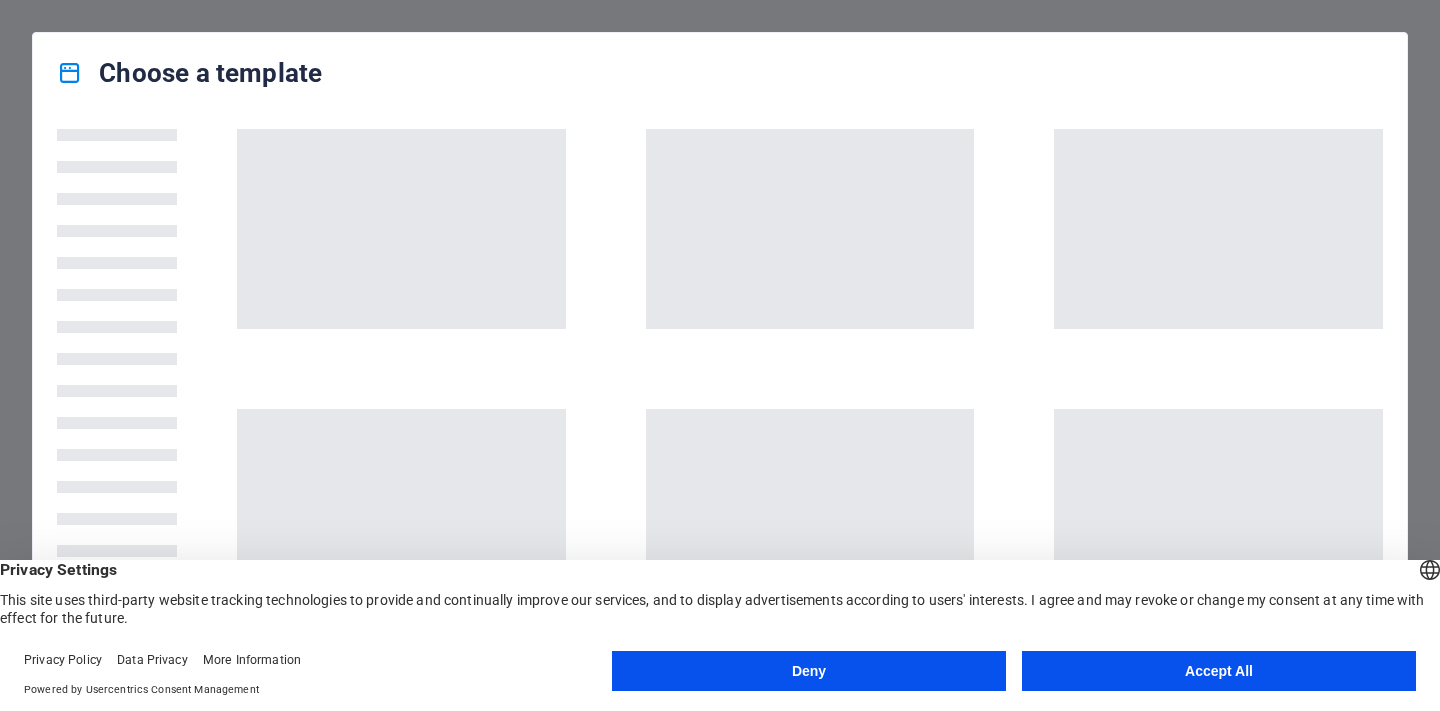 scroll, scrollTop: 0, scrollLeft: 0, axis: both 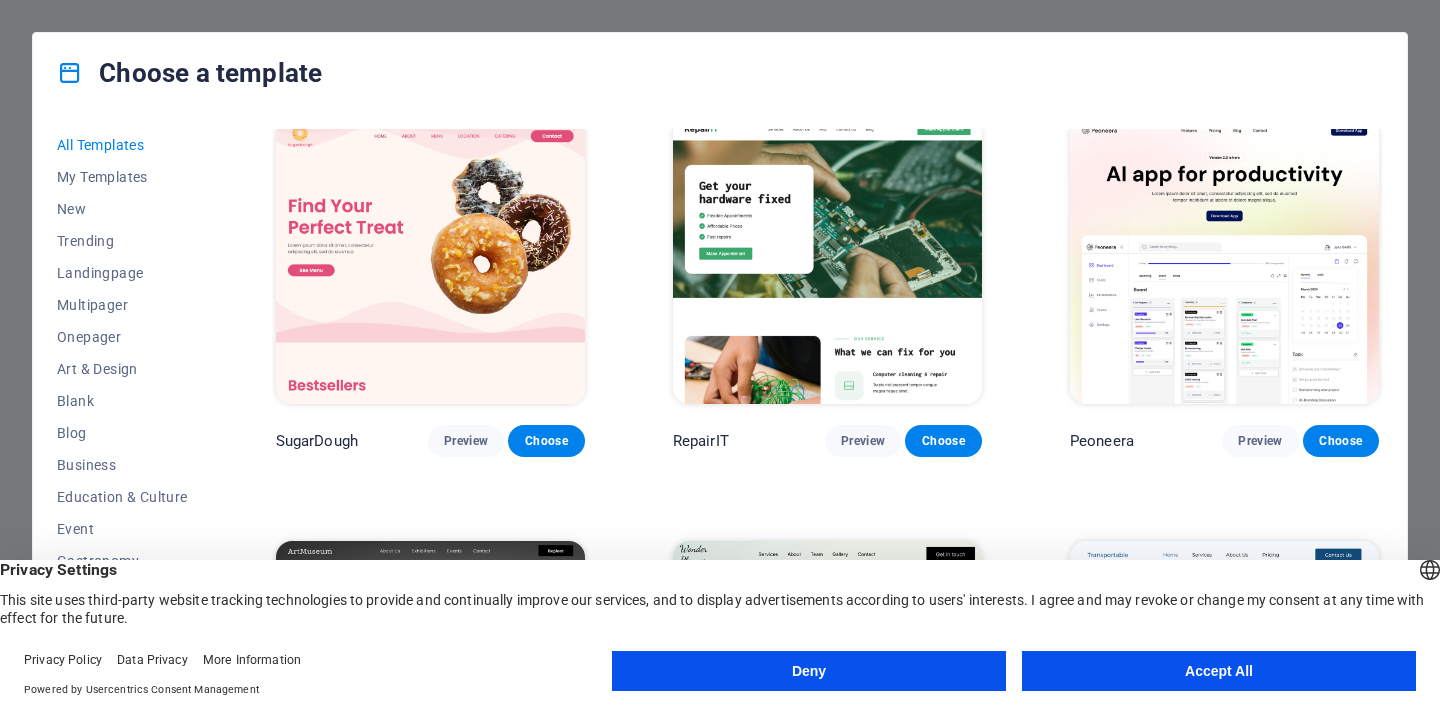 click on "Accept All" at bounding box center (1219, 671) 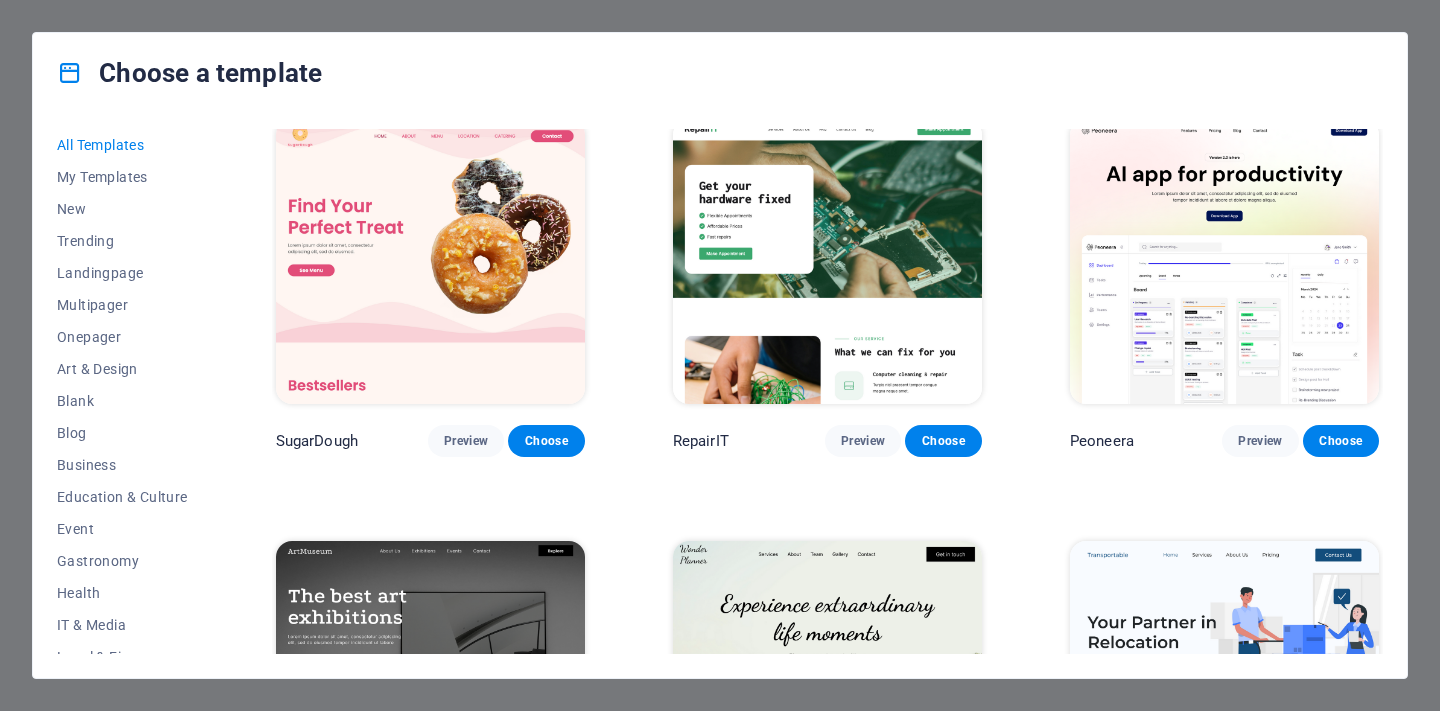 scroll, scrollTop: 38, scrollLeft: 0, axis: vertical 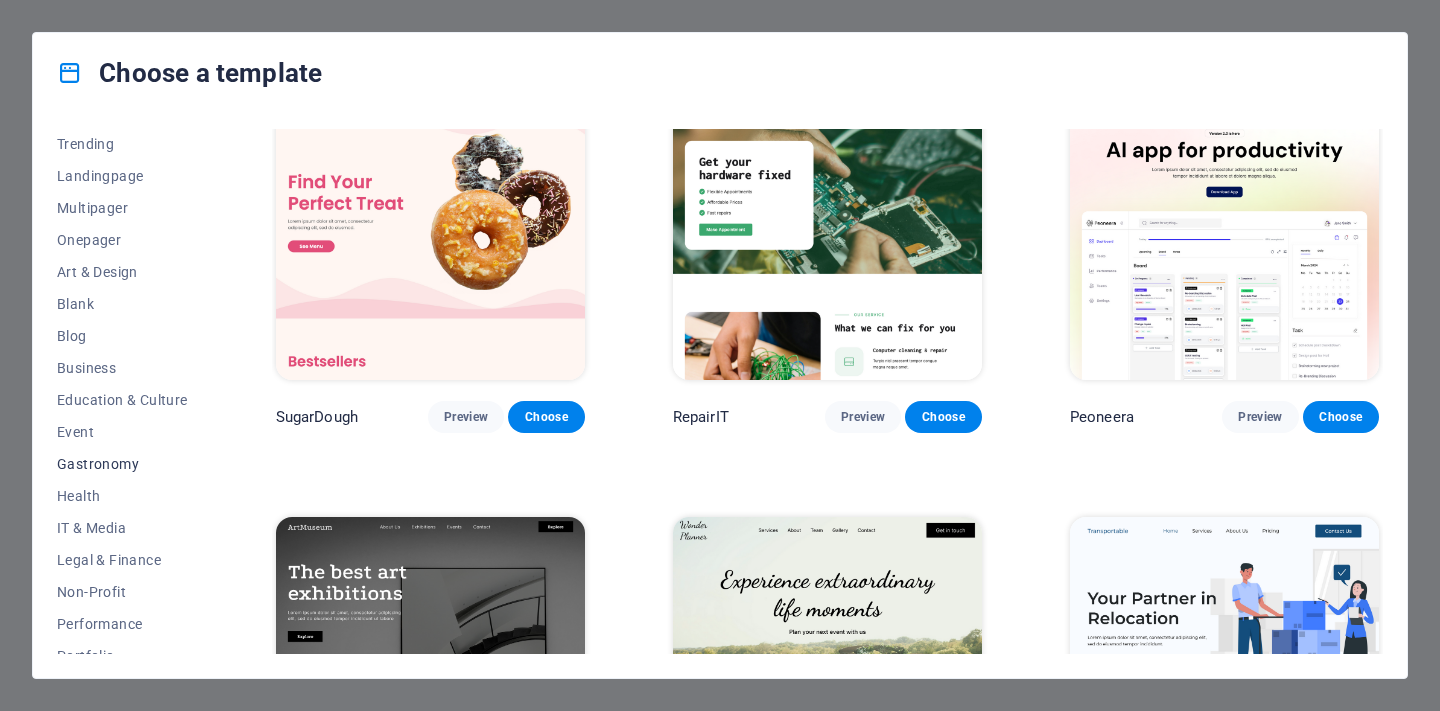 click on "Gastronomy" at bounding box center (122, 464) 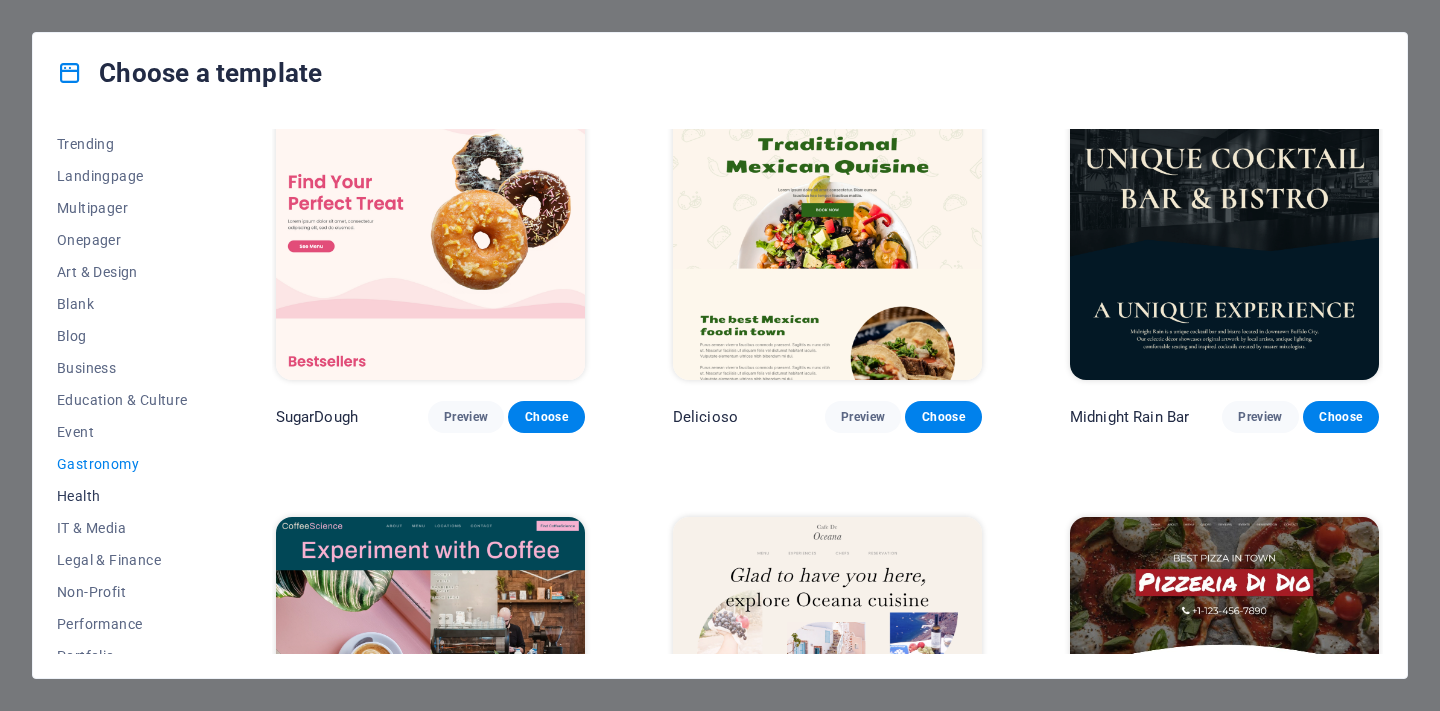 click on "Health" at bounding box center [122, 496] 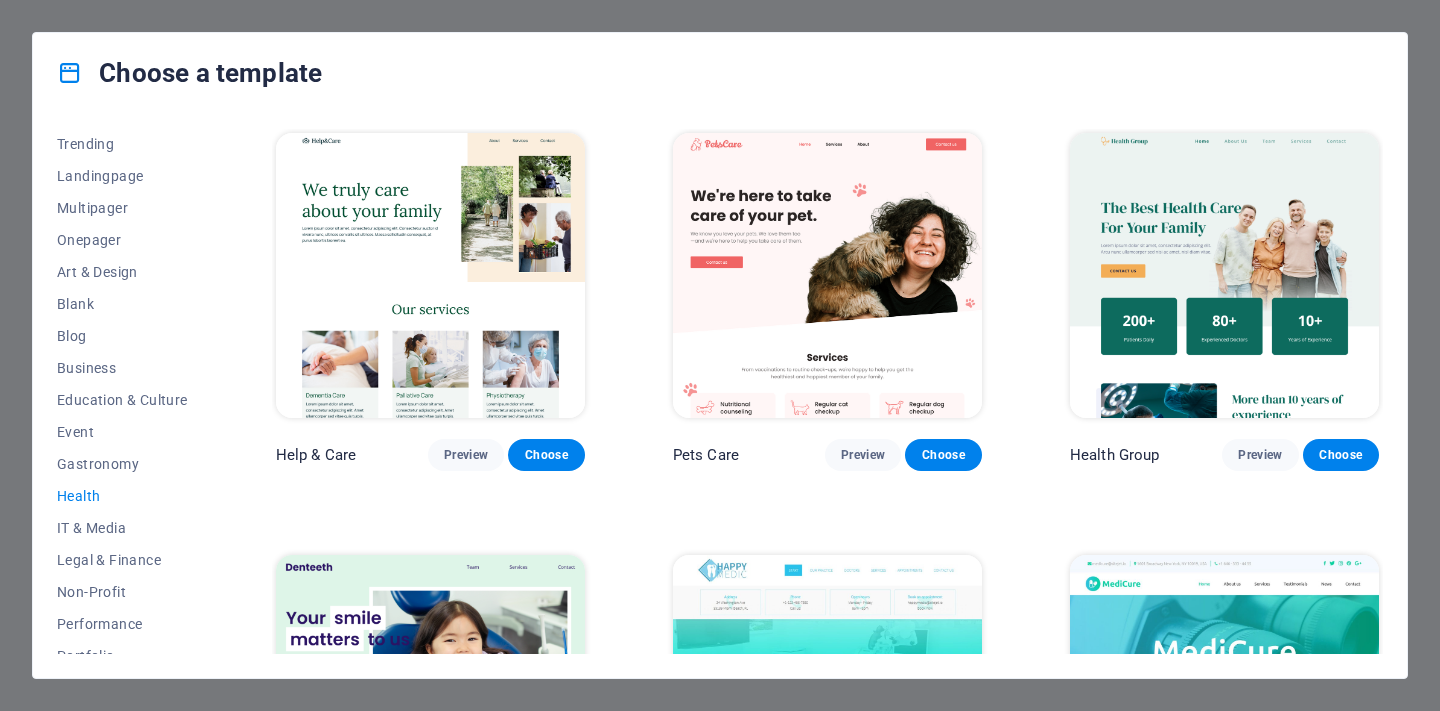 scroll, scrollTop: 0, scrollLeft: 0, axis: both 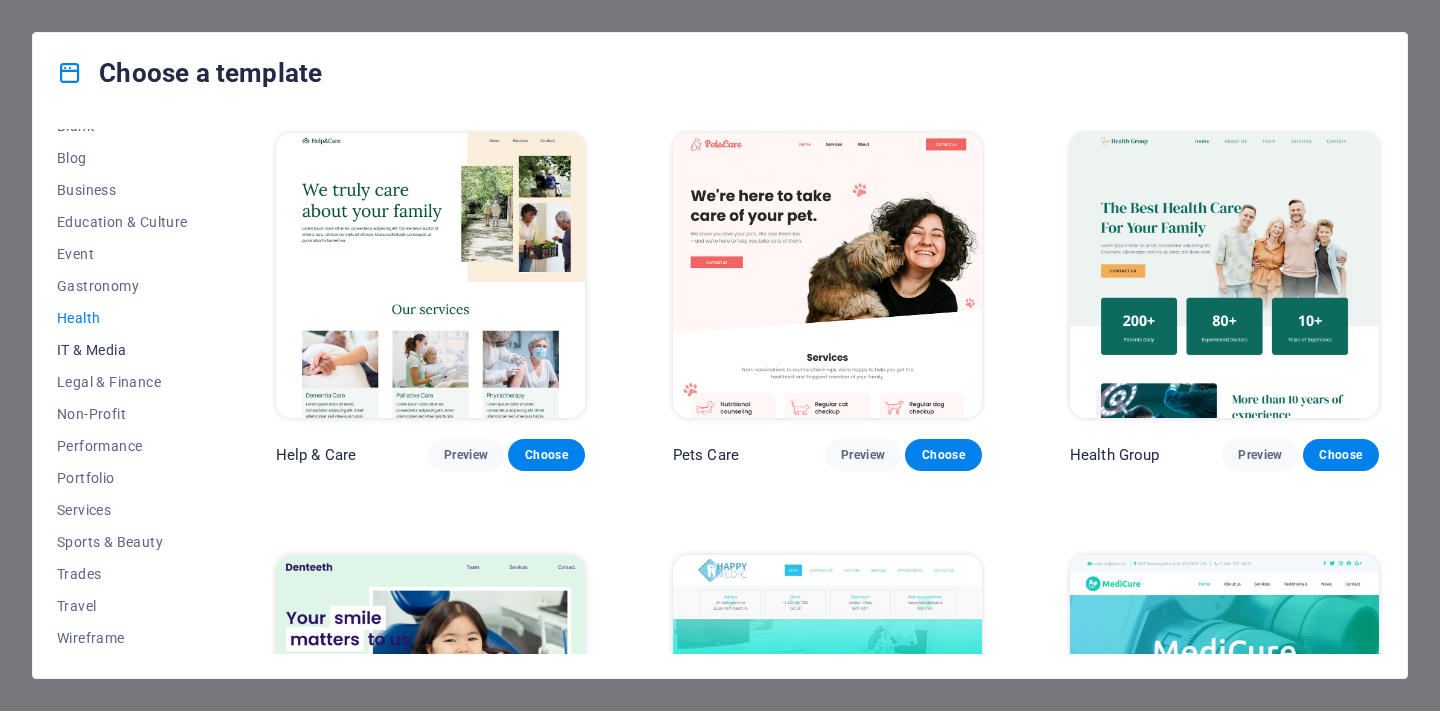 click on "IT & Media" at bounding box center (122, 350) 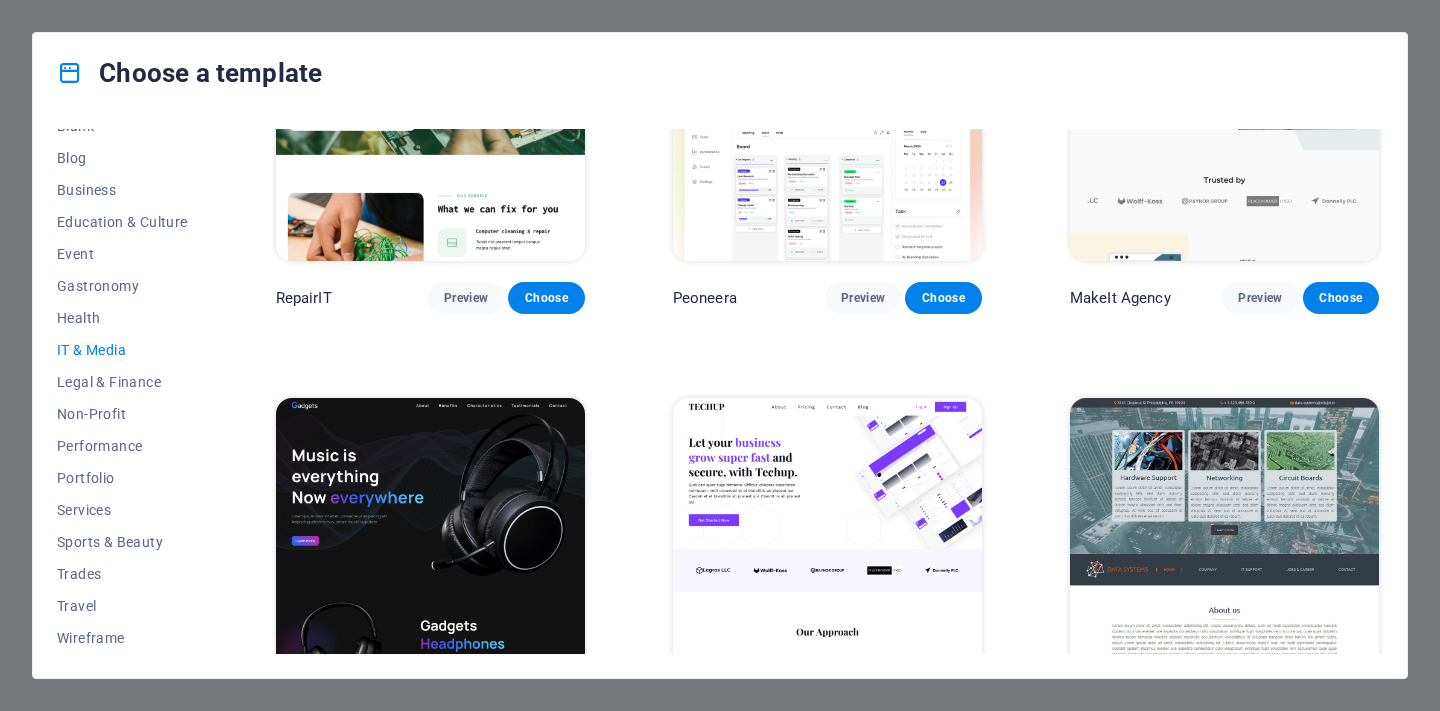 scroll, scrollTop: 155, scrollLeft: 0, axis: vertical 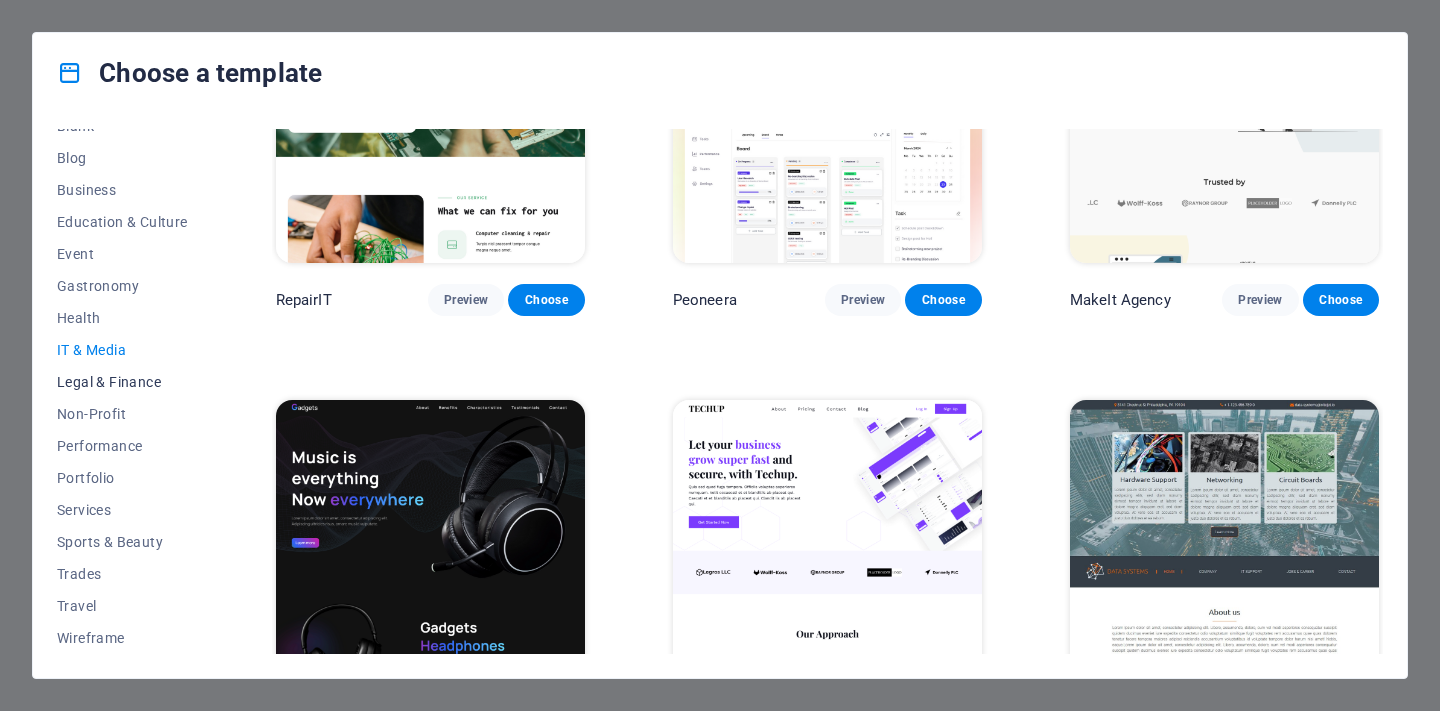 click on "Legal & Finance" at bounding box center [122, 382] 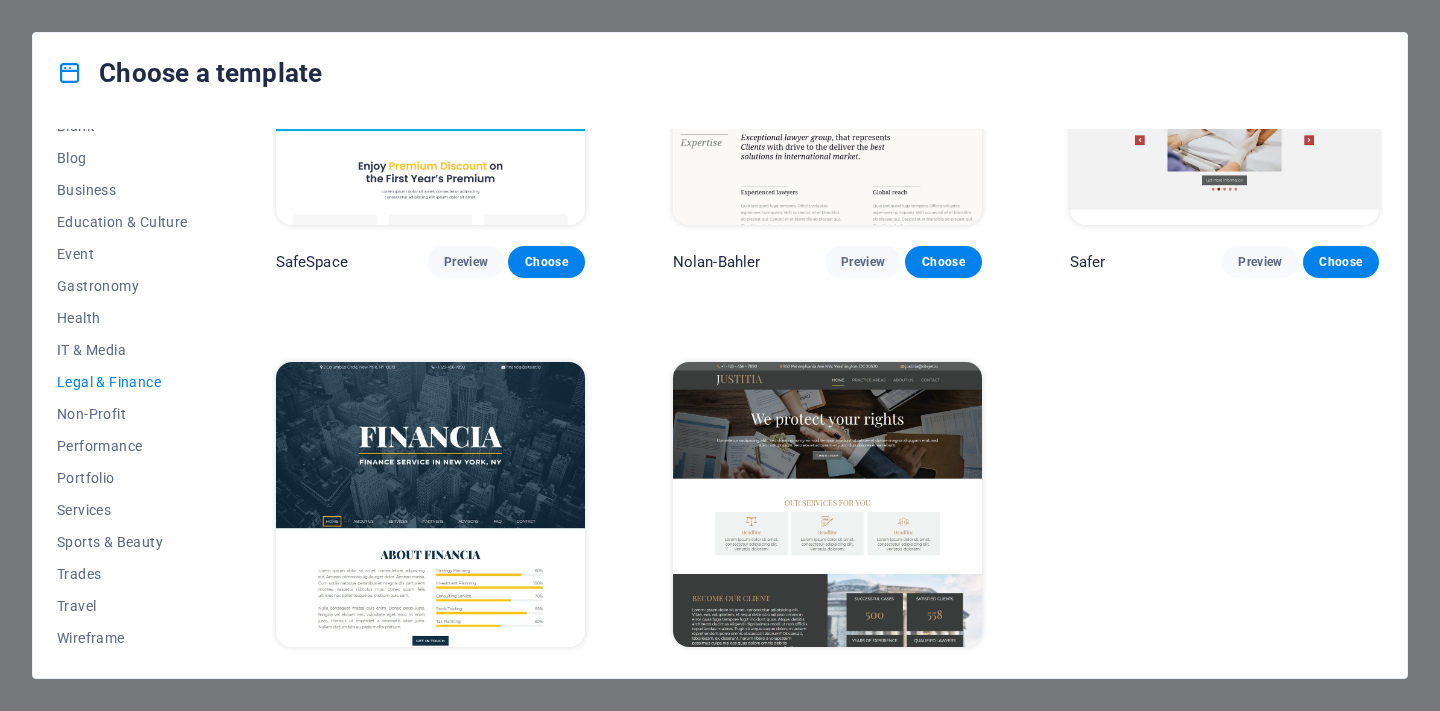 scroll, scrollTop: 201, scrollLeft: 0, axis: vertical 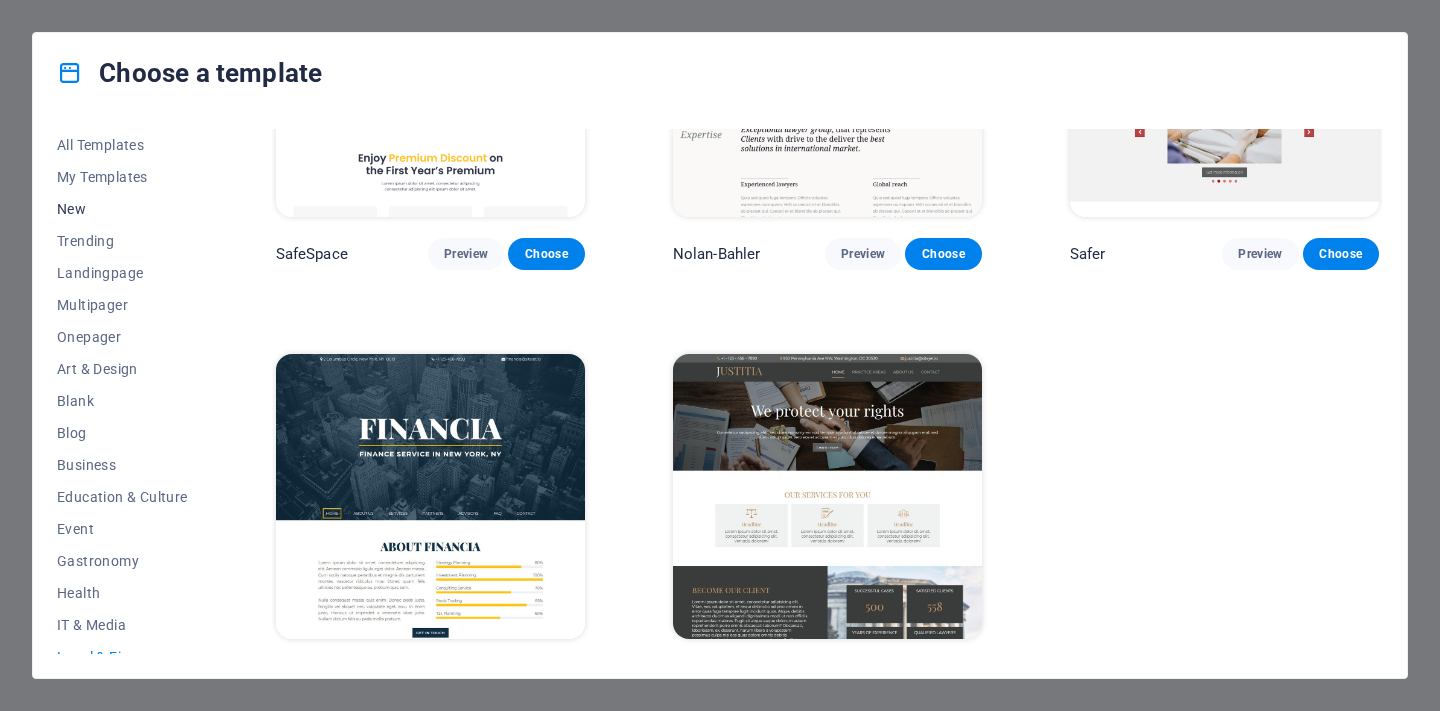 click on "New" at bounding box center (122, 209) 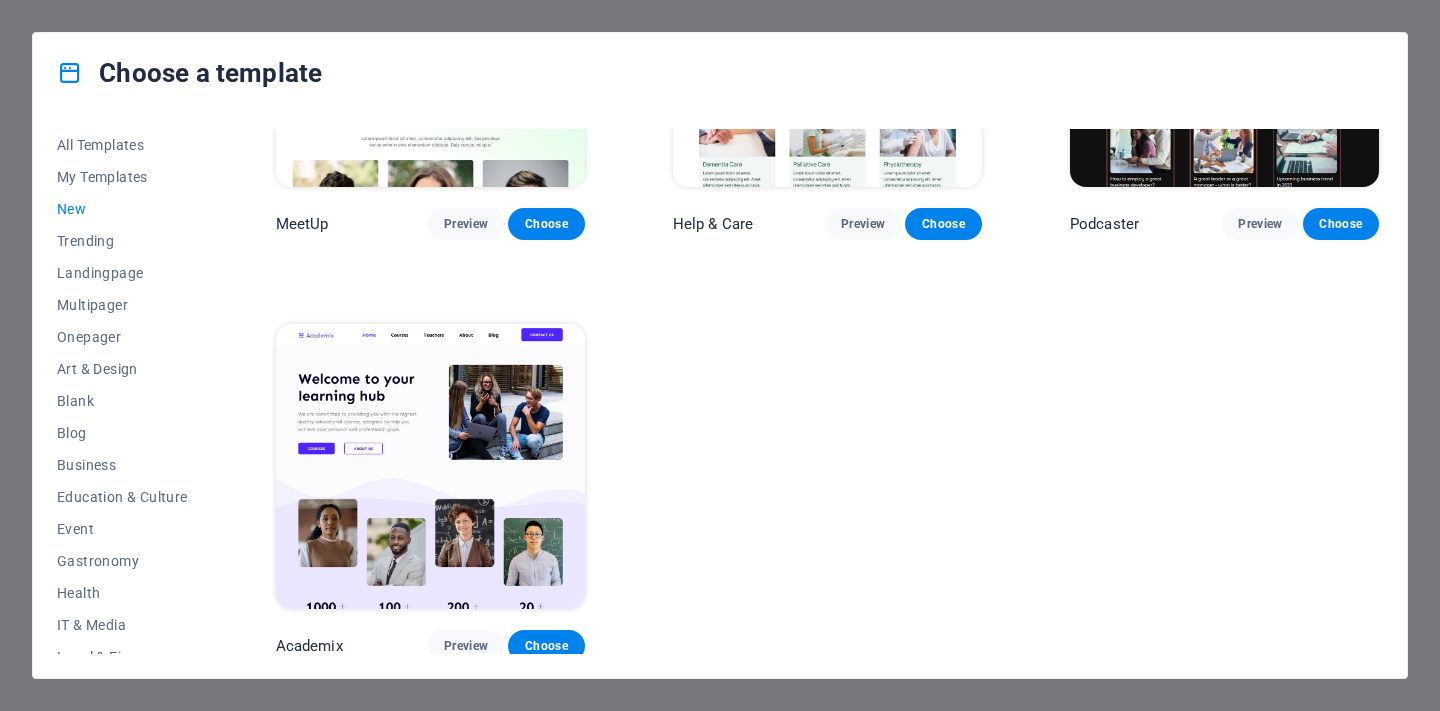scroll, scrollTop: 1495, scrollLeft: 0, axis: vertical 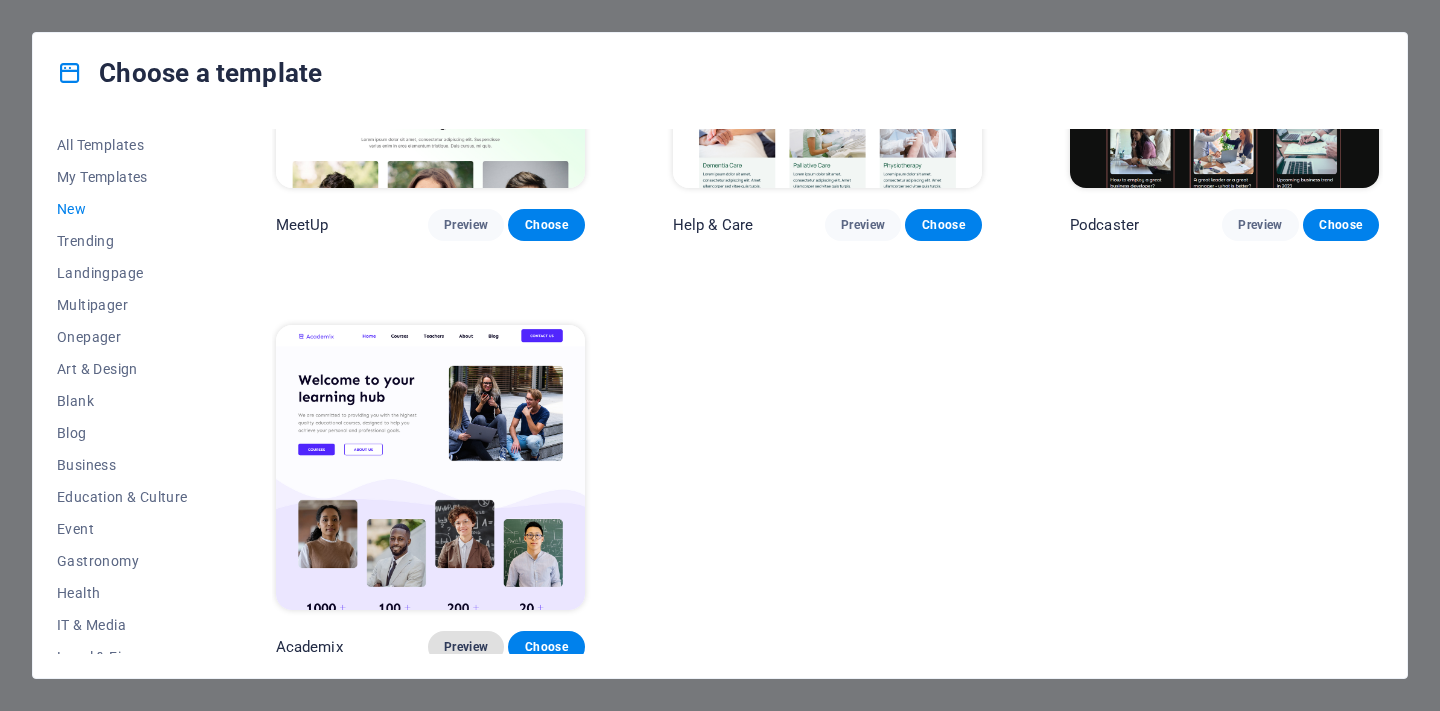 click on "Preview" at bounding box center (466, 647) 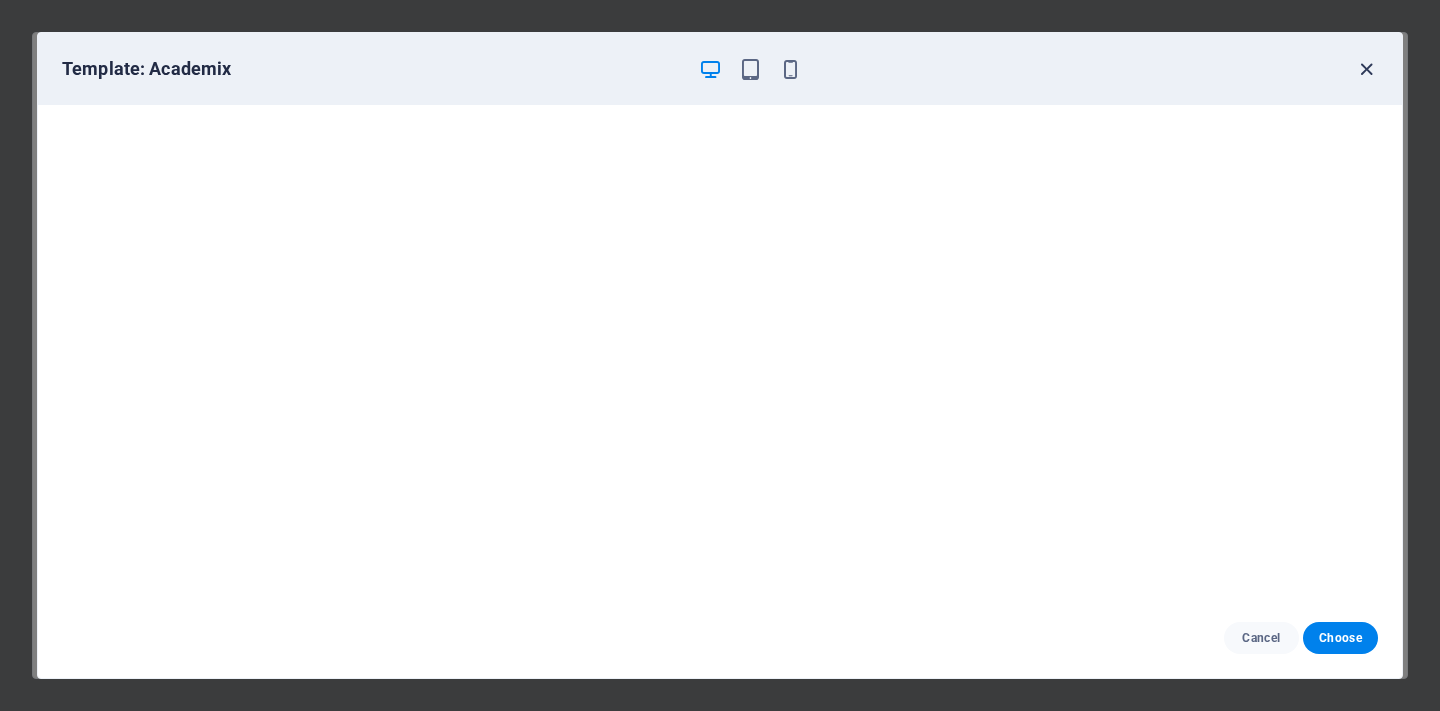 click at bounding box center (1366, 69) 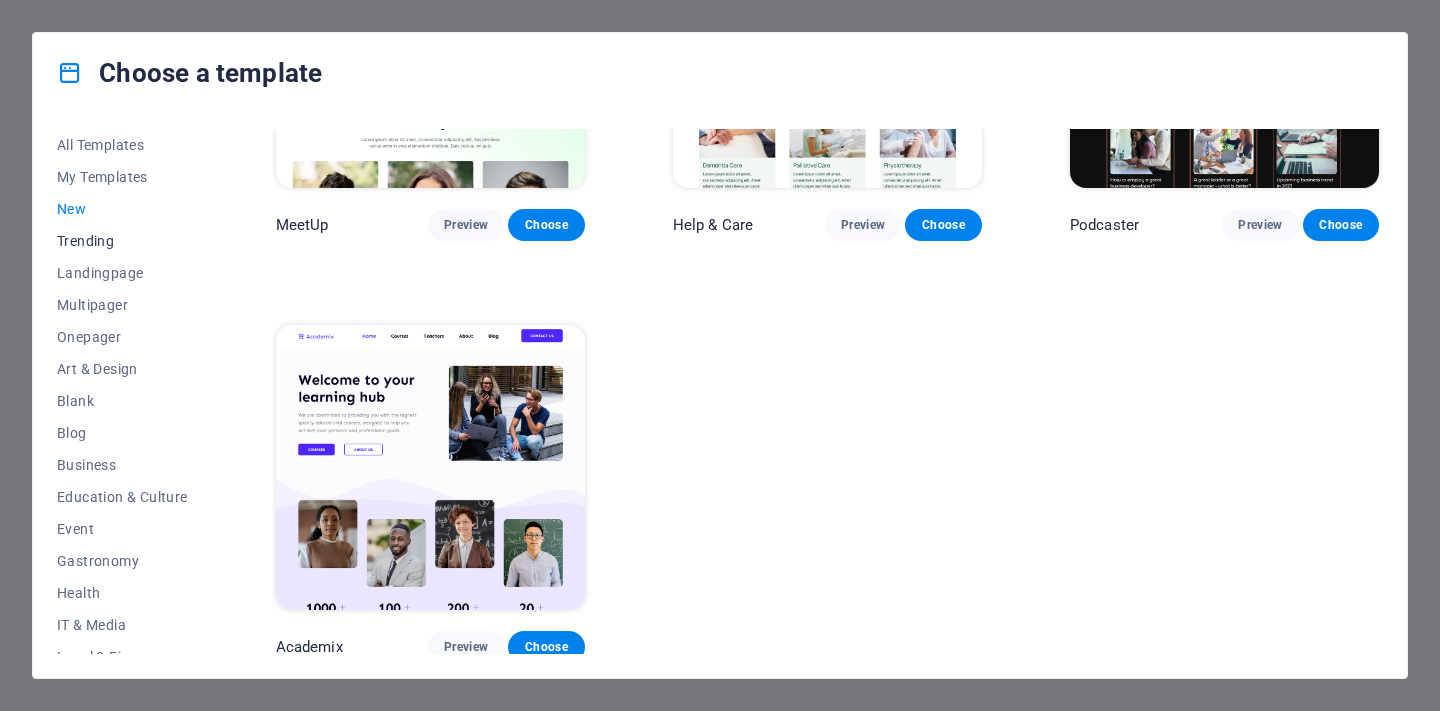 click on "Trending" at bounding box center (122, 241) 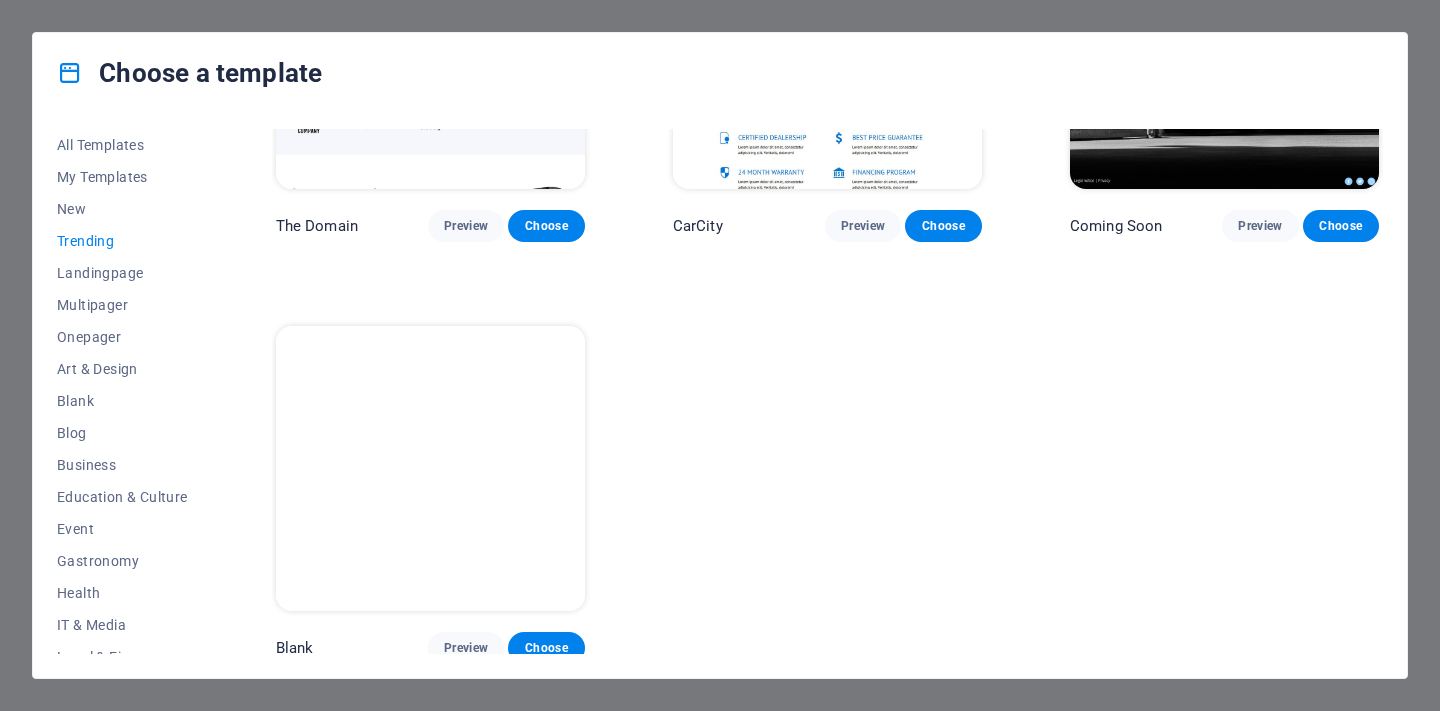 scroll, scrollTop: 1915, scrollLeft: 0, axis: vertical 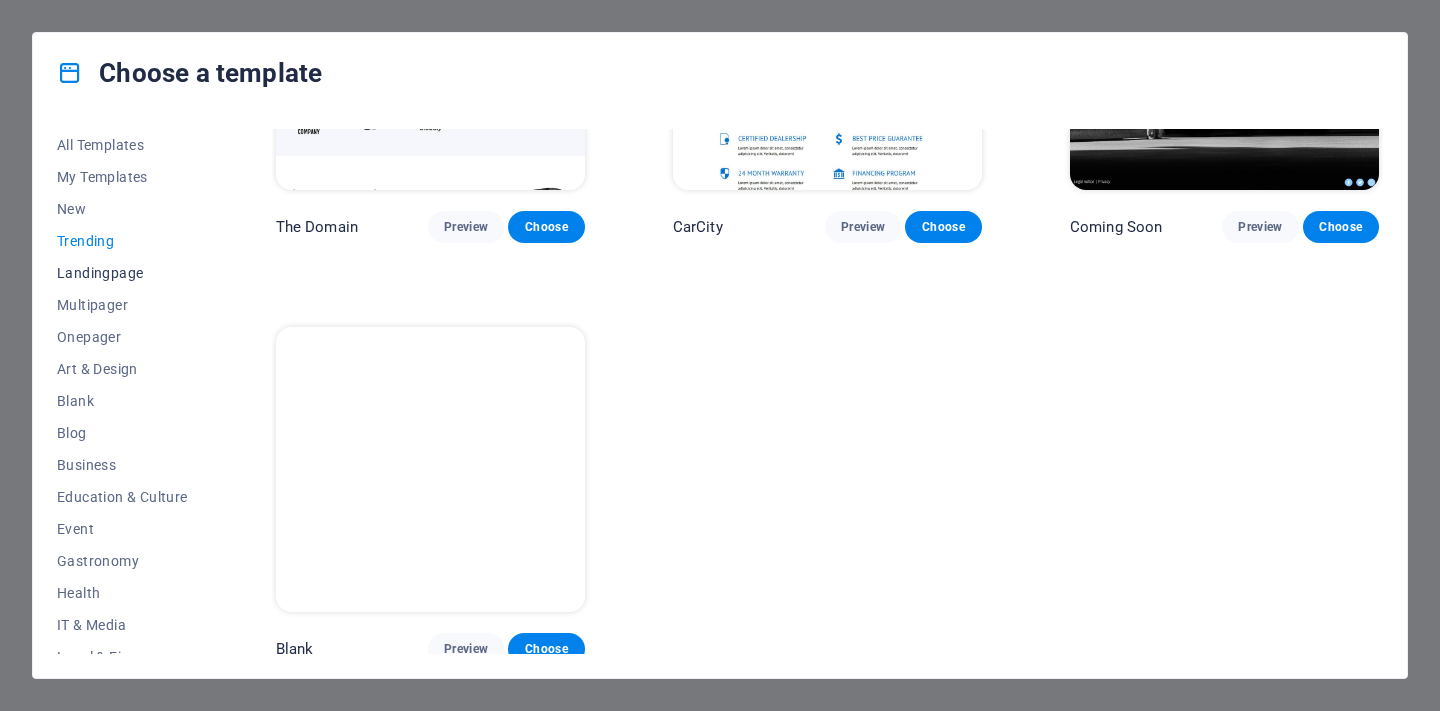 click on "Landingpage" at bounding box center (122, 273) 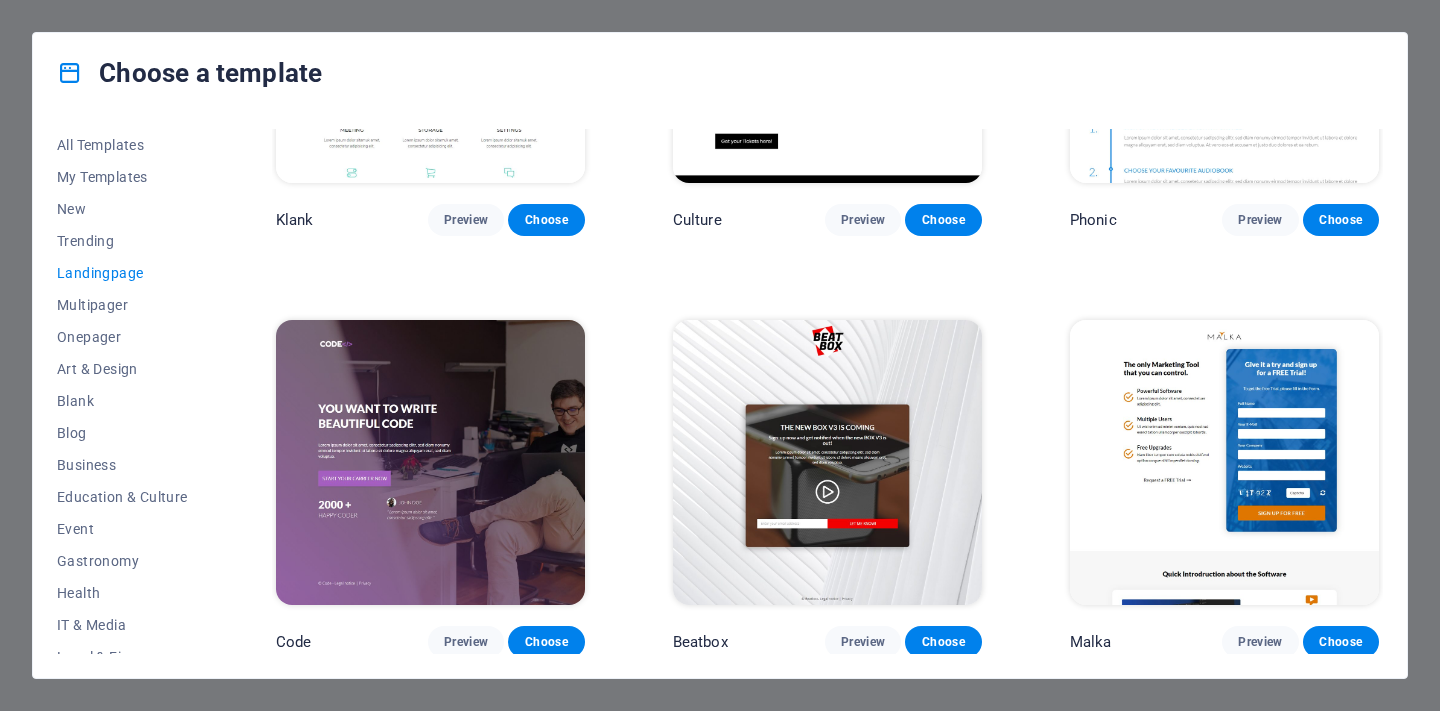 scroll, scrollTop: 236, scrollLeft: 0, axis: vertical 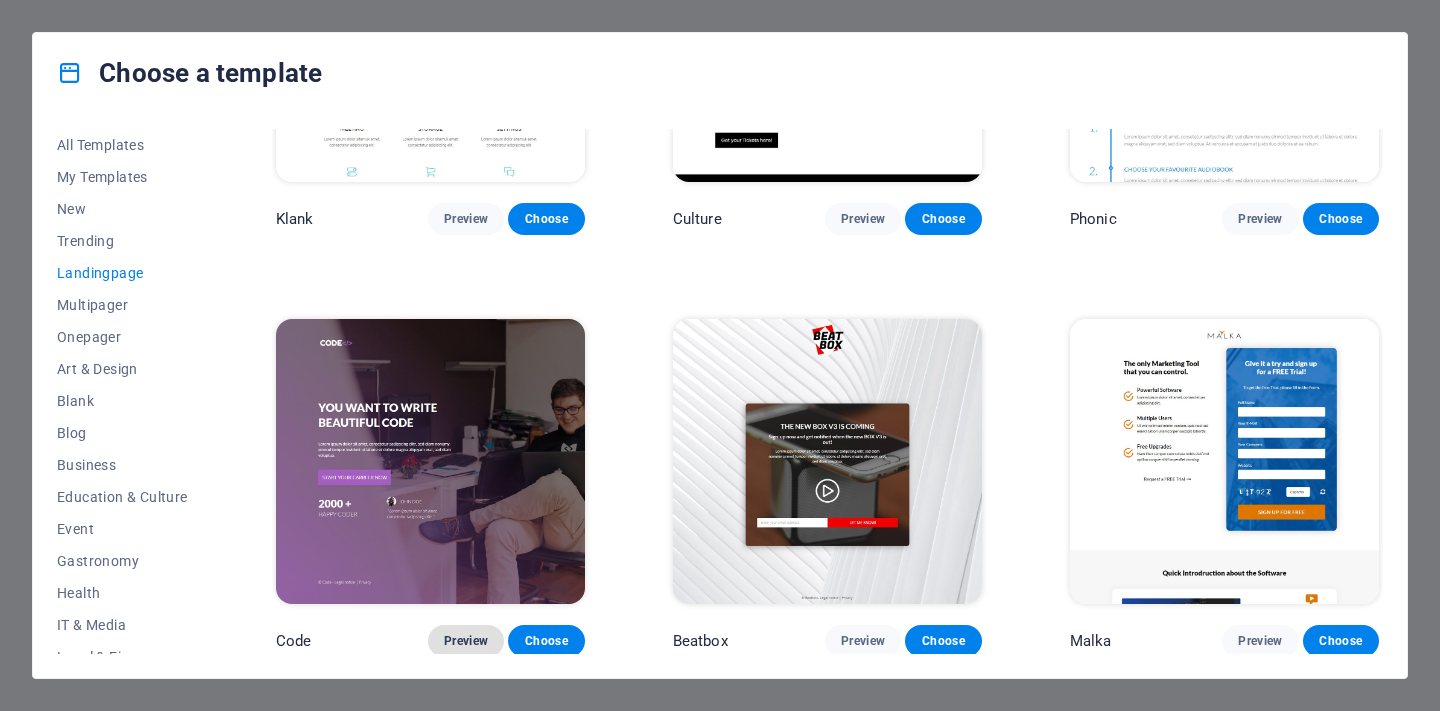 click on "Preview" at bounding box center [466, 641] 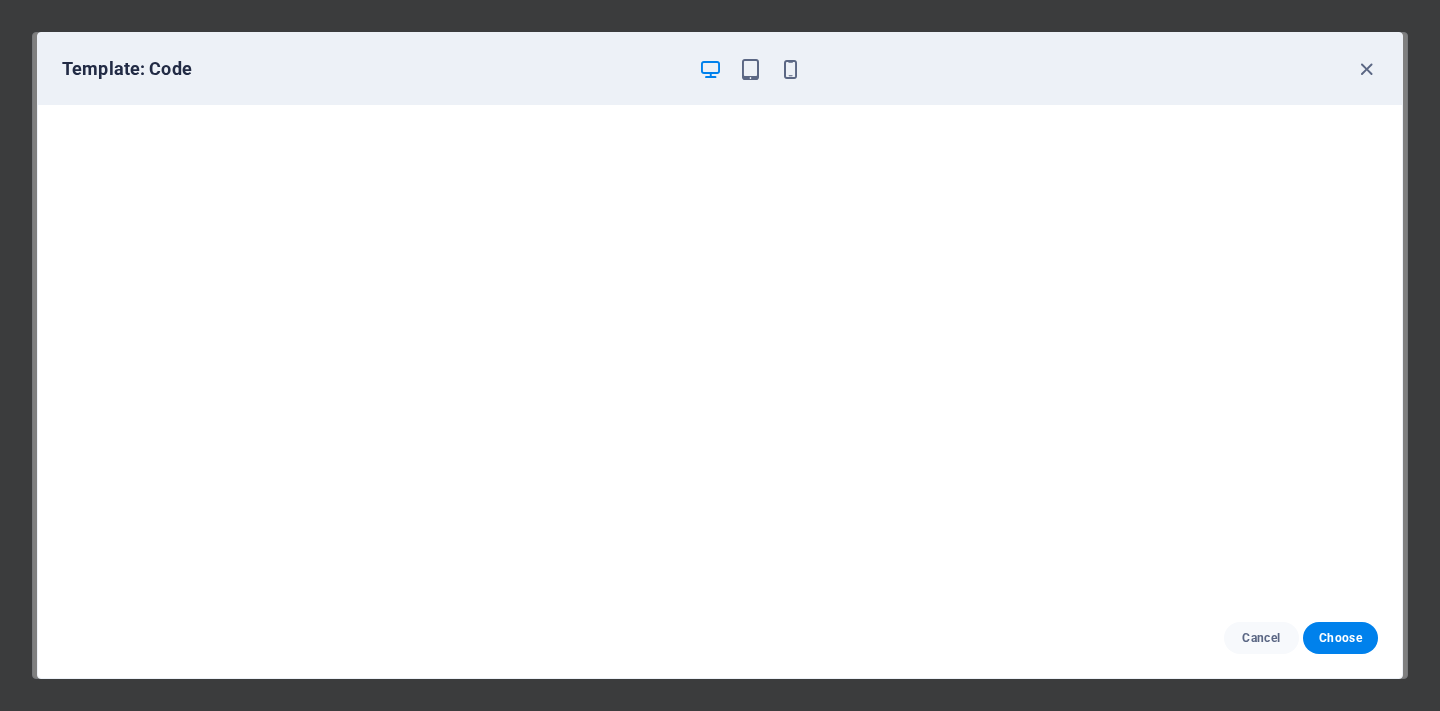 scroll, scrollTop: 5, scrollLeft: 0, axis: vertical 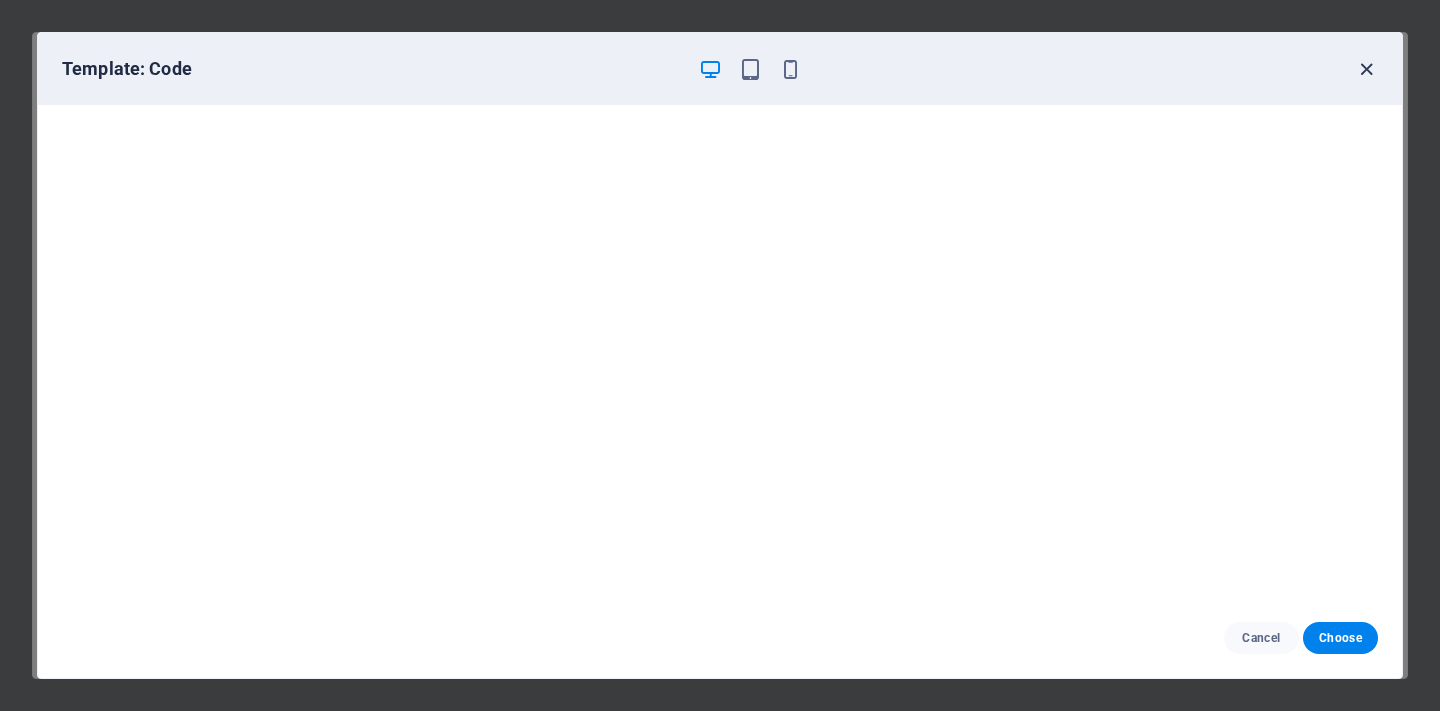click at bounding box center (1366, 69) 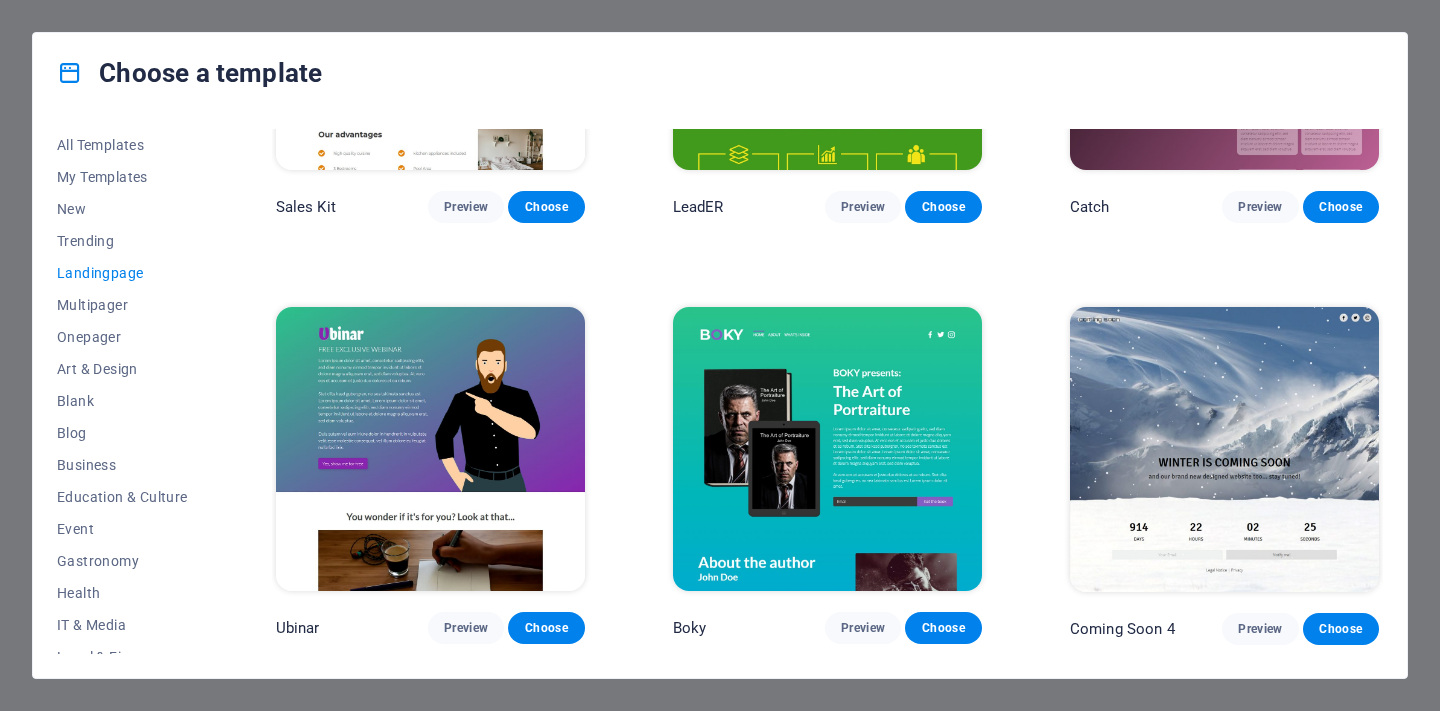 scroll, scrollTop: 2795, scrollLeft: 0, axis: vertical 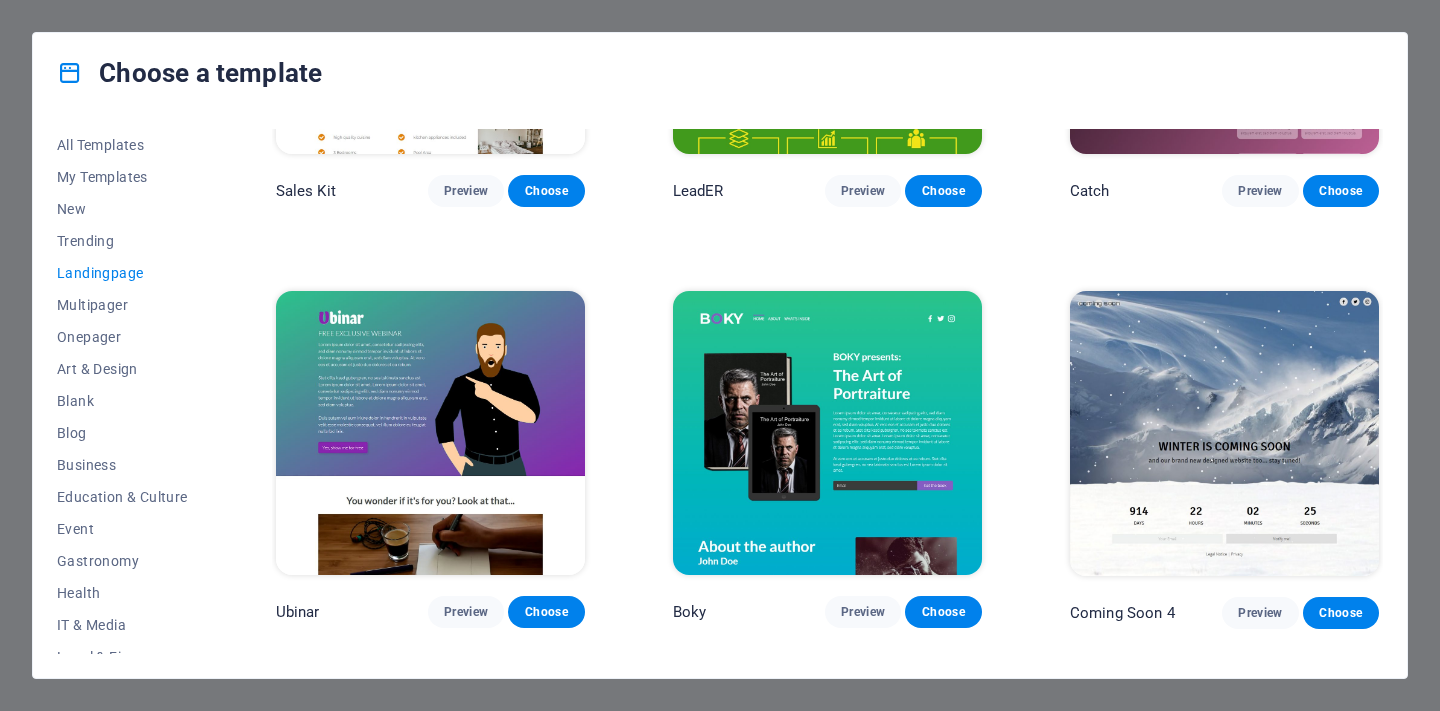 click on "Ubinar Preview Choose" at bounding box center [430, 458] 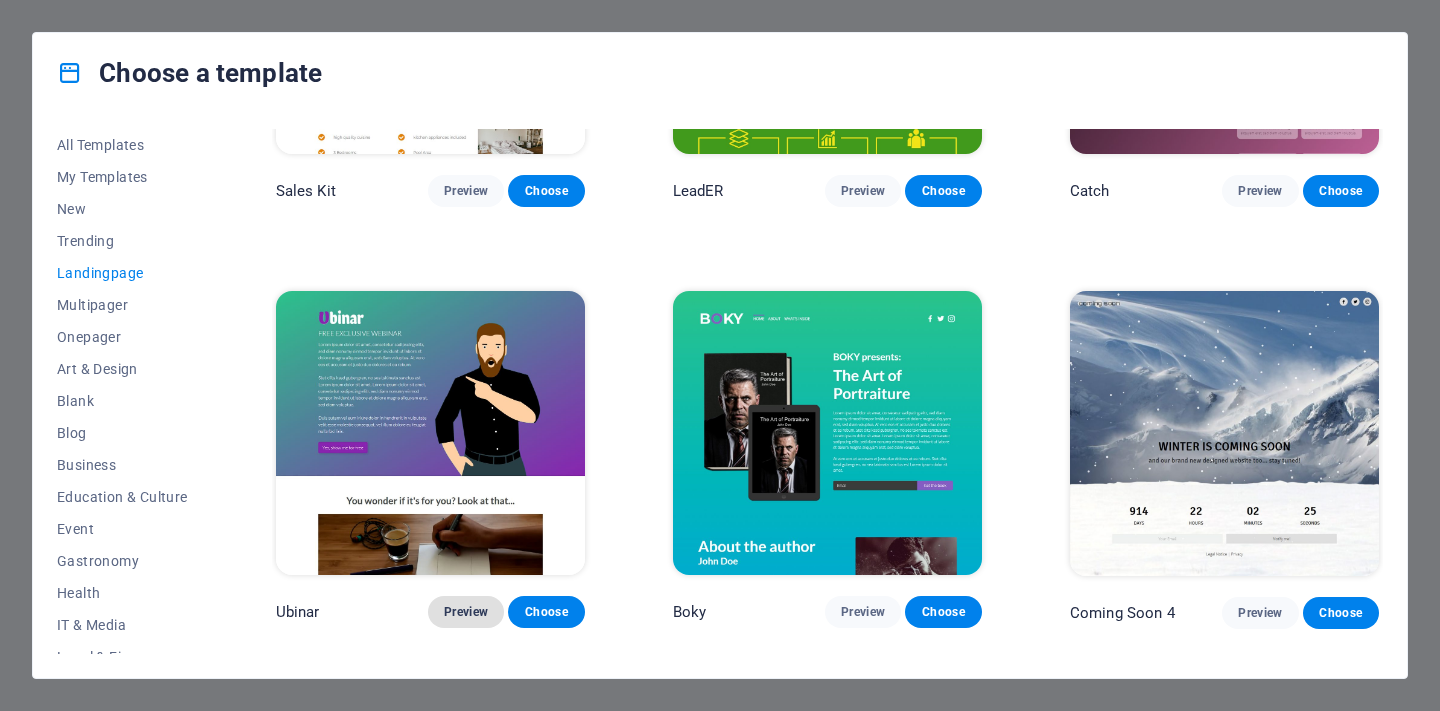 click on "Preview" at bounding box center [466, 612] 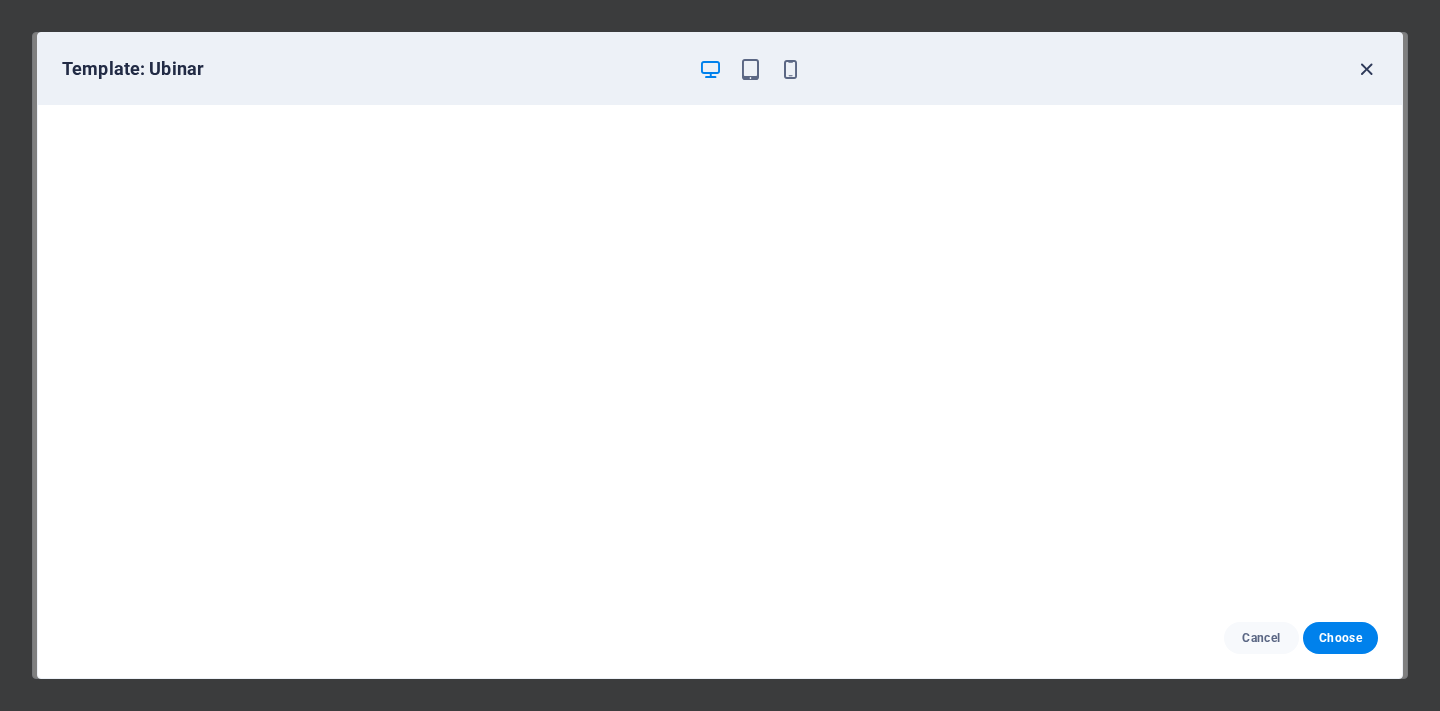 click at bounding box center (1366, 69) 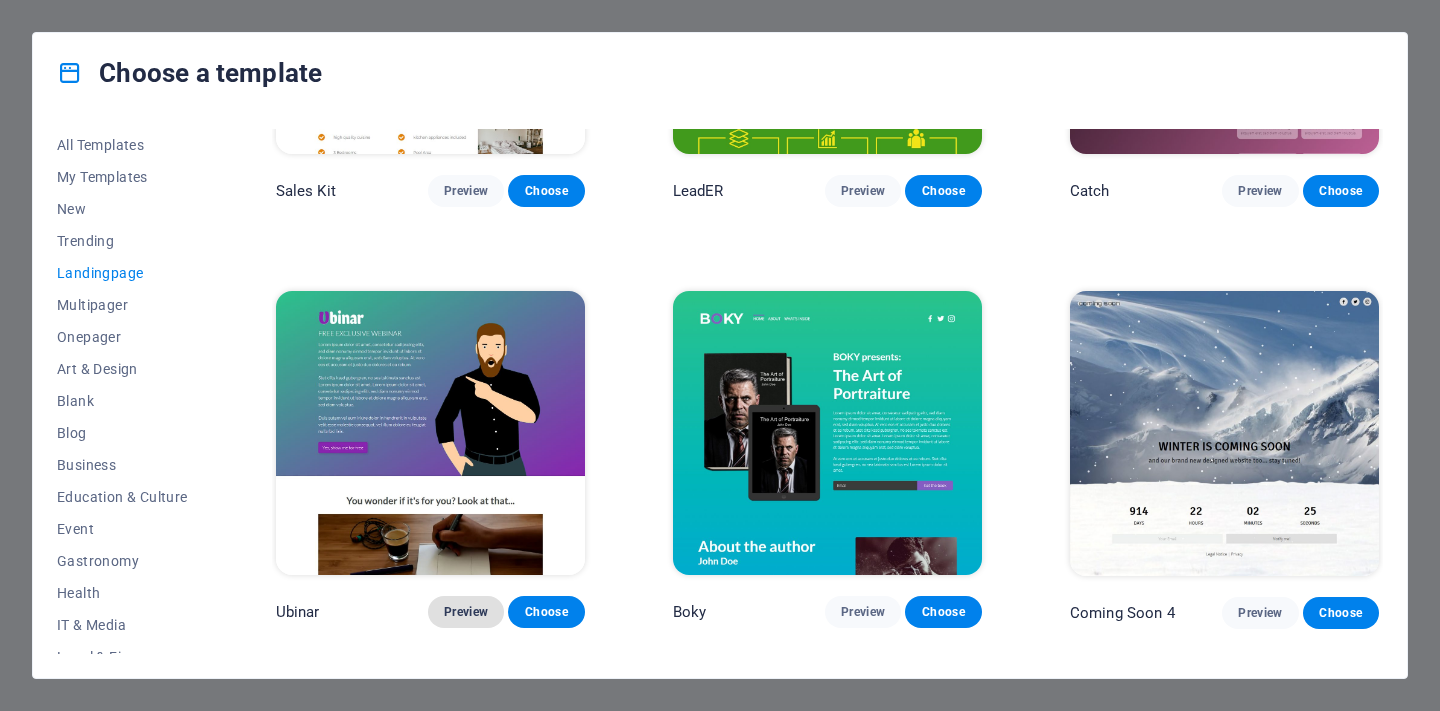 click on "Preview" at bounding box center [466, 612] 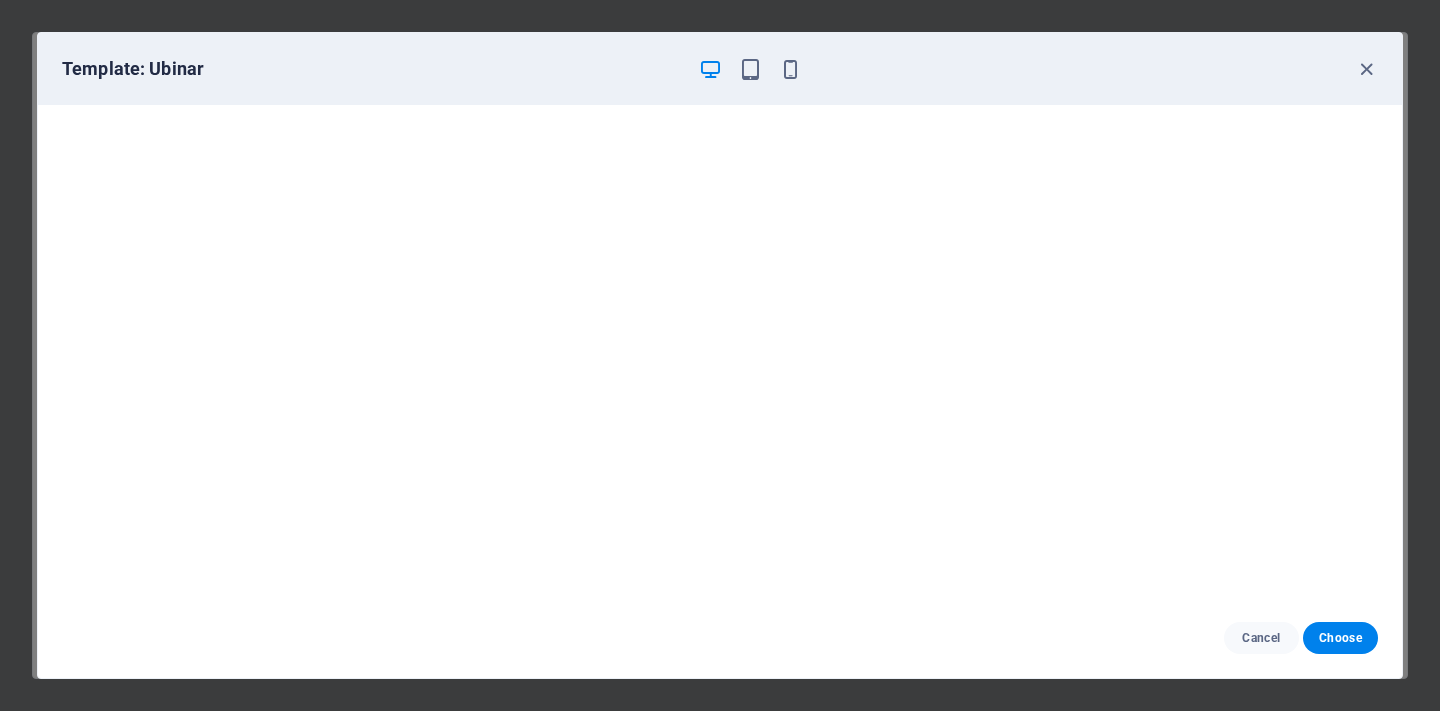 scroll, scrollTop: 5, scrollLeft: 0, axis: vertical 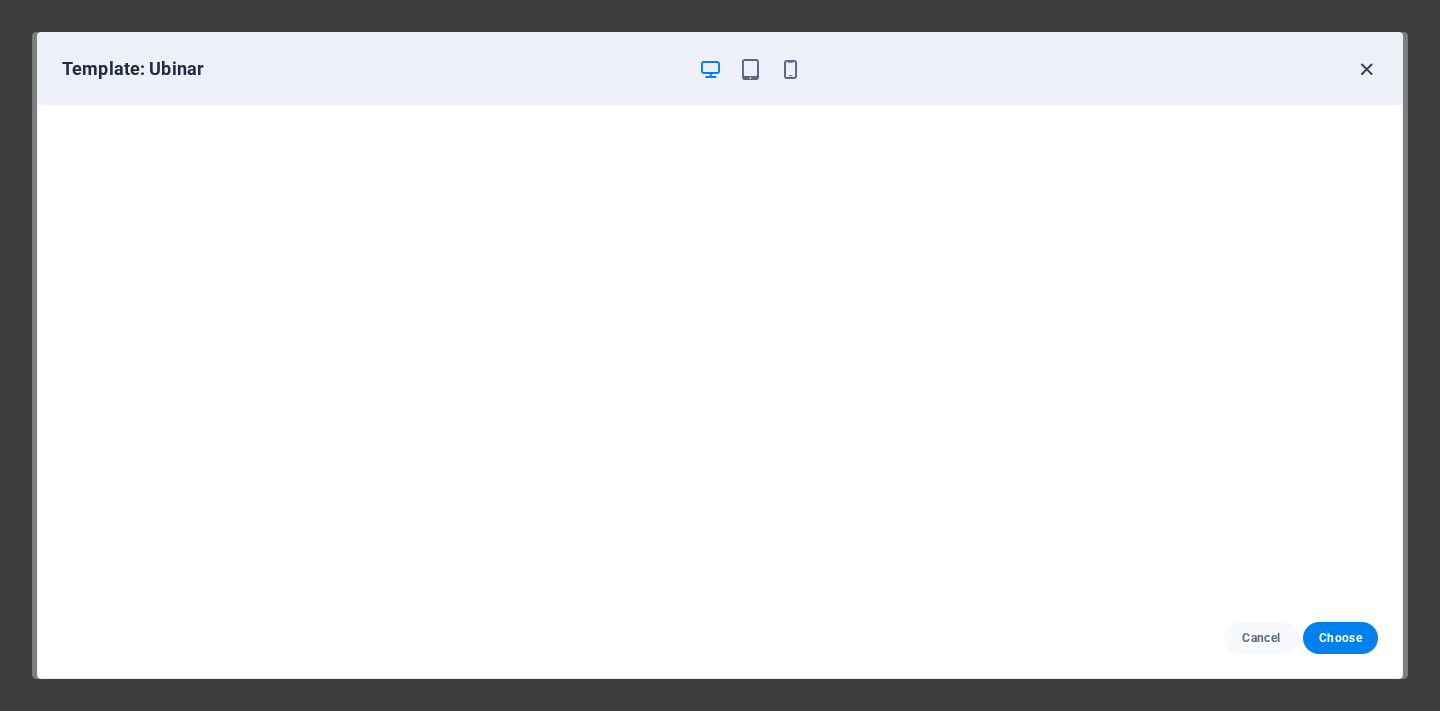 click at bounding box center [1366, 69] 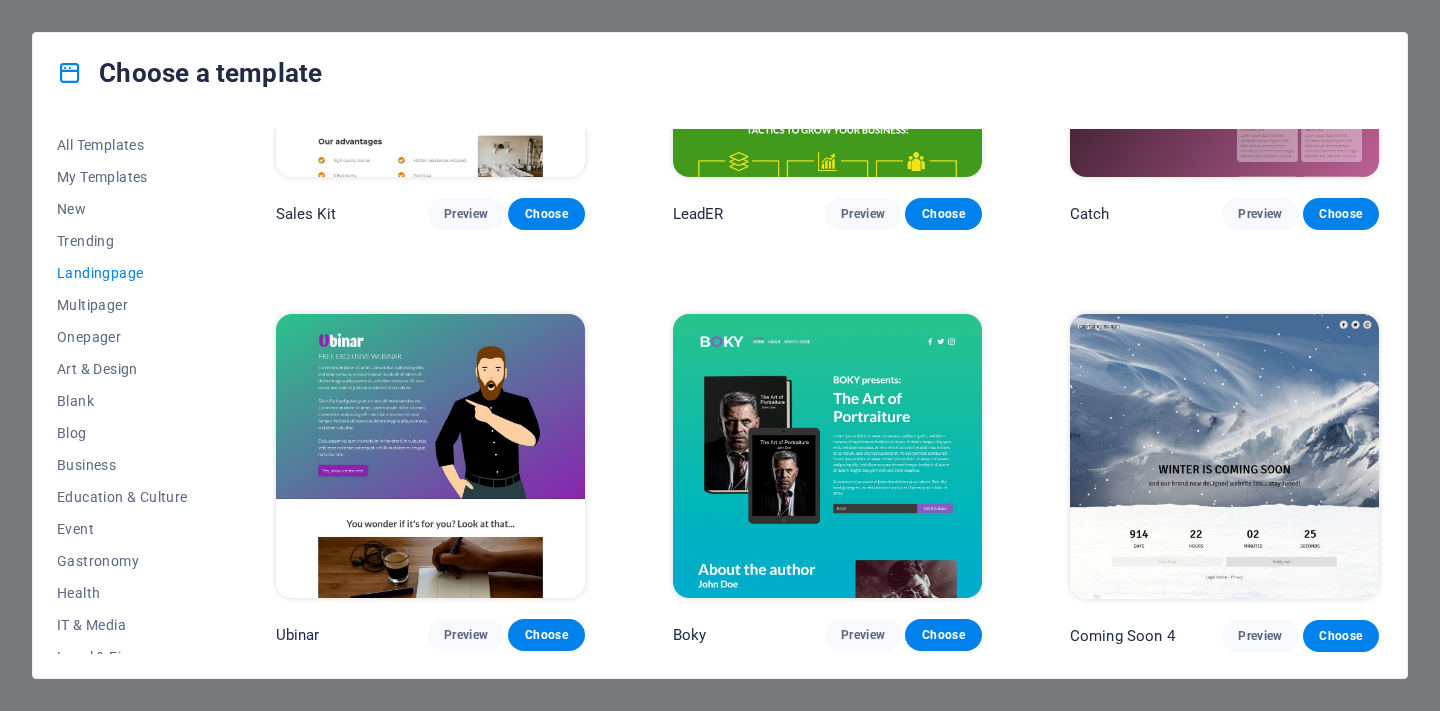 scroll, scrollTop: 2765, scrollLeft: 0, axis: vertical 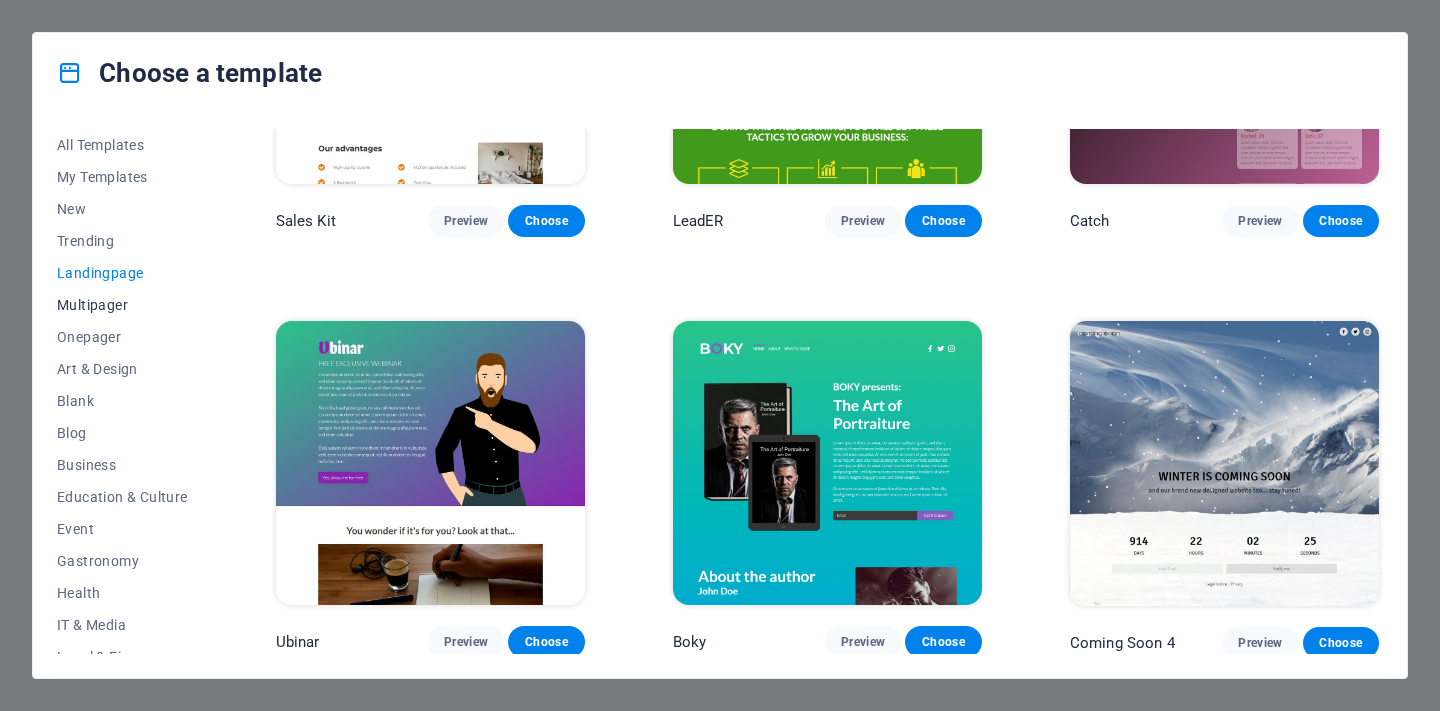 click on "Multipager" at bounding box center [122, 305] 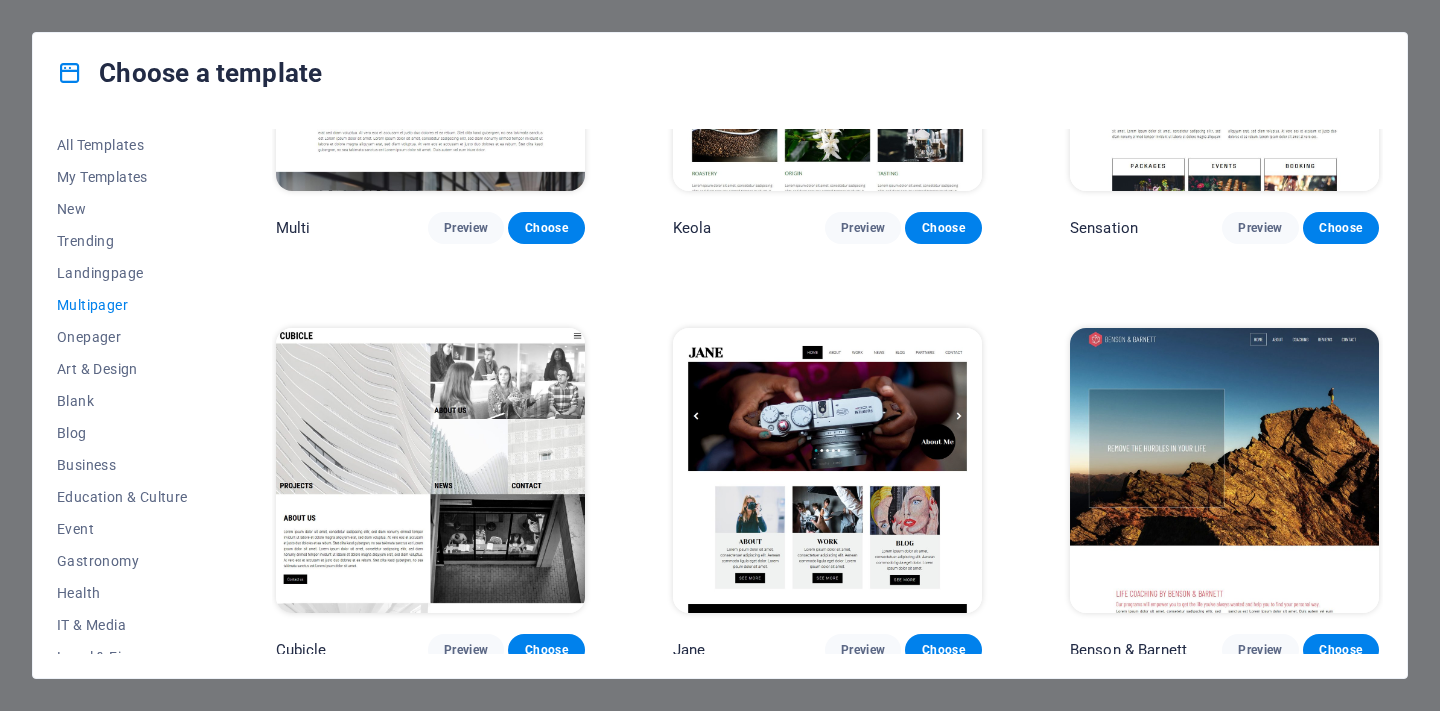 scroll, scrollTop: 8643, scrollLeft: 0, axis: vertical 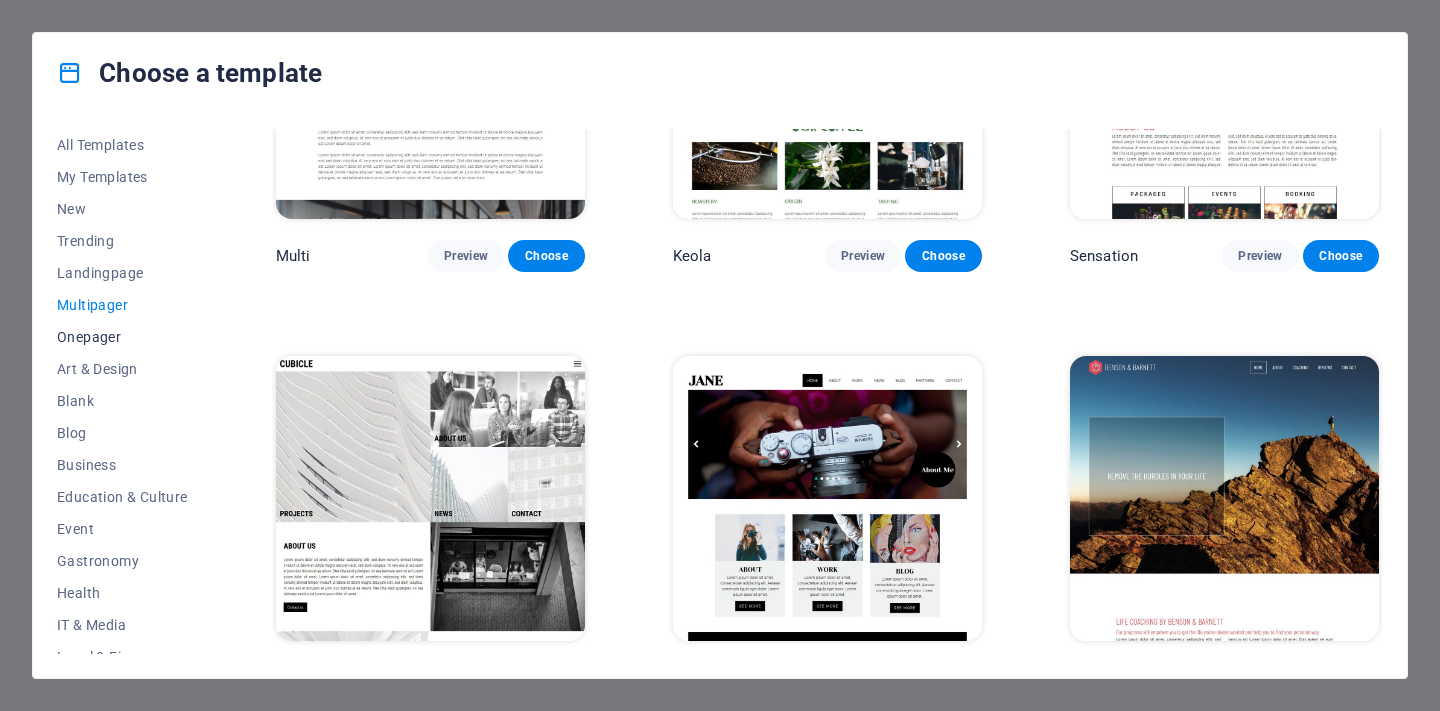 click on "Onepager" at bounding box center [122, 337] 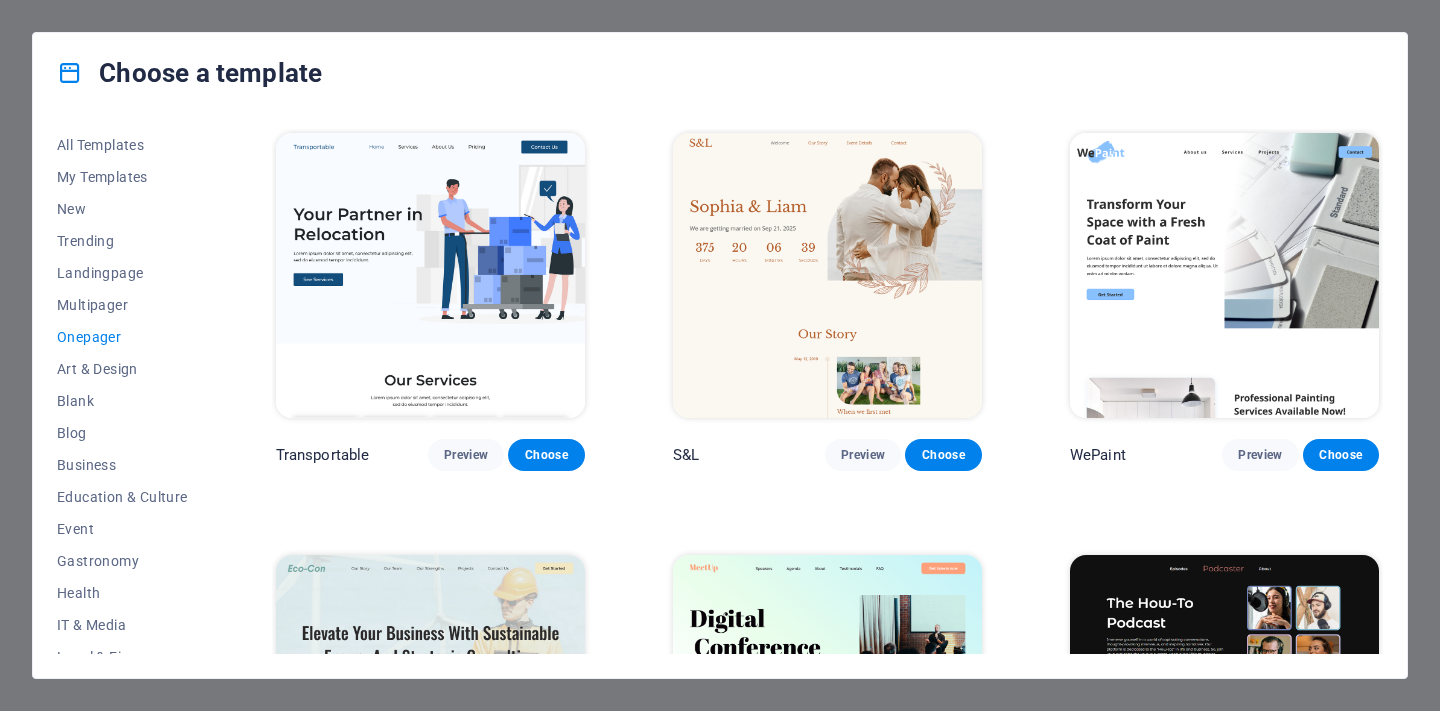 scroll, scrollTop: 0, scrollLeft: 0, axis: both 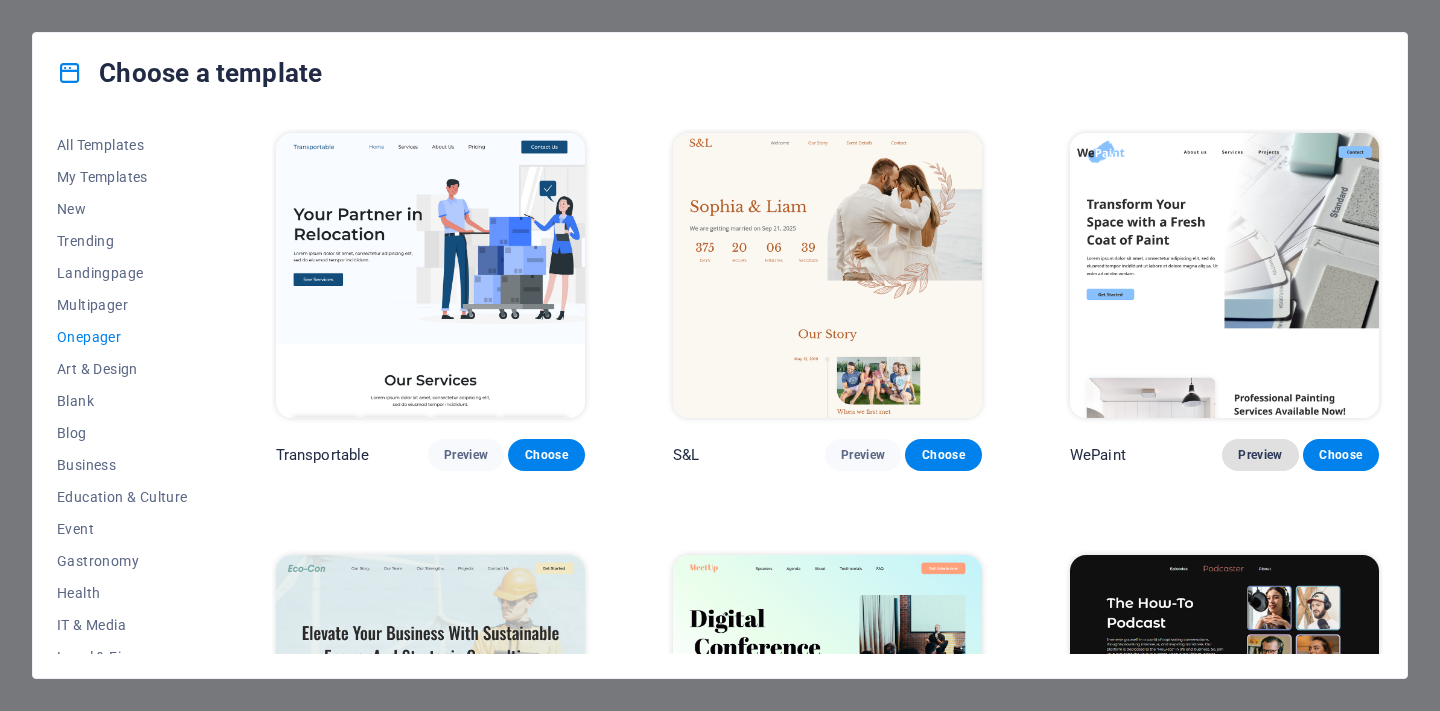click on "Preview" at bounding box center (1260, 455) 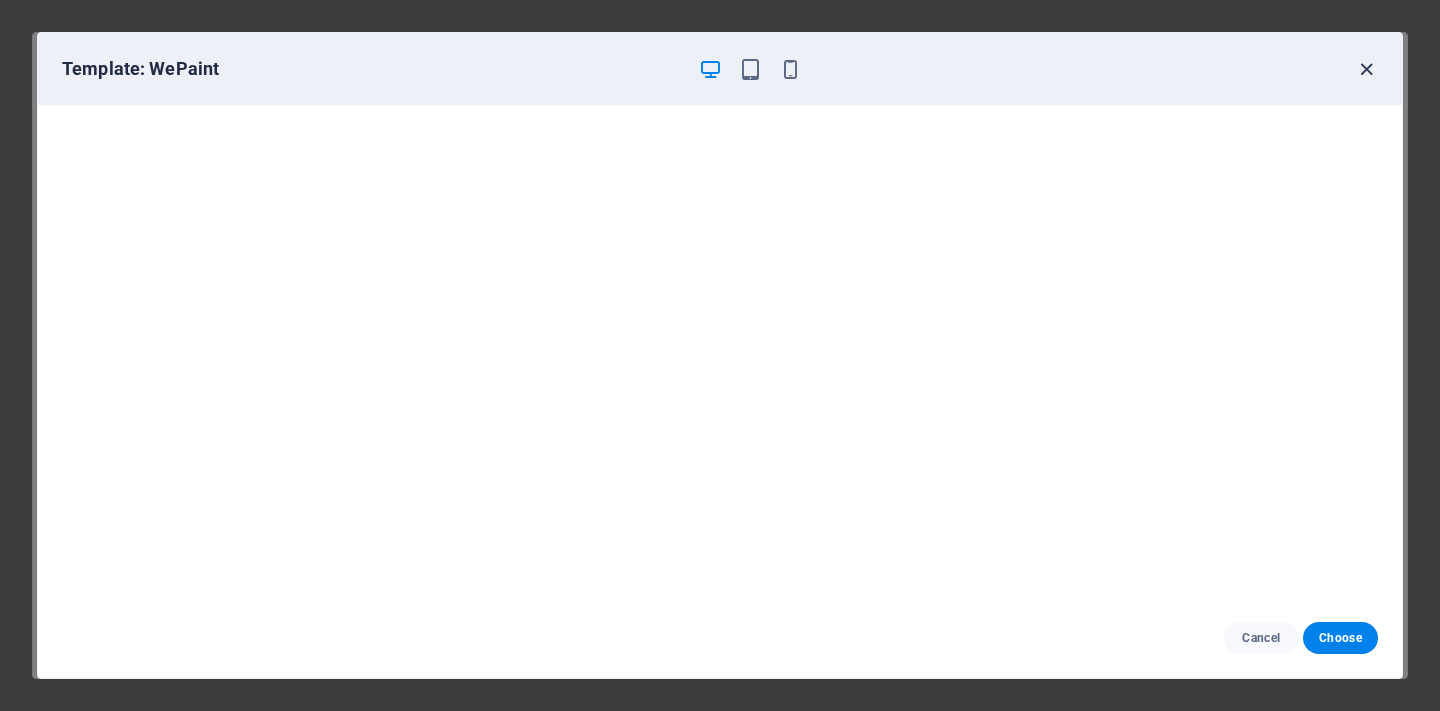 click at bounding box center [1366, 69] 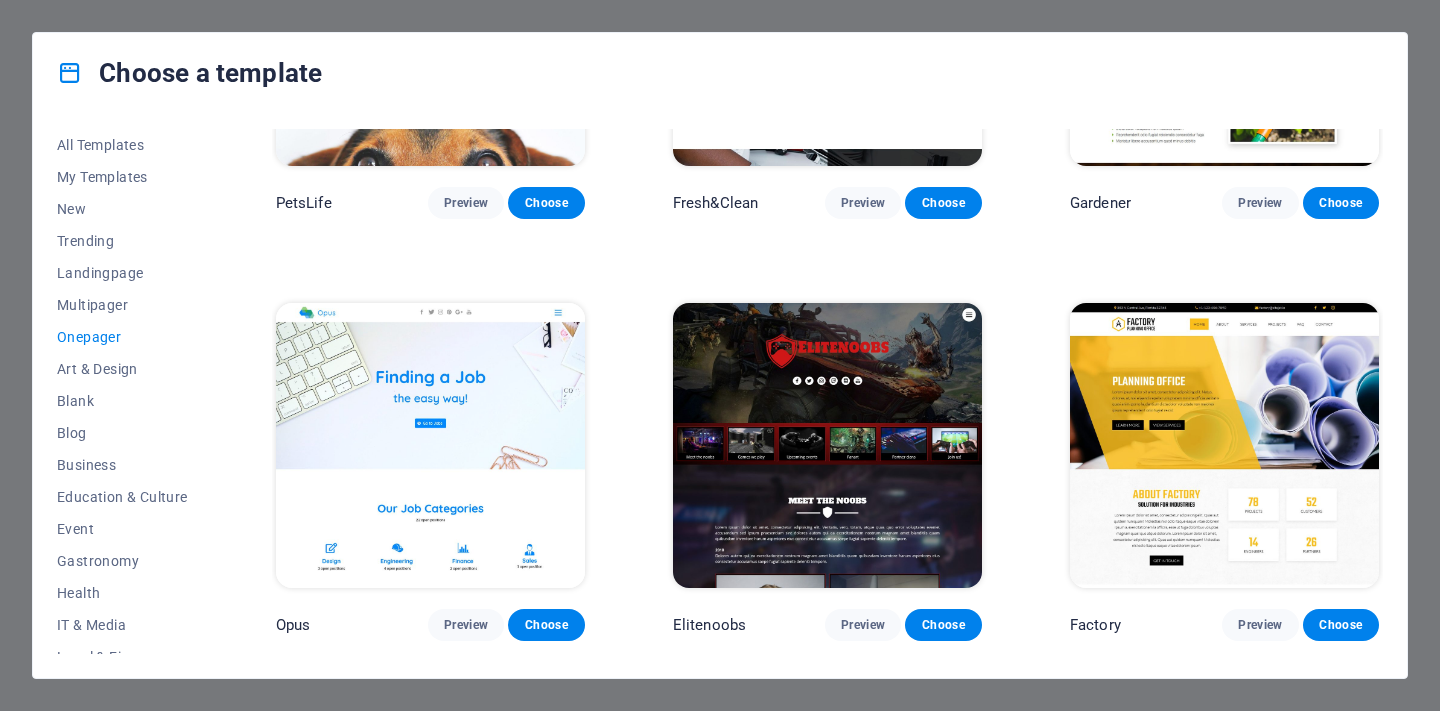 scroll, scrollTop: 7033, scrollLeft: 0, axis: vertical 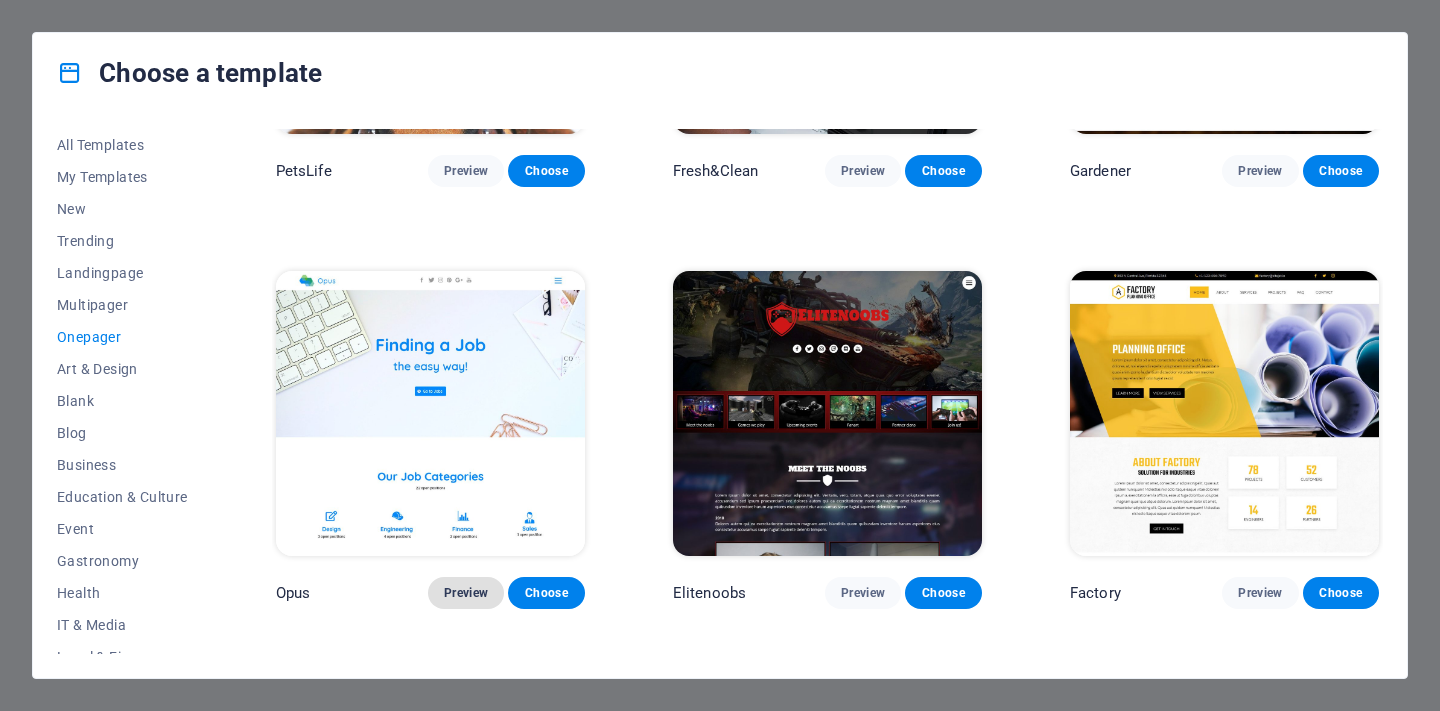 click on "Preview" at bounding box center (466, 593) 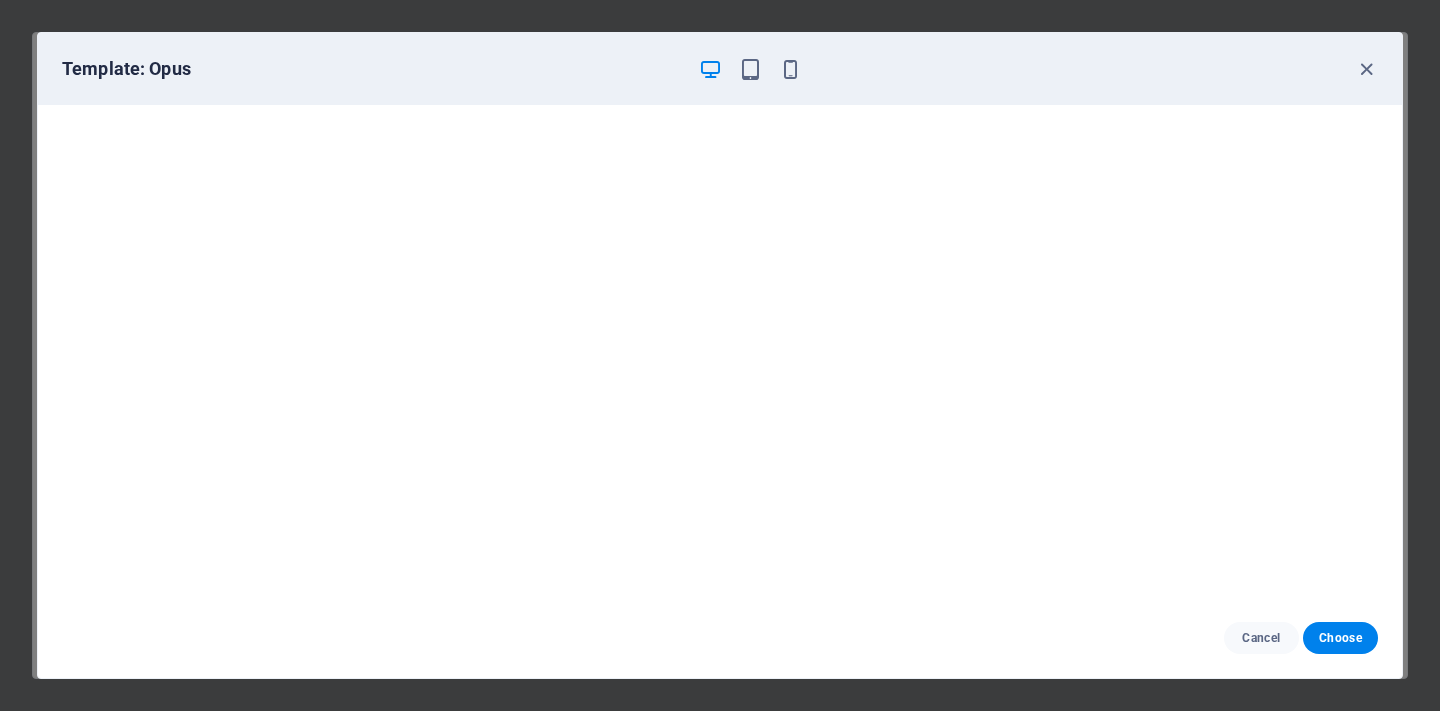 click on "Template: Opus" at bounding box center (720, 69) 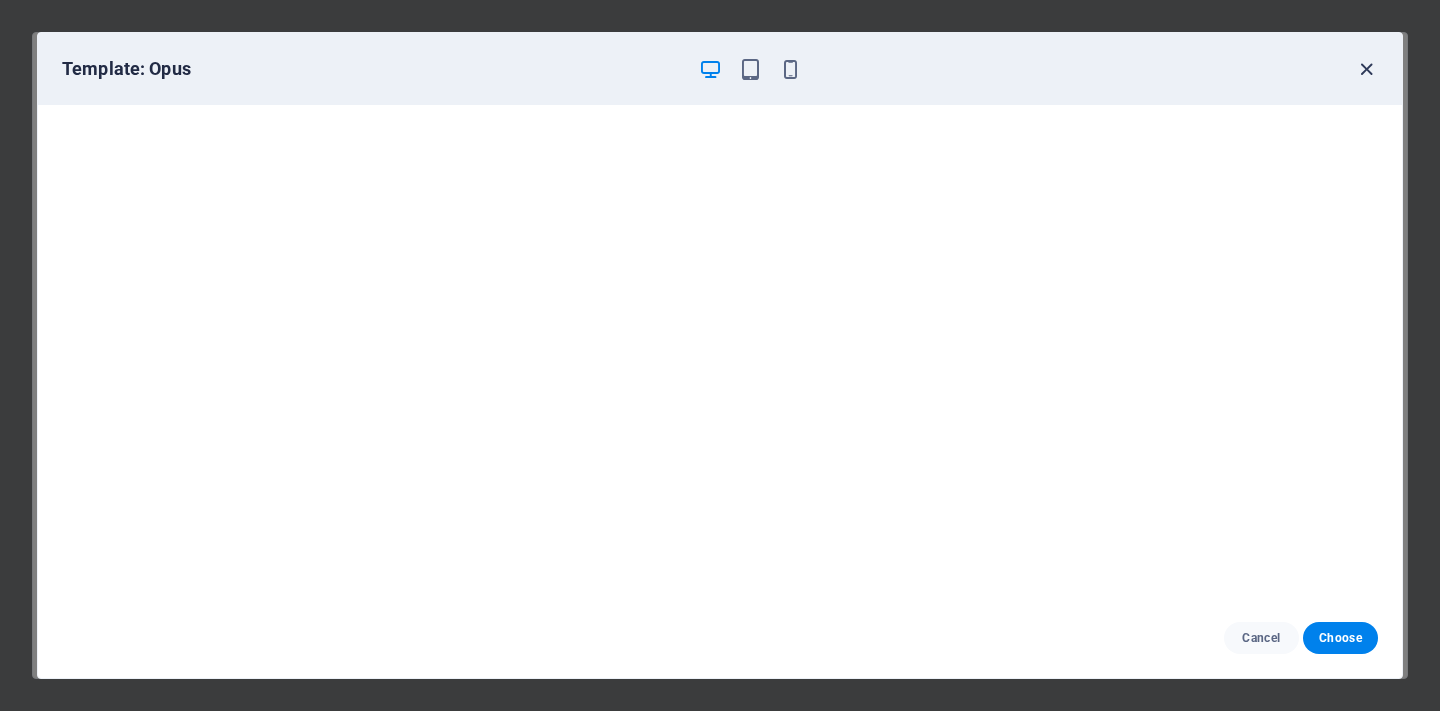 click at bounding box center (1366, 69) 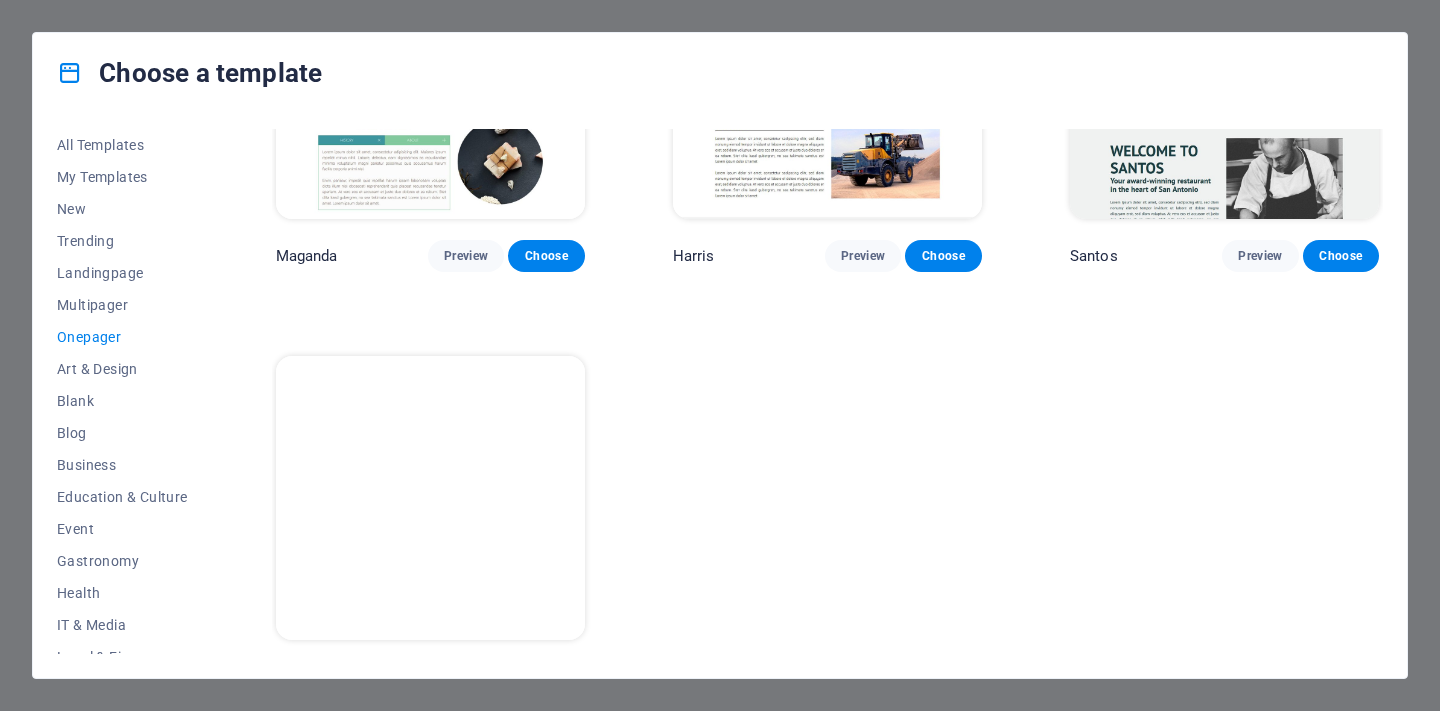 scroll, scrollTop: 9475, scrollLeft: 0, axis: vertical 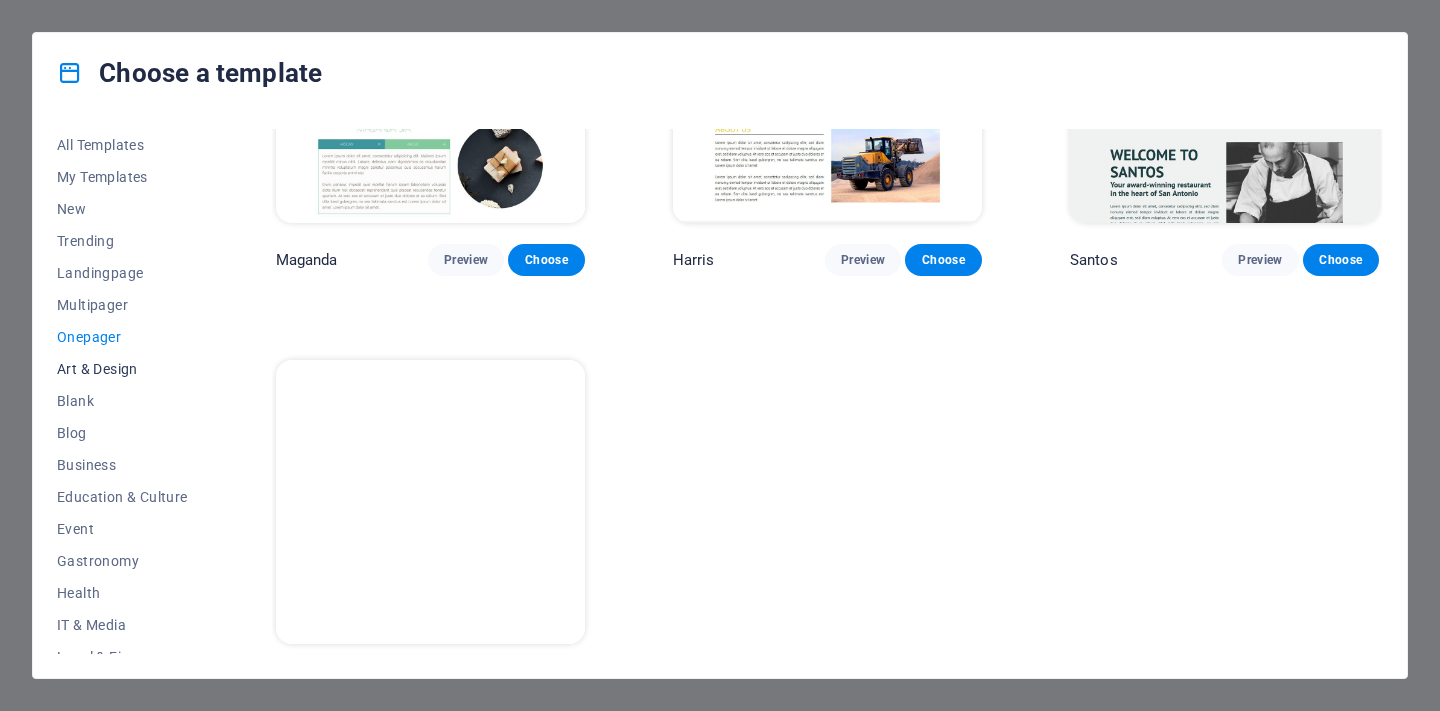 click on "Art & Design" at bounding box center (122, 369) 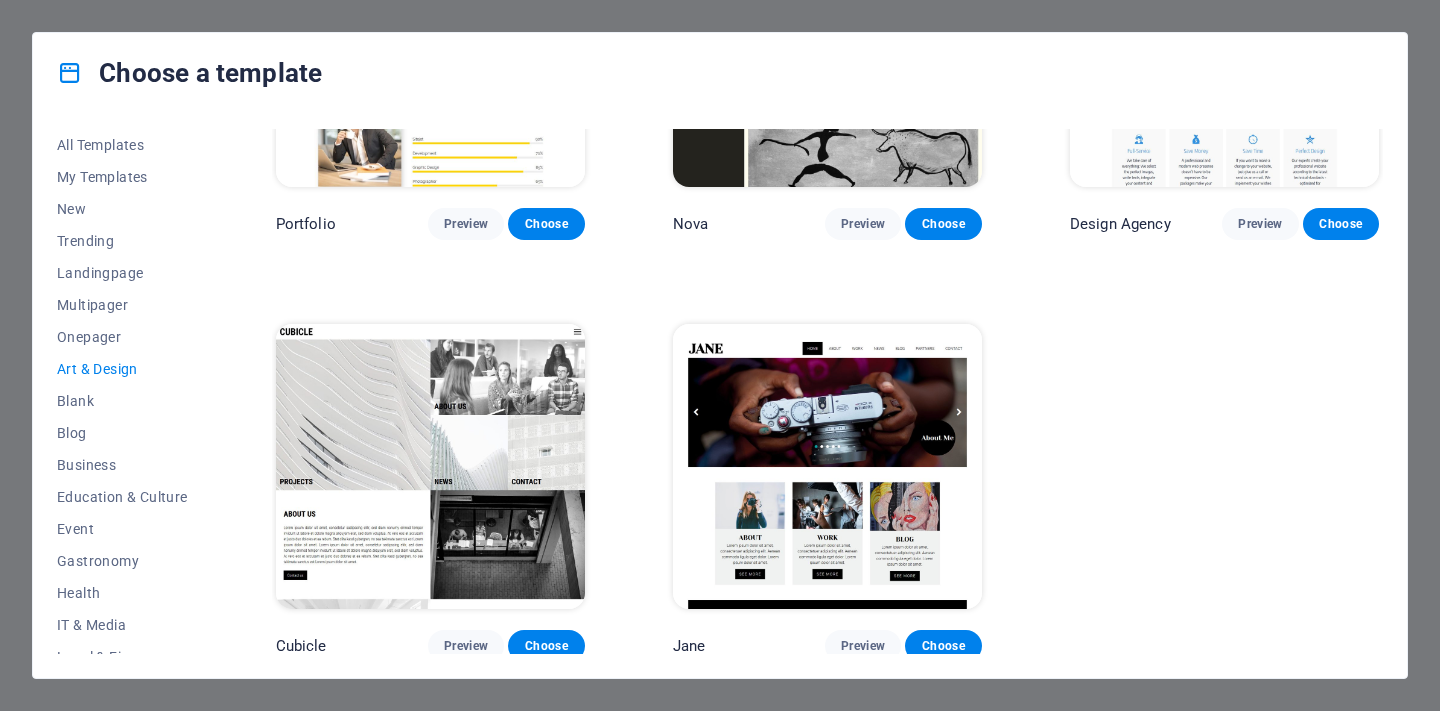 scroll, scrollTop: 1495, scrollLeft: 0, axis: vertical 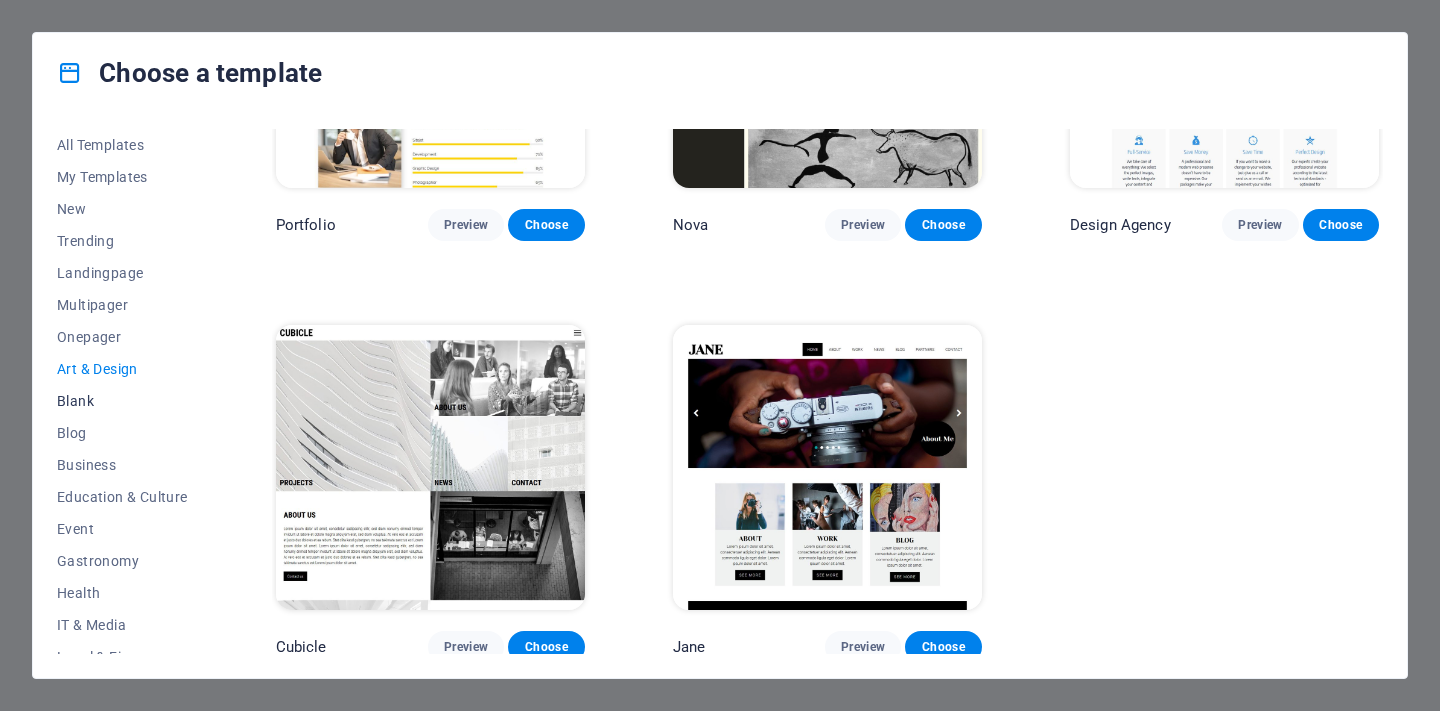 click on "Blank" at bounding box center [122, 401] 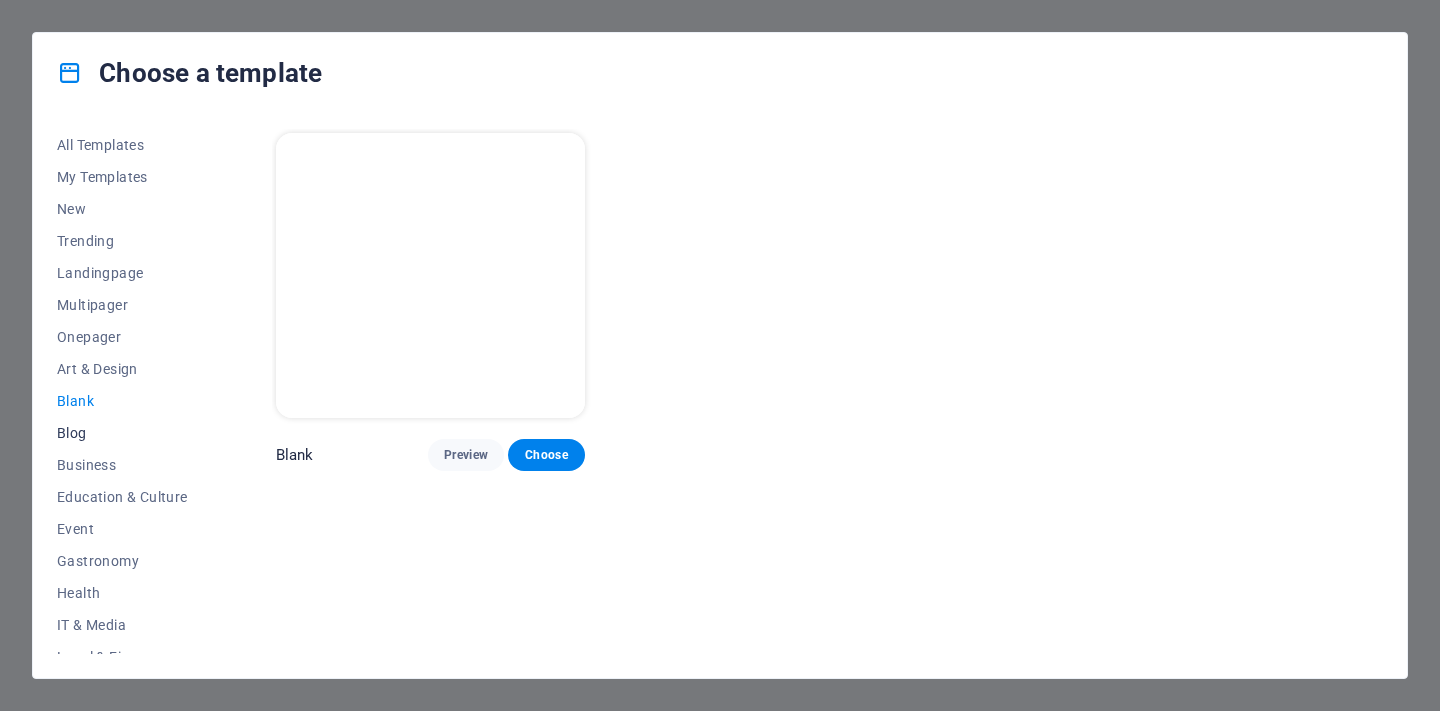 click on "Blog" at bounding box center (122, 433) 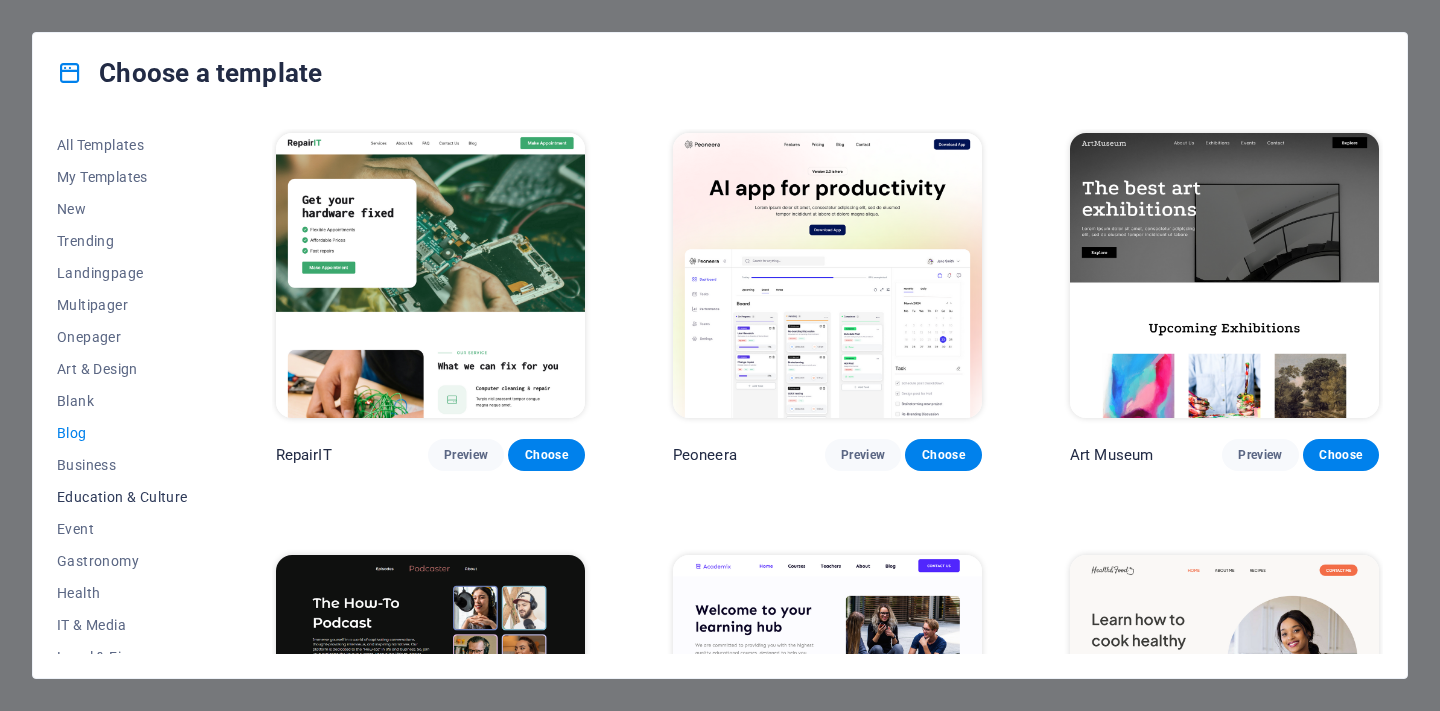 click on "Education & Culture" at bounding box center [122, 497] 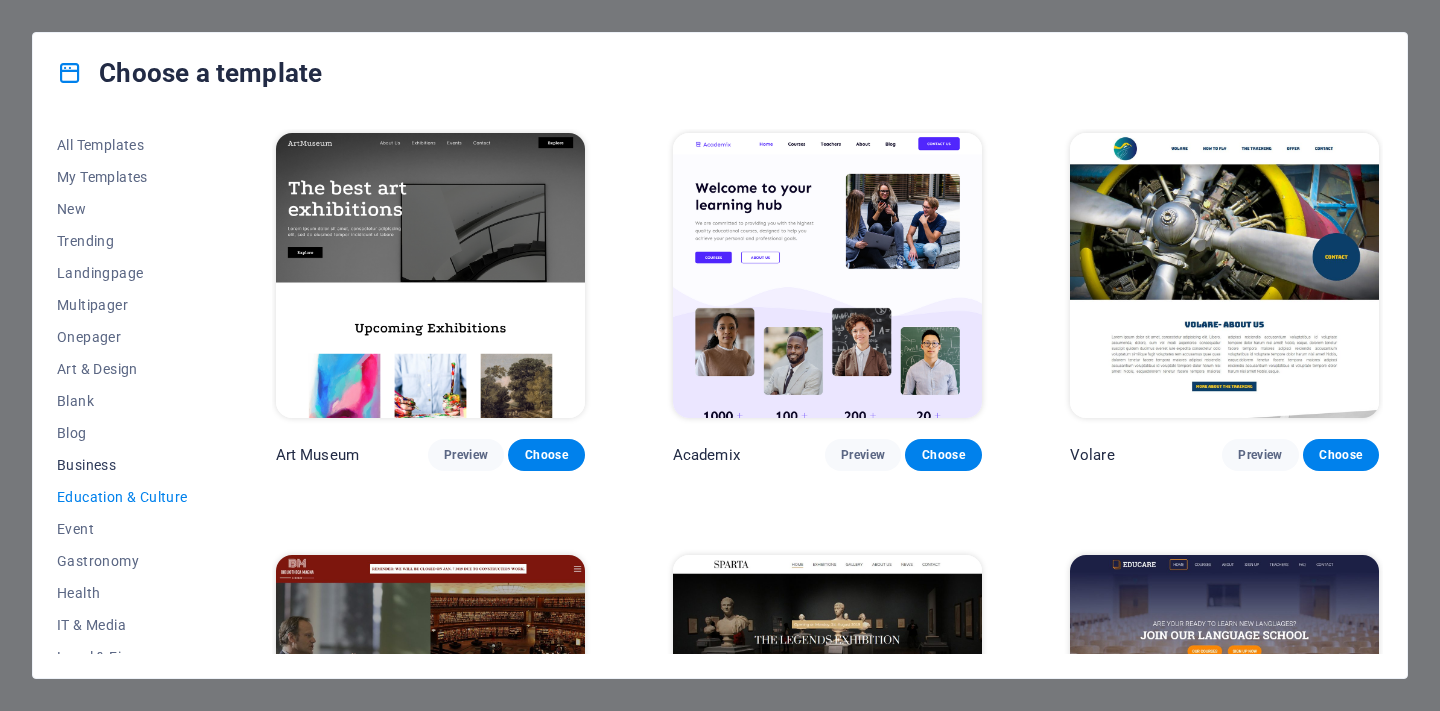 click on "Business" at bounding box center (122, 465) 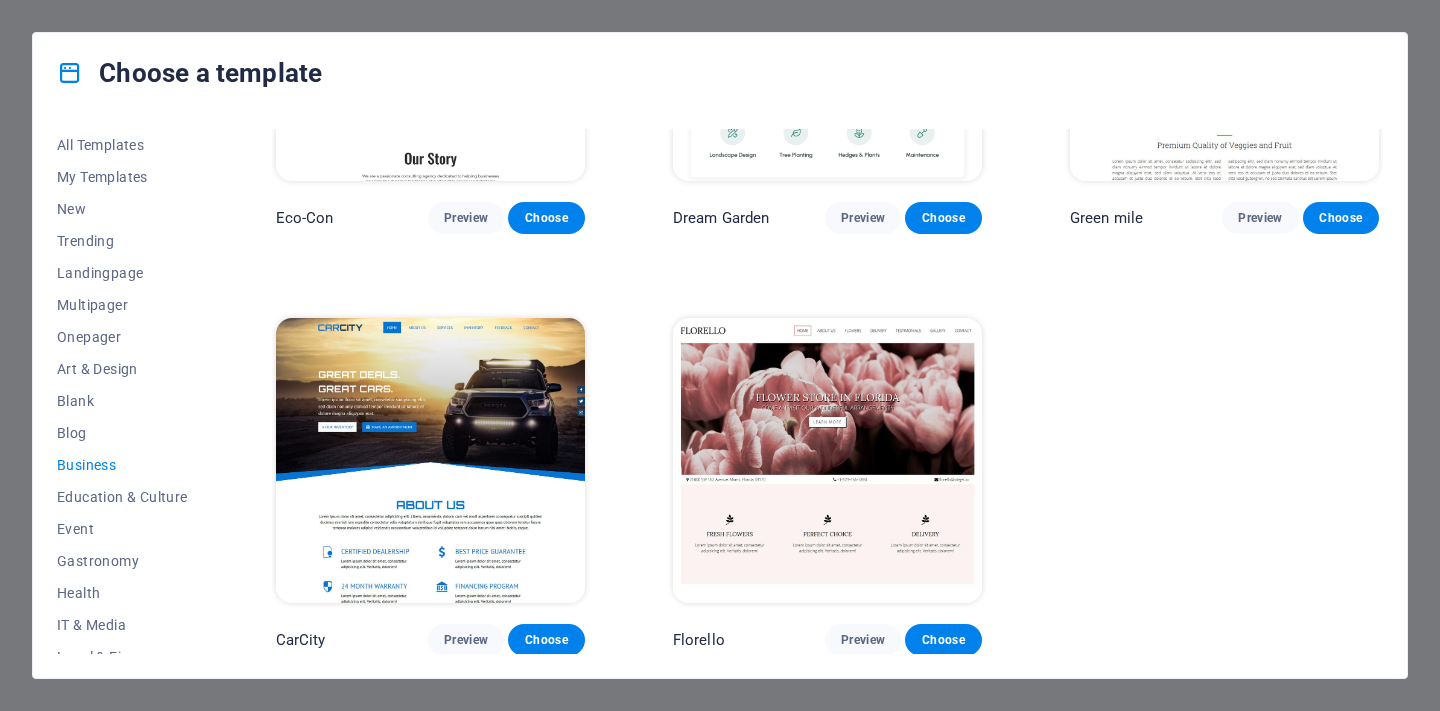 scroll, scrollTop: 235, scrollLeft: 0, axis: vertical 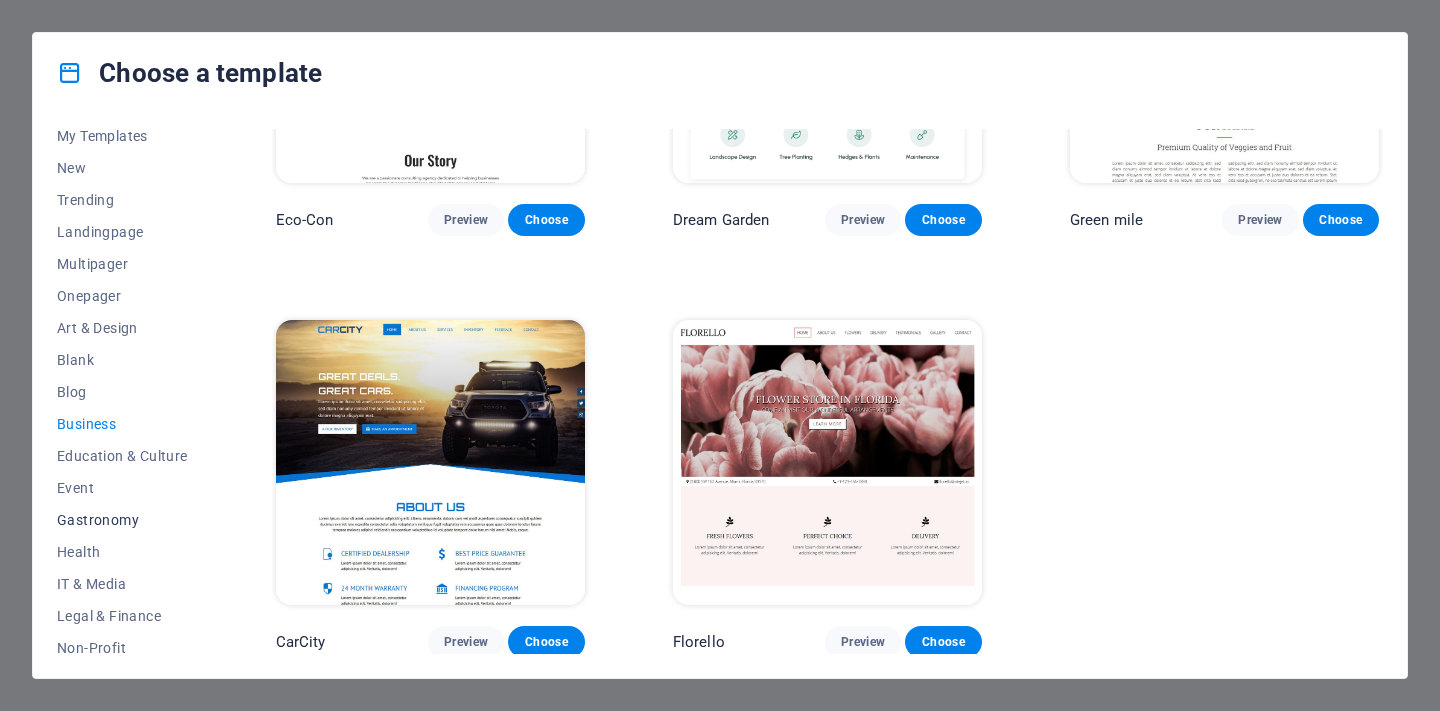 click on "Gastronomy" at bounding box center (122, 520) 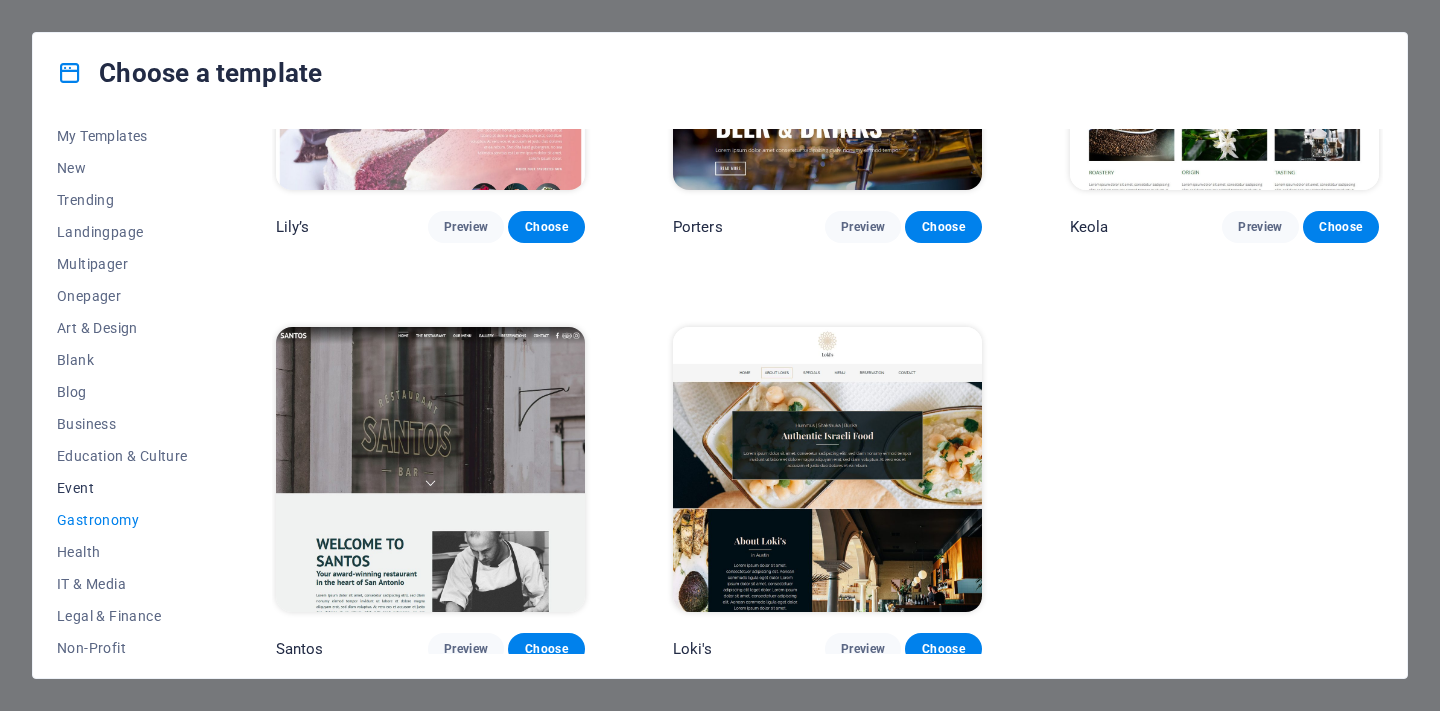 click on "Event" at bounding box center (122, 488) 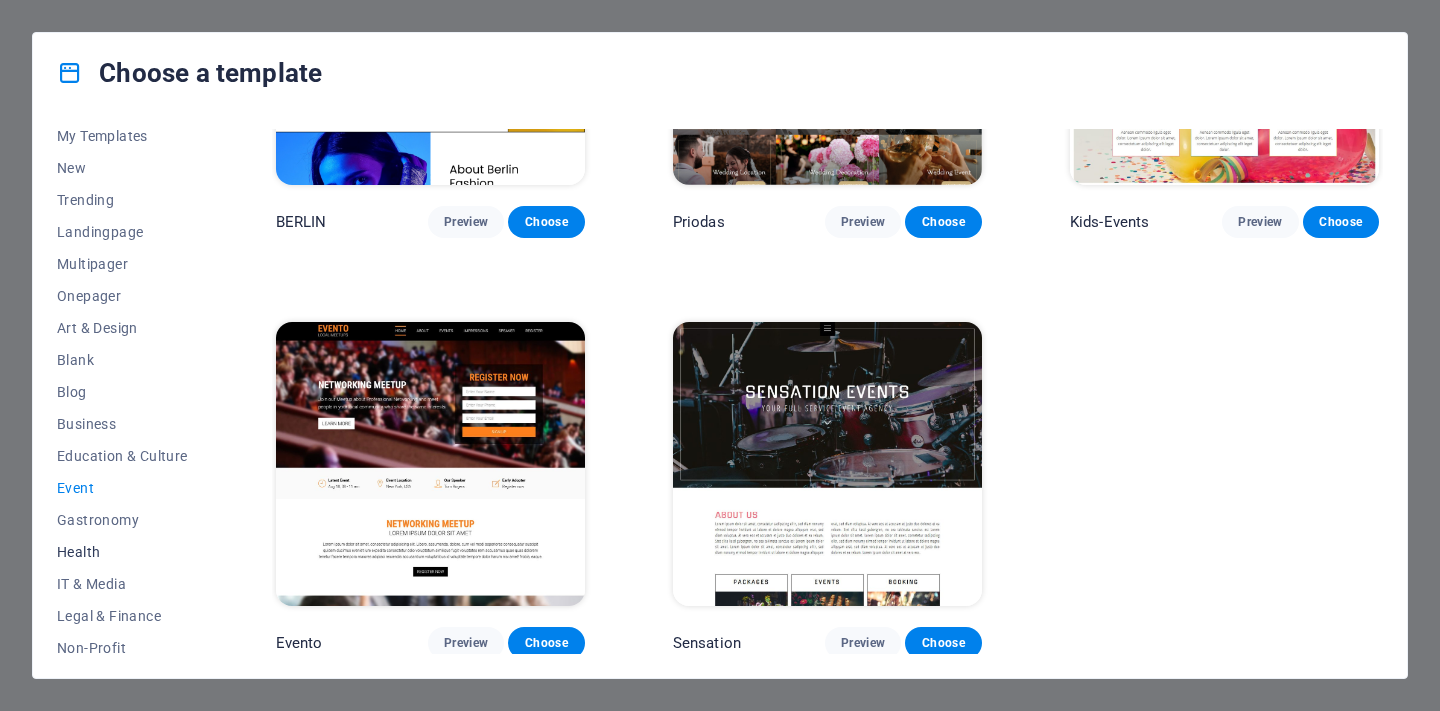 click on "Health" at bounding box center [122, 552] 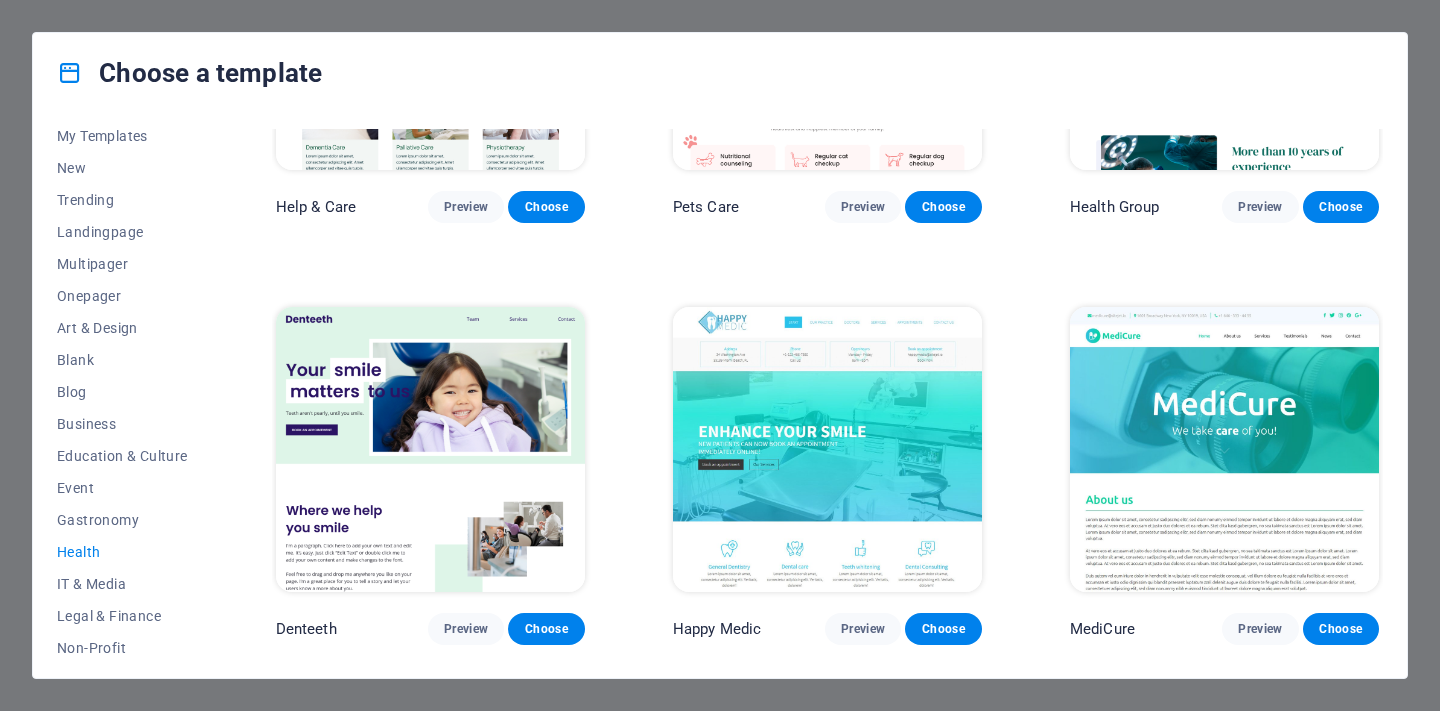 scroll, scrollTop: 339, scrollLeft: 0, axis: vertical 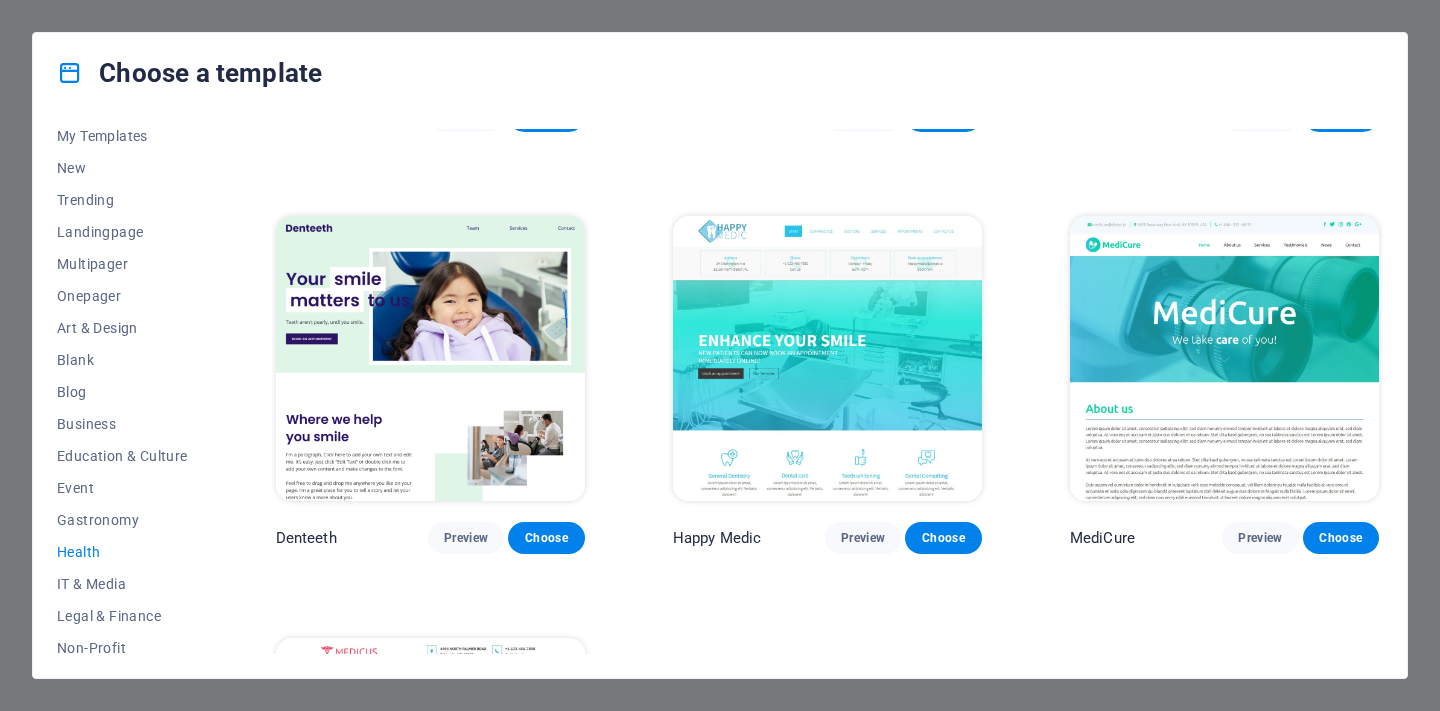 click on "Happy Medic Preview Choose" at bounding box center [827, 383] 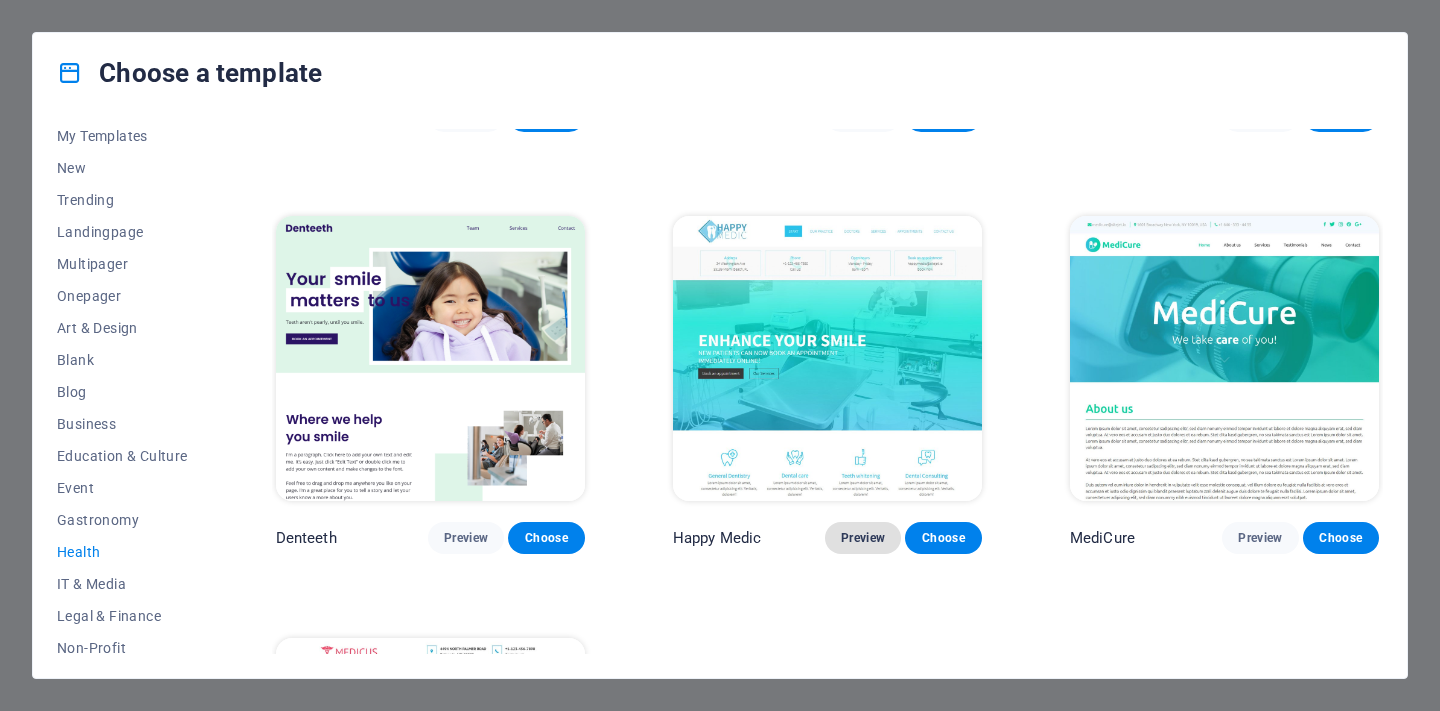 click on "Preview" at bounding box center (863, 538) 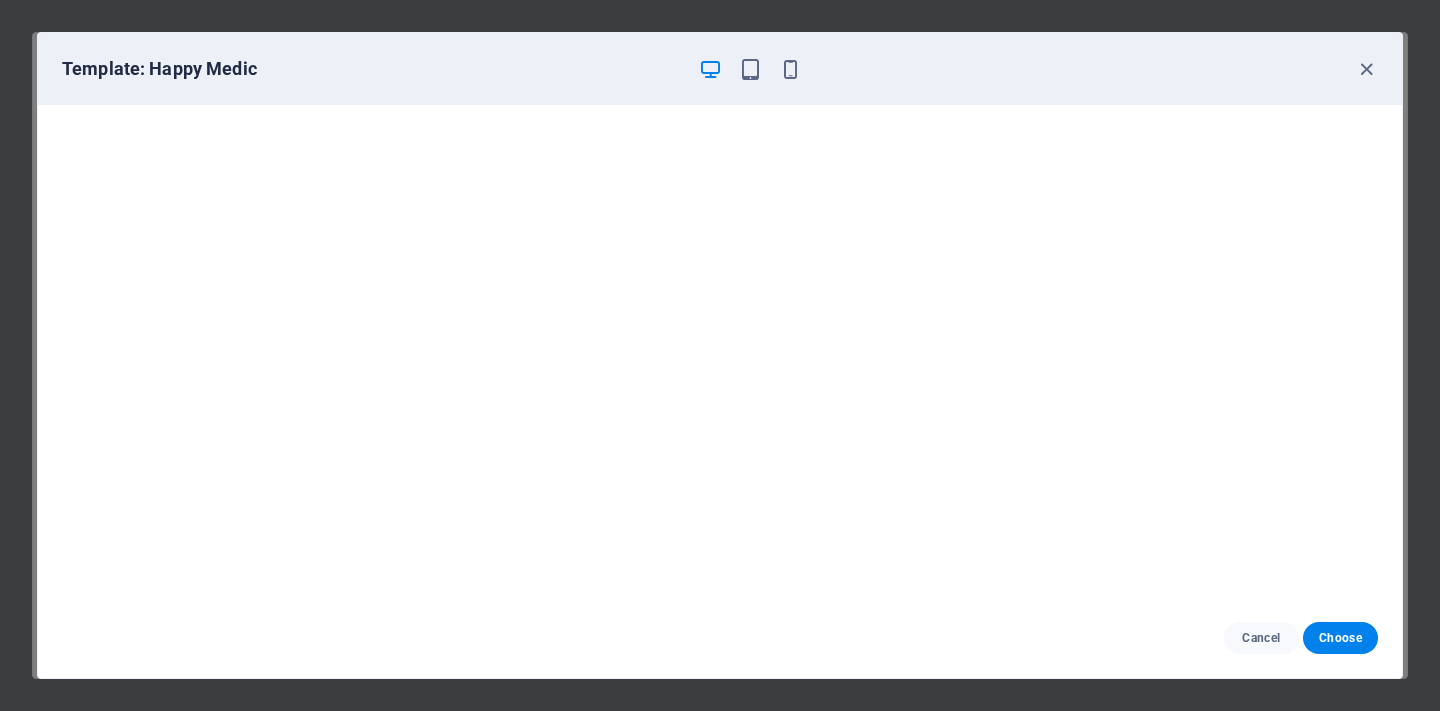 scroll, scrollTop: 5, scrollLeft: 0, axis: vertical 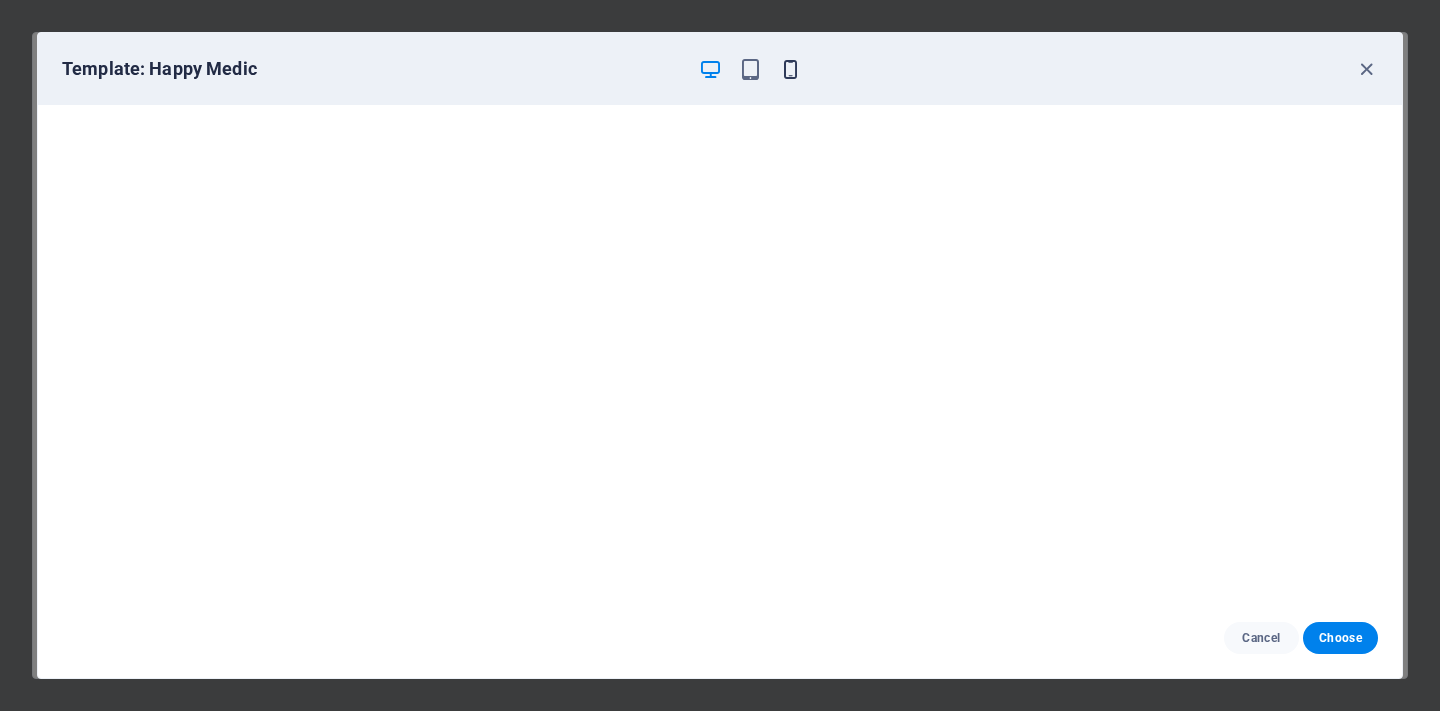 click at bounding box center (790, 69) 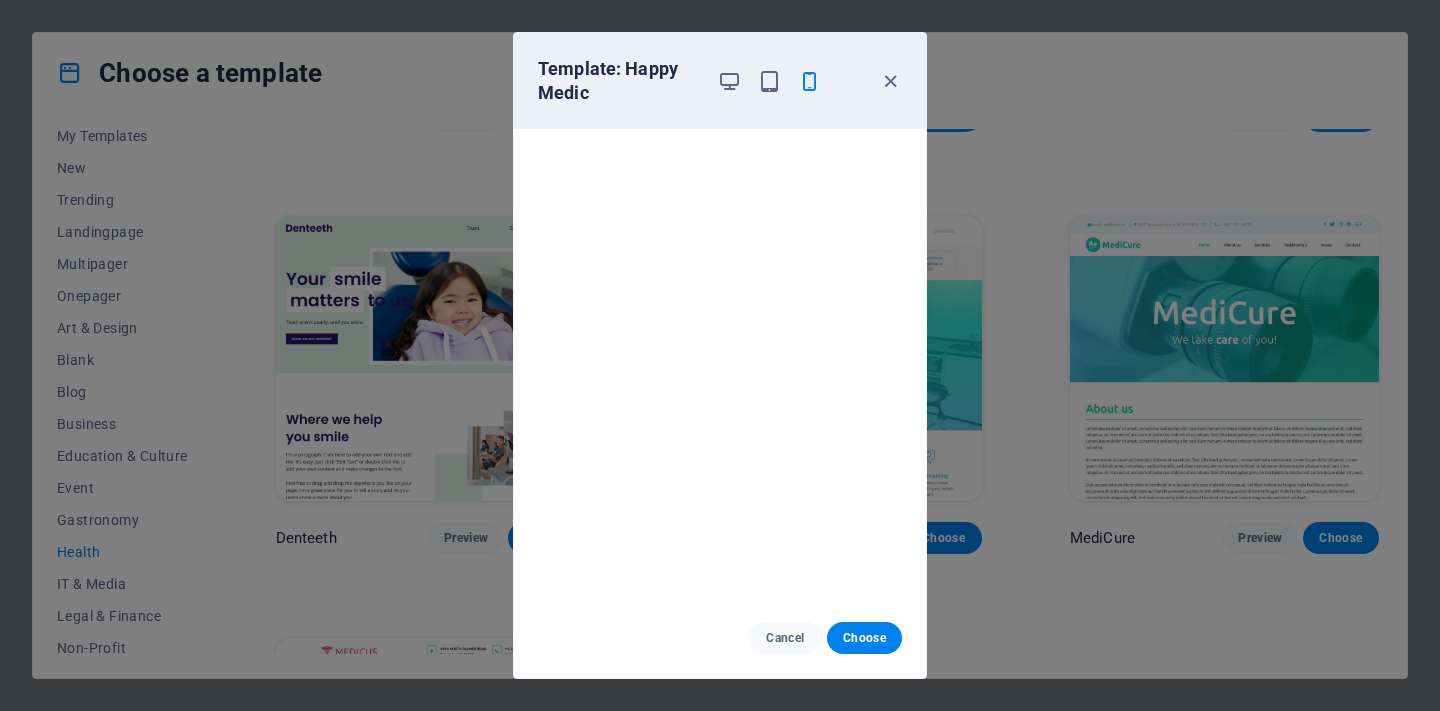 scroll, scrollTop: 0, scrollLeft: 0, axis: both 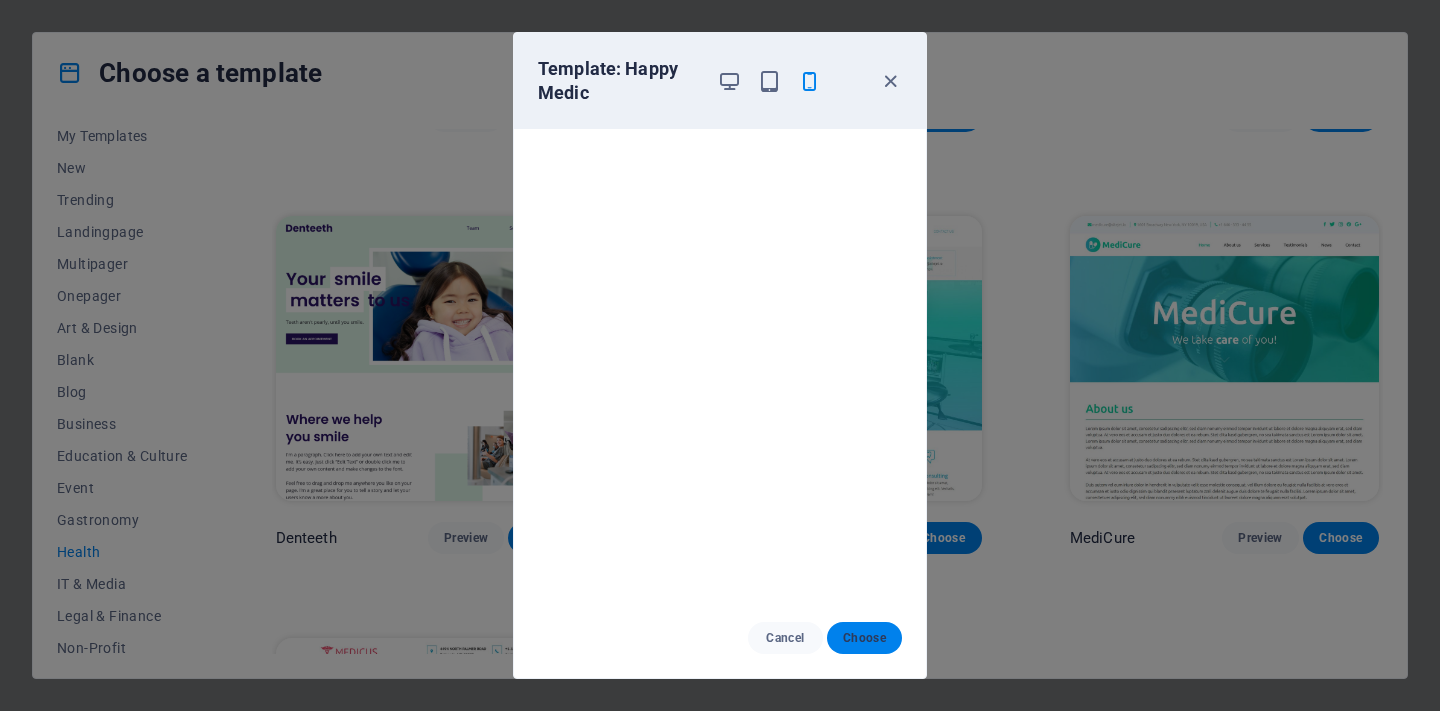 click on "Choose" at bounding box center (864, 638) 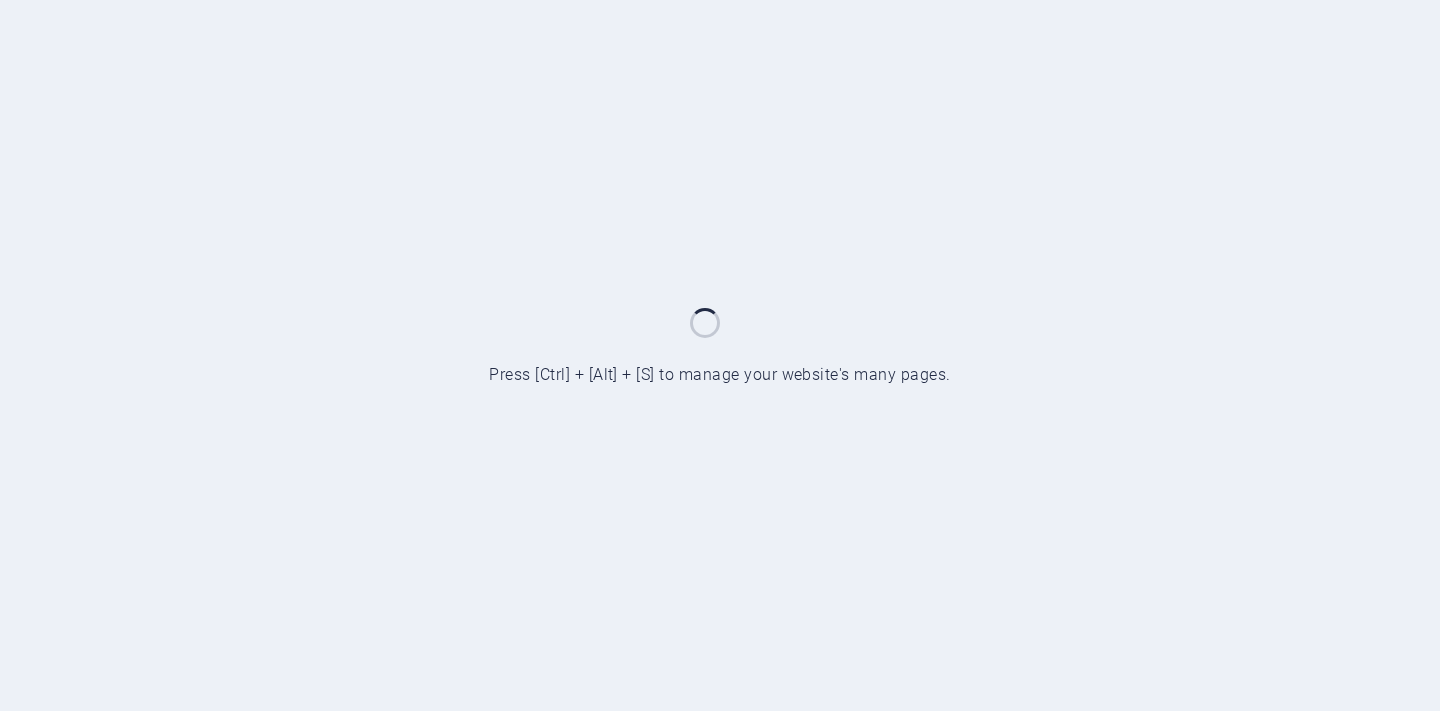 scroll, scrollTop: 0, scrollLeft: 0, axis: both 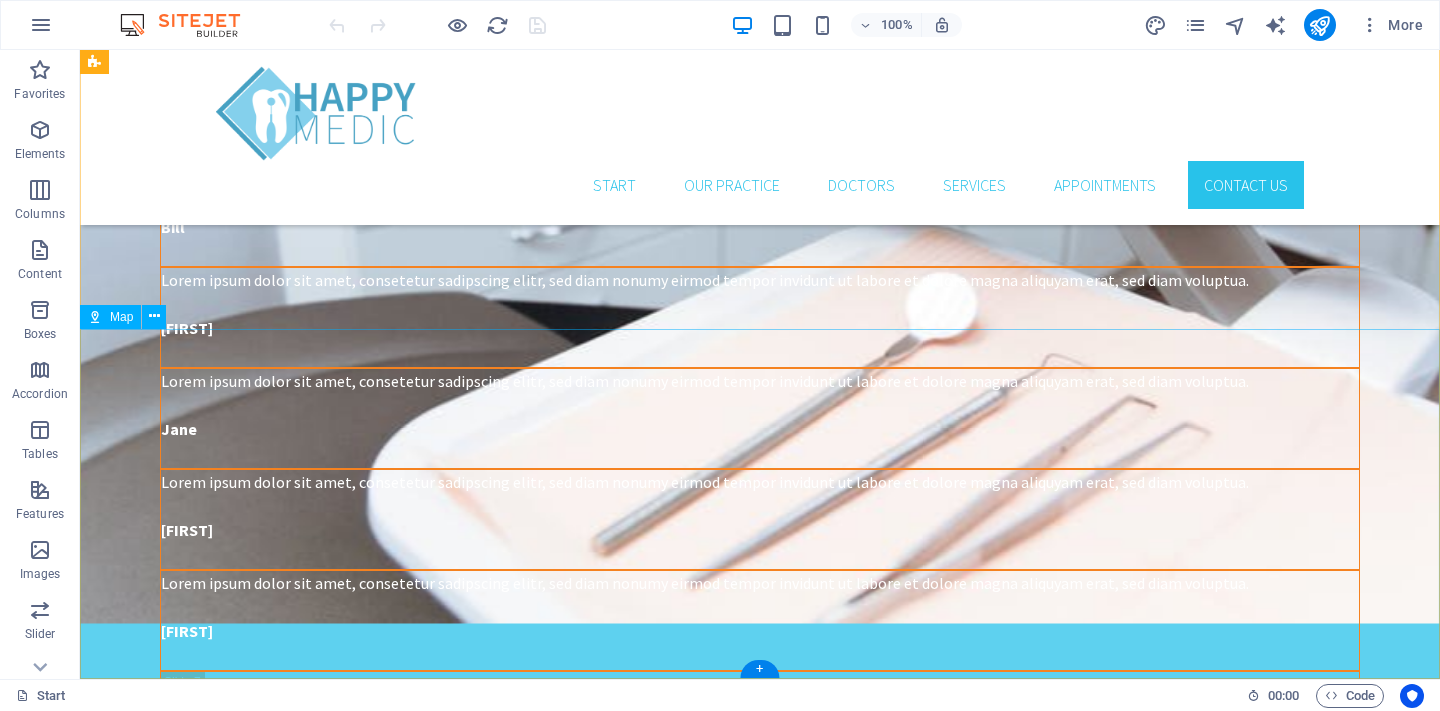 click at bounding box center (760, 3671) 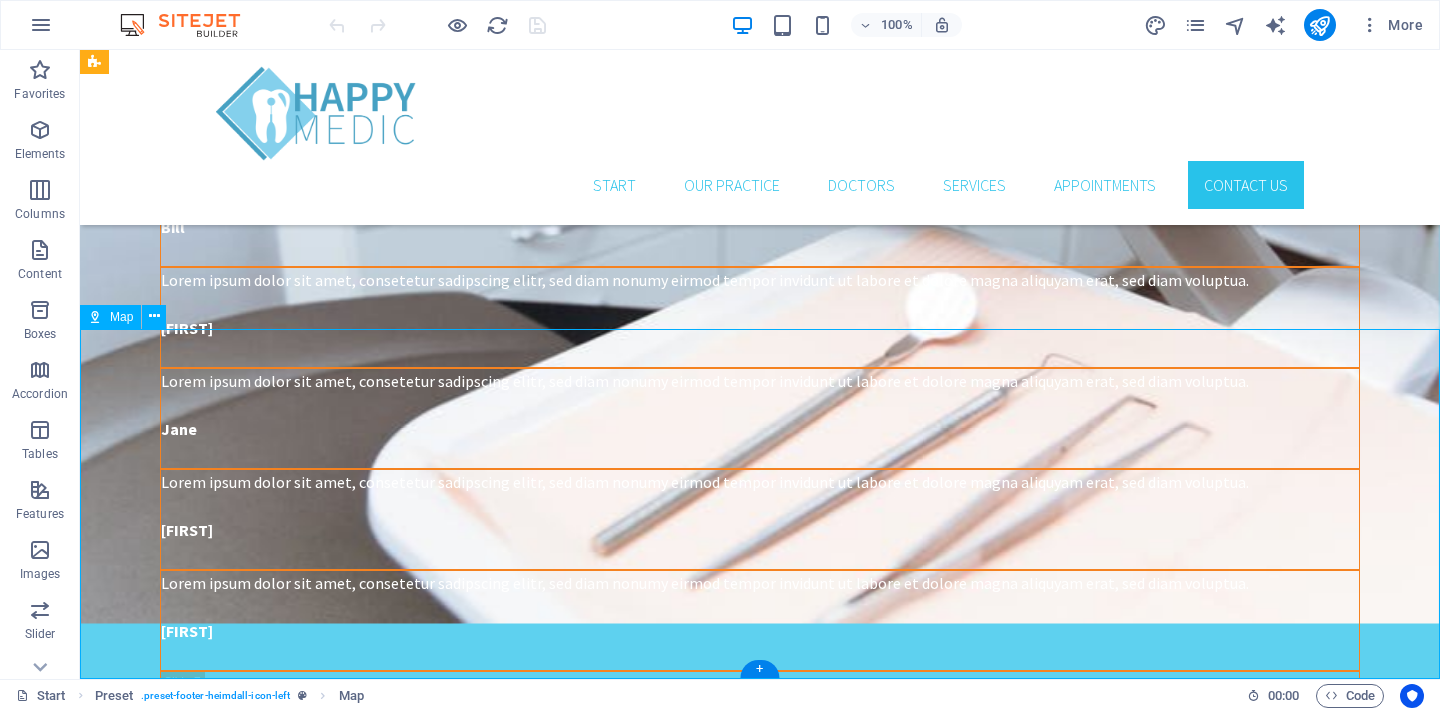 click at bounding box center (760, 3671) 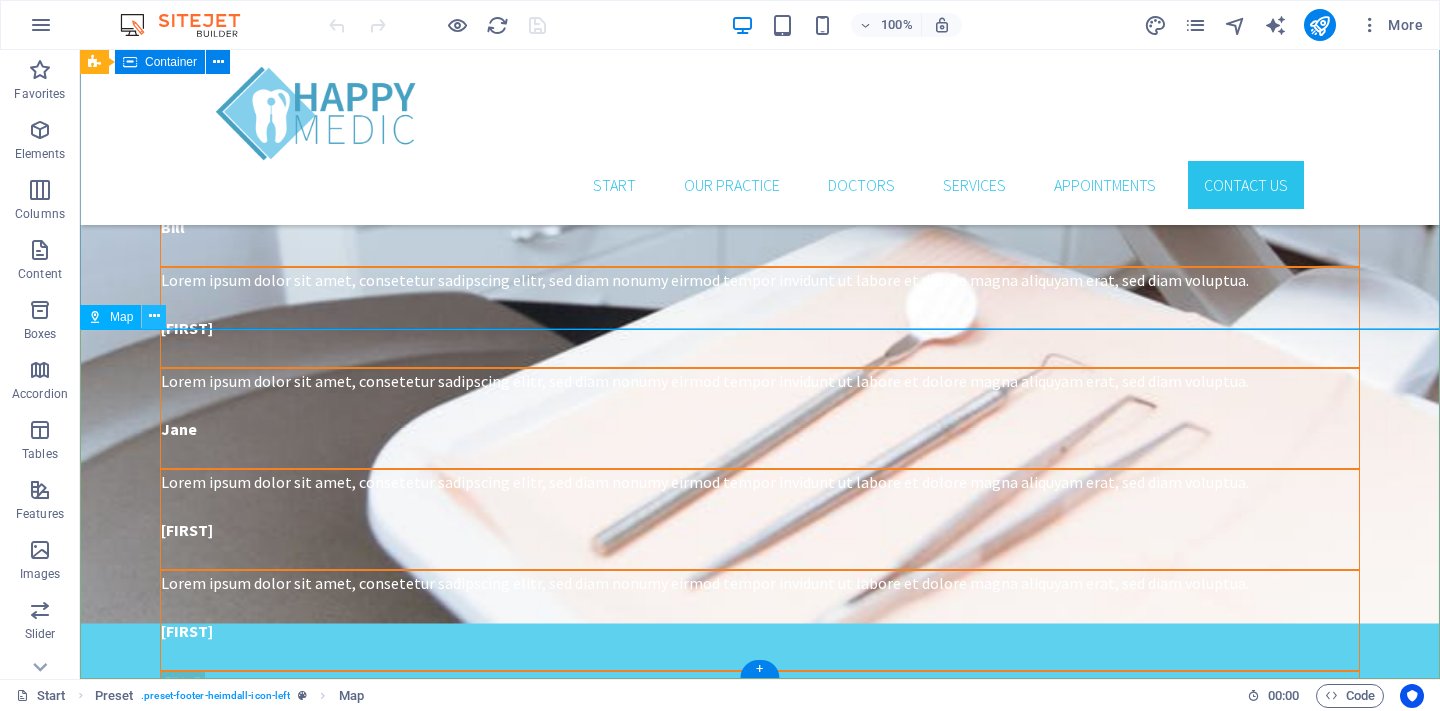 click at bounding box center (154, 316) 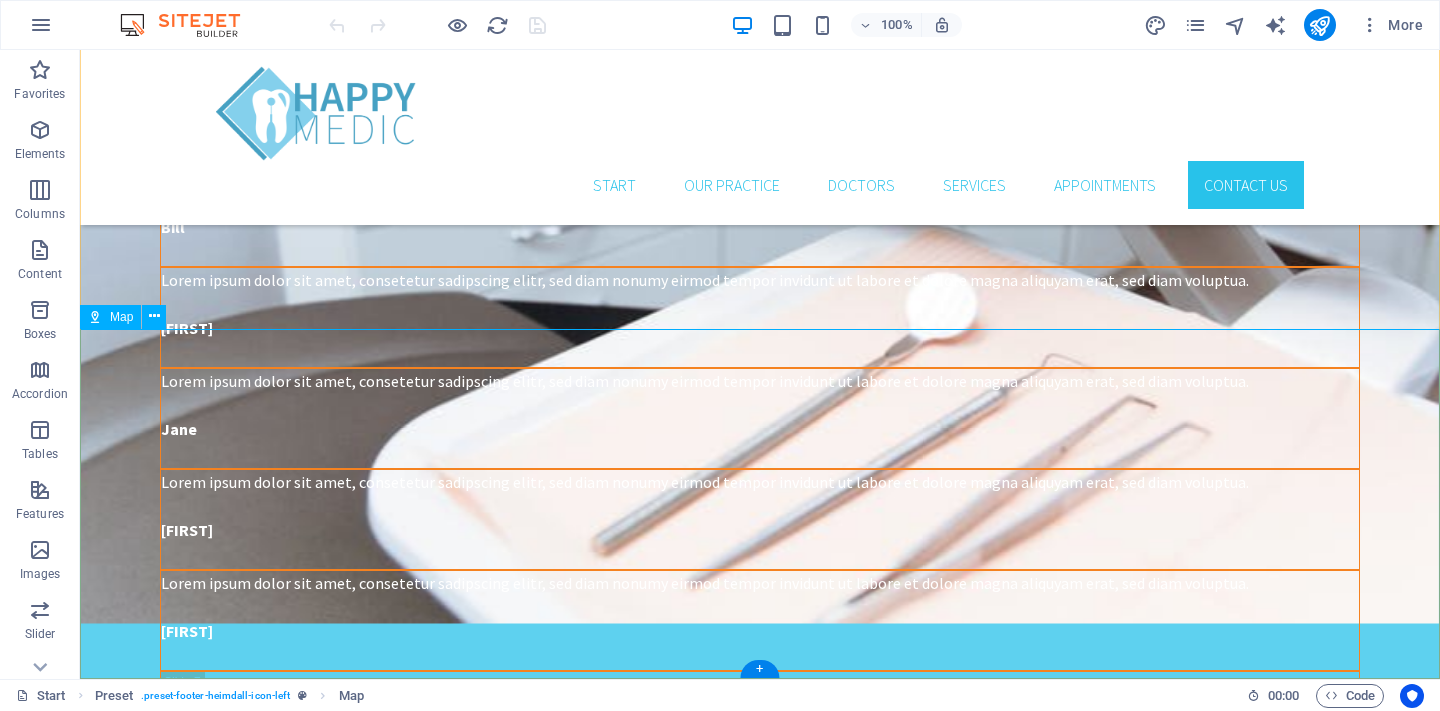 click at bounding box center (760, 3671) 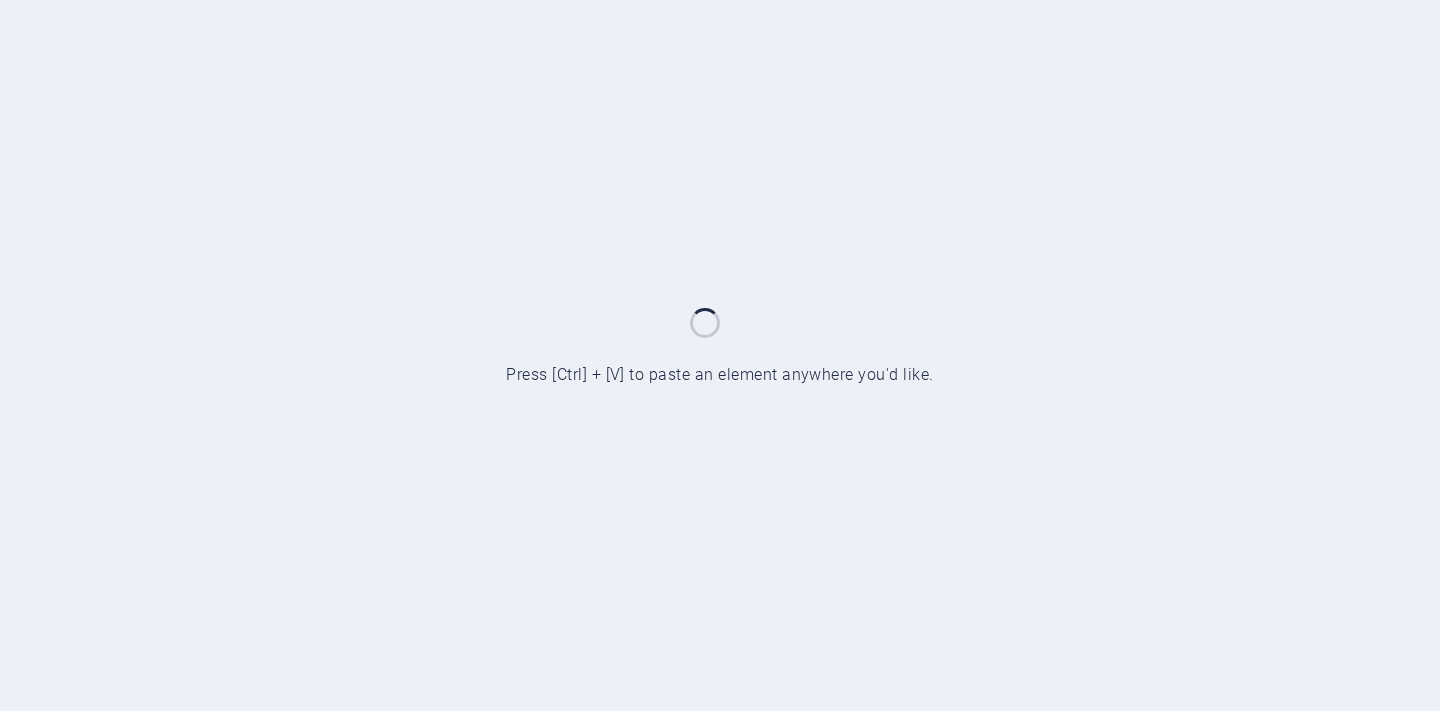 scroll, scrollTop: 0, scrollLeft: 0, axis: both 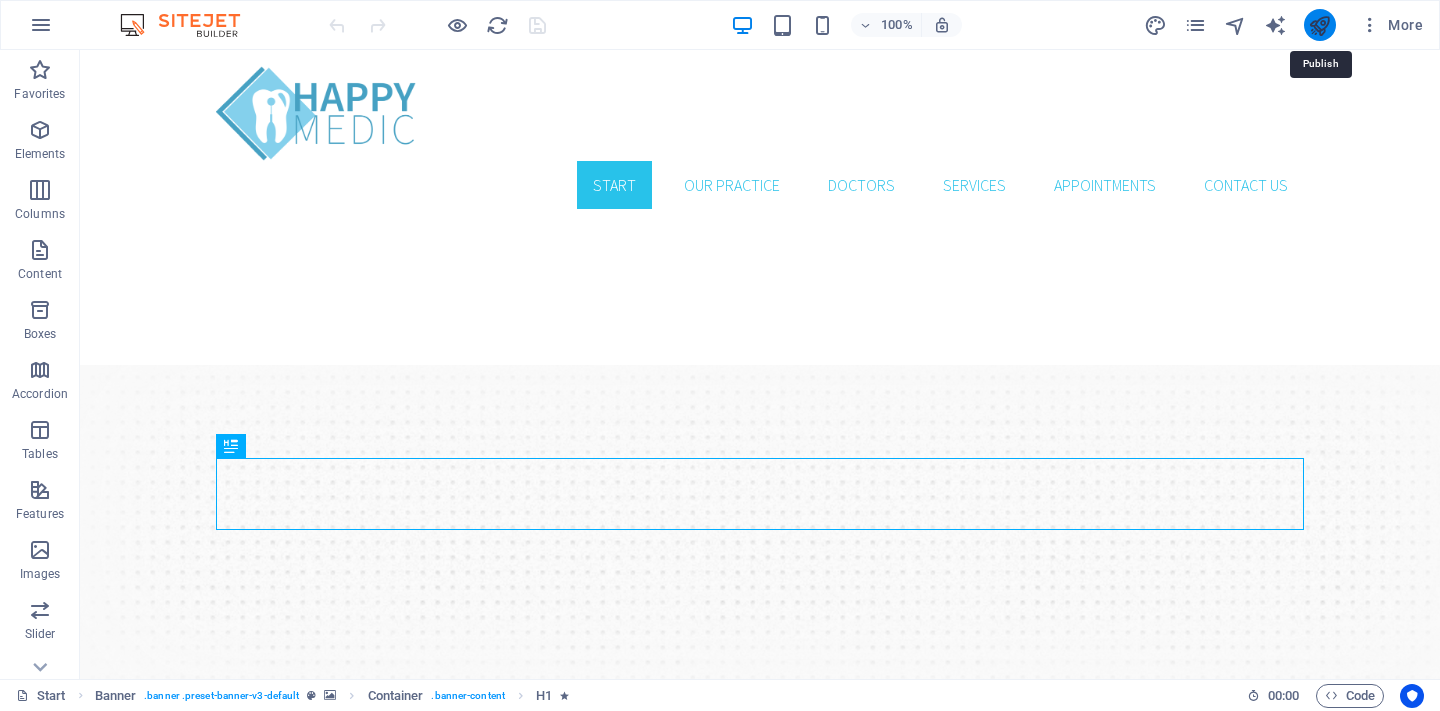 click at bounding box center (1319, 25) 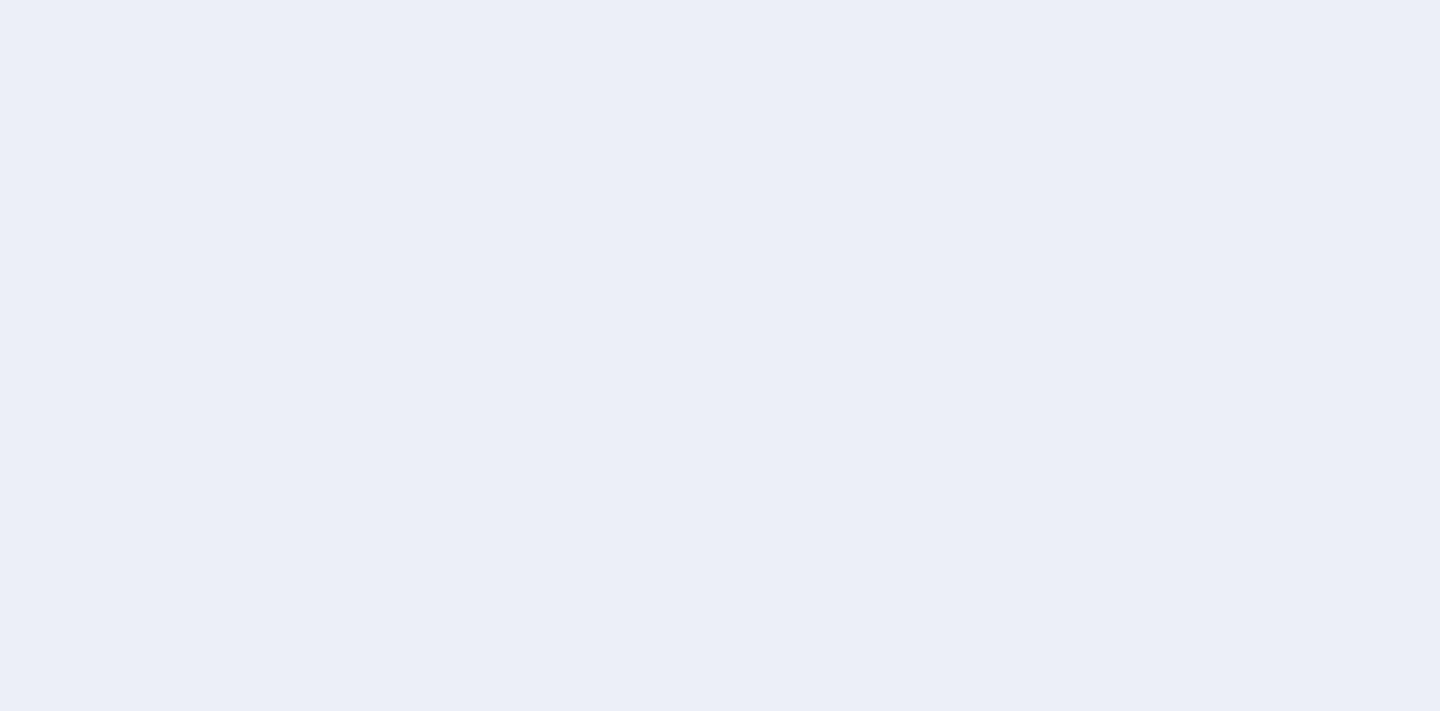 scroll, scrollTop: 0, scrollLeft: 0, axis: both 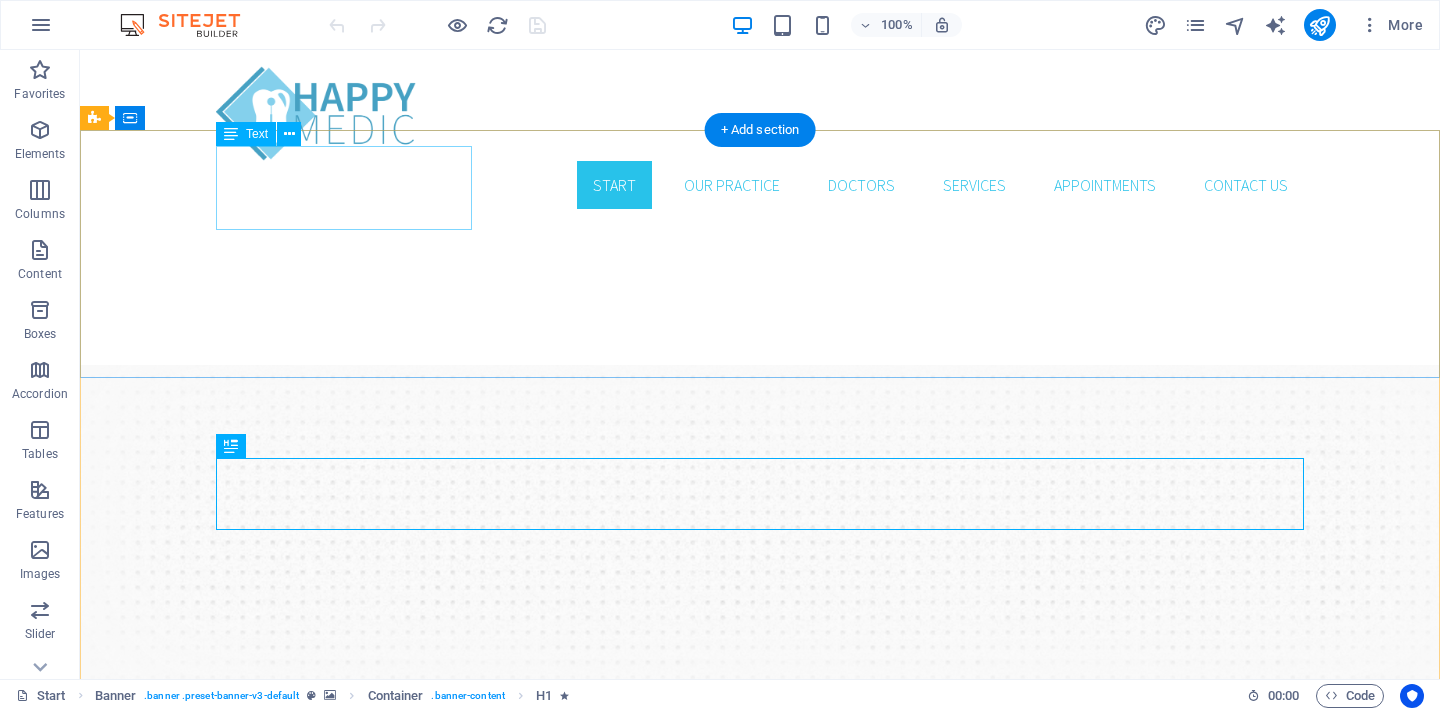 click on "Address" at bounding box center (760, 942) 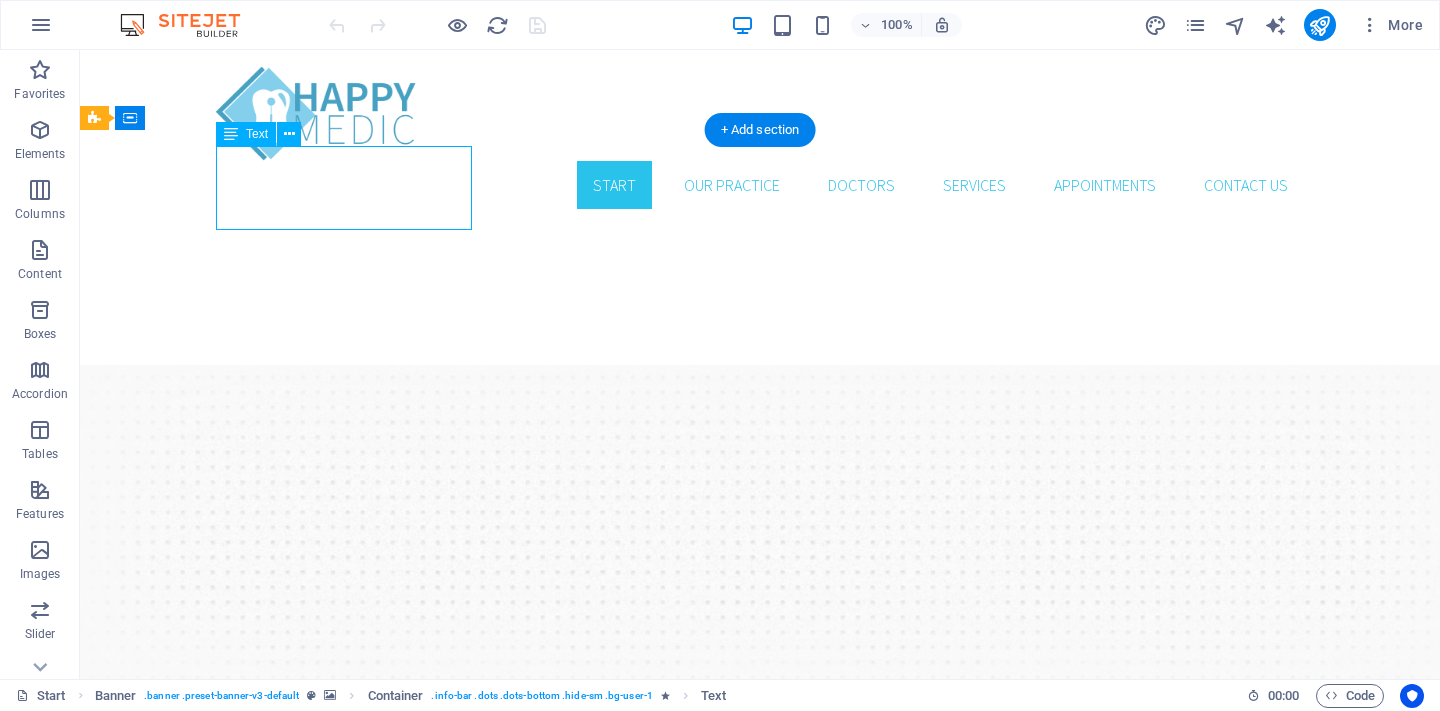 click on "Address" at bounding box center [760, 942] 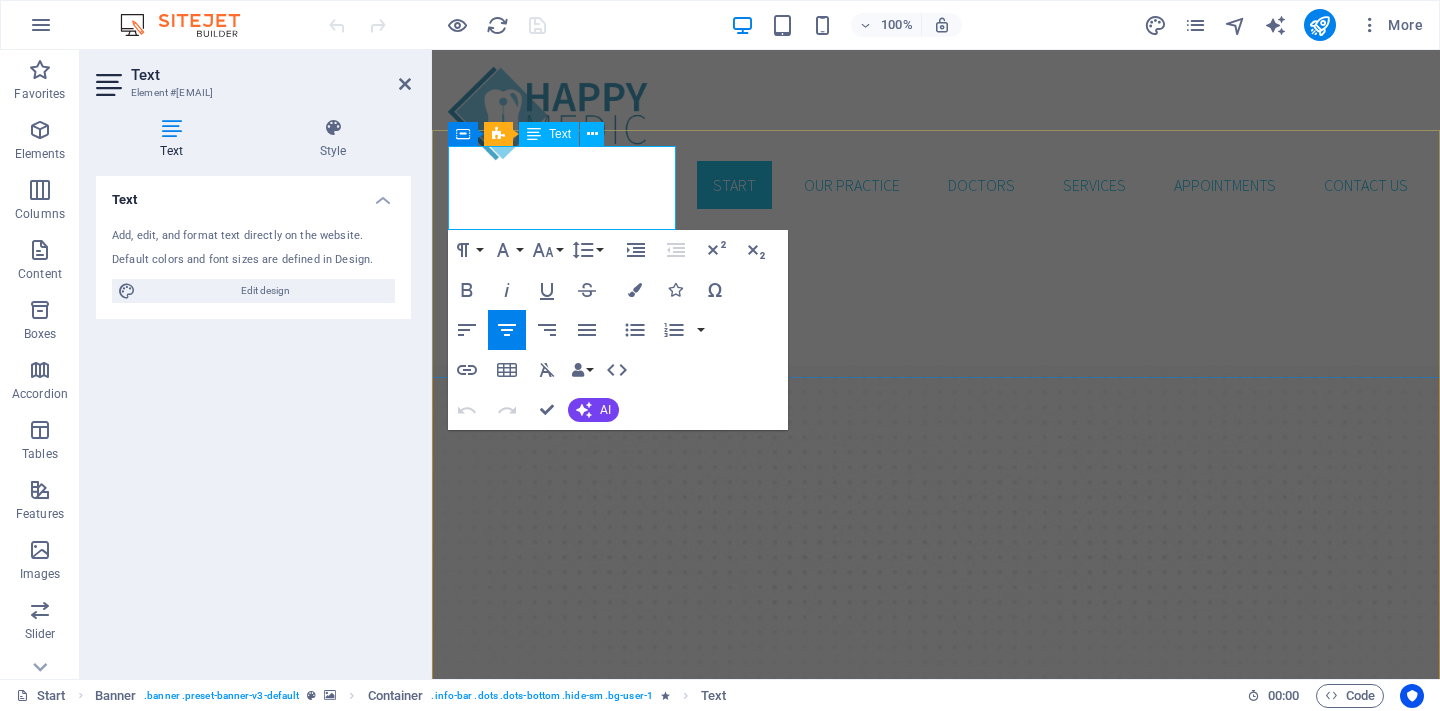 click on "Address" at bounding box center [936, 930] 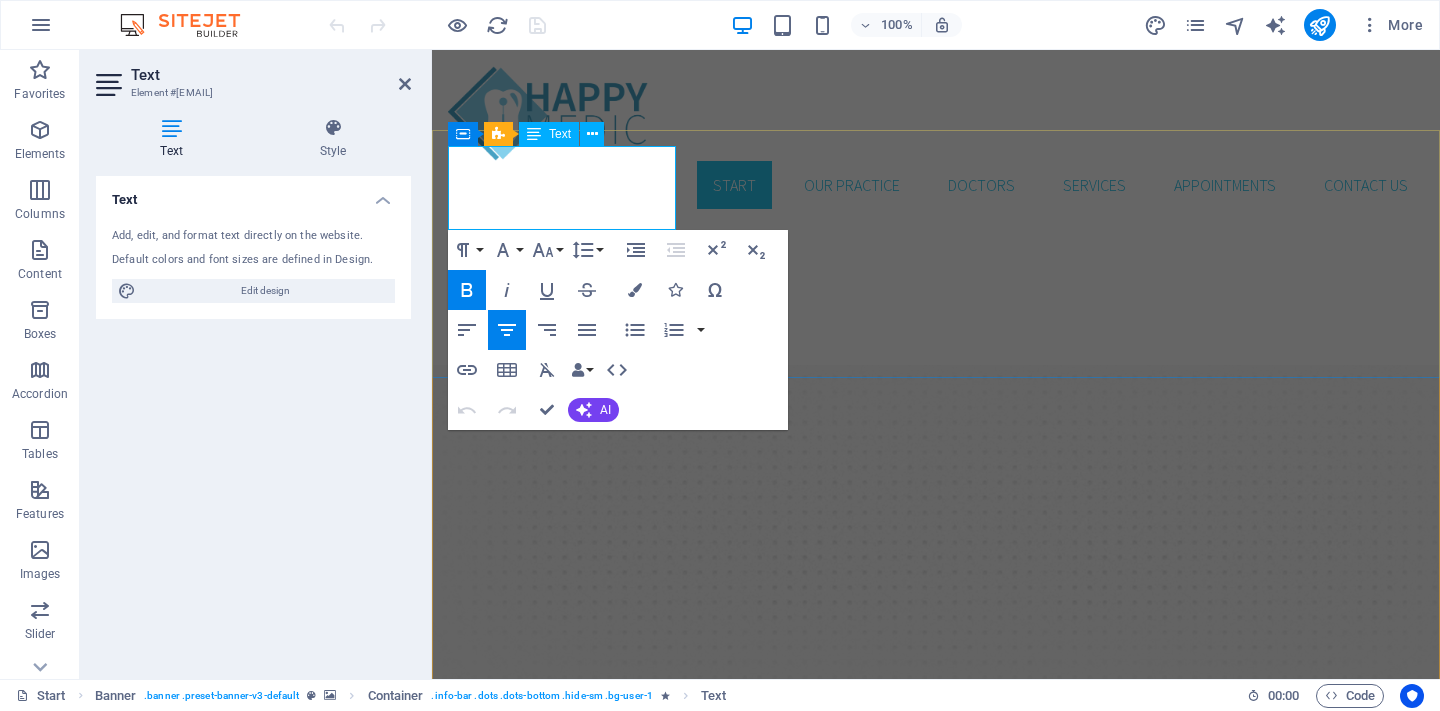 click on "Address" at bounding box center (936, 930) 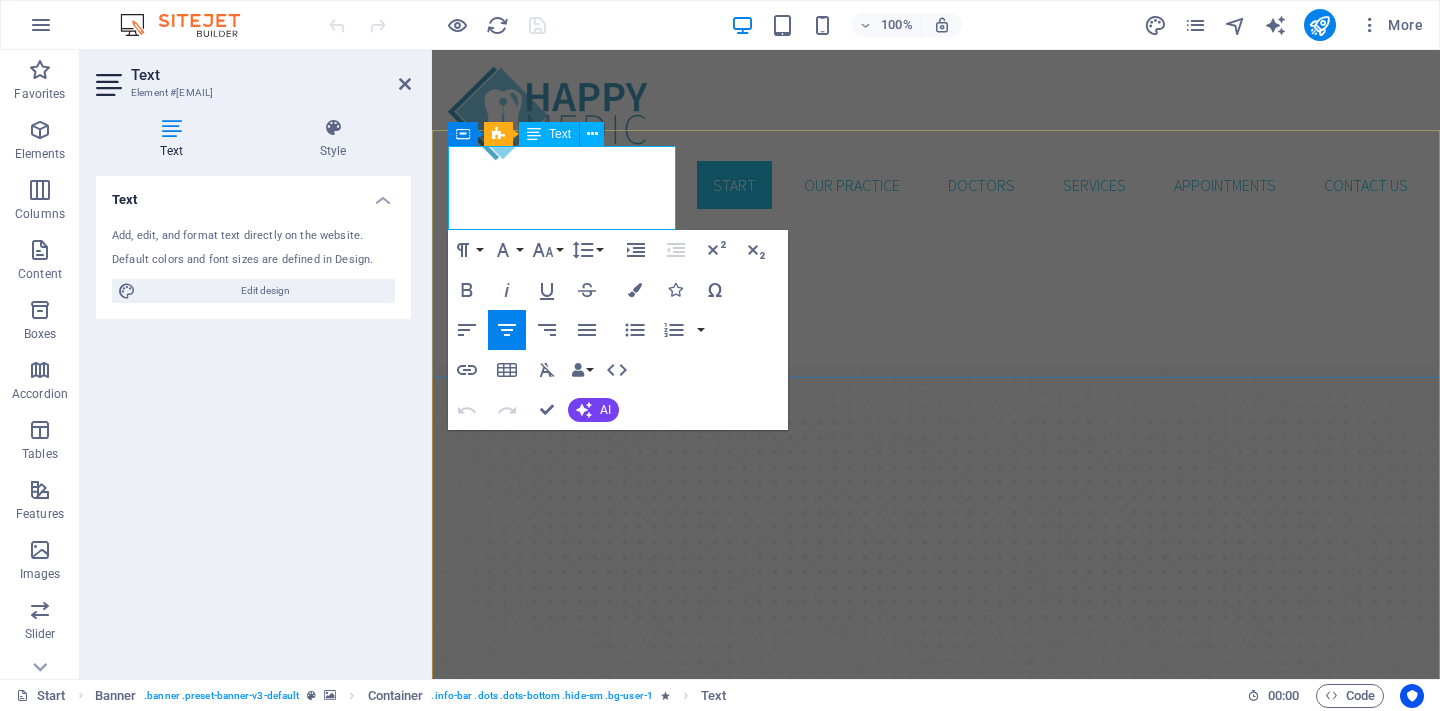 type 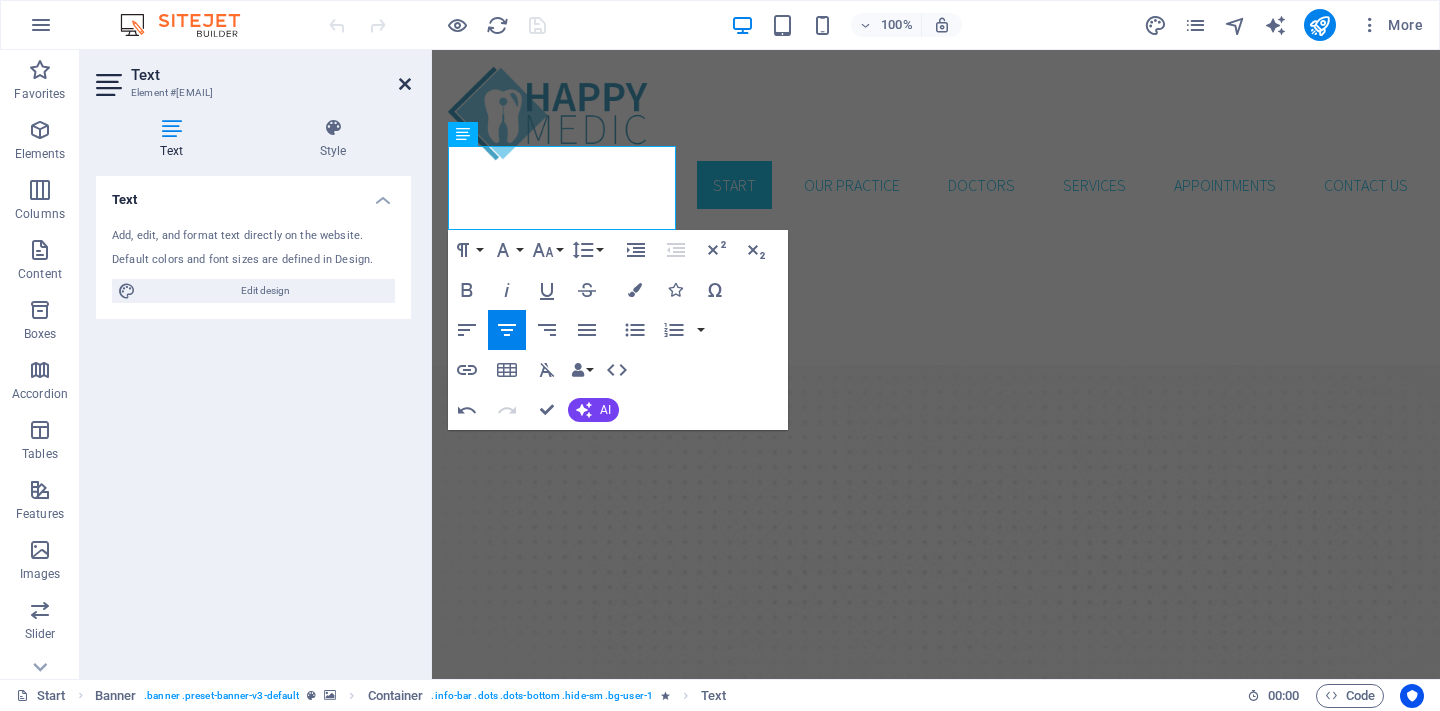 click at bounding box center [405, 84] 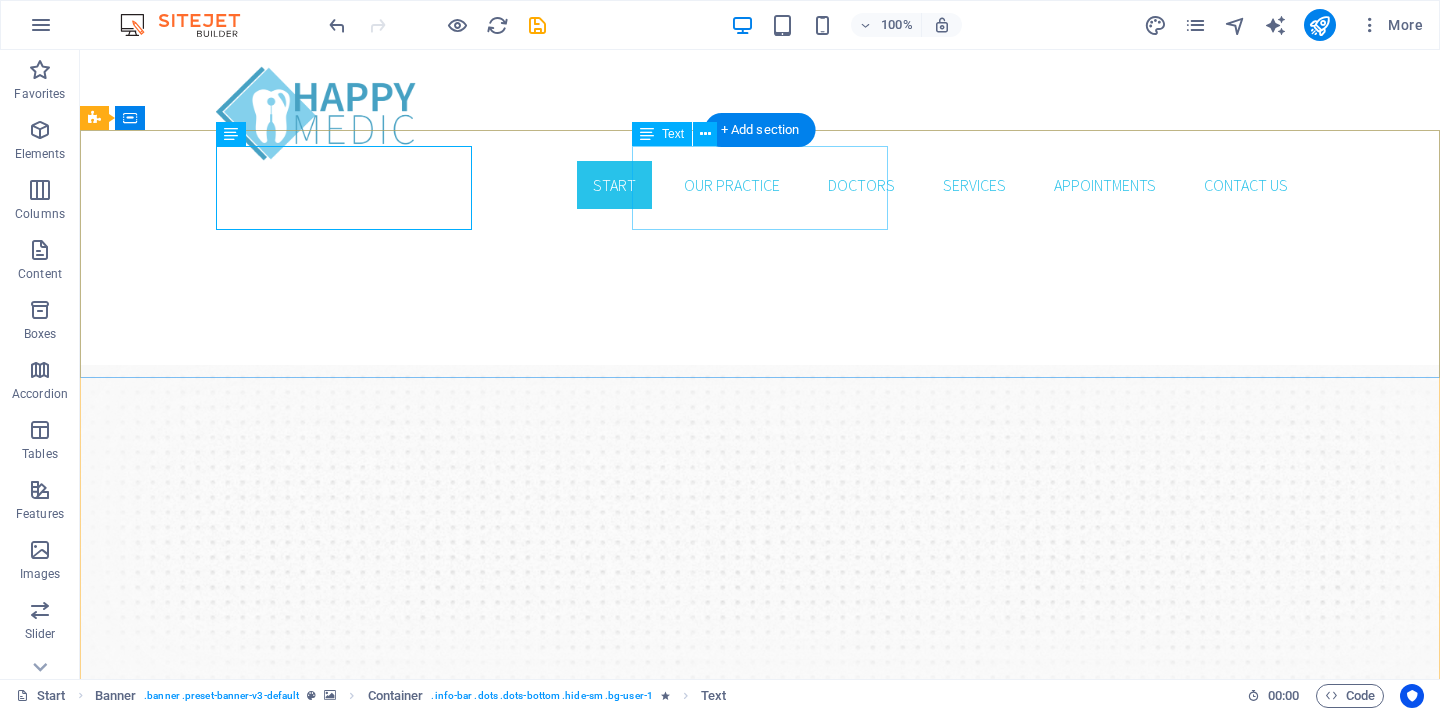 click on "Phone Call us!" at bounding box center [760, 1026] 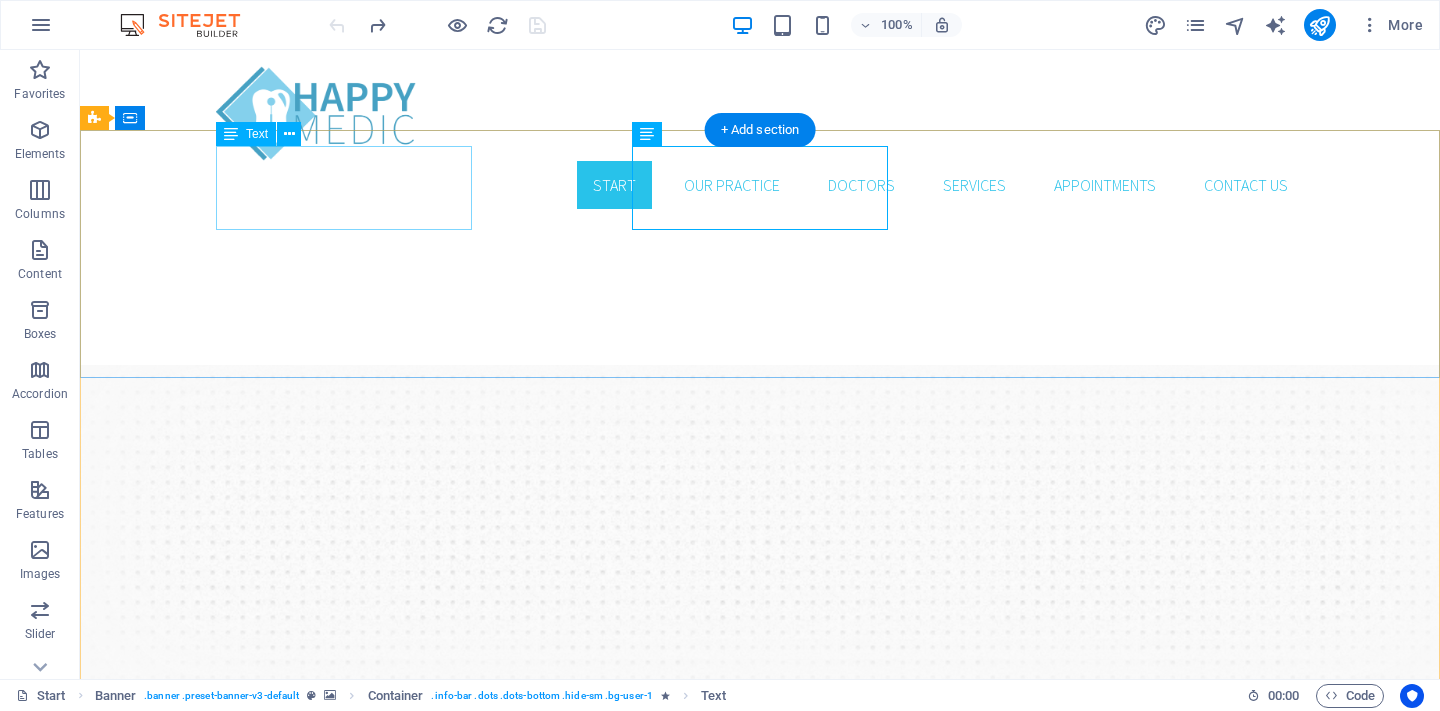 click on "Address" at bounding box center (760, 942) 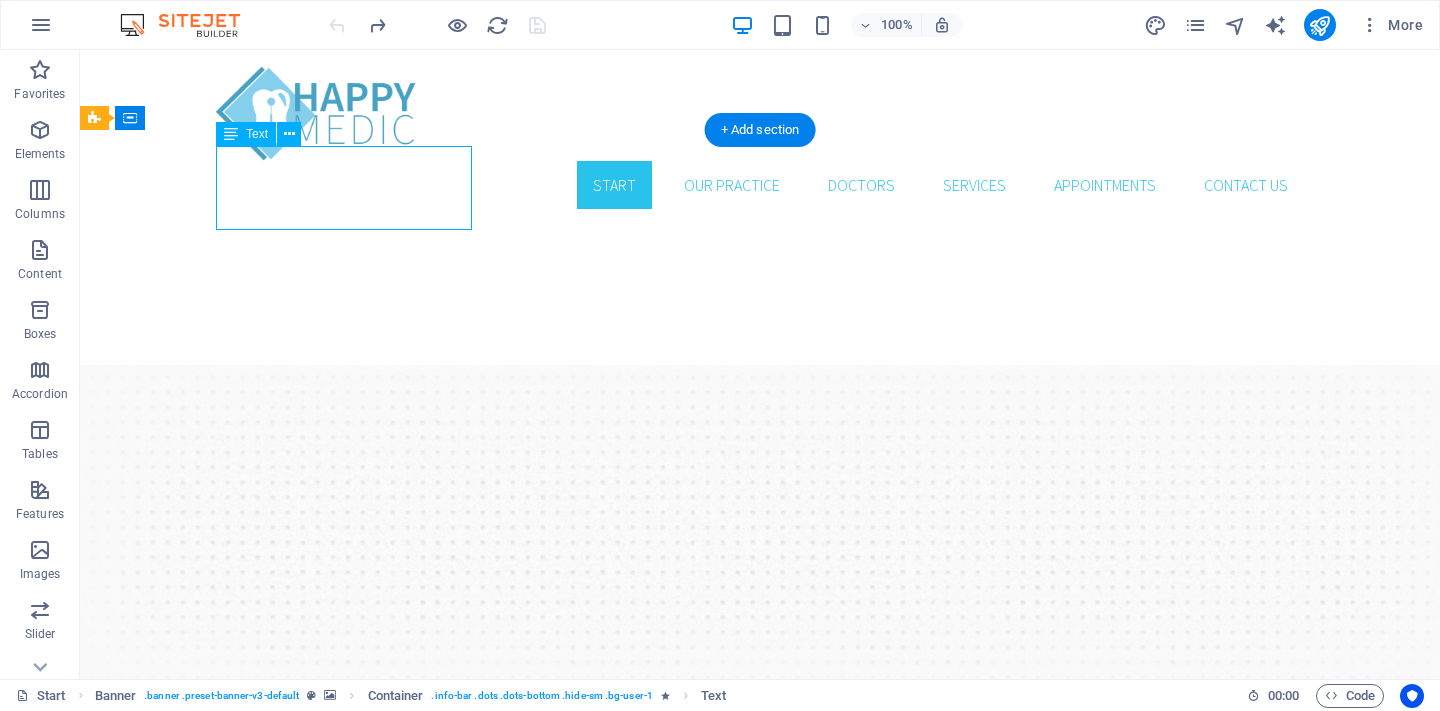 click on "Address" at bounding box center [760, 942] 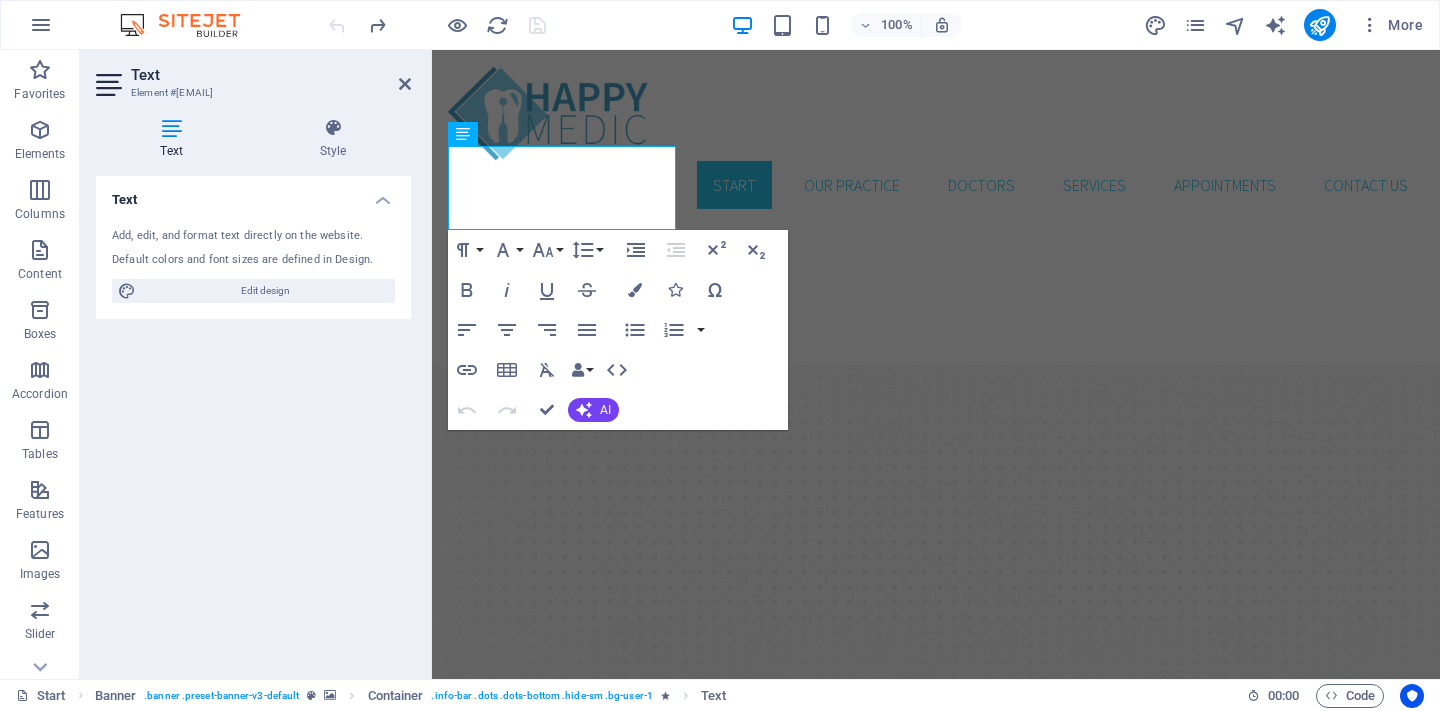 click on "Default colors and font sizes are defined in Design." at bounding box center [253, 260] 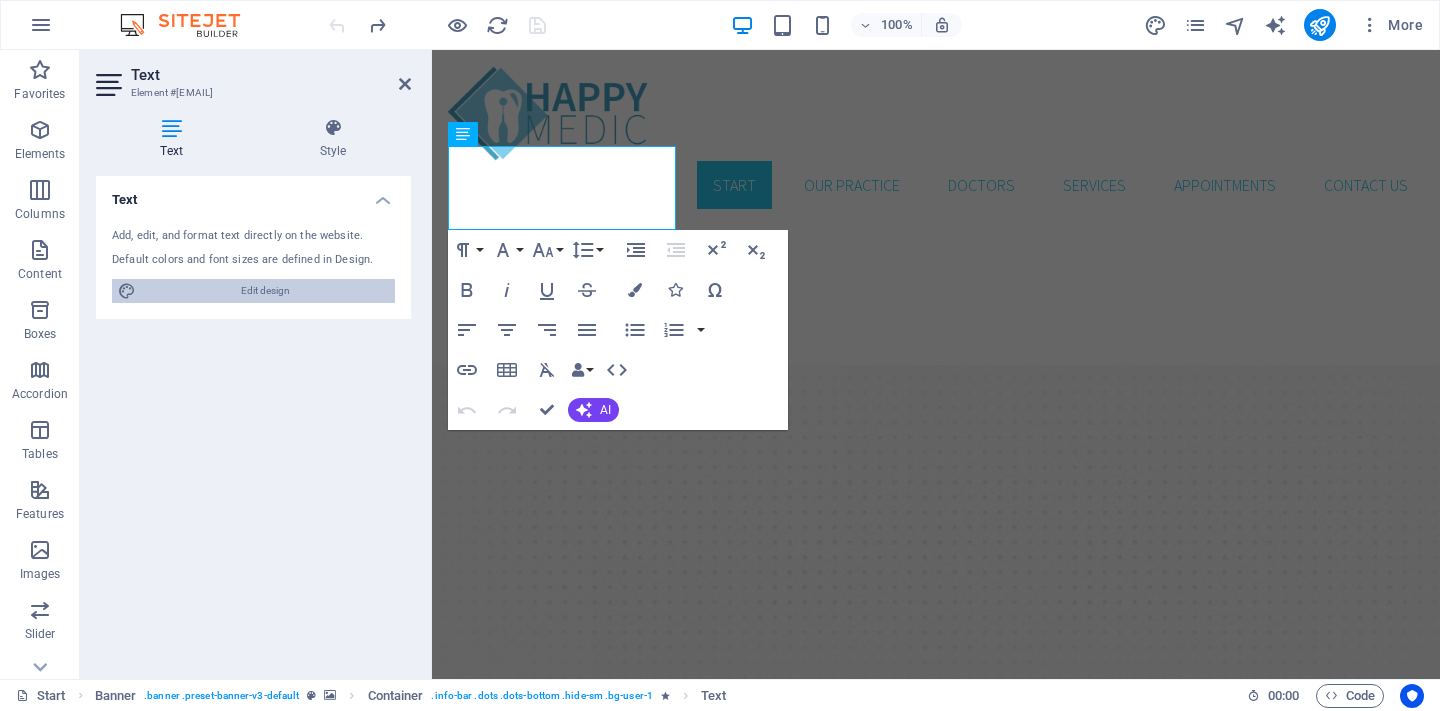 click on "Edit design" at bounding box center (265, 291) 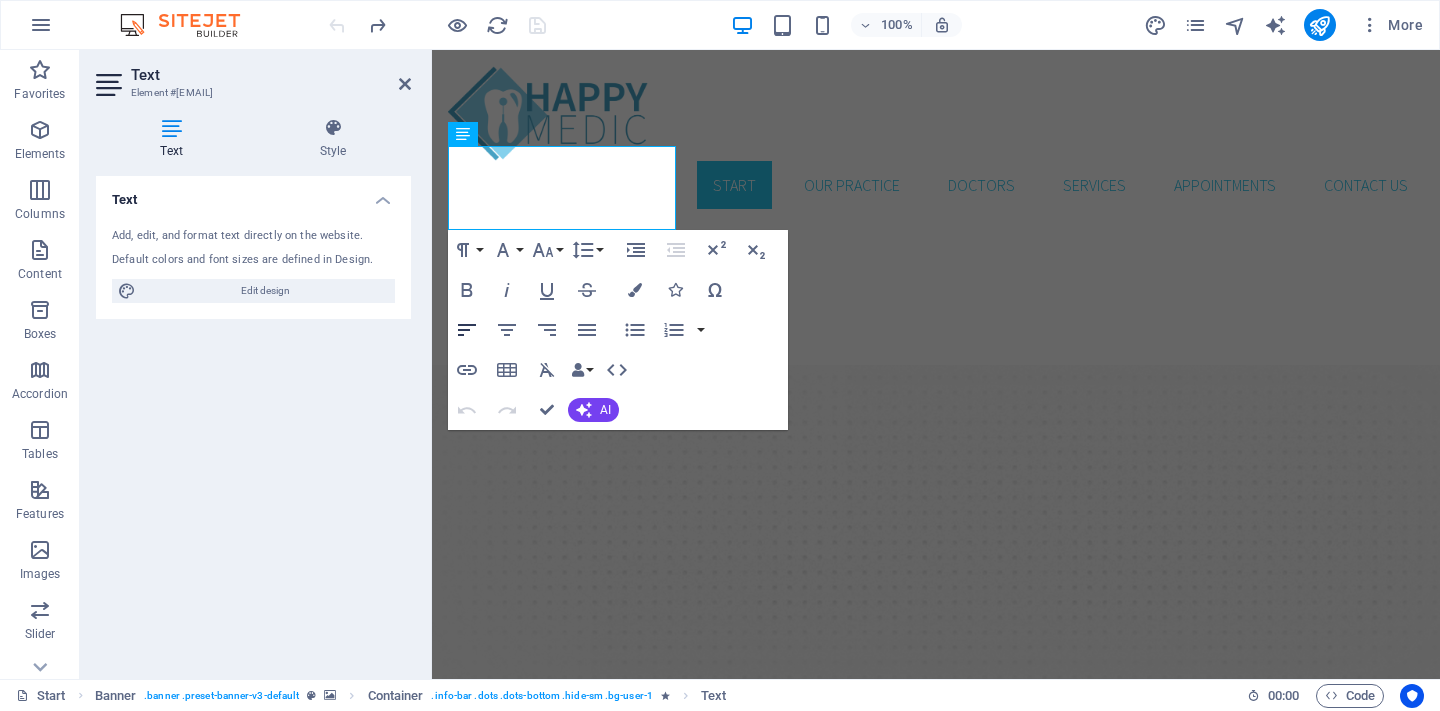 select on "rem" 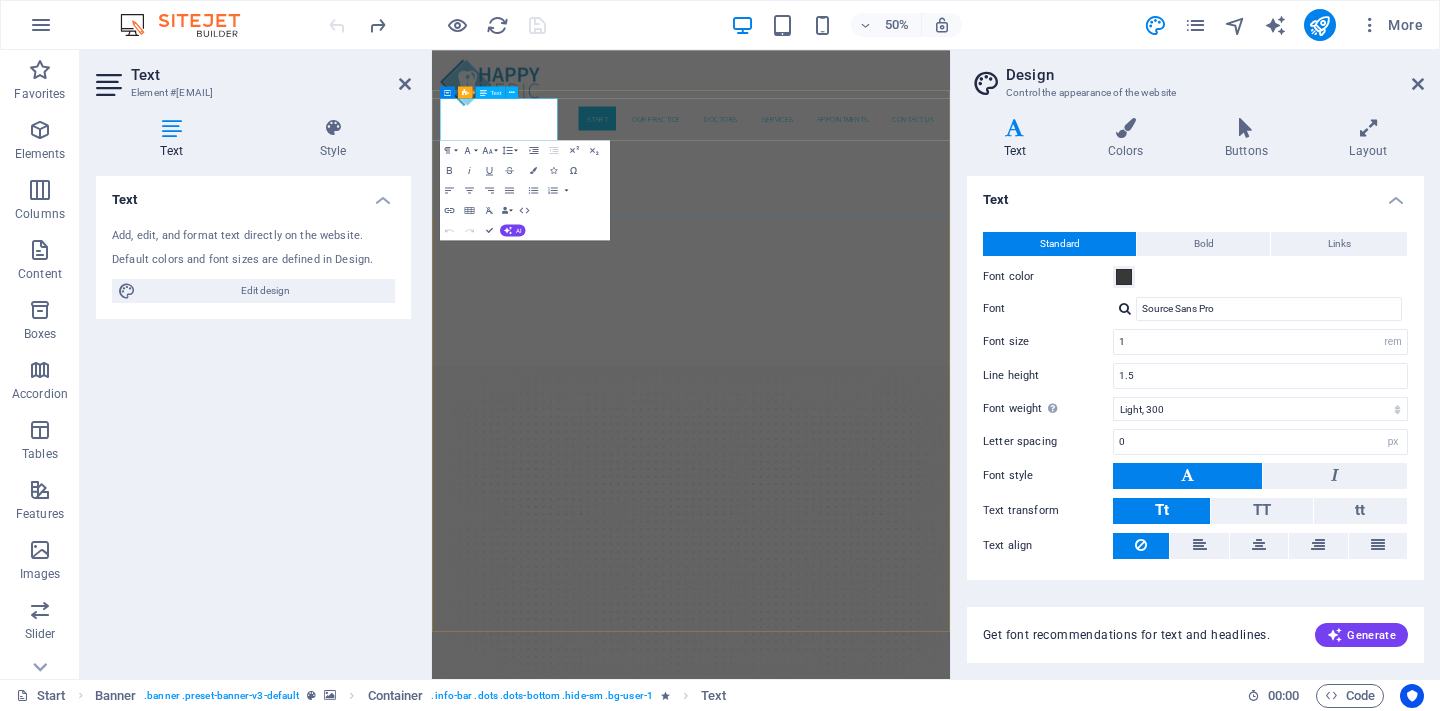 click at bounding box center (950, 942) 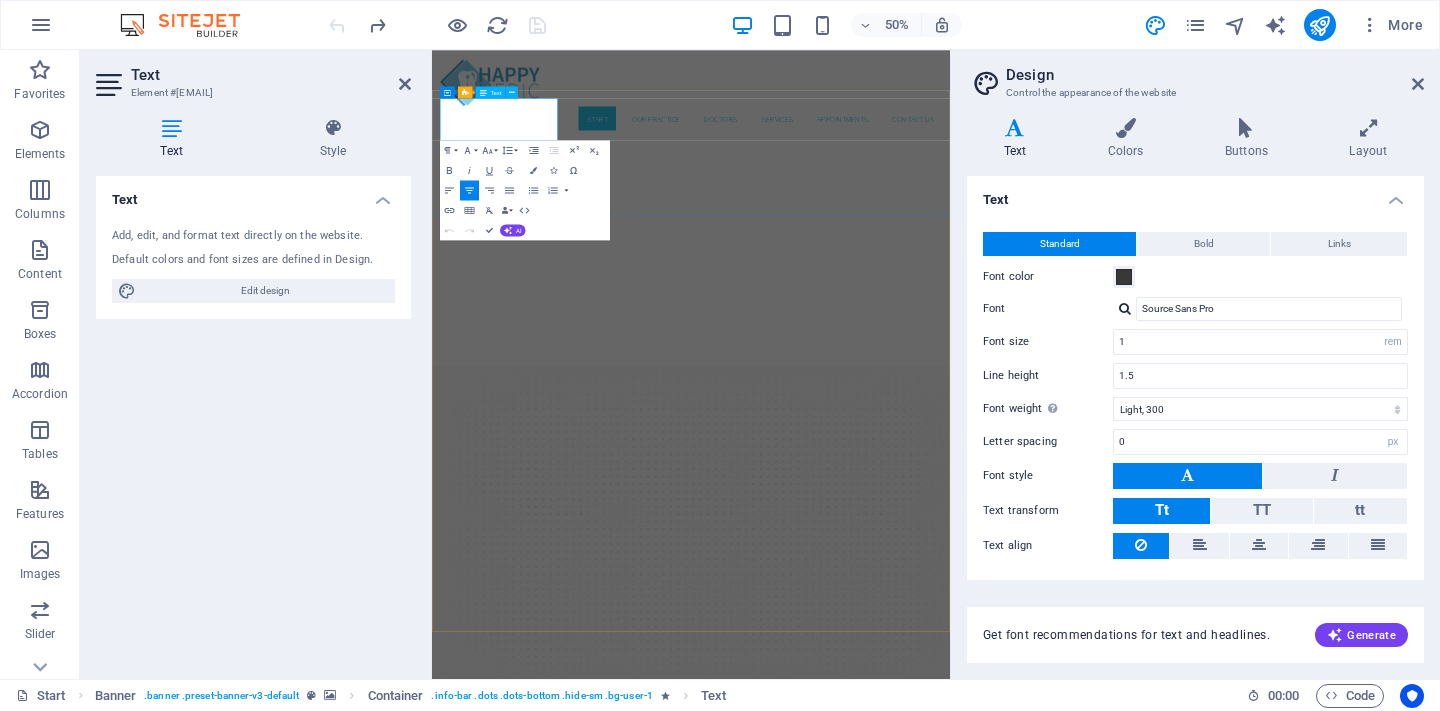click at bounding box center (950, 942) 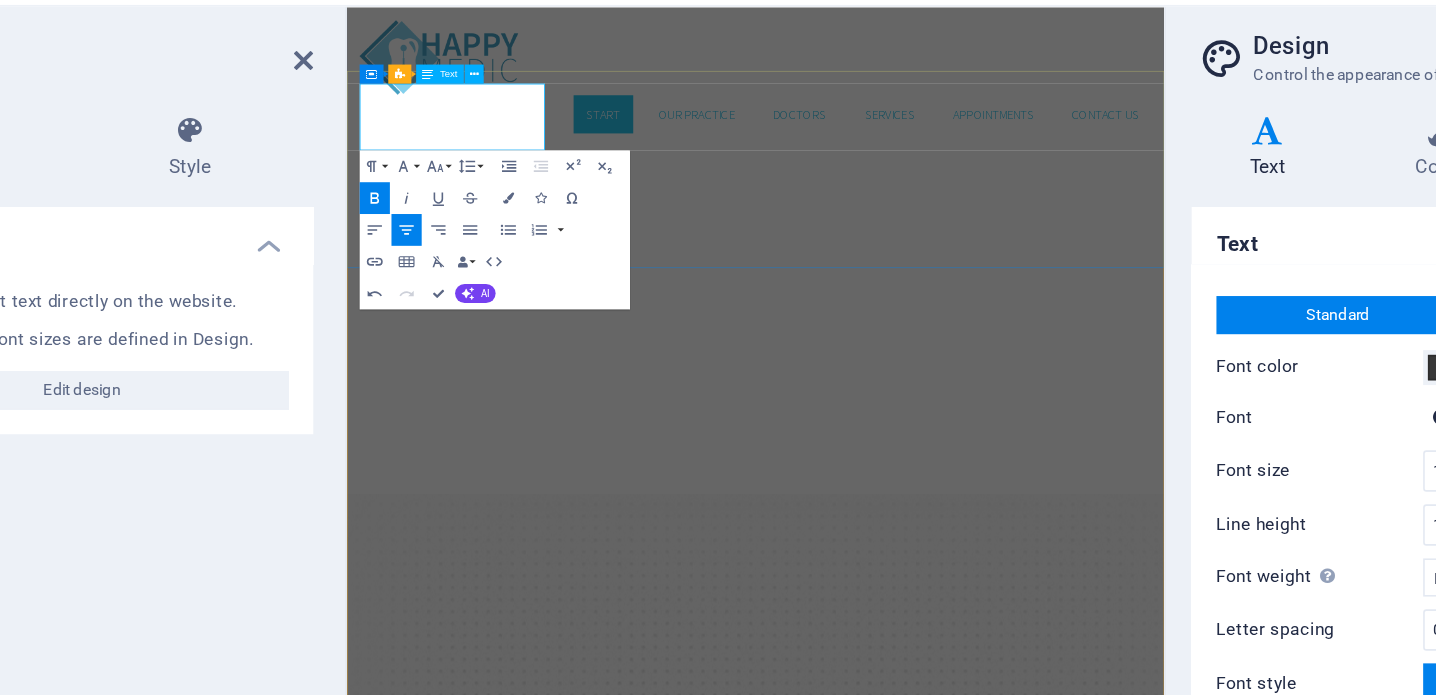 click on "DirecciónAddress" at bounding box center (860, 1321) 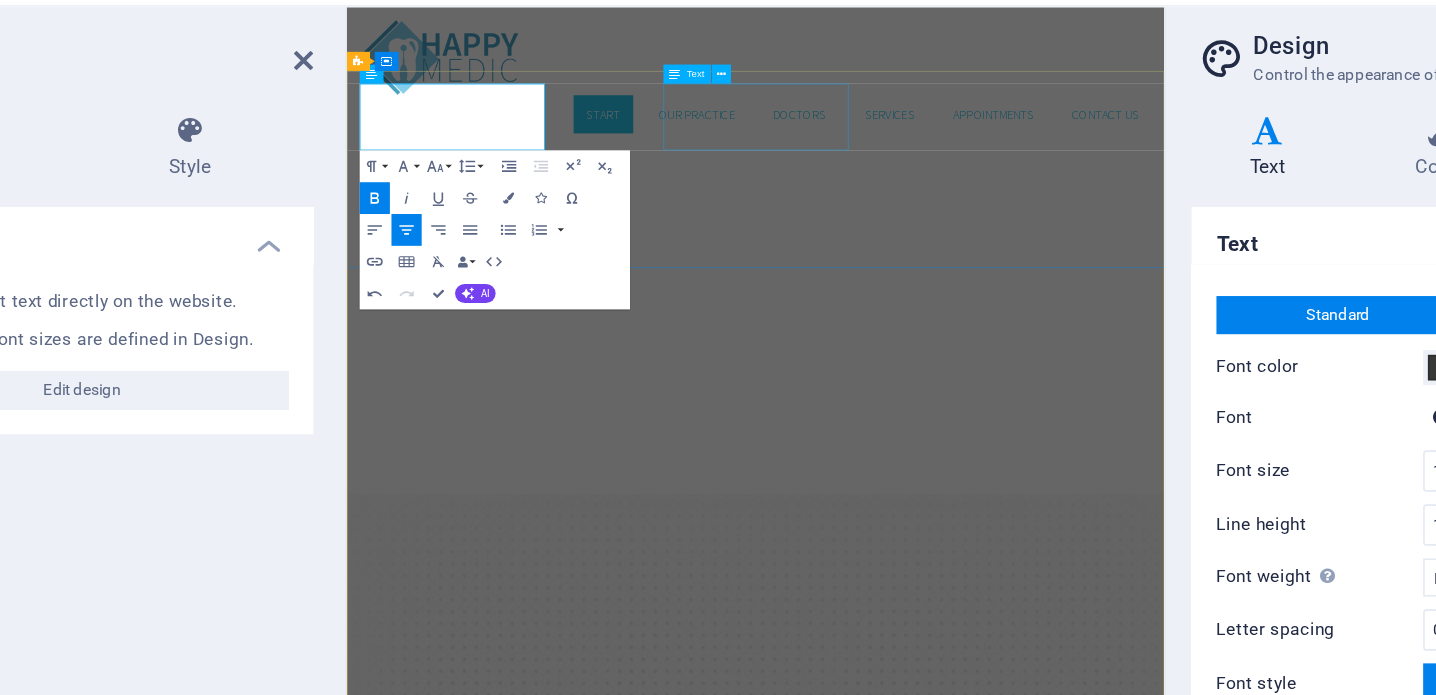 click on "Phone Call us!" at bounding box center [860, 1378] 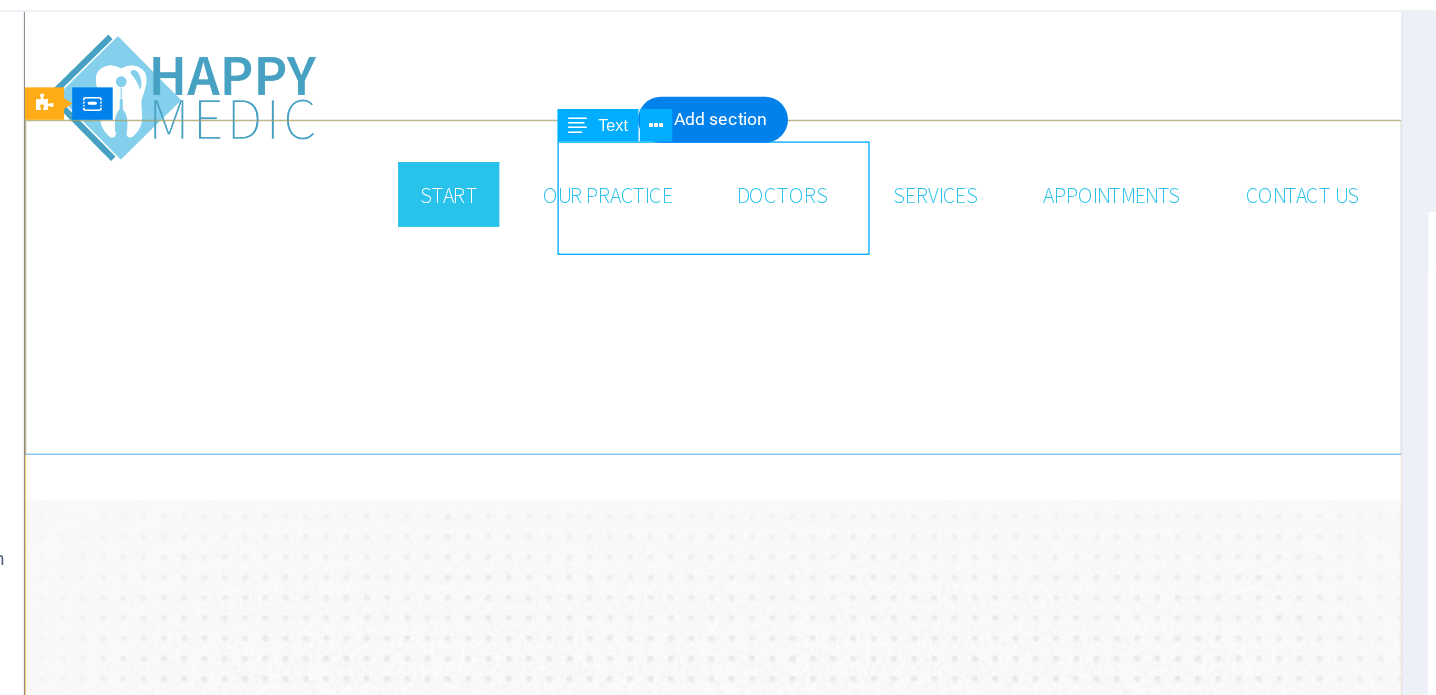 click on "Phone Call us!" at bounding box center (533, 987) 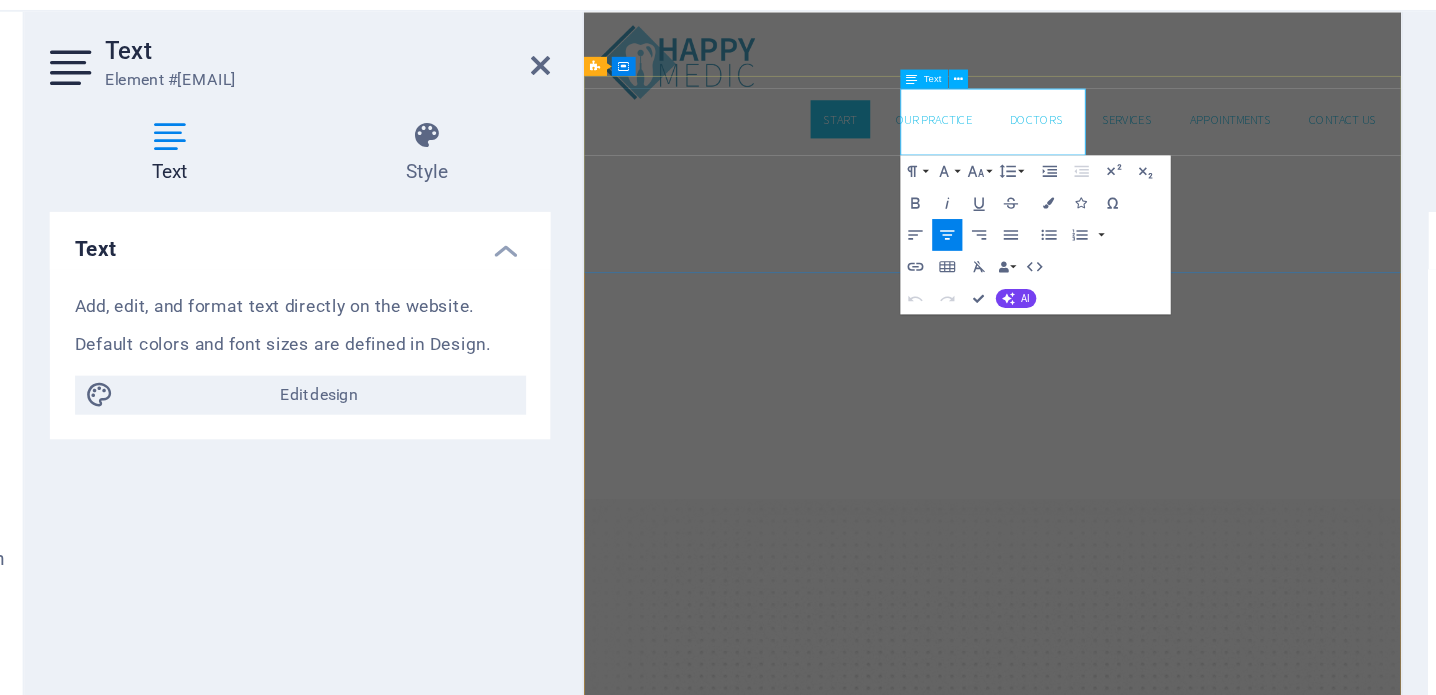 click at bounding box center [1097, 987] 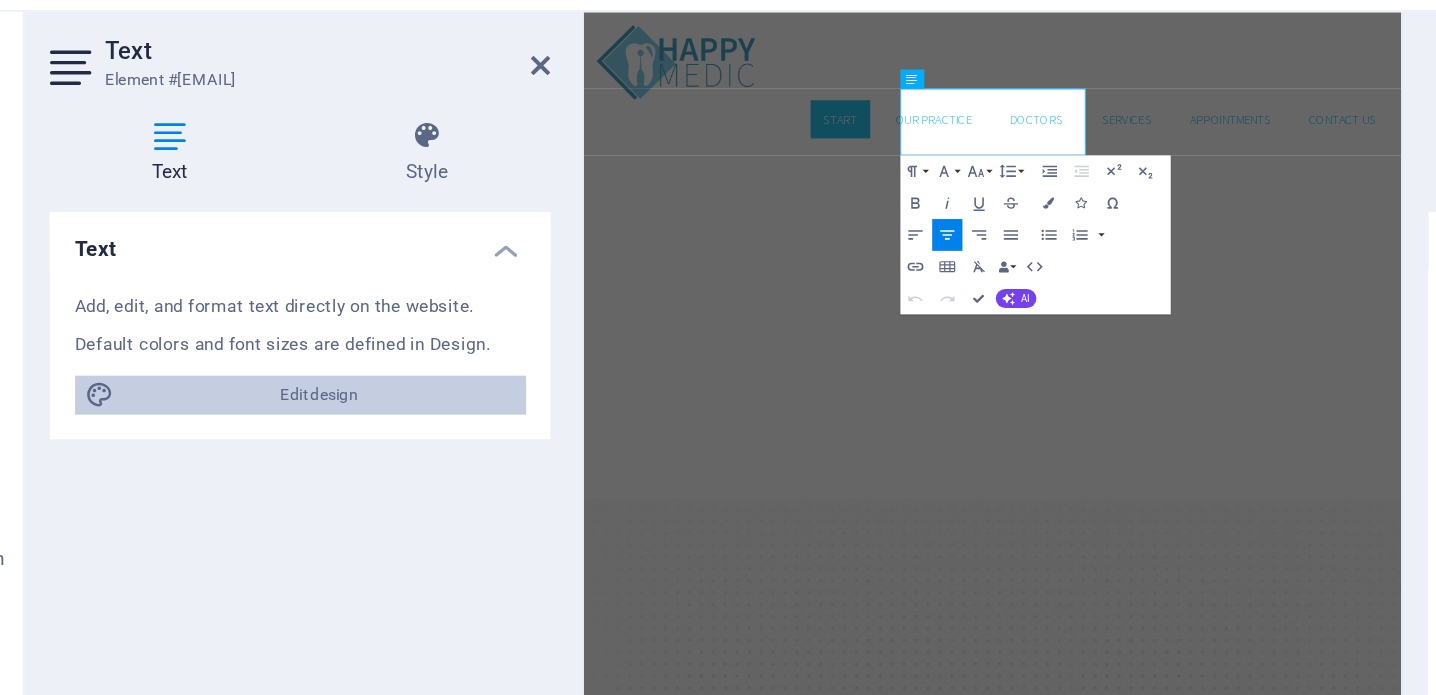 click on "Edit design" at bounding box center (265, 291) 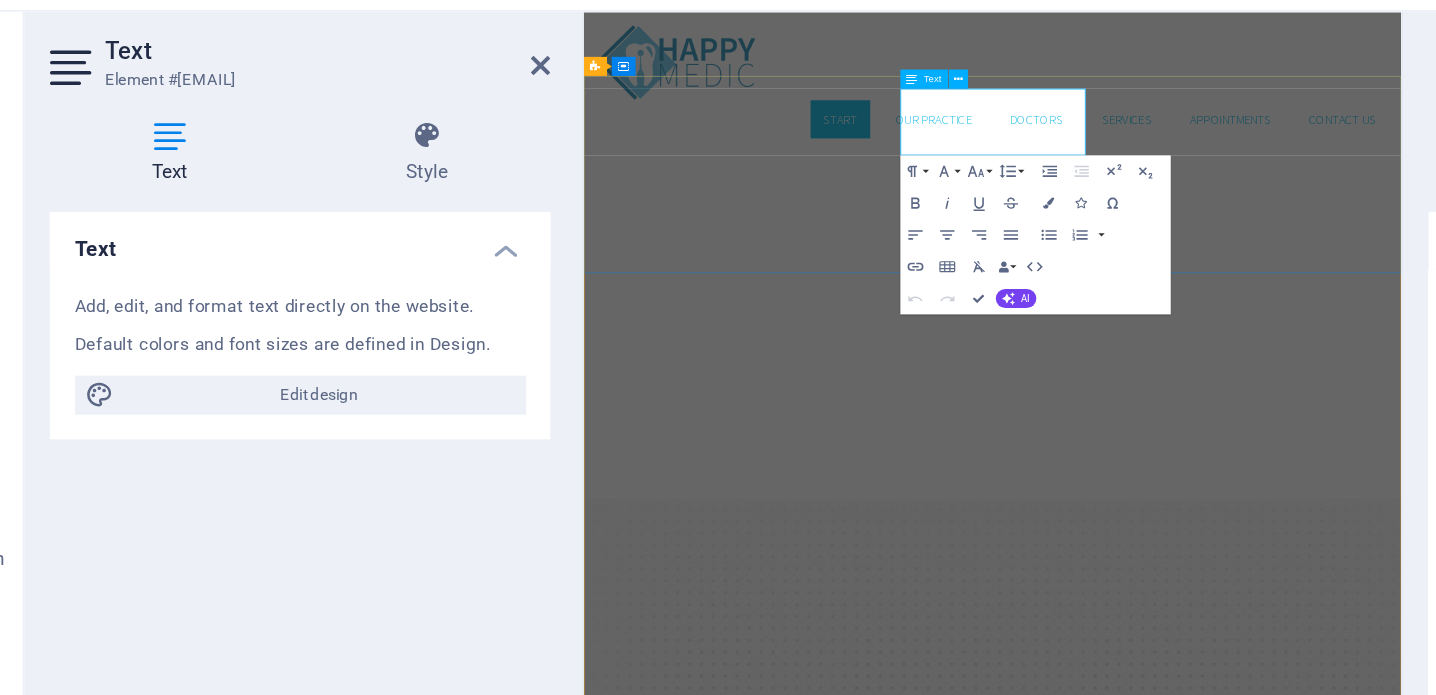 click at bounding box center [1097, 987] 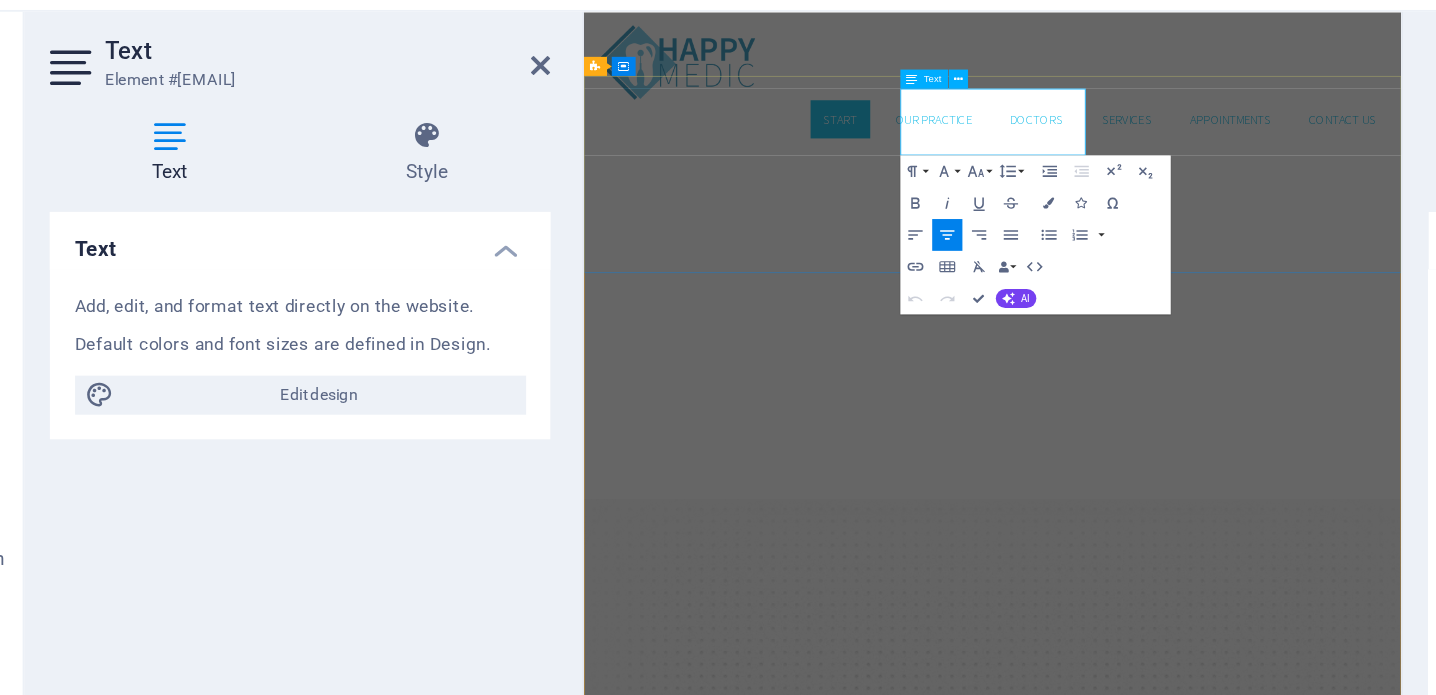 click at bounding box center [1097, 987] 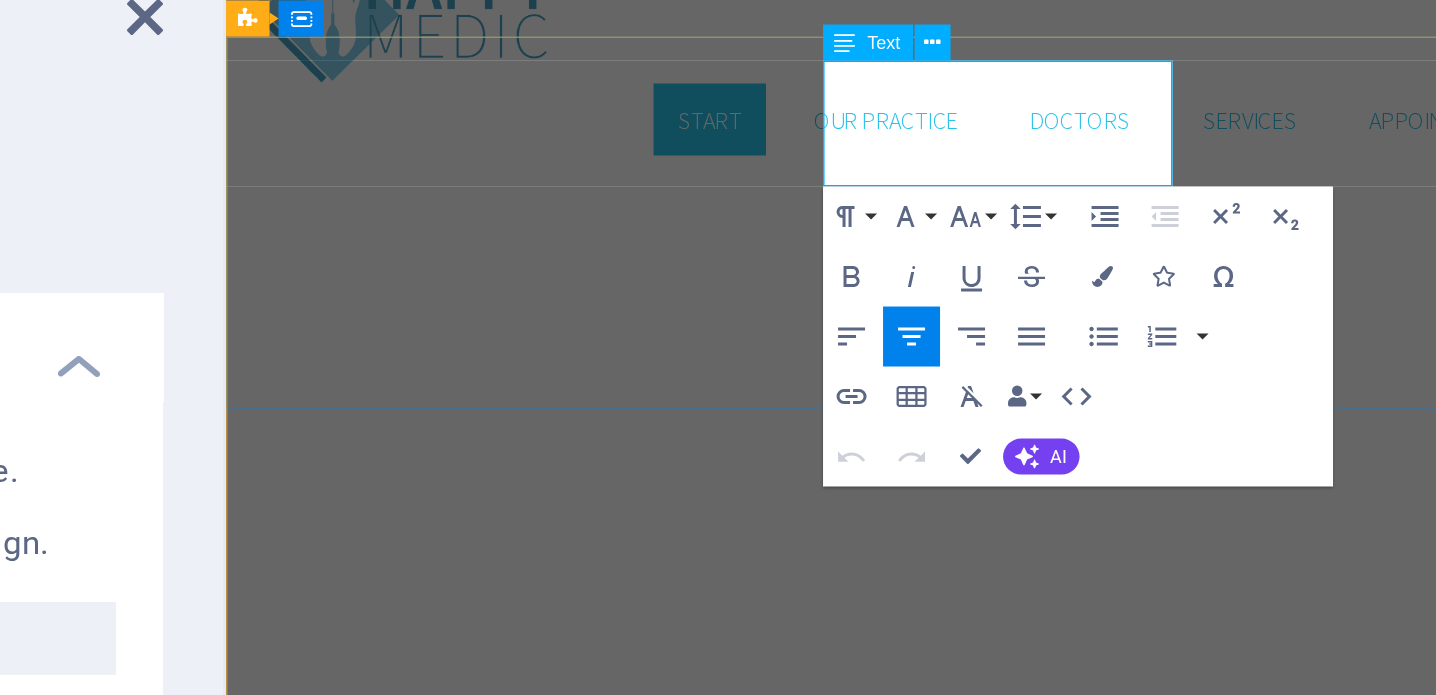 click at bounding box center [740, 892] 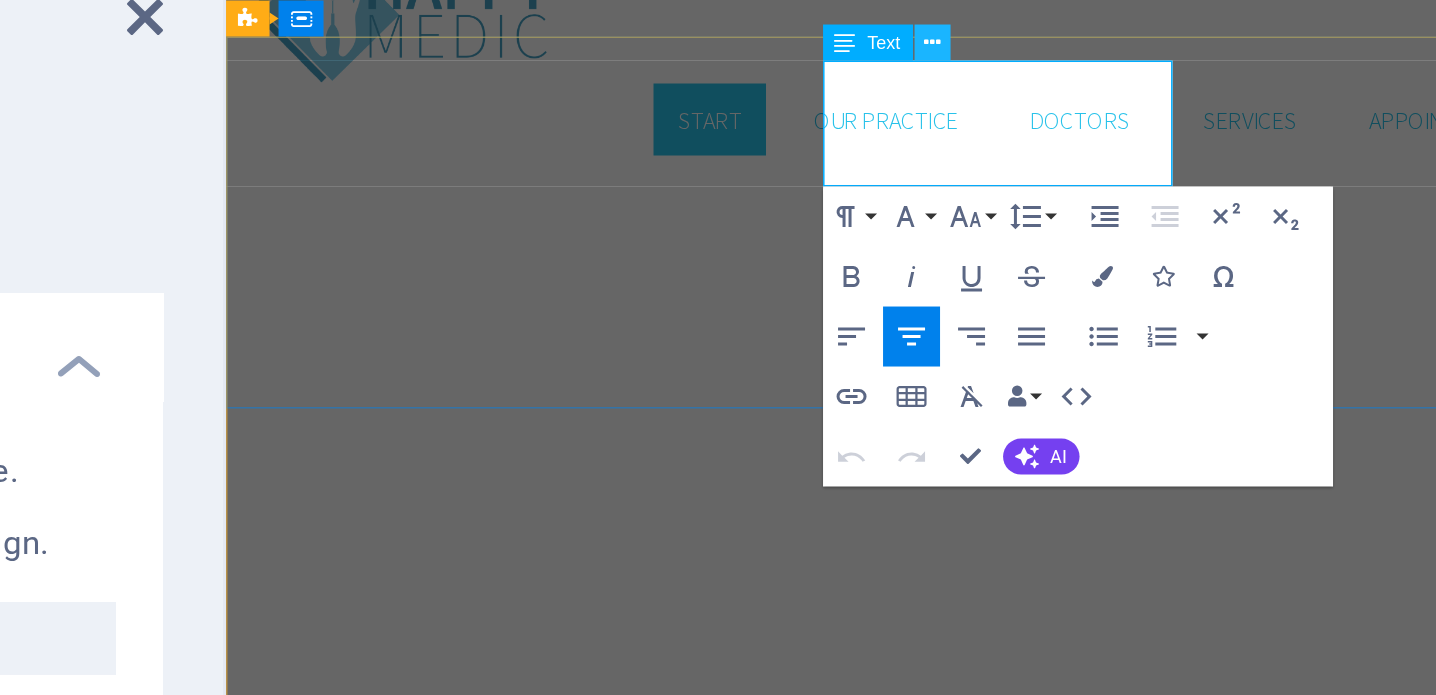 click at bounding box center (668, 92) 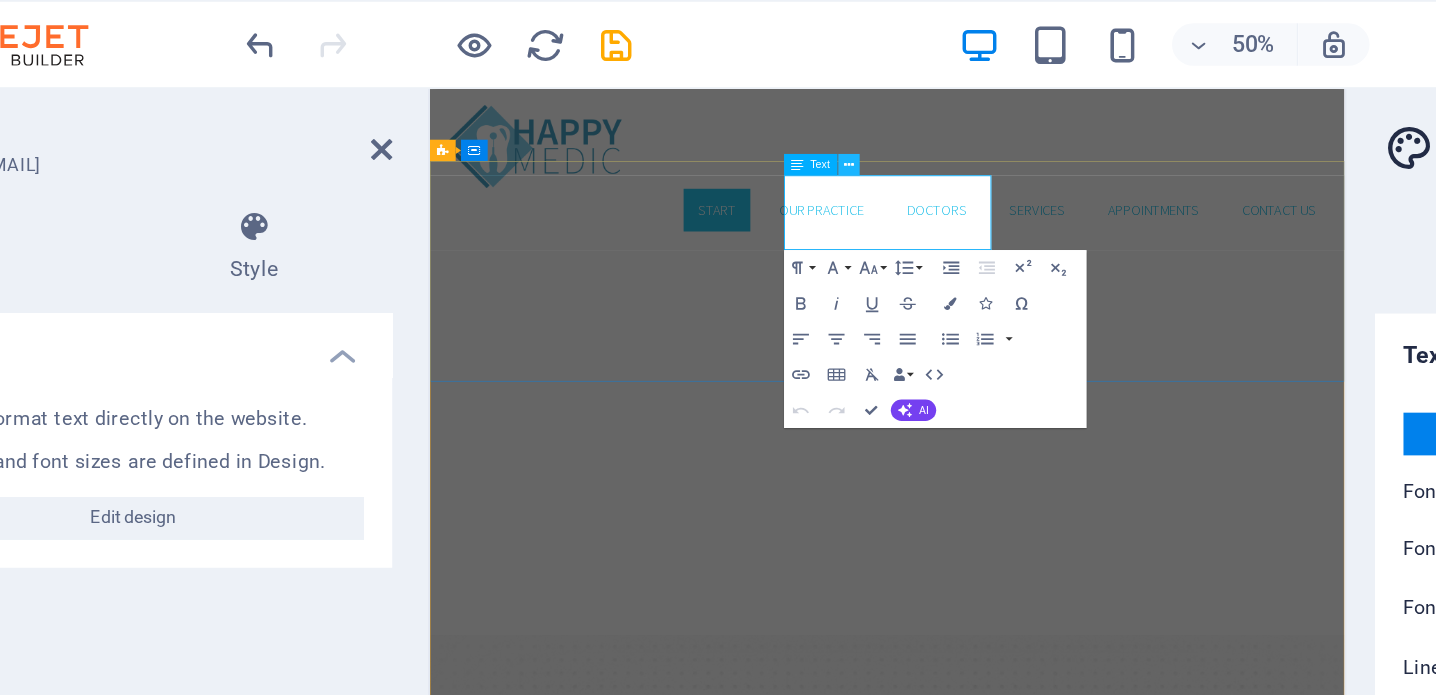 click at bounding box center [668, 92] 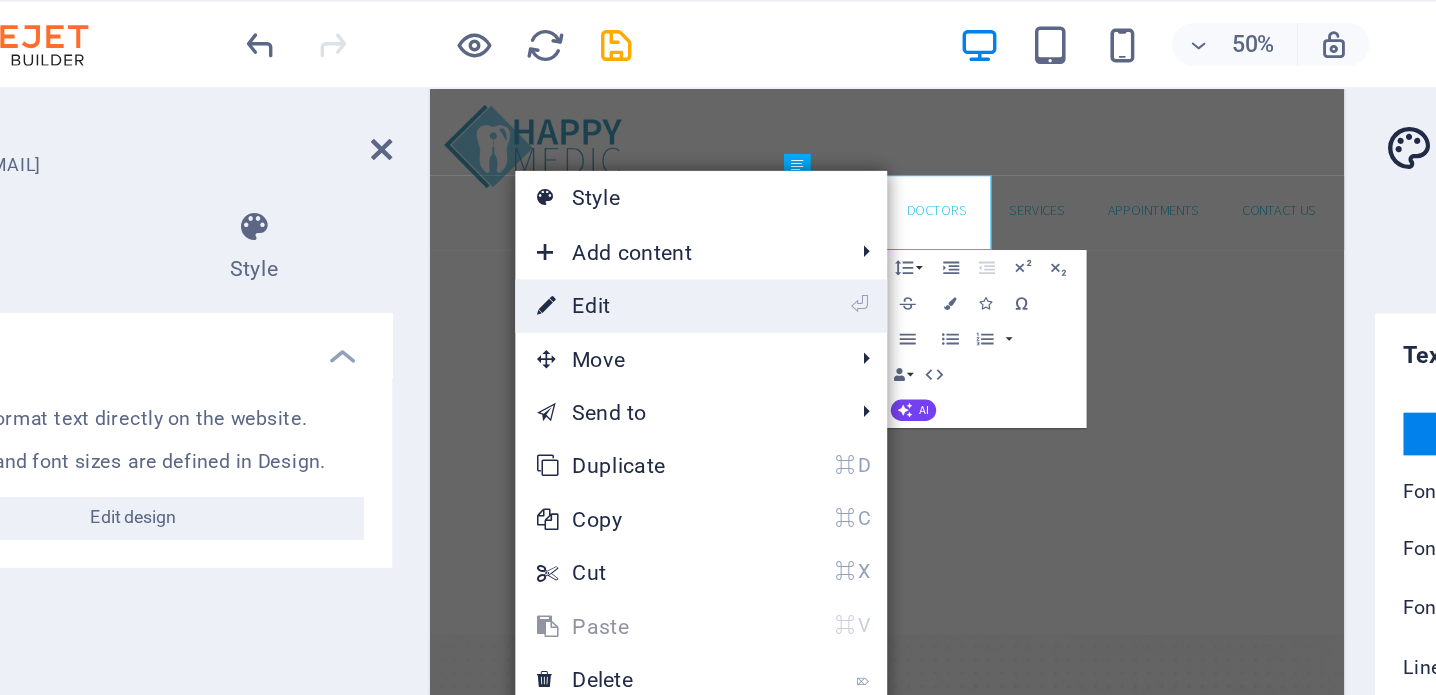 click on "⏎  Edit" at bounding box center [547, 172] 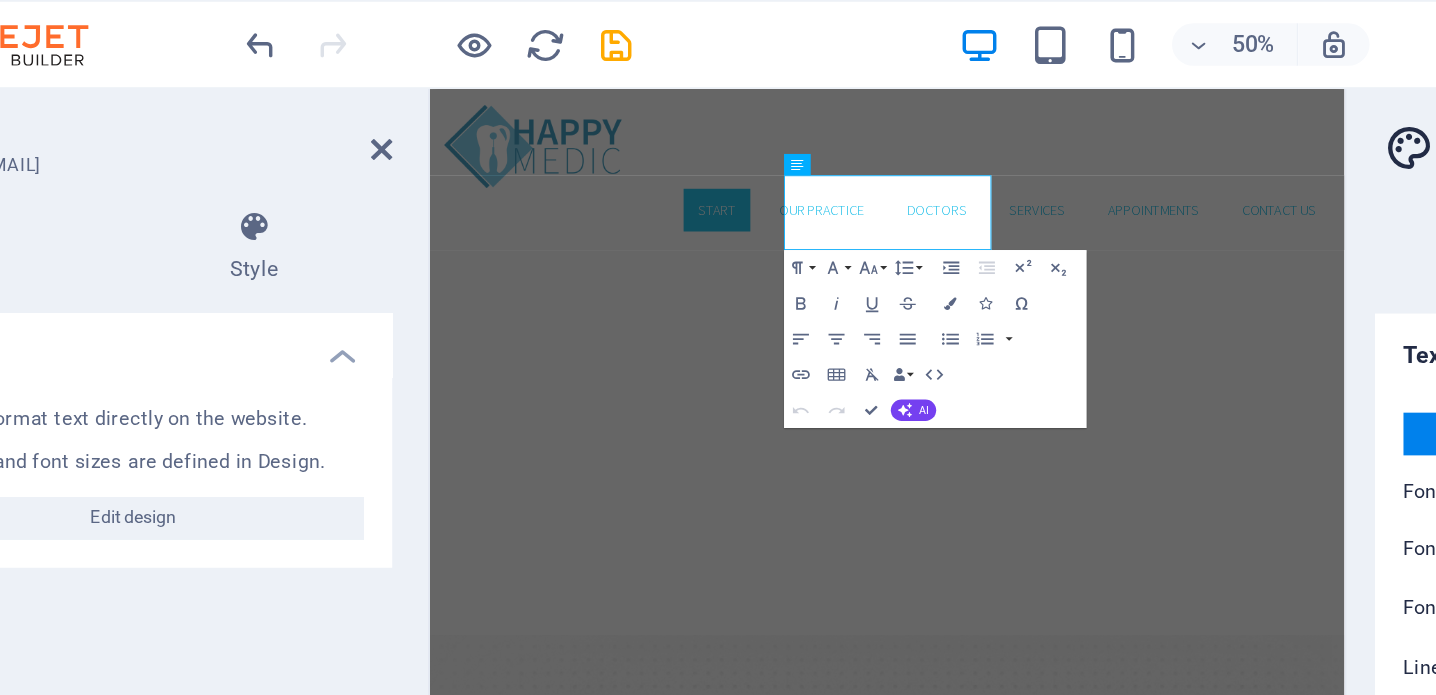 click on "Add, edit, and format text directly on the website. Default colors and font sizes are defined in Design. Edit design" at bounding box center (253, 265) 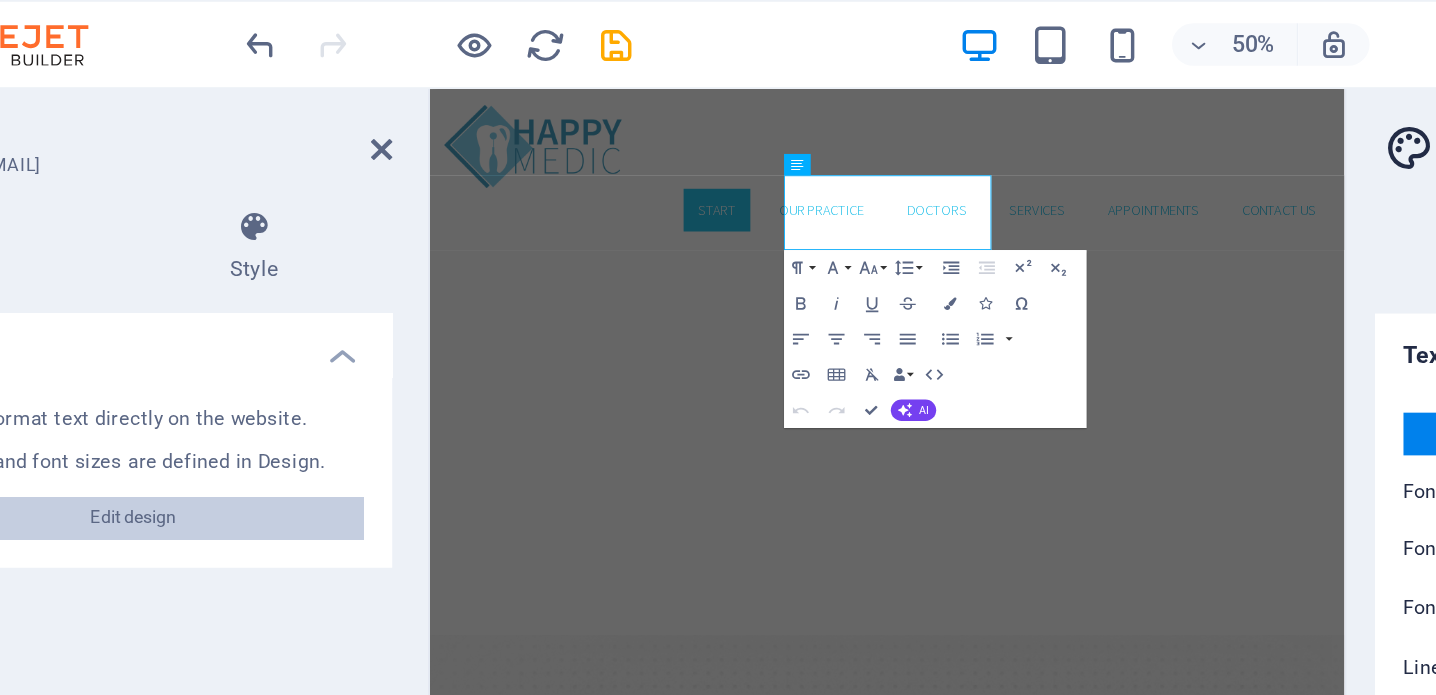 click on "Edit design" at bounding box center [265, 291] 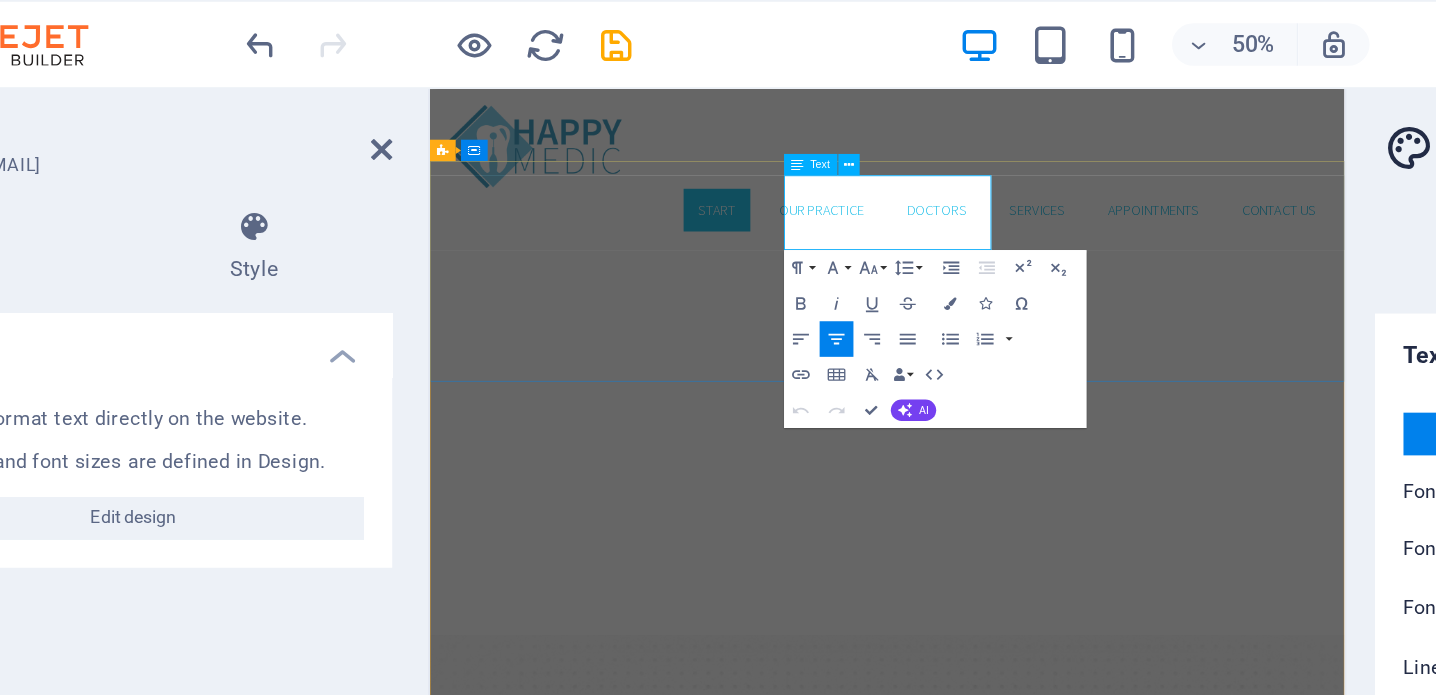 drag, startPoint x: 964, startPoint y: 246, endPoint x: 924, endPoint y: 239, distance: 40.60788 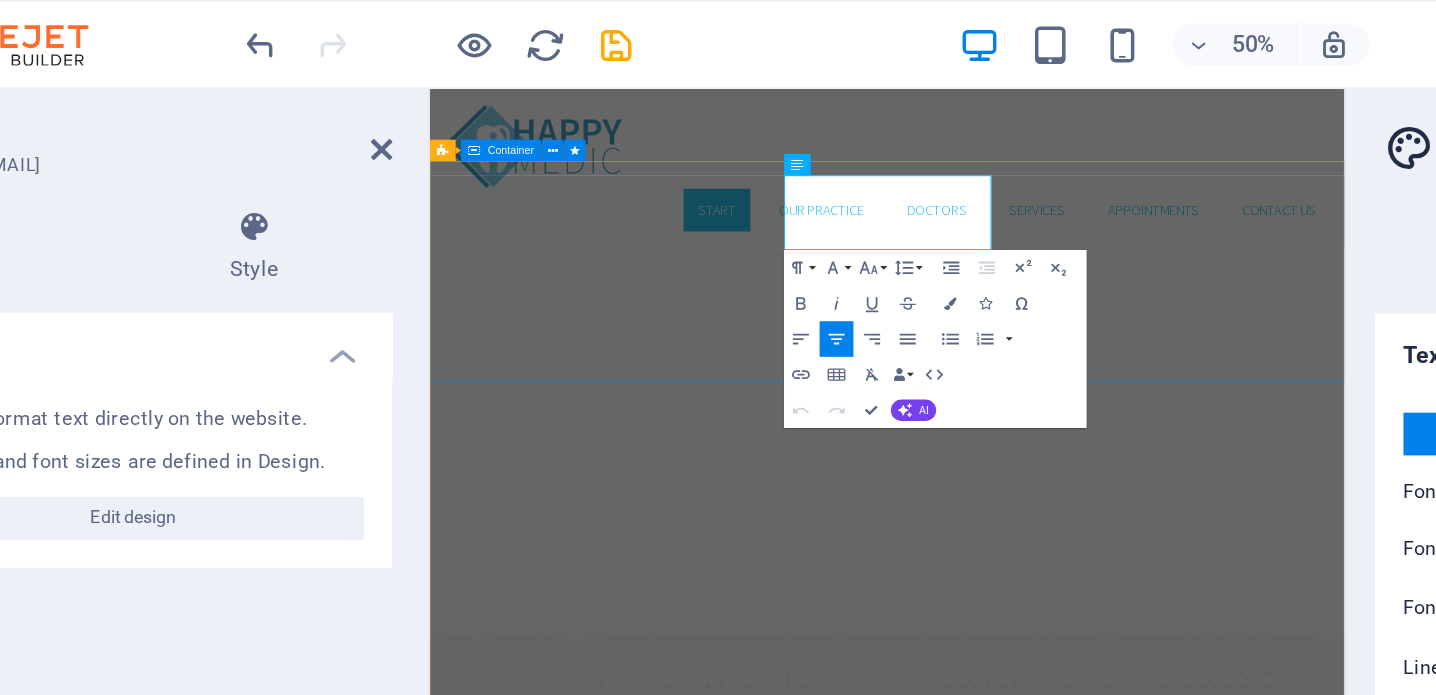 click on "Dirección   Phone Call us! Open hours Monday - Friday 8am - 5pm Book an appointment 7a9d553837b3bc051556c1baf9a28d@cpanel.local Book now" at bounding box center [943, 1130] 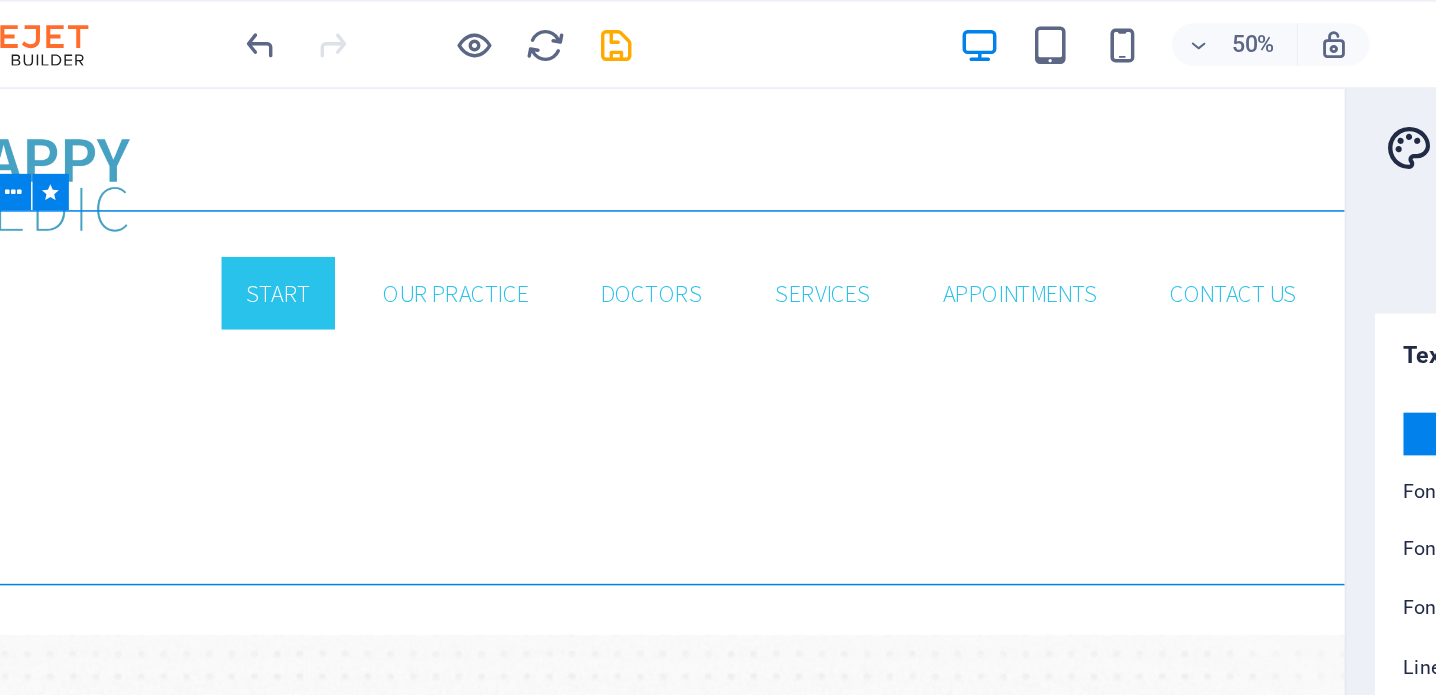 click on "Open hours Monday - Friday 8am - 5pm" at bounding box center [313, 1161] 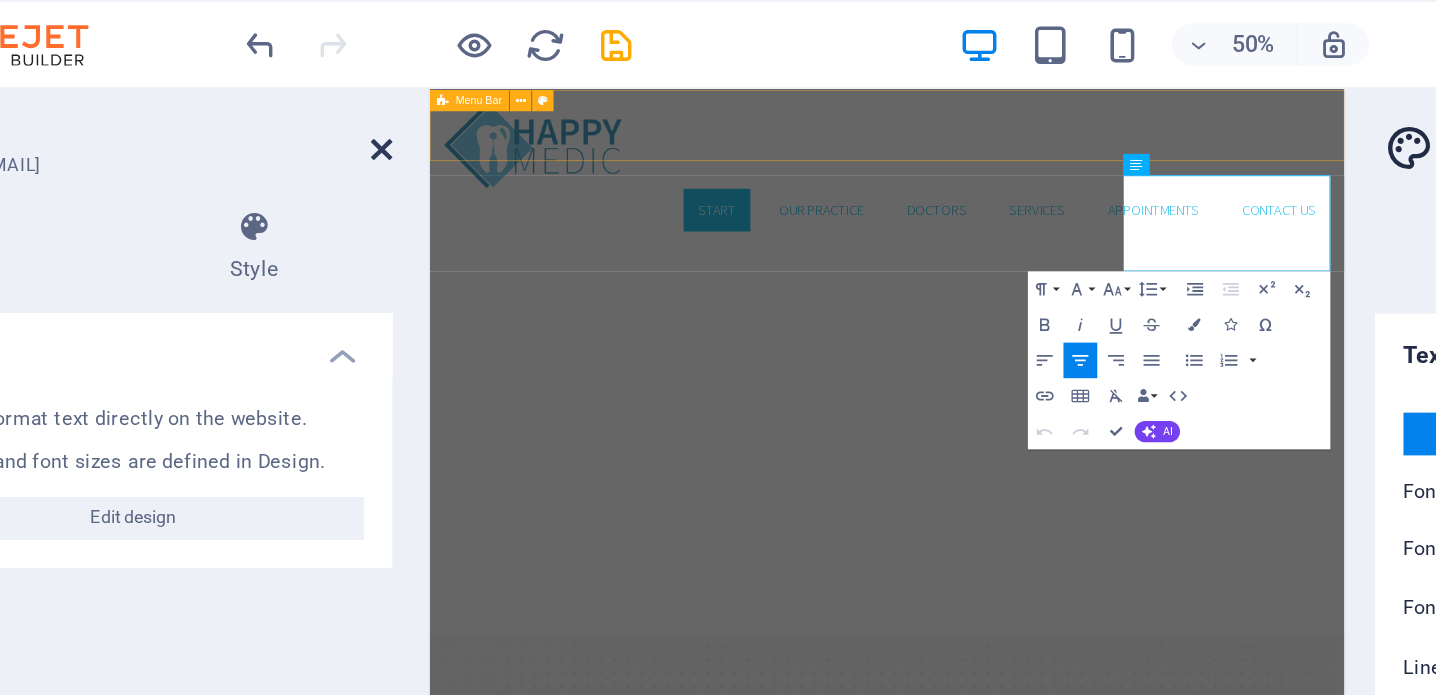 click at bounding box center [405, 84] 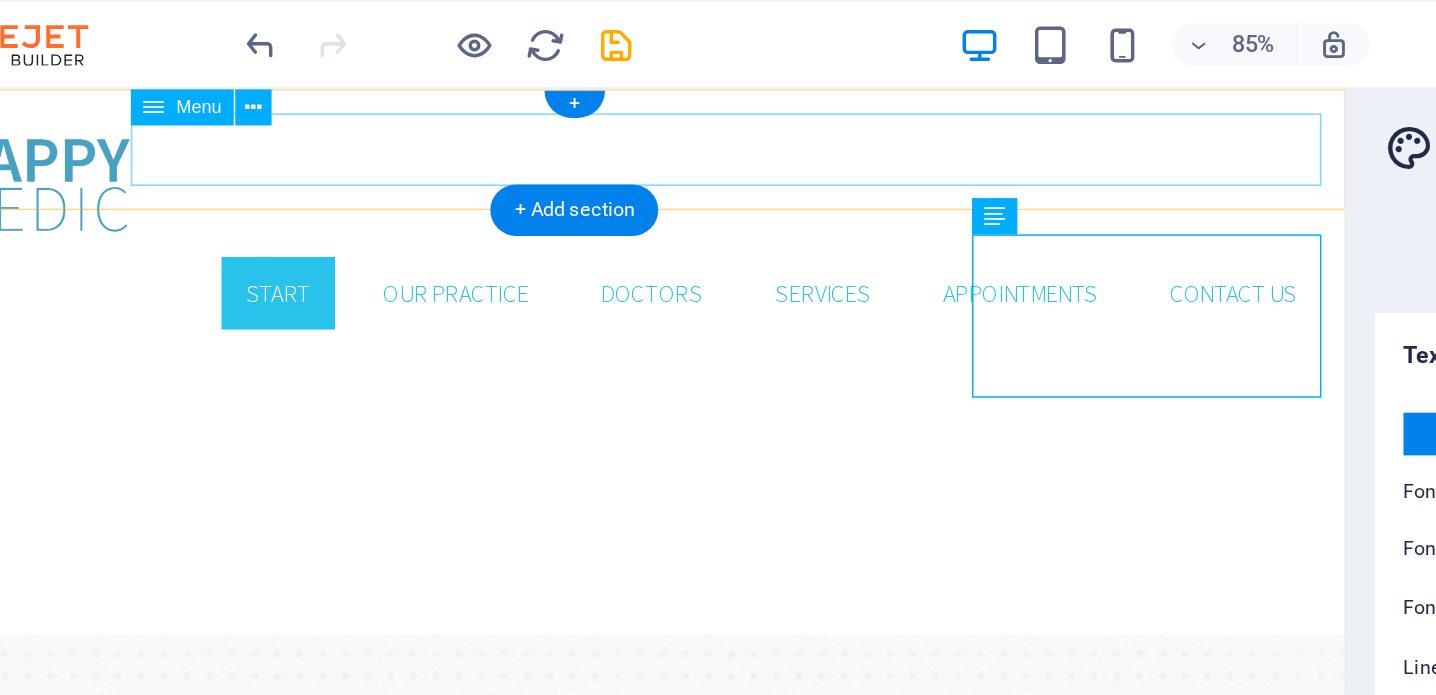 scroll, scrollTop: 0, scrollLeft: 0, axis: both 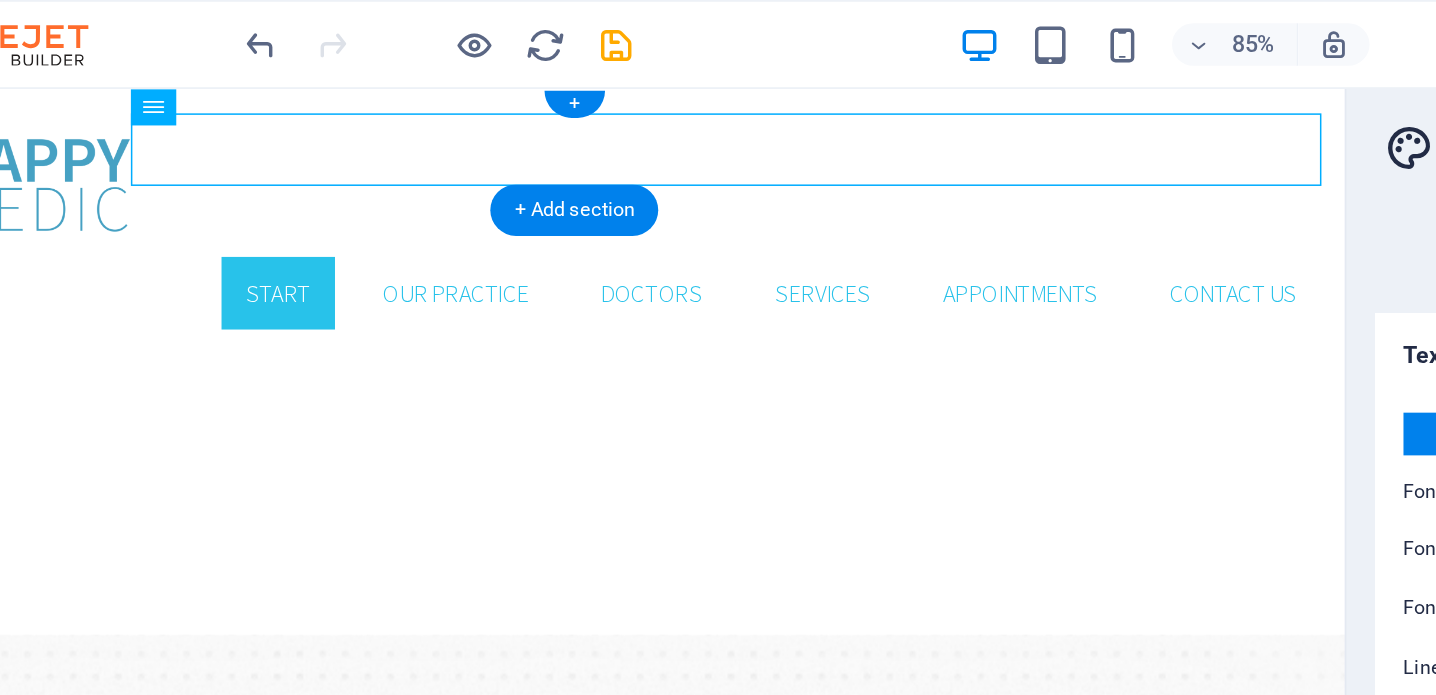 drag, startPoint x: 95, startPoint y: 115, endPoint x: -59, endPoint y: 159, distance: 160.16241 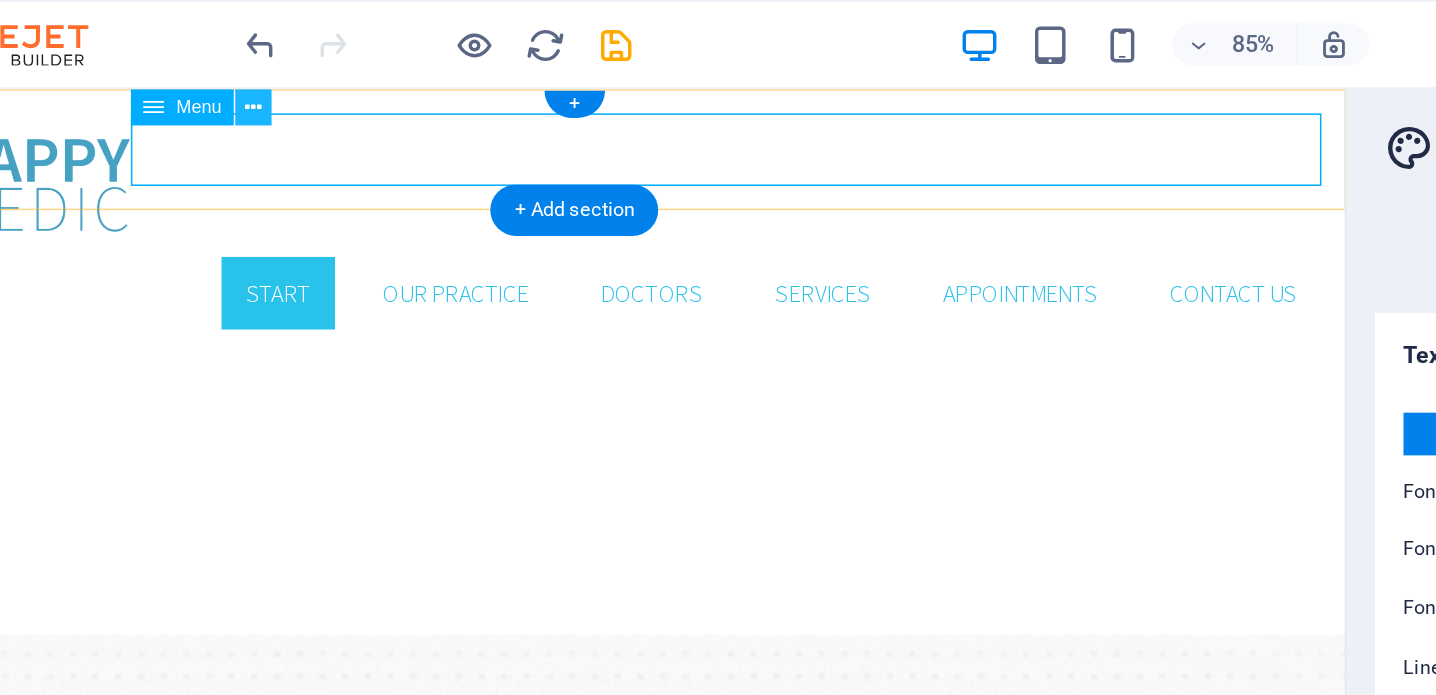 click at bounding box center (332, 60) 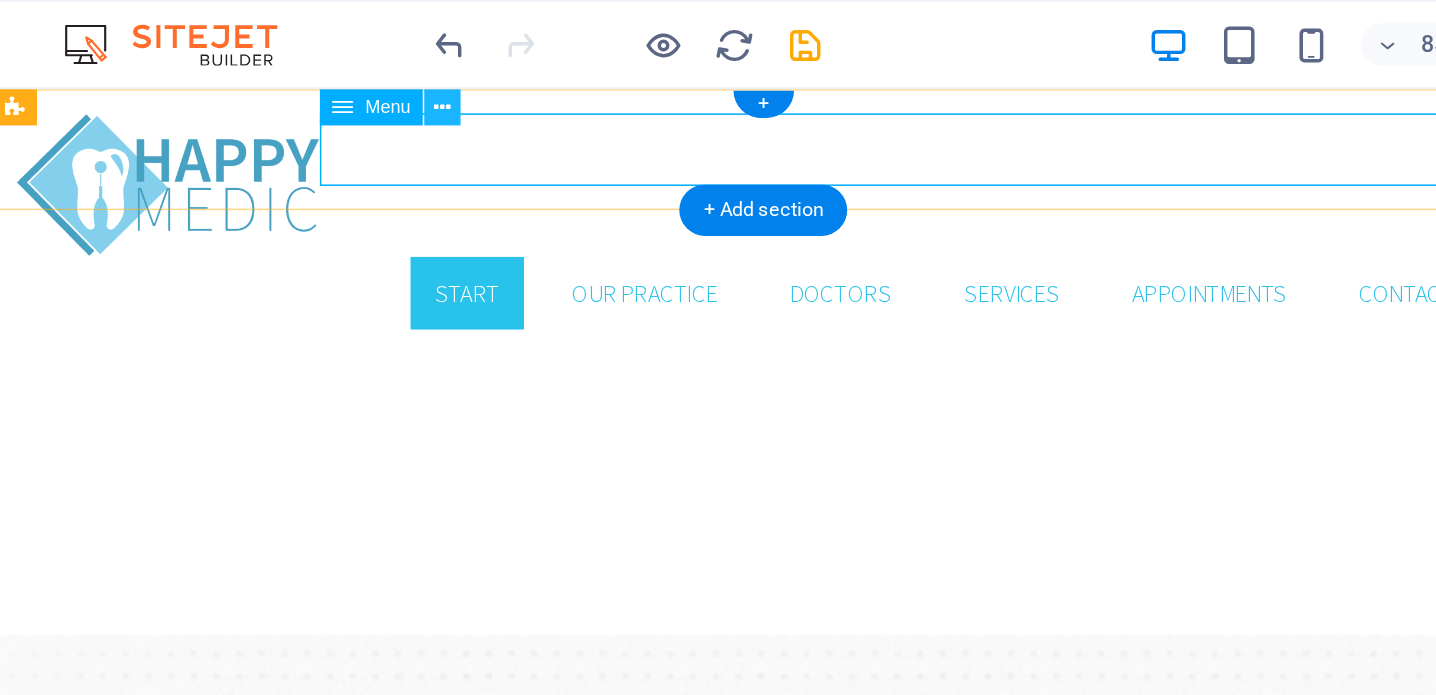 click at bounding box center [332, 60] 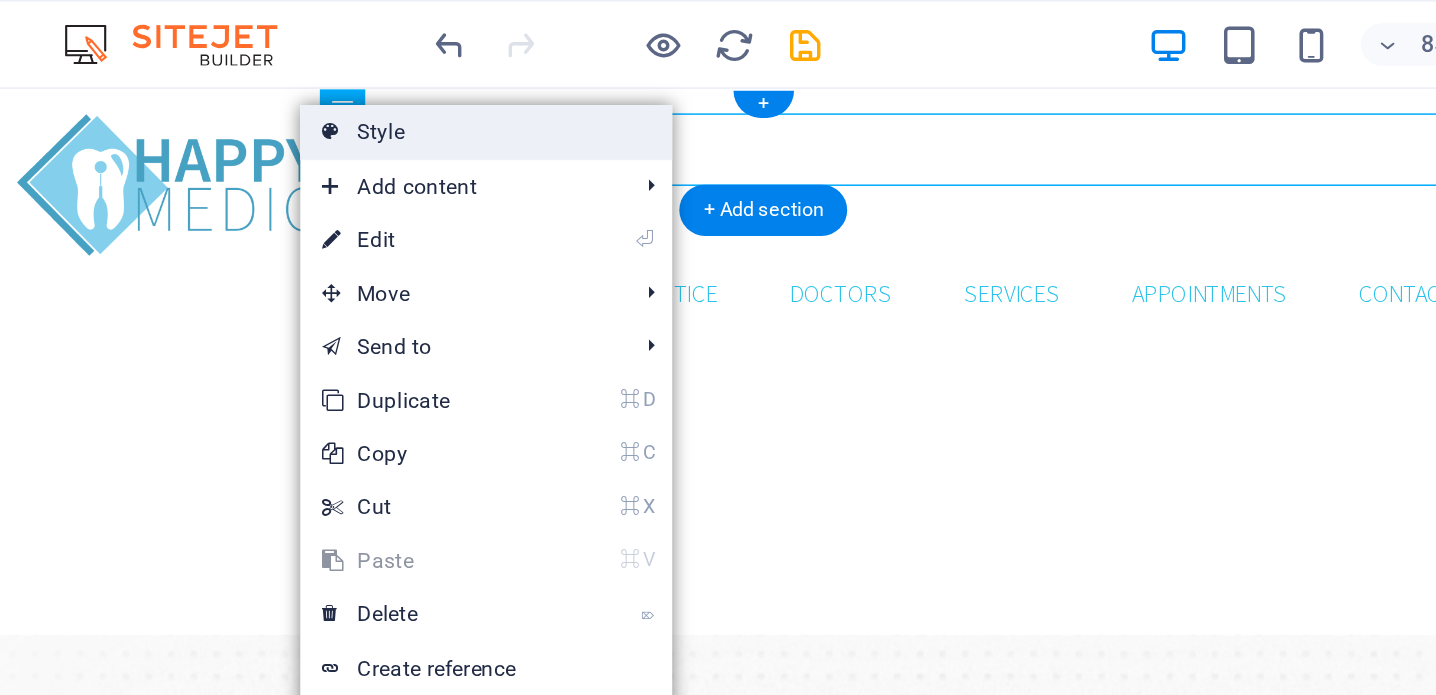 click on "Style" at bounding box center (357, 74) 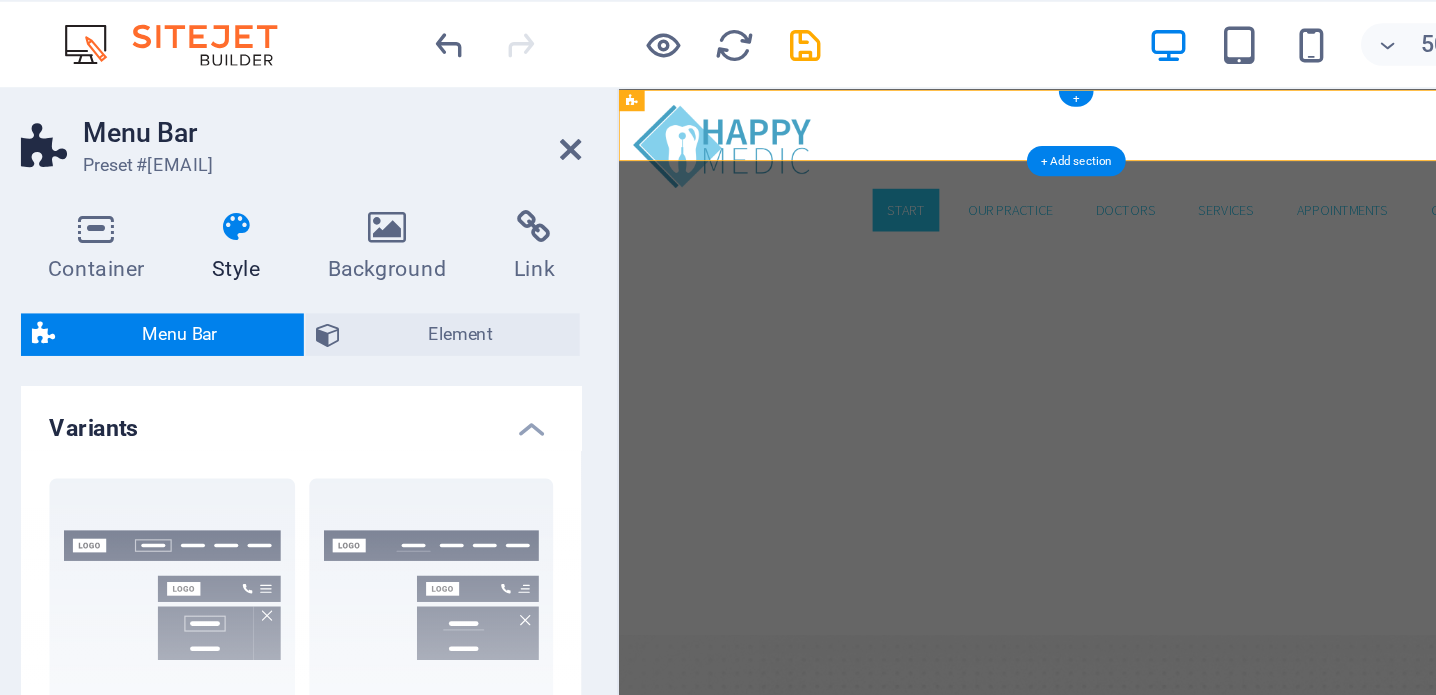 click on "Style" at bounding box center (221, 139) 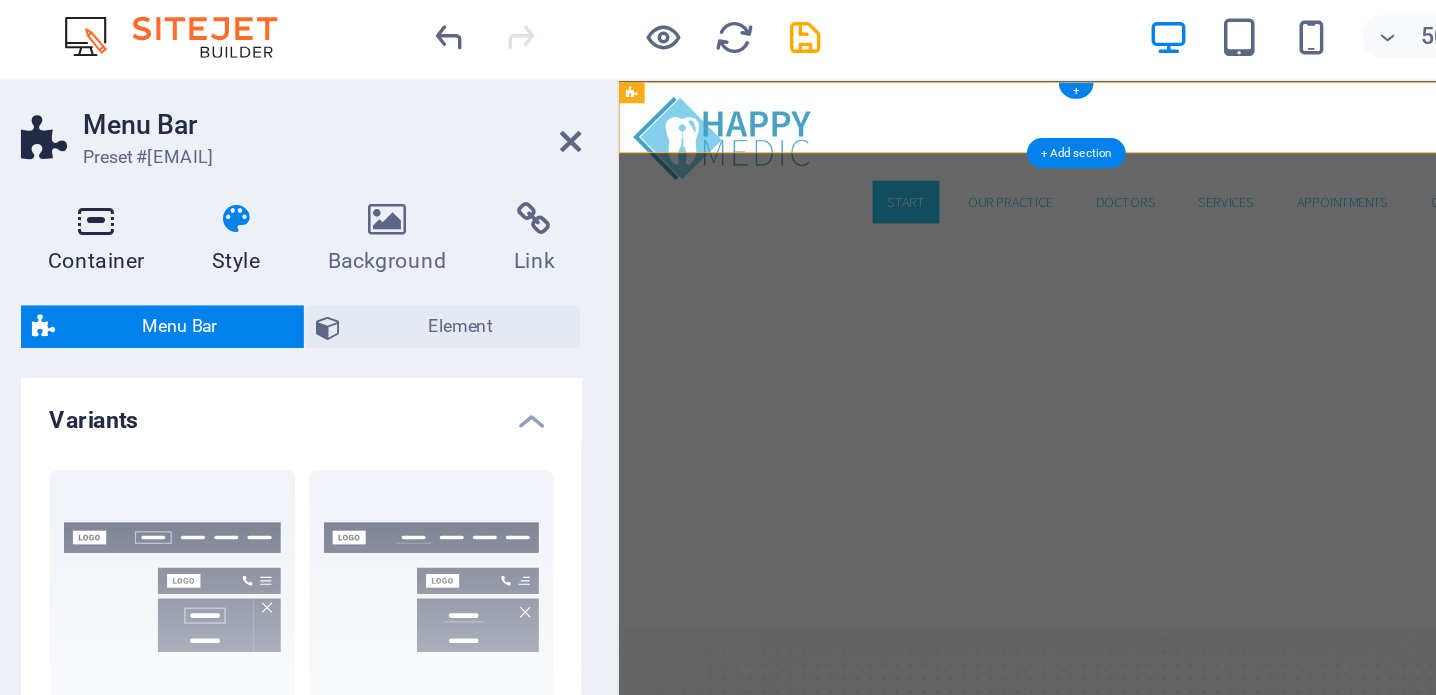 click at bounding box center [138, 128] 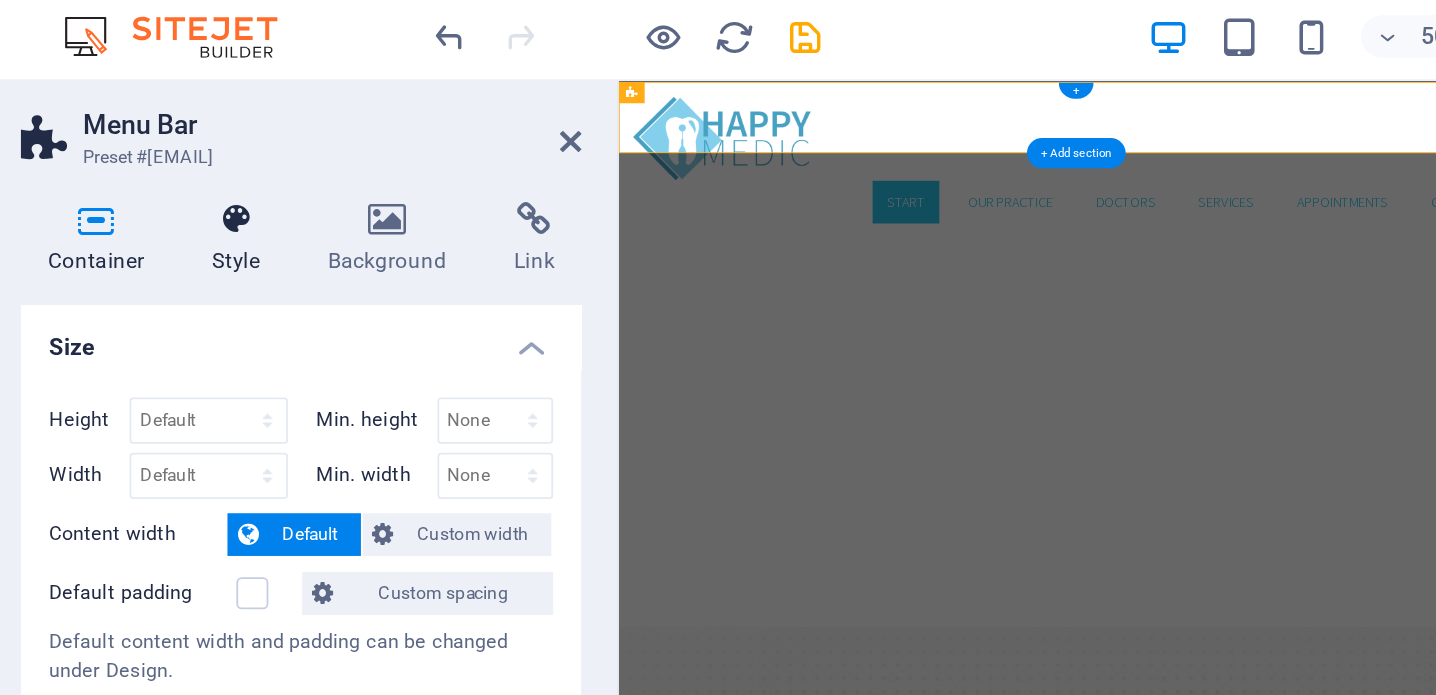 click at bounding box center [217, 128] 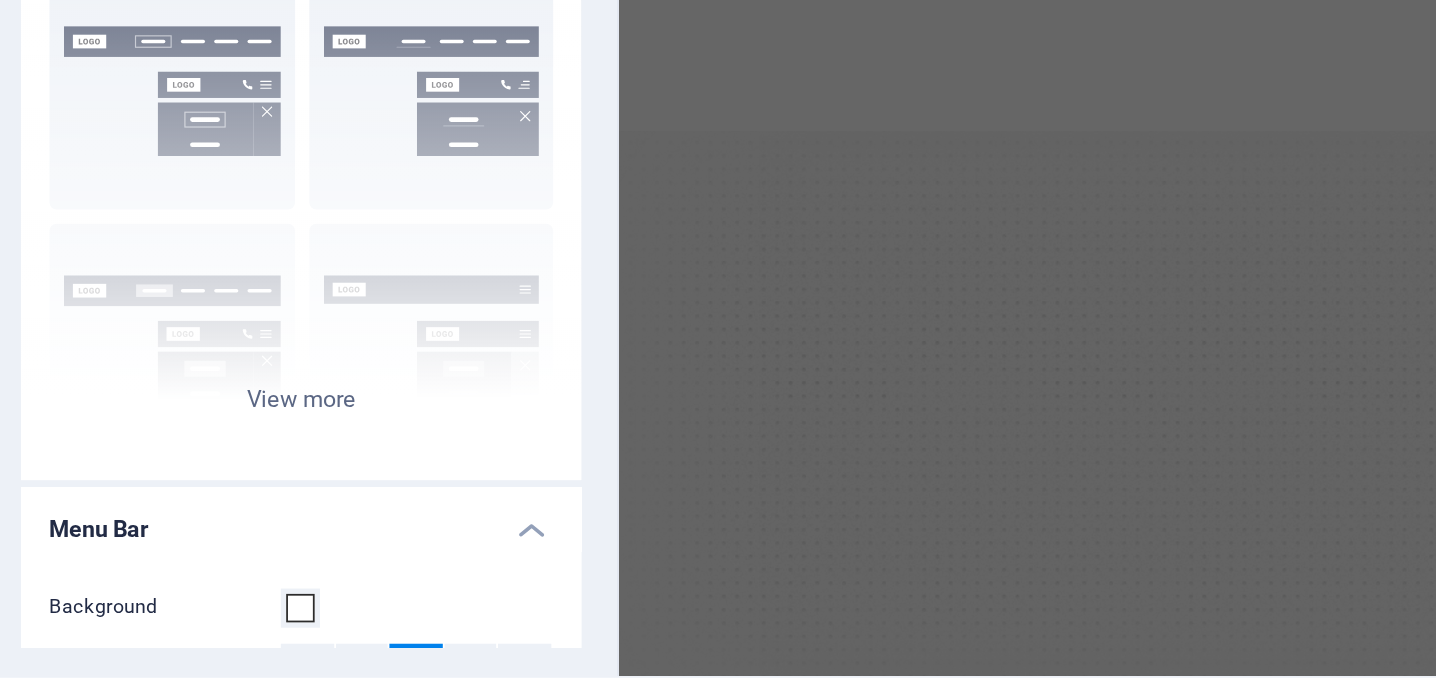 scroll, scrollTop: 0, scrollLeft: 0, axis: both 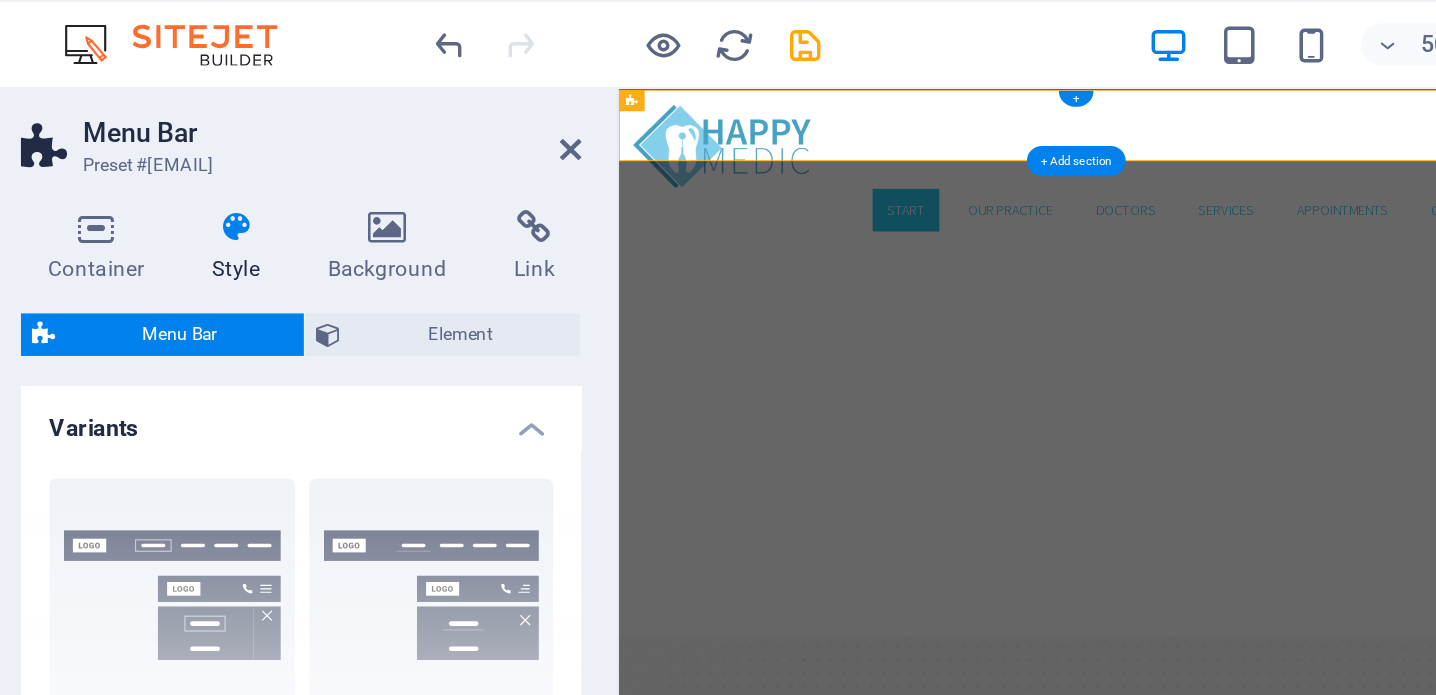 click on "Menu Bar" at bounding box center [271, 75] 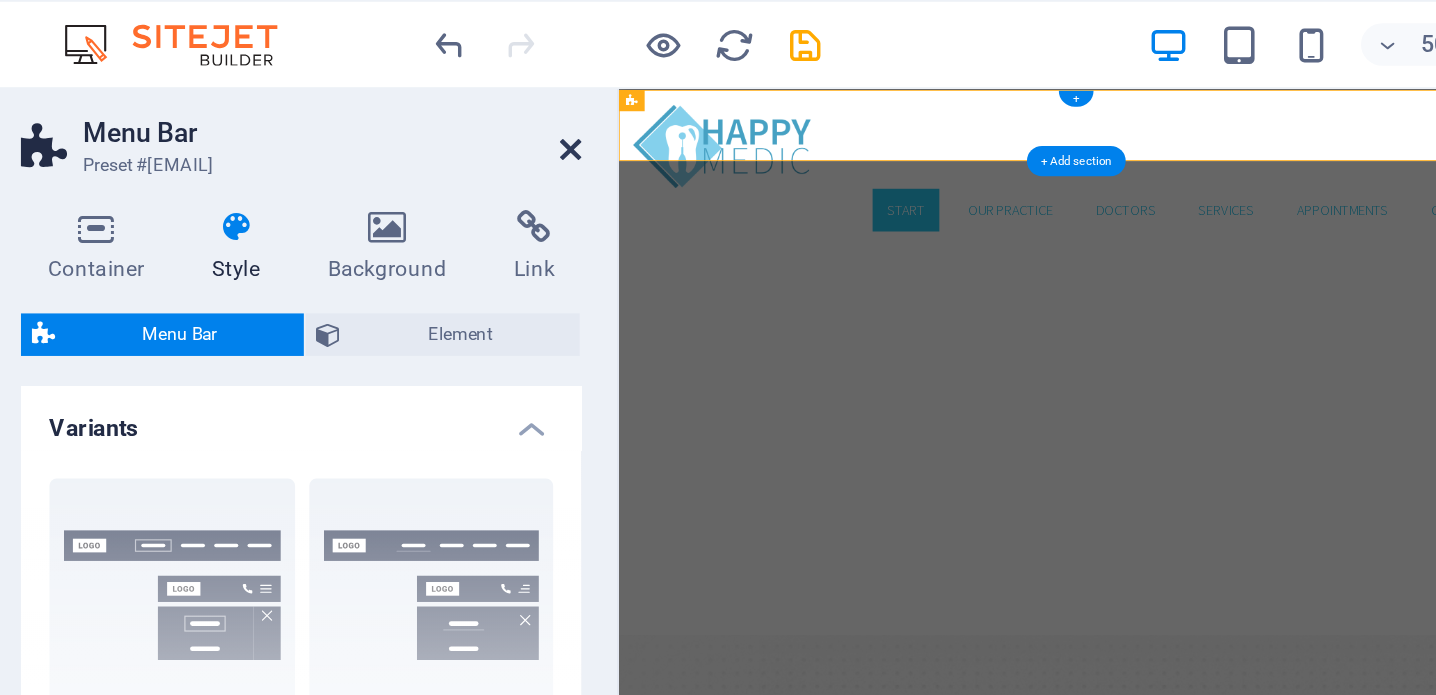 click at bounding box center (405, 84) 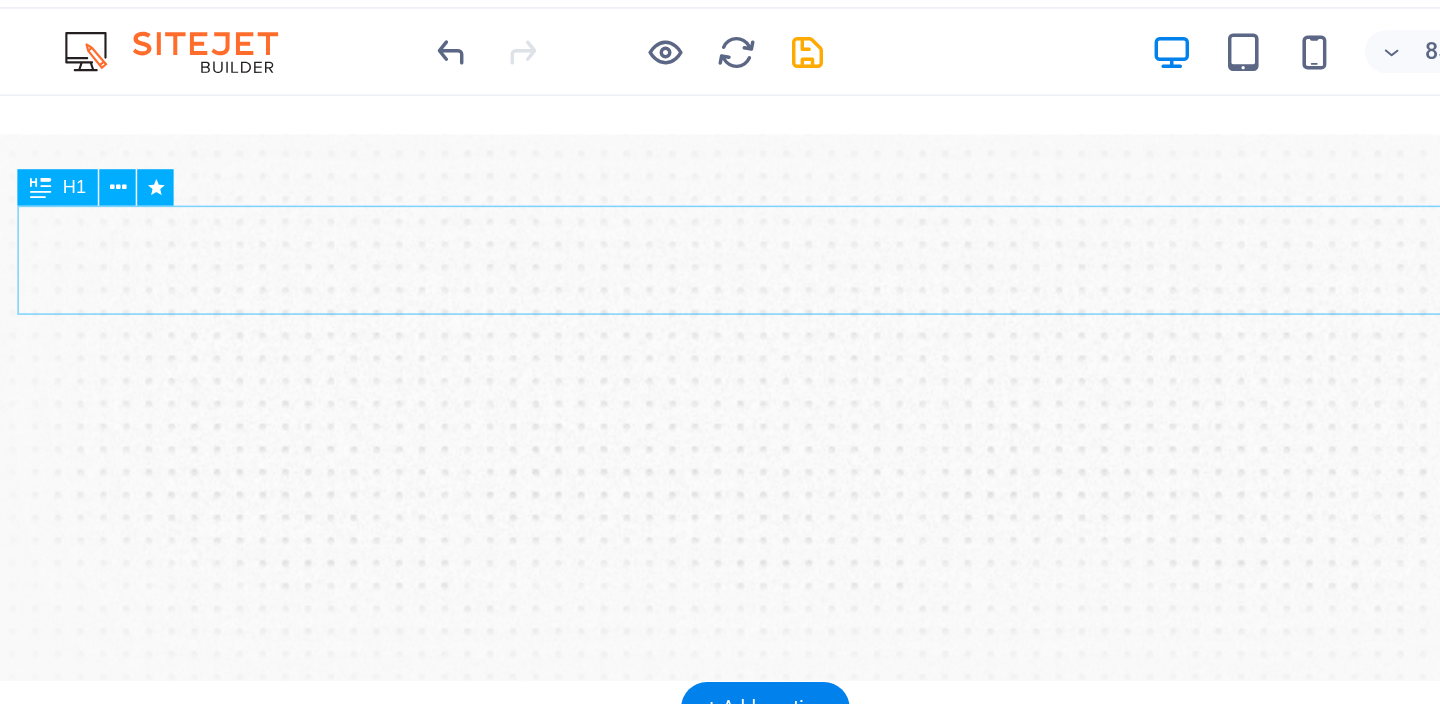 scroll, scrollTop: 338, scrollLeft: 0, axis: vertical 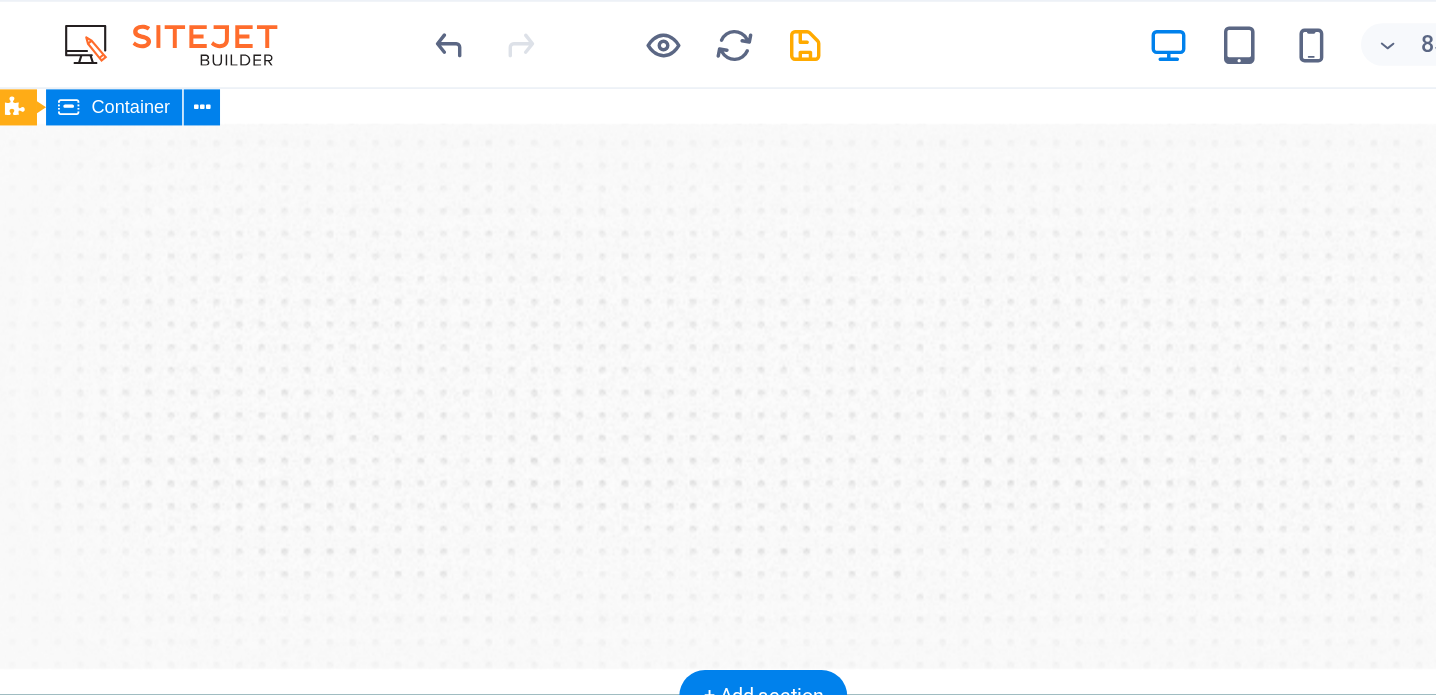 click on "Enhance Your Smile  New patients can now book an appointment immediately online!  Book an appointment Our Services" at bounding box center [502, 1235] 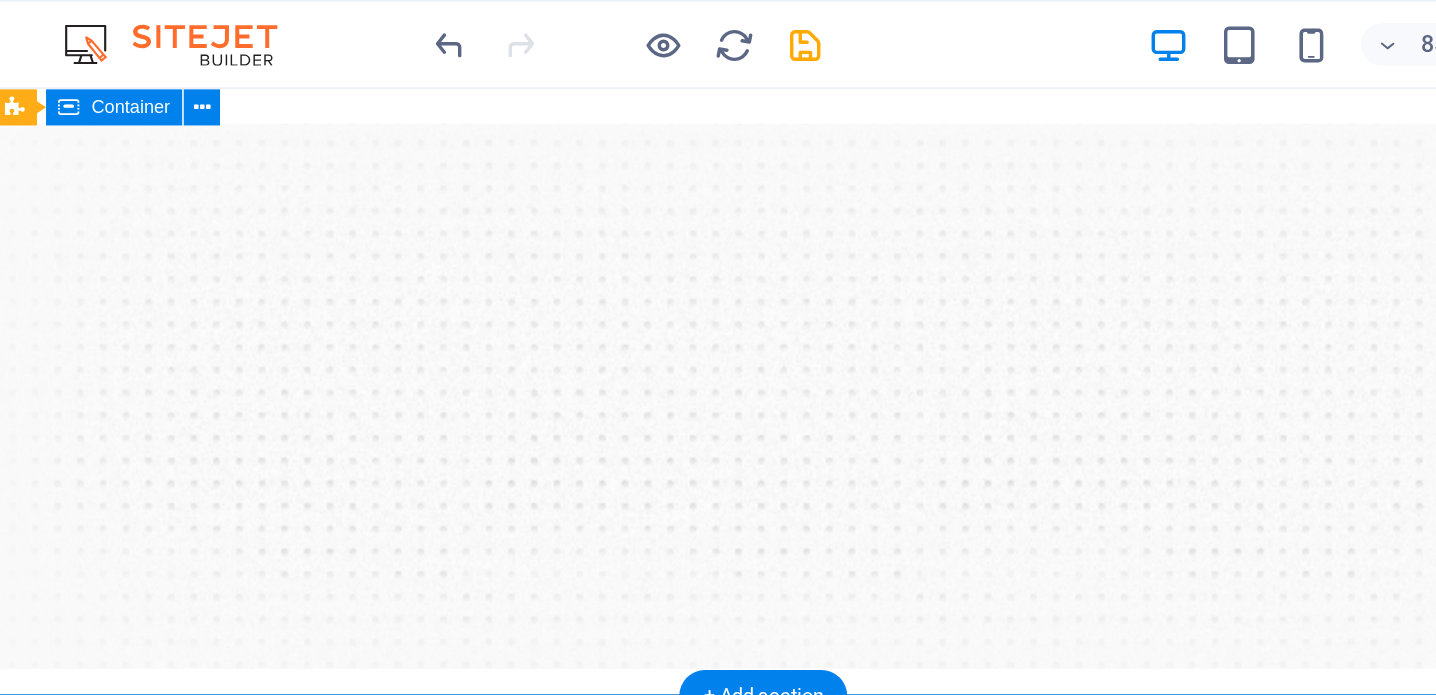 click on "Container" at bounding box center [157, 60] 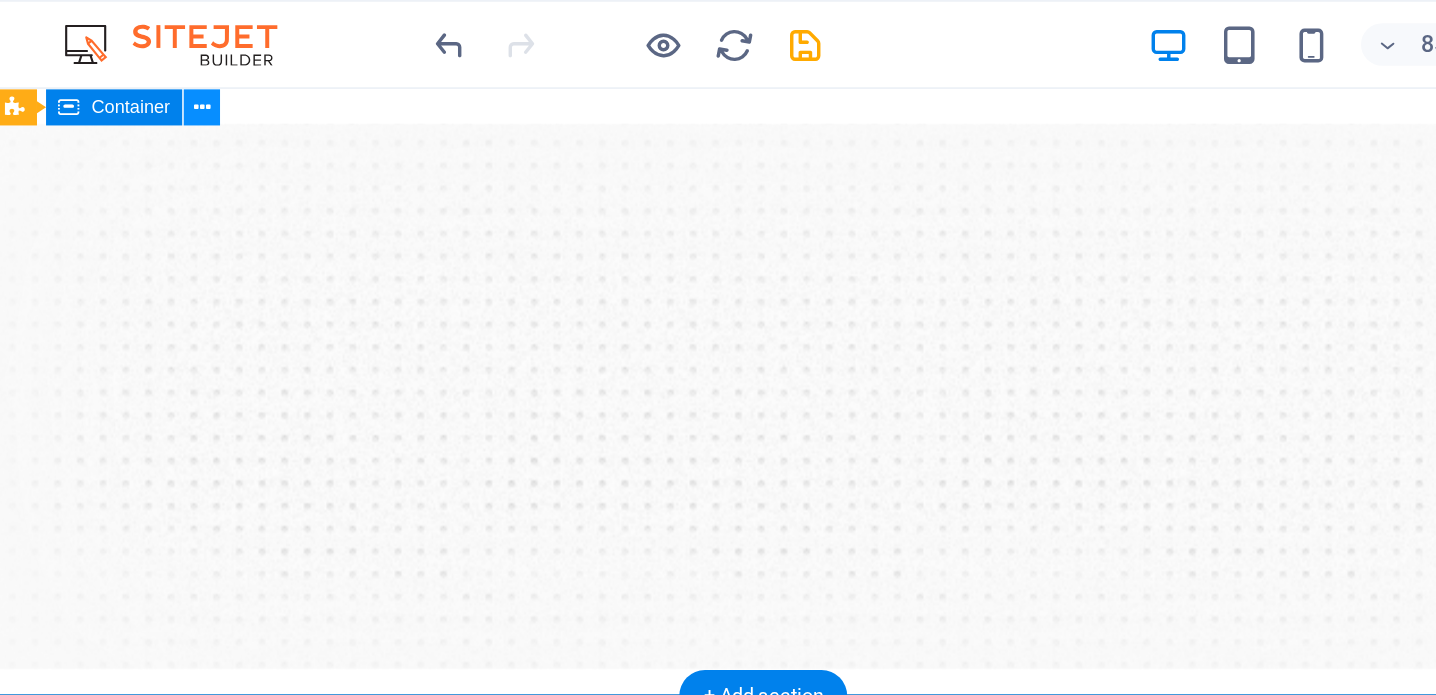 click at bounding box center (197, 60) 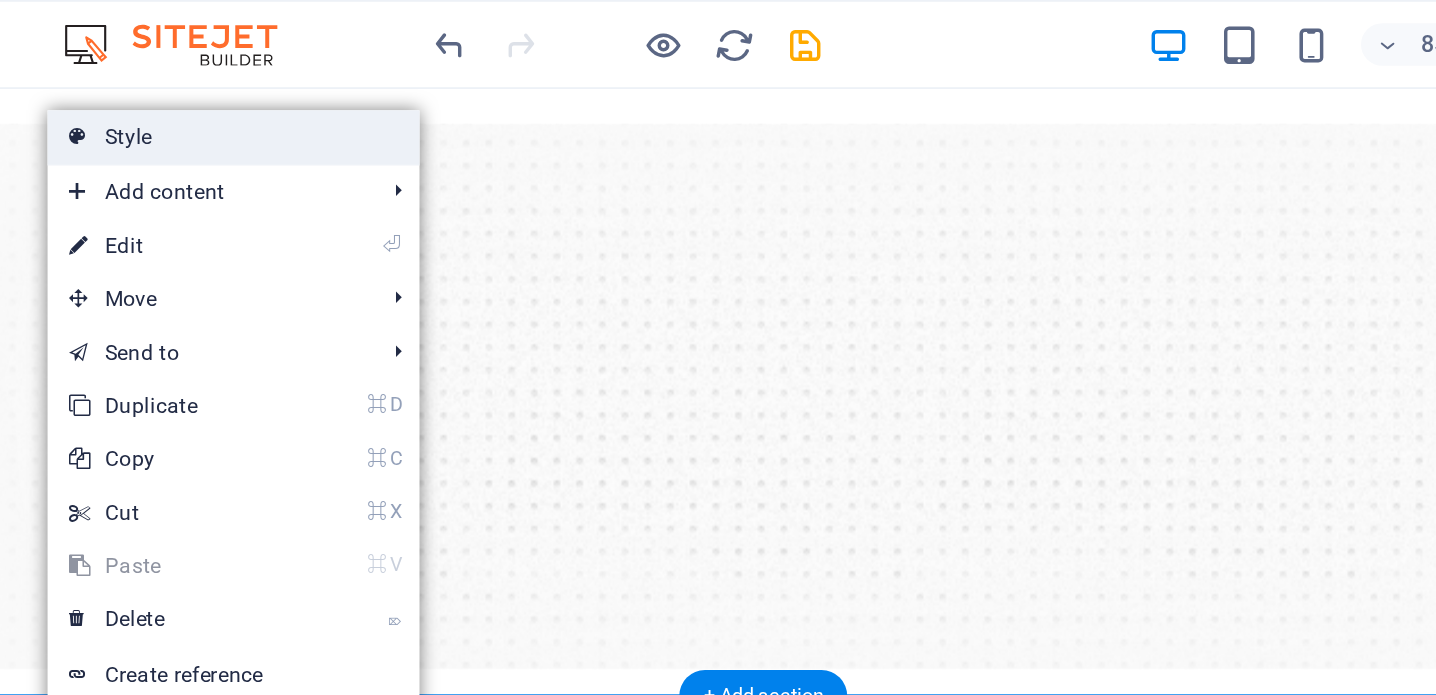 click on "Style" at bounding box center [215, 77] 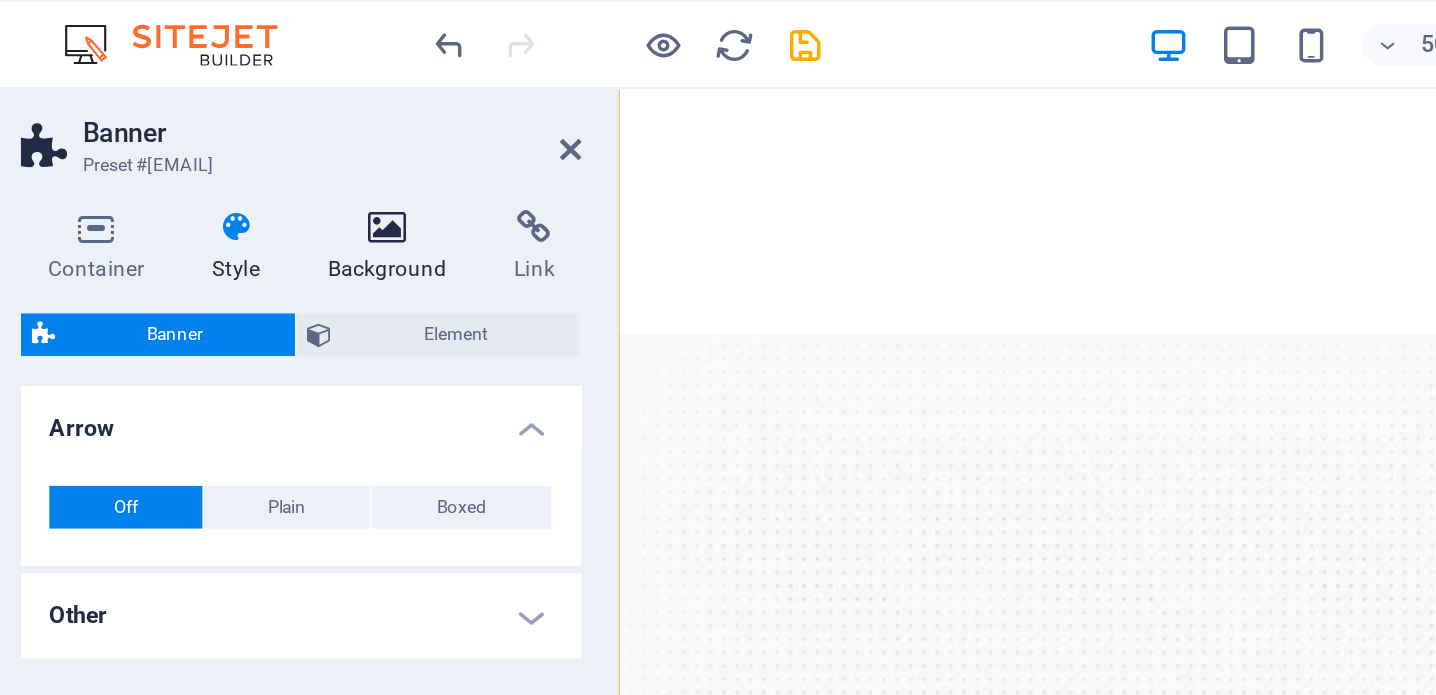 click at bounding box center [302, 128] 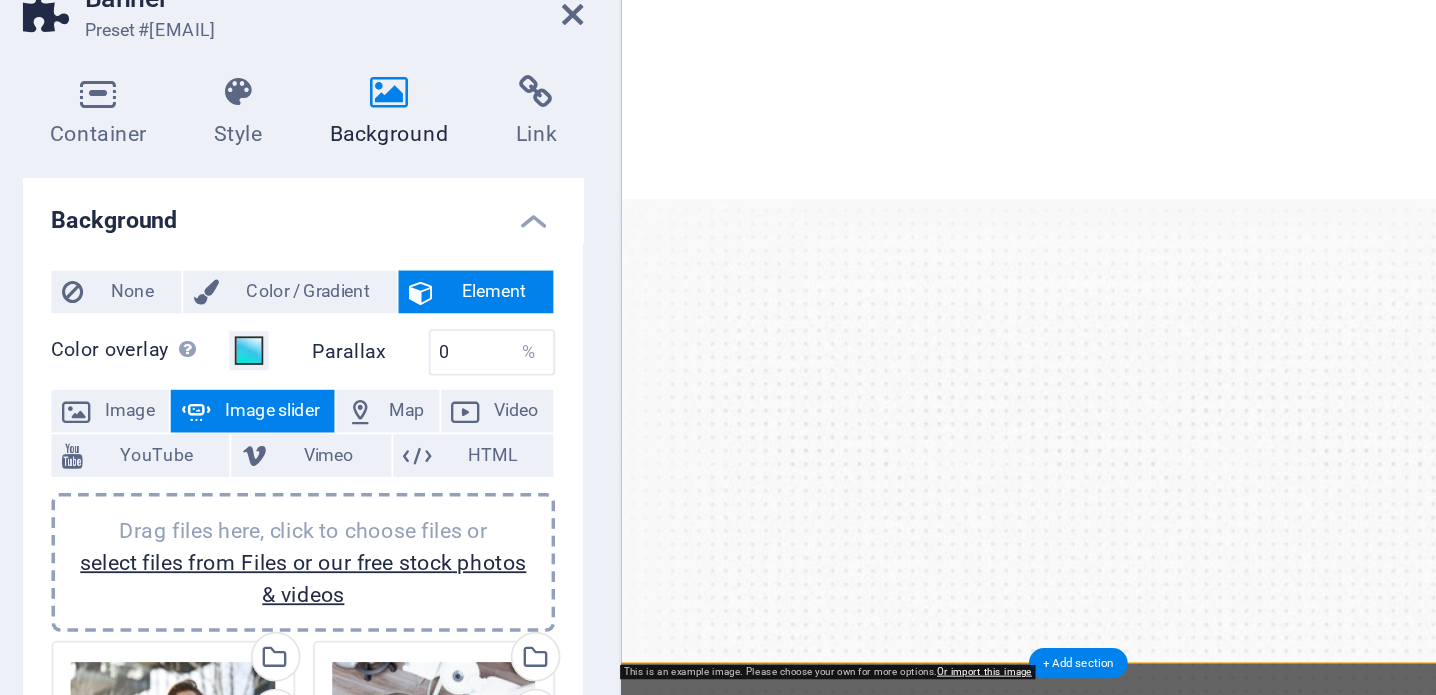 click on "Color overlay Places an overlay over the background to colorize it" at bounding box center (180, 273) 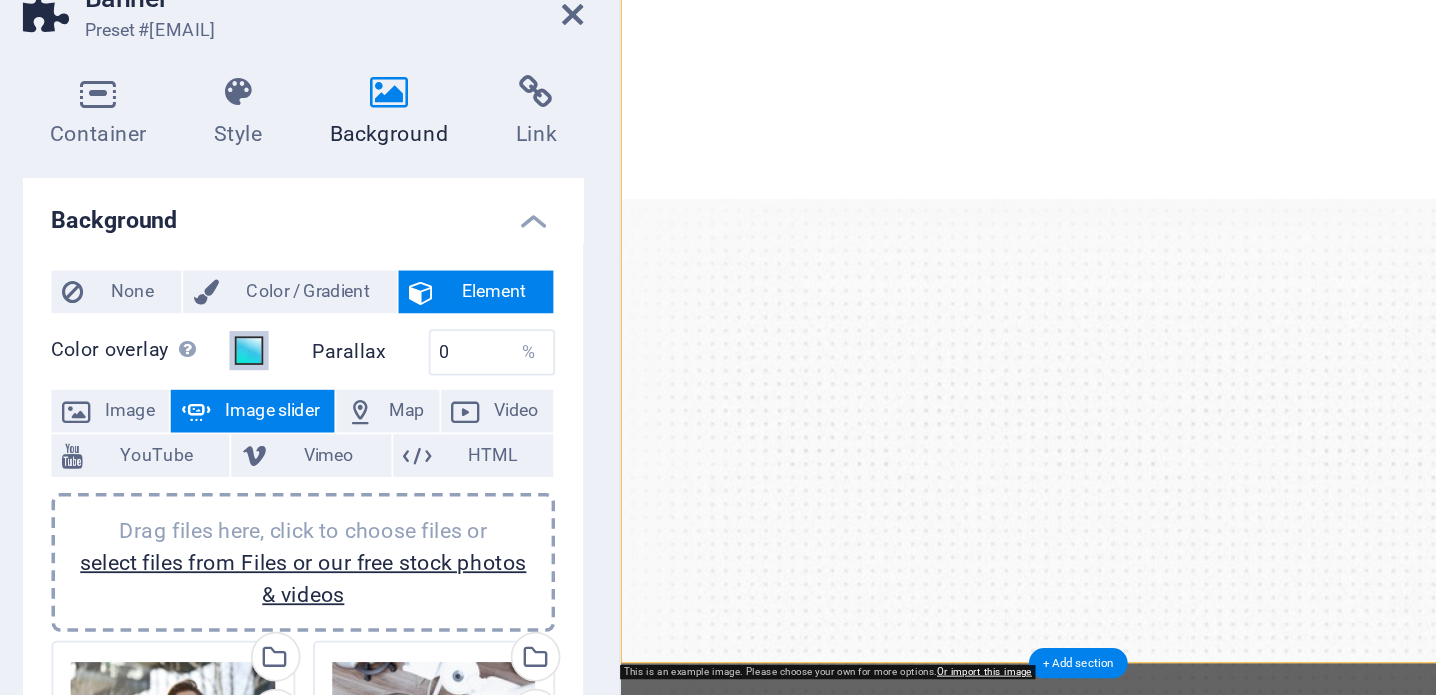 click at bounding box center [223, 273] 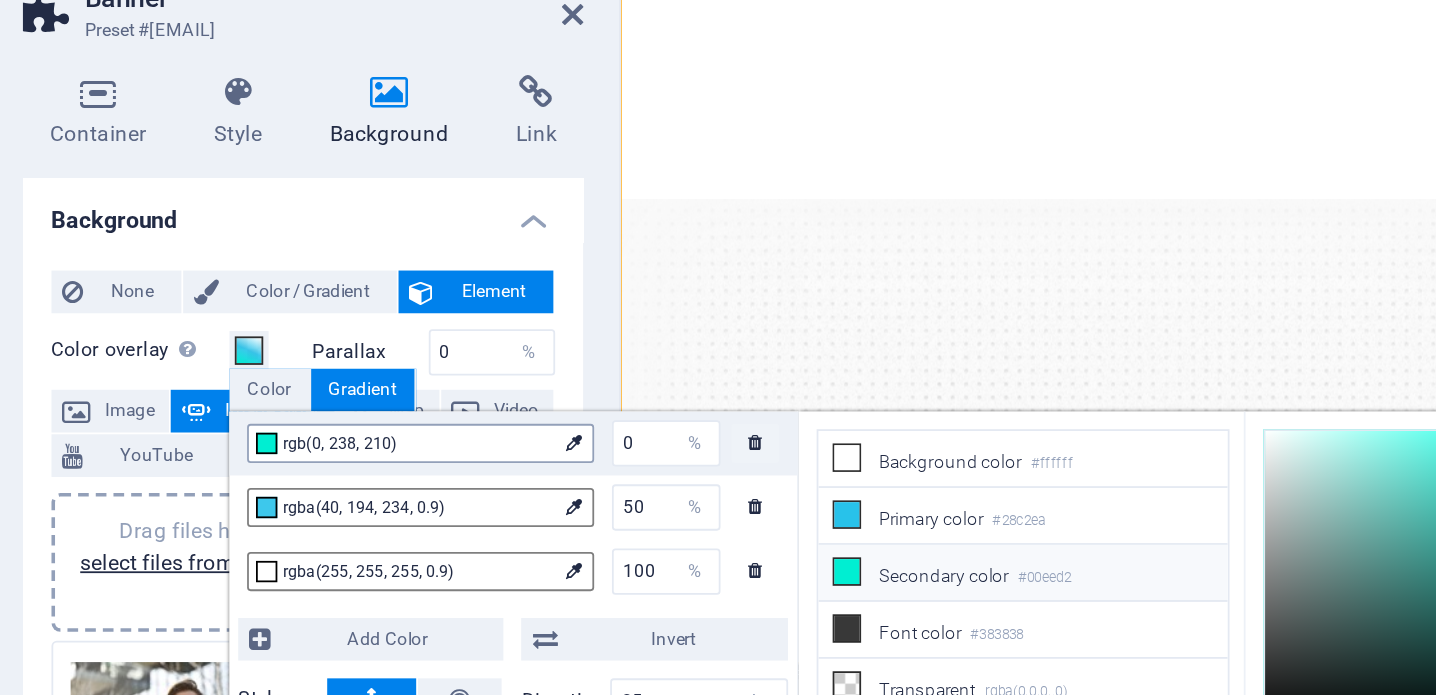 click on "rgb(0, 238, 210)" at bounding box center (318, 325) 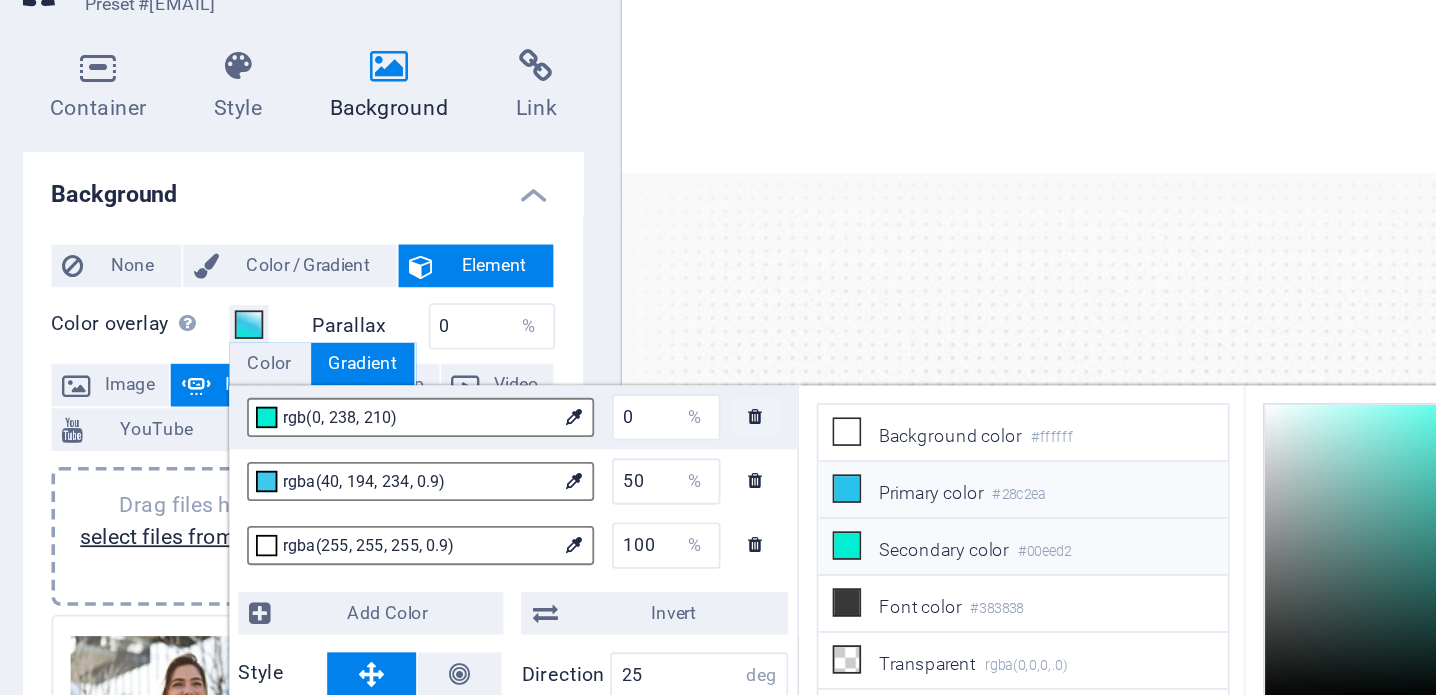 click at bounding box center [559, 365] 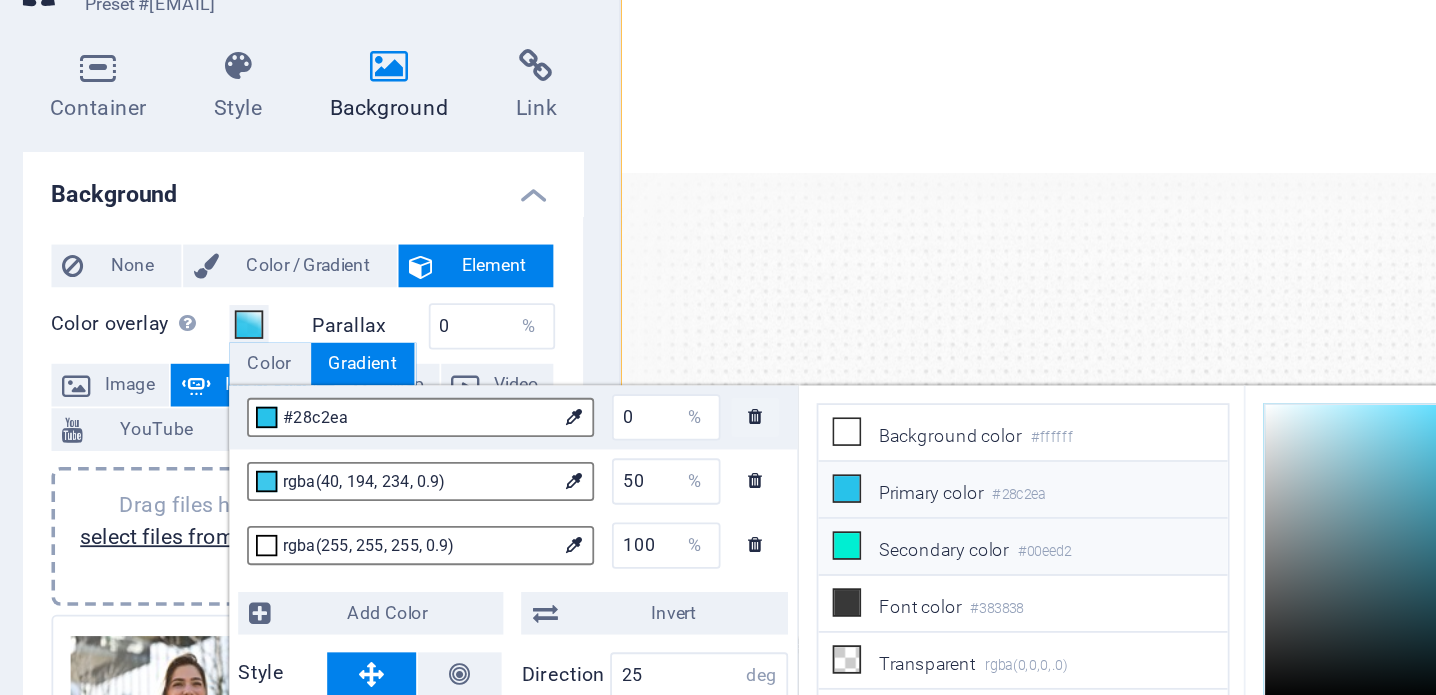 click at bounding box center (559, 397) 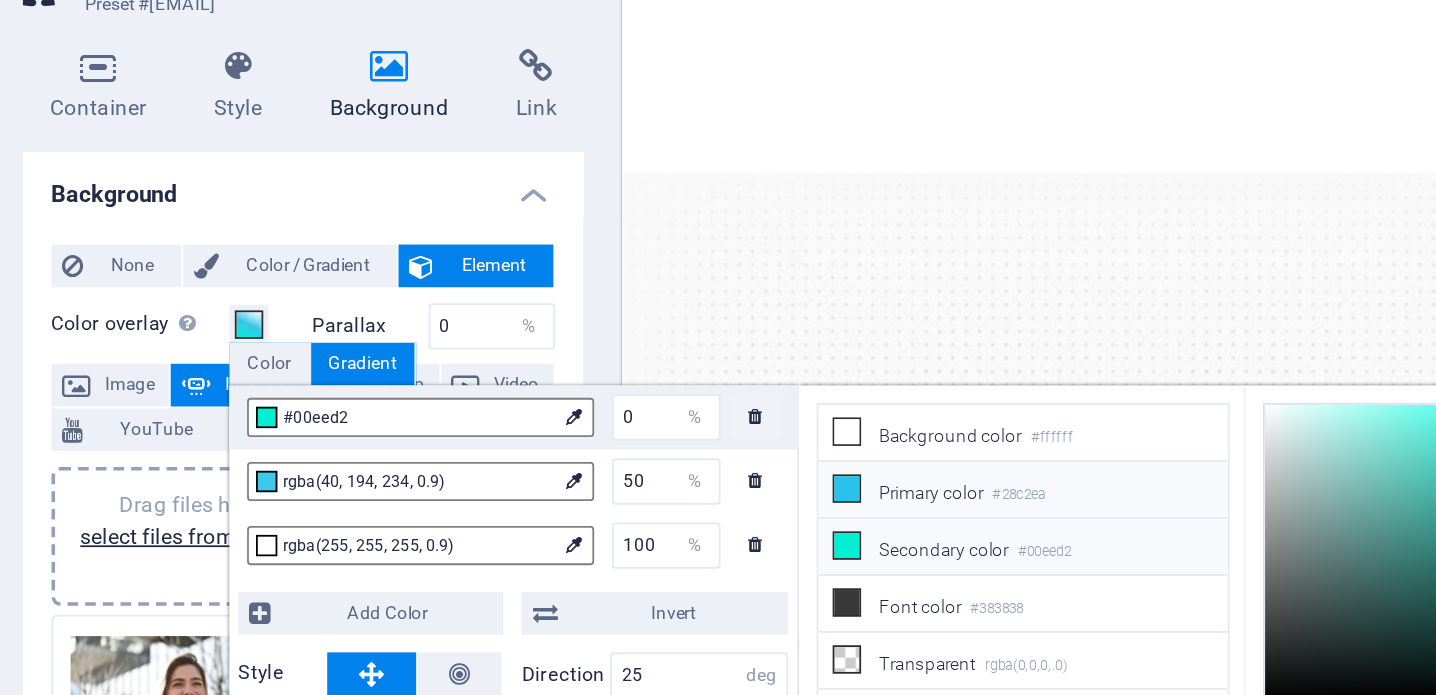 click at bounding box center (559, 365) 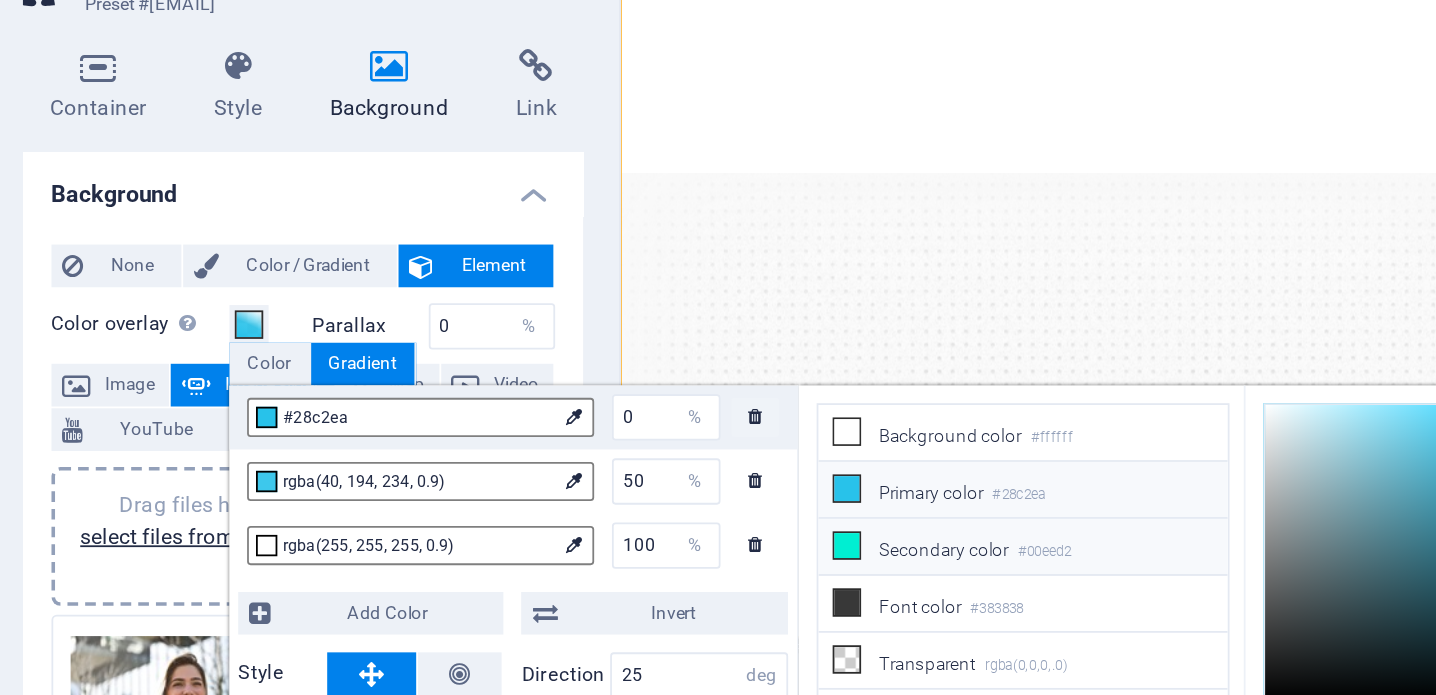 click at bounding box center [559, 397] 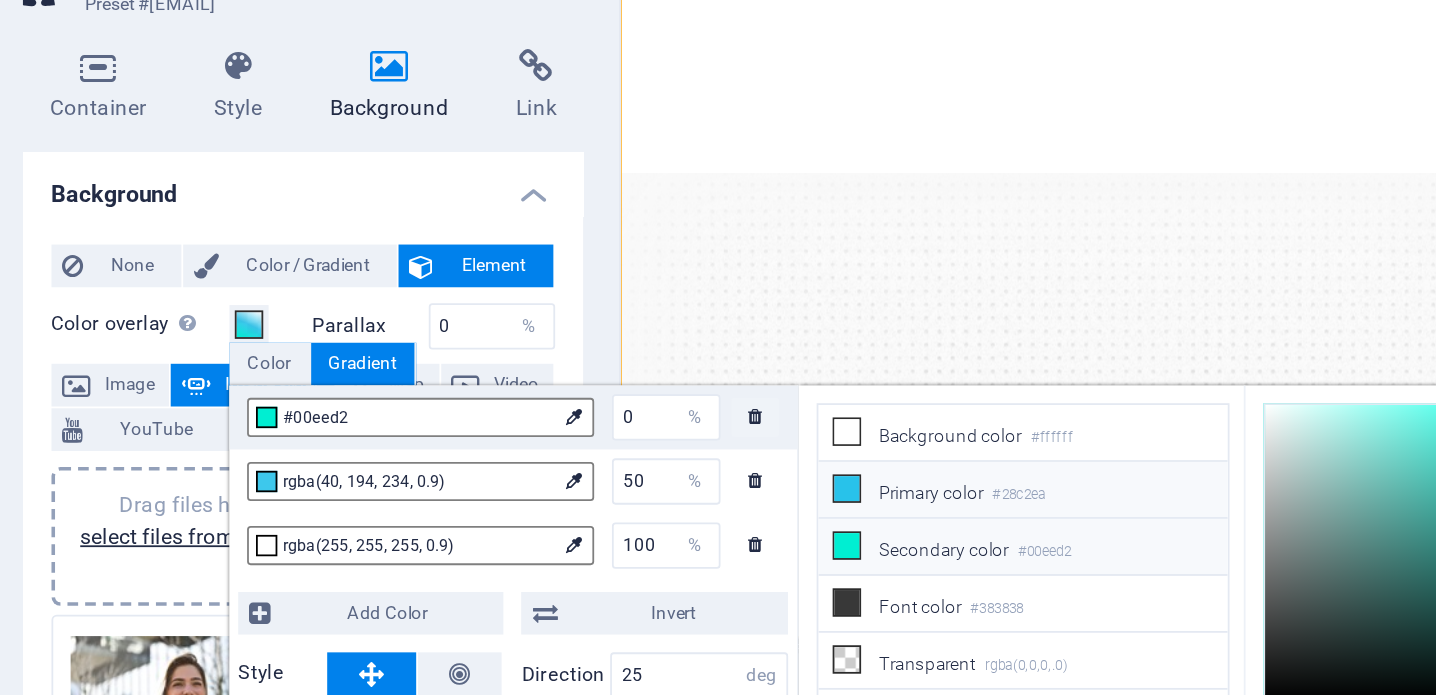 click on "Primary color
#28c2ea" at bounding box center [658, 366] 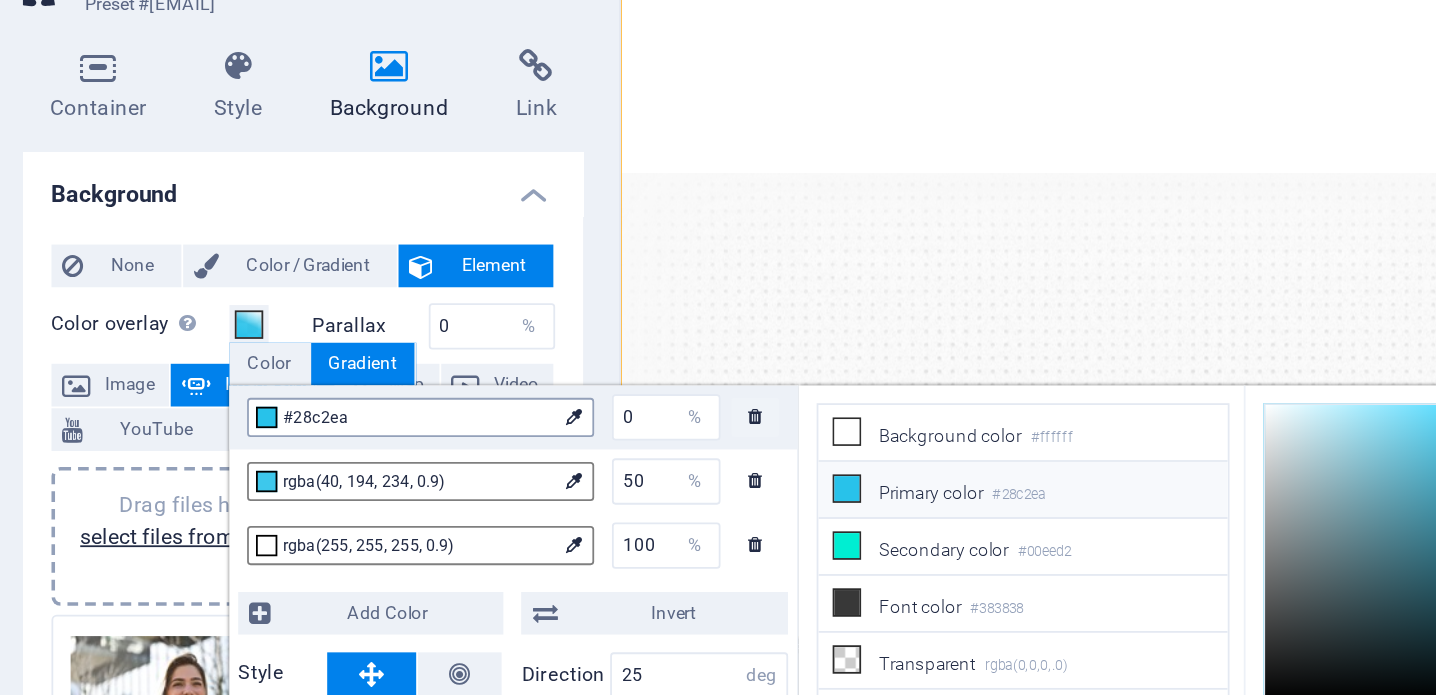 click on "#28c2ea" at bounding box center [318, 325] 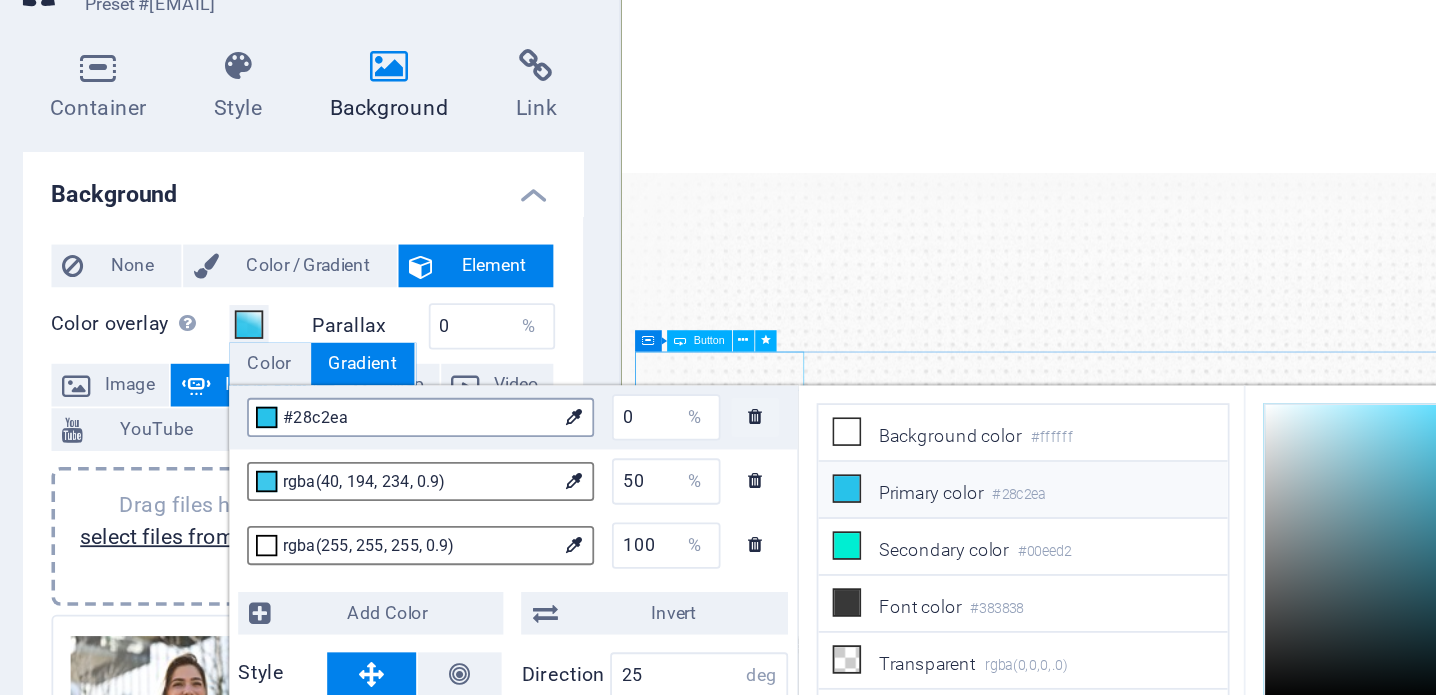 click on "#28c2ea" at bounding box center [318, 325] 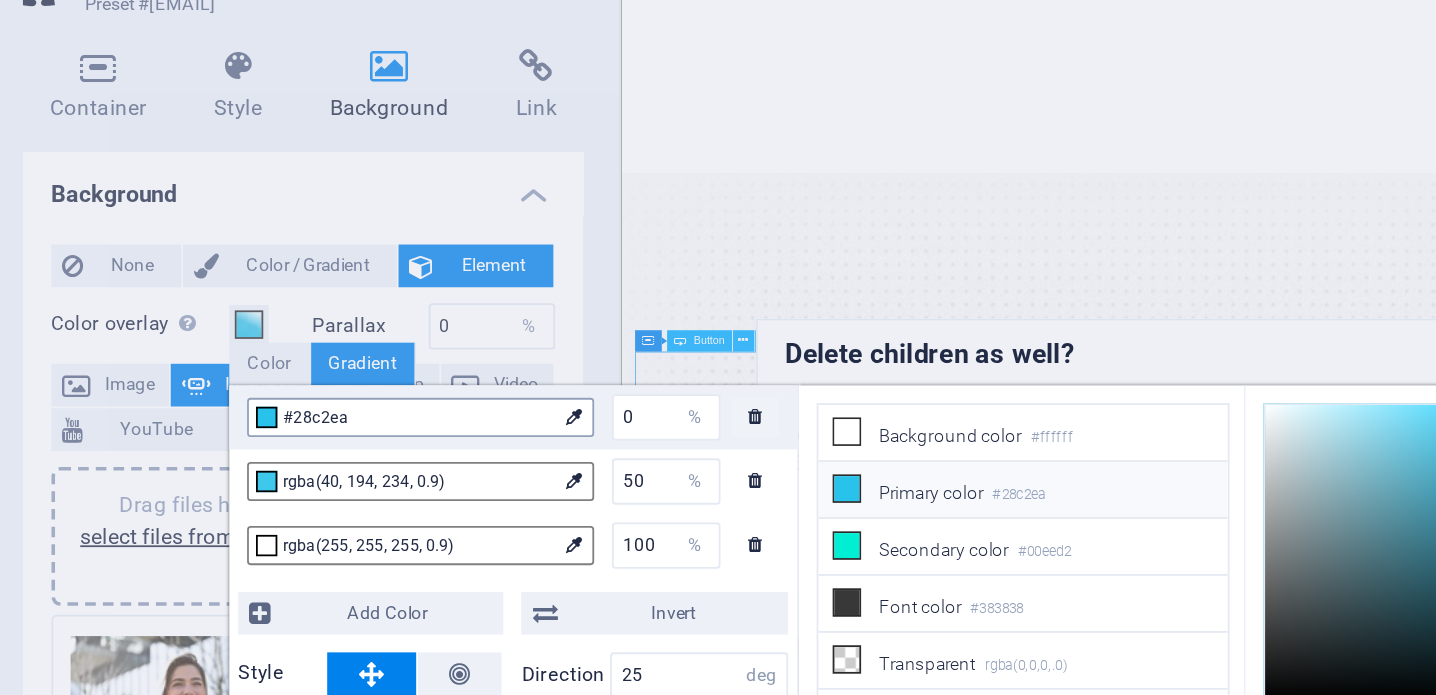 type 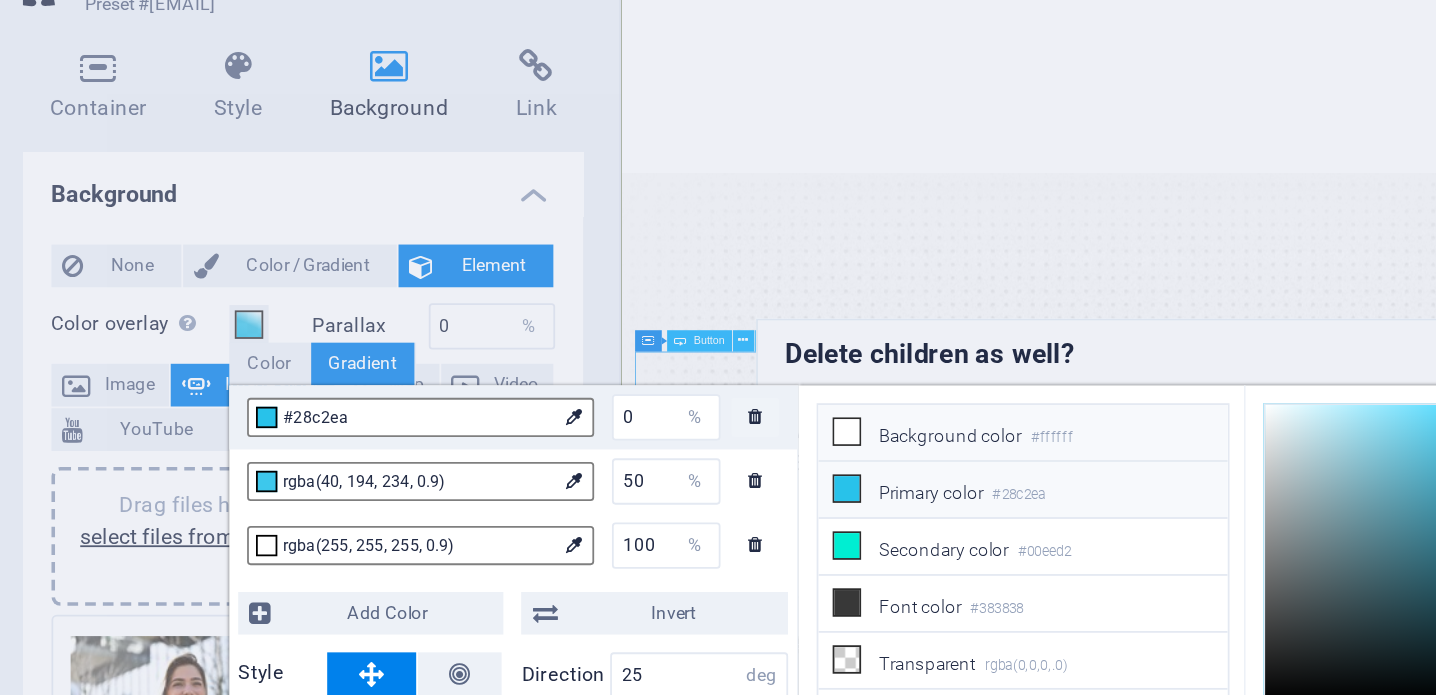 click on "Background color
#ffffff" at bounding box center [658, 334] 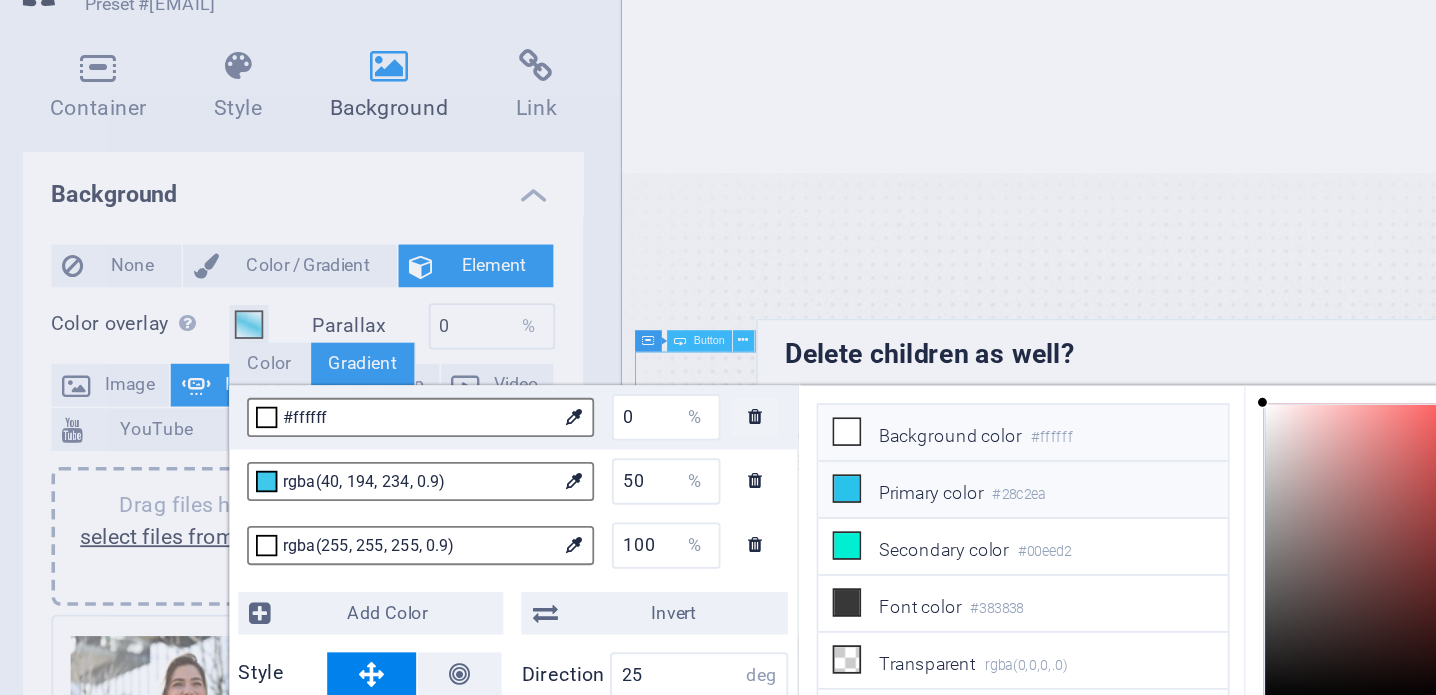 click on "Primary color
#28c2ea" at bounding box center [658, 366] 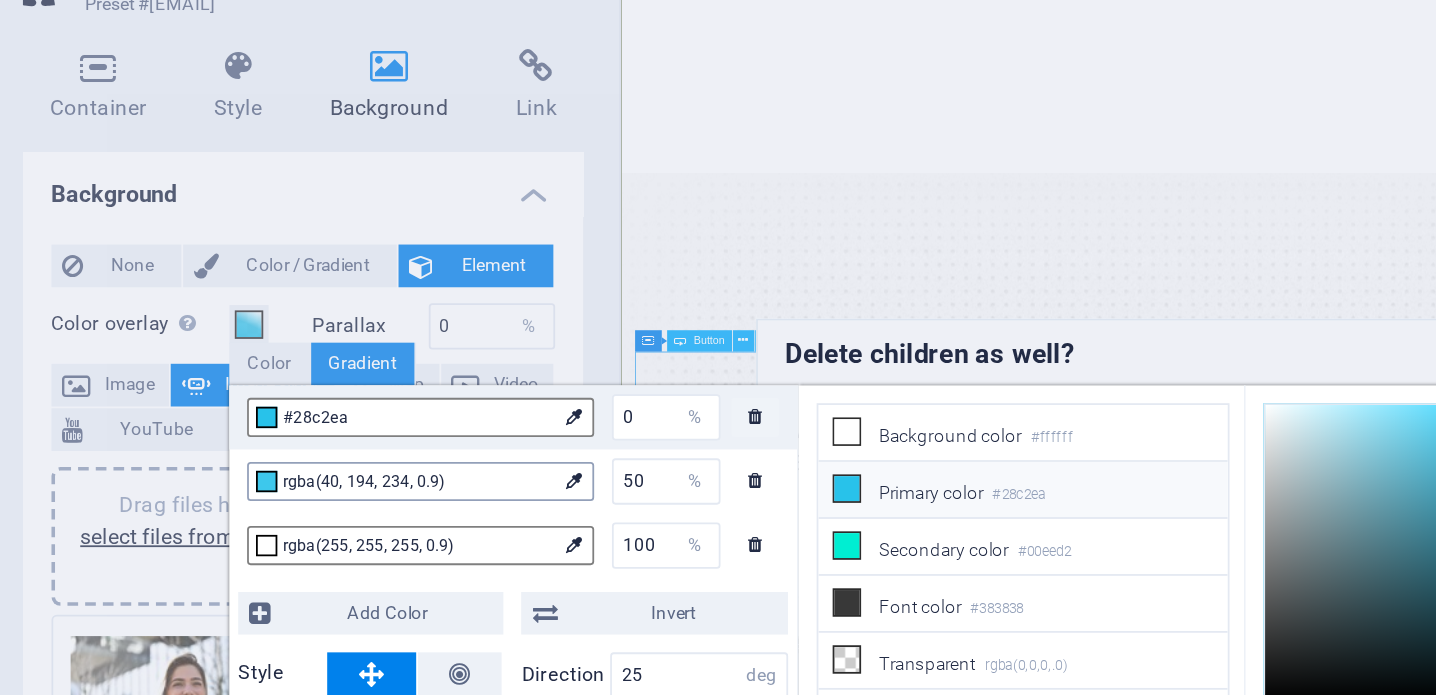 click on "rgba(40, 194, 234, 0.9)" at bounding box center (318, 361) 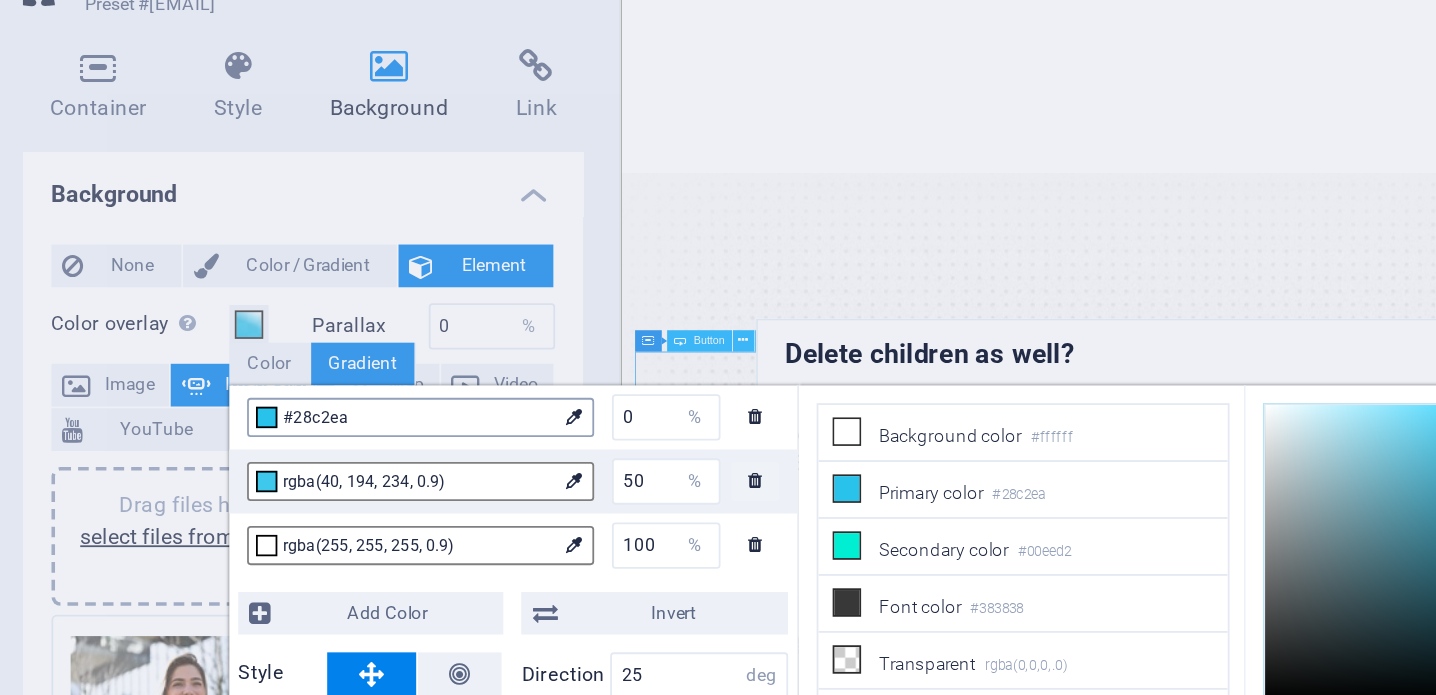 click on "#28c2ea" at bounding box center (318, 325) 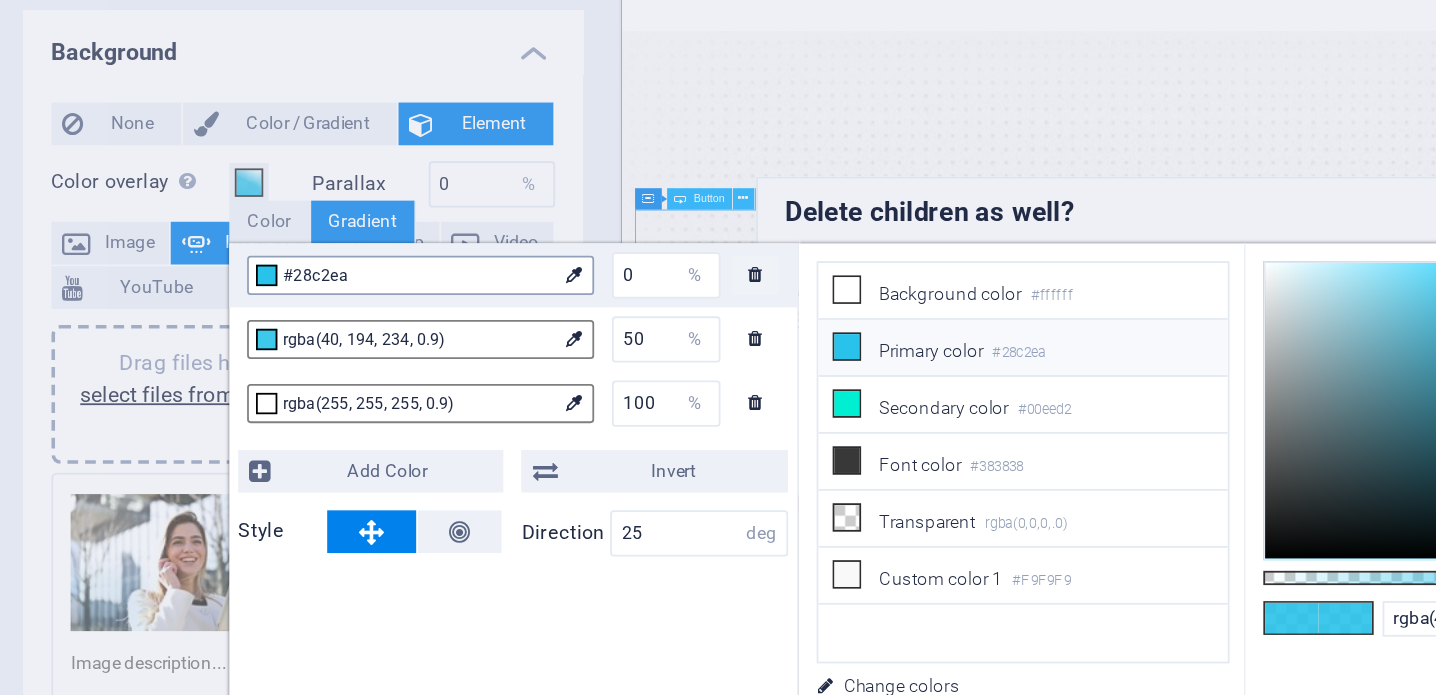 click at bounding box center (405, 324) 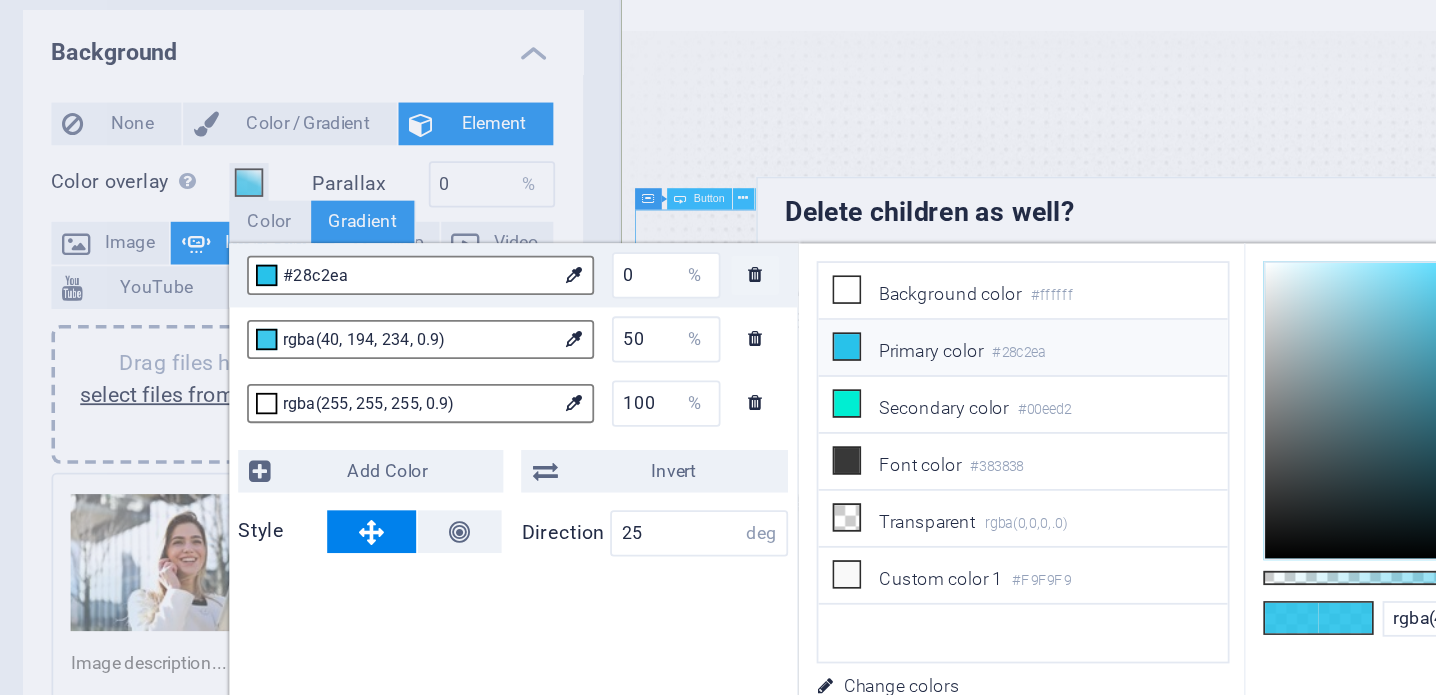 click on "Delete children as well? Would you like to delete all the child elements of the elements #ed-825709071 or do you want to unpack them? Cancel Unpack Delete" at bounding box center [718, 347] 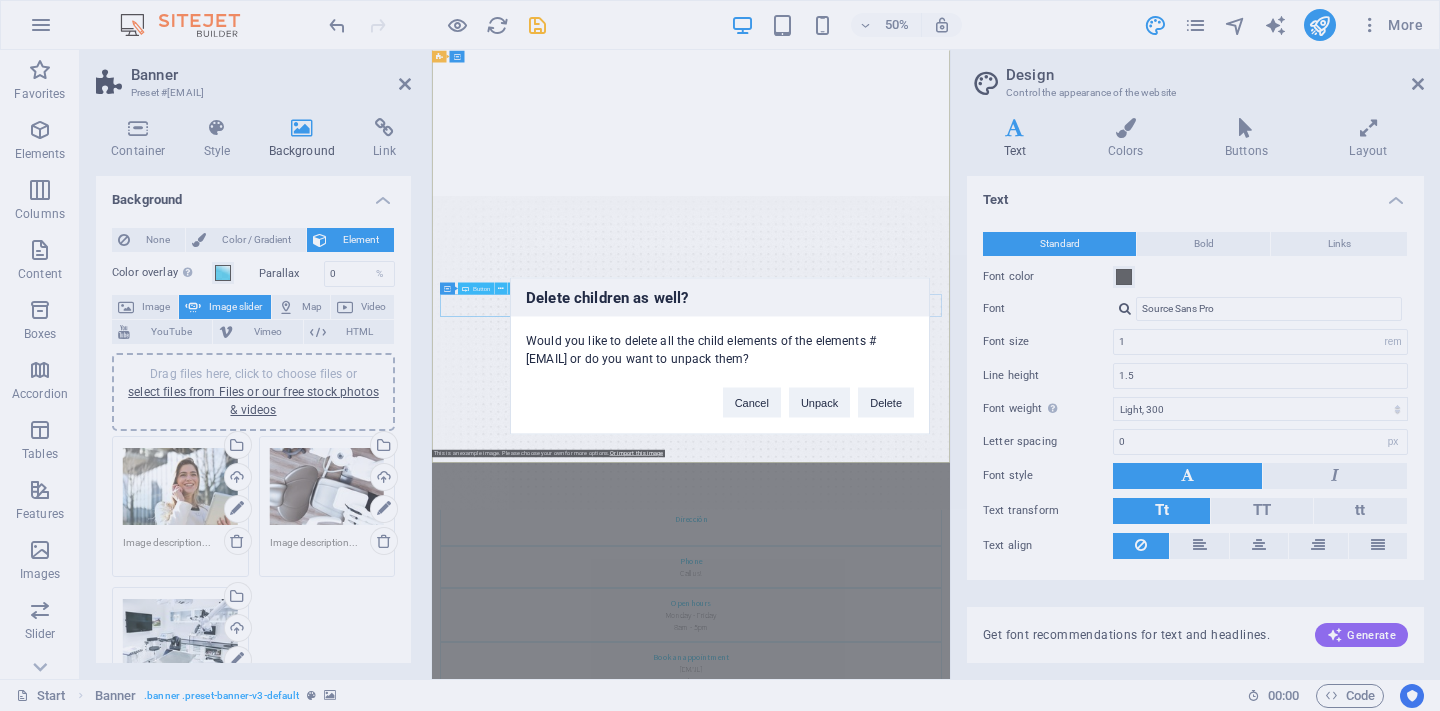 click on "Delete children as well? Would you like to delete all the child elements of the elements #ed-825709071 or do you want to unpack them? Cancel Unpack Delete" at bounding box center [720, 355] 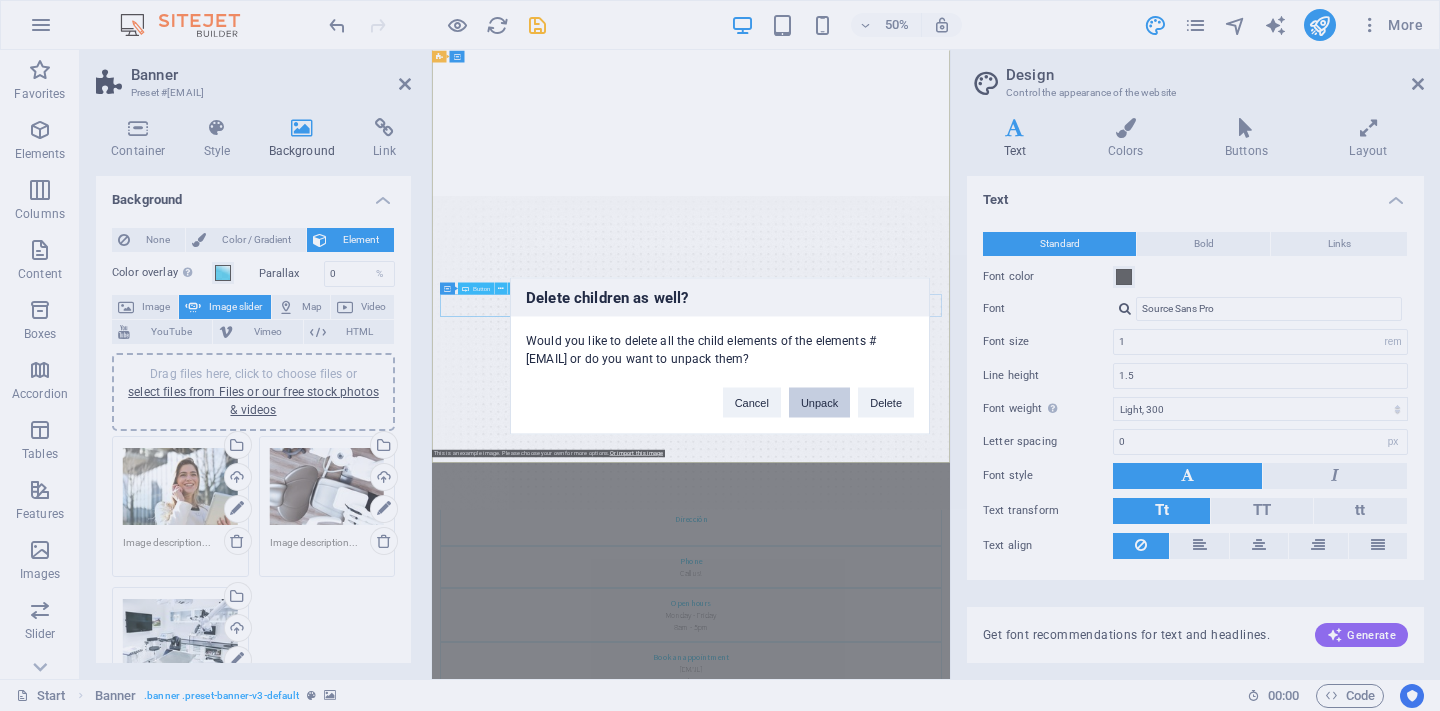 click on "Unpack" at bounding box center [819, 402] 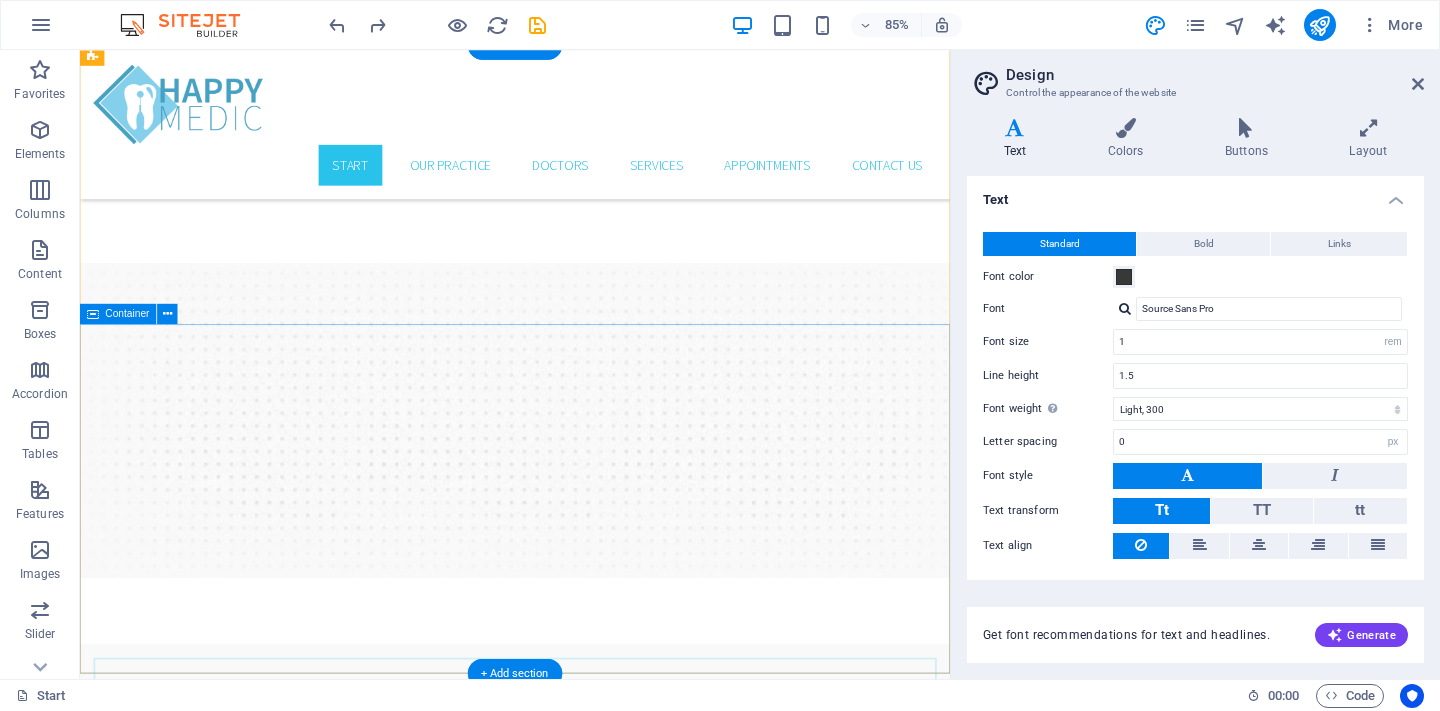 scroll, scrollTop: 144, scrollLeft: 0, axis: vertical 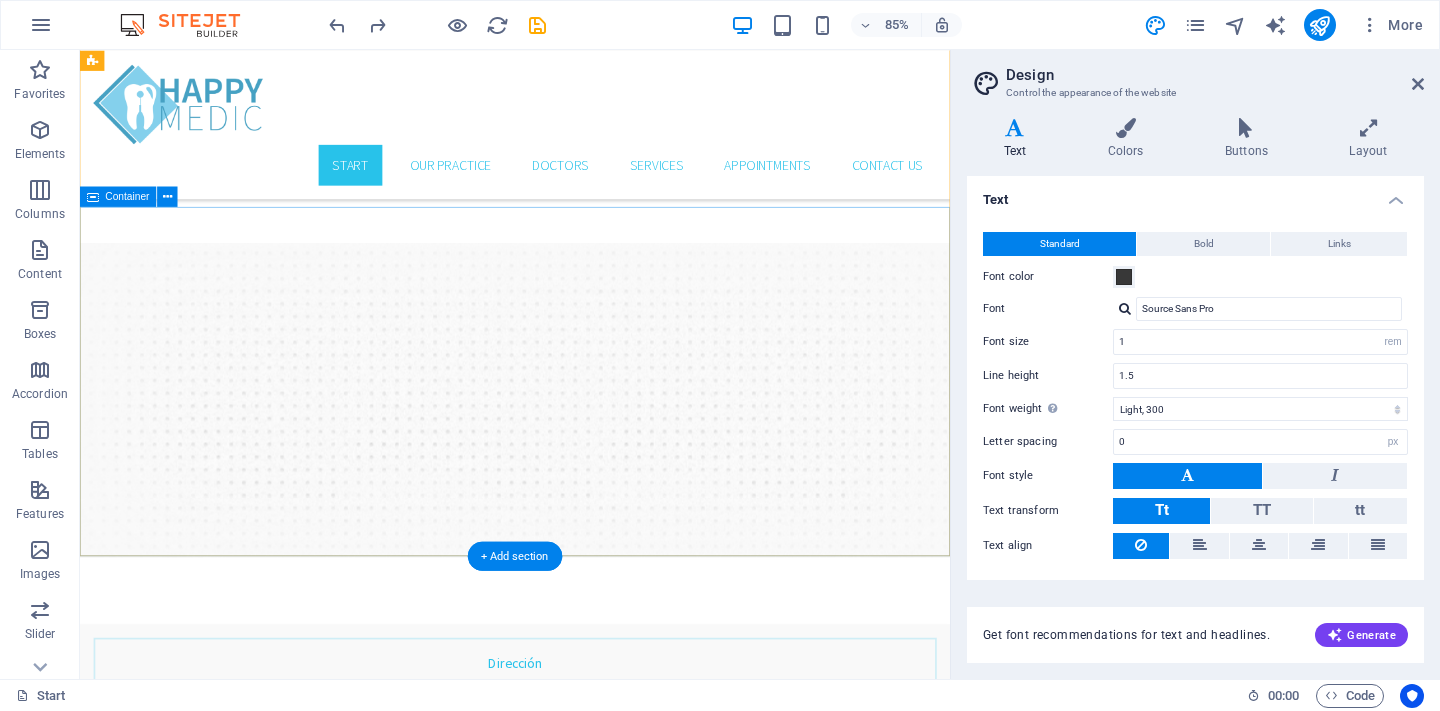 click on "Enhance Your Smile  New patients can now book an appointment immediately online!  Book an appointment Our Services" at bounding box center [592, 1375] 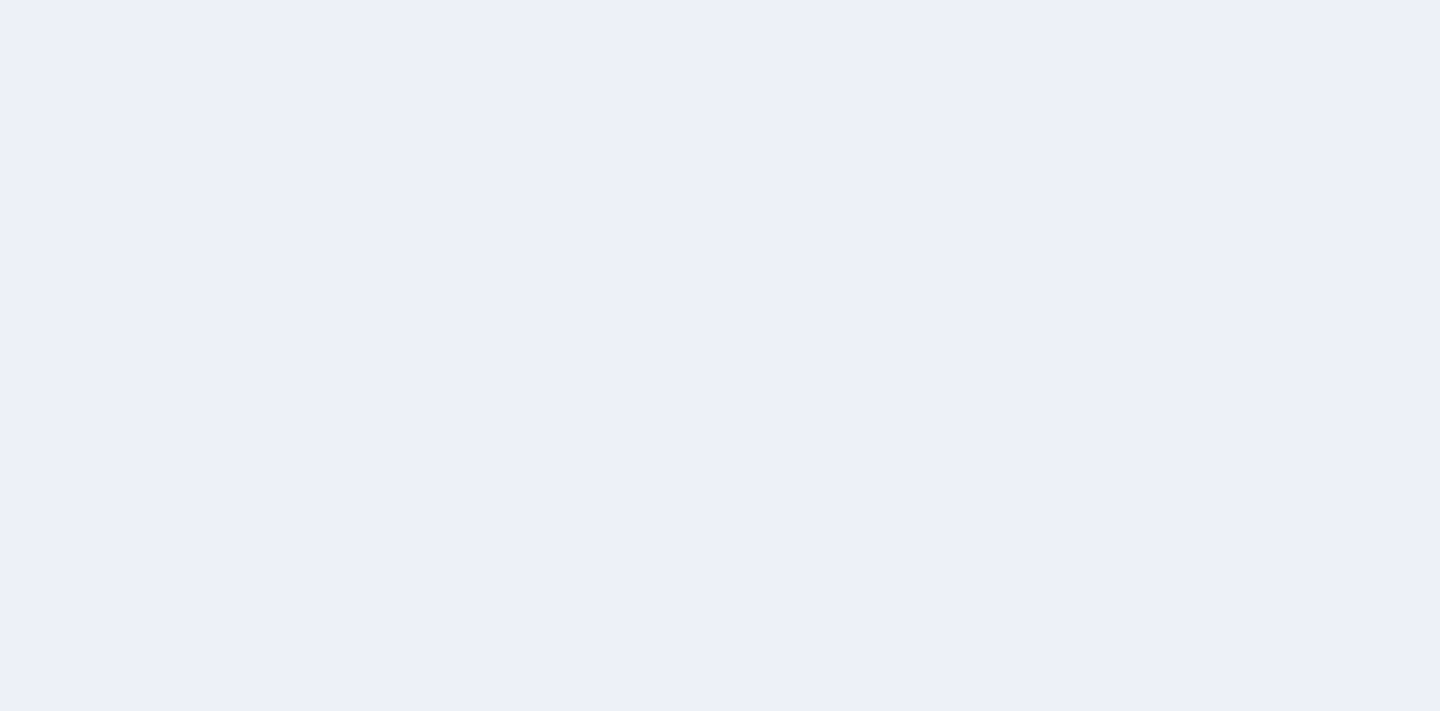 scroll, scrollTop: 0, scrollLeft: 0, axis: both 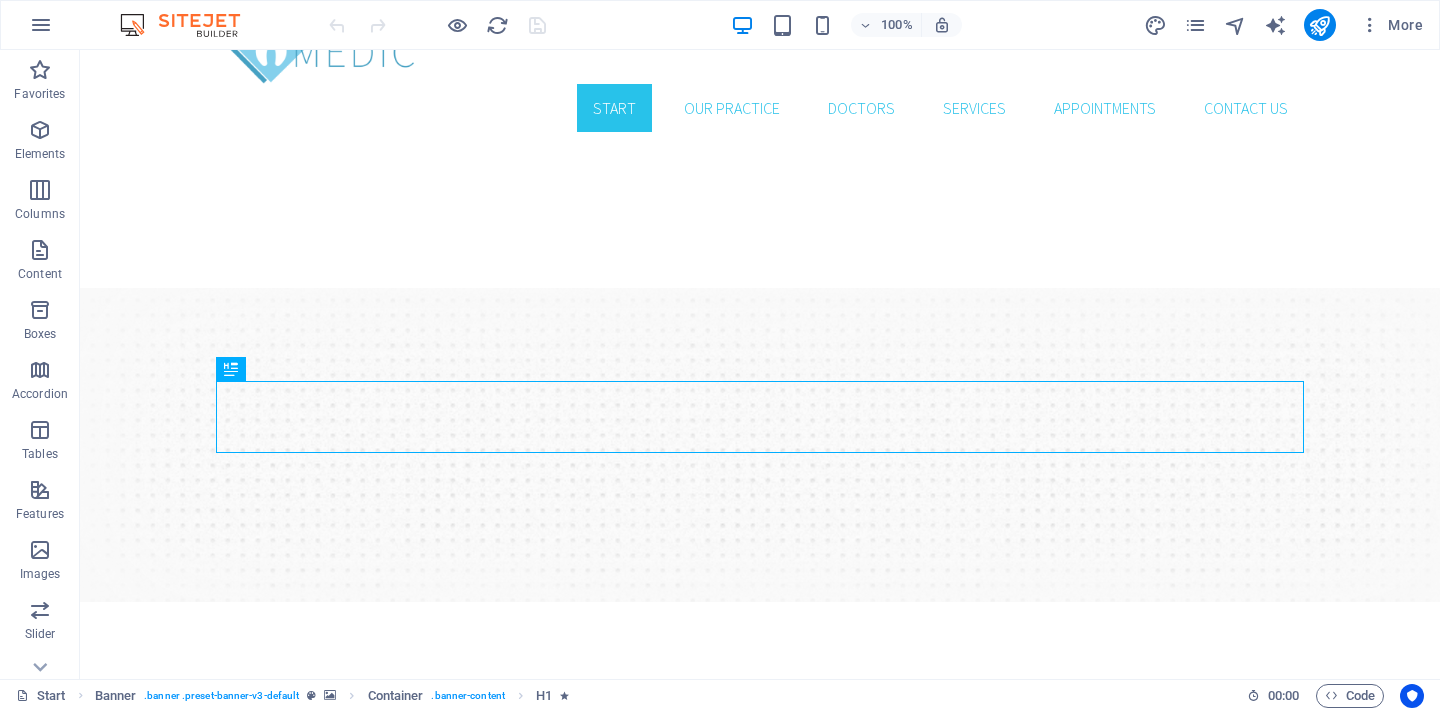 click on "Enhance Your Smile  New patients can now book an appointment immediately online!  Book an appointment Our Services" at bounding box center [760, 1457] 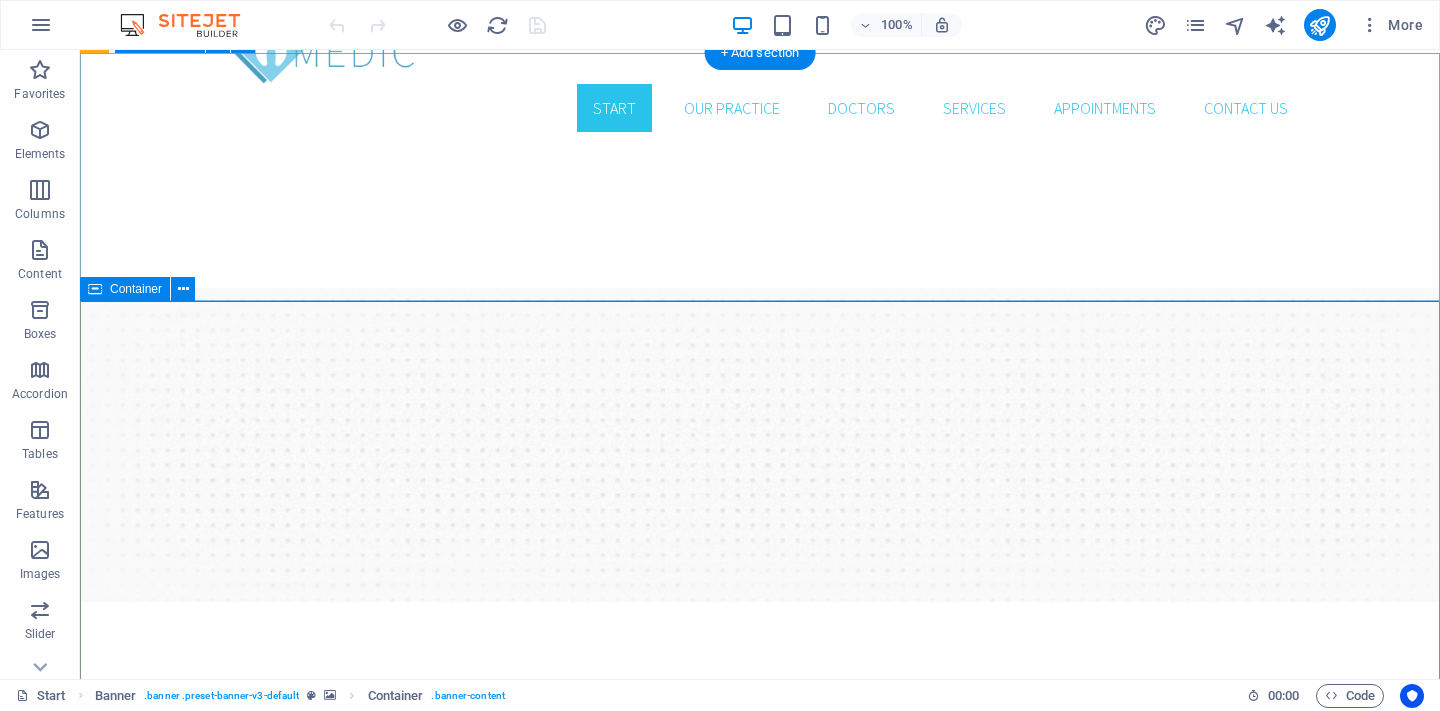 click on "Container" at bounding box center [136, 289] 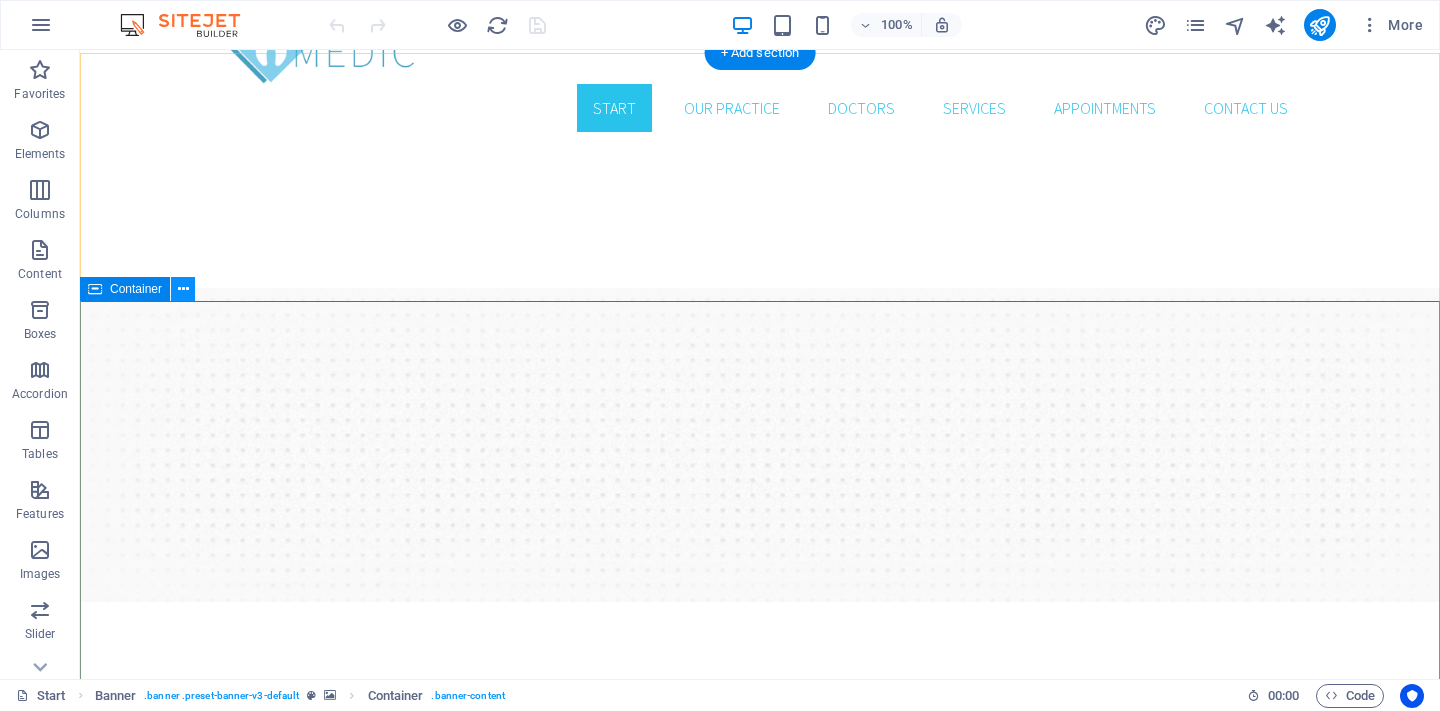 click at bounding box center [183, 289] 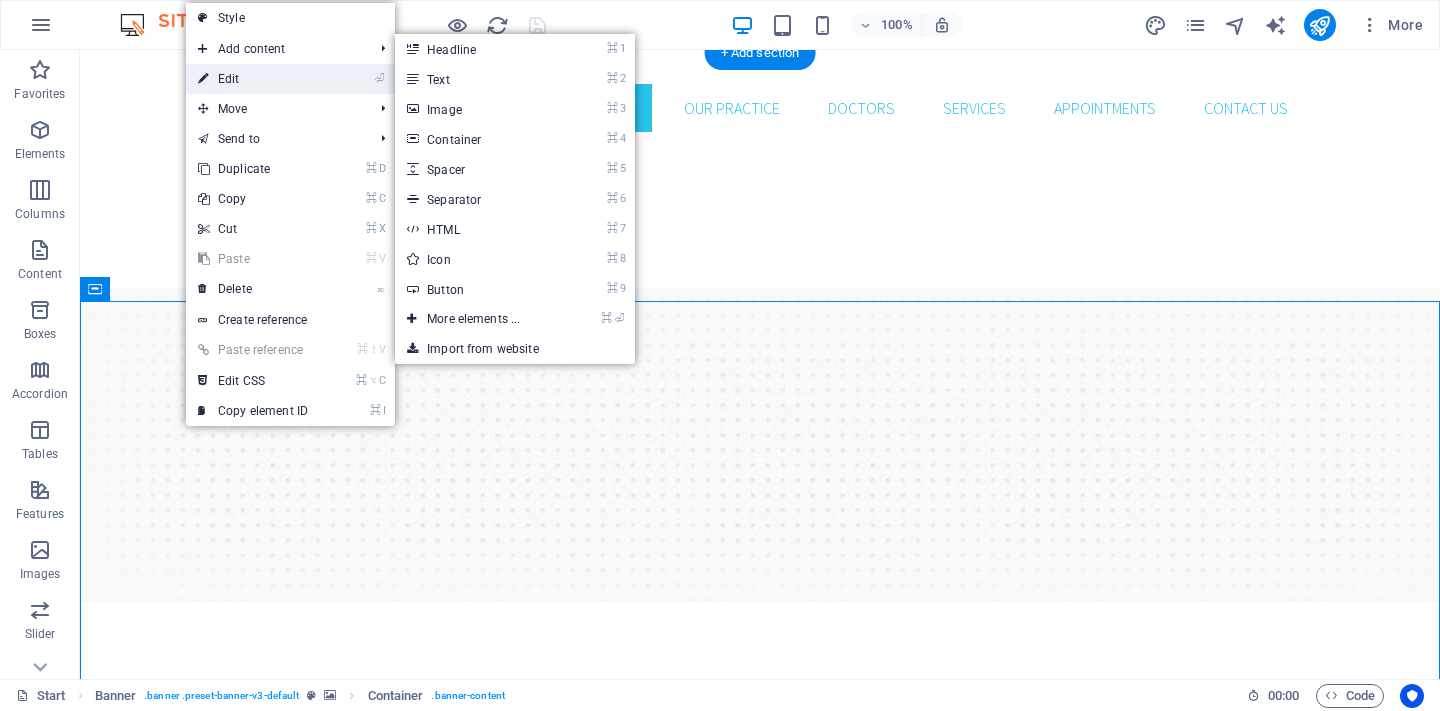 click on "⏎  Edit" at bounding box center (253, 79) 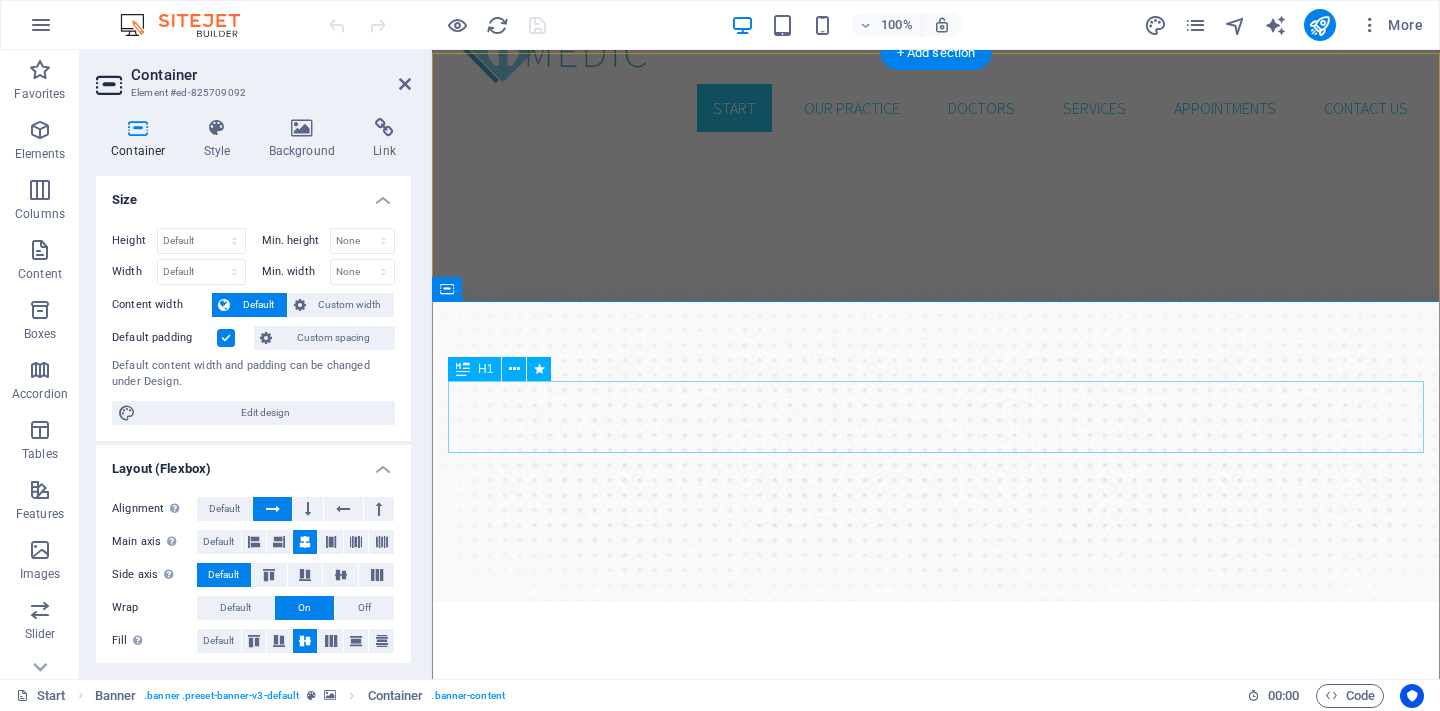 click on "Enhance Your Smile" at bounding box center (936, 1339) 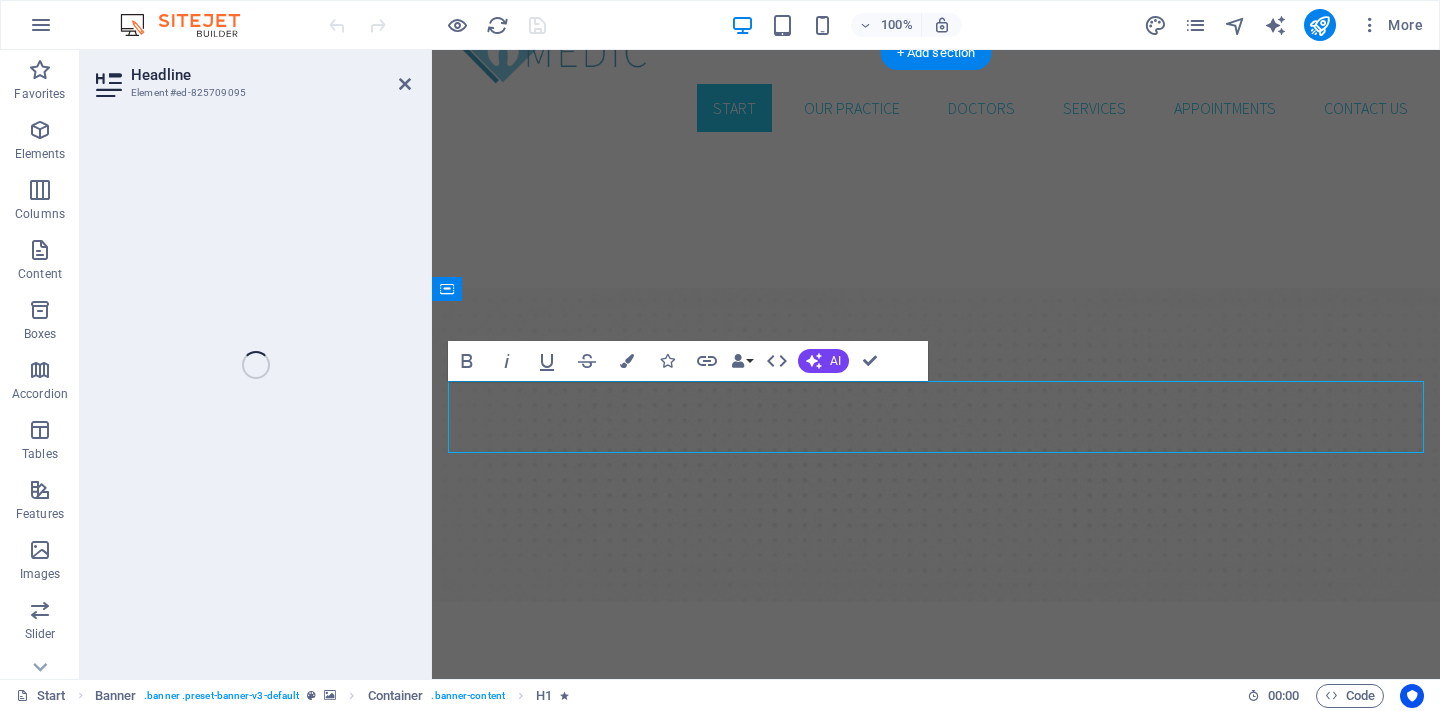 click on "Enhance Your Smile" at bounding box center [804, 1338] 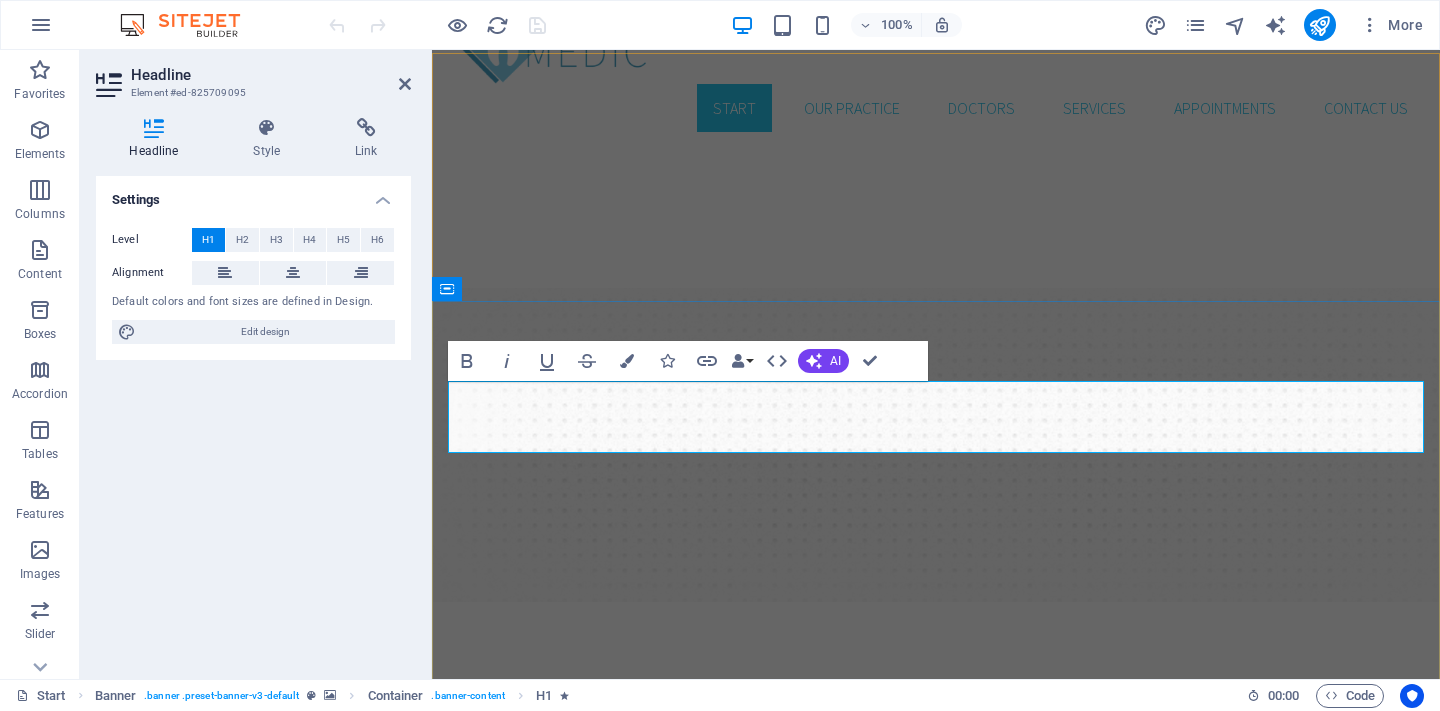 click on "Enhance Your Smile" at bounding box center (804, 1338) 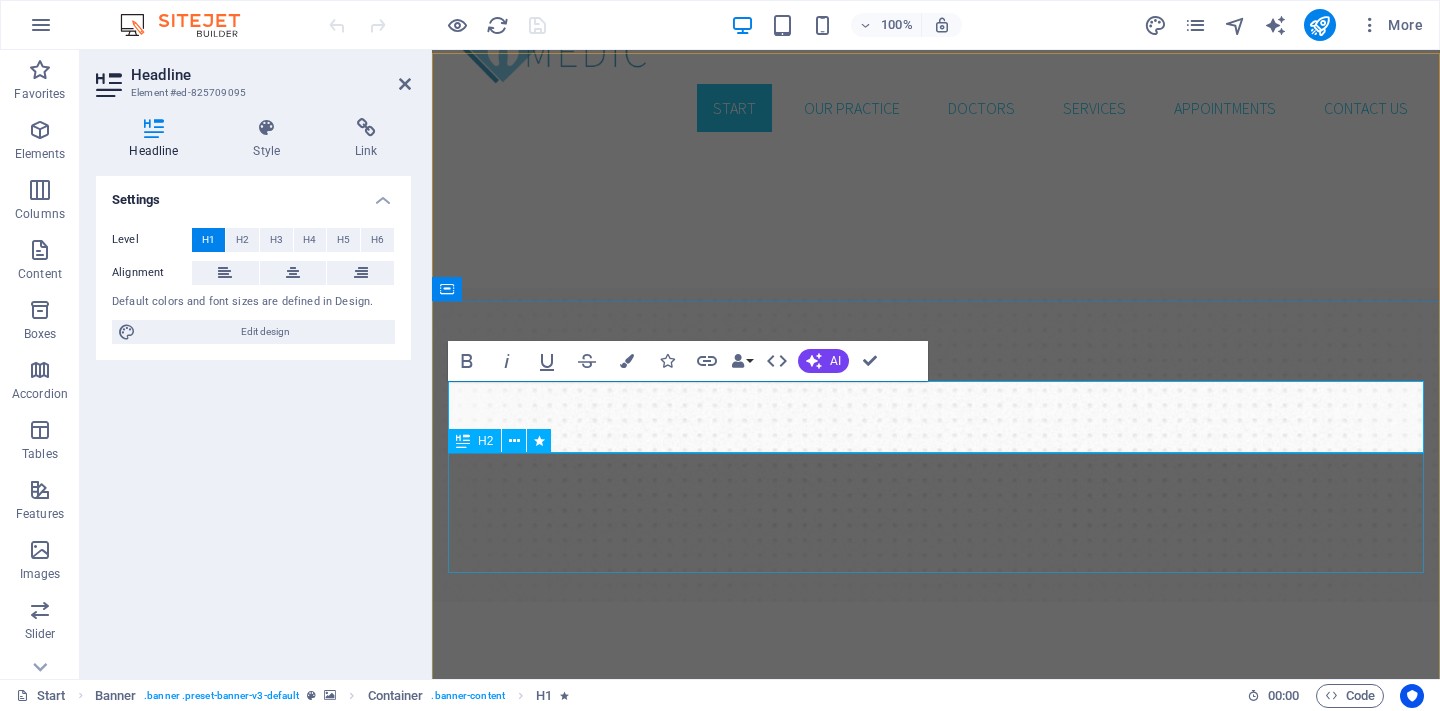 click on "New patients can now book an appointment immediately online!" at bounding box center (936, 1435) 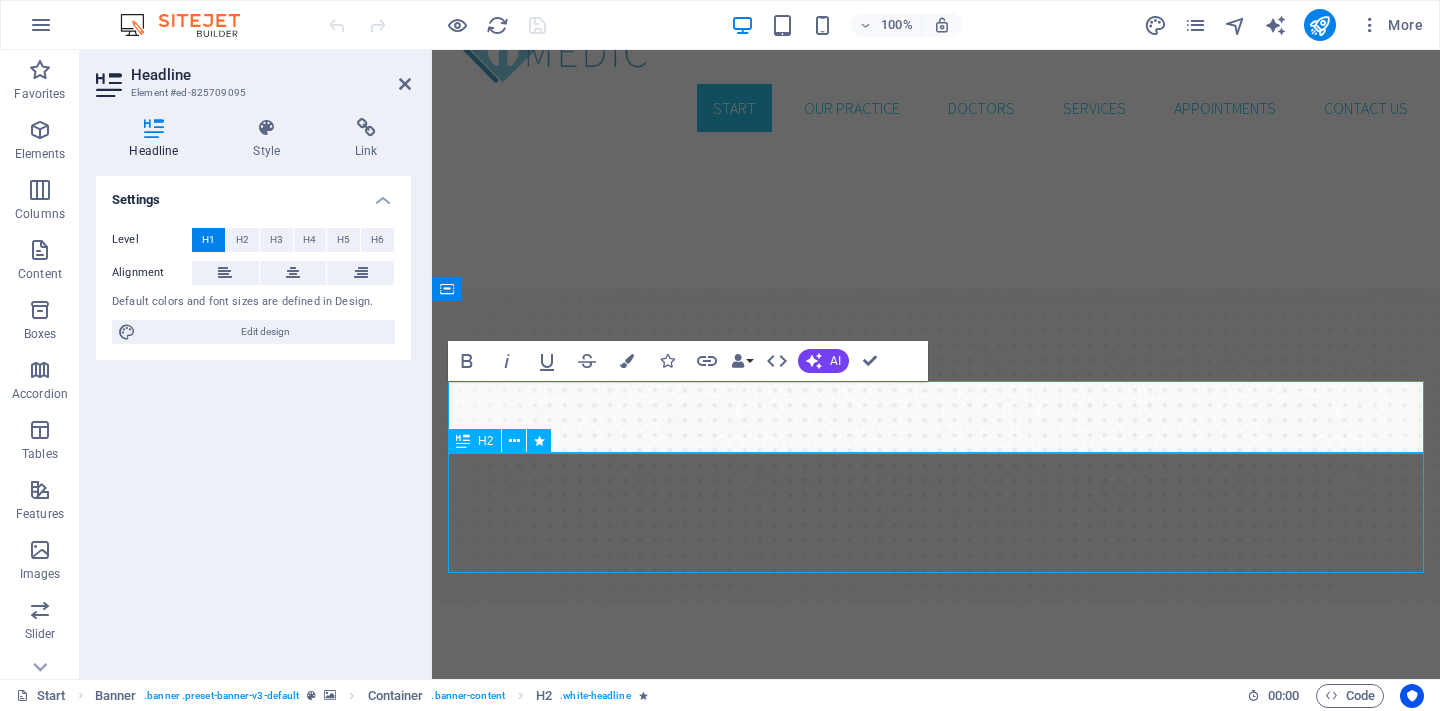 click on "New patients can now book an appointment immediately online!" at bounding box center [936, 1435] 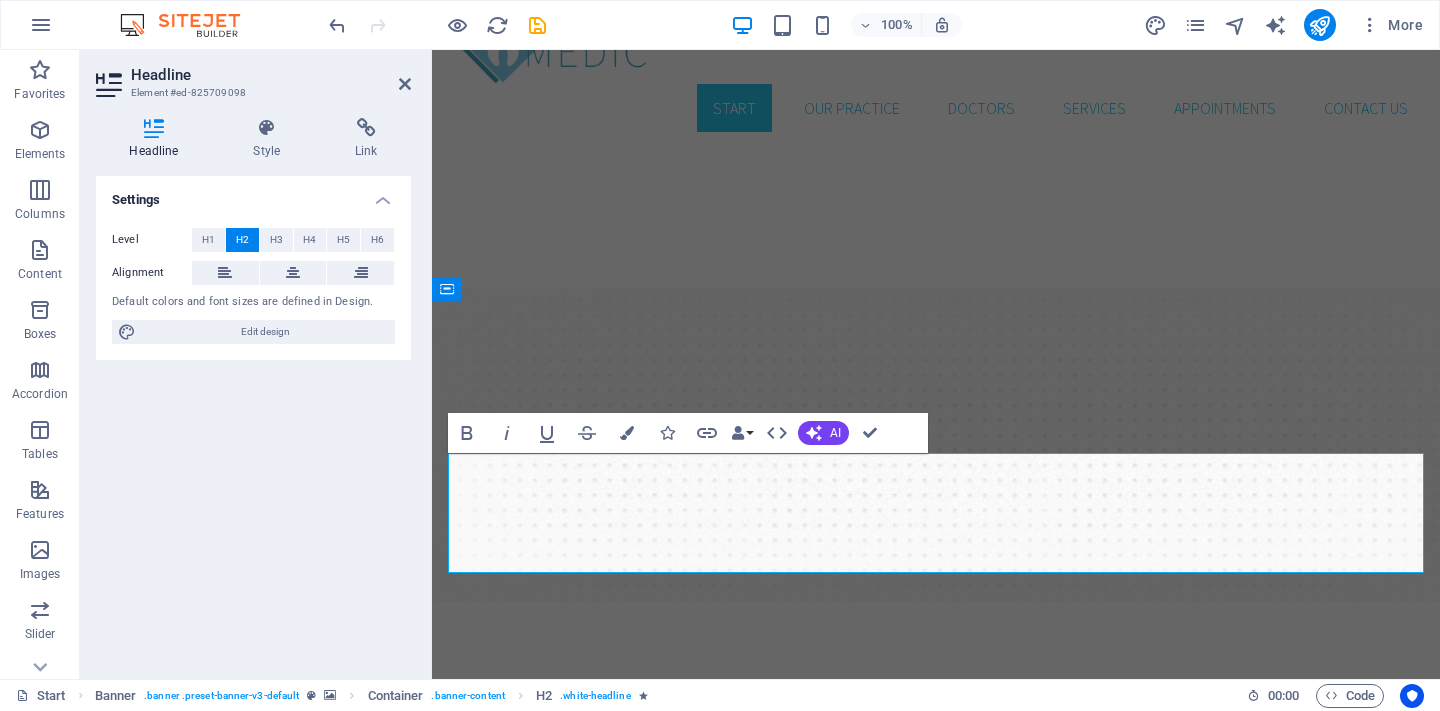 click on "New patients can now book an appointment immediately online!" at bounding box center (883, 1435) 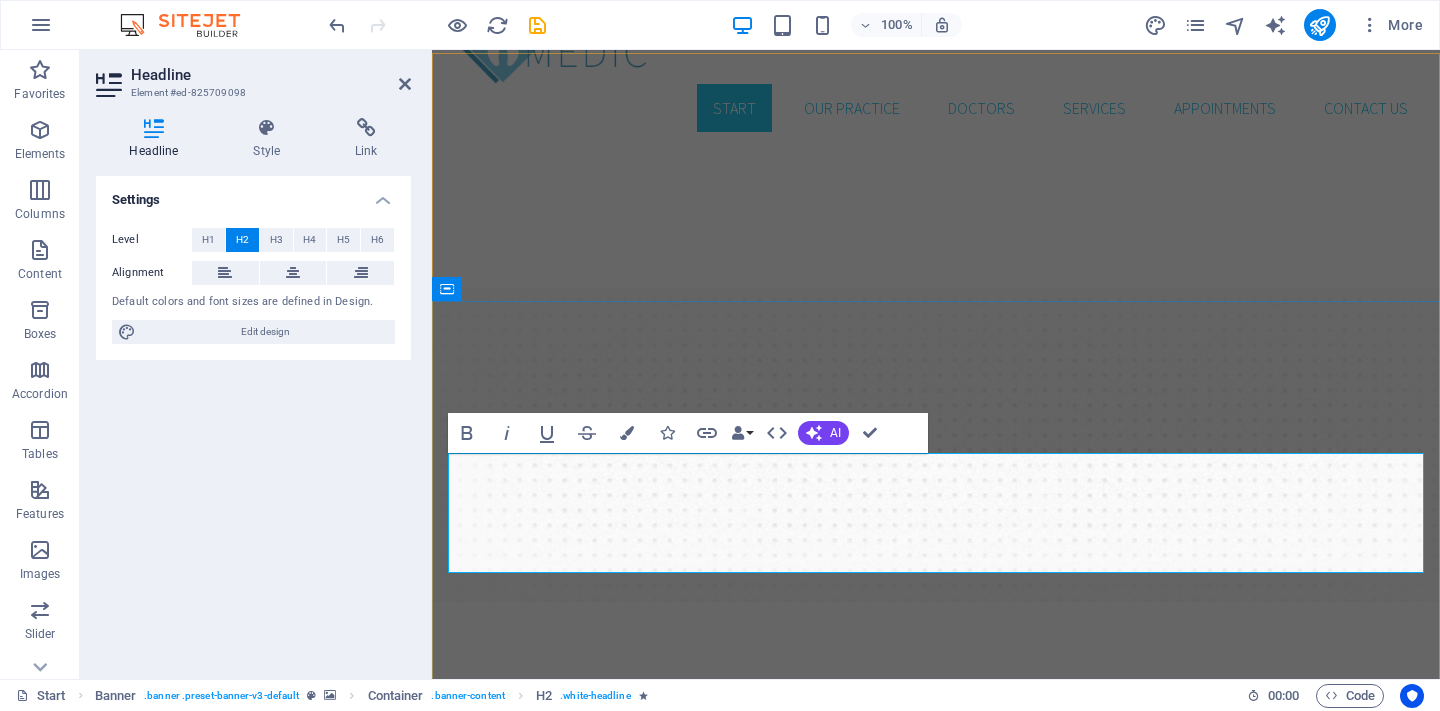 click on "New patients can now book an appointment immediately online!" at bounding box center [883, 1435] 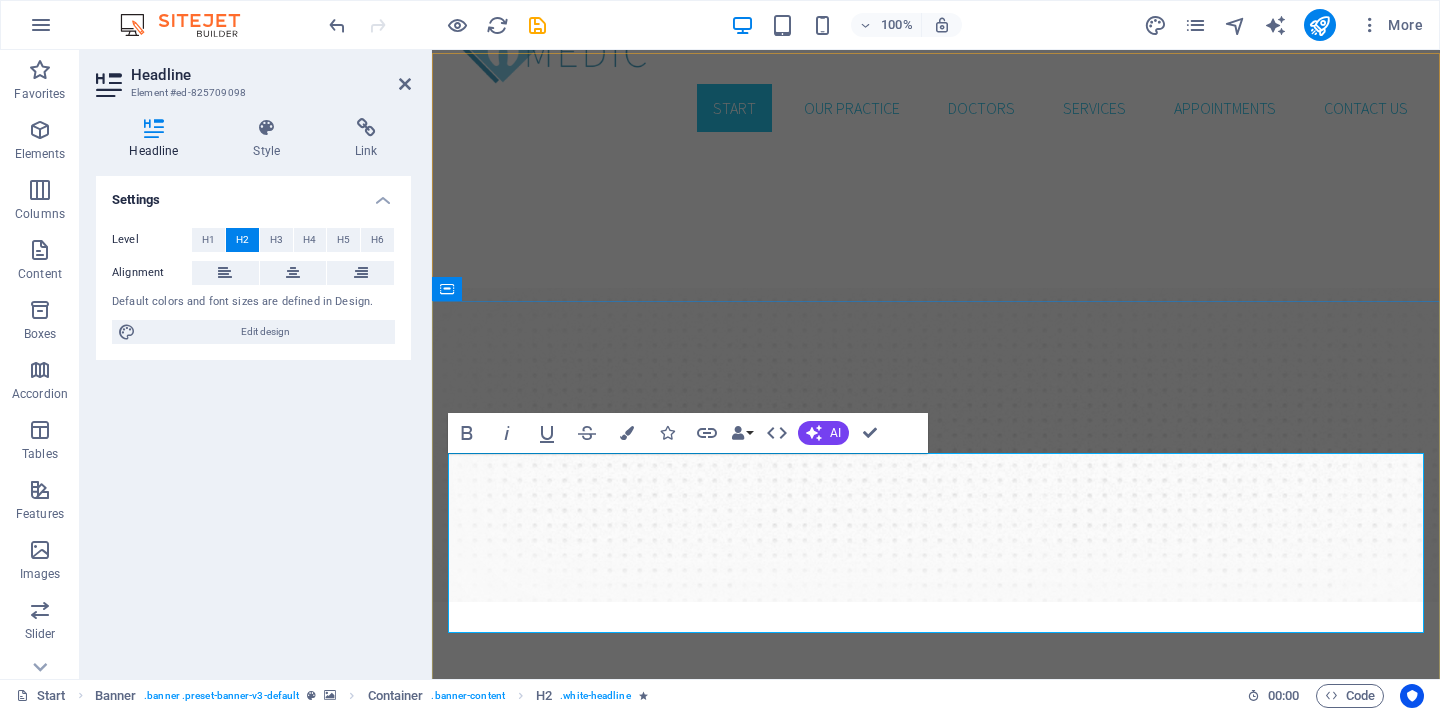 click on "y oportunos a través de tecnología avanzada en neurofisiología clínica" at bounding box center (934, 1555) 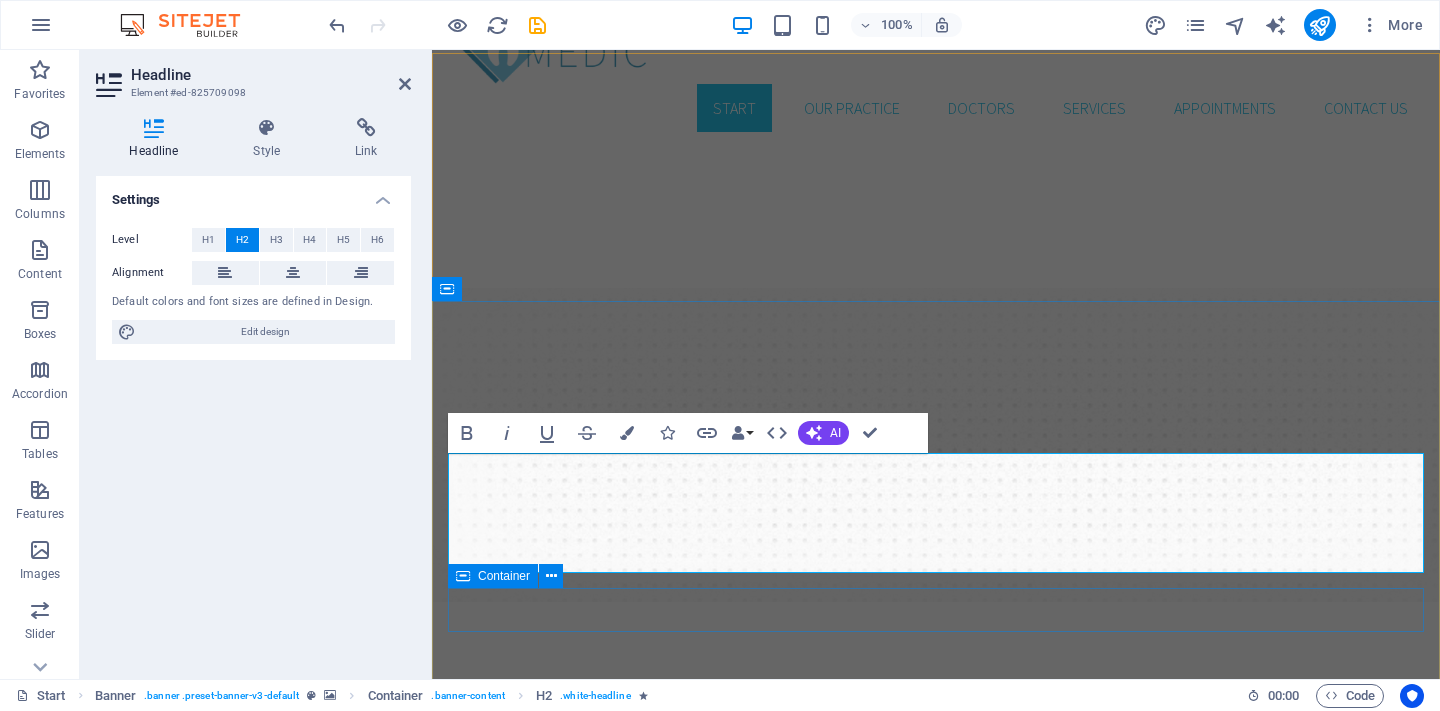 click on "Book an appointment Our Services" at bounding box center [936, 1560] 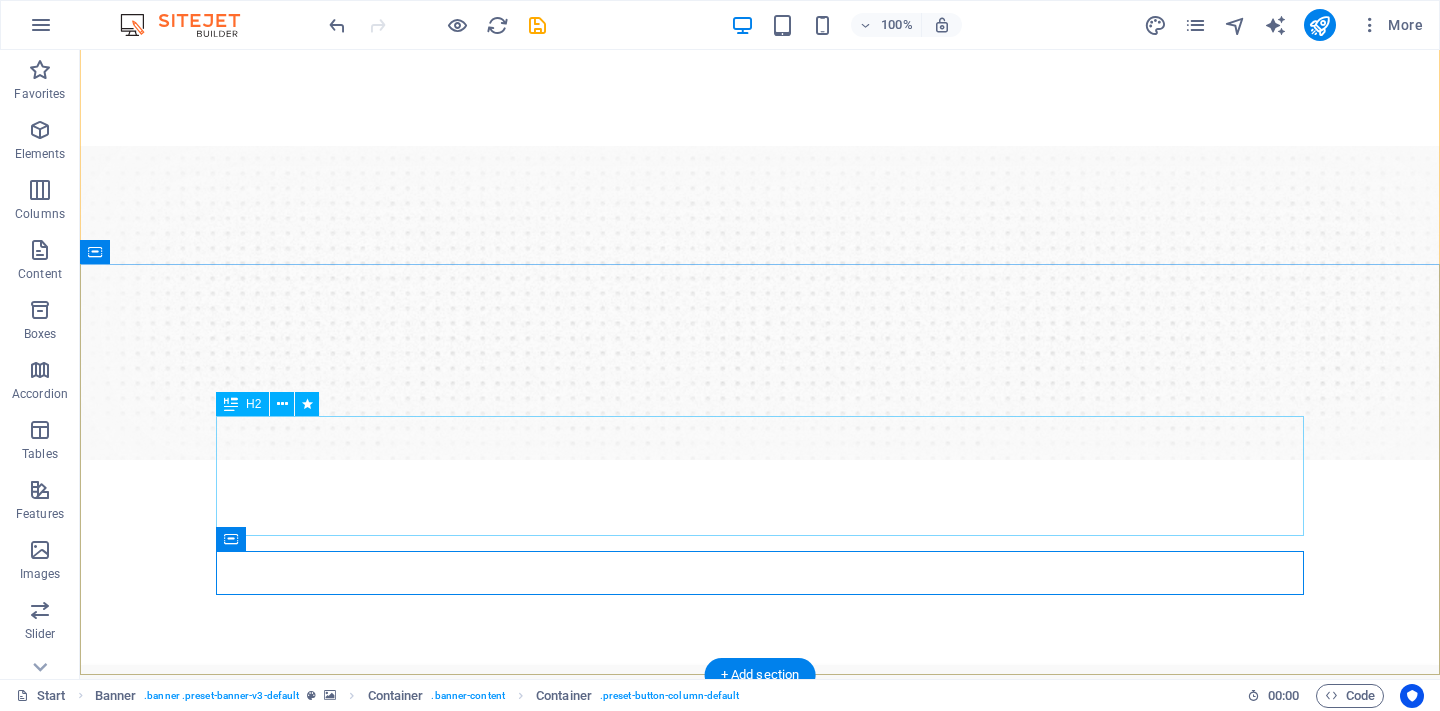 scroll, scrollTop: 256, scrollLeft: 0, axis: vertical 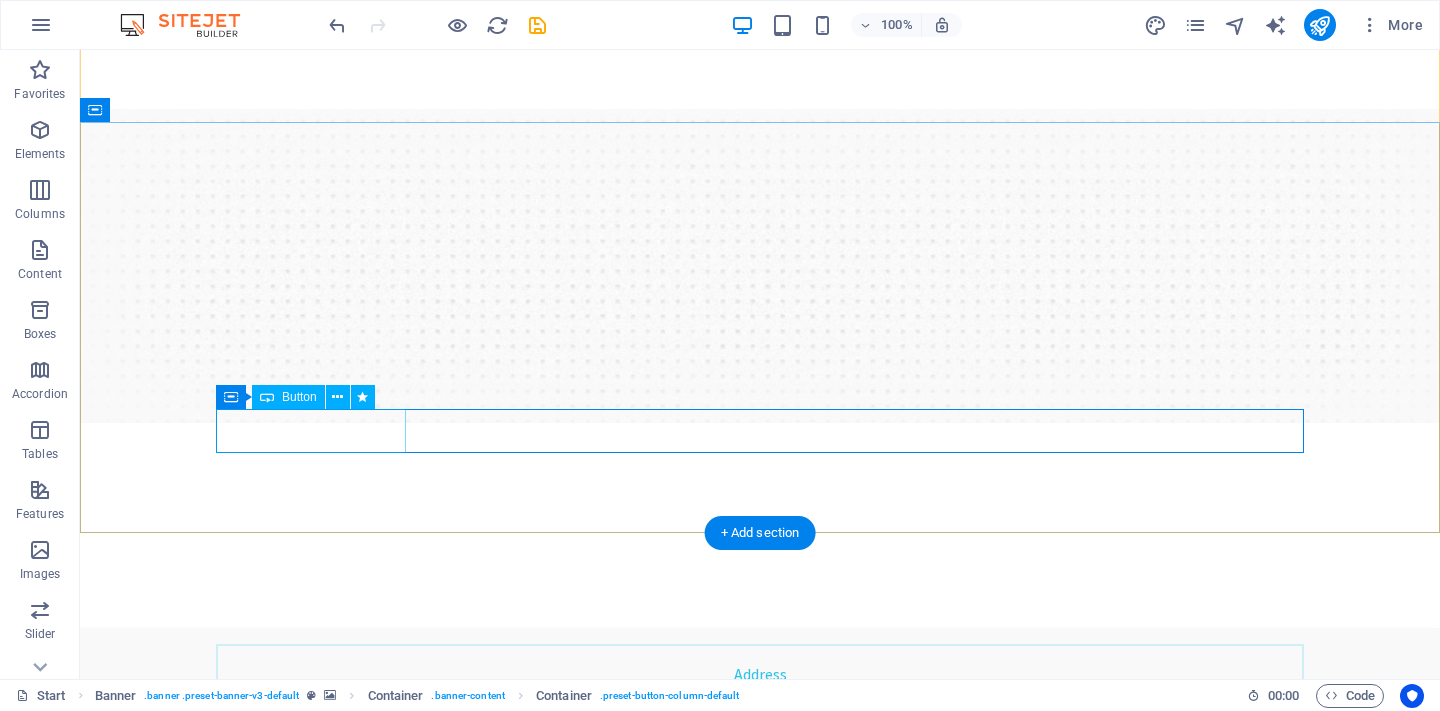 click on "Book an appointment" at bounding box center (760, 1353) 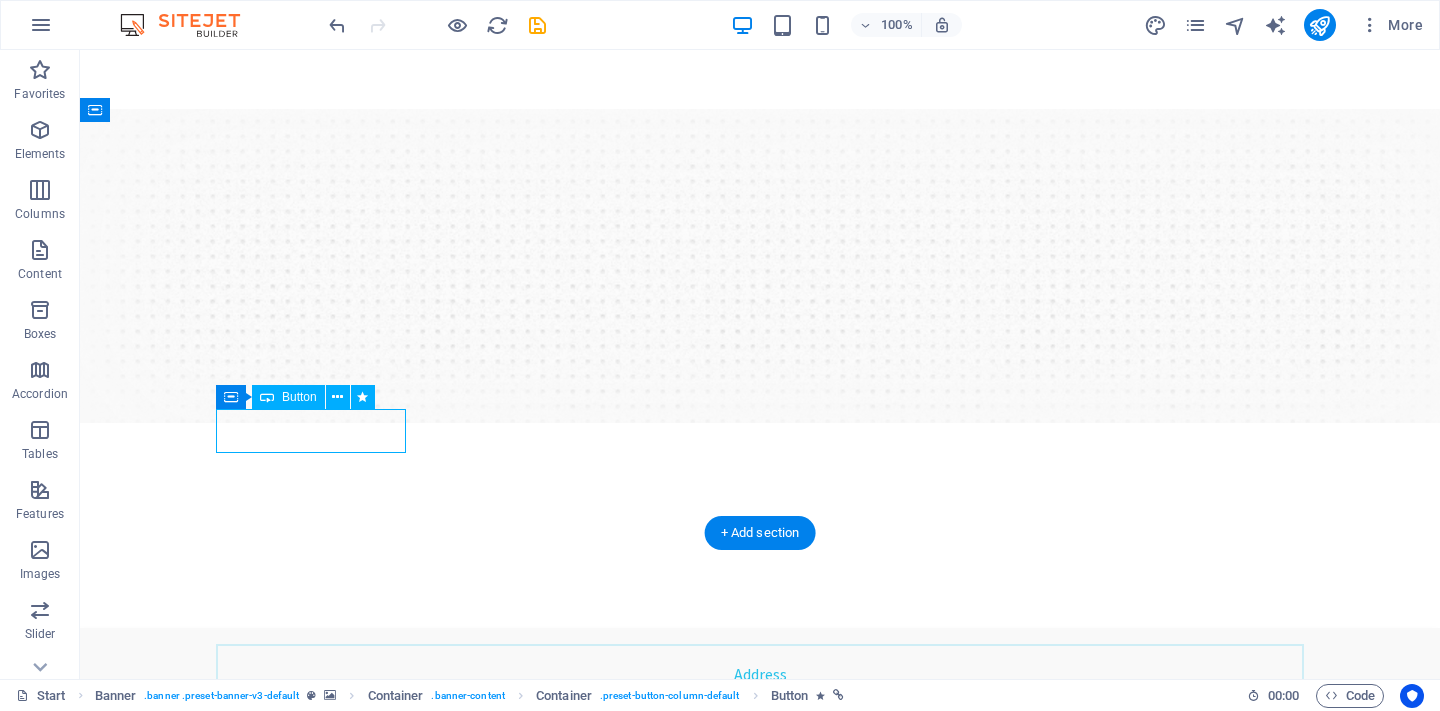 click on "Book an appointment" at bounding box center (760, 1353) 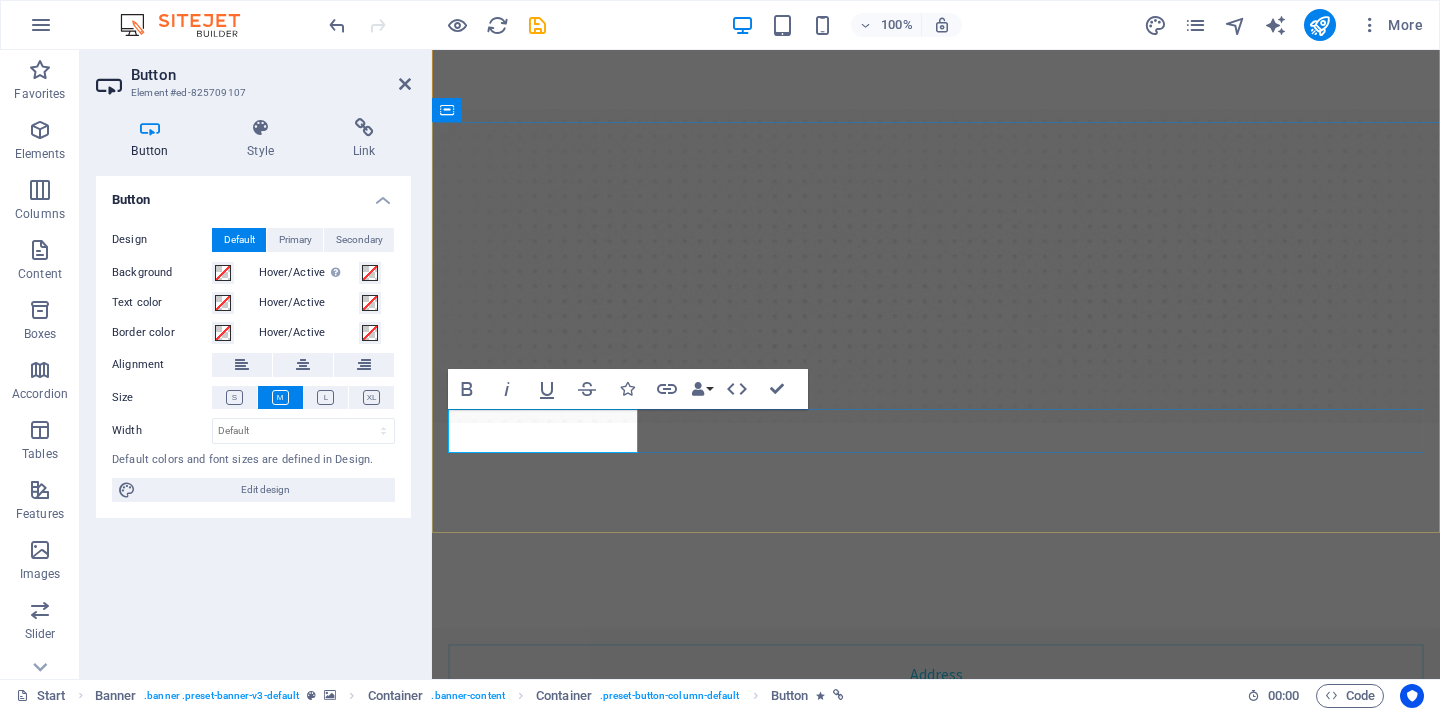 type 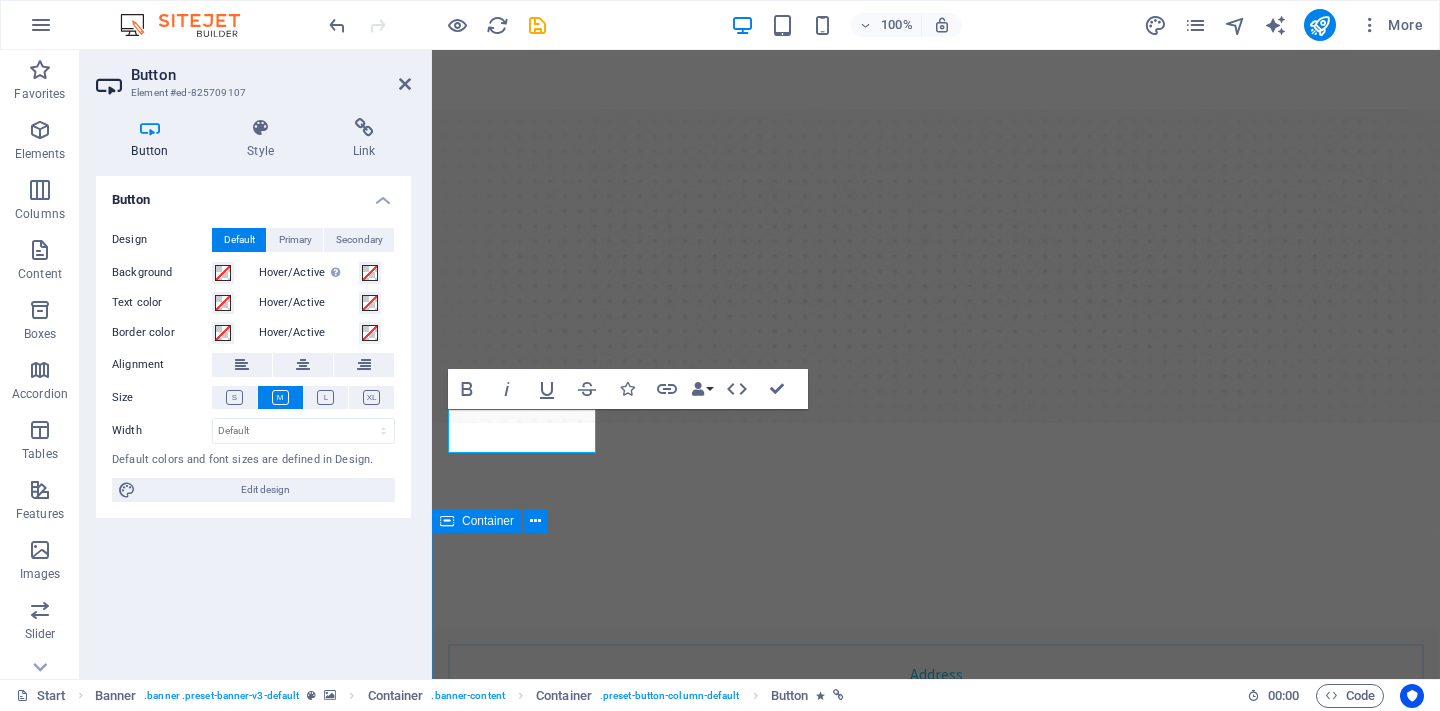 click on "General Dentistry Lorem ipsum dolor sit amet, consectetur adipisicing elit. Veritatis, dolorem!
Dental care Lorem ipsum dolor sit amet, consectetur adipisicing elit. Veritatis, dolorem!
Teeth whitening Lorem ipsum dolor sit amet, consectetur adipisicing elit. Veritatis, dolorem!
Dental Consulting Lorem ipsum dolor sit amet, consectetur adipisicing elit. Veritatis, dolorem!   All Dental Services" at bounding box center (936, 2055) 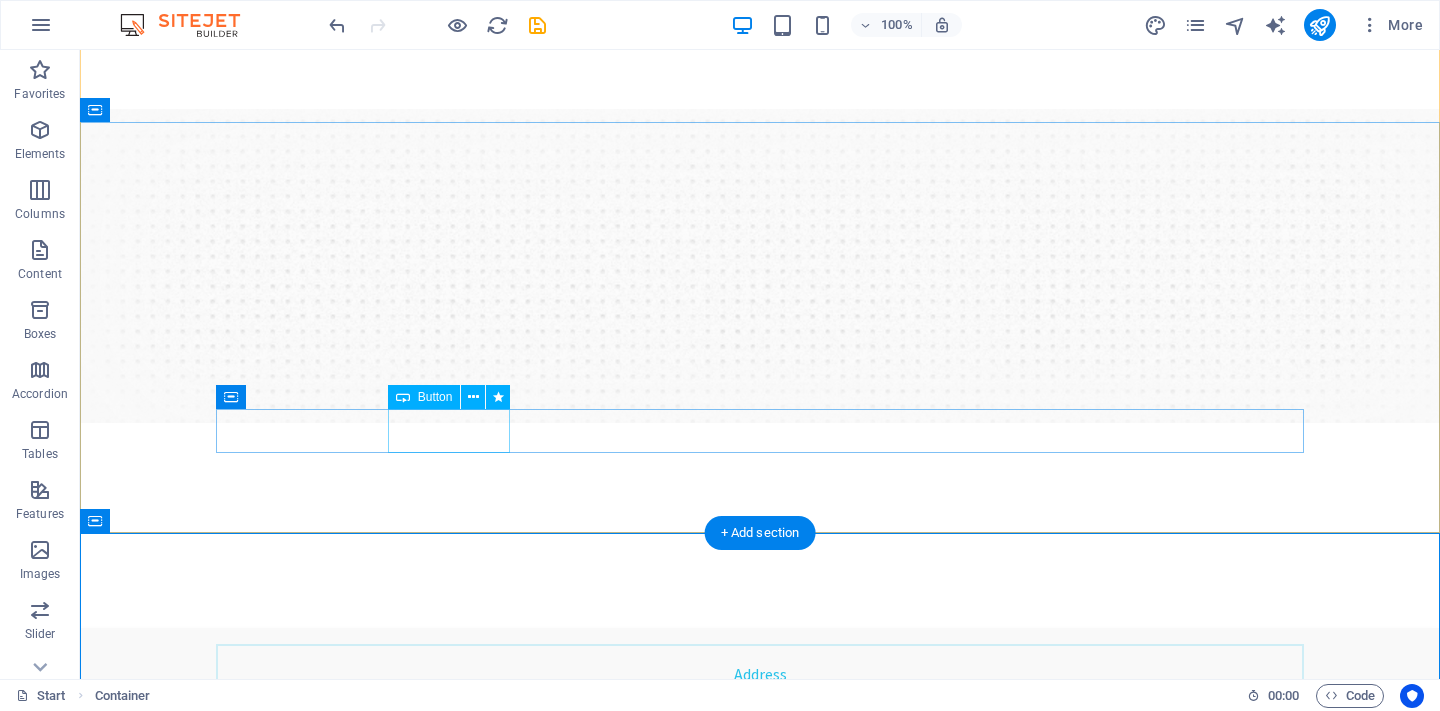 click on "Our Services" at bounding box center [760, 1410] 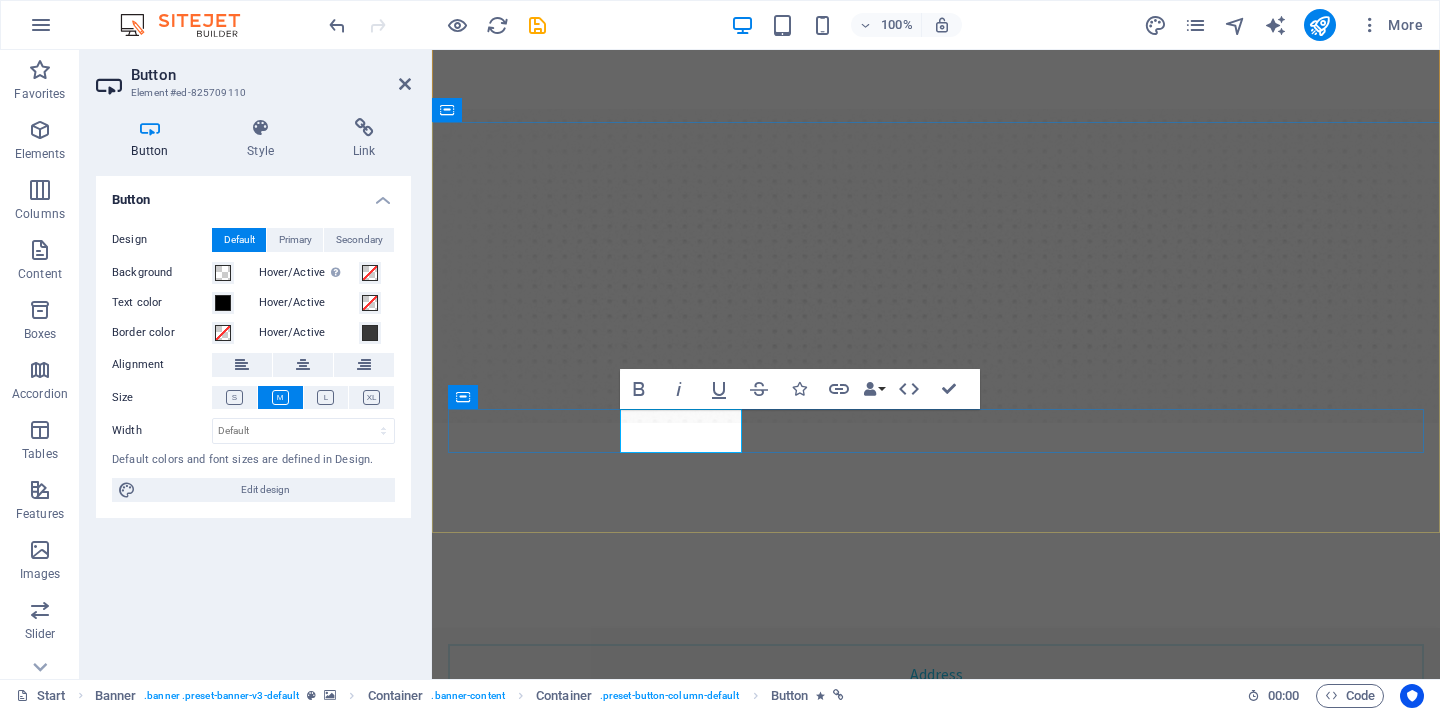 click on "Our Services" at bounding box center [511, 1410] 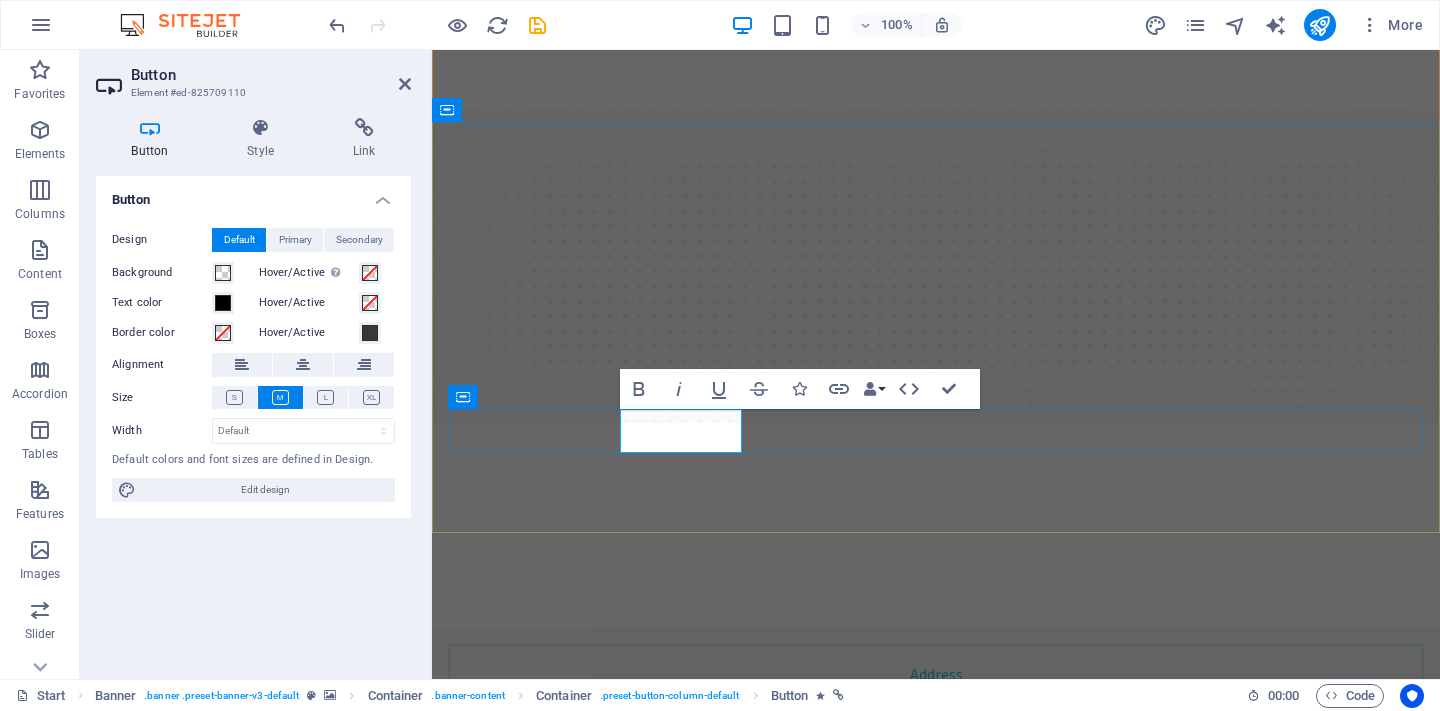 click on "Our Services" at bounding box center (511, 1410) 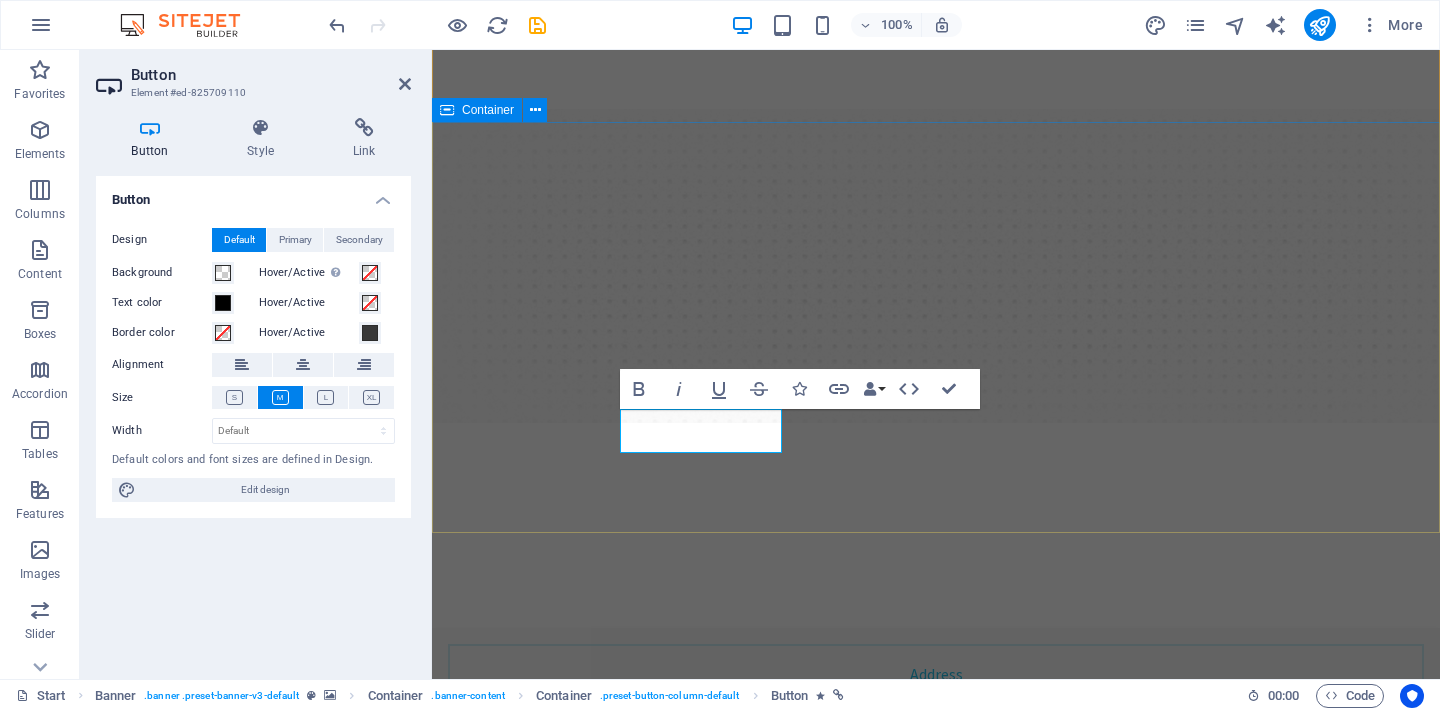 click on "diagnósticos confiables y oportunos a través de tecnología avanzada en neurofisiología clínica Agenda una cita Nuestros servicios" at bounding box center (936, 1278) 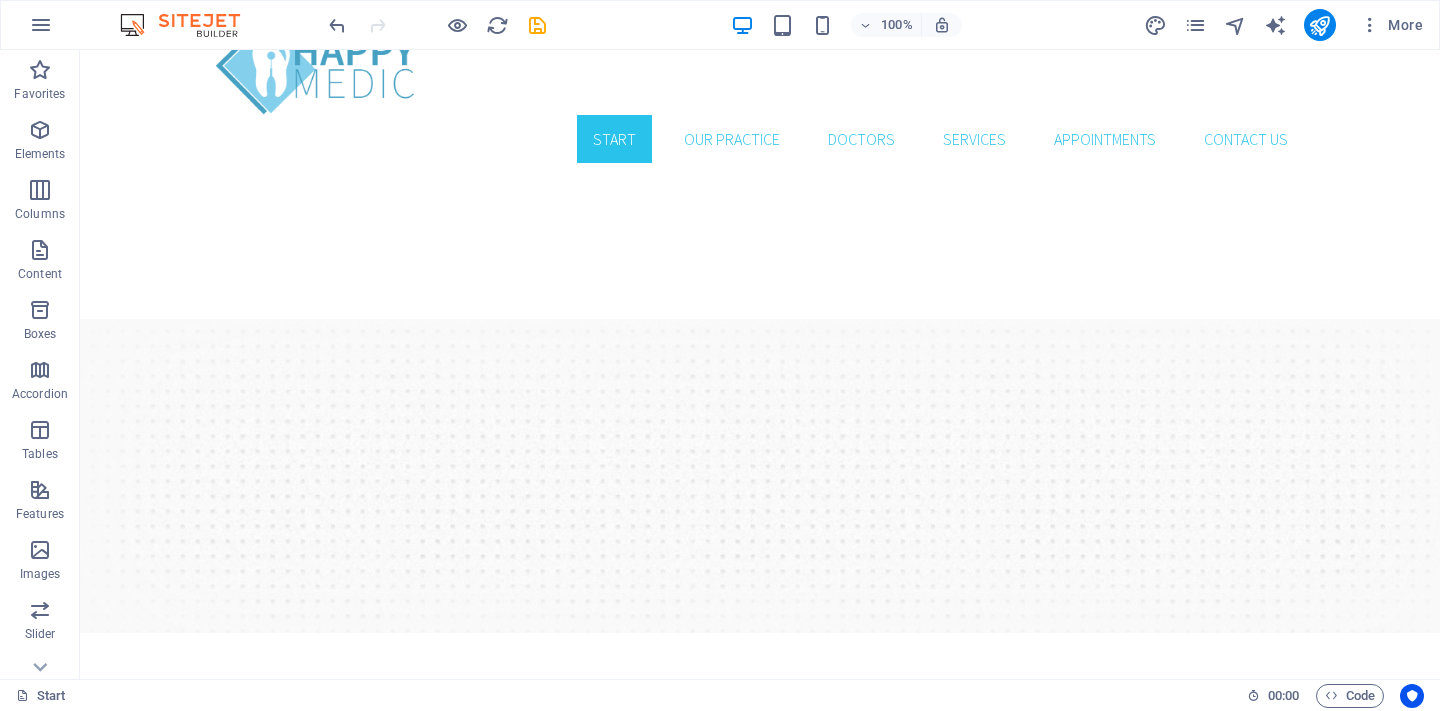 scroll, scrollTop: 112, scrollLeft: 0, axis: vertical 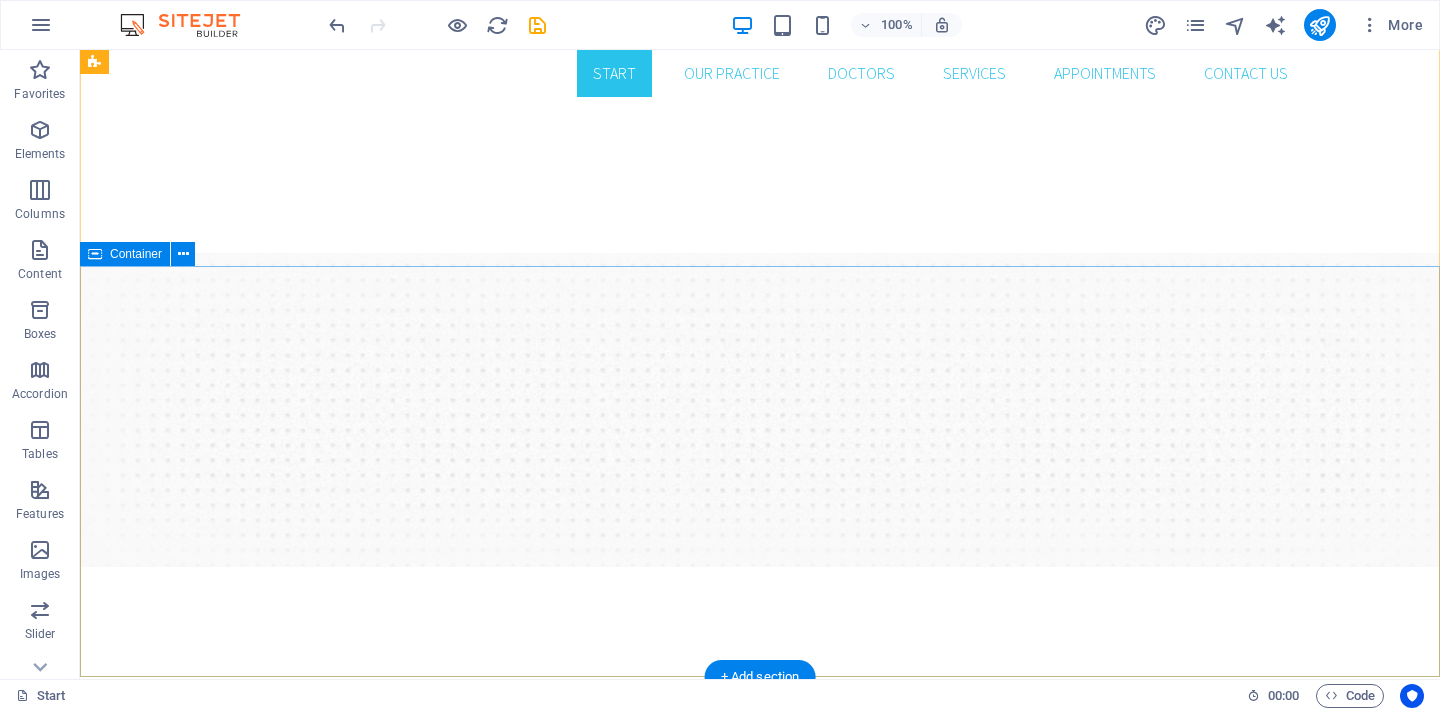 click on "diagnósticos confiables y oportunos a través de tecnología avanzada en neurofisiología clínica Agenda una cita Nuestros servicios" at bounding box center [760, 1422] 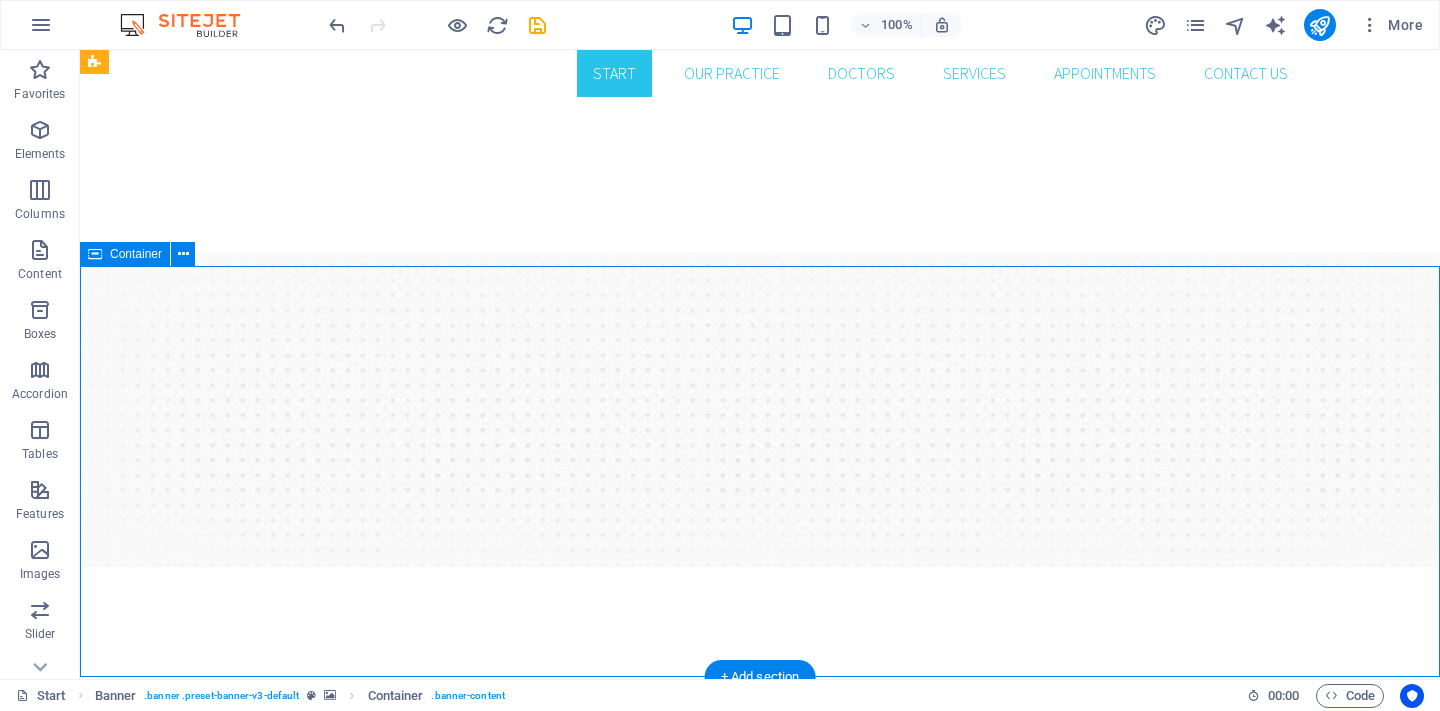 click on "diagnósticos confiables y oportunos a través de tecnología avanzada en neurofisiología clínica Agenda una cita Nuestros servicios" at bounding box center [760, 1422] 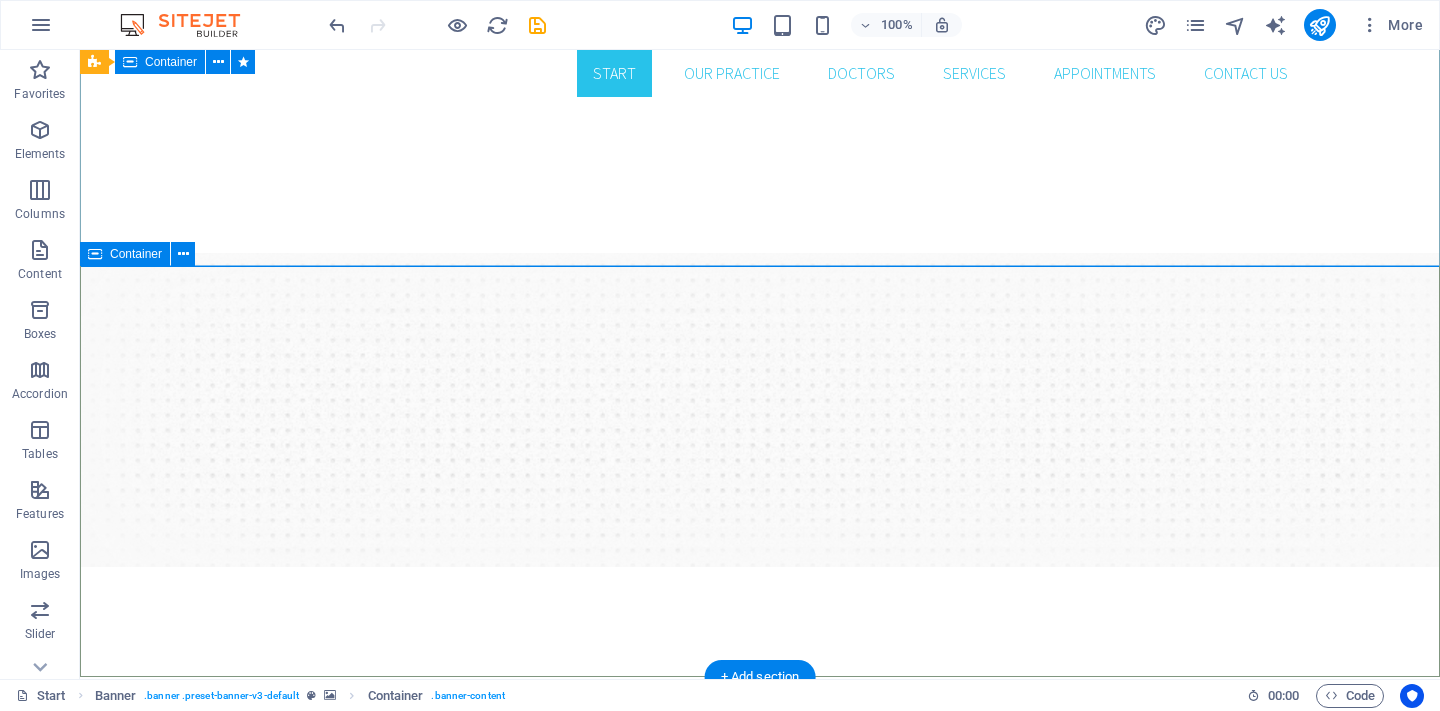 click on "Container" at bounding box center (136, 254) 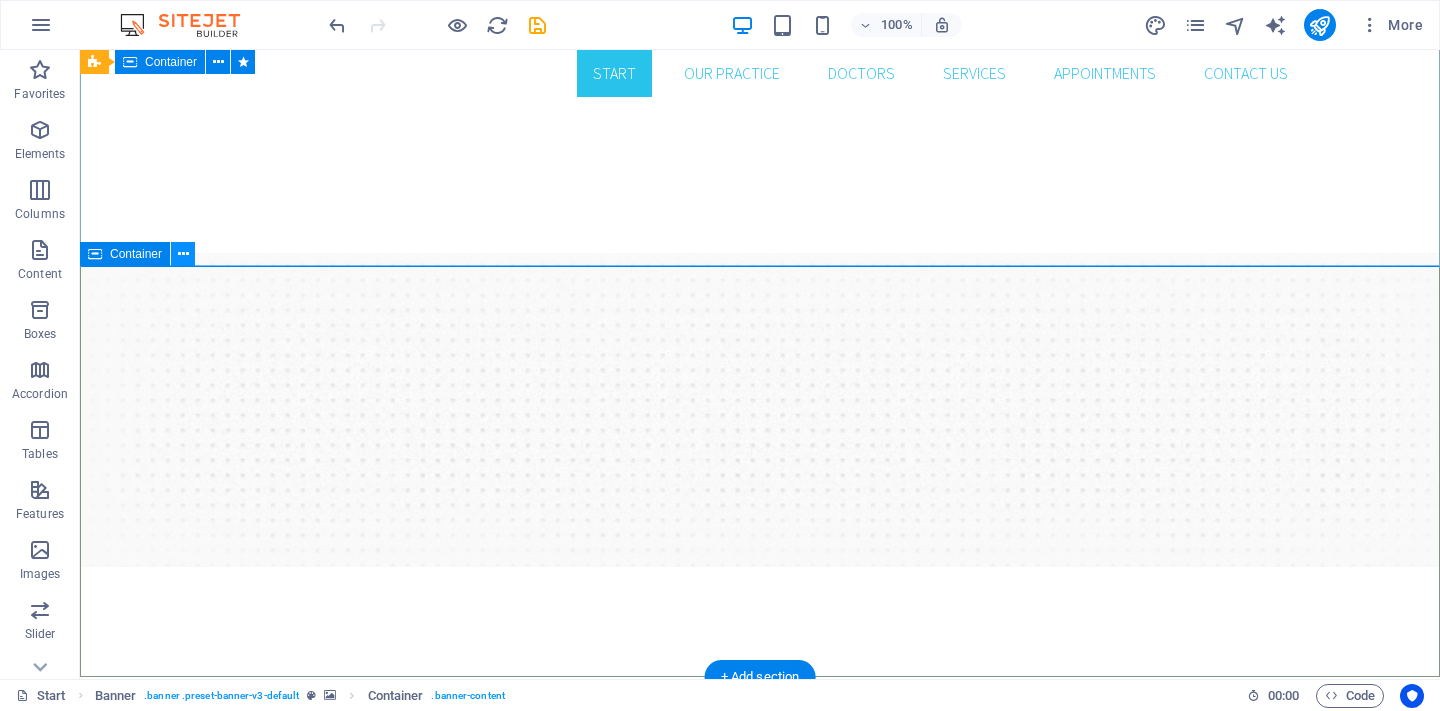 click at bounding box center [183, 254] 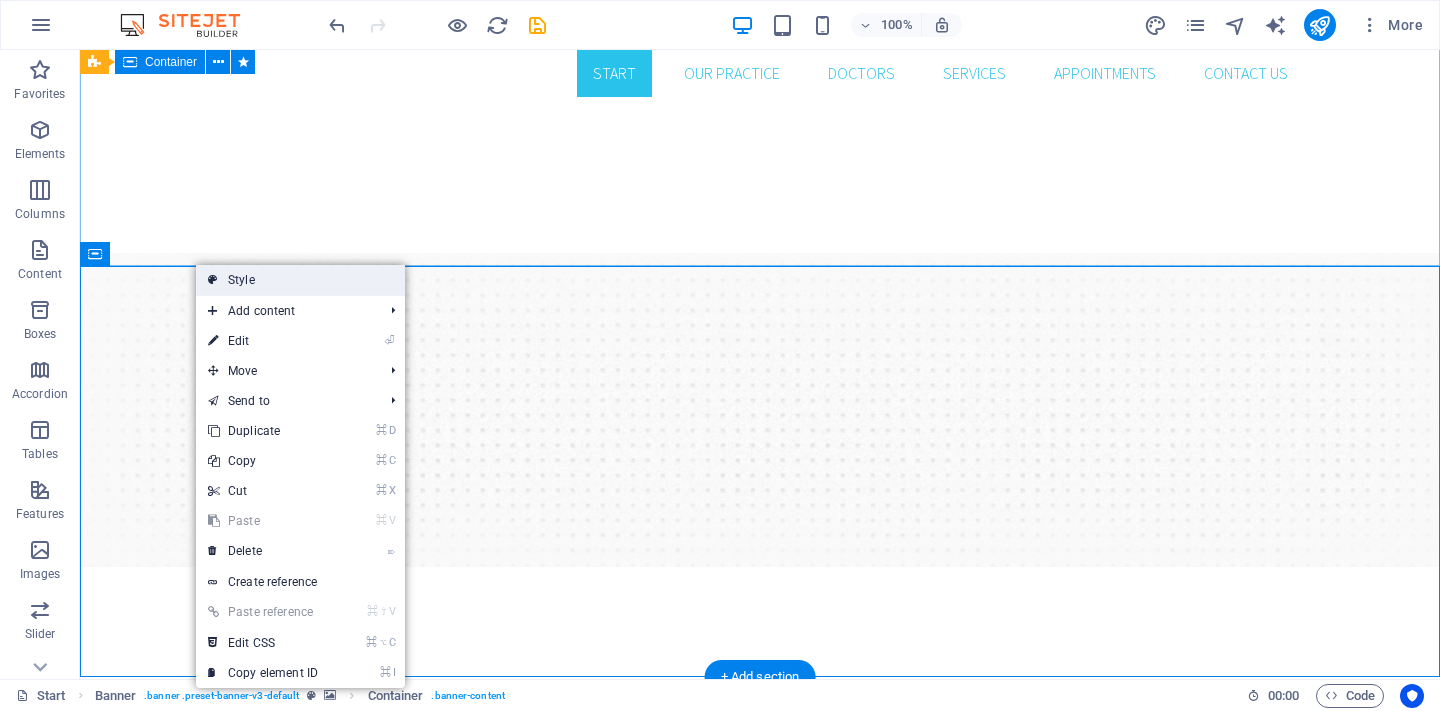 click on "Style" at bounding box center (300, 280) 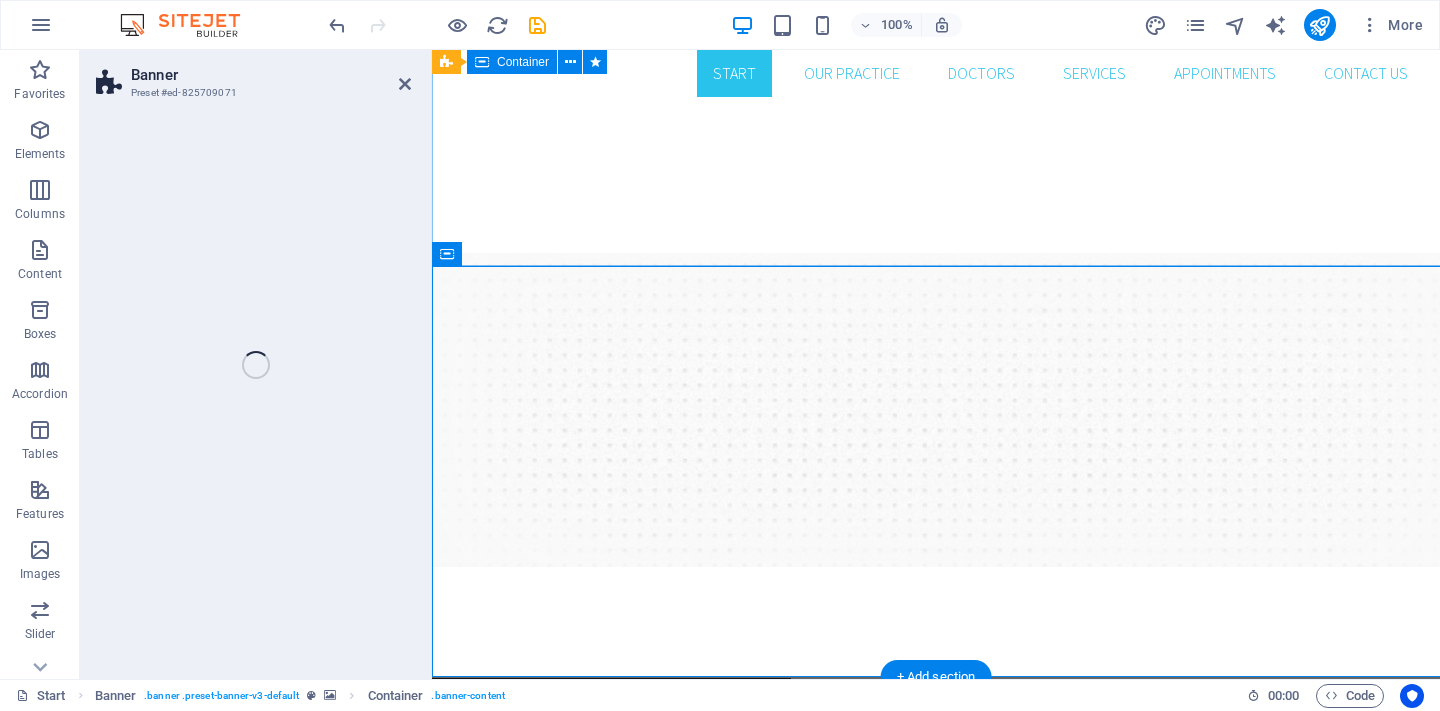select on "ms" 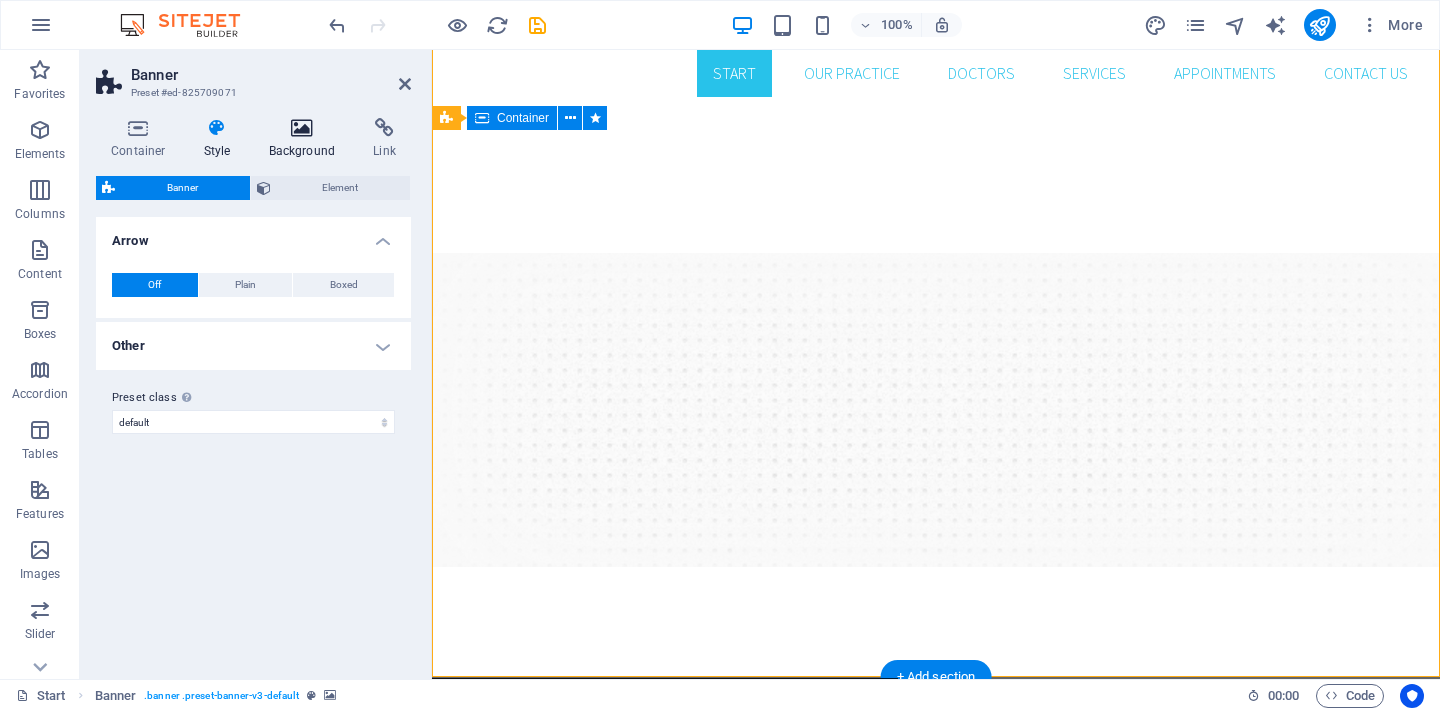 click on "Background" at bounding box center (306, 139) 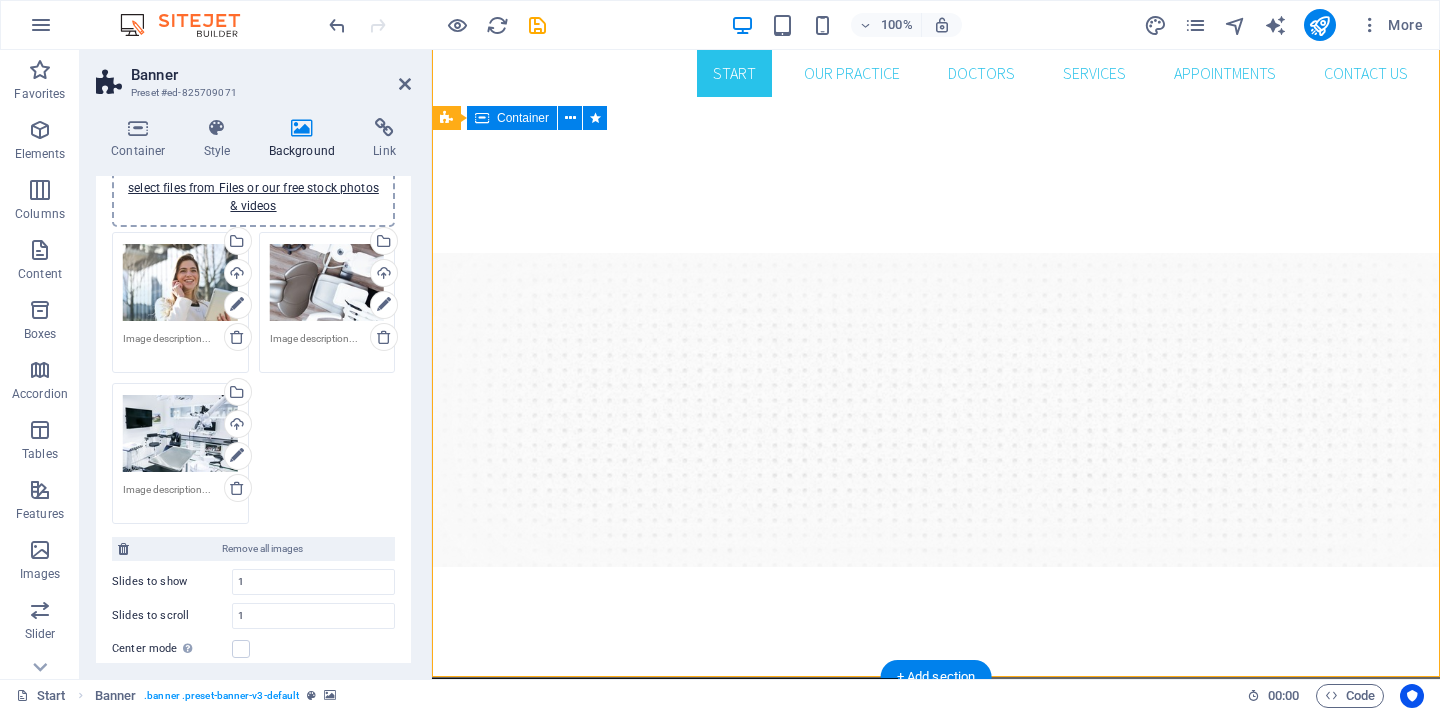 scroll, scrollTop: 207, scrollLeft: 0, axis: vertical 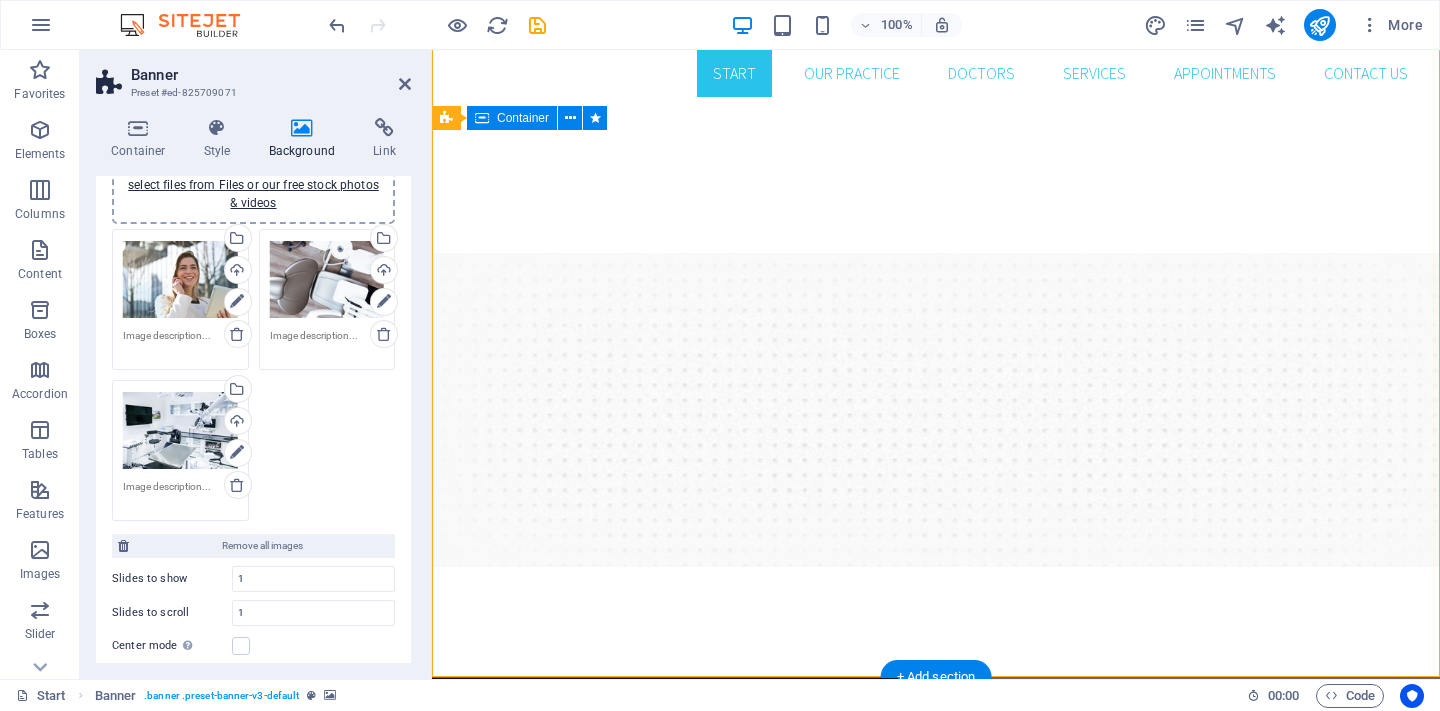 click on "Drag files here, click to choose files or select files from Files or our free stock photos & videos Drag files here, click to choose files or select files from Files or our free stock photos & videos Select files from the file manager, stock photos, or upload file(s) Upload Drag files here, click to choose files or select files from Files or our free stock photos & videos Select files from the file manager, stock photos, or upload file(s) Upload Drag files here, click to choose files or select files from Files or our free stock photos & videos Select files from the file manager, stock photos, or upload file(s) Upload Remove all images" at bounding box center (253, 348) 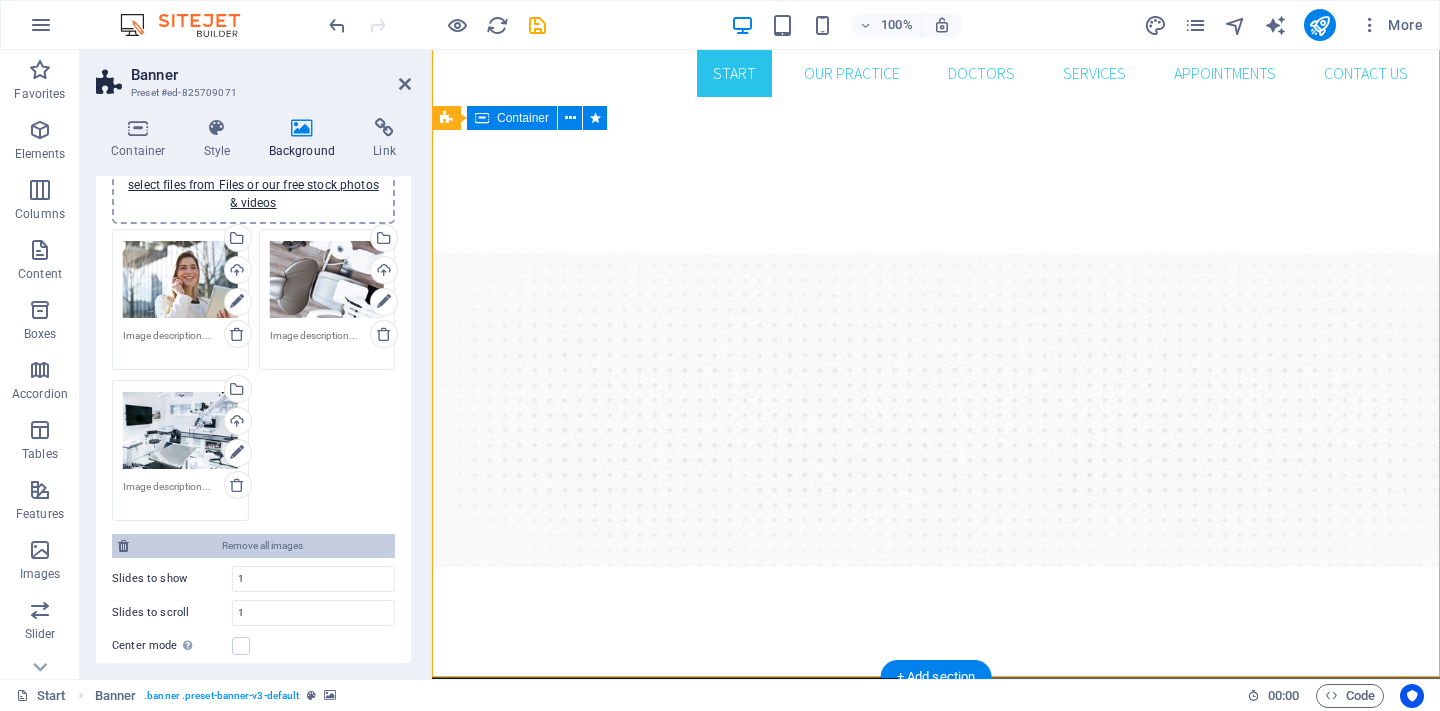 click on "Remove all images" at bounding box center [262, 546] 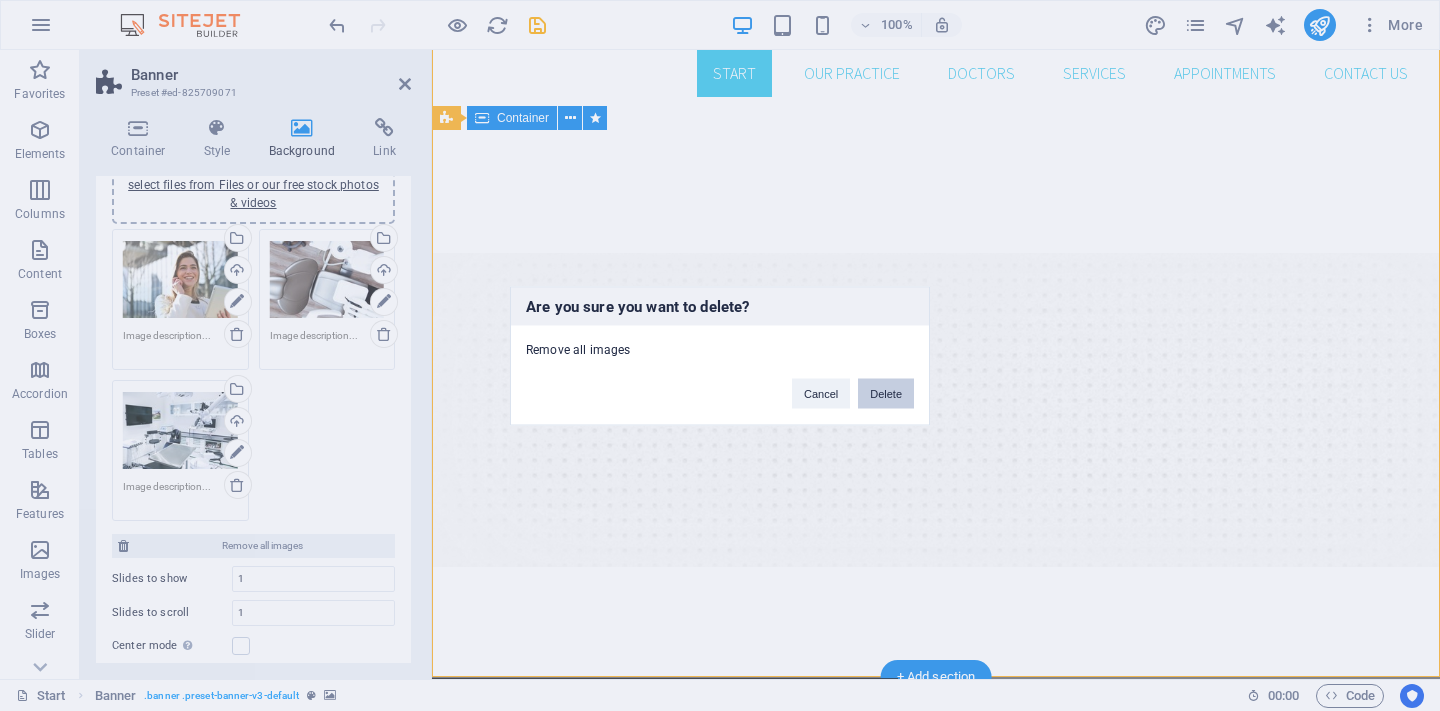 click on "Delete" at bounding box center [886, 393] 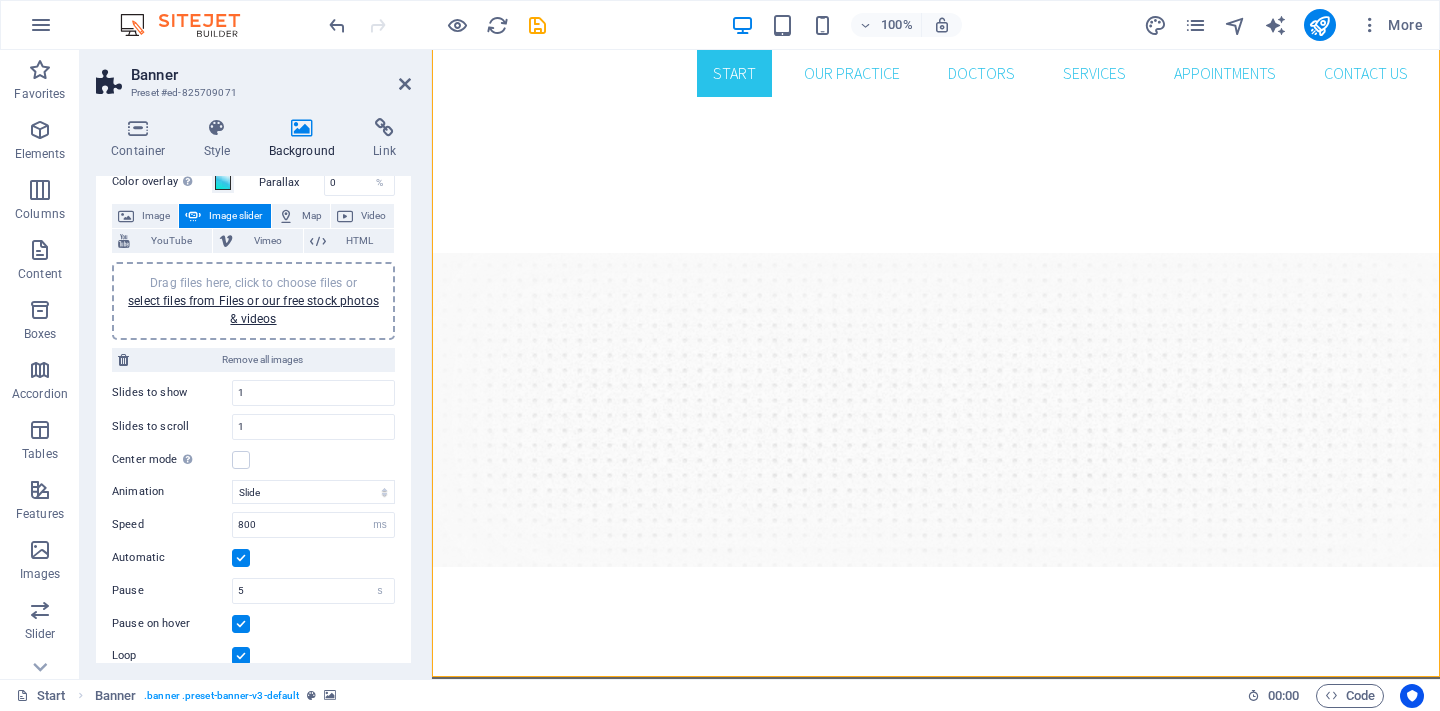 scroll, scrollTop: 39, scrollLeft: 0, axis: vertical 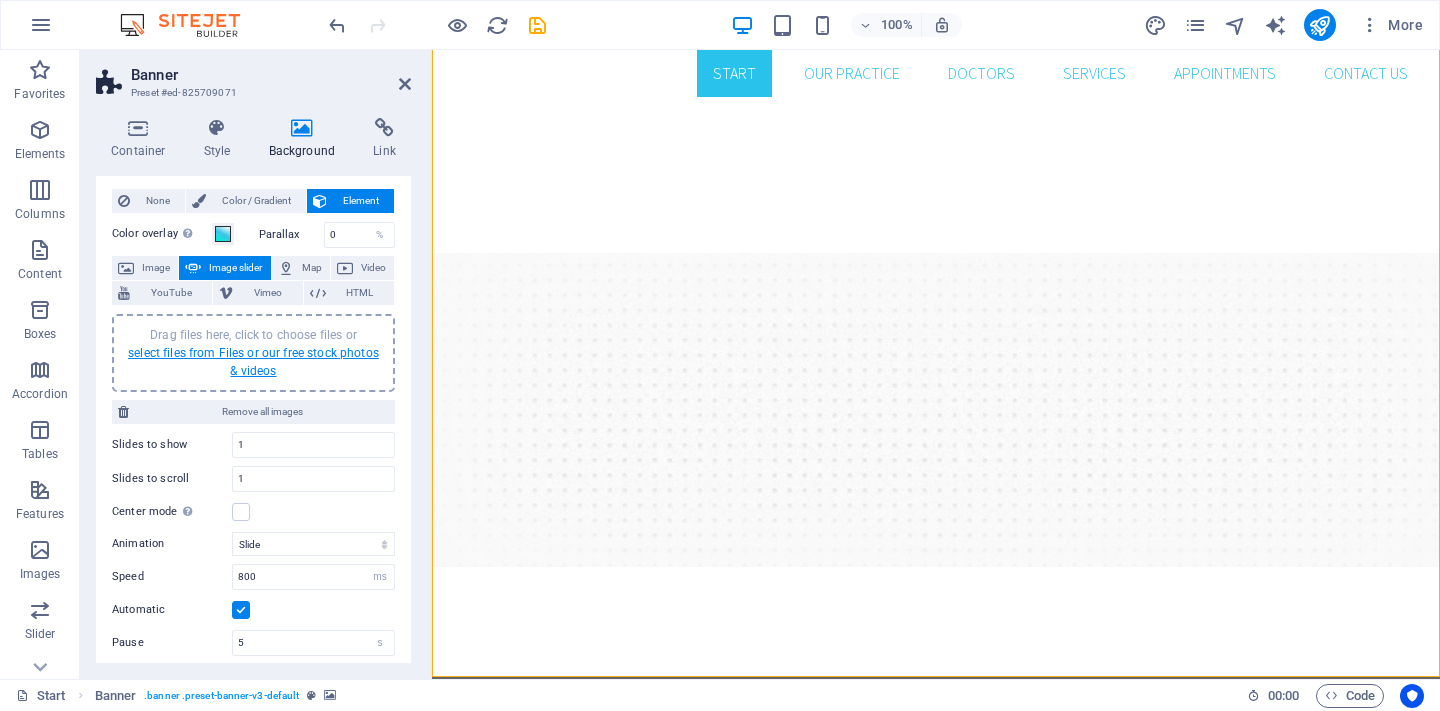 click on "select files from Files or our free stock photos & videos" at bounding box center [253, 362] 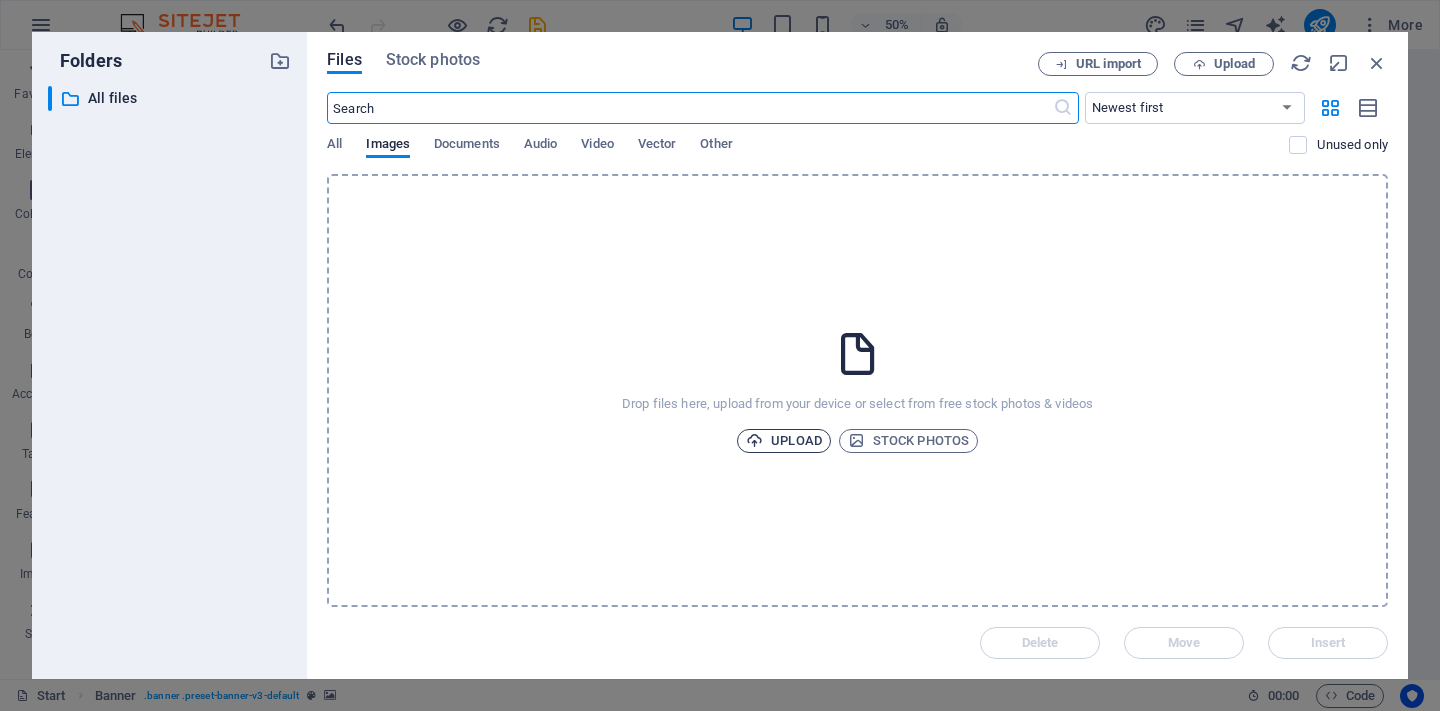click on "Upload" at bounding box center [784, 441] 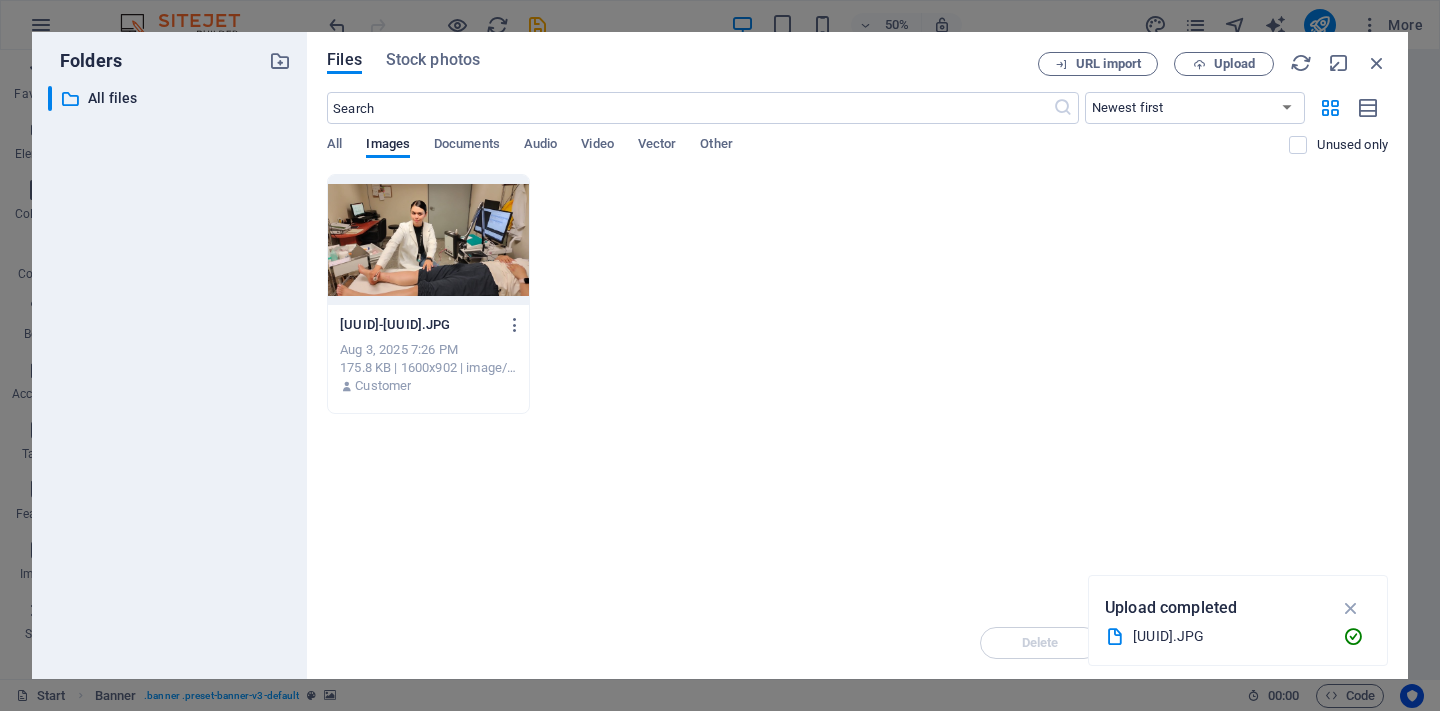 click at bounding box center (428, 240) 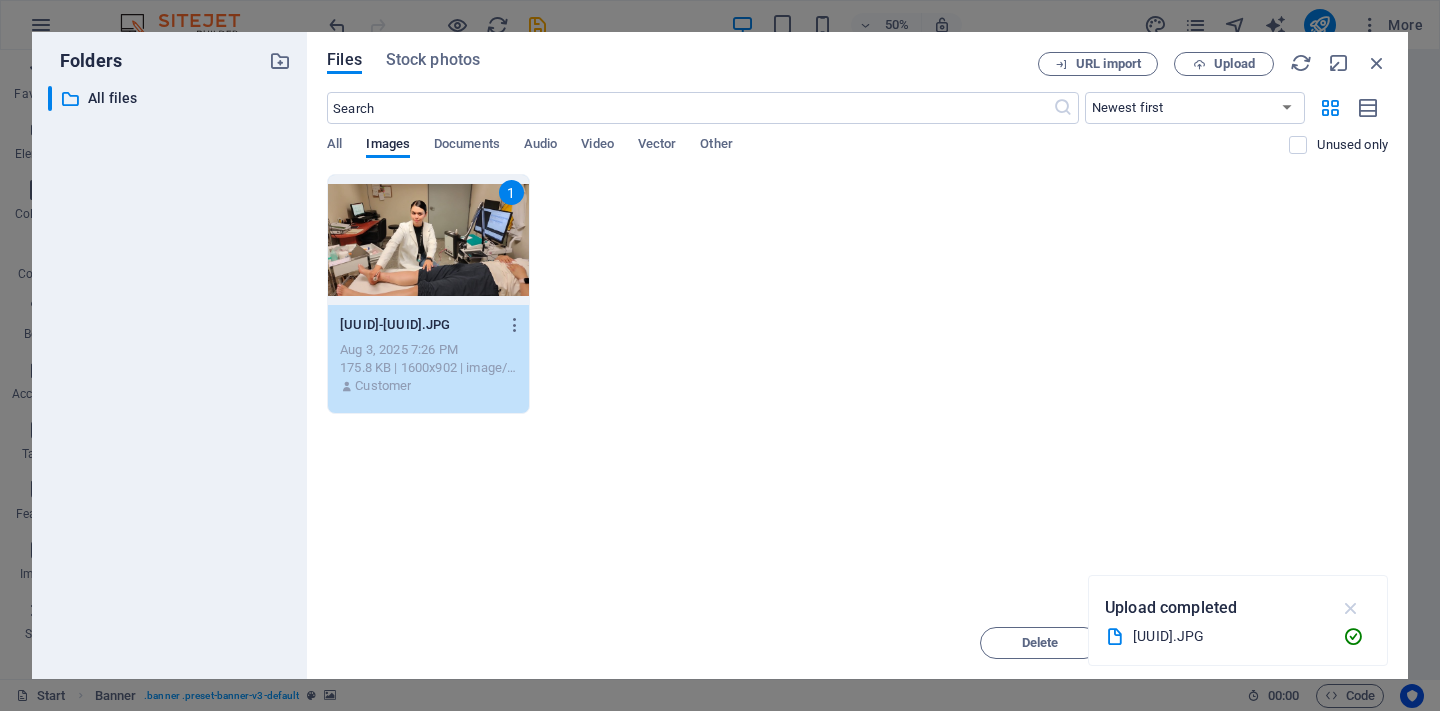 click at bounding box center (1351, 608) 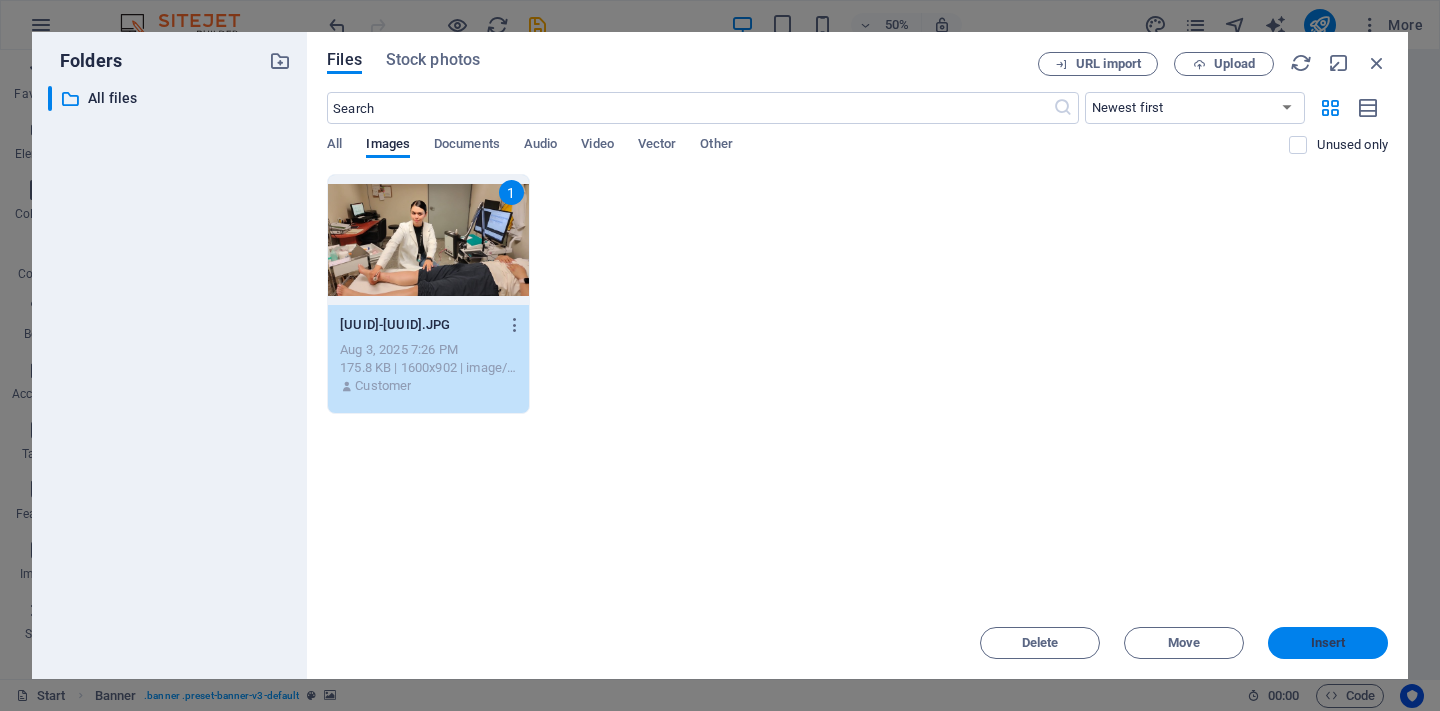 click on "Insert" at bounding box center (1328, 643) 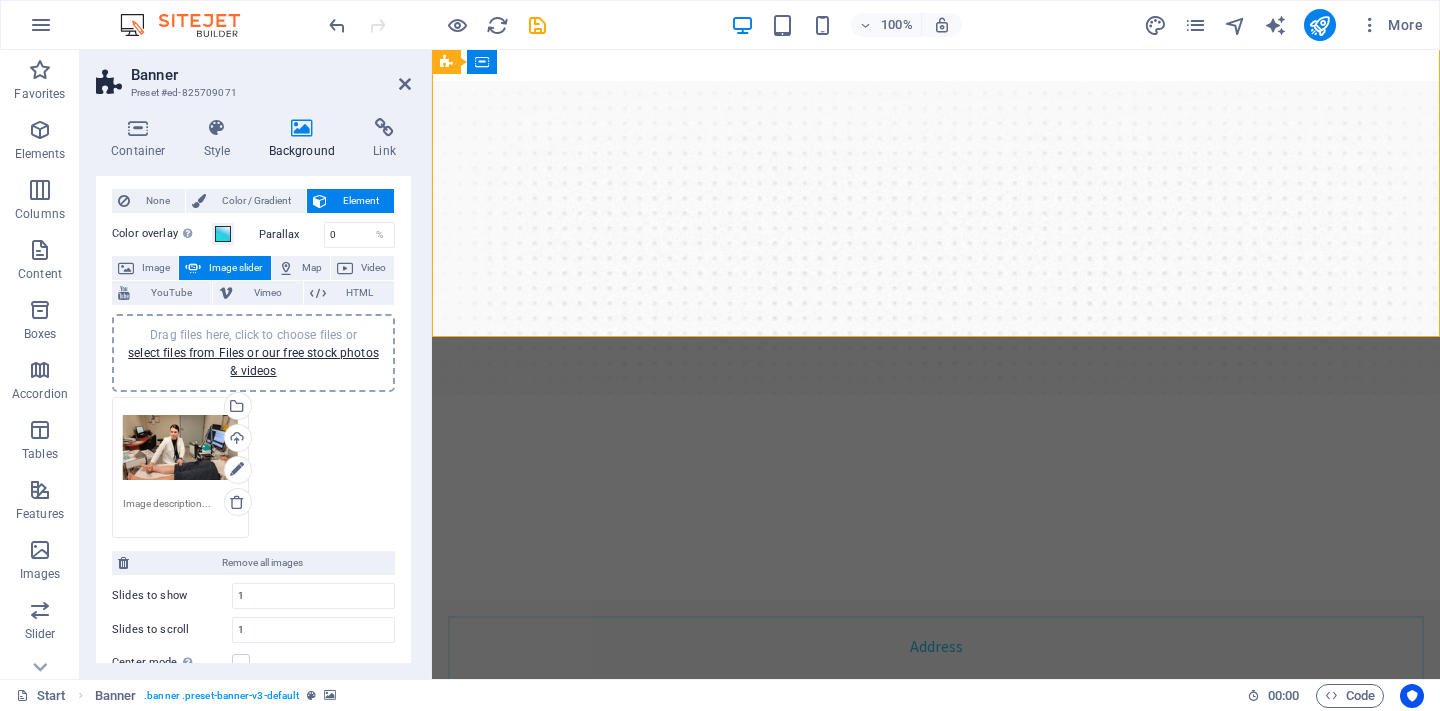 scroll, scrollTop: 567, scrollLeft: 0, axis: vertical 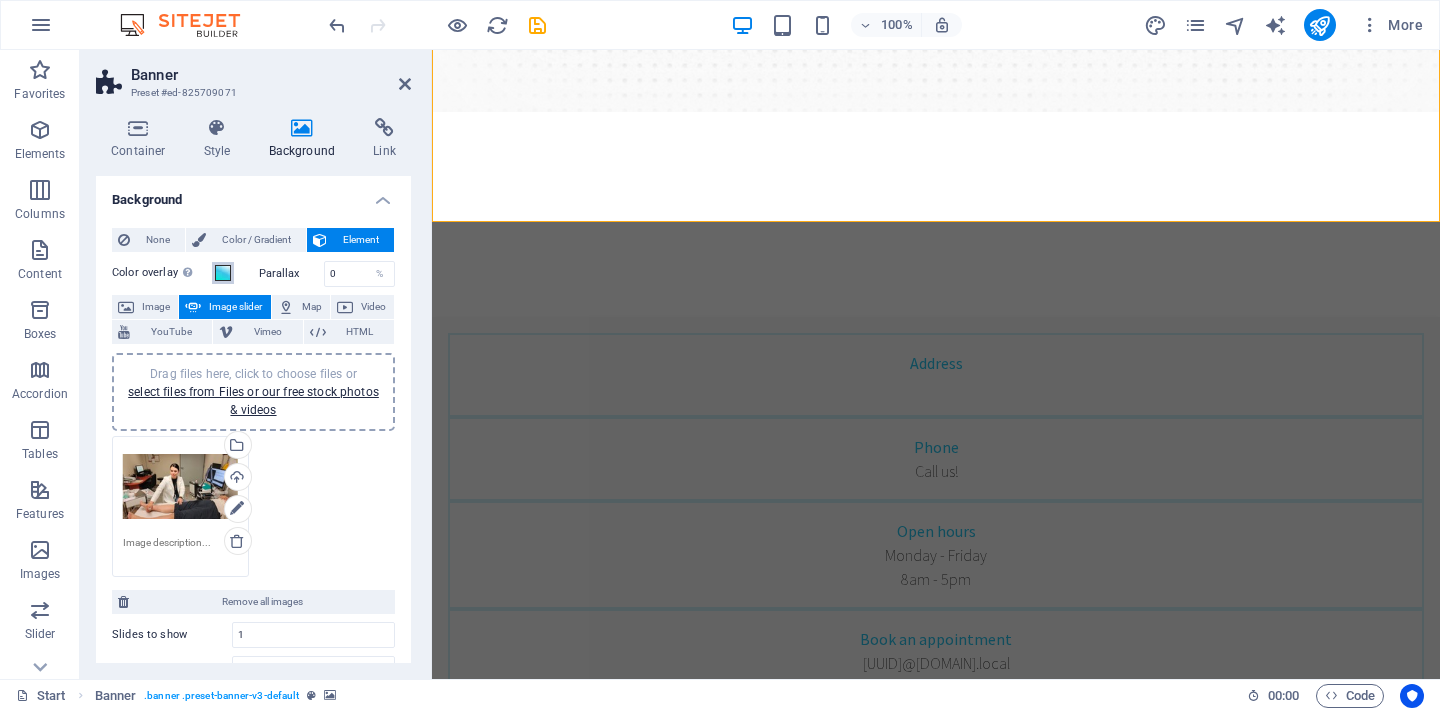 click on "Color overlay Places an overlay over the background to colorize it" at bounding box center [223, 273] 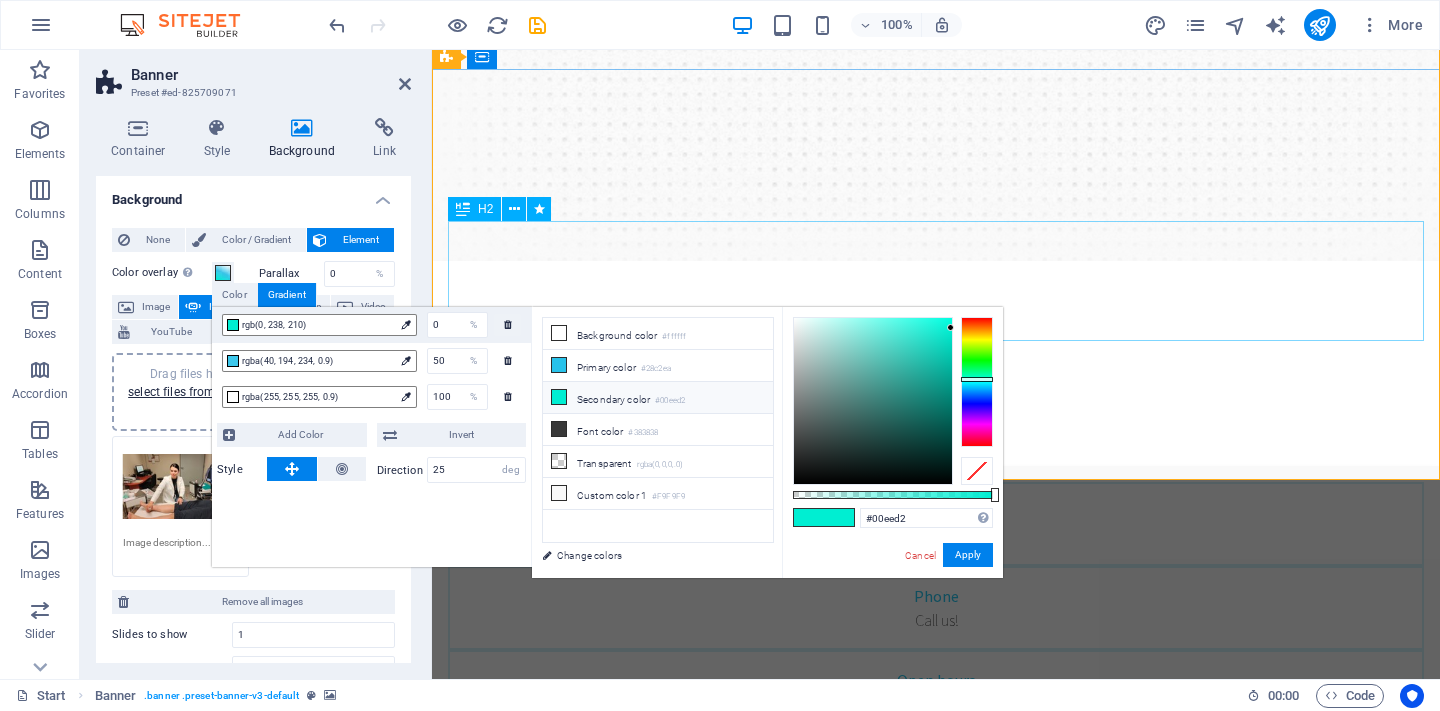 scroll, scrollTop: 431, scrollLeft: 0, axis: vertical 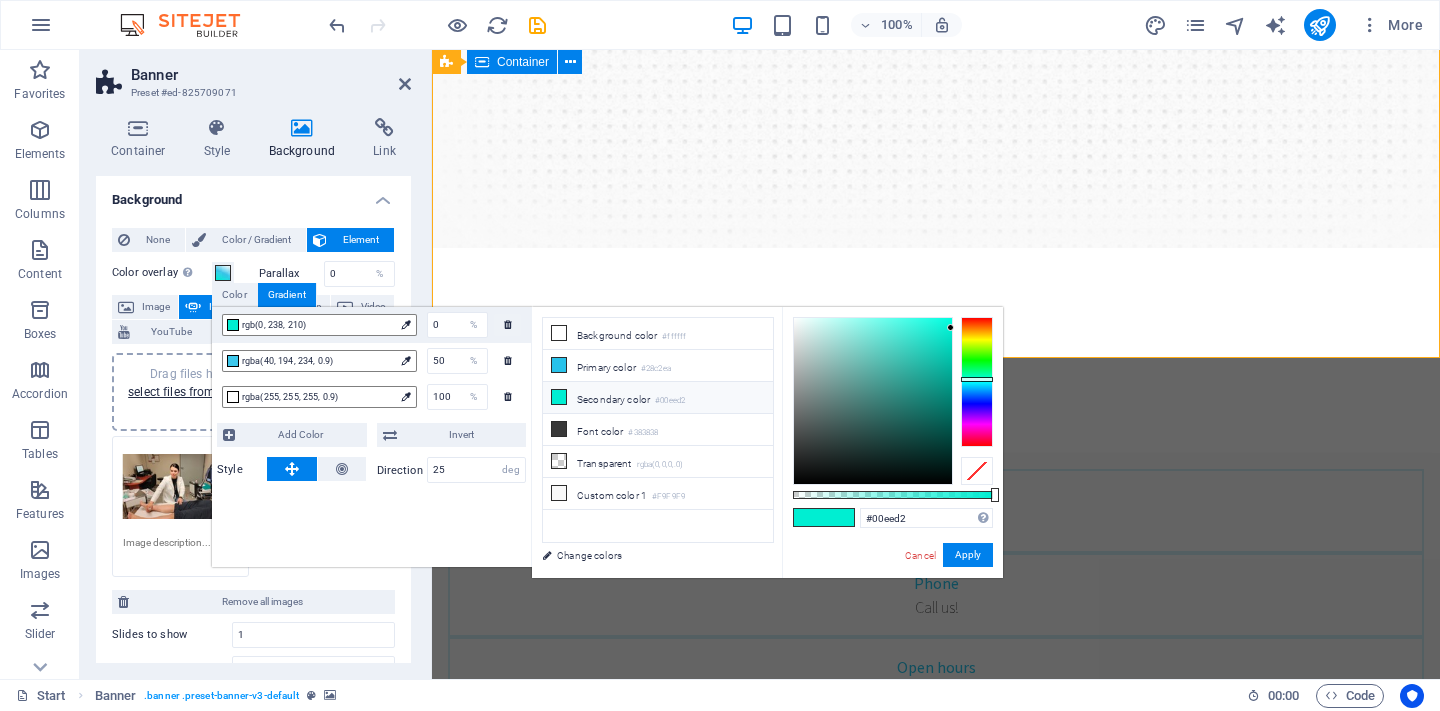 click on "diagnósticos confiables y oportunos a través de tecnología avanzada en neurofisiología clínica Agenda una cita Nuestros servicios" at bounding box center (936, 1103) 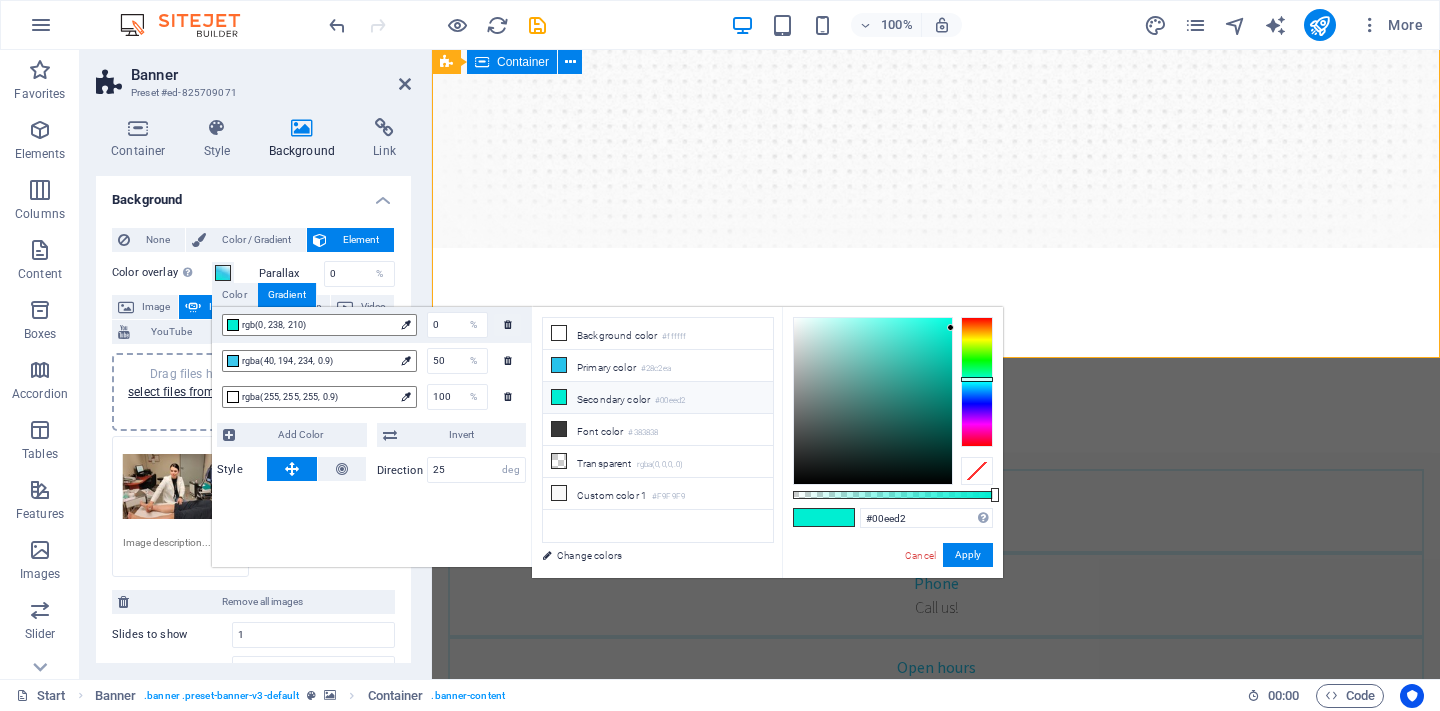 click on "diagnósticos confiables y oportunos a través de tecnología avanzada en neurofisiología clínica Agenda una cita Nuestros servicios" at bounding box center [936, 1103] 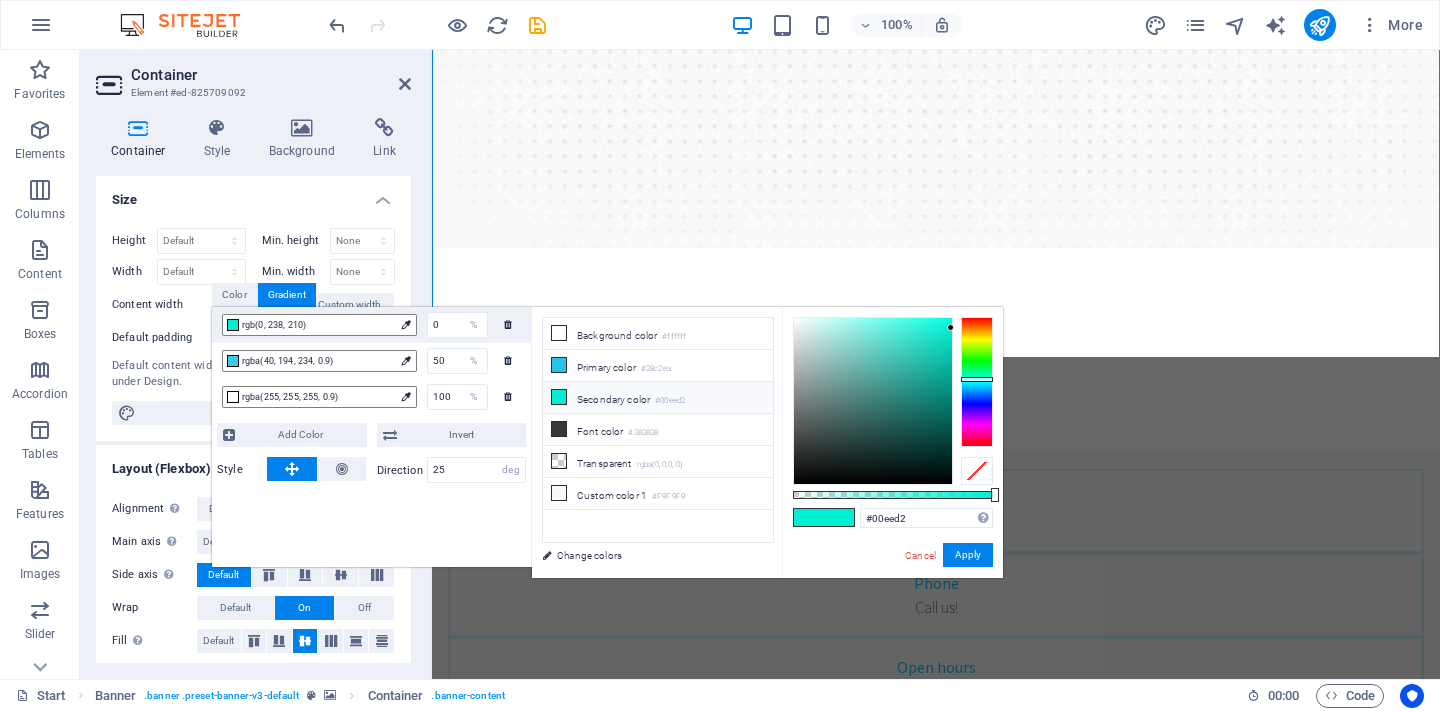 click on "Container Element #ed-825709092" at bounding box center (253, 76) 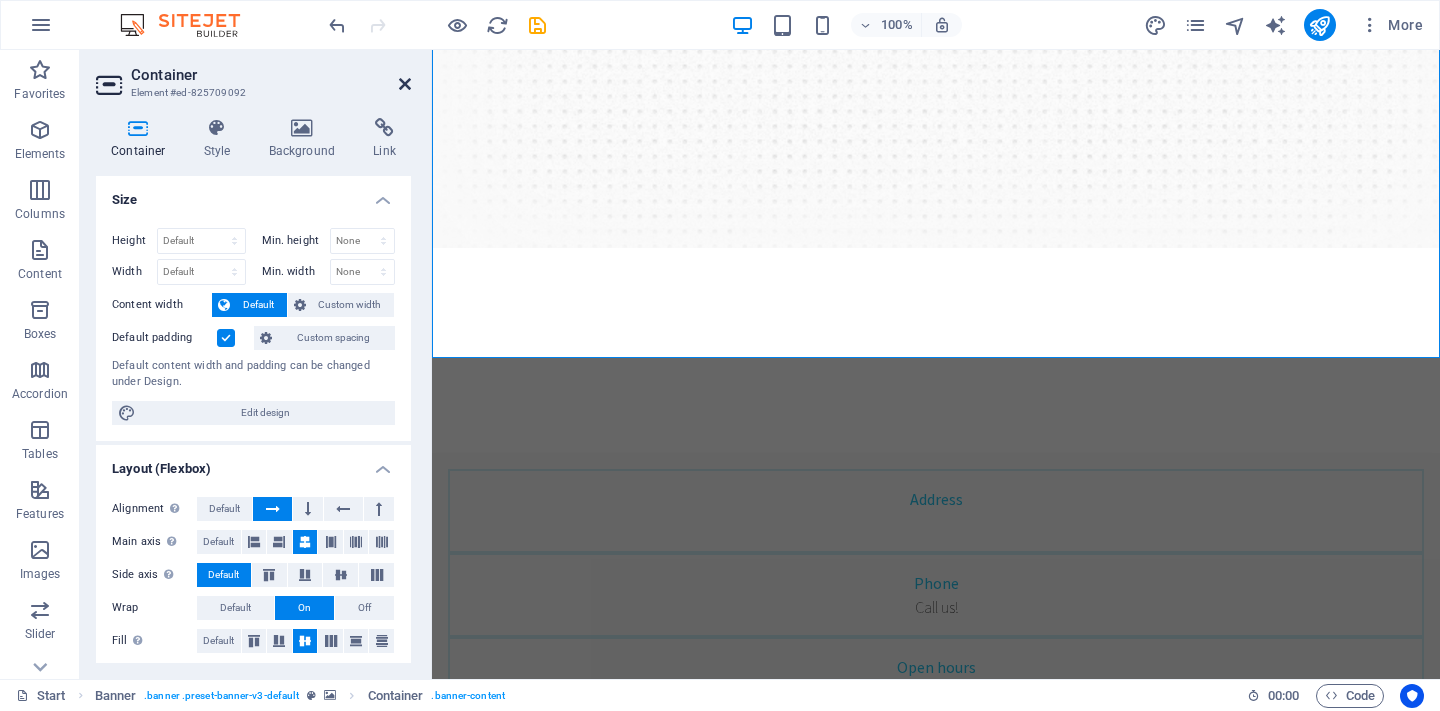 click at bounding box center [405, 84] 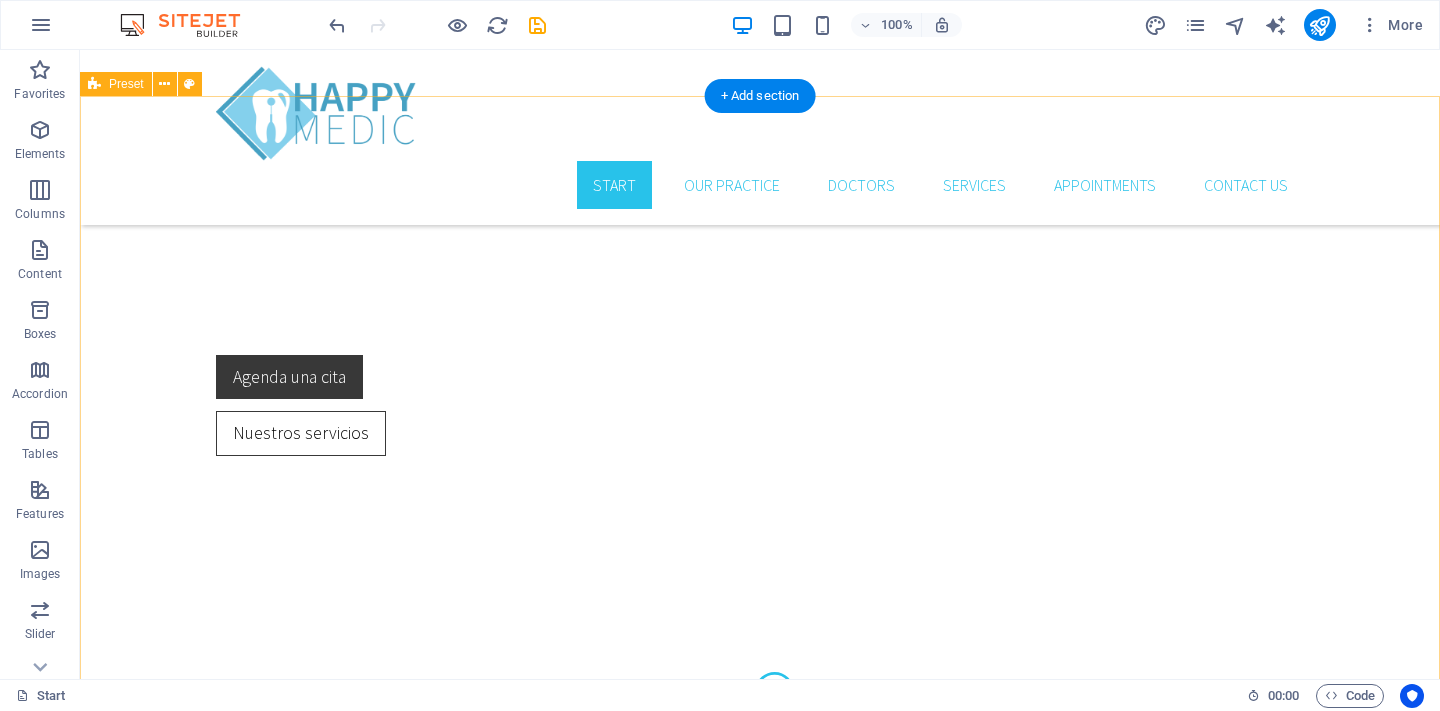 scroll, scrollTop: 1203, scrollLeft: 0, axis: vertical 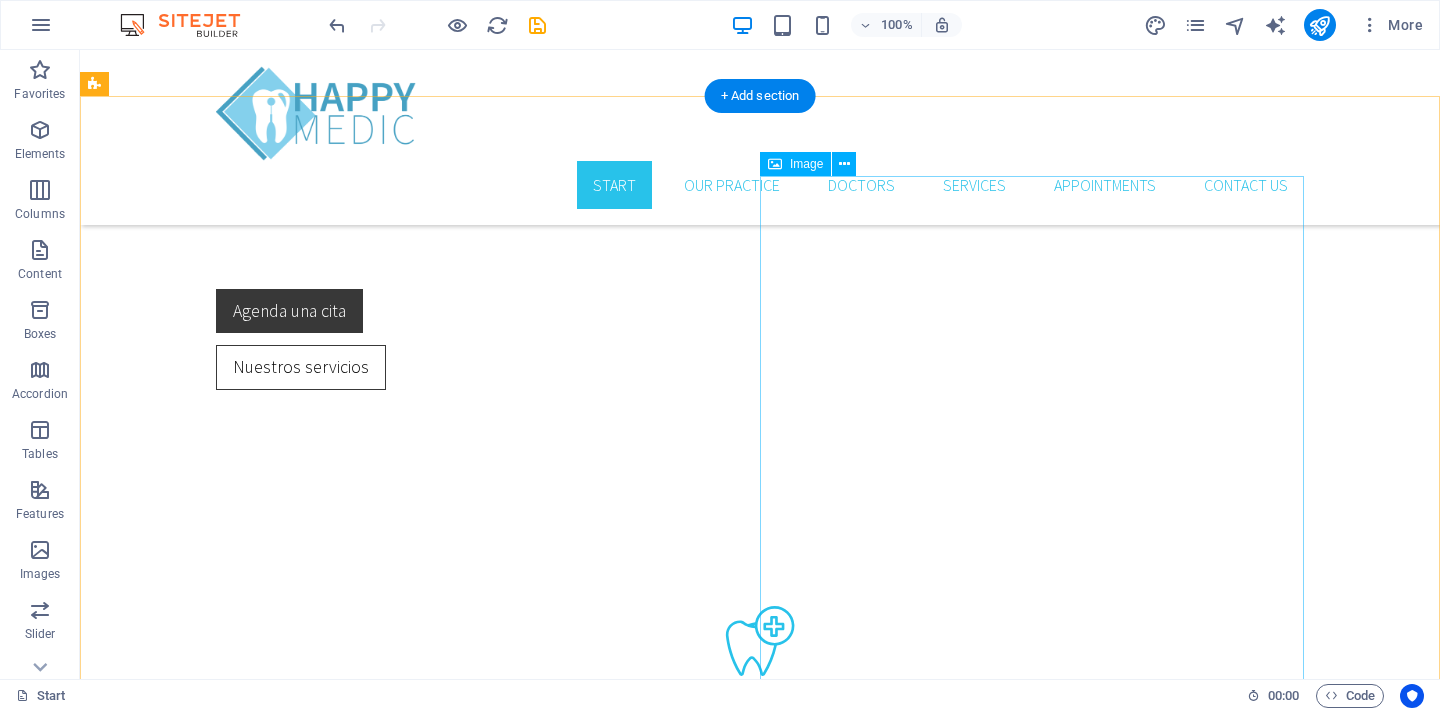 click at bounding box center (259, 2119) 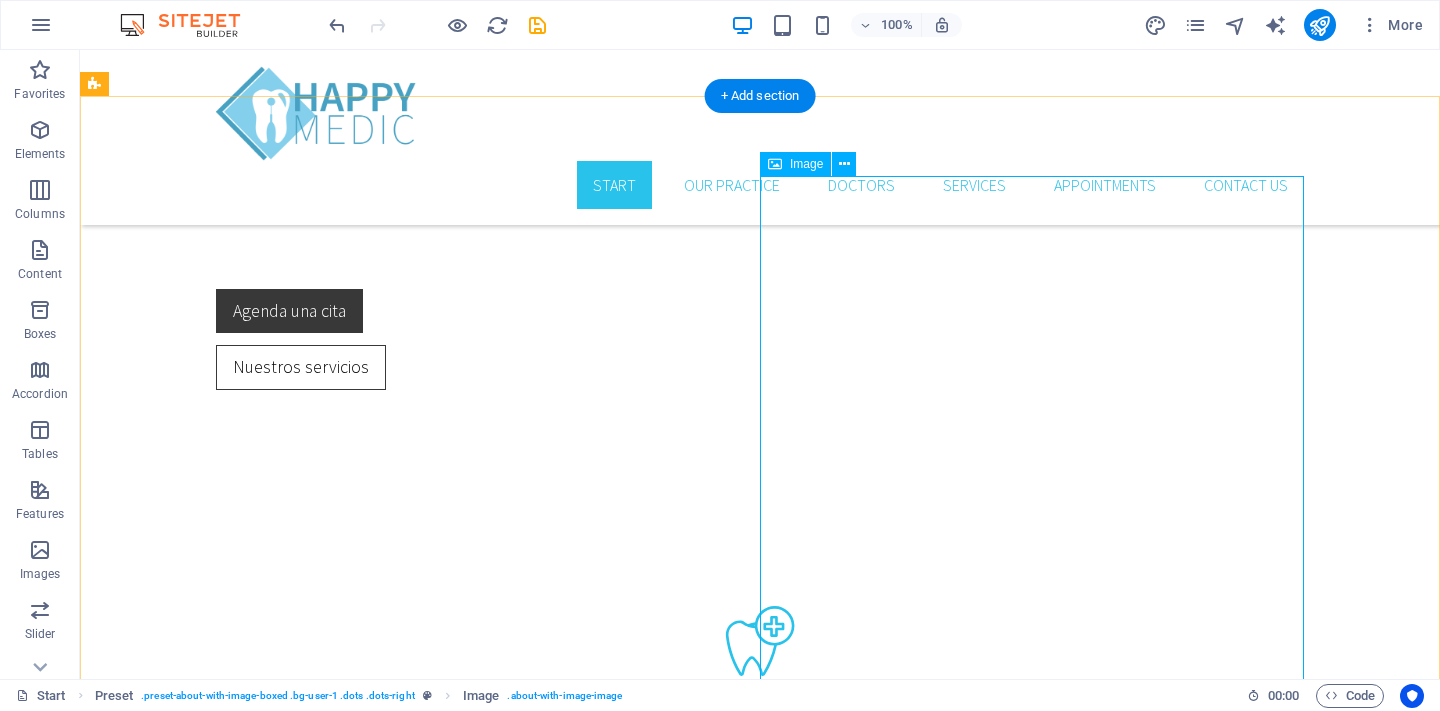 click on "Image" at bounding box center (806, 164) 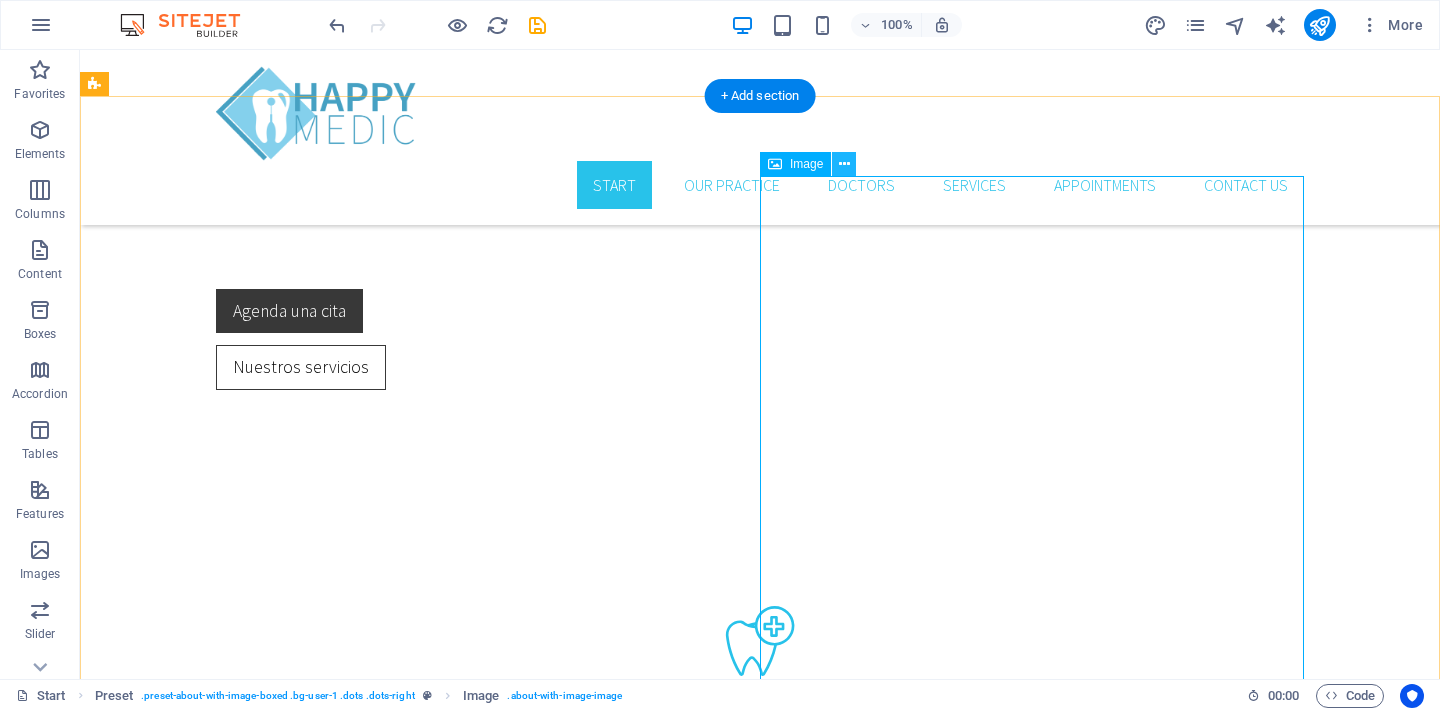 click at bounding box center [844, 164] 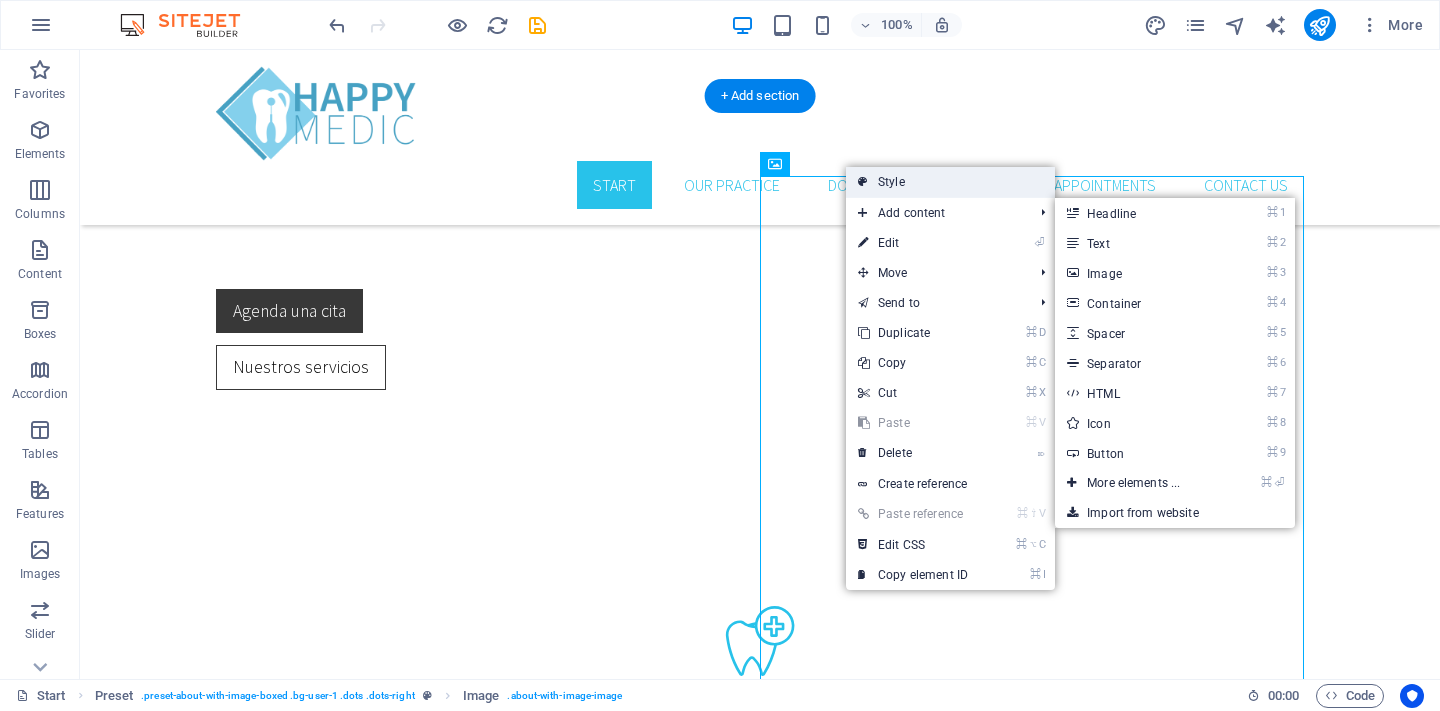 click on "Style" at bounding box center [950, 182] 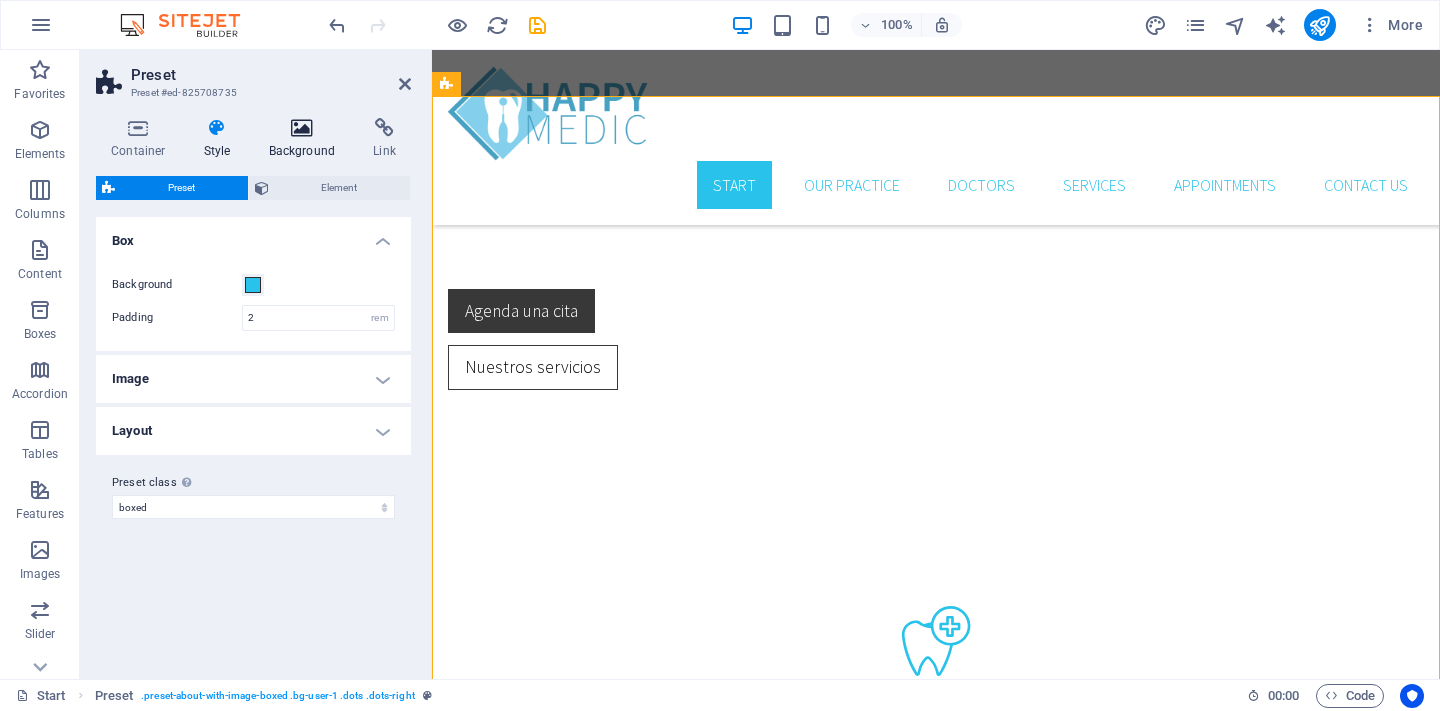 click at bounding box center (302, 128) 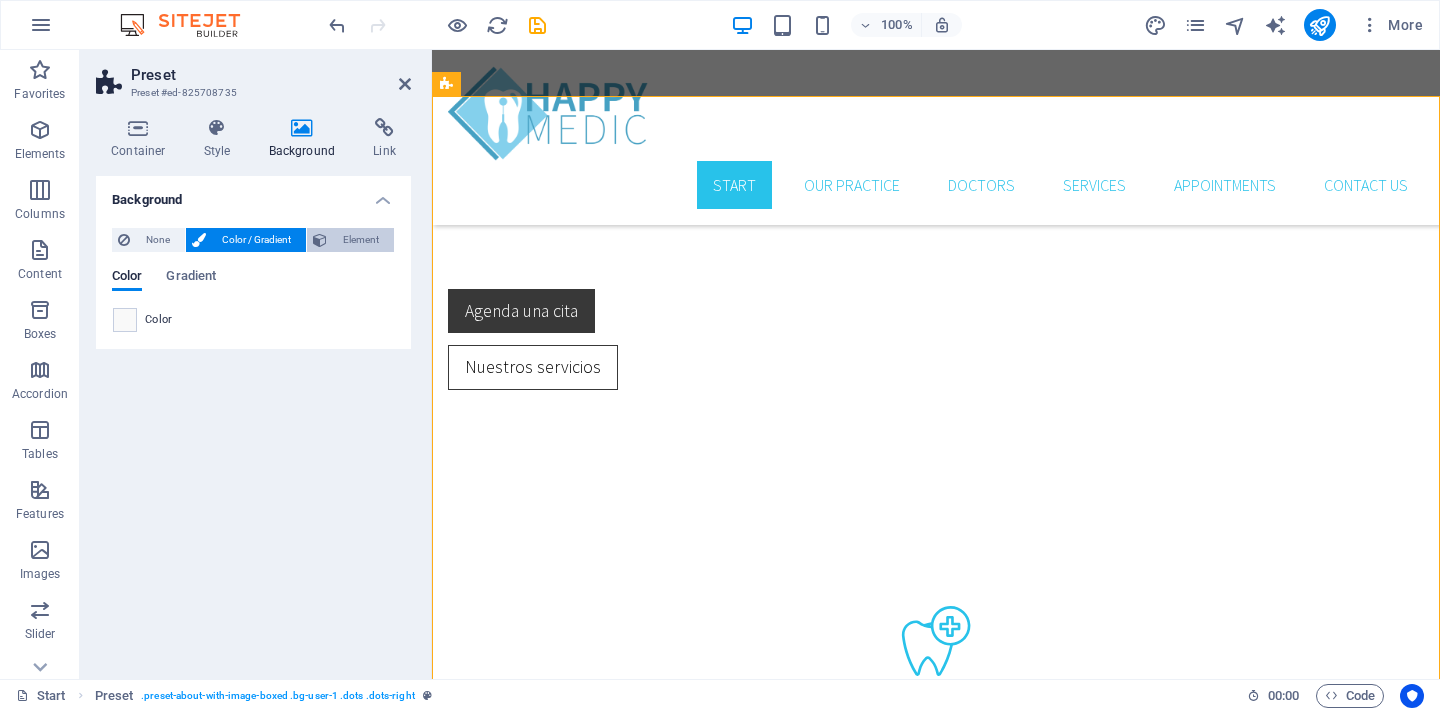 click on "Element" at bounding box center [360, 240] 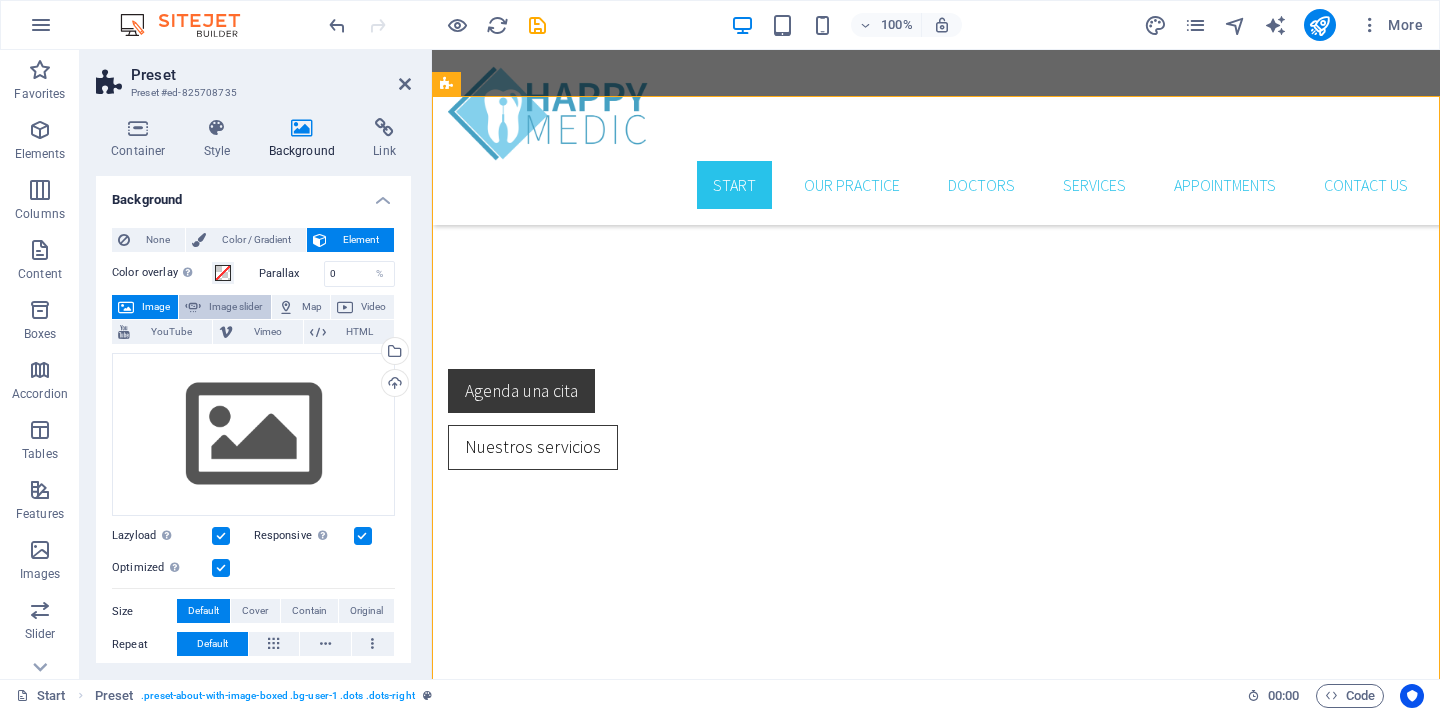 click on "Image slider" at bounding box center (235, 307) 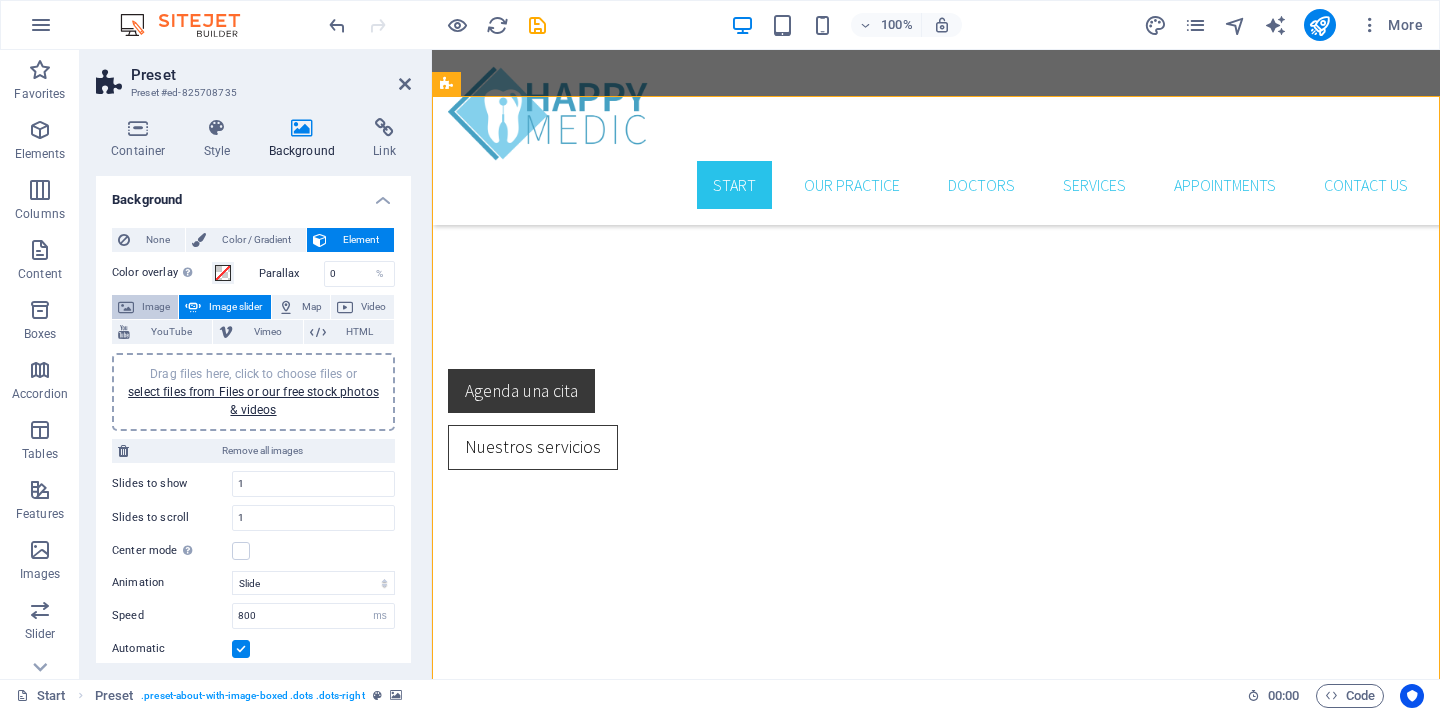 click on "Image" at bounding box center (156, 307) 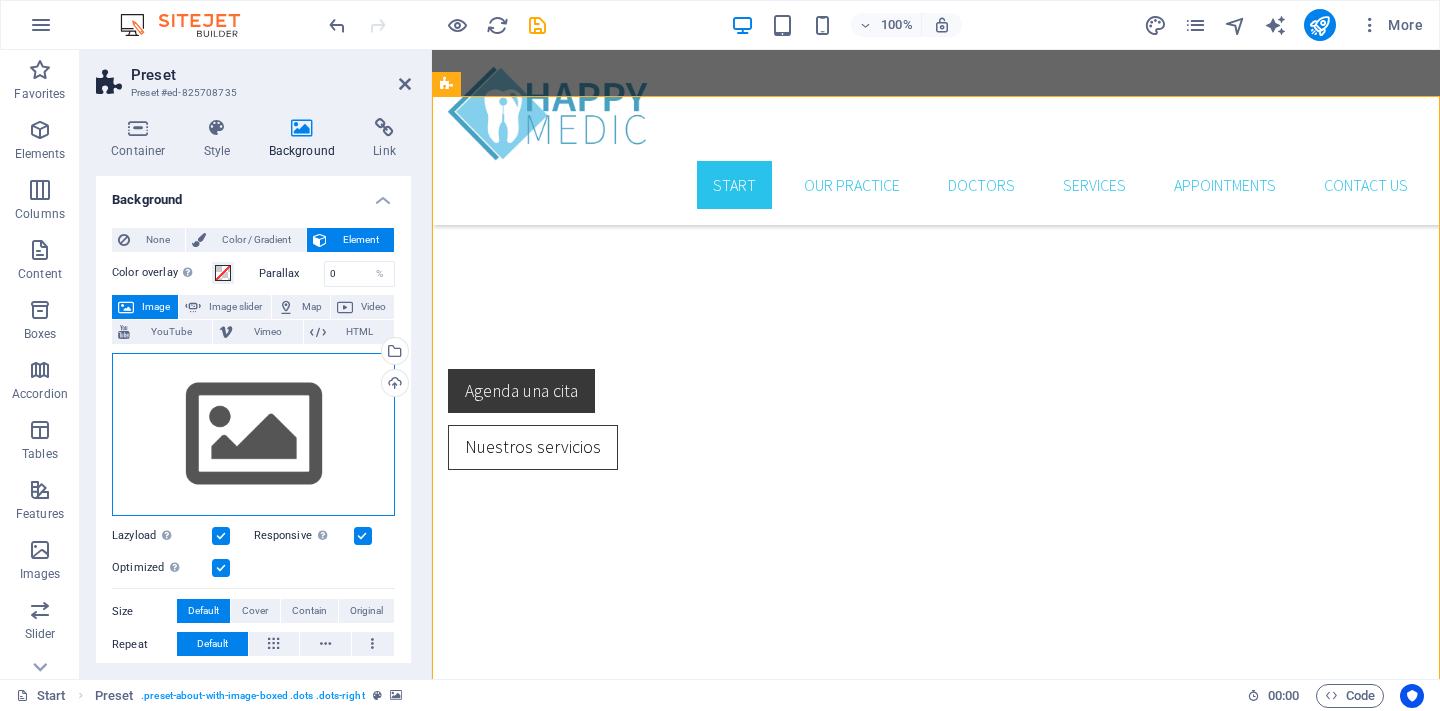 click on "Drag files here, click to choose files or select files from Files or our free stock photos & videos" at bounding box center (253, 435) 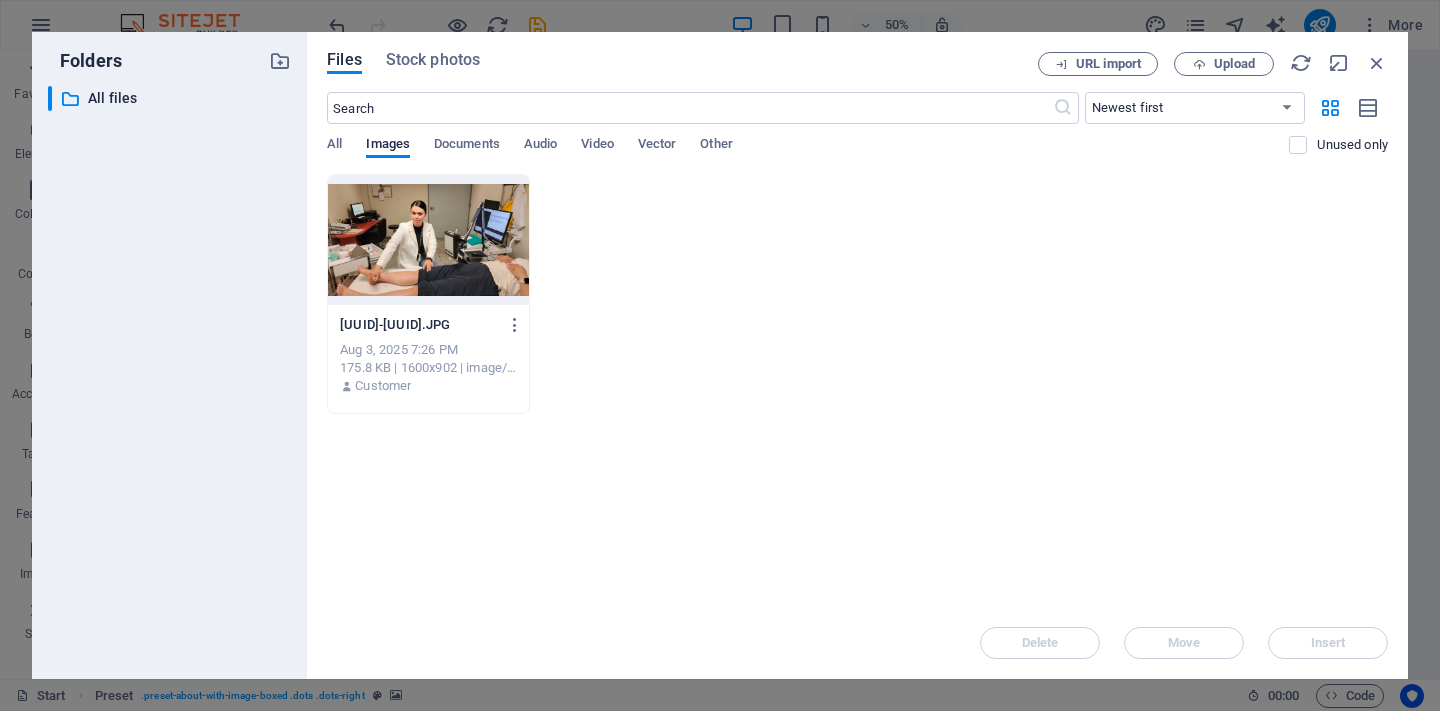 click at bounding box center (428, 240) 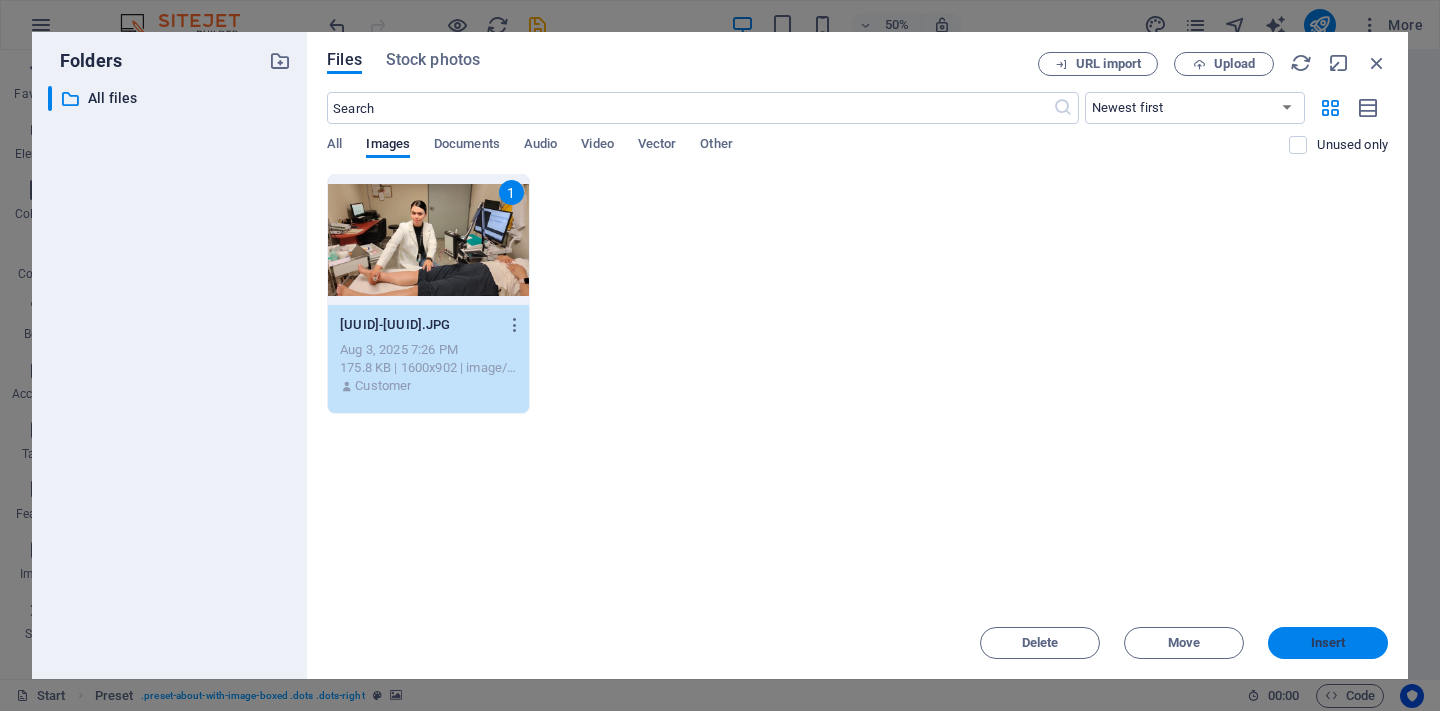 click on "Insert" at bounding box center [1328, 643] 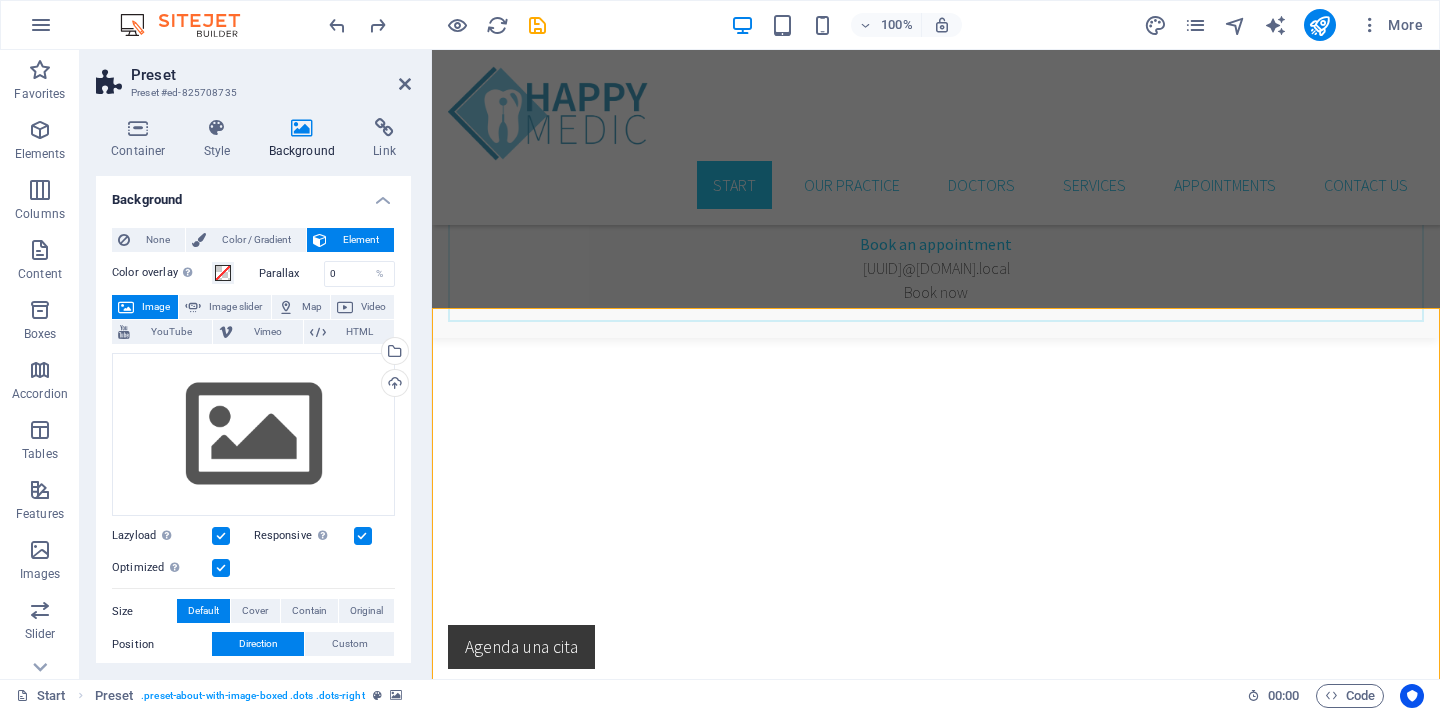 scroll, scrollTop: 942, scrollLeft: 0, axis: vertical 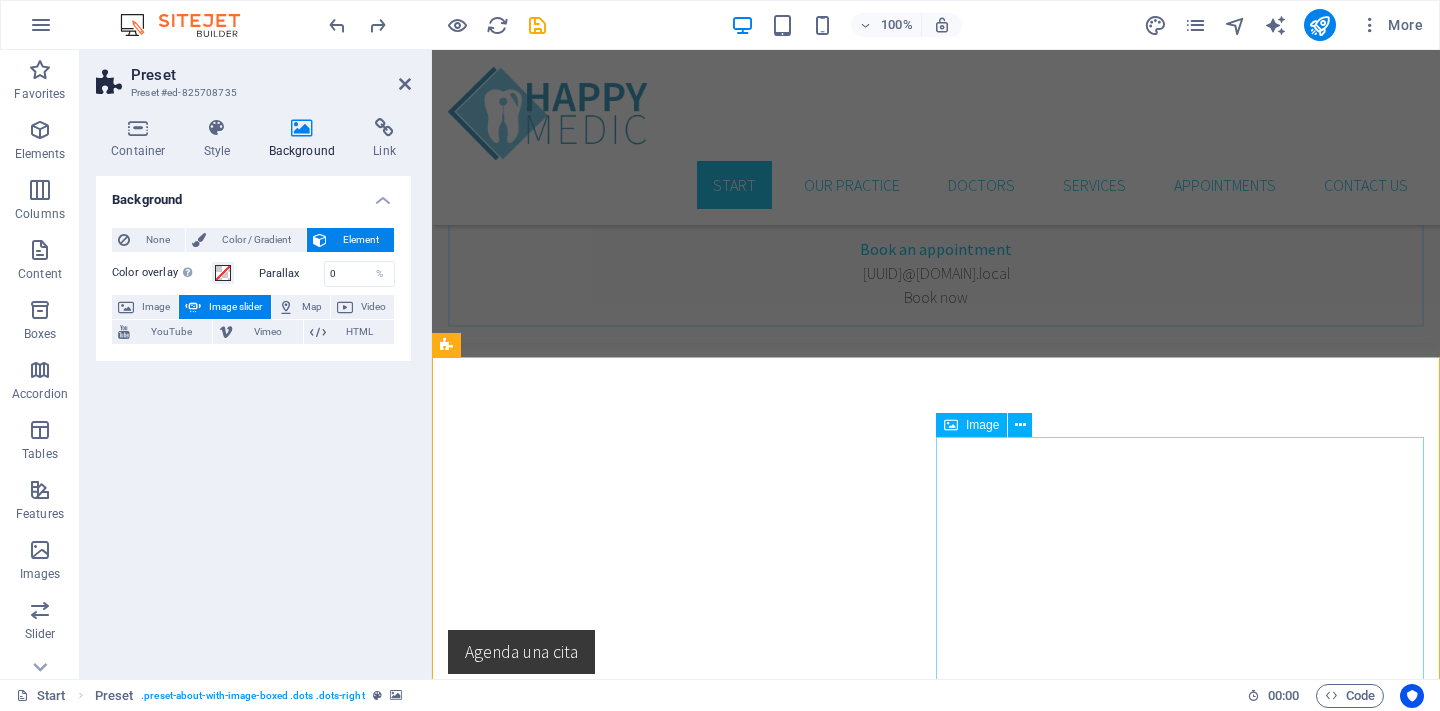 click at bounding box center [594, 3413] 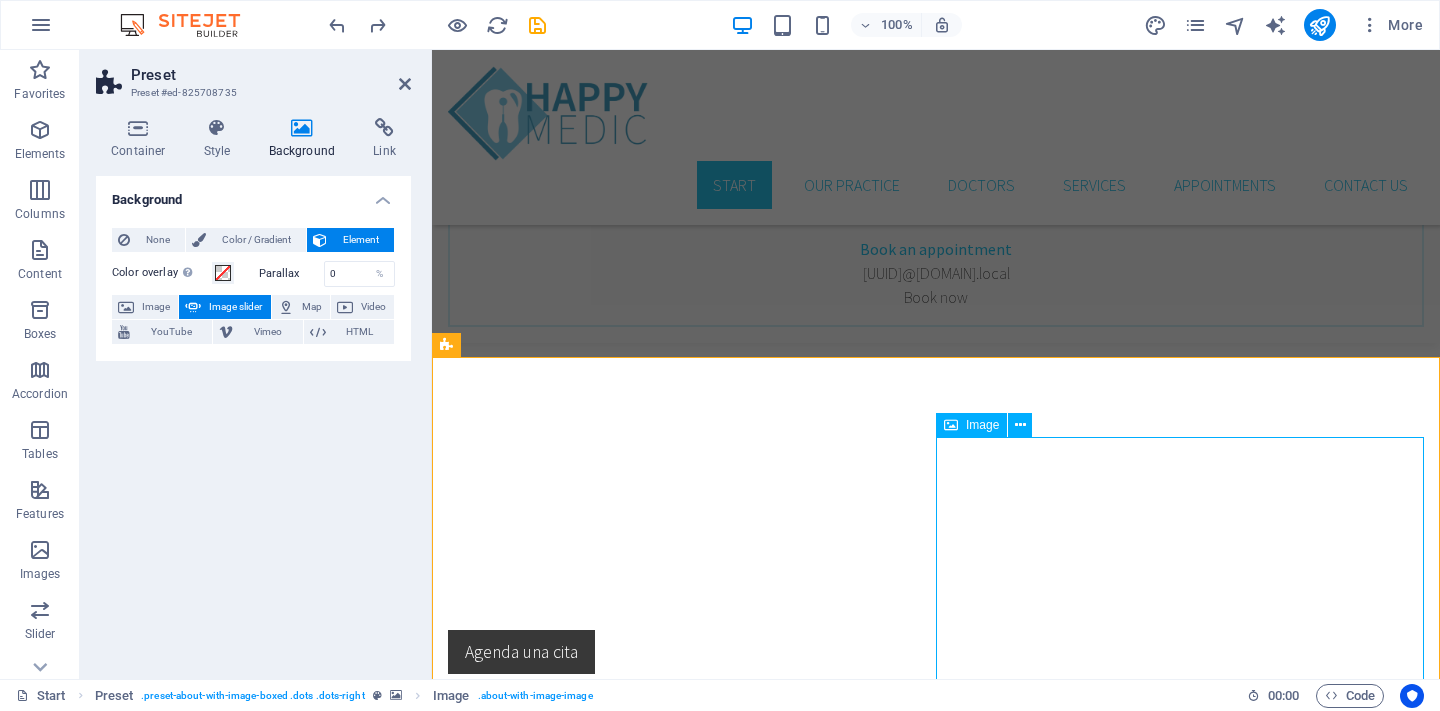 click at bounding box center [594, 3413] 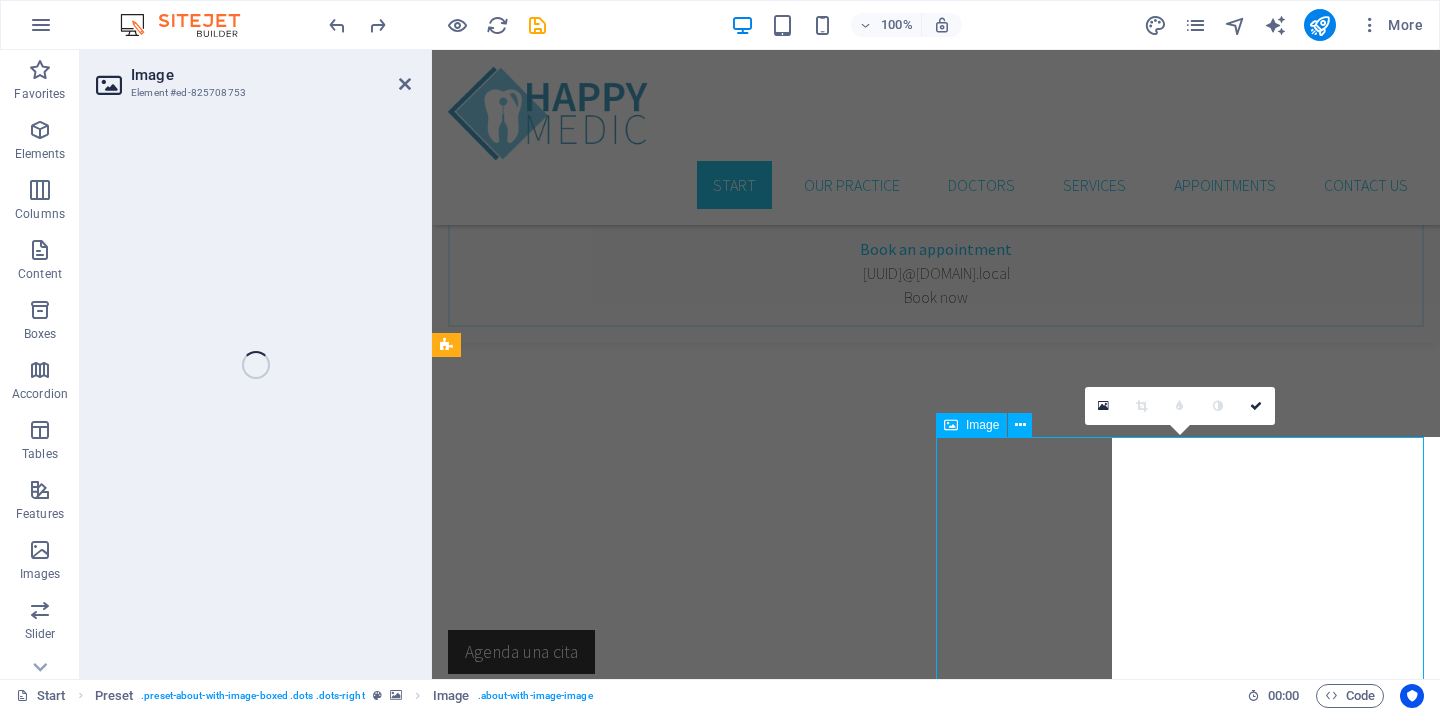 select on "%" 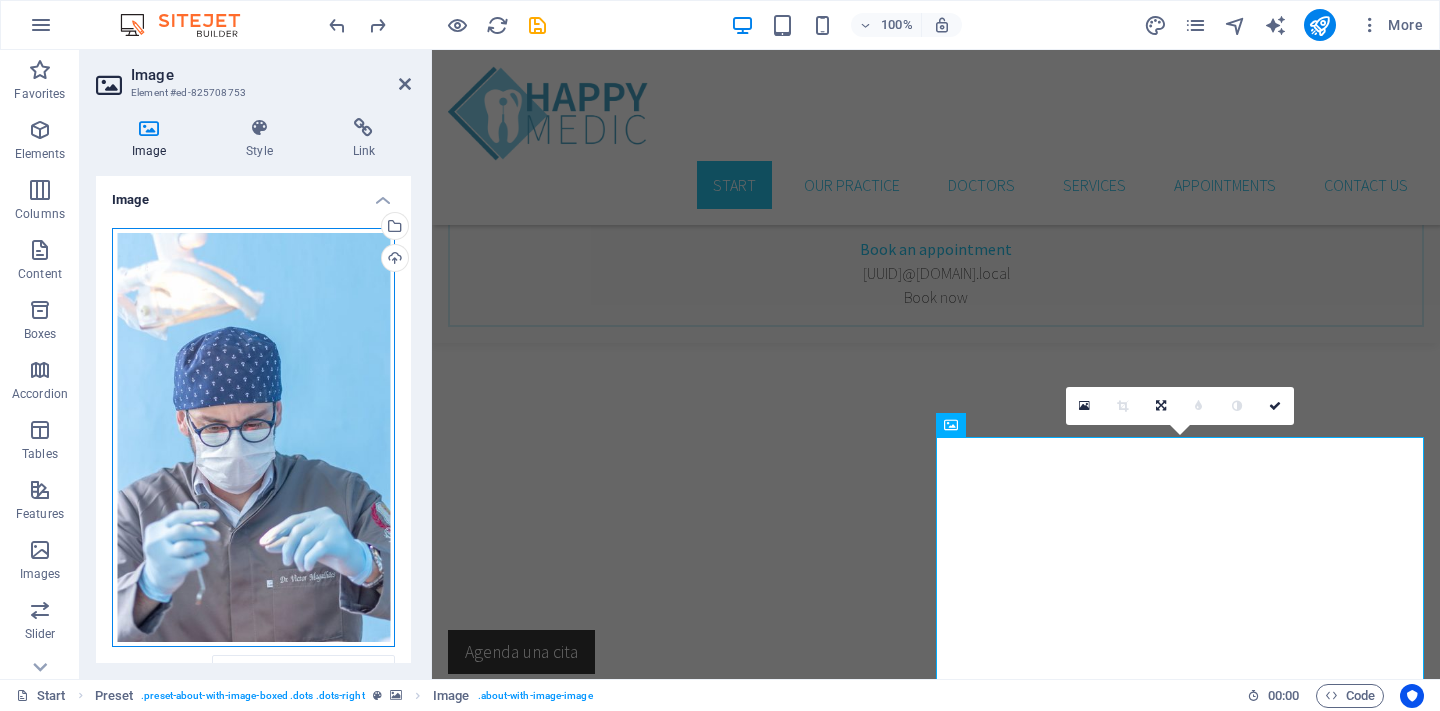 click on "Drag files here, click to choose files or select files from Files or our free stock photos & videos" at bounding box center (253, 438) 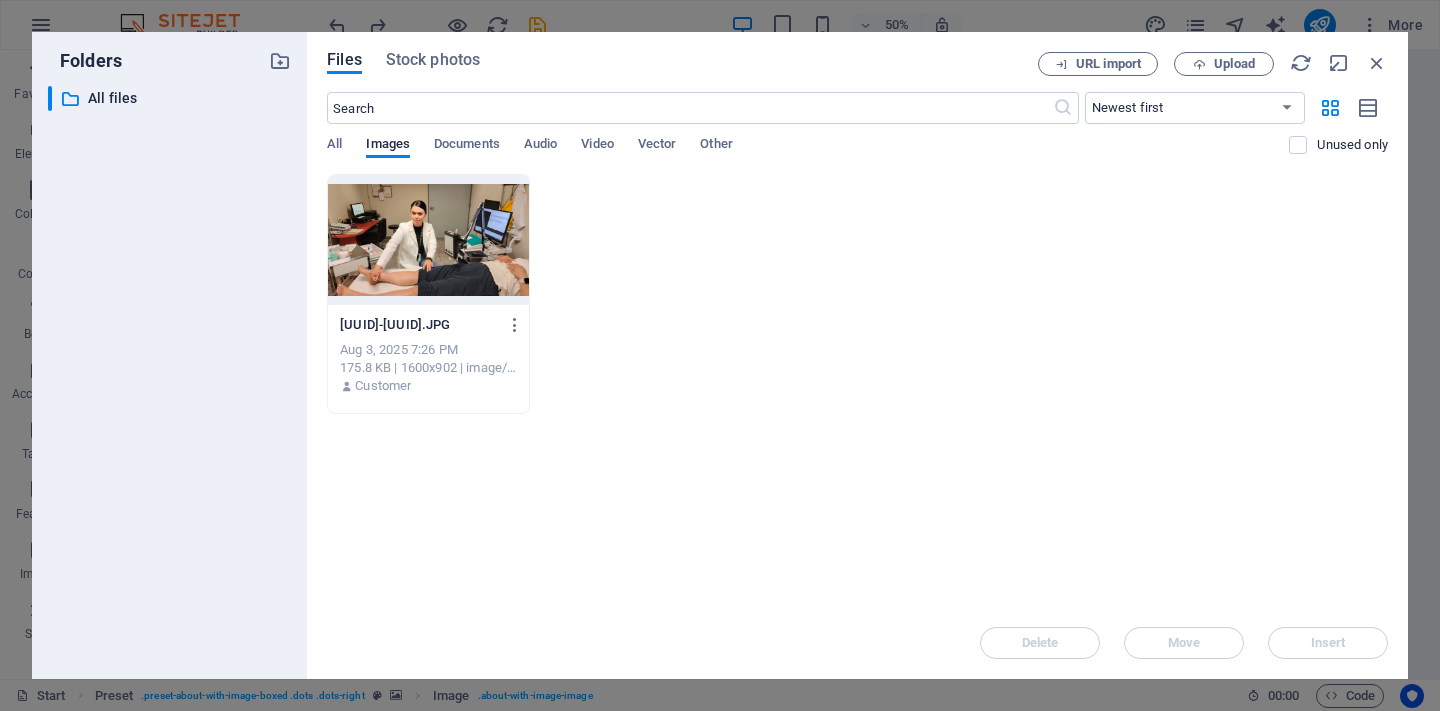 click at bounding box center [428, 240] 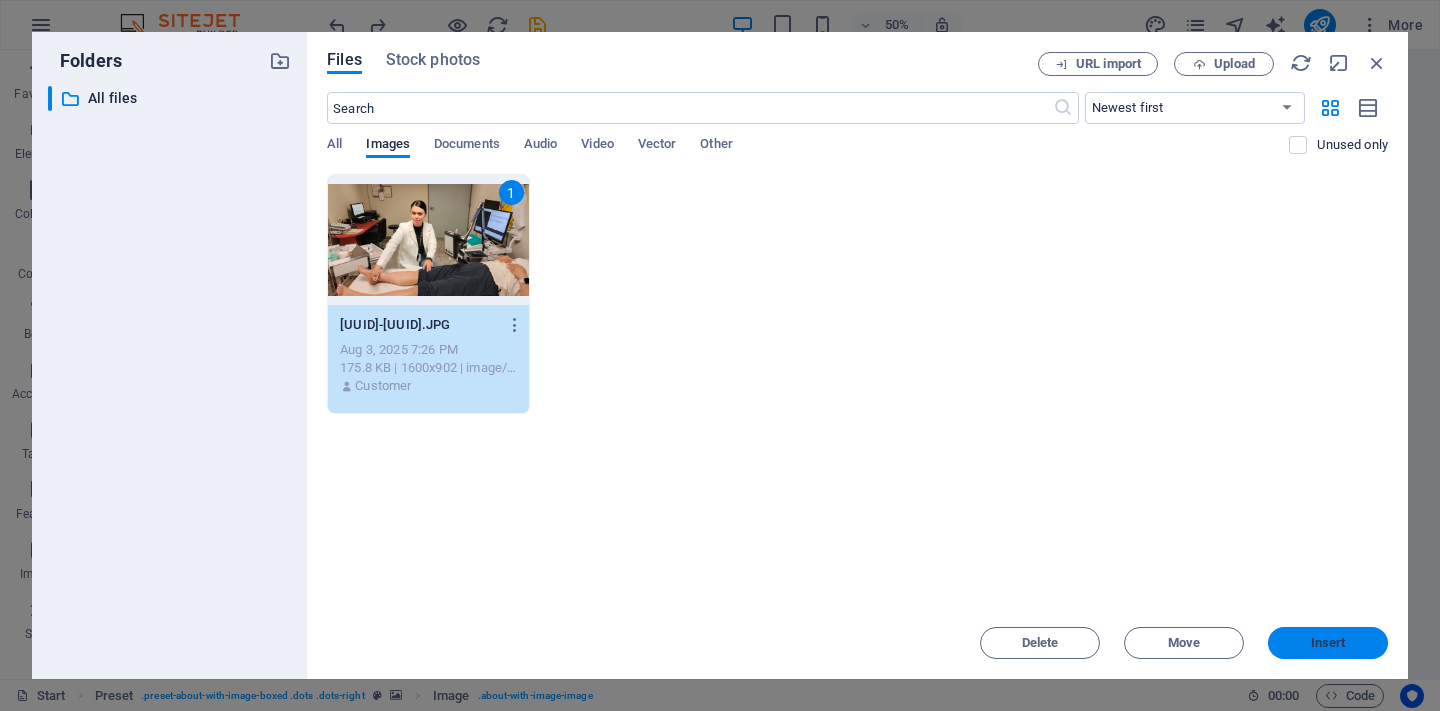 click on "Insert" at bounding box center [1328, 643] 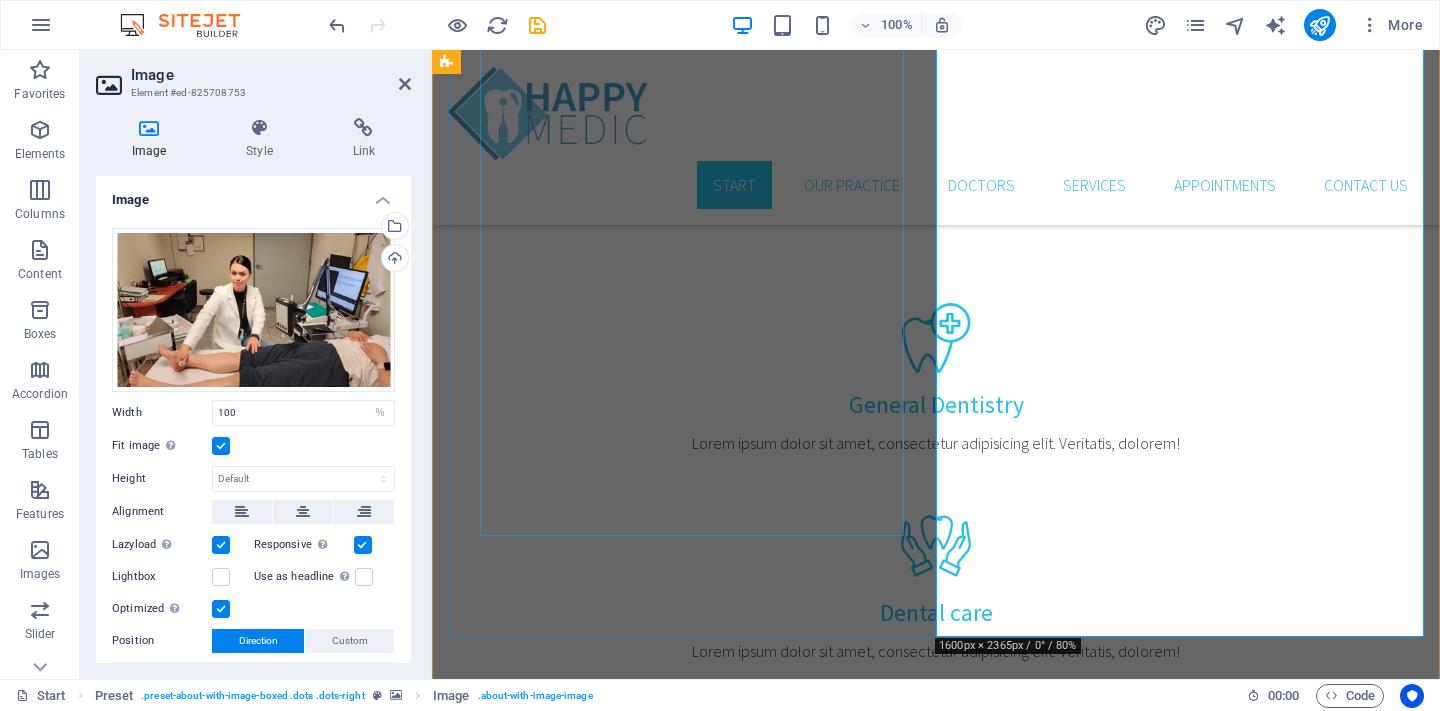 scroll, scrollTop: 1655, scrollLeft: 0, axis: vertical 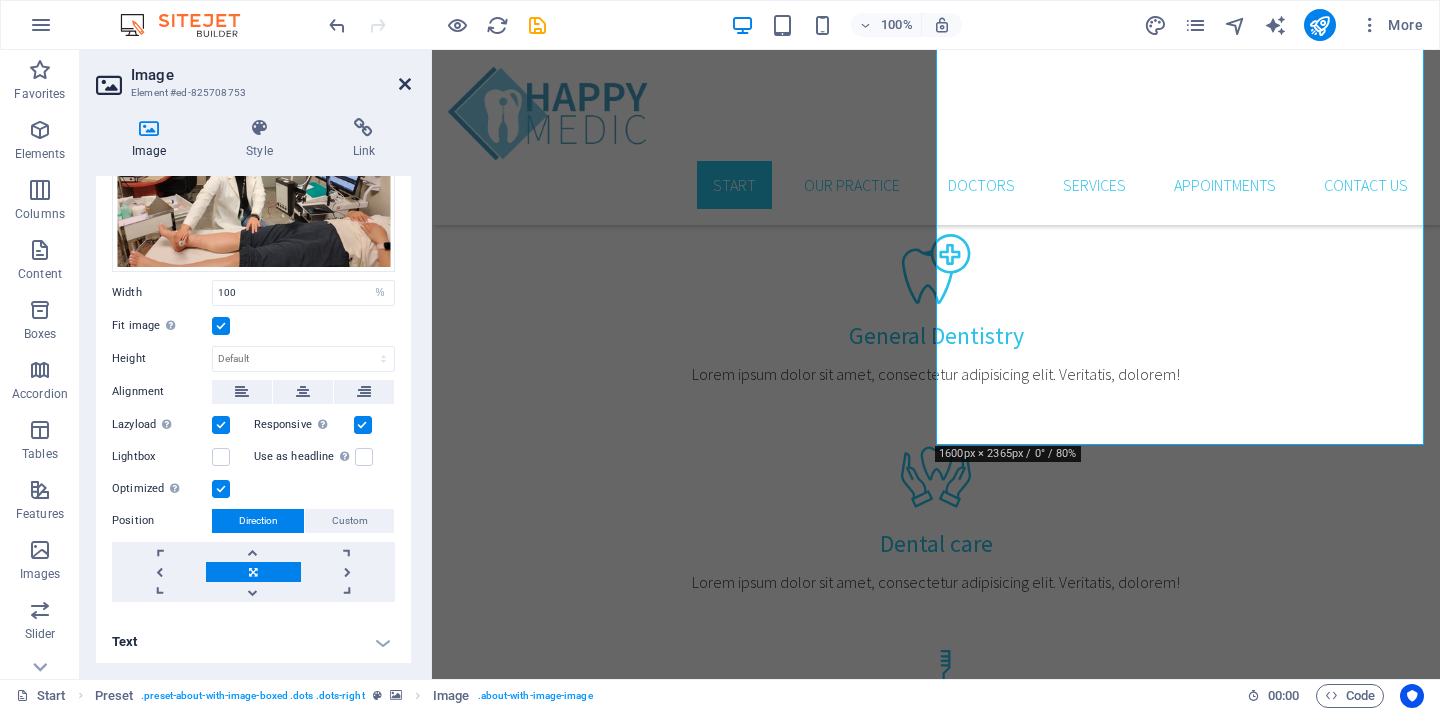 click at bounding box center (405, 84) 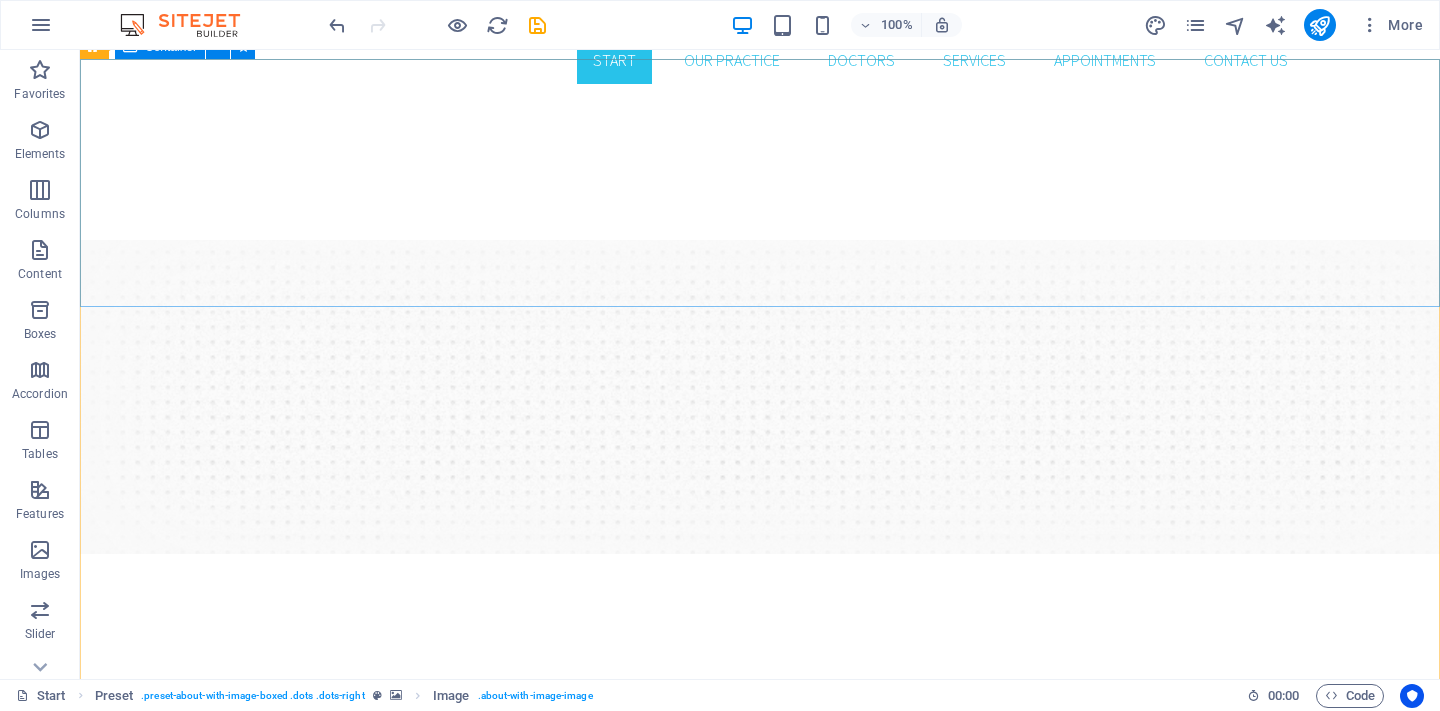 scroll, scrollTop: 127, scrollLeft: 0, axis: vertical 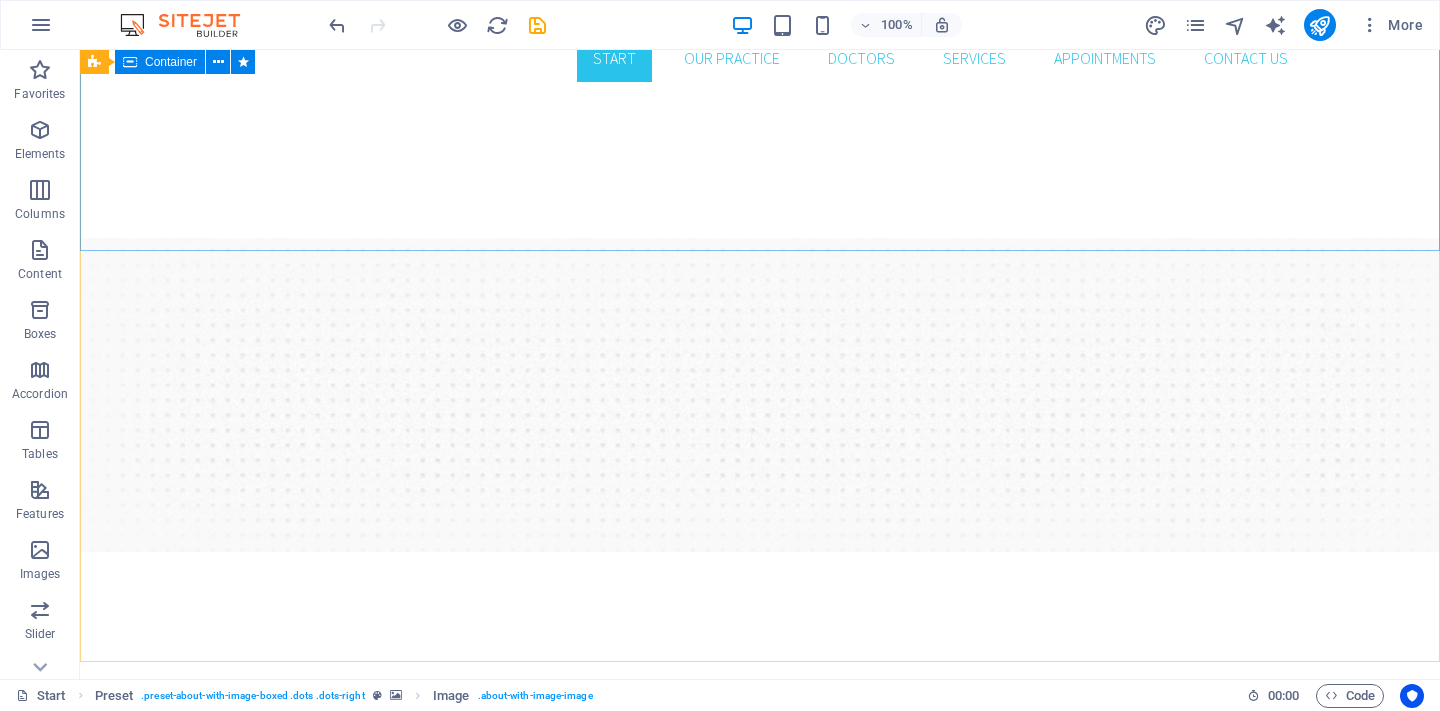 click on "diagnósticos confiables y oportunos a través de tecnología avanzada en neurofisiología clínica Agenda una cita Nuestros servicios" at bounding box center [760, 1487] 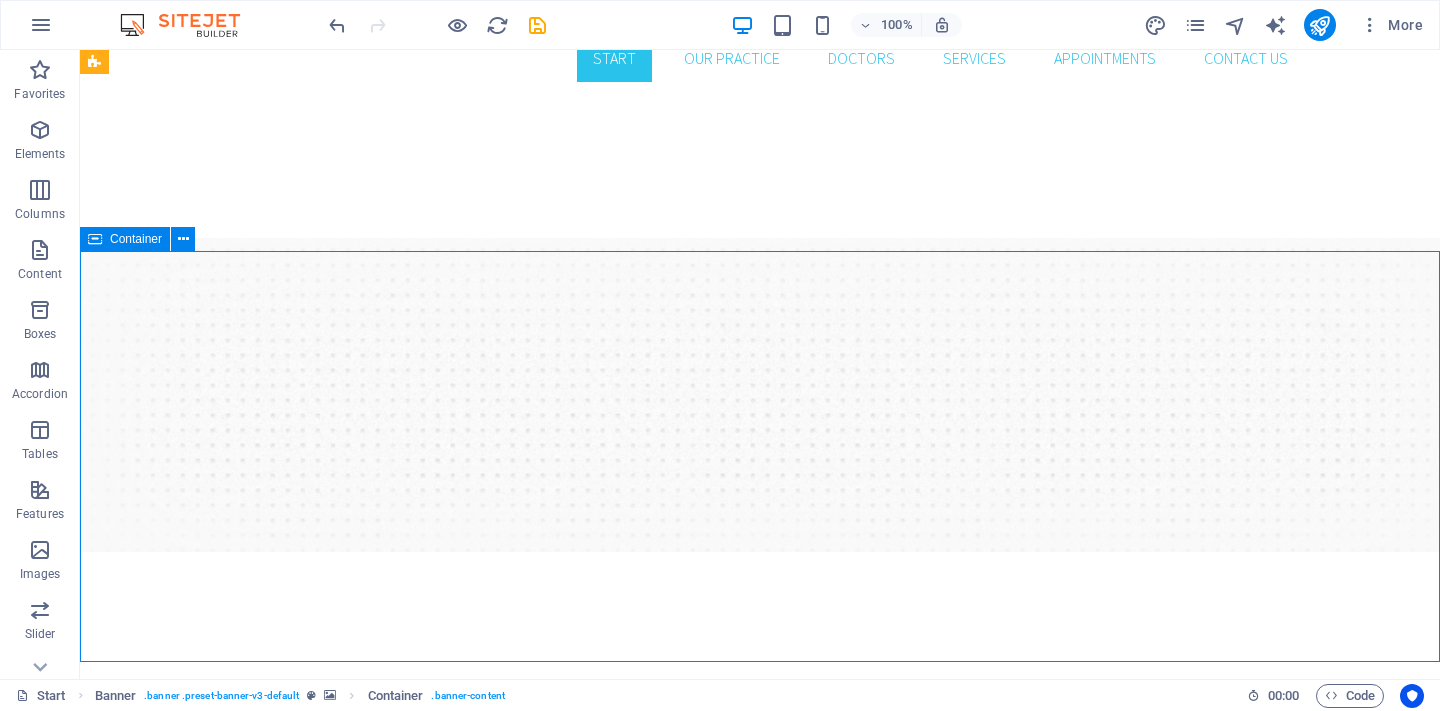 click on "diagnósticos confiables y oportunos a través de tecnología avanzada en neurofisiología clínica Agenda una cita Nuestros servicios" at bounding box center [760, 1487] 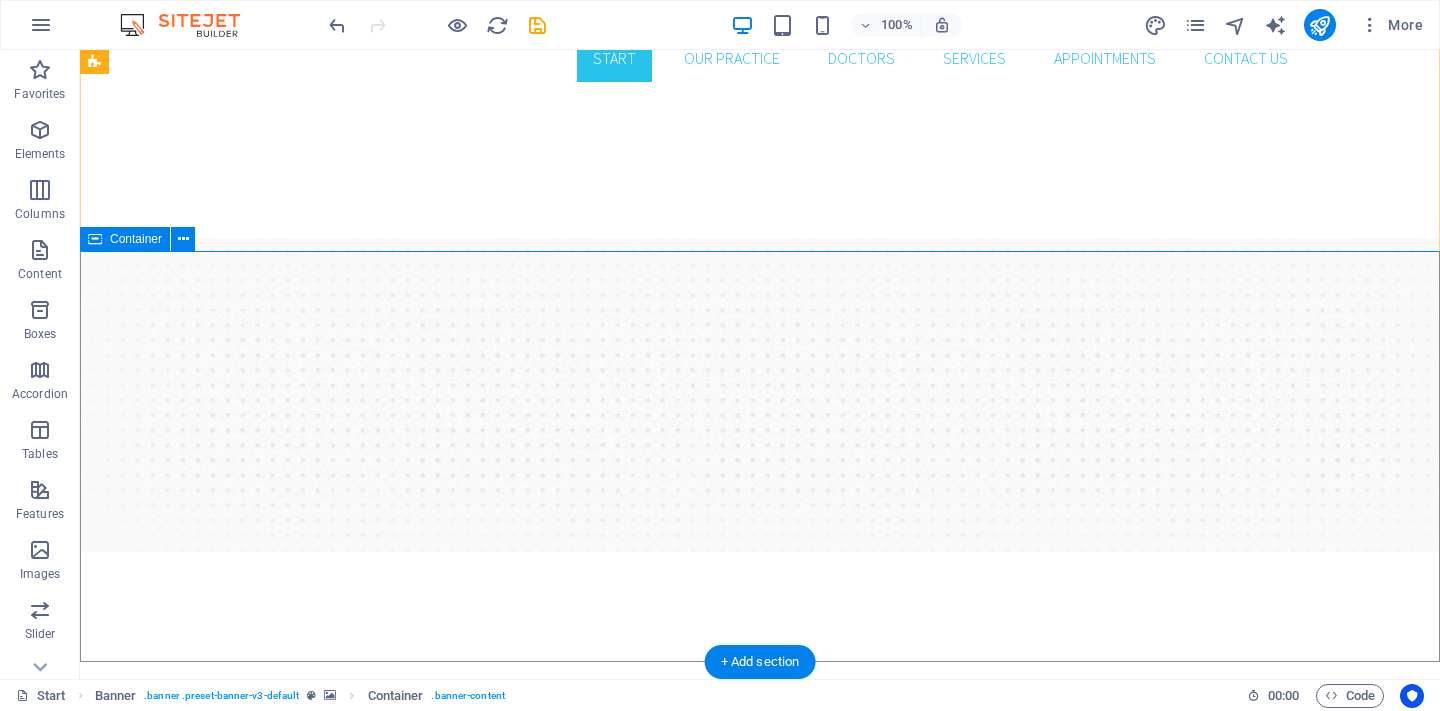 click on "diagnósticos confiables y oportunos a través de tecnología avanzada en neurofisiología clínica Agenda una cita Nuestros servicios" at bounding box center (760, 1487) 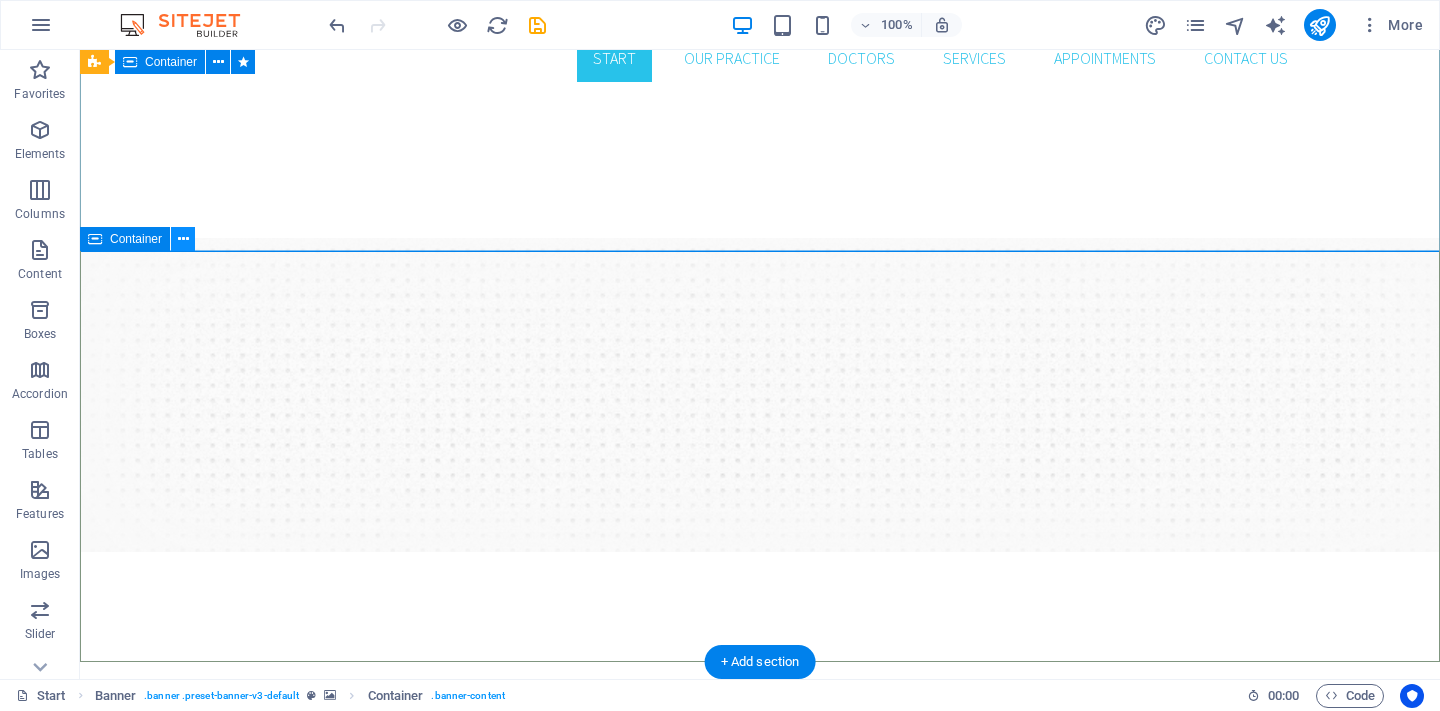 click at bounding box center [183, 239] 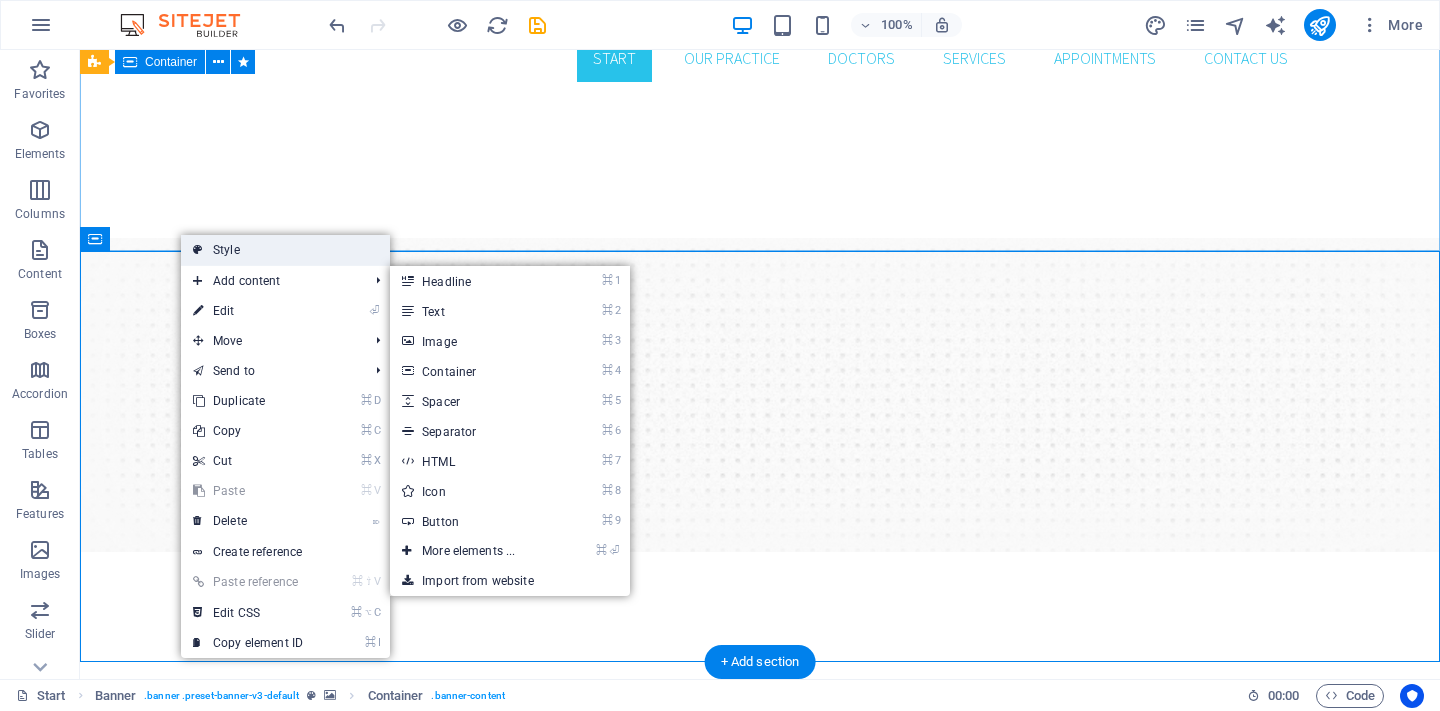 click on "Style" at bounding box center (285, 250) 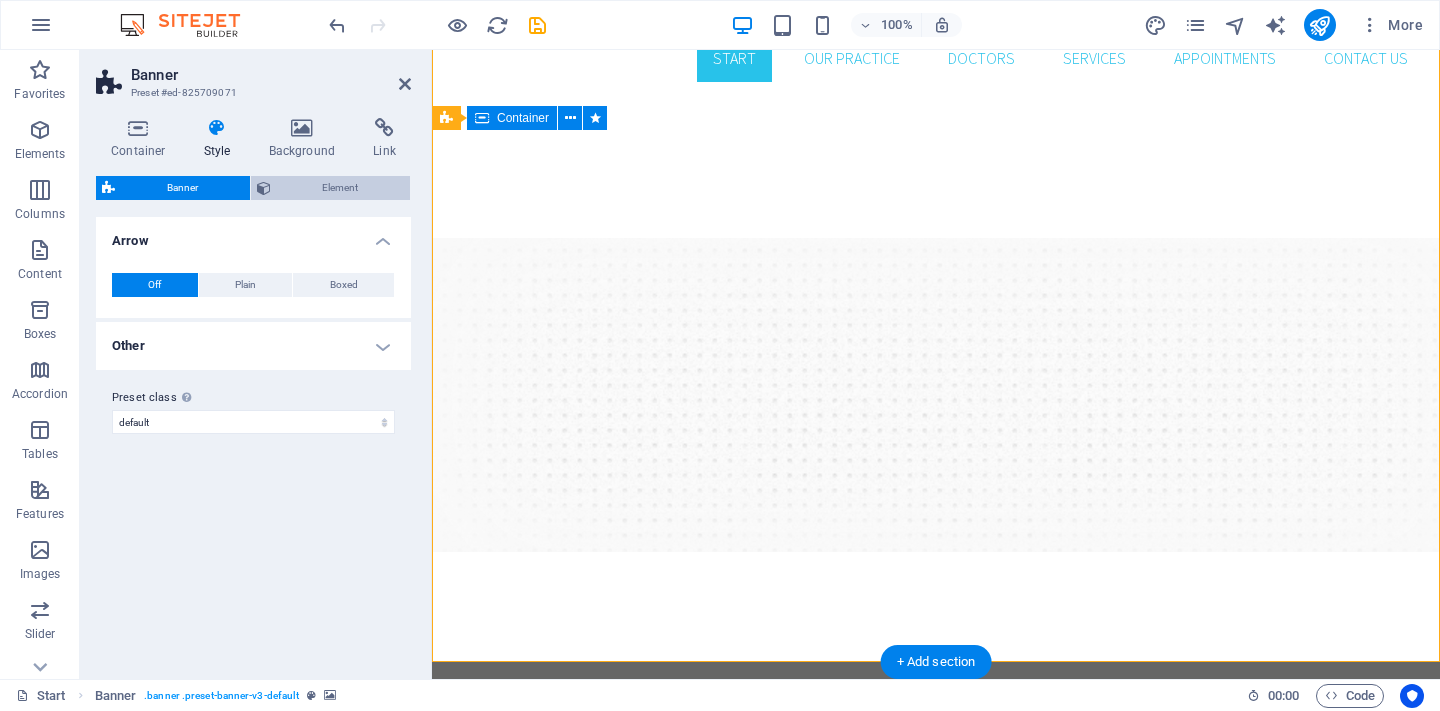 click on "Element" at bounding box center [341, 188] 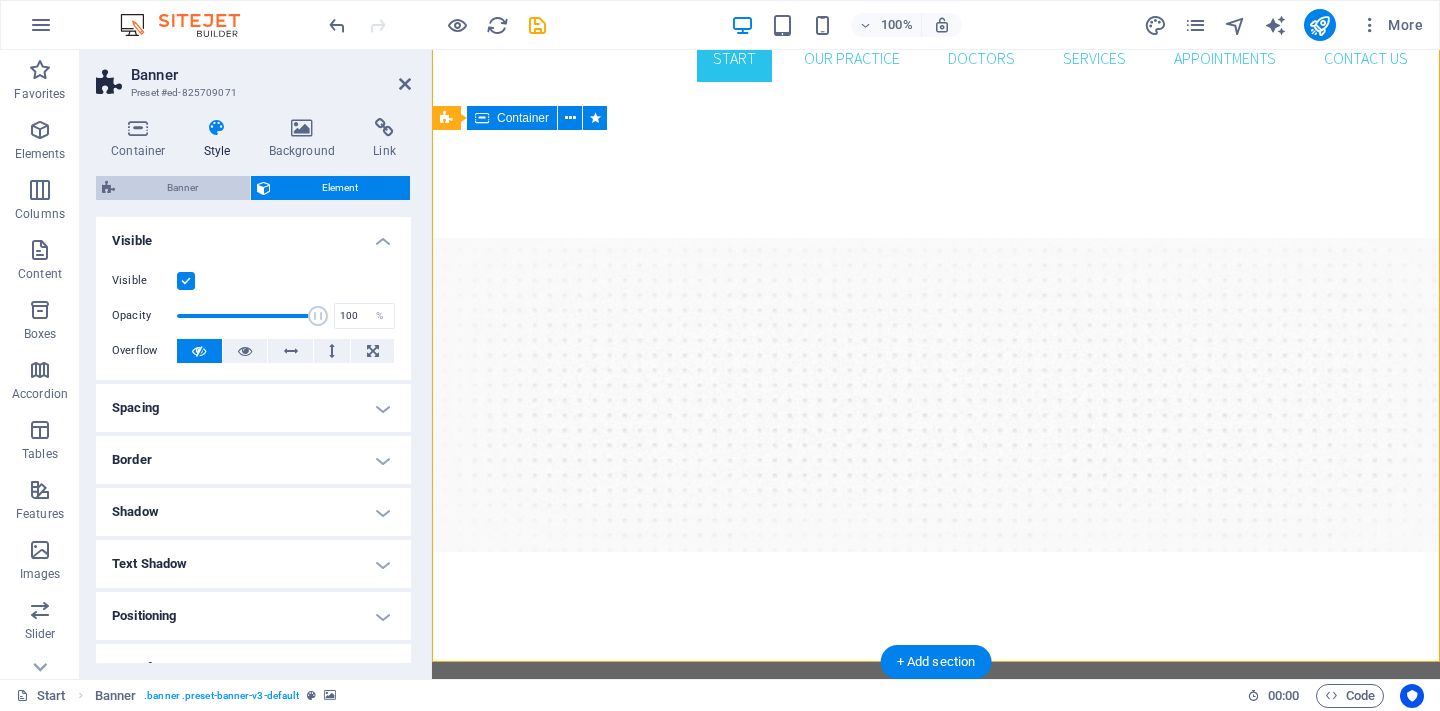 click on "Banner" at bounding box center (182, 188) 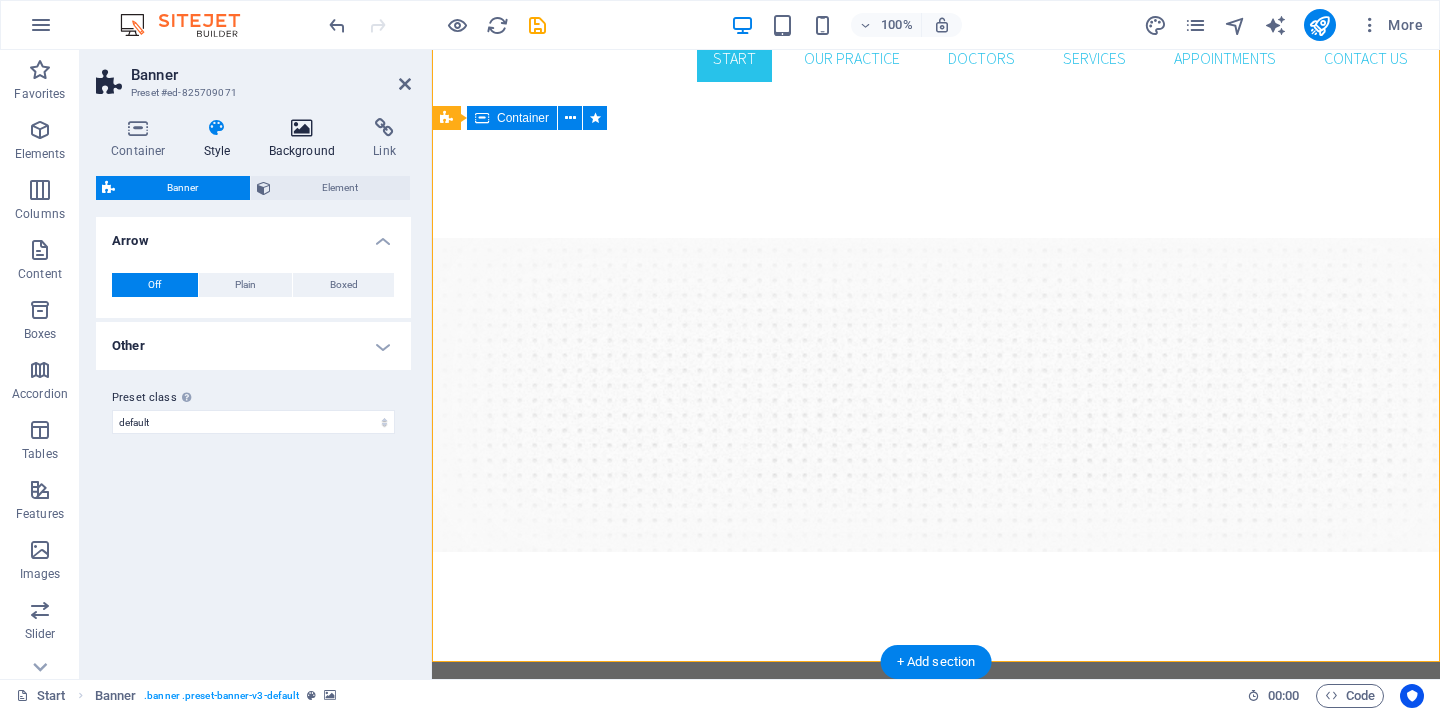 click on "Background" at bounding box center (306, 139) 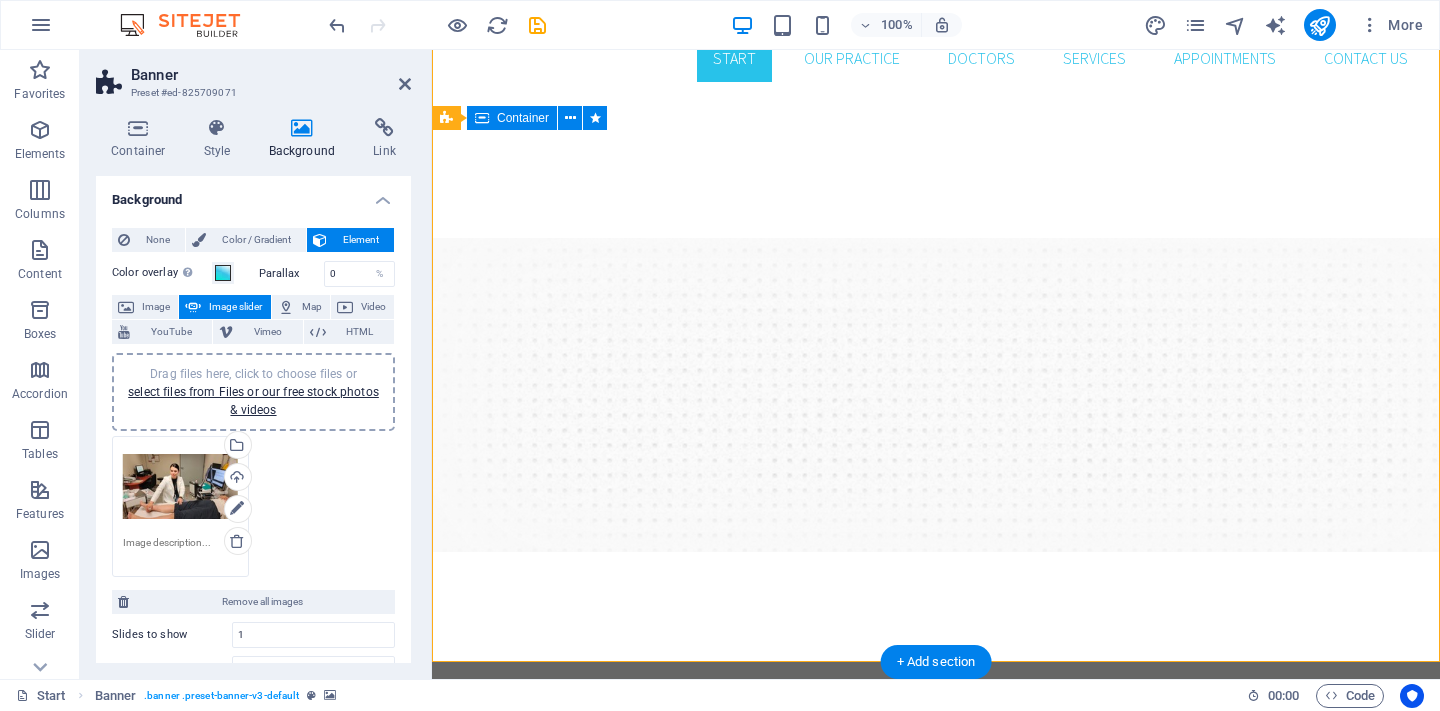 click on "Drag files here, click to choose files or select files from Files or our free stock photos & videos" at bounding box center (180, 487) 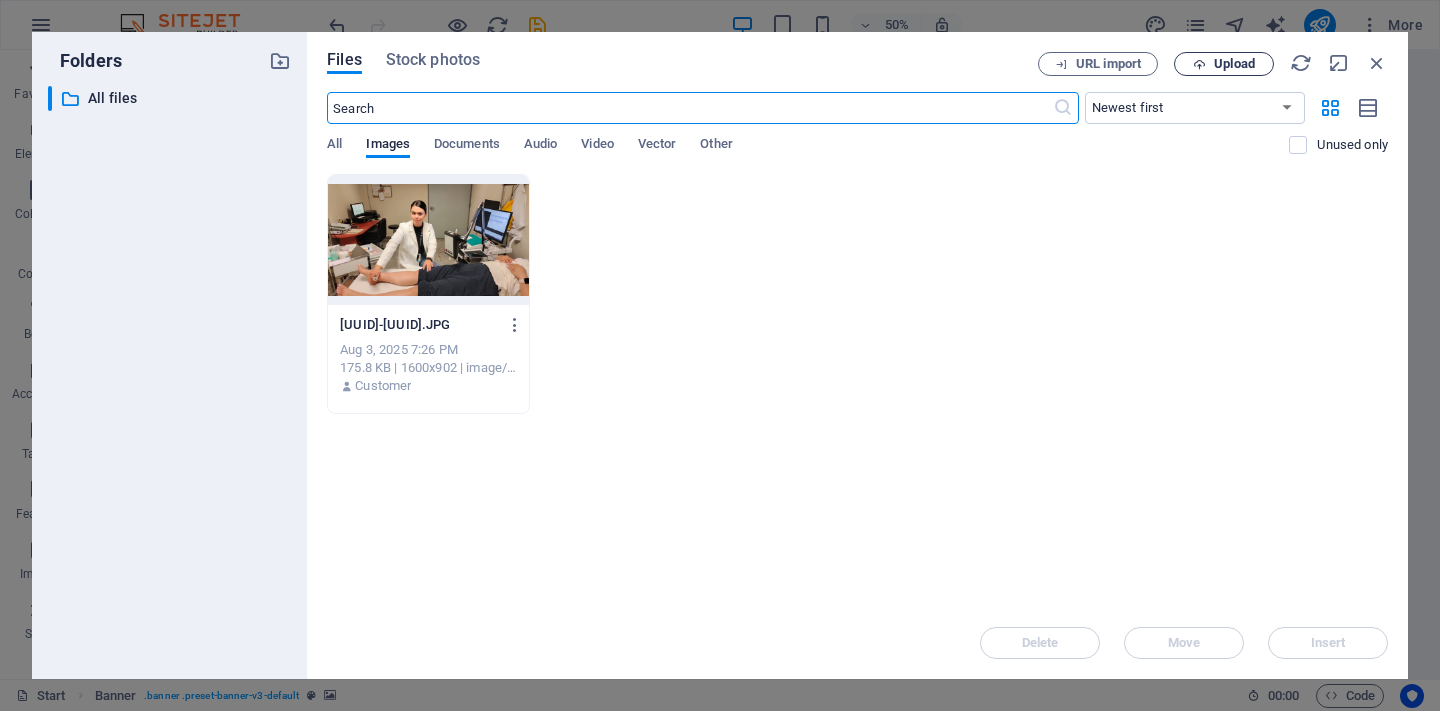 click on "Upload" at bounding box center [1224, 64] 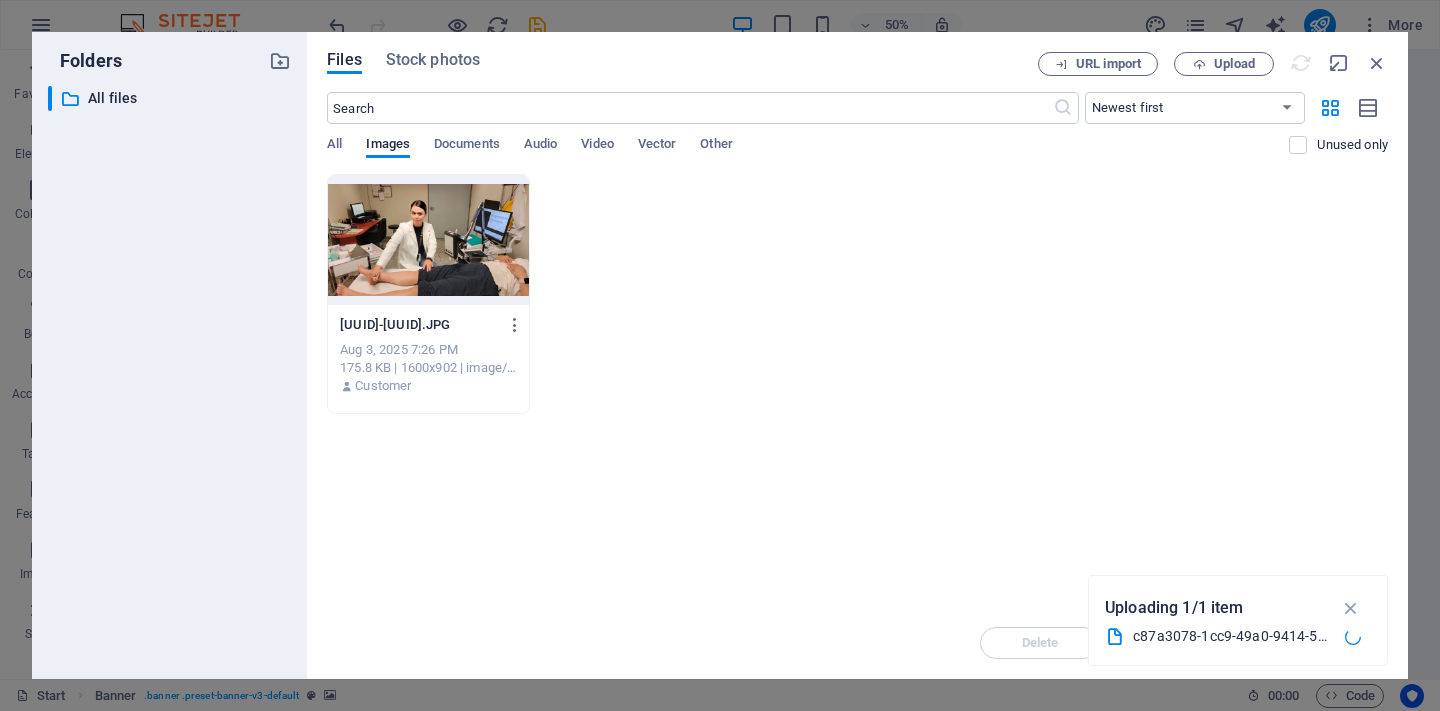 click at bounding box center (428, 240) 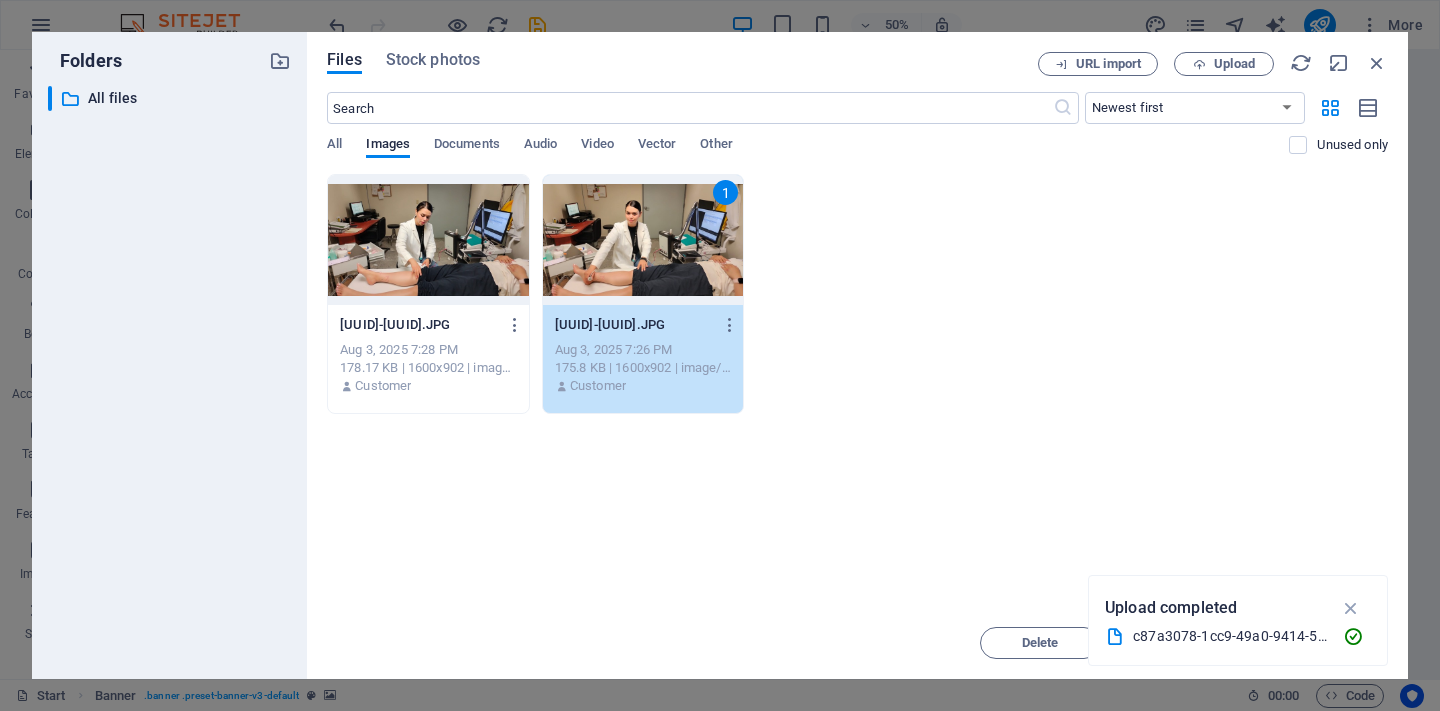 click at bounding box center (428, 240) 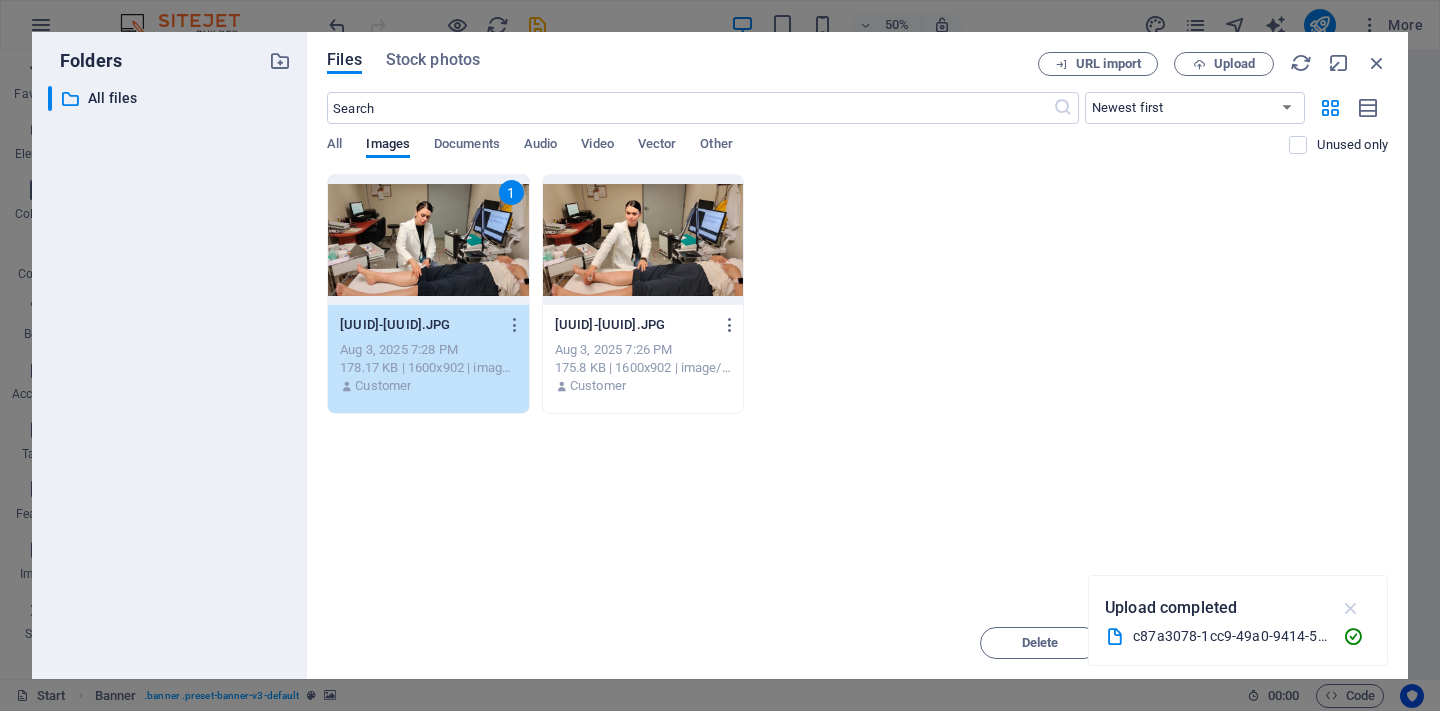 click at bounding box center [1351, 608] 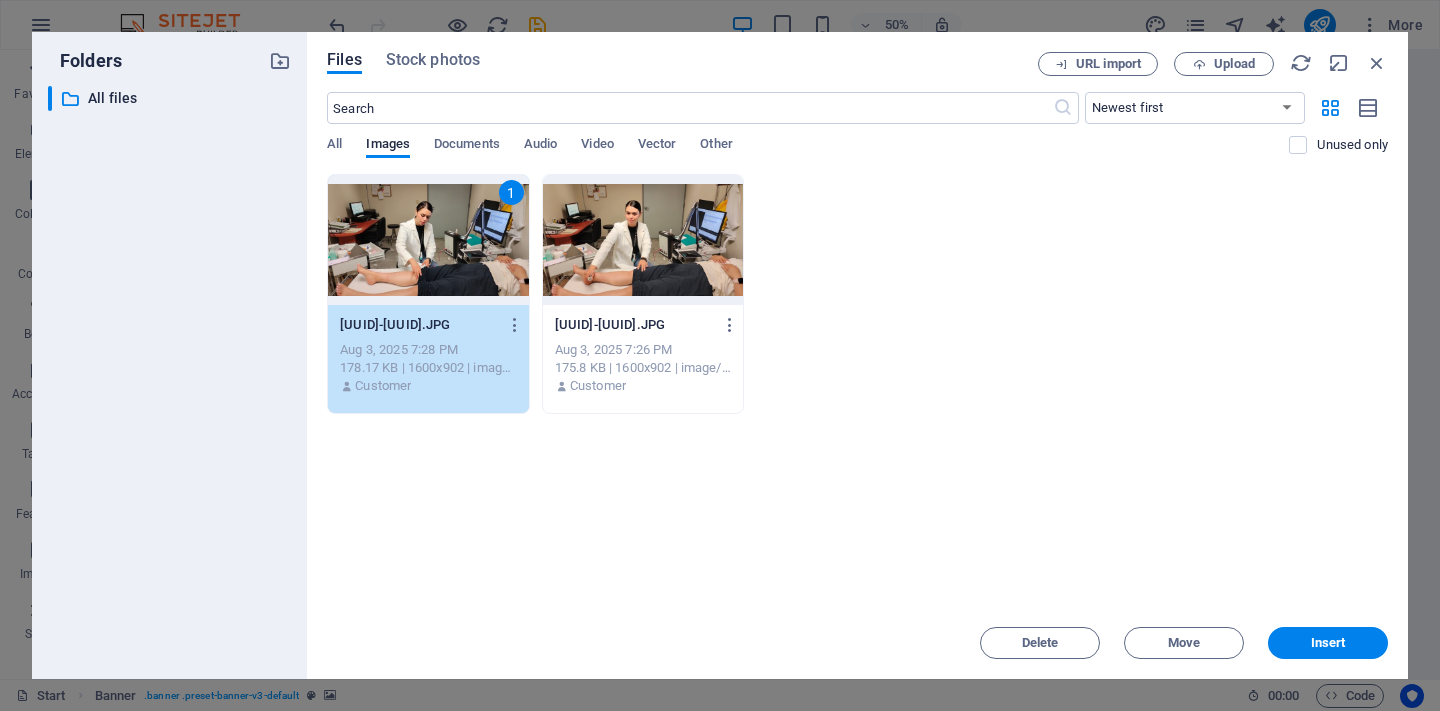 click at bounding box center [643, 240] 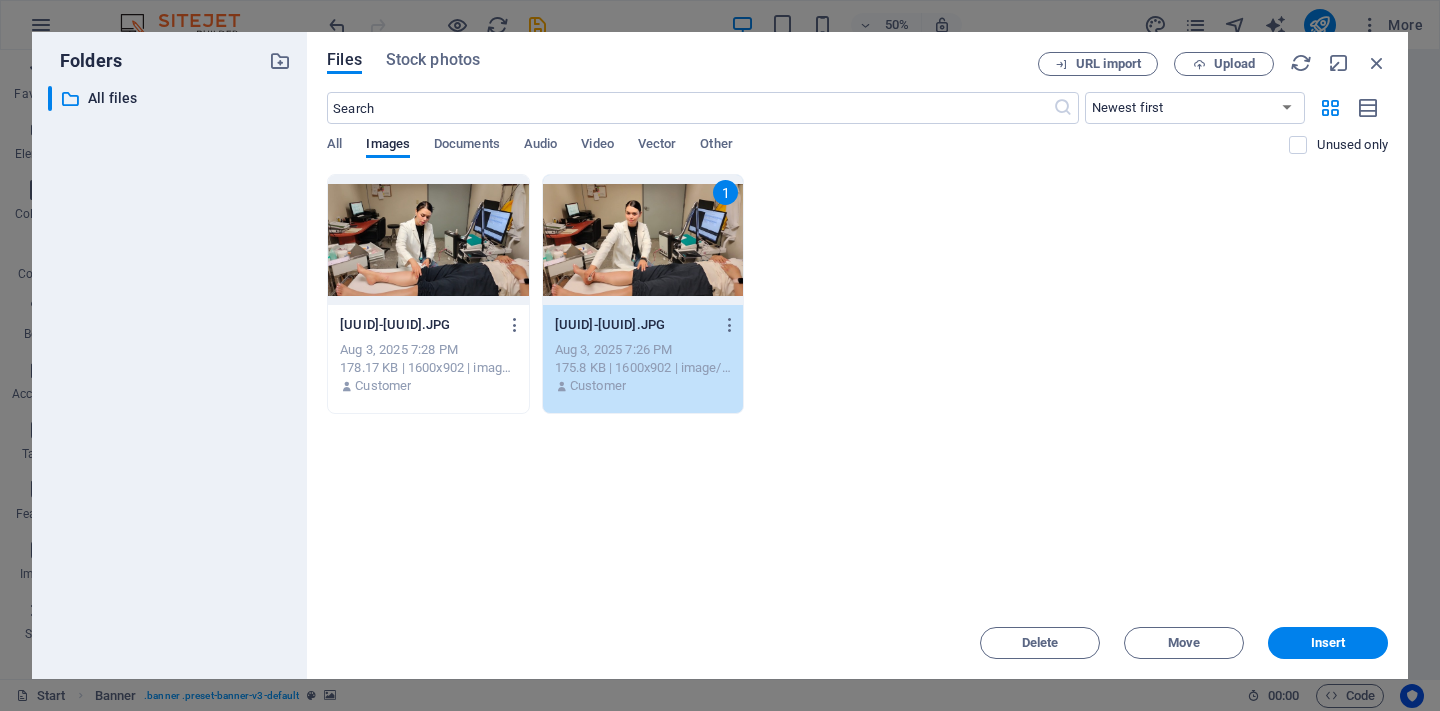 click at bounding box center (428, 240) 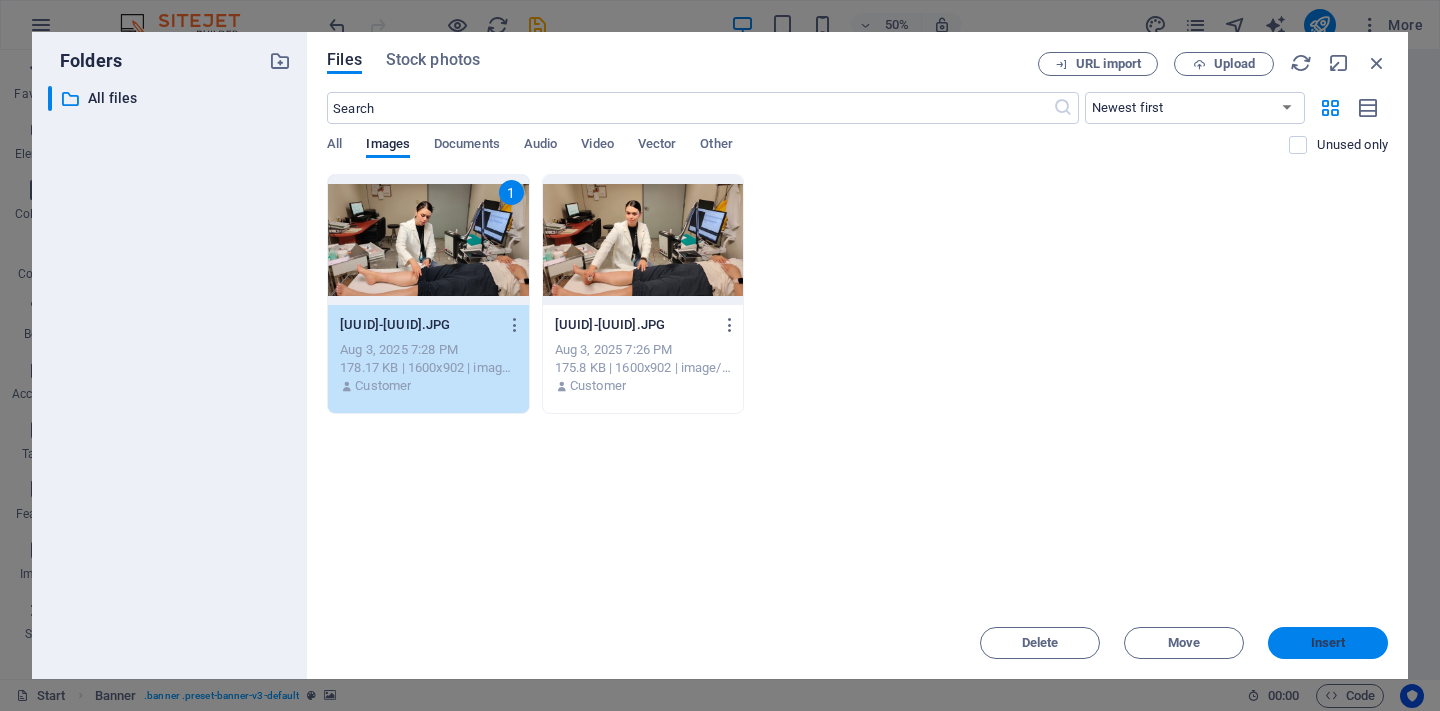click on "Insert" at bounding box center [1328, 643] 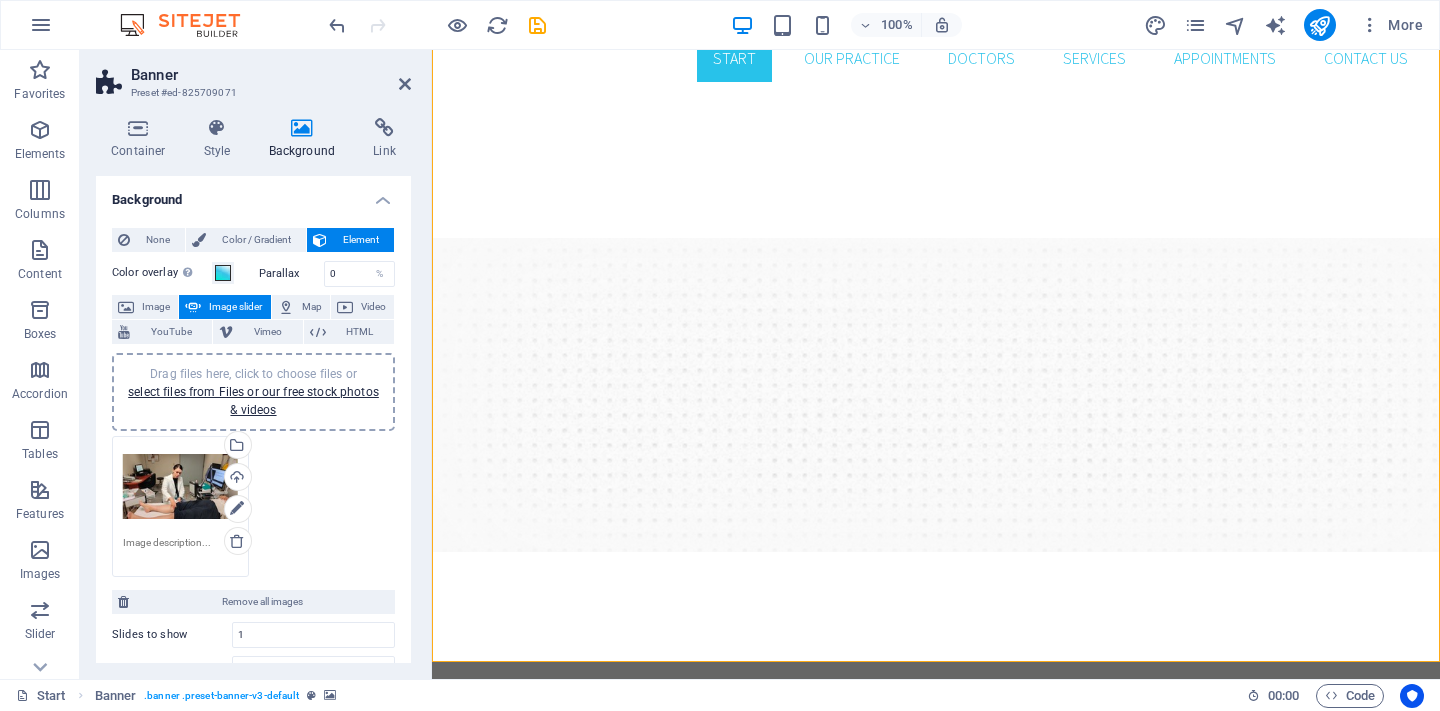 scroll, scrollTop: 0, scrollLeft: 0, axis: both 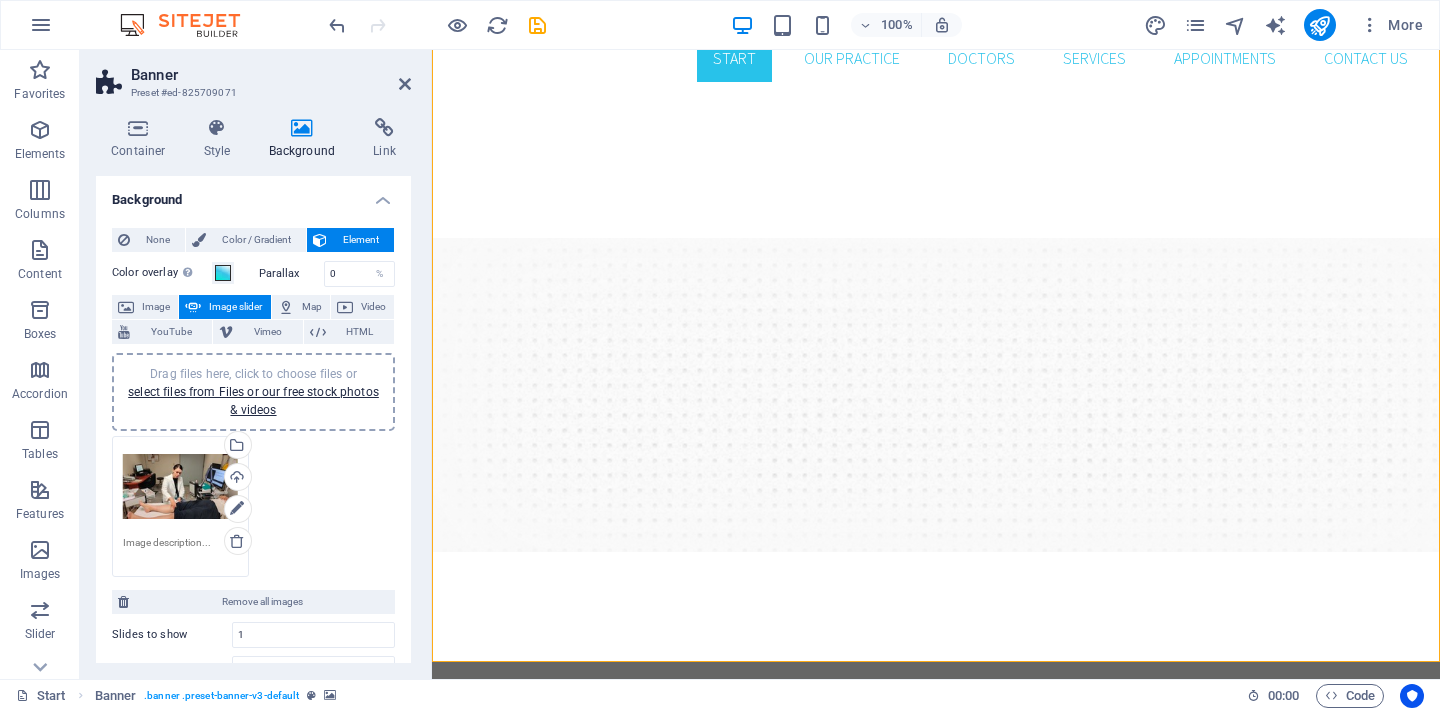 click on "Drag files here, click to choose files or select files from Files or our free stock photos & videos" at bounding box center (253, 392) 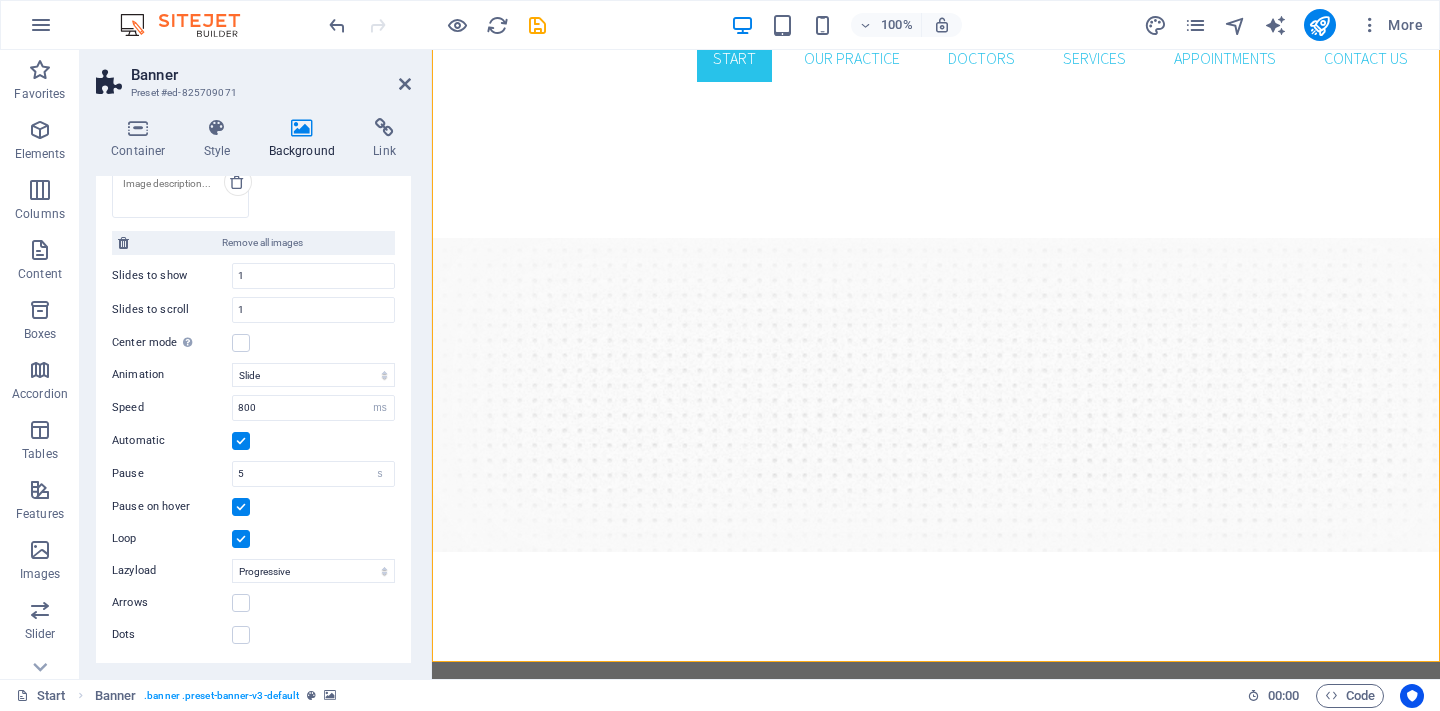 scroll, scrollTop: 358, scrollLeft: 0, axis: vertical 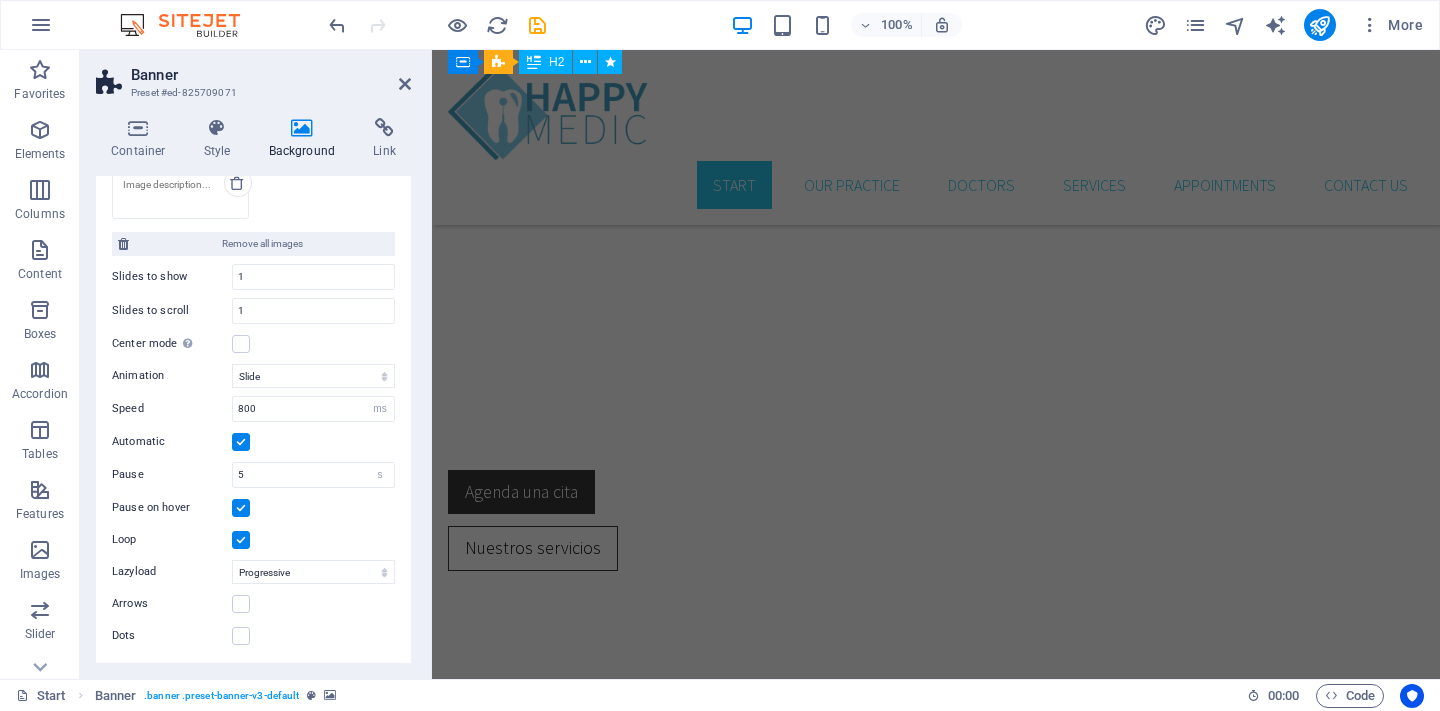 click on "Lorem ipsum dolor sit amet, consetetur sadipscing elitr, sed diam nonumy eirmod tempor invidunt ut labore et dolore magna aliquyam erat, sed diam voluptua. At vero eos et accusam et justo duo dolores et ea rebum. Stet clita kasd gubergren, no sea takimata sanctus est Lorem ipsum dolor sit amet. Lorem ipsum dolor sit amet, consetetur sadipscing elitr, sed diam nonumy eirmod tempor invidunt ut labore et dolore magna aliquyam erat, sed diam voluptua. At vero eos et accusam et justo duo dolores et ea rebum. Stet clita kasd gubergren, no sea takimata sanctus est Lorem ipsum dolor sit amet.  Lorem ipsum dolor sit amet, consetetur sadipscing elitr, sed diam nonumy eirmod tempor invidunt ut labore et dolore magna aliquyam erat, sed diam voluptua. At vero eos et accusam et justo duo dolores et ea rebum. Stet clita kasd gubergren, no sea takimata sanctus est Lorem ipsum dolor sit amet." at bounding box center (936, 2946) 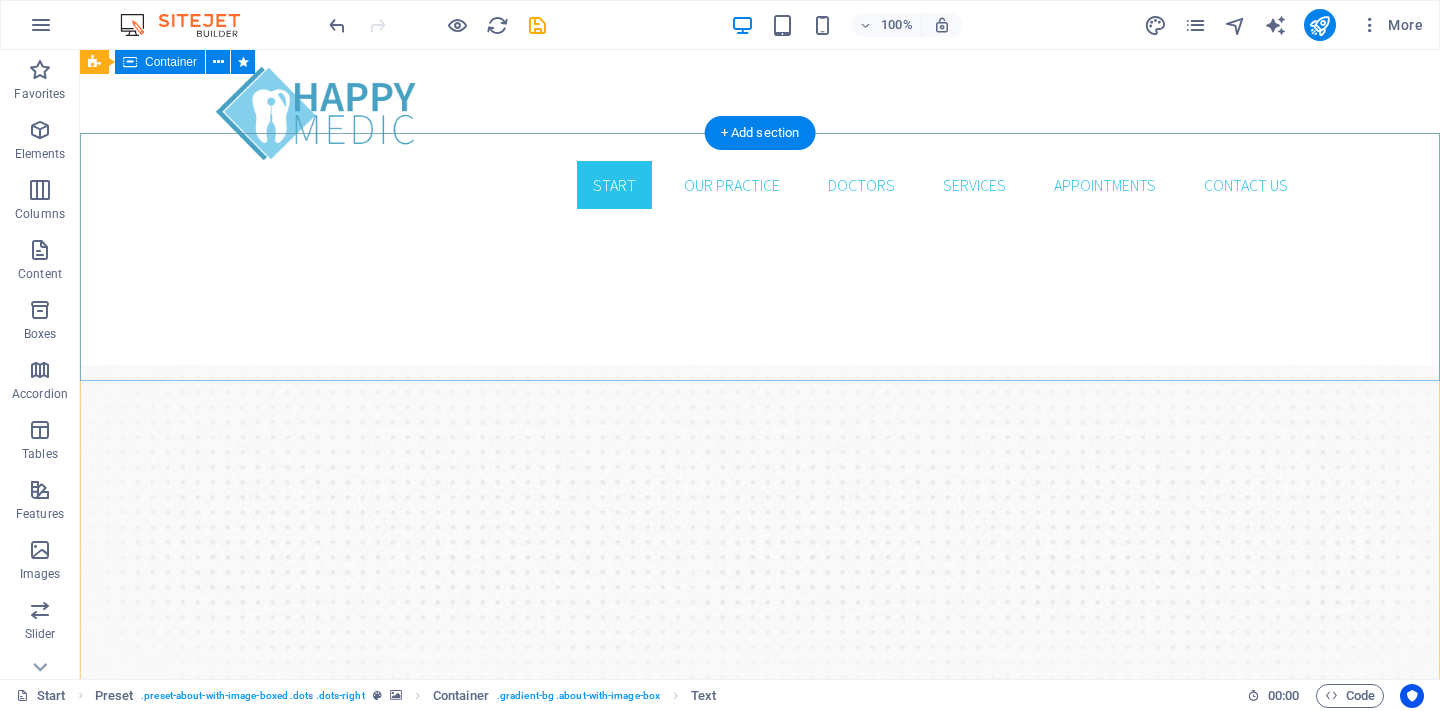scroll, scrollTop: 0, scrollLeft: 0, axis: both 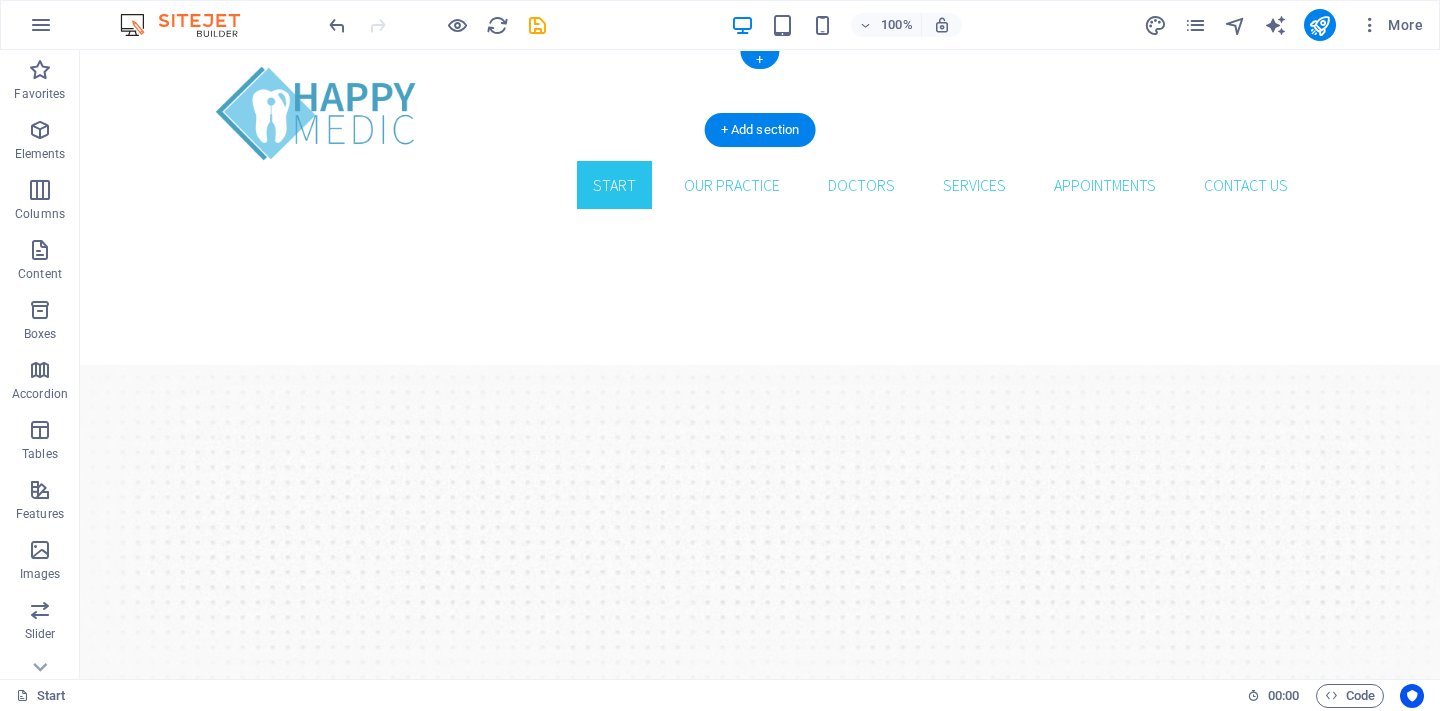 click on "Start Our Practice Doctors Services Appointments Contact us" at bounding box center (760, 137) 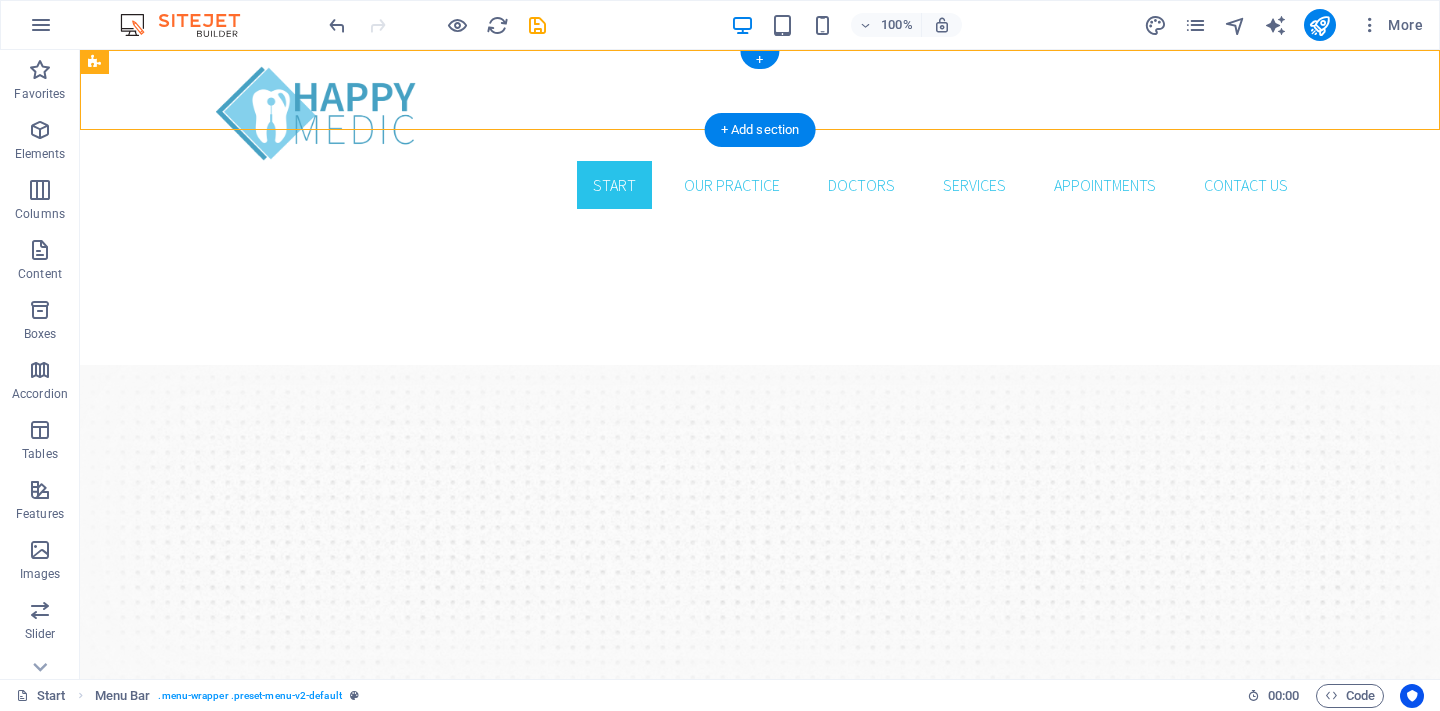 click on "Menu Bar" at bounding box center (101, 62) 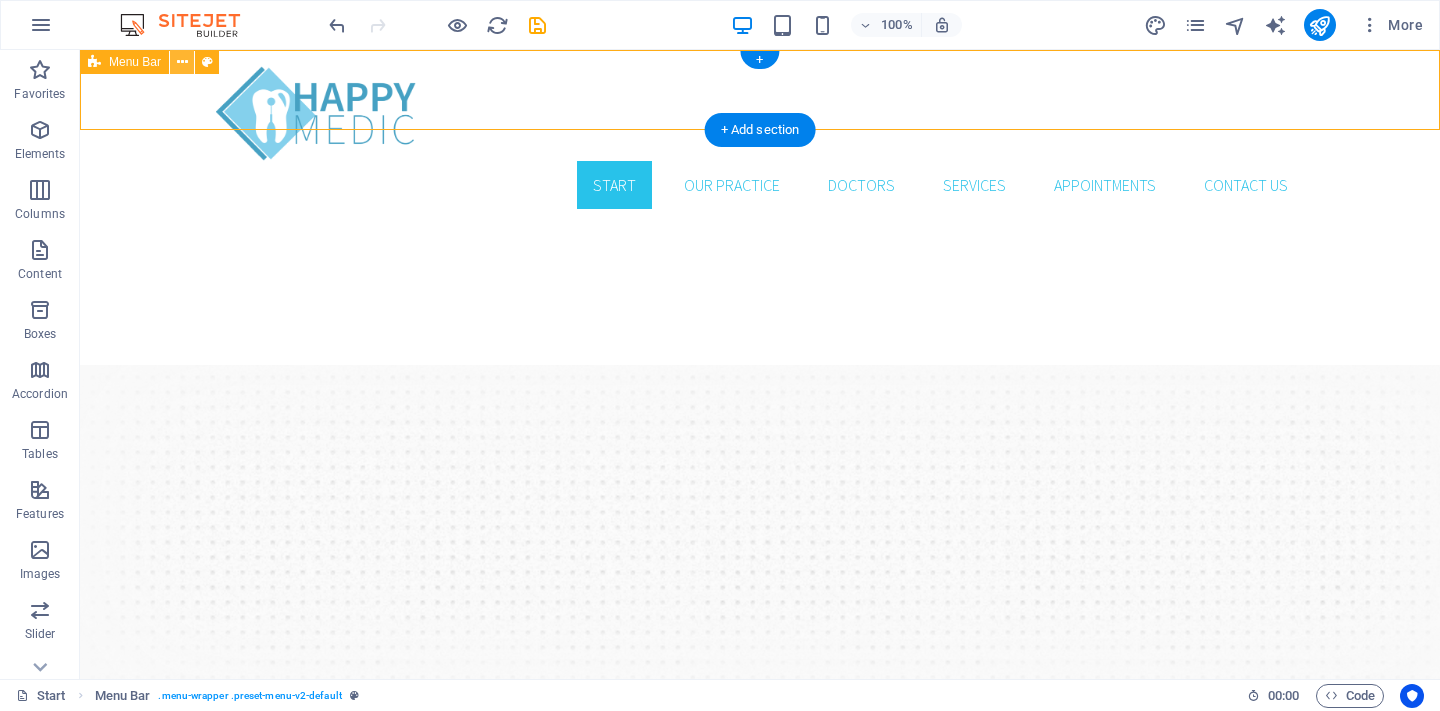 click at bounding box center [182, 62] 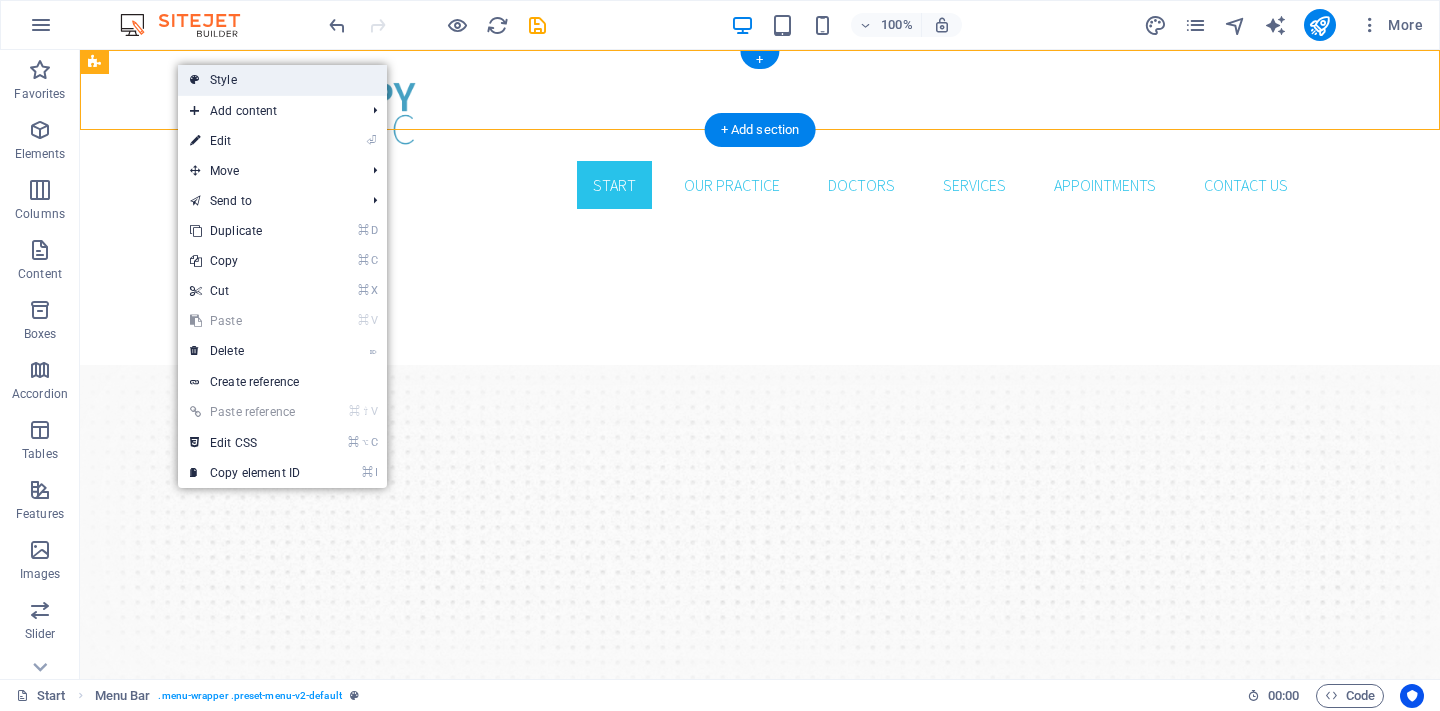 click on "Style" at bounding box center [282, 80] 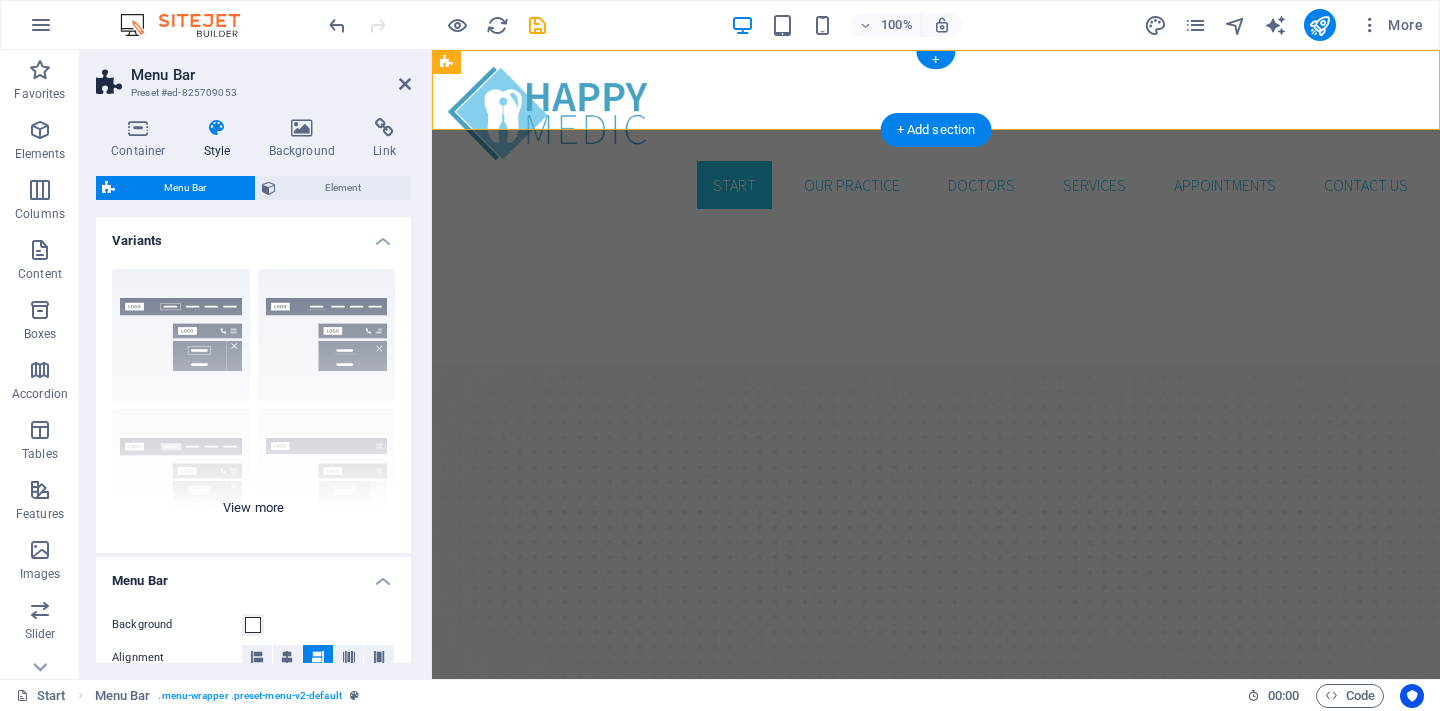click on "Border Centered Default Fixed Loki Trigger Wide XXL" at bounding box center [253, 403] 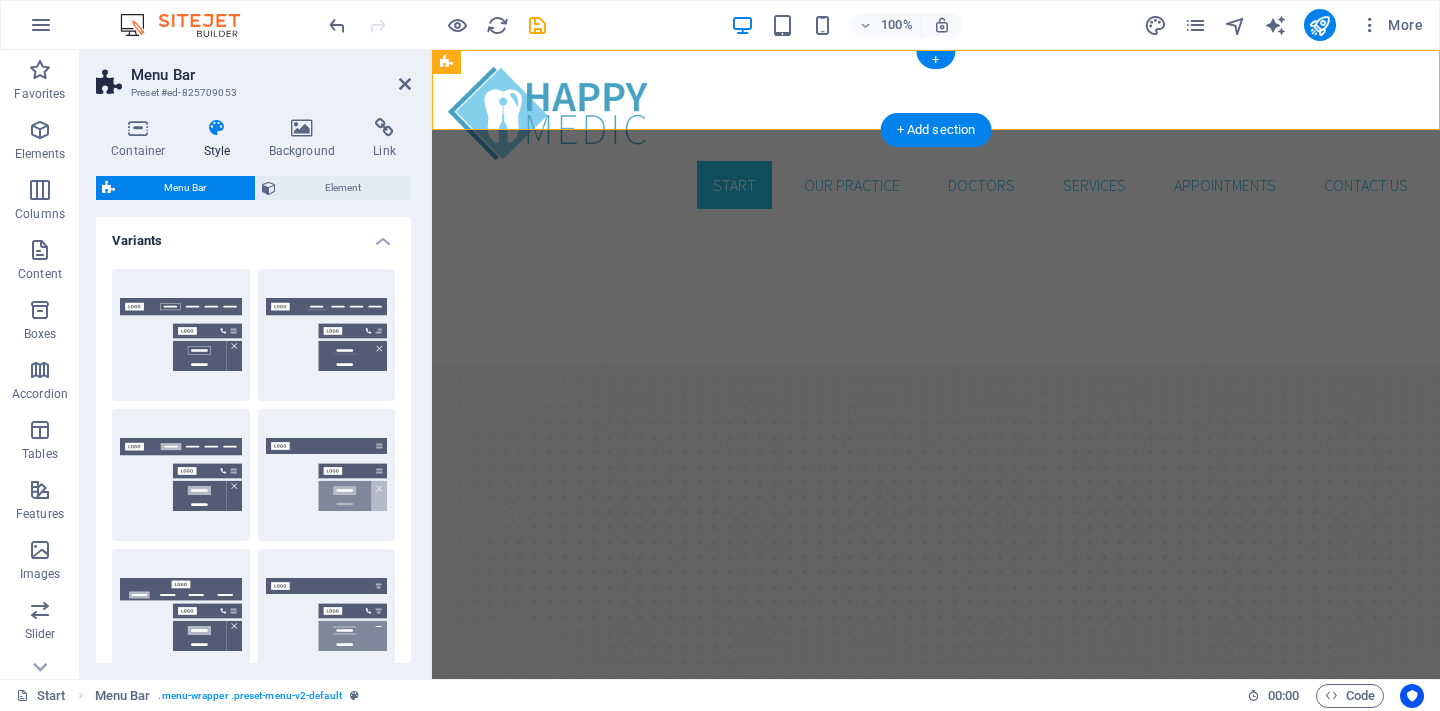 click on "Container Style Background Link Size Height Default px rem % vh vw Min. height None px rem % vh vw Width Default px rem % em vh vw Min. width None px rem % vh vw Content width Default Custom width Width Default px rem % em vh vw Min. width None px rem % vh vw Default padding Custom spacing Default content width and padding can be changed under Design. Edit design Layout (Flexbox) Alignment Determines the flex direction. Default Main axis Determine how elements should behave along the main axis inside this container (justify content). Default Side axis Control the vertical direction of the element inside of the container (align items). Default Wrap Default On Off Fill Controls the distances and direction of elements on the y-axis across several lines (align content). Default Accessibility ARIA helps assistive technologies (like screen readers) to understand the role, state, and behavior of web elements Role The ARIA role defines the purpose of an element.  None Alert Article Banner Comment Fan" at bounding box center (253, 390) 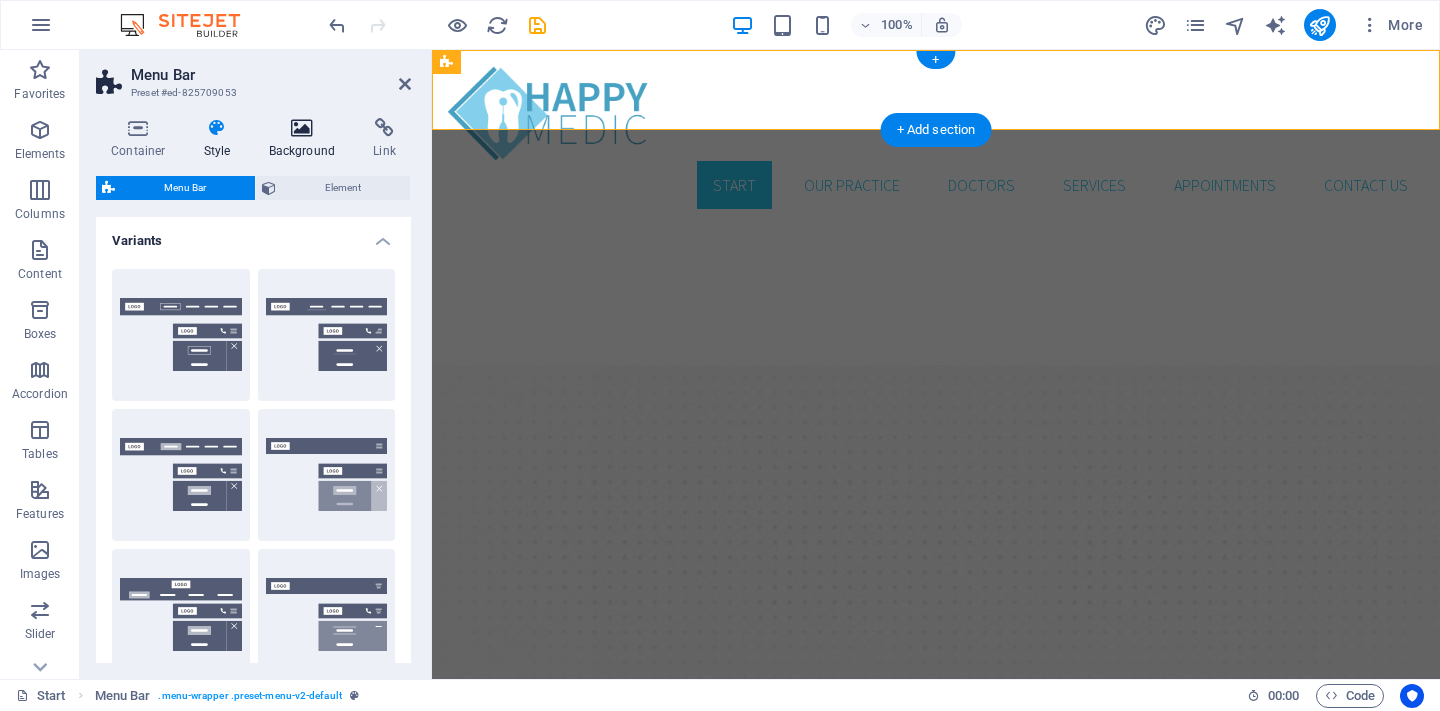 click on "Background" at bounding box center [306, 139] 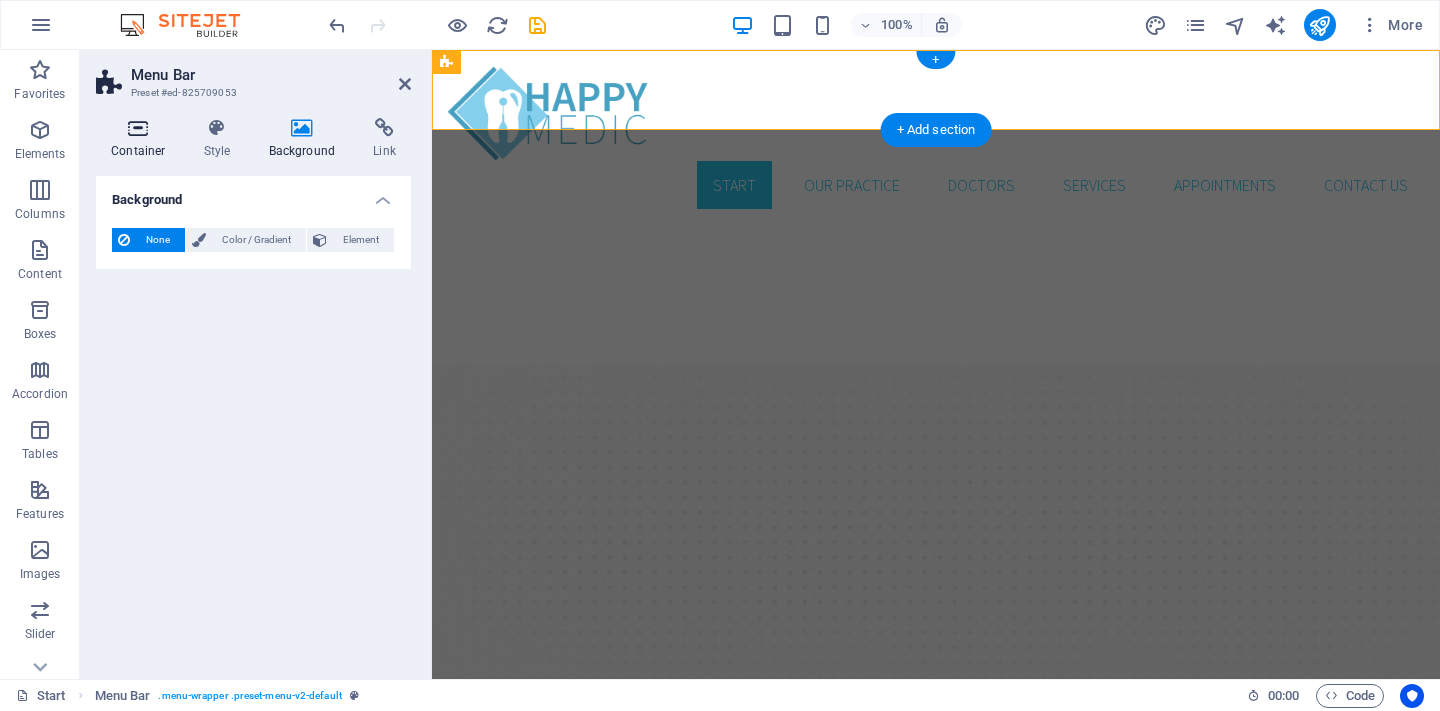 click on "Container" at bounding box center (142, 139) 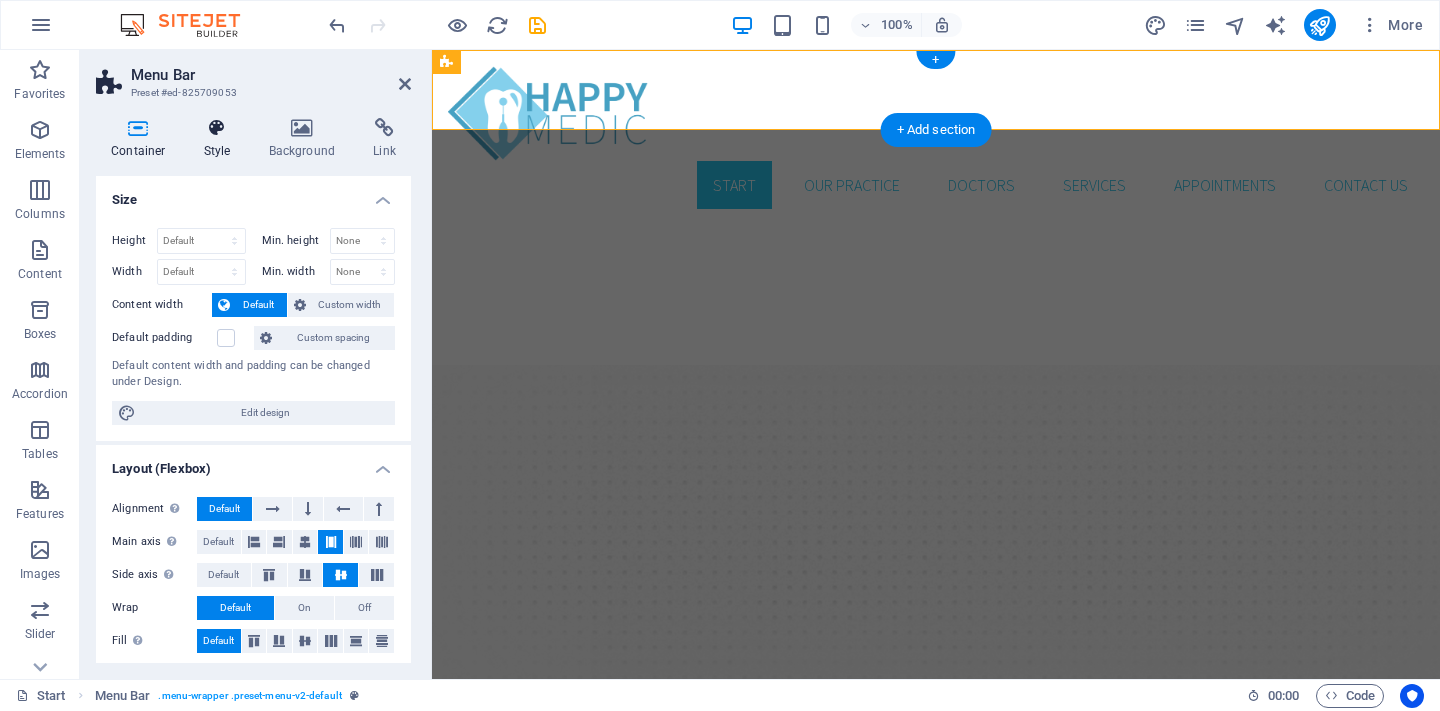 click on "Style" at bounding box center (221, 139) 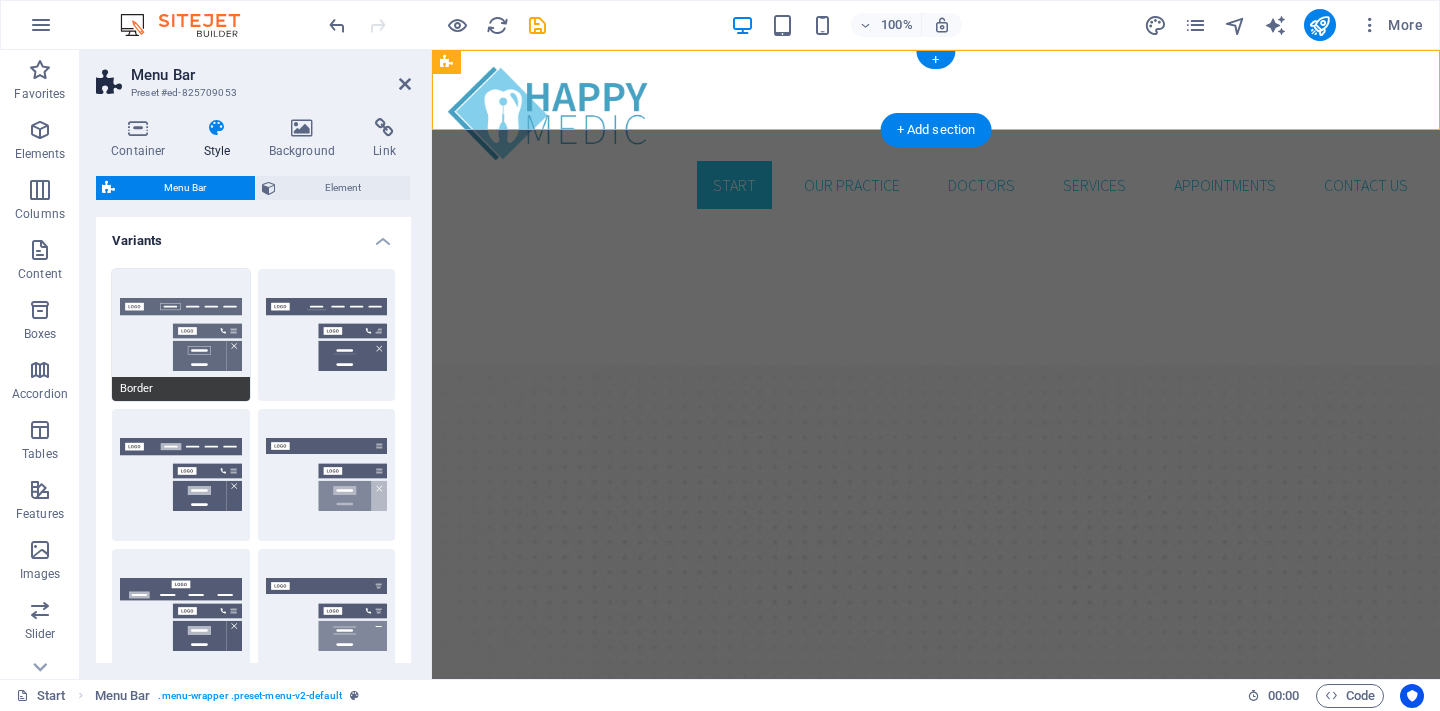 click on "Border" at bounding box center (181, 335) 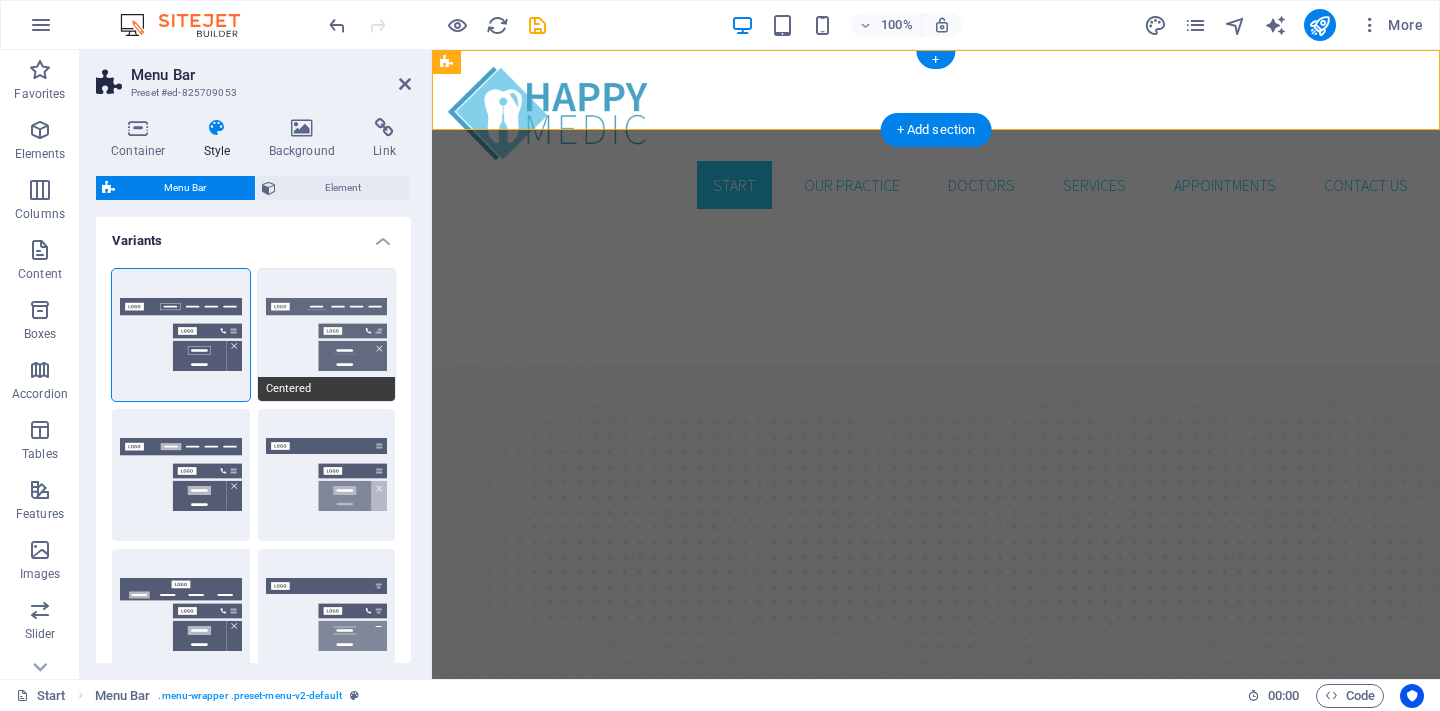 click on "Centered" at bounding box center [327, 335] 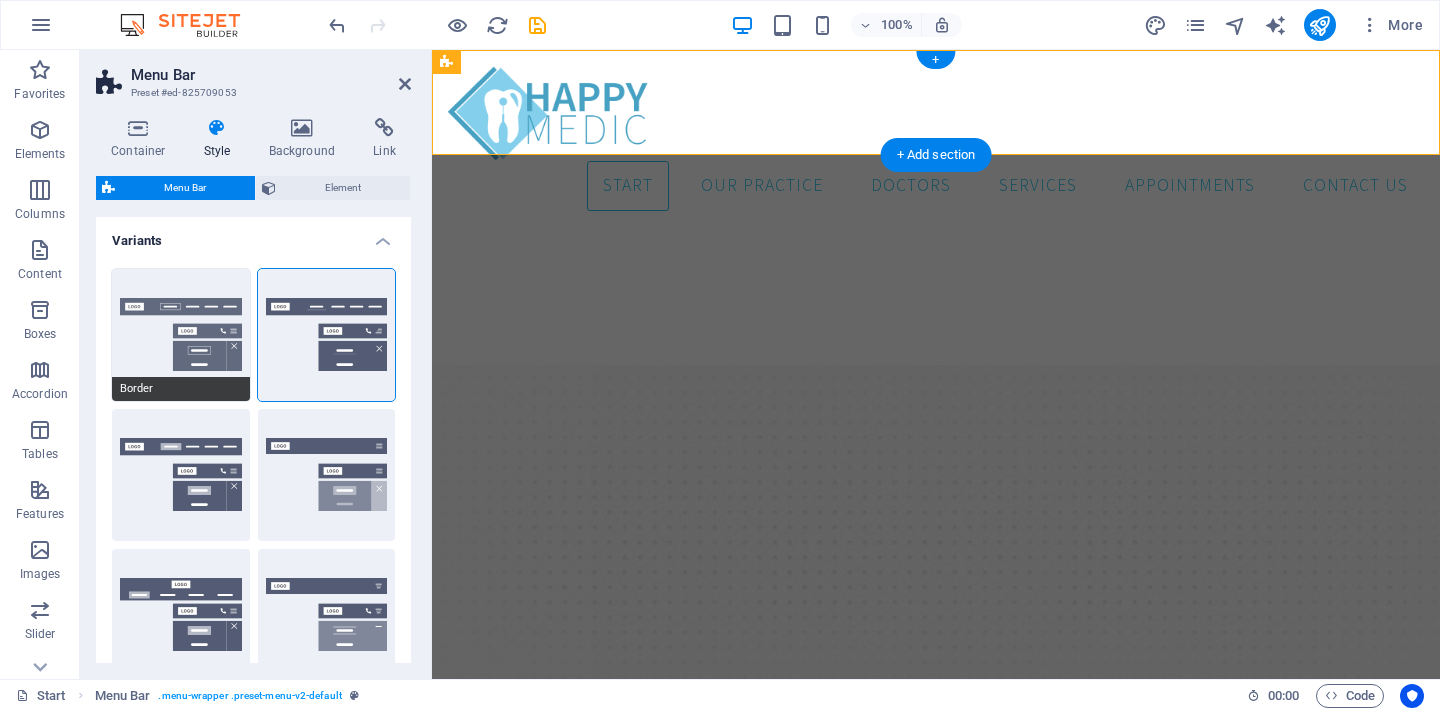 click on "Border" at bounding box center (181, 335) 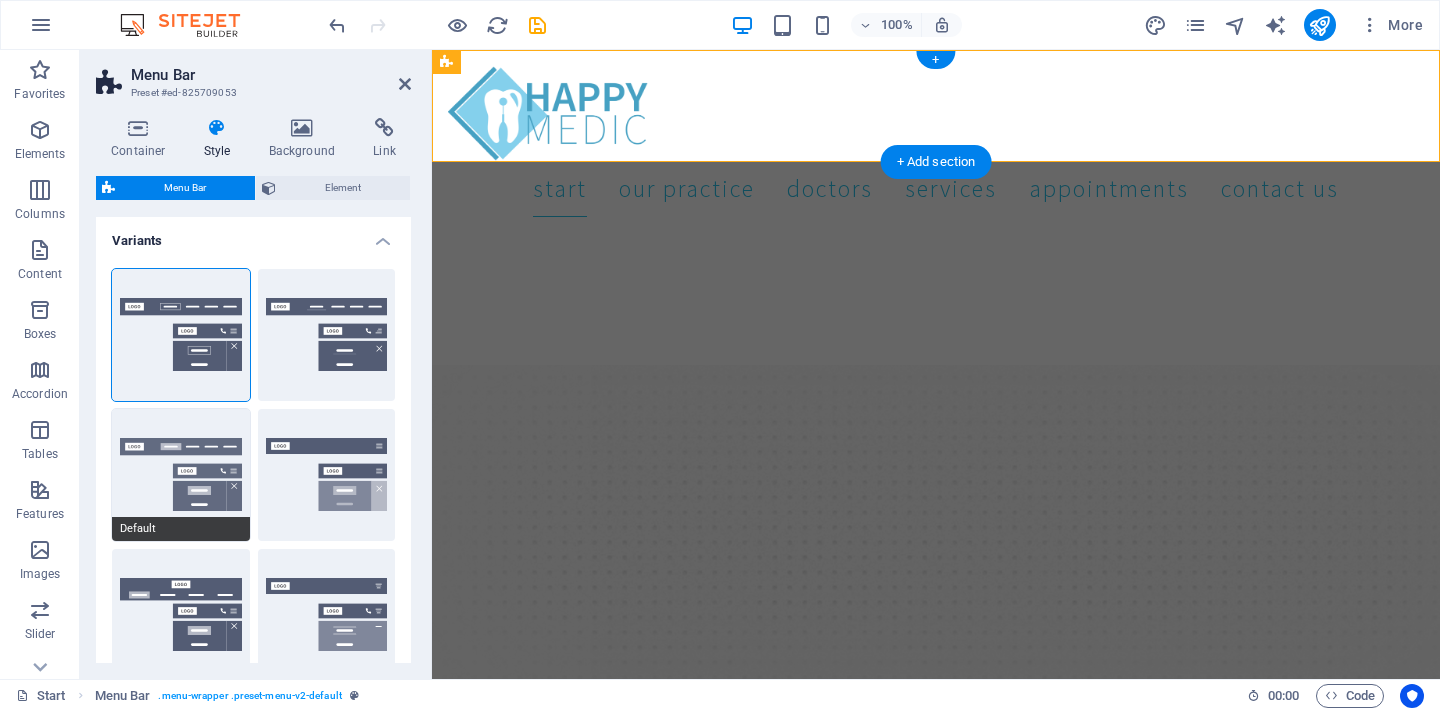click on "Default" at bounding box center [181, 475] 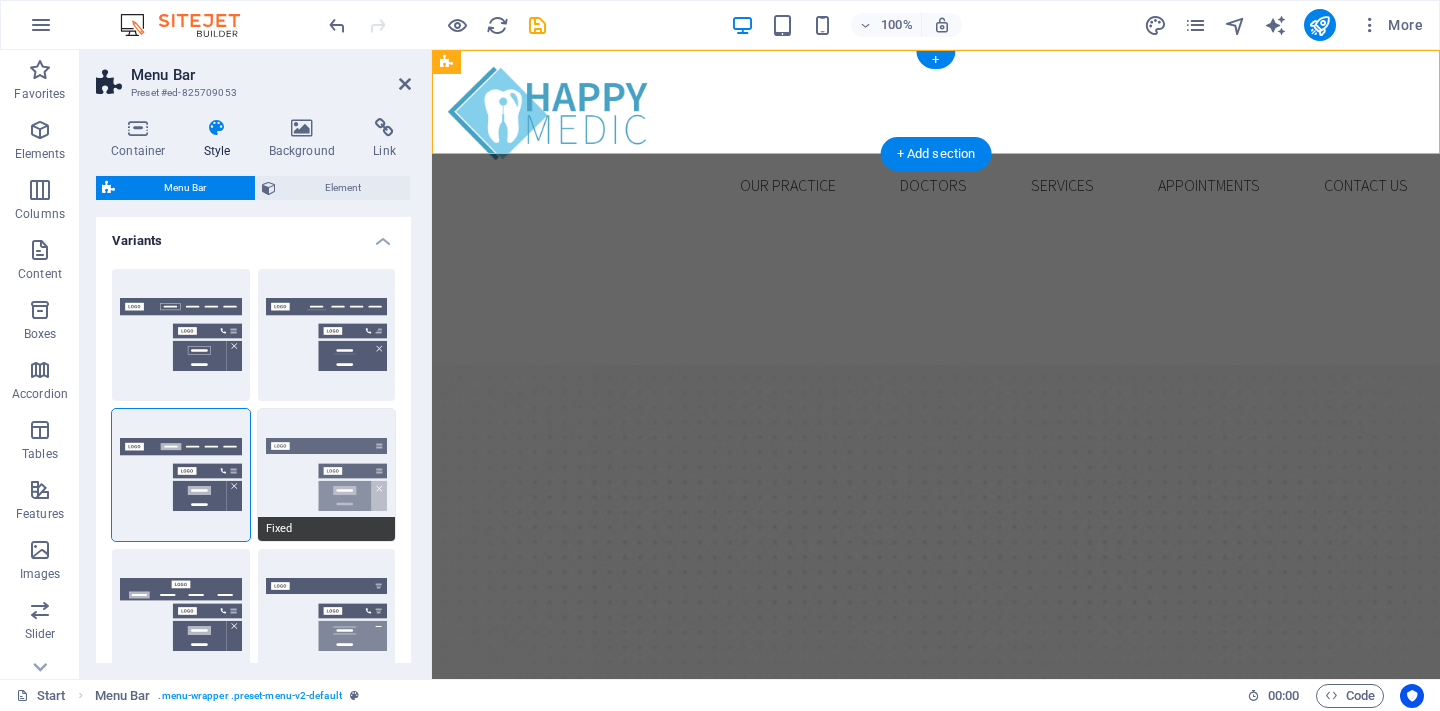click on "Fixed" at bounding box center [327, 475] 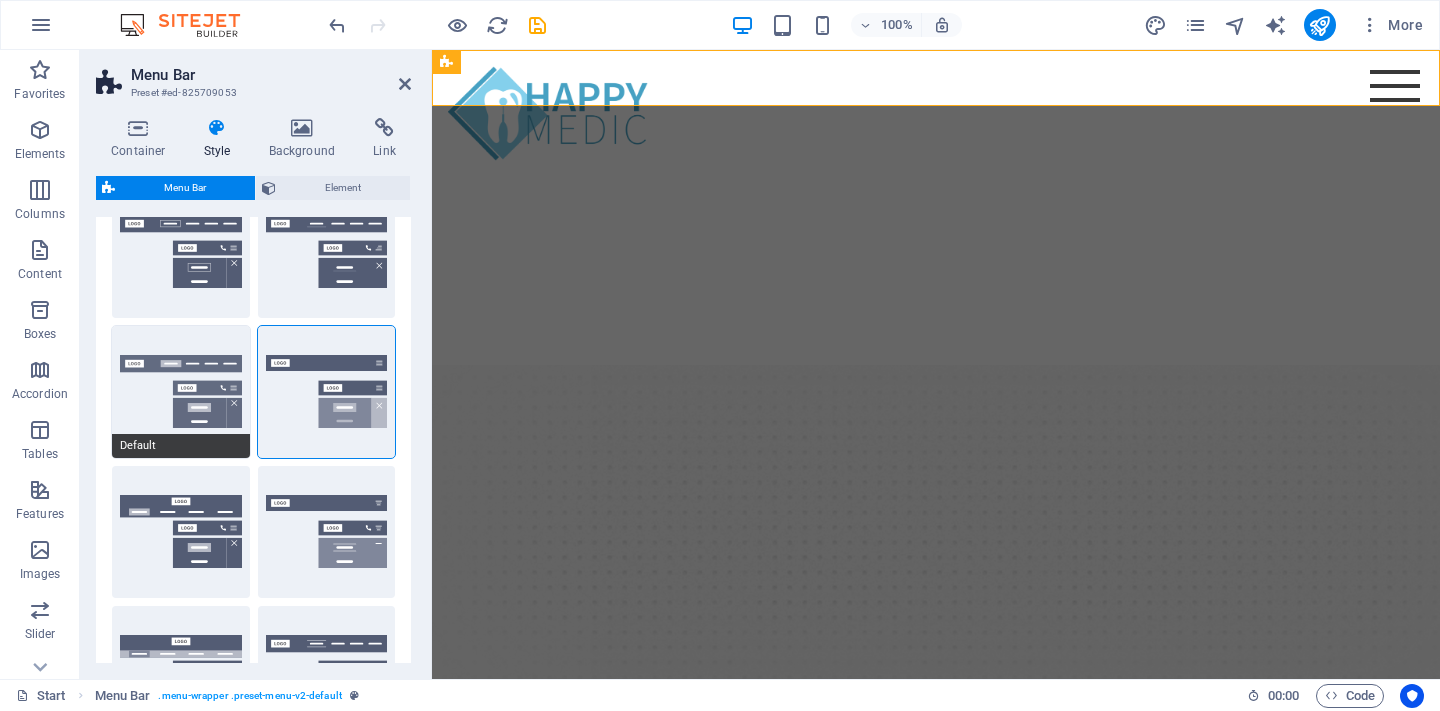 scroll, scrollTop: 87, scrollLeft: 0, axis: vertical 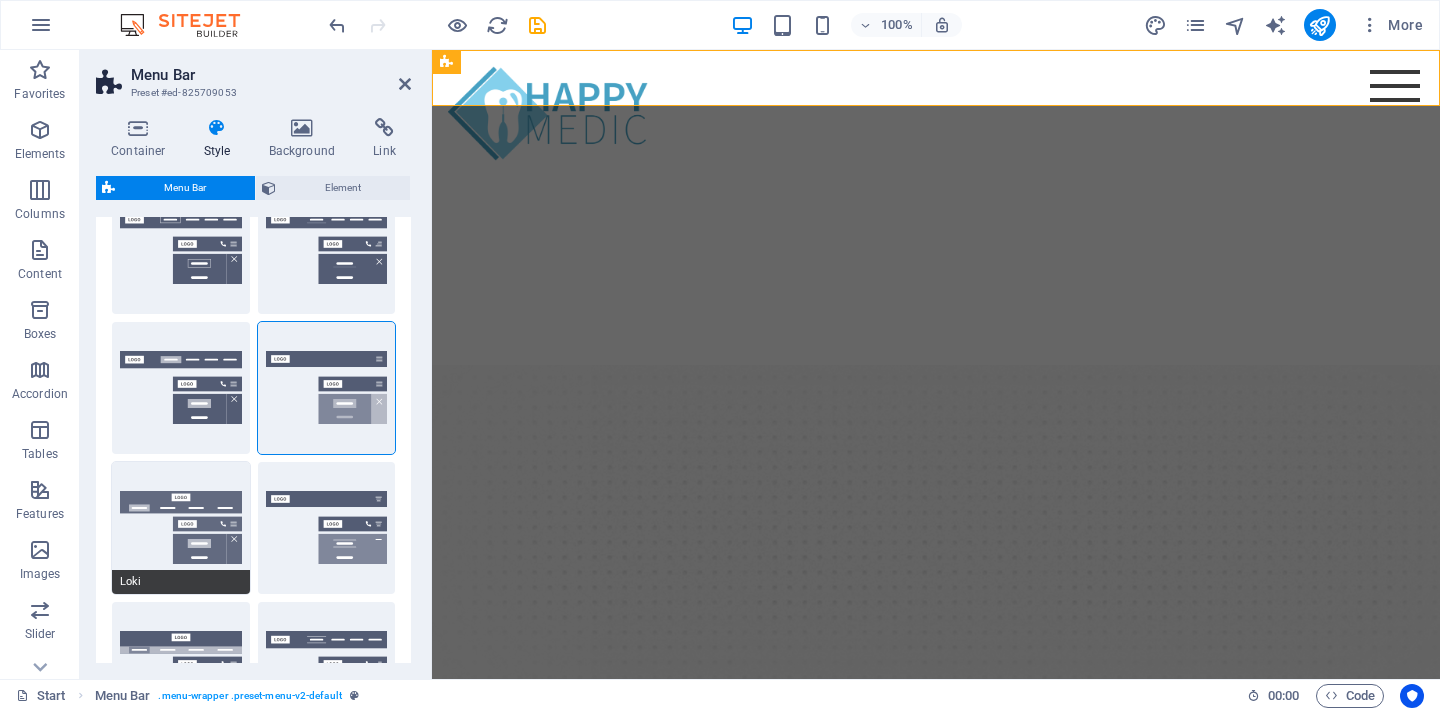 click on "Loki" at bounding box center [181, 528] 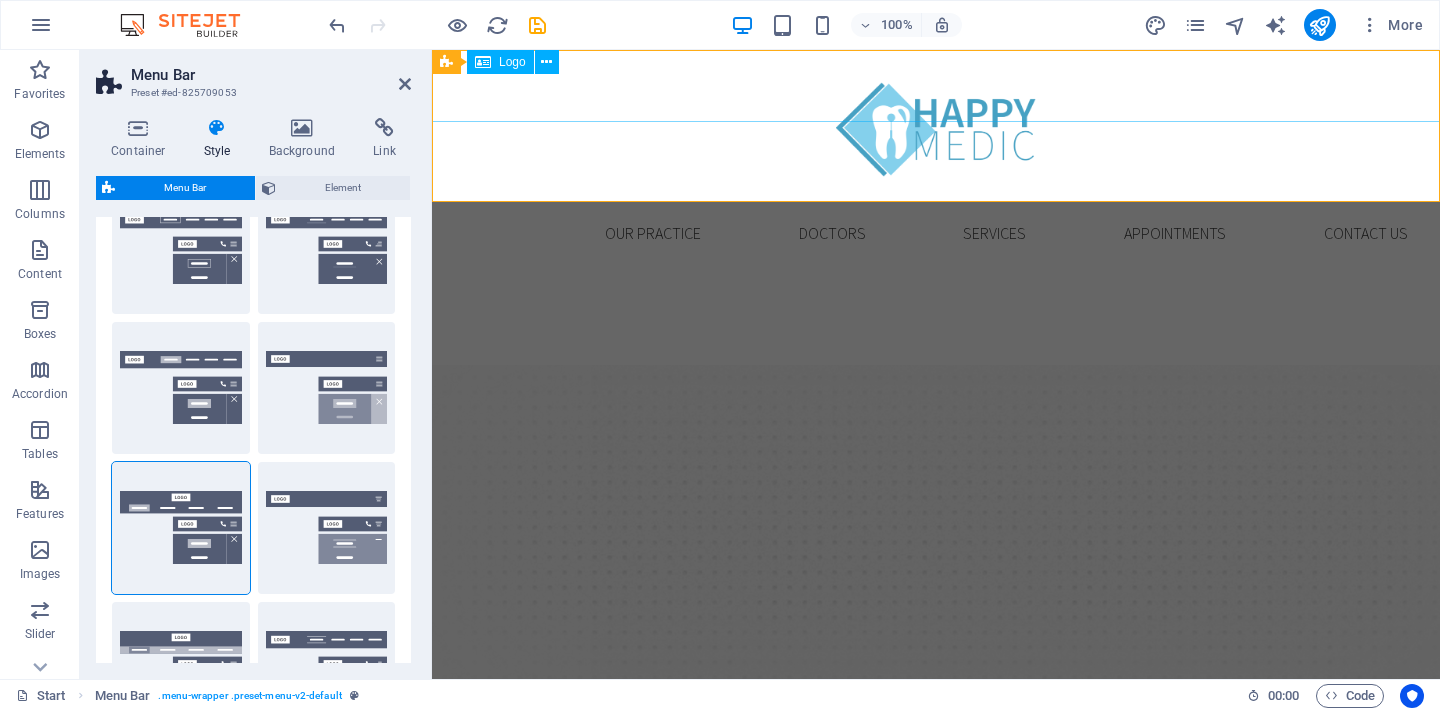 click at bounding box center [936, 121] 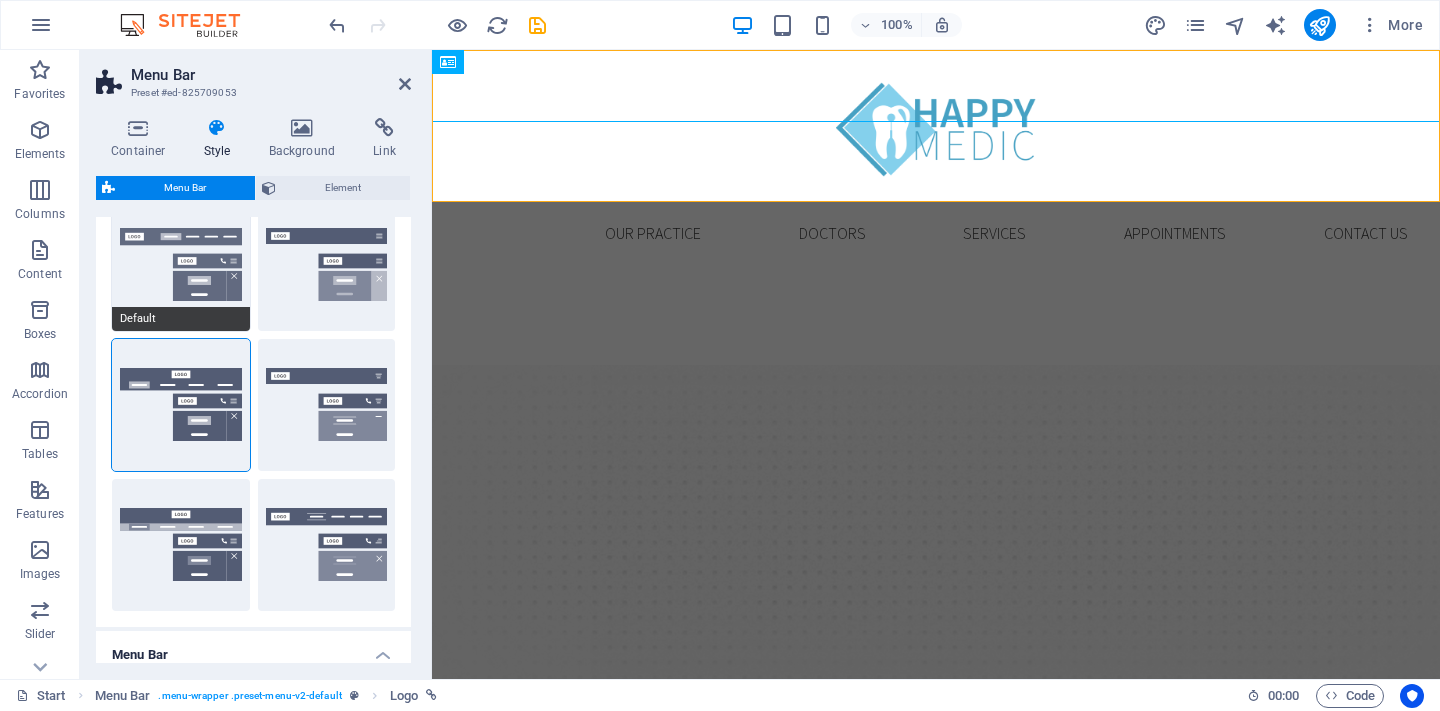 scroll, scrollTop: 223, scrollLeft: 0, axis: vertical 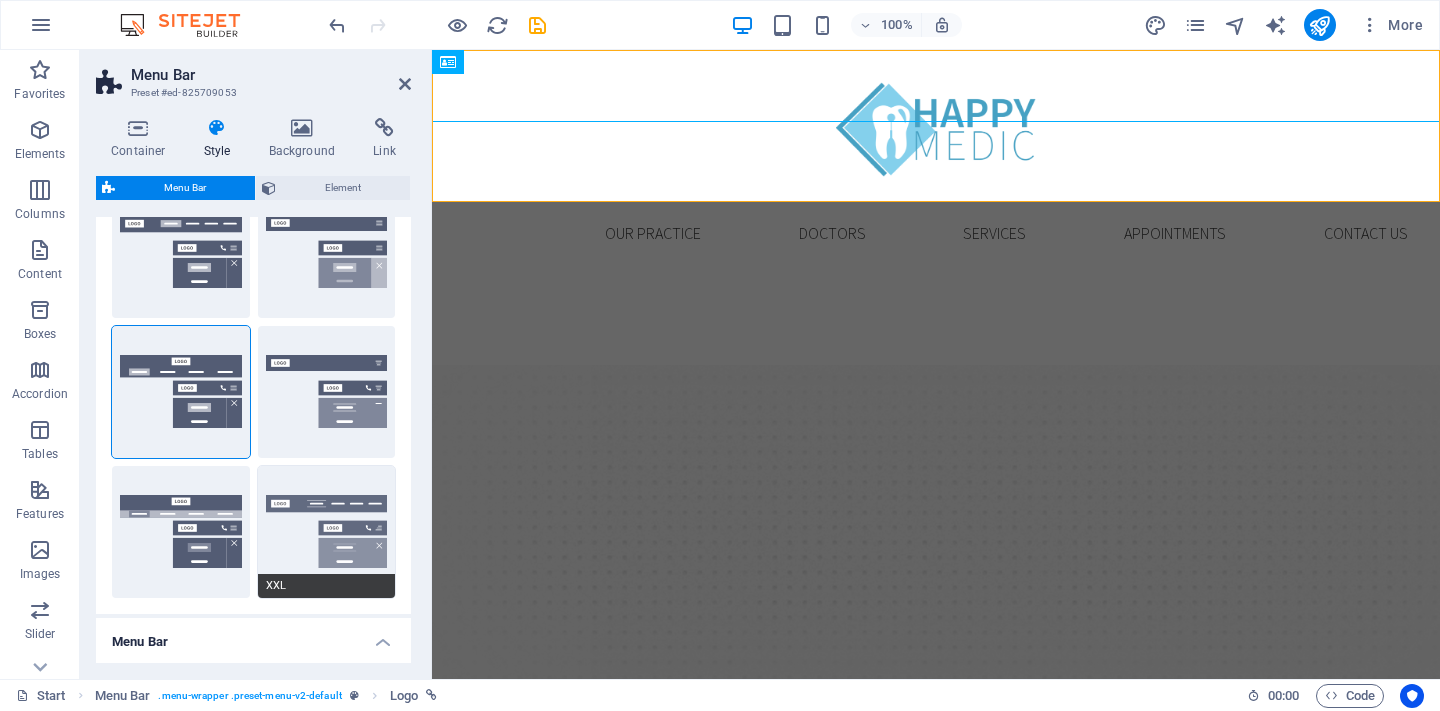 click on "XXL" at bounding box center [327, 532] 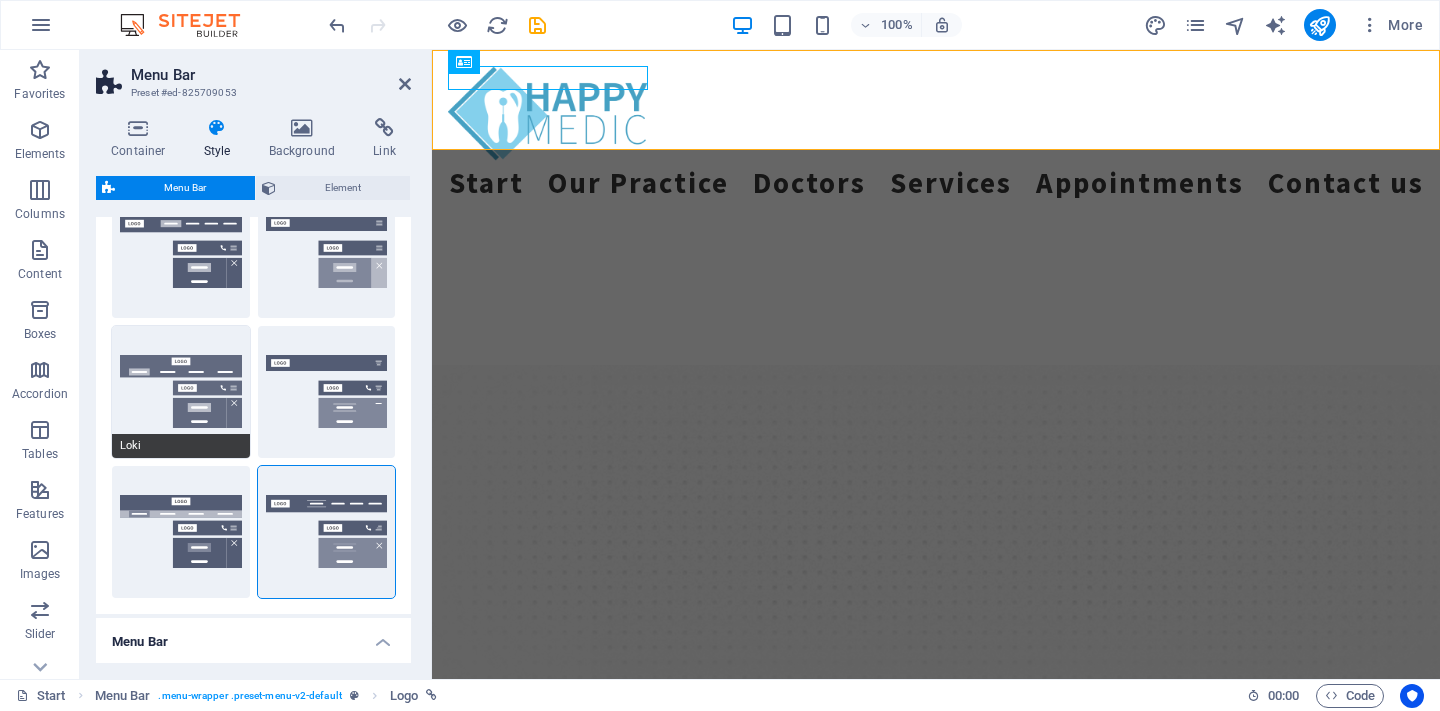 scroll, scrollTop: 0, scrollLeft: 0, axis: both 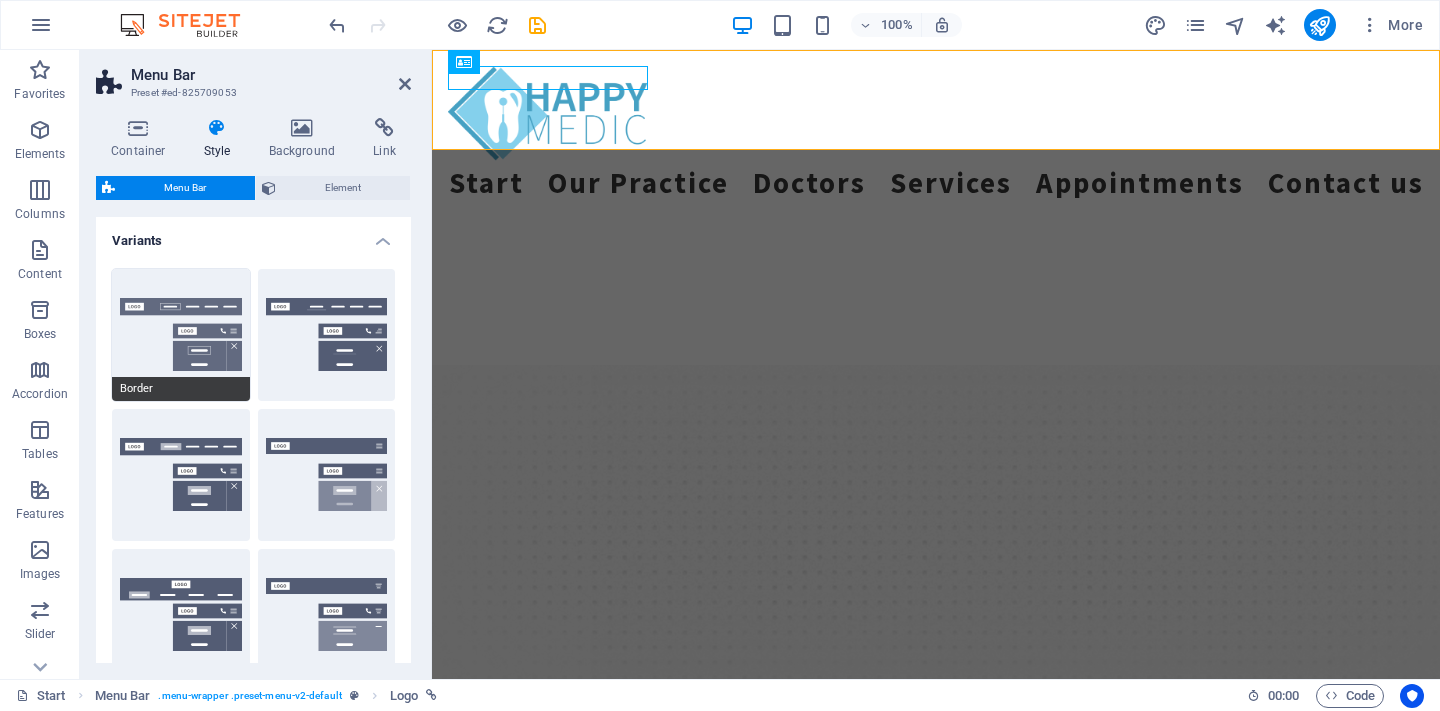 click on "Border" at bounding box center [181, 335] 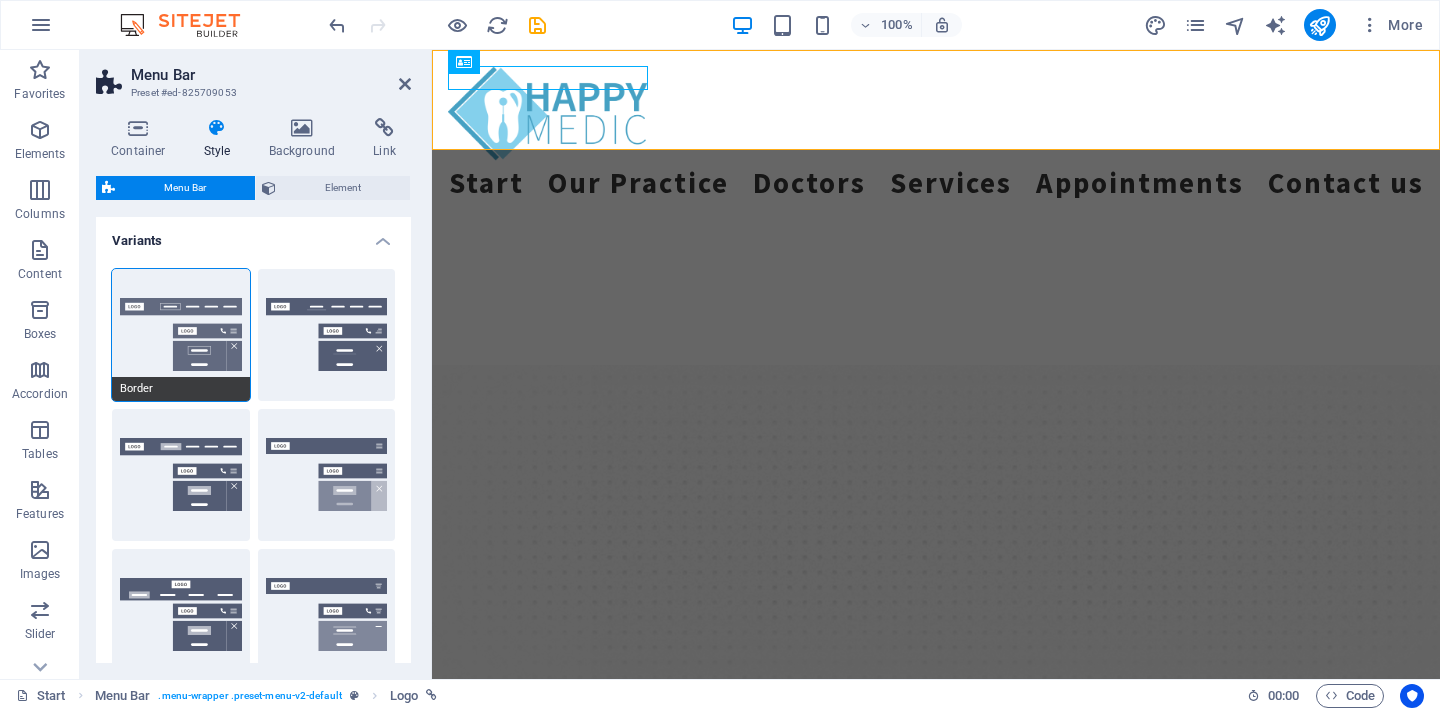 scroll, scrollTop: 0, scrollLeft: 0, axis: both 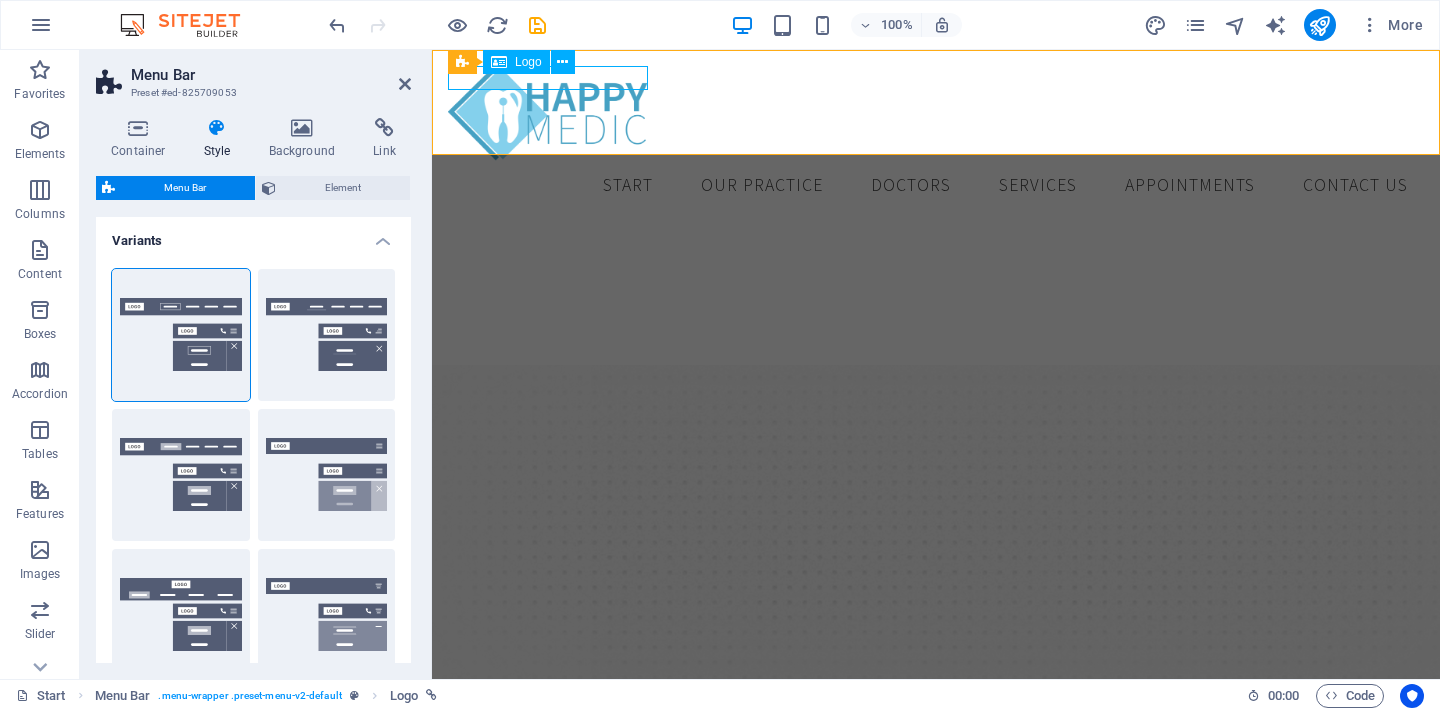 click at bounding box center (936, 113) 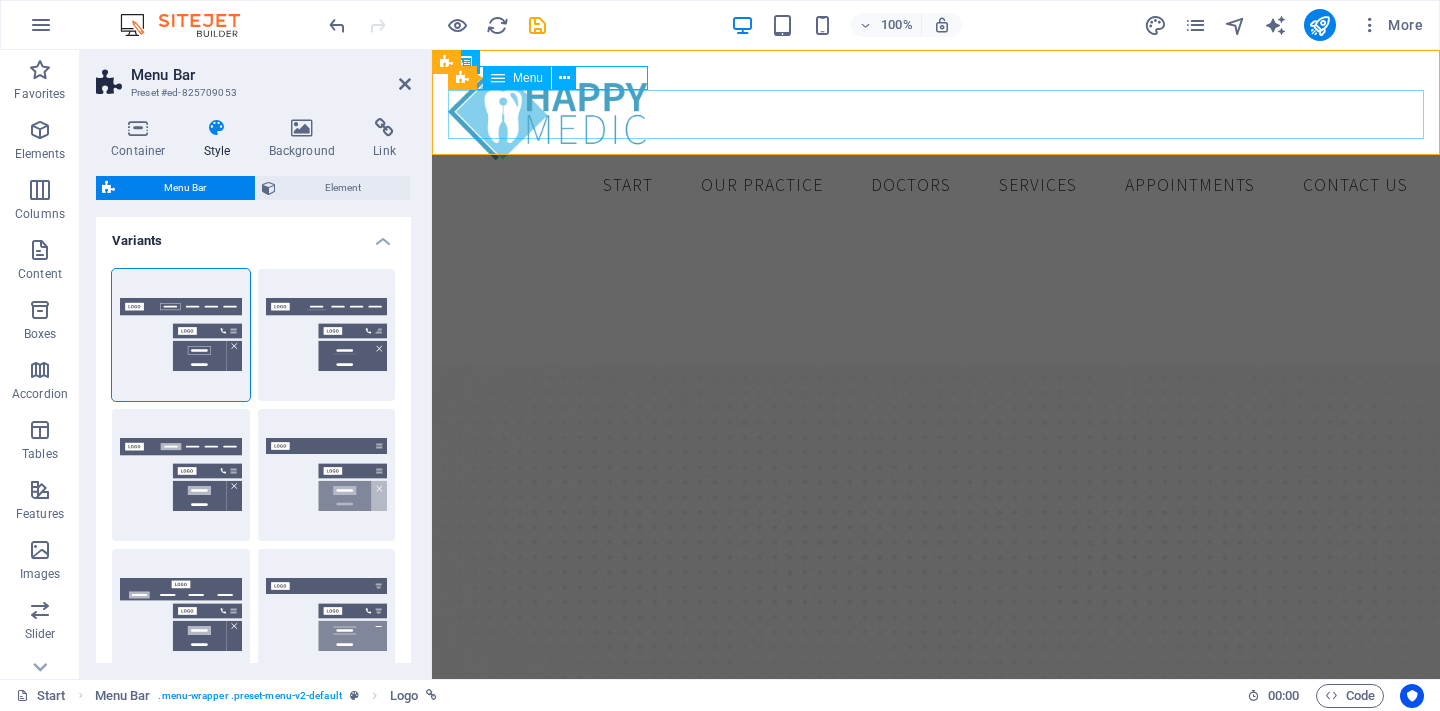 click on "Start Our Practice Doctors Services Appointments Contact us" at bounding box center (936, 186) 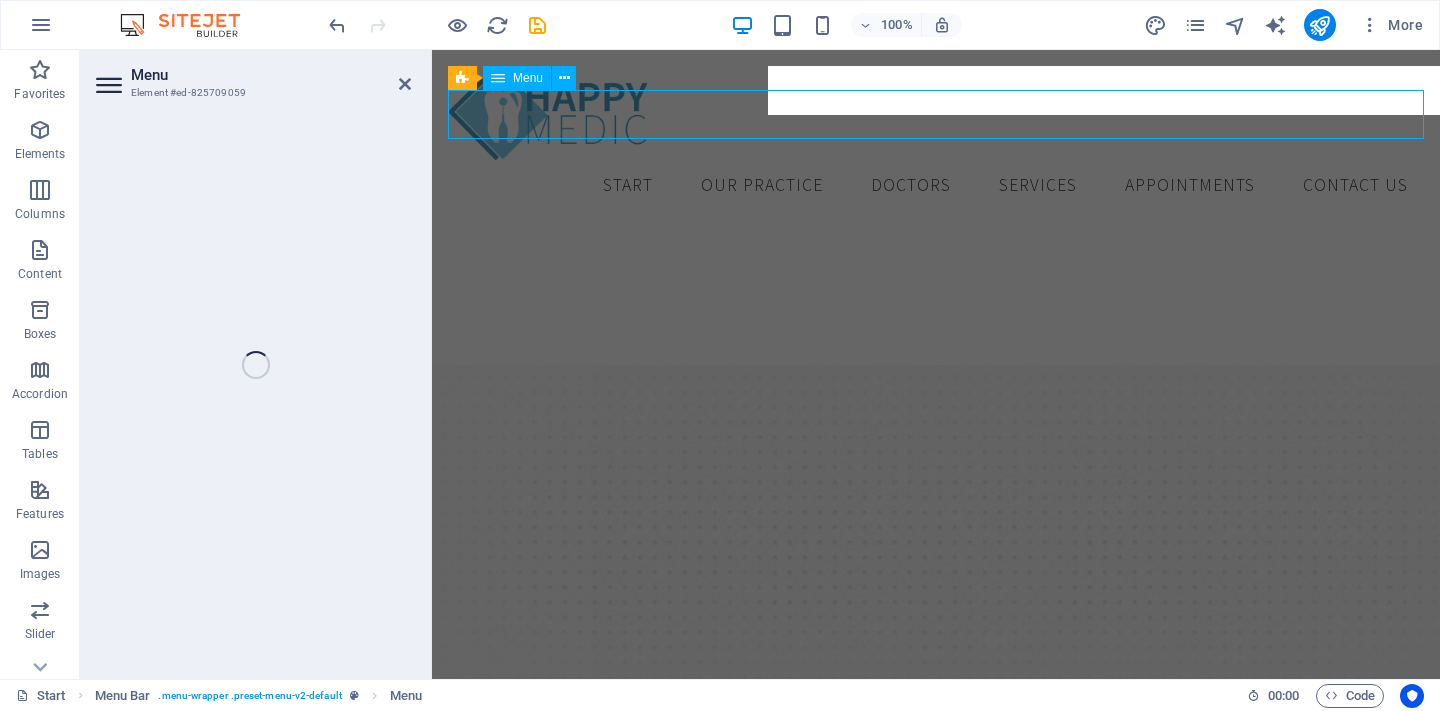 select 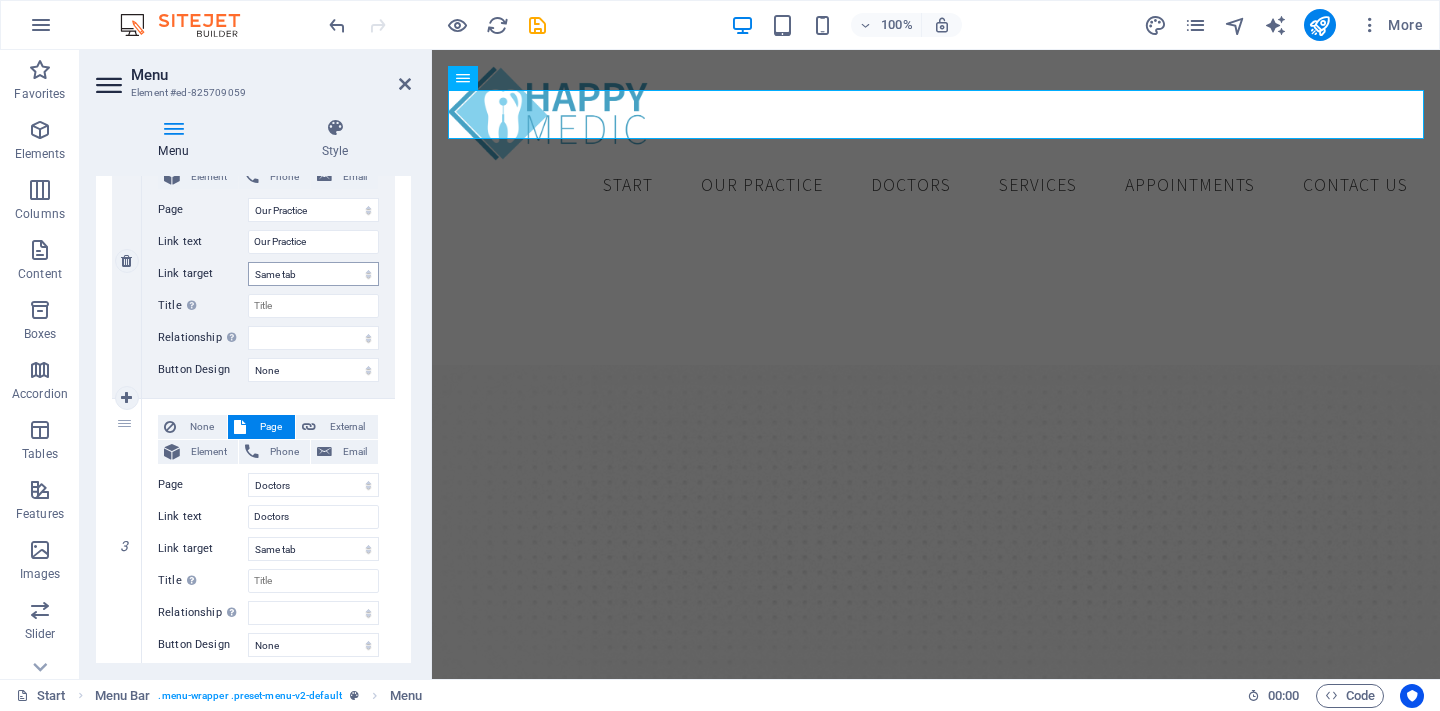 scroll, scrollTop: 776, scrollLeft: 0, axis: vertical 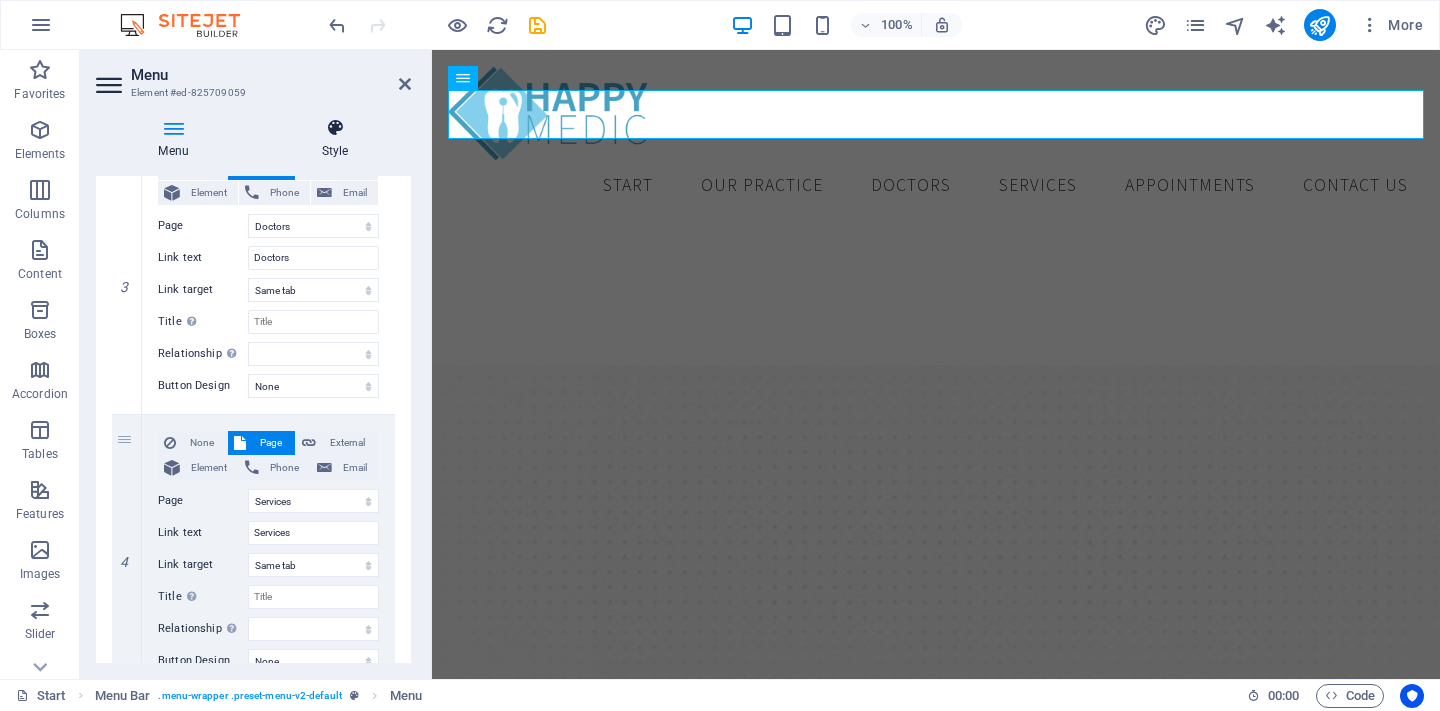 click on "Style" at bounding box center (335, 139) 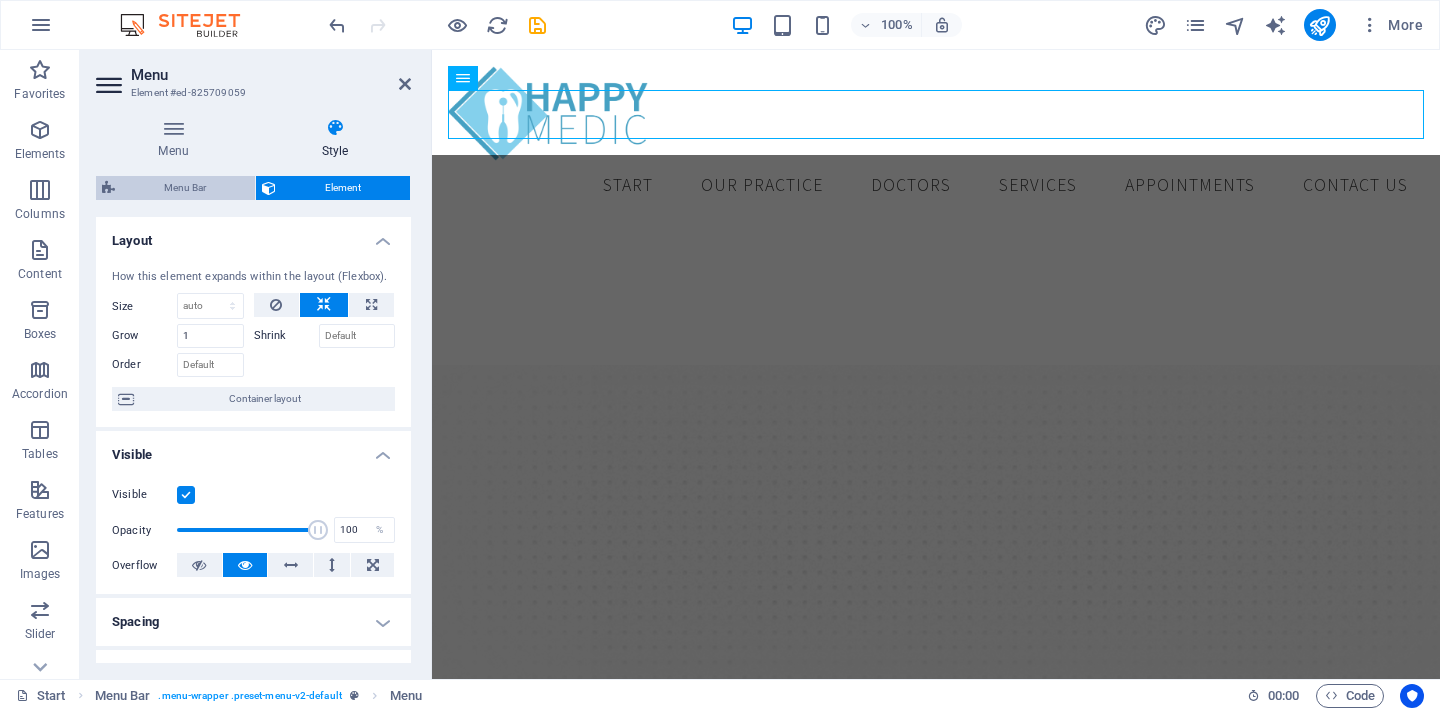 click on "Menu Bar" at bounding box center (185, 188) 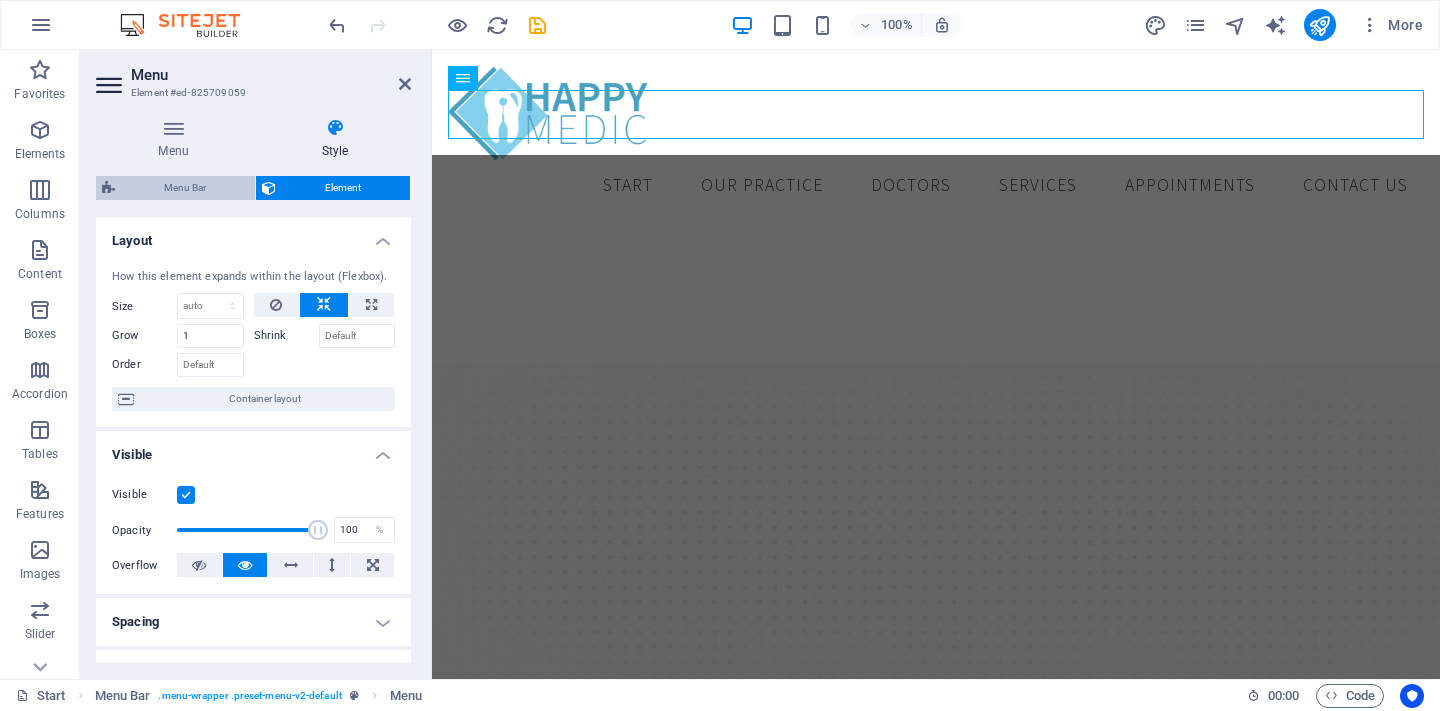 select on "rem" 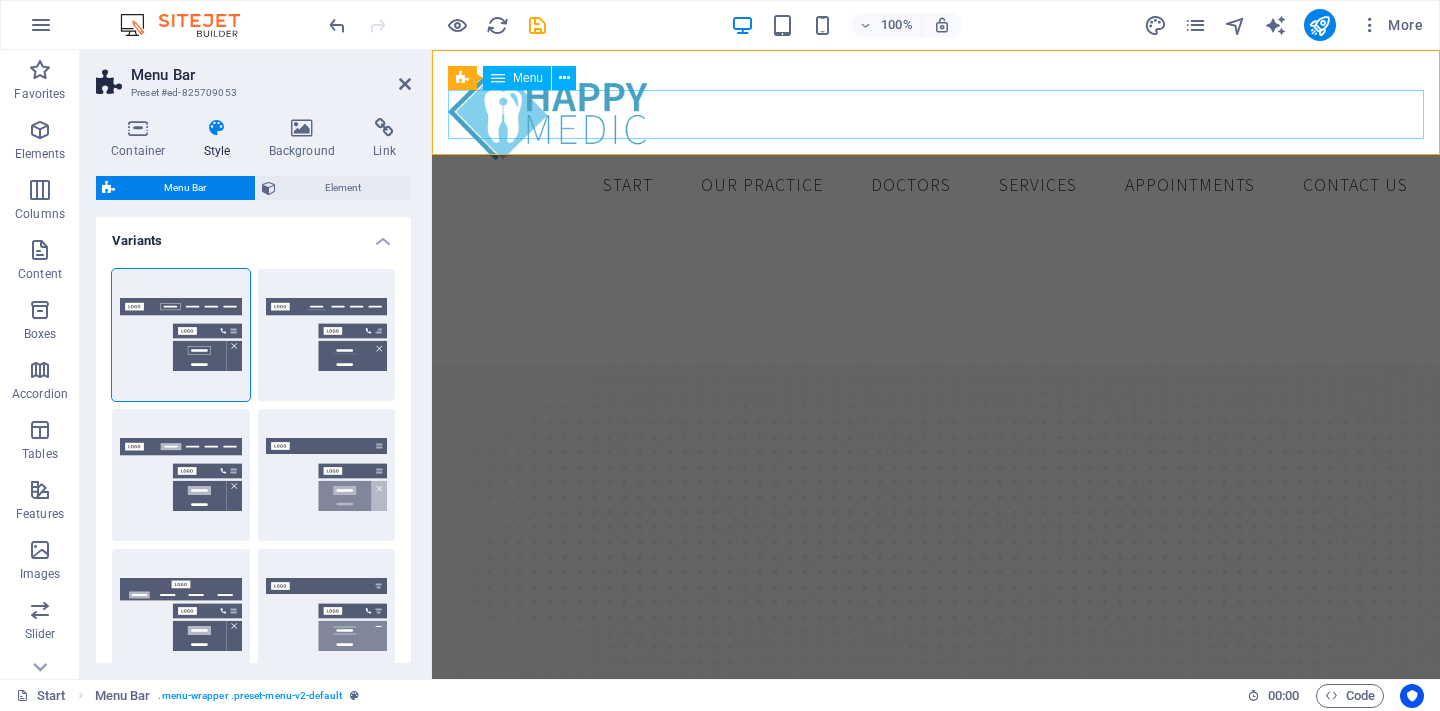 click on "Start Our Practice Doctors Services Appointments Contact us" at bounding box center [936, 186] 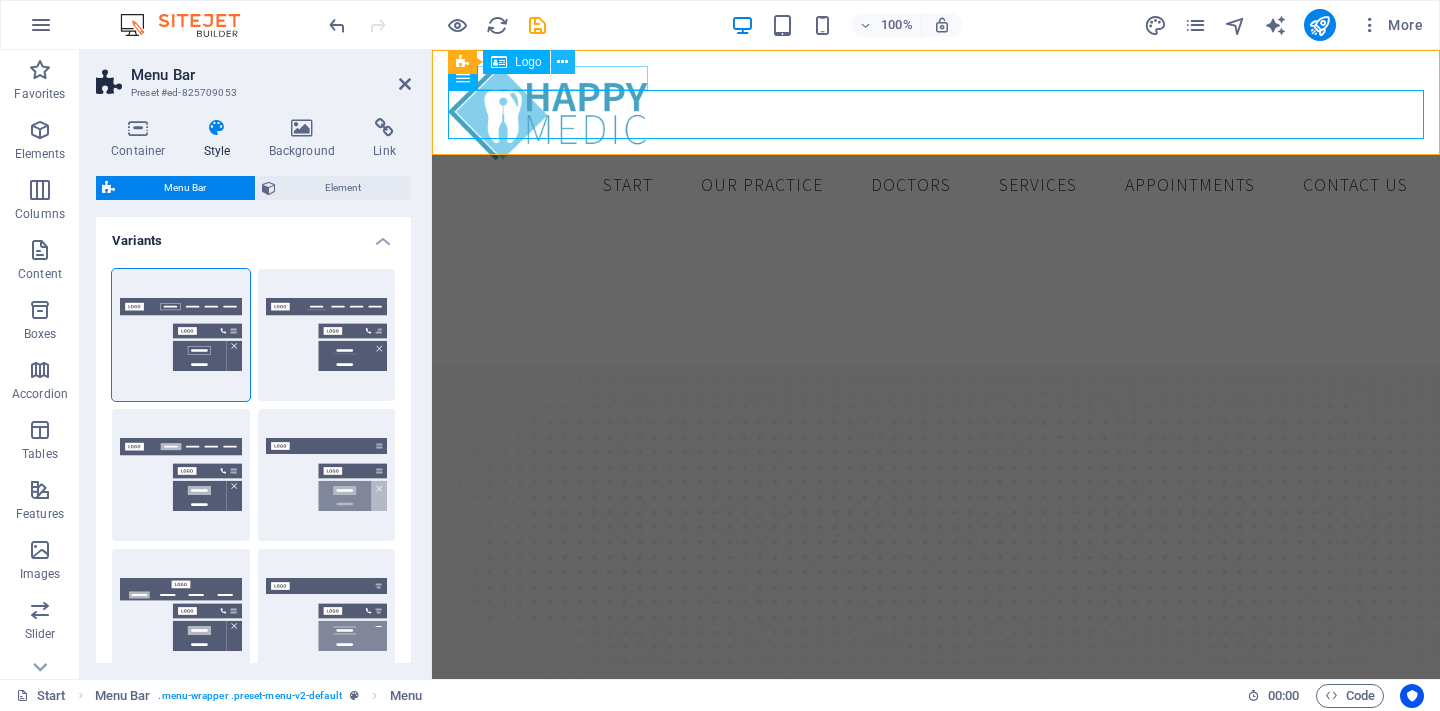 click at bounding box center [562, 62] 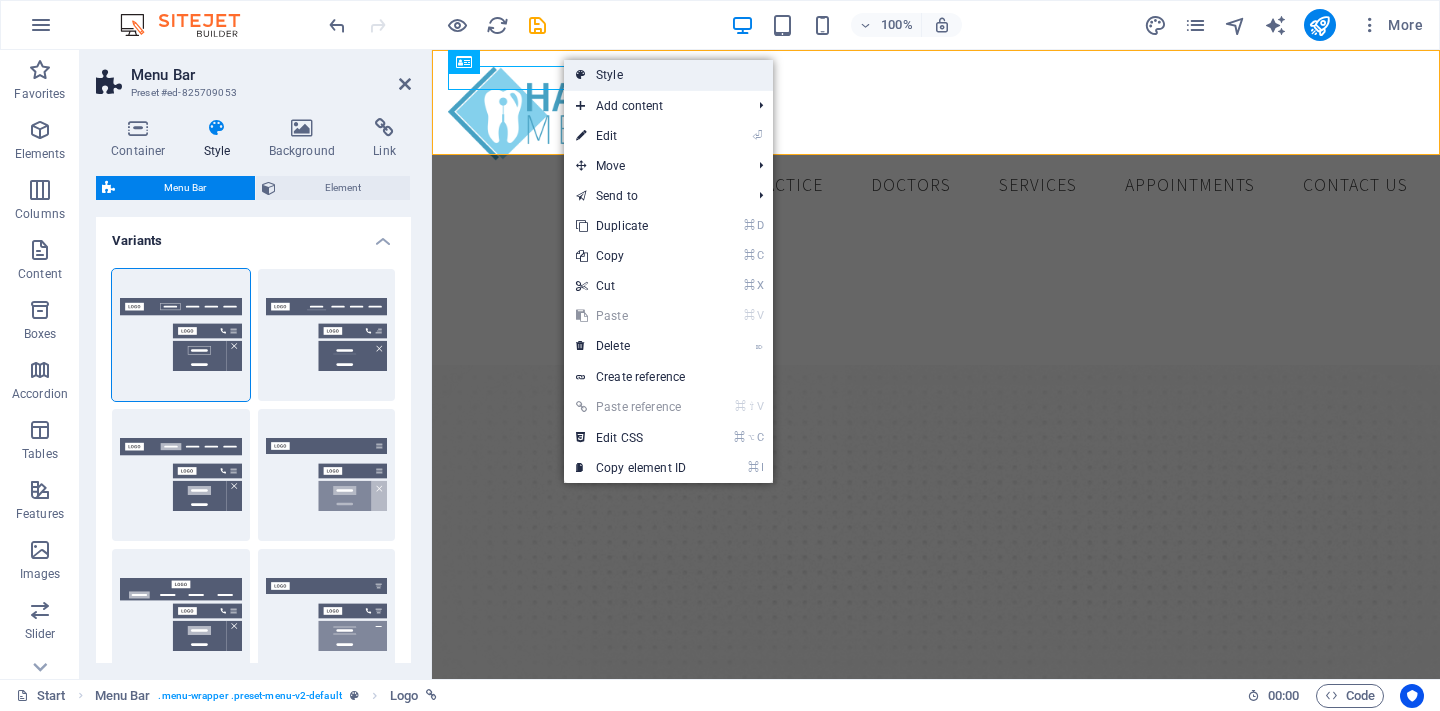 click on "Style" at bounding box center (668, 75) 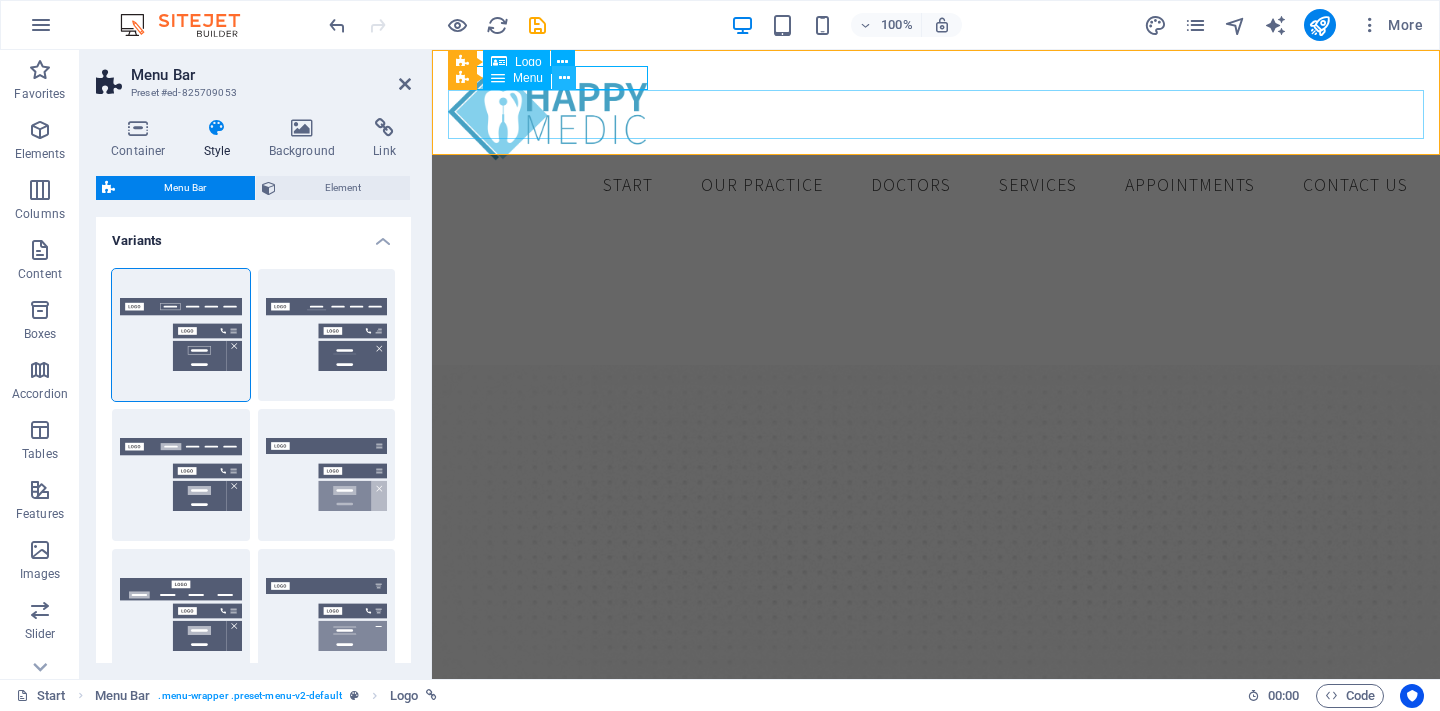click at bounding box center [564, 78] 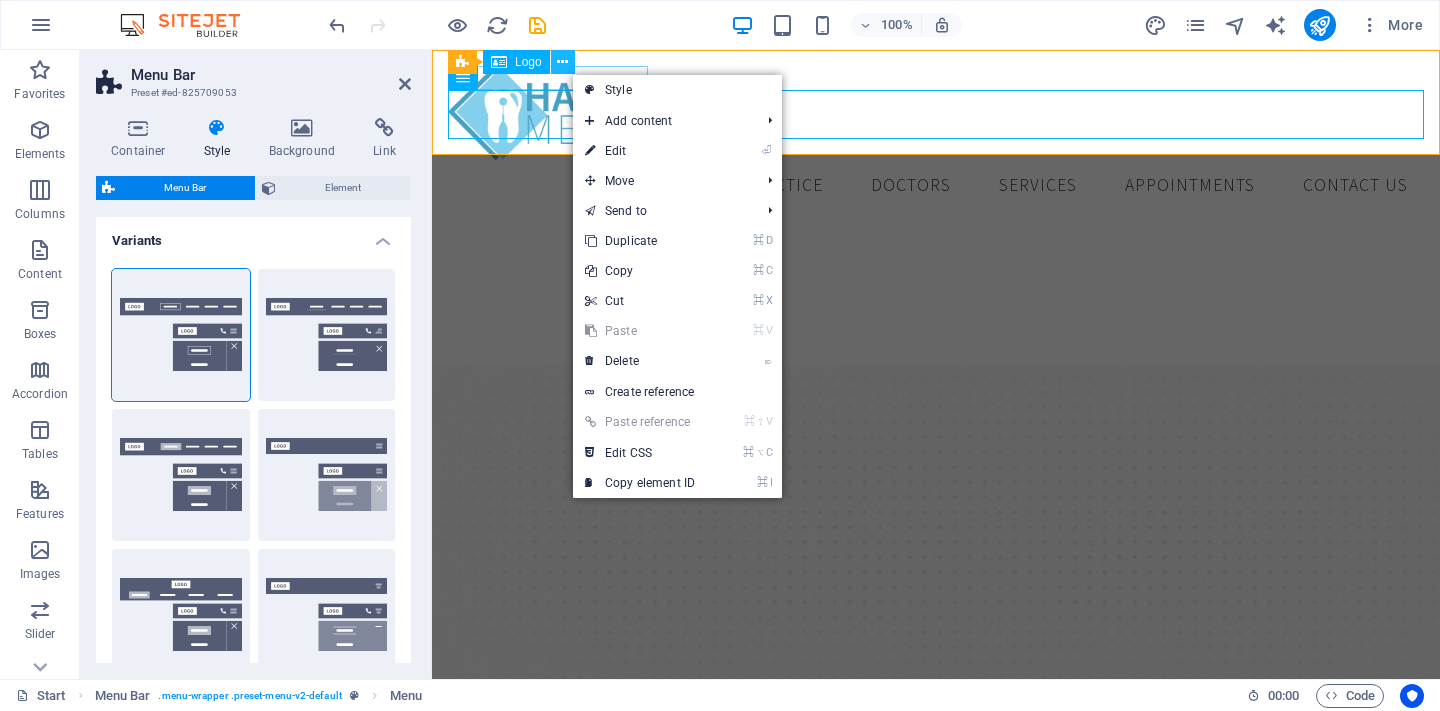 click at bounding box center (562, 62) 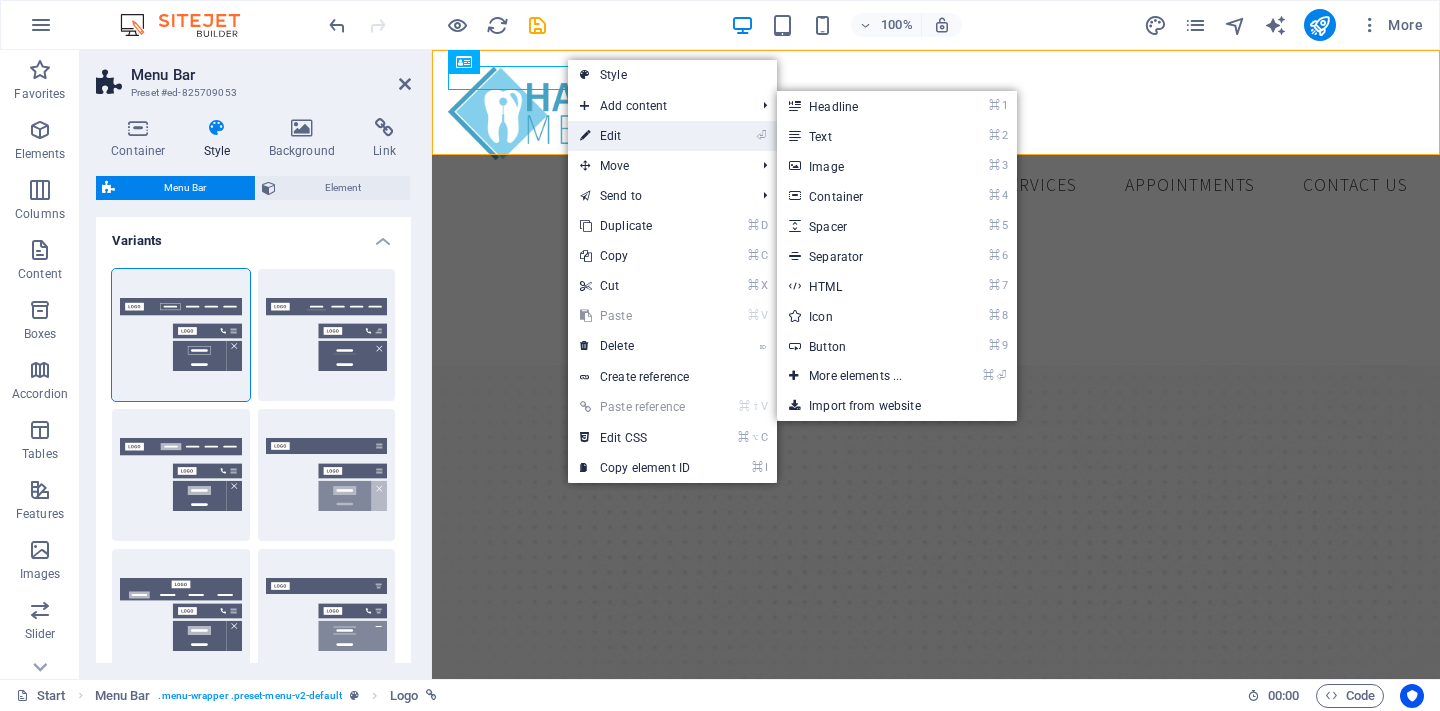 click on "⏎  Edit" at bounding box center [635, 136] 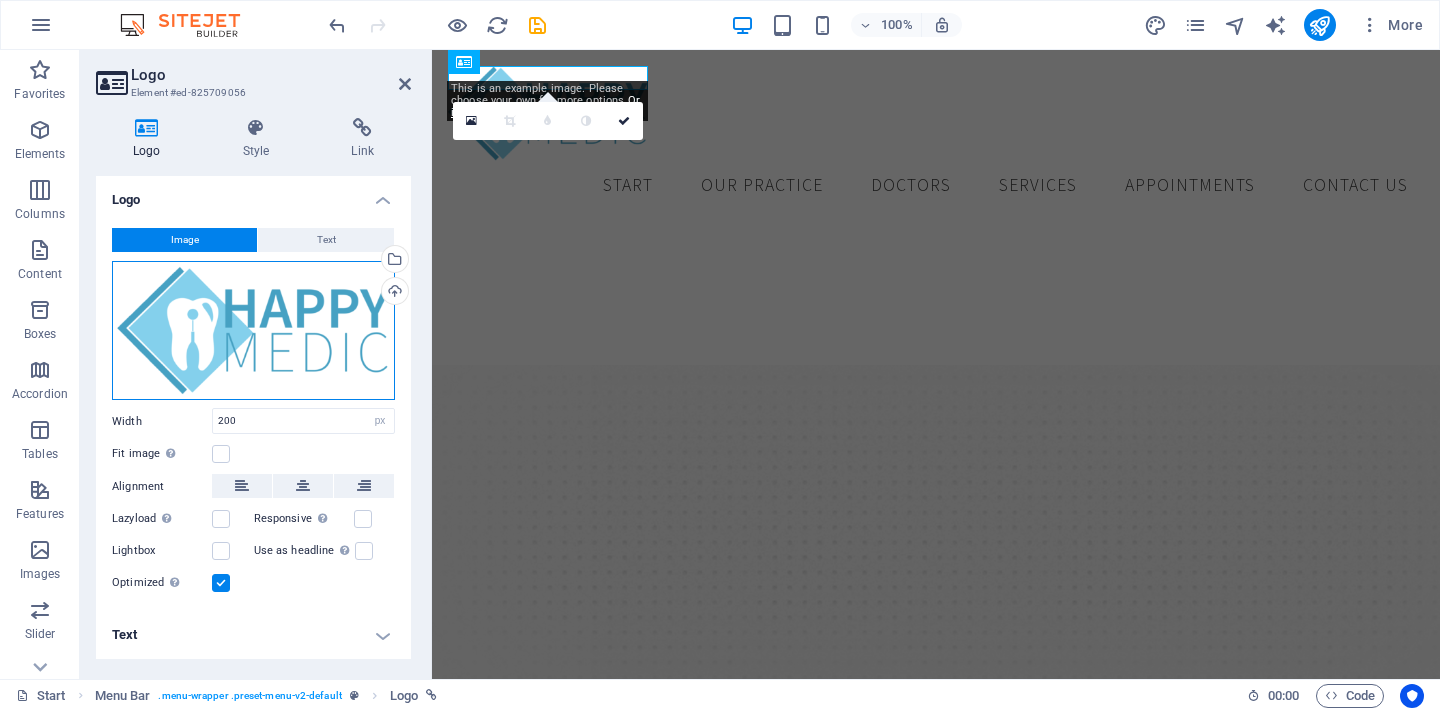 click on "Drag files here, click to choose files or select files from Files or our free stock photos & videos" at bounding box center (253, 331) 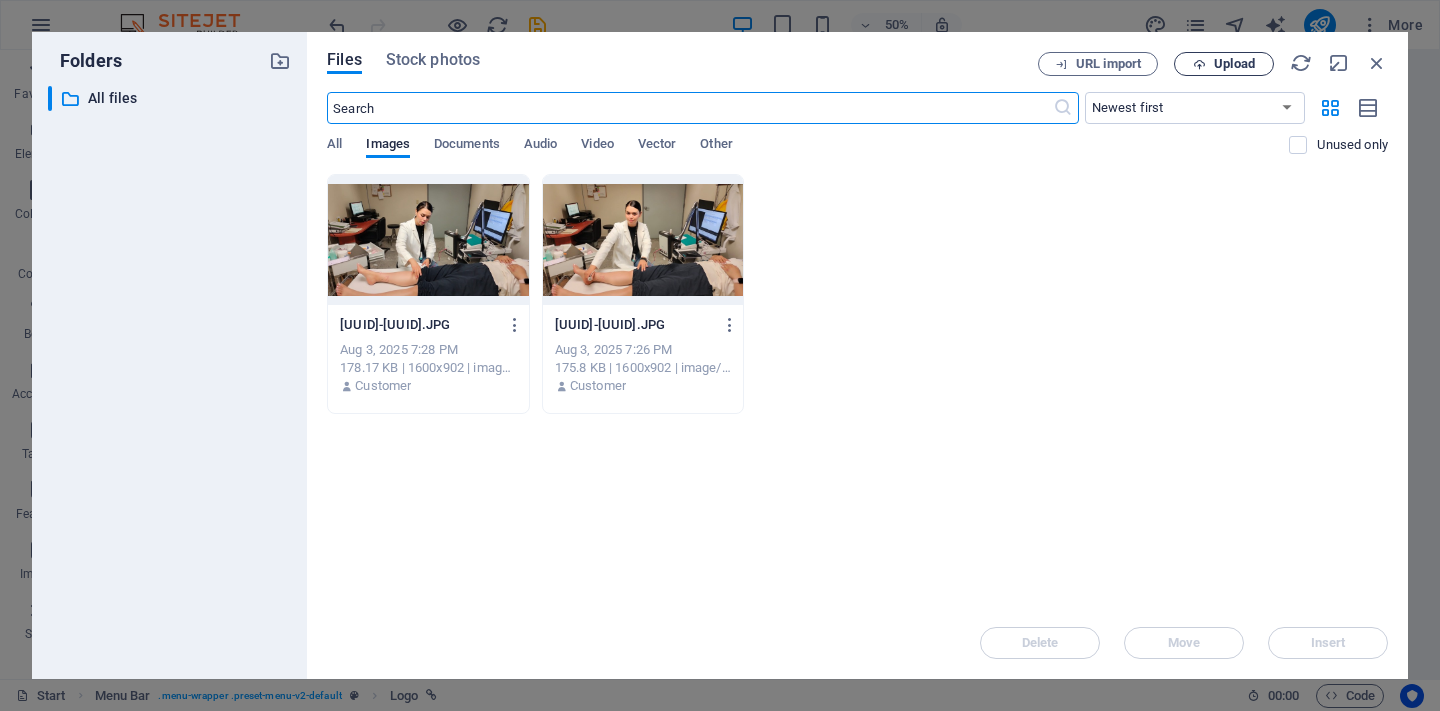 click on "Upload" at bounding box center [1234, 64] 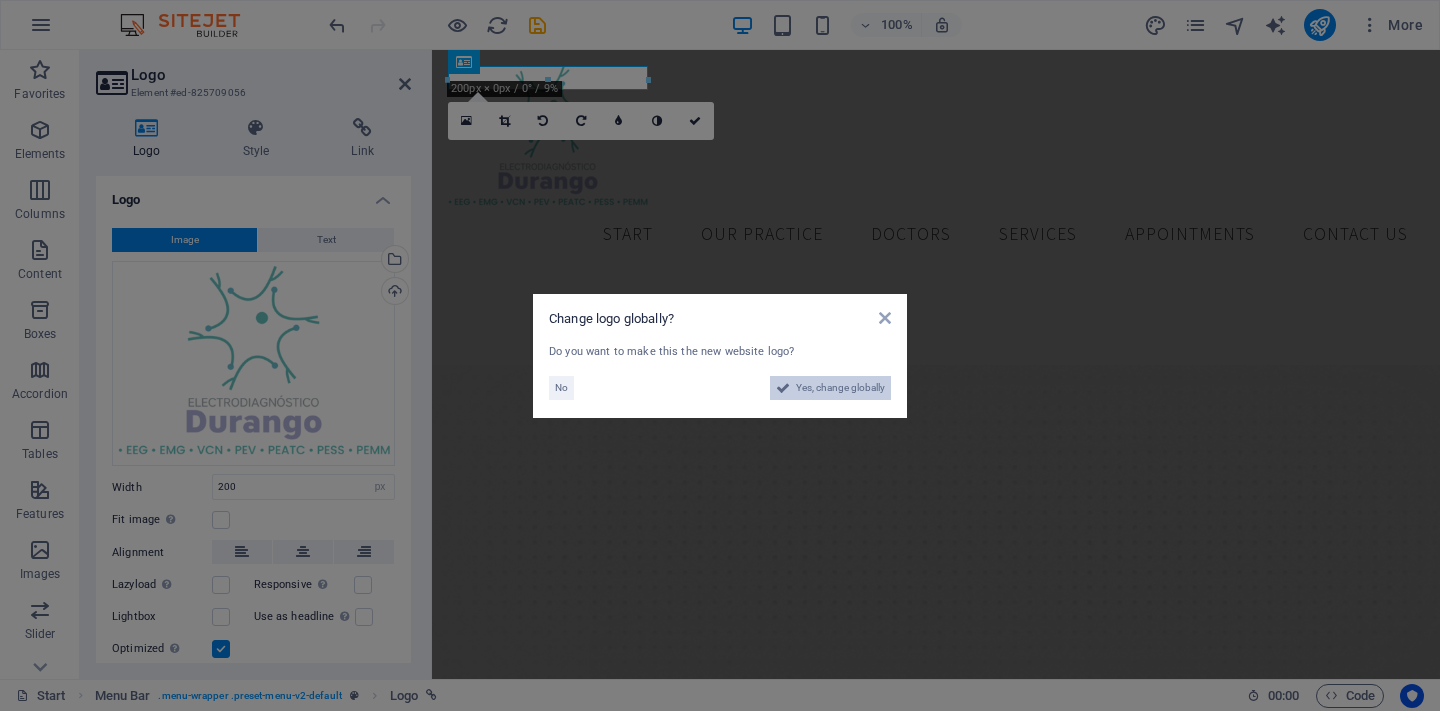 click on "Yes, change globally" at bounding box center (840, 388) 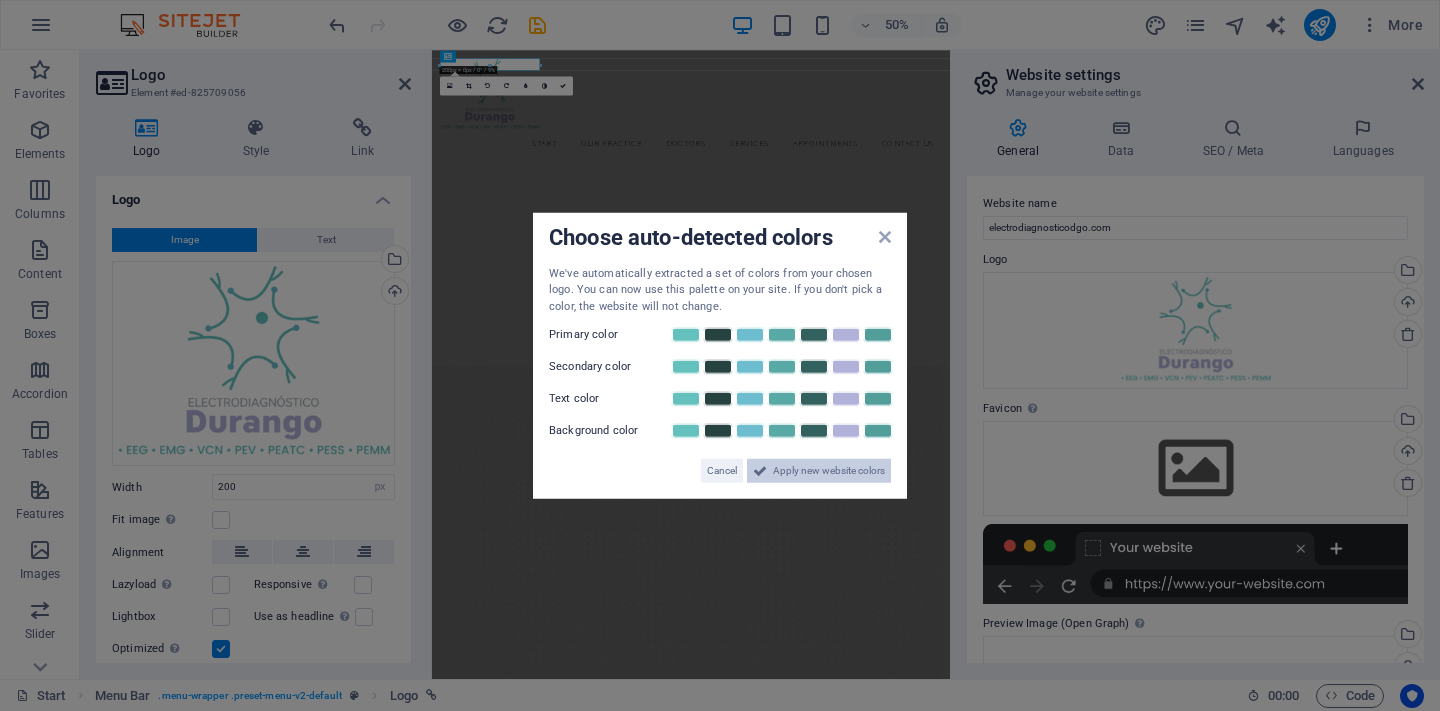 click on "Apply new website colors" at bounding box center [829, 471] 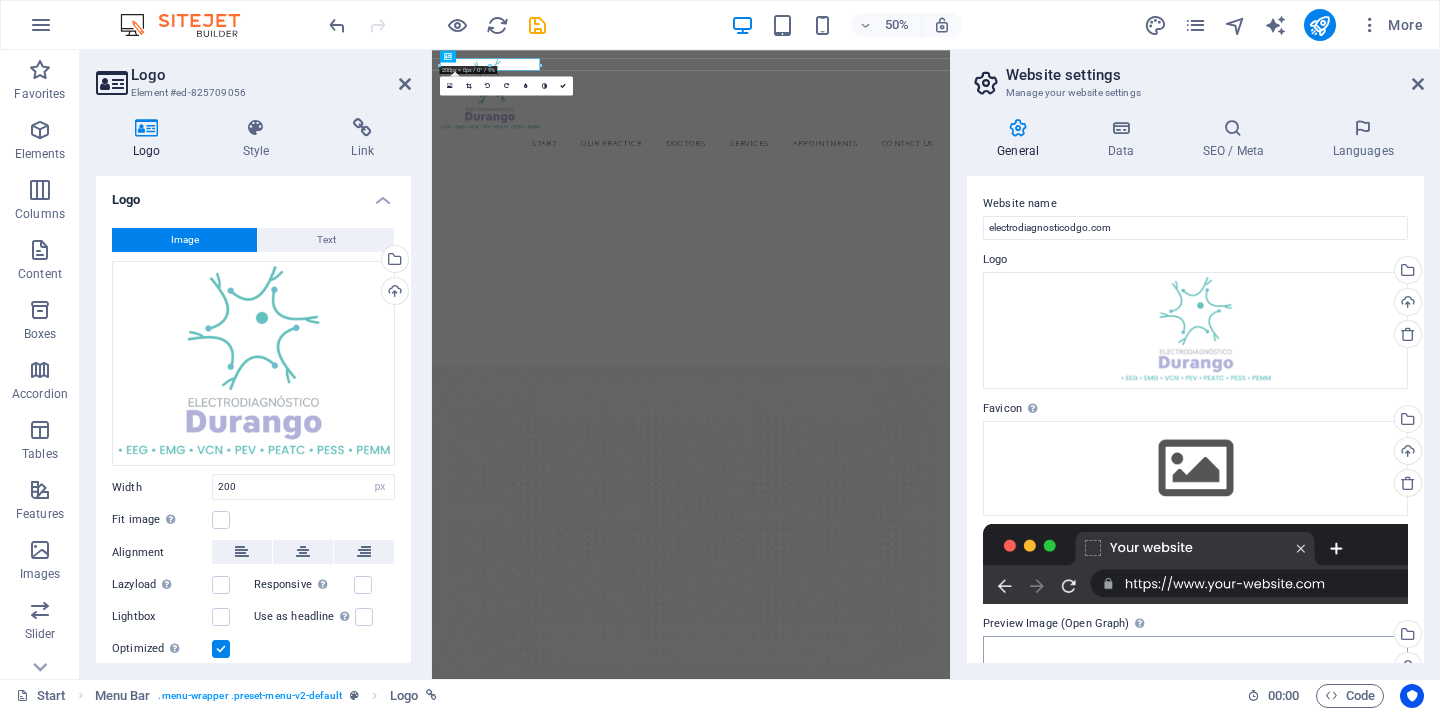 scroll, scrollTop: 0, scrollLeft: 0, axis: both 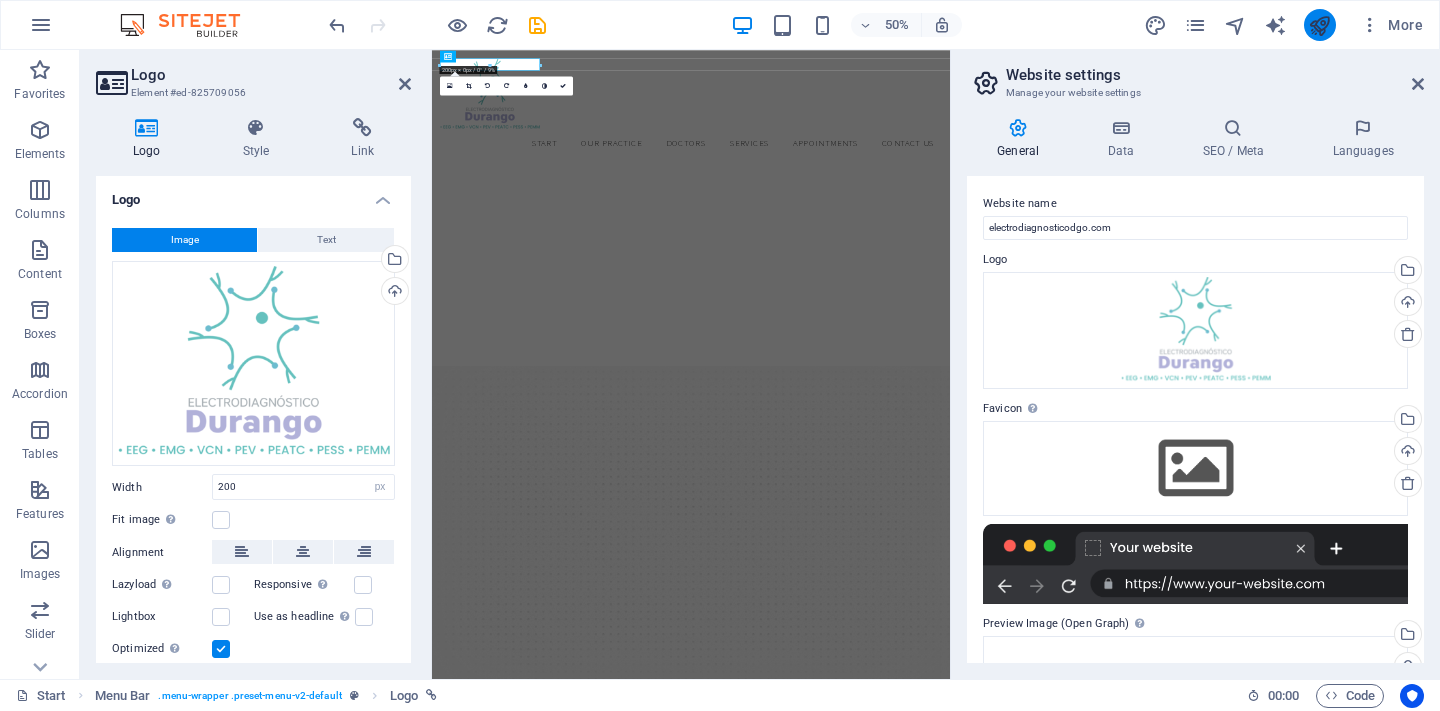 click at bounding box center (1319, 25) 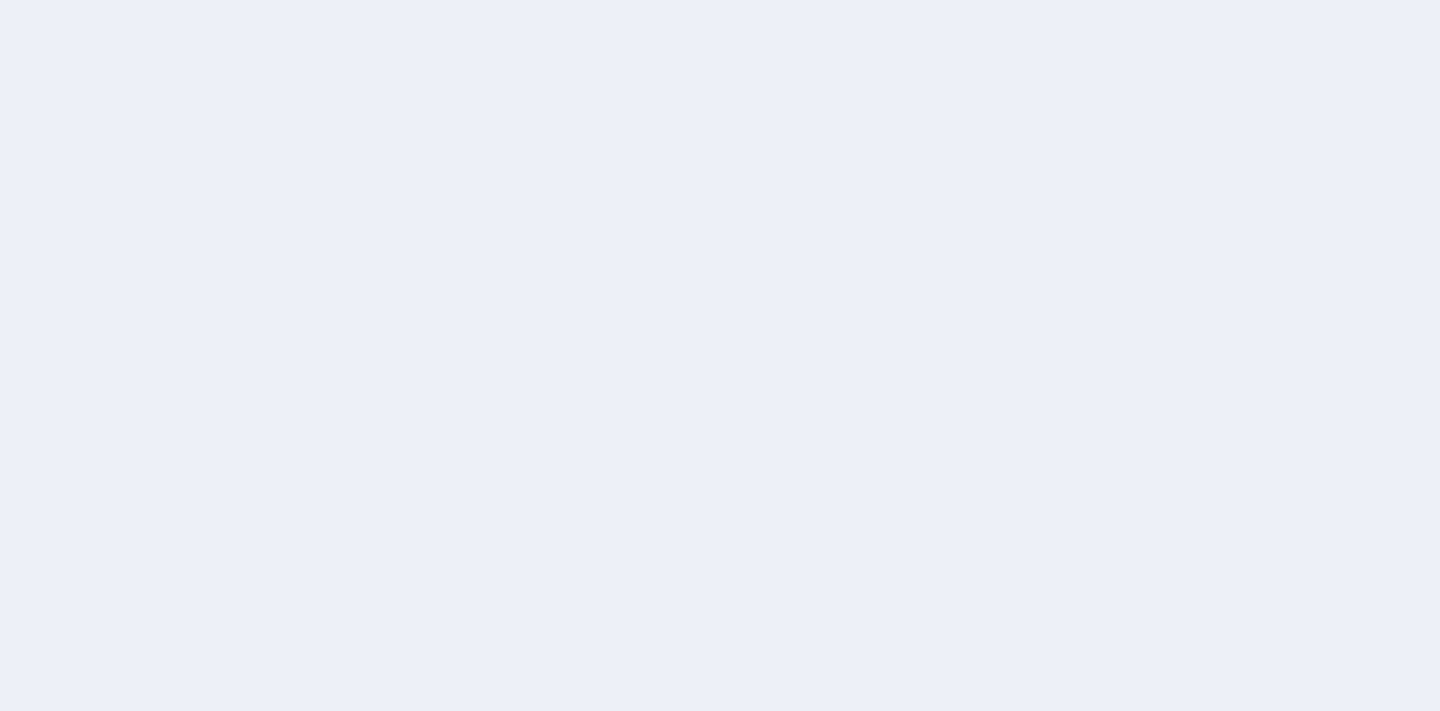 scroll, scrollTop: 0, scrollLeft: 0, axis: both 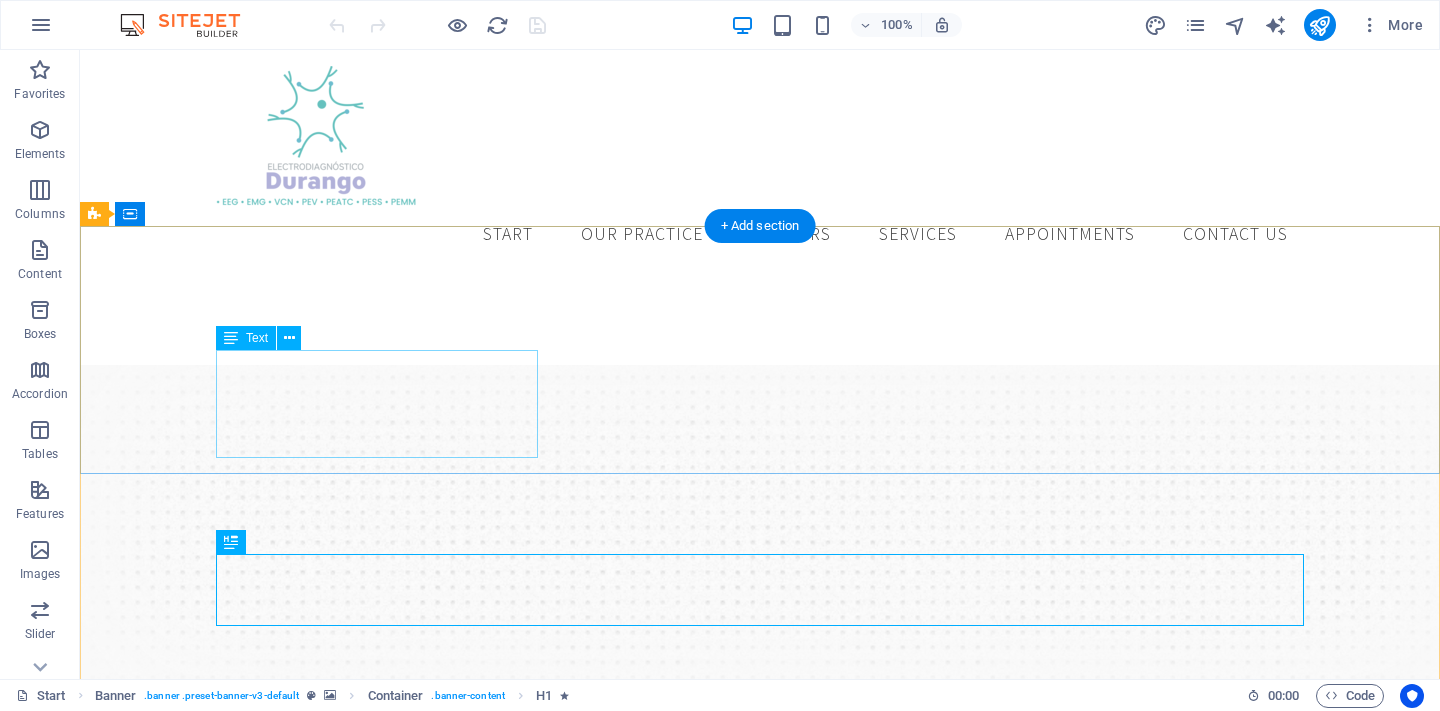 click on "Book an appointment [EMAIL] Book now" at bounding box center (760, 1281) 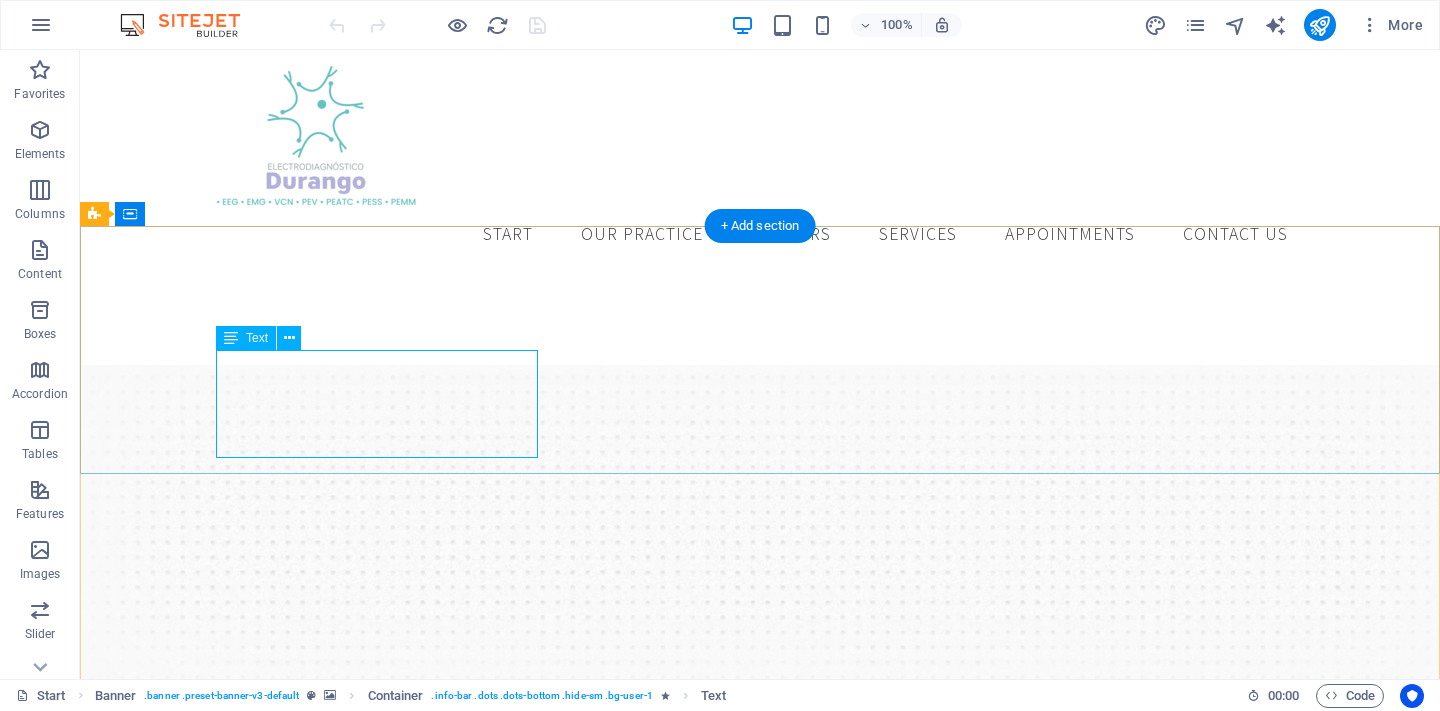 click on "Book an appointment [EMAIL] Book now" at bounding box center [760, 1281] 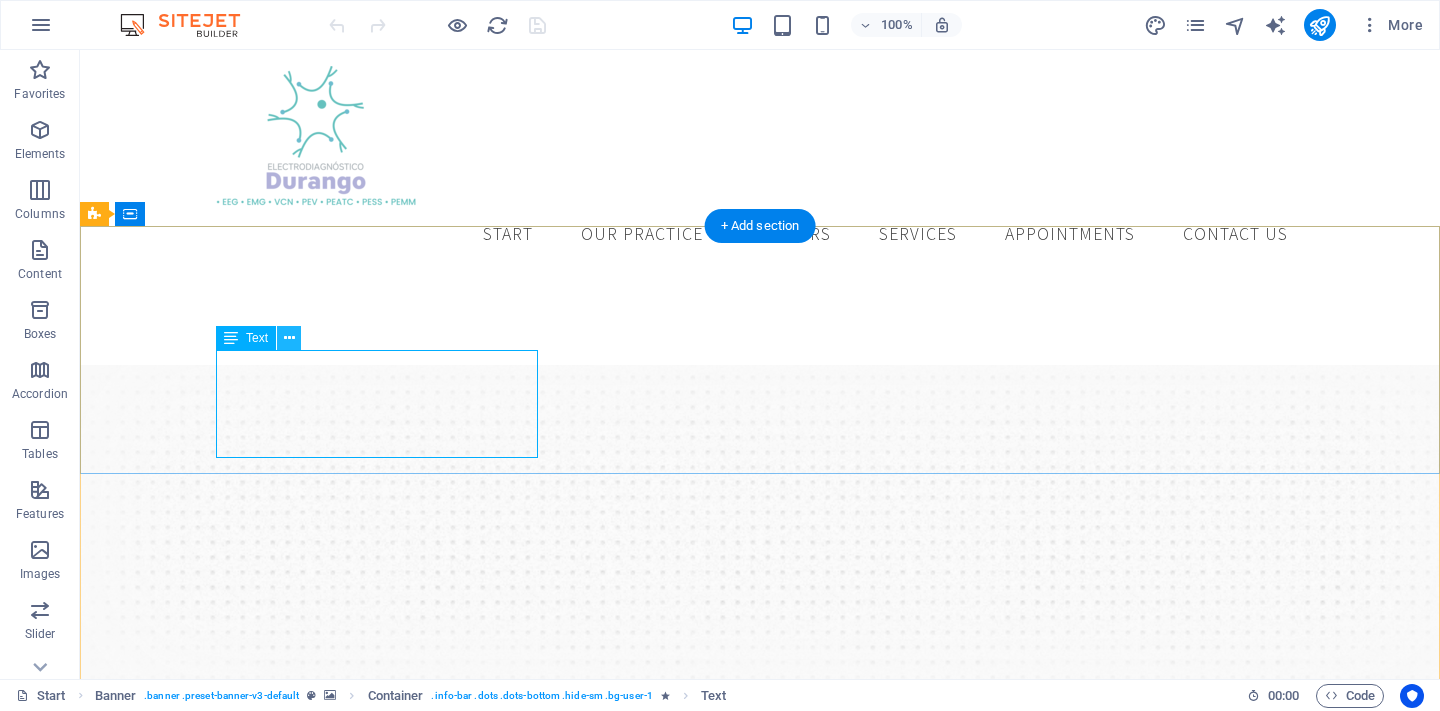 click at bounding box center (289, 338) 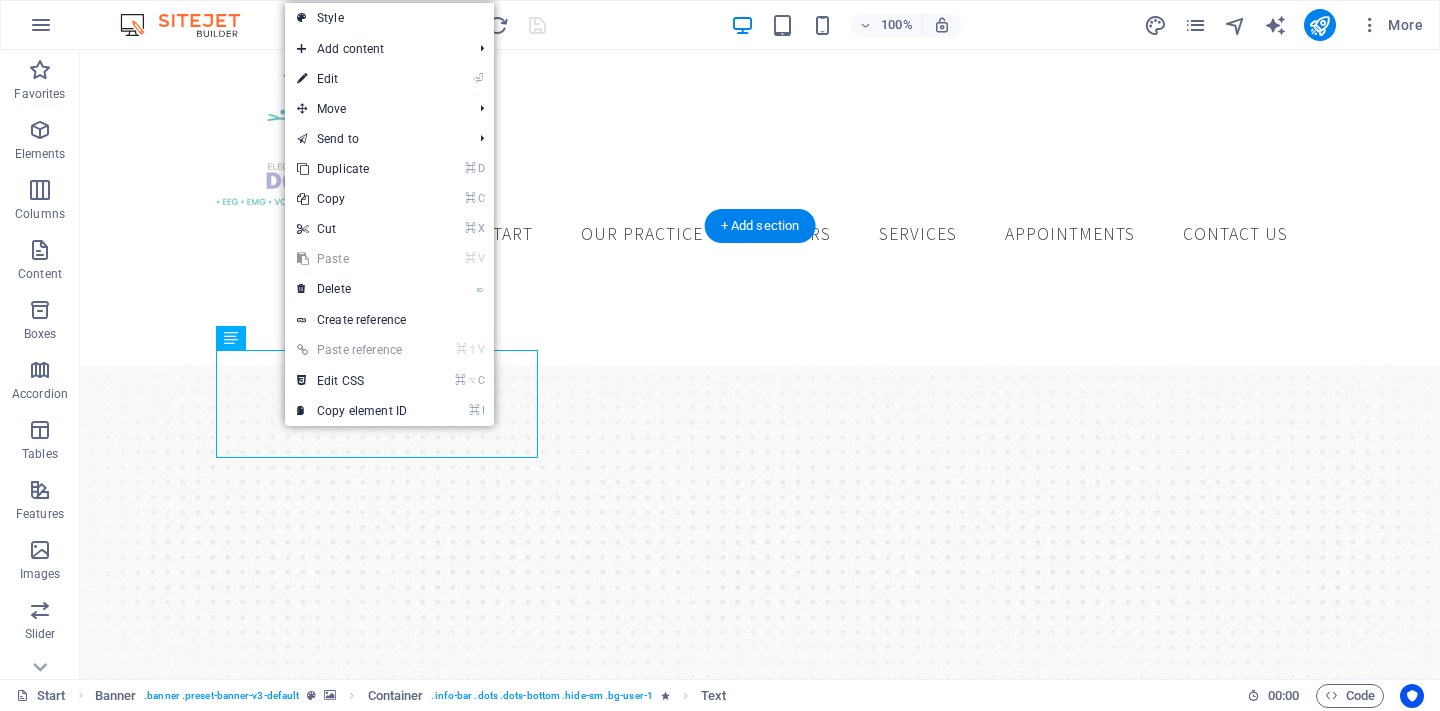 click on "⌘ V  Paste" at bounding box center [389, 259] 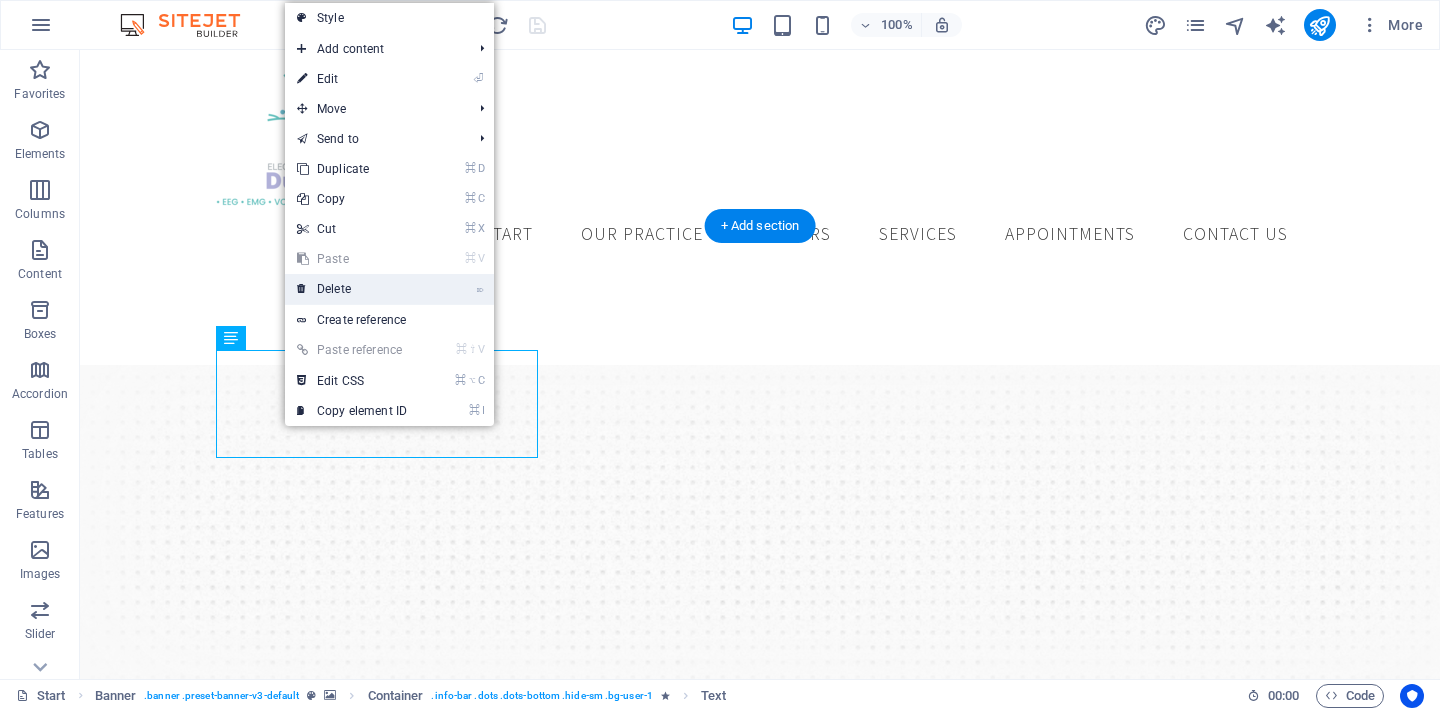 click on "⌦  Delete" at bounding box center (389, 289) 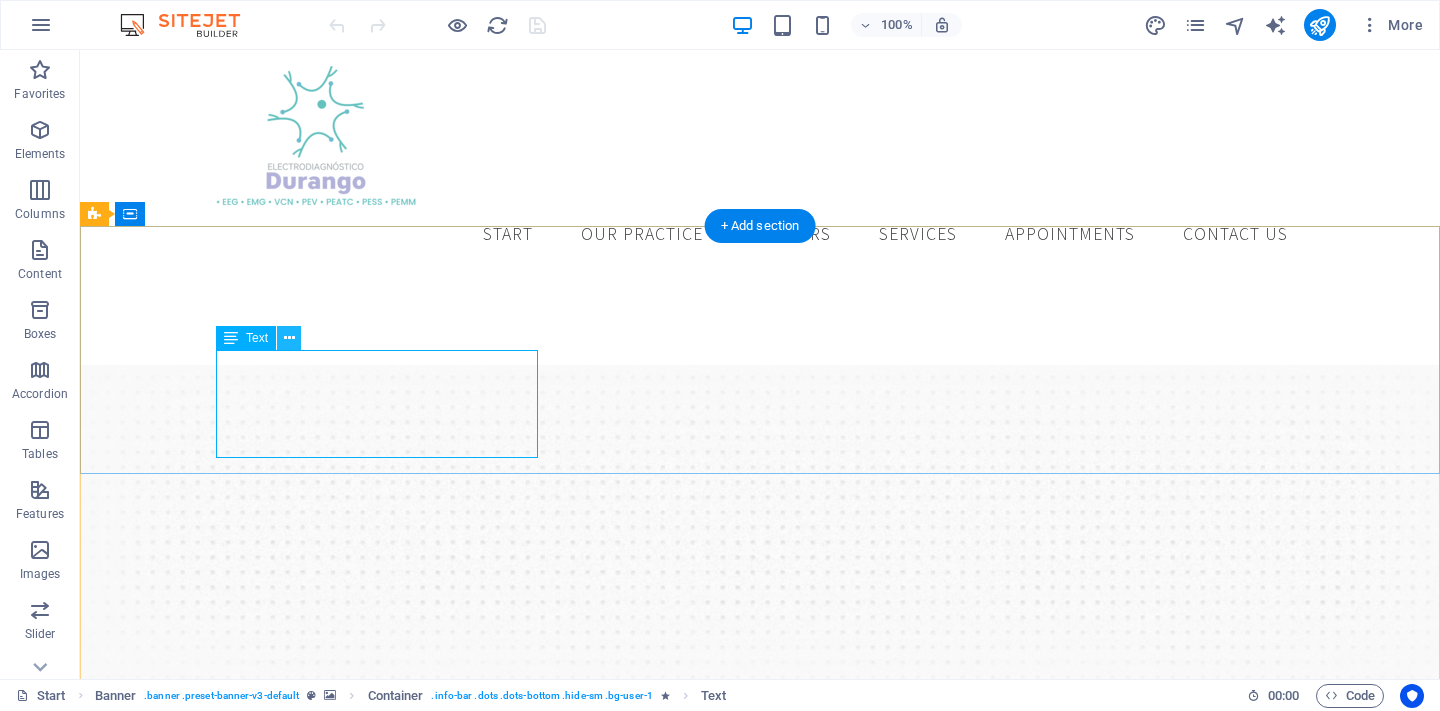 click at bounding box center [289, 338] 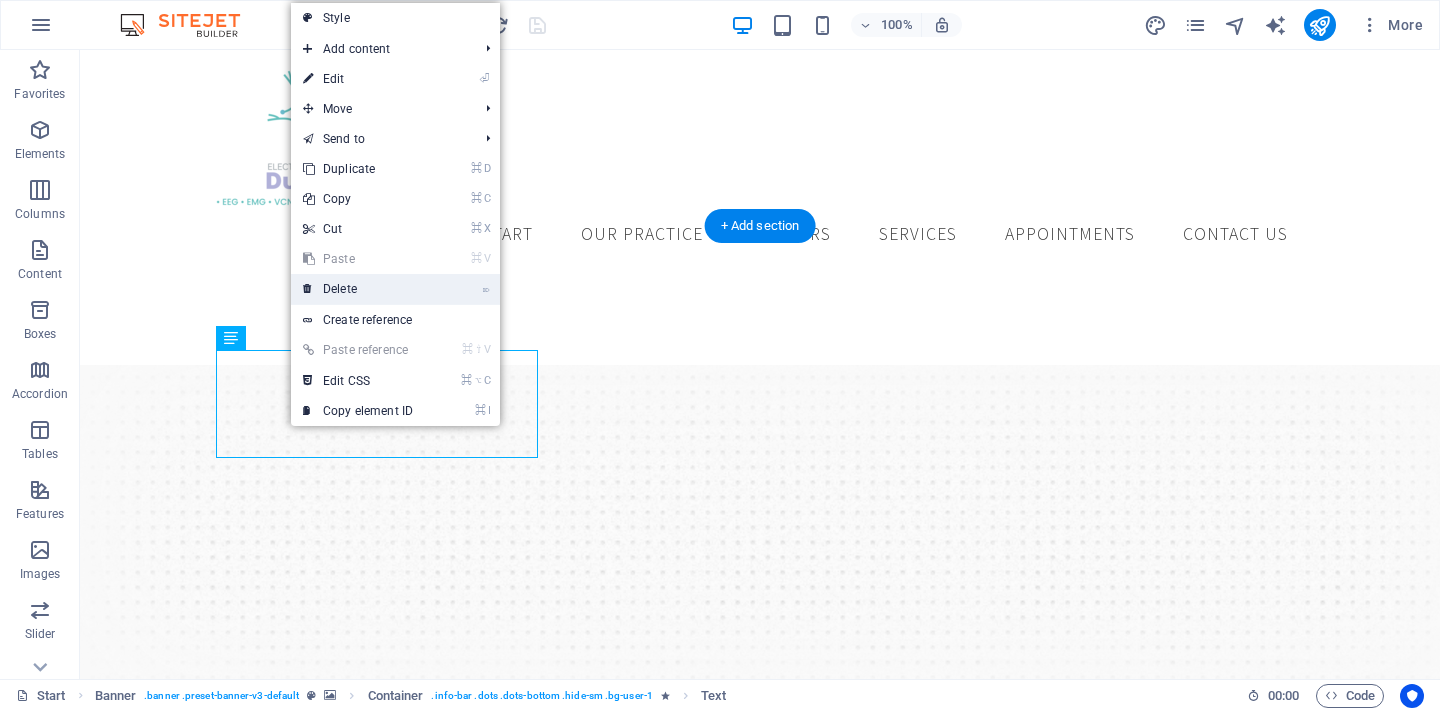 click on "⌦  Delete" at bounding box center [358, 289] 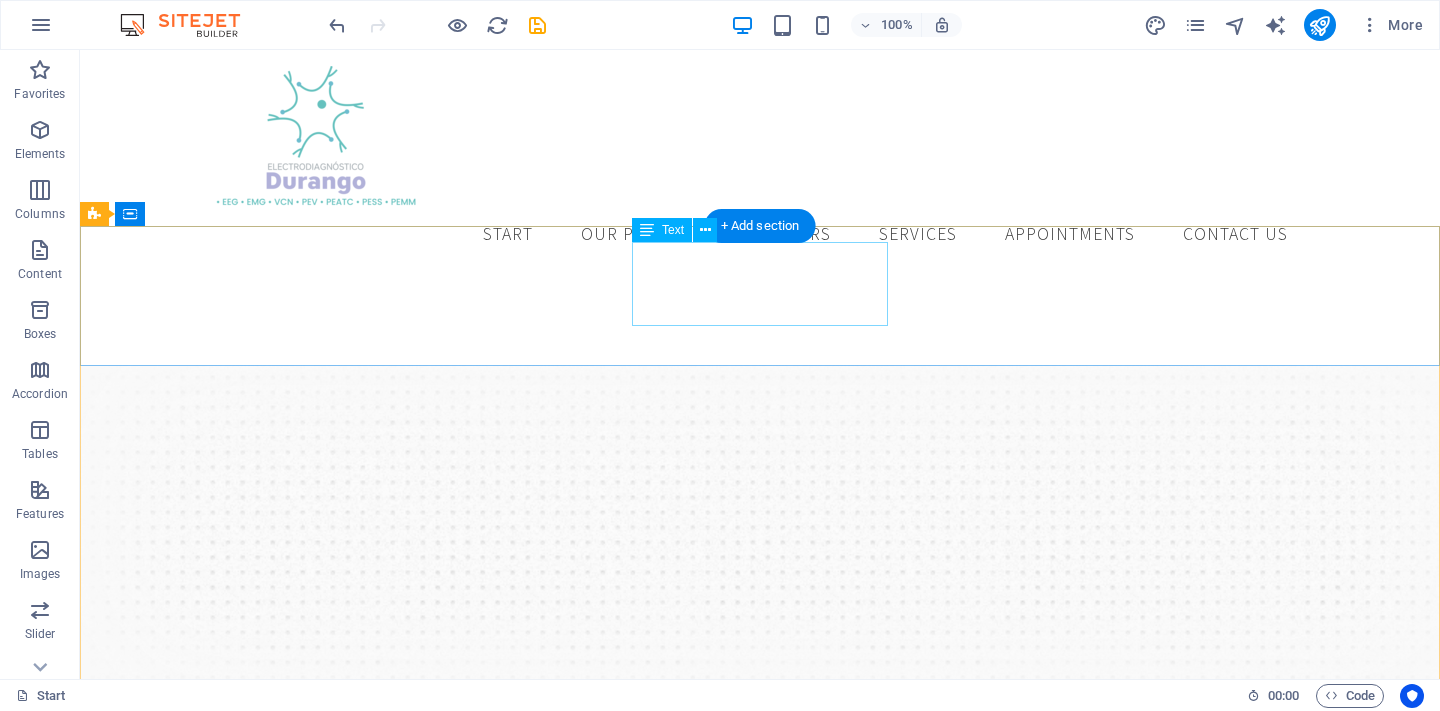 click on "Phone Call us!" at bounding box center (760, 969) 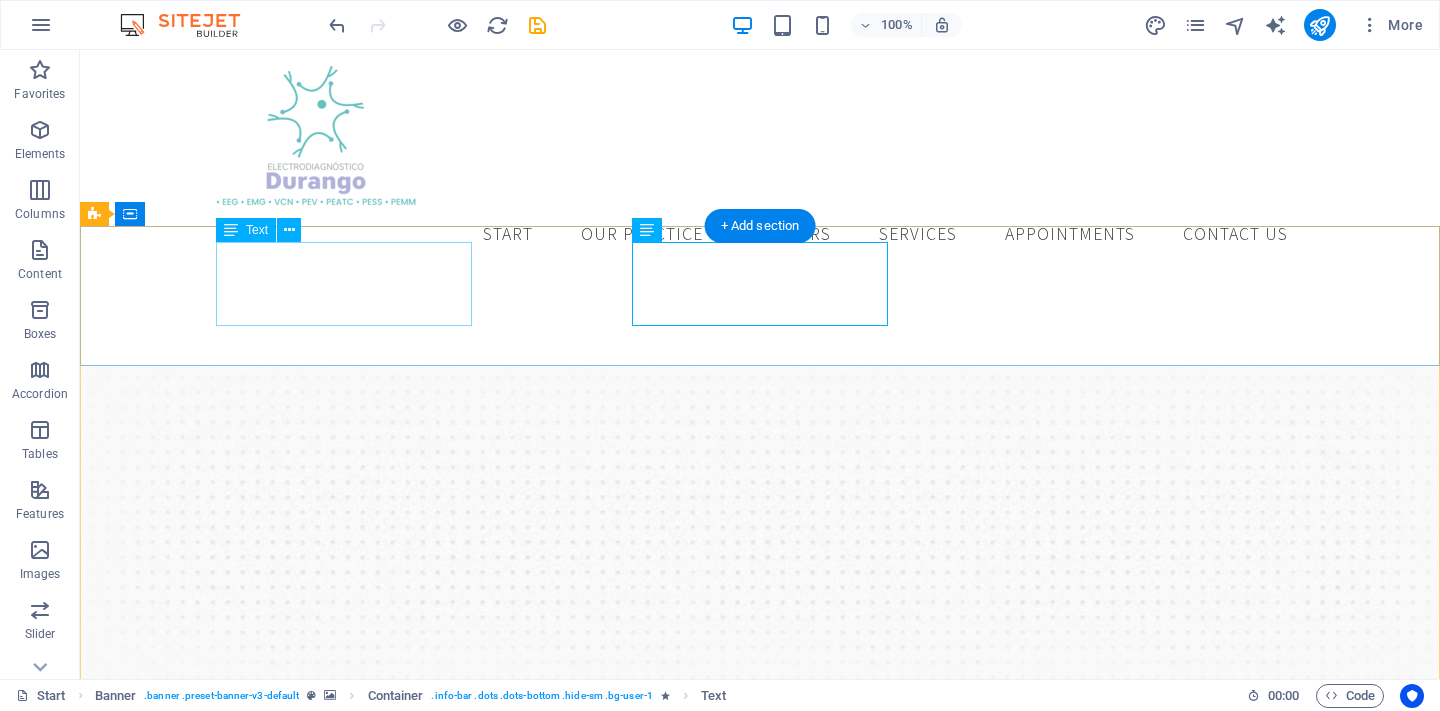 click on "Address" at bounding box center (760, 885) 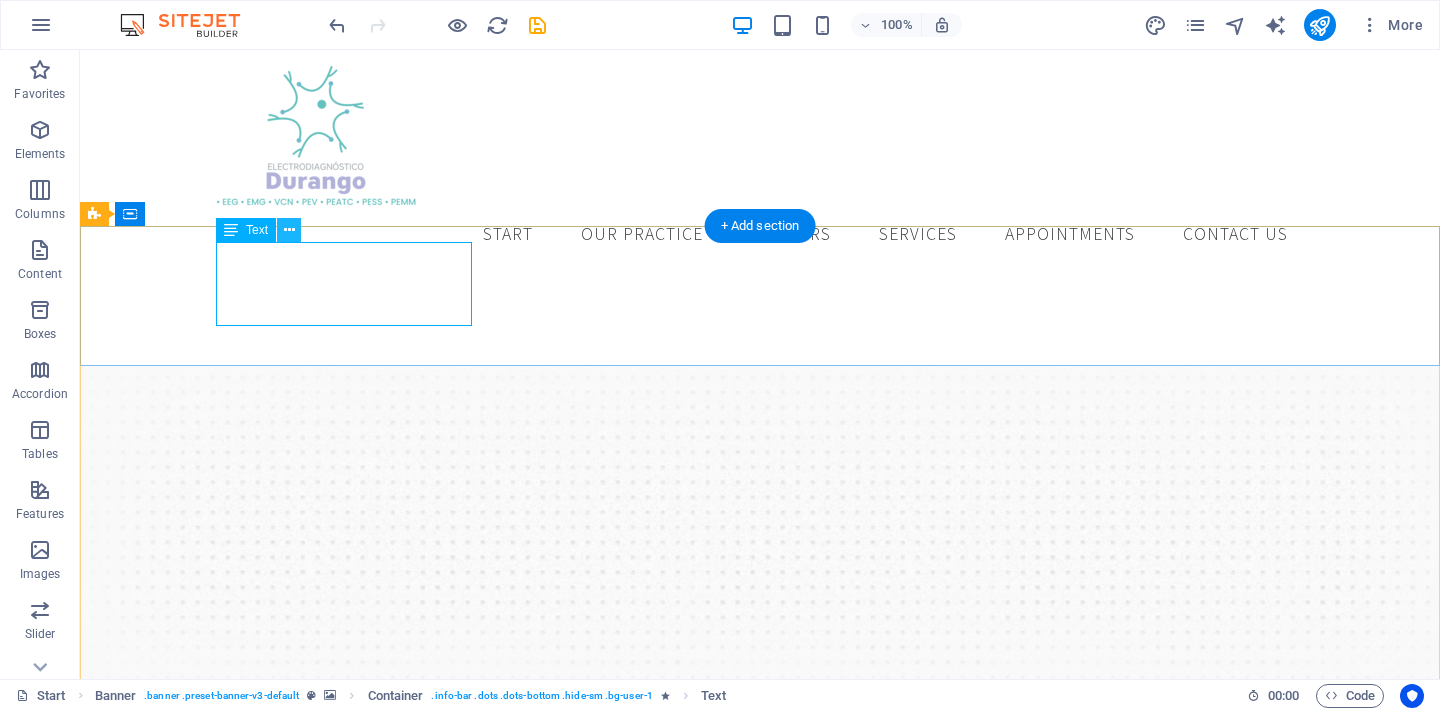 click at bounding box center [289, 230] 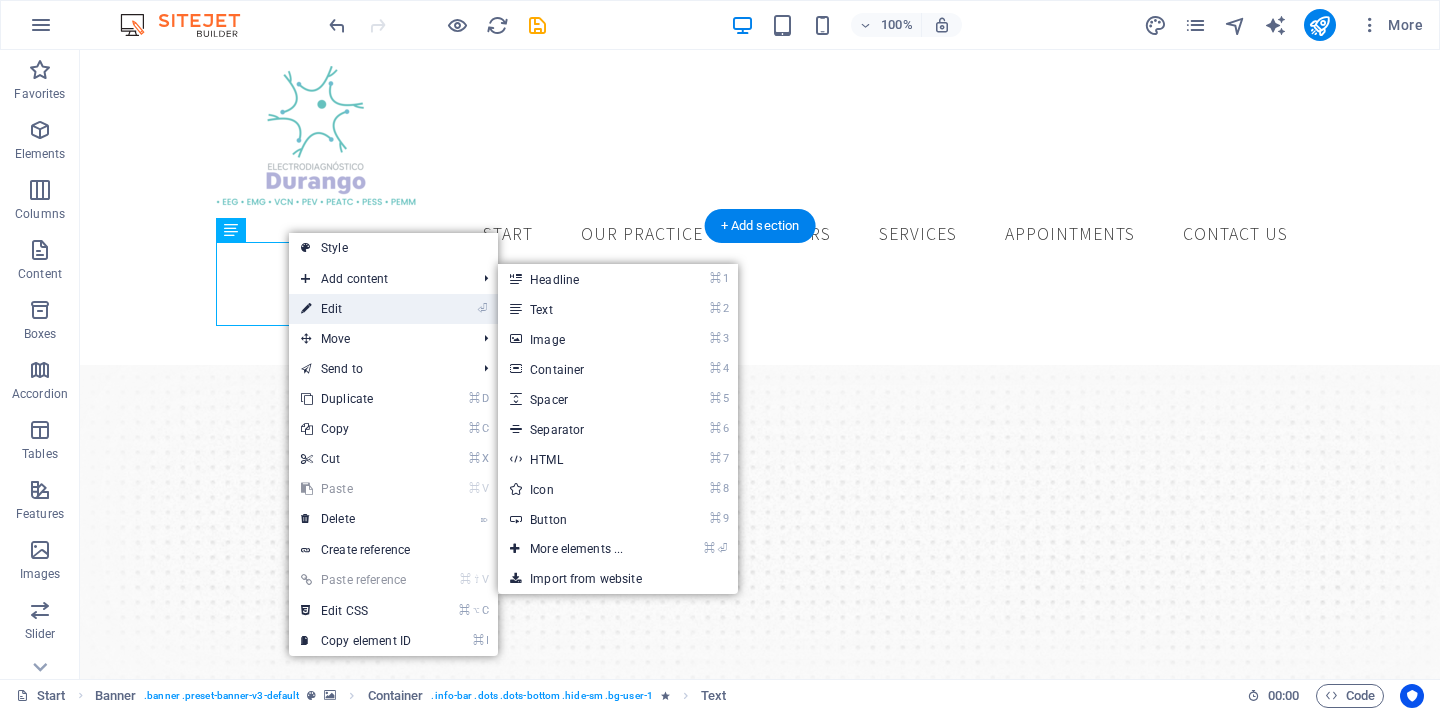 click on "⏎  Edit" at bounding box center [356, 309] 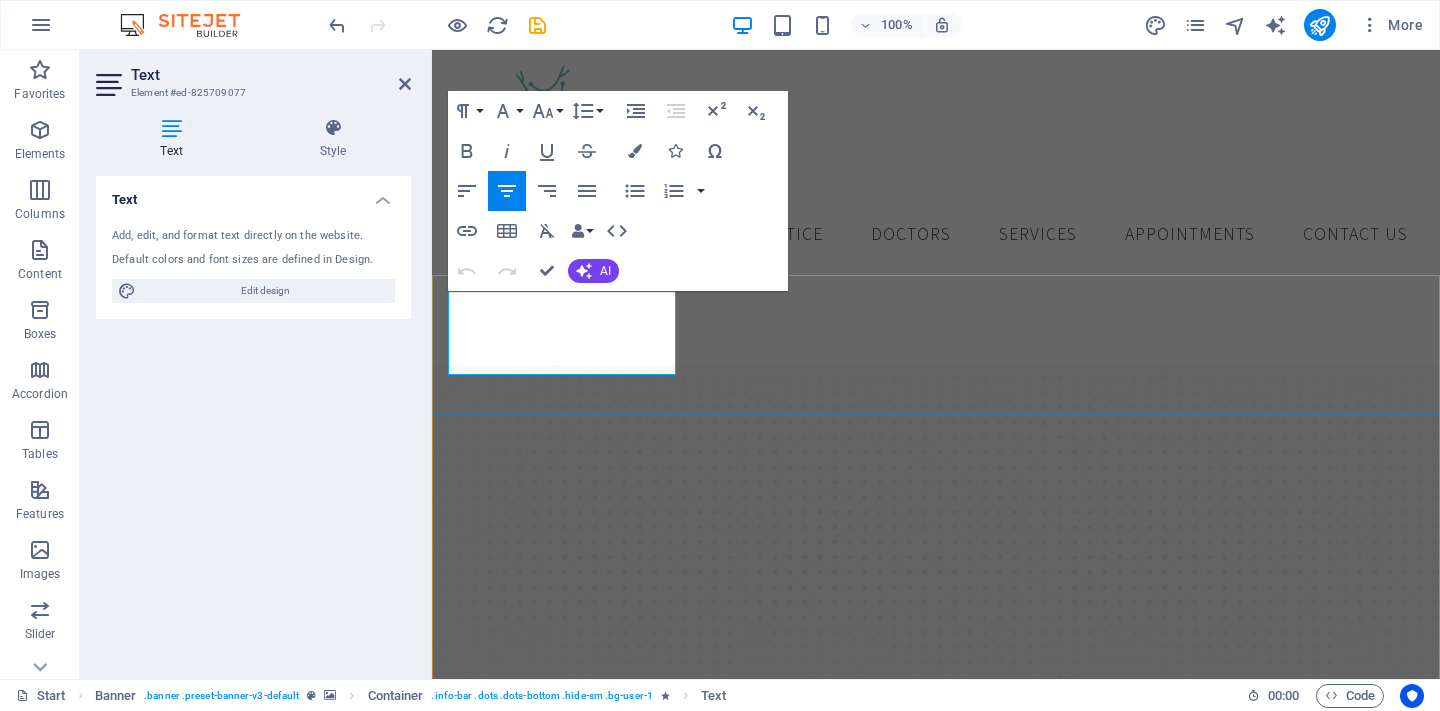 click at bounding box center (936, 885) 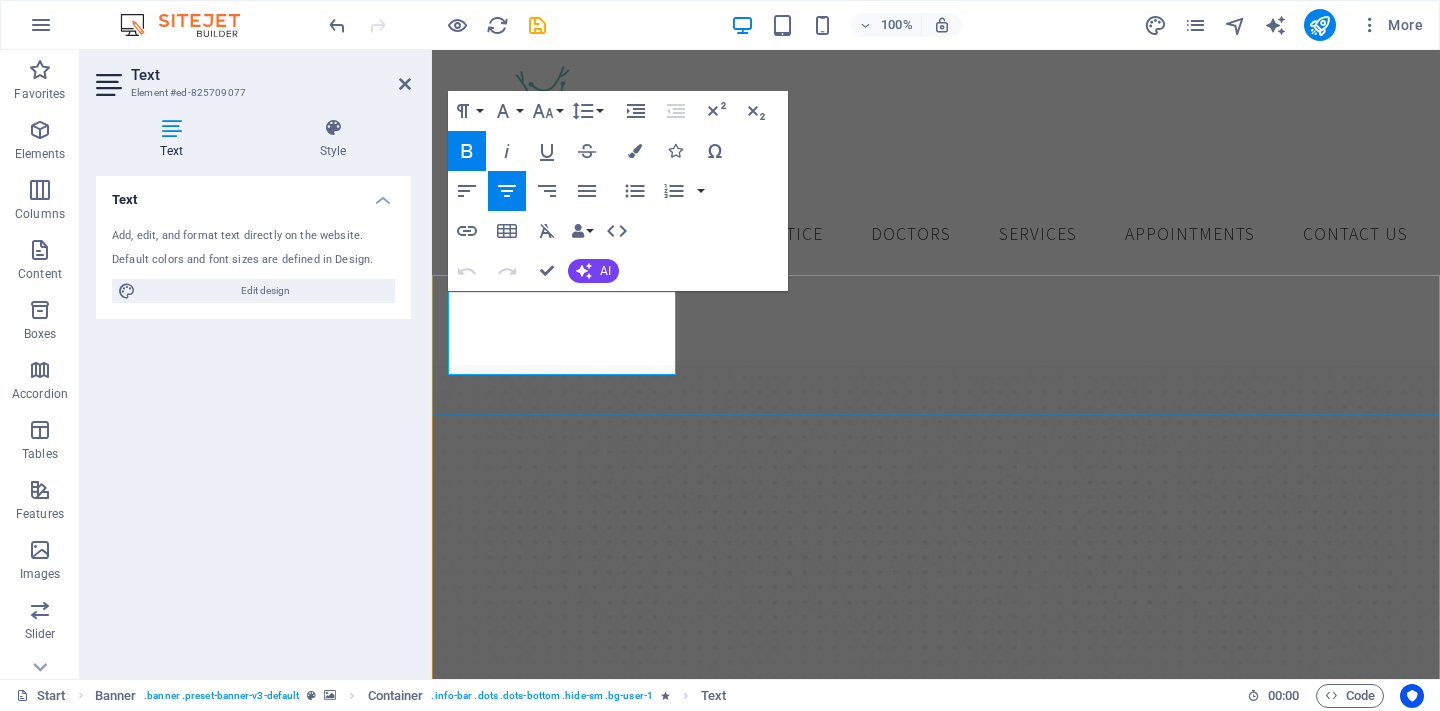 type 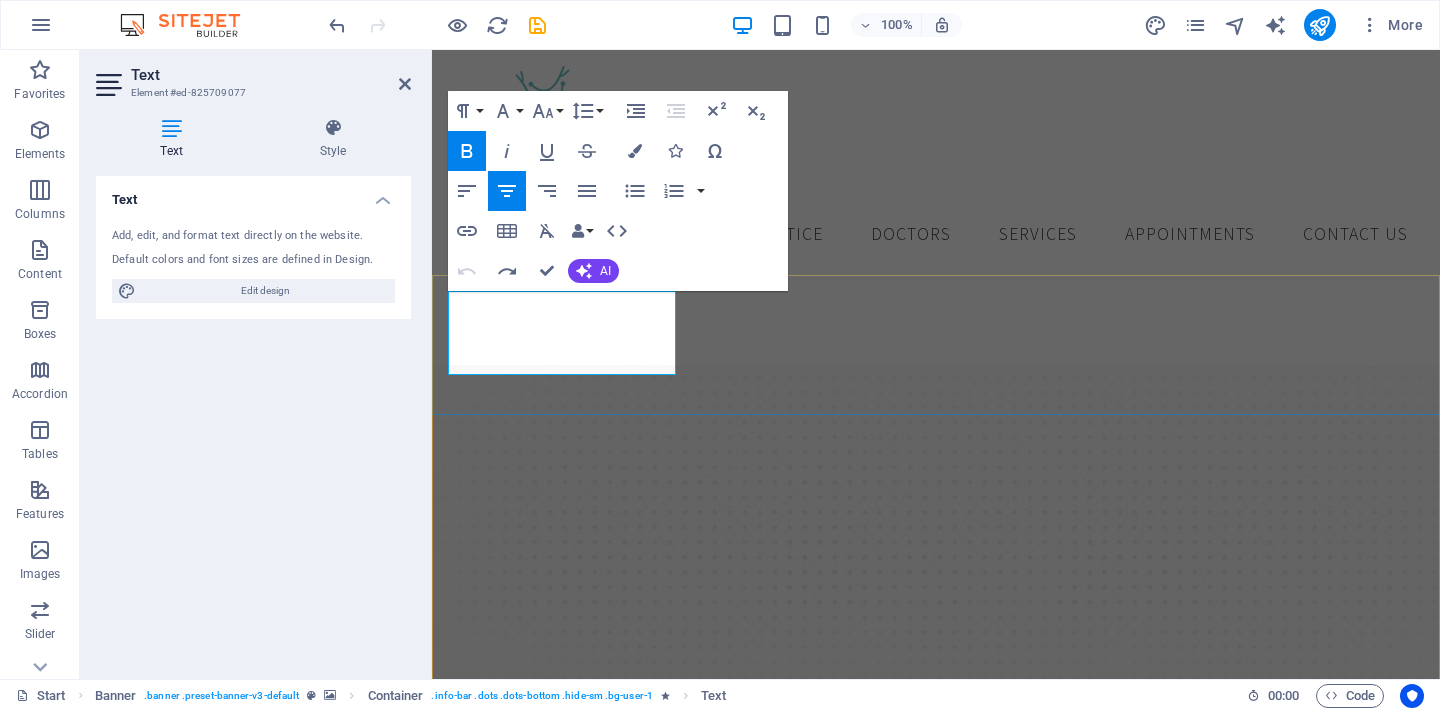 click at bounding box center (936, 885) 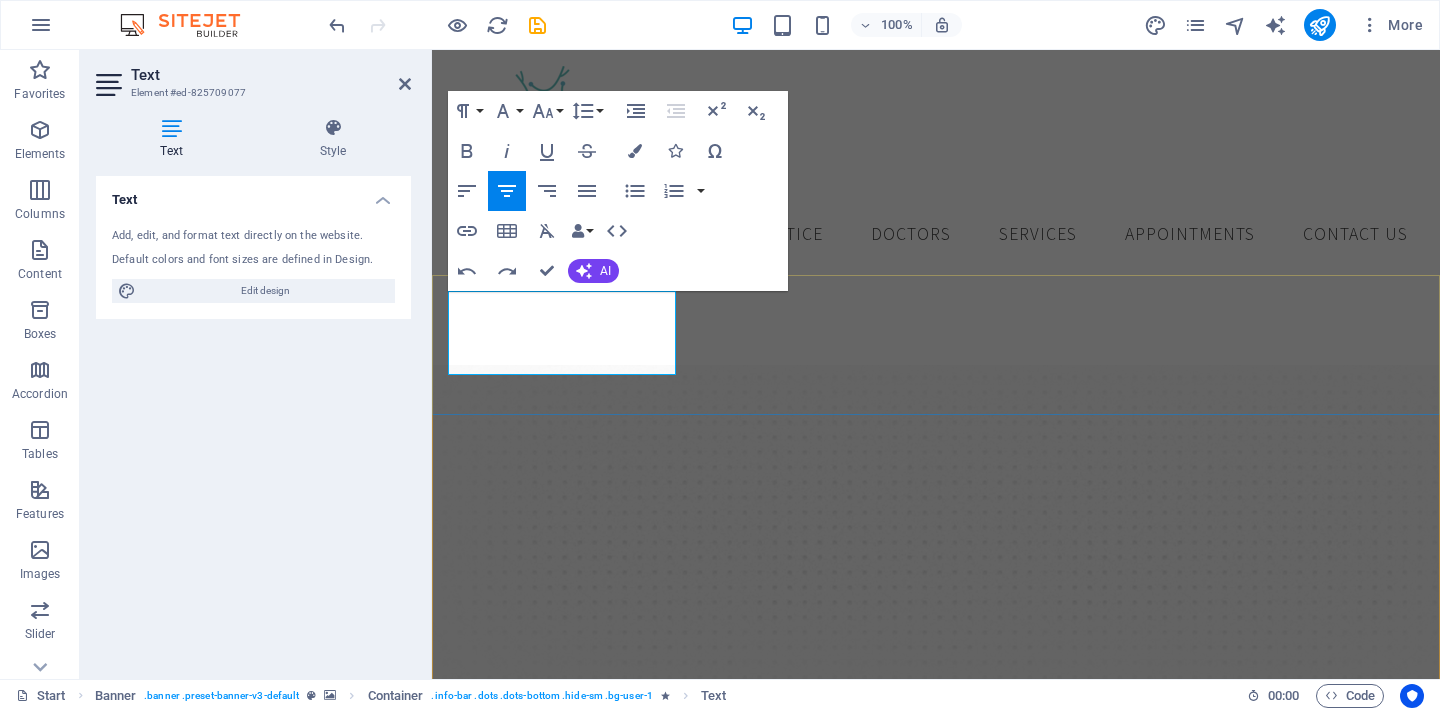 click at bounding box center [936, 885] 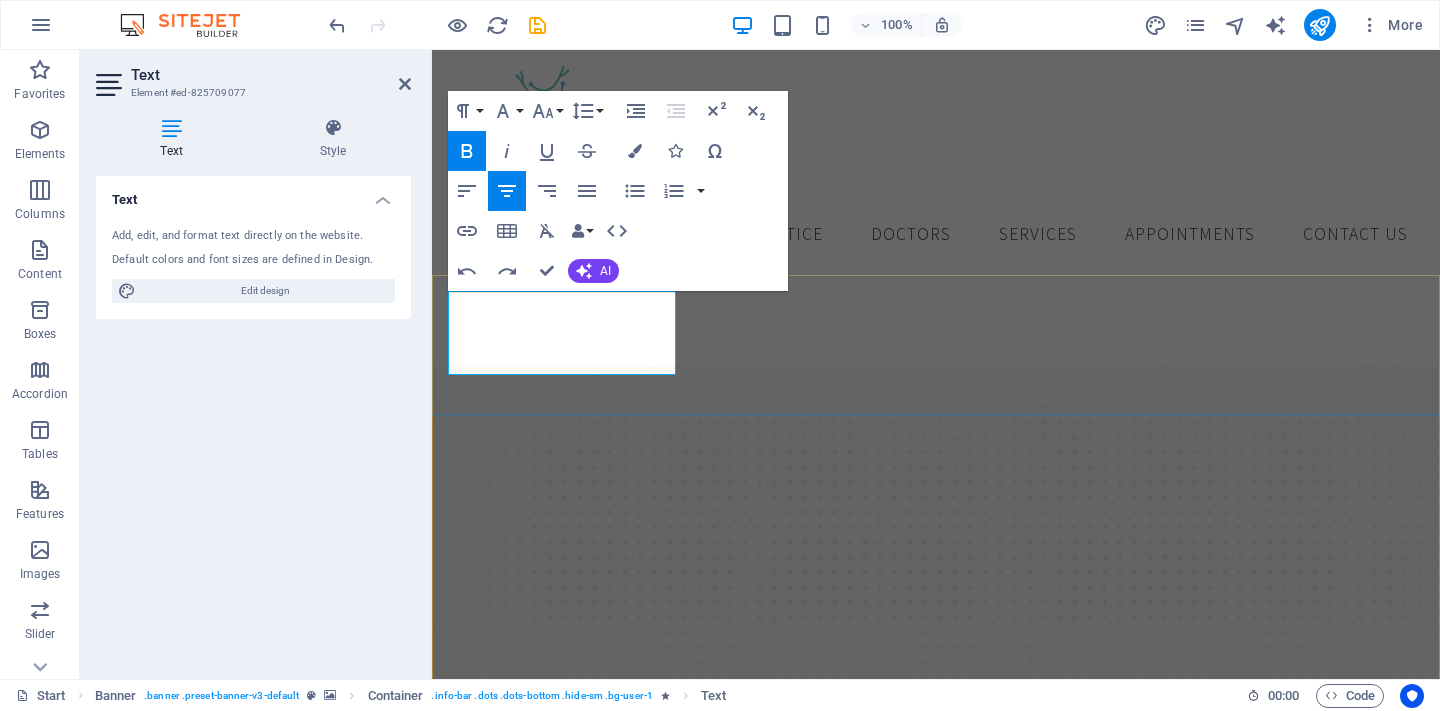 click at bounding box center (936, 885) 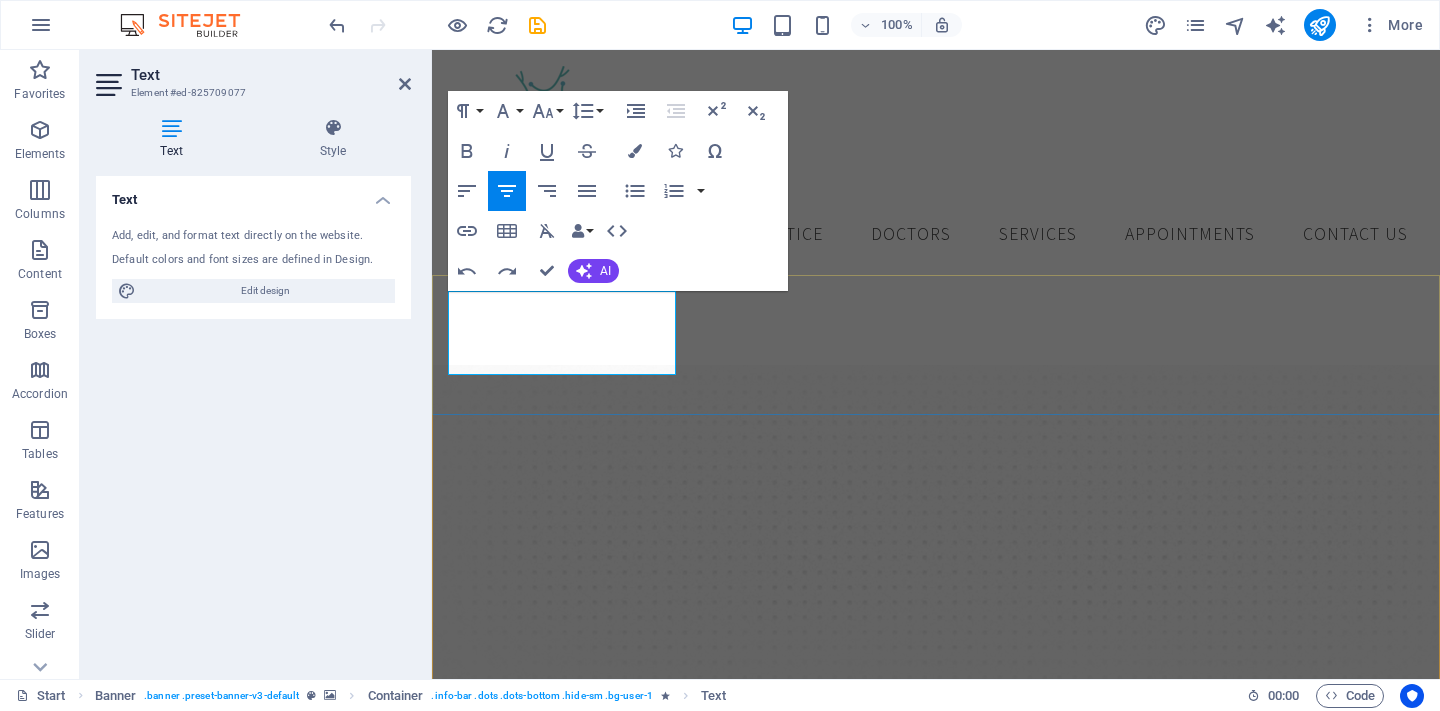 click on "Address" at bounding box center (936, 885) 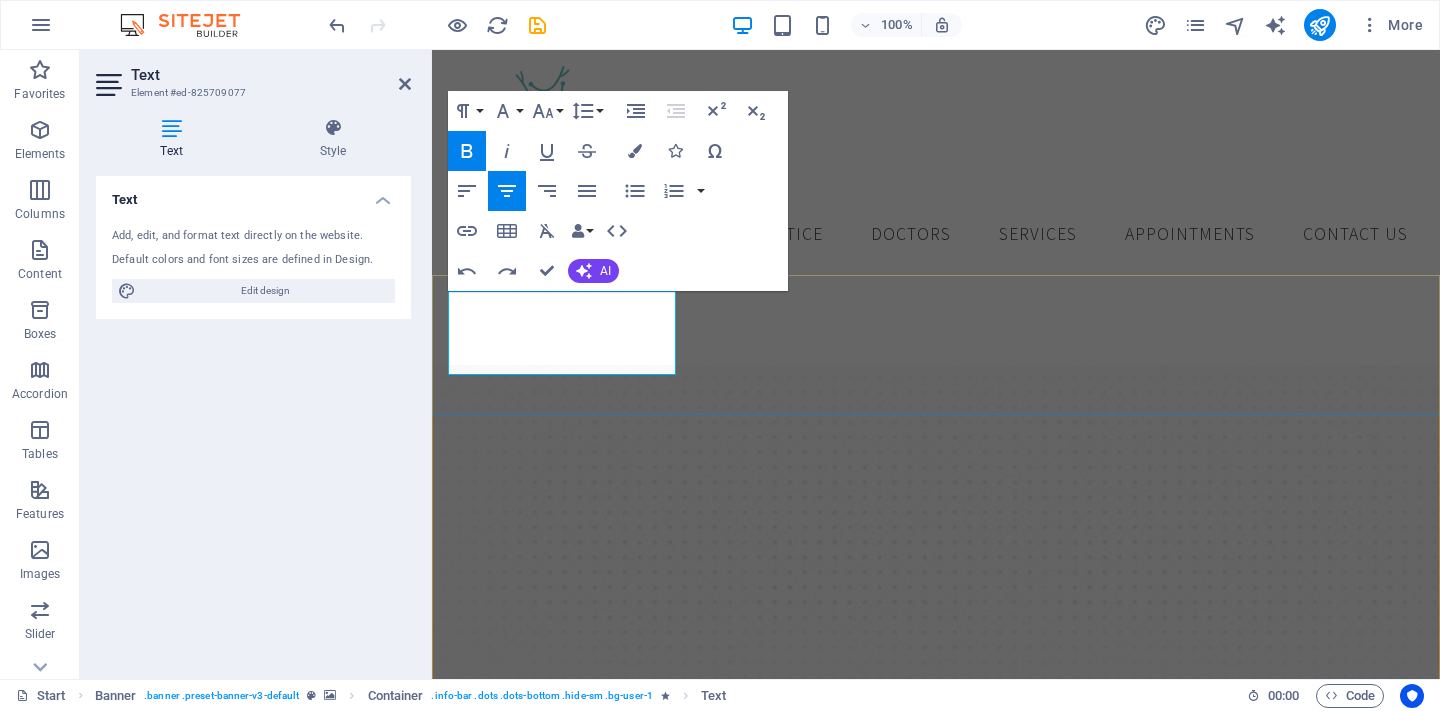 click on "Address" at bounding box center (936, 885) 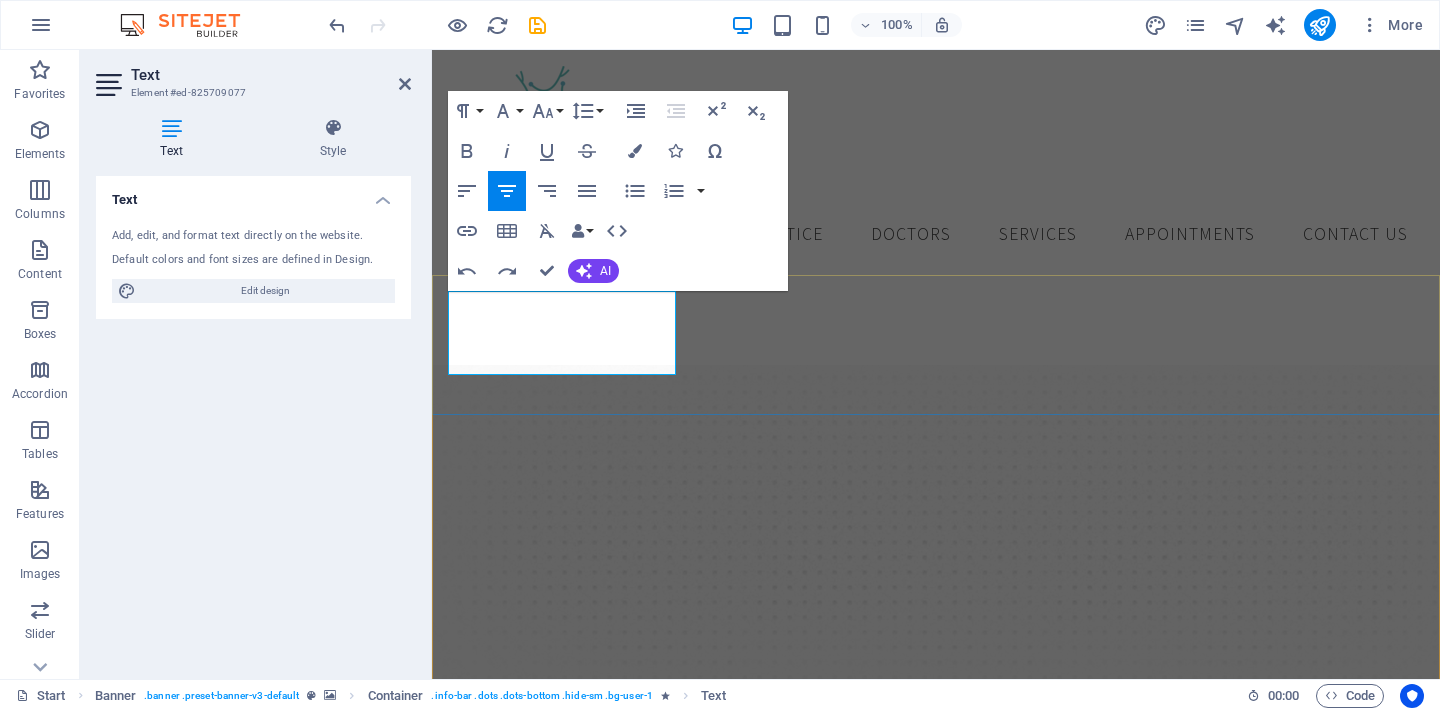 click on "DirecciónAddress" at bounding box center [936, 873] 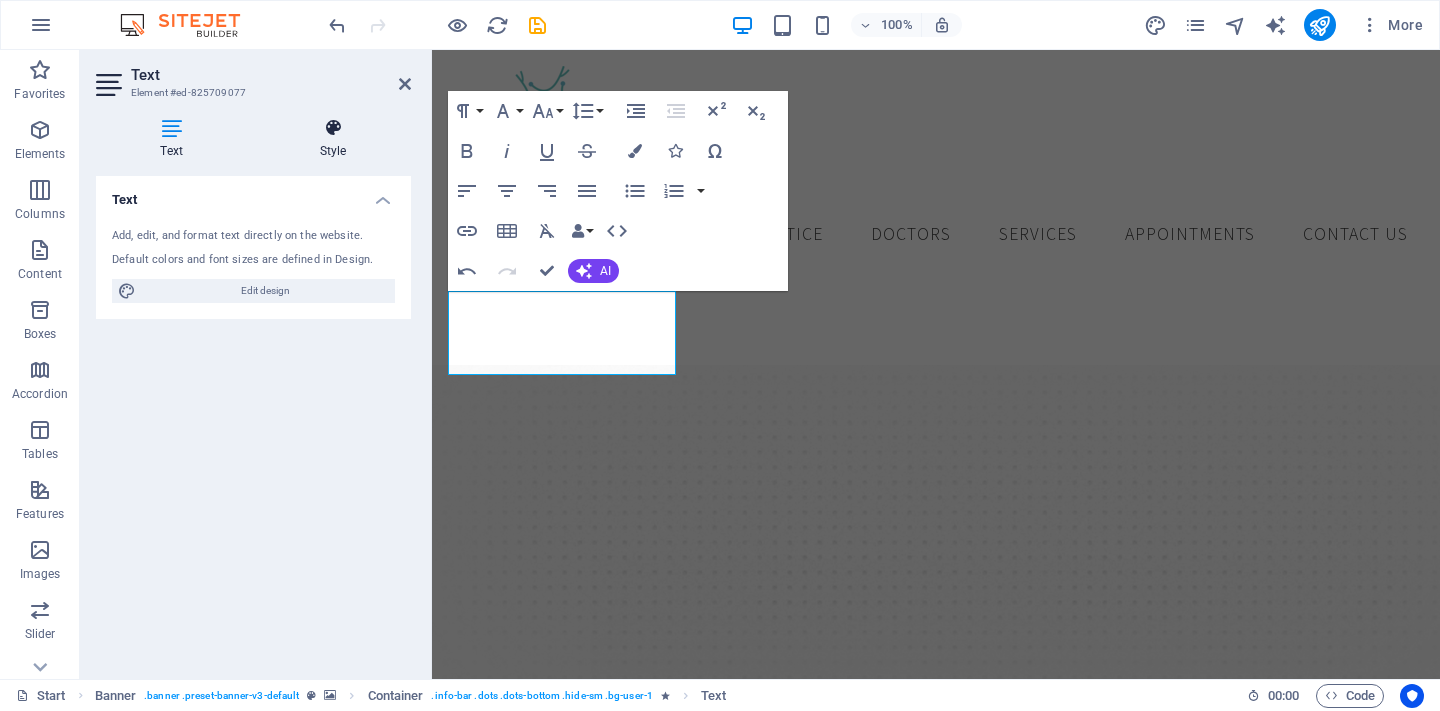 click on "Style" at bounding box center (333, 139) 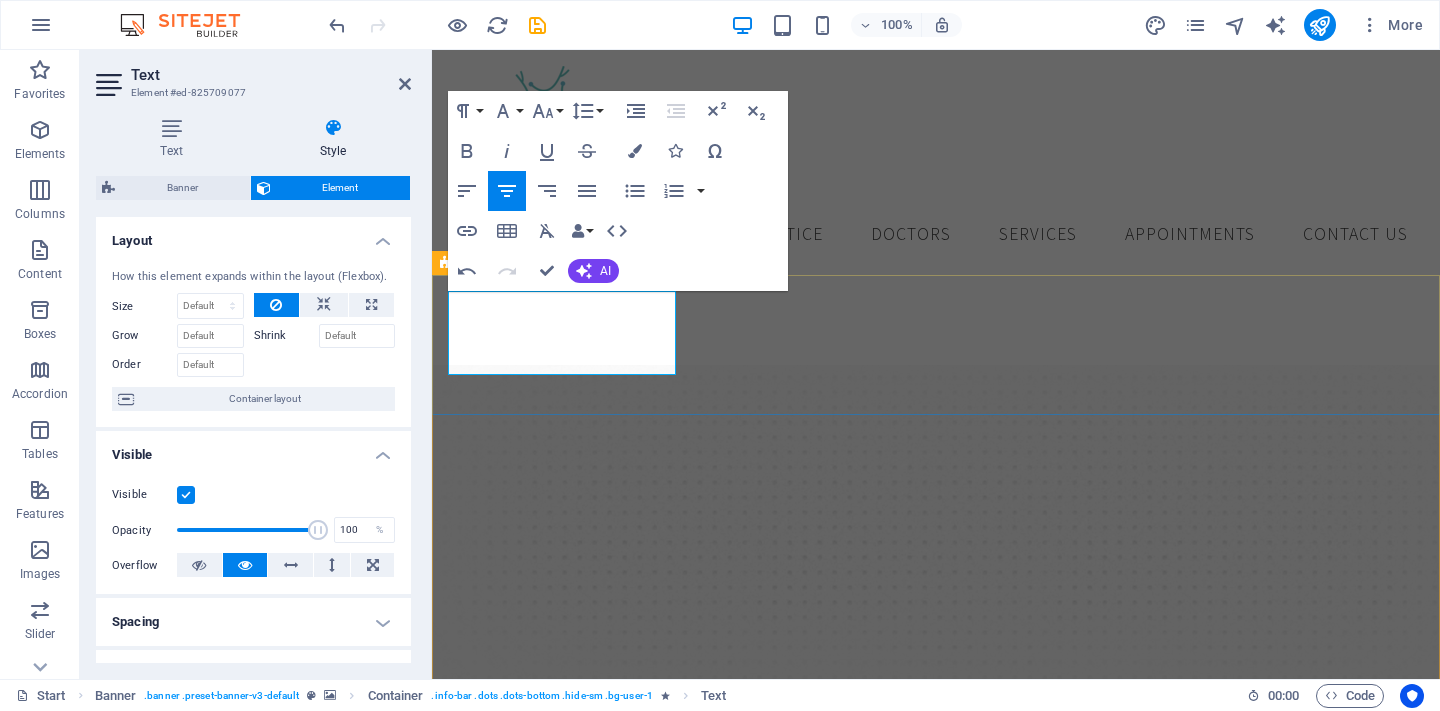 click on "Dirección" at bounding box center (936, 885) 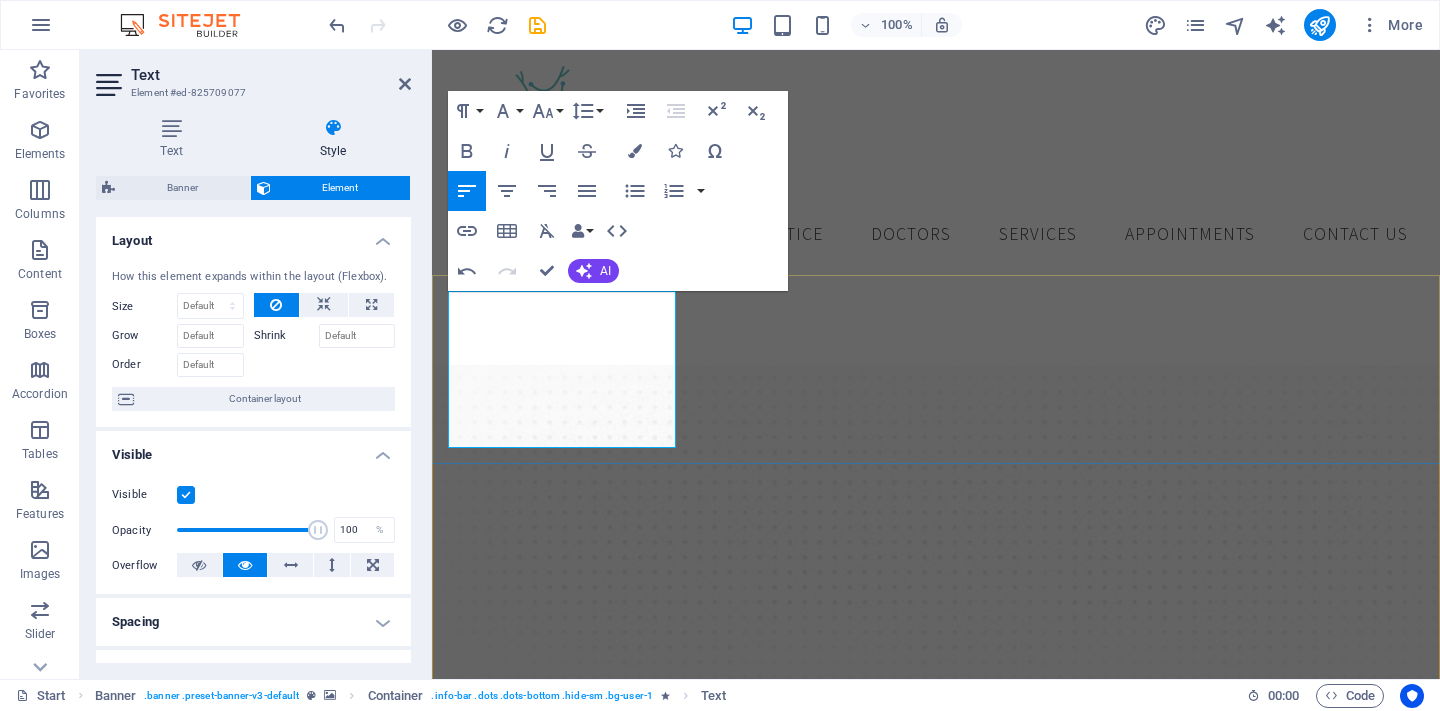 drag, startPoint x: 566, startPoint y: 387, endPoint x: 477, endPoint y: 363, distance: 92.17918 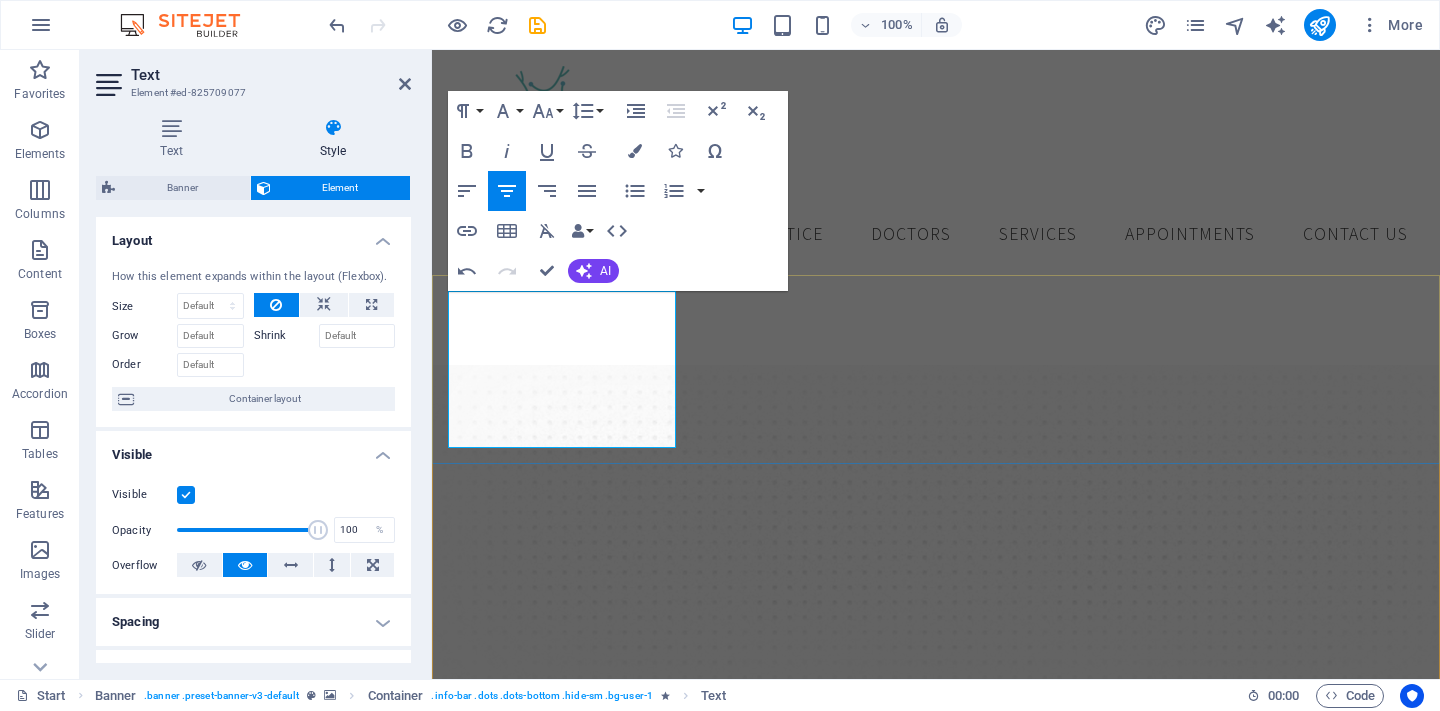 drag, startPoint x: 509, startPoint y: 388, endPoint x: 449, endPoint y: 347, distance: 72.67049 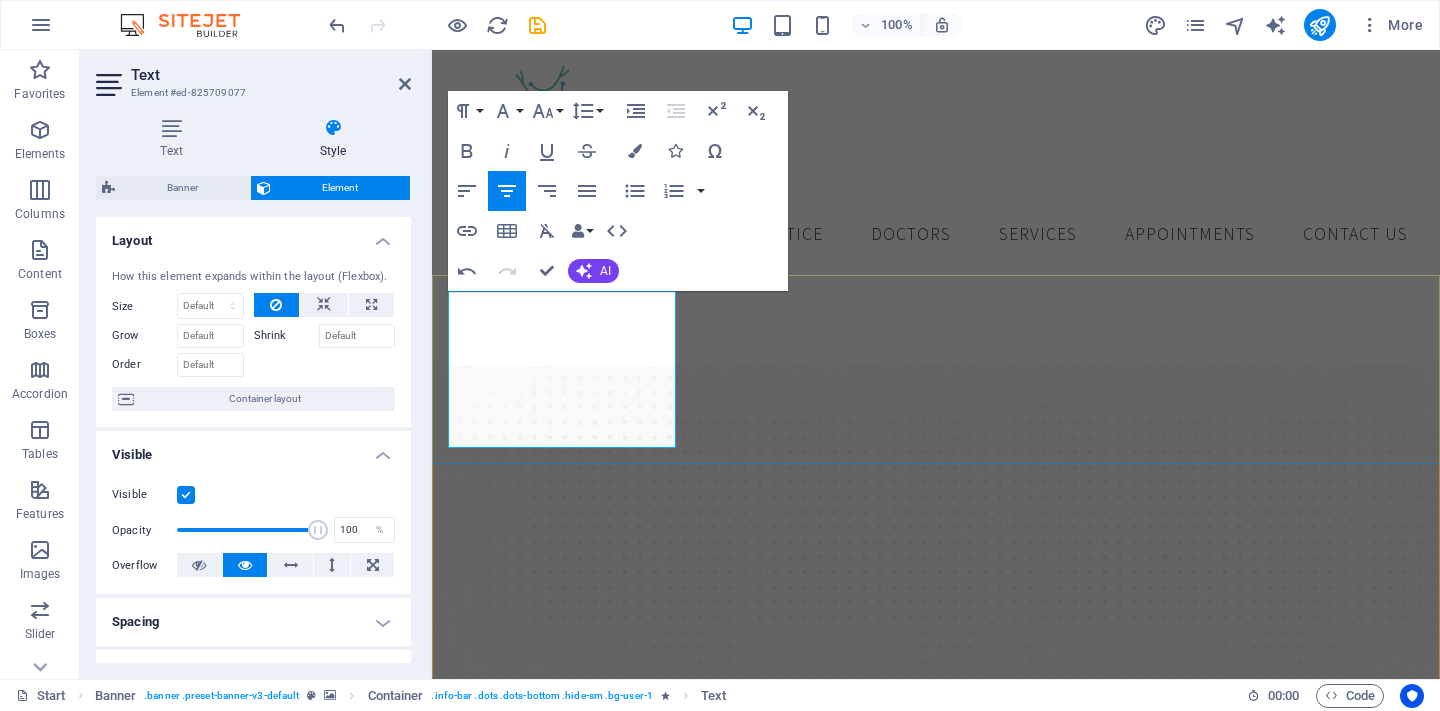 click on "Dirección Central médica Guadiana. Lázaro Cárdenas 525 sur ,   Porfirio Díaz ,   Durango" at bounding box center (936, 949) 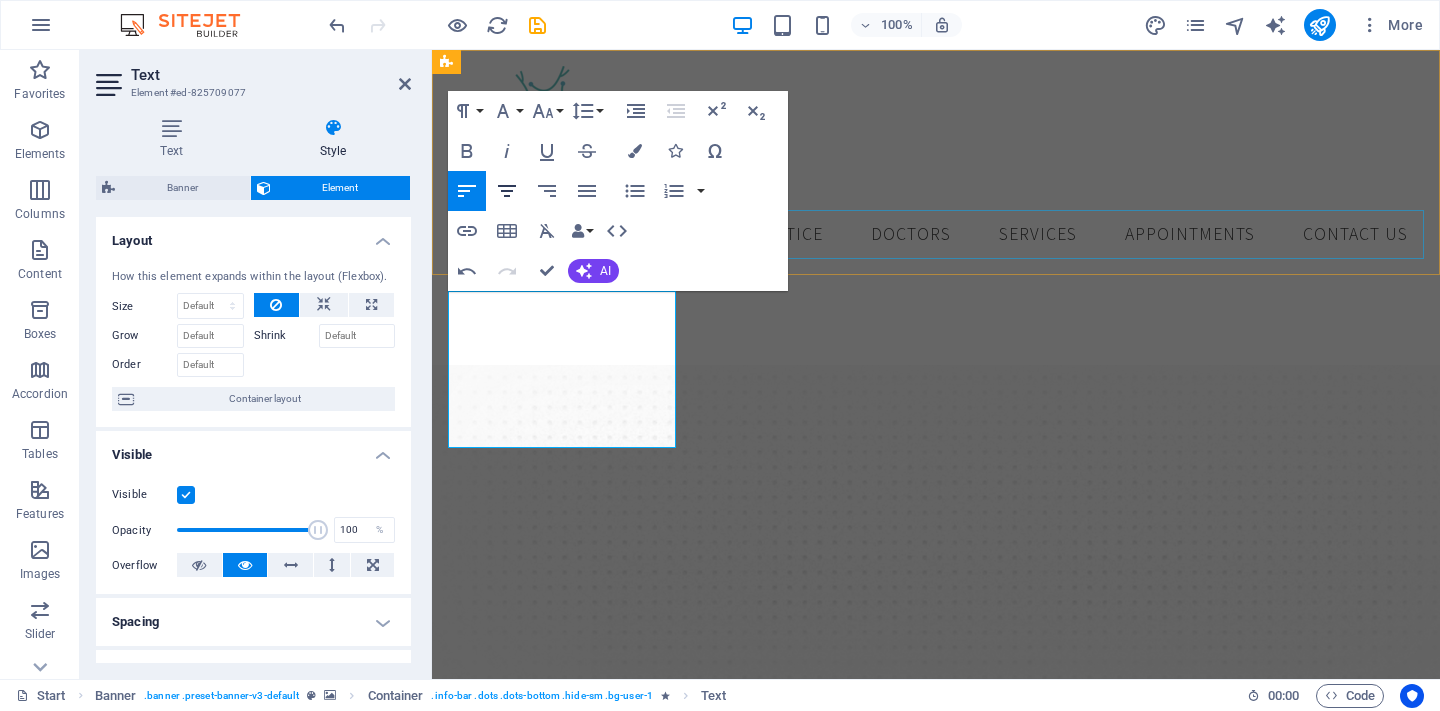 click 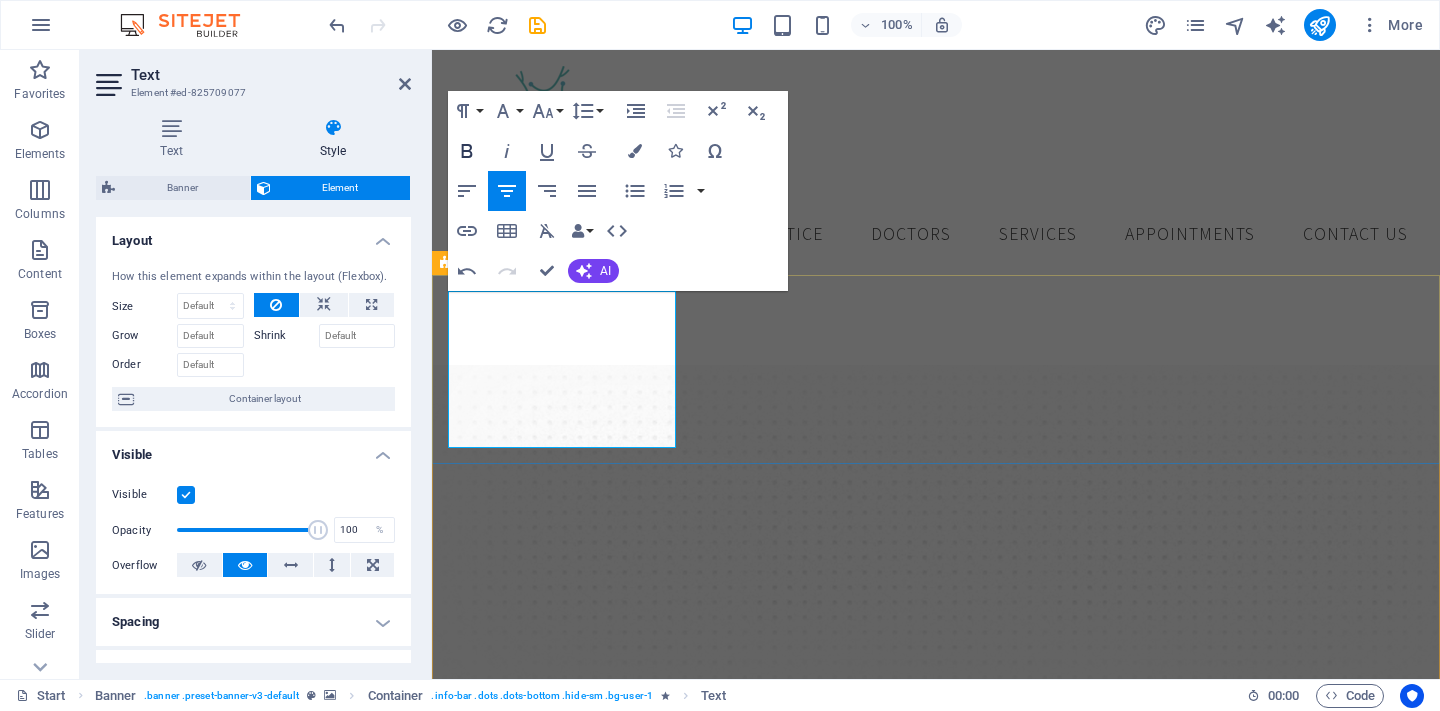 click 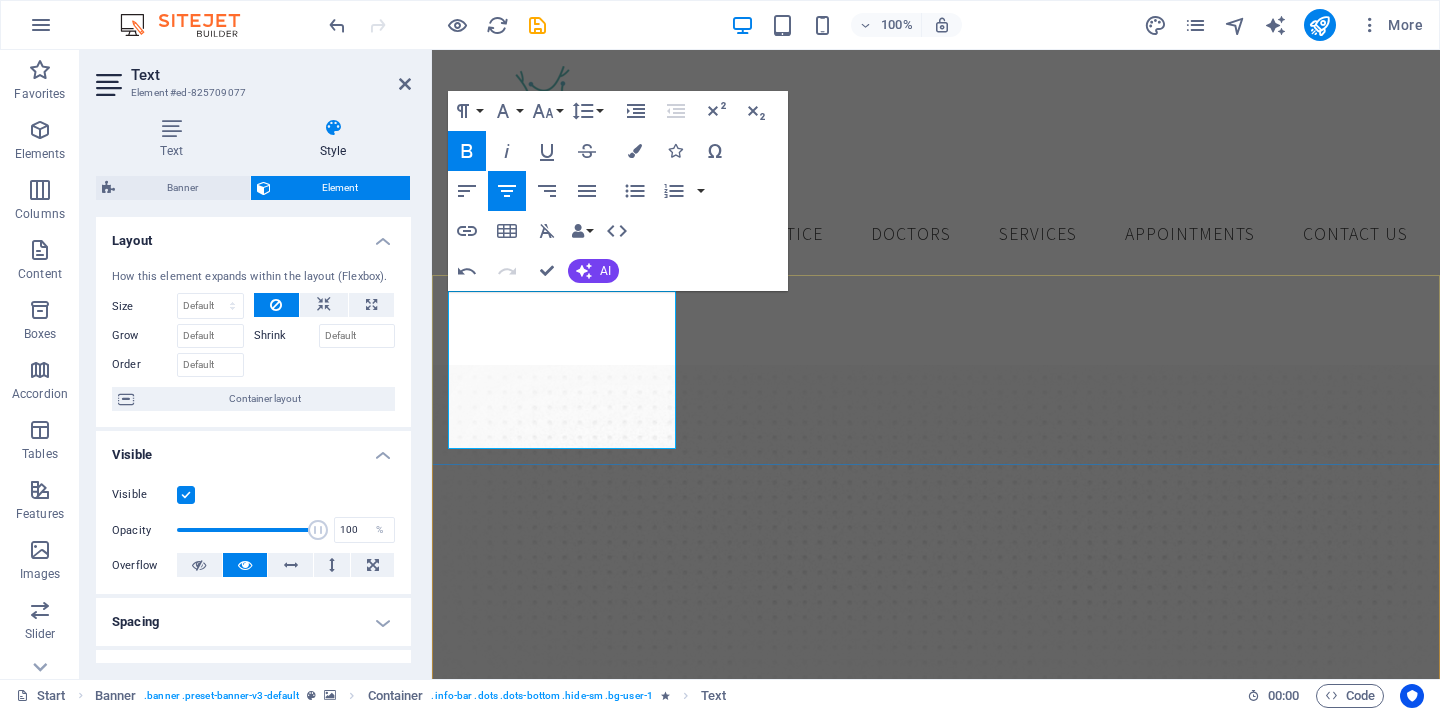 click at bounding box center (936, 950) 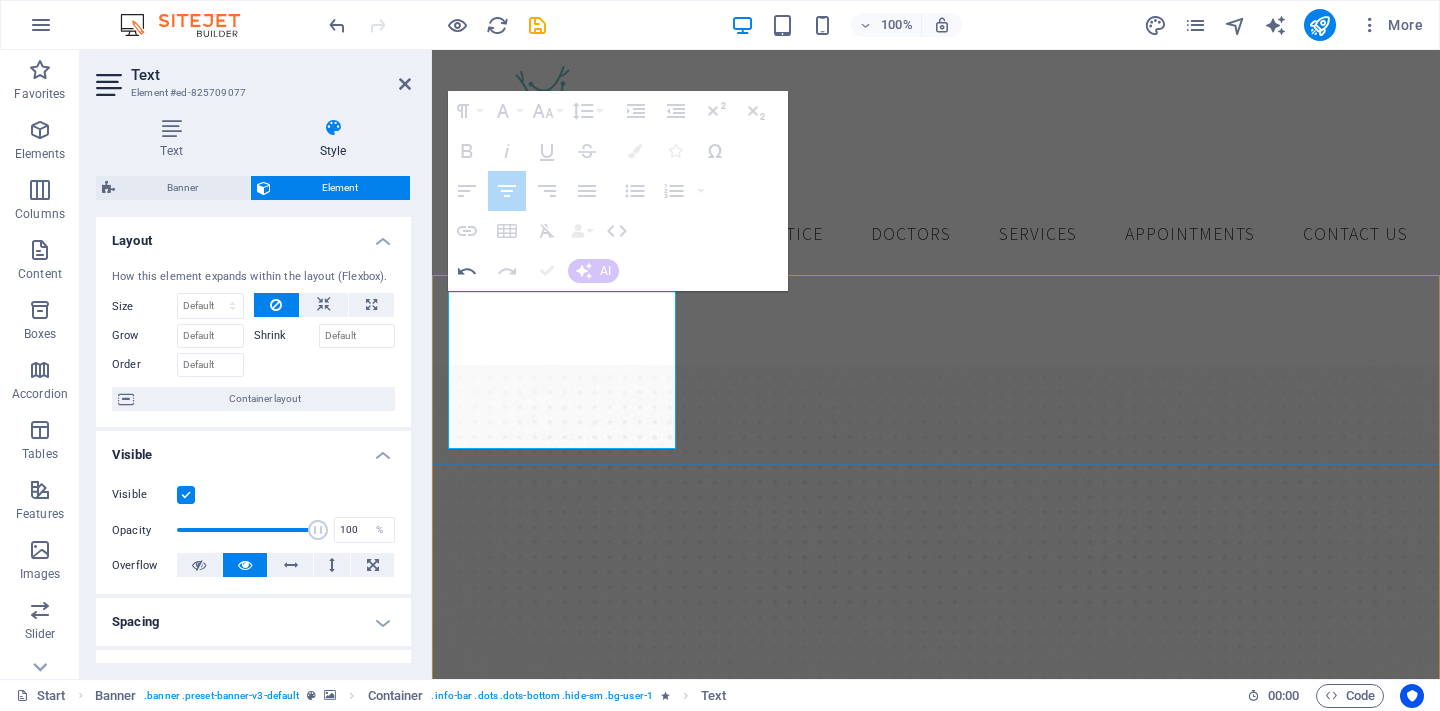 click at bounding box center [936, 950] 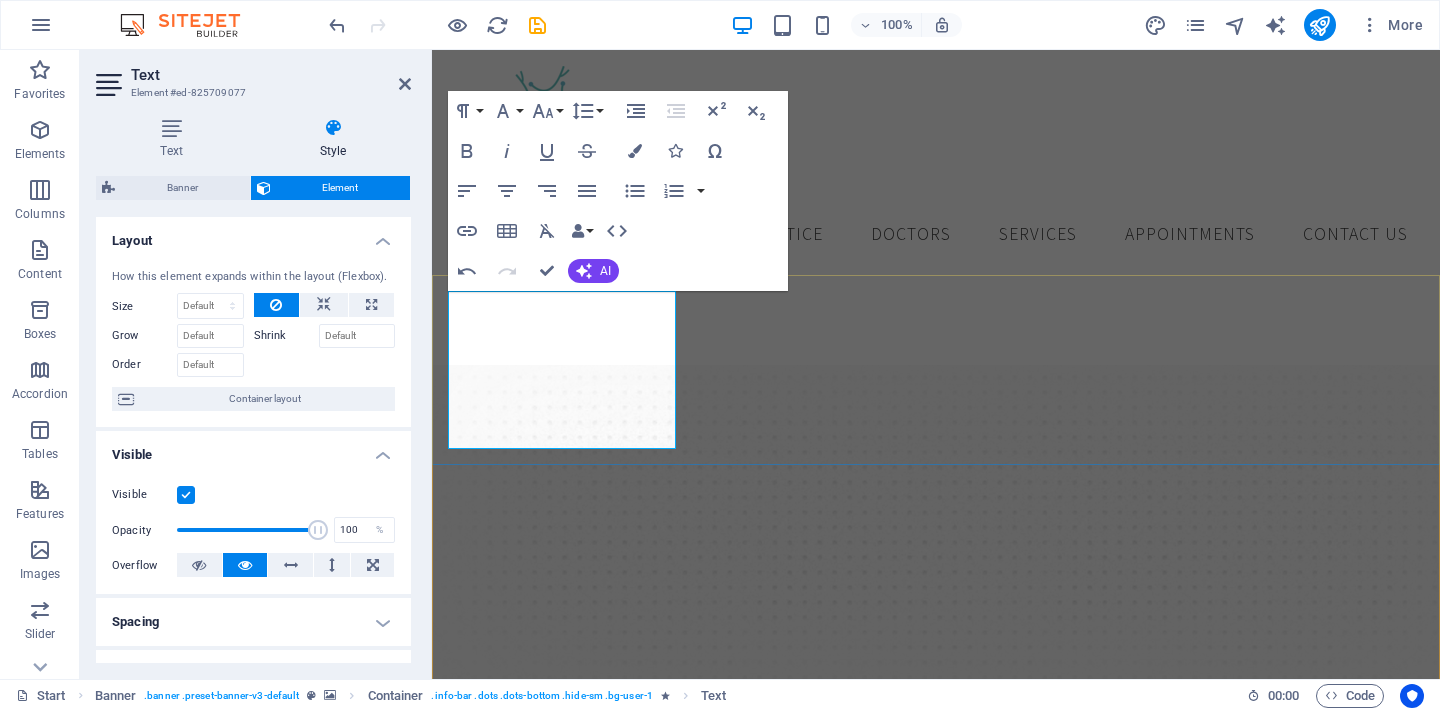 click at bounding box center [936, 950] 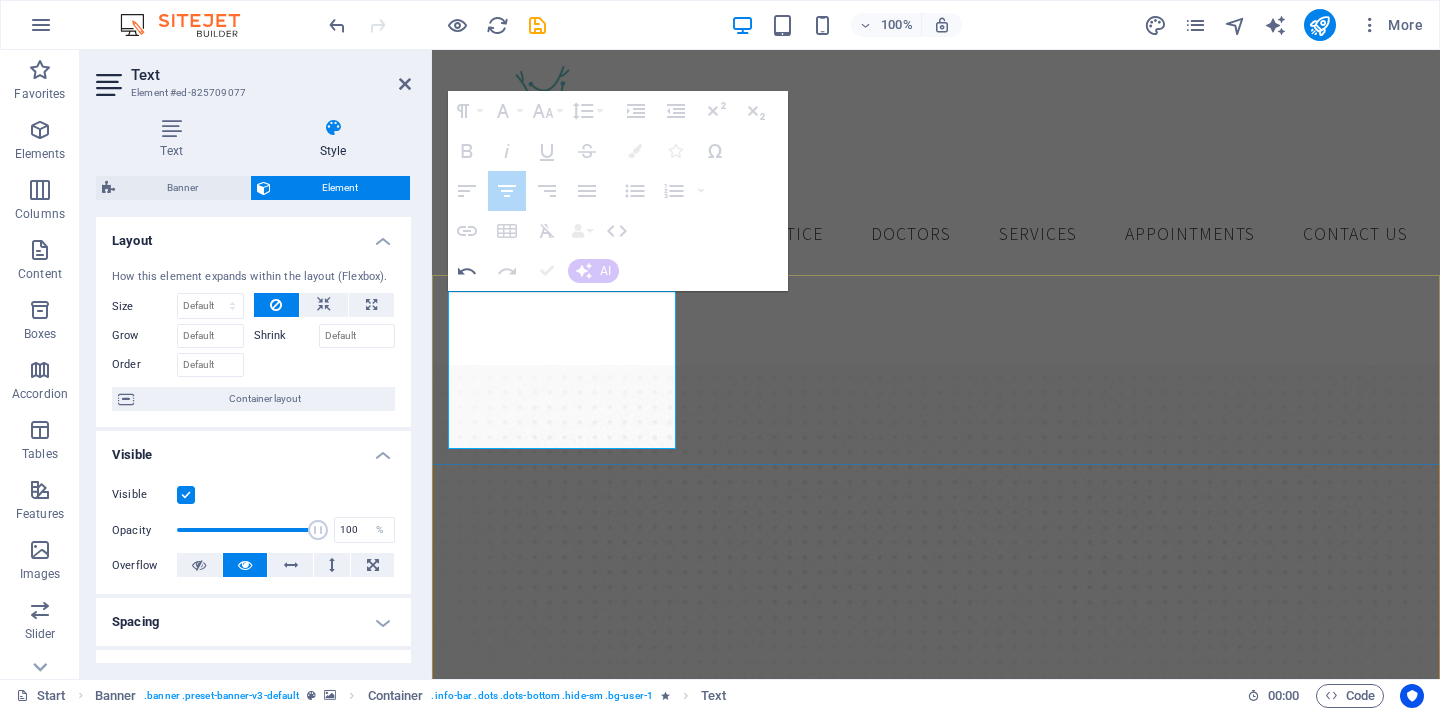 click at bounding box center [936, 950] 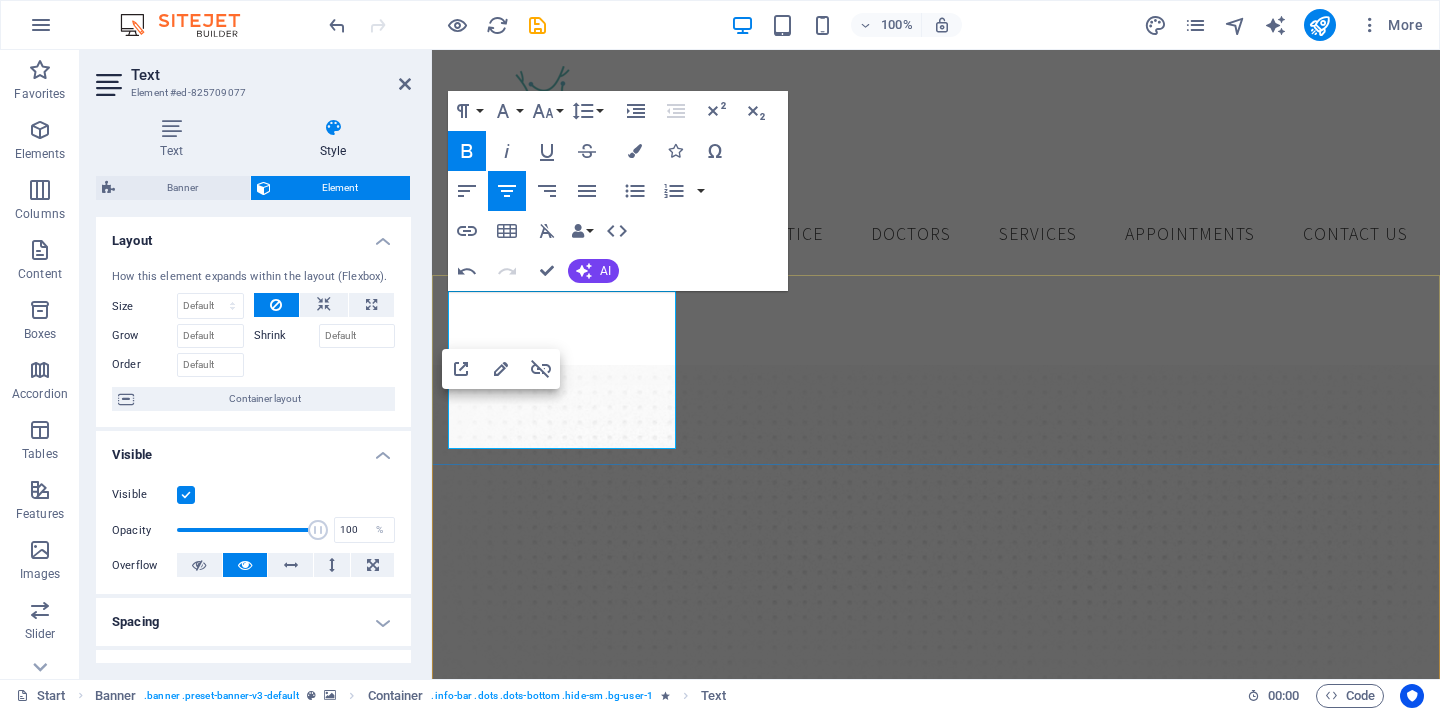 click on "Durango" at bounding box center [1186, 946] 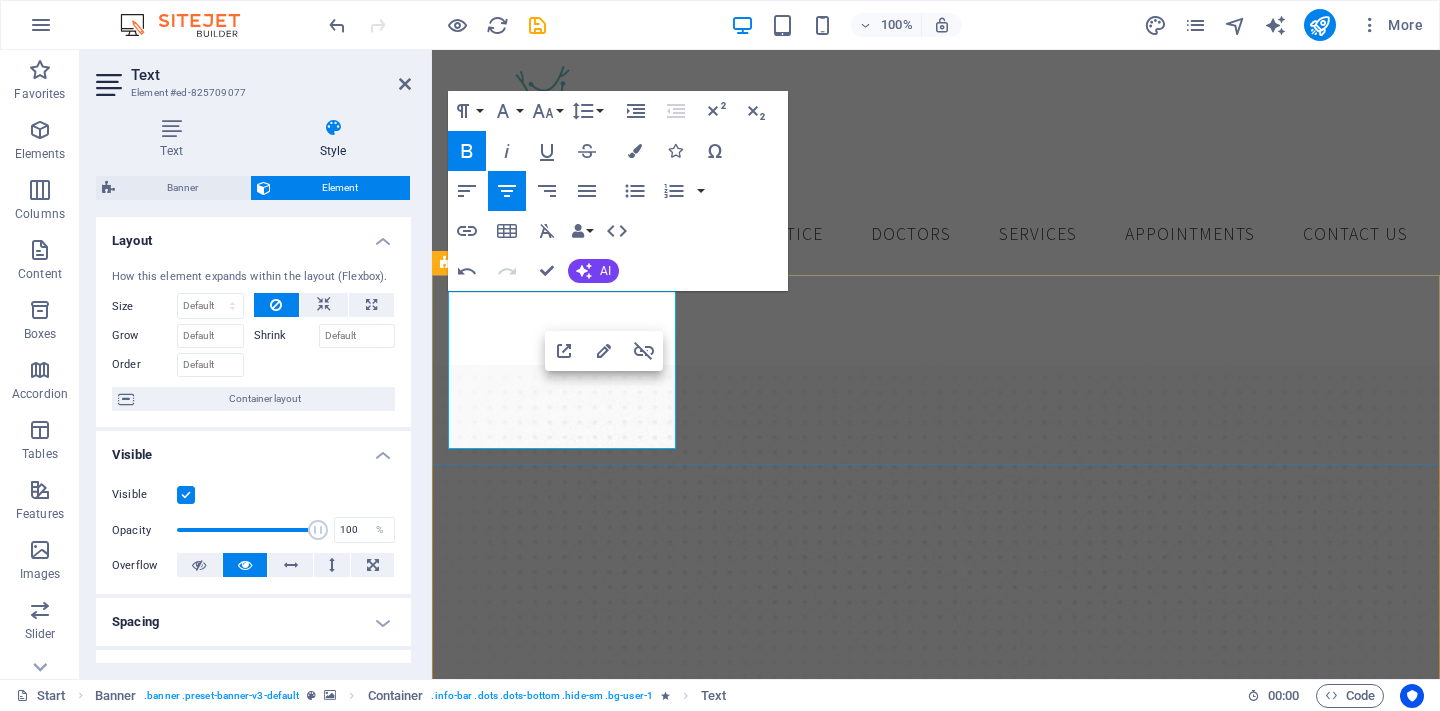 click on "Dirección Central médica Guadiana. Lázaro Cárdenas 525 sur ,   Porfirio Díaz ,   Durango   Phone Call us! Open hours Monday - Friday 8am - 5pm" at bounding box center [936, 1046] 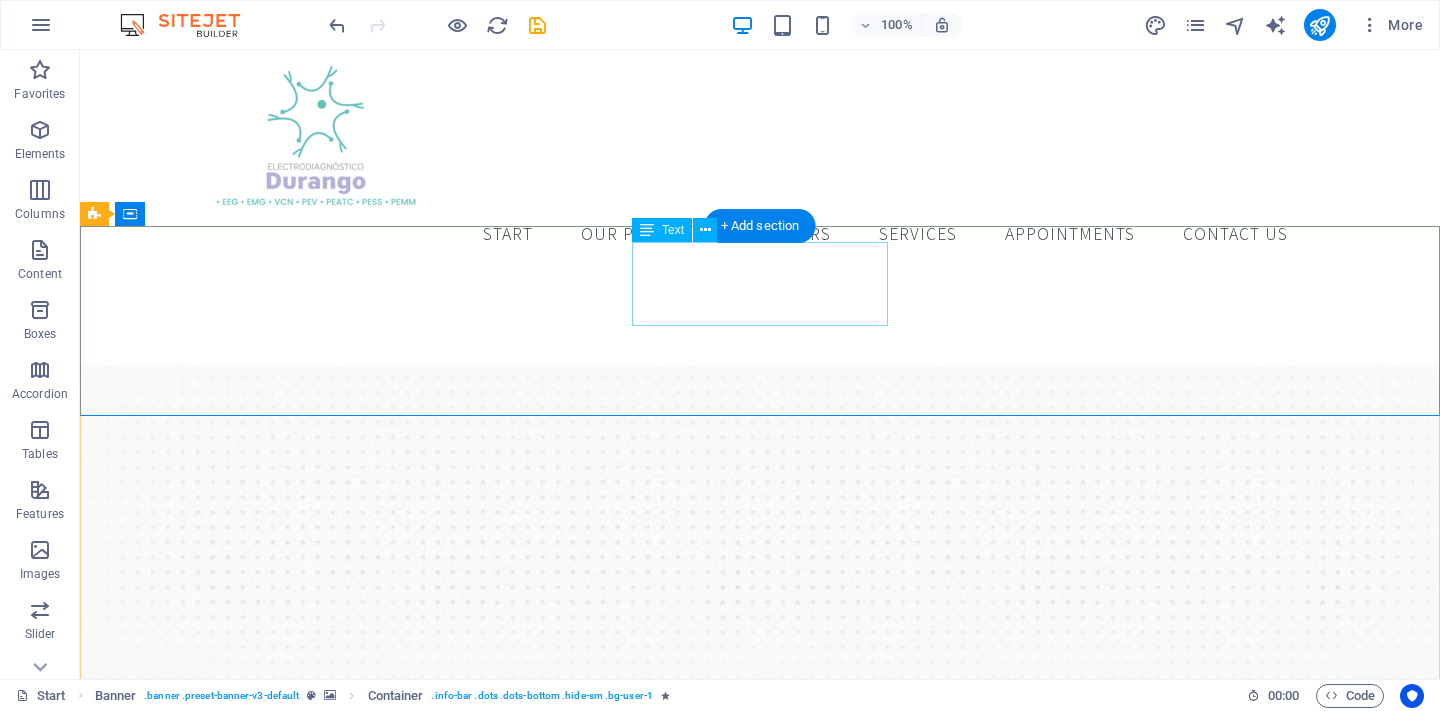 click on "Phone Call us!" at bounding box center (760, 1047) 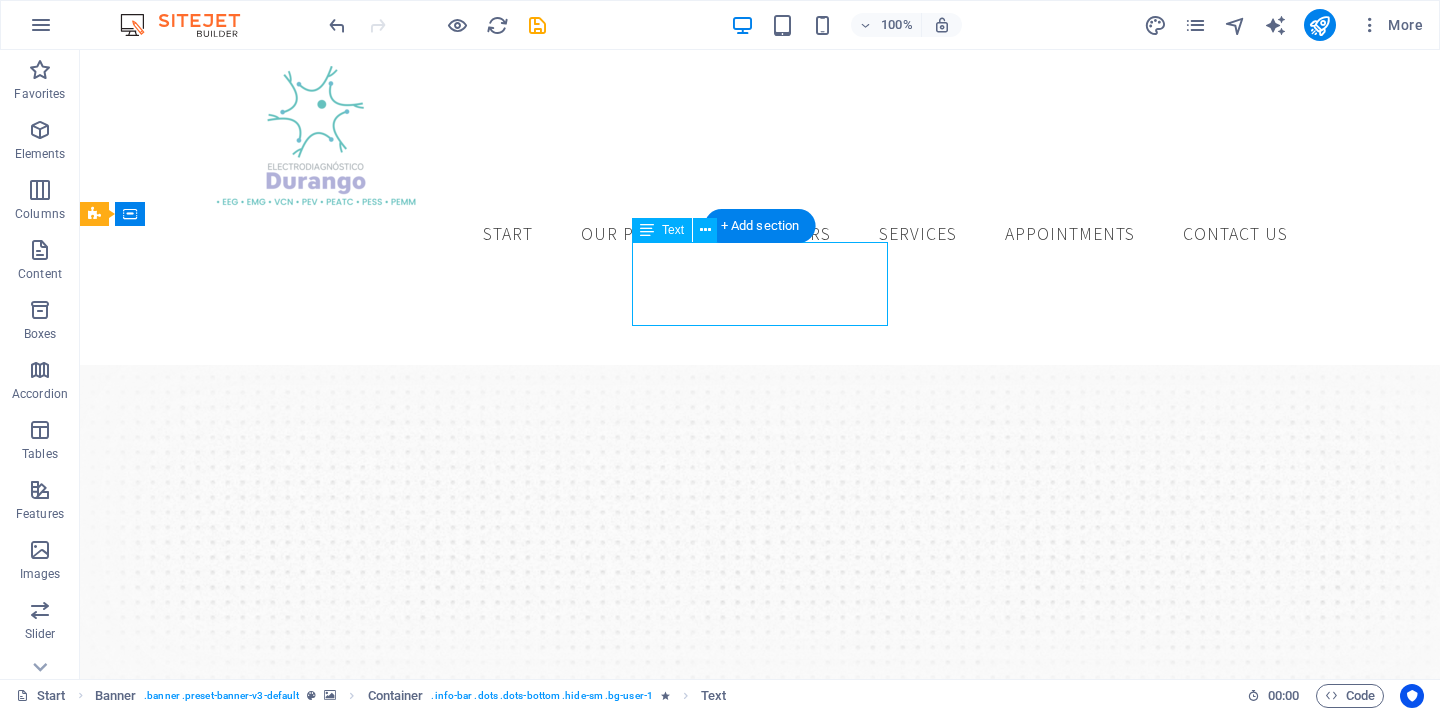 click on "Phone Call us!" at bounding box center (760, 1047) 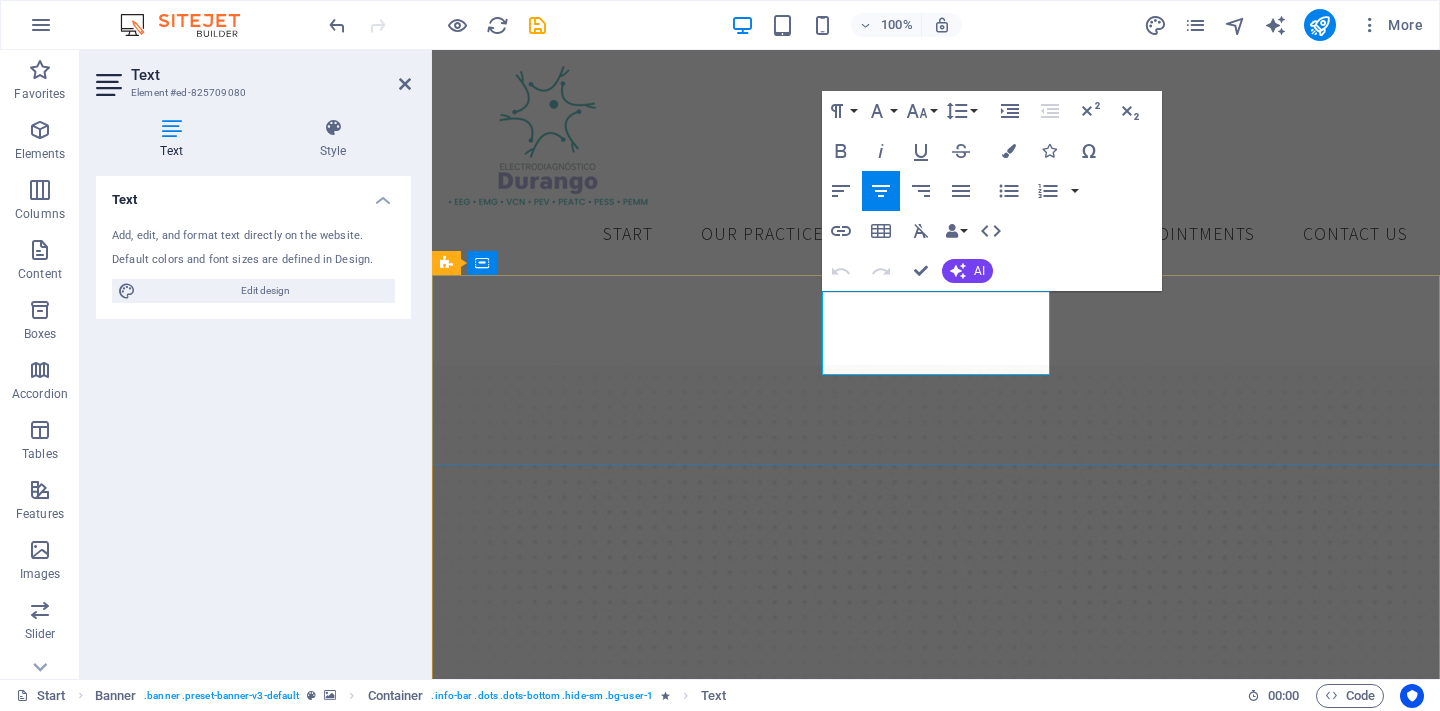 click at bounding box center (936, 1047) 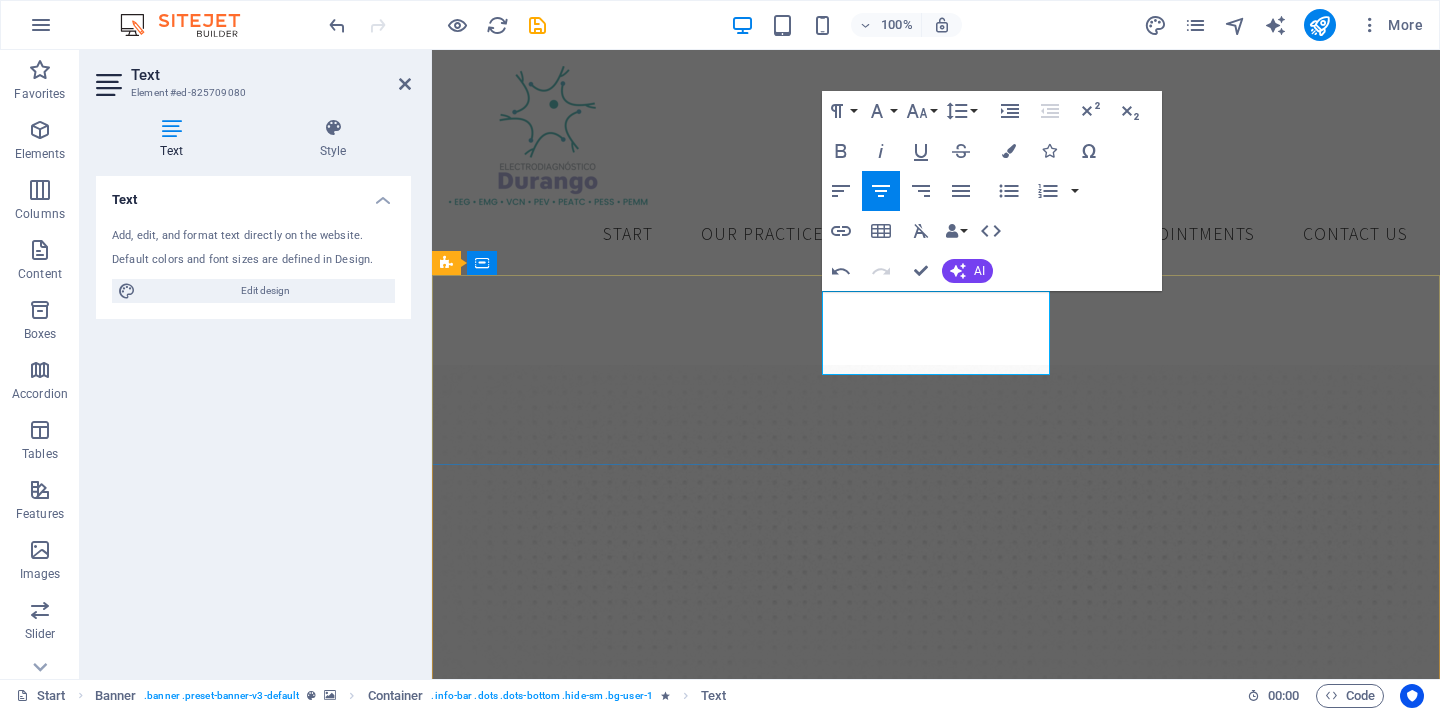 click at bounding box center (936, 1047) 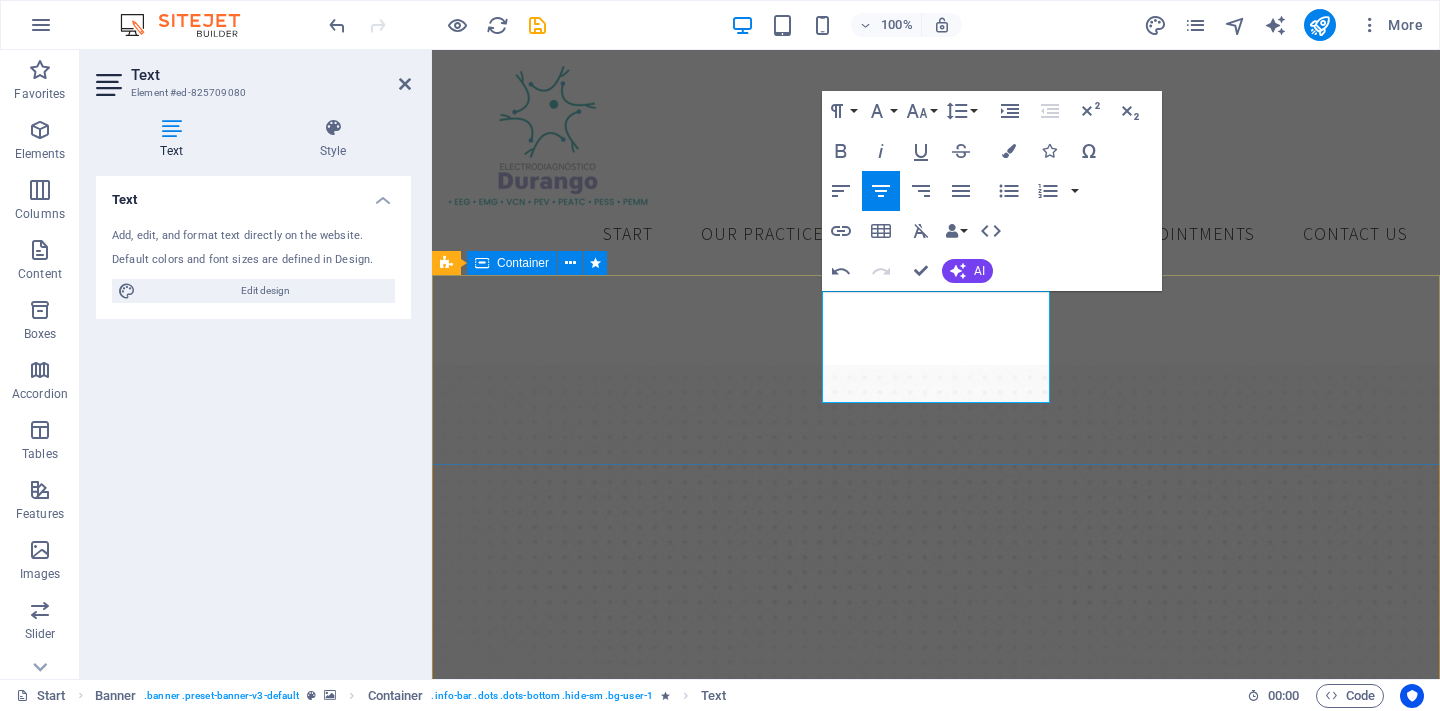 click 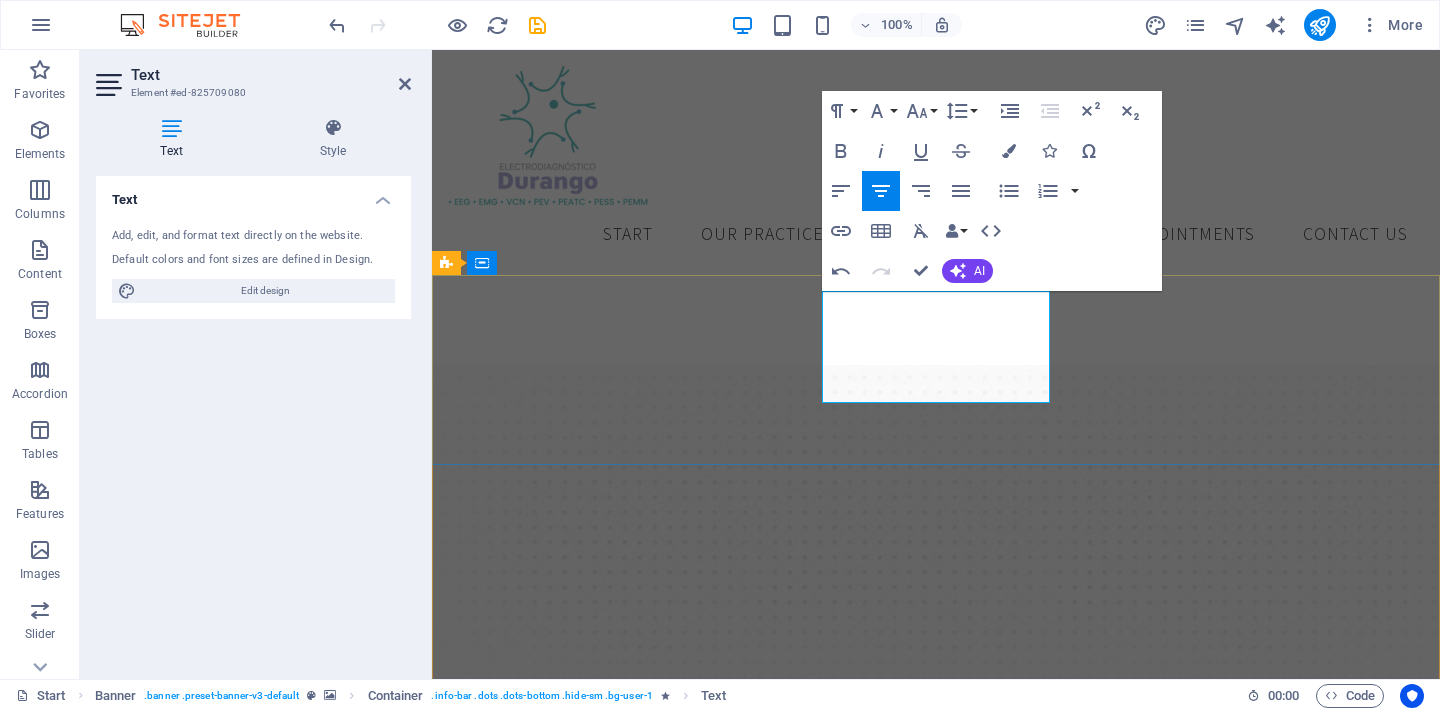 click on "[PHONE]" at bounding box center [492, 1067] 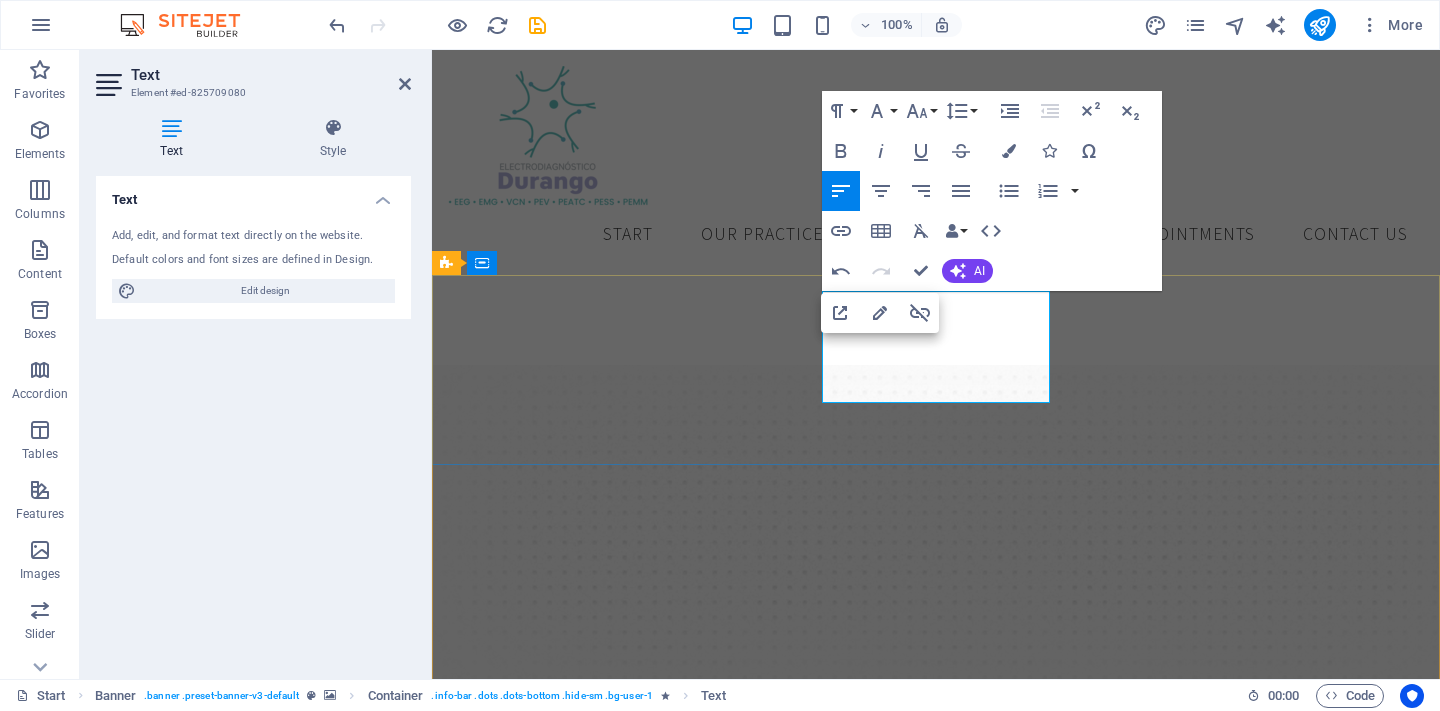 click on "[PHONE]" at bounding box center [492, 1067] 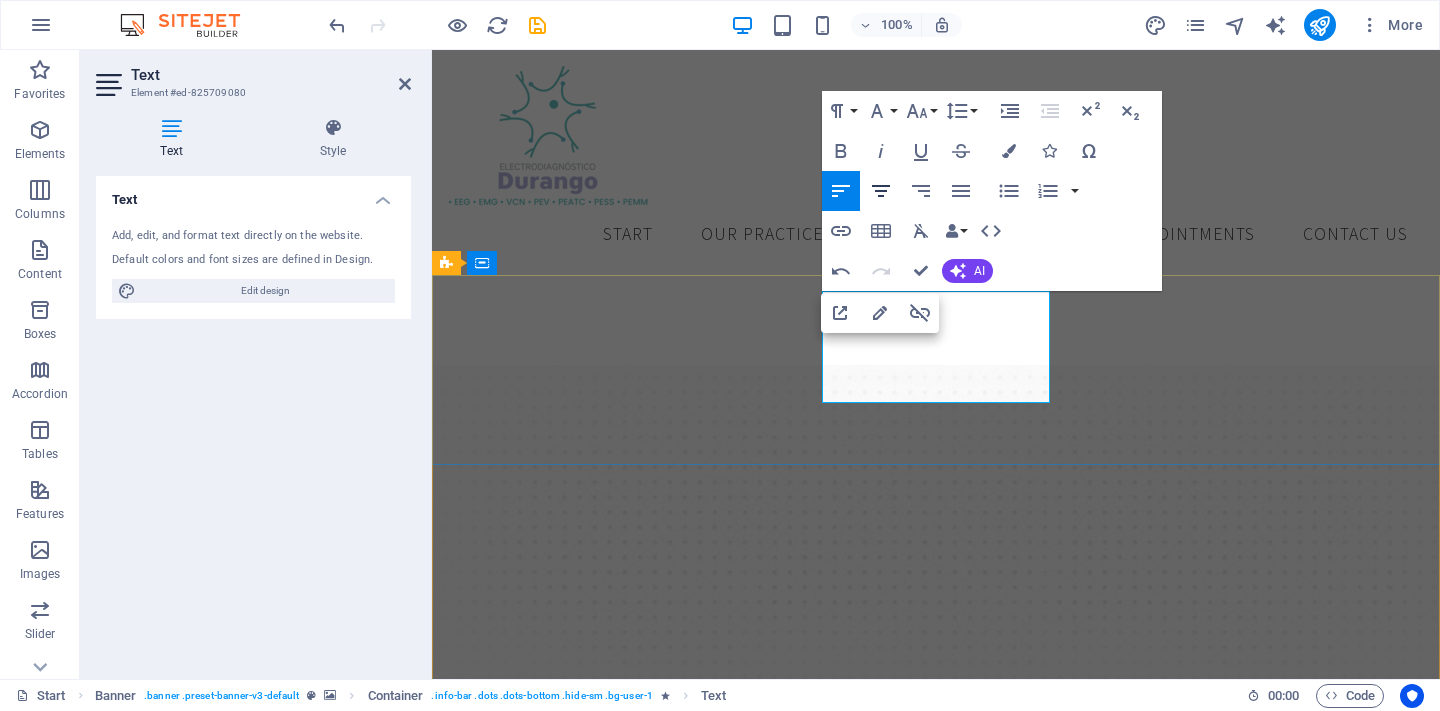 click 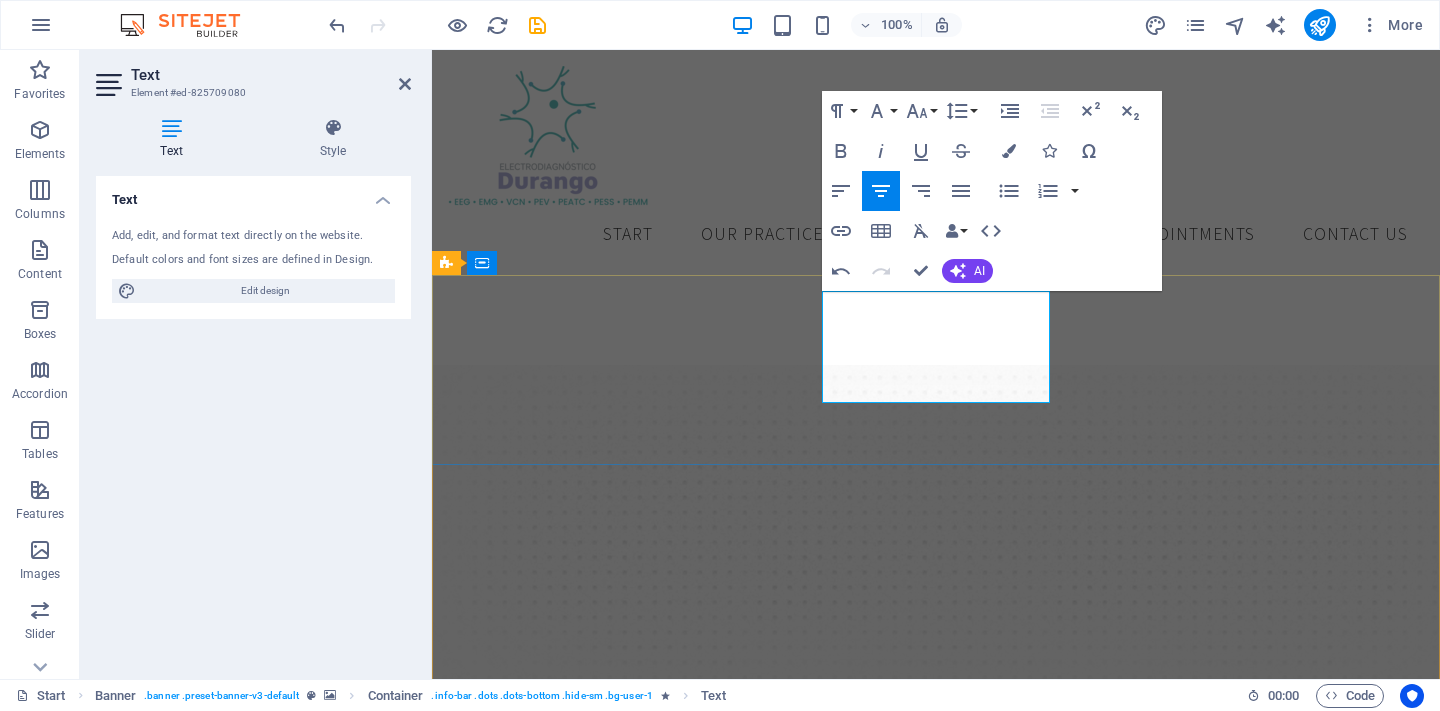 click on "Dirección Central médica Guadiana. Lázaro Cárdenas 525 sur ,   Porfirio Díaz ,   Durango   Phone 618 804 6221 Open hours Monday - Friday 8am - 5pm" at bounding box center [936, 1060] 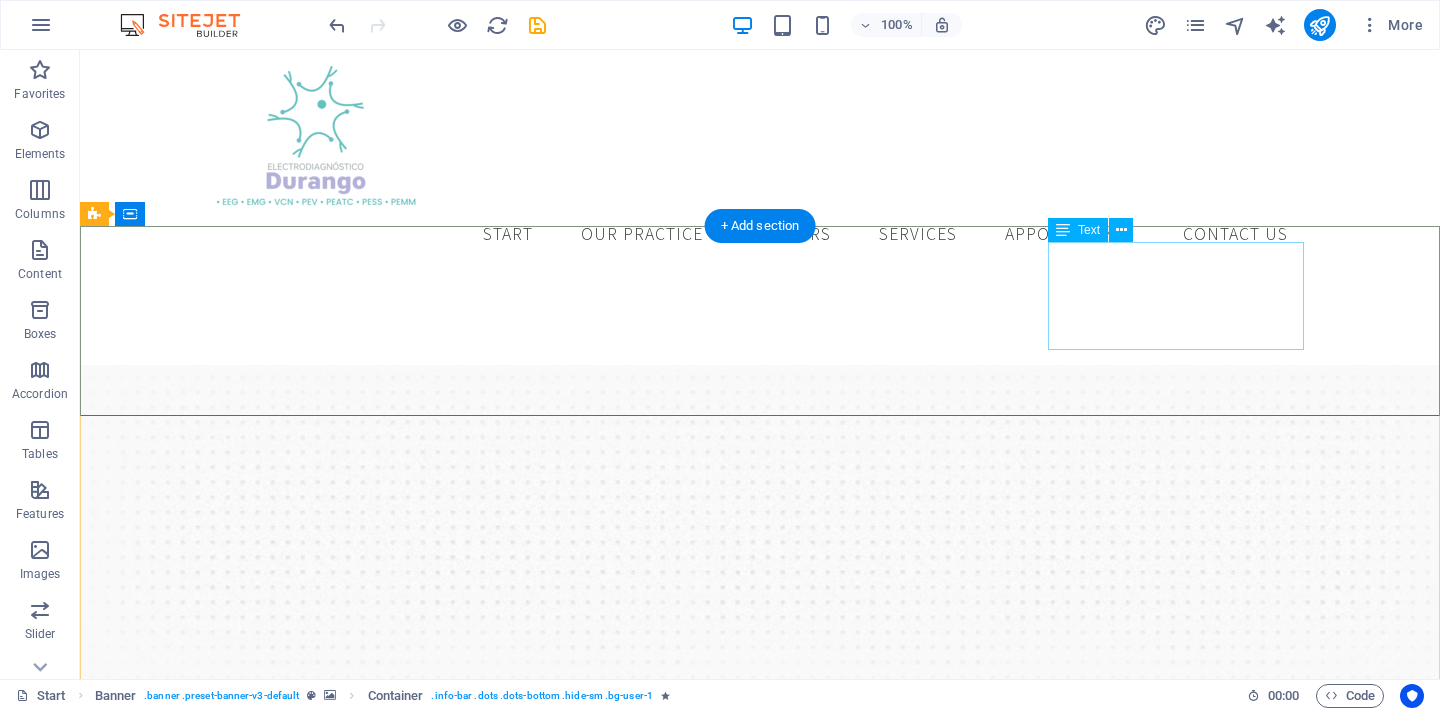 click on "Open hours Monday - Friday 8am - 5pm" at bounding box center (760, 1171) 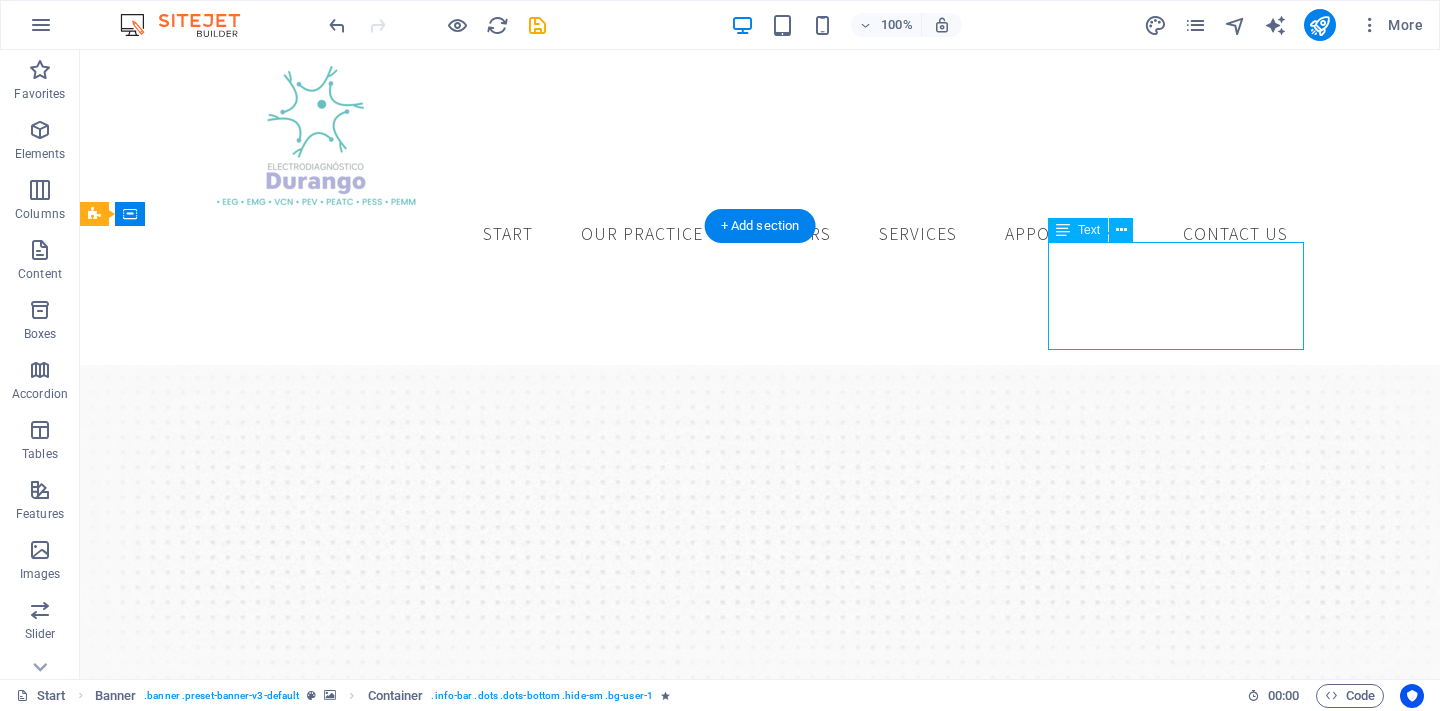 click on "Open hours Monday - Friday 8am - 5pm" at bounding box center [760, 1171] 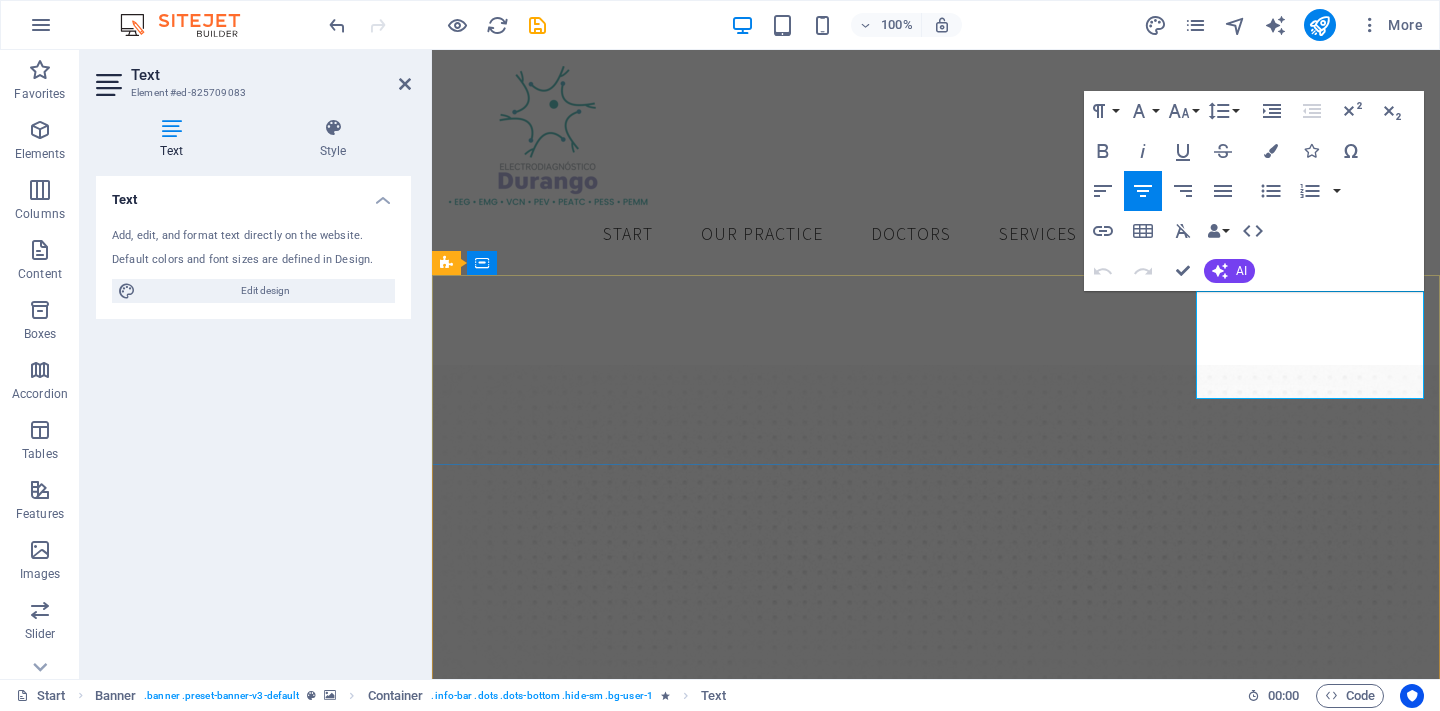 click on "Open hours Monday - Friday 8am - 5pm" at bounding box center [936, 1171] 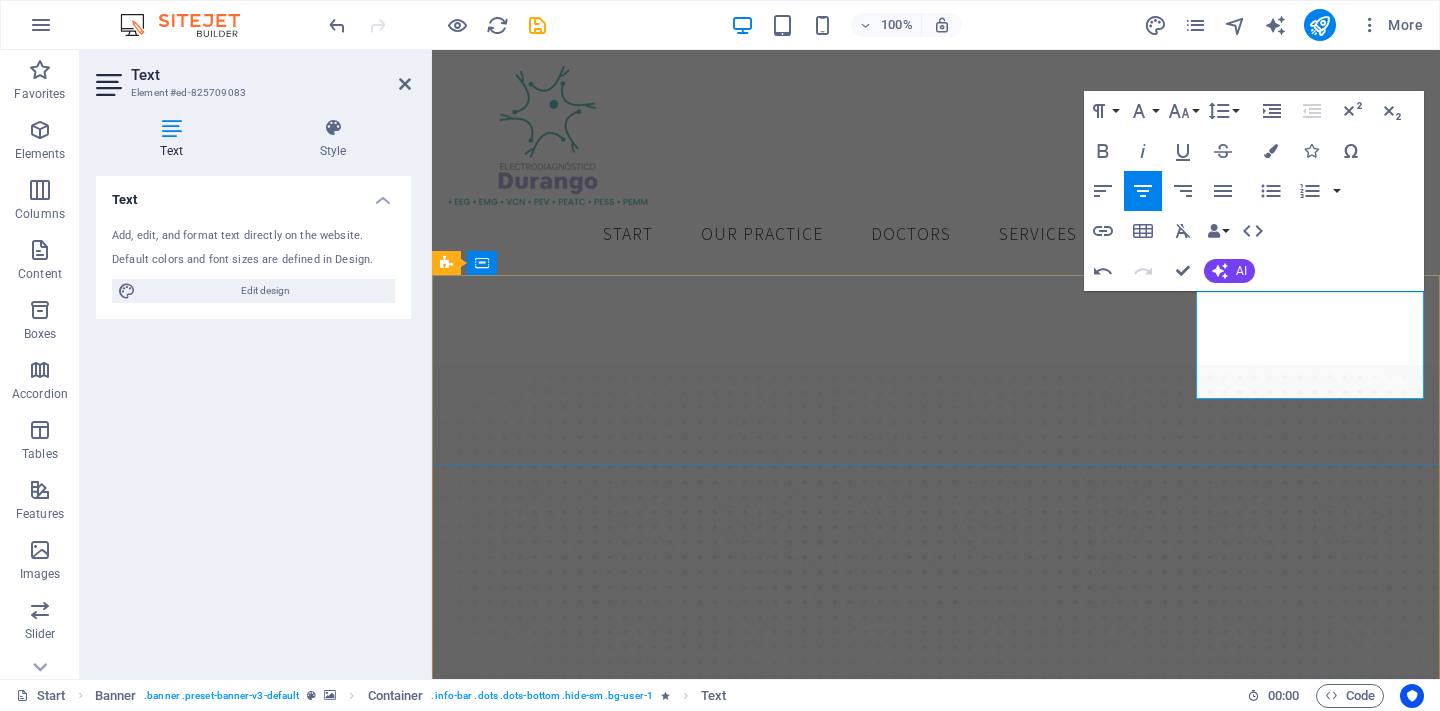 click on "Open hours" at bounding box center [936, 1147] 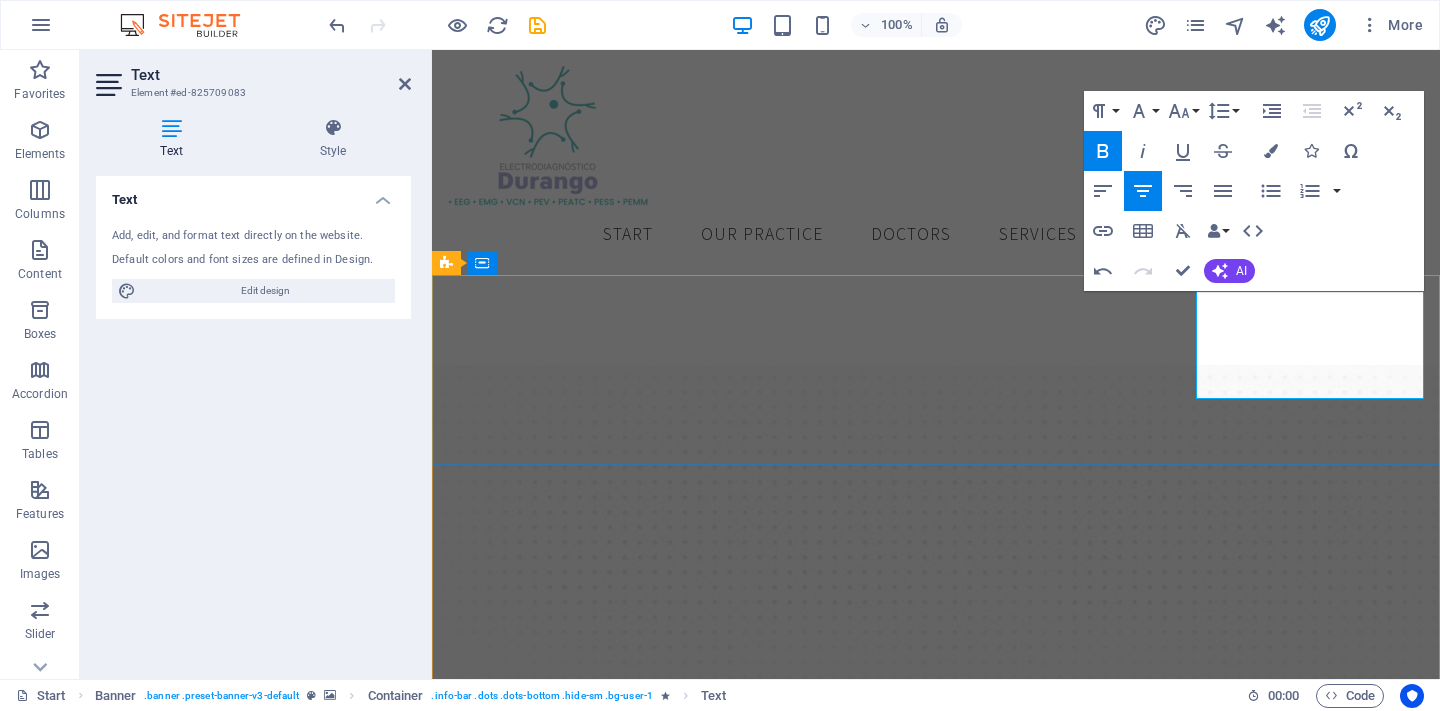 click on "Open hours" at bounding box center (936, 1147) 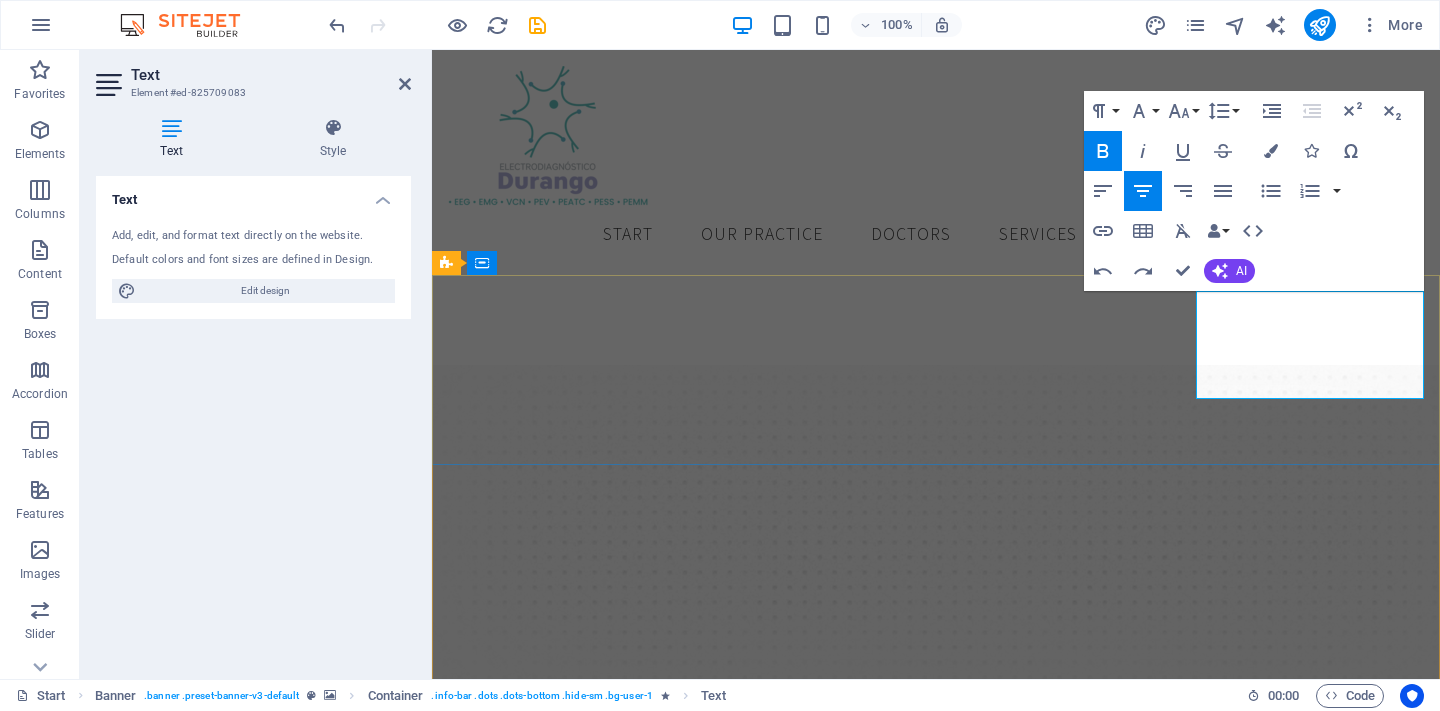click at bounding box center (936, 1171) 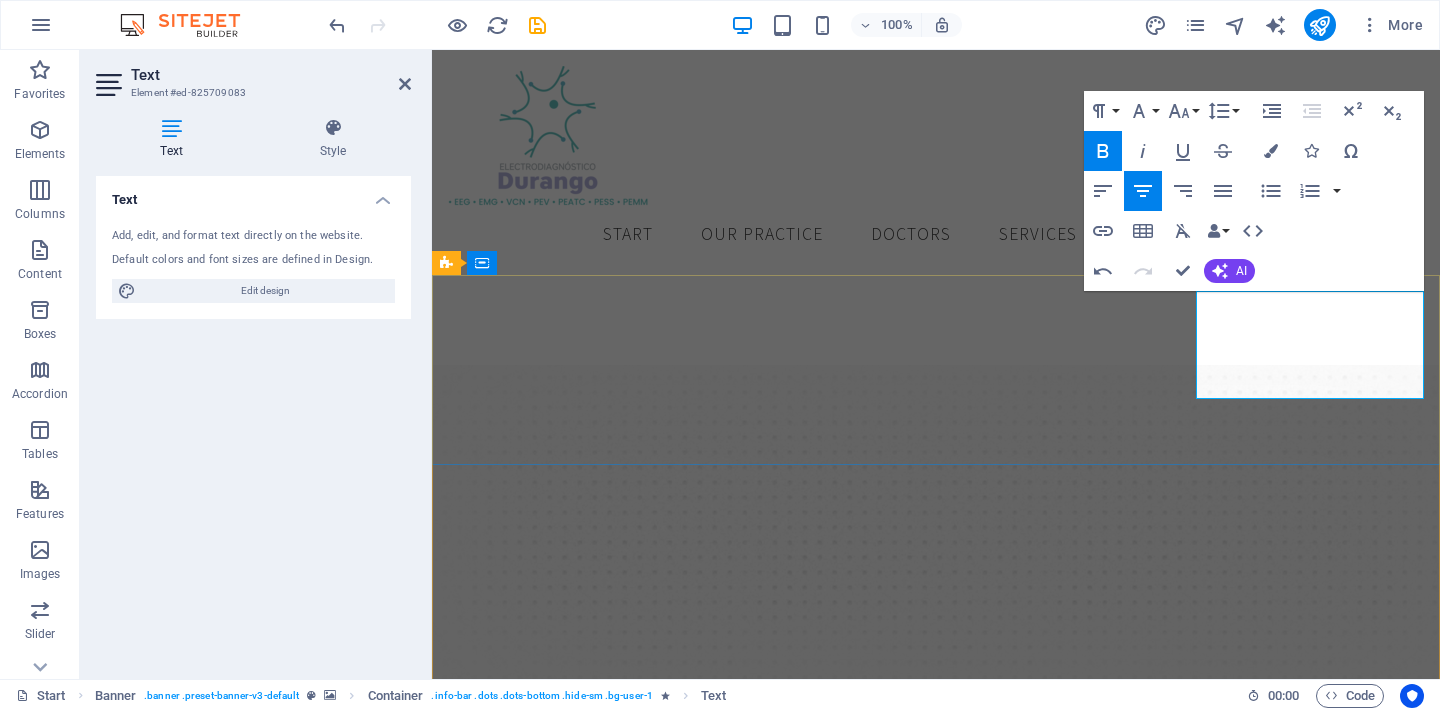 drag, startPoint x: 1338, startPoint y: 330, endPoint x: 1414, endPoint y: 326, distance: 76.105194 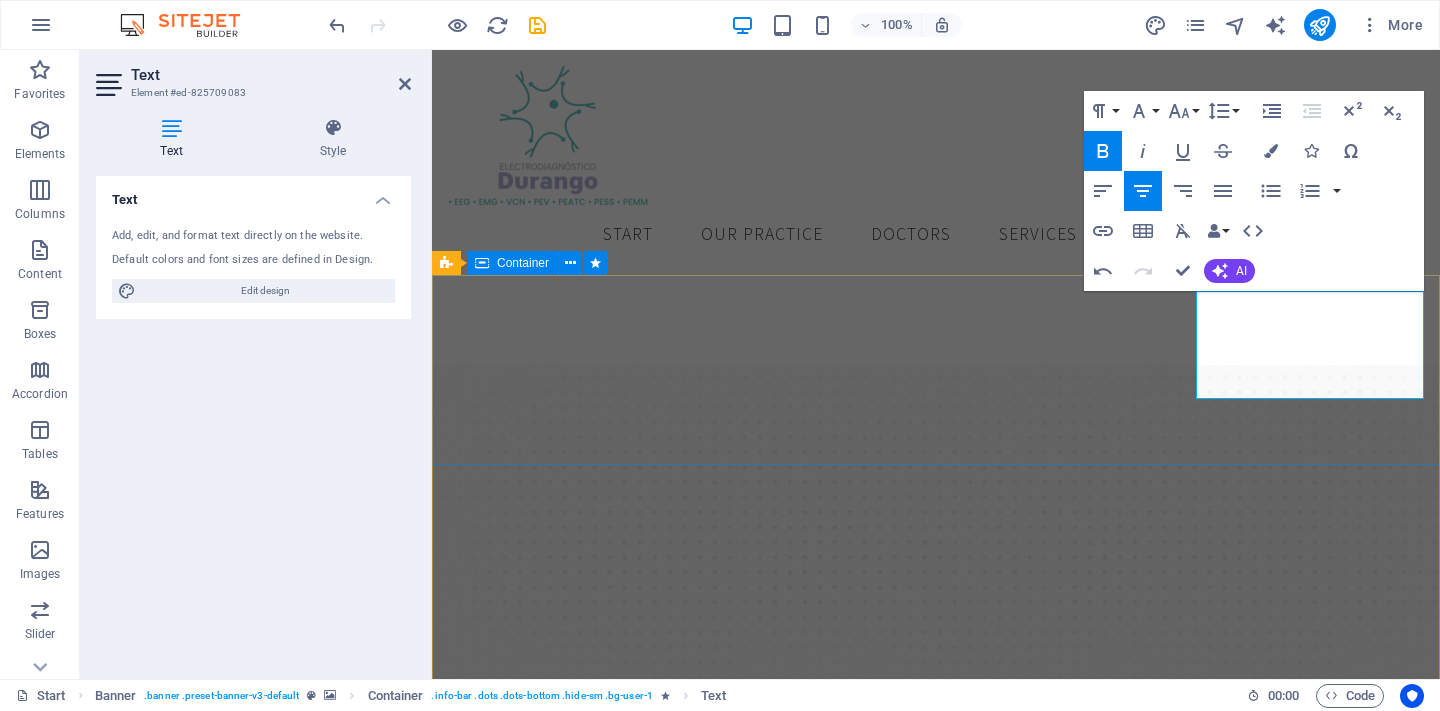click on "Dirección Central médica Guadiana. [STREET_NAME] [NUMBER] sur ,   [NEIGHBORHOOD] ,   [CITY]   Phone [PHONE] Horario de atención Lunes a Viernes 8am - 5pm" at bounding box center [936, 1060] 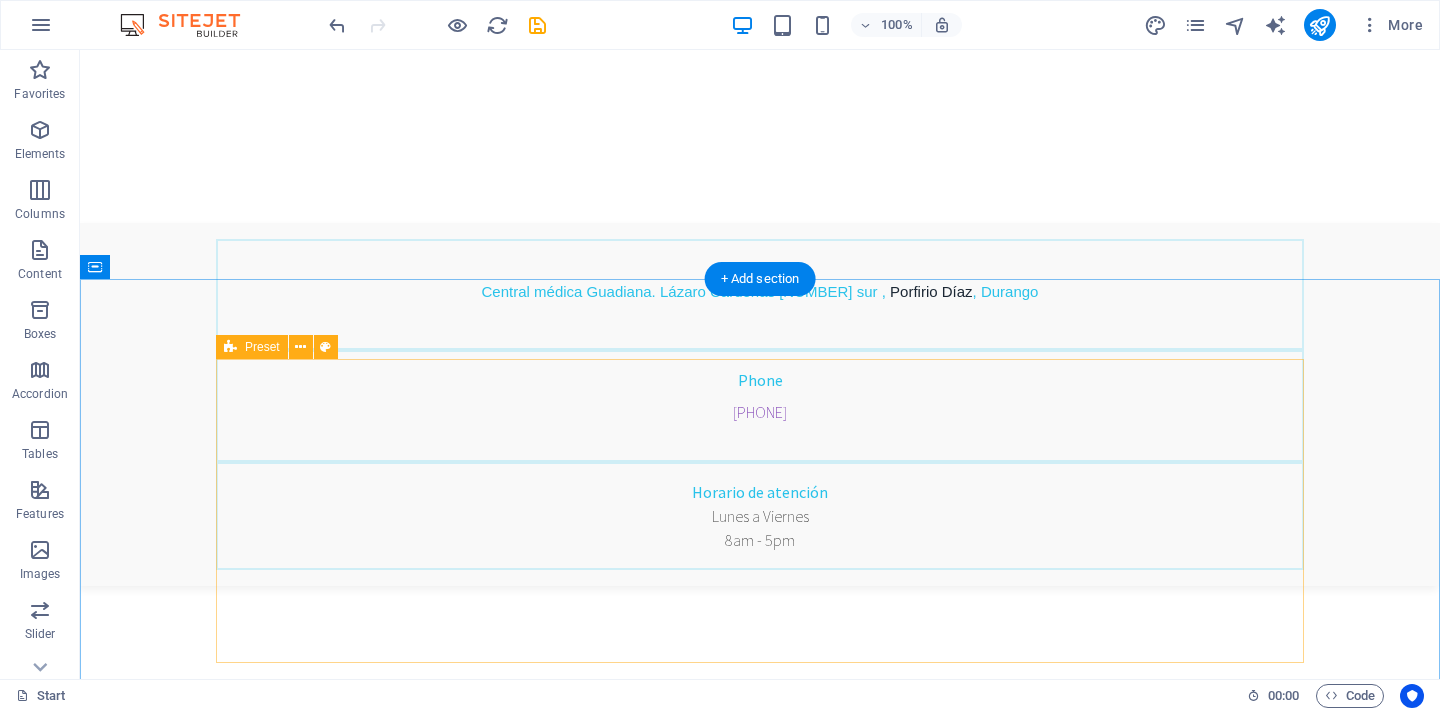 scroll, scrollTop: 677, scrollLeft: 0, axis: vertical 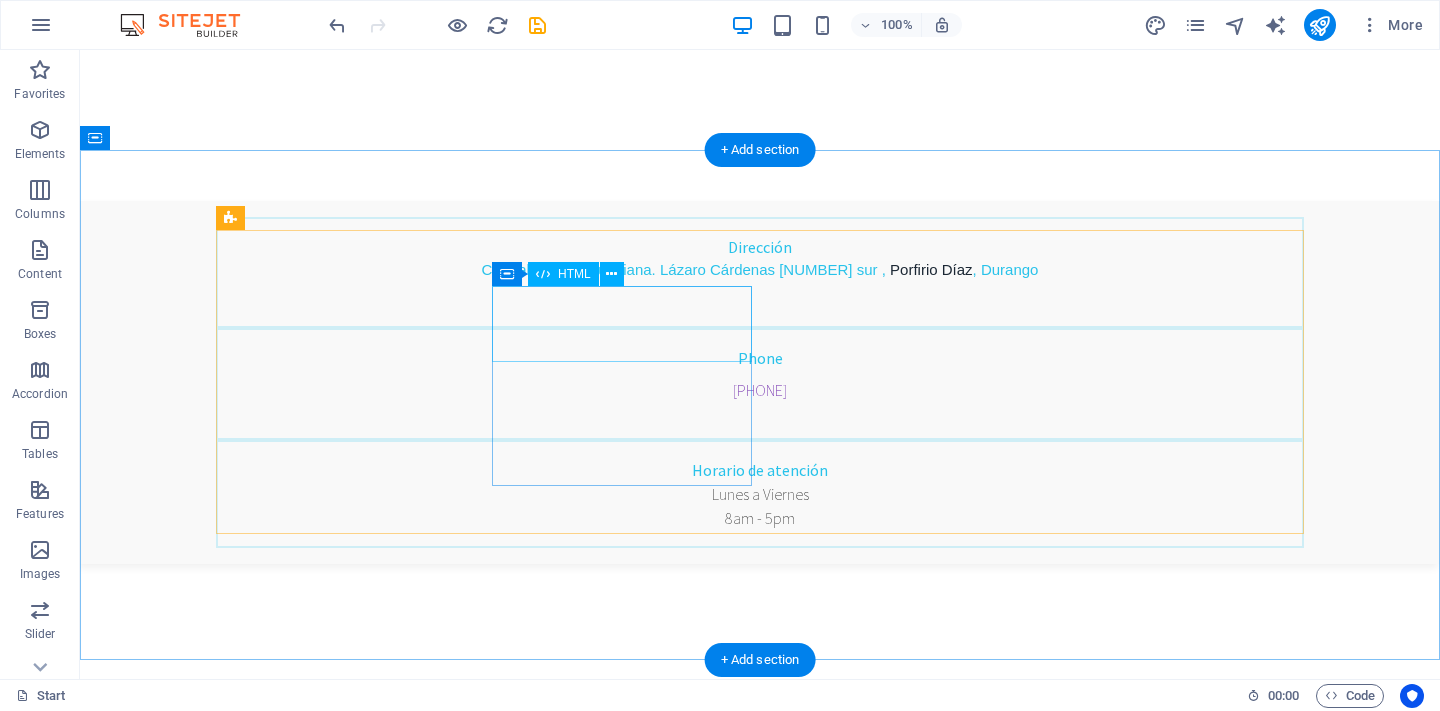 click at bounding box center [760, 1414] 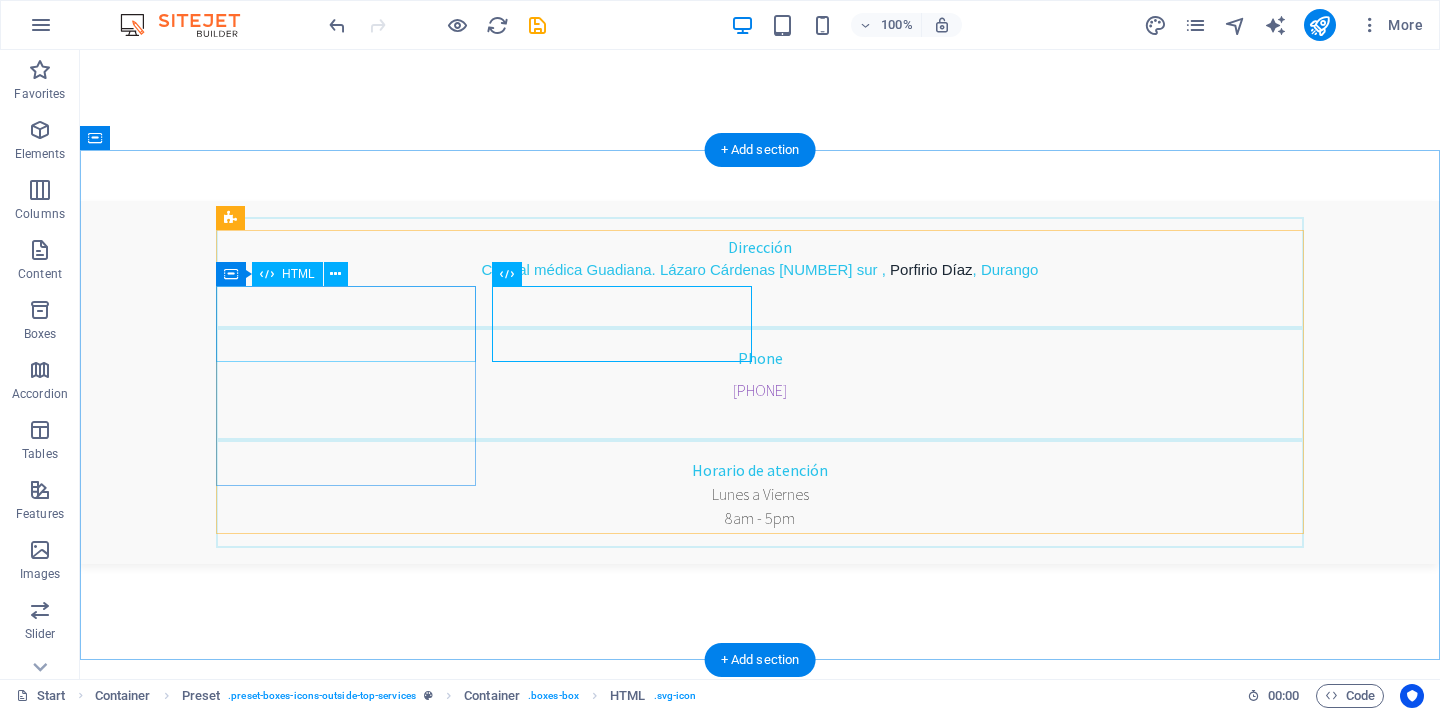 click at bounding box center [760, 1206] 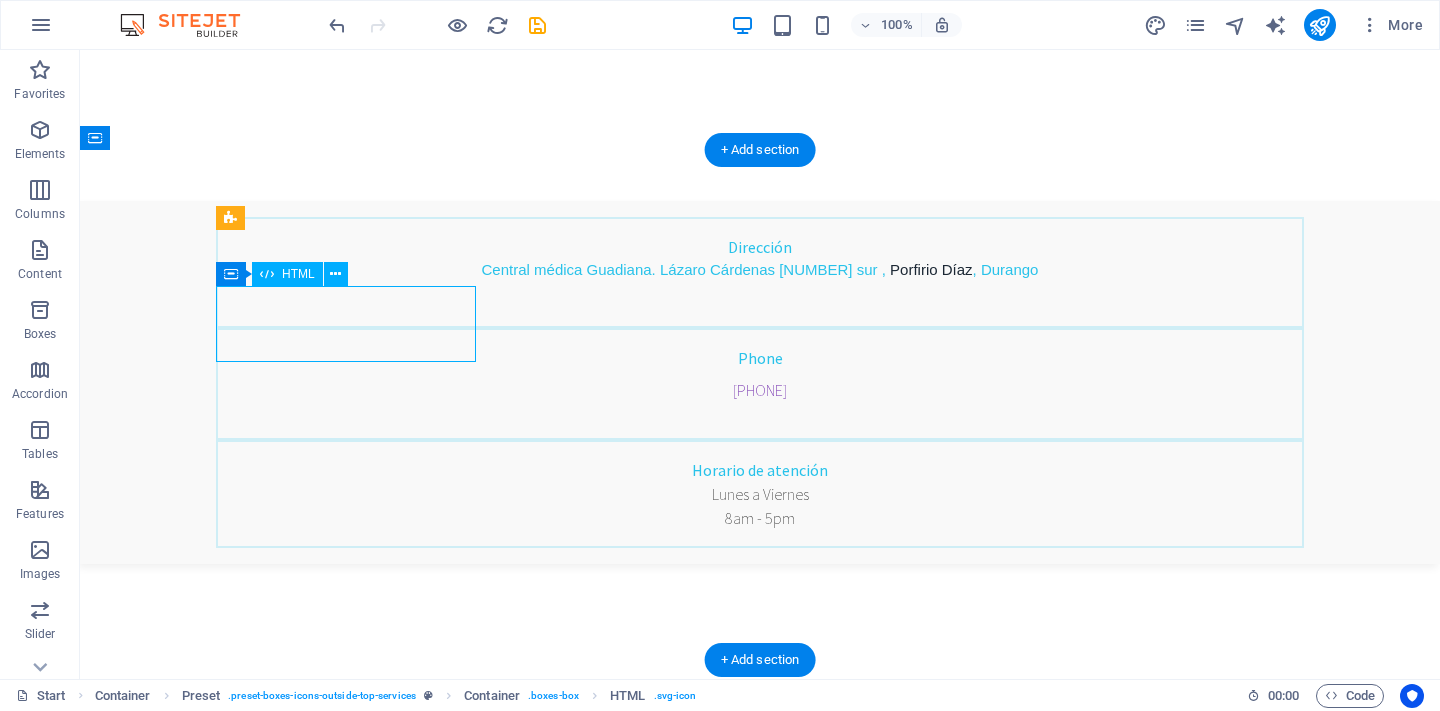 click at bounding box center (760, 1206) 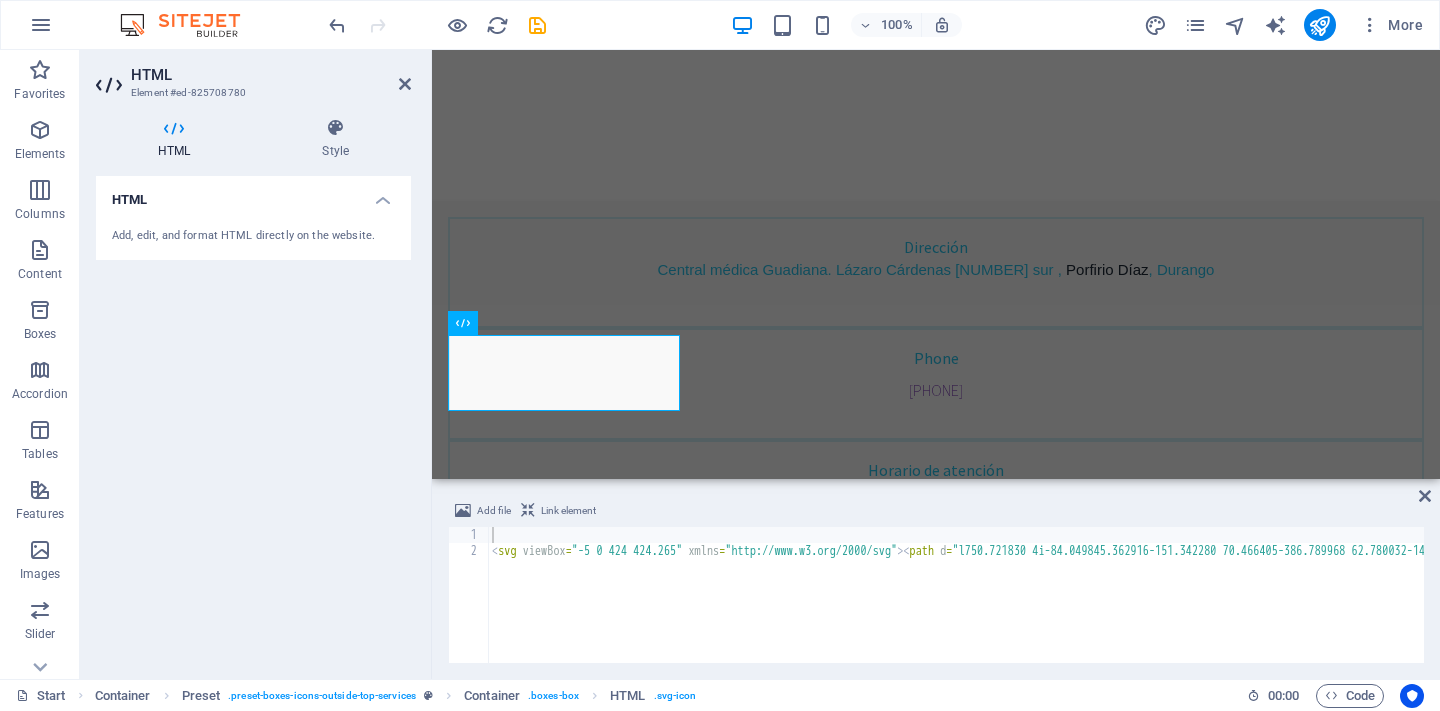 click on "HTML Add, edit, and format HTML directly on the website." at bounding box center [253, 419] 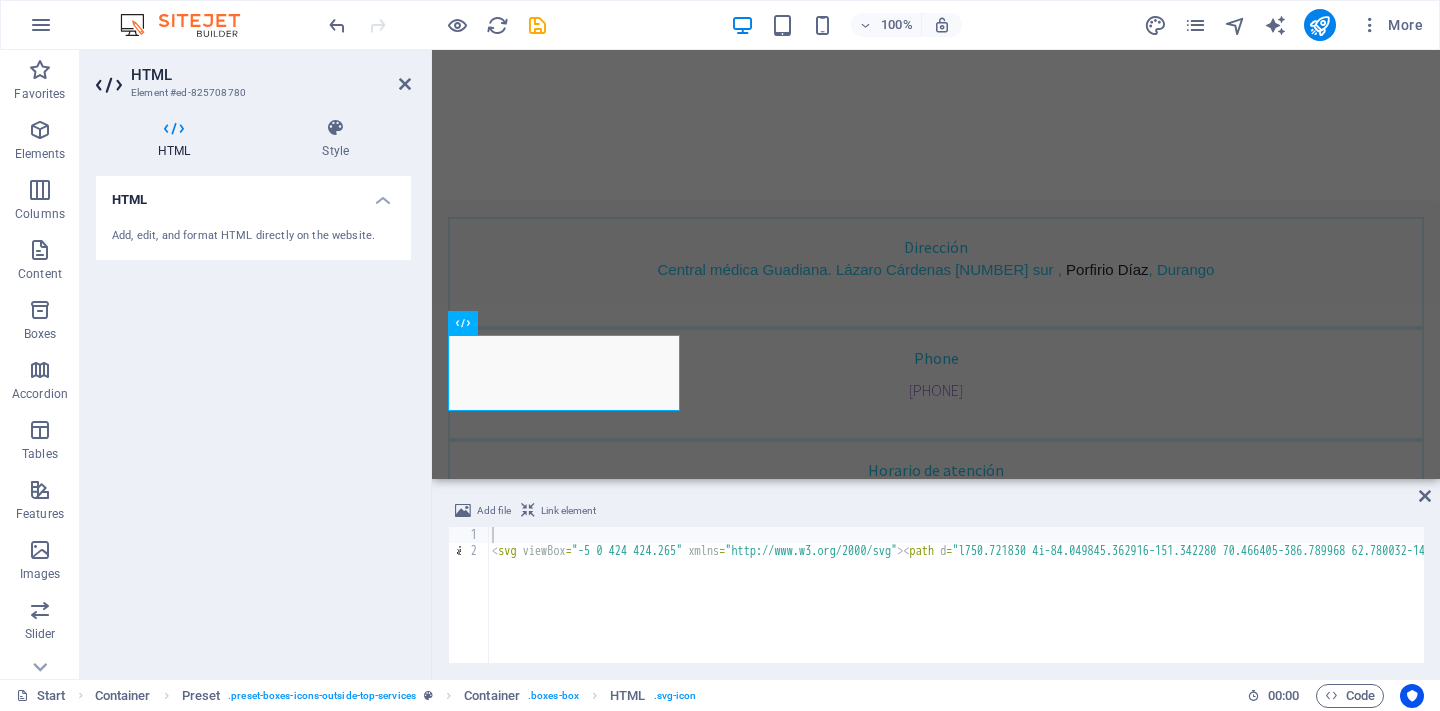 click on "< svg   viewBox = "-5 0 424 424.265"   xmlns = "http://www.w3.org/2000/svg" > < path   d = > </ path > < path   d = "m346.894531 101.132812h-32v-33c0-4.417968-3.578125-8-8-8h-30c-4.417969 0-8 3.582032-8 8v33h-33c-4.417969 0-8 3.582032-8 8v30c0 4.417969 3.582031 8 8 8h33v32c0 4.417969 3.582031 8 8 8h30c4.421875 0 8-3.582031 8-8v-32h32c4.421875 0 8-3.582031 8-8v-30c0-4.417968-3.578125-8-8-8zm-8 30h-32c-4.417969 0-8 3.582032-8 8v32h-14v-32c0-4.417968-3.578125-8-8-8h-33v-14h33c4.421875 0 8-3.582031 8-8v-33h14v33c0 4.417969 3.582031 8 8 8h32zm0 0" > </ path > </ svg >" at bounding box center (10522, 609) 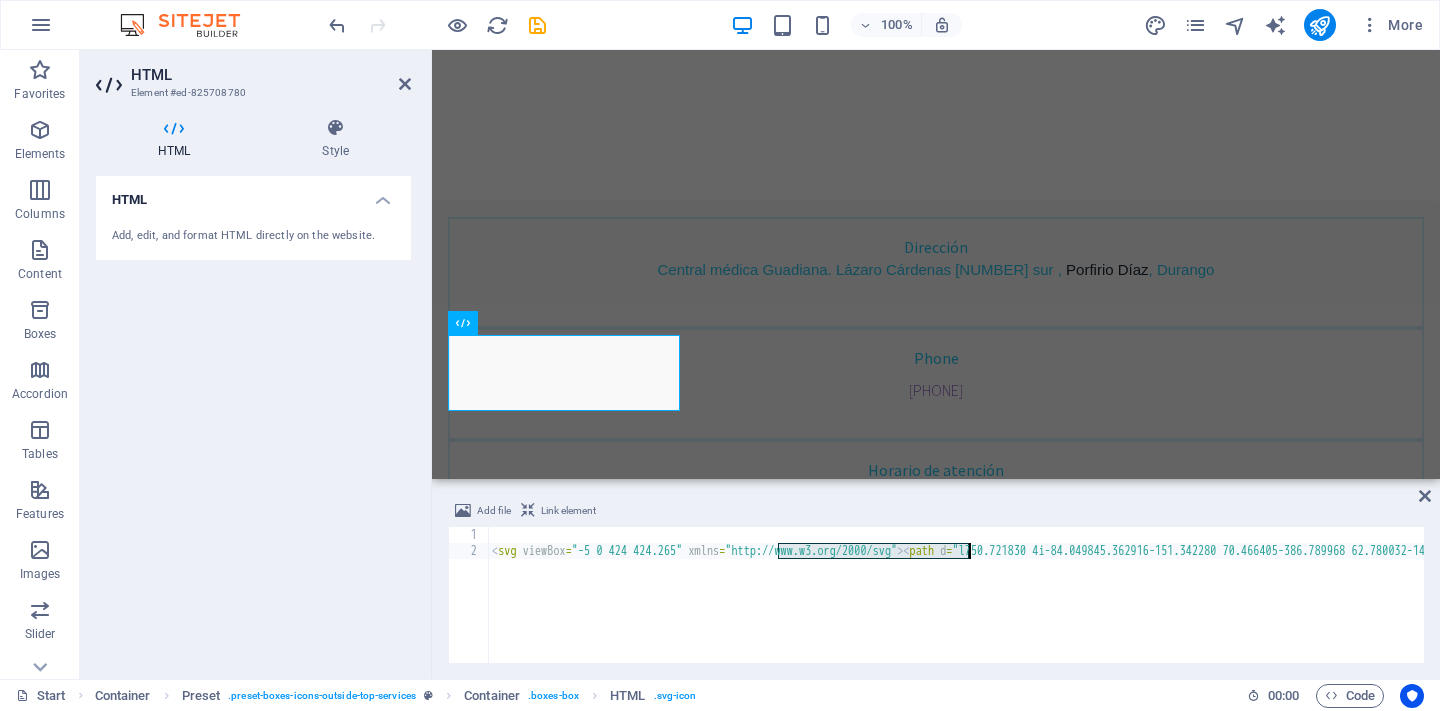 drag, startPoint x: 781, startPoint y: 549, endPoint x: 968, endPoint y: 554, distance: 187.06683 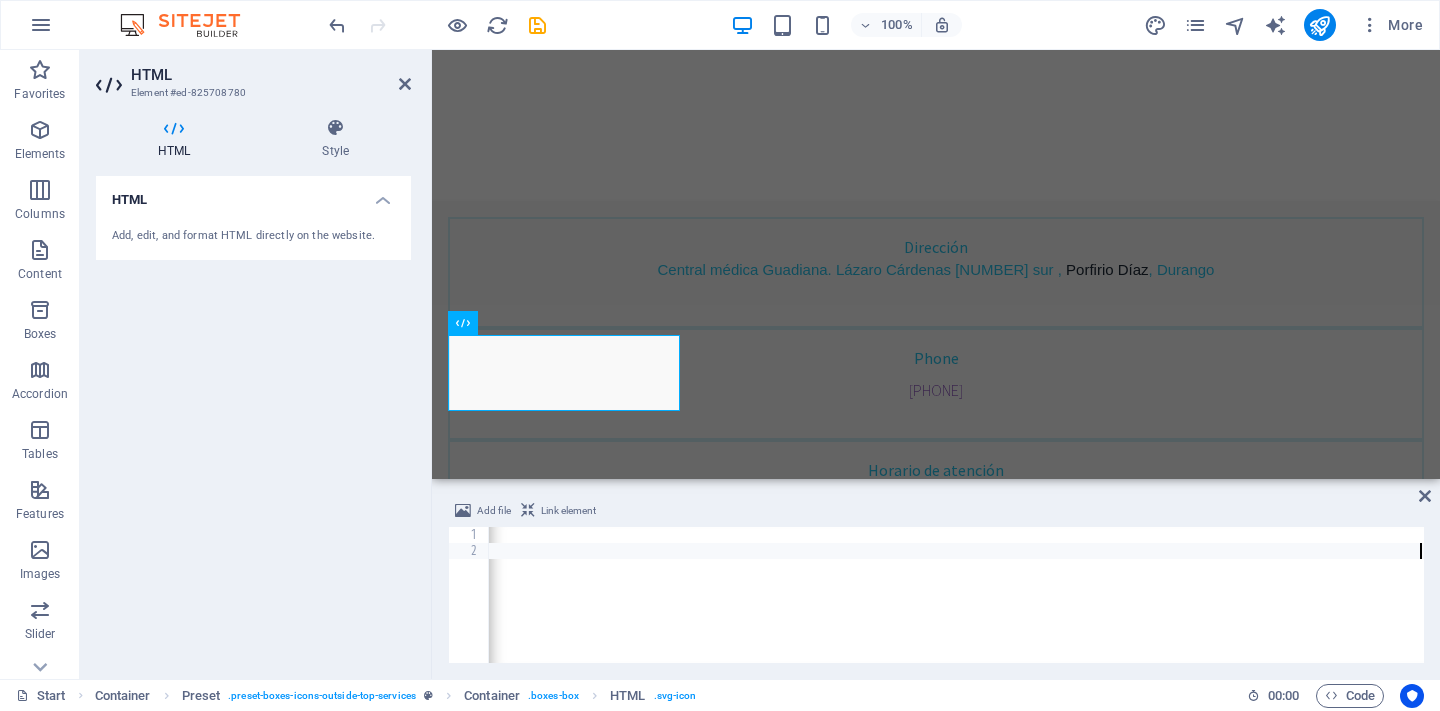 click on "< svg   viewBox = "-5 0 424 424.265"   xmlns = "https://www.flaticon.es/icono-gratis/digitalizacion_3058768?term=cerebro&page=1&position=12&origin=search&related_id=3058768" > < path   d = > </ path > < path   d = "m346.894531 101.132812h-32v-33c0-4.417968-3.578125-8-8-8h-30c-4.417969 0-8 3.582032-8 8v33h-33c-4.417969 0-8 3.582032-8 8v30c0 4.417969 3.582031 8 8 8h33v32c0 4.417969 3.582031 8 8 8h30c4.421875 0 8-3.582031 8-8v-32h32c4.421875 0 8-3.582031 8-8v-30c0-4.417968-3.578125-8-8-8zm-8 30h-32c-4.417969 0-8 3.582032-8 8v32h-14v-32c0-4.417968-3.578125-8-8-8h-33v-14h33c4.421875 0 8-3.582031 8-8v-33h14v33c0 4.417969 3.582031 8 8 8h32zm0 0" > </ path > </ svg >" at bounding box center (-8970, 609) 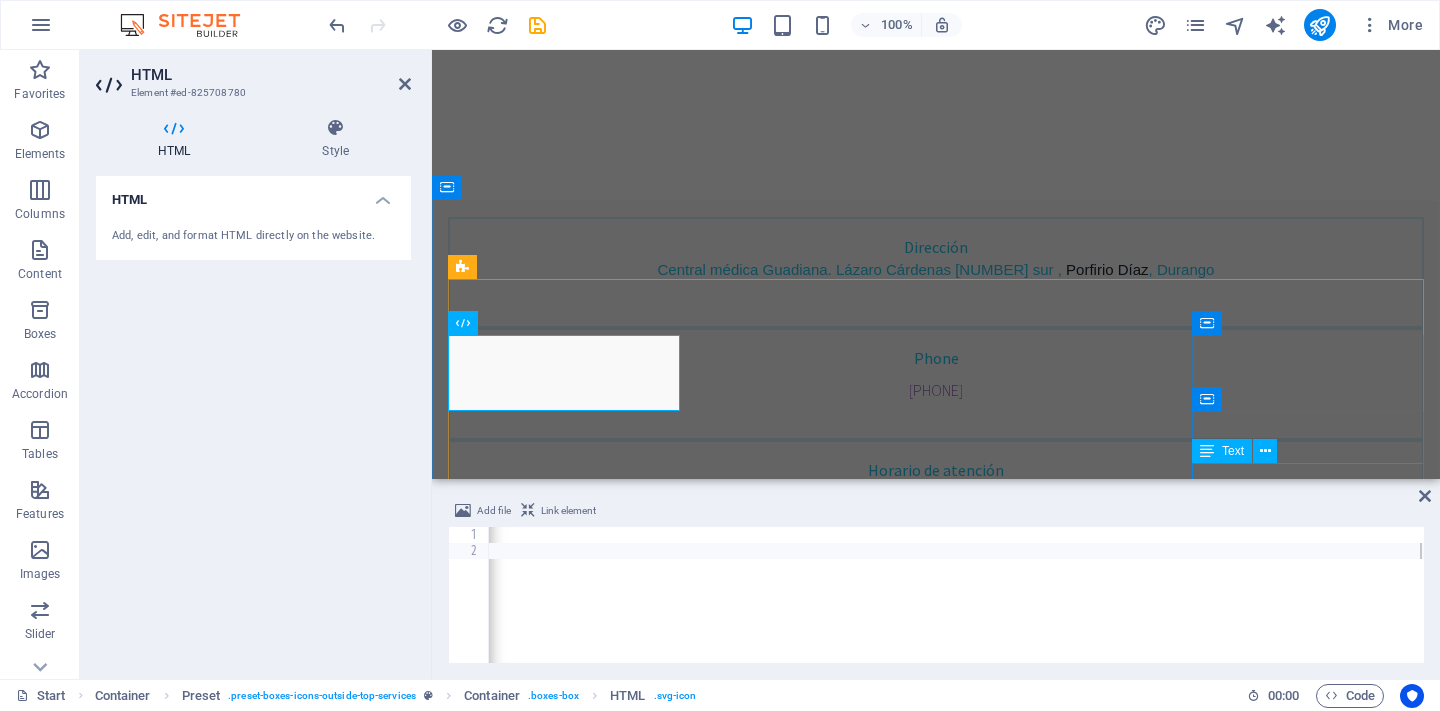 drag, startPoint x: 1420, startPoint y: 476, endPoint x: 1852, endPoint y: 539, distance: 436.56958 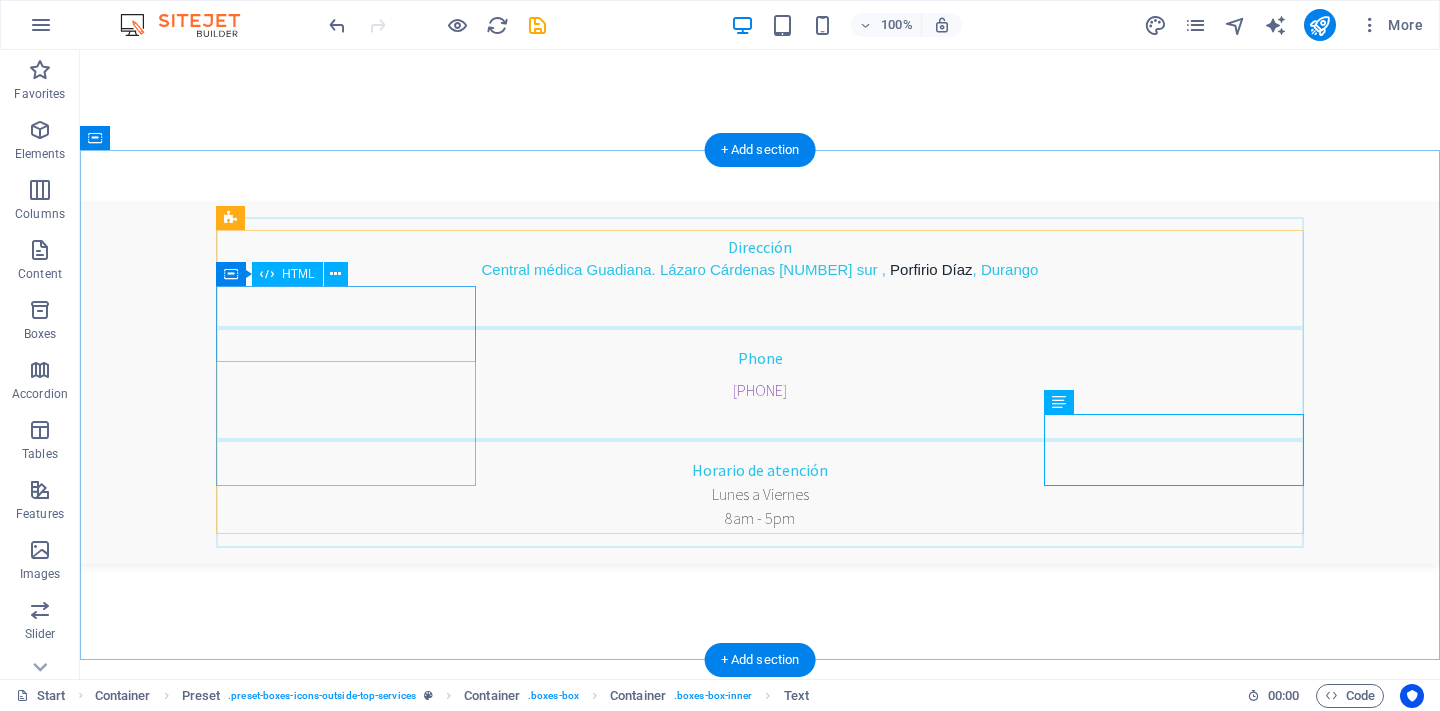 drag, startPoint x: 451, startPoint y: 390, endPoint x: 371, endPoint y: 340, distance: 94.33981 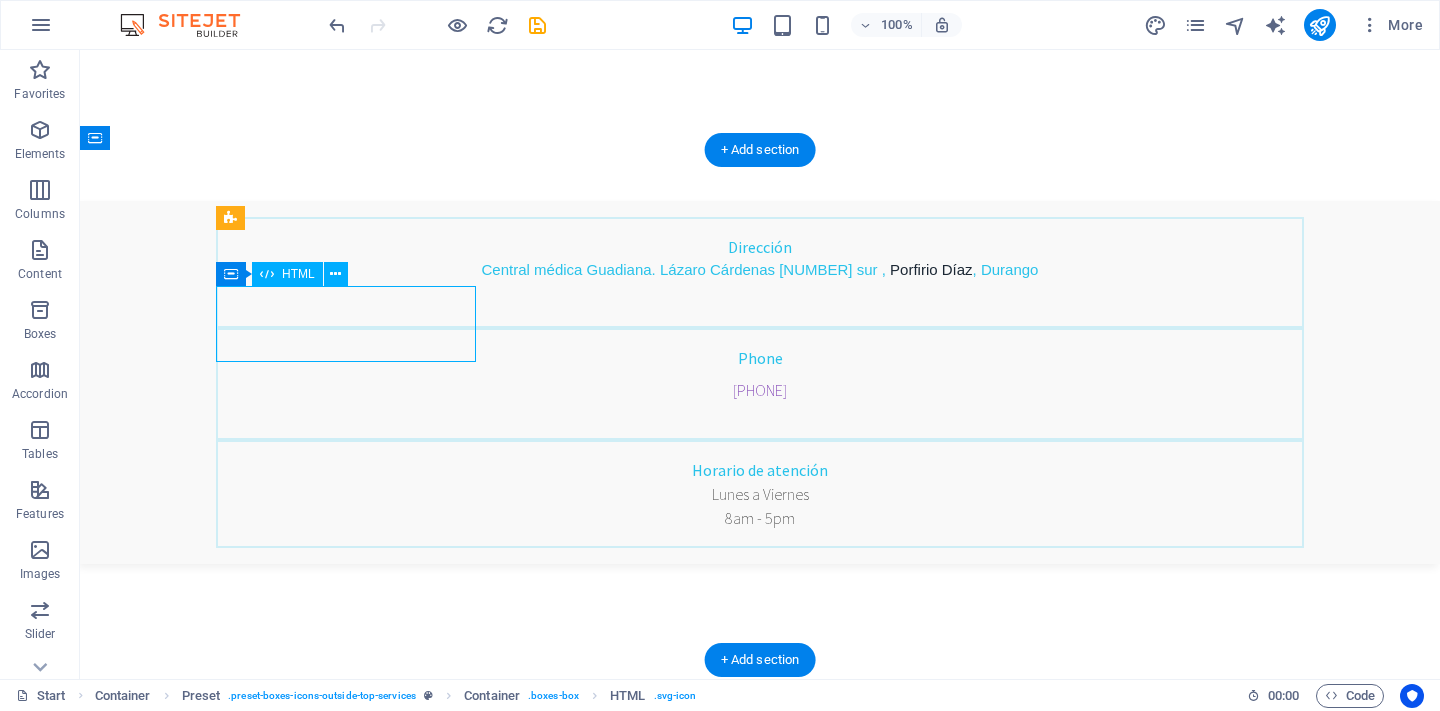 click at bounding box center (760, 1206) 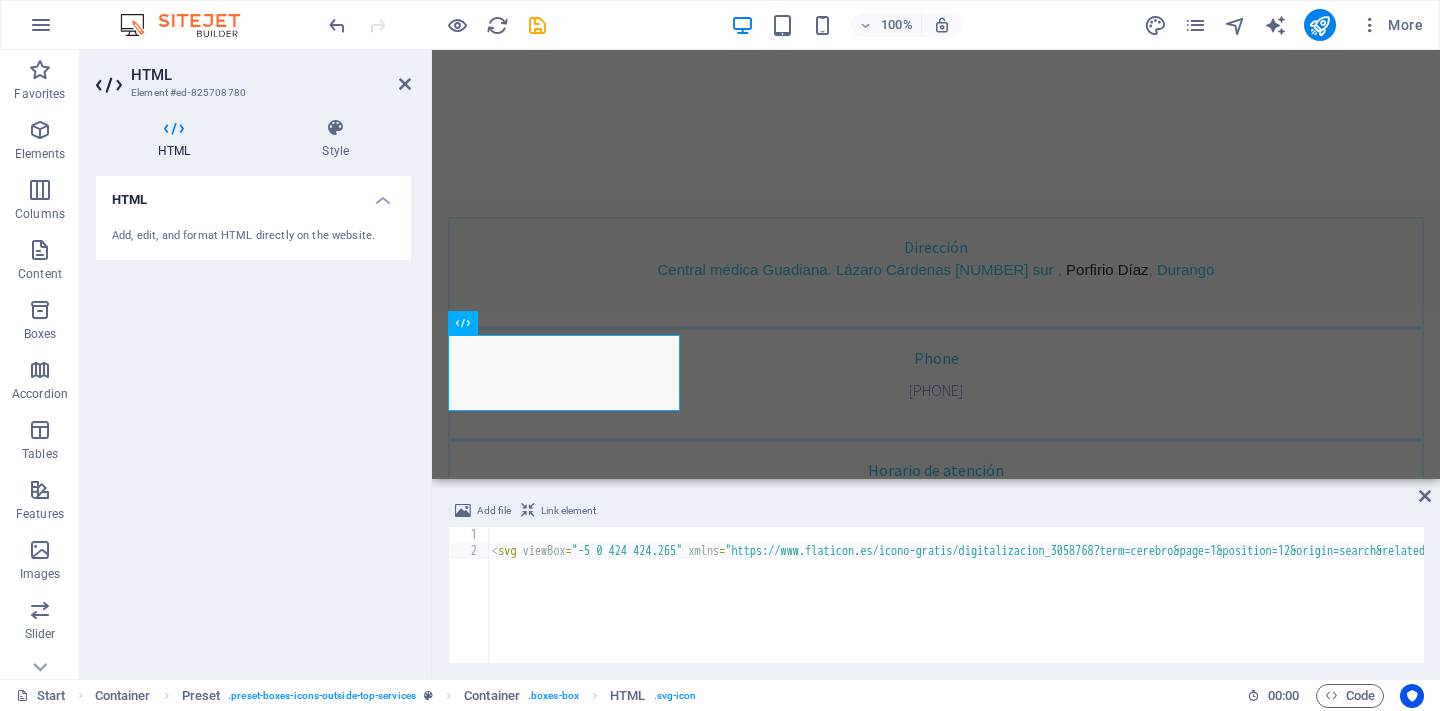 click on "< svg   viewBox = "-5 0 424 424.265"   xmlns = "https://www.flaticon.es/icono-gratis/digitalizacion_3058768?term=cerebro&page=1&position=12&origin=search&related_id=3058768" > < path   d = > </ path > < path   d = "m346.894531 101.132812h-32v-33c0-4.417968-3.578125-8-8-8h-30c-4.417969 0-8 3.582032-8 8v33h-33c-4.417969 0-8 3.582032-8 8v30c0 4.417969 3.582031 8 8 8h33v32c0 4.417969 3.582031 8 8 8h30c4.421875 0 8-3.582031 8-8v-32h32c4.421875 0 8-3.582031 8-8v-30c0-4.417968-3.578125-8-8-8zm-8 30h-32c-4.417969 0-8 3.582032-8 8v32h-14v-32c0-4.417968-3.578125-8-8-8h-33v-14h33c4.421875 0 8-3.582031 8-8v-33h14v33c0 4.417969 3.582031 8 8 8h32zm0 0" > </ path > </ svg >" at bounding box center (10881, 609) 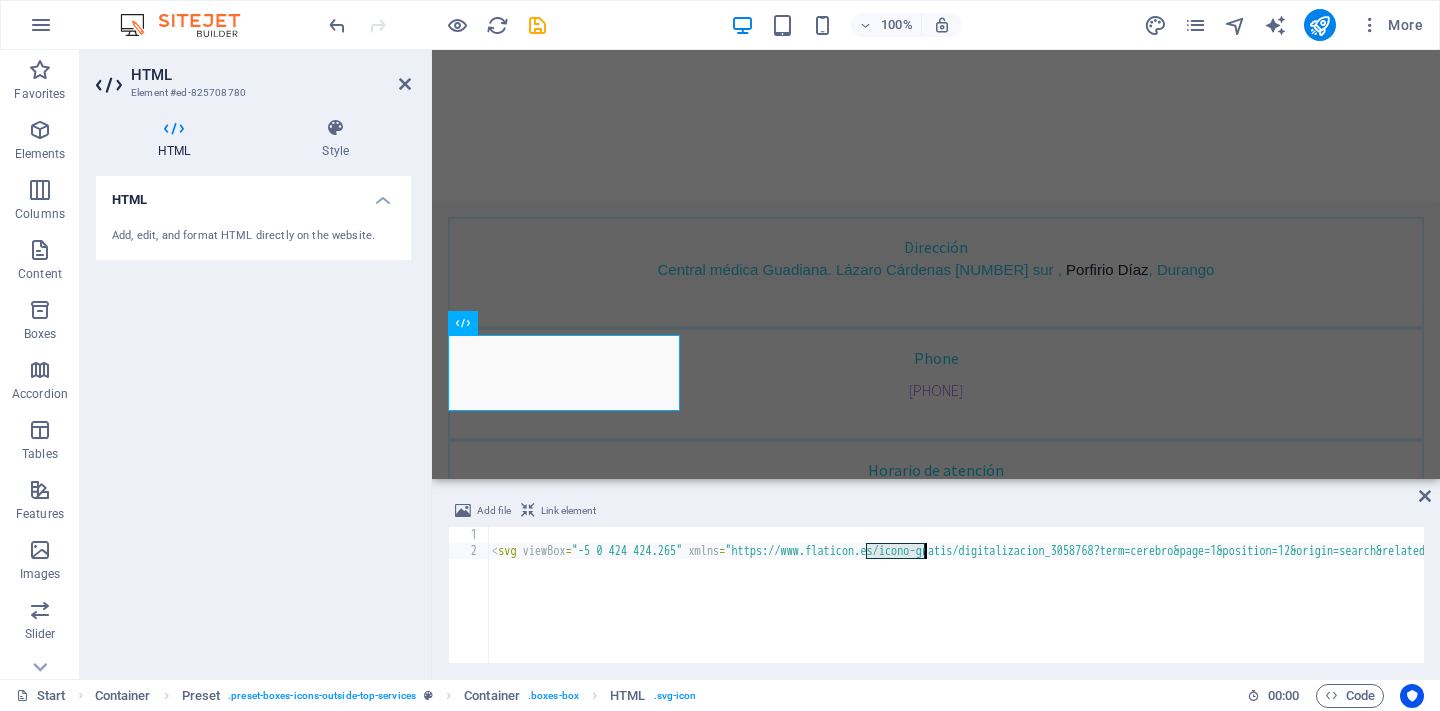 click on "< svg   viewBox = "-5 0 424 424.265"   xmlns = "https://www.flaticon.es/icono-gratis/digitalizacion_3058768?term=cerebro&page=1&position=12&origin=search&related_id=3058768" > < path   d = > </ path > < path   d = "m346.894531 101.132812h-32v-33c0-4.417968-3.578125-8-8-8h-30c-4.417969 0-8 3.582032-8 8v33h-33c-4.417969 0-8 3.582032-8 8v30c0 4.417969 3.582031 8 8 8h33v32c0 4.417969 3.582031 8 8 8h30c4.421875 0 8-3.582031 8-8v-32h32c4.421875 0 8-3.582031 8-8v-30c0-4.417968-3.578125-8-8-8zm-8 30h-32c-4.417969 0-8 3.582032-8 8v32h-14v-32c0-4.417968-3.578125-8-8-8h-33v-14h33c4.421875 0 8-3.582031 8-8v-33h14v33c0 4.417969 3.582031 8 8 8h32zm0 0" > </ path > </ svg >" at bounding box center [10881, 609] 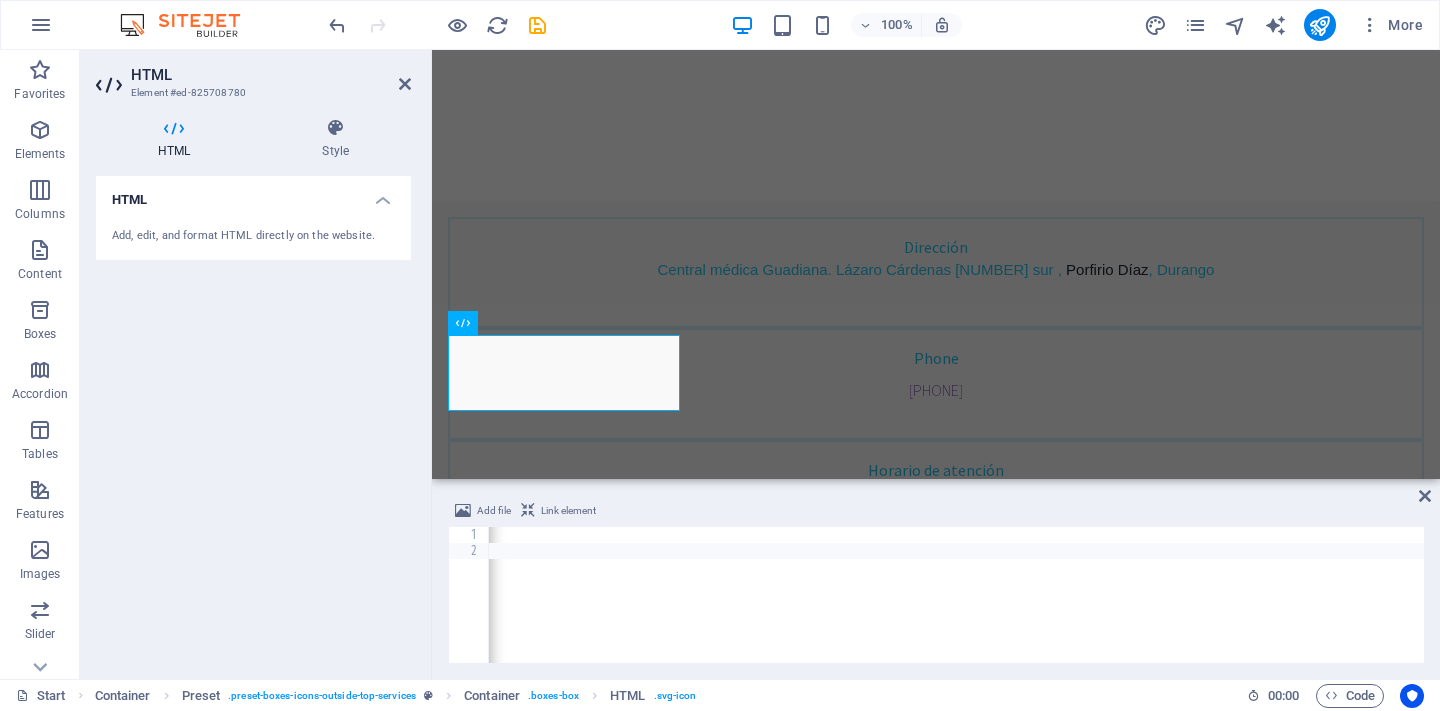 scroll, scrollTop: 0, scrollLeft: 19851, axis: horizontal 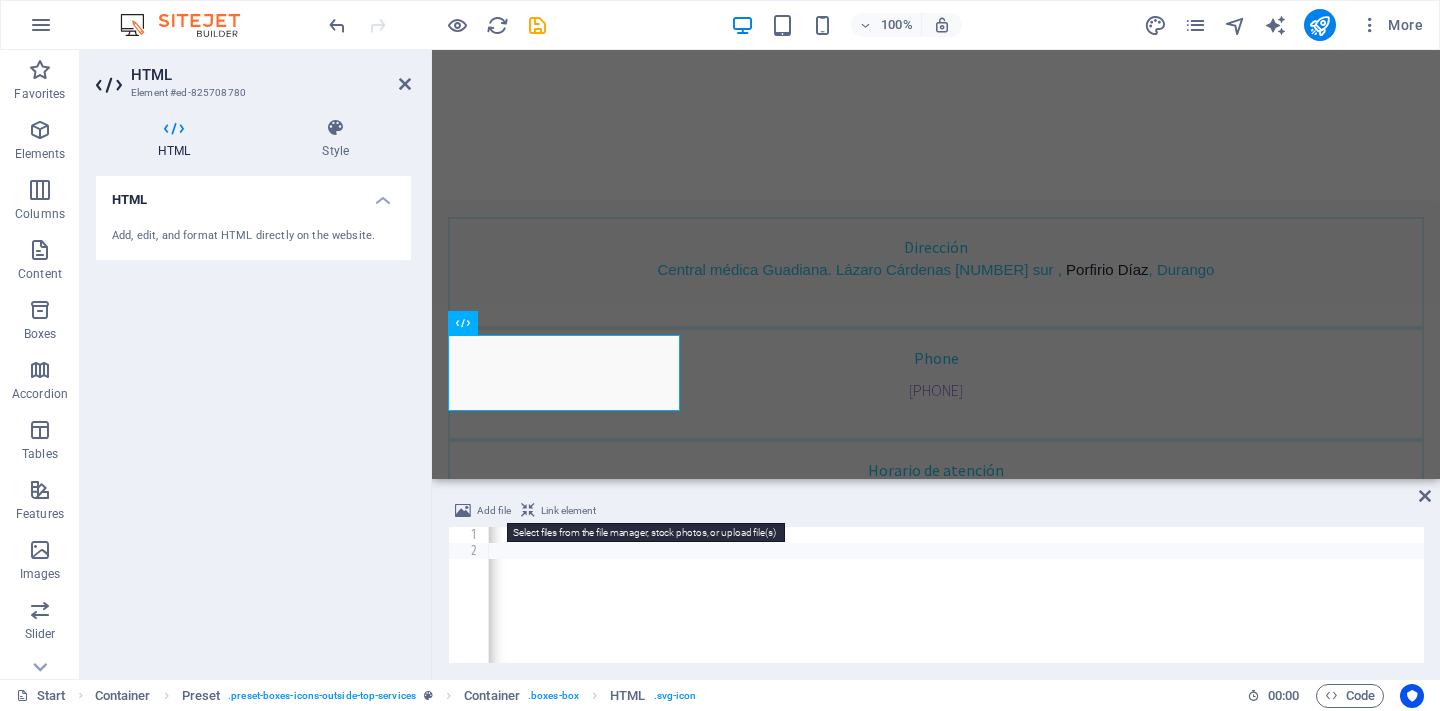click on "Add file" at bounding box center (494, 511) 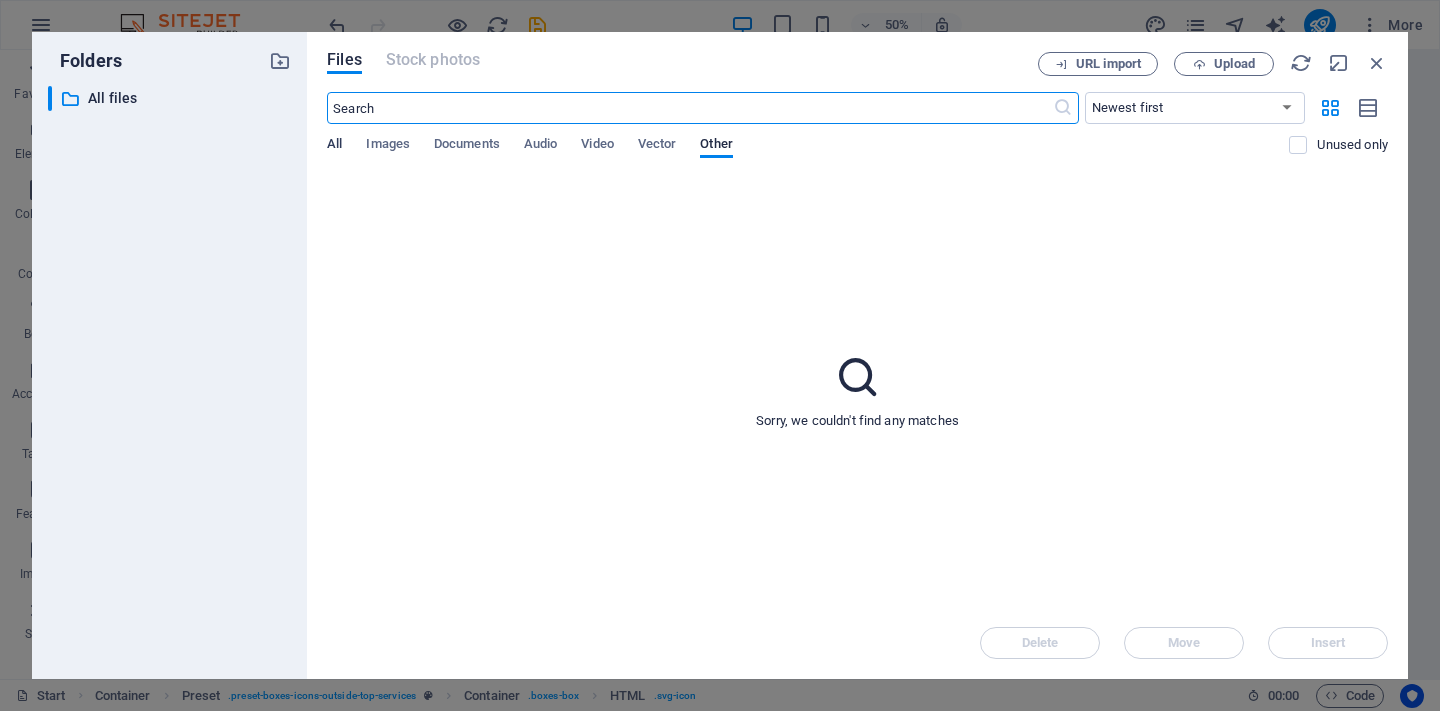 click on "All" at bounding box center (334, 146) 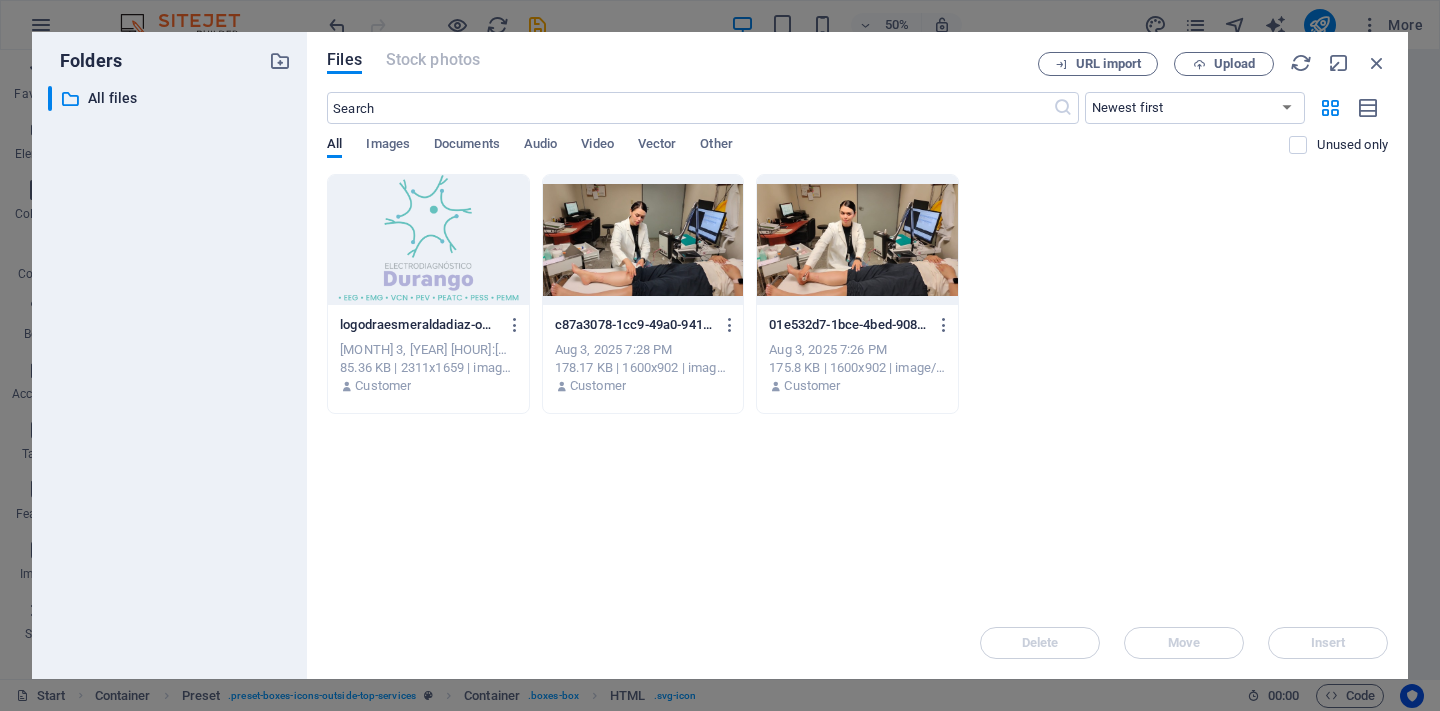 click on "Files Stock photos URL import Upload ​ Newest first Oldest first Name (A-Z) Name (Z-A) Size (0-9) Size (9-0) Resolution (0-9) Resolution (9-0) All Images Documents Audio Video Vector Other Unused only Drop files here to upload them instantly logodraesmeraldadiaz-oMwYHHD4yTvbC4P9LCOY8w.png logodraesmeraldadiaz-oMwYHHD4yTvbC4P9LCOY8w.png Aug 3, 2025 7:29 PM 85.36 KB | 2311x1659 | image/png Customer c87a3078-1cc9-49a0-9414-535cf447ba78-SbSmQ0JdUgKWycf0lHpI7A.JPG c87a3078-1cc9-49a0-9414-535cf447ba78-SbSmQ0JdUgKWycf0lHpI7A.JPG Aug 3, 2025 7:28 PM 178.17 KB | 1600x902 | image/jpeg Customer 01e532d7-1bce-4bed-9083-599f4f3bb747-JyYWgo_Ub1QWlAlf0XTA-w.JPG 01e532d7-1bce-4bed-9083-599f4f3bb747-JyYWgo_Ub1QWlAlf0XTA-w.JPG Aug 3, 2025 7:26 PM 175.8 KB | 1600x902 | image/jpeg Customer Delete Move Insert" at bounding box center (857, 355) 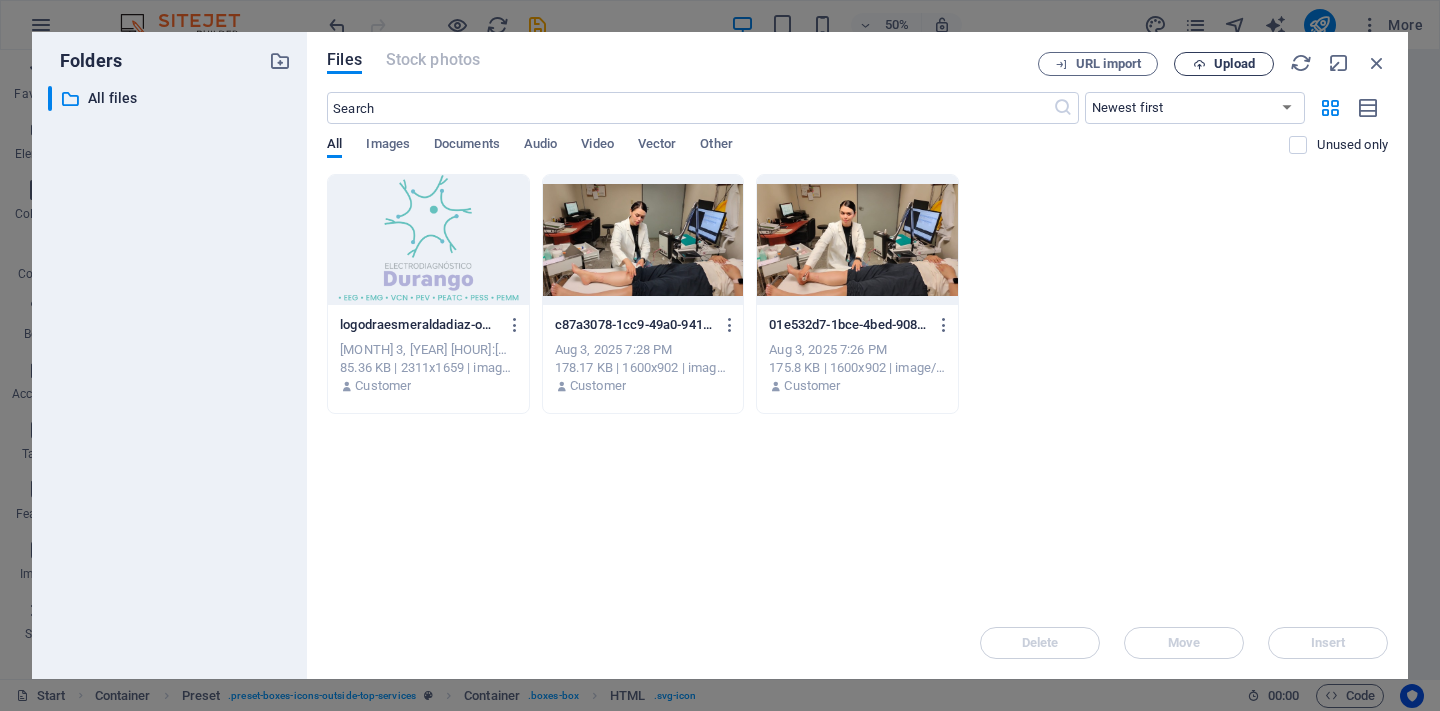 click on "Upload" at bounding box center (1224, 64) 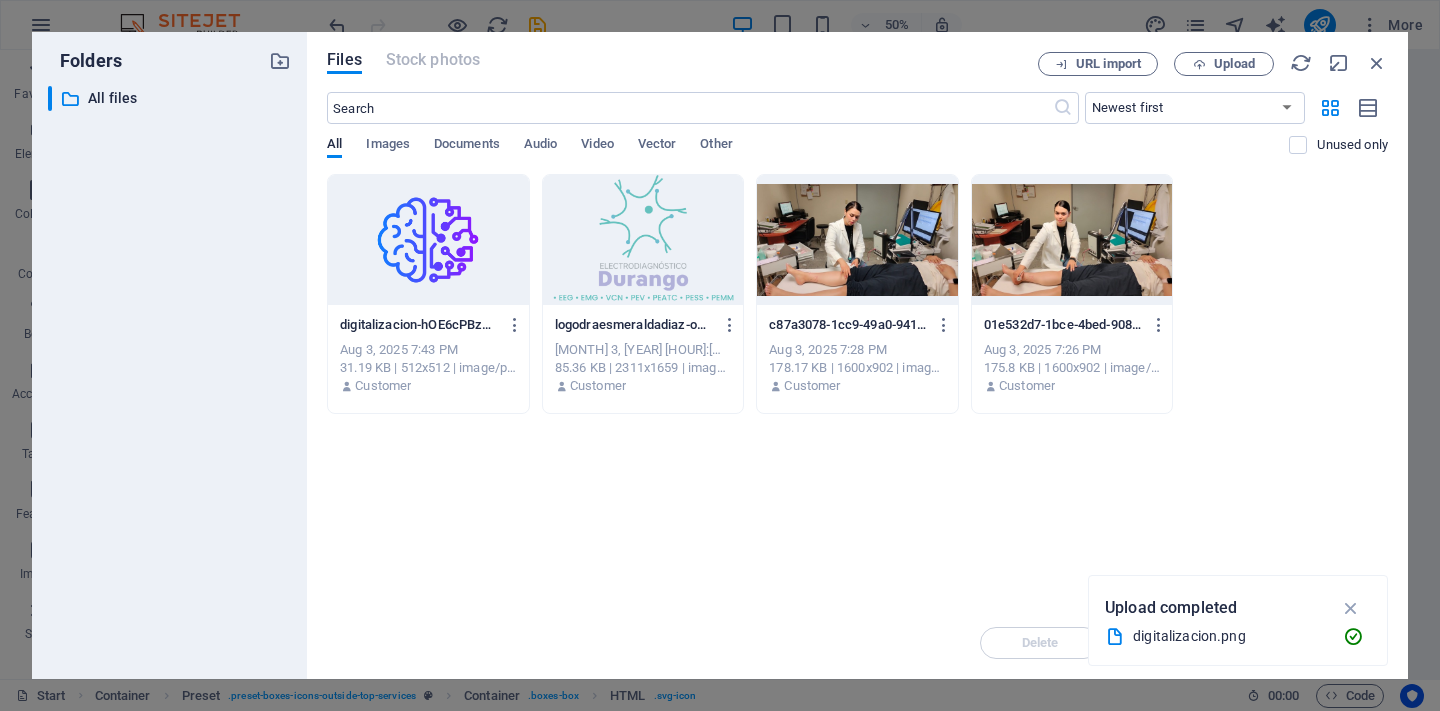 click at bounding box center (428, 240) 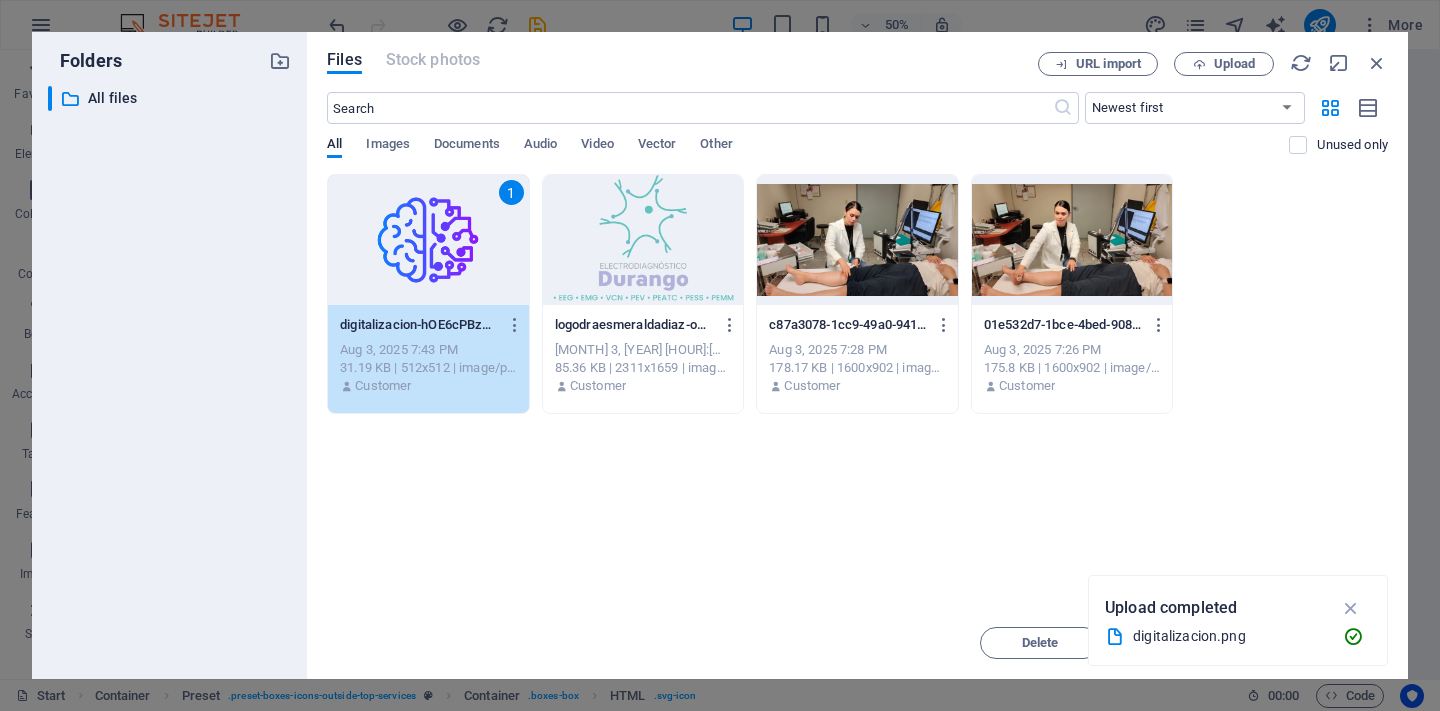 click on "Upload completed" at bounding box center (1238, 608) 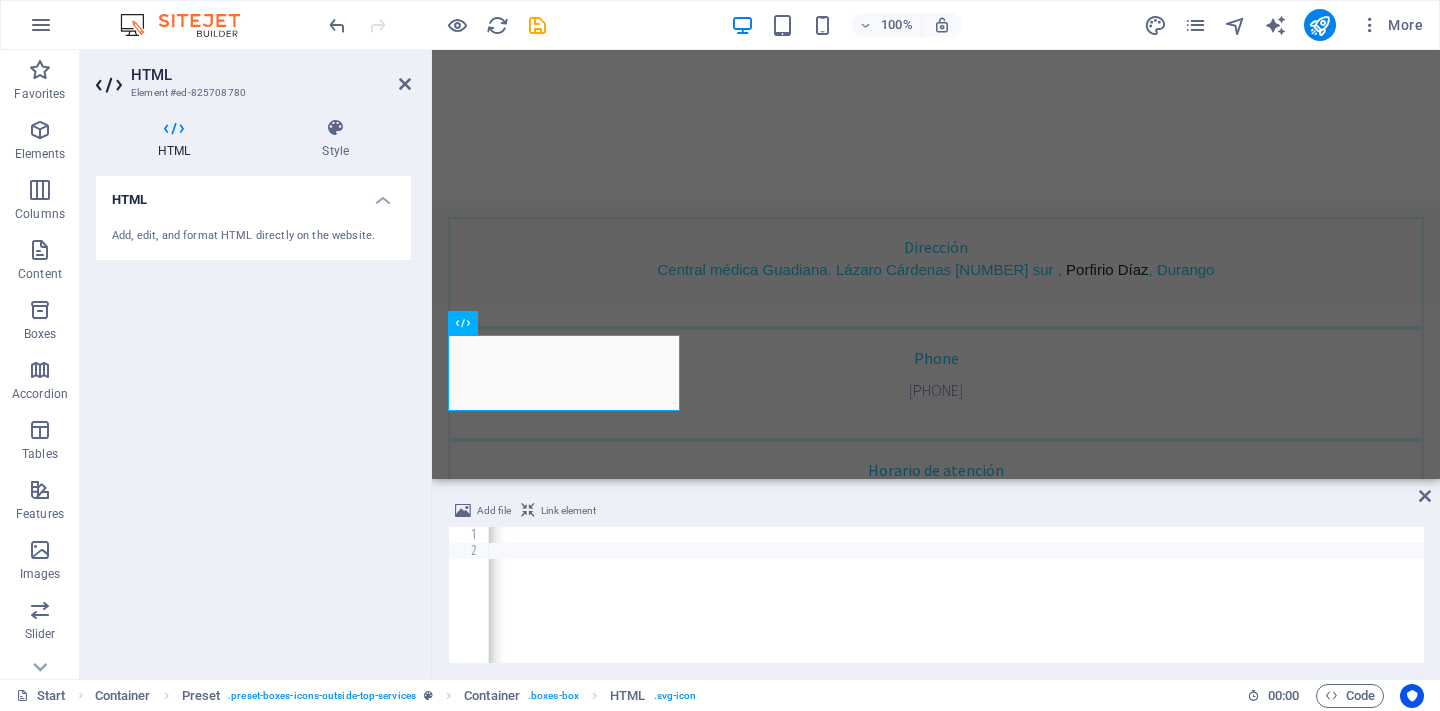 click on "HTML Style HTML Add, edit, and format HTML directly on the website. Preset Element Layout How this element expands within the layout (Flexbox). Size Default auto px % 1/1 1/2 1/3 1/4 1/5 1/6 1/7 1/8 1/9 1/10 Grow Shrink Order Container layout Visible Visible Opacity 100 % Overflow Spacing Margin Default auto px % rem vw vh Custom Custom auto px % rem vw vh auto px % rem vw vh auto px % rem vw vh auto px % rem vw vh Padding Default px rem % vh vw Custom Custom px rem % vh vw px rem % vh vw px rem % vh vw px rem % vh vw Border Style              - Width 1 auto px rem % vh vw Custom Custom 1 auto px rem % vh vw 1 auto px rem % vh vw 1 auto px rem % vh vw 1 auto px rem % vh vw  - Color Round corners Default px rem % vh vw Custom Custom px rem % vh vw px rem % vh vw px rem % vh vw px rem % vh vw Shadow Default None Outside Inside Color X offset 0 px rem vh vw Y offset 0 px rem vh vw Blur 0 px rem % vh vw Spread 0 px rem vh vw Text Shadow Default None Outside Color X offset 0 px rem vh vw Y offset 0 px vh" at bounding box center [253, 390] 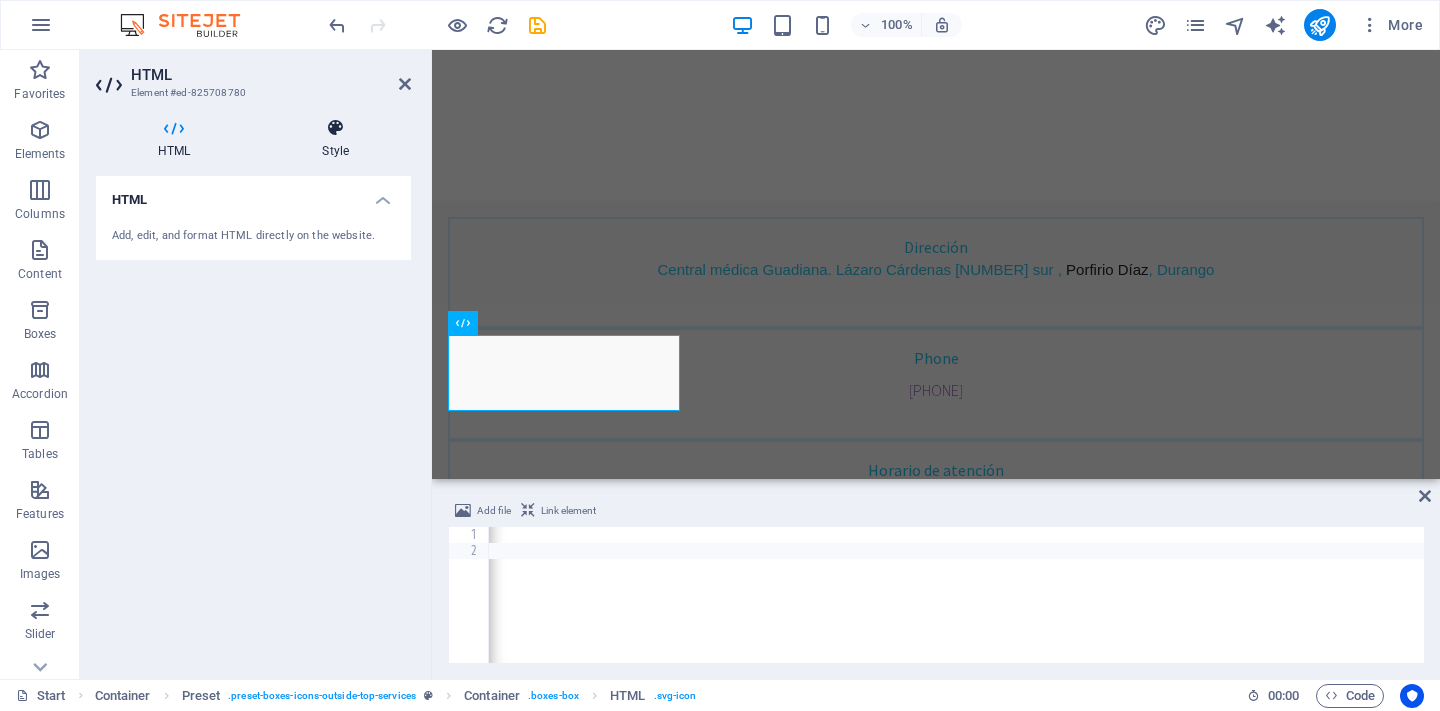click on "Style" at bounding box center (335, 139) 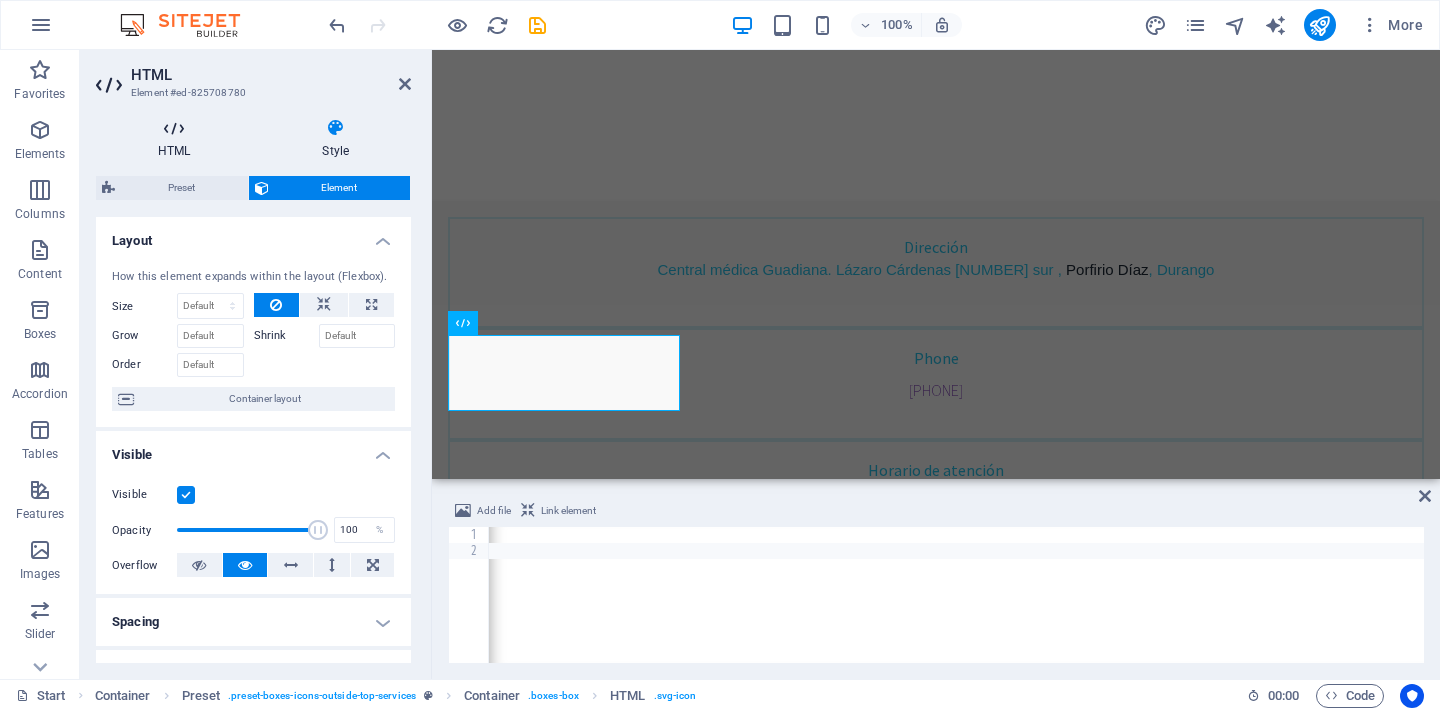click at bounding box center [174, 128] 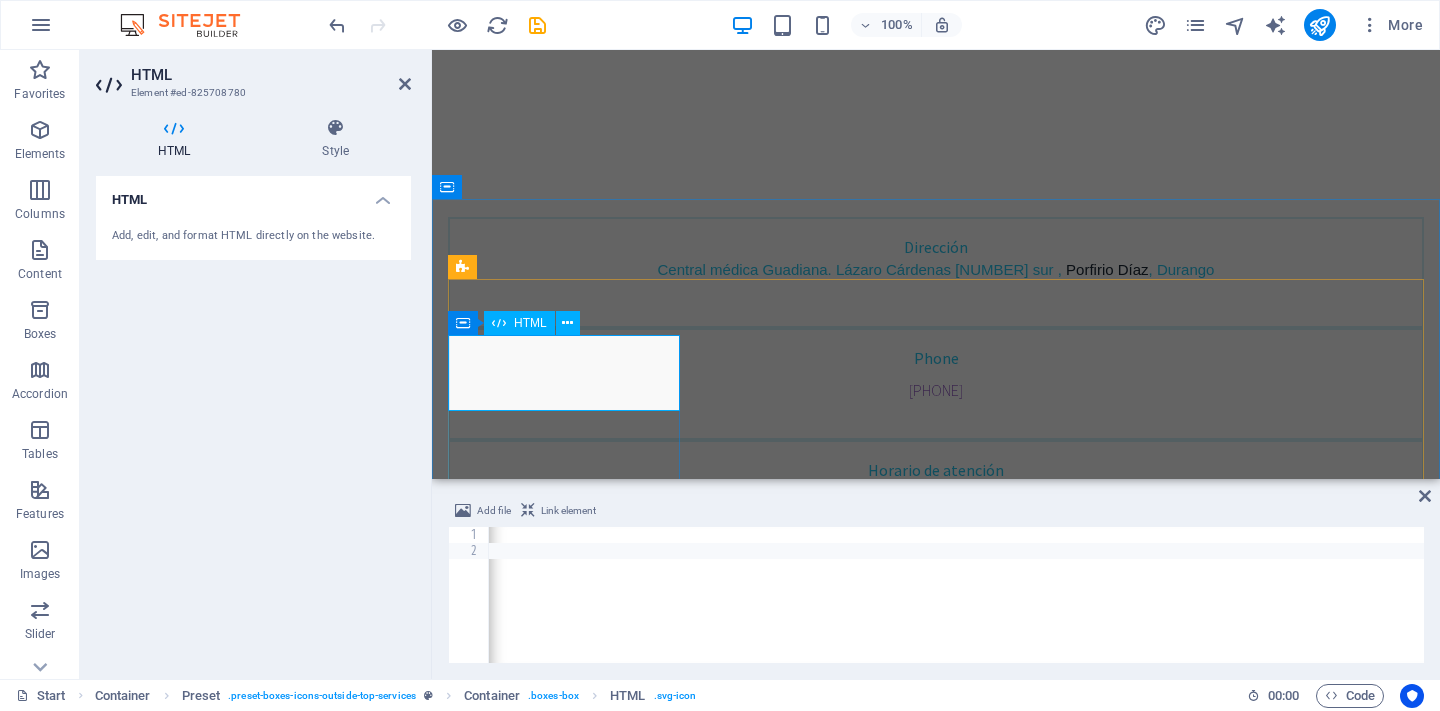 click at bounding box center (936, 1206) 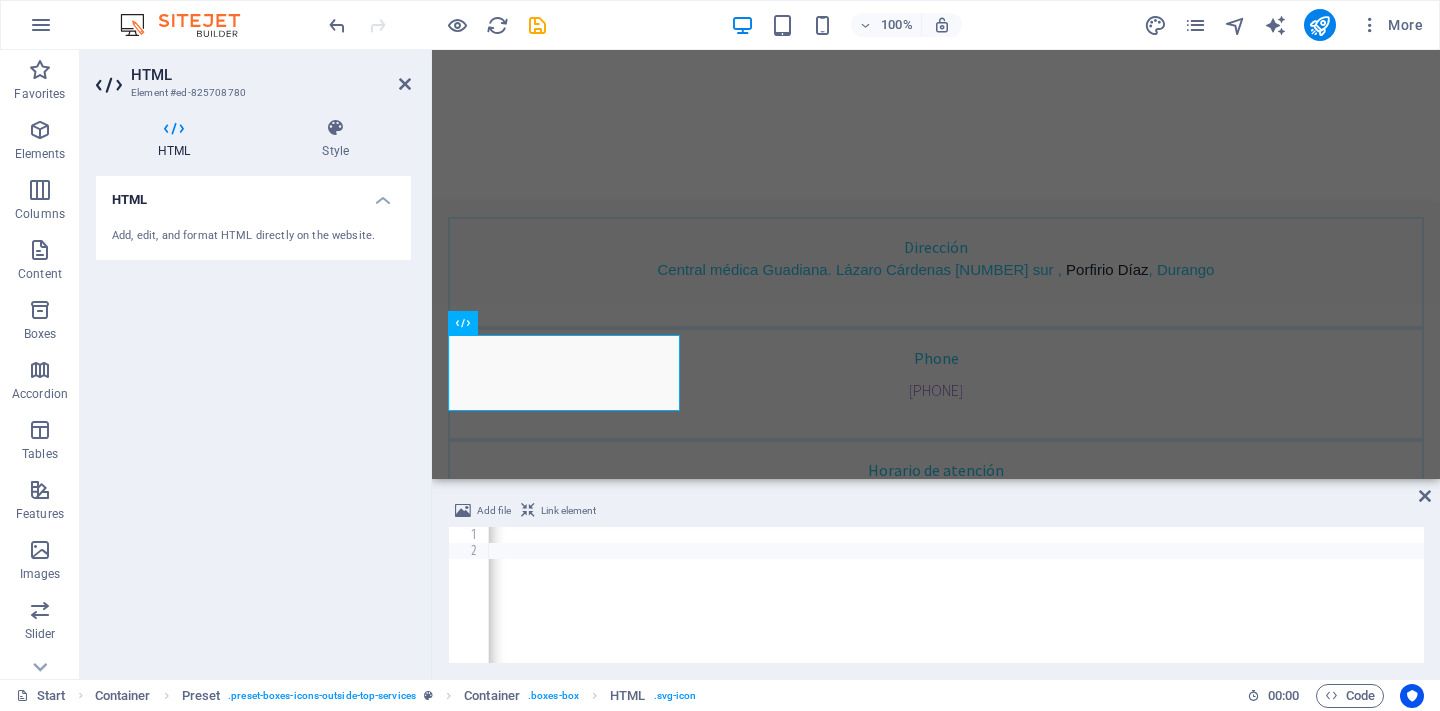 click on "Add file" at bounding box center [494, 511] 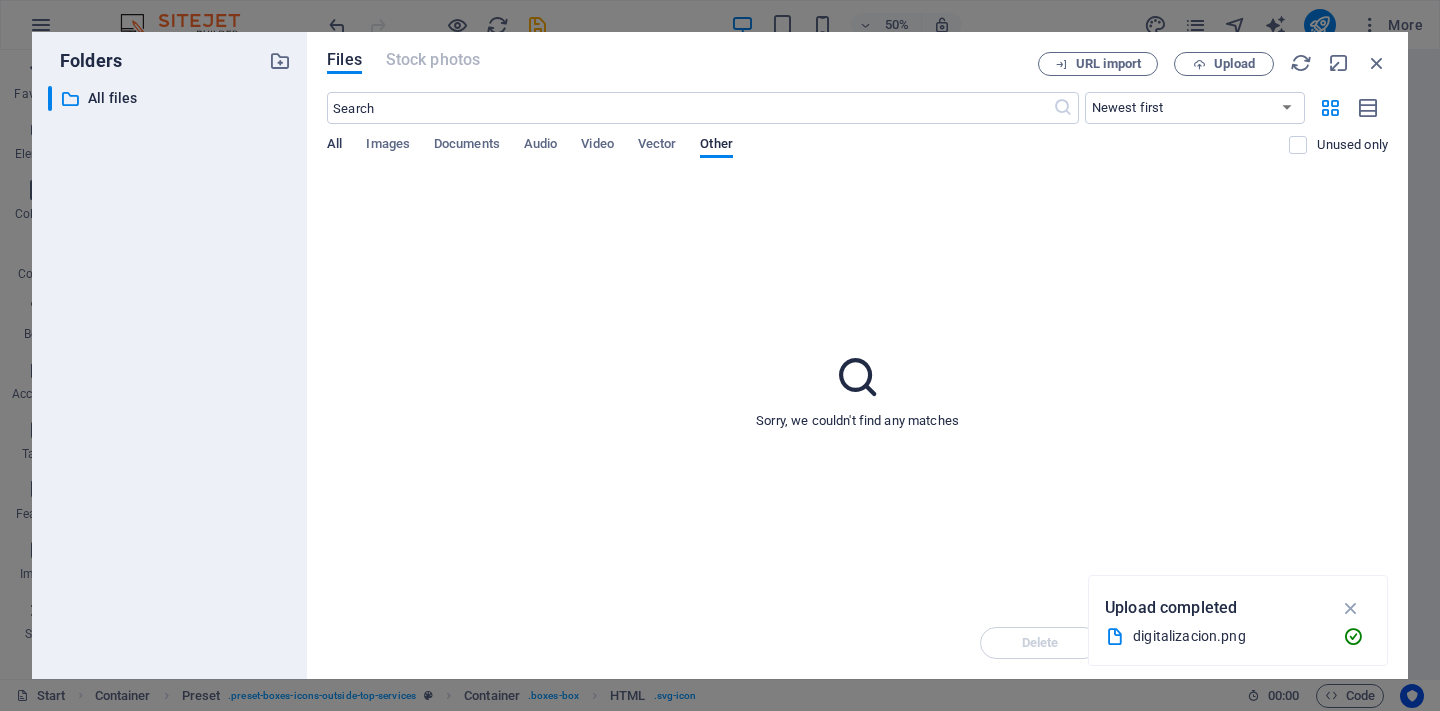click on "All" at bounding box center [334, 146] 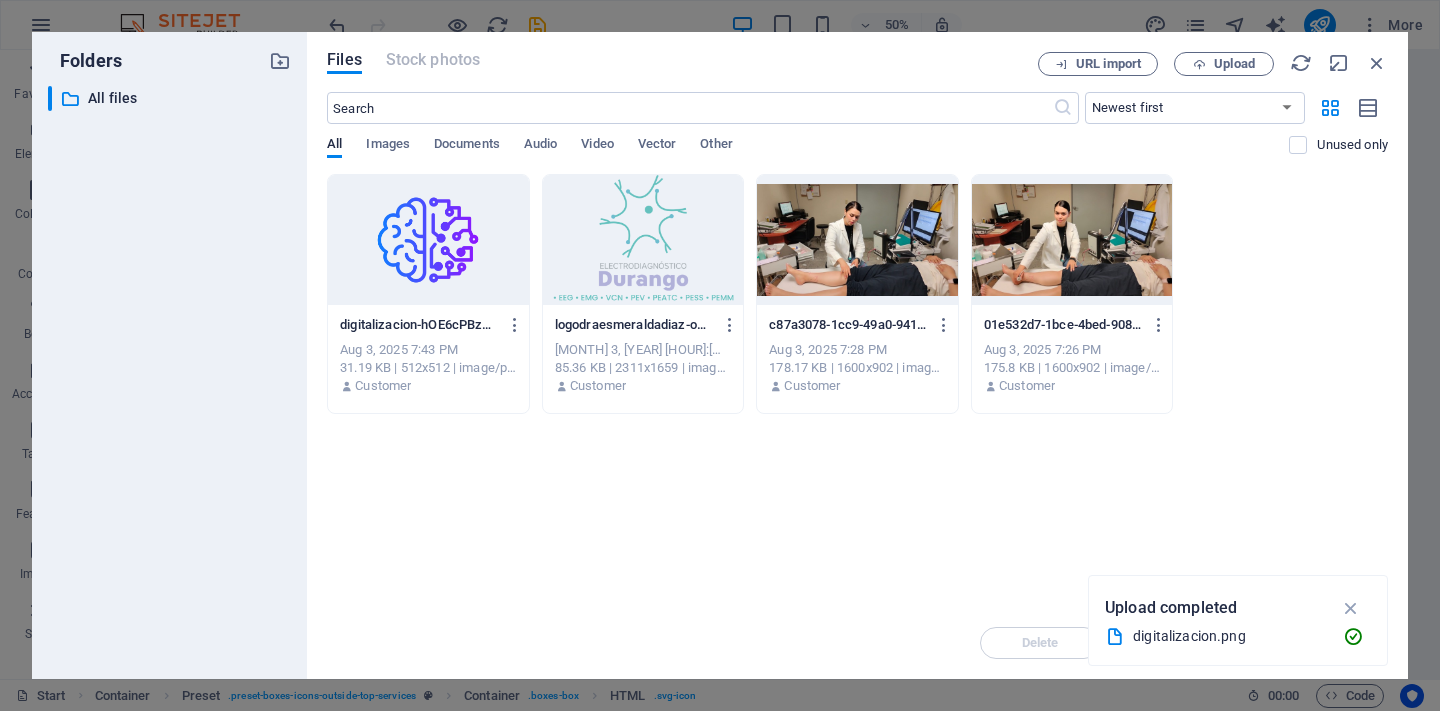 click at bounding box center (428, 240) 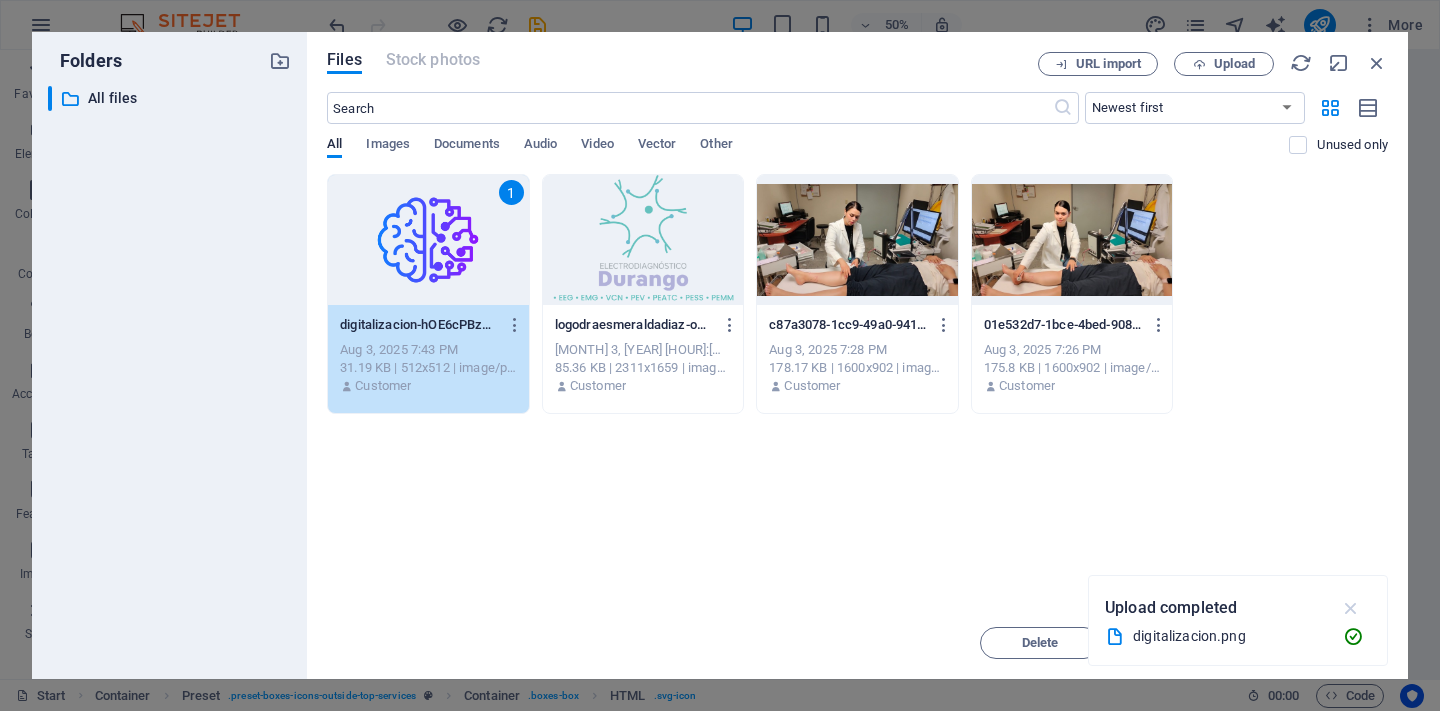 click at bounding box center (1351, 608) 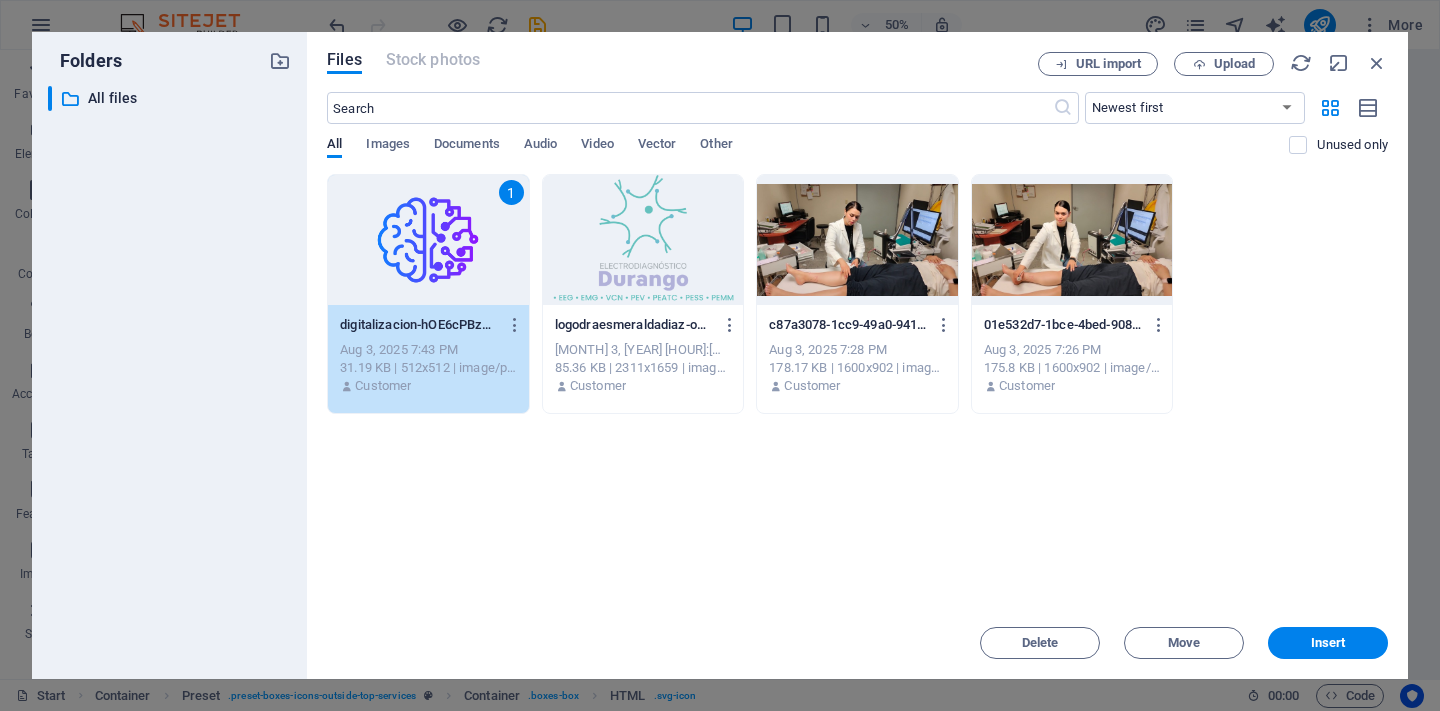 click on "Insert" at bounding box center (1328, 643) 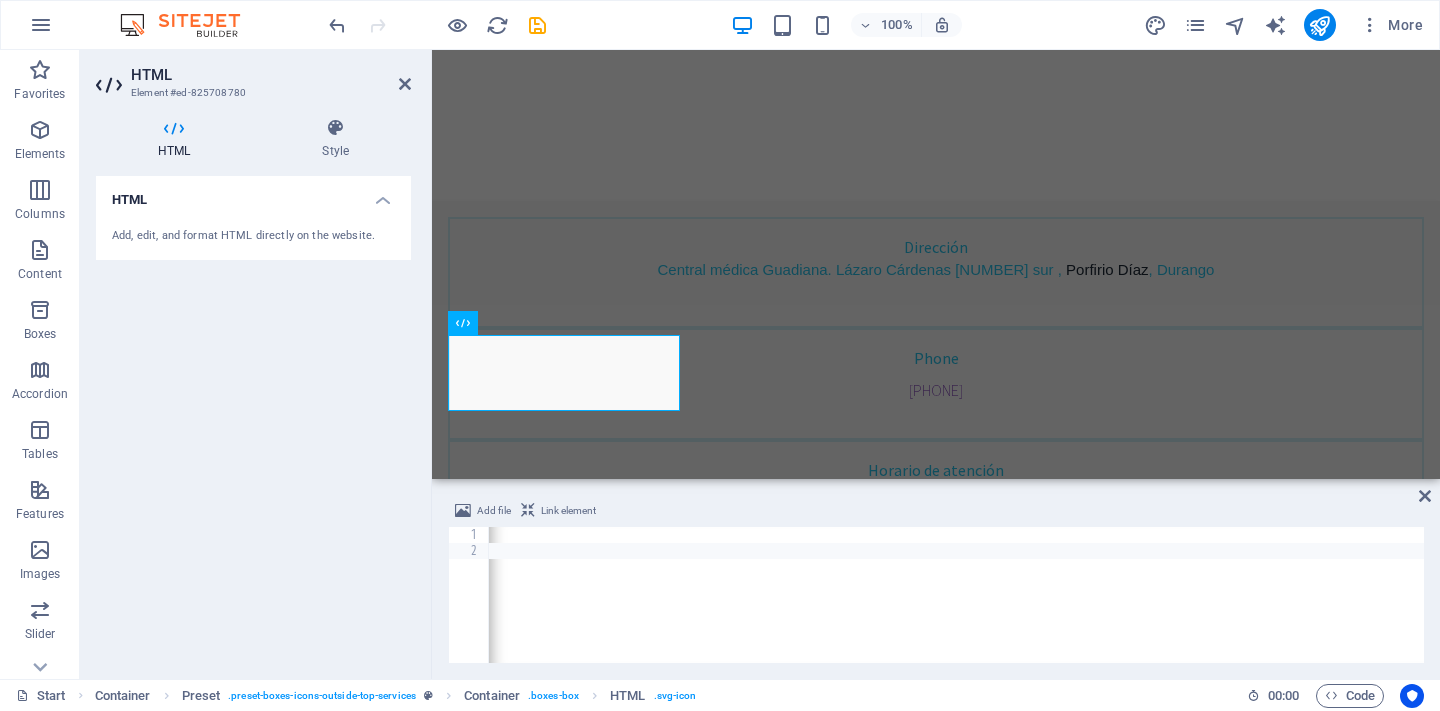 click on "Add file" at bounding box center (494, 511) 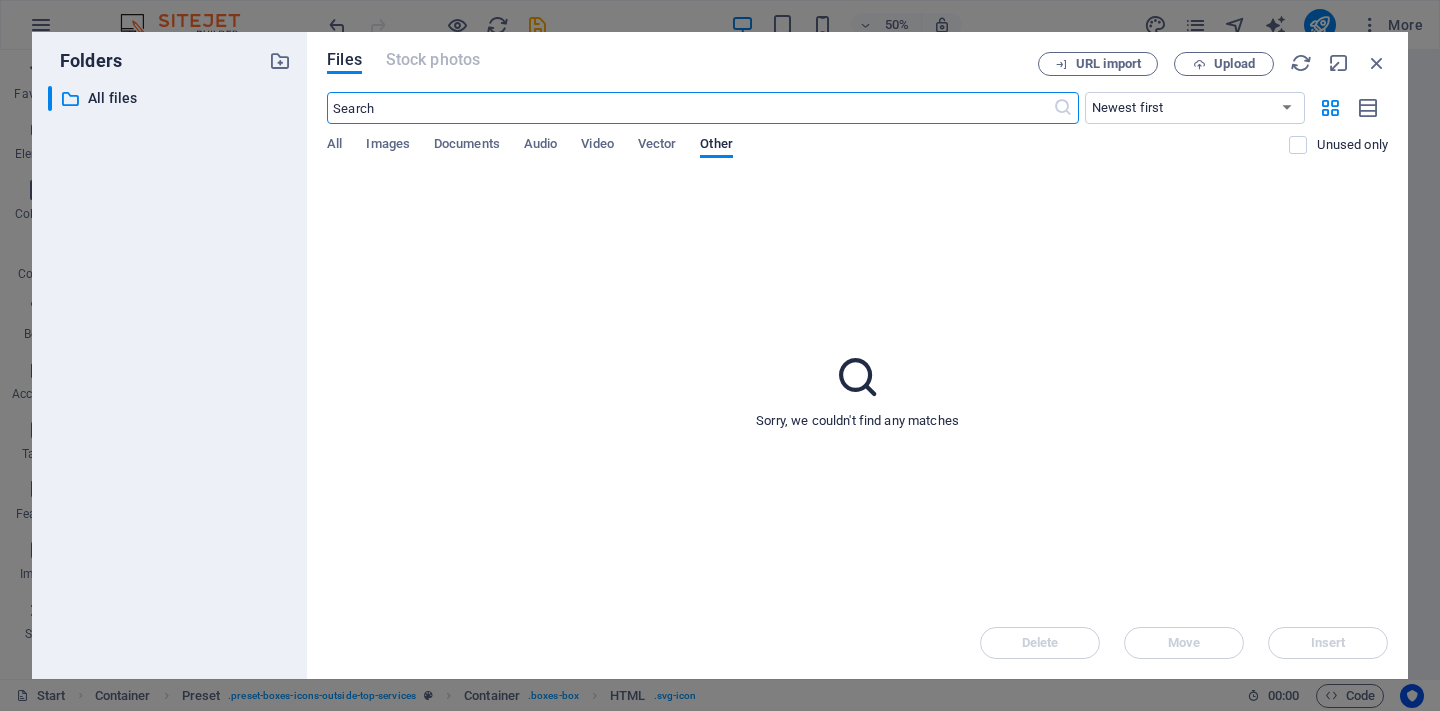 click on "Files Stock photos URL import Upload ​ Newest first Oldest first Name (A-Z) Name (Z-A) Size (0-9) Size (9-0) Resolution (0-9) Resolution (9-0) All Images Documents Audio Video Vector Other Unused only Sorry, we couldn't find any matches Delete Move Insert" at bounding box center [857, 355] 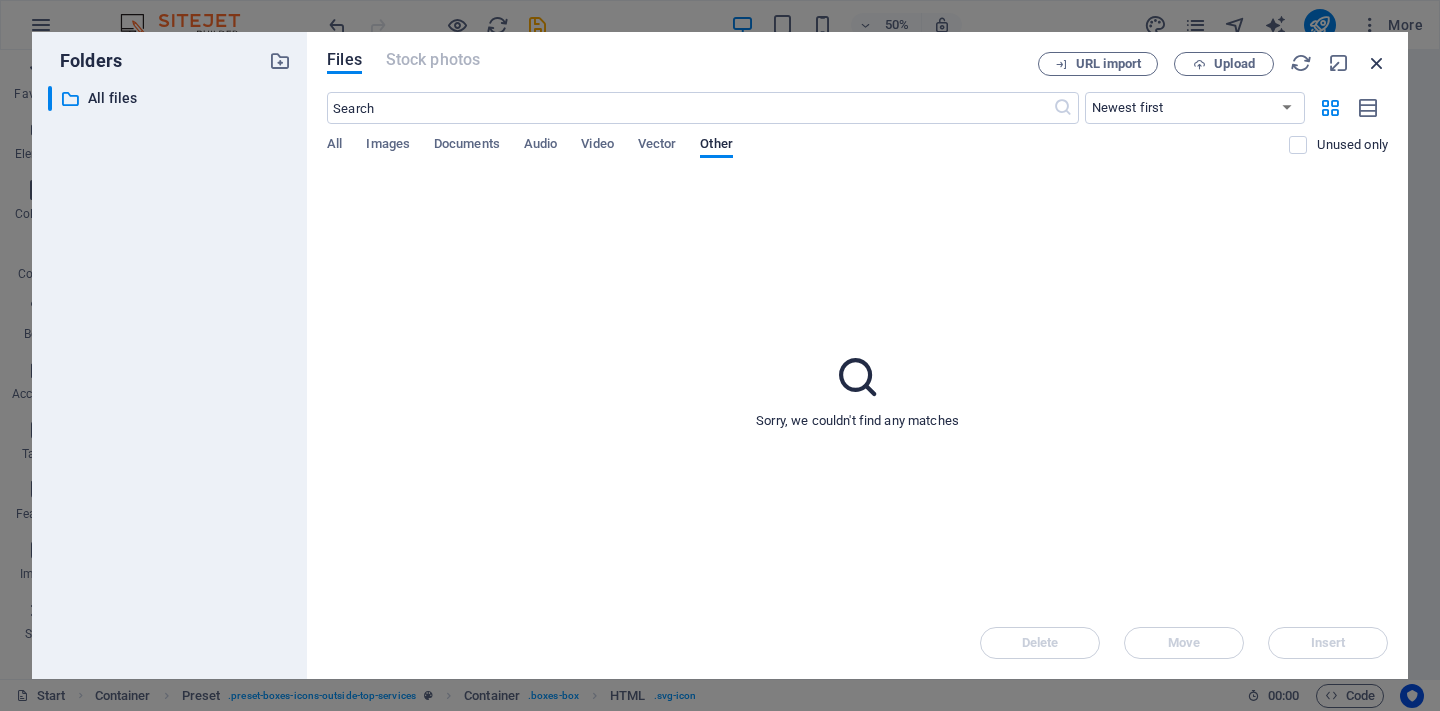 click at bounding box center (1377, 63) 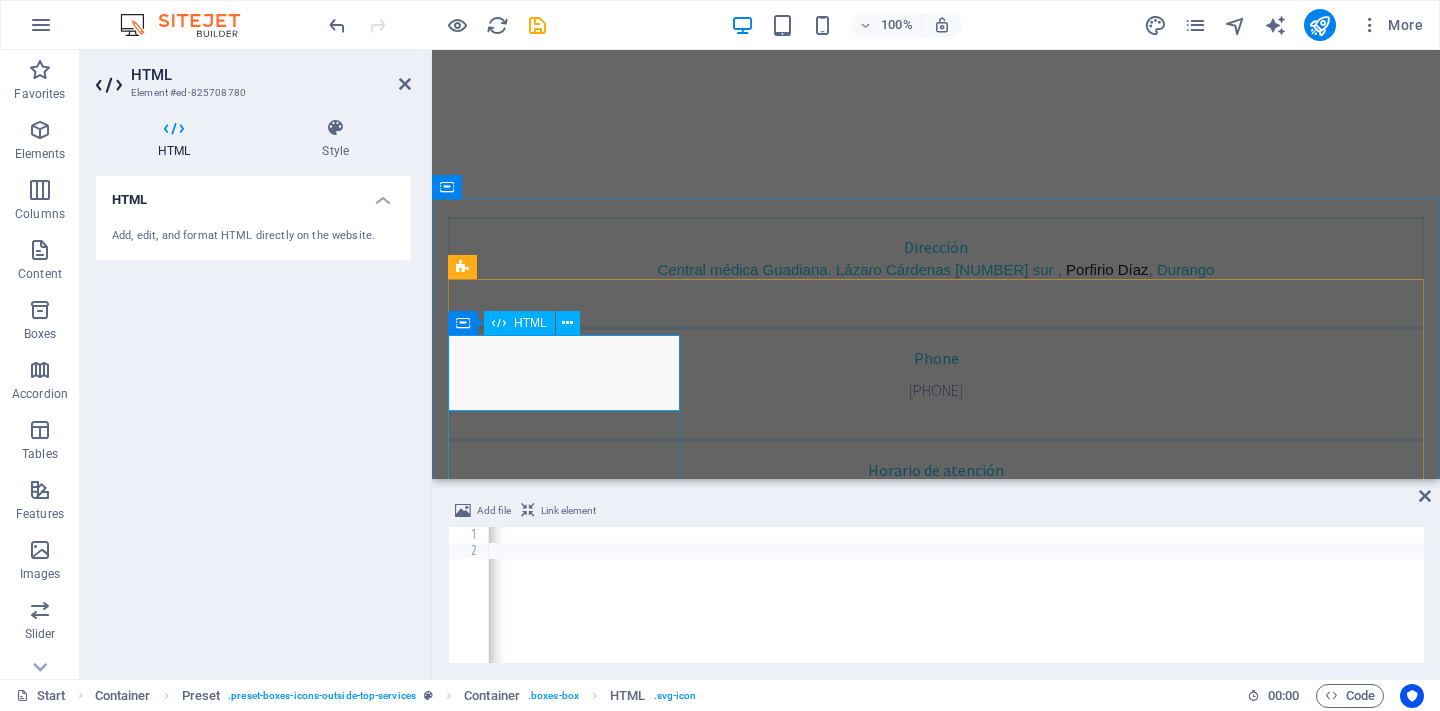 click at bounding box center [936, 1206] 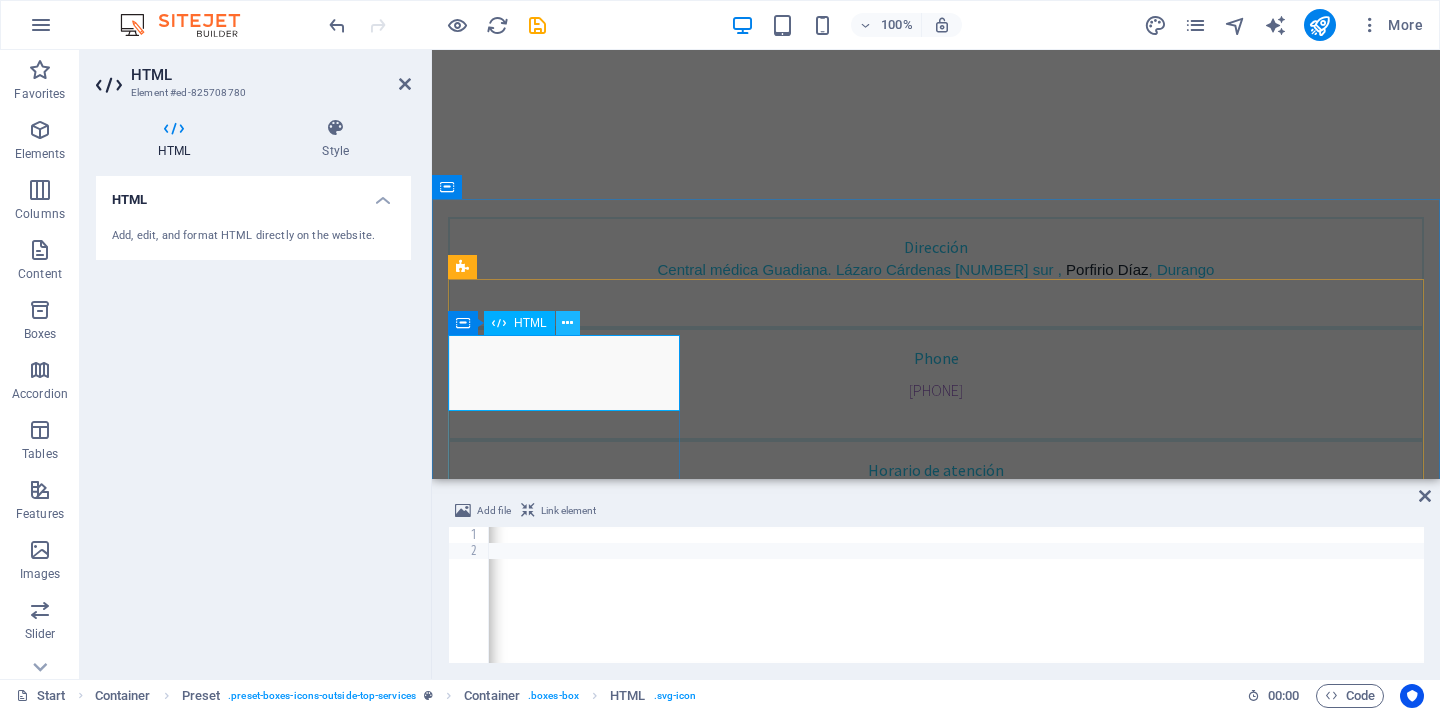 click at bounding box center [567, 323] 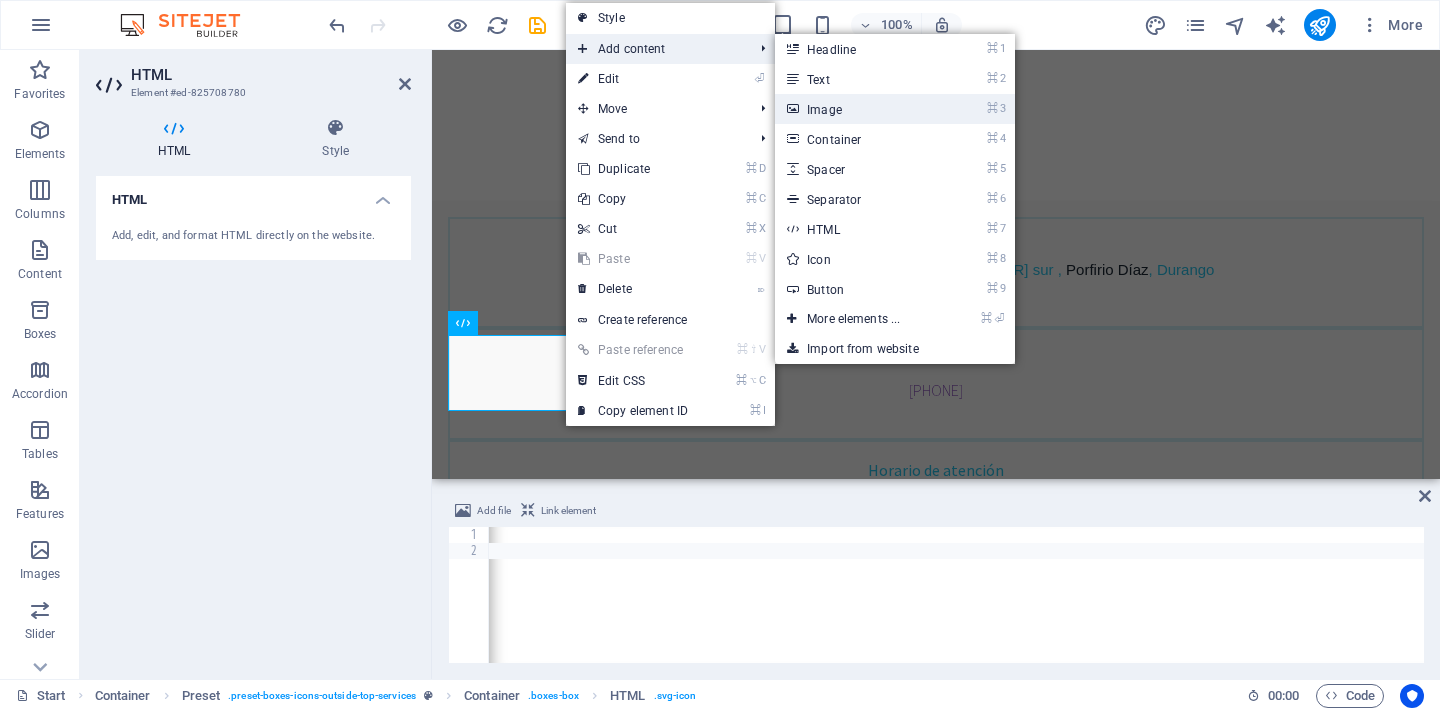 click on "⌘ 3  Image" at bounding box center (857, 109) 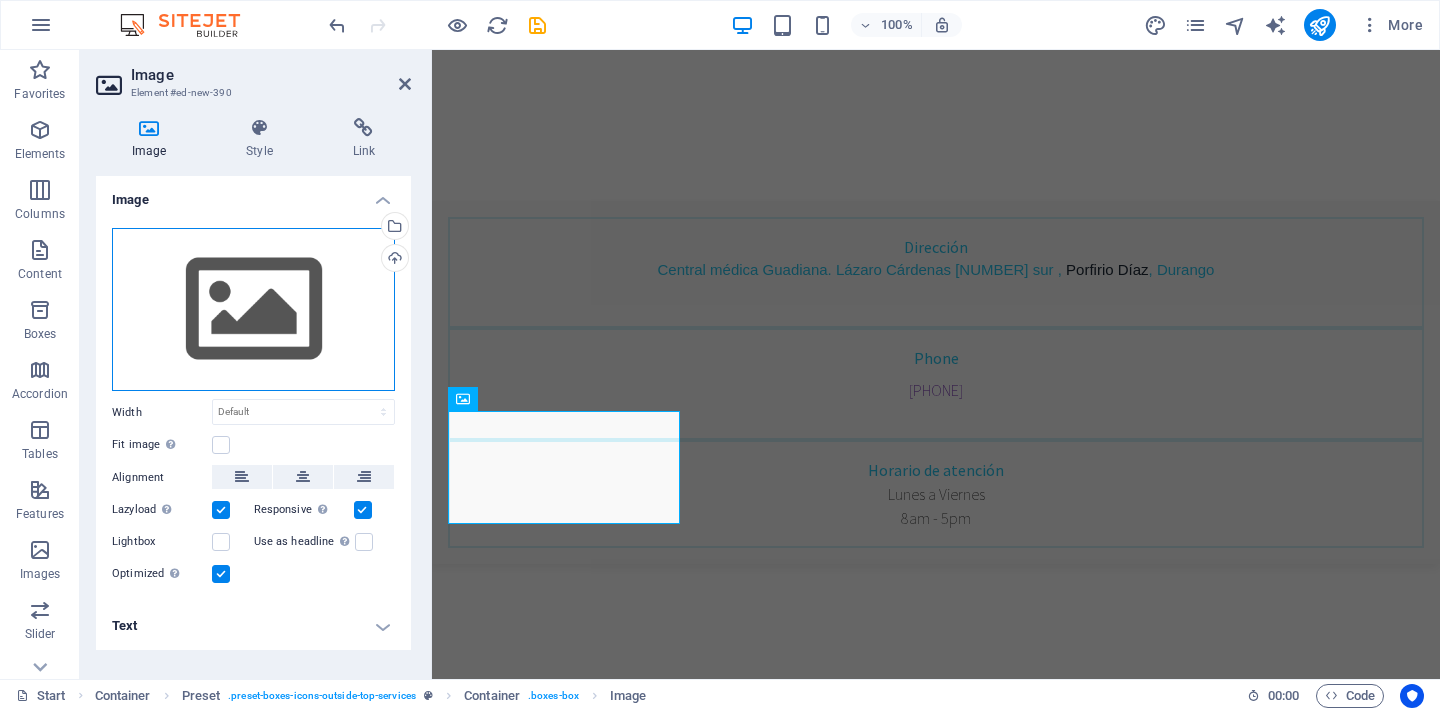 click on "Drag files here, click to choose files or select files from Files or our free stock photos & videos" at bounding box center (253, 310) 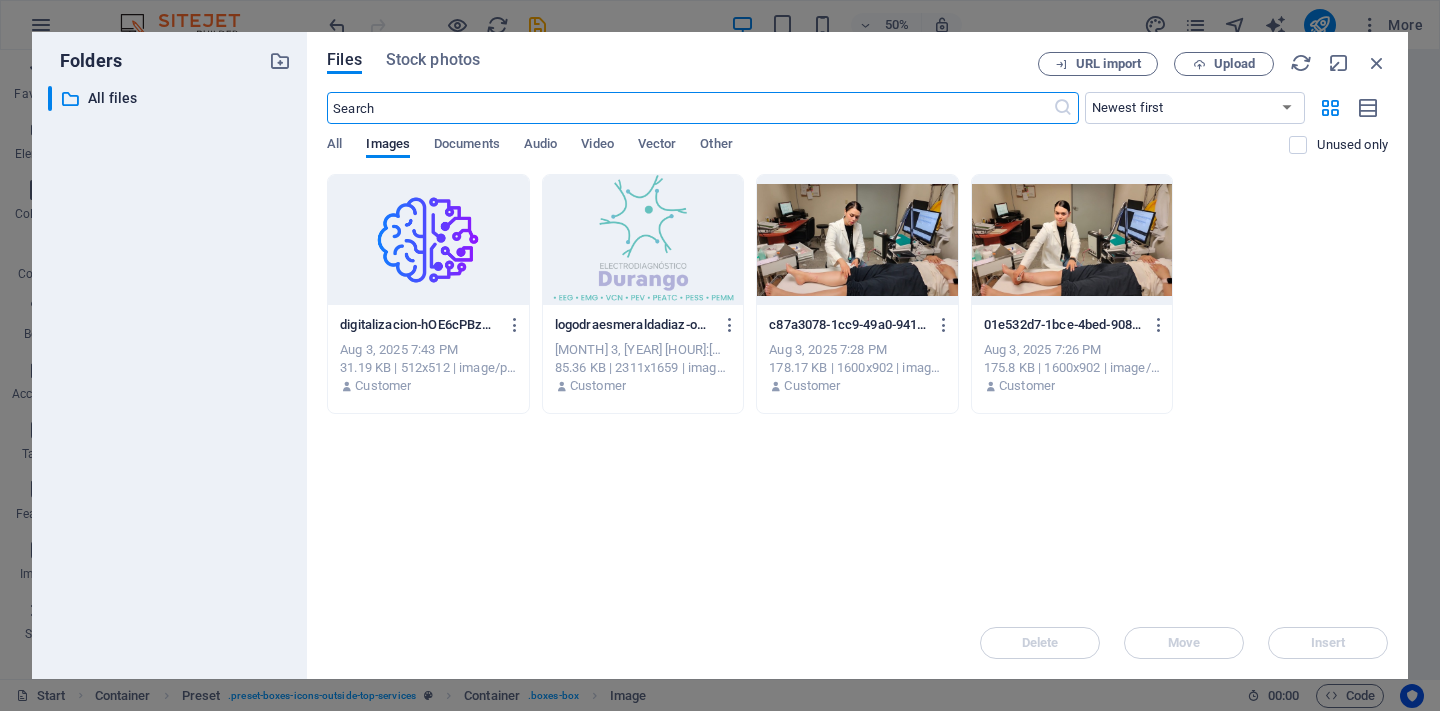 click at bounding box center (428, 240) 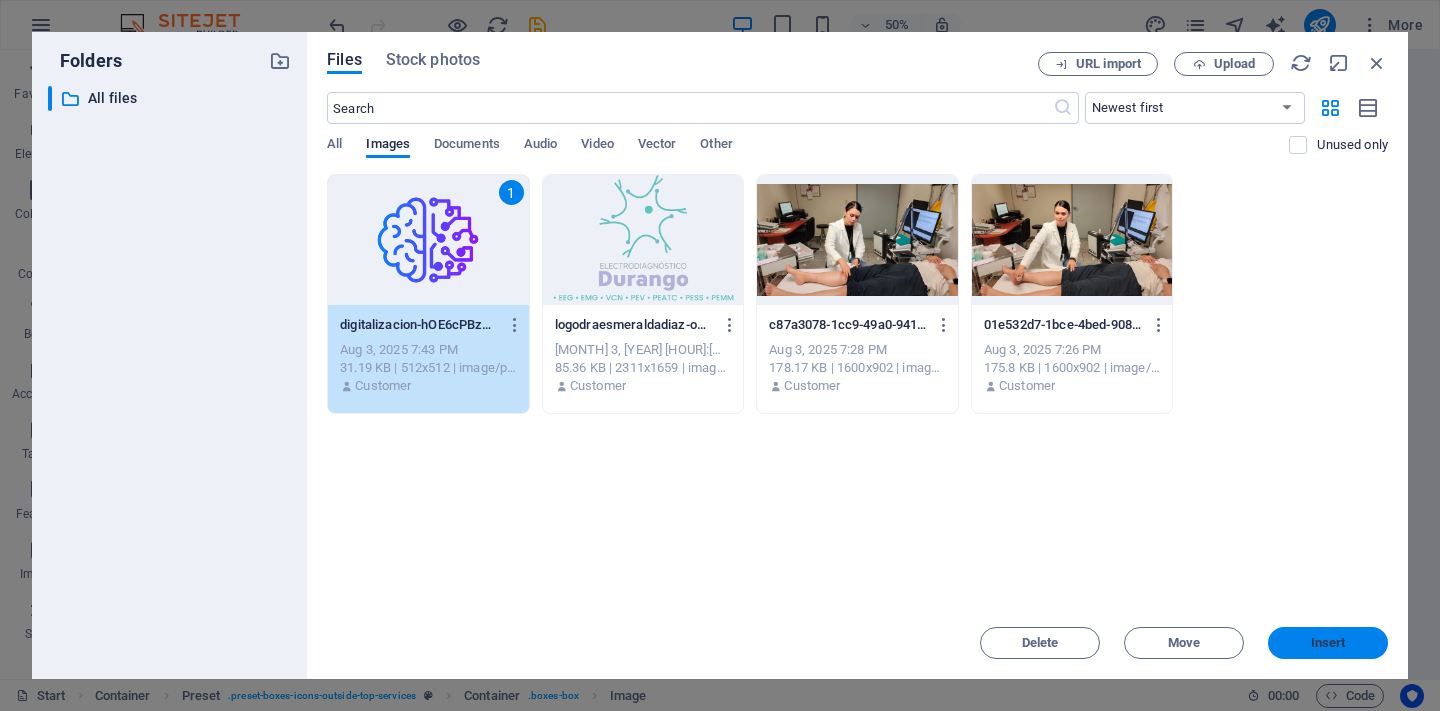 click on "Insert" at bounding box center [1328, 643] 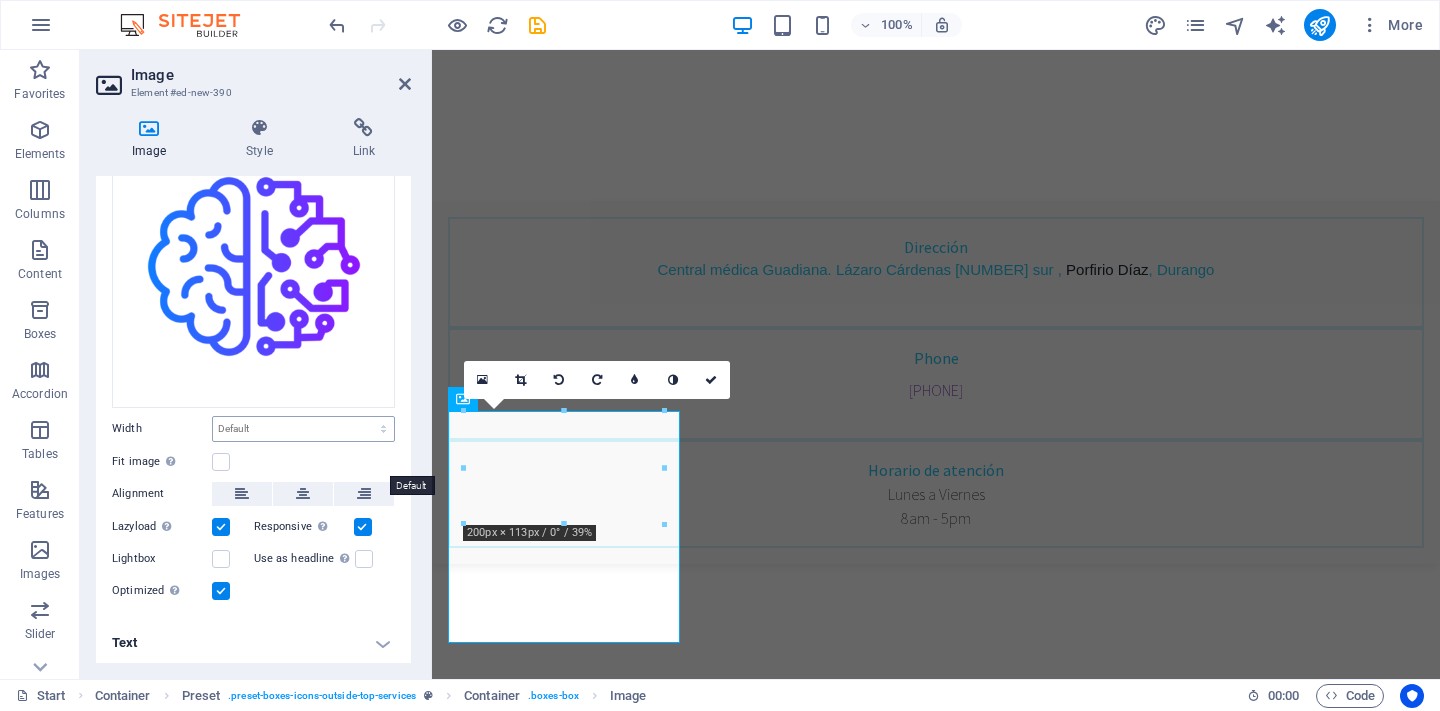 scroll, scrollTop: 102, scrollLeft: 0, axis: vertical 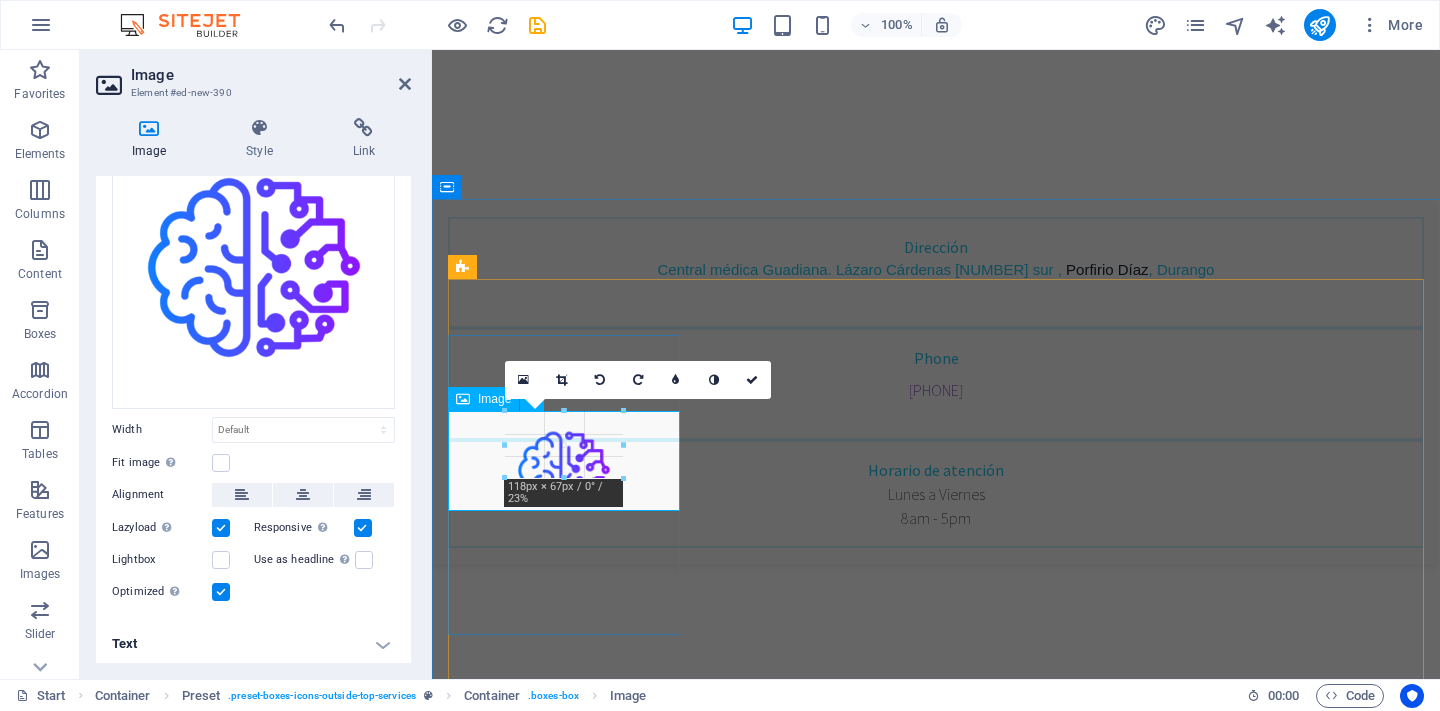 drag, startPoint x: 665, startPoint y: 530, endPoint x: 552, endPoint y: 483, distance: 122.384636 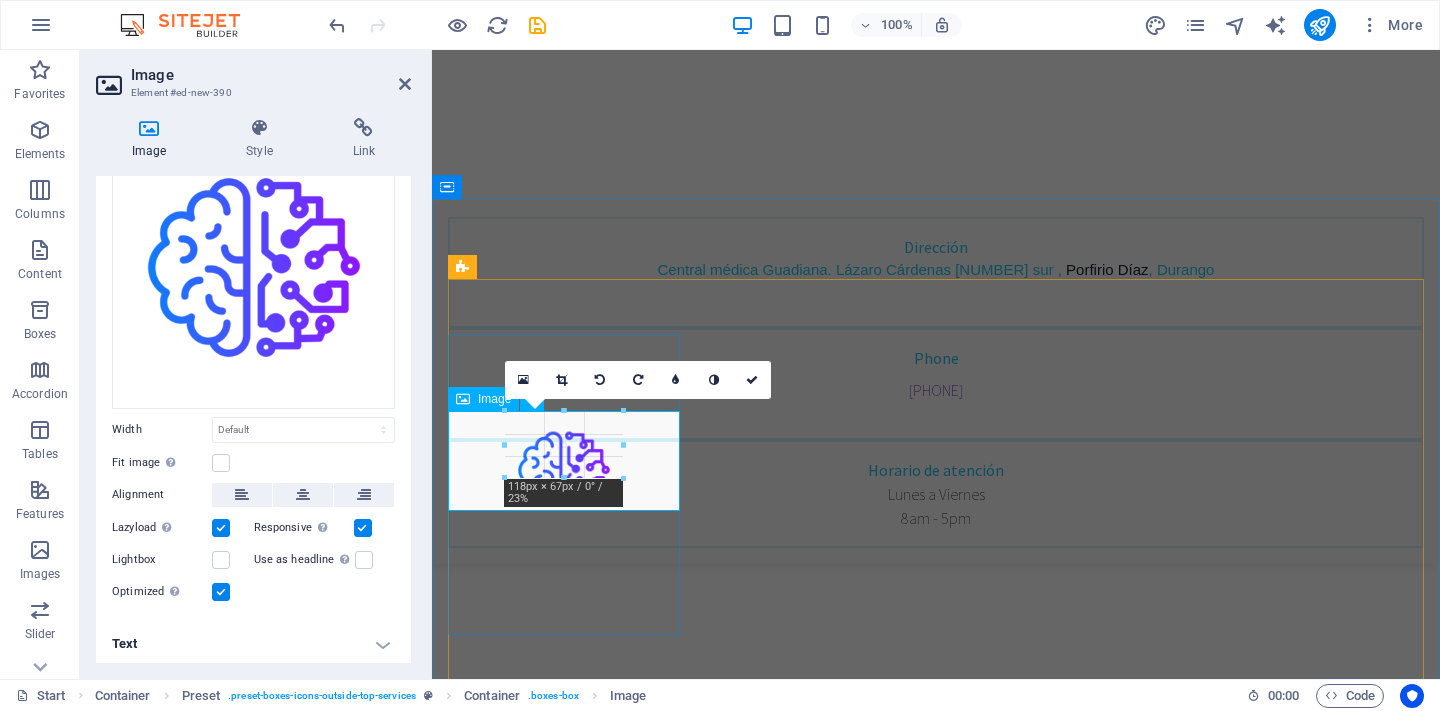 type on "116" 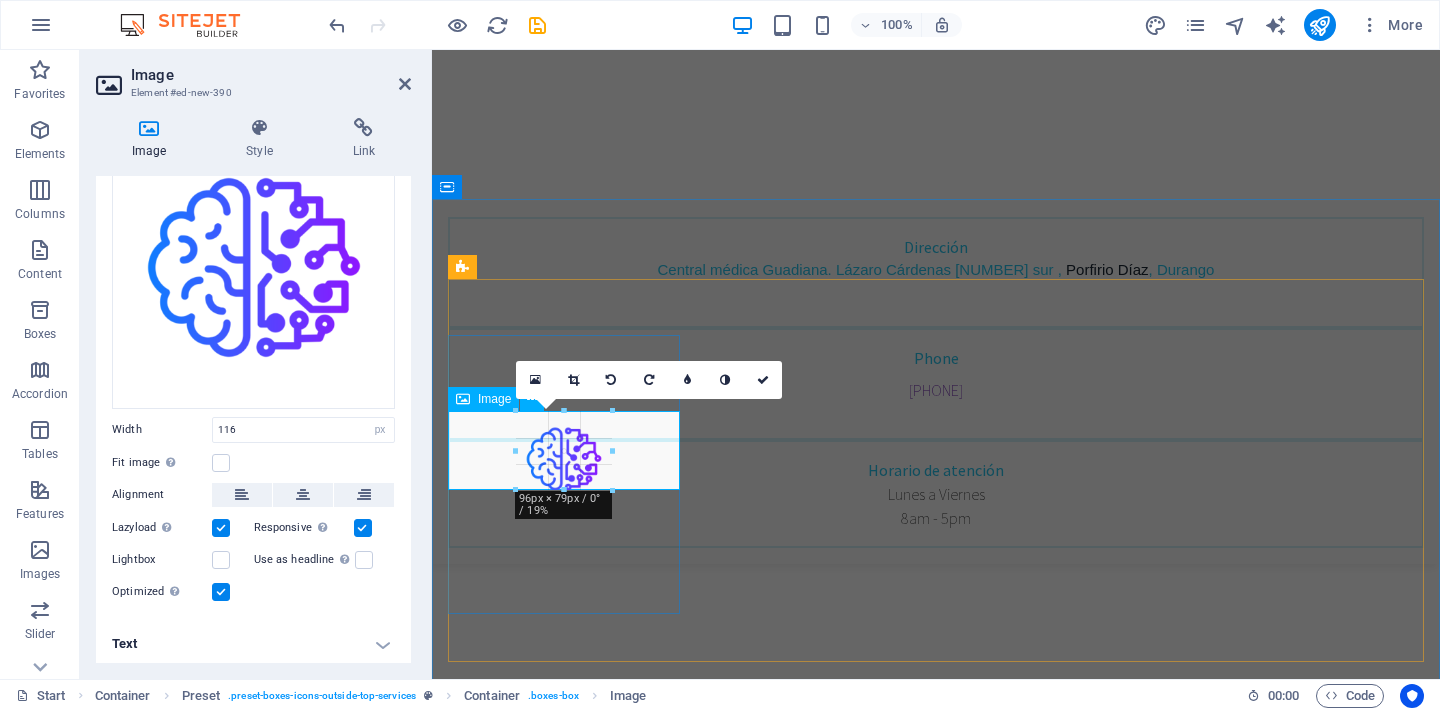 drag, startPoint x: 625, startPoint y: 451, endPoint x: 603, endPoint y: 463, distance: 25.059929 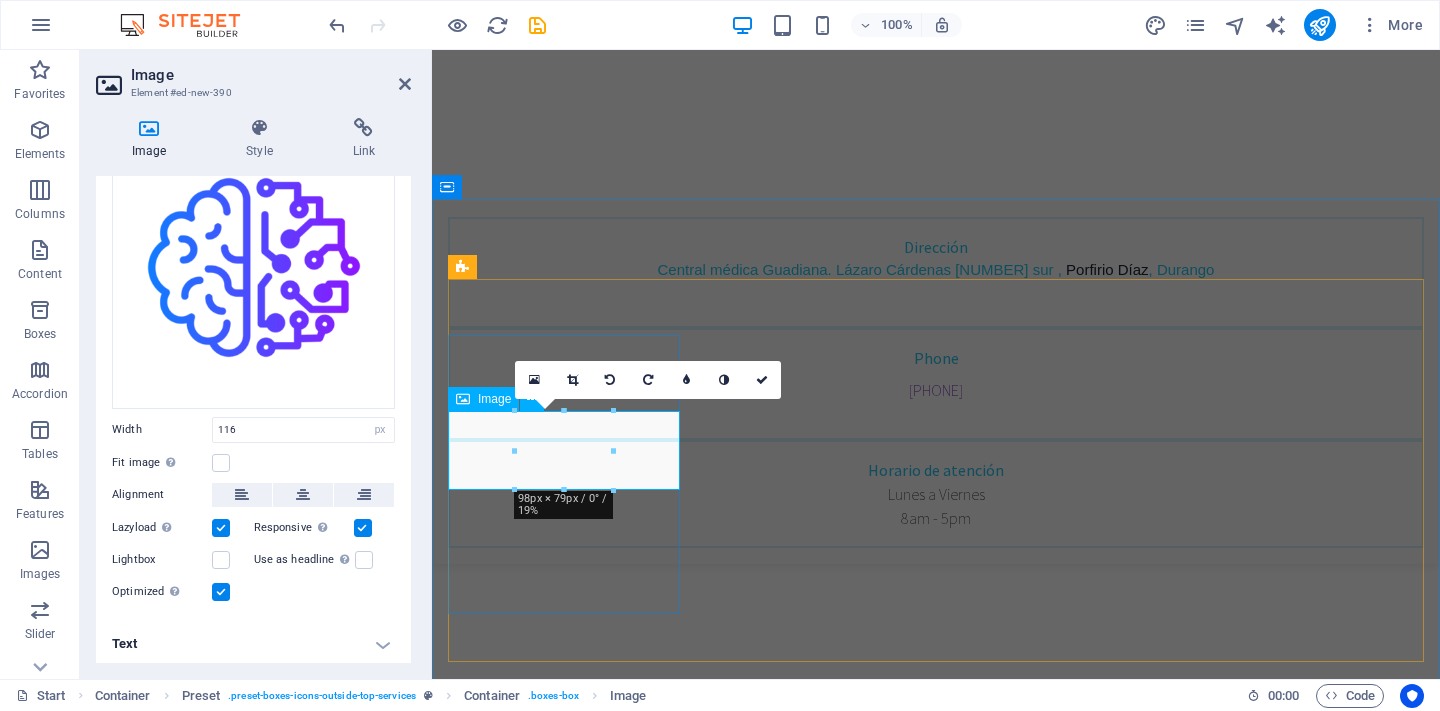 type on "97" 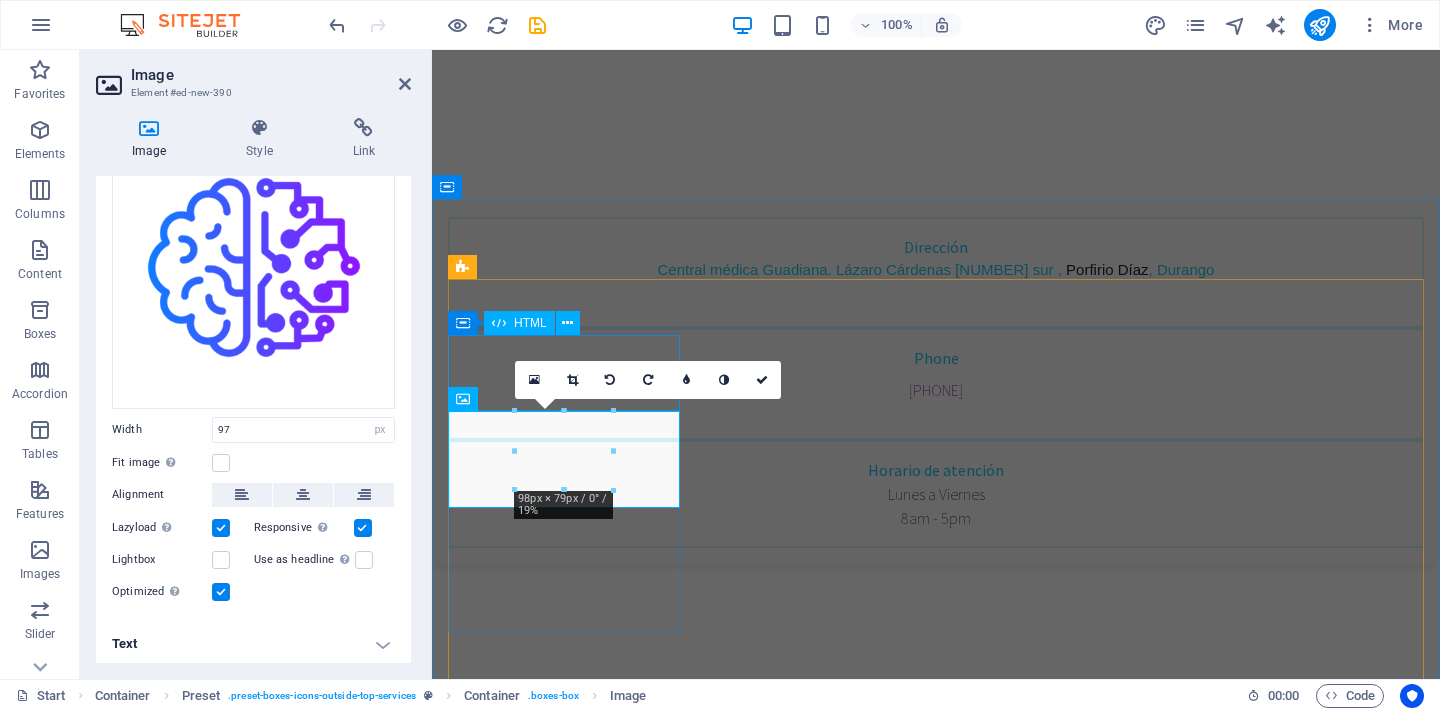 click on "General Dentistry Lorem ipsum dolor sit amet, consectetur adipisicing elit. Veritatis, dolorem!
Dental care Lorem ipsum dolor sit amet, consectetur adipisicing elit. Veritatis, dolorem!
Teeth whitening Lorem ipsum dolor sit amet, consectetur adipisicing elit. Veritatis, dolorem!
Dental Consulting Lorem ipsum dolor sit amet, consectetur adipisicing elit. Veritatis, dolorem!" at bounding box center [936, 1600] 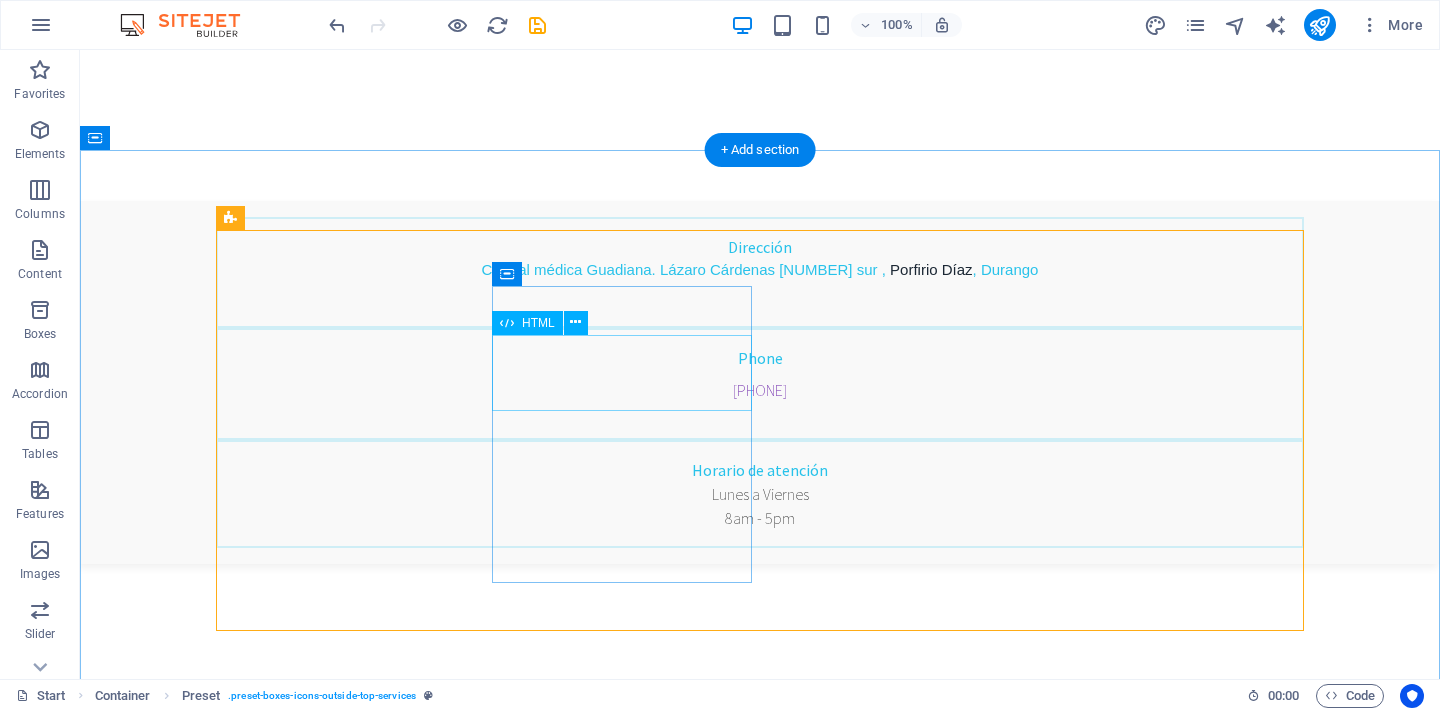 click at bounding box center [760, 1511] 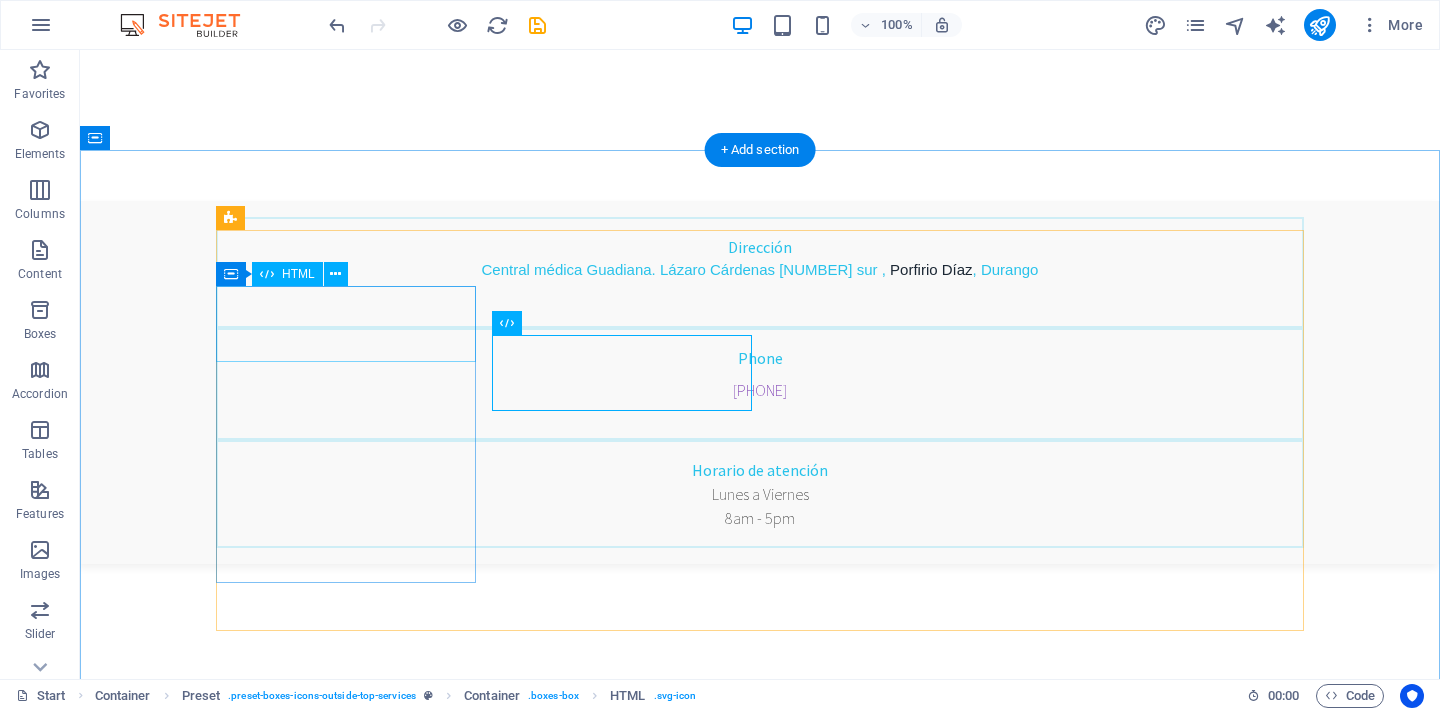 click at bounding box center [760, 1206] 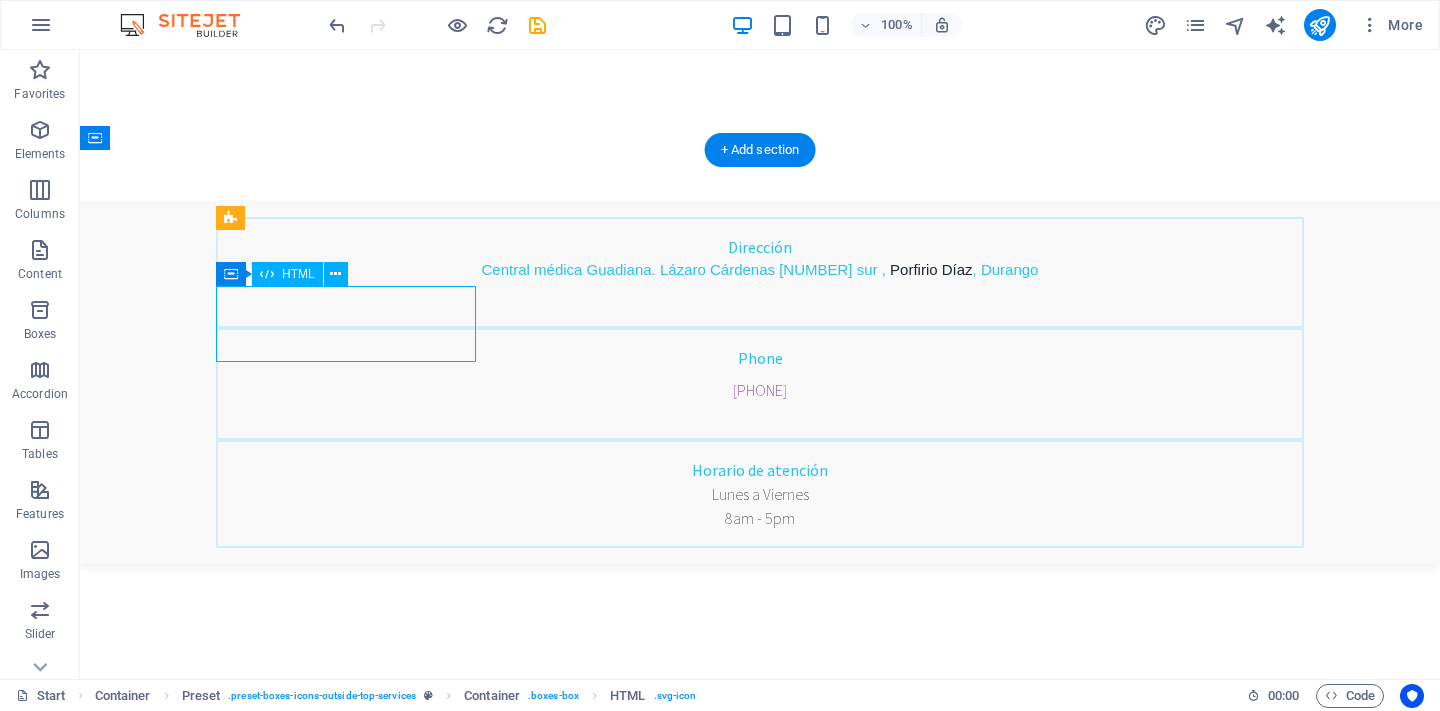 click at bounding box center [760, 1206] 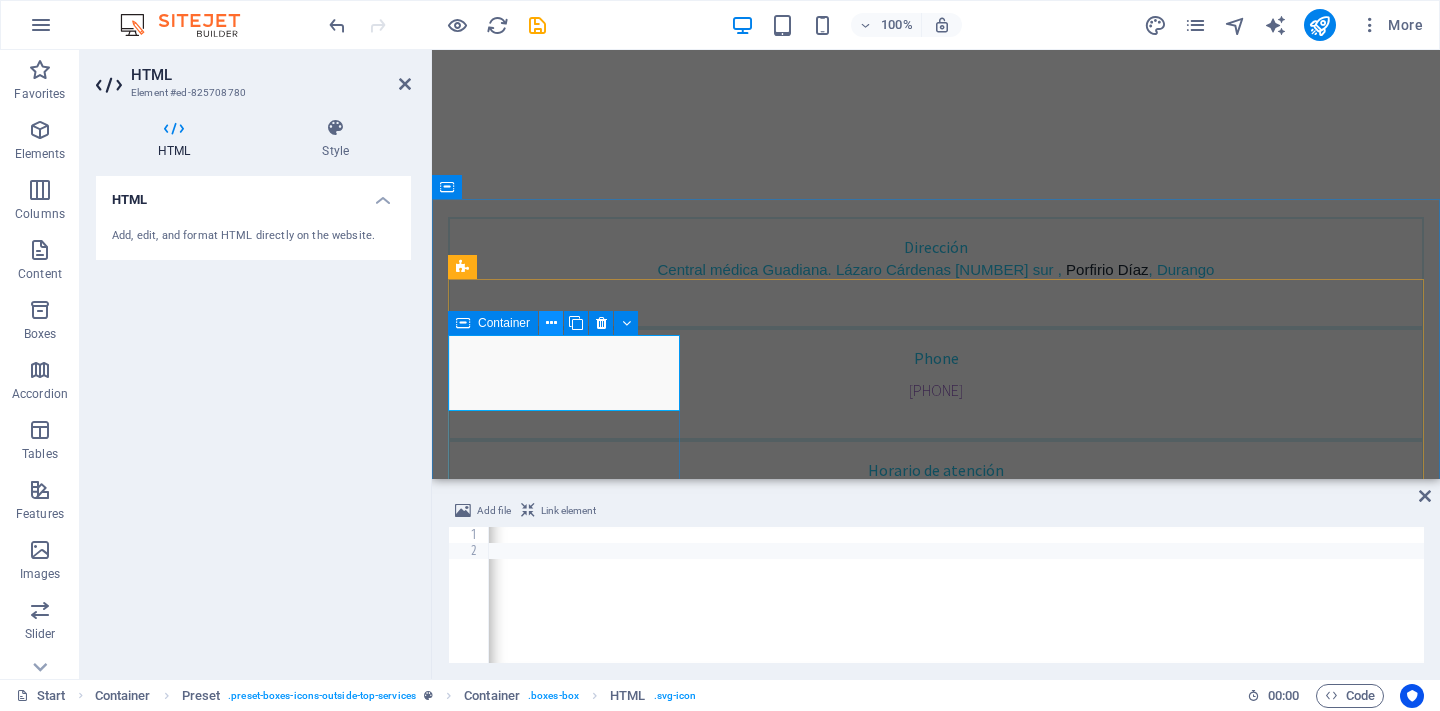 click at bounding box center (551, 323) 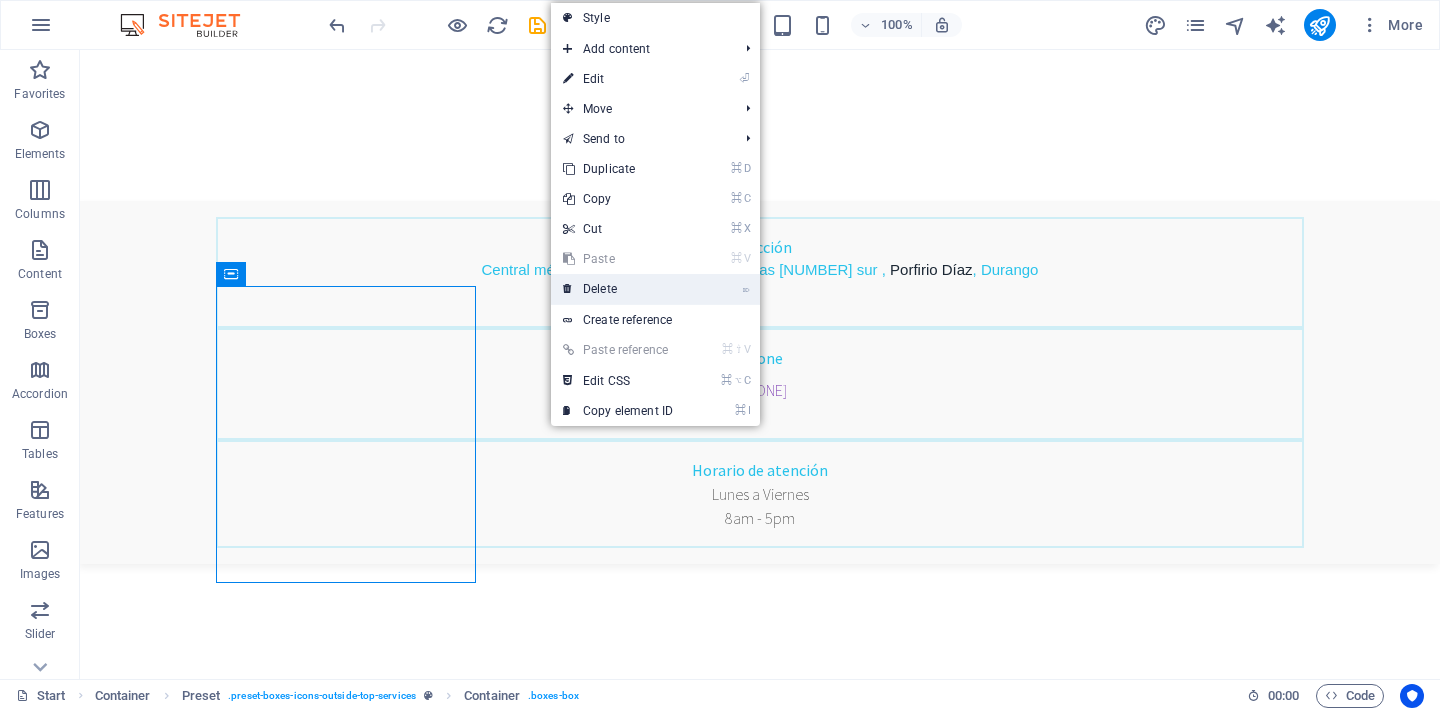 click on "⌦  Delete" at bounding box center [618, 289] 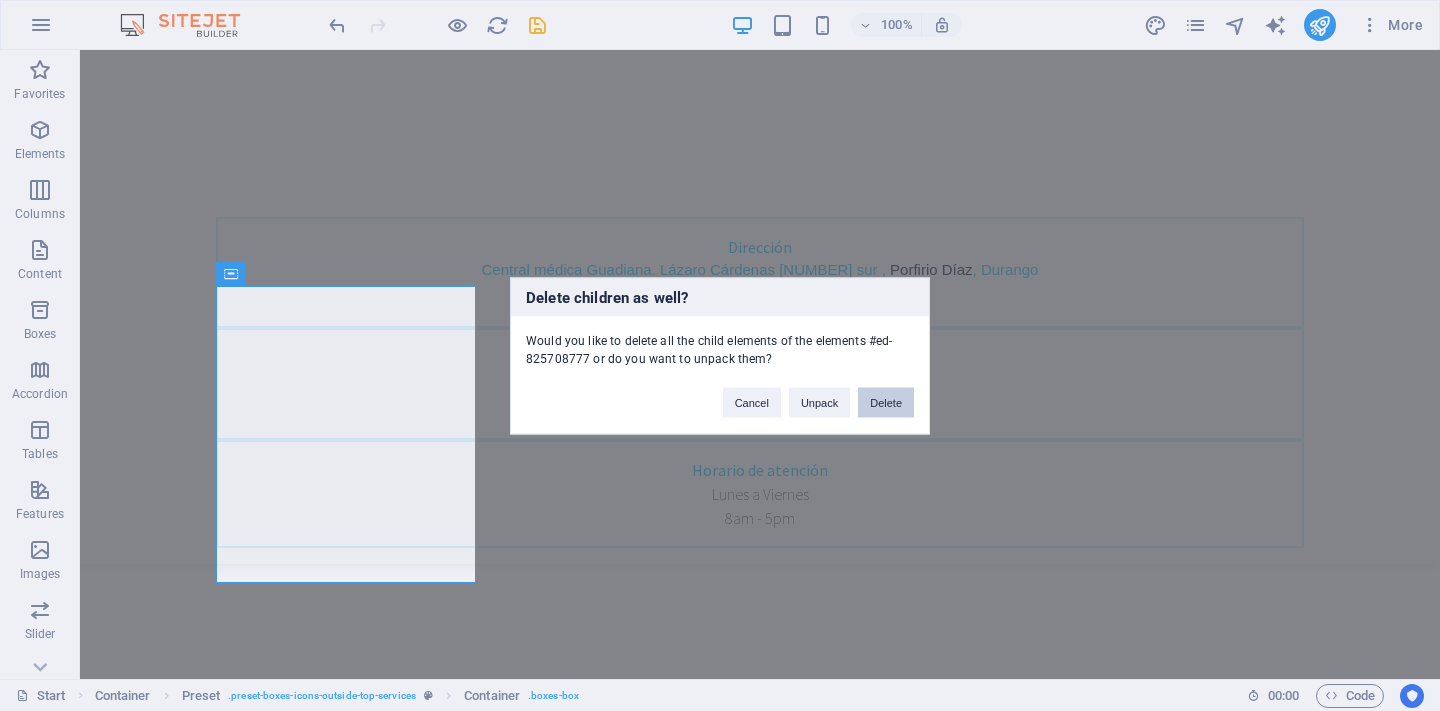 click on "Delete" at bounding box center (886, 402) 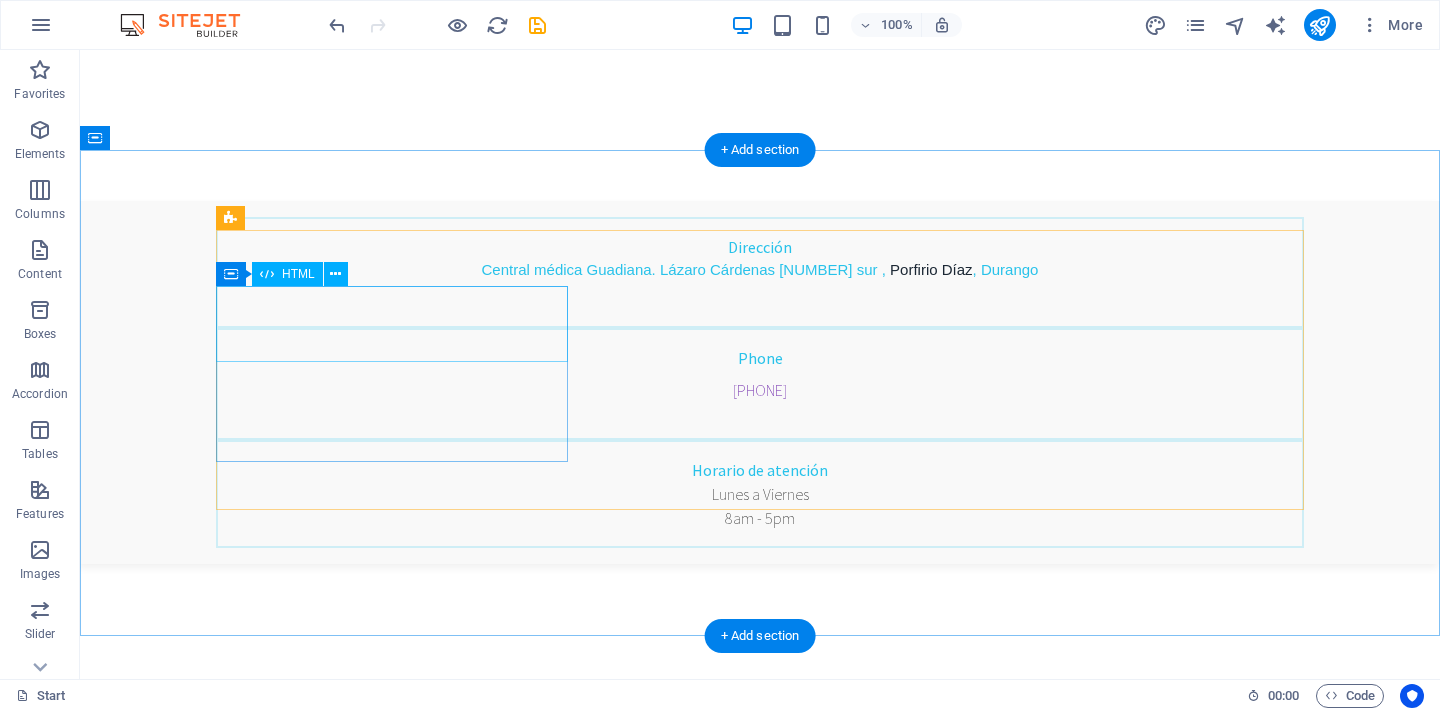 click at bounding box center [760, 1206] 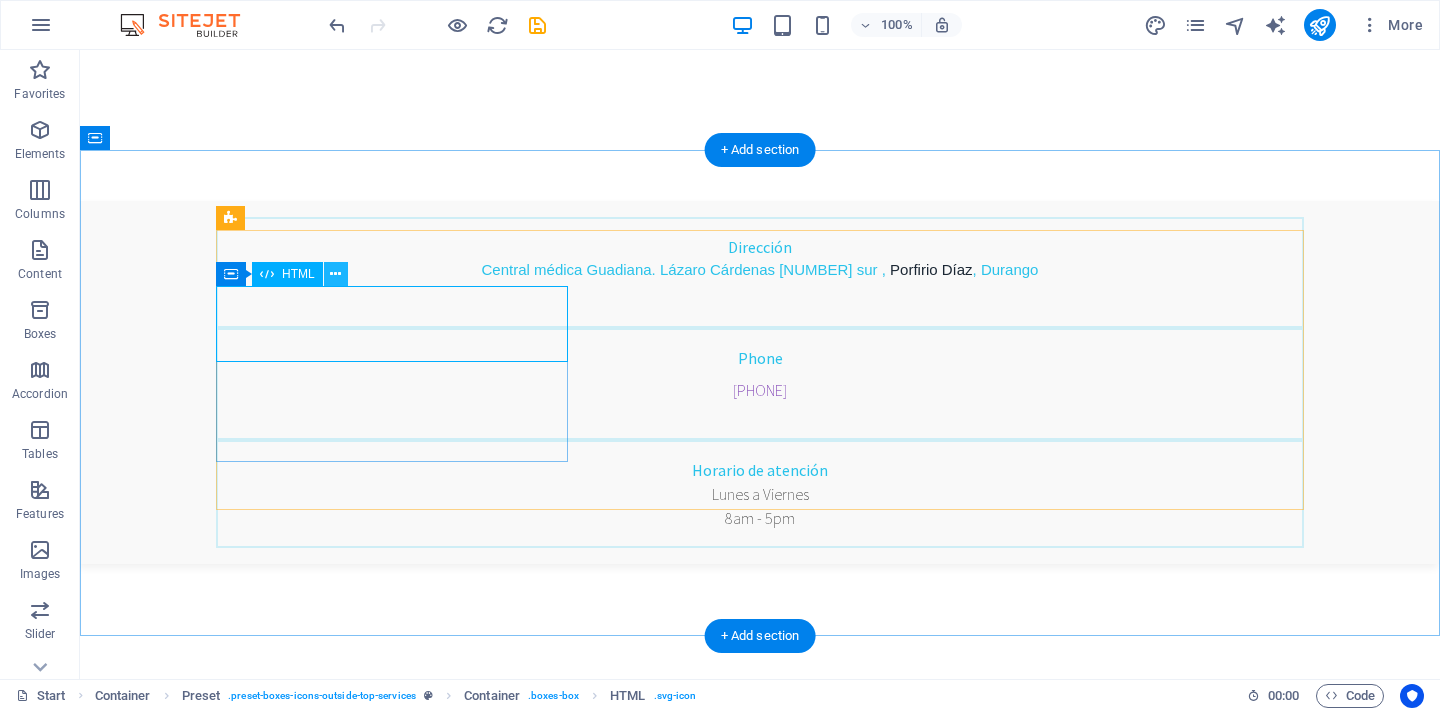 click at bounding box center [335, 274] 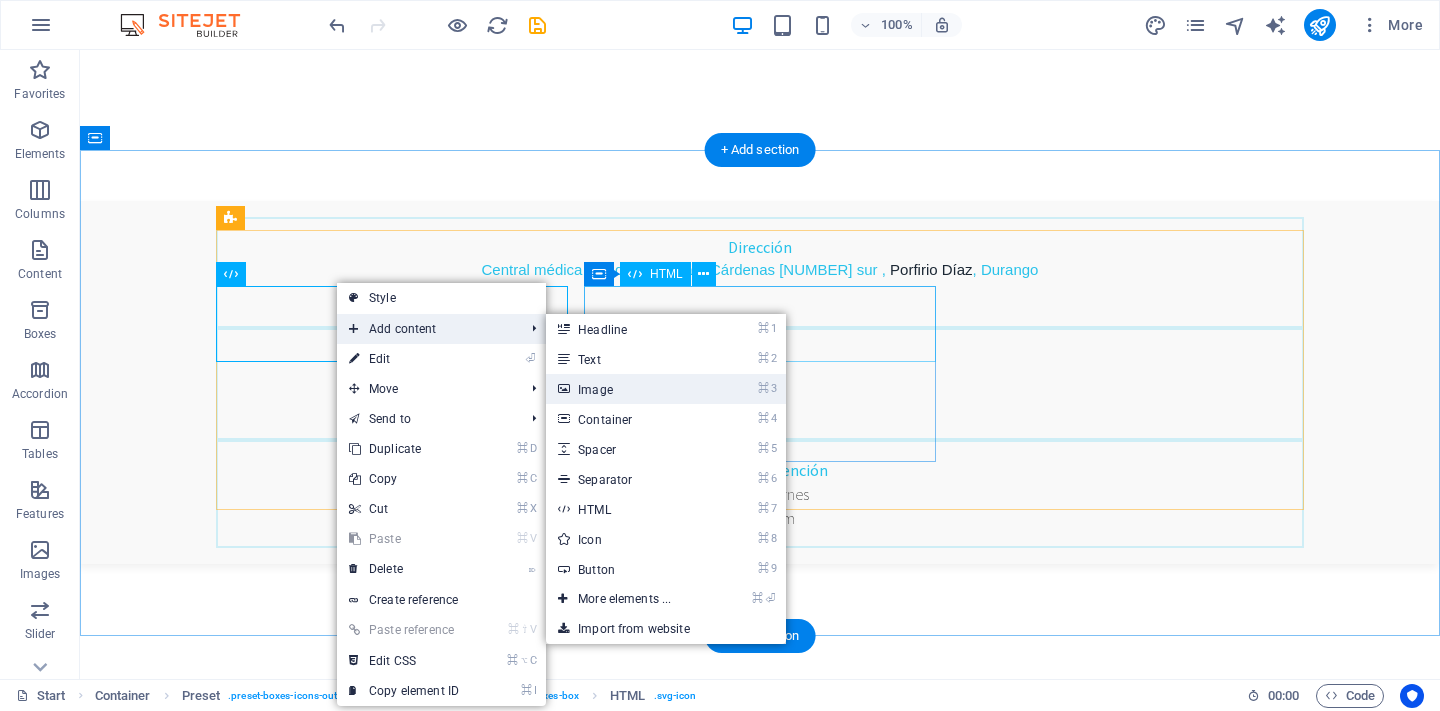 click on "⌘ 3  Image" at bounding box center [628, 389] 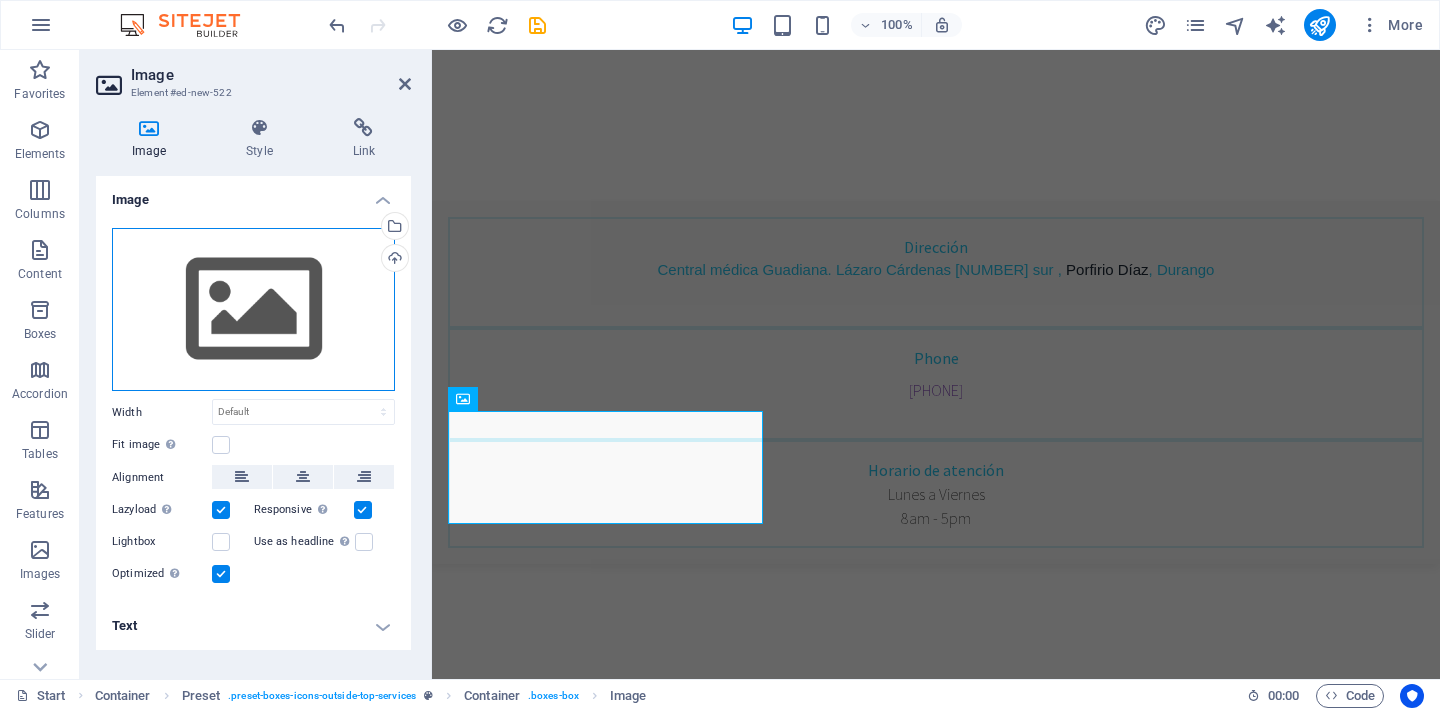 click on "Drag files here, click to choose files or select files from Files or our free stock photos & videos" at bounding box center (253, 310) 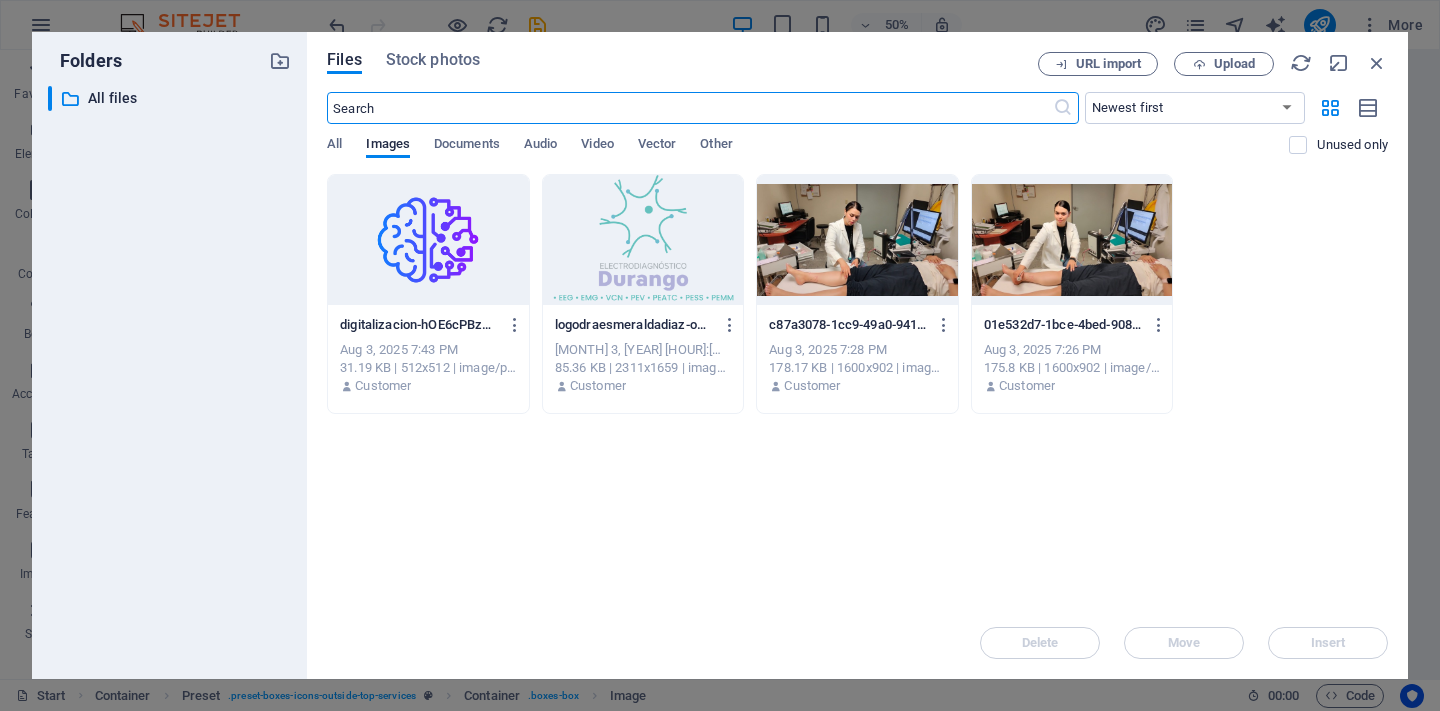 click at bounding box center [428, 240] 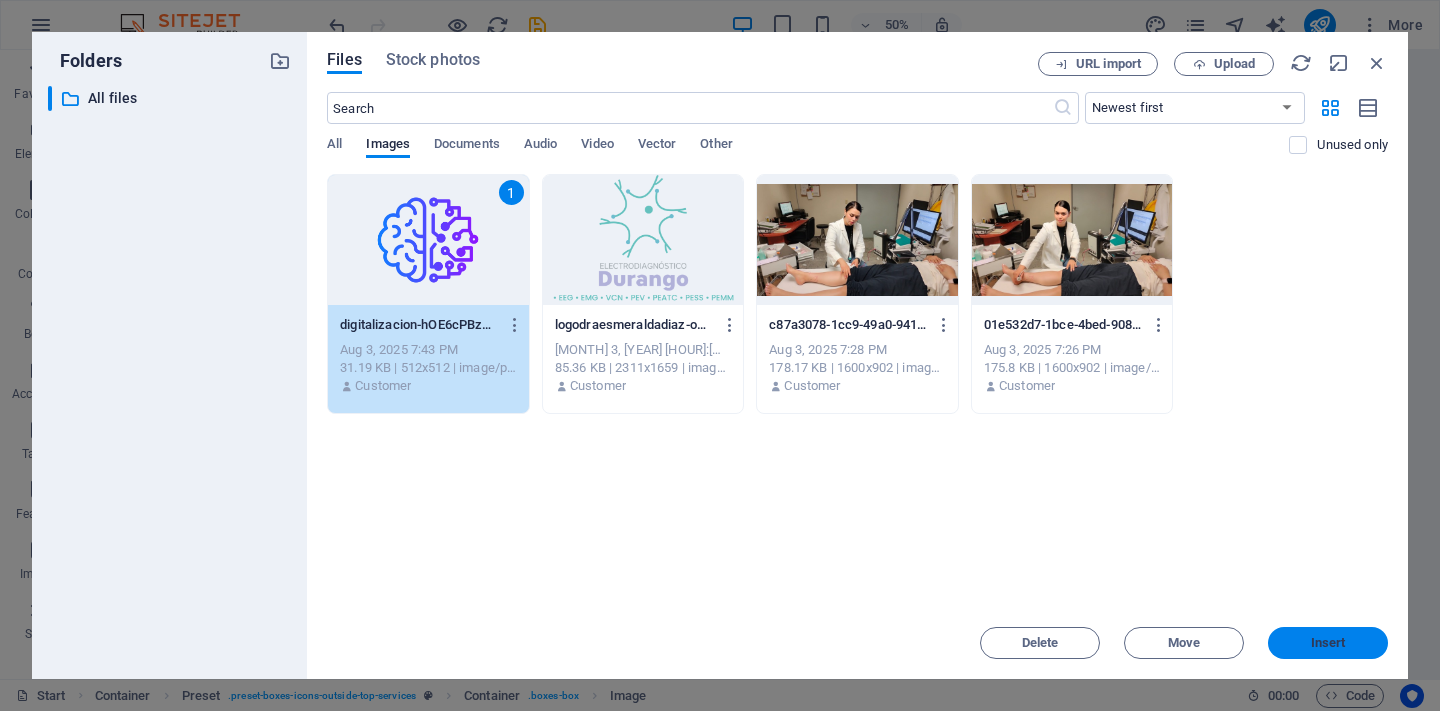 click on "Insert" at bounding box center (1328, 643) 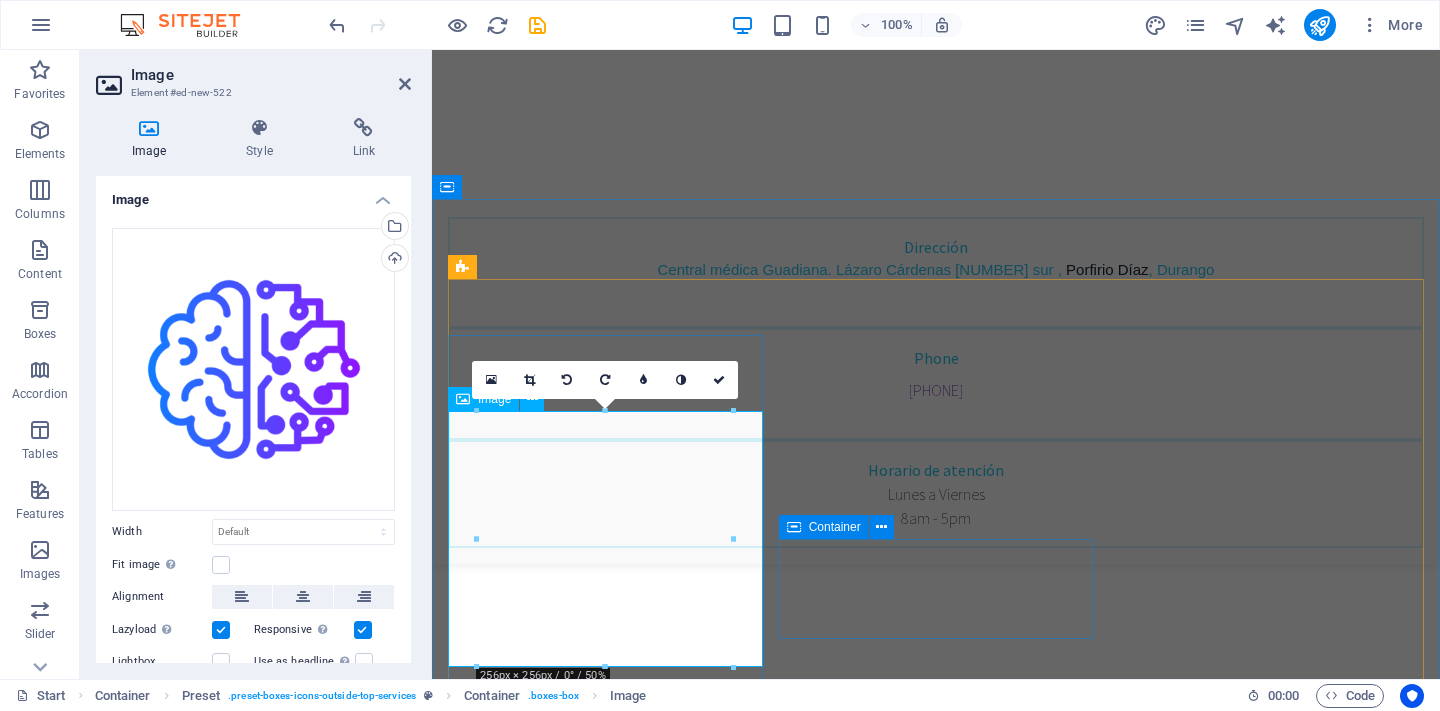 click at bounding box center [936, 1372] 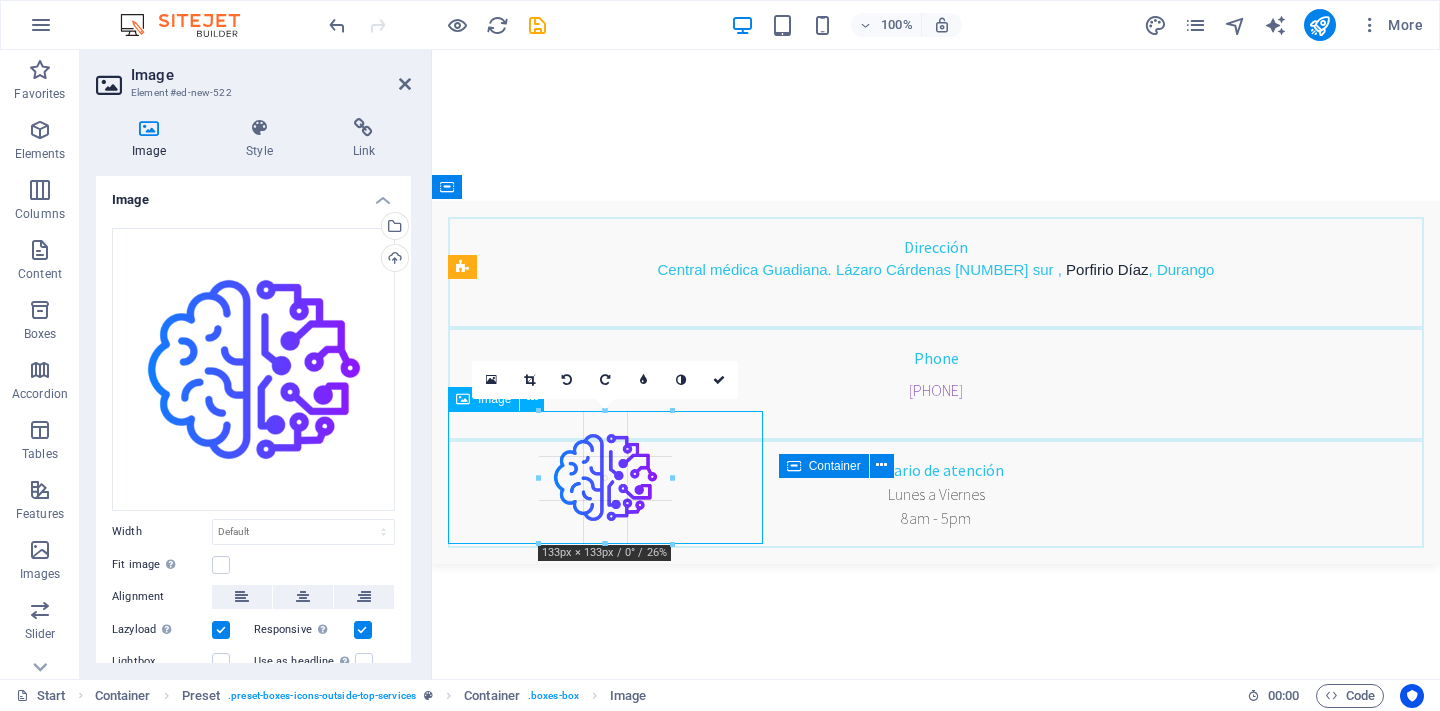 drag, startPoint x: 737, startPoint y: 535, endPoint x: 612, endPoint y: 531, distance: 125.06398 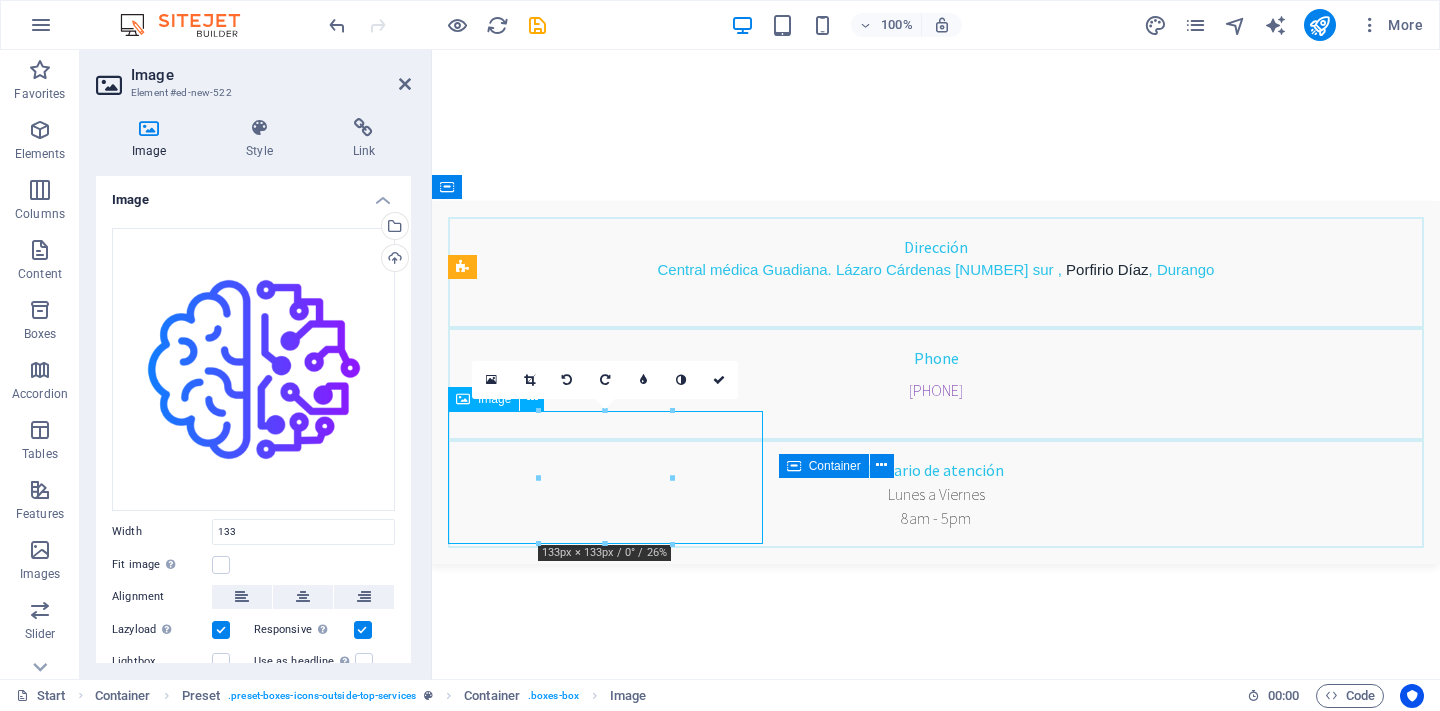 type on "133" 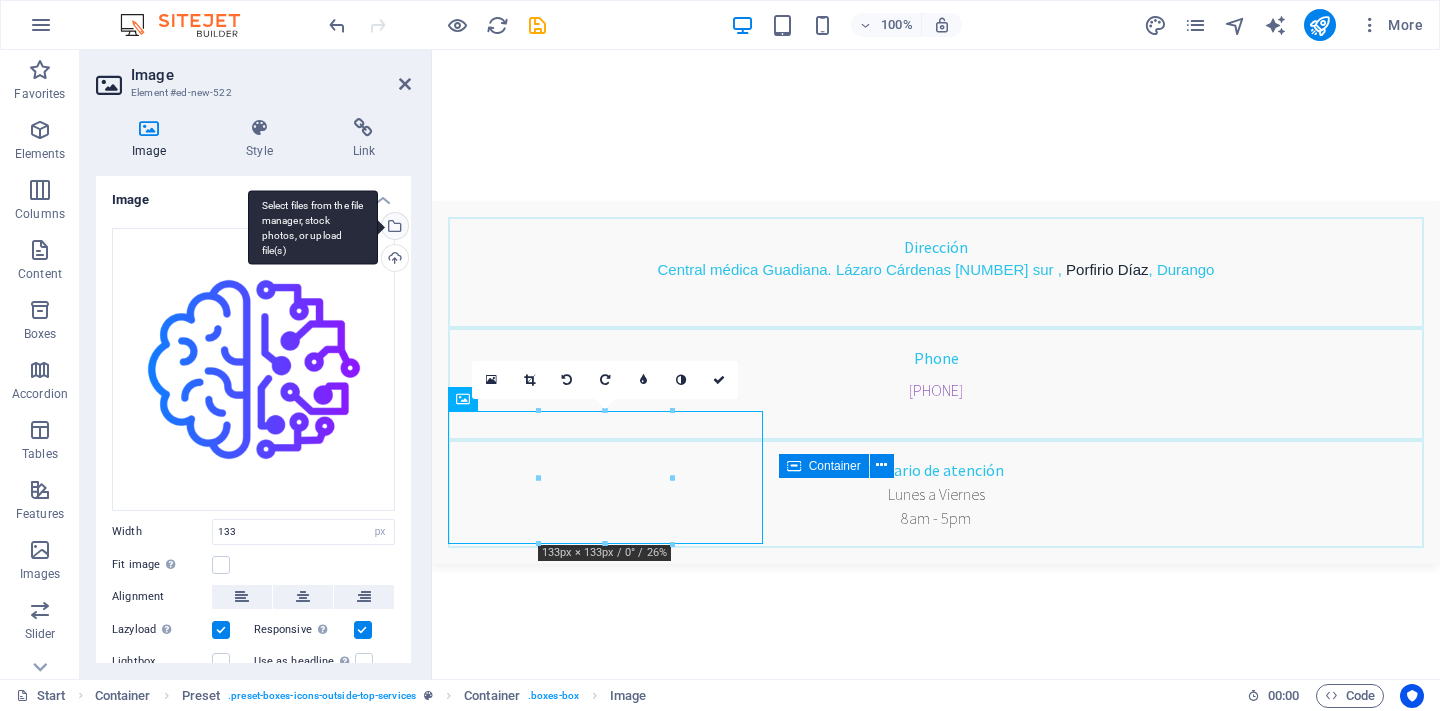 scroll, scrollTop: 0, scrollLeft: 0, axis: both 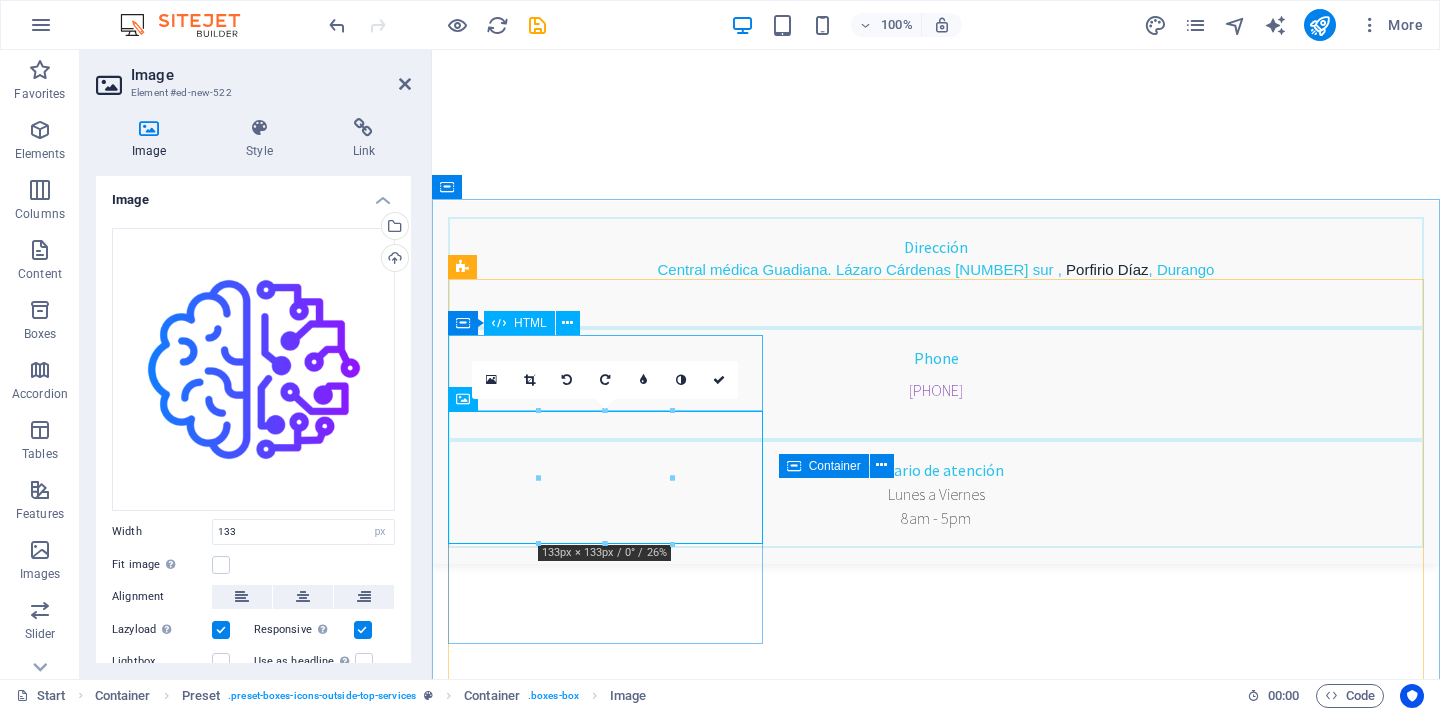 click at bounding box center (936, 1206) 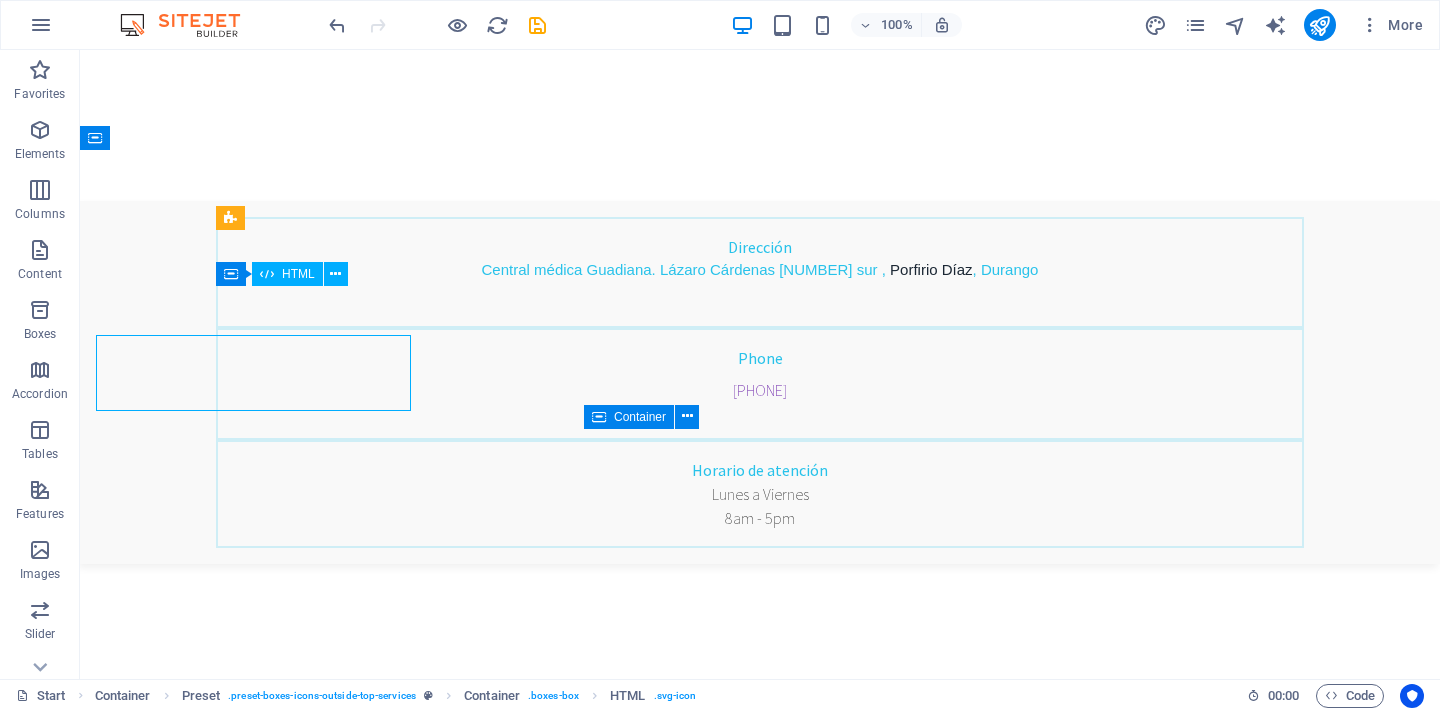 click on "Teeth whitening Lorem ipsum dolor sit amet, consectetur adipisicing elit. Veritatis, dolorem!" at bounding box center (760, 1585) 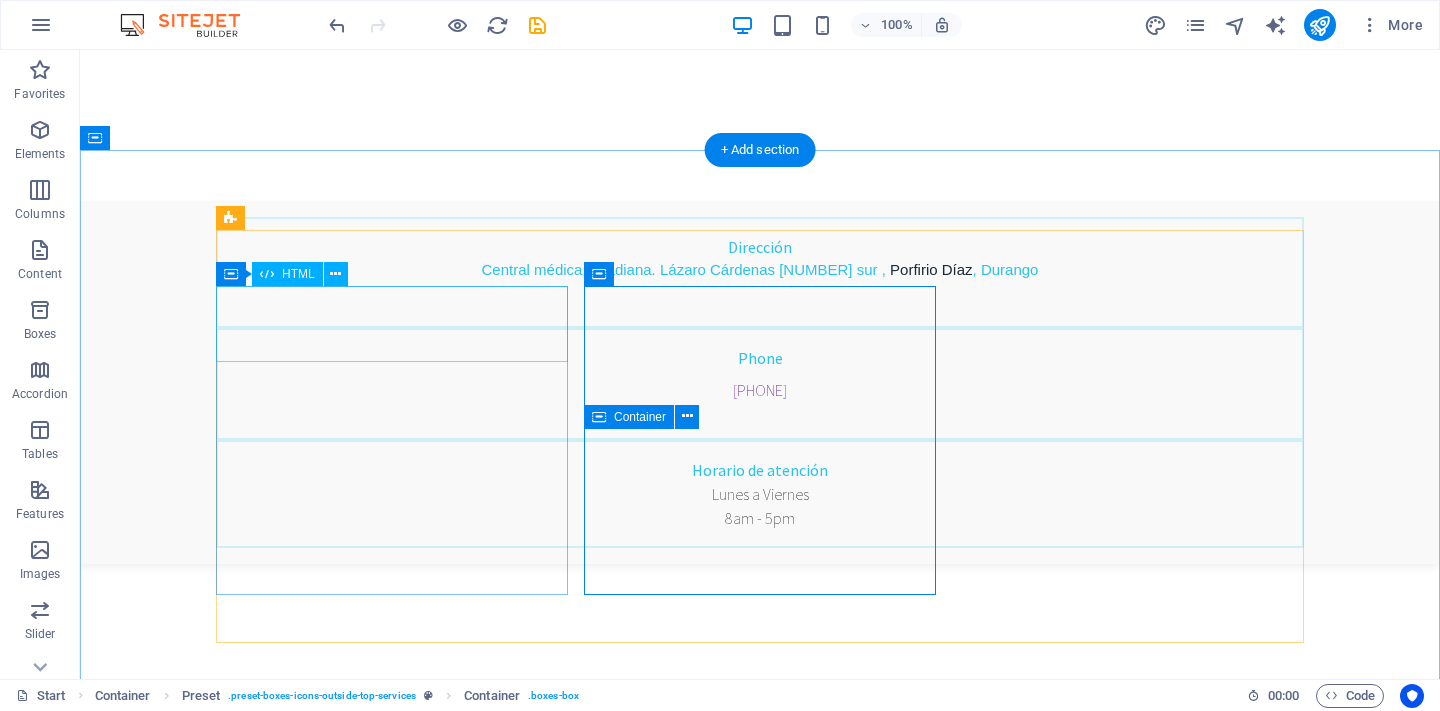 click at bounding box center (760, 1206) 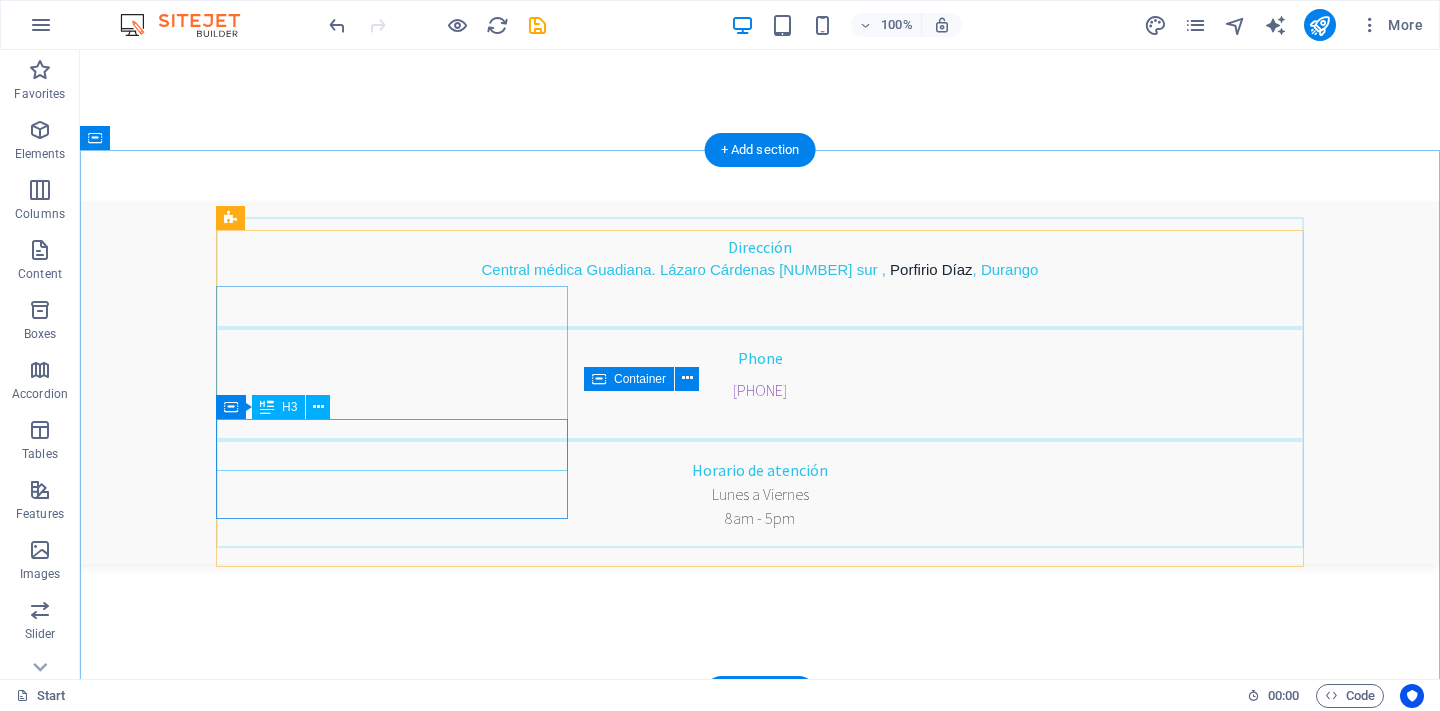 click on "Dental care" at bounding box center (760, 1327) 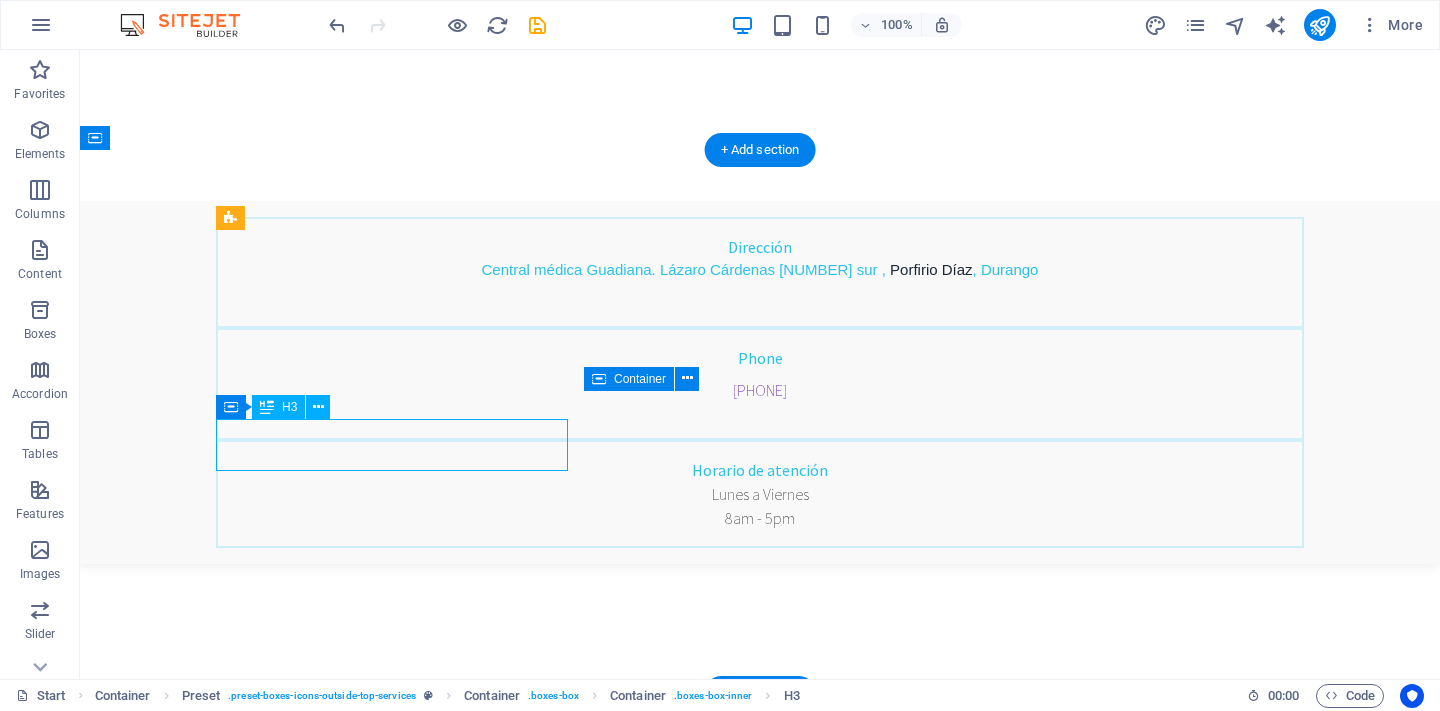 click on "Dental care" at bounding box center [760, 1327] 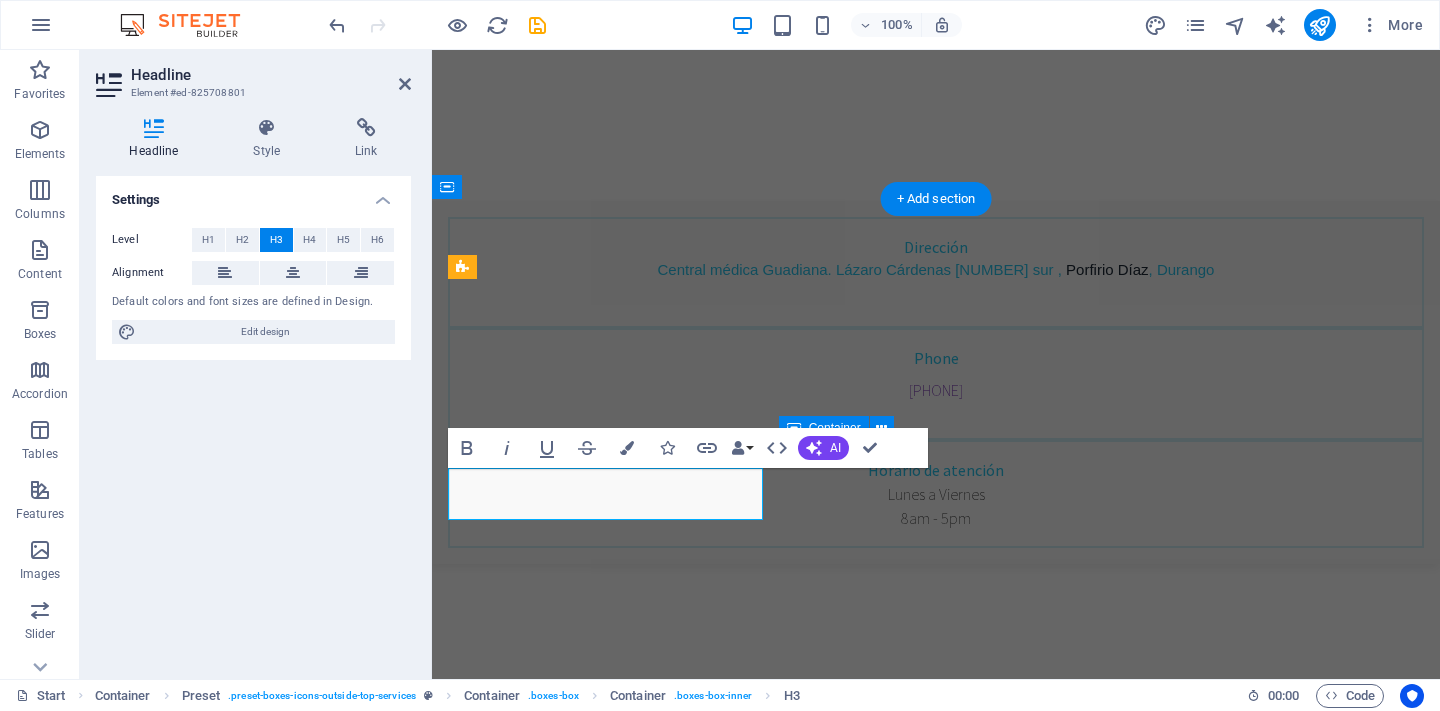 click on "Headline Style Link Settings Level H1 H2 H3 H4 H5 H6 Alignment Default colors and font sizes are defined in Design. Edit design Preset Element Layout How this element expands within the layout (Flexbox). Size Default auto px % 1/1 1/2 1/3 1/4 1/5 1/6 1/7 1/8 1/9 1/10 Grow Shrink Order Container layout Visible Visible Opacity 100 % Overflow Spacing Default auto px % rem vw vh Custom Custom auto px % rem vw vh auto px % rem vw vh auto px % rem vw vh auto px % rem vw vh Default px rem % vh vw Custom Custom px rem % vh vw px rem % vh vw px rem % vh vw px rem % vh vw Border Style             1 auto px rem % vh vw Custom Custom 1 auto px rem % vh vw 1 auto px rem % vh vw 1 auto px rem % vh vw 1 auto px rem % vh vw  - Color Default px rem % vh vw Custom Custom px rem % vh vw px rem % vh vw px rem % vh vw px rem % vh vw Shadow Default None Outside Inside Color X offset 0 px rem vh vw Y offset 0 px rem vh vw Blur 0 px rem % vh vw Spread 0 px rem vh vw Text Shadow Default None Outside Color X offset 0 px rem 0" at bounding box center (253, 390) 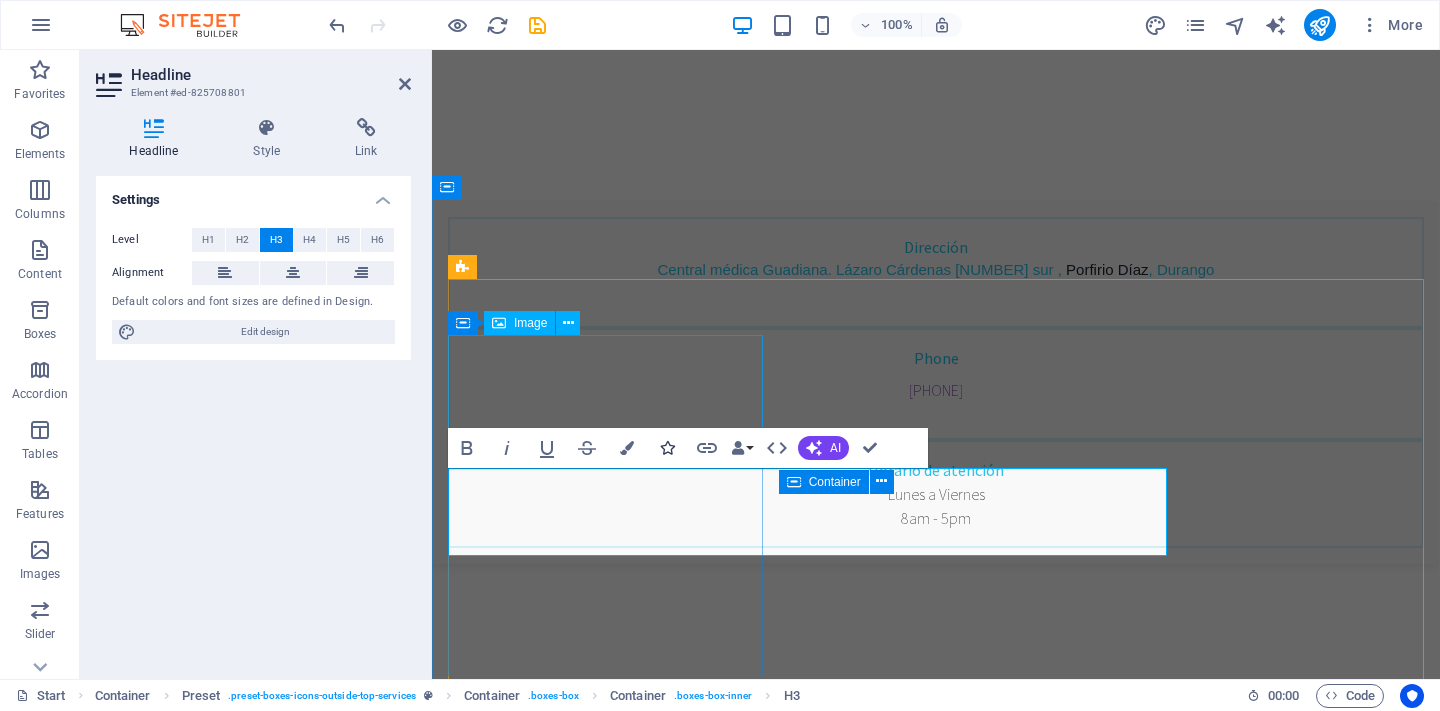 scroll, scrollTop: 2055, scrollLeft: 5, axis: both 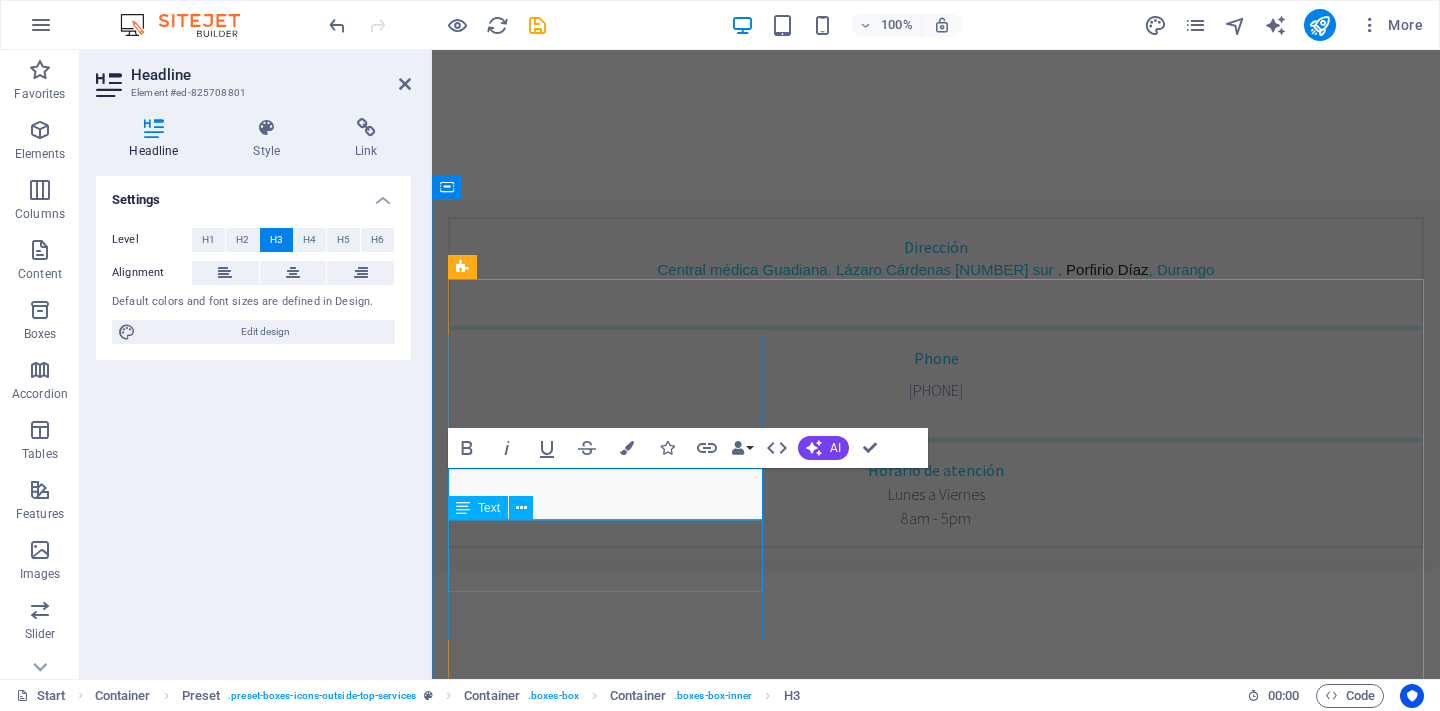 click on "https://www.flaticon.es/icono-gratis/digitalizacion_3058768?term=cerebro&page=1&position=12&origin=search&related_id=3058768" at bounding box center (936, 1365) 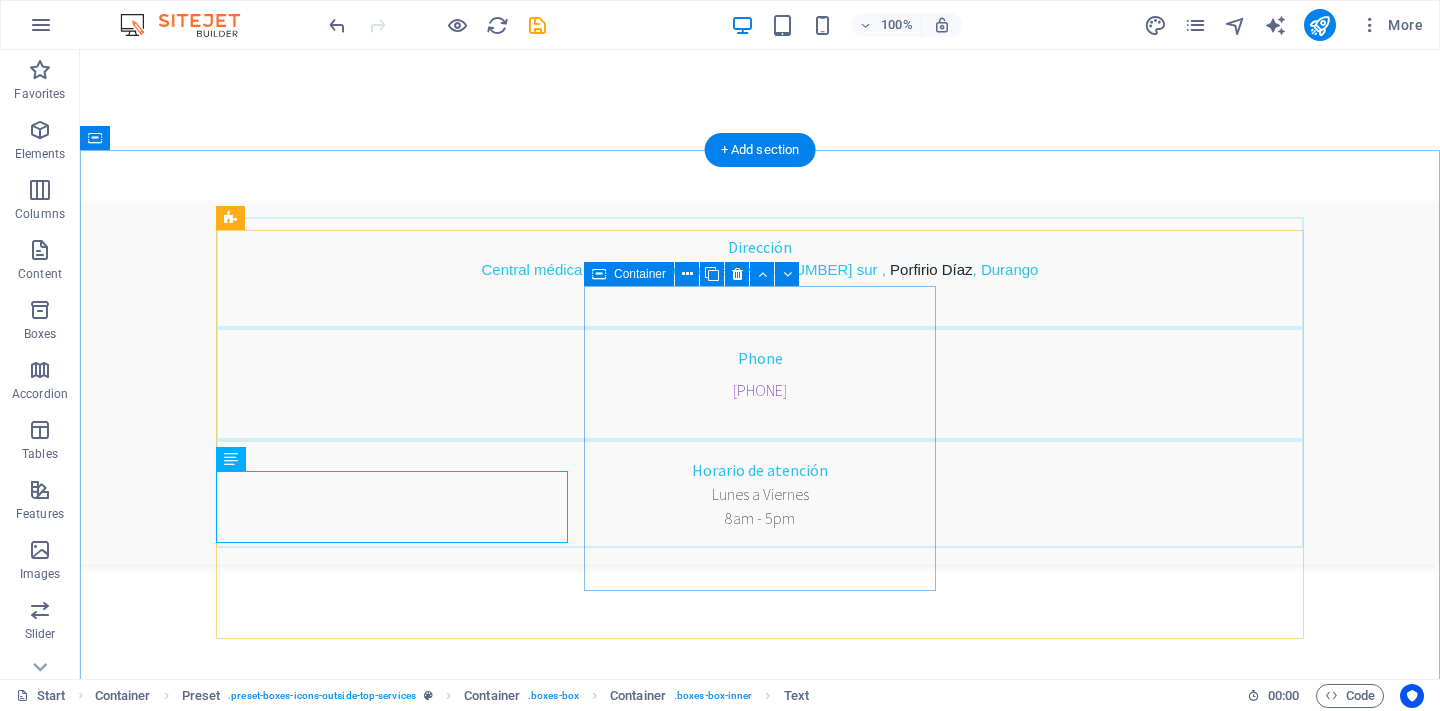 click on "Teeth whitening Lorem ipsum dolor sit amet, consectetur adipisicing elit. Veritatis, dolorem!" at bounding box center (760, 1533) 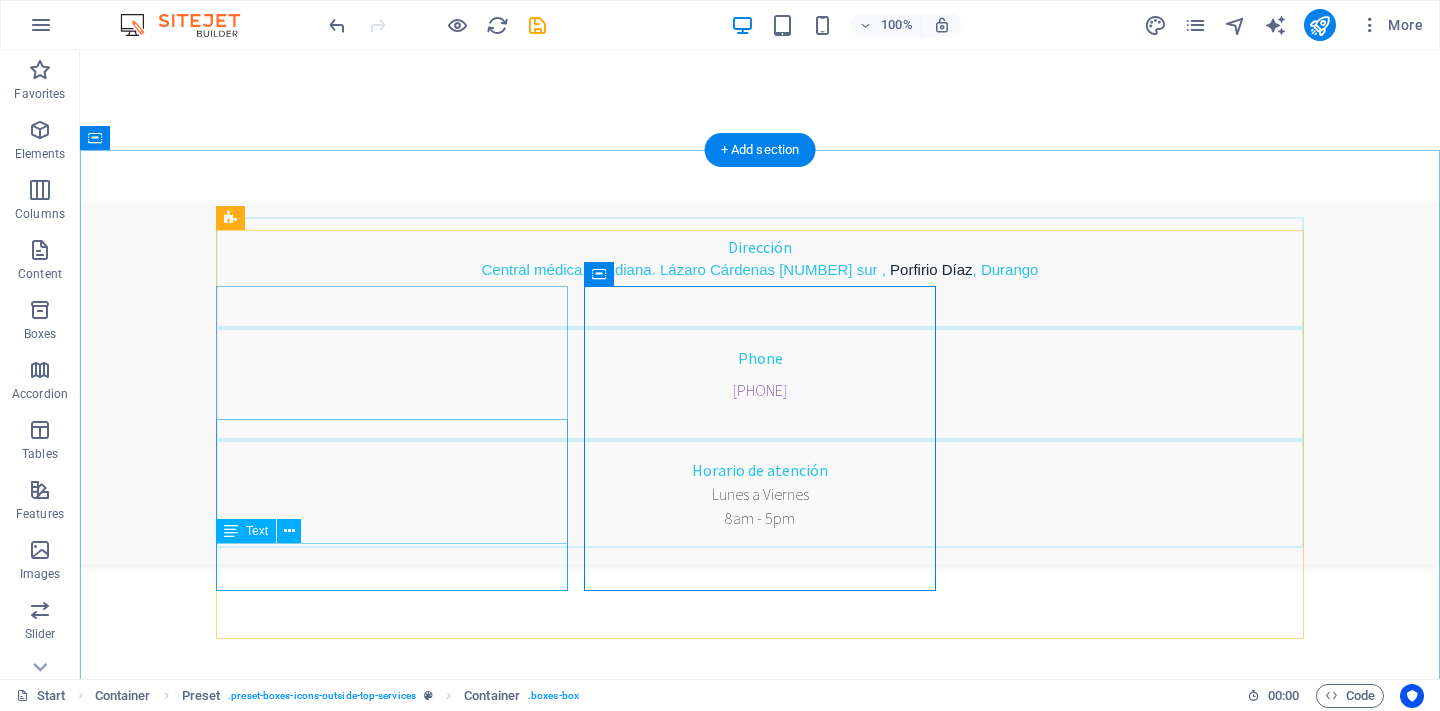click on "Lorem ipsum dolor sit amet, consectetur adipisicing elit. Veritatis, dolorem!" at bounding box center [760, 1389] 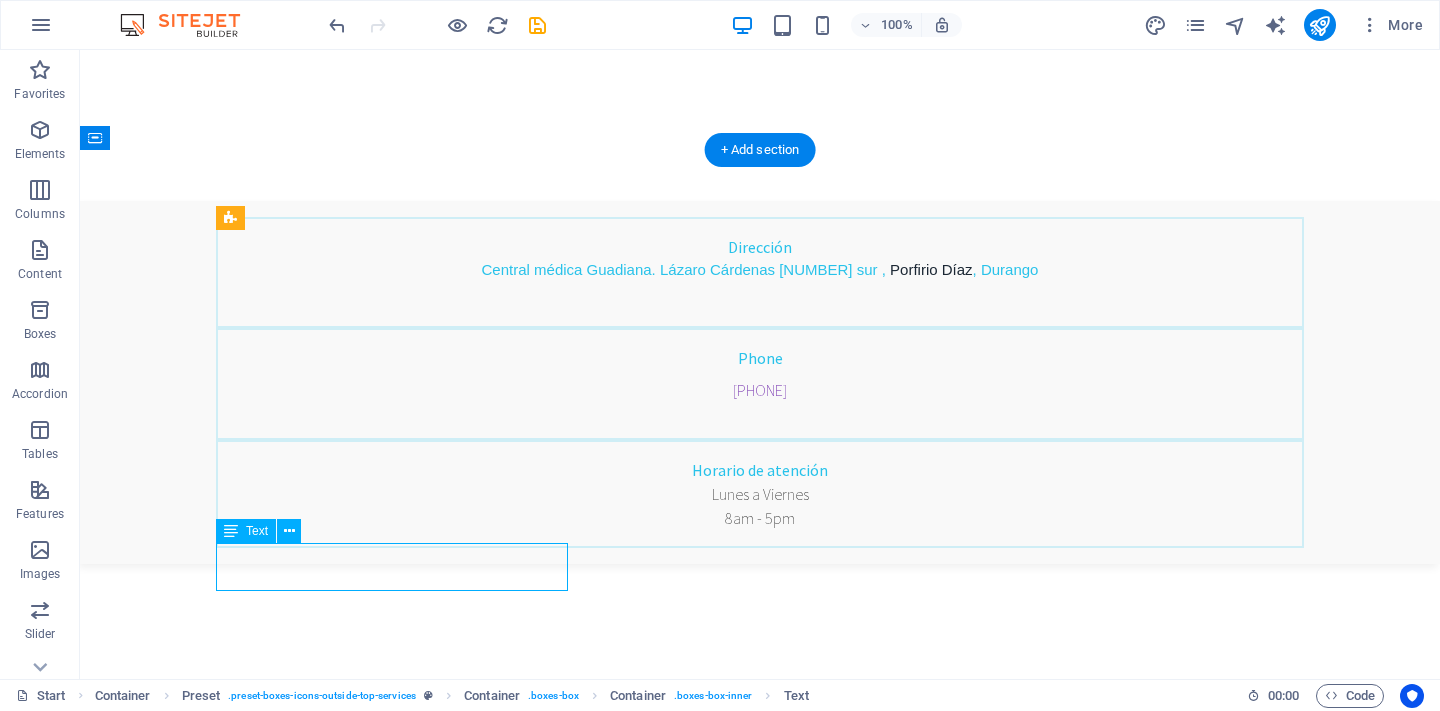 click on "Lorem ipsum dolor sit amet, consectetur adipisicing elit. Veritatis, dolorem!" at bounding box center [760, 1389] 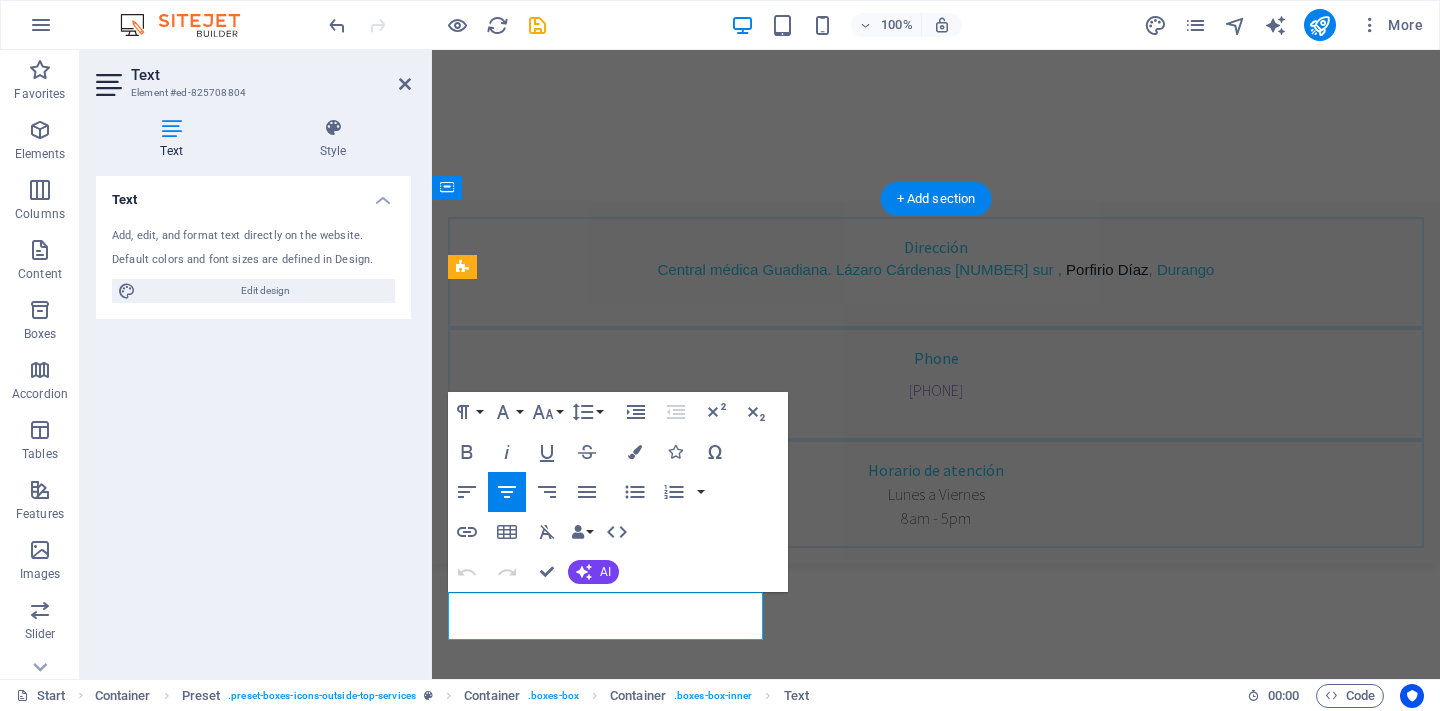 click on "Text Style Text Add, edit, and format text directly on the website. Default colors and font sizes are defined in Design. Edit design Alignment Left aligned Centered Right aligned Preset Element Layout How this element expands within the layout (Flexbox). Size Default auto px % 1/1 1/2 1/3 1/4 1/5 1/6 1/7 1/8 1/9 1/10 Grow Shrink Order Container layout Visible Visible Opacity 100 % Overflow Spacing Margin Default auto px % rem vw vh Custom Custom auto px % rem vw vh auto px % rem vw vh auto px % rem vw vh auto px % rem vw vh Padding Default px rem % vh vw Custom Custom px rem % vh vw px rem % vh vw px rem % vh vw px rem % vh vw Border Style              - Width 1 auto px rem % vh vw Custom Custom 1 auto px rem % vh vw 1 auto px rem % vh vw 1 auto px rem % vh vw 1 auto px rem % vh vw  - Color Round corners Default px rem % vh vw Custom Custom px rem % vh vw px rem % vh vw px rem % vh vw px rem % vh vw Shadow Default None Outside Inside Color X offset 0 px rem vh vw Y offset 0 px rem vh vw Blur 0 px %" at bounding box center (253, 390) 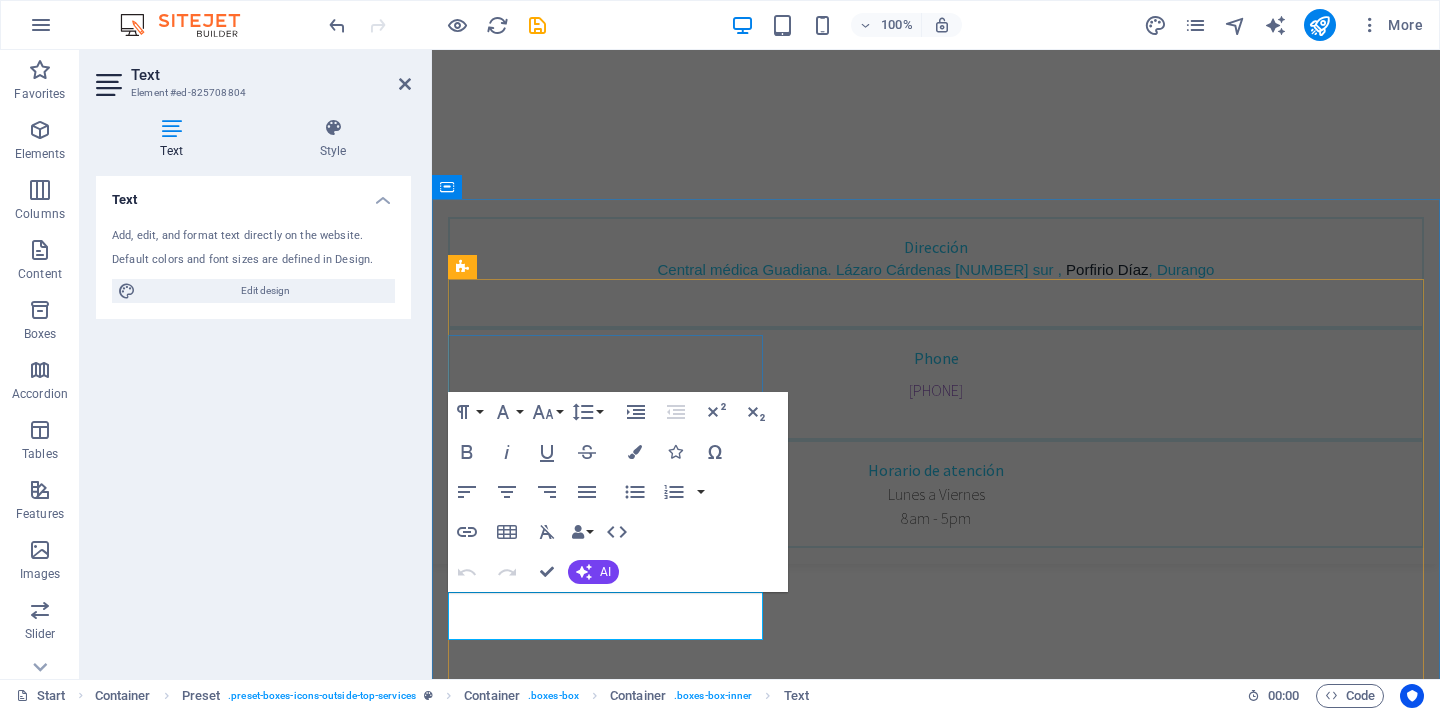 drag, startPoint x: 625, startPoint y: 619, endPoint x: 703, endPoint y: 622, distance: 78.05767 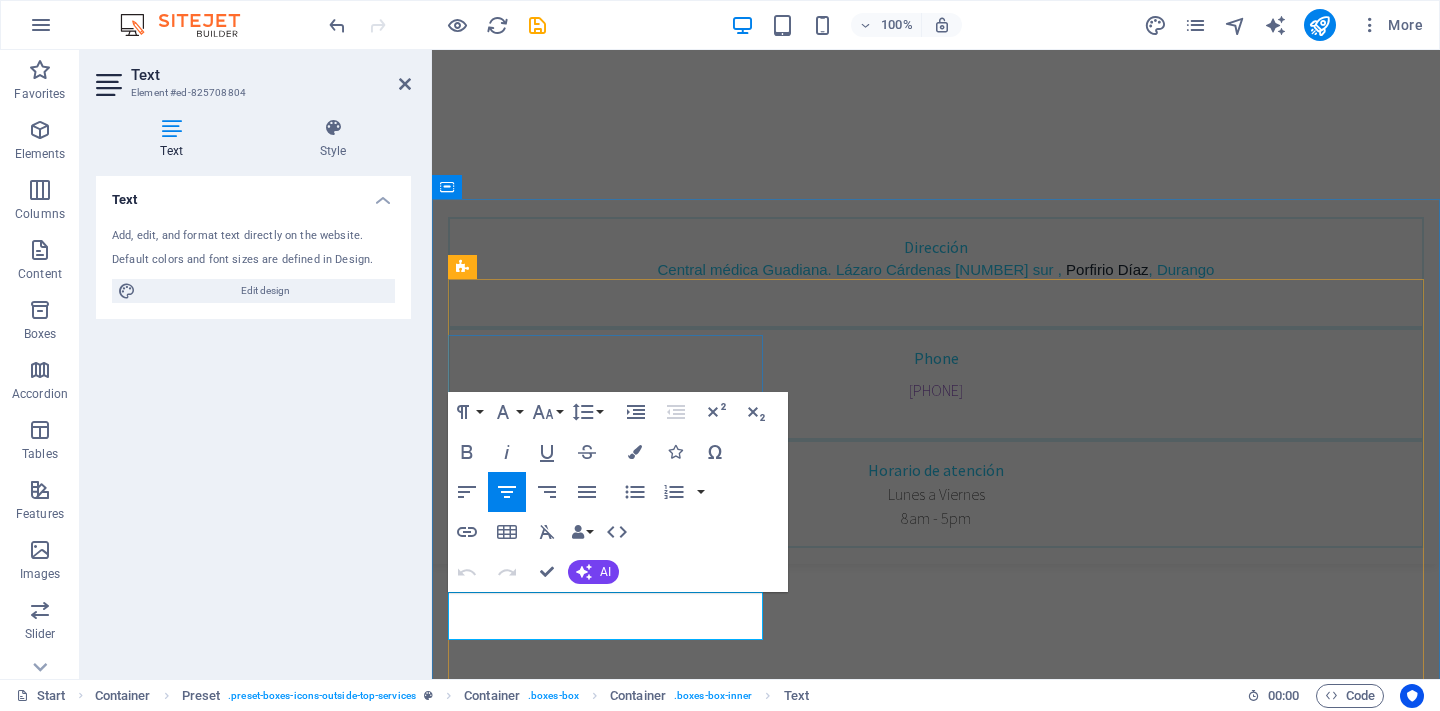 drag, startPoint x: 726, startPoint y: 634, endPoint x: 540, endPoint y: 506, distance: 225.7875 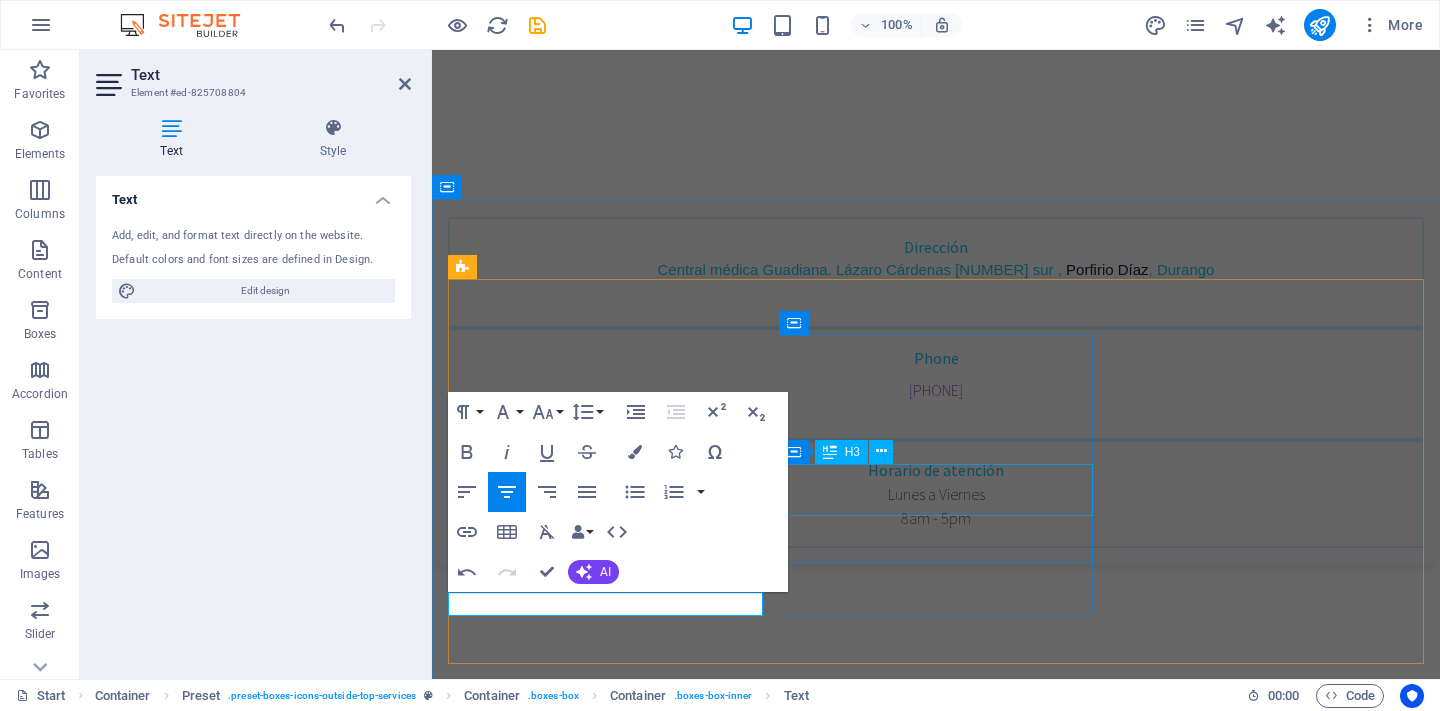 click on "Teeth whitening" at bounding box center [936, 1559] 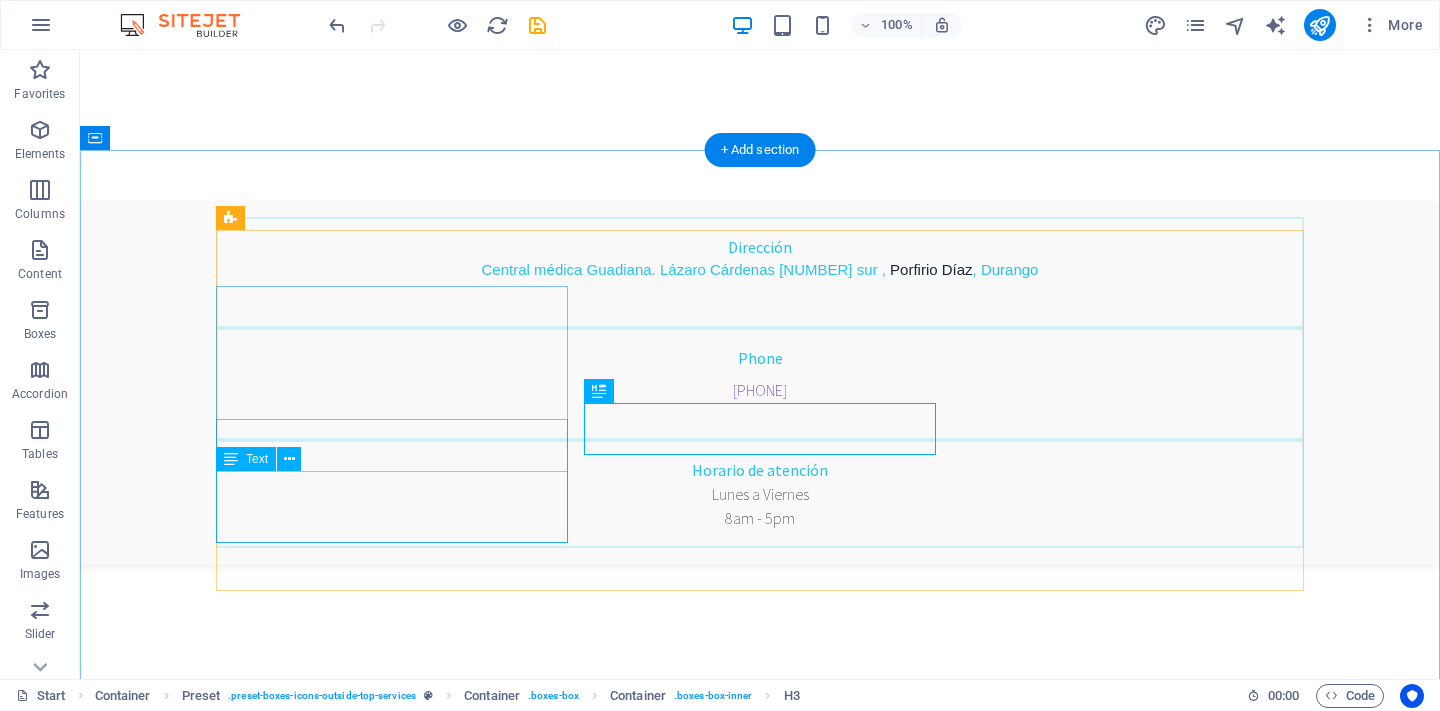 click on "https://www.flaticon.es/icono-gratis/digitalizacion_3058768?term=cerebro&page=1&position=12&origin=search&related_id=3058768" at bounding box center (760, 1365) 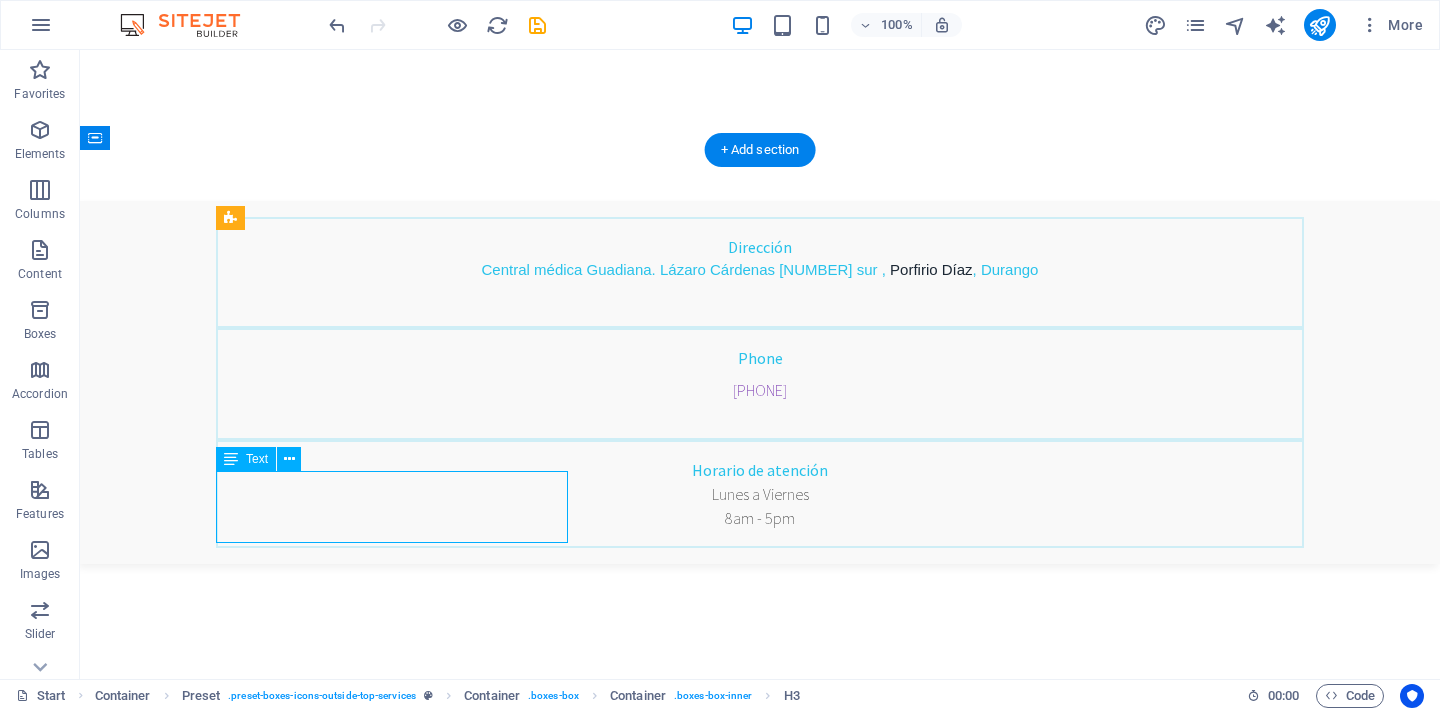 click on "https://www.flaticon.es/icono-gratis/digitalizacion_3058768?term=cerebro&page=1&position=12&origin=search&related_id=3058768" at bounding box center [760, 1365] 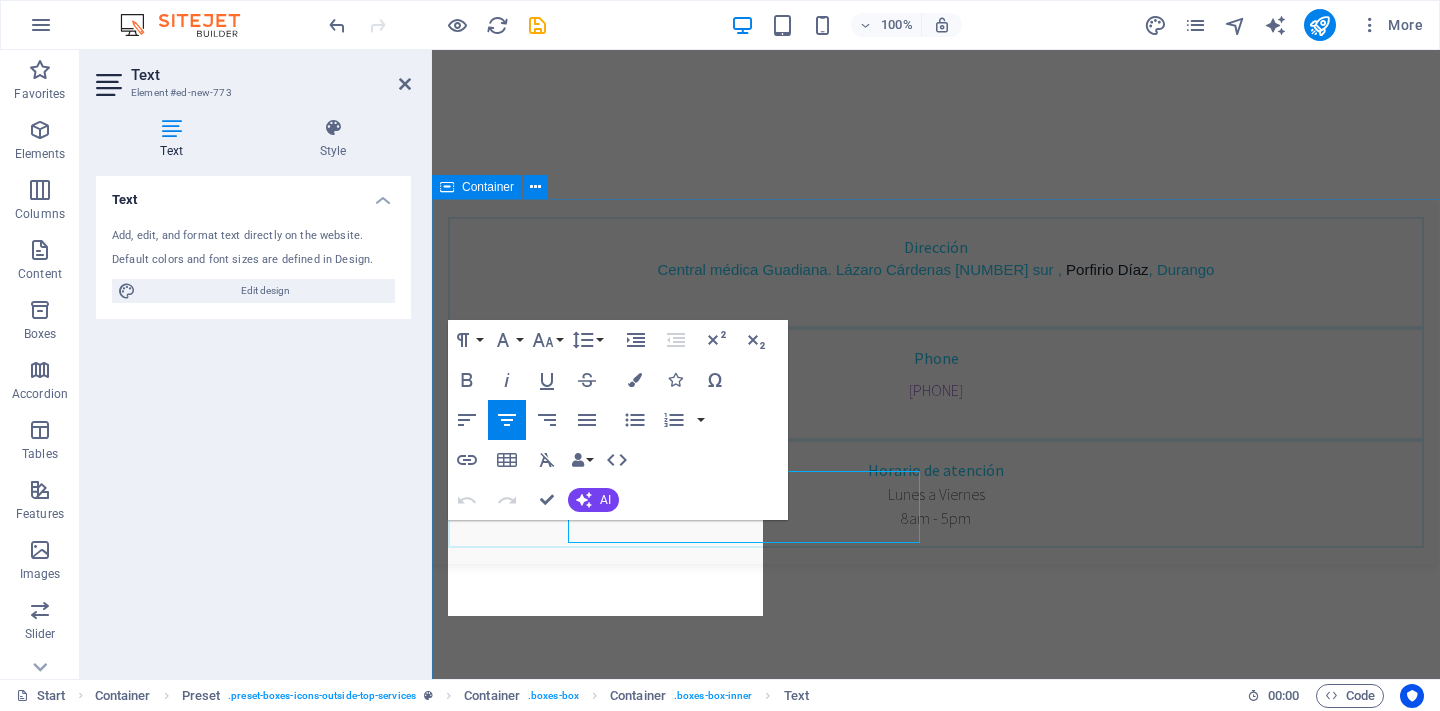 click on "Estudios Neurofisiológicos https://www.flaticon.es/icono-gratis/digitalizacion_3058768?term=cerebro&page=1&position=12&origin=search&related_id=3058768
Teeth whitening Lorem ipsum dolor sit amet, consectetur adipisicing elit. Veritatis, dolorem!
Dental Consulting Lorem ipsum dolor sit amet, consectetur adipisicing elit. Veritatis, dolorem!   All Dental Services" at bounding box center (936, 1499) 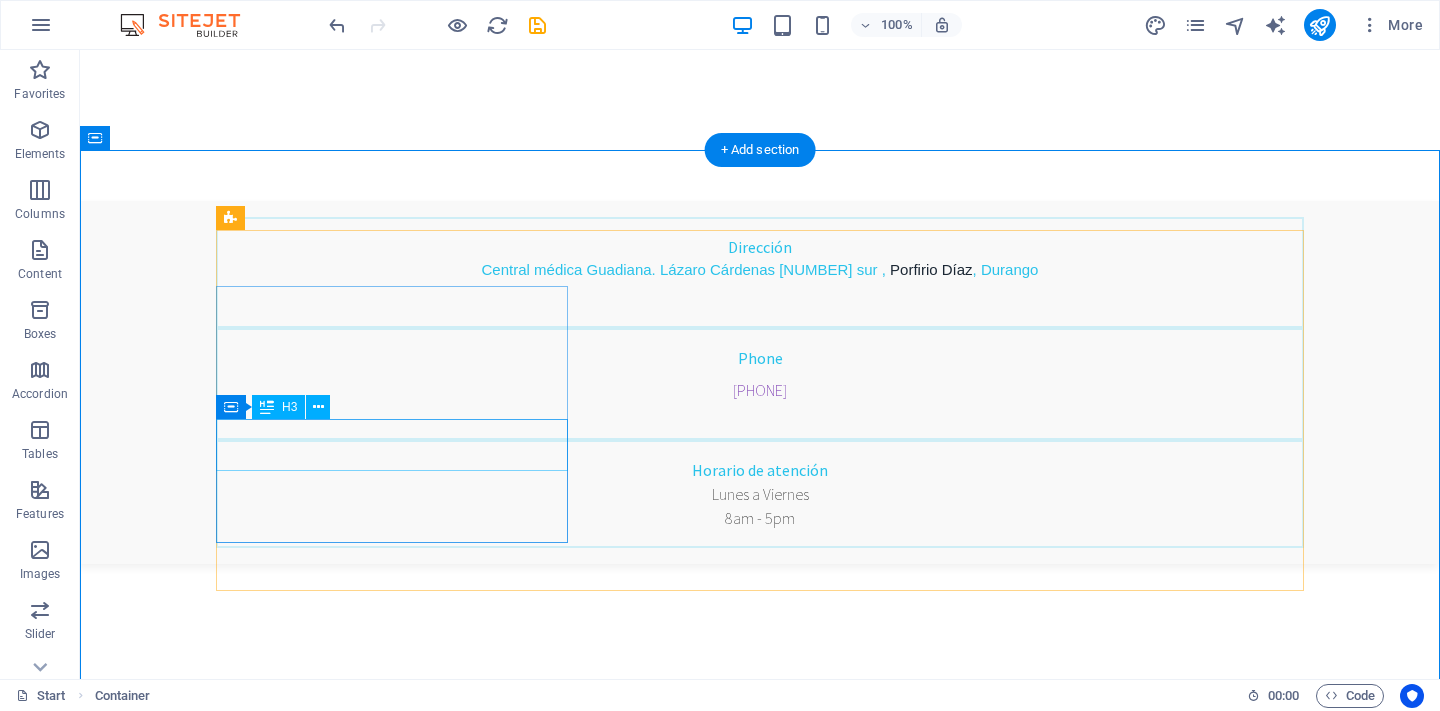 drag, startPoint x: 412, startPoint y: 453, endPoint x: 412, endPoint y: 472, distance: 19 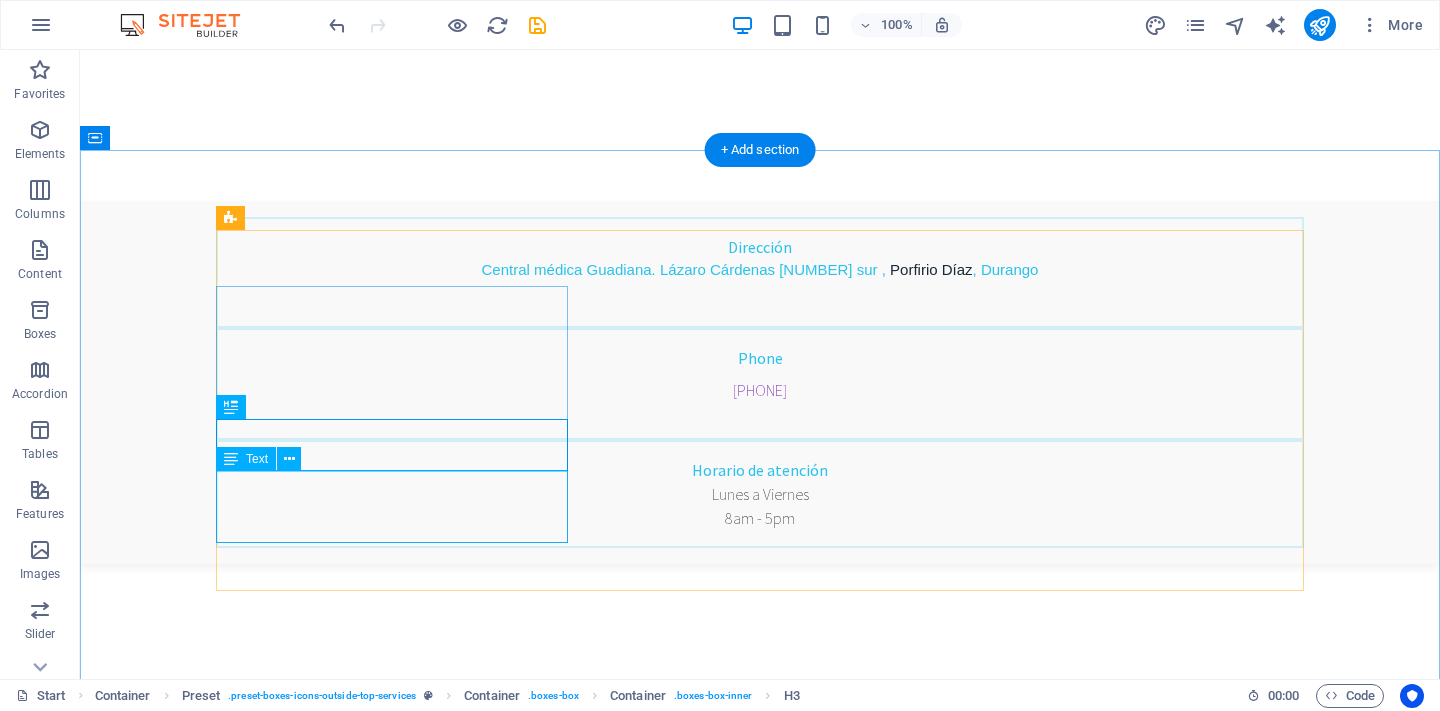 click on "https://www.flaticon.es/icono-gratis/digitalizacion_3058768?term=cerebro&page=1&position=12&origin=search&related_id=3058768" at bounding box center [760, 1365] 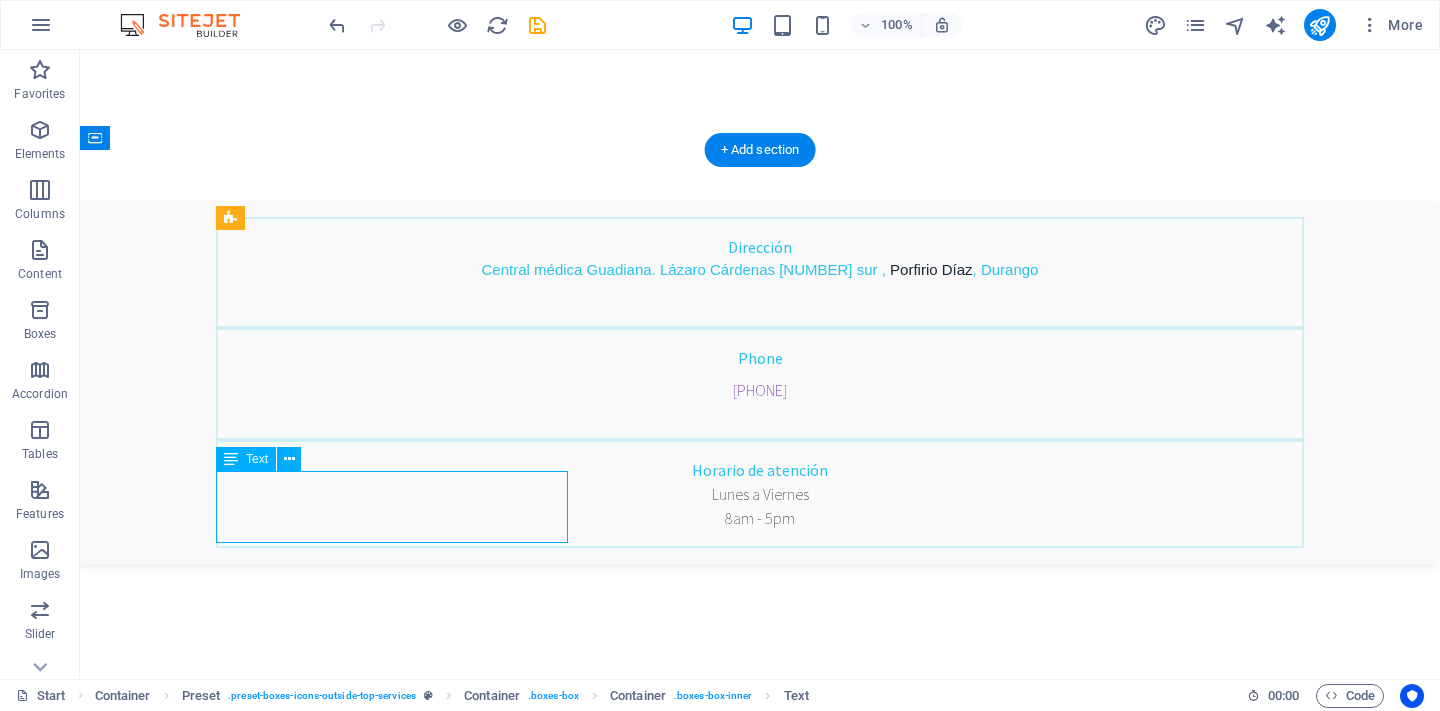 click on "https://www.flaticon.es/icono-gratis/digitalizacion_3058768?term=cerebro&page=1&position=12&origin=search&related_id=3058768" at bounding box center [760, 1365] 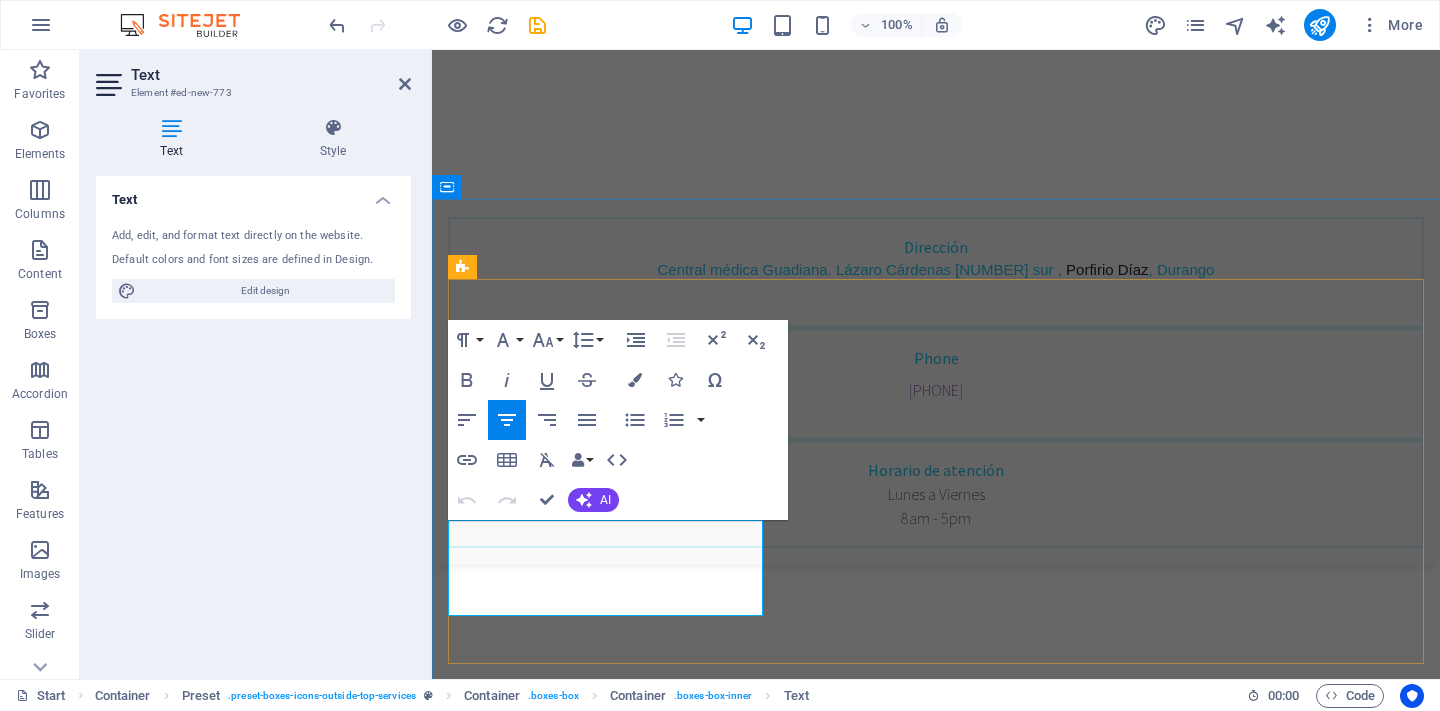 drag, startPoint x: 705, startPoint y: 602, endPoint x: 494, endPoint y: 543, distance: 219.09358 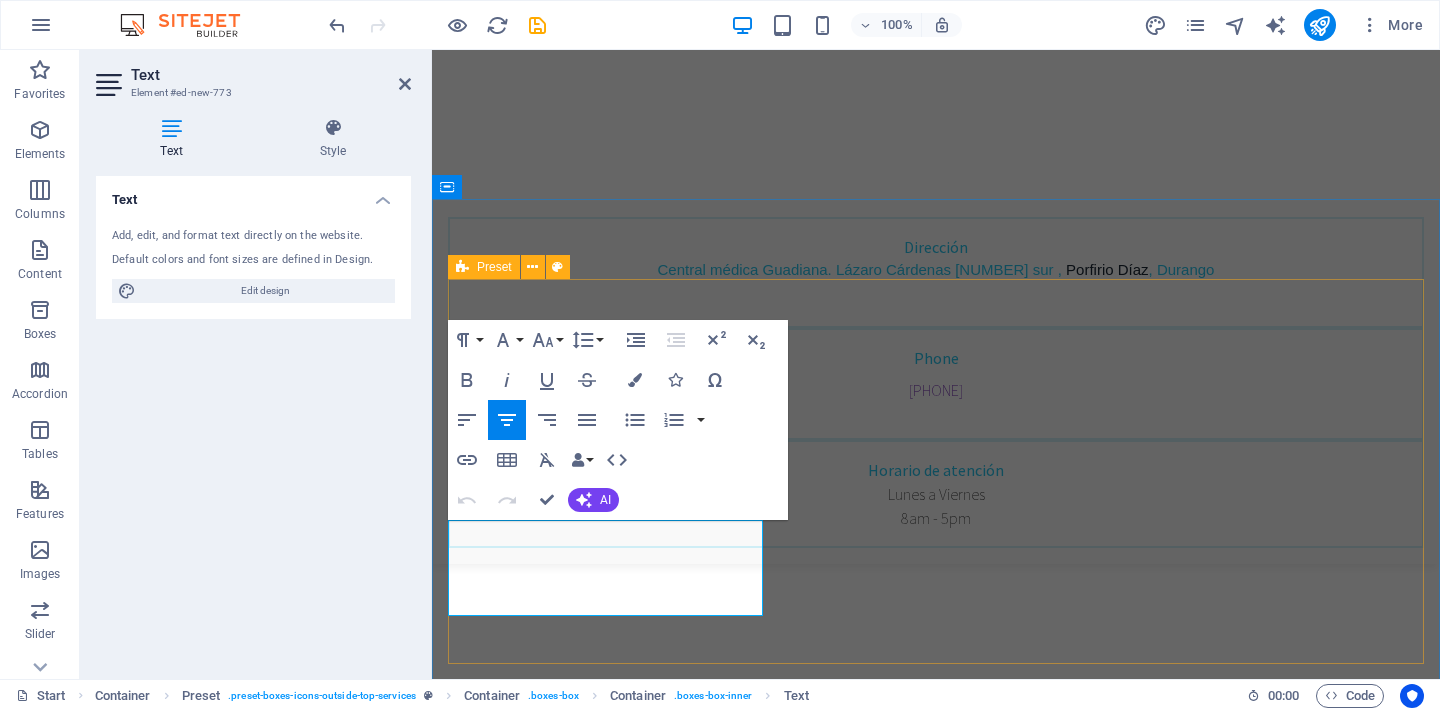 drag, startPoint x: 495, startPoint y: 538, endPoint x: 707, endPoint y: 620, distance: 227.30595 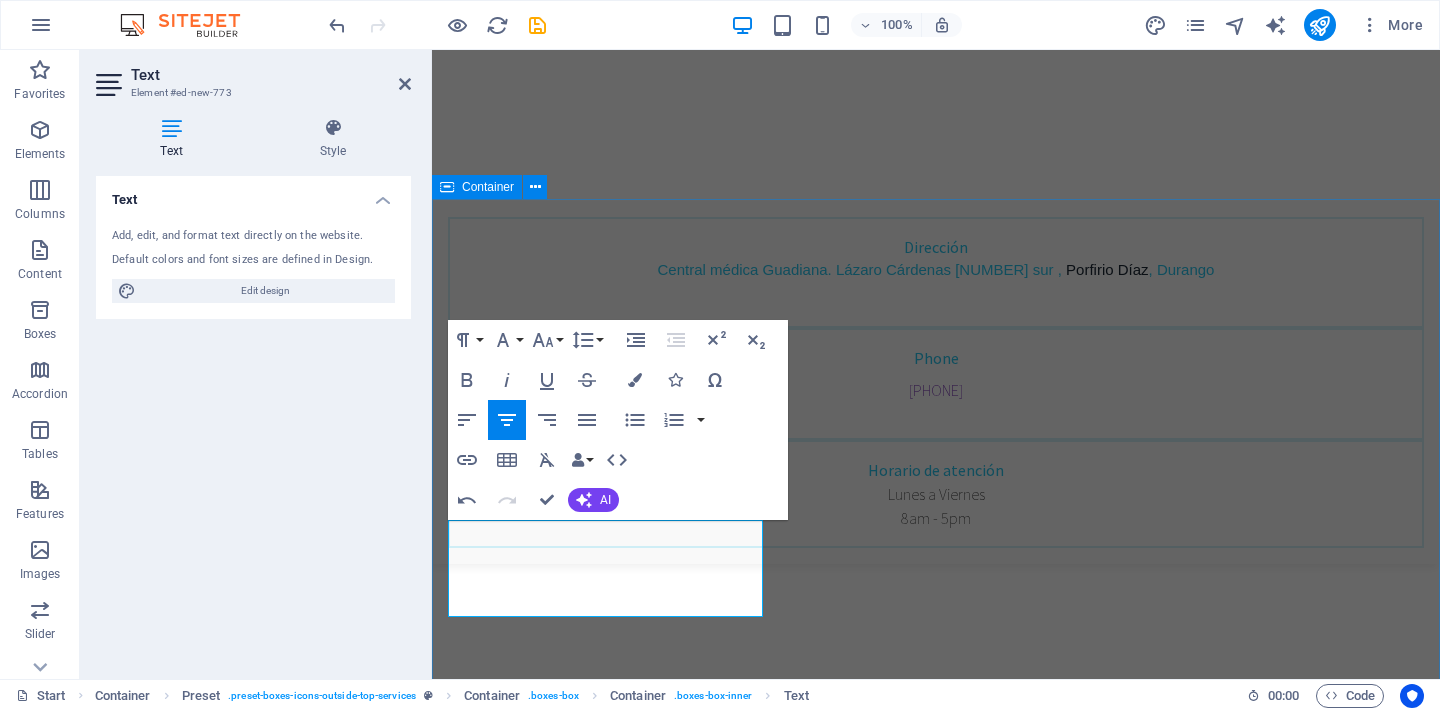 drag, startPoint x: 685, startPoint y: 576, endPoint x: 443, endPoint y: 501, distance: 253.35548 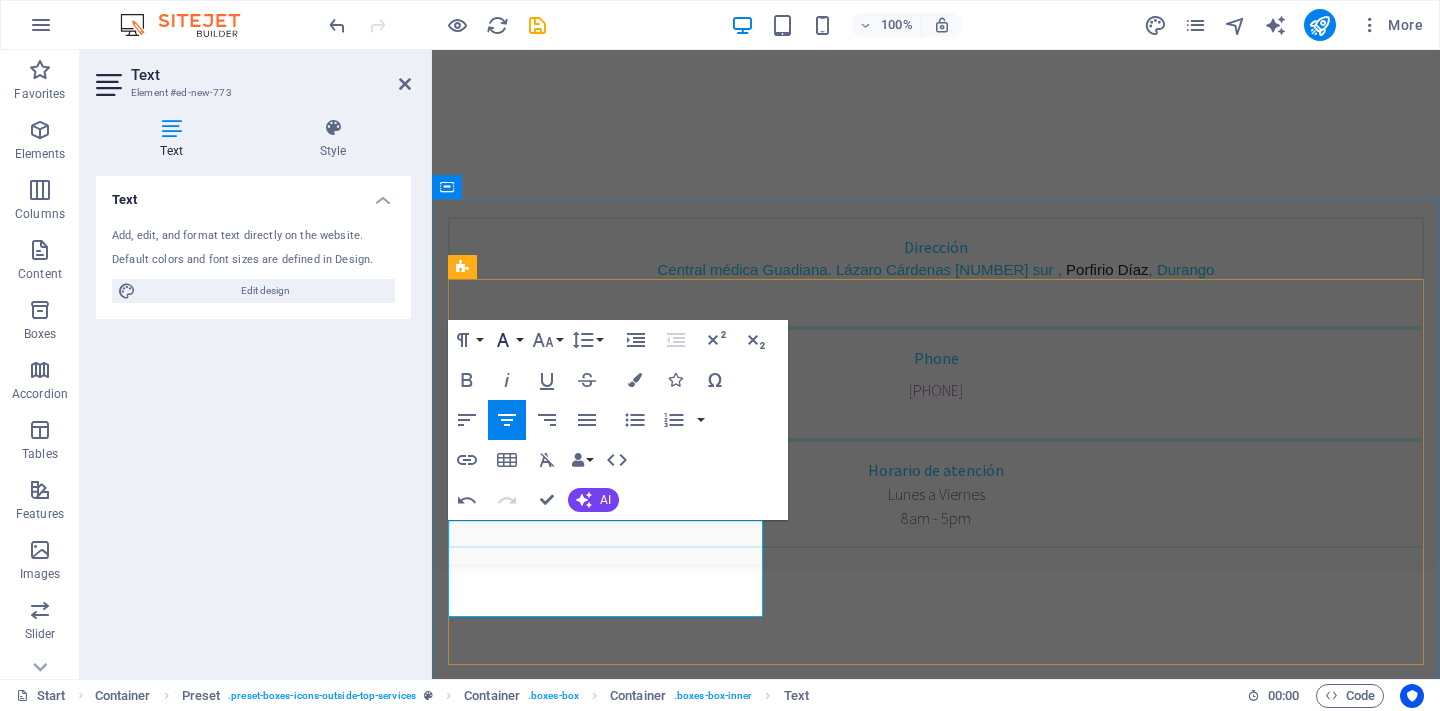 click 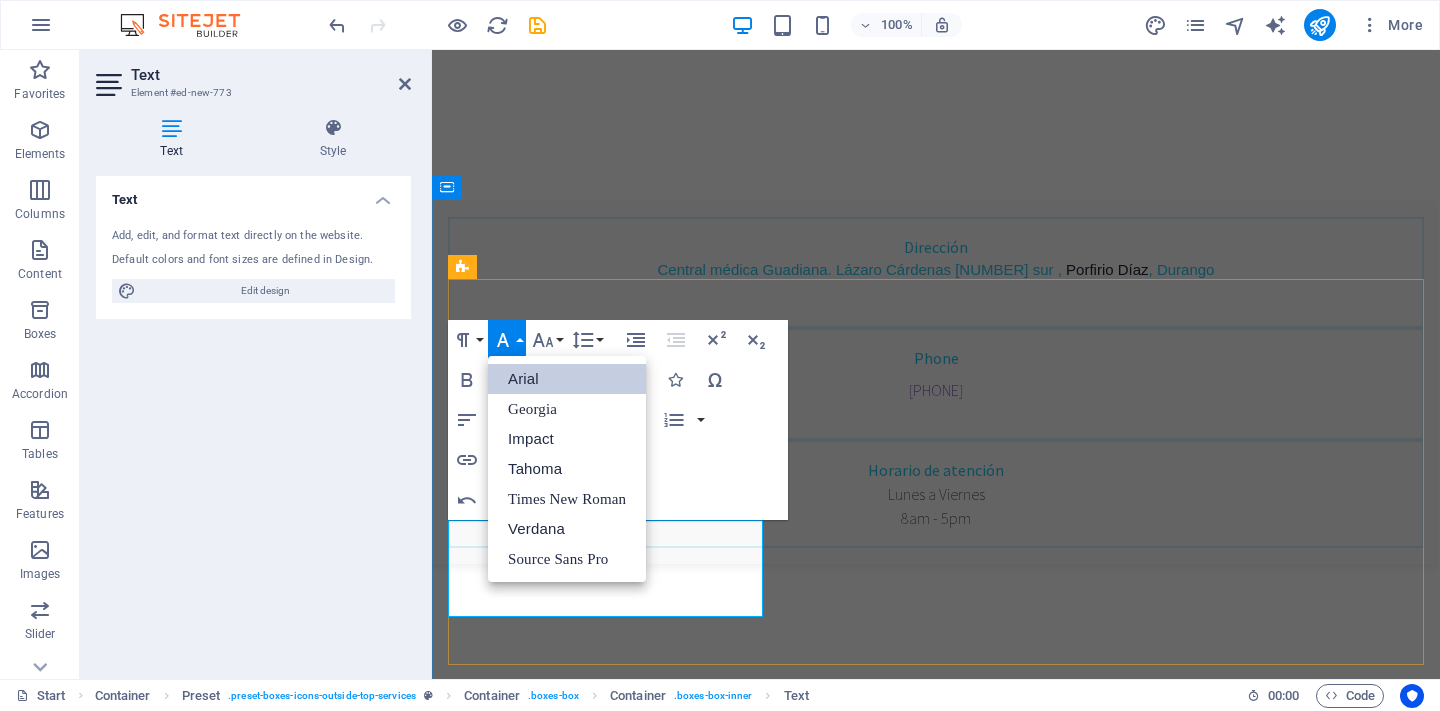 scroll, scrollTop: 0, scrollLeft: 0, axis: both 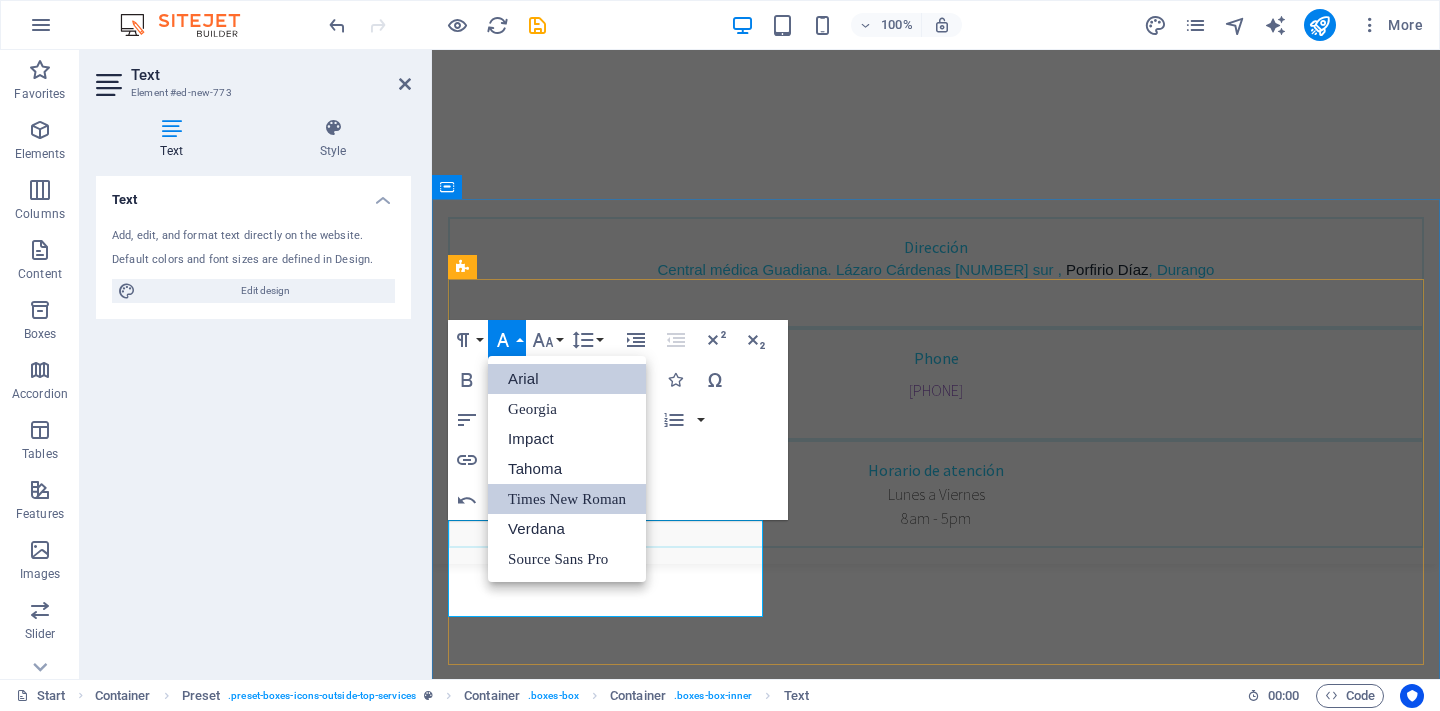 click on "Times New Roman" at bounding box center (567, 499) 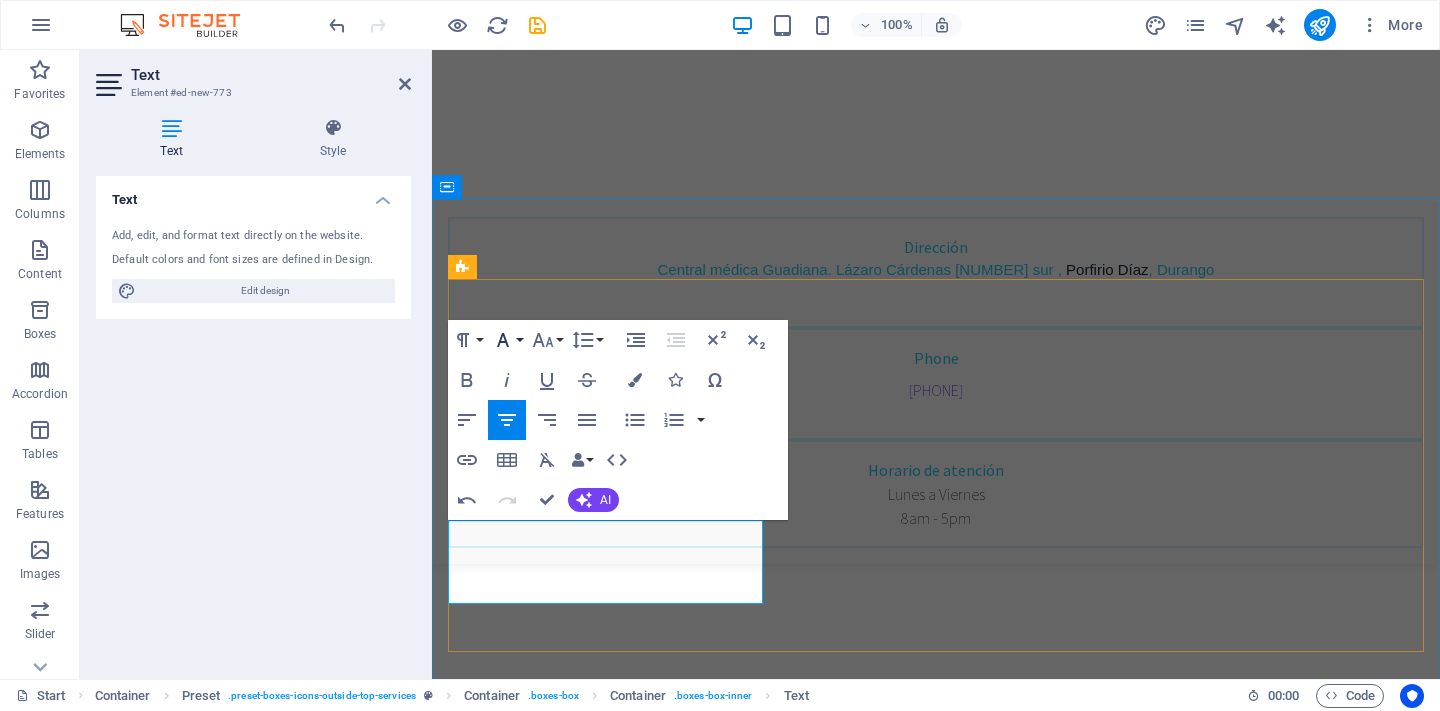 click 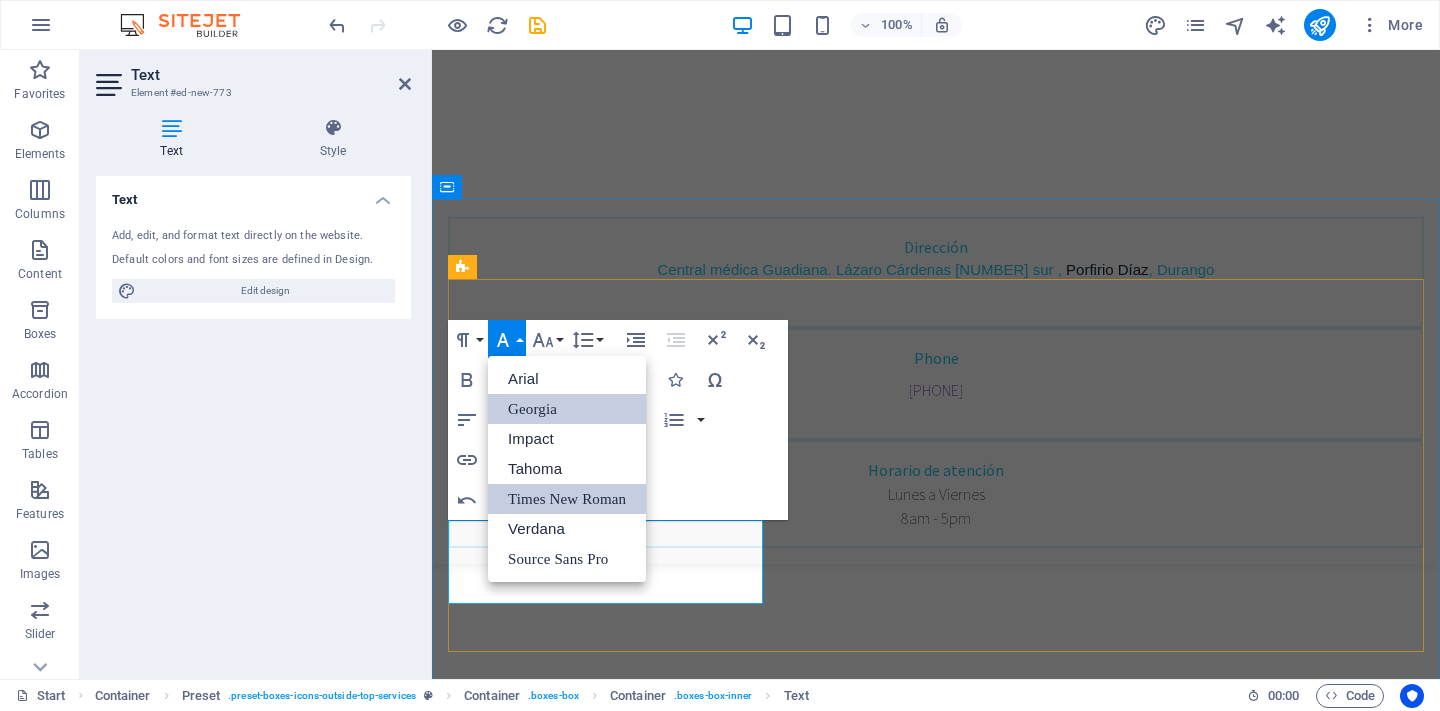 scroll, scrollTop: 0, scrollLeft: 0, axis: both 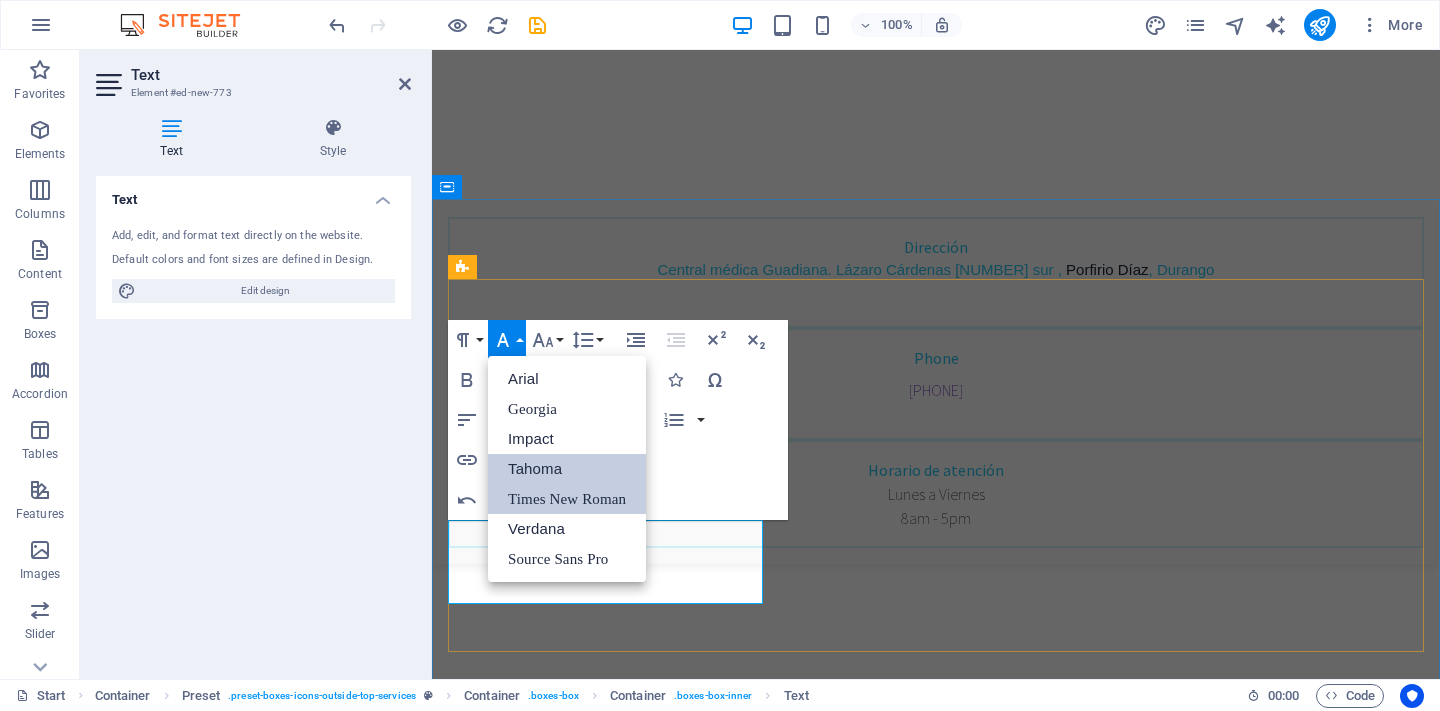 click on "Tahoma" at bounding box center (567, 469) 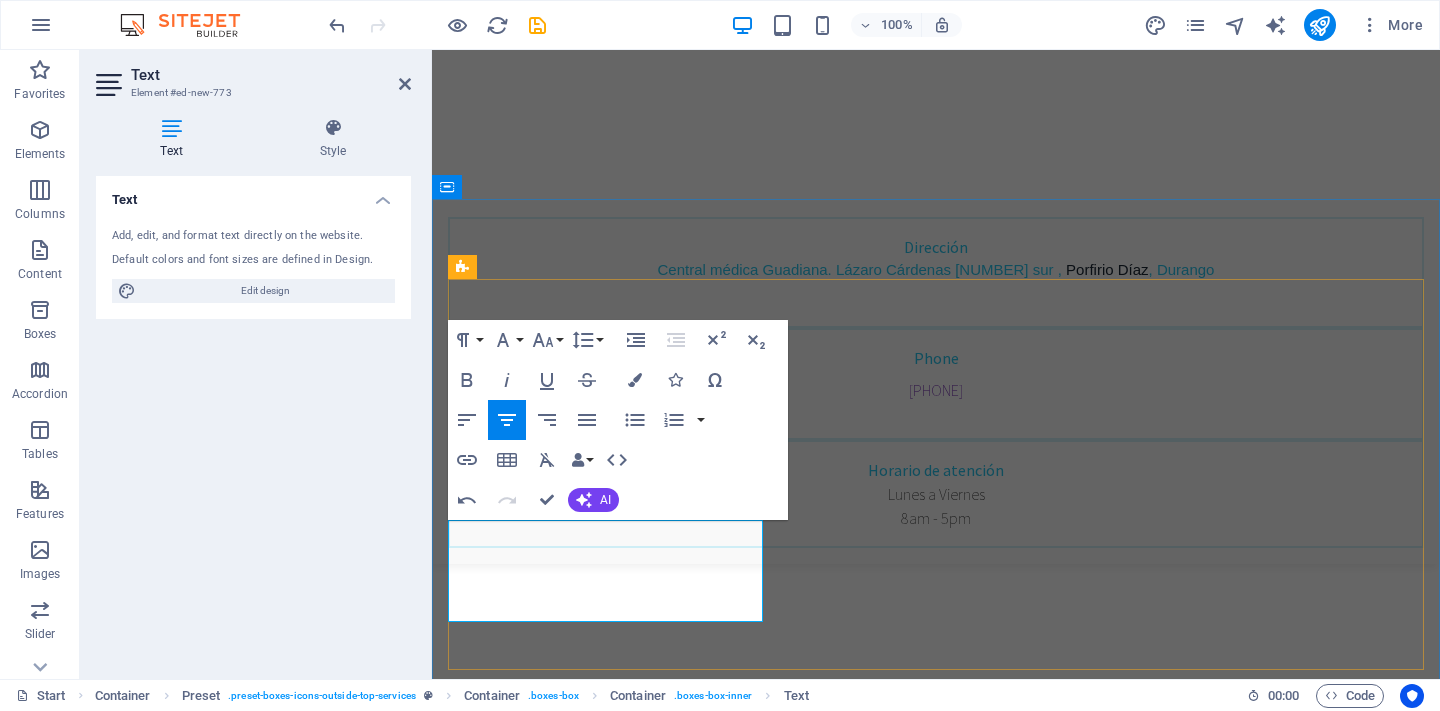 click 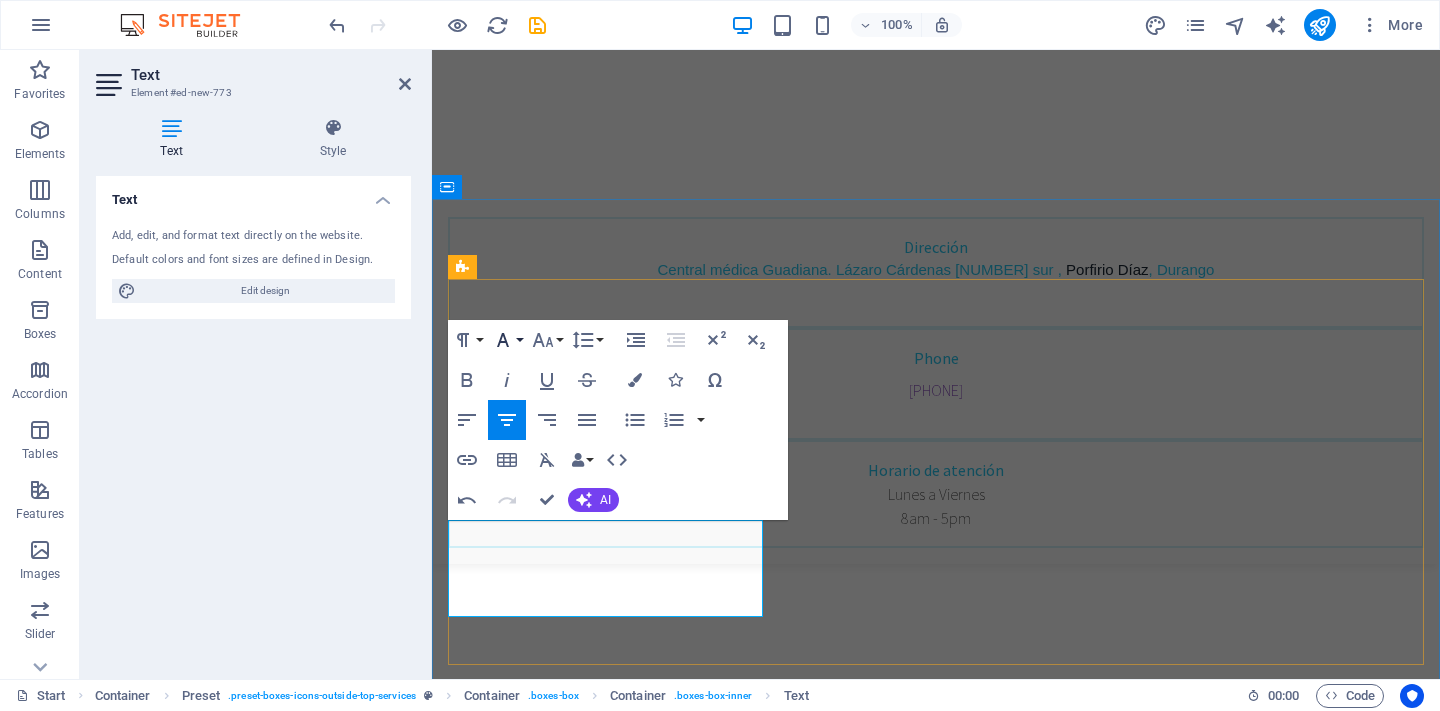 click 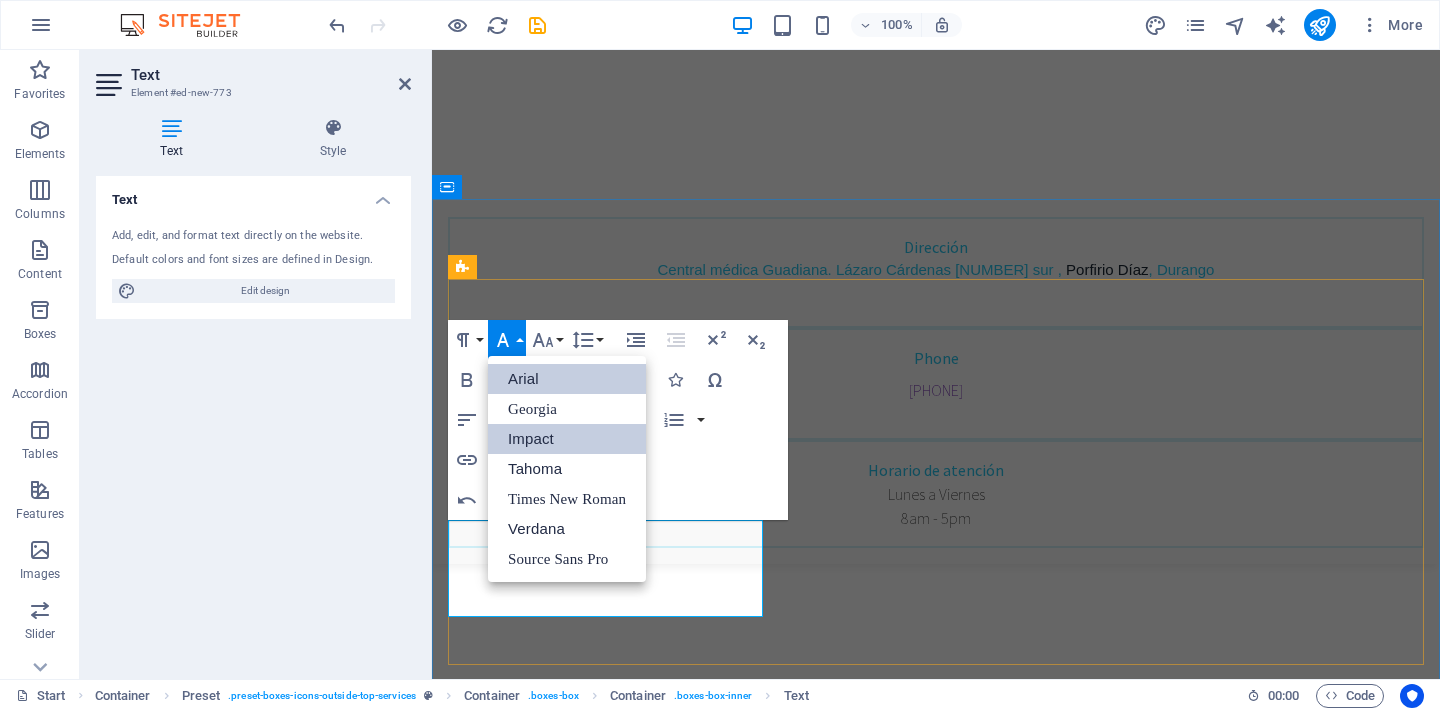scroll, scrollTop: 0, scrollLeft: 0, axis: both 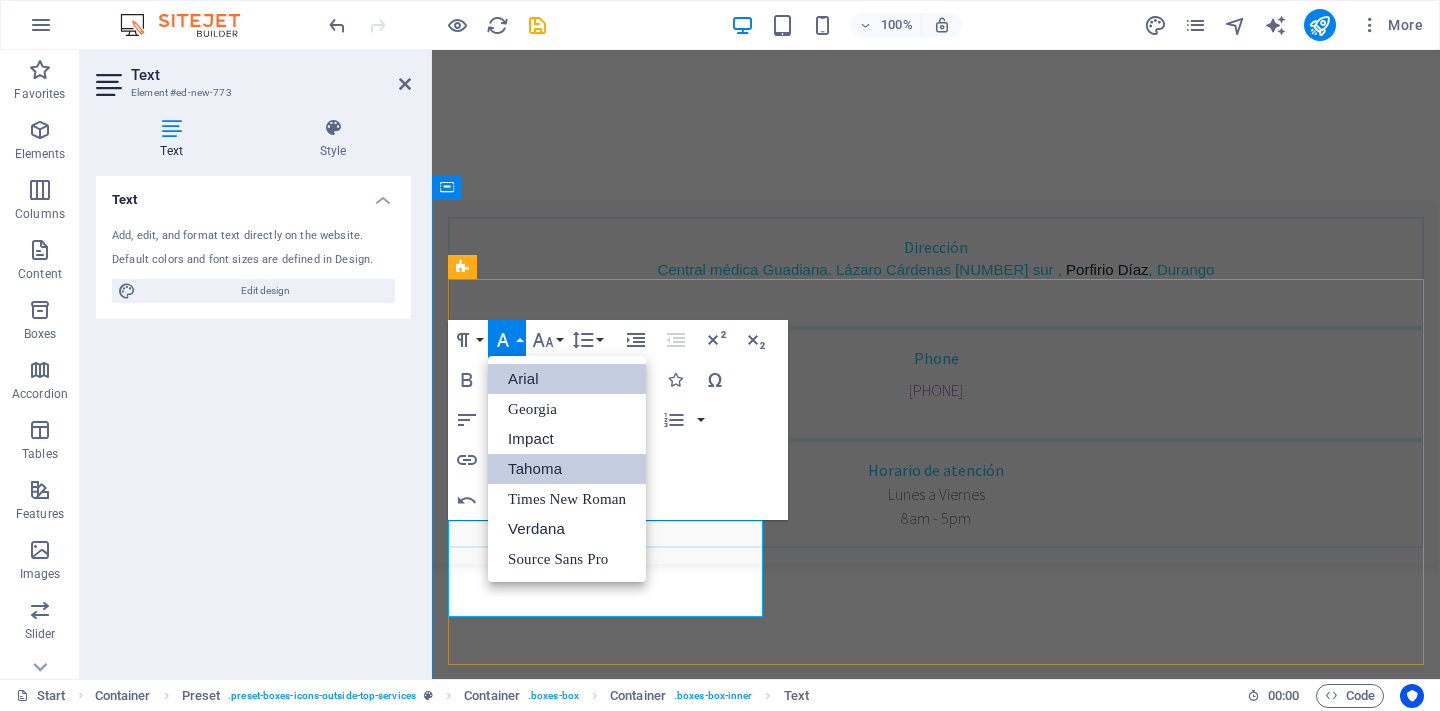 click on "Tahoma" at bounding box center (567, 469) 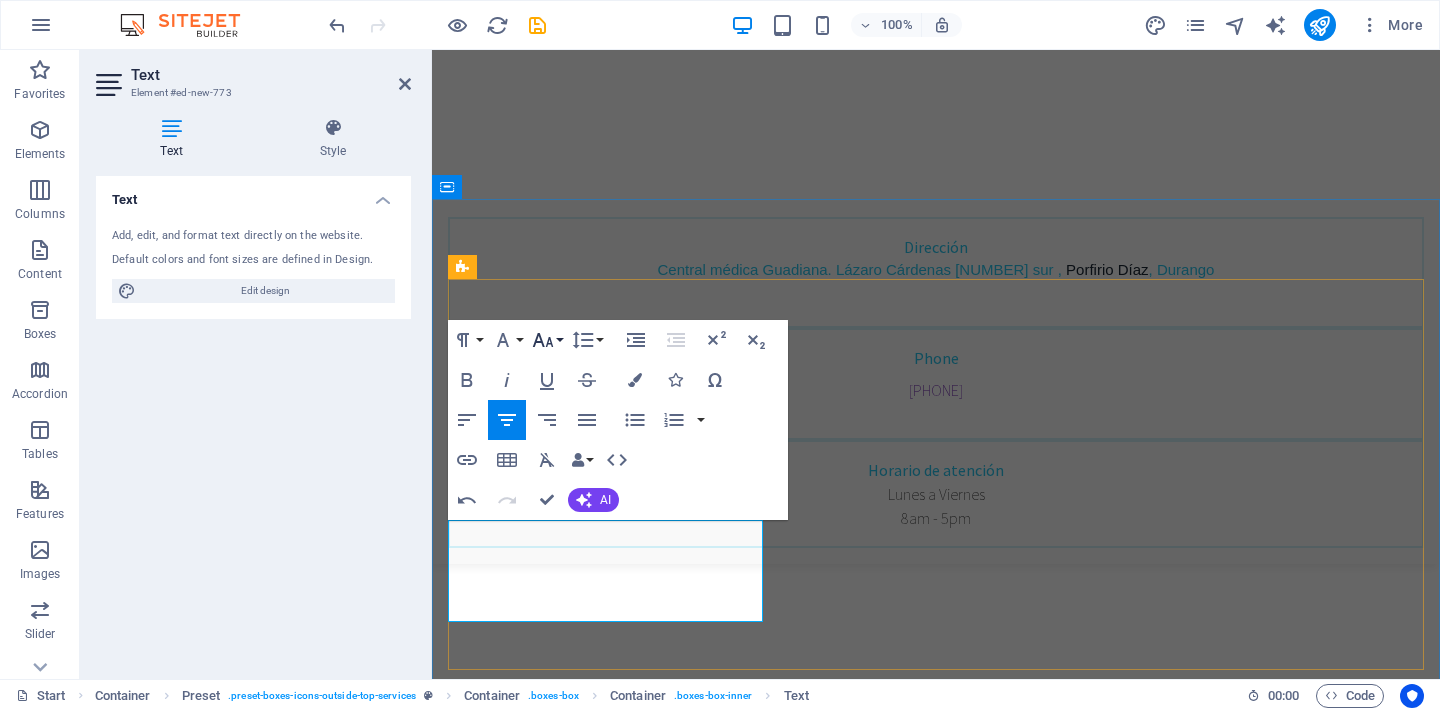 click on "Font Size" at bounding box center (547, 340) 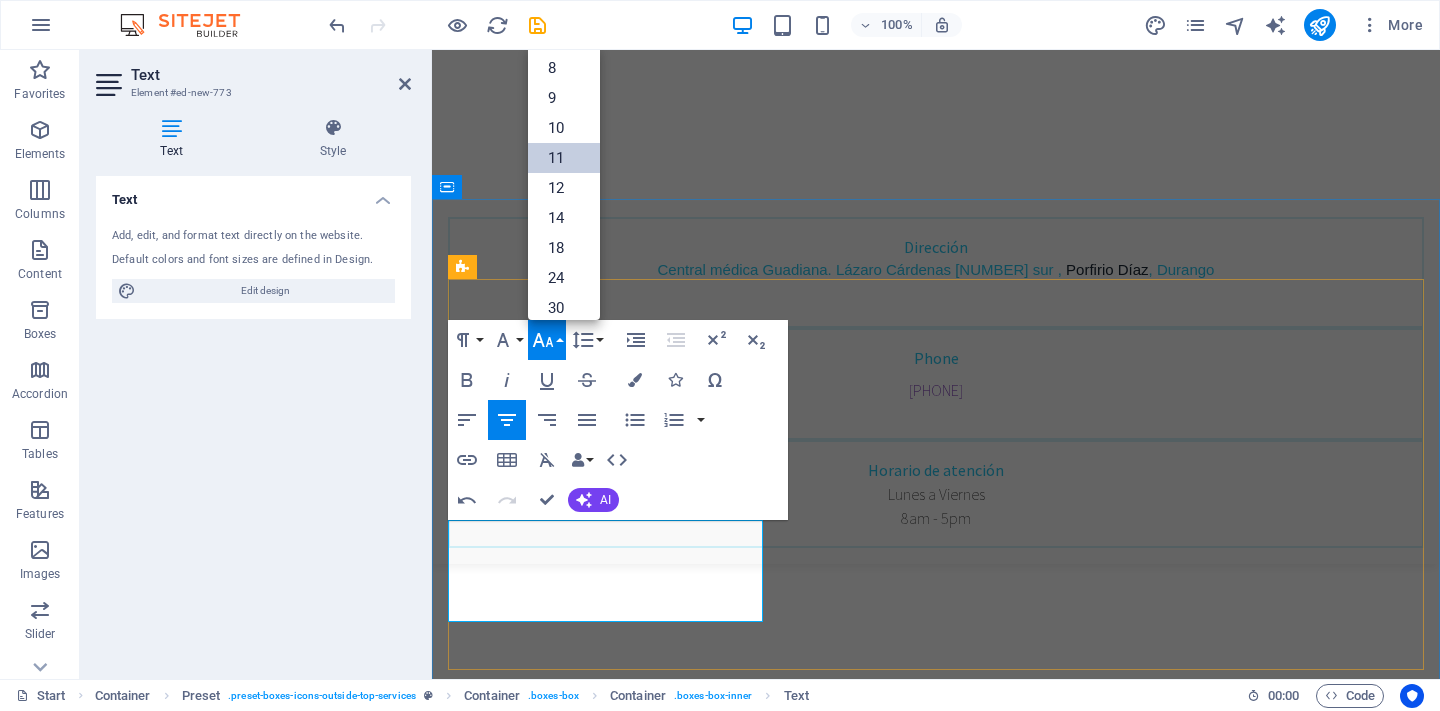 scroll, scrollTop: 113, scrollLeft: 0, axis: vertical 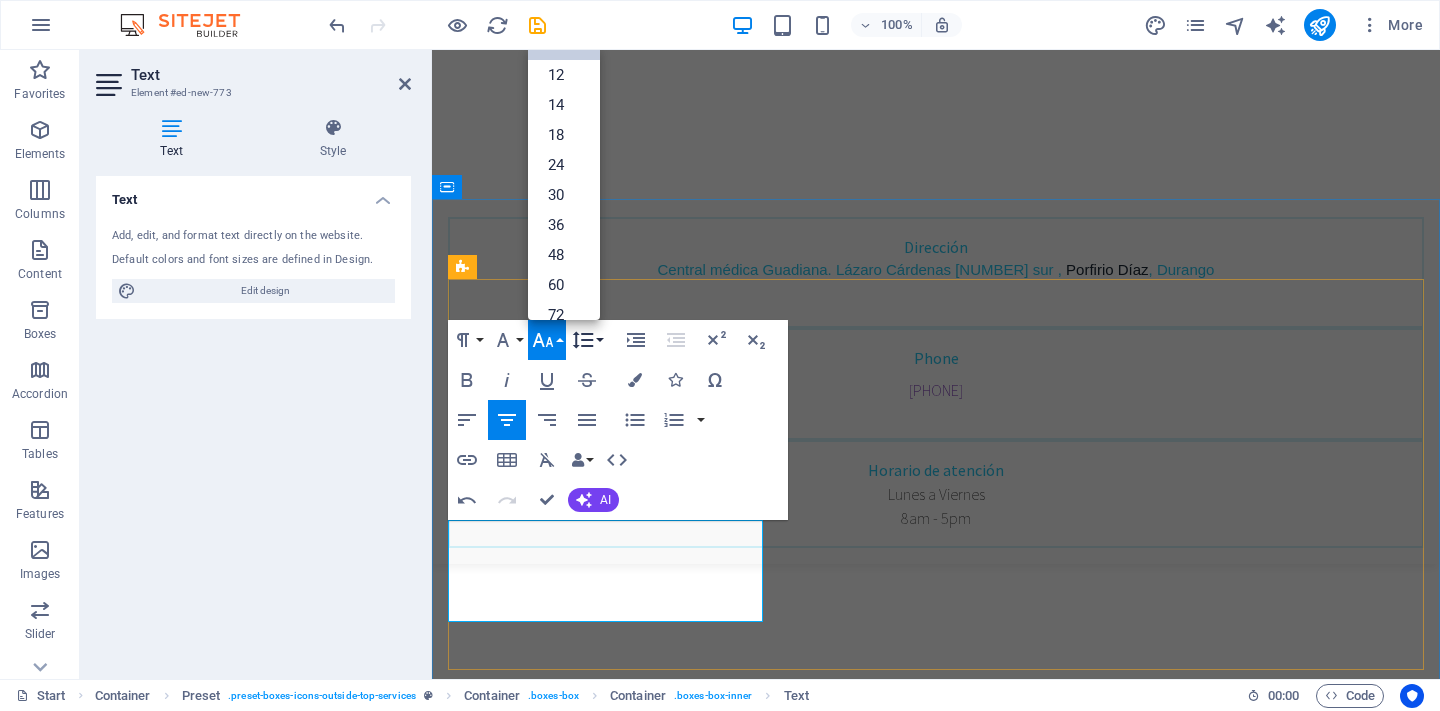 click 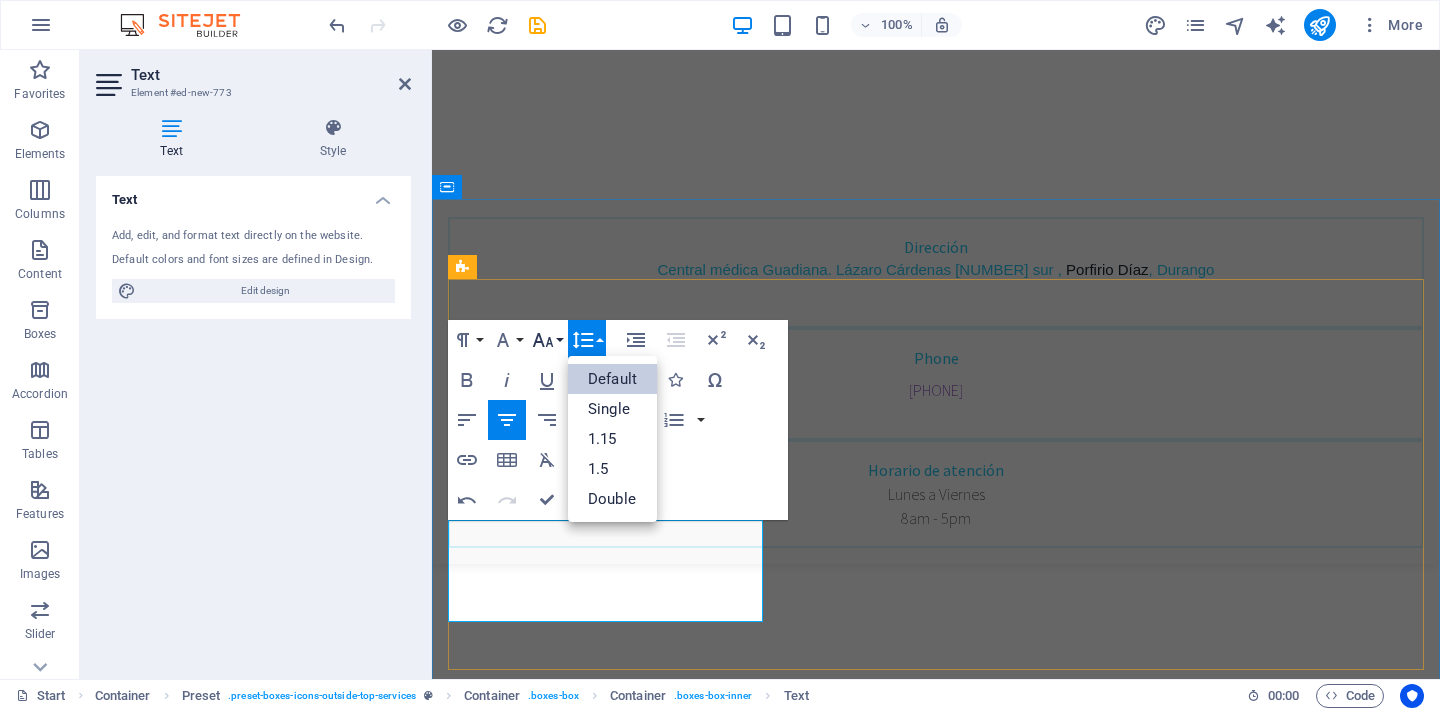 scroll, scrollTop: 0, scrollLeft: 0, axis: both 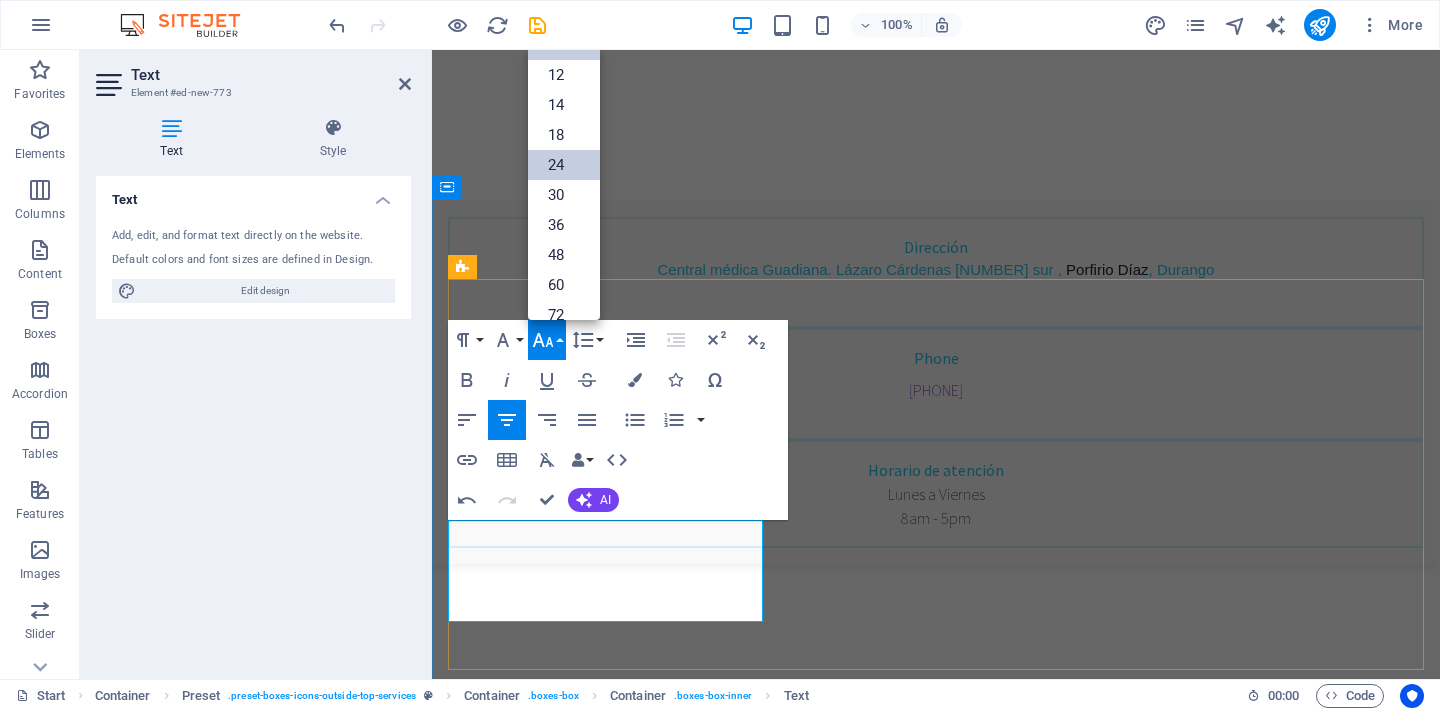 click on "24" at bounding box center [564, 165] 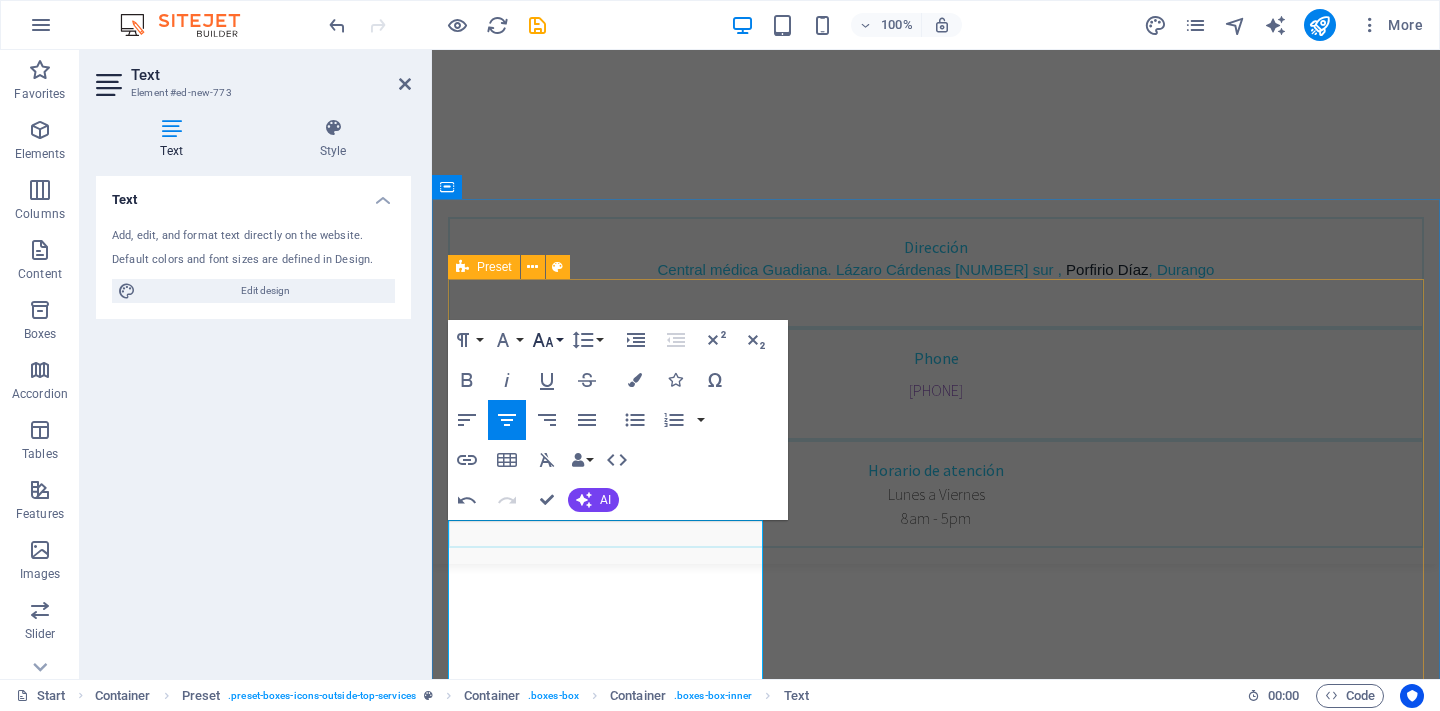 click on "Font Size" at bounding box center (547, 340) 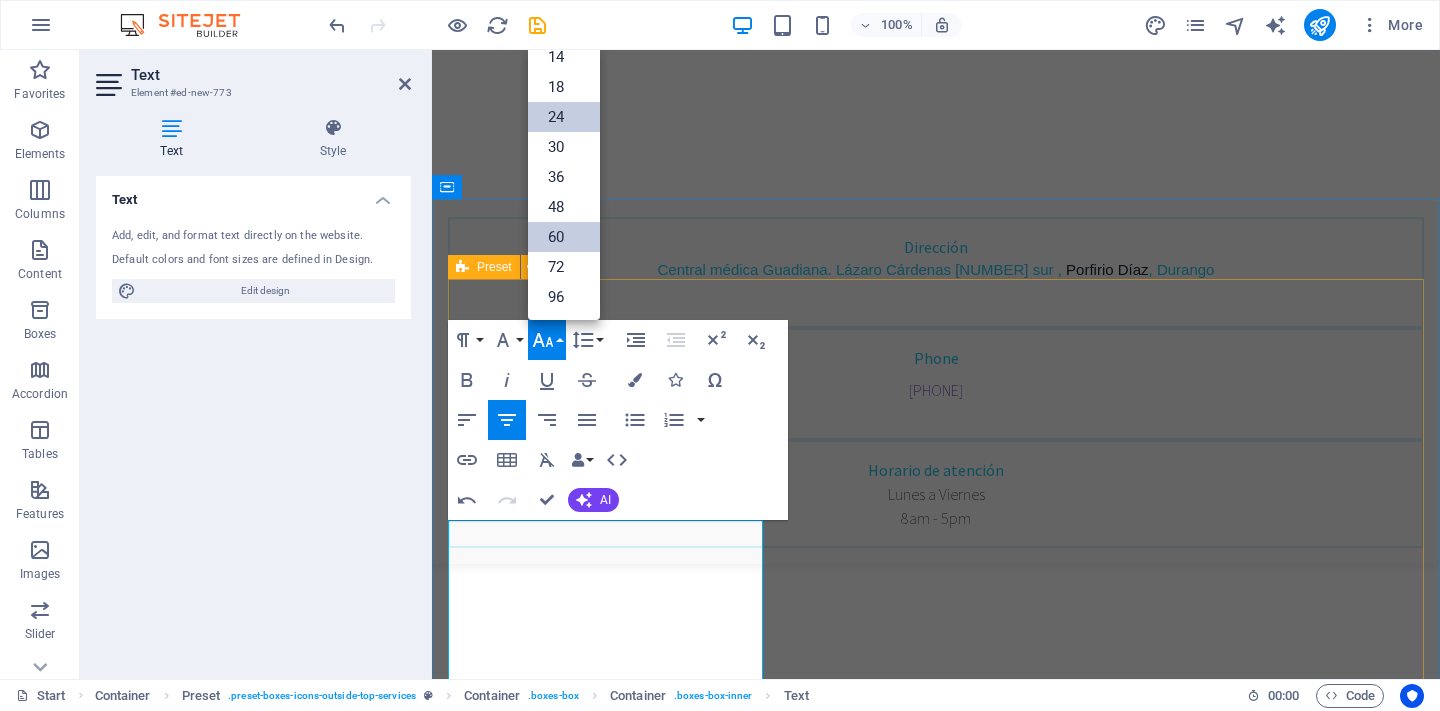 scroll, scrollTop: 161, scrollLeft: 0, axis: vertical 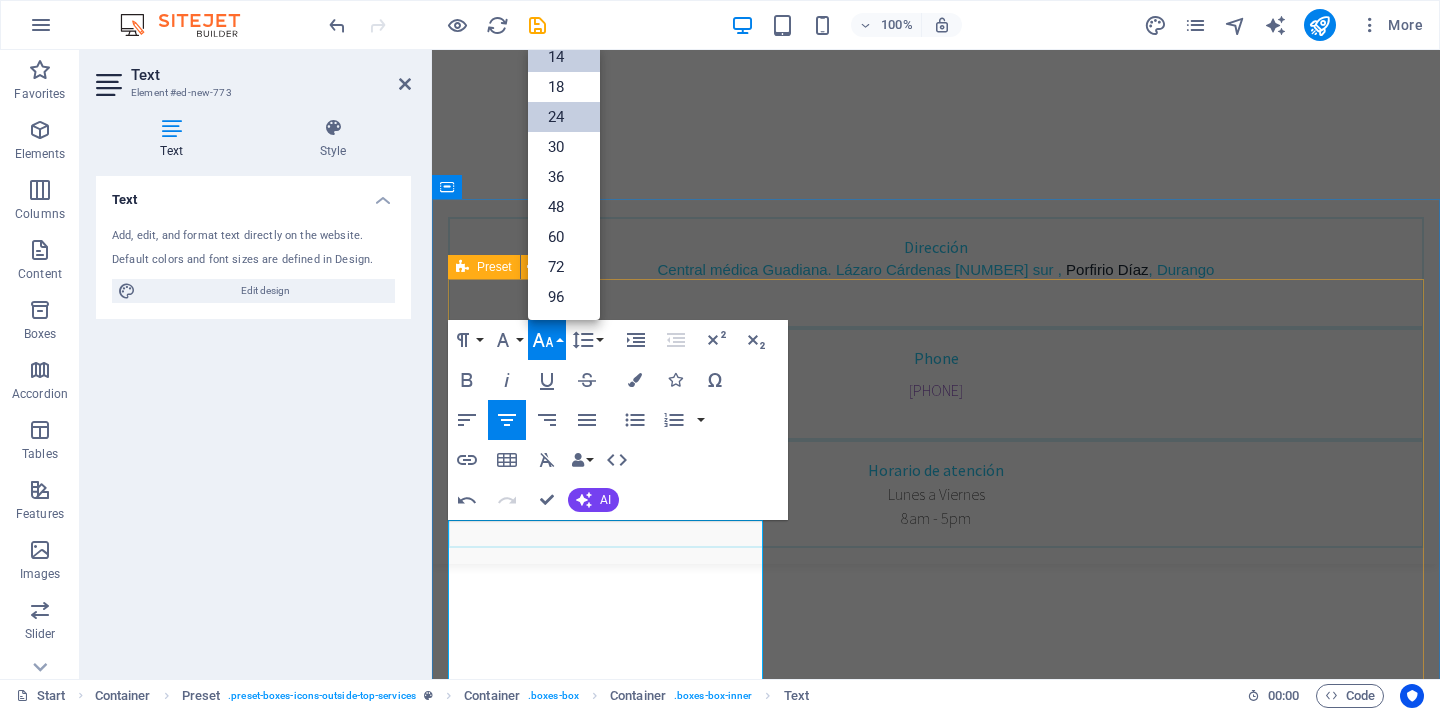 click on "14" at bounding box center (564, 57) 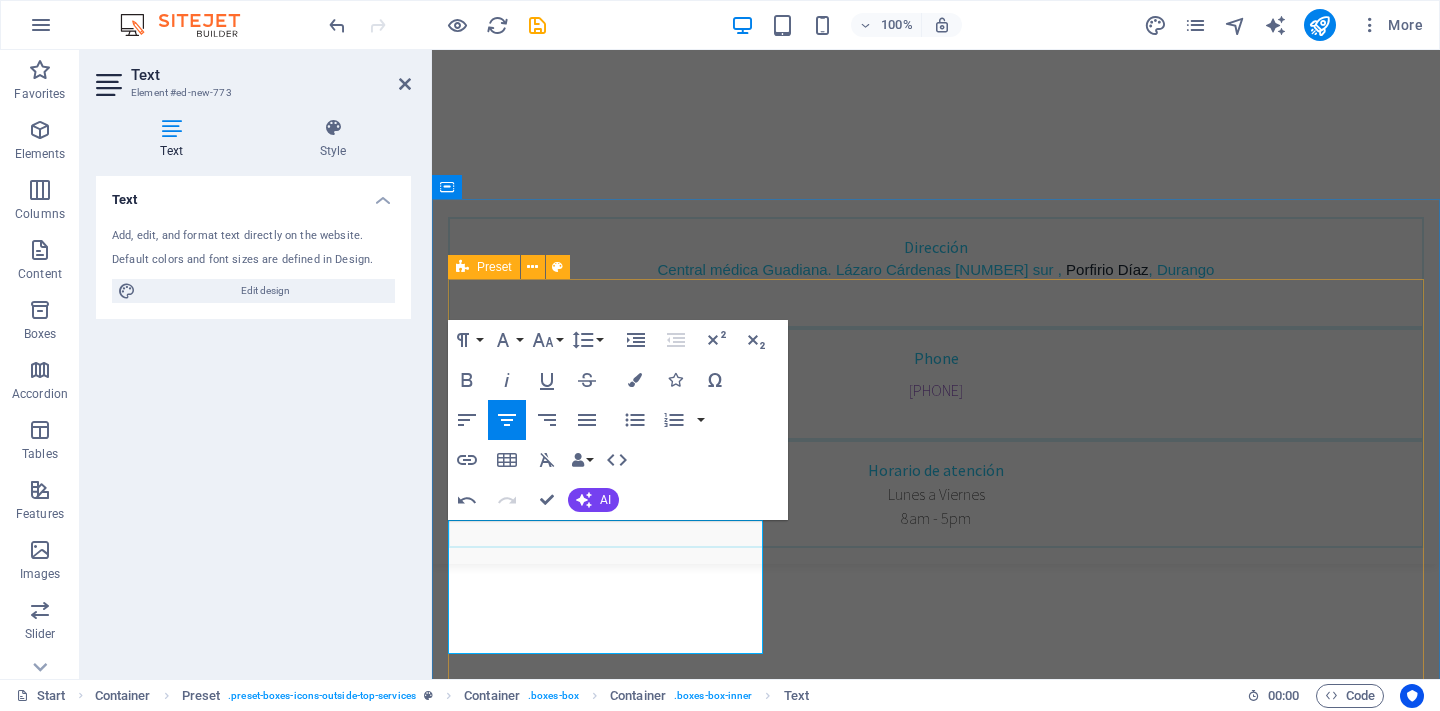 click on "Estudios Neurofisiológicos Estos estudios permiten evaluar la función del sistema nervioso central y el sistema nervioso periférico y son una pieza importante para ayudar a que el Especialista confirme la sospecha de una enfermedad, permita monitorear, o descartar otros padecimientos.
Teeth whitening Lorem ipsum dolor sit amet, consectetur adipisicing elit. Veritatis, dolorem!
Dental Consulting Lorem ipsum dolor sit amet, consectetur adipisicing elit. Veritatis, dolorem!" at bounding box center (936, 1496) 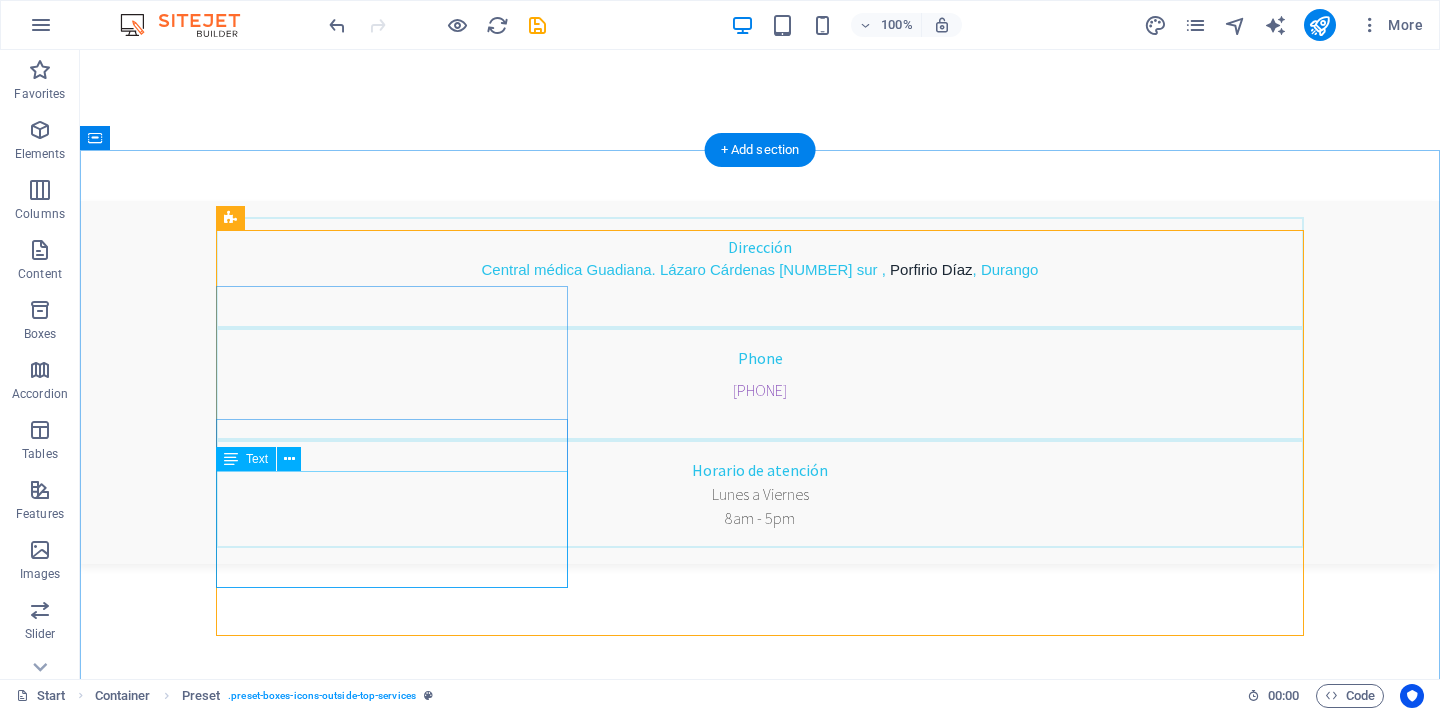 click on "Estos estudios permiten evaluar la función del sistema nervioso central y el sistema nervioso periférico y son una pieza importante para ayudar a que el Especialista confirme la sospecha de una enfermedad, permita monitorear, o descartar otros padecimientos." at bounding box center (760, 1385) 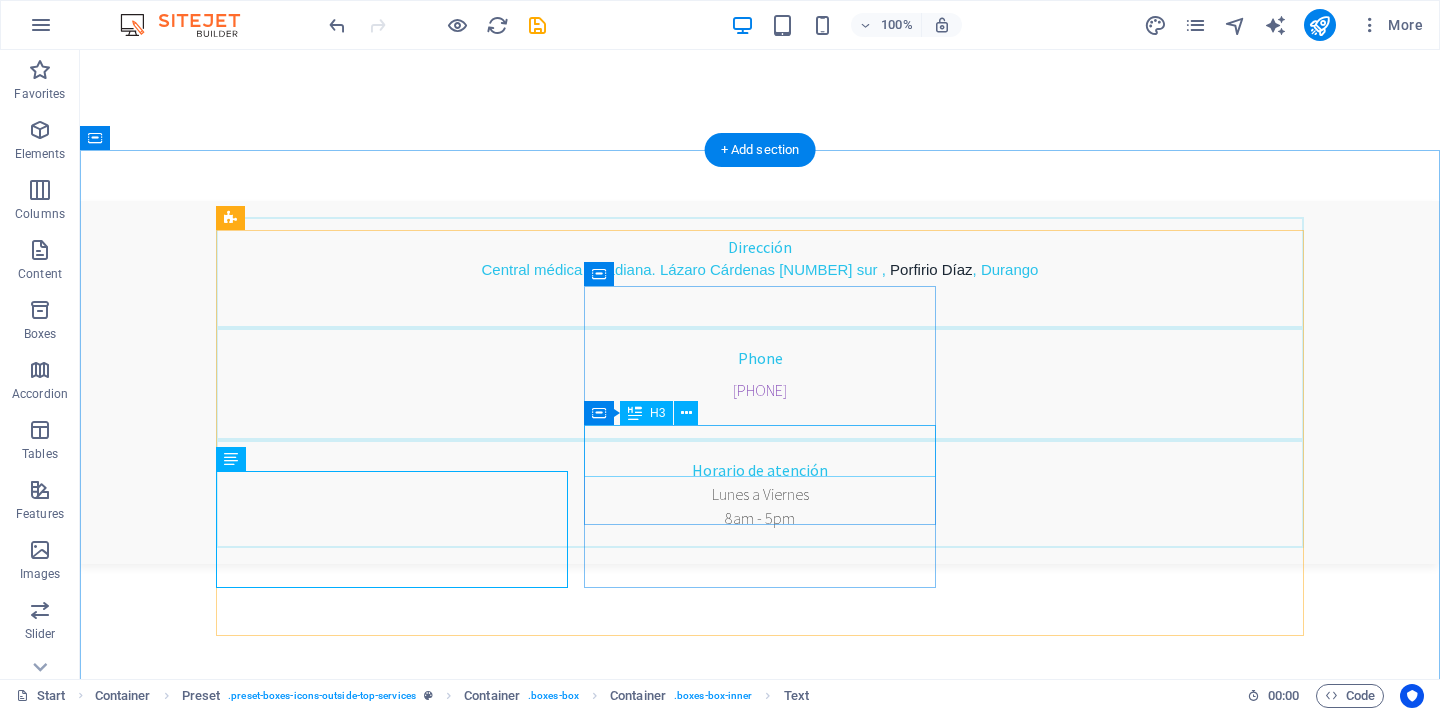 click on "Teeth whitening" at bounding box center [760, 1575] 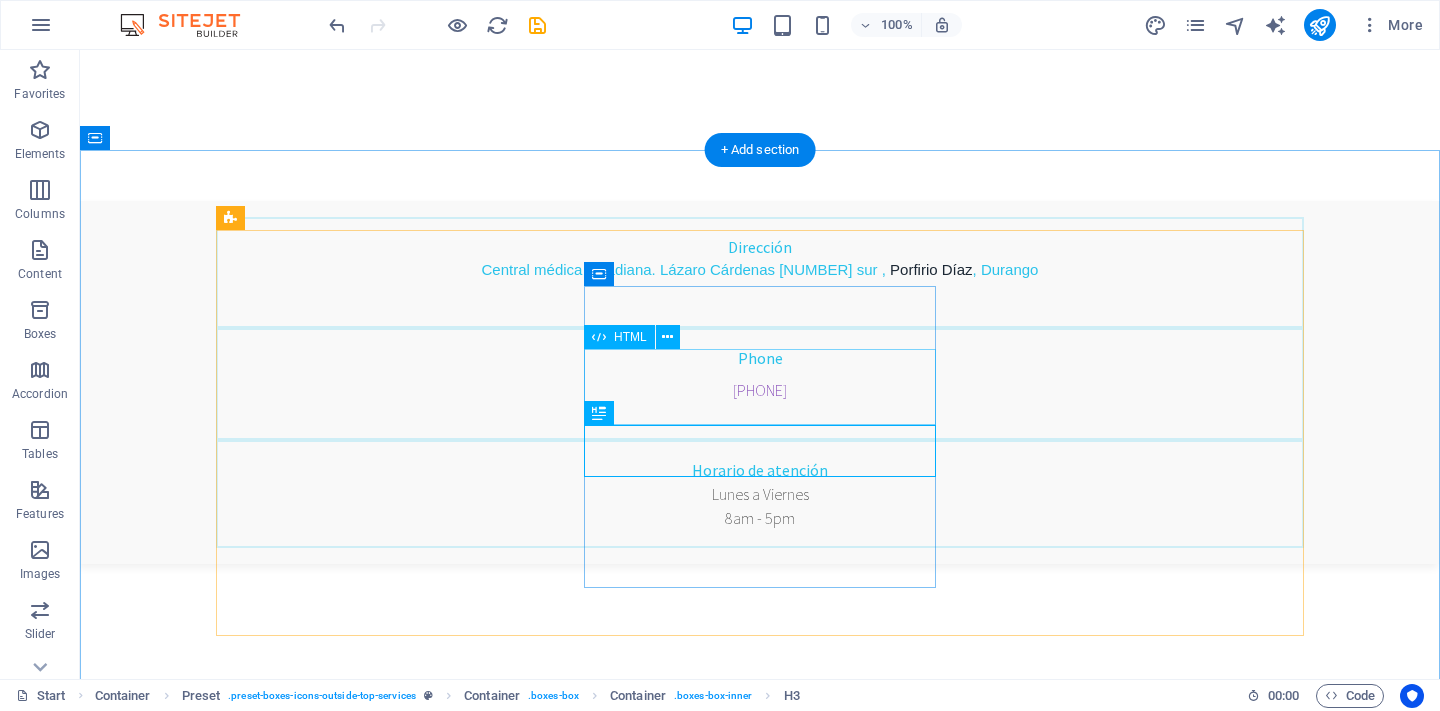 click at bounding box center (760, 1511) 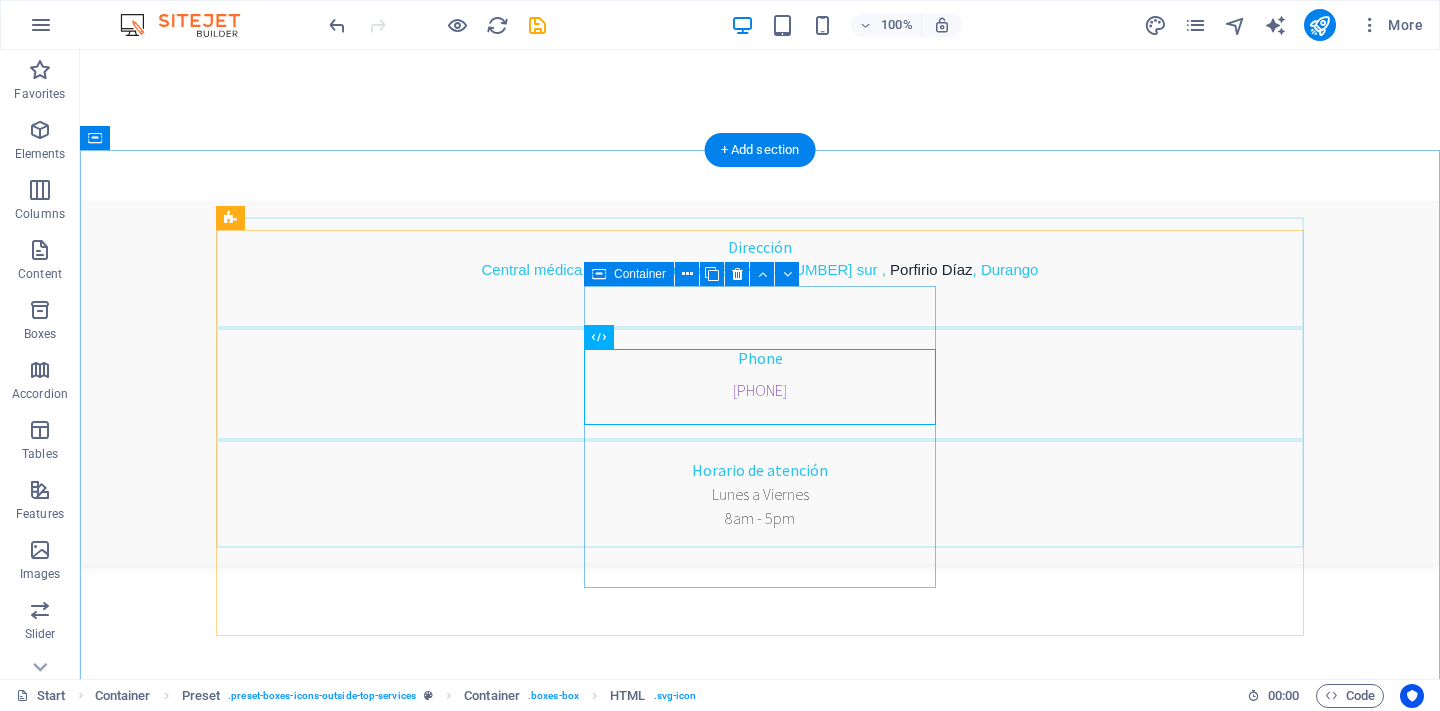 click on "Teeth whitening Lorem ipsum dolor sit amet, consectetur adipisicing elit. Veritatis, dolorem!" at bounding box center [760, 1549] 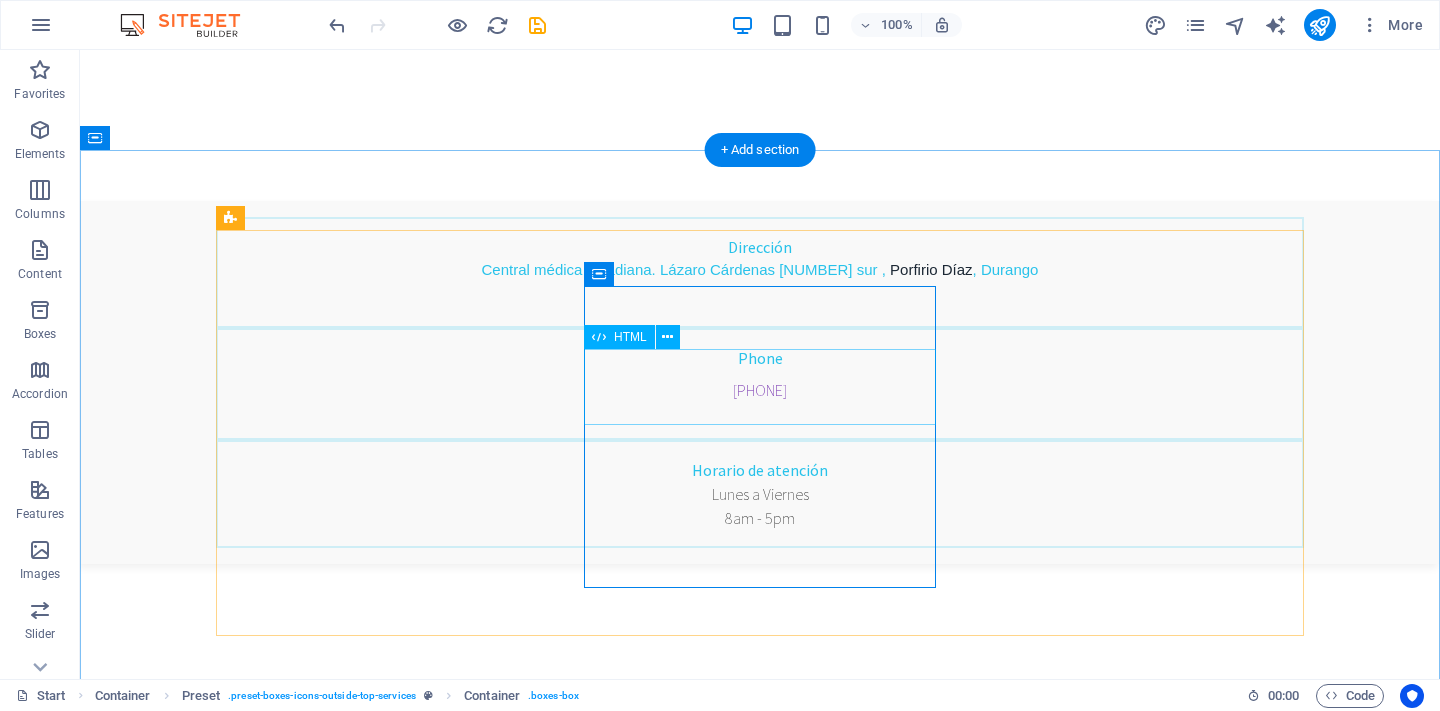click at bounding box center [760, 1511] 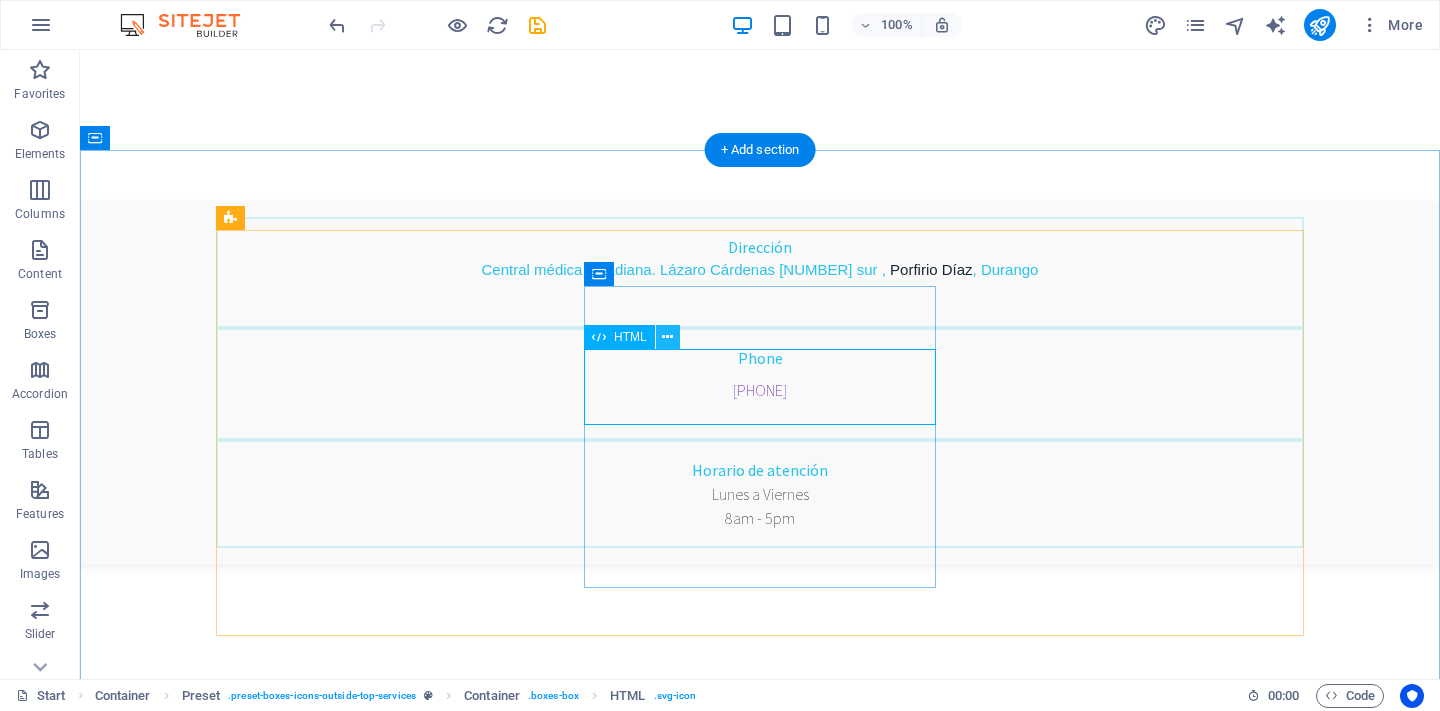 click at bounding box center [667, 337] 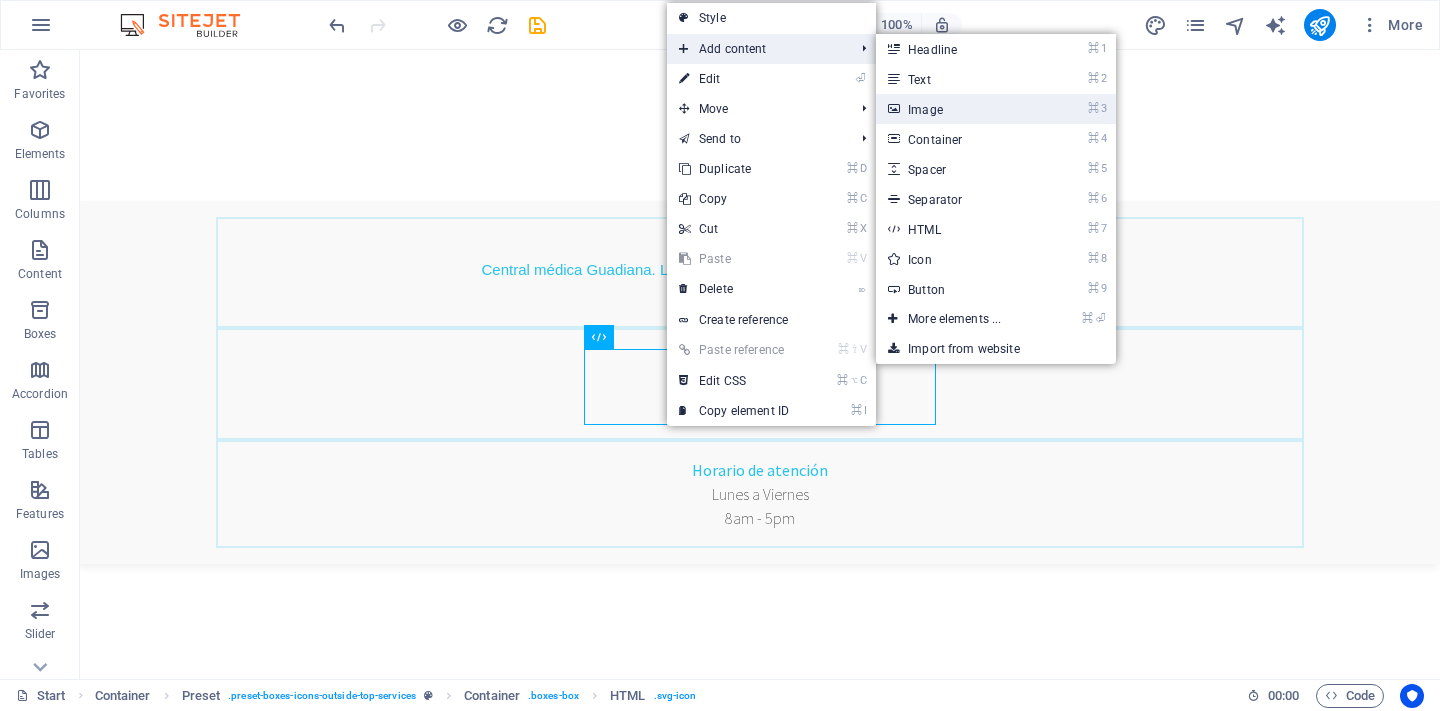 click on "⌘ 3  Image" at bounding box center (958, 109) 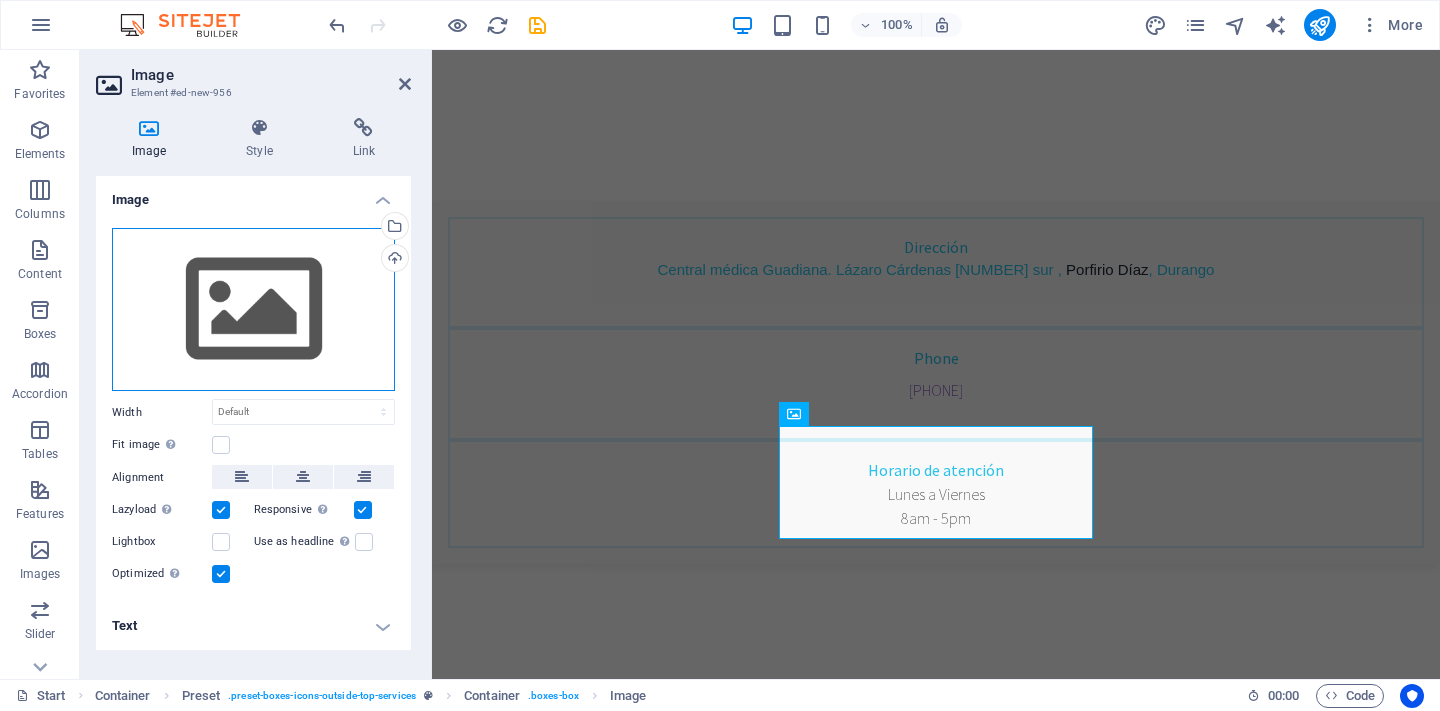 click on "Drag files here, click to choose files or select files from Files or our free stock photos & videos" at bounding box center [253, 310] 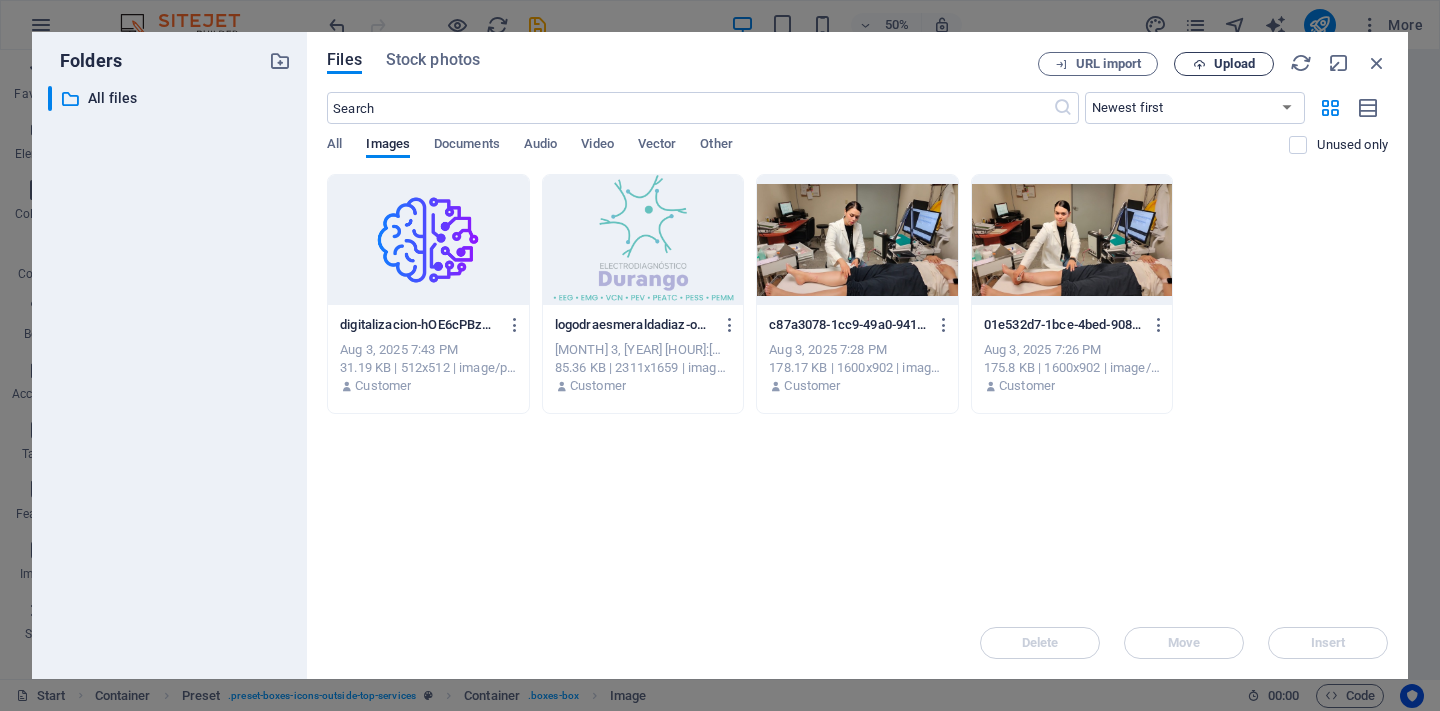 click on "Upload" at bounding box center [1224, 64] 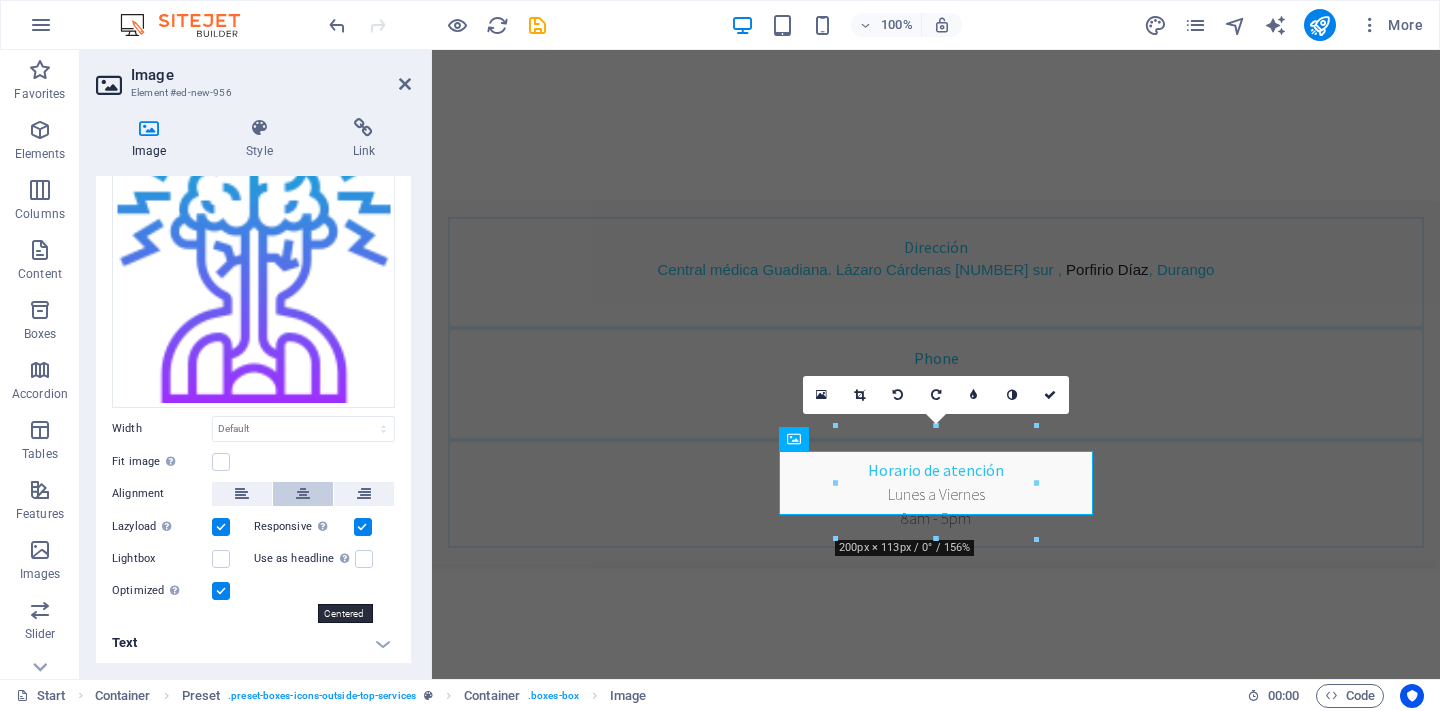 scroll, scrollTop: 102, scrollLeft: 0, axis: vertical 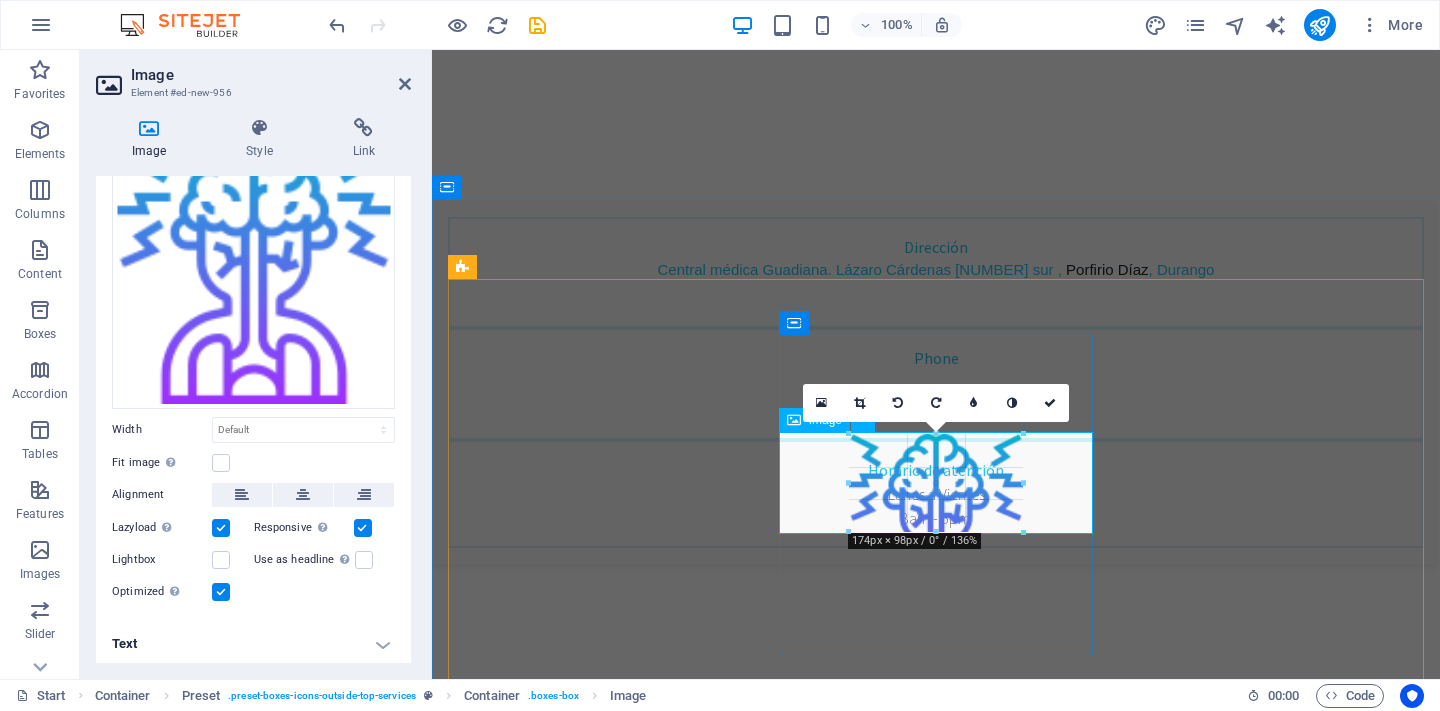 drag, startPoint x: 1037, startPoint y: 483, endPoint x: 1002, endPoint y: 486, distance: 35.128338 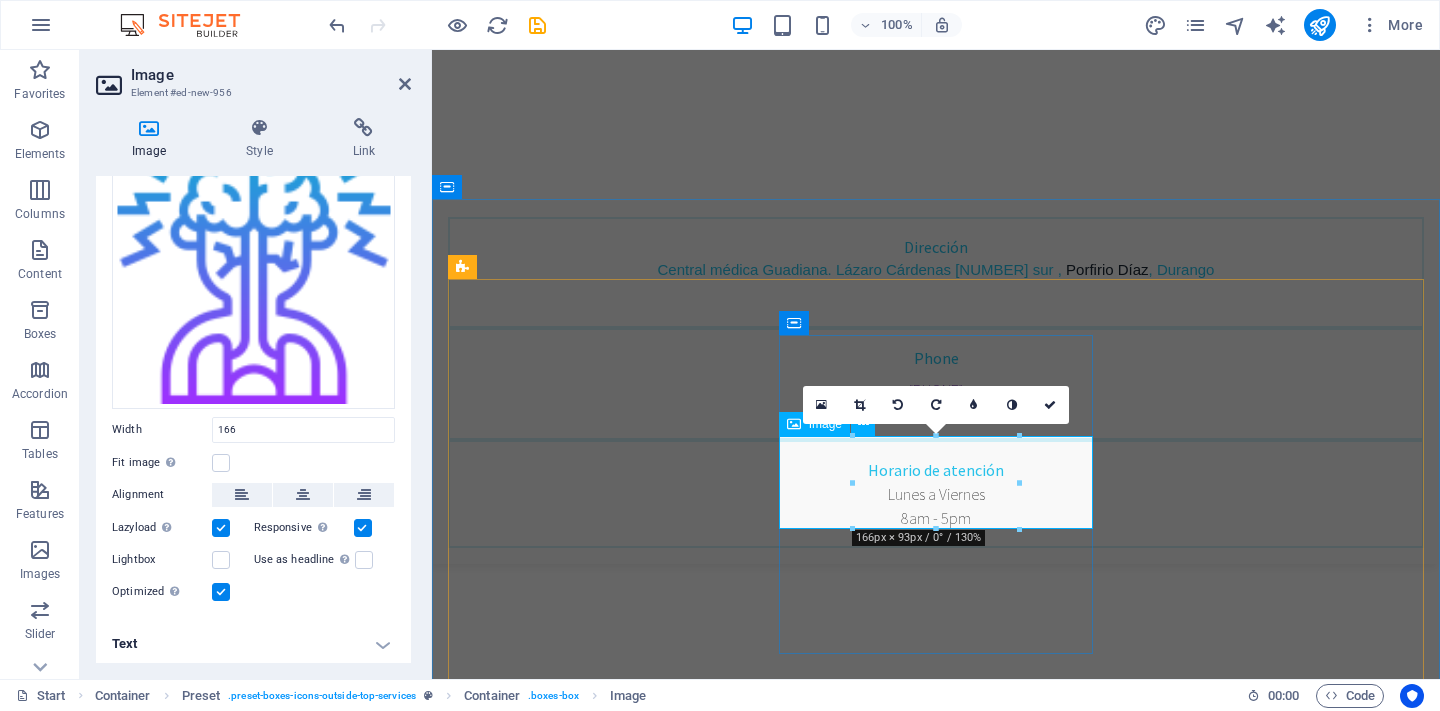 type on "166" 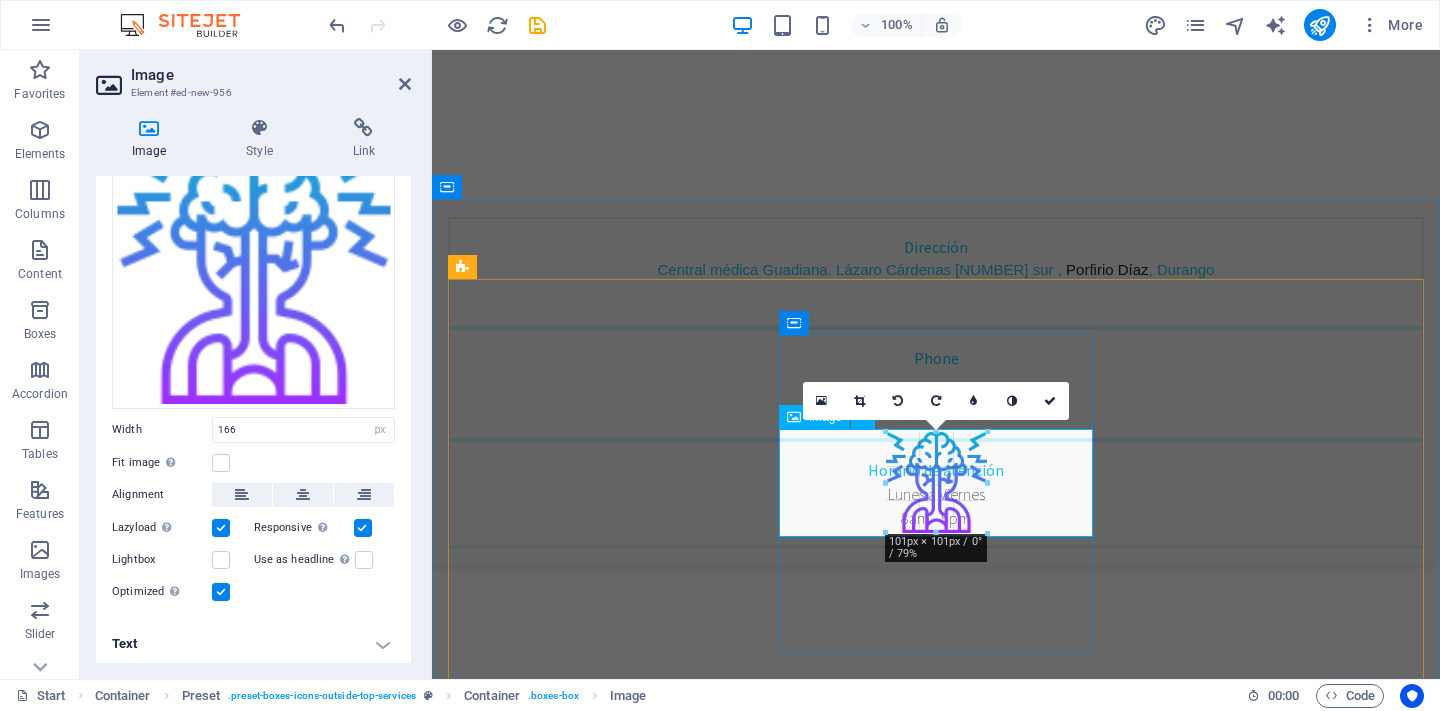 drag, startPoint x: 1019, startPoint y: 494, endPoint x: 949, endPoint y: 489, distance: 70.178345 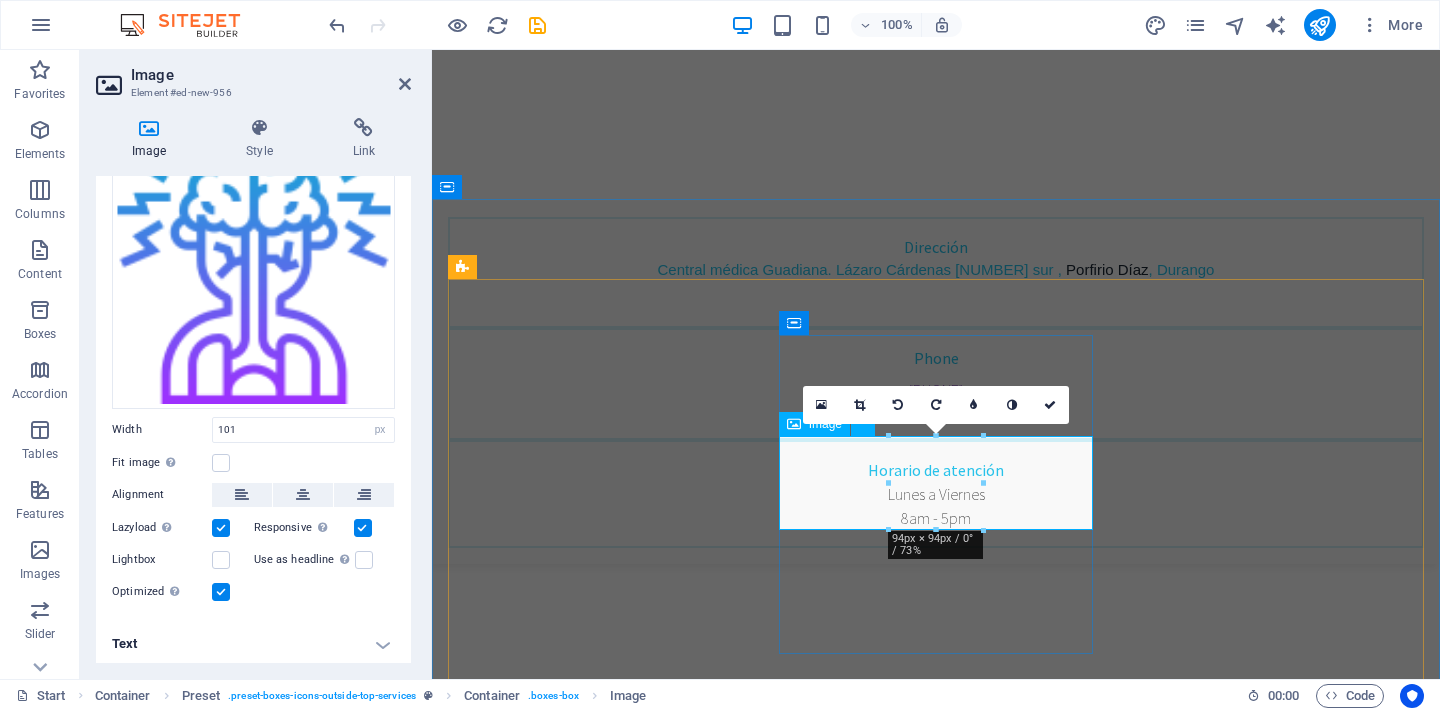 type on "94" 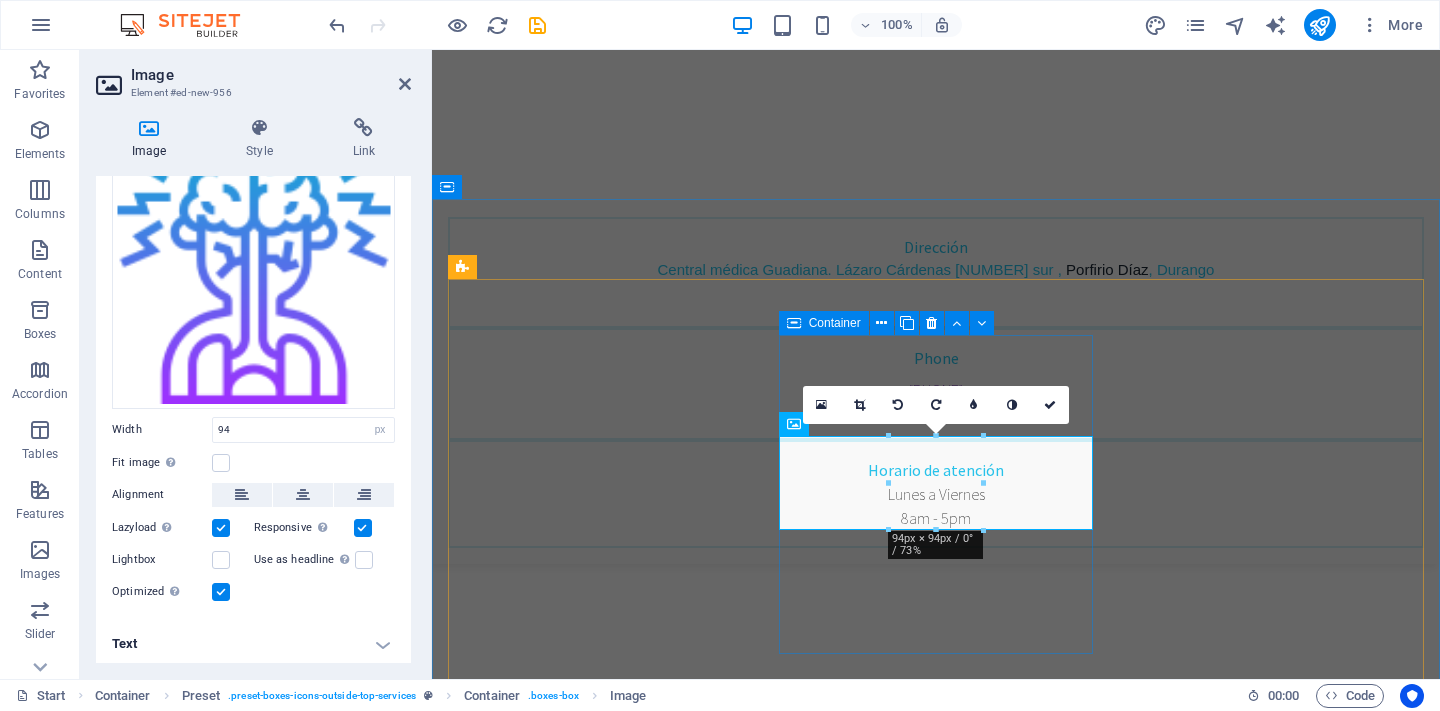 click on "Estudios Neurofisiológicos Estos estudios permiten evaluar la función del sistema nervioso central y el sistema nervioso periférico y son una pieza importante para ayudar a que el Especialista confirme la sospecha de una enfermedad, permita monitorear, o descartar otros padecimientos.
Teeth whitening Lorem ipsum dolor sit amet, consectetur adipisicing elit. Veritatis, dolorem!
Dental Consulting Lorem ipsum dolor sit amet, consectetur adipisicing elit. Veritatis, dolorem!" at bounding box center (936, 1543) 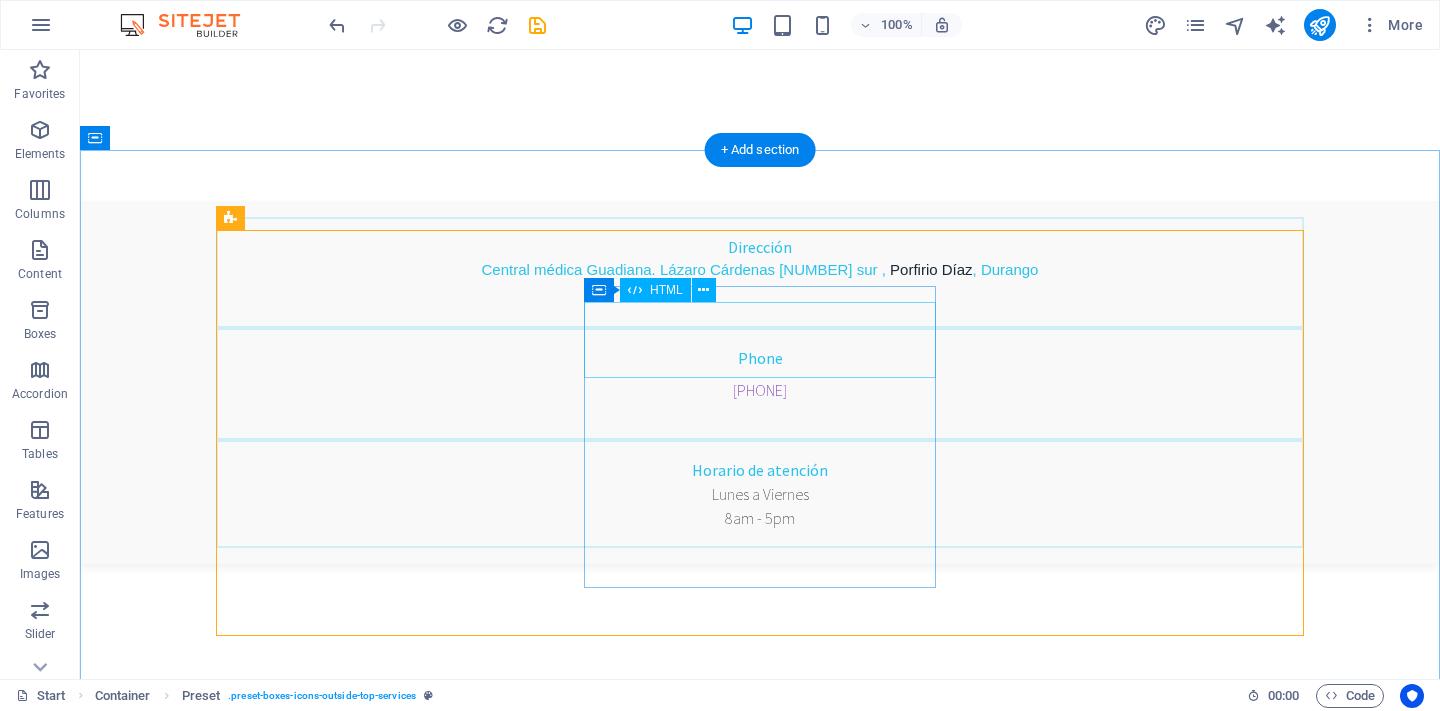 click at bounding box center [760, 1511] 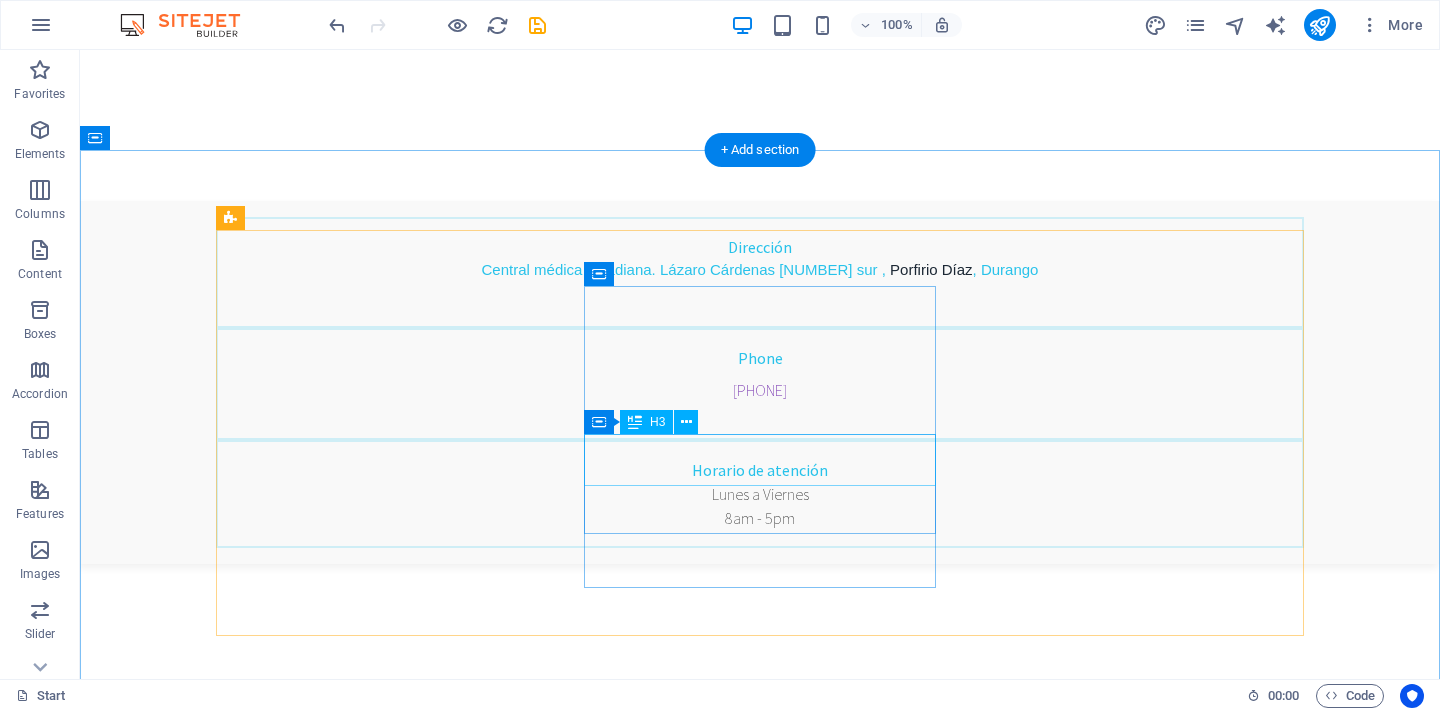 click on "Teeth whitening" at bounding box center (760, 1593) 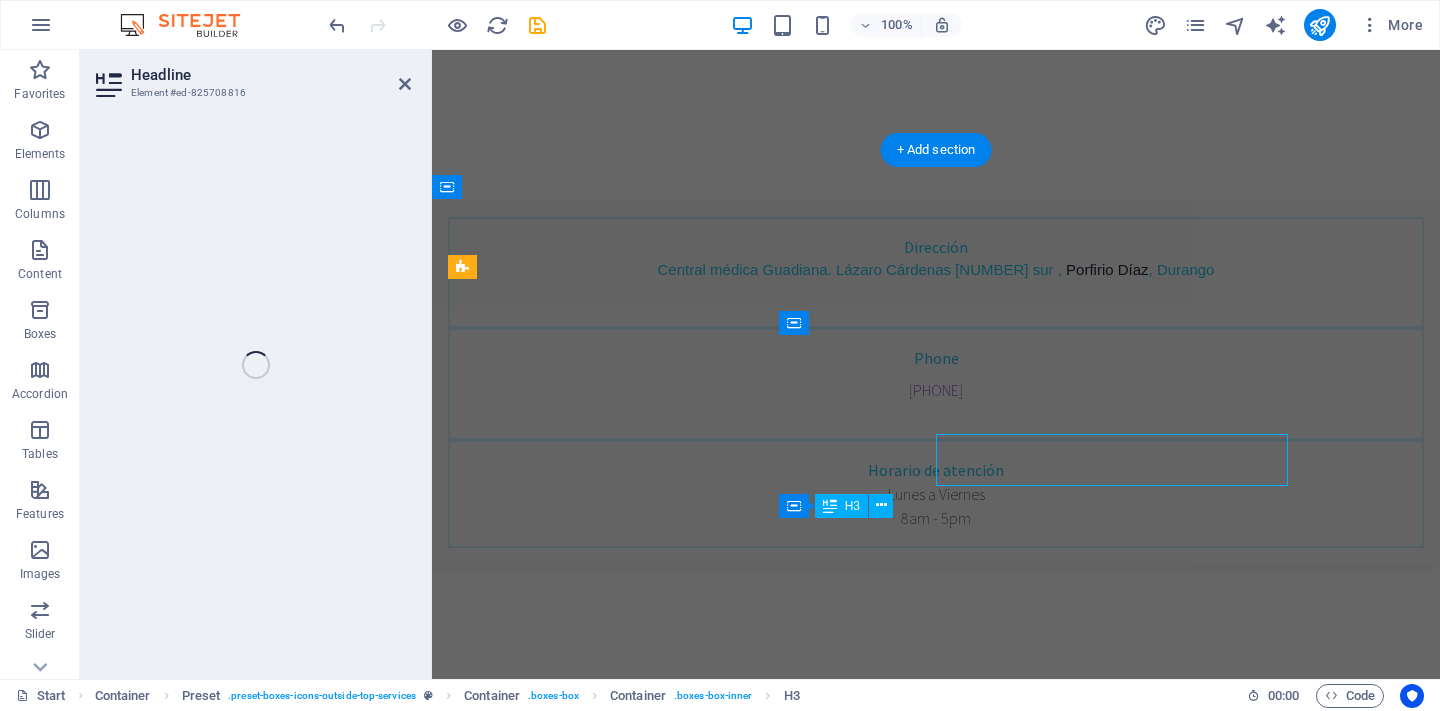 click on "Estudios Neurofisiológicos Estos estudios permiten evaluar la función del sistema nervioso central y el sistema nervioso periférico y son una pieza importante para ayudar a que el Especialista confirme la sospecha de una enfermedad, permita monitorear, o descartar otros padecimientos.  Lorem ipsum dolor sit amet, consectetur adipisicing elit. Veritatis, dolorem!
Dental Consulting Lorem ipsum dolor sit amet, consectetur adipisicing elit. Veritatis, dolorem!" at bounding box center (936, 1479) 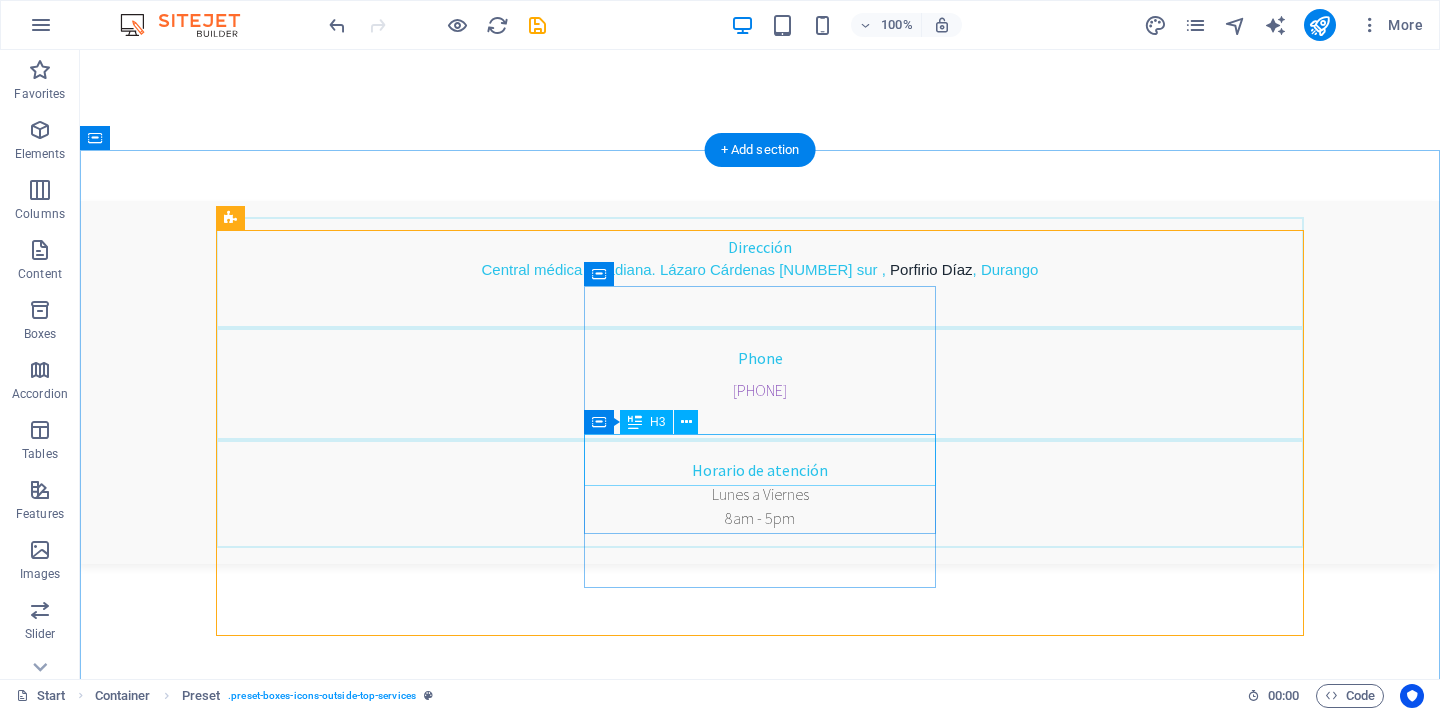 click on "Teeth whitening" at bounding box center [760, 1593] 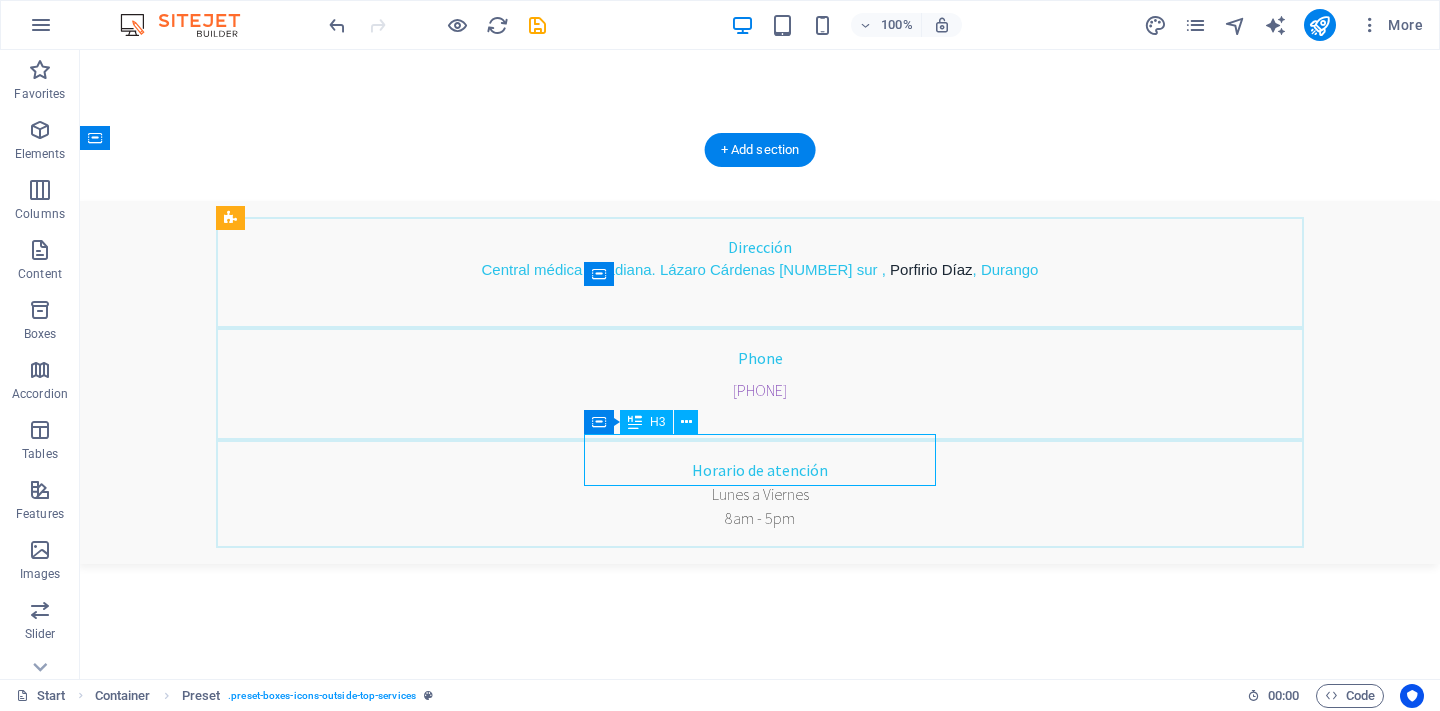 click on "Teeth whitening" at bounding box center (760, 1593) 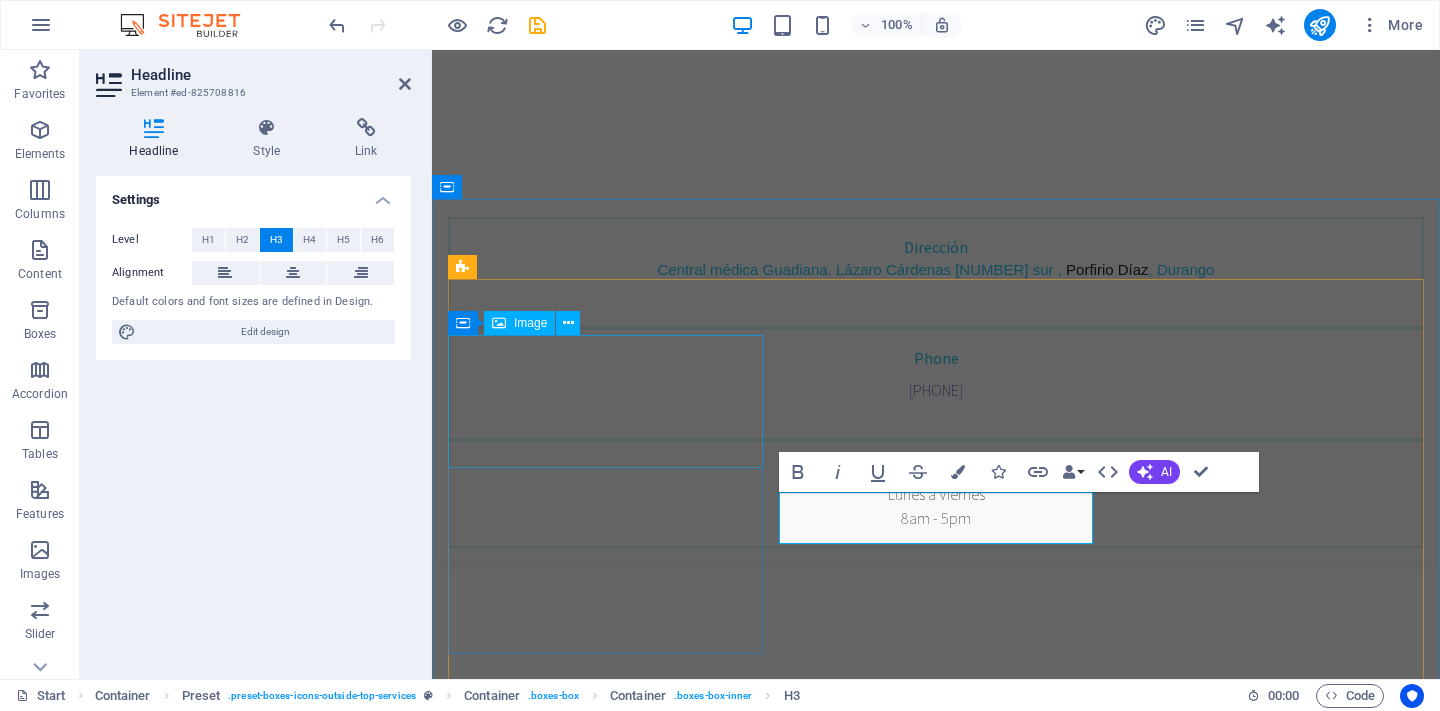 click at bounding box center (936, 1234) 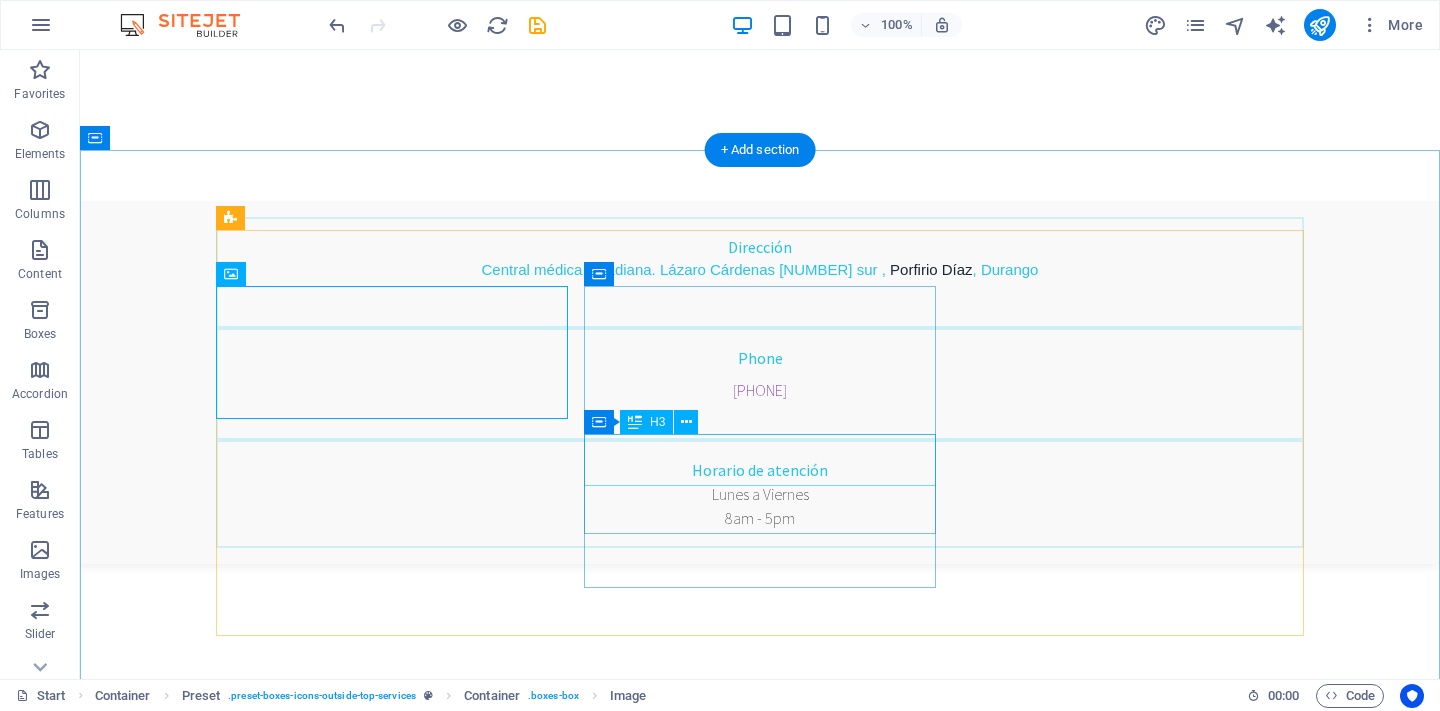 click on "Teeth whitening" at bounding box center (760, 1593) 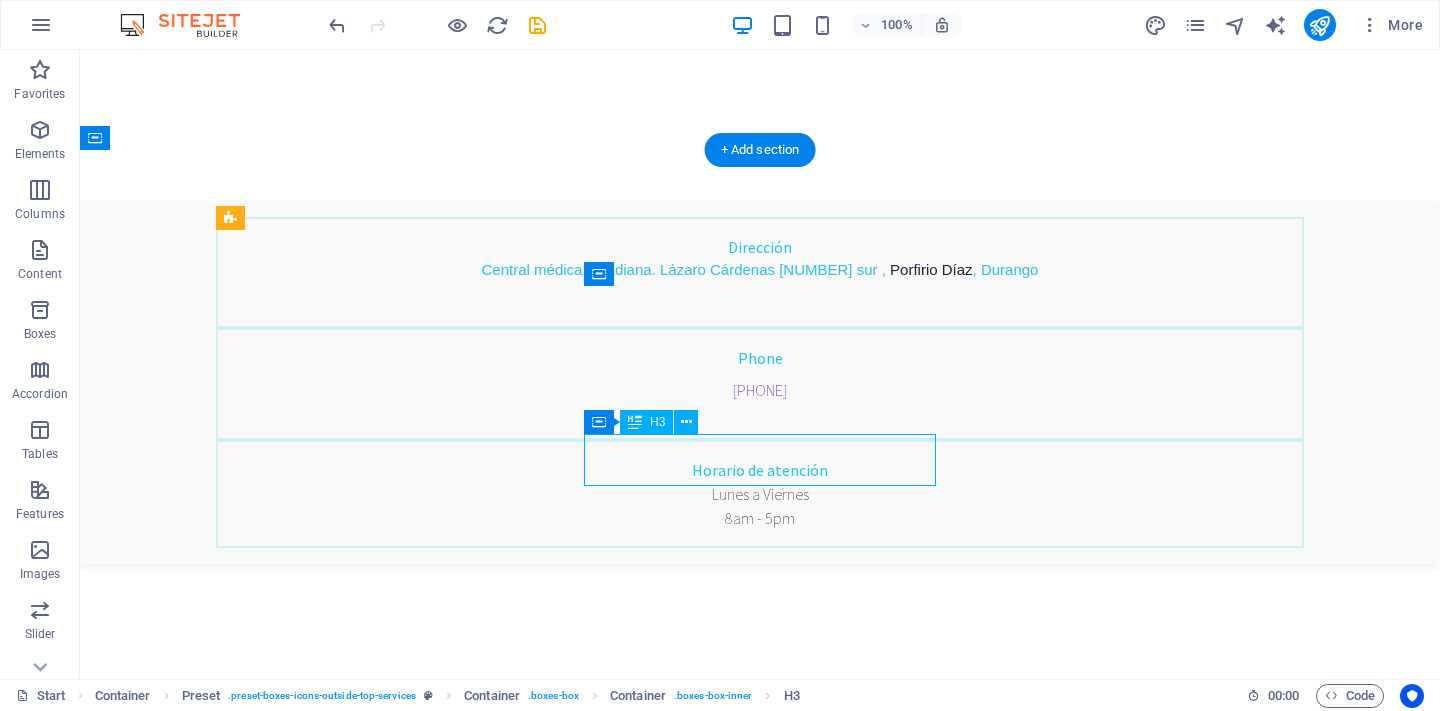 click on "Teeth whitening" at bounding box center [760, 1593] 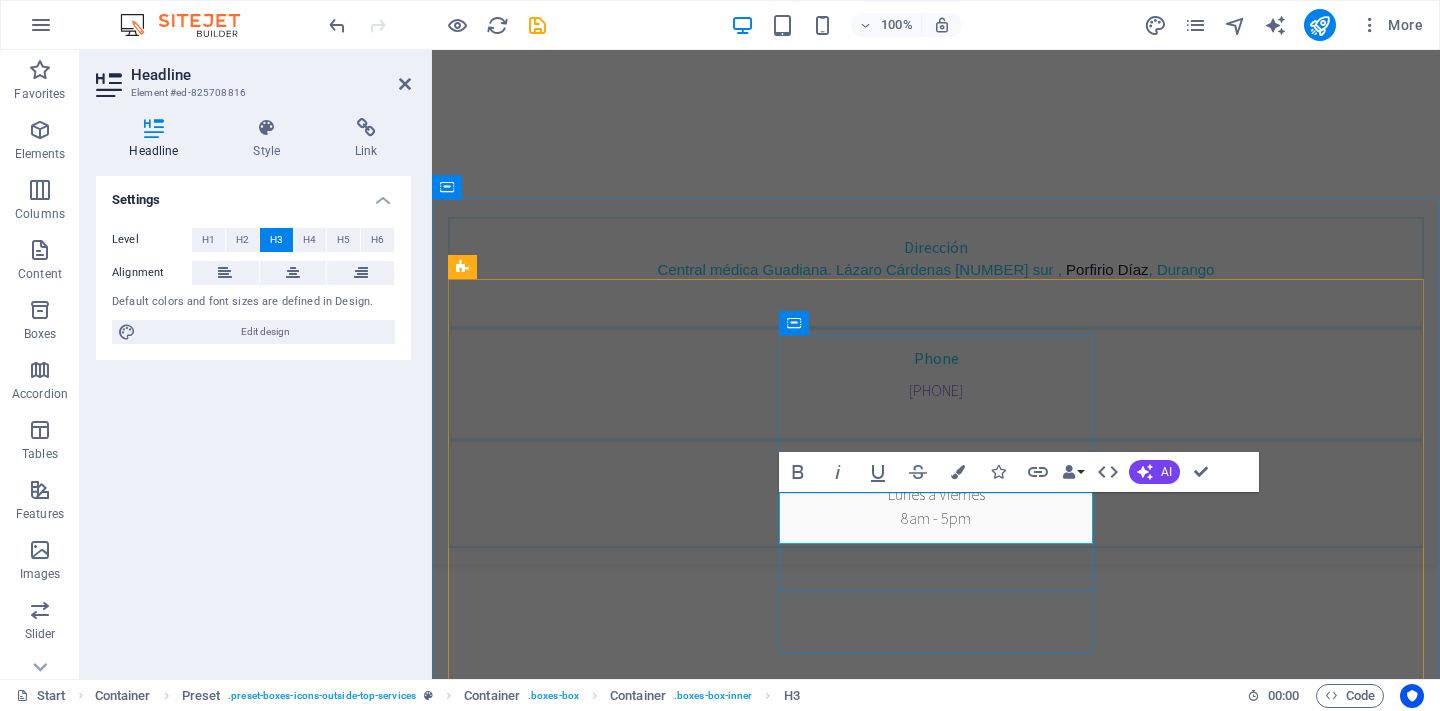 click on "Teeth whitening" at bounding box center (936, 1593) 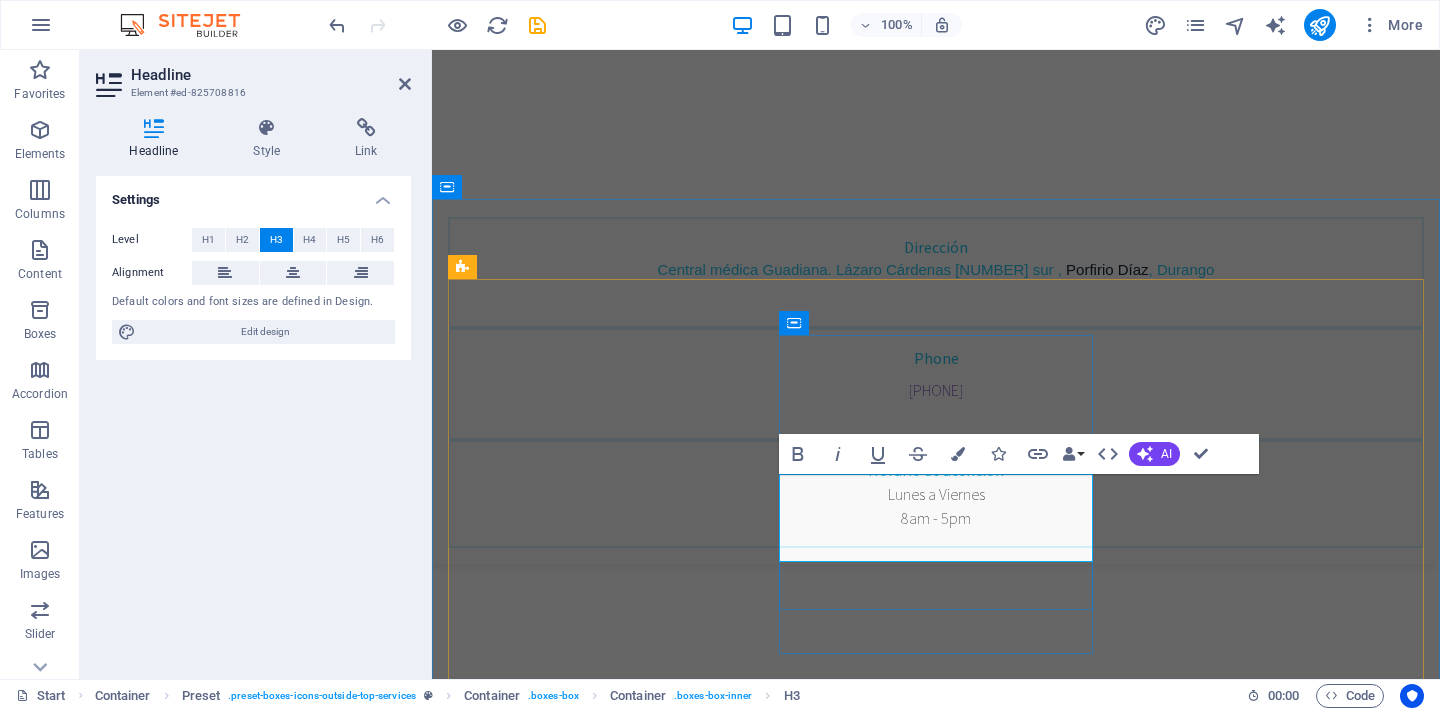drag, startPoint x: 1025, startPoint y: 535, endPoint x: 818, endPoint y: 533, distance: 207.00966 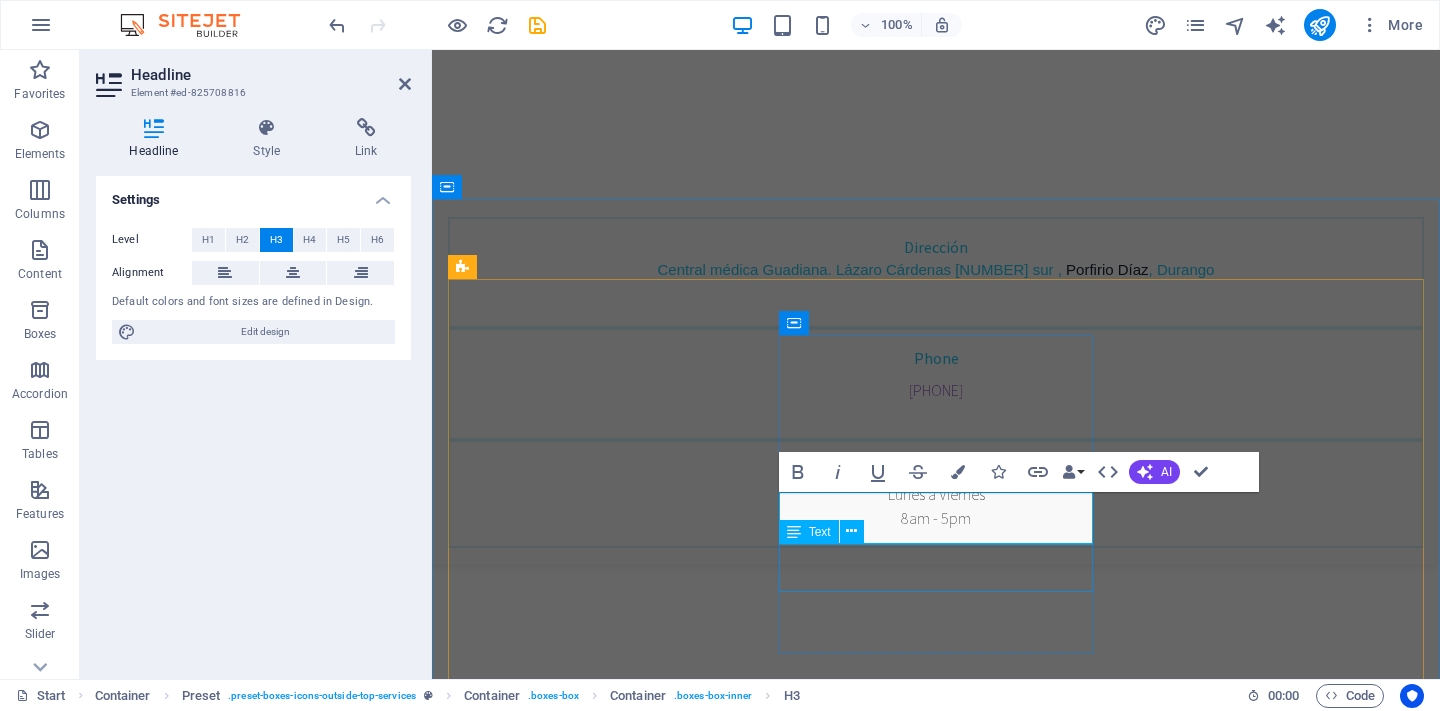 click on "Lorem ipsum dolor sit amet, consectetur adipisicing elit. Veritatis, dolorem!" at bounding box center (936, 1631) 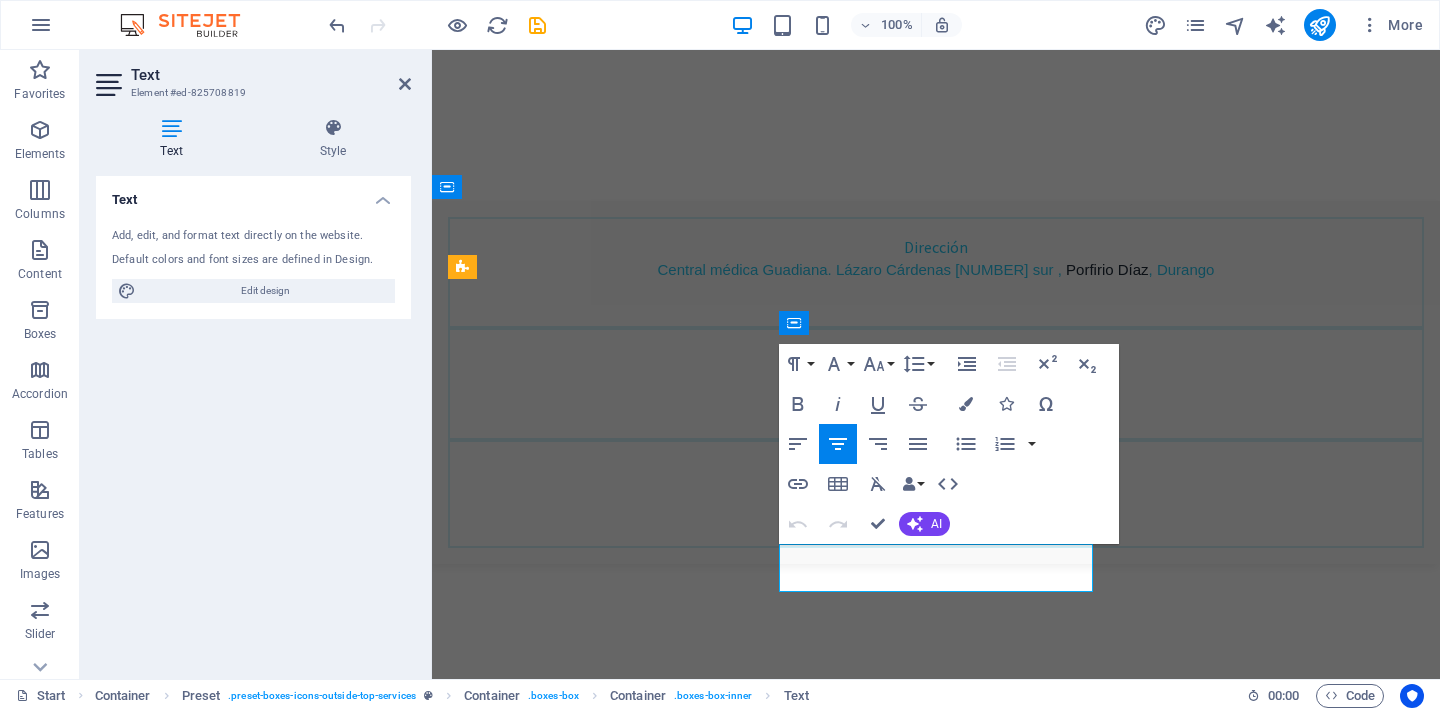 drag, startPoint x: 1048, startPoint y: 579, endPoint x: 804, endPoint y: 546, distance: 246.22145 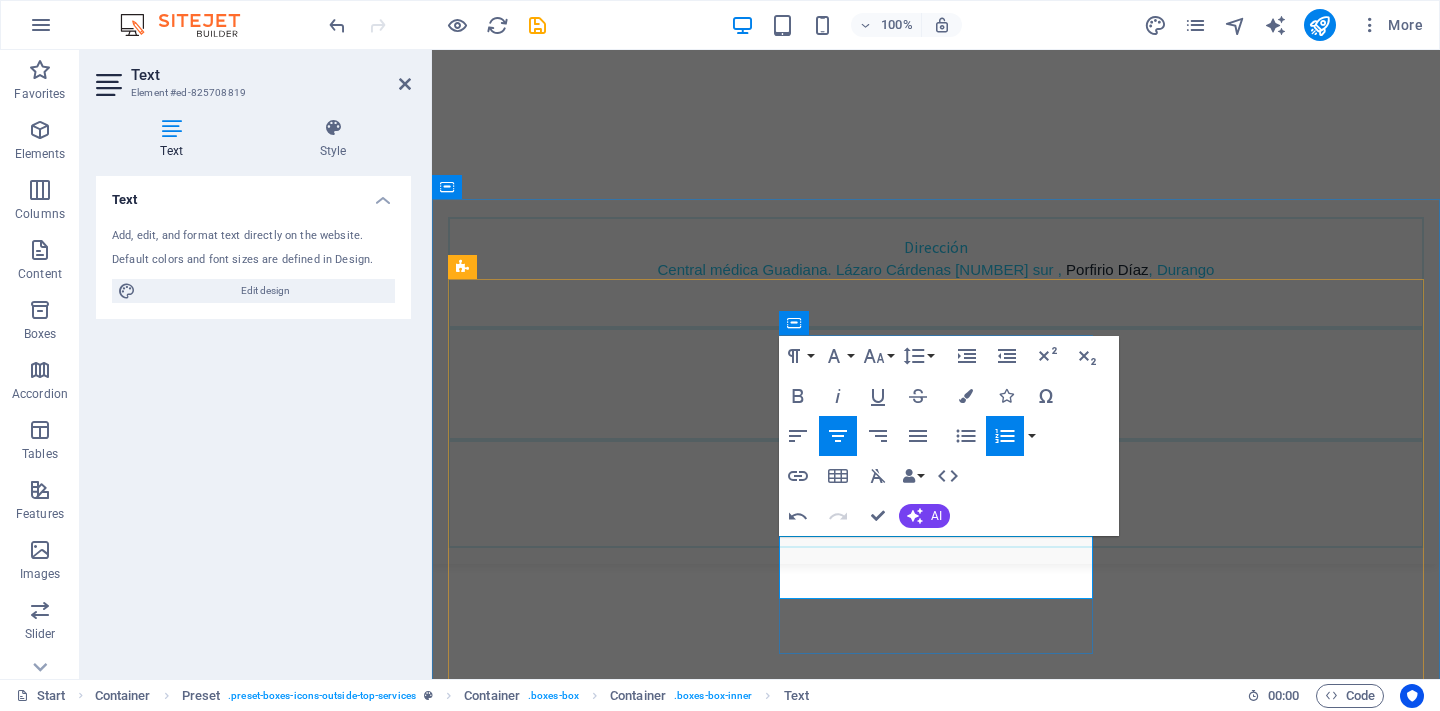 drag, startPoint x: 1086, startPoint y: 587, endPoint x: 815, endPoint y: 534, distance: 276.13403 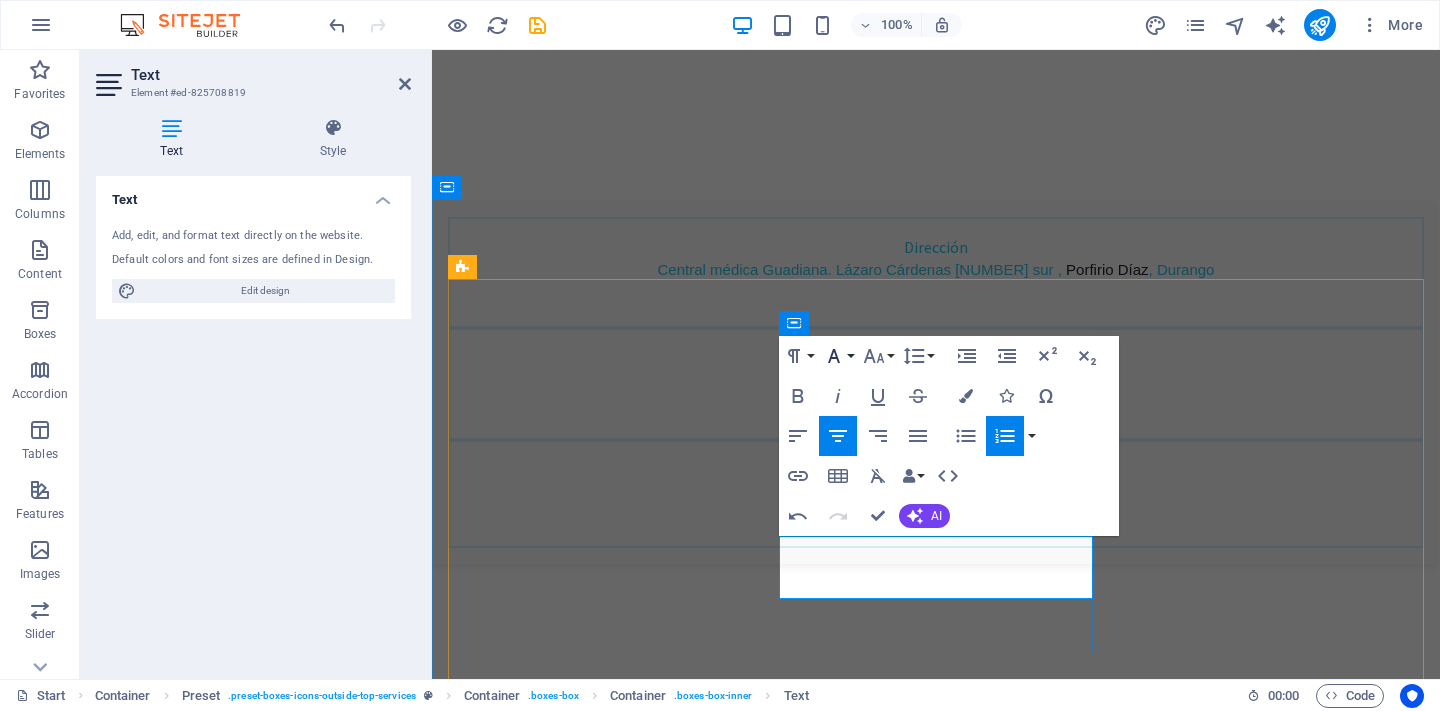 click 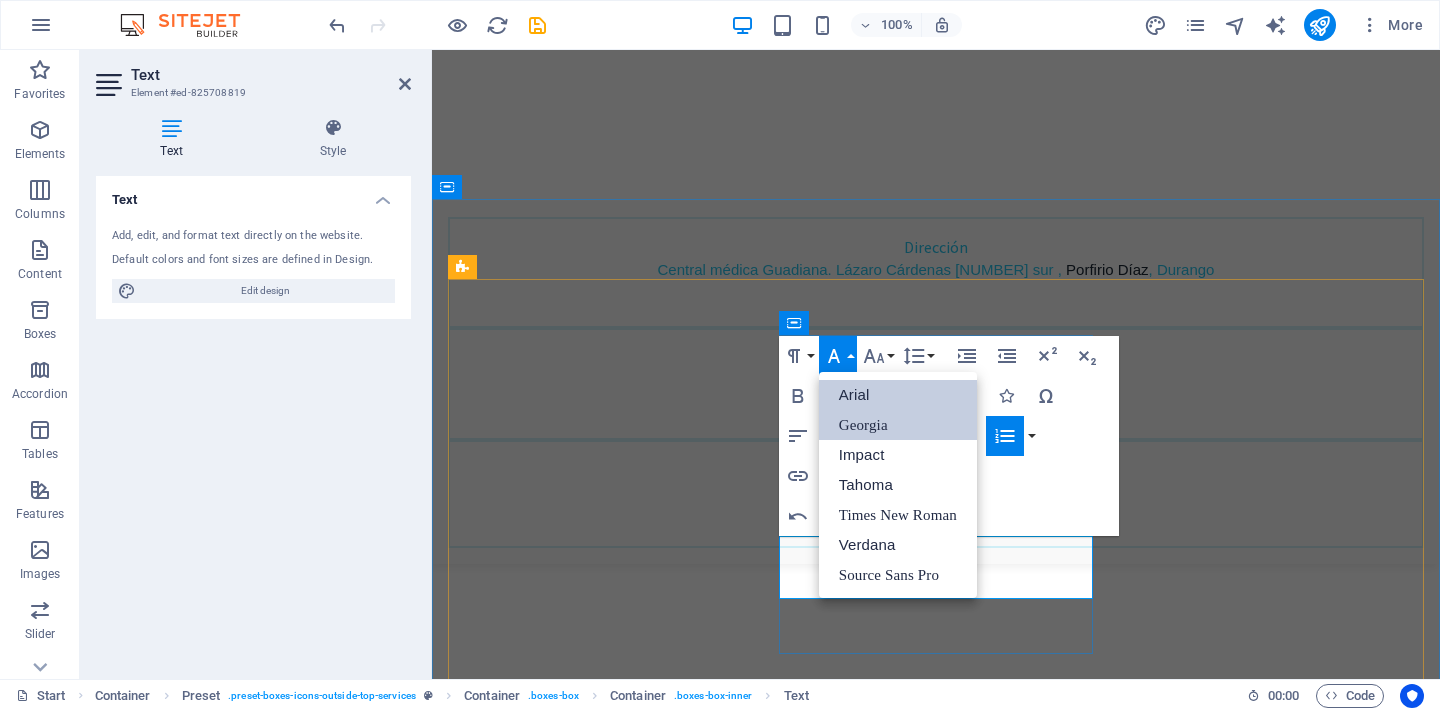 scroll, scrollTop: 0, scrollLeft: 0, axis: both 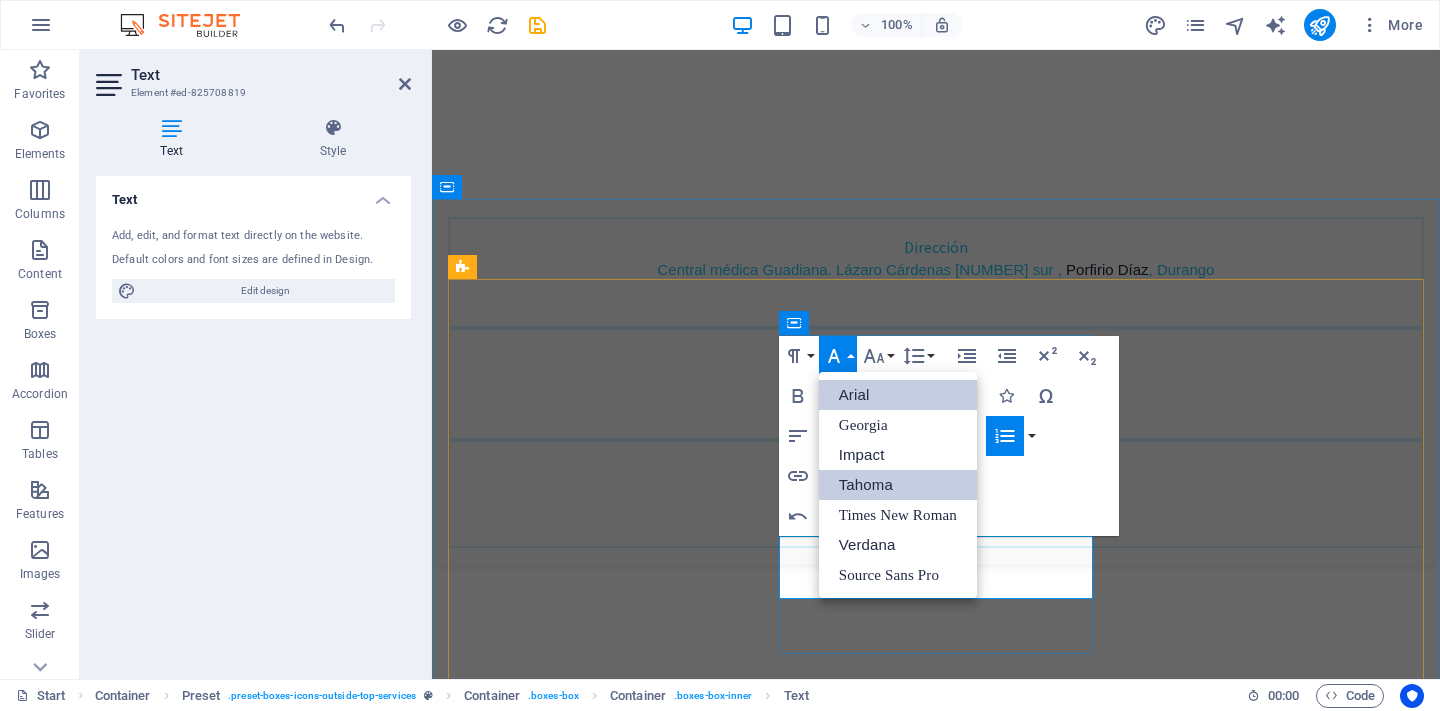 click on "Tahoma" at bounding box center [898, 485] 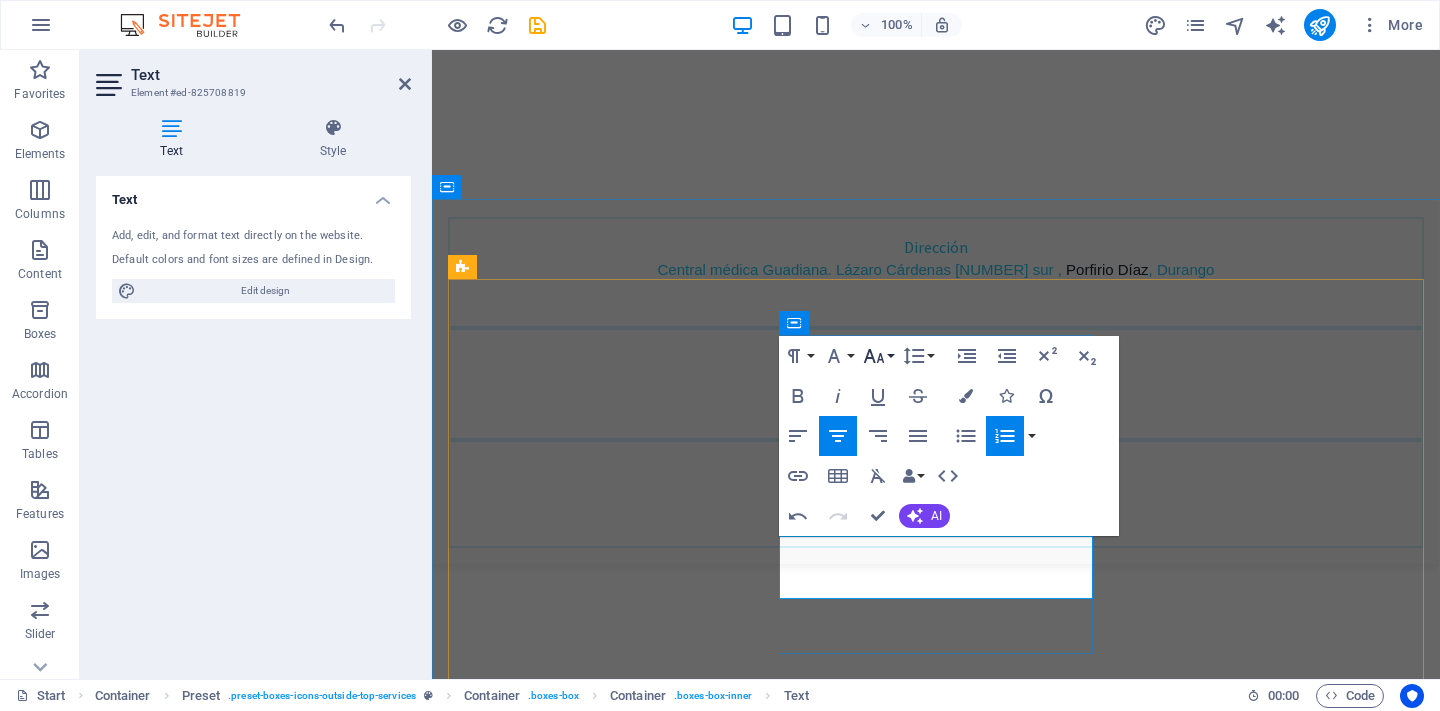 click 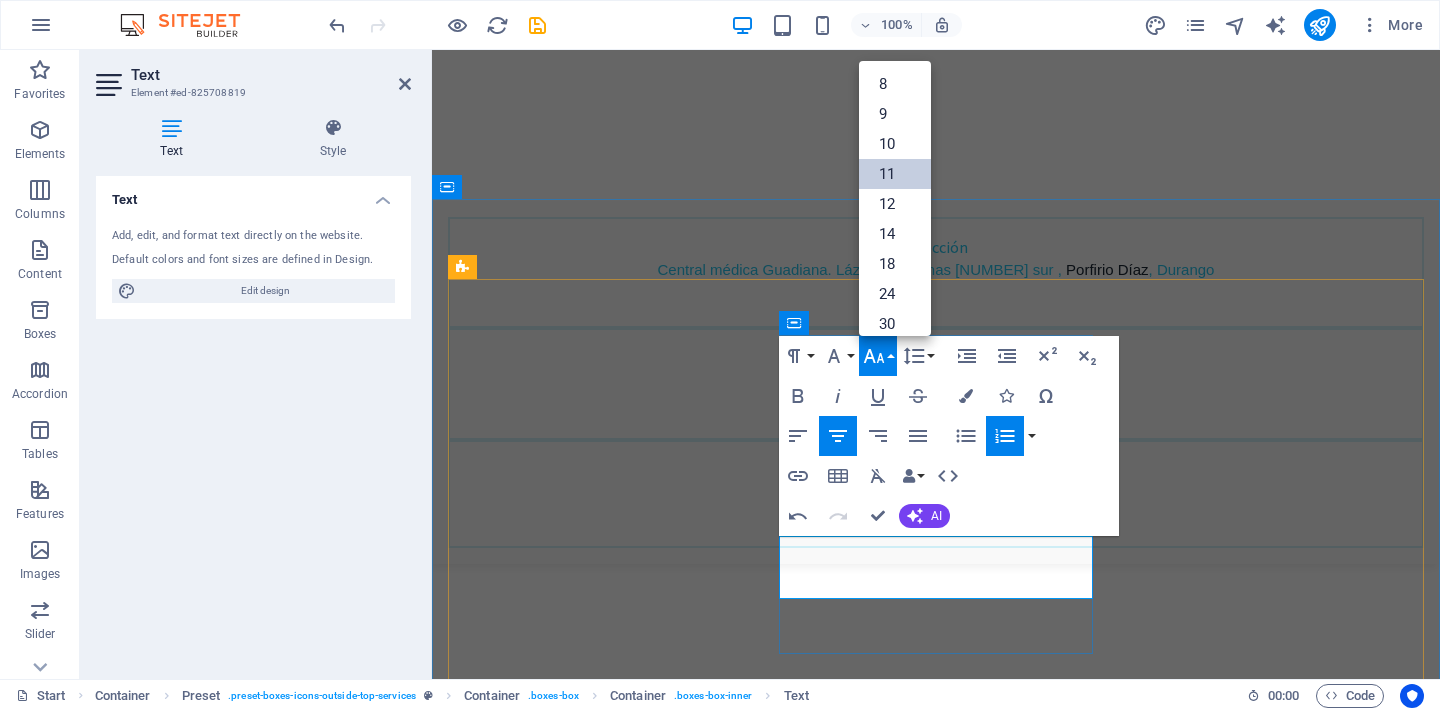 scroll, scrollTop: 113, scrollLeft: 0, axis: vertical 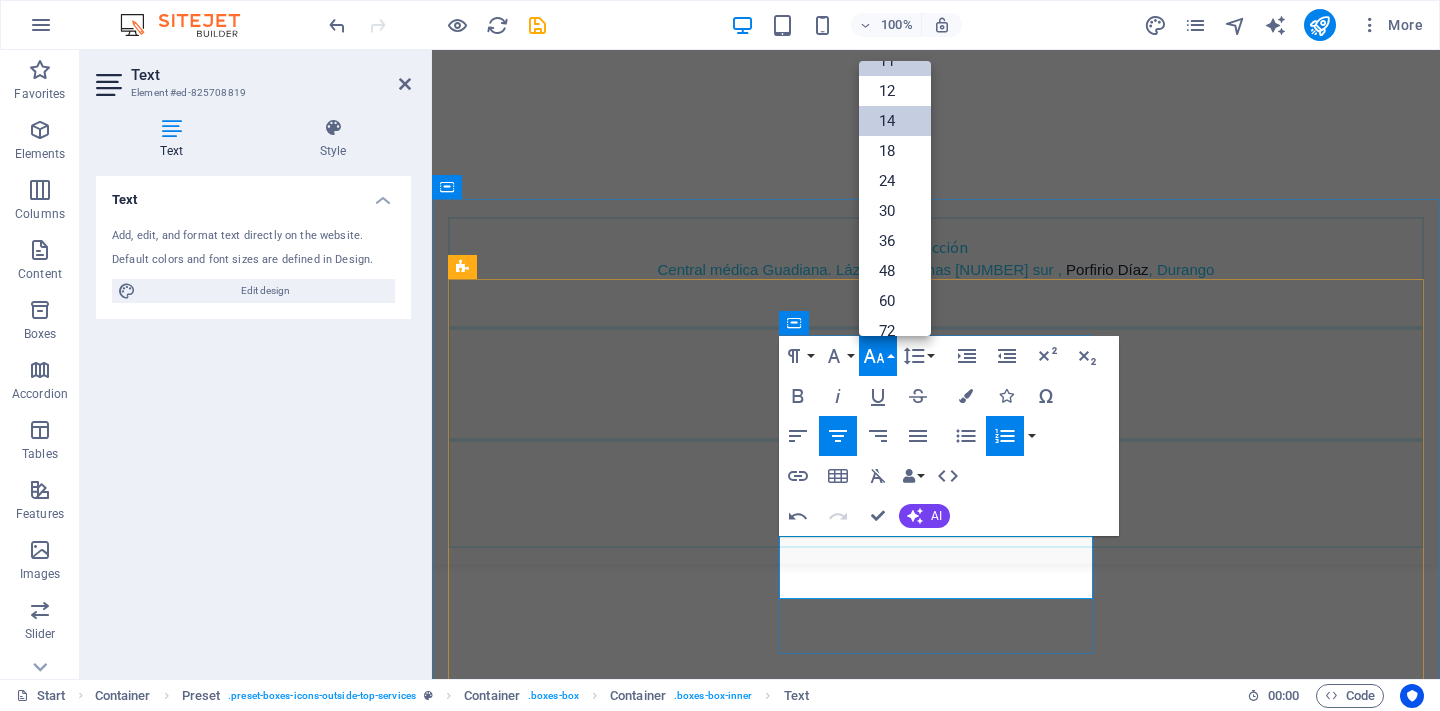click on "14" at bounding box center [895, 121] 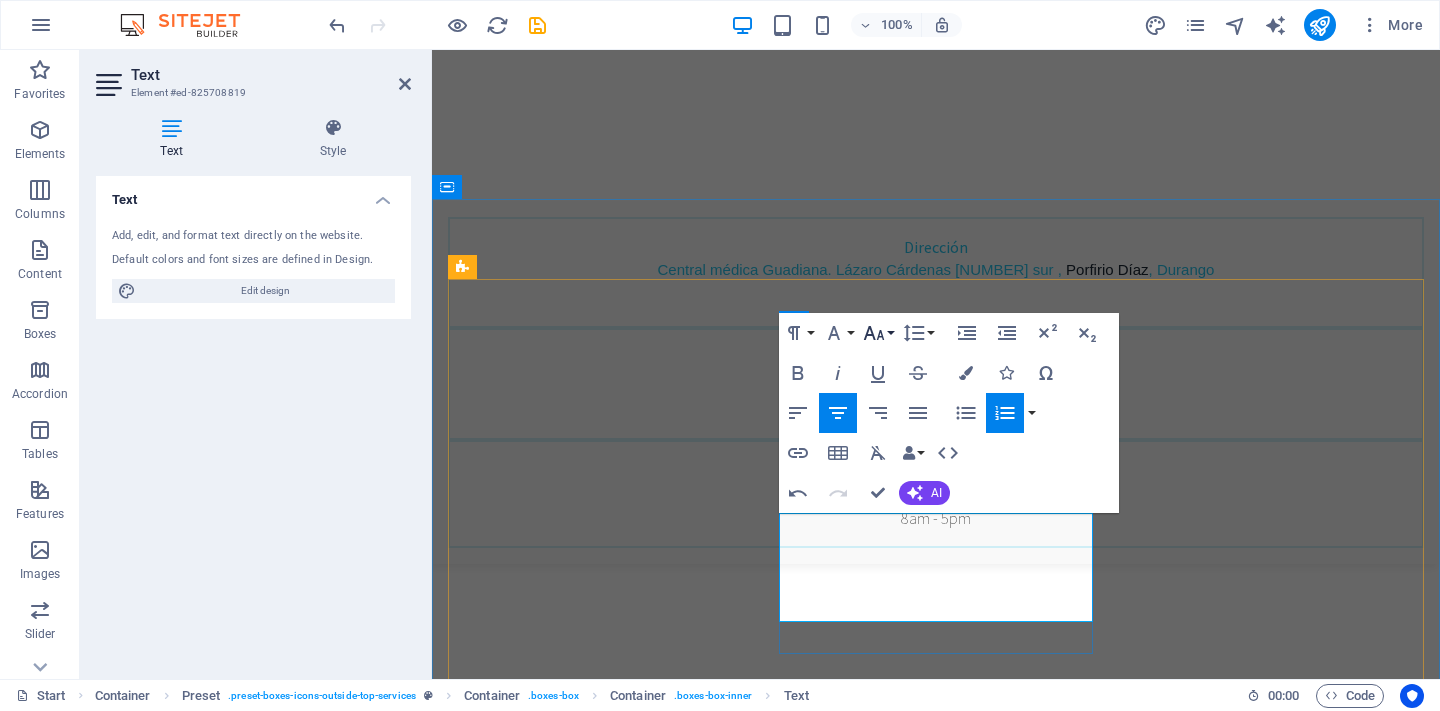 click 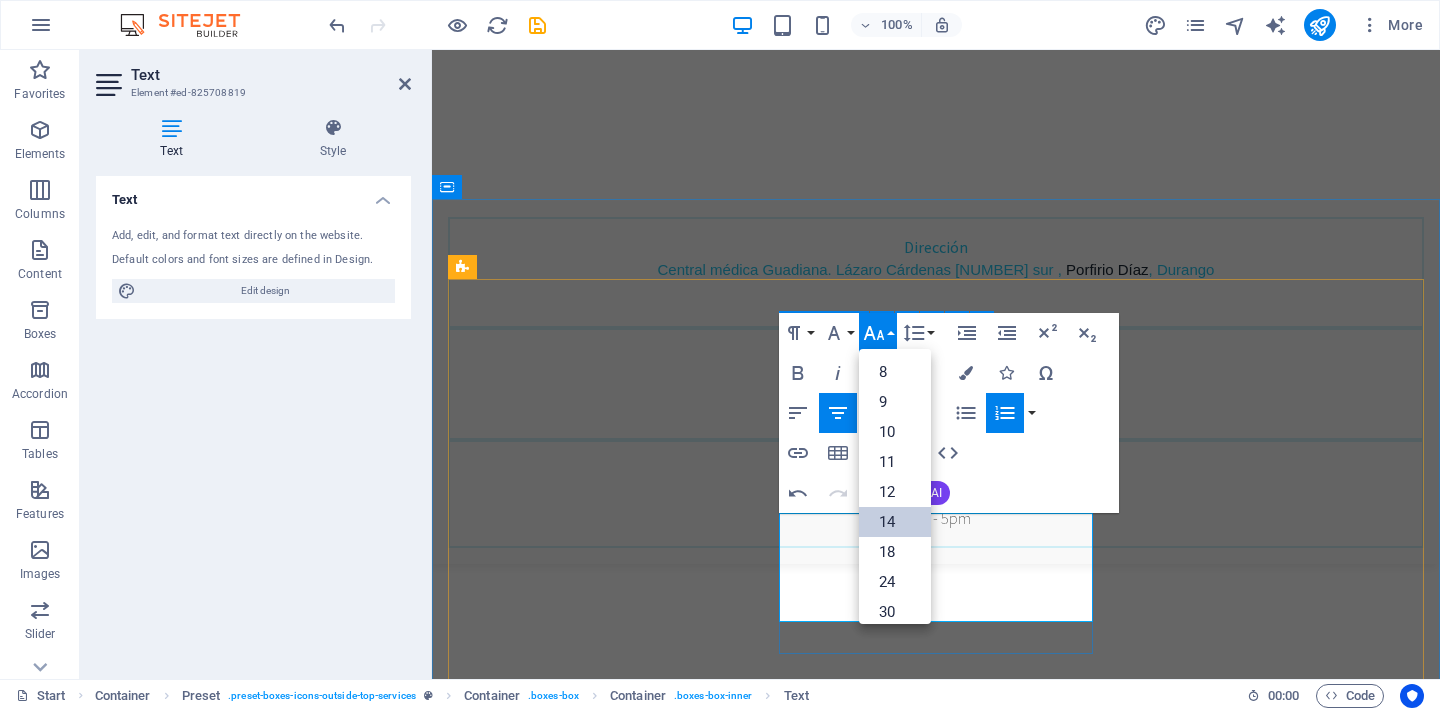 scroll, scrollTop: 0, scrollLeft: 0, axis: both 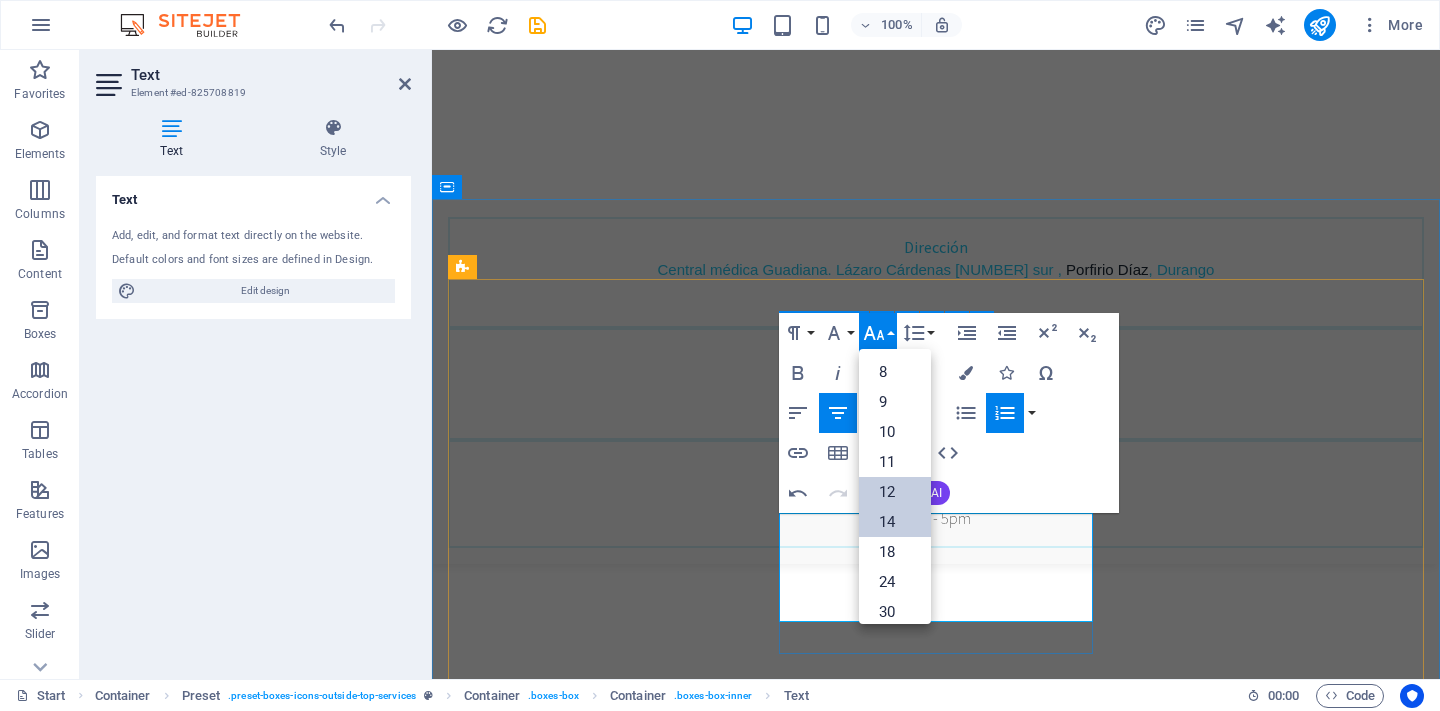 click on "12" at bounding box center [895, 492] 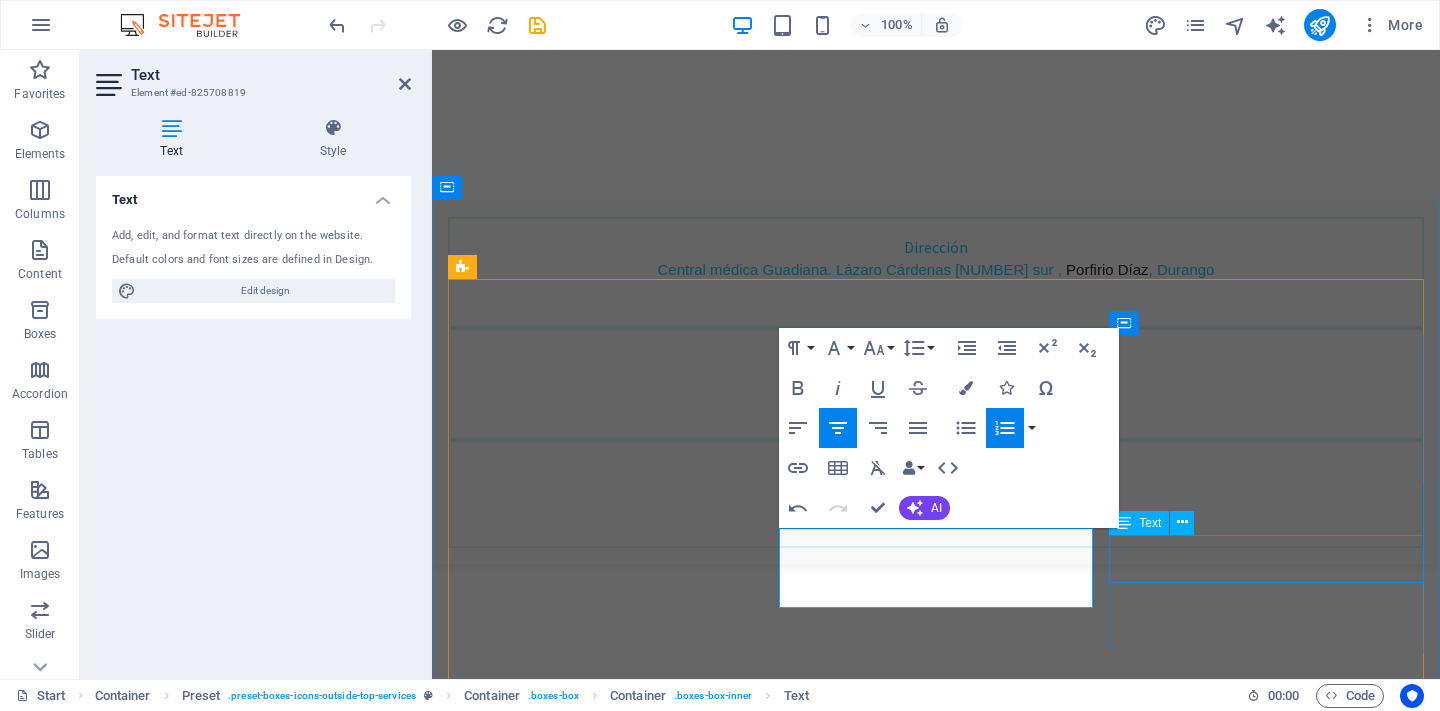 click on "Lorem ipsum dolor sit amet, consectetur adipisicing elit. Veritatis, dolorem!" at bounding box center (936, 1873) 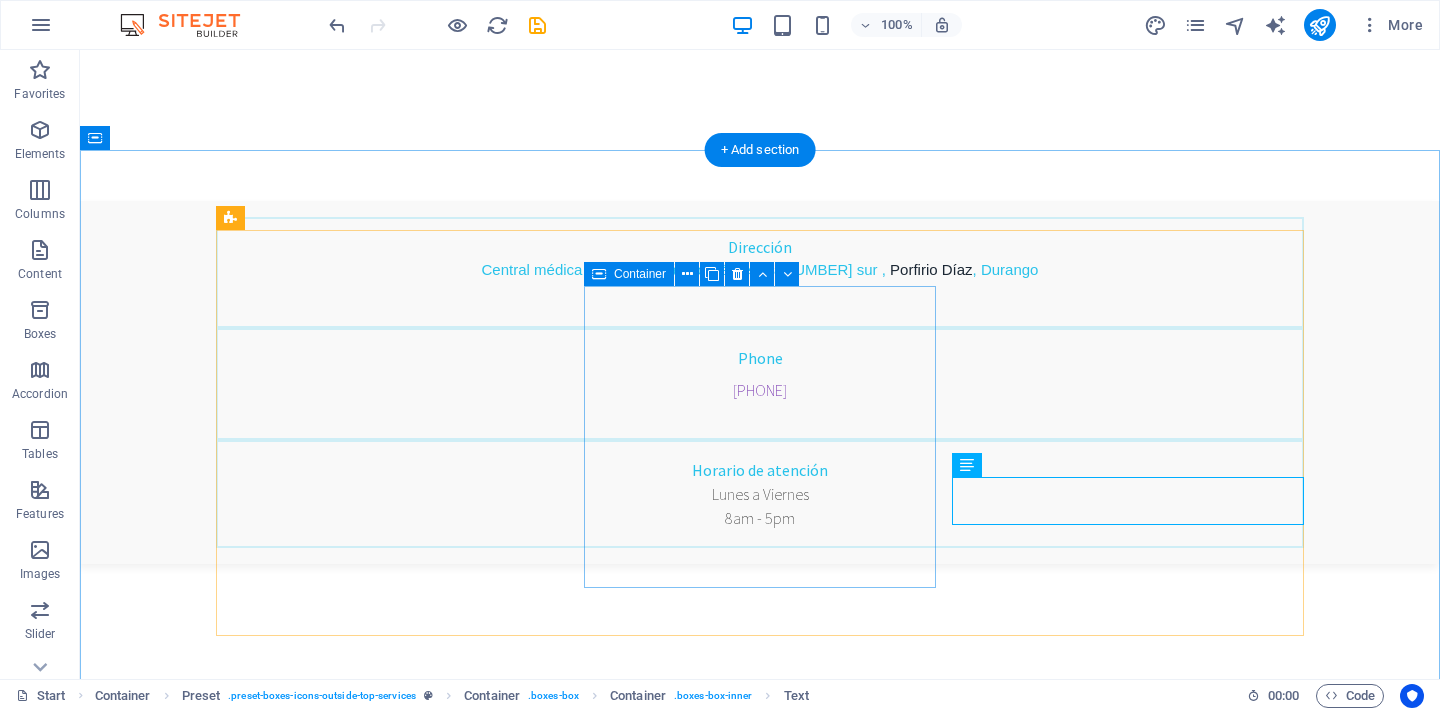 click on "Pruebas especiales Estimulación repetitiva (Prueba de Jolly) Electroneuromiografia facial y reflejo de parpadeo Electromiografía y potenciales evocados del suelo pélvico" at bounding box center [760, 1575] 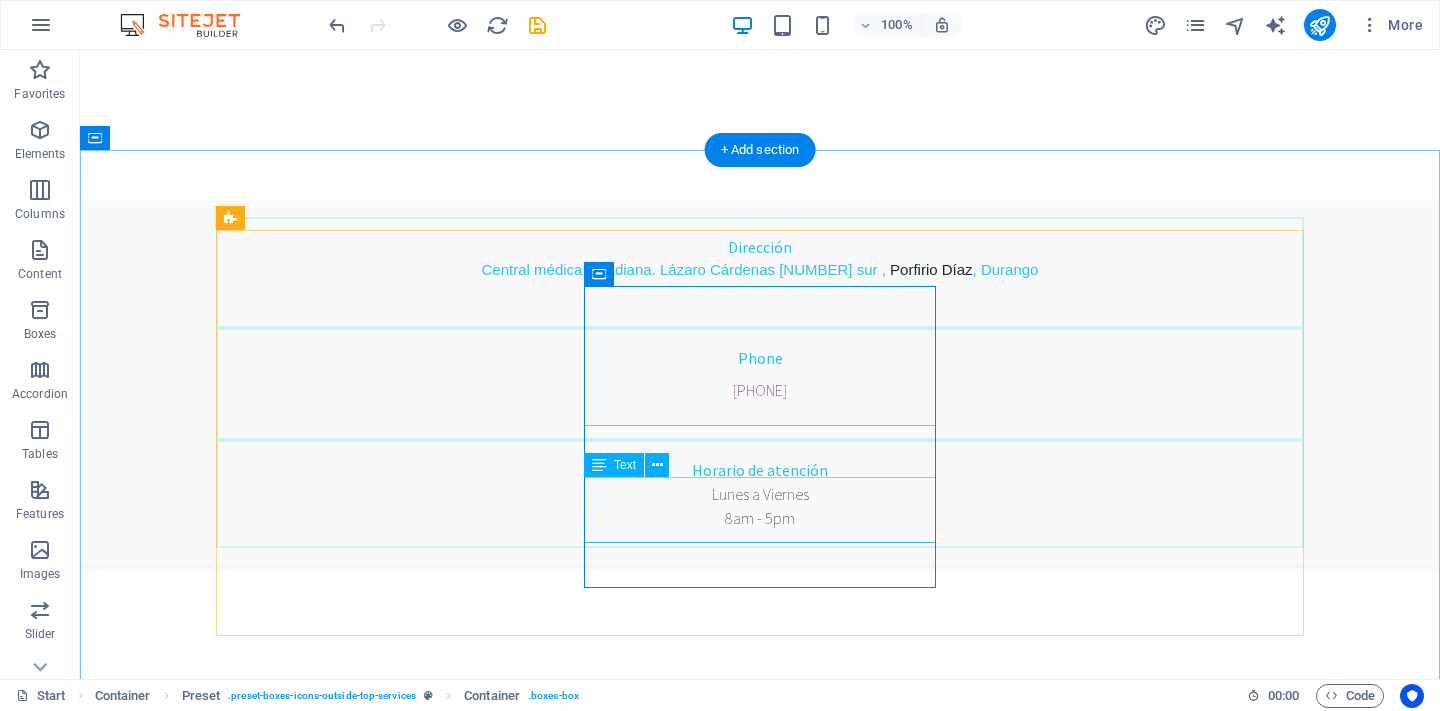 click on "Estimulación repetitiva (Prueba de Jolly) Electroneuromiografia facial y reflejo de parpadeo Electromiografía y potenciales evocados del suelo pélvico" at bounding box center (760, 1648) 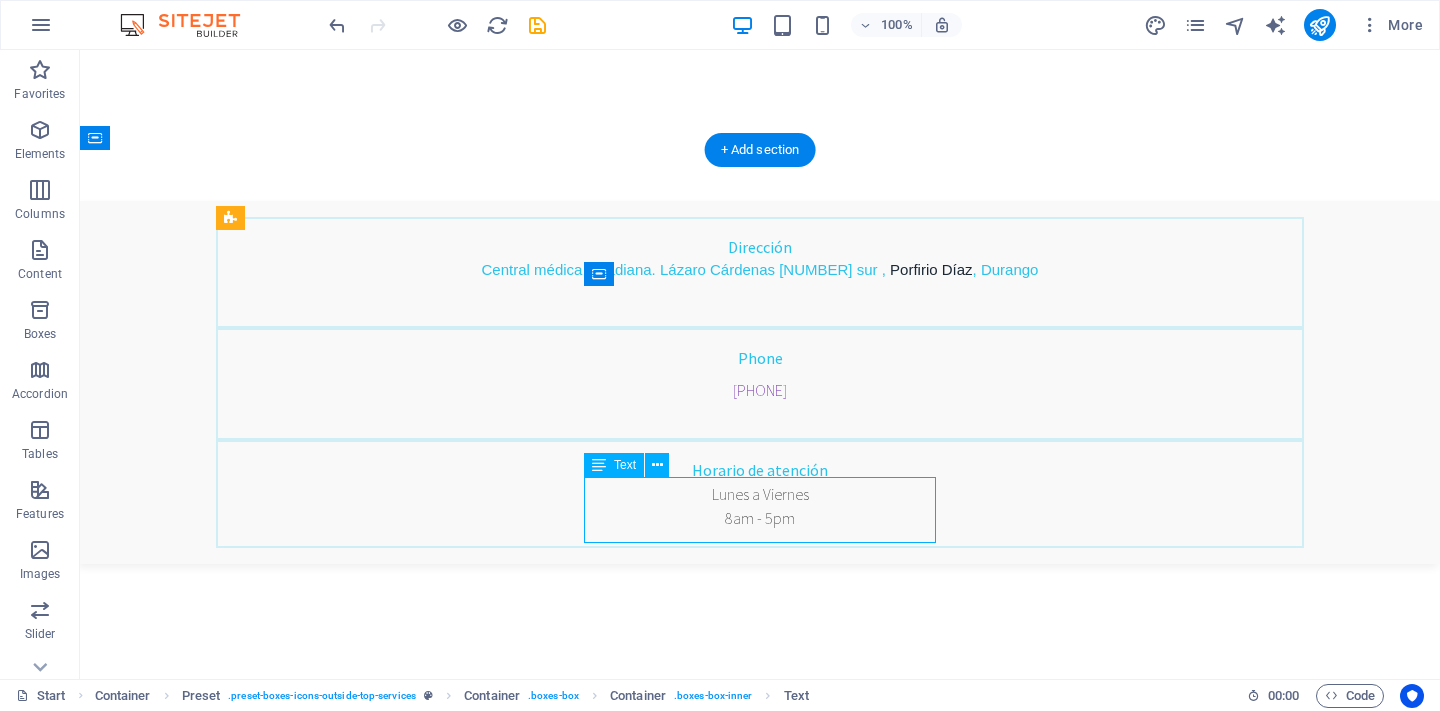 click on "Estimulación repetitiva (Prueba de Jolly) Electroneuromiografia facial y reflejo de parpadeo Electromiografía y potenciales evocados del suelo pélvico" at bounding box center [760, 1648] 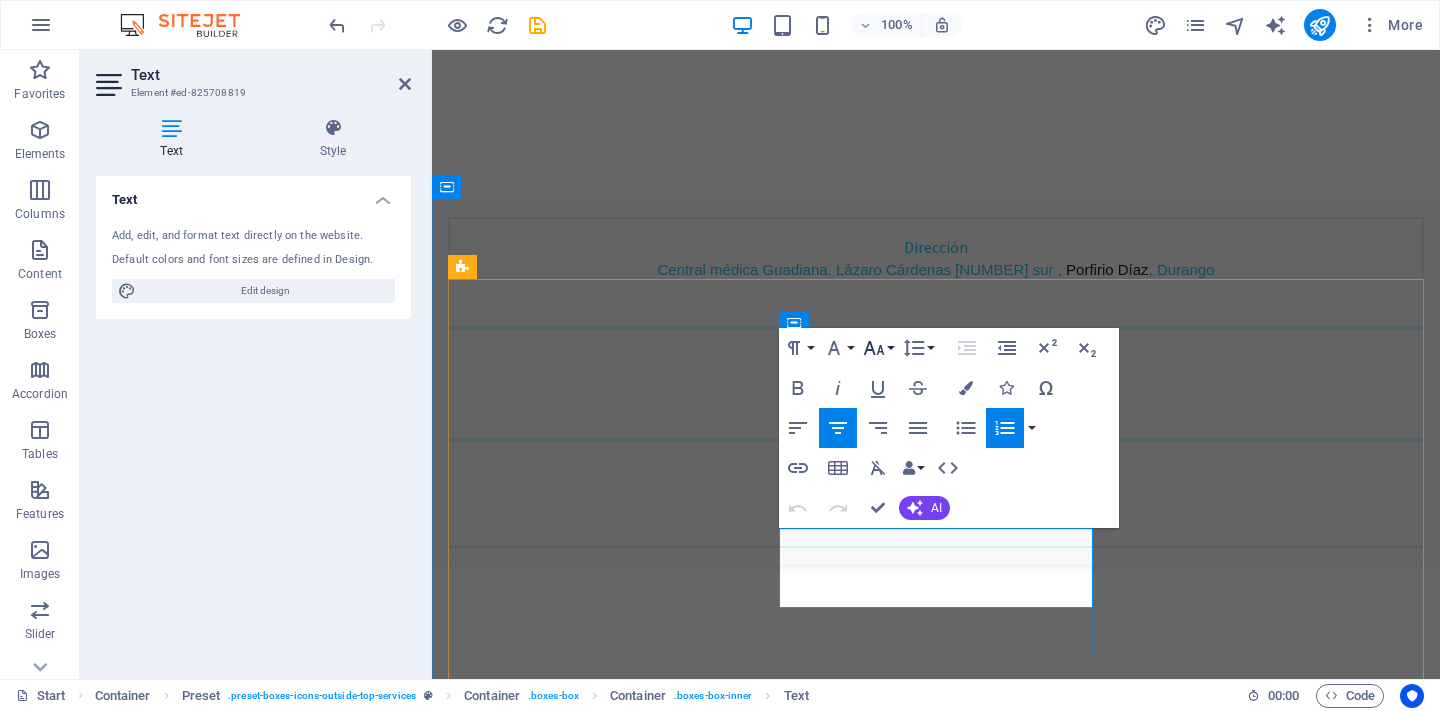 click 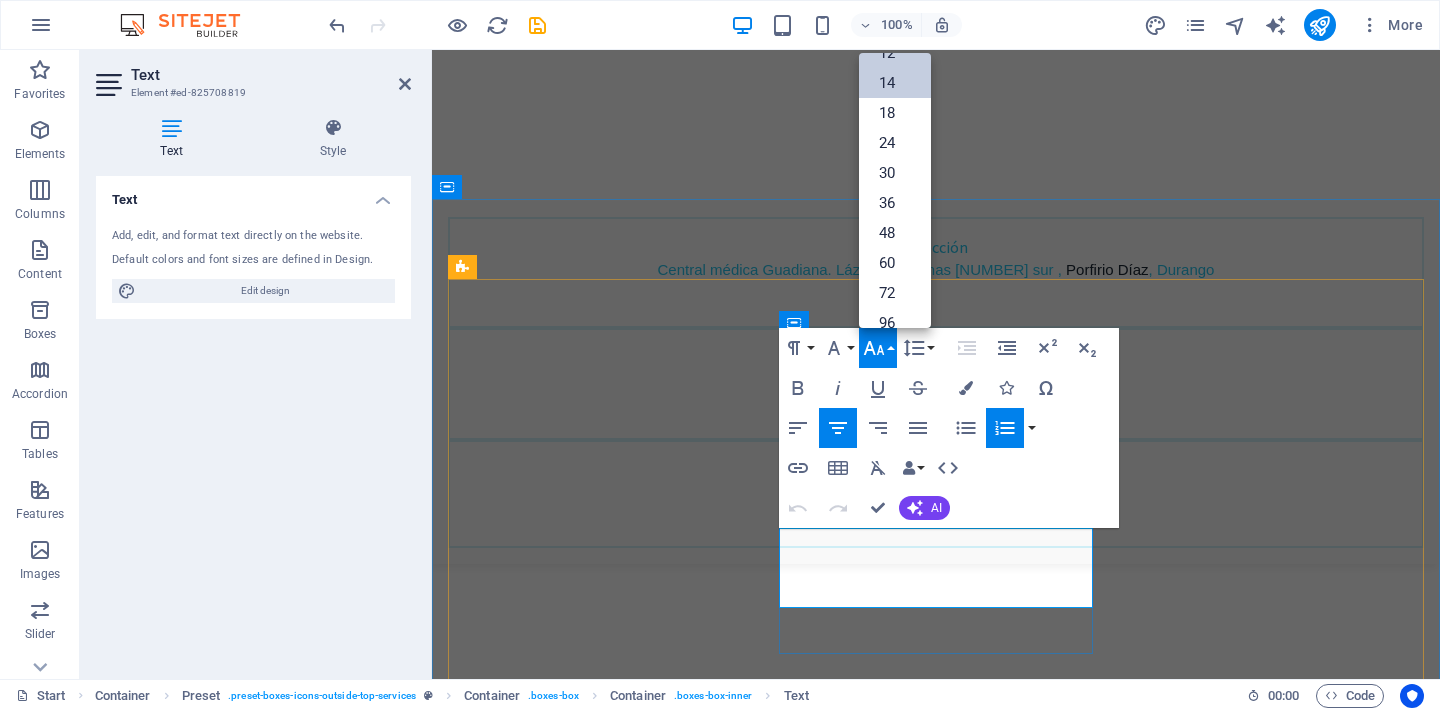 click on "14" at bounding box center (895, 83) 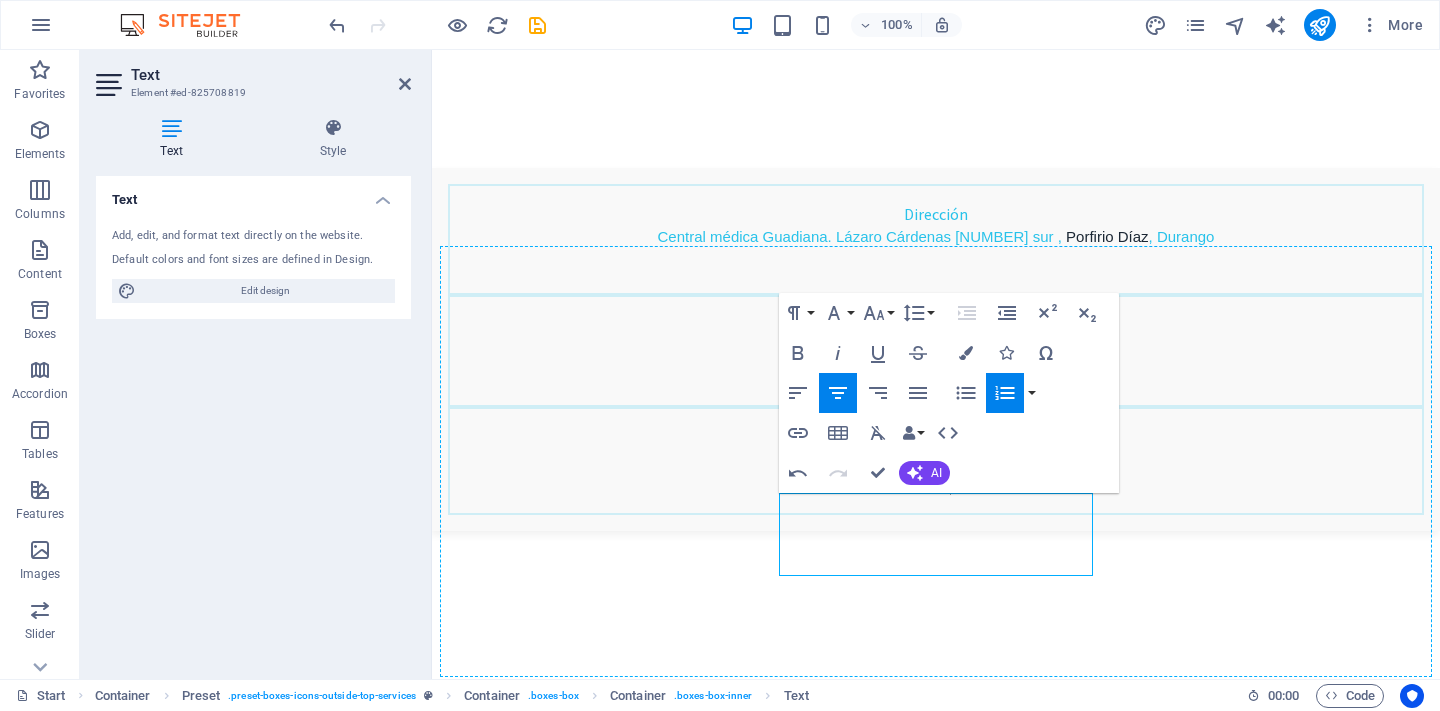 drag, startPoint x: 983, startPoint y: 609, endPoint x: 965, endPoint y: 604, distance: 18.681541 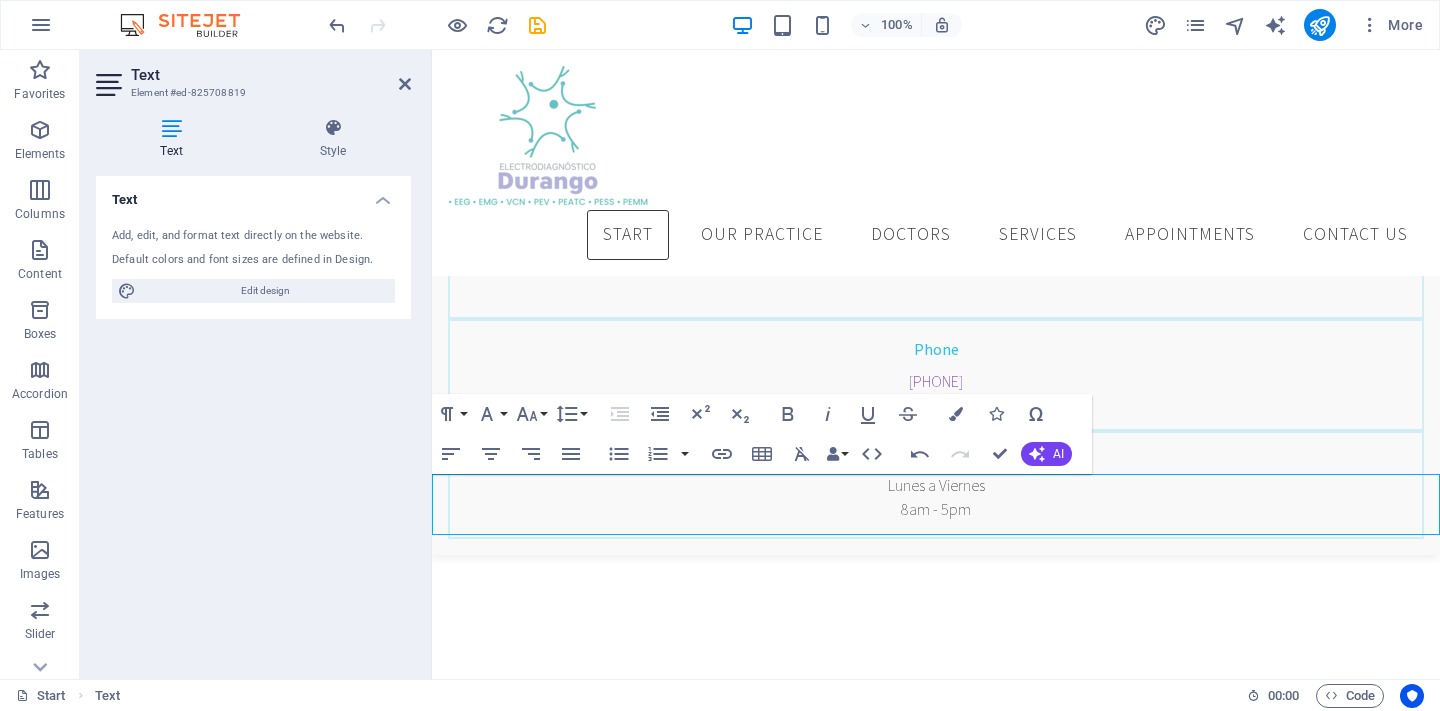scroll, scrollTop: 816, scrollLeft: 0, axis: vertical 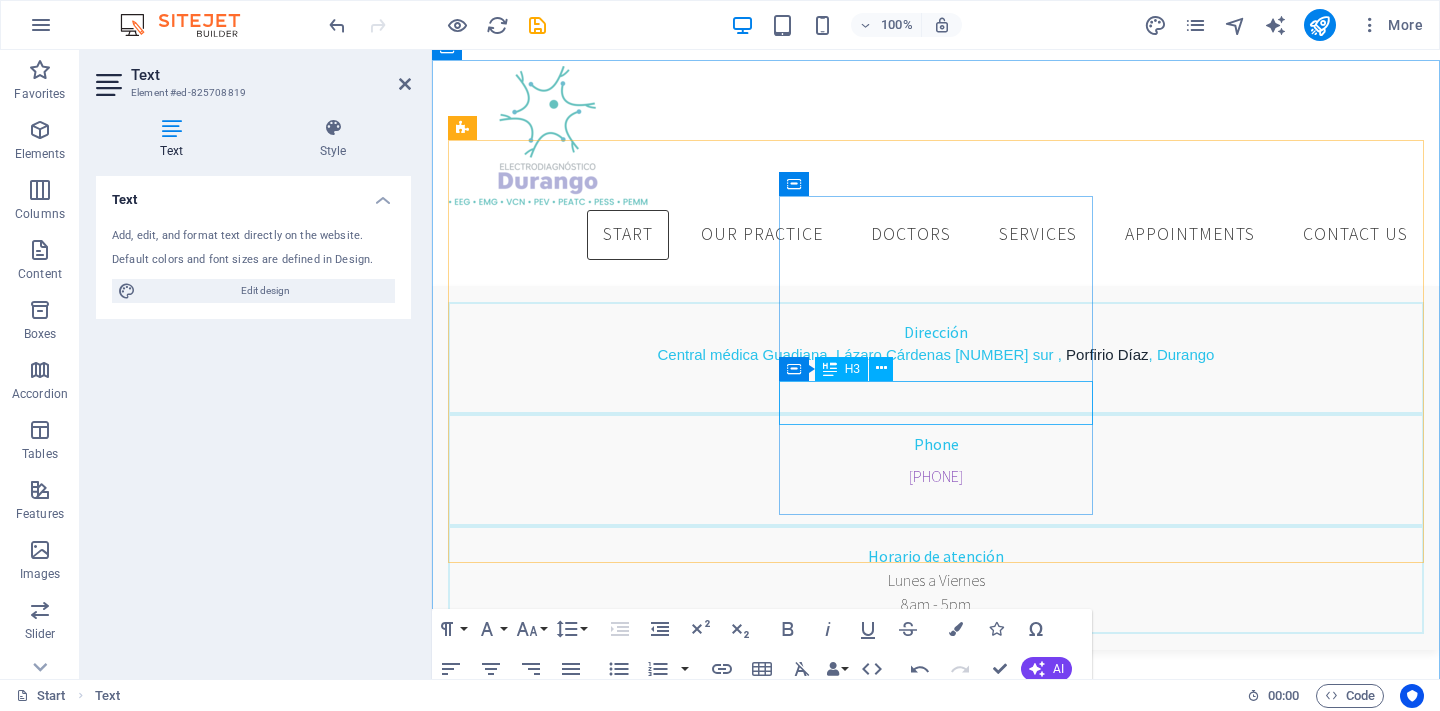 click on "Pruebas especiales" at bounding box center (936, 1679) 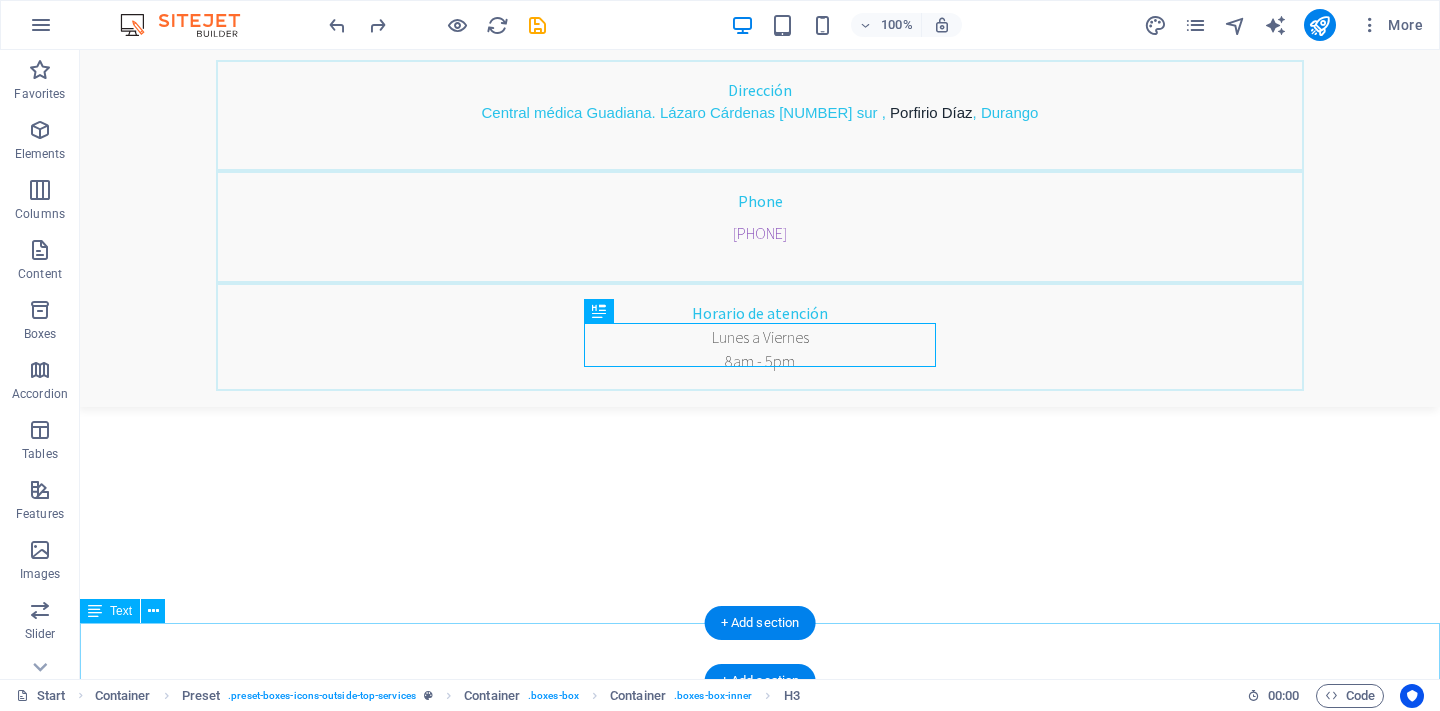 scroll, scrollTop: 838, scrollLeft: 0, axis: vertical 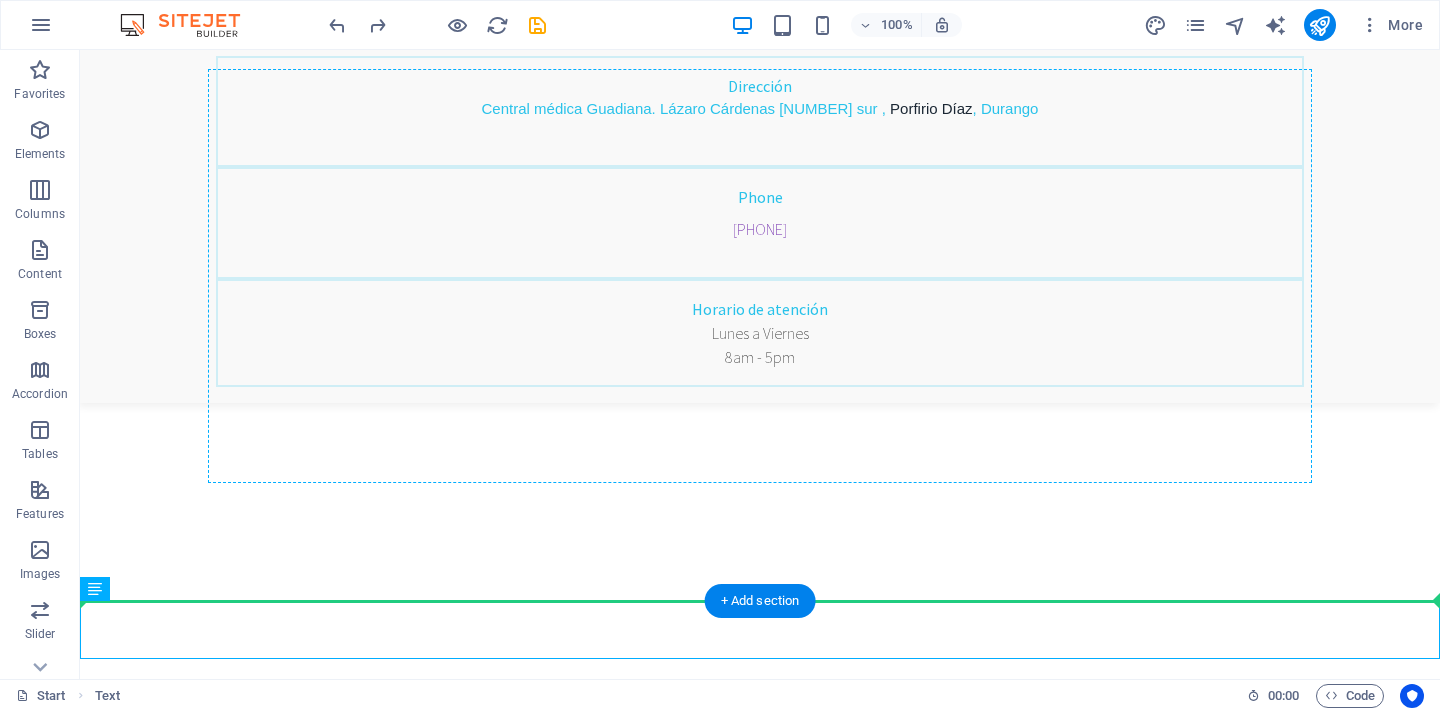 drag, startPoint x: 352, startPoint y: 656, endPoint x: 493, endPoint y: 494, distance: 214.76732 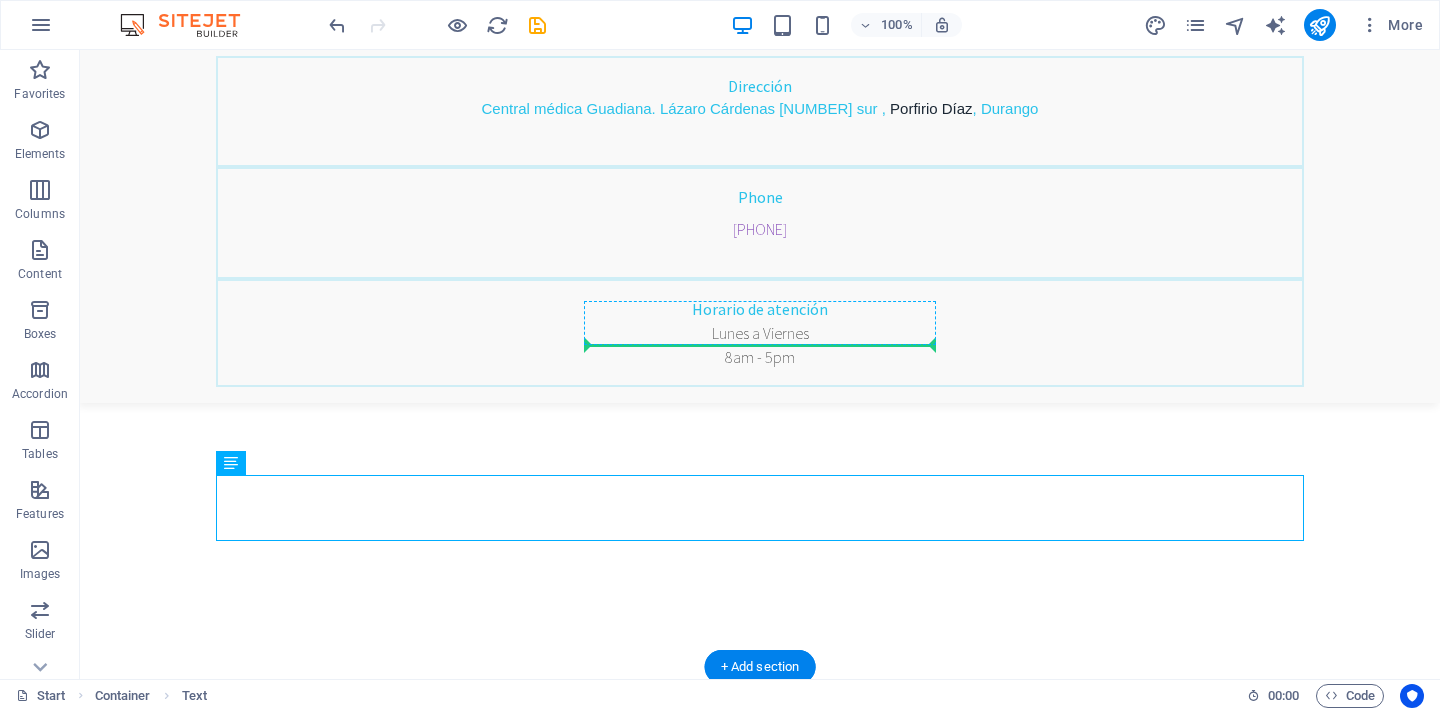 drag, startPoint x: 313, startPoint y: 515, endPoint x: 733, endPoint y: 344, distance: 453.47656 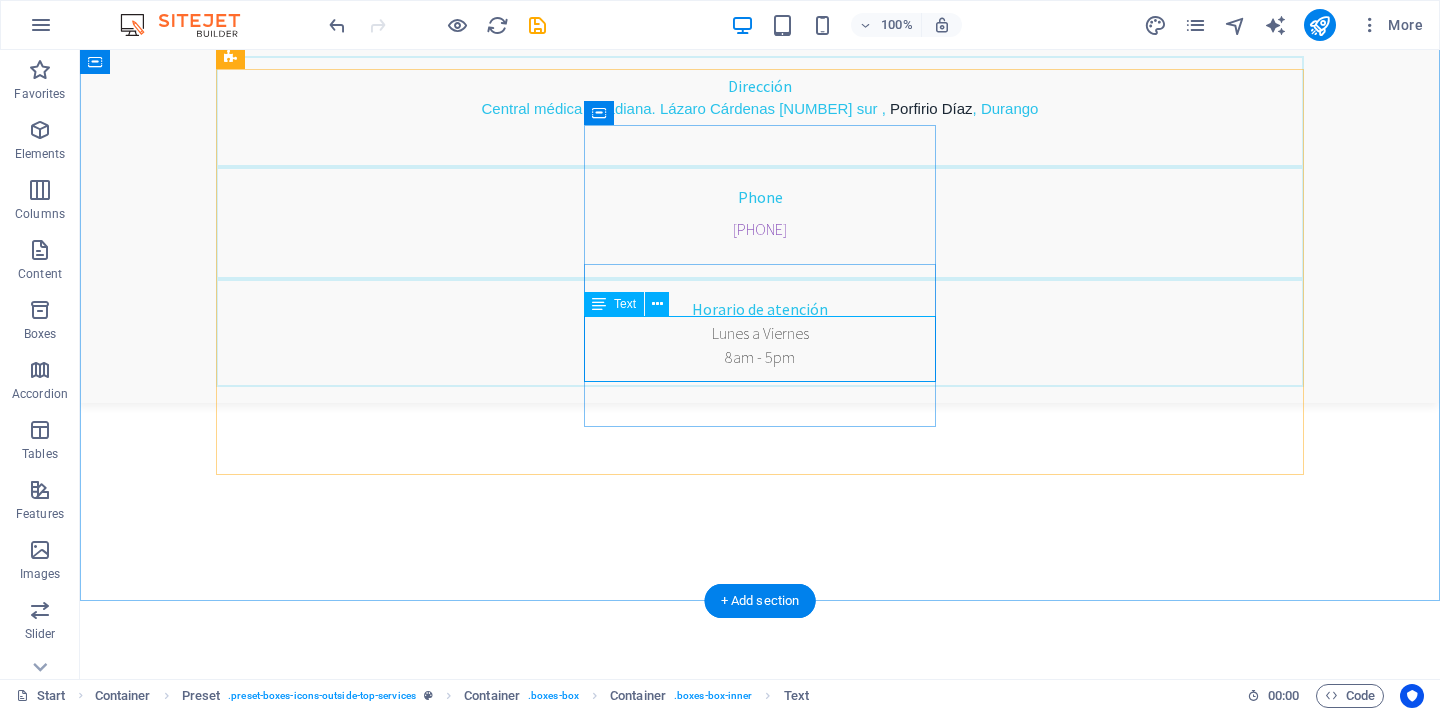 click on "Estimulación repetitiva (Prueba de Jolly) Electroneuromiografia facial y reflejo de parpadeo Electromiografía y potenciales evocados del suelo pélvico" at bounding box center (760, 1487) 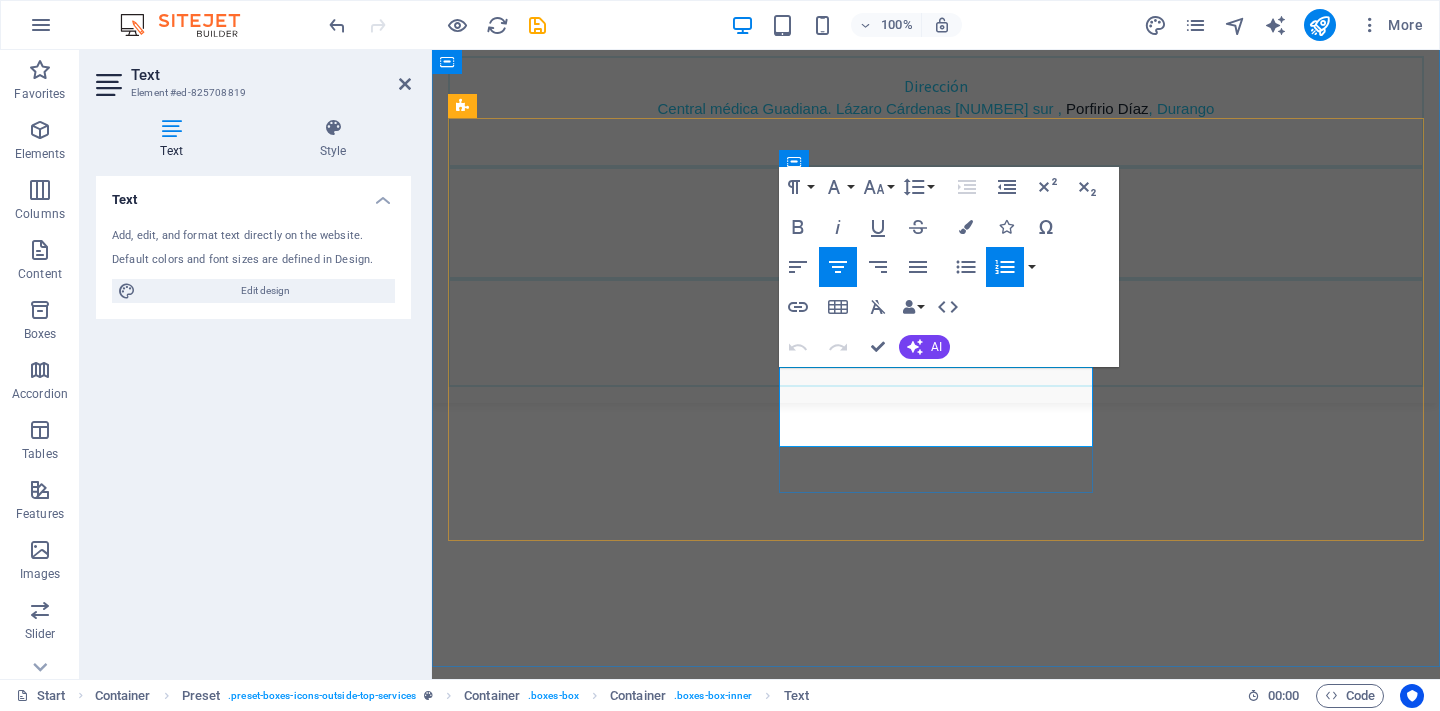 click on "Electroneuromiografia facial y reflejo de parpadeo" at bounding box center (936, 1487) 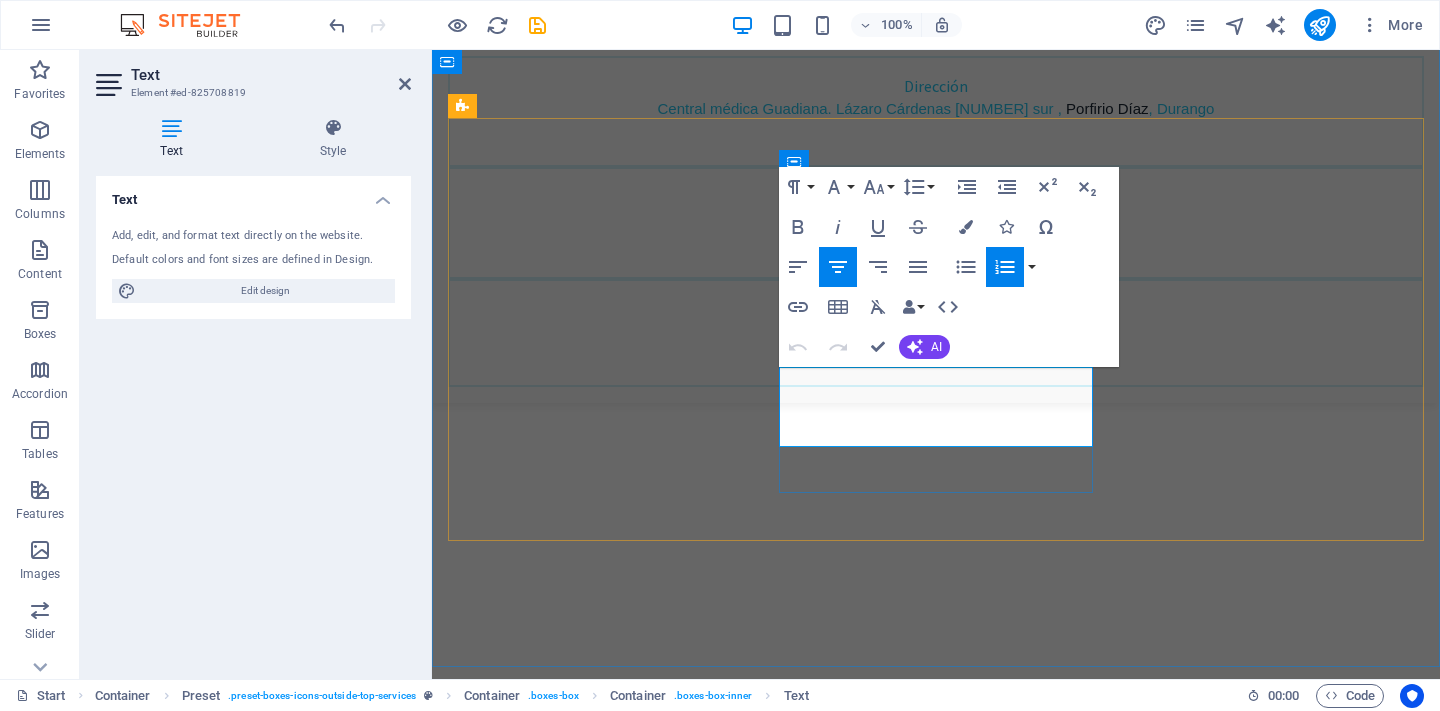 click on "Electroneuromiografia facial y reflejo de parpadeo" at bounding box center (936, 1487) 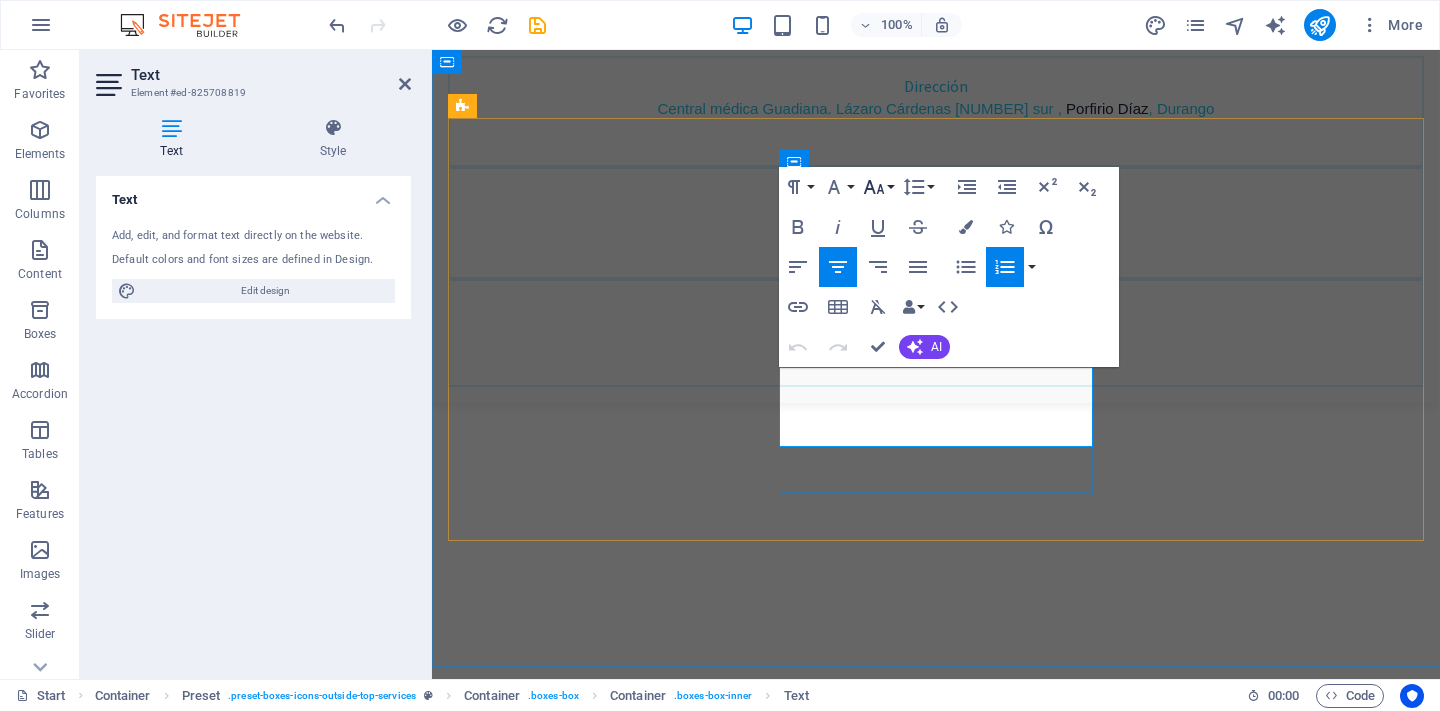 click 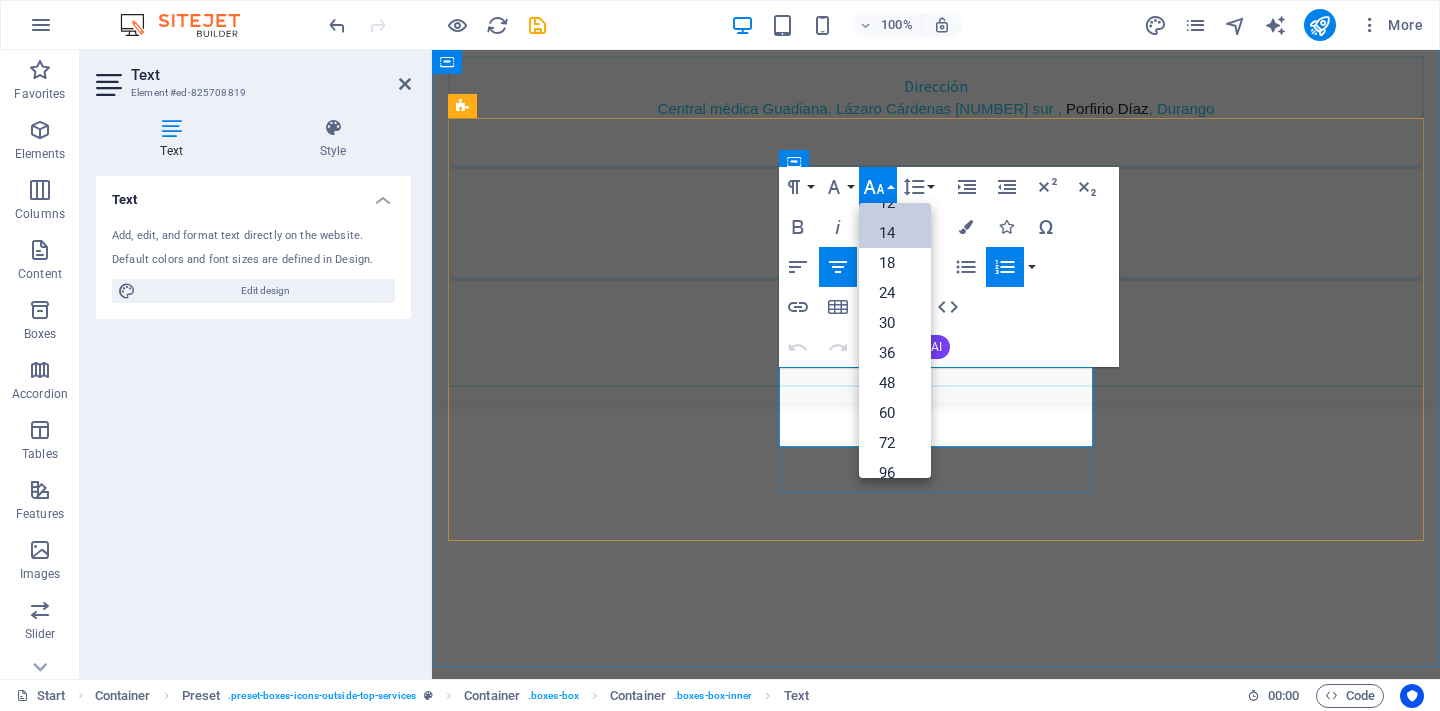 click on "14" at bounding box center [895, 233] 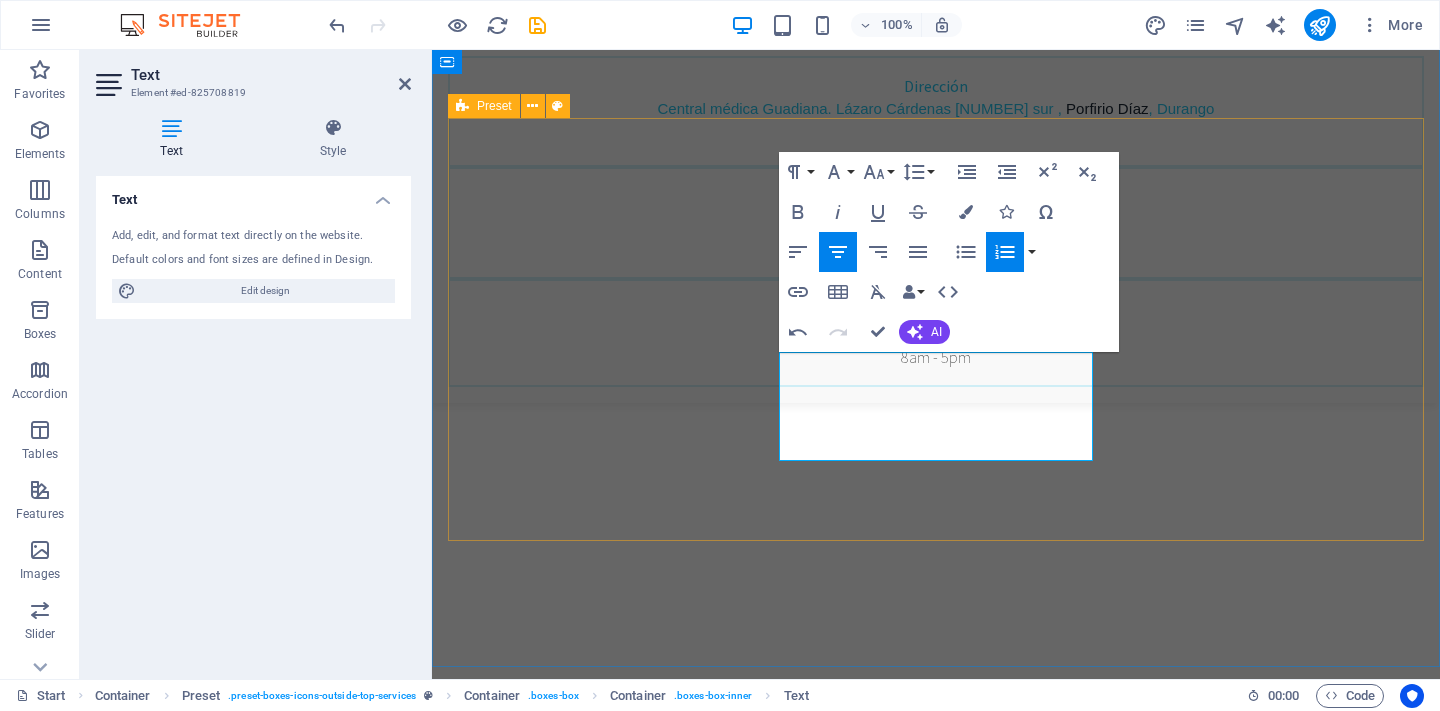 click on "Estudios Neurofisiológicos Estos estudios permiten evaluar la función del sistema nervioso central y el sistema nervioso periférico y son una pieza importante para ayudar a que el Especialista confirme la sospecha de una enfermedad, permita monitorear, o descartar otros padecimientos.  Pruebas especiales Estimulación repetitiva (Prueba de Jolly) Electroneuromiografia facial y reflejo de parpadeo Electromiografía y potenciales evocados del suelo pélvico
Dental Consulting Lorem ipsum dolor sit amet, consectetur adipisicing elit. Veritatis, dolorem!" at bounding box center (936, 1364) 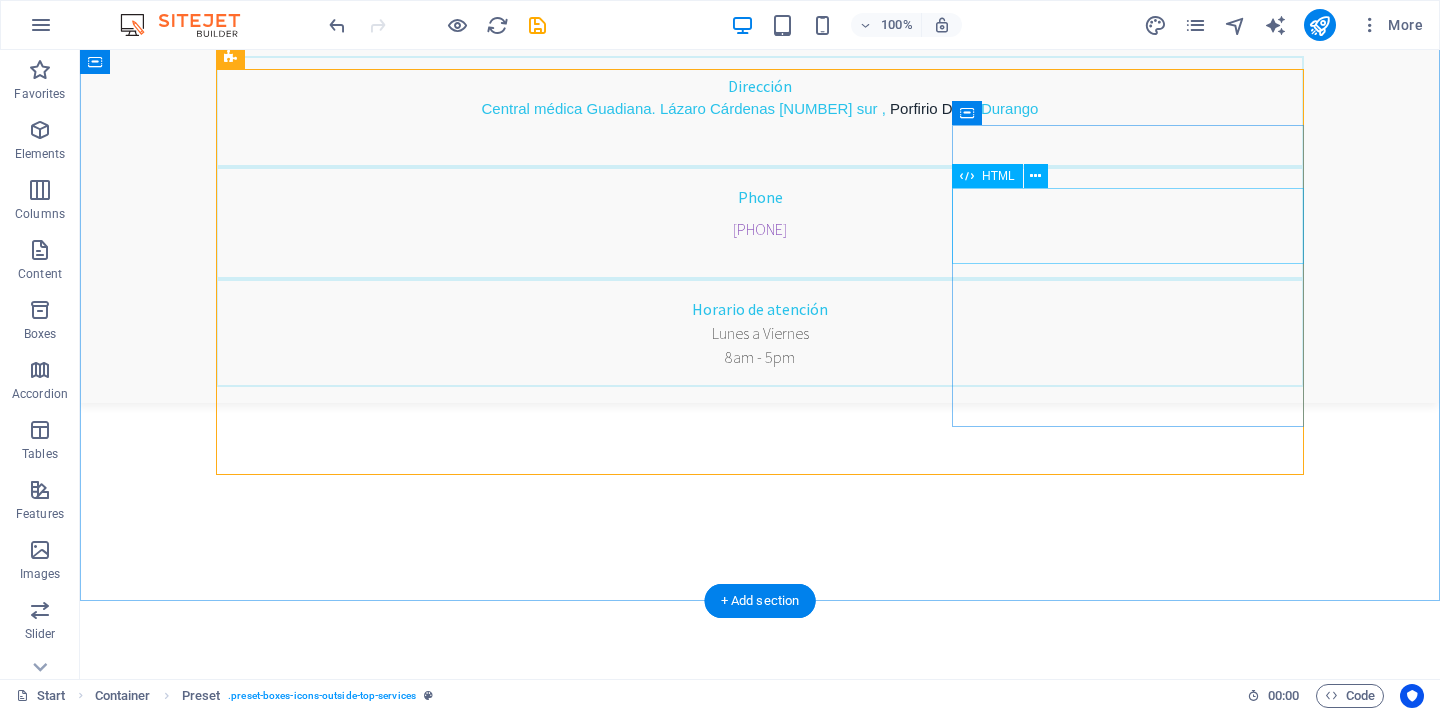 click at bounding box center (760, 1616) 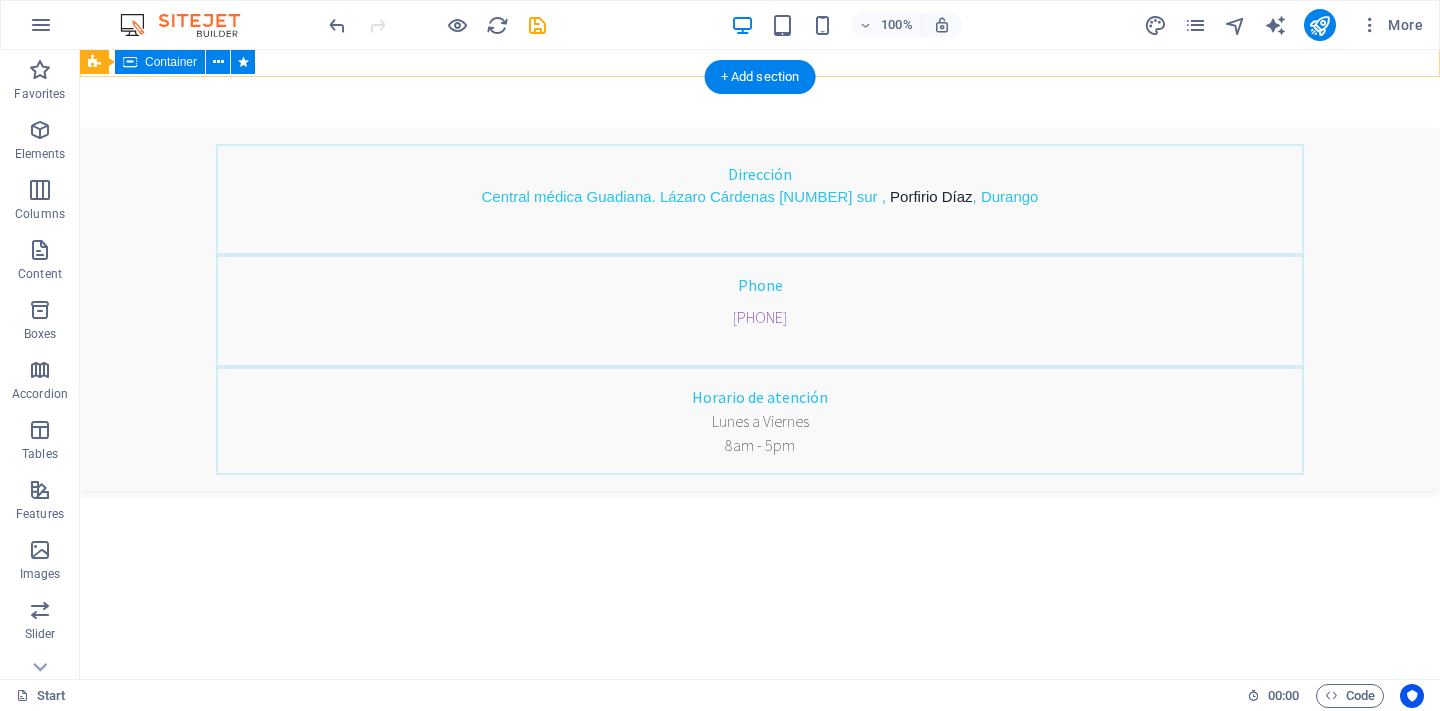 scroll, scrollTop: 771, scrollLeft: 0, axis: vertical 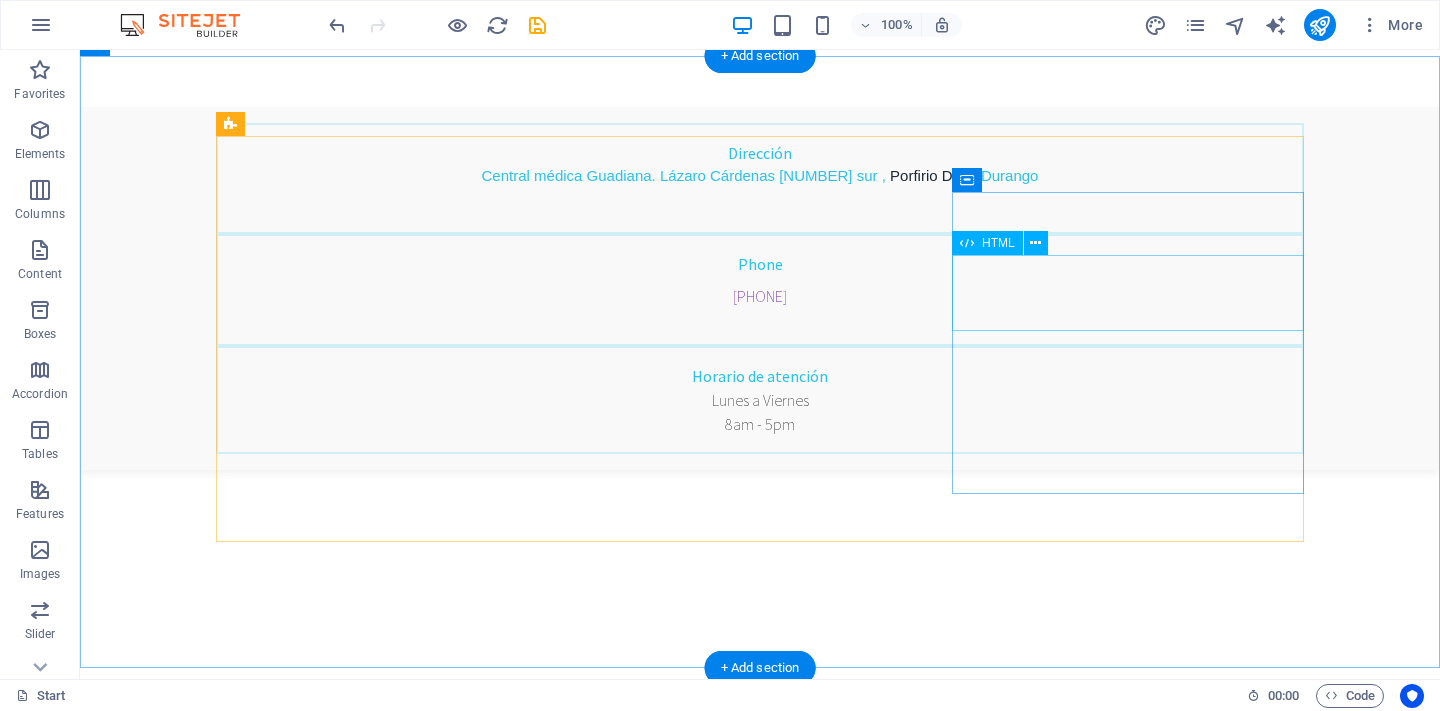 click at bounding box center [760, 1683] 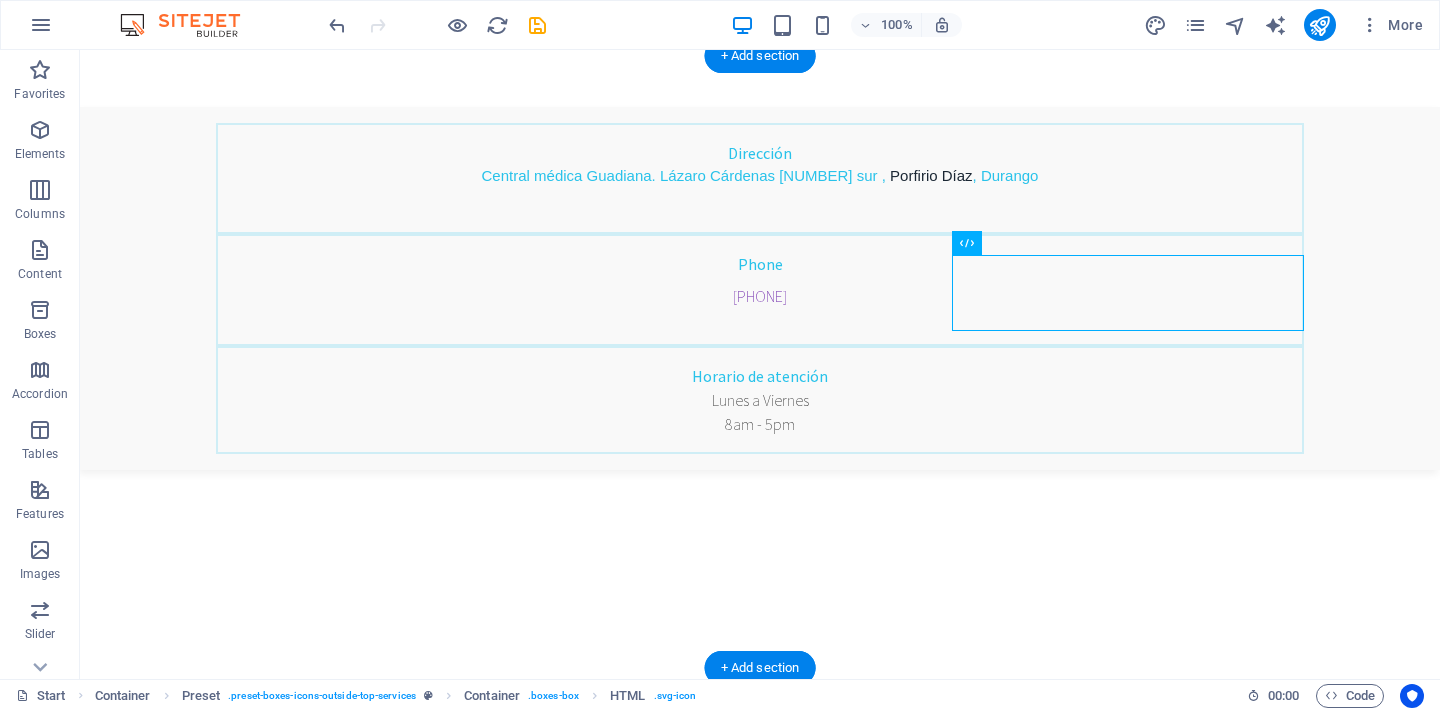 click at bounding box center [760, 1683] 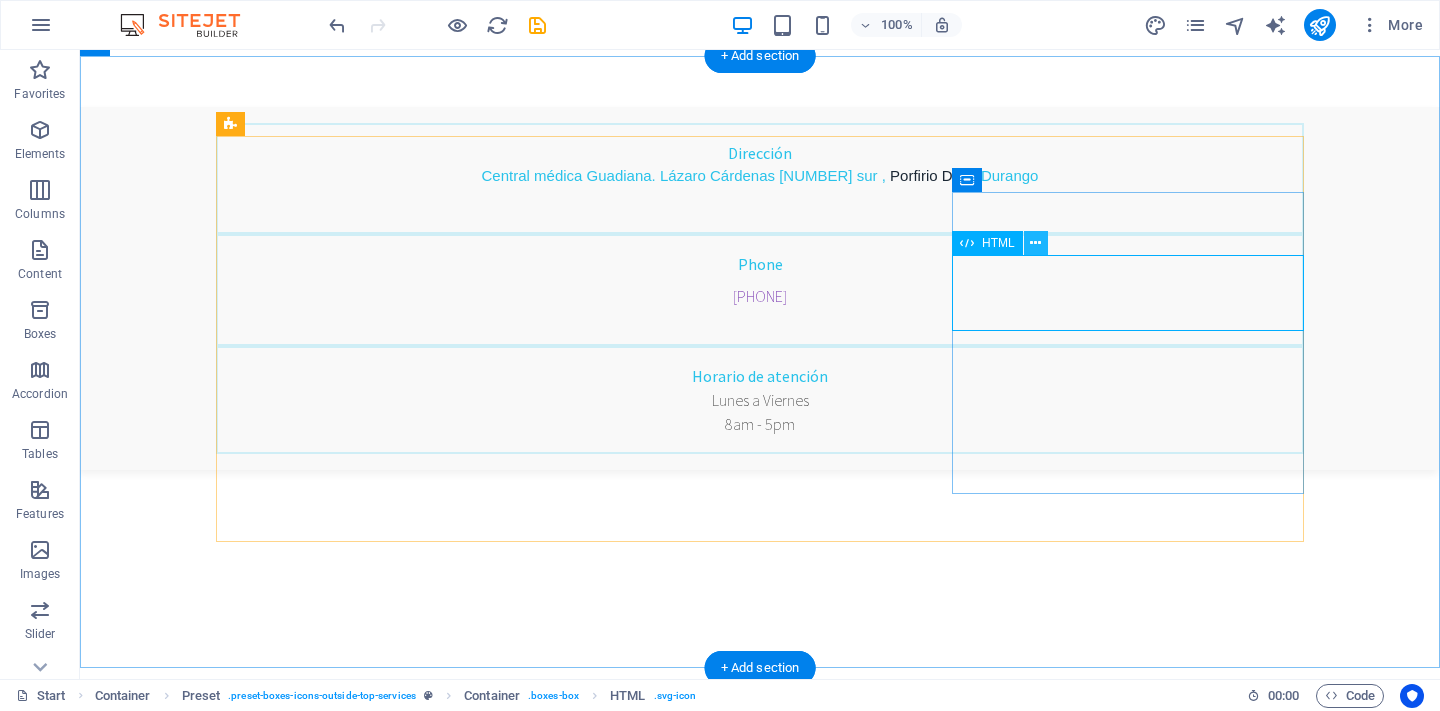 click at bounding box center [1035, 243] 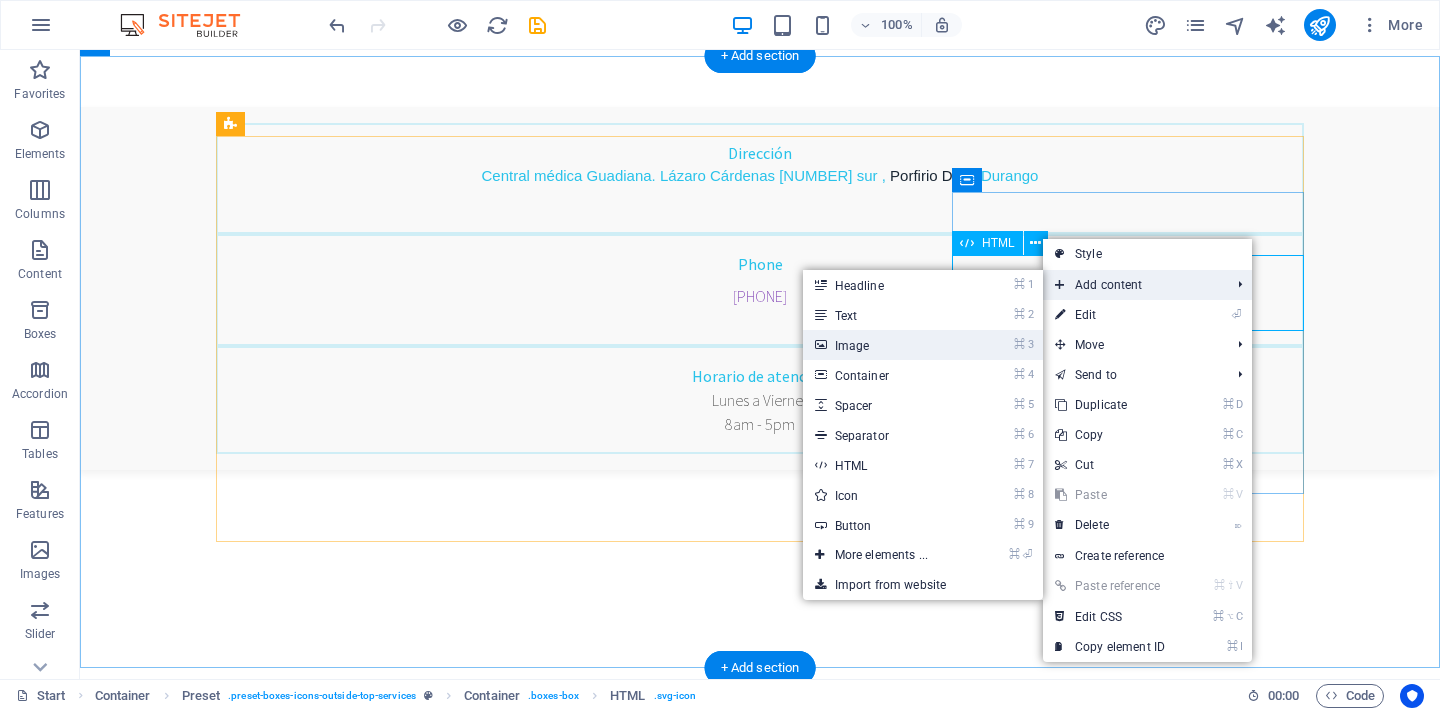 click on "⌘ 3  Image" at bounding box center [885, 345] 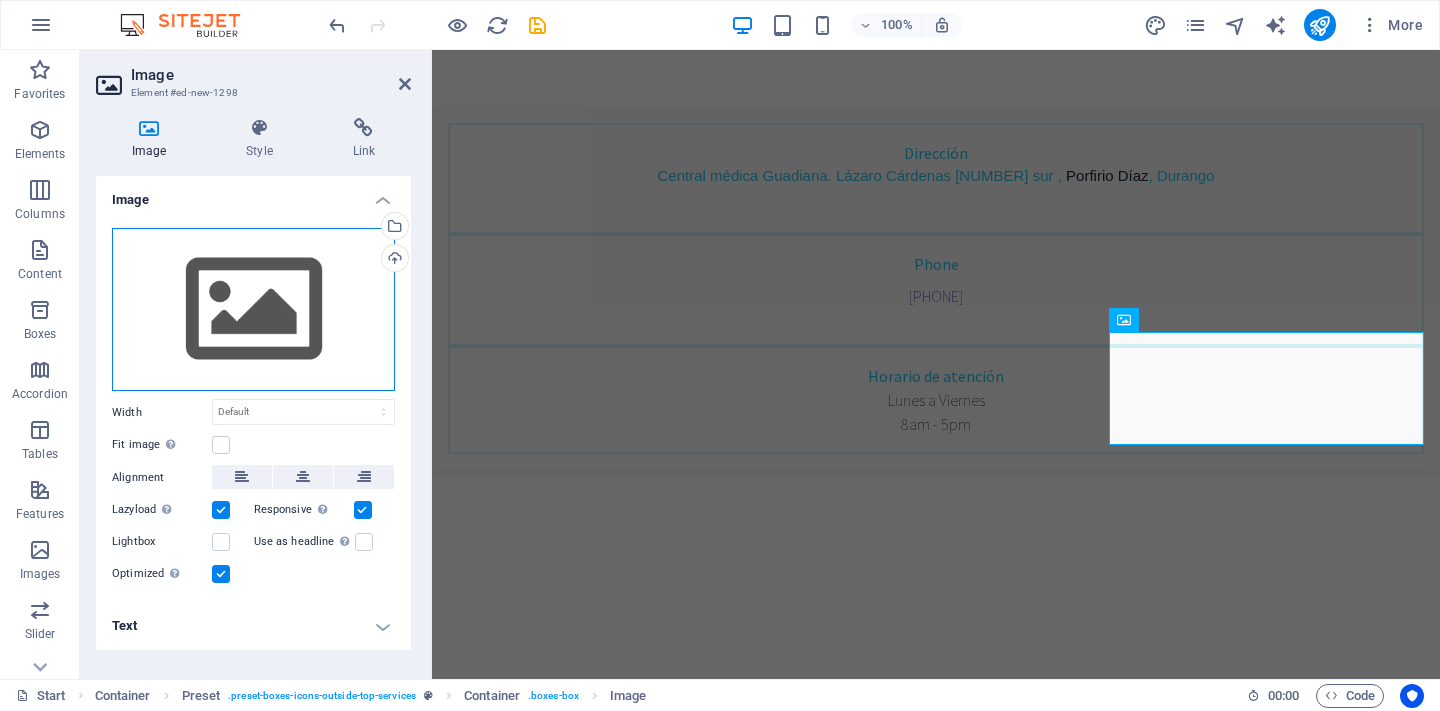 click on "Drag files here, click to choose files or select files from Files or our free stock photos & videos" at bounding box center (253, 310) 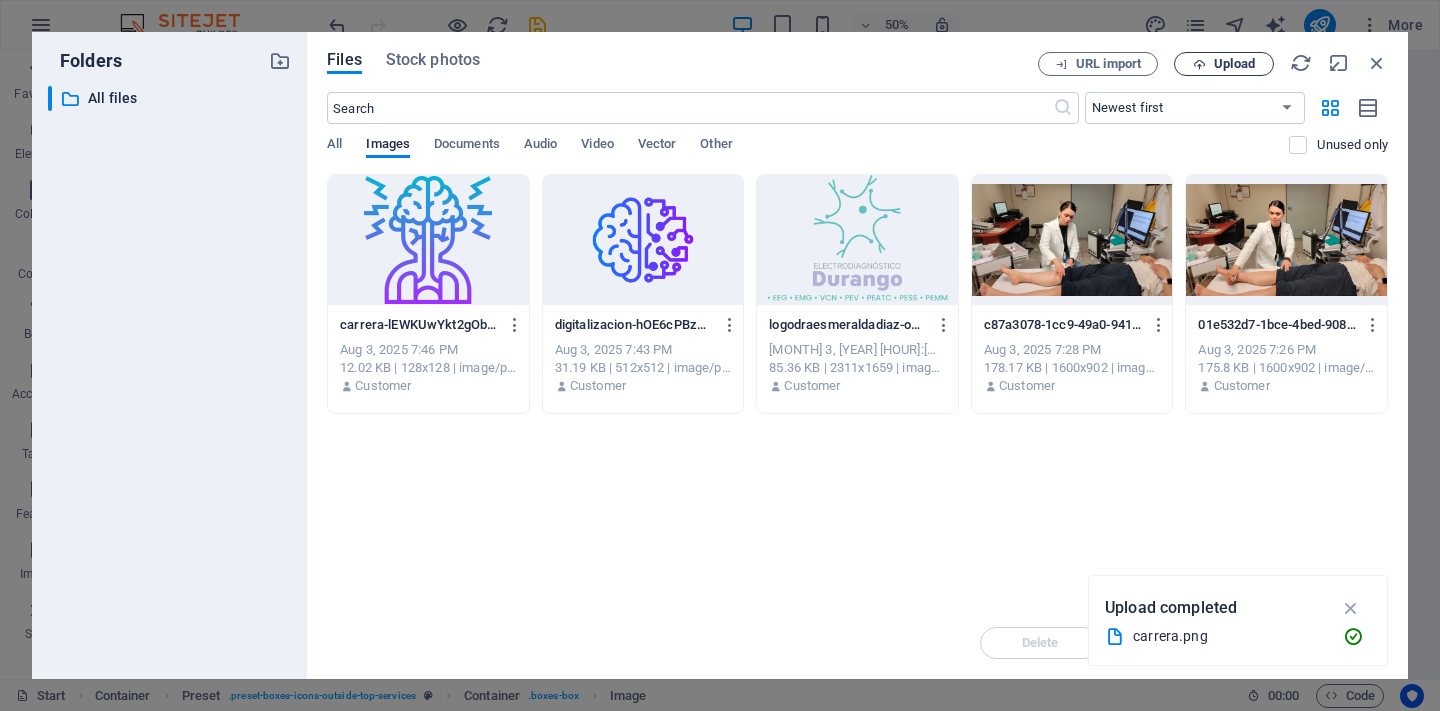 click on "Upload" at bounding box center [1234, 64] 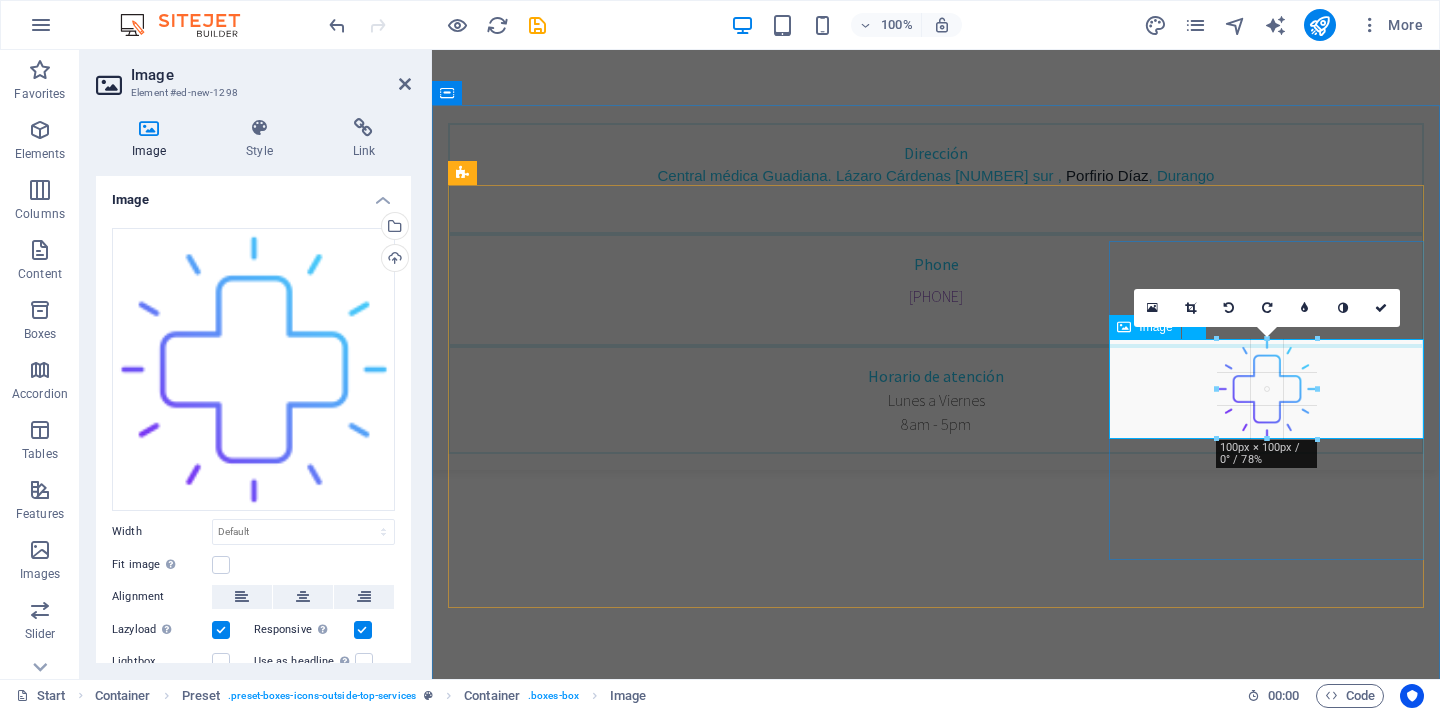 drag, startPoint x: 1299, startPoint y: 389, endPoint x: 1338, endPoint y: 395, distance: 39.45884 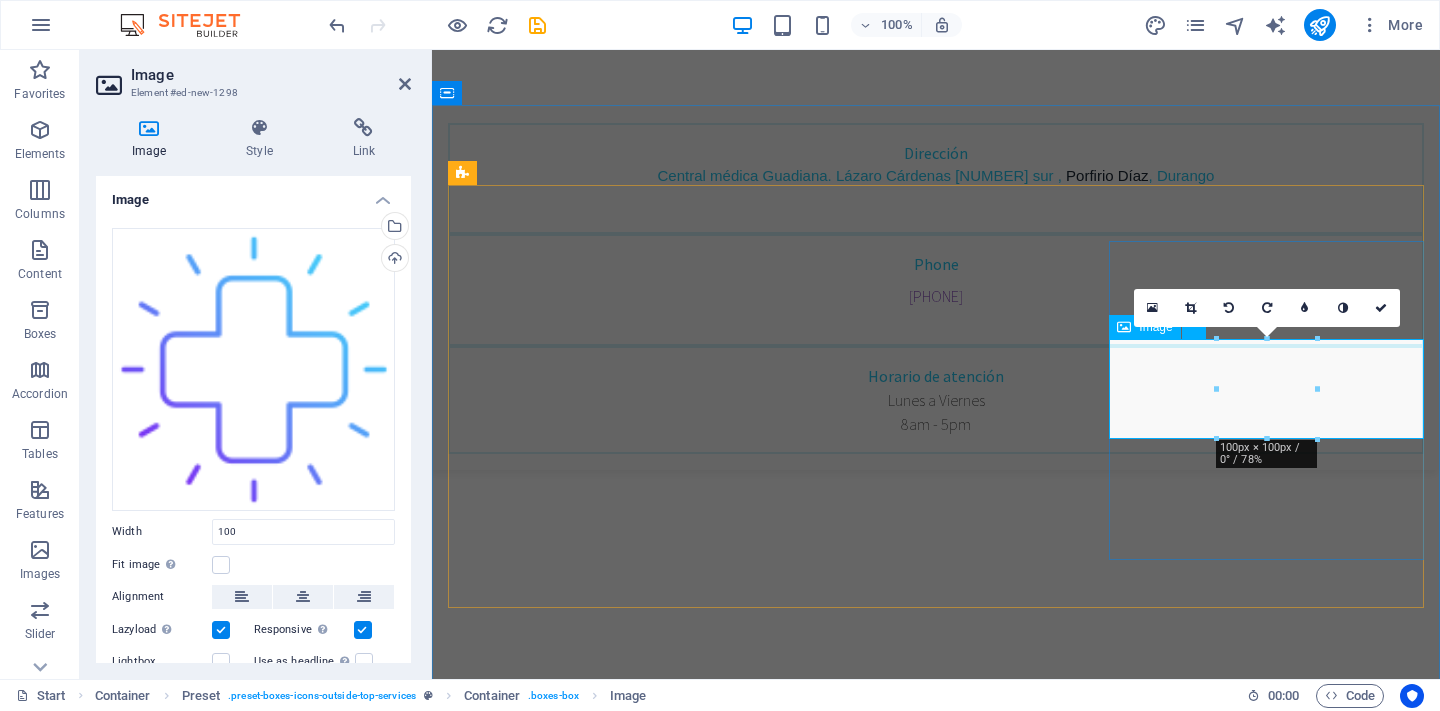 type on "100" 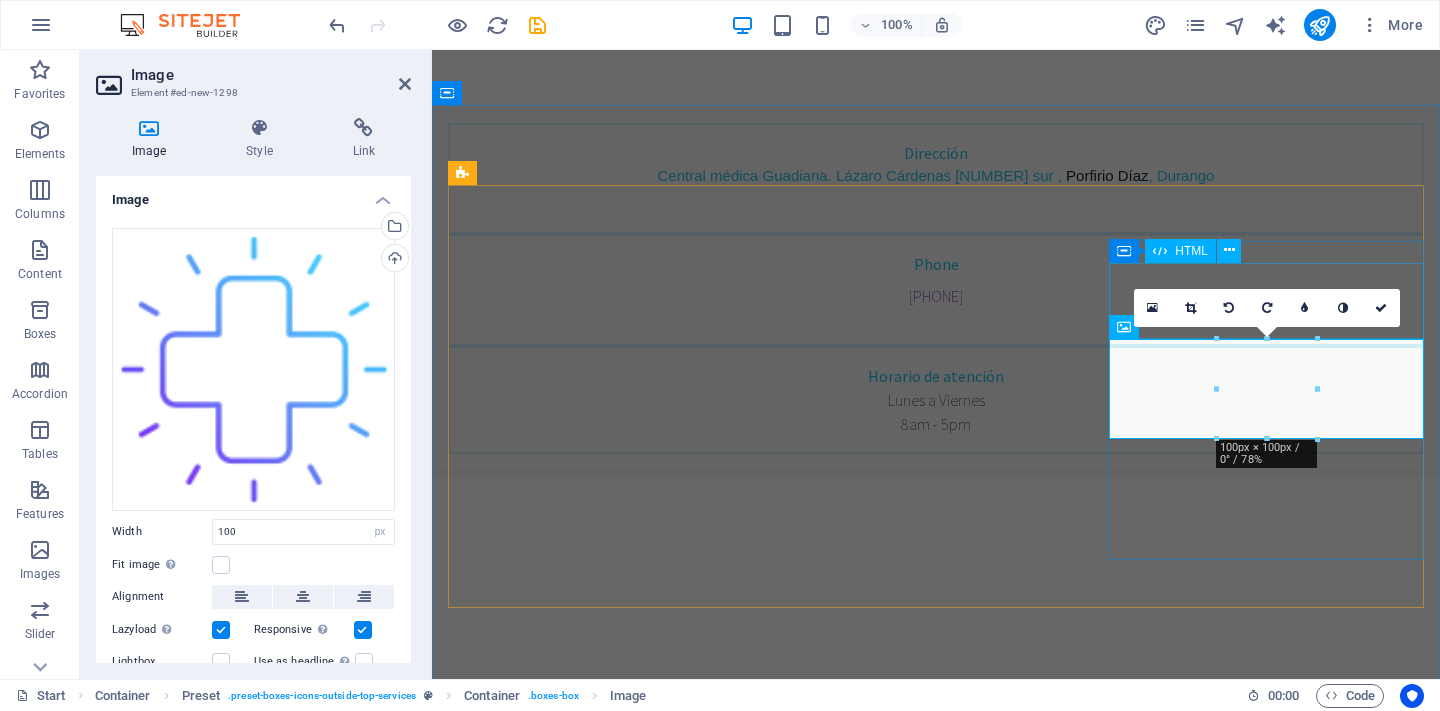 click at bounding box center (936, 1683) 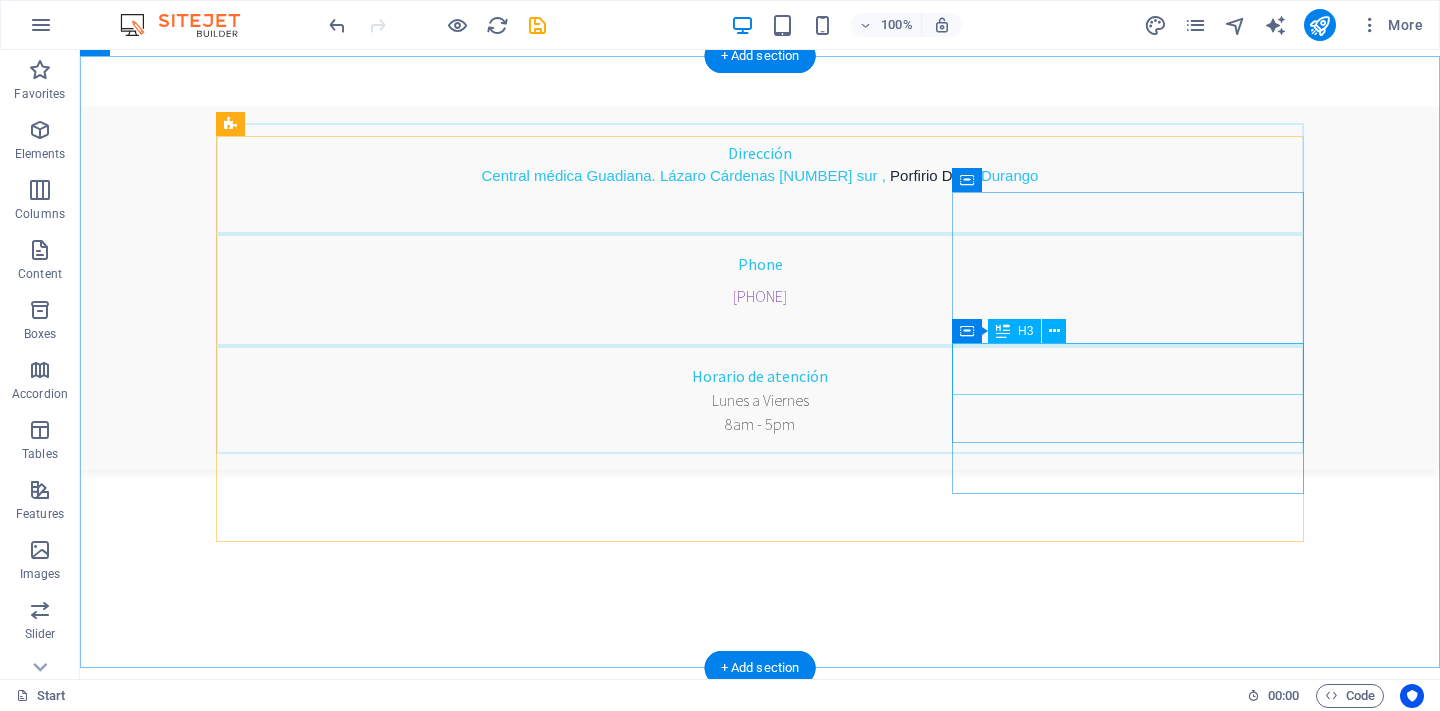 click on "Dental Consulting" at bounding box center (760, 1771) 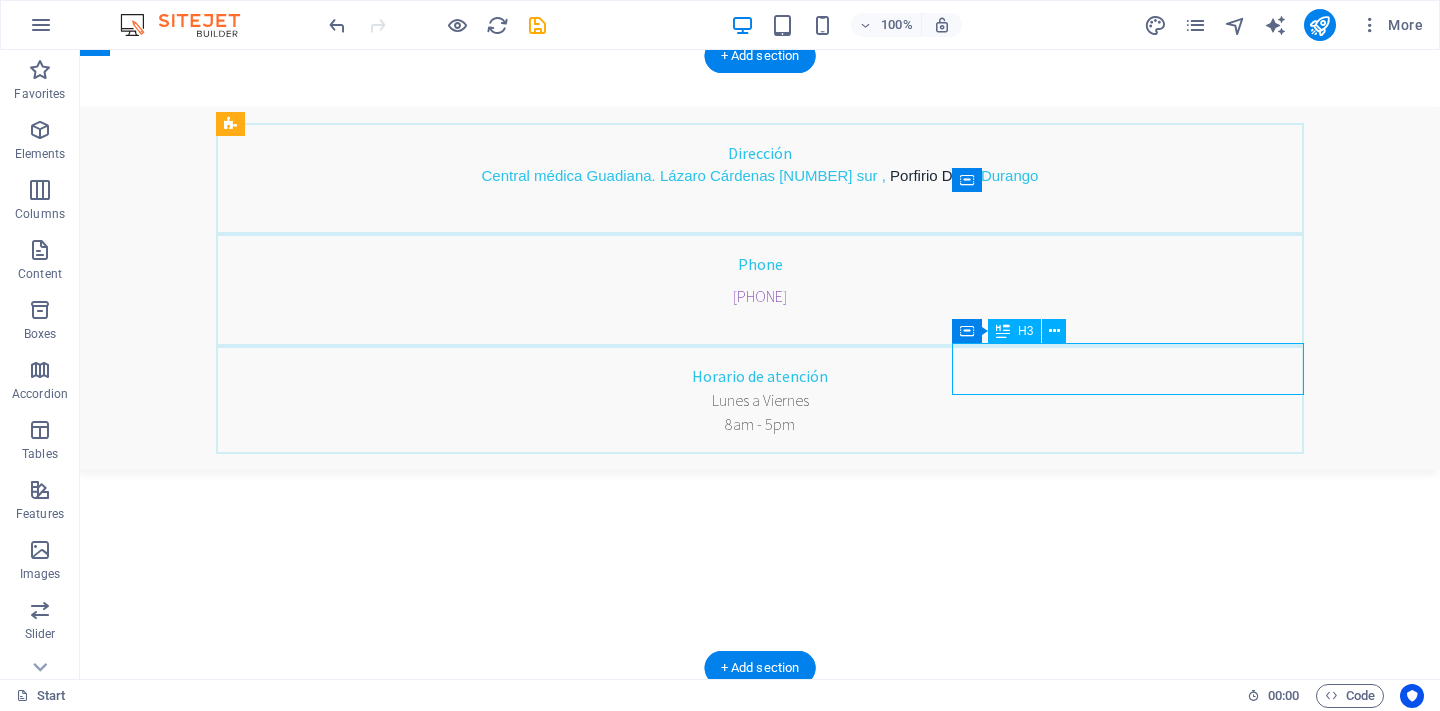 click on "Dental Consulting" at bounding box center [760, 1771] 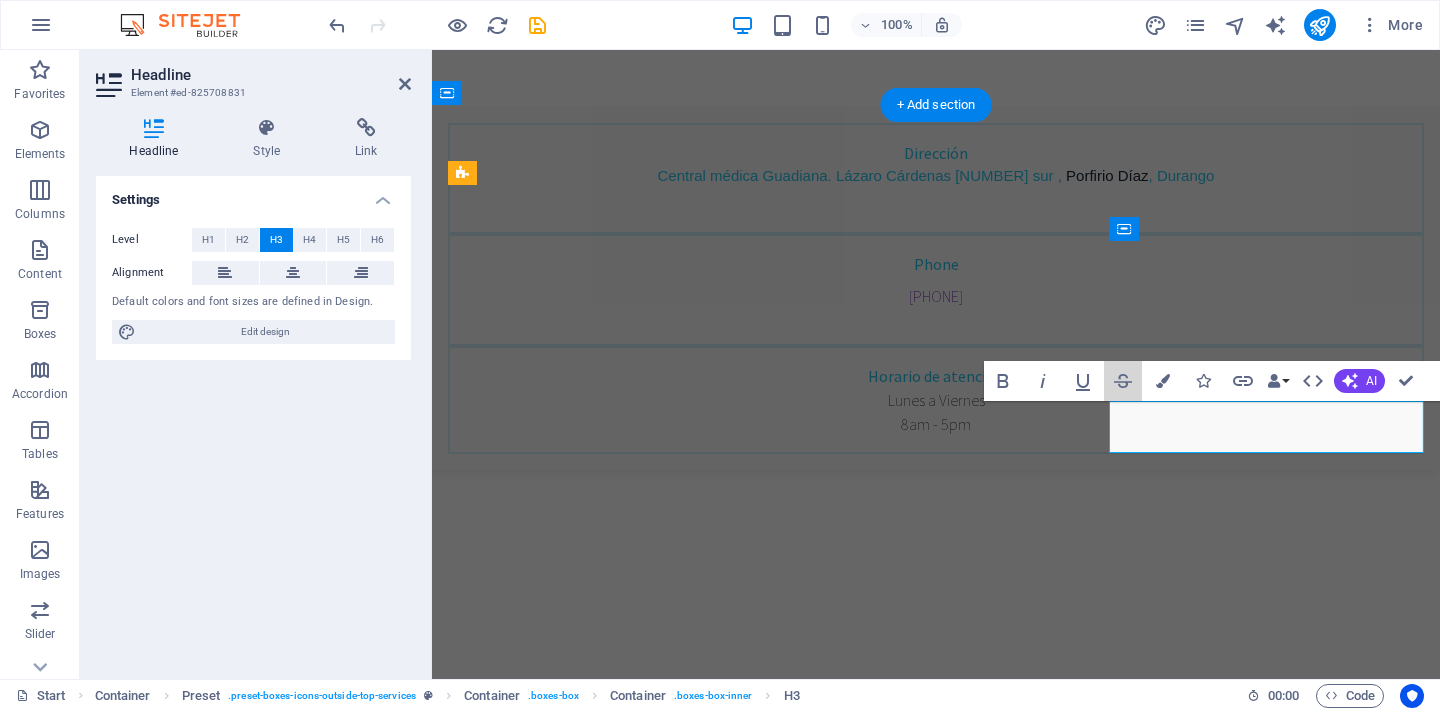 click on "Strikethrough" at bounding box center [1123, 381] 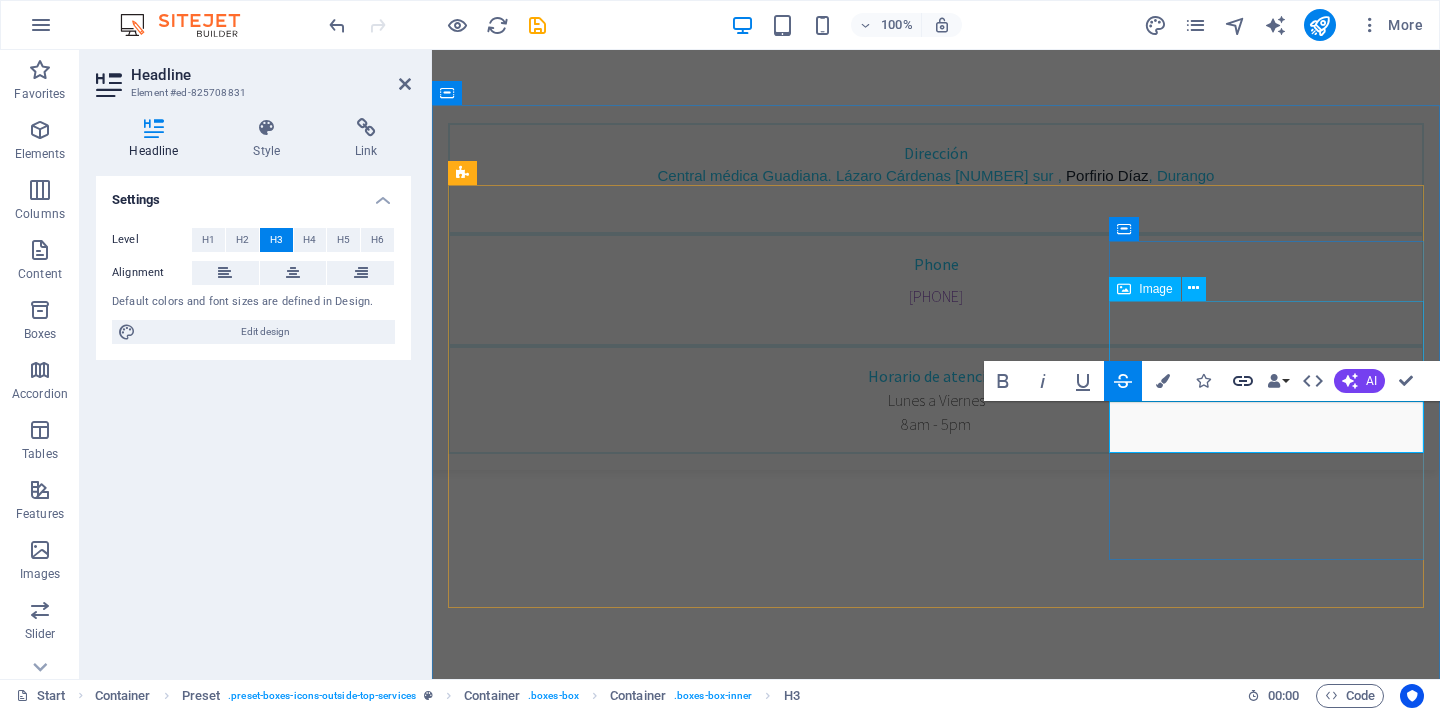 type 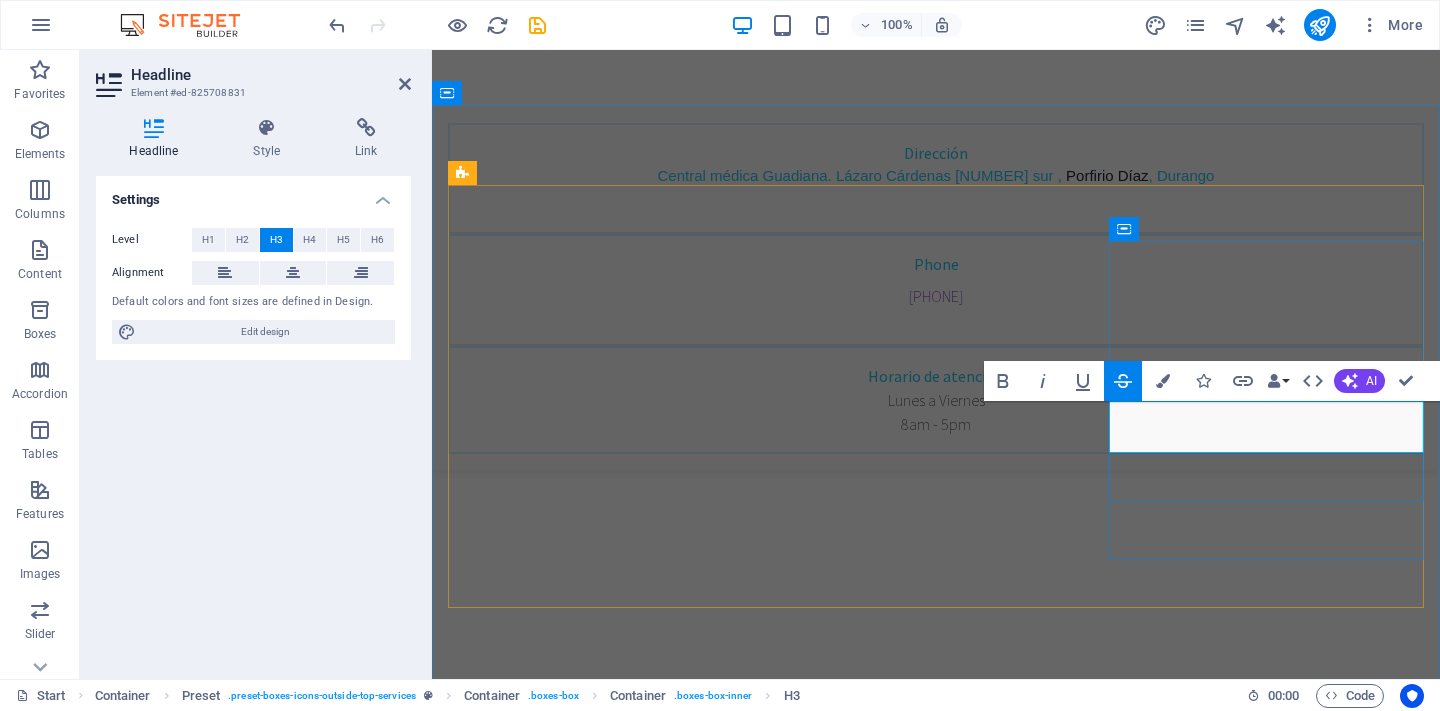 click on "Rehabilitación especializada" at bounding box center (936, 1770) 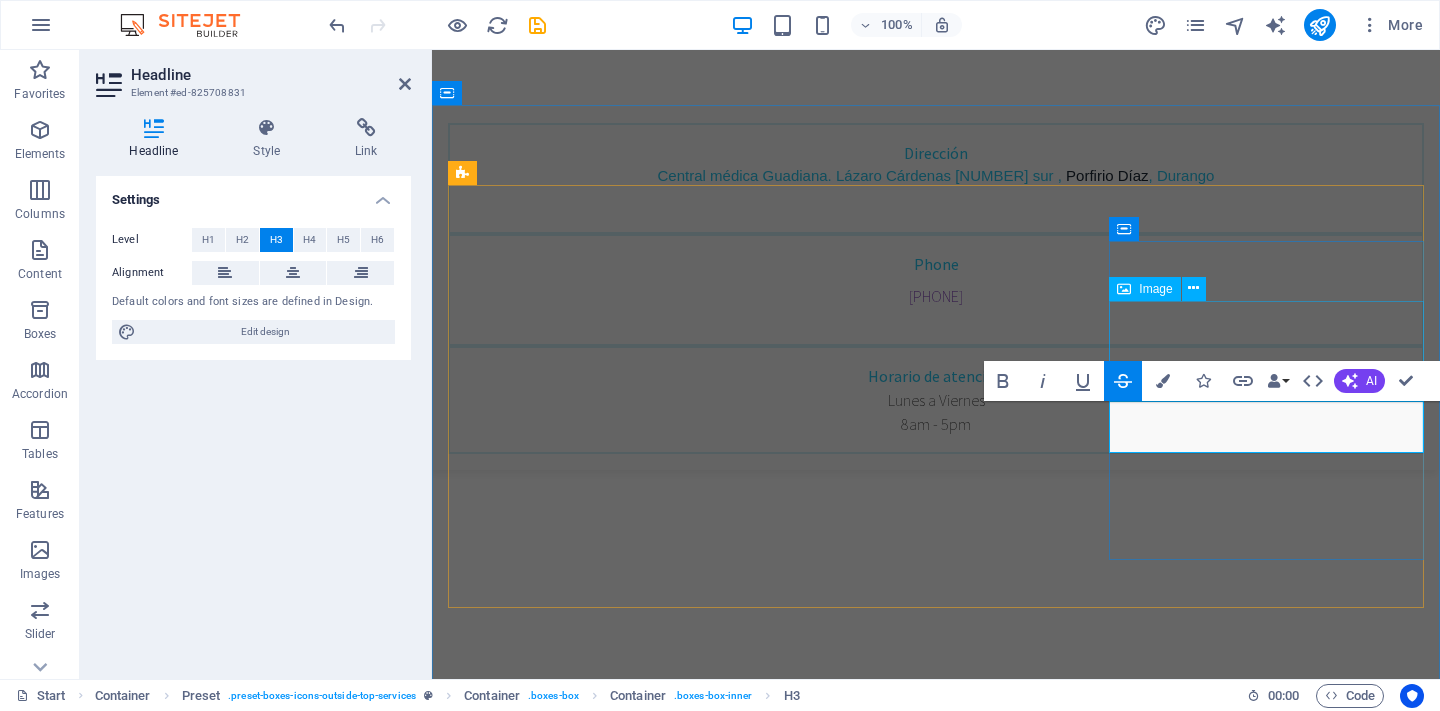click 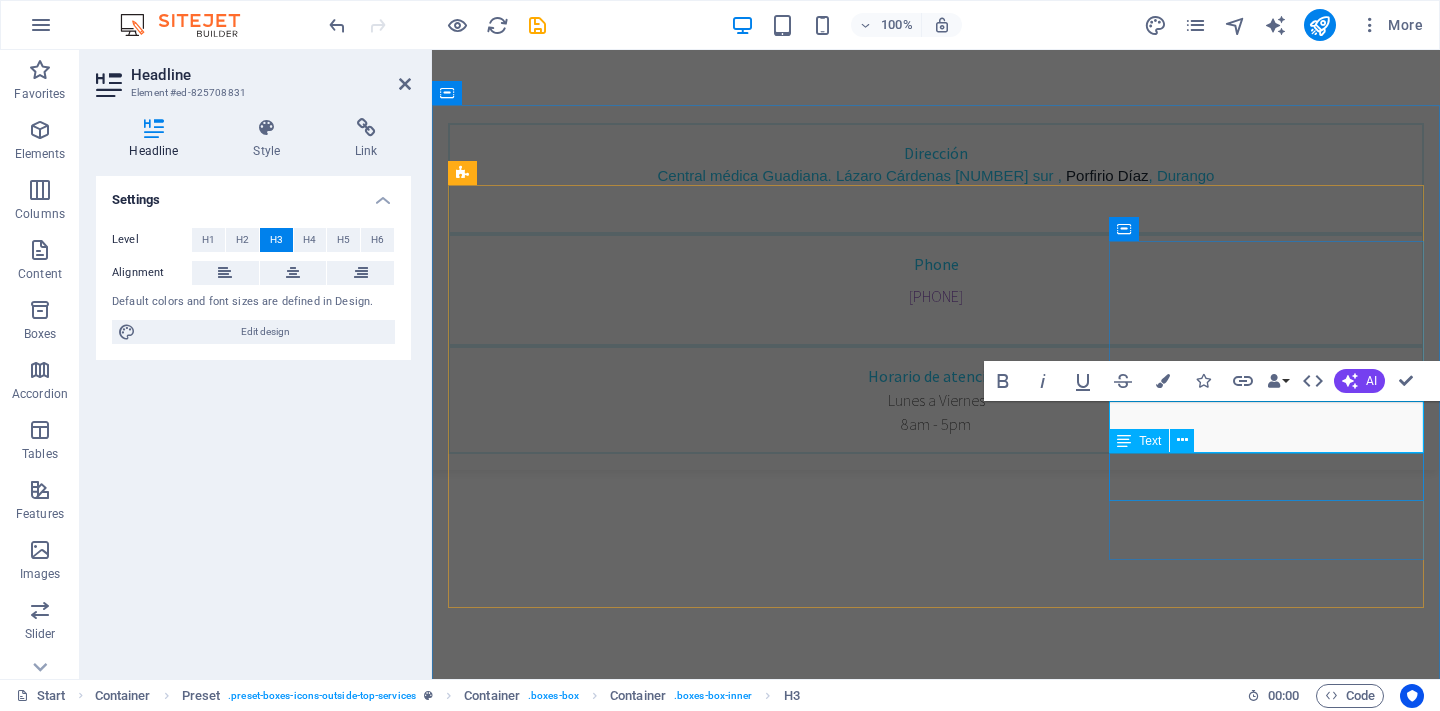click on "Lorem ipsum dolor sit amet, consectetur adipisicing elit. Veritatis, dolorem!" at bounding box center (936, 1809) 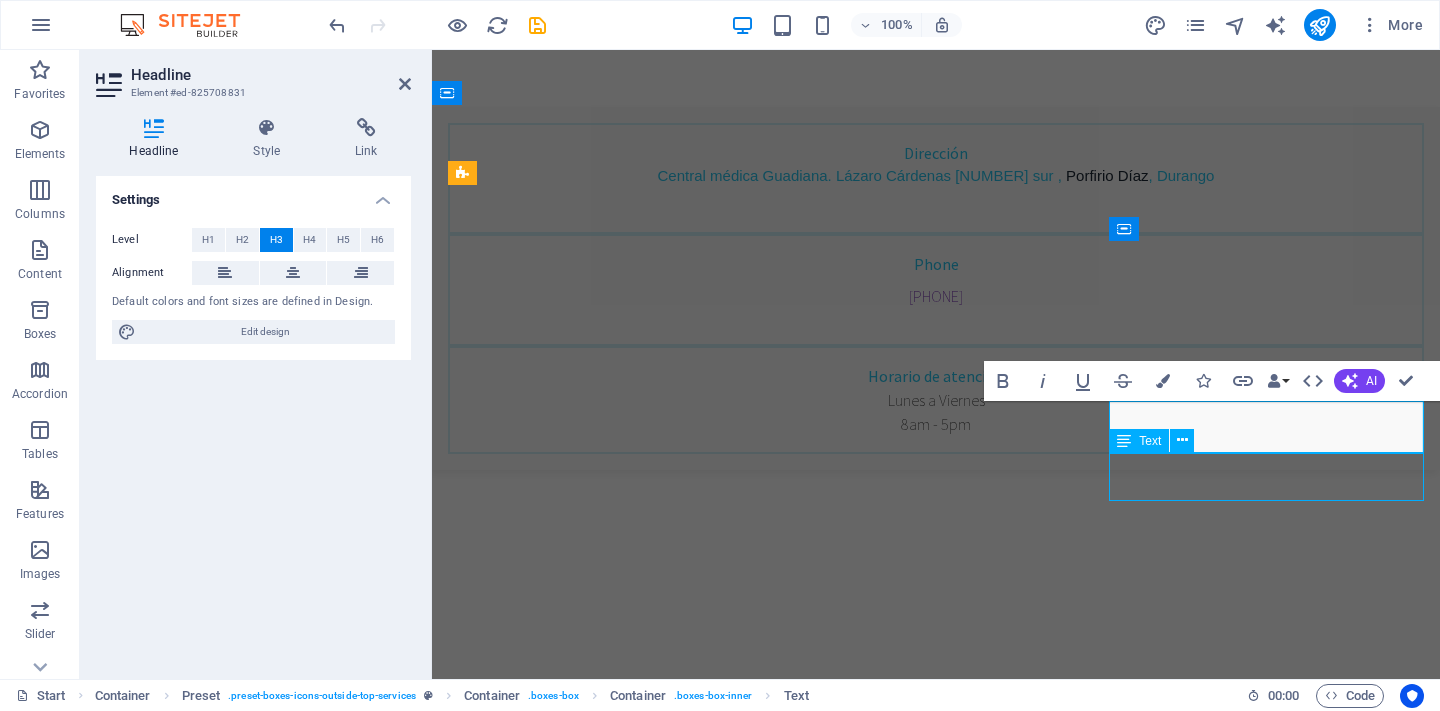 click on "Lorem ipsum dolor sit amet, consectetur adipisicing elit. Veritatis, dolorem!" at bounding box center [936, 1809] 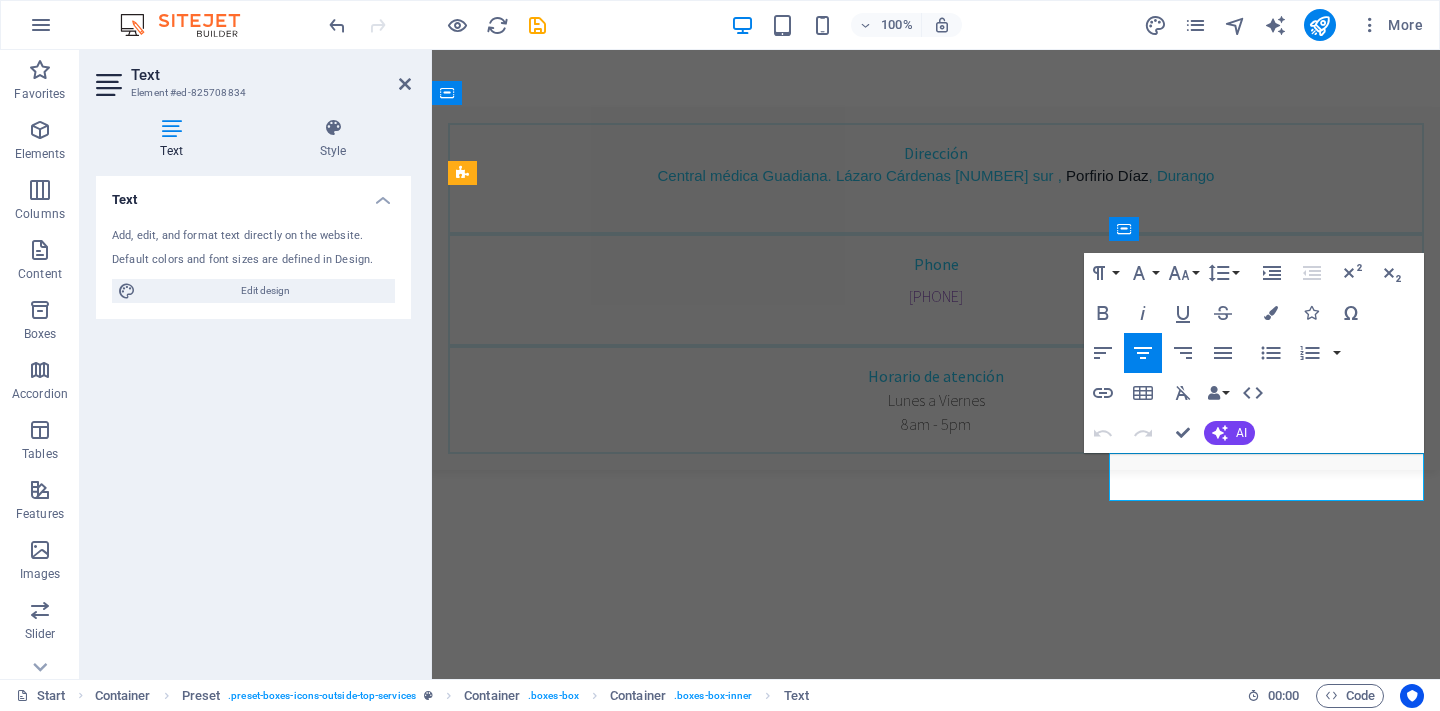 click on "Lorem ipsum dolor sit amet, consectetur adipisicing elit. Veritatis, dolorem!" at bounding box center (936, 1809) 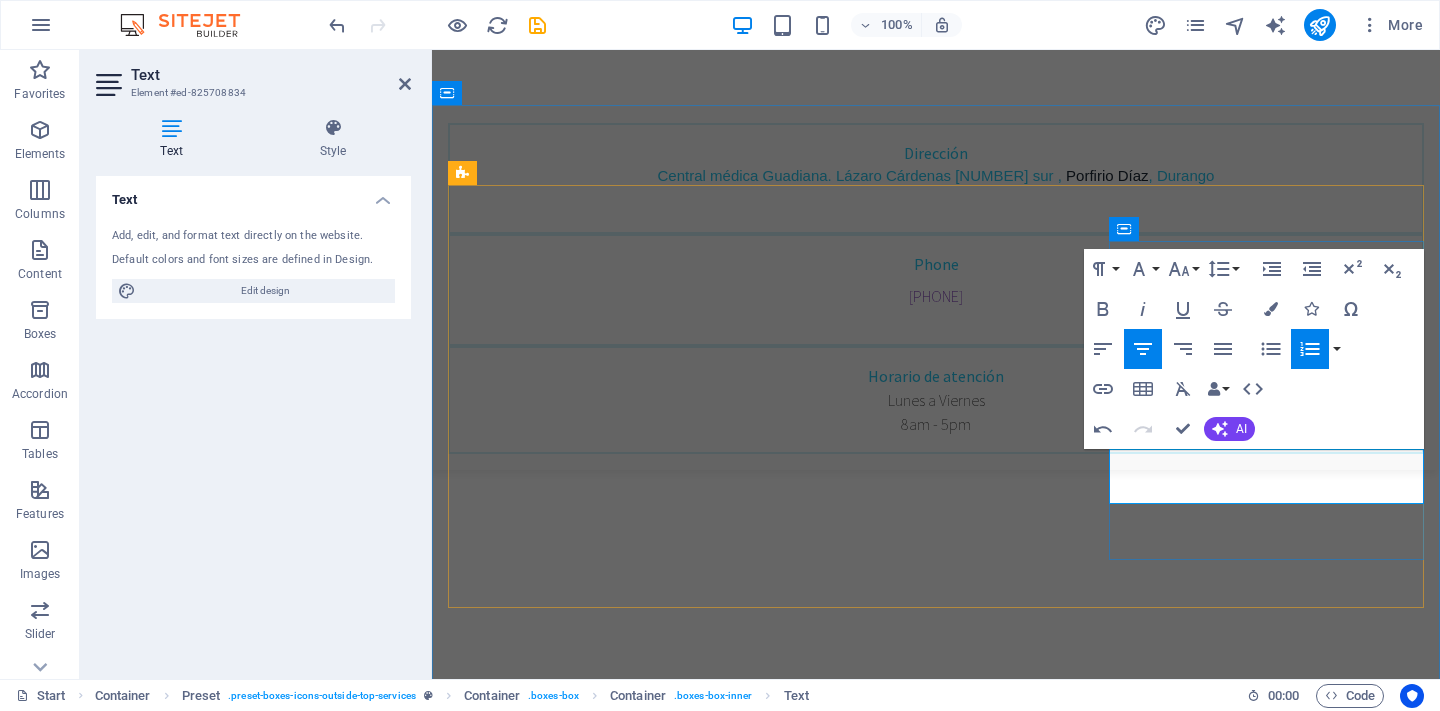click at bounding box center [936, 1823] 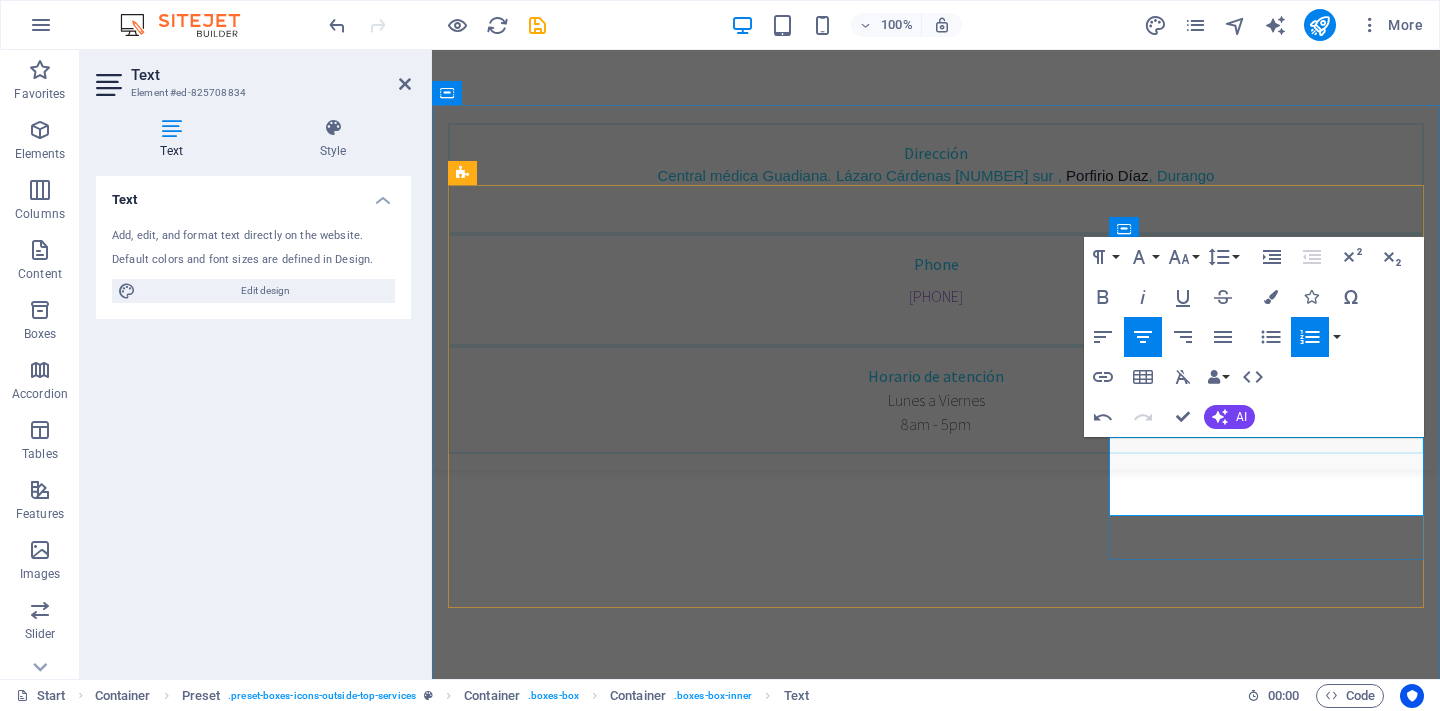 click on "Abordaje en Trastornos de la Deglución" at bounding box center (936, 1823) 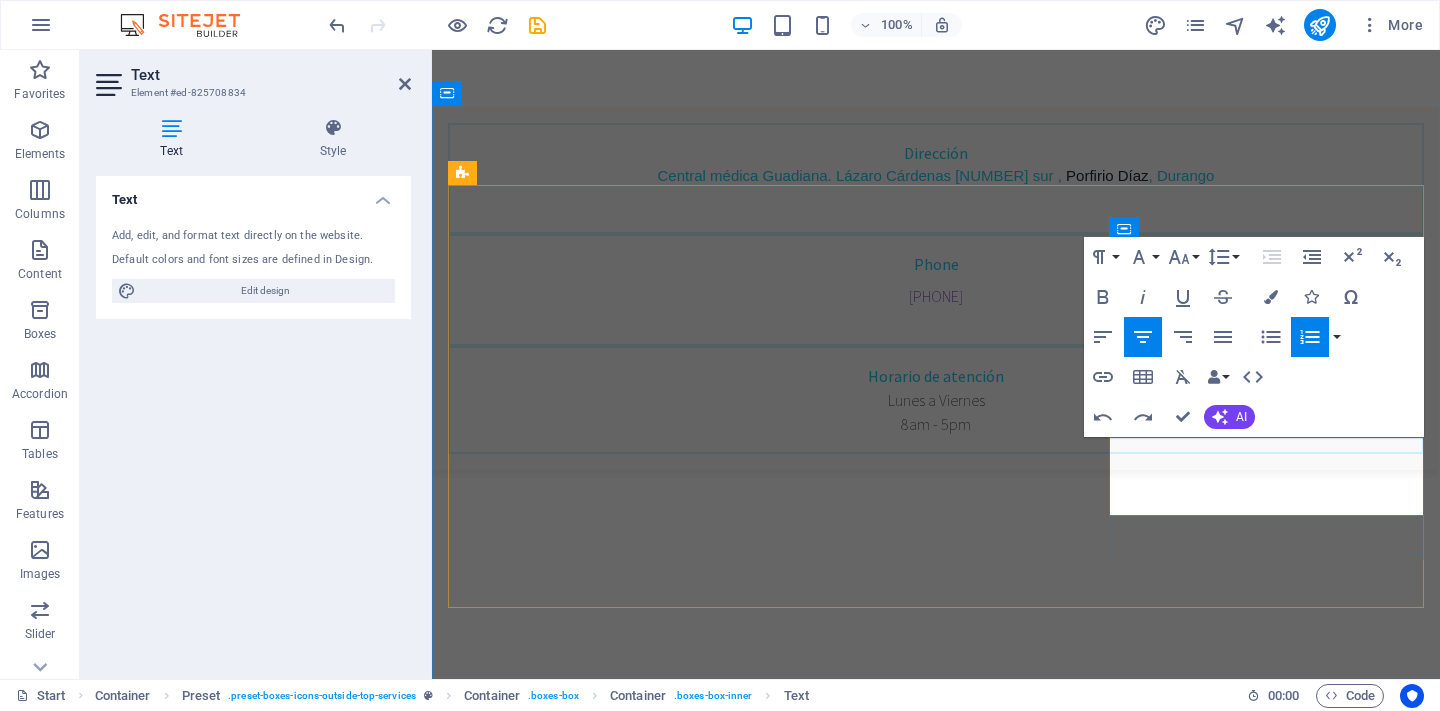 drag, startPoint x: 1168, startPoint y: 477, endPoint x: 1151, endPoint y: 475, distance: 17.117243 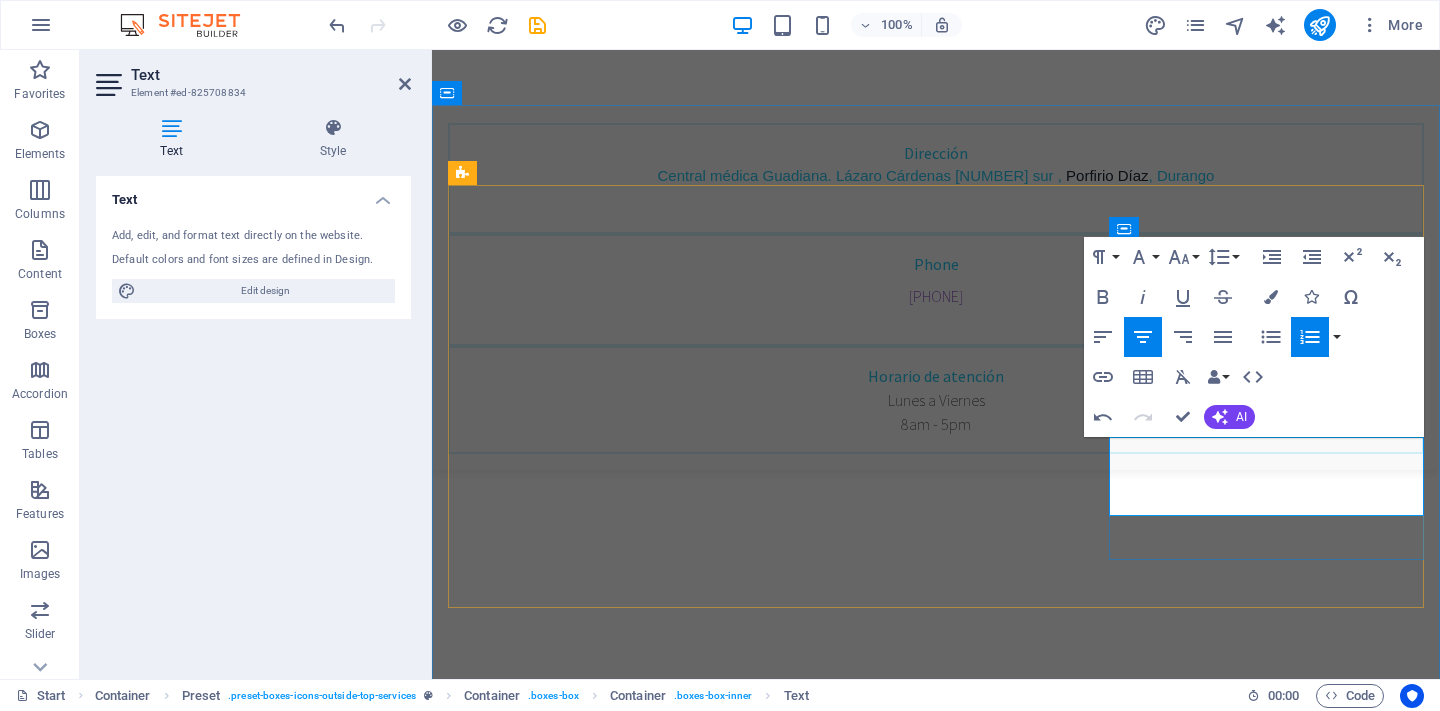 click on "Abordaje en Trastornos de la Deglución" at bounding box center [936, 1823] 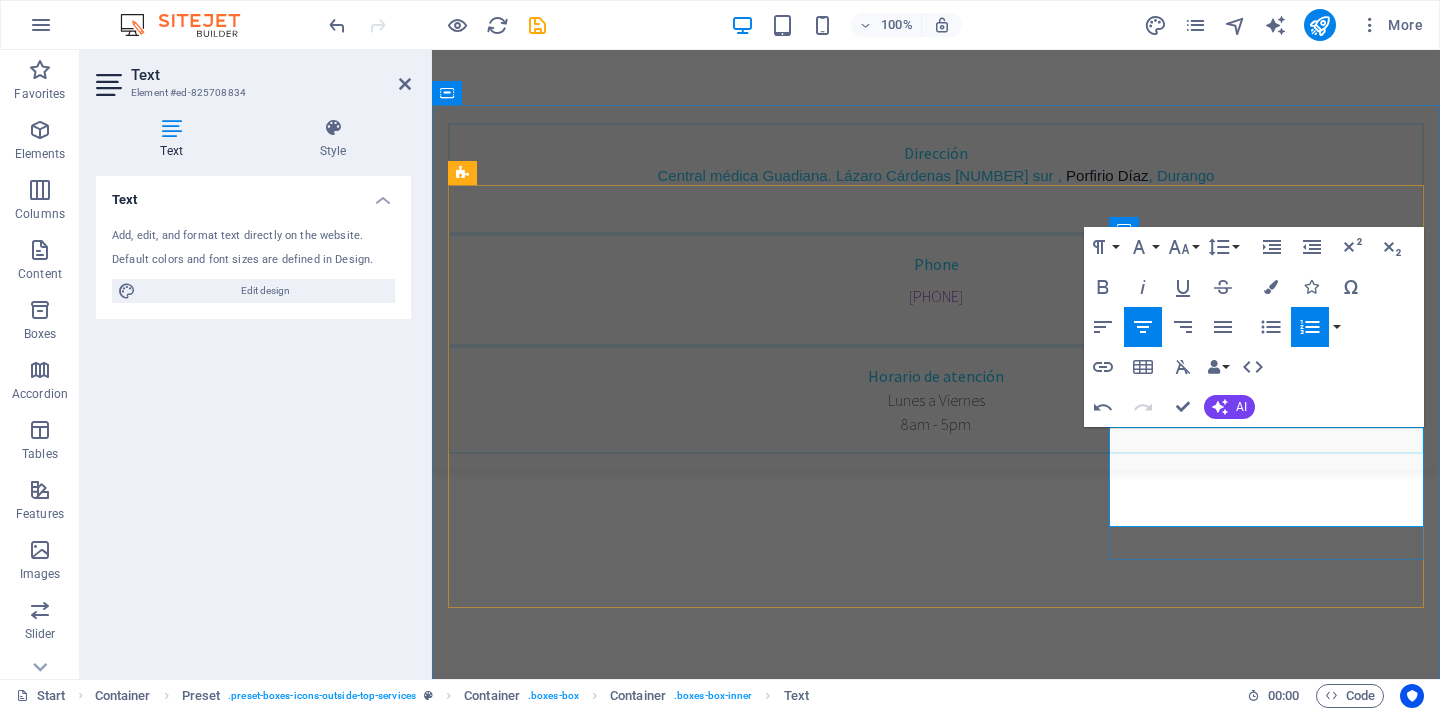 click at bounding box center (936, 1843) 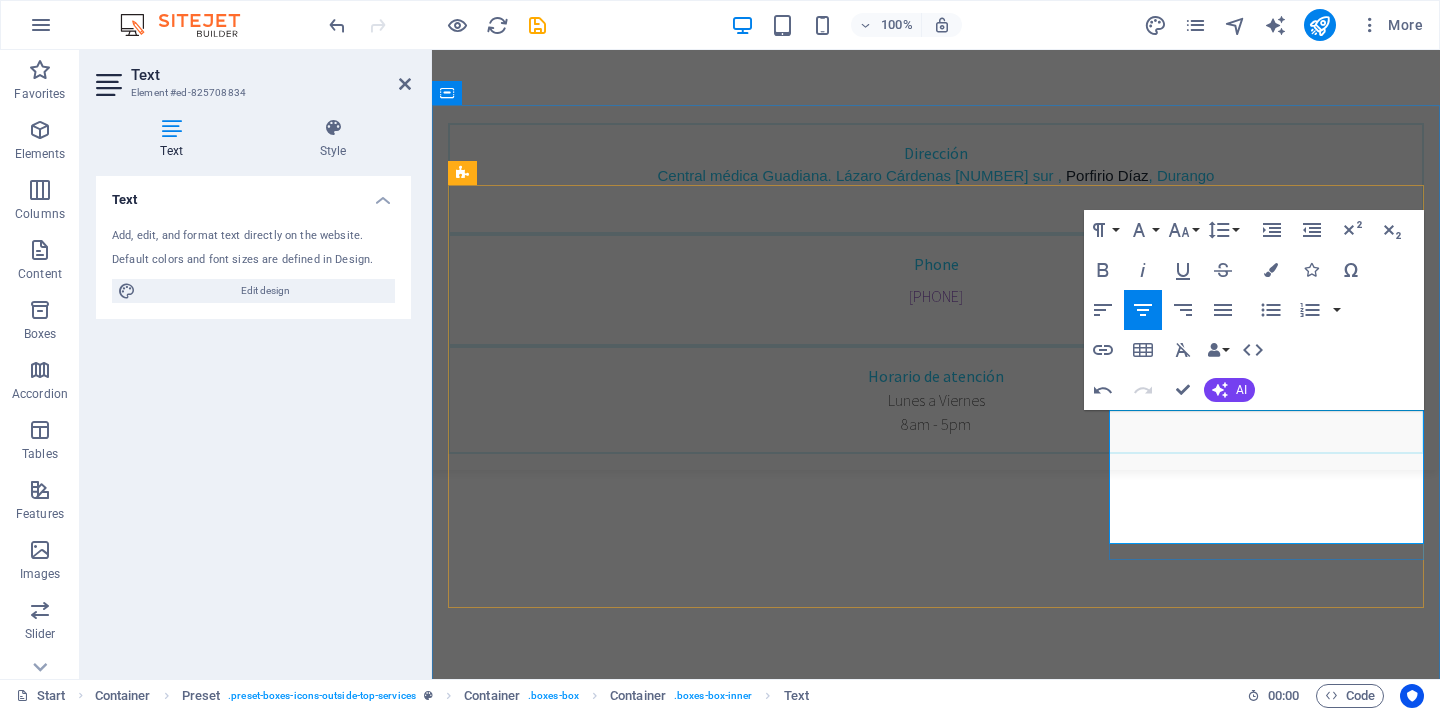 click on "Rehabilitación en Disfunciones del piso pélvico (Manejo no quirurgico) Abordaje en Trastornos de la Deglución Manejo de linfedema   Manejo de Dolor neuropático   Rehabilitación Neuro musculoesquelética" at bounding box center [936, 1855] 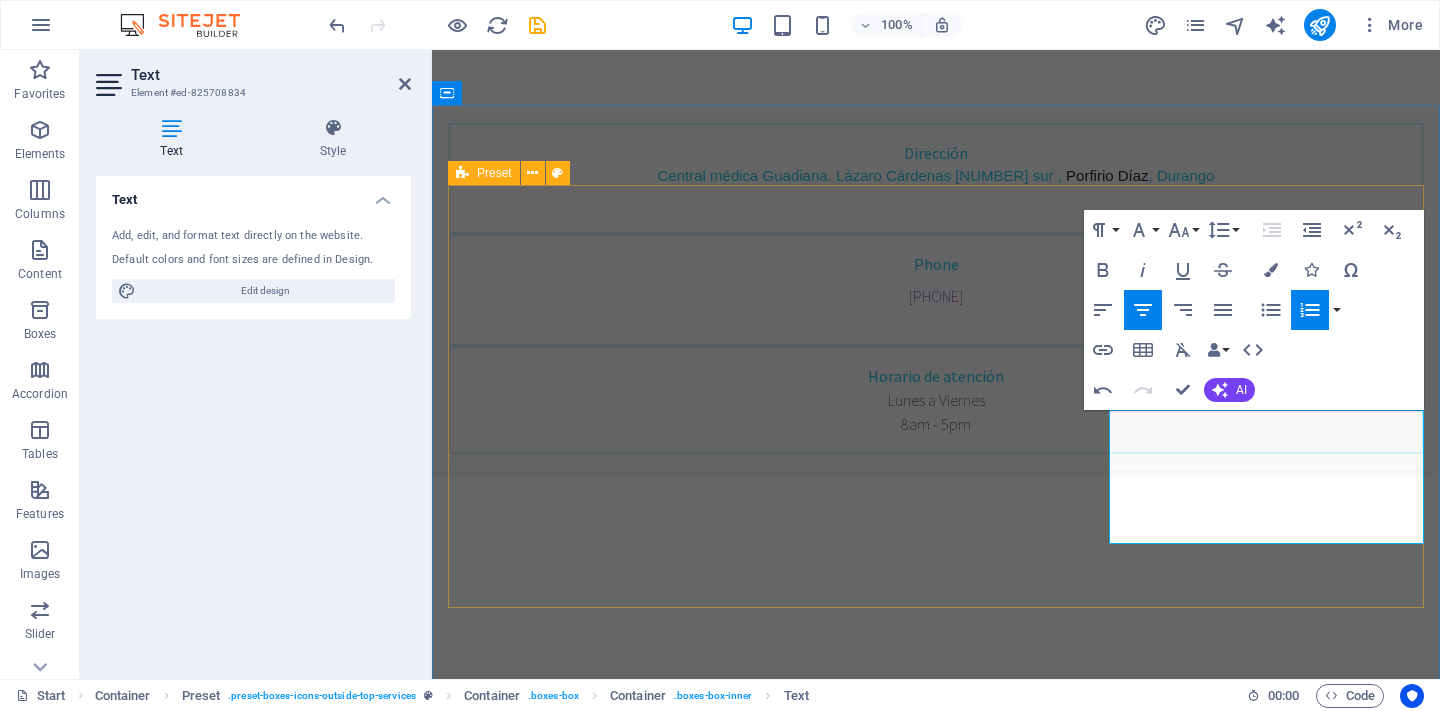 drag, startPoint x: 1384, startPoint y: 512, endPoint x: 1106, endPoint y: 411, distance: 295.77863 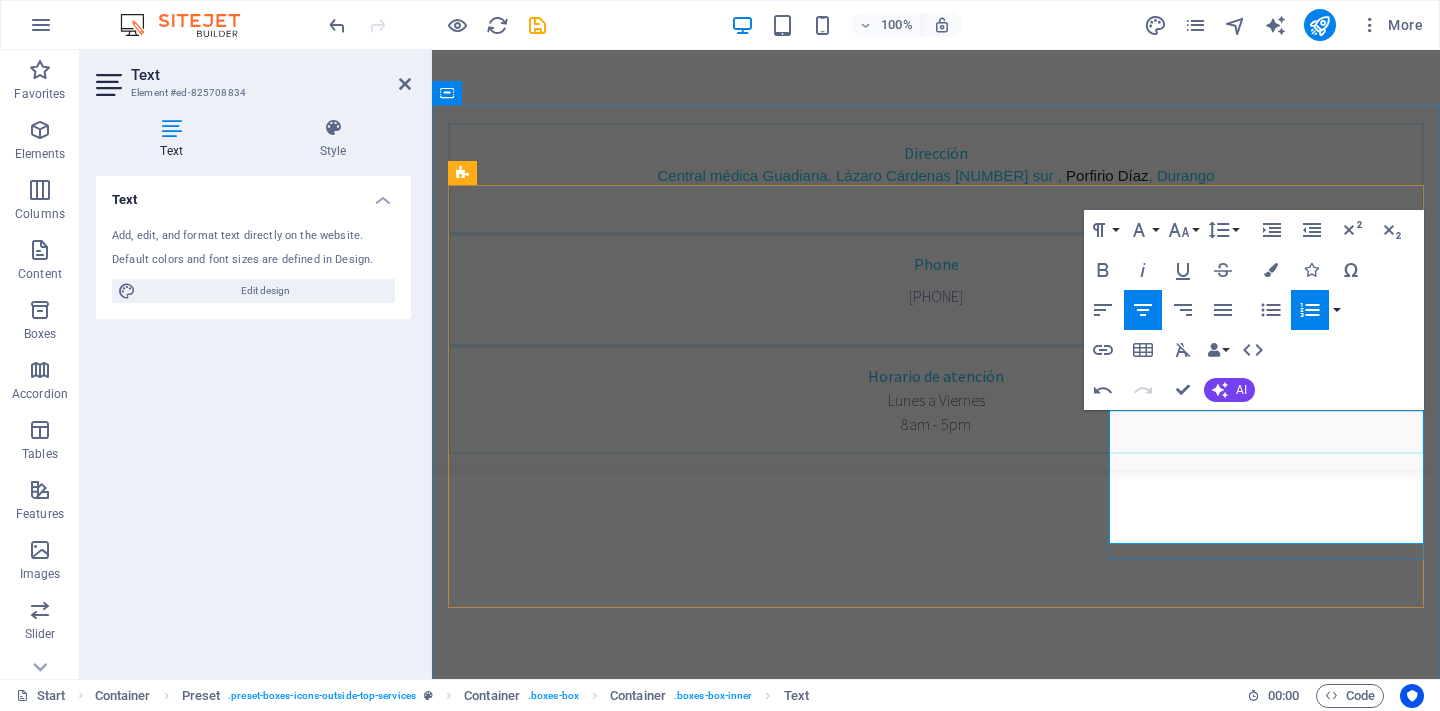 click at bounding box center [1337, 310] 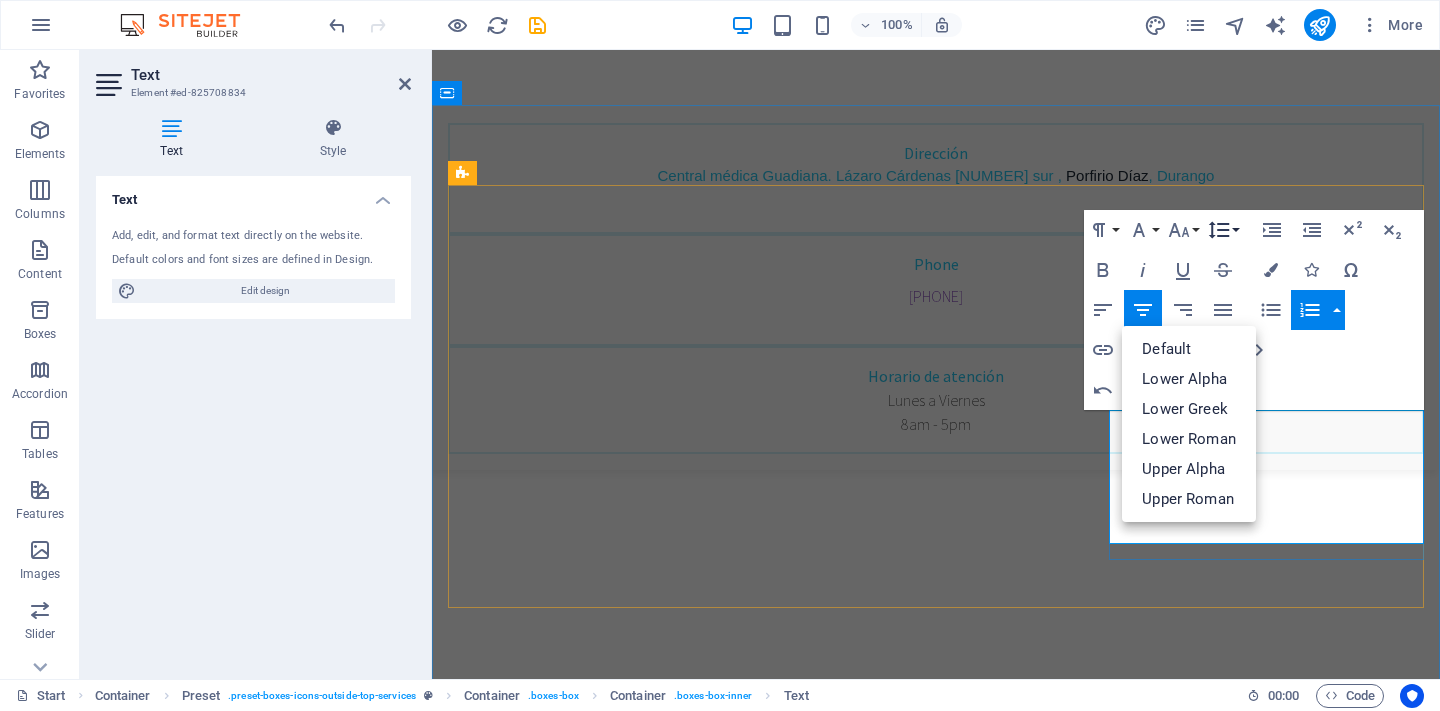 click 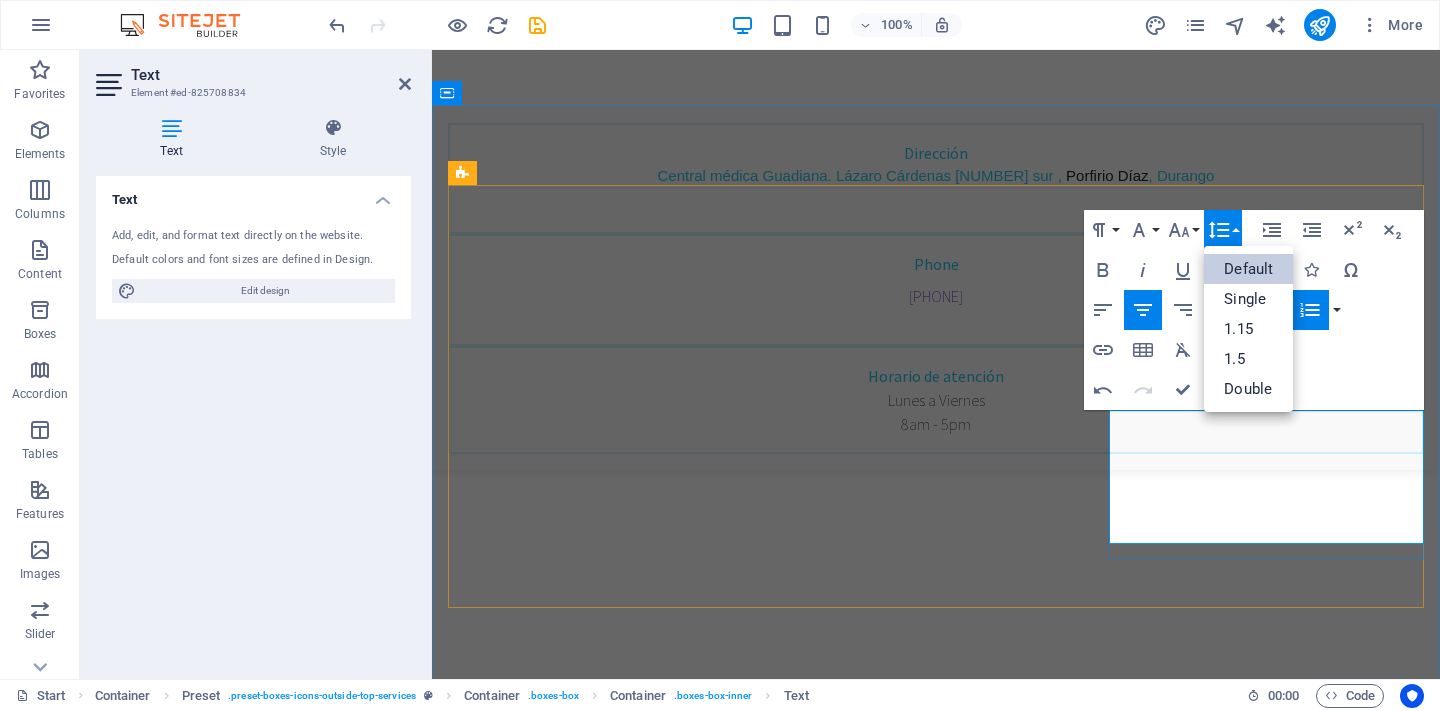 scroll, scrollTop: 0, scrollLeft: 0, axis: both 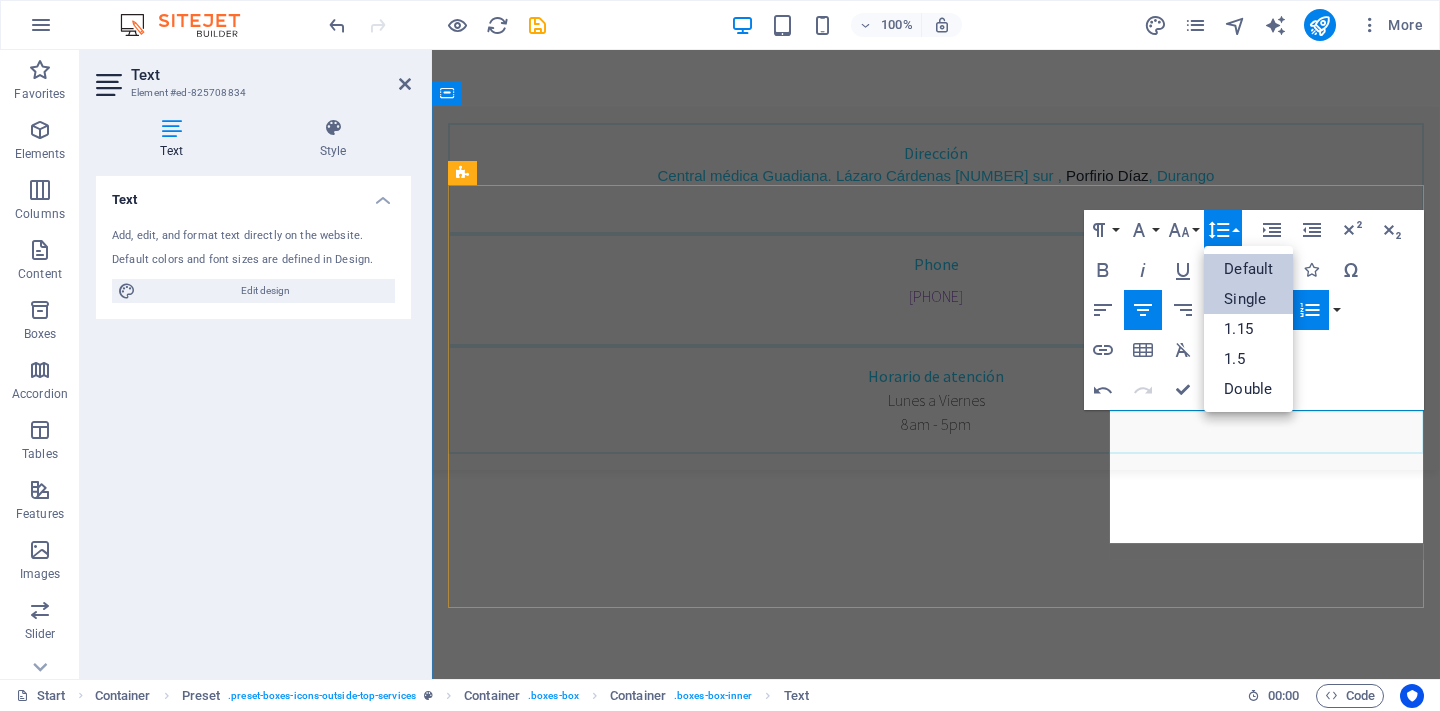 click on "Single" at bounding box center [1248, 299] 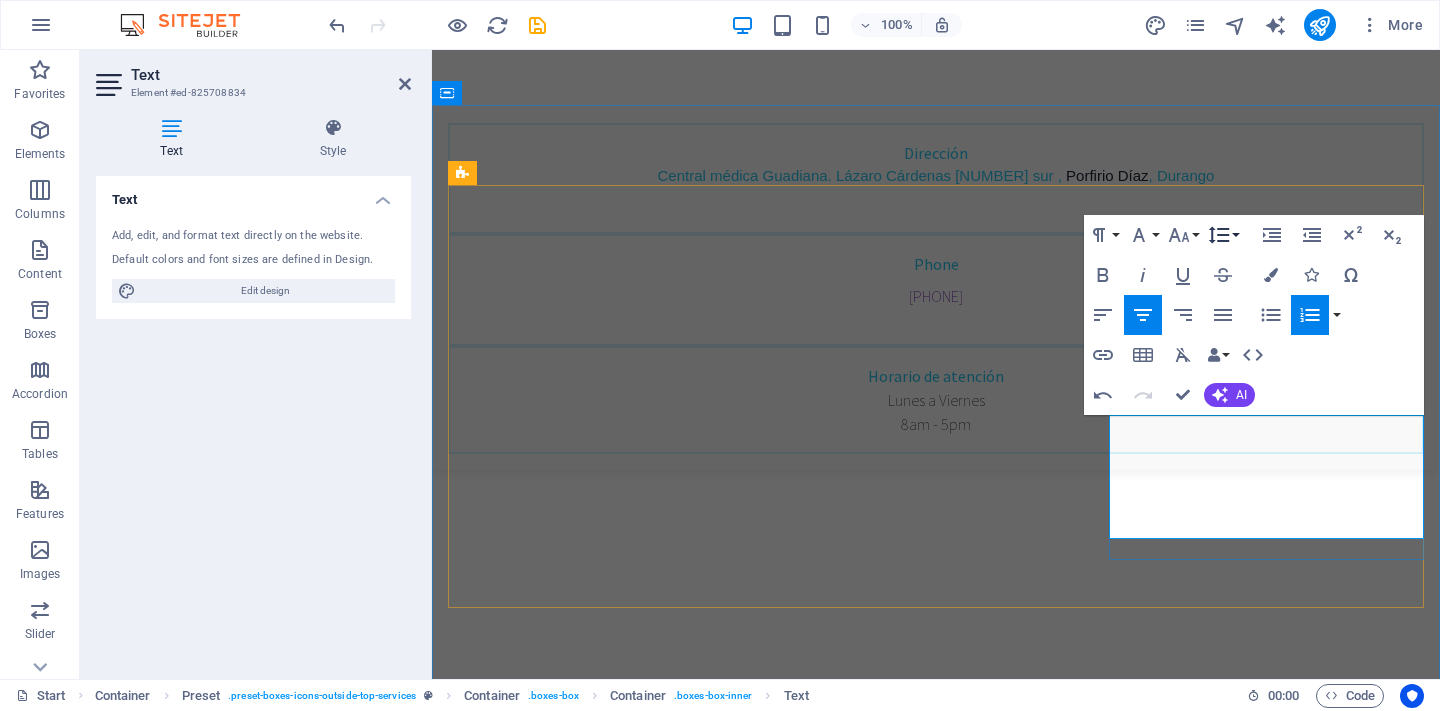 click on "Line Height" at bounding box center (1223, 235) 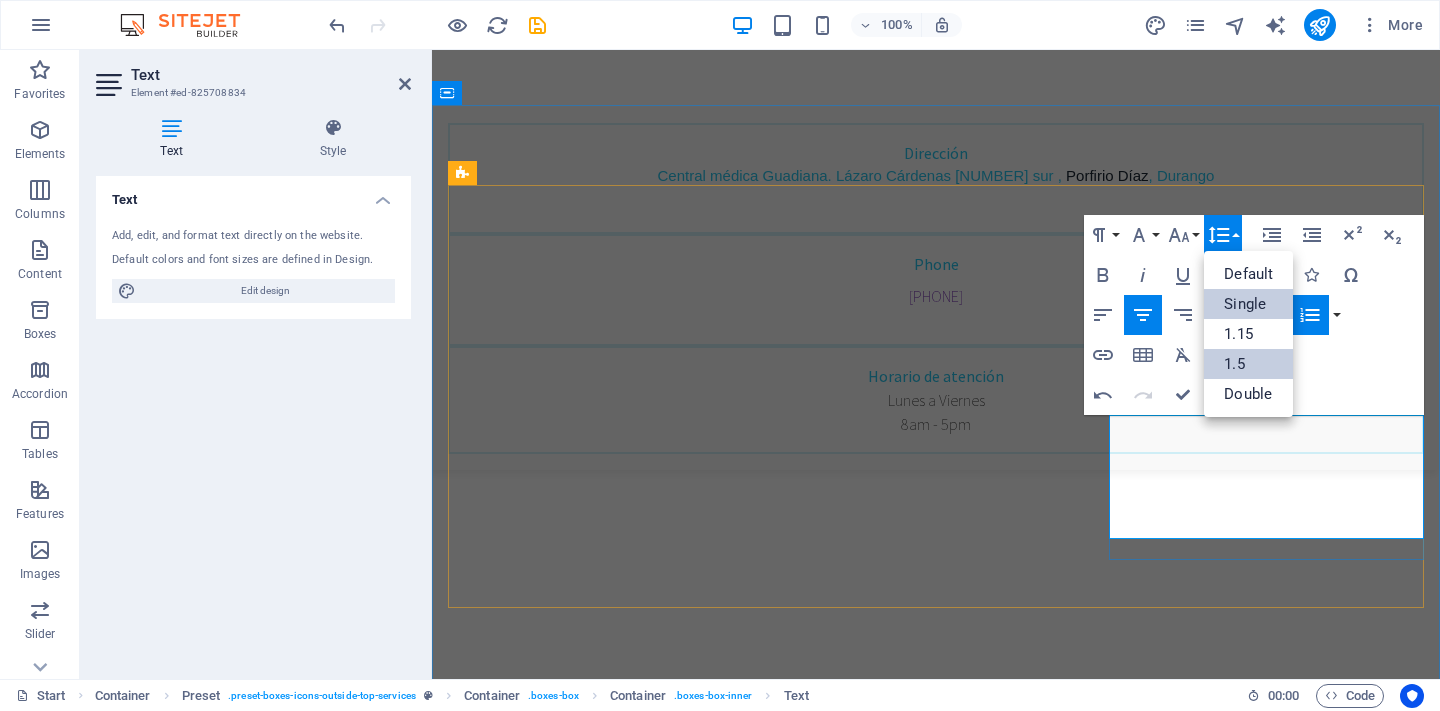 scroll, scrollTop: 0, scrollLeft: 0, axis: both 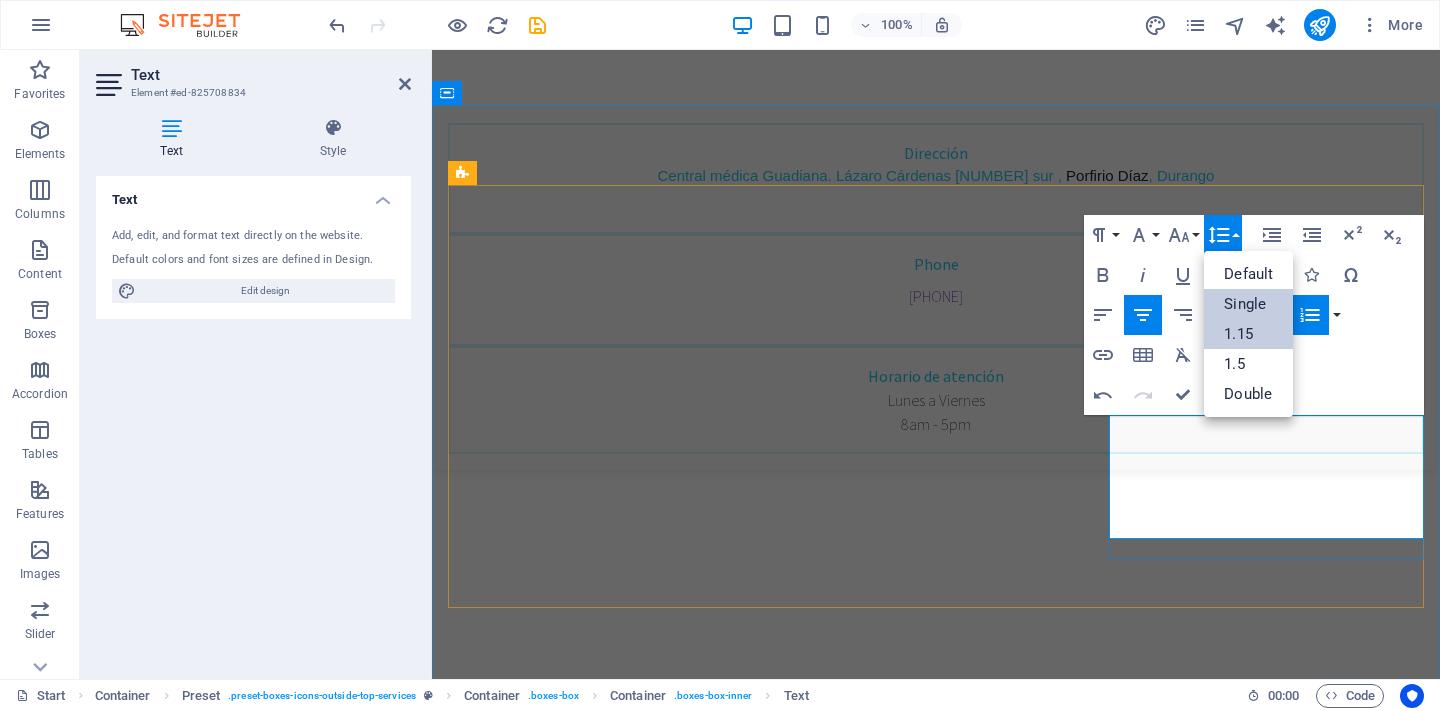 click on "1.15" at bounding box center [1248, 334] 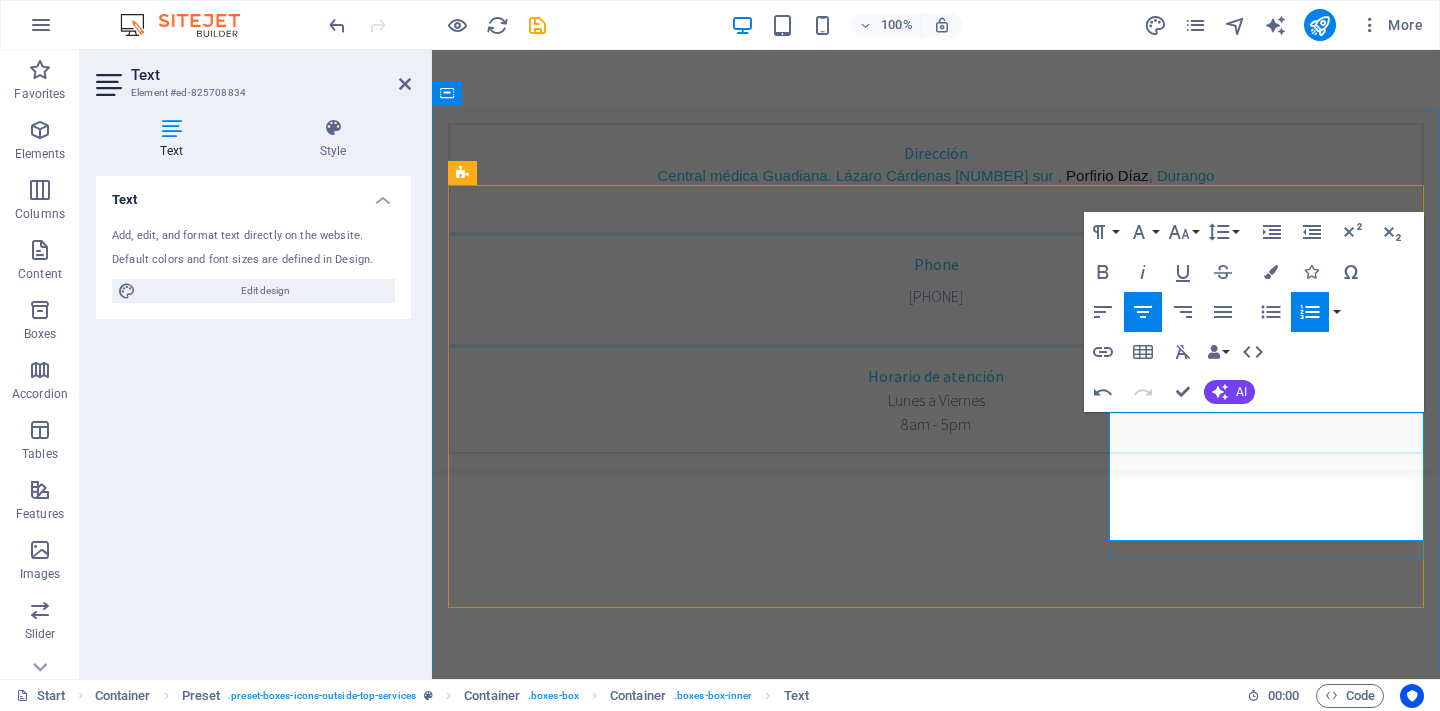click on "Rehabilitación en Disfunciones del piso pélvico (Manejo no quirurgico) Abordaje en Trastornos de la Deglución Manejo de linfedema   Manejo de Dolor neuropático   Rehabilitación Neuro musculoesquelética" at bounding box center (936, 1856) 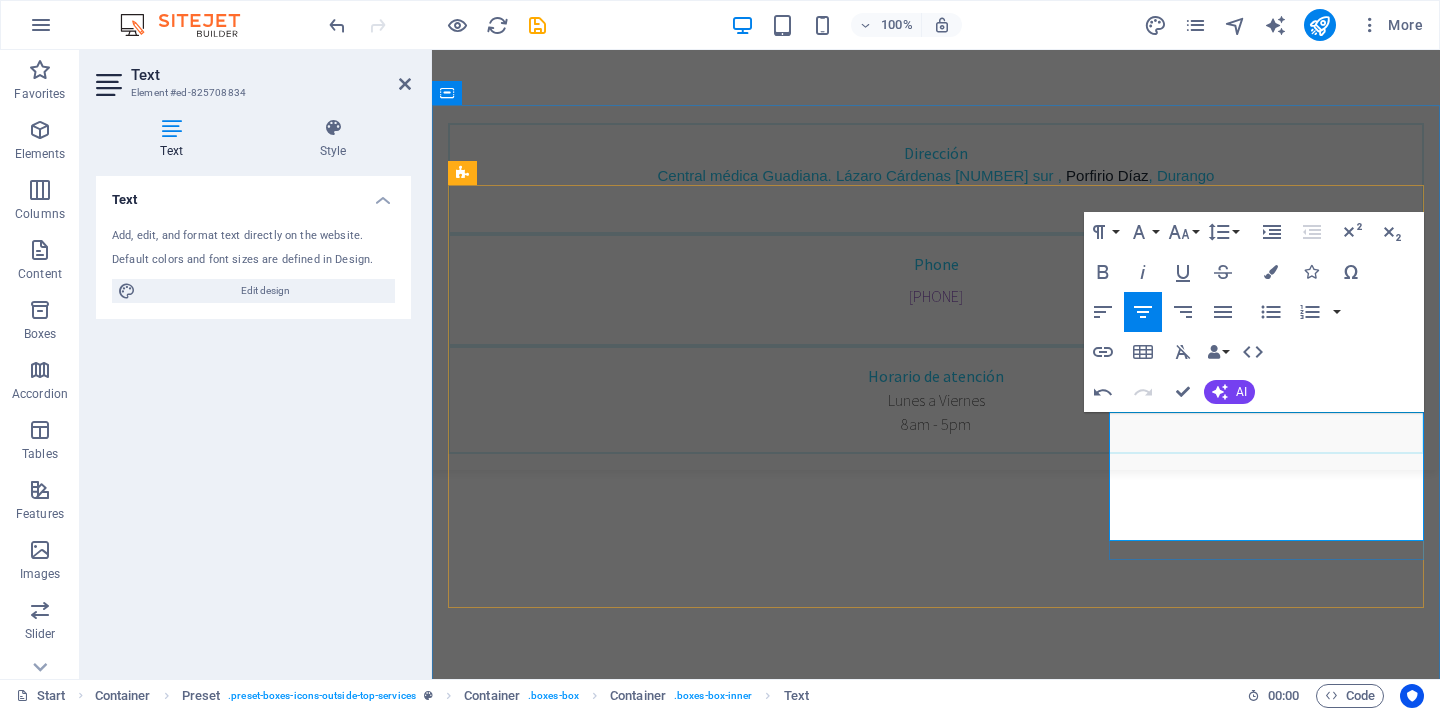 click on "Manejo de Dolor neuropático   Rehabilitación Neuro musculoesquelética" at bounding box center [936, 1871] 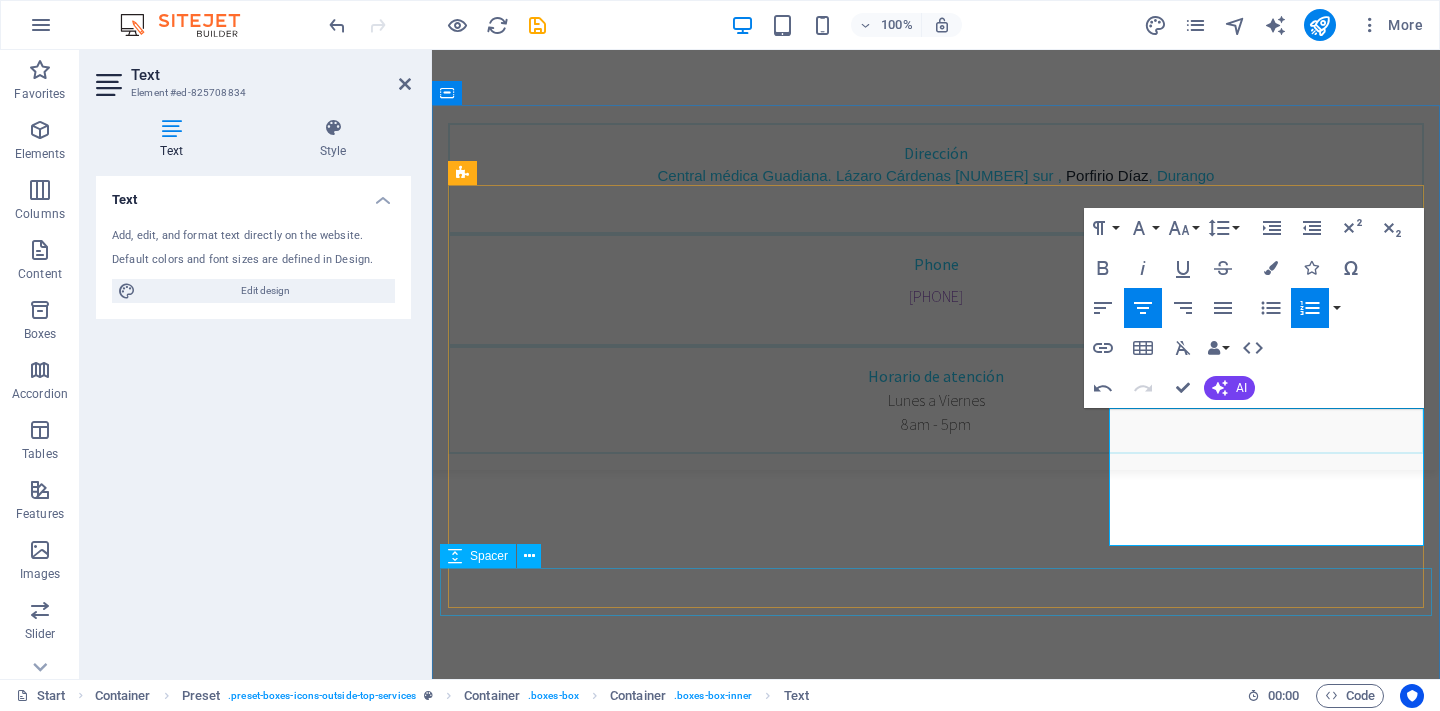 click at bounding box center (936, 1955) 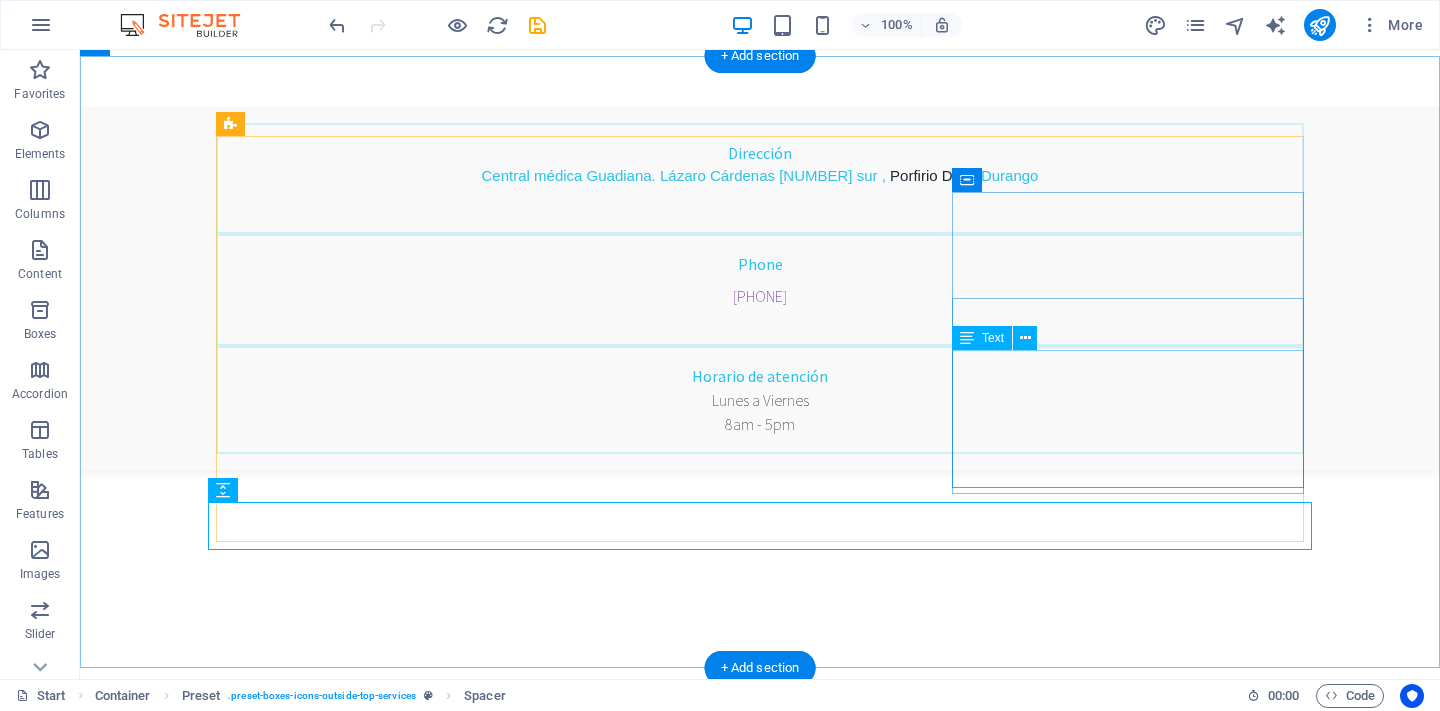 click on "Rehabilitación en Disfunciones del piso pélvico (Manejo no quirurgico) Abordaje en Trastornos de la Deglución Manejo de linfedema   Manejo de Dolor neuropático   Rehabilitación Neuro musculoesquelética" at bounding box center [760, 1860] 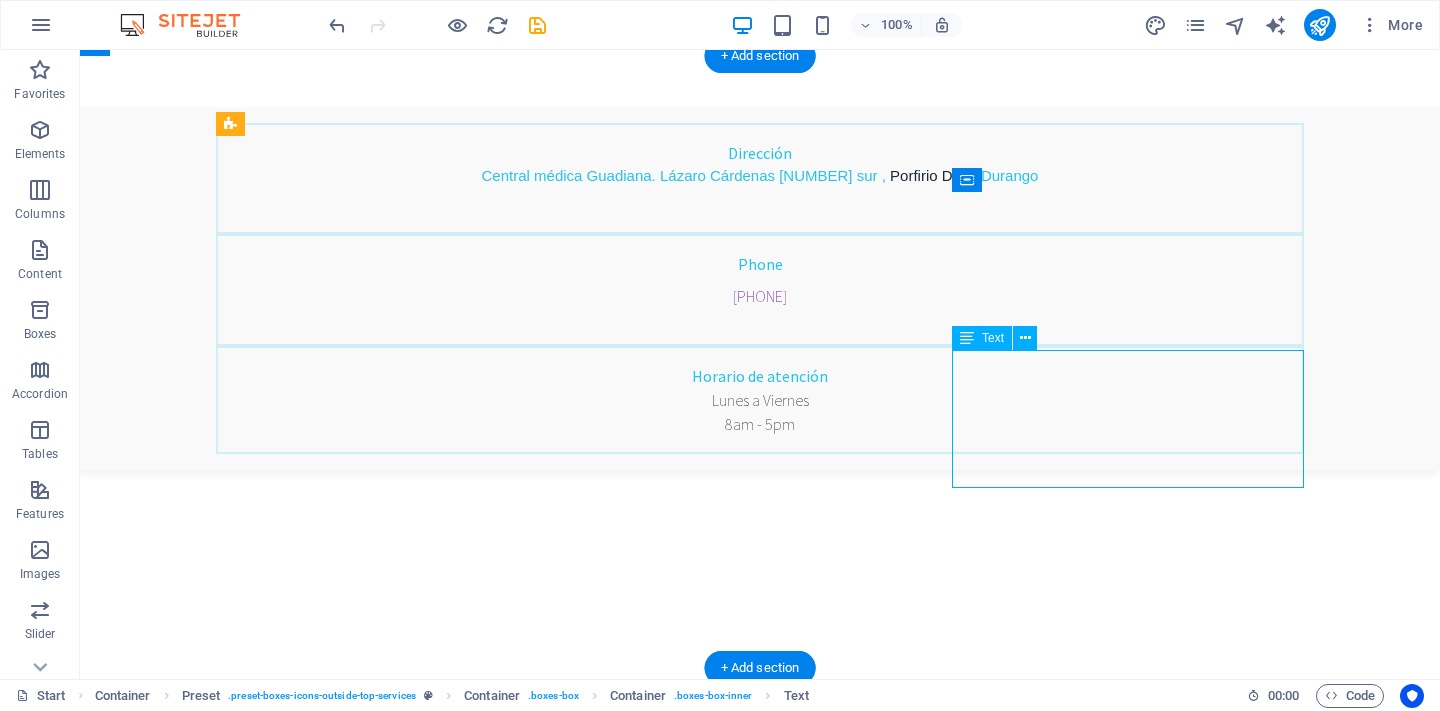 click on "Rehabilitación en Disfunciones del piso pélvico (Manejo no quirurgico) Abordaje en Trastornos de la Deglución Manejo de linfedema   Manejo de Dolor neuropático   Rehabilitación Neuro musculoesquelética" at bounding box center (760, 1860) 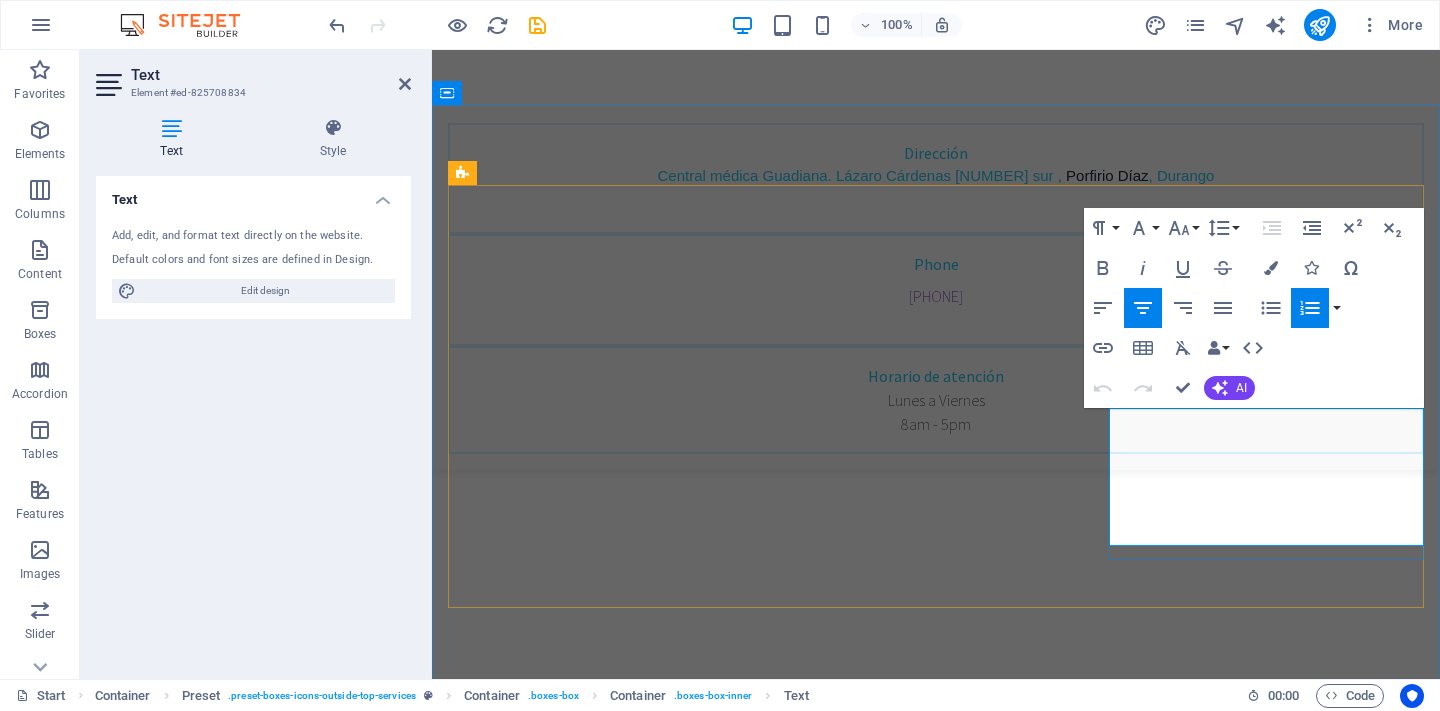 drag, startPoint x: 1401, startPoint y: 509, endPoint x: 1125, endPoint y: 399, distance: 297.11276 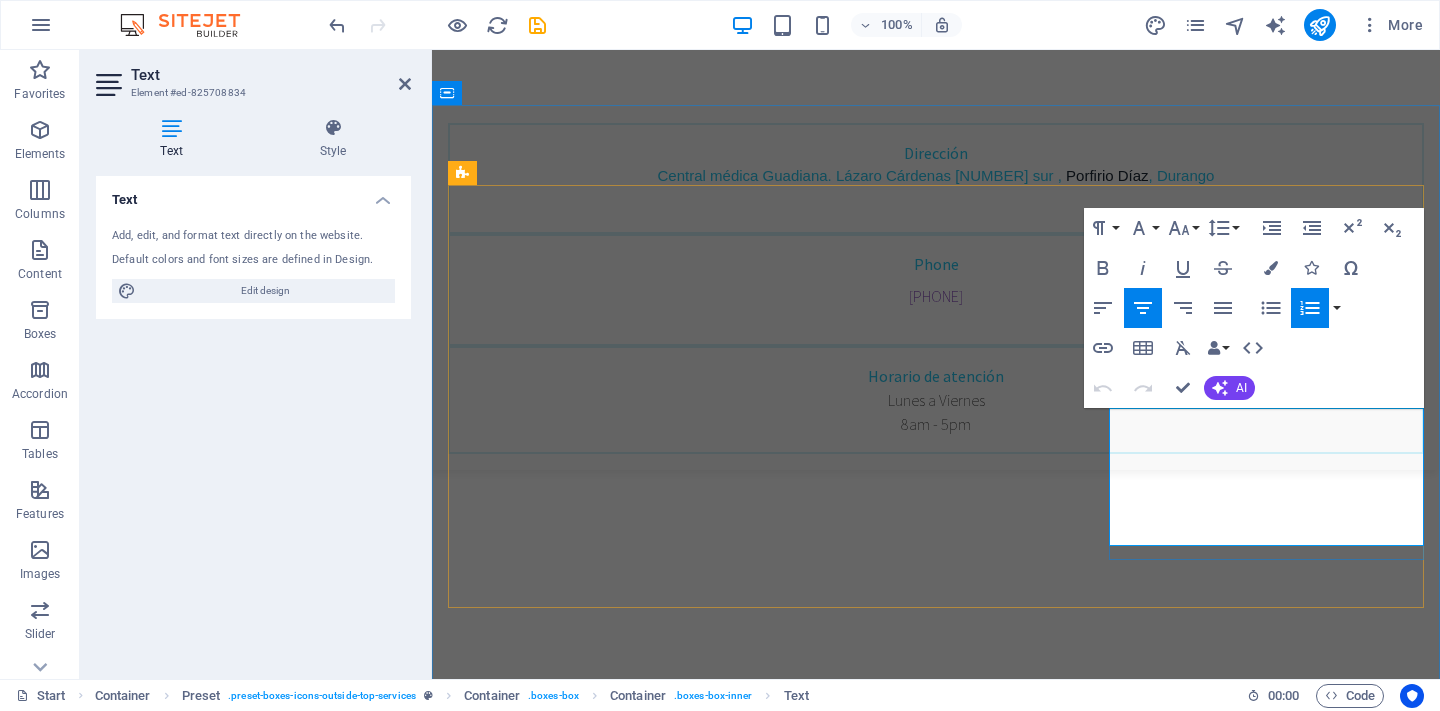 click on "Paragraph Format Normal Heading 1 Heading 2 Heading 3 Heading 4 Heading 5 Heading 6 Code Font Family Arial Georgia Impact Tahoma Times New Roman Verdana Source Sans Pro Font Size 8 9 10 11 12 14 18 24 30 36 48 60 72 96 Line Height Default Single 1.15 1.5 Double" at bounding box center [1163, 228] 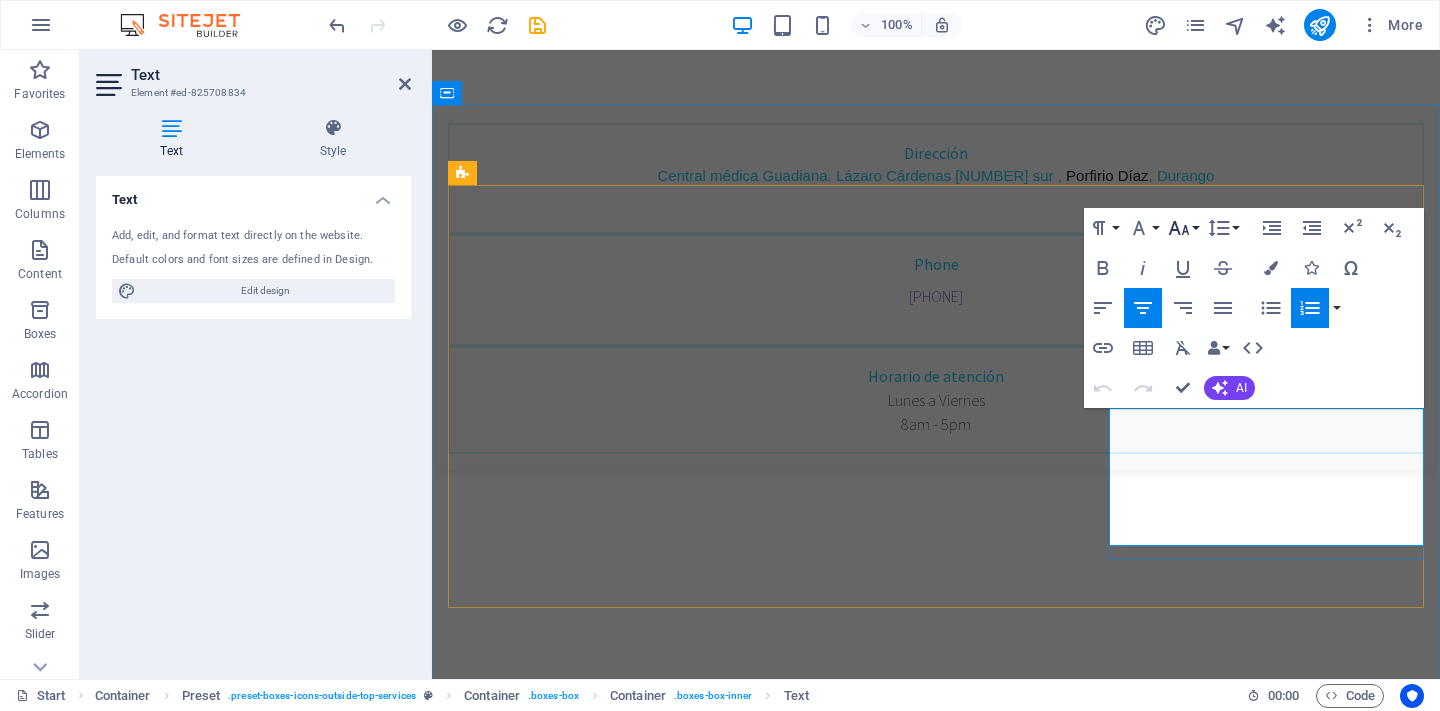click 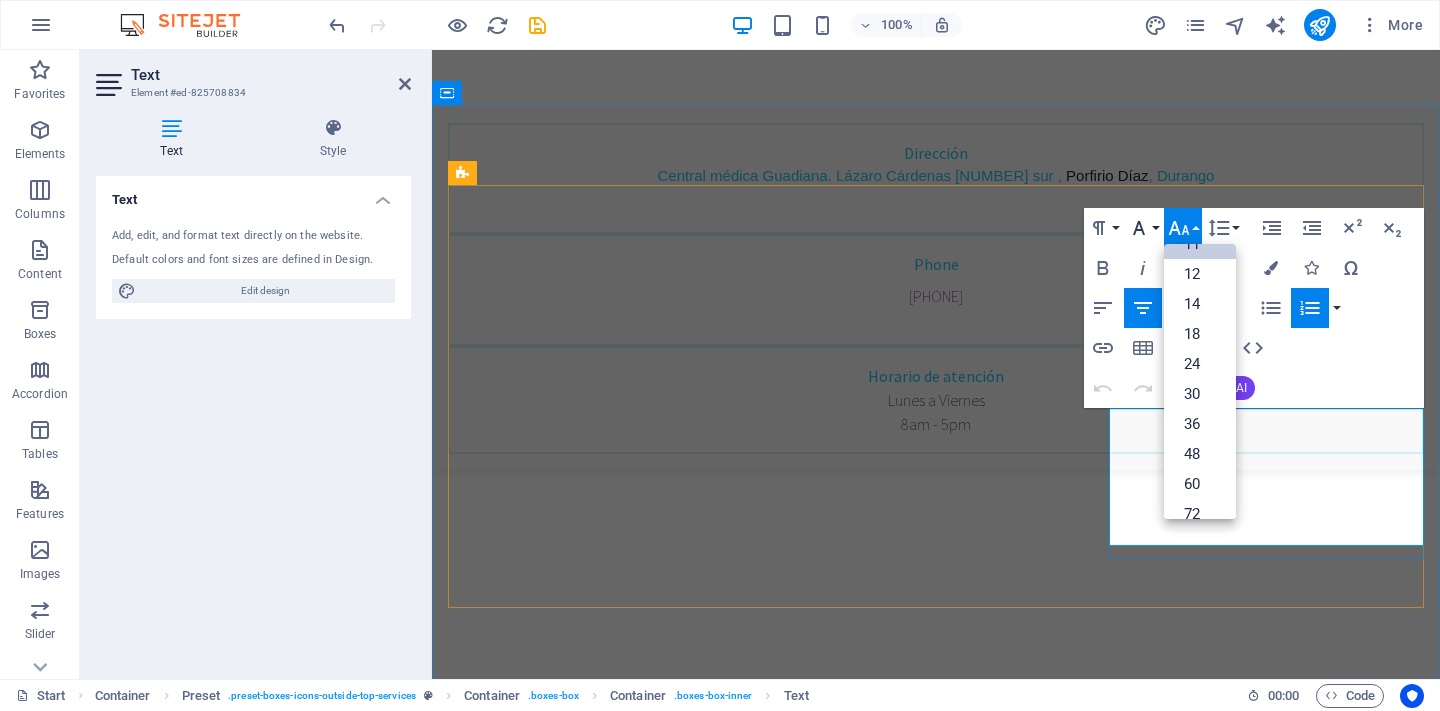 click 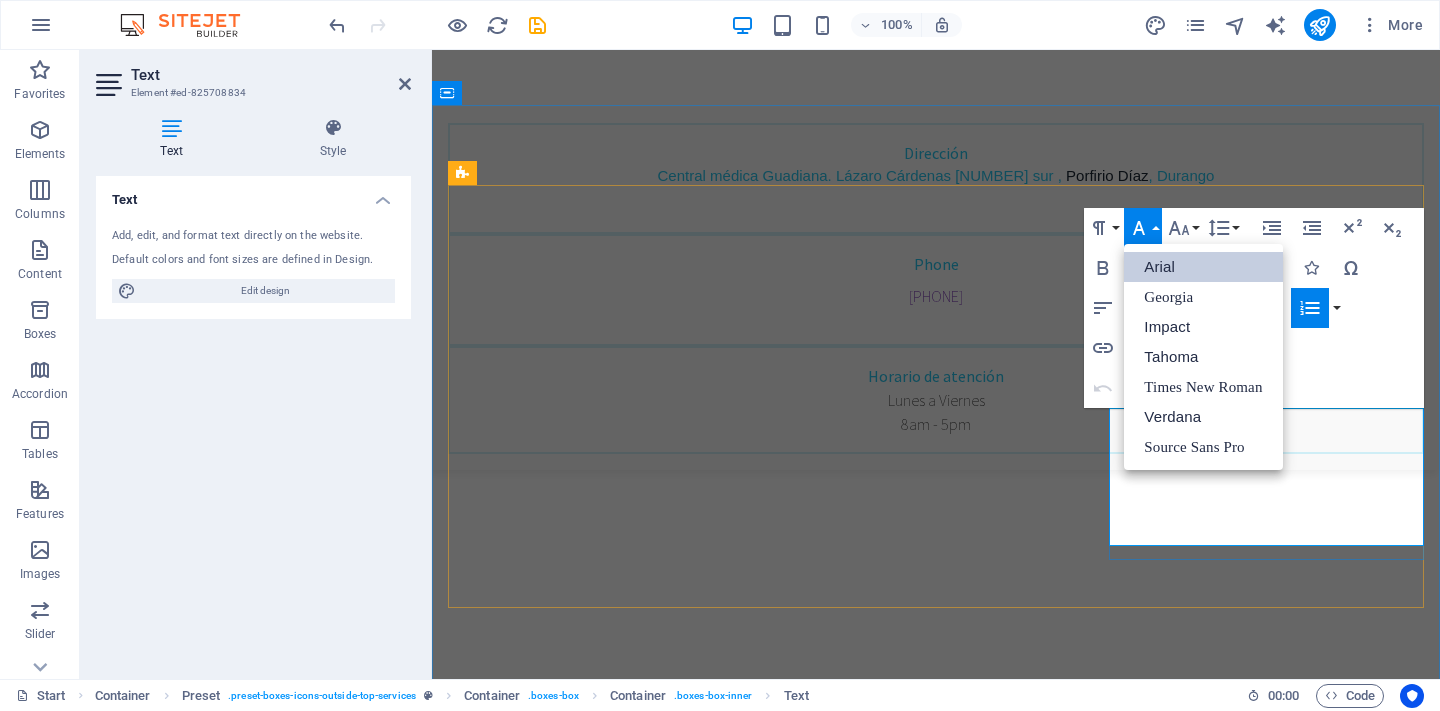 scroll, scrollTop: 0, scrollLeft: 0, axis: both 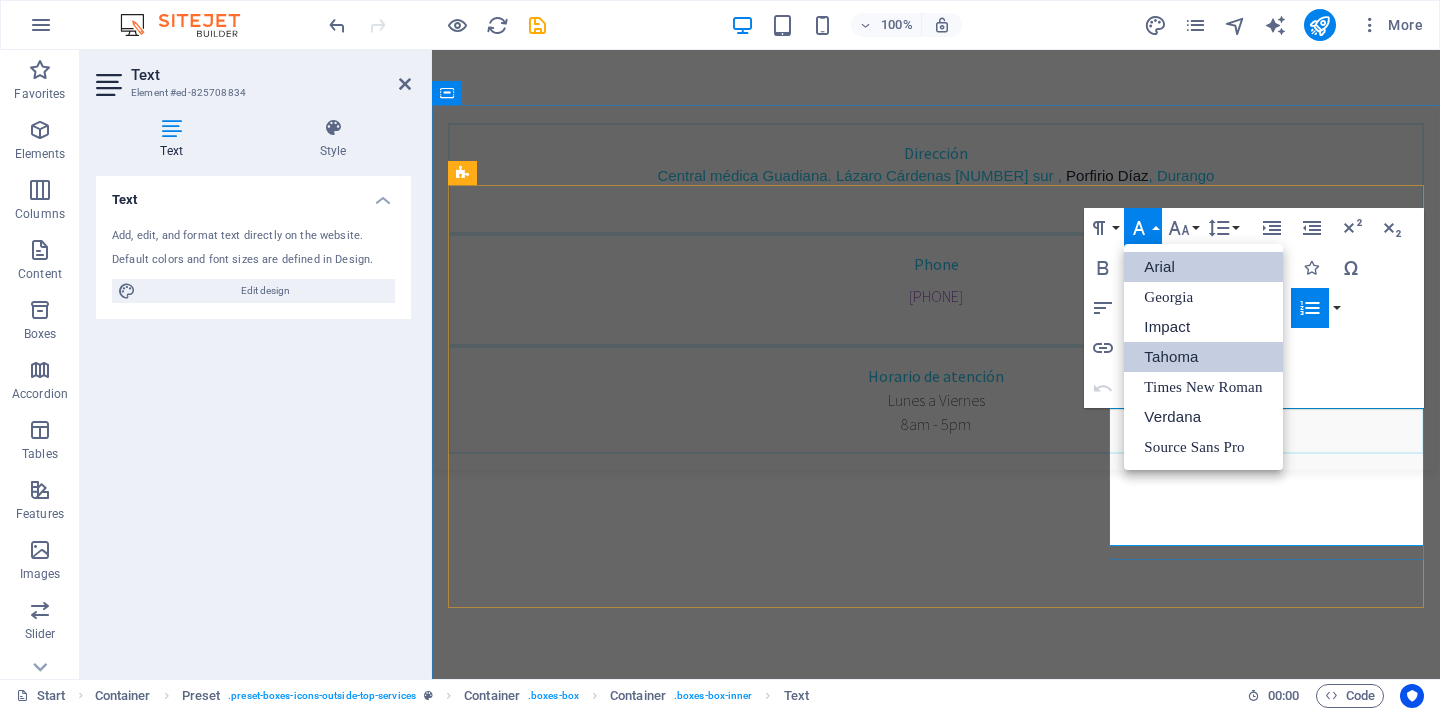 click on "Tahoma" at bounding box center (1203, 357) 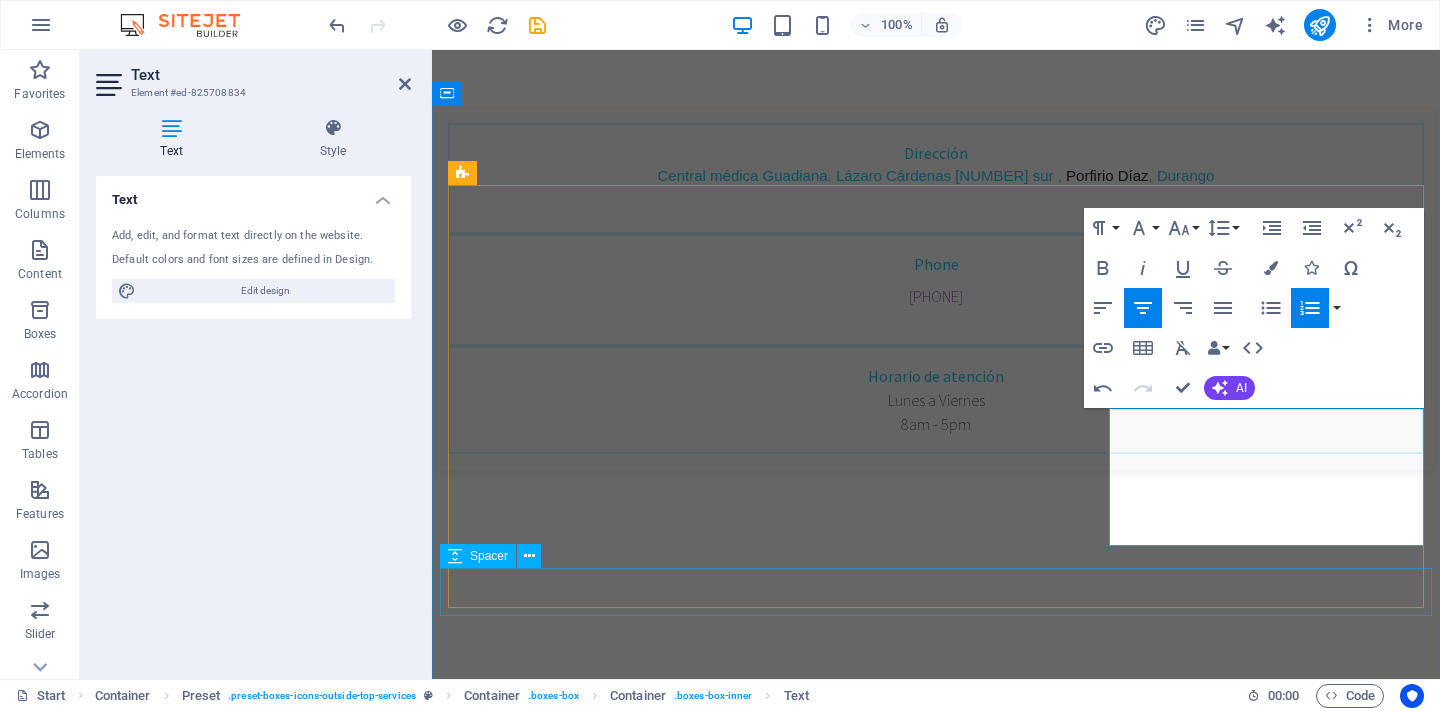 click on "All Dental Services" at bounding box center (936, 1994) 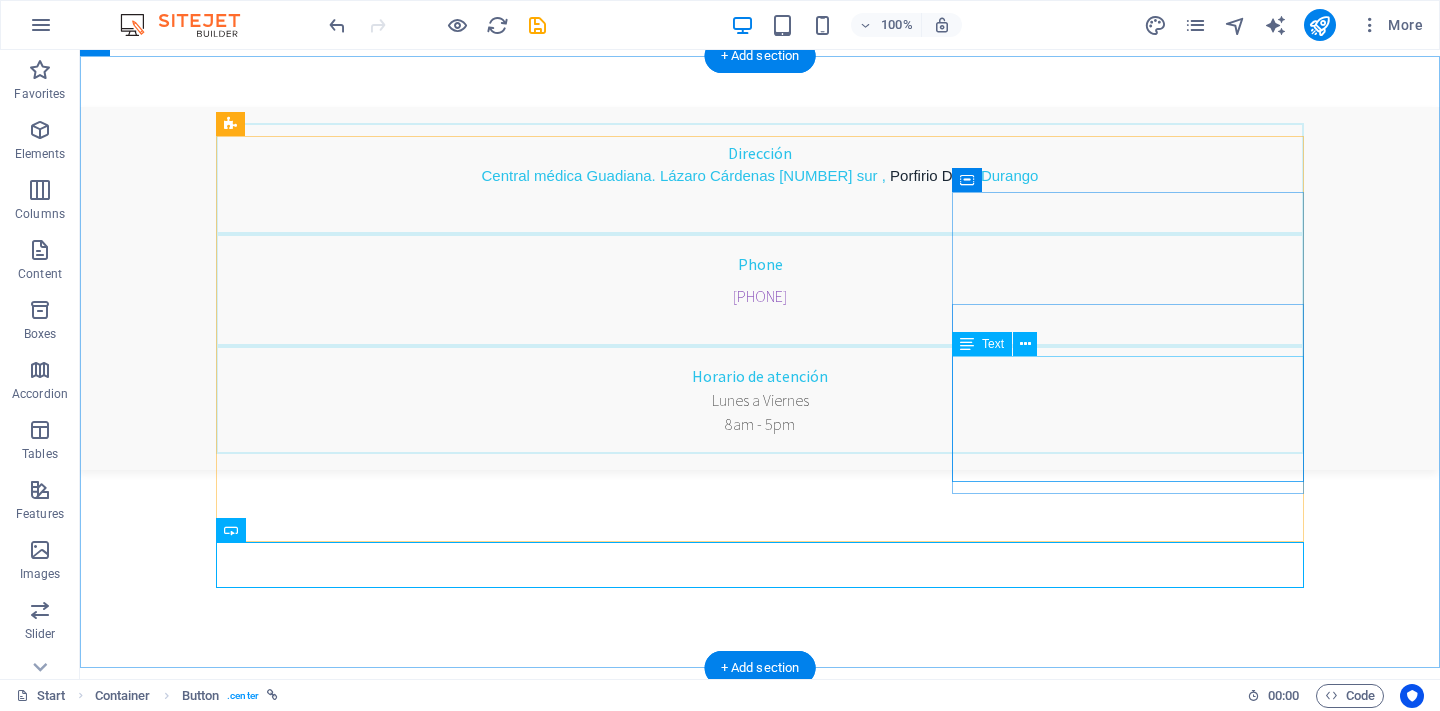 click on "Rehabilitación en Disfunciones del piso pélvico (Manejo no quirurgico) Abordaje en Trastornos de la Deglución Manejo de linfedema  Manejo de Dolor neuropático   Rehabilitación Neuro musculoesquelética" at bounding box center (760, 1860) 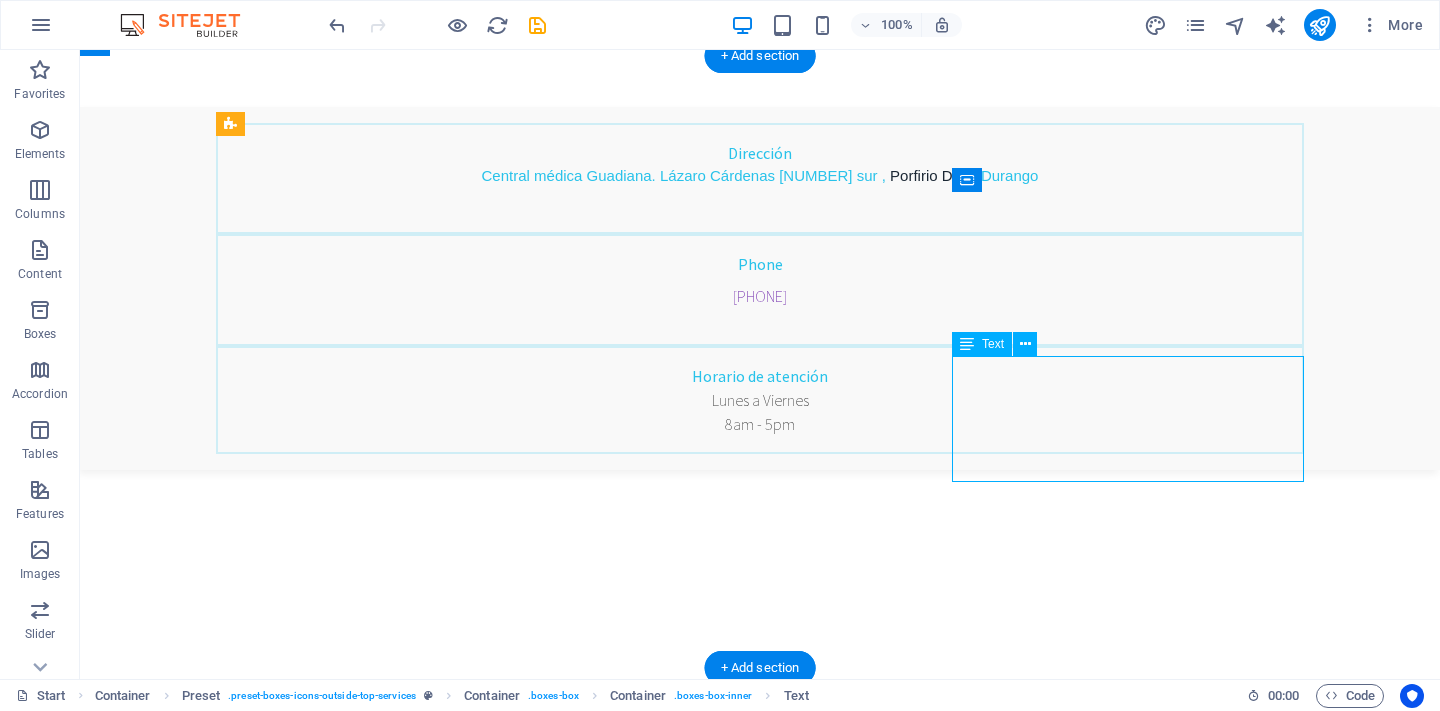 click on "Rehabilitación en Disfunciones del piso pélvico (Manejo no quirurgico) Abordaje en Trastornos de la Deglución Manejo de linfedema  Manejo de Dolor neuropático   Rehabilitación Neuro musculoesquelética" at bounding box center [760, 1860] 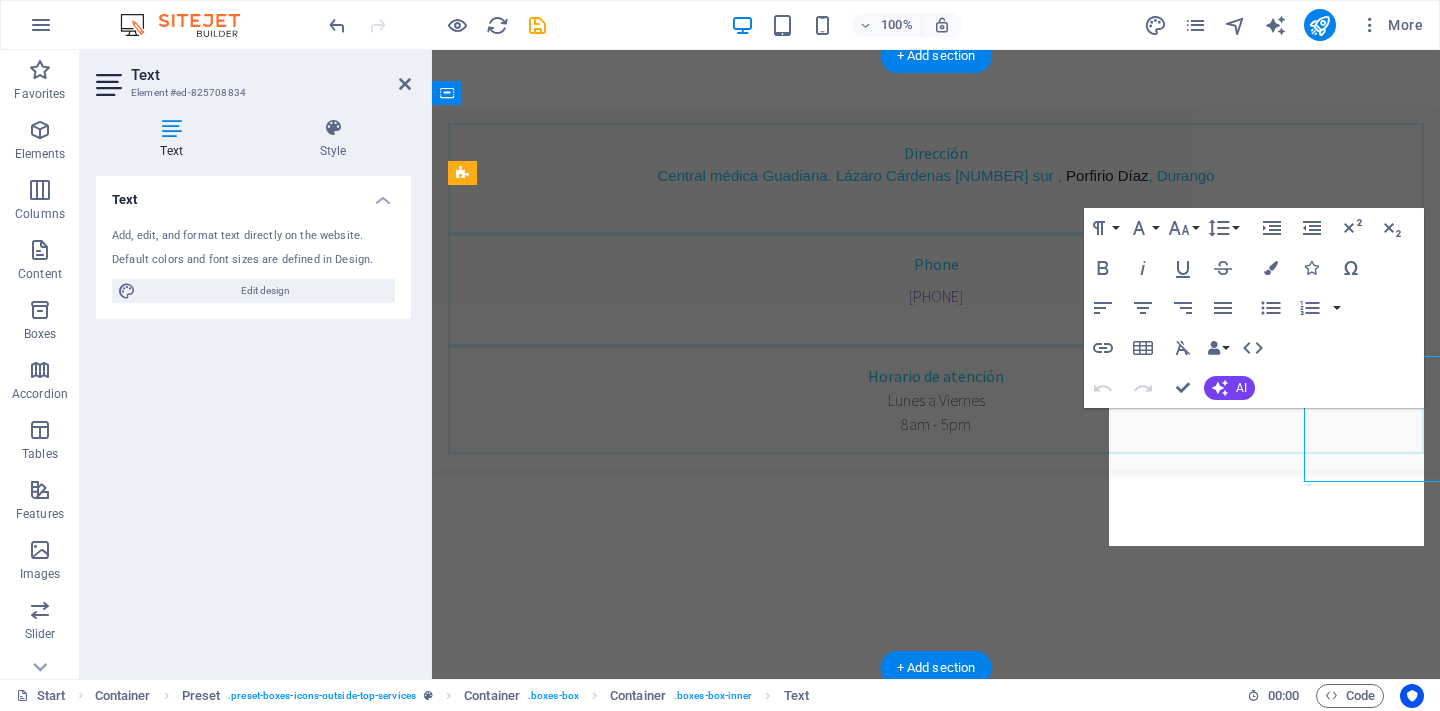 click on "Pruebas especiales" at bounding box center (936, 1499) 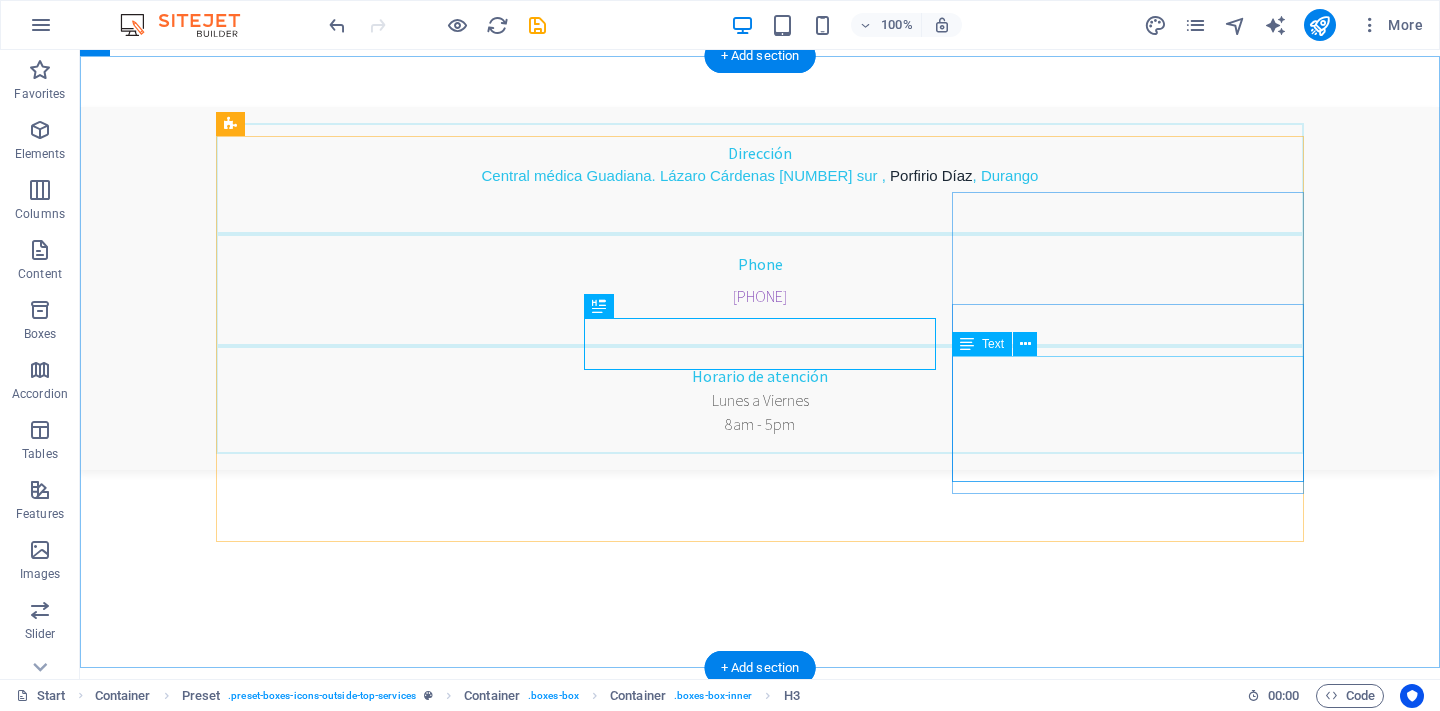 click on "Rehabilitación en Disfunciones del piso pélvico (Manejo no quirurgico) Abordaje en Trastornos de la Deglución Manejo de linfedema  Manejo de Dolor neuropático   Rehabilitación Neuro musculoesquelética" at bounding box center [760, 1860] 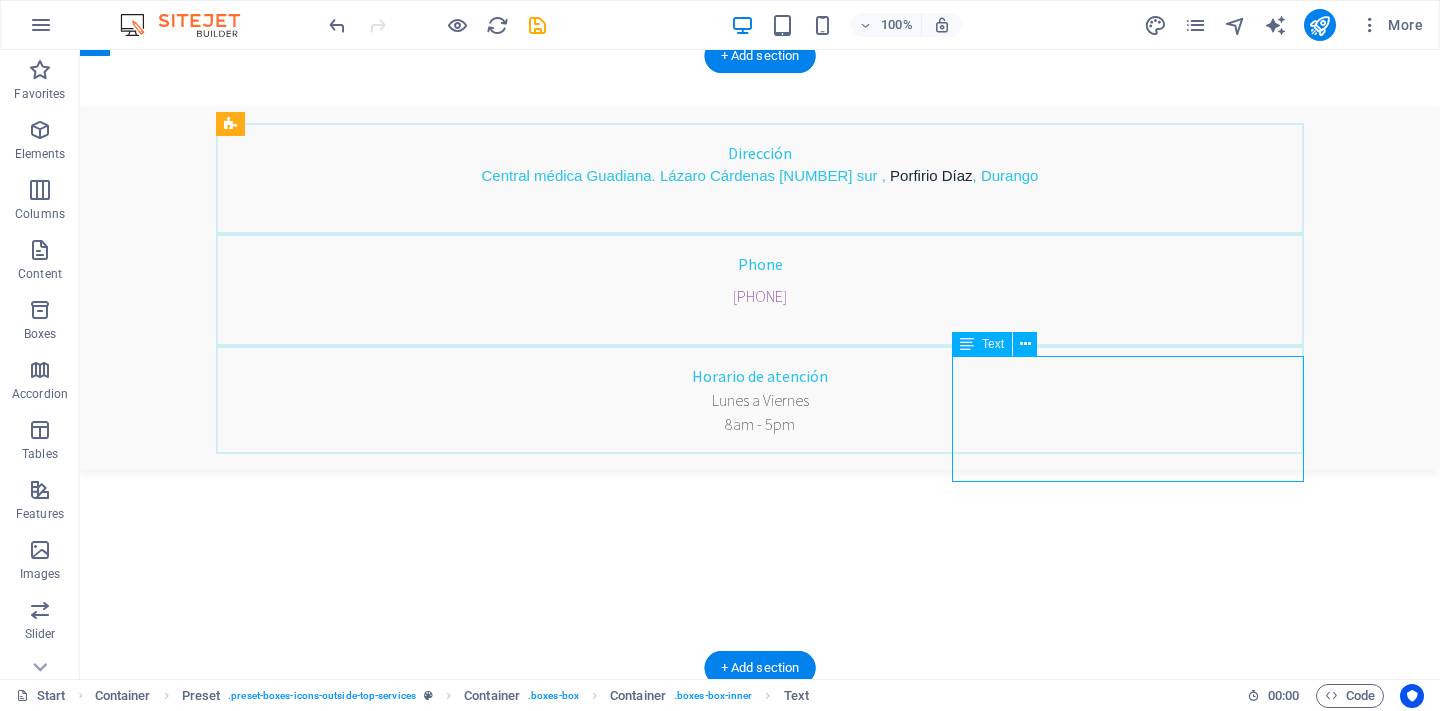click on "Rehabilitación en Disfunciones del piso pélvico (Manejo no quirurgico) Abordaje en Trastornos de la Deglución Manejo de linfedema  Manejo de Dolor neuropático   Rehabilitación Neuro musculoesquelética" at bounding box center [760, 1860] 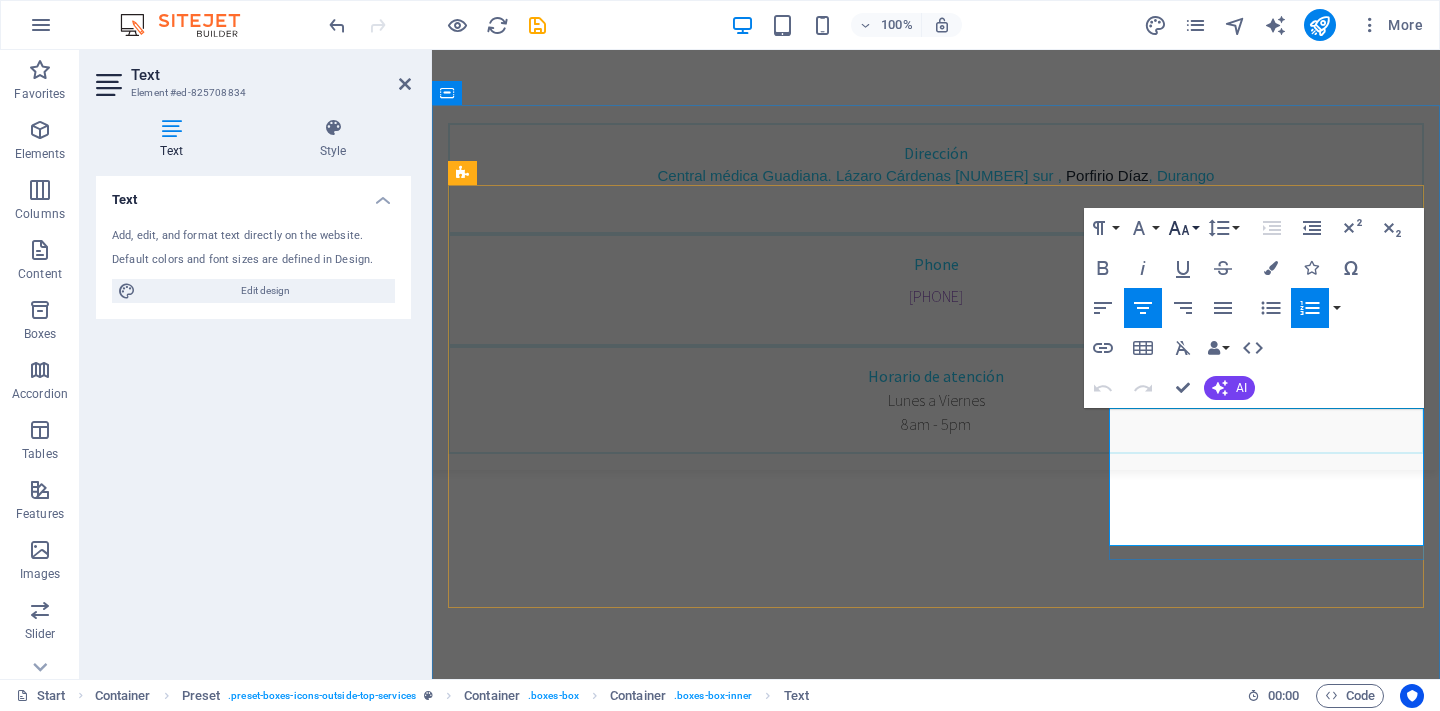 click on "Font Size" at bounding box center (1183, 228) 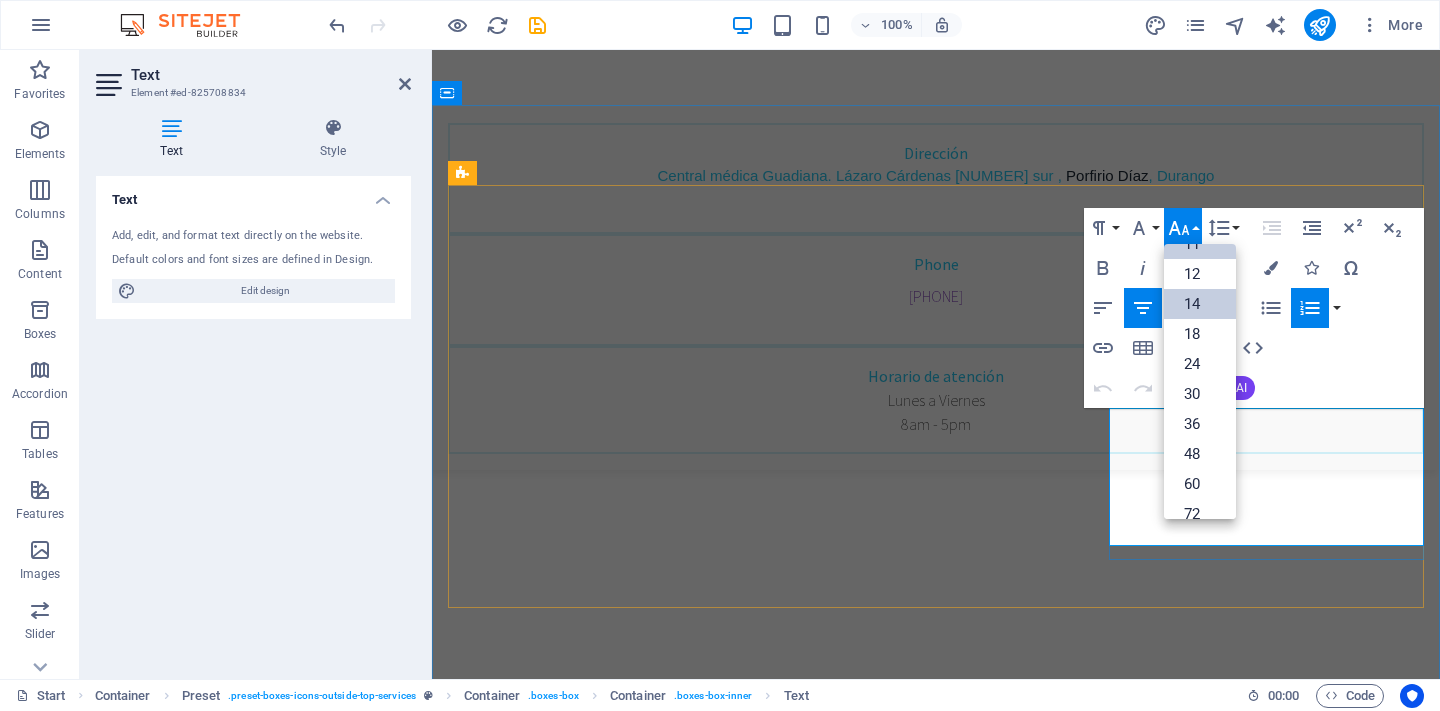 click on "14" at bounding box center [1200, 304] 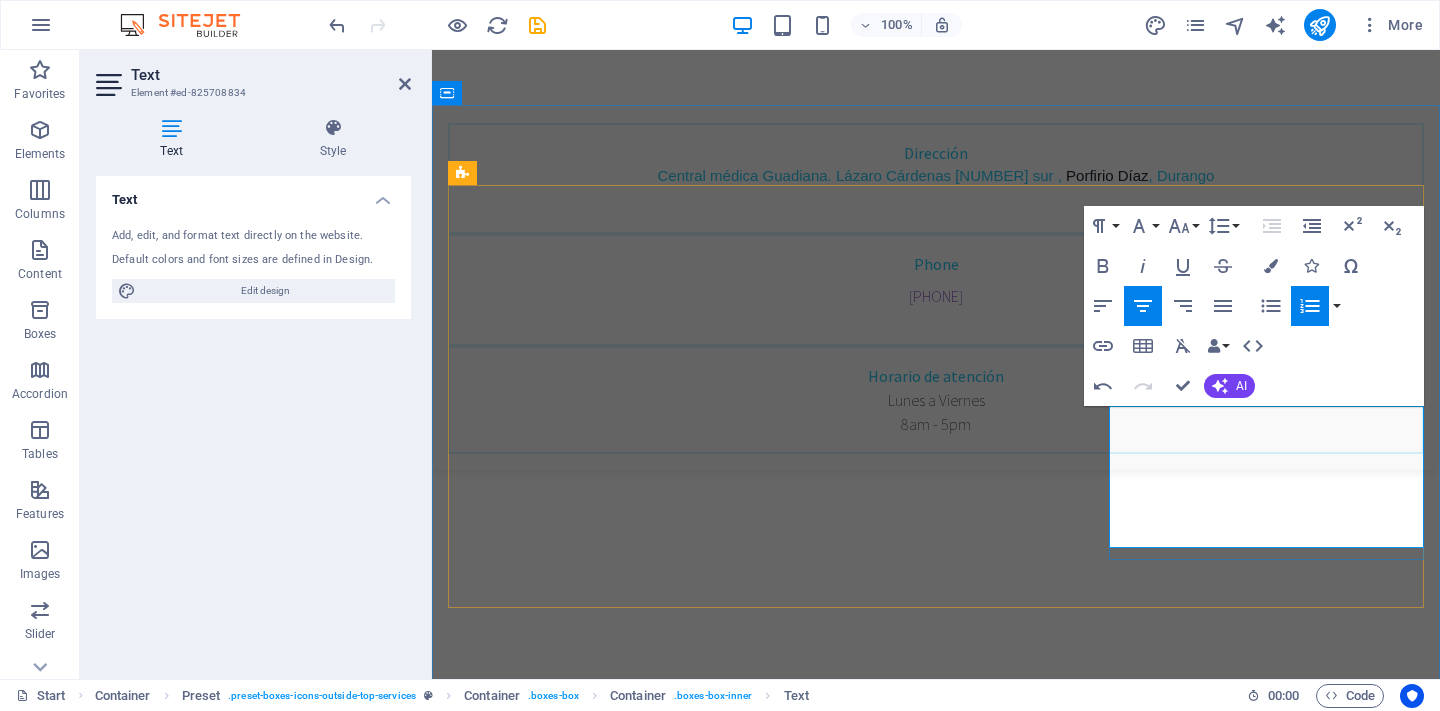 drag, startPoint x: 1380, startPoint y: 520, endPoint x: 1121, endPoint y: 403, distance: 284.20062 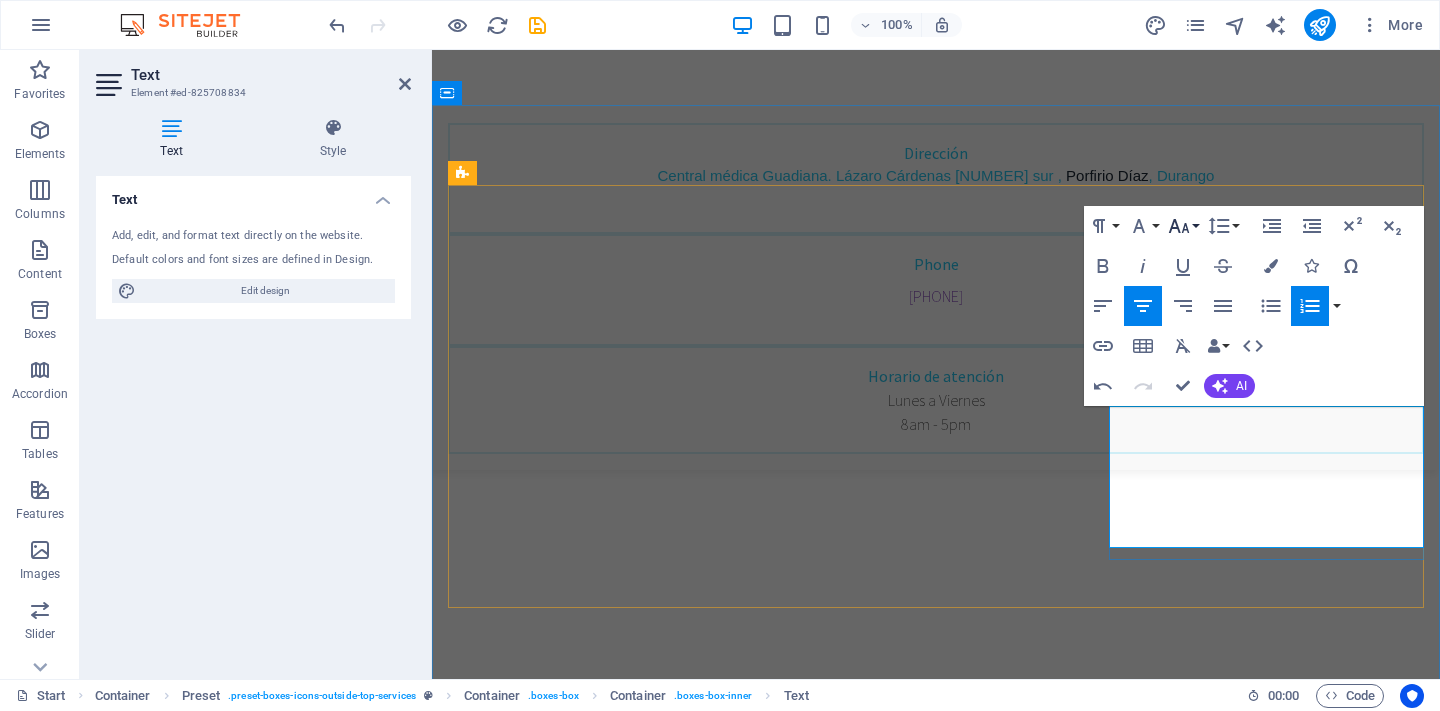 click on "Font Size" at bounding box center [1183, 226] 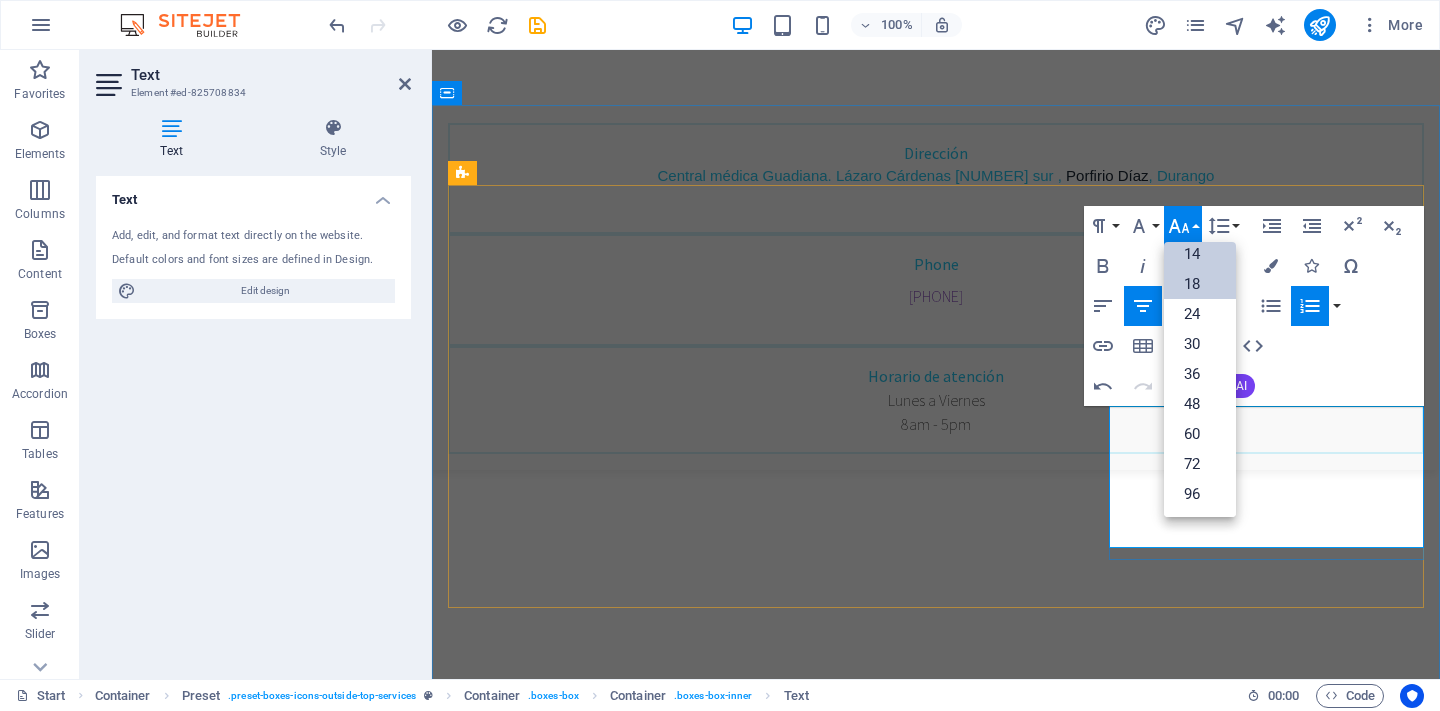 scroll, scrollTop: 161, scrollLeft: 0, axis: vertical 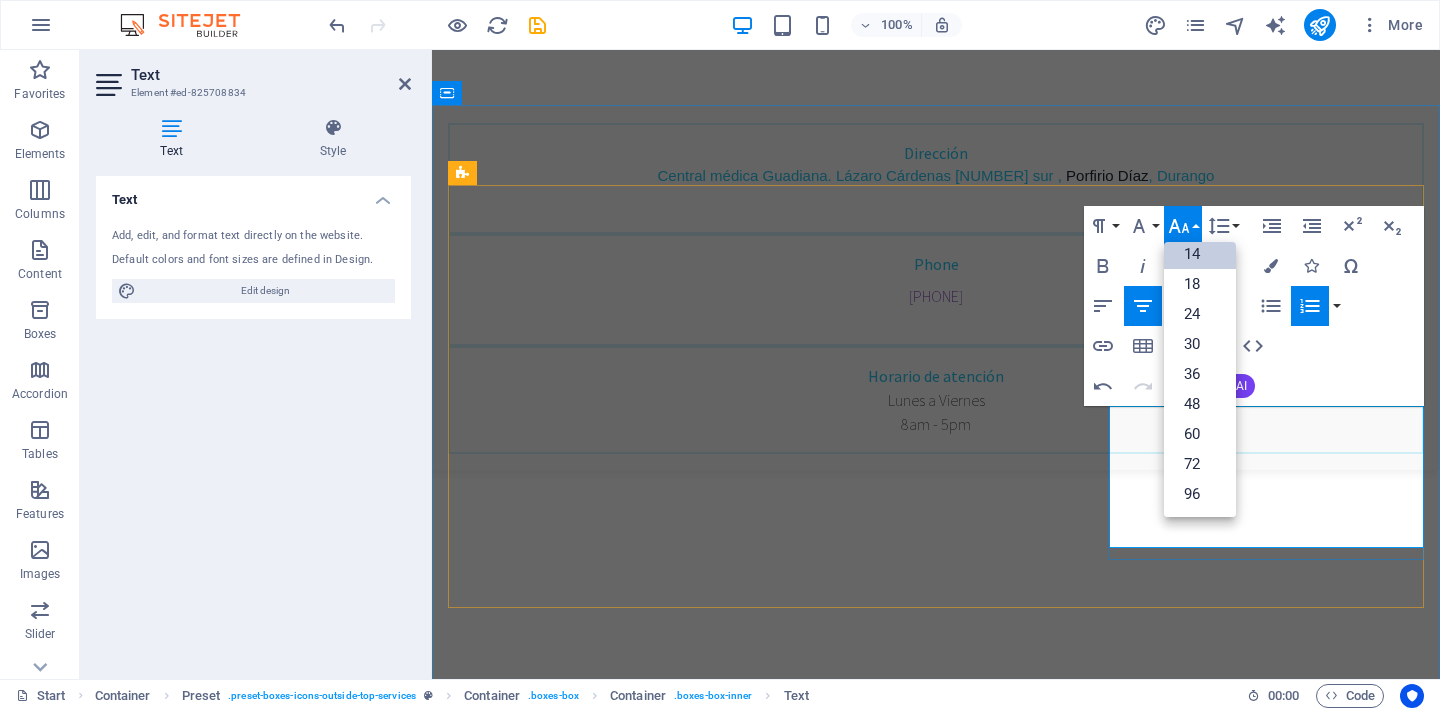 click on "14" at bounding box center (1200, 254) 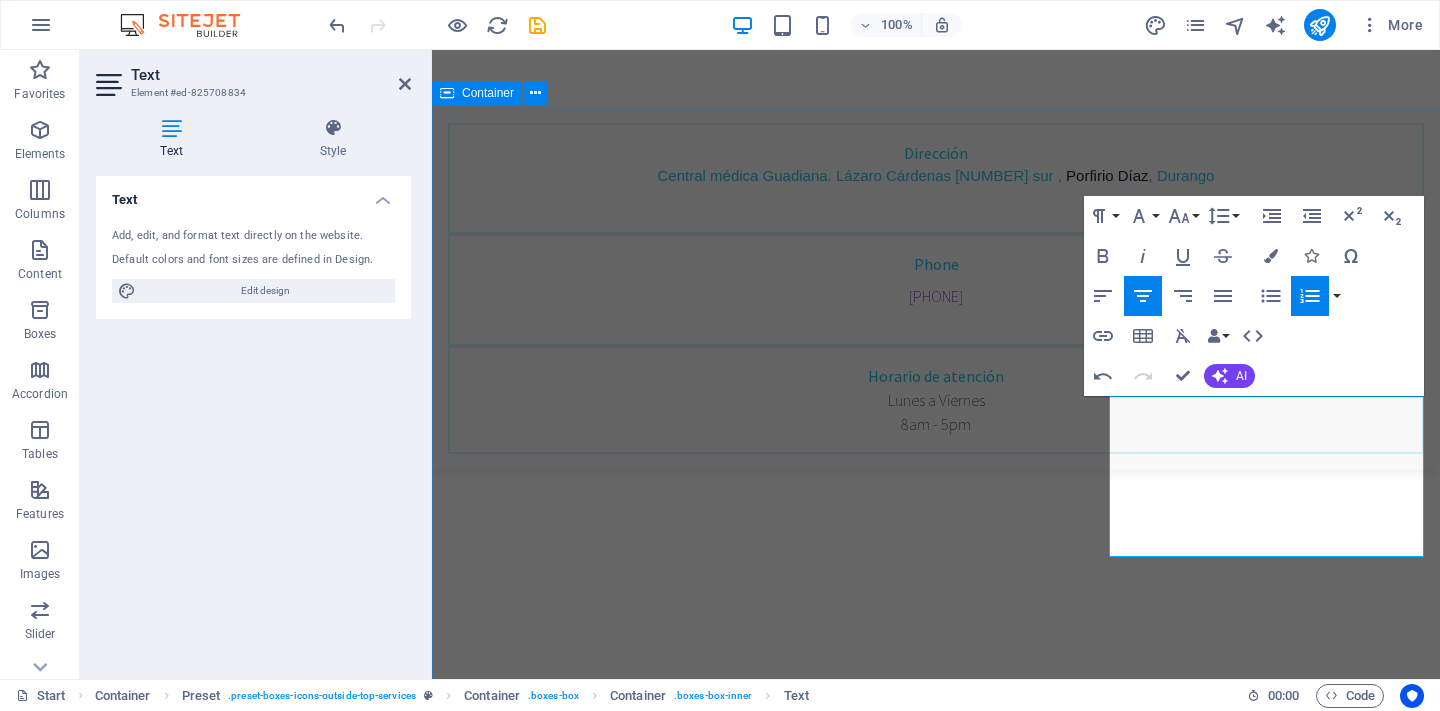 click on "Estudios Neurofisiológicos Estos estudios permiten evaluar la función del sistema nervioso central y el sistema nervioso periférico y son una pieza importante para ayudar a que el Especialista confirme la sospecha de una enfermedad, permita monitorear, o descartar otros padecimientos.  Pruebas especiales Estimulación repetitiva (Prueba de Jolly) Electroneuromiografia facial y reflejo de parpadeo Electromiografía y potenciales evocados del suelo pélvico Rehabilitación especializada ​Rehabilitación en Disfunciones del piso pélvico (Manejo no quirurgico) Abordaje en Trastornos de la Deglución Manejo de linfedema  Manejo de Dolor neuropático   Rehabilitación Neuro musculoesquelética    All Dental Services" at bounding box center (936, 1526) 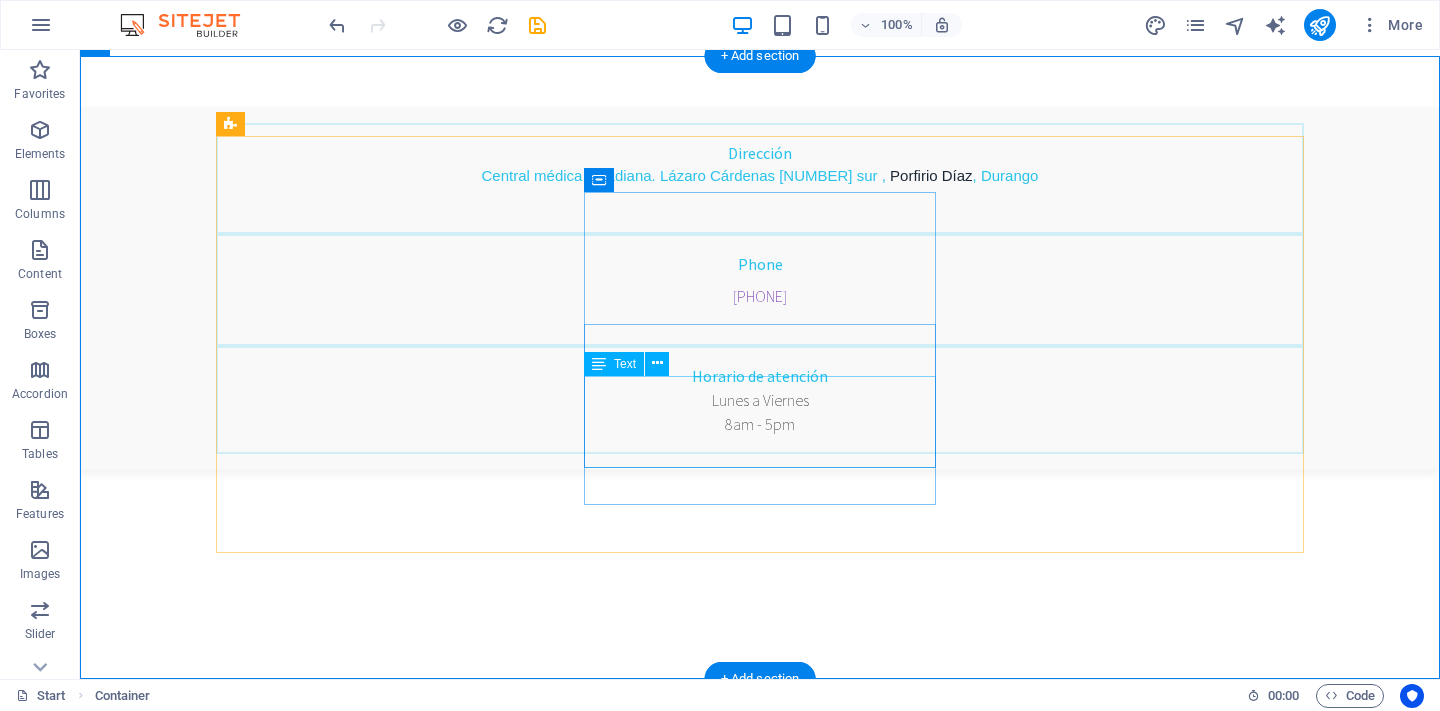 click on "Estimulación repetitiva (Prueba de Jolly) Electroneuromiografia facial y reflejo de parpadeo Electromiografía y potenciales evocados del suelo pélvico" at bounding box center [760, 1557] 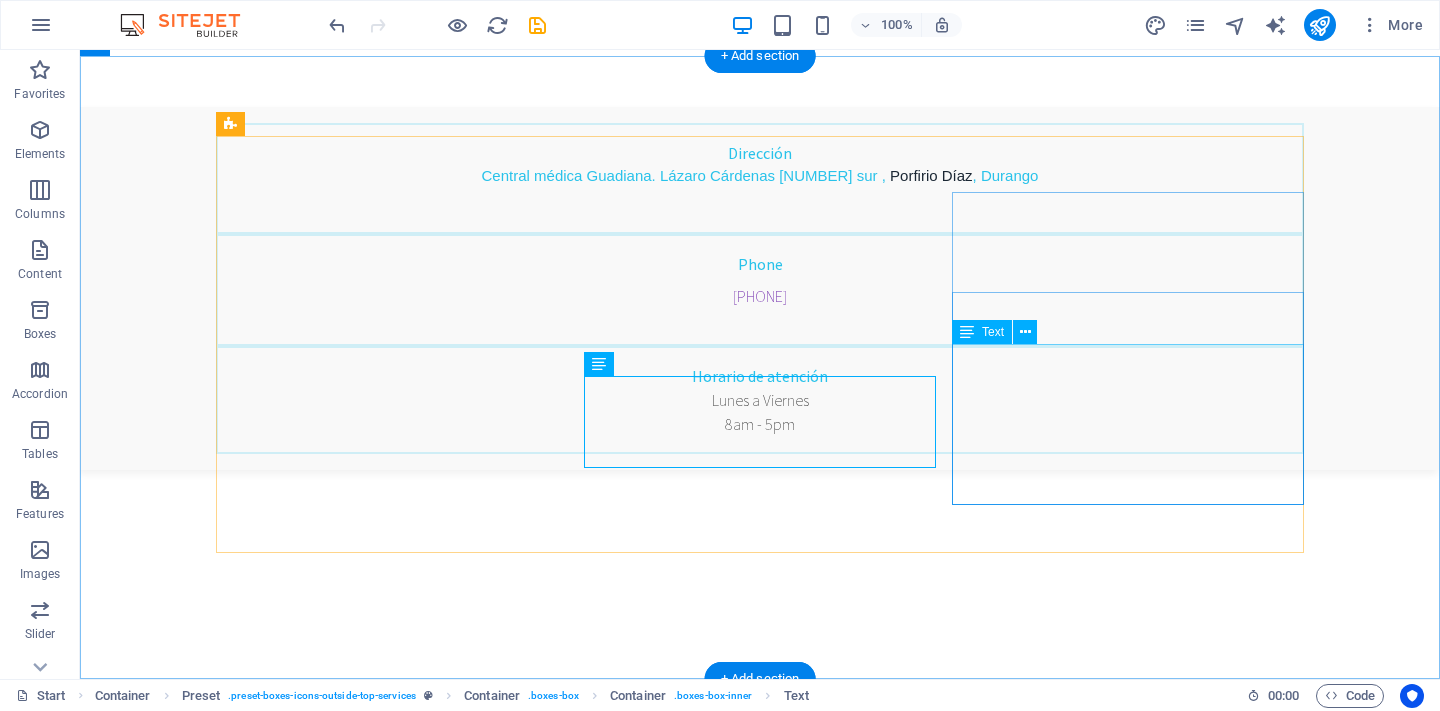 click on "Rehabilitación en Disfunciones del piso pélvico (Manejo no quirurgico) Abordaje en Trastornos de la Deglución Manejo de linfedema  Manejo de Dolor neuropático   Rehabilitación Neuro musculoesquelética" at bounding box center (760, 1869) 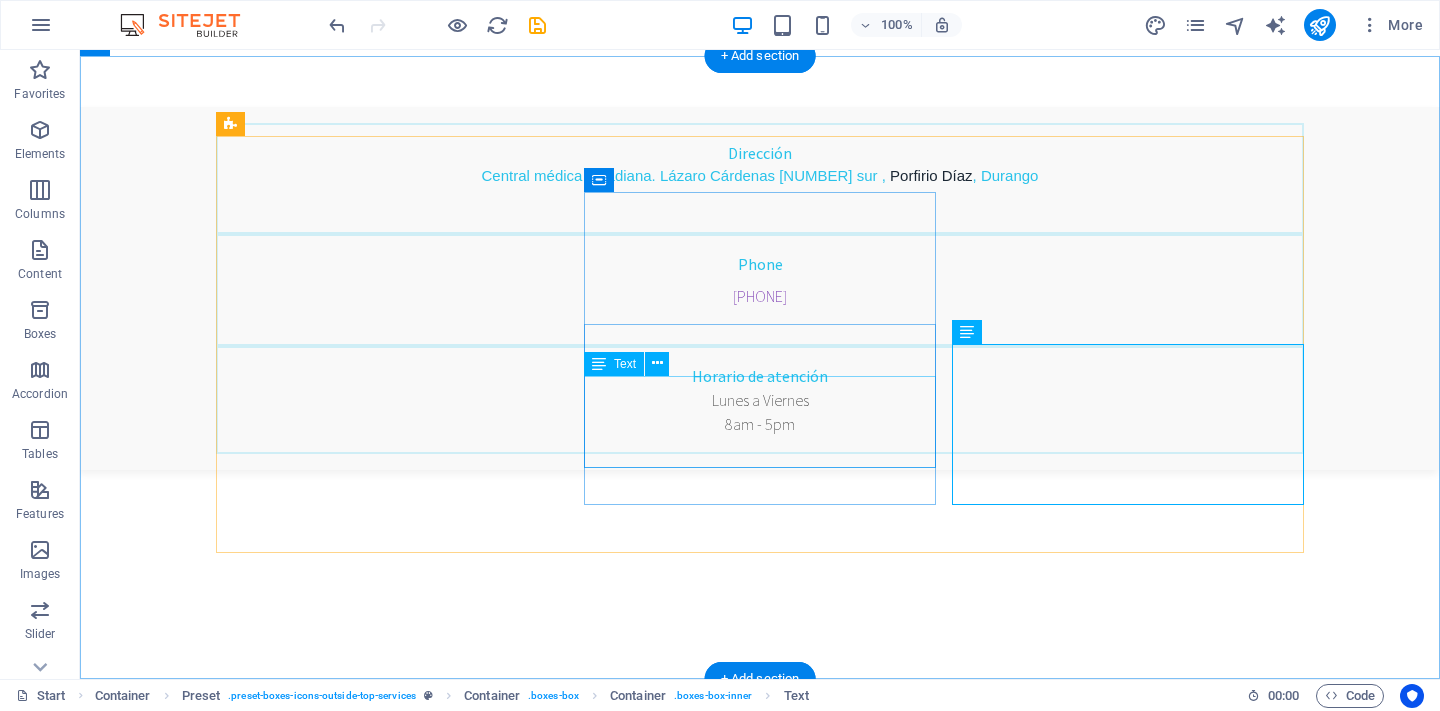click on "Estimulación repetitiva (Prueba de Jolly) Electroneuromiografia facial y reflejo de parpadeo Electromiografía y potenciales evocados del suelo pélvico" at bounding box center (760, 1557) 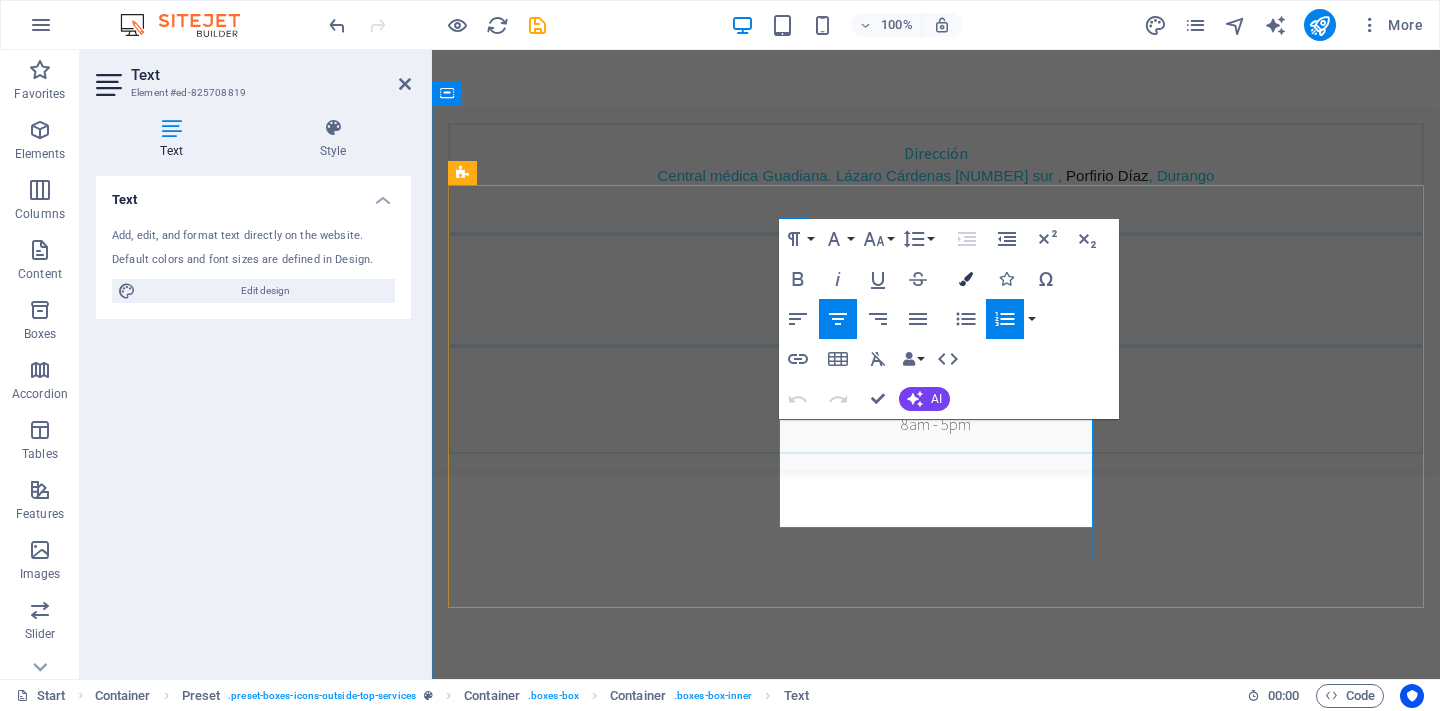 click on "Colors" at bounding box center [966, 279] 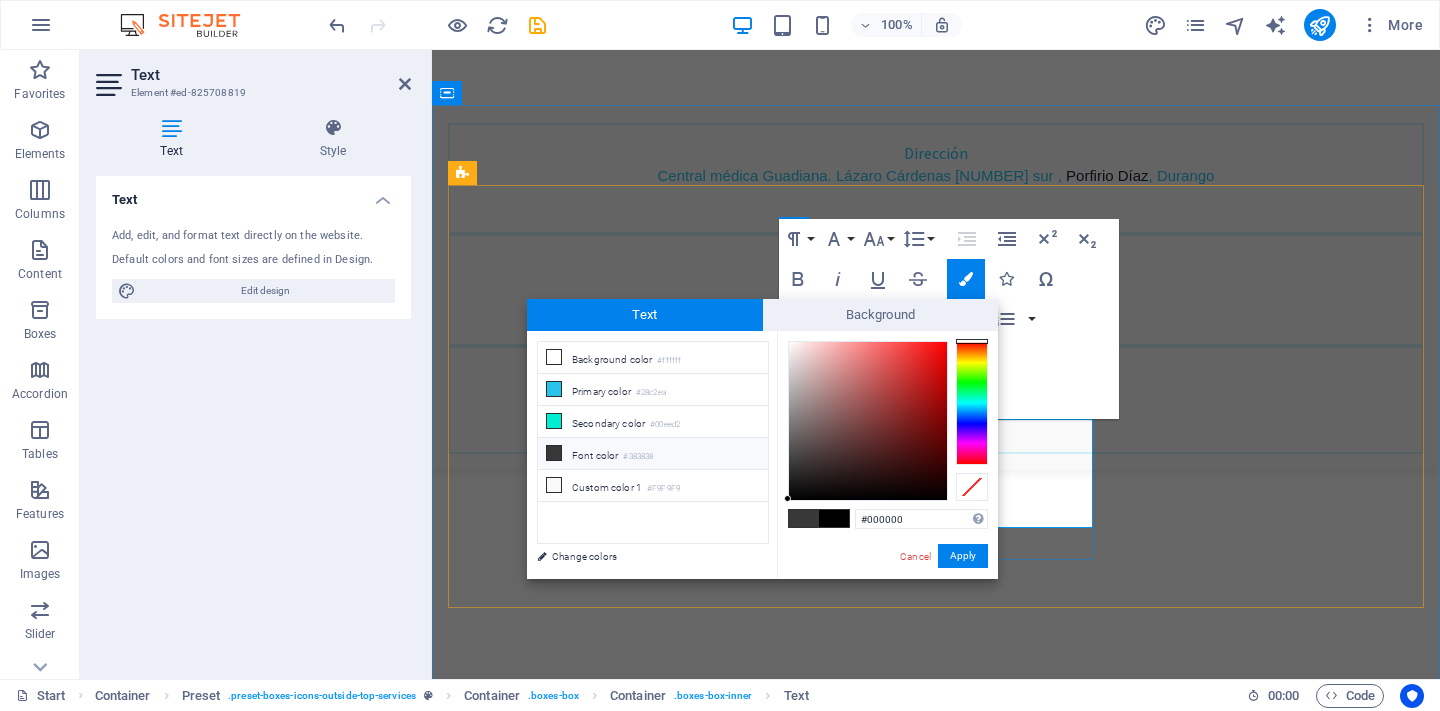 click on "Paragraph Format Normal Heading 1 Heading 2 Heading 3 Heading 4 Heading 5 Heading 6 Code Font Family Arial Georgia Impact Tahoma Times New Roman Verdana Source Sans Pro Font Size 8 9 10 11 12 14 18 24 30 36 48 60 72 96 Line Height Default Single 1.15 1.5 Double Increase Indent Decrease Indent Superscript Subscript Bold Italic Underline Strikethrough Colors Icons Special Characters Align Left Align Center Align Right Align Justify Unordered List   Default Circle Disc Square    Ordered List   Default Lower Alpha Lower Greek Lower Roman Upper Alpha Upper Roman    Insert Link Insert Table Clear Formatting Data Bindings Company First name Last name Street ZIP code City Email Phone Mobile Fax Custom field 1 Custom field 2 Custom field 3 Custom field 4 Custom field 5 Custom field 6 HTML Undo Redo Confirm (⌘+⏎) AI Improve Make shorter Make longer Fix spelling & grammar Translate to English Generate text" at bounding box center (949, 319) 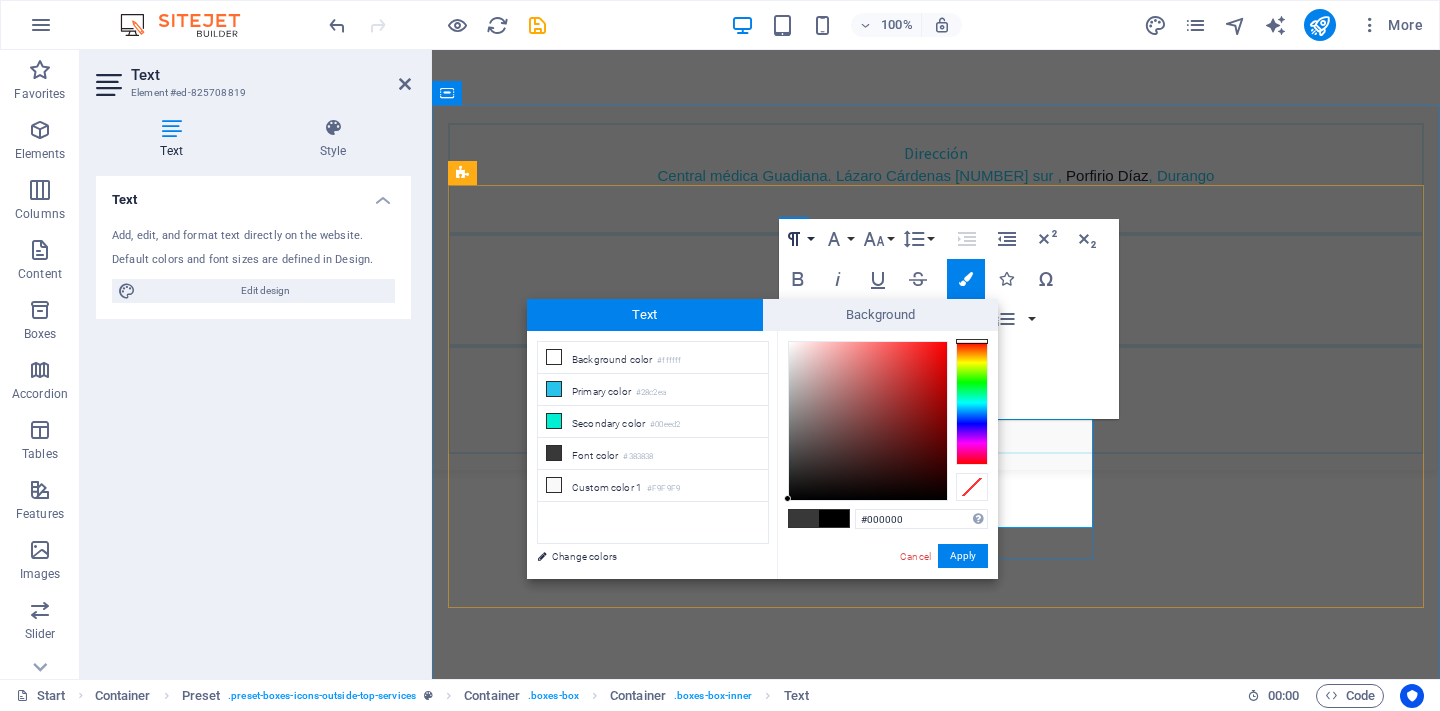 click 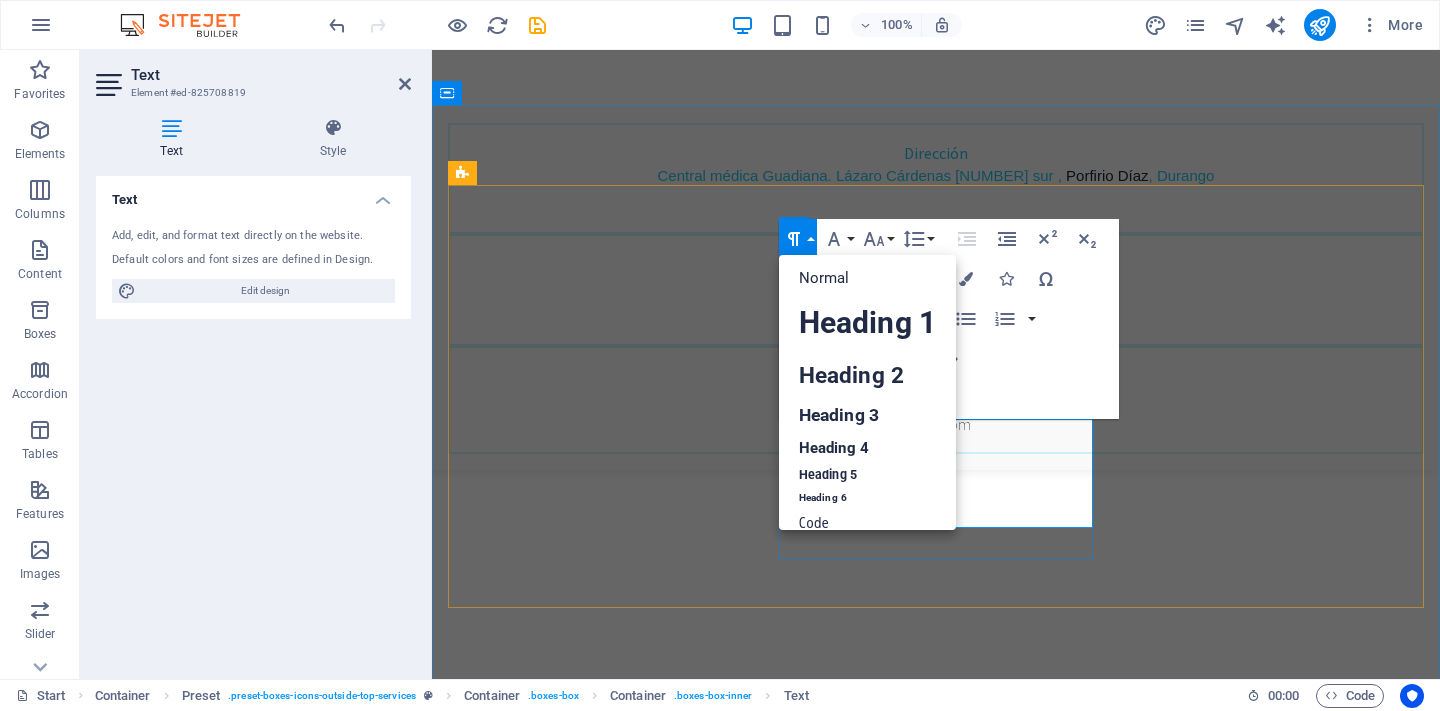click on "Paragraph Format Normal Heading 1 Heading 2 Heading 3 Heading 4 Heading 5 Heading 6 Code Font Family Arial Georgia Impact Tahoma Times New Roman Verdana Source Sans Pro Font Size 8 9 10 11 12 14 18 24 30 36 48 60 72 96 Line Height Default Single 1.15 1.5 Double Increase Indent Decrease Indent Superscript Subscript Bold Italic Underline Strikethrough Colors Icons Special Characters Align Left Align Center Align Right Align Justify Unordered List   Default Circle Disc Square    Ordered List   Default Lower Alpha Lower Greek Lower Roman Upper Alpha Upper Roman    Insert Link Insert Table Clear Formatting Data Bindings Company First name Last name Street ZIP code City Email Phone Mobile Fax Custom field 1 Custom field 2 Custom field 3 Custom field 4 Custom field 5 Custom field 6 HTML Undo Redo Confirm (⌘+⏎) AI Improve Make shorter Make longer Fix spelling & grammar Translate to English Generate text" at bounding box center (949, 319) 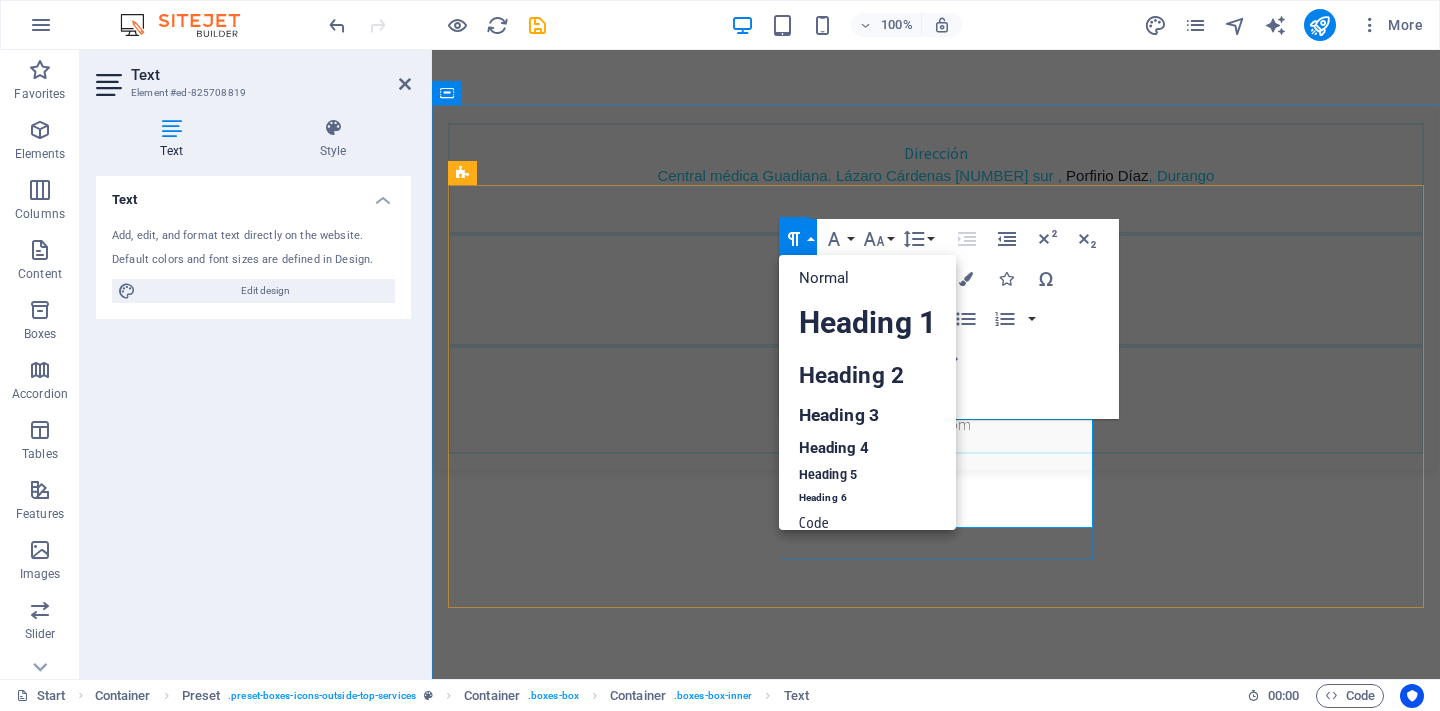 click on "Paragraph Format Normal Heading 1 Heading 2 Heading 3 Heading 4 Heading 5 Heading 6 Code Font Family Arial Georgia Impact Tahoma Times New Roman Verdana Source Sans Pro Font Size 8 9 10 11 12 14 18 24 30 36 48 60 72 96 Line Height Default Single 1.15 1.5 Double Increase Indent Decrease Indent Superscript Subscript Bold Italic Underline Strikethrough Colors Icons Special Characters Align Left Align Center Align Right Align Justify Unordered List   Default Circle Disc Square    Ordered List   Default Lower Alpha Lower Greek Lower Roman Upper Alpha Upper Roman    Insert Link Insert Table Clear Formatting Data Bindings Company First name Last name Street ZIP code City Email Phone Mobile Fax Custom field 1 Custom field 2 Custom field 3 Custom field 4 Custom field 5 Custom field 6 HTML Undo Redo Confirm (⌘+⏎) AI Improve Make shorter Make longer Fix spelling & grammar Translate to English Generate text" at bounding box center [949, 319] 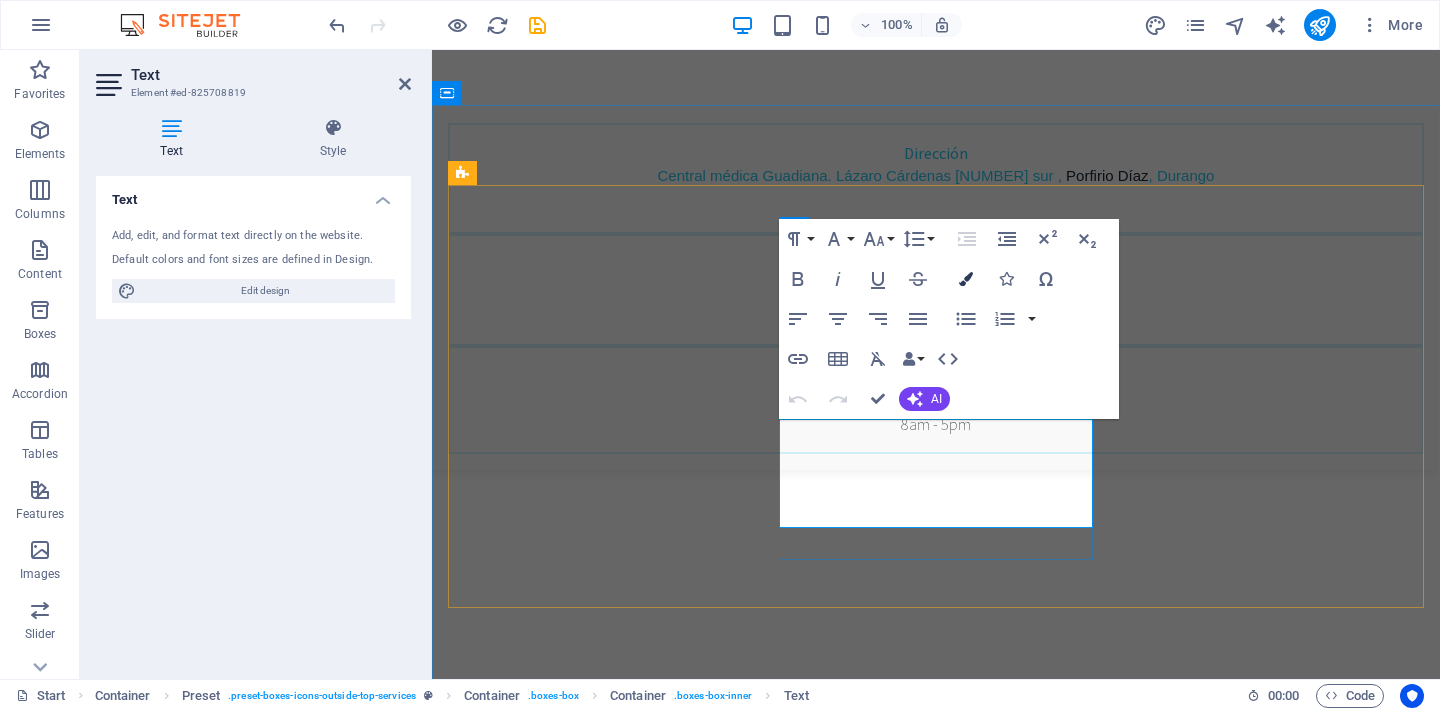 click at bounding box center [966, 279] 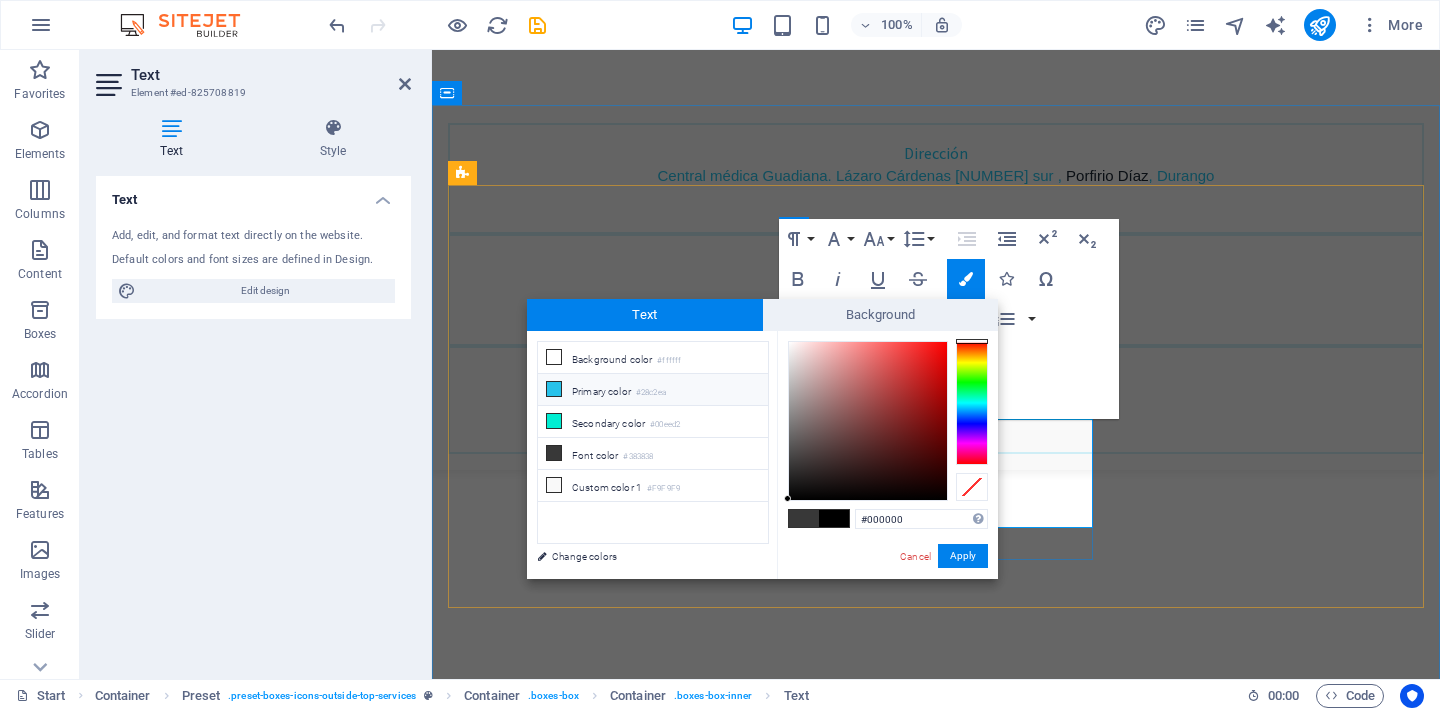 click at bounding box center (554, 389) 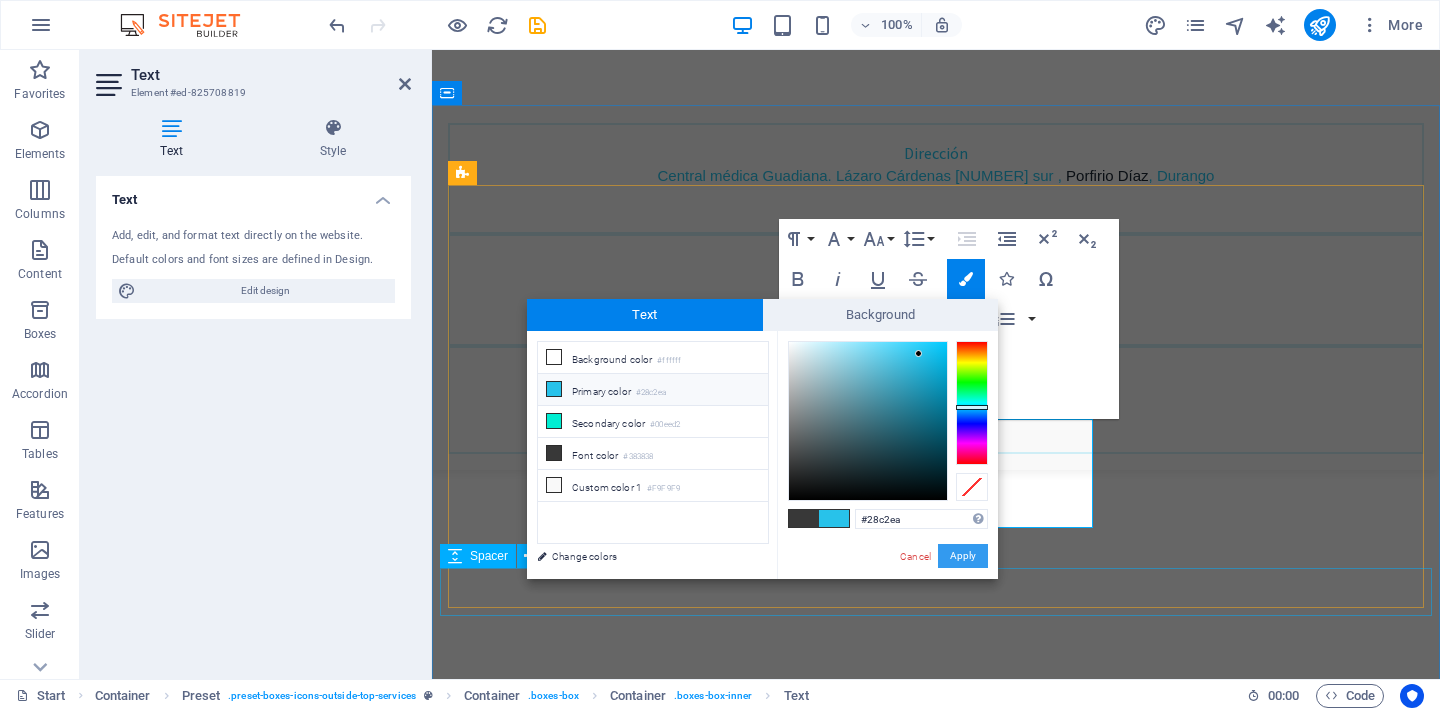 click on "Apply" at bounding box center (963, 556) 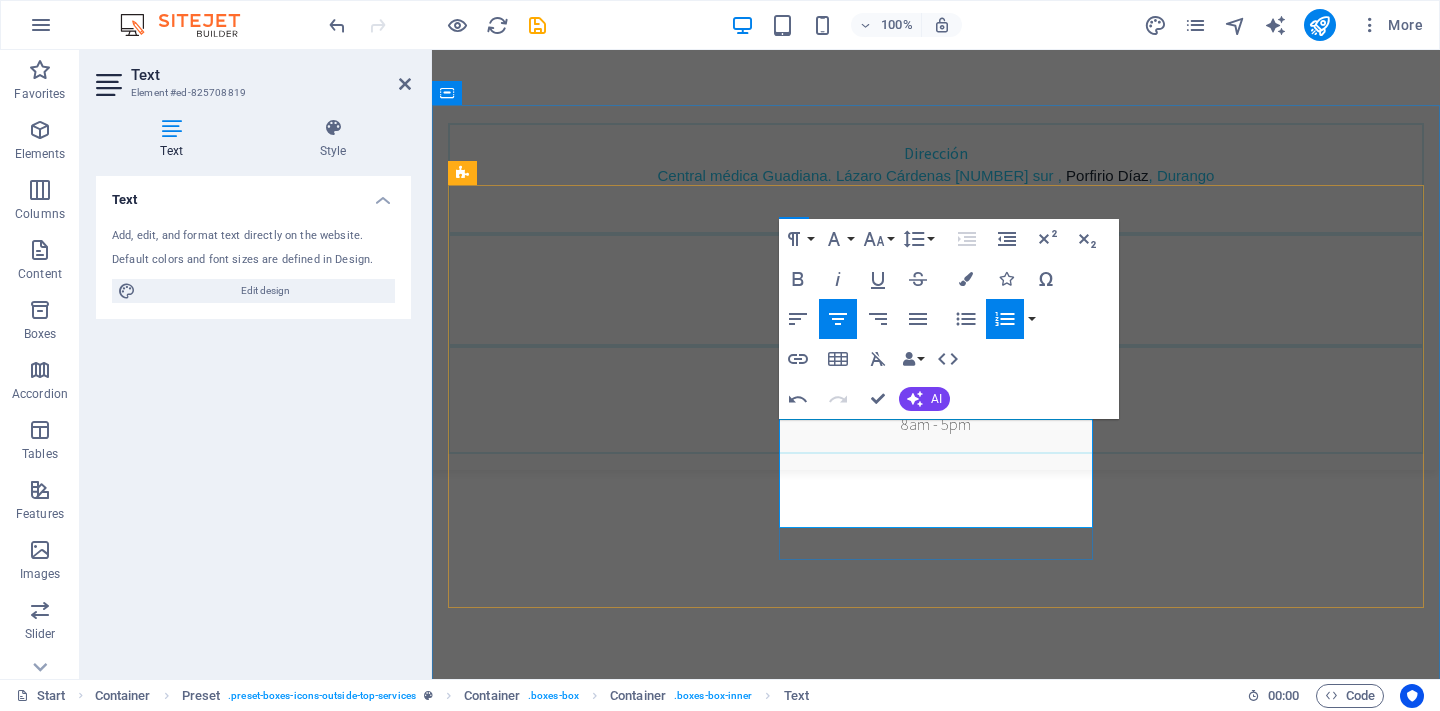 drag, startPoint x: 999, startPoint y: 512, endPoint x: 777, endPoint y: 412, distance: 243.48306 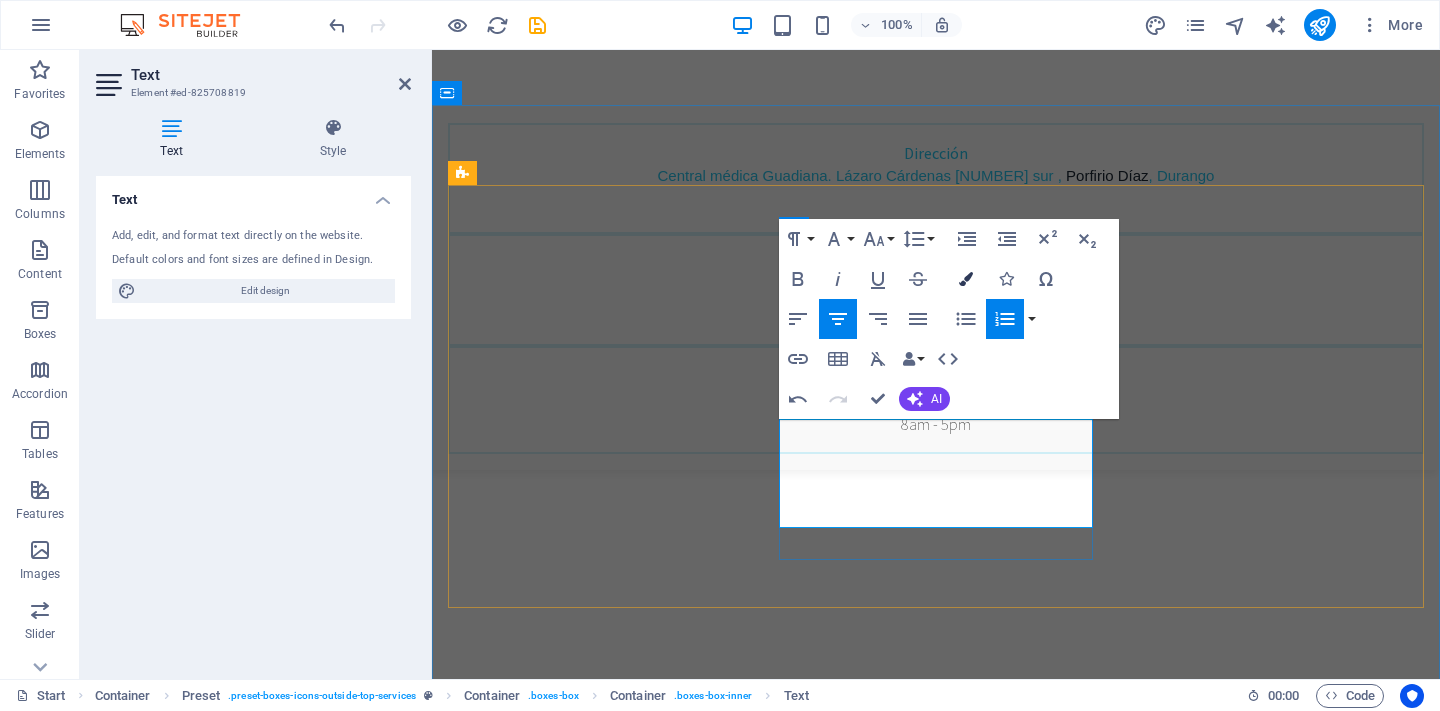 click at bounding box center [966, 279] 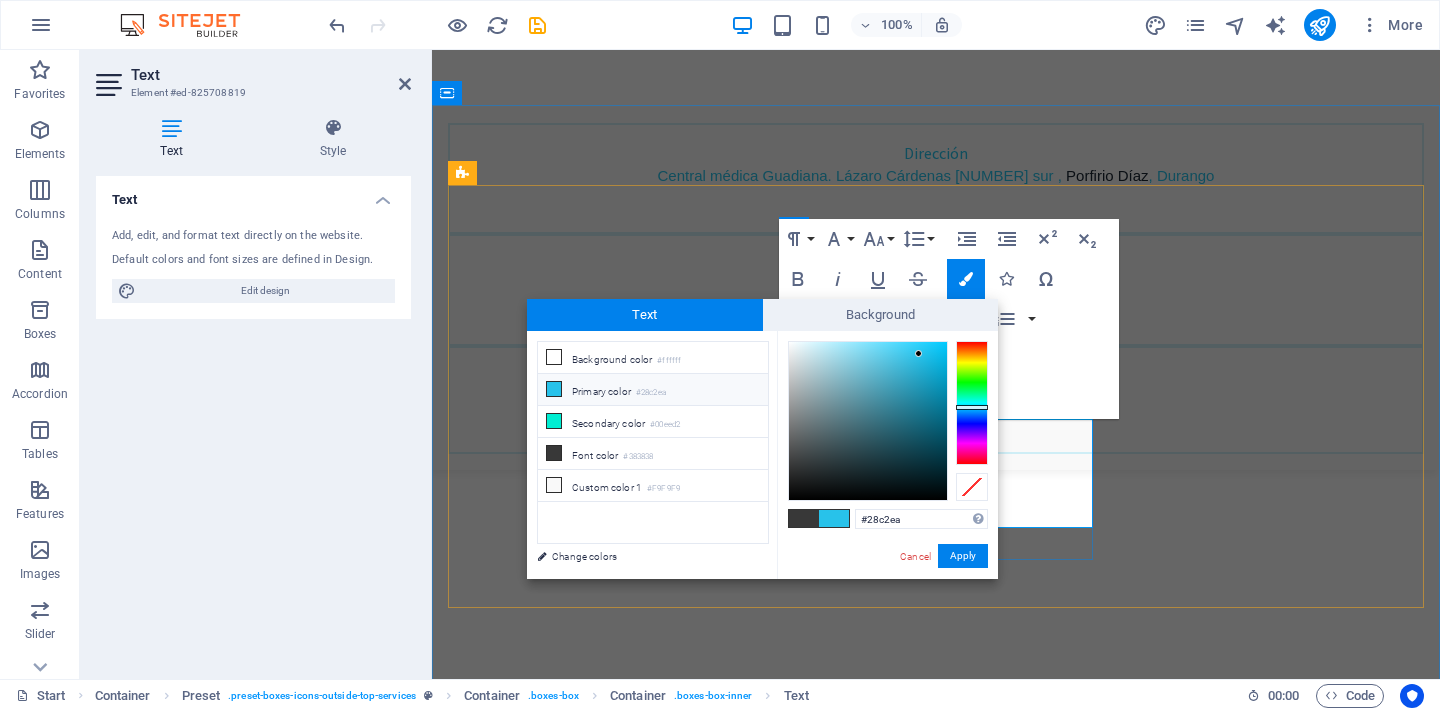 click on "Primary color
#28c2ea" at bounding box center [653, 390] 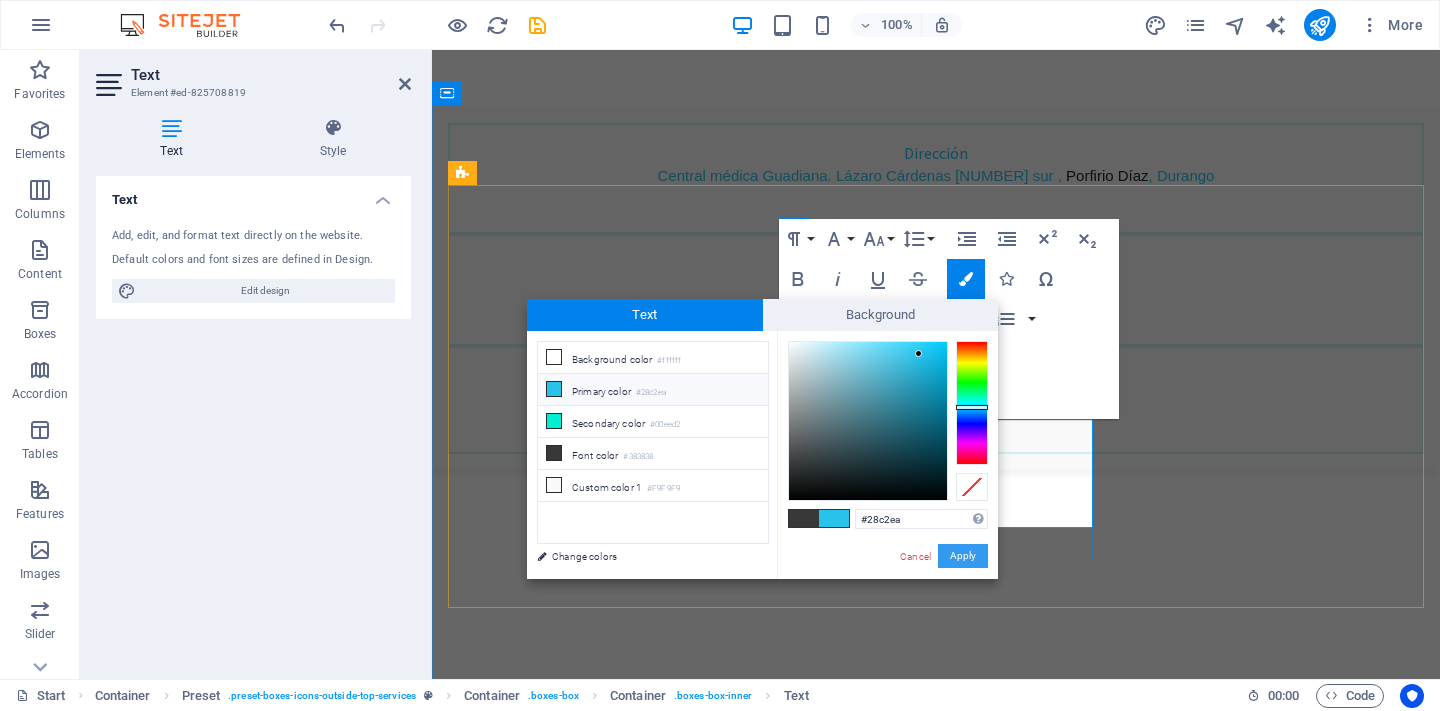 click on "Apply" at bounding box center [963, 556] 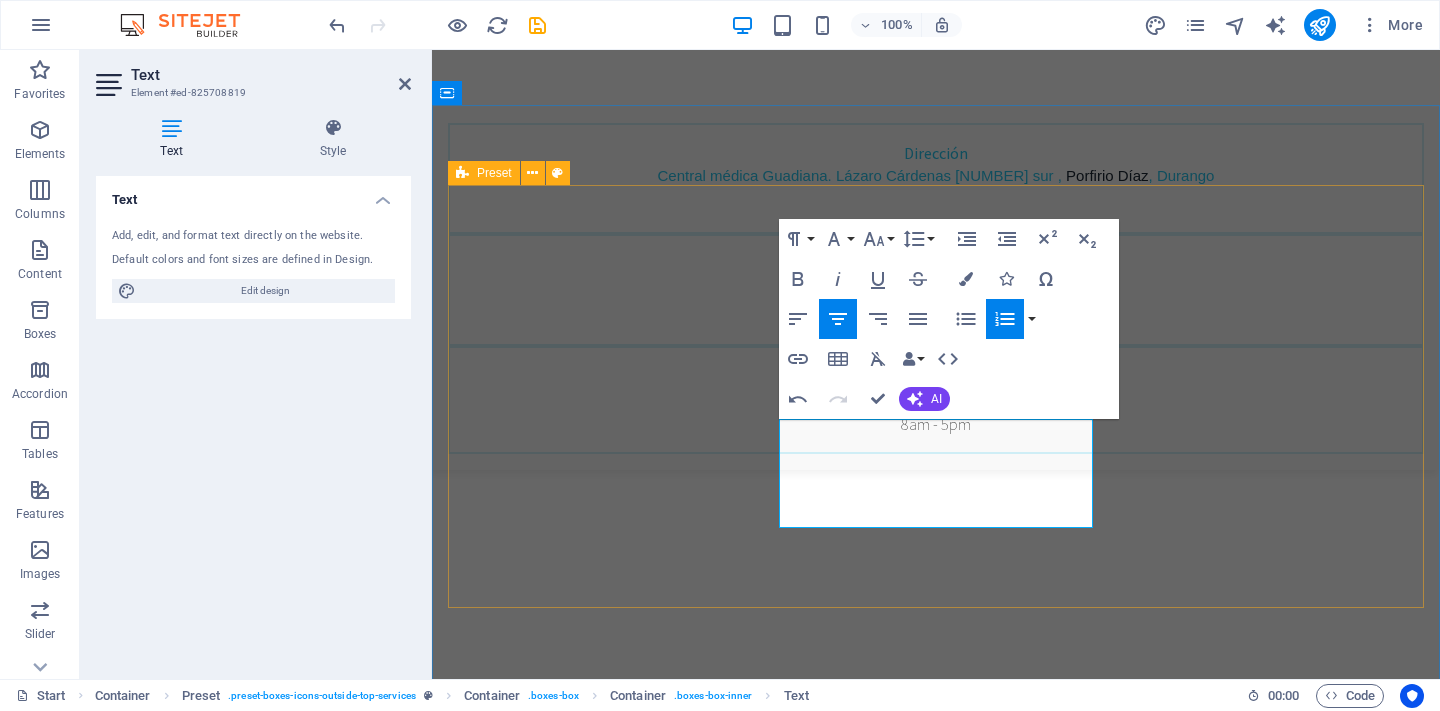 click on "Rehabilitación en Disfunciones del piso pélvico (Manejo no quirurgico) Abordaje en Trastornos de la Deglución Manejo de linfedema  Manejo de Dolor neuropático   Rehabilitación Neuro musculoesquelética" at bounding box center [936, 1869] 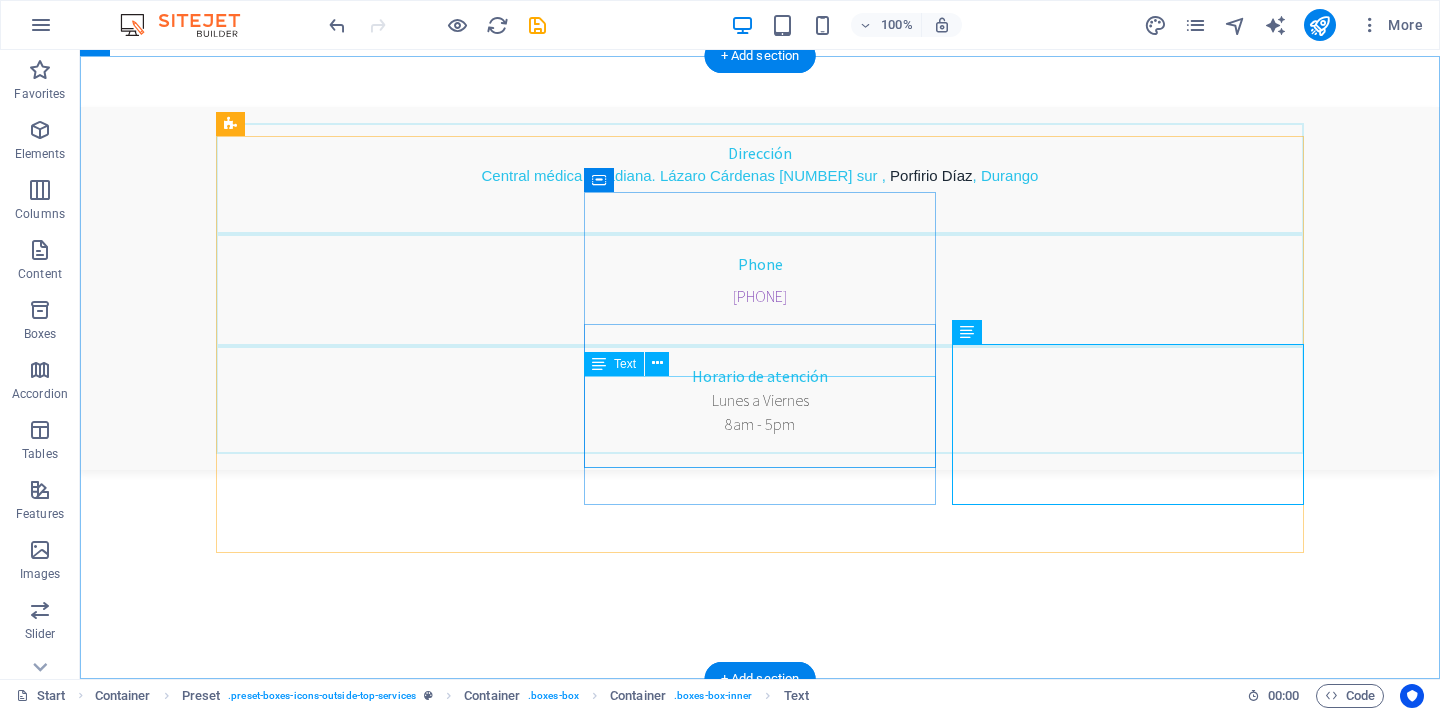 click on "Estimulación repetitiva (Prueba de Jolly) Electroneuromiografia facial y reflejo de parpadeo Electromiografía y potenciales evocados del suelo pélvico" at bounding box center [760, 1557] 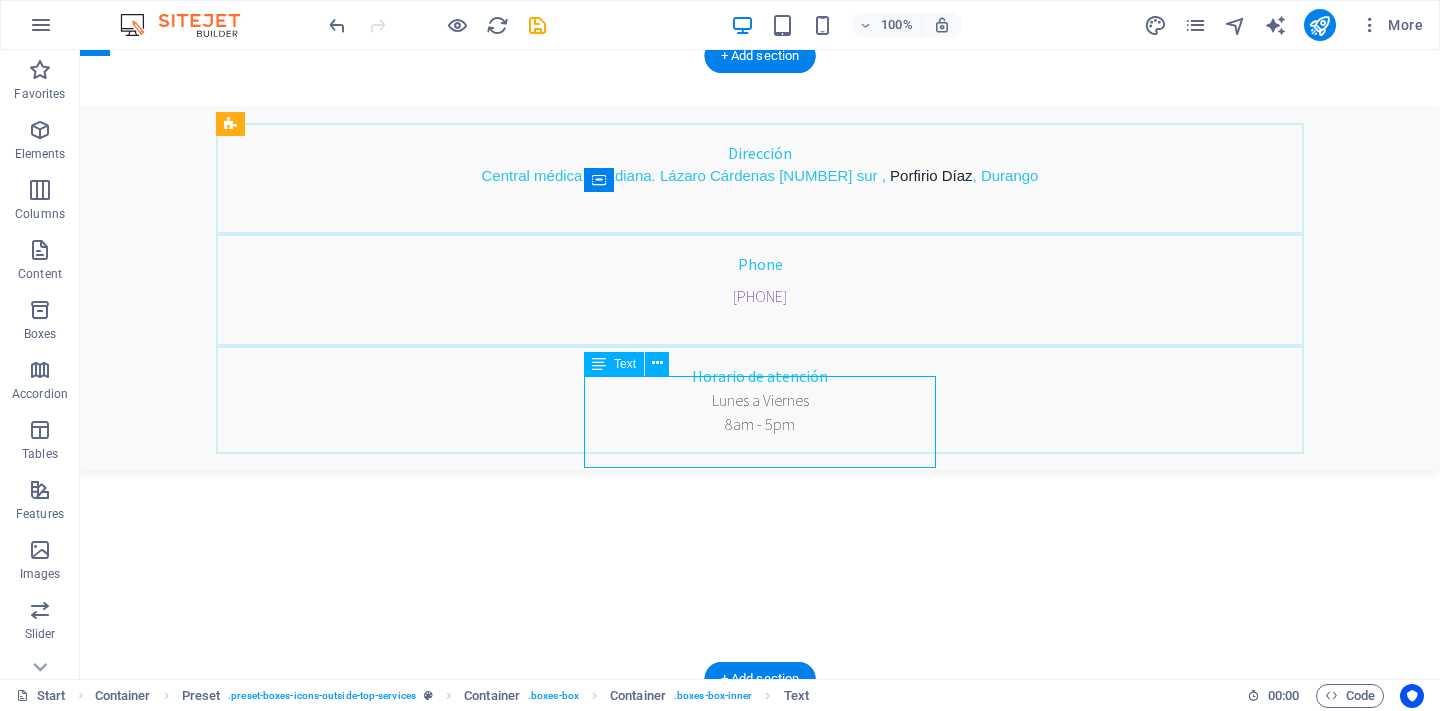 click on "Estimulación repetitiva (Prueba de Jolly) Electroneuromiografia facial y reflejo de parpadeo Electromiografía y potenciales evocados del suelo pélvico" at bounding box center [760, 1557] 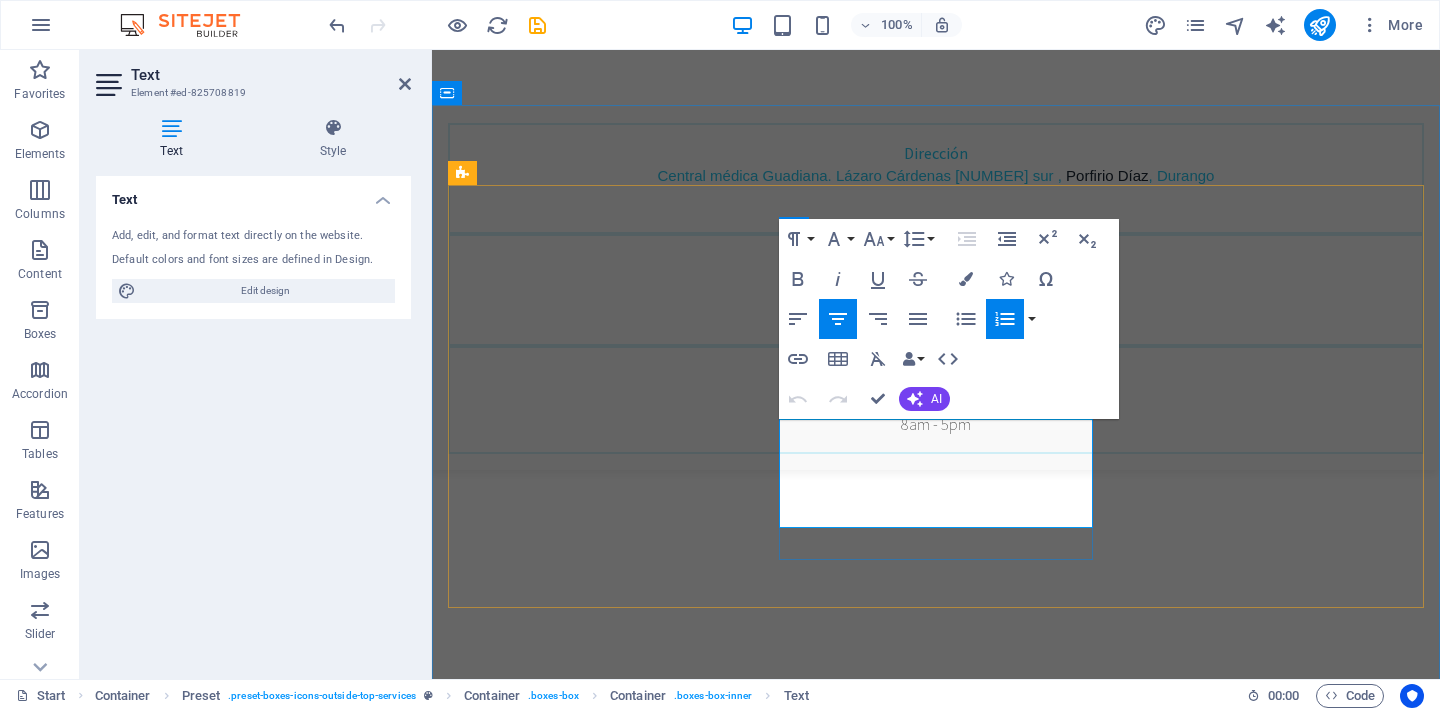 drag, startPoint x: 994, startPoint y: 516, endPoint x: 816, endPoint y: 411, distance: 206.66156 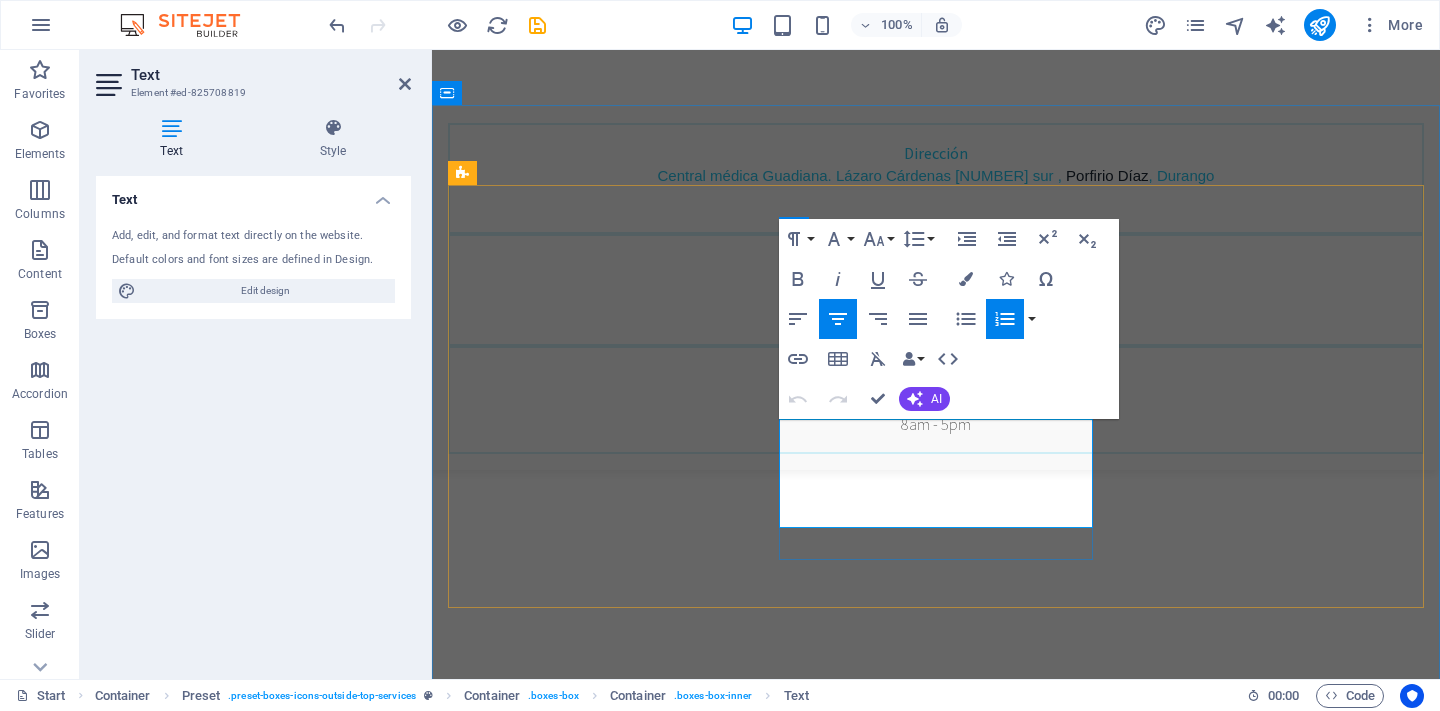 drag, startPoint x: 799, startPoint y: 428, endPoint x: 1004, endPoint y: 517, distance: 223.48602 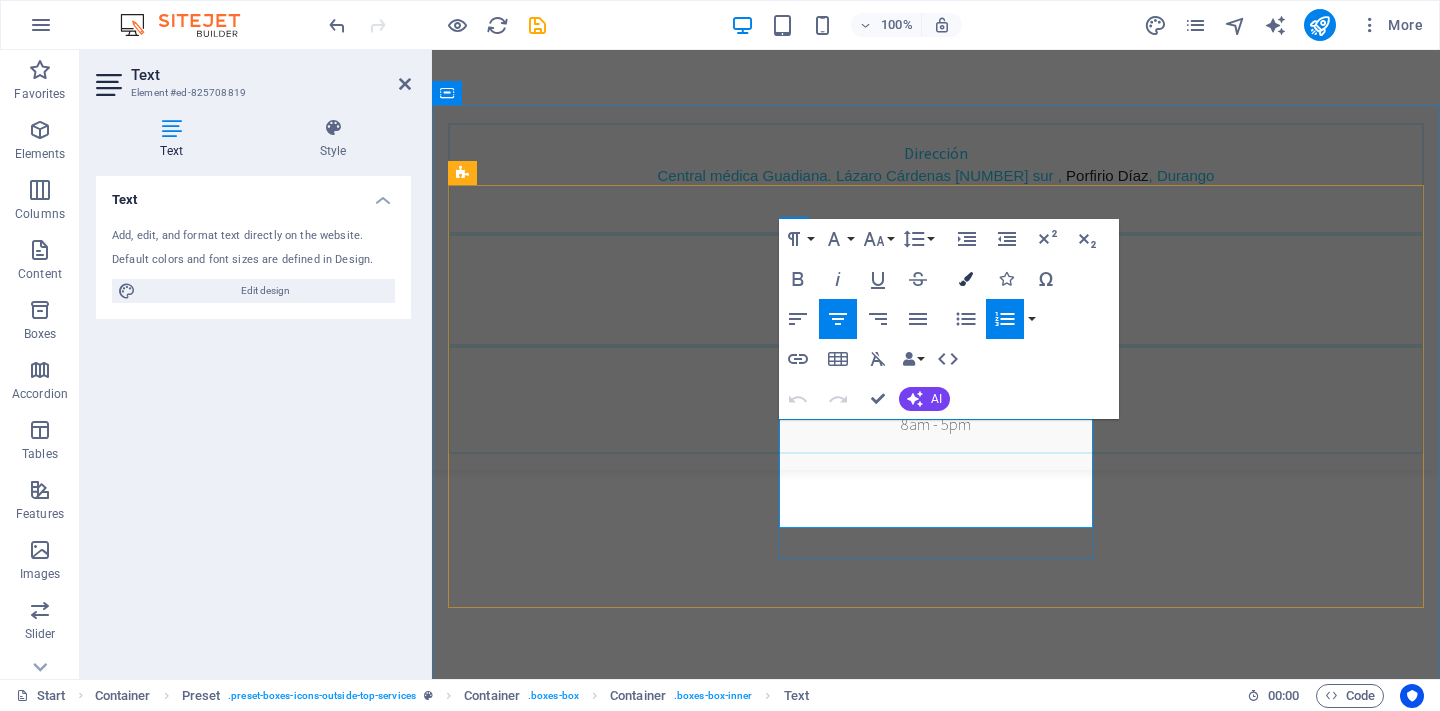 click on "Colors" at bounding box center [966, 279] 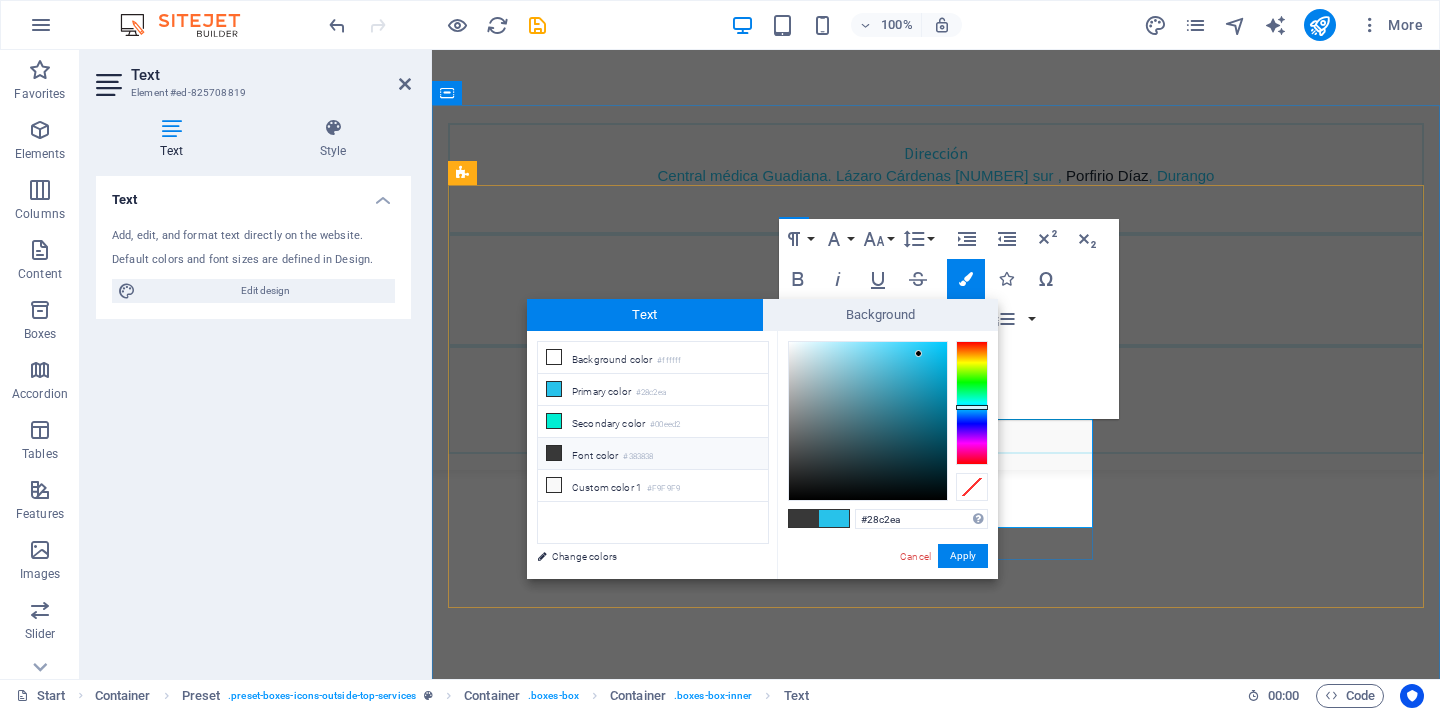 click at bounding box center [554, 453] 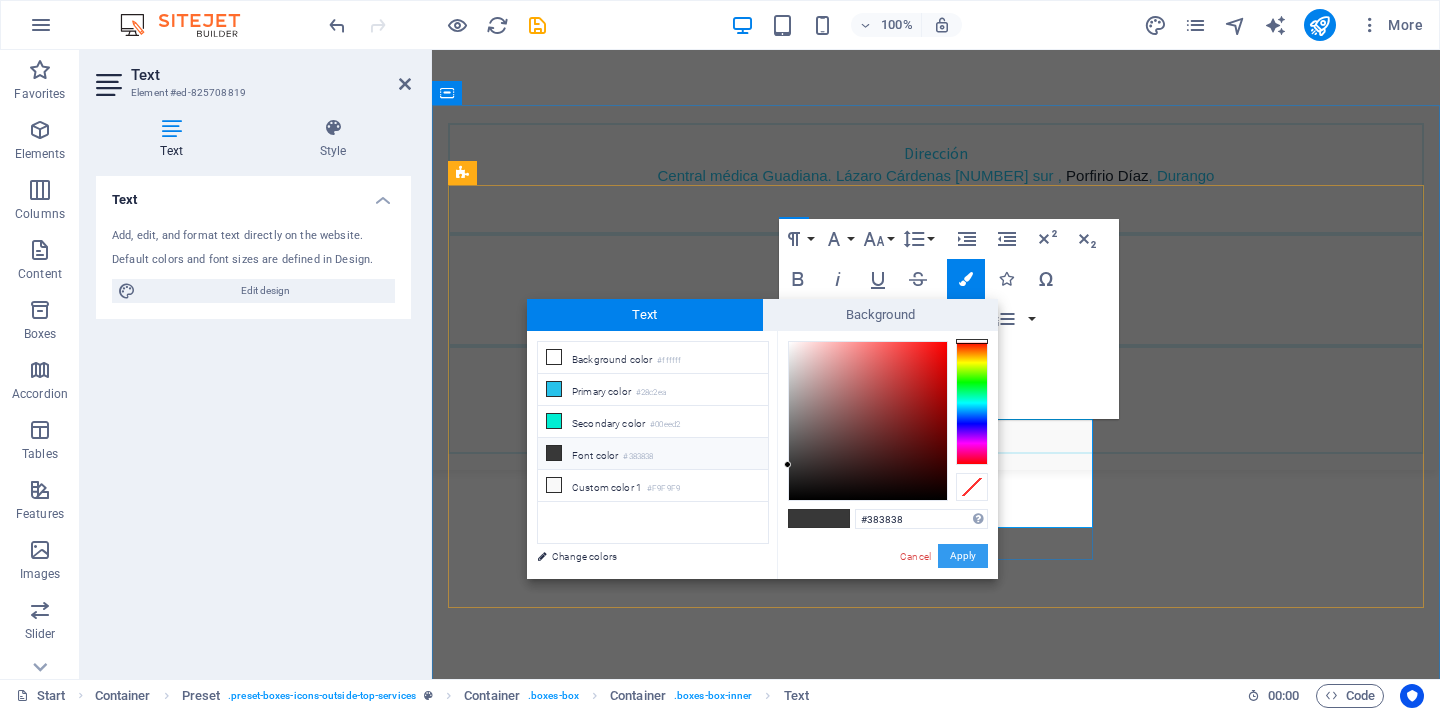 click on "Apply" at bounding box center [963, 556] 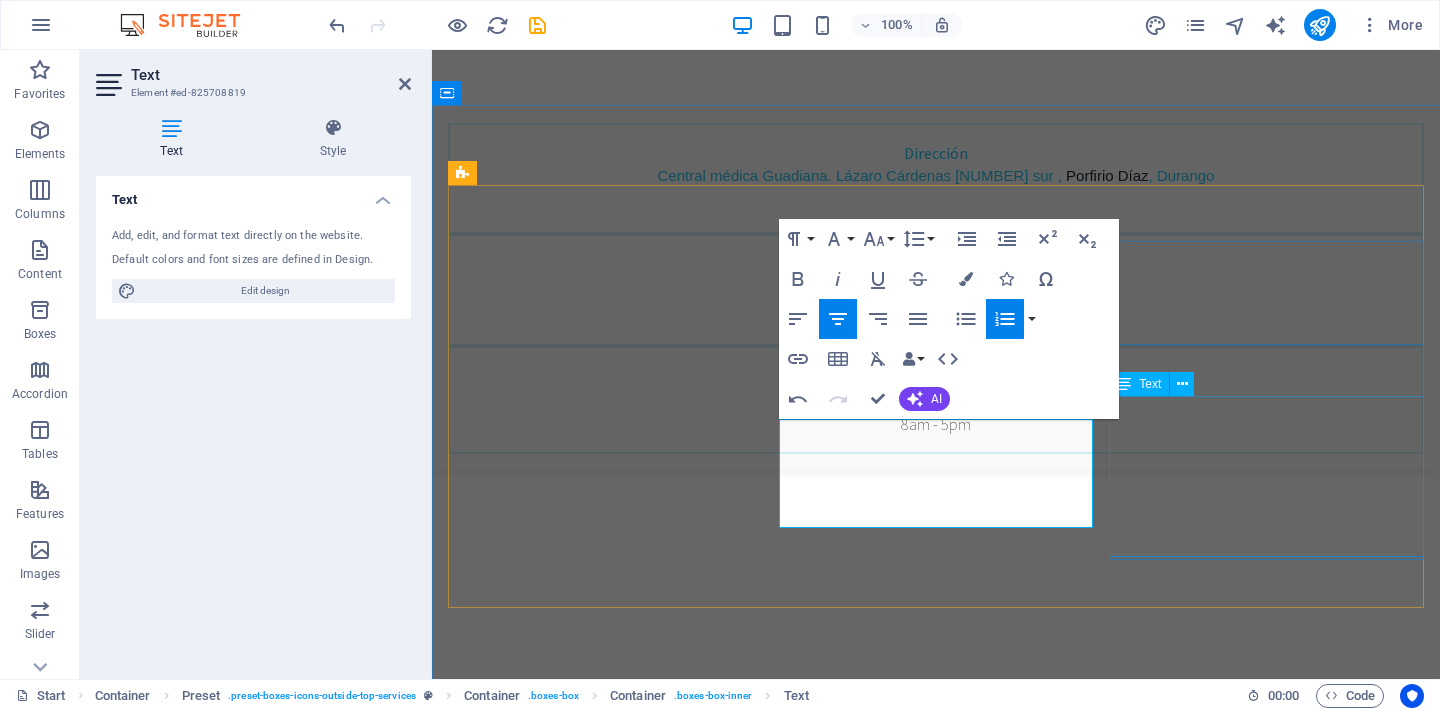 click on "Rehabilitación en Disfunciones del piso pélvico (Manejo no quirurgico) Abordaje en Trastornos de la Deglución Manejo de linfedema  Manejo de Dolor neuropático   Rehabilitación Neuro musculoesquelética" at bounding box center (936, 1869) 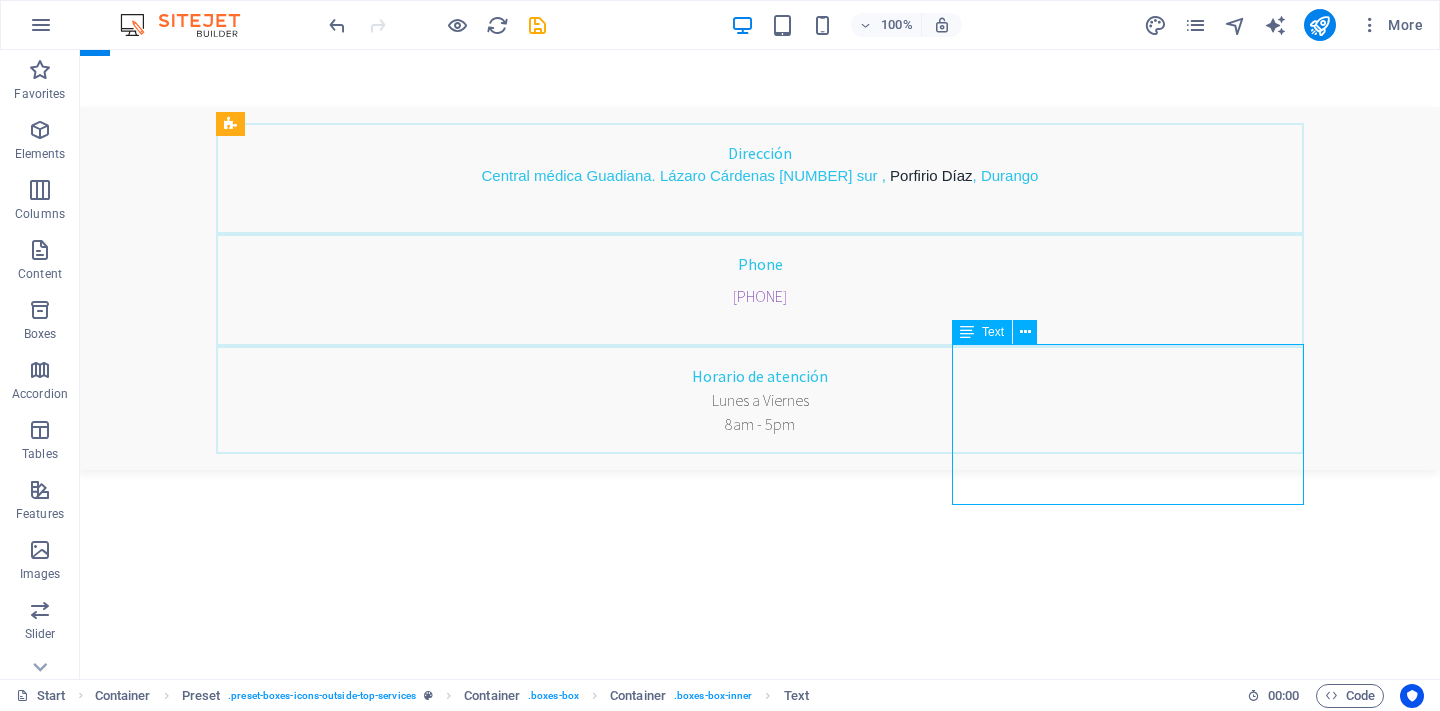 click on "Rehabilitación en Disfunciones del piso pélvico (Manejo no quirurgico) Abordaje en Trastornos de la Deglución Manejo de linfedema  Manejo de Dolor neuropático   Rehabilitación Neuro musculoesquelética" at bounding box center (760, 1869) 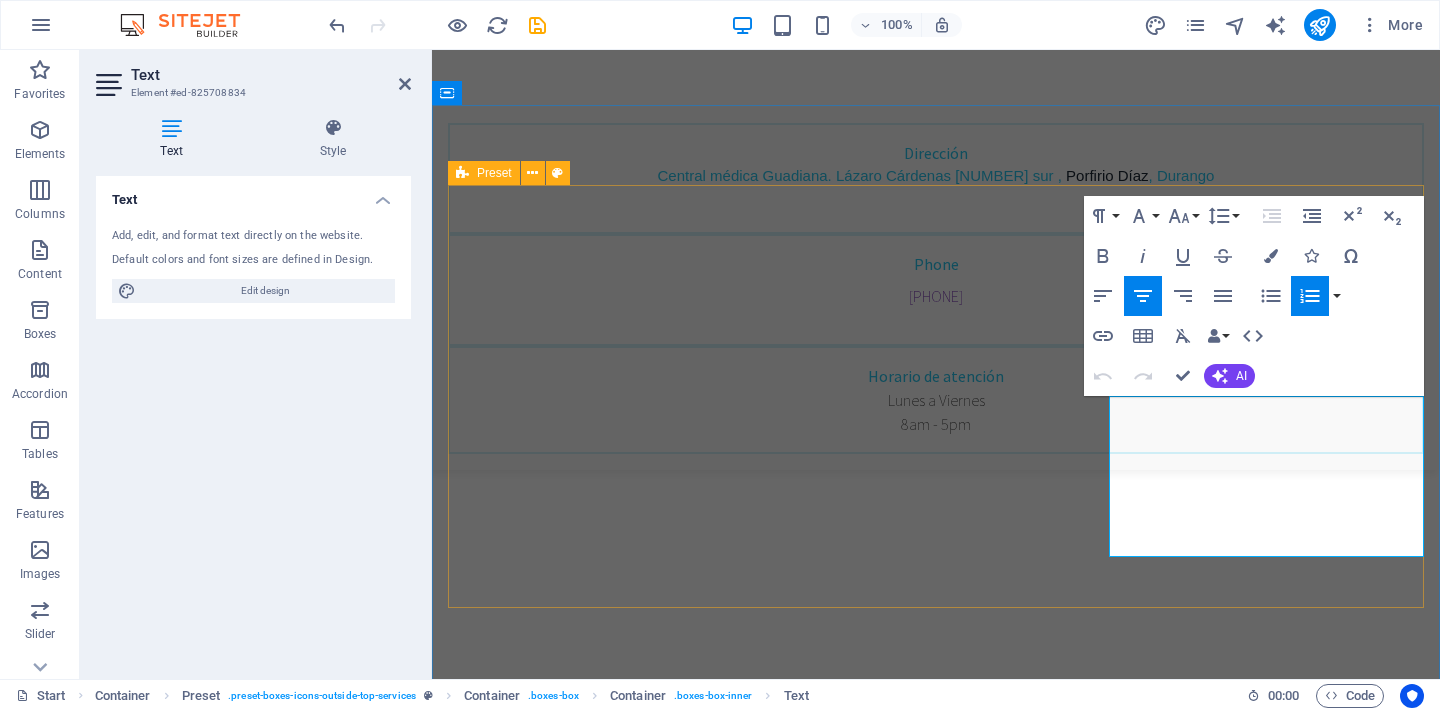 drag, startPoint x: 1402, startPoint y: 526, endPoint x: 1104, endPoint y: 389, distance: 327.98325 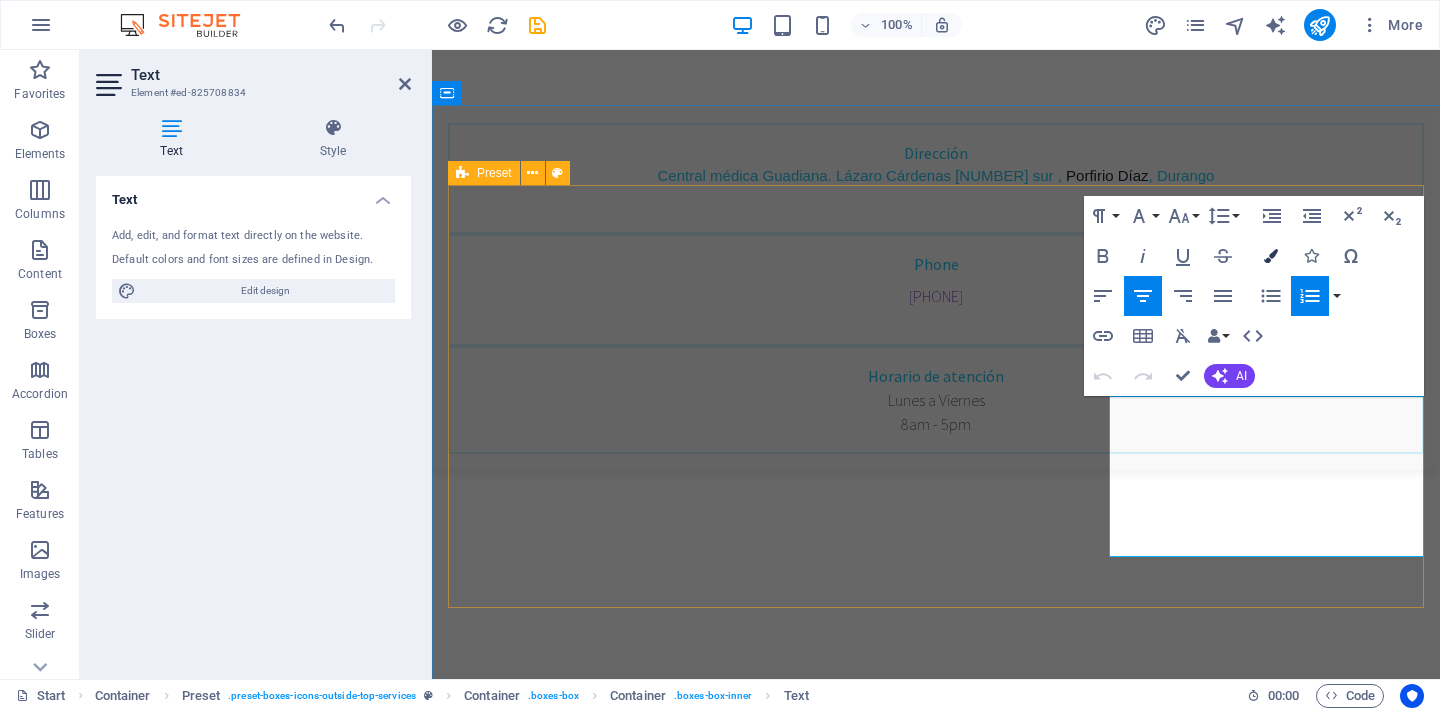 click at bounding box center [1271, 256] 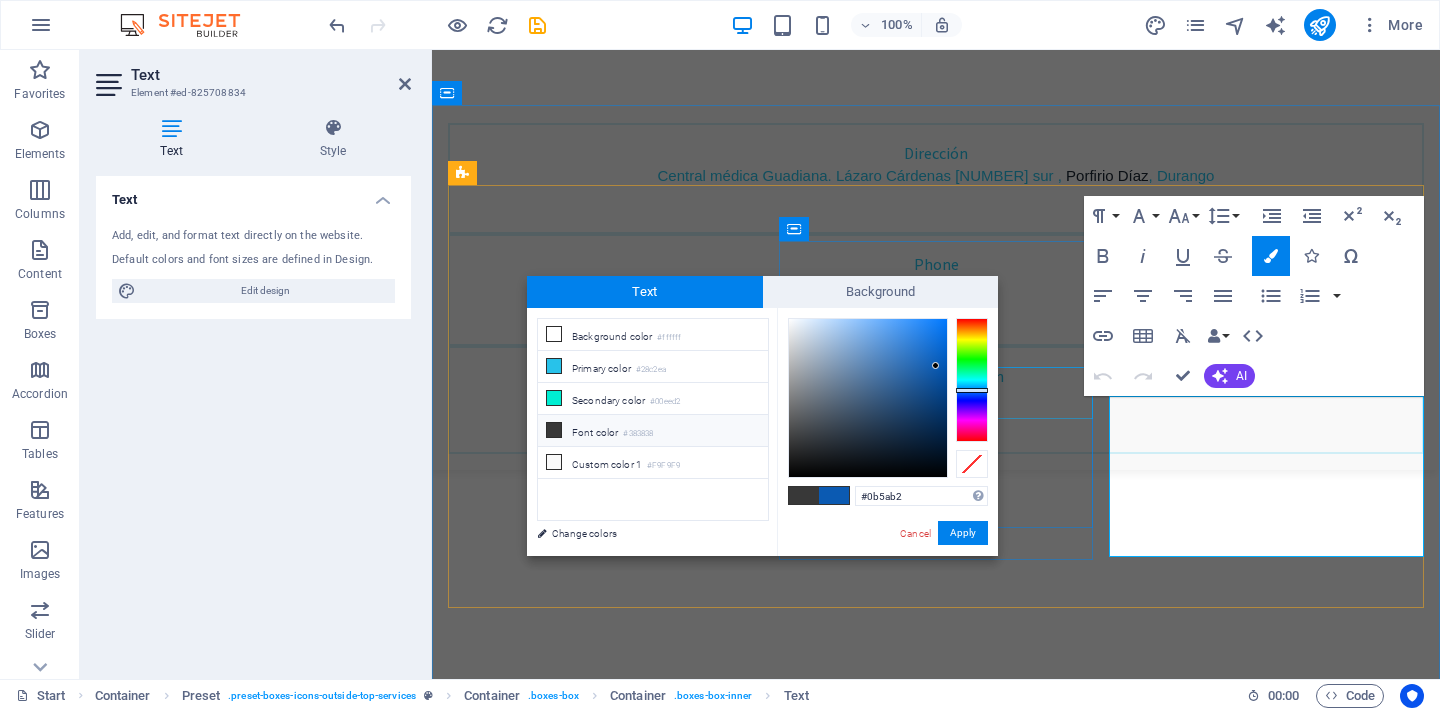 click on "Font color
#383838" at bounding box center [653, 431] 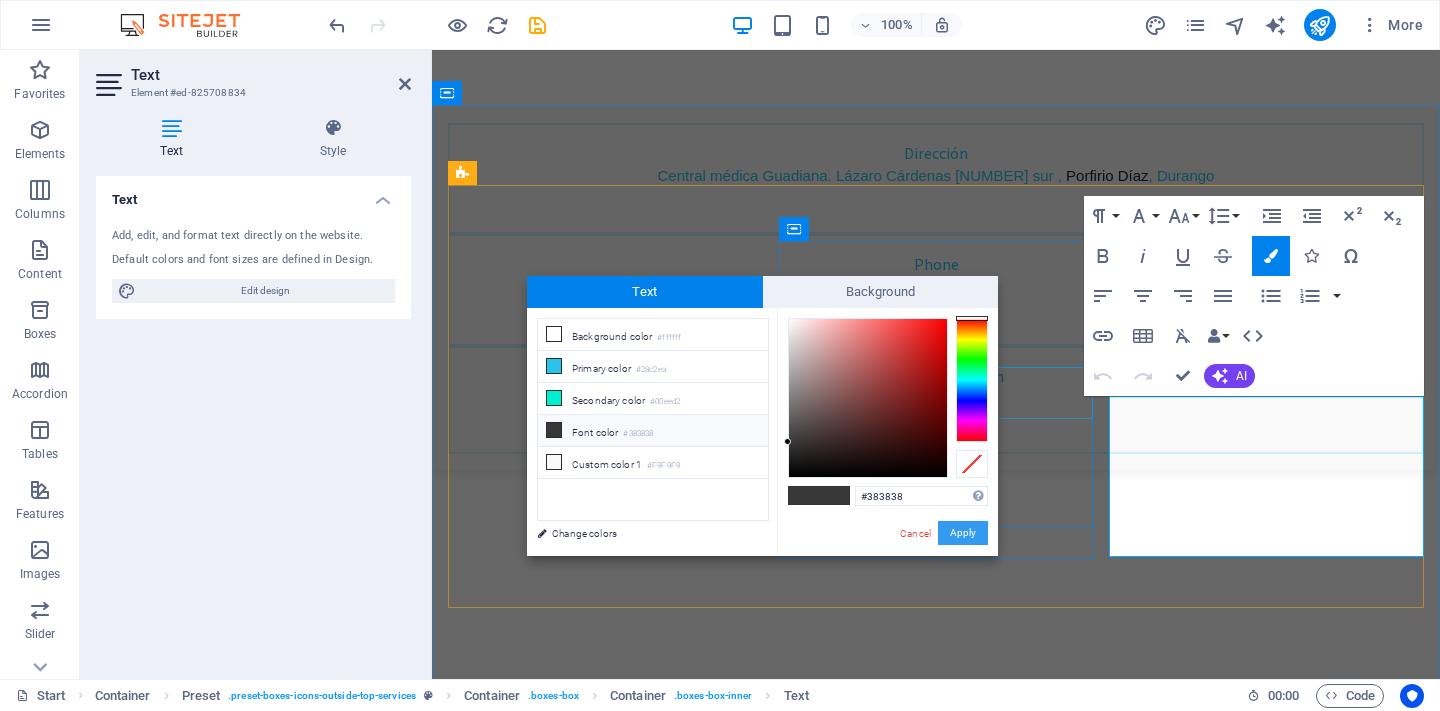 click on "Apply" at bounding box center (963, 533) 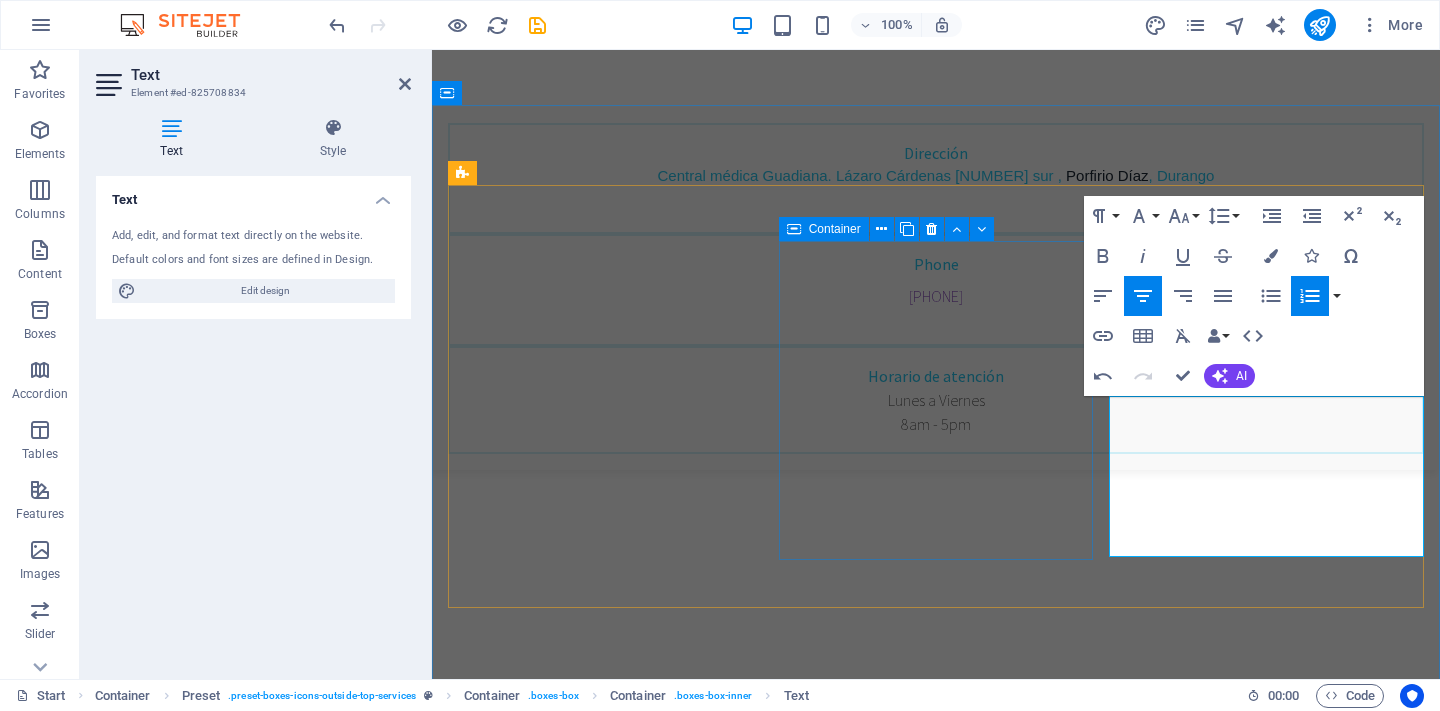 click on "Pruebas especiales Estimulación repetitiva (Prueba de Jolly) Electroneuromiografia facial y reflejo de parpadeo Electromiografía y potenciales evocados del suelo pélvico" at bounding box center [936, 1484] 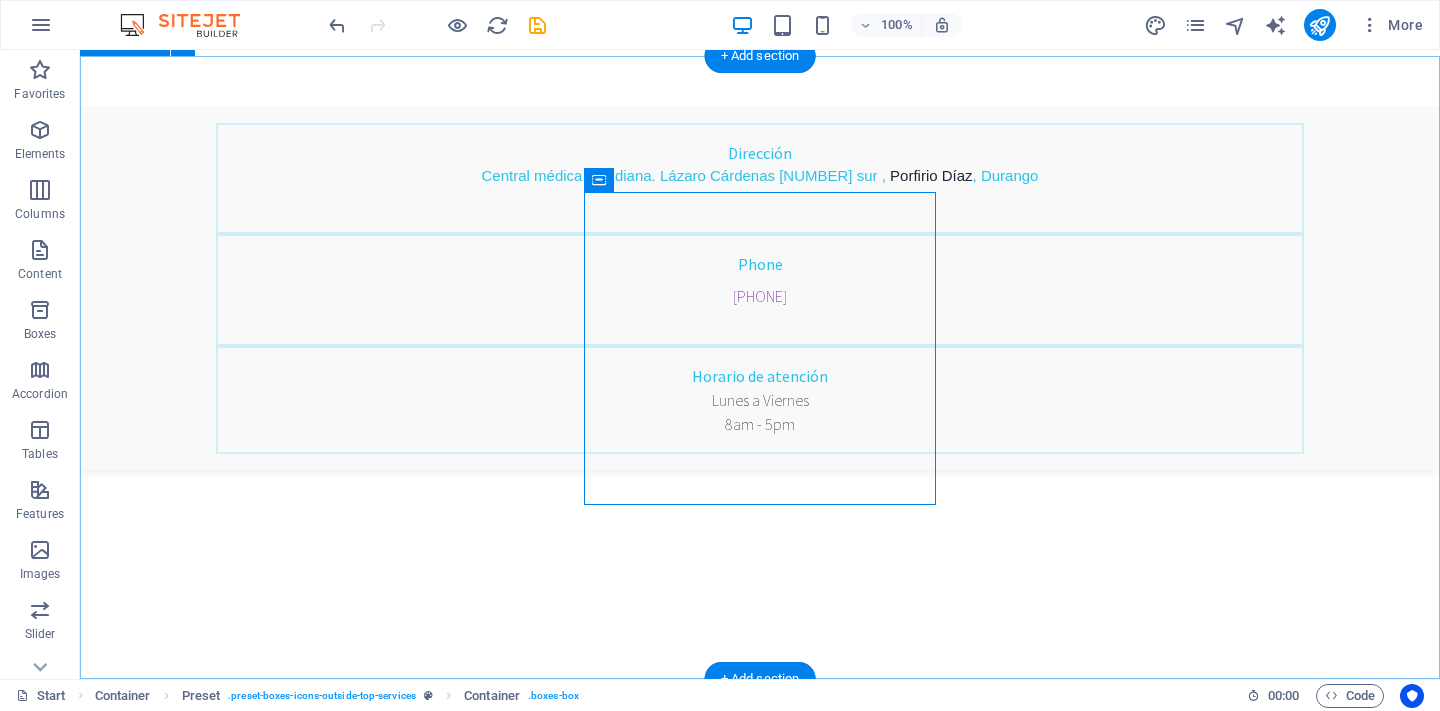 click on "Estudios Neurofisiológicos Estos estudios permiten evaluar la función del sistema nervioso central y el sistema nervioso periférico y son una pieza importante para ayudar a que el Especialista confirme la sospecha de una enfermedad, permita monitorear, o descartar otros padecimientos.  Pruebas especiales Estimulación repetitiva (Prueba de Jolly) Electroneuromiografia facial y reflejo de parpadeo Electromiografía y potenciales evocados del suelo pélvico Rehabilitación especializada Rehabilitación en Disfunciones del piso pélvico (Manejo no quirurgico) Abordaje en Trastornos de la Deglución Manejo de linfedema  Manejo de Dolor neuropático  Rehabilitación Neuro musculoesquelética    All Dental Services" at bounding box center [760, 1526] 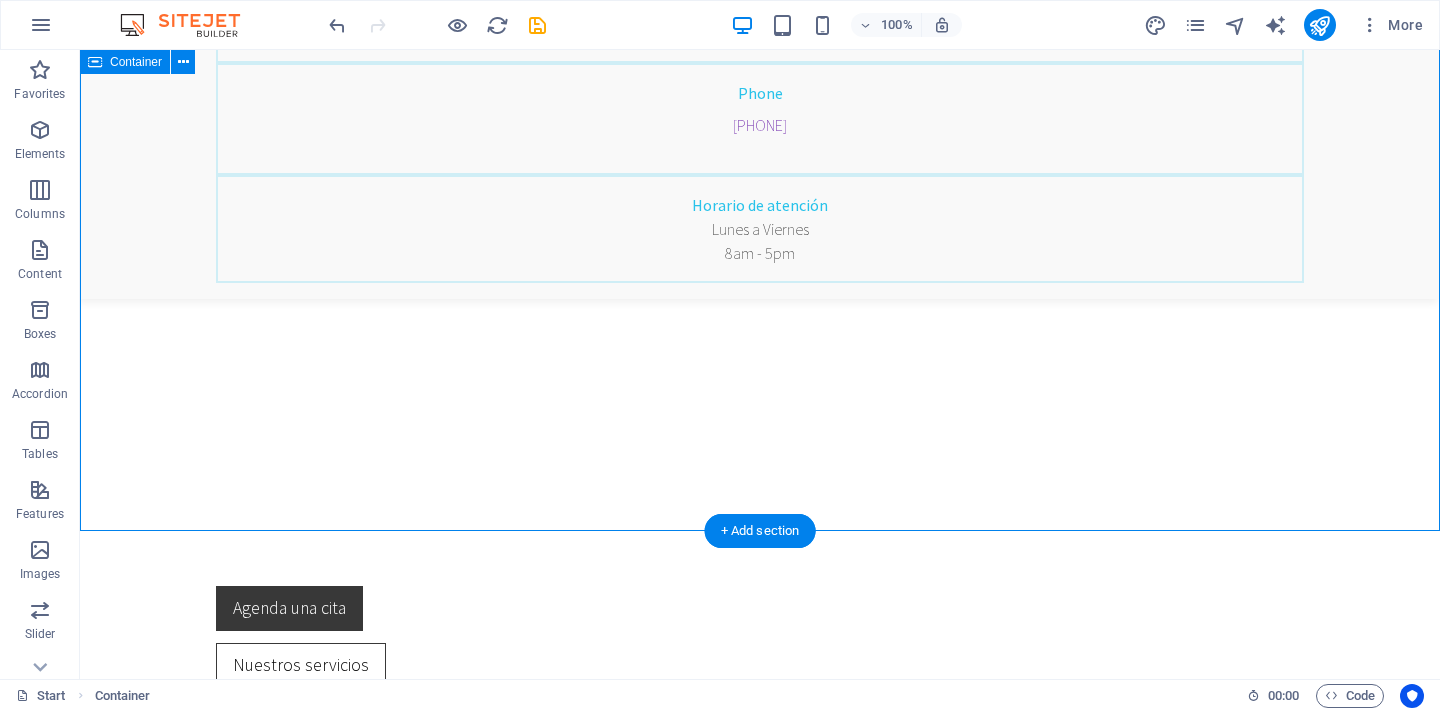 scroll, scrollTop: 957, scrollLeft: 0, axis: vertical 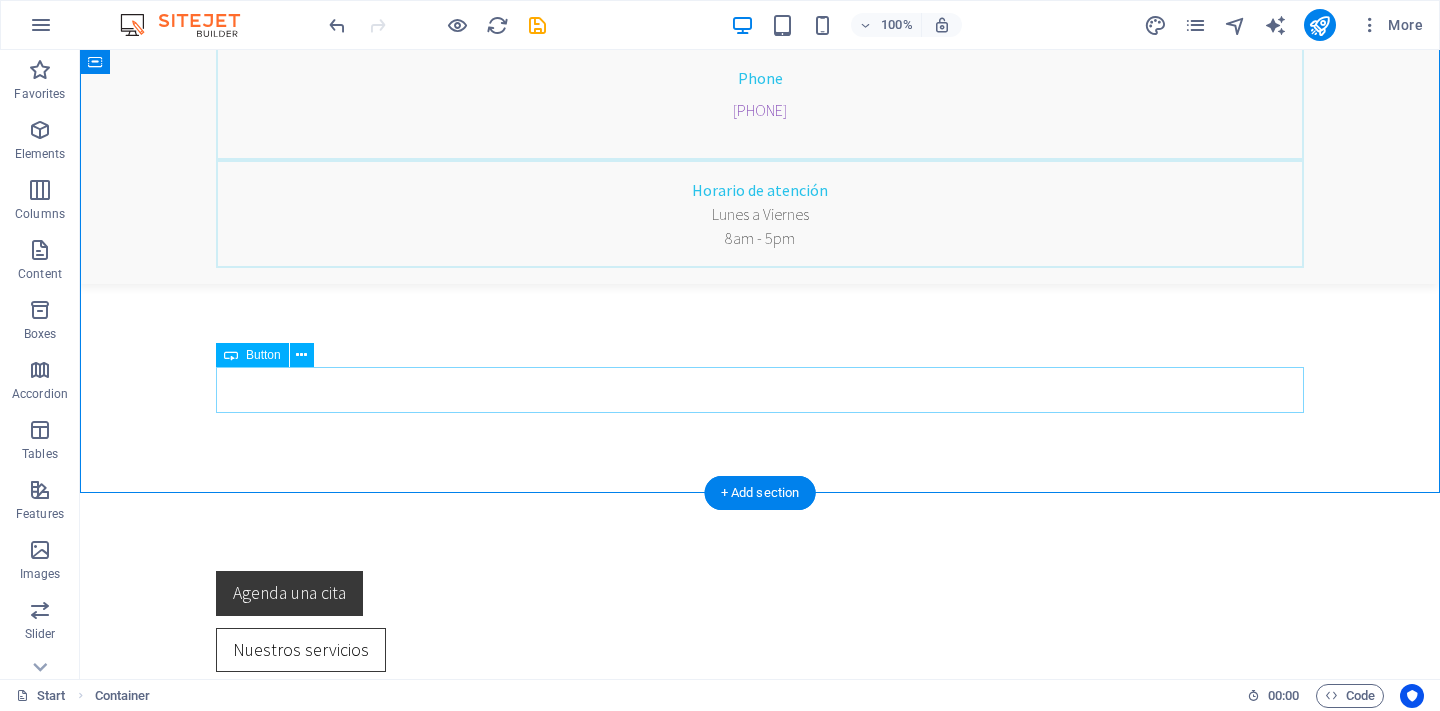 click on "All Dental Services" at bounding box center (760, 1826) 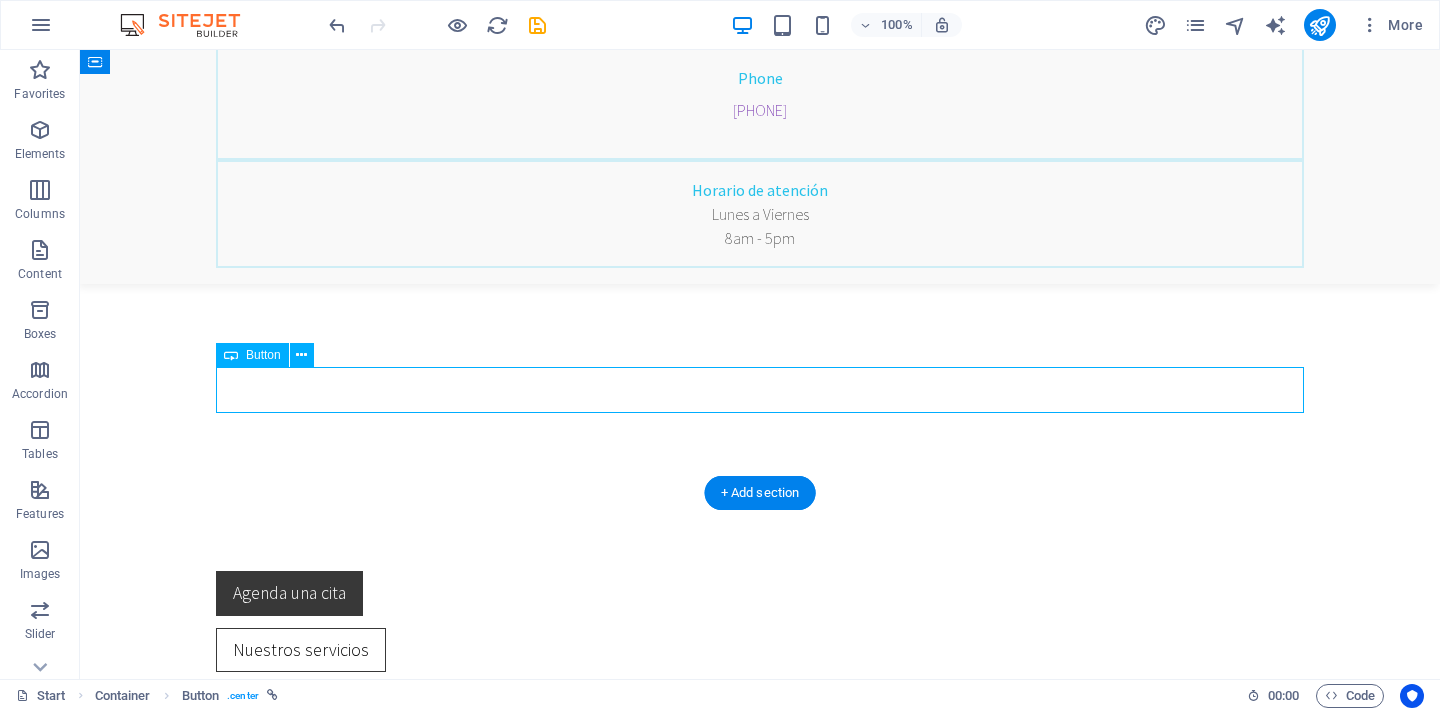 click on "All Dental Services" at bounding box center (760, 1826) 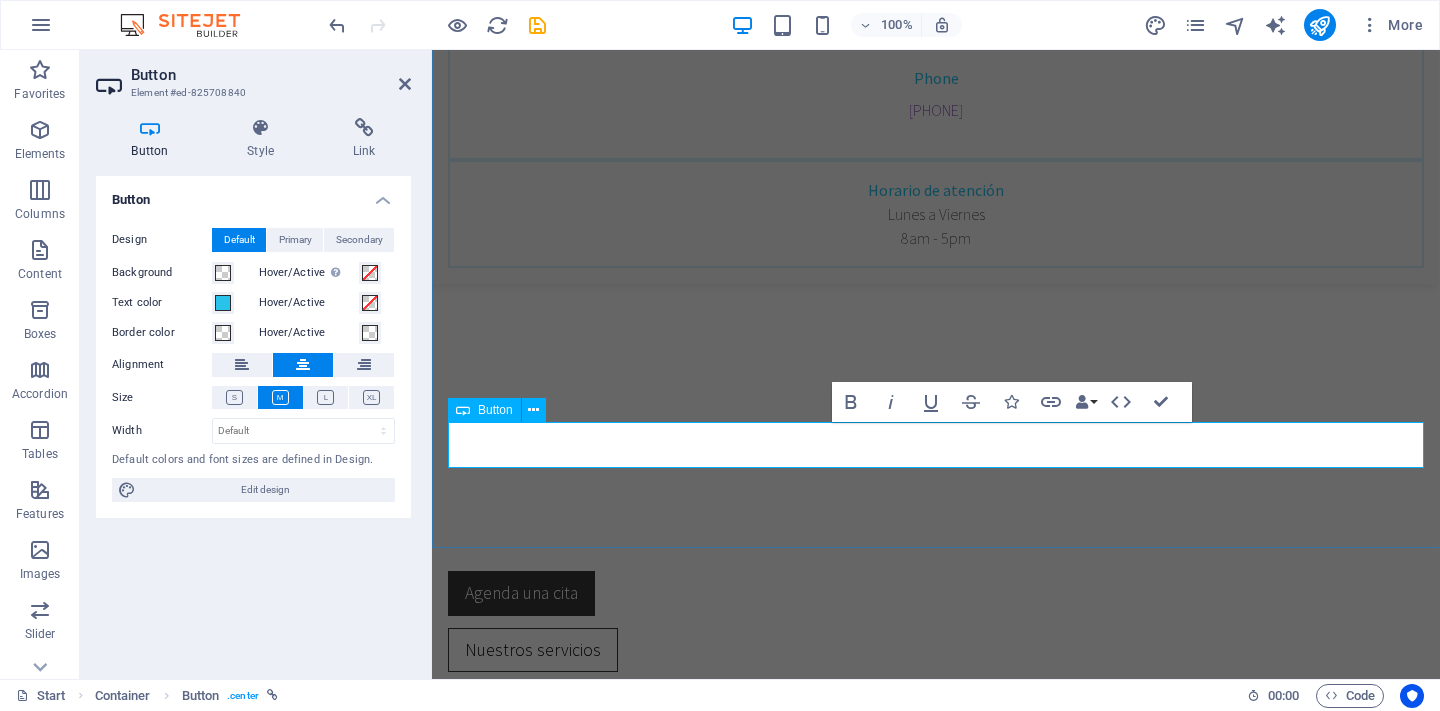 type 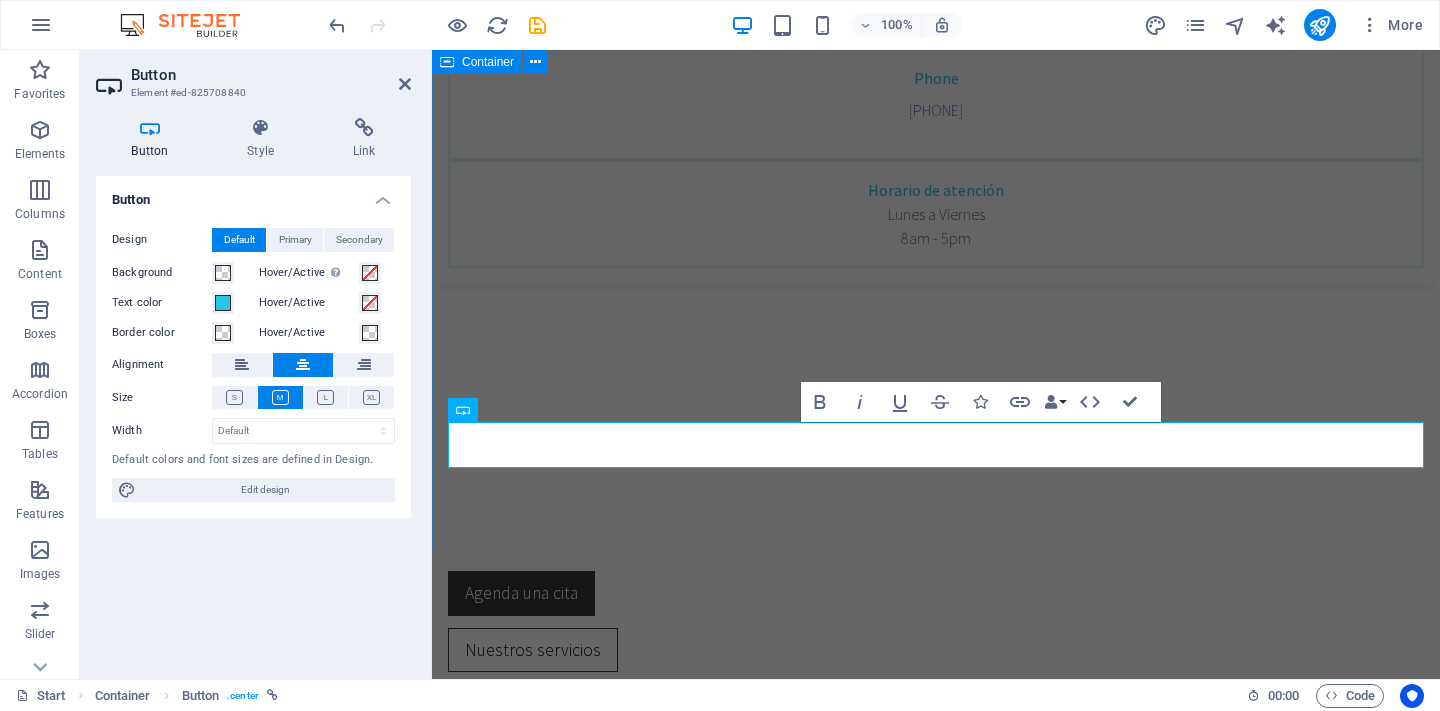 click on "Estudios Neurofisiológicos Estos estudios permiten evaluar la función del sistema nervioso central y el sistema nervioso periférico y son una pieza importante para ayudar a que el Especialista confirme la sospecha de una enfermedad, permita monitorear, o descartar otros padecimientos.  Pruebas especiales Estimulación repetitiva (Prueba de Jolly) Electroneuromiografia facial y reflejo de parpadeo Electromiografía y potenciales evocados del suelo pélvico Rehabilitación especializada Rehabilitación en Disfunciones del piso pélvico (Manejo no quirurgico) Abordaje en Trastornos de la Deglución Manejo de linfedema  Manejo de Dolor neuropático  Rehabilitación Neuro musculoesquelética  Todos nuestros servicios" at bounding box center (936, 1340) 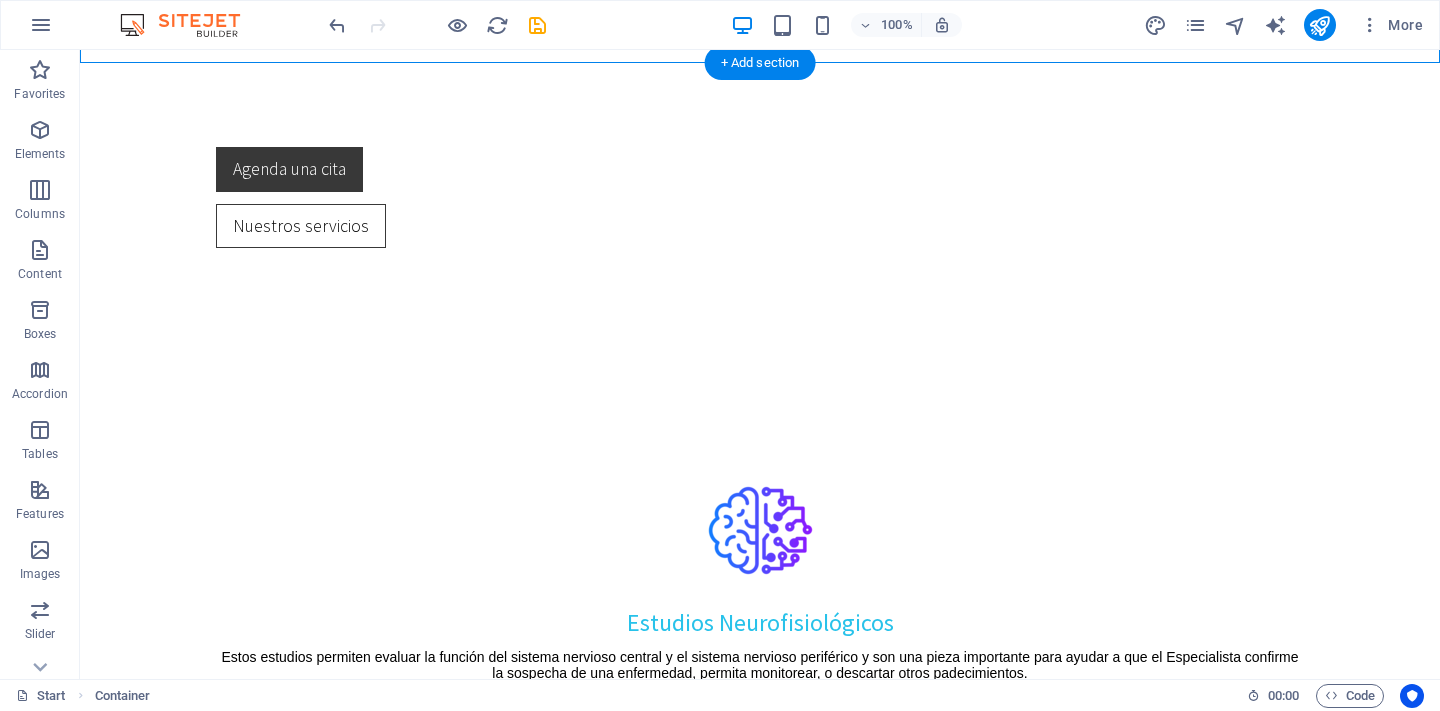 scroll, scrollTop: 1404, scrollLeft: 0, axis: vertical 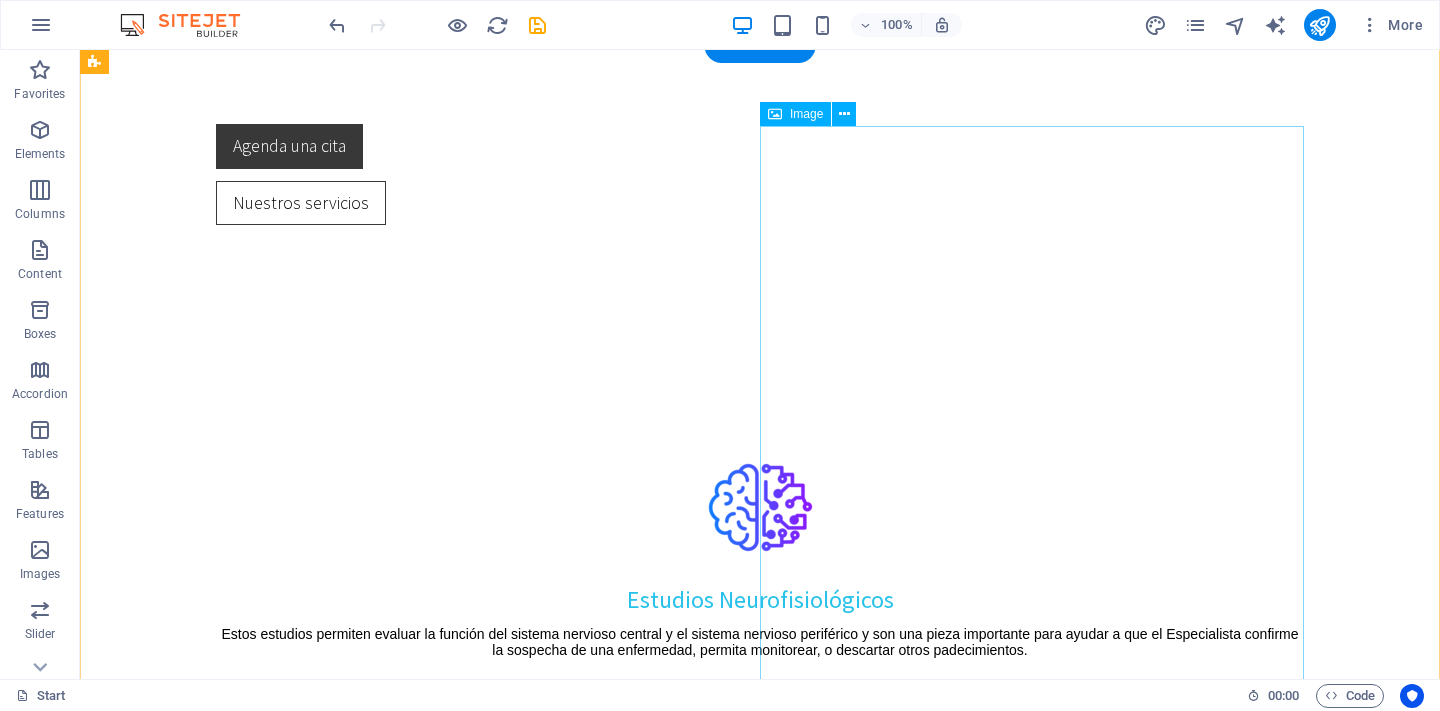 click at bounding box center [259, 2903] 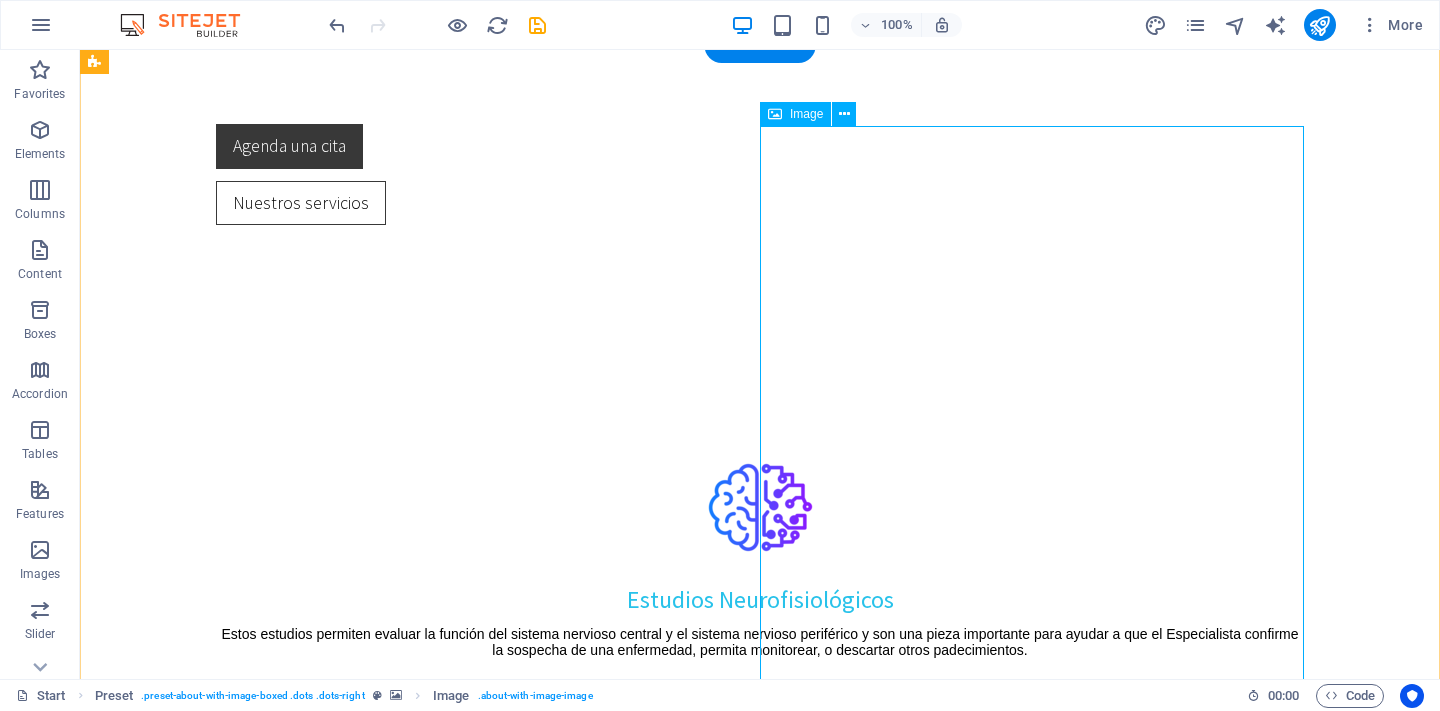 click on "Image" at bounding box center [806, 114] 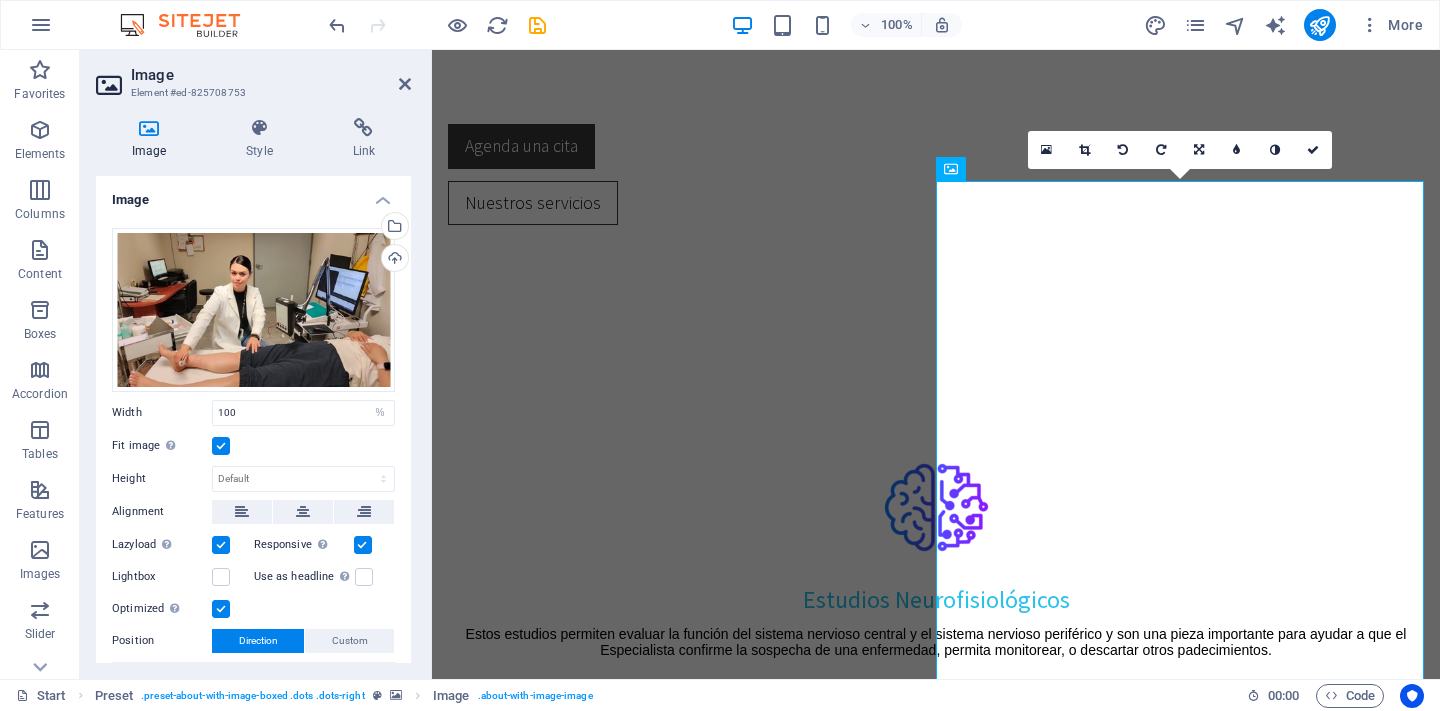 click at bounding box center [221, 446] 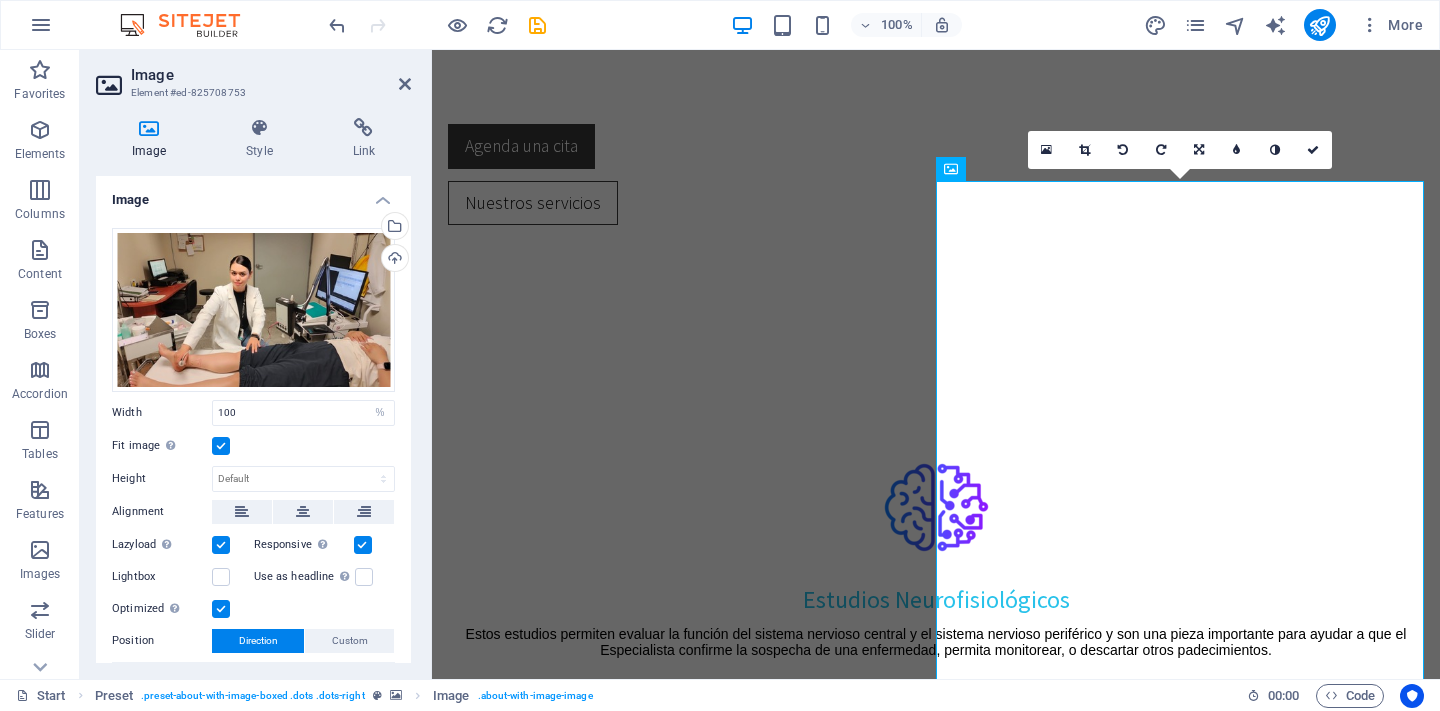 click on "Fit image Automatically fit image to a fixed width and height" at bounding box center (0, 0) 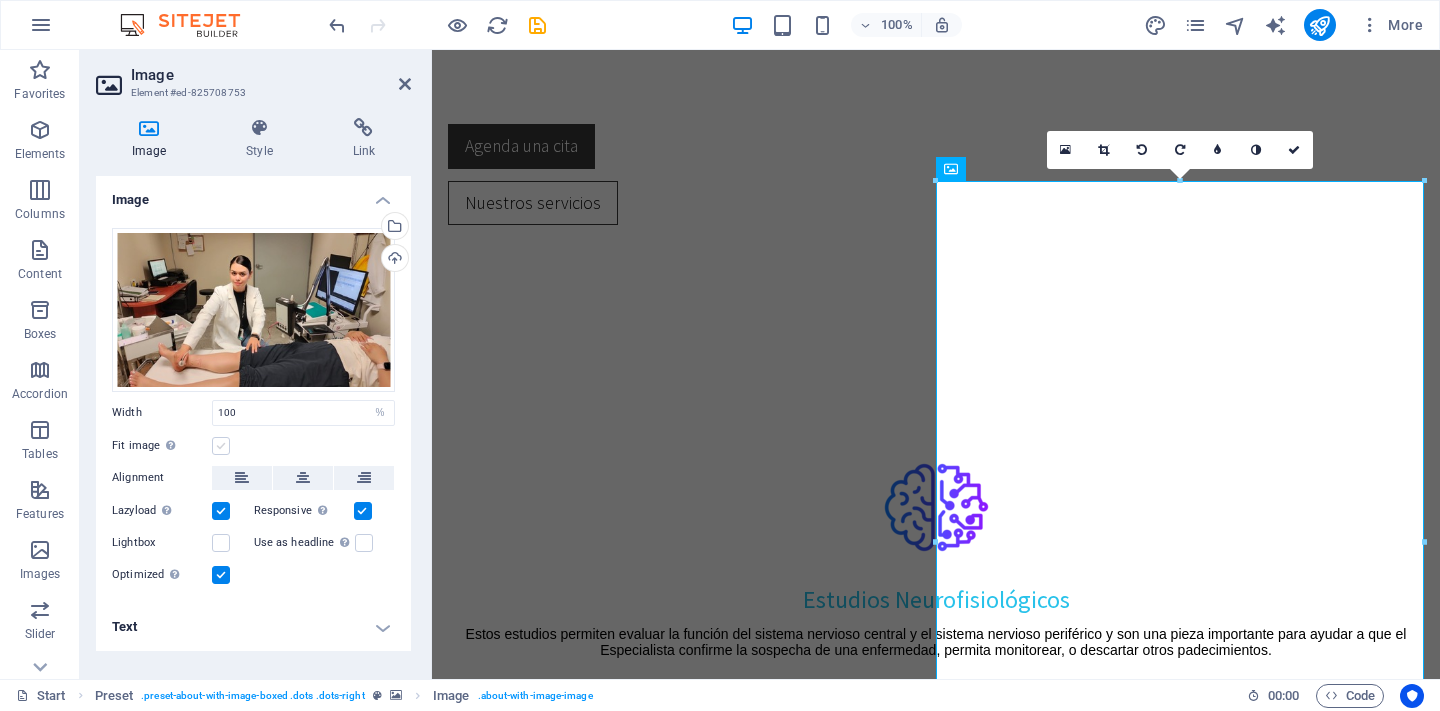 click at bounding box center [221, 446] 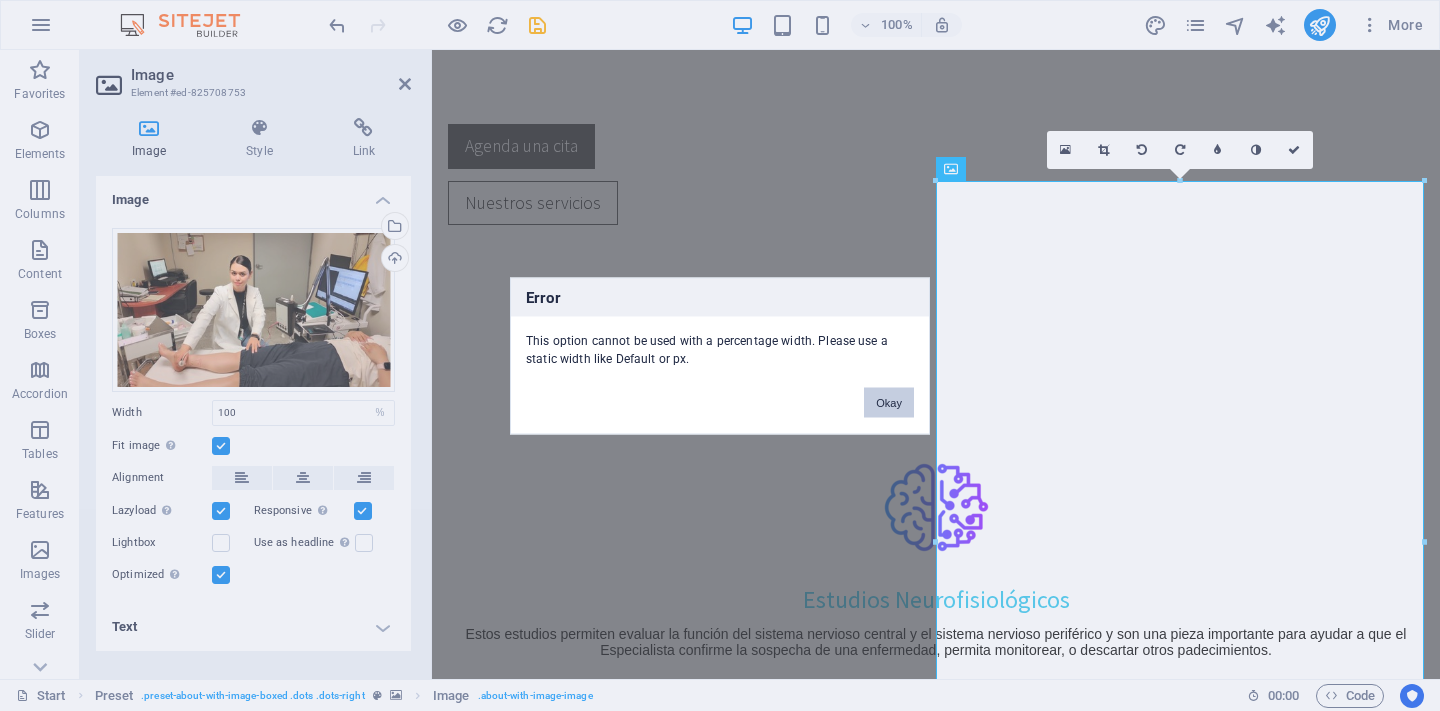 click on "Okay" at bounding box center [889, 402] 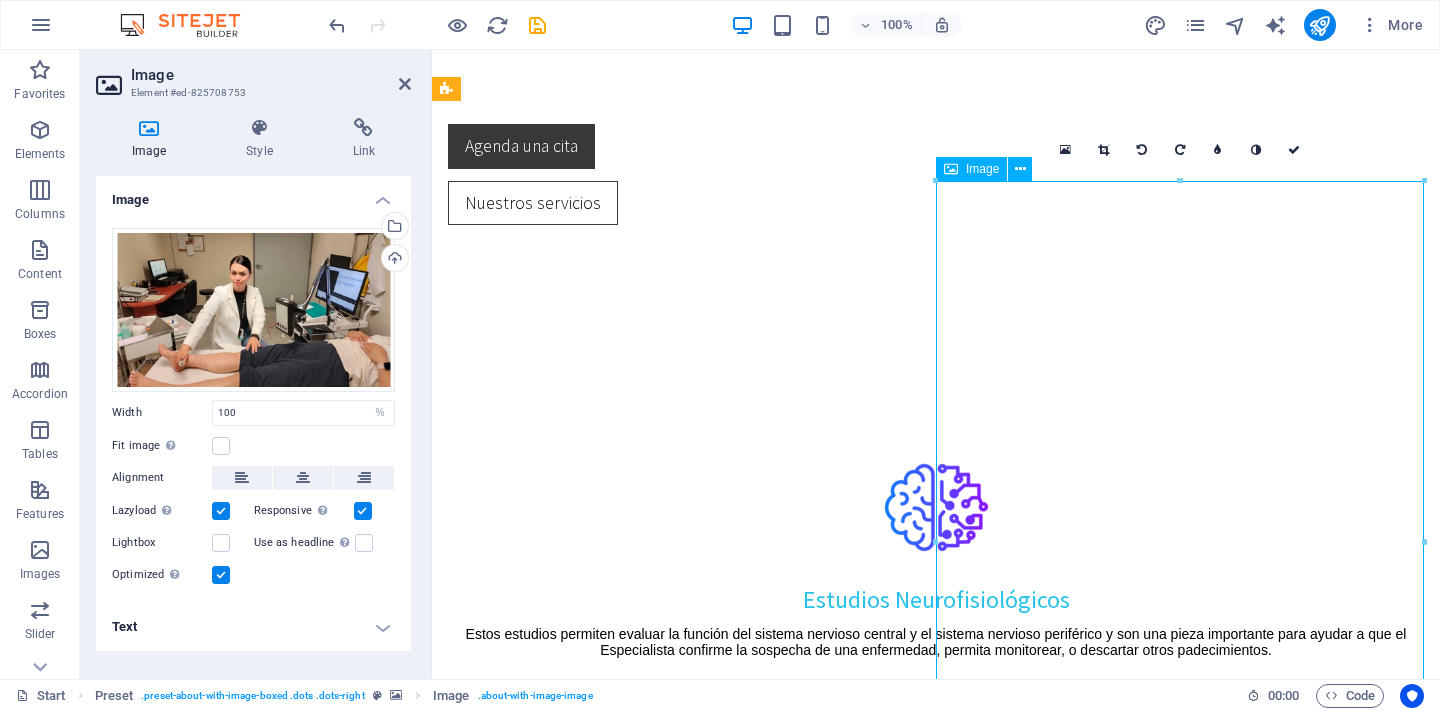 drag, startPoint x: 1072, startPoint y: 455, endPoint x: 1122, endPoint y: 451, distance: 50.159744 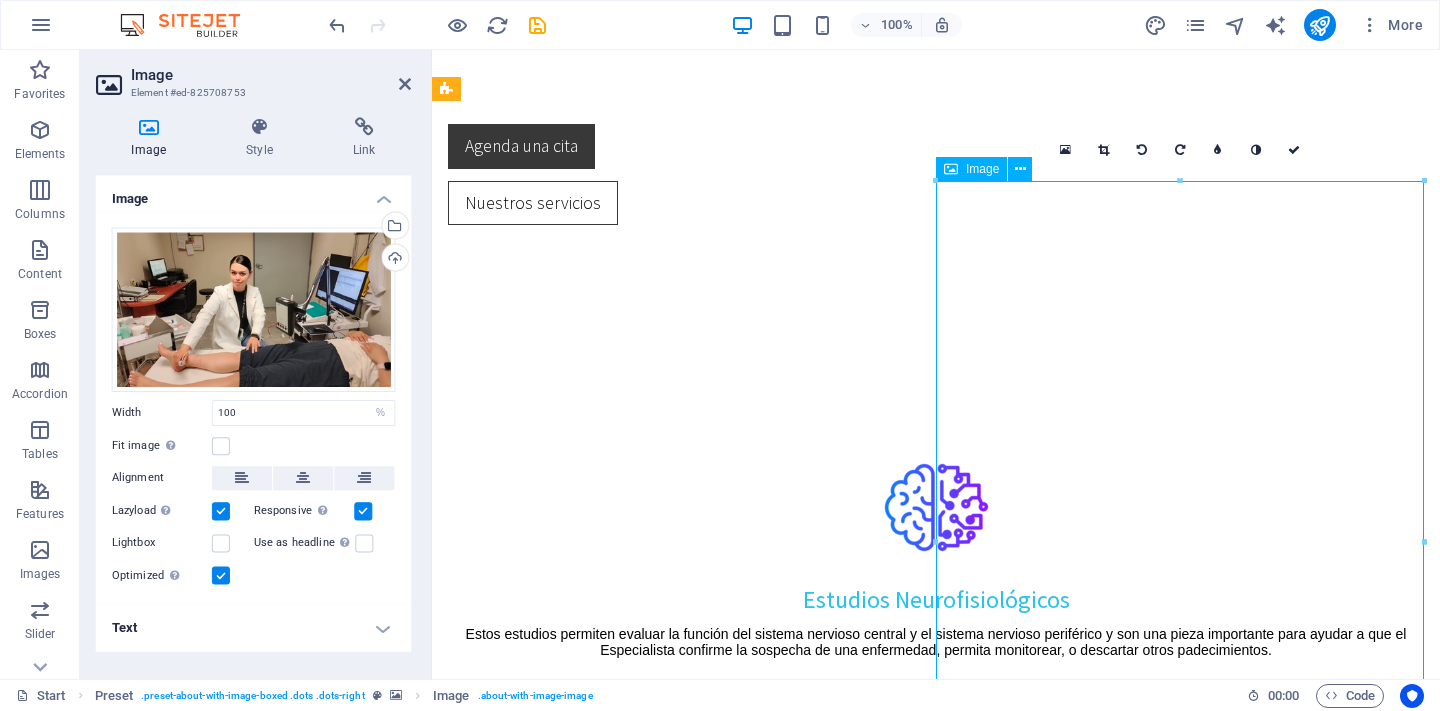 click at bounding box center (594, 2999) 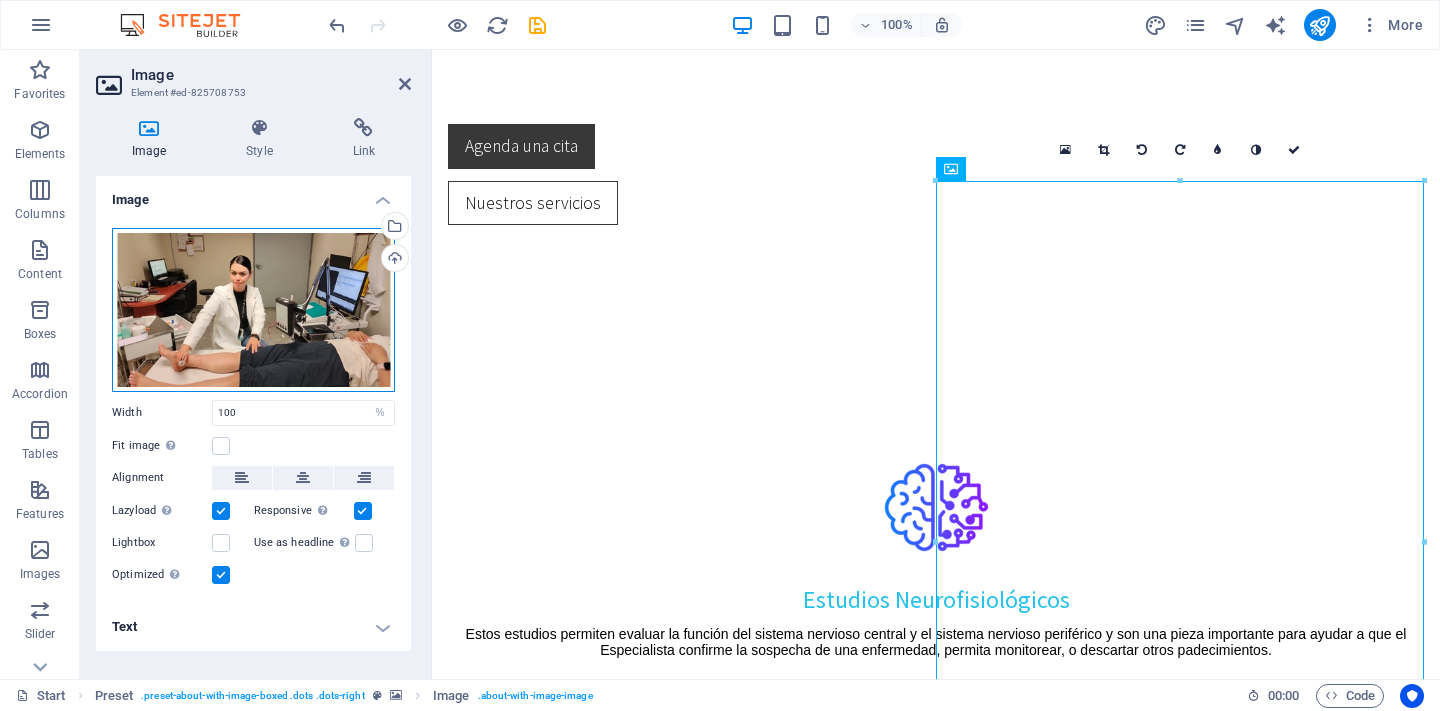 click on "Drag files here, click to choose files or select files from Files or our free stock photos & videos" at bounding box center [253, 310] 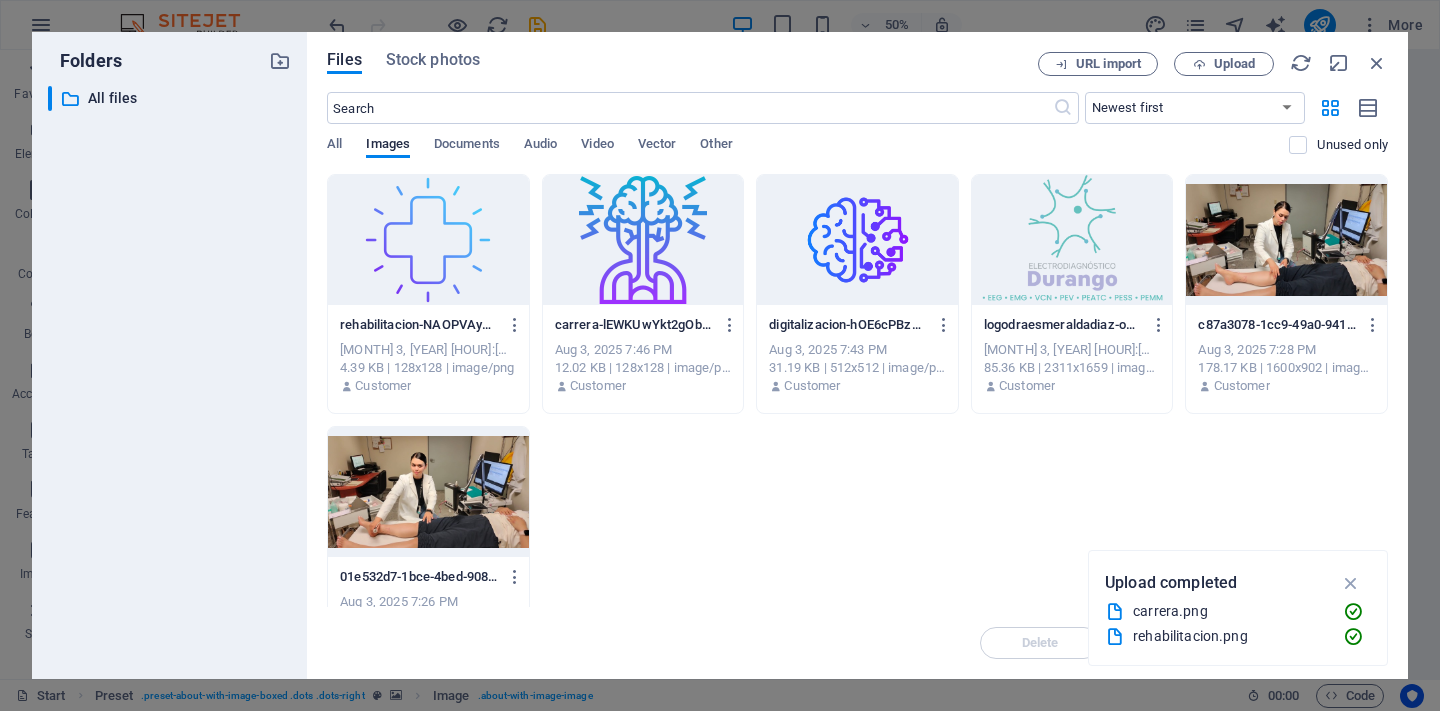 click at bounding box center (428, 492) 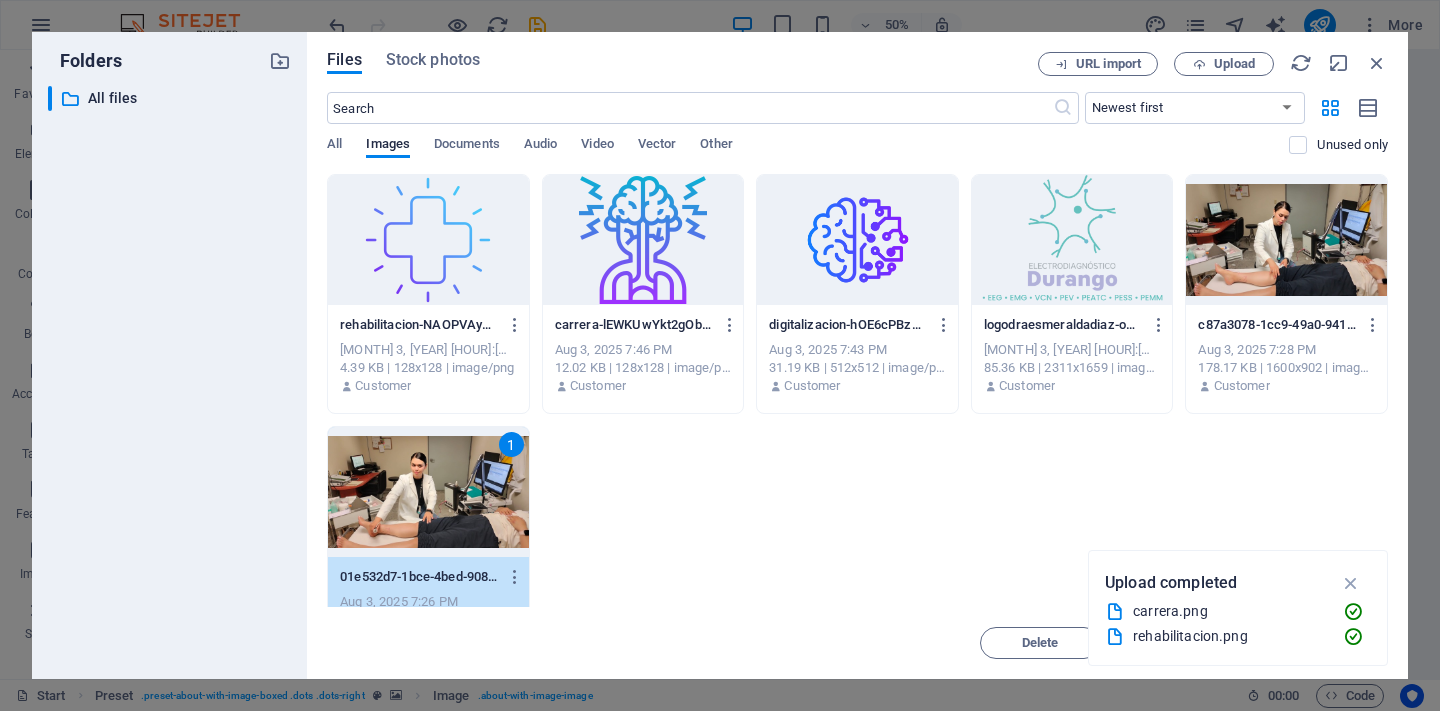 click on "Upload completed" at bounding box center [1238, 583] 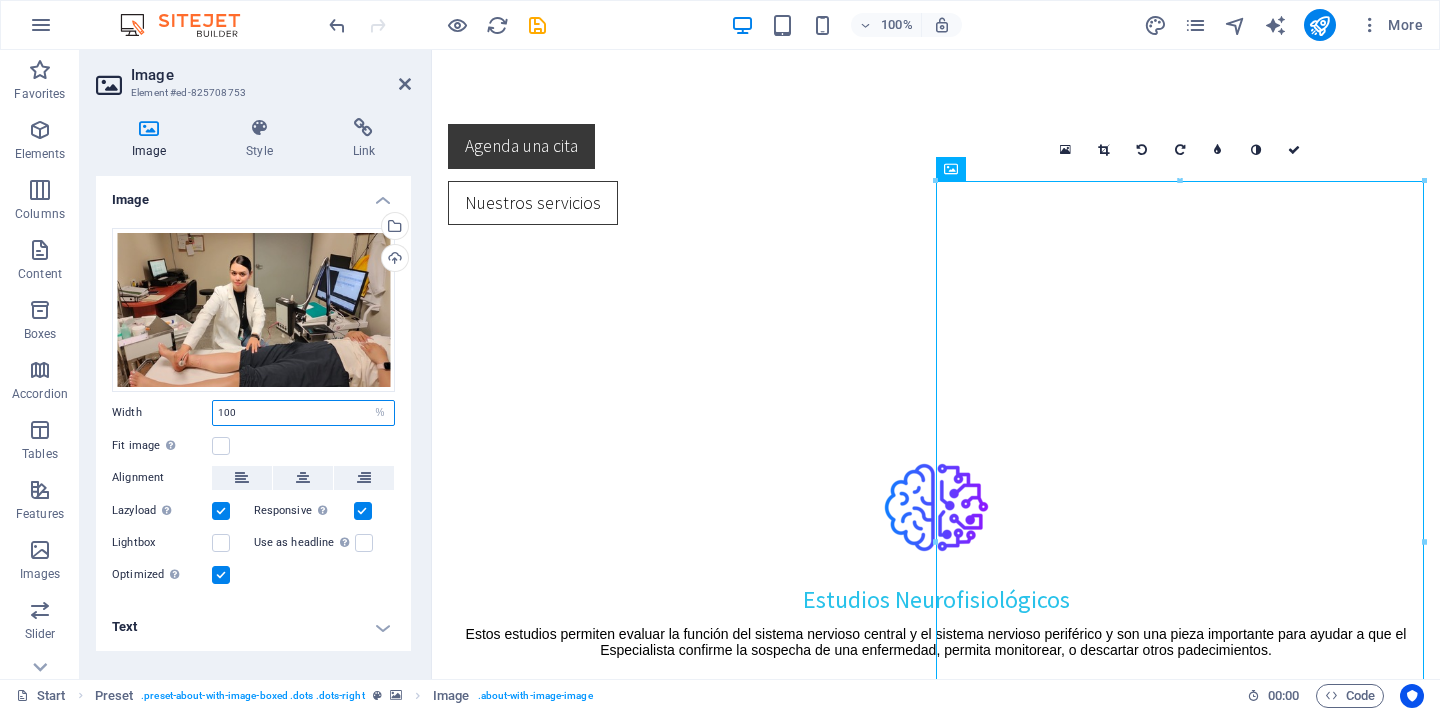 click on "100" at bounding box center (303, 413) 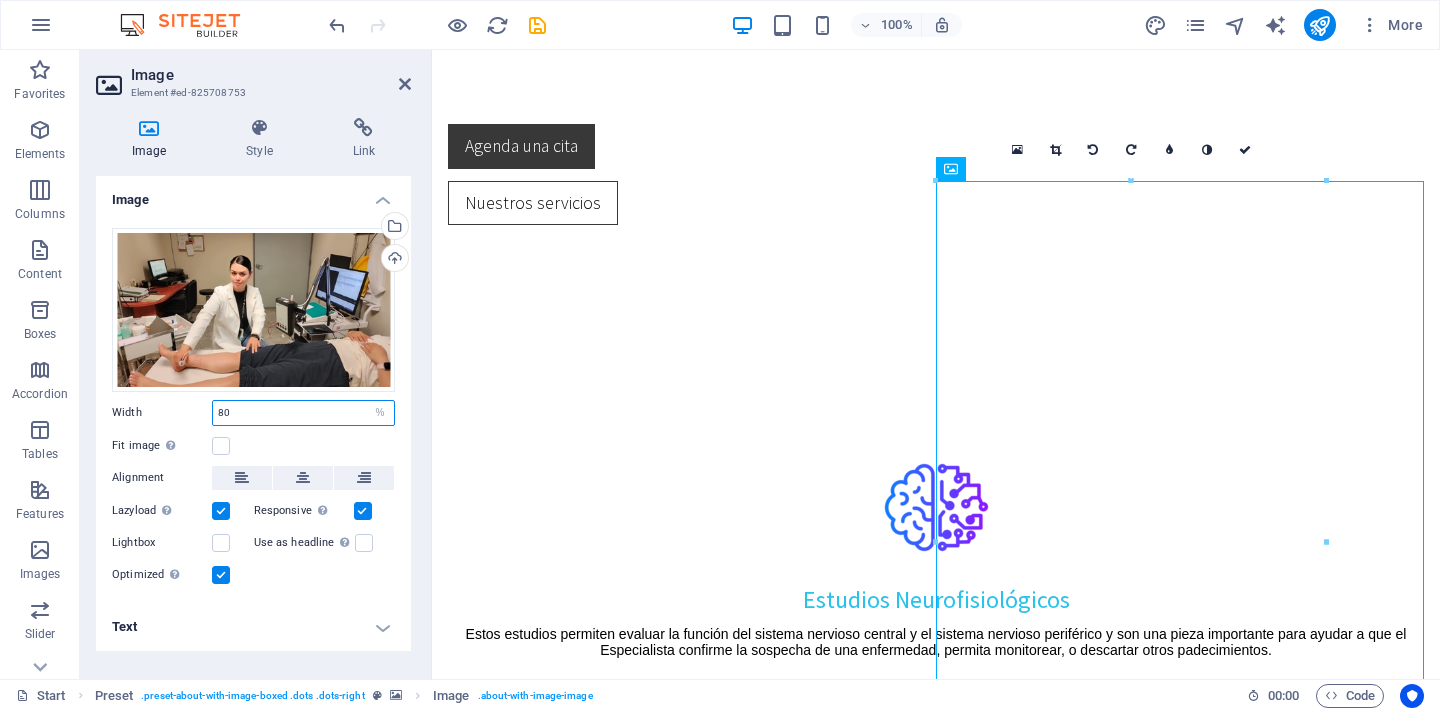 click on "80" at bounding box center [303, 413] 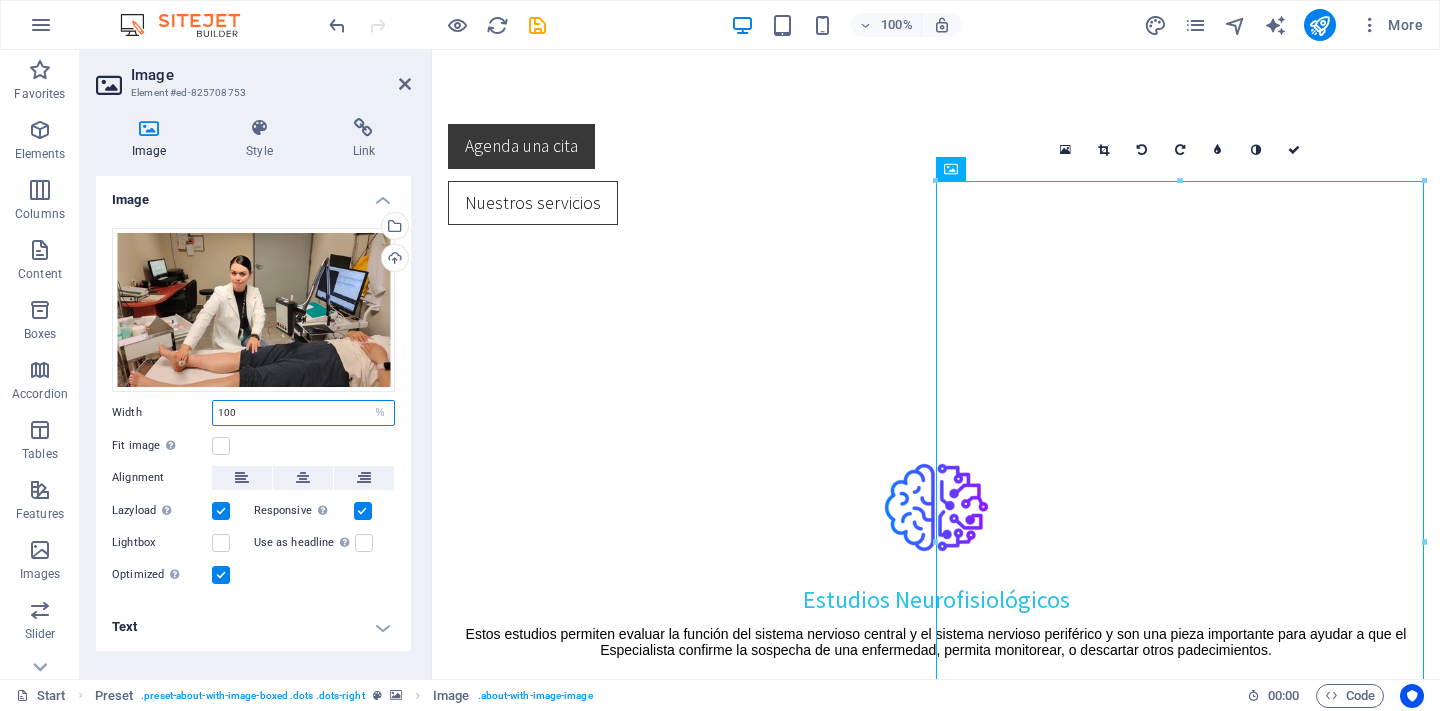 type on "100" 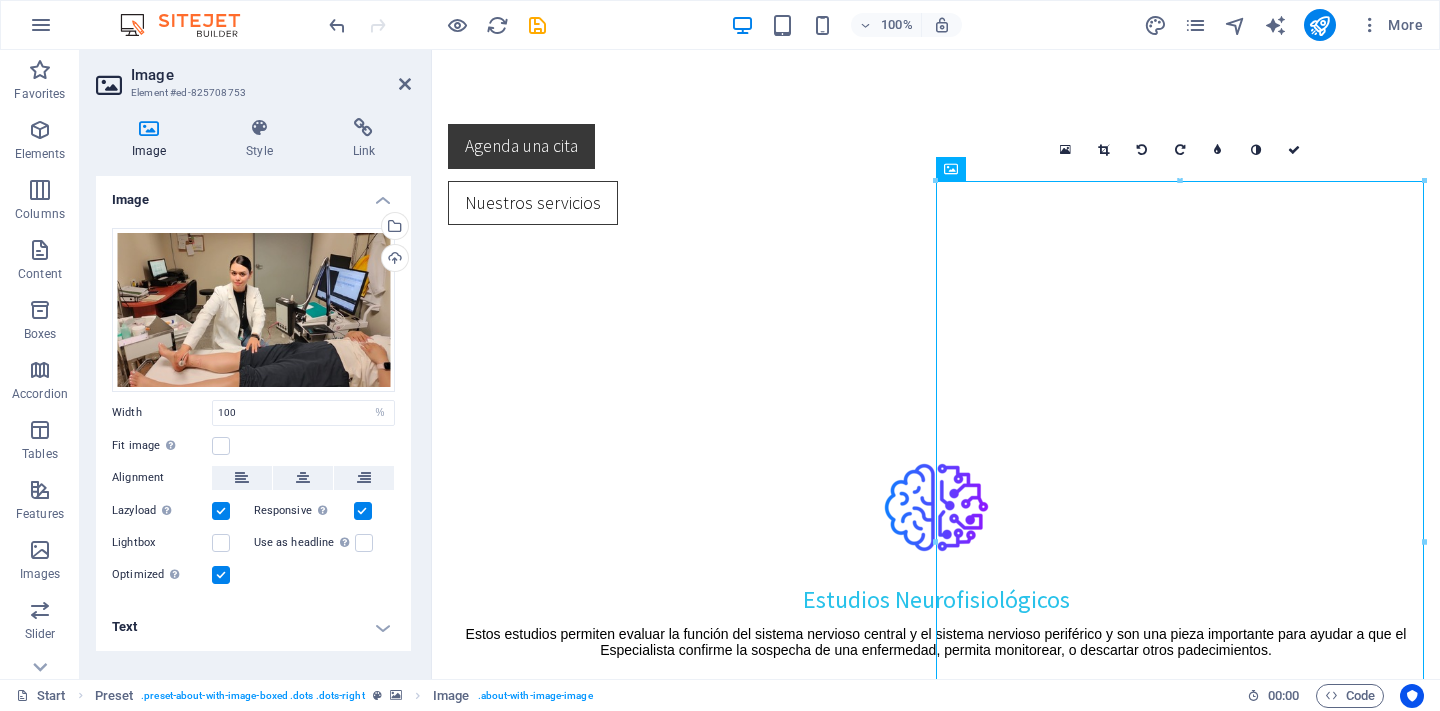click at bounding box center (221, 511) 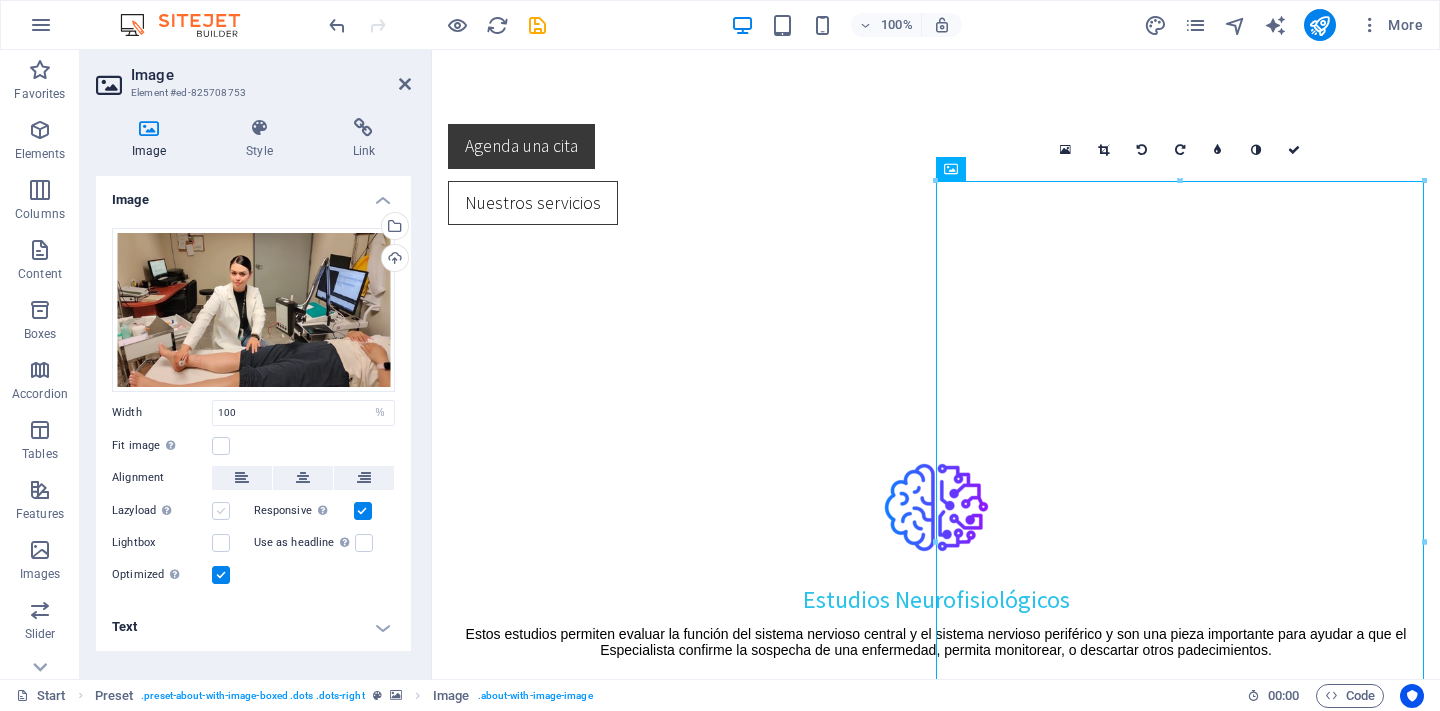 click at bounding box center (221, 511) 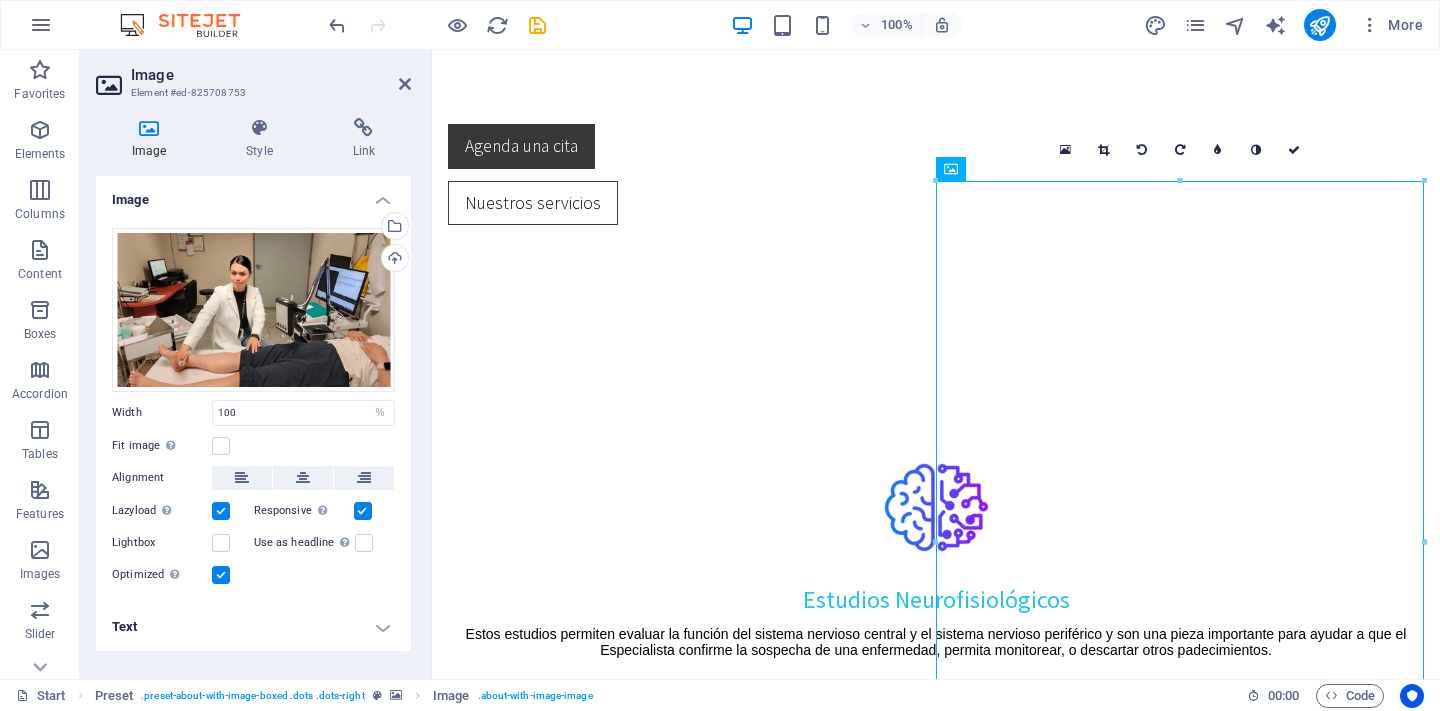 click on "Drag files here, click to choose files or select files from Files or our free stock photos & videos Select files from the file manager, stock photos, or upload file(s) Upload Width 100 Default auto px rem % em vh vw Fit image Automatically fit image to a fixed width and height Height Default auto px Alignment Lazyload Loading images after the page loads improves page speed. Responsive Automatically load retina image and smartphone optimized sizes. Lightbox Use as headline The image will be wrapped in an H1 headline tag. Useful for giving alternative text the weight of an H1 headline, e.g. for the logo. Leave unchecked if uncertain. Optimized Images are compressed to improve page speed. Position Direction Custom X offset 50 px rem % vh vw Y offset 50 px rem % vh vw" at bounding box center [253, 407] 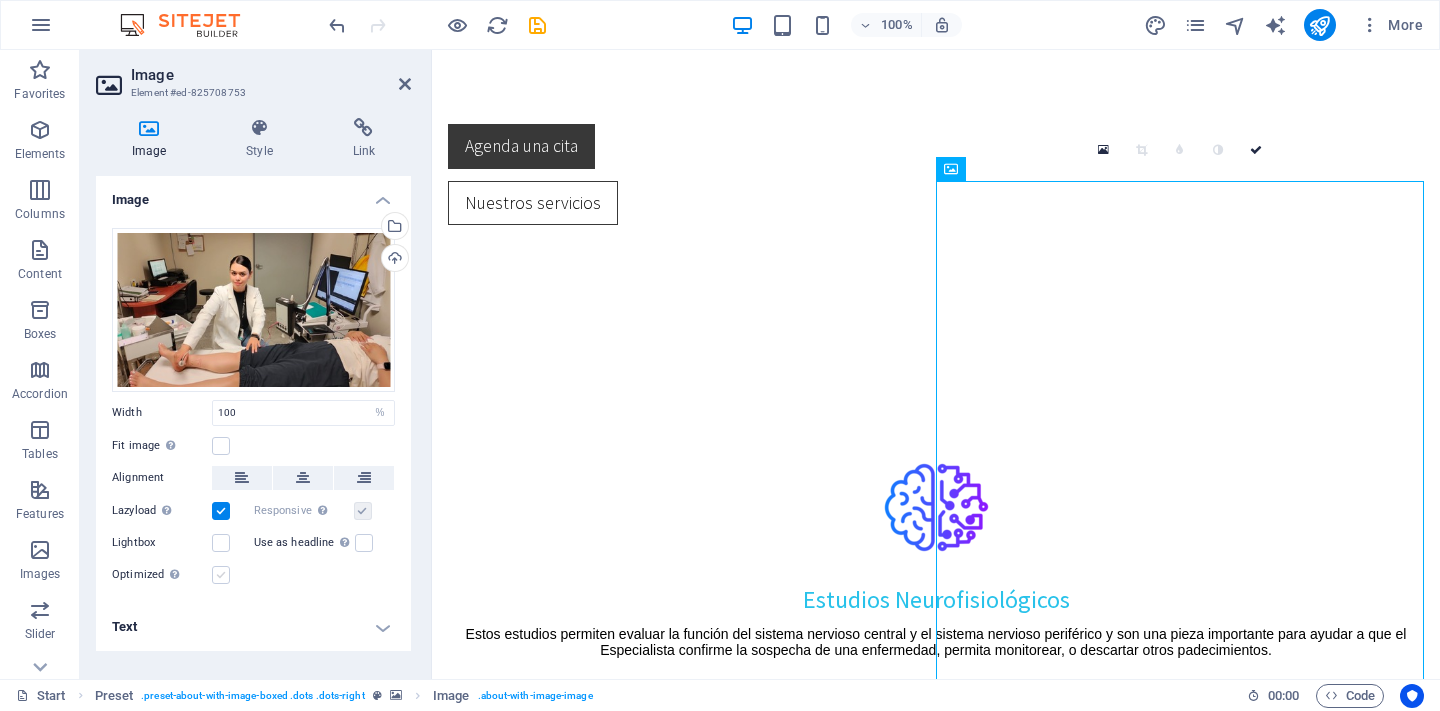 click at bounding box center (221, 575) 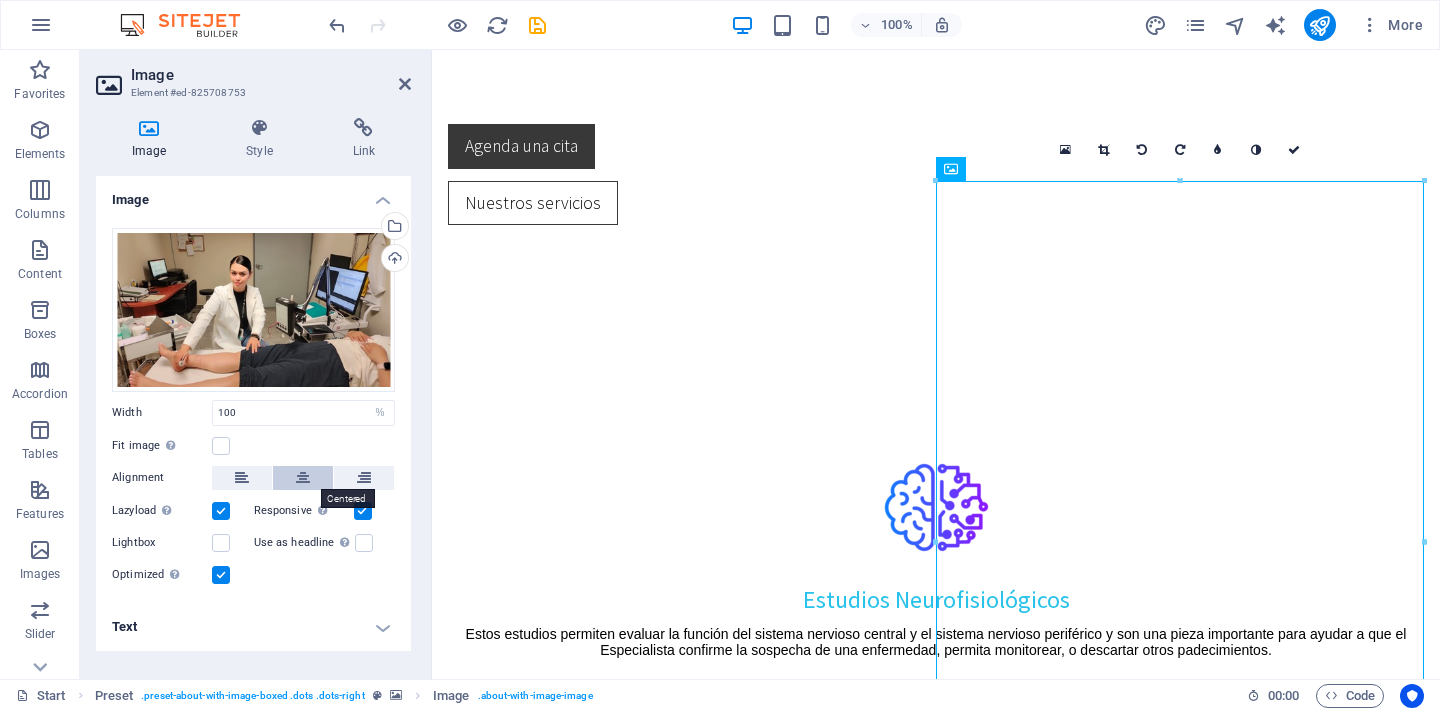 click at bounding box center [303, 478] 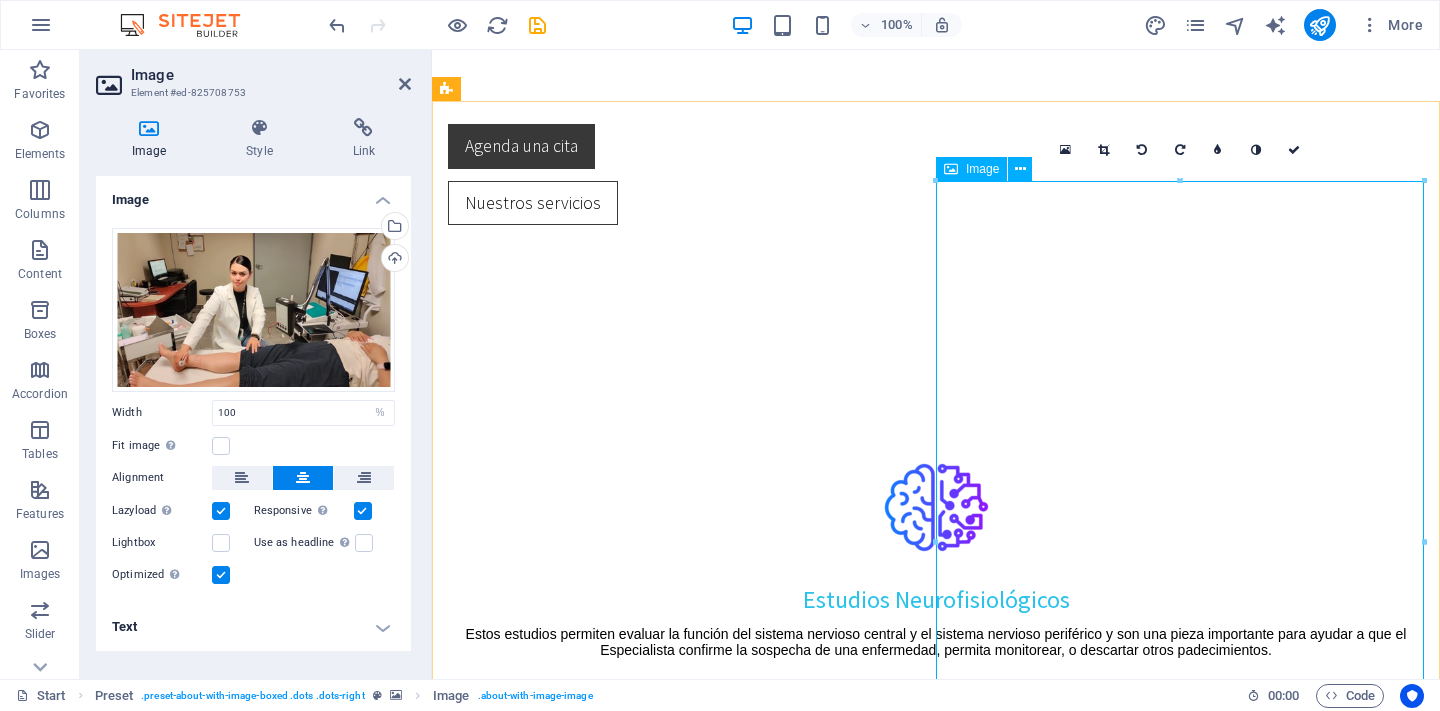 click at bounding box center (594, 2999) 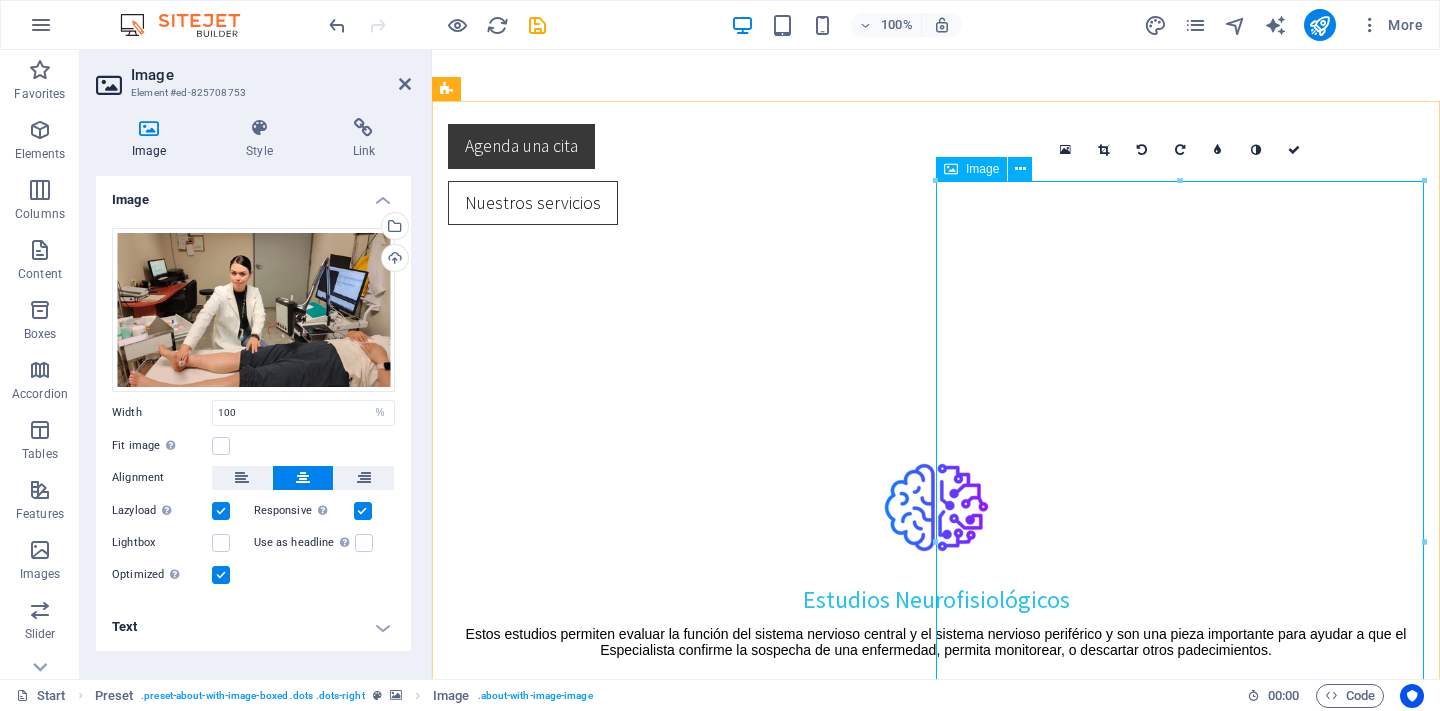 click at bounding box center (594, 2999) 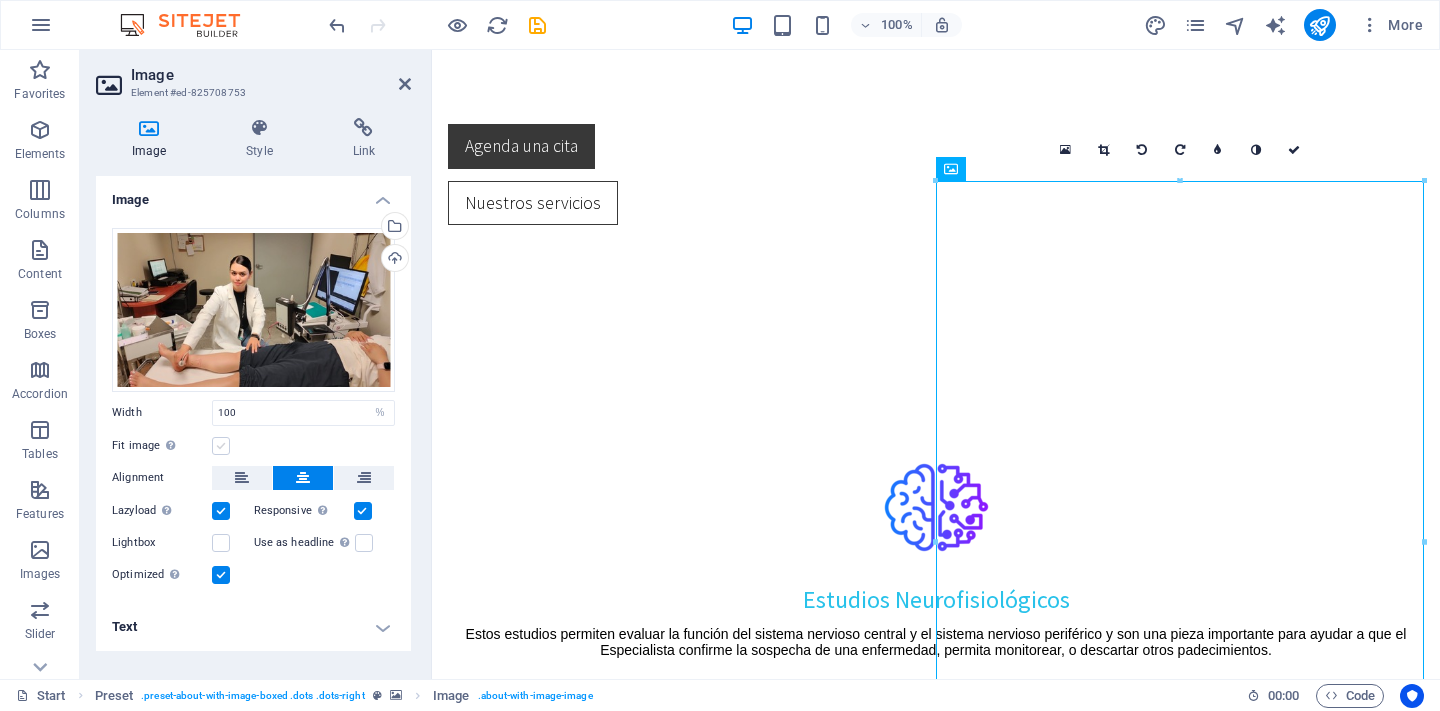 click at bounding box center (221, 446) 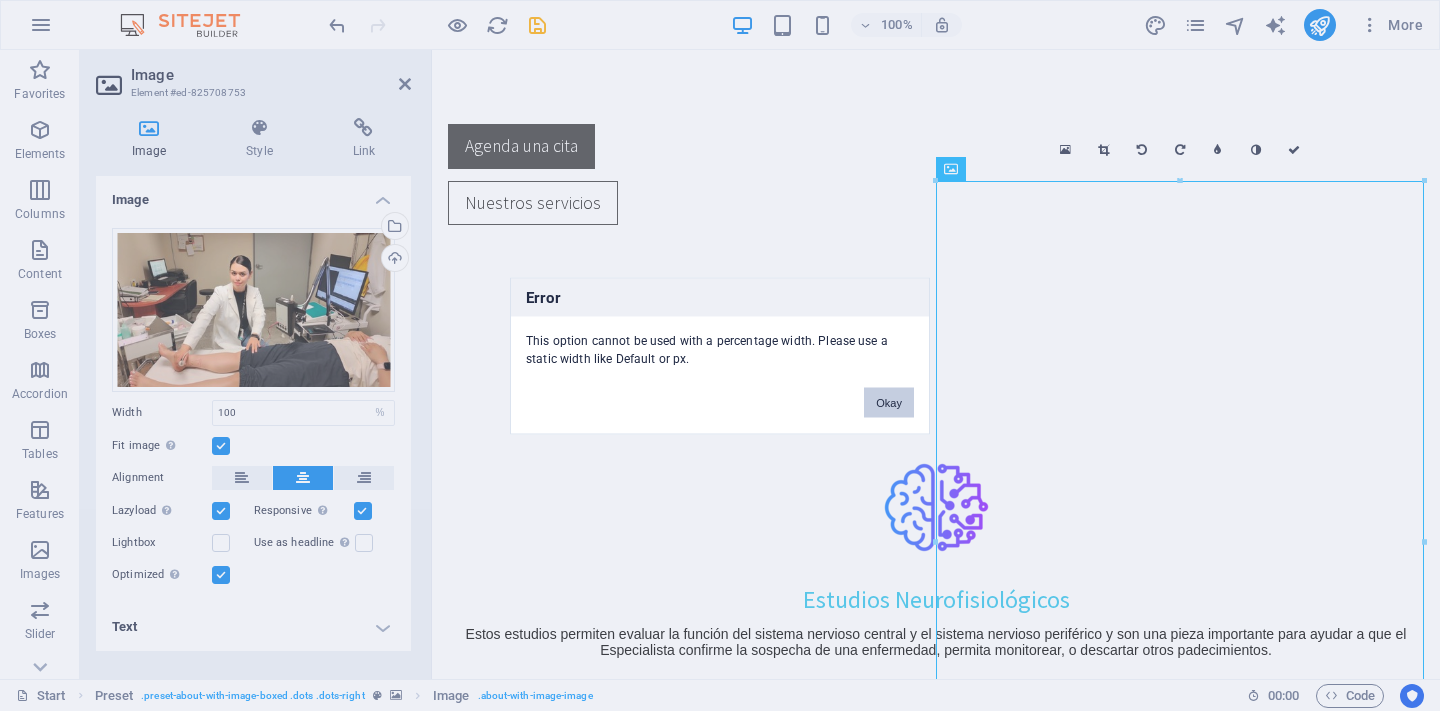 click on "Okay" at bounding box center [889, 402] 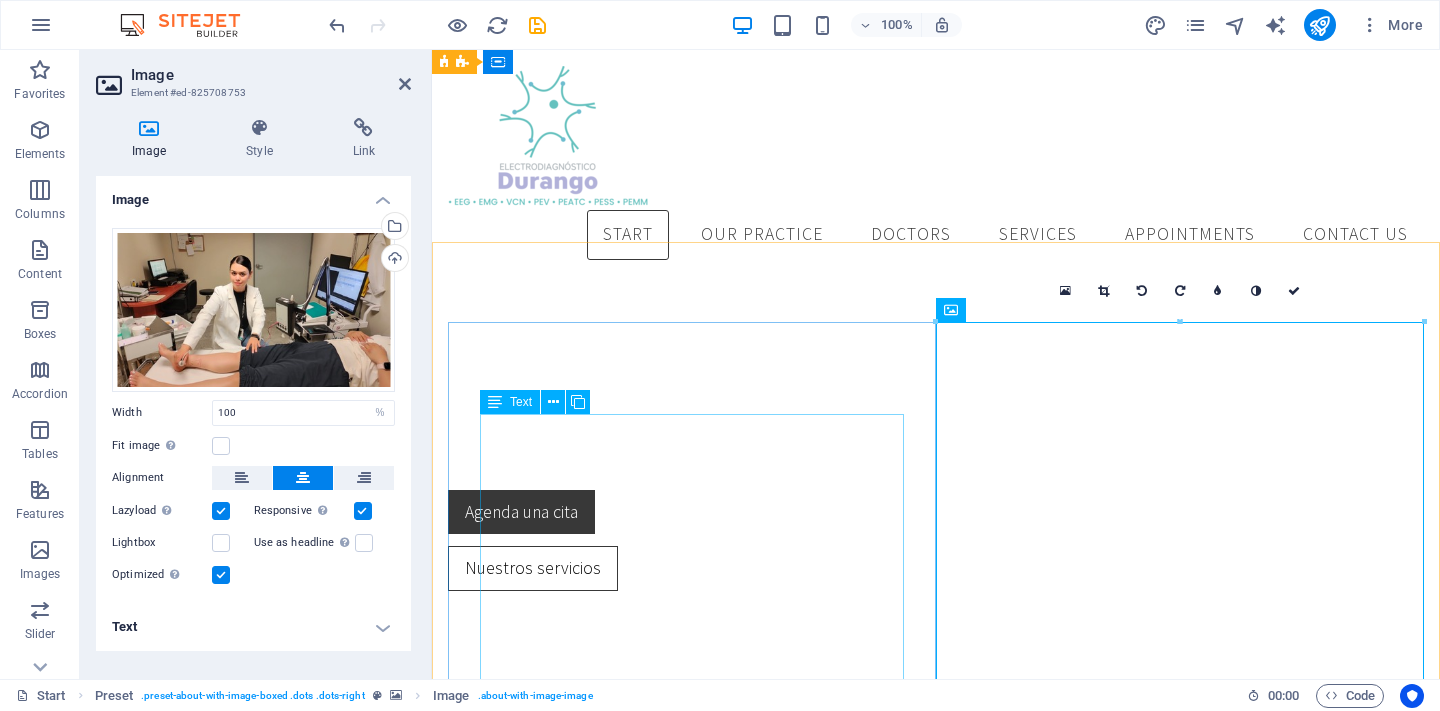 scroll, scrollTop: 1193, scrollLeft: 0, axis: vertical 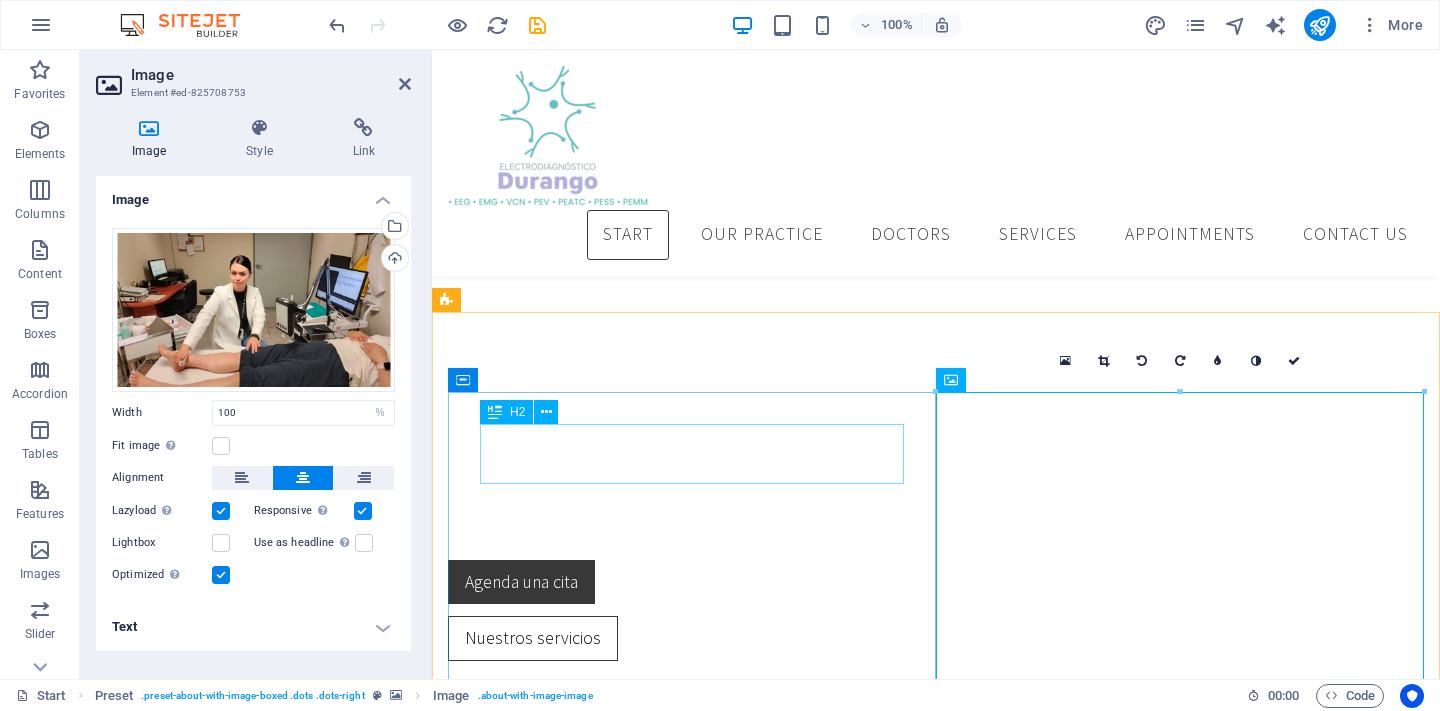 click on "Our Practice" at bounding box center (936, 2941) 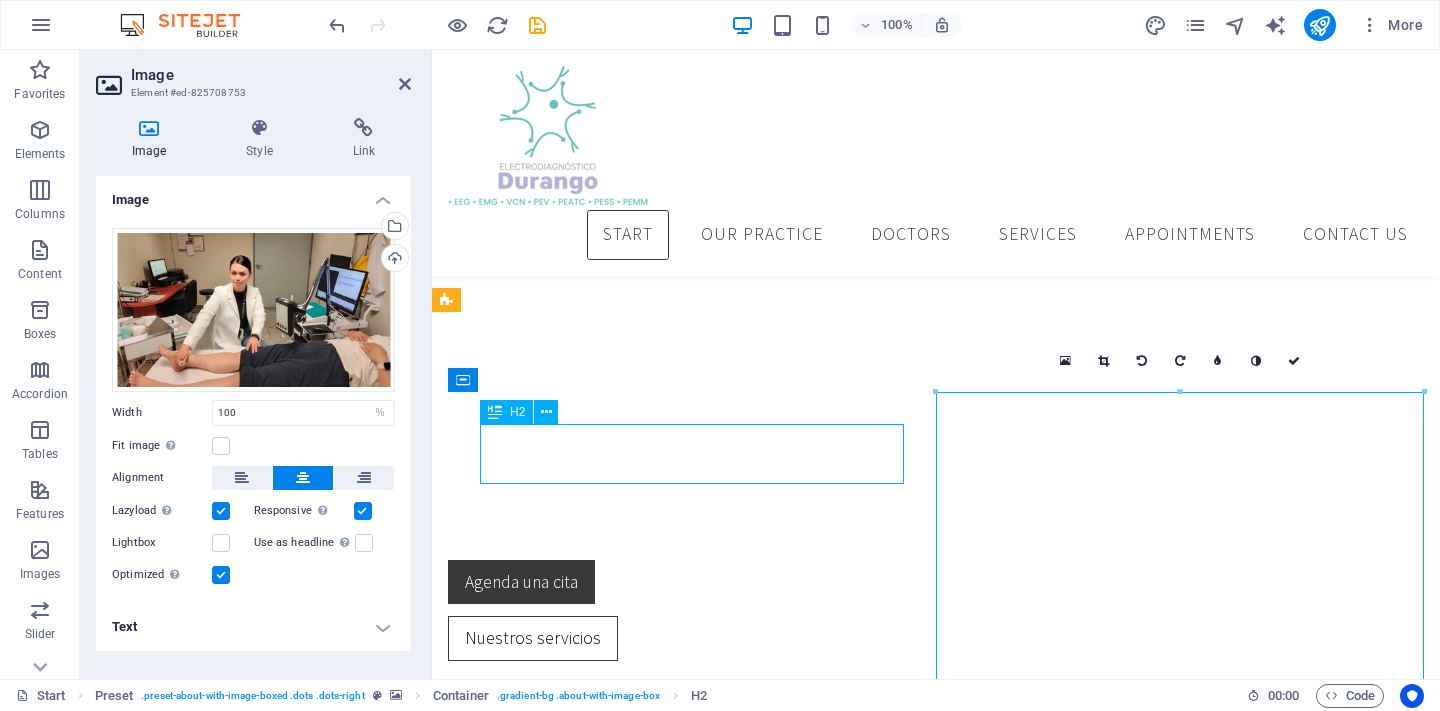 click on "Lorem ipsum dolor sit amet, consetetur sadipscing elitr, sed diam nonumy eirmod tempor invidunt ut labore et dolore magna aliquyam erat, sed diam voluptua. At vero eos et accusam et justo duo dolores et ea rebum. Stet clita kasd gubergren, no sea takimata sanctus est Lorem ipsum dolor sit amet. Lorem ipsum dolor sit amet, consetetur sadipscing elitr, sed diam nonumy eirmod tempor invidunt ut labore et dolore magna aliquyam erat, sed diam voluptua. At vero eos et accusam et justo duo dolores et ea rebum. Stet clita kasd gubergren, no sea takimata sanctus est Lorem ipsum dolor sit amet.  Lorem ipsum dolor sit amet, consetetur sadipscing elitr, sed diam nonumy eirmod tempor invidunt ut labore et dolore magna aliquyam erat, sed diam voluptua. At vero eos et accusam et justo duo dolores et ea rebum. Stet clita kasd gubergren, no sea takimata sanctus est Lorem ipsum dolor sit amet." at bounding box center [936, 3127] 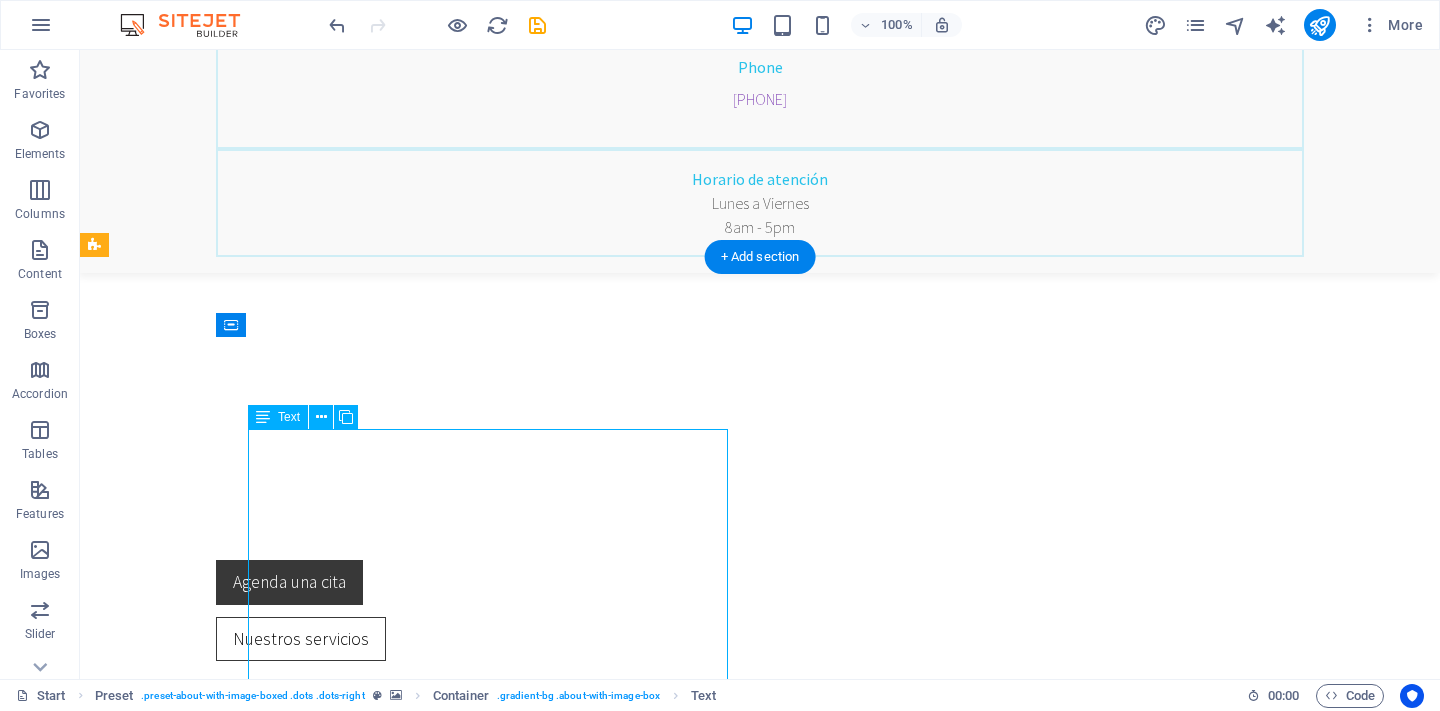 click on "Lorem ipsum dolor sit amet, consetetur sadipscing elitr, sed diam nonumy eirmod tempor invidunt ut labore et dolore magna aliquyam erat, sed diam voluptua. At vero eos et accusam et justo duo dolores et ea rebum. Stet clita kasd gubergren, no sea takimata sanctus est Lorem ipsum dolor sit amet. Lorem ipsum dolor sit amet, consetetur sadipscing elitr, sed diam nonumy eirmod tempor invidunt ut labore et dolore magna aliquyam erat, sed diam voluptua. At vero eos et accusam et justo duo dolores et ea rebum. Stet clita kasd gubergren, no sea takimata sanctus est Lorem ipsum dolor sit amet.  Lorem ipsum dolor sit amet, consetetur sadipscing elitr, sed diam nonumy eirmod tempor invidunt ut labore et dolore magna aliquyam erat, sed diam voluptua. At vero eos et accusam et justo duo dolores et ea rebum. Stet clita kasd gubergren, no sea takimata sanctus est Lorem ipsum dolor sit amet." at bounding box center [640, 3091] 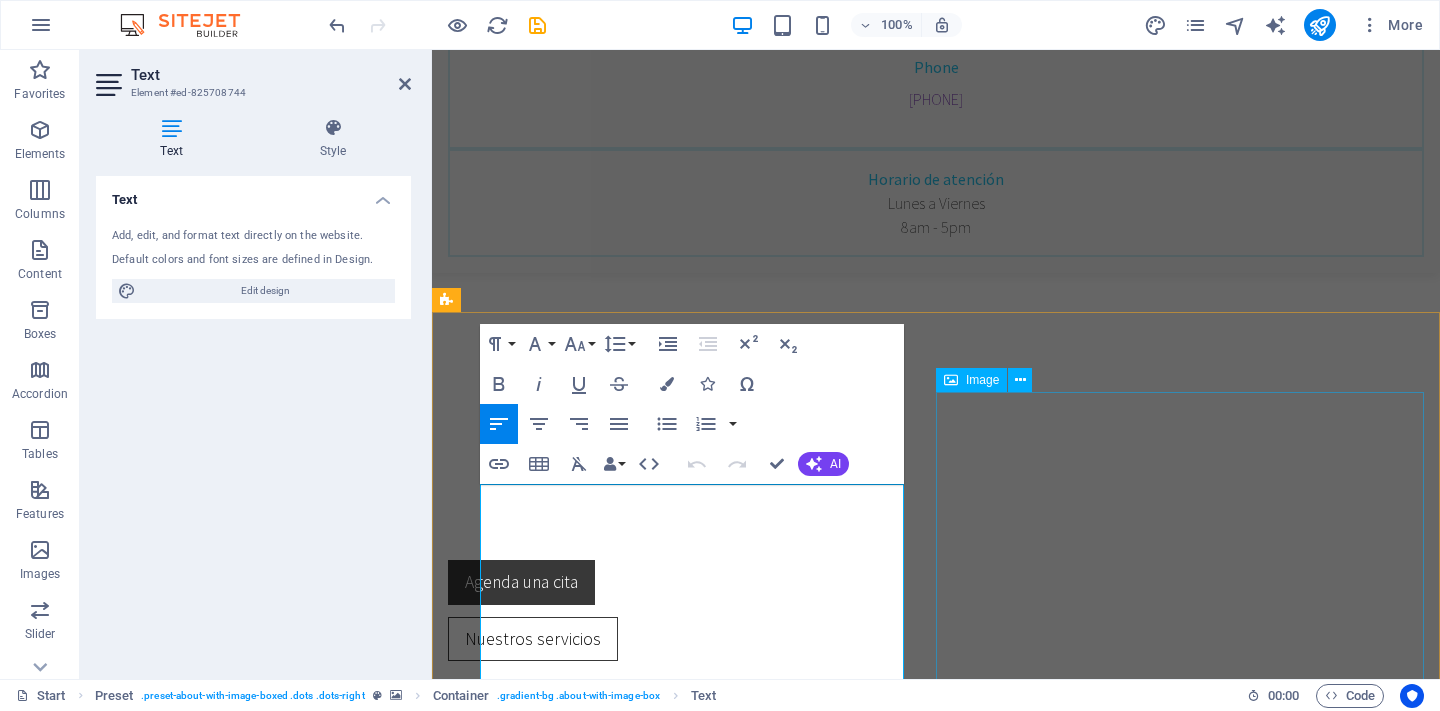 click at bounding box center (594, 3435) 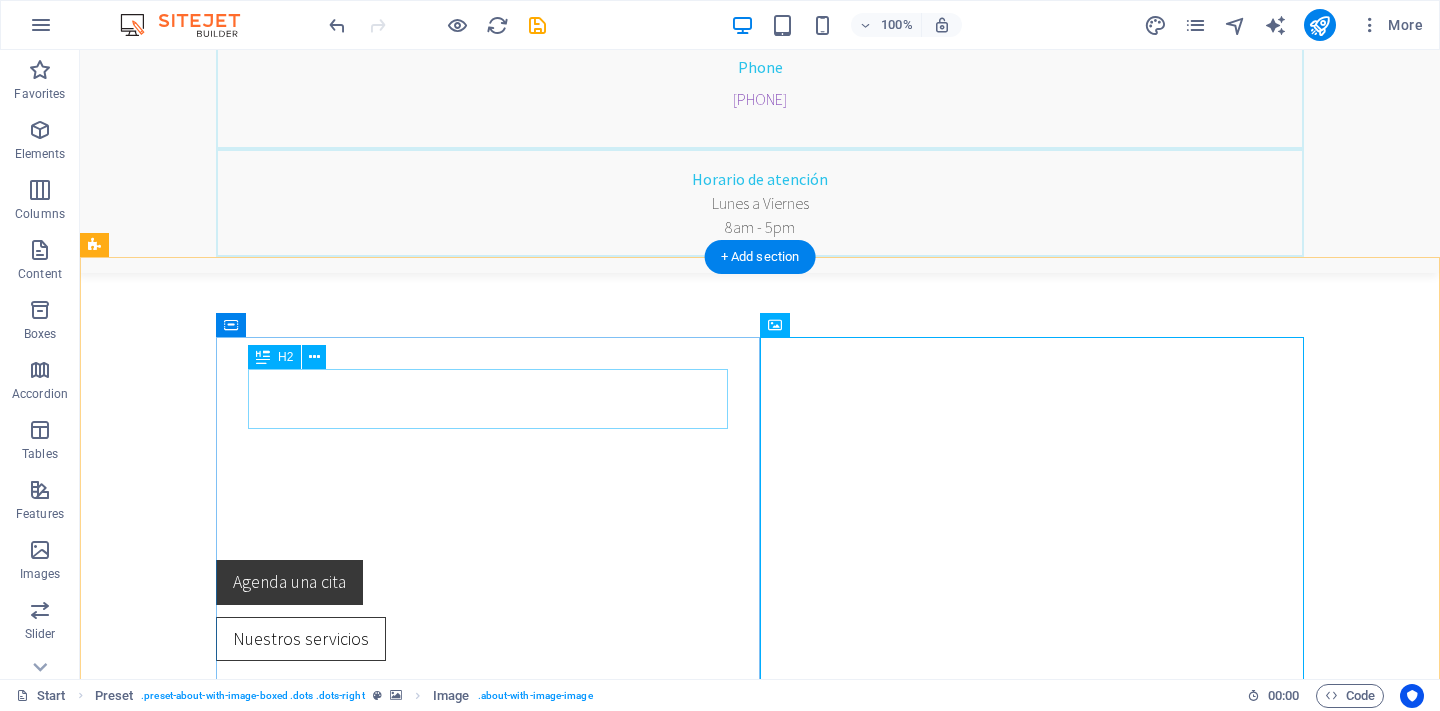click on "Our Practice" at bounding box center (640, 2941) 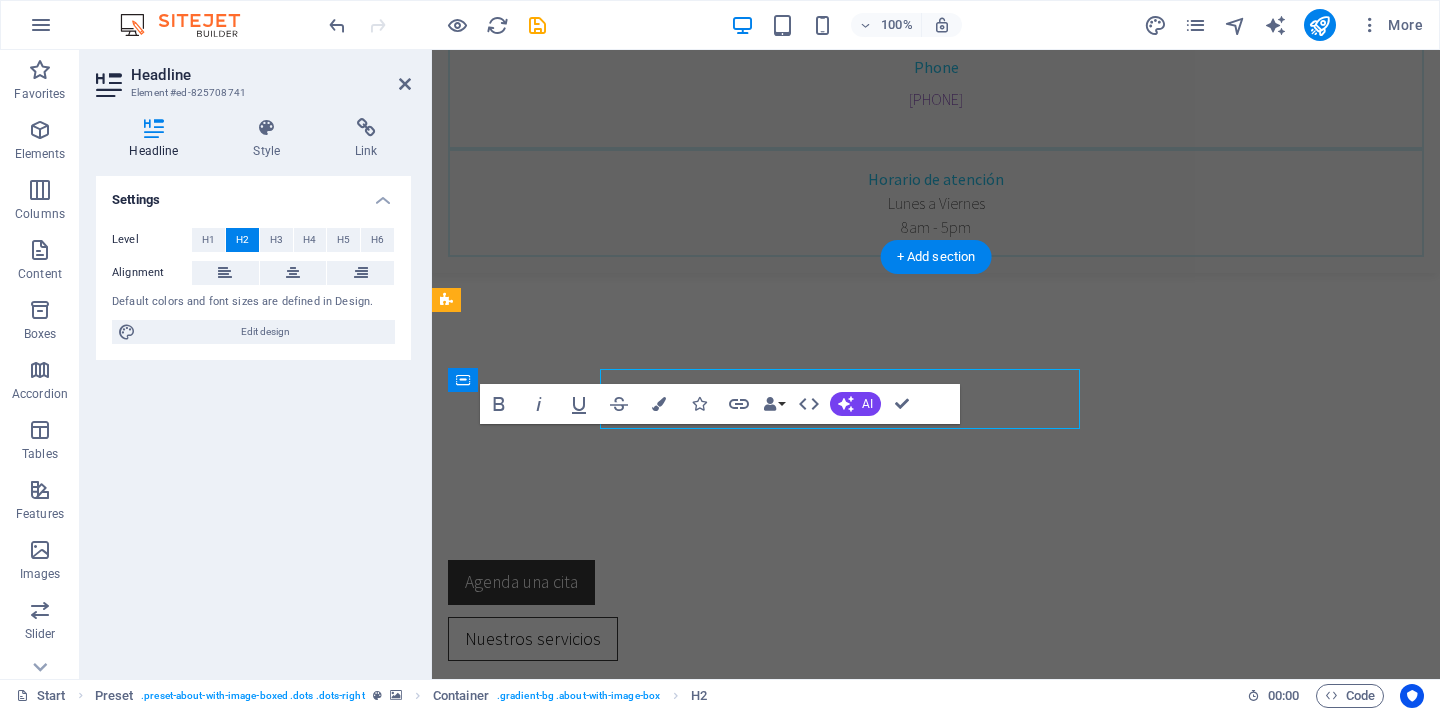 click on "Our Practice Lorem ipsum dolor sit amet, consetetur sadipscing elitr, sed diam nonumy eirmod tempor invidunt ut labore et dolore magna aliquyam erat, sed diam voluptua. At vero eos et accusam et justo duo dolores et ea rebum. Stet clita kasd gubergren, no sea takimata sanctus est Lorem ipsum dolor sit amet. Lorem ipsum dolor sit amet, consetetur sadipscing elitr, sed diam nonumy eirmod tempor invidunt ut labore et dolore magna aliquyam erat, sed diam voluptua. At vero eos et accusam et justo duo dolores et ea rebum. Stet clita kasd gubergren, no sea takimata sanctus est Lorem ipsum dolor sit amet.  Lorem ipsum dolor sit amet, consetetur sadipscing elitr, sed diam nonumy eirmod tempor invidunt ut labore et dolore magna aliquyam erat, sed diam voluptua. At vero eos et accusam et justo duo dolores et ea rebum. Stet clita kasd gubergren, no sea takimata sanctus est Lorem ipsum dolor sit amet.    Learn more about our Practice" at bounding box center [936, 3131] 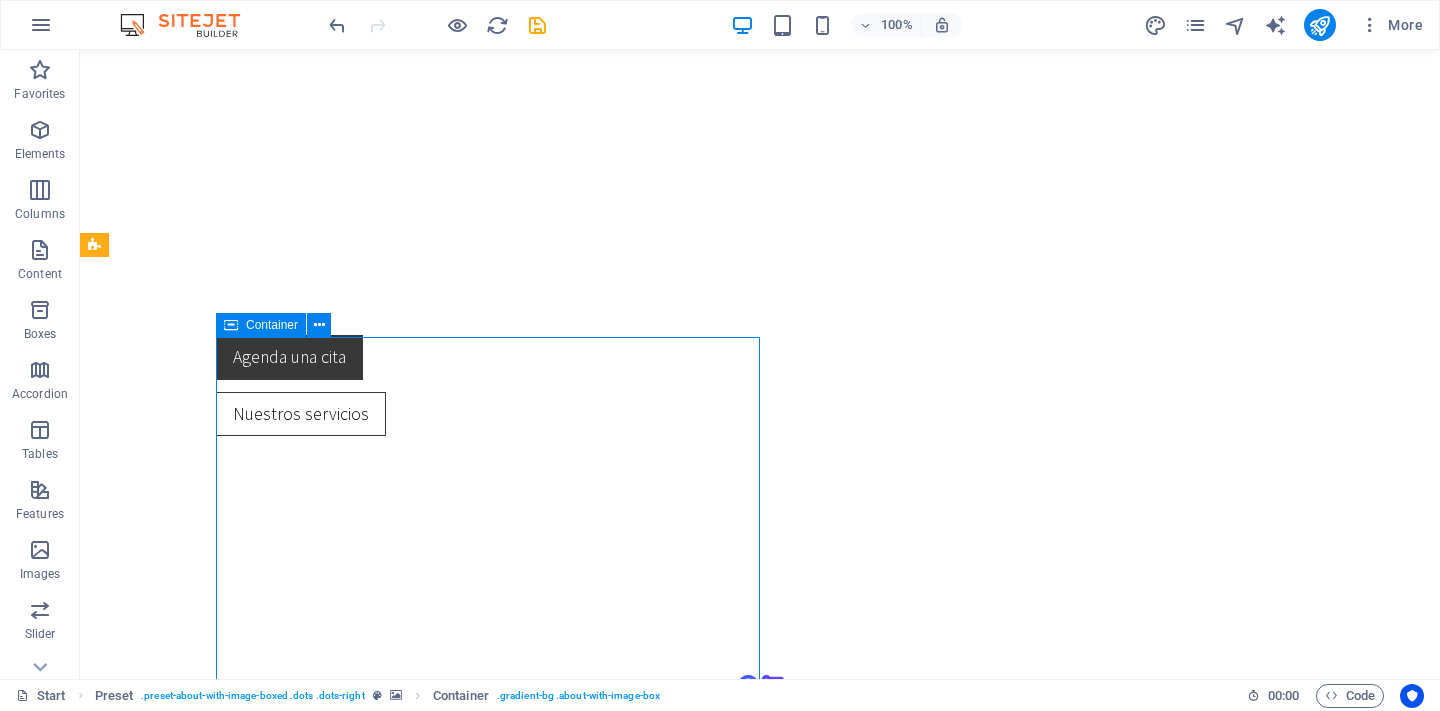 click on "Our Practice" at bounding box center [640, 2716] 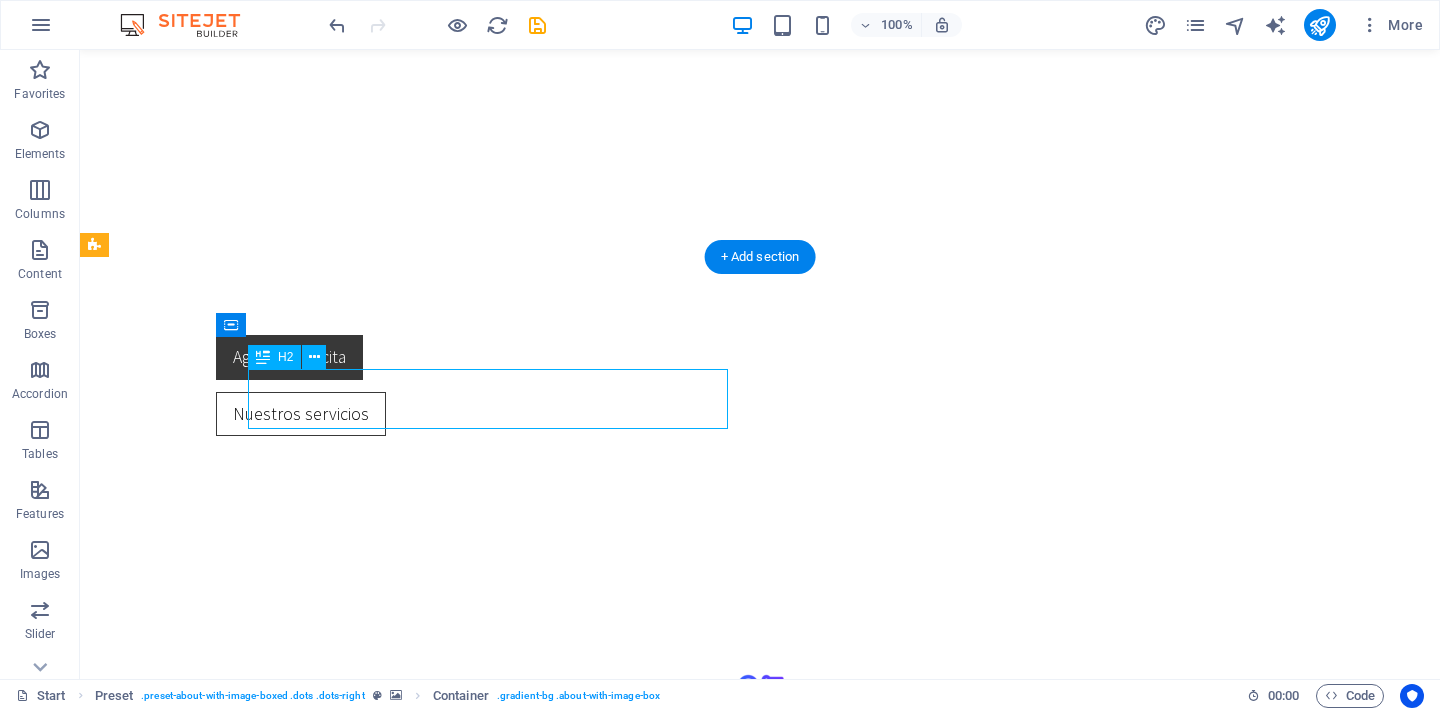 click on "Our Practice" at bounding box center [640, 2716] 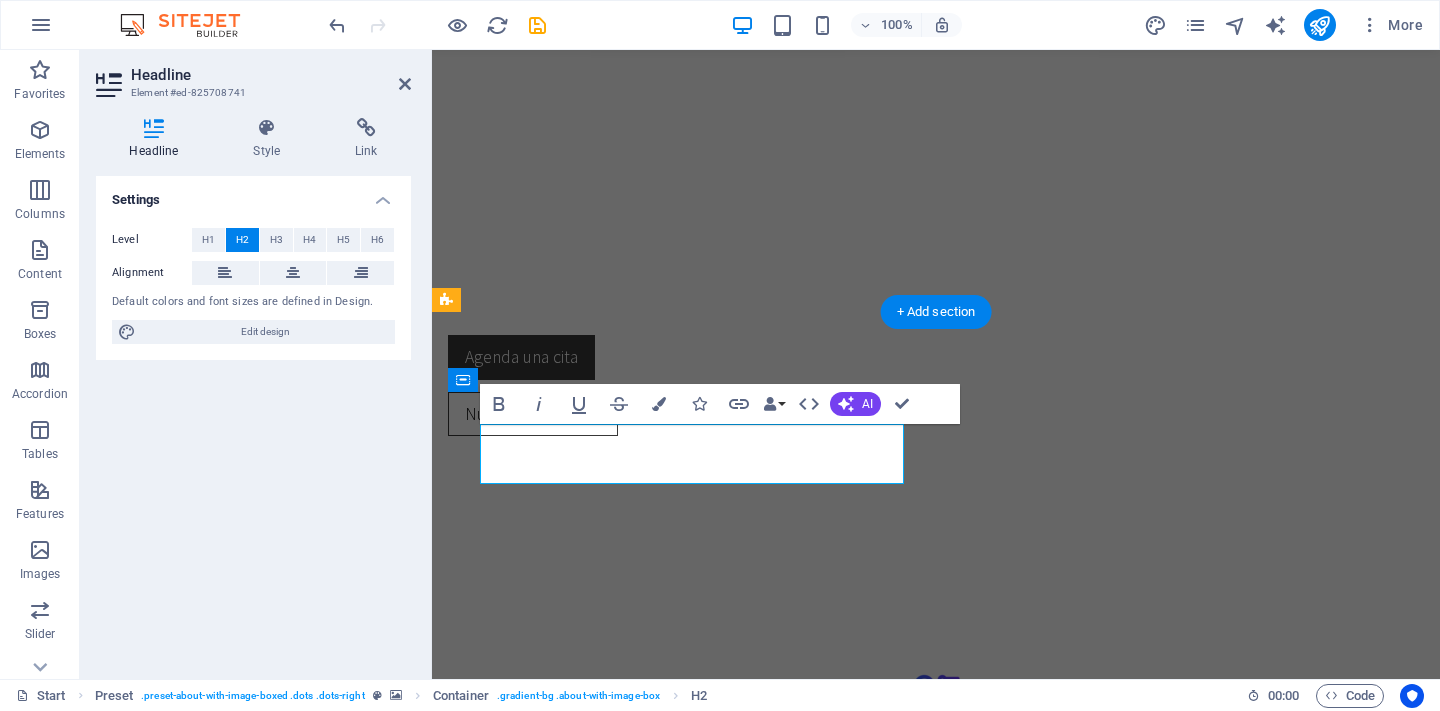 type 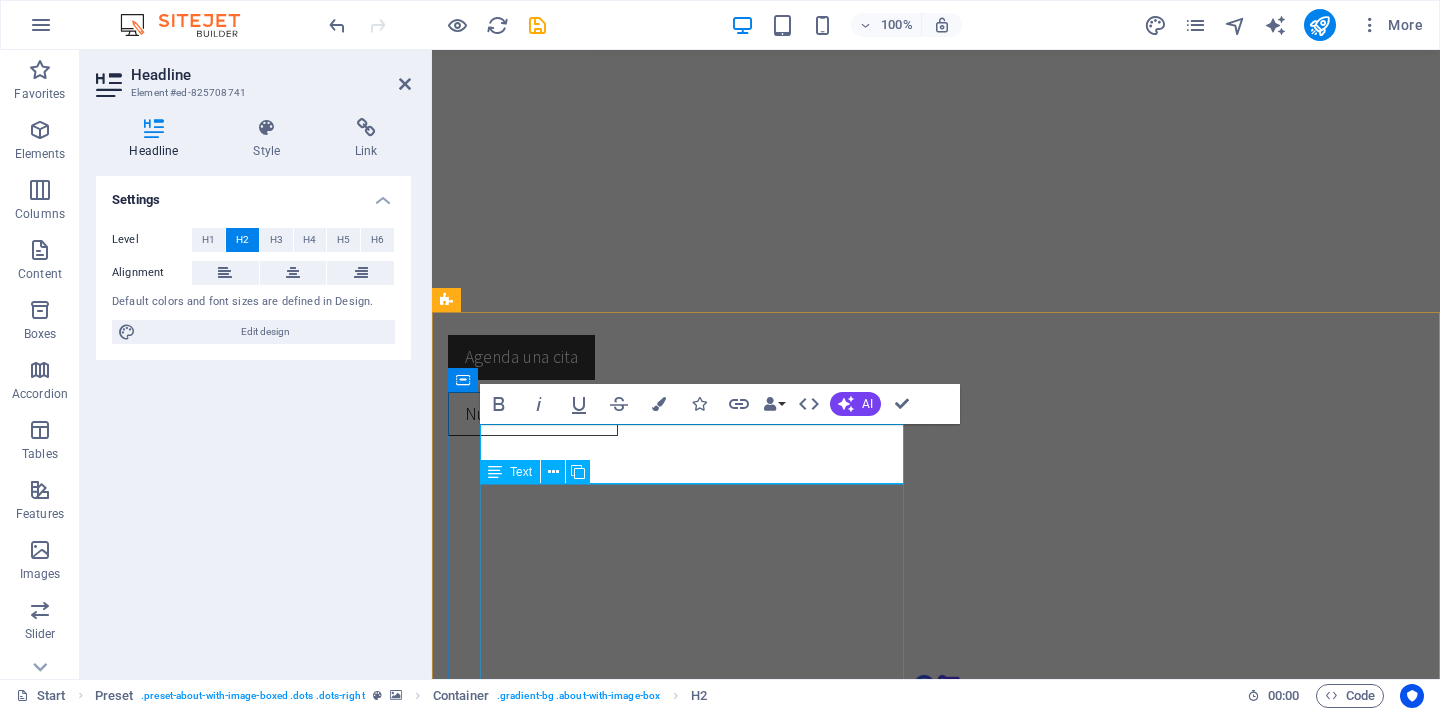 click on "Lorem ipsum dolor sit amet, consetetur sadipscing elitr, sed diam nonumy eirmod tempor invidunt ut labore et dolore magna aliquyam erat, sed diam voluptua. At vero eos et accusam et justo duo dolores et ea rebum. Stet clita kasd gubergren, no sea takimata sanctus est Lorem ipsum dolor sit amet. Lorem ipsum dolor sit amet, consetetur sadipscing elitr, sed diam nonumy eirmod tempor invidunt ut labore et dolore magna aliquyam erat, sed diam voluptua. At vero eos et accusam et justo duo dolores et ea rebum. Stet clita kasd gubergren, no sea takimata sanctus est Lorem ipsum dolor sit amet.  Lorem ipsum dolor sit amet, consetetur sadipscing elitr, sed diam nonumy eirmod tempor invidunt ut labore et dolore magna aliquyam erat, sed diam voluptua. At vero eos et accusam et justo duo dolores et ea rebum. Stet clita kasd gubergren, no sea takimata sanctus est Lorem ipsum dolor sit amet." at bounding box center [936, 2902] 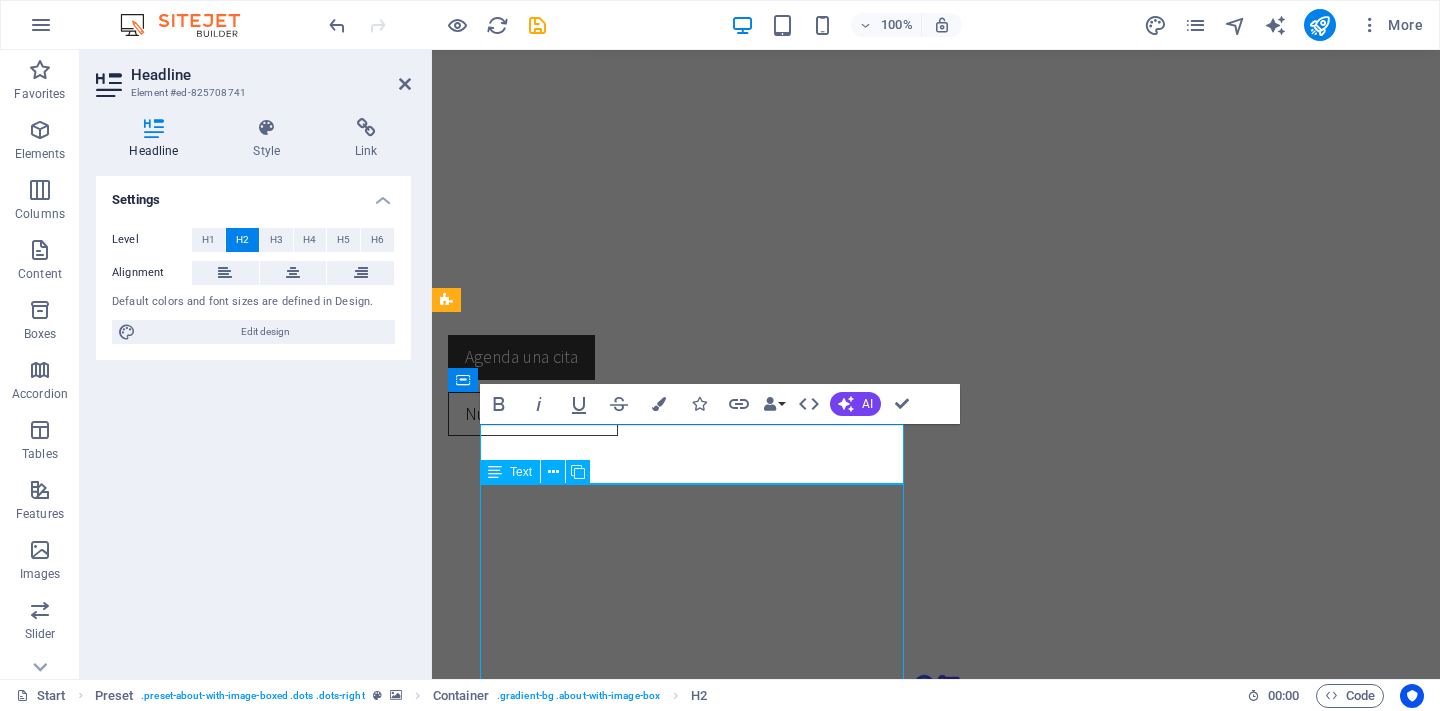 click on "Lorem ipsum dolor sit amet, consetetur sadipscing elitr, sed diam nonumy eirmod tempor invidunt ut labore et dolore magna aliquyam erat, sed diam voluptua. At vero eos et accusam et justo duo dolores et ea rebum. Stet clita kasd gubergren, no sea takimata sanctus est Lorem ipsum dolor sit amet. Lorem ipsum dolor sit amet, consetetur sadipscing elitr, sed diam nonumy eirmod tempor invidunt ut labore et dolore magna aliquyam erat, sed diam voluptua. At vero eos et accusam et justo duo dolores et ea rebum. Stet clita kasd gubergren, no sea takimata sanctus est Lorem ipsum dolor sit amet.  Lorem ipsum dolor sit amet, consetetur sadipscing elitr, sed diam nonumy eirmod tempor invidunt ut labore et dolore magna aliquyam erat, sed diam voluptua. At vero eos et accusam et justo duo dolores et ea rebum. Stet clita kasd gubergren, no sea takimata sanctus est Lorem ipsum dolor sit amet." at bounding box center [936, 2902] 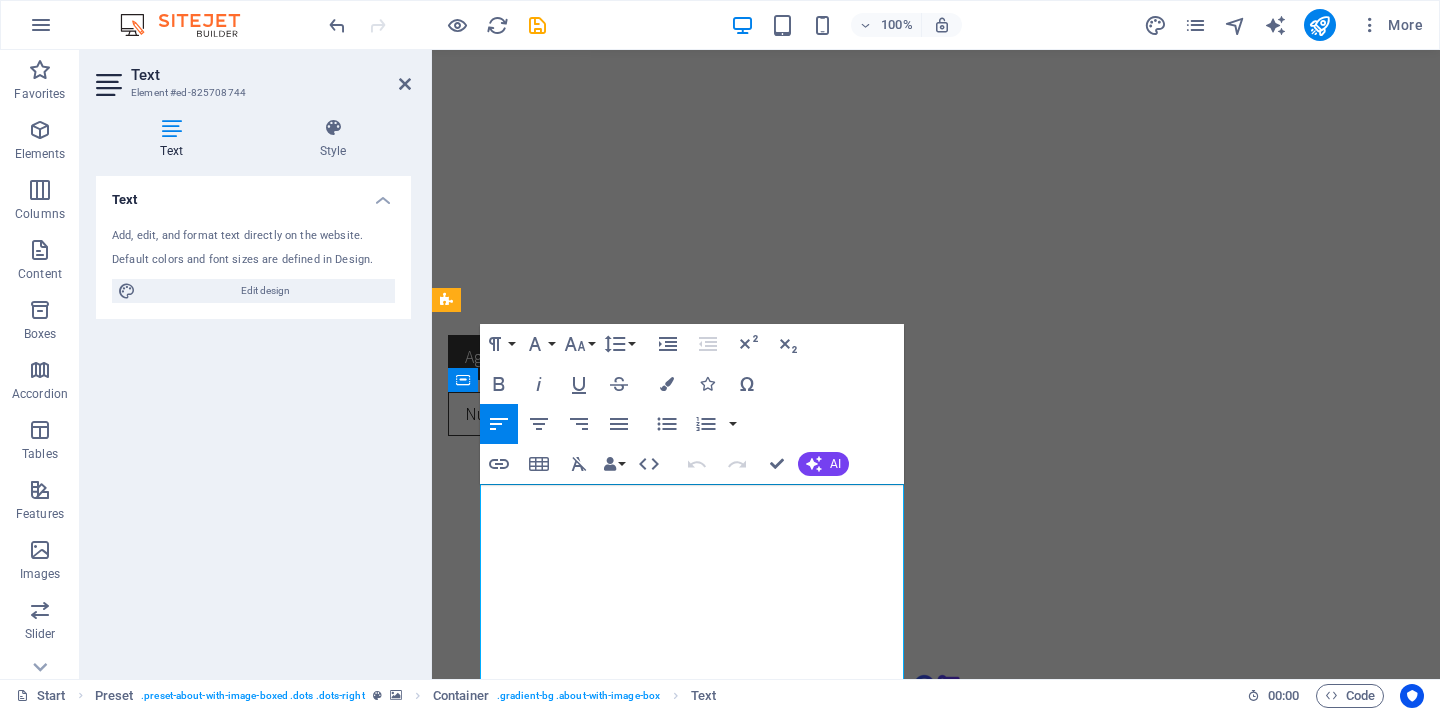 click on "Lorem ipsum dolor sit amet, consetetur sadipscing elitr, sed diam nonumy eirmod tempor invidunt ut labore et dolore magna aliquyam erat, sed diam voluptua. At vero eos et accusam et justo duo dolores et ea rebum. Stet clita kasd gubergren, no sea takimata sanctus est Lorem ipsum dolor sit amet. Lorem ipsum dolor sit amet, consetetur sadipscing elitr, sed diam nonumy eirmod tempor invidunt ut labore et dolore magna aliquyam erat, sed diam voluptua. At vero eos et accusam et justo duo dolores et ea rebum. Stet clita kasd gubergren, no sea takimata sanctus est Lorem ipsum dolor sit amet." at bounding box center (936, 2782) 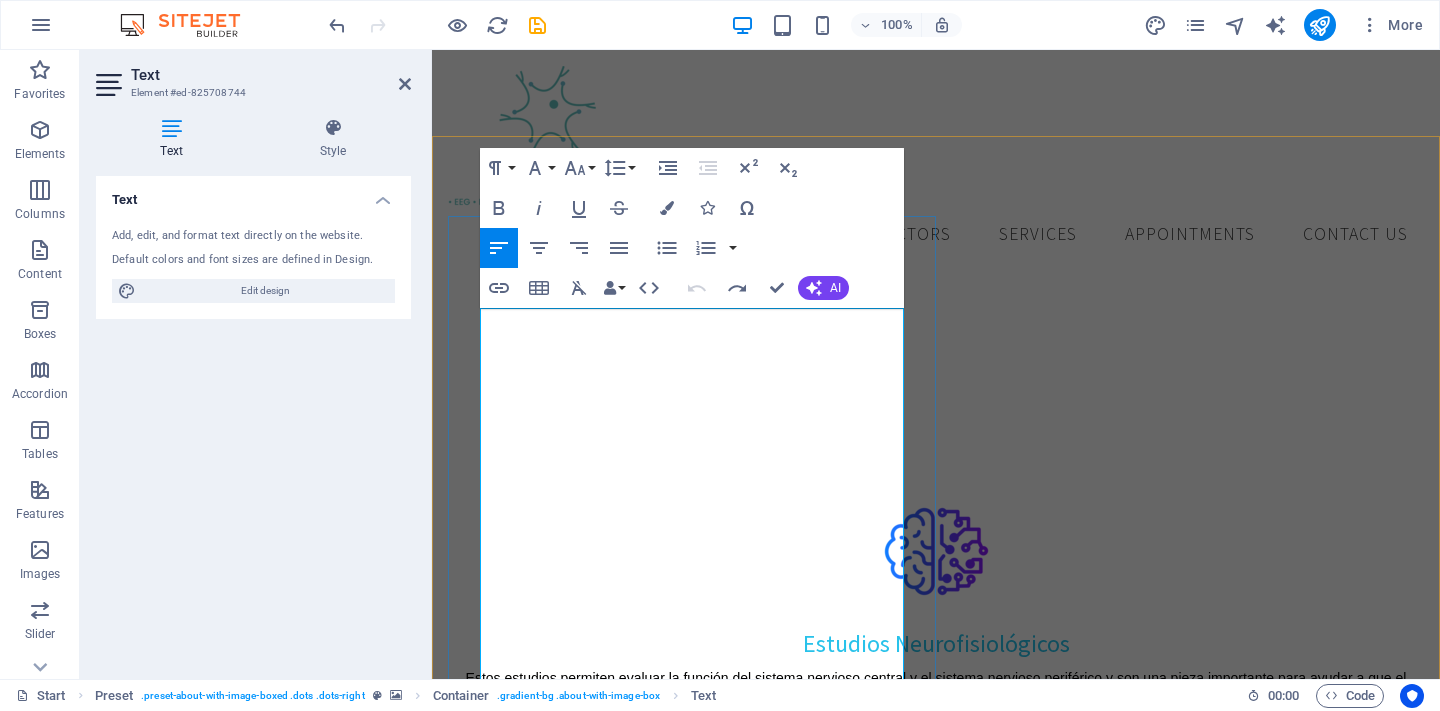 type 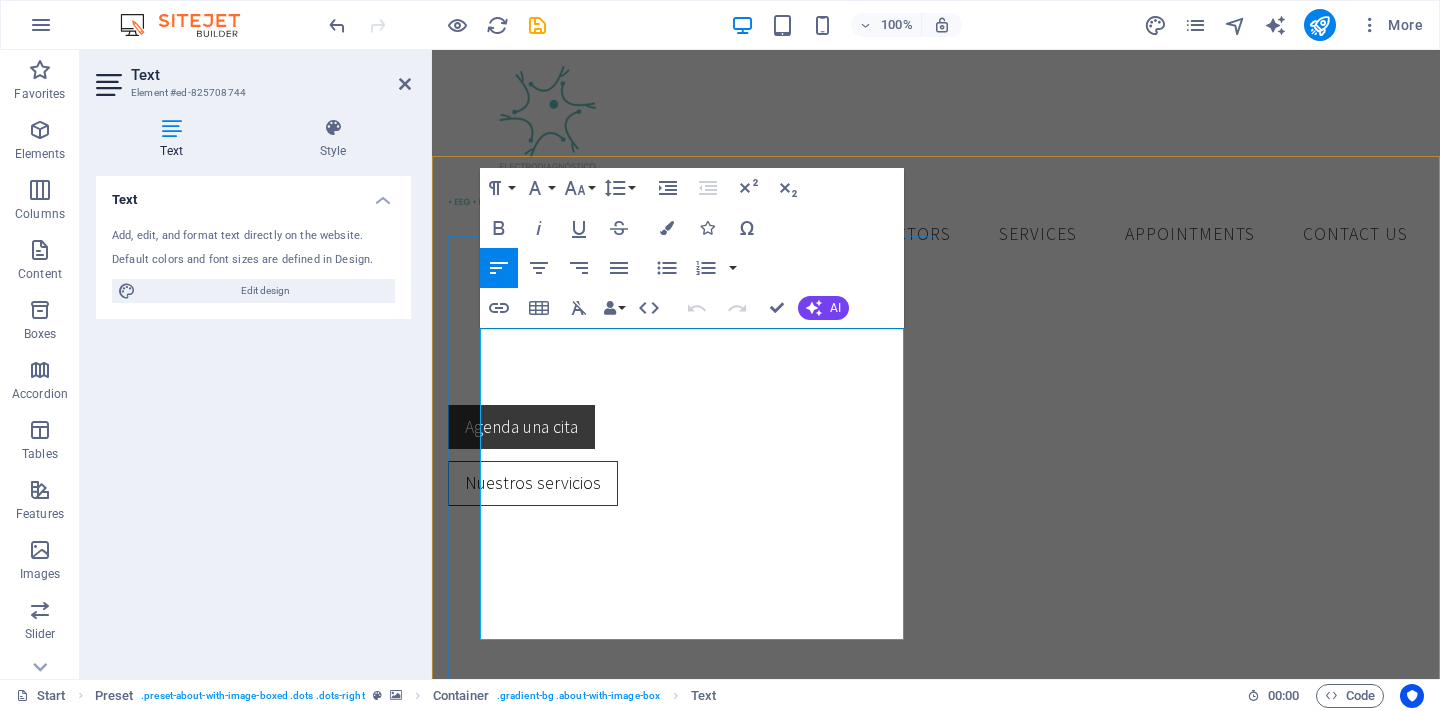 scroll, scrollTop: 1346, scrollLeft: 0, axis: vertical 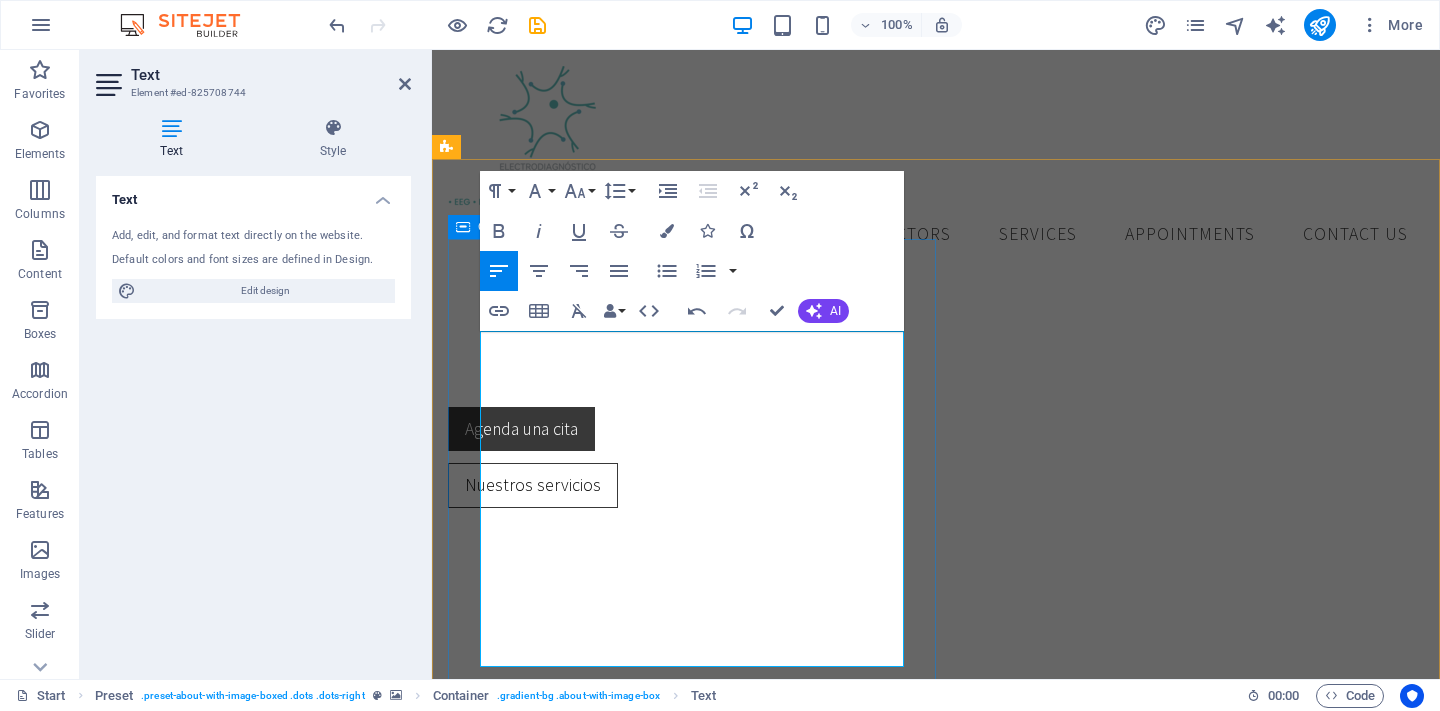 drag, startPoint x: 613, startPoint y: 364, endPoint x: 476, endPoint y: 349, distance: 137.81873 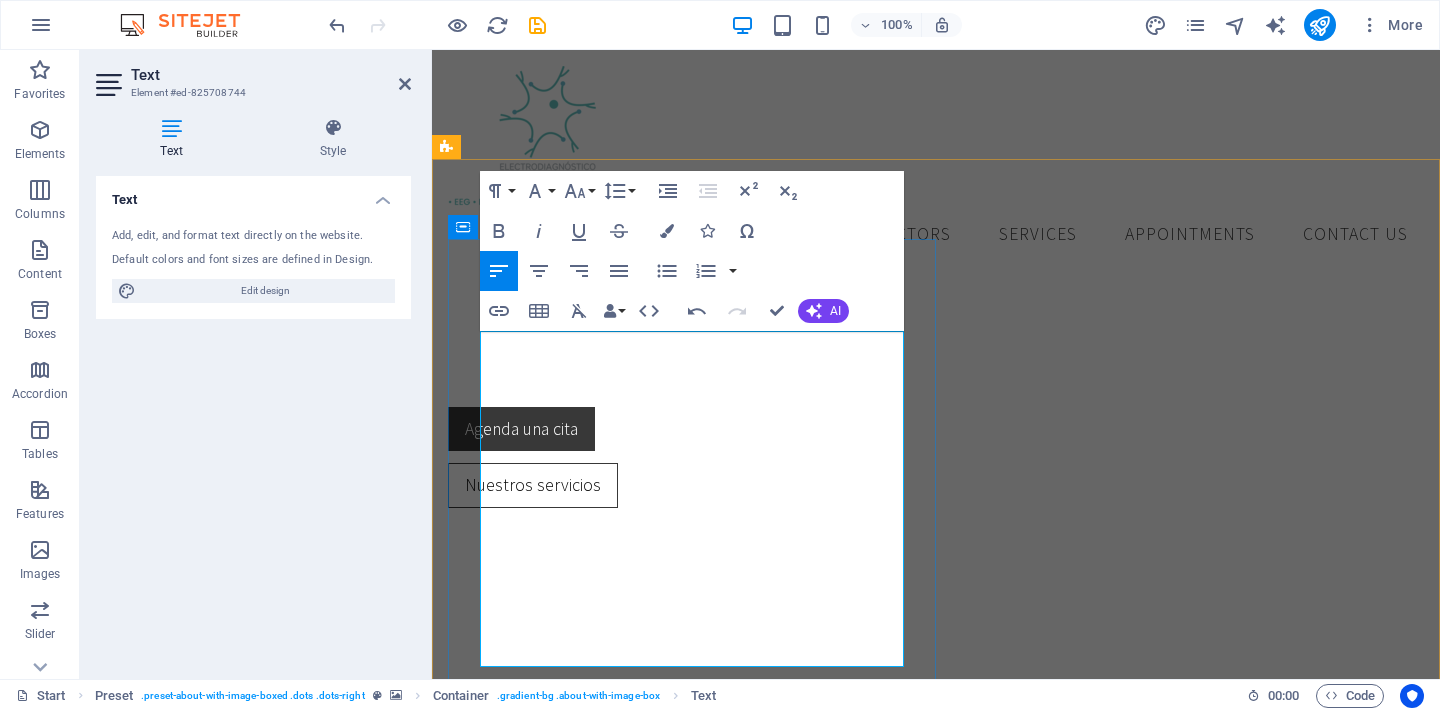 click on "Duis autem vel eum iriure dolor in hendrerit in vulputate velit esse molestie consequat, vel illum dolore eu feugiat nulla facilisis at vero eros et accumsan et iusto odio dignissim qui blandit praesent luptatum zzril delenit augue duis dolore te feugait nulla facilisi. Lorem ipsum dolor sit amet." at bounding box center (936, 2806) 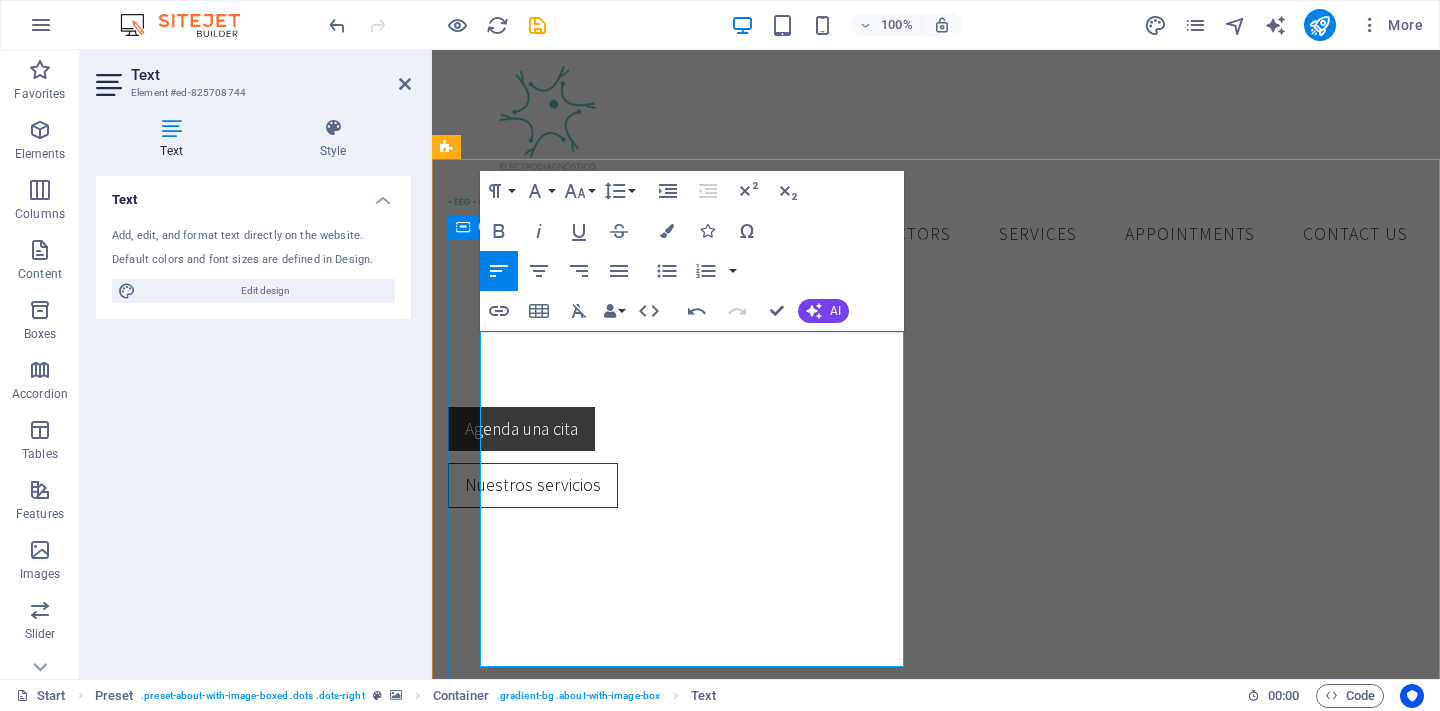 drag, startPoint x: 724, startPoint y: 655, endPoint x: 474, endPoint y: 420, distance: 343.11078 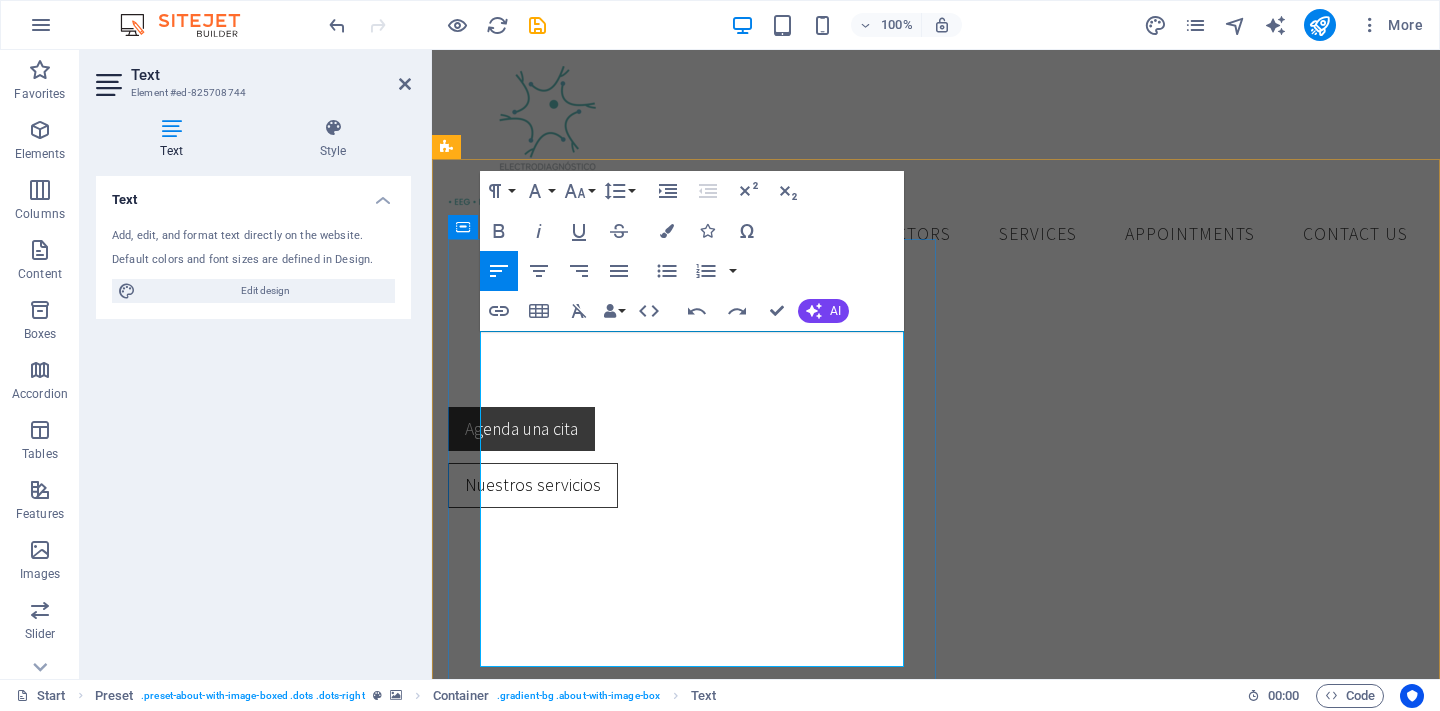 click on "Lorem ipsum dolor sit amet, consetetur sadipscing elitr, sed diam nonumy eirmod tempor invidunt ut labore et dolore magna aliquyam erat, sed diam voluptua. At vero eos et accusam et justo duo dolores et ea rebum. Stet clita kasd gubergren, no sea takimata sanctus est Lorem ipsum dolor sit amet." at bounding box center (936, 2710) 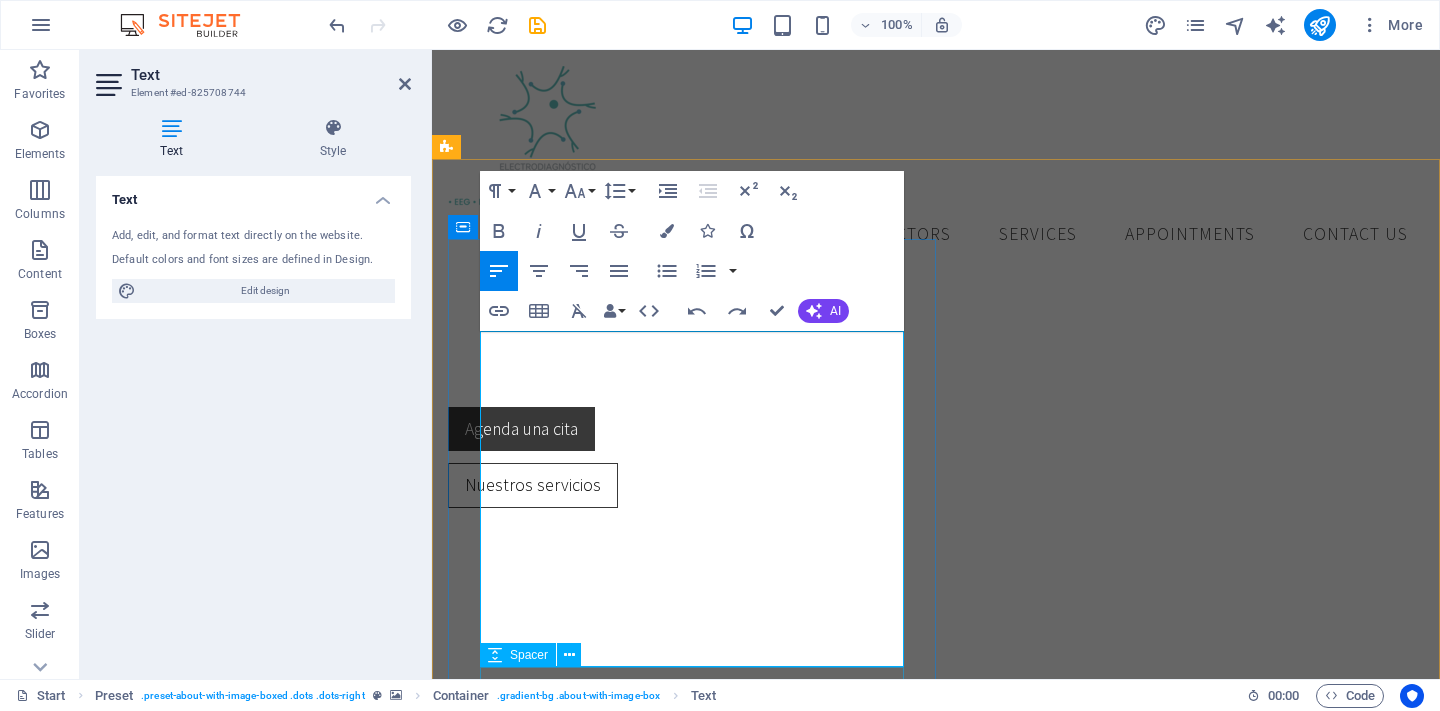 drag, startPoint x: 723, startPoint y: 674, endPoint x: 1073, endPoint y: 673, distance: 350.00143 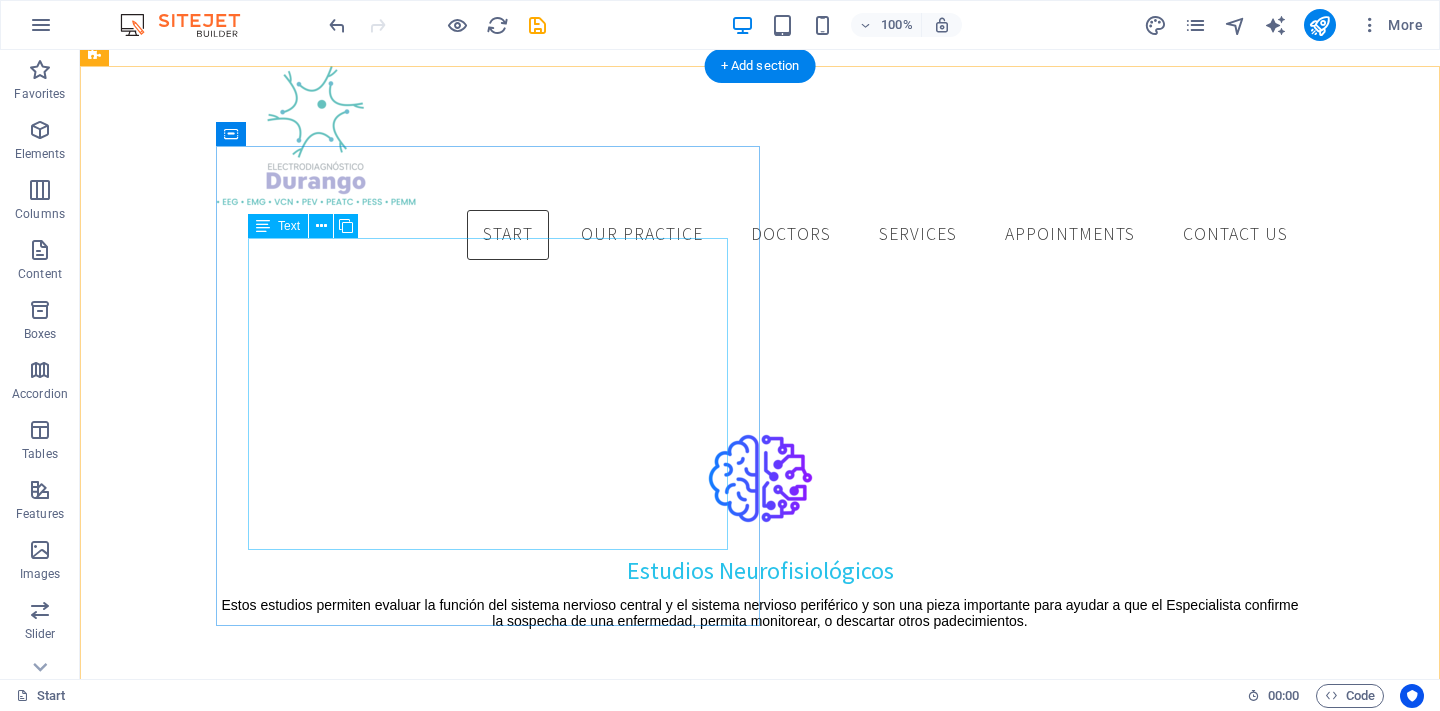 click on "Medico especialista en Medicina de Rehabilitación y Electrodiagnóstico Lorem ipsum dolor sit amet, consetetur sadipscing elitr, sed diam nonumy eirmod tempor invidunt ut labore et dolore magna aliquyam erat, sed diam voluptua. At vero eos et accusam et justo duo dolores et ea rebum. Stet clita kasd gubergren, no sea takimata sanctus est Lorem ipsum dolor sit amet.    Duis autem vel eum iriure dolor in hendrerit in vulputate velit esse molestie consequat, vel illum dolore eu feugiat nulla facilisis at vero eros et accumsan et iusto odio dignissim qui blandit praesent luptatum zzril delenit augue duis dolore te feugait nulla facilisi. Lorem ipsum dolor sit amet." at bounding box center [640, 2349] 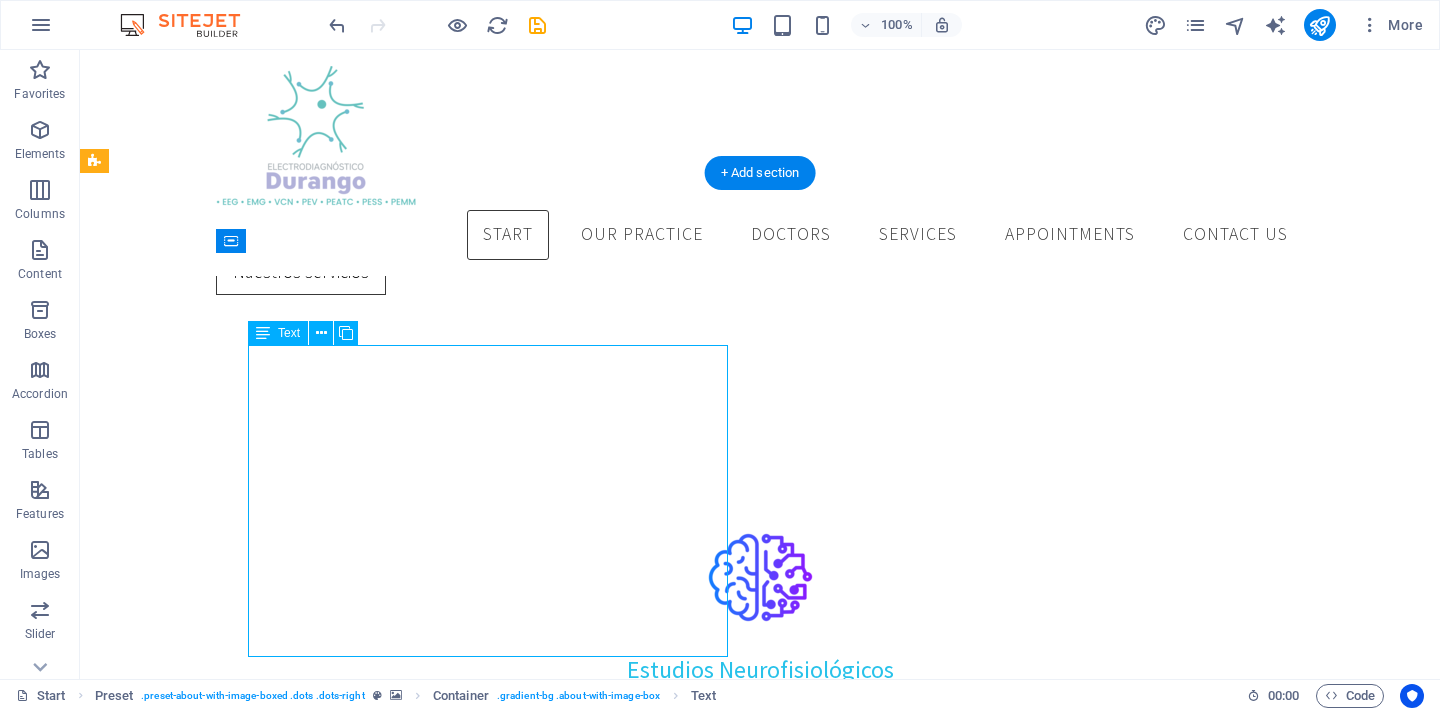 scroll, scrollTop: 1276, scrollLeft: 0, axis: vertical 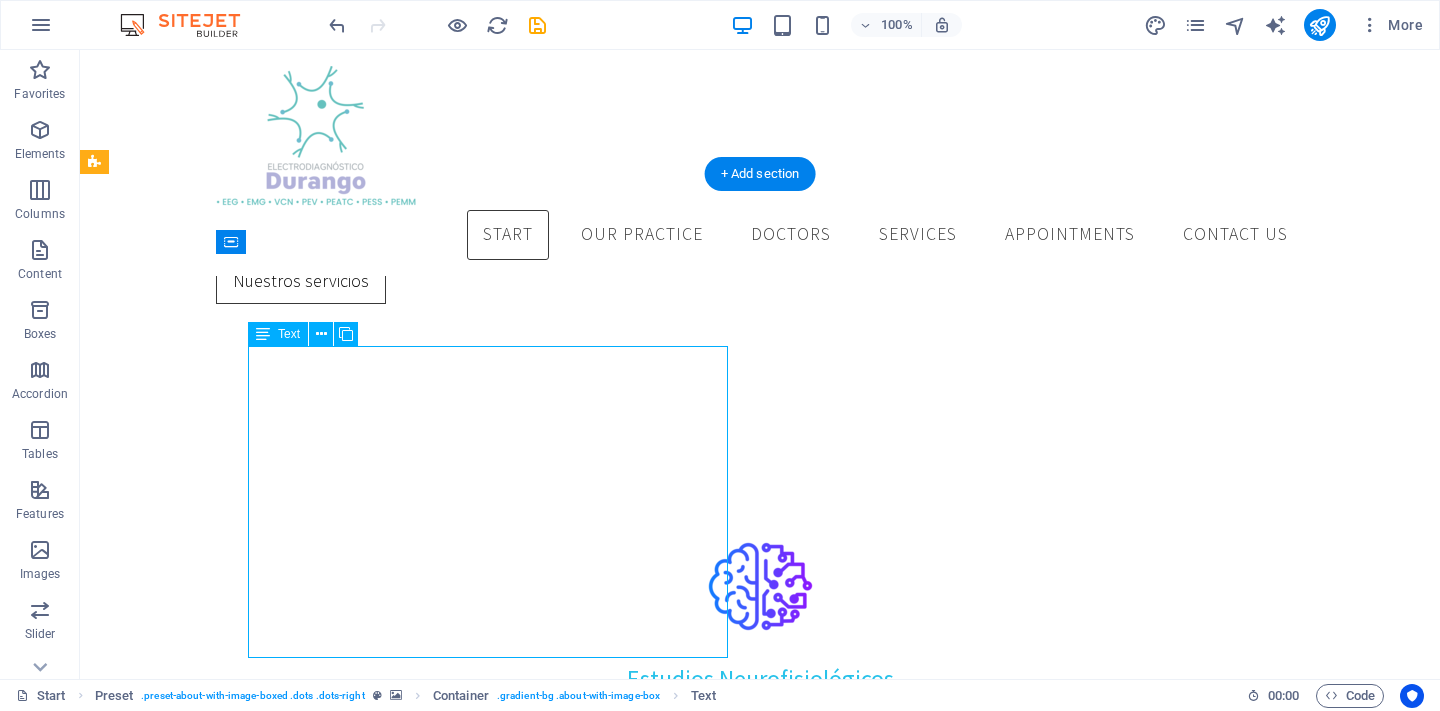 click on "Medico especialista en Medicina de Rehabilitación y Electrodiagnóstico Lorem ipsum dolor sit amet, consetetur sadipscing elitr, sed diam nonumy eirmod tempor invidunt ut labore et dolore magna aliquyam erat, sed diam voluptua. At vero eos et accusam et justo duo dolores et ea rebum. Stet clita kasd gubergren, no sea takimata sanctus est Lorem ipsum dolor sit amet.    Duis autem vel eum iriure dolor in hendrerit in vulputate velit esse molestie consequat, vel illum dolore eu feugiat nulla facilisis at vero eros et accumsan et iusto odio dignissim qui blandit praesent luptatum zzril delenit augue duis dolore te feugait nulla facilisi. Lorem ipsum dolor sit amet." at bounding box center [640, 2457] 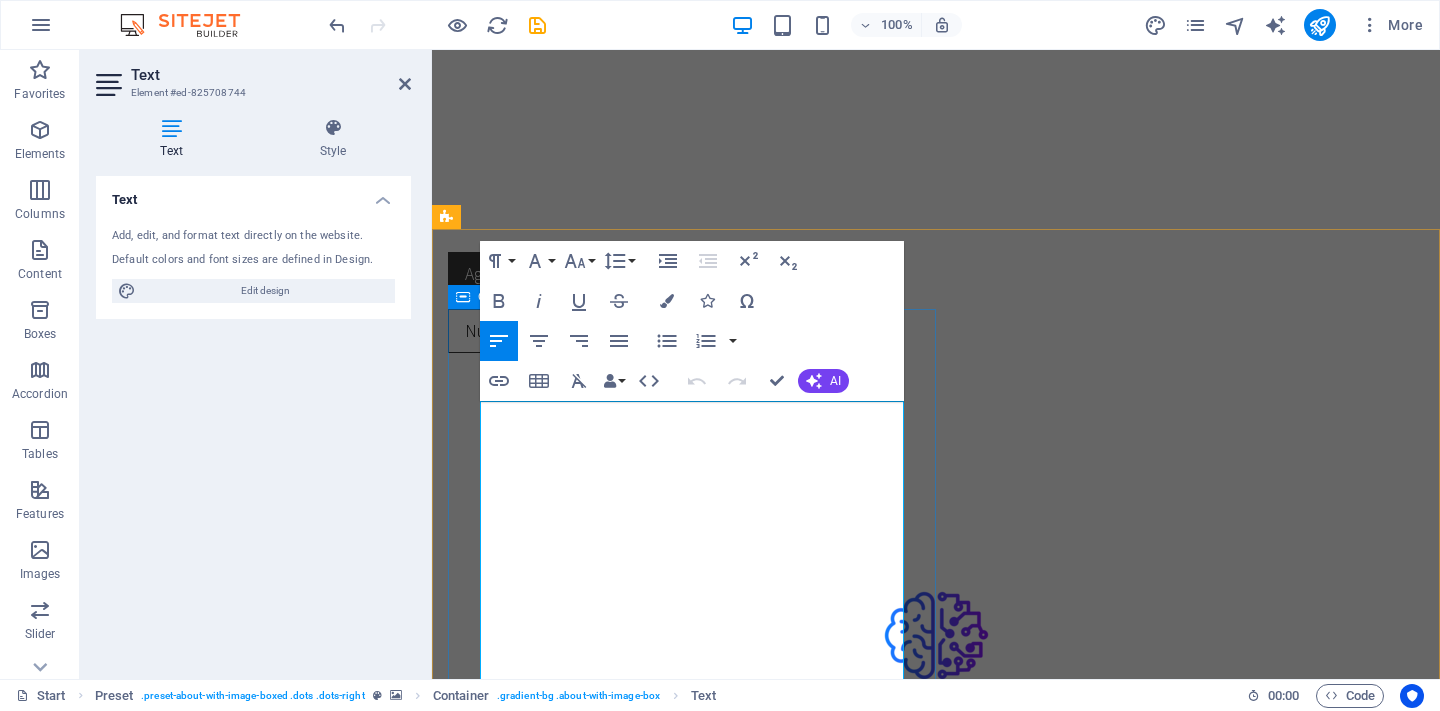 drag, startPoint x: 637, startPoint y: 426, endPoint x: 463, endPoint y: 415, distance: 174.34735 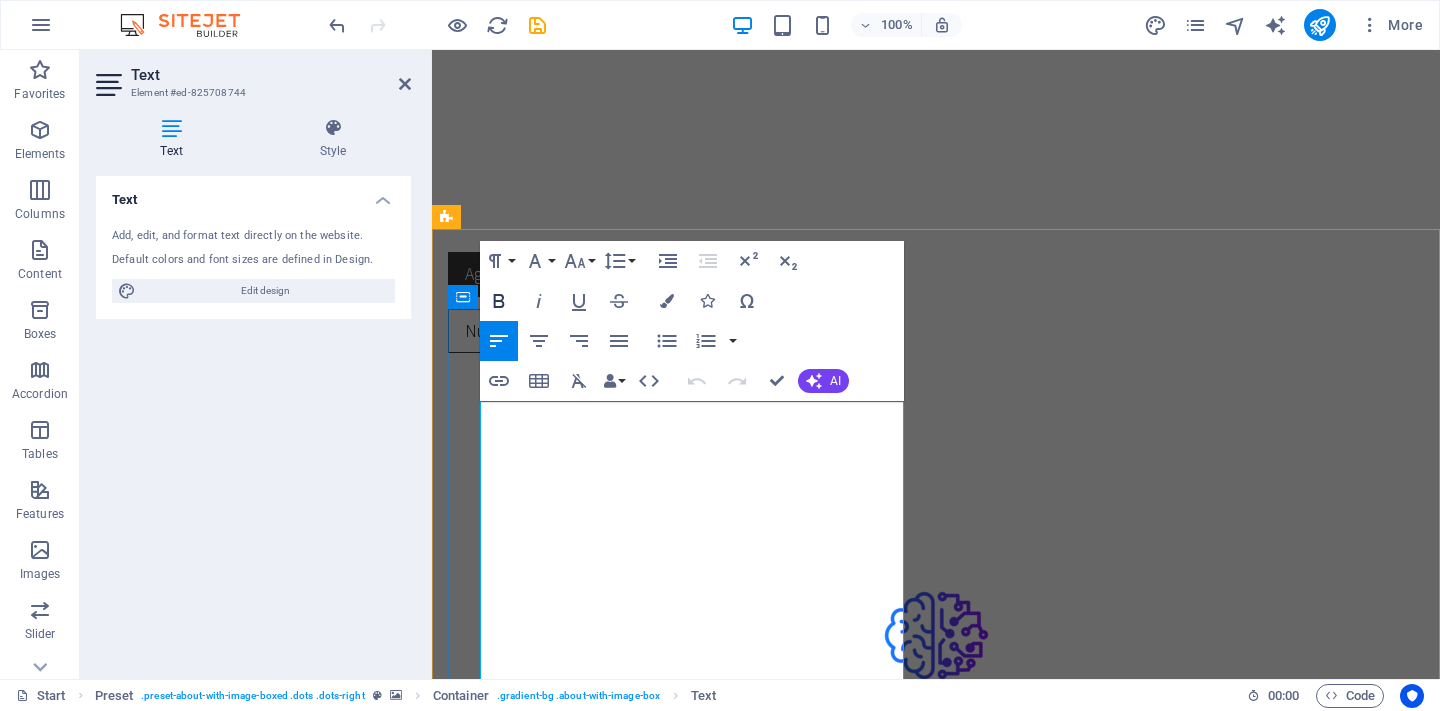 click 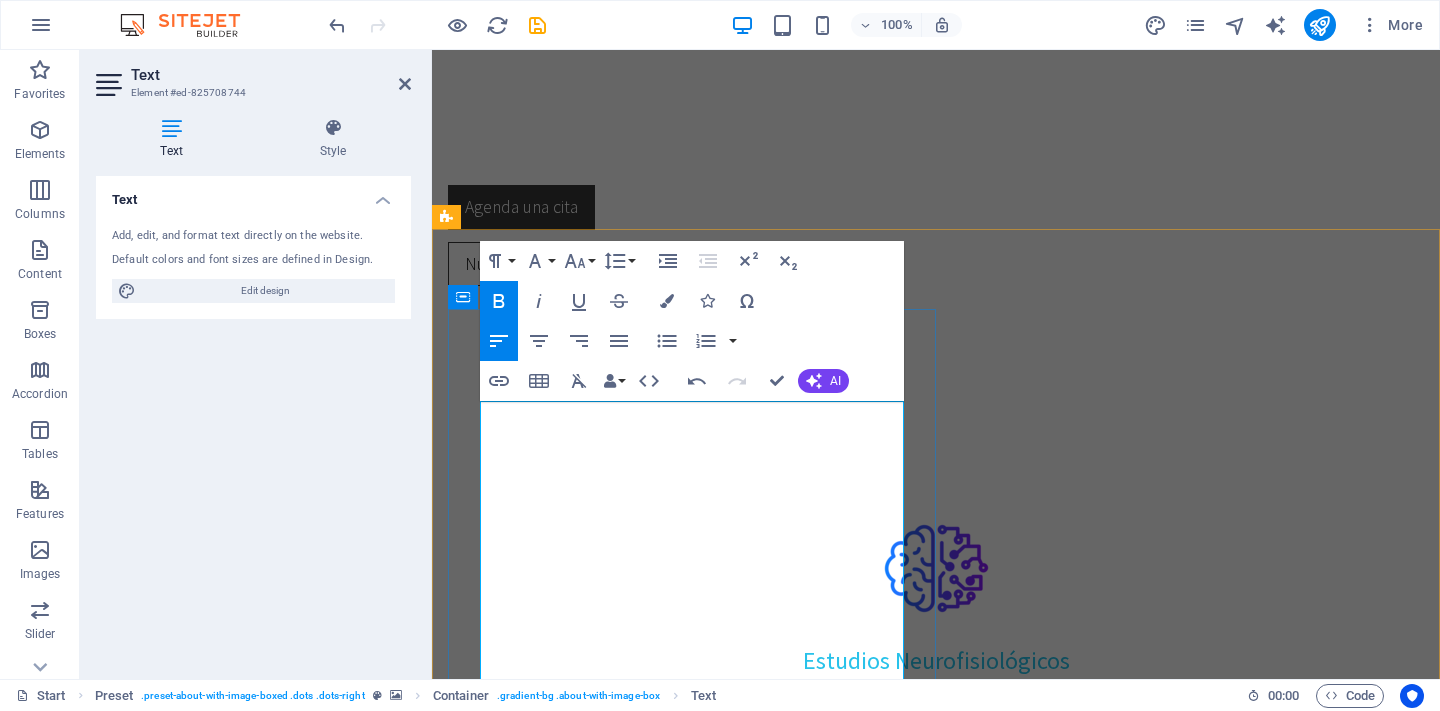 scroll, scrollTop: 1381, scrollLeft: 0, axis: vertical 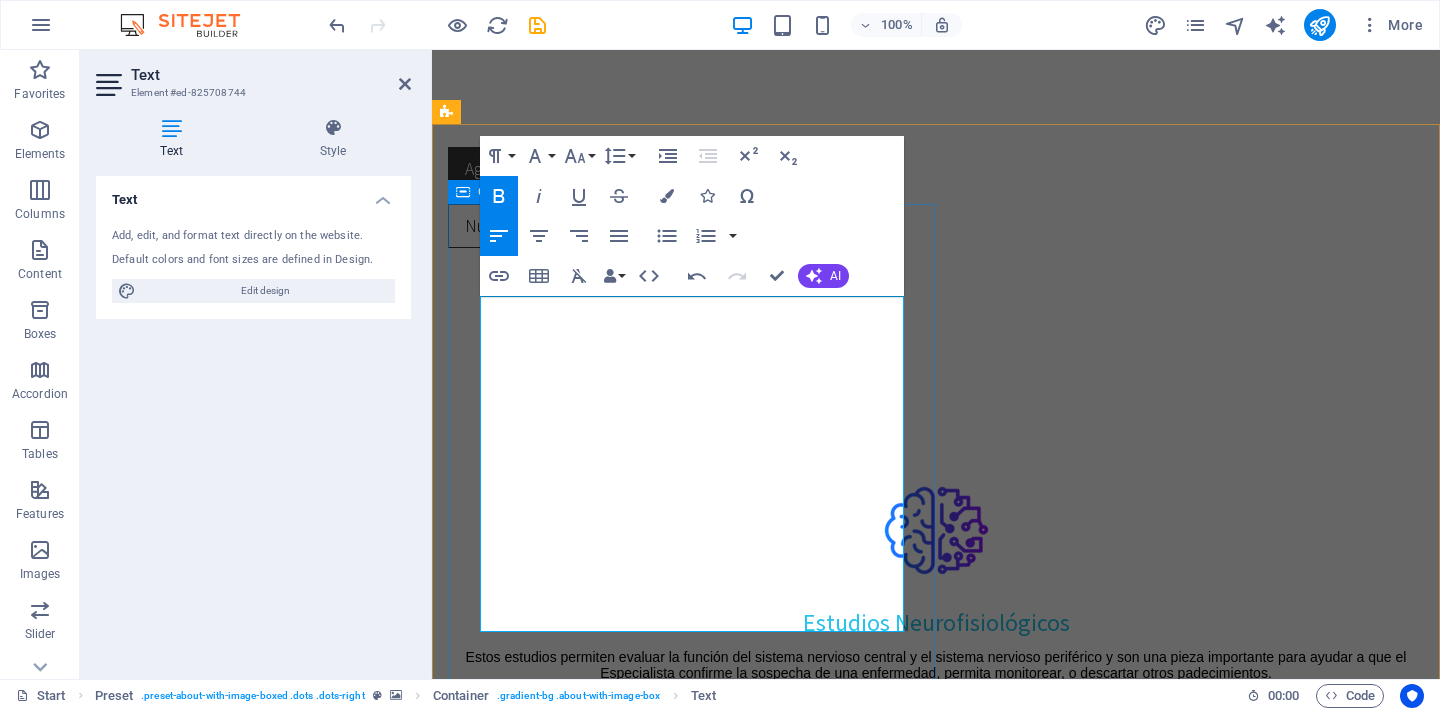 drag, startPoint x: 721, startPoint y: 620, endPoint x: 461, endPoint y: 389, distance: 347.7945 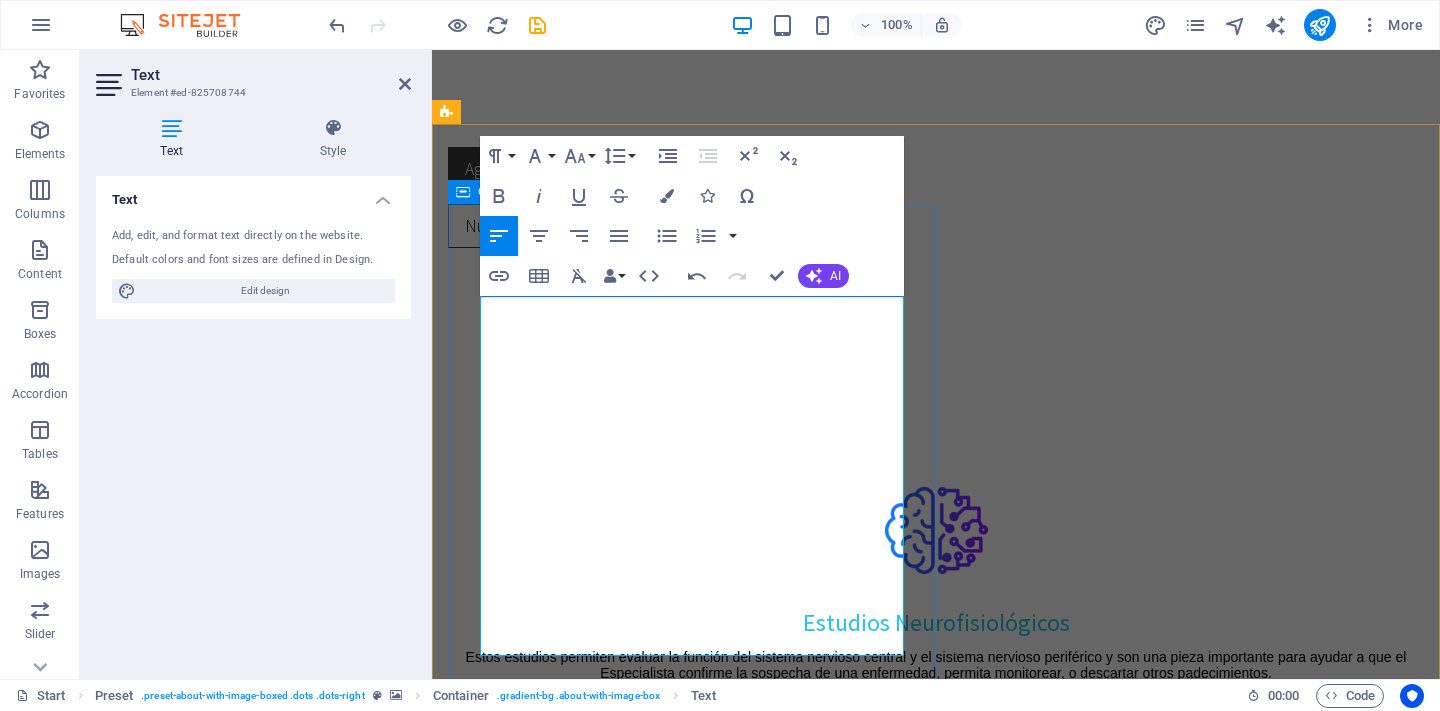 drag, startPoint x: 699, startPoint y: 637, endPoint x: 468, endPoint y: 384, distance: 342.59305 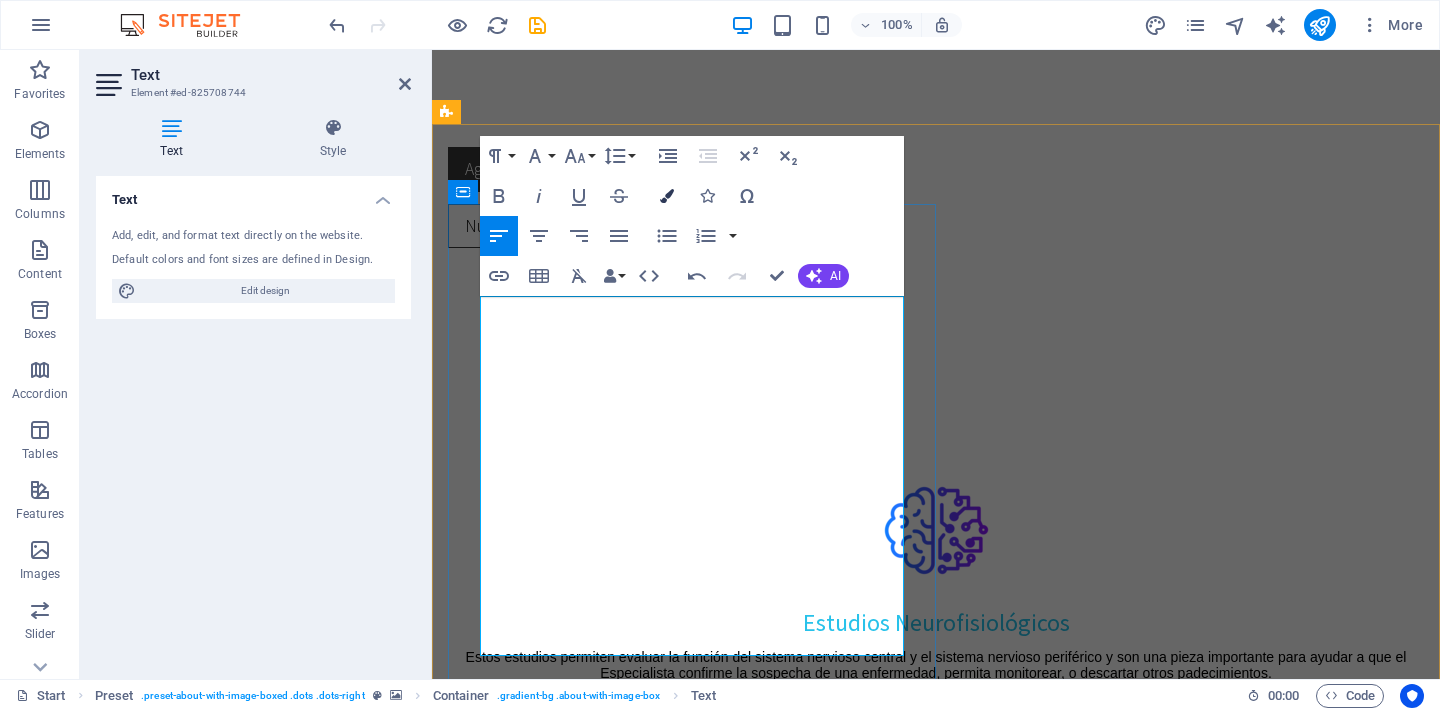 click on "Colors" at bounding box center (667, 196) 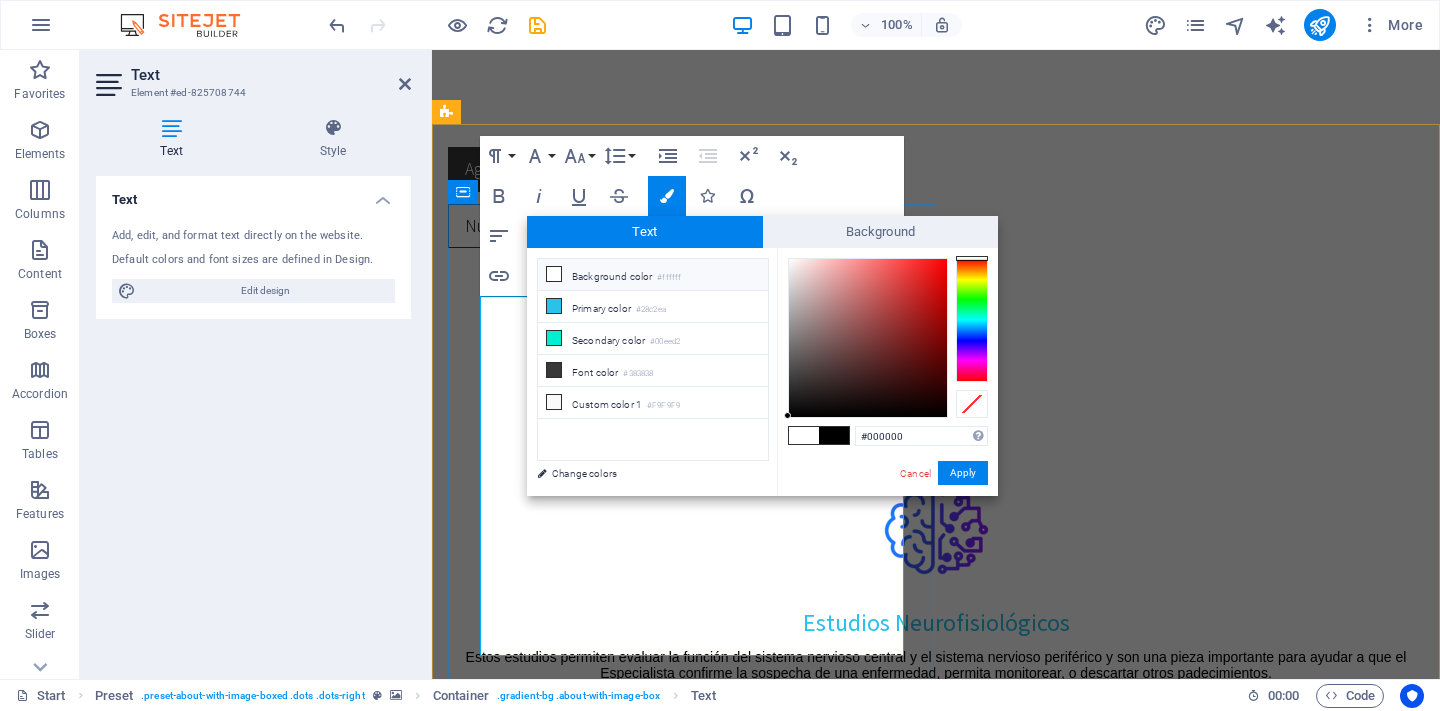 click at bounding box center (554, 274) 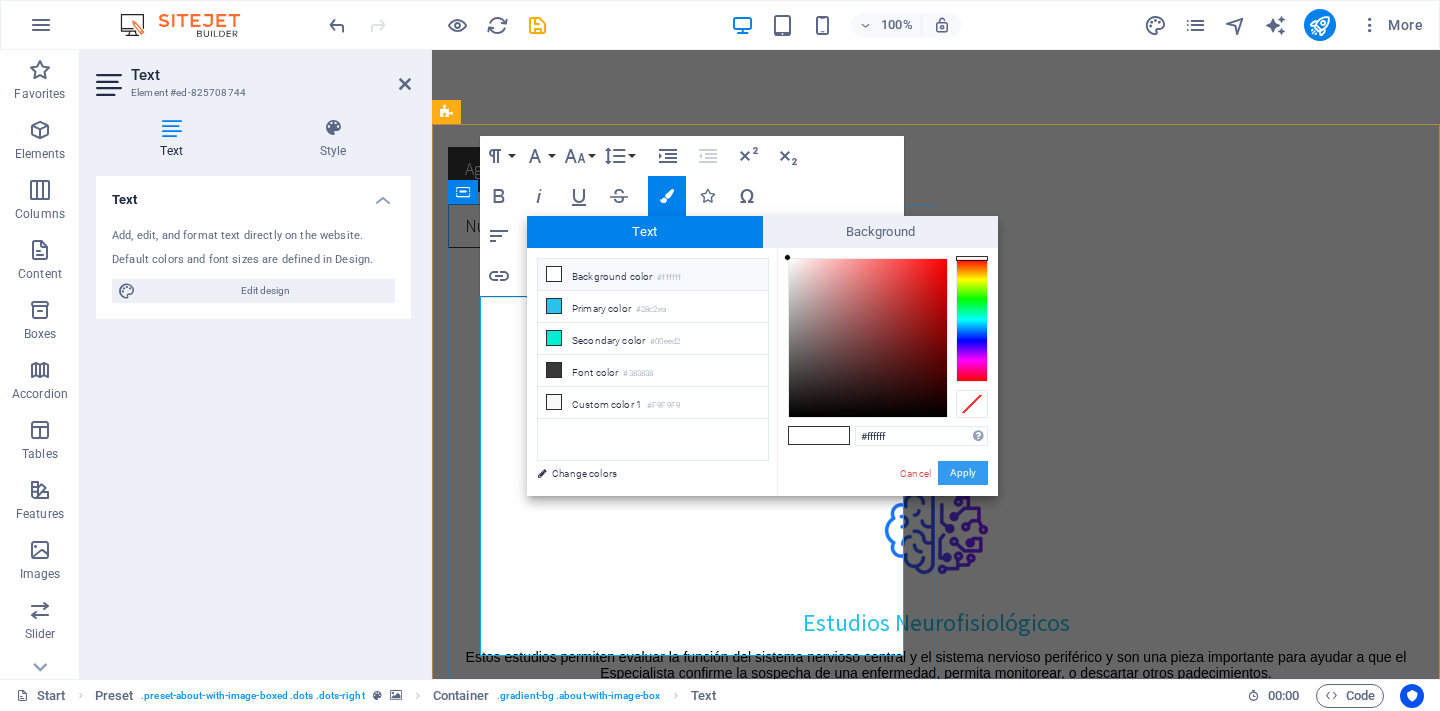 click on "Apply" at bounding box center [963, 473] 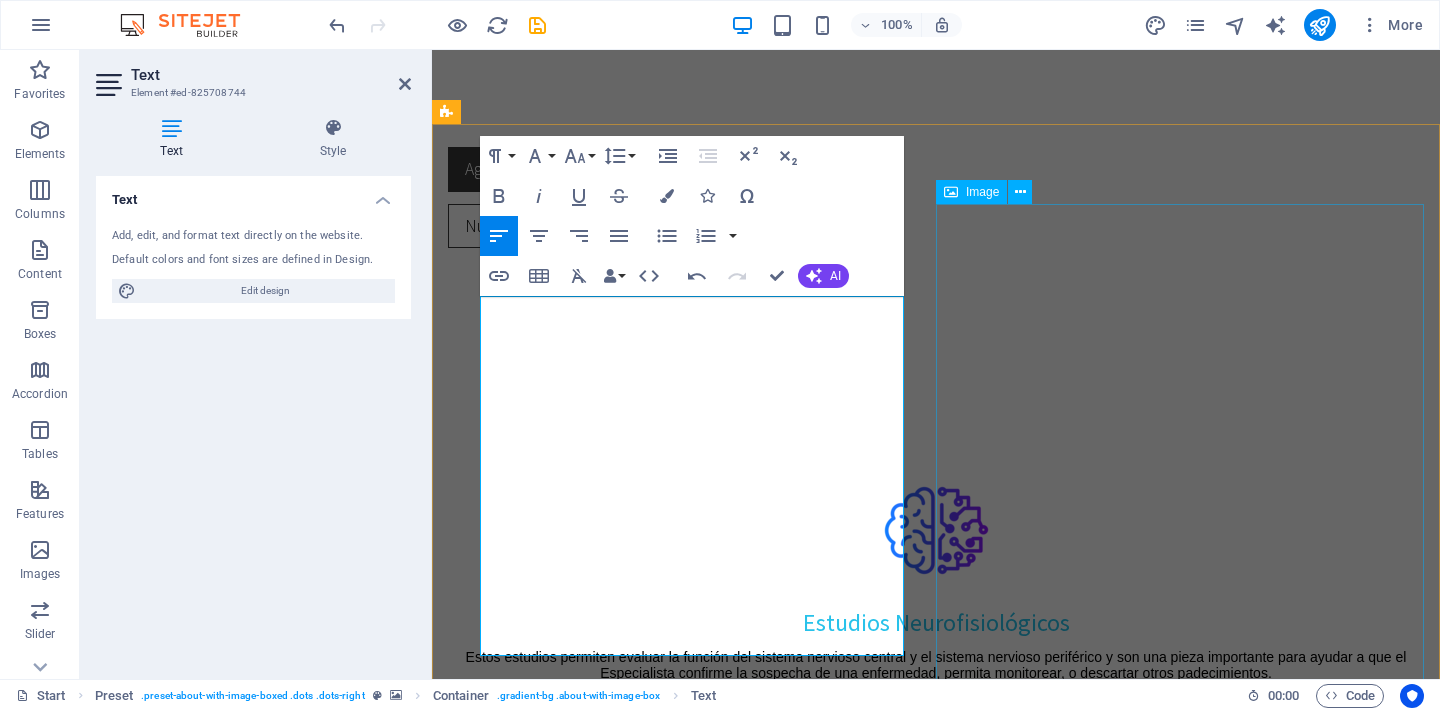click at bounding box center (594, 2660) 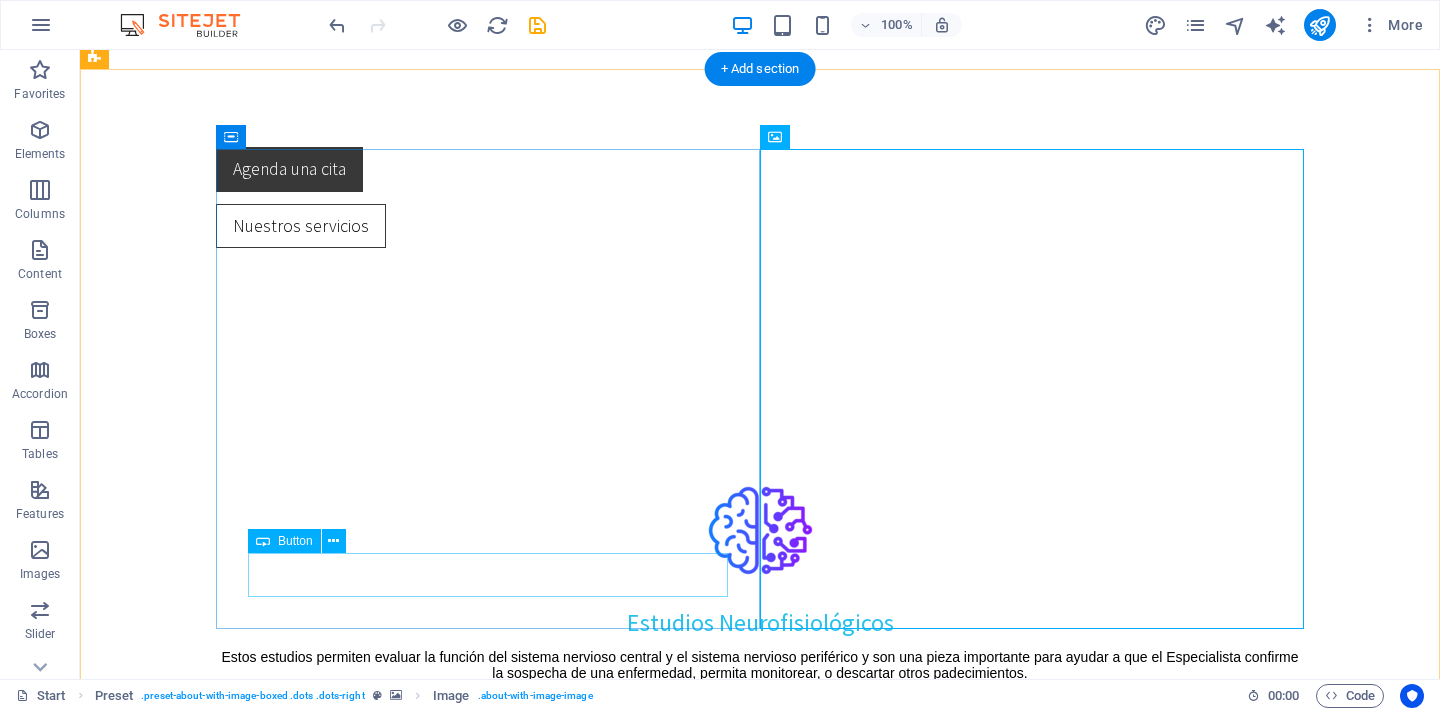 click on "dR. F. ESMERALDA DÍAZ Medico especialista en Medicina de Rehabilitación y Electrodiagnóstico Con una sólida formación médica y una profunda vocación por el bienestar de sus pacientes, la Dra. Esmeralda Díaz se especializa en el diagnóstico, tratamiento y recuperación de personas con lesiones o enfermedades del sistema musculoesquelético y neurológico. Su enfoque integral busca no solo aliviar el dolor, sino también restaurar la funcionalidad y mejorar la calidad de vida de cada persona que atiende. A través de estudios de   electrodiagnóstico   como la   electromiografía (EMG)   y los   potenciales evocados , evalúa de forma precisa la función de los nervios y músculos, brindando diagnósticos certeros para guiar tratamientos efectivos. Learn more about our Practice" at bounding box center [640, 2393] 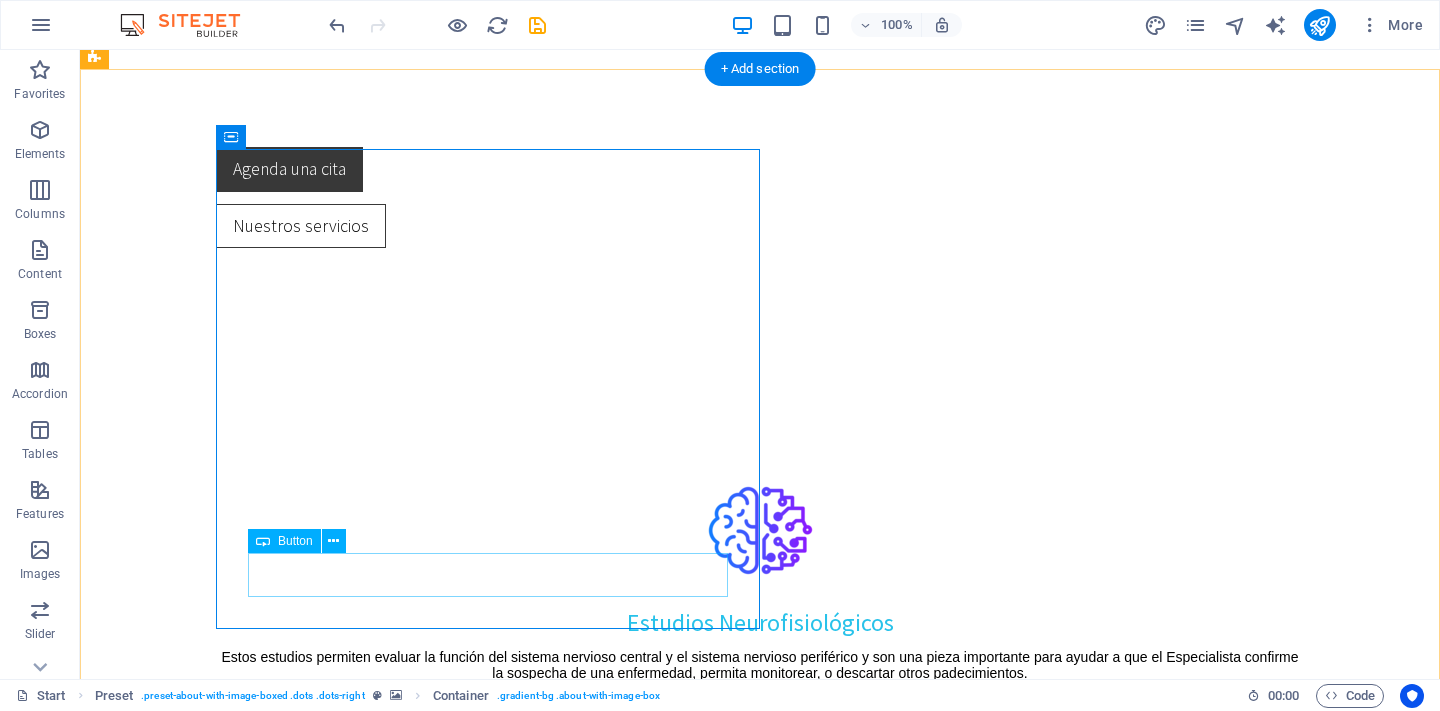 click on "Learn more about our Practice" at bounding box center [640, 2507] 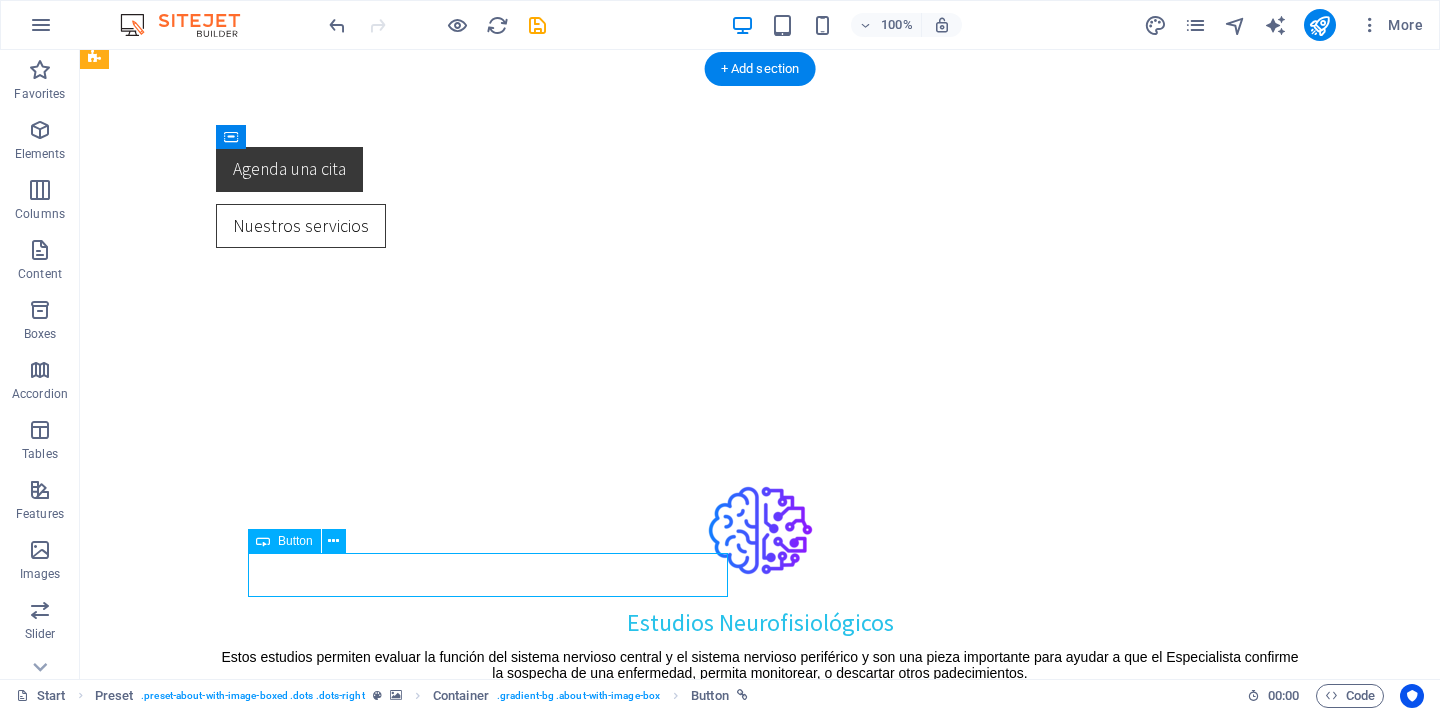 click on "Learn more about our Practice" at bounding box center (640, 2507) 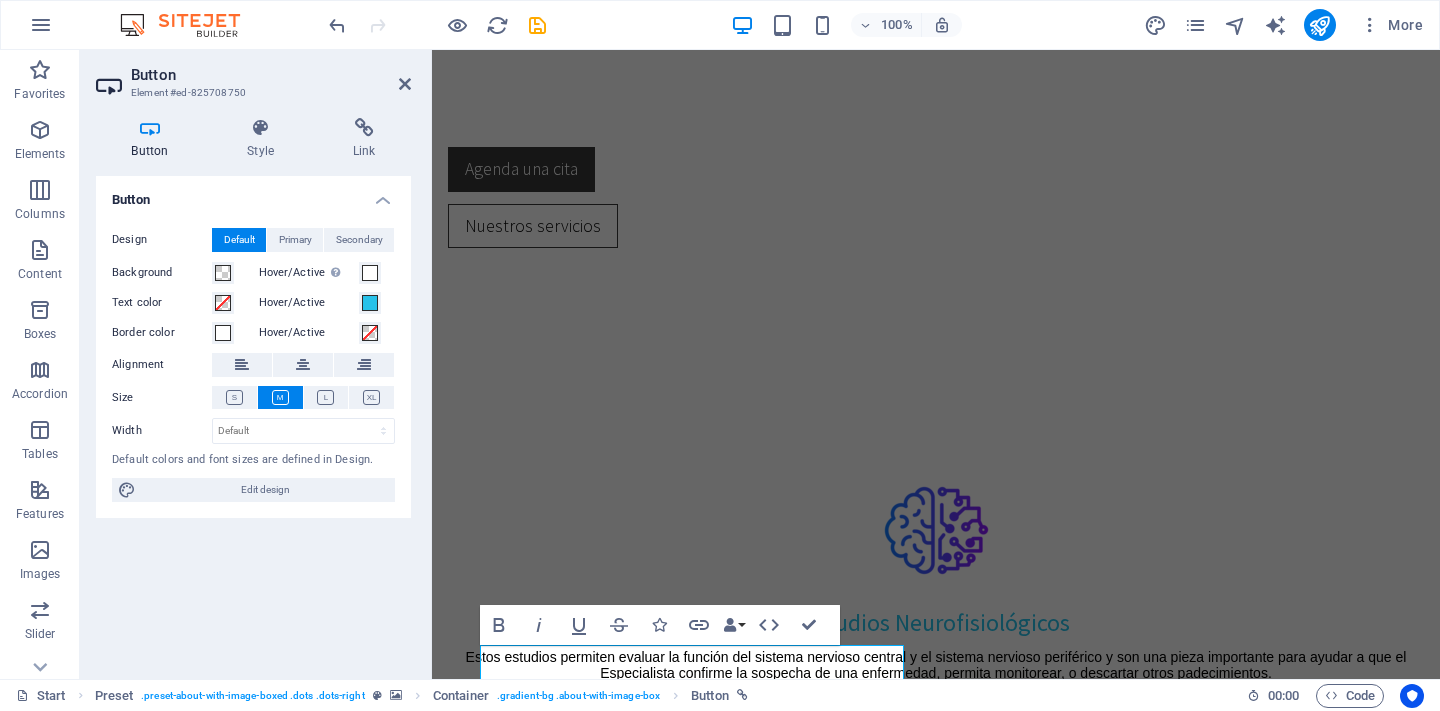 scroll, scrollTop: 1392, scrollLeft: 0, axis: vertical 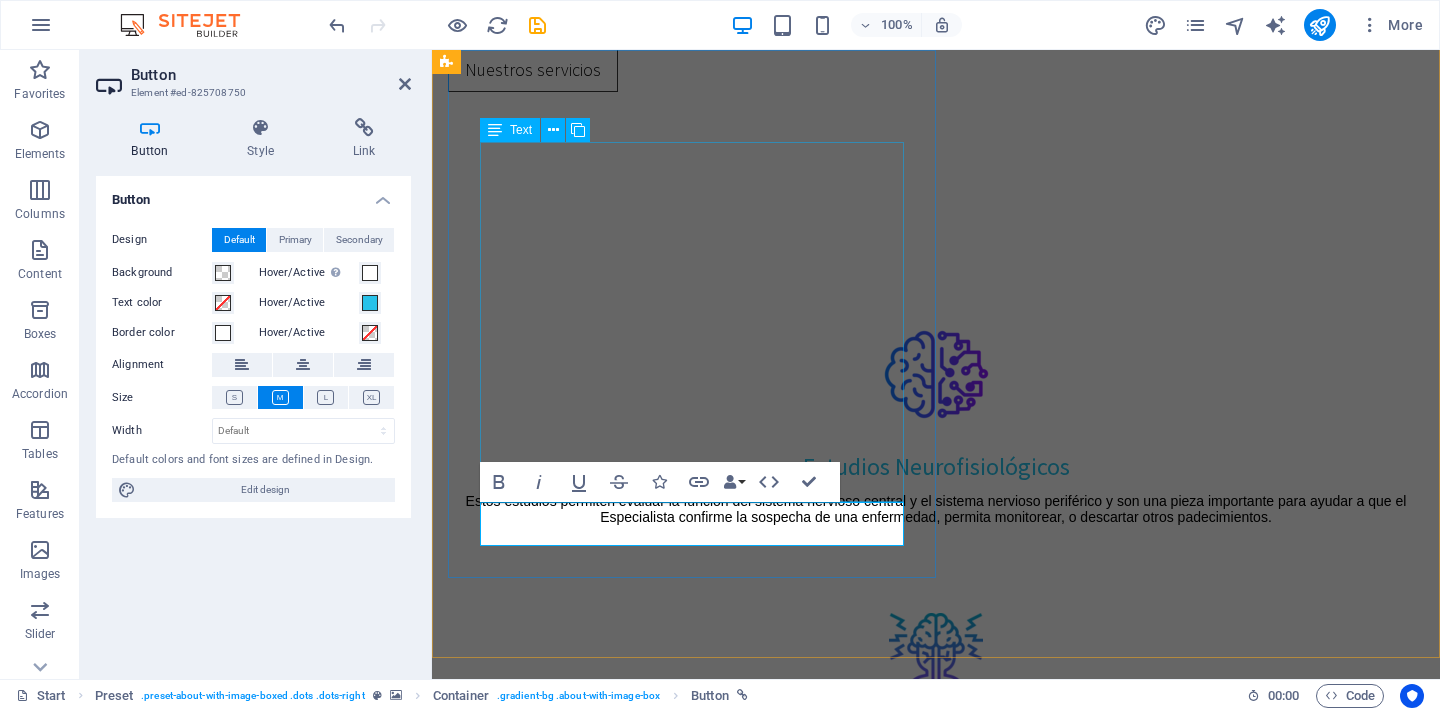type 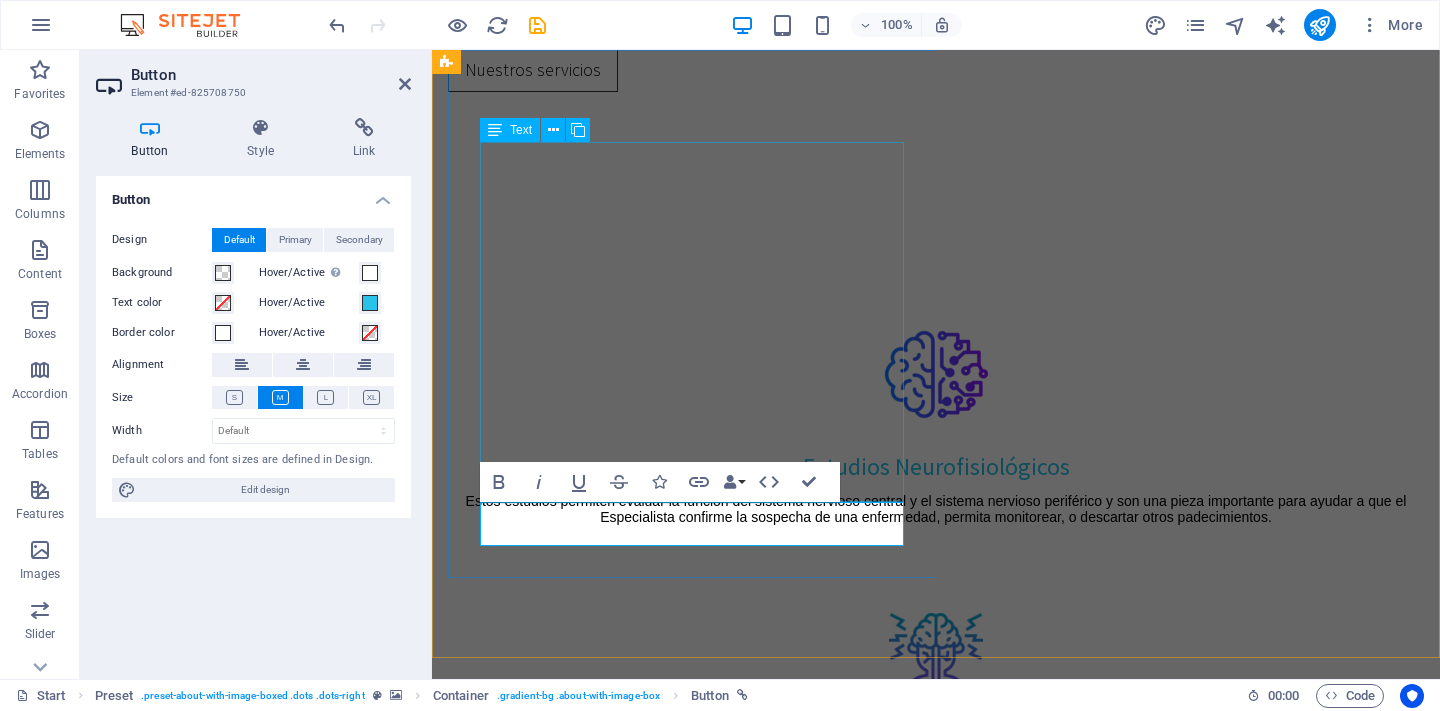 scroll, scrollTop: 1541, scrollLeft: 0, axis: vertical 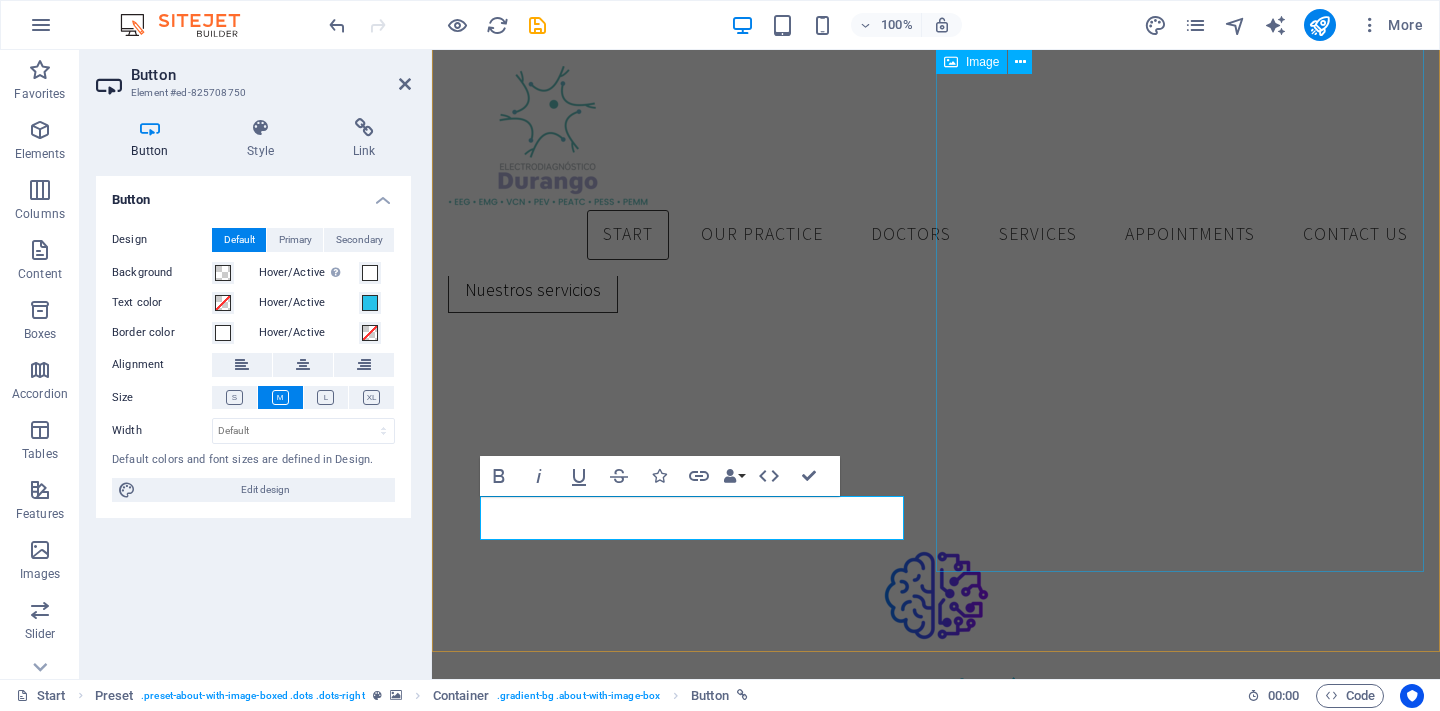 click at bounding box center [594, 2724] 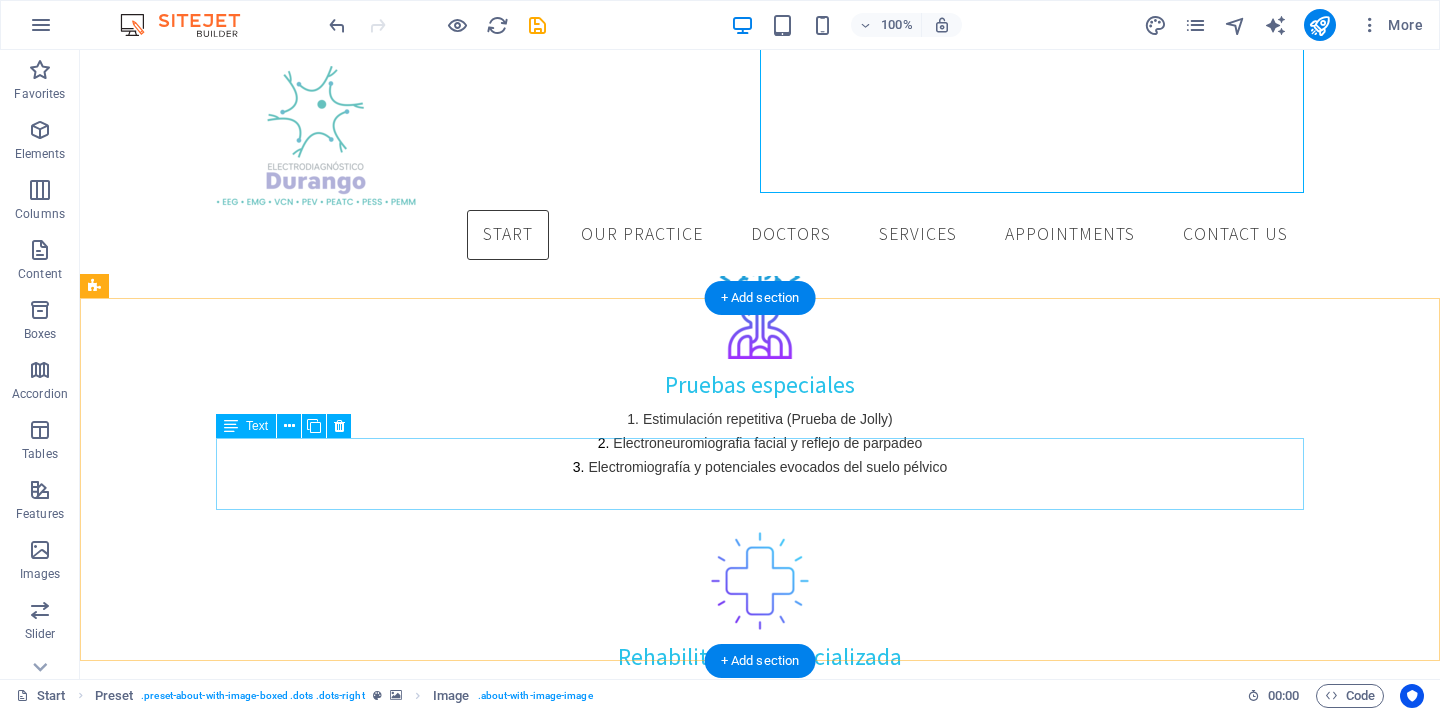 scroll, scrollTop: 1817, scrollLeft: 0, axis: vertical 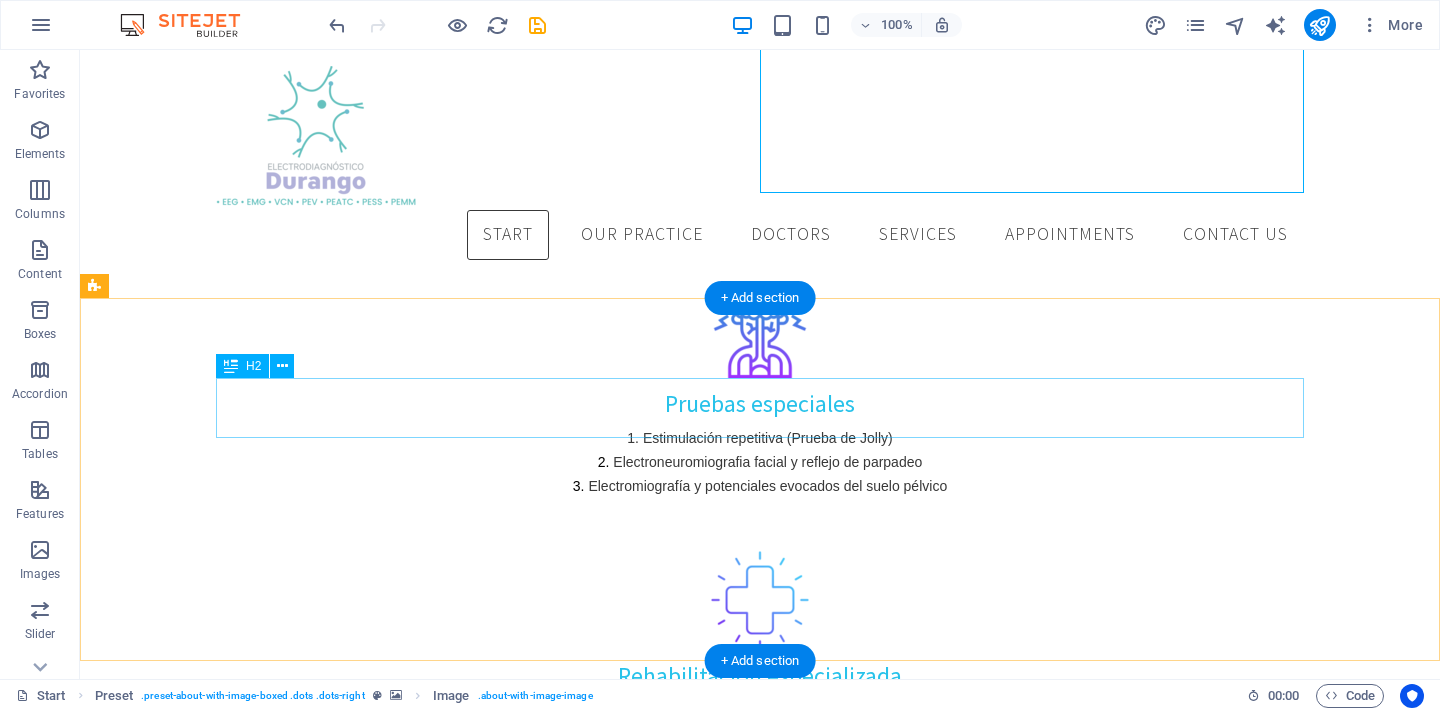click on "Appointments" at bounding box center [760, 2391] 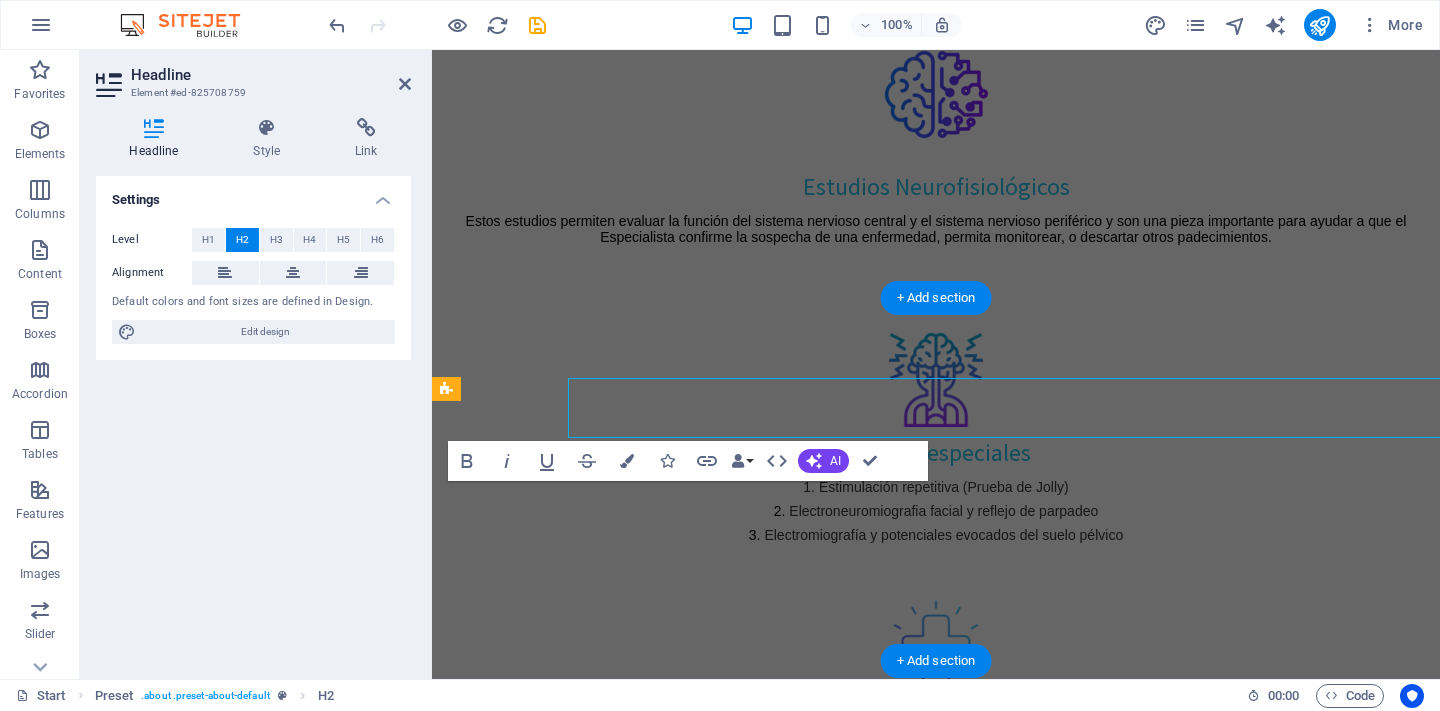 click on "Appointments Lorem ipsum dolor sit amet, consectetur adipisicing elit. Libero, assumenda, dolore, cum vel modi asperiores consequatur suscipit quidem ducimus eveniet iure expedita consectetur odio voluptatum similique fugit voluptates rem accusamus quae quas dolorem tenetur facere tempora maiores adipisci reiciendis accusantium voluptatibus id voluptate tempore dolor harum nisi amet! Nobis, eaque.   Make an appointment" at bounding box center [936, 2512] 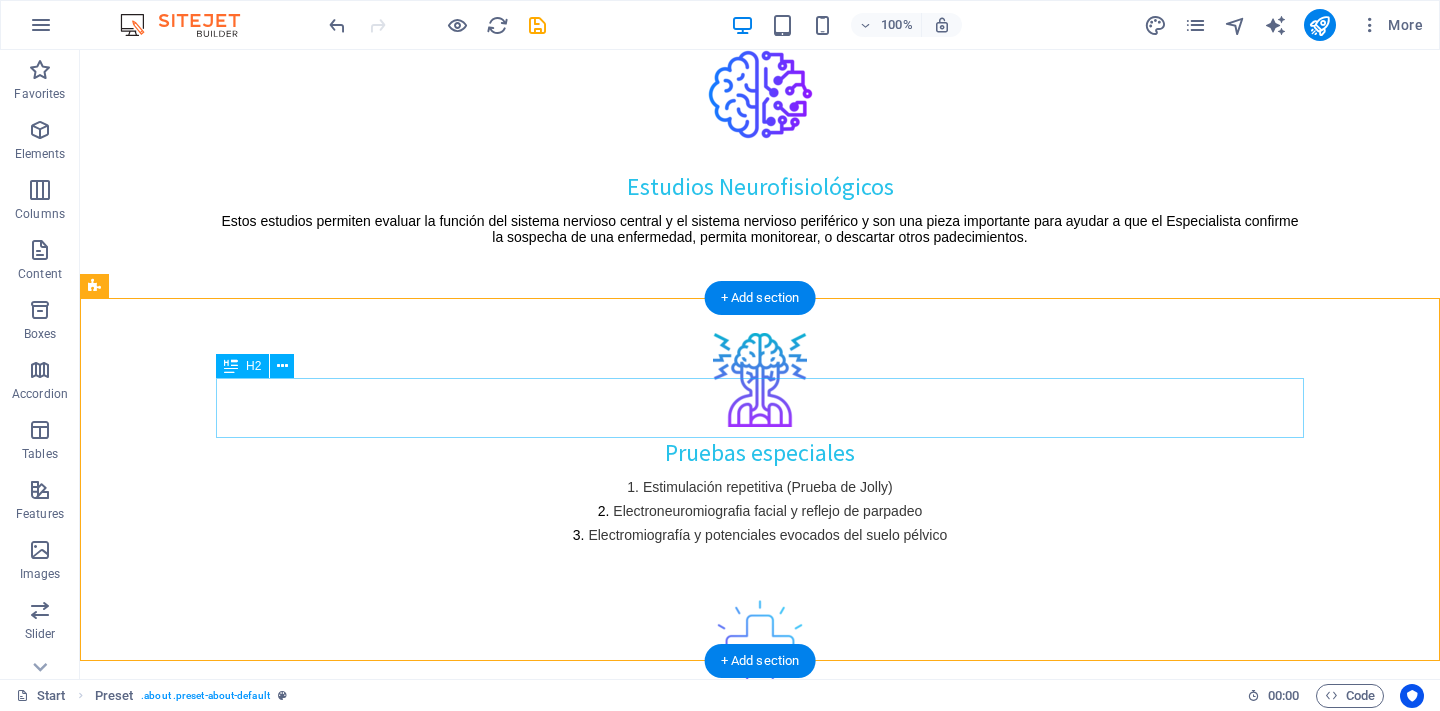 click on "Appointments" at bounding box center (760, 2441) 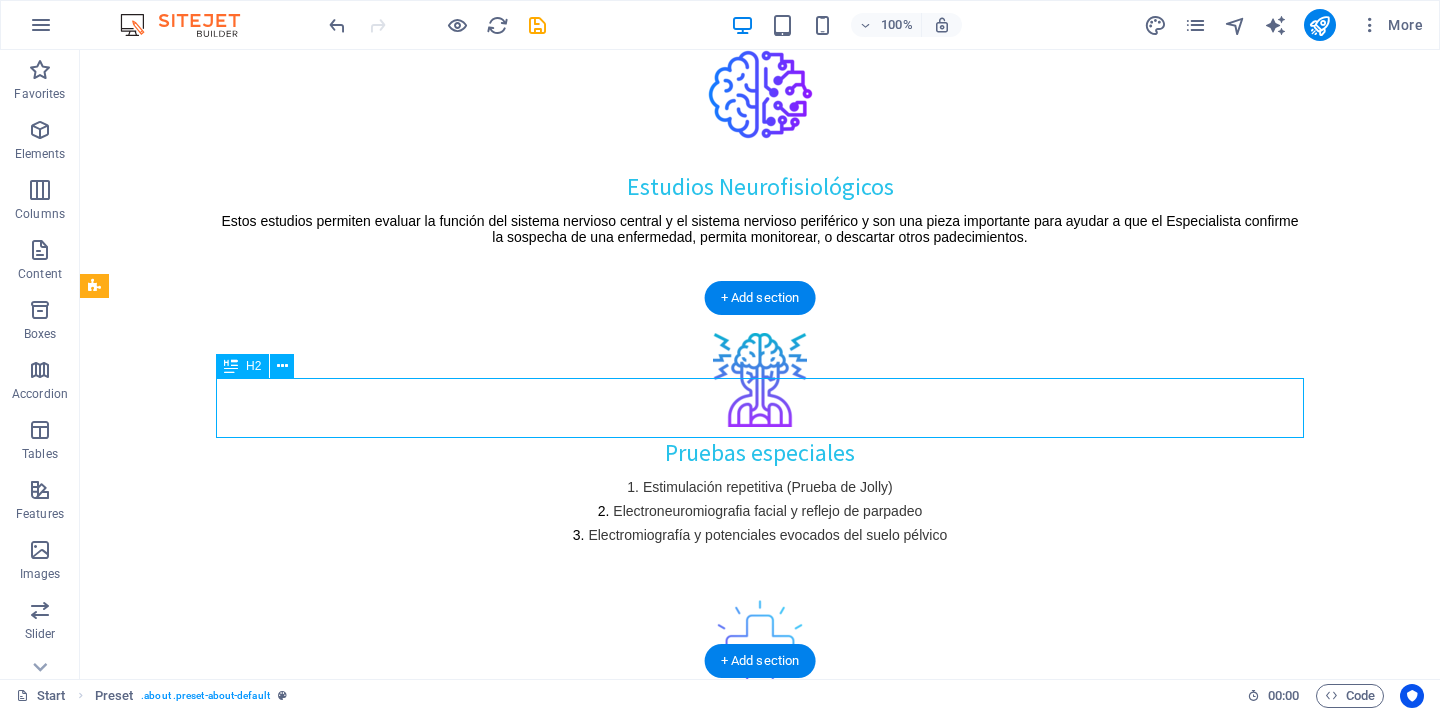click on "Appointments" at bounding box center (760, 2441) 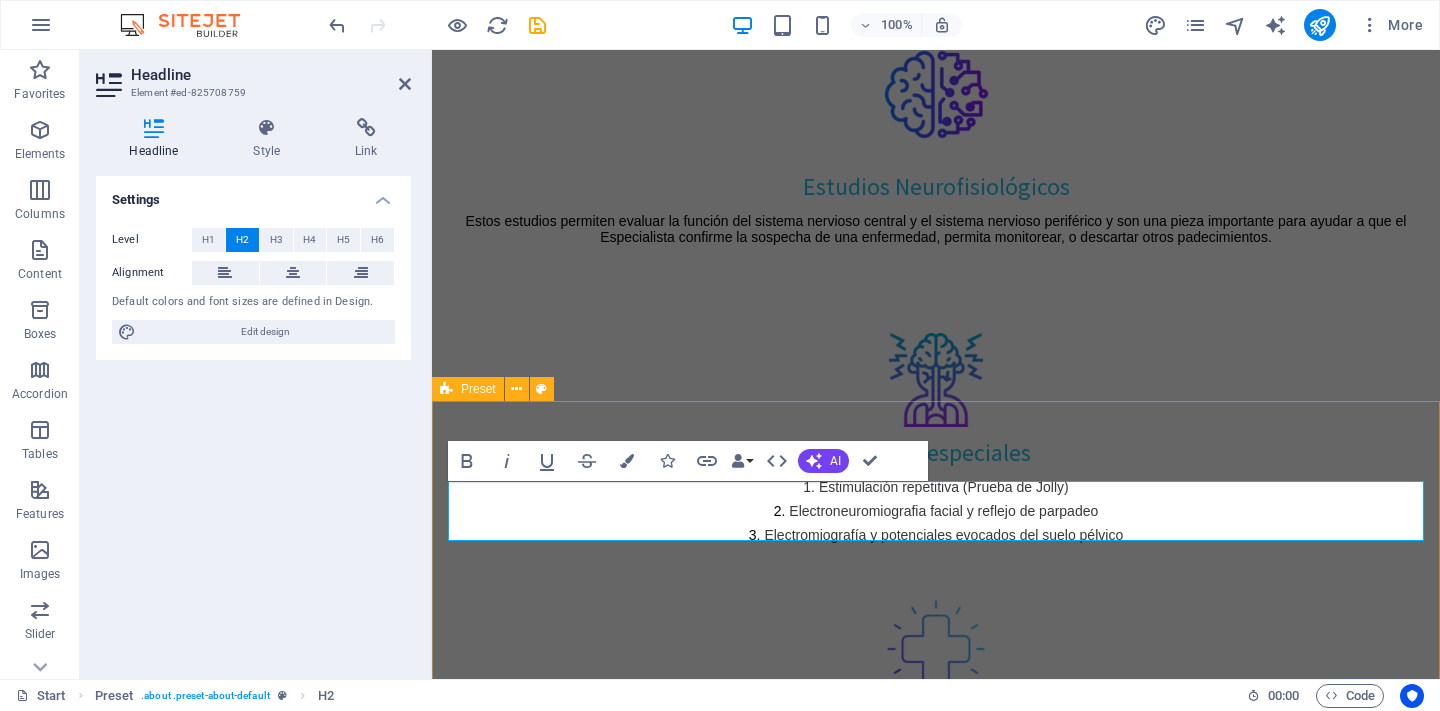 click on "Appointments Lorem ipsum dolor sit amet, consectetur adipisicing elit. Libero, assumenda, dolore, cum vel modi asperiores consequatur suscipit quidem ducimus eveniet iure expedita consectetur odio voluptatum similique fugit voluptates rem accusamus quae quas dolorem tenetur facere tempora maiores adipisci reiciendis accusantium voluptatibus id voluptate tempore dolor harum nisi amet! Nobis, eaque.   Make an appointment" at bounding box center (936, 2512) 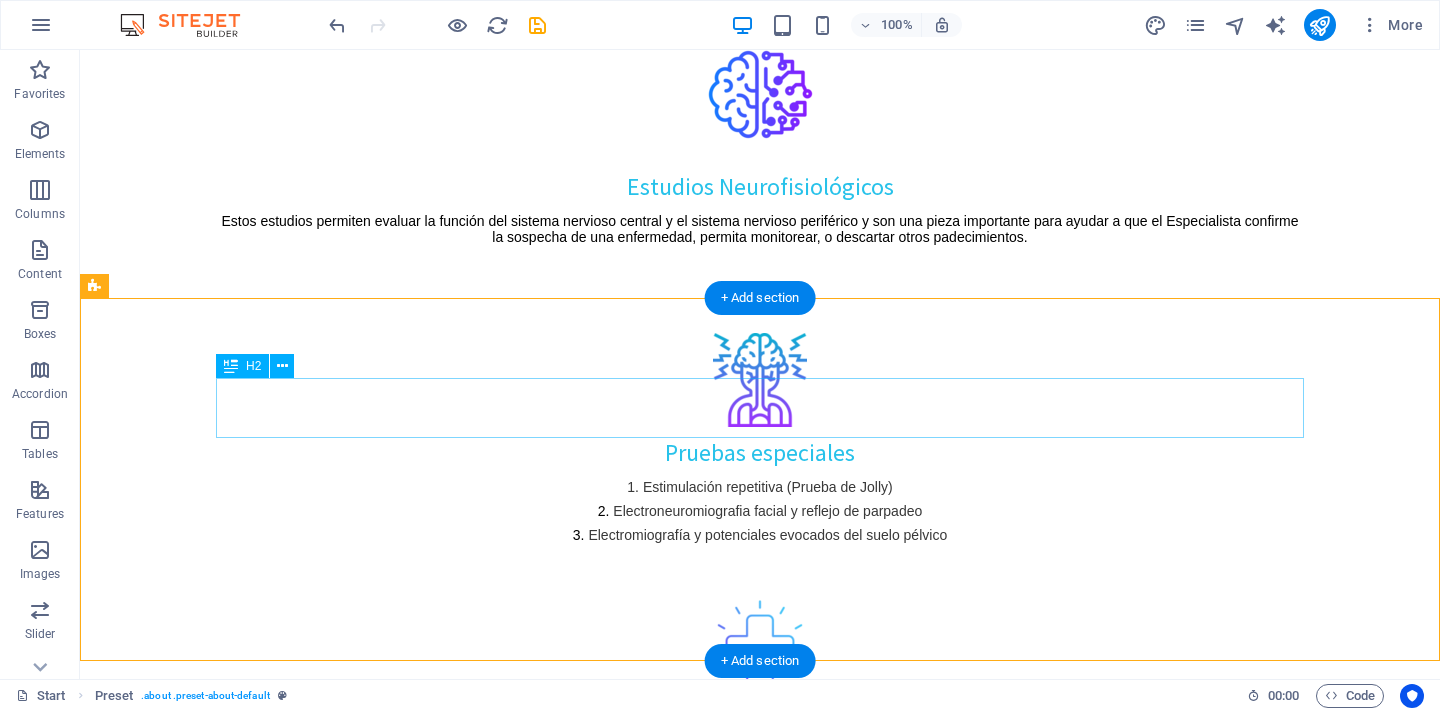 click on "Appointments" at bounding box center [760, 2441] 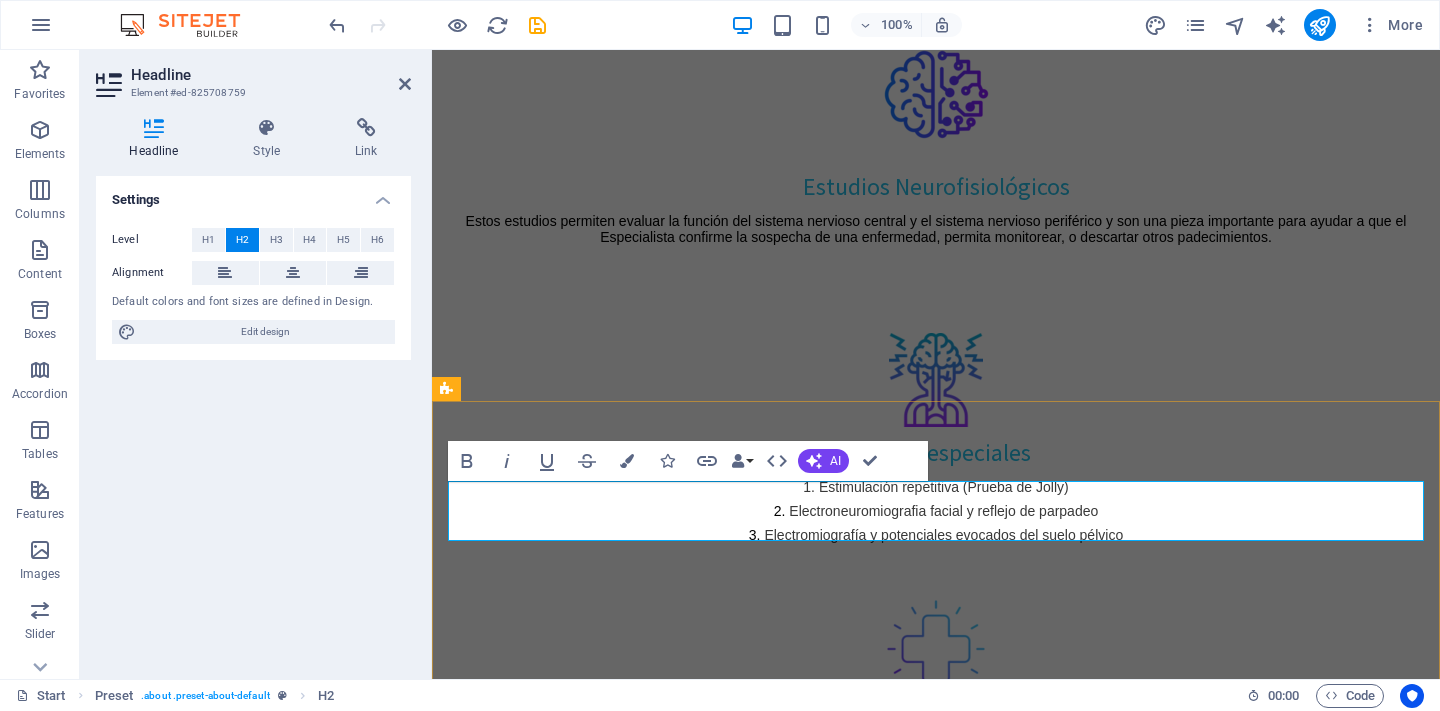 click on "Appointments" at bounding box center [936, 2441] 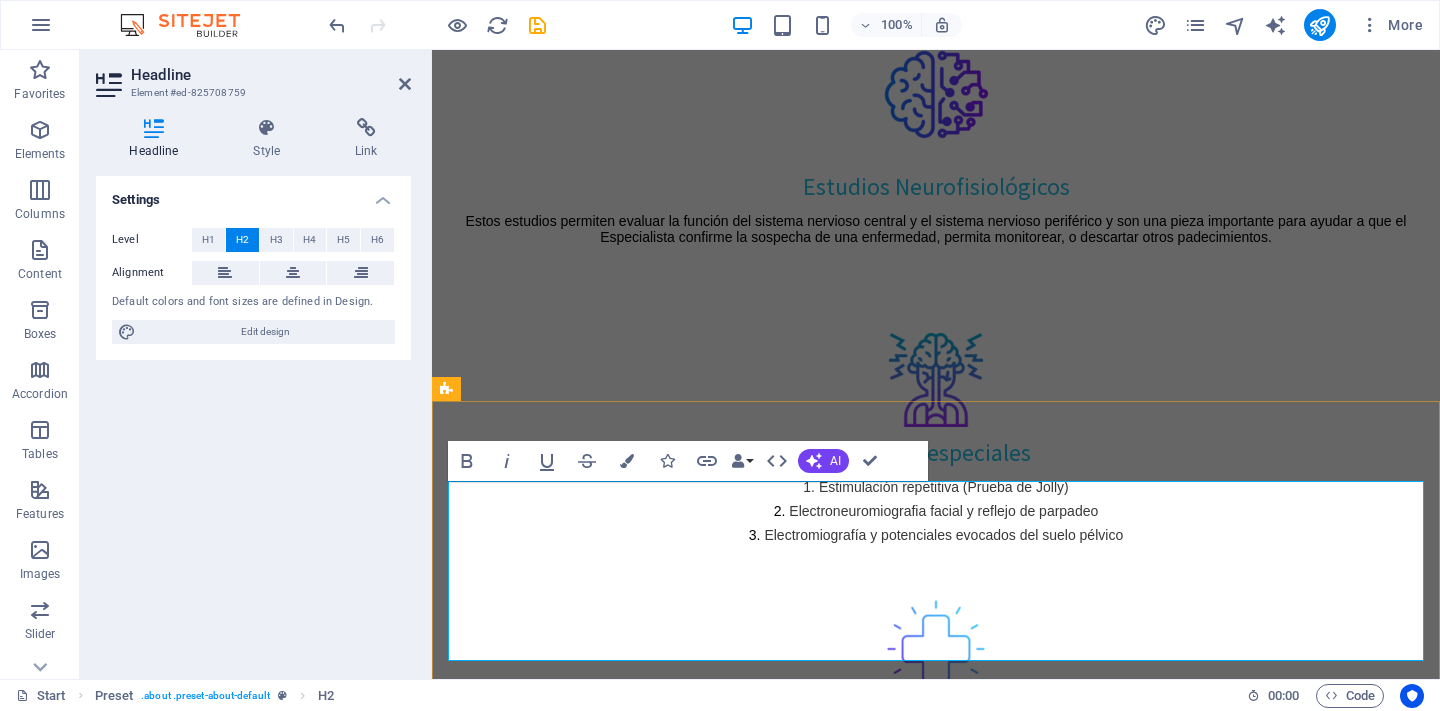drag, startPoint x: 1105, startPoint y: 640, endPoint x: 767, endPoint y: 631, distance: 338.1198 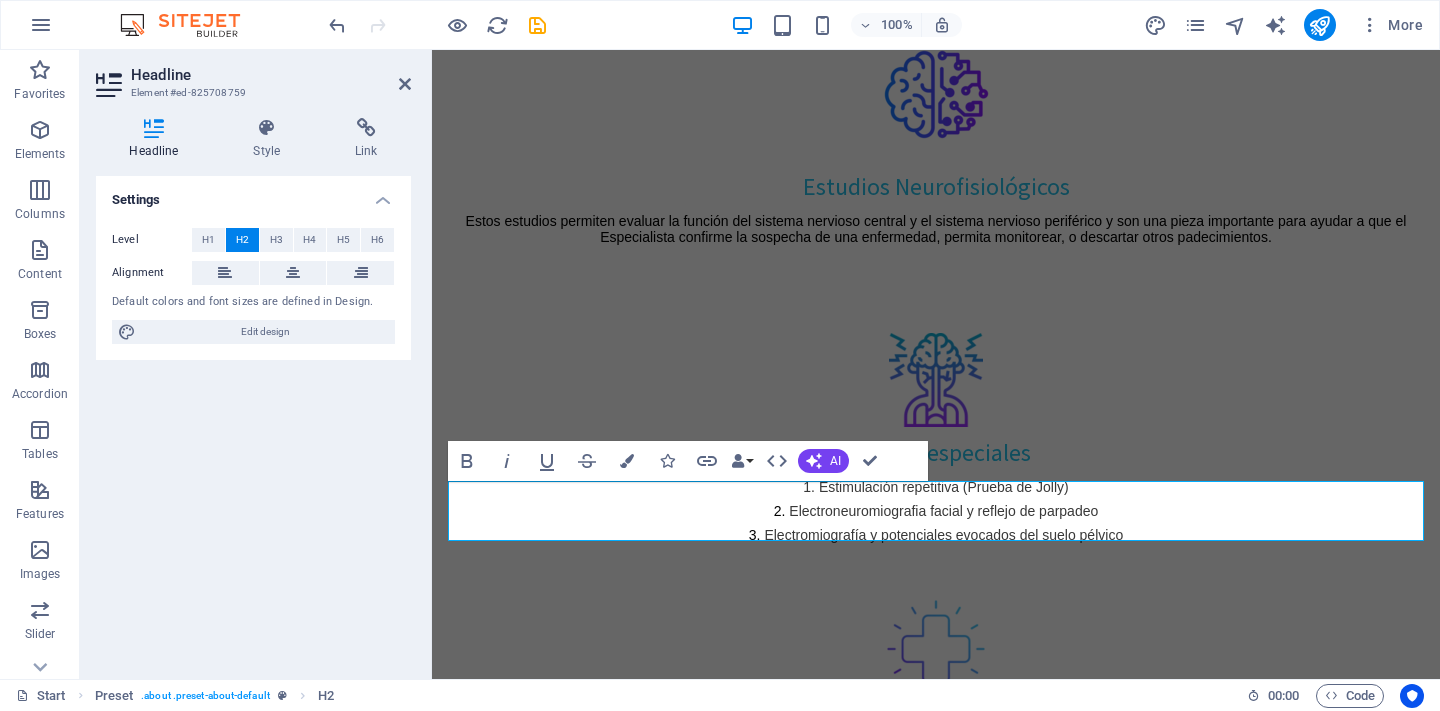 drag, startPoint x: 826, startPoint y: 700, endPoint x: 826, endPoint y: 688, distance: 12 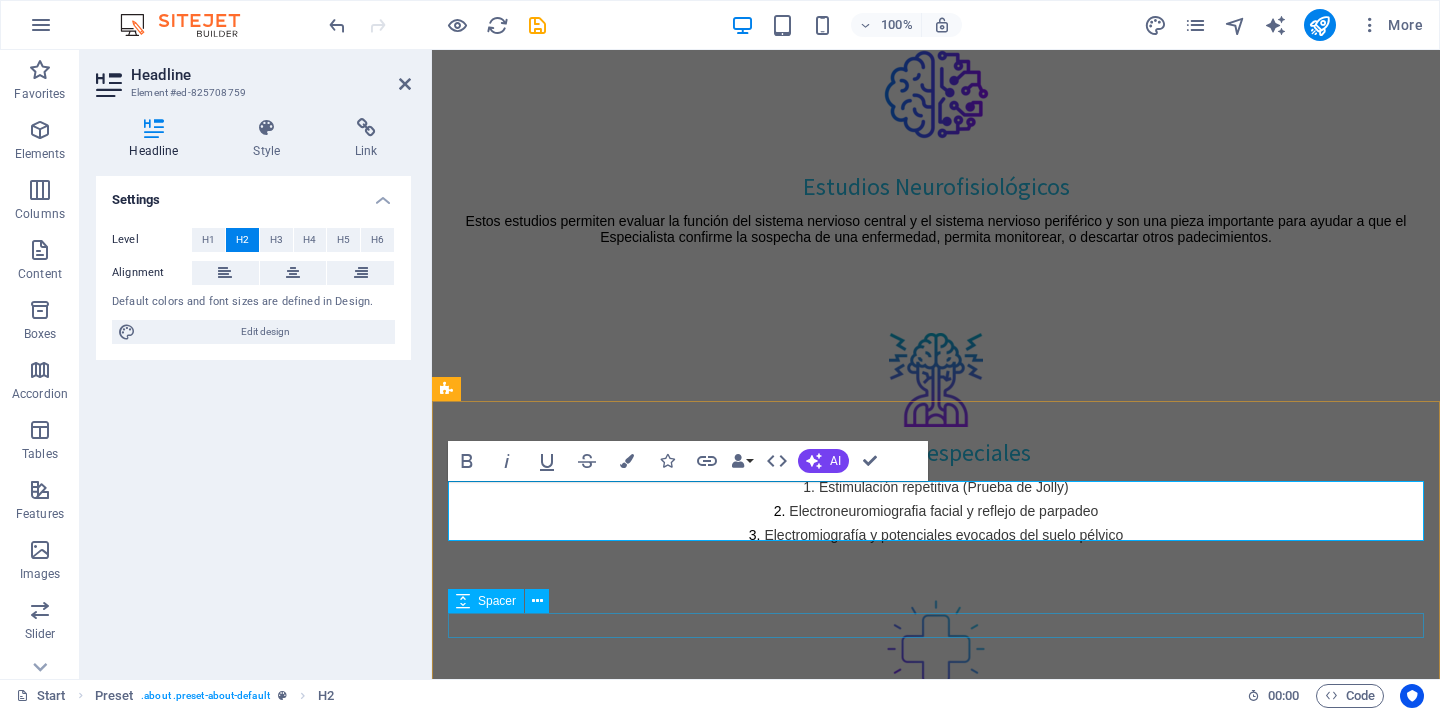 click at bounding box center [936, 2603] 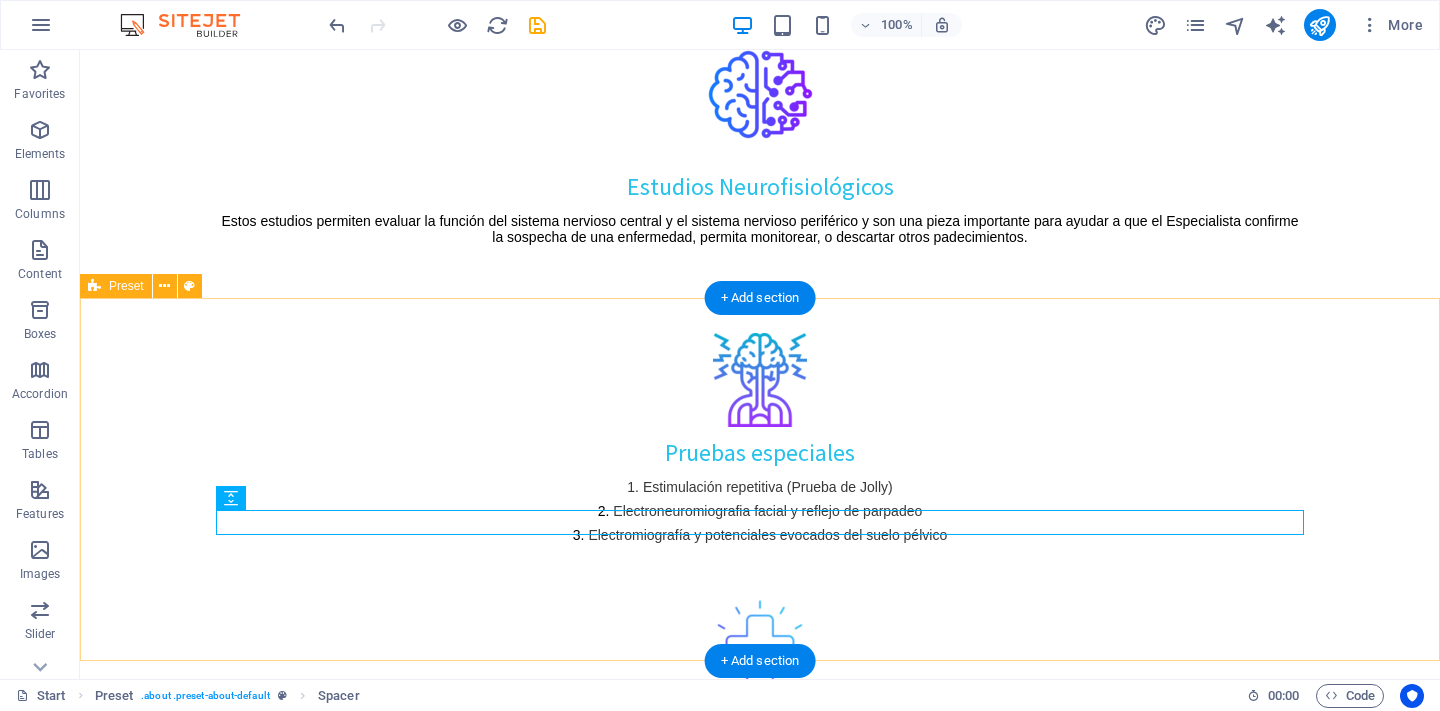 click on "Áreas de atención: Lorem ipsum dolor sit amet, consectetur adipisicing elit. Libero, assumenda, dolore, cum vel modi asperiores consequatur suscipit quidem ducimus eveniet iure expedita consectetur odio voluptatum similique fugit voluptates rem accusamus quae quas dolorem tenetur facere tempora maiores adipisci reiciendis accusantium voluptatibus id voluptate tempore dolor harum nisi amet! Nobis, eaque.   Make an appointment" at bounding box center (760, 2560) 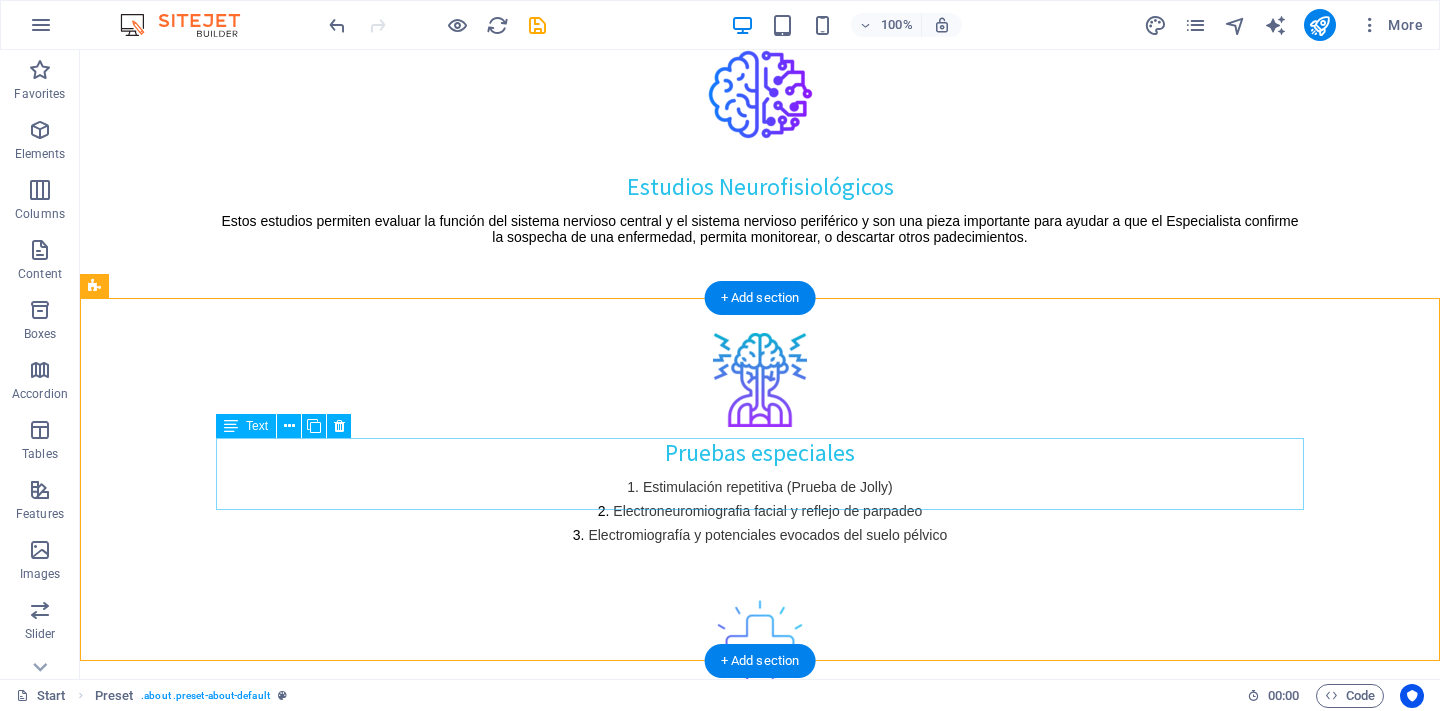 click on "Lorem ipsum dolor sit amet, consectetur adipisicing elit. Libero, assumenda, dolore, cum vel modi asperiores consequatur suscipit quidem ducimus eveniet iure expedita consectetur odio voluptatum similique fugit voluptates rem accusamus quae quas dolorem tenetur facere tempora maiores adipisci reiciendis accusantium voluptatibus id voluptate tempore dolor harum nisi amet! Nobis, eaque." at bounding box center (760, 2507) 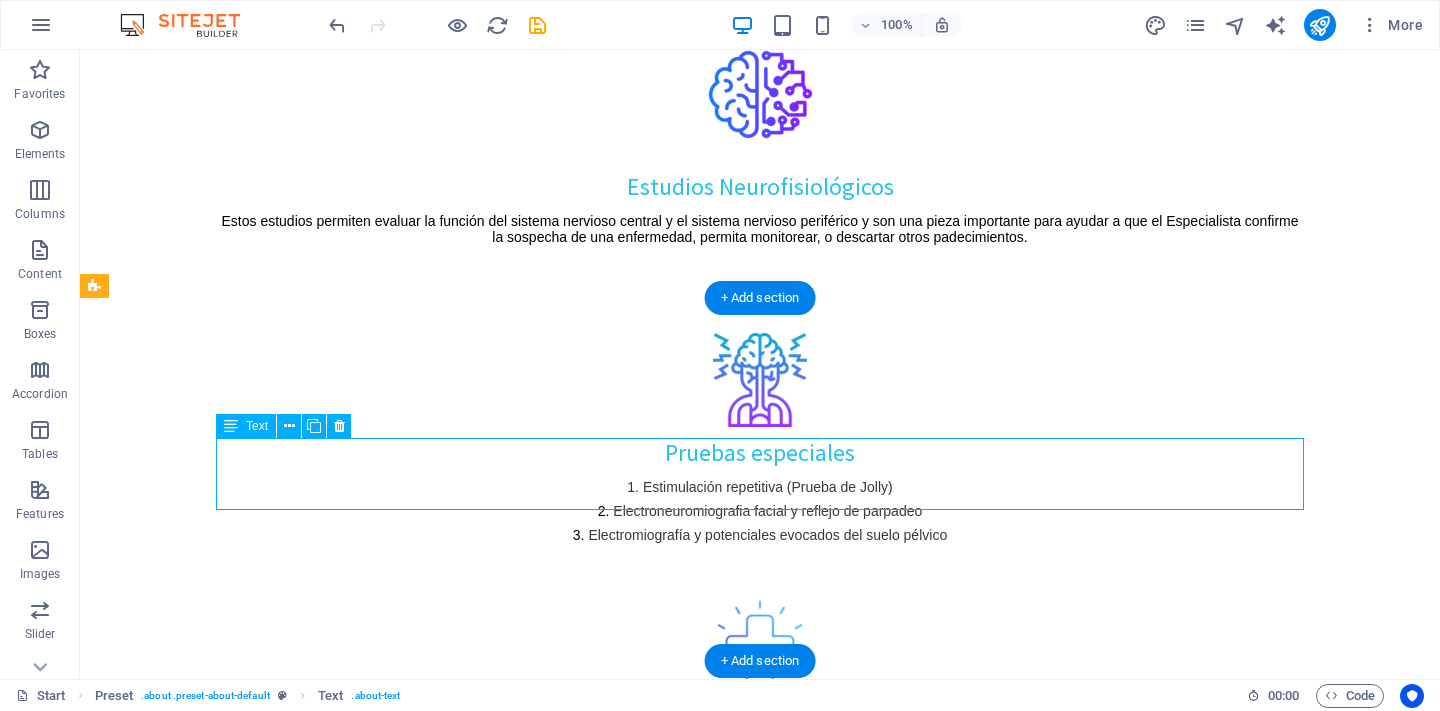 click on "Lorem ipsum dolor sit amet, consectetur adipisicing elit. Libero, assumenda, dolore, cum vel modi asperiores consequatur suscipit quidem ducimus eveniet iure expedita consectetur odio voluptatum similique fugit voluptates rem accusamus quae quas dolorem tenetur facere tempora maiores adipisci reiciendis accusantium voluptatibus id voluptate tempore dolor harum nisi amet! Nobis, eaque." at bounding box center (760, 2507) 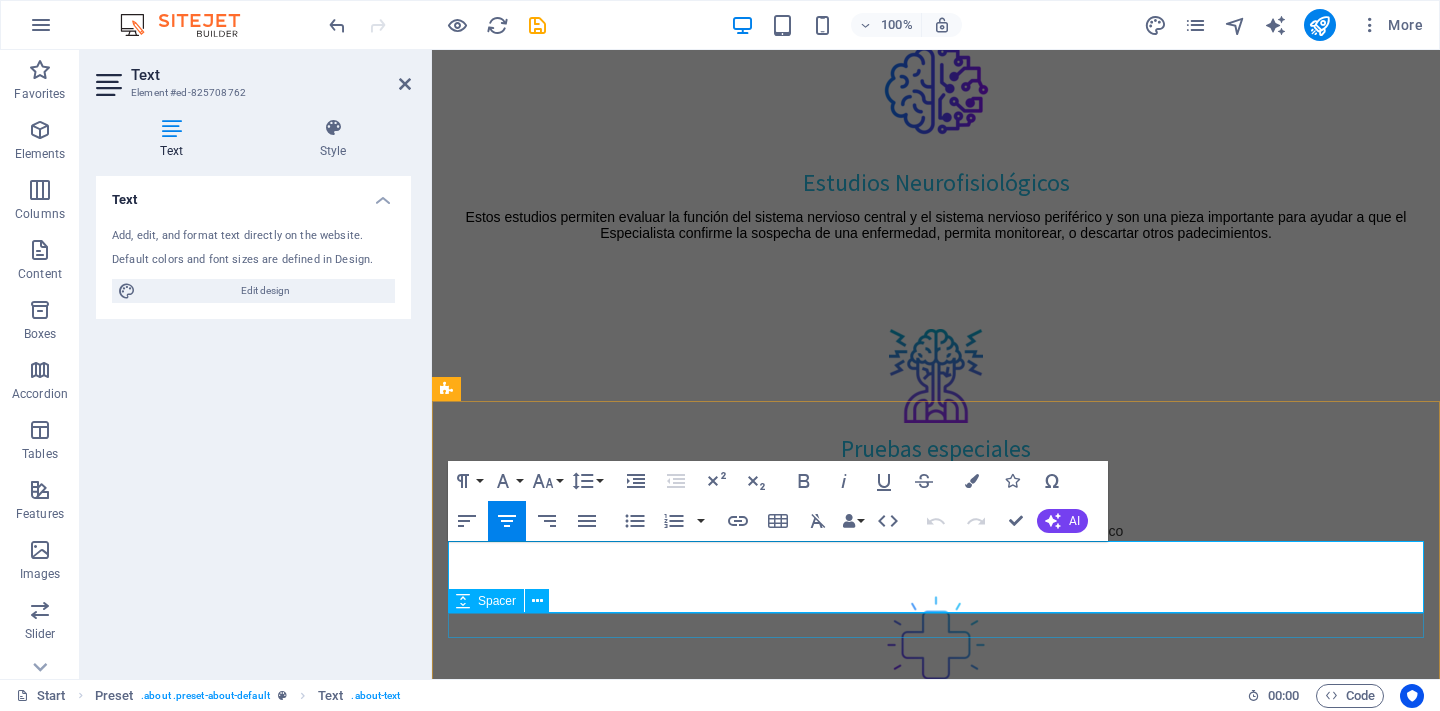 click on "Áreas de atención: Lorem ipsum dolor sit amet, consectetur adipisicing elit. Libero, assumenda, dolore, cum vel modi asperiores consequatur suscipit quidem ducimus eveniet iure expedita consectetur odio voluptatum similique fugit voluptates rem accusamus quae quas dolorem tenetur facere tempora maiores adipisci reiciendis accusantium voluptatibus id voluptate tempore dolor harum nisi amet! Nobis, eaque.   Make an appointment" at bounding box center [936, 2508] 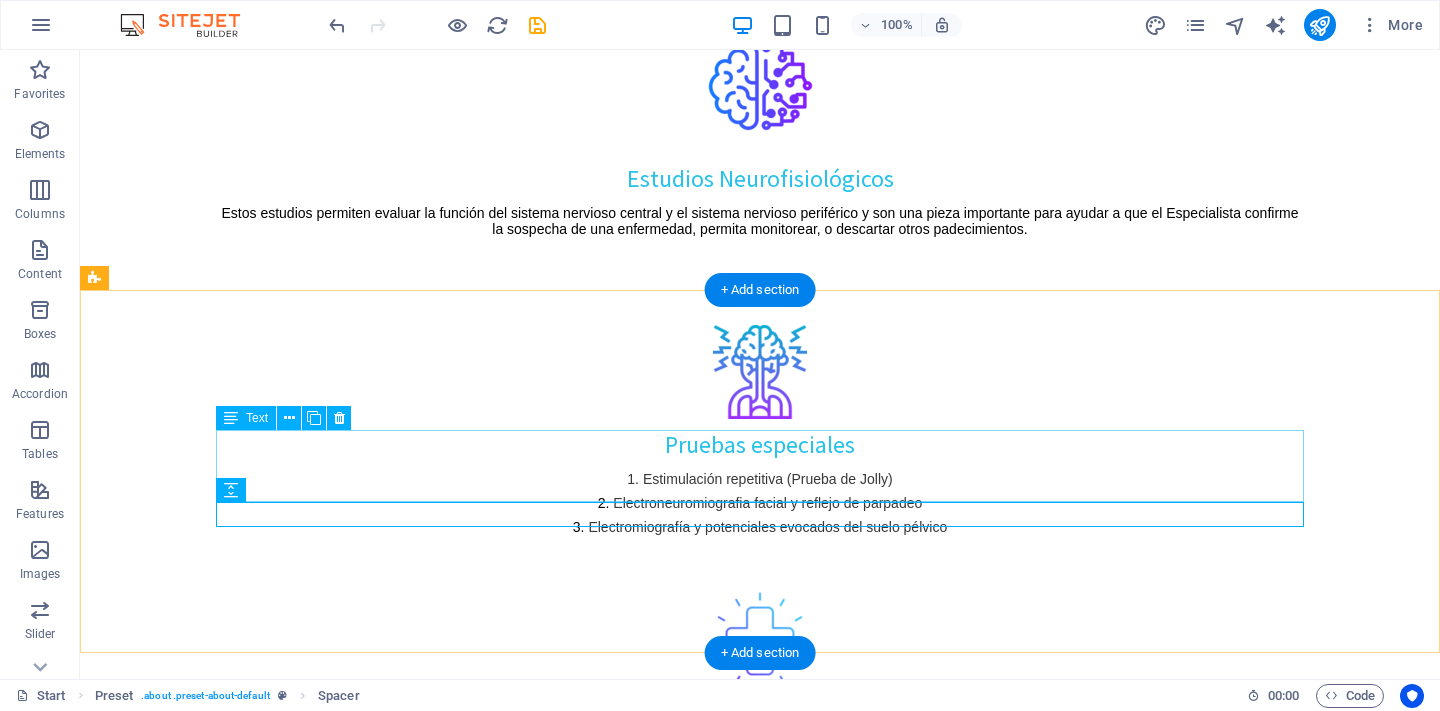 click on "Lorem ipsum dolor sit amet, consectetur adipisicing elit. Libero, assumenda, dolore, cum vel modi asperiores consequatur suscipit quidem ducimus eveniet iure expedita consectetur odio voluptatum similique fugit voluptates rem accusamus quae quas dolorem tenetur facere tempora maiores adipisci reiciendis accusantium voluptatibus id voluptate tempore dolor harum nisi amet! Nobis, eaque." at bounding box center (760, 2499) 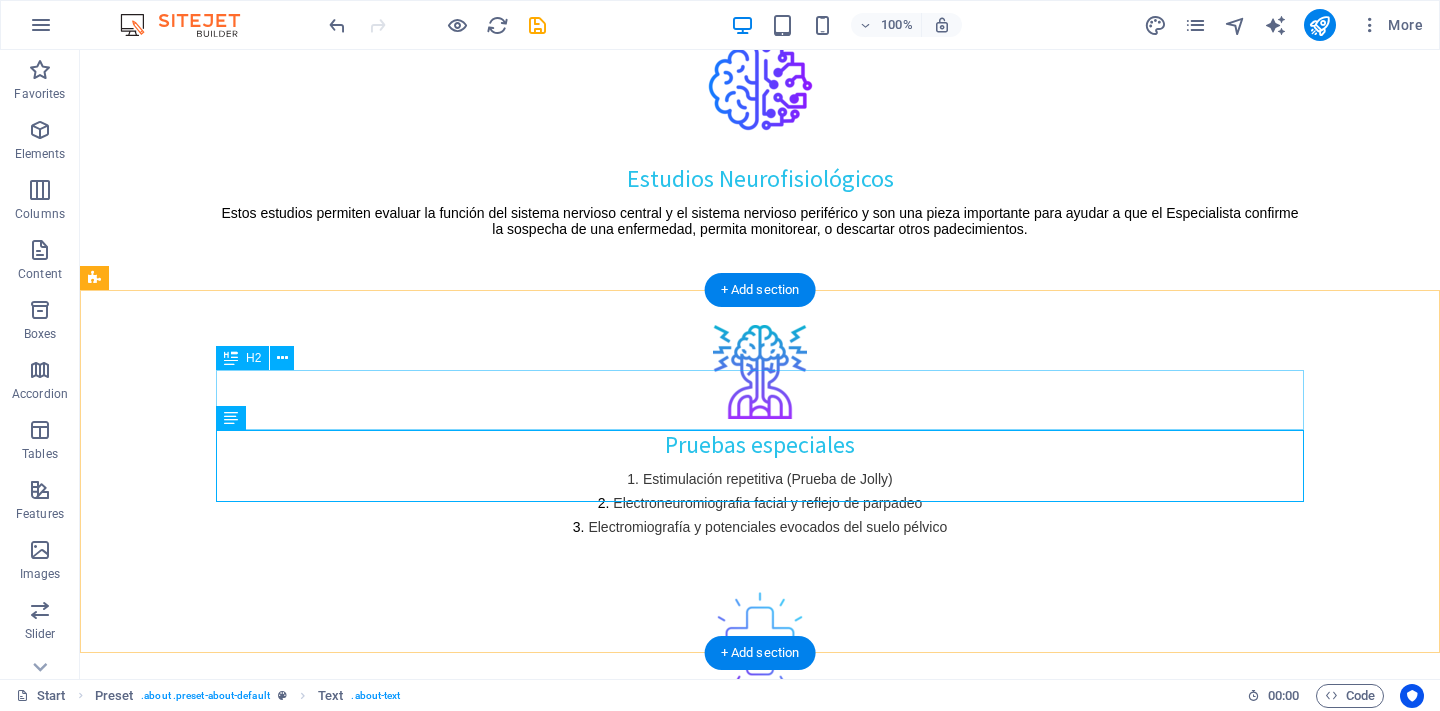 click on "Áreas de atención:" at bounding box center (760, 2433) 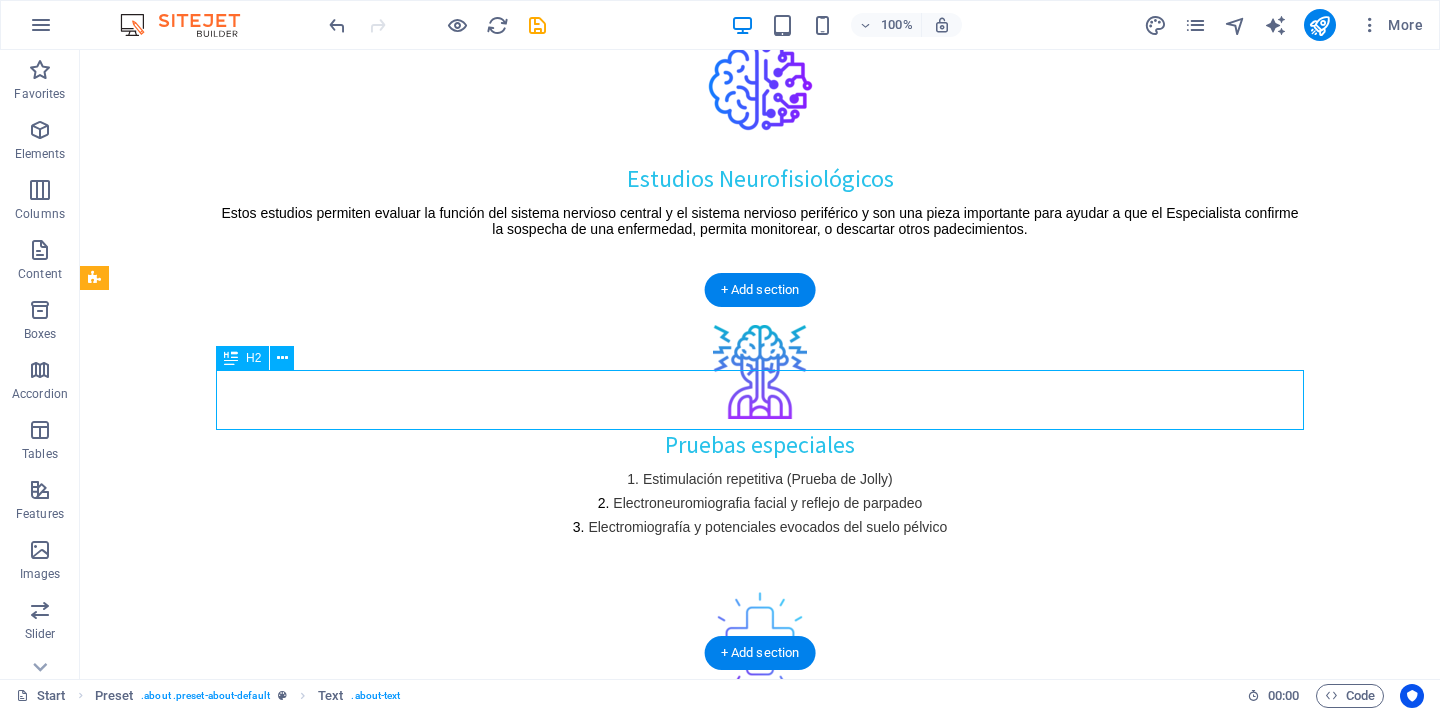 click on "Áreas de atención:" at bounding box center [760, 2433] 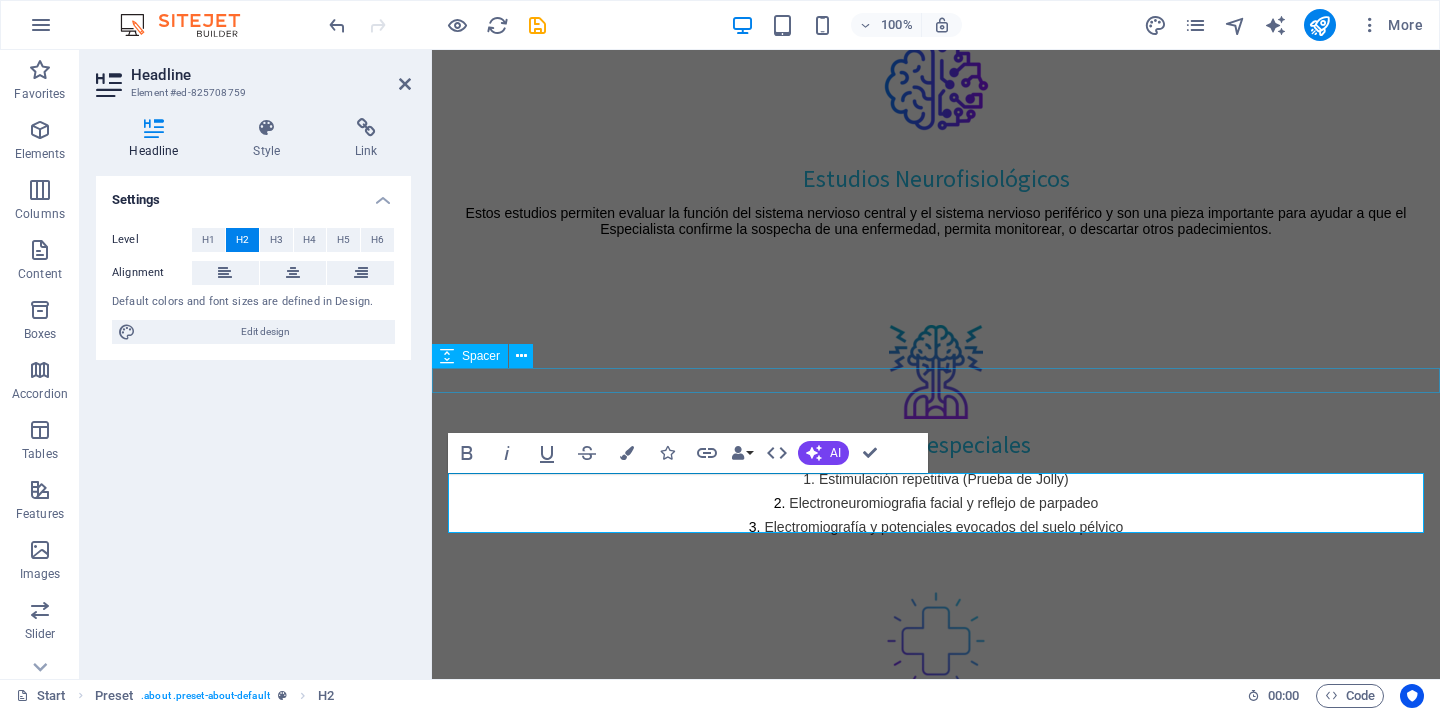 click at bounding box center (936, 2310) 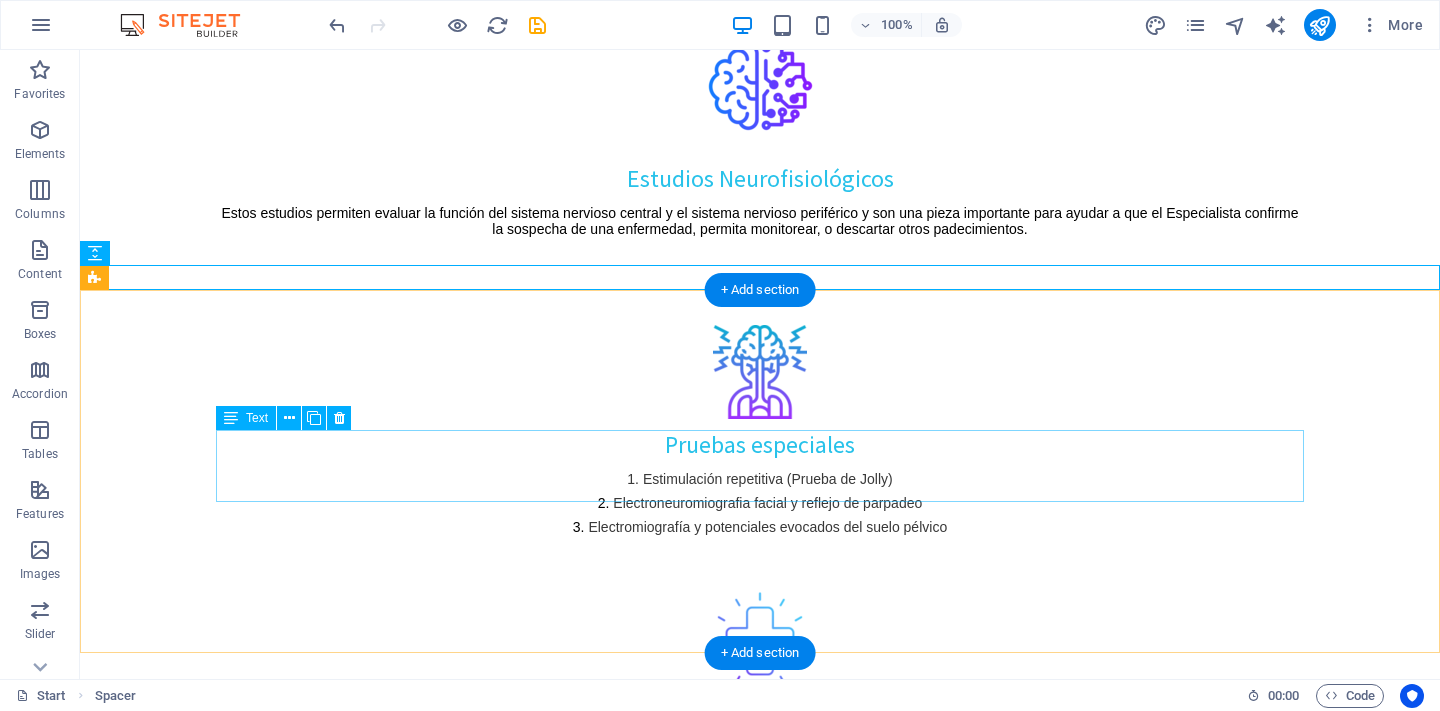 click on "Lorem ipsum dolor sit amet, consectetur adipisicing elit. Libero, assumenda, dolore, cum vel modi asperiores consequatur suscipit quidem ducimus eveniet iure expedita consectetur odio voluptatum similique fugit voluptates rem accusamus quae quas dolorem tenetur facere tempora maiores adipisci reiciendis accusantium voluptatibus id voluptate tempore dolor harum nisi amet! Nobis, eaque." at bounding box center (760, 2499) 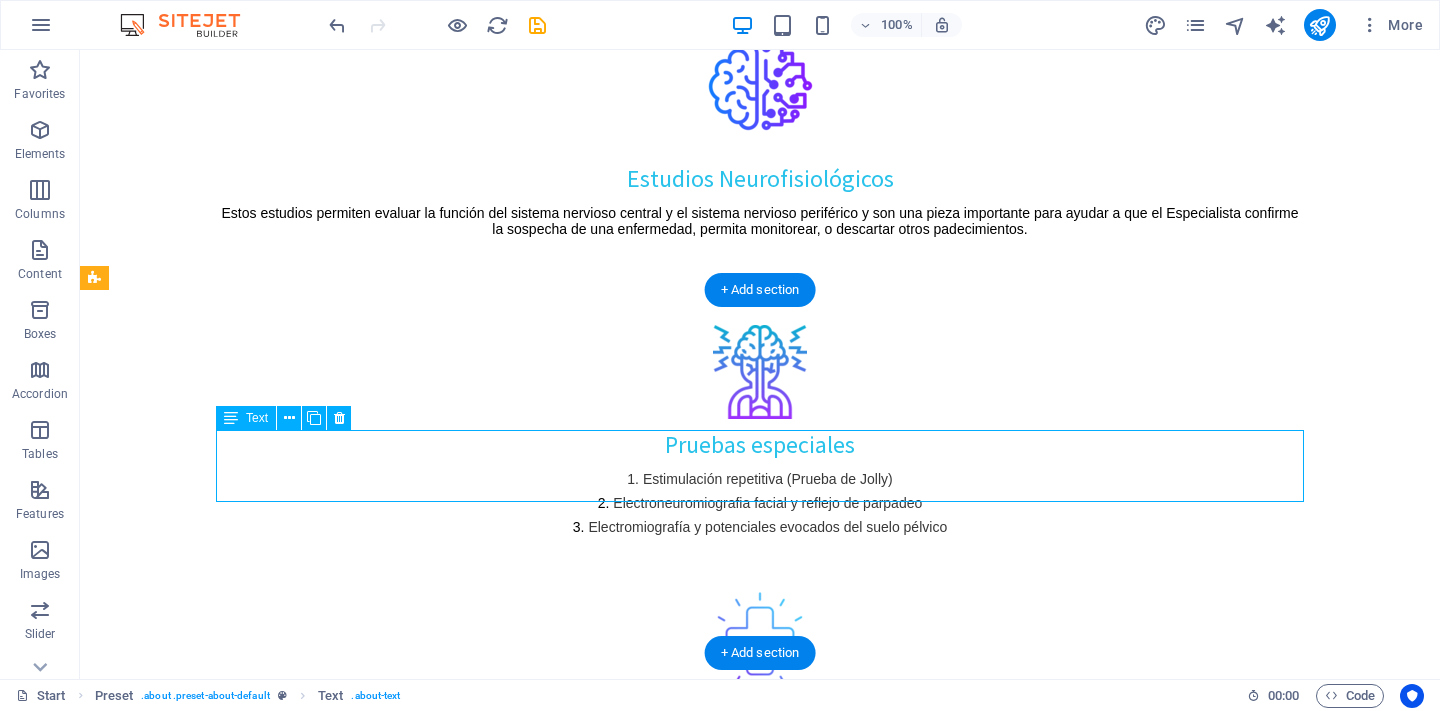 click on "Lorem ipsum dolor sit amet, consectetur adipisicing elit. Libero, assumenda, dolore, cum vel modi asperiores consequatur suscipit quidem ducimus eveniet iure expedita consectetur odio voluptatum similique fugit voluptates rem accusamus quae quas dolorem tenetur facere tempora maiores adipisci reiciendis accusantium voluptatibus id voluptate tempore dolor harum nisi amet! Nobis, eaque." at bounding box center (760, 2499) 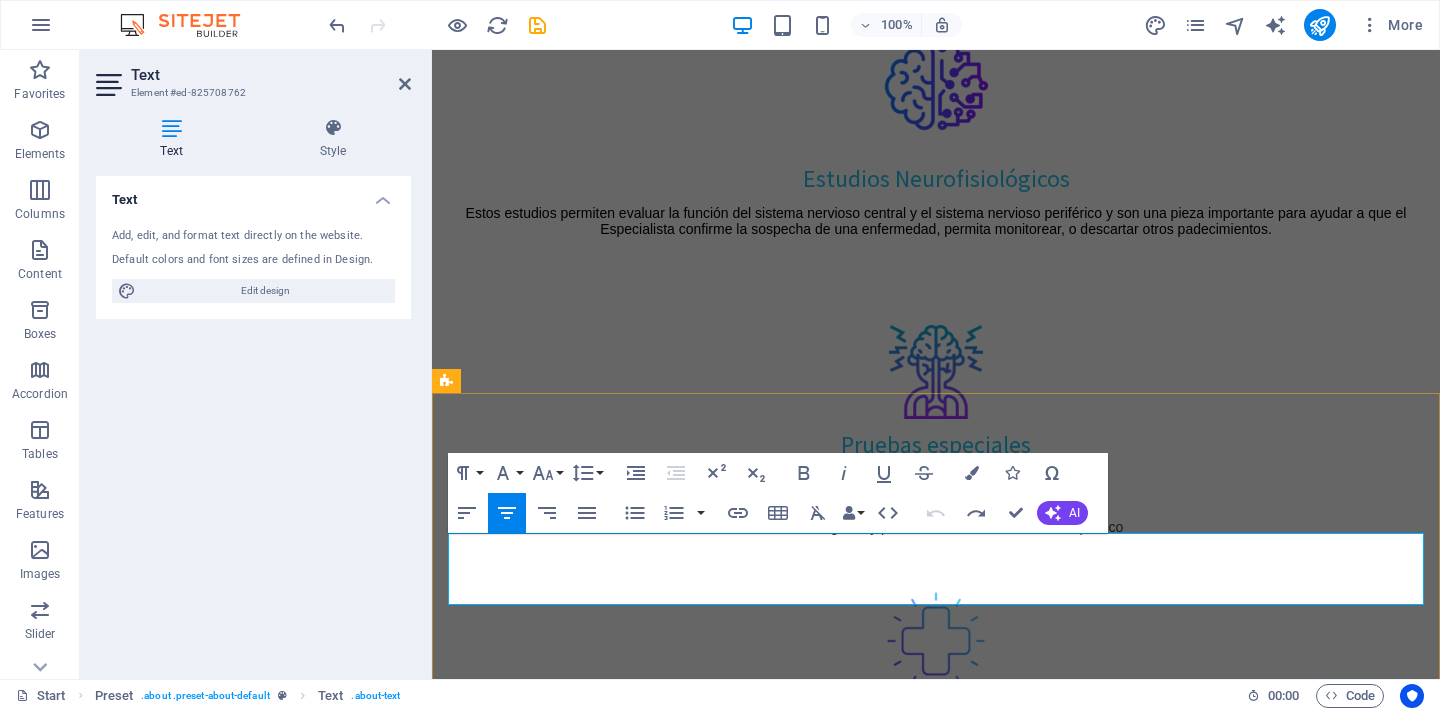 drag, startPoint x: 461, startPoint y: 544, endPoint x: 563, endPoint y: 555, distance: 102.59142 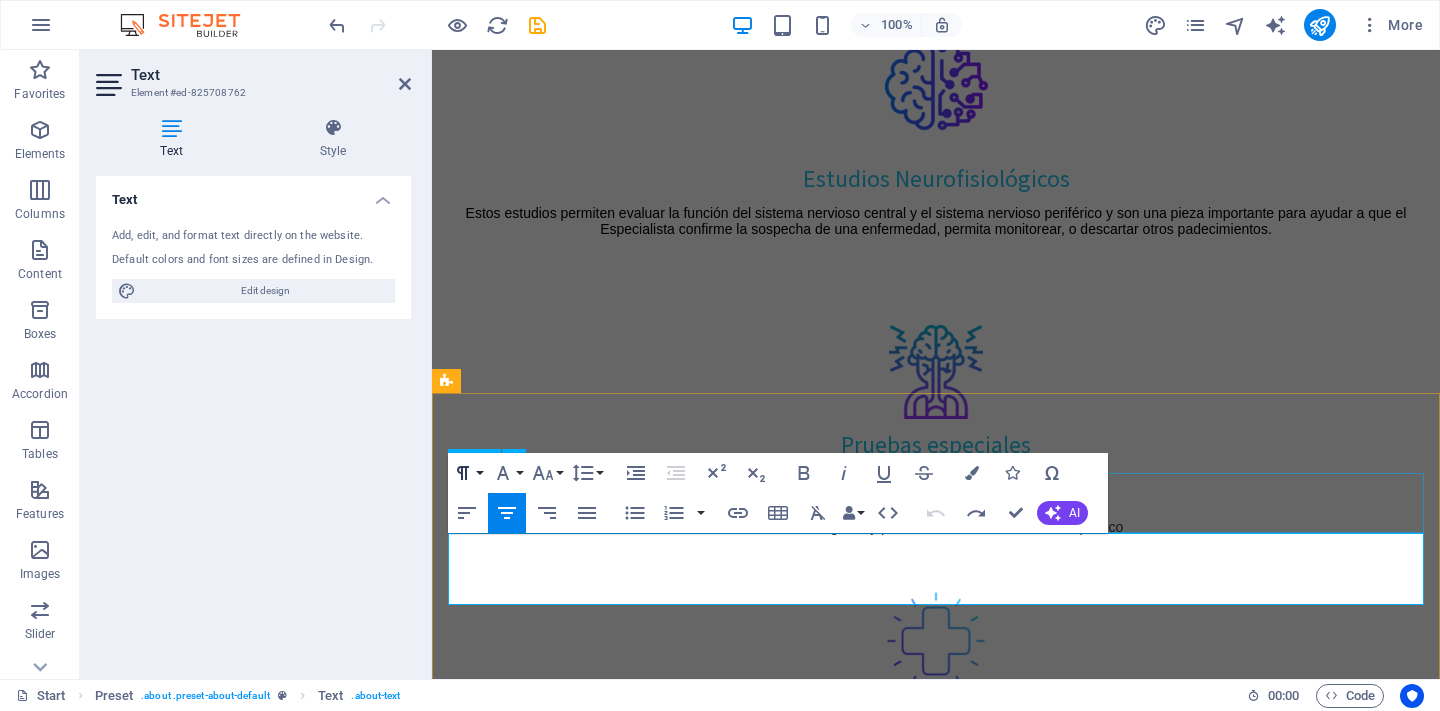 click on "Paragraph Format" at bounding box center (467, 473) 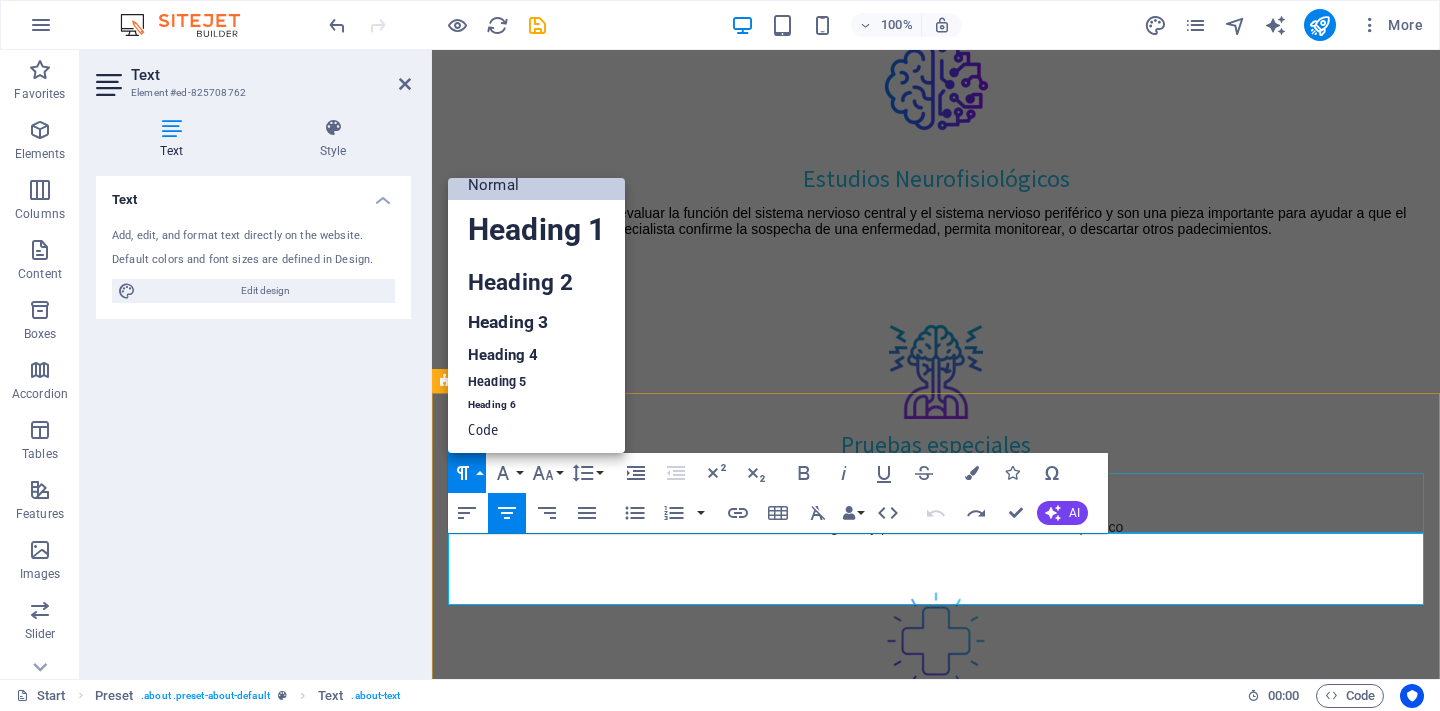 scroll, scrollTop: 15, scrollLeft: 0, axis: vertical 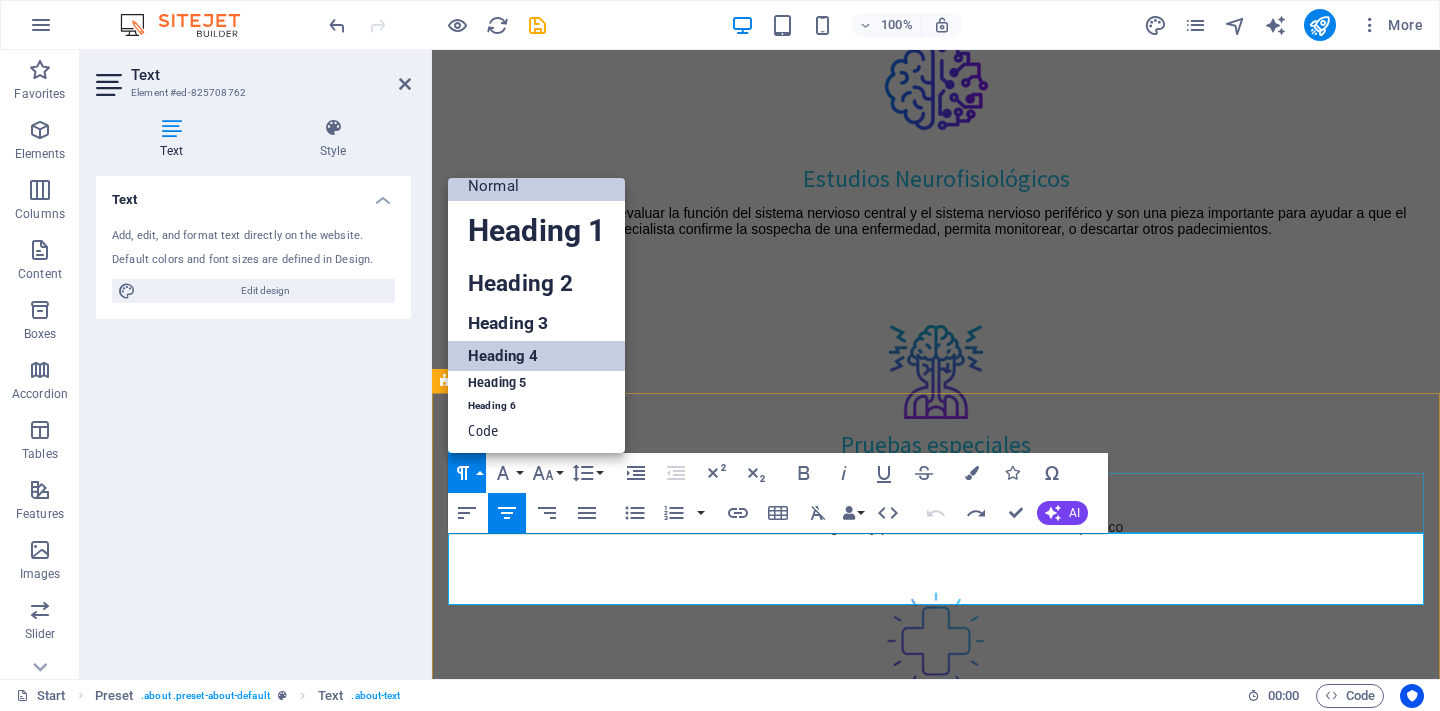click on "Heading 4" at bounding box center (536, 356) 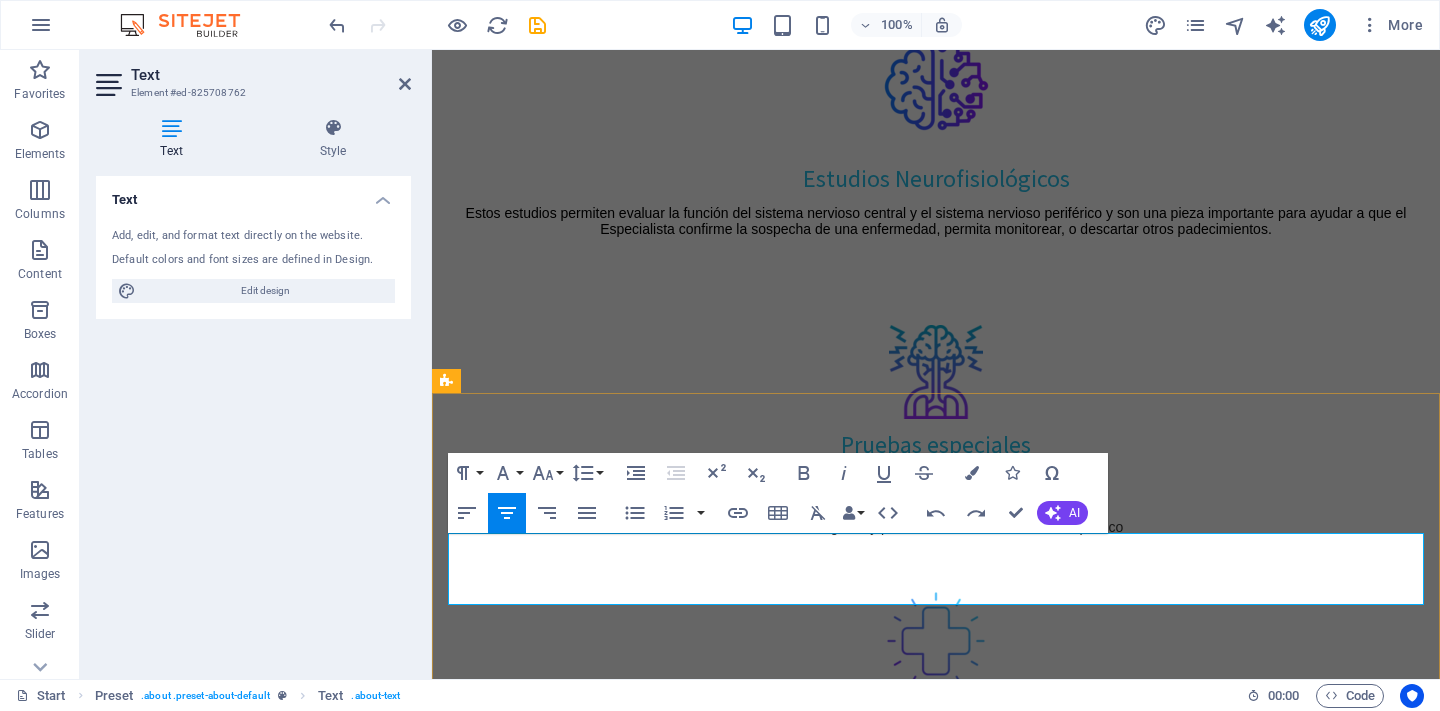 click on "Lorem ipsum dolor sit amet, consectetur adipisicing elit. Libero, assumenda, dolore, cum vel modi asperiores consequatur suscipit quidem ducimus eveniet iure expedita consectetur odio voluptatum similique fugit voluptates rem accusamus quae quas dolorem tenetur facere tempora maiores adipisci reiciendis accusantium voluptatibus id voluptate tempore dolor harum nisi amet! Nobis, eaque." at bounding box center [936, 2547] 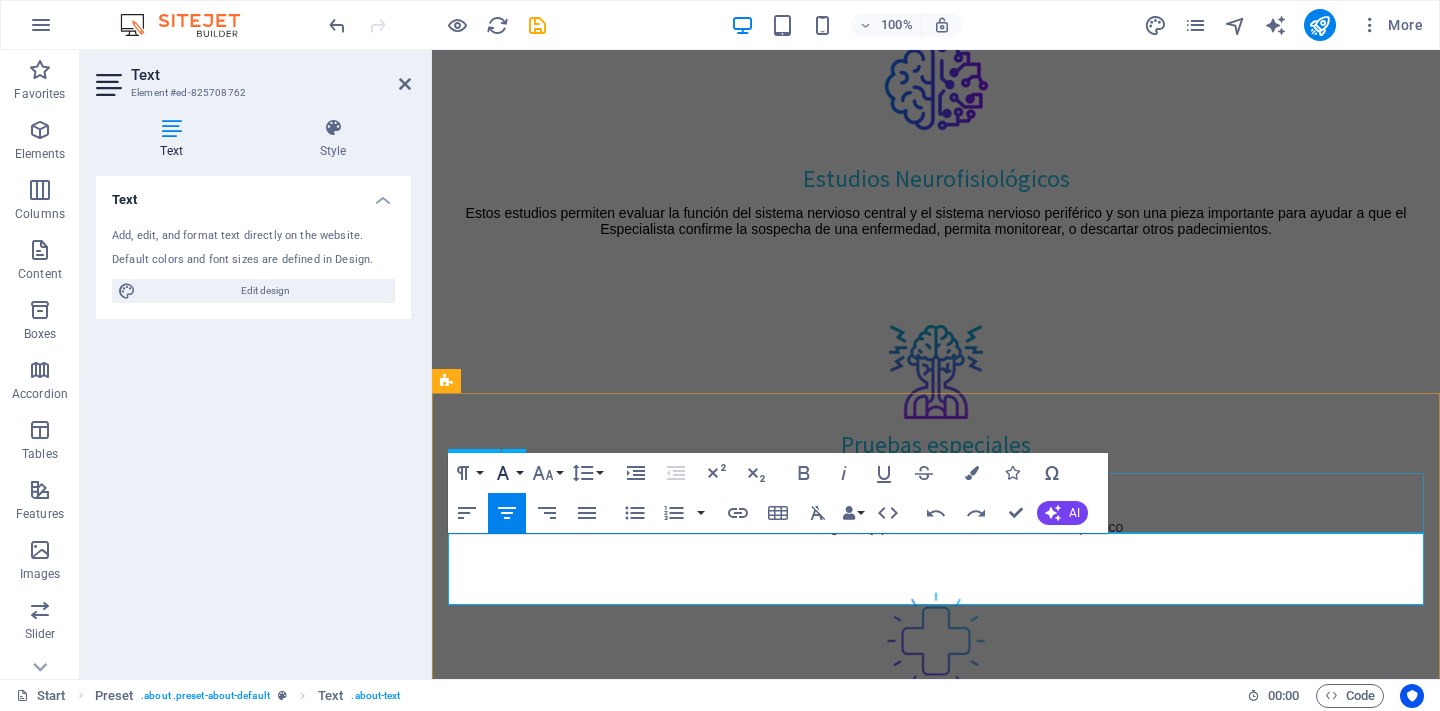 click 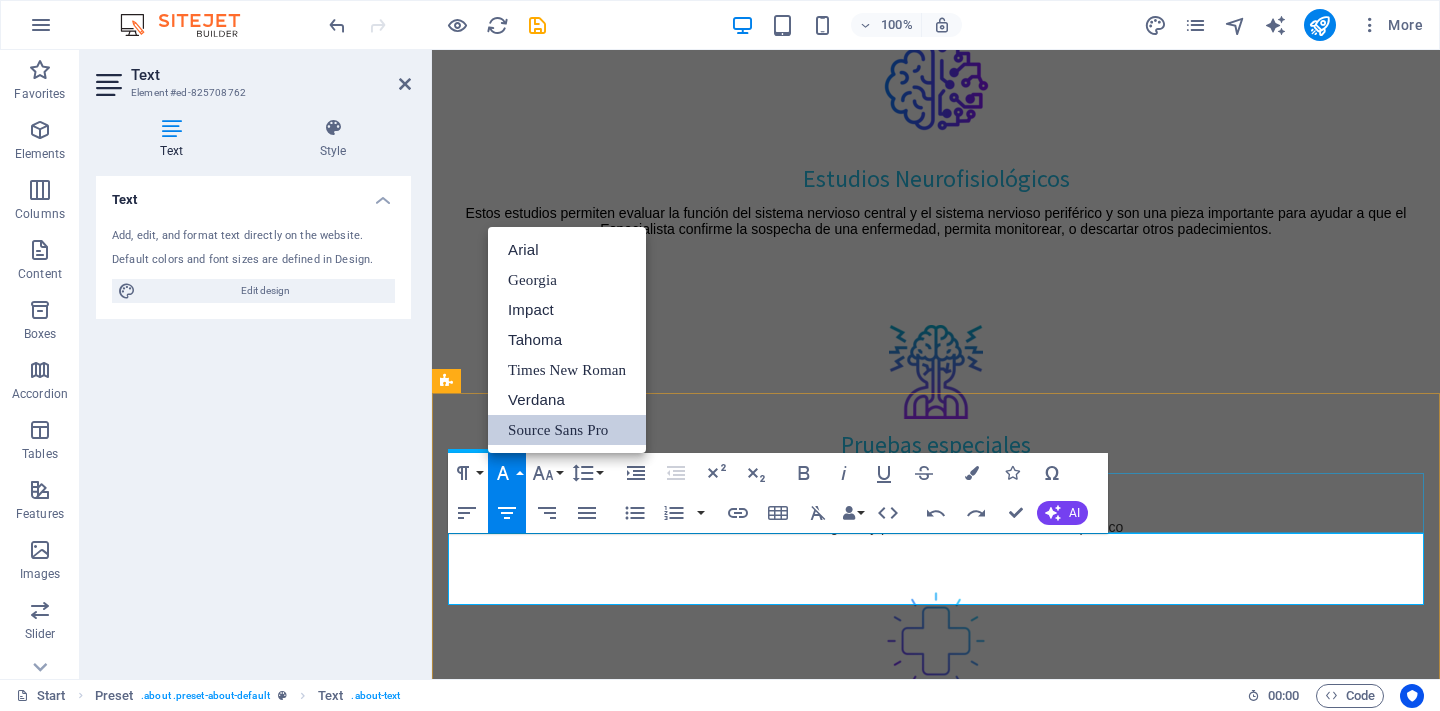 scroll, scrollTop: 0, scrollLeft: 0, axis: both 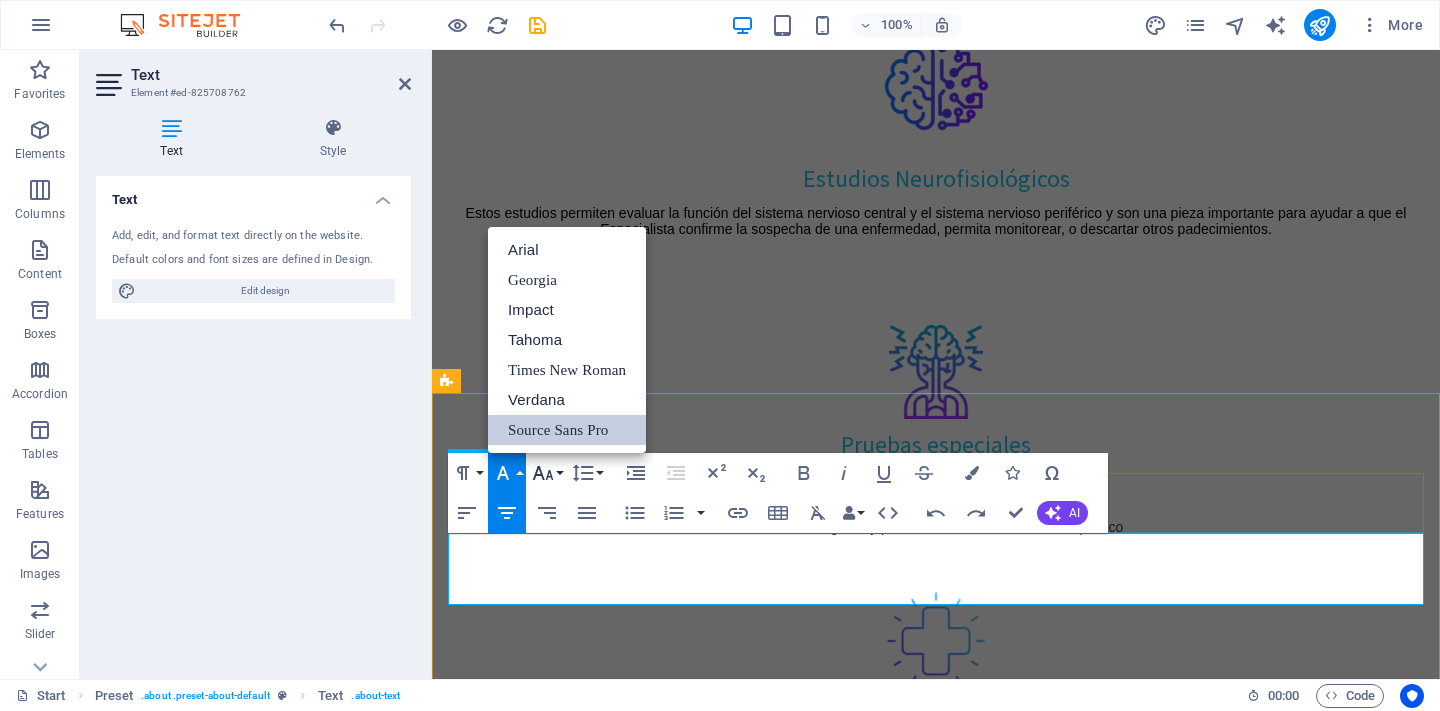 click 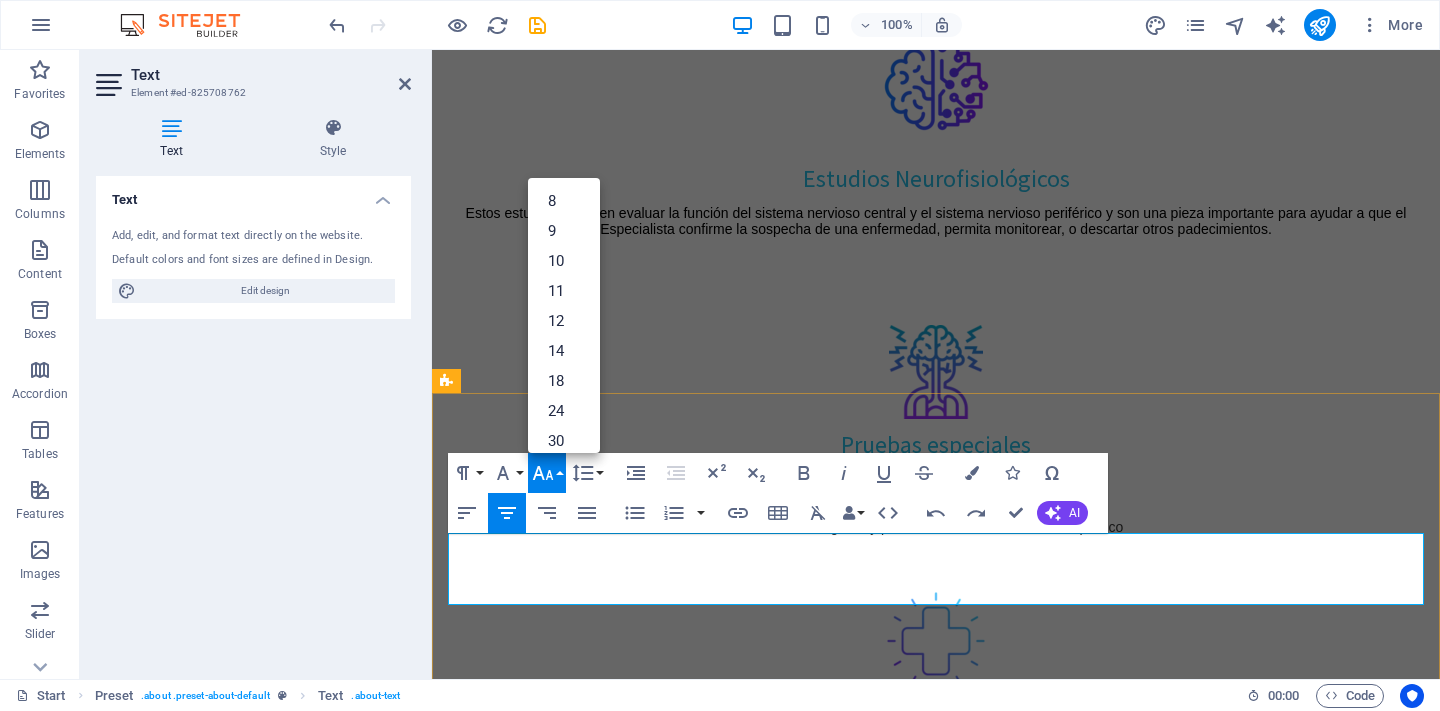click on "Lorem ipsum dolor sit amet, consectetur adipisicing elit. Libero, assumenda, dolore, cum vel modi asperiores consequatur suscipit quidem ducimus eveniet iure expedita consectetur odio voluptatum similique fugit voluptates rem accusamus quae quas dolorem tenetur facere tempora maiores adipisci reiciendis accusantium voluptatibus id voluptate tempore dolor harum nisi amet! Nobis, eaque." at bounding box center (936, 2547) 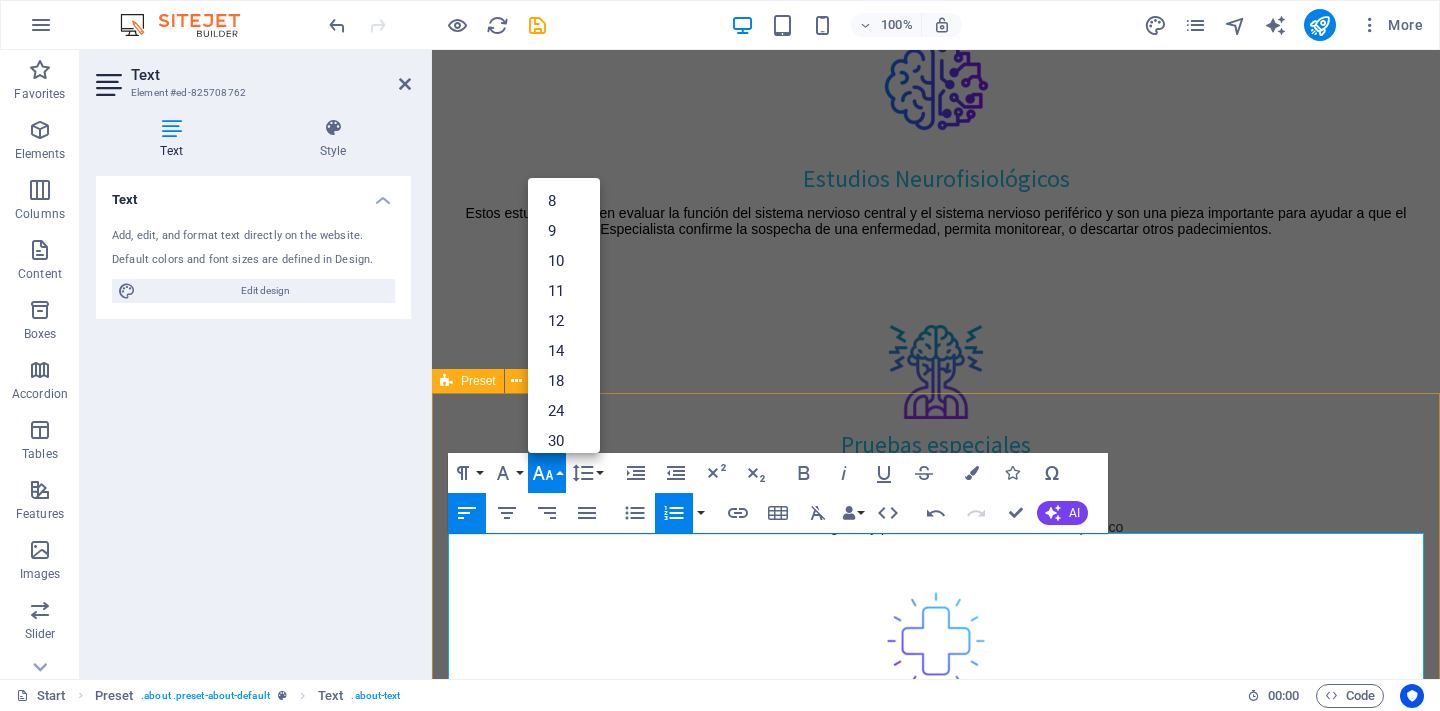 drag, startPoint x: 637, startPoint y: 645, endPoint x: 442, endPoint y: 542, distance: 220.53117 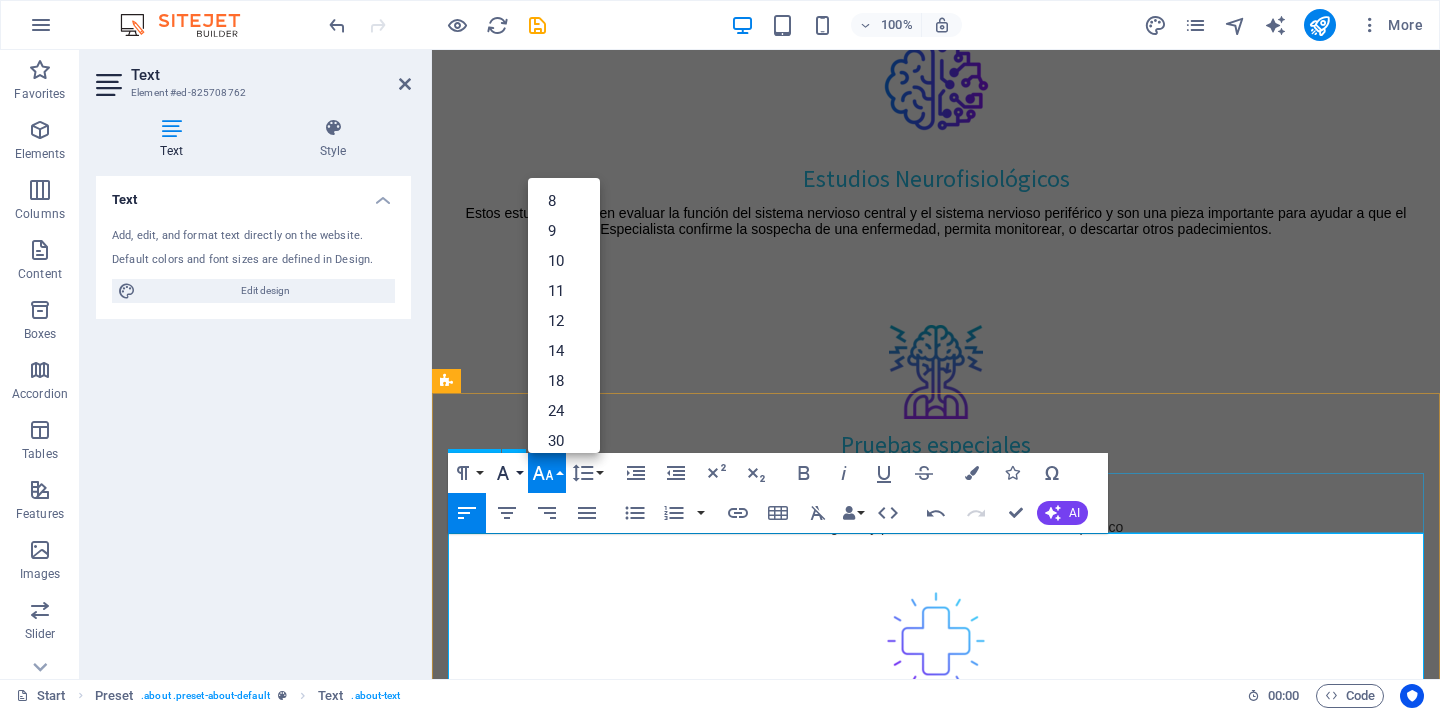 click 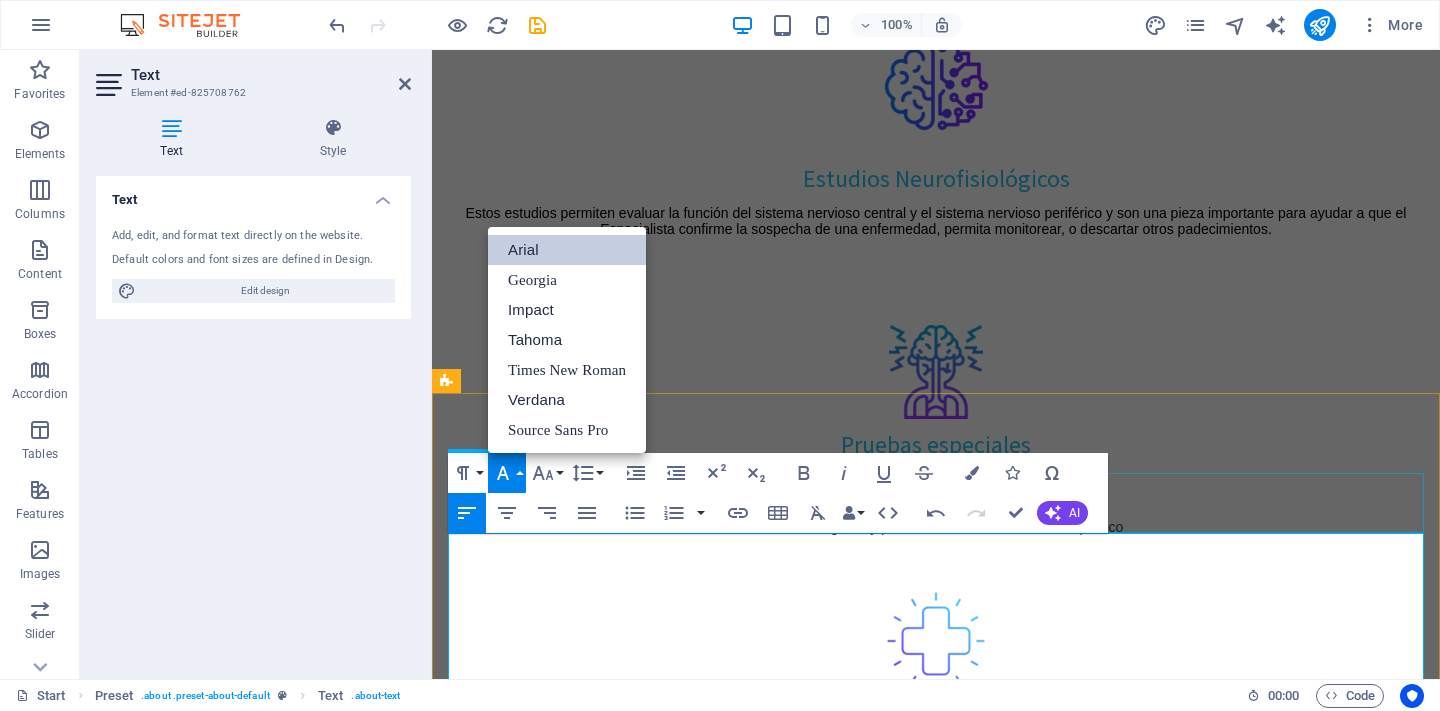 scroll, scrollTop: 0, scrollLeft: 0, axis: both 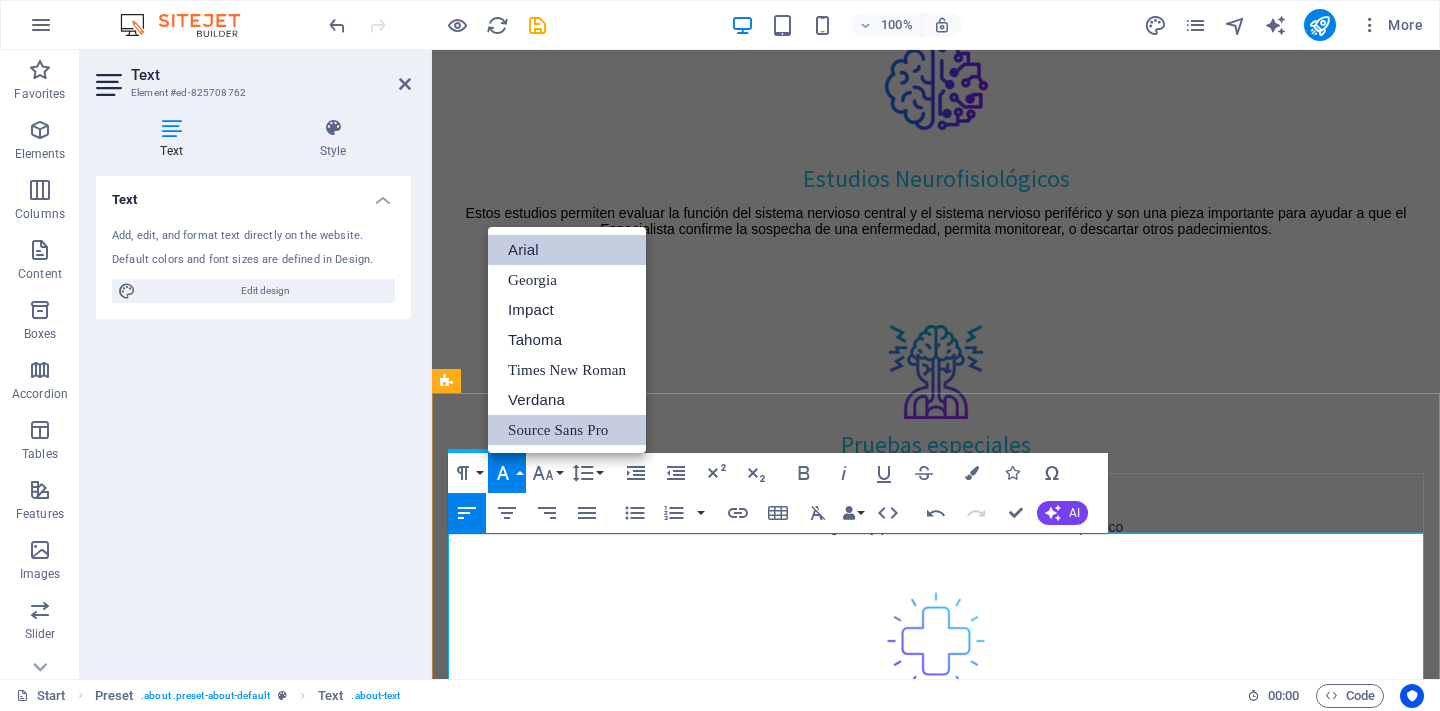 click on "Source Sans Pro" at bounding box center (567, 430) 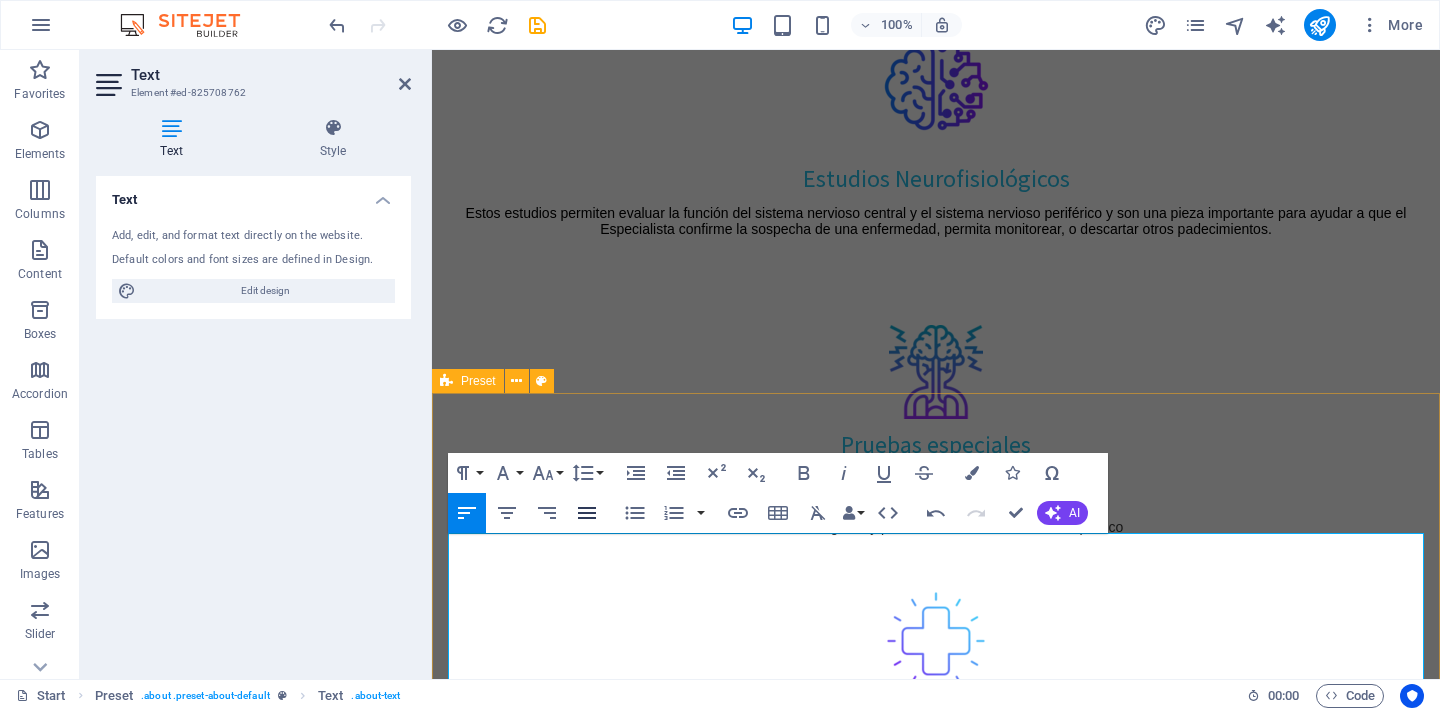 click 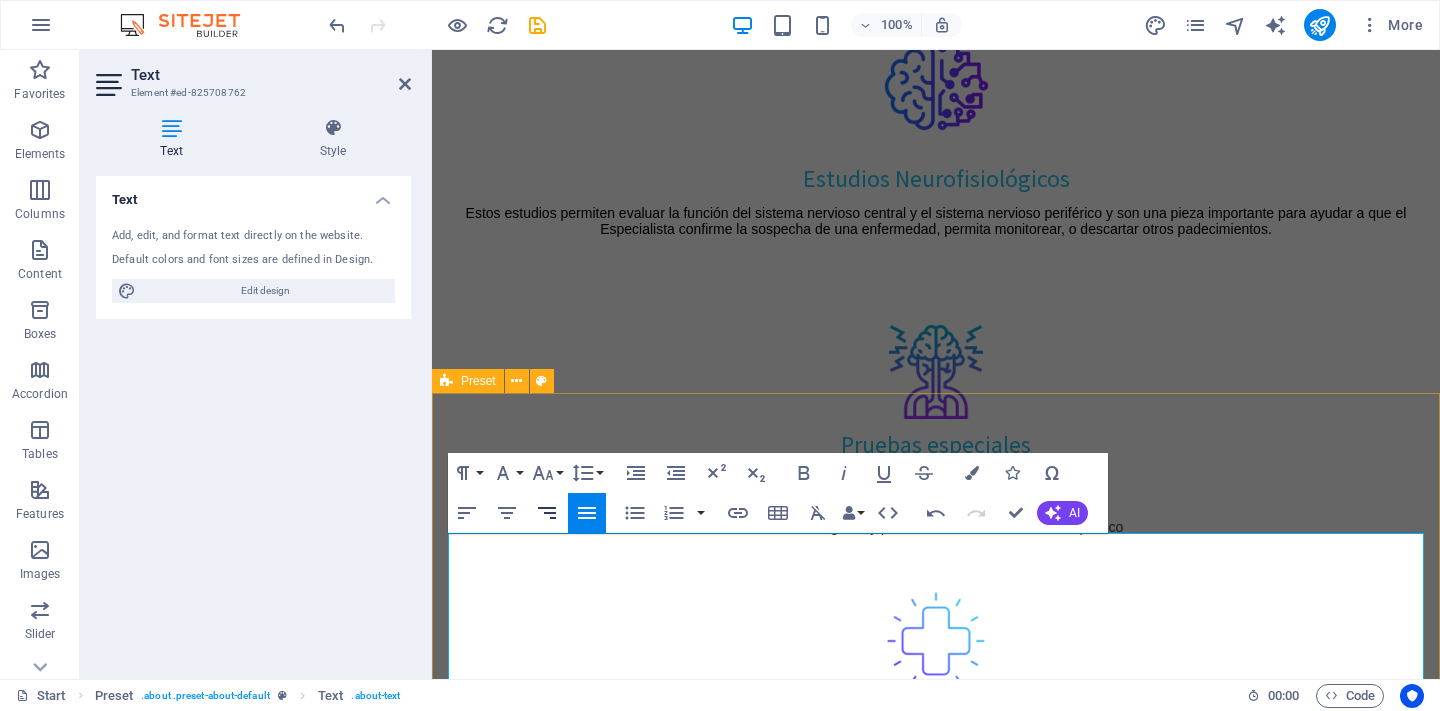 click 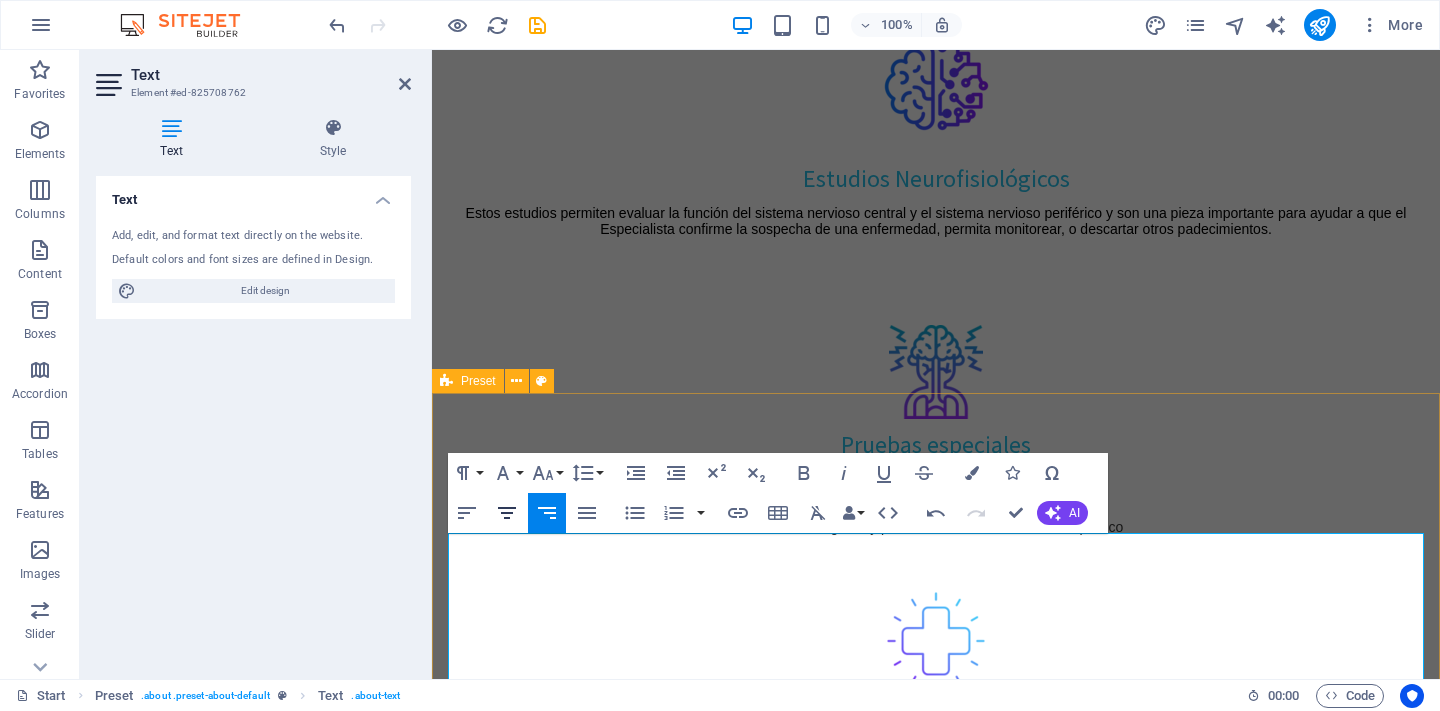 click 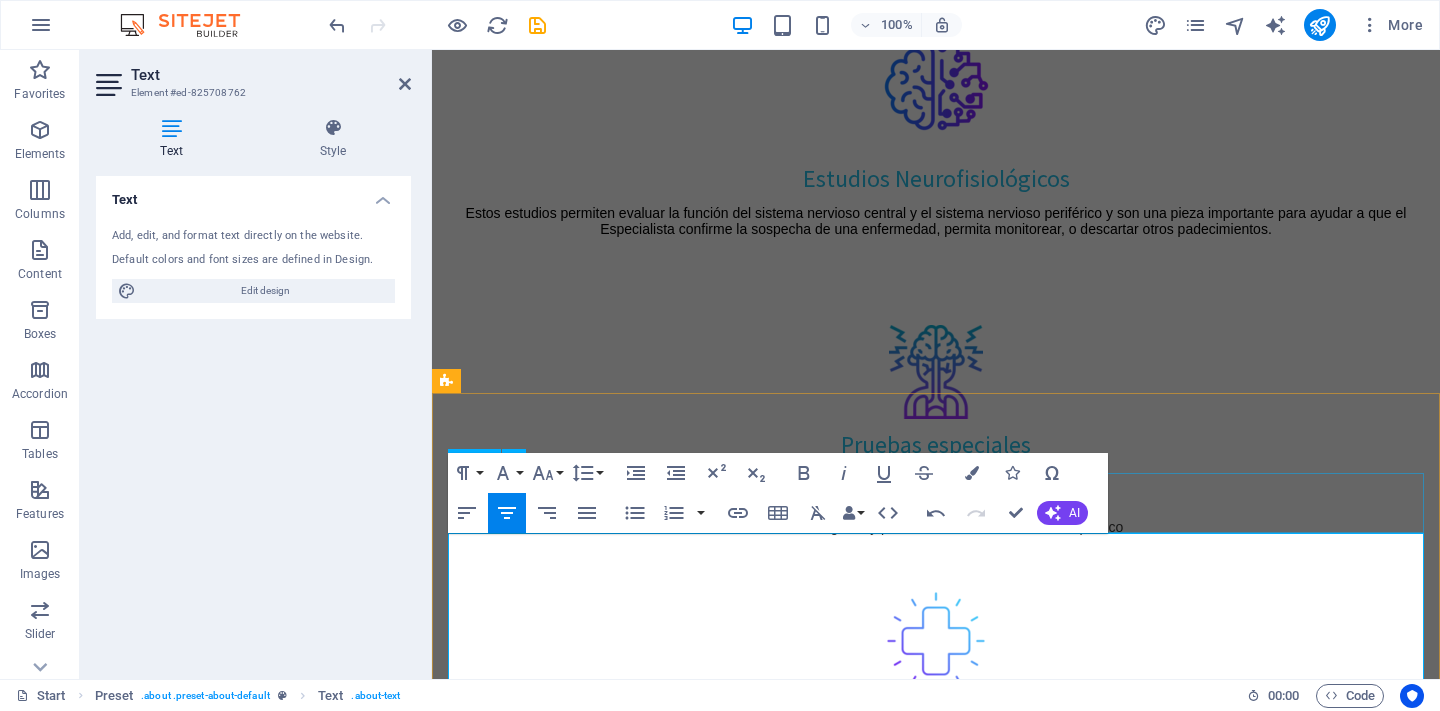click on "Paragraph Format Normal Heading 1 Heading 2 Heading 3 Heading 4 Heading 5 Heading 6 Code Font Family Arial Georgia Impact Tahoma Times New Roman Verdana Source Sans Pro Font Size 8 9 10 11 12 14 18 24 30 36 48 60 72 96 Line Height Default Single 1.15 1.5 Double" at bounding box center [527, 473] 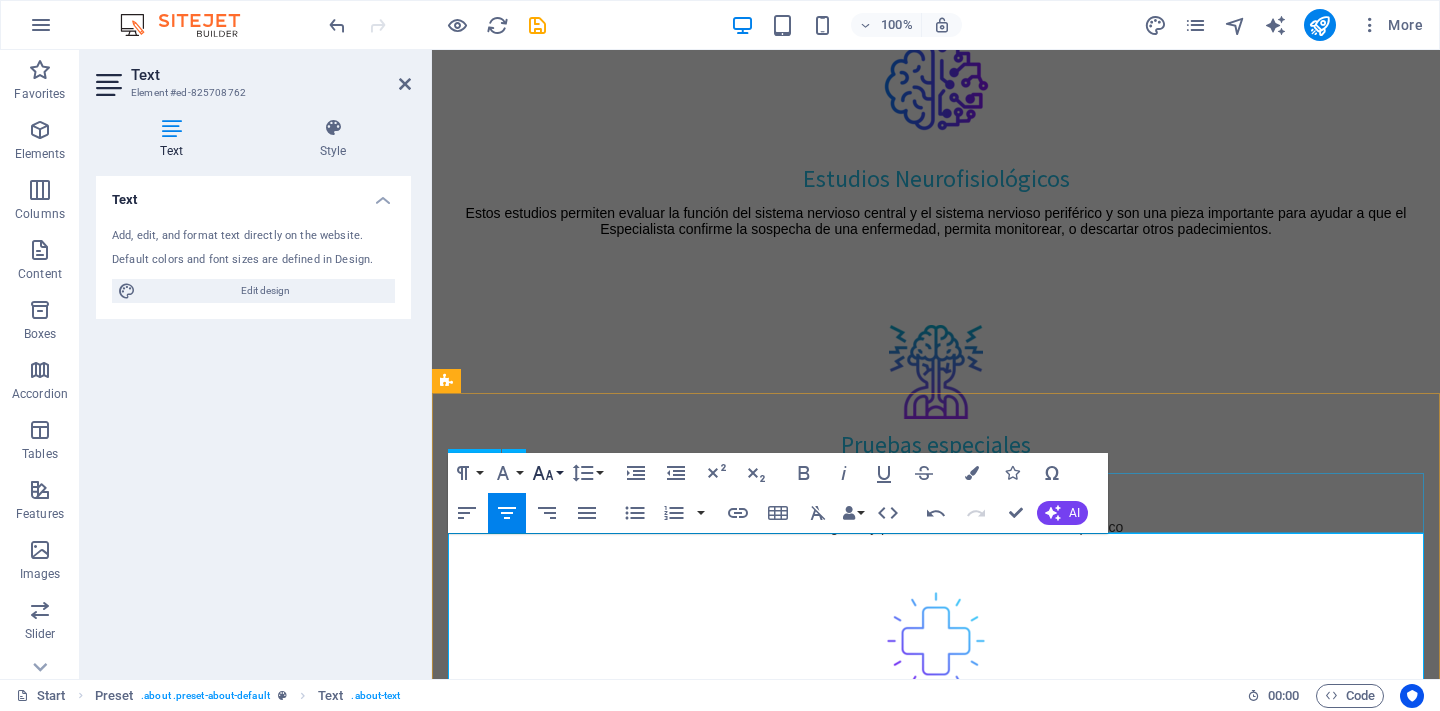 click 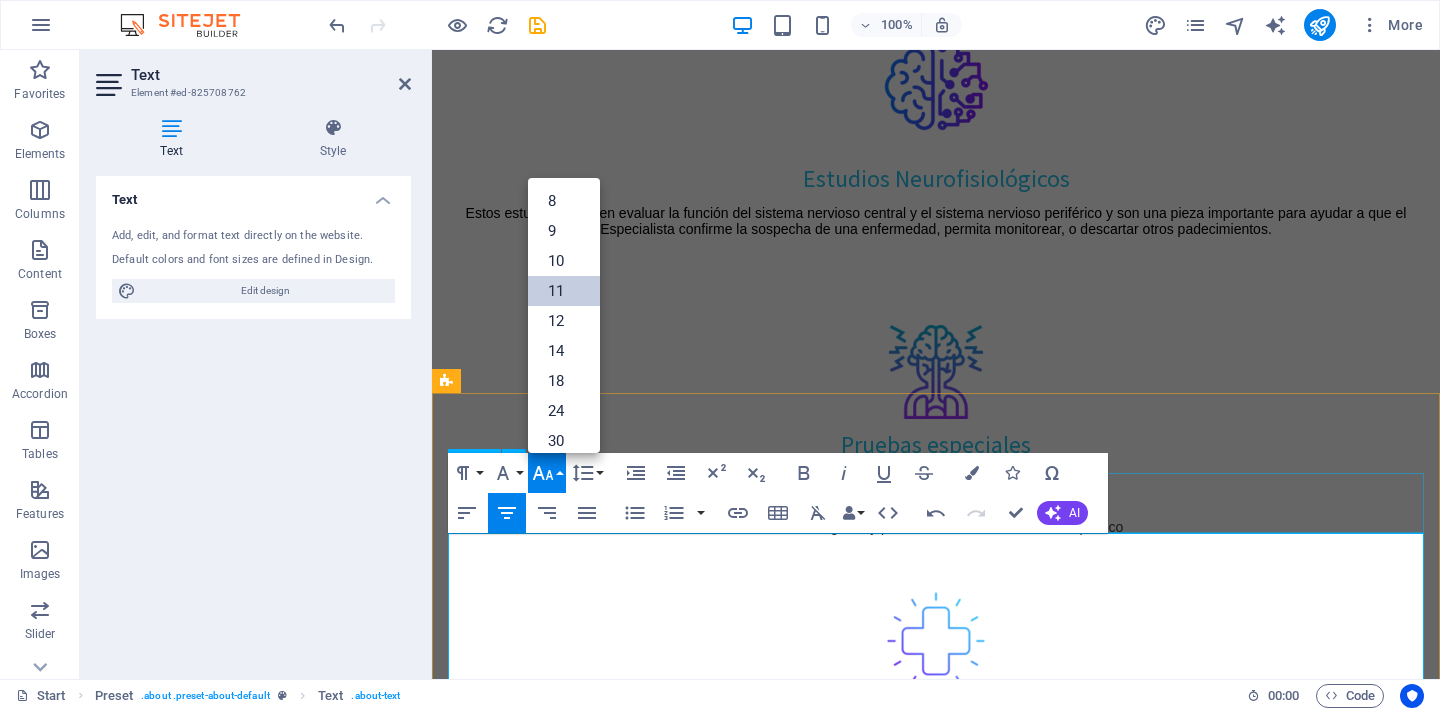 scroll, scrollTop: 113, scrollLeft: 0, axis: vertical 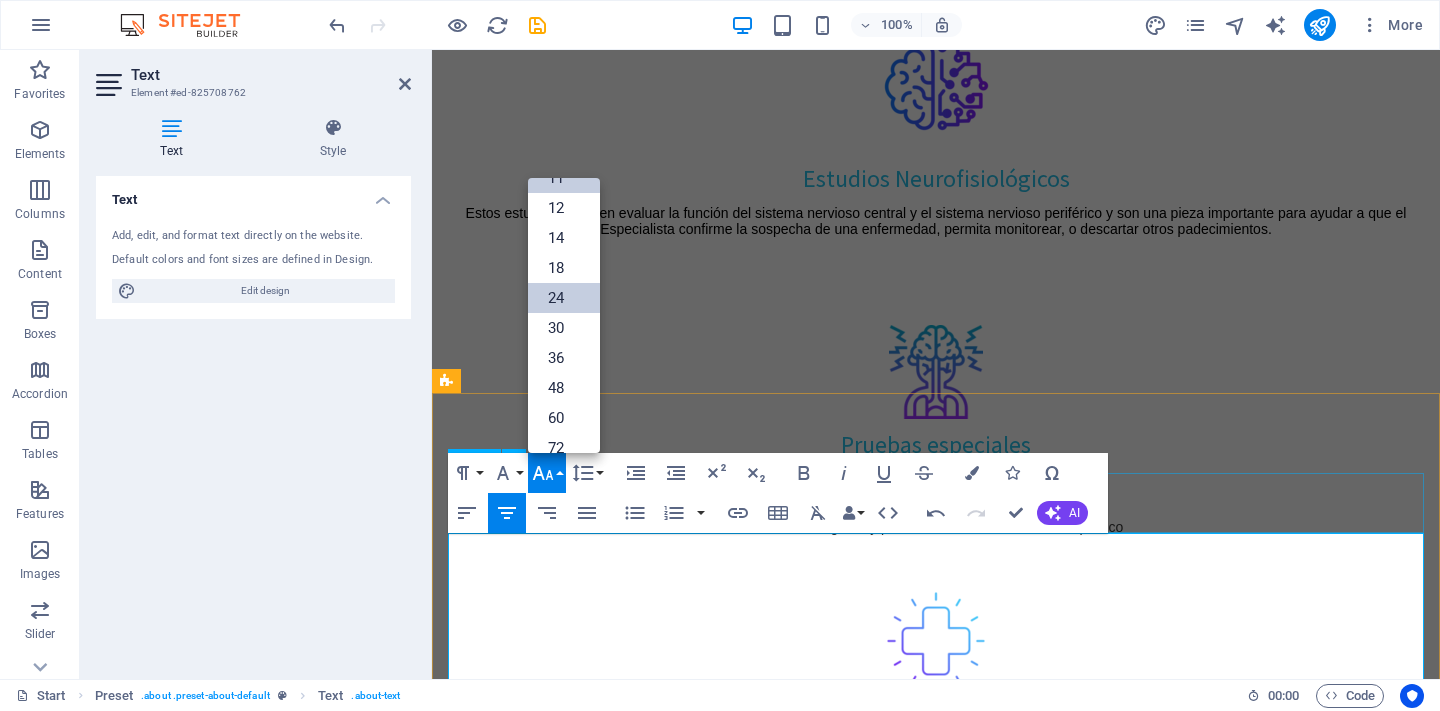 click on "24" at bounding box center [564, 298] 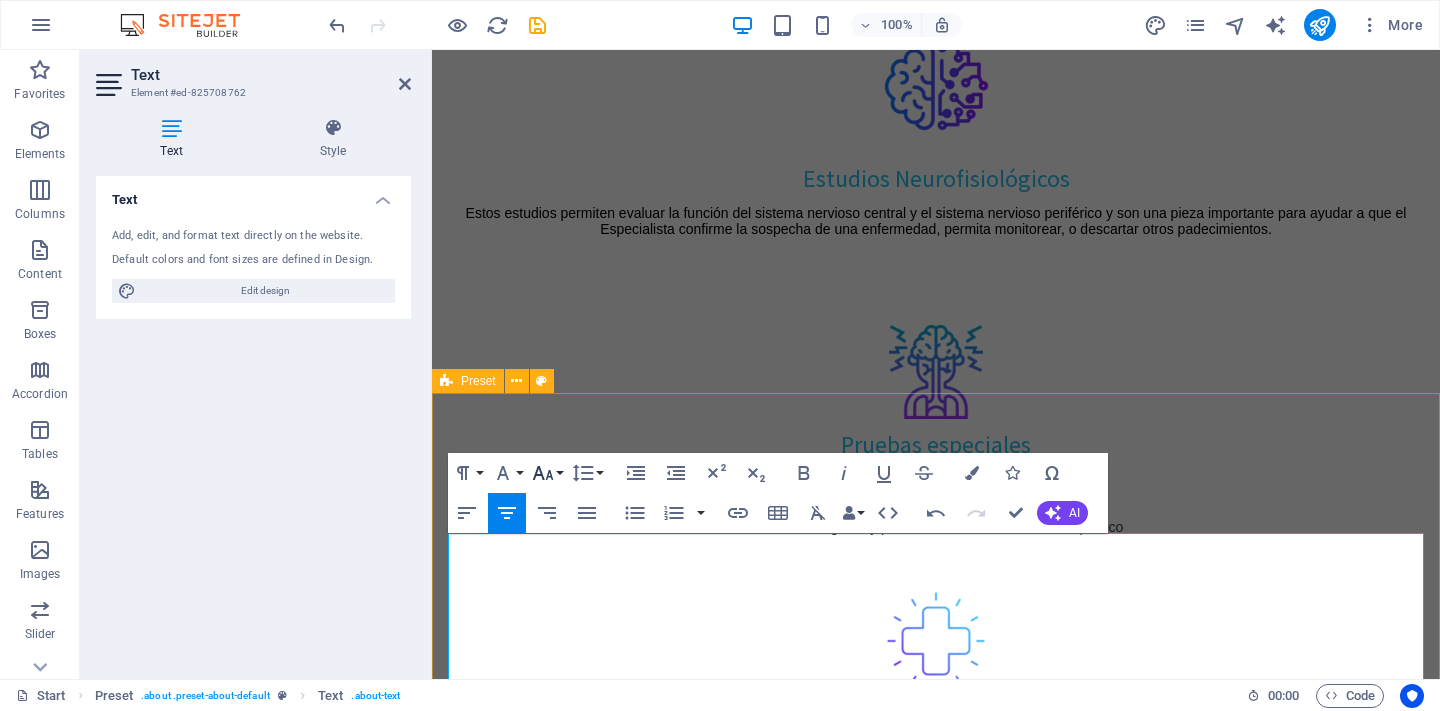 click 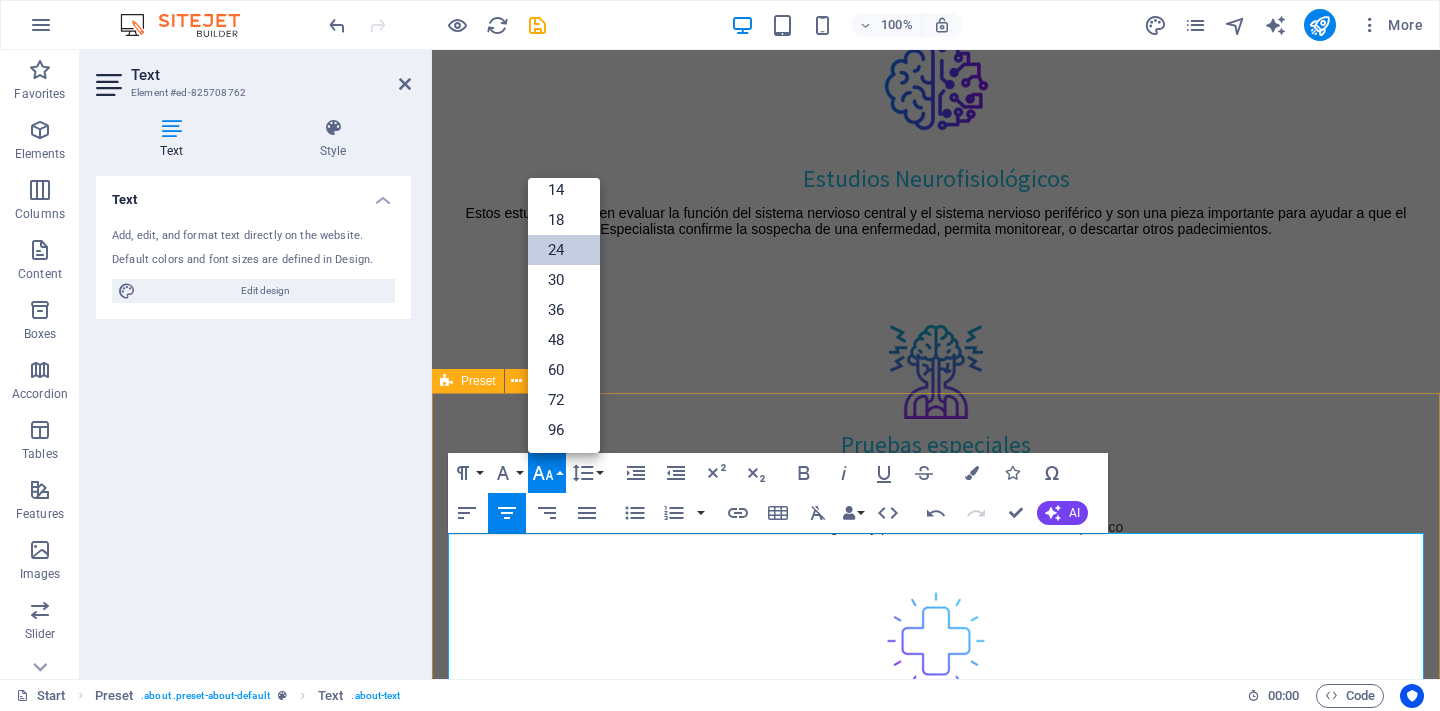 scroll, scrollTop: 161, scrollLeft: 0, axis: vertical 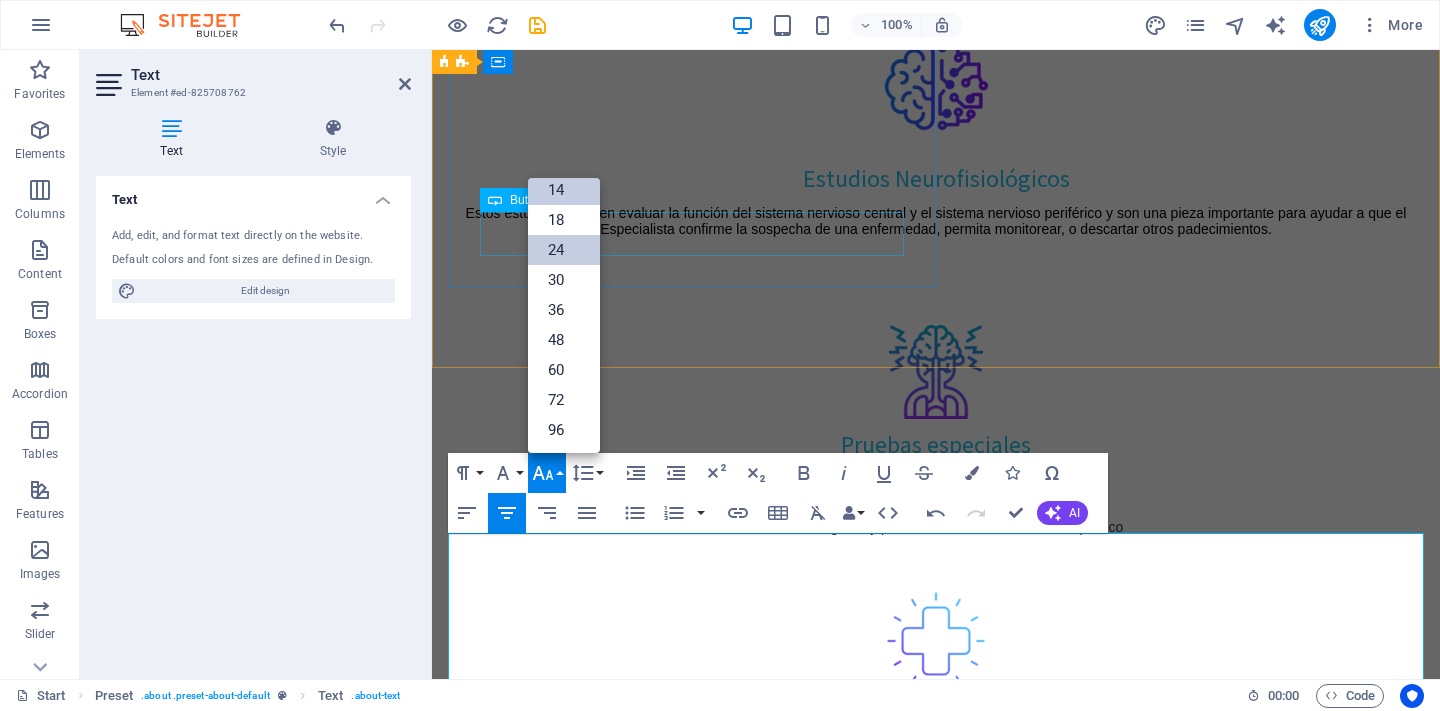 click on "14" at bounding box center [564, 190] 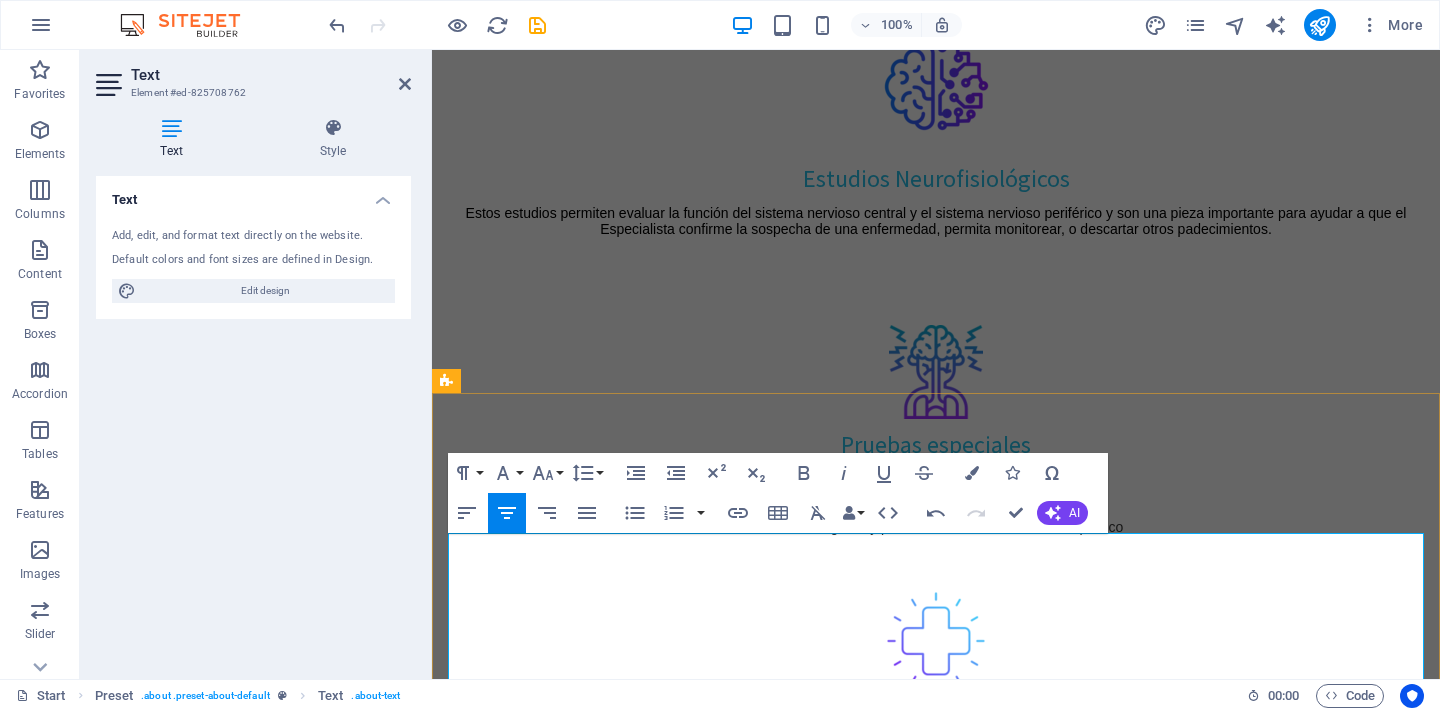 click on "Los estudios Neurofisiológicos que contamos son:" at bounding box center (936, 2520) 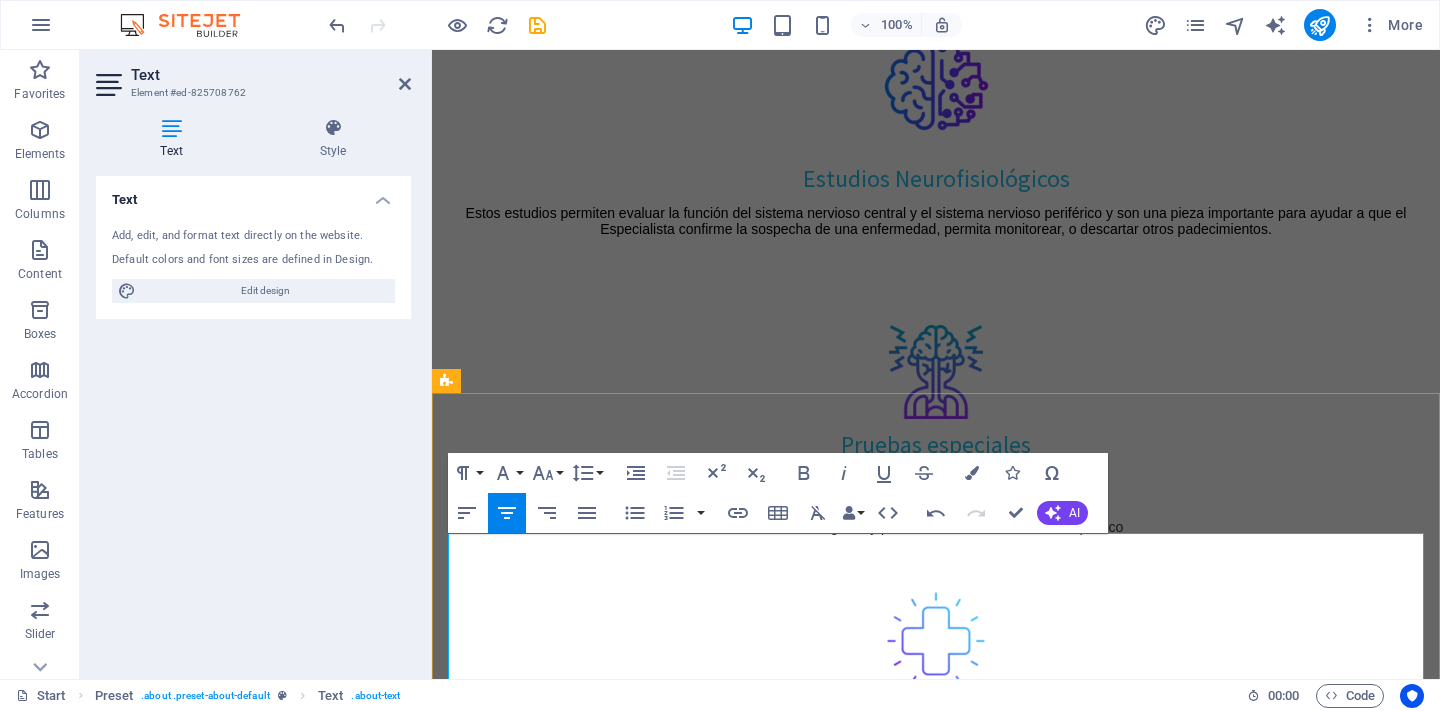 click on "Los estudios Neurofisiológicos que contamos son:" at bounding box center [936, 2520] 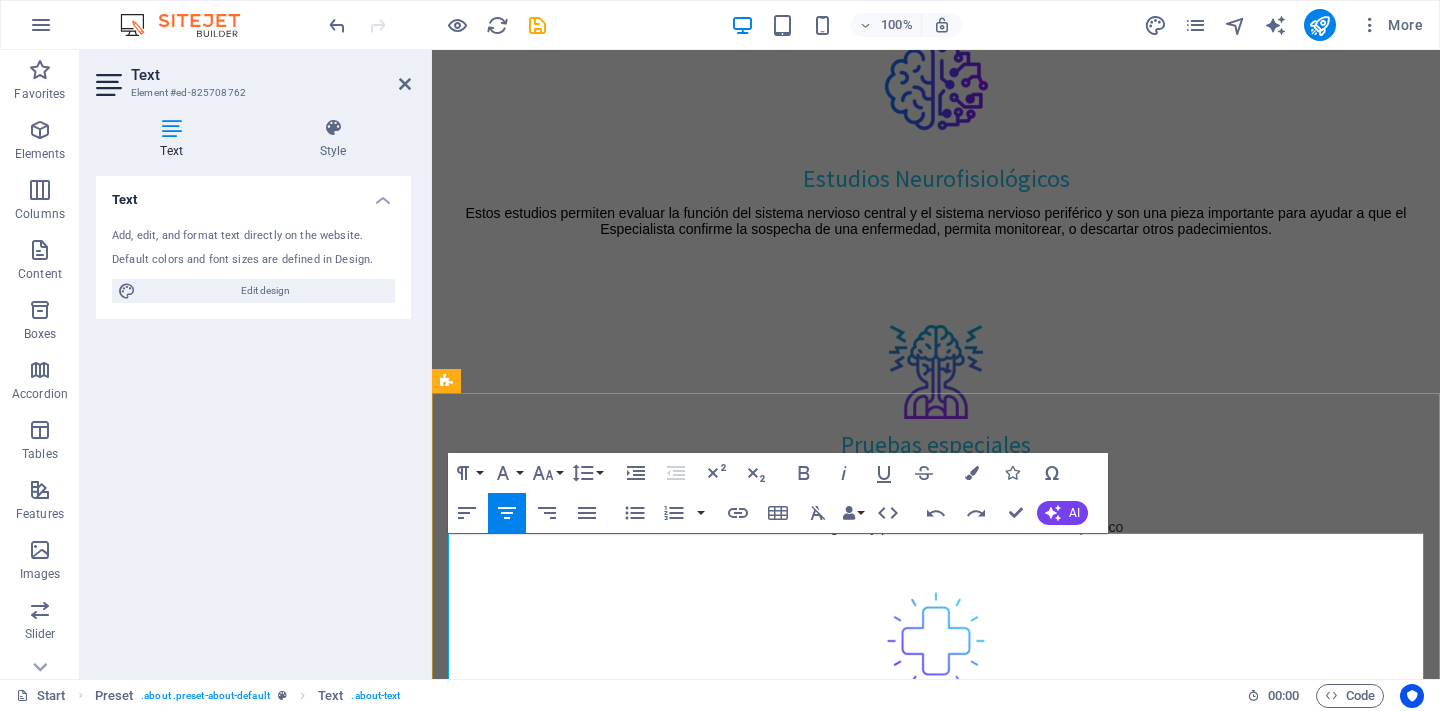 click on "Los estudios Neurofisiológicos que contamos son:" at bounding box center (936, 2520) 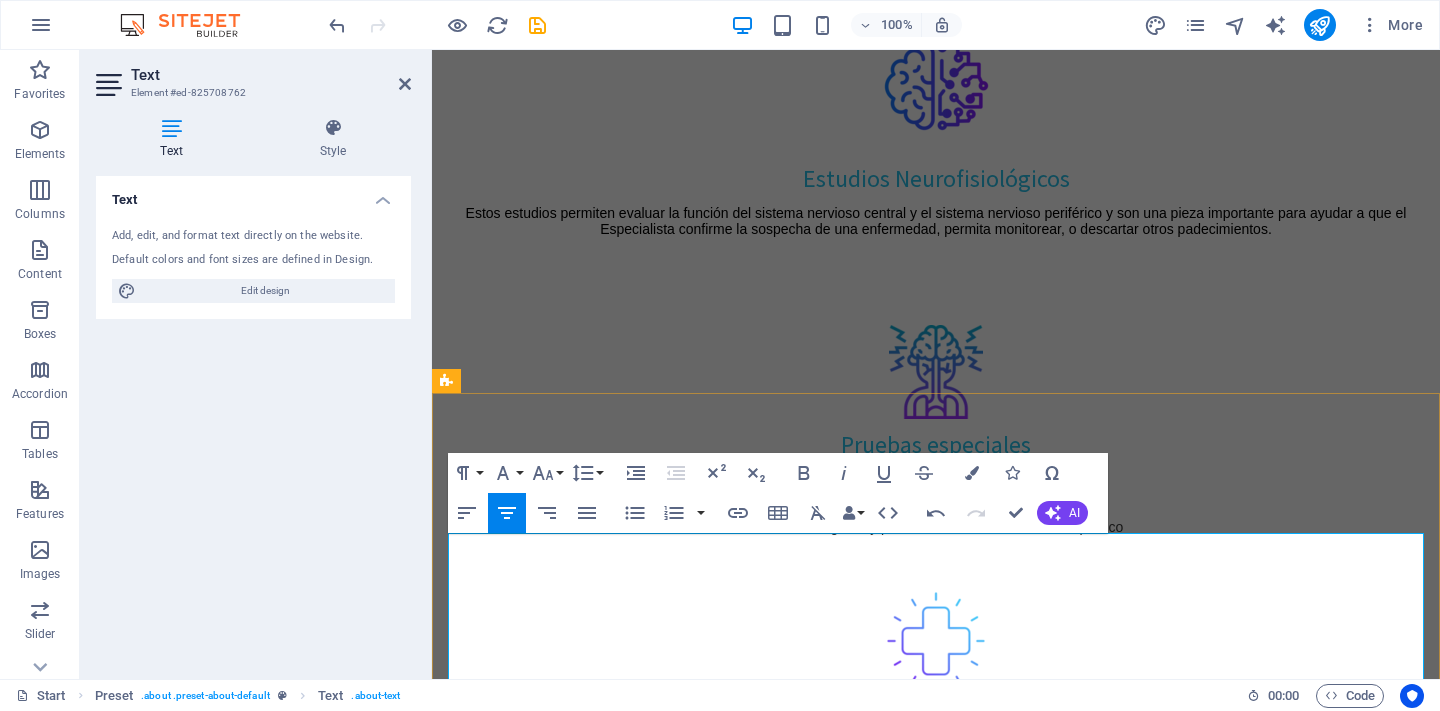 drag, startPoint x: 1058, startPoint y: 667, endPoint x: 863, endPoint y: 558, distance: 223.39651 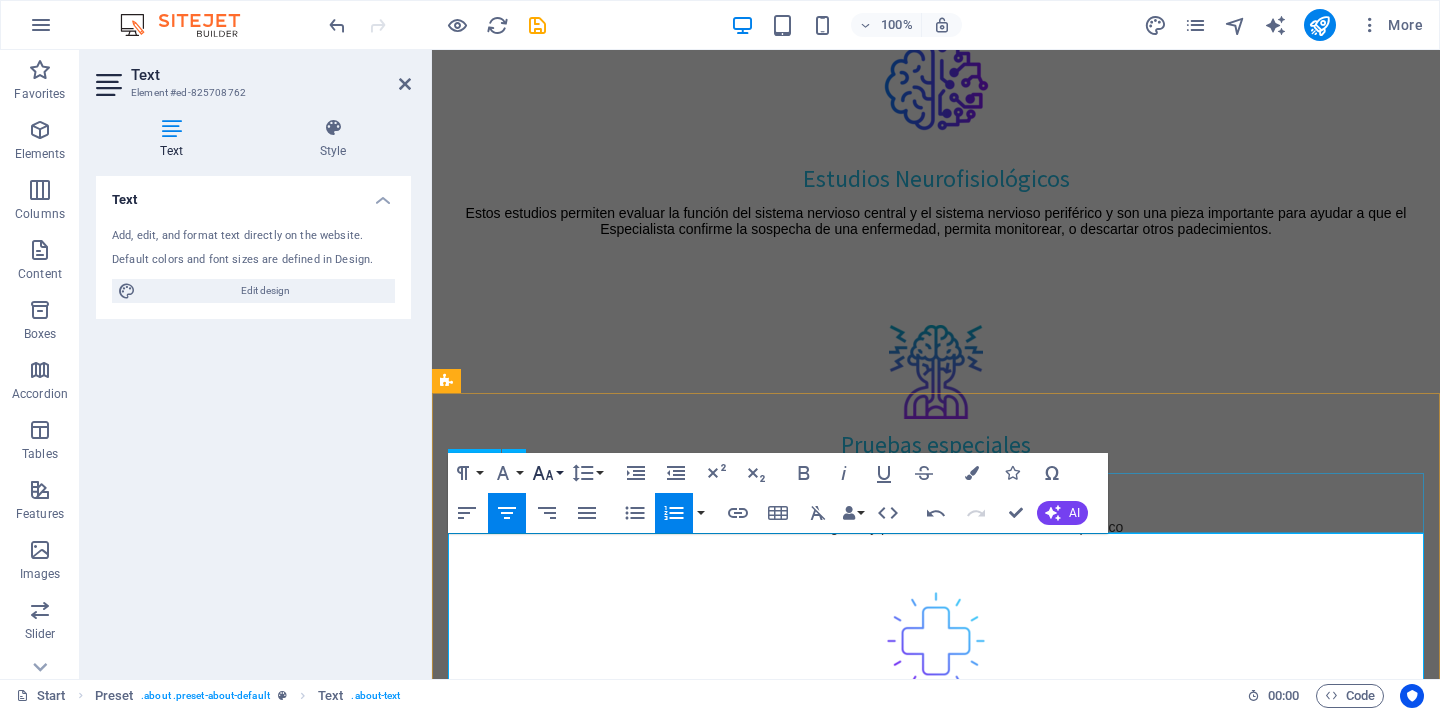 click 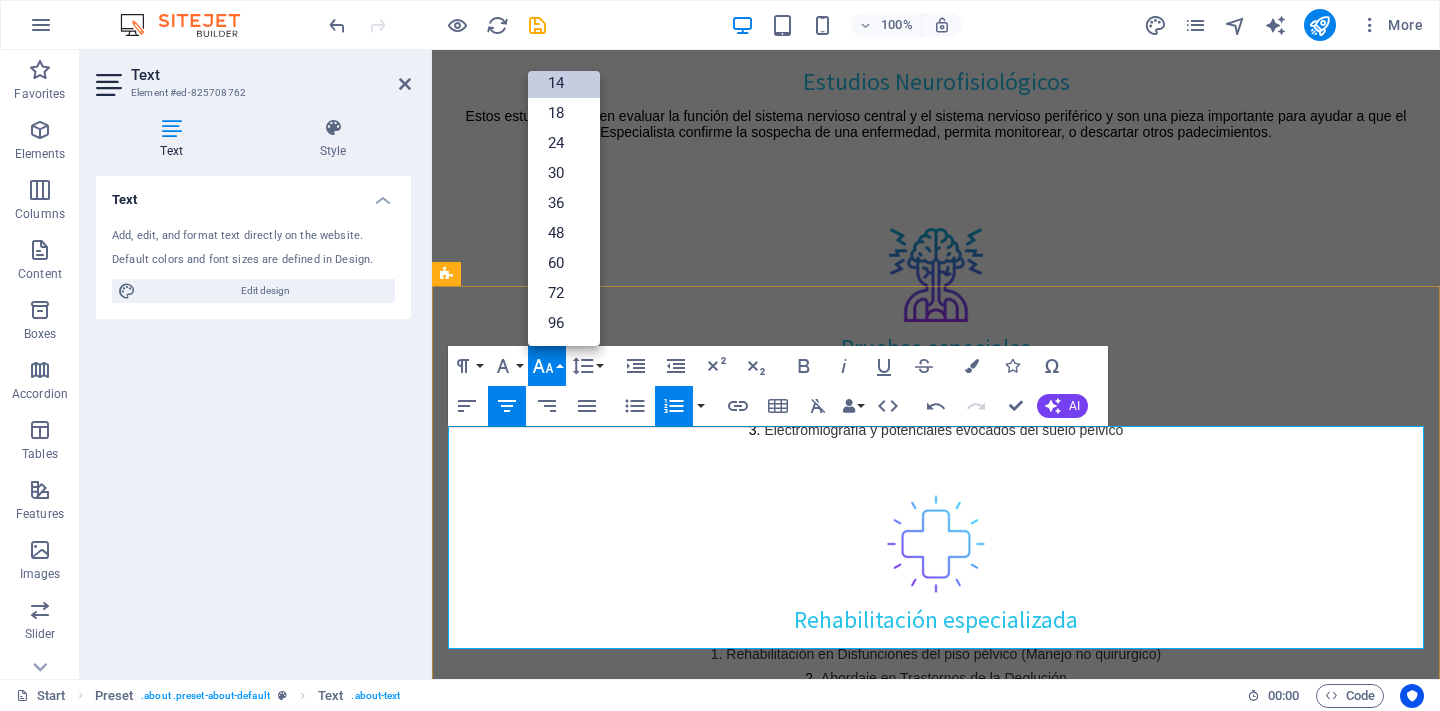 scroll, scrollTop: 1938, scrollLeft: 0, axis: vertical 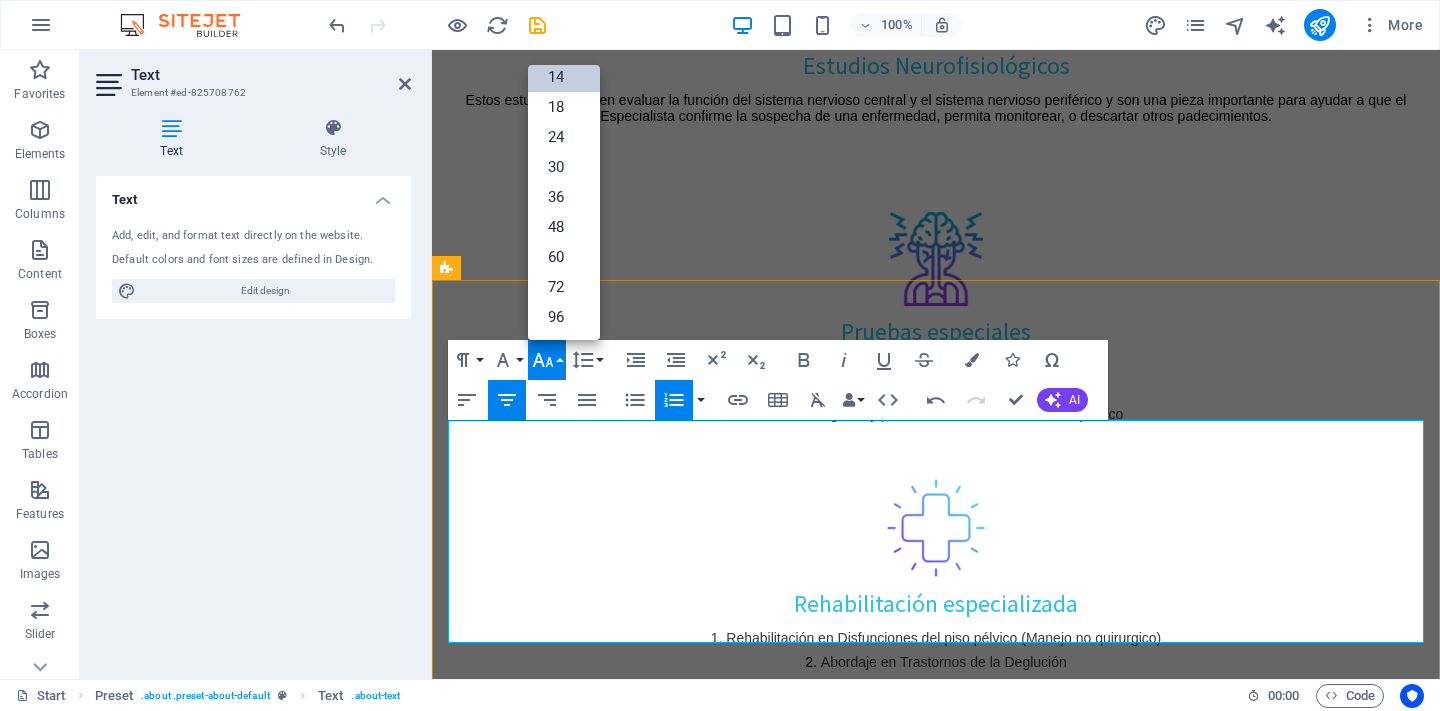 click on "Lorem ipsum dolor sit amet, consectetur adipisicing elit. Libero, assumenda, dolore, cum vel modi asperiores consequatur suscipit quidem ducimus eveniet iure expedita consectetur odio voluptatum similique fugit voluptates rem accusamus quae quas dolorem tenetur facere tempora maiores adipisci reiciendis accusantium voluptatibus id voluptate tempore dolor harum nisi amet! Nobis, eaque." at bounding box center [936, 2584] 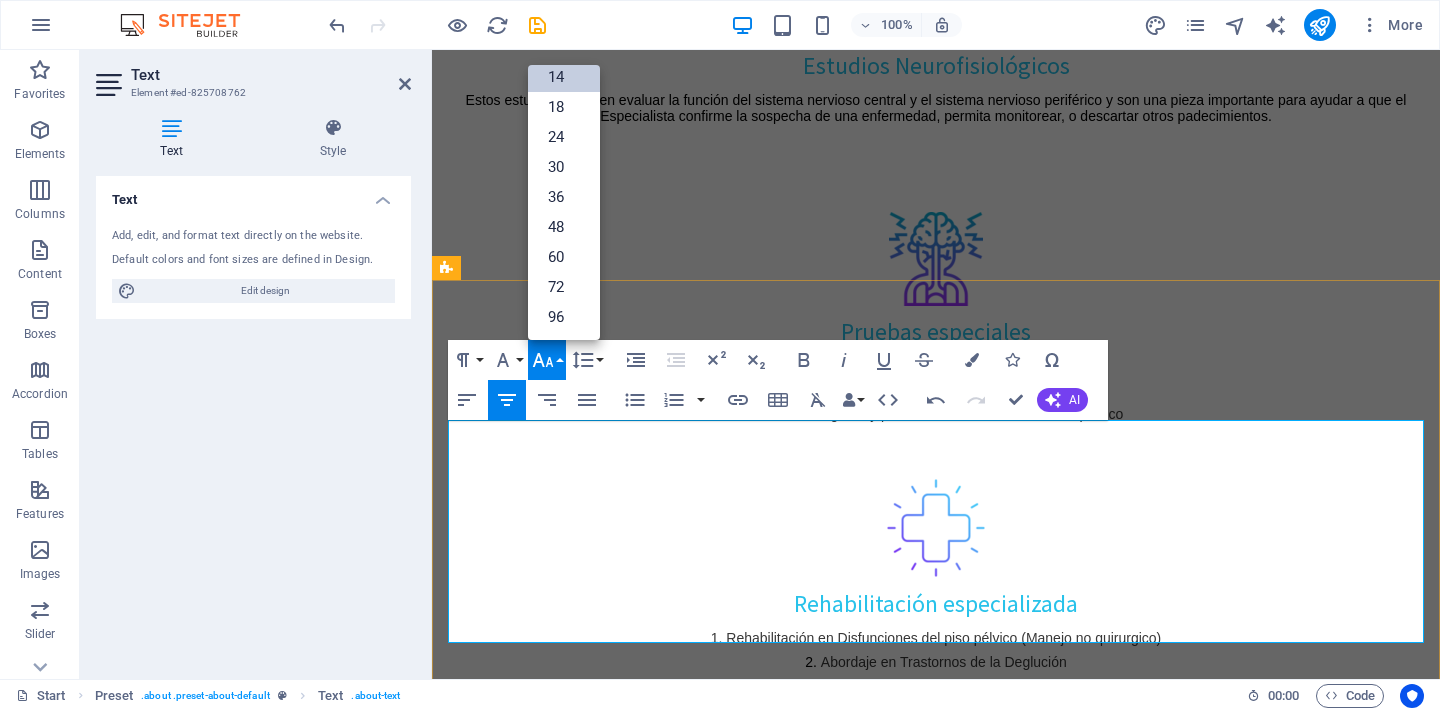 click on "Lorem ipsum dolor sit amet, consectetur adipisicing elit. Libero, assumenda, dolore, cum vel modi asperiores consequatur suscipit quidem ducimus eveniet iure expedita consectetur odio voluptatum similique fugit voluptates rem accusamus quae quas dolorem tenetur facere tempora maiores adipisci reiciendis accusantium voluptatibus id voluptate tempore dolor harum nisi amet! Nobis, eaque." at bounding box center (936, 2584) 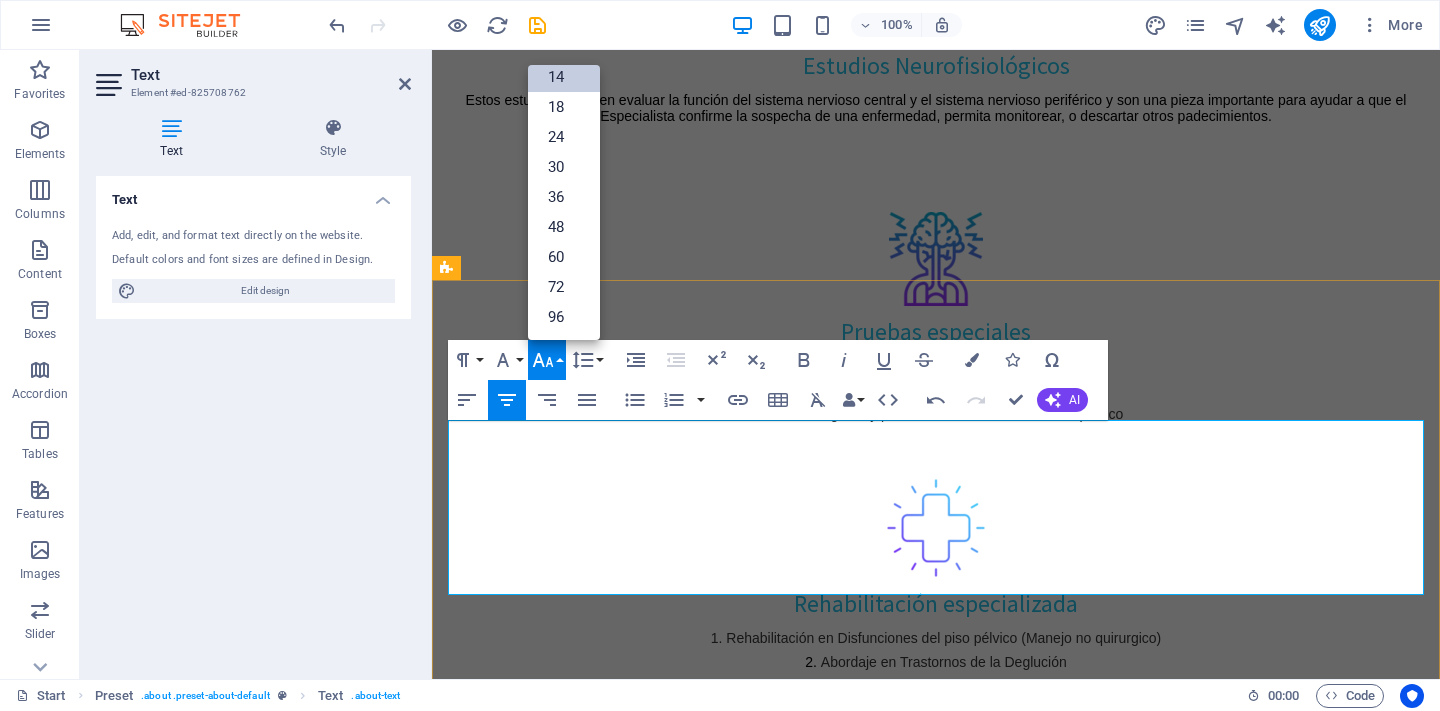 drag, startPoint x: 1068, startPoint y: 557, endPoint x: 862, endPoint y: 431, distance: 241.47878 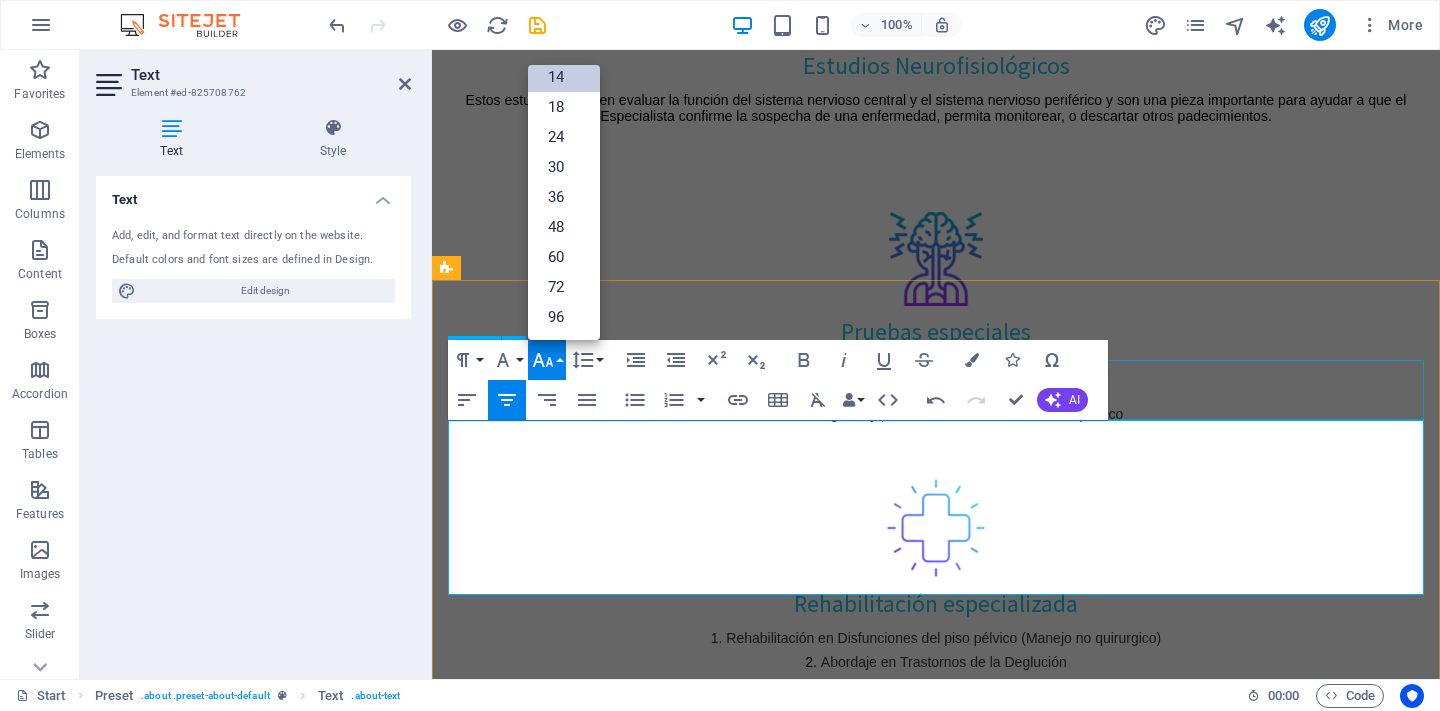 click 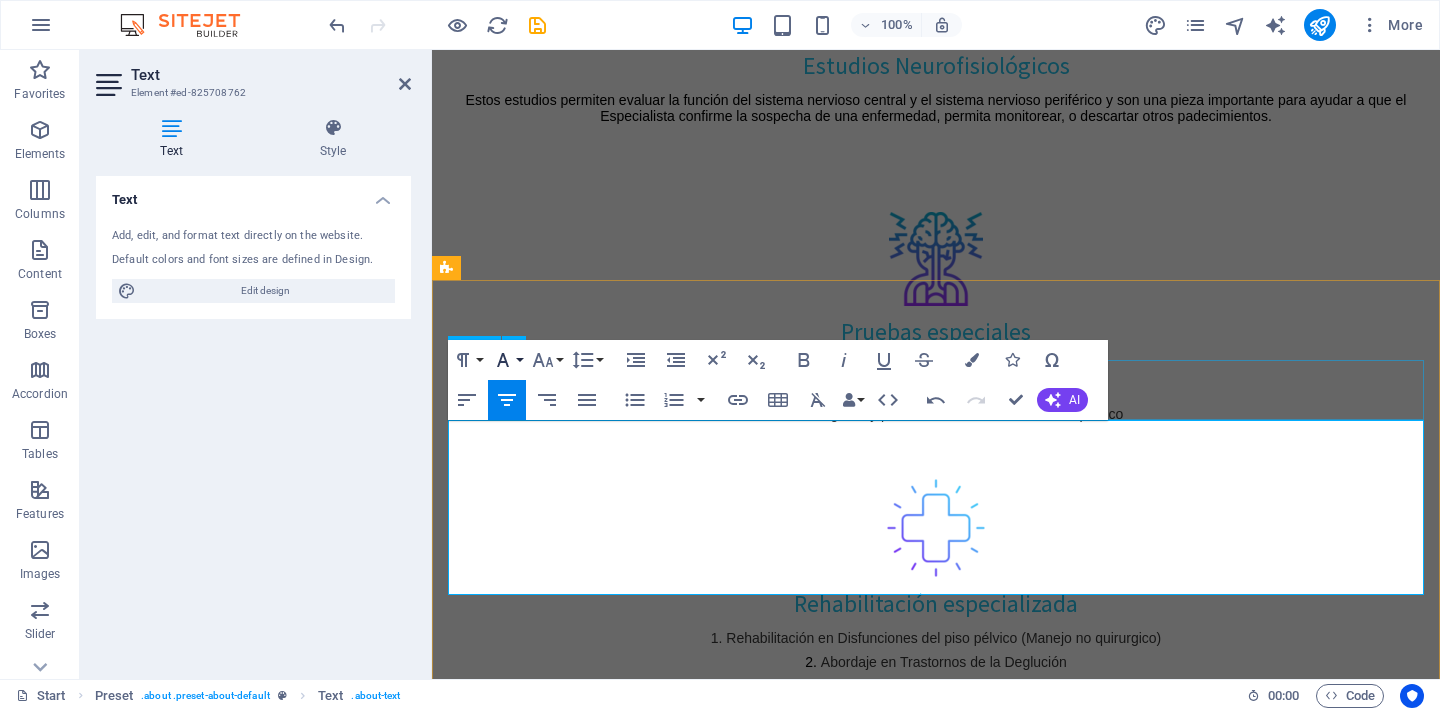 click on "Font Family" at bounding box center (507, 360) 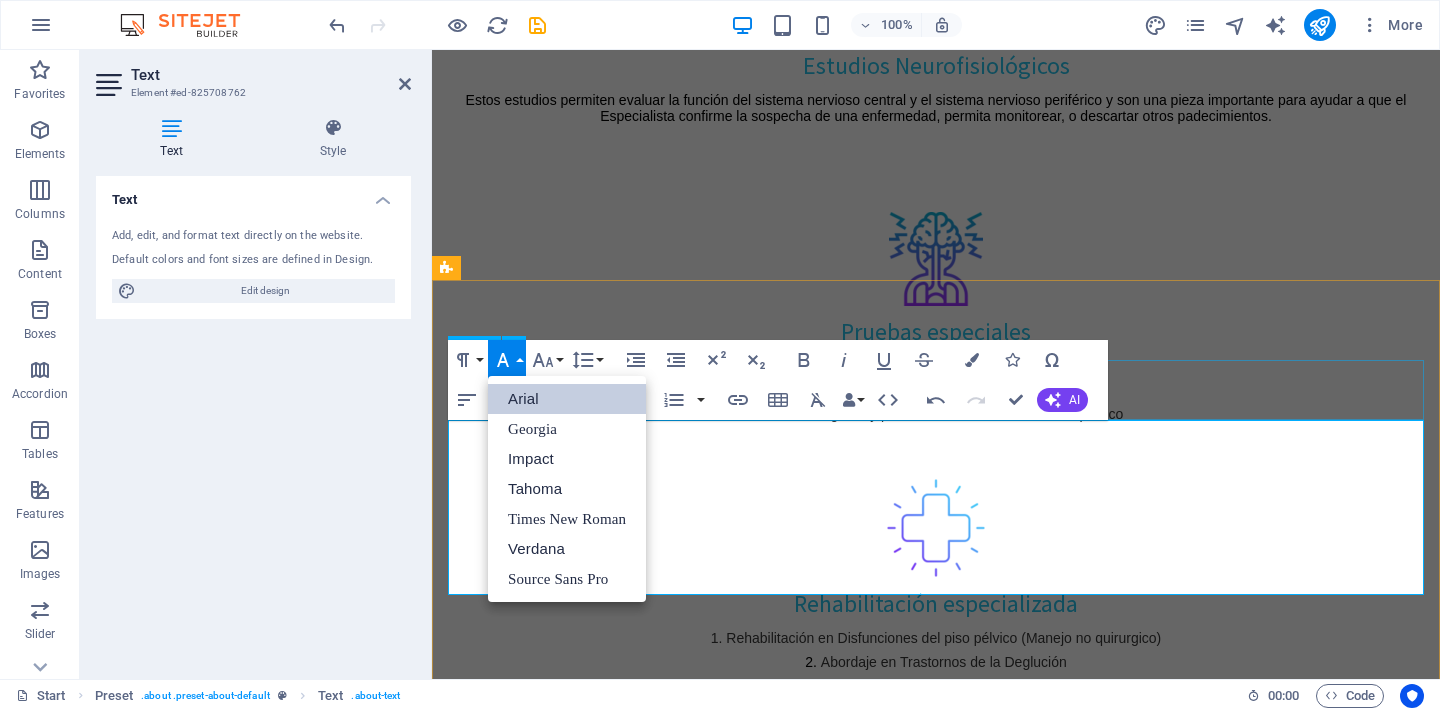 scroll, scrollTop: 0, scrollLeft: 0, axis: both 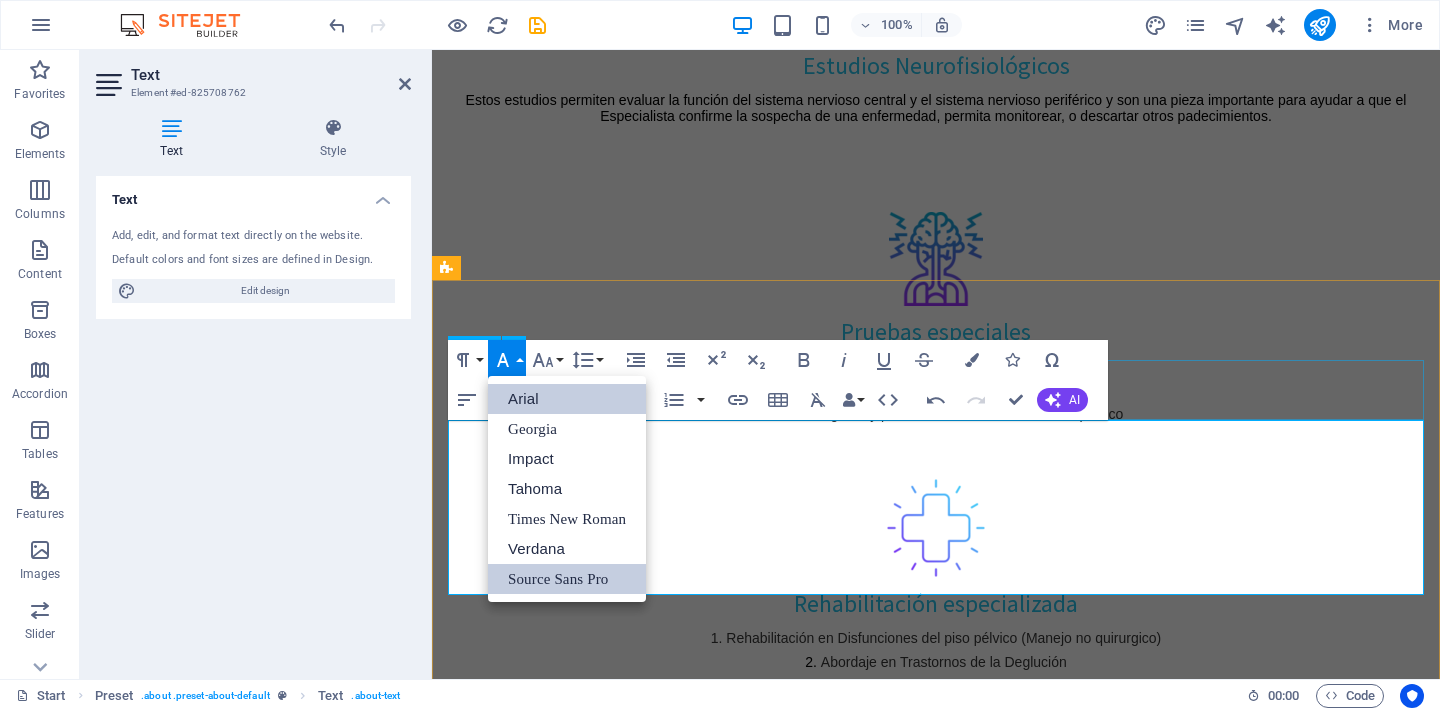 click on "Source Sans Pro" at bounding box center (567, 579) 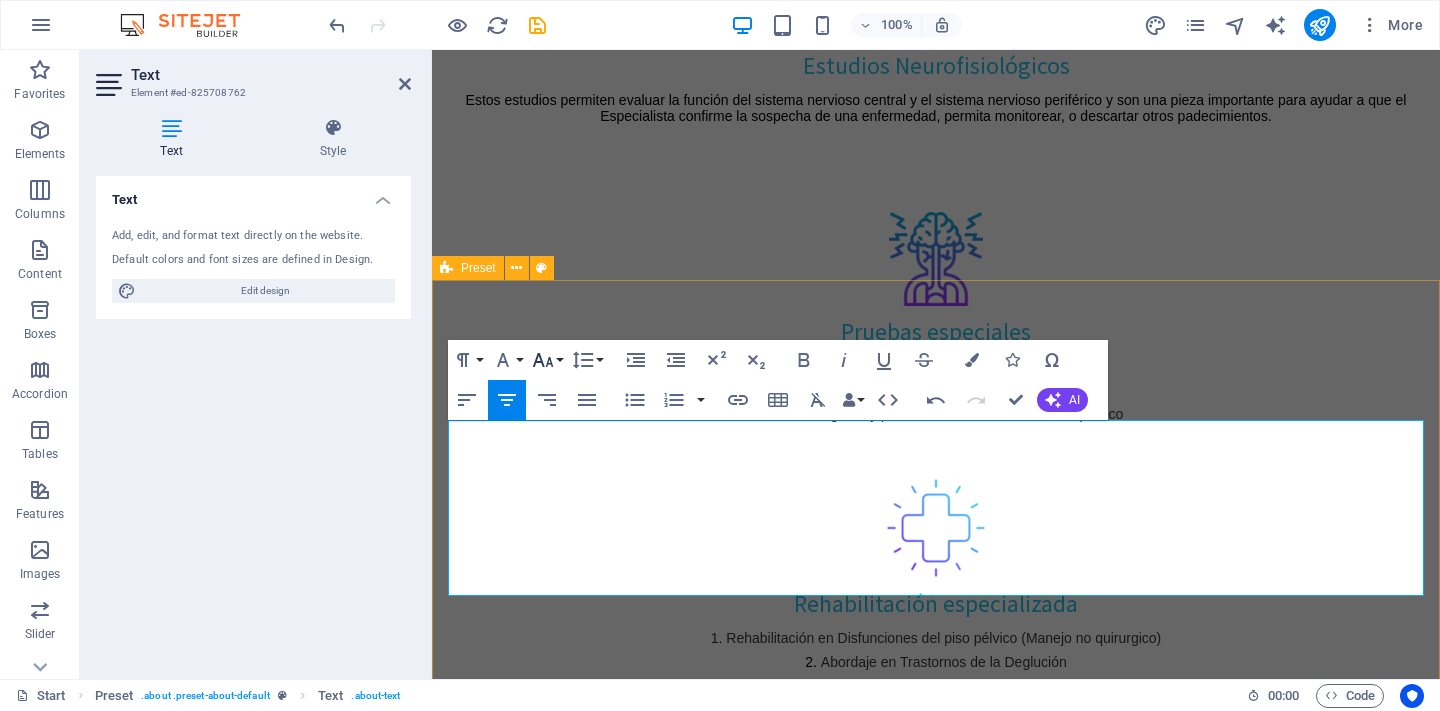 click 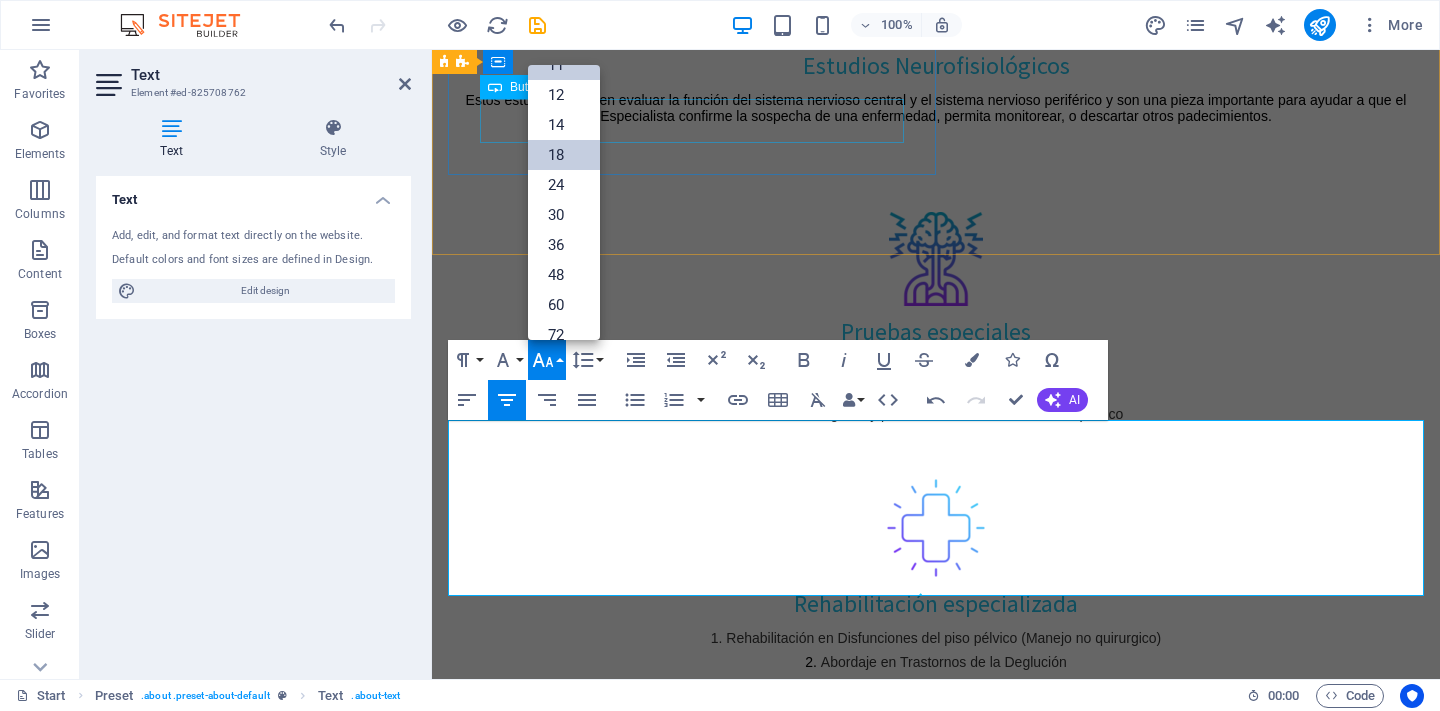 click on "18" at bounding box center (564, 155) 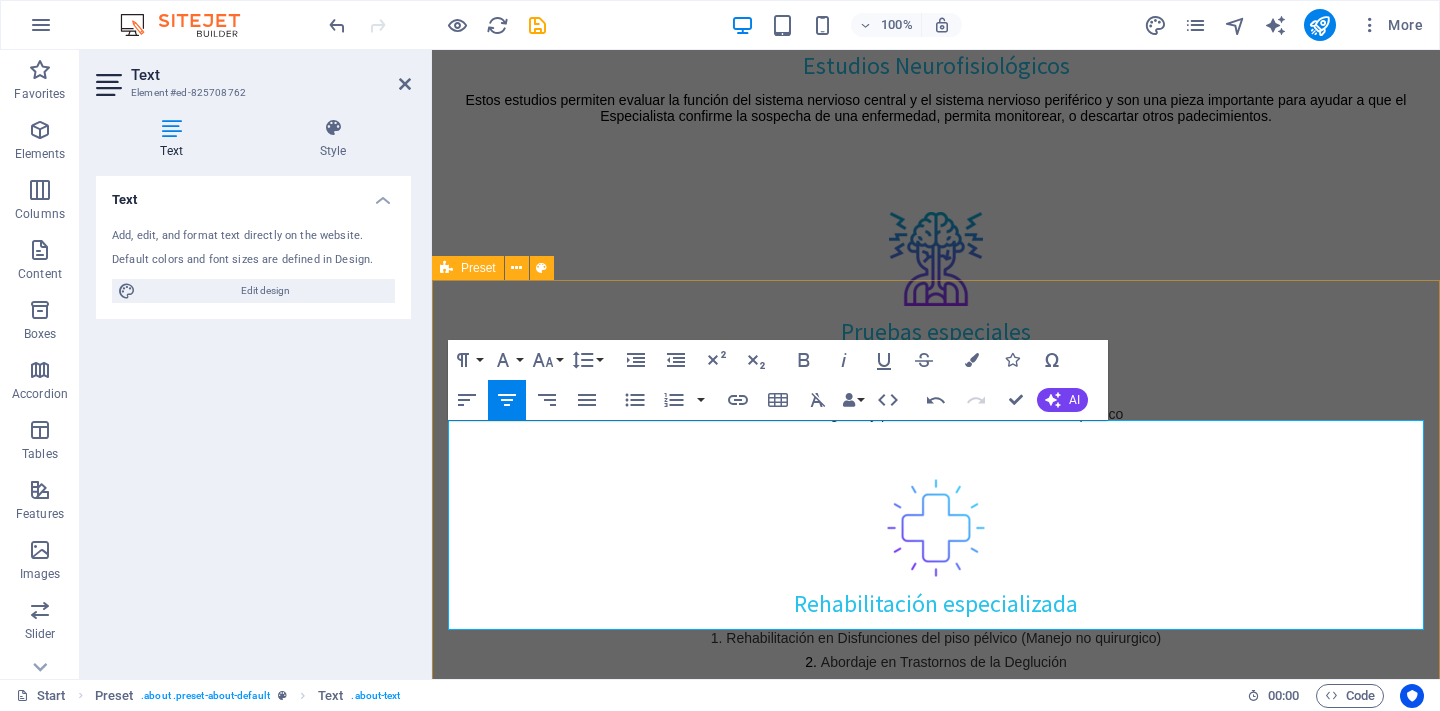 click on "Áreas de atención: Electromiografía Velocidades de conducción nerviosa Potenciales evocados somatosensoriales Potenciales evocados auditivos del tallo cerebral Potenciales evocados visuales   Make an appointment" at bounding box center (936, 2508) 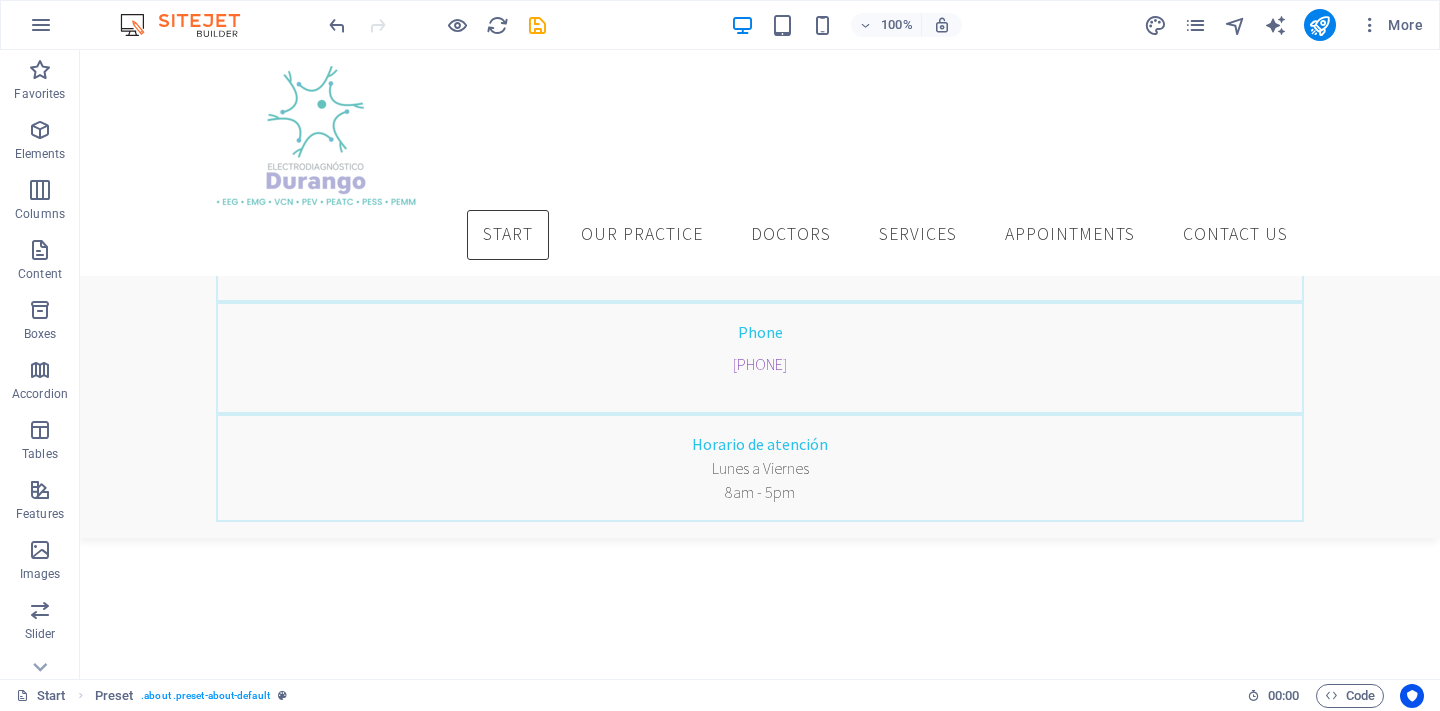 scroll, scrollTop: 649, scrollLeft: 0, axis: vertical 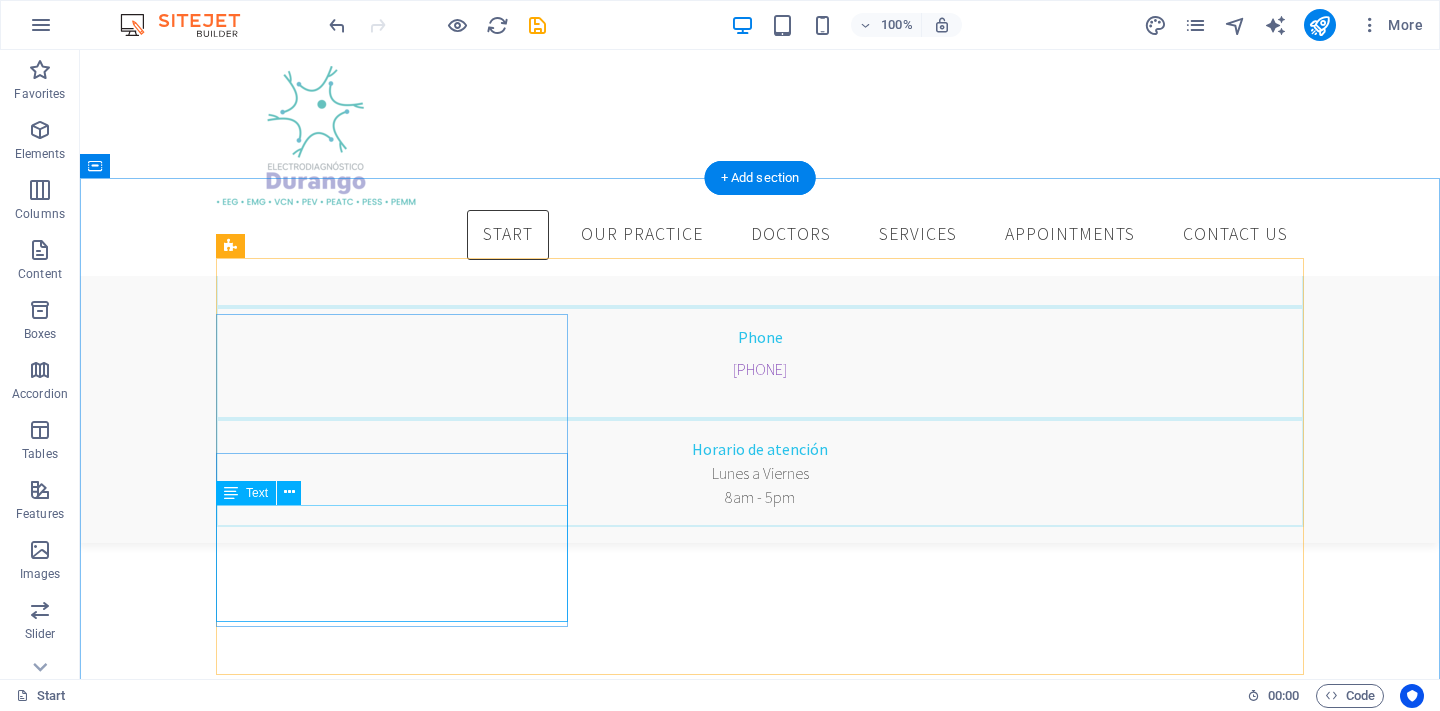 click on "Estos estudios permiten evaluar la función del sistema nervioso central y el sistema nervioso periférico y son una pieza importante para ayudar a que el Especialista confirme la sospecha de una enfermedad, permita monitorear, o descartar otros padecimientos." at bounding box center (760, 1364) 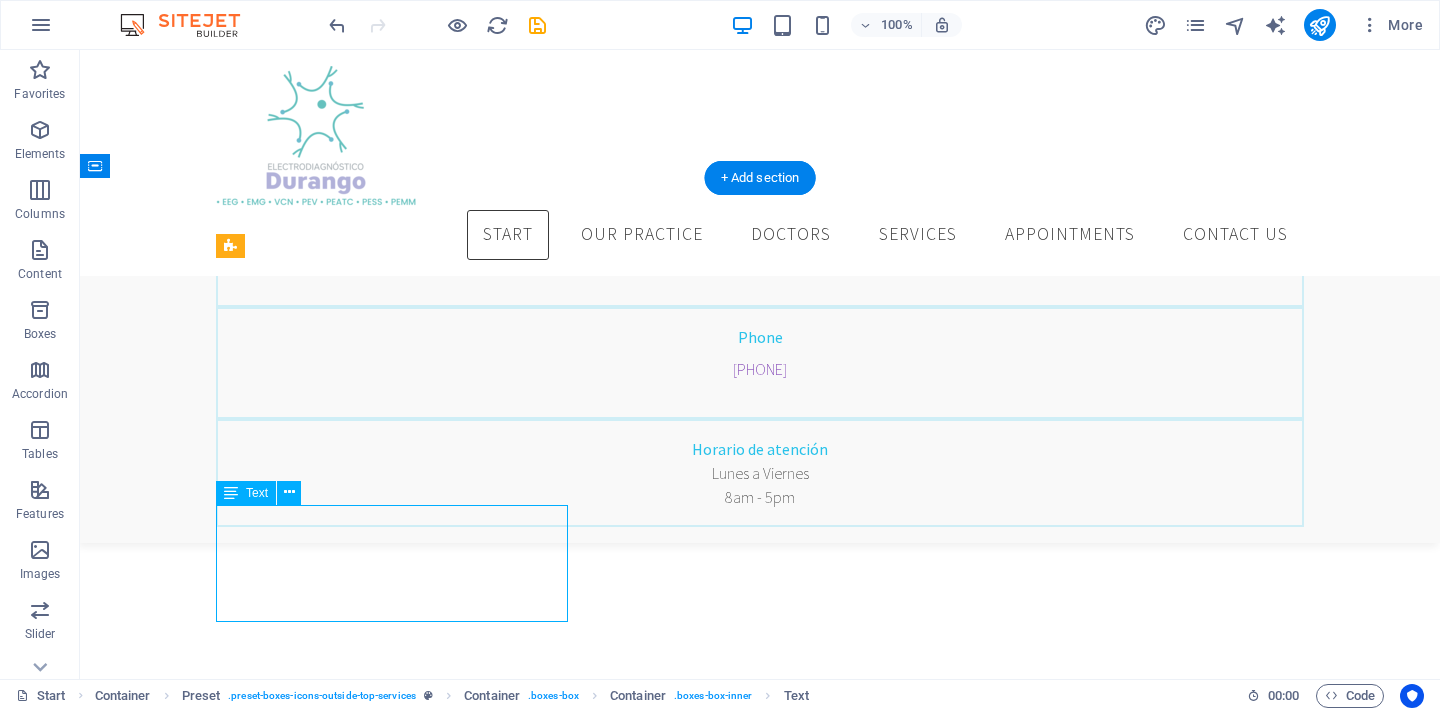 click on "Estos estudios permiten evaluar la función del sistema nervioso central y el sistema nervioso periférico y son una pieza importante para ayudar a que el Especialista confirme la sospecha de una enfermedad, permita monitorear, o descartar otros padecimientos." at bounding box center [760, 1364] 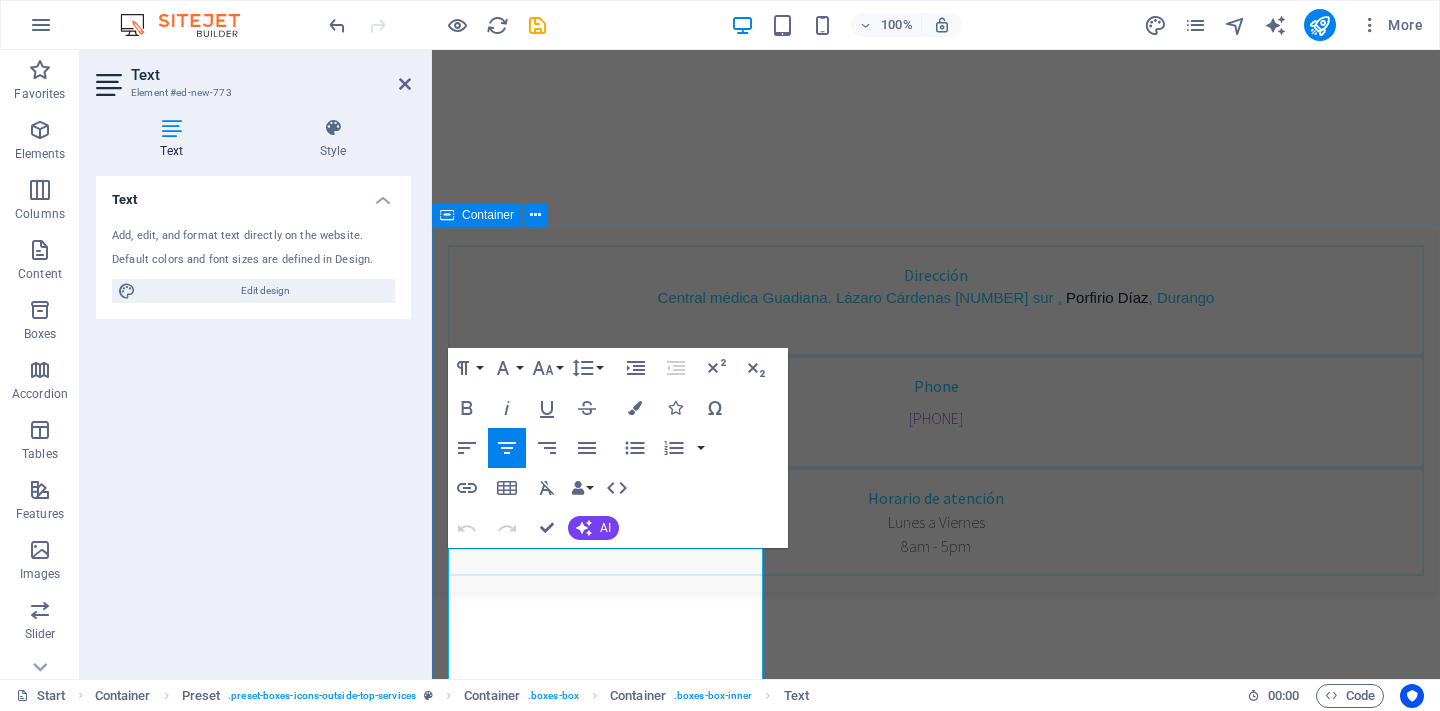 drag, startPoint x: 664, startPoint y: 634, endPoint x: 438, endPoint y: 548, distance: 241.80984 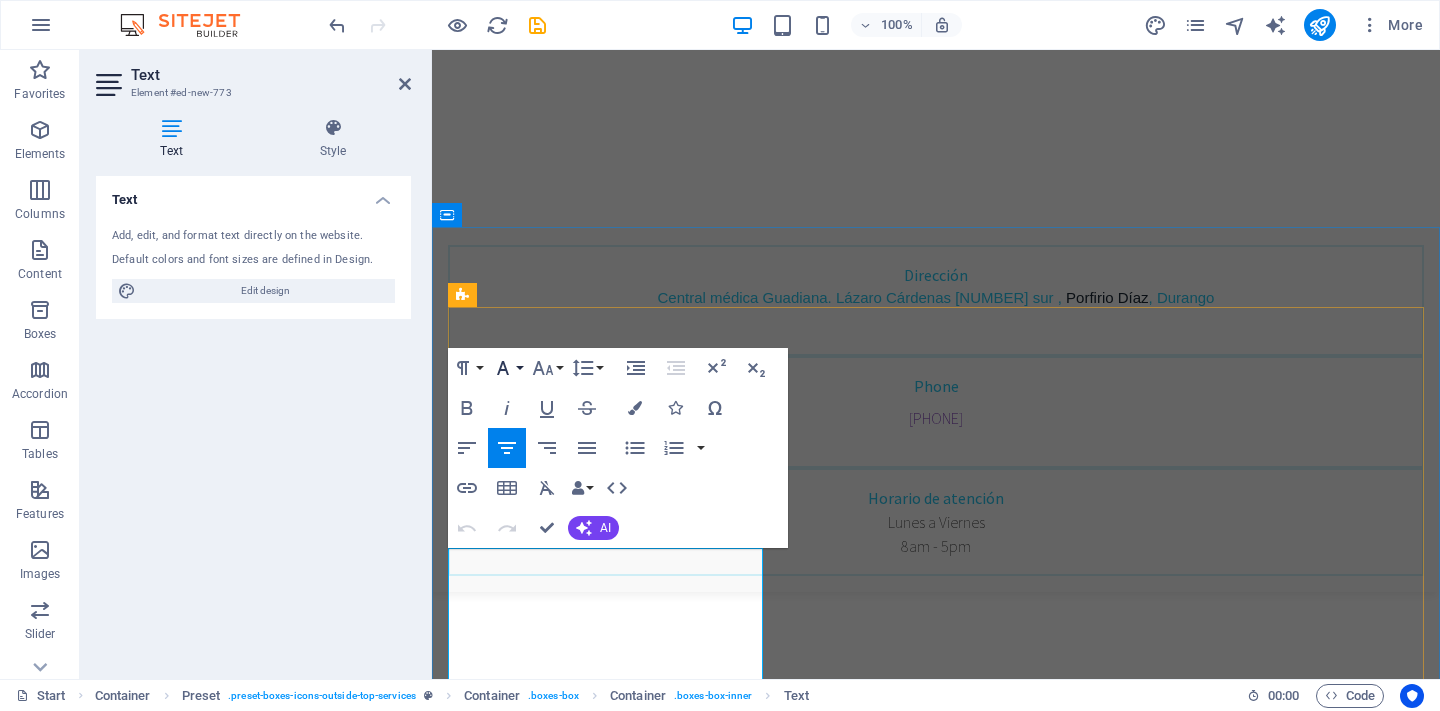 click 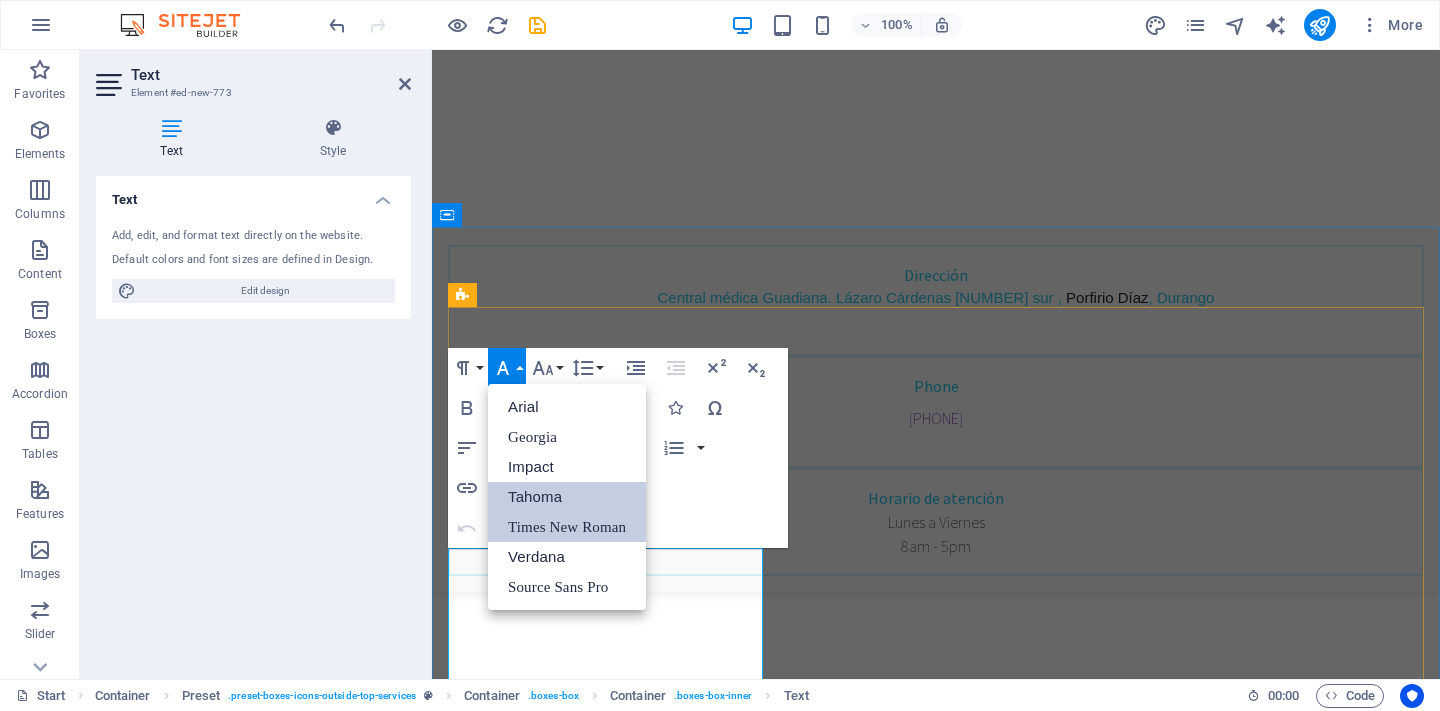 scroll, scrollTop: 0, scrollLeft: 0, axis: both 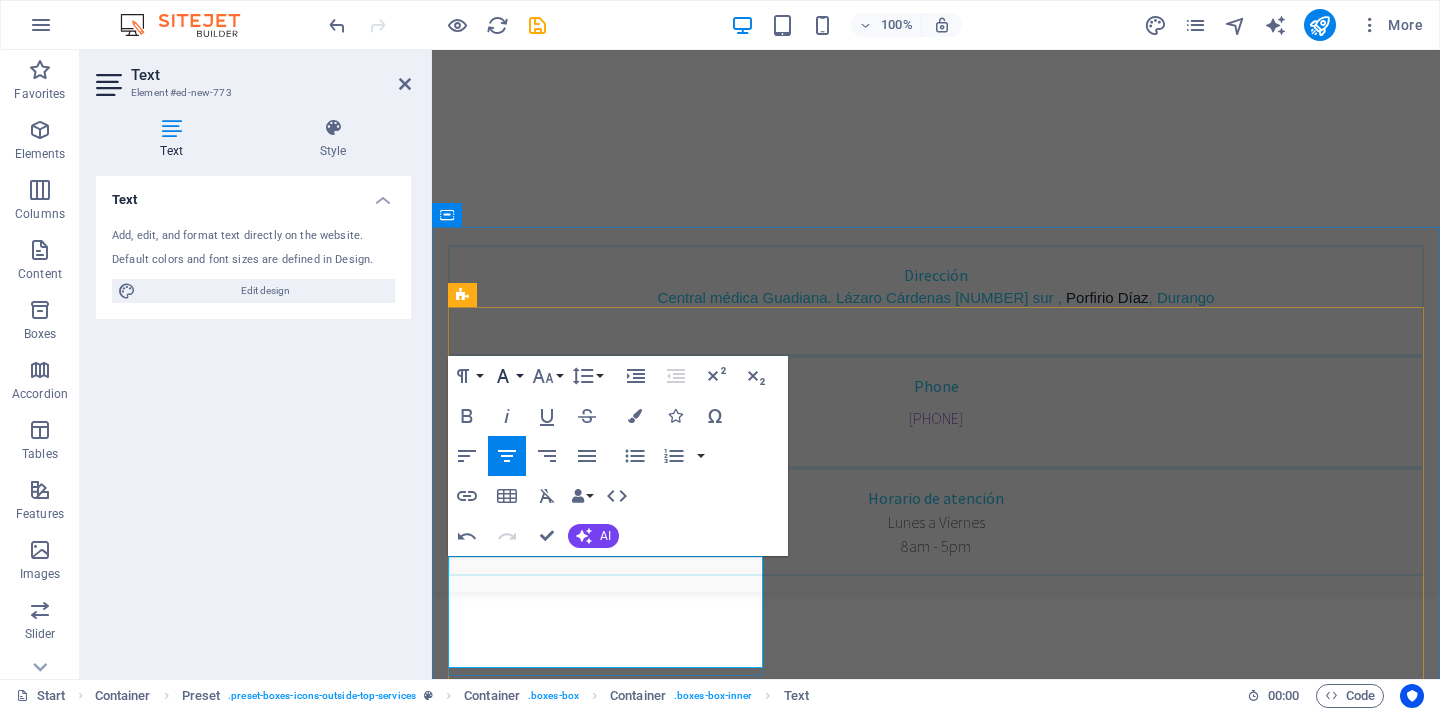 click 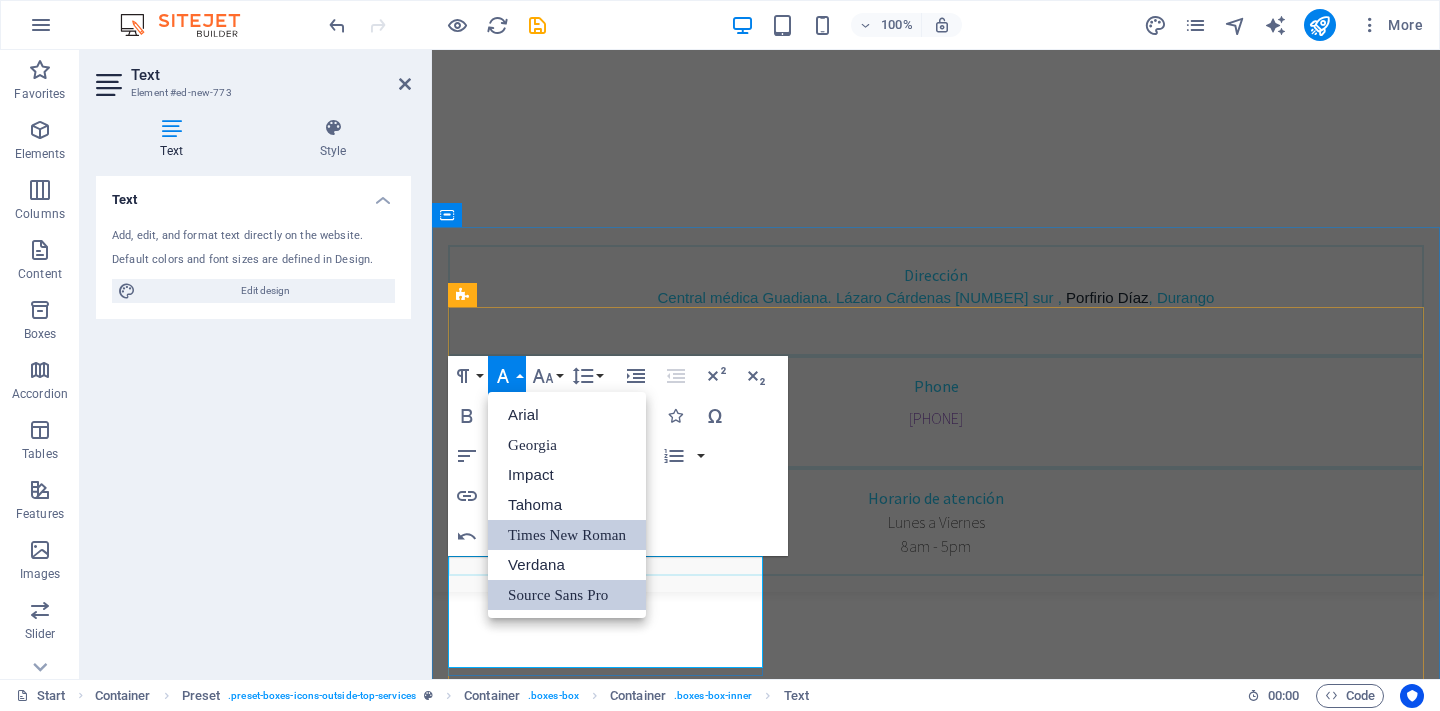 scroll, scrollTop: 0, scrollLeft: 0, axis: both 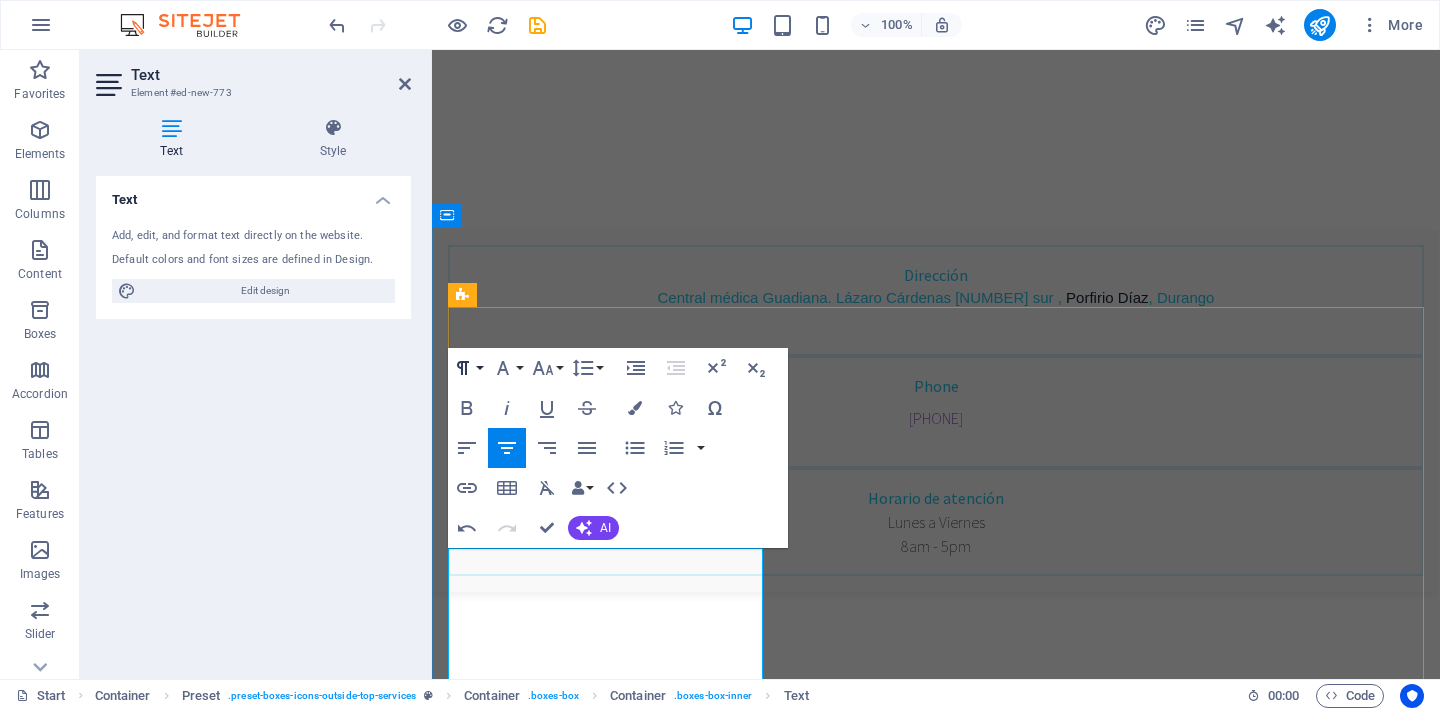 click 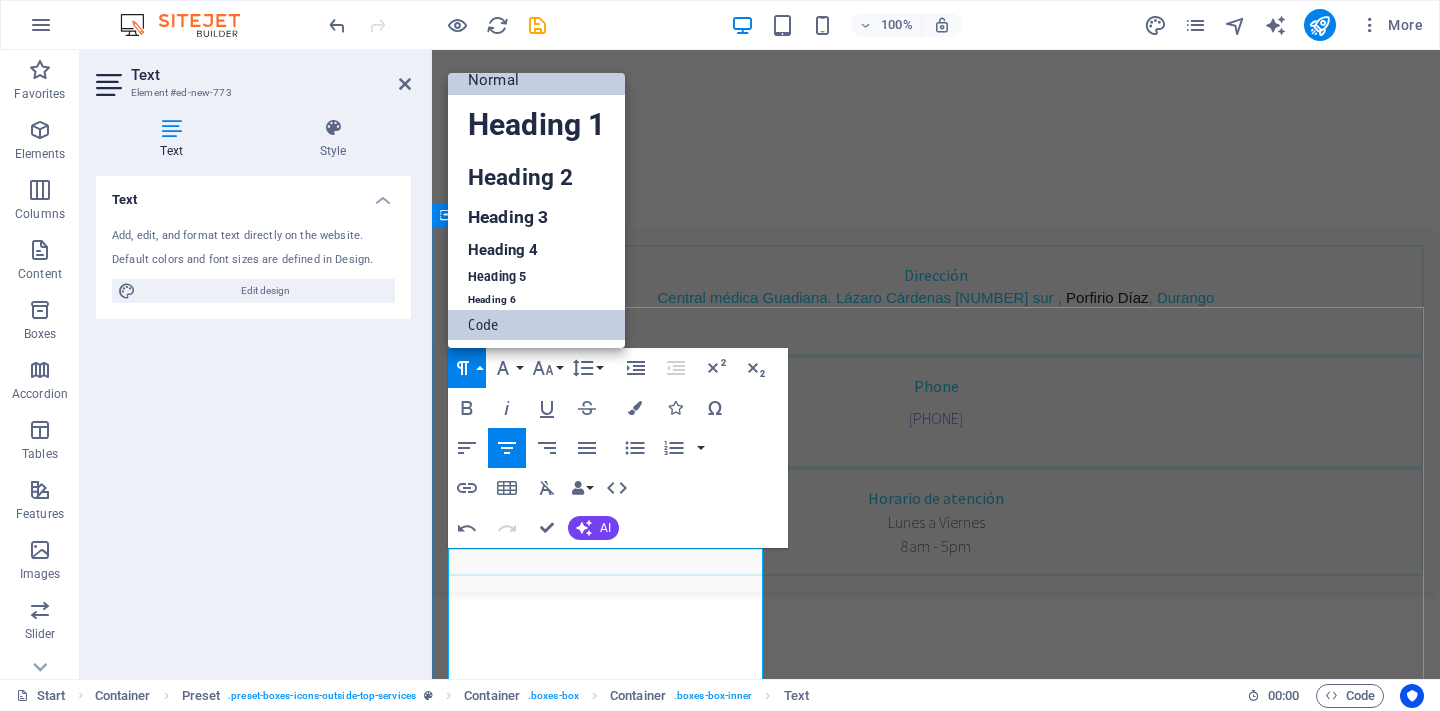 scroll, scrollTop: 15, scrollLeft: 0, axis: vertical 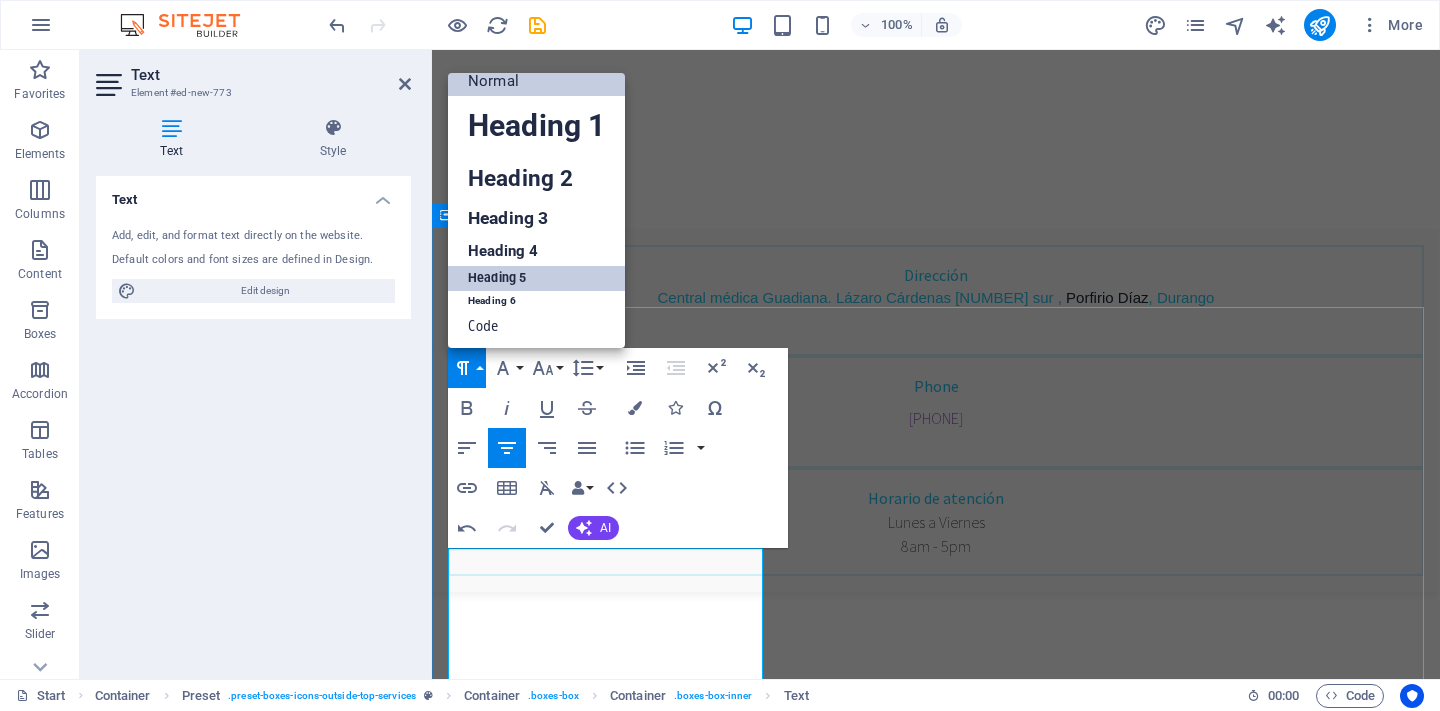 click on "Heading 5" at bounding box center (536, 278) 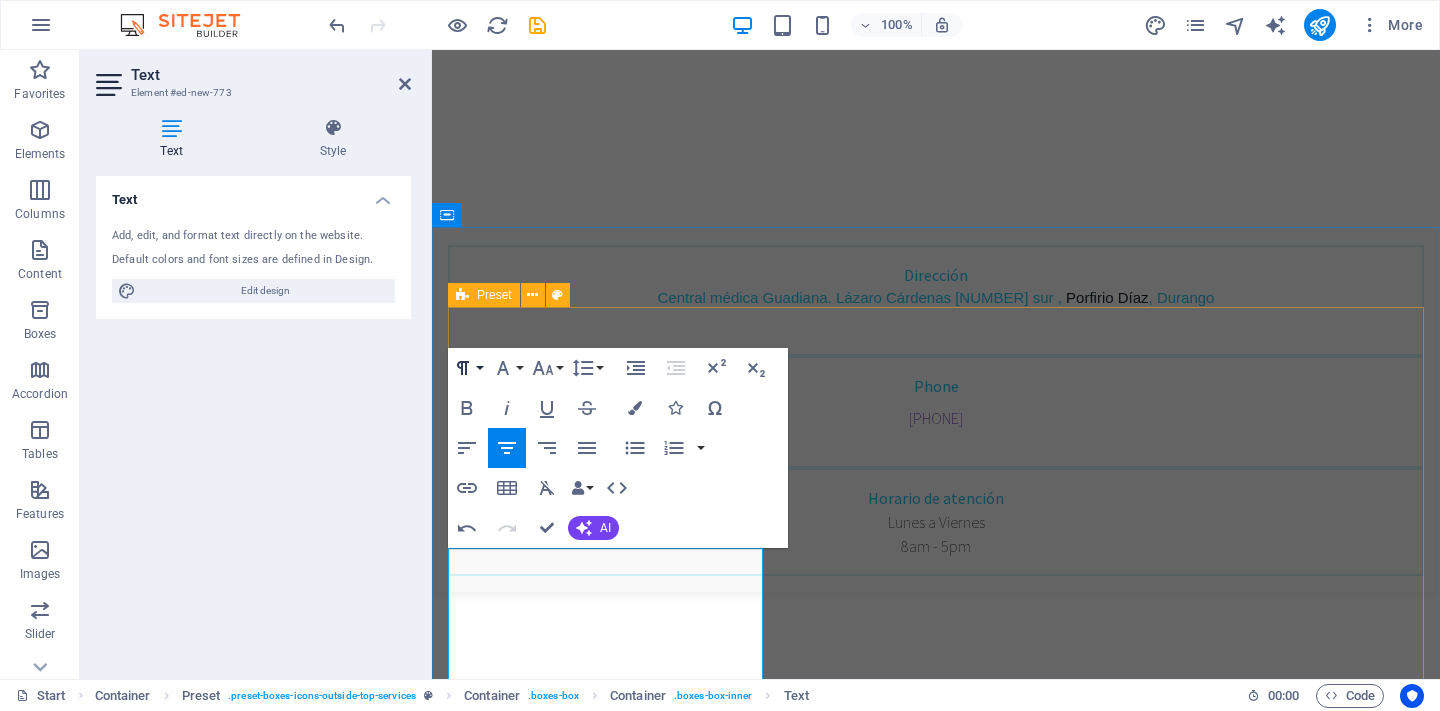 click 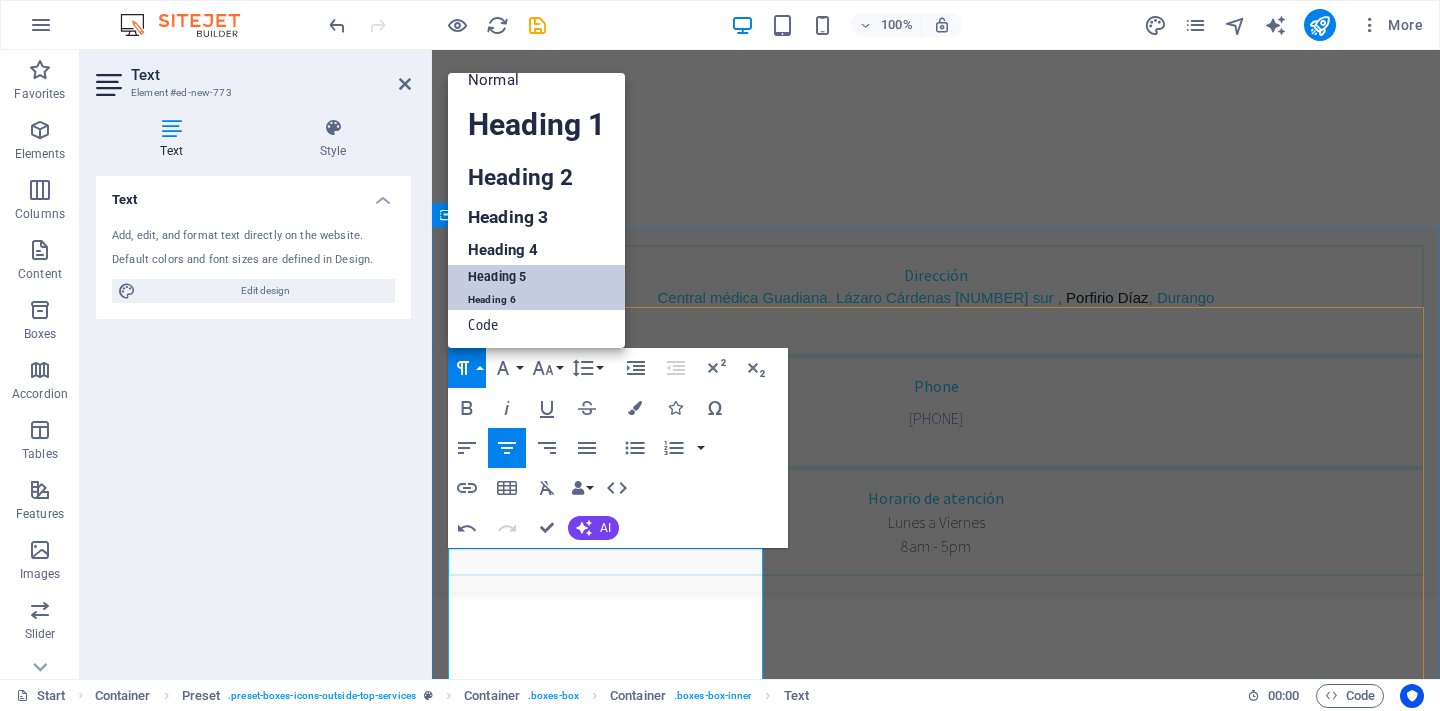 scroll, scrollTop: 15, scrollLeft: 0, axis: vertical 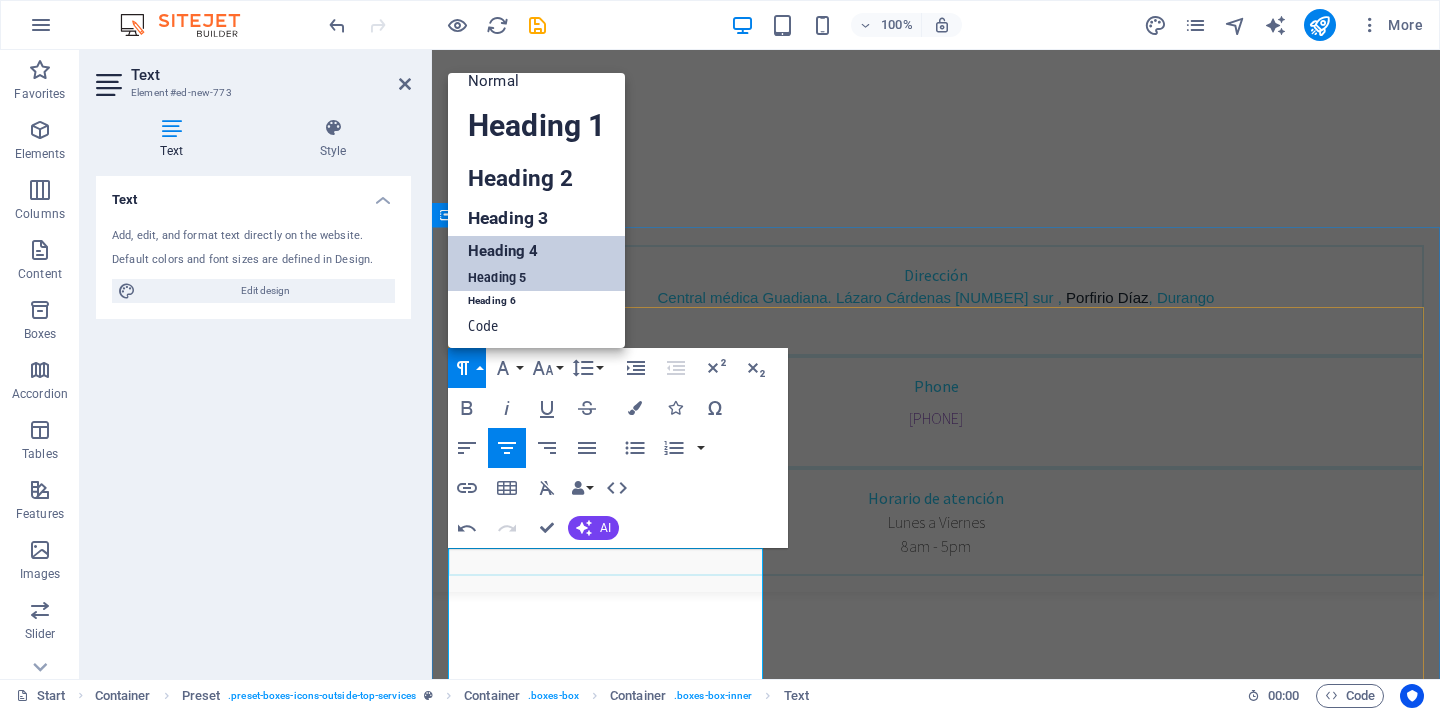 click on "Heading 4" at bounding box center (536, 251) 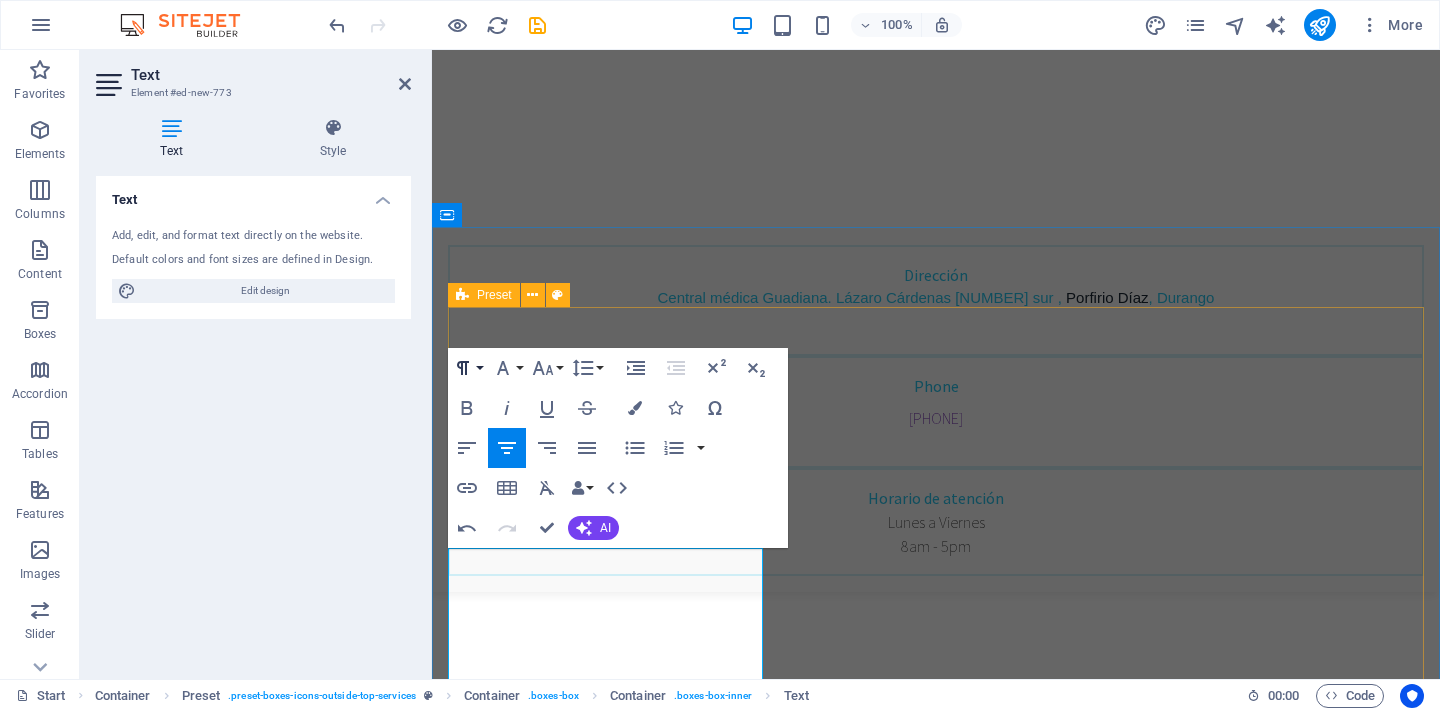 click 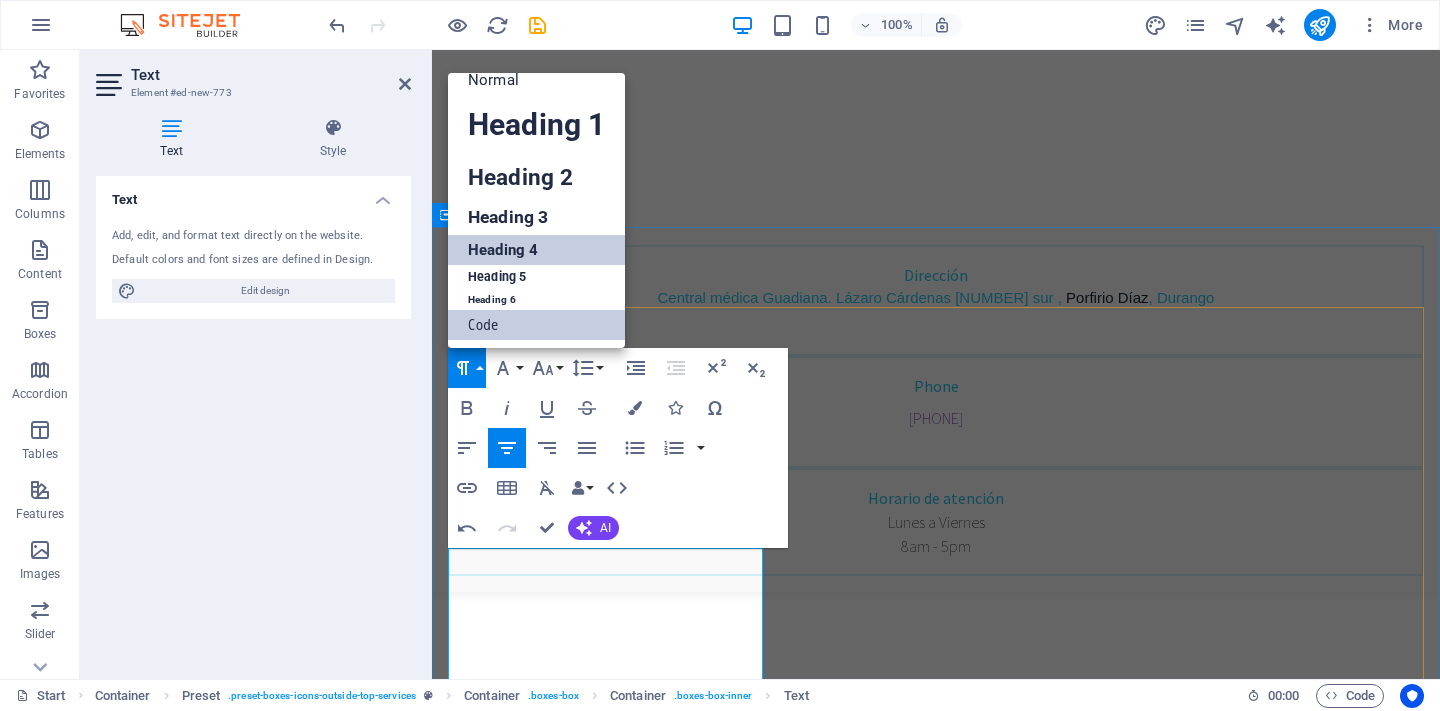 scroll, scrollTop: 15, scrollLeft: 0, axis: vertical 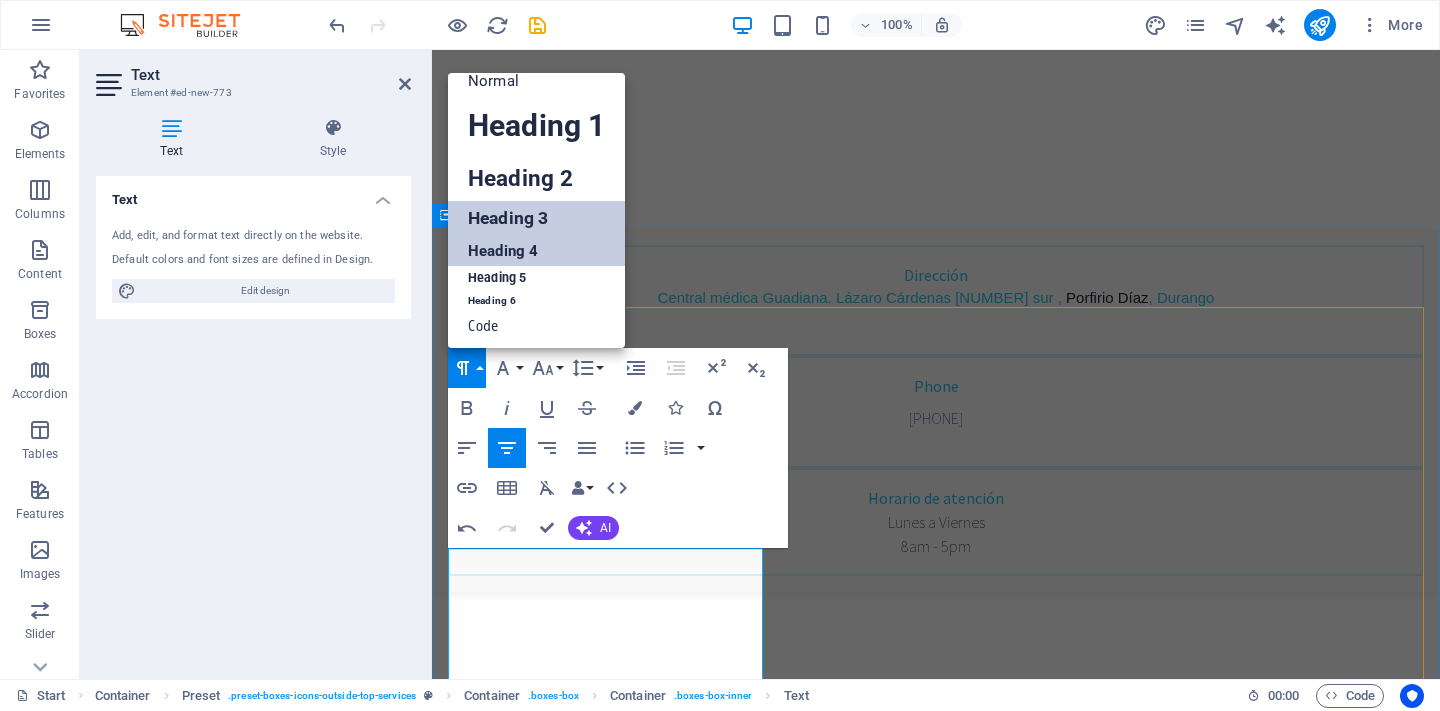 click on "Heading 3" at bounding box center (536, 218) 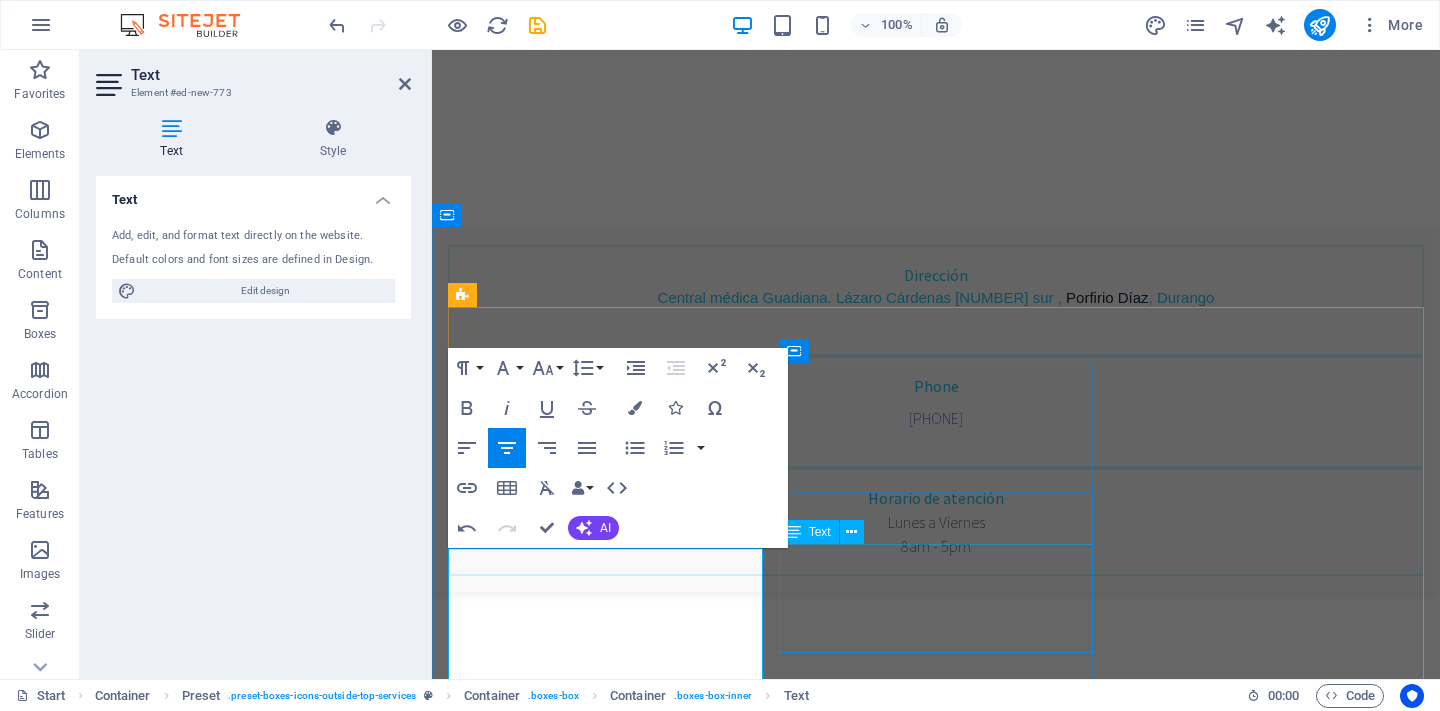 click on "Estimulación repetitiva (Prueba de Jolly) Electroneuromiografia facial y reflejo de parpadeo Electromiografía y potenciales evocados del suelo pélvico" at bounding box center [936, 1683] 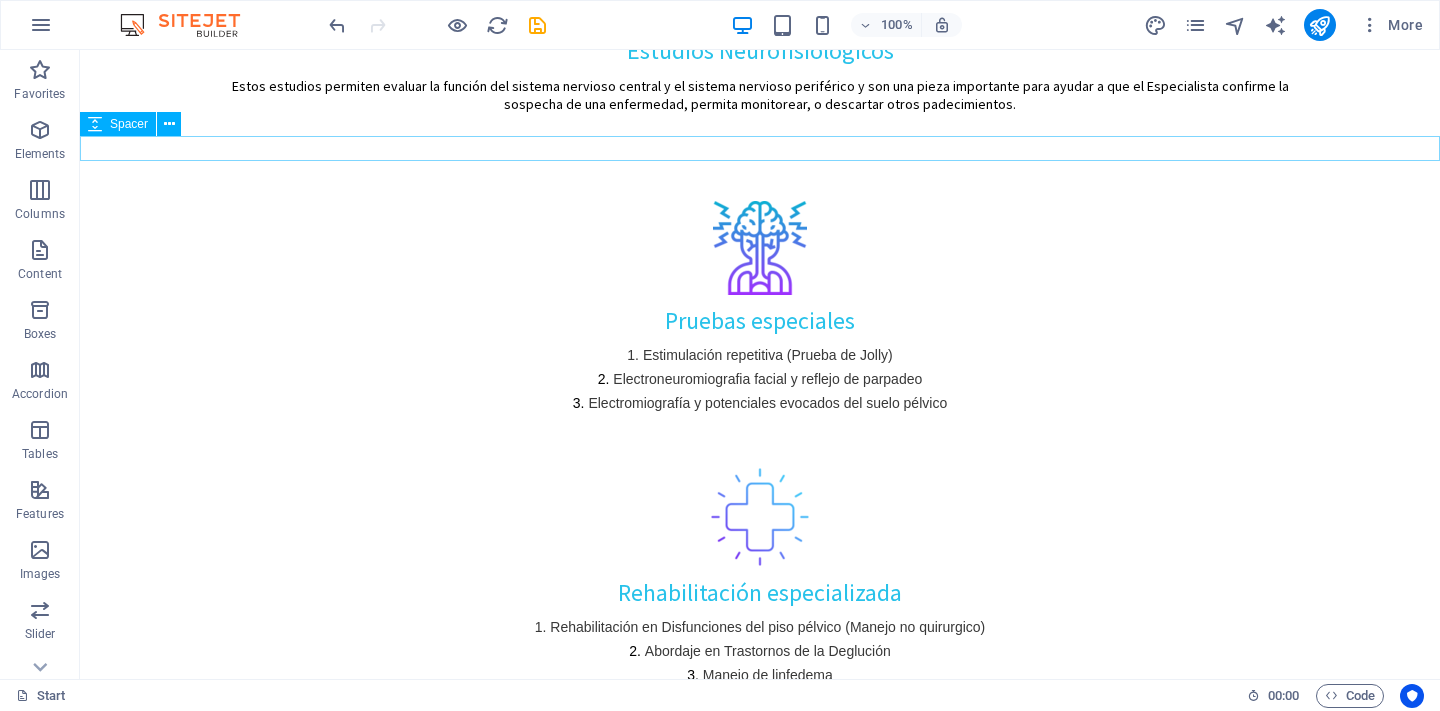 scroll, scrollTop: 1954, scrollLeft: 0, axis: vertical 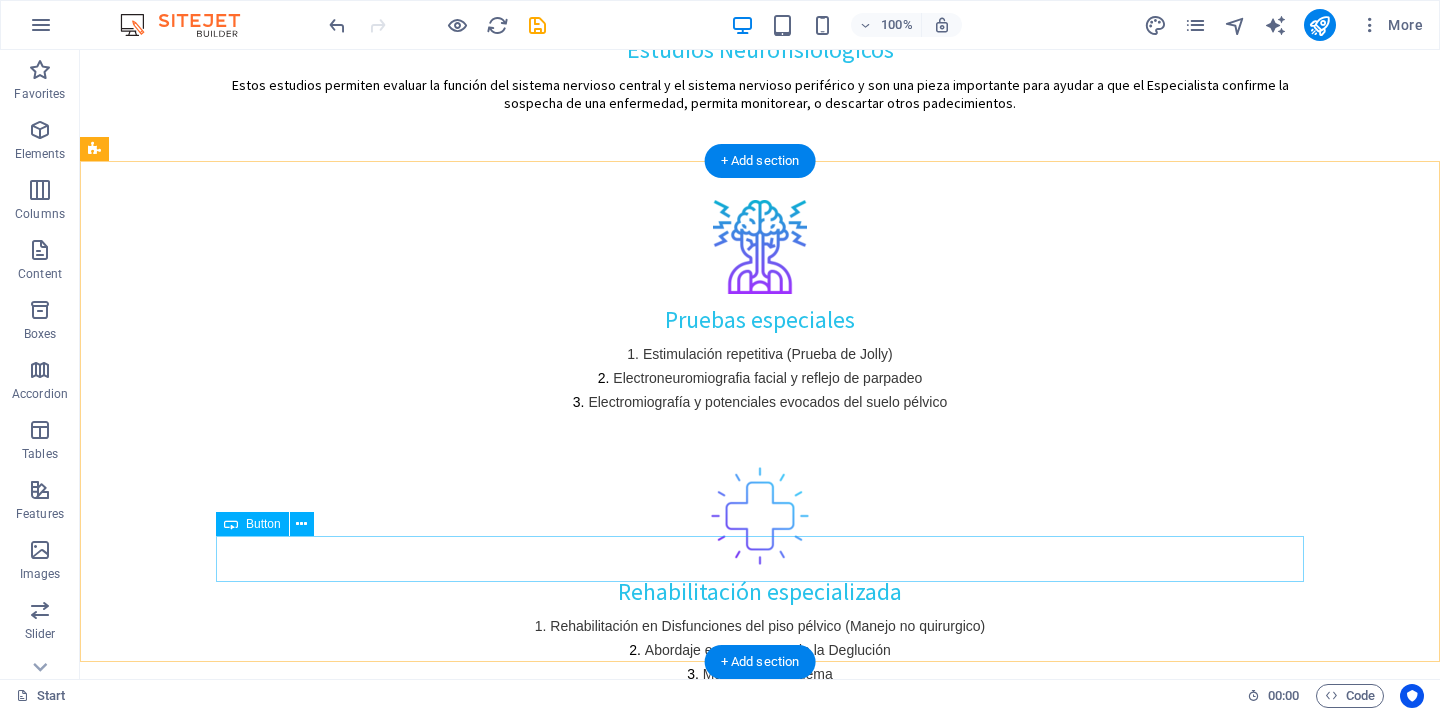 click on "Make an appointment" at bounding box center [760, 2596] 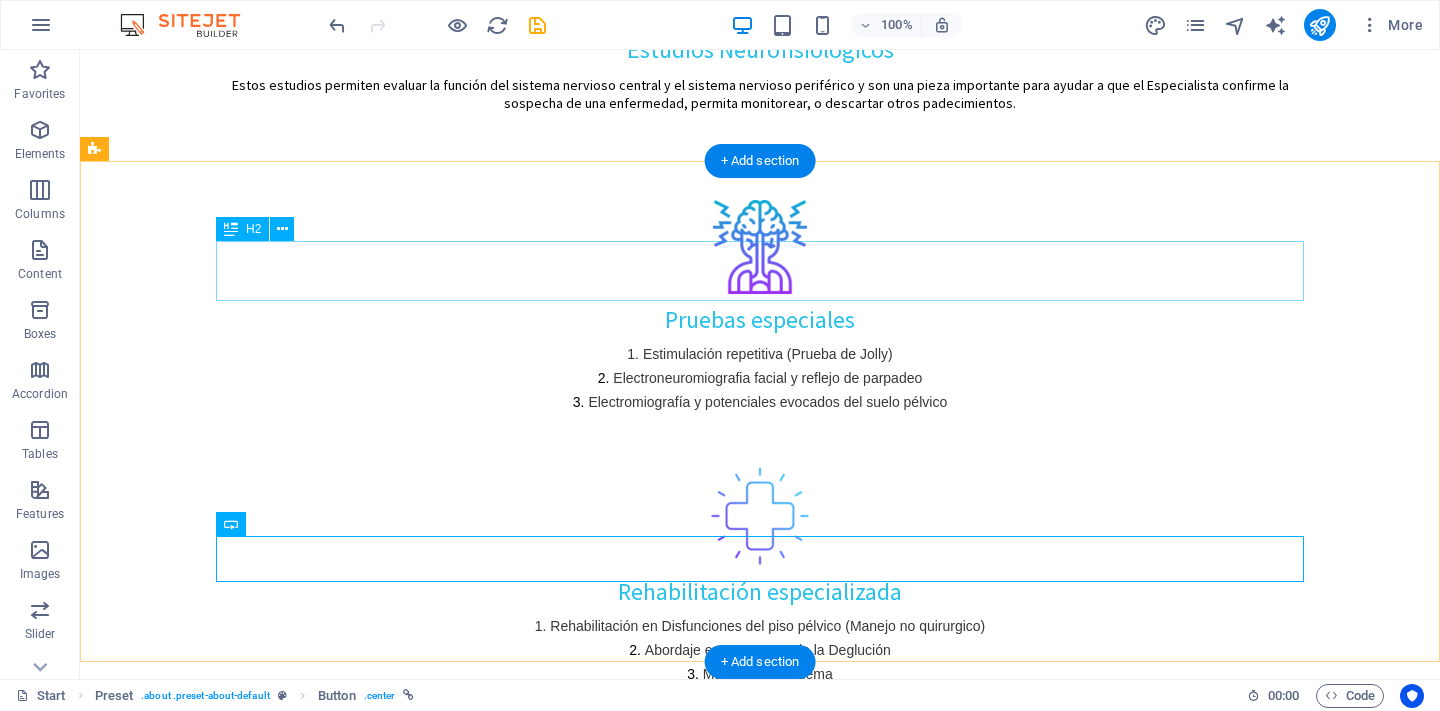 click on "Áreas de atención:" at bounding box center [760, 2308] 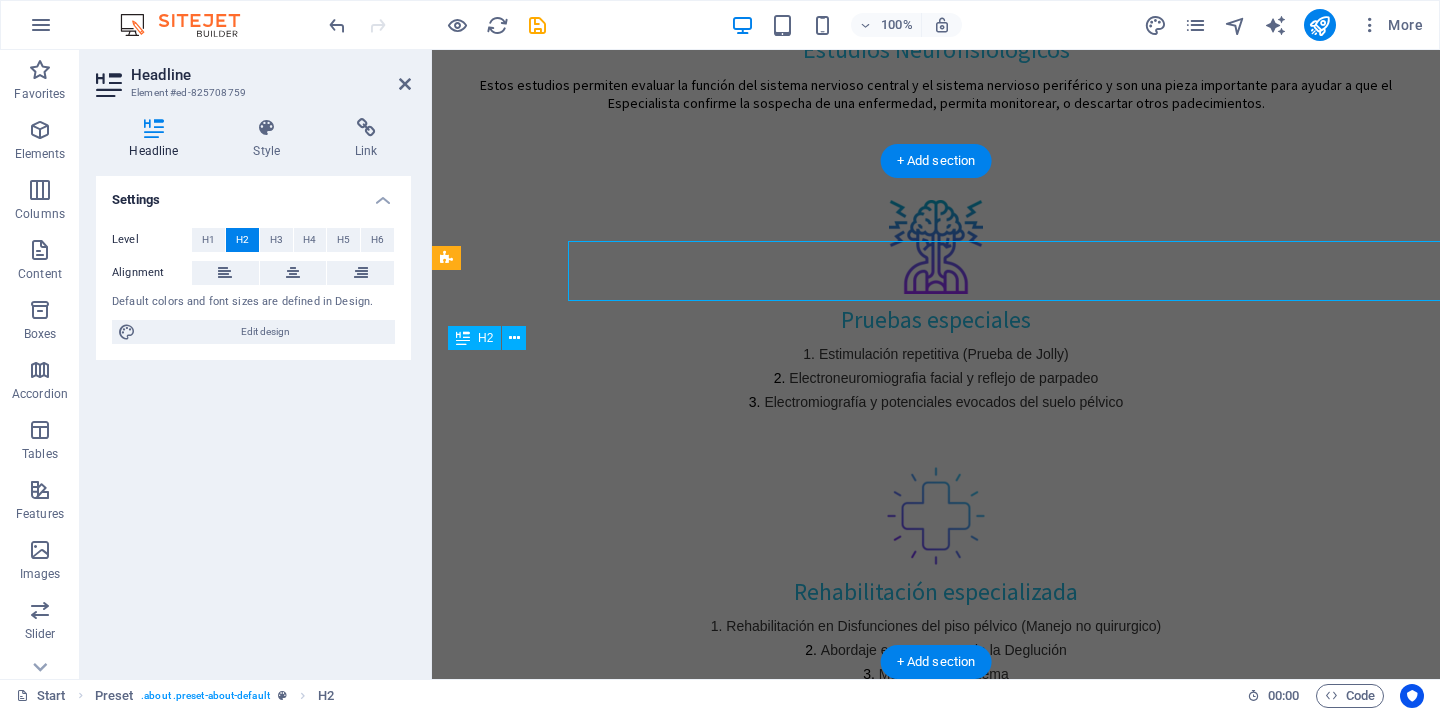click on "Electromiografía Velocidades de conducción nerviosa Potenciales evocados somatosensoriales Potenciales evocados auditivos del tallo cerebral Potenciales evocados visuales   Make an appointment" at bounding box center [936, 2418] 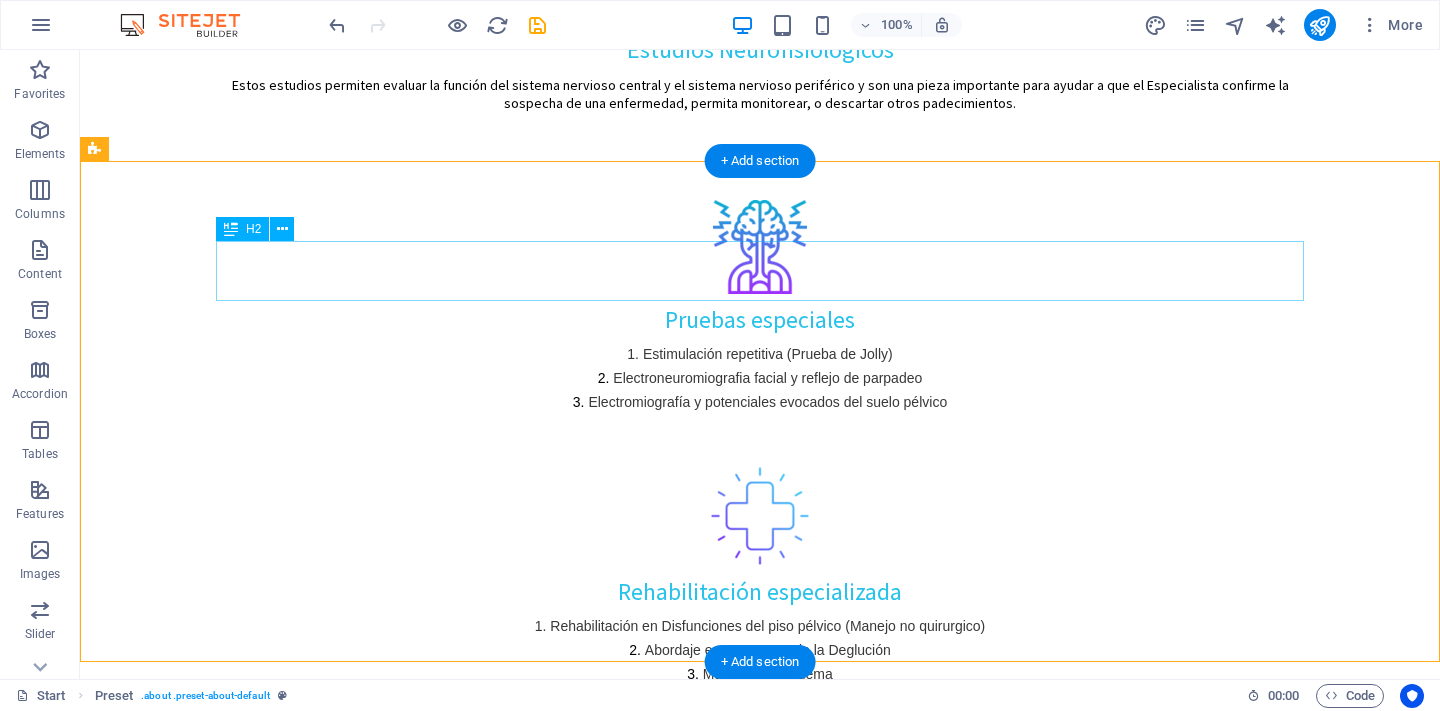 click on "Áreas de atención:" at bounding box center [760, 2308] 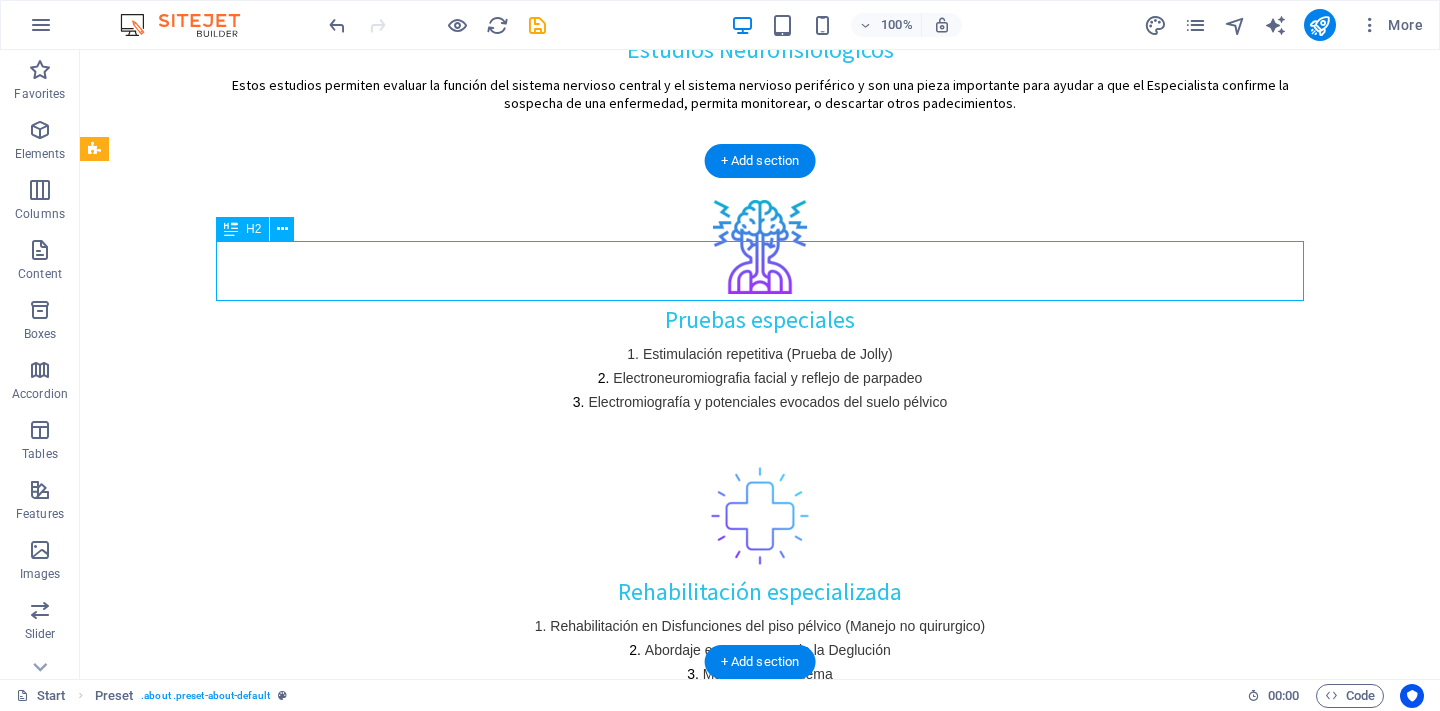 click on "Áreas de atención:" at bounding box center (760, 2308) 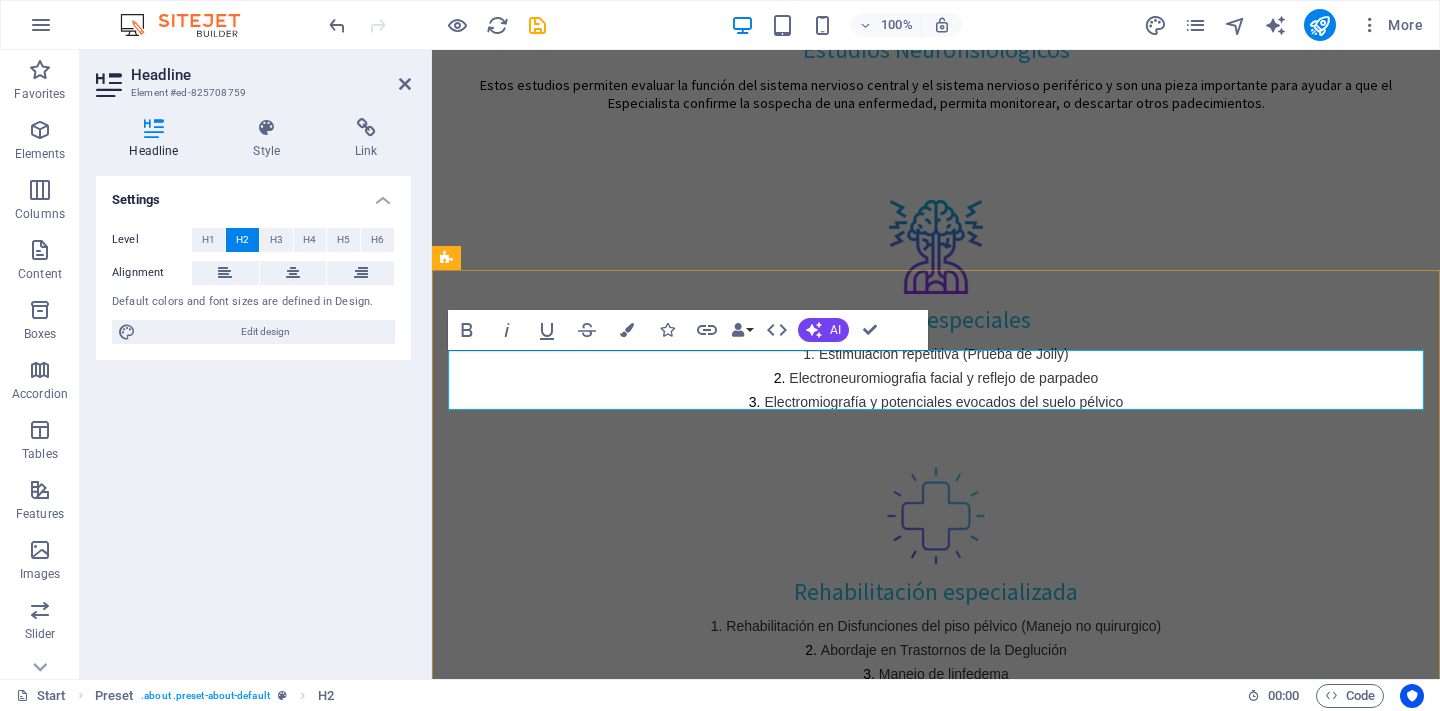 click on "Áreas de atención:" at bounding box center (936, 2308) 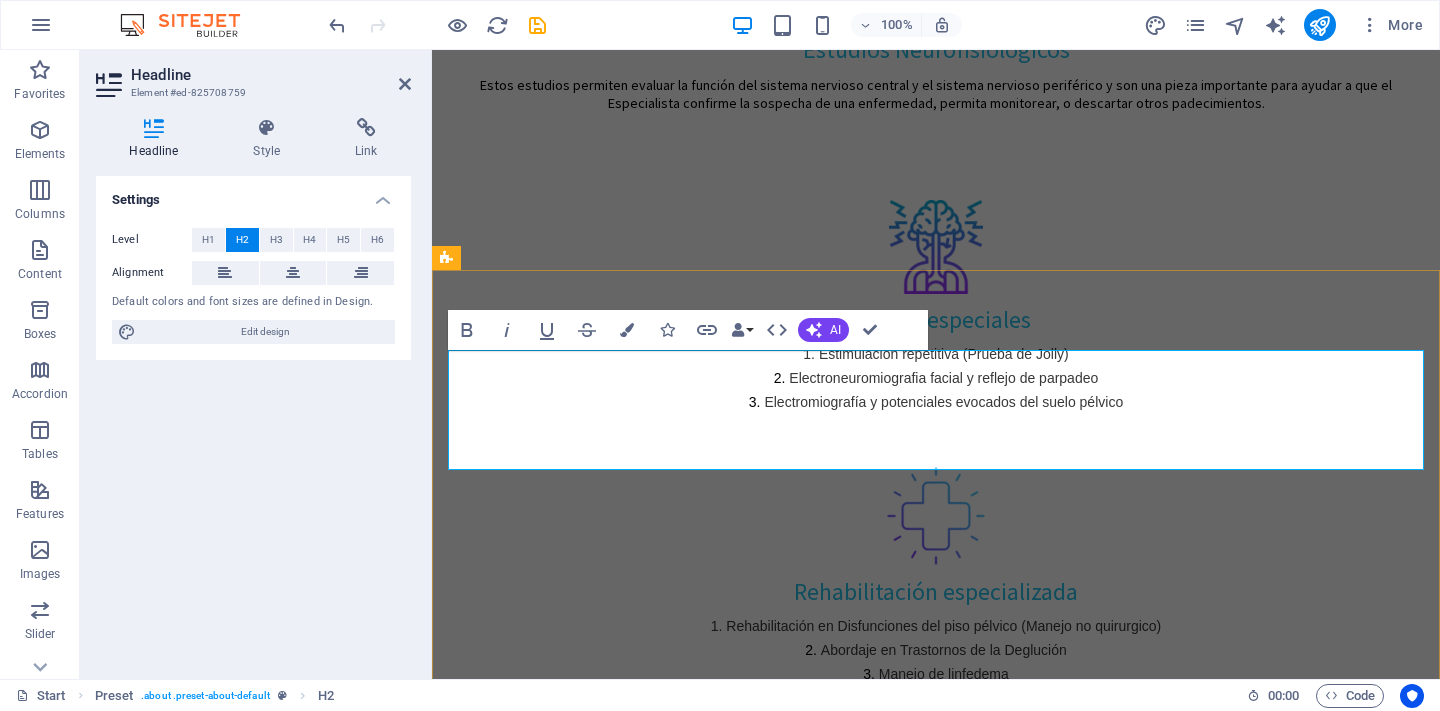 drag, startPoint x: 1189, startPoint y: 464, endPoint x: 807, endPoint y: 441, distance: 382.69177 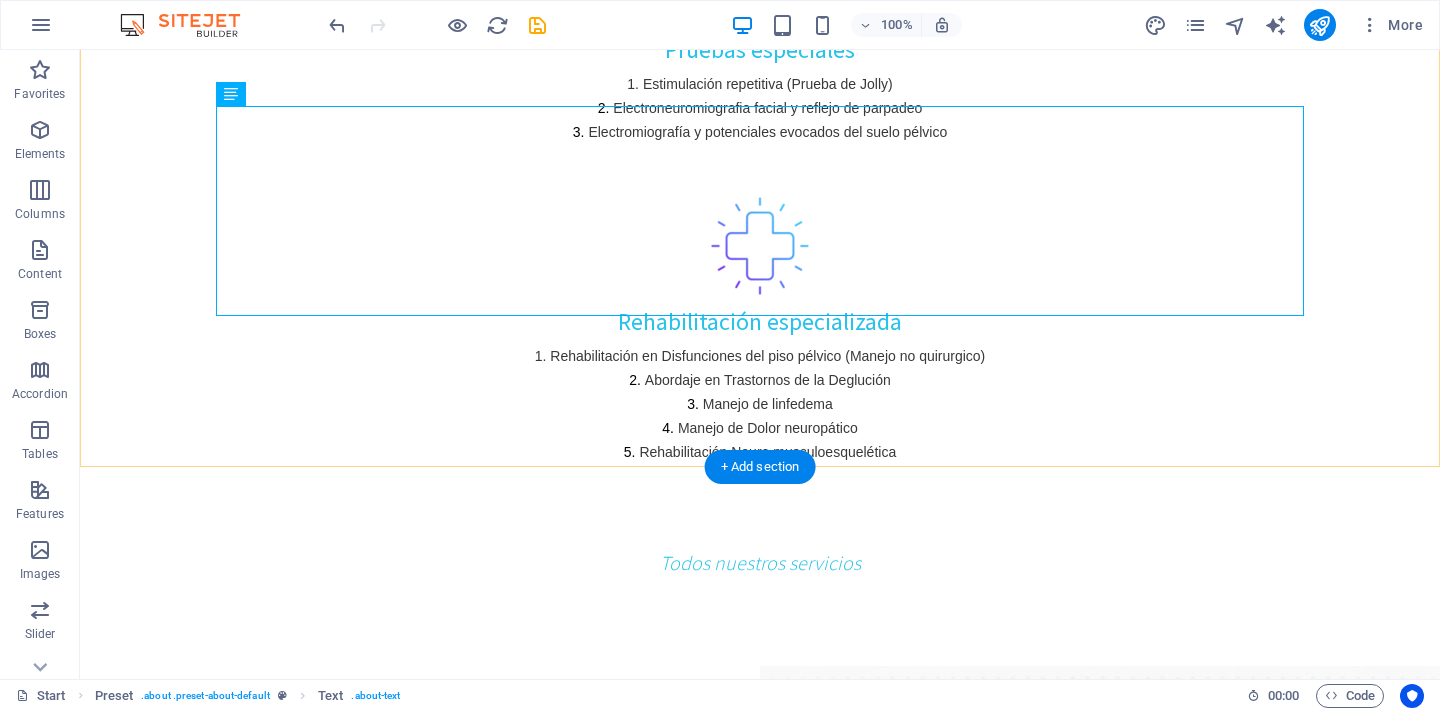 scroll, scrollTop: 2246, scrollLeft: 0, axis: vertical 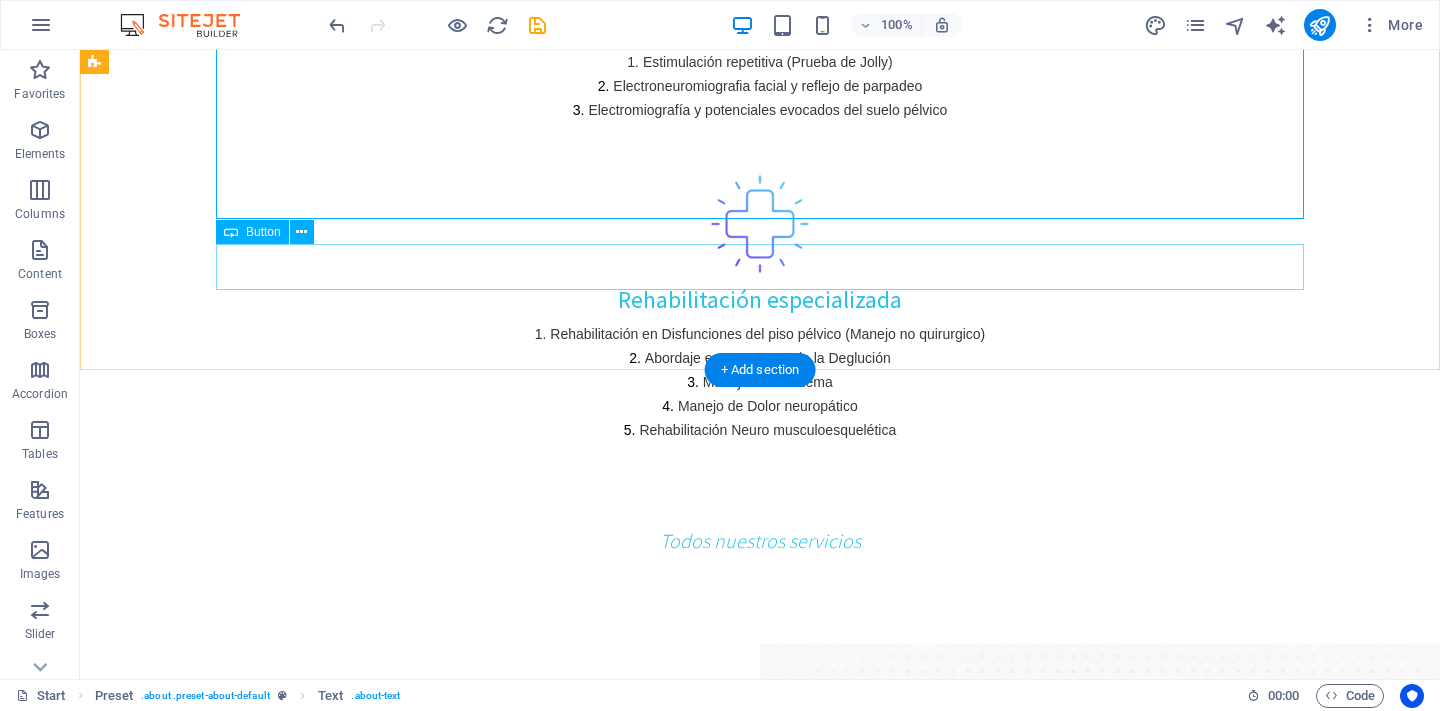 click on "Make an appointment" at bounding box center [760, 2304] 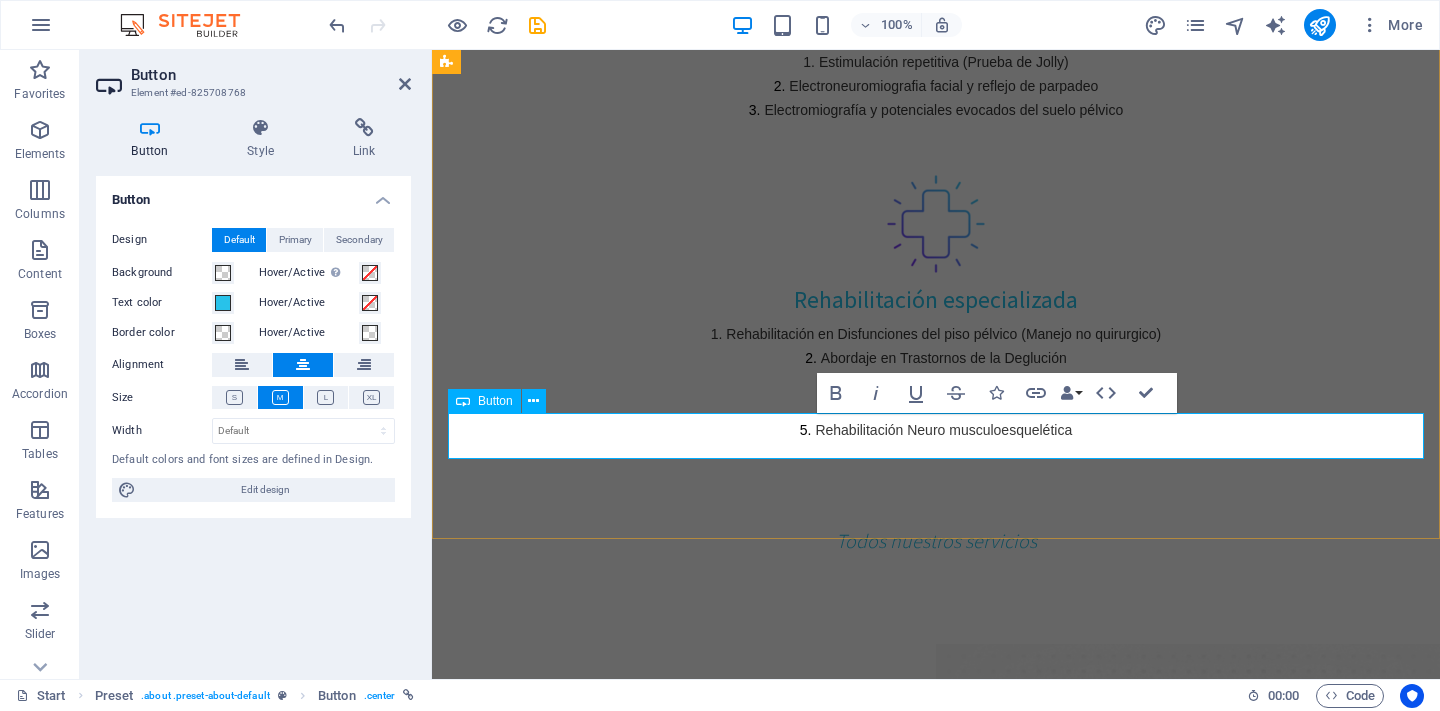 type 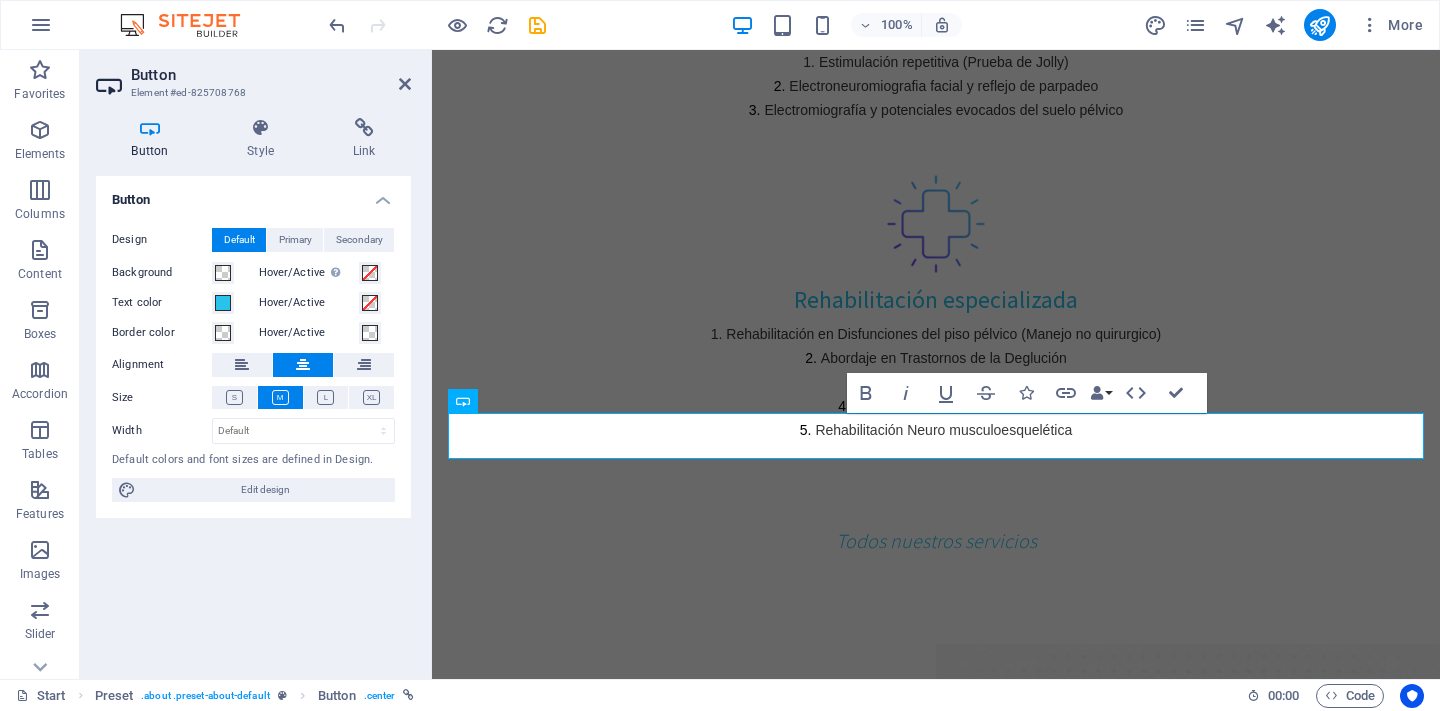 click at bounding box center (936, 2885) 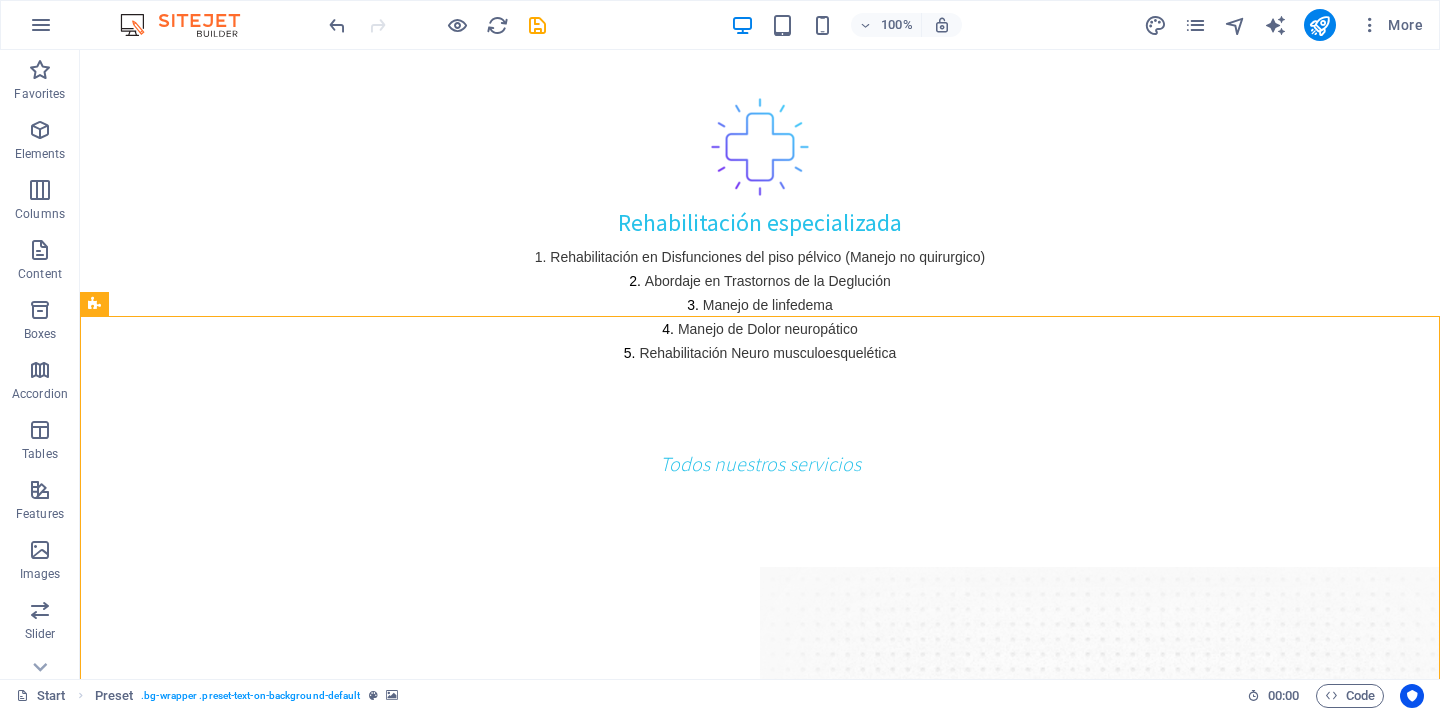 scroll, scrollTop: 2335, scrollLeft: 0, axis: vertical 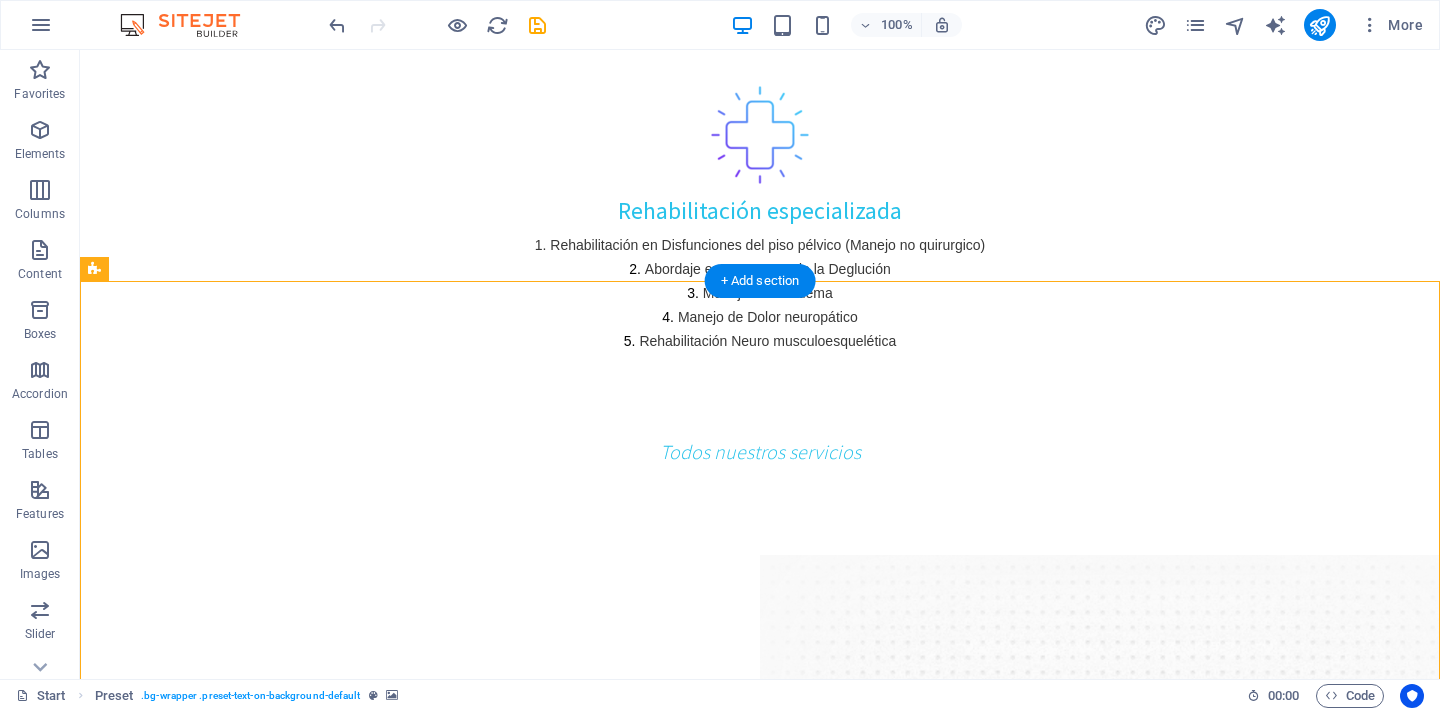 click at bounding box center (760, 2721) 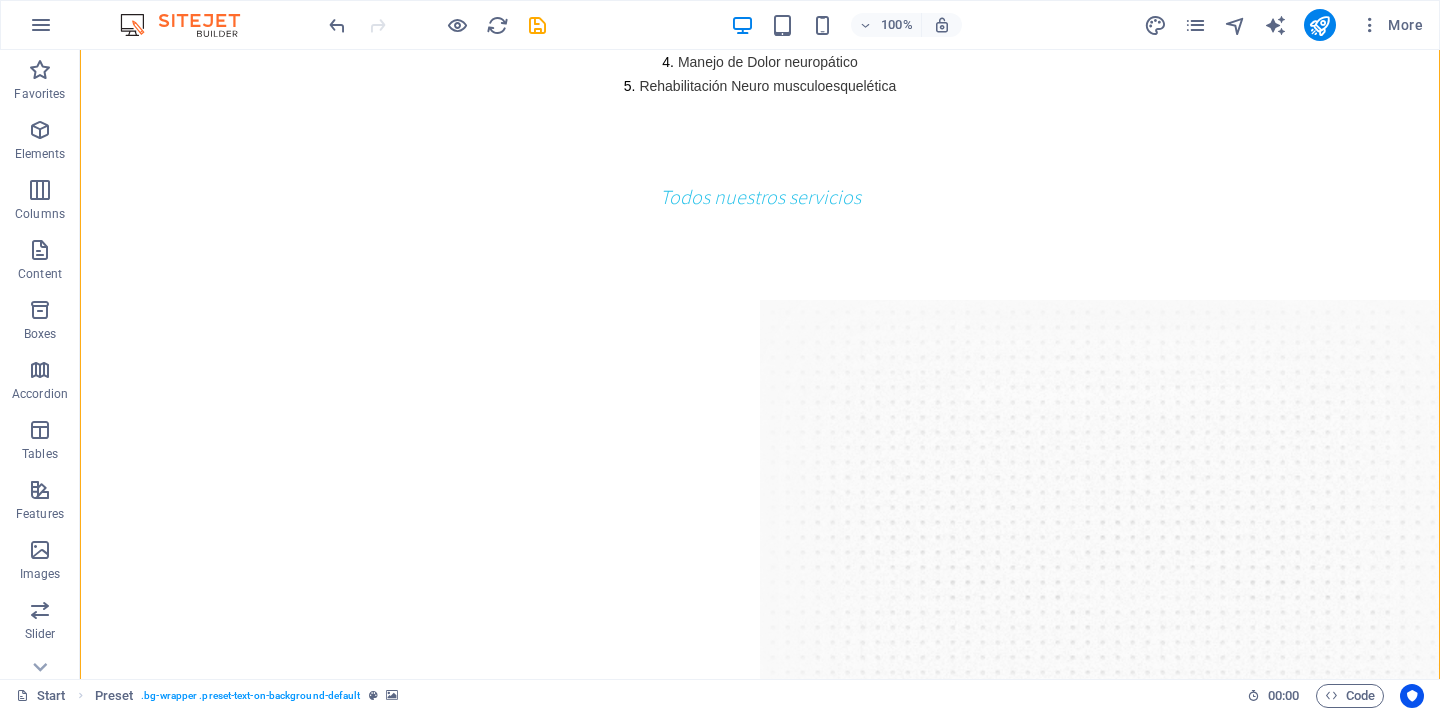 scroll, scrollTop: 2632, scrollLeft: 0, axis: vertical 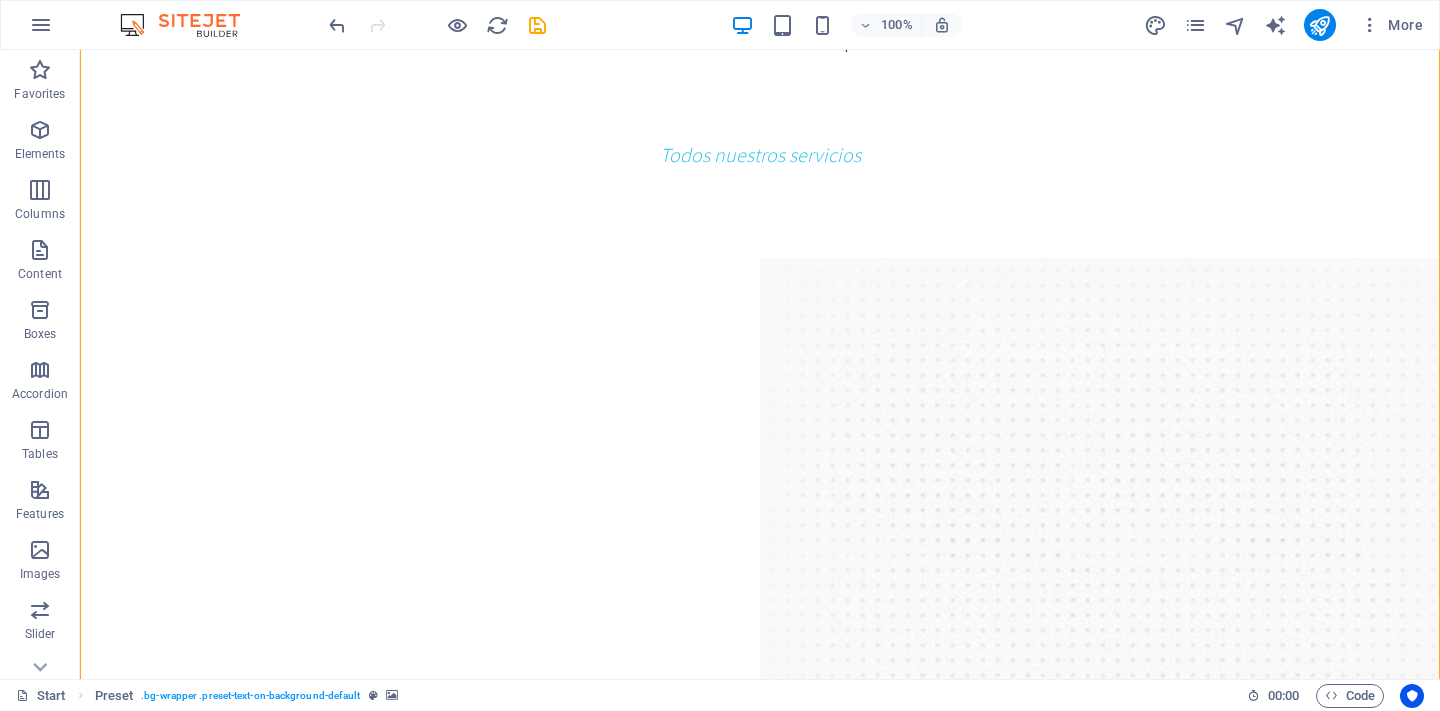 click at bounding box center (760, 2573) 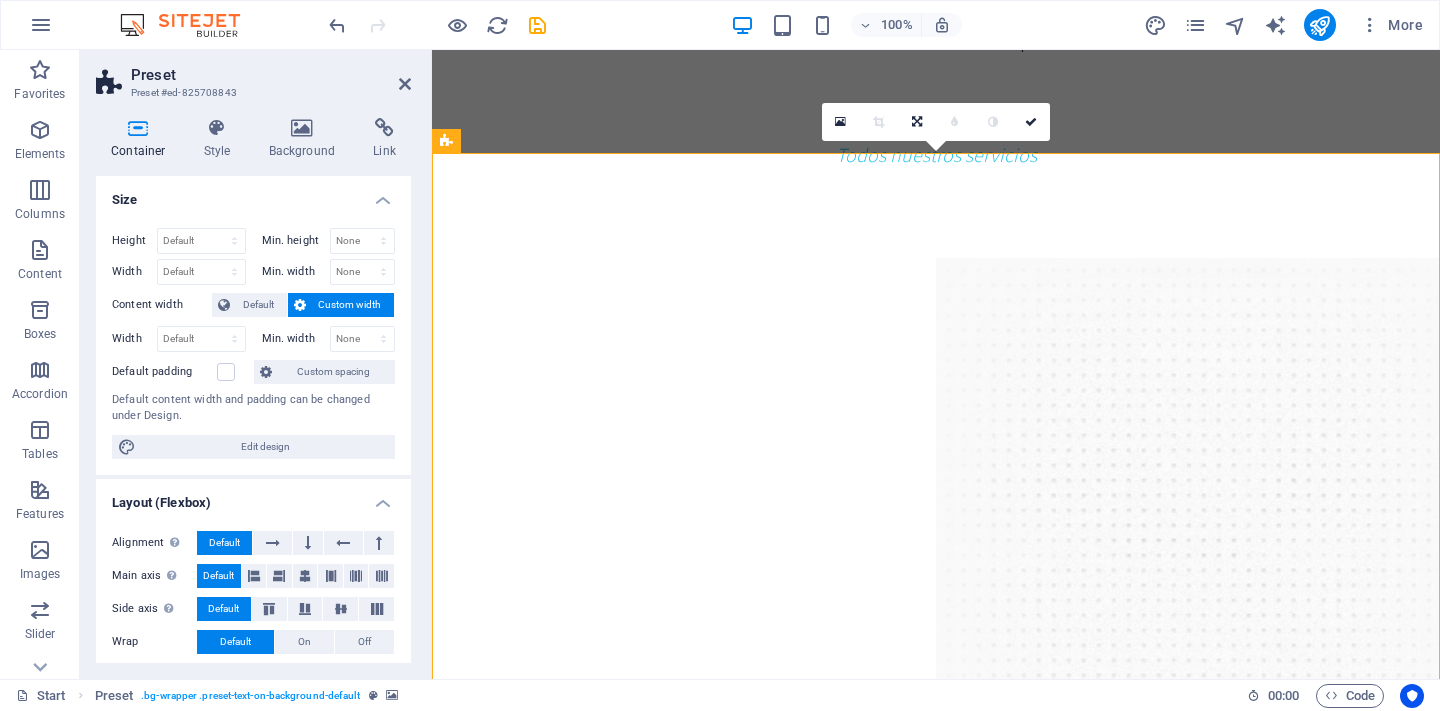 click on "Container Style Background Link Size Height Default px rem % vh vw Min. height None px rem % vh vw Width Default px rem % em vh vw Min. width None px rem % vh vw Content width Default Custom width Width Default px rem % em vh vw Min. width None px rem % vh vw Default padding Custom spacing Default content width and padding can be changed under Design. Edit design Layout (Flexbox) Alignment Determines the flex direction. Default Main axis Determine how elements should behave along the main axis inside this container (justify content). Default Side axis Control the vertical direction of the element inside of the container (align items). Default Wrap Default On Off Fill Controls the distances and direction of elements on the y-axis across several lines (align content). Default Accessibility ARIA helps assistive technologies (like screen readers) to understand the role, state, and behavior of web elements Role The ARIA role defines the purpose of an element.  None Alert Article Banner Comment Fan" at bounding box center (253, 390) 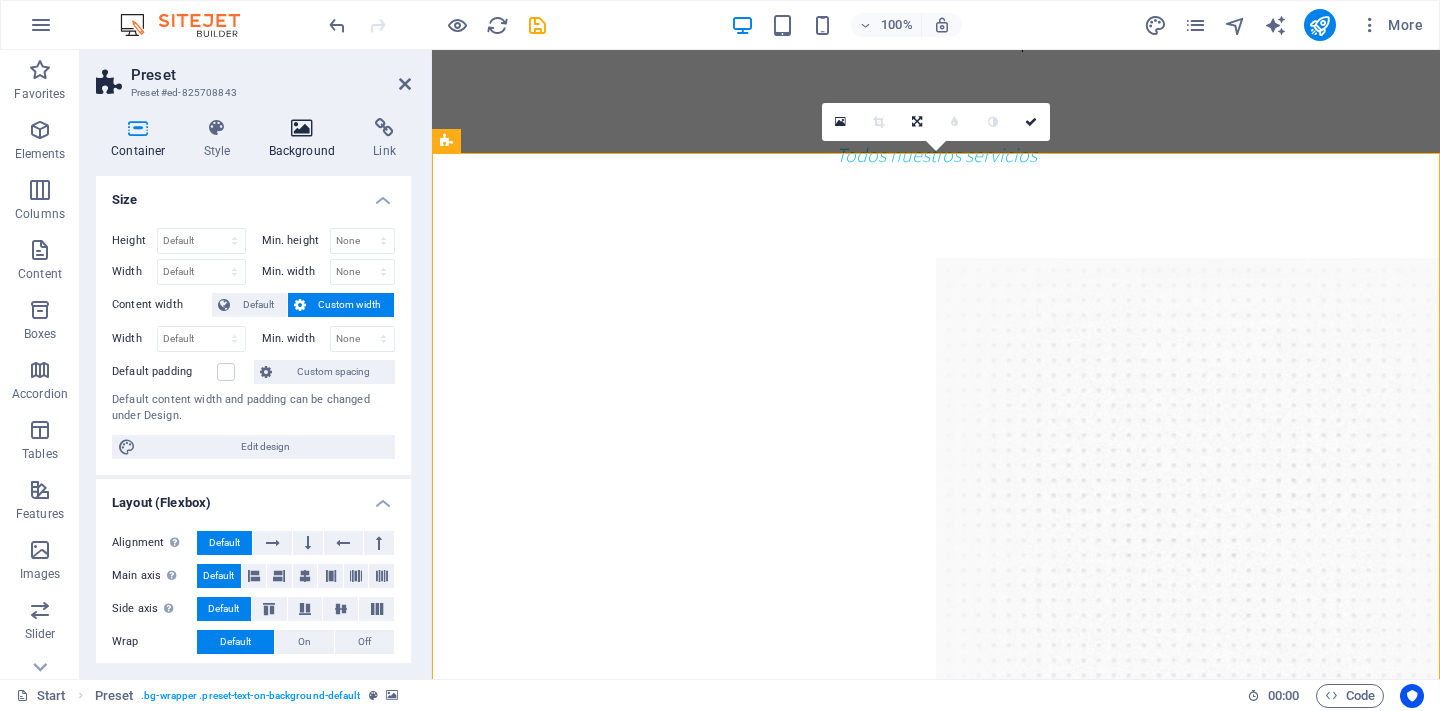 click at bounding box center [302, 128] 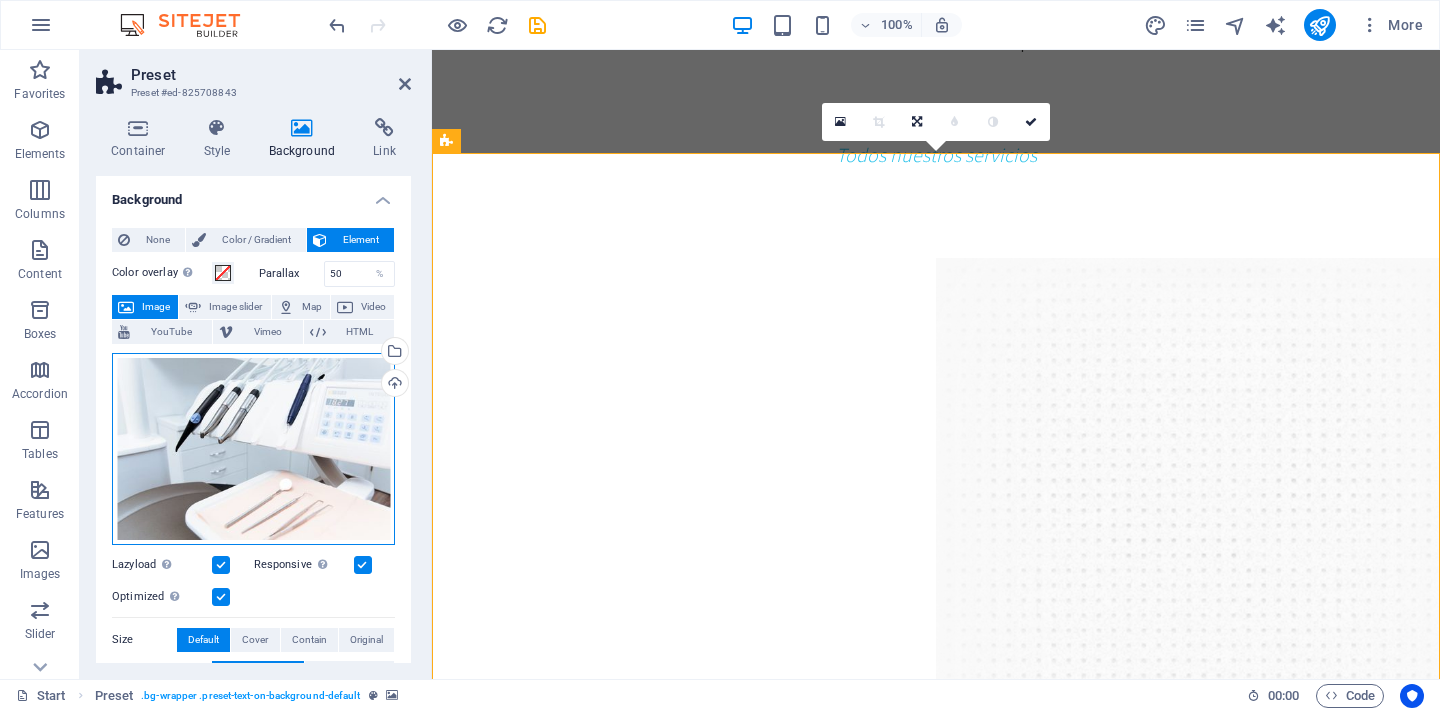 click on "Drag files here, click to choose files or select files from Files or our free stock photos & videos" at bounding box center [253, 449] 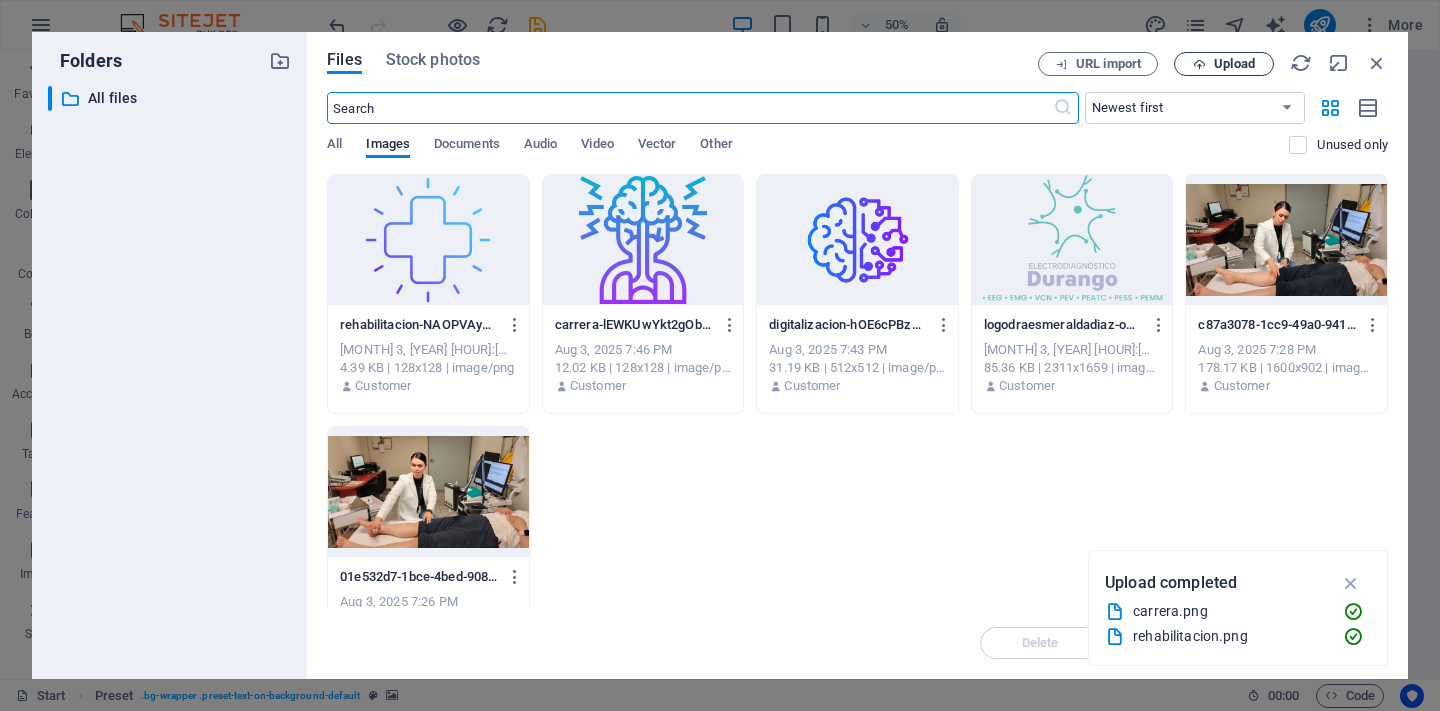 click on "Upload" at bounding box center (1234, 64) 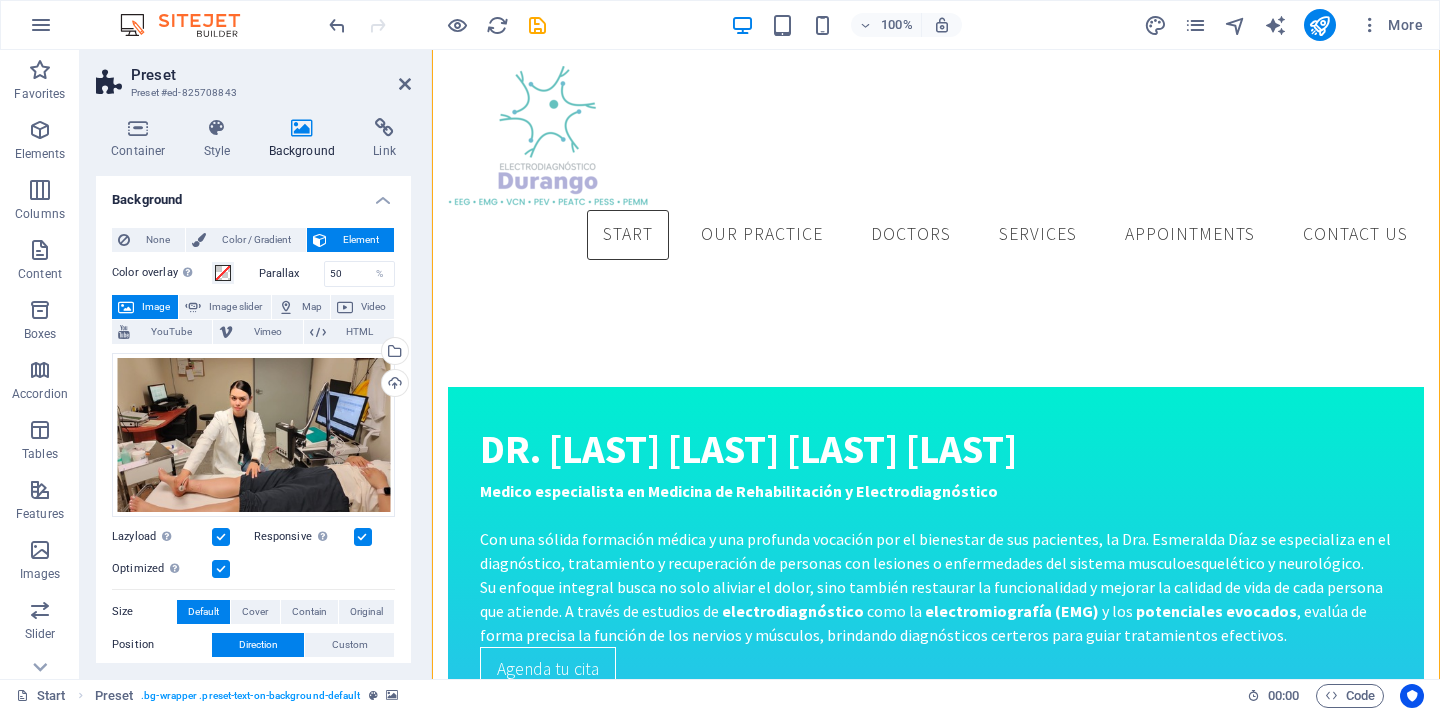 scroll, scrollTop: 3266, scrollLeft: 0, axis: vertical 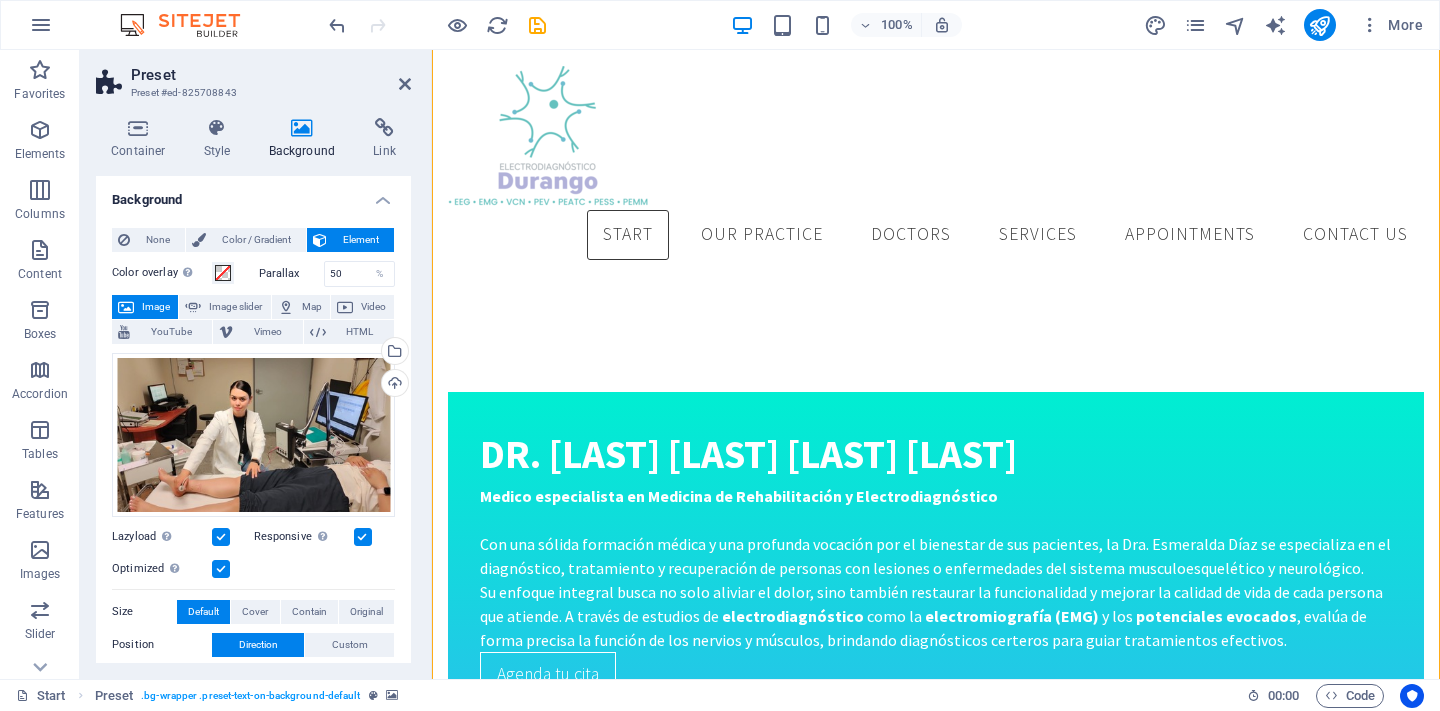 click at bounding box center (221, 537) 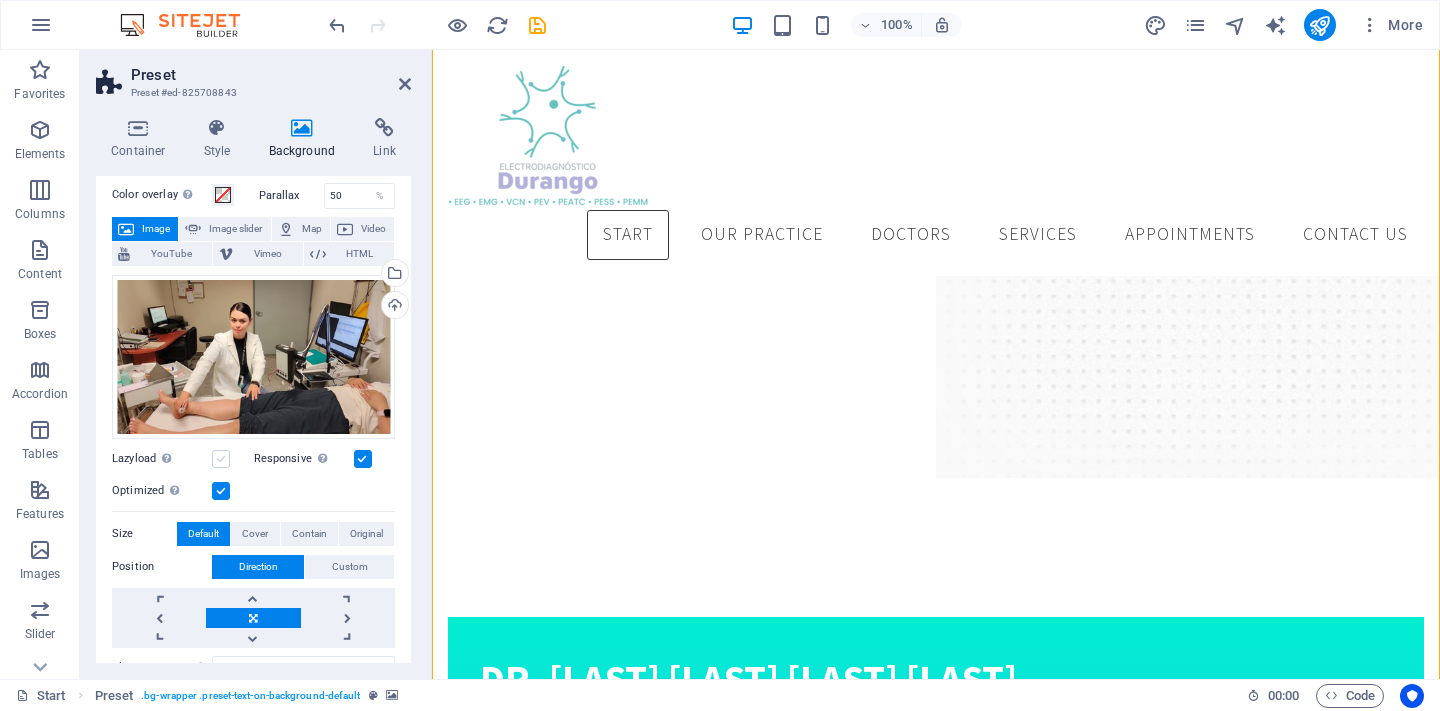 scroll, scrollTop: 80, scrollLeft: 0, axis: vertical 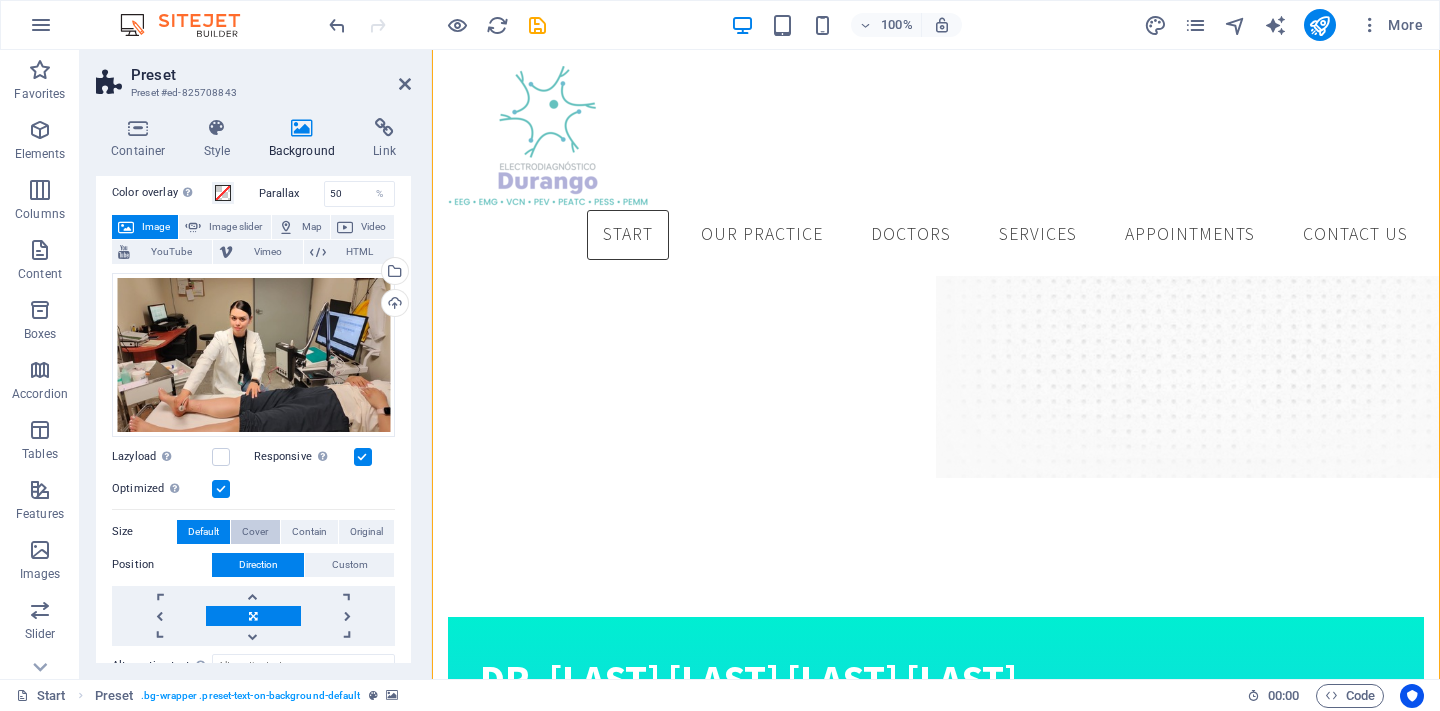 click on "Cover" at bounding box center (255, 532) 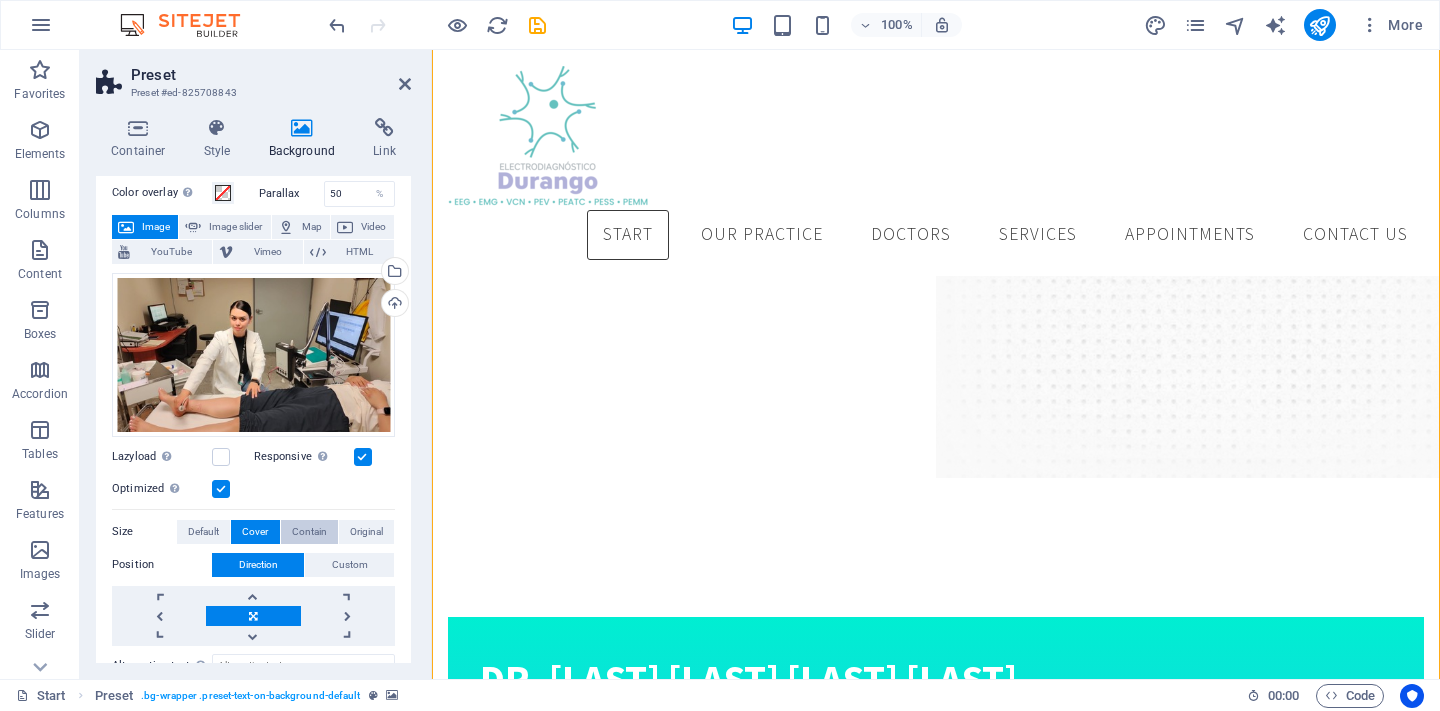 click on "Contain" at bounding box center [309, 532] 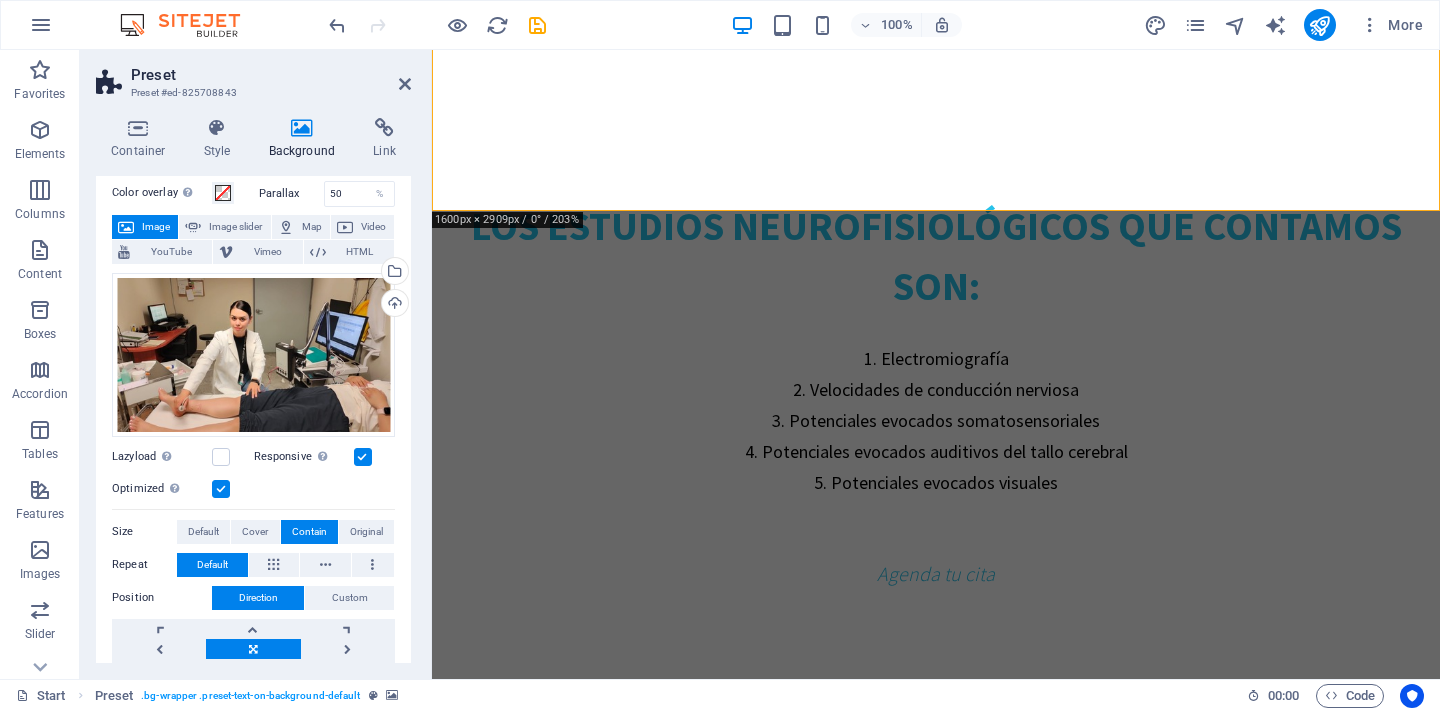 scroll, scrollTop: 4427, scrollLeft: 0, axis: vertical 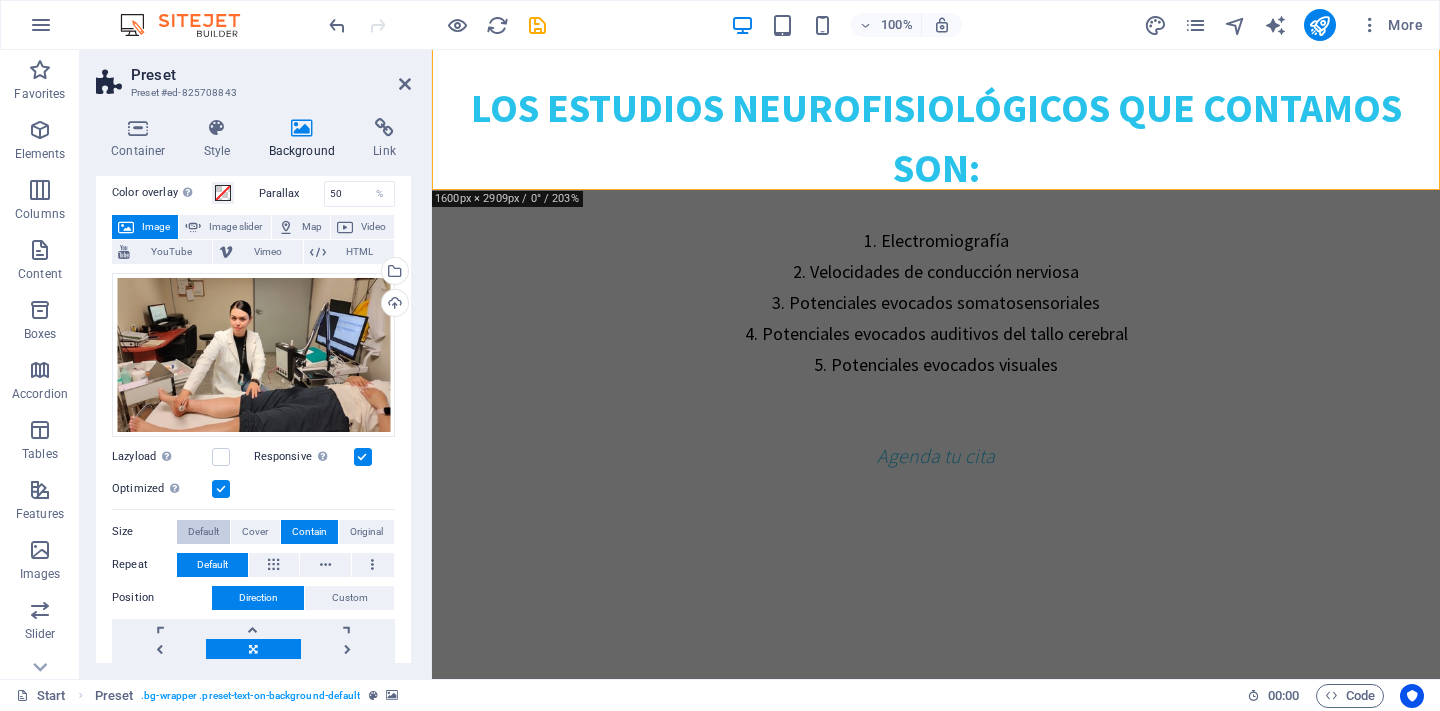 click on "Default" at bounding box center (203, 532) 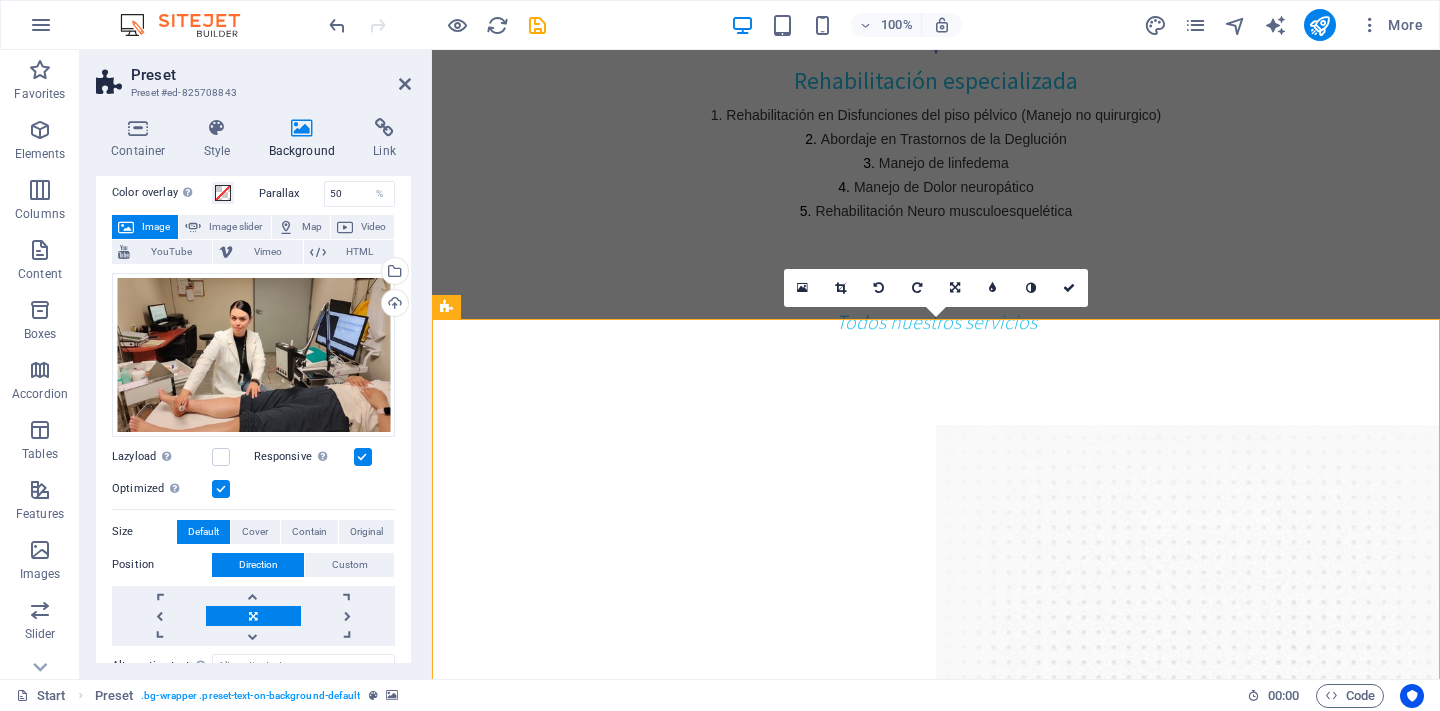 scroll, scrollTop: 2466, scrollLeft: 0, axis: vertical 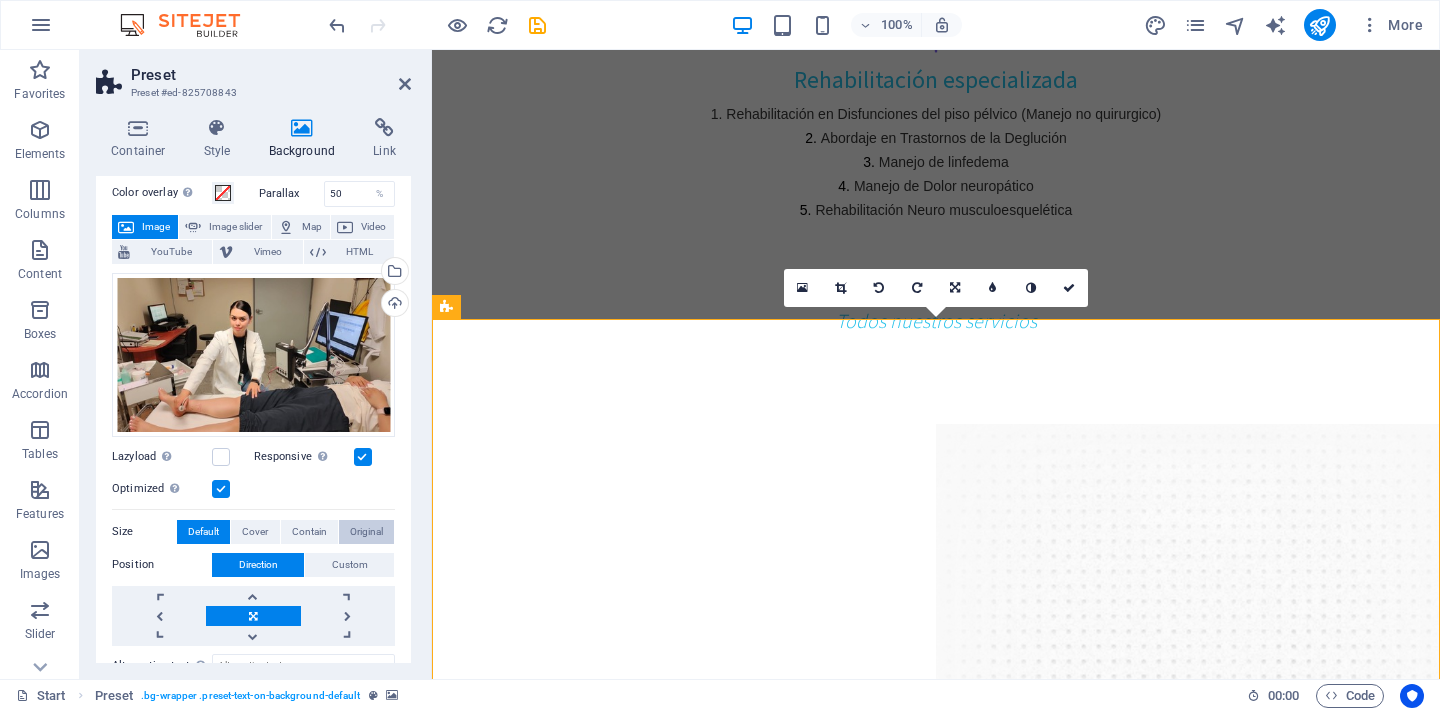click on "Original" at bounding box center (366, 532) 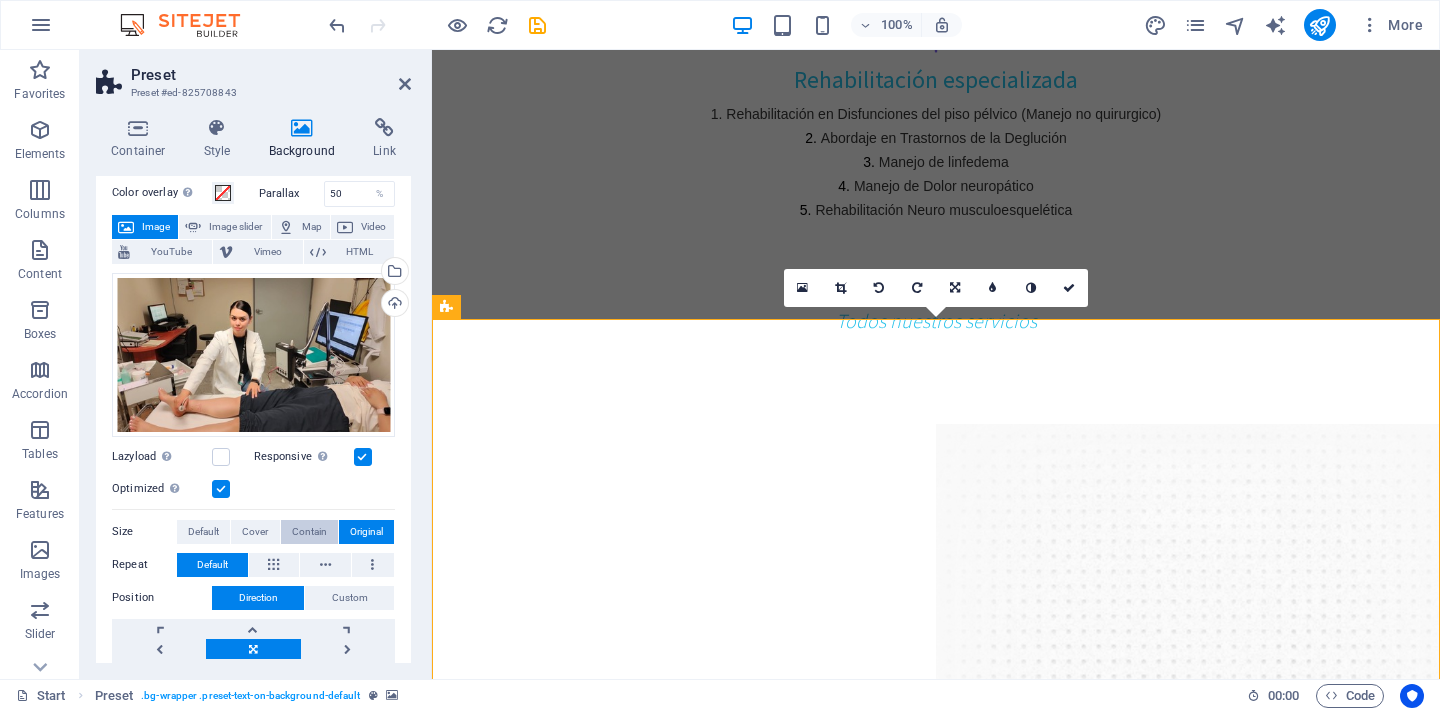 click on "Contain" at bounding box center [309, 532] 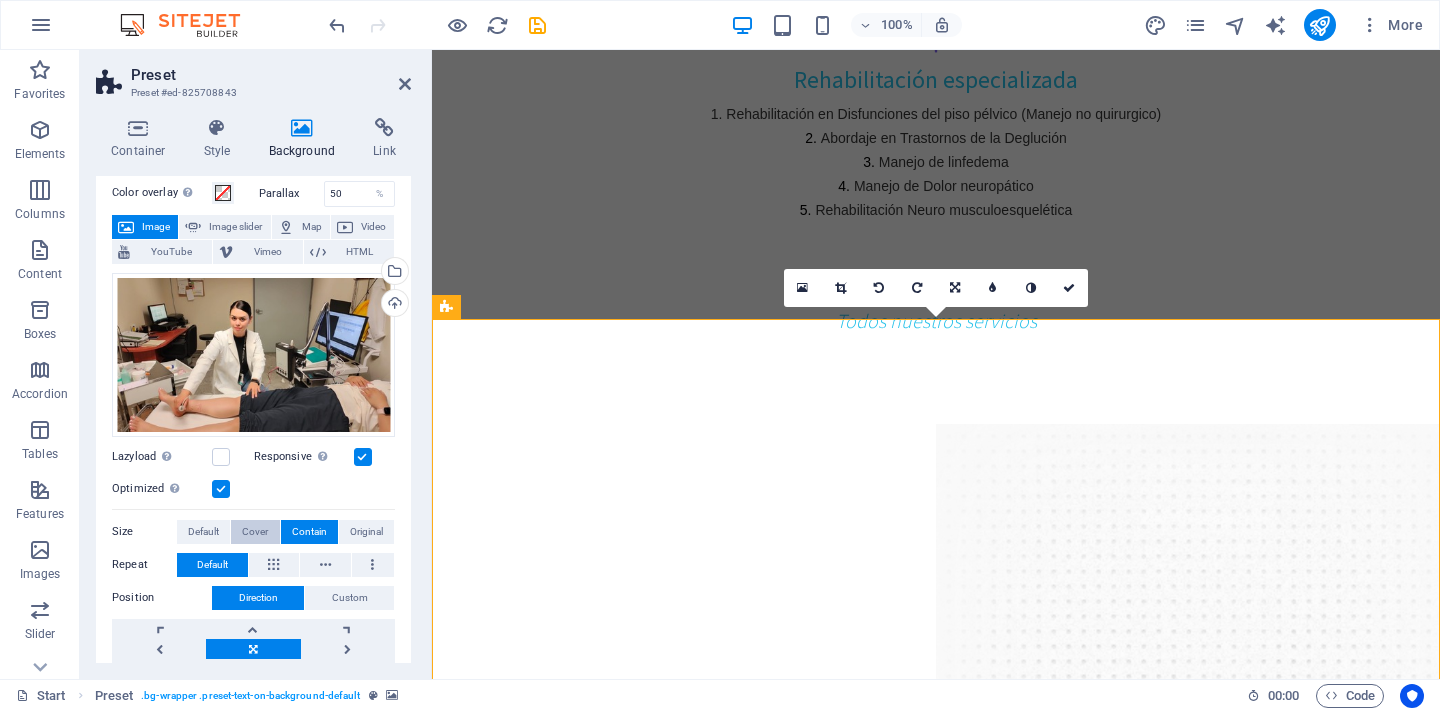 click on "Cover" at bounding box center [255, 532] 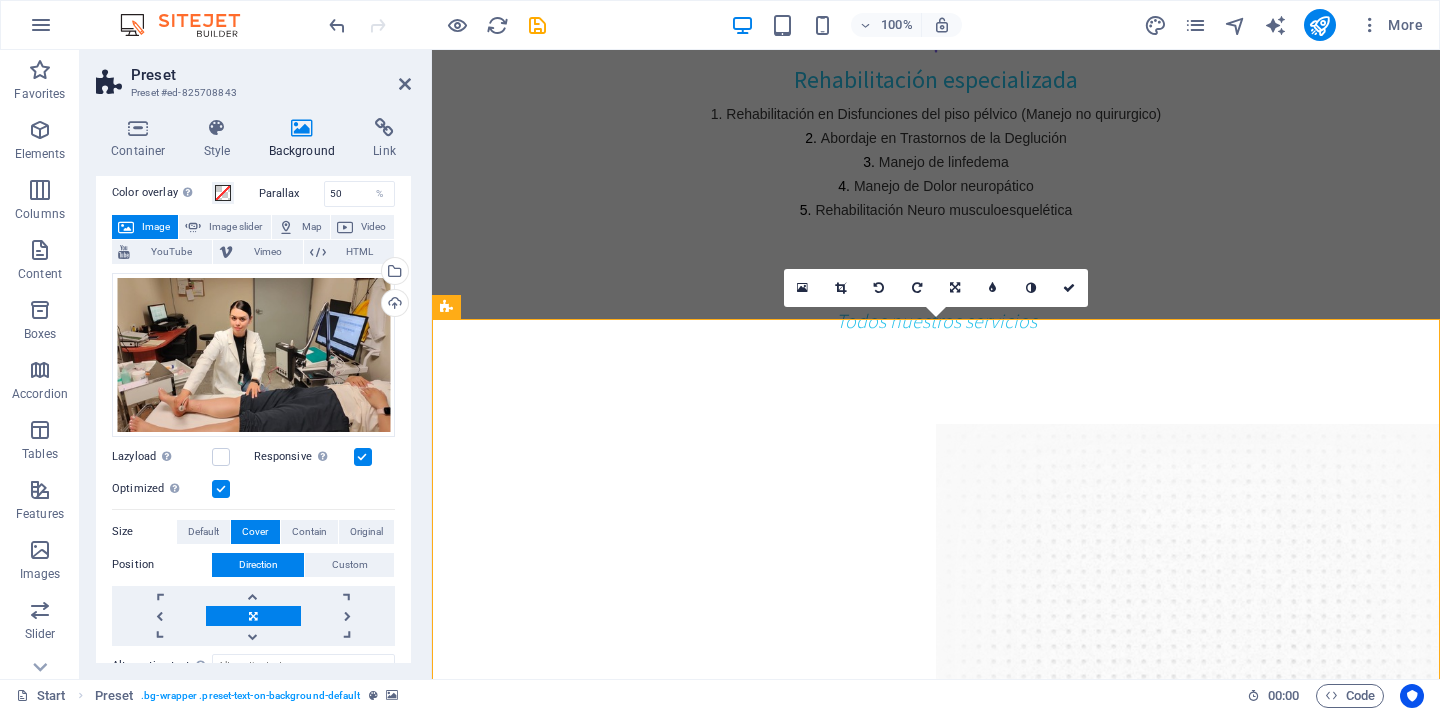 scroll, scrollTop: 2476, scrollLeft: 0, axis: vertical 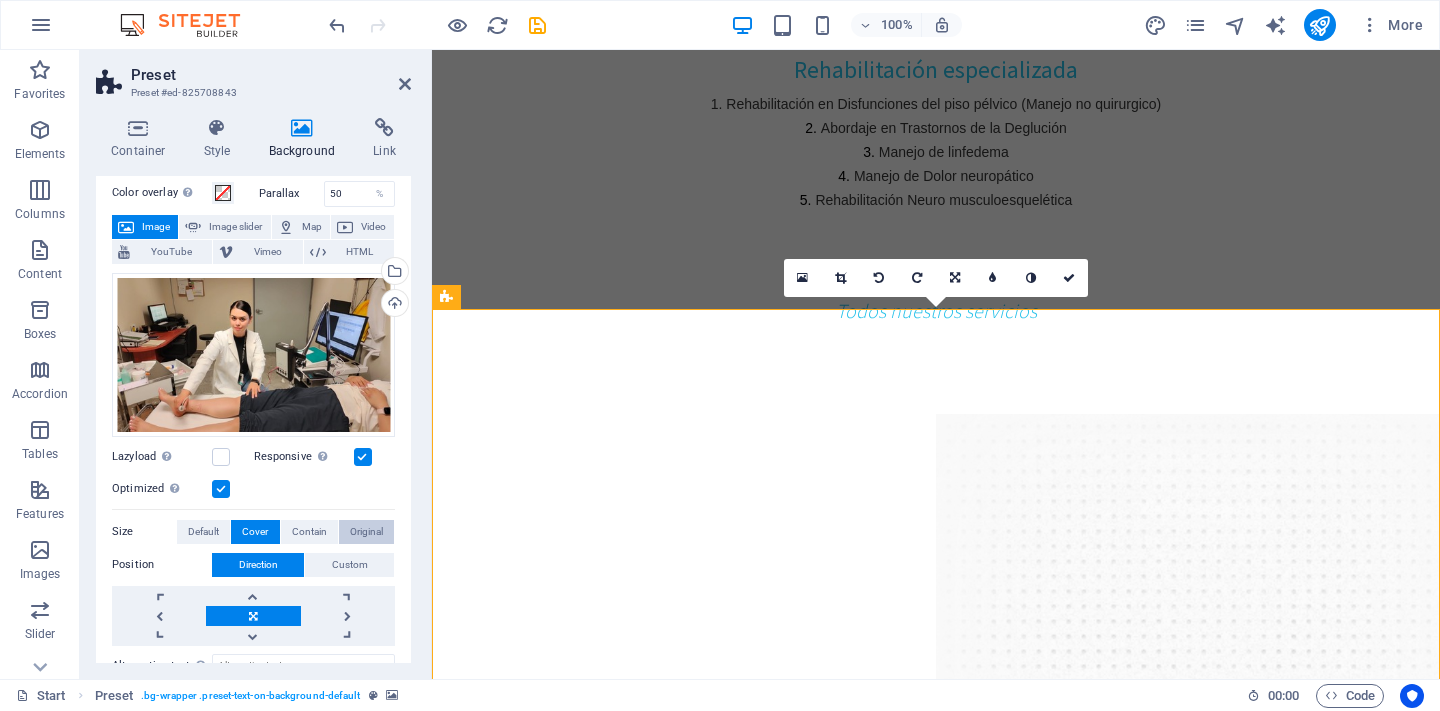 click on "Original" at bounding box center [366, 532] 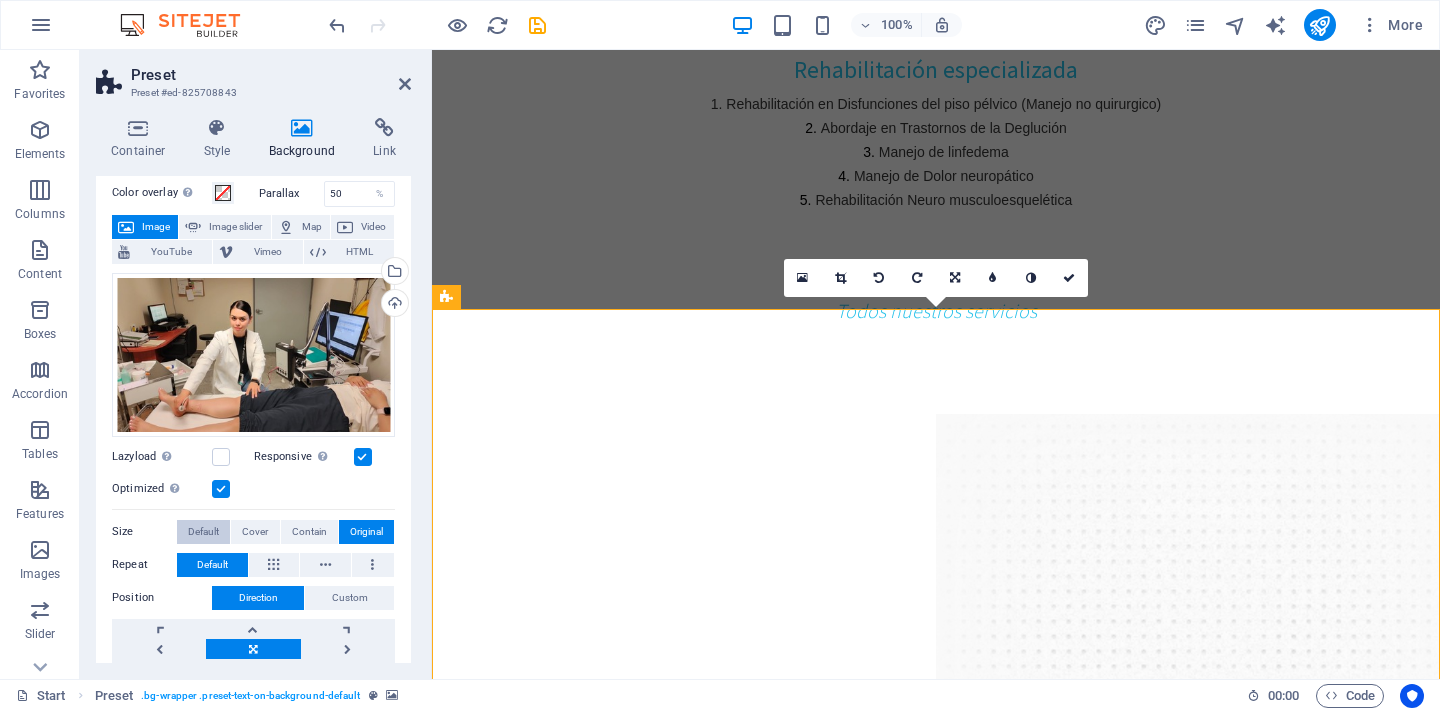 click on "Default" at bounding box center (203, 532) 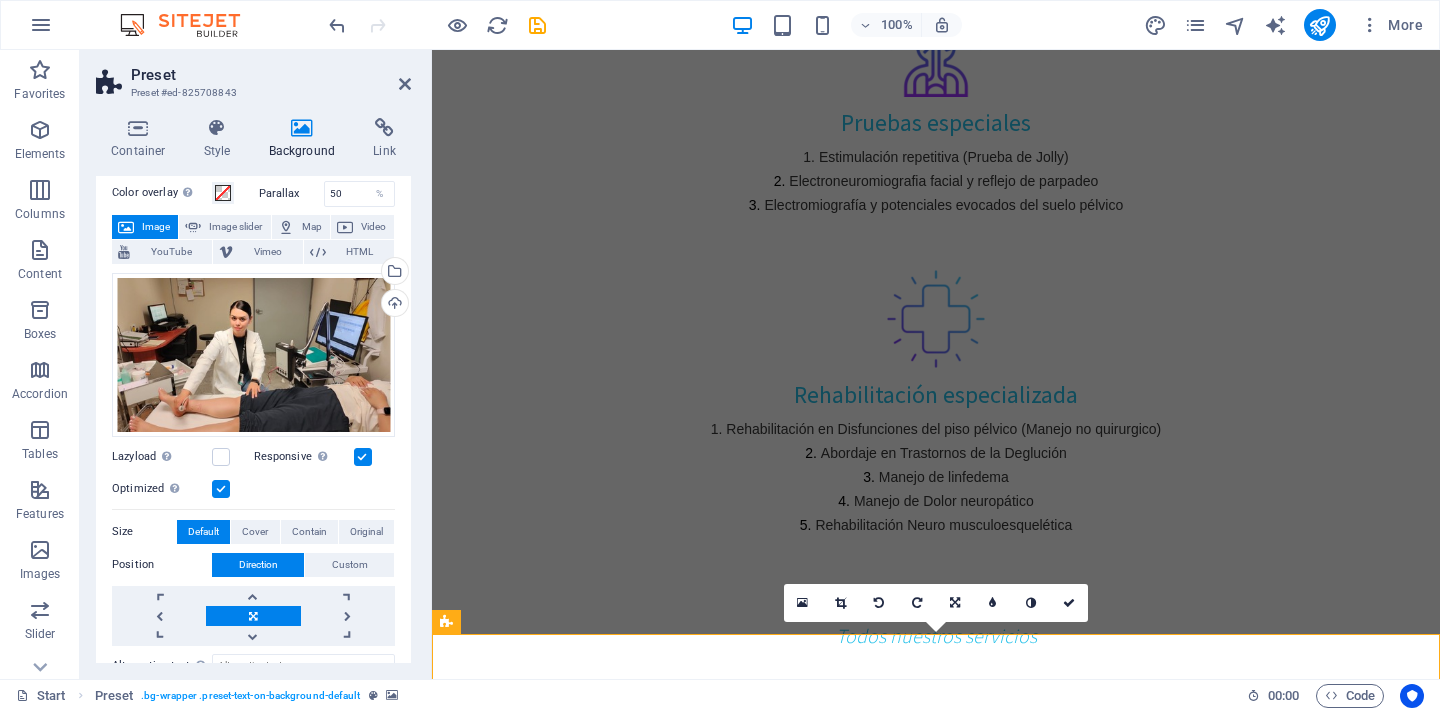scroll, scrollTop: 2321, scrollLeft: 0, axis: vertical 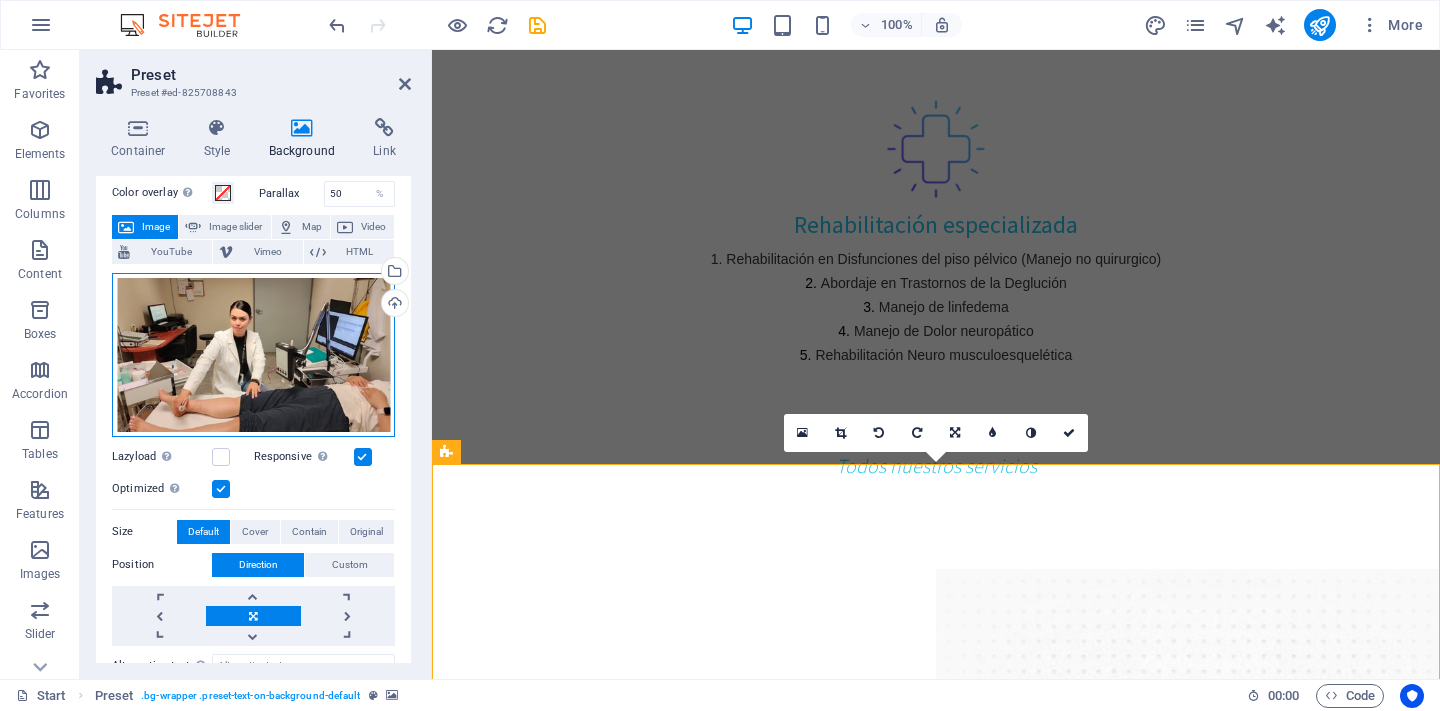 click on "Drag files here, click to choose files or select files from Files or our free stock photos & videos" at bounding box center (253, 355) 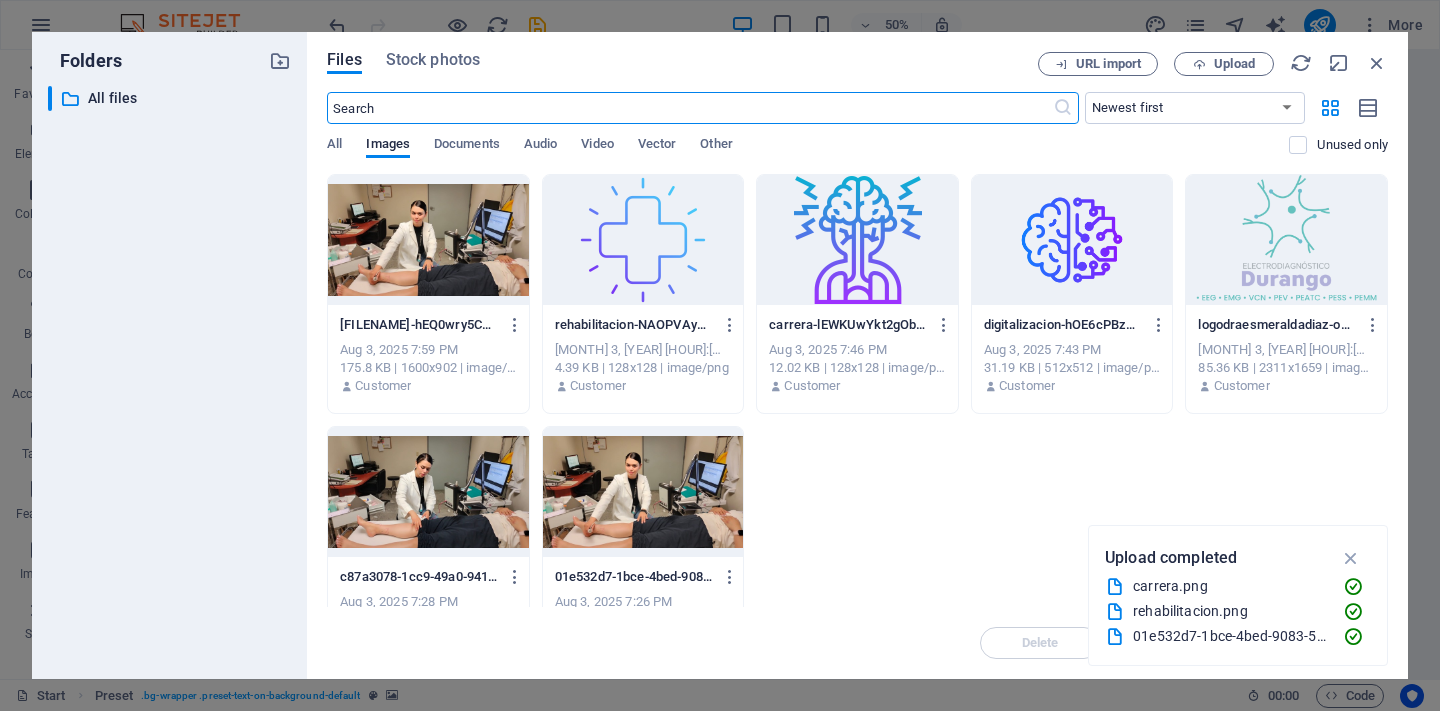 click at bounding box center (428, 492) 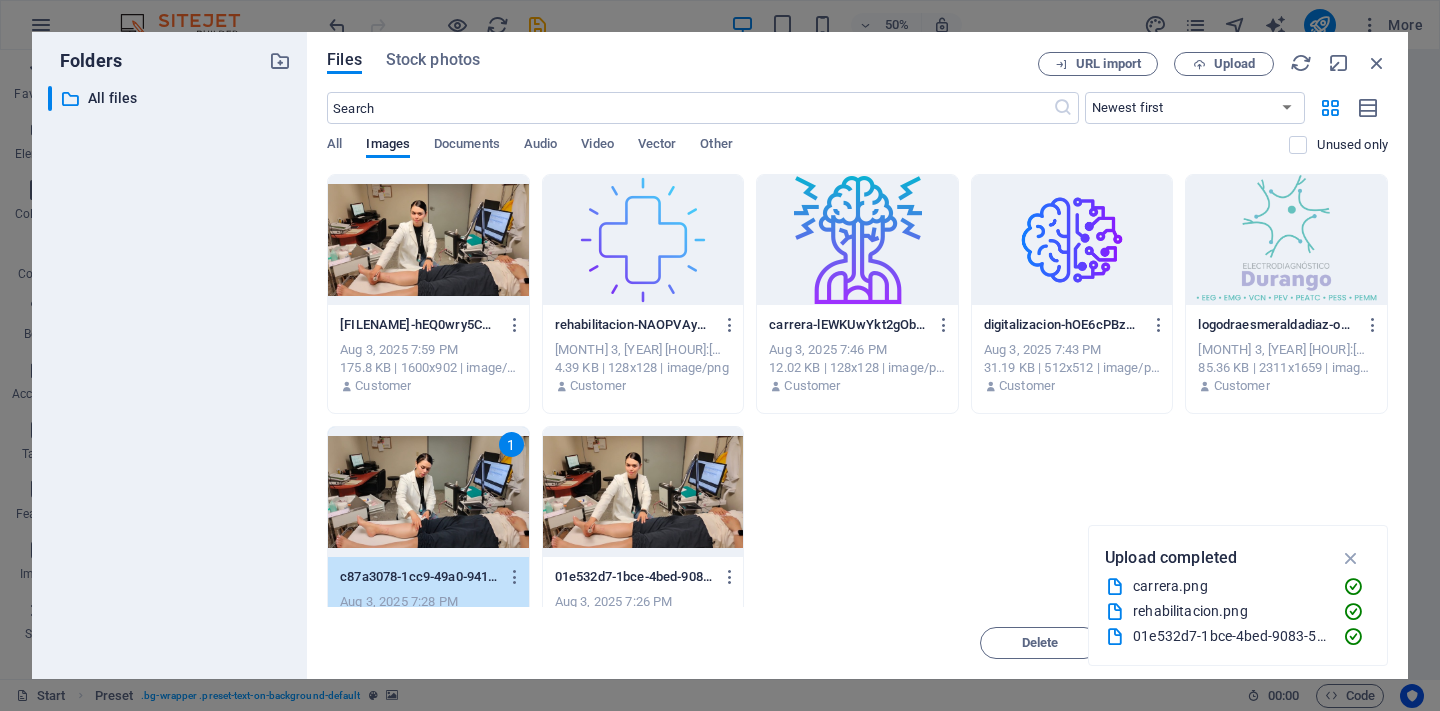 click on "Upload completed" at bounding box center [1238, 558] 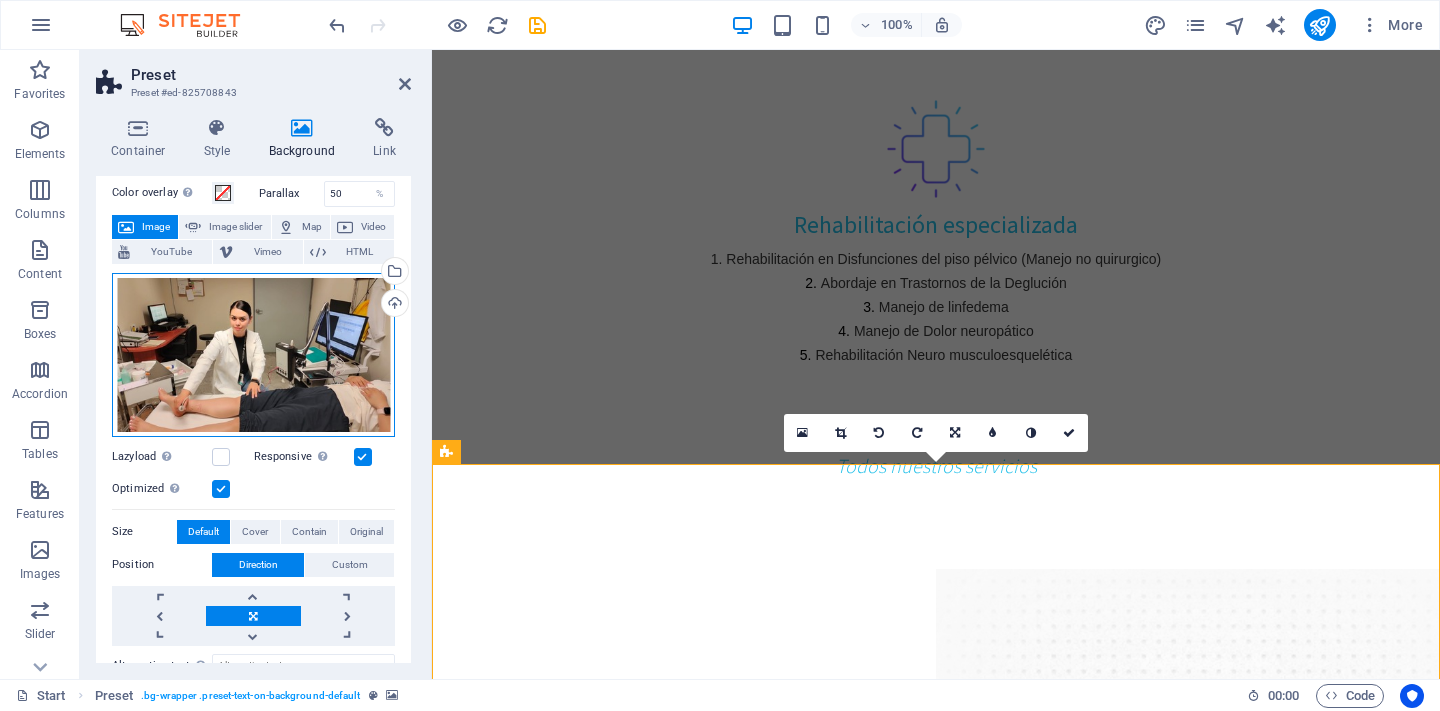 click on "Drag files here, click to choose files or select files from Files or our free stock photos & videos" at bounding box center [253, 355] 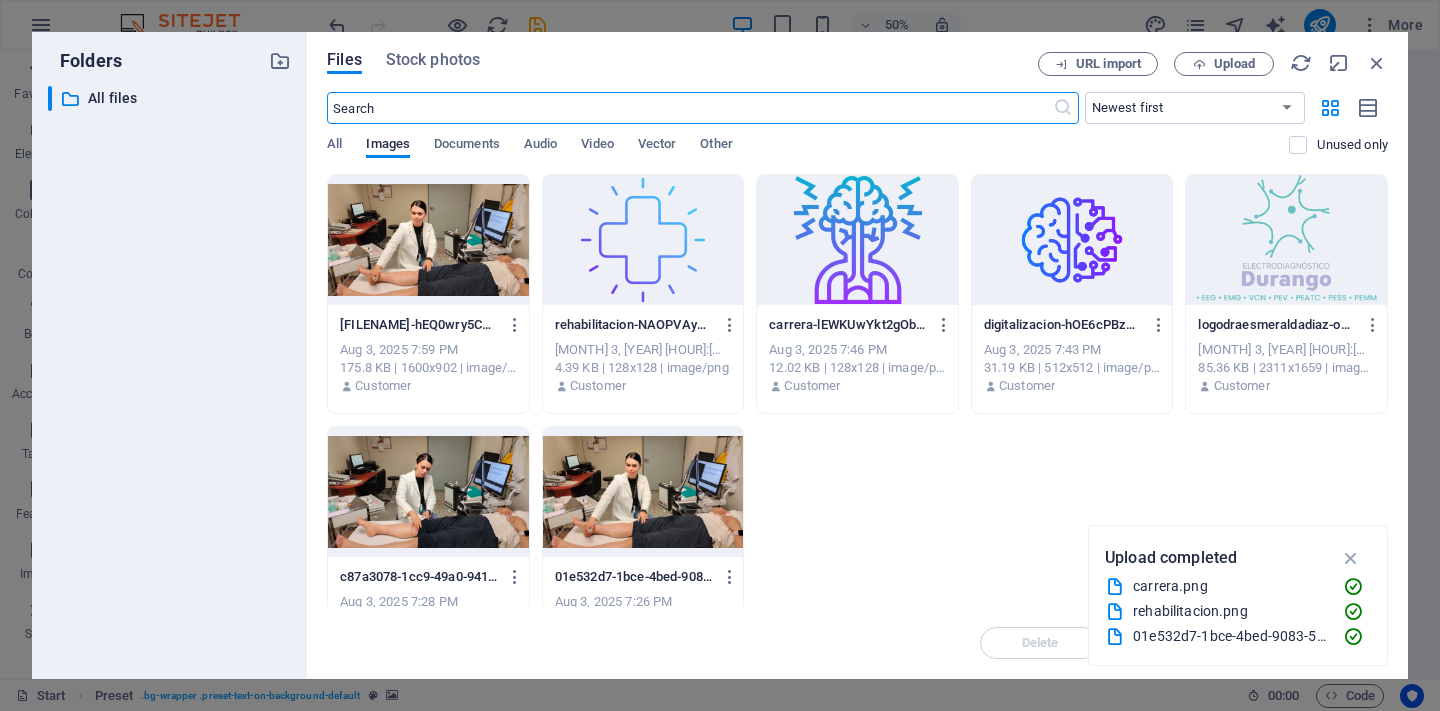 click at bounding box center [428, 492] 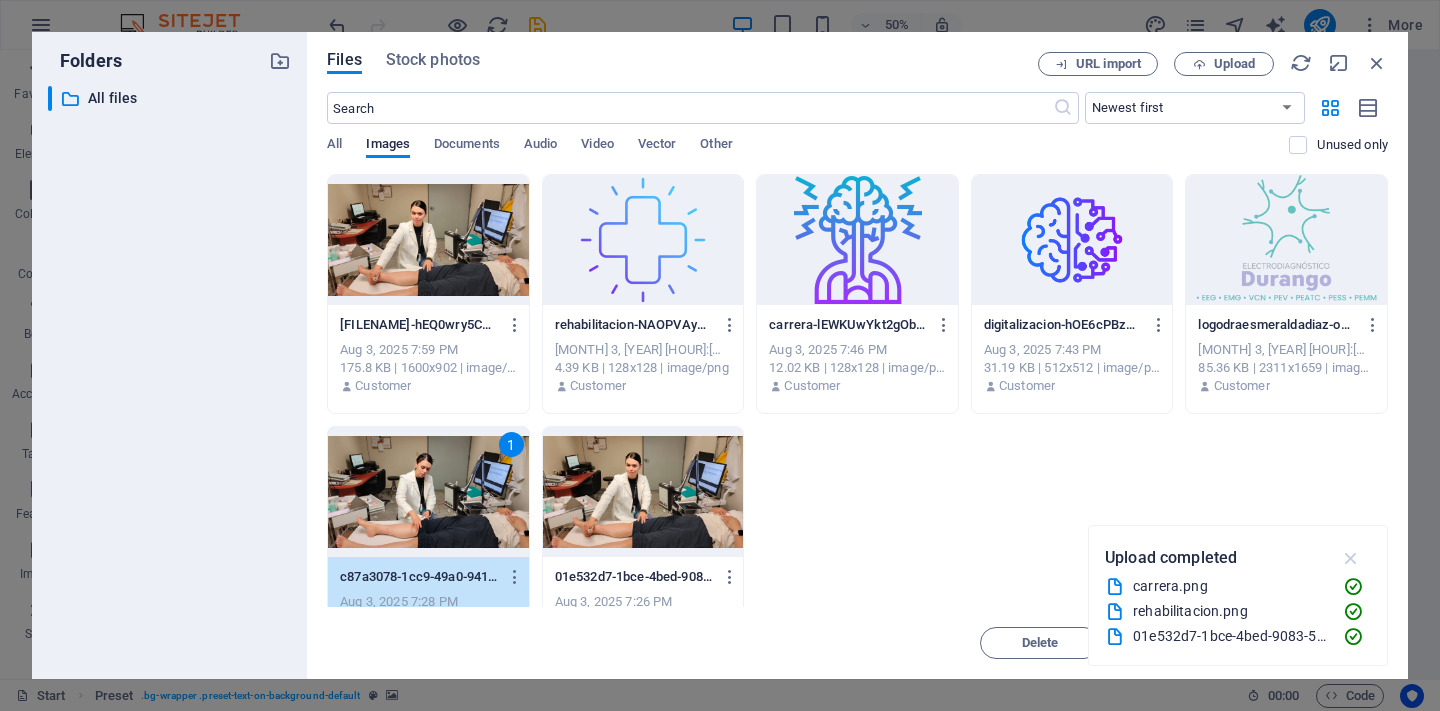 click at bounding box center [1351, 558] 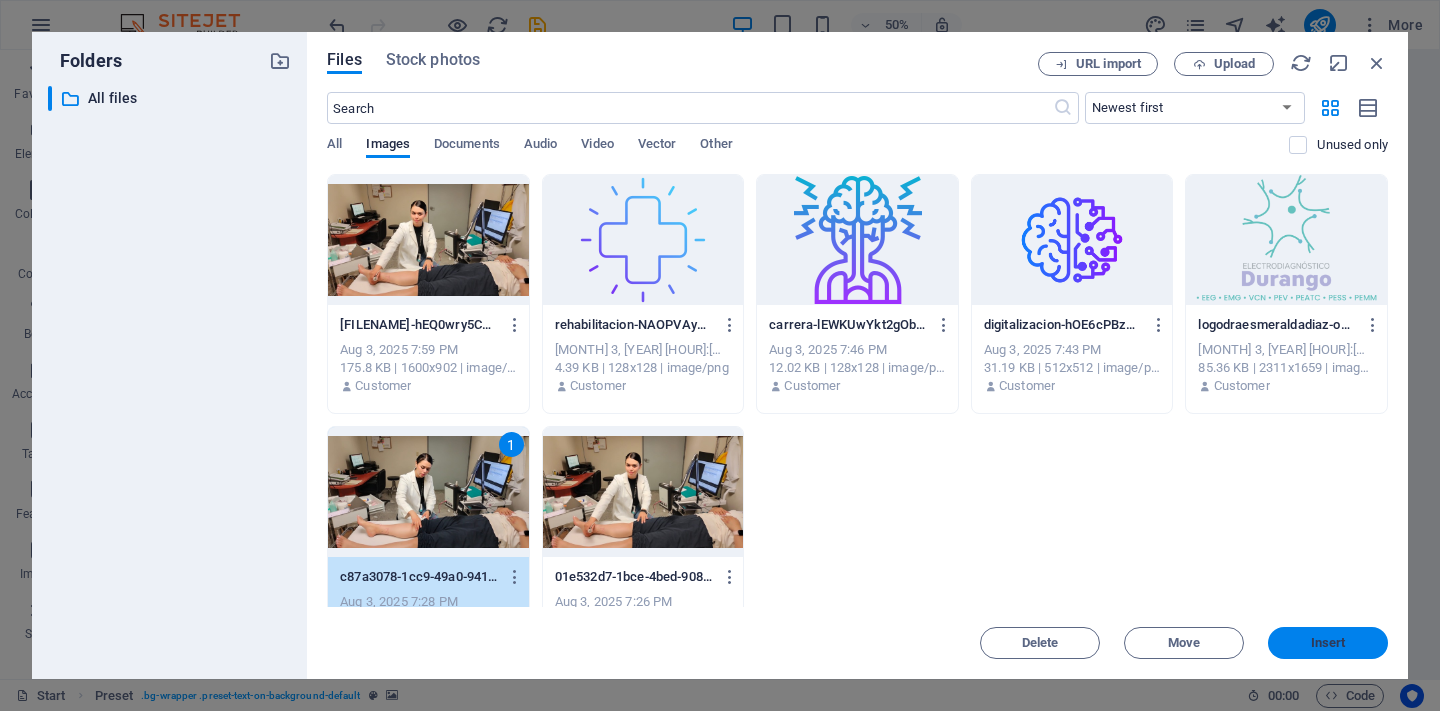 click on "Insert" at bounding box center [1328, 643] 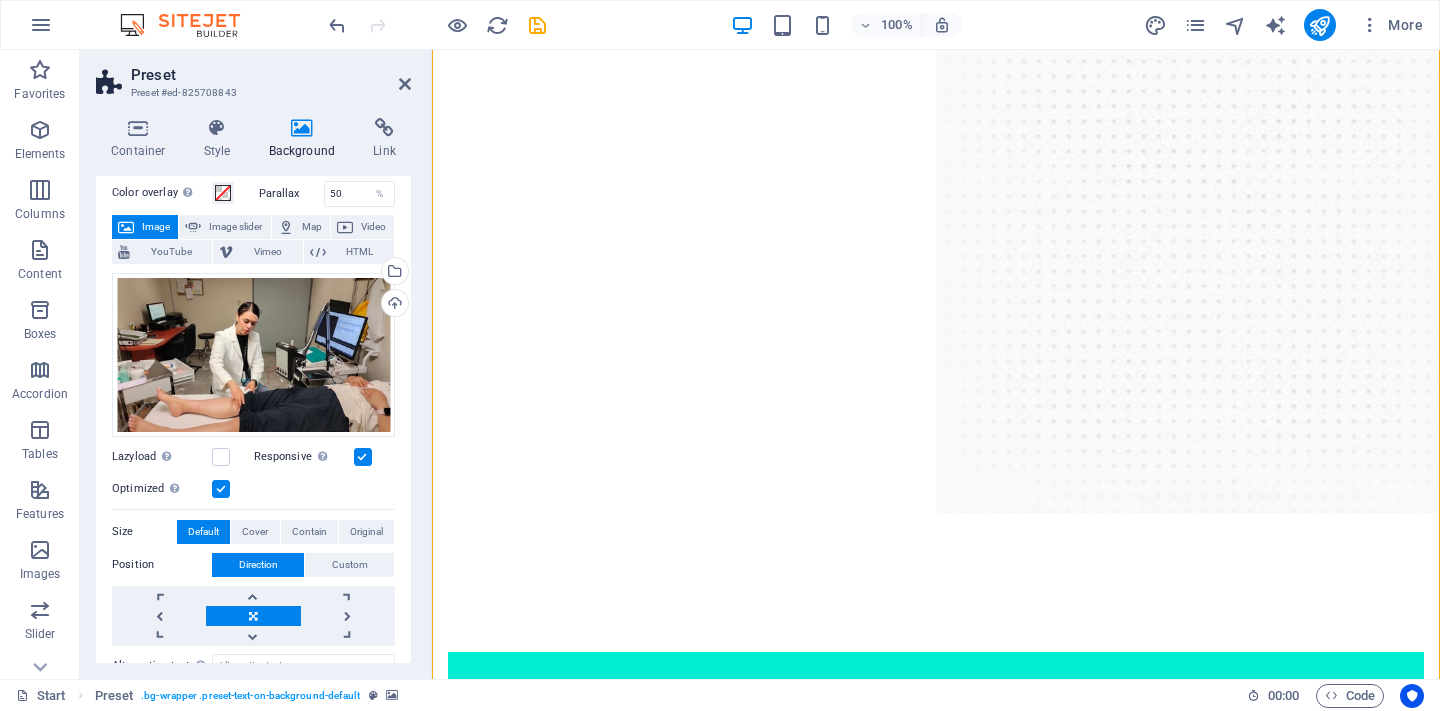 scroll, scrollTop: 3020, scrollLeft: 0, axis: vertical 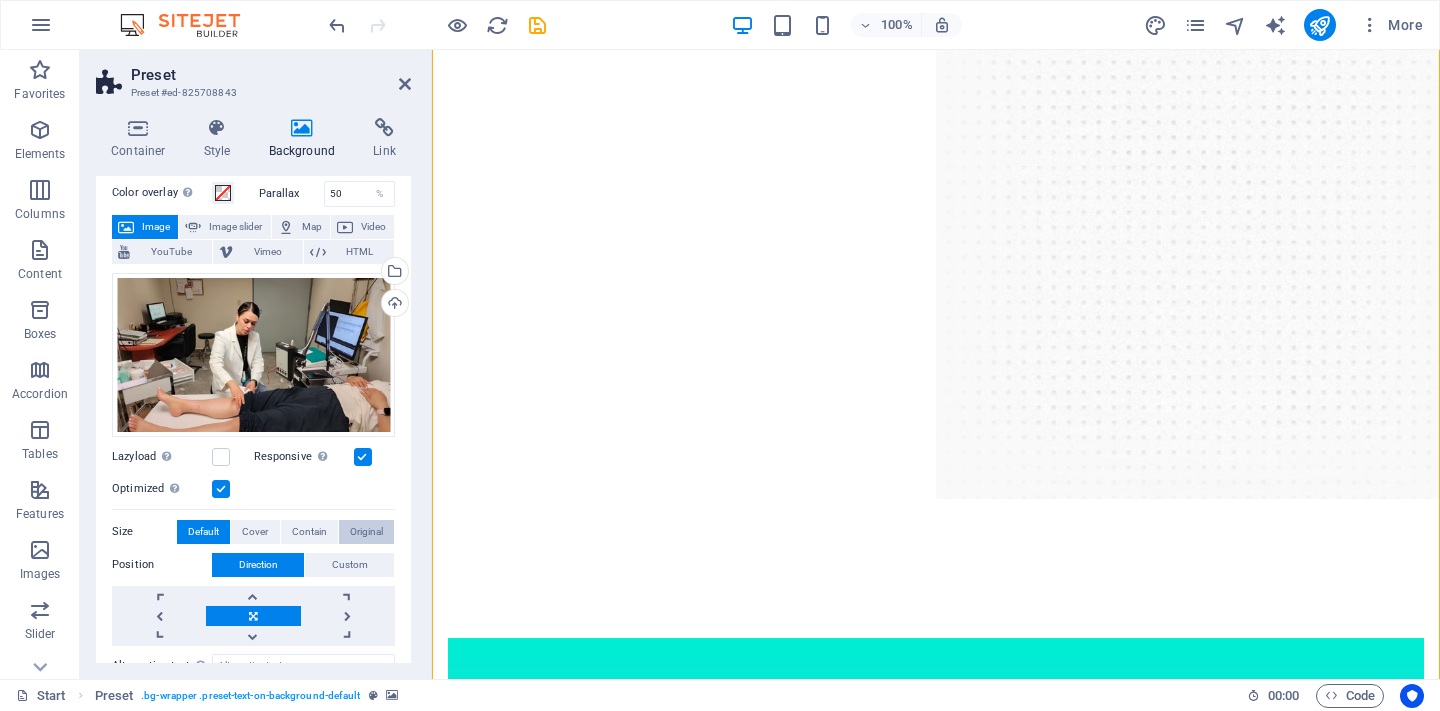 click on "Original" at bounding box center [366, 532] 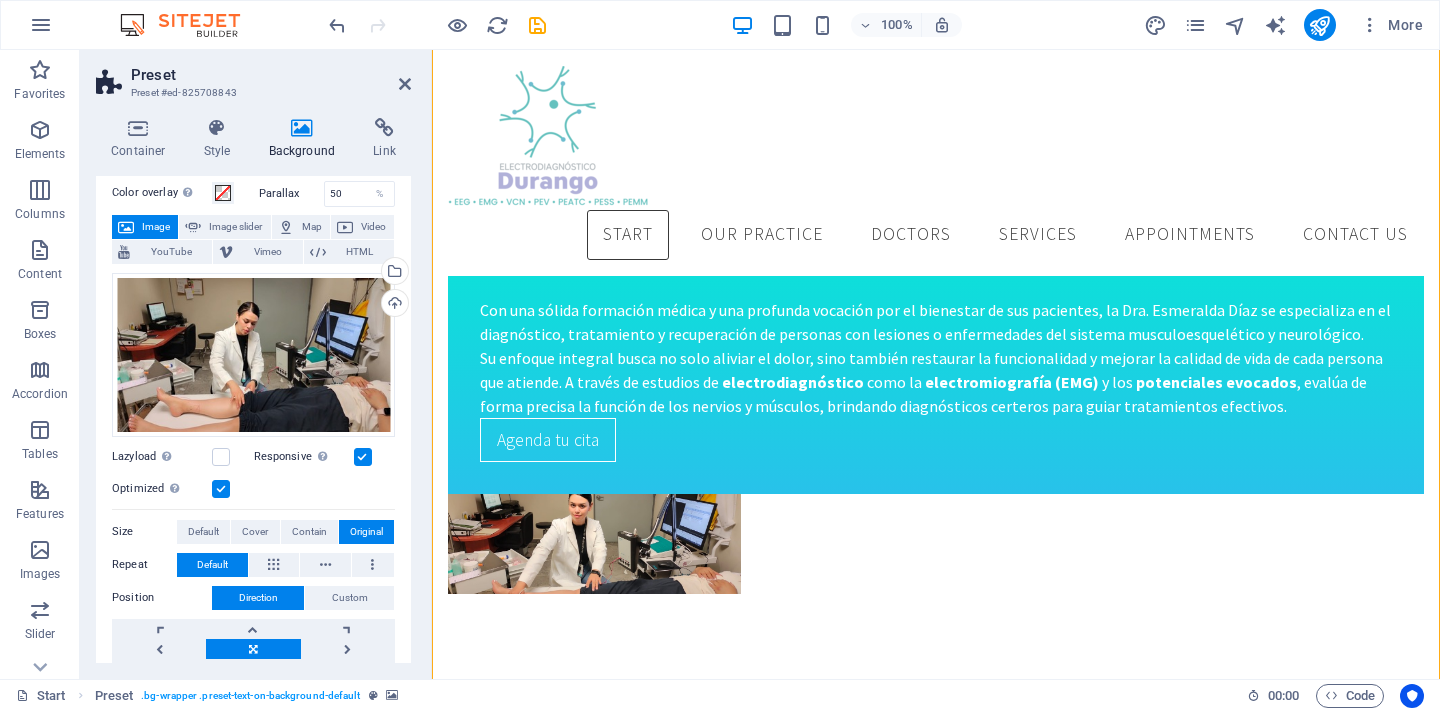 scroll, scrollTop: 3706, scrollLeft: 0, axis: vertical 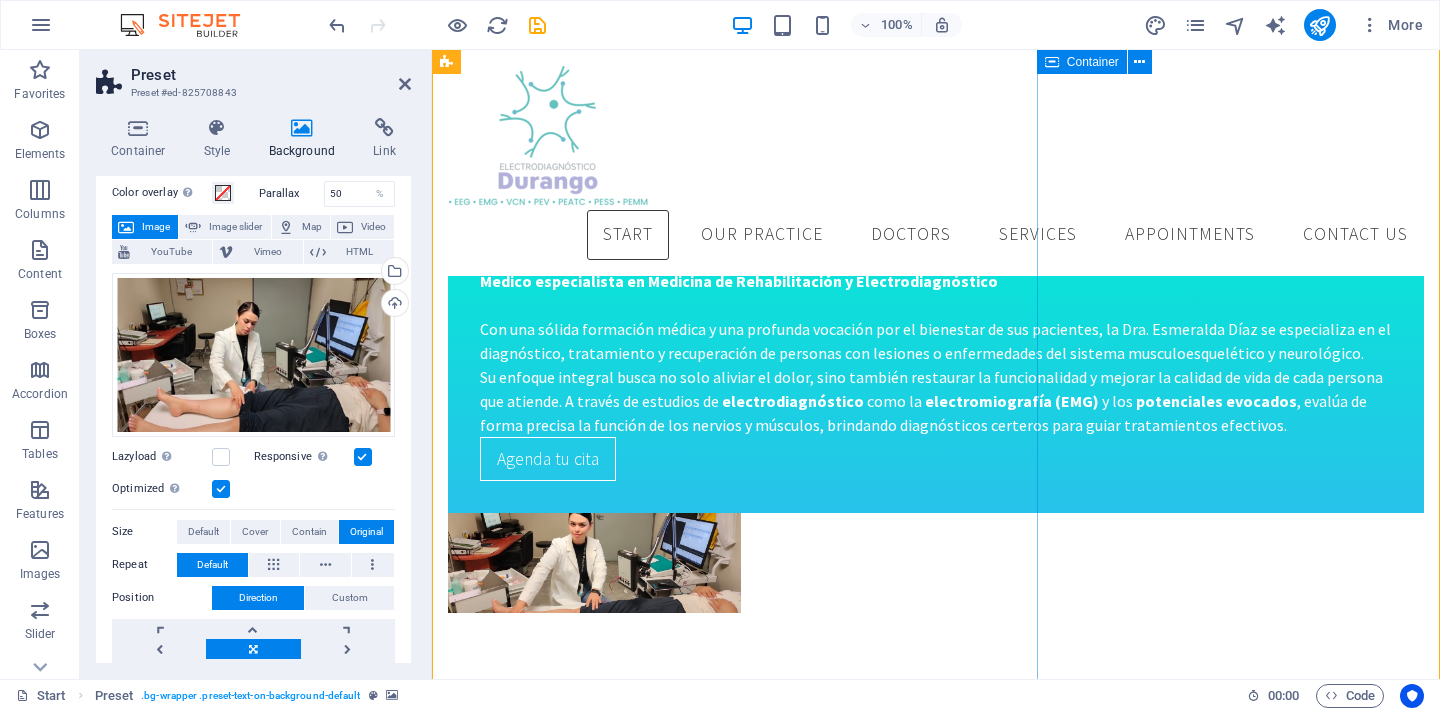 click on "What our Patients say Lorem ipsum dolor sit amet, consetetur sadipscing elitr, sed diam nonumy eirmod tempor invidunt ut labore et dolore magna aliquyam erat, sed diam voluptua. George  Lorem ipsum dolor sit amet, consetetur sadipscing elitr, sed diam nonumy eirmod tempor invidunt ut labore et dolore magna aliquyam erat, sed diam voluptua. Bill Lorem ipsum dolor sit amet, consetetur sadipscing elitr, sed diam nonumy eirmod tempor invidunt ut labore et dolore magna aliquyam erat, sed diam voluptua. Chelsea Lorem ipsum dolor sit amet, consetetur sadipscing elitr, sed diam nonumy eirmod tempor invidunt ut labore et dolore magna aliquyam erat, sed diam voluptua. Jane Lorem ipsum dolor sit amet, consetetur sadipscing elitr, sed diam nonumy eirmod tempor invidunt ut labore et dolore magna aliquyam erat, sed diam voluptua. Ronald Lorem ipsum dolor sit amet, consetetur sadipscing elitr, sed diam nonumy eirmod tempor invidunt ut labore et dolore magna aliquyam erat, sed diam voluptua. Donald Mike Dina" at bounding box center [936, 3118] 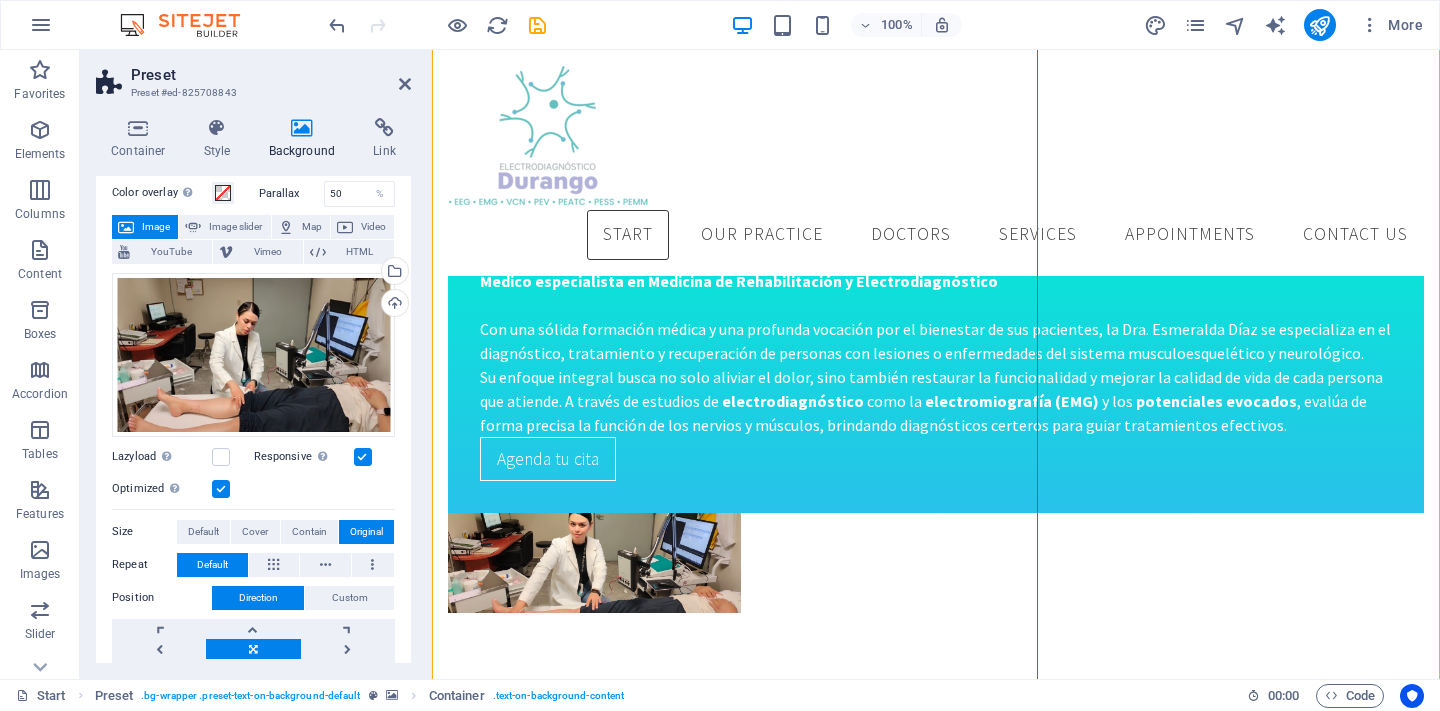 click on "Lorem ipsum dolor sit amet, consetetur sadipscing elitr, sed diam nonumy eirmod tempor invidunt ut labore et dolore magna aliquyam erat, sed diam voluptua. Mike" at bounding box center (936, 3458) 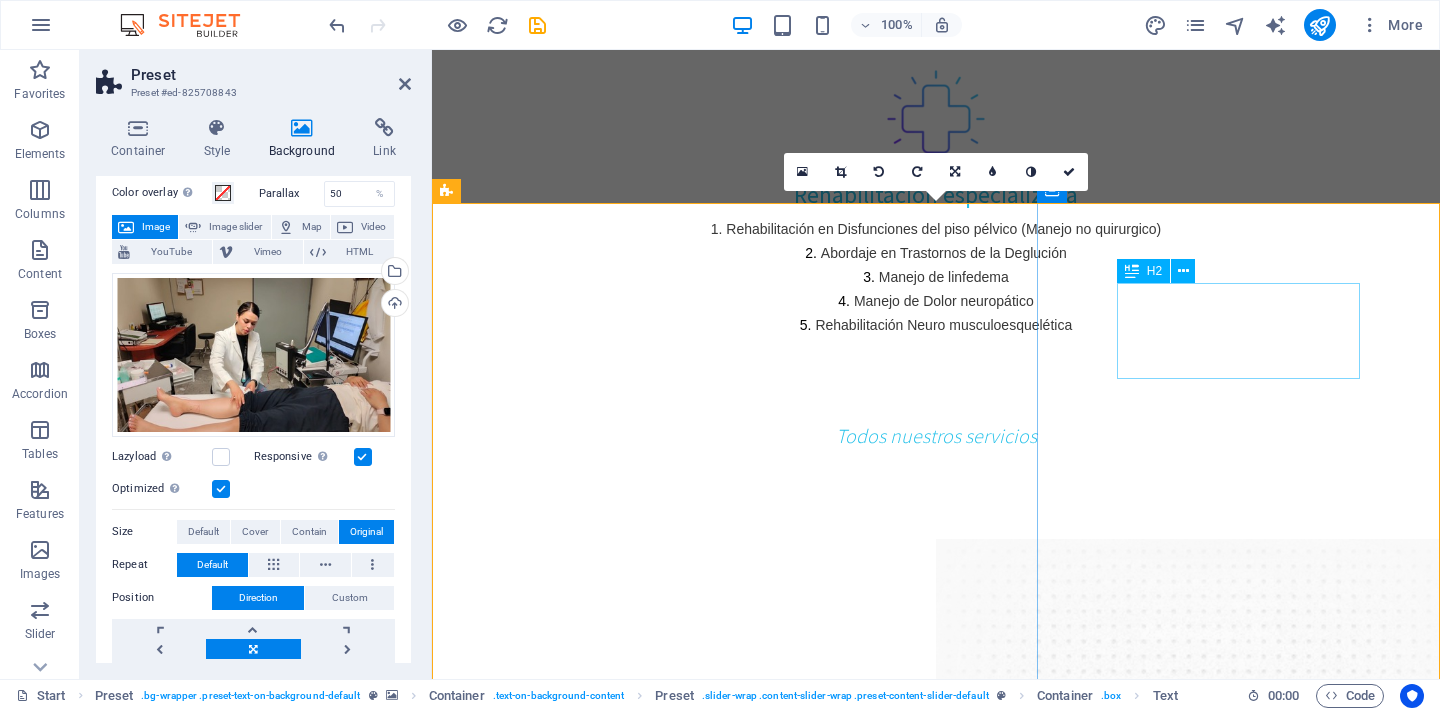 scroll, scrollTop: 2583, scrollLeft: 0, axis: vertical 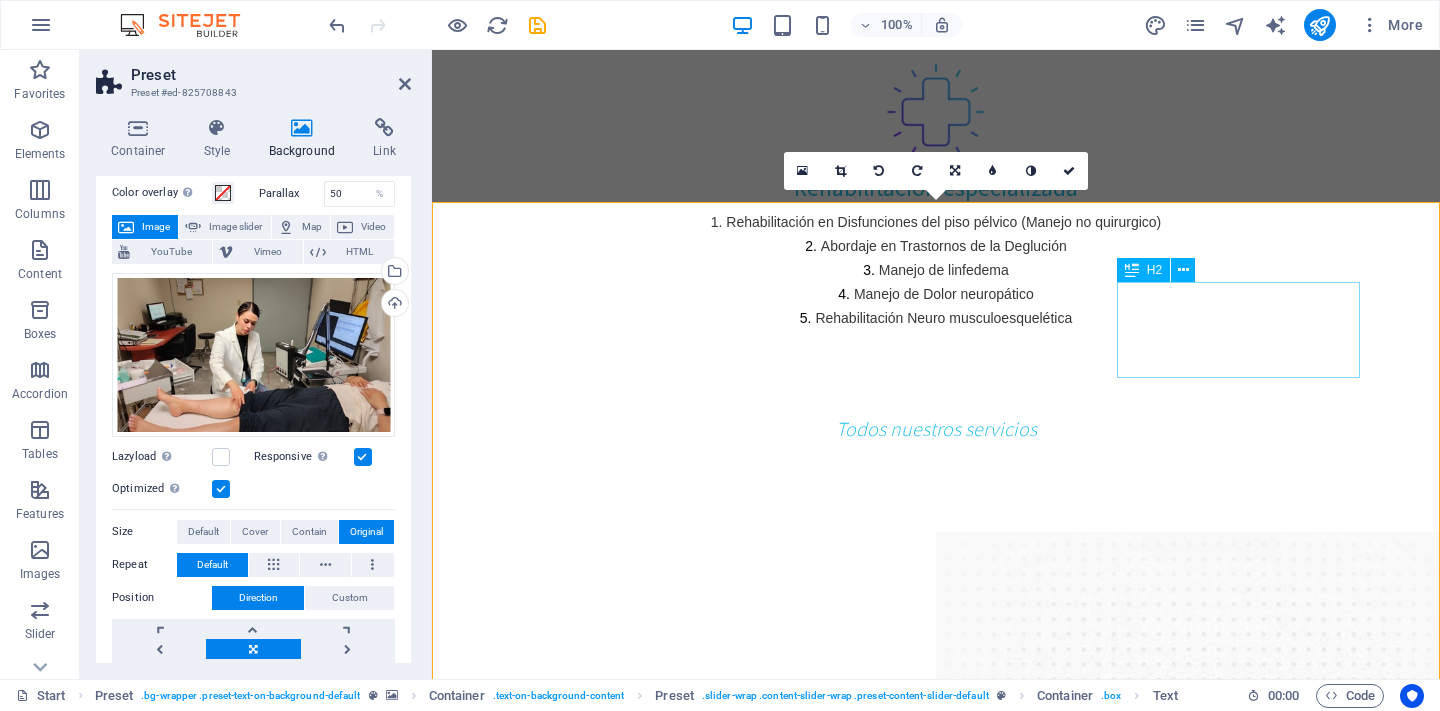 click on "What our Patients say" at bounding box center [936, 3734] 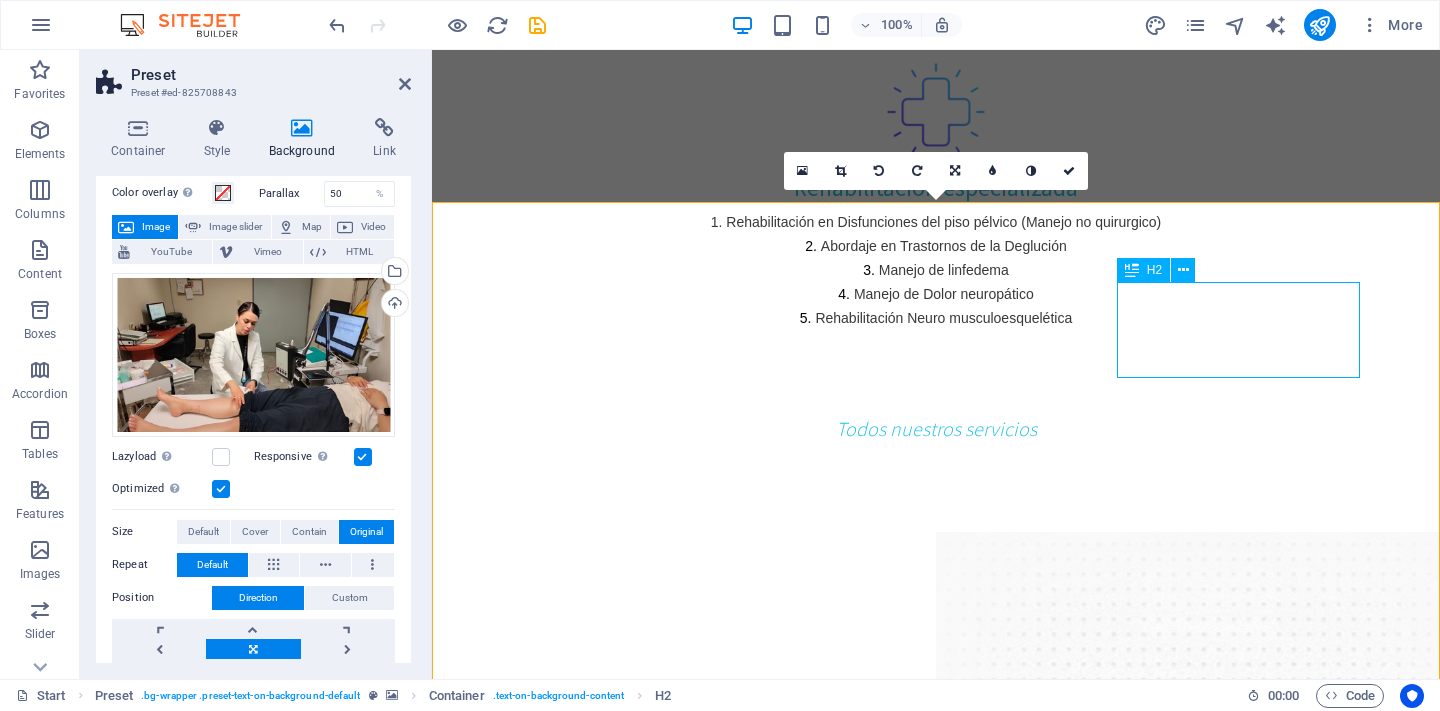 click on "What our Patients say" at bounding box center [936, 3734] 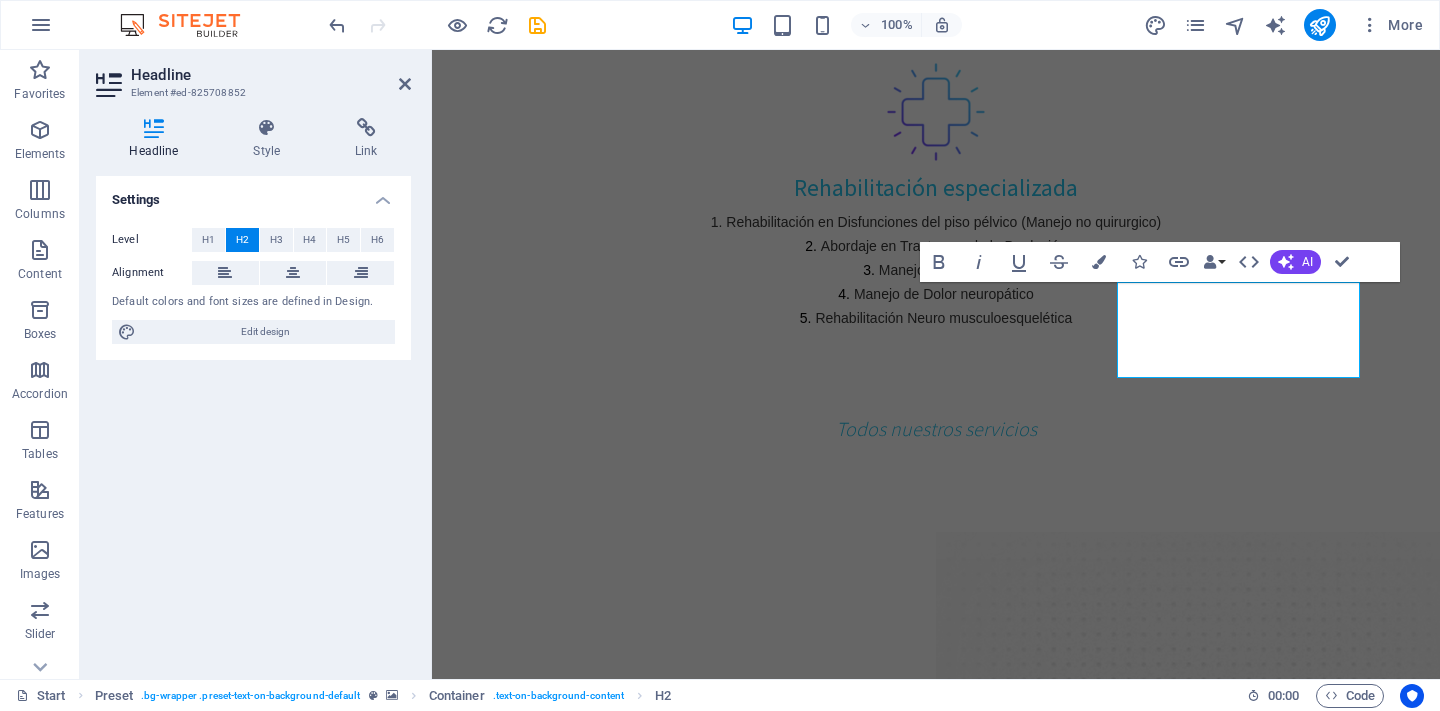 click on "What our Patients say" at bounding box center [936, 3734] 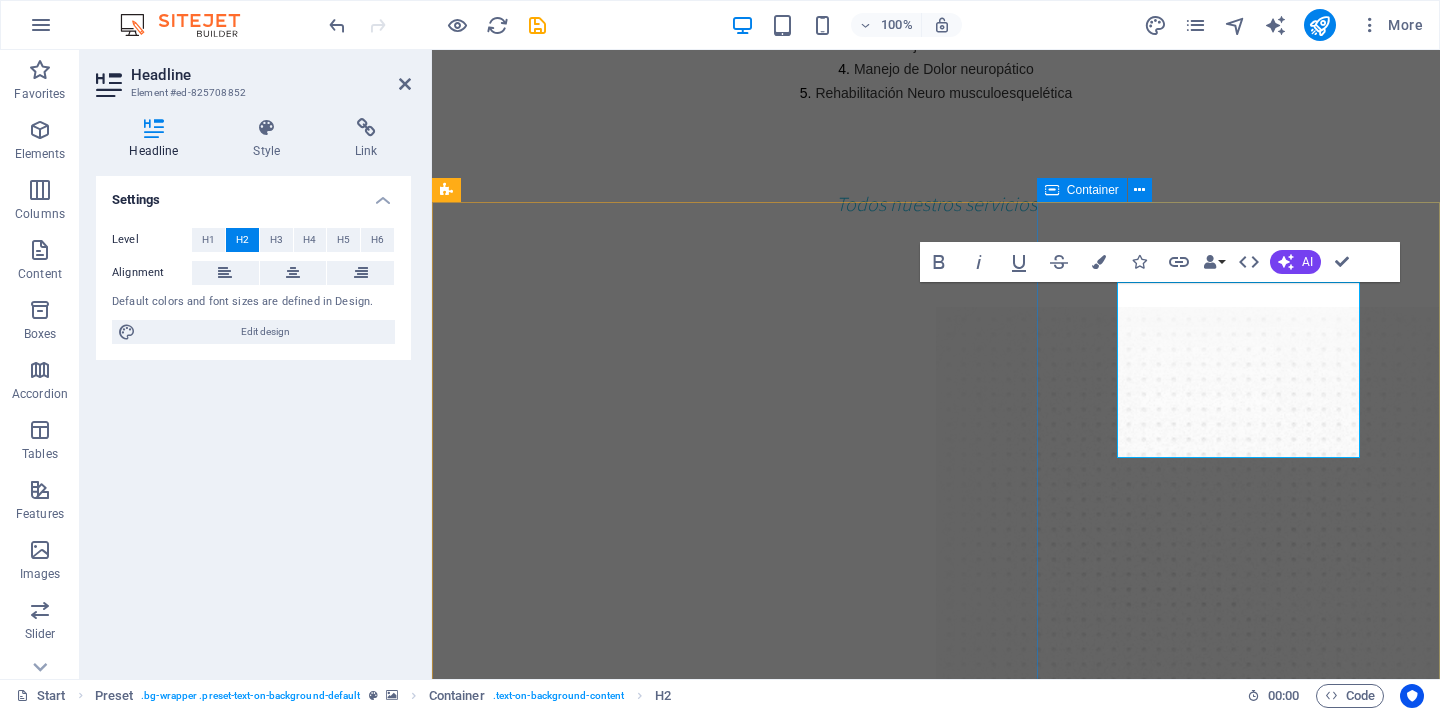 drag, startPoint x: 1319, startPoint y: 426, endPoint x: 1096, endPoint y: 294, distance: 259.13895 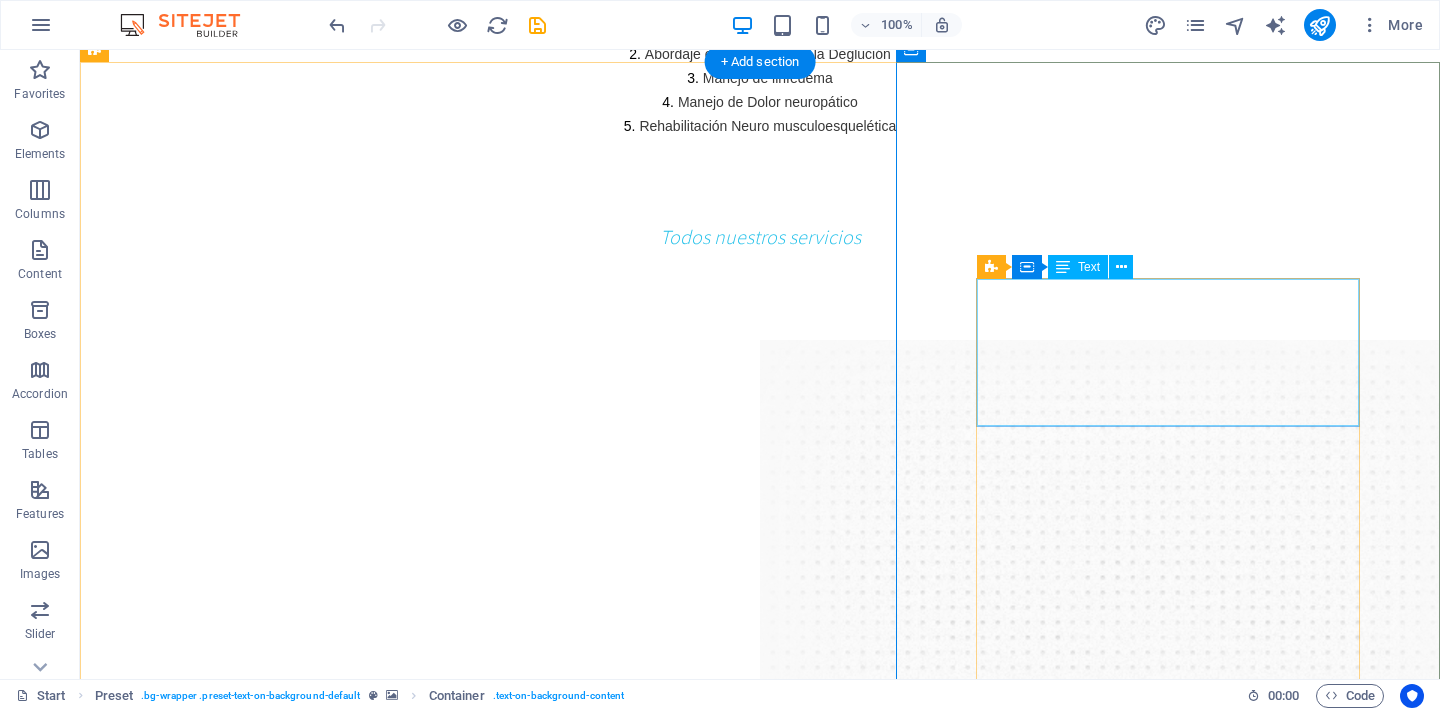 scroll, scrollTop: 2557, scrollLeft: 0, axis: vertical 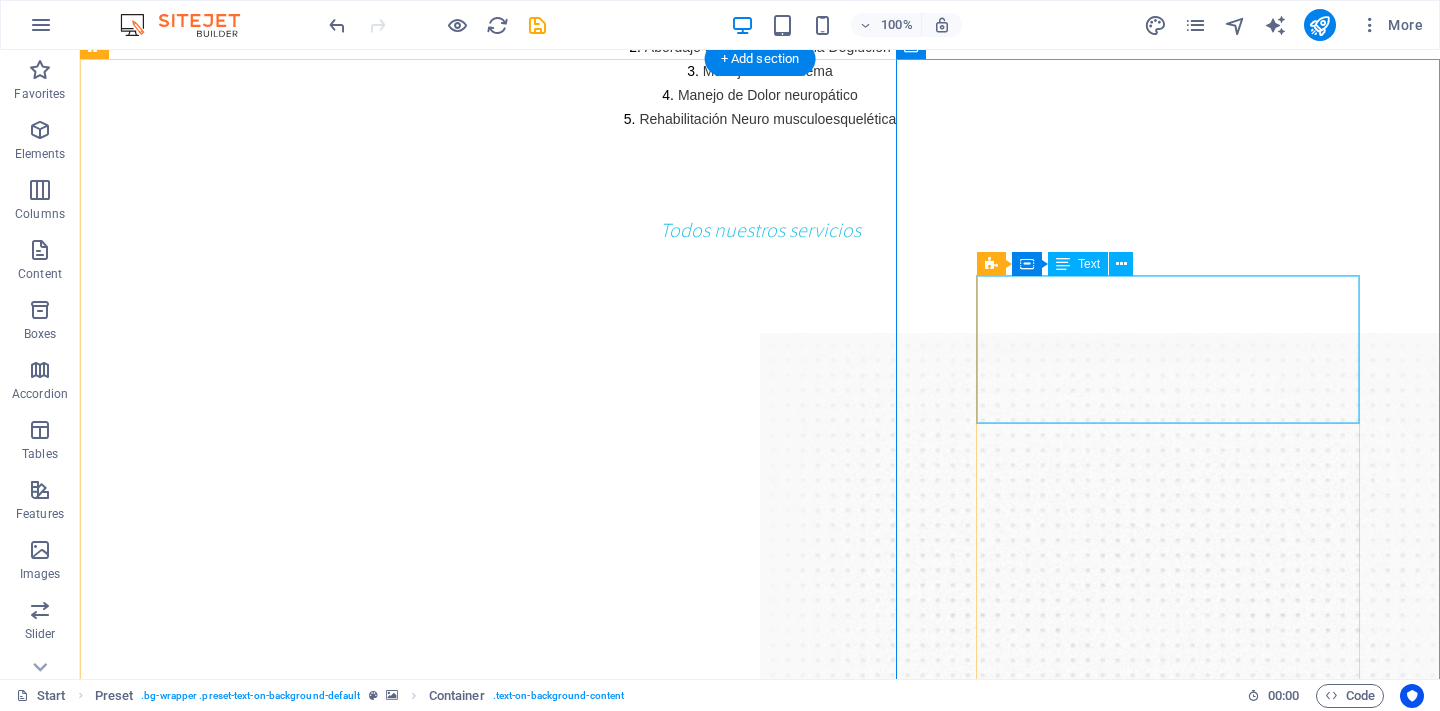 click on "Lorem ipsum dolor sit amet, consetetur sadipscing elitr, sed diam nonumy eirmod tempor invidunt ut labore et dolore magna aliquyam erat, sed diam voluptua. George" at bounding box center (760, 3341) 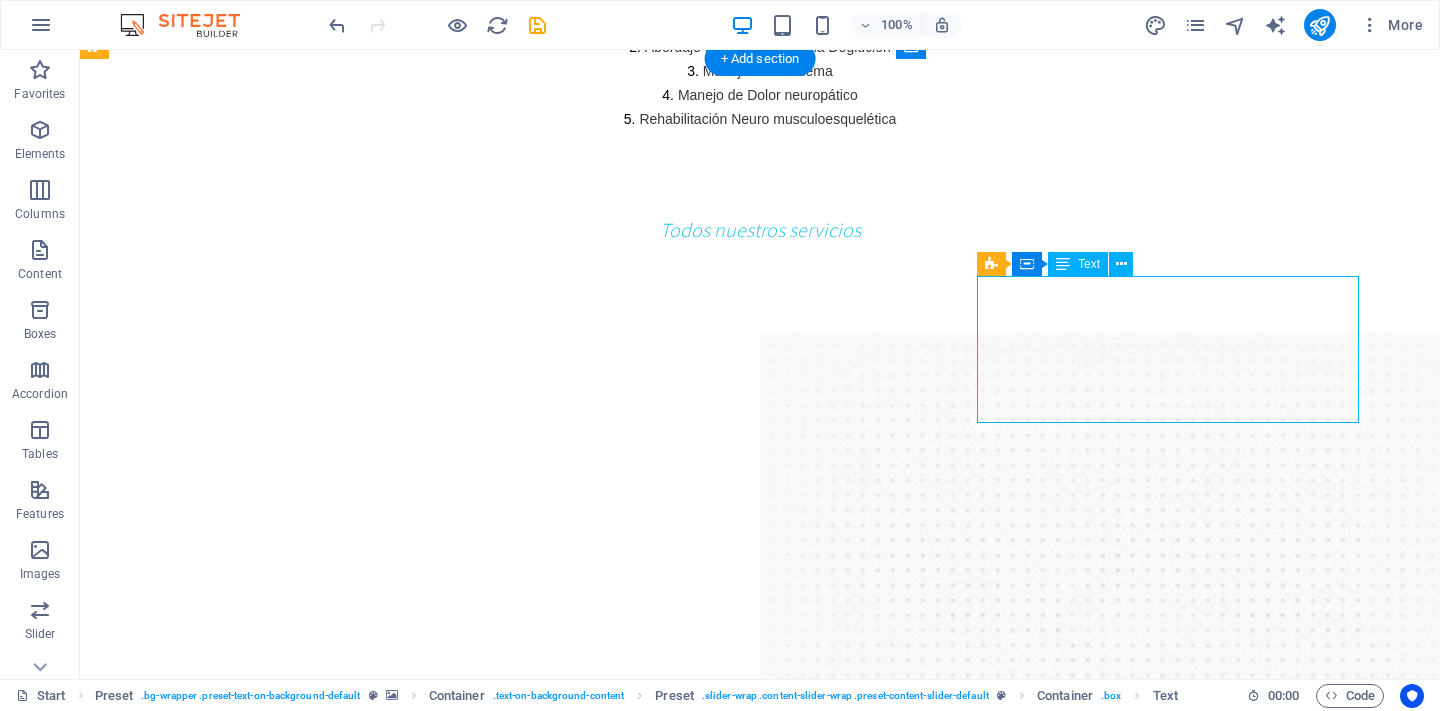 click on "Lorem ipsum dolor sit amet, consetetur sadipscing elitr, sed diam nonumy eirmod tempor invidunt ut labore et dolore magna aliquyam erat, sed diam voluptua. George" at bounding box center [760, 3341] 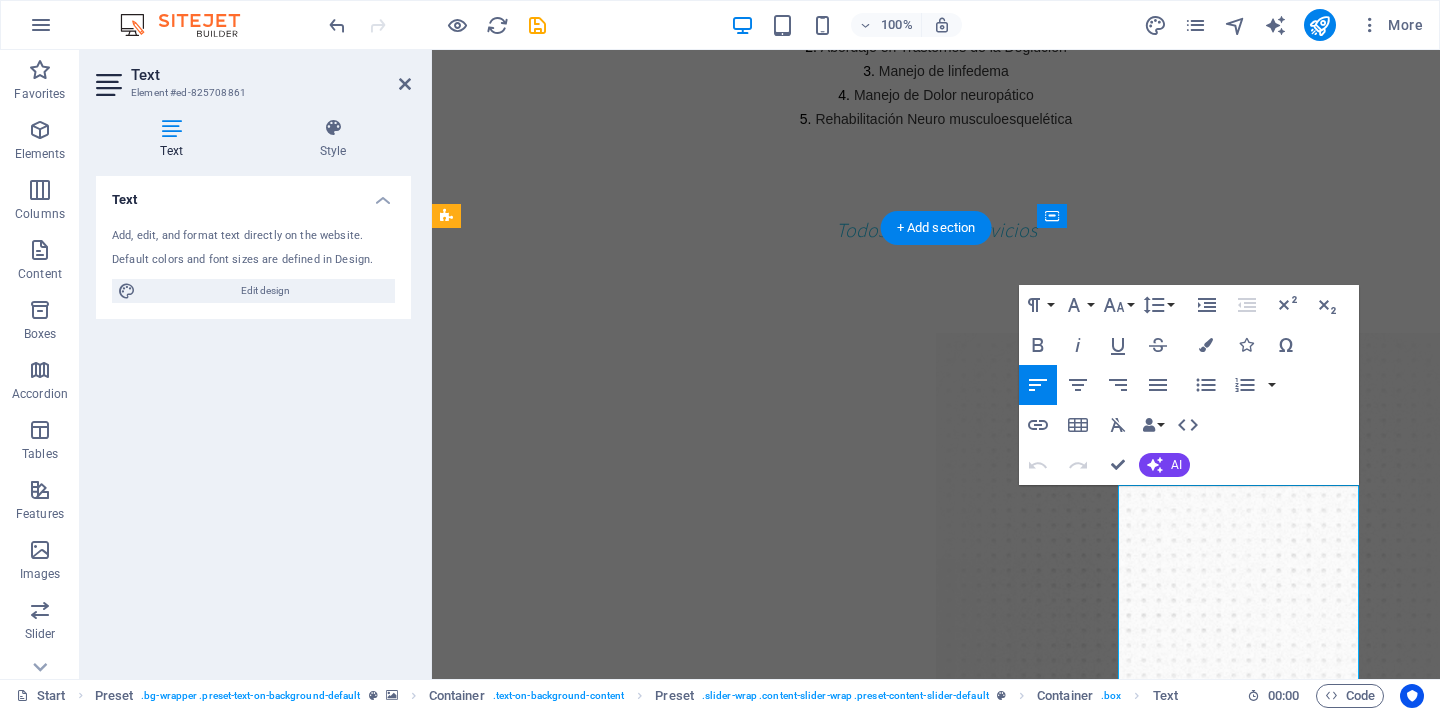 click on "Decrease Indent" at bounding box center [1247, 305] 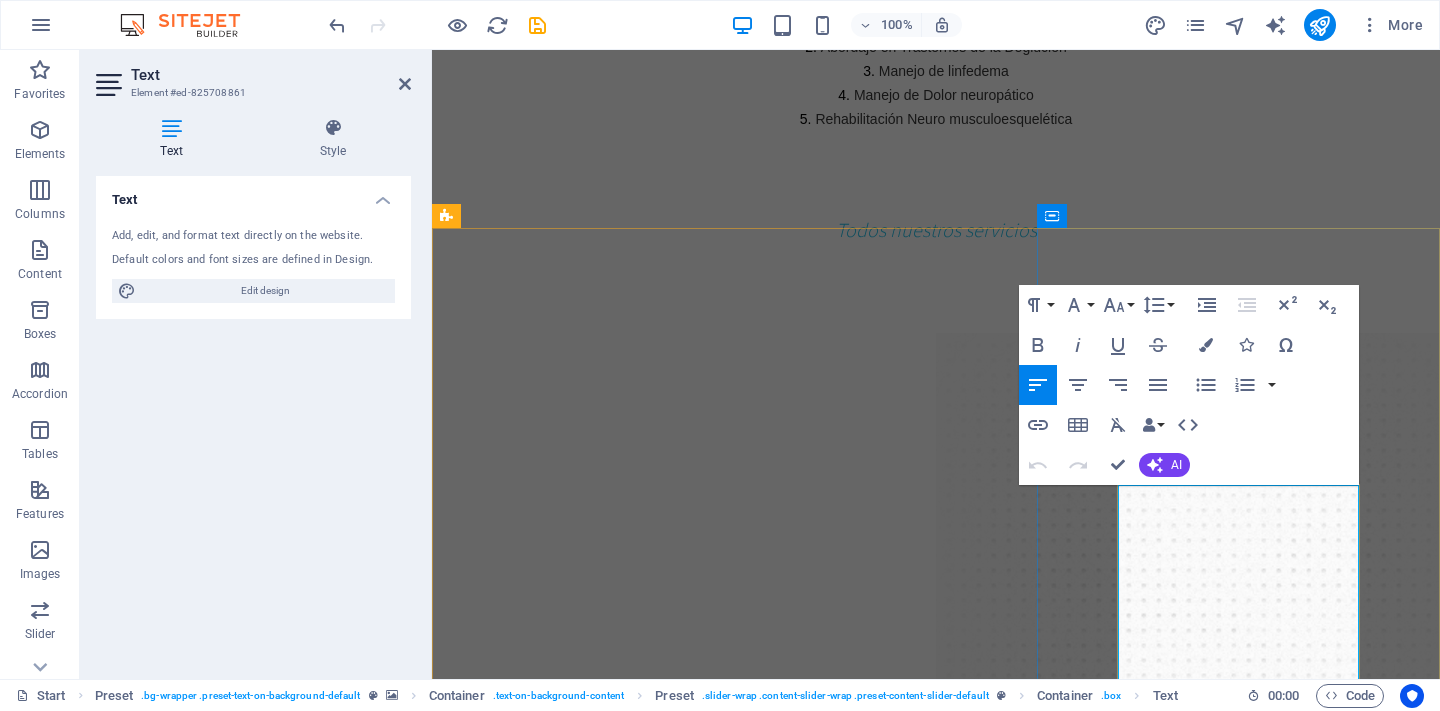 click on "Lorem ipsum dolor sit amet, consetetur sadipscing elitr, sed diam nonumy eirmod tempor invidunt ut labore et dolore magna aliquyam erat, sed diam voluptua." at bounding box center [936, 3376] 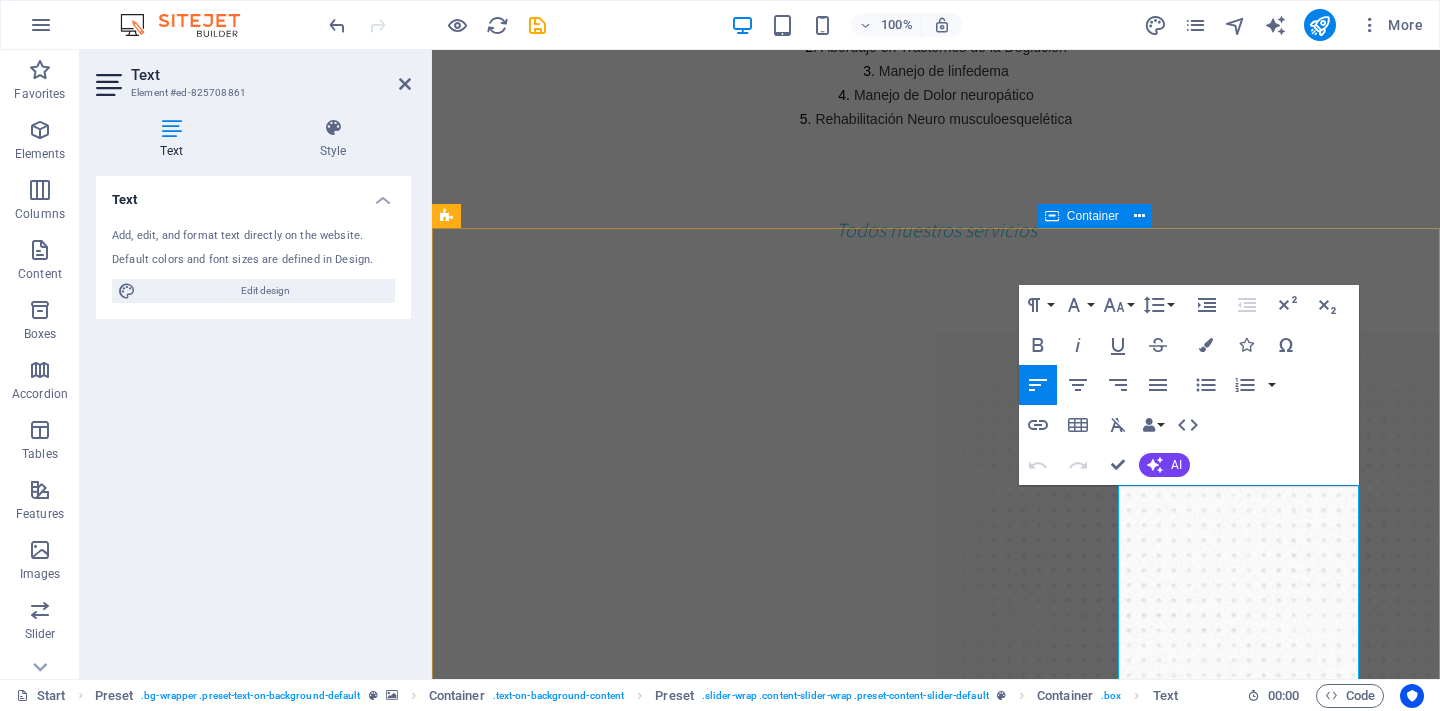 drag, startPoint x: 1349, startPoint y: 592, endPoint x: 1089, endPoint y: 500, distance: 275.79703 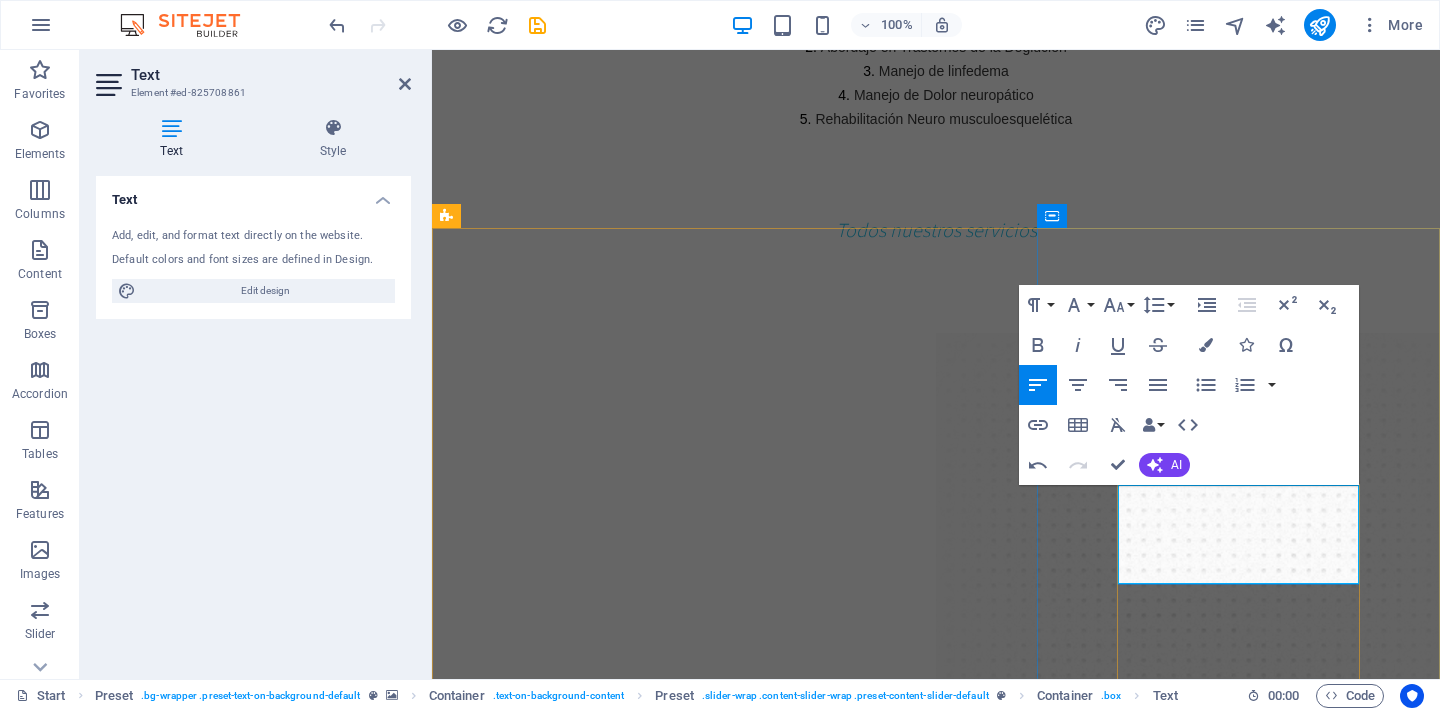 click on "Es ua excelente Dra." at bounding box center [936, 3576] 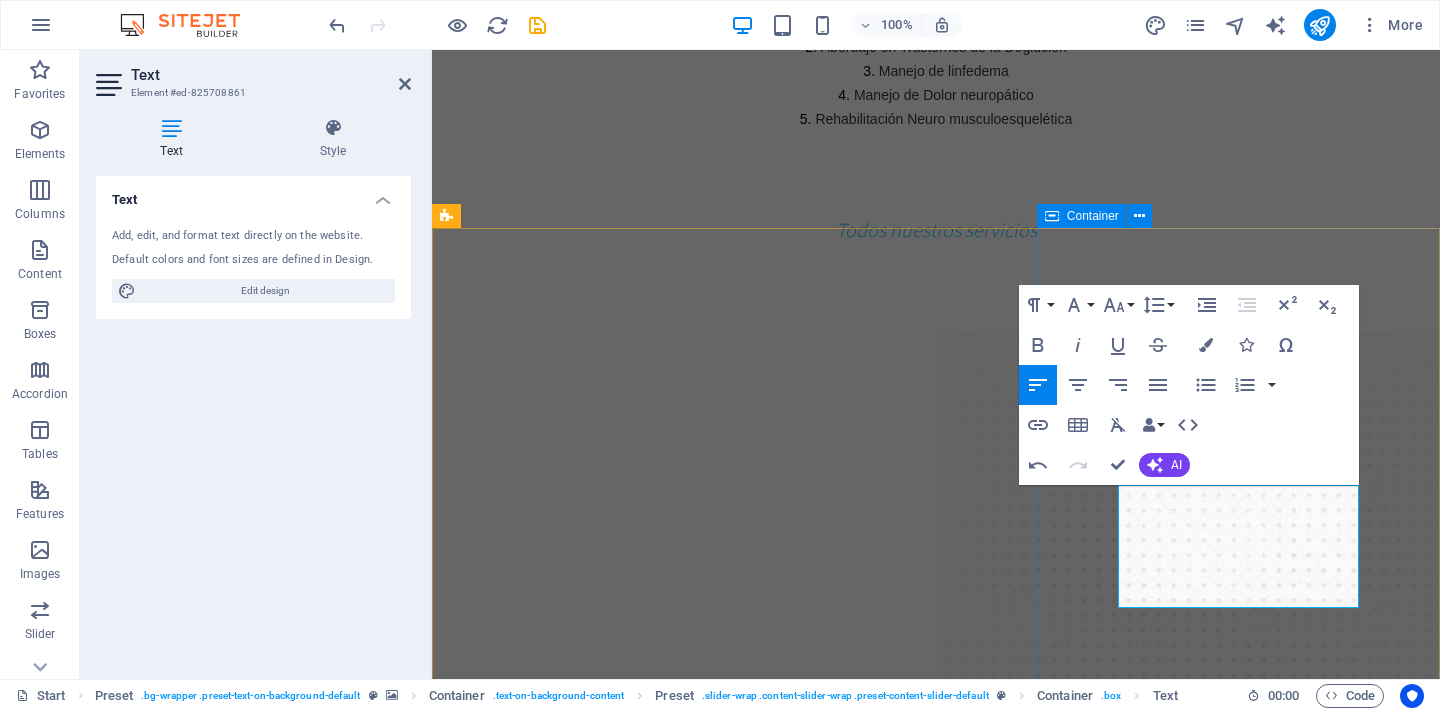 click on "Lo que dicen nuestros pacientes Es una excelente Dra. gracias a ella descubrí  George  Lorem ipsum dolor sit amet, consetetur sadipscing elitr, sed diam nonumy eirmod tempor invidunt ut labore et dolore magna aliquyam erat, sed diam voluptua. Bill Lorem ipsum dolor sit amet, consetetur sadipscing elitr, sed diam nonumy eirmod tempor invidunt ut labore et dolore magna aliquyam erat, sed diam voluptua. Chelsea Lorem ipsum dolor sit amet, consetetur sadipscing elitr, sed diam nonumy eirmod tempor invidunt ut labore et dolore magna aliquyam erat, sed diam voluptua. Jane Lorem ipsum dolor sit amet, consetetur sadipscing elitr, sed diam nonumy eirmod tempor invidunt ut labore et dolore magna aliquyam erat, sed diam voluptua. Ronald Lorem ipsum dolor sit amet, consetetur sadipscing elitr, sed diam nonumy eirmod tempor invidunt ut labore et dolore magna aliquyam erat, sed diam voluptua. Donald Mike Dina" at bounding box center [936, 4035] 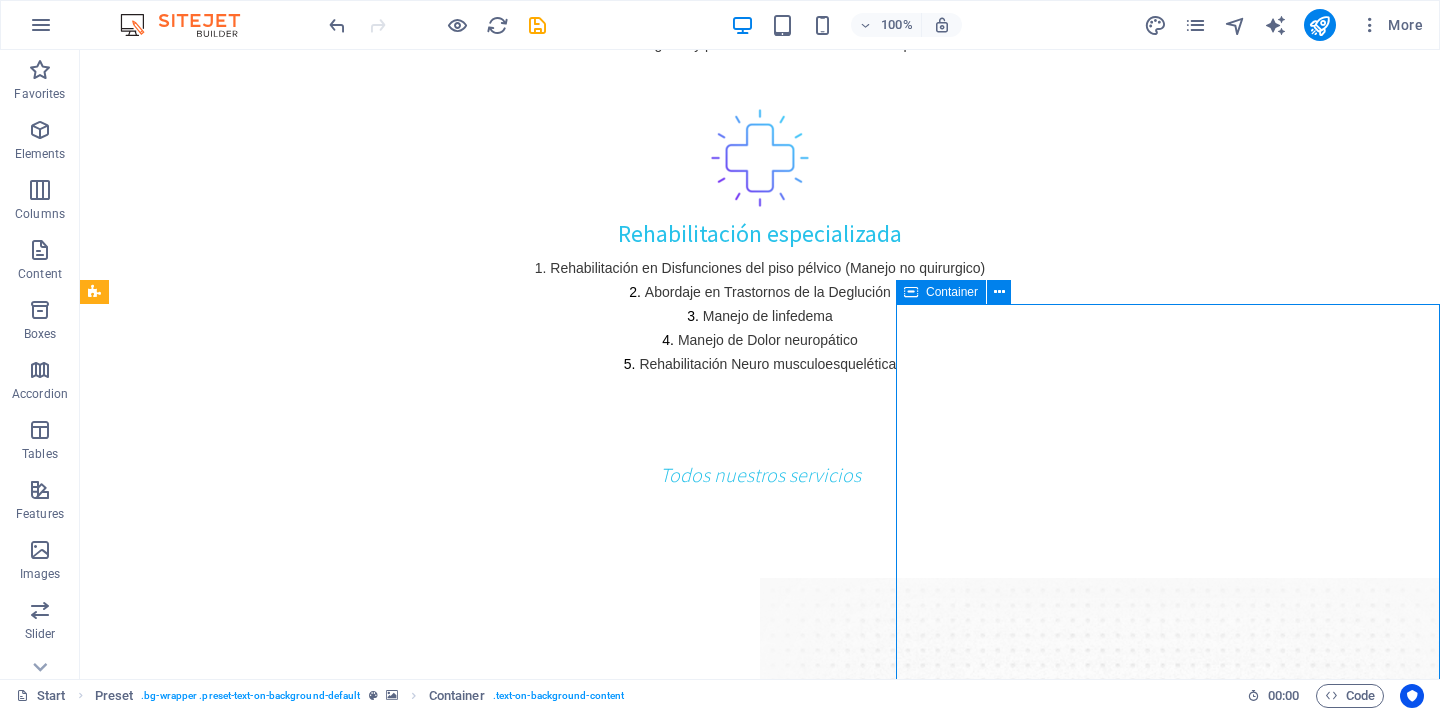 scroll, scrollTop: 2314, scrollLeft: 0, axis: vertical 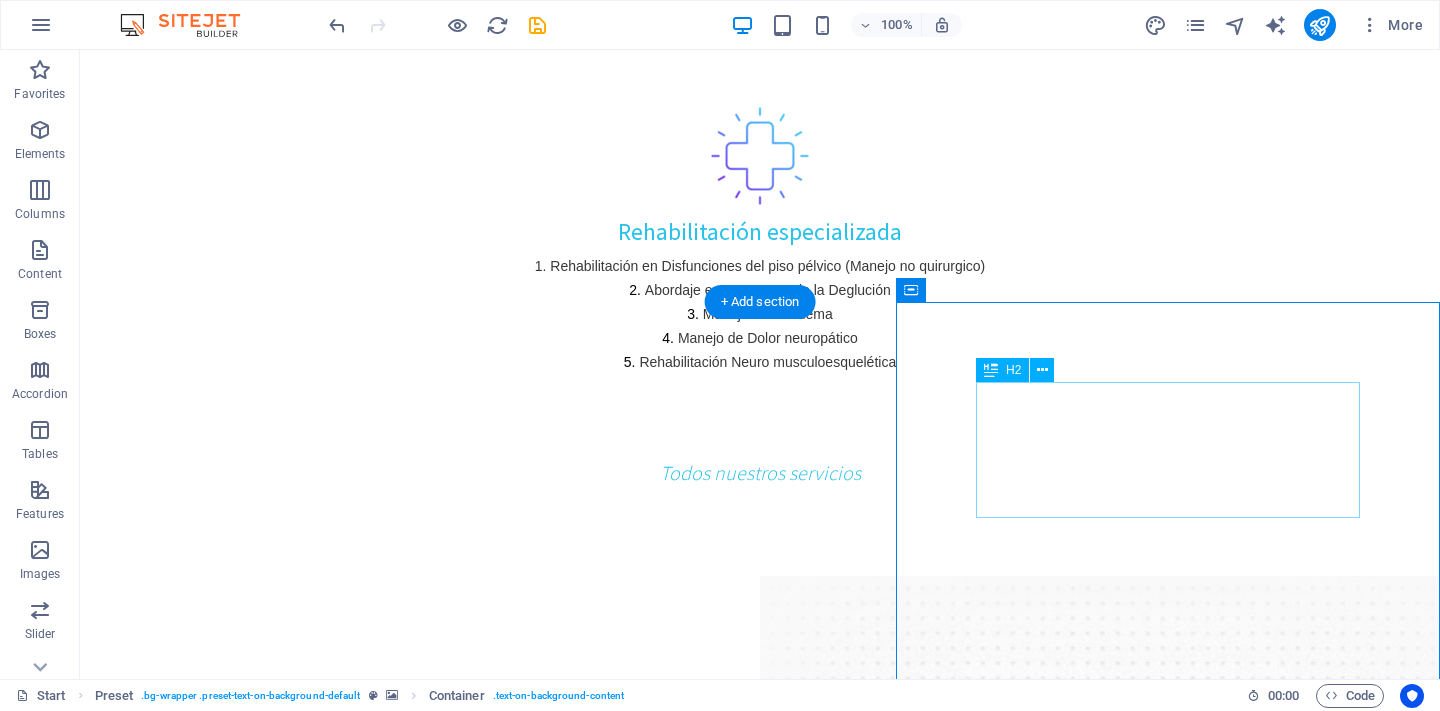 click on "Lo que dicen nuestros pacientes" at bounding box center [760, 3474] 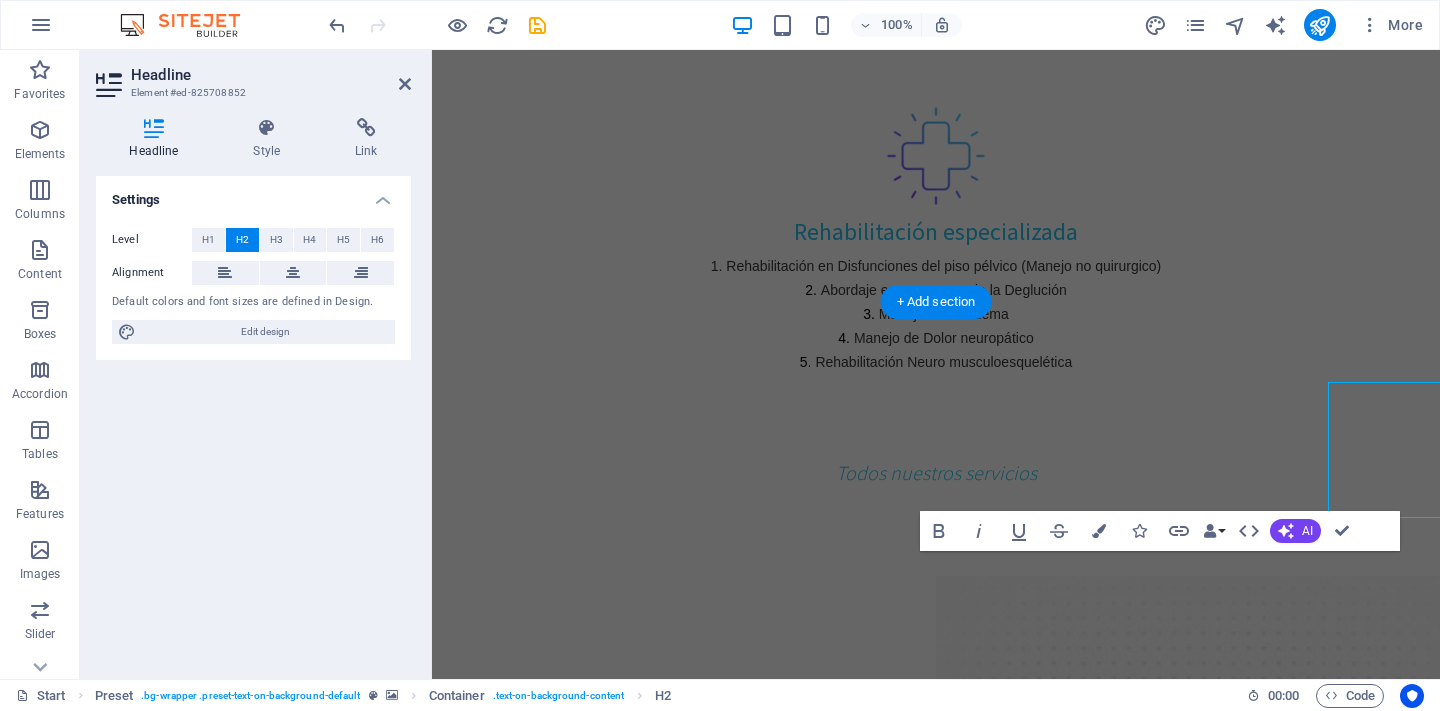 click on "Los estudios Neurofisiológicos que contamos son: Electromiografía Velocidades de conducción nerviosa Potenciales evocados somatosensoriales Potenciales evocados auditivos del tallo cerebral Potenciales evocados visuales Agenda tu cita" at bounding box center (936, 2118) 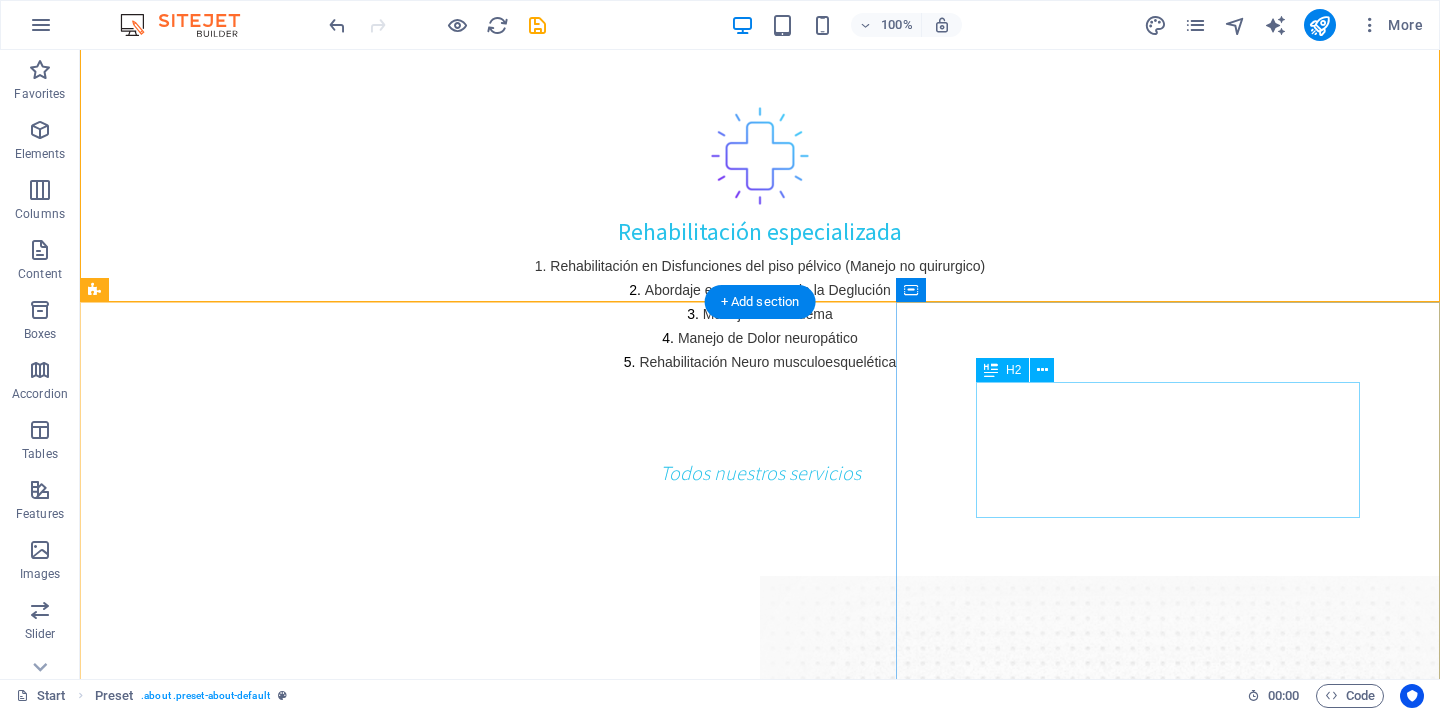 click on "Lo que dicen nuestros pacientes" at bounding box center [760, 3474] 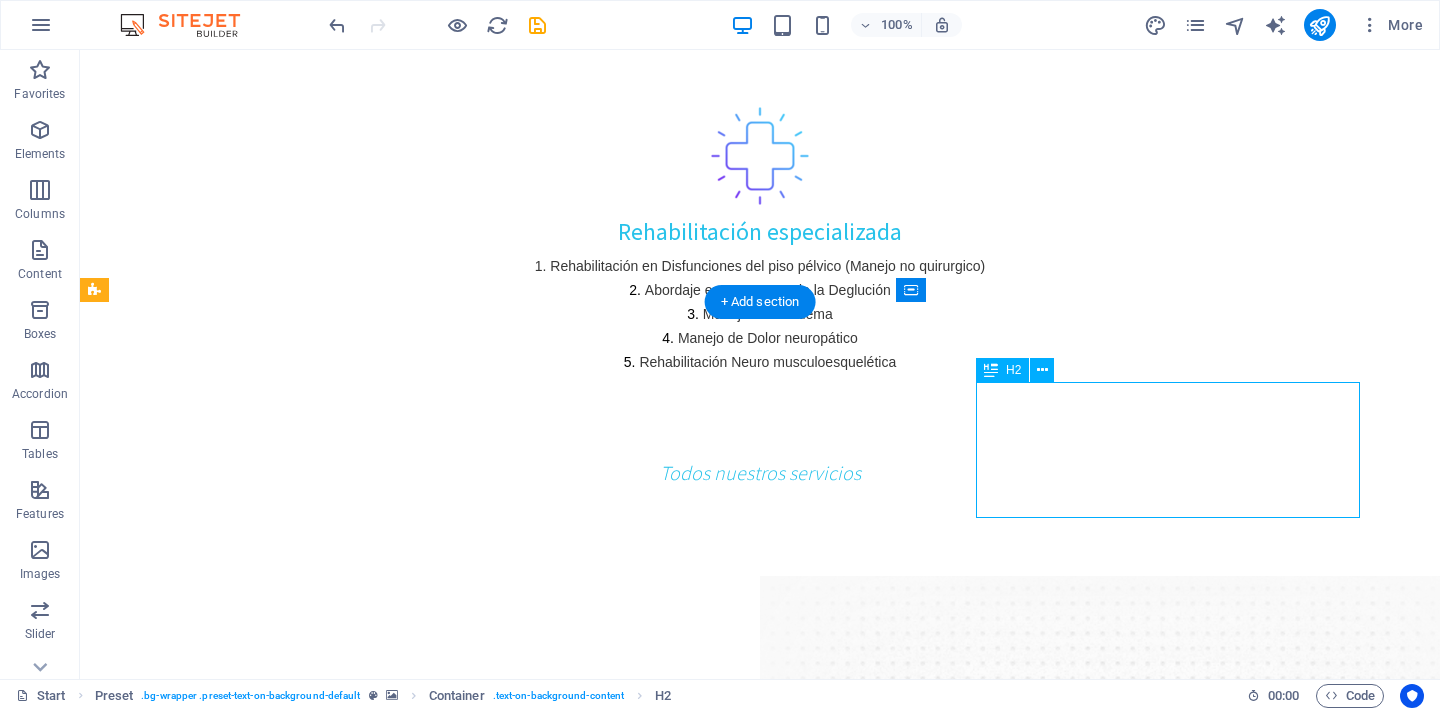 click on "Lo que dicen nuestros pacientes" at bounding box center (760, 3474) 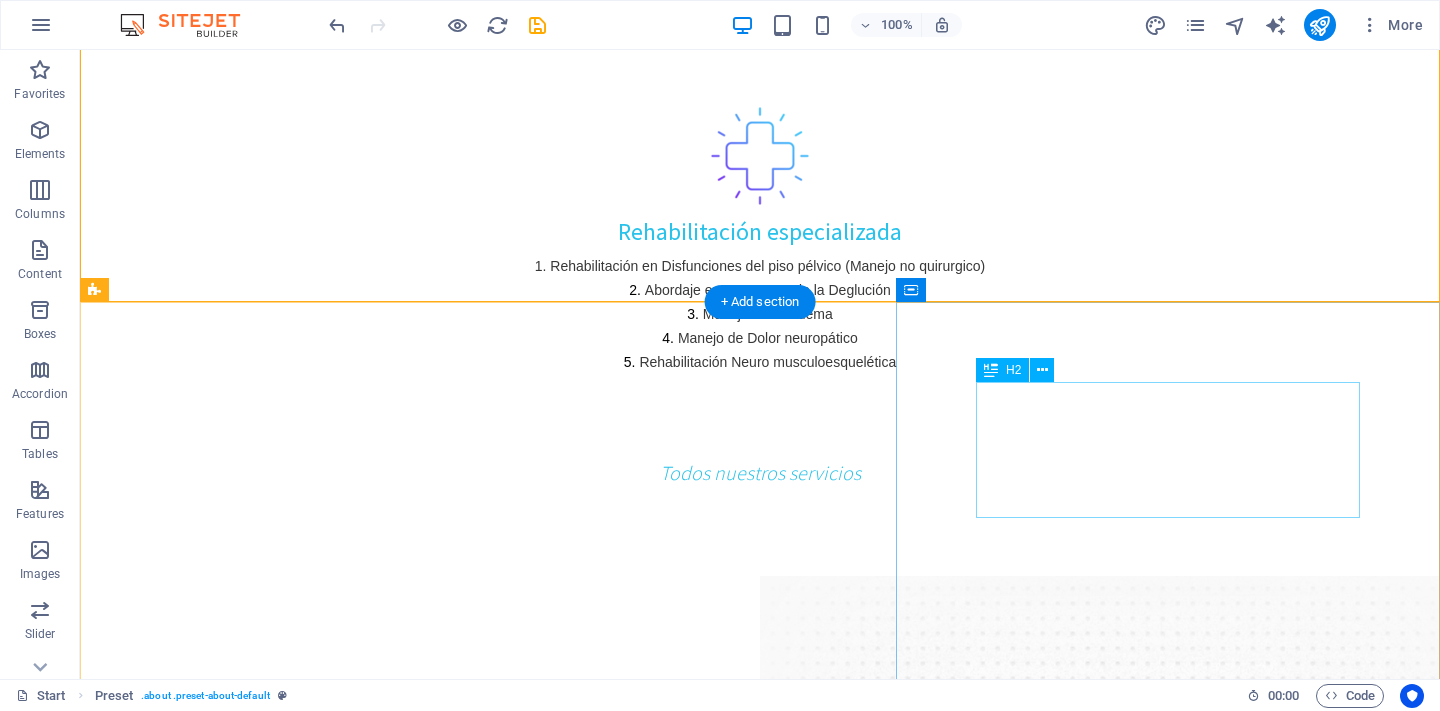 click on "Lo que dicen nuestros pacientes" at bounding box center [760, 3474] 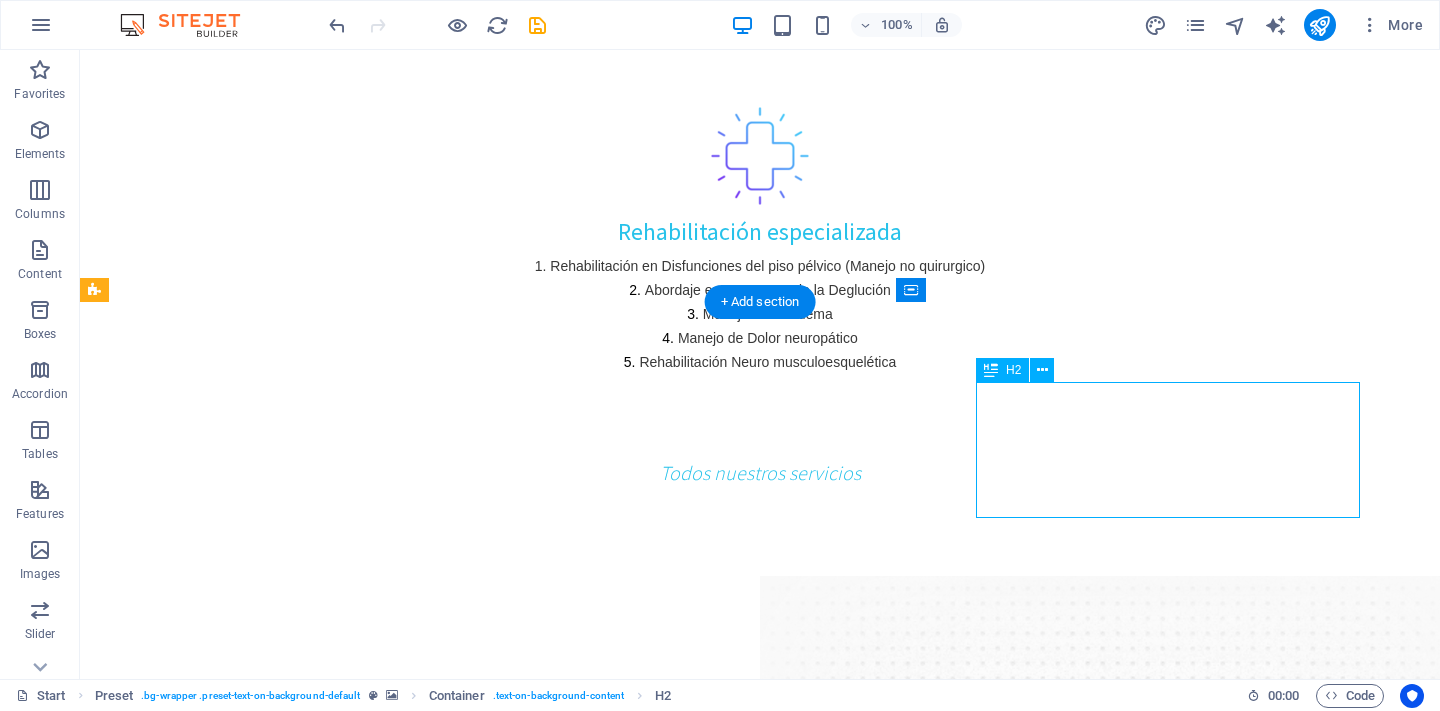 click on "Lo que dicen nuestros pacientes" at bounding box center [760, 3474] 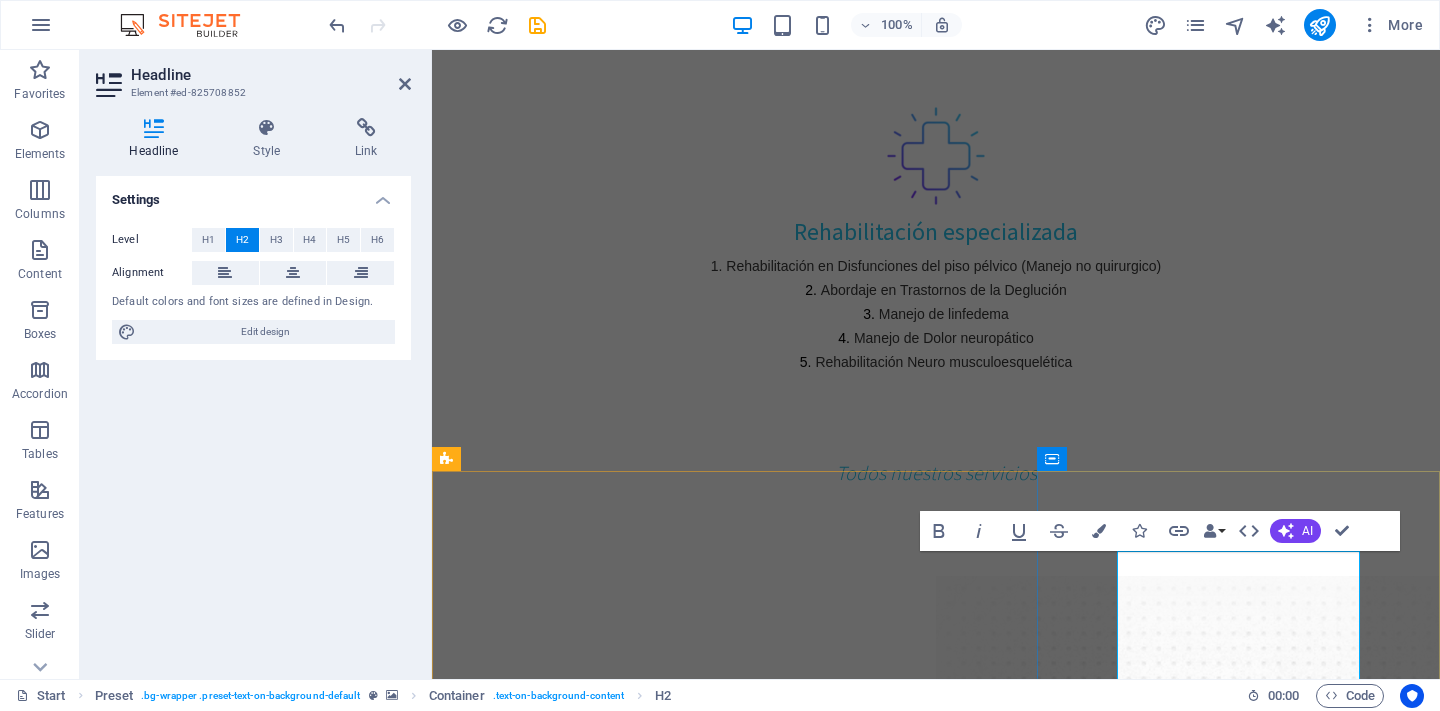 drag, startPoint x: 1190, startPoint y: 657, endPoint x: 1277, endPoint y: 607, distance: 100.344406 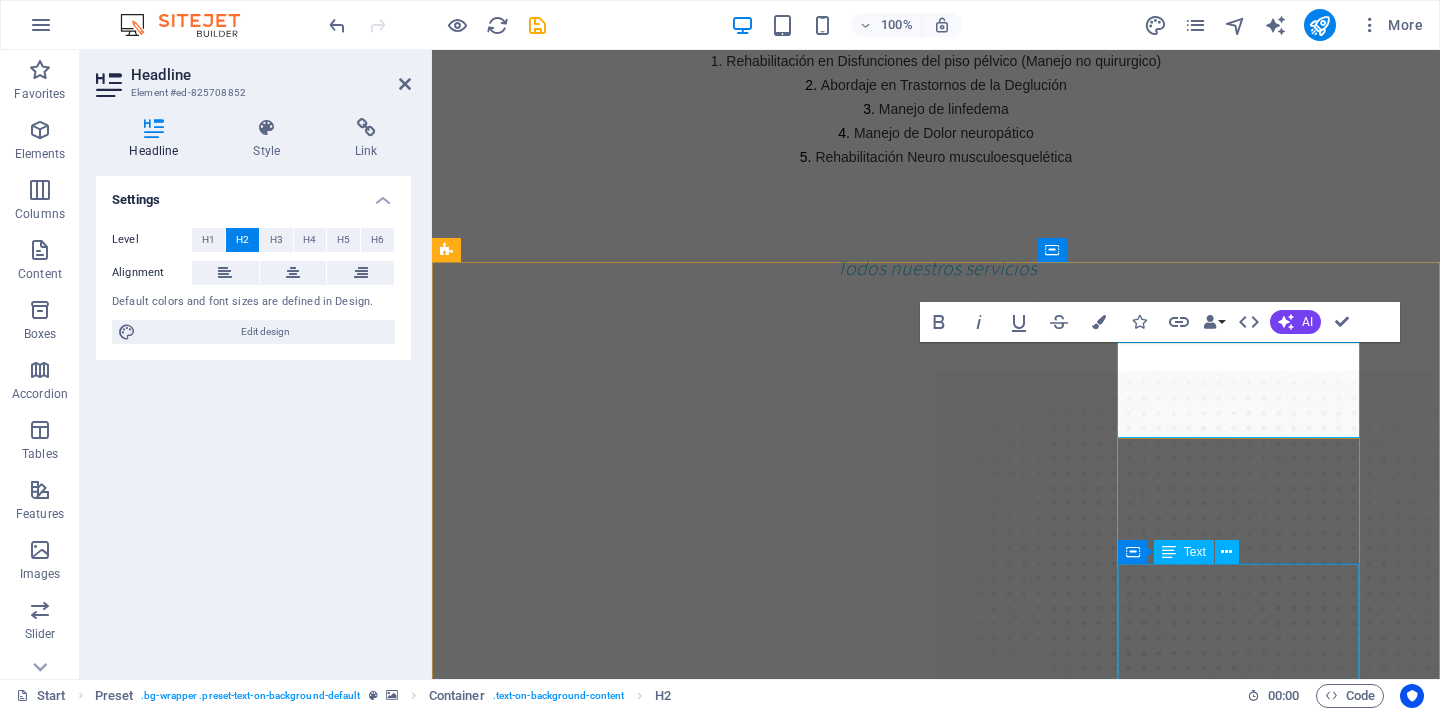 scroll, scrollTop: 2523, scrollLeft: 0, axis: vertical 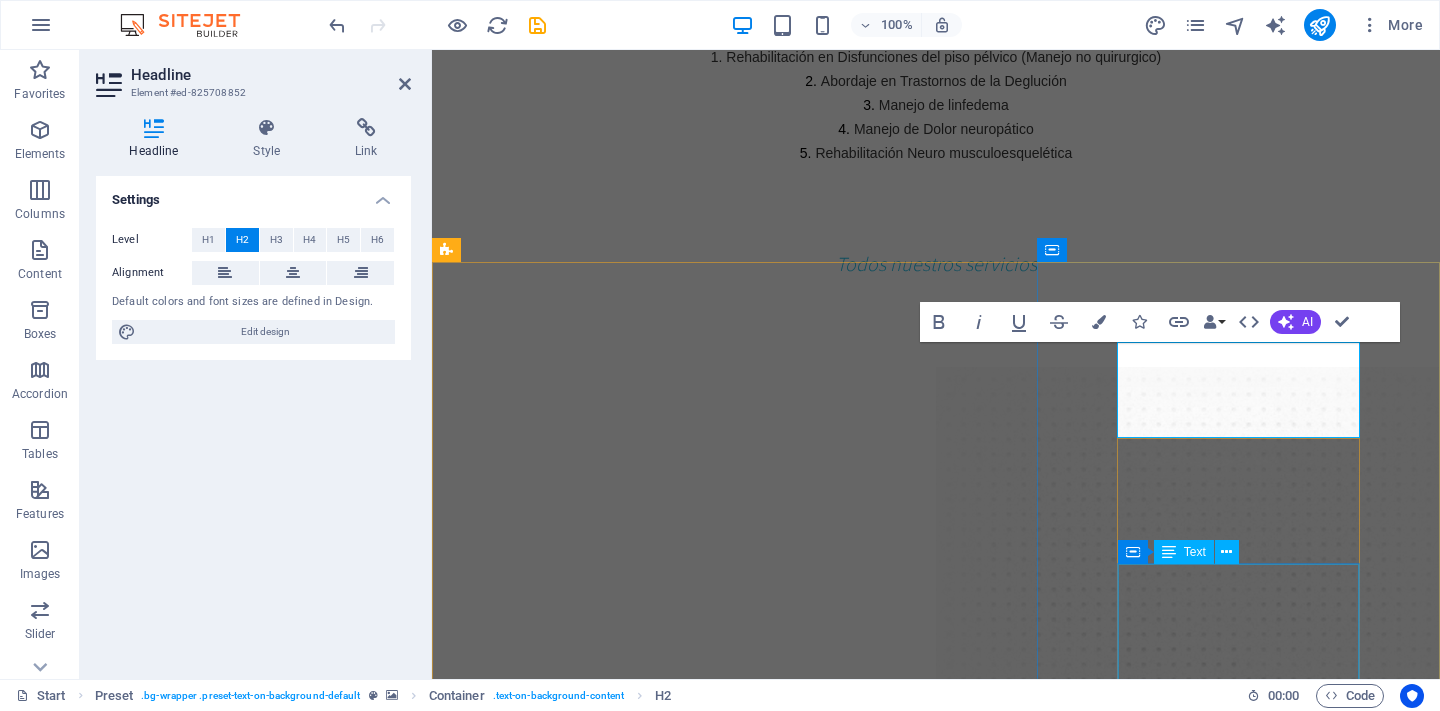 click on "Es una excelente Dra. gracias a ella descubrí  George" at bounding box center [936, 3619] 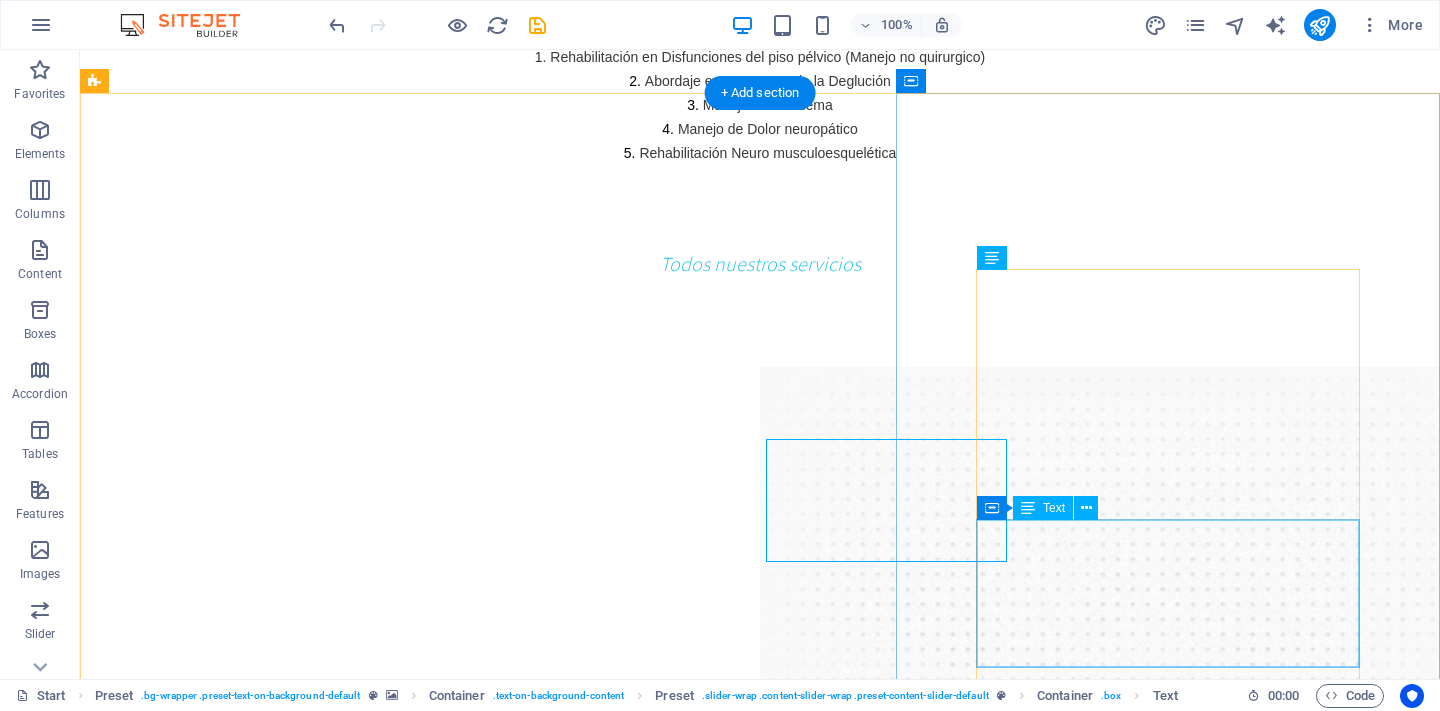 click on "Lorem ipsum dolor sit amet, consetetur sadipscing elitr, sed diam nonumy eirmod tempor invidunt ut labore et dolore magna aliquyam erat, sed diam voluptua. Bill" at bounding box center (760, 3432) 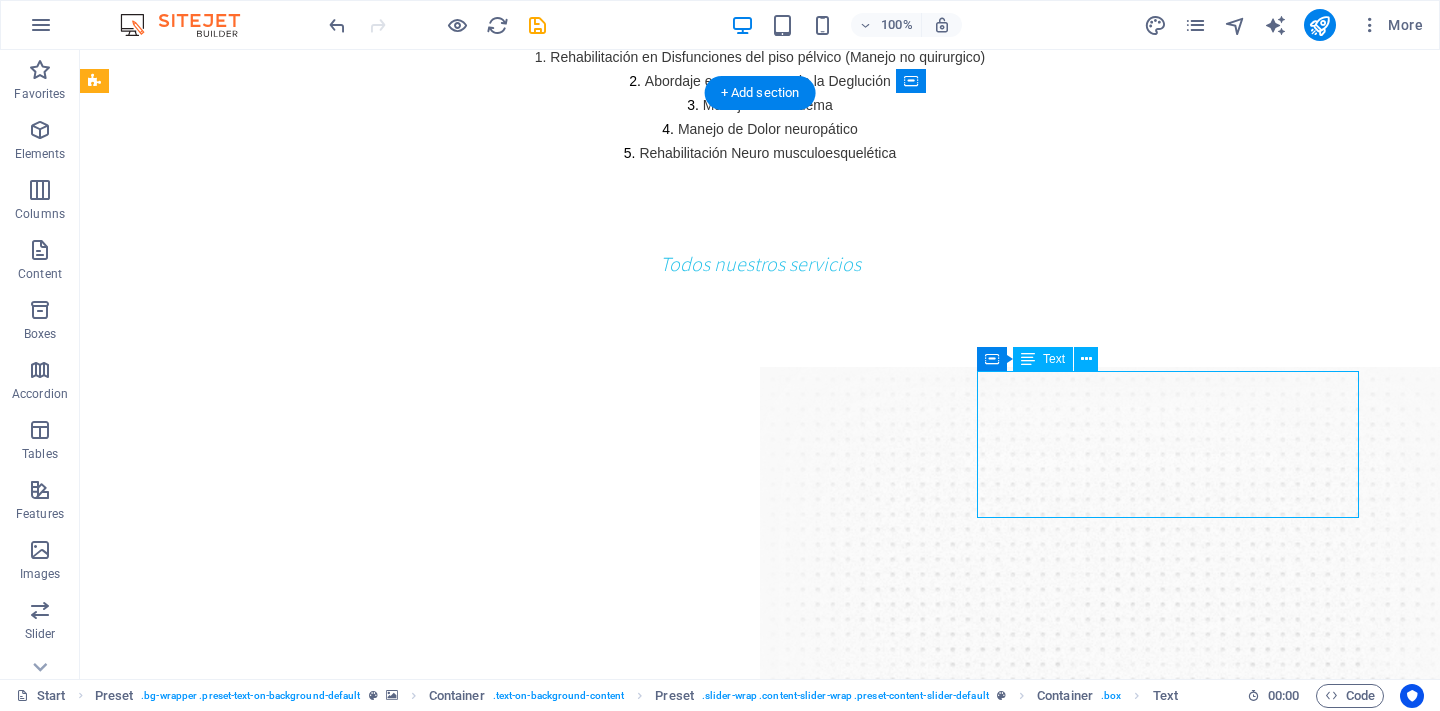 click on "Lorem ipsum dolor sit amet, consetetur sadipscing elitr, sed diam nonumy eirmod tempor invidunt ut labore et dolore magna aliquyam erat, sed diam voluptua. Bill" at bounding box center [760, 3432] 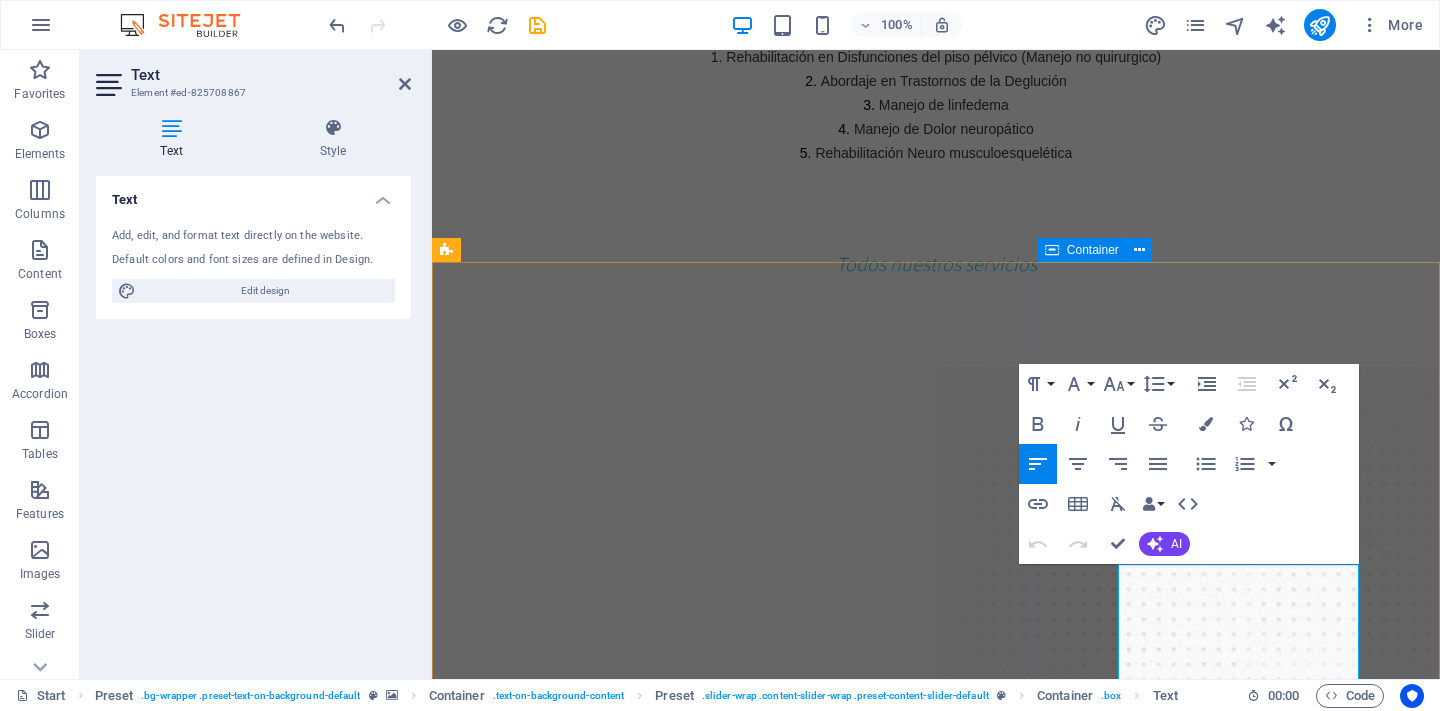click on "Pruebas especiales Es una excelente Dra. gracias a ella descubrí  George  Lorem ipsum dolor sit amet, consetetur sadipscing elitr, sed diam nonumy eirmod tempor invidunt ut labore et dolore magna aliquyam erat, sed diam voluptua. Bill Lorem ipsum dolor sit amet, consetetur sadipscing elitr, sed diam nonumy eirmod tempor invidunt ut labore et dolore magna aliquyam erat, sed diam voluptua. Chelsea Lorem ipsum dolor sit amet, consetetur sadipscing elitr, sed diam nonumy eirmod tempor invidunt ut labore et dolore magna aliquyam erat, sed diam voluptua. Jane Lorem ipsum dolor sit amet, consetetur sadipscing elitr, sed diam nonumy eirmod tempor invidunt ut labore et dolore magna aliquyam erat, sed diam voluptua. Ronald Lorem ipsum dolor sit amet, consetetur sadipscing elitr, sed diam nonumy eirmod tempor invidunt ut labore et dolore magna aliquyam erat, sed diam voluptua. Donald Mike Dina" at bounding box center [936, 3801] 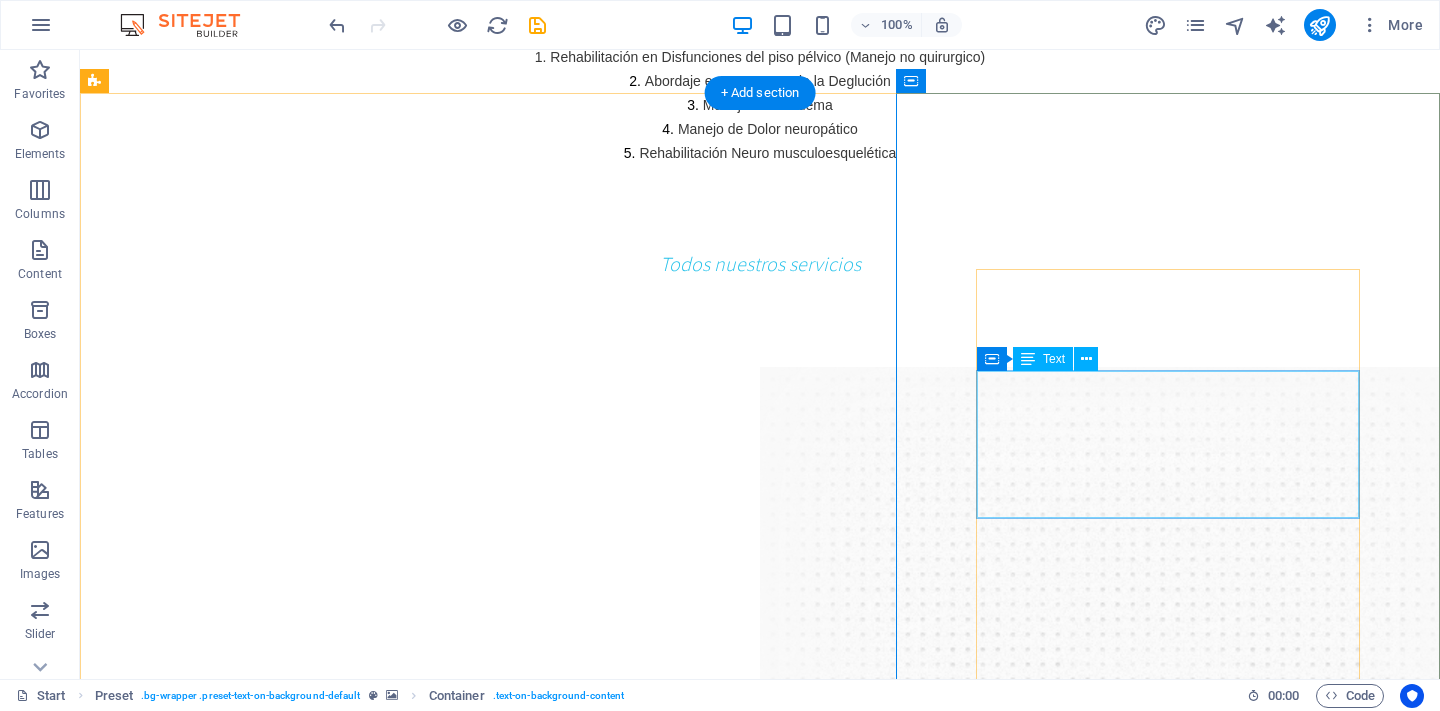 click on "Lorem ipsum dolor sit amet, consetetur sadipscing elitr, sed diam nonumy eirmod tempor invidunt ut labore et dolore magna aliquyam erat, sed diam voluptua. Bill" at bounding box center [760, 3432] 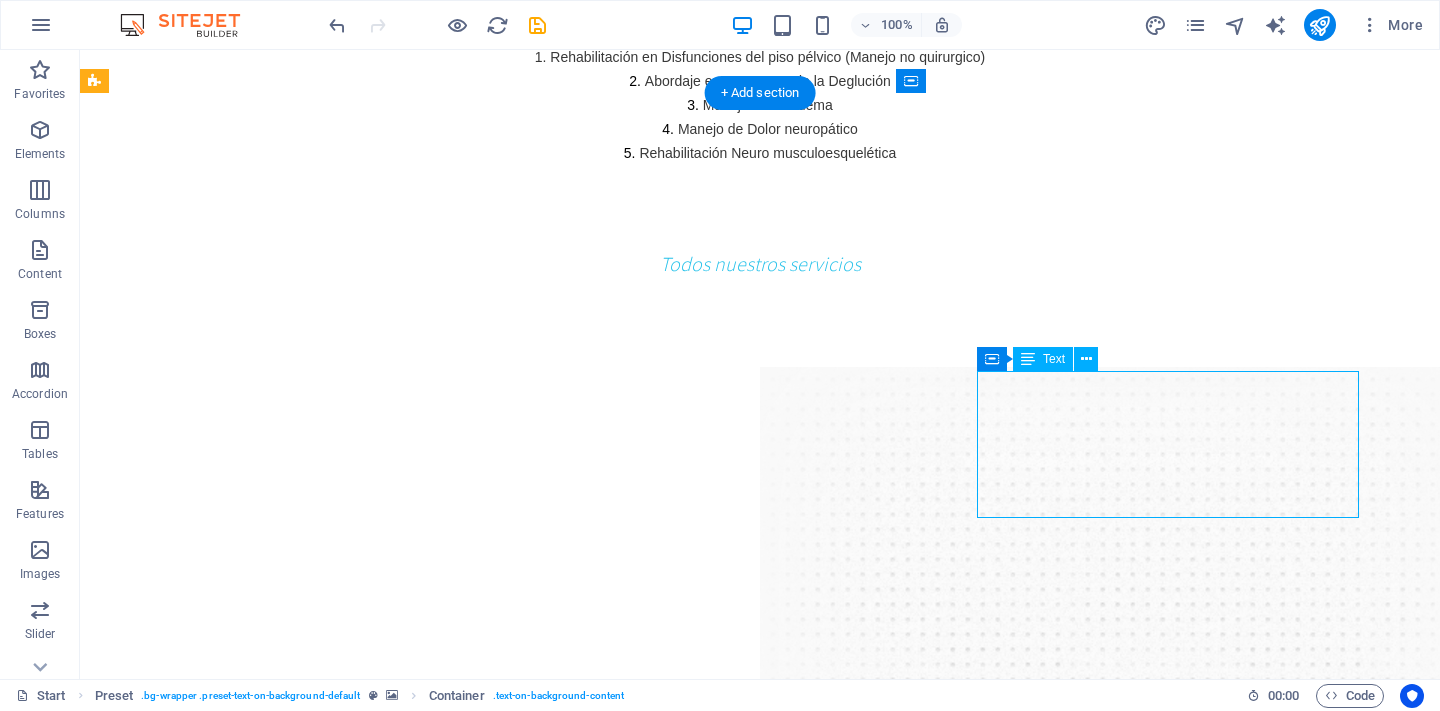 click on "Lorem ipsum dolor sit amet, consetetur sadipscing elitr, sed diam nonumy eirmod tempor invidunt ut labore et dolore magna aliquyam erat, sed diam voluptua. Bill" at bounding box center [760, 3432] 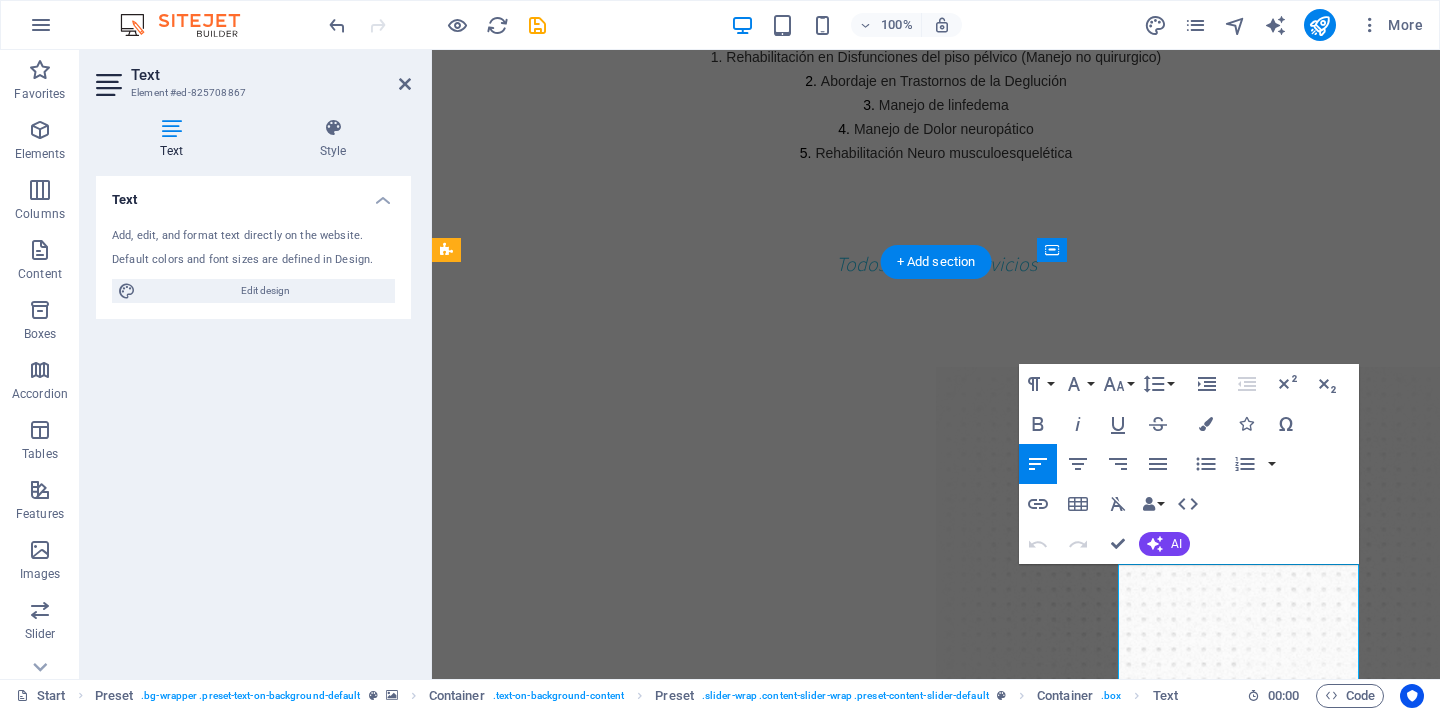 click on "Paragraph Format Normal Heading 1 Heading 2 Heading 3 Heading 4 Heading 5 Heading 6 Code Font Family Arial Georgia Impact Tahoma Times New Roman Verdana Source Sans Pro Font Size 8 9 10 11 12 14 18 24 30 36 48 60 72 96 Line Height Default Single 1.15 1.5 Double Increase Indent Decrease Indent Superscript Subscript Bold Italic Underline Strikethrough Colors Icons Special Characters Align Left Align Center Align Right Align Justify Unordered List   Default Circle Disc Square    Ordered List   Default Lower Alpha Lower Greek Lower Roman Upper Alpha Upper Roman    Insert Link Insert Table Clear Formatting Data Bindings Company First name Last name Street ZIP code City Email Phone Mobile Fax Custom field 1 Custom field 2 Custom field 3 Custom field 4 Custom field 5 Custom field 6 HTML Undo Redo Confirm (⌘+⏎) AI Improve Make shorter Make longer Fix spelling & grammar Translate to English Generate text" at bounding box center [1189, 464] 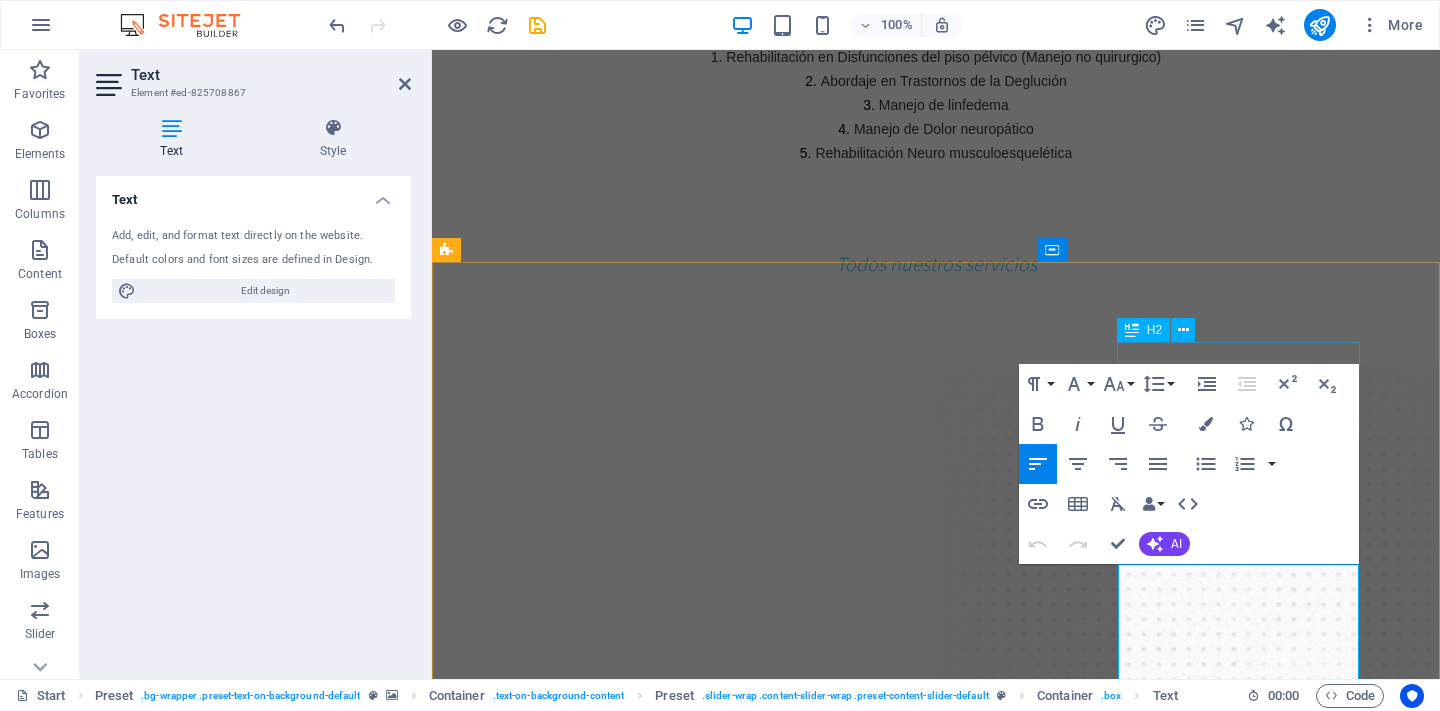 click on "Pruebas especiales Es una excelente Dra. gracias a ella descubrí  George  Lorem ipsum dolor sit amet, consetetur sadipscing elitr, sed diam nonumy eirmod tempor invidunt ut labore et dolore magna aliquyam erat, sed diam voluptua. Bill Lorem ipsum dolor sit amet, consetetur sadipscing elitr, sed diam nonumy eirmod tempor invidunt ut labore et dolore magna aliquyam erat, sed diam voluptua. Chelsea Lorem ipsum dolor sit amet, consetetur sadipscing elitr, sed diam nonumy eirmod tempor invidunt ut labore et dolore magna aliquyam erat, sed diam voluptua. Jane Lorem ipsum dolor sit amet, consetetur sadipscing elitr, sed diam nonumy eirmod tempor invidunt ut labore et dolore magna aliquyam erat, sed diam voluptua. Ronald Lorem ipsum dolor sit amet, consetetur sadipscing elitr, sed diam nonumy eirmod tempor invidunt ut labore et dolore magna aliquyam erat, sed diam voluptua. Donald Mike Dina" at bounding box center (936, 3801) 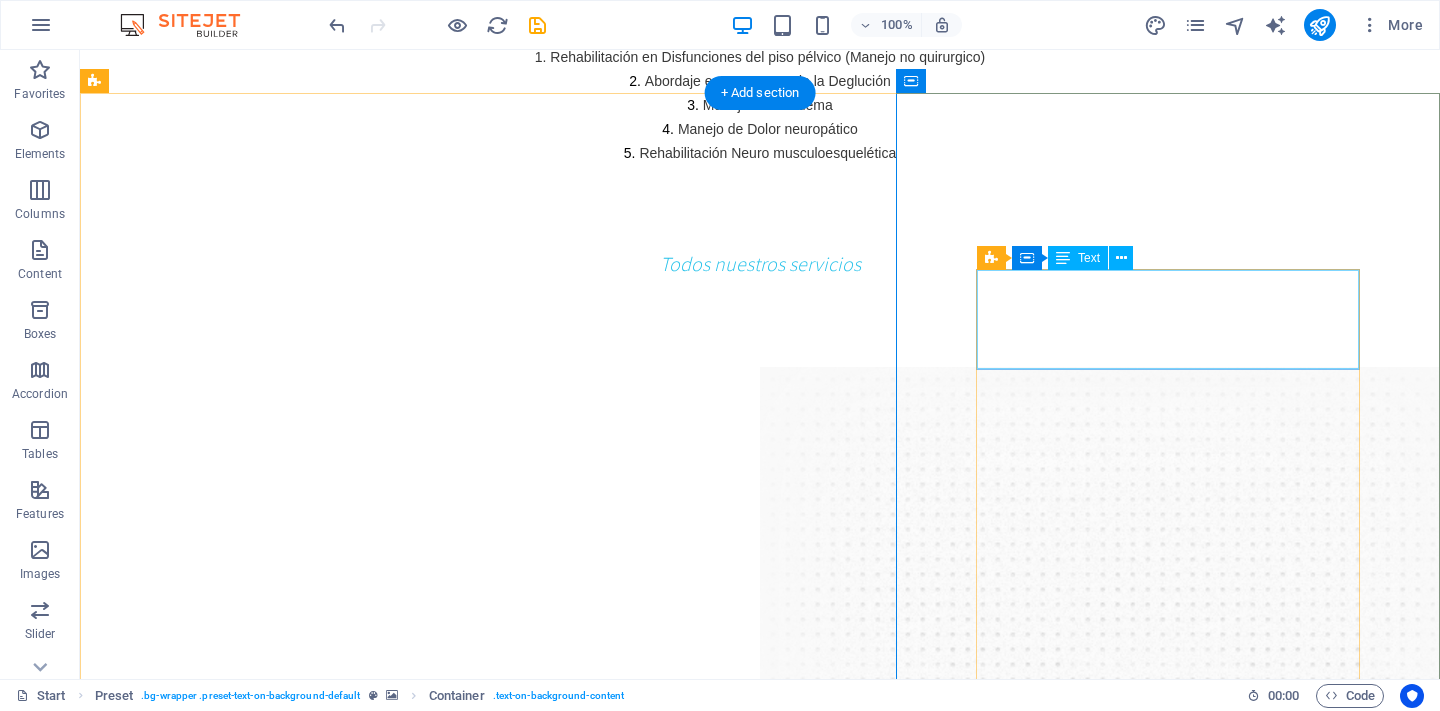 click on "Es una excelente Dra. gracias a ella descubrí  George" at bounding box center (760, 3331) 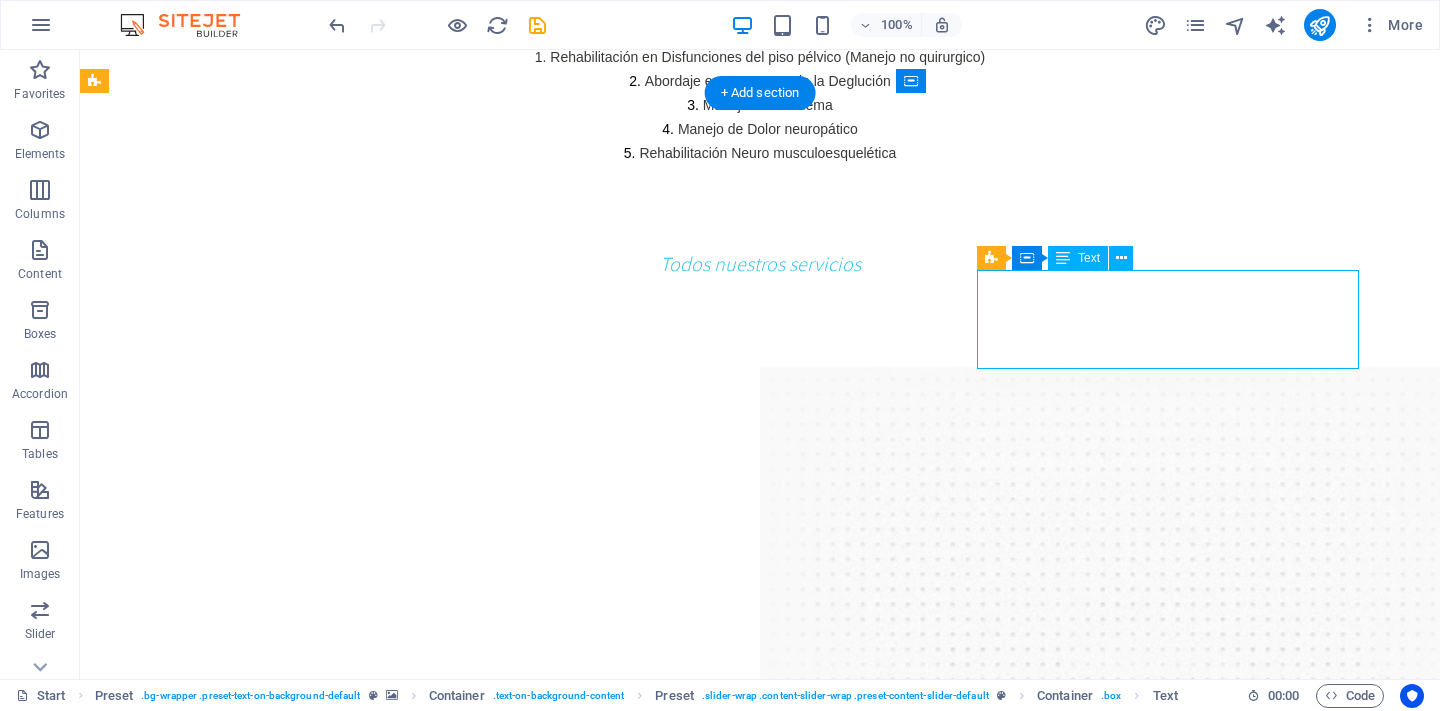 click on "Es una excelente Dra. gracias a ella descubrí  George" at bounding box center [760, 3331] 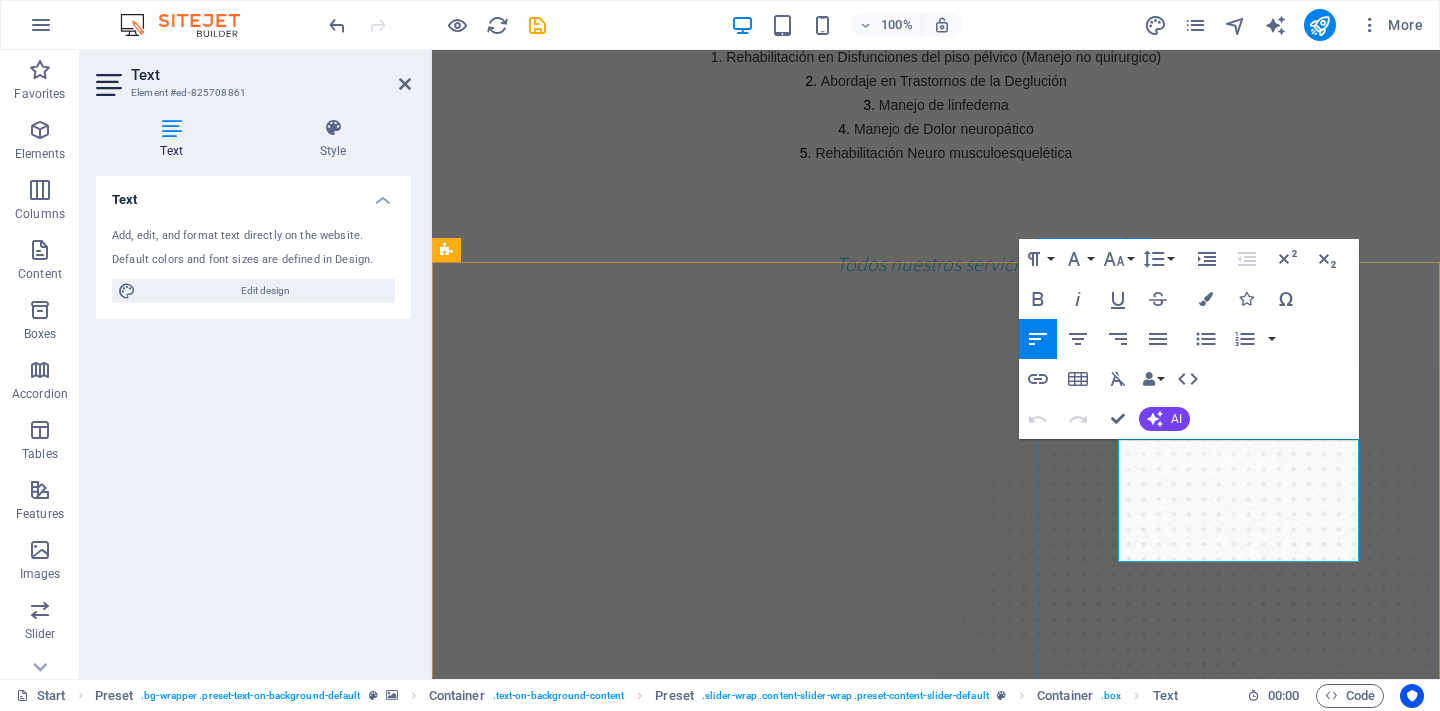 drag, startPoint x: 1177, startPoint y: 483, endPoint x: 1106, endPoint y: 455, distance: 76.321686 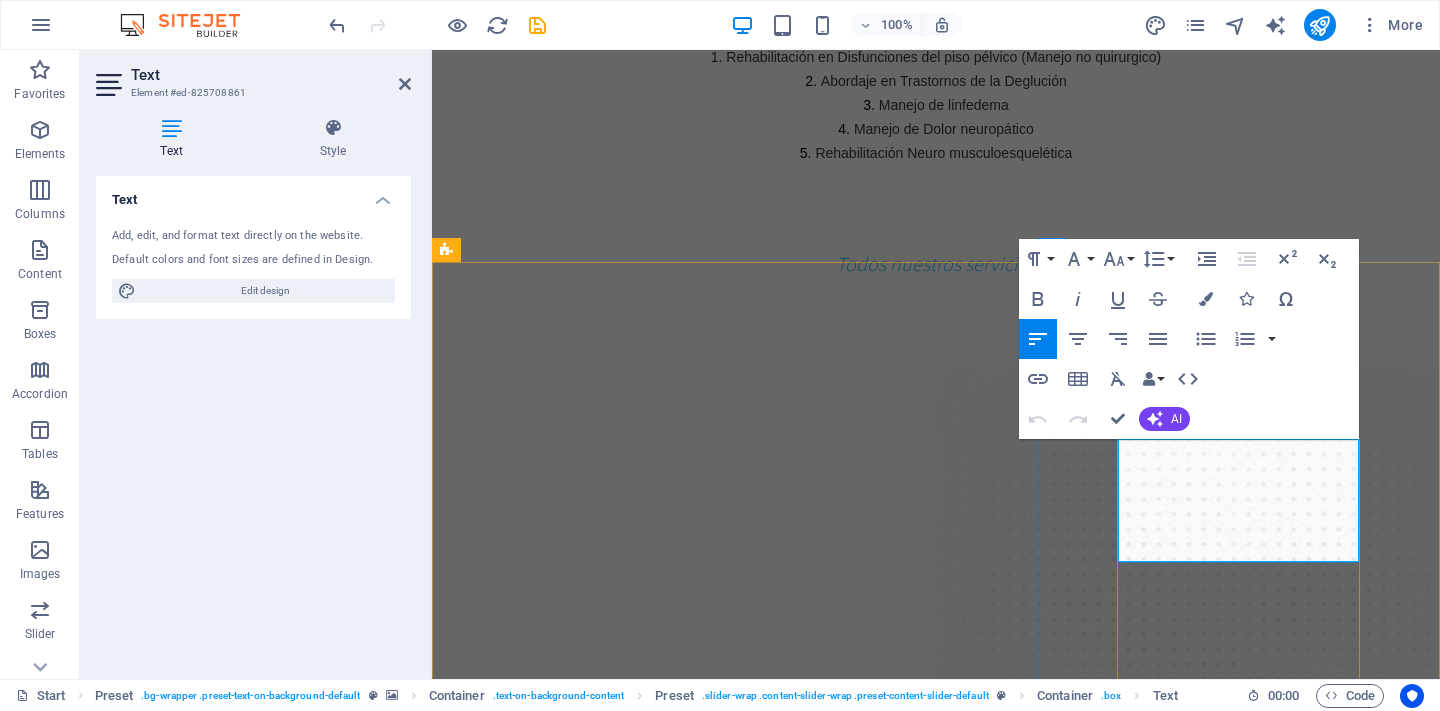 type 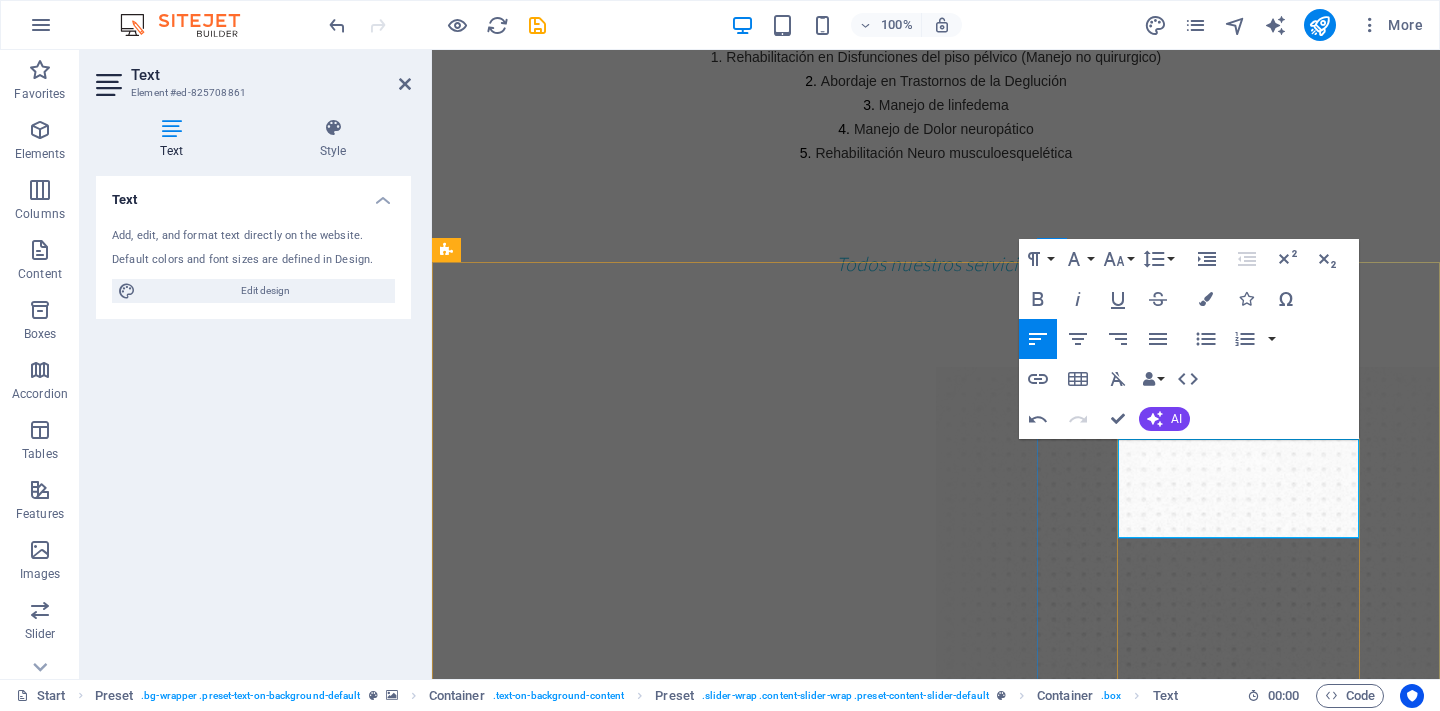 click on "Estimulación repetititiva" at bounding box center [936, 3570] 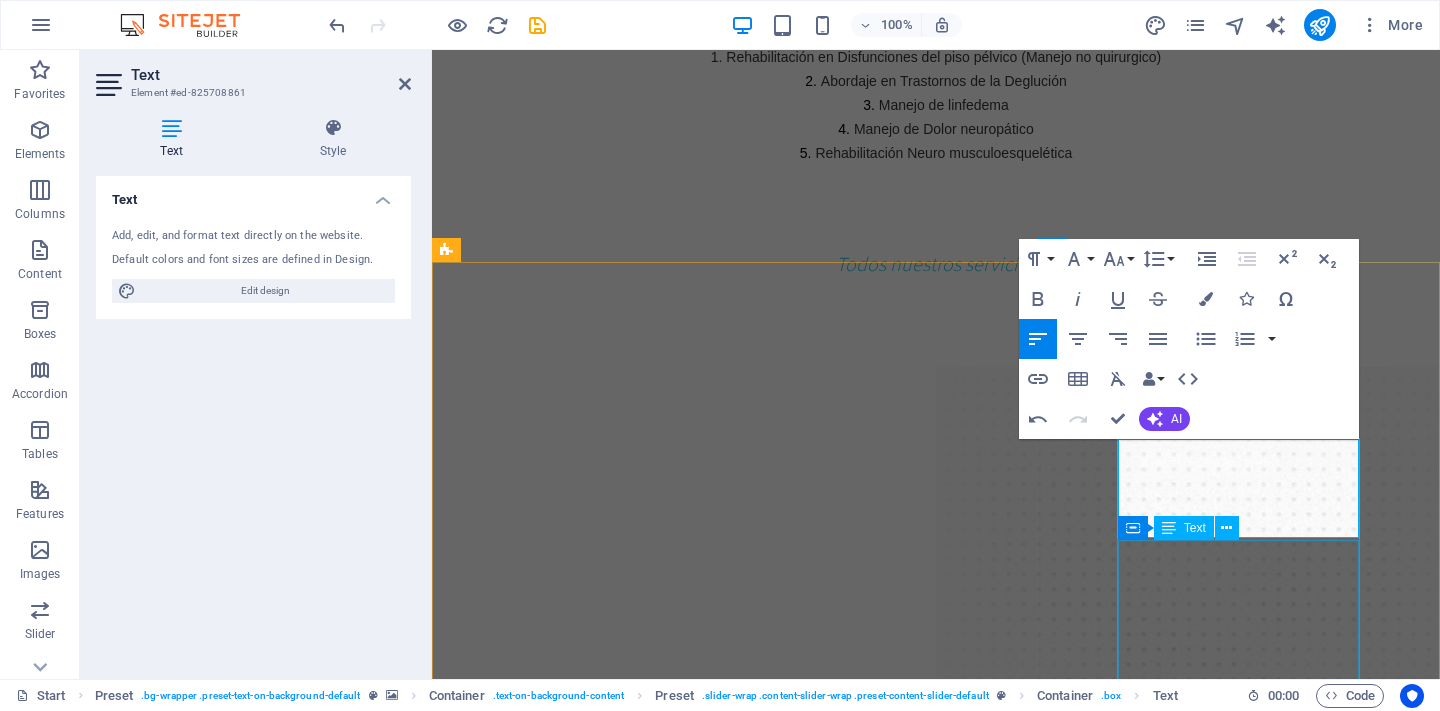 click on "Lorem ipsum dolor sit amet, consetetur sadipscing elitr, sed diam nonumy eirmod tempor invidunt ut labore et dolore magna aliquyam erat, sed diam voluptua. Bill" at bounding box center (936, 3720) 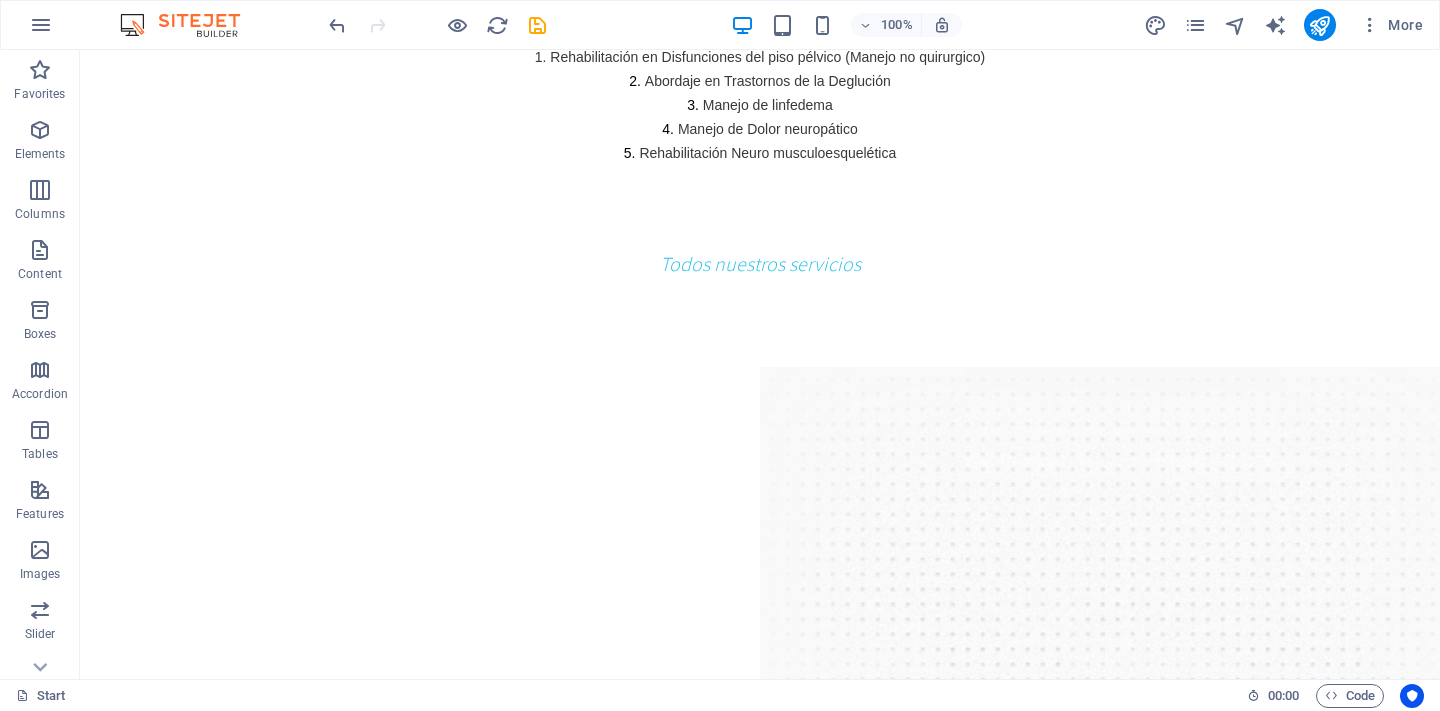 click on "Lorem ipsum dolor sit amet, consetetur sadipscing elitr, sed diam nonumy eirmod tempor invidunt ut labore et dolore magna aliquyam erat, sed diam voluptua. Chelsea" at bounding box center (760, 3573) 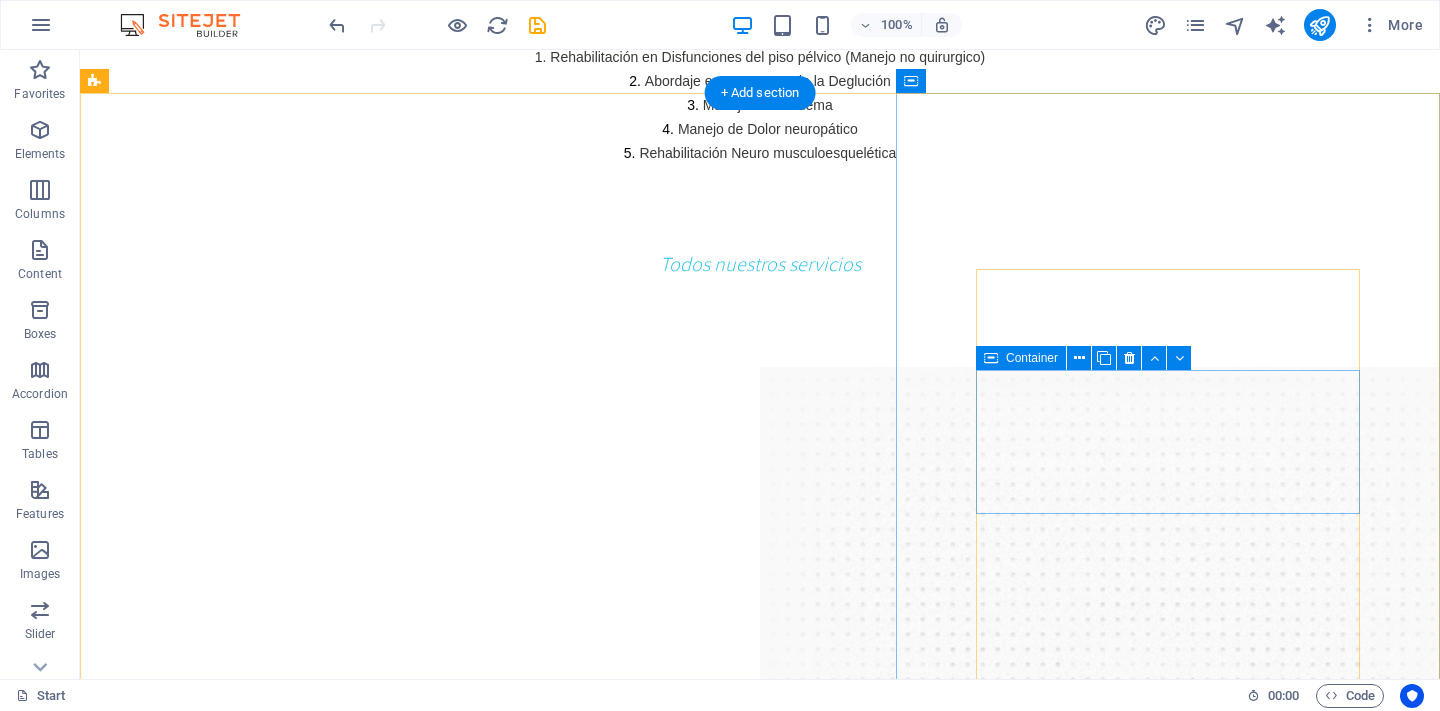 click on "Paste clipboard" at bounding box center [814, 3479] 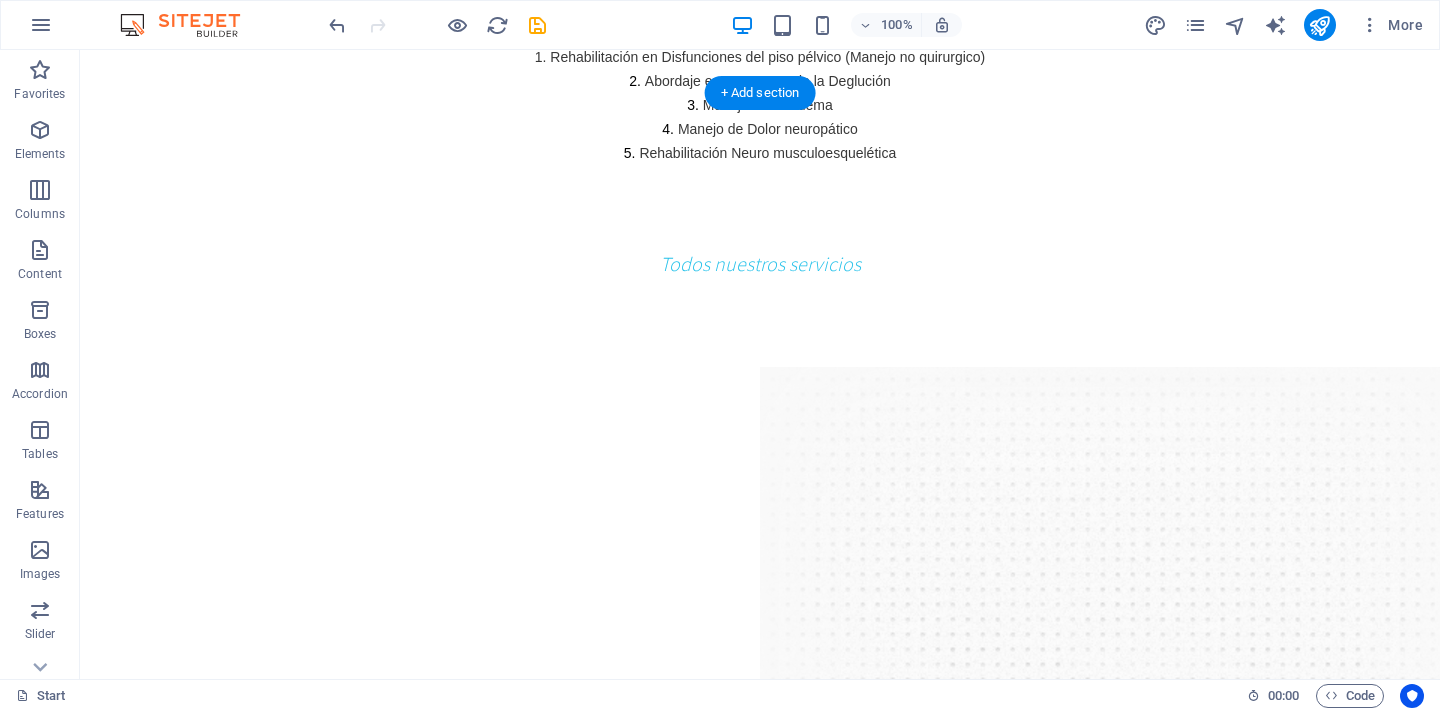 click on "Lorem ipsum dolor sit amet, consetetur sadipscing elitr, sed diam nonumy eirmod tempor invidunt ut labore et dolore magna aliquyam erat, sed diam voluptua. Jane" at bounding box center (760, 3283) 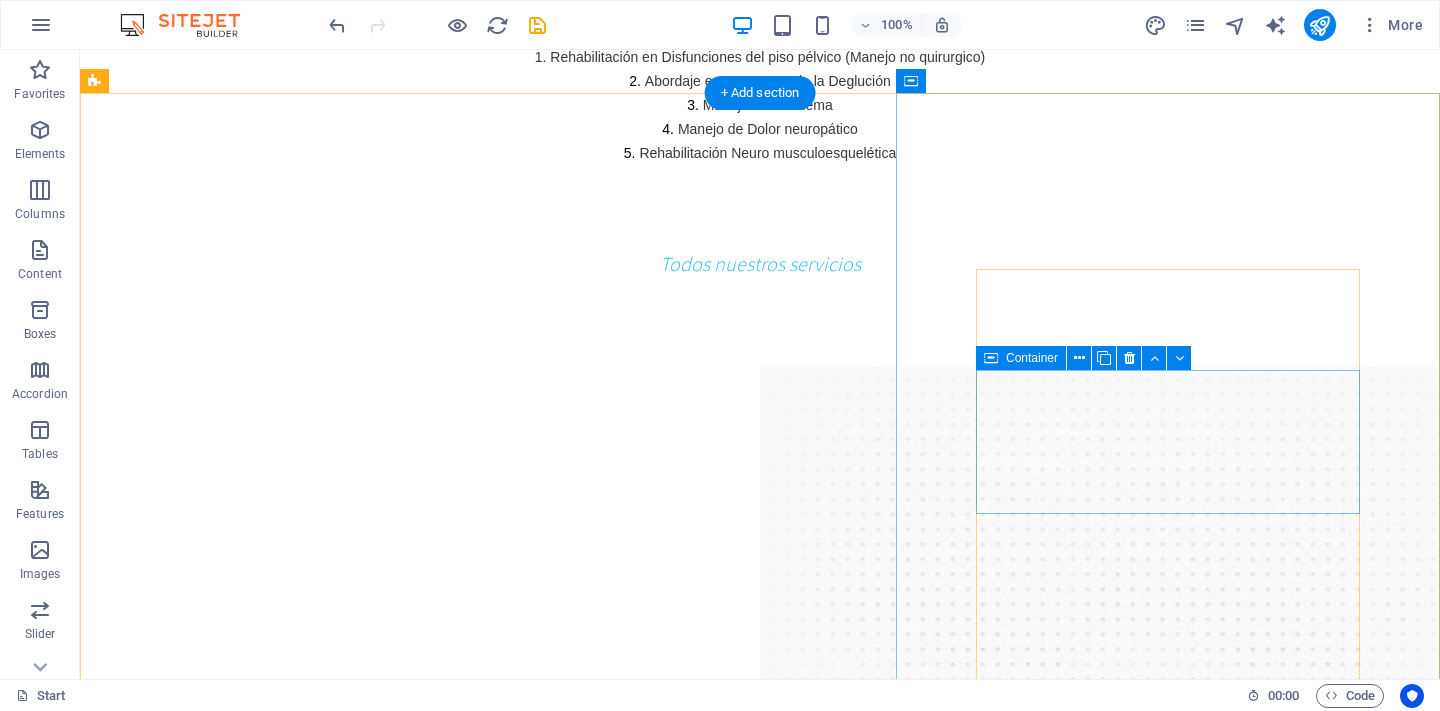 click on "Drop content here or  Add elements  Paste clipboard" at bounding box center [760, 3302] 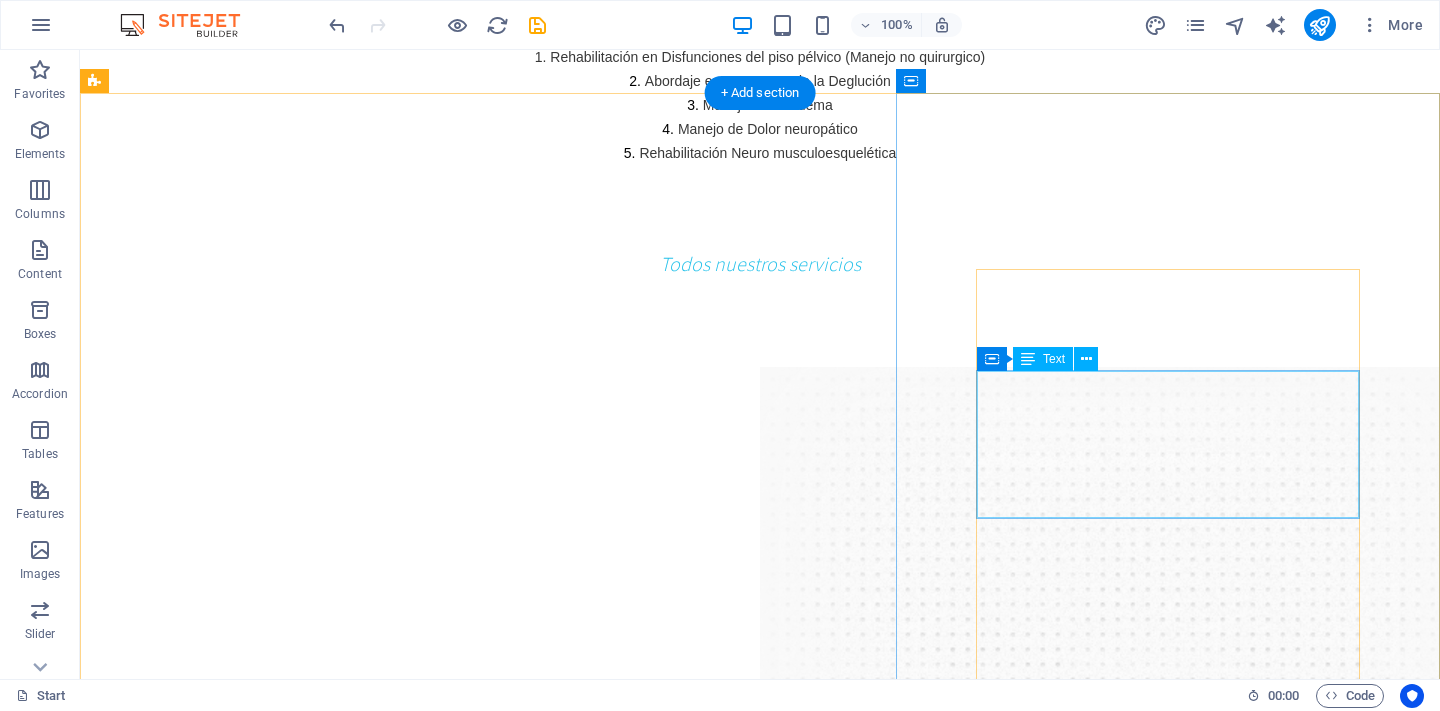 click on "Lorem ipsum dolor sit amet, consetetur sadipscing elitr, sed diam nonumy eirmod tempor invidunt ut labore et dolore magna aliquyam erat, sed diam voluptua. Ronald" at bounding box center [760, 3208] 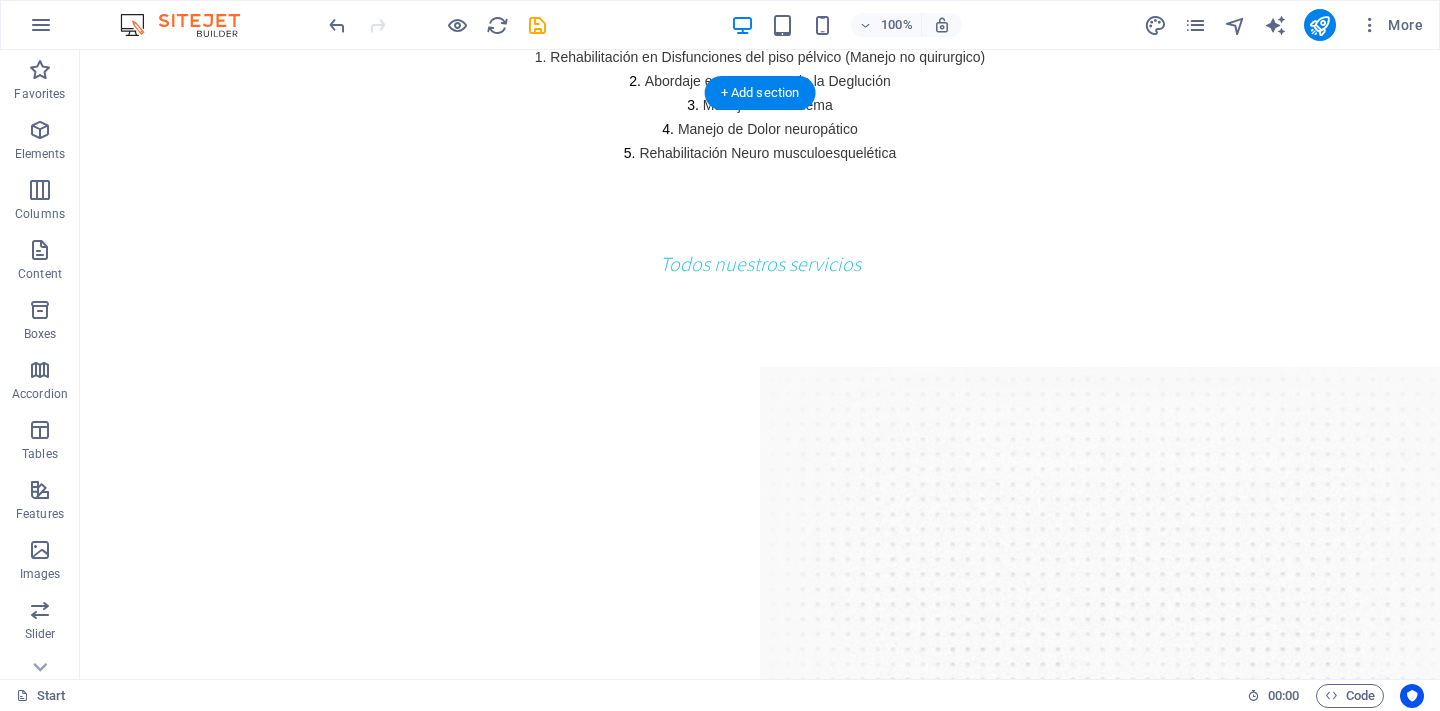 click on "Drop content here or  Add elements  Paste clipboard" at bounding box center [760, 3228] 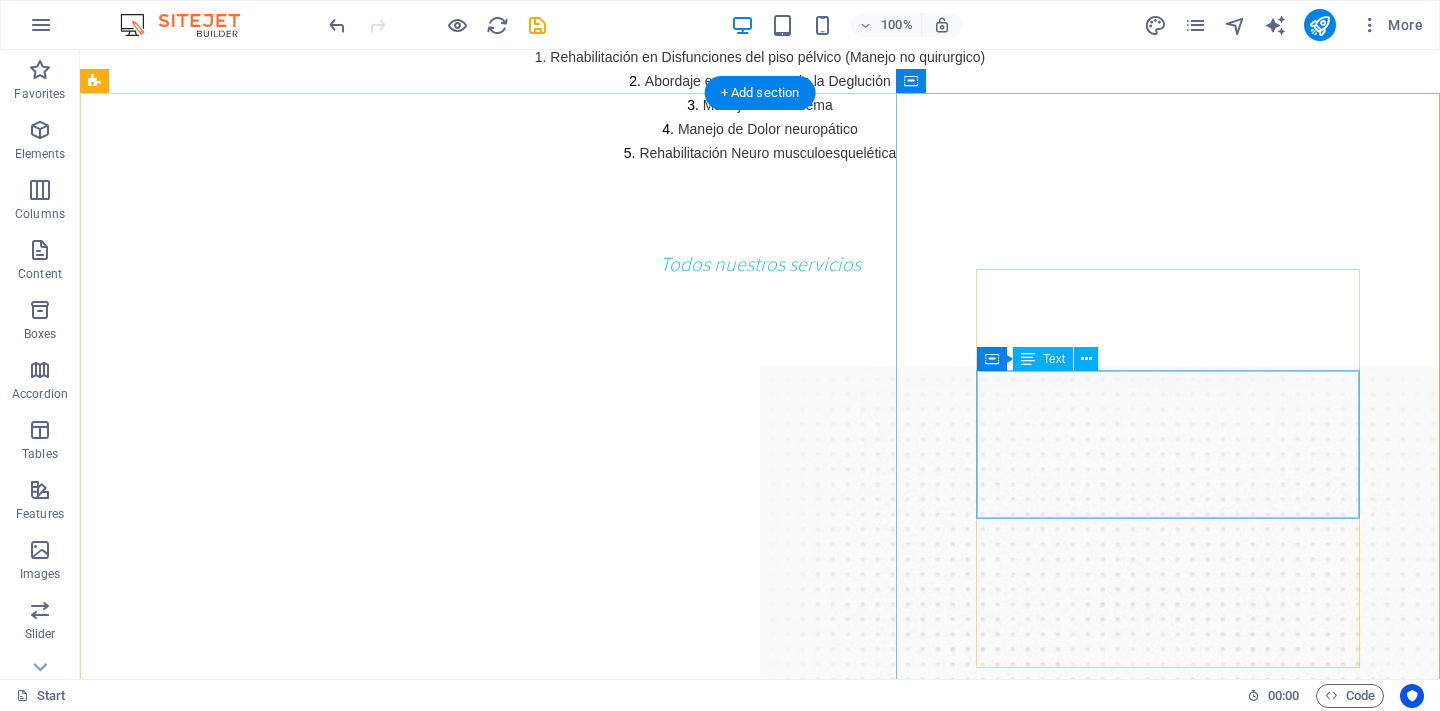 click on "Lorem ipsum dolor sit amet, consetetur sadipscing elitr, sed diam nonumy eirmod tempor invidunt ut labore et dolore magna aliquyam erat, sed diam voluptua. Mike" at bounding box center (760, 3059) 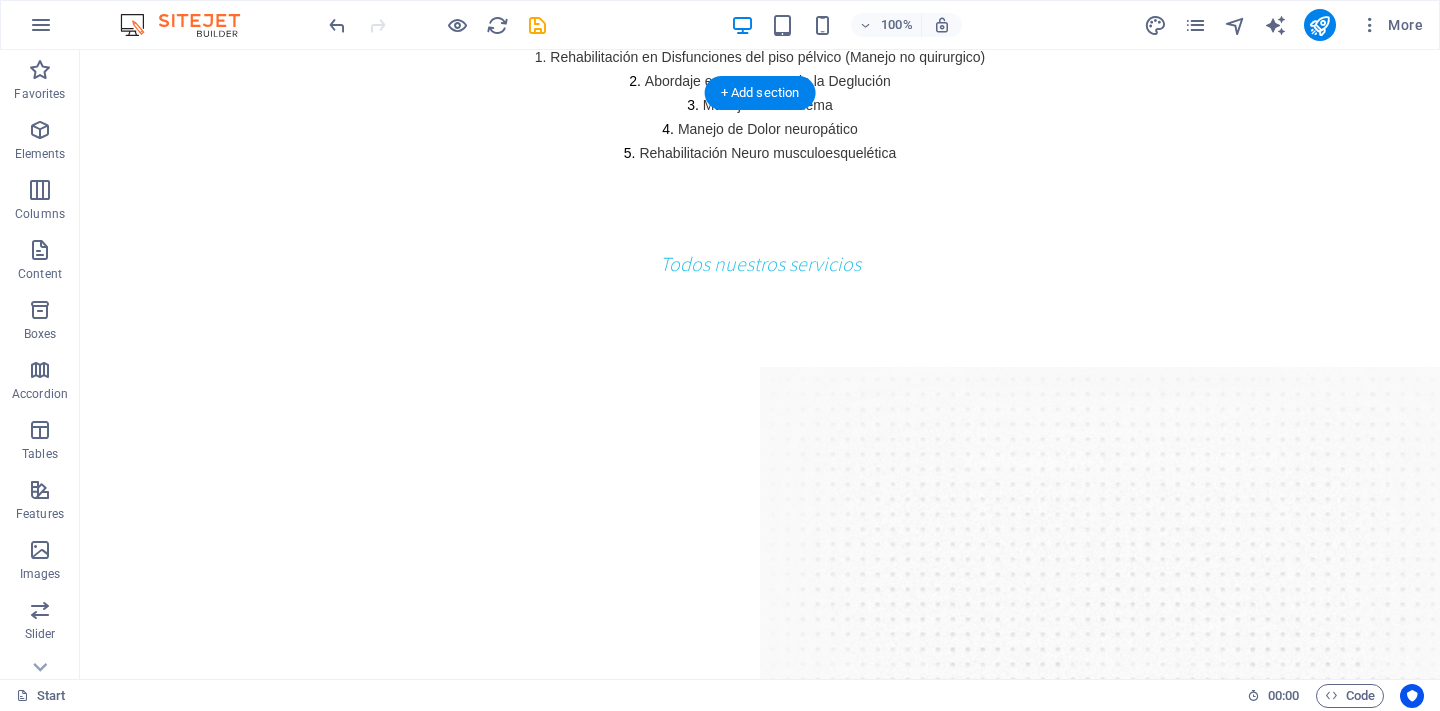 click on "Drop content here or  Add elements  Paste clipboard" at bounding box center (760, 3079) 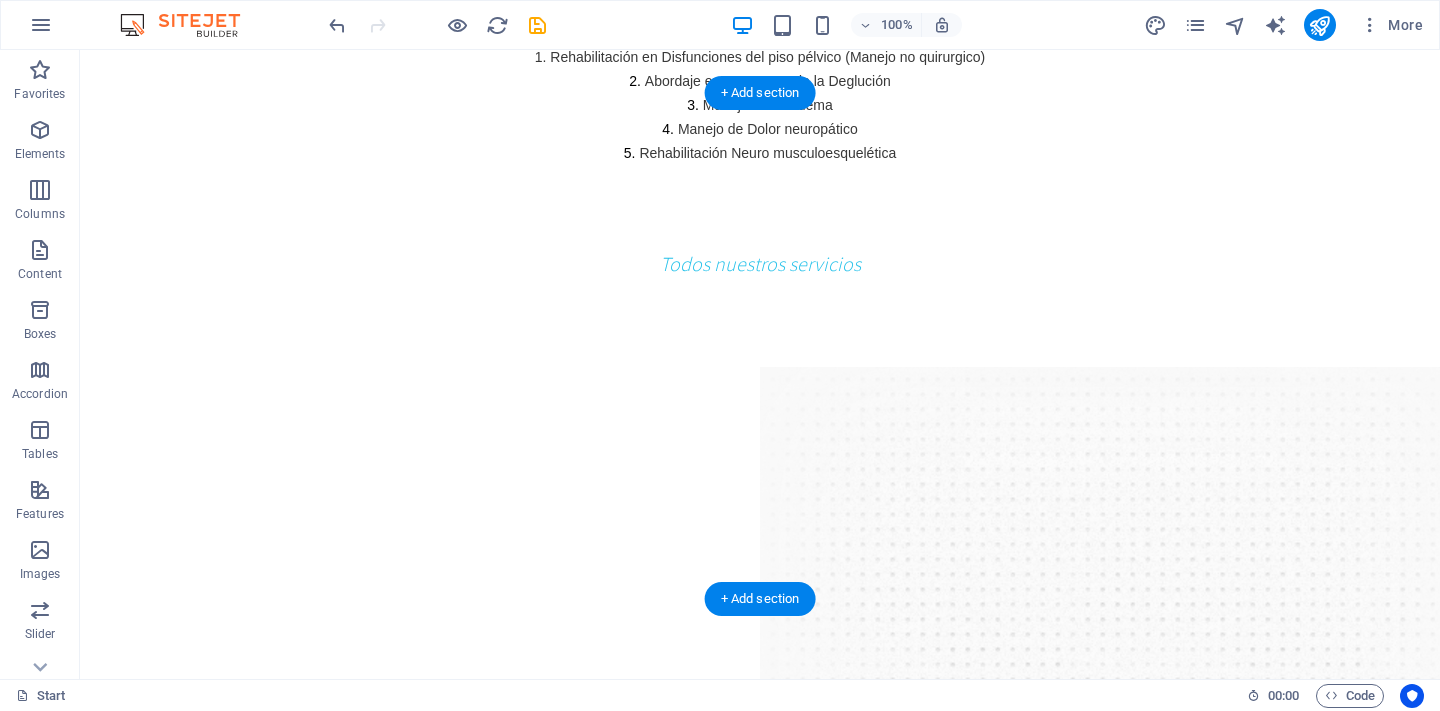 click on "Lorem ipsum dolor sit amet, consetetur sadipscing elitr, sed diam nonumy eirmod tempor invidunt ut labore et dolore magna aliquyam erat, sed diam voluptua. Dina" at bounding box center [760, 2985] 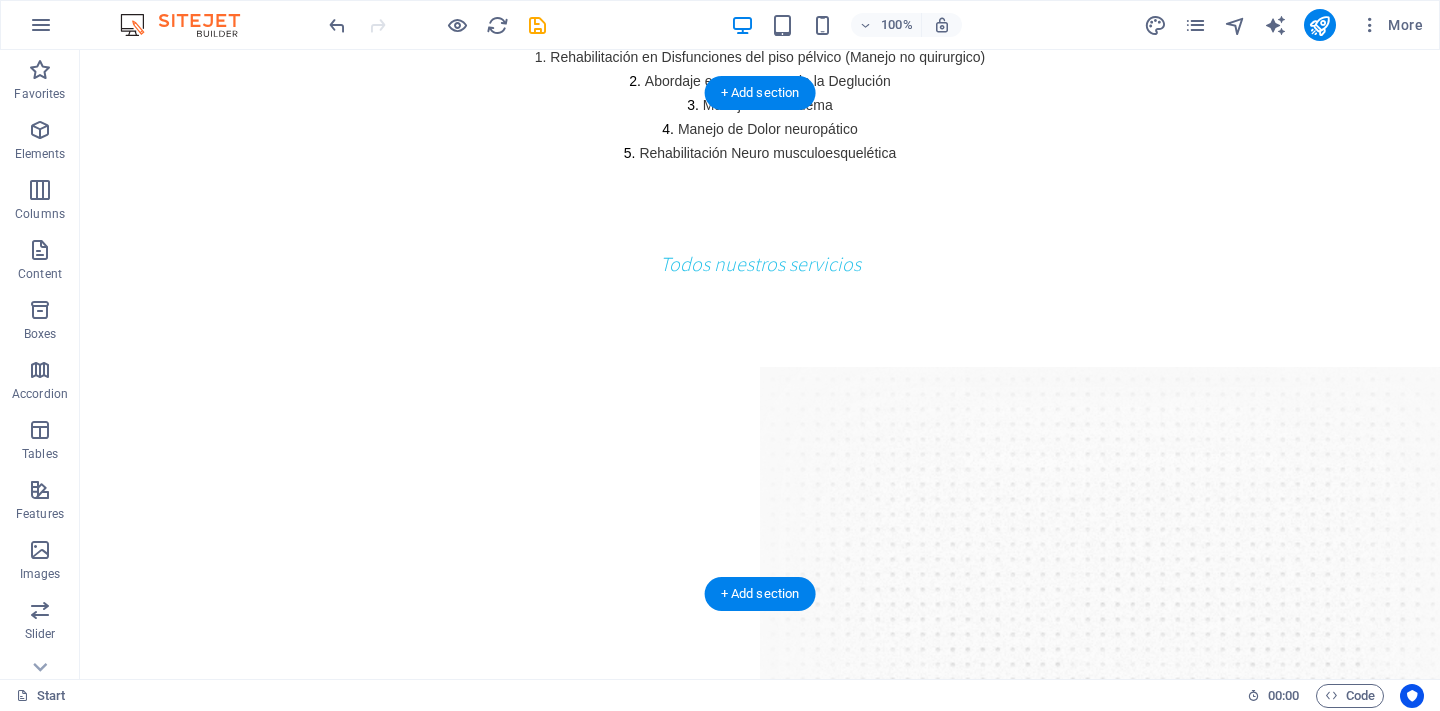 click on "Drop content here or  Add elements  Paste clipboard" at bounding box center [760, 3004] 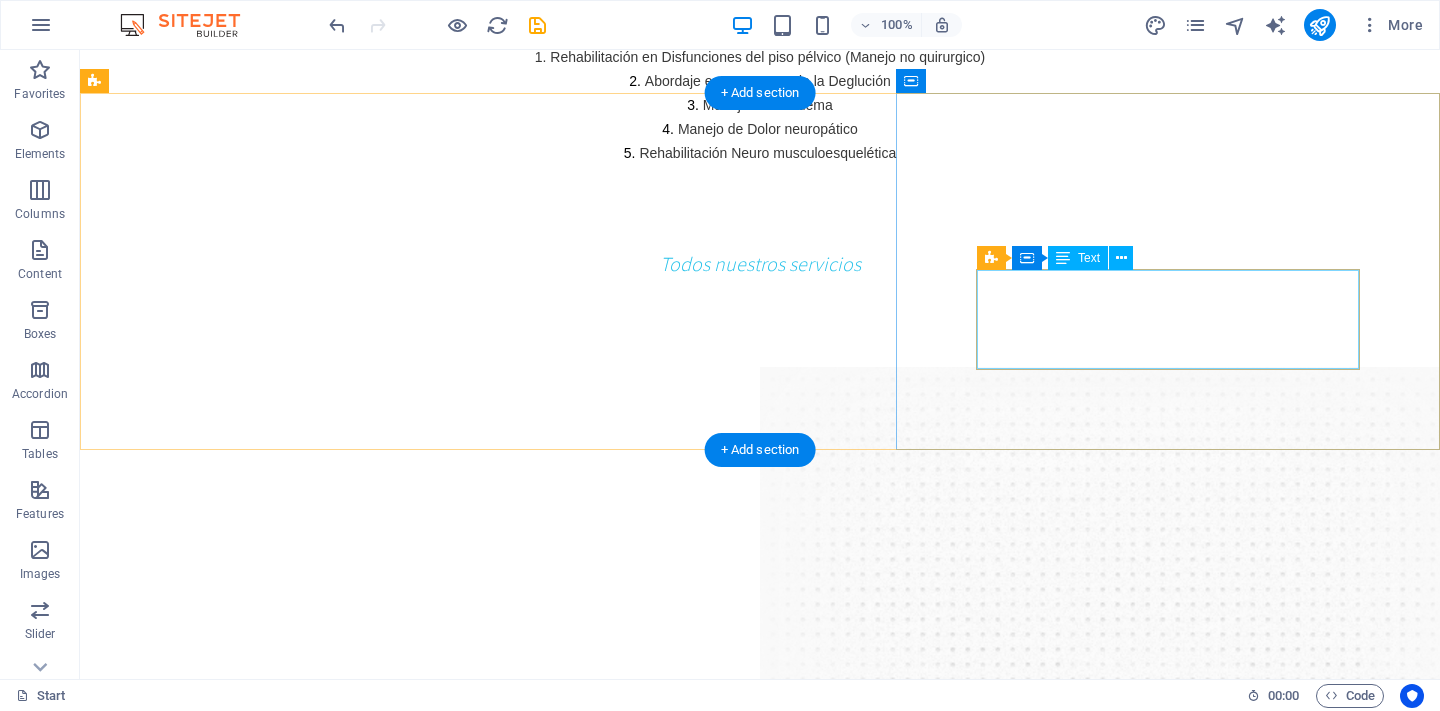 click on "Estimulación repetititiva  George" at bounding box center [760, 2809] 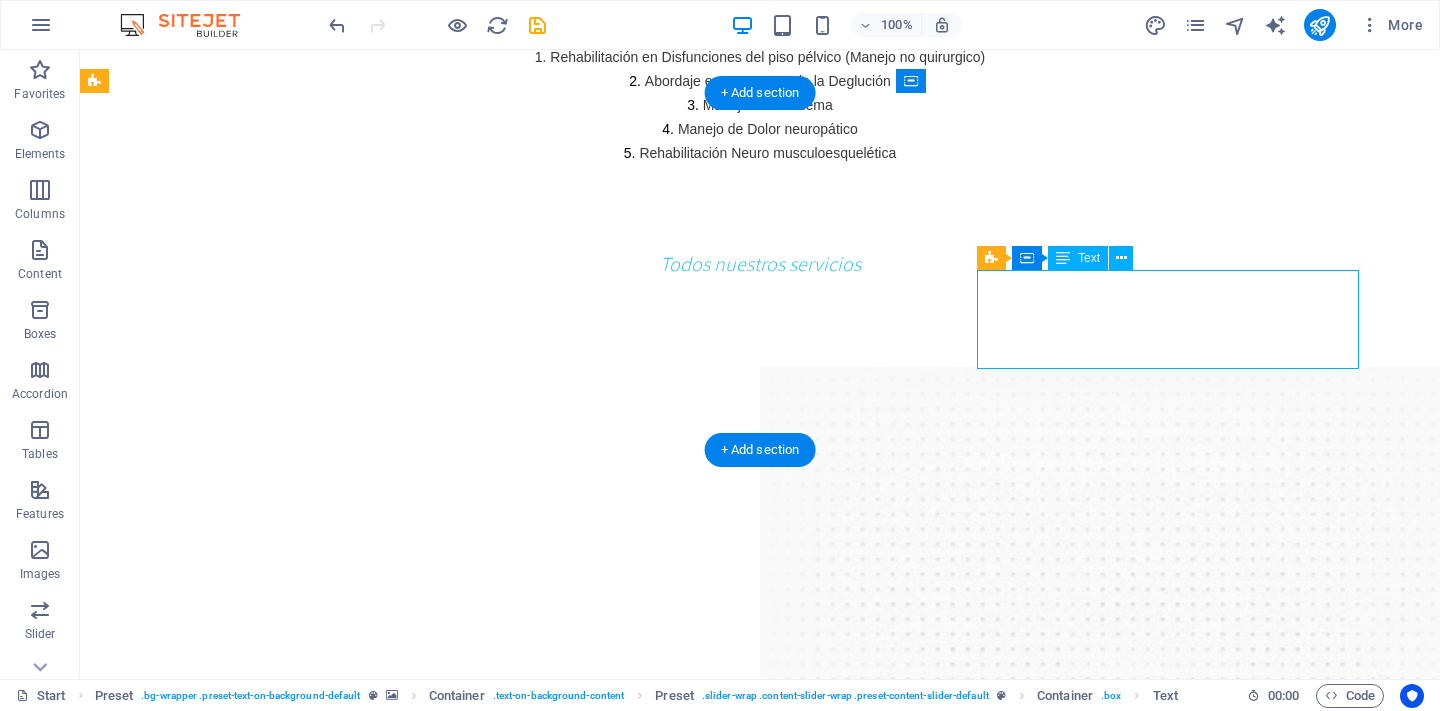 click on "Estimulación repetititiva  George" at bounding box center [760, 2809] 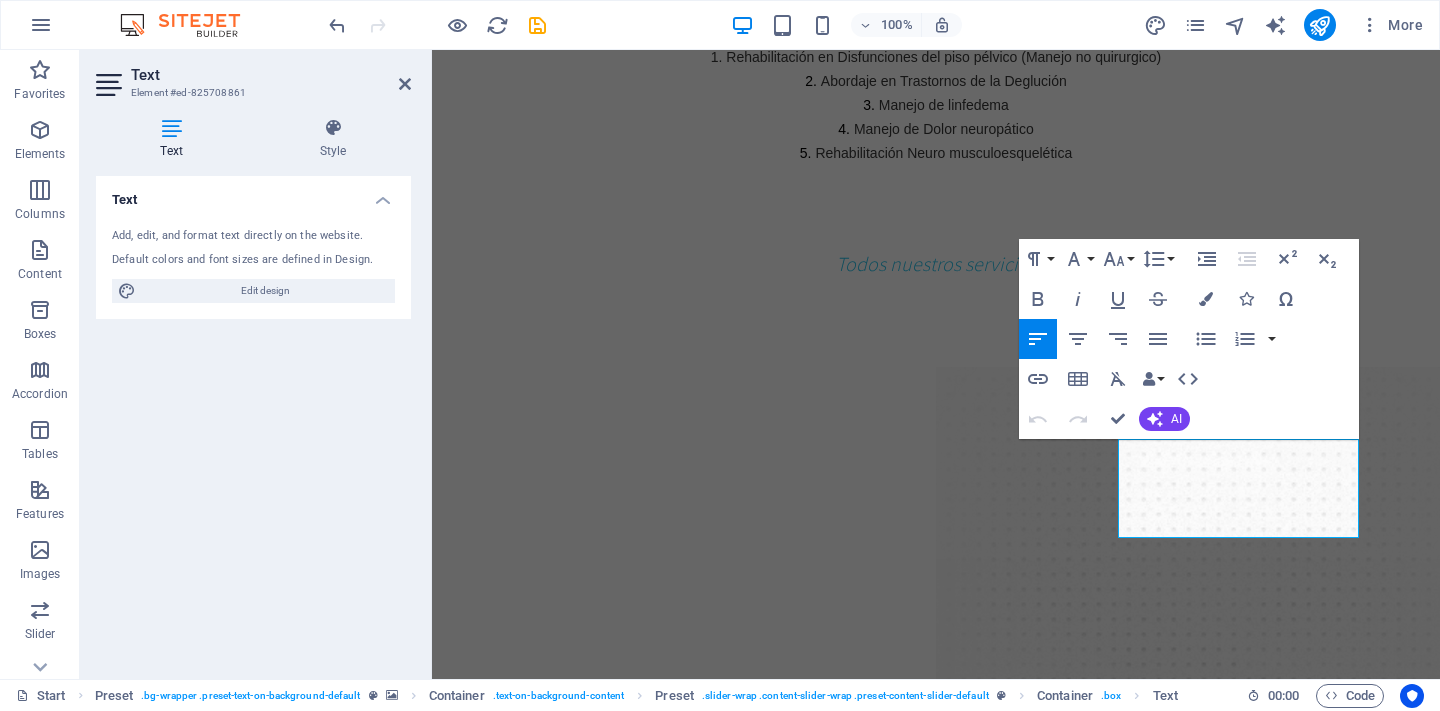 click at bounding box center [936, 2414] 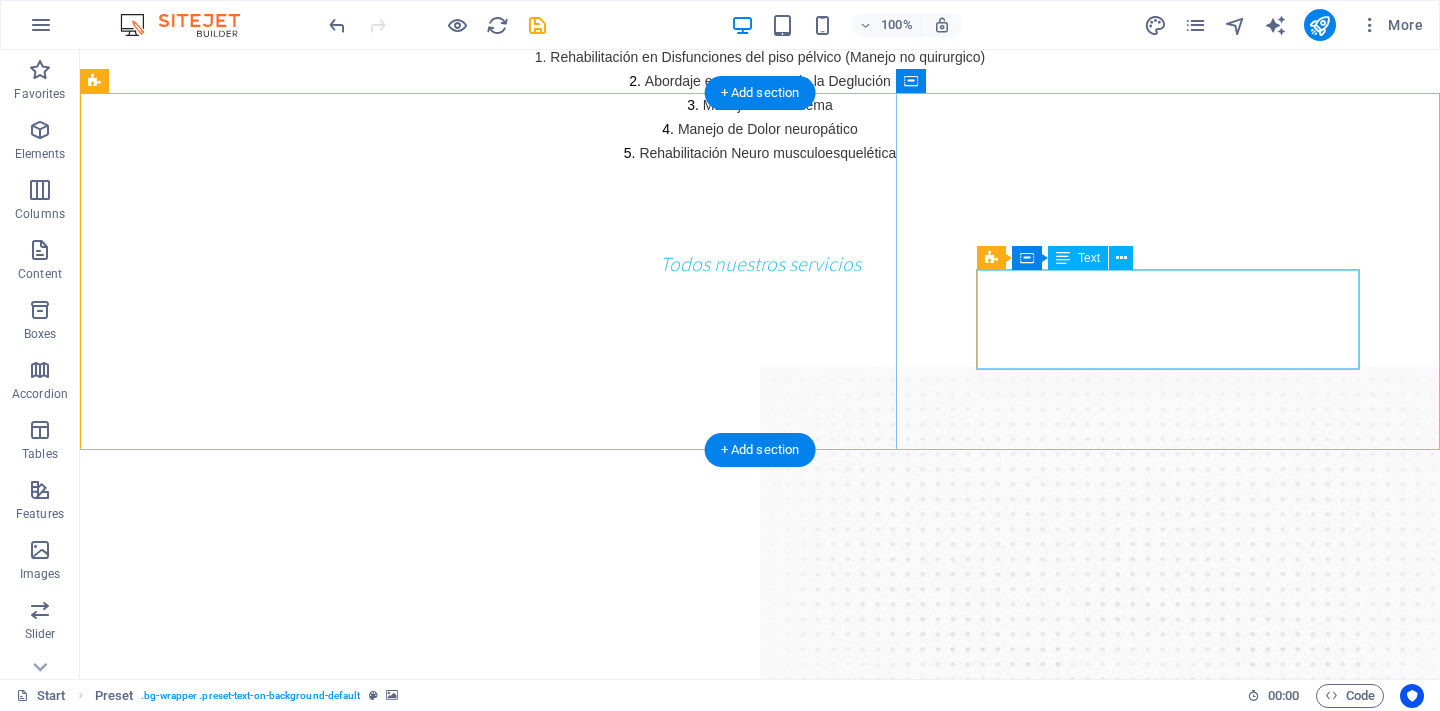 click on "Estimulación repetititiva  George" at bounding box center (760, 2809) 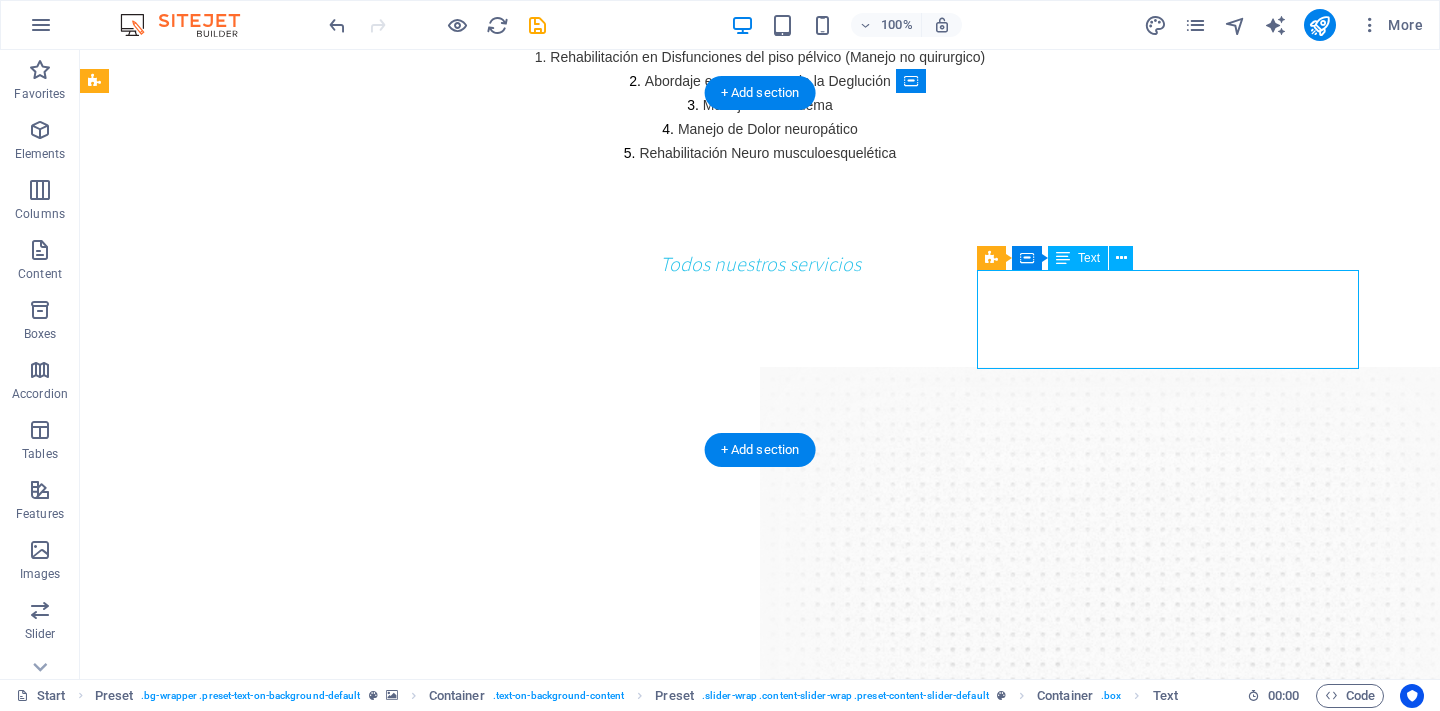 click on "Estimulación repetititiva  George" at bounding box center (760, 2809) 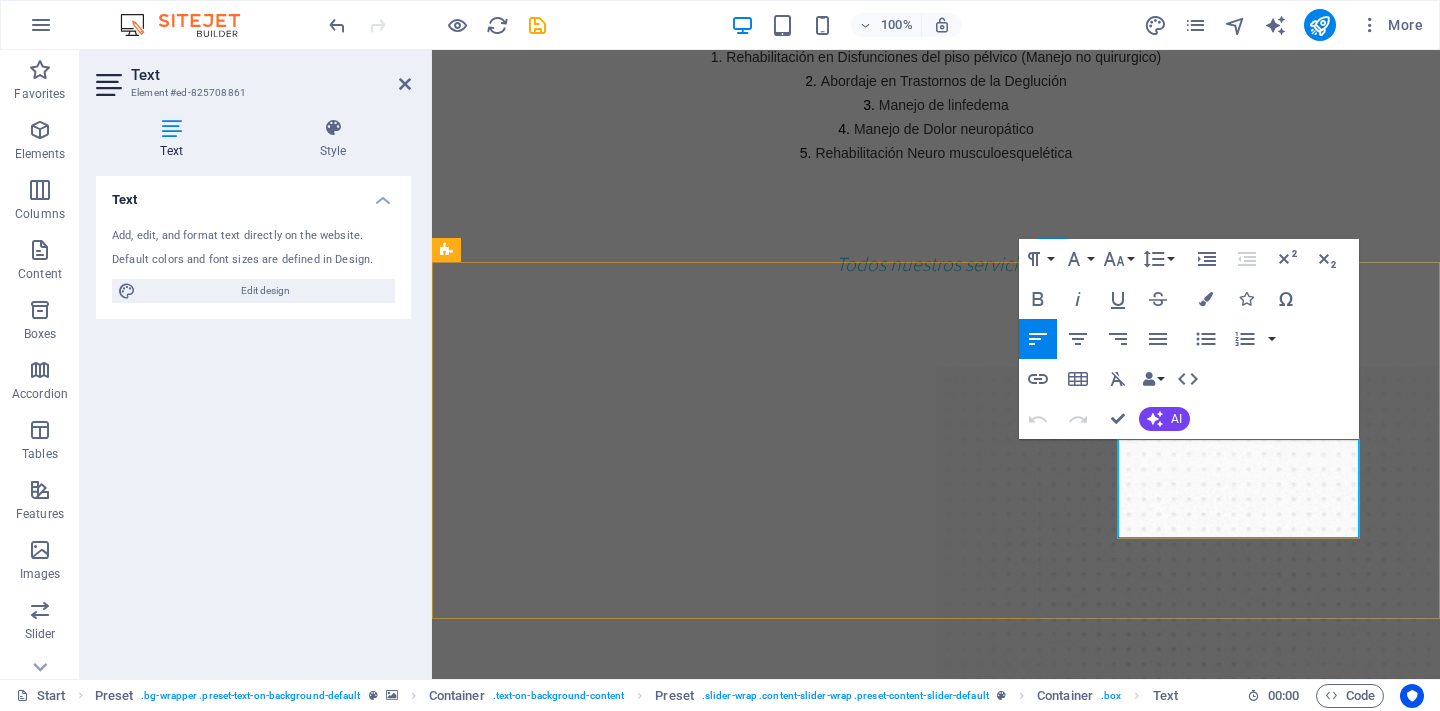 click on "Estimulación repetititiva" at bounding box center (936, 2832) 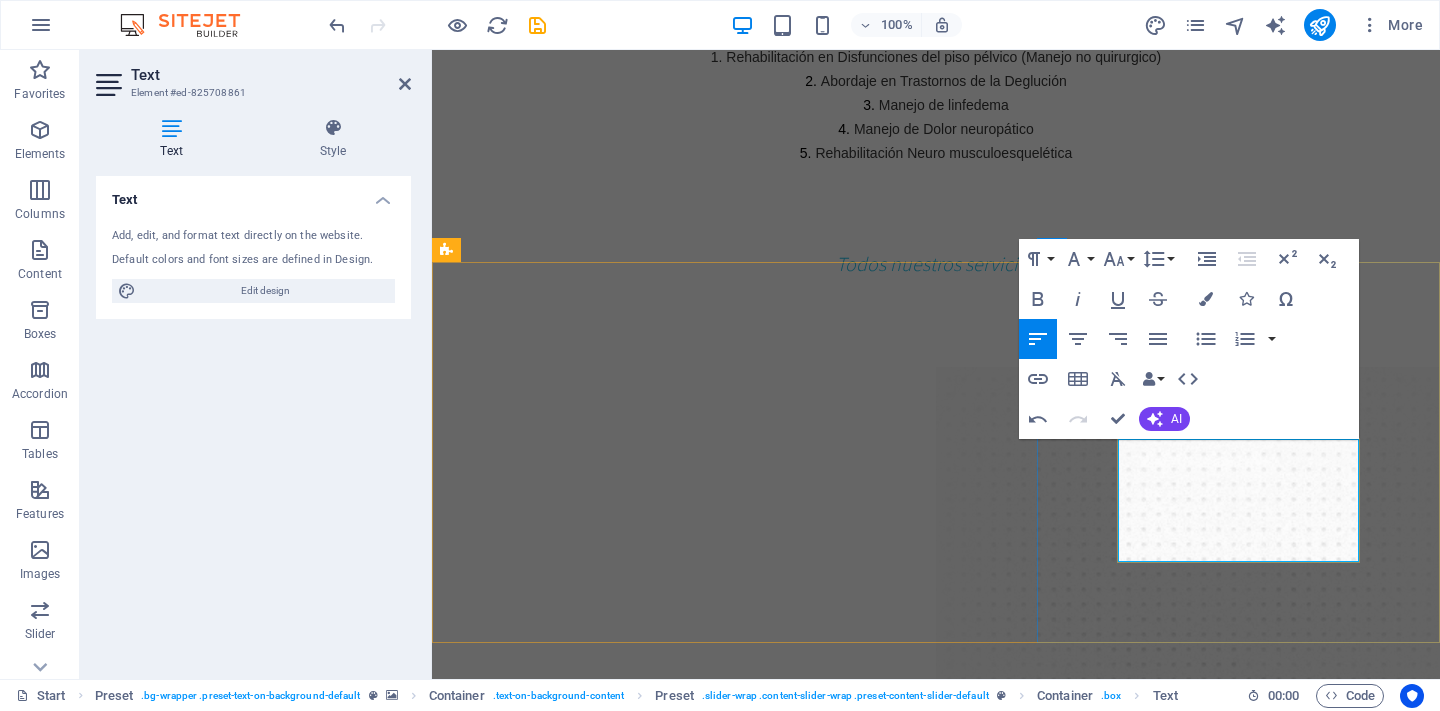 click on "Estimulación repetititiva" at bounding box center (936, 2892) 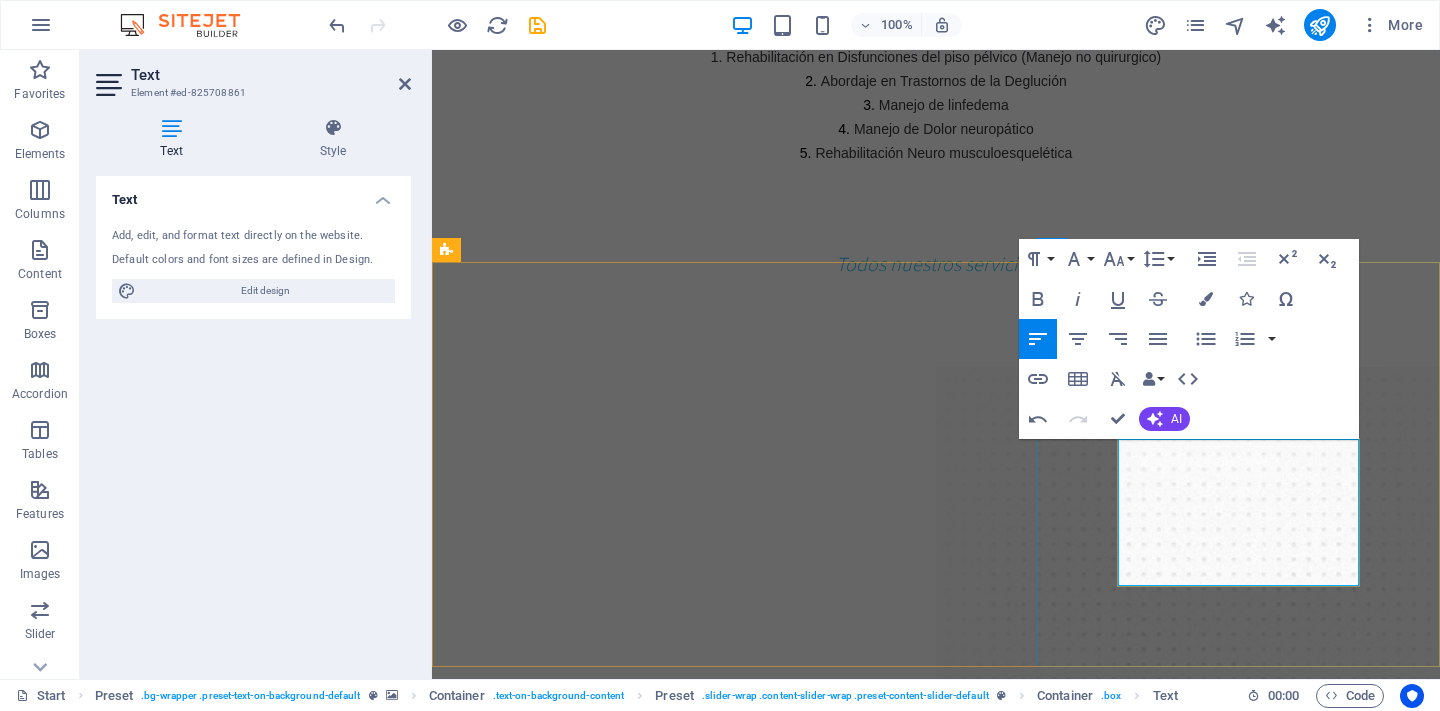 click on "Estimulación repetititiva (Prueba de Nelly)" at bounding box center [936, 2904] 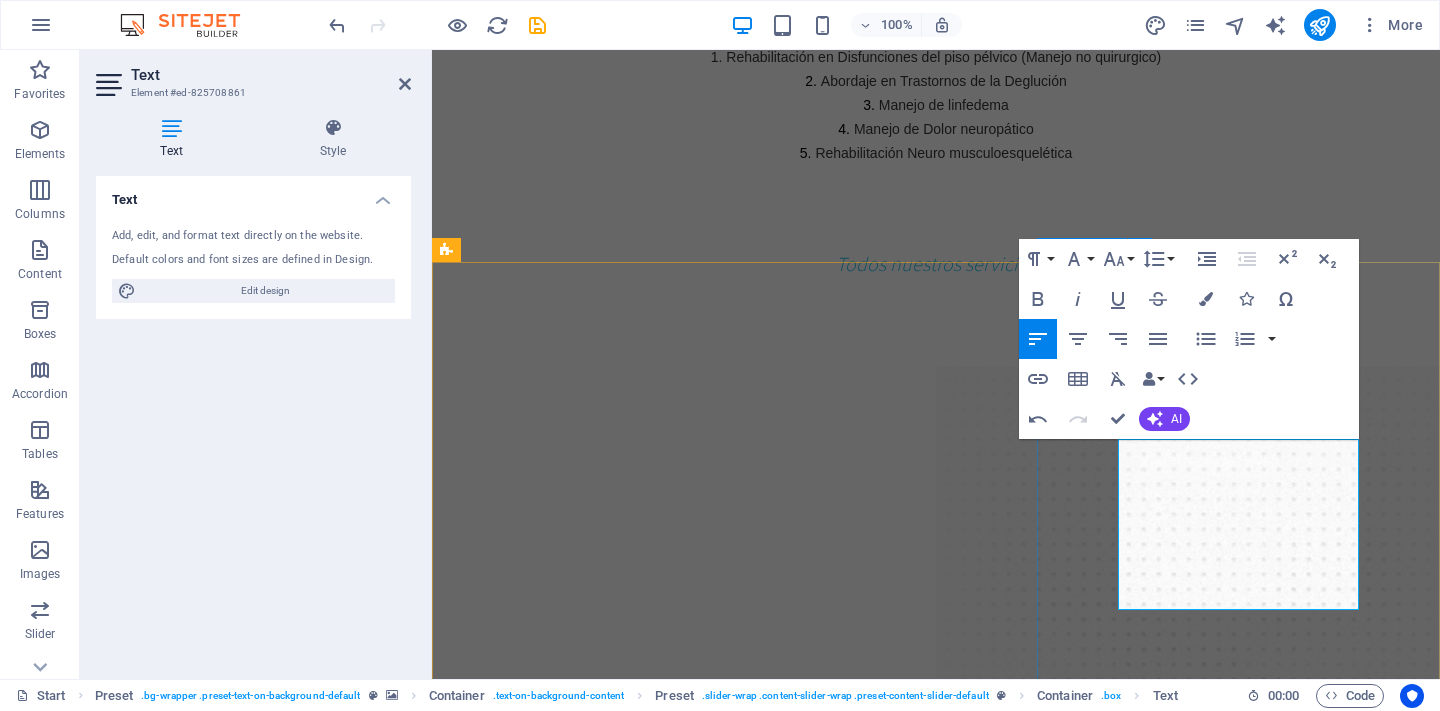 drag, startPoint x: 1299, startPoint y: 517, endPoint x: 1103, endPoint y: 490, distance: 197.85095 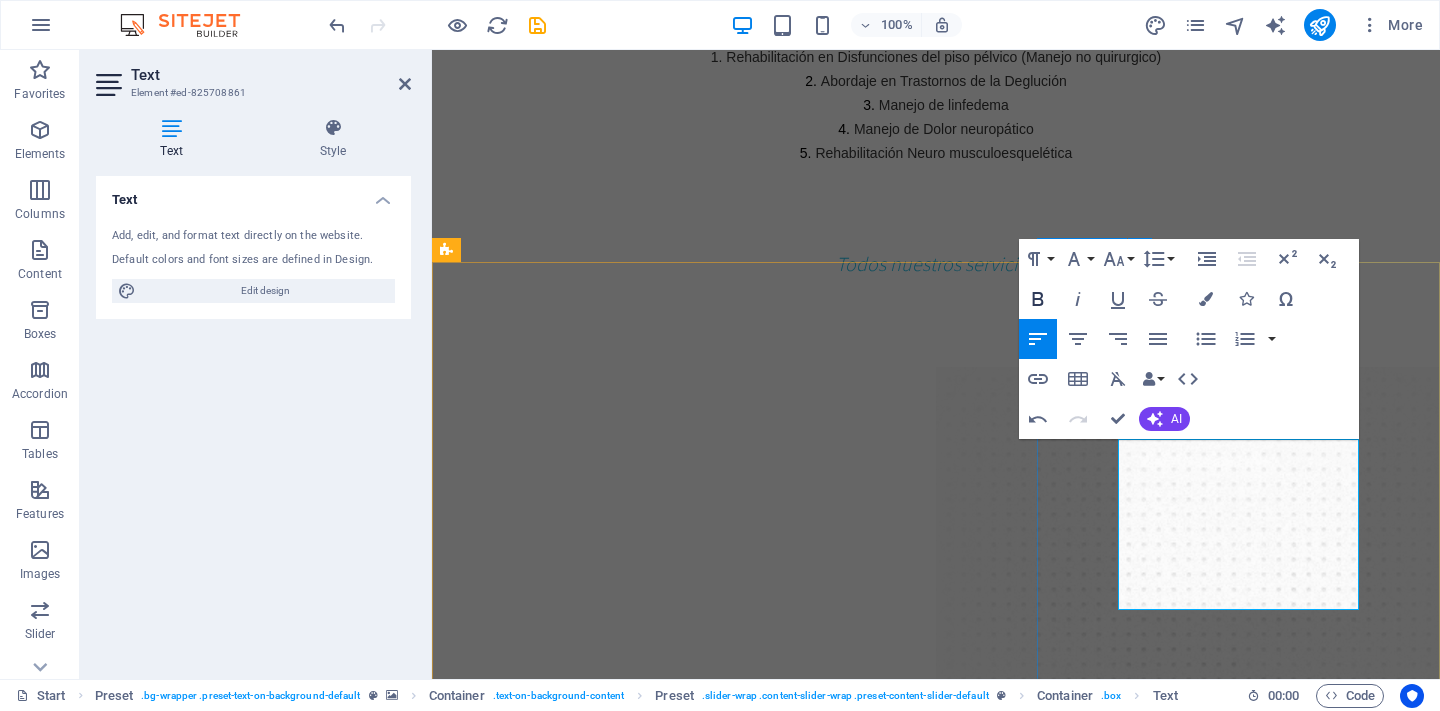 click 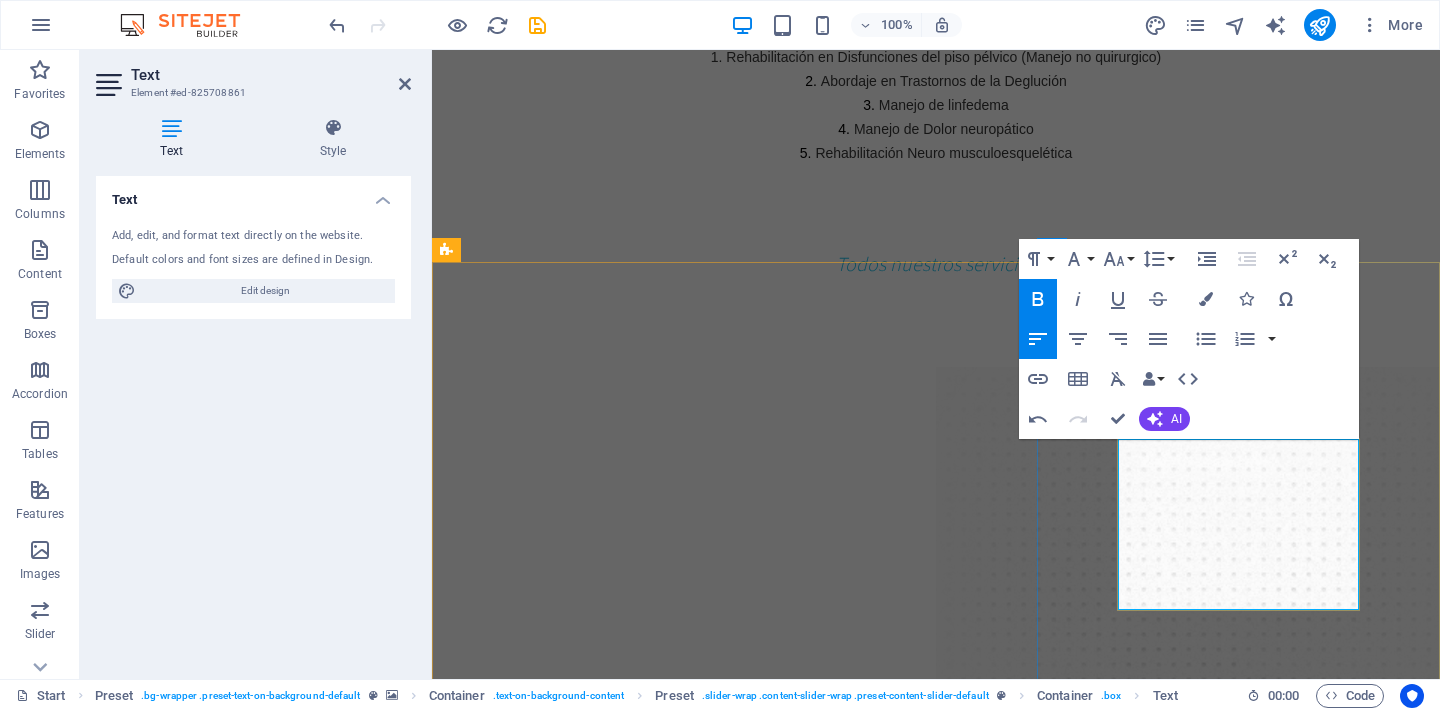 click at bounding box center [936, 2964] 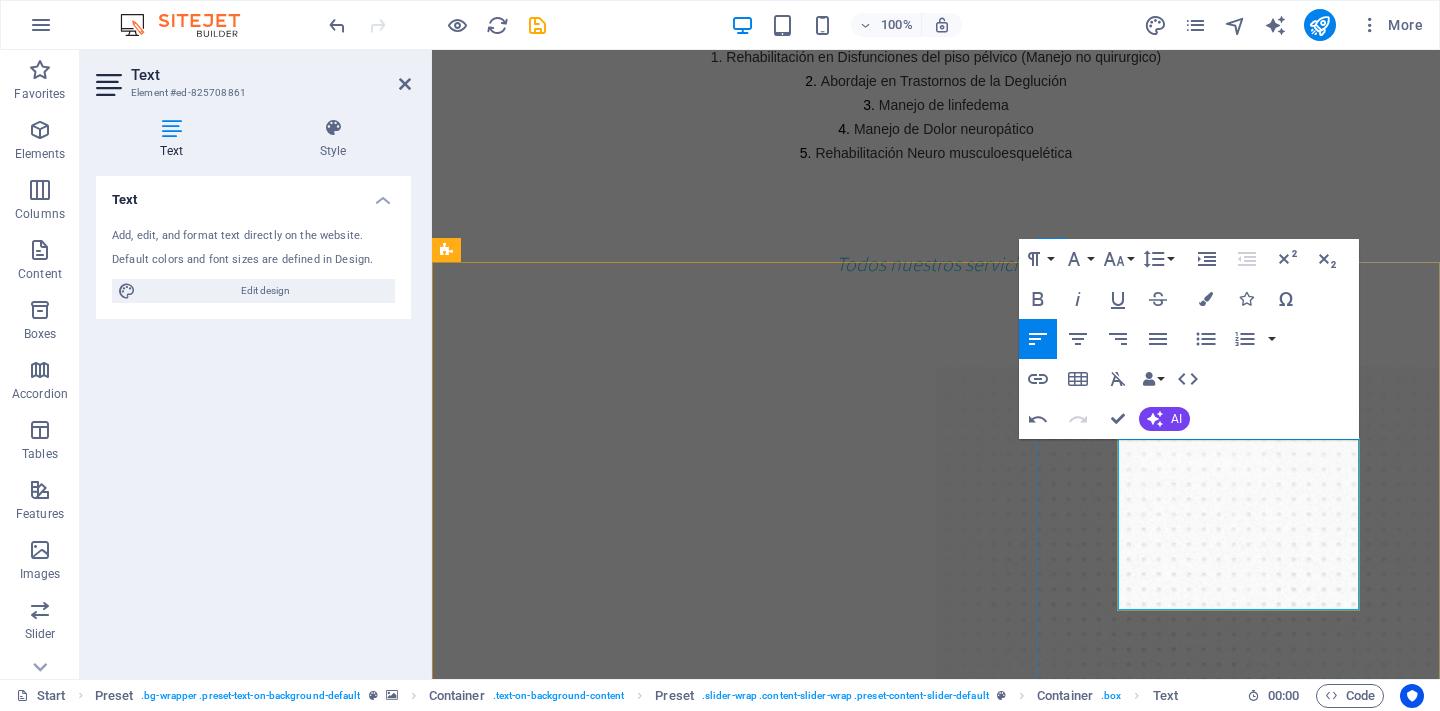 drag, startPoint x: 1174, startPoint y: 576, endPoint x: 1121, endPoint y: 555, distance: 57.00877 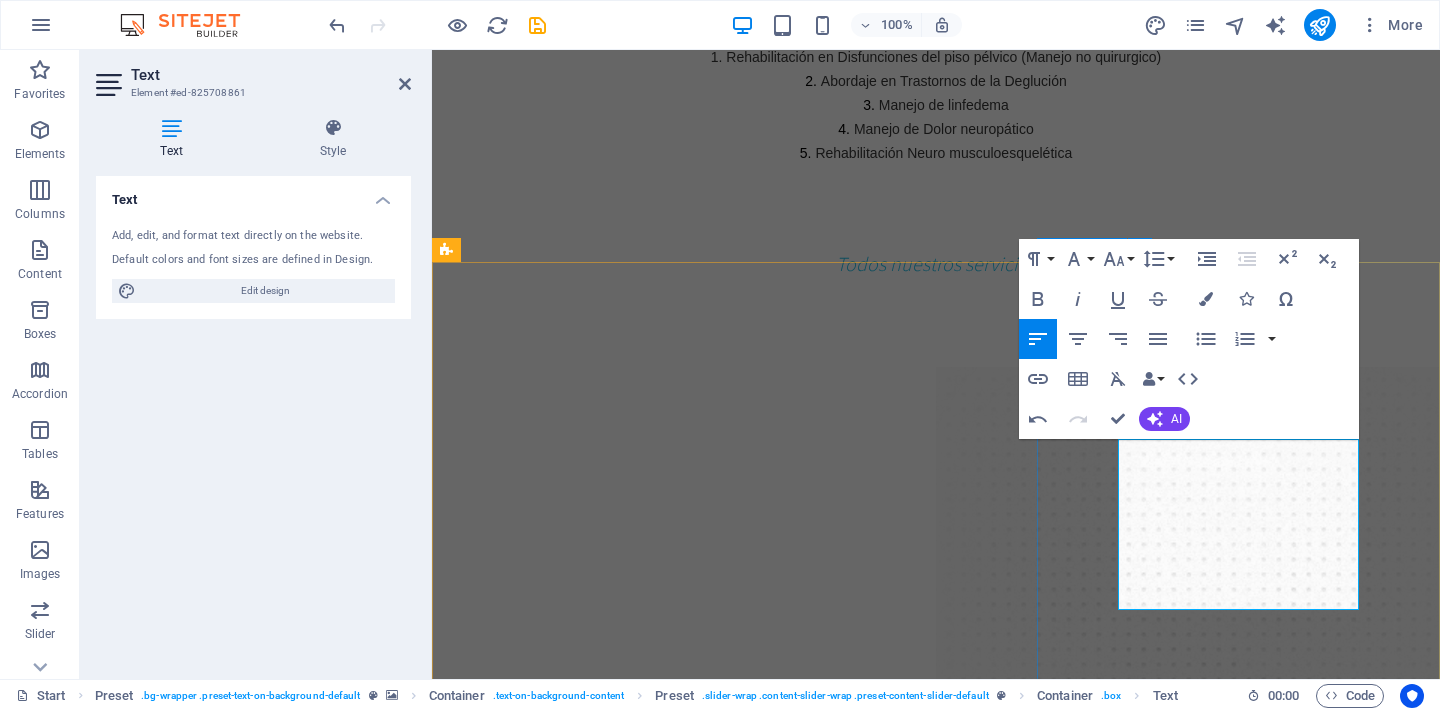 click on "Pruebas especiales Estimulación repetititiva (Prueba de Jelly) Electroneuromiografía facial y reflejo de parpadeo Electomiografía y potenciales evocados del suelo pélvico" at bounding box center (936, 2925) 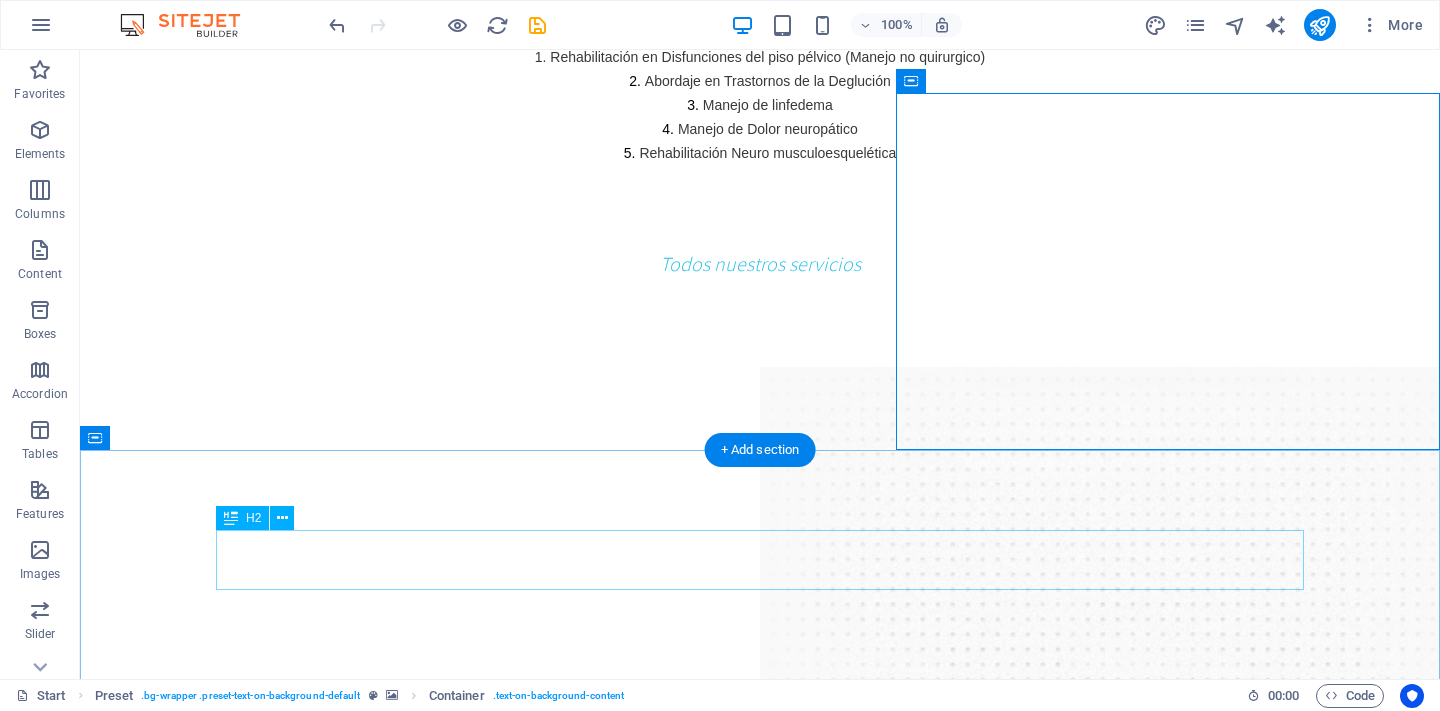 click on "Our Partners" at bounding box center [760, 3050] 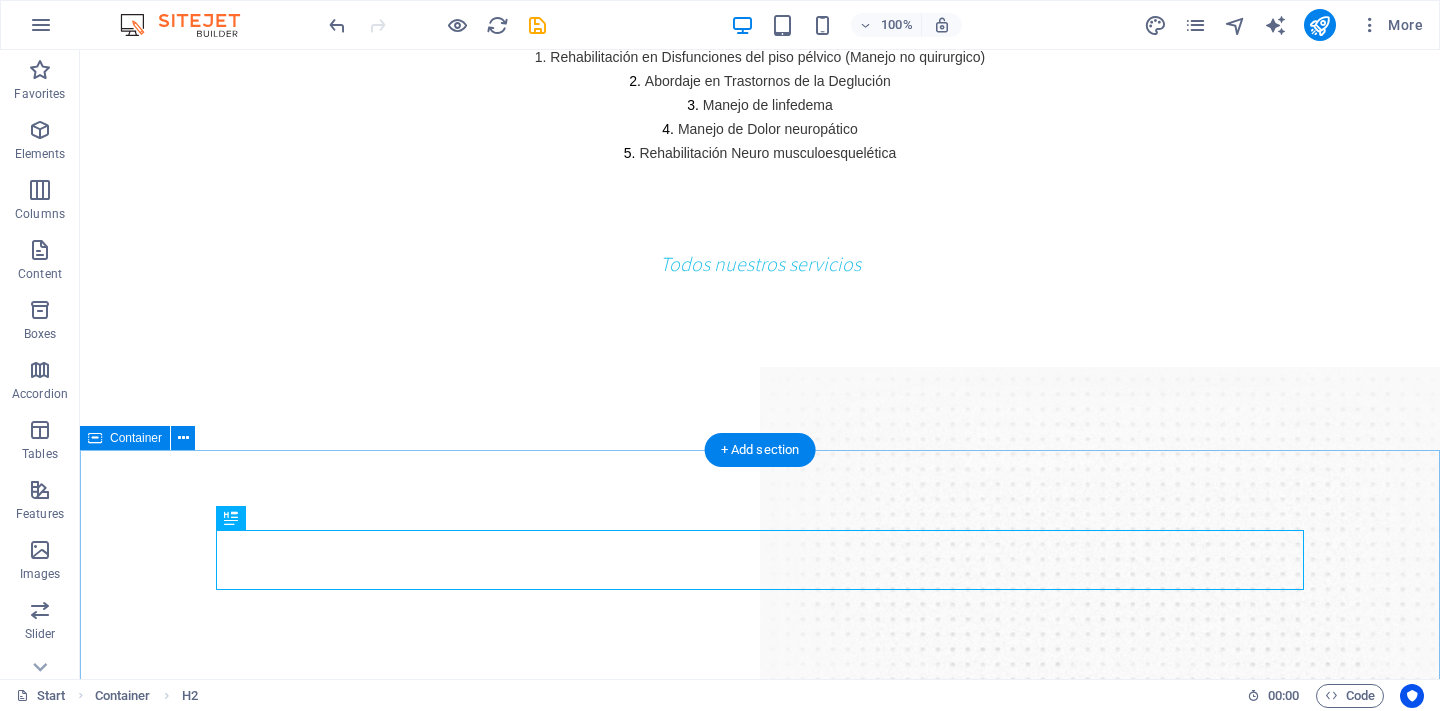 click on "Our Partners Lorem ipsum dolor sit amet, consectetur adipisicing elit. Libero, assumenda, dolore, cum vel modi asperiores consequatur suscipit quidem ducimus eveniet iure expedita consectetur odio voluptatum similique fugit voluptates rem accusamus quae quas." at bounding box center [760, 3393] 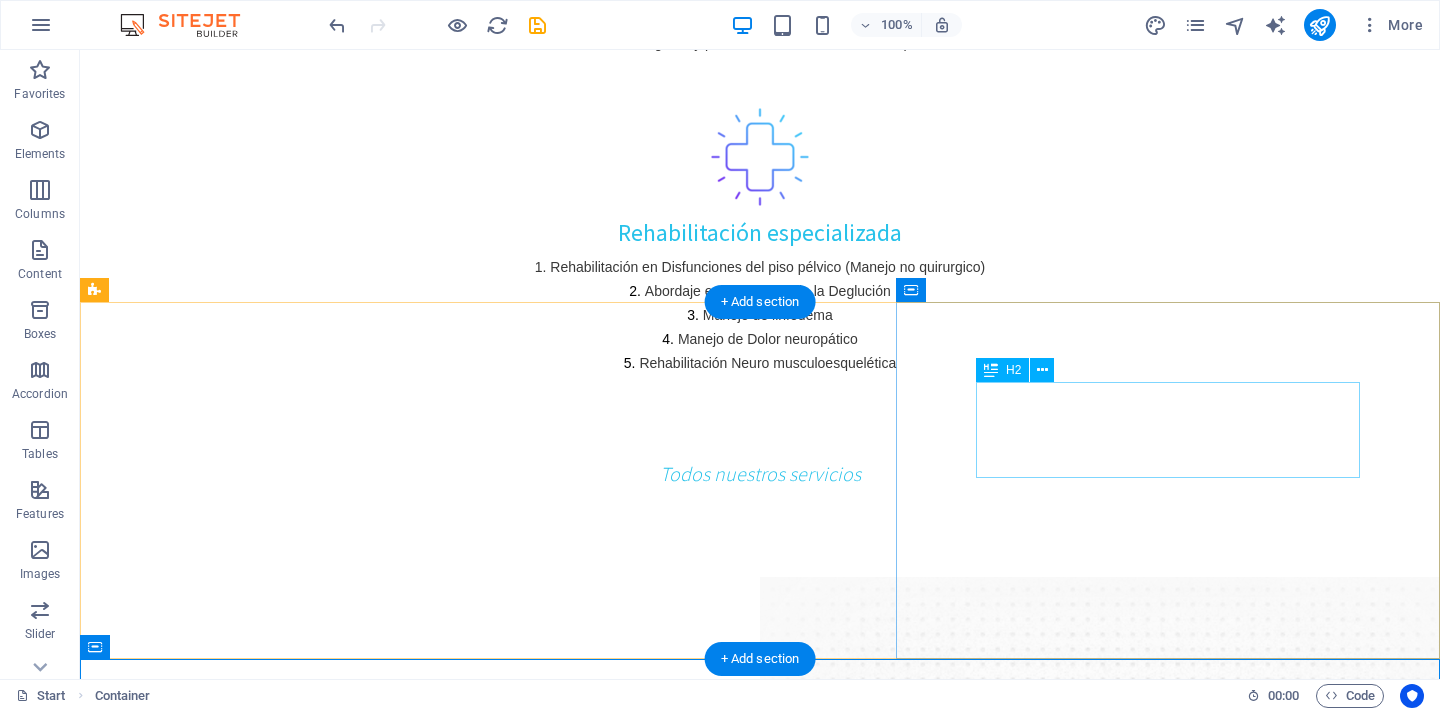 scroll, scrollTop: 2314, scrollLeft: 0, axis: vertical 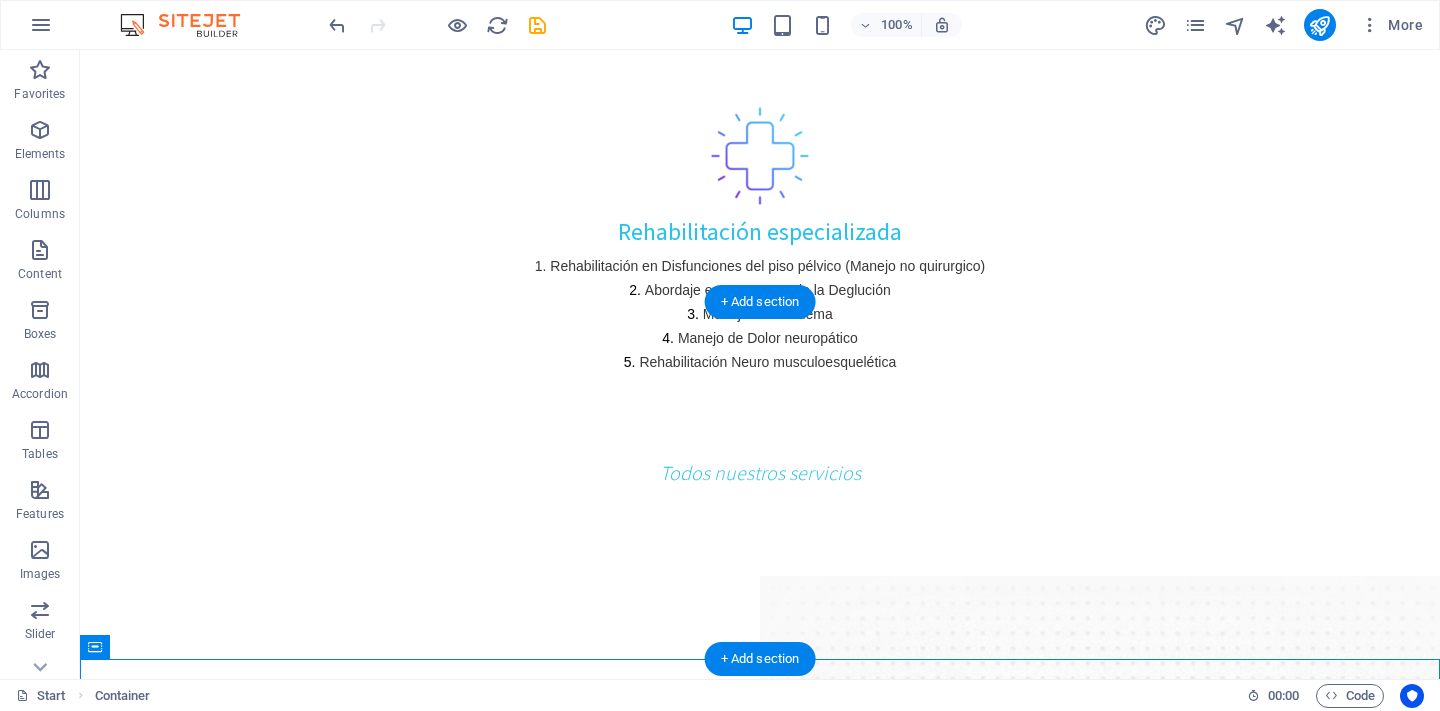 click at bounding box center [760, 2459] 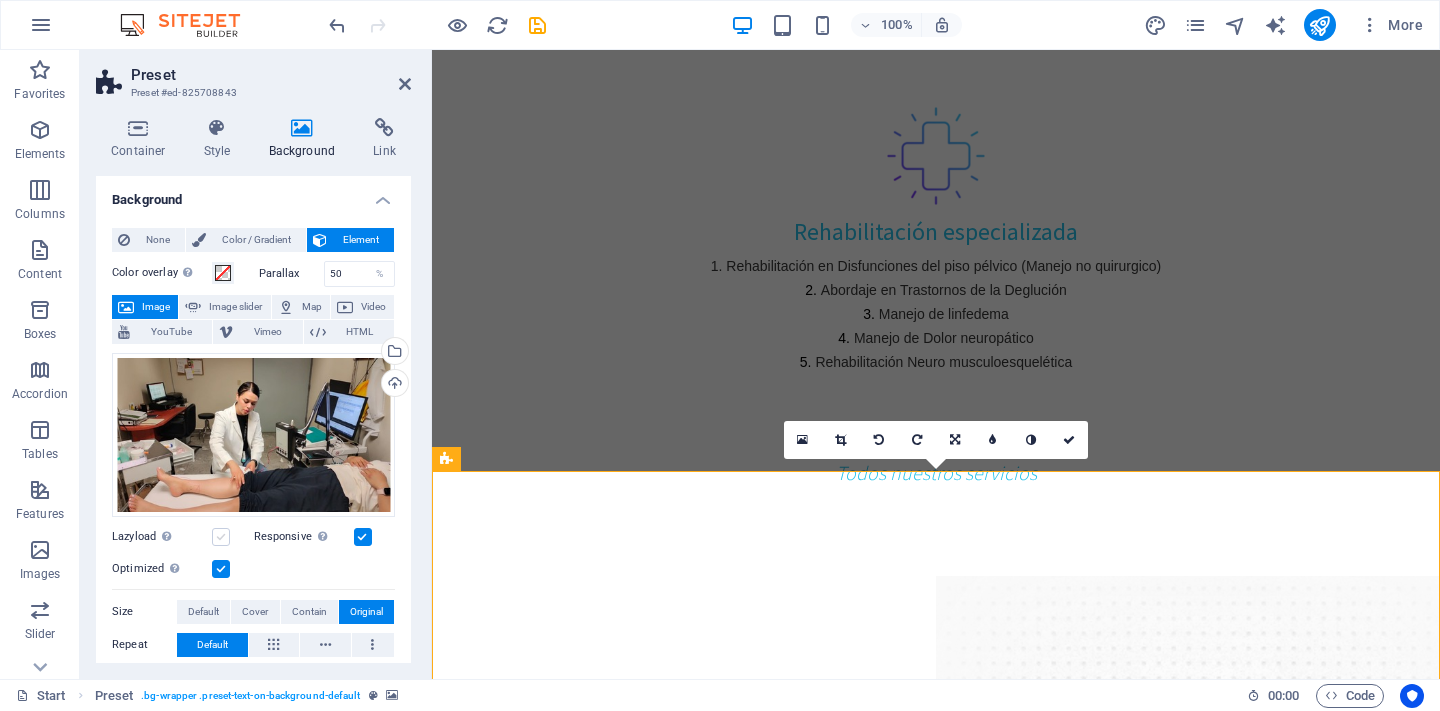 click at bounding box center [221, 537] 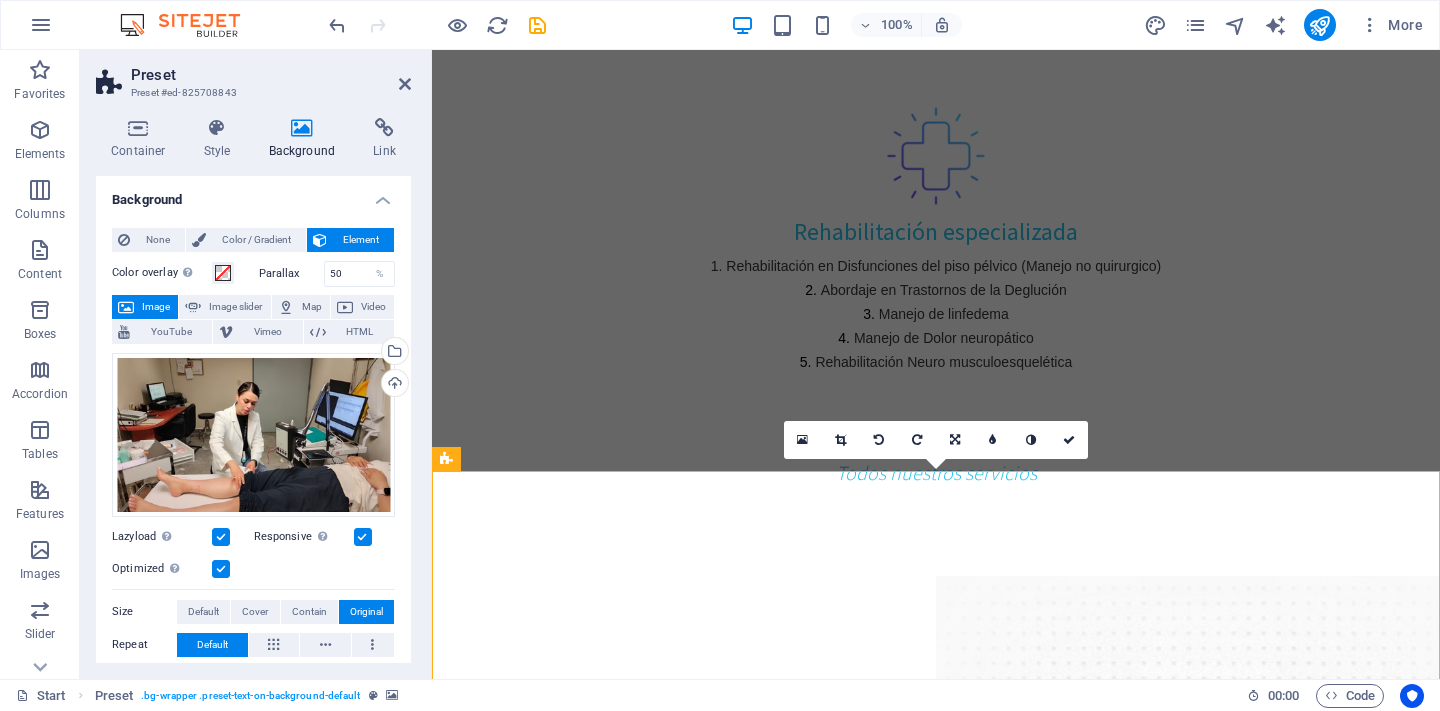 click at bounding box center [221, 537] 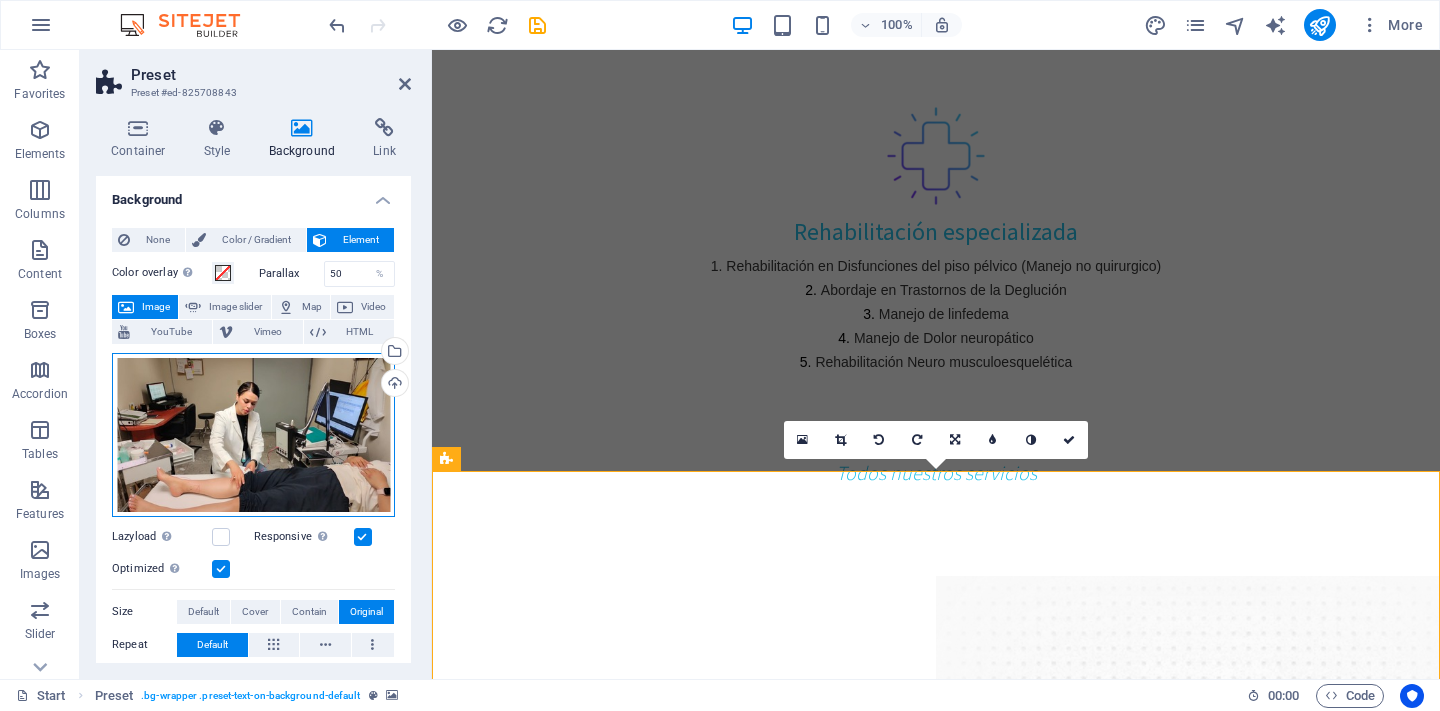 drag, startPoint x: 254, startPoint y: 490, endPoint x: 250, endPoint y: 455, distance: 35.22783 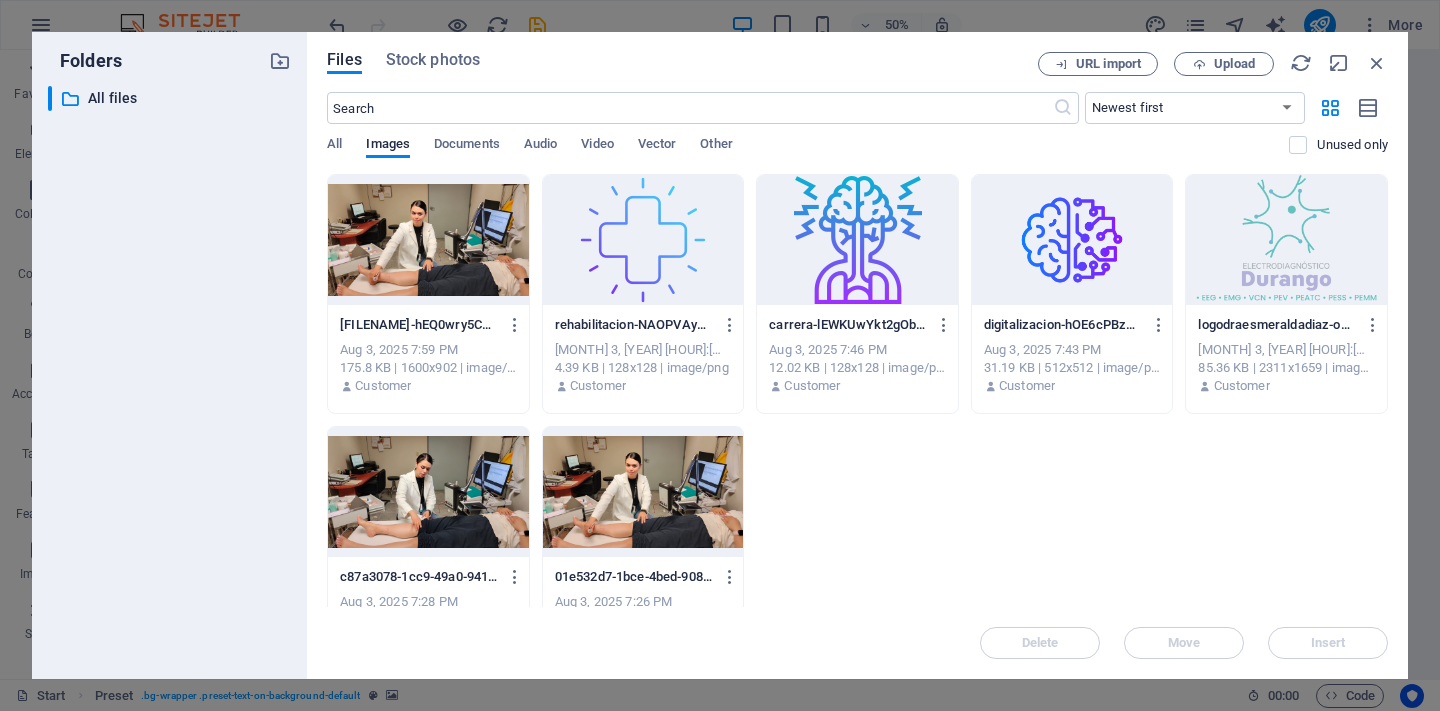 click on "​ All files All files" at bounding box center [169, 374] 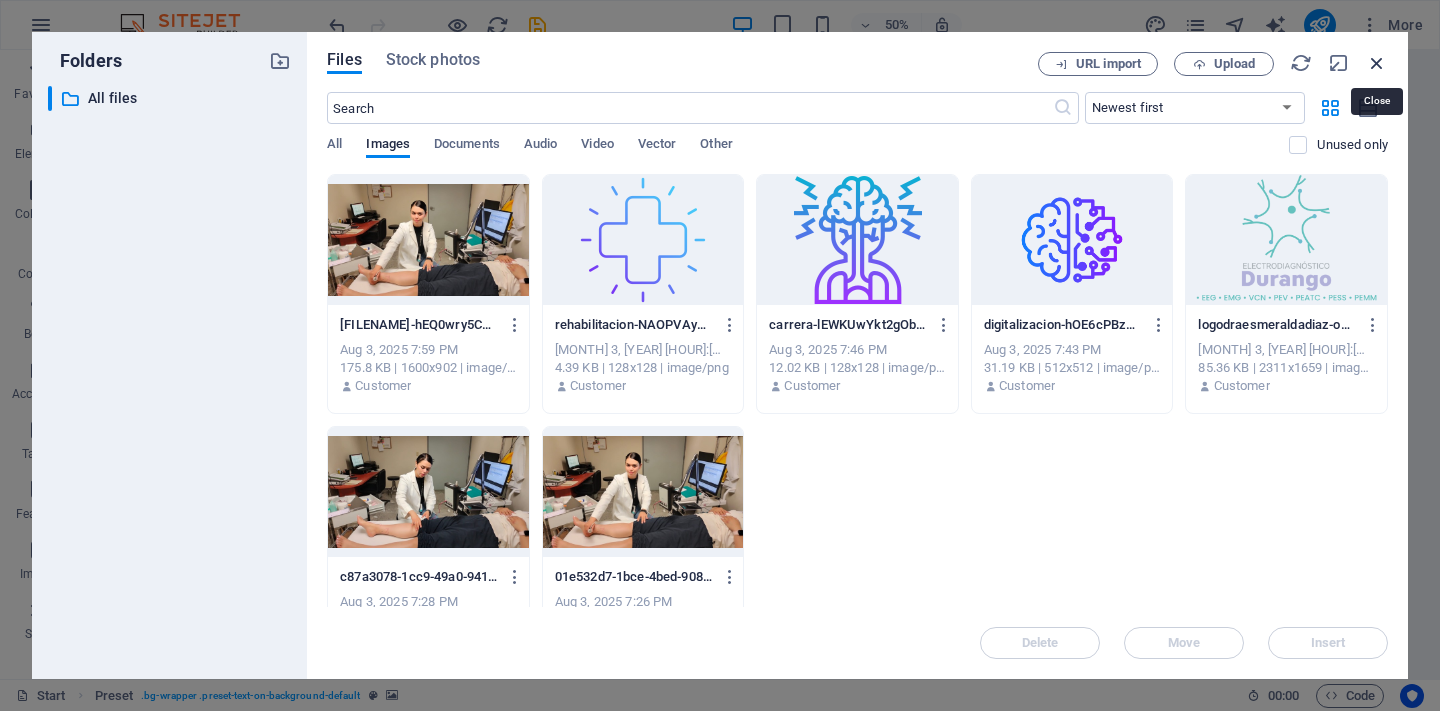 click at bounding box center [1377, 63] 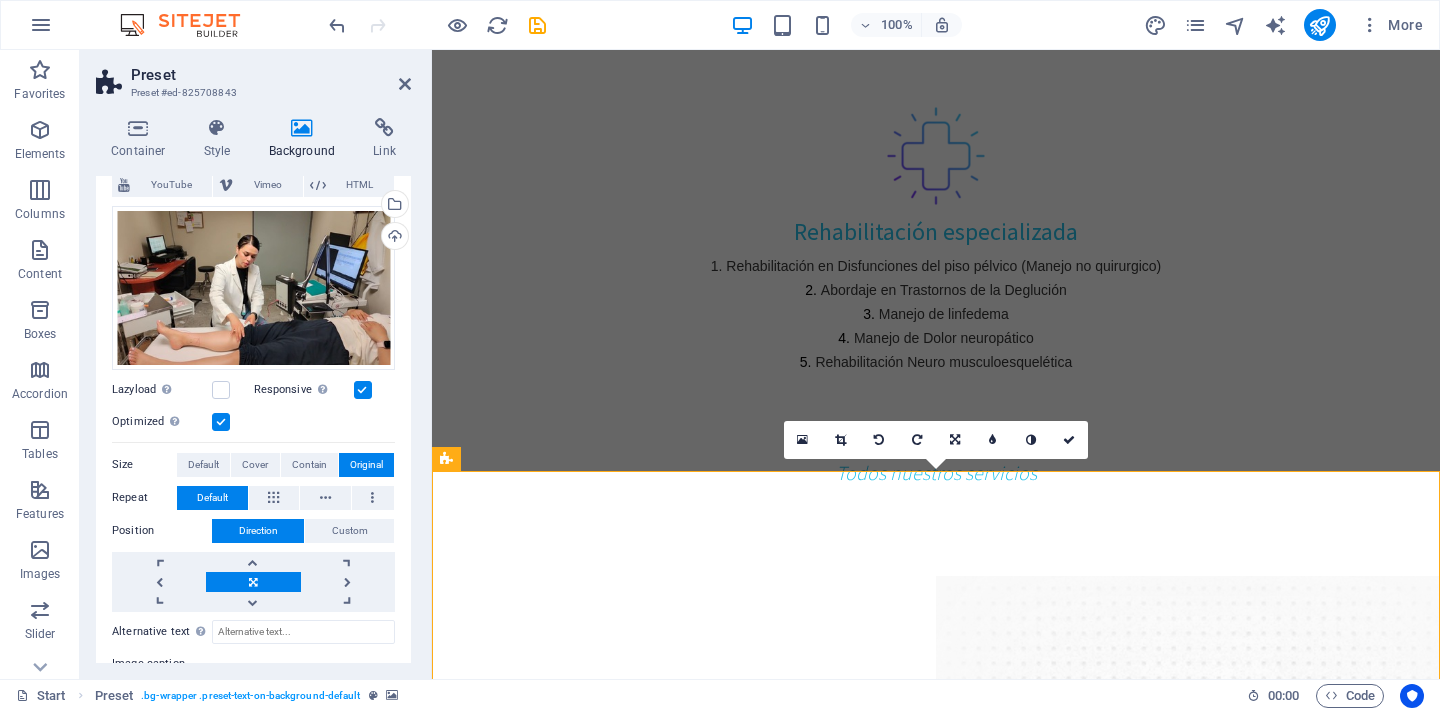 scroll, scrollTop: 149, scrollLeft: 0, axis: vertical 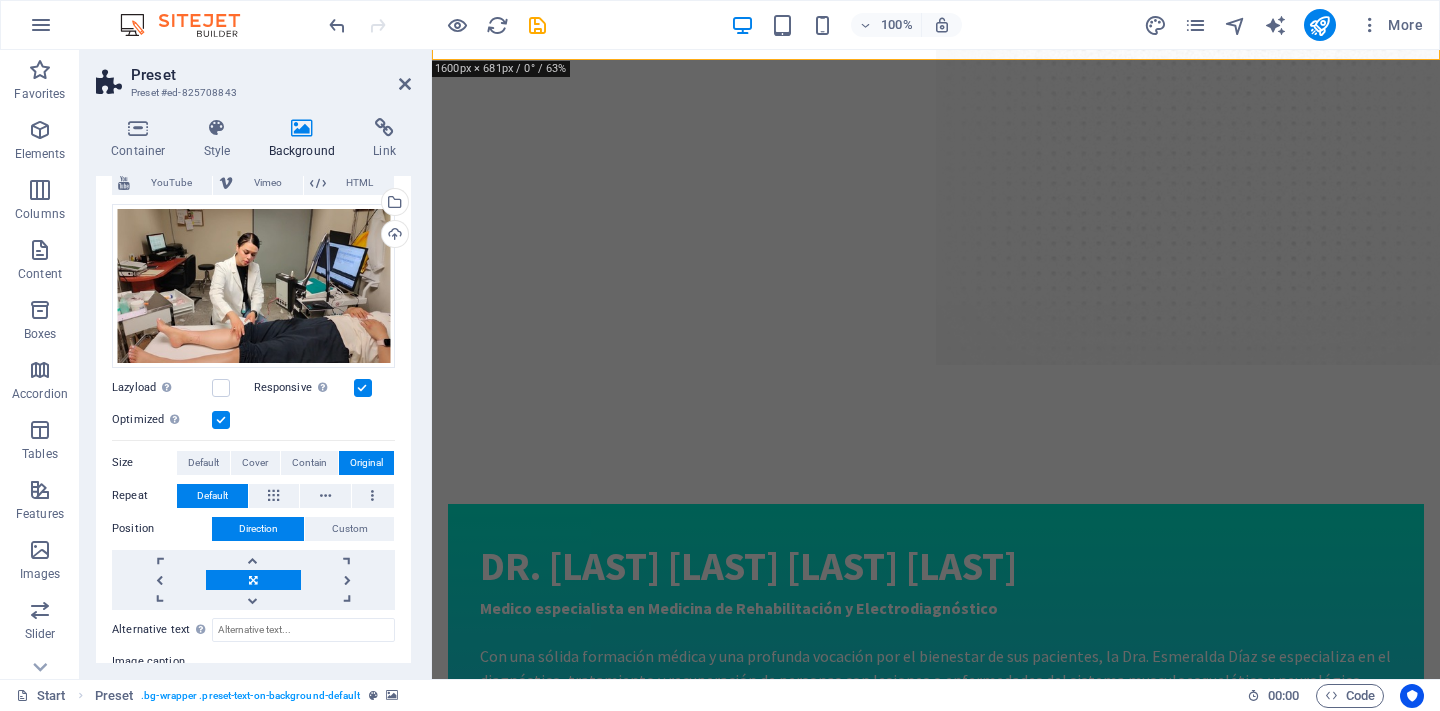 click at bounding box center (539, 2718) 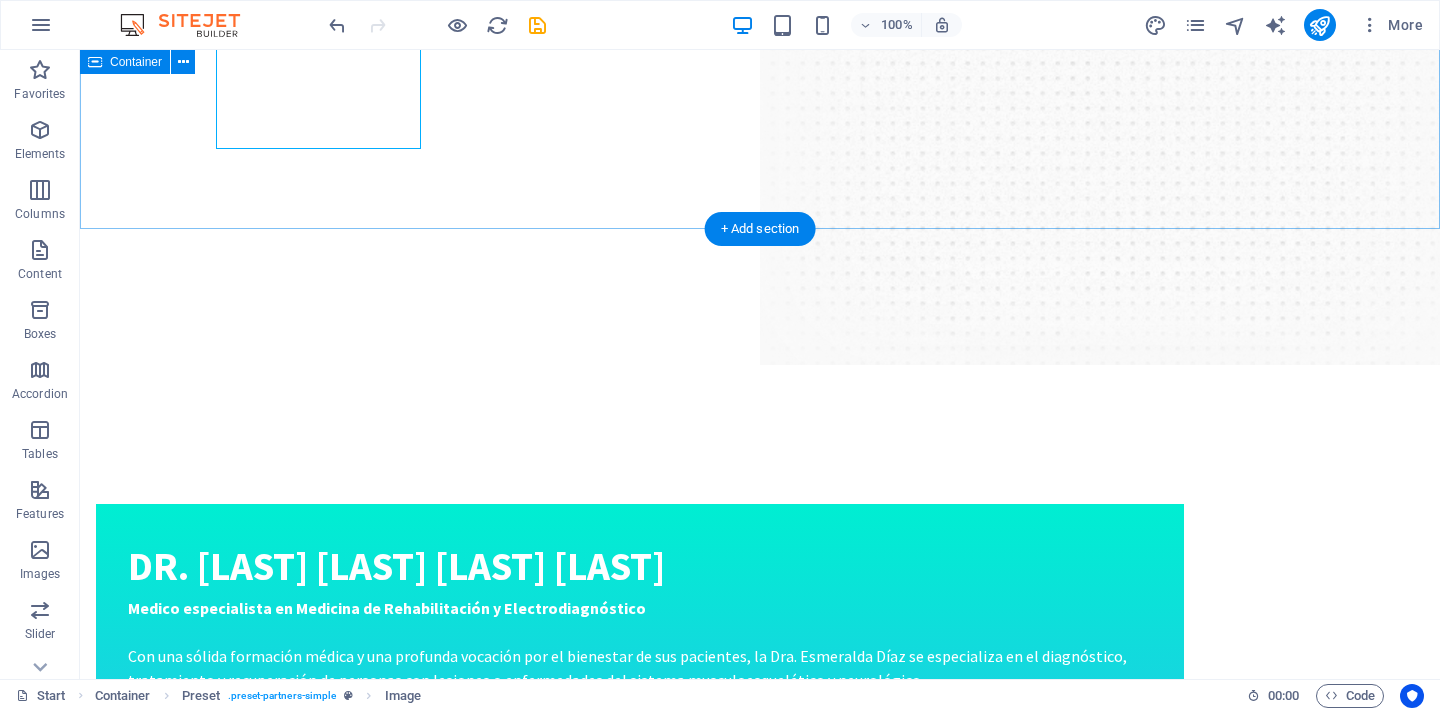 click on "Our Partners Lorem ipsum dolor sit amet, consectetur adipisicing elit. Libero, assumenda, dolore, cum vel modi asperiores consequatur suscipit quidem ducimus eveniet iure expedita consectetur odio voluptatum similique fugit voluptates rem accusamus quae quas." at bounding box center (760, 2846) 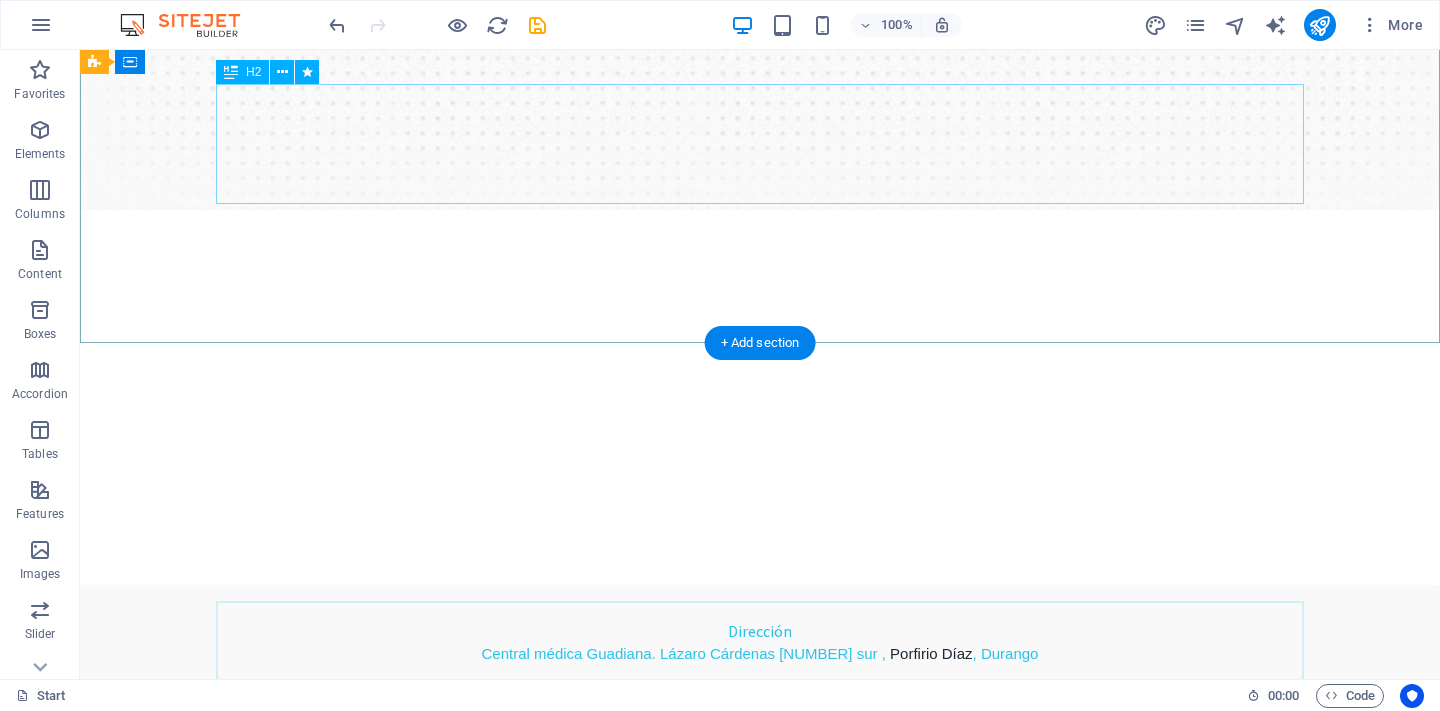 scroll, scrollTop: 485, scrollLeft: 0, axis: vertical 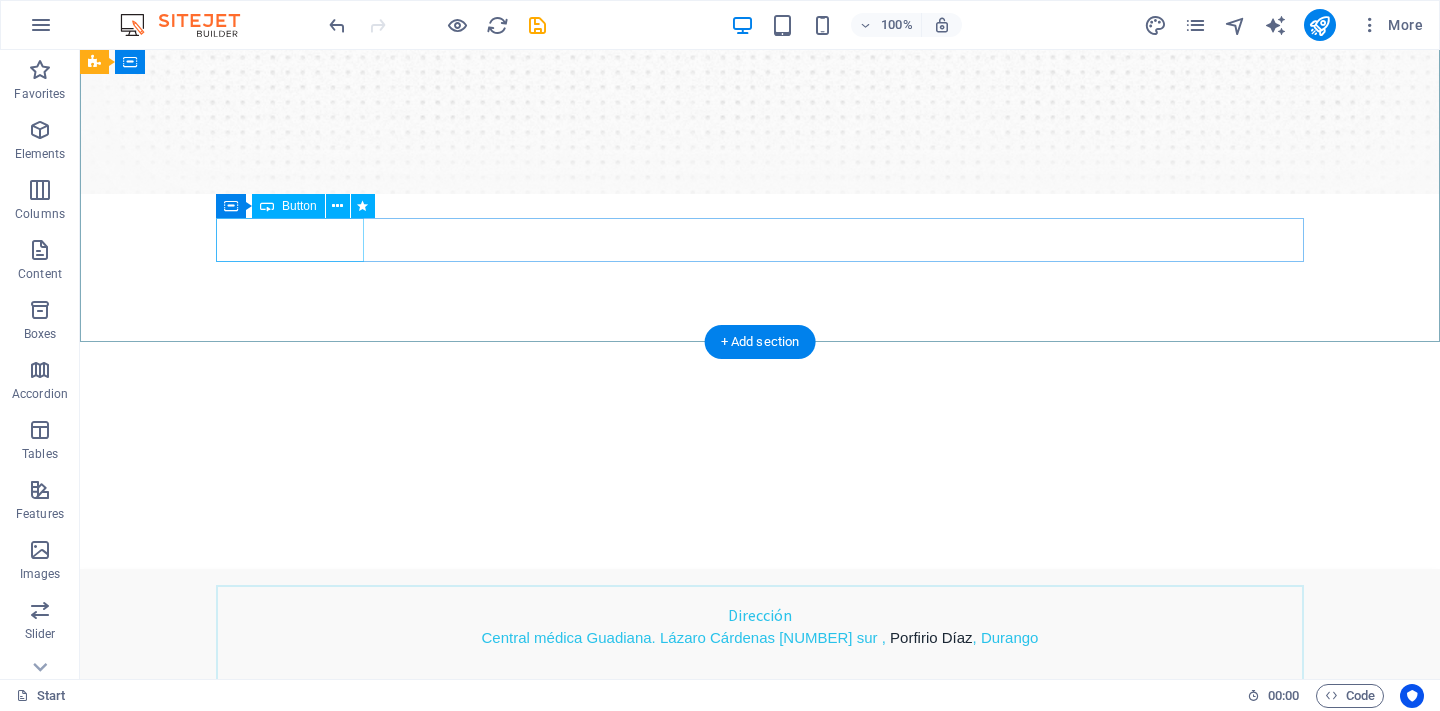 click on "Agenda una cita" at bounding box center [760, 1241] 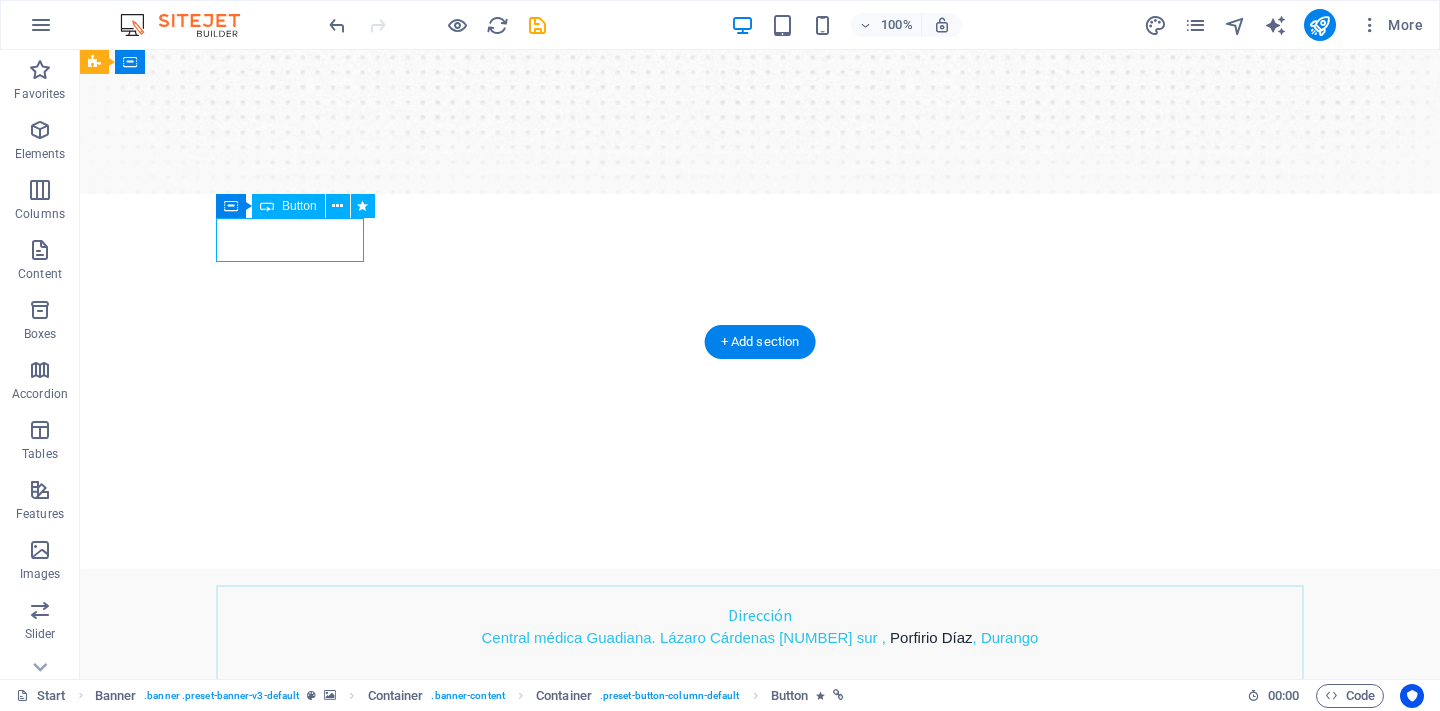 click on "Agenda una cita" at bounding box center [760, 1241] 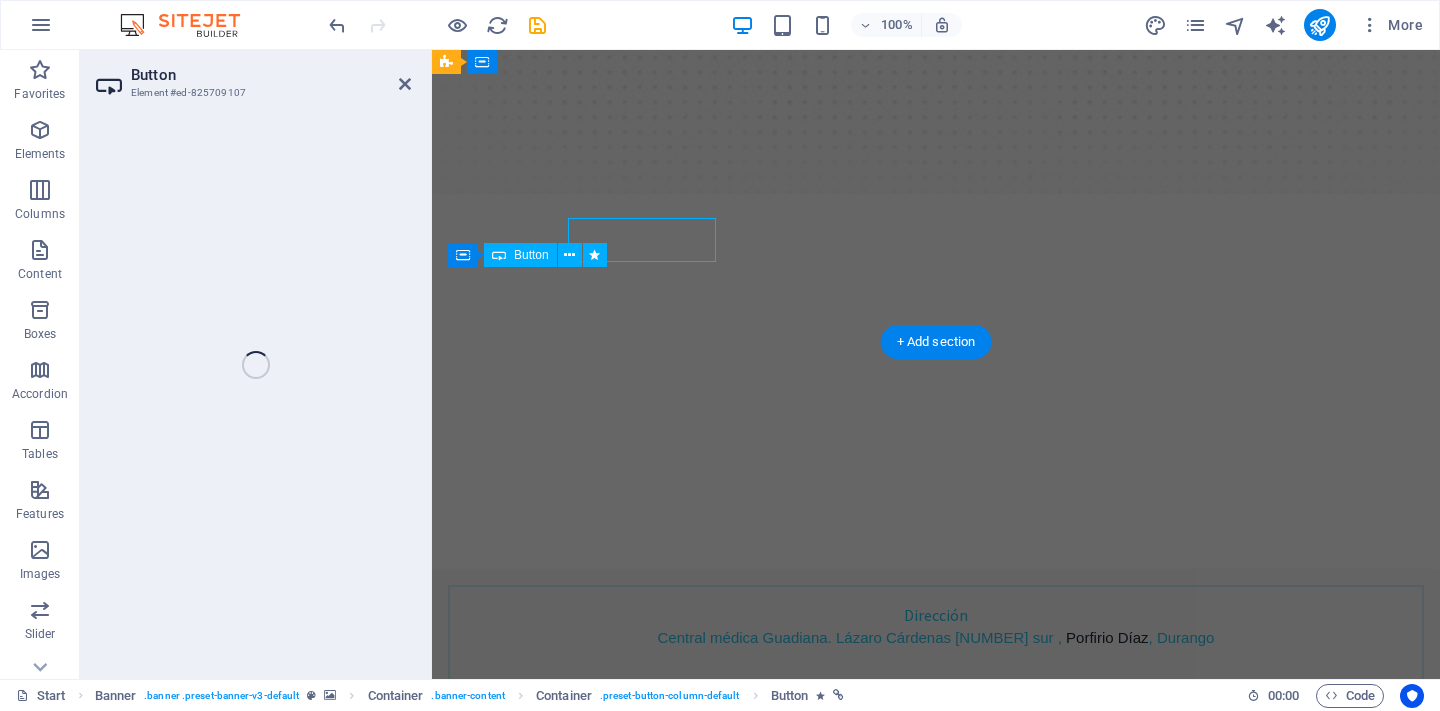 select on "4" 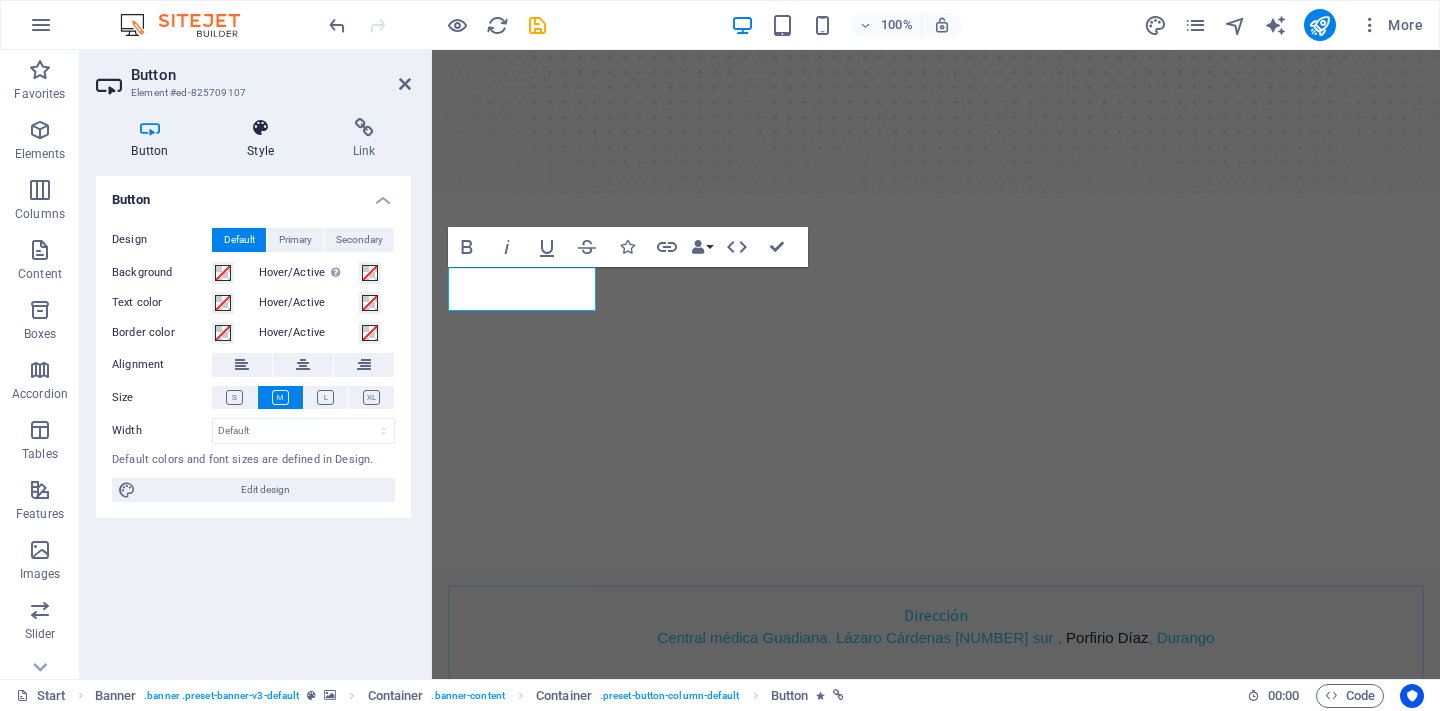 click on "Style" at bounding box center [265, 139] 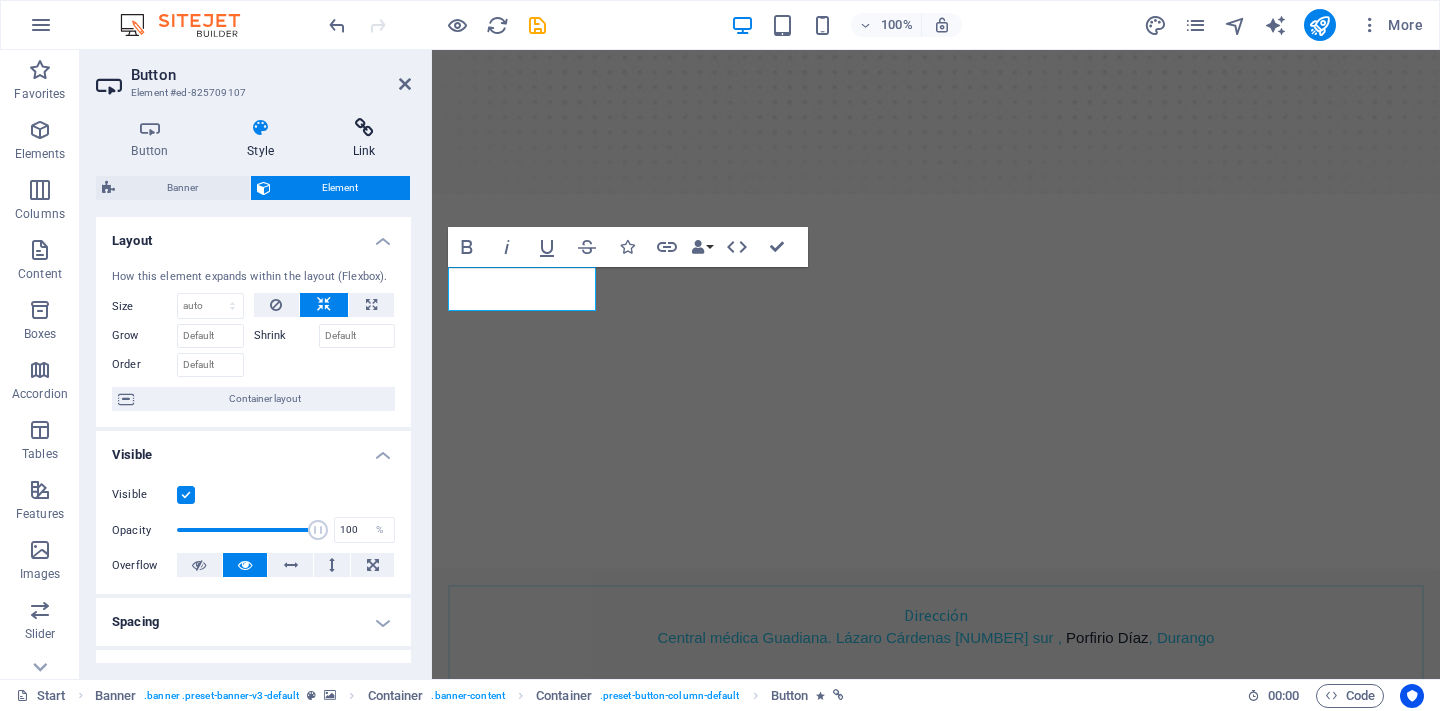 click at bounding box center [364, 128] 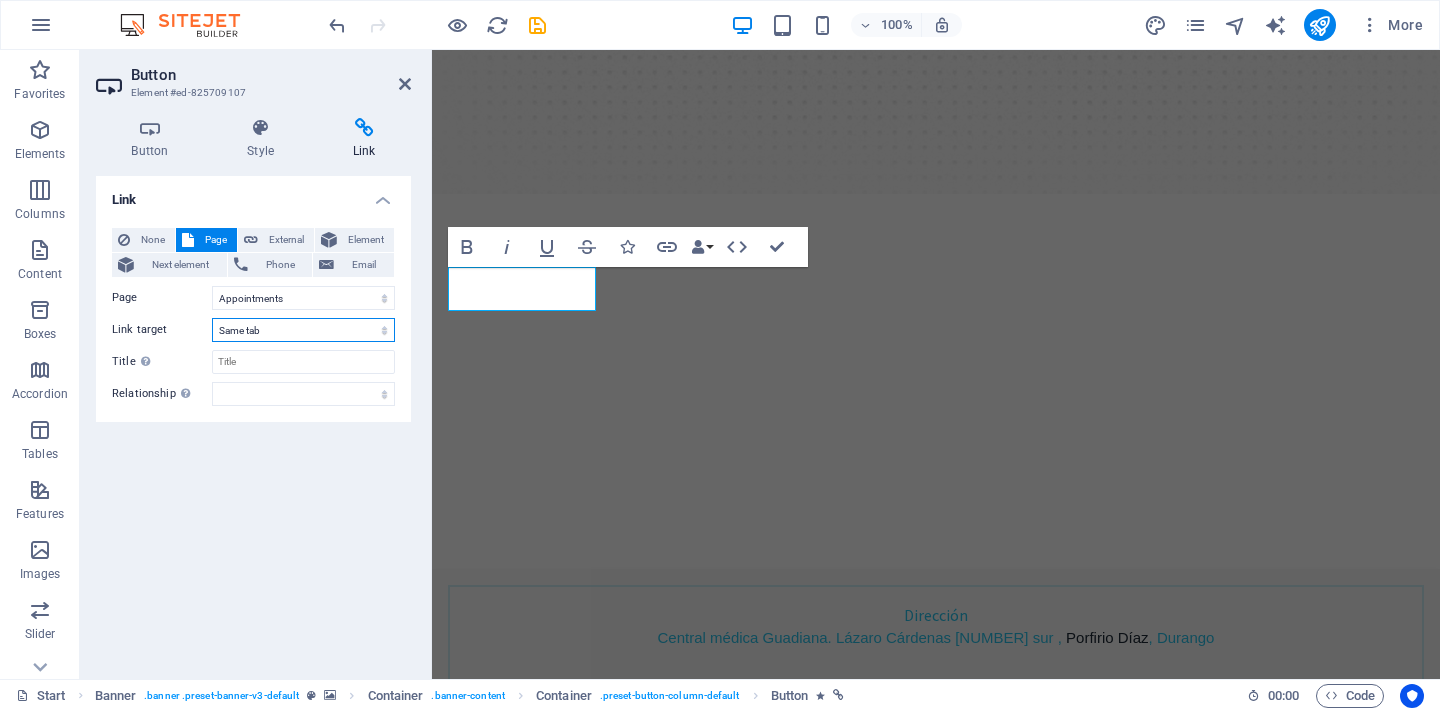 select on "blank" 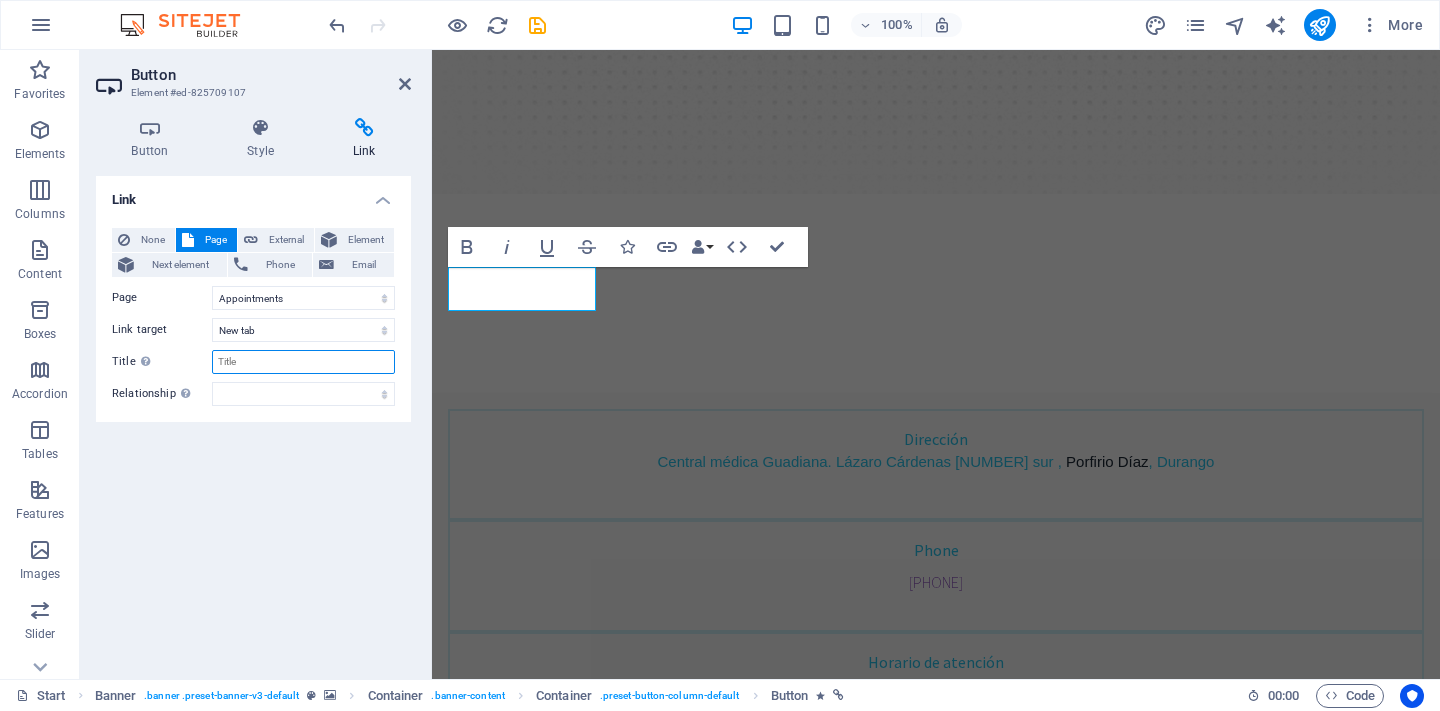 click on "Title Additional link description, should not be the same as the link text. The title is most often shown as a tooltip text when the mouse moves over the element. Leave empty if uncertain." at bounding box center (303, 362) 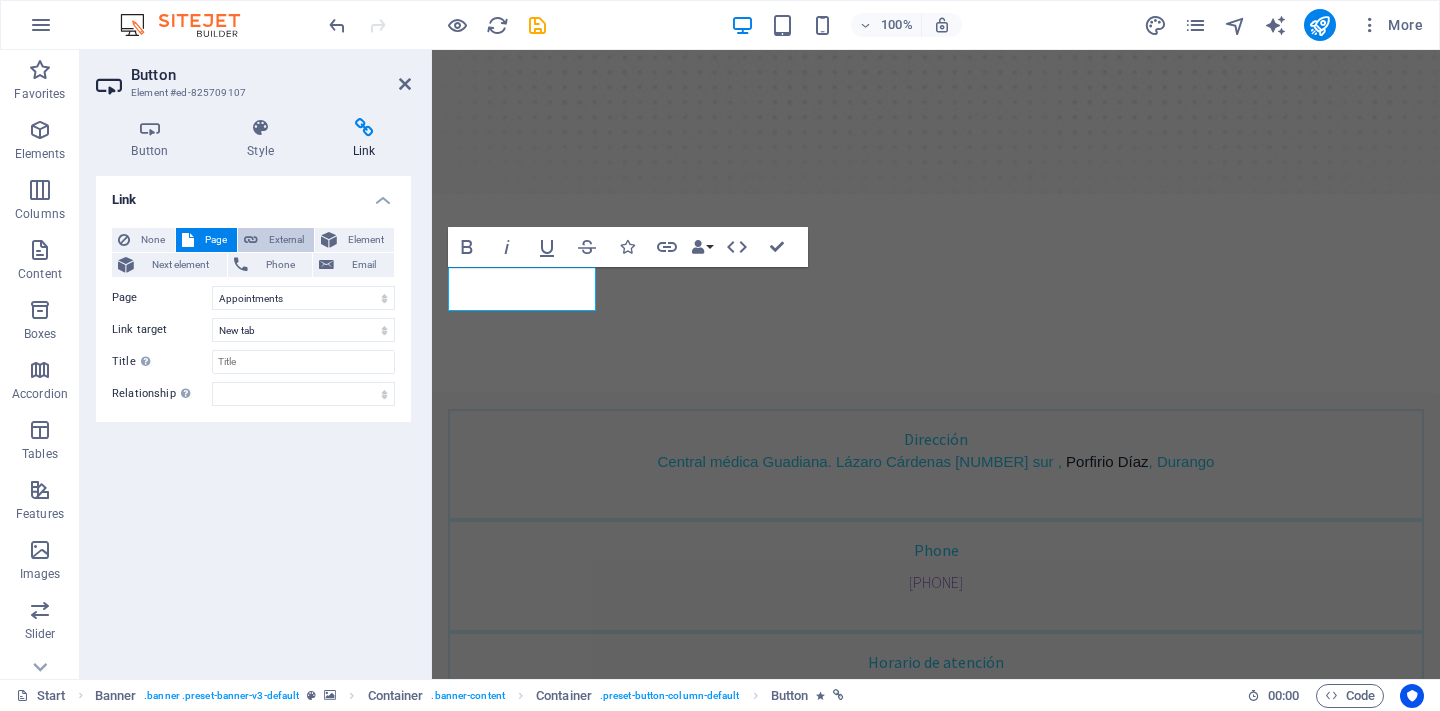 click on "External" at bounding box center [286, 240] 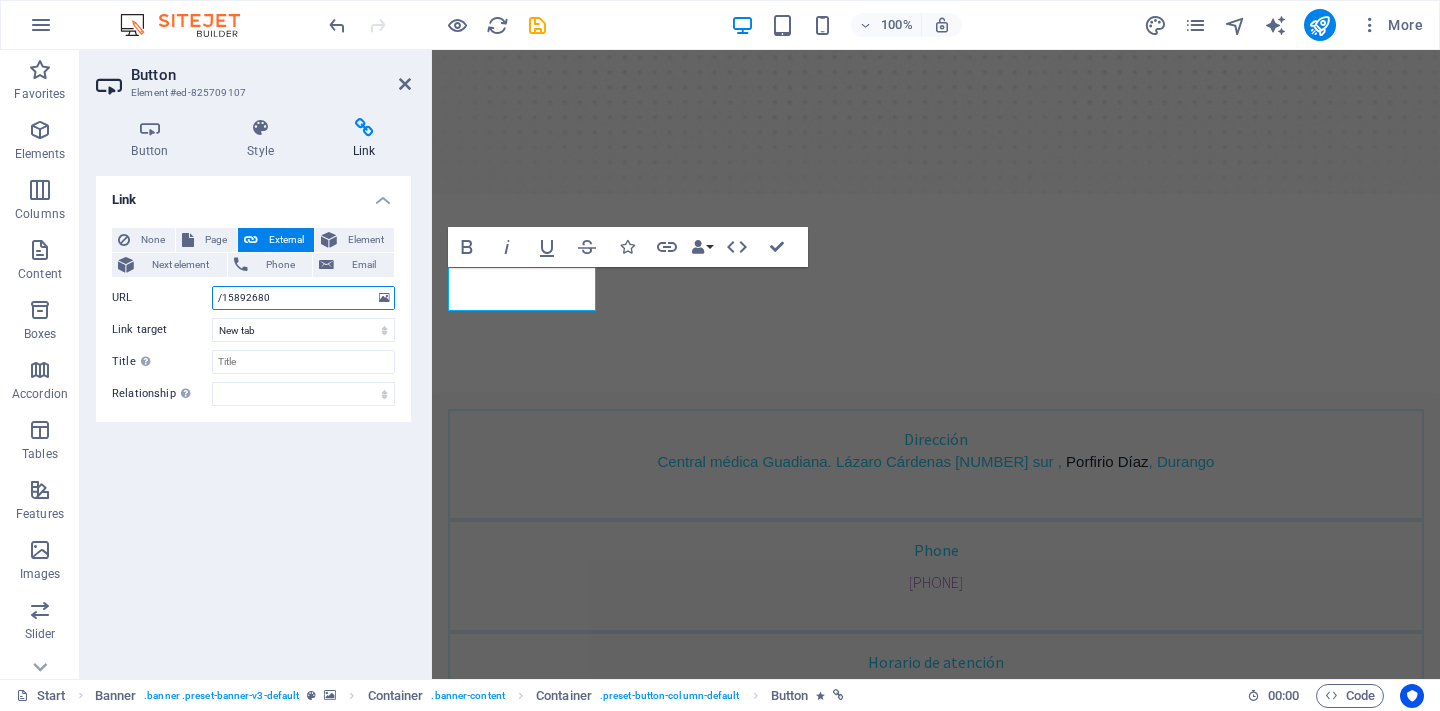 click on "/15892680" at bounding box center (303, 298) 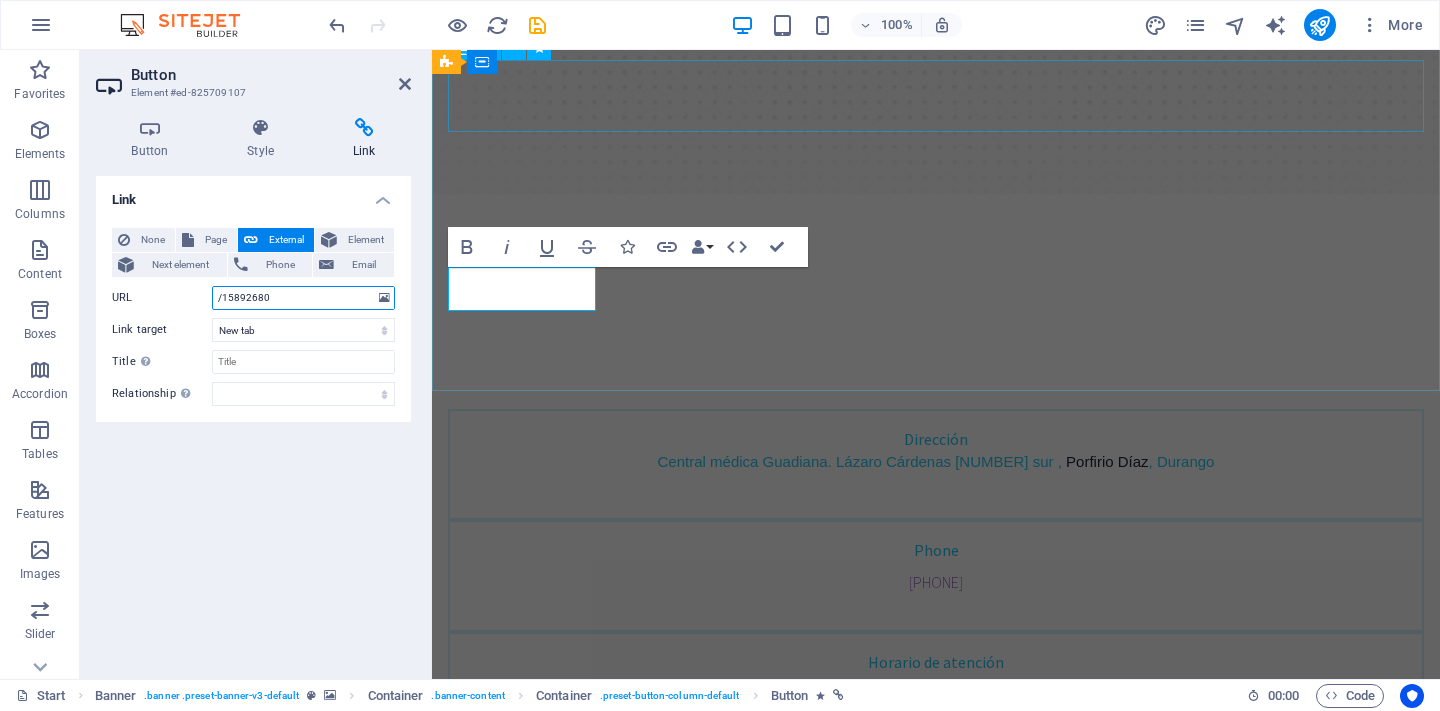 paste on "https://wa.link/zty8se" 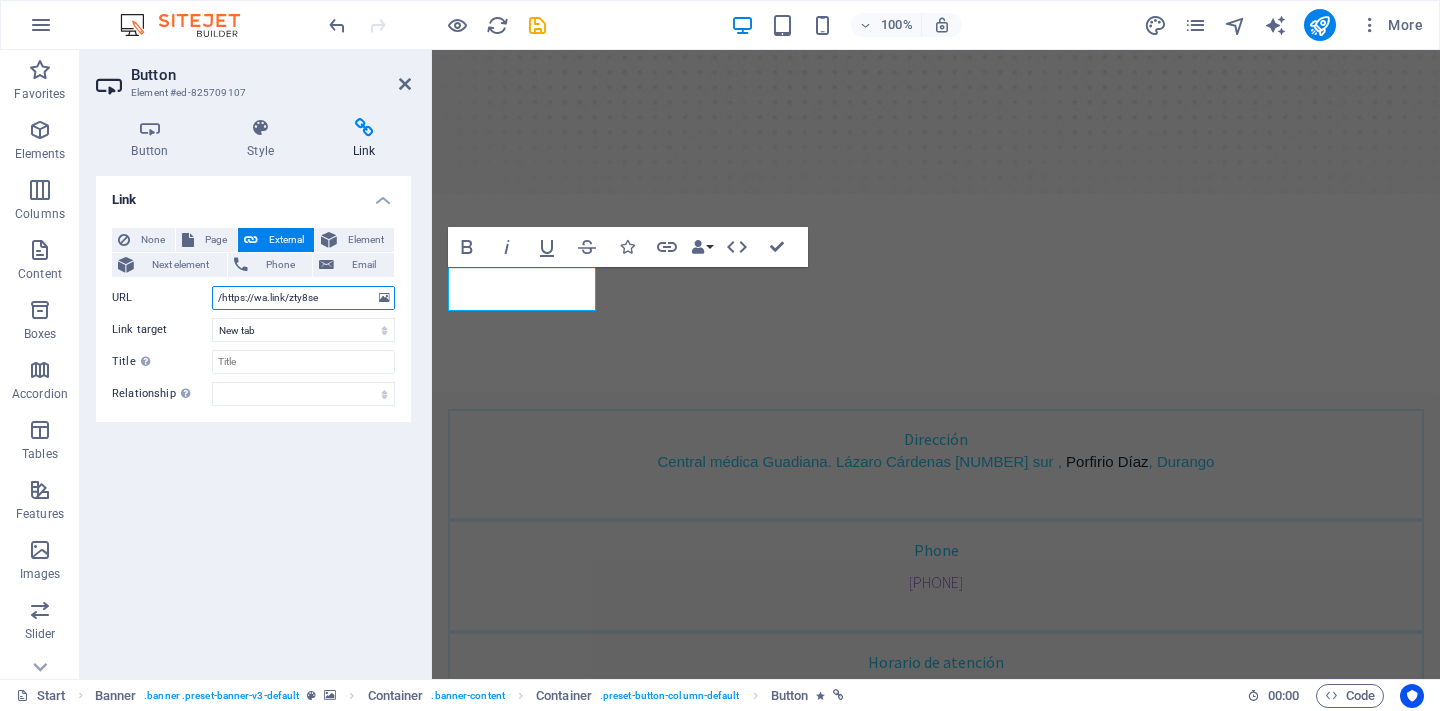 click on "/https://wa.link/zty8se" at bounding box center (303, 298) 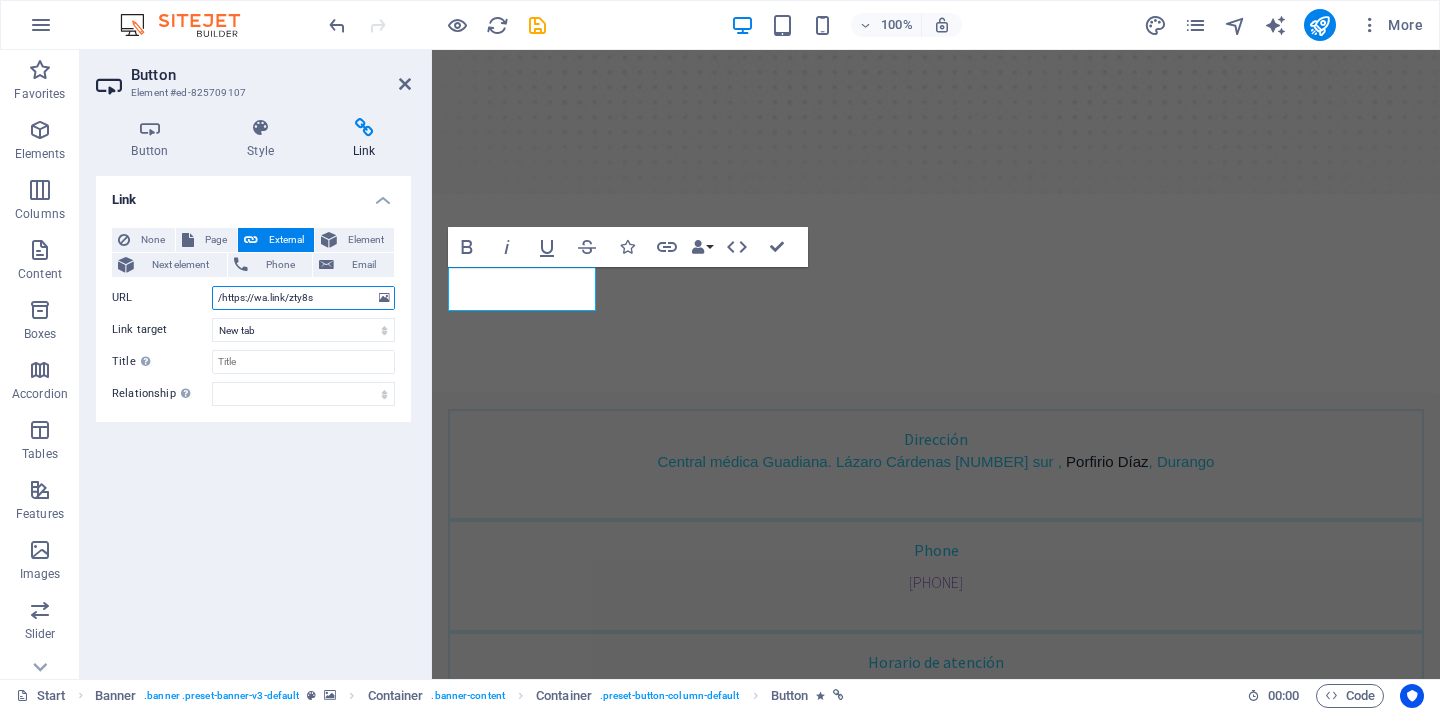 type on "/https://wa.link/zty8se" 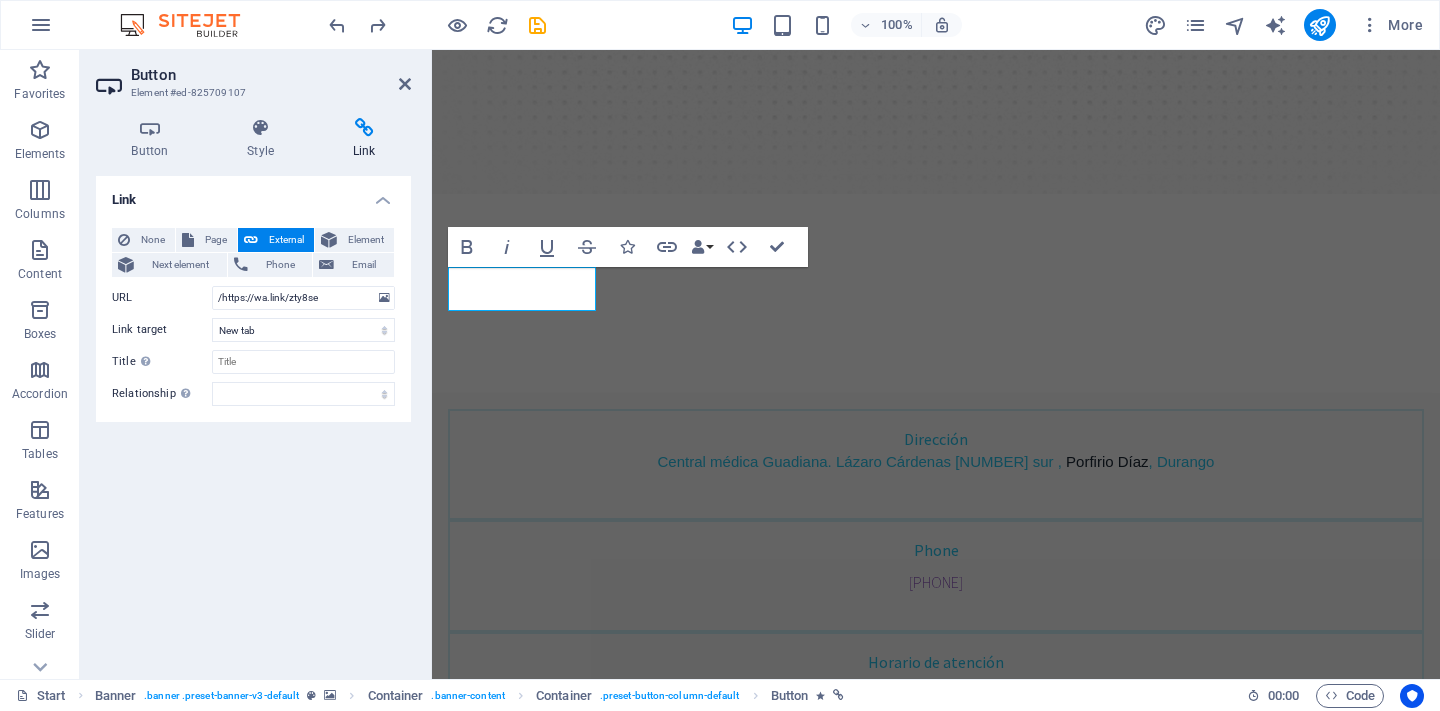 click on "Link None Page External Element Next element Phone Email Page Start Our Practice Doctors Services Appointments Legal Notice Privacy Element
URL /https://wa.link/zty8se Phone Email Link target New tab Same tab Overlay Title Additional link description, should not be the same as the link text. The title is most often shown as a tooltip text when the mouse moves over the element. Leave empty if uncertain. Relationship Sets the  relationship of this link to the link target . For example, the value "nofollow" instructs search engines not to follow the link. Can be left empty. alternate author bookmark external help license next nofollow noreferrer noopener prev search tag" at bounding box center (253, 419) 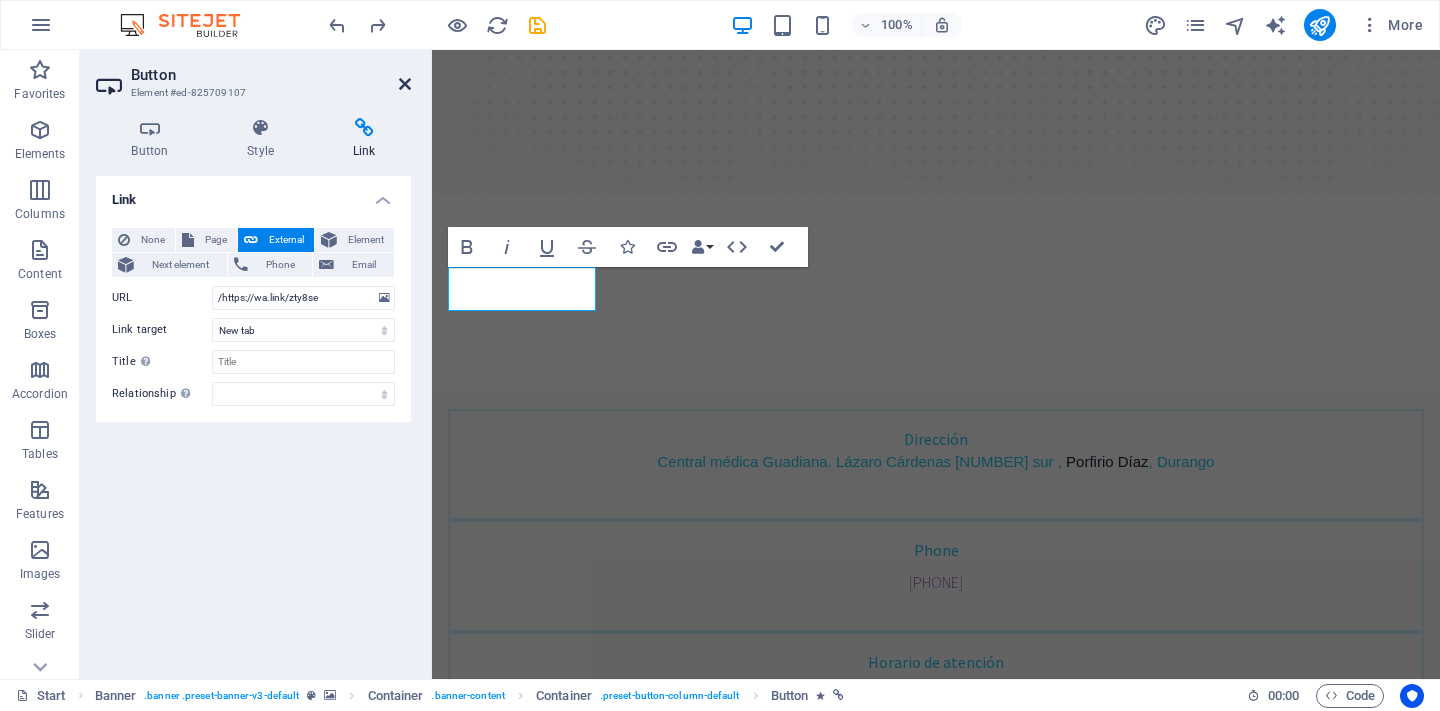 click at bounding box center (405, 84) 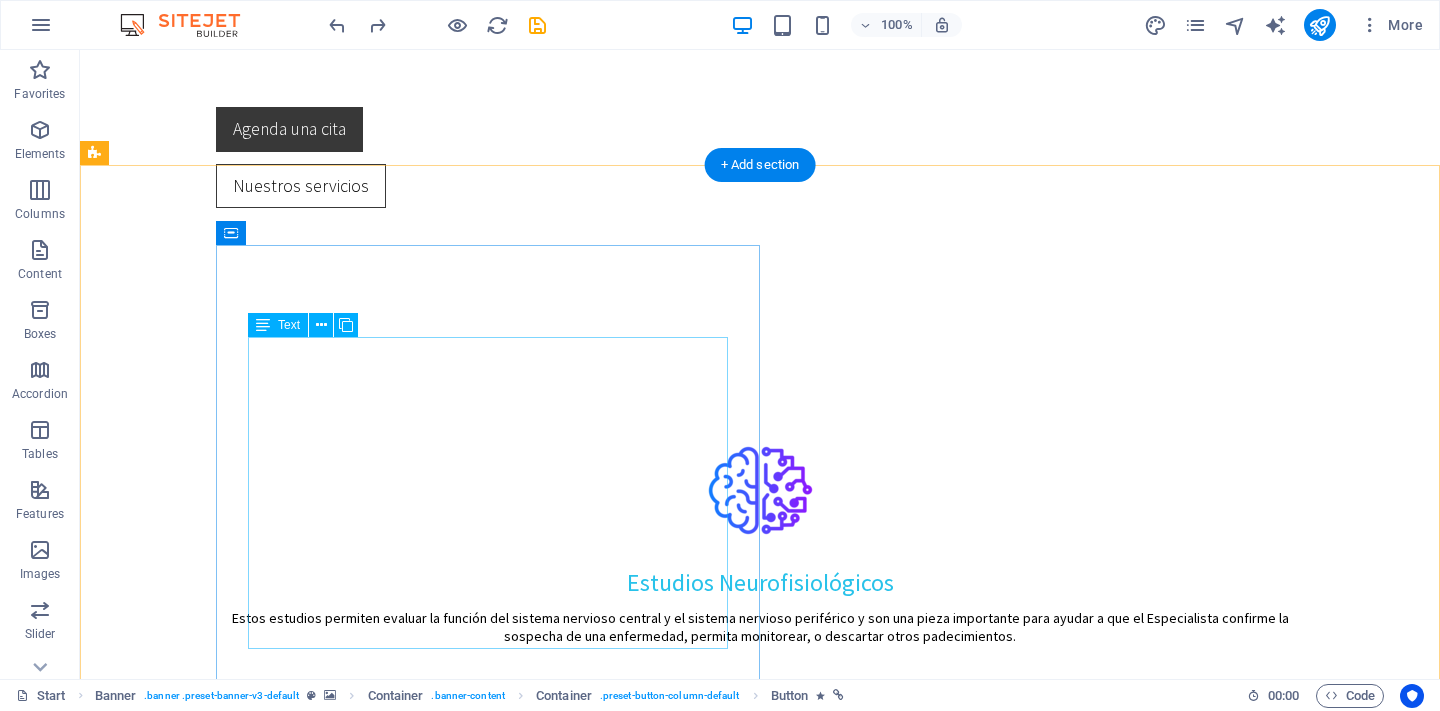 scroll, scrollTop: 1562, scrollLeft: 0, axis: vertical 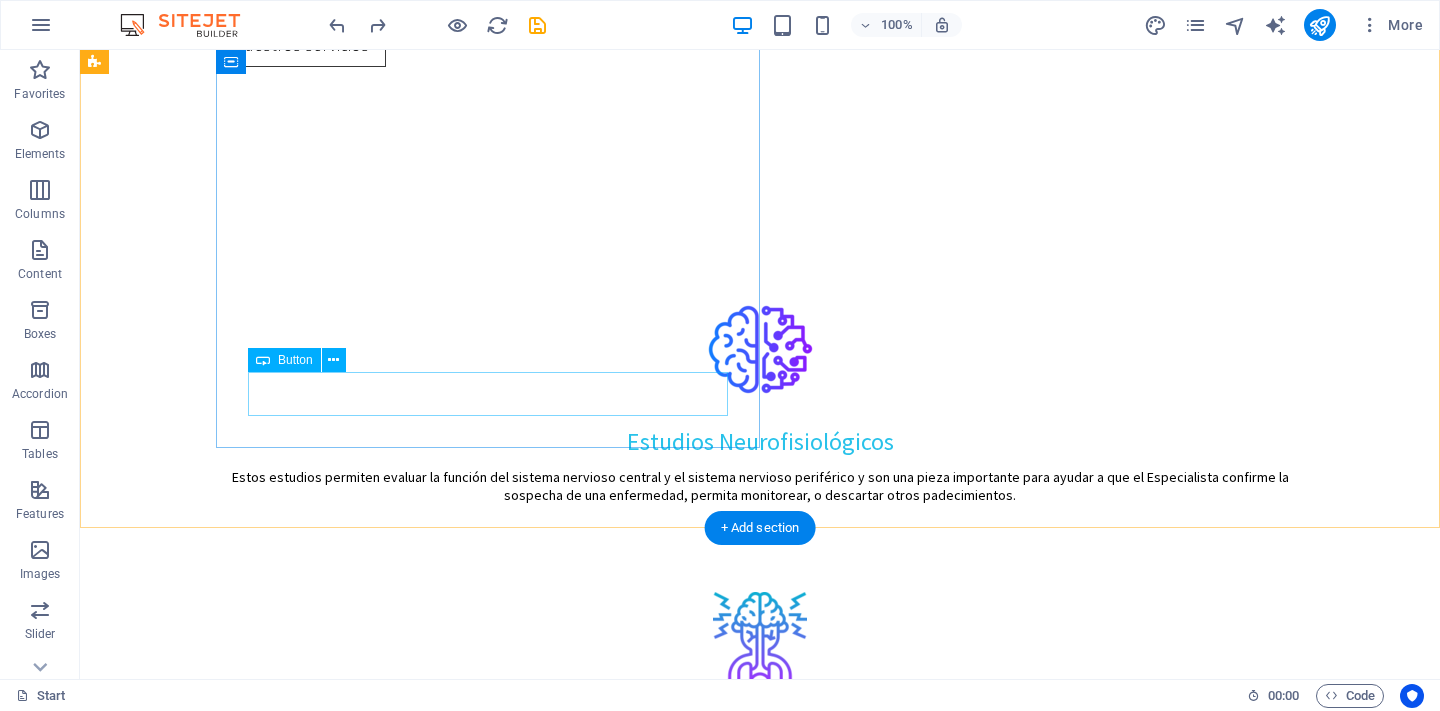 click on "Agenda tu cita" at bounding box center (640, 2330) 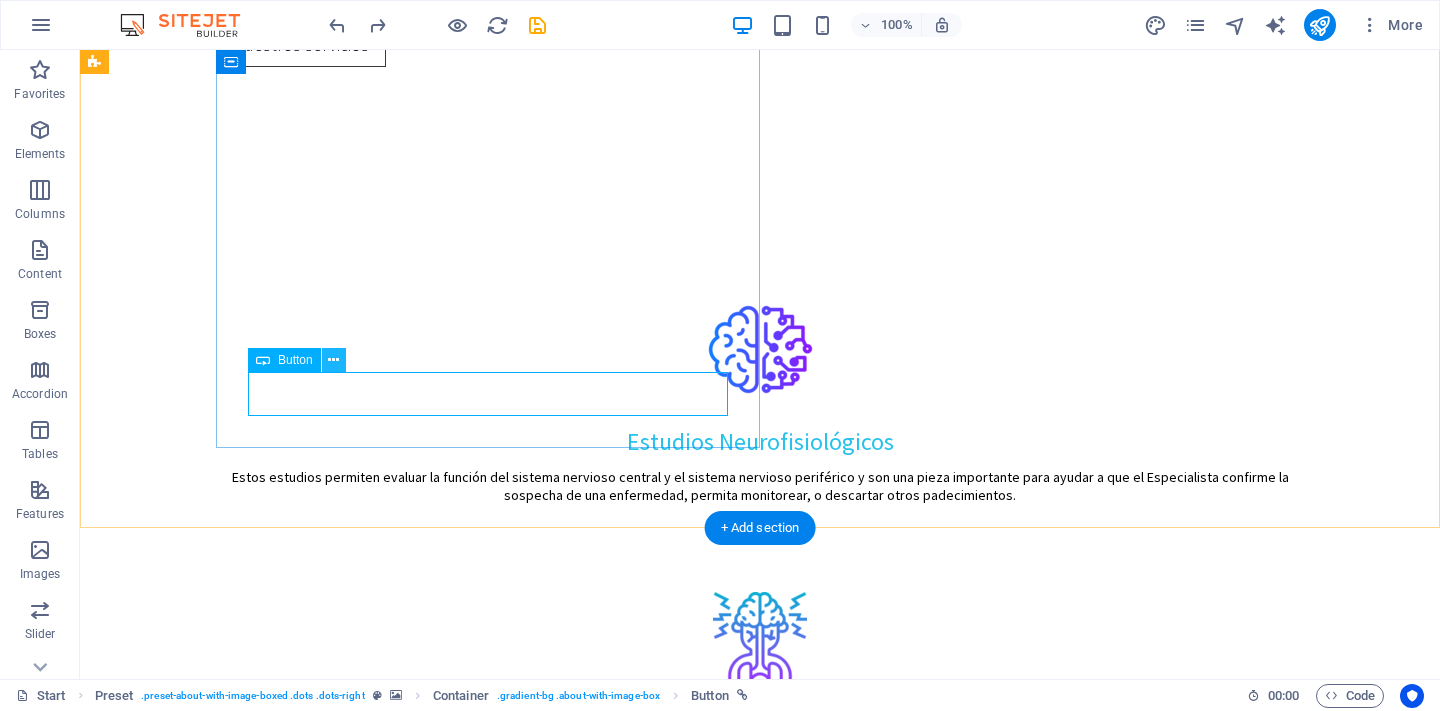 click at bounding box center [333, 360] 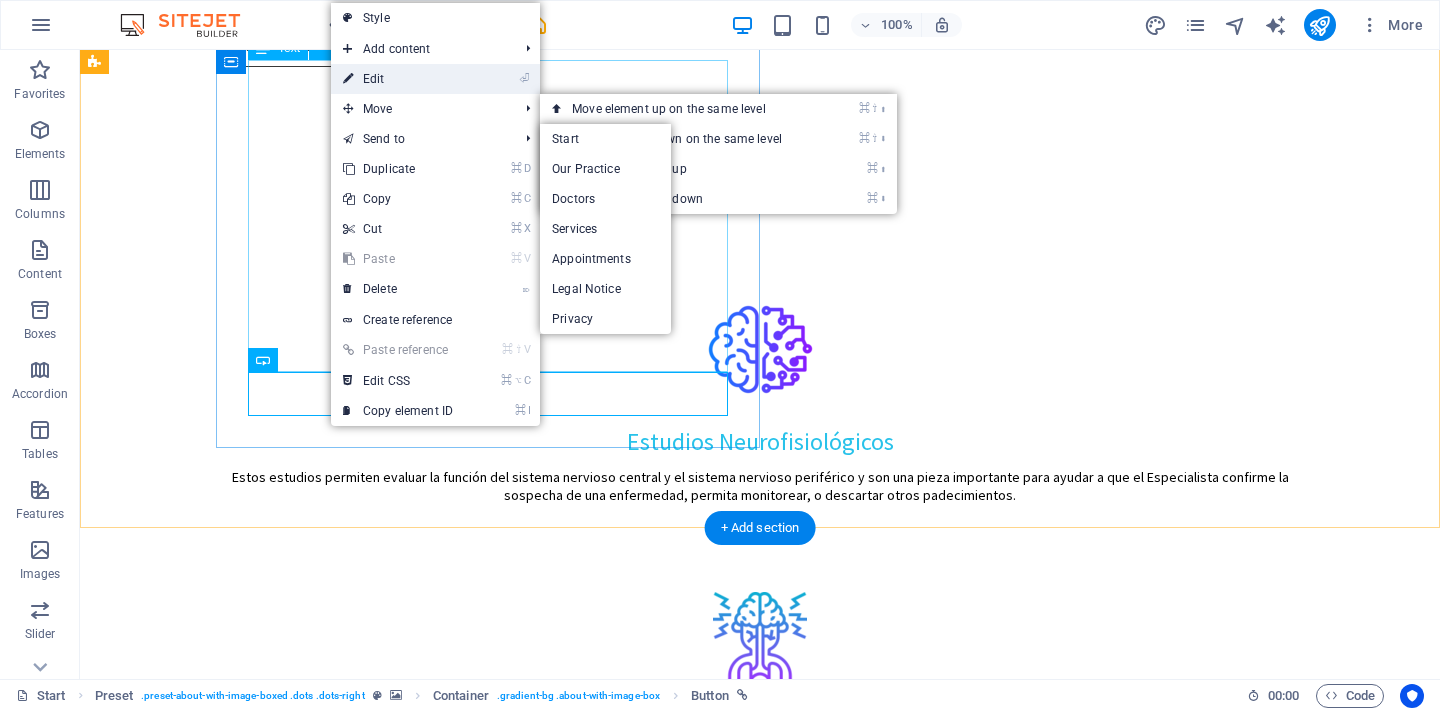 click on "⏎  Edit" at bounding box center [398, 79] 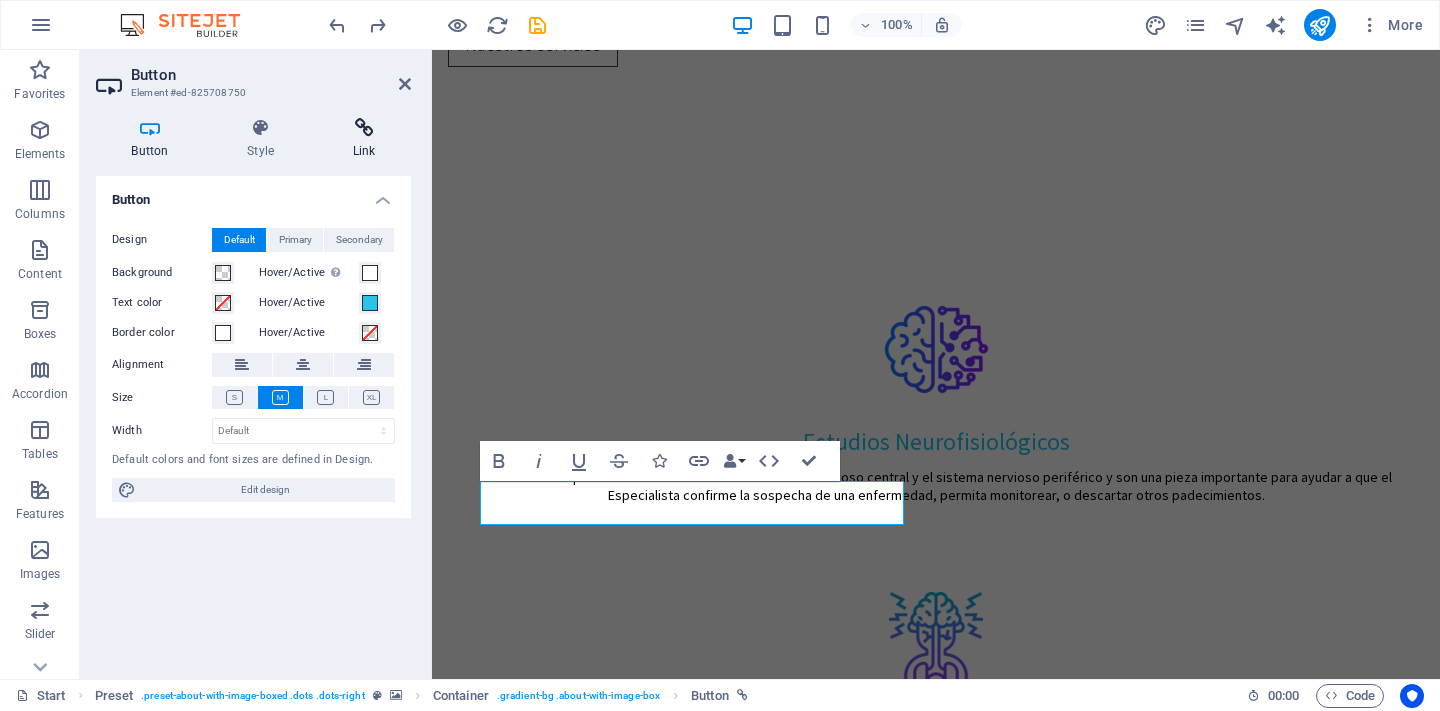 click at bounding box center [364, 128] 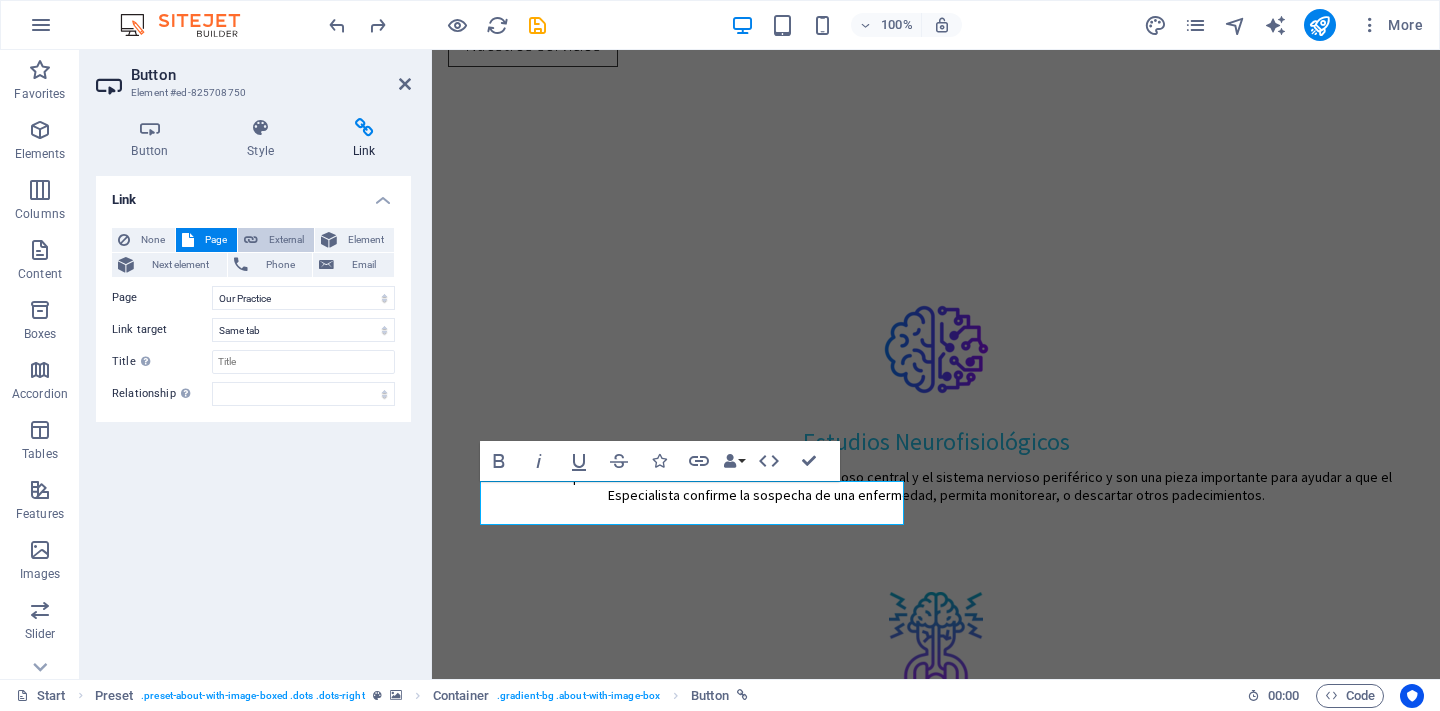 click on "External" at bounding box center [286, 240] 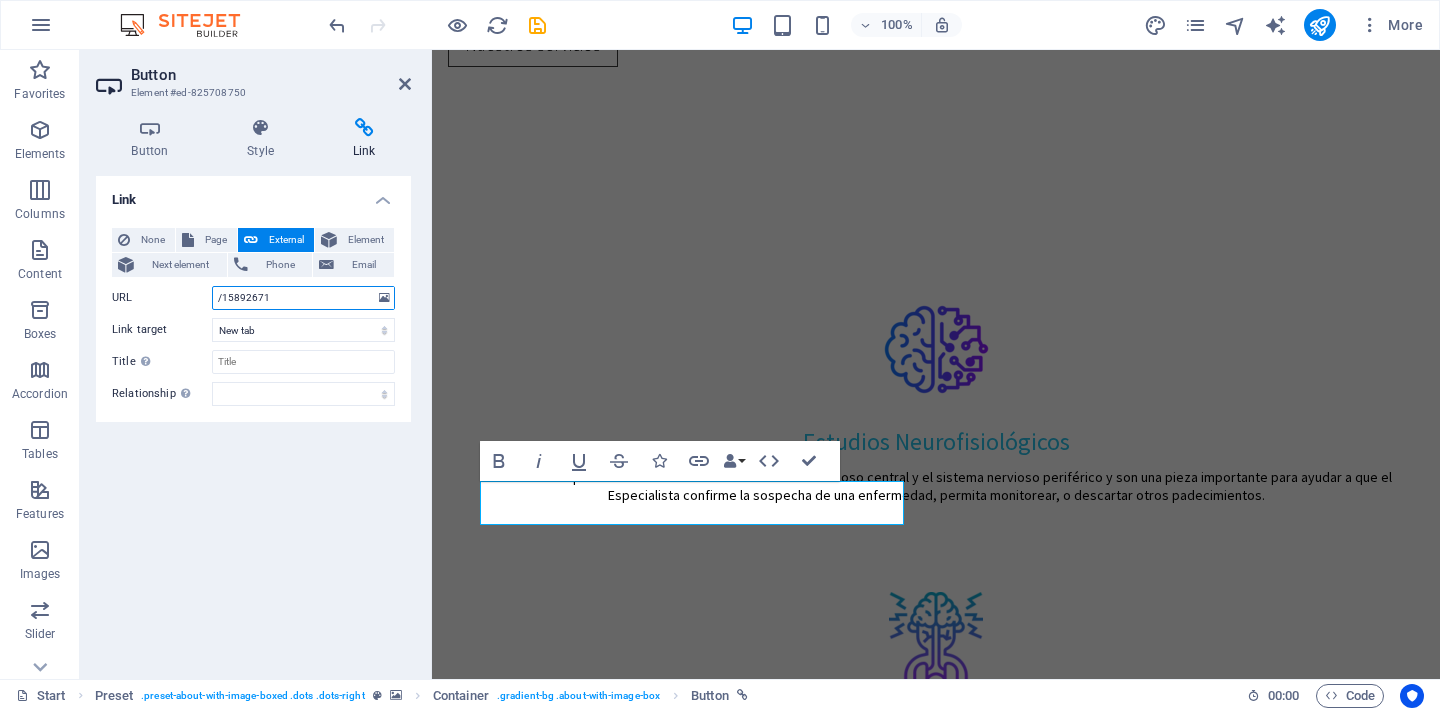 click on "/15892671" at bounding box center (303, 298) 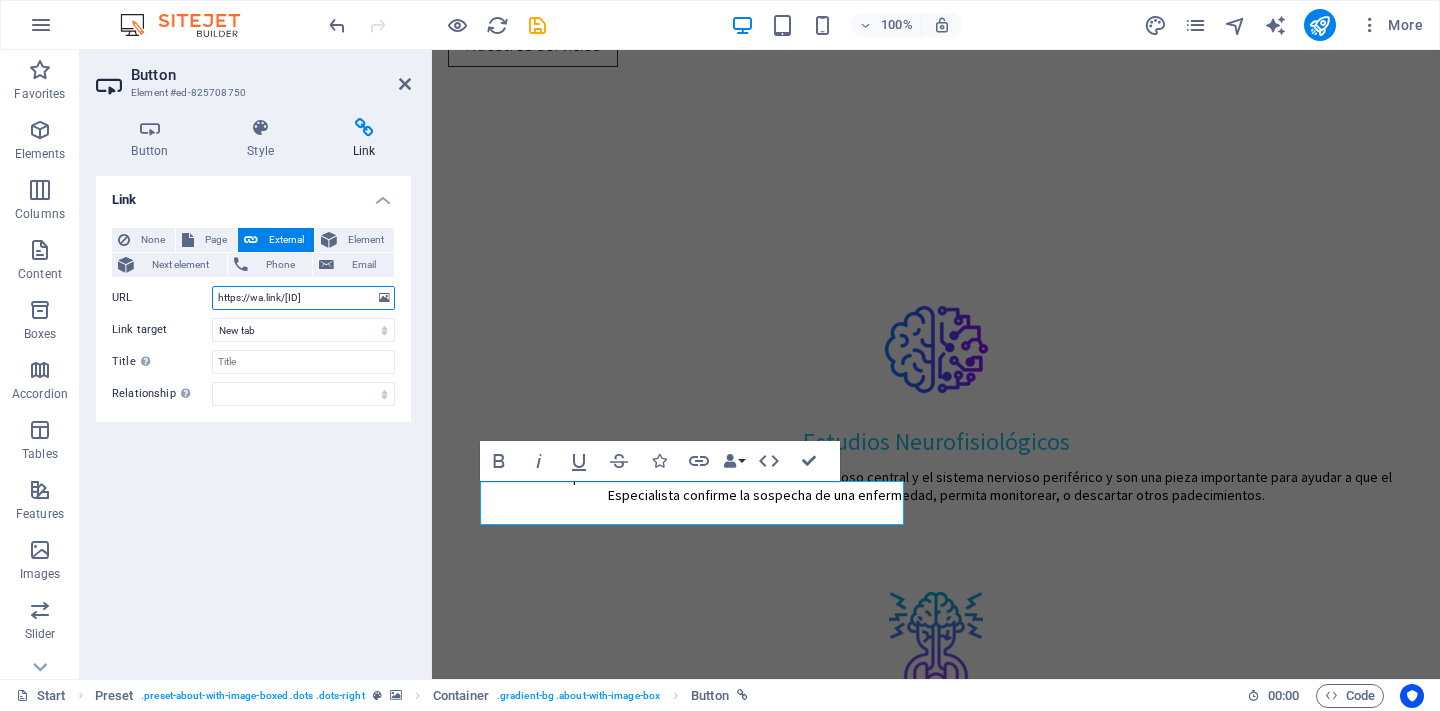 type on "https://wa.link/zty8se" 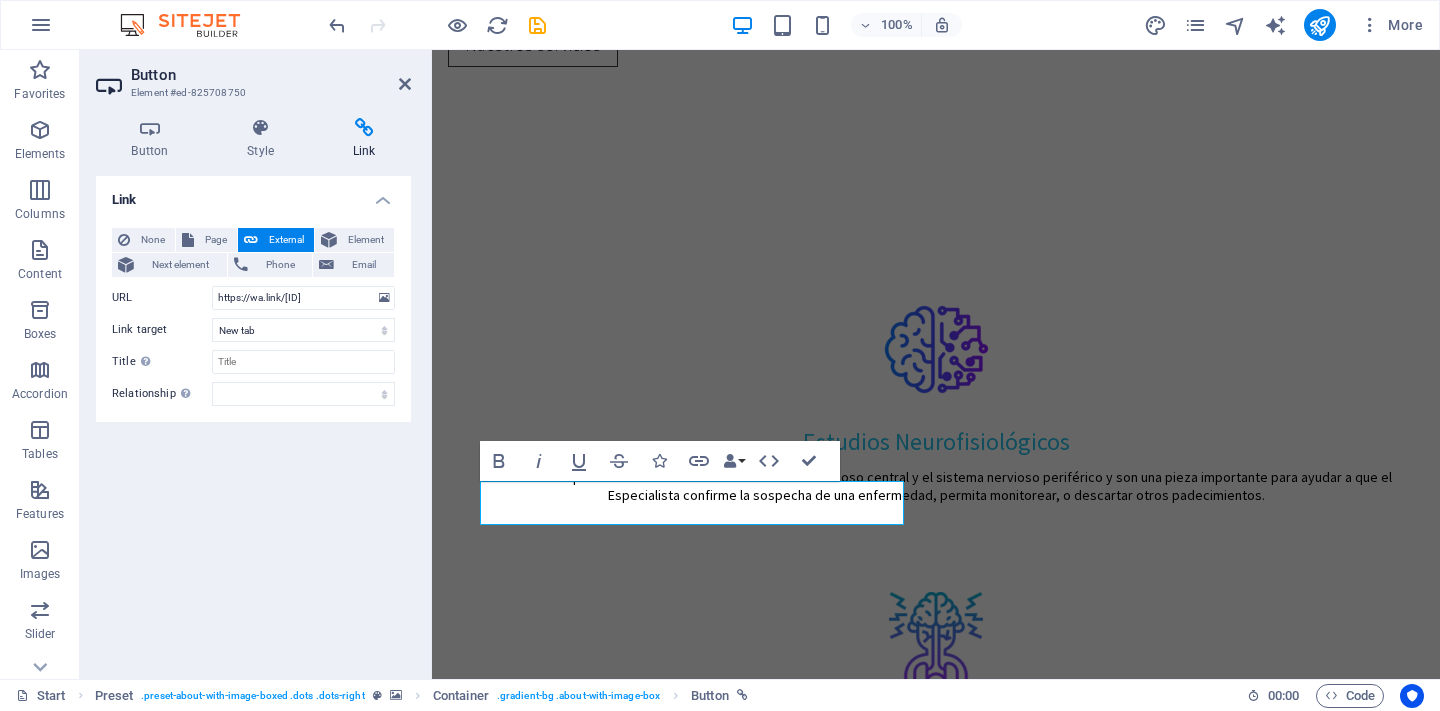 click on "Link None Page External Element Next element Phone Email Page Start Our Practice Doctors Services Appointments Legal Notice Privacy Element
URL https://wa.link/zty8se Phone Email Link target New tab Same tab Overlay Title Additional link description, should not be the same as the link text. The title is most often shown as a tooltip text when the mouse moves over the element. Leave empty if uncertain. Relationship Sets the  relationship of this link to the link target . For example, the value "nofollow" instructs search engines not to follow the link. Can be left empty. alternate author bookmark external help license next nofollow noreferrer noopener prev search tag" at bounding box center (253, 419) 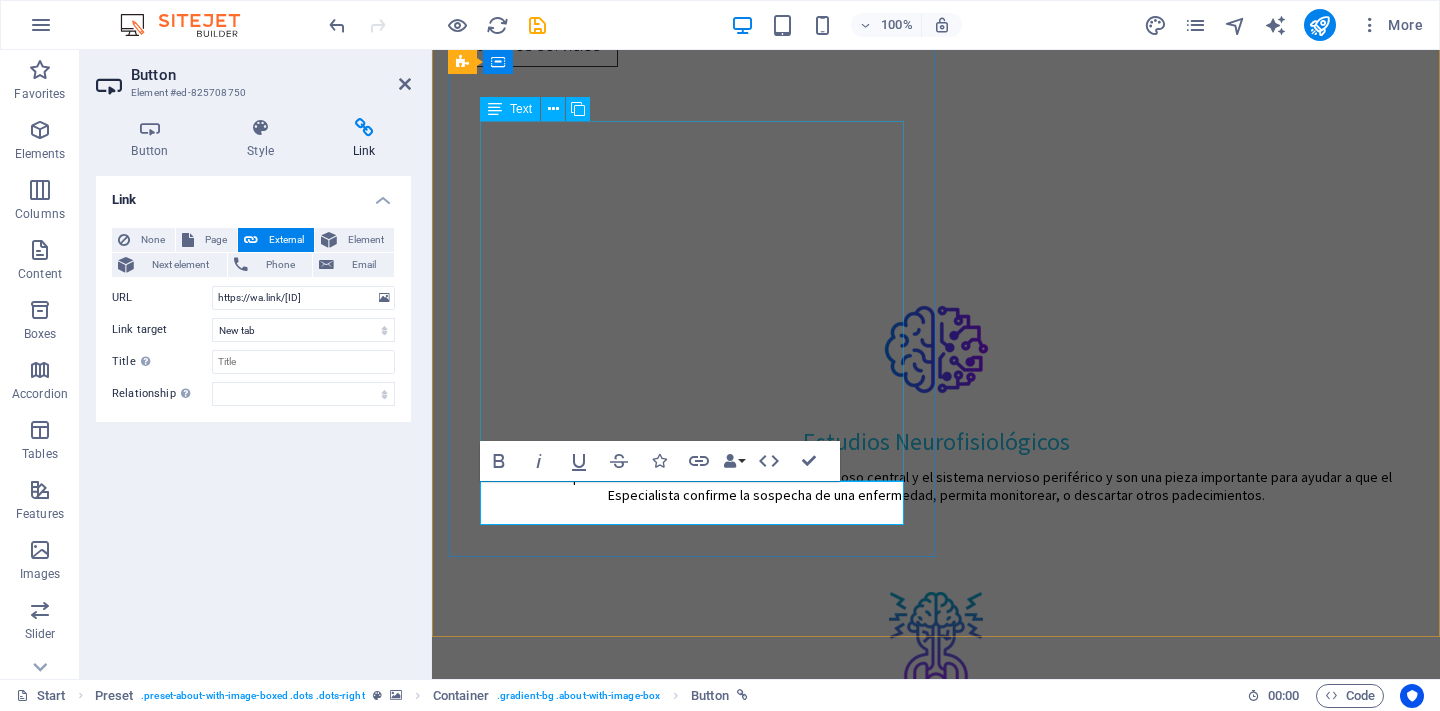 click on "Medico especialista en Medicina de Rehabilitación y Electrodiagnóstico Con una sólida formación médica y una profunda vocación por el bienestar de sus pacientes, la Dra. Esmeralda Díaz se especializa en el diagnóstico, tratamiento y recuperación de personas con lesiones o enfermedades del sistema musculoesquelético y neurológico. Su enfoque integral busca no solo aliviar el dolor, sino también restaurar la funcionalidad y mejorar la calidad de vida de cada persona que atiende. A través de estudios de   electrodiagnóstico   como la   electromiografía (EMG)   y los   potenciales evocados , evalúa de forma precisa la función de los nervios y músculos, brindando diagnósticos certeros para guiar tratamientos efectivos." at bounding box center (936, 2272) 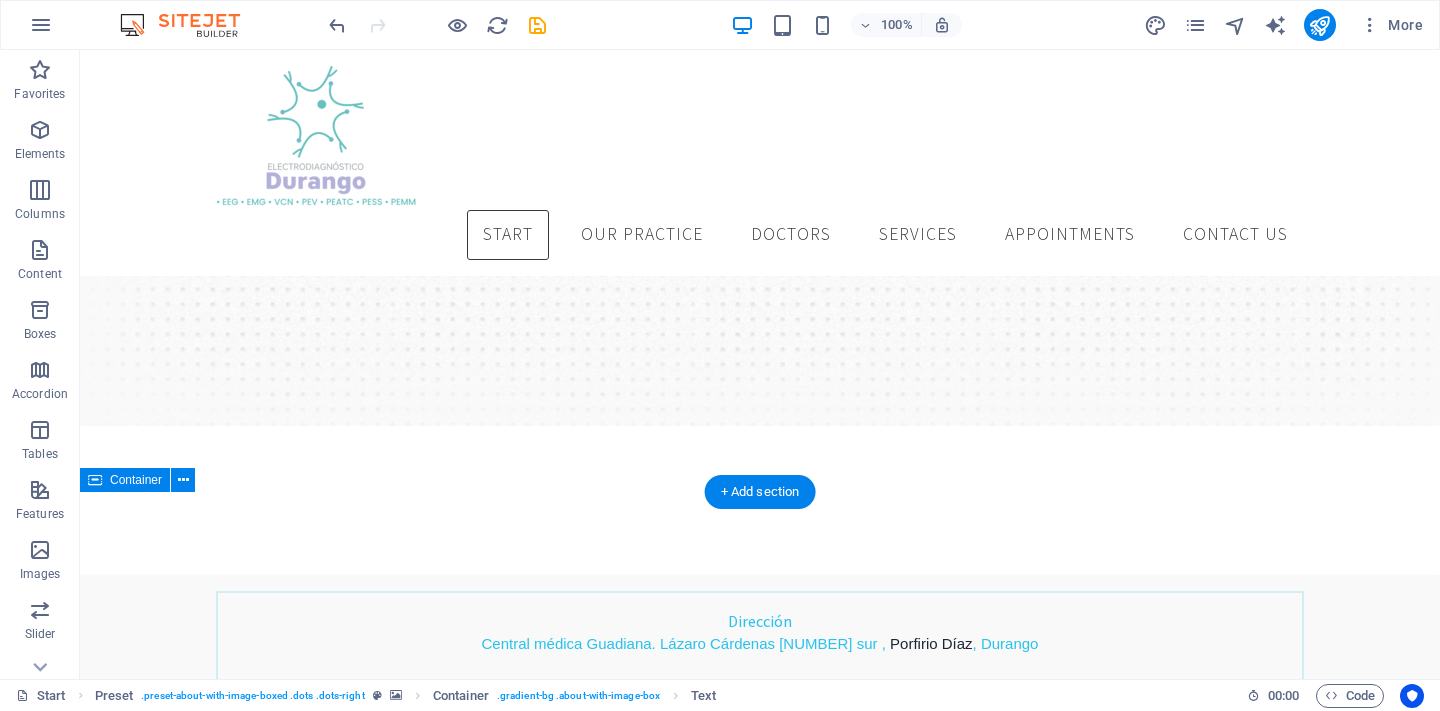 scroll, scrollTop: 244, scrollLeft: 0, axis: vertical 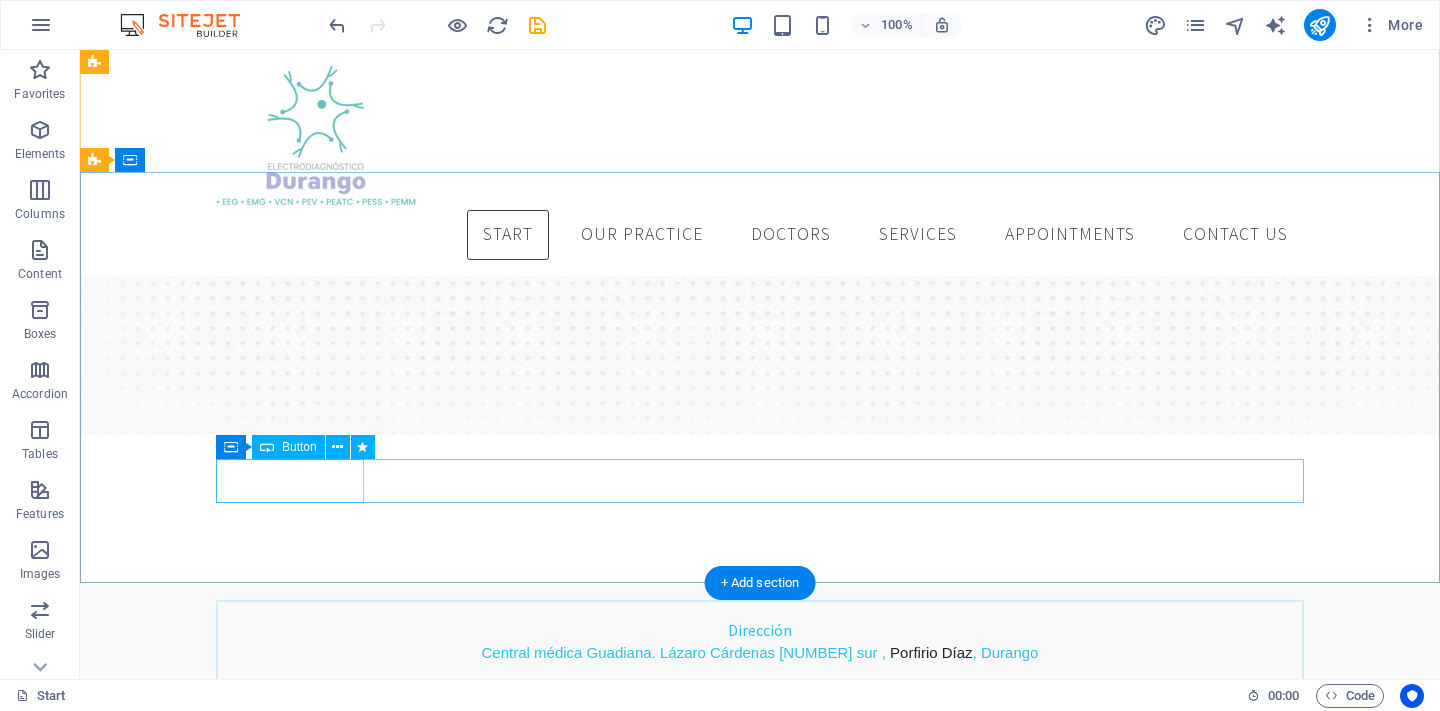 click on "Agenda una cita" at bounding box center [760, 1257] 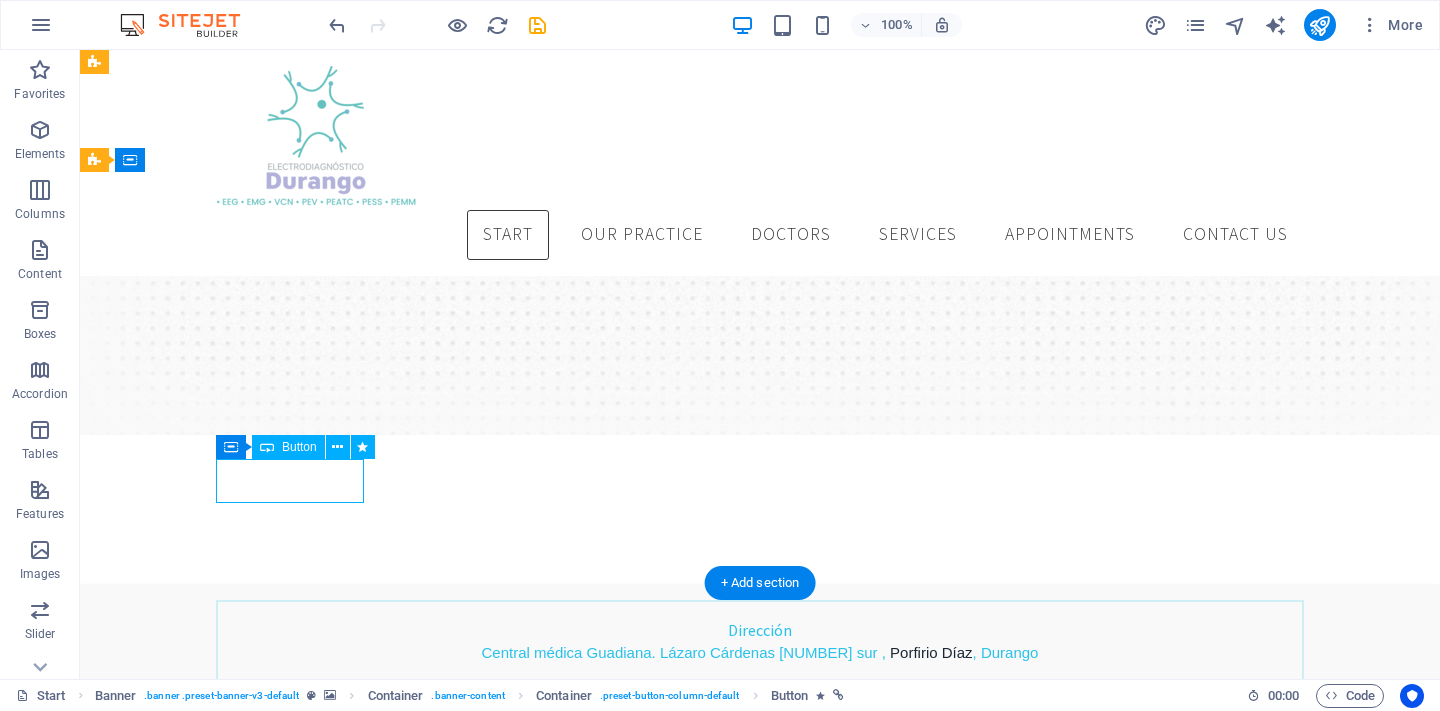 click on "Agenda una cita" at bounding box center [760, 1257] 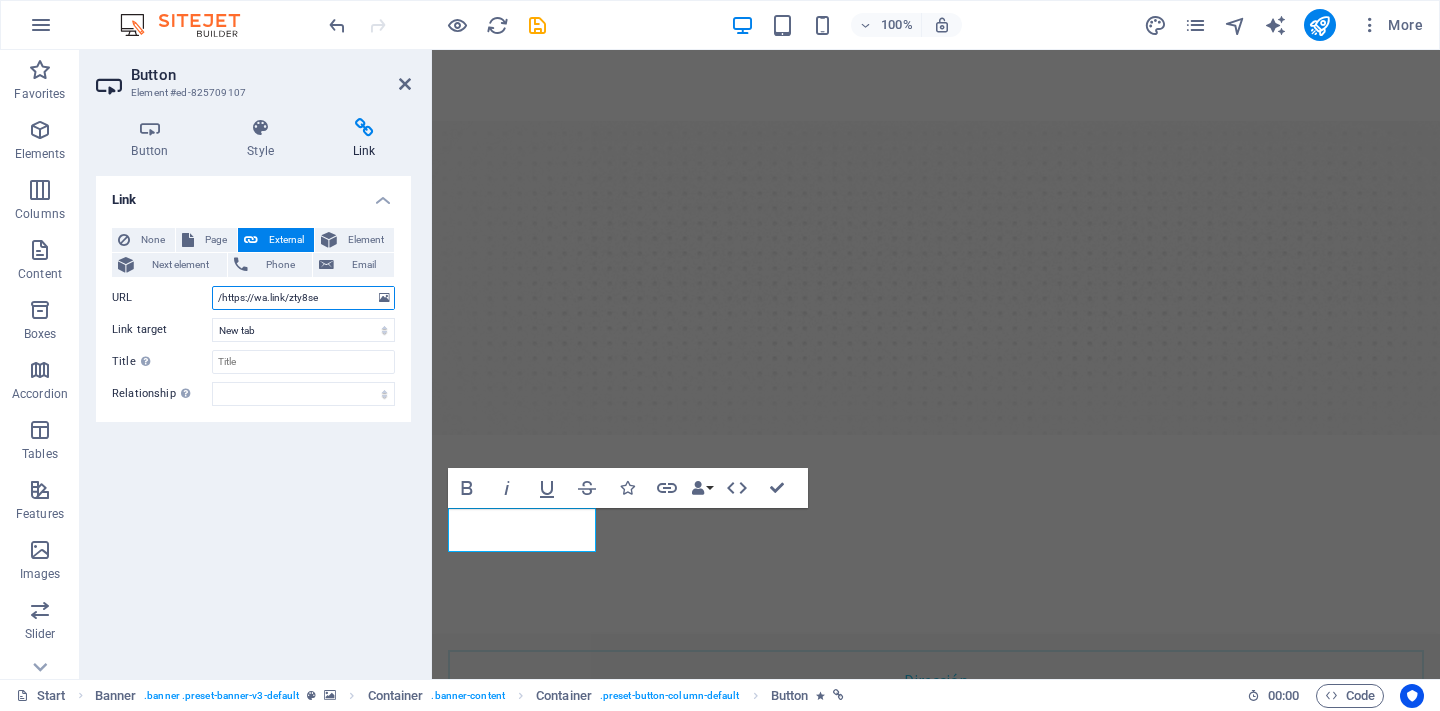 click on "/https://wa.link/zty8se" at bounding box center (303, 298) 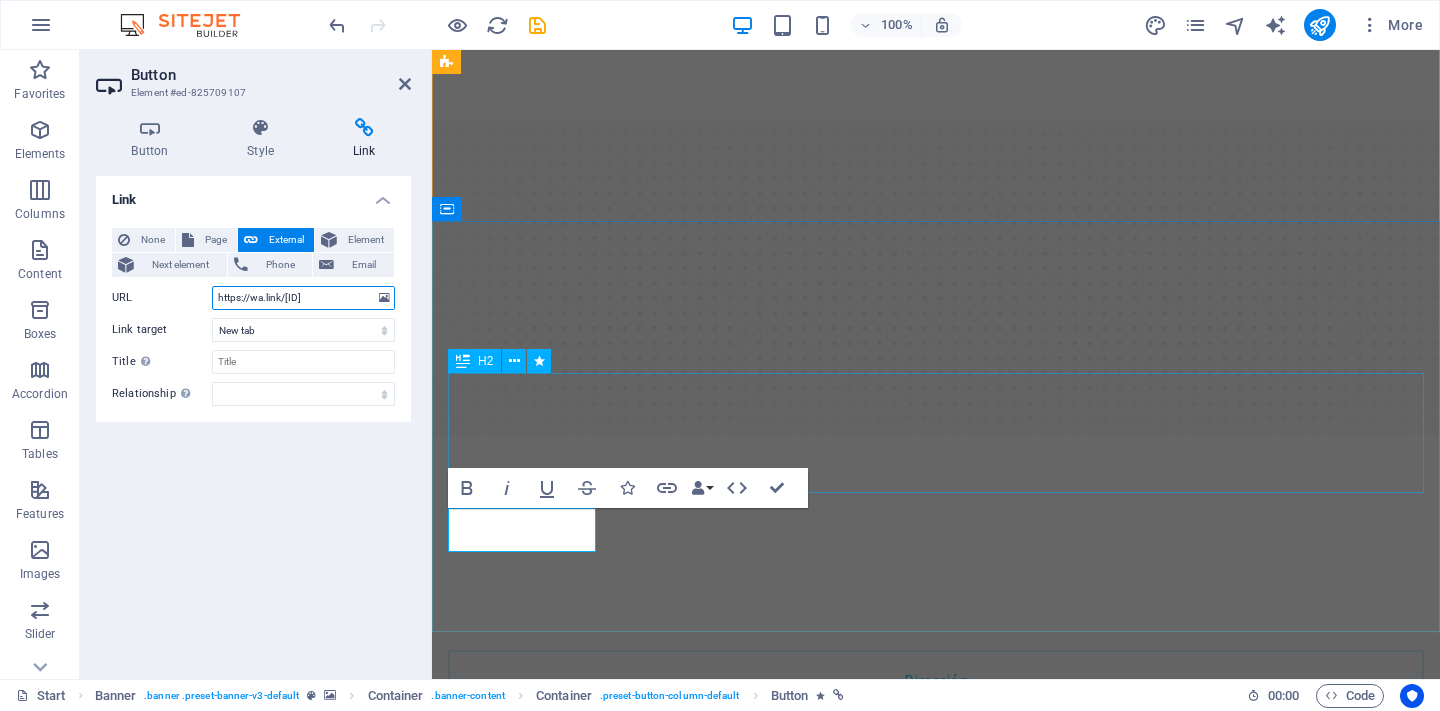 type on "https://wa.link/zty8se" 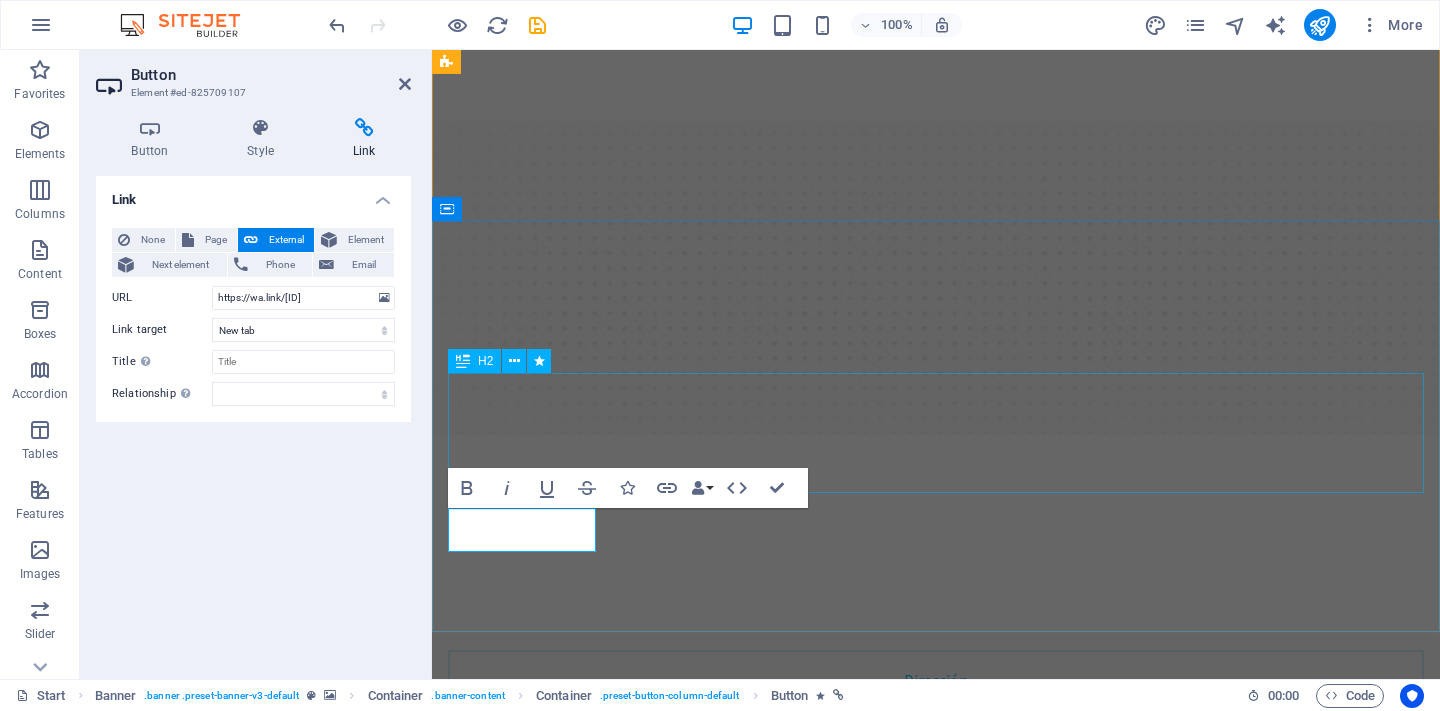 click on "y oportunos a través de tecnología avanzada en neurofisiología clínica" at bounding box center (936, 1209) 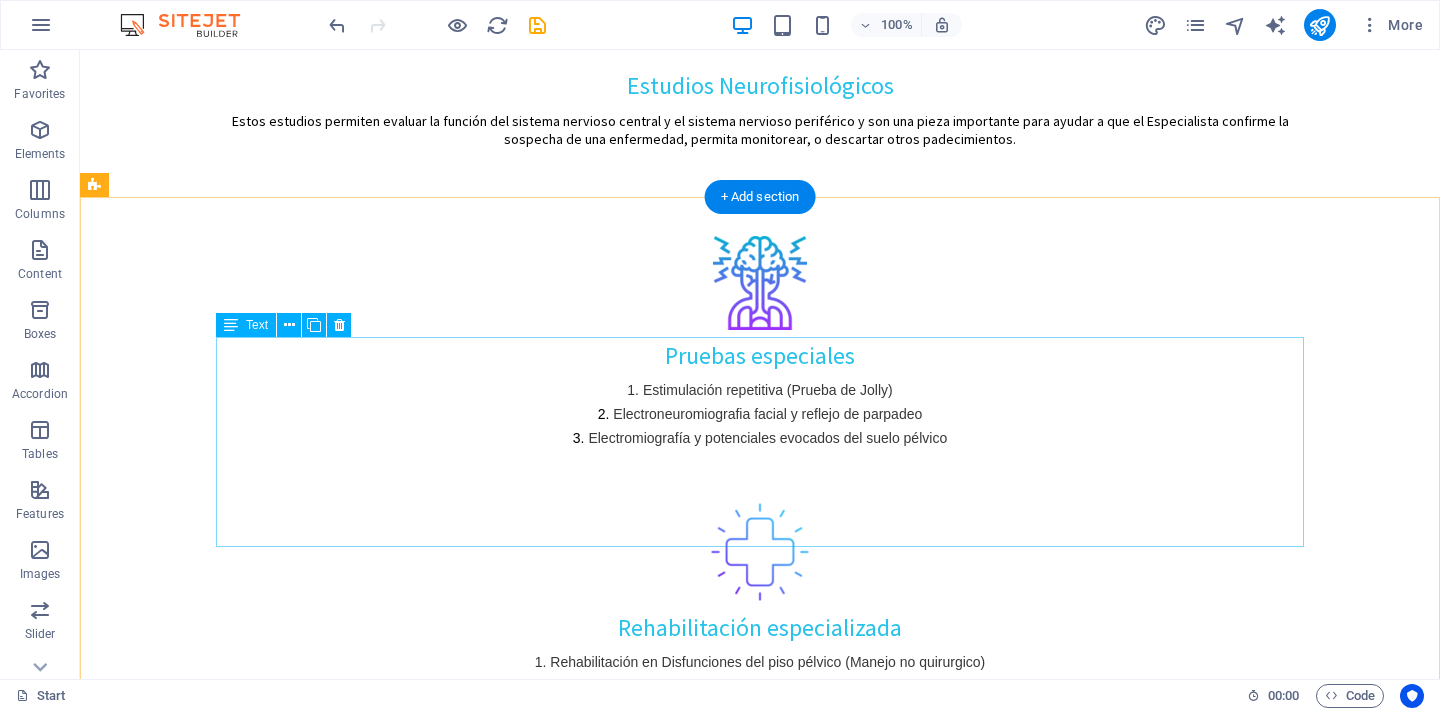 scroll, scrollTop: 1913, scrollLeft: 0, axis: vertical 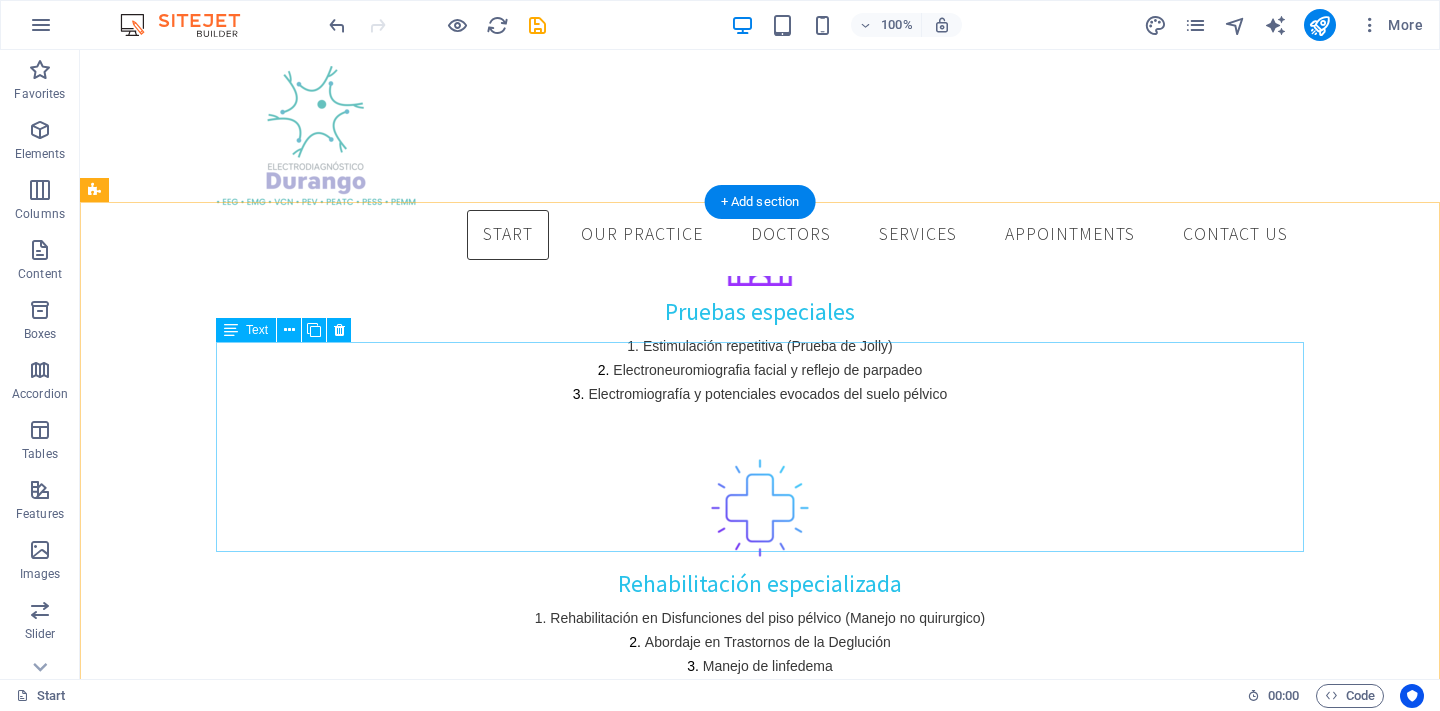 click on "Electromiografía Velocidades de conducción nerviosa Potenciales evocados somatosensoriales Potenciales evocados auditivos del tallo cerebral Potenciales evocados visuales" at bounding box center (760, 2434) 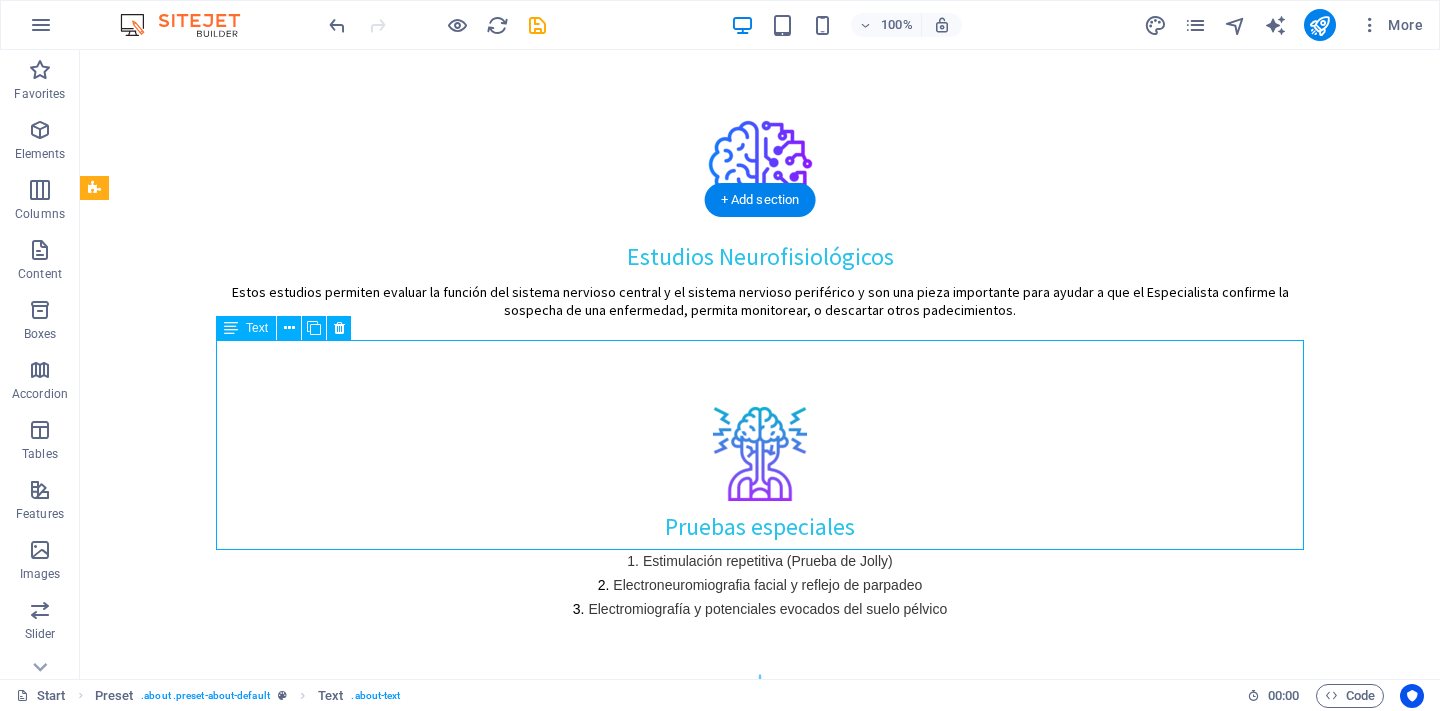 scroll, scrollTop: 1927, scrollLeft: 0, axis: vertical 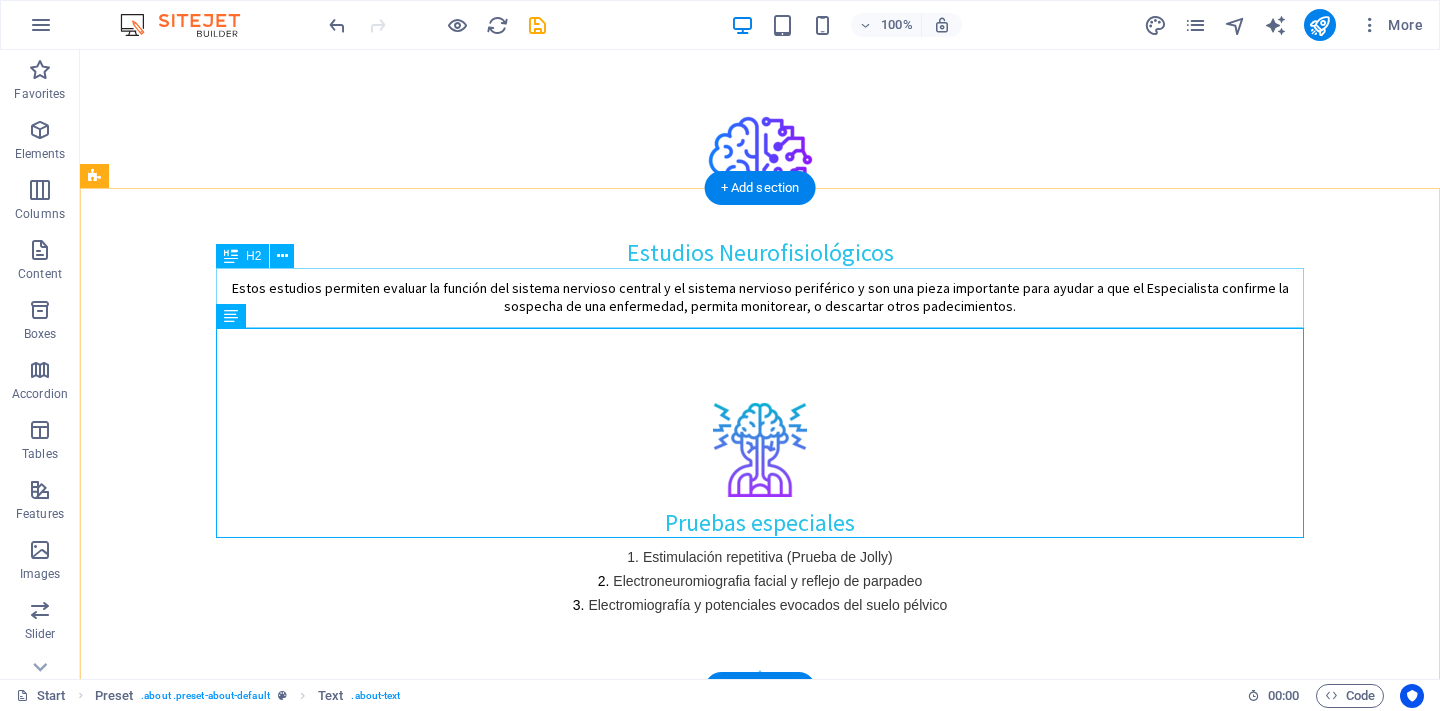 click on "Los estudios Neurofisiológicos que contamos son:" at bounding box center (760, 2511) 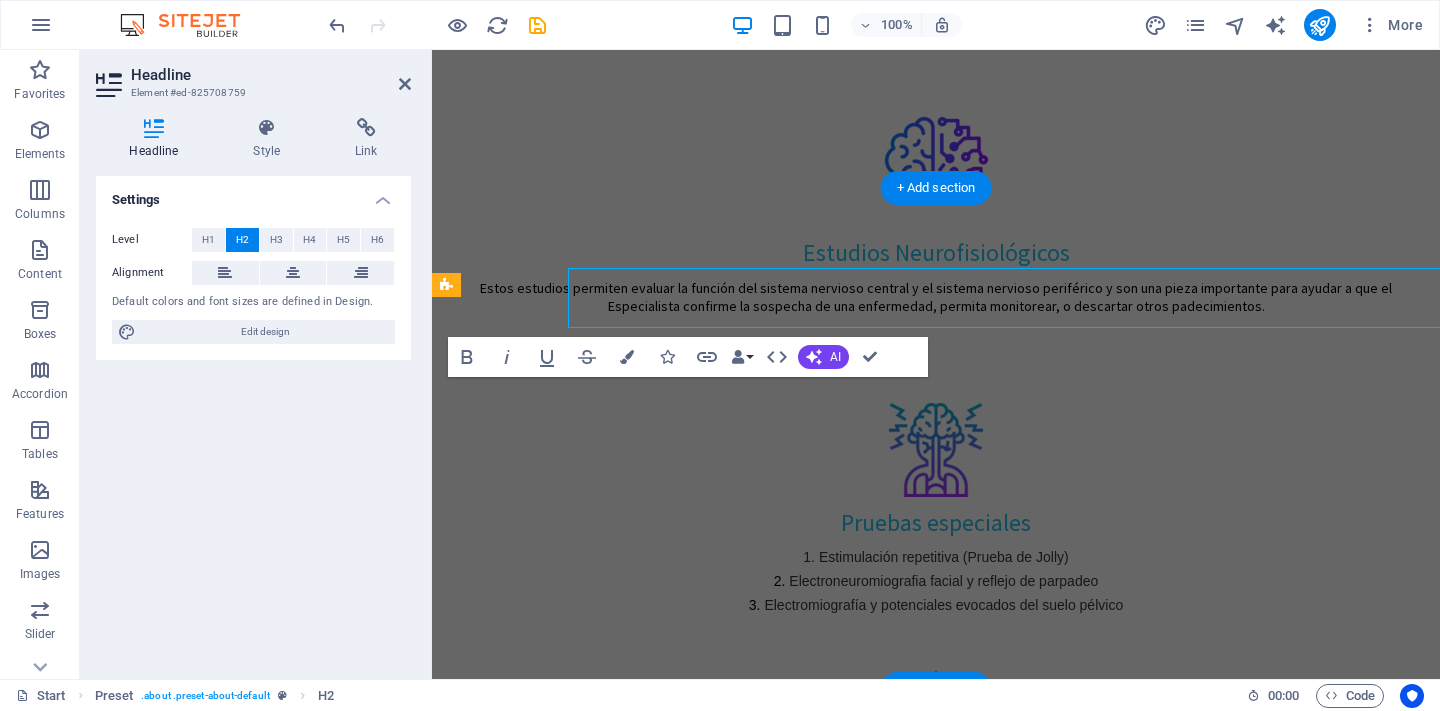 click on "Los estudios Neurofisiológicos que contamos son: Electromiografía Velocidades de conducción nerviosa Potenciales evocados somatosensoriales Potenciales evocados auditivos del tallo cerebral Potenciales evocados visuales Agenda tu cita" at bounding box center (936, 2681) 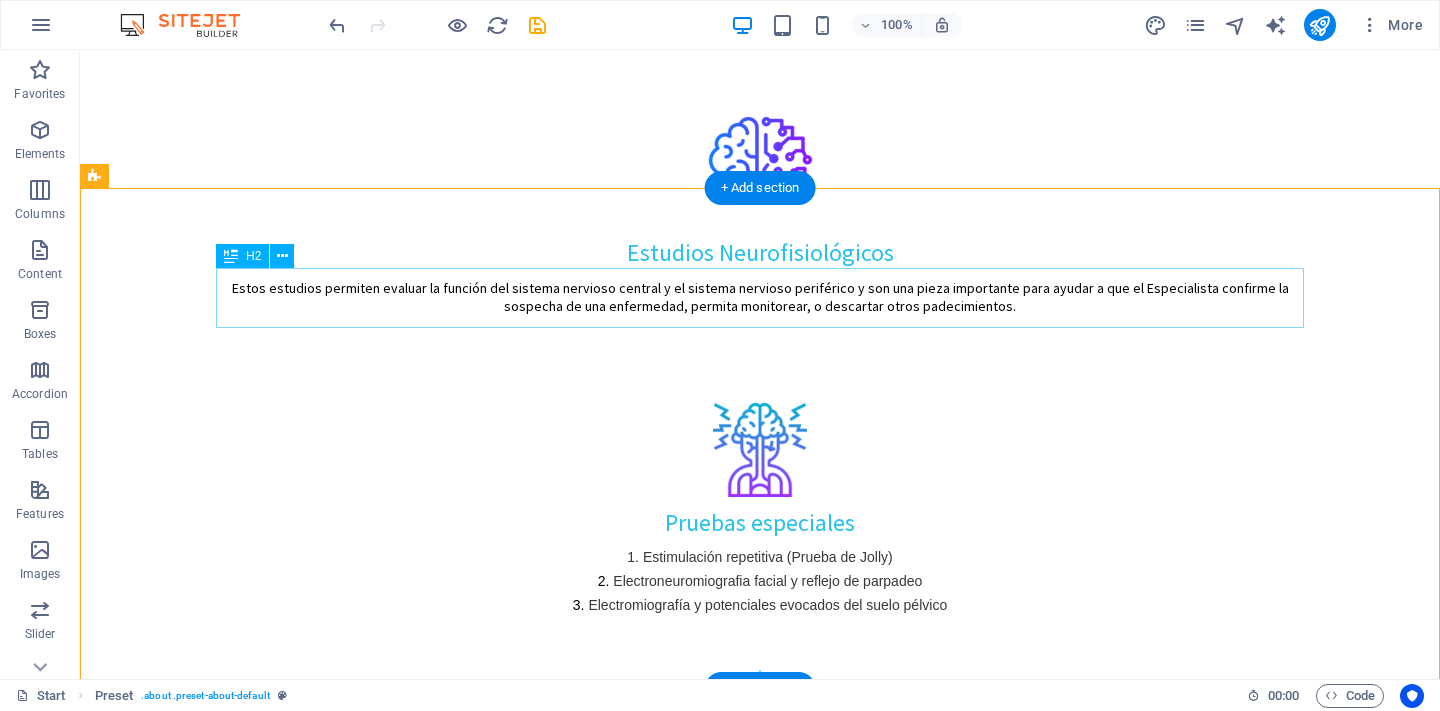 click on "Los estudios Neurofisiológicos que contamos son:" at bounding box center (760, 2511) 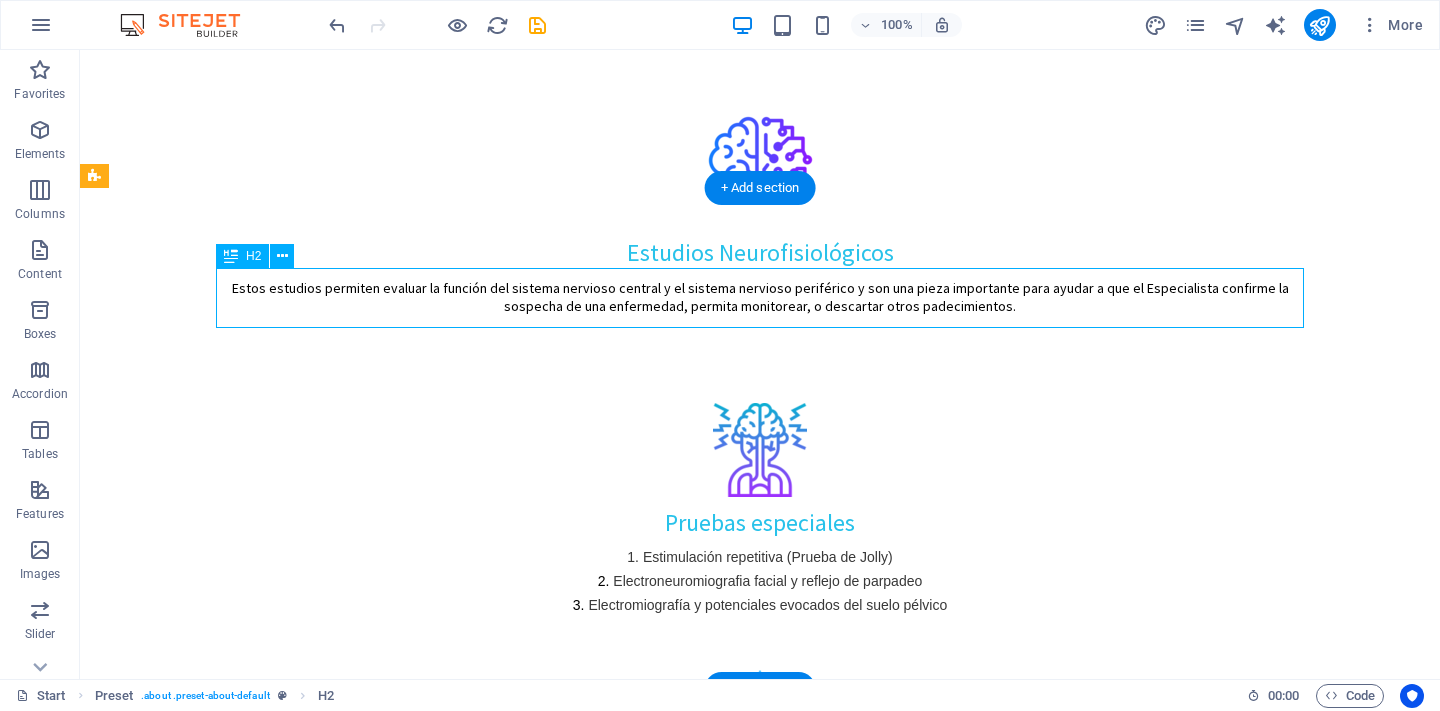 click on "Los estudios Neurofisiológicos que contamos son:" at bounding box center [760, 2511] 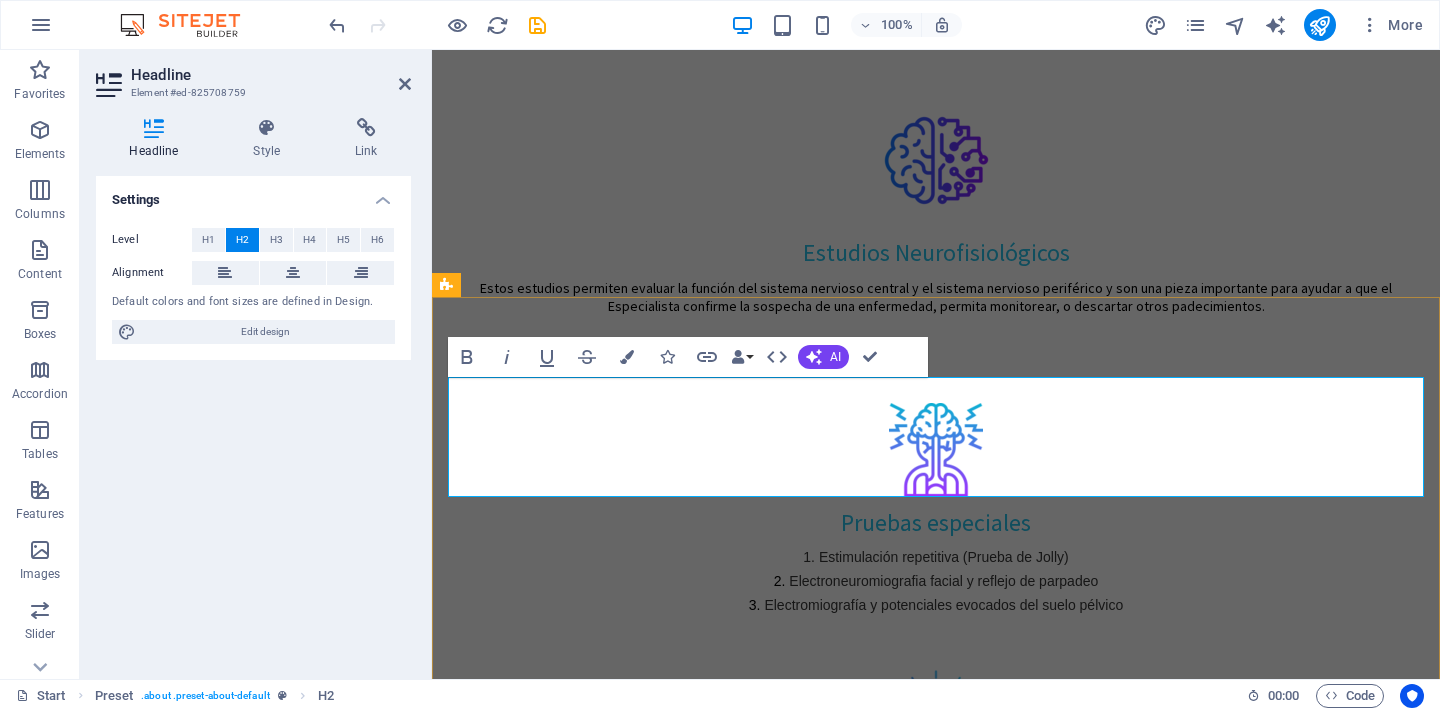 drag, startPoint x: 542, startPoint y: 405, endPoint x: 446, endPoint y: 399, distance: 96.18732 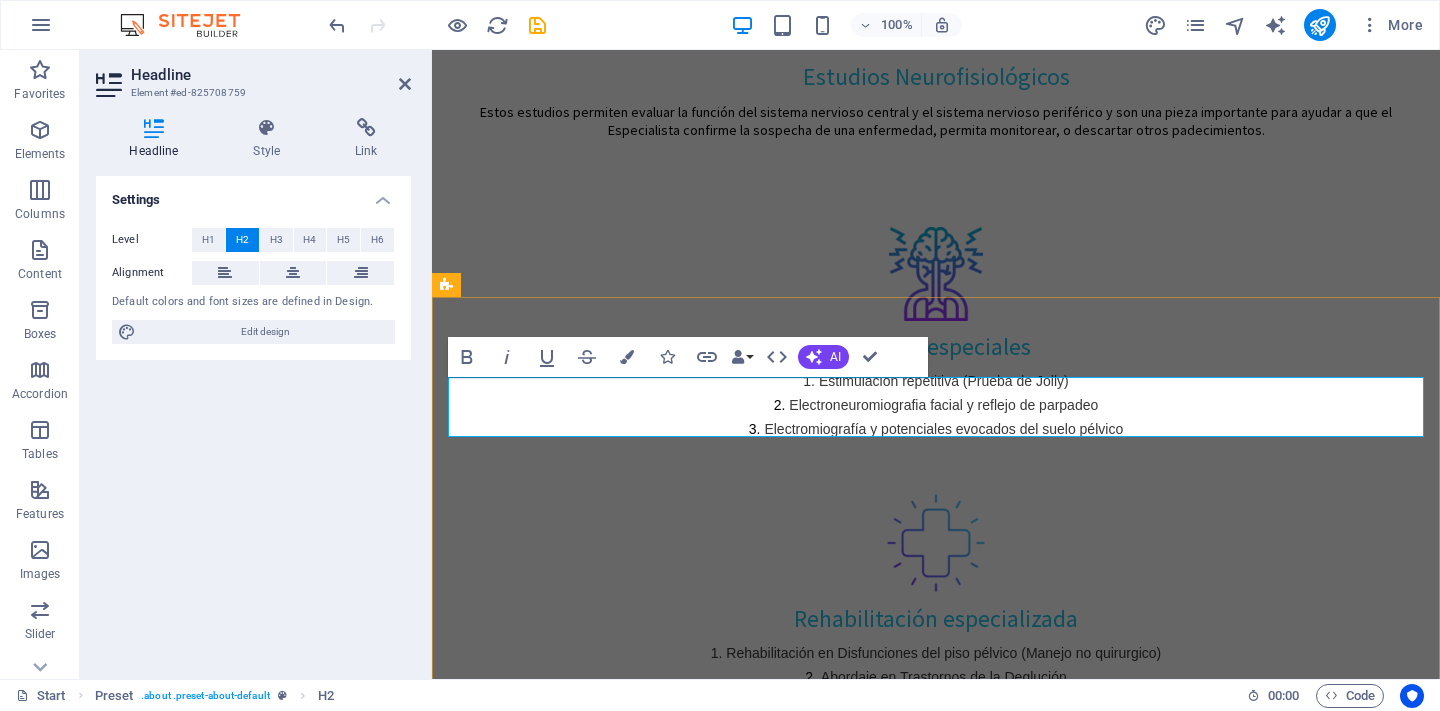 drag, startPoint x: 1040, startPoint y: 423, endPoint x: 1398, endPoint y: 420, distance: 358.01257 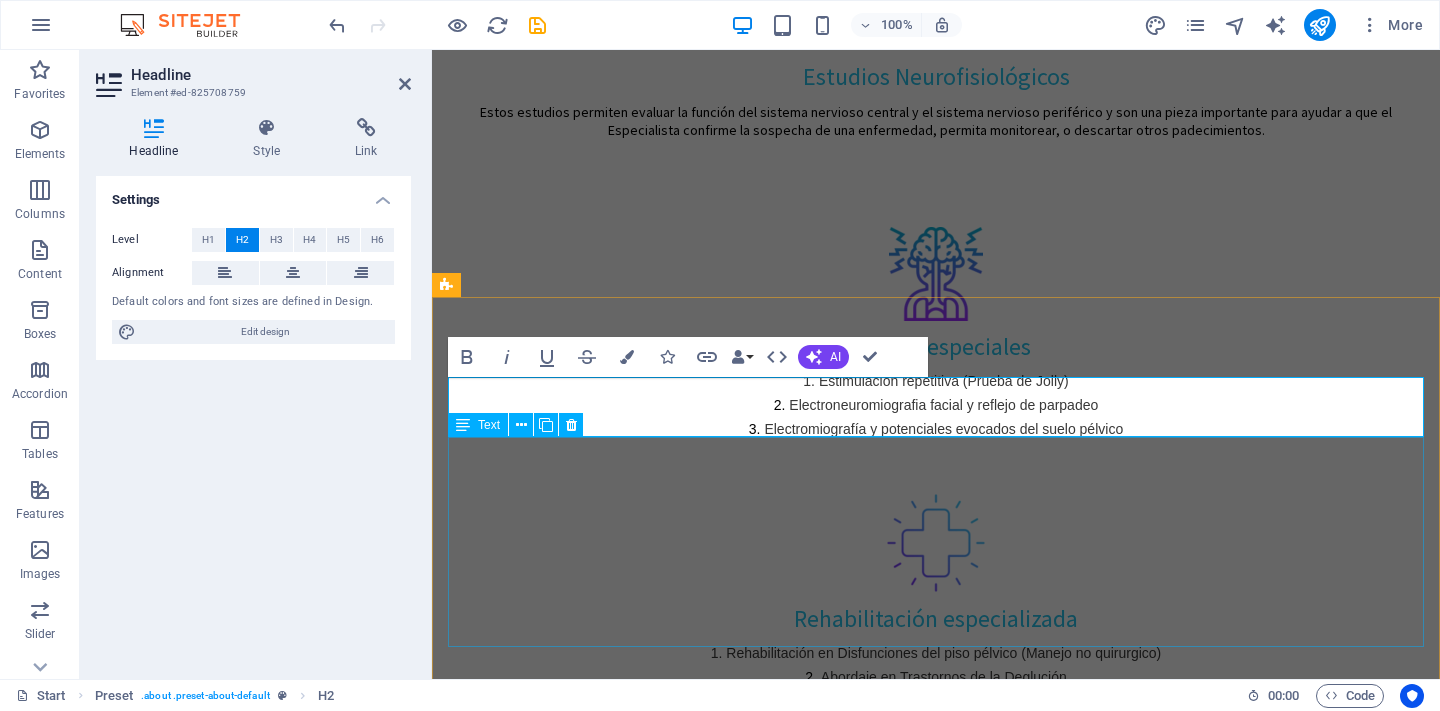 click on "Electromiografía Velocidades de conducción nerviosa Potenciales evocados somatosensoriales Potenciales evocados auditivos del tallo cerebral Potenciales evocados visuales" at bounding box center (936, 2518) 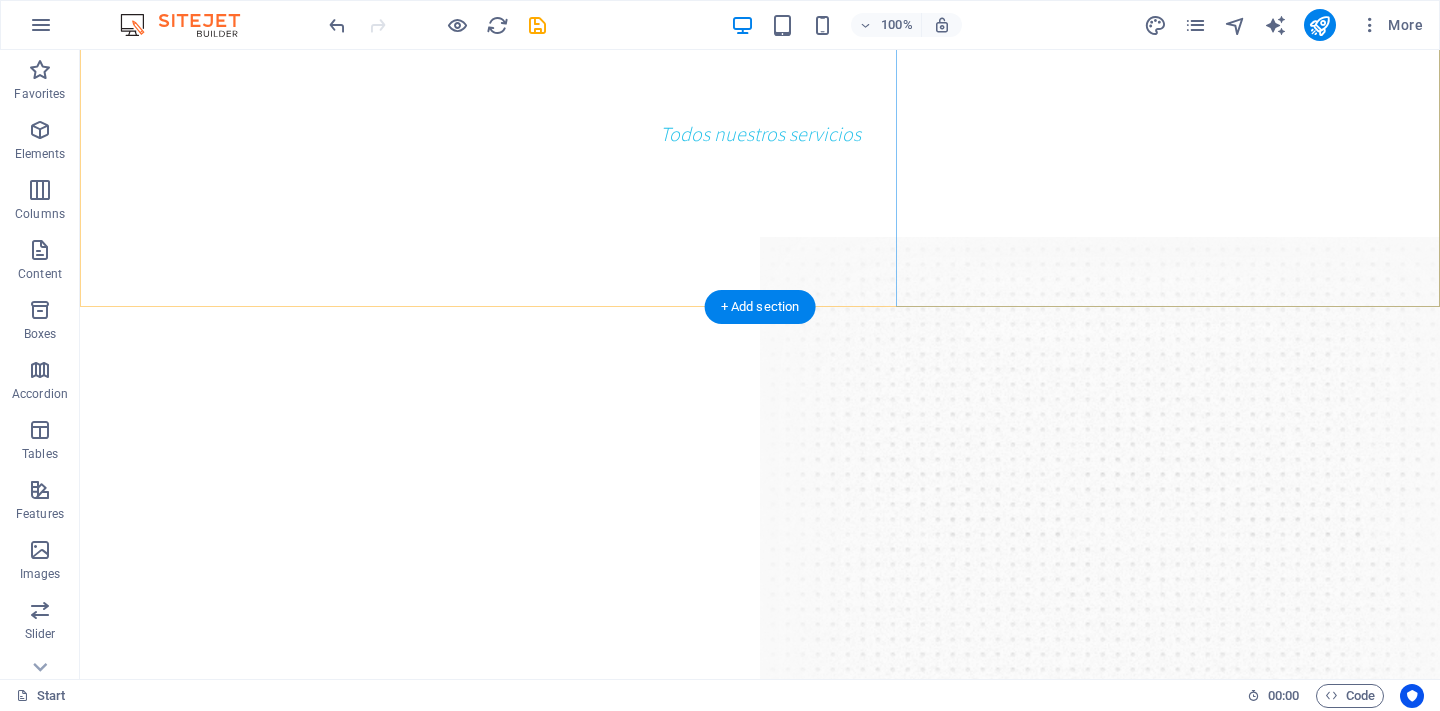 scroll, scrollTop: 2680, scrollLeft: 0, axis: vertical 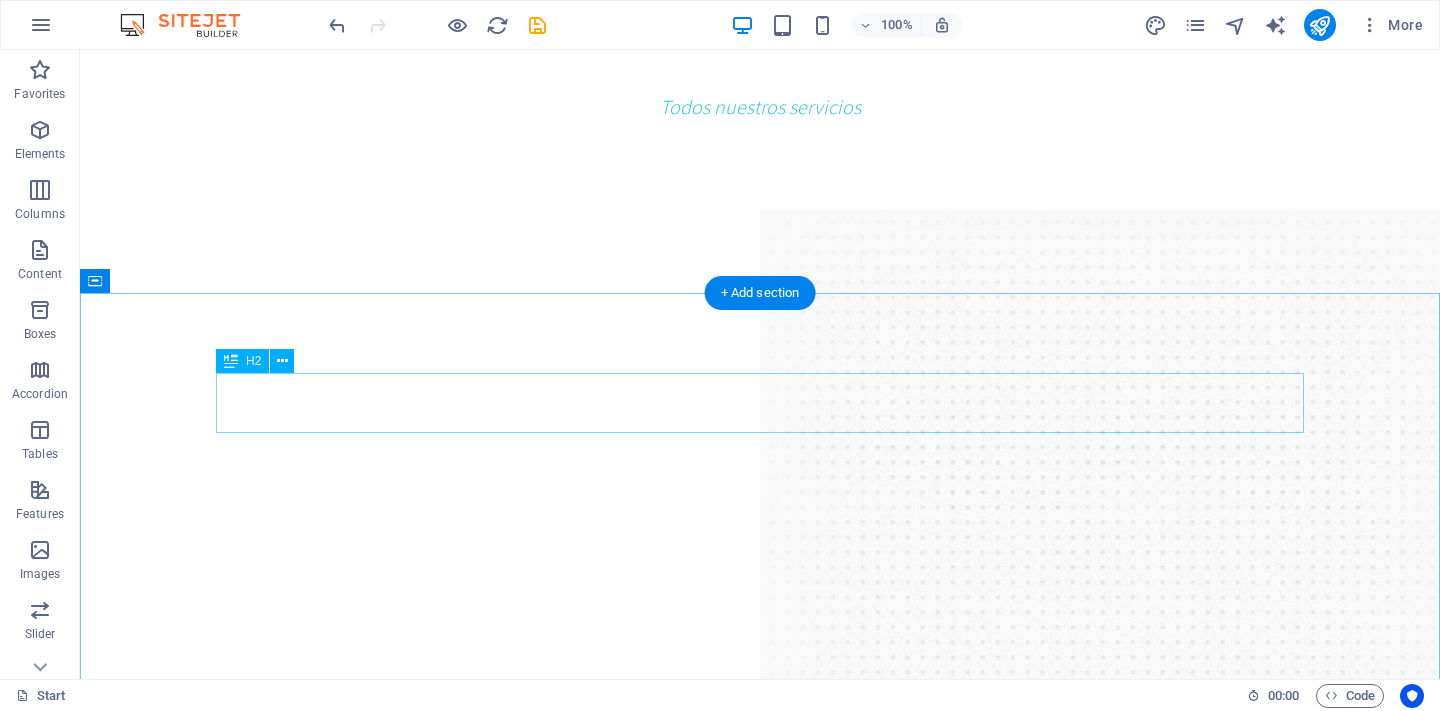click on "Our Partners" at bounding box center [760, 2893] 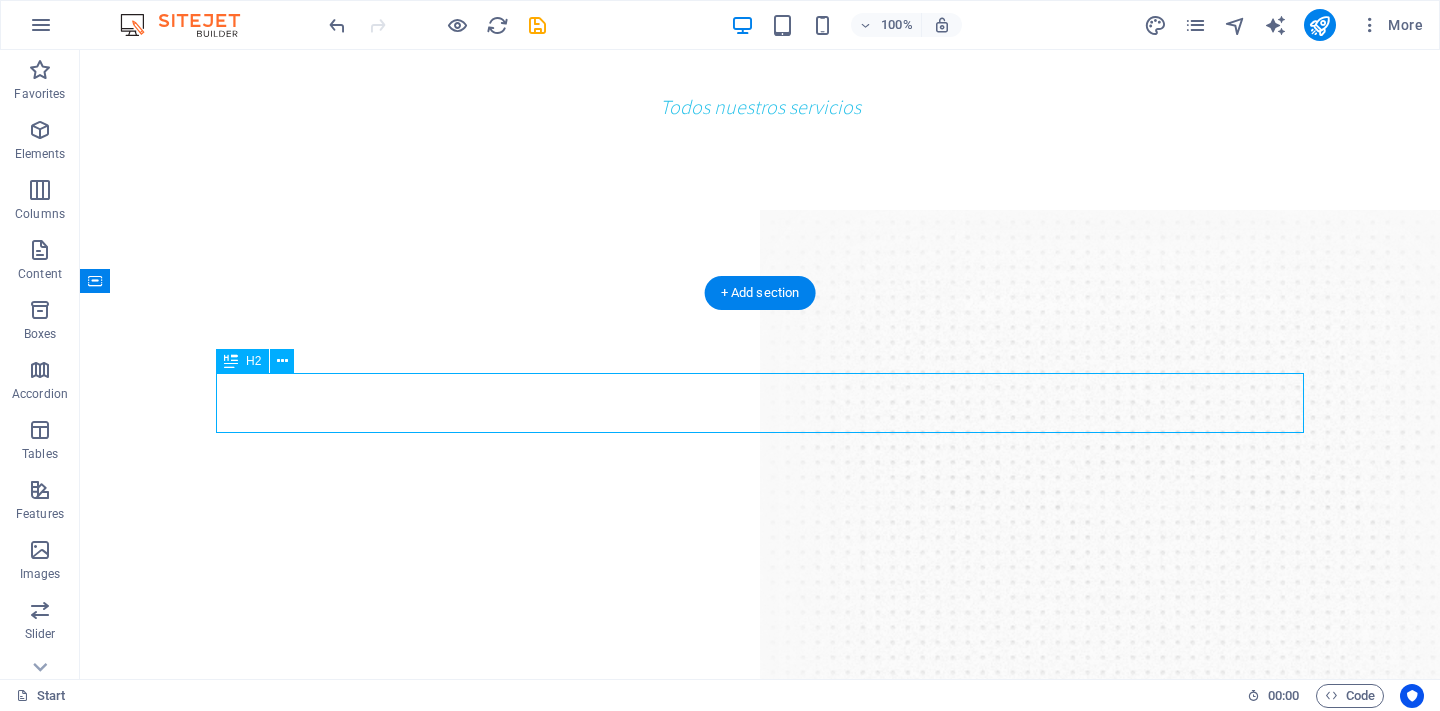 click on "Our Partners" at bounding box center [760, 2893] 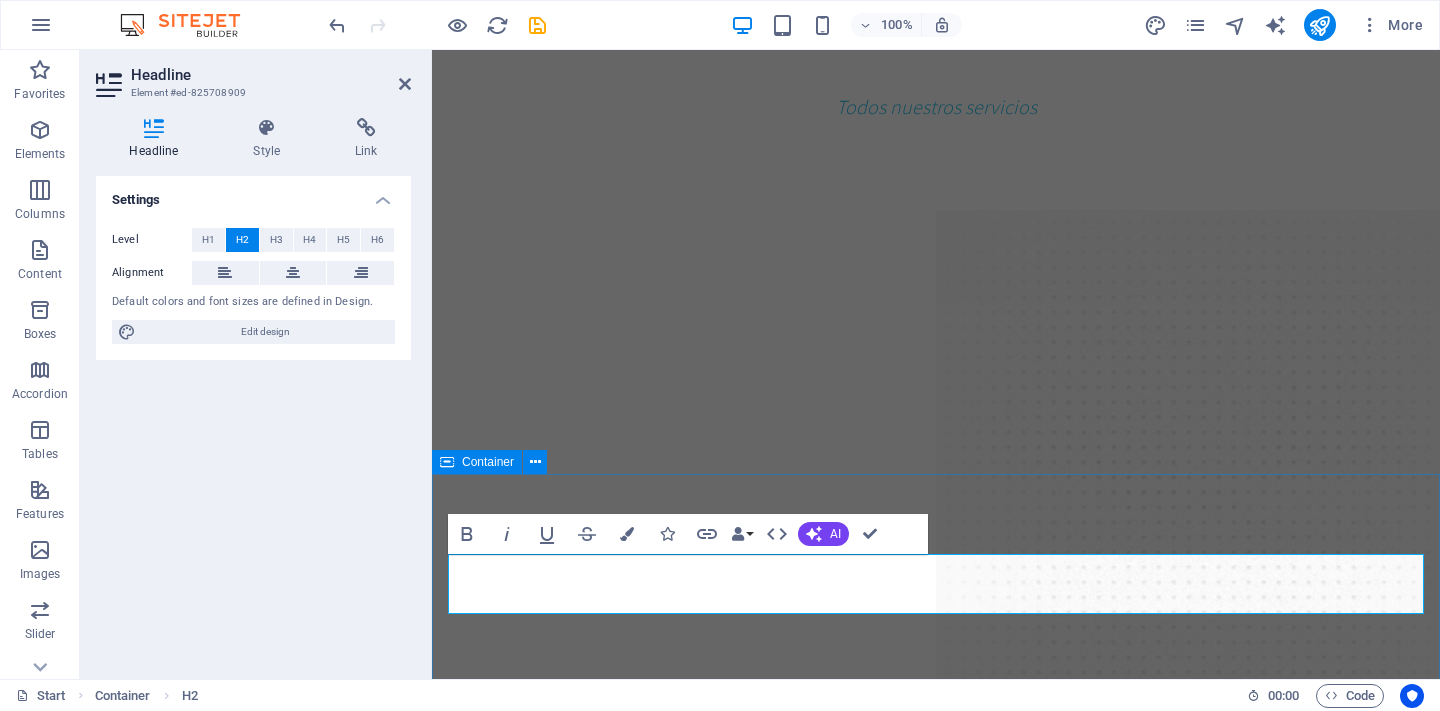 click on "Our Partners Lorem ipsum dolor sit amet, consectetur adipisicing elit. Libero, assumenda, dolore, cum vel modi asperiores consequatur suscipit quidem ducimus eveniet iure expedita consectetur odio voluptatum similique fugit voluptates rem accusamus quae quas." at bounding box center [936, 3204] 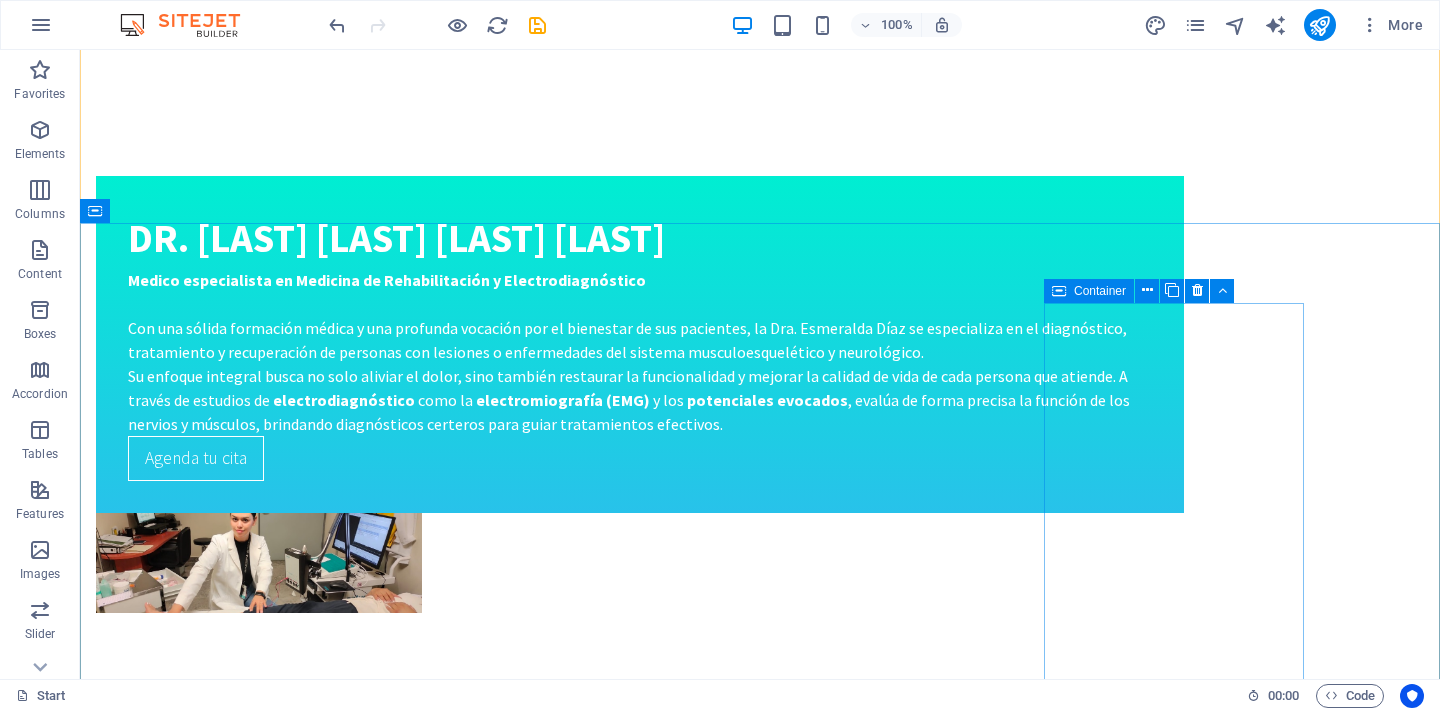 click on "Unreadable? Load new" at bounding box center (219, 4385) 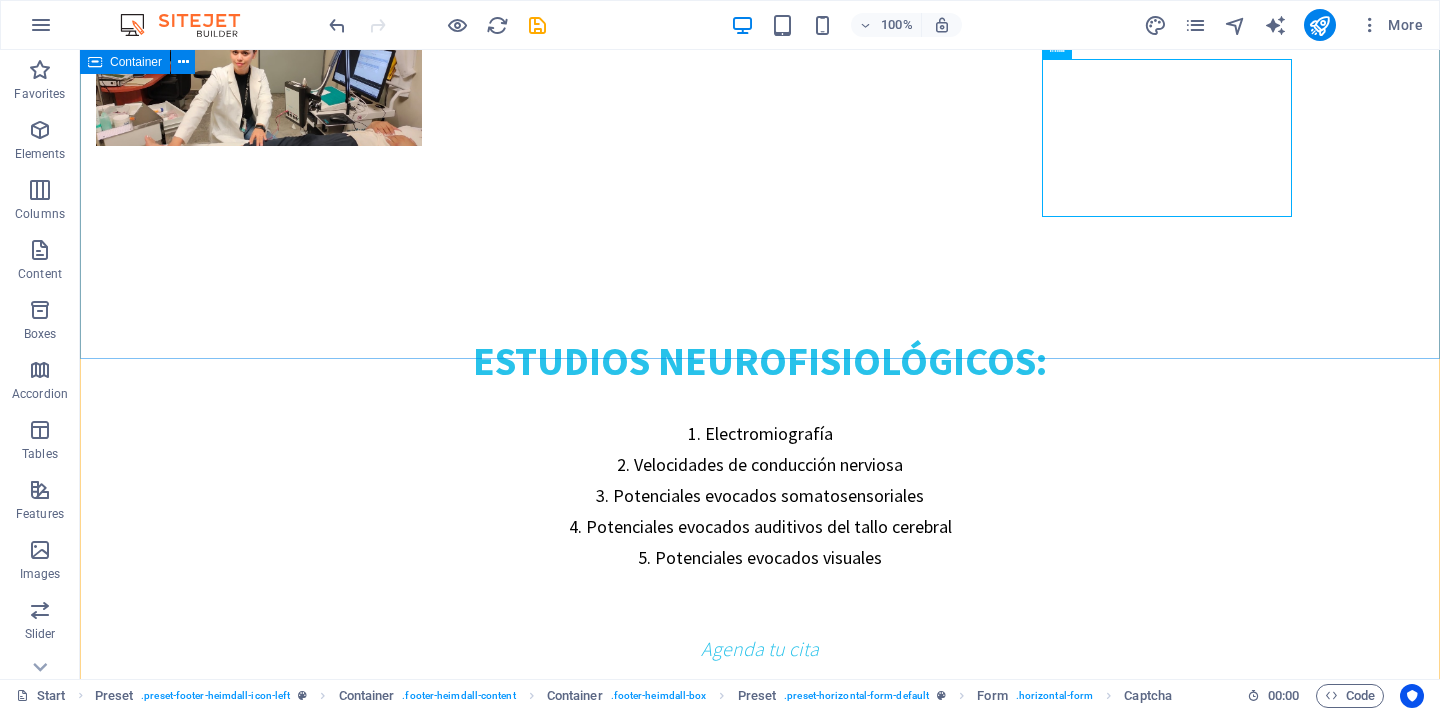 scroll, scrollTop: 3921, scrollLeft: 0, axis: vertical 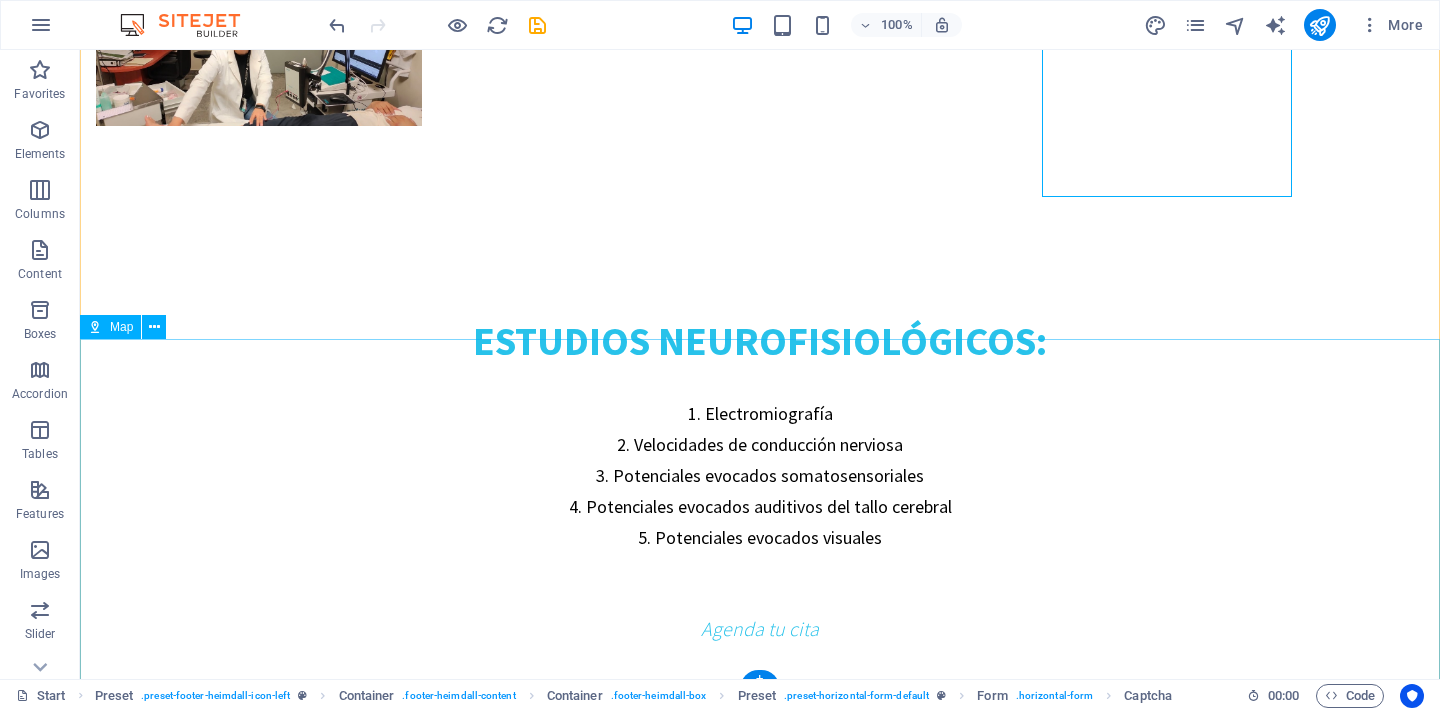 click at bounding box center [760, 4259] 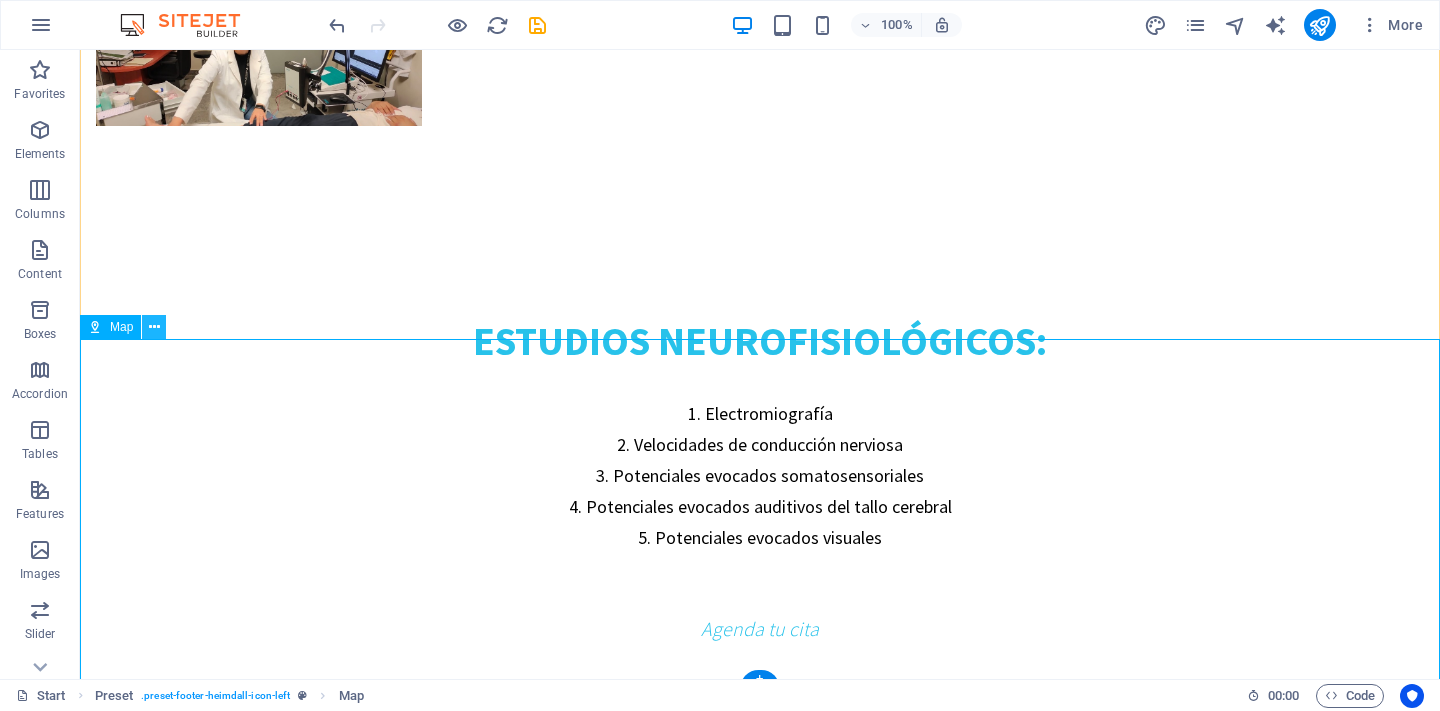 click at bounding box center [154, 327] 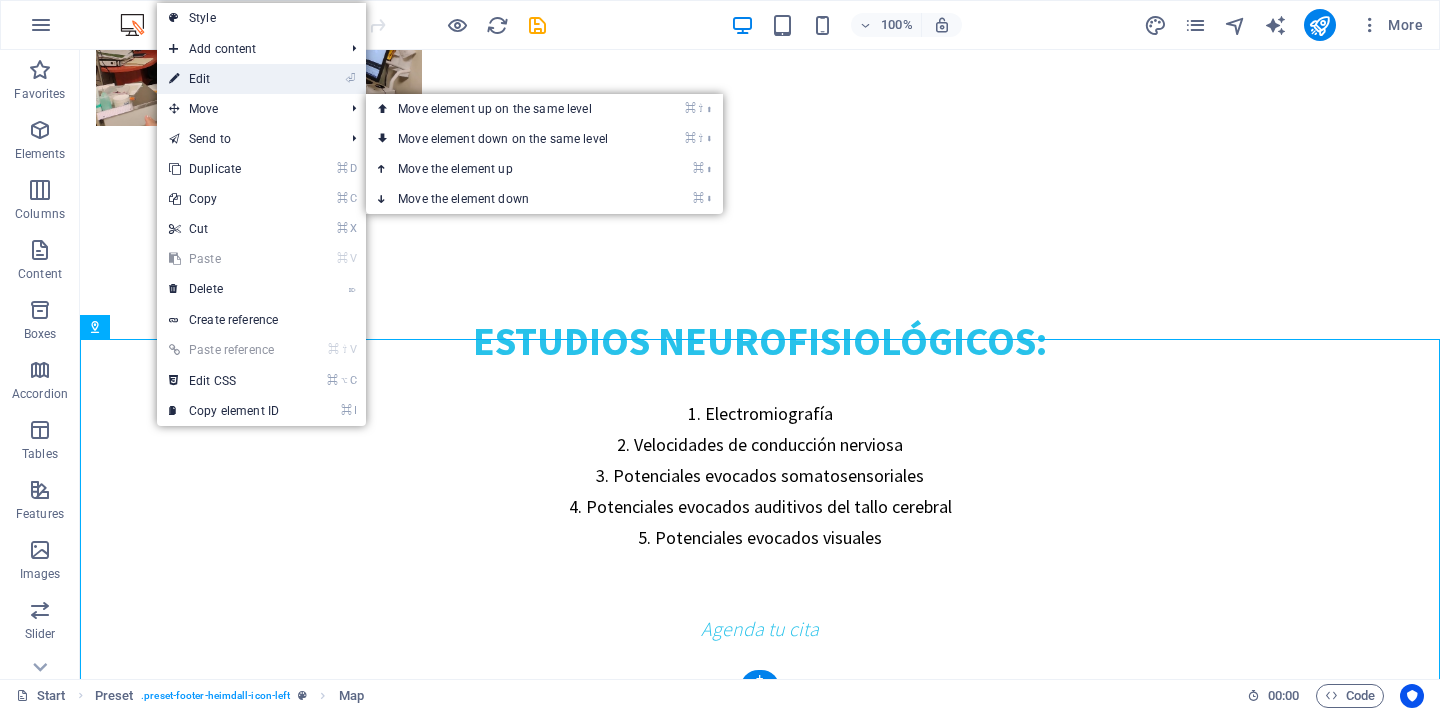 click on "⏎  Edit" at bounding box center [224, 79] 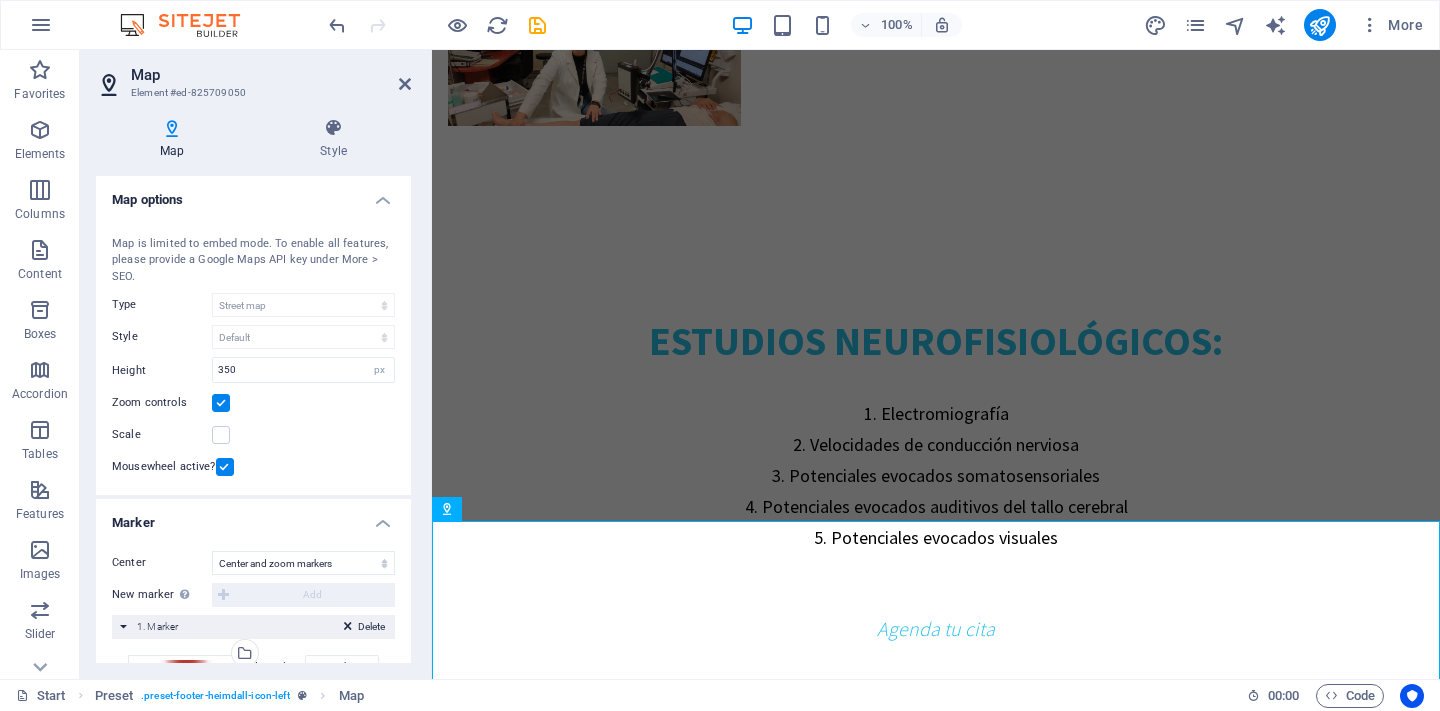 scroll, scrollTop: 2, scrollLeft: 0, axis: vertical 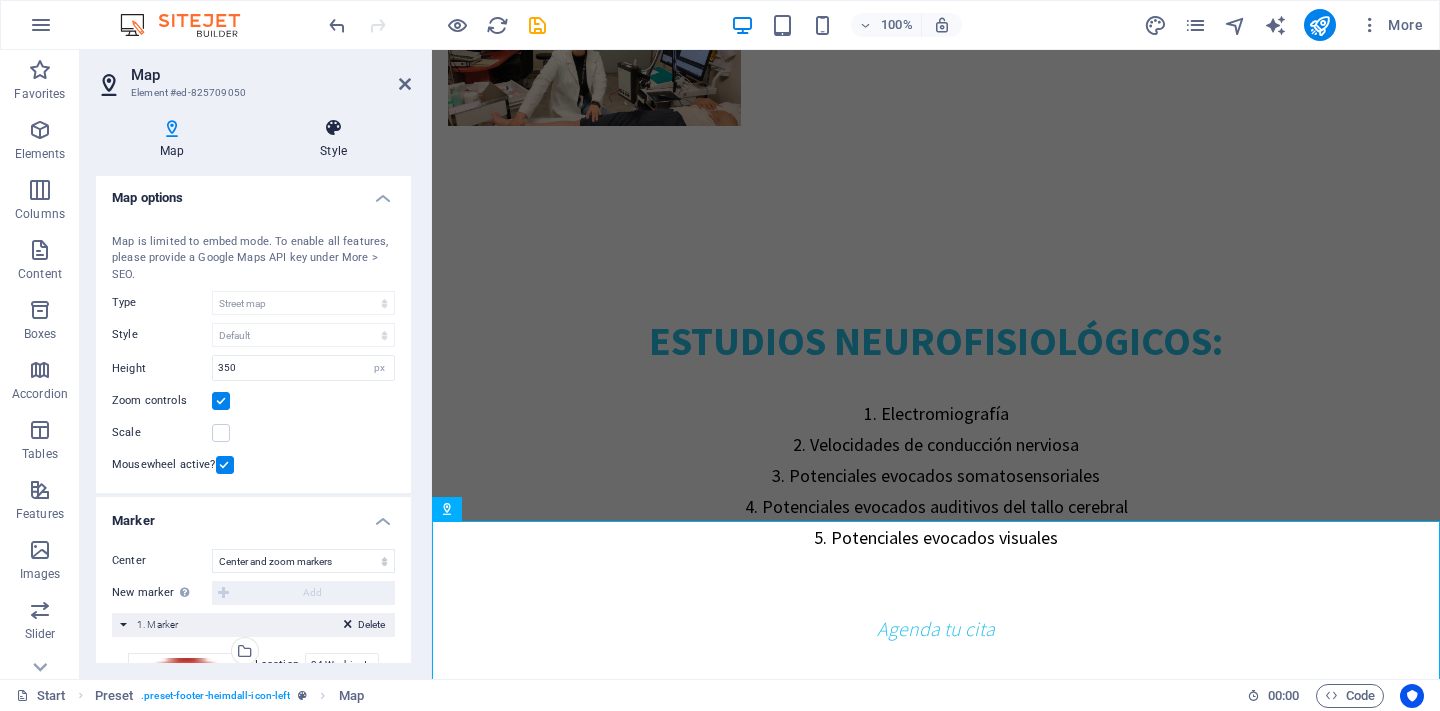 click on "Style" at bounding box center (333, 139) 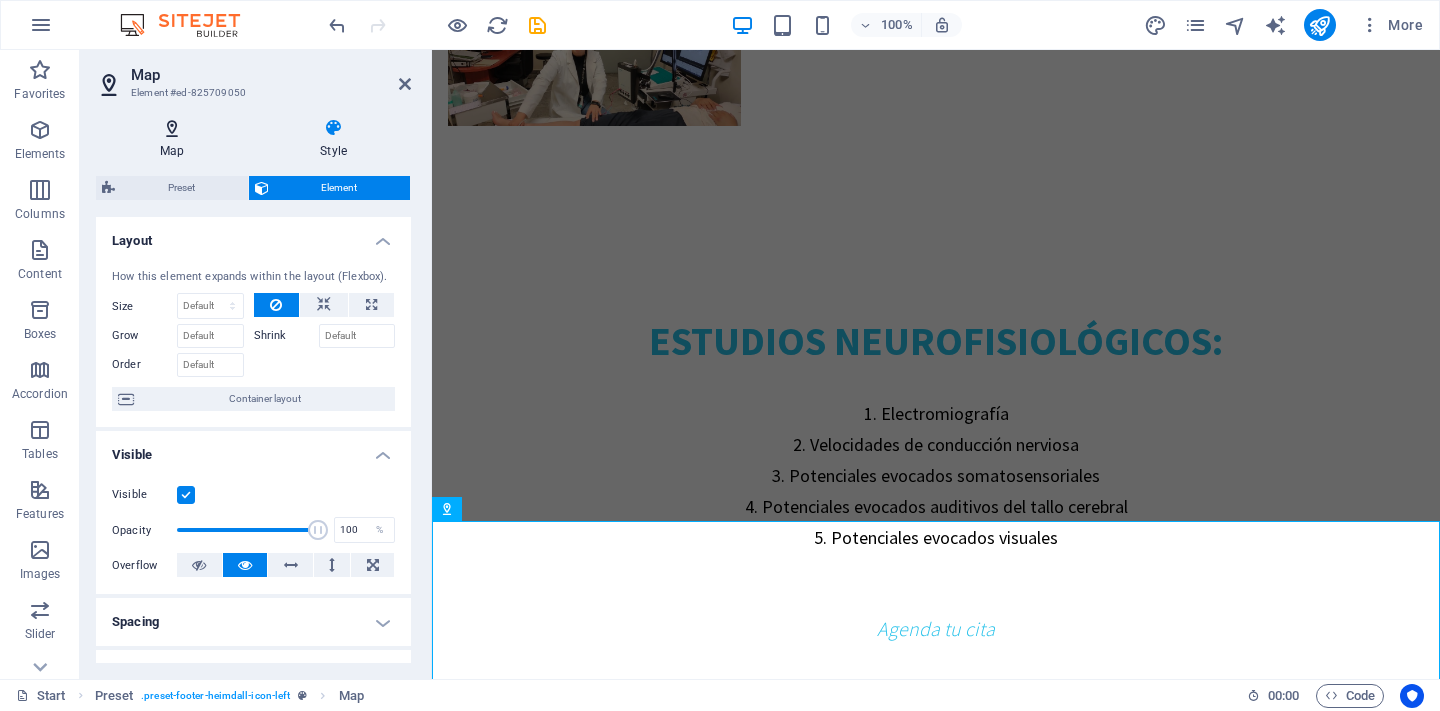 click on "Map" at bounding box center (176, 139) 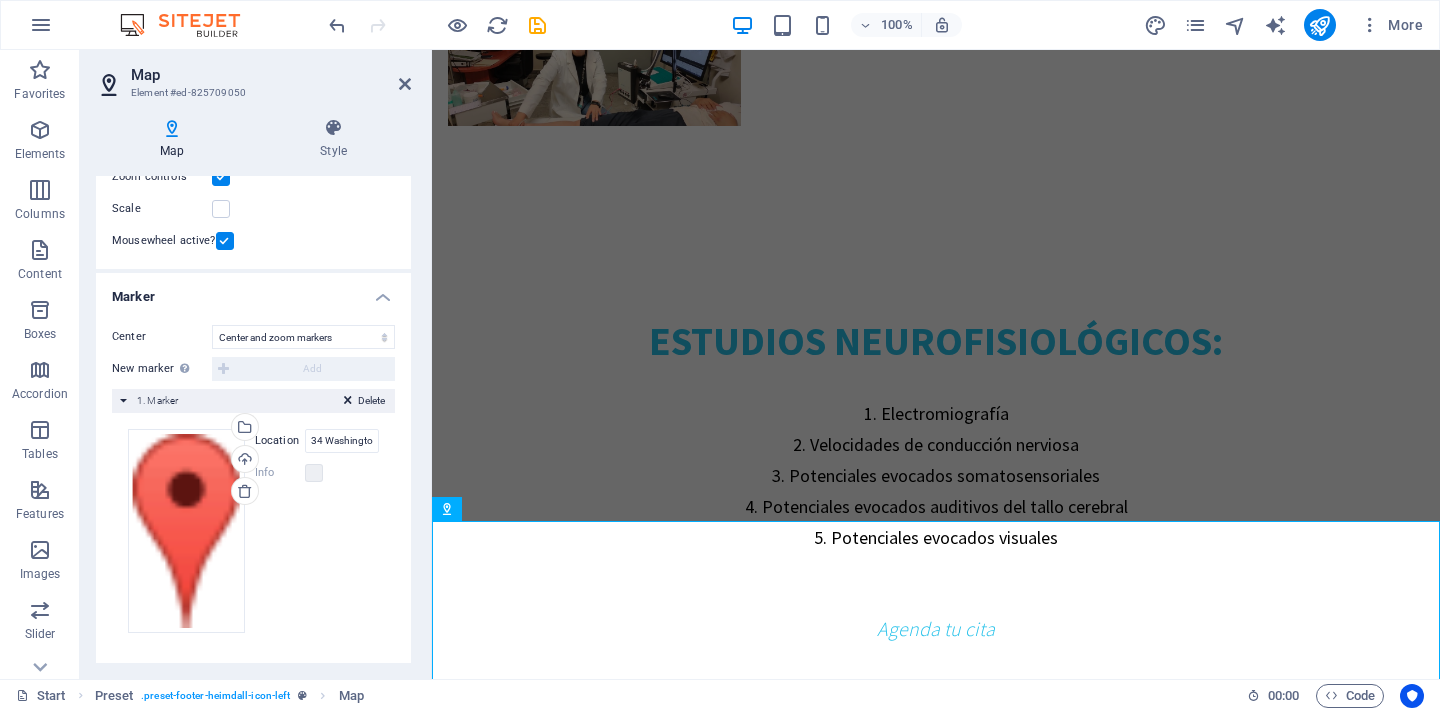 scroll, scrollTop: 225, scrollLeft: 0, axis: vertical 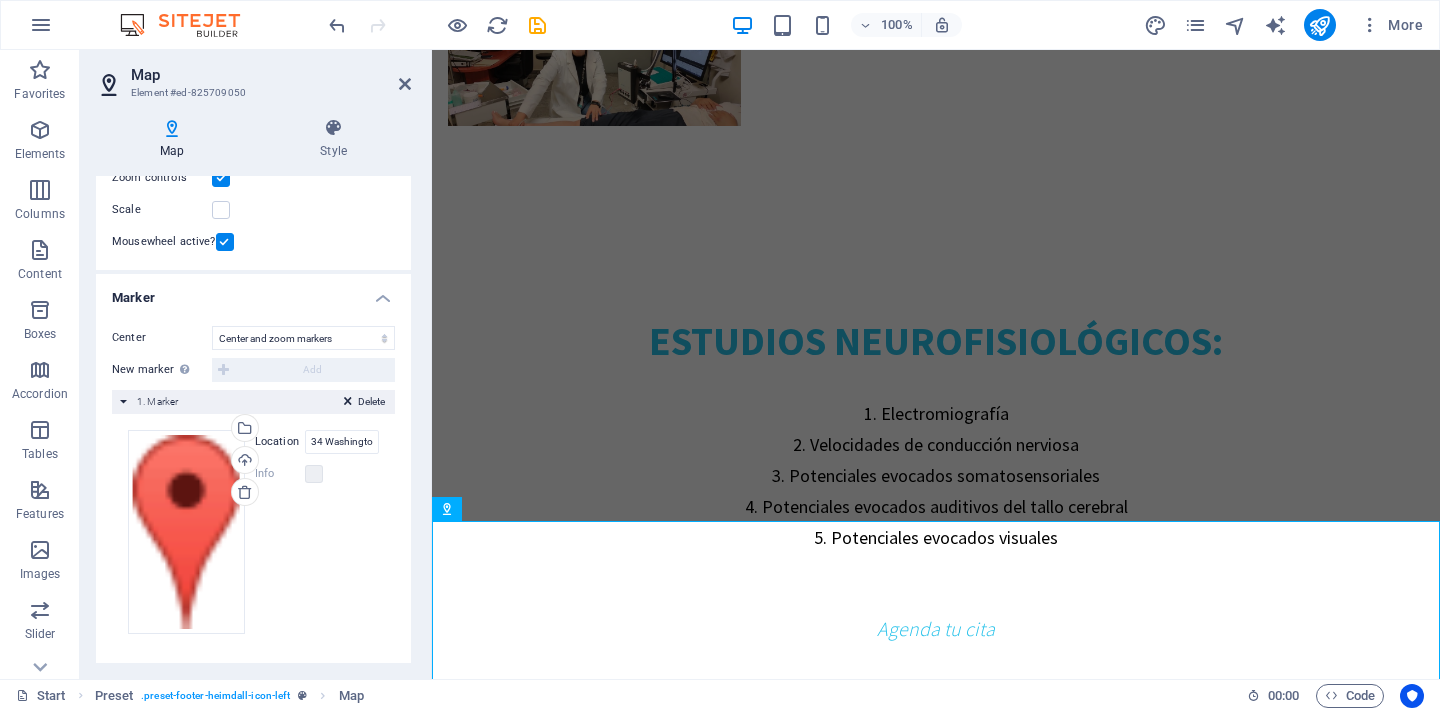 click on "New marker To enable this feature, please provide a Google Maps API key in the website settings." at bounding box center (162, 370) 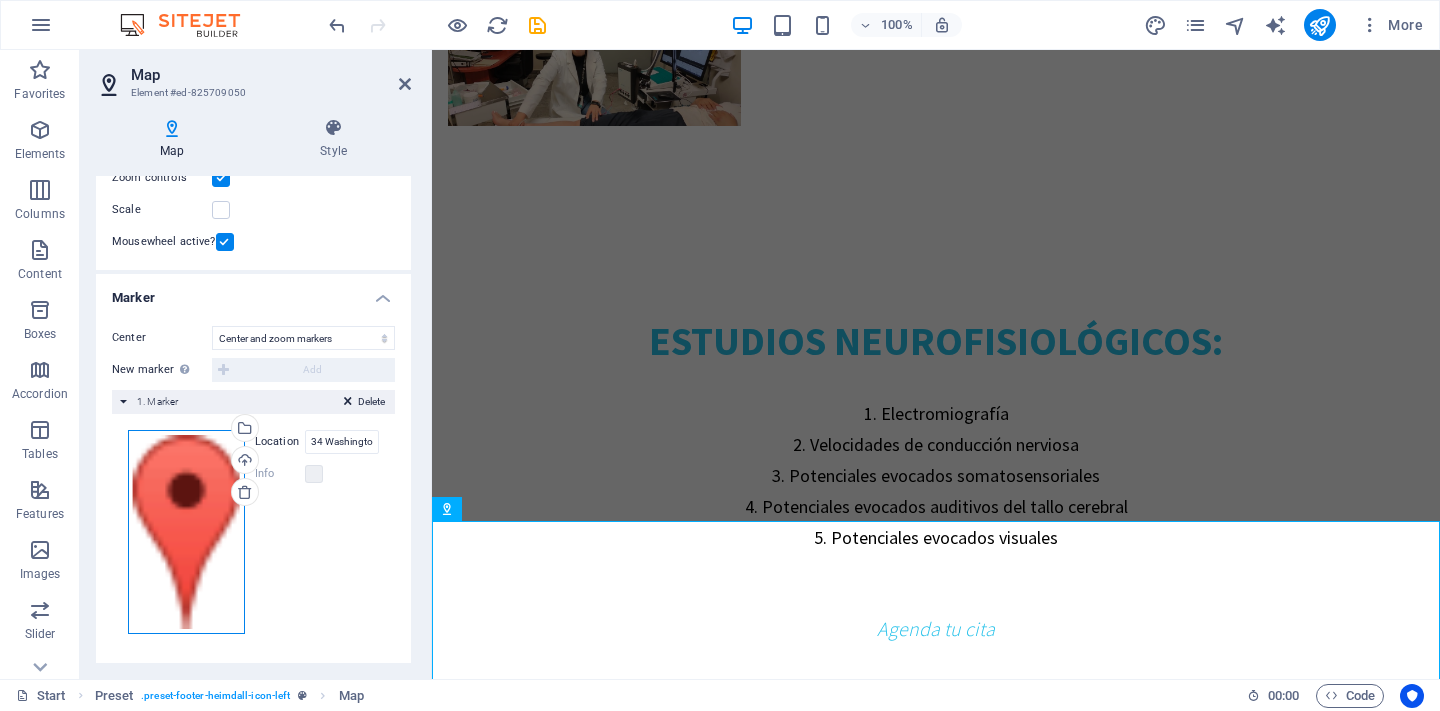 click on "Drag files here, click to choose files or select files from Files or our free stock photos & videos" at bounding box center (186, 532) 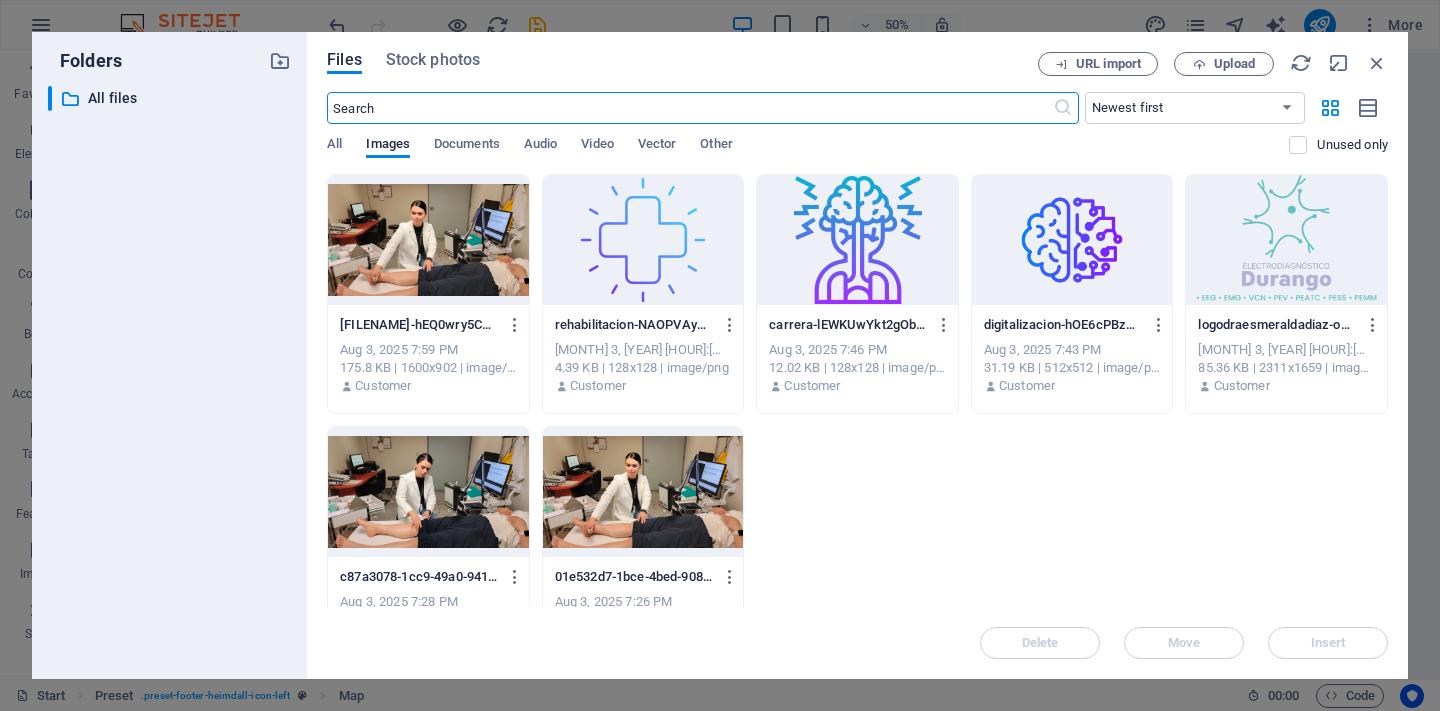 click at bounding box center [428, 492] 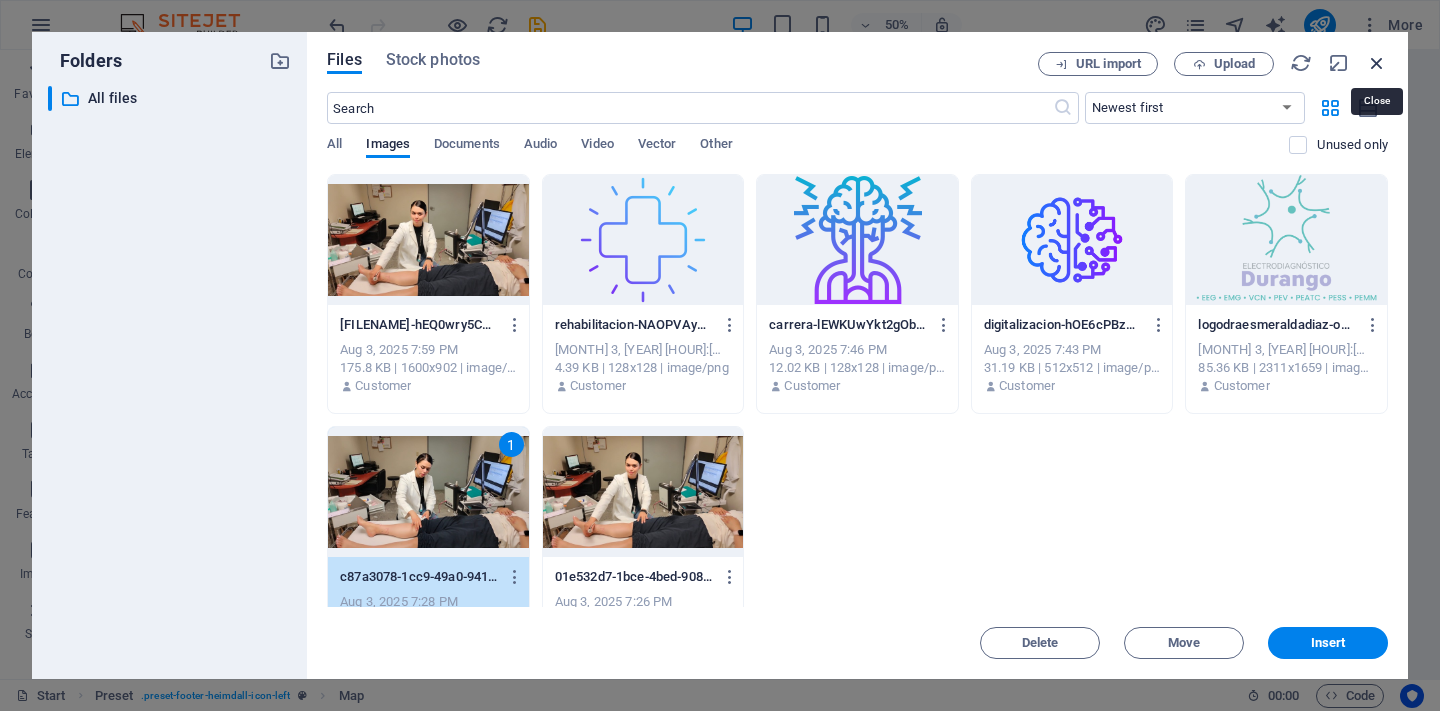 click at bounding box center (1377, 63) 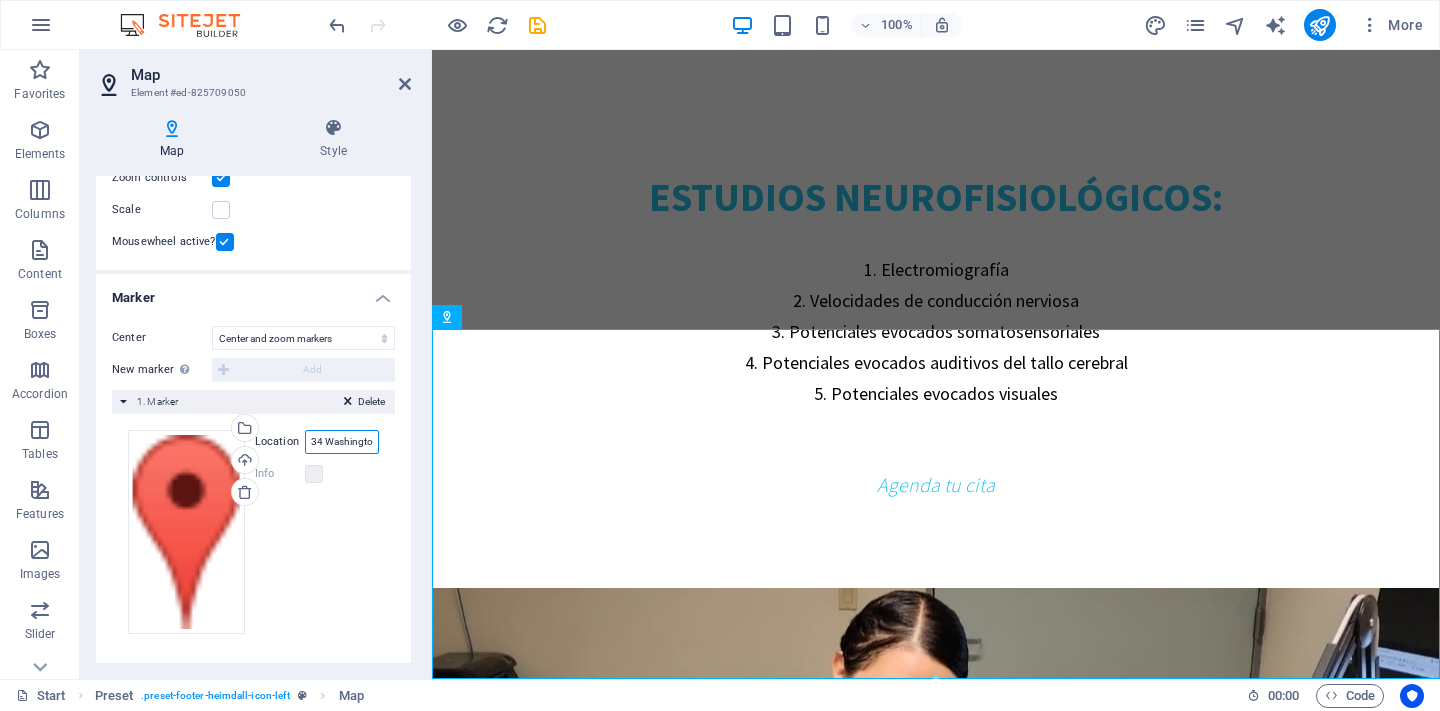 click on "34 Washington Ave, 33139 Miami Beach, FL" at bounding box center [342, 442] 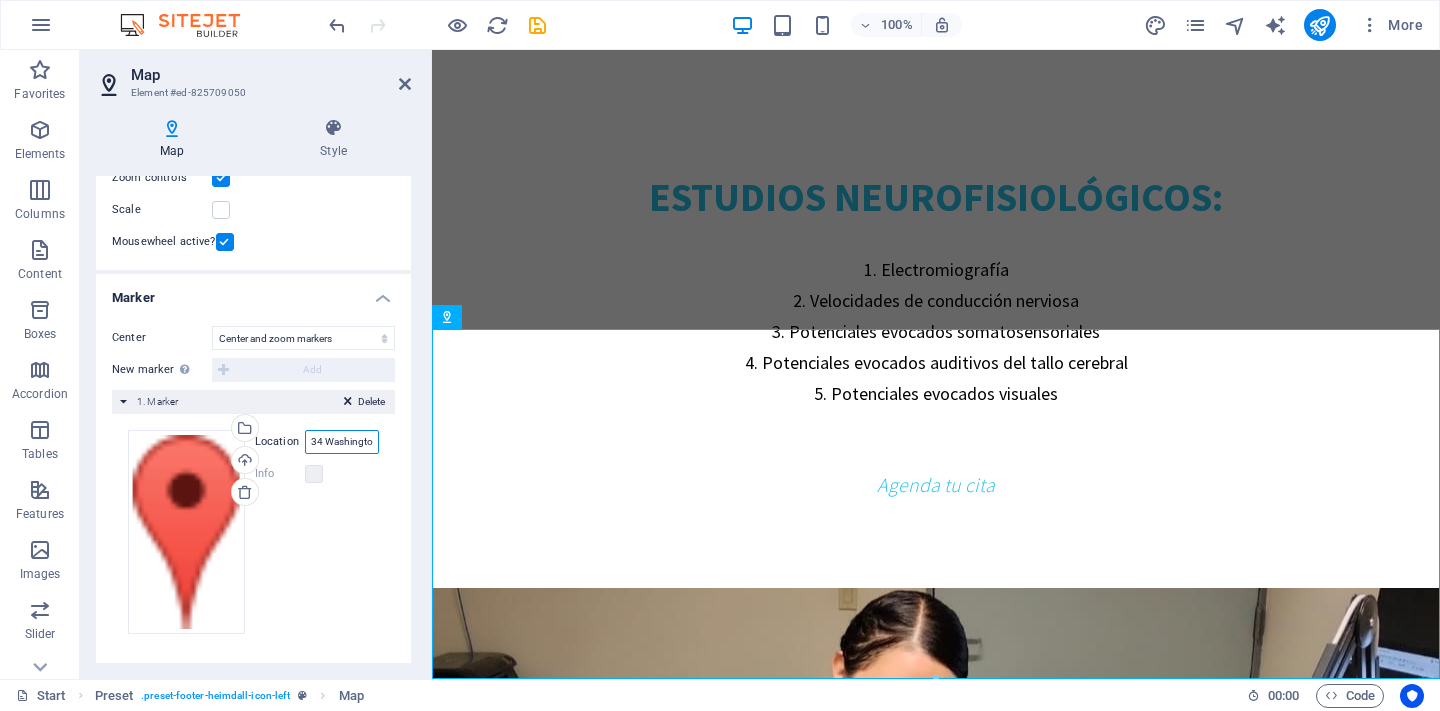 paste on "[STREET] [NUMBER], [NEIGHBORHOOD], [POSTAL_CODE] [CITY], [STATE]" 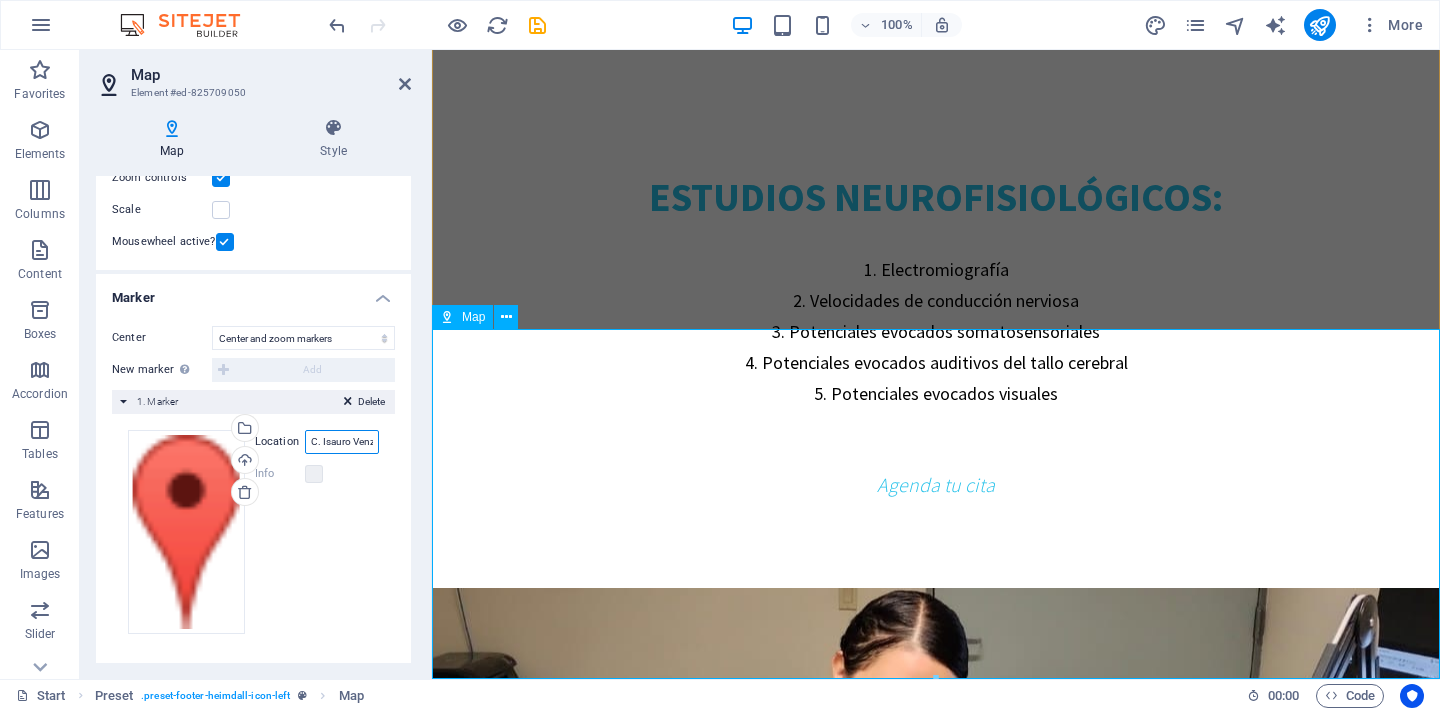 type on "[STREET] [NUMBER], [NEIGHBORHOOD], [POSTAL_CODE] [CITY], [STATE]" 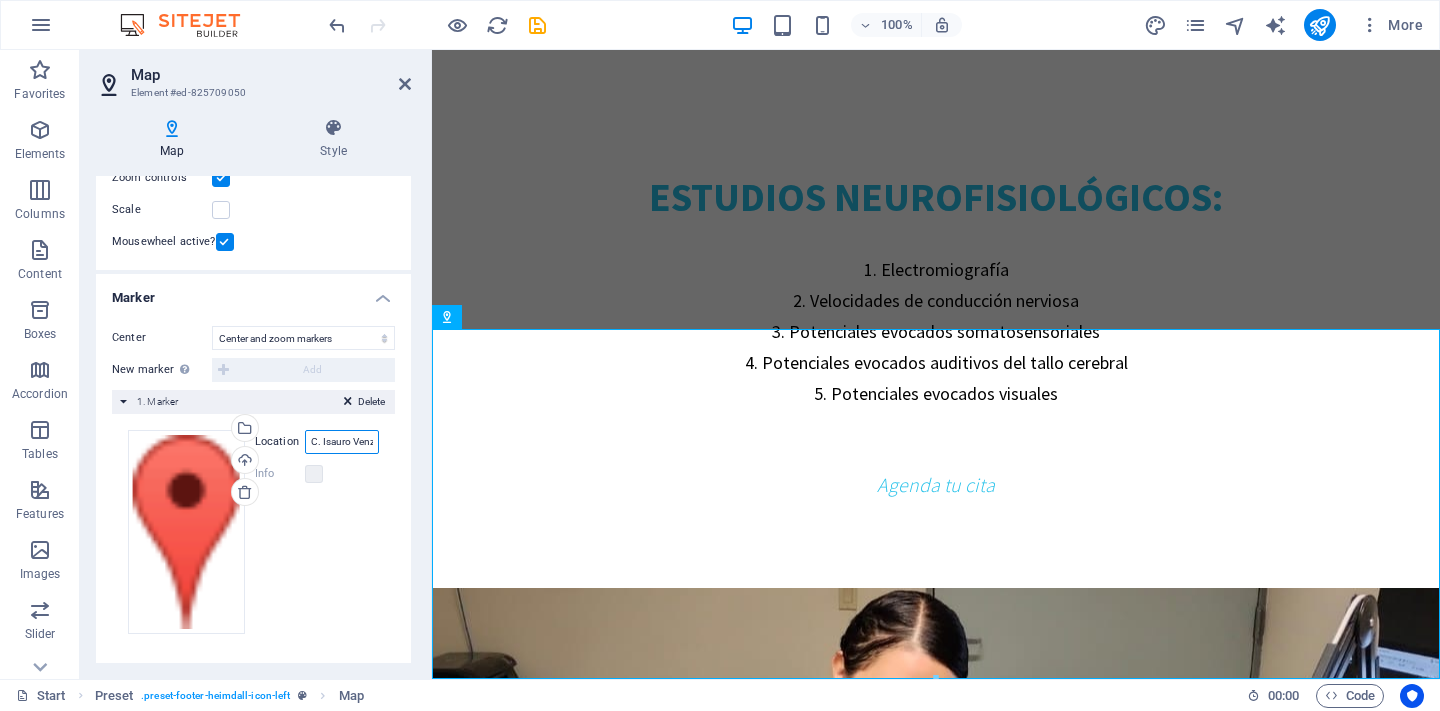 click on "[STREET] [NUMBER], [NEIGHBORHOOD], [POSTAL_CODE] [CITY], [STATE]" at bounding box center [342, 442] 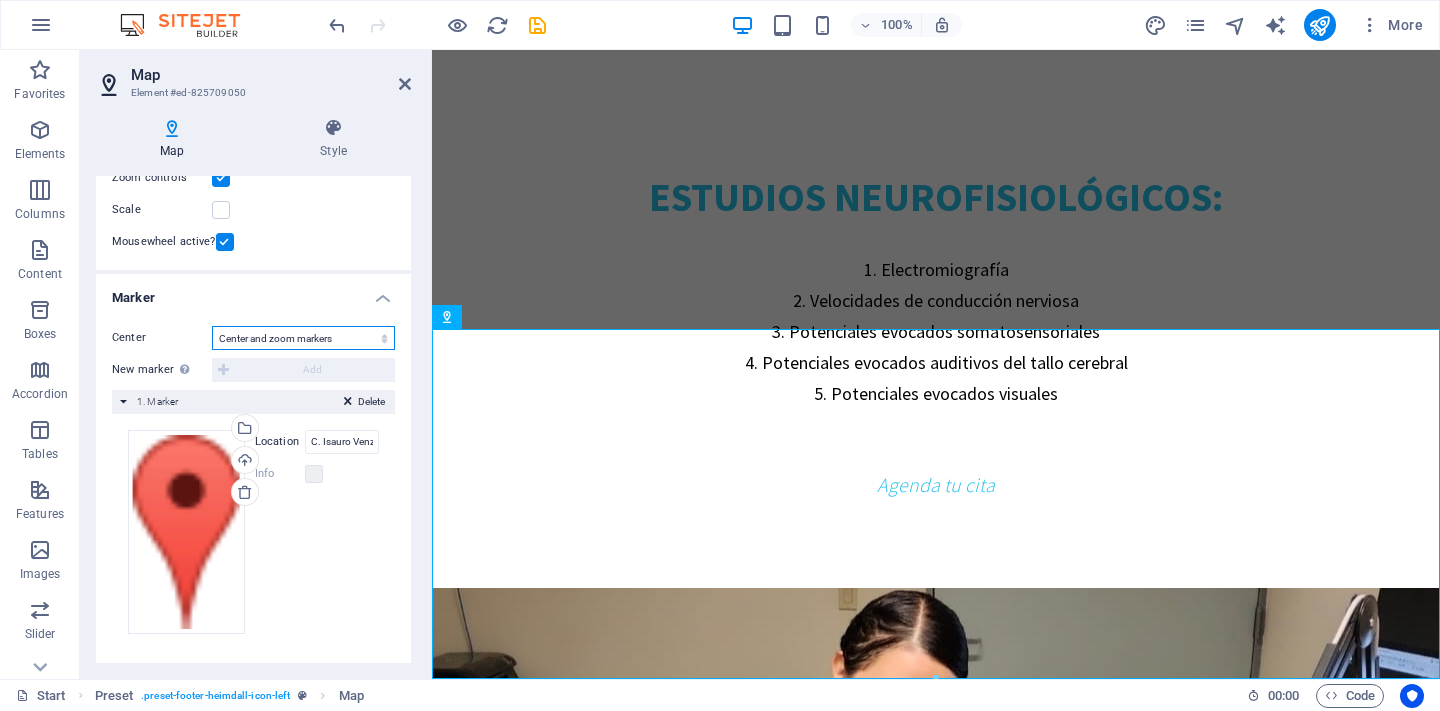 select on "1" 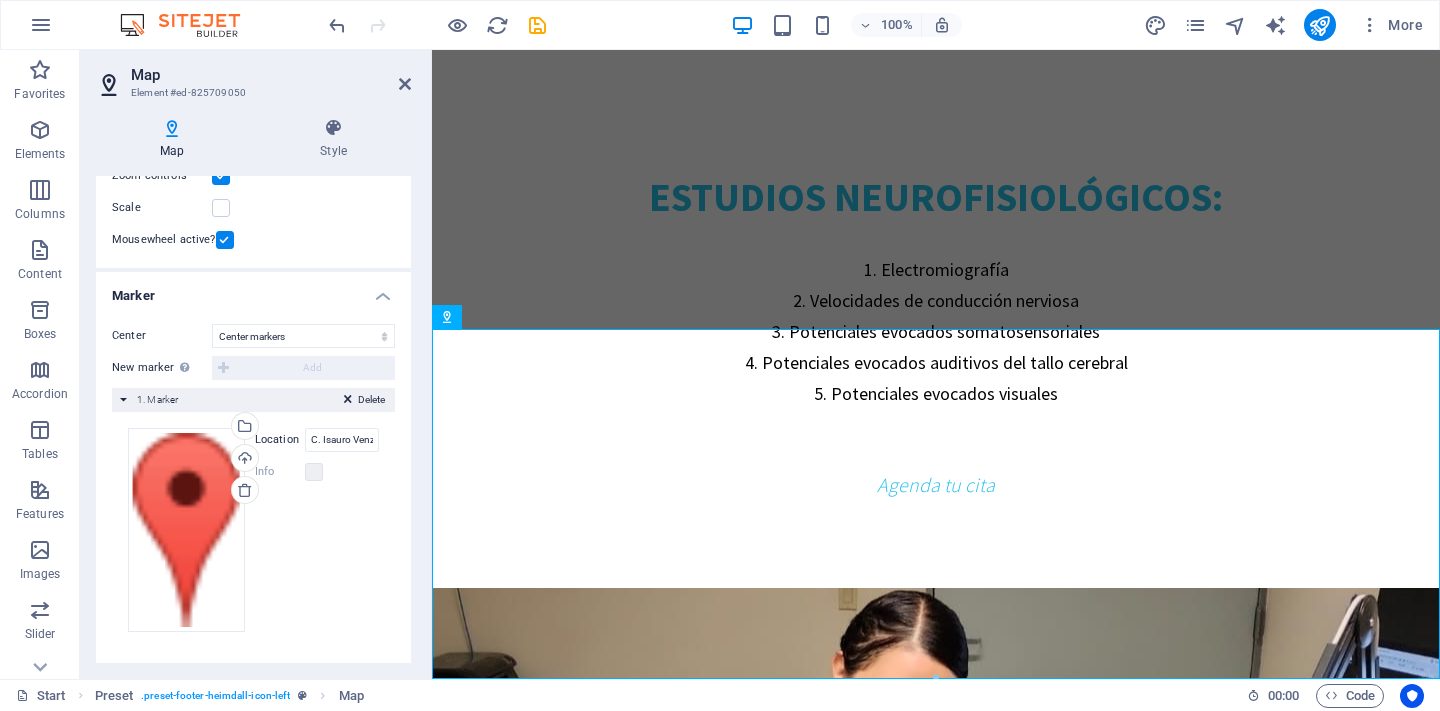 scroll, scrollTop: 259, scrollLeft: 0, axis: vertical 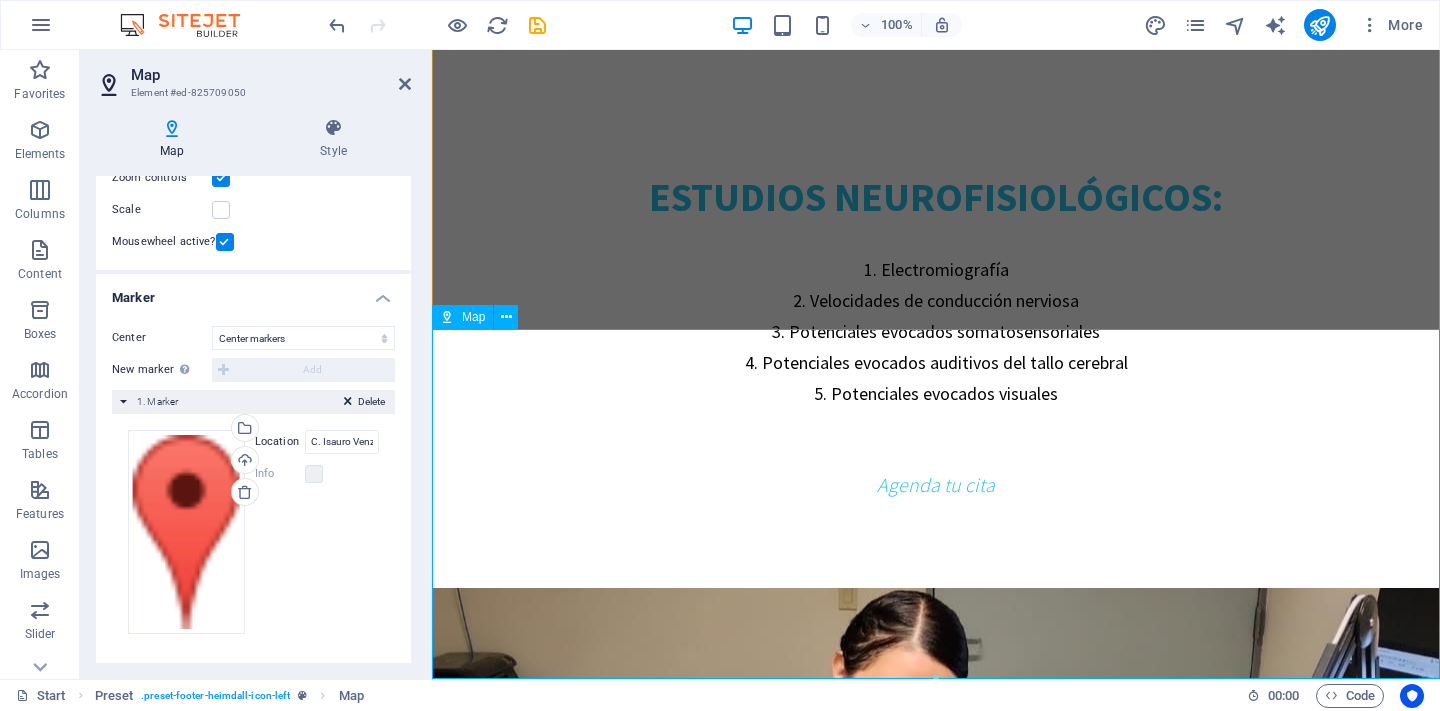 click at bounding box center [936, 4088] 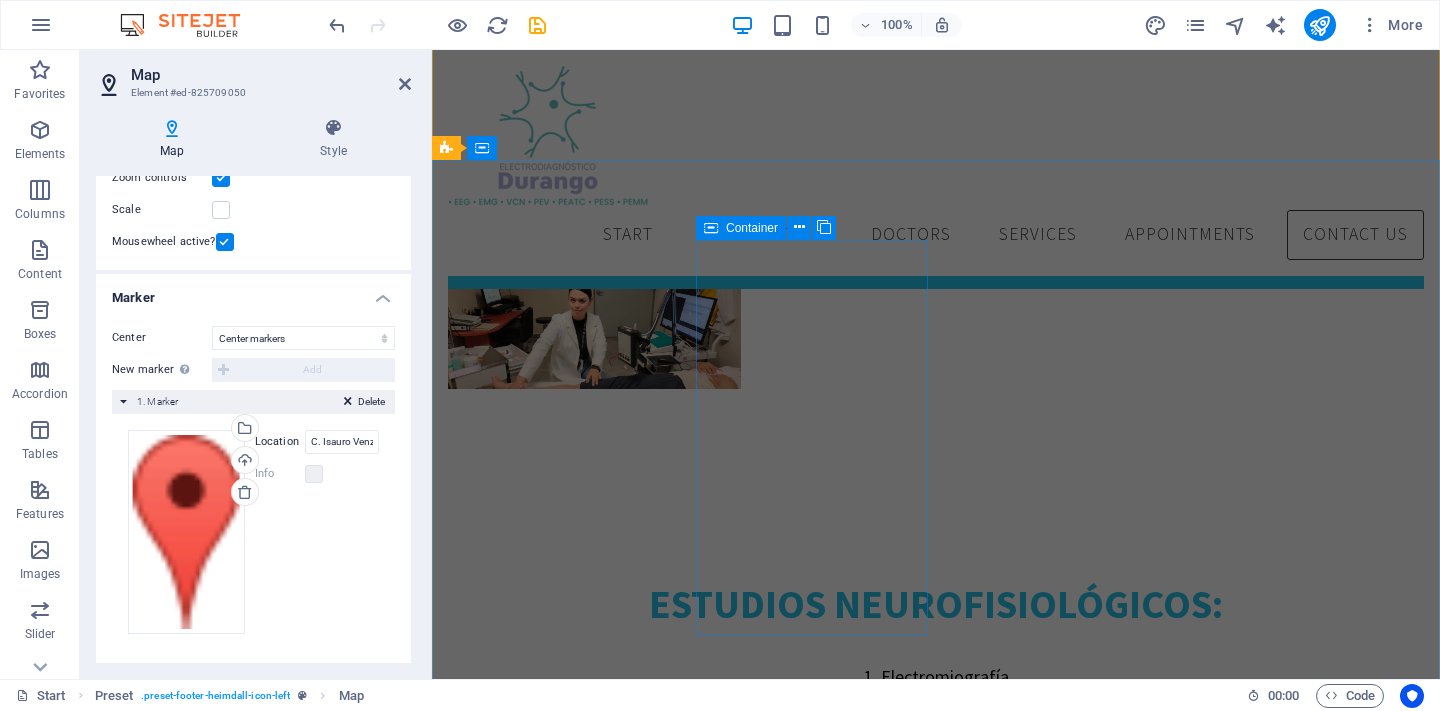 scroll, scrollTop: 3700, scrollLeft: 0, axis: vertical 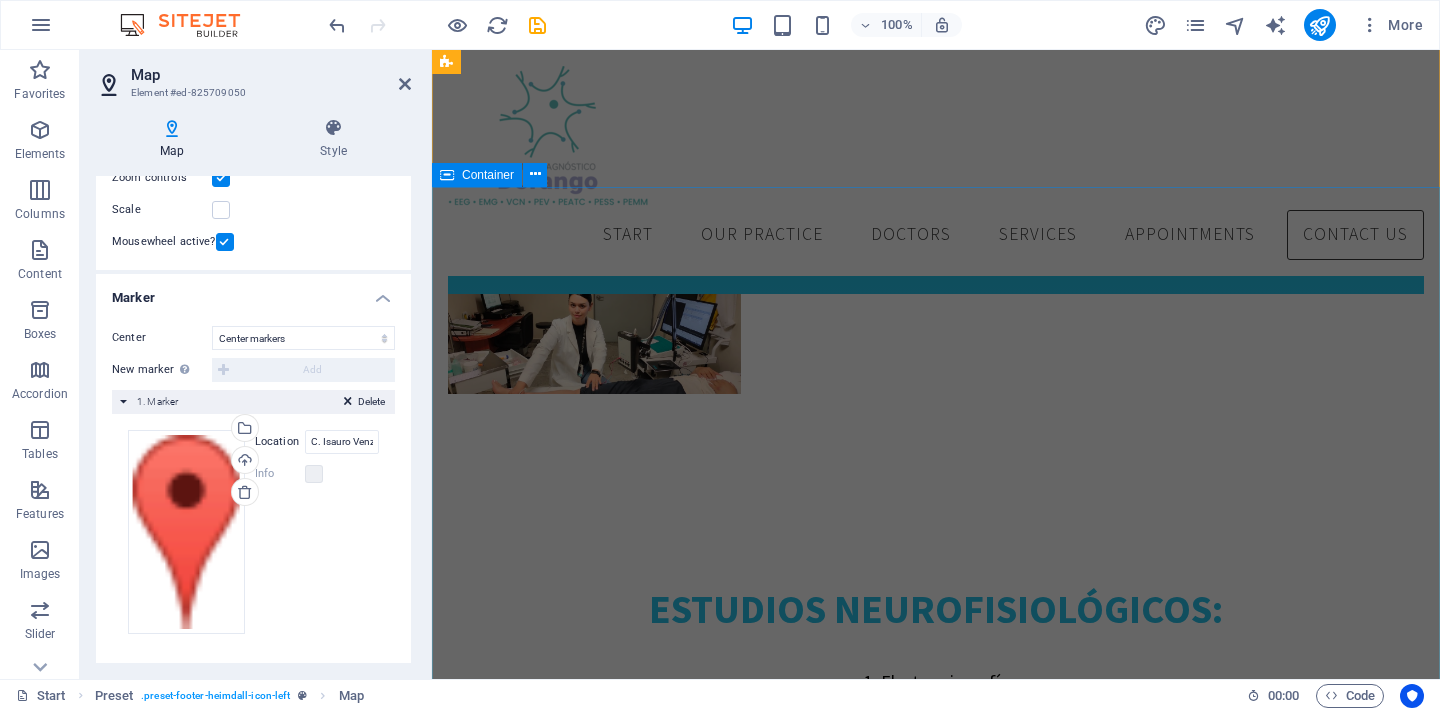 click on "Address electrodiagnosticodgo.com FREE PARKING SPOTS AVAILABLE" at bounding box center [564, 3292] 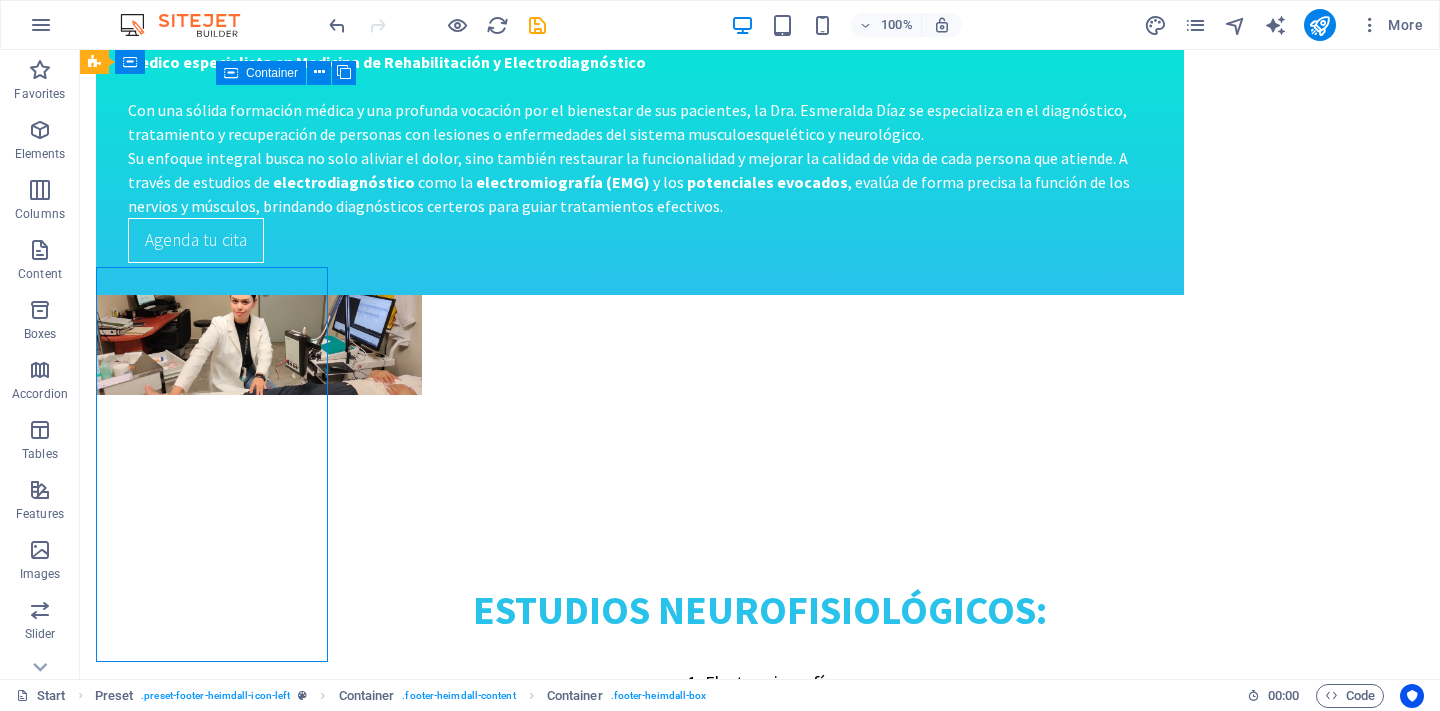 click on "Address electrodiagnosticodgo.com FREE PARKING SPOTS AVAILABLE Contact us Phone:  E-Mail:  7a9d553837b3bc051556c1baf9a28d@cpanel.local Open hours:   Monday - Friday: 8am - 8pm Navigation Start Our Practice Doctors Services Appointments Legal Notice   Privacy callback request   I have read and understand the privacy policy. Unreadable? Load new Send" at bounding box center (760, 3802) 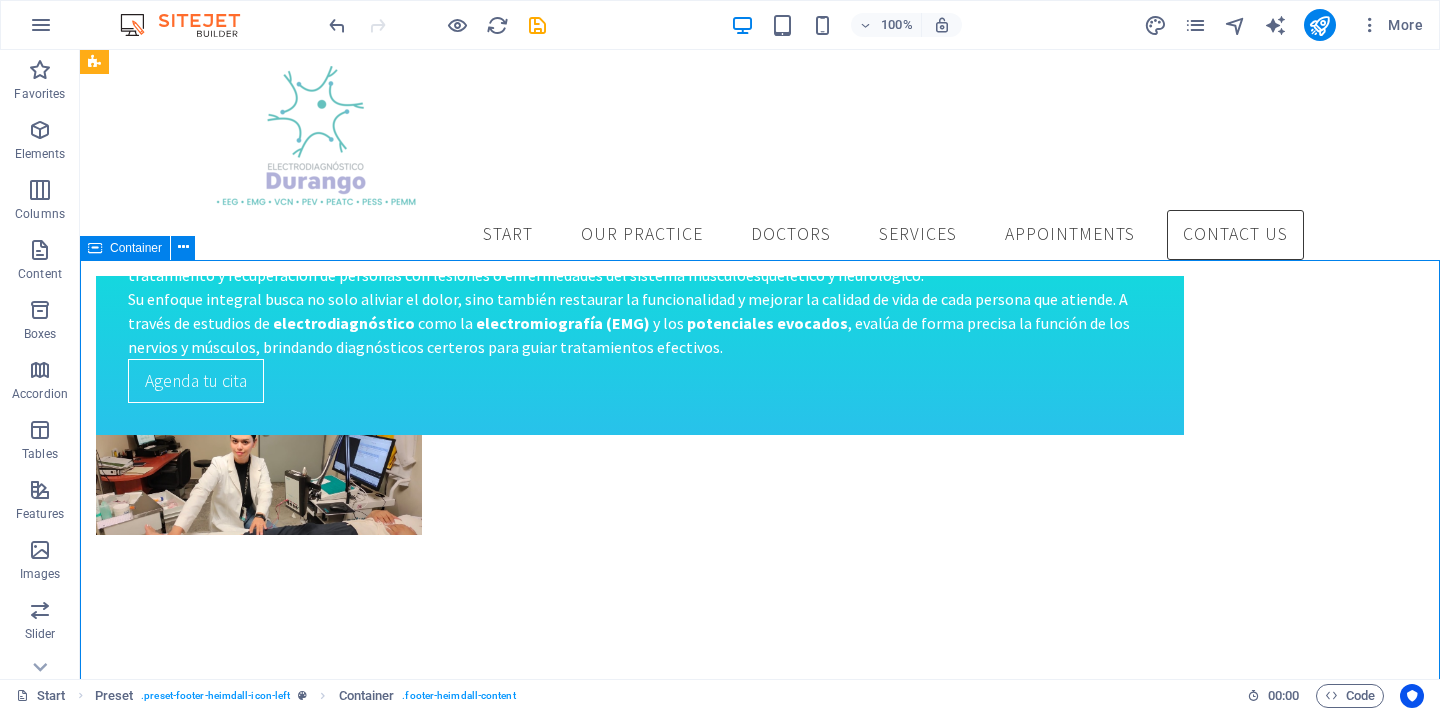 scroll, scrollTop: 3445, scrollLeft: 0, axis: vertical 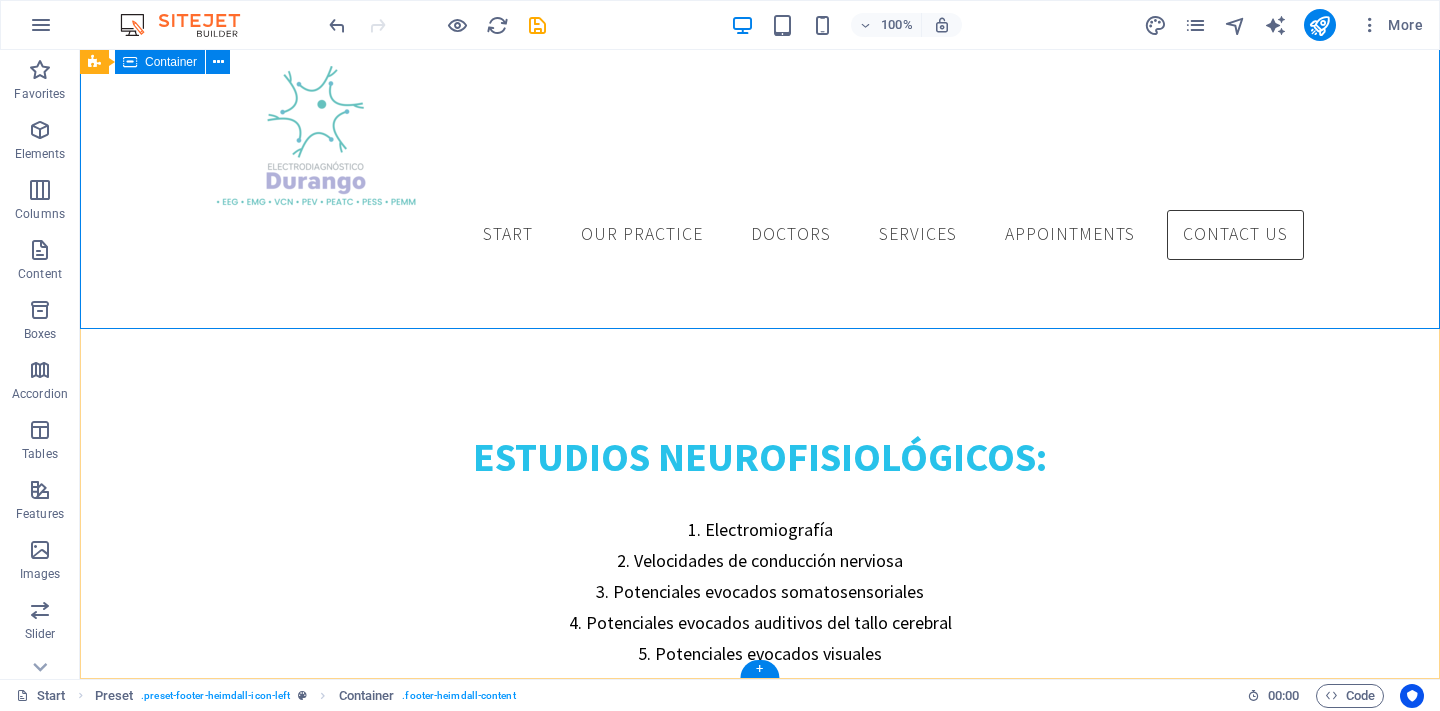 click on "Address electrodiagnosticodgo.com FREE PARKING SPOTS AVAILABLE Contact us Phone:  E-Mail:  7a9d553837b3bc051556c1baf9a28d@cpanel.local Open hours:   Monday - Friday: 8am - 8pm Navigation Start Our Practice Doctors Services Appointments Legal Notice   Privacy callback request   I have read and understand the privacy policy. Unreadable? Load new Send" at bounding box center [760, 3613] 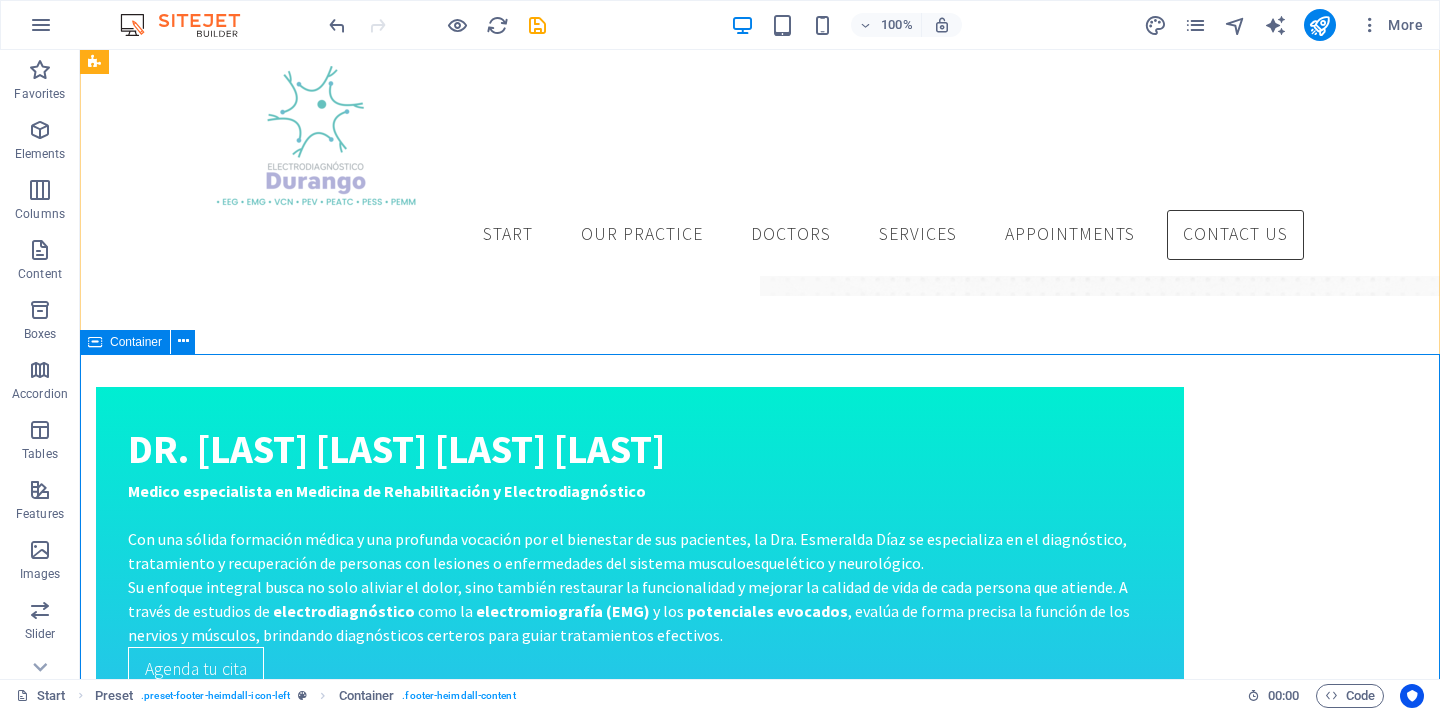 scroll, scrollTop: 3338, scrollLeft: 0, axis: vertical 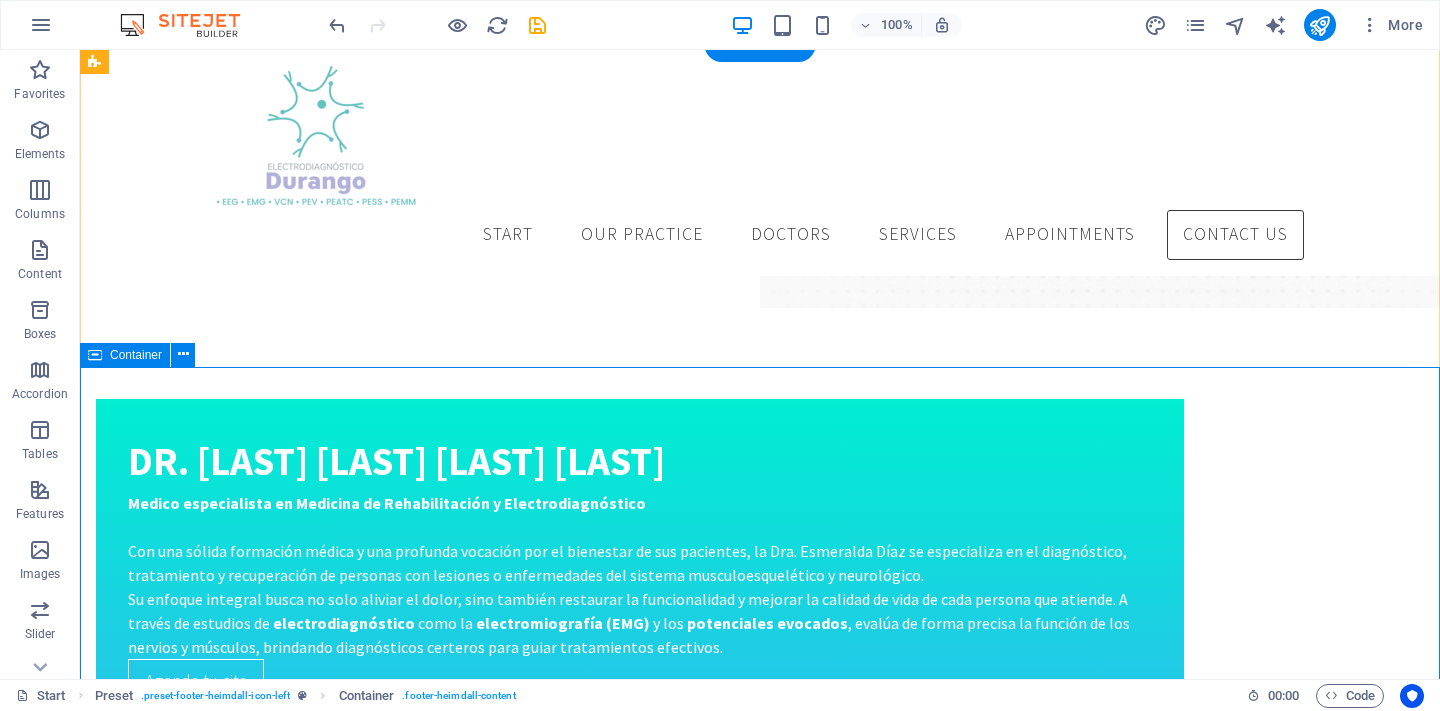 click on "Address electrodiagnosticodgo.com FREE PARKING SPOTS AVAILABLE Contact us Phone:  E-Mail:  7a9d553837b3bc051556c1baf9a28d@cpanel.local Open hours:   Monday - Friday: 8am - 8pm Navigation Start Our Practice Doctors Services Appointments Legal Notice   Privacy callback request   I have read and understand the privacy policy. Unreadable? Load new Send" at bounding box center [760, 4206] 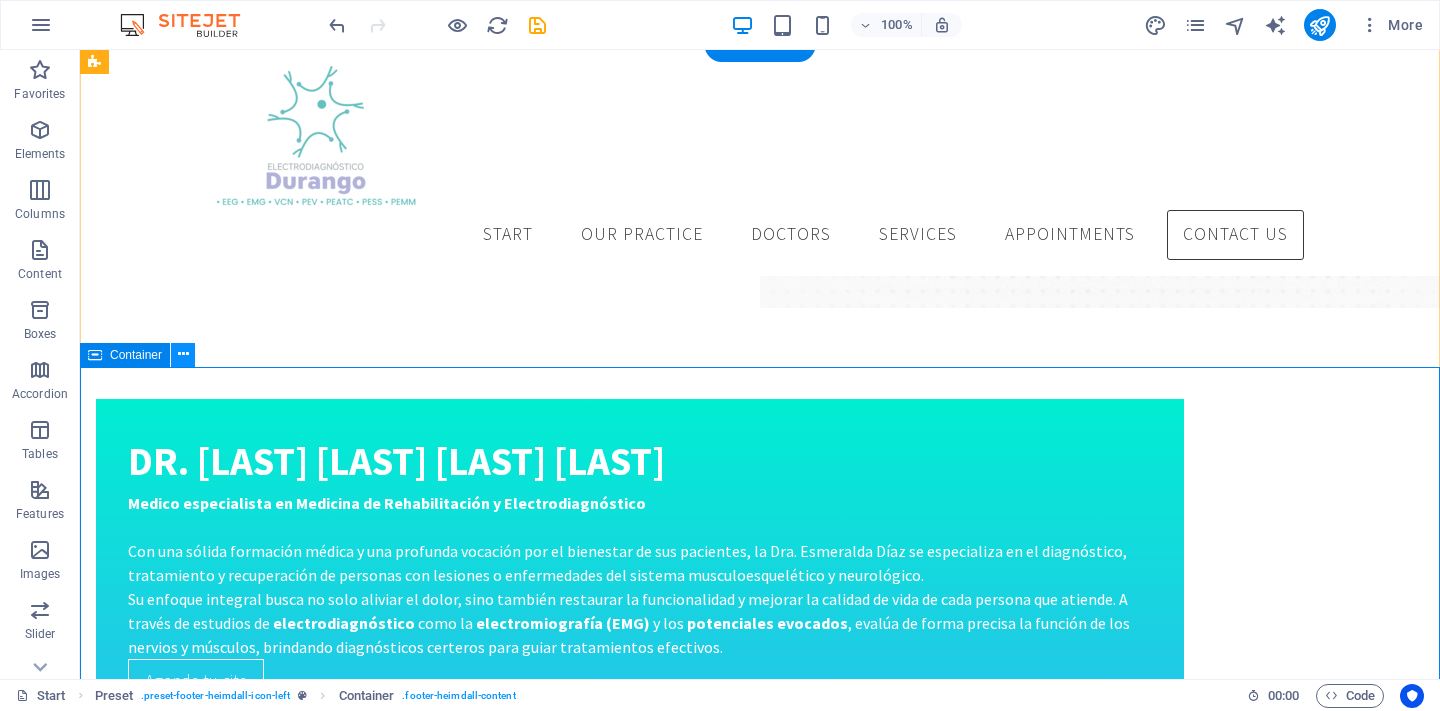click at bounding box center (183, 355) 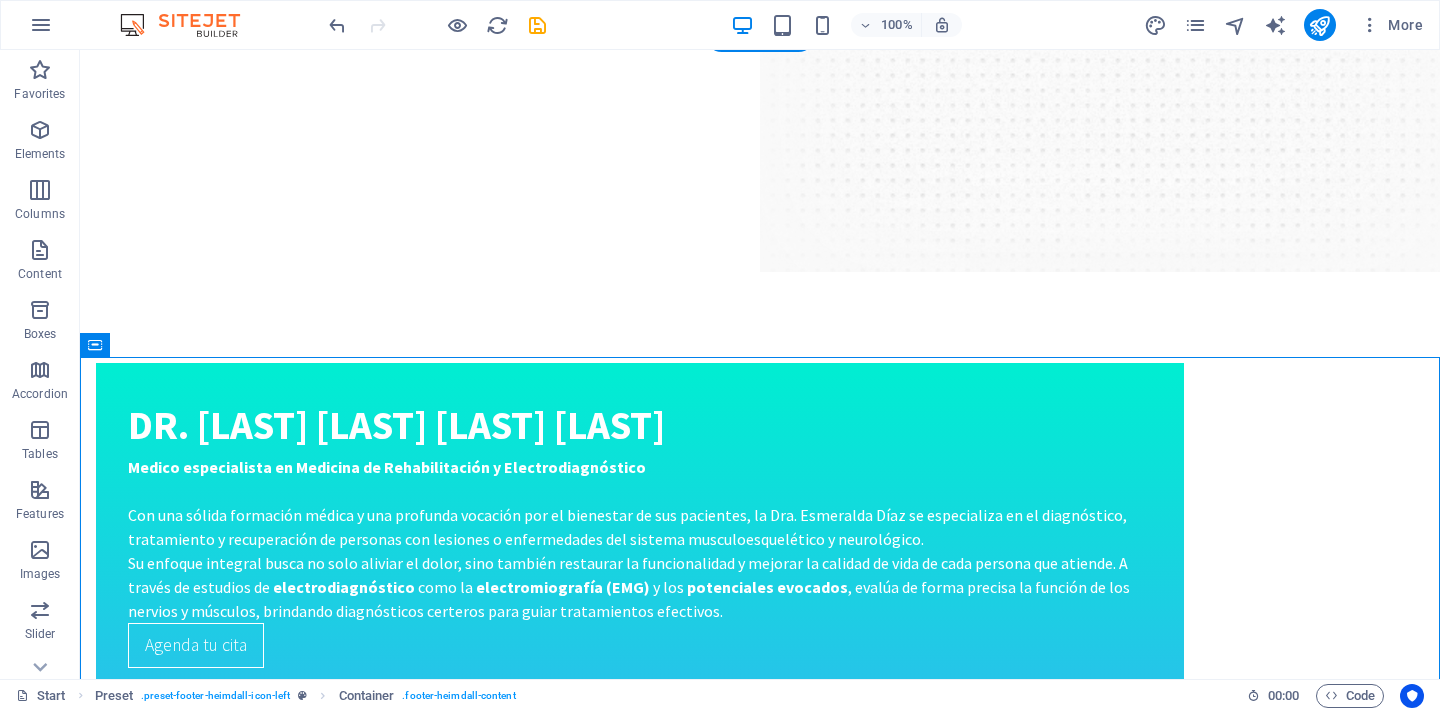 drag, startPoint x: 174, startPoint y: 404, endPoint x: 96, endPoint y: 634, distance: 242.86621 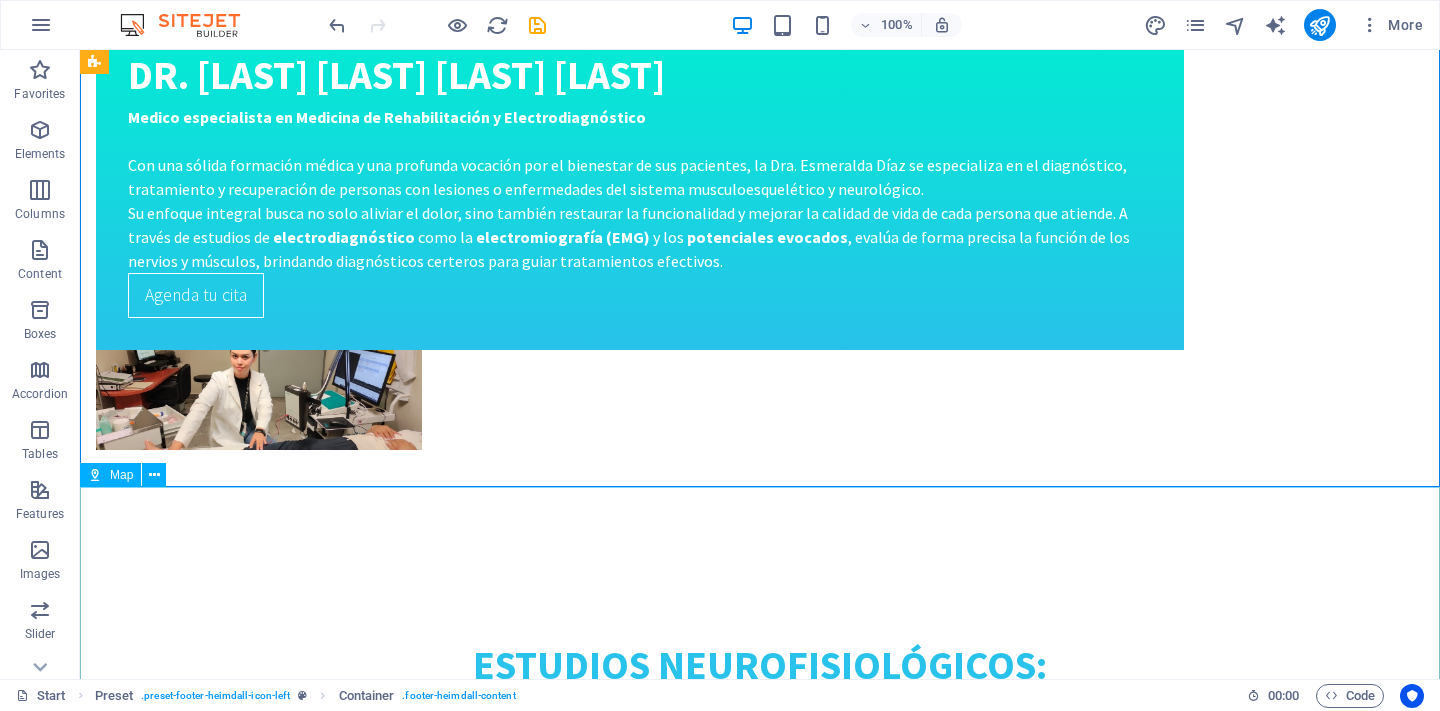 scroll, scrollTop: 3770, scrollLeft: 0, axis: vertical 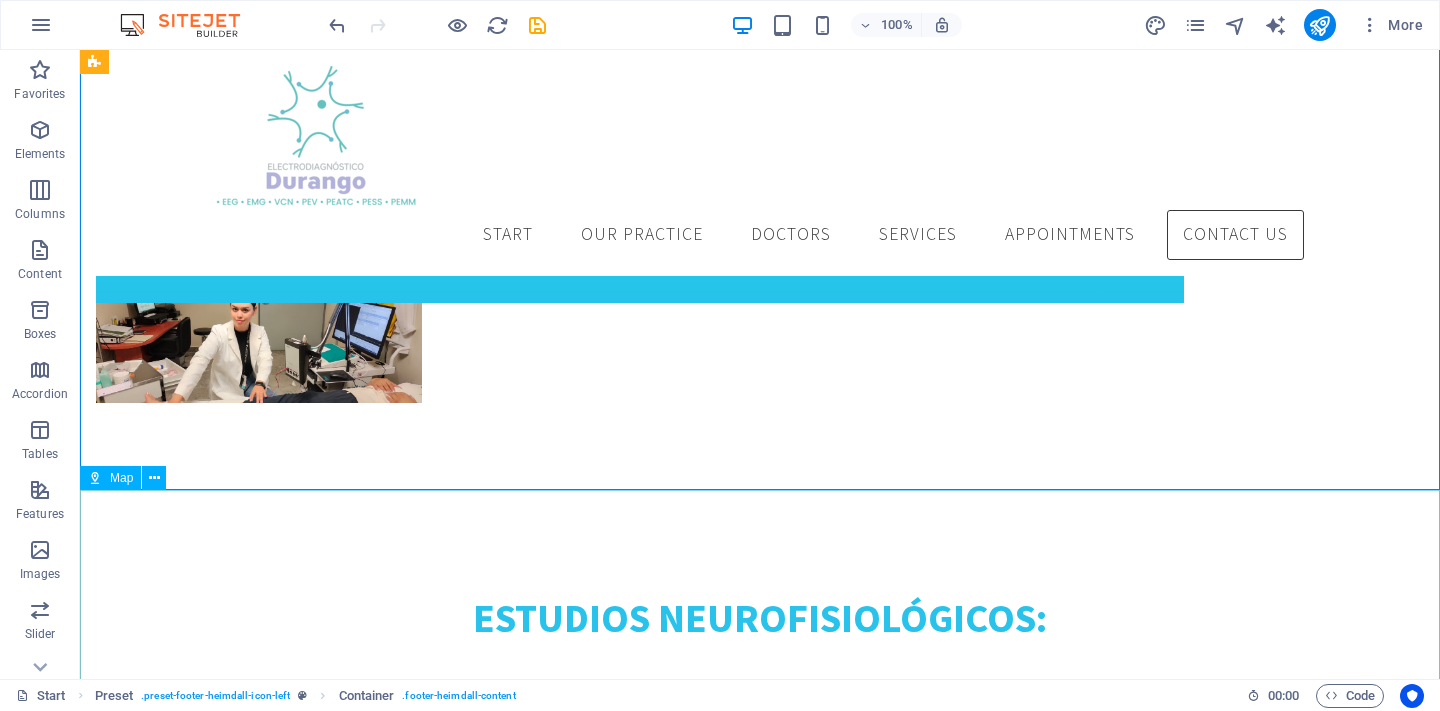 click at bounding box center [760, 4537] 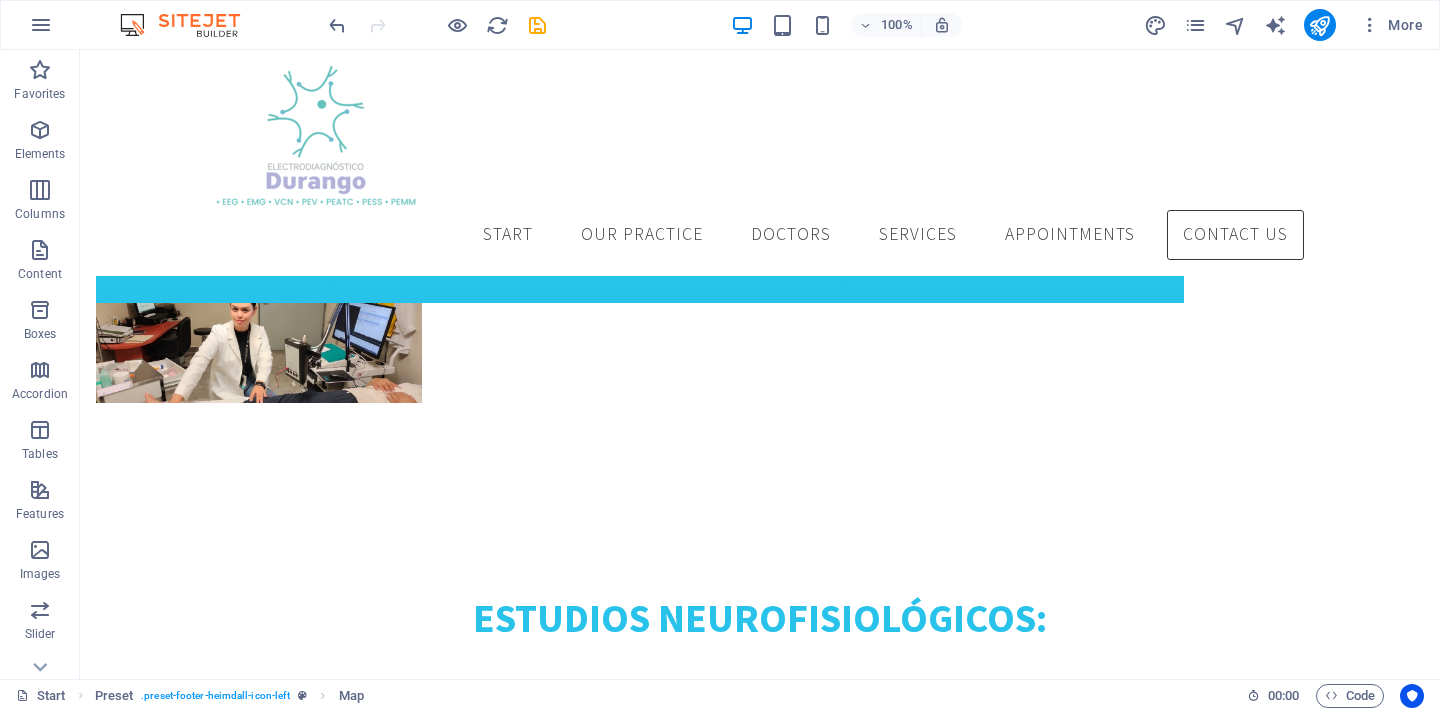 drag, startPoint x: 191, startPoint y: 530, endPoint x: 179, endPoint y: 307, distance: 223.32263 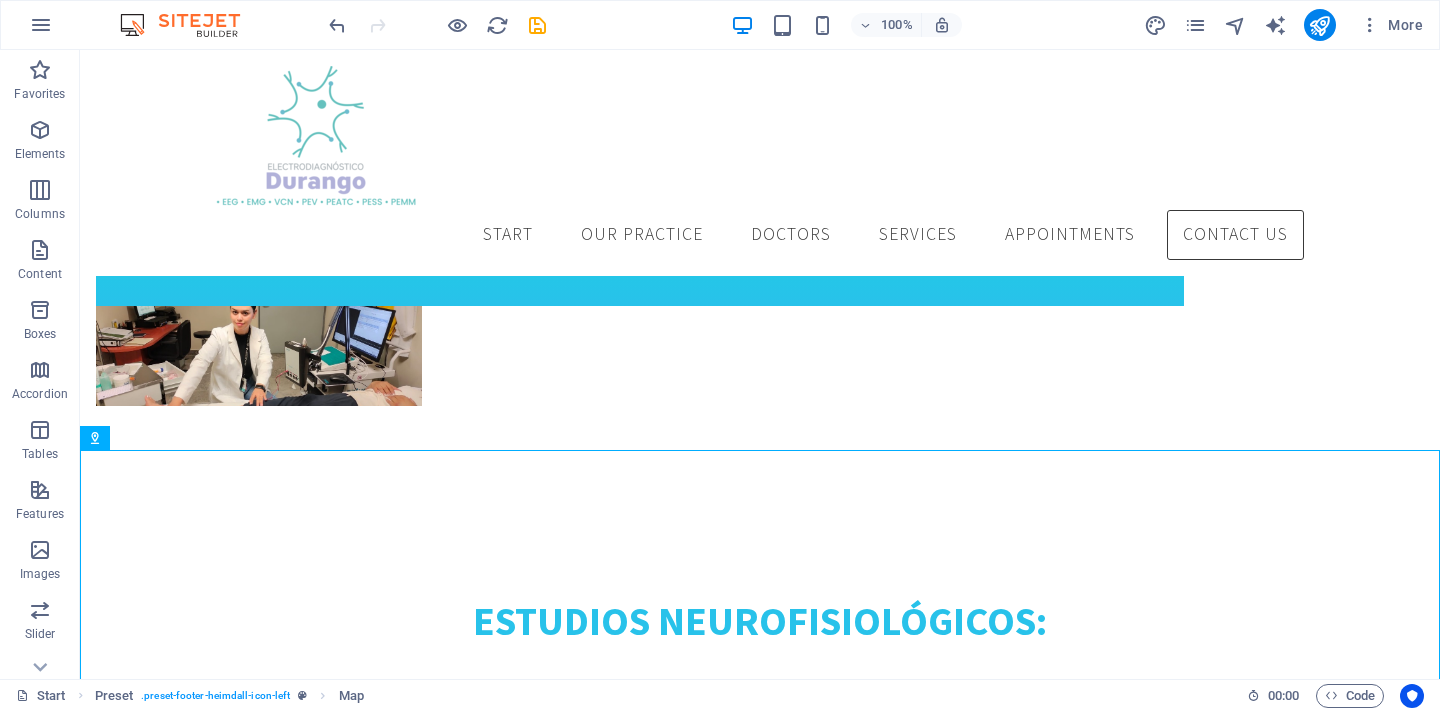 scroll, scrollTop: 3735, scrollLeft: 0, axis: vertical 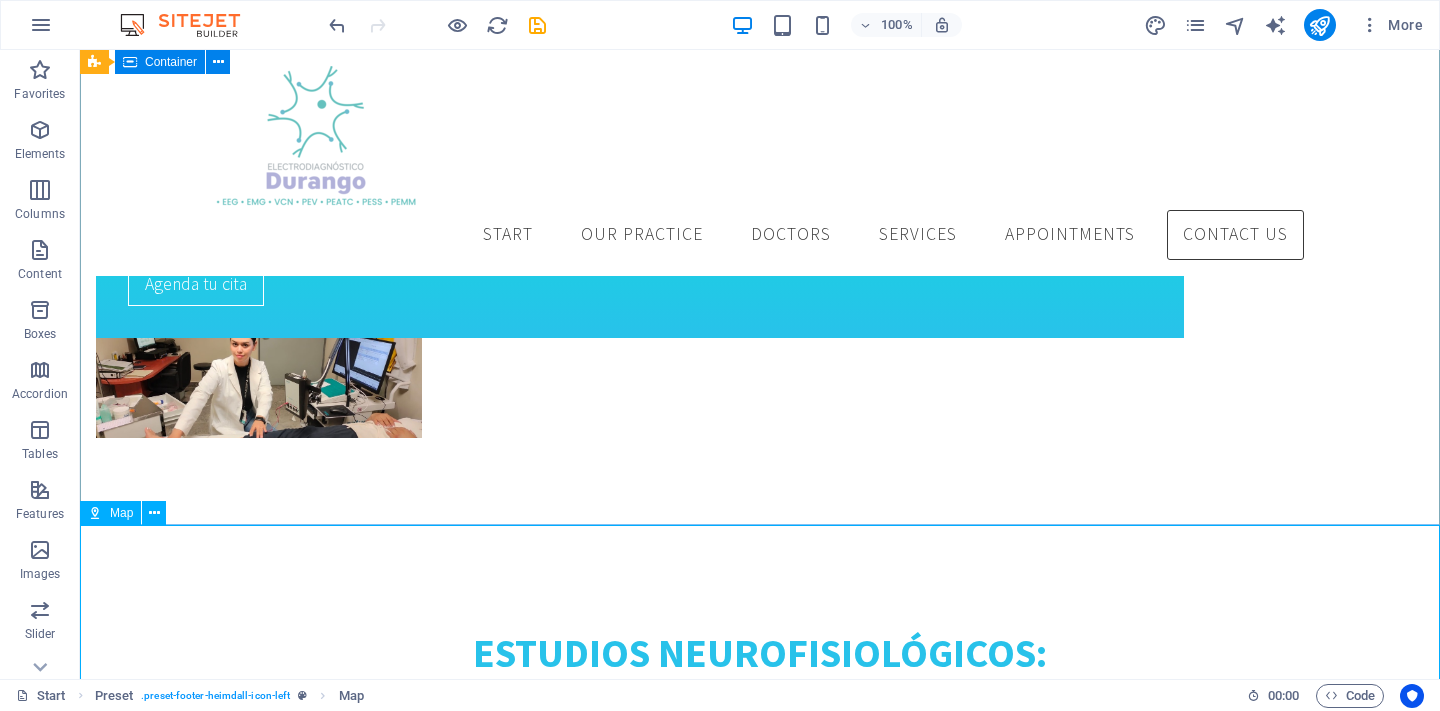 drag, startPoint x: 150, startPoint y: 512, endPoint x: 120, endPoint y: 518, distance: 30.594116 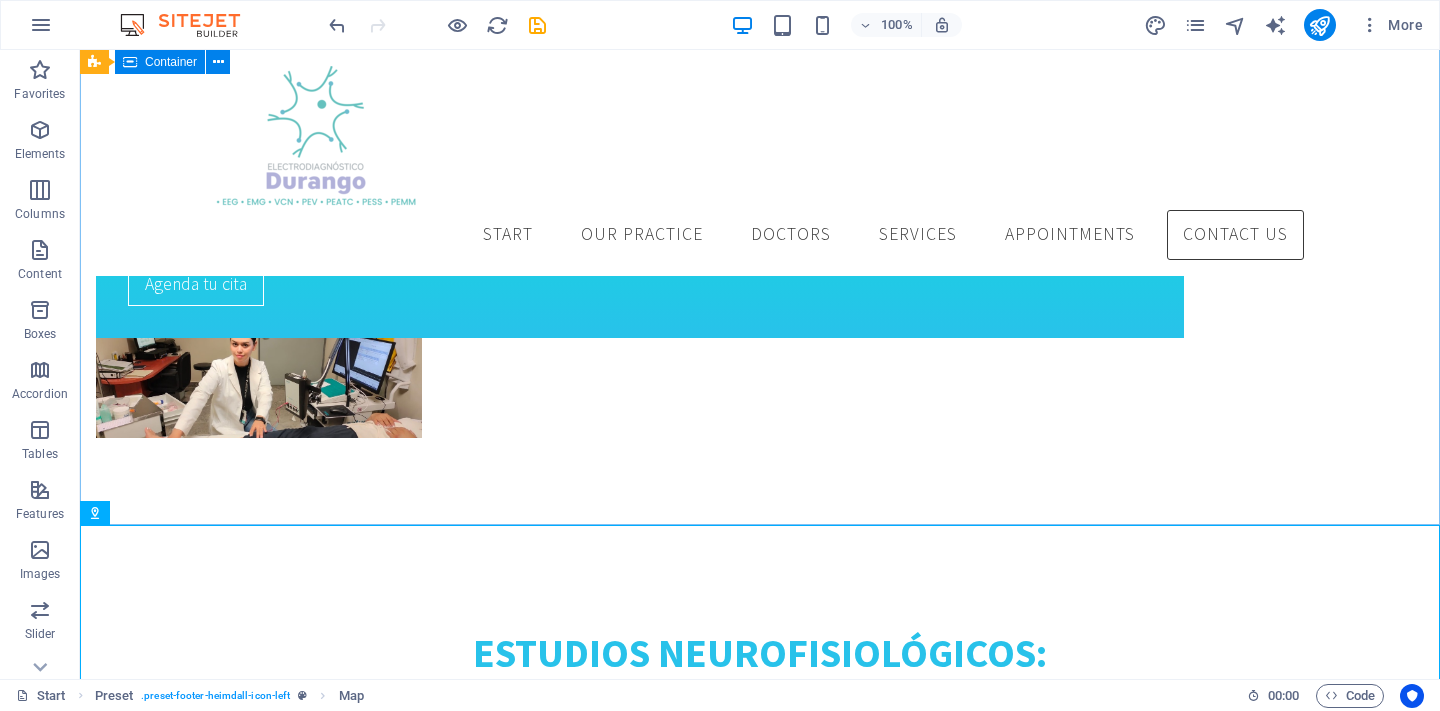click on "Address electrodiagnosticodgo.com FREE PARKING SPOTS AVAILABLE Contact us Phone:  E-Mail:  7a9d553837b3bc051556c1baf9a28d@cpanel.local Open hours:   Monday - Friday: 8am - 8pm Navigation Start Our Practice Doctors Services Appointments Legal Notice   Privacy callback request   I have read and understand the privacy policy. Unreadable? Load new Send" at bounding box center (760, 3809) 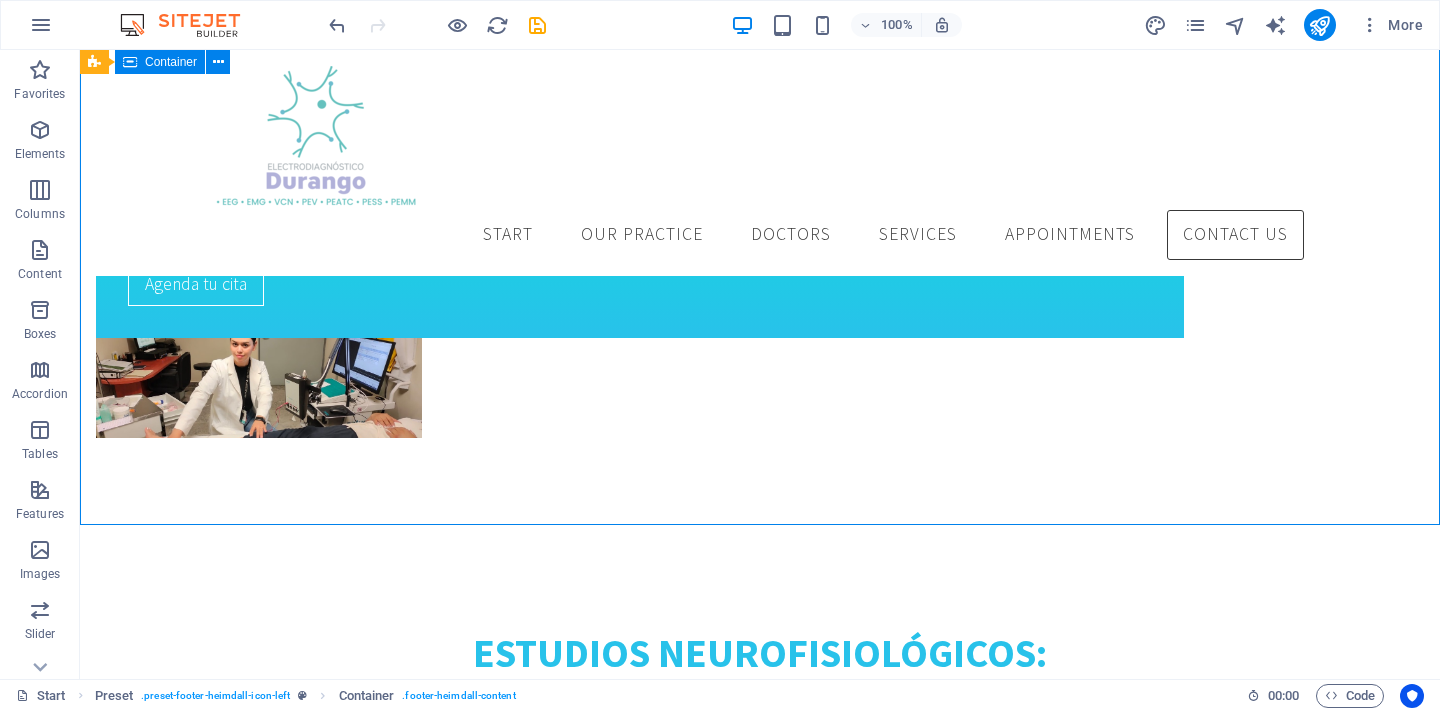 click on "Address electrodiagnosticodgo.com FREE PARKING SPOTS AVAILABLE Contact us Phone:  E-Mail:  7a9d553837b3bc051556c1baf9a28d@cpanel.local Open hours:   Monday - Friday: 8am - 8pm Navigation Start Our Practice Doctors Services Appointments Legal Notice   Privacy callback request   I have read and understand the privacy policy. Unreadable? Load new Send" at bounding box center (760, 3809) 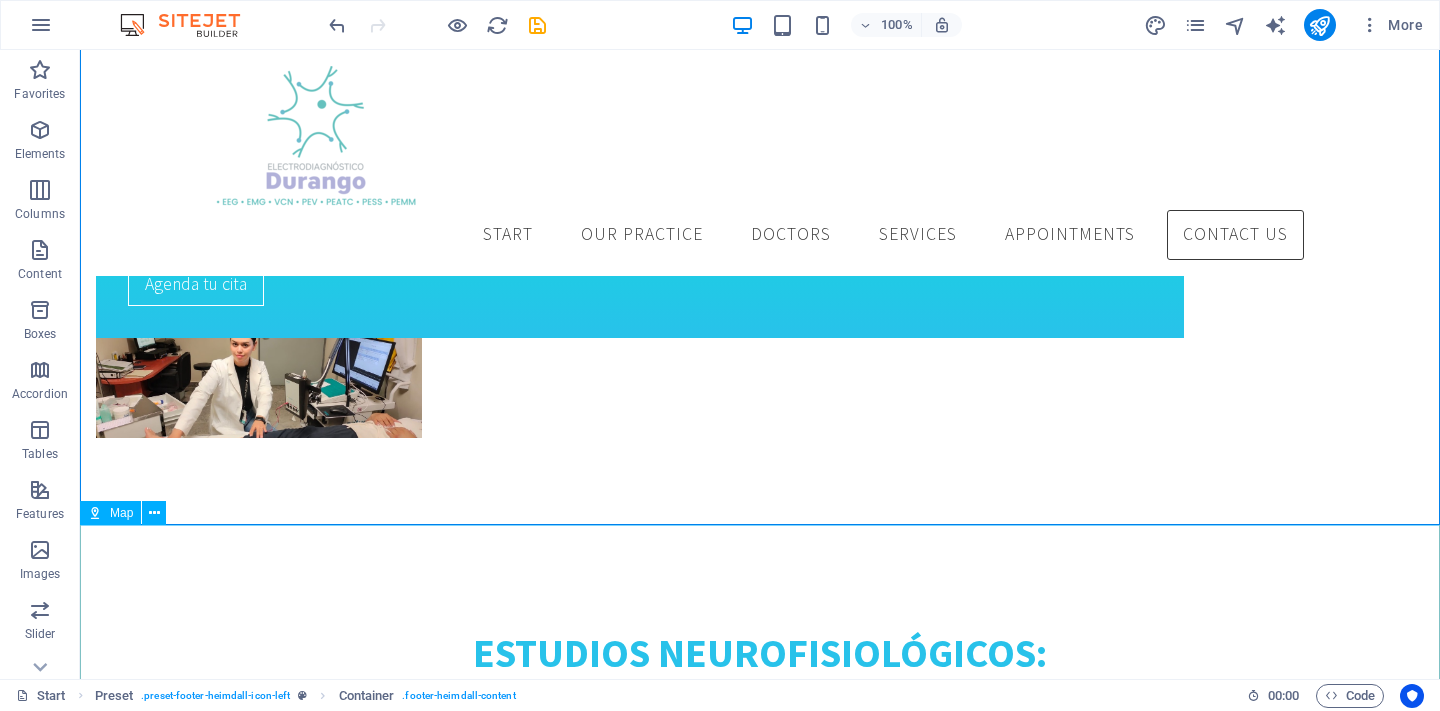 click at bounding box center (760, 4572) 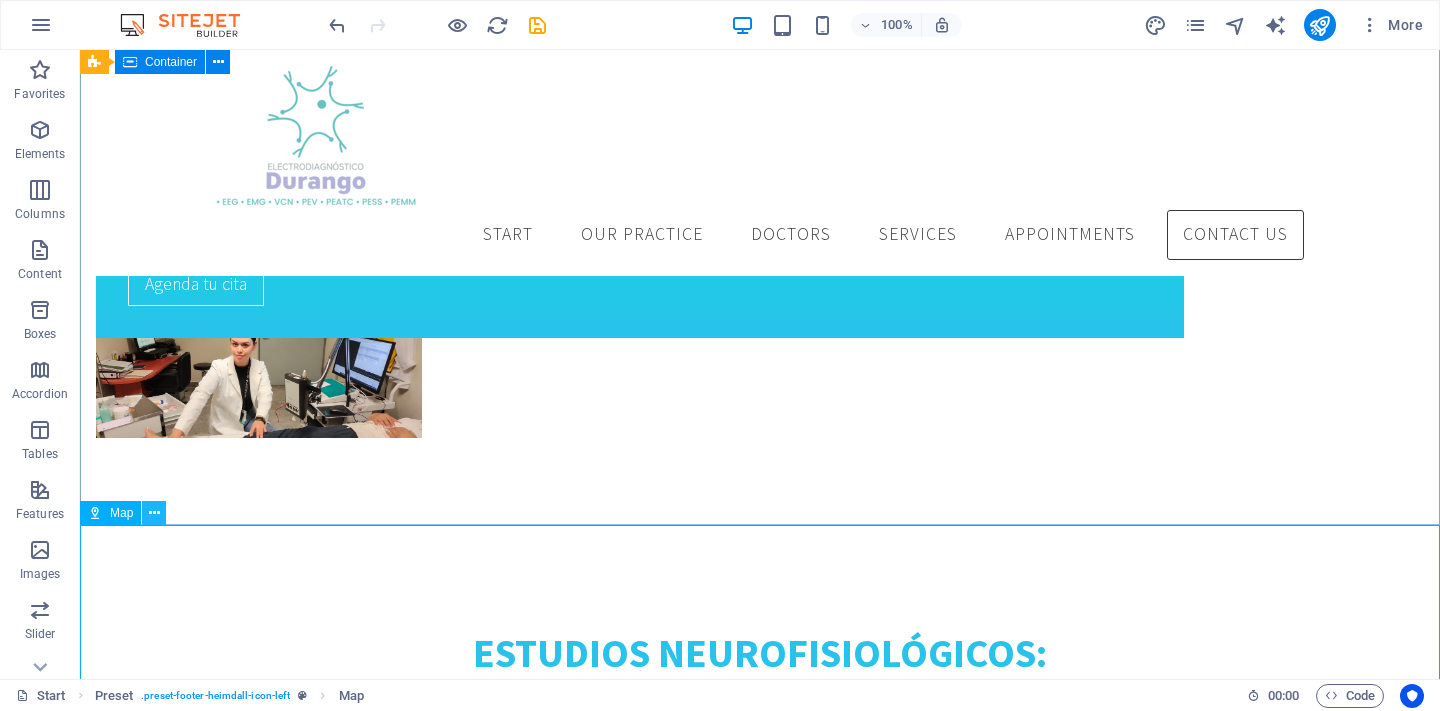 click at bounding box center [154, 513] 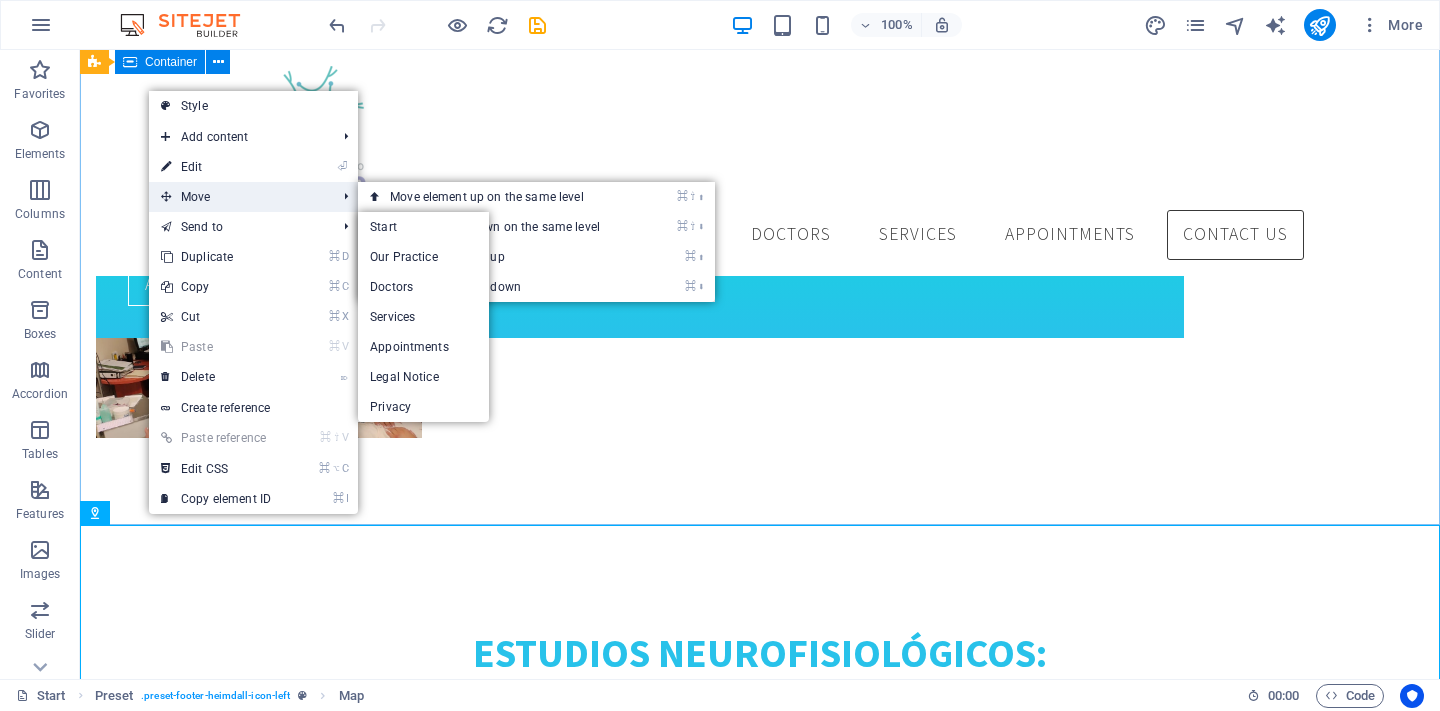 click on "Move" at bounding box center (238, 197) 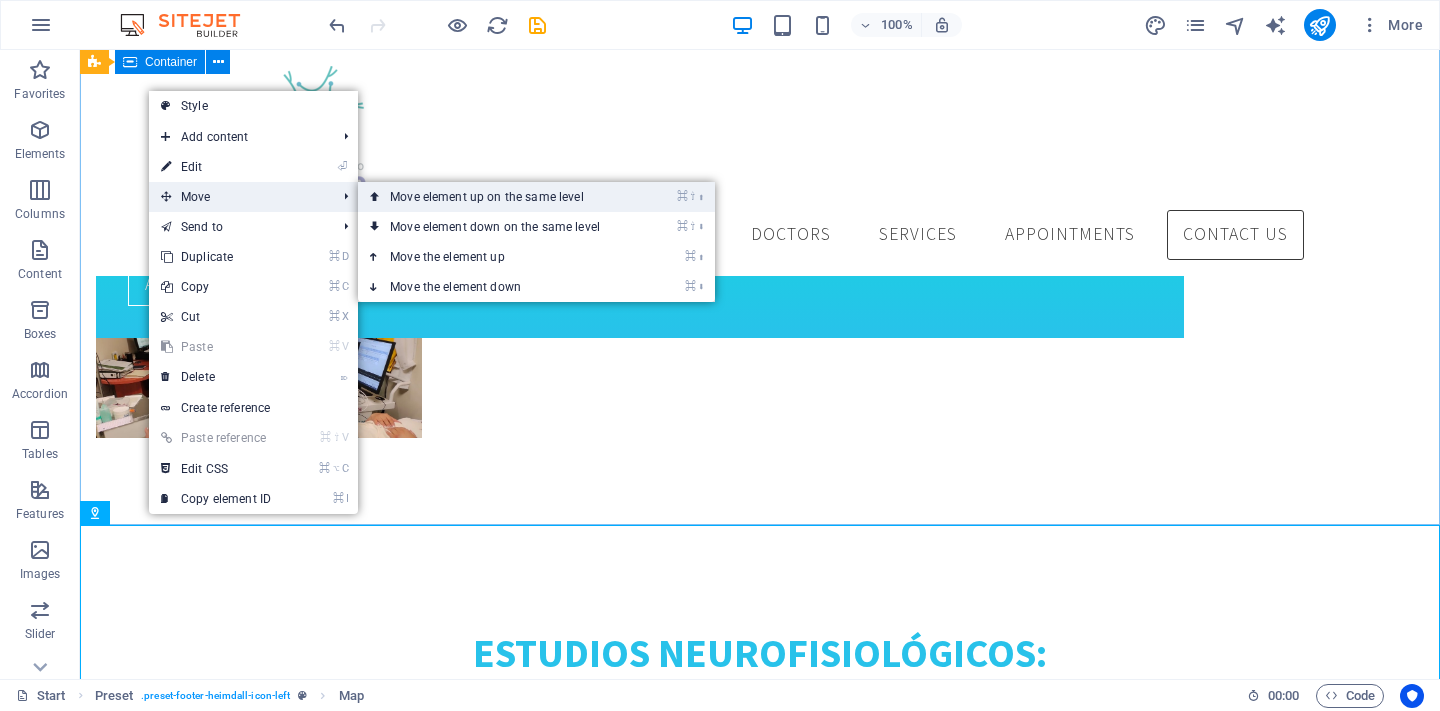 click on "⌘ ⇧ ⬆  Move element up on the same level" at bounding box center [499, 197] 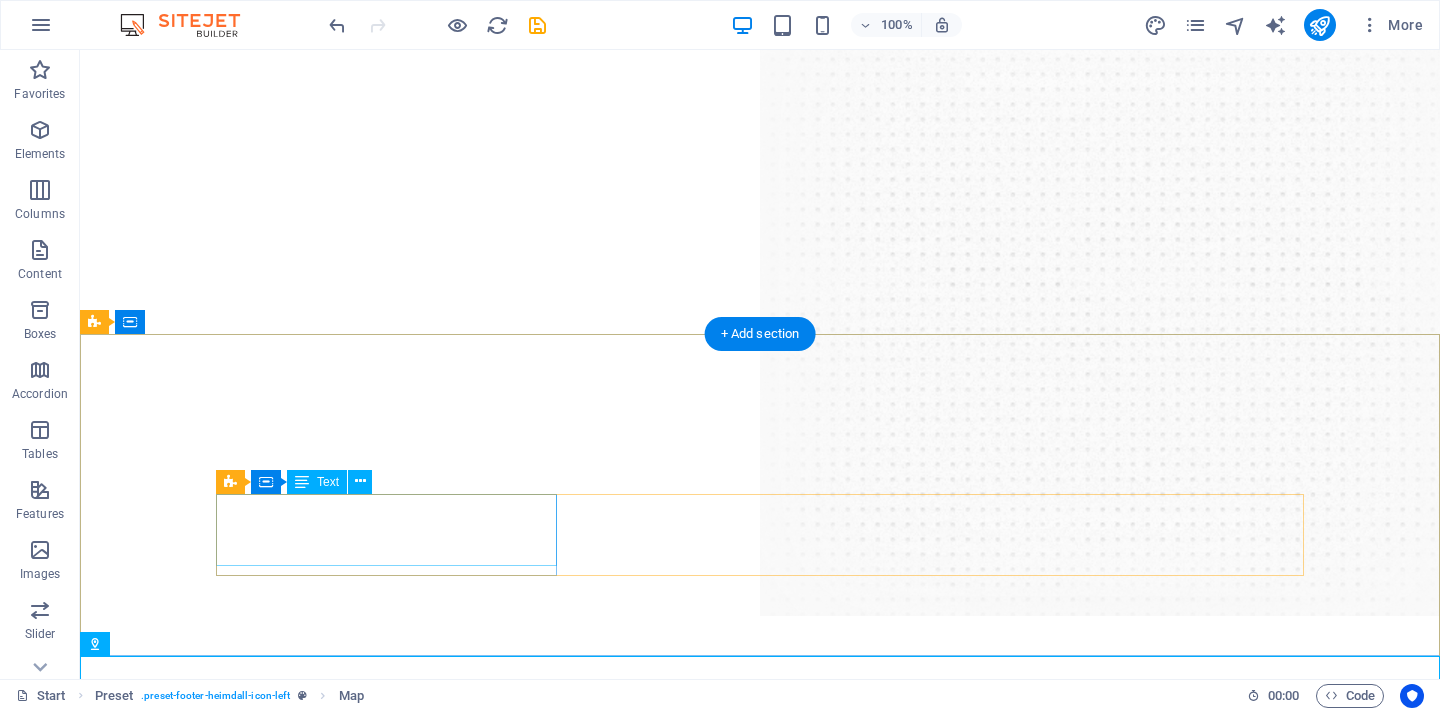 scroll, scrollTop: 3083, scrollLeft: 0, axis: vertical 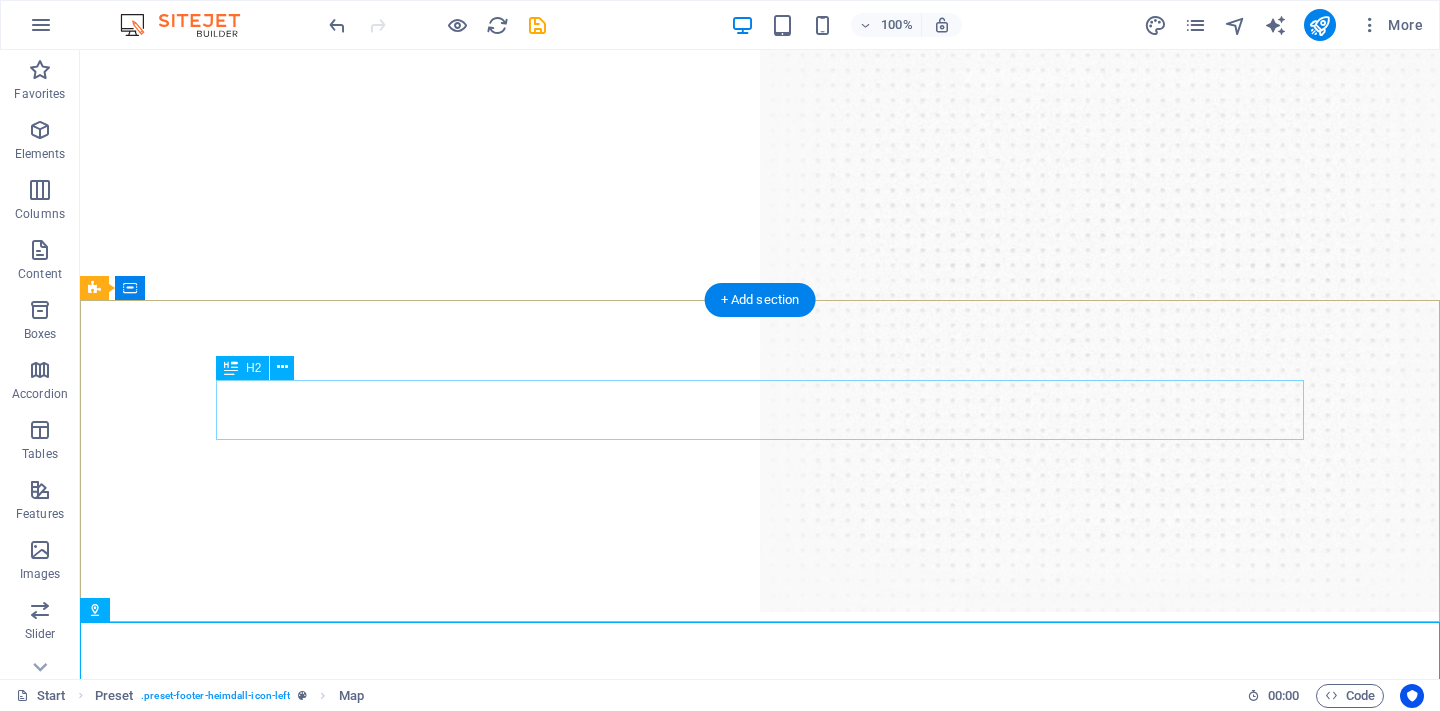 click on "Start smiling now" at bounding box center [760, 3572] 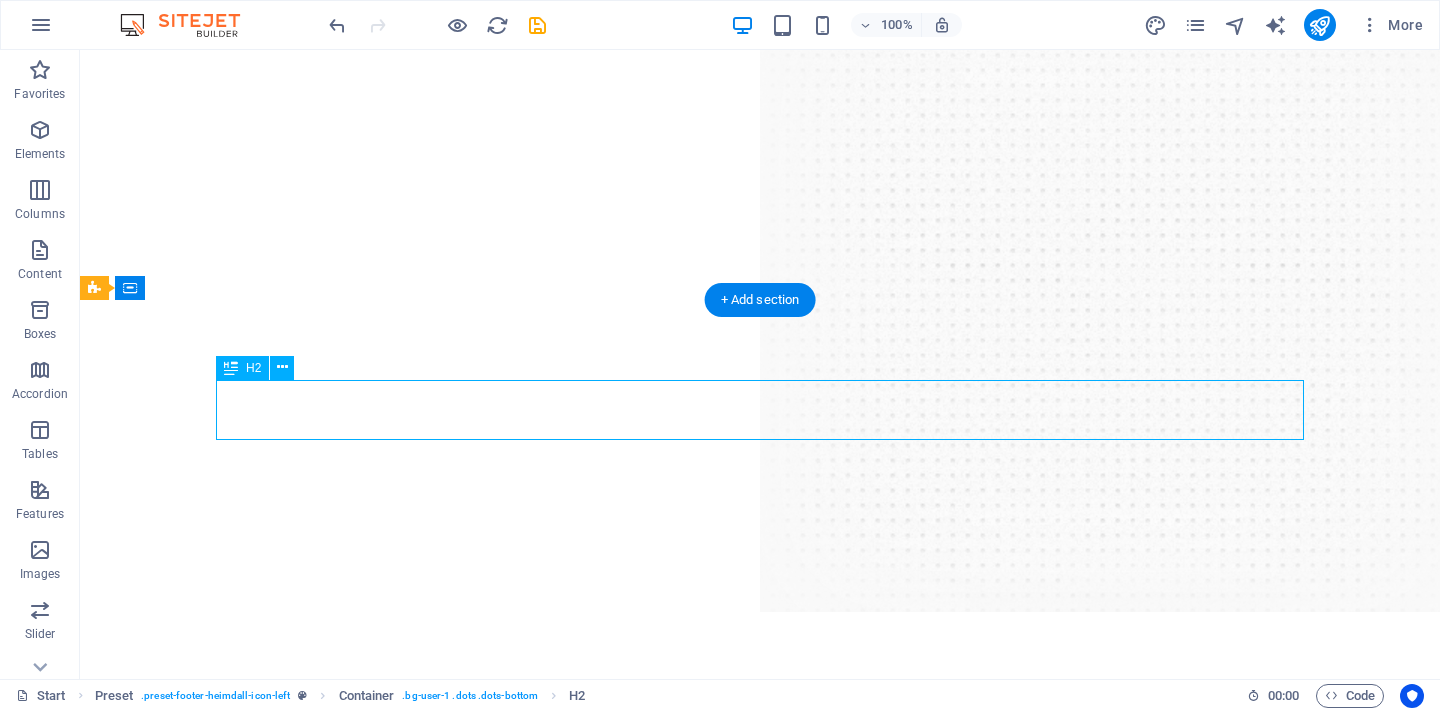 click on "Start smiling now" at bounding box center [760, 3572] 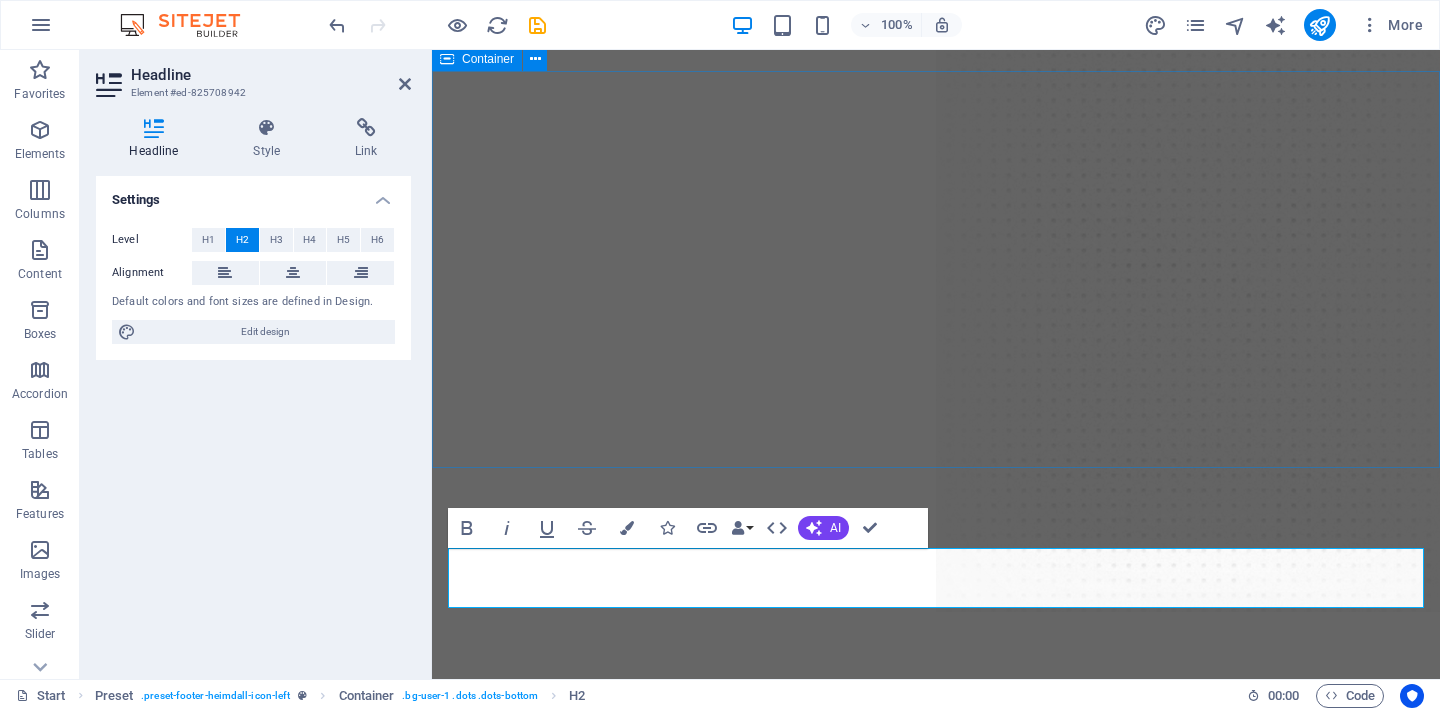 click on "Our Partners Lorem ipsum dolor sit amet, consectetur adipisicing elit. Libero, assumenda, dolore, cum vel modi asperiores consequatur suscipit quidem ducimus eveniet iure expedita consectetur odio voluptatum similique fugit voluptates rem accusamus quae quas." at bounding box center [936, 2977] 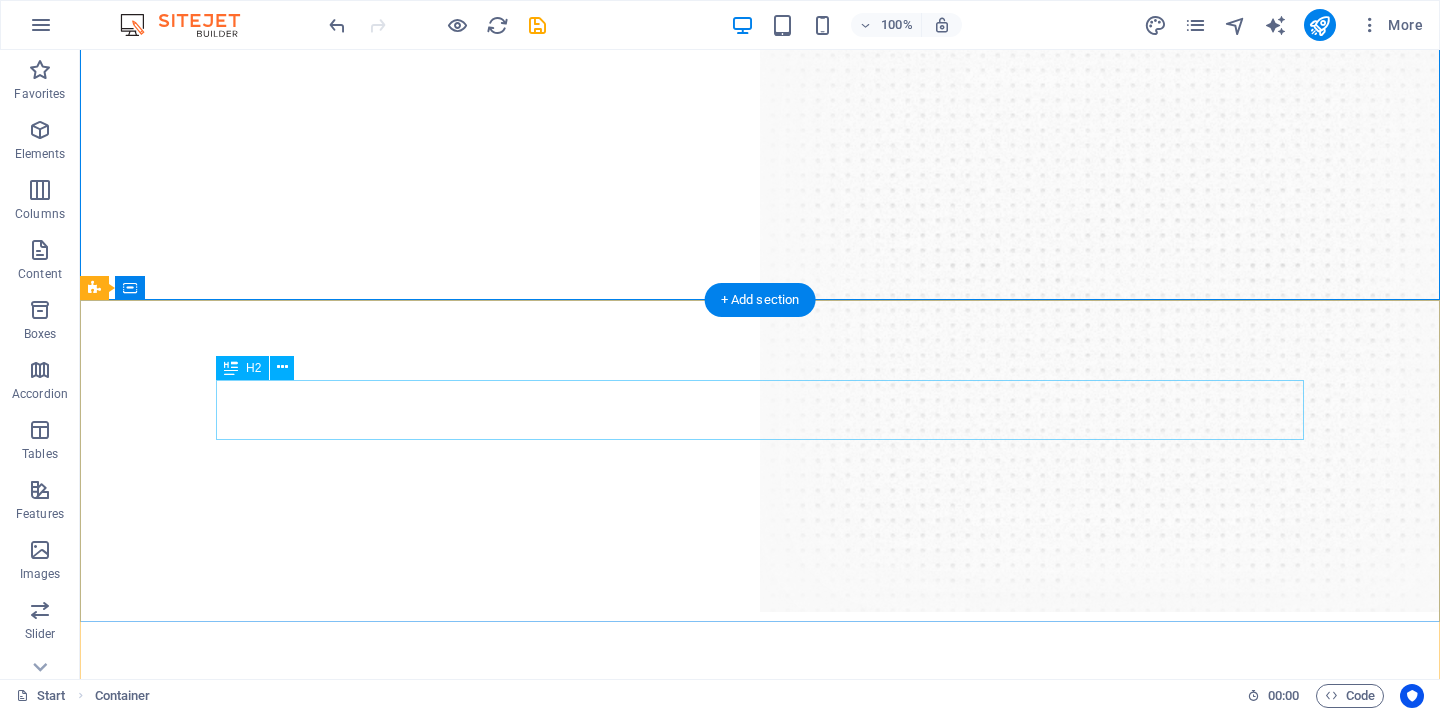 click on "Start smiling now" at bounding box center (760, 3572) 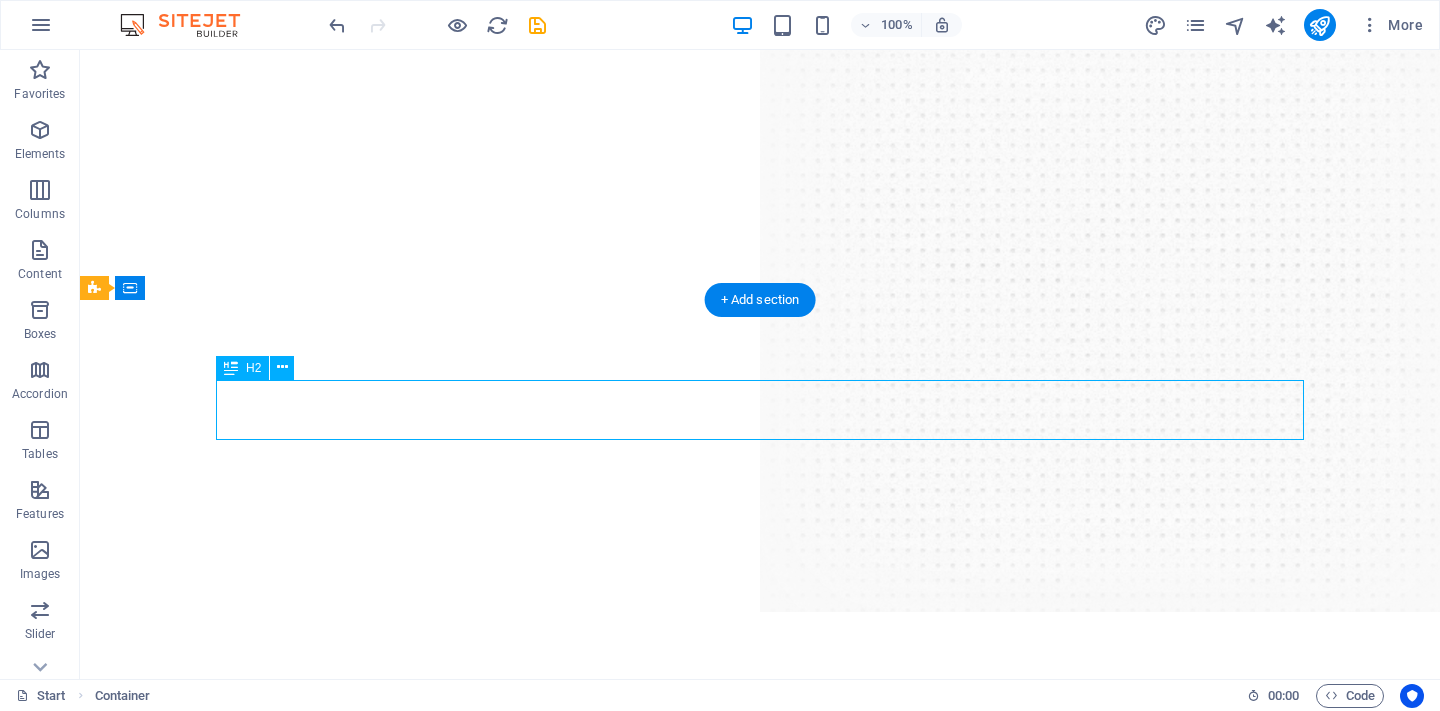 click on "Start smiling now" at bounding box center (760, 3572) 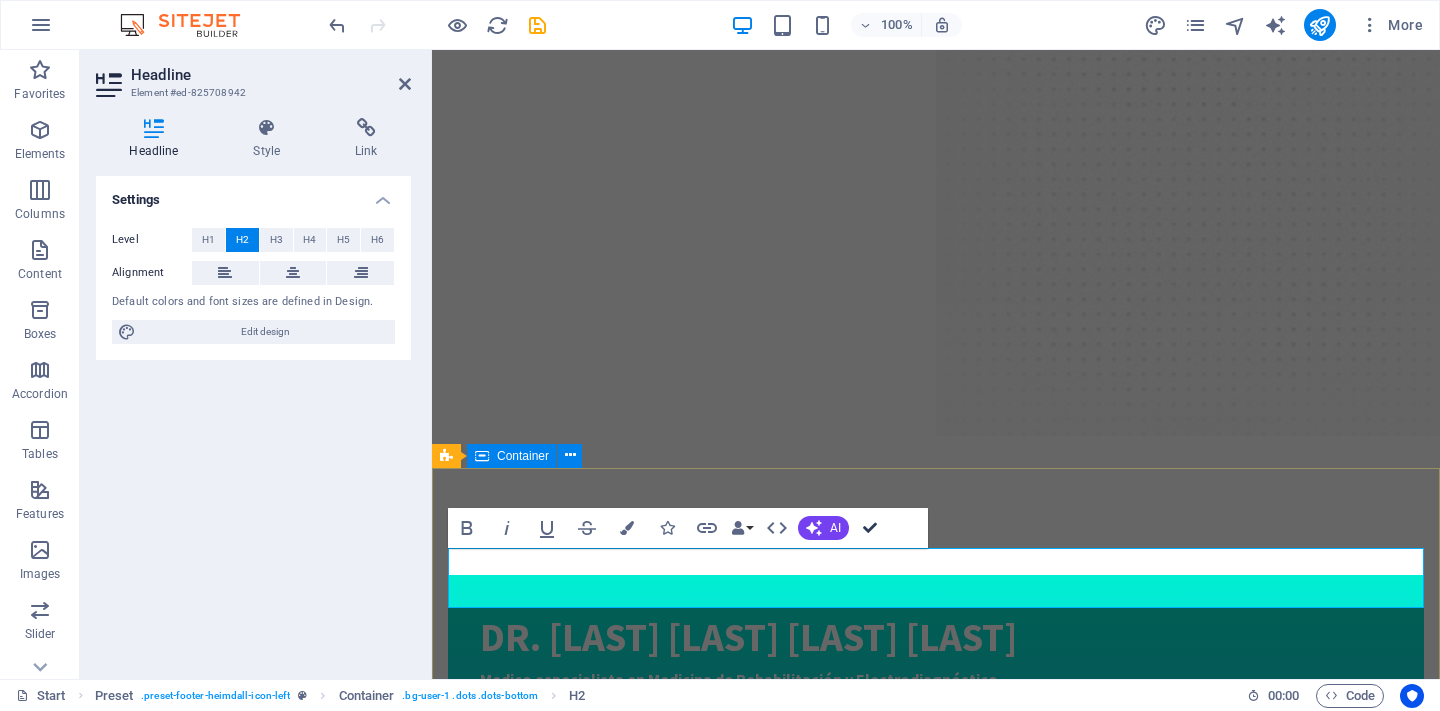type 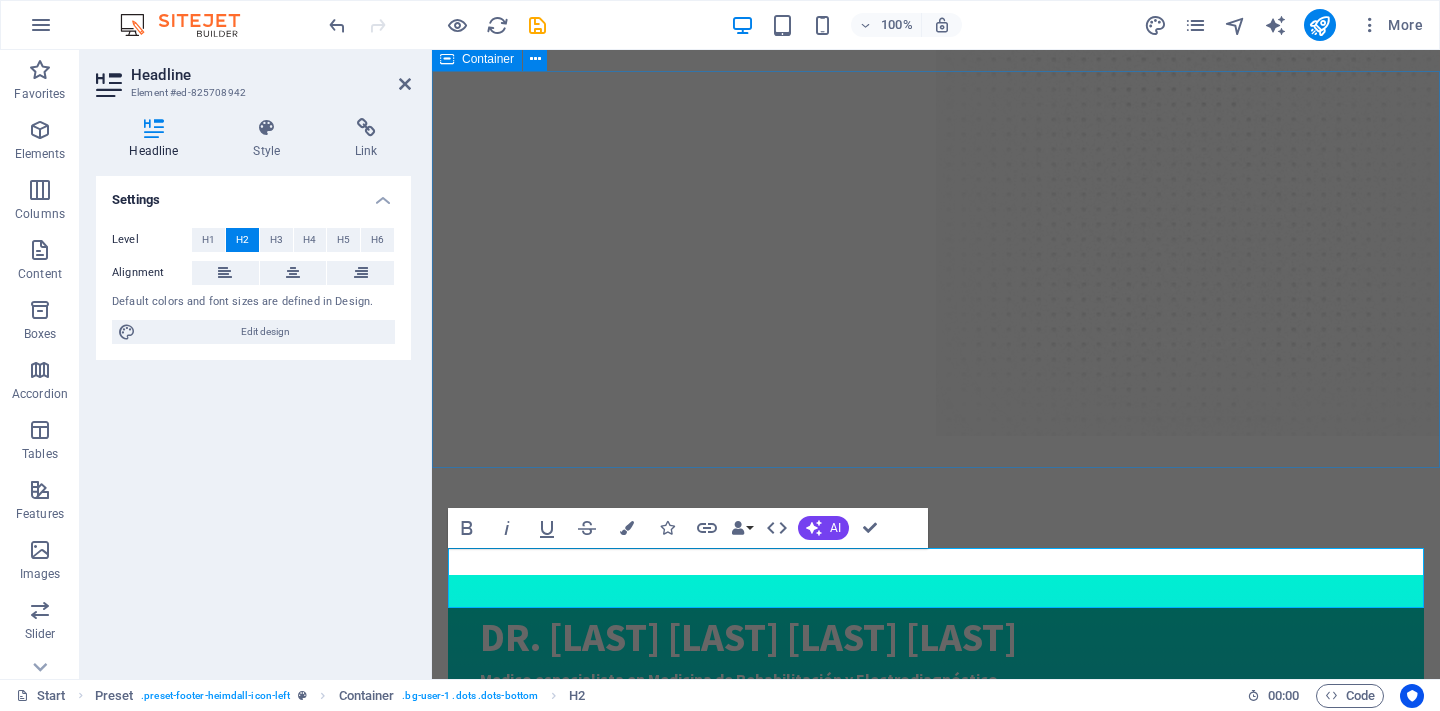 click on "Our Partners Lorem ipsum dolor sit amet, consectetur adipisicing elit. Libero, assumenda, dolore, cum vel modi asperiores consequatur suscipit quidem ducimus eveniet iure expedita consectetur odio voluptatum similique fugit voluptates rem accusamus quae quas." at bounding box center [936, 2885] 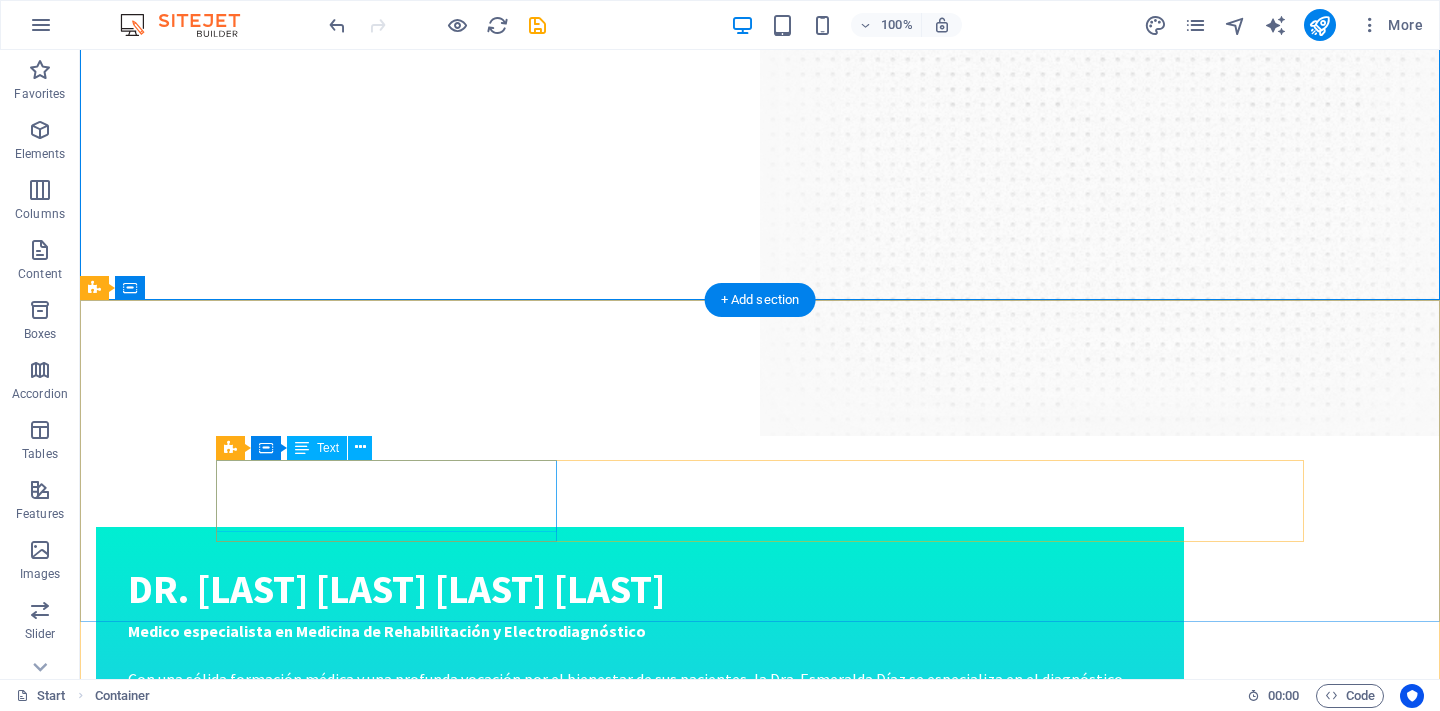 click on "Lorem ipsum dolor sit amet, consetetur sadipscing elitr, sed diam nonumy eirmod tempor invidunt ut labore et dolore magna aliquyam erat." at bounding box center [760, 3458] 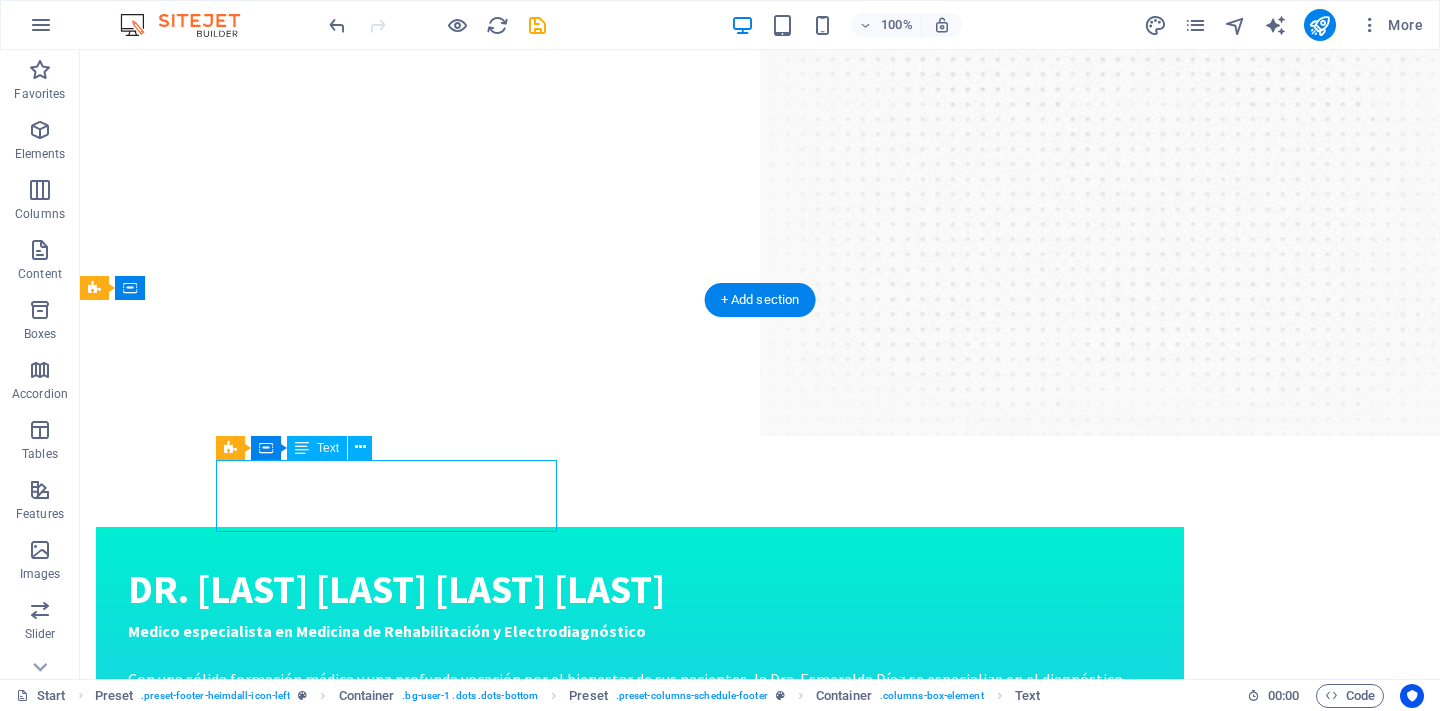 click on "Lorem ipsum dolor sit amet, consetetur sadipscing elitr, sed diam nonumy eirmod tempor invidunt ut labore et dolore magna aliquyam erat." at bounding box center (760, 3458) 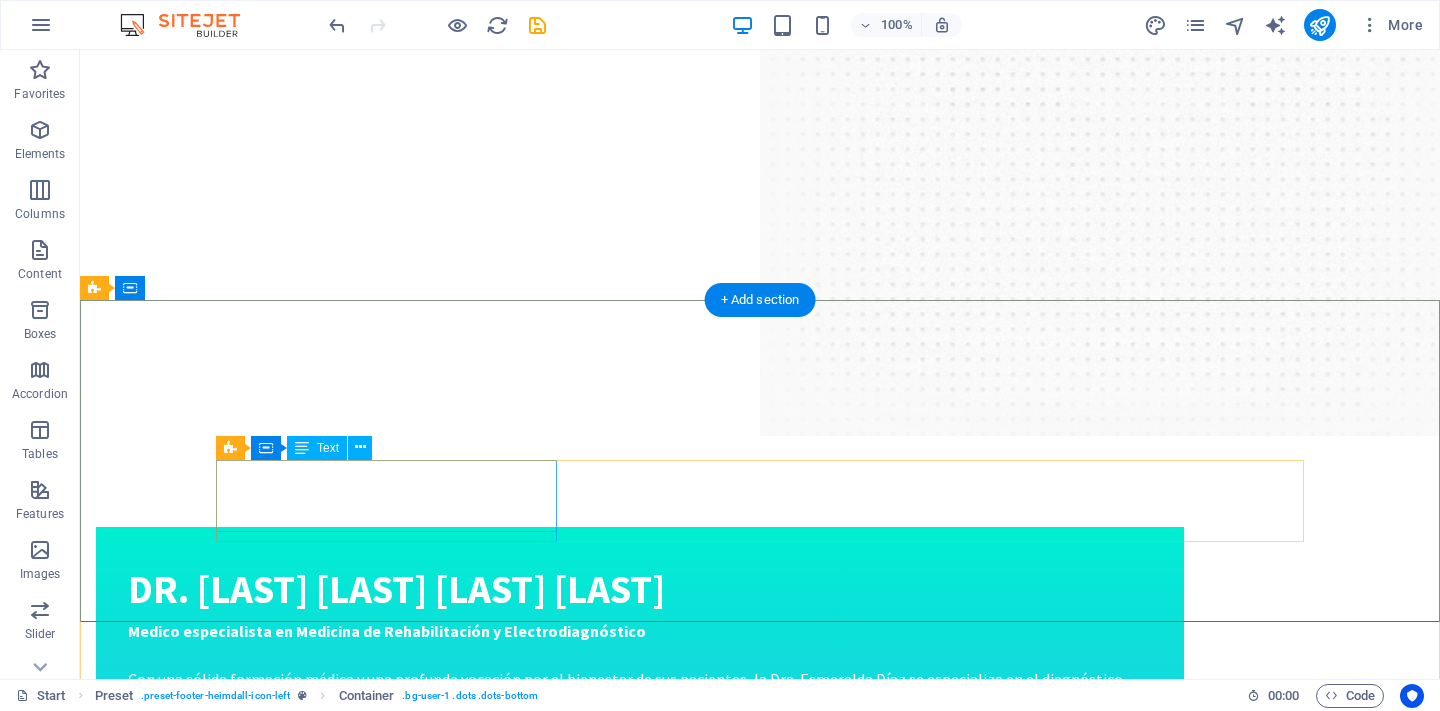 click on "Lorem ipsum dolor sit amet, consetetur sadipscing elitr, sed diam nonumy eirmod tempor invidunt ut labore et dolore magna aliquyam erat." at bounding box center (760, 3458) 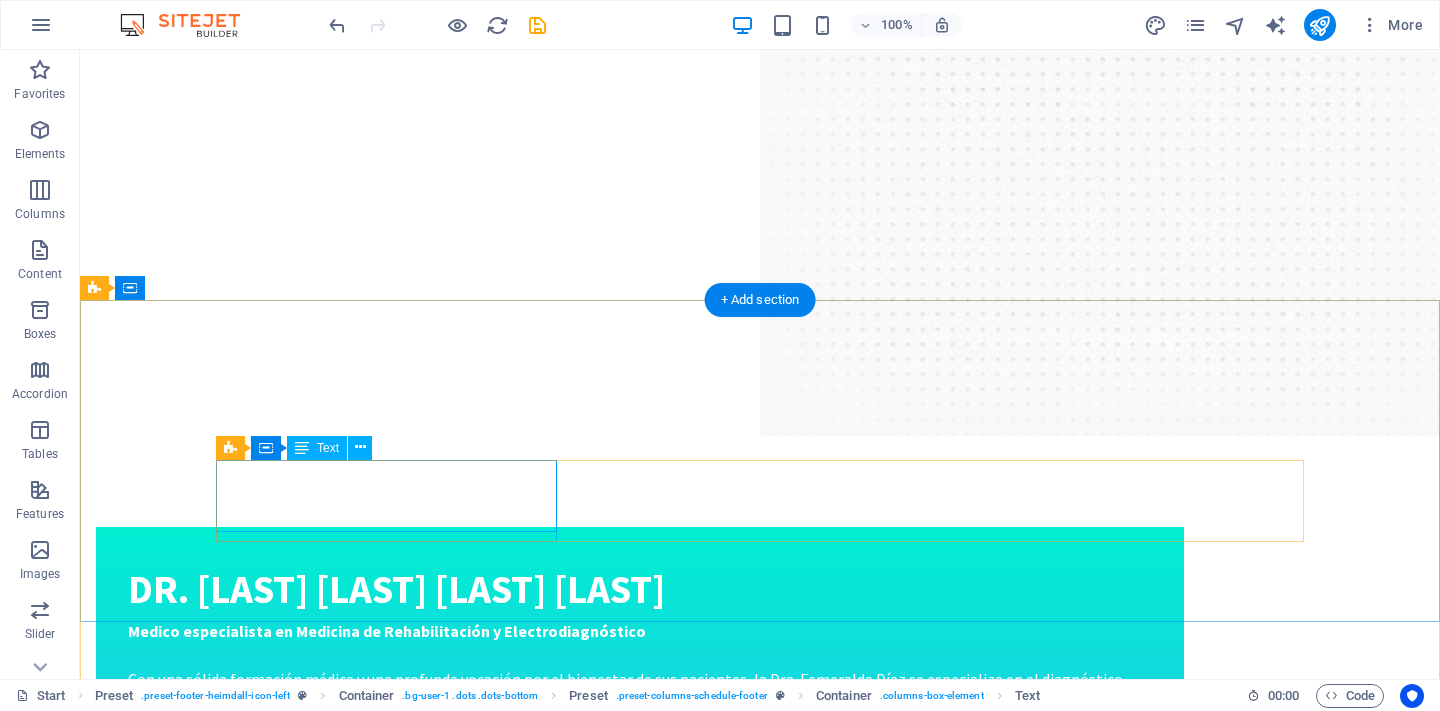click on "Lorem ipsum dolor sit amet, consetetur sadipscing elitr, sed diam nonumy eirmod tempor invidunt ut labore et dolore magna aliquyam erat." at bounding box center (760, 3458) 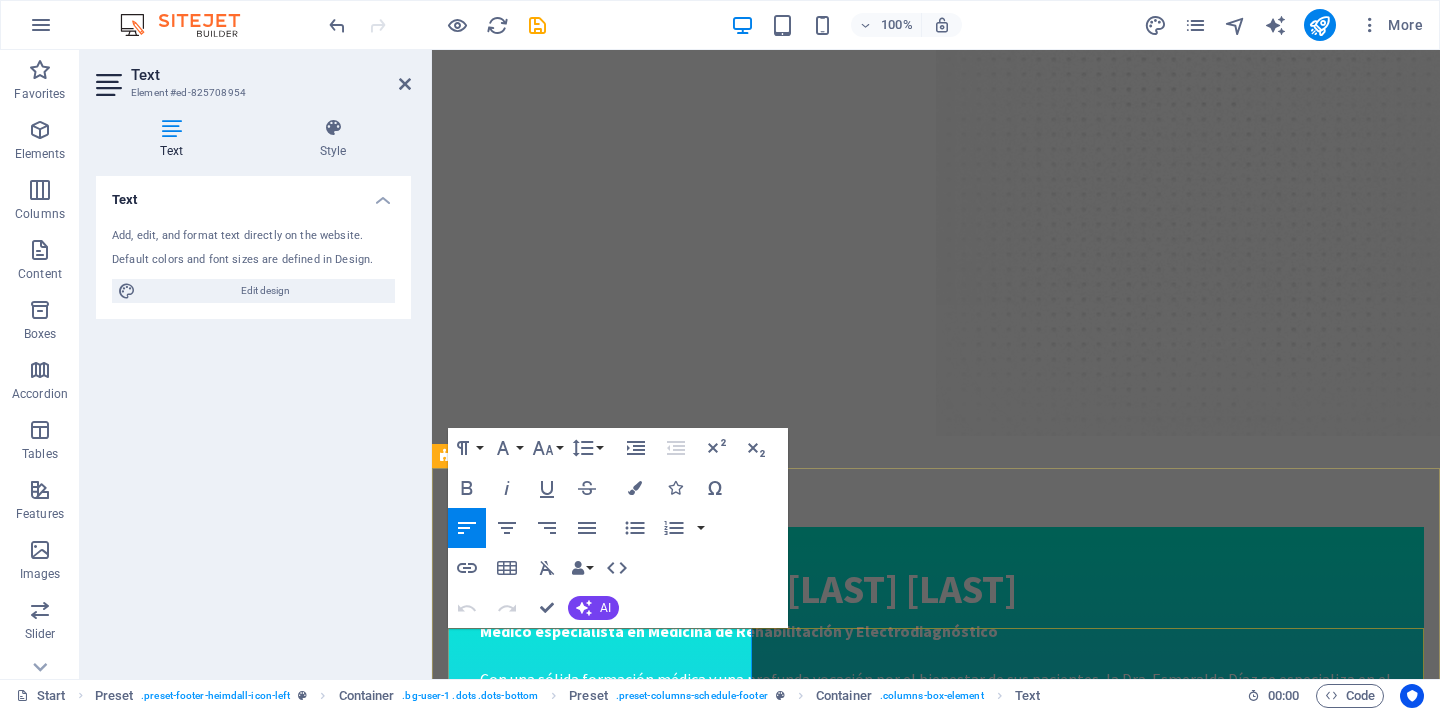 click on "Lorem ipsum dolor sit amet, consetetur sadipscing elitr, sed diam nonumy eirmod tempor invidunt ut labore et dolore magna aliquyam erat." at bounding box center [936, 3395] 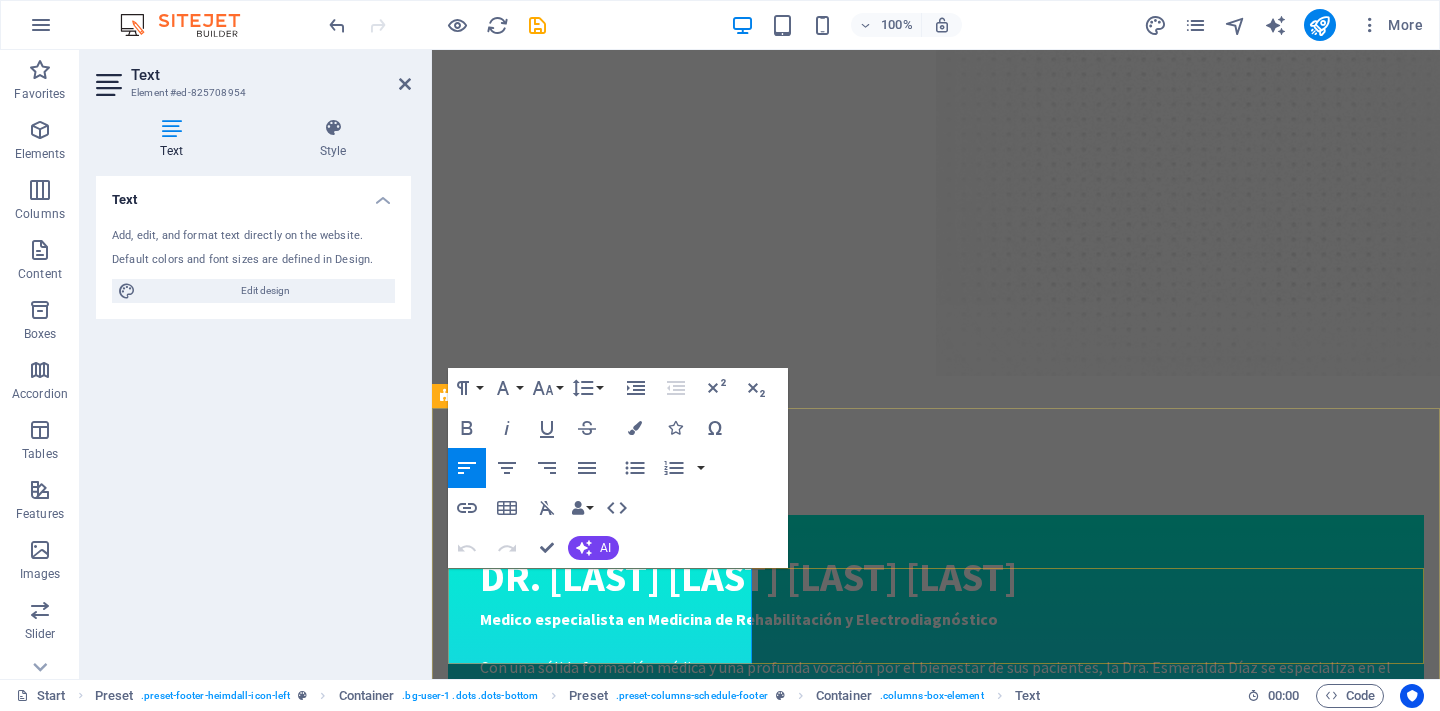 scroll, scrollTop: 3156, scrollLeft: 0, axis: vertical 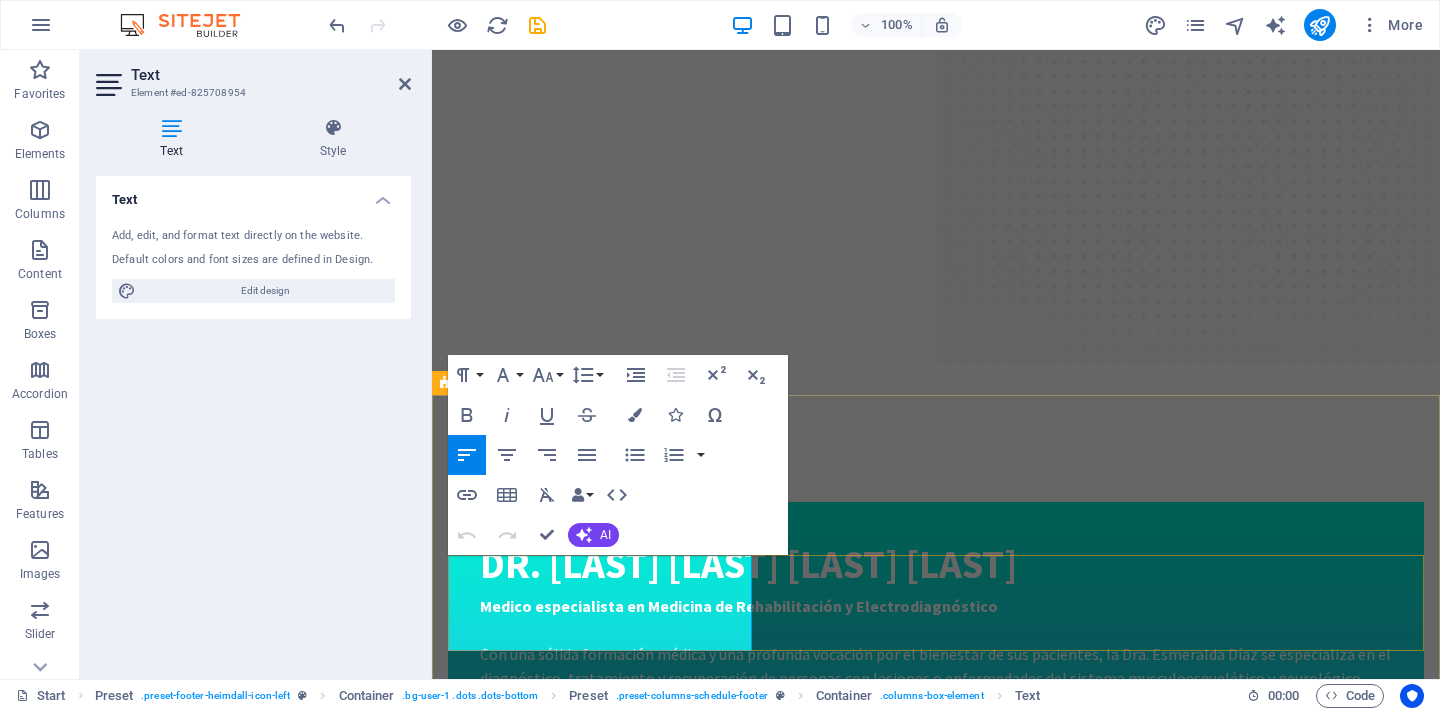 click on "Lorem ipsum dolor sit amet, consetetur sadipscing elitr, sed diam nonumy eirmod tempor invidunt ut labore et dolore magna aliquyam erat." at bounding box center (936, 3406) 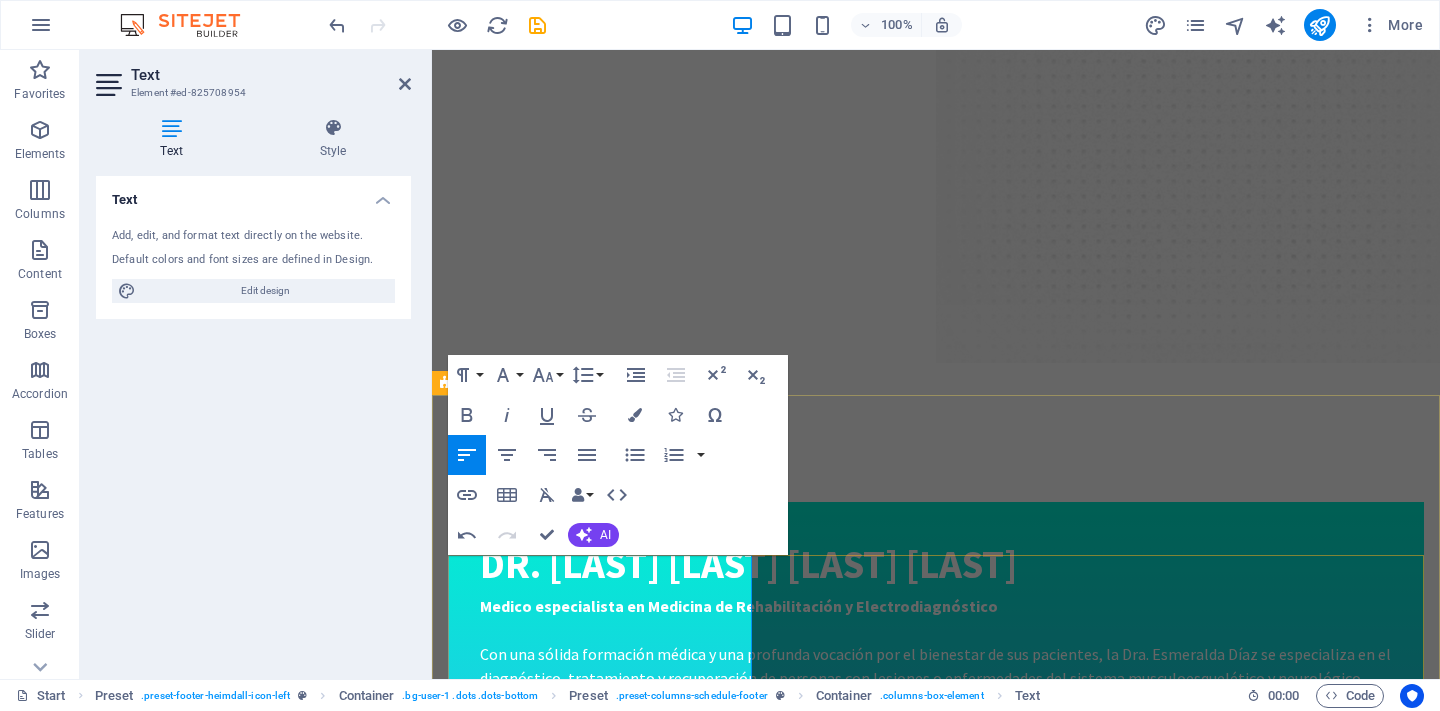 click on "L Mi vocación es ayudarte a recuperar tu funcionalidad, aliviar el dolor y mejorar tu movilidad. Cuento con formación médica especializada y años de experiencia clínica en el tratamiento de lesiones neuromusculares, ortopédicas y del sistema nervioso periférico. orem ipsum dolor sit amet, consetetur sadipscing elitr, sed diam nonumy eirmod tempor invidunt ut labore et dolore magna aliquyam erat." at bounding box center [936, 3430] 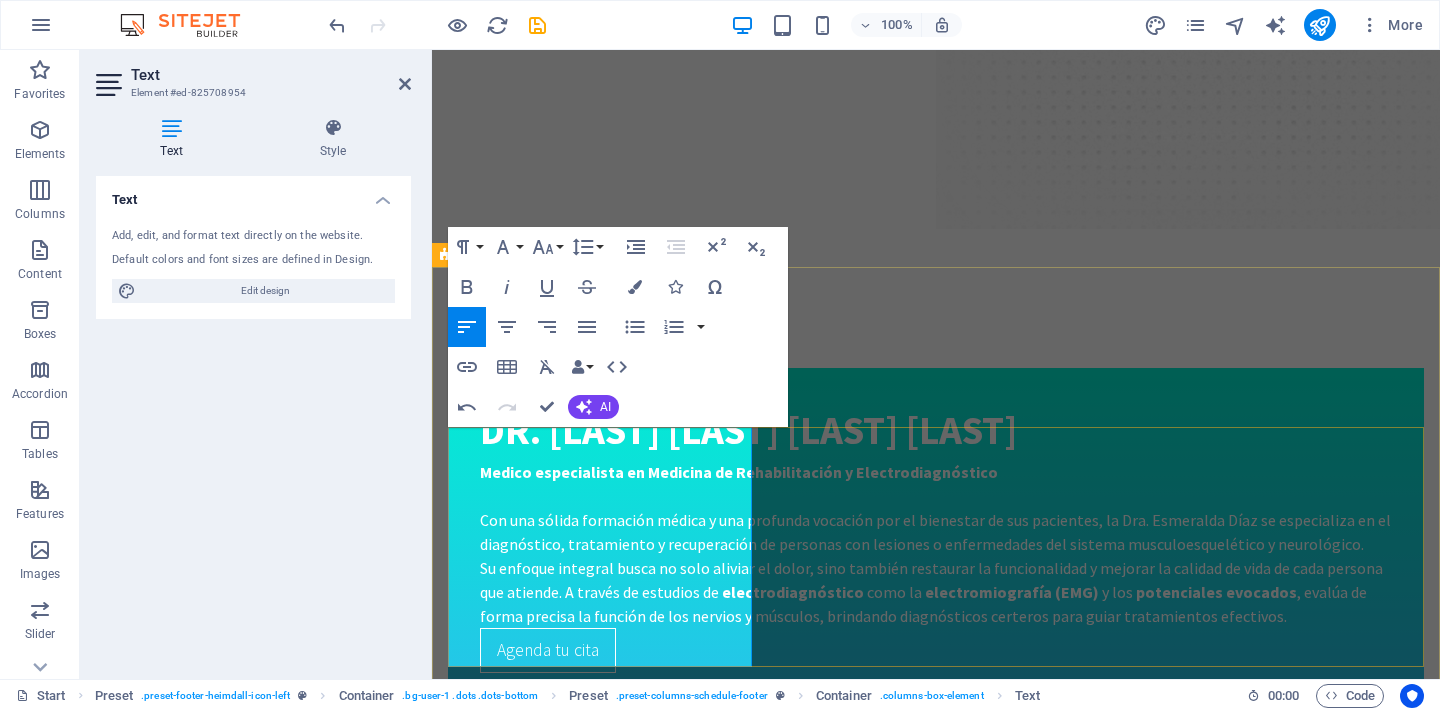 scroll, scrollTop: 3295, scrollLeft: 0, axis: vertical 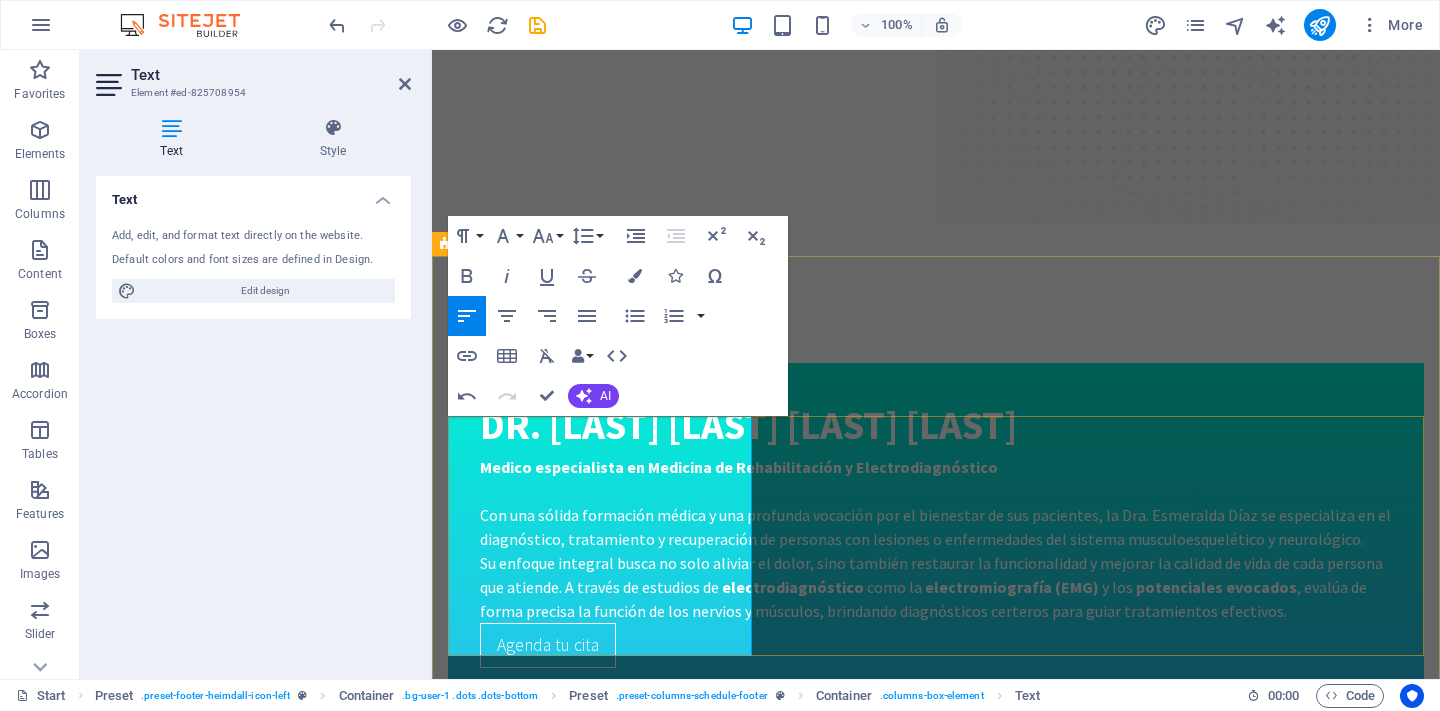 click on "Mi vocación es ayudarte a recuperar tu funcionalidad, aliviar el dolor y mejorar tu movilidad. Cuento con formación médica especializada y años de experiencia clínica en el tratamiento de lesiones neuromusculares, ortopédicas y del sistema nervioso periférico. orem ipsum dolor sit amet, consetetur sadipscing elitr, sed diam nonumy eirmod tempor invidunt ut labore et dolore magna aliquyam erat." at bounding box center (936, 3291) 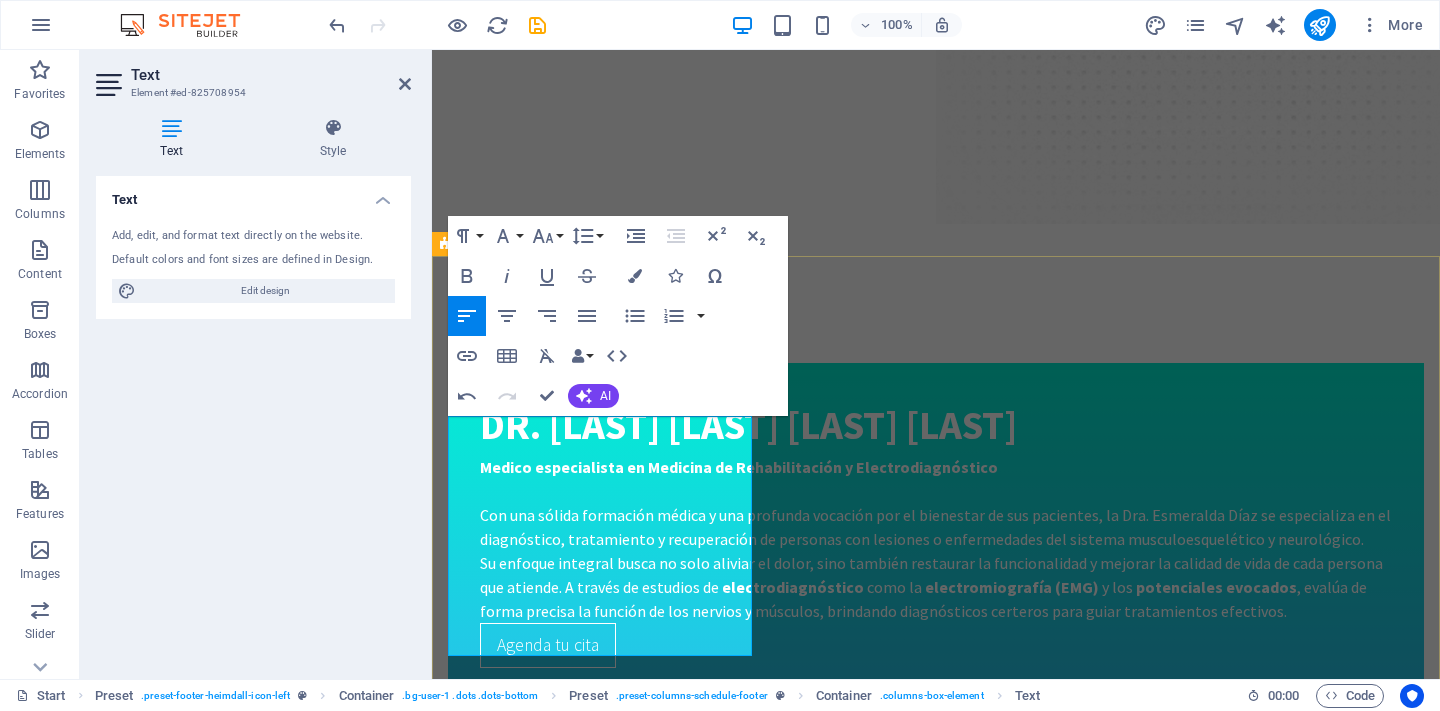 drag, startPoint x: 514, startPoint y: 575, endPoint x: 438, endPoint y: 406, distance: 185.30246 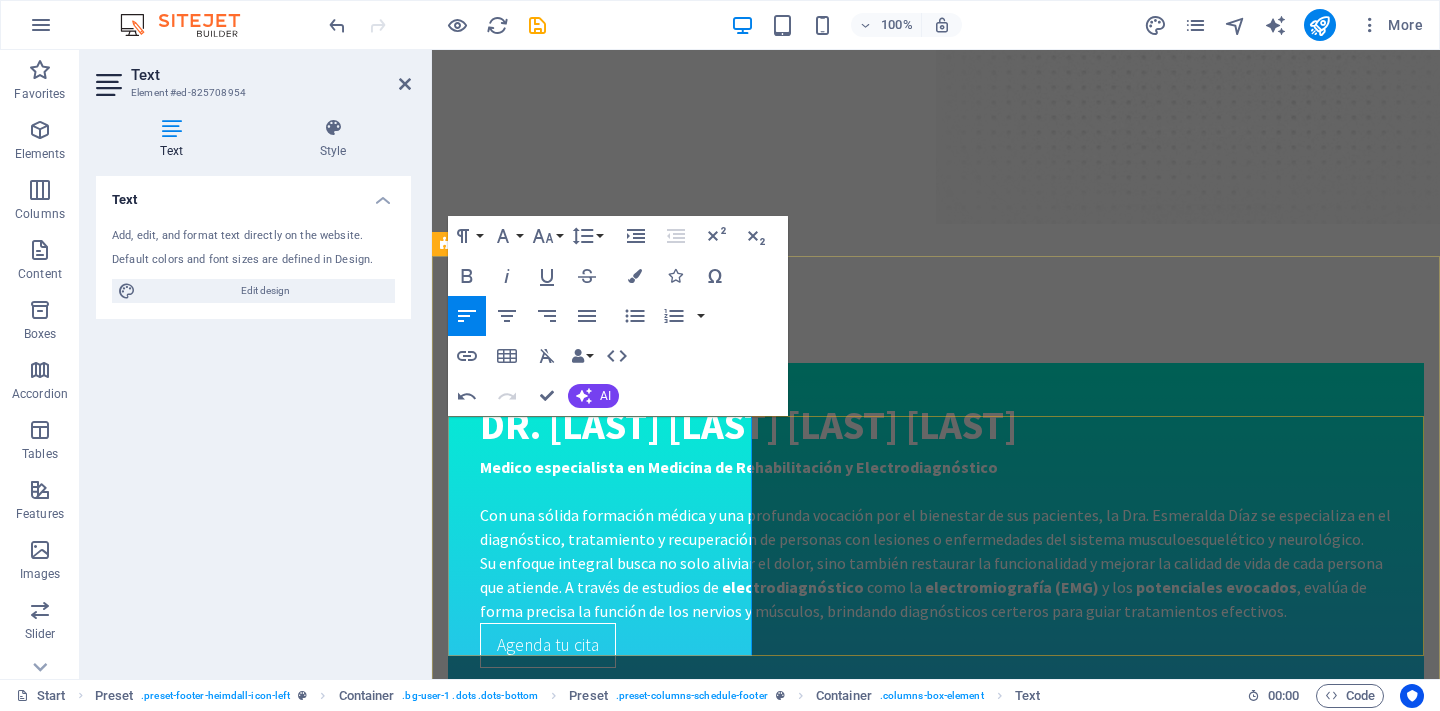 click on "Mi vocación es ayudarte a recuperar tu funcionalidad, aliviar el dolor y mejorar tu movilidad. Cuento con formación médica especializada y años de experiencia clínica en el tratamiento de lesiones neuromusculares, ortopédicas y del sistema nervioso periférico." at bounding box center [931, 3279] 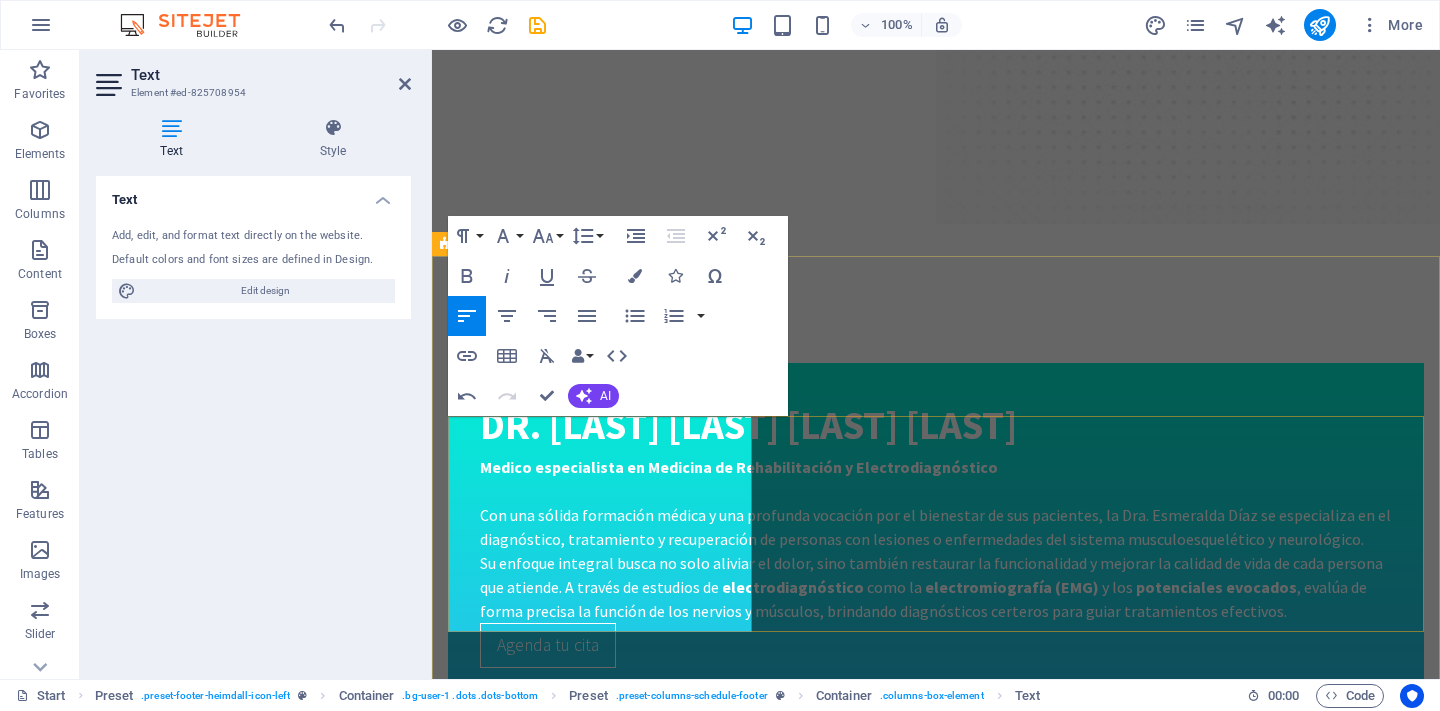 click on "Mi vocación es ayudarte a recuperar tu funcionalidad, aliviar el dolor y mejorar tu movilidad. Cuento con formación médica especializada y años de experiencia clínica en el tratamiento de lesiones neuromusculares, ortopédicas." at bounding box center (931, 3279) 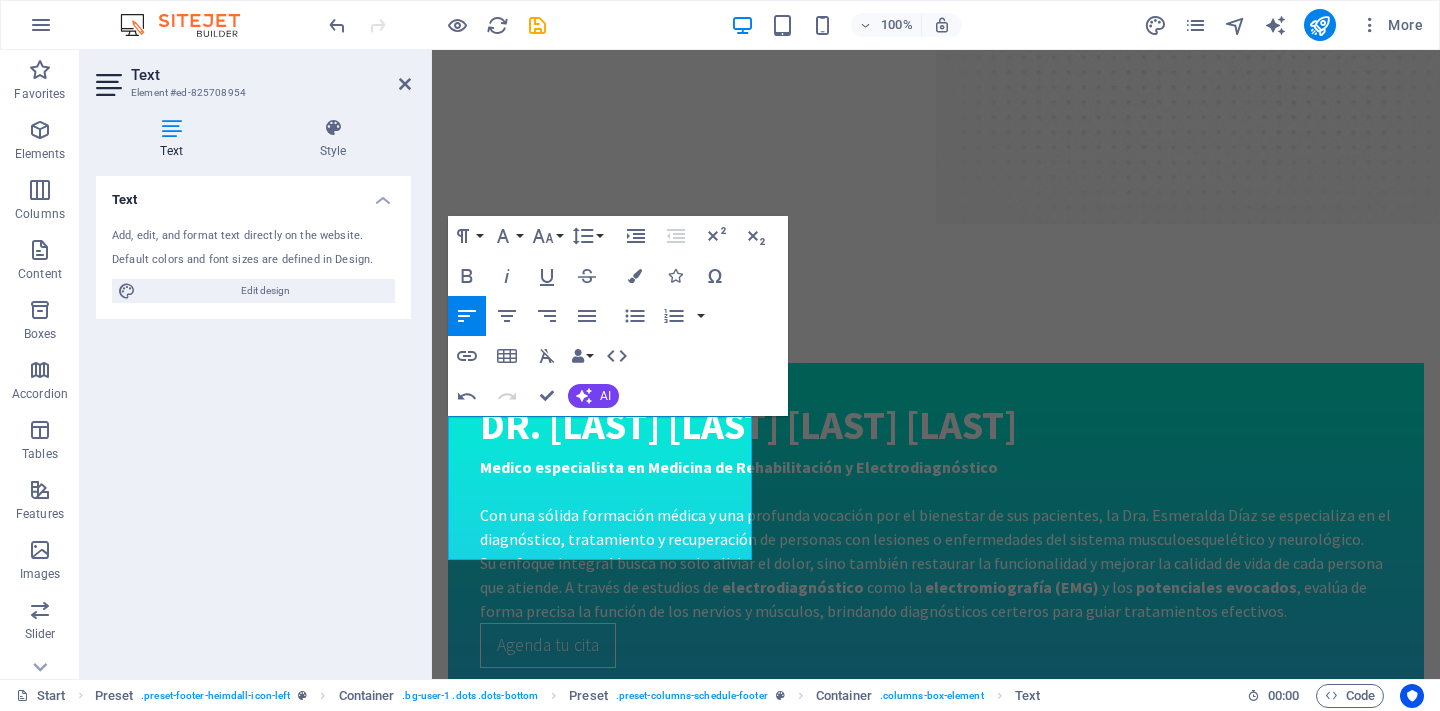 drag, startPoint x: 538, startPoint y: 556, endPoint x: 428, endPoint y: 424, distance: 171.8255 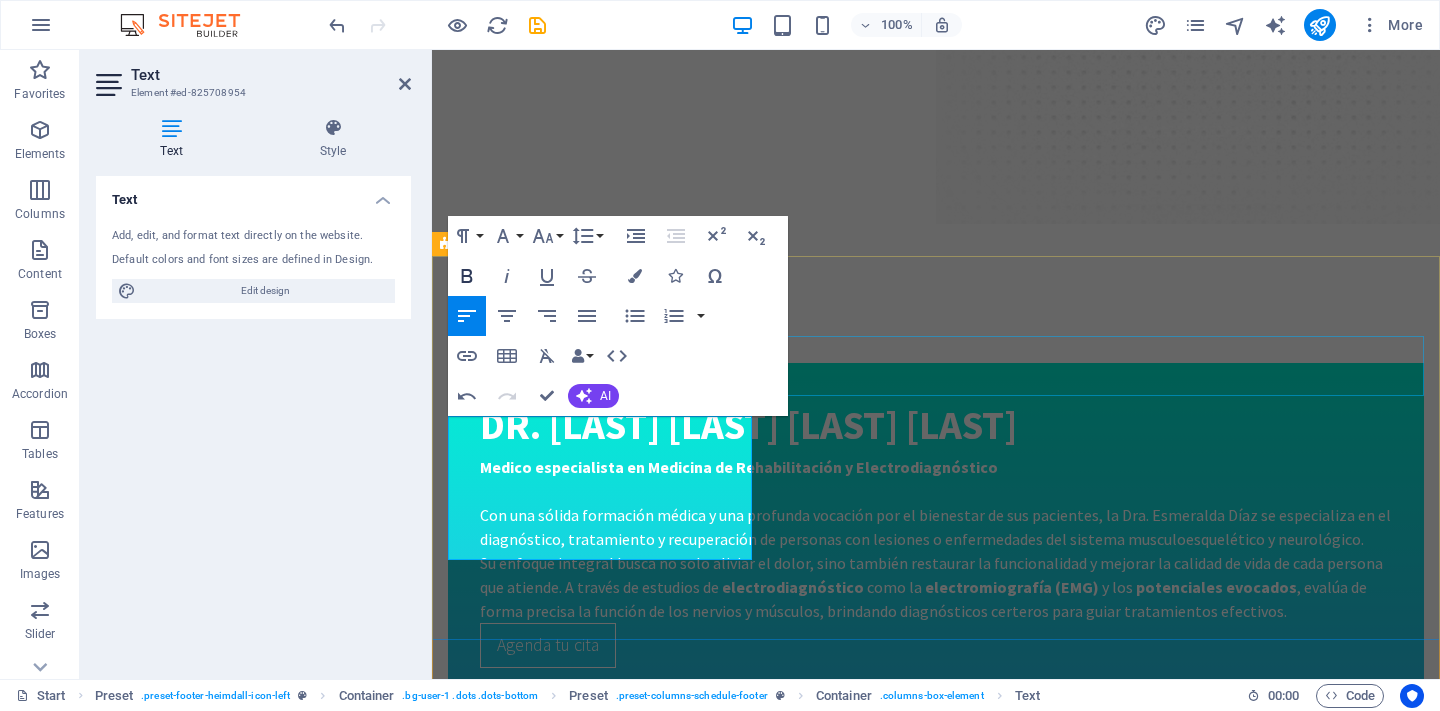 click 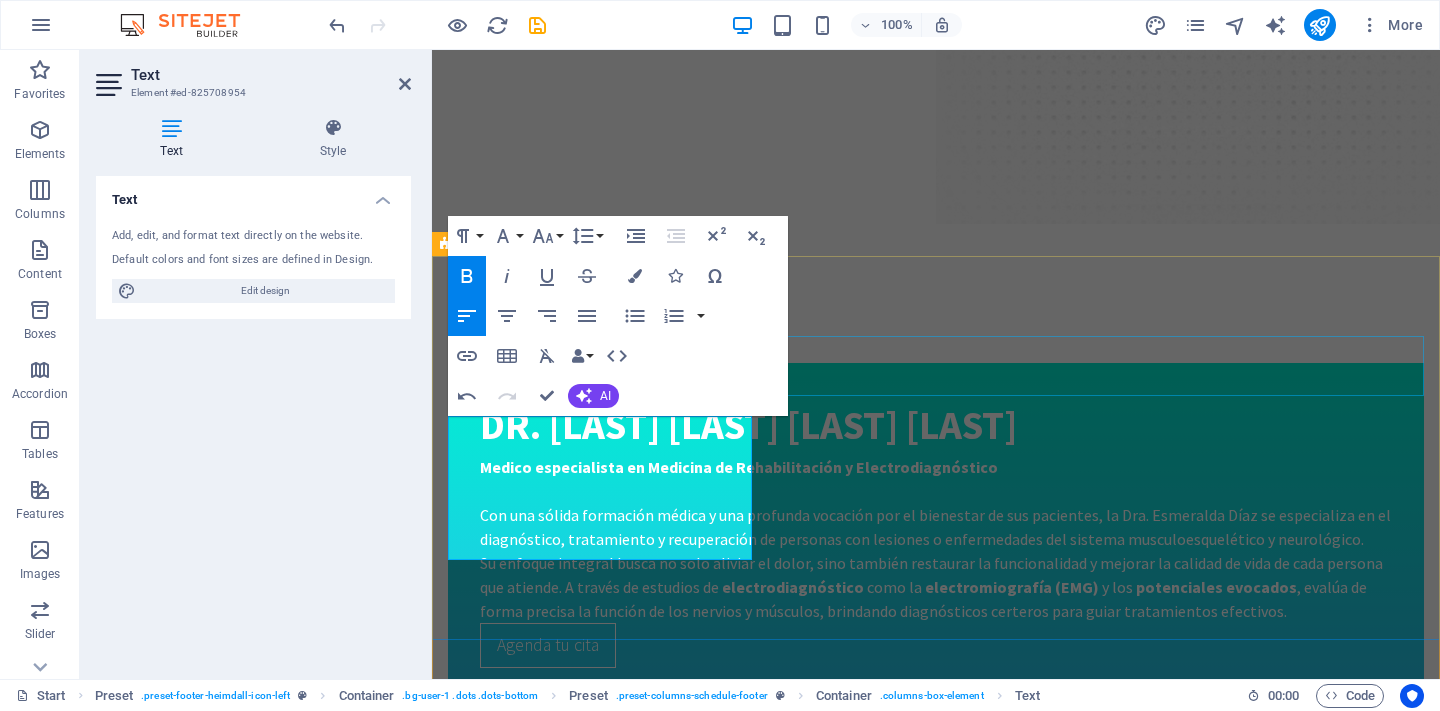 click 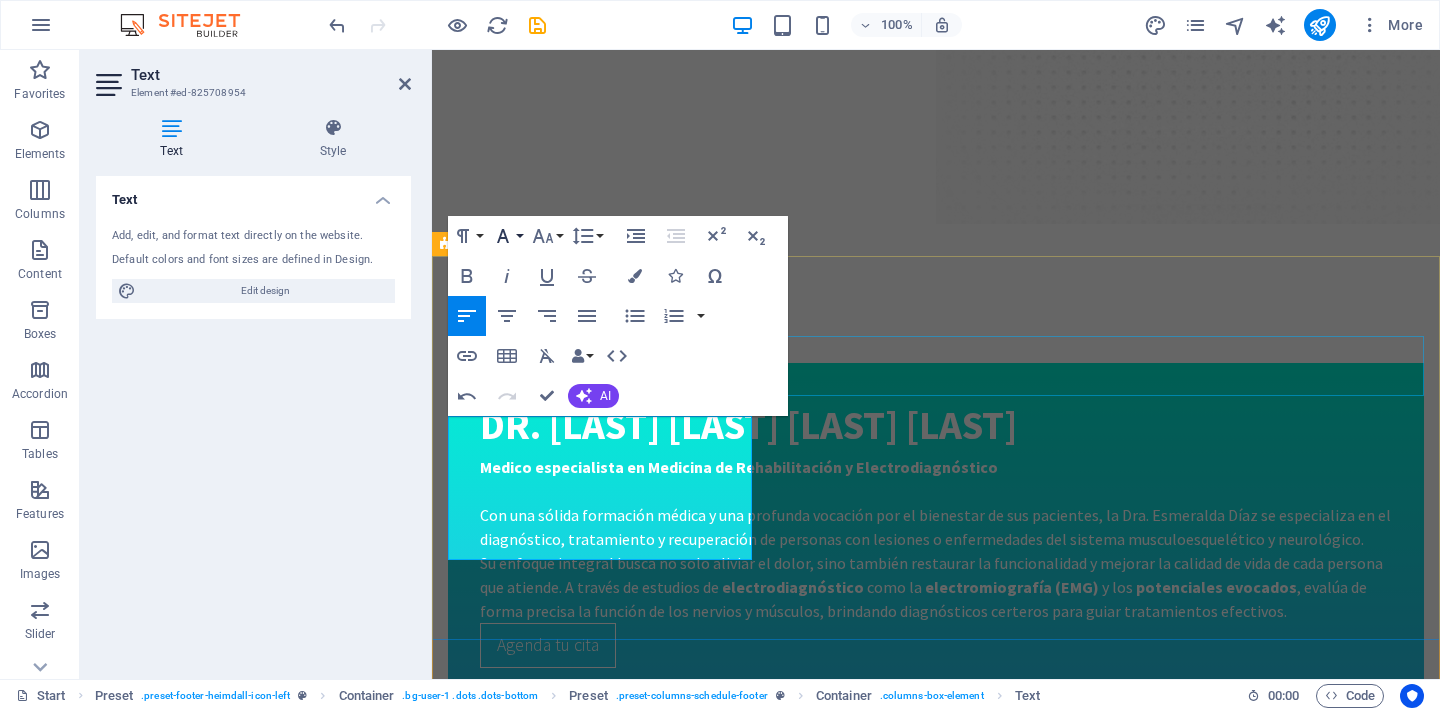 click on "Font Family" at bounding box center [507, 236] 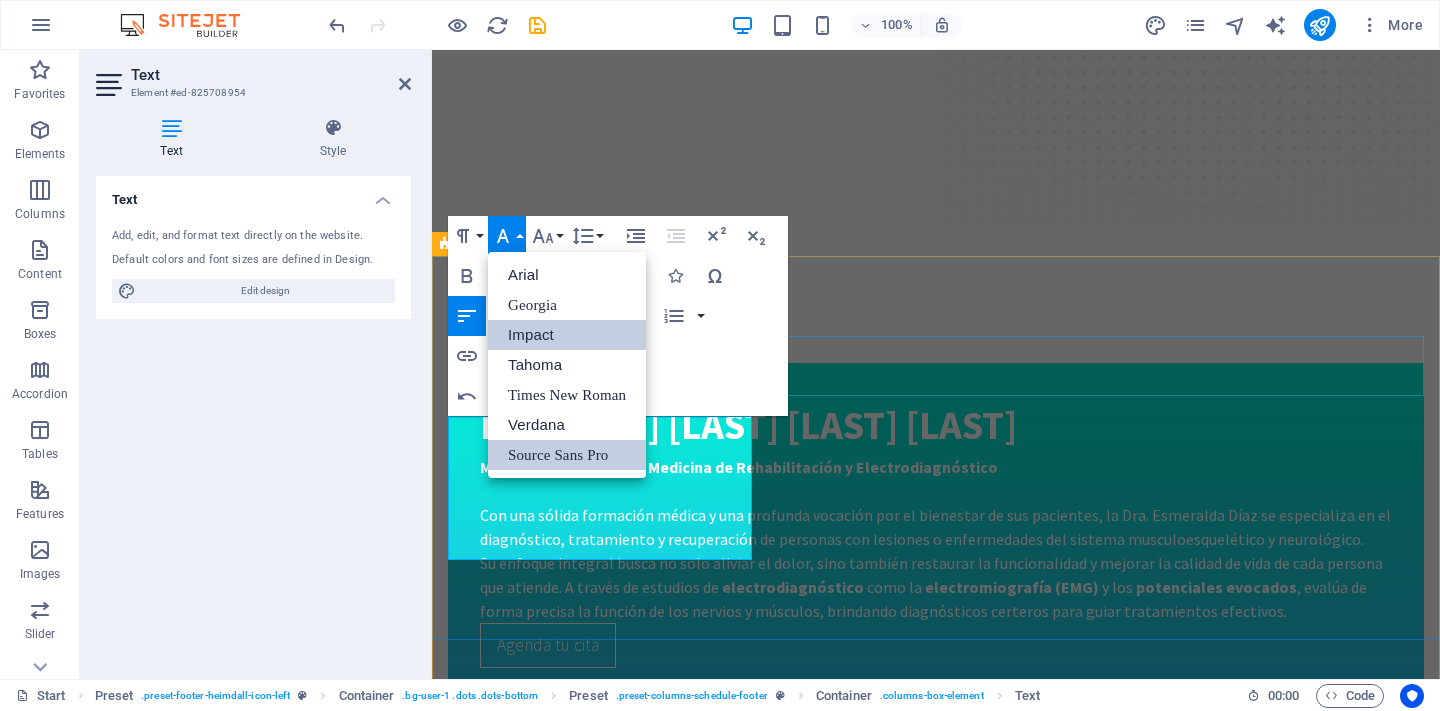 scroll, scrollTop: 0, scrollLeft: 0, axis: both 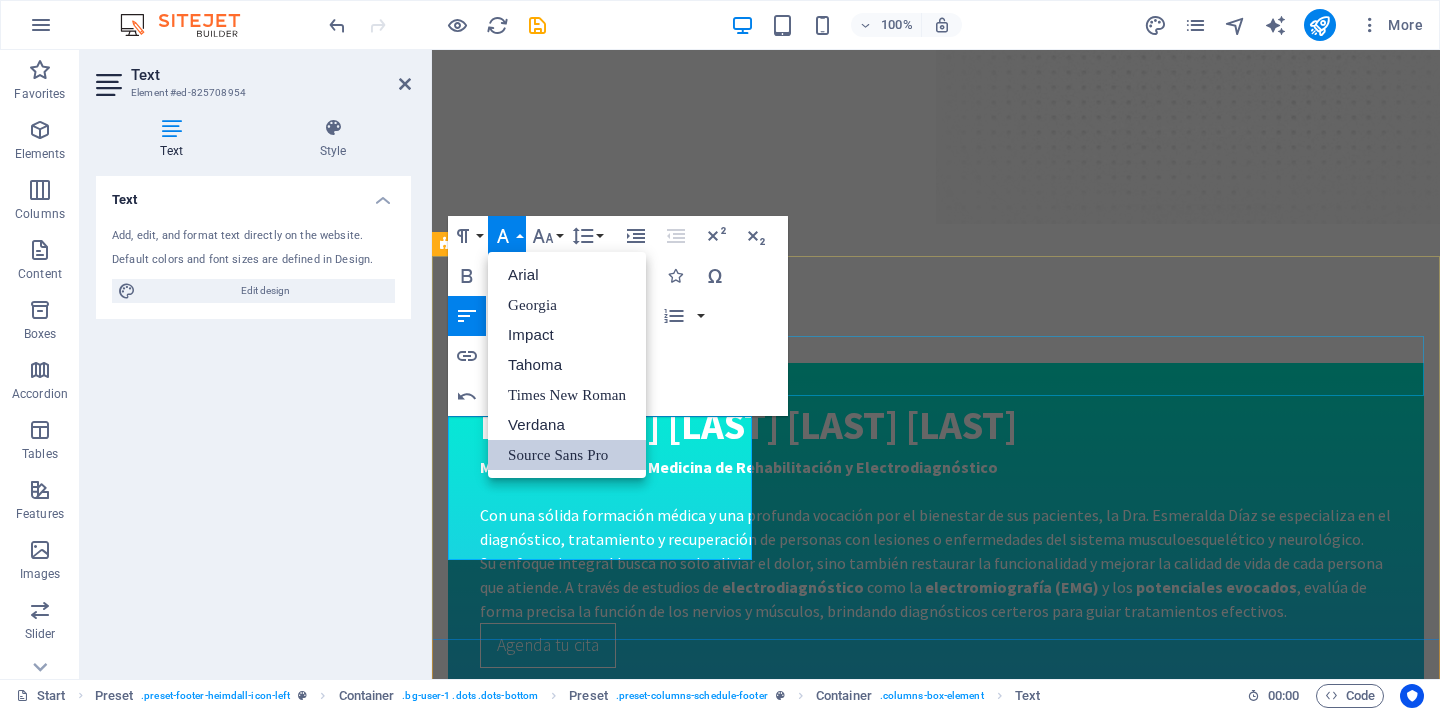 click on "Source Sans Pro" at bounding box center (567, 455) 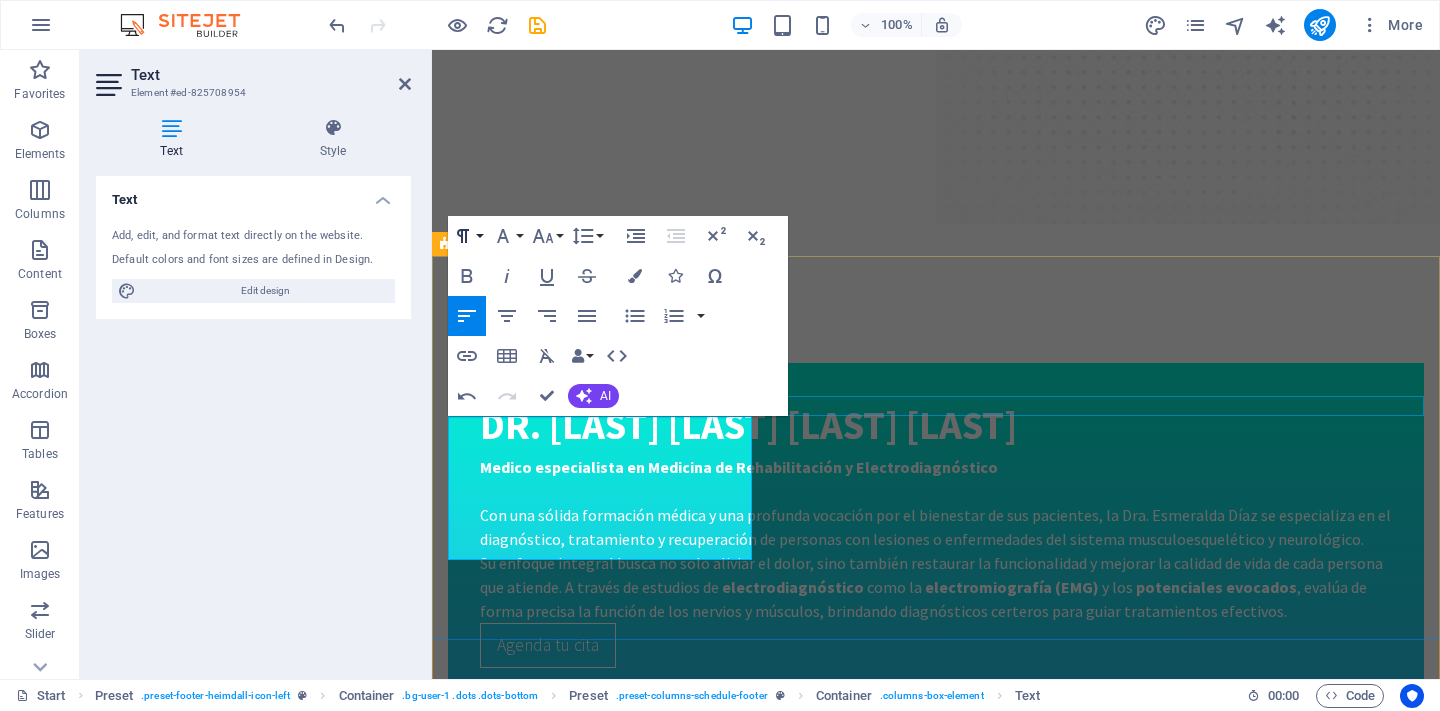 click 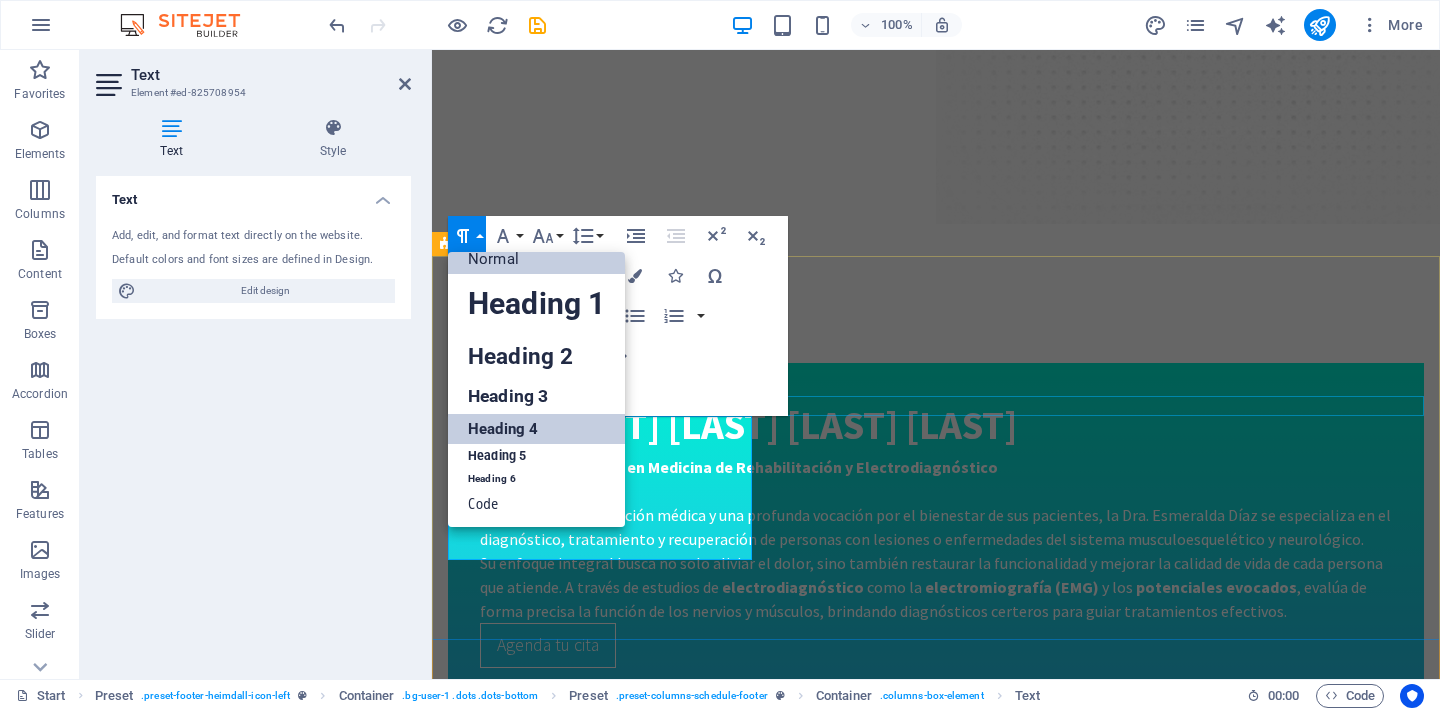 scroll, scrollTop: 15, scrollLeft: 0, axis: vertical 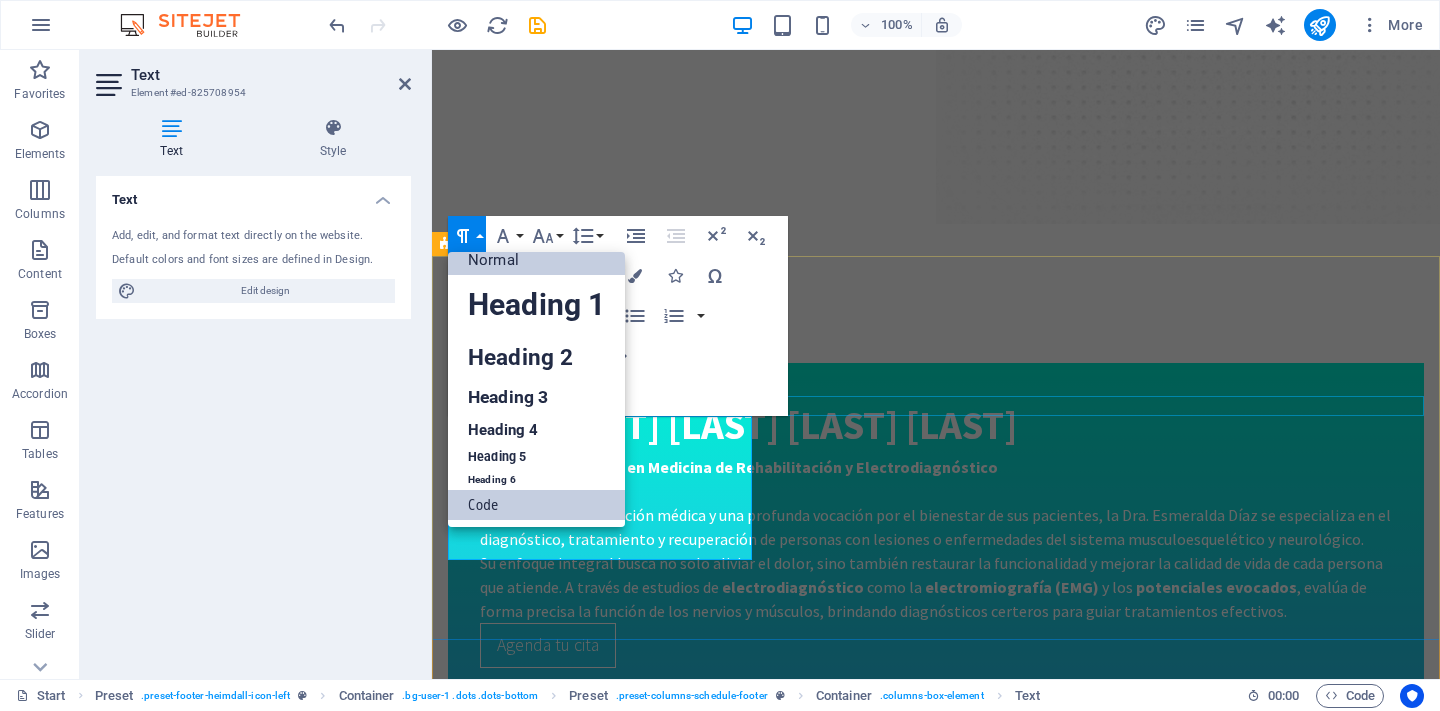click on "Code" at bounding box center [536, 505] 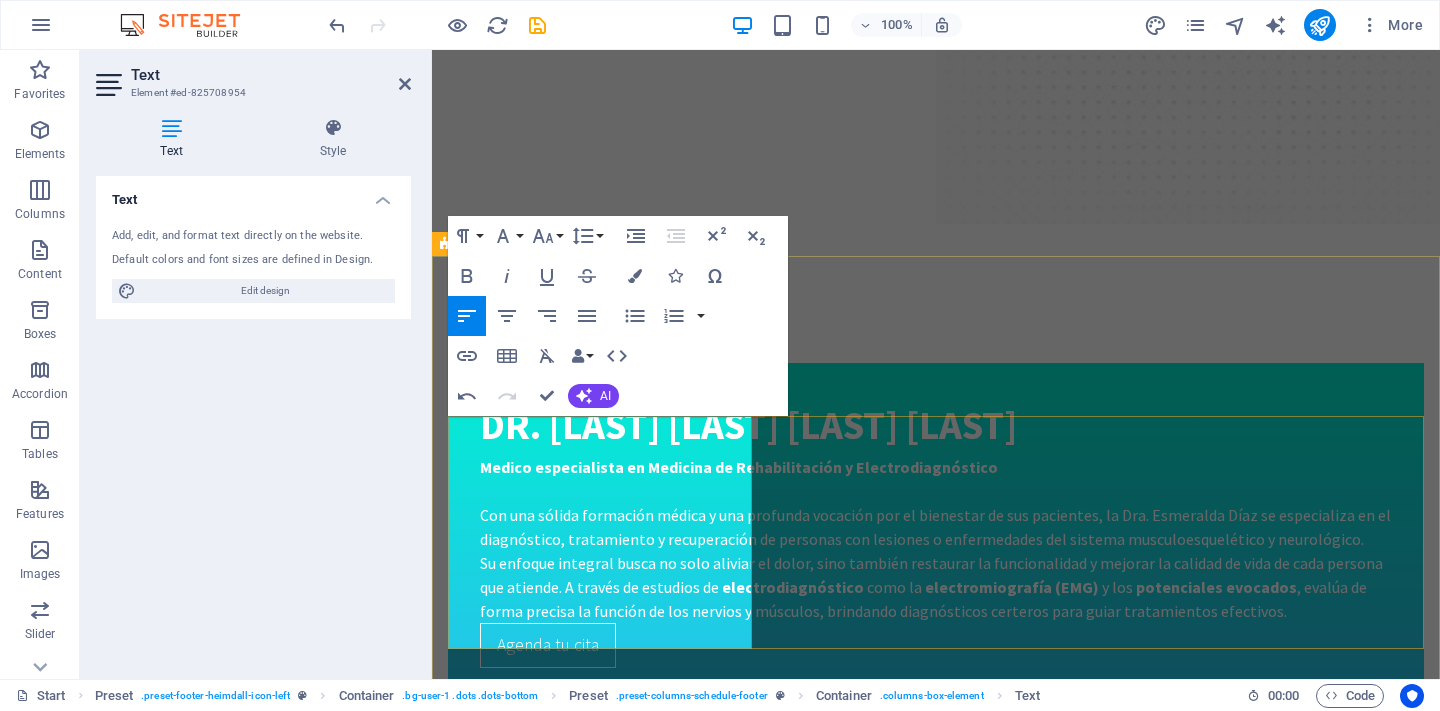 click on "Mi vocación es ayudarte a recuperar tu funcionalidad, aliviar el dolor y mejorar tu movilidad. Cuento con formación médica especializada y años de experiencia clínica en el tratamiento de lesiones neuromusculares y ortopédicas. Call and make your appointment     Schedule an Appointment    MAke an Appointment" at bounding box center [936, 3407] 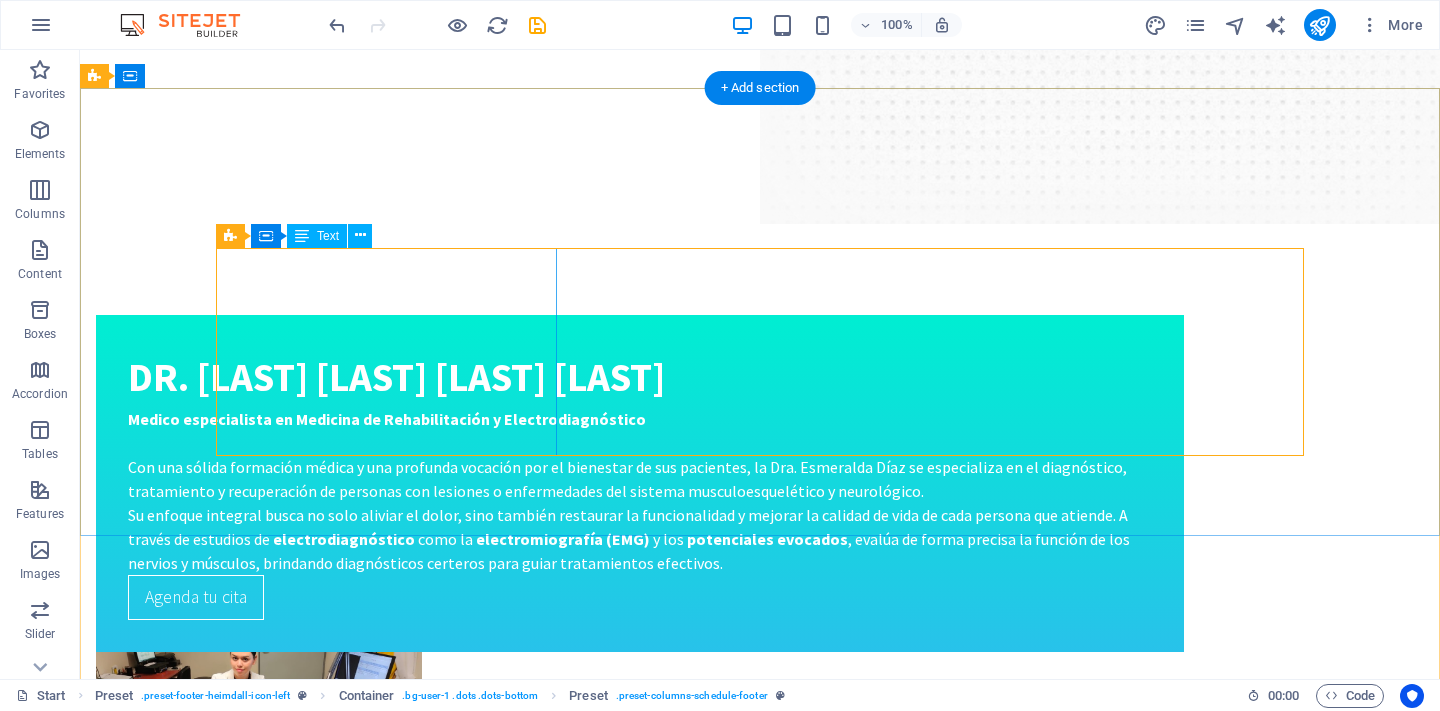 click on "Mi vocación es ayudarte a recuperar tu funcionalidad, aliviar el dolor y mejorar tu movilidad. Cuento con formación médica especializada y años de experiencia clínica en el tratamiento de lesiones neuromusculares y ortopédicas." at bounding box center (760, 3288) 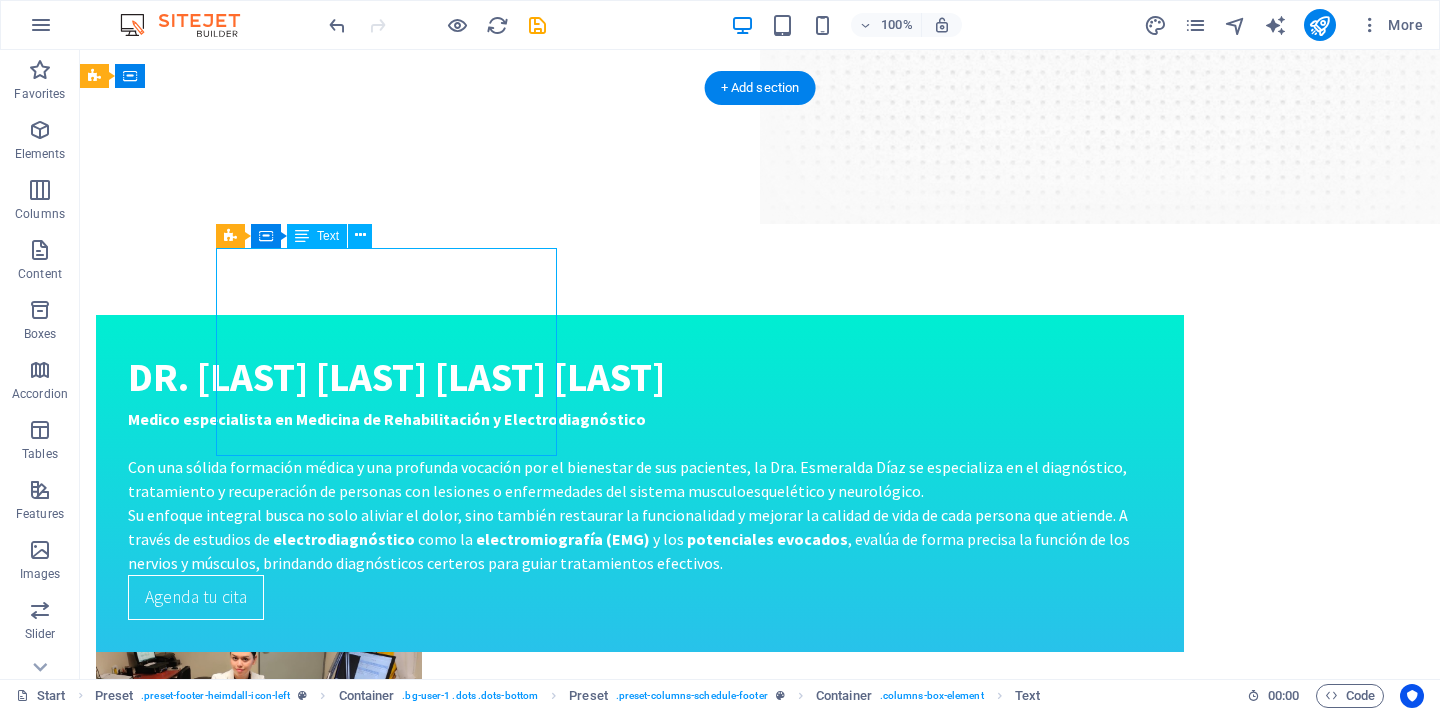 click on "Mi vocación es ayudarte a recuperar tu funcionalidad, aliviar el dolor y mejorar tu movilidad. Cuento con formación médica especializada y años de experiencia clínica en el tratamiento de lesiones neuromusculares y ortopédicas." at bounding box center (760, 3288) 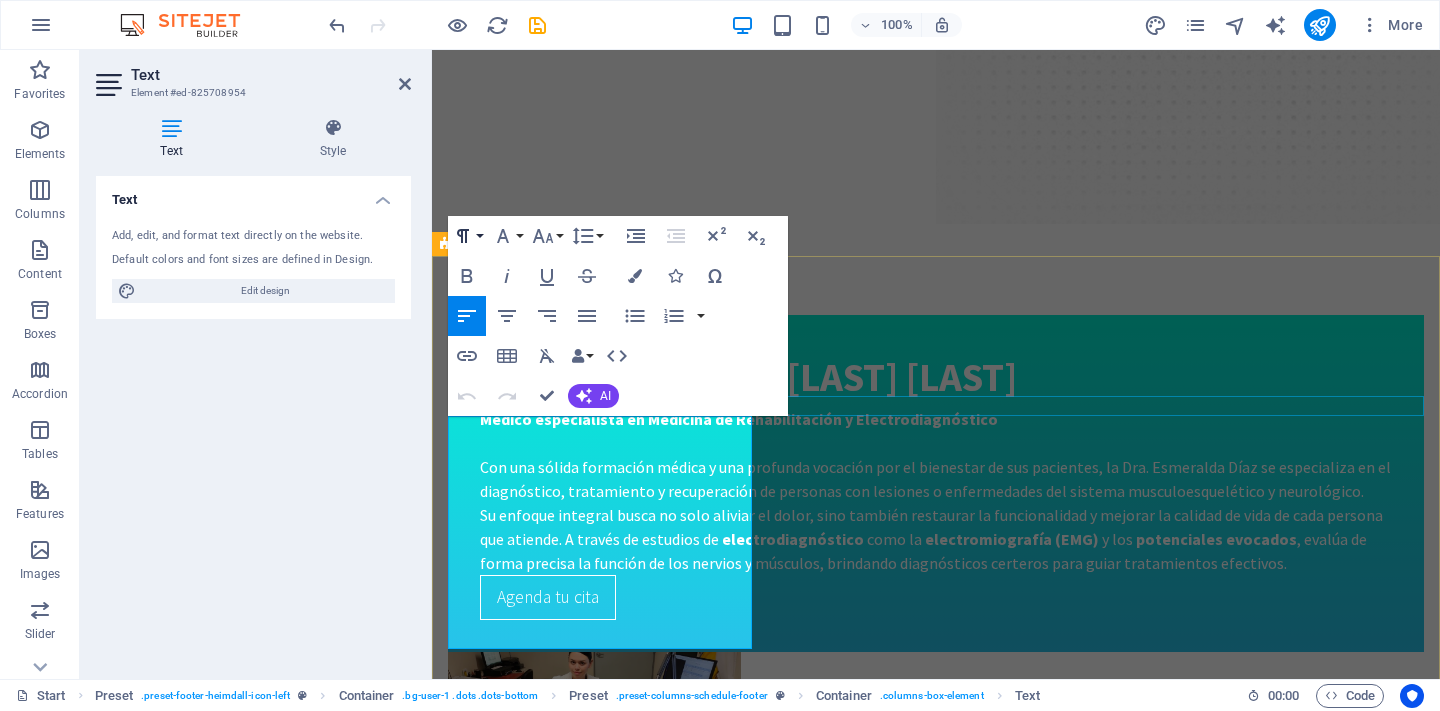 click on "Paragraph Format" at bounding box center [467, 236] 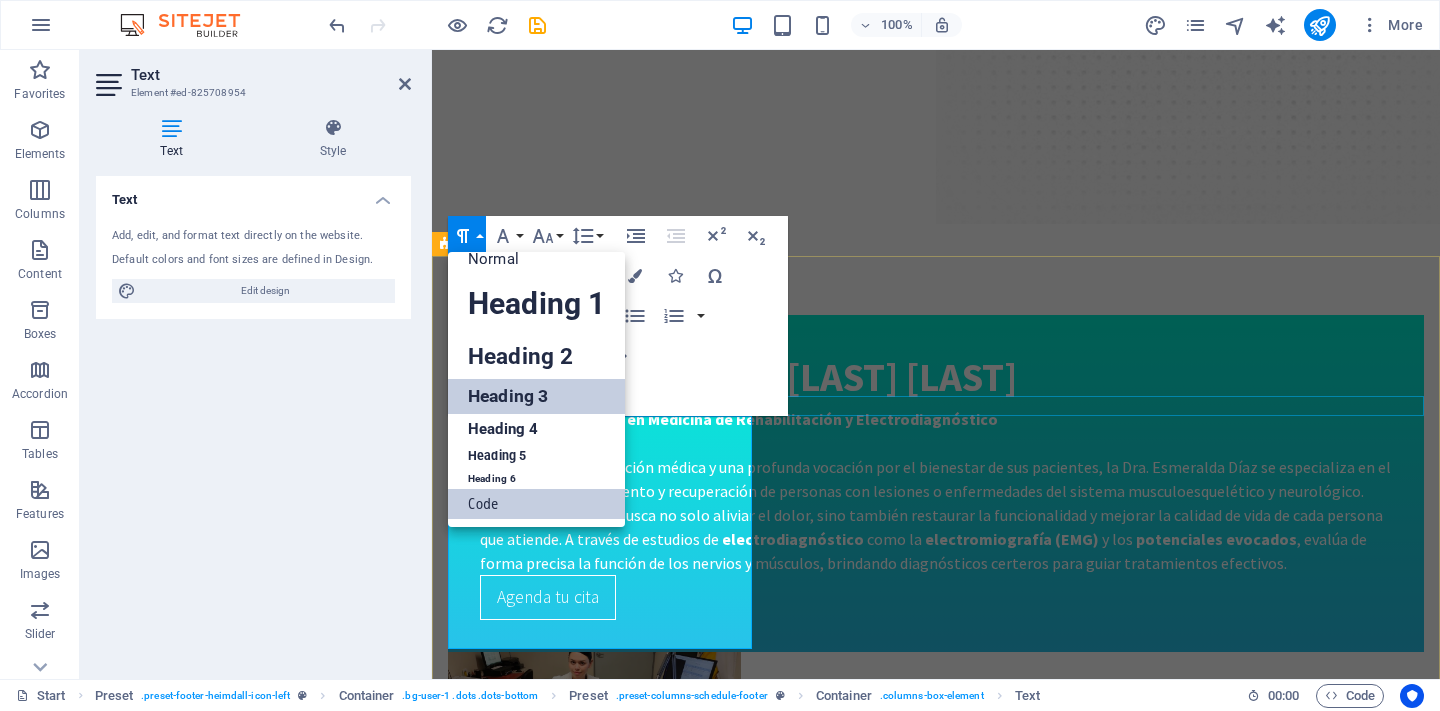 scroll, scrollTop: 15, scrollLeft: 0, axis: vertical 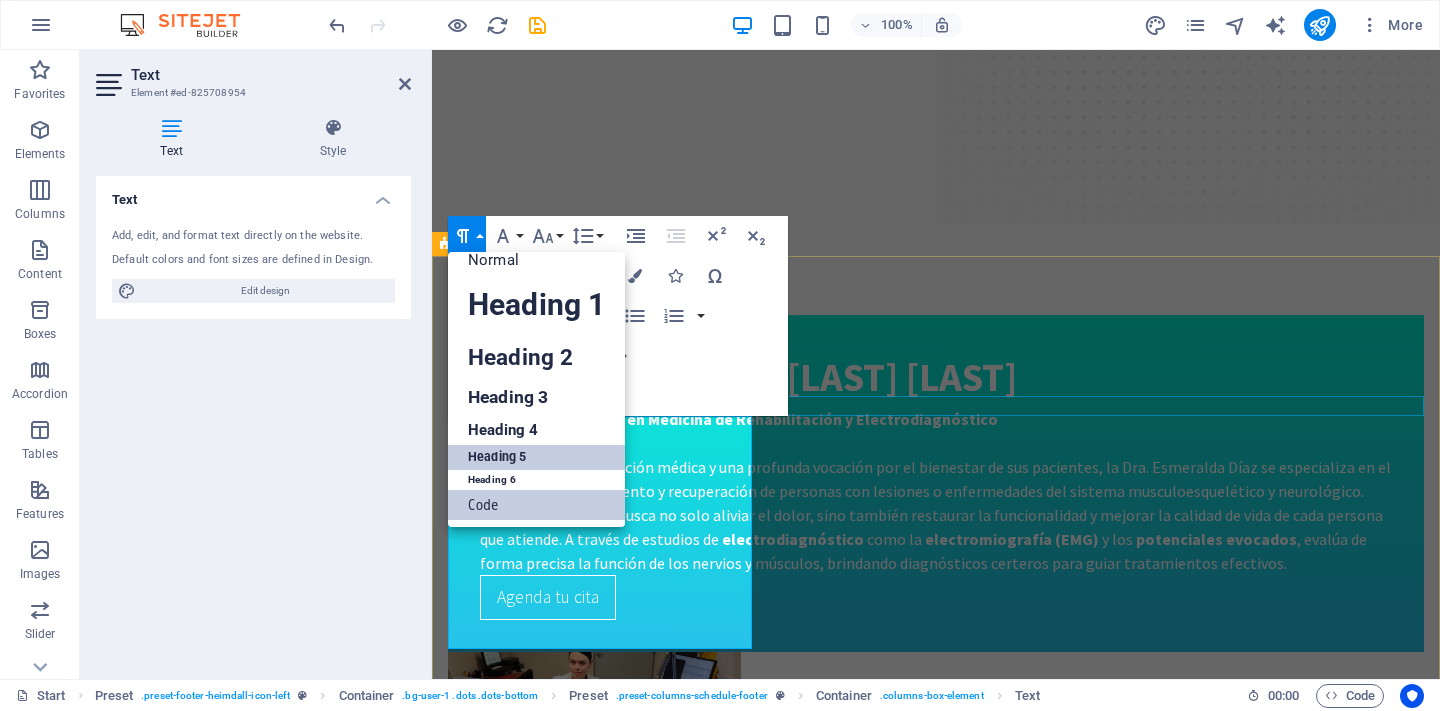 click on "Heading 5" at bounding box center [536, 457] 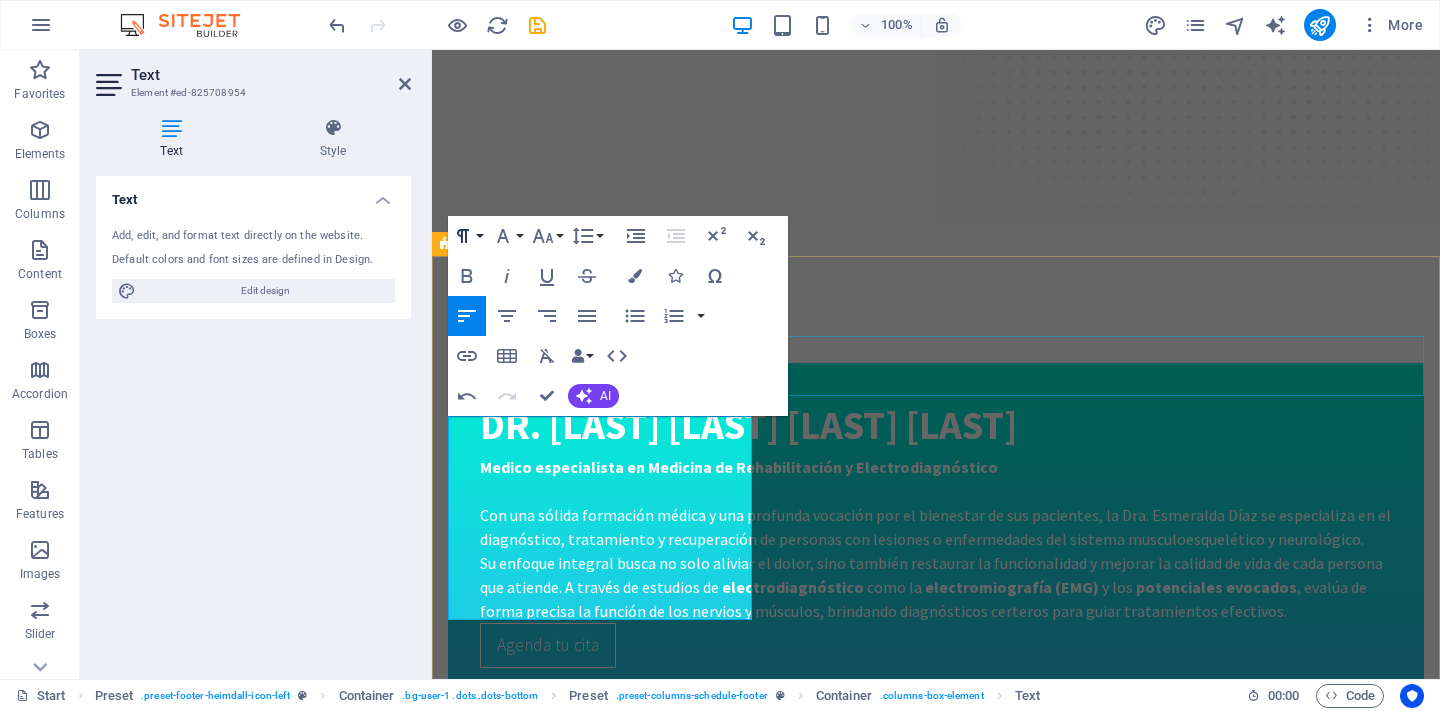 click 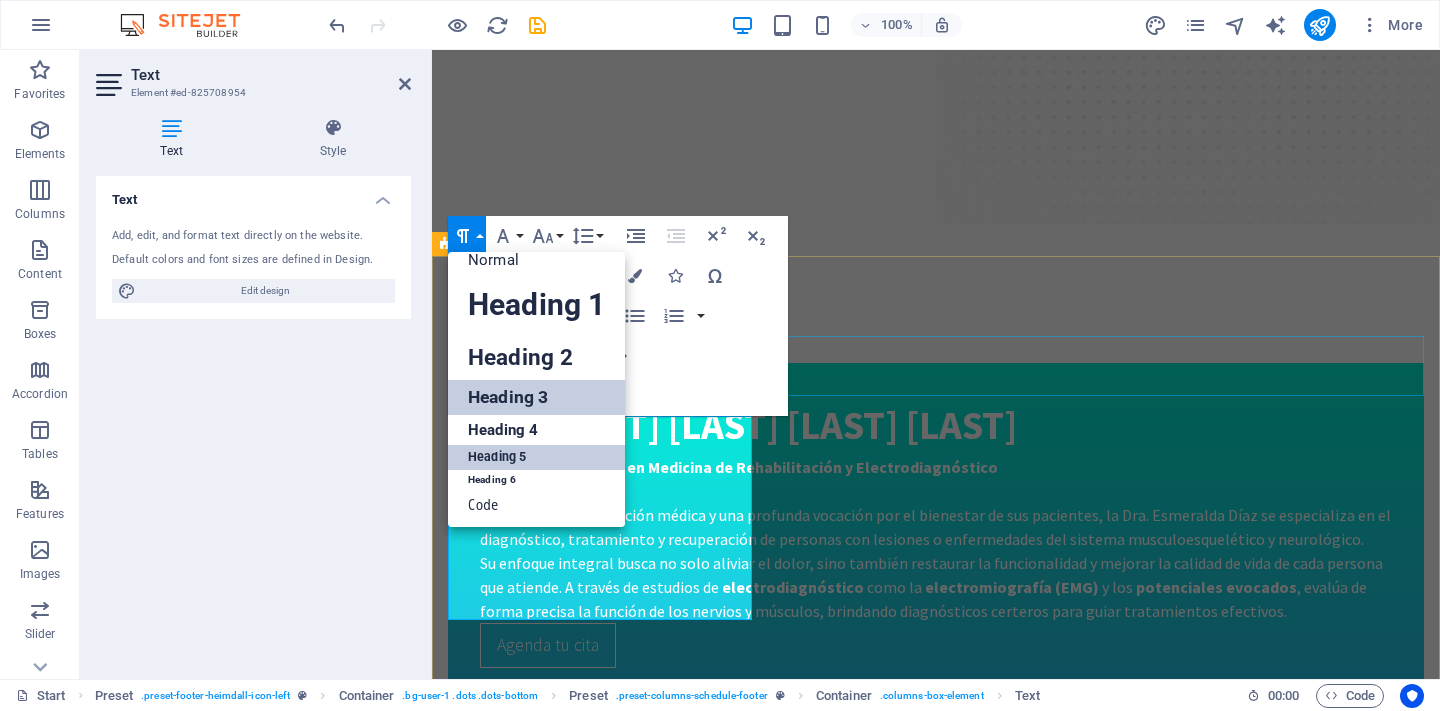 scroll, scrollTop: 15, scrollLeft: 0, axis: vertical 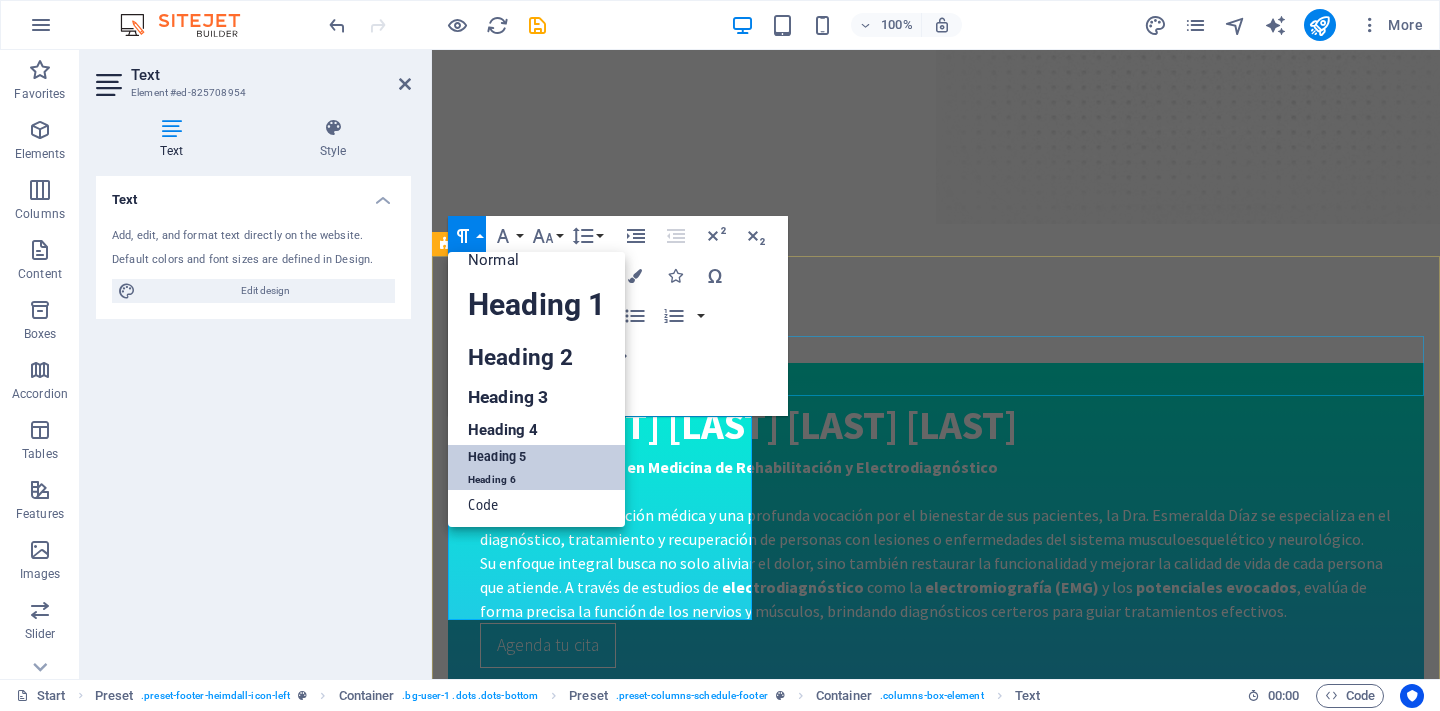 click on "Heading 6" at bounding box center [536, 480] 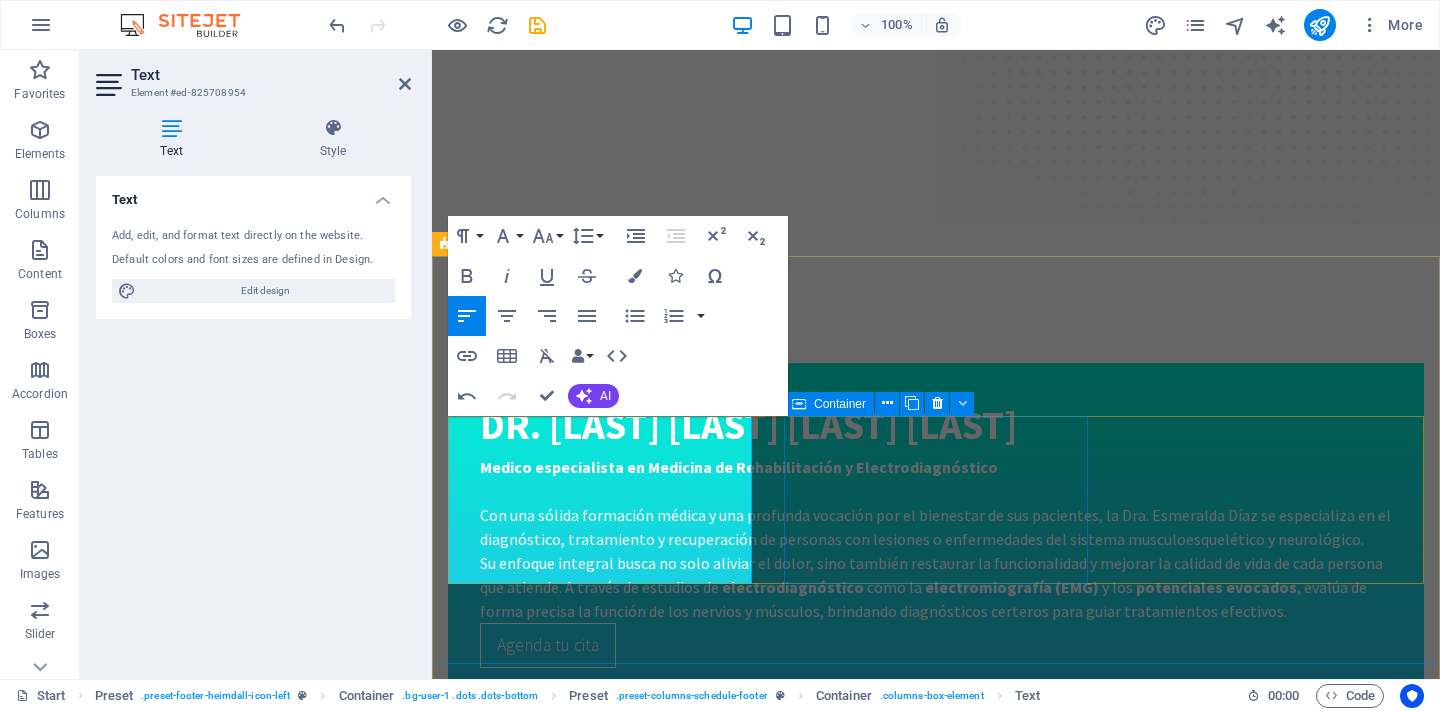 click on "Call and make your appointment" at bounding box center [936, 3384] 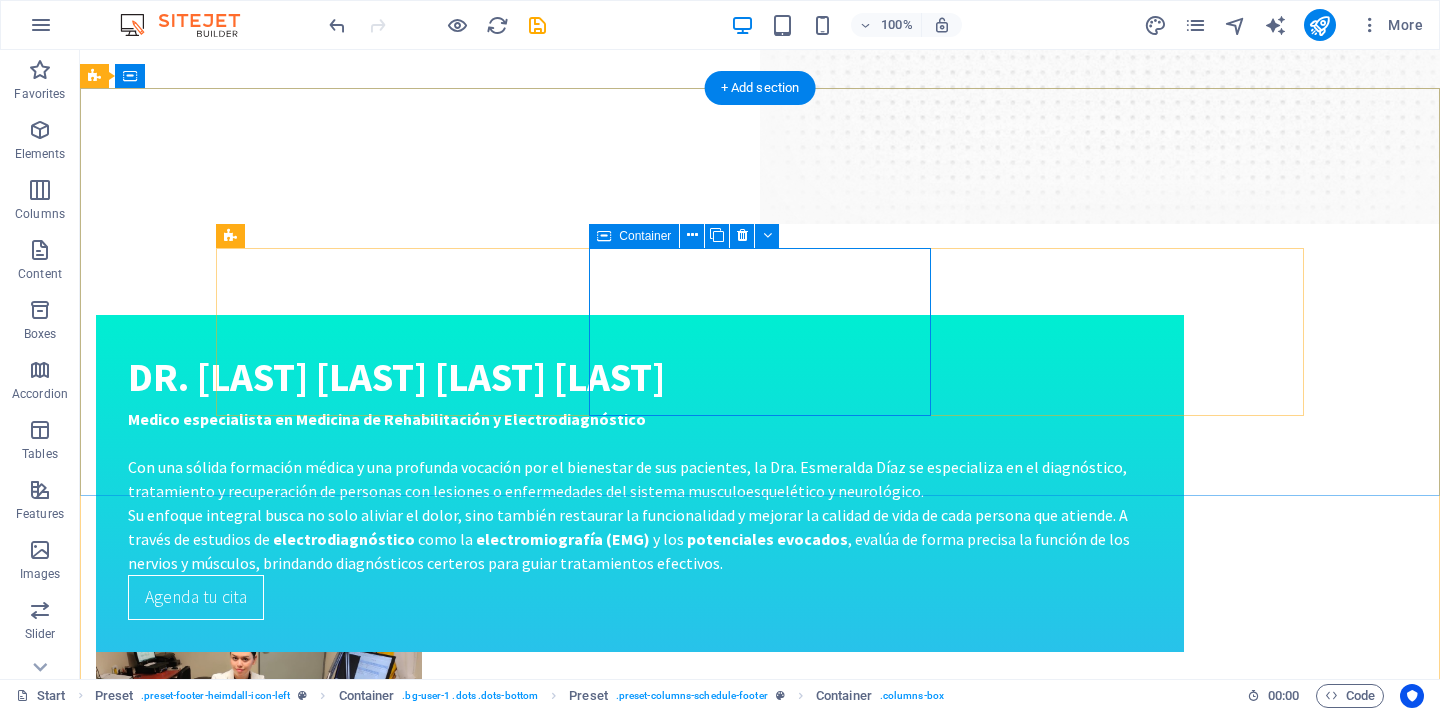 click on "Call and make your appointment" at bounding box center (760, 3363) 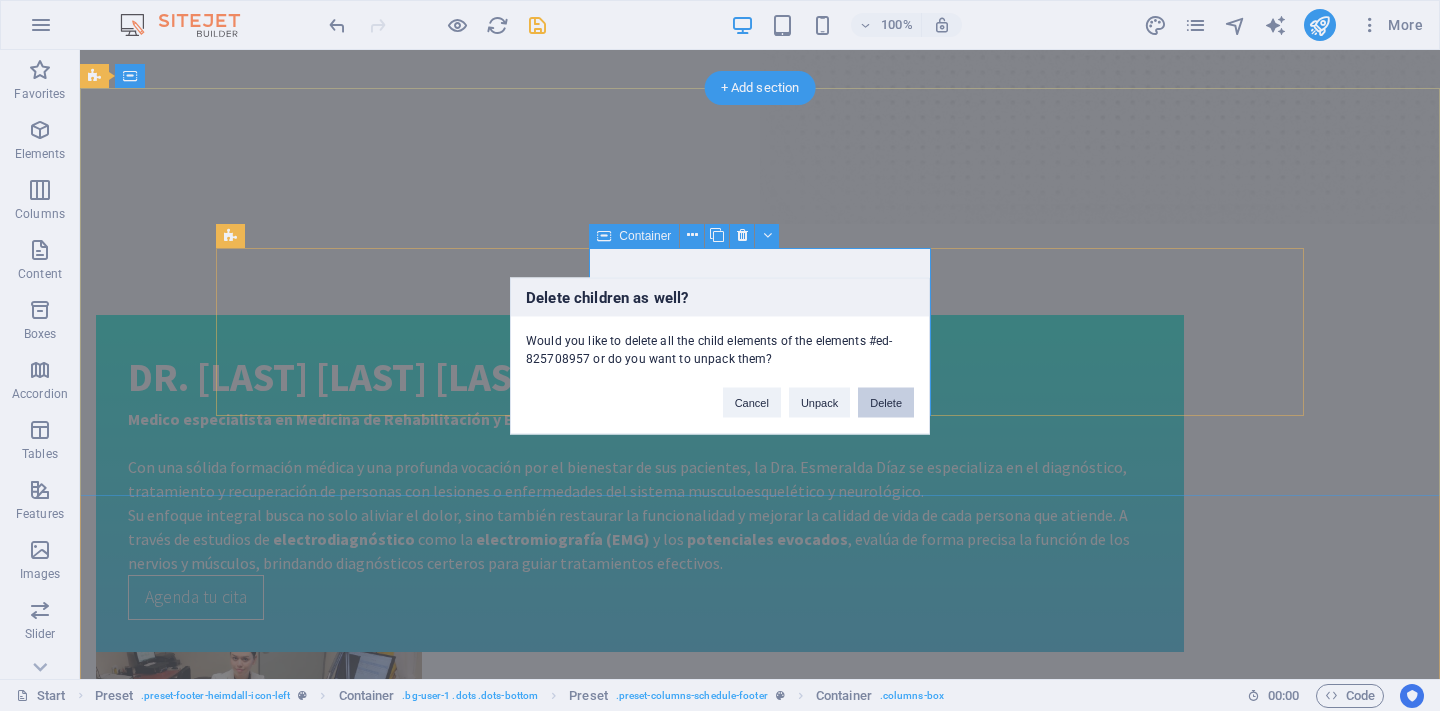 click on "Delete" at bounding box center (886, 402) 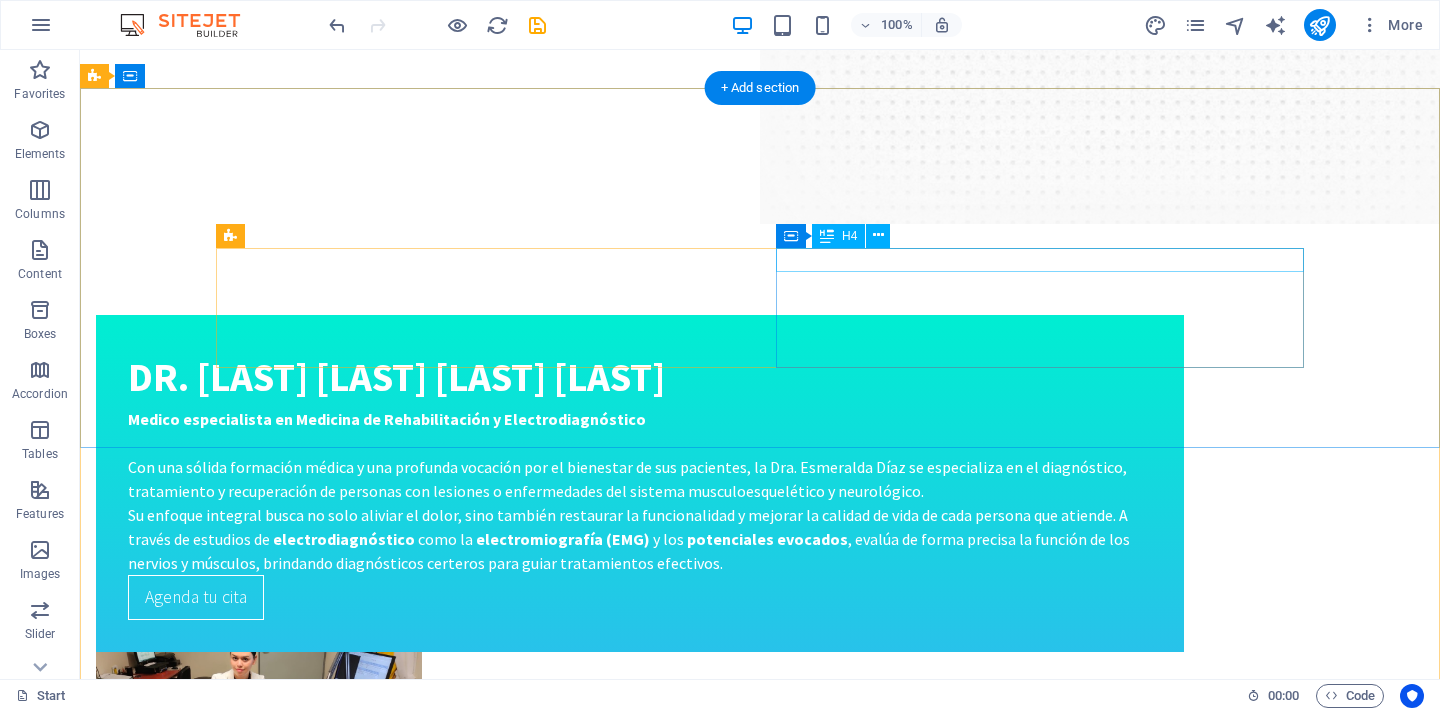 click on "Schedule an Appointment" at bounding box center [760, 3334] 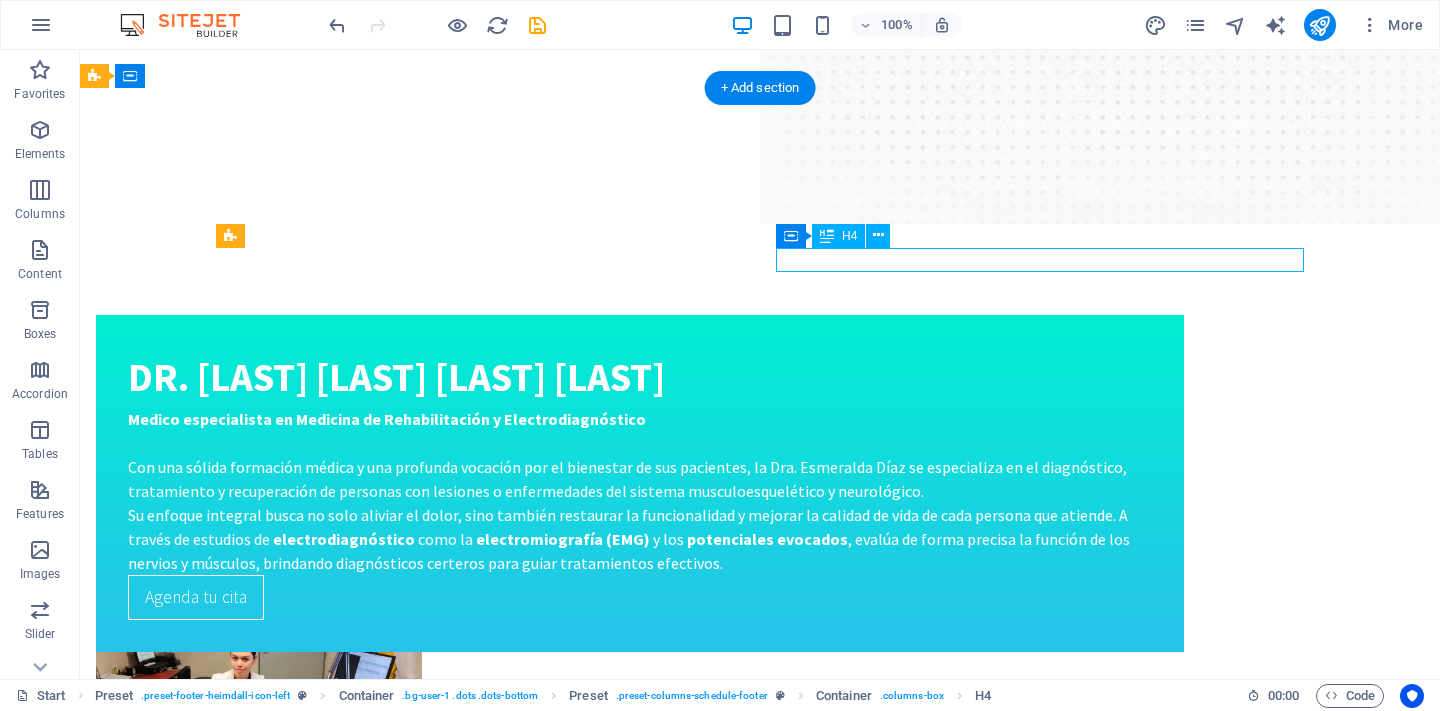 click on "Schedule an Appointment" at bounding box center (760, 3334) 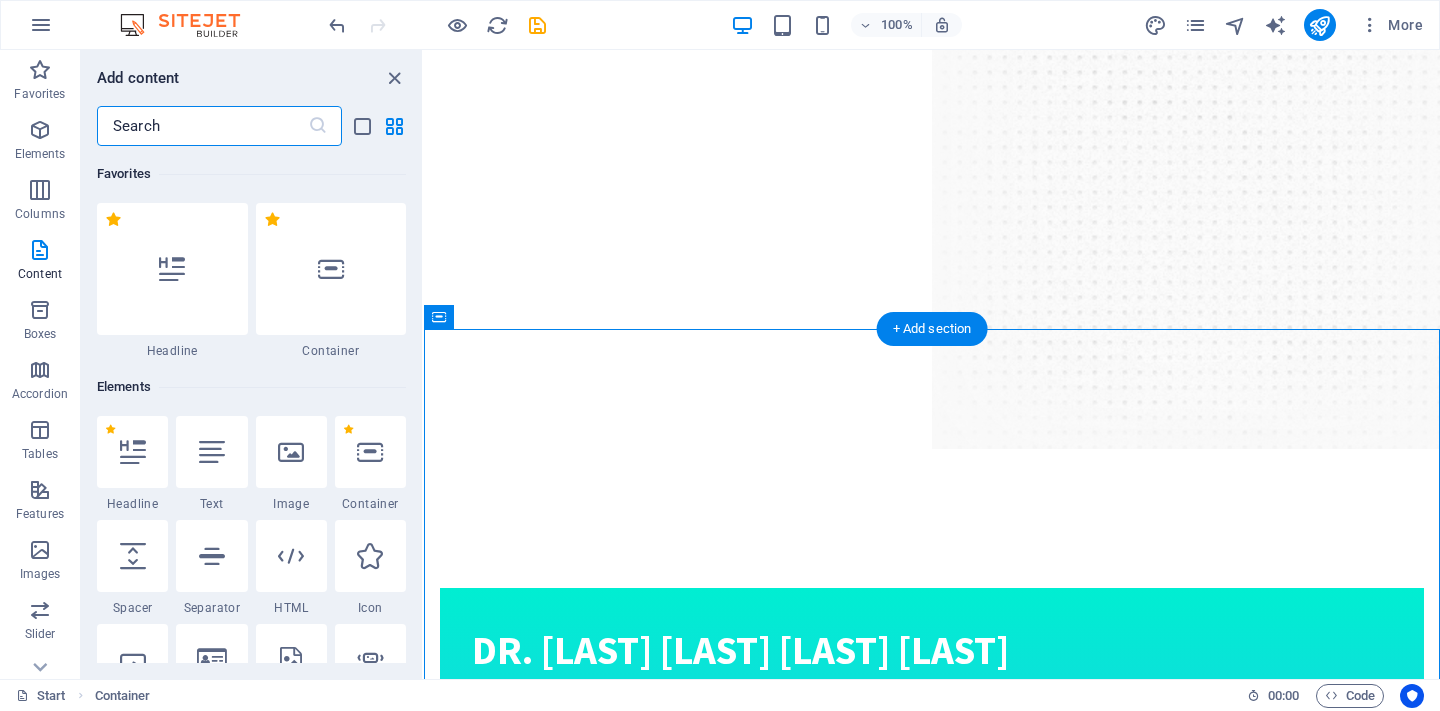 scroll, scrollTop: 2813, scrollLeft: 0, axis: vertical 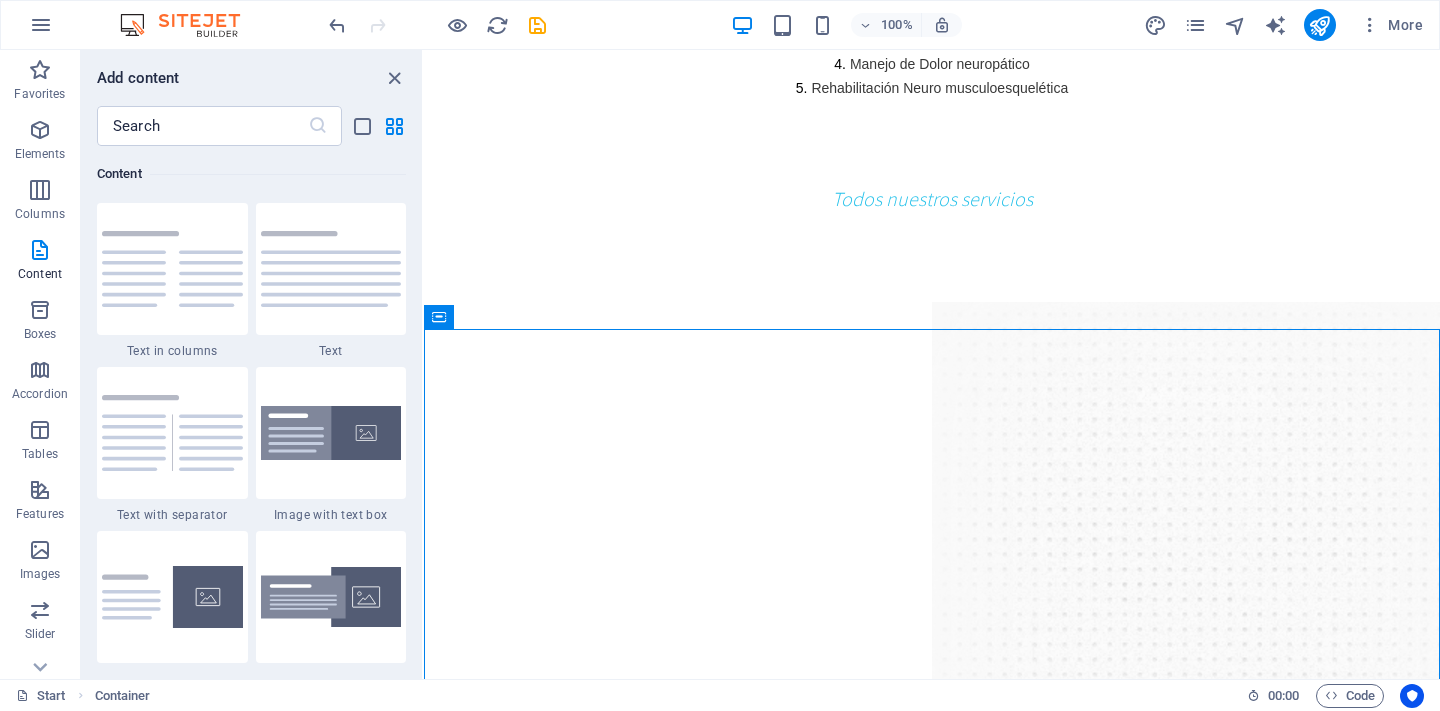 click on "Add content ​ Favorites 1 Star Headline 1 Star Container Elements 1 Star Headline 1 Star Text 1 Star Image 1 Star Container 1 Star Spacer 1 Star Separator 1 Star HTML 1 Star Icon 1 Star Button 1 Star Logo 1 Star SVG 1 Star Image slider 1 Star Slider 1 Star Gallery 1 Star Menu 1 Star Map 1 Star Facebook 1 Star Video 1 Star YouTube 1 Star Vimeo 1 Star Document 1 Star Audio 1 Star Iframe 1 Star Privacy 1 Star Languages Columns 1 Star Container 1 Star 2 columns 1 Star 3 columns 1 Star 4 columns 1 Star 5 columns 1 Star 6 columns 1 Star 40-60 1 Star 20-80 1 Star 80-20 1 Star 30-70 1 Star 70-30 1 Star Unequal Columns 1 Star 25-25-50 1 Star 25-50-25 1 Star 50-25-25 1 Star 20-60-20 1 Star 50-16-16-16 1 Star 16-16-16-50 1 Star Grid 2-1 1 Star Grid 1-2 1 Star Grid 3-1 1 Star Grid 1-3 1 Star Grid 4-1 1 Star Grid 1-4 1 Star Grid 1-2-1 1 Star Grid 1-1-2 1 Star Grid 2h-2v 1 Star Grid 2v-2h 1 Star Grid 2-1-2 1 Star Grid 3-4 Content 1 Star Text in columns 1 Star Text 1 Star Text with separator 1 Star Image with text box" at bounding box center [251, 364] 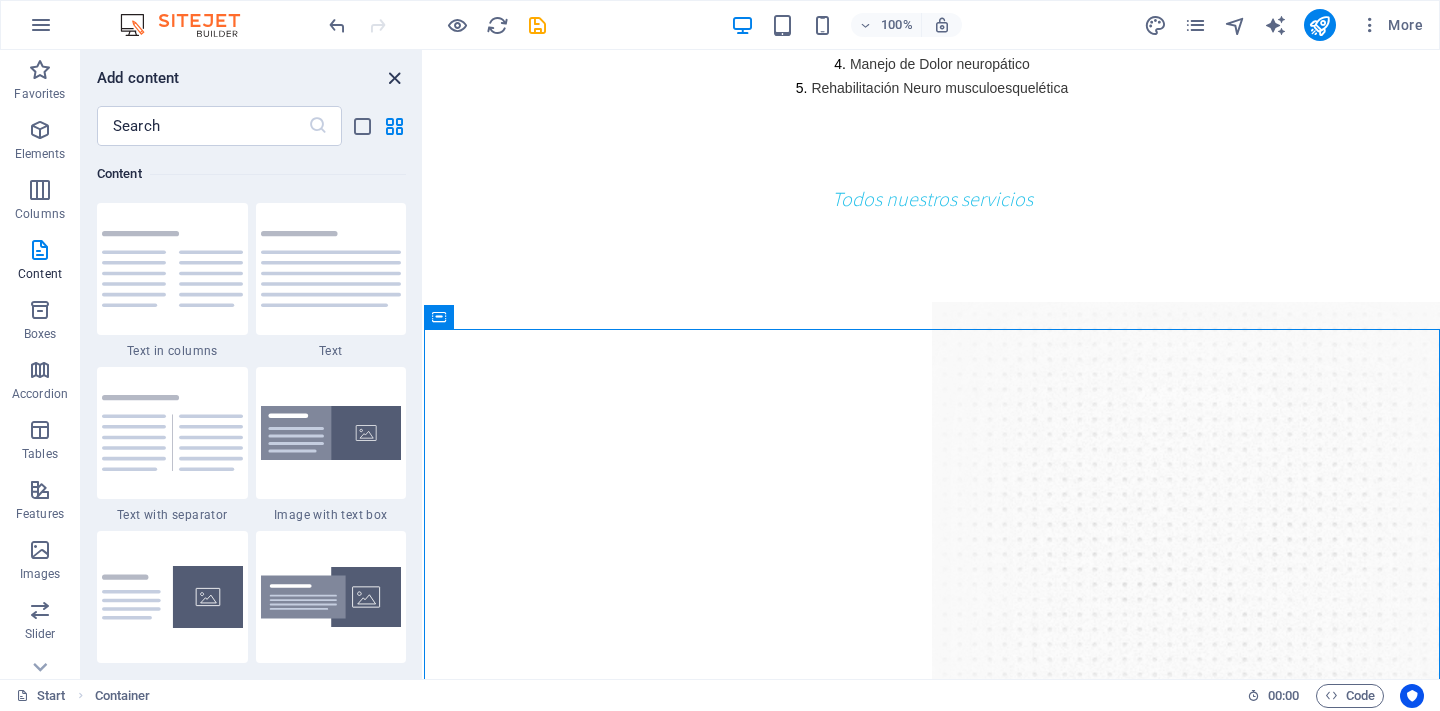 click at bounding box center (394, 78) 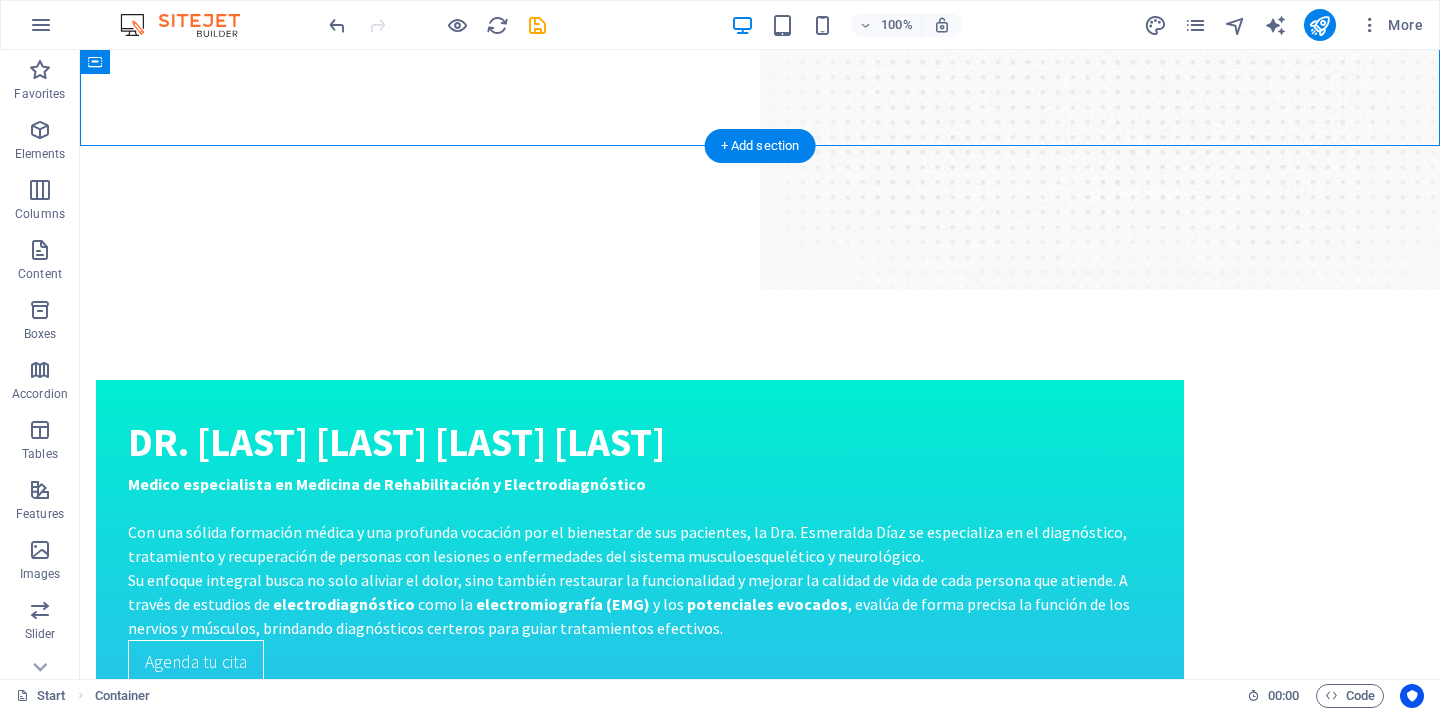 scroll, scrollTop: 3237, scrollLeft: 0, axis: vertical 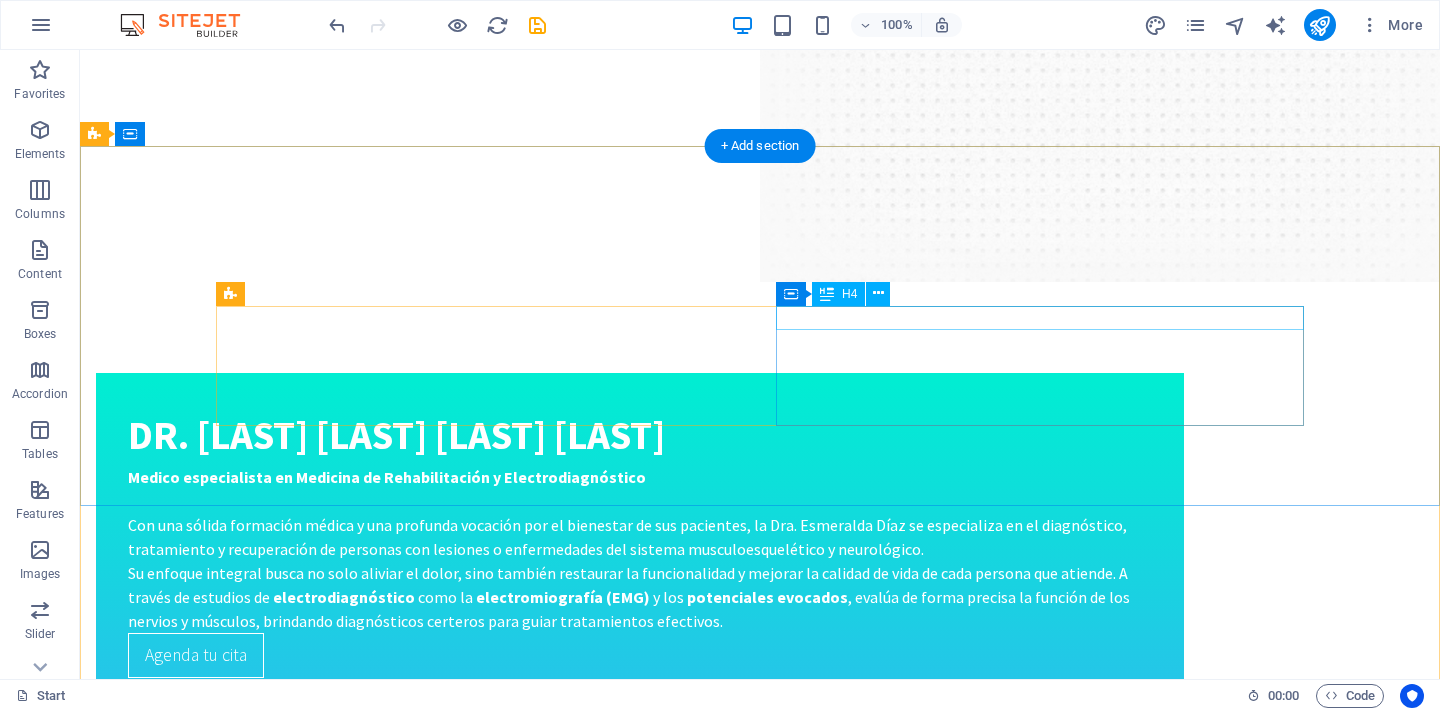 click on "Schedule an Appointment" at bounding box center [760, 3392] 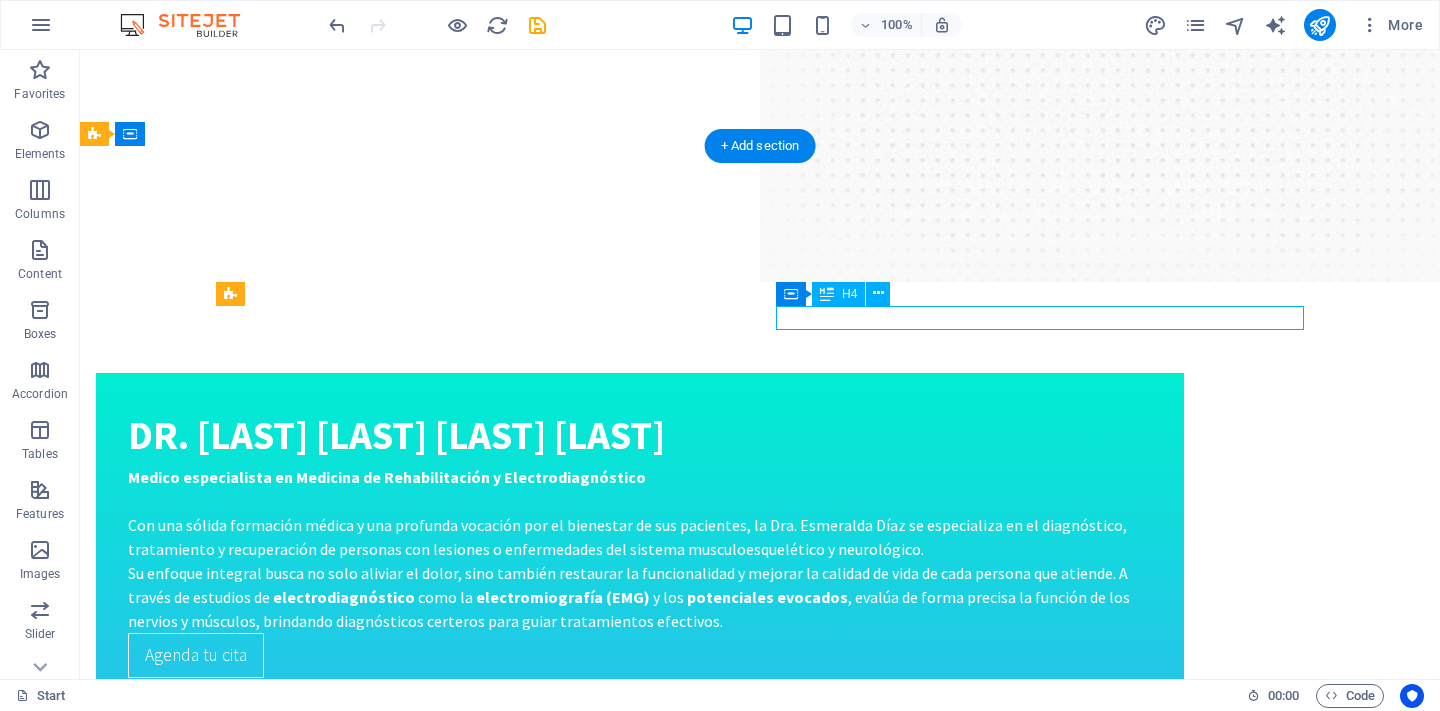 click on "Schedule an Appointment" at bounding box center [760, 3392] 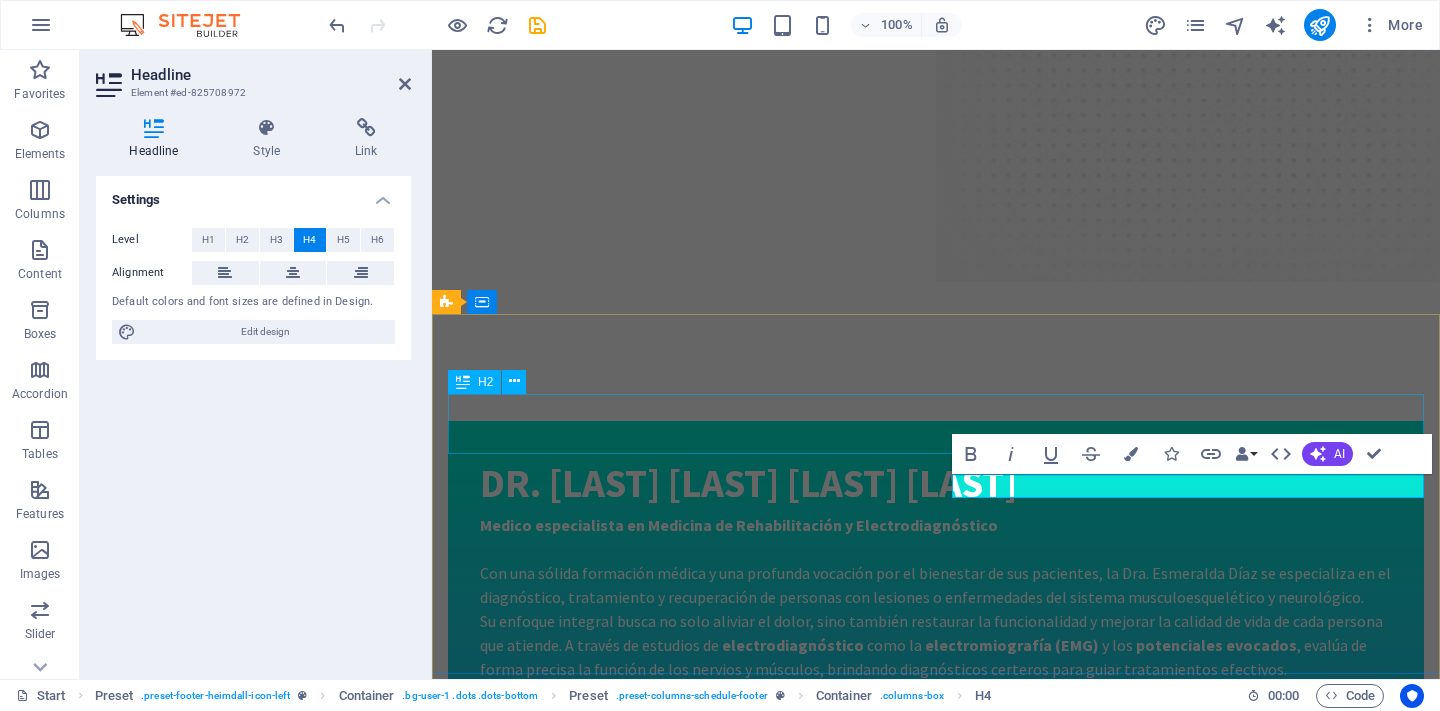 type 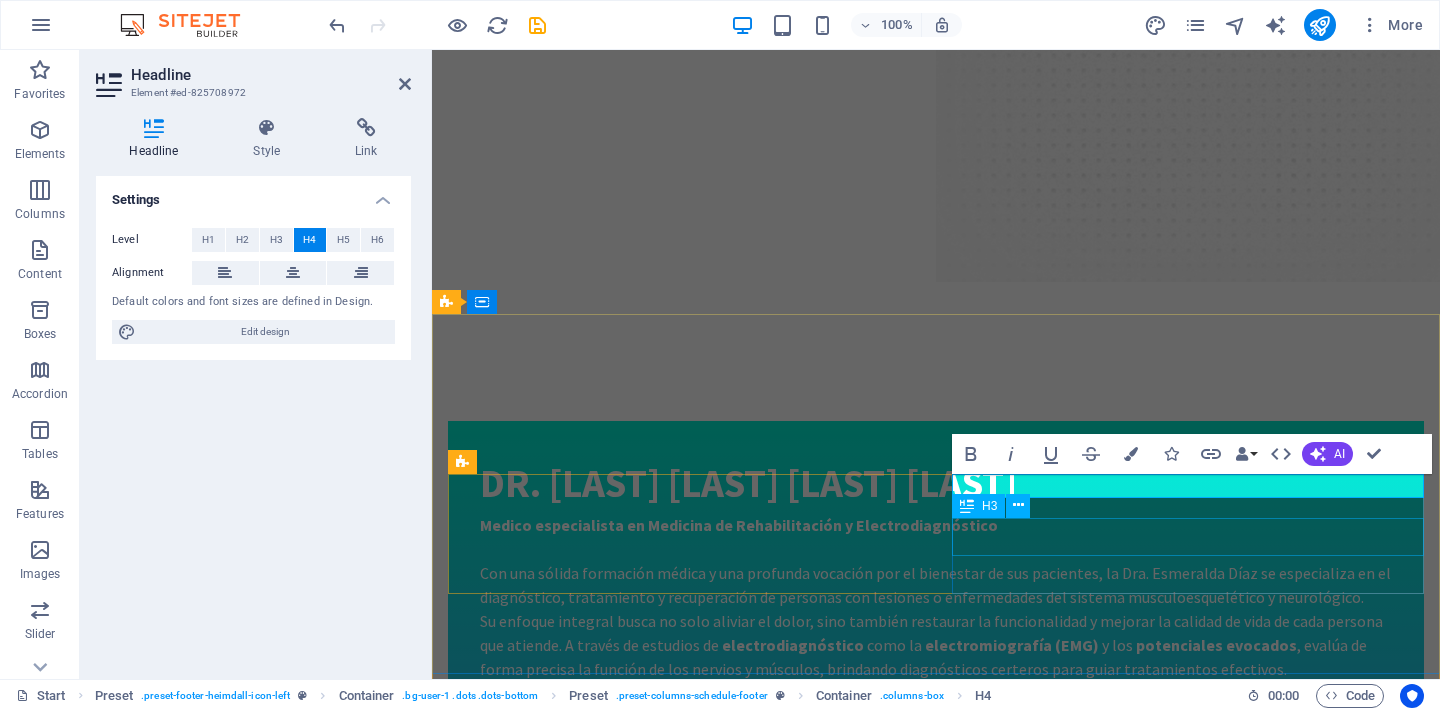 click on "MAke an Appointment" at bounding box center [936, 3464] 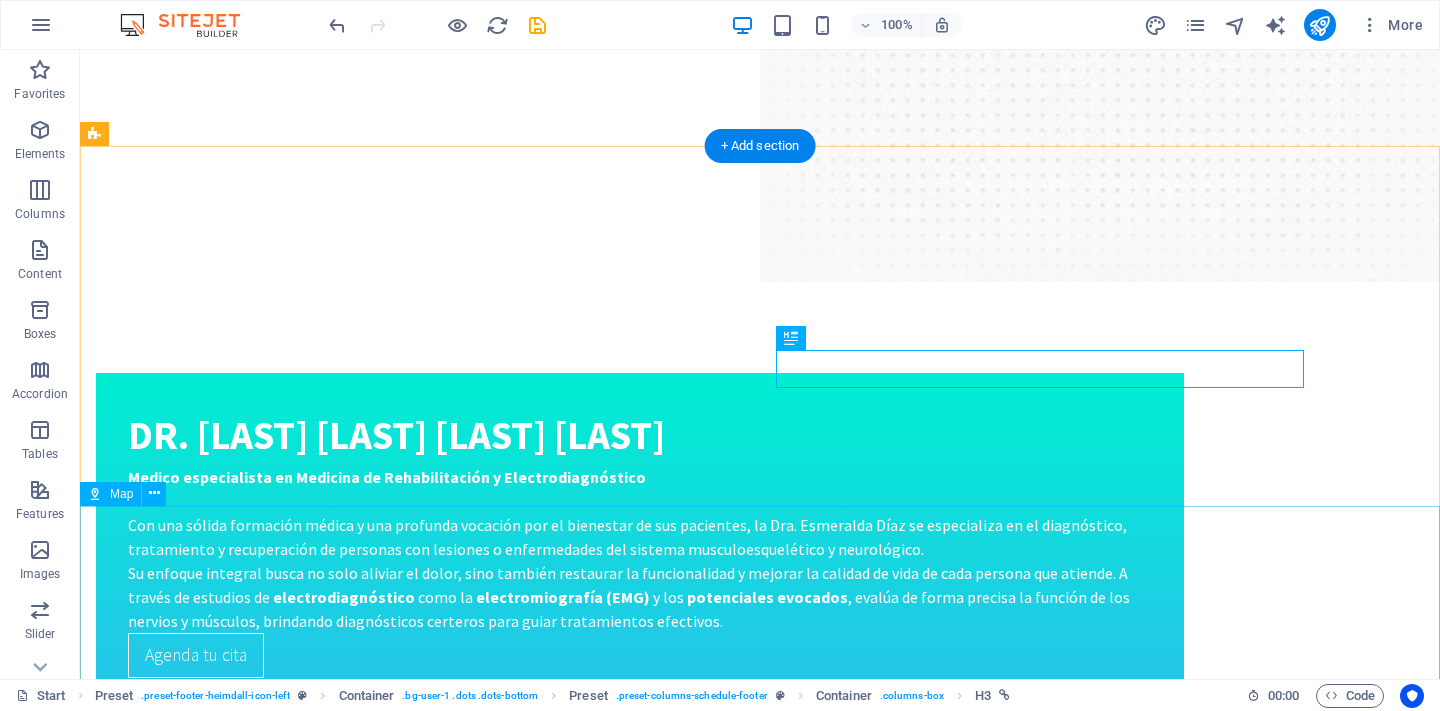 click at bounding box center [760, 3717] 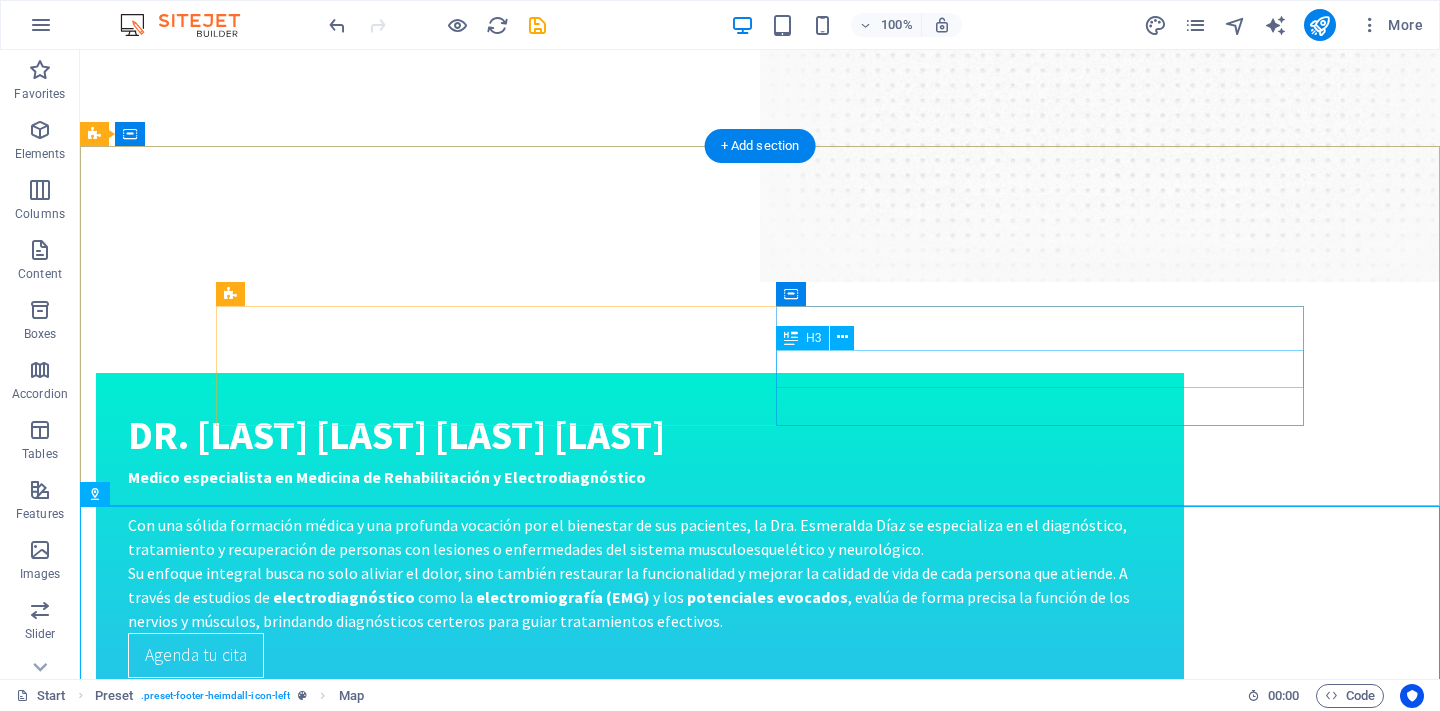 click on "MAke an Appointment" at bounding box center [760, 3443] 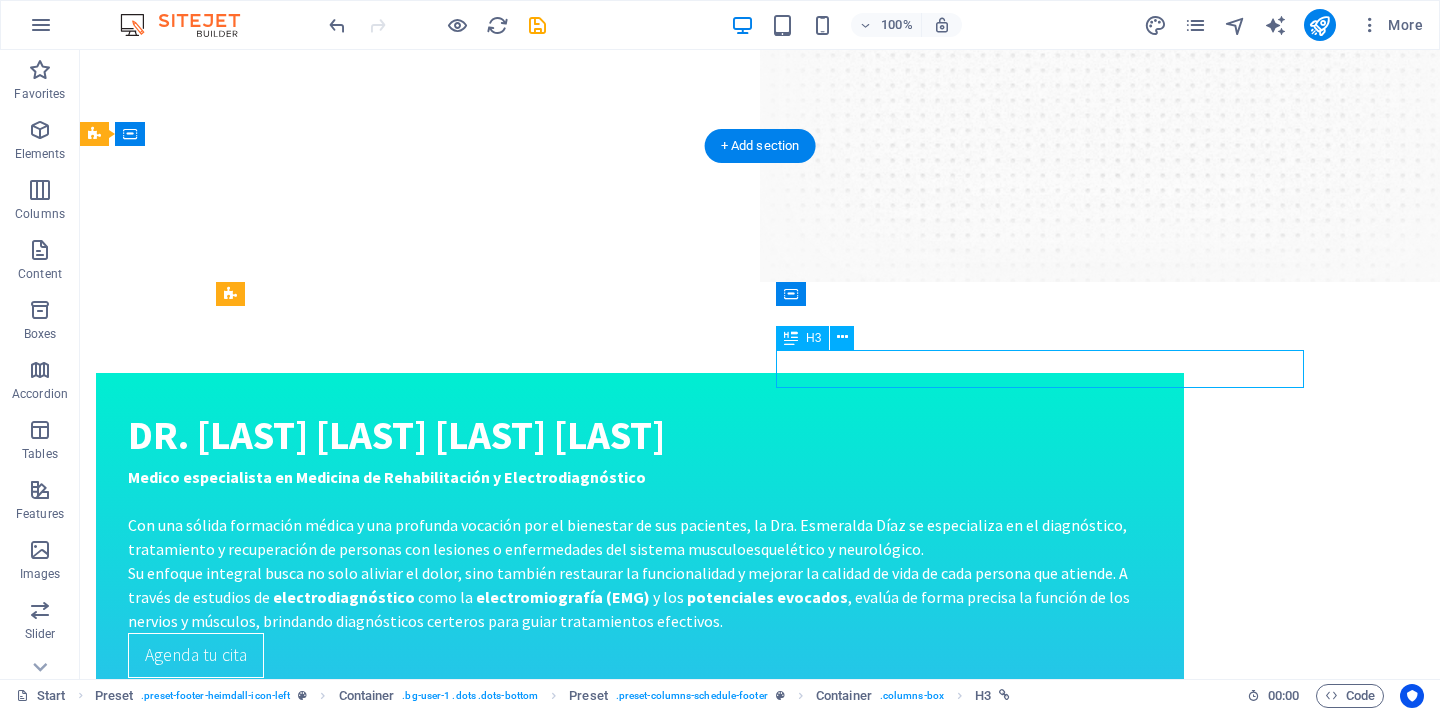click on "MAke an Appointment" at bounding box center (760, 3443) 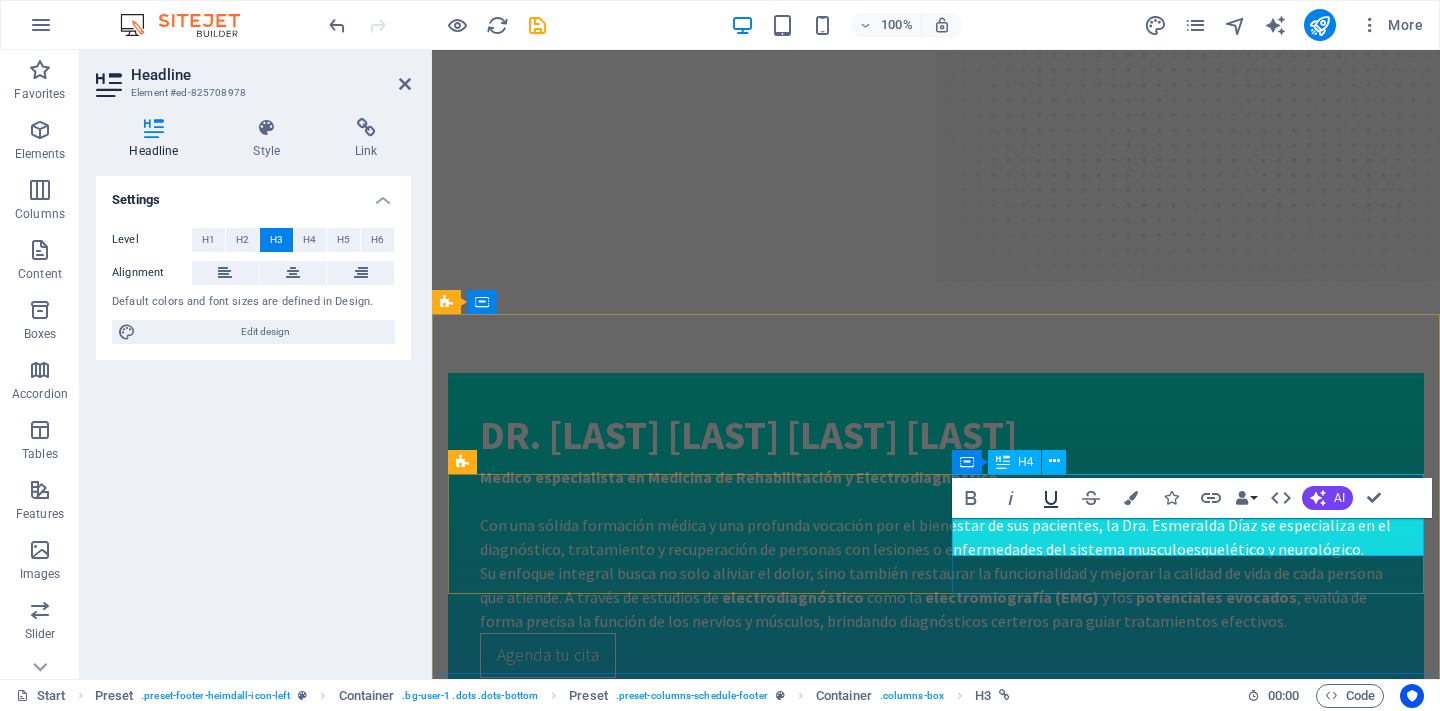 type 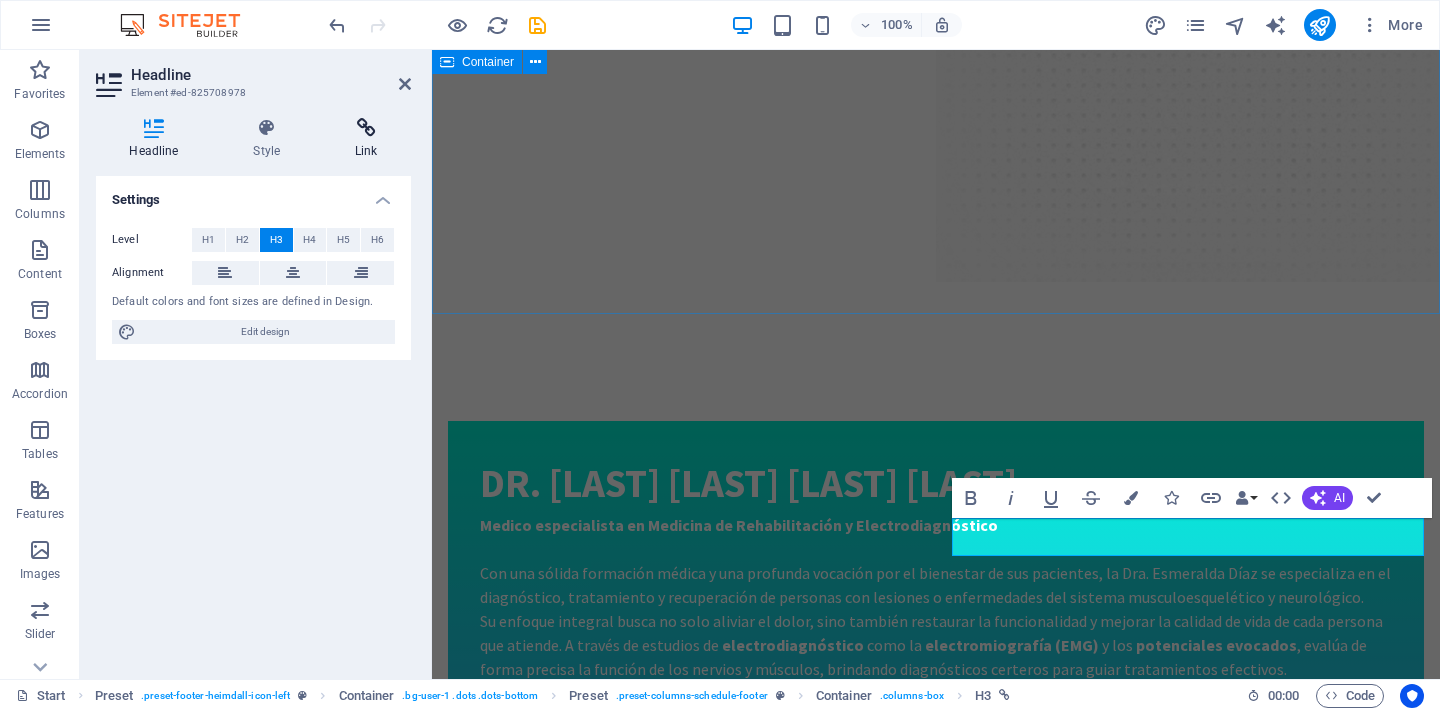 click on "Link" at bounding box center [366, 139] 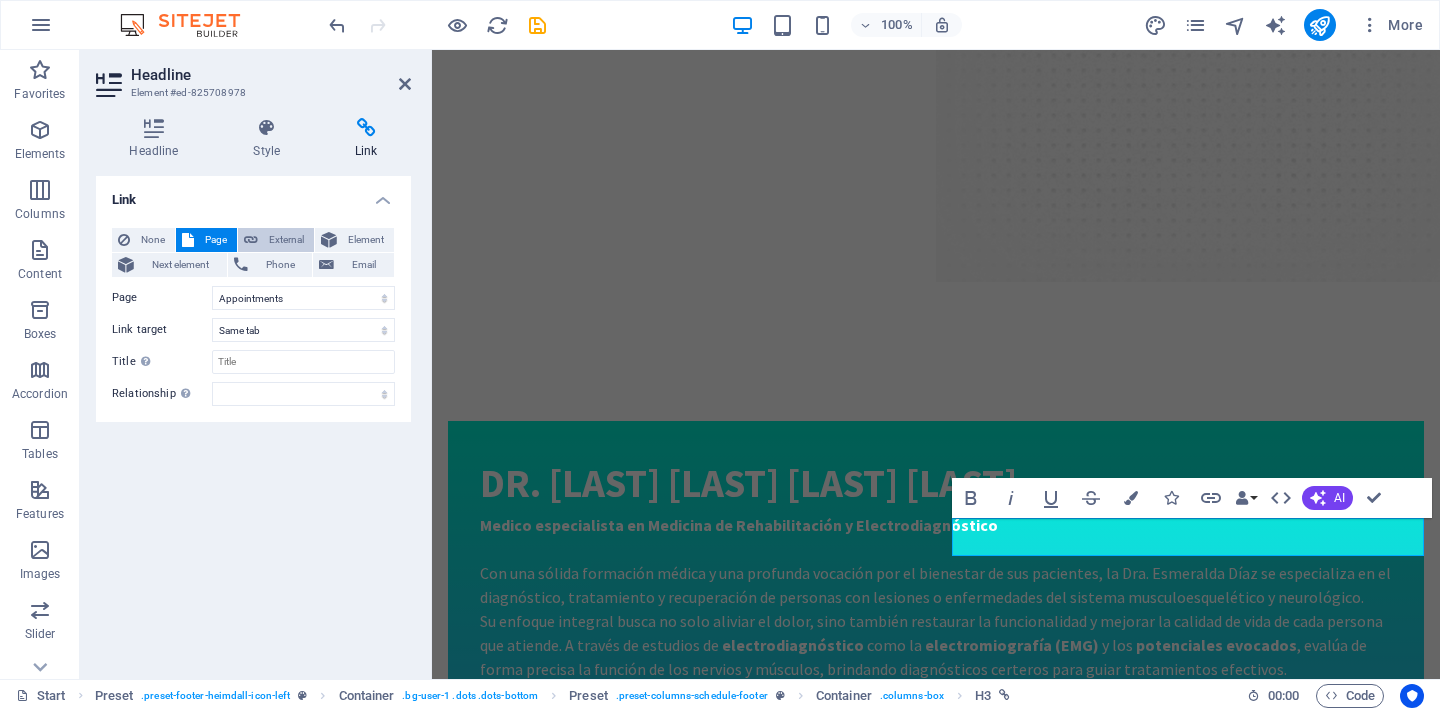 click on "External" at bounding box center (286, 240) 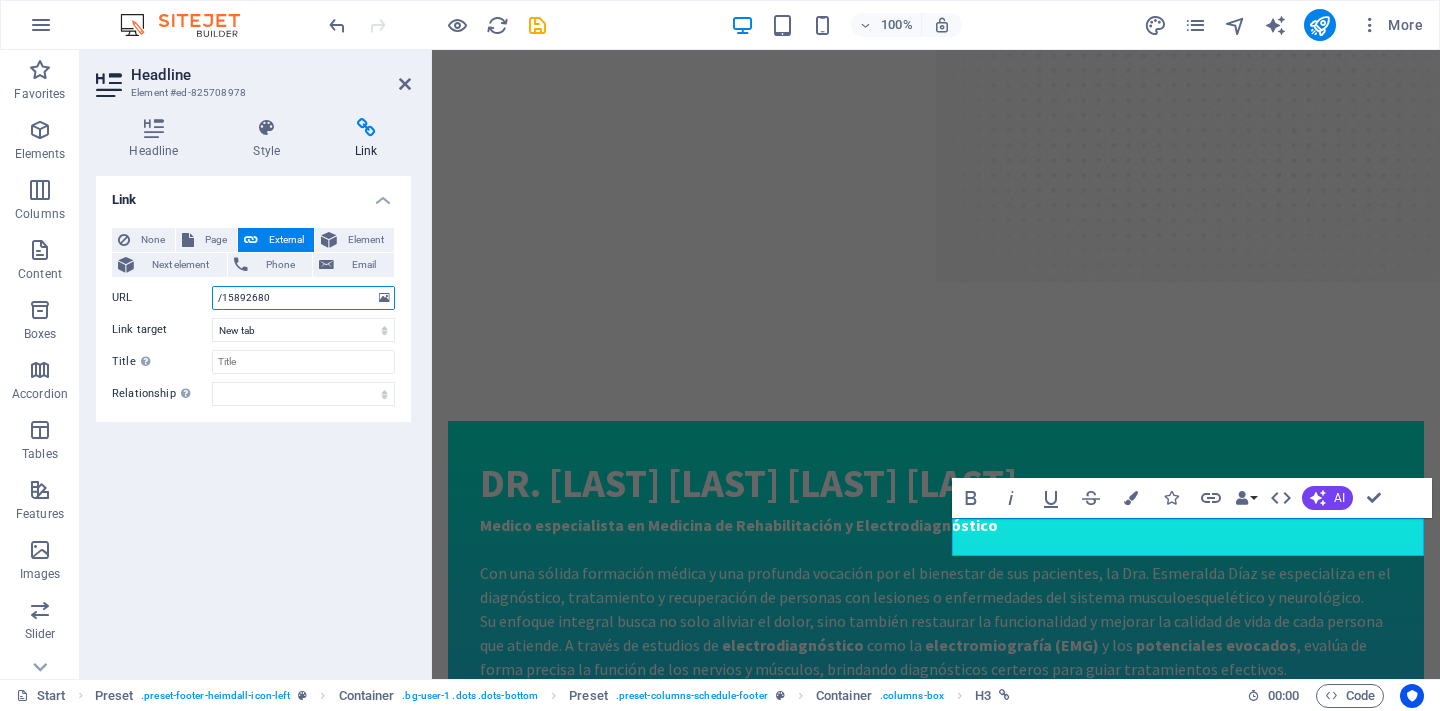 click on "/15892680" at bounding box center (303, 298) 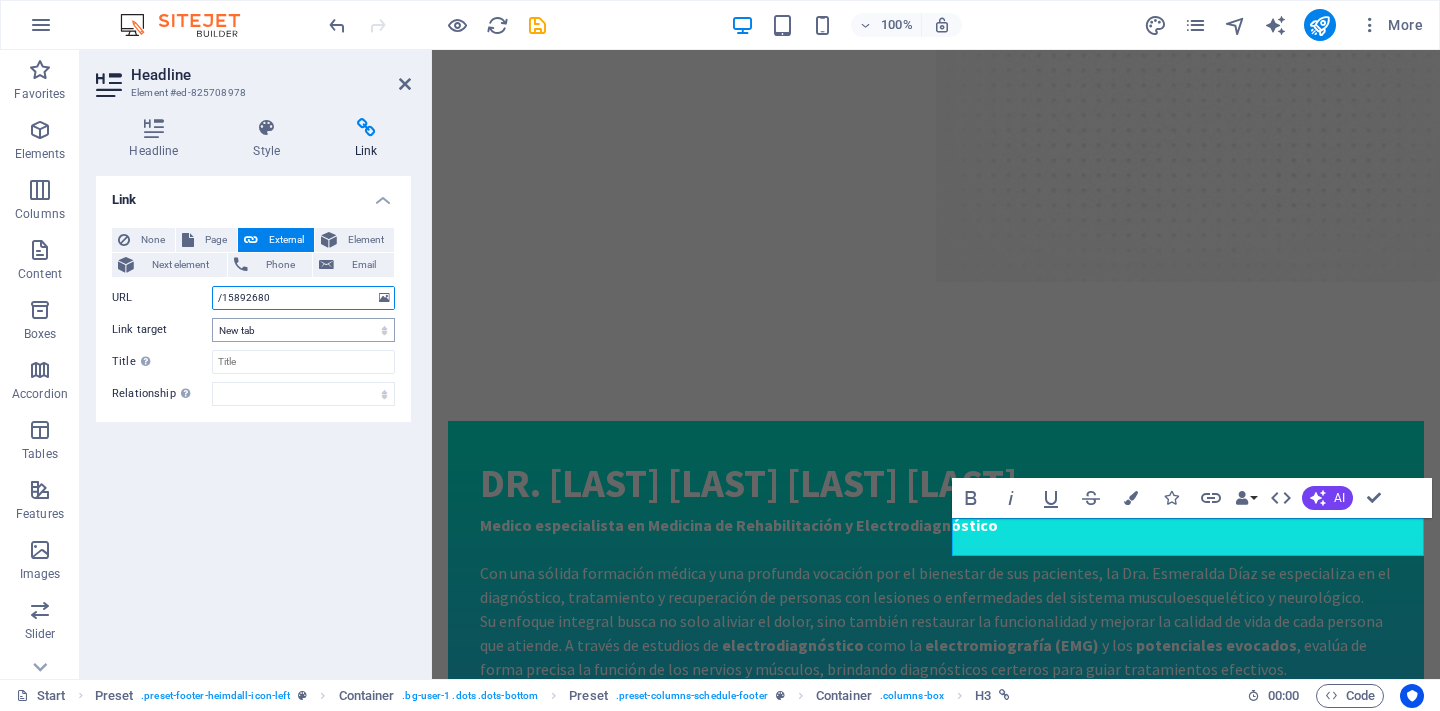 paste on "wa.link/zty8se" 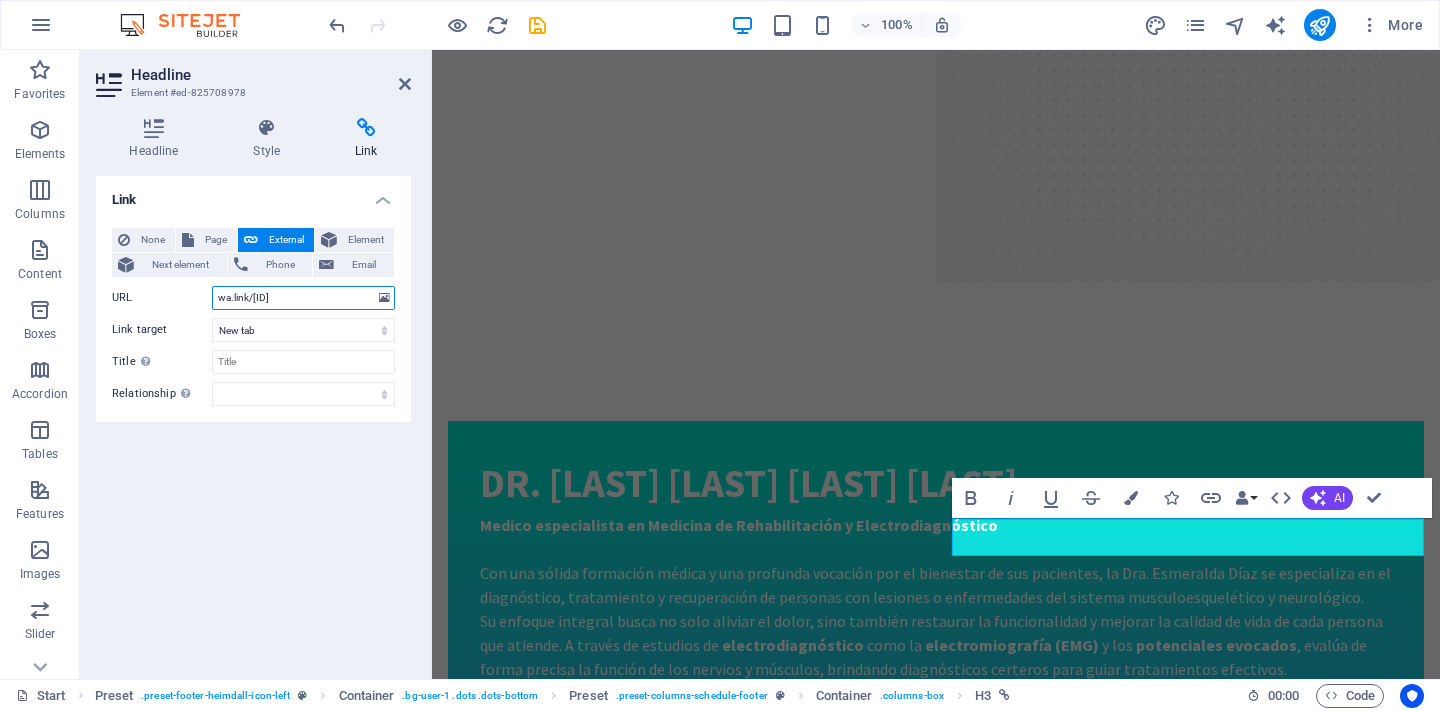 type on "wa.link/zty8se" 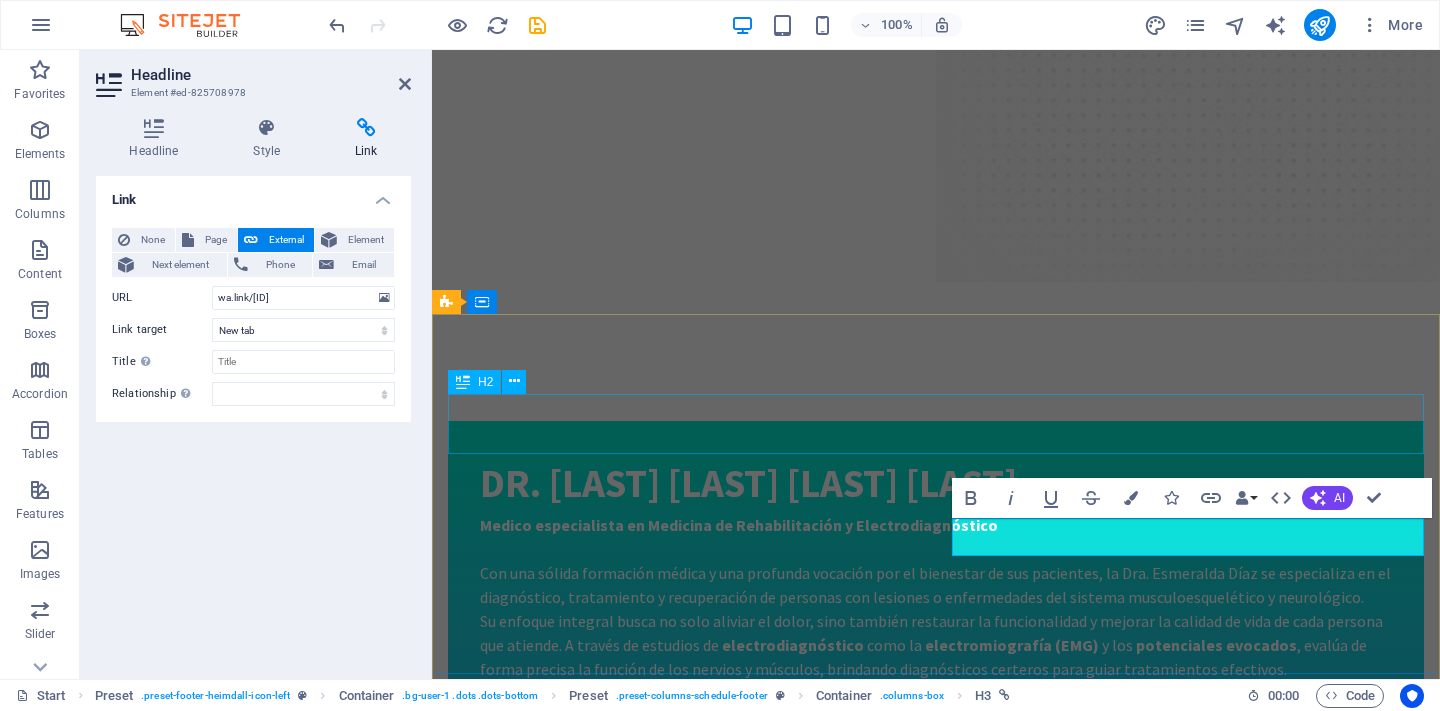click on "Comienza a disfrutar la vida Mi vocación es ayudarte a recuperar tu funcionalidad, aliviar el dolor y mejorar tu movilidad. Cuento con formación médica especializada y años de experiencia clínica en el tratamiento de lesiones neuromusculares y ortopédicas. ¿Tienes alguna duda?  AGENDA UNA CITA AQUÍ" at bounding box center (936, 3358) 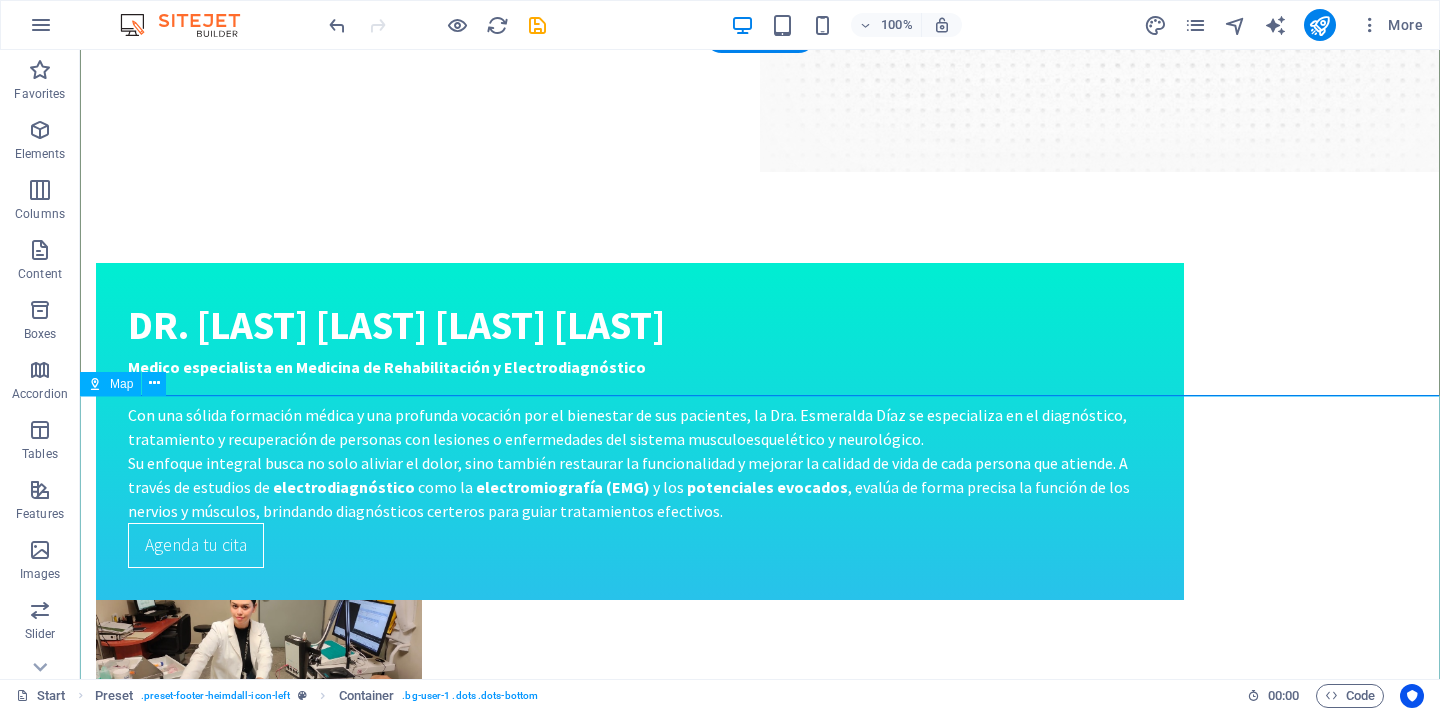 scroll, scrollTop: 3349, scrollLeft: 0, axis: vertical 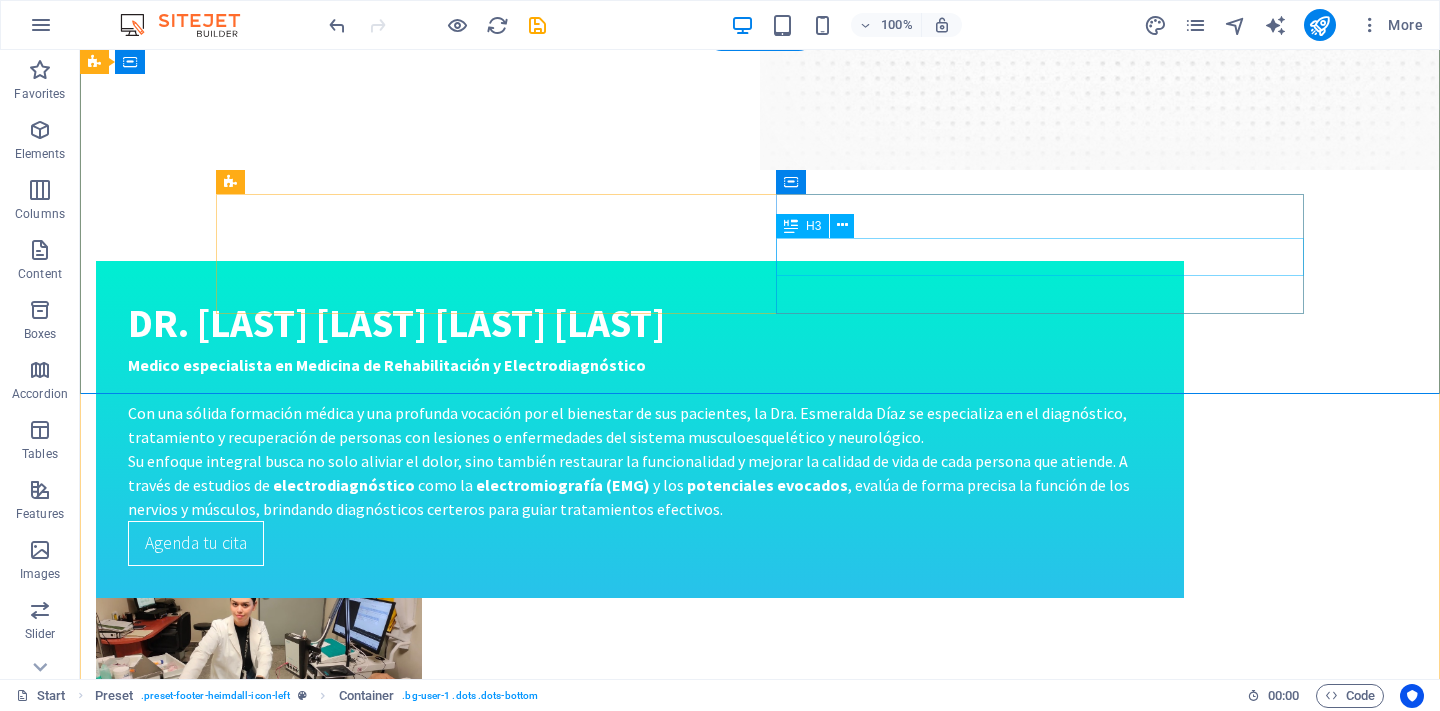 click on "AGENDA UNA CITA AQUÍ" at bounding box center (760, 3331) 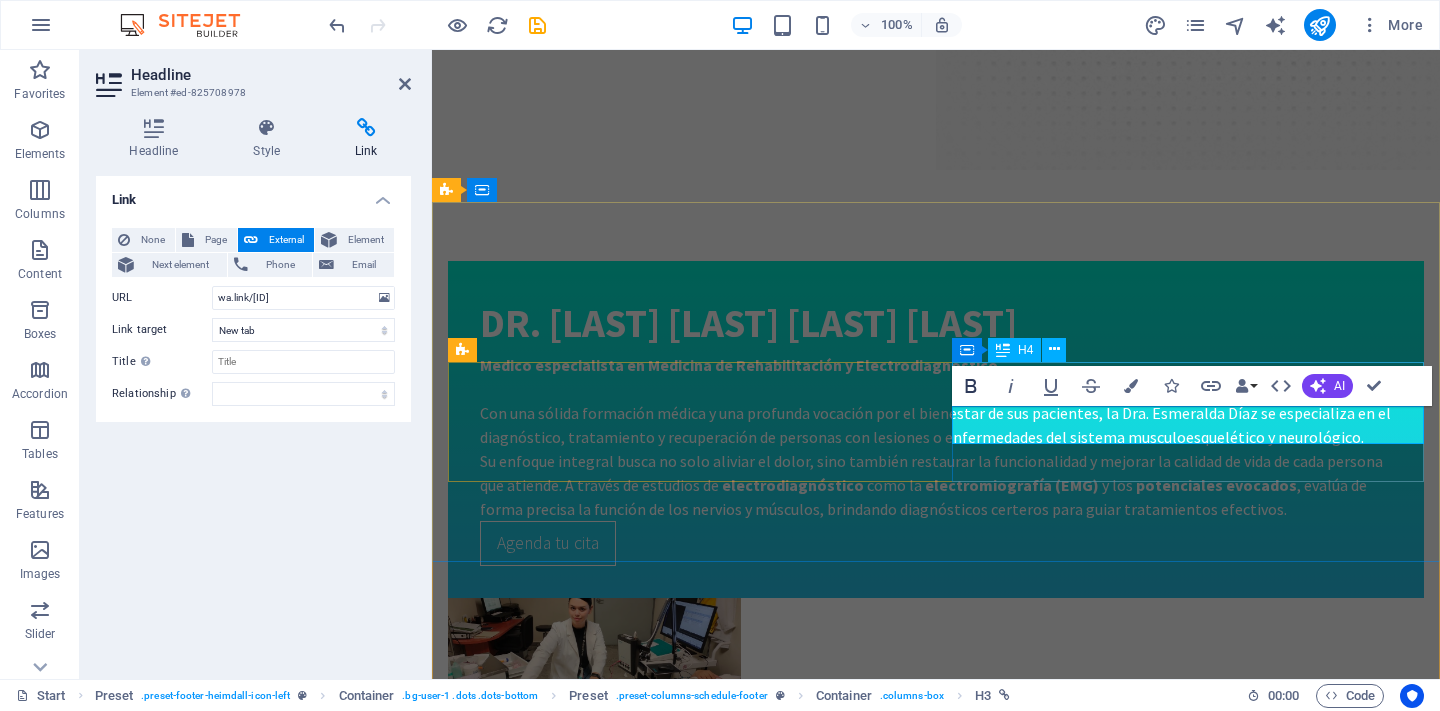 click 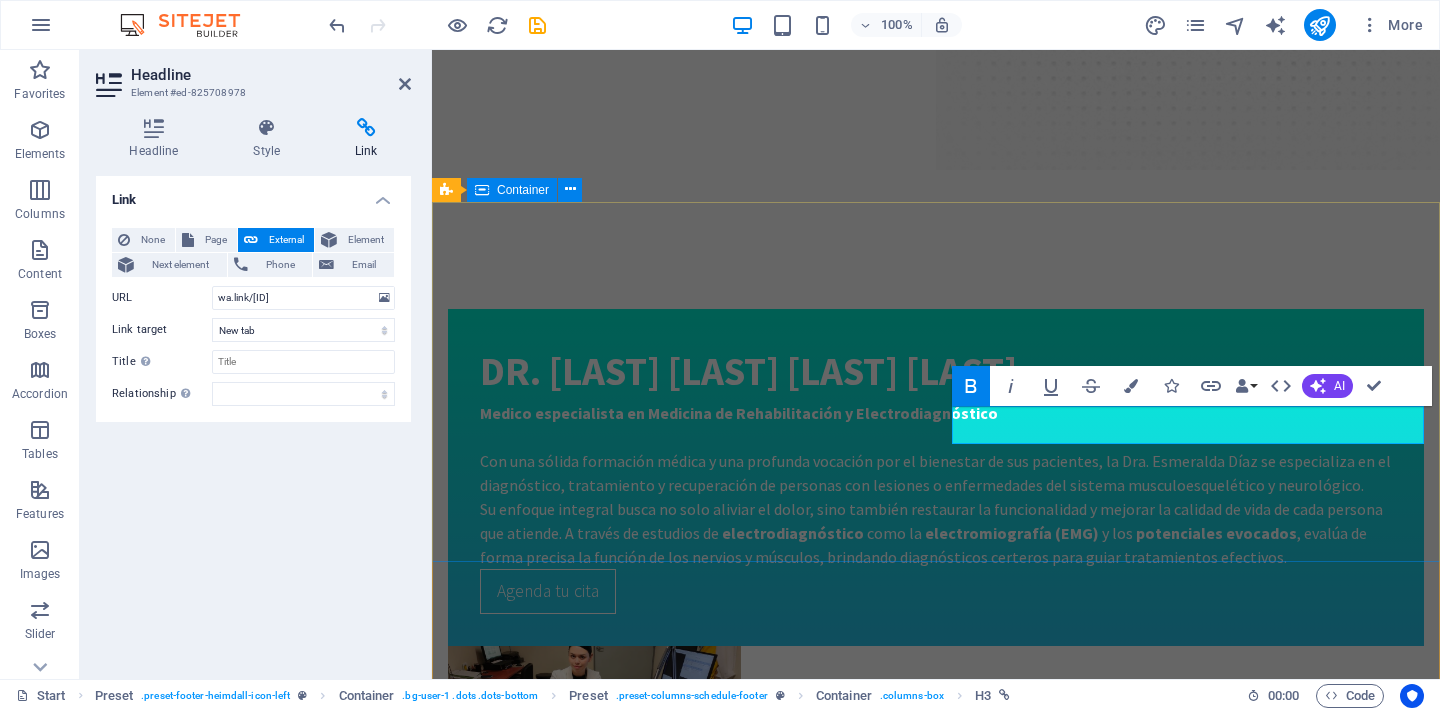 click on "Comienza a disfrutar la vida Mi vocación es ayudarte a recuperar tu funcionalidad, aliviar el dolor y mejorar tu movilidad. Cuento con formación médica especializada y años de experiencia clínica en el tratamiento de lesiones neuromusculares y ortopédicas. ¿Tienes alguna duda?  AGENDA UNA CITA AQUÍ" at bounding box center (936, 3246) 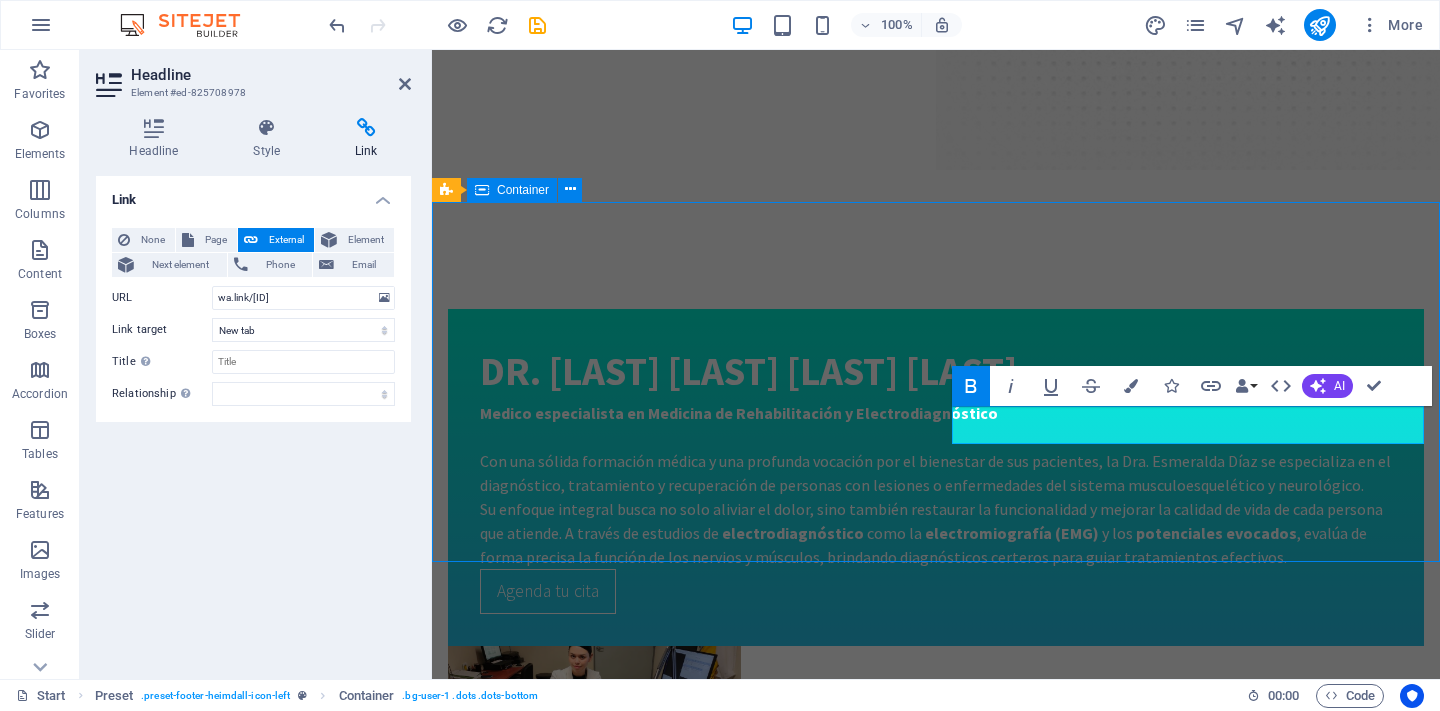 drag, startPoint x: 1332, startPoint y: 235, endPoint x: 1684, endPoint y: 235, distance: 352 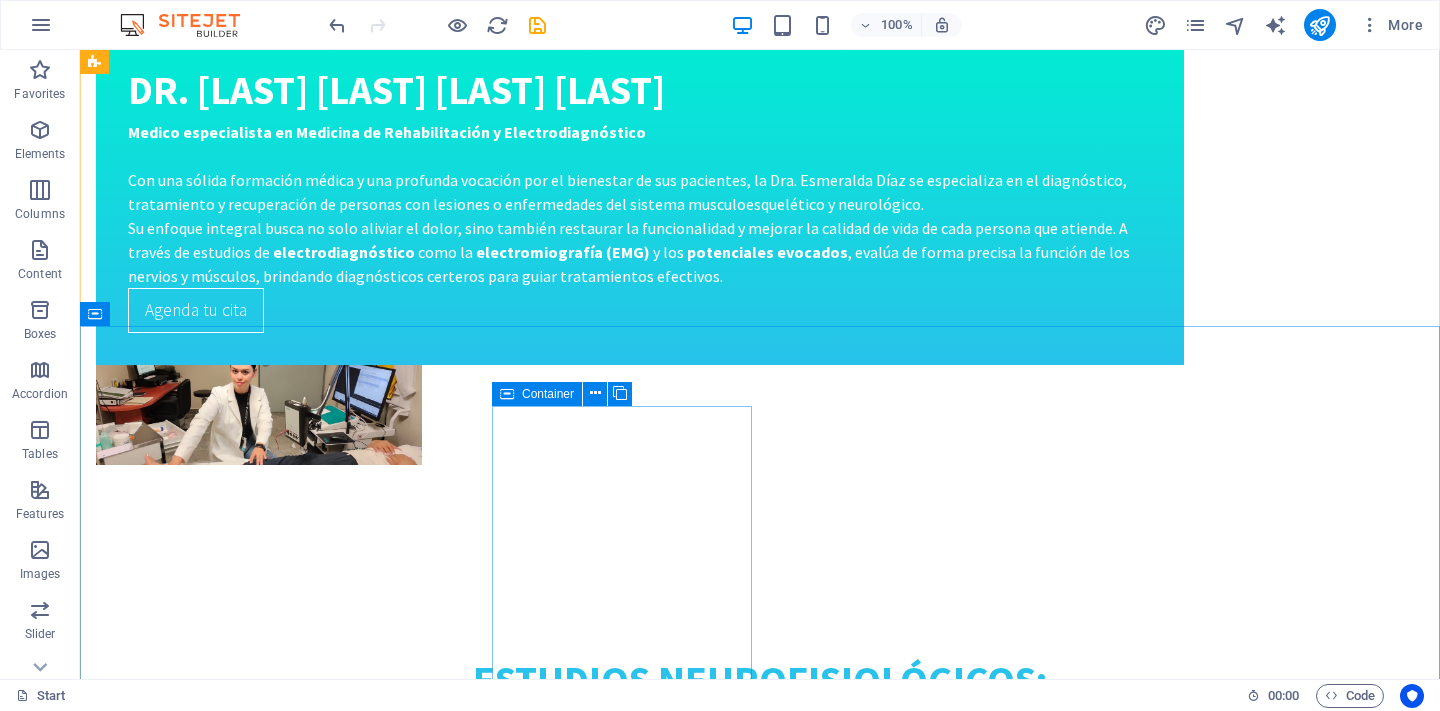 scroll, scrollTop: 3767, scrollLeft: 0, axis: vertical 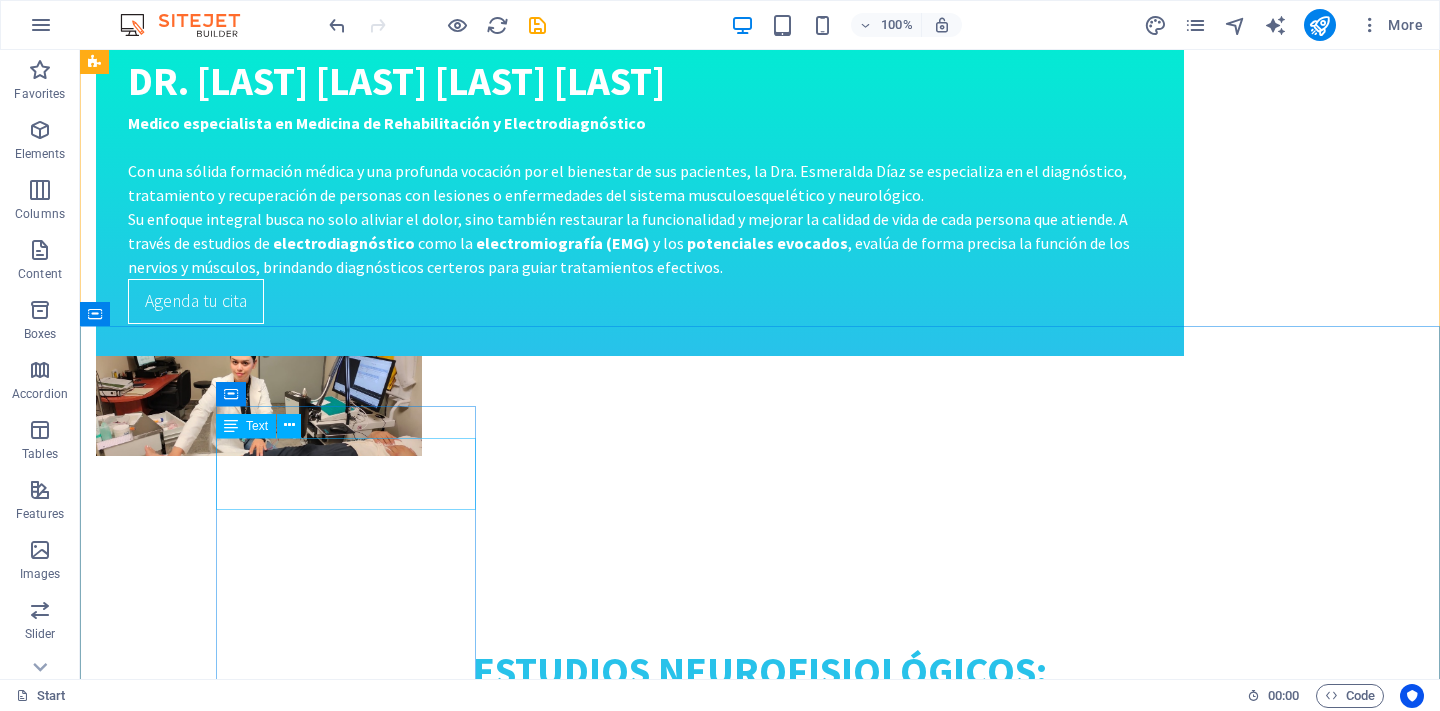 click on "electrodiagnosticodgo.com" at bounding box center (188, 3683) 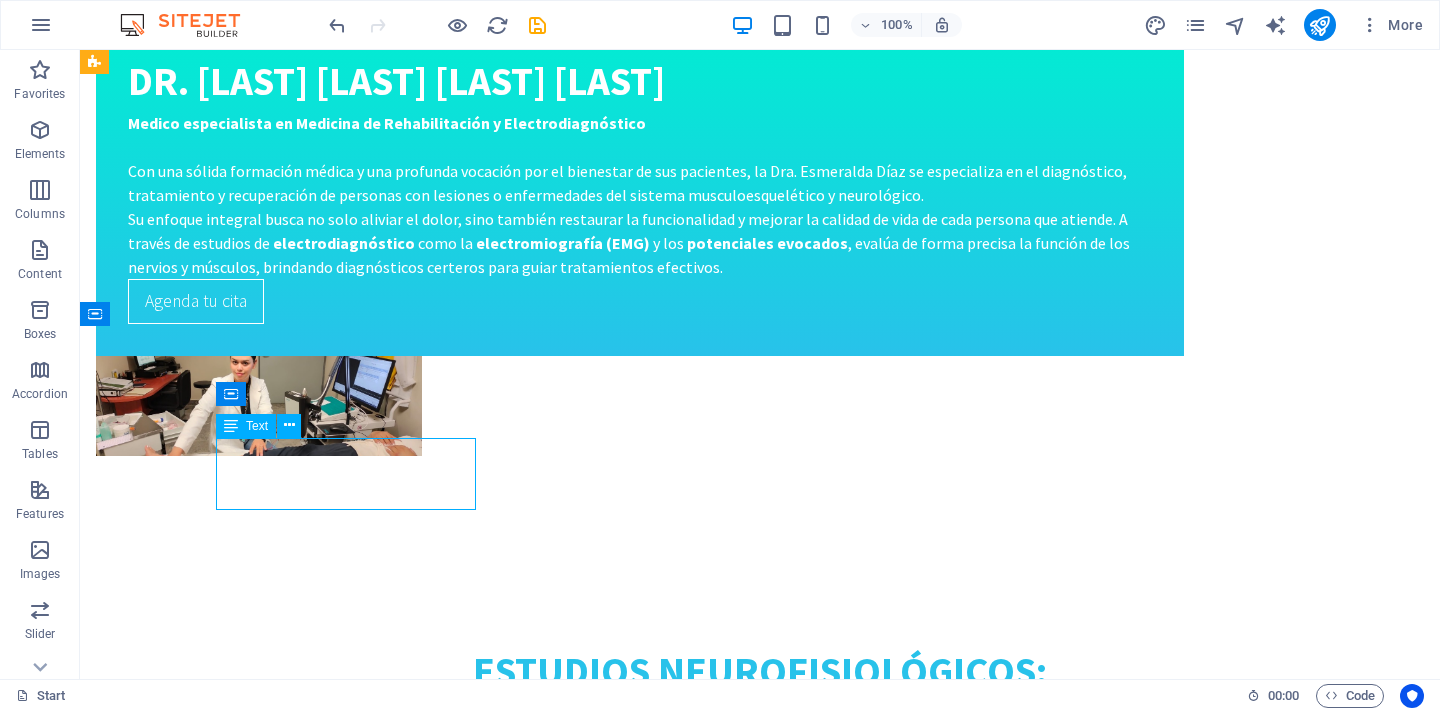 click on "electrodiagnosticodgo.com" at bounding box center [188, 3683] 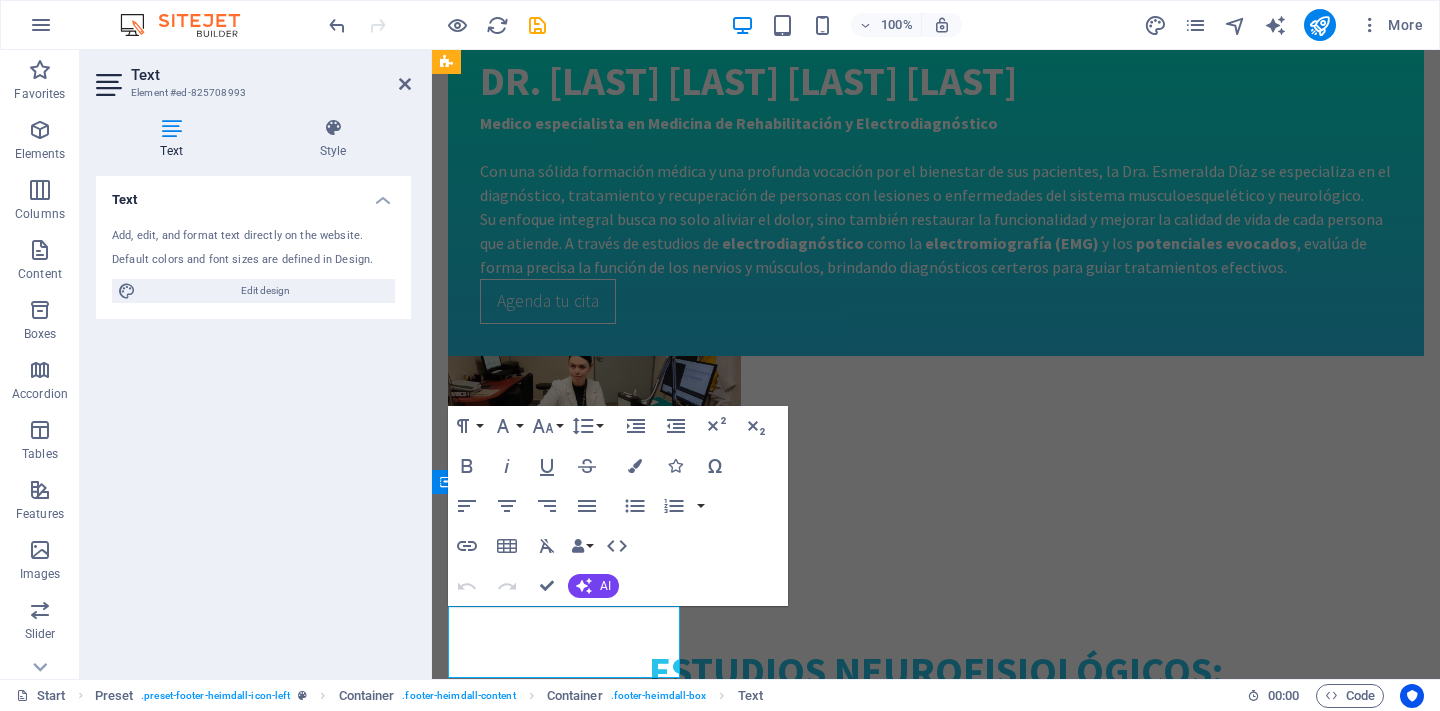click on "Text Add, edit, and format text directly on the website. Default colors and font sizes are defined in Design. Edit design Alignment Left aligned Centered Right aligned" at bounding box center (253, 419) 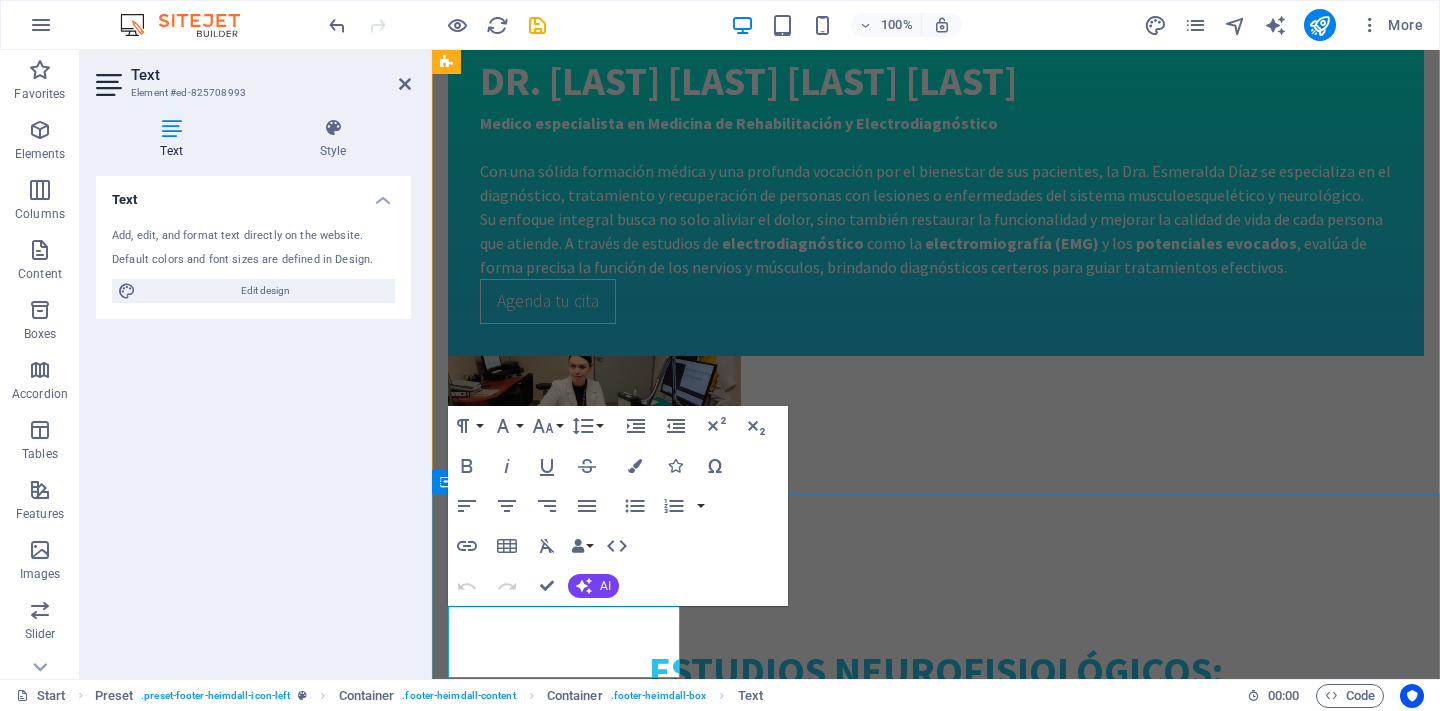 click on "electrodiagnosticodgo.com" at bounding box center [564, 3620] 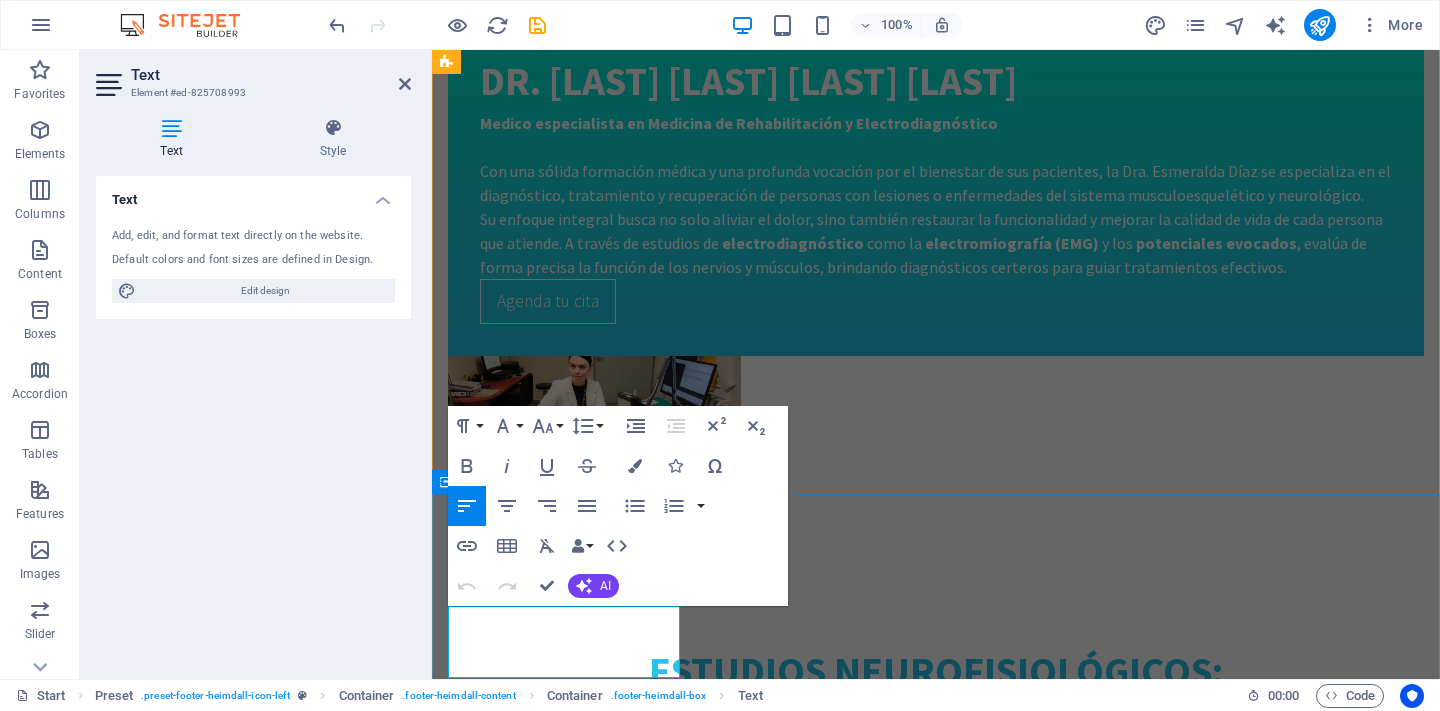 click on "electrodiagnosticodgo.com" at bounding box center [540, 3620] 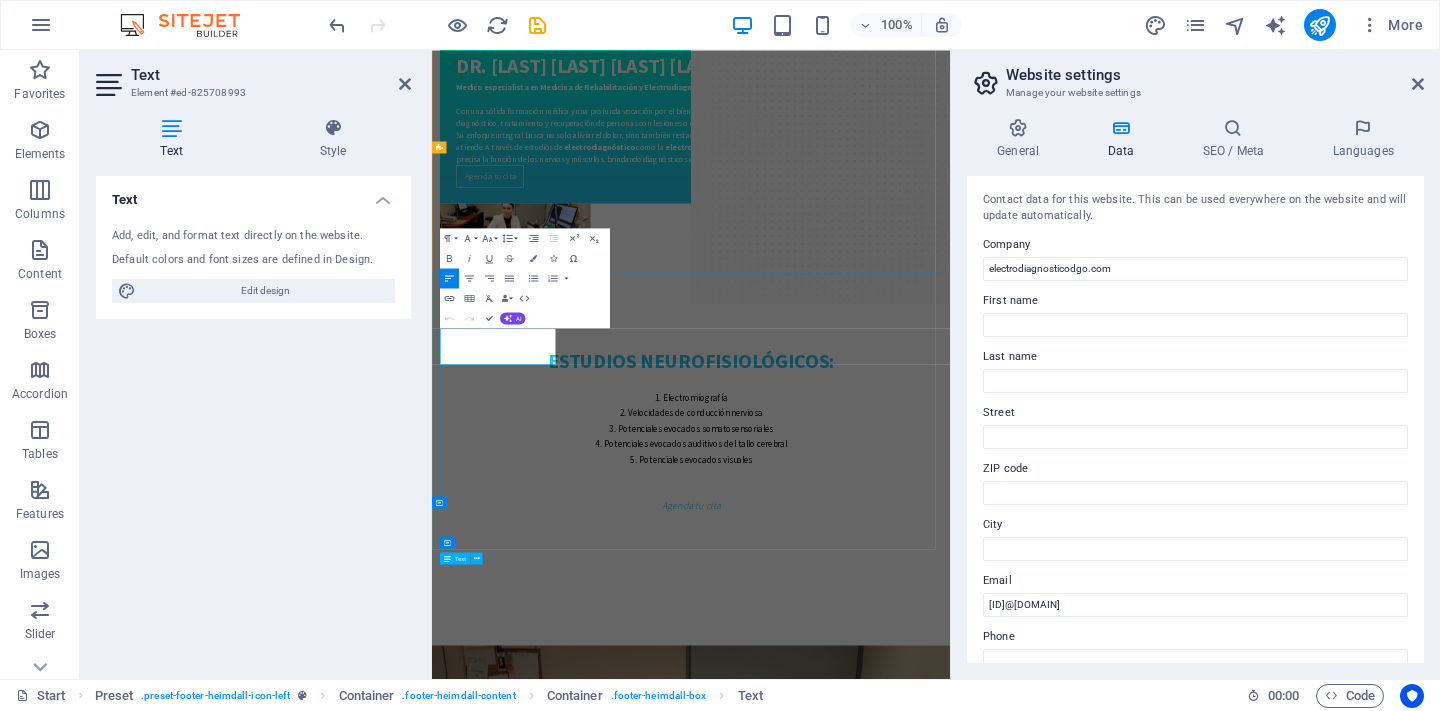 click on "Address electrodiagnosticodgo.com FREE PARKING SPOTS AVAILABLE" at bounding box center (567, 3633) 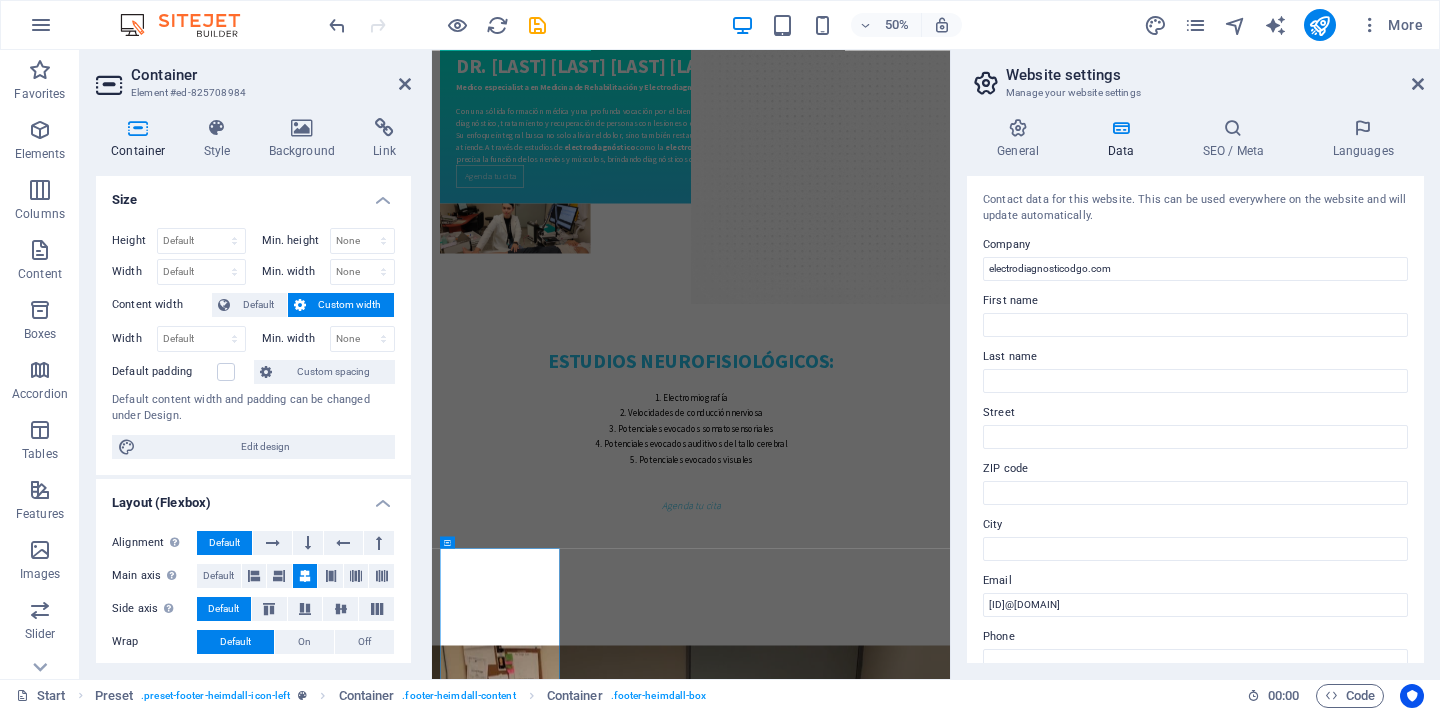 click on "Container Element #ed-825708984
Container Style Background Link Size Height Default px rem % vh vw Min. height None px rem % vh vw Width Default px rem % em vh vw Min. width None px rem % vh vw Content width Default Custom width Width Default px rem % em vh vw Min. width None px rem % vh vw Default padding Custom spacing Default content width and padding can be changed under Design. Edit design Layout (Flexbox) Alignment Determines the flex direction. Default Main axis Determine how elements should behave along the main axis inside this container (justify content). Default Side axis Control the vertical direction of the element inside of the container (align items). Default Wrap Default On Off Fill Controls the distances and direction of elements on the y-axis across several lines (align content). Default Accessibility ARIA helps assistive technologies (like screen readers) to understand the role, state, and behavior of web elements Role The ARIA role defines the purpose of an element.  None" at bounding box center (256, 364) 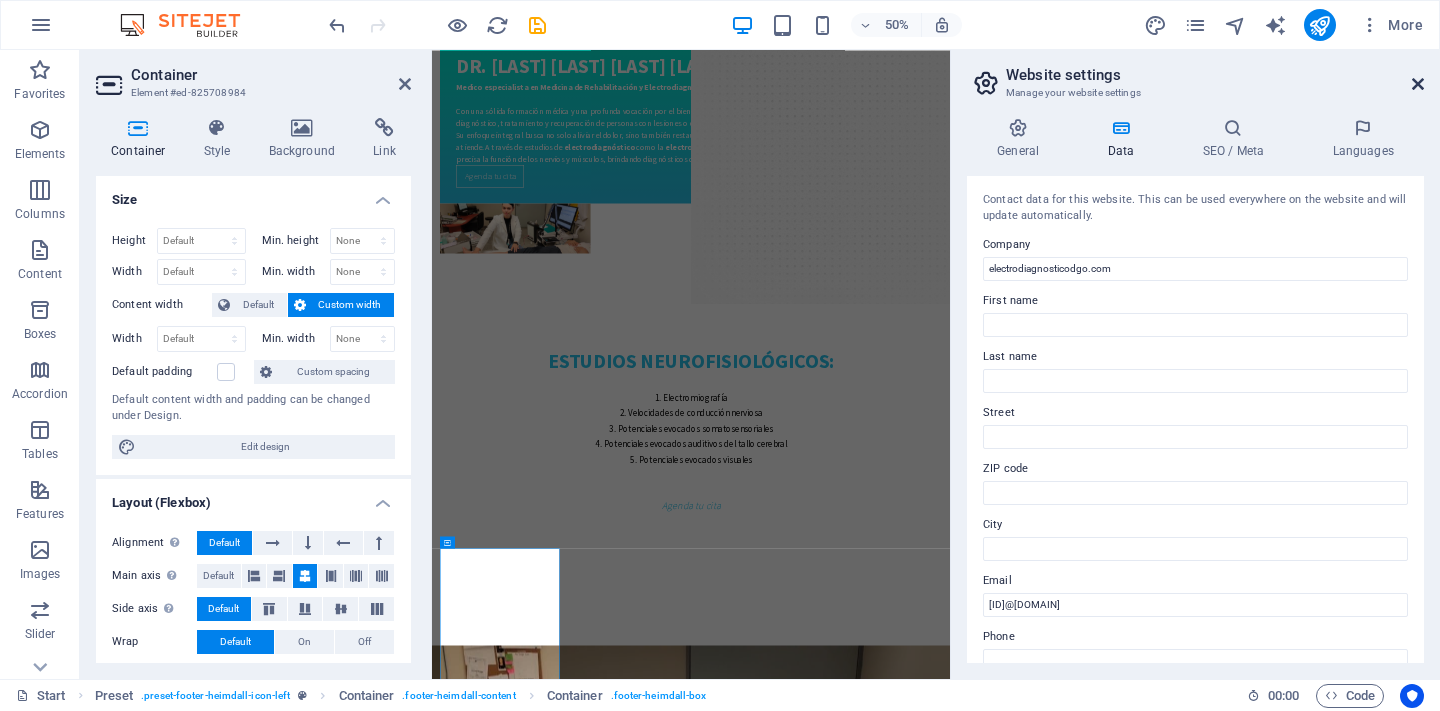 click at bounding box center (1418, 84) 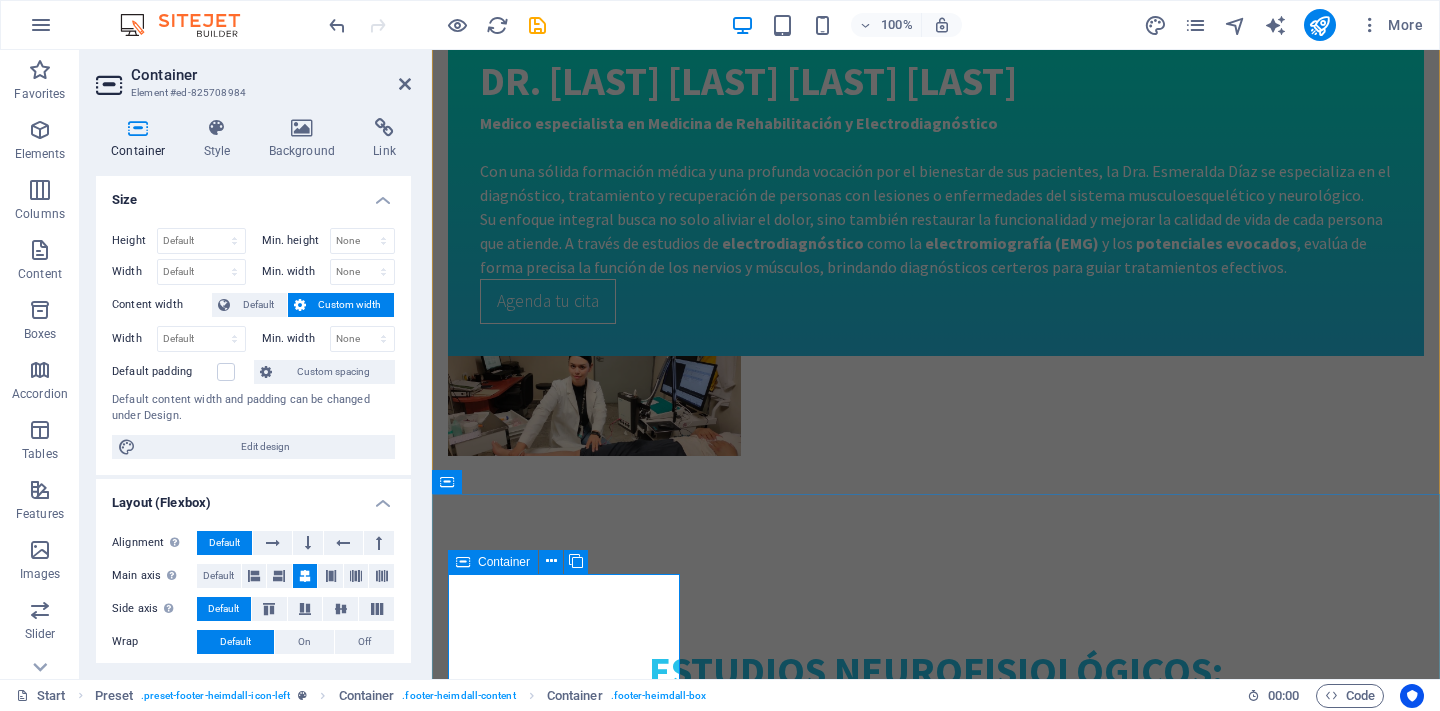 click on "Address electrodiagnosticodgo.com FREE PARKING SPOTS AVAILABLE" at bounding box center [564, 3617] 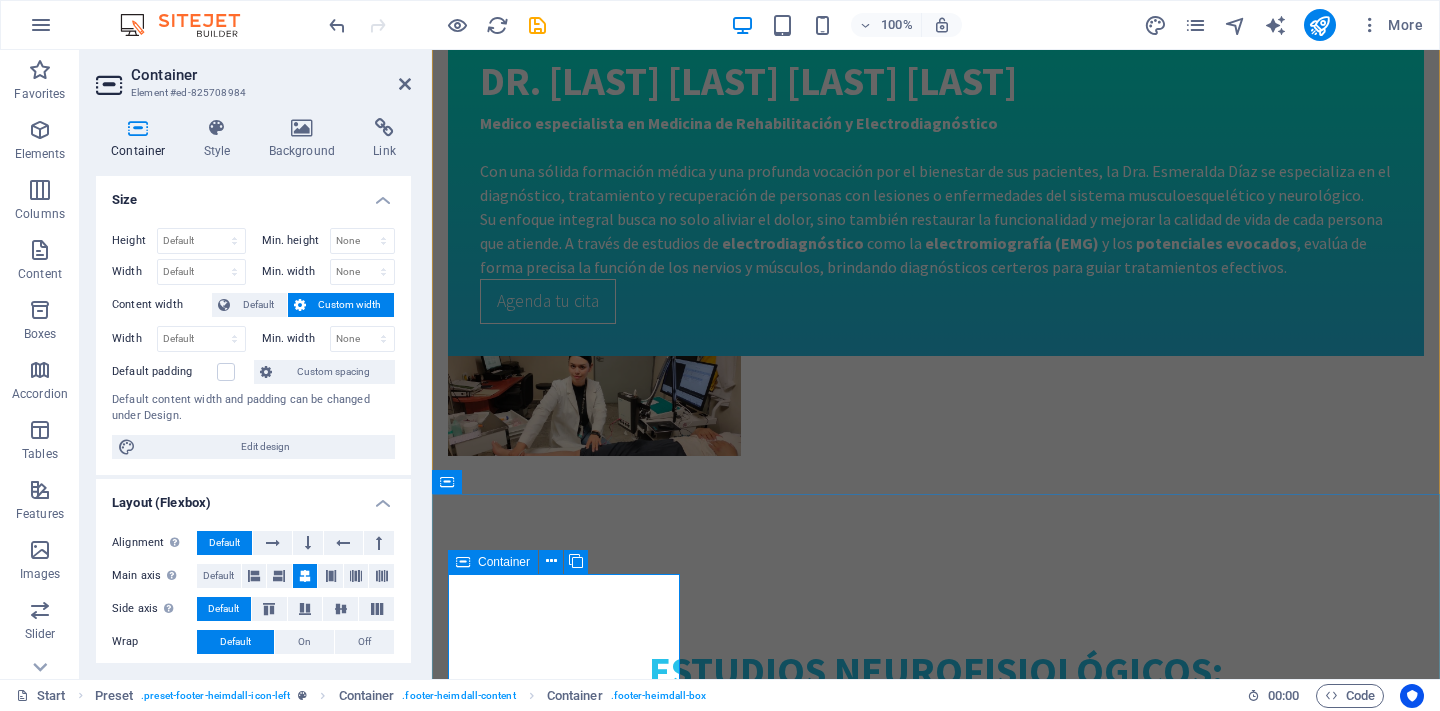 click on "electrodiagnosticodgo.com" at bounding box center (540, 3620) 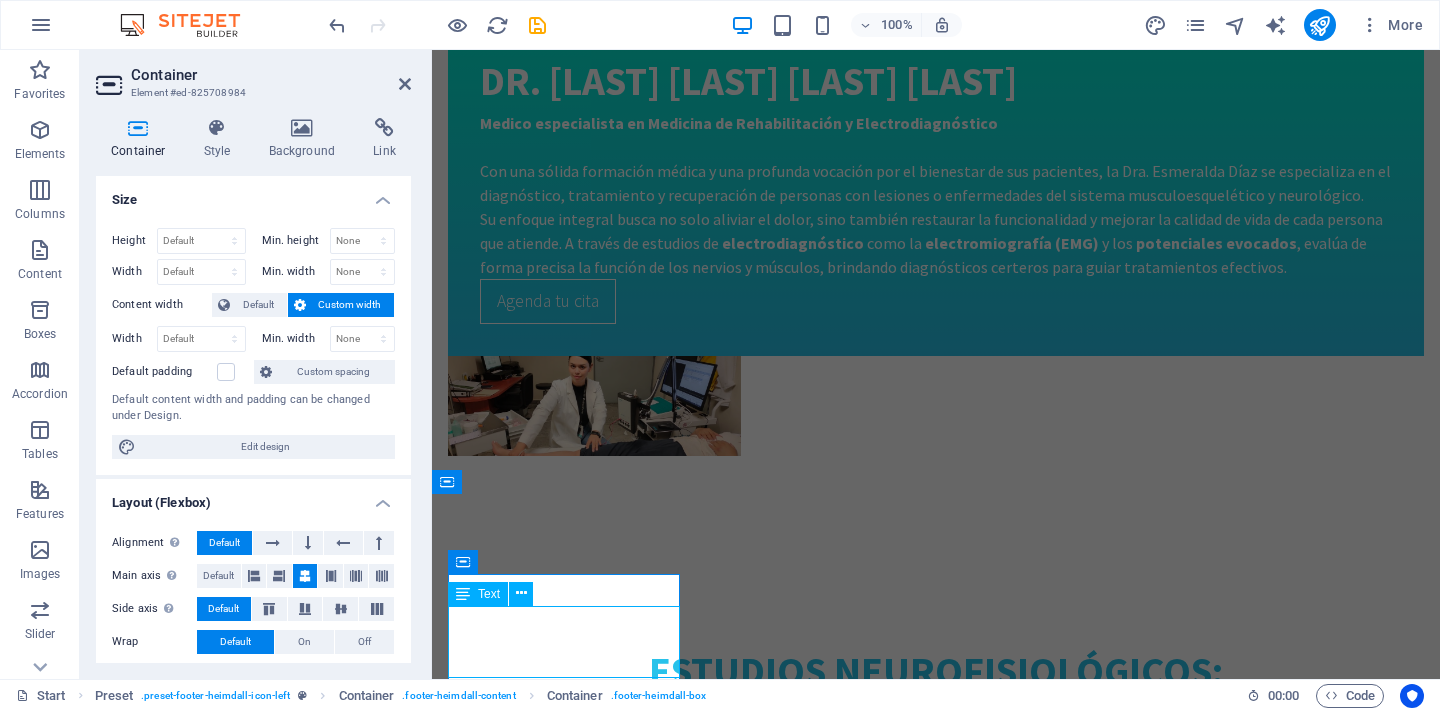 click on "electrodiagnosticodgo.com" at bounding box center (540, 3620) 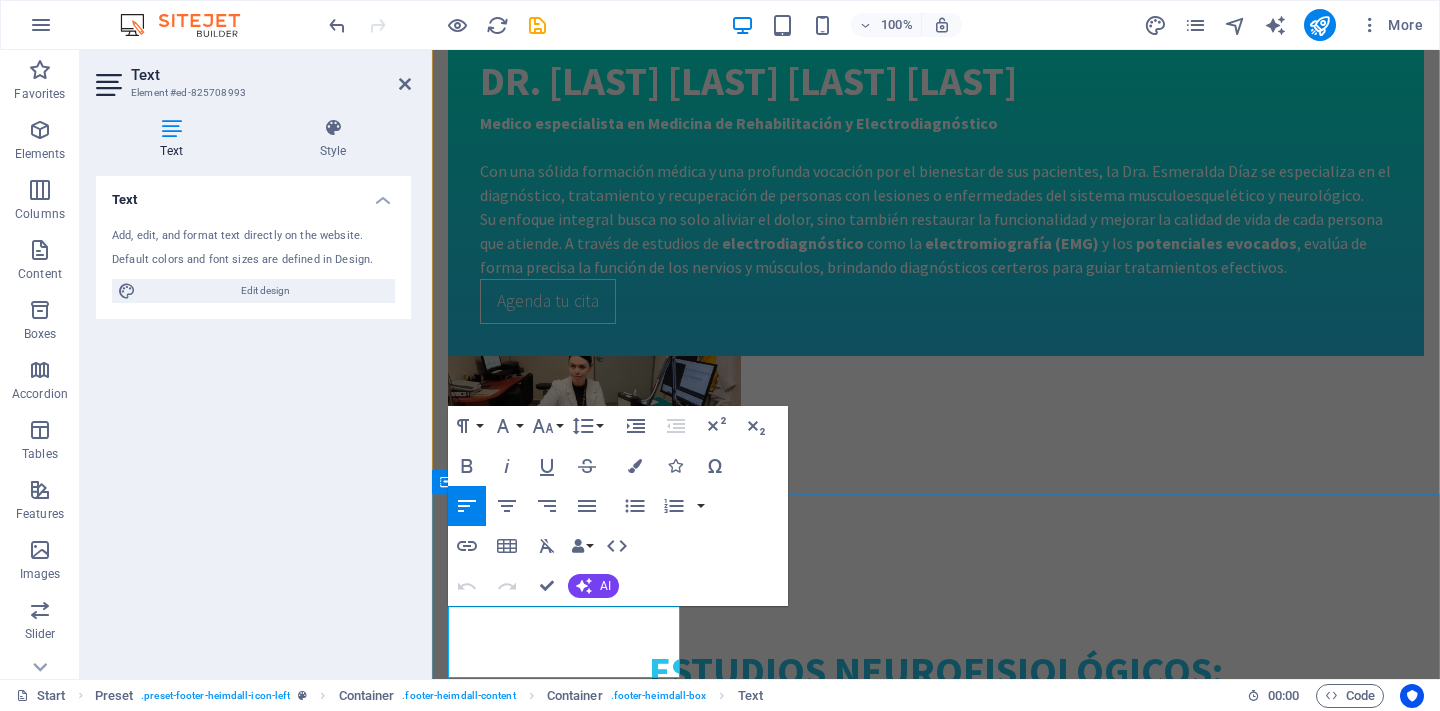click on "electrodiagnosticodgo.com" at bounding box center [540, 3620] 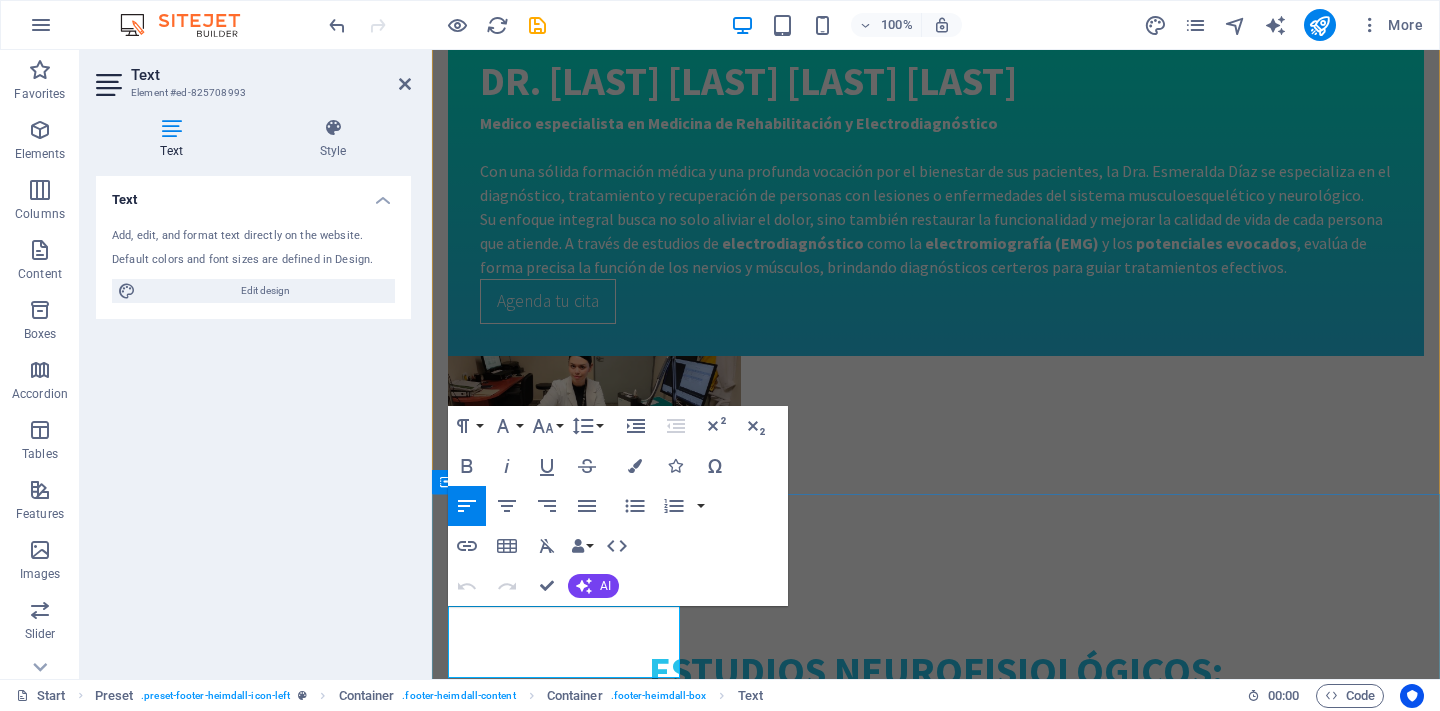click on "Phone:  E-Mail:  7a9d553837b3bc051556c1baf9a28d@cpanel.local Open hours:   Monday - Friday: 8am - 8pm" at bounding box center [564, 3813] 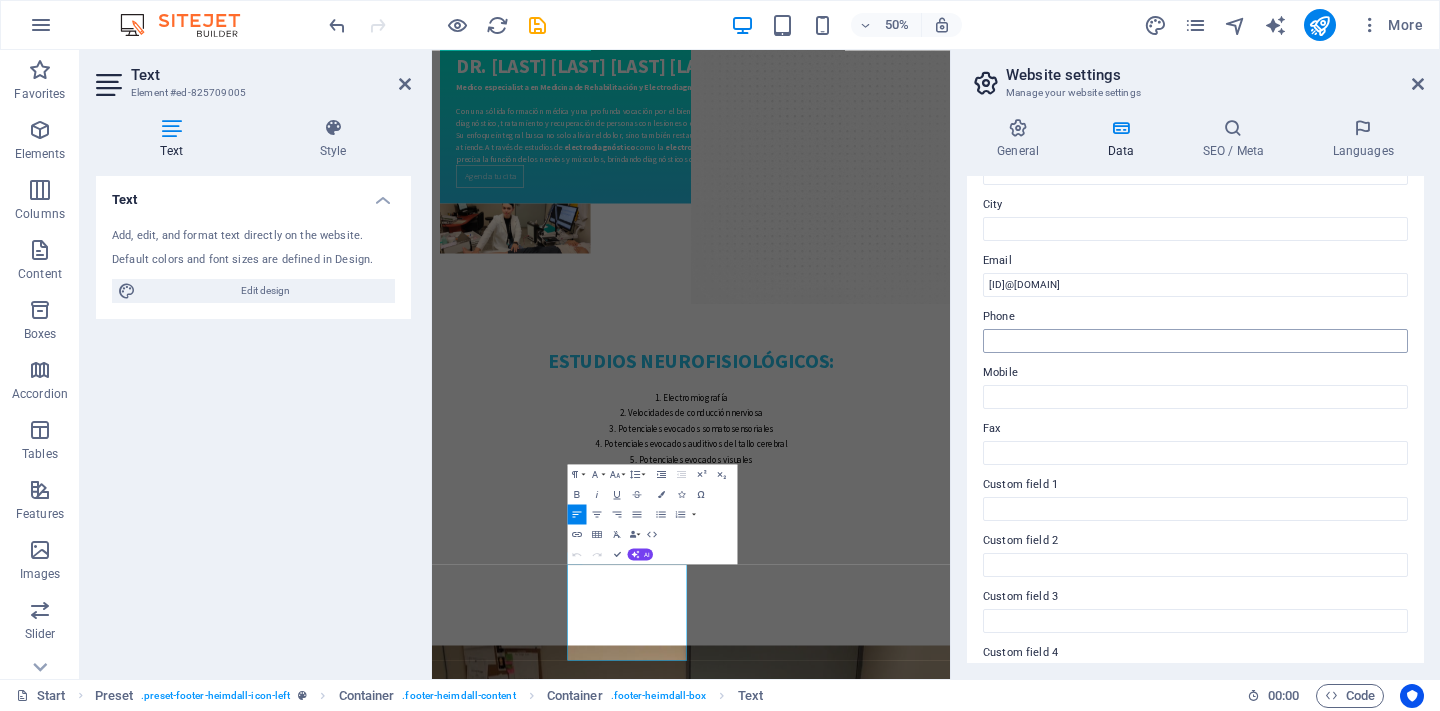 scroll, scrollTop: 324, scrollLeft: 0, axis: vertical 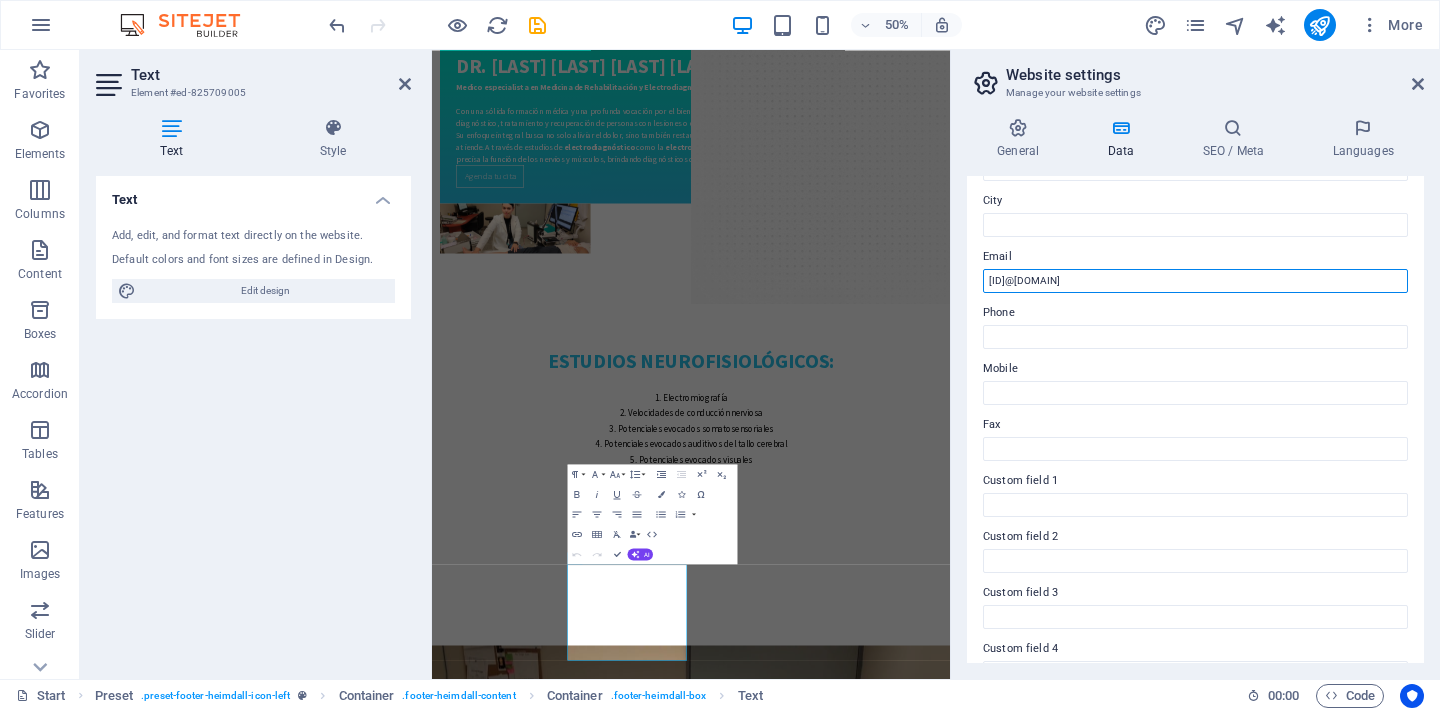 drag, startPoint x: 1231, startPoint y: 274, endPoint x: 963, endPoint y: 274, distance: 268 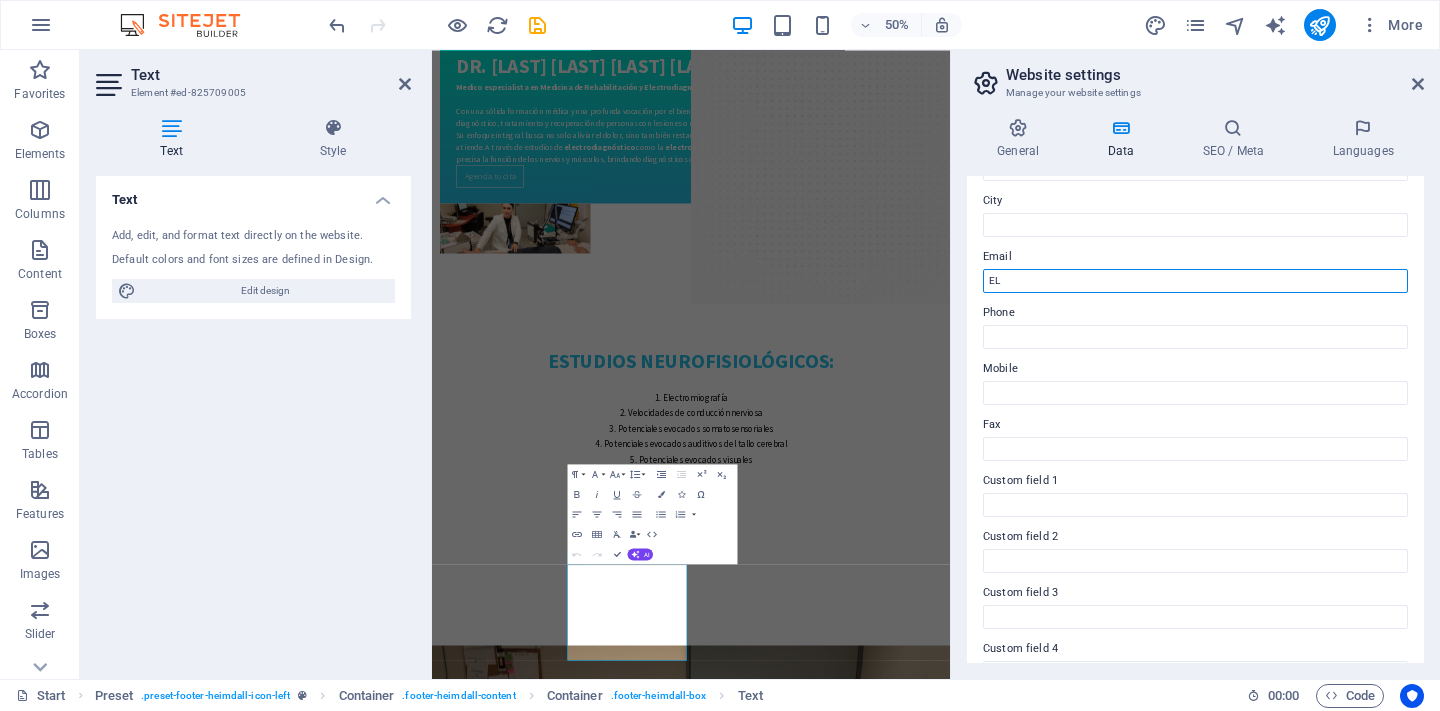 type on "E" 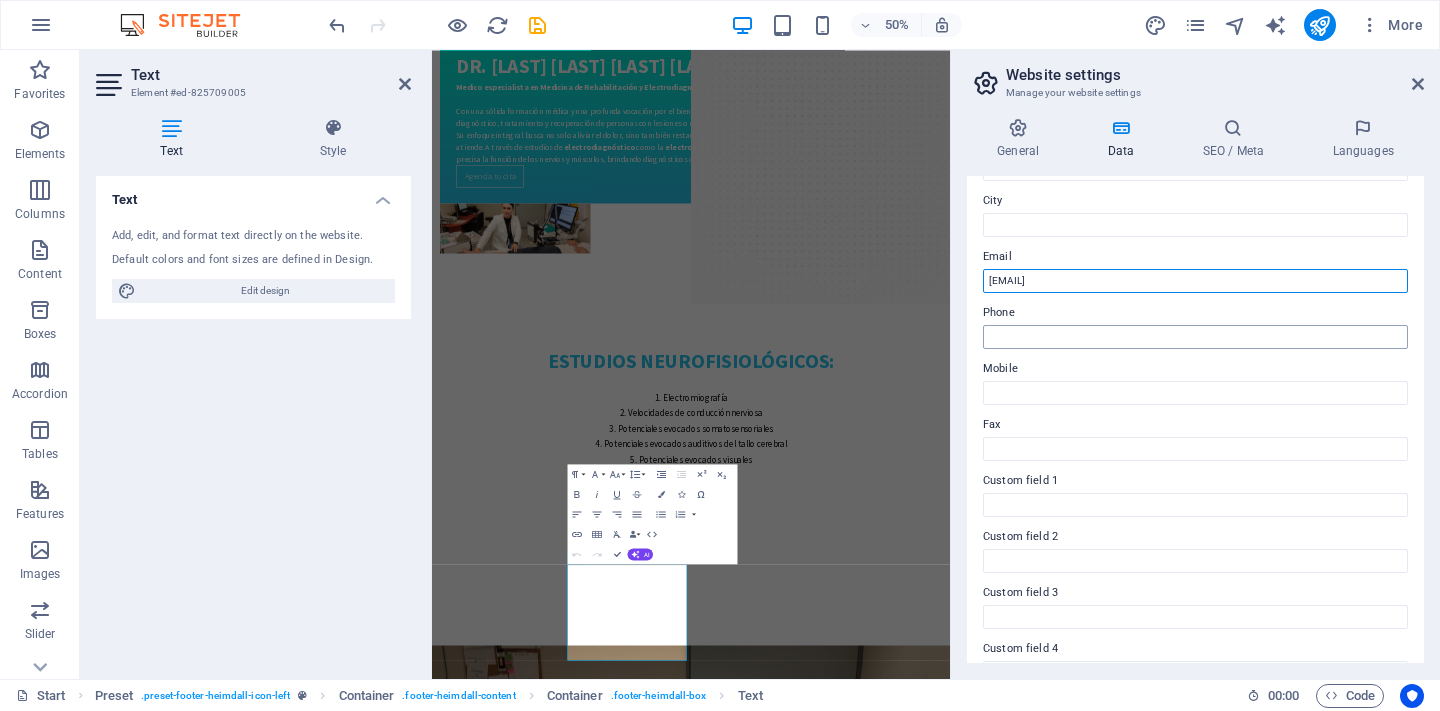 type on "[EMAIL]" 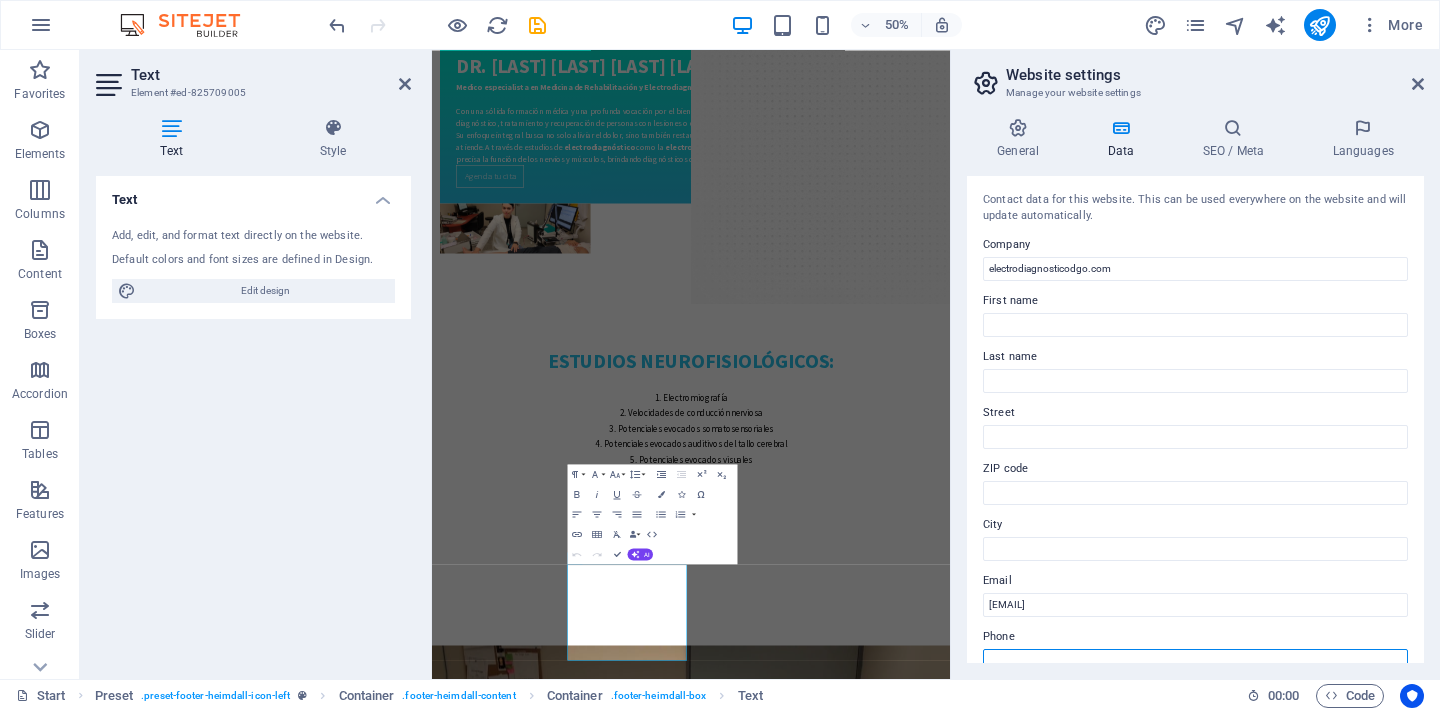 scroll, scrollTop: 0, scrollLeft: 0, axis: both 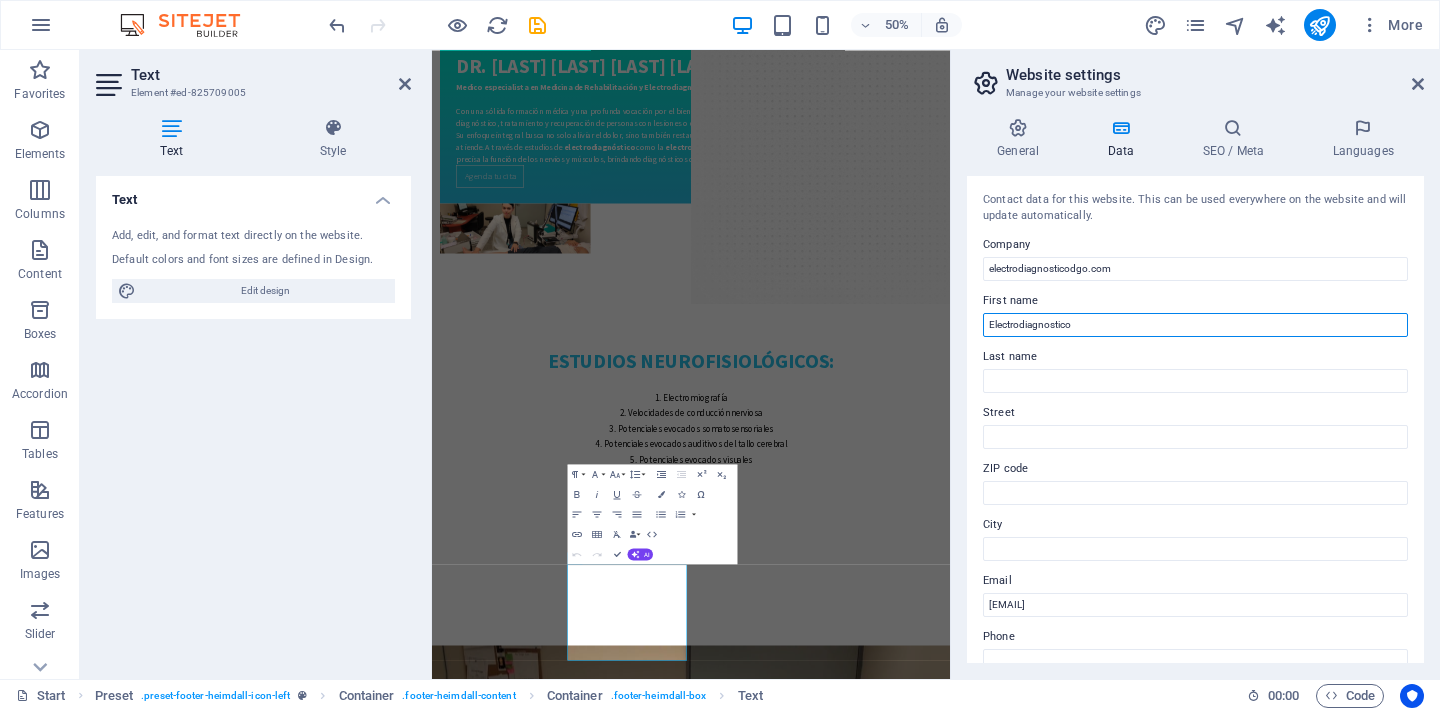 type on "Electrodiagnostico" 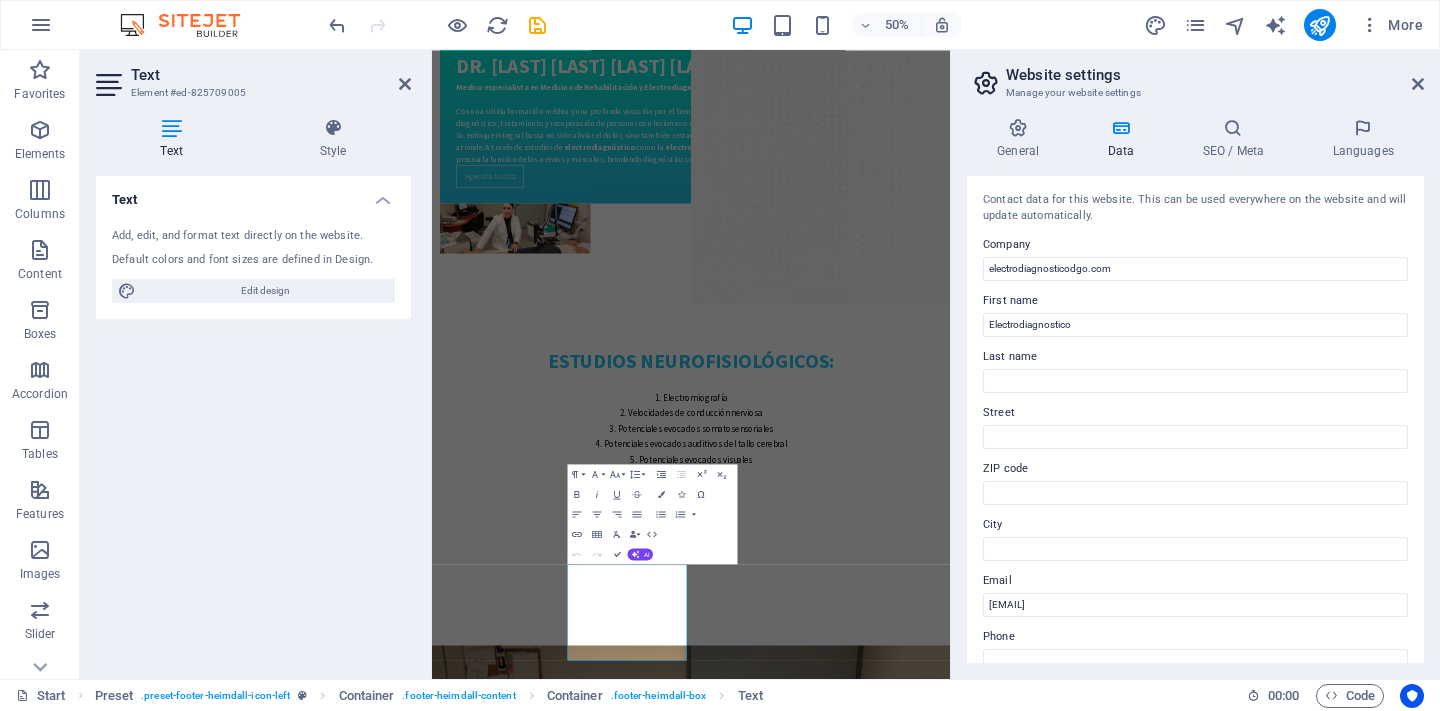 click on "Contact data for this website. This can be used everywhere on the website and will update automatically. Company electrodiagnosticodgo.com First name Electrodiagnostico Last name Street ZIP code City Email info@electrodiagnosticodgo.com Phone Mobile Fax Custom field 1 Custom field 2 Custom field 3 Custom field 4 Custom field 5 Custom field 6" at bounding box center (1195, 419) 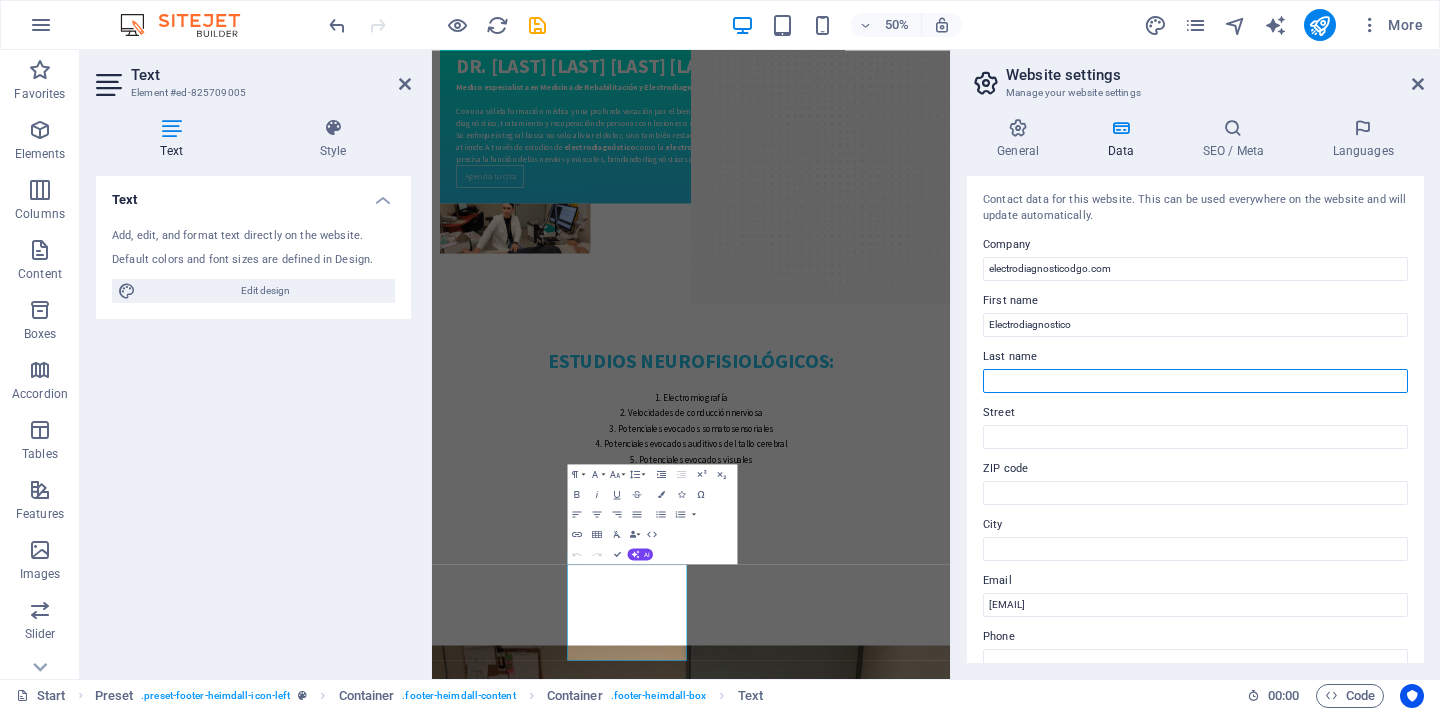 type on "d" 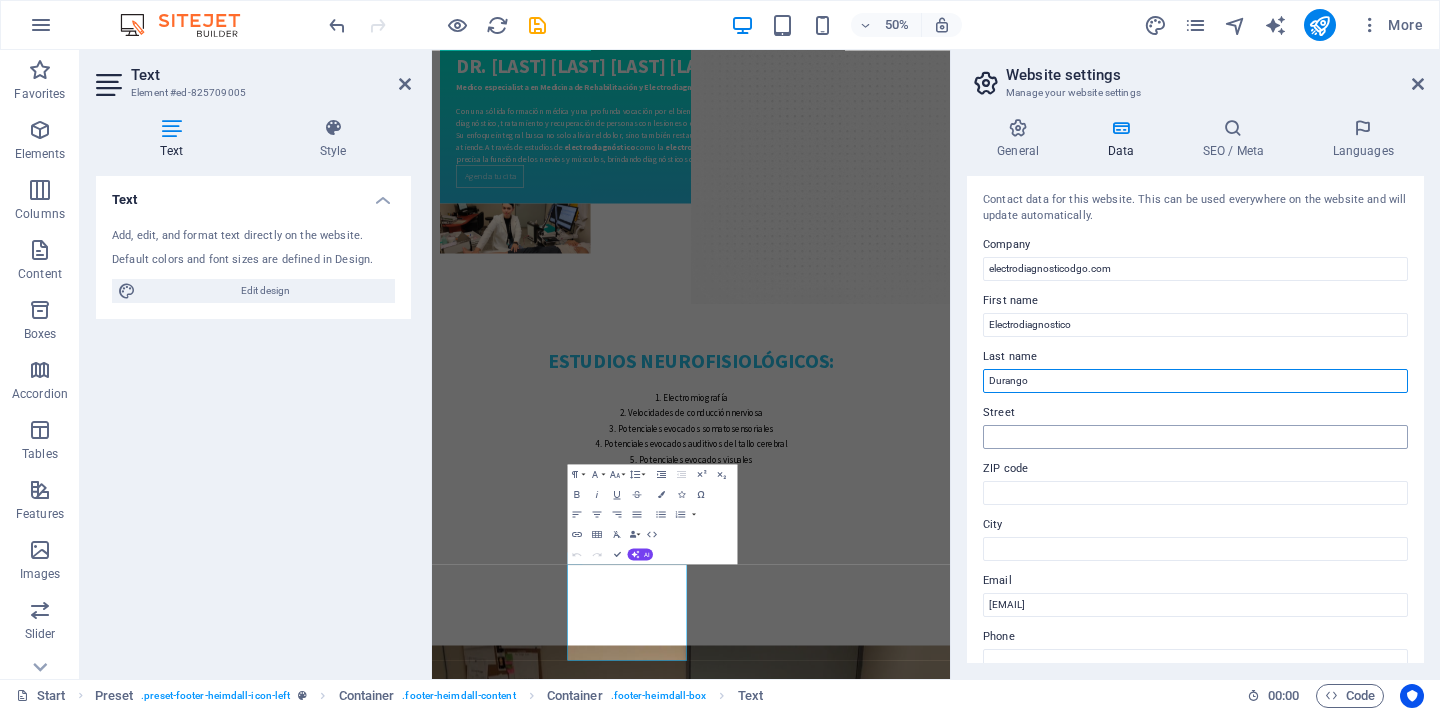 type on "Durango" 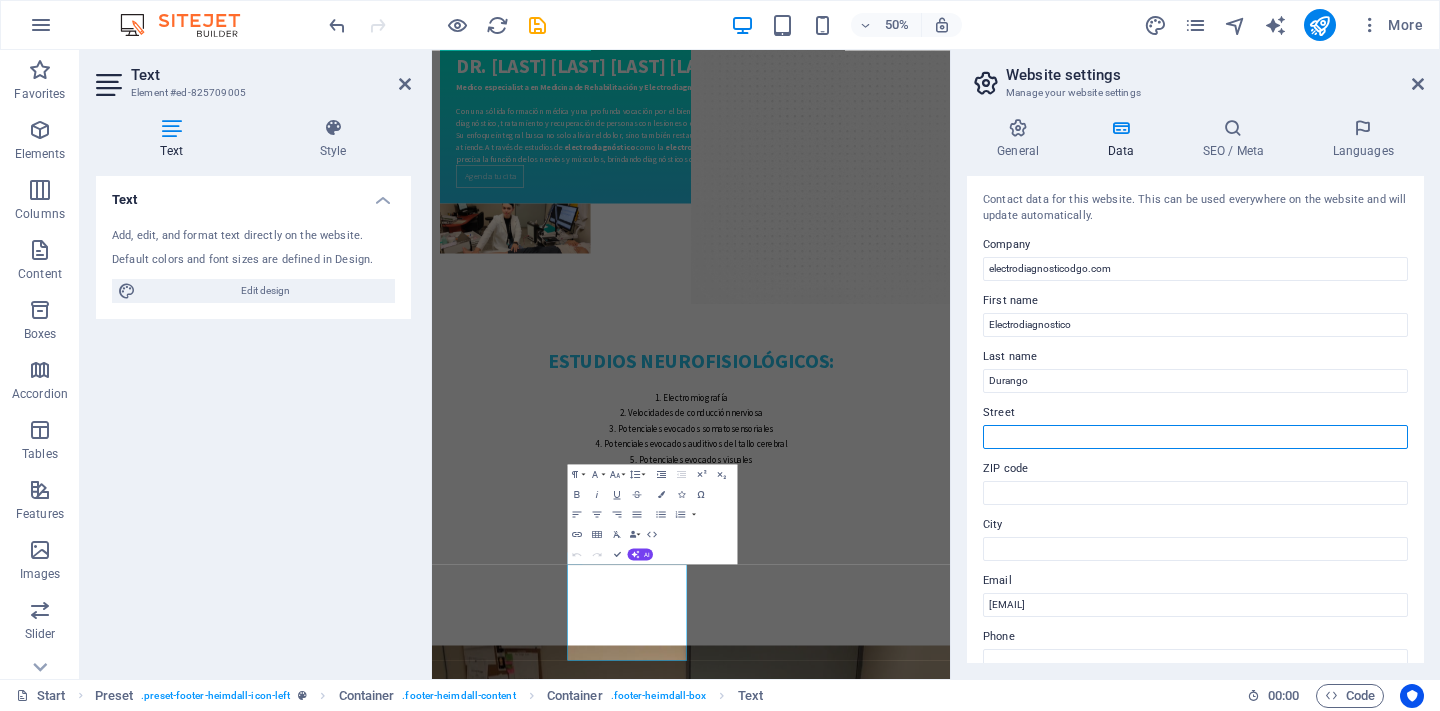 paste on "[STREET] [NUMBER], [NEIGHBORHOOD], [POSTAL_CODE] [CITY], [STATE]" 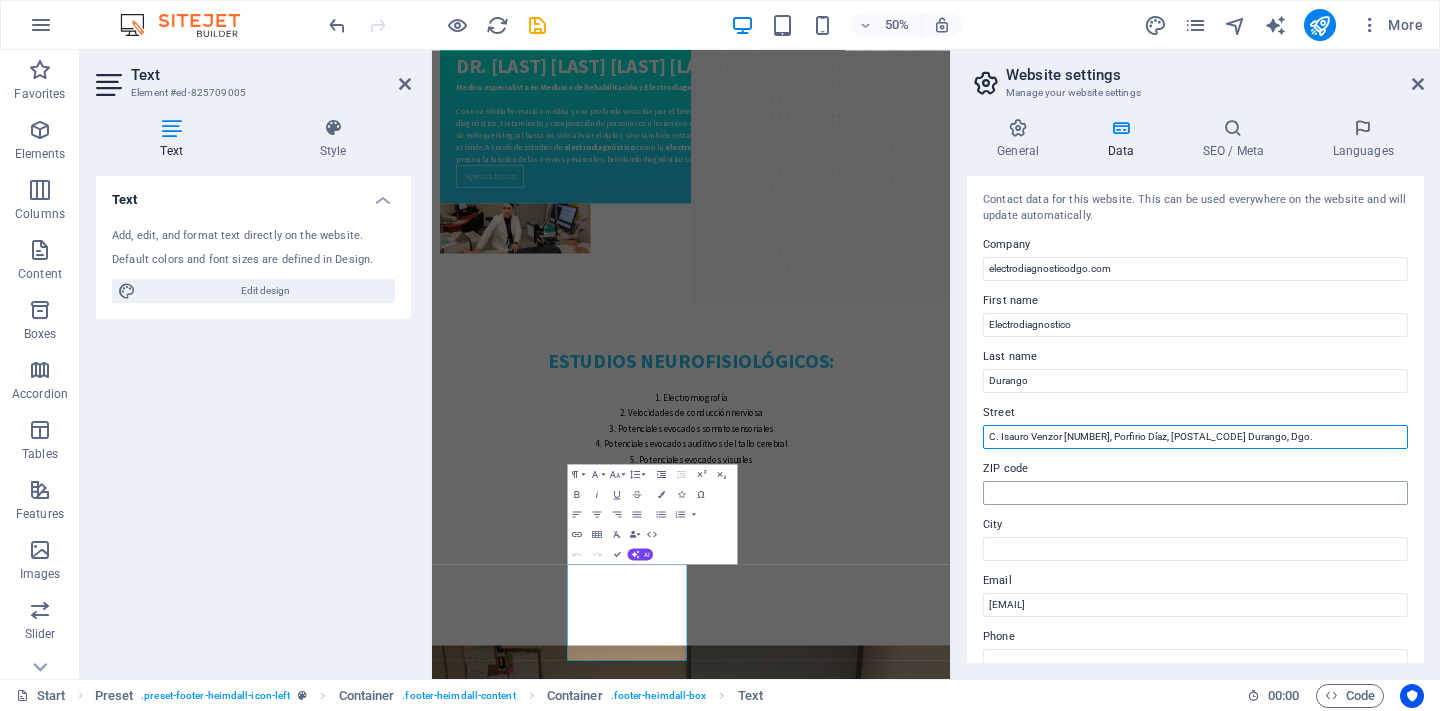 type on "[STREET] [NUMBER], [NEIGHBORHOOD], [POSTAL_CODE] [CITY], [STATE]" 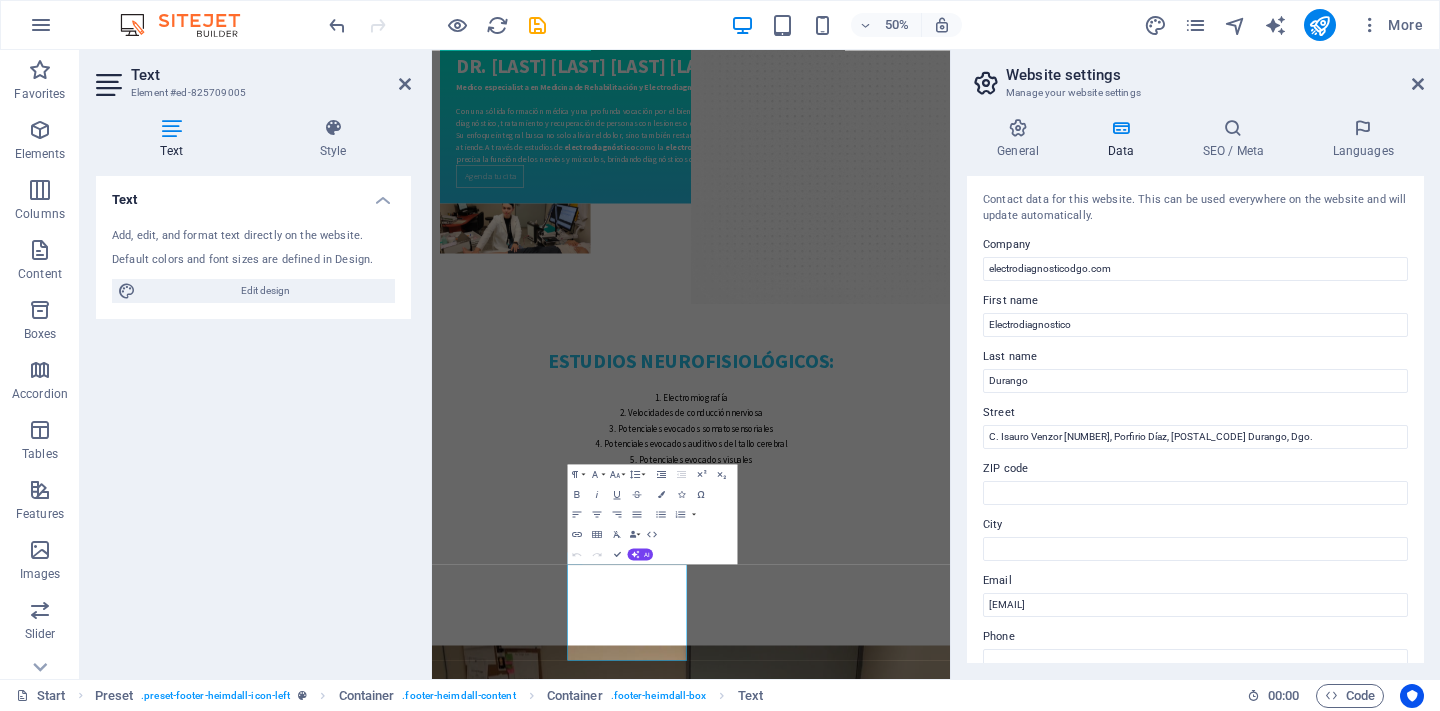 click on "Contact data for this website. This can be used everywhere on the website and will update automatically. Company electrodiagnosticodgo.com First name Electrodiagnostico Last name Durango Street C. Isauro Venzor 802, Porfirio Díaz, 34260 Durango, Dgo. ZIP code City Email info@electrodiagnosticodgo.com Phone Mobile Fax Custom field 1 Custom field 2 Custom field 3 Custom field 4 Custom field 5 Custom field 6" at bounding box center [1195, 419] 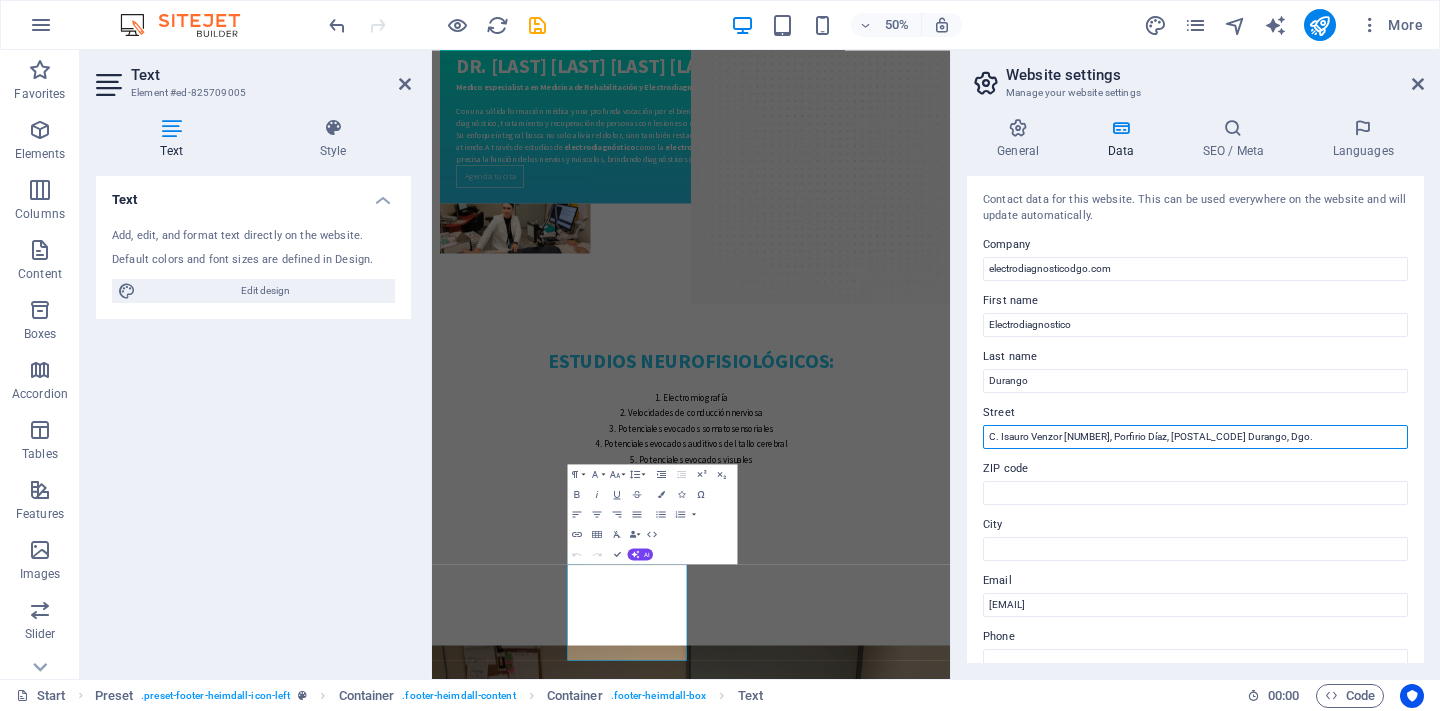 click on "[STREET] [NUMBER], [NEIGHBORHOOD], [POSTAL_CODE] [CITY], [STATE]" at bounding box center (1195, 437) 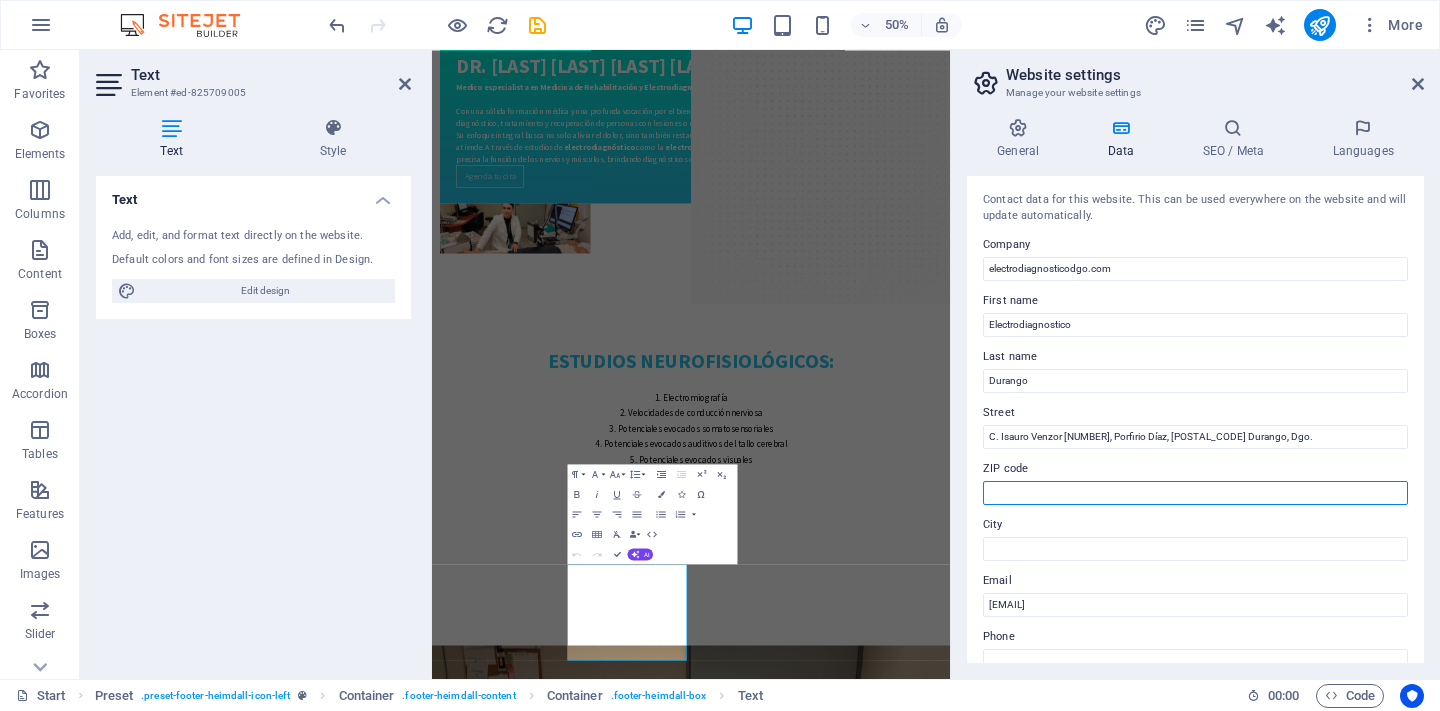 click on "ZIP code" at bounding box center (1195, 493) 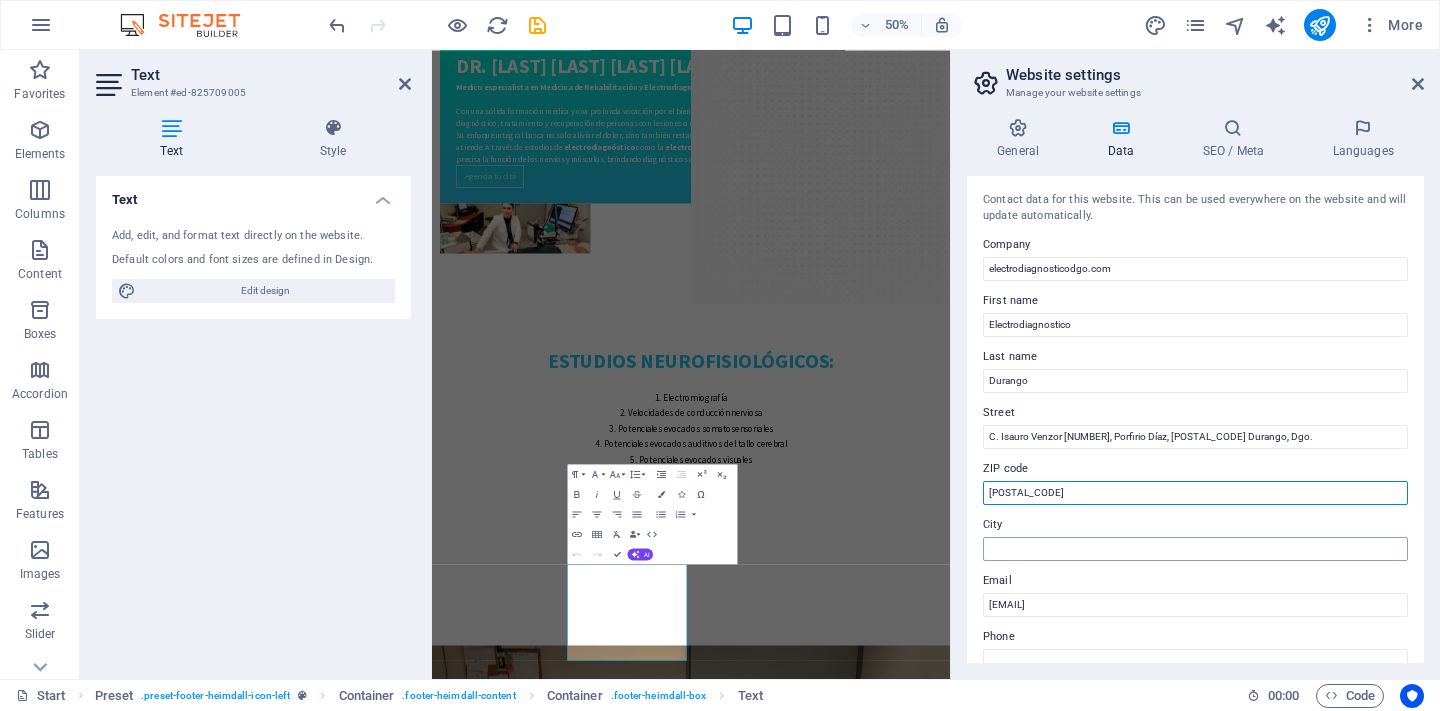 type on "34260" 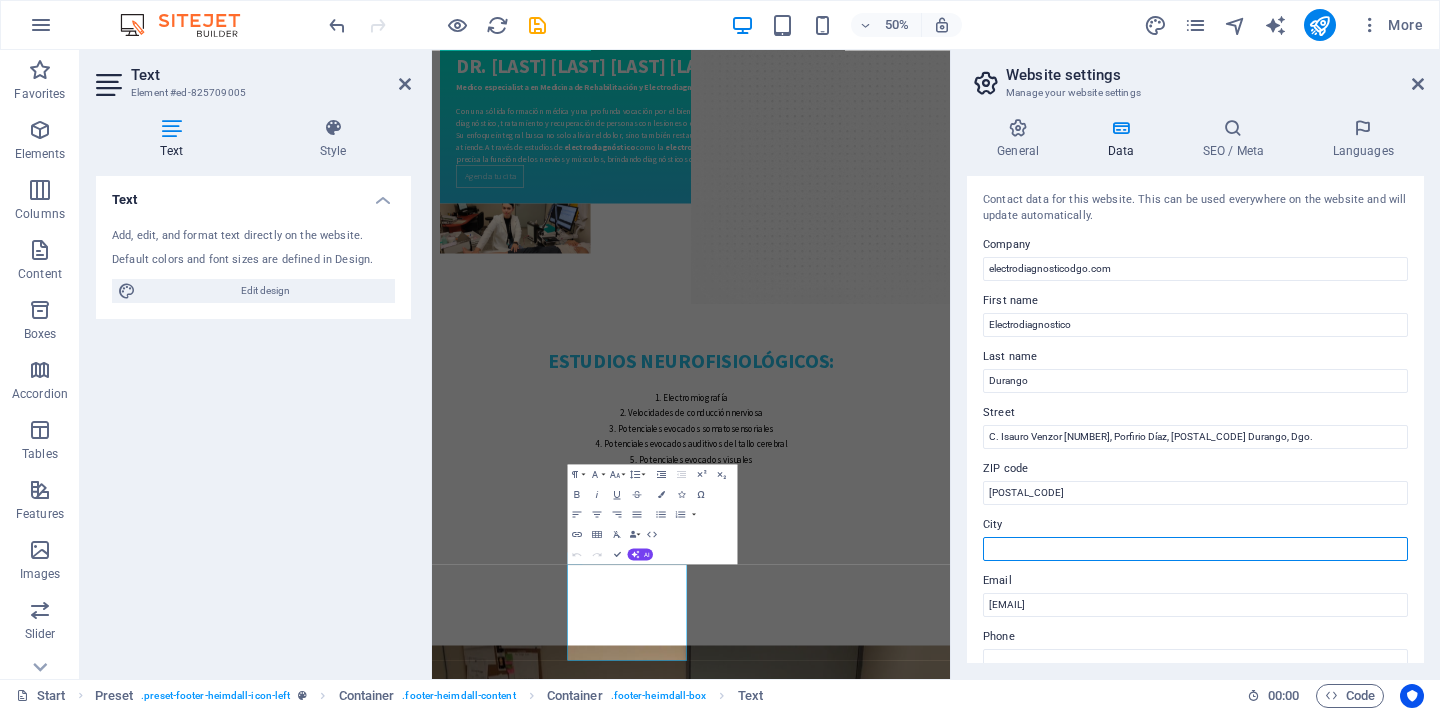 click on "City" at bounding box center (1195, 549) 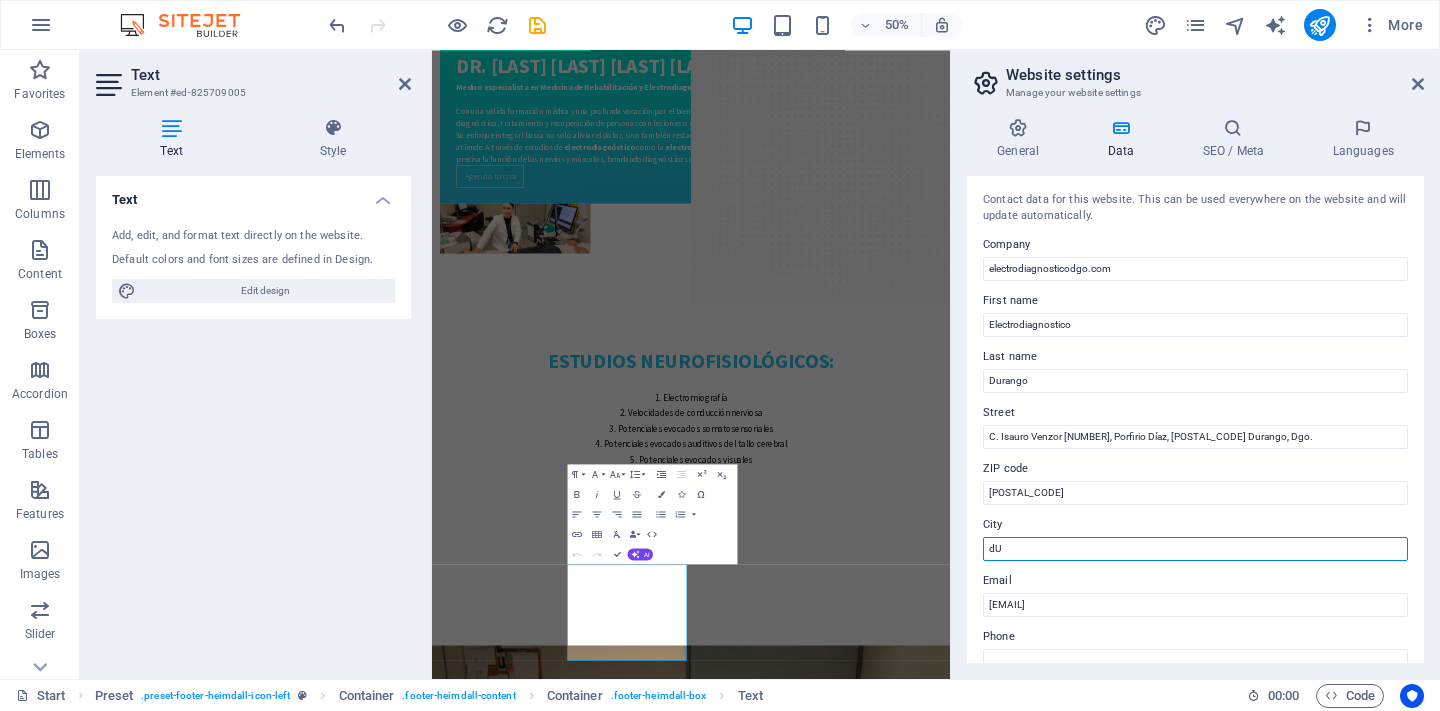 type on "d" 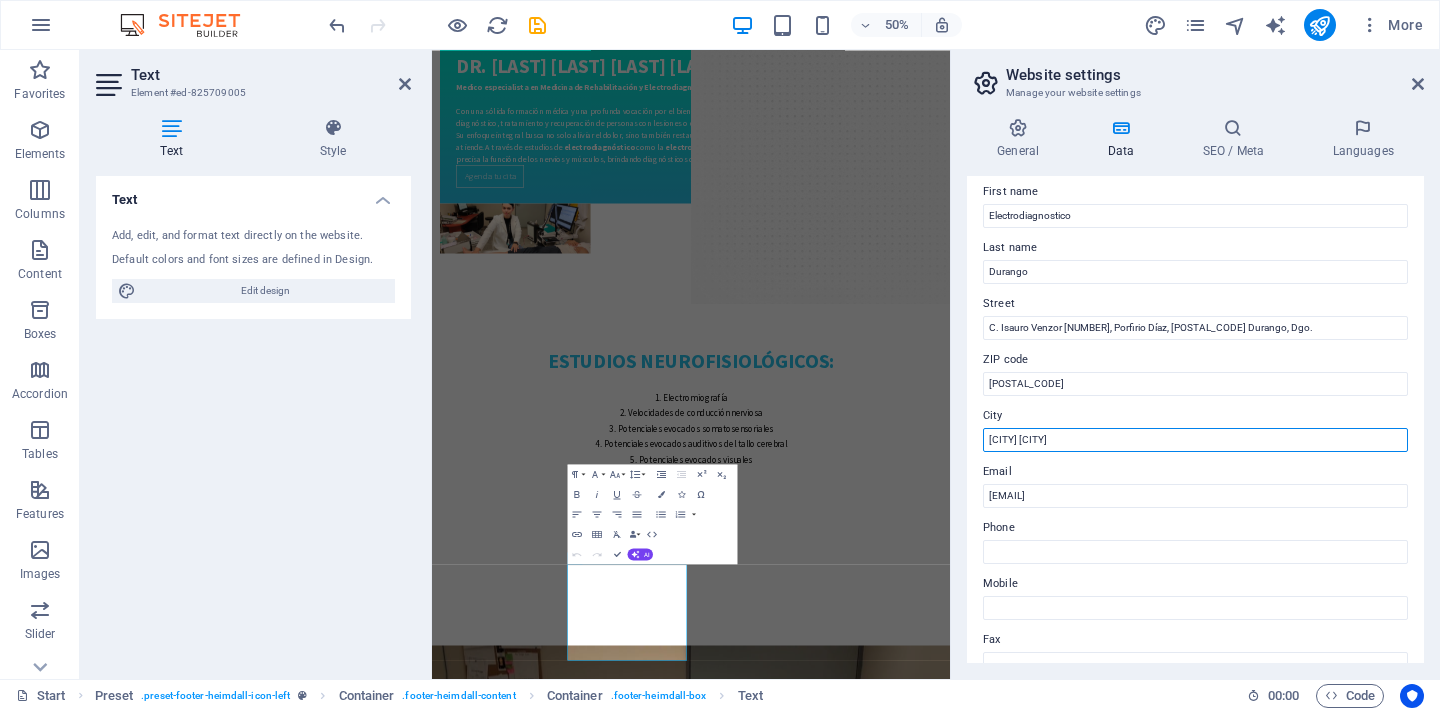 scroll, scrollTop: 125, scrollLeft: 0, axis: vertical 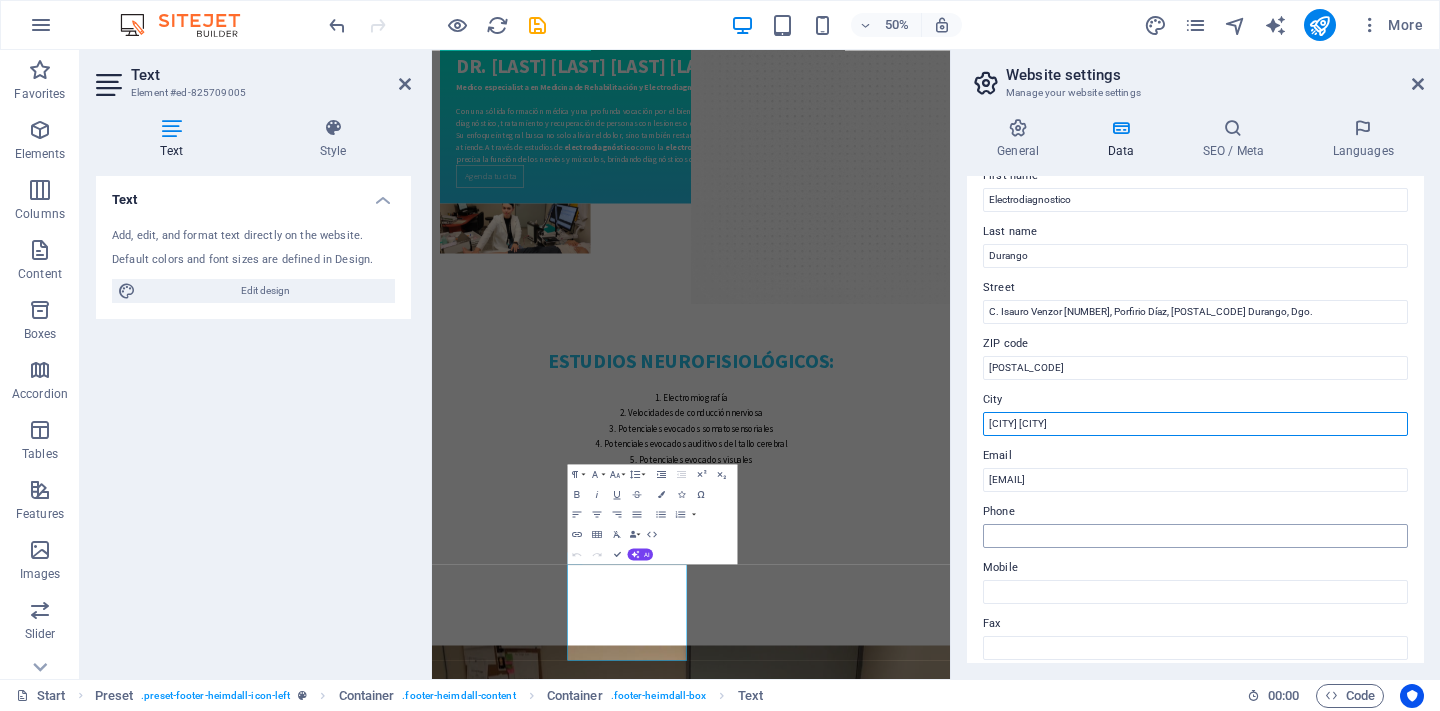 type on "[CITY] [CITY]" 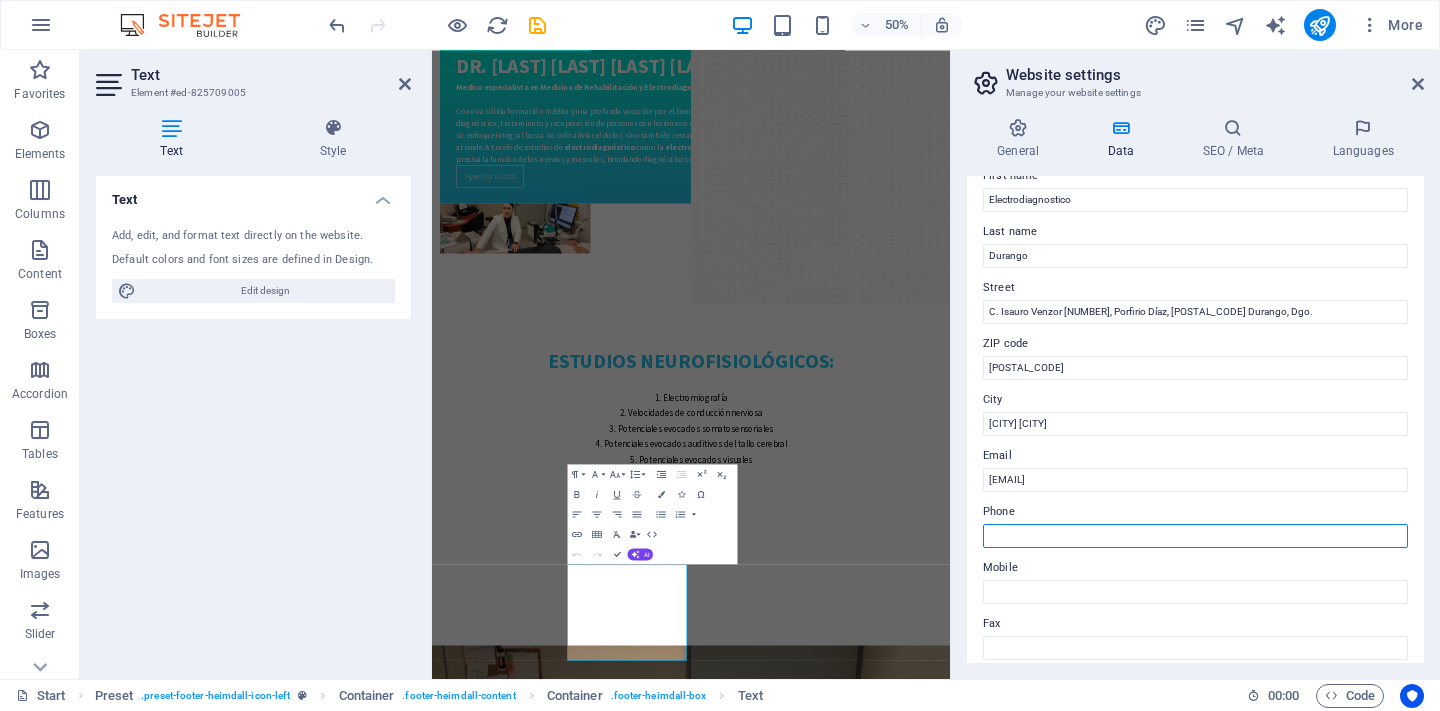 click on "Phone" at bounding box center (1195, 536) 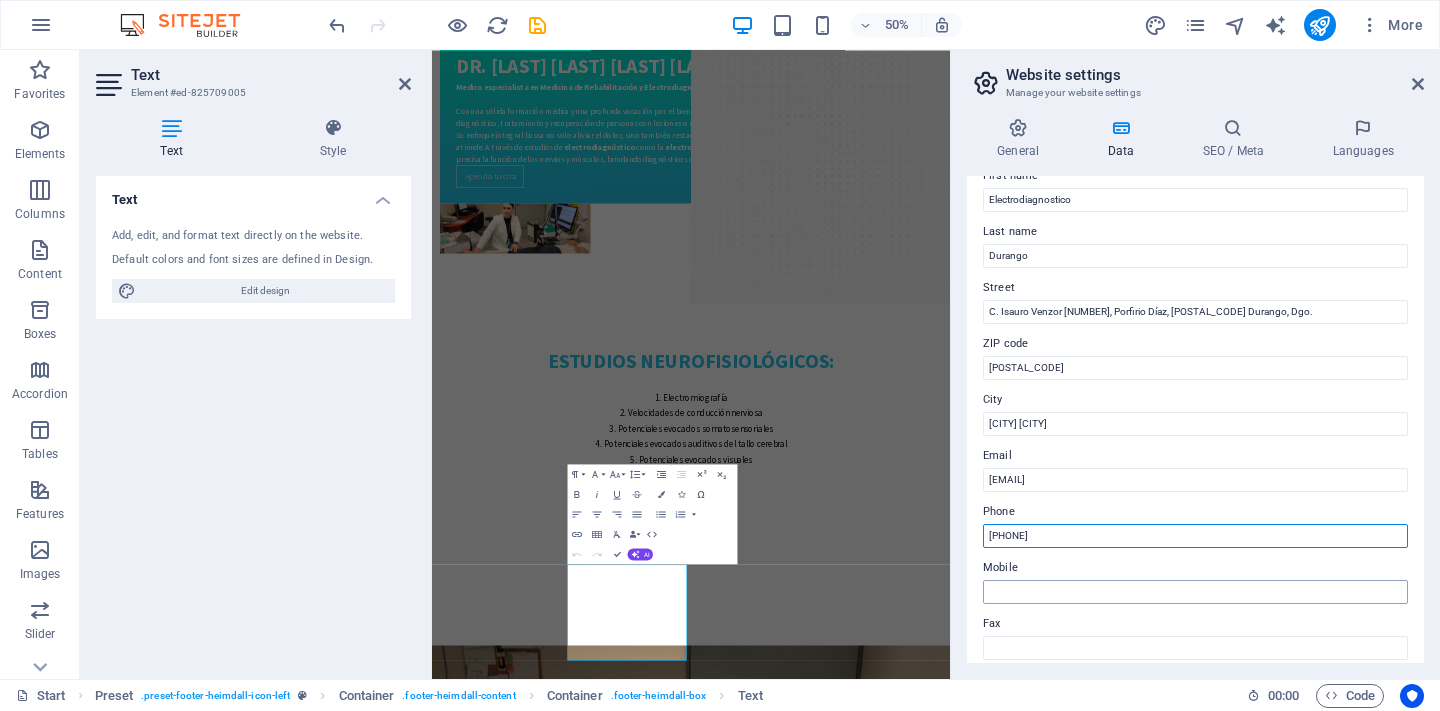 type on "[PHONE]" 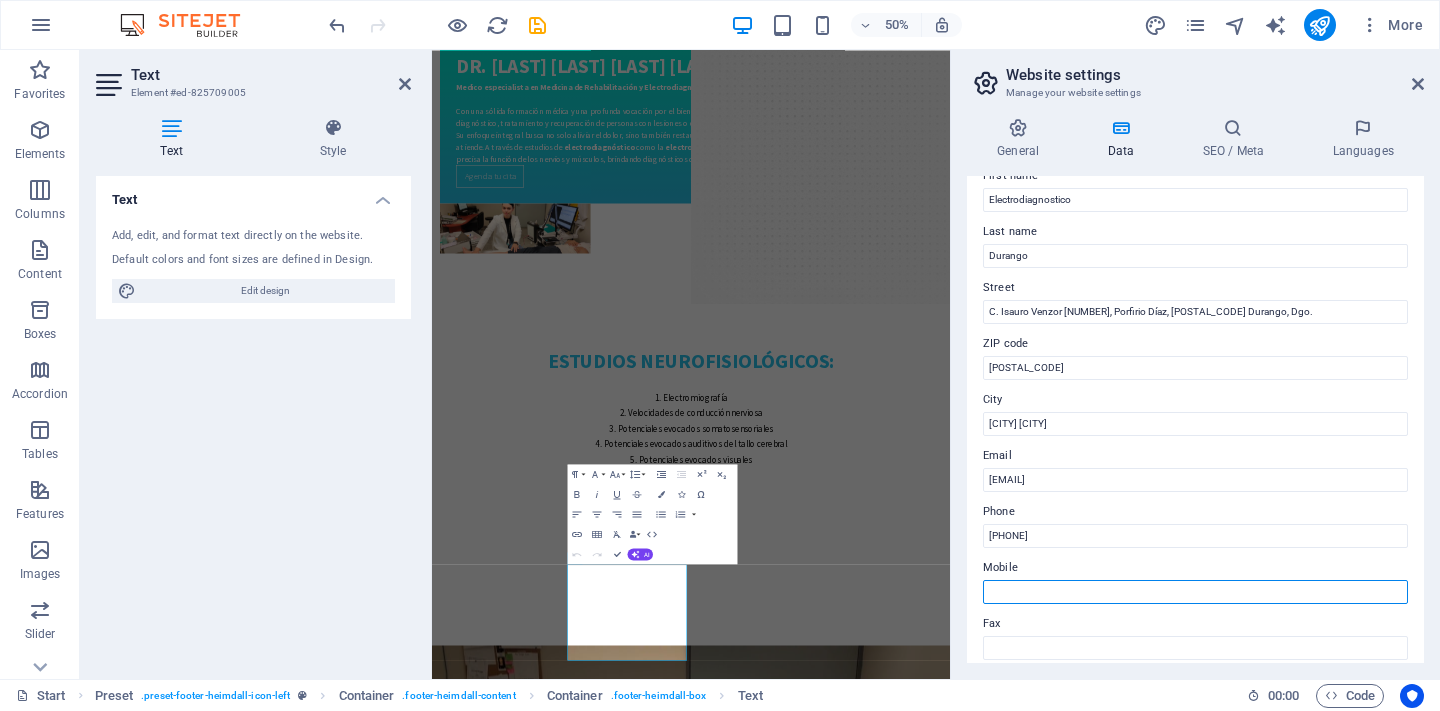 click on "Mobile" at bounding box center [1195, 592] 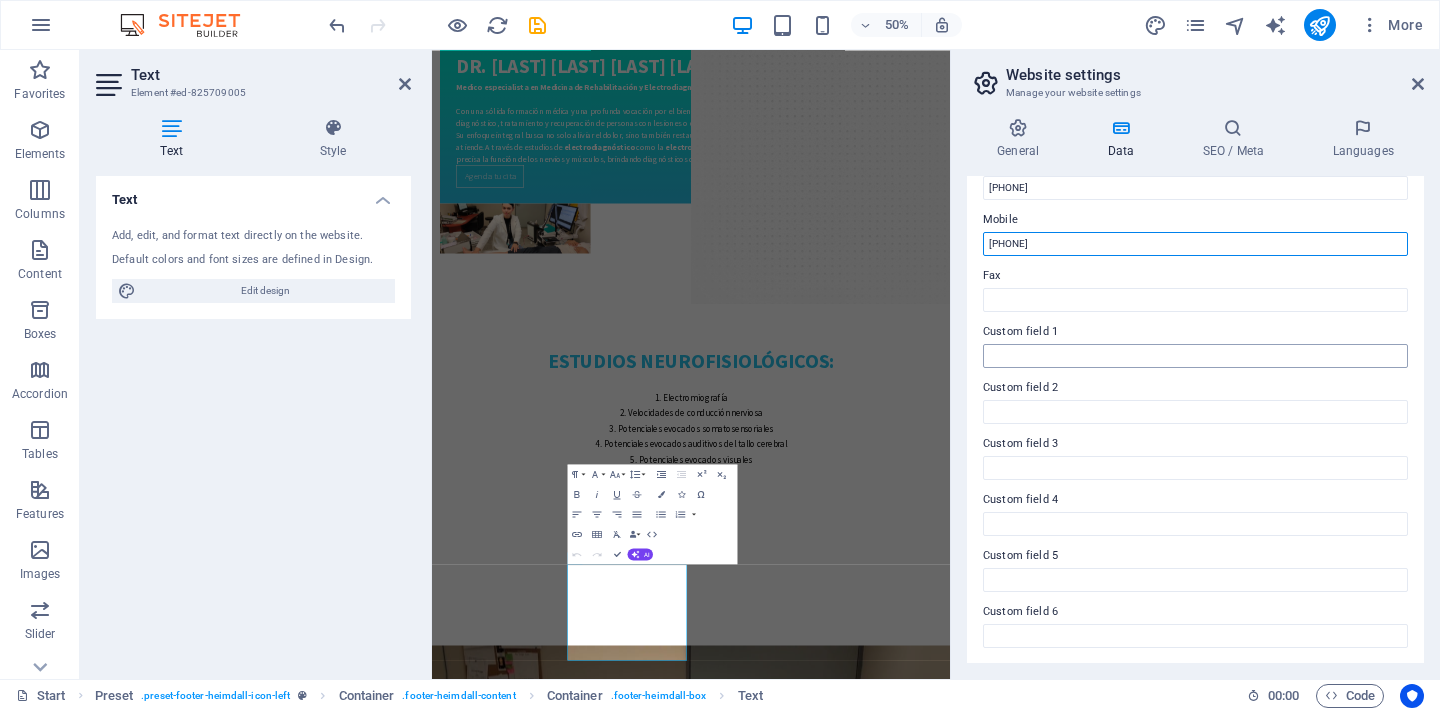 scroll, scrollTop: 472, scrollLeft: 0, axis: vertical 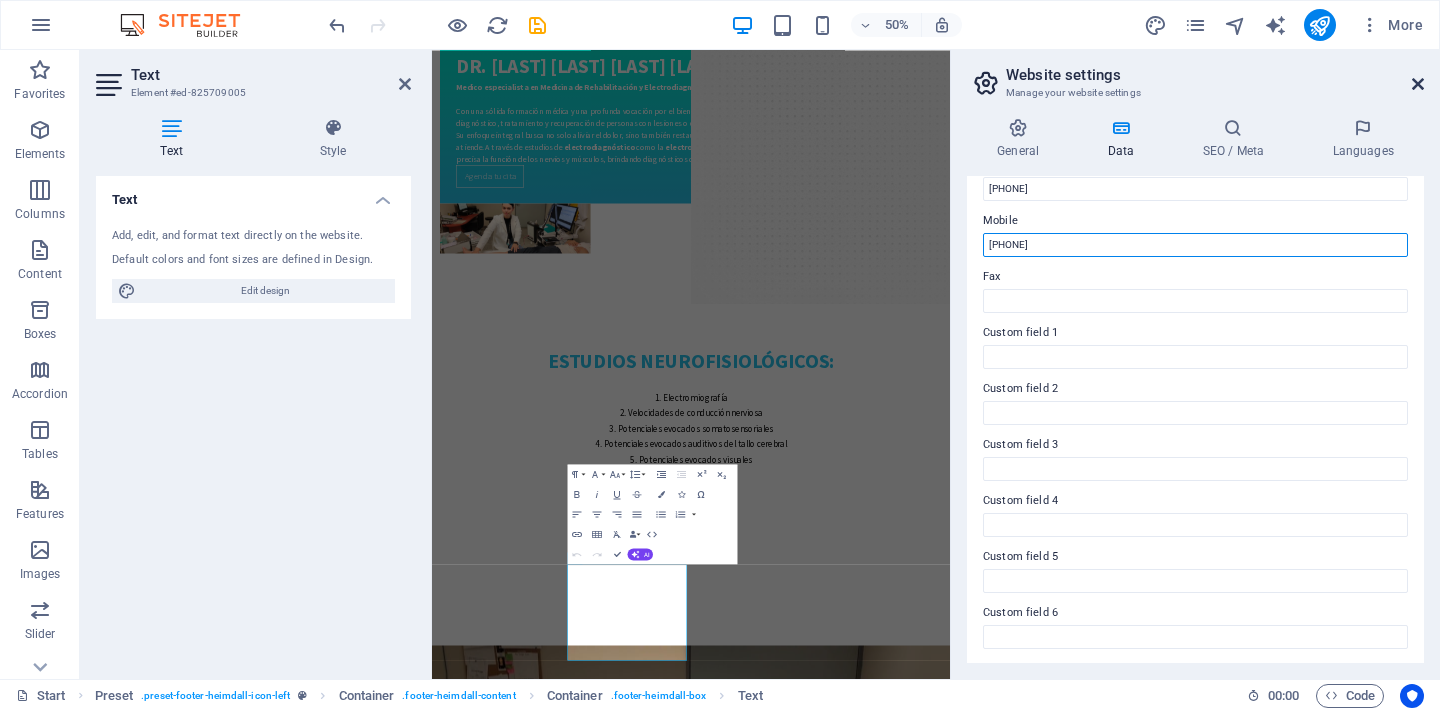 type on "[PHONE]" 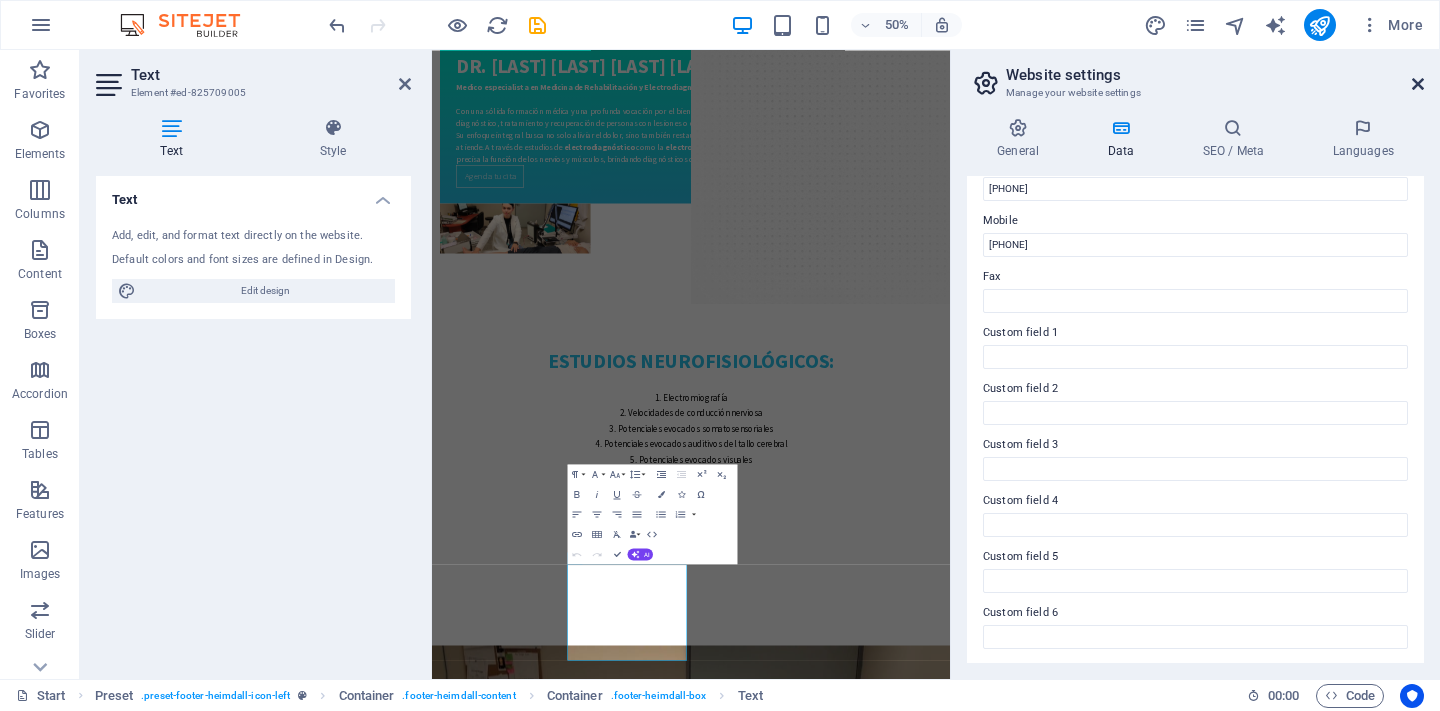 click at bounding box center (1418, 84) 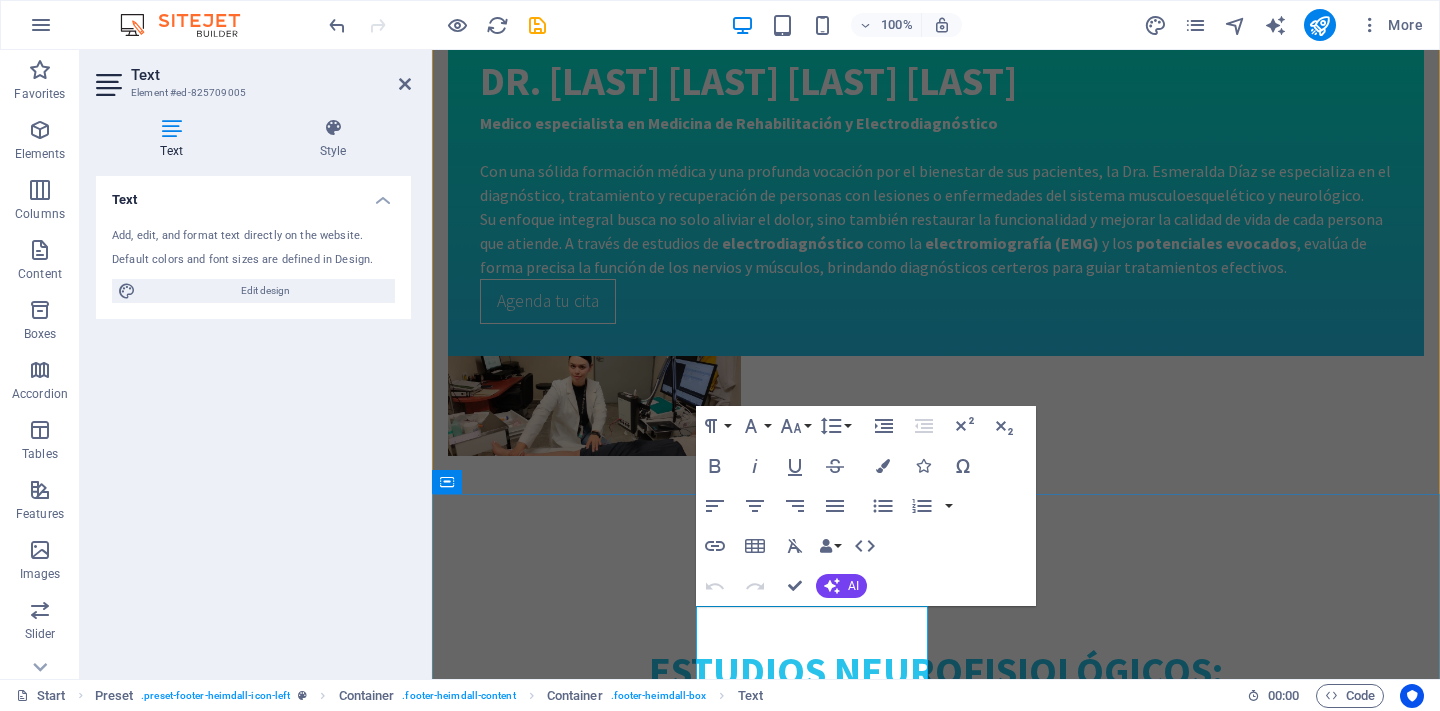 click on "E-Mail:  info@electrodiagnosticodgo.com" at bounding box center (564, 3873) 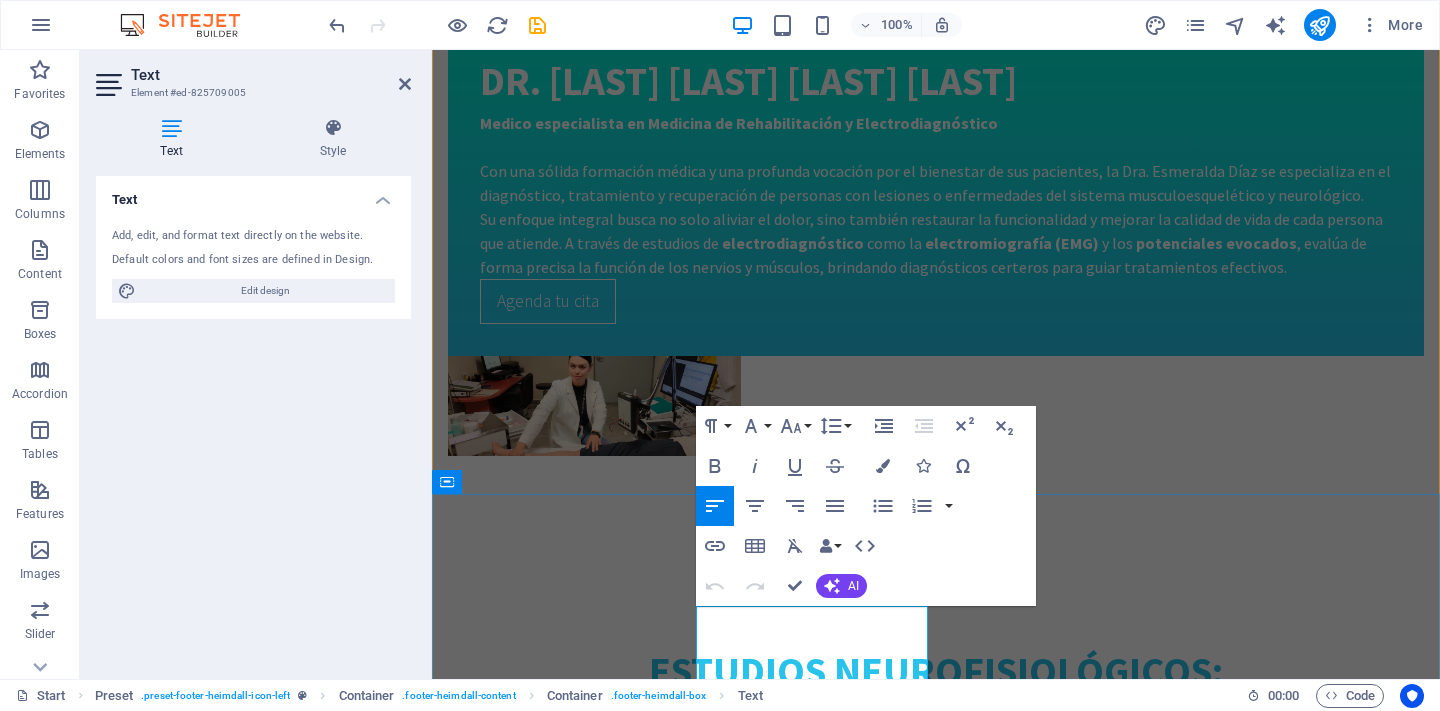 type 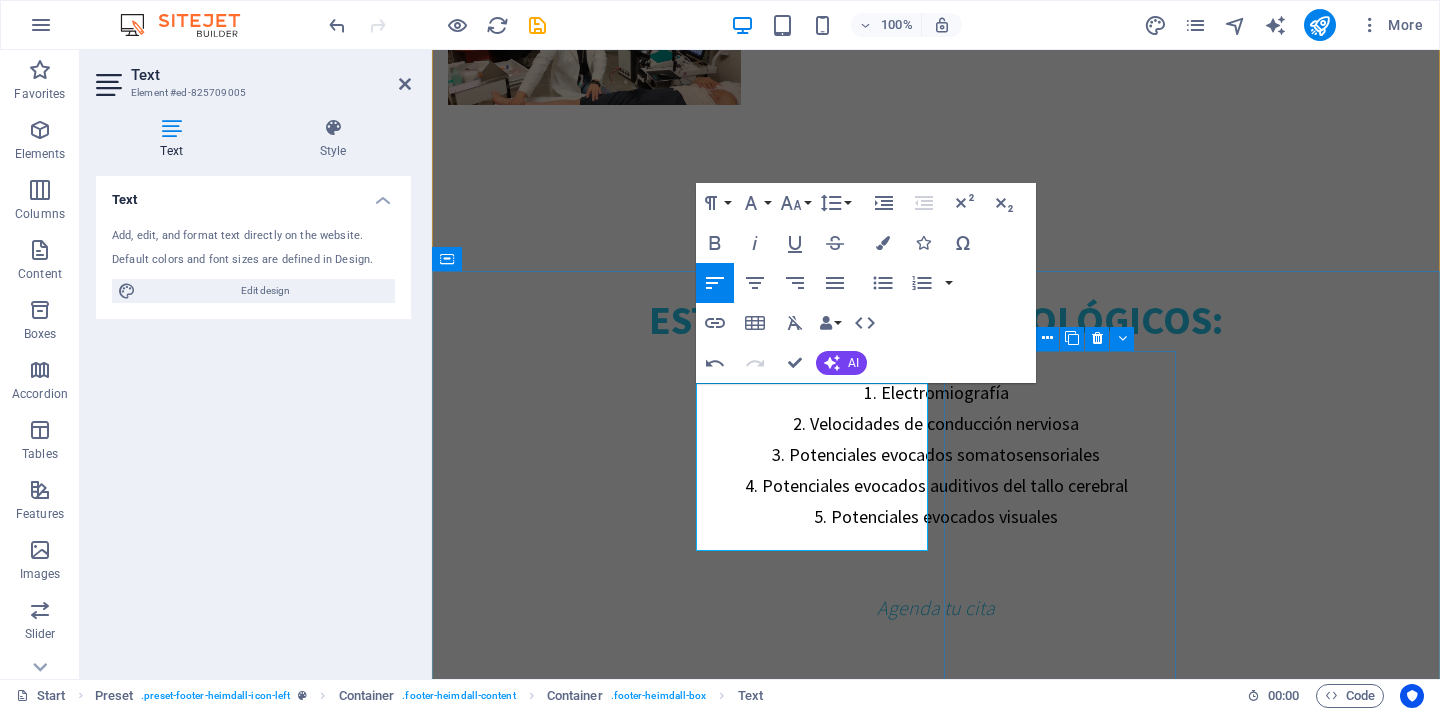 click on "Navigation Start Our Practice Doctors Services Appointments Legal Notice   Privacy" at bounding box center (564, 3788) 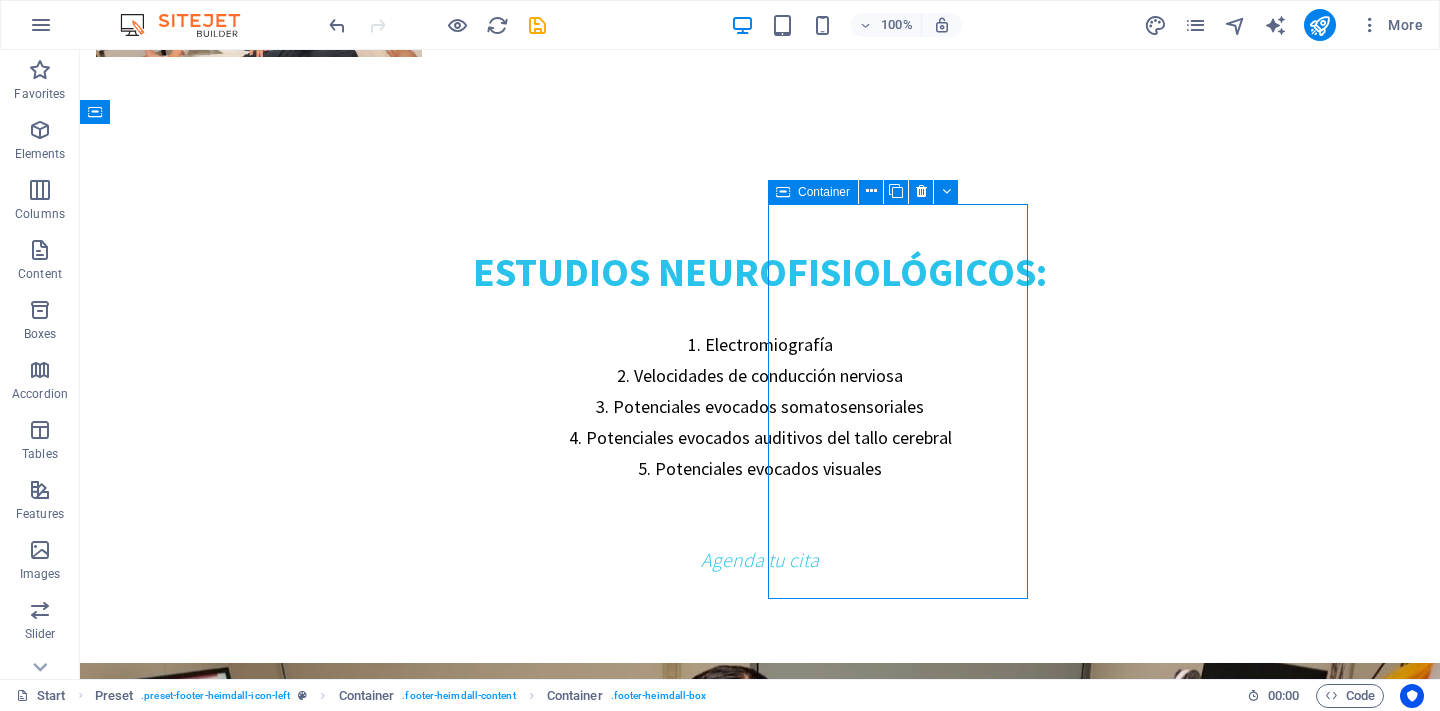 scroll, scrollTop: 3969, scrollLeft: 0, axis: vertical 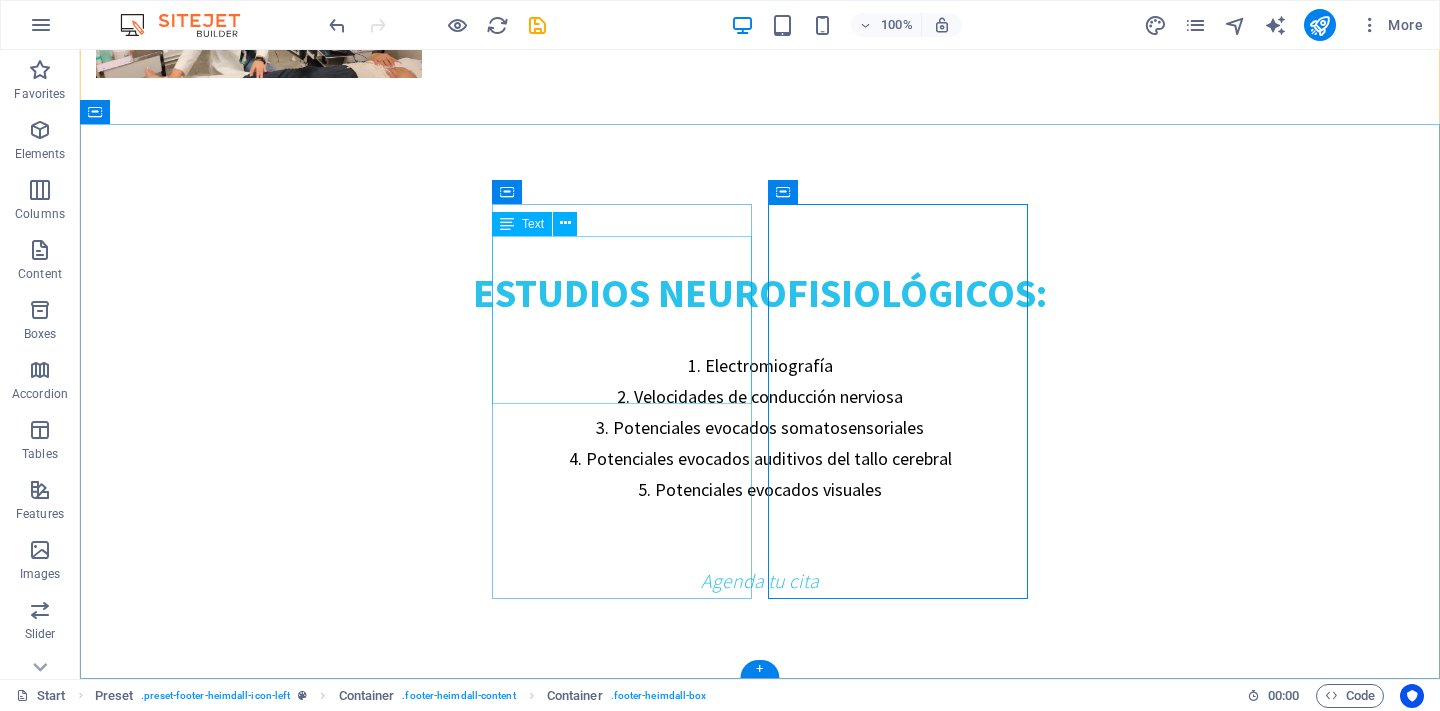 click on "Phone:  618 804 6221 E-Mail:  info@electrodiagnosticodgo.com Open hours:   Monday - Friday: 8am - 8pm" at bounding box center (226, 3570) 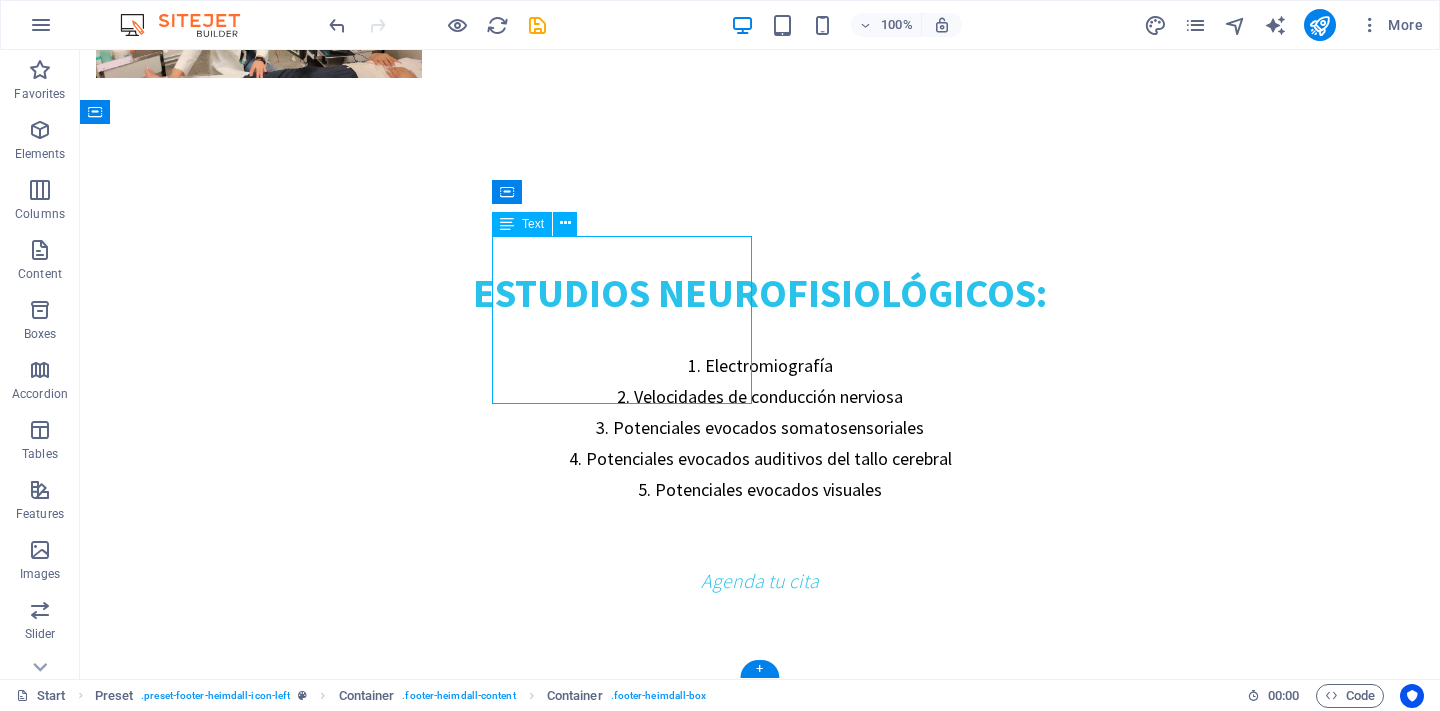 click on "Phone:  618 804 6221 E-Mail:  info@electrodiagnosticodgo.com Open hours:   Monday - Friday: 8am - 8pm" at bounding box center [226, 3570] 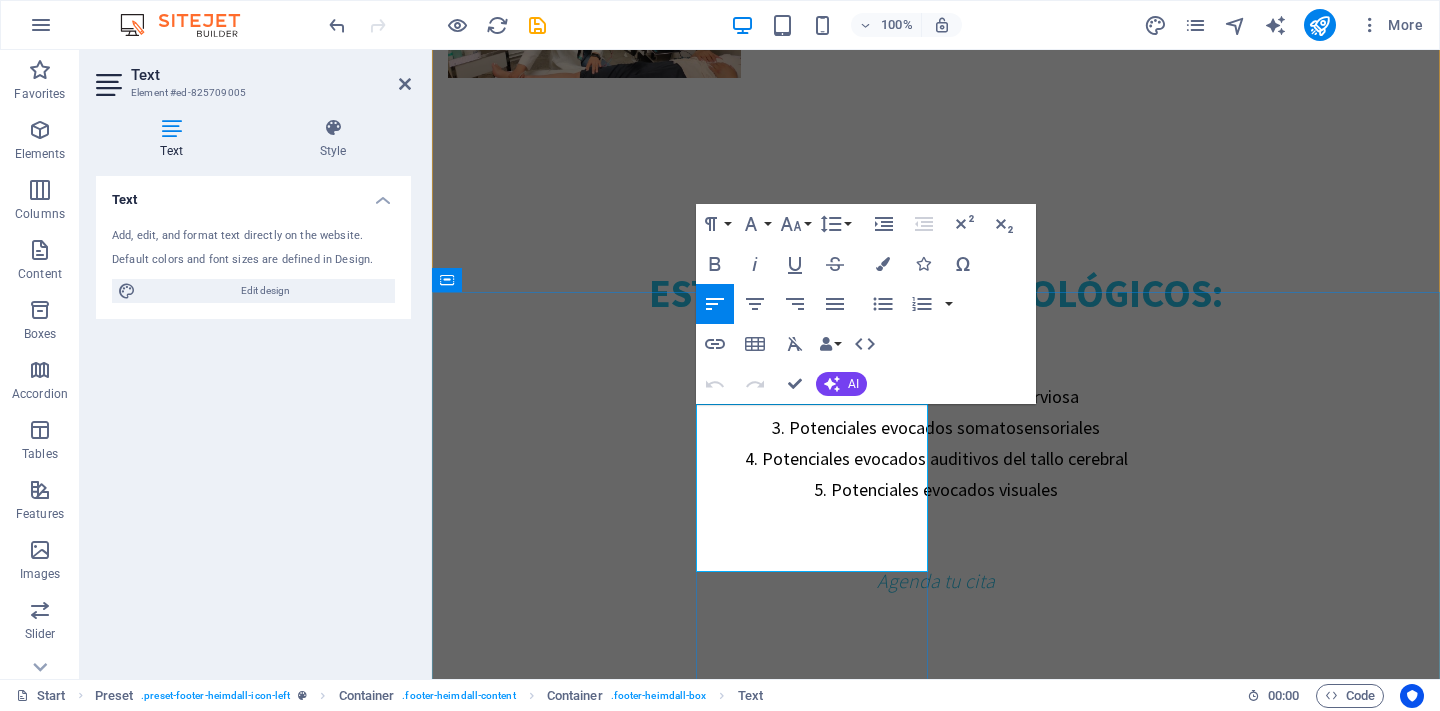 click on "Open hours:   Monday - Friday: 8am - 8pm" at bounding box center [564, 3555] 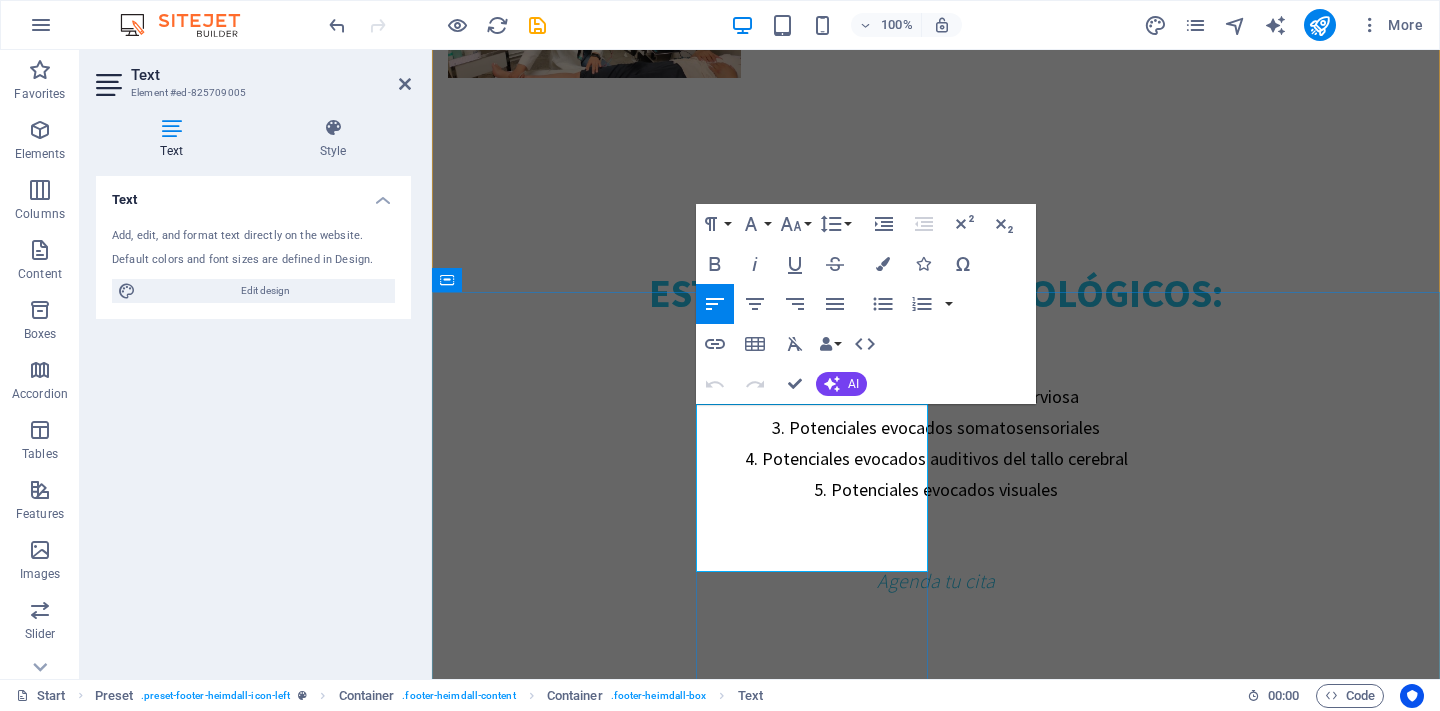 click on "Open hours:   Monday - Friday: 8am - 8pm" at bounding box center (564, 3555) 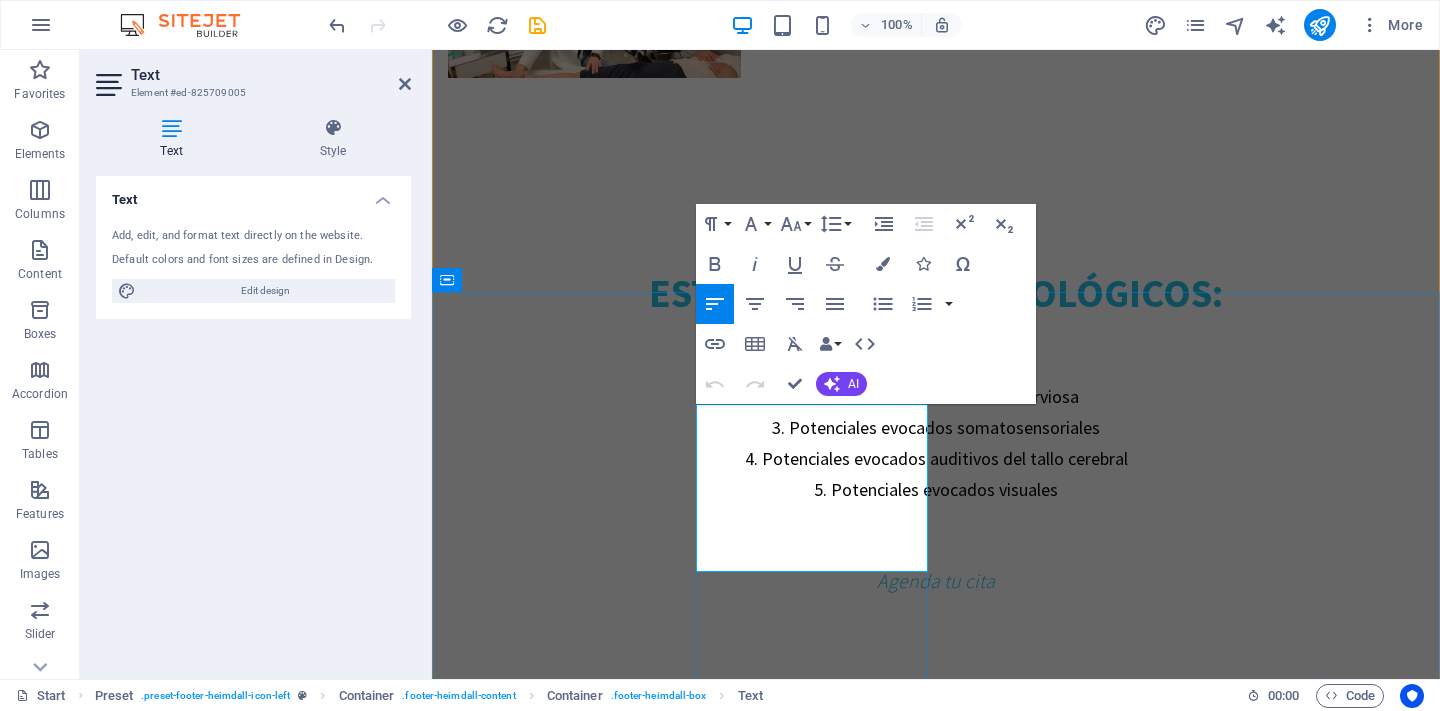 type 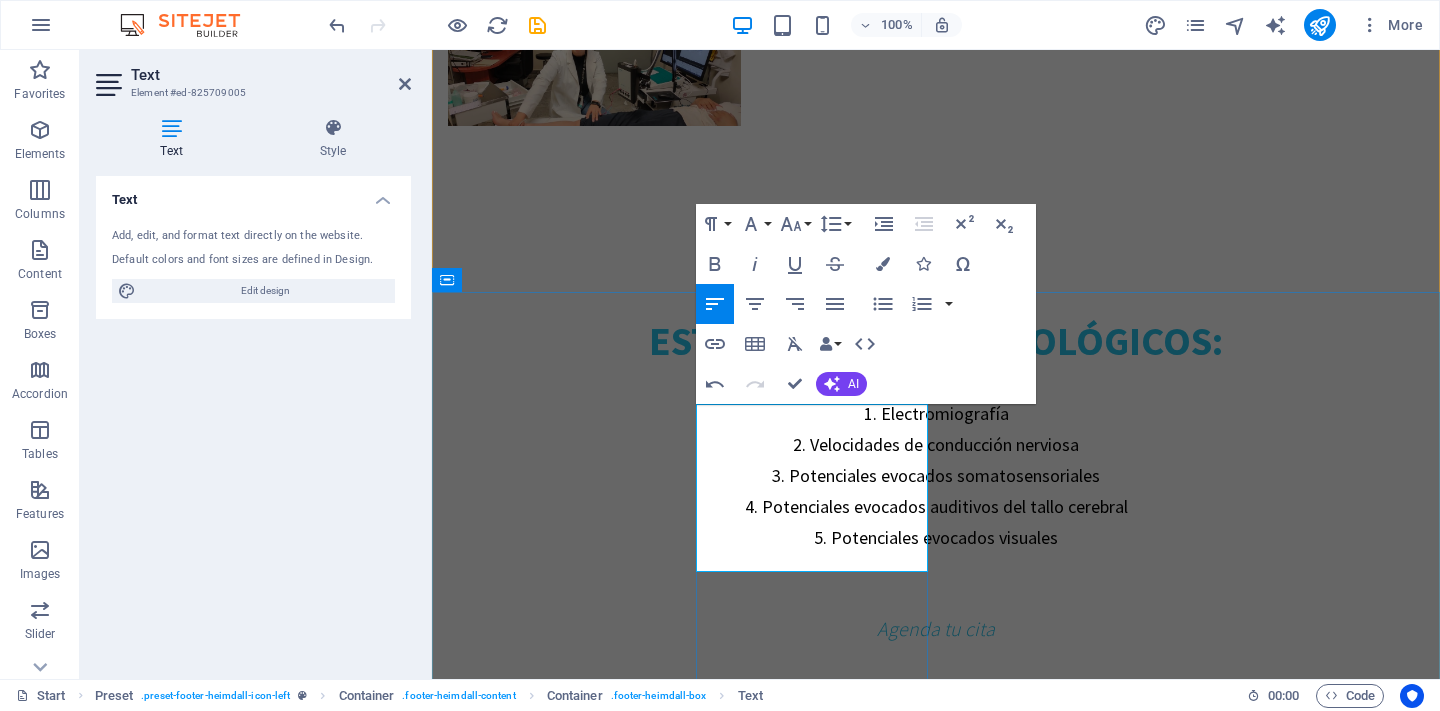 click on "Open hours:   Lunes a viernes" at bounding box center [564, 3627] 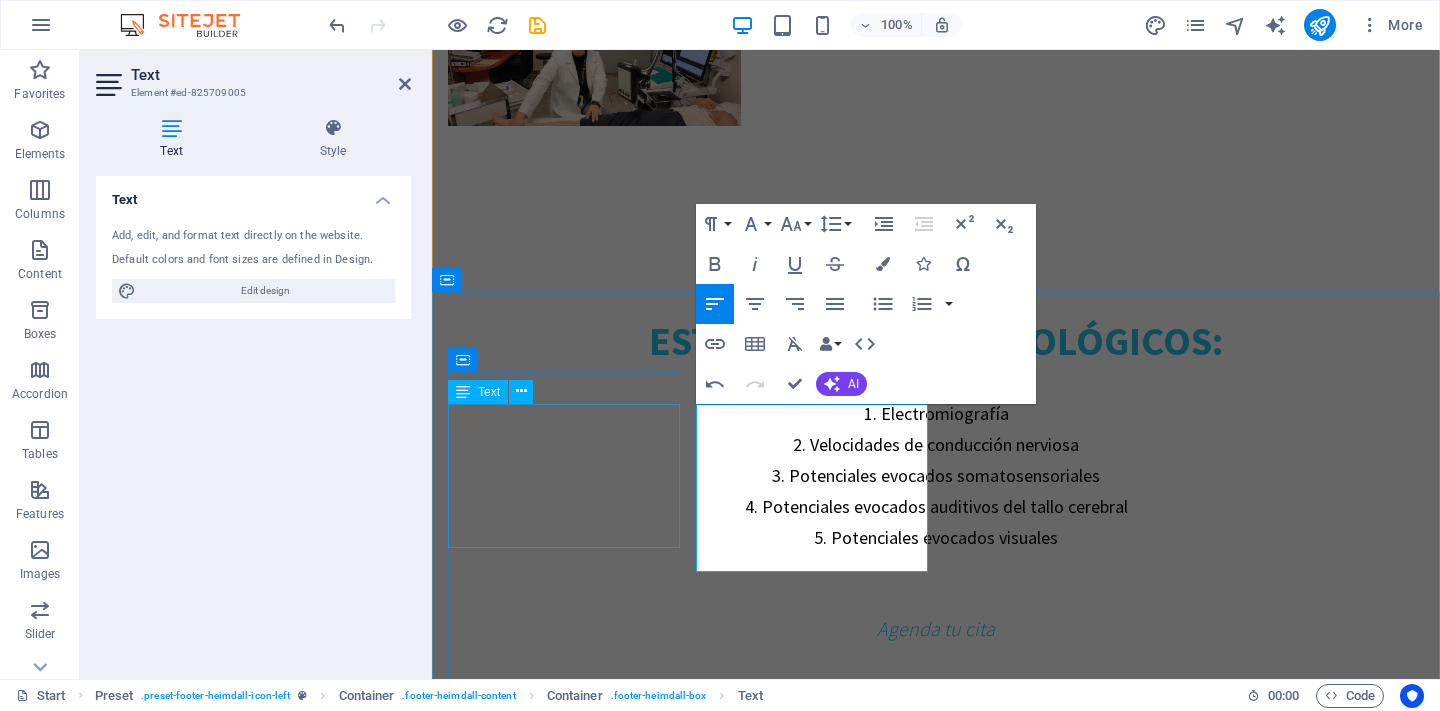 click on "electrodiagnosticodgo.com C. Isauro Venzor 802, Porfirio Díaz, 34260 Durango, Dgo. Durango Durango FREE PARKING SPOTS AVAILABLE" at bounding box center (564, 3398) 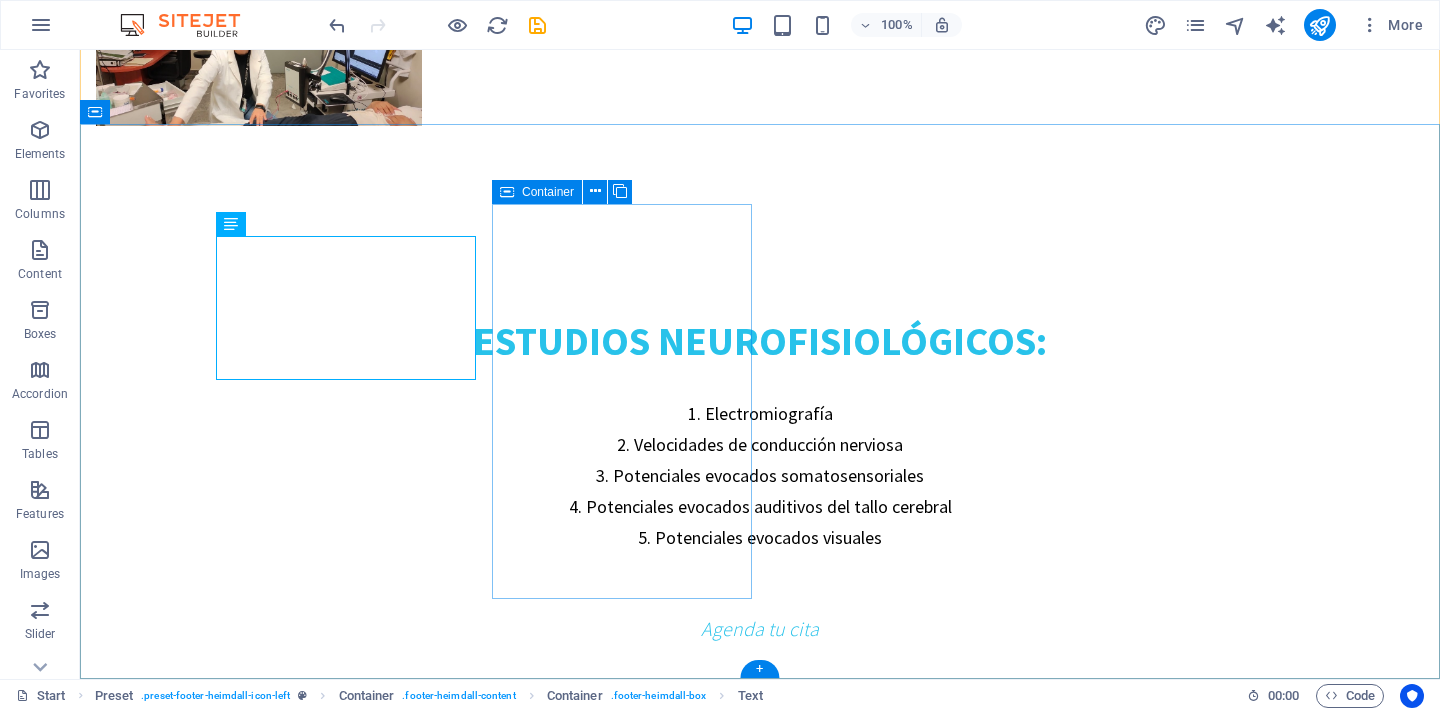 click on "Contact us Phone:  618 804 6221 E-Mail:  info@electrodiagnosticodgo.com Open hours:   Lunes a Viernes 8am - 8pm" at bounding box center [226, 3628] 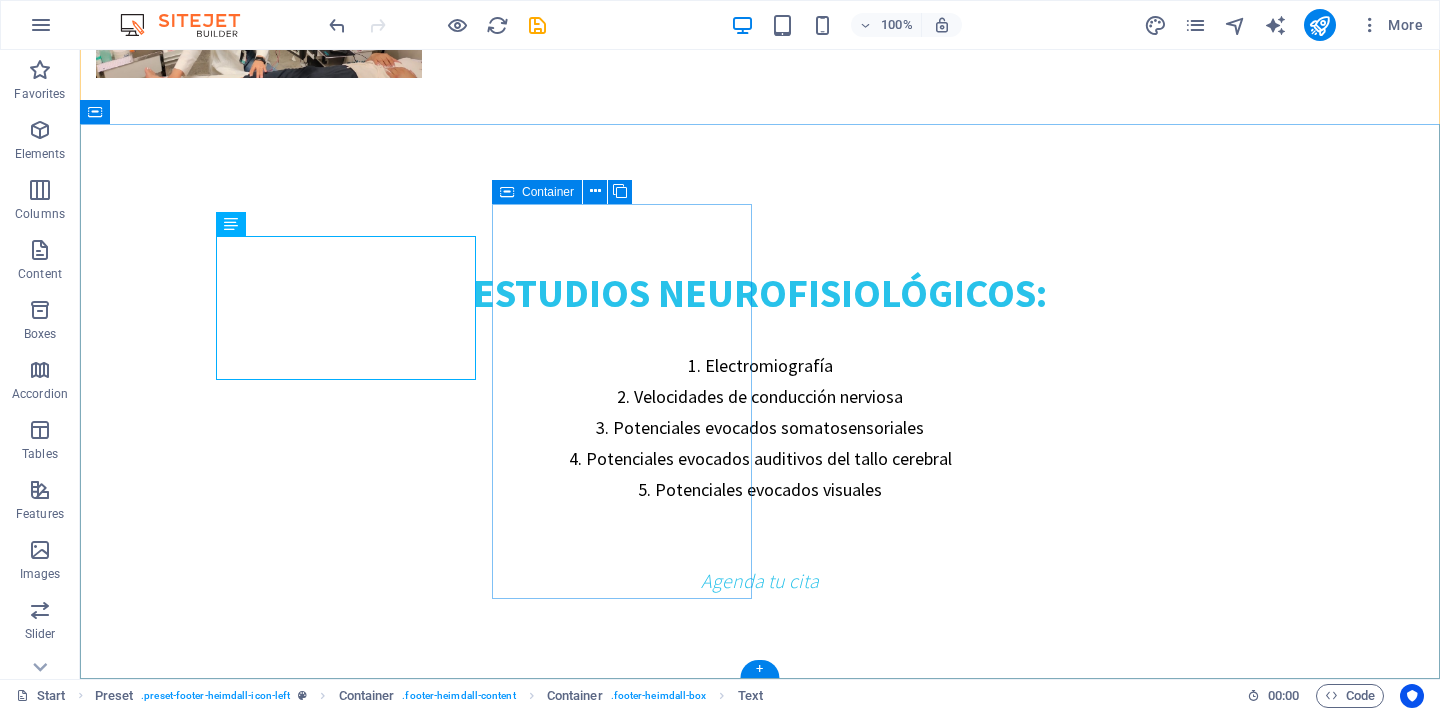 click on "Contact us Phone:  618 804 6221 E-Mail:  info@electrodiagnosticodgo.com Open hours:   Lunes a Viernes 8am - 8pm" at bounding box center [226, 3544] 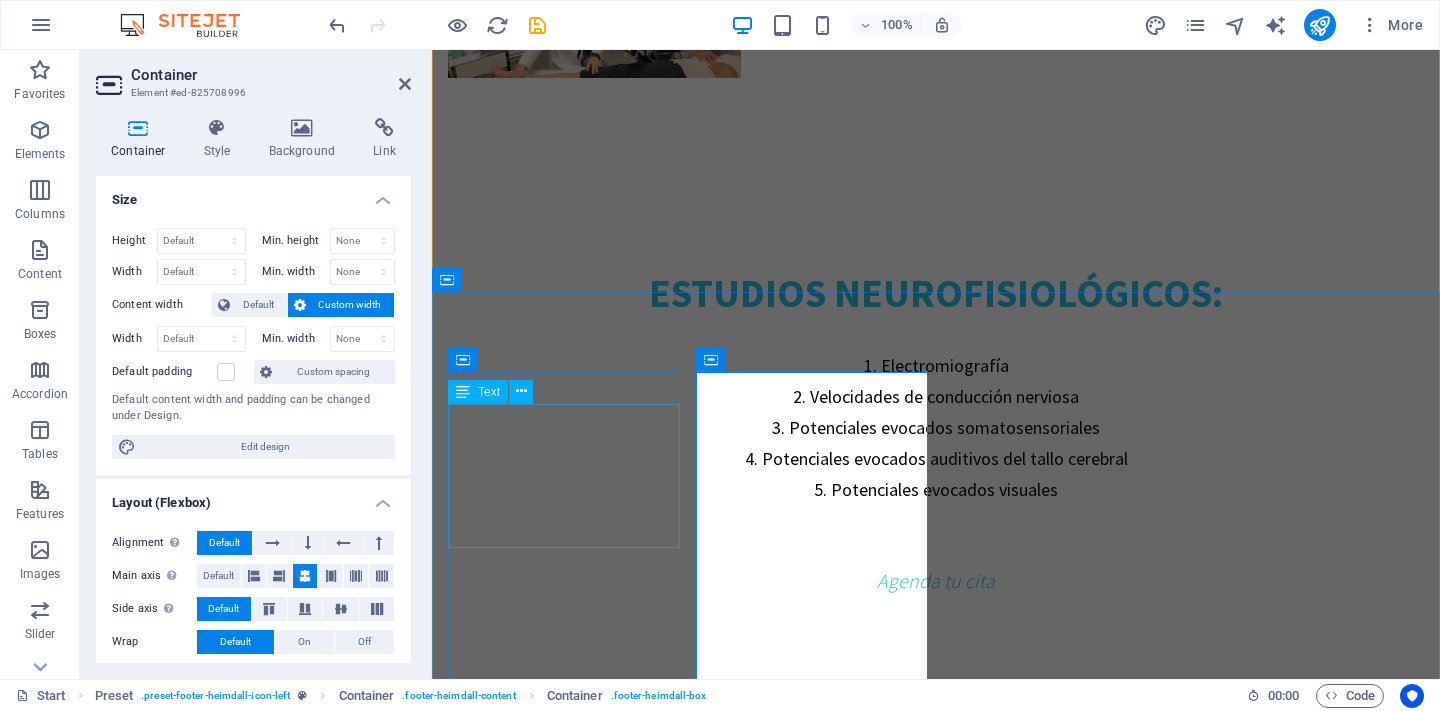 click on "electrodiagnosticodgo.com C. Isauro Venzor 802, Porfirio Díaz, 34260 Durango, Dgo. Durango Durango FREE PARKING SPOTS AVAILABLE" at bounding box center [564, 3314] 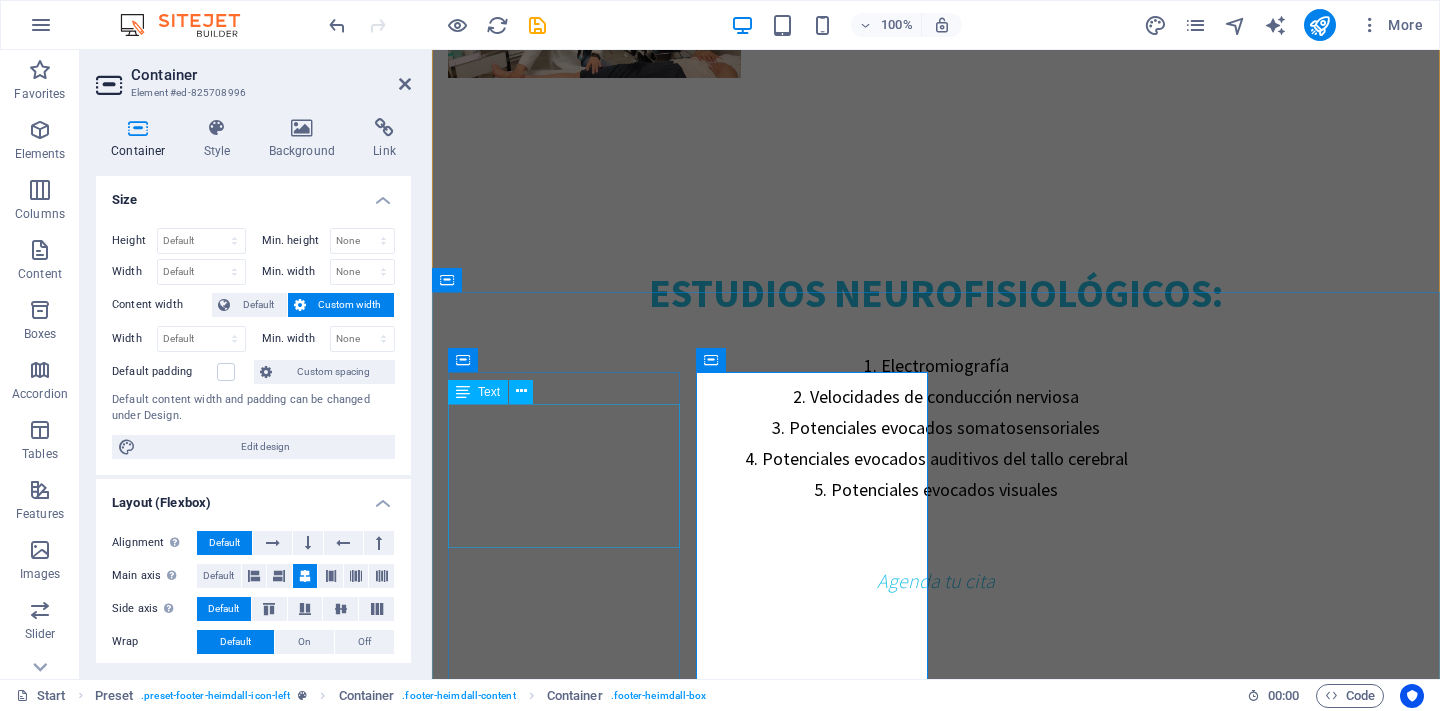 click on "electrodiagnosticodgo.com C. Isauro Venzor 802, Porfirio Díaz, 34260 Durango, Dgo. Durango Durango FREE PARKING SPOTS AVAILABLE" at bounding box center [564, 3314] 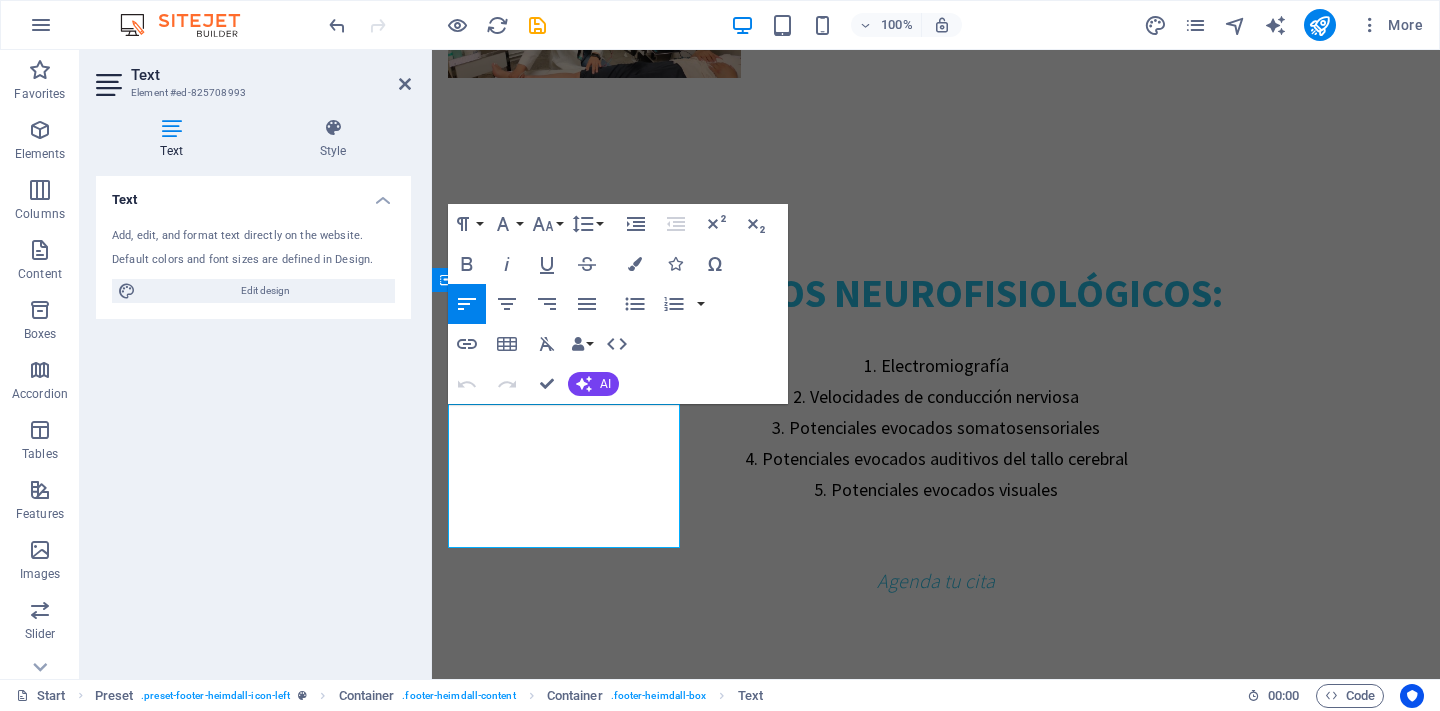 click on "FREE PARKING SPOTS AVAILABLE" at bounding box center [543, 3387] 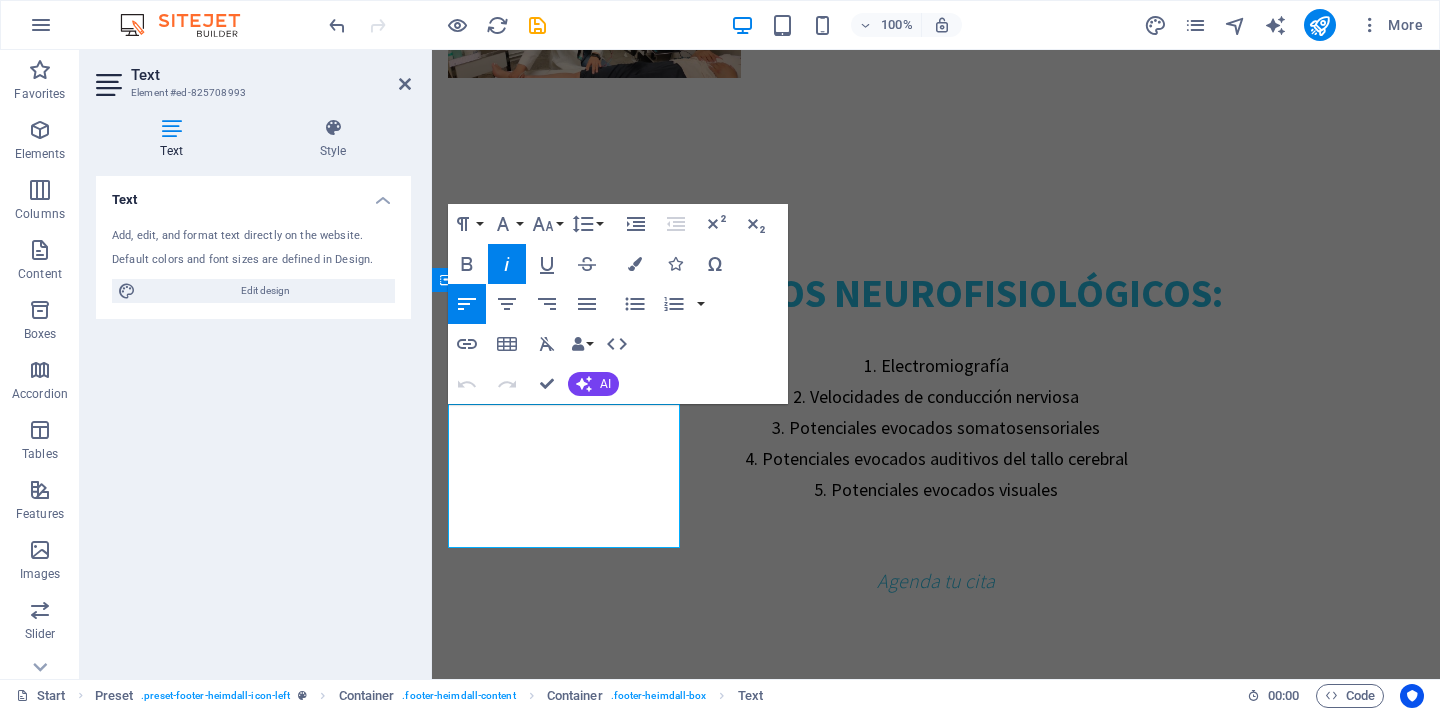 click on "FREE PARKING SPOTS AVAILABLE" at bounding box center (543, 3387) 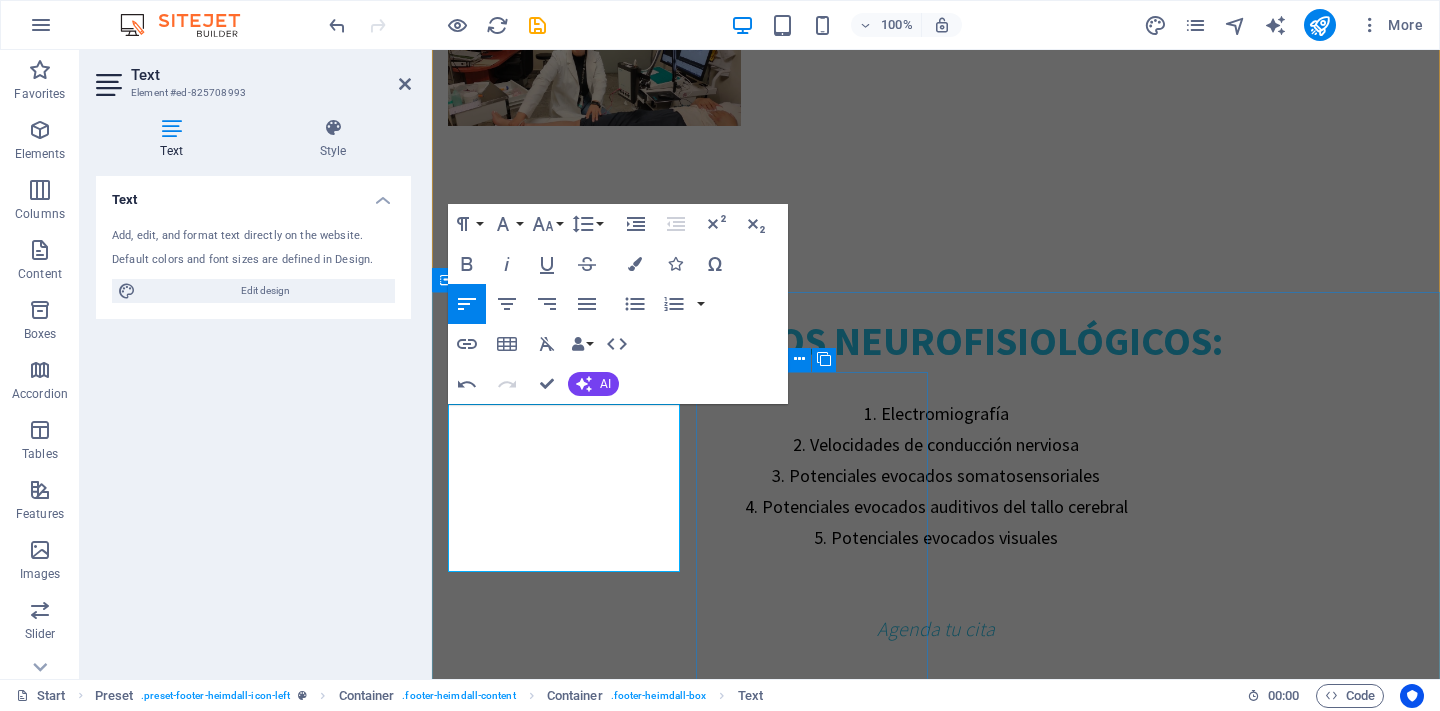 click on "Contact us Phone:  618 804 6221 E-Mail:  info@electrodiagnosticodgo.com Open hours:   Lunes a Viernes 8am - 8pm" at bounding box center [564, 3612] 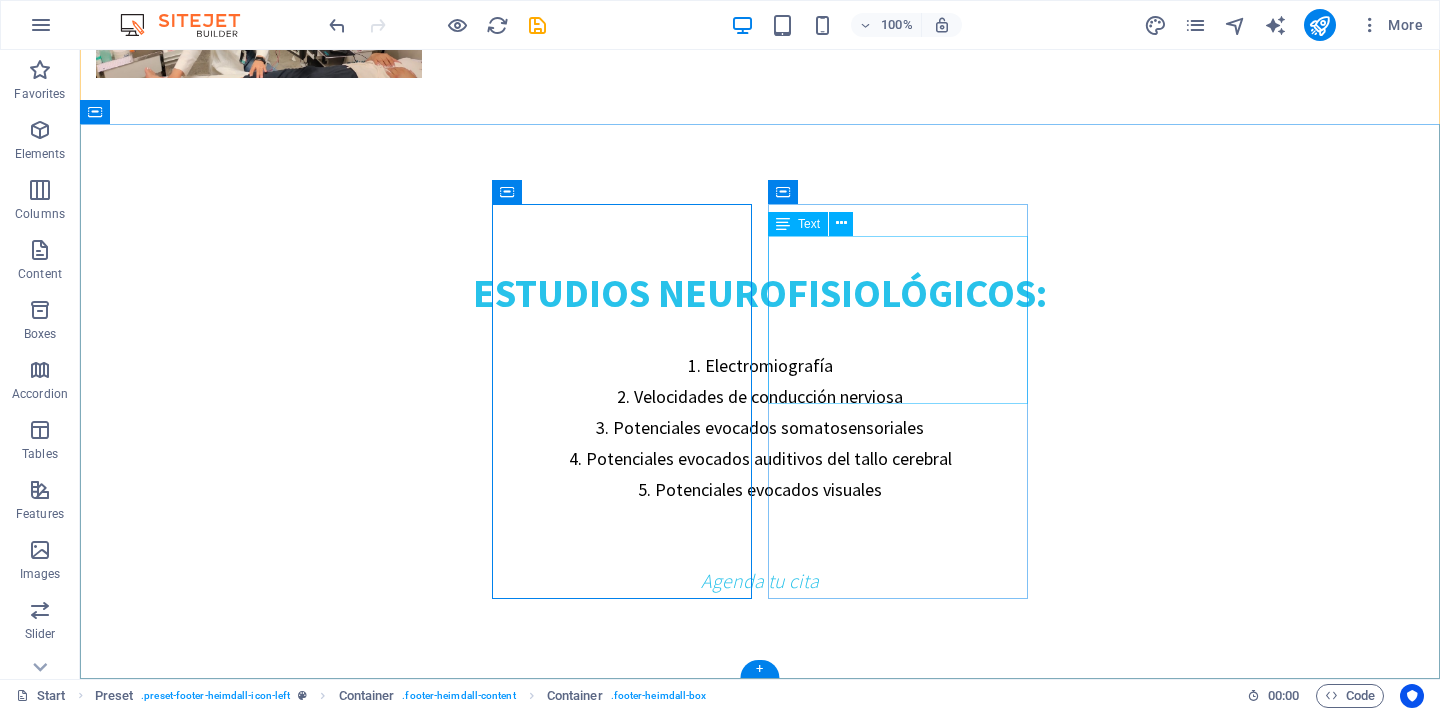 click on "Start Our Practice Doctors Services Appointments Legal Notice   Privacy" at bounding box center [226, 3814] 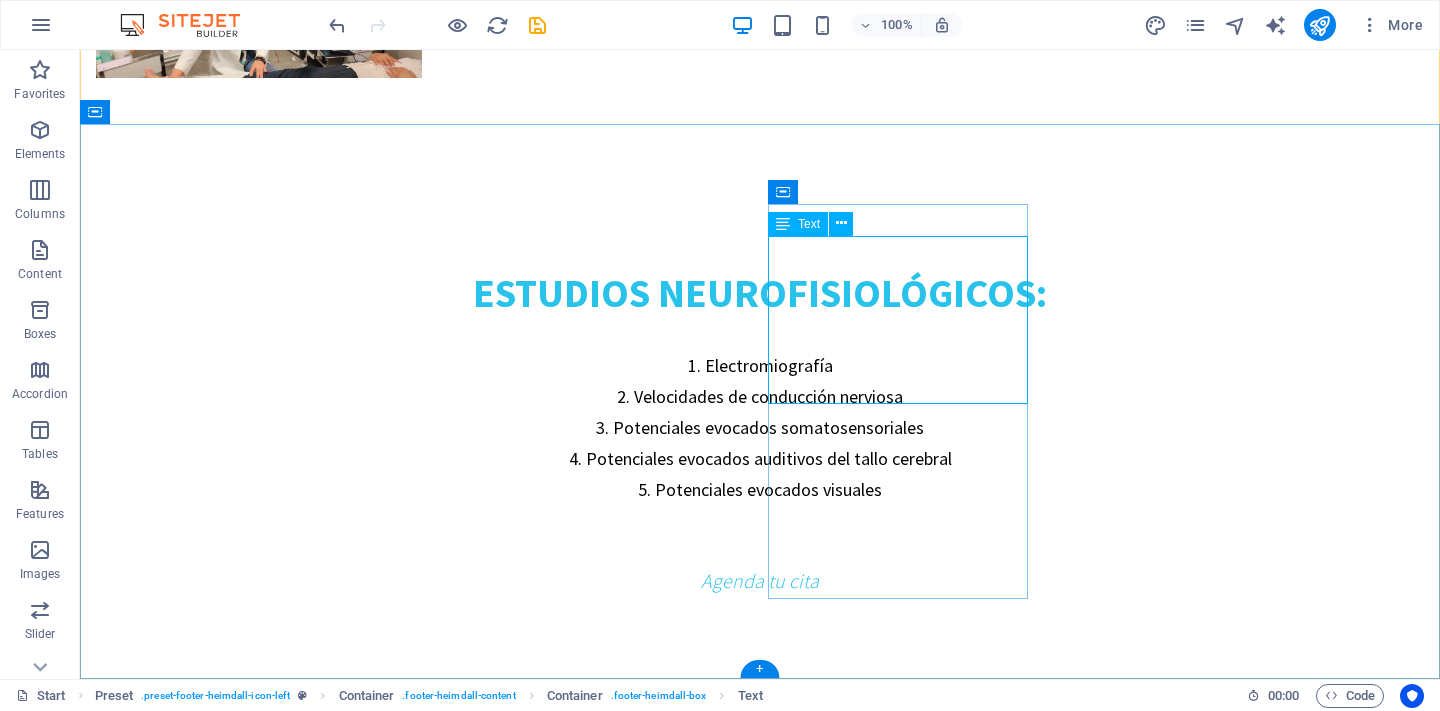 click on "Start Our Practice Doctors Services Appointments Legal Notice   Privacy" at bounding box center (226, 3814) 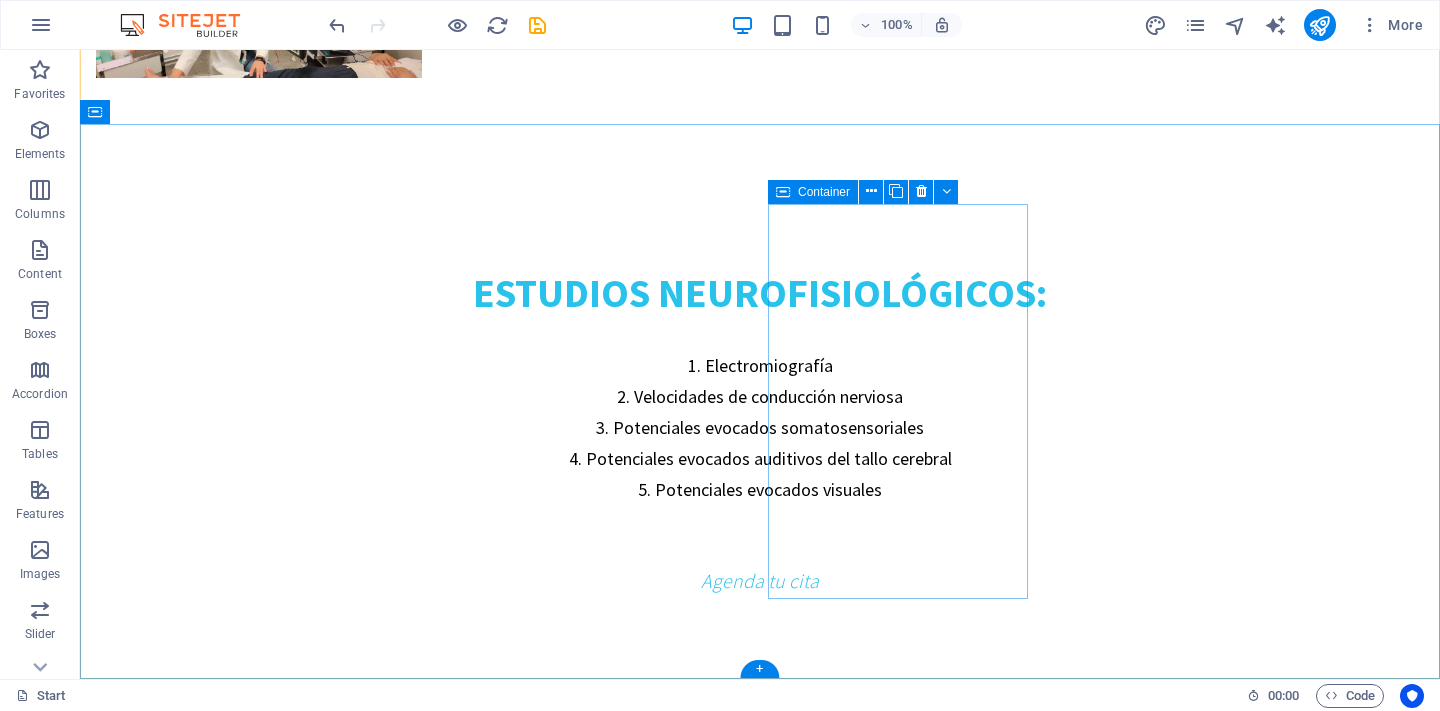 click on "Navigation" at bounding box center (226, 3696) 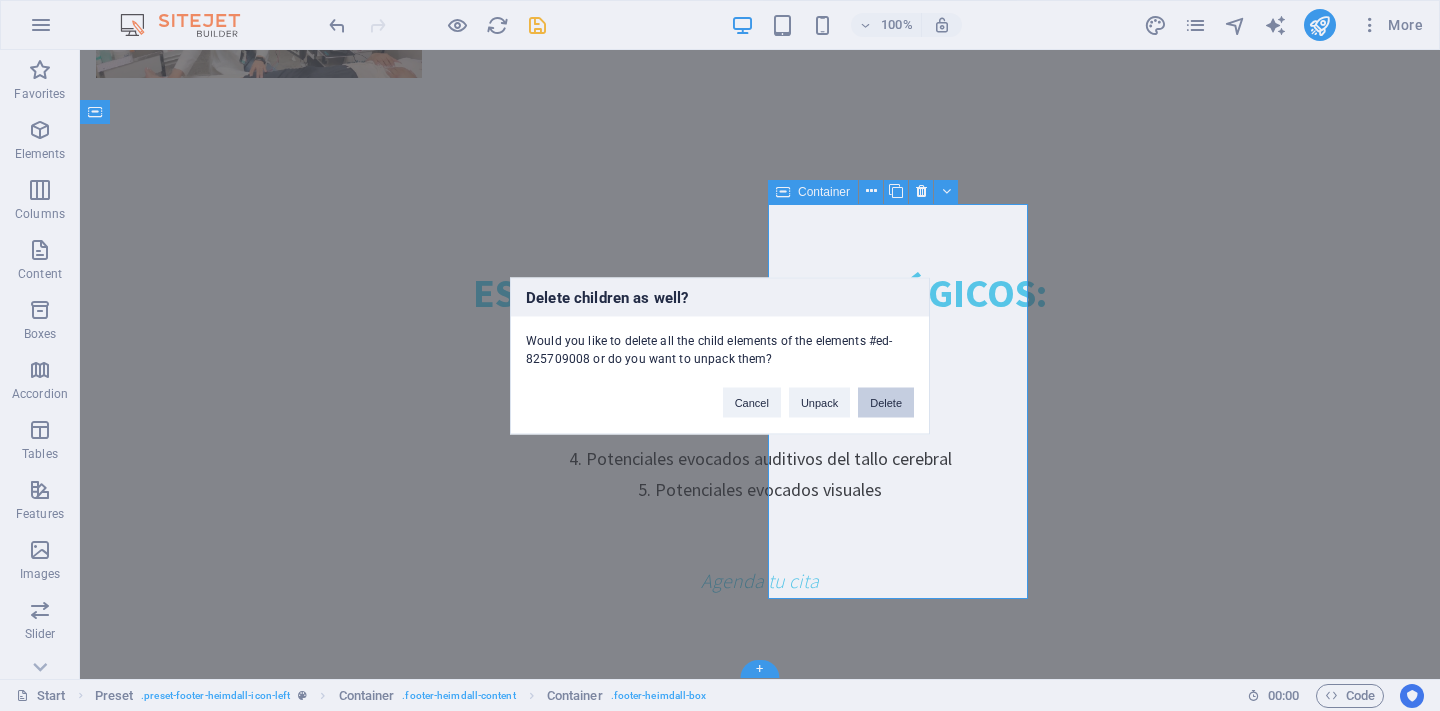 click on "Delete" at bounding box center [886, 402] 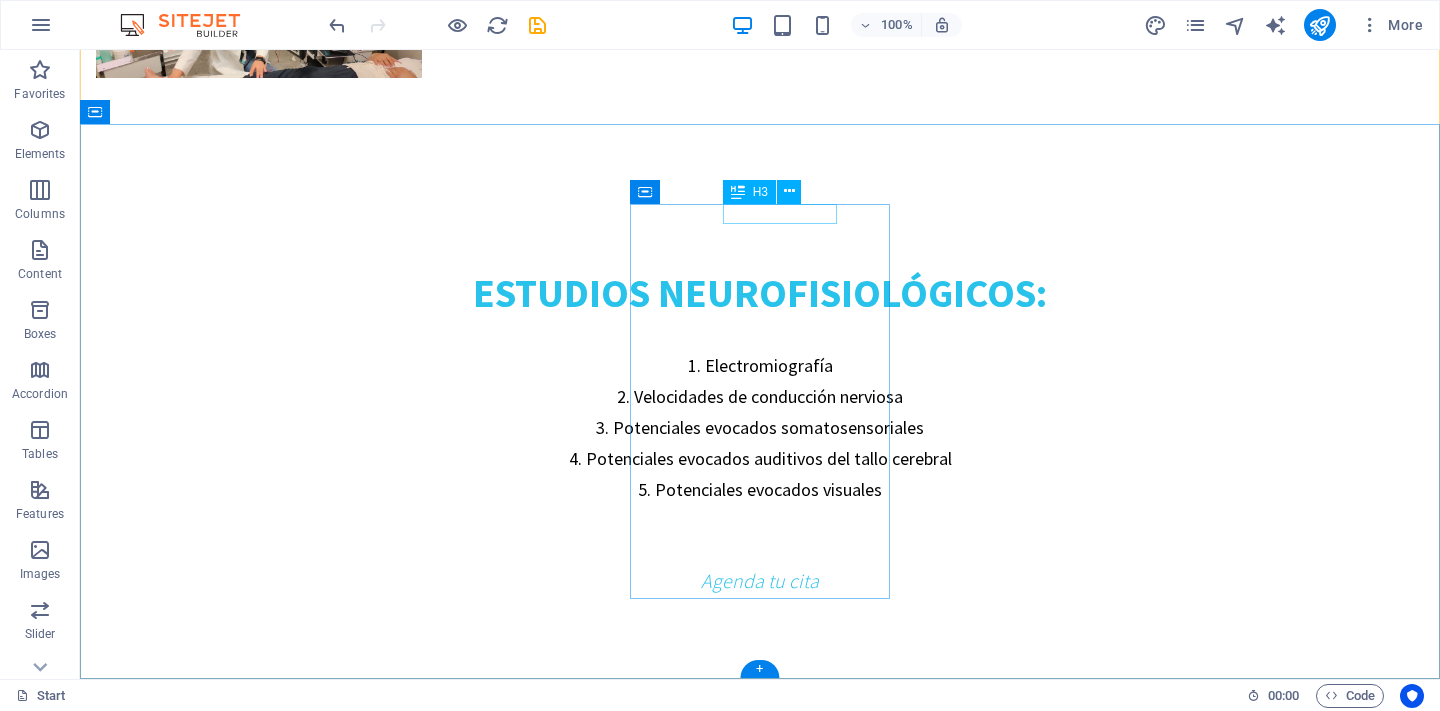 click on "Contact us" at bounding box center (226, 3503) 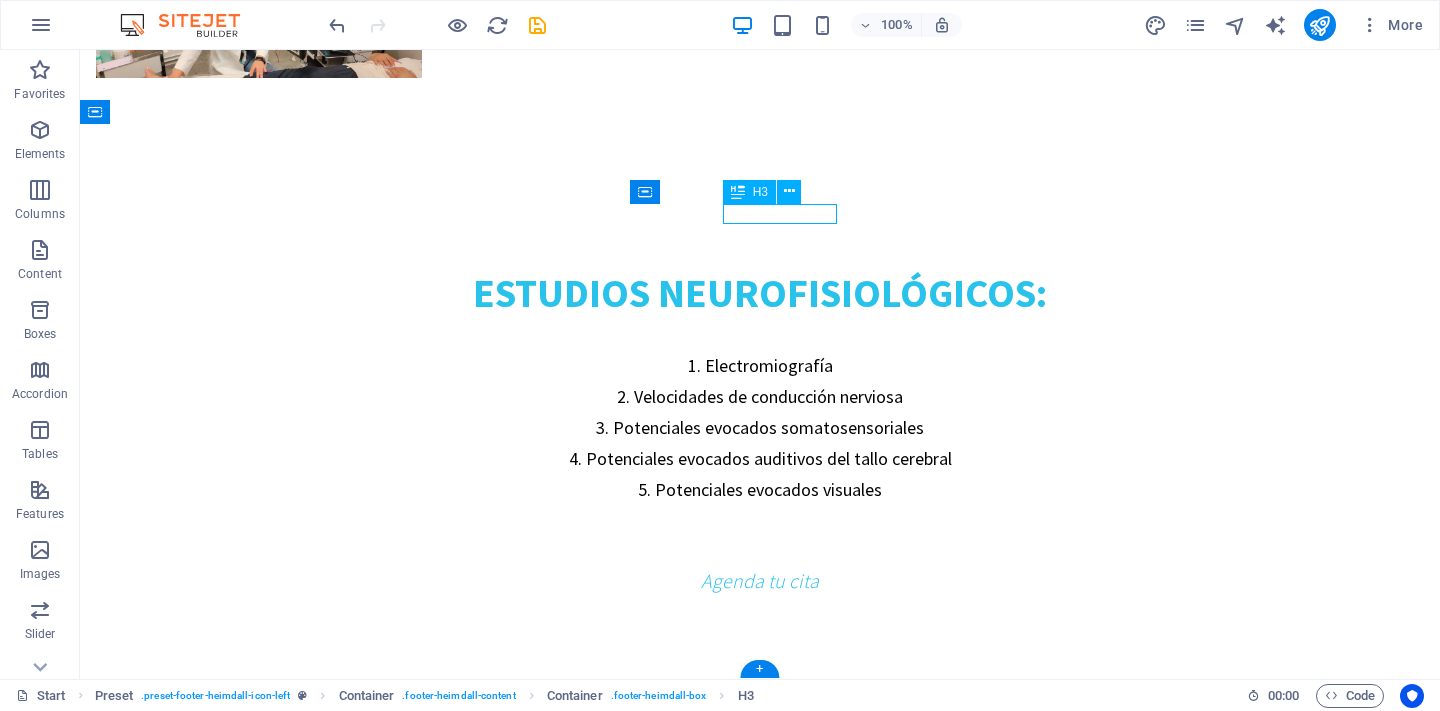click on "Contact us" at bounding box center (226, 3503) 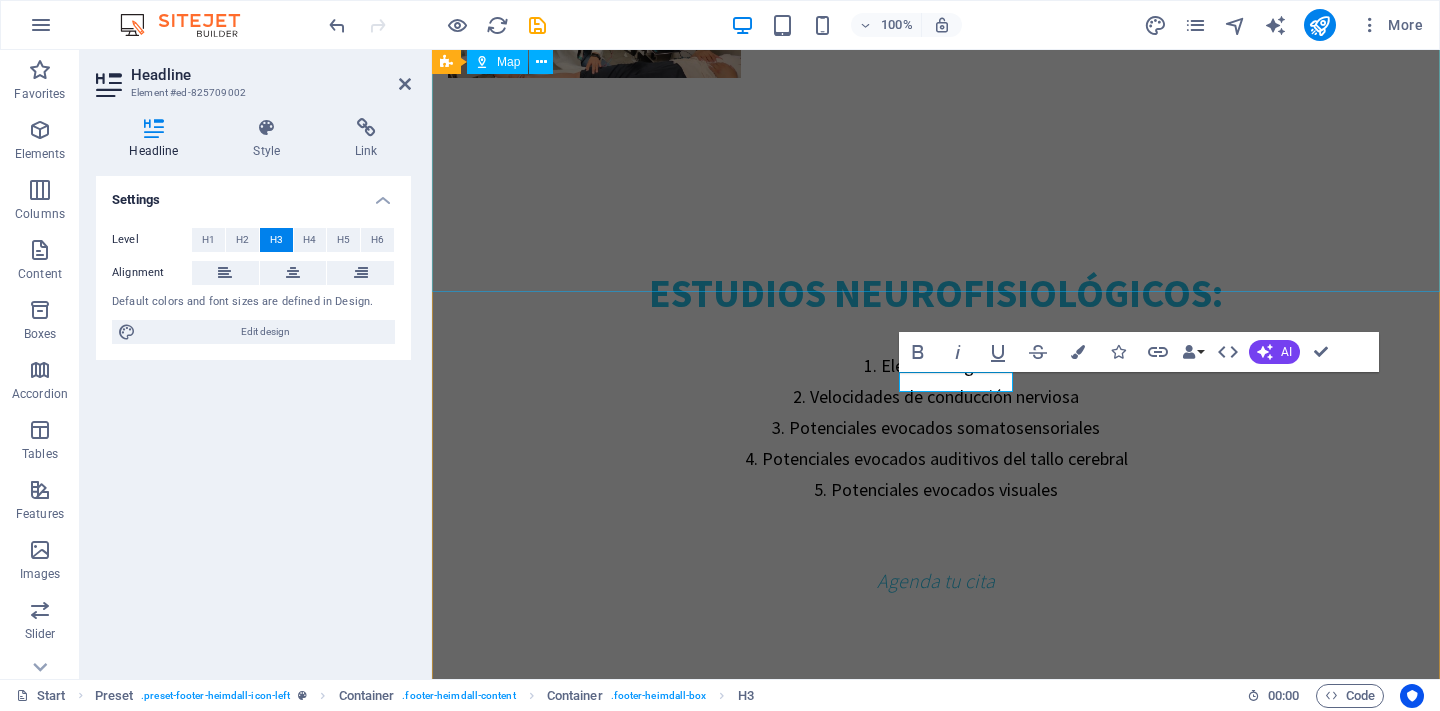 click at bounding box center [936, 2922] 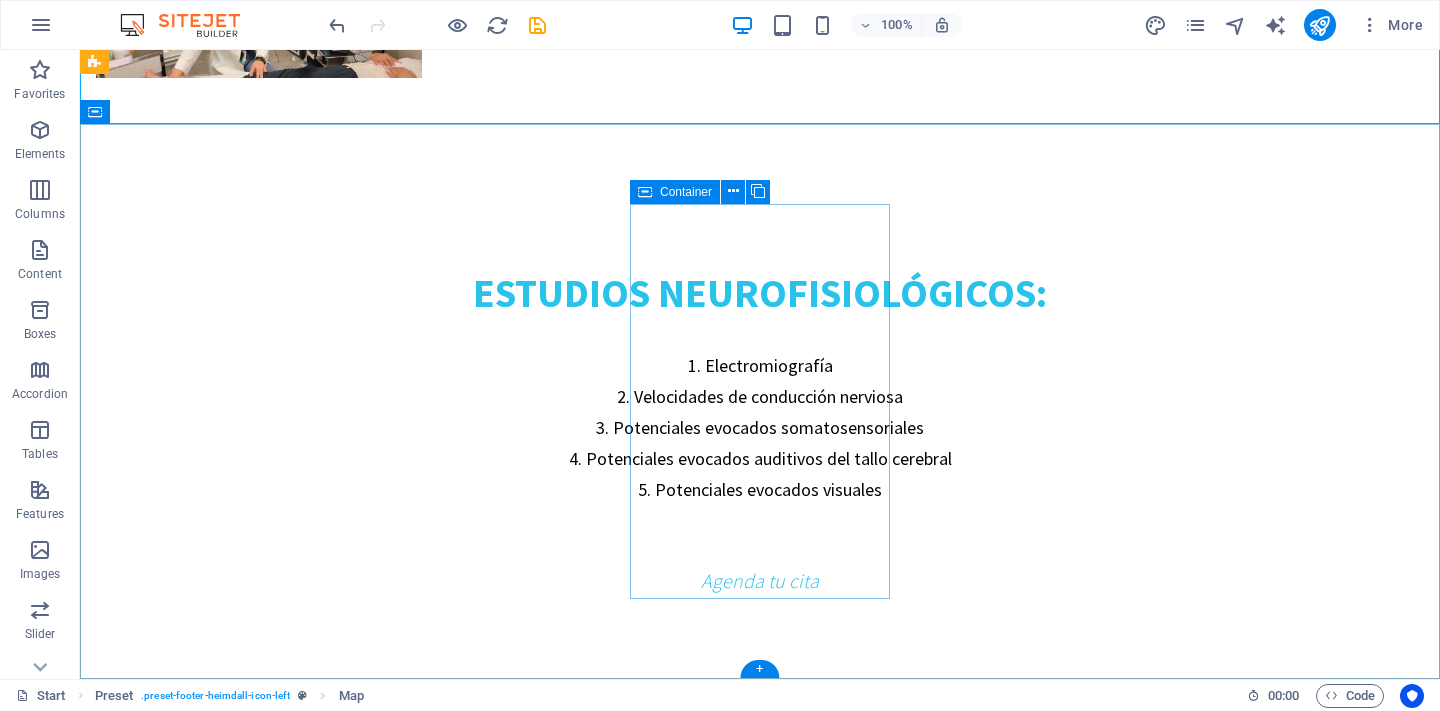 click on "Contact us Phone:  618 804 6221 E-Mail:  info@electrodiagnosticodgo.com Open hours:   Lunes a Viernes 8am - 8pm" at bounding box center [226, 3567] 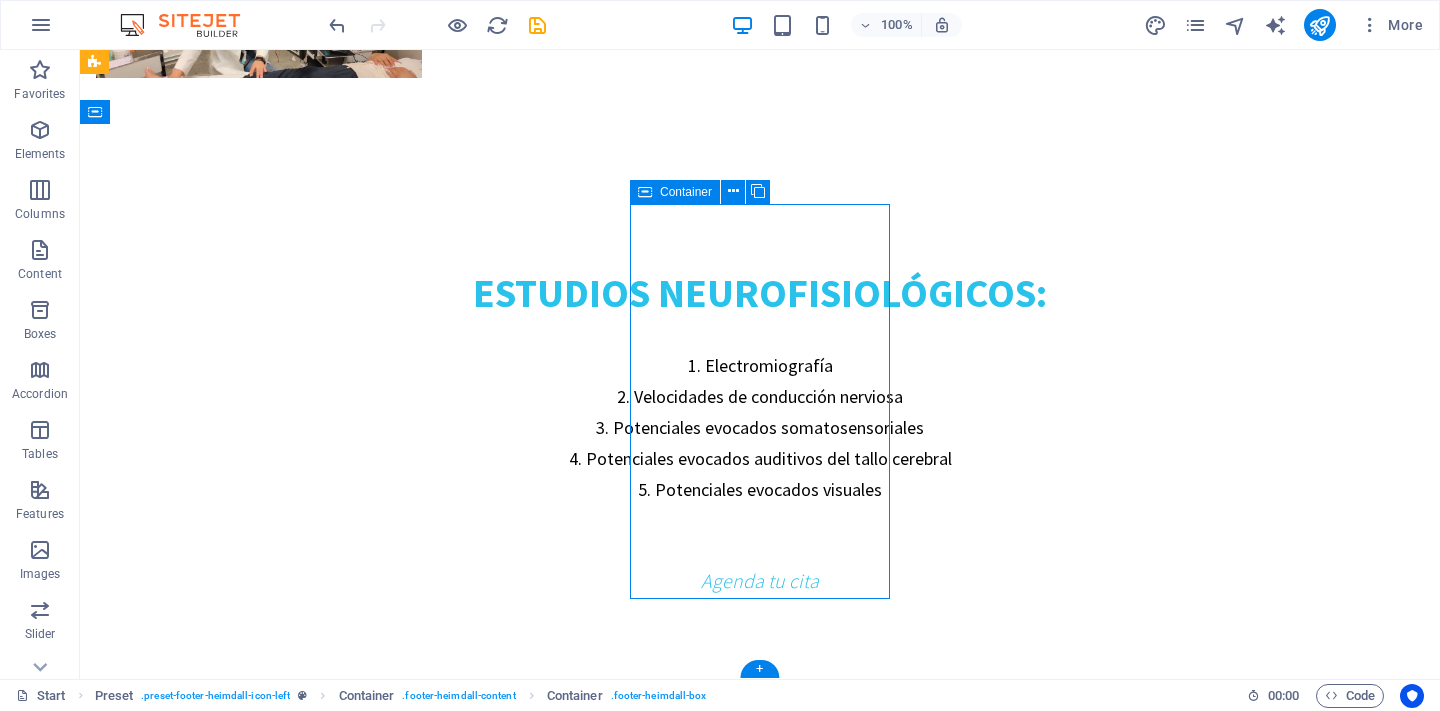click on "Contact us Phone:  618 804 6221 E-Mail:  info@electrodiagnosticodgo.com Open hours:   Lunes a Viernes 8am - 8pm" at bounding box center (226, 3567) 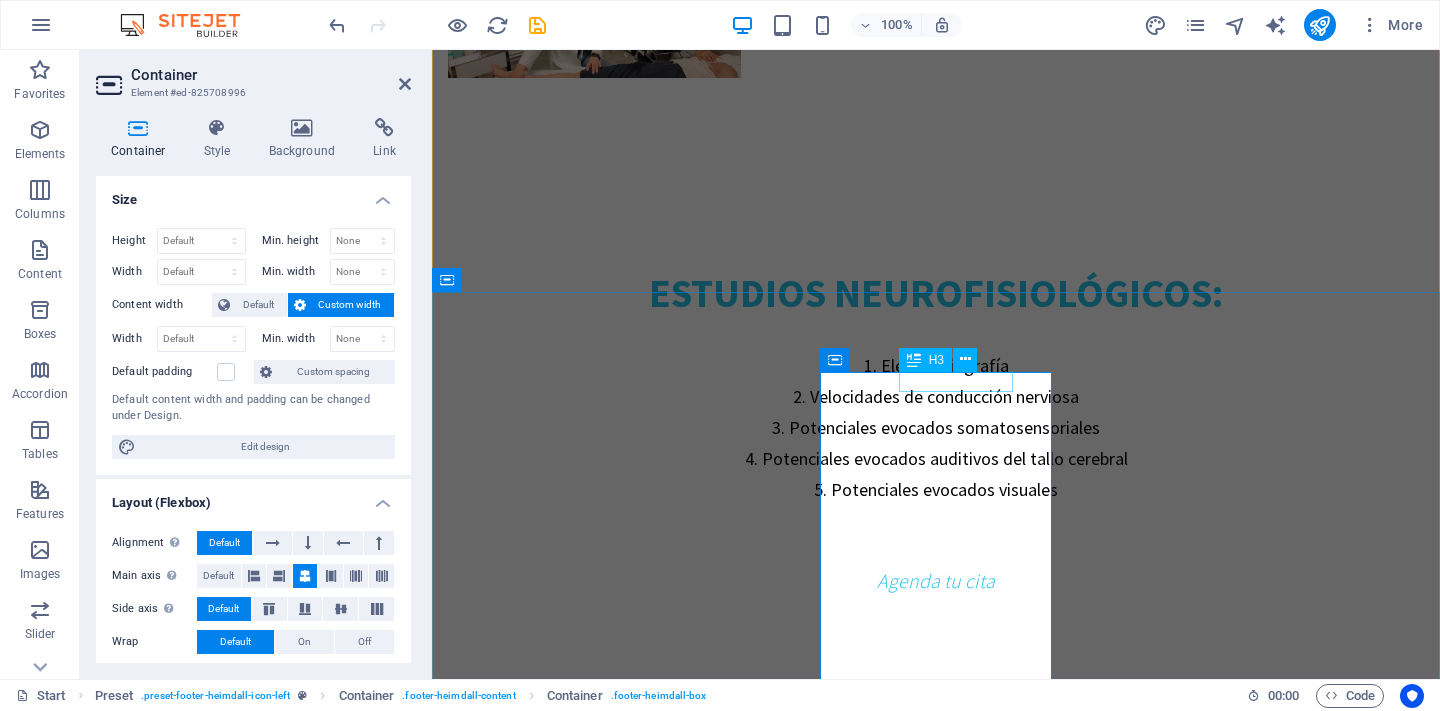click on "Contact us" at bounding box center [564, 3464] 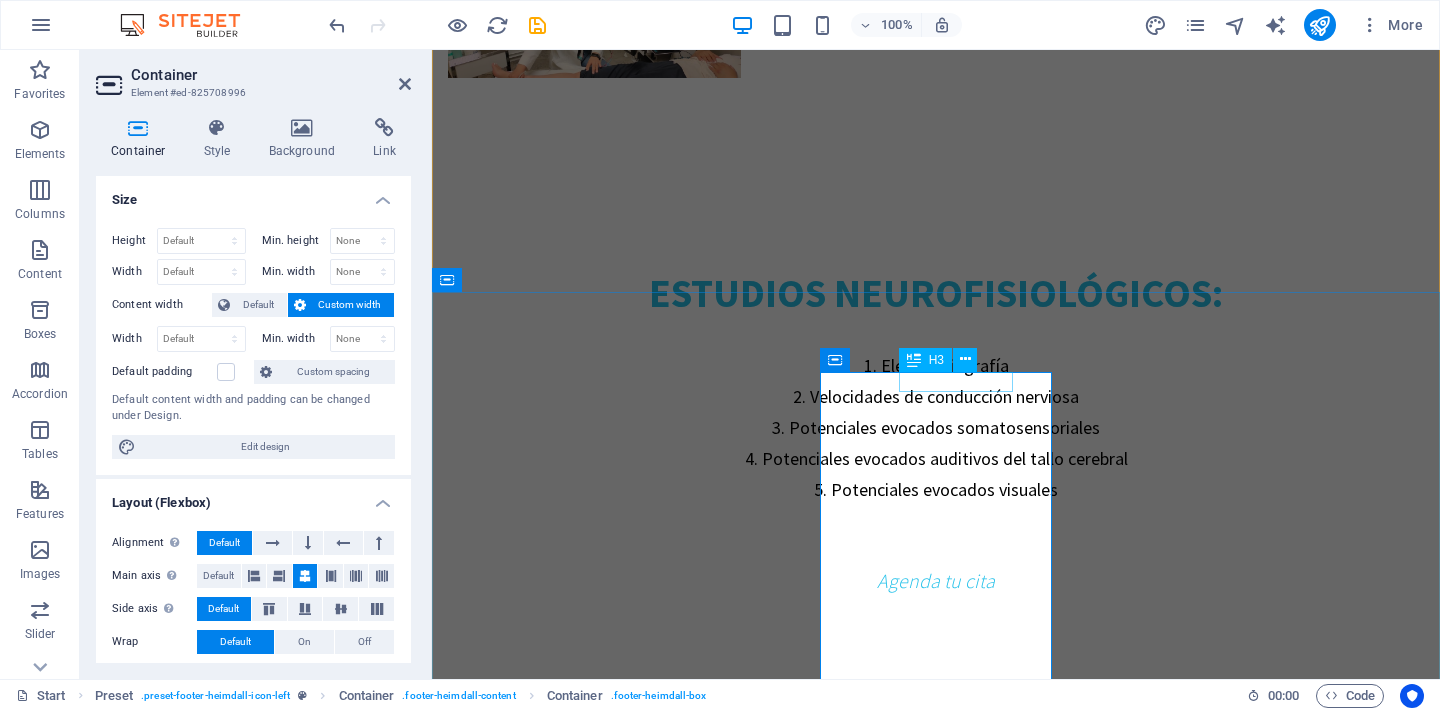 click on "Contact us" at bounding box center (564, 3464) 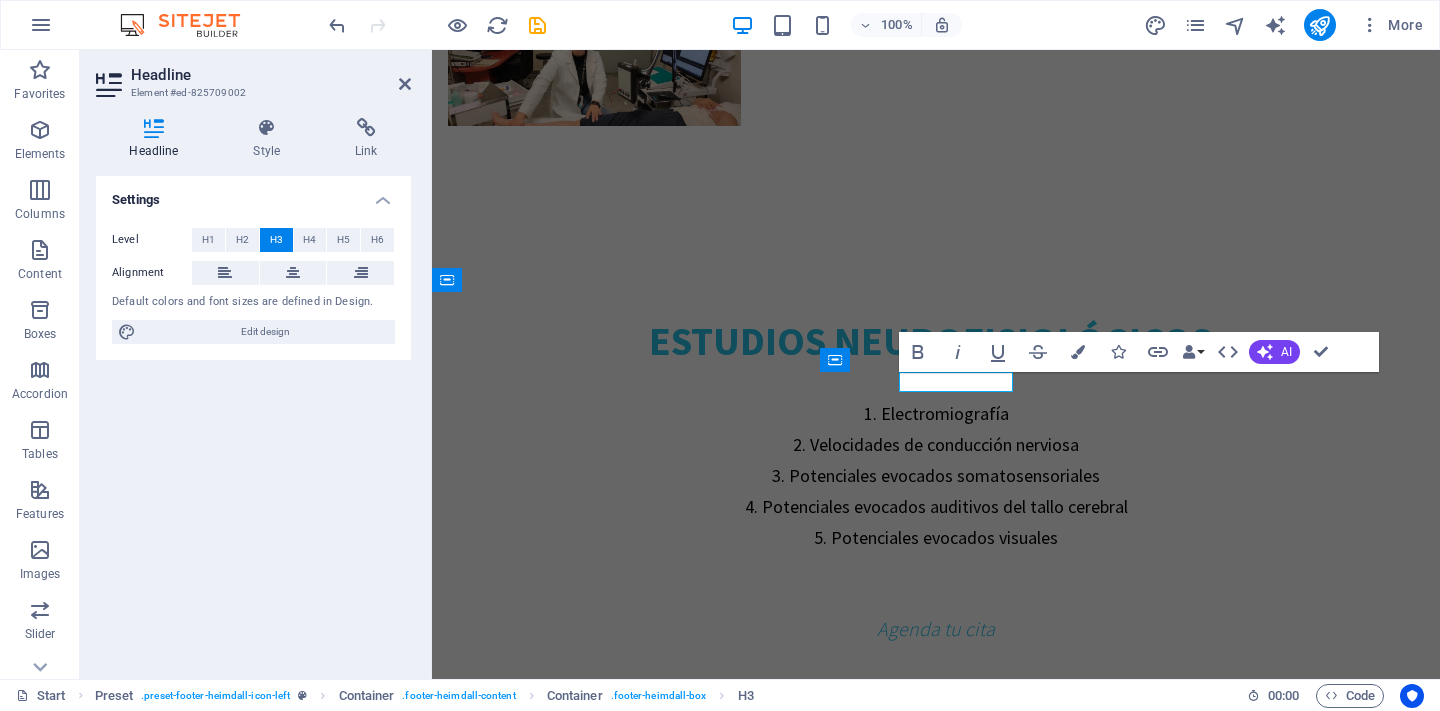 type 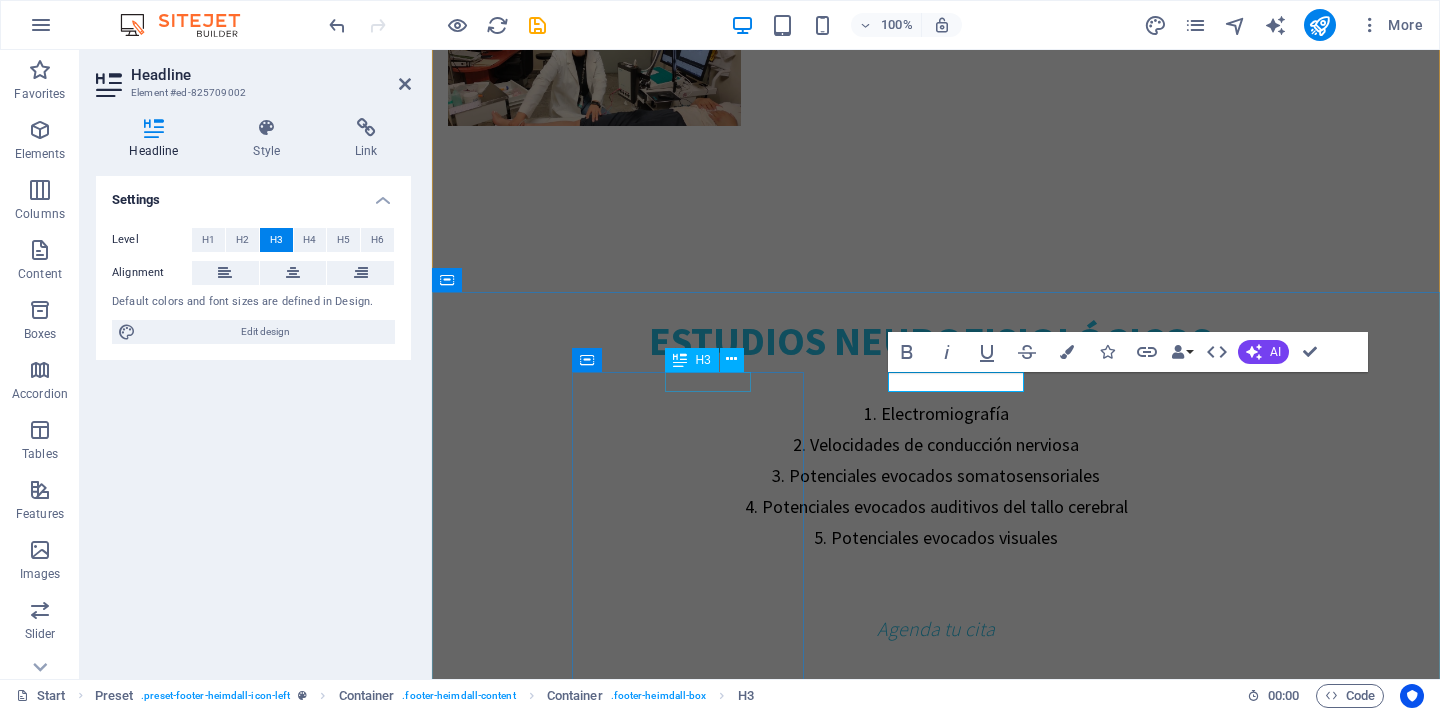 click on "Address" at bounding box center (564, 3295) 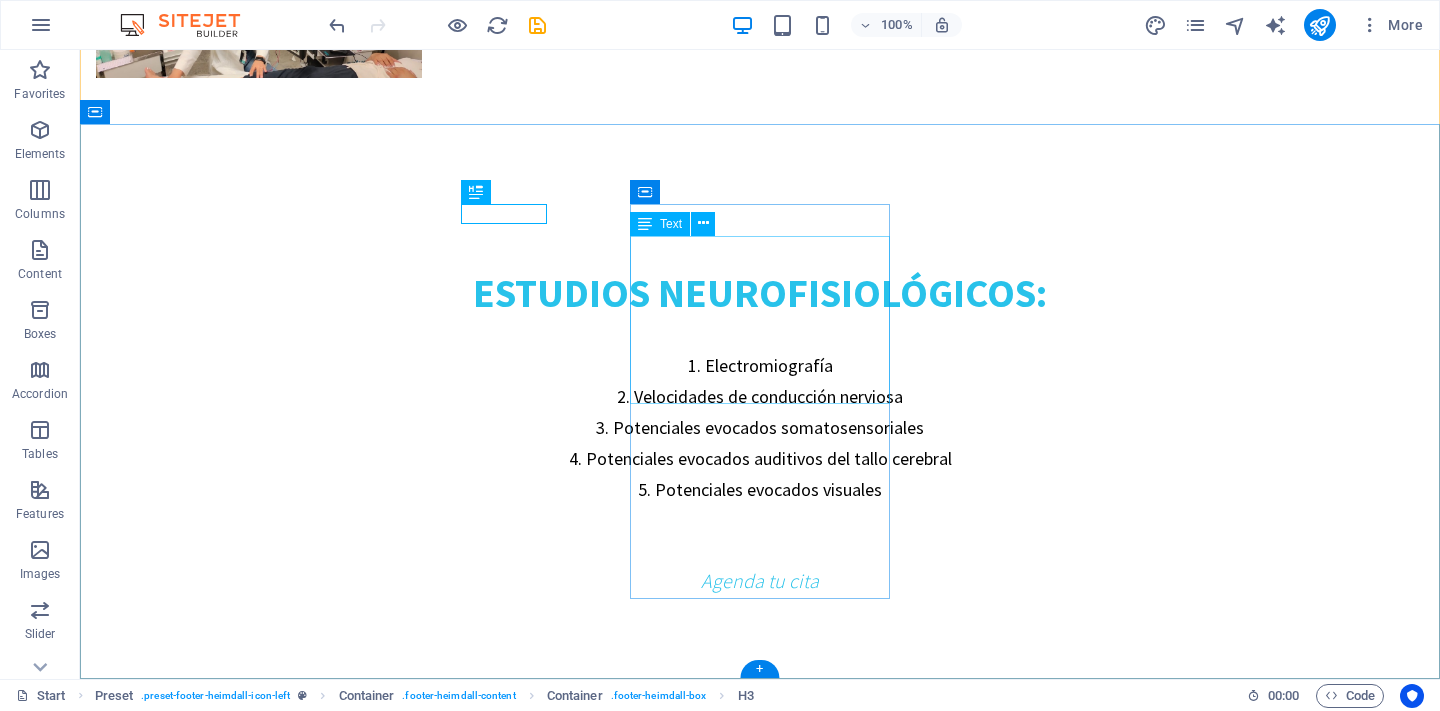 click on "Phone:  618 804 6221 E-Mail:  info@electrodiagnosticodgo.com Open hours:   Lunes a Viernes 8am - 8pm" at bounding box center (226, 3594) 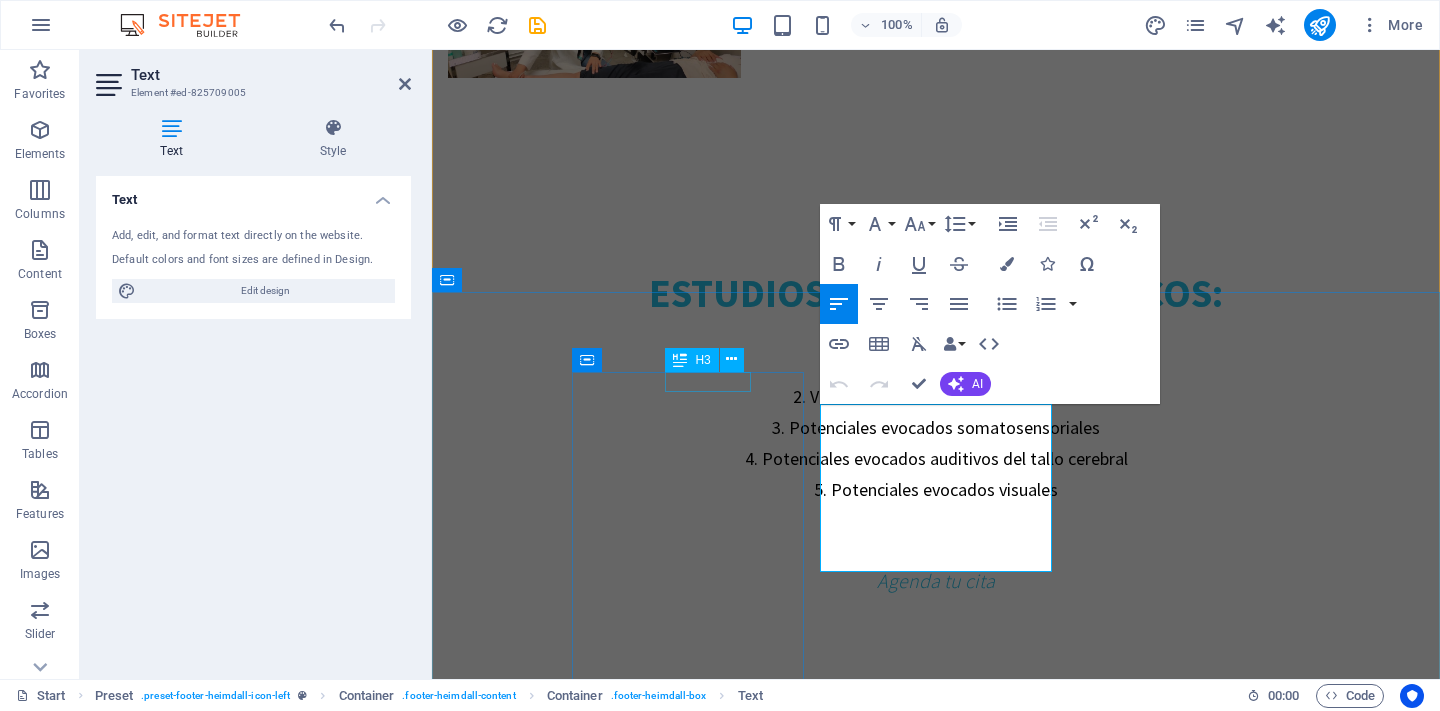 click on "Address" at bounding box center [564, 3211] 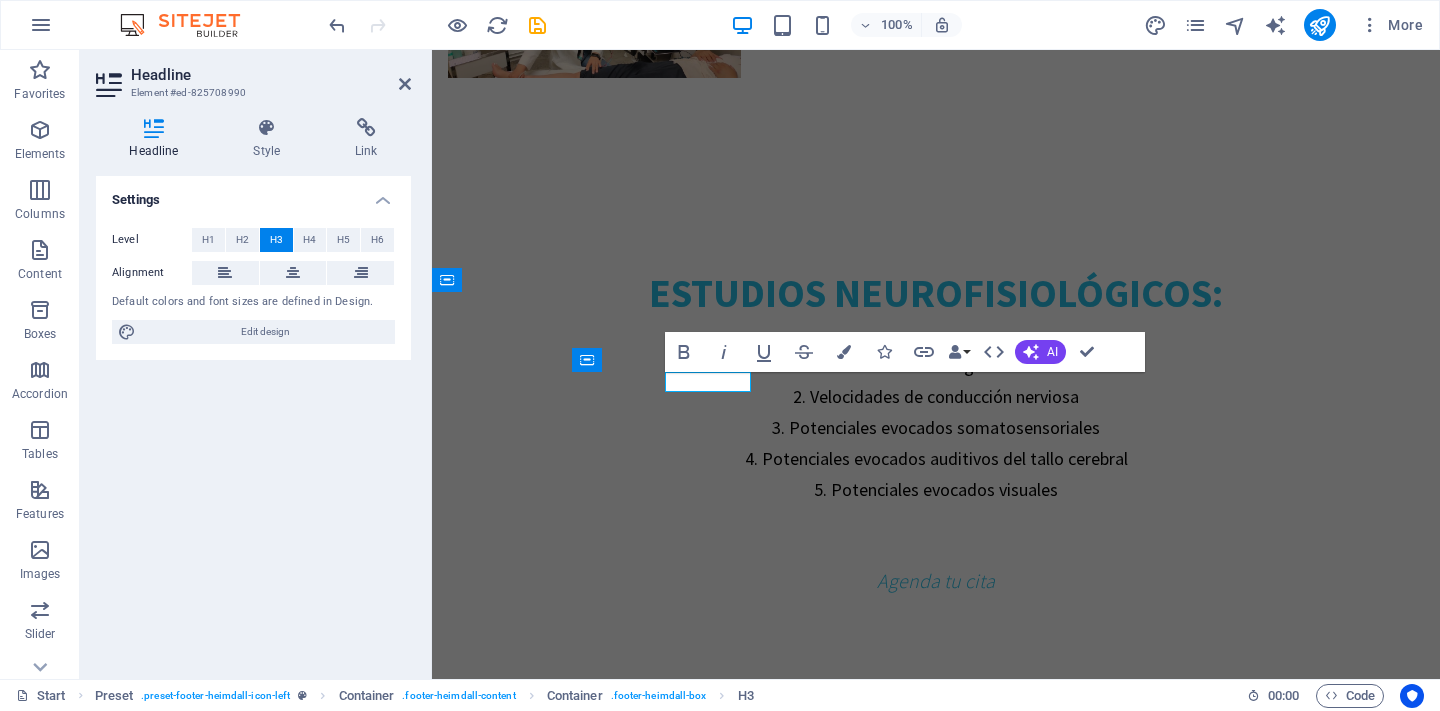 type 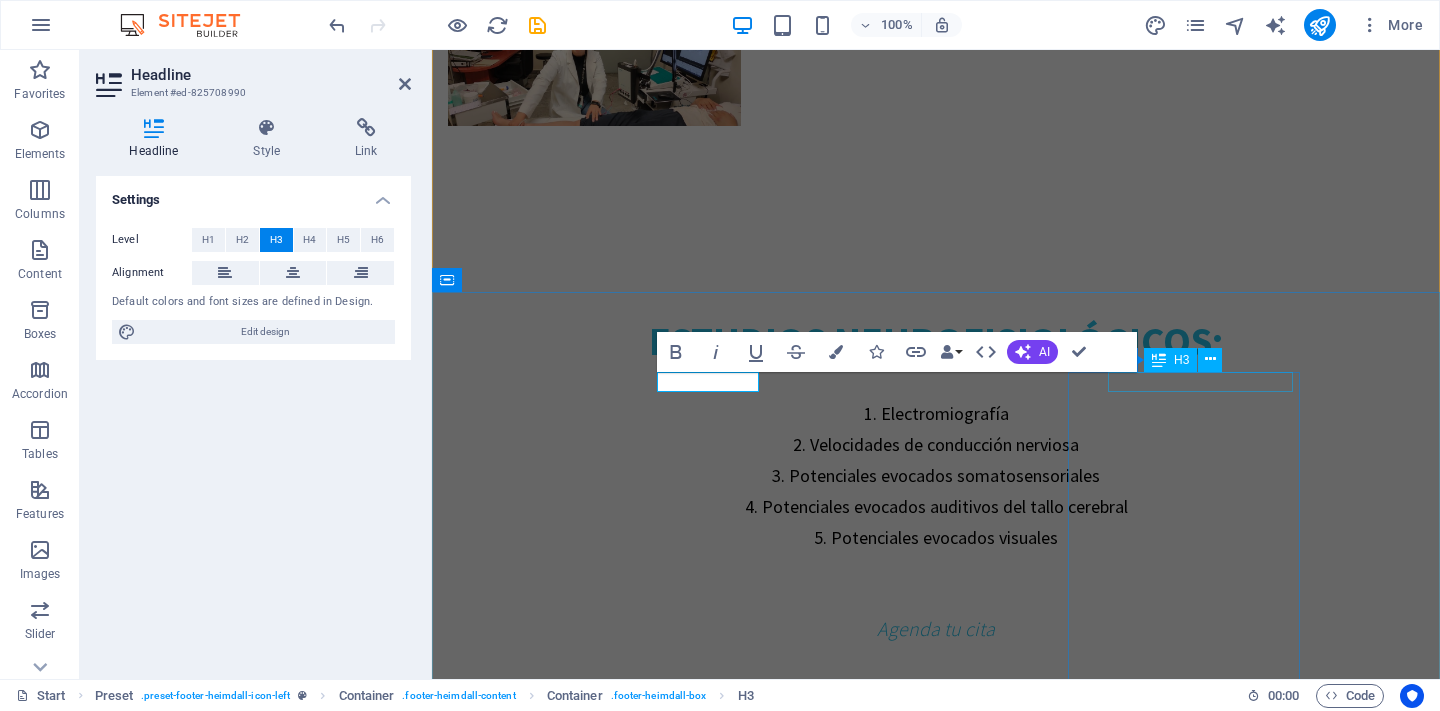 click on "callback request" at bounding box center [564, 3753] 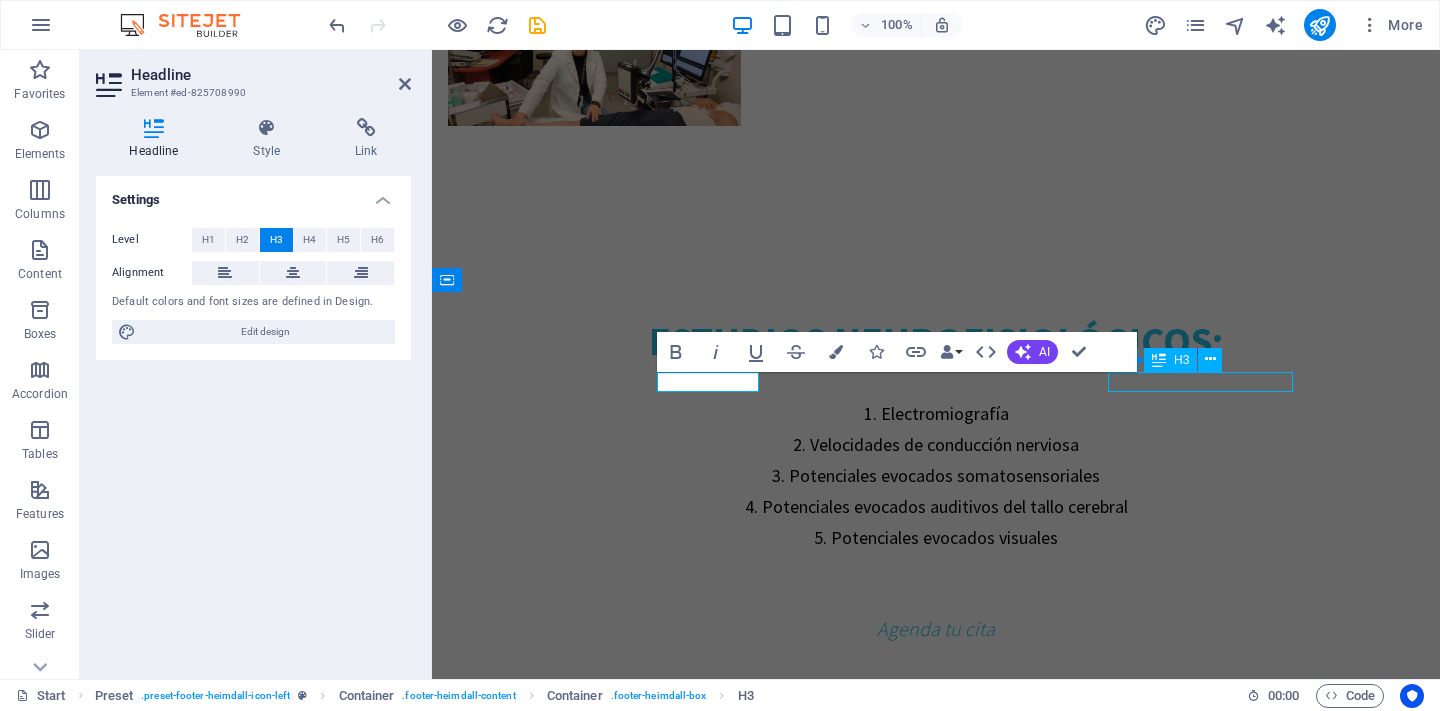 click on "callback request" at bounding box center [564, 3753] 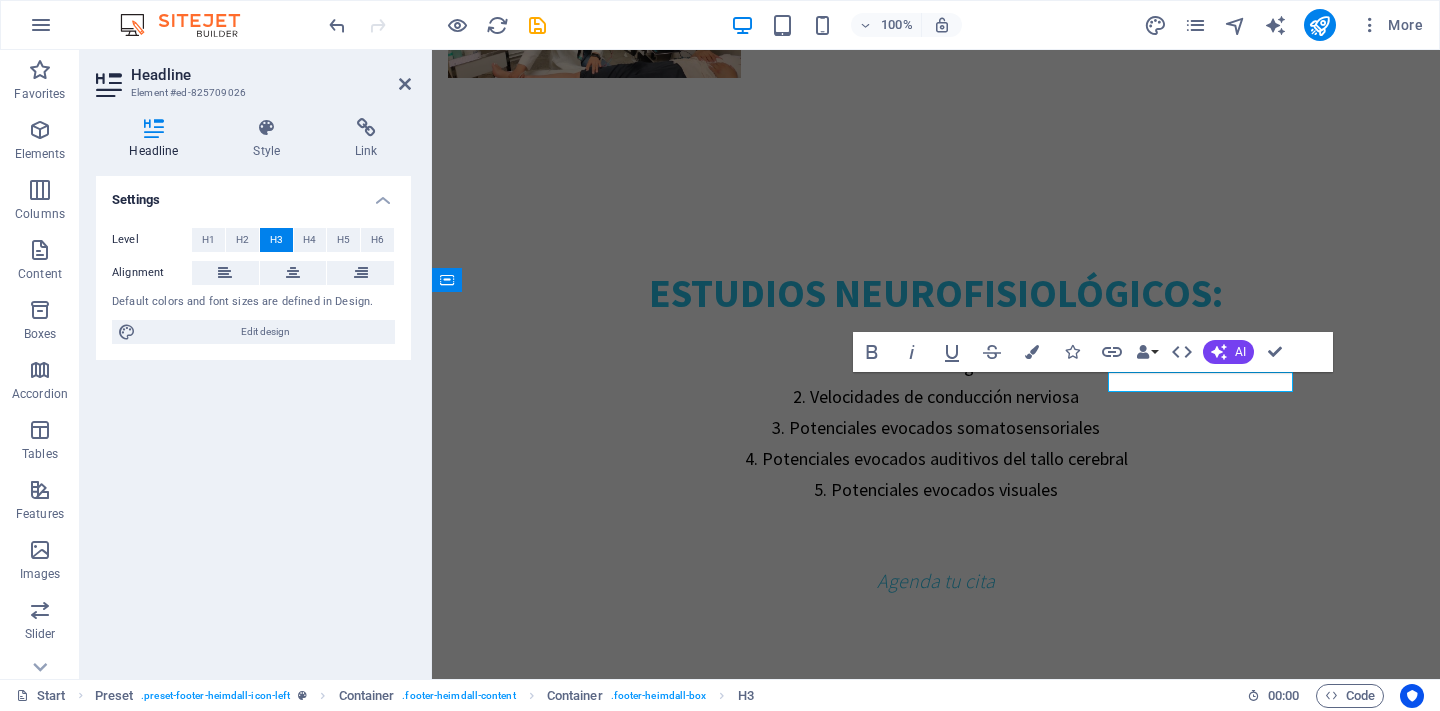 click on "callback request" at bounding box center (564, 3669) 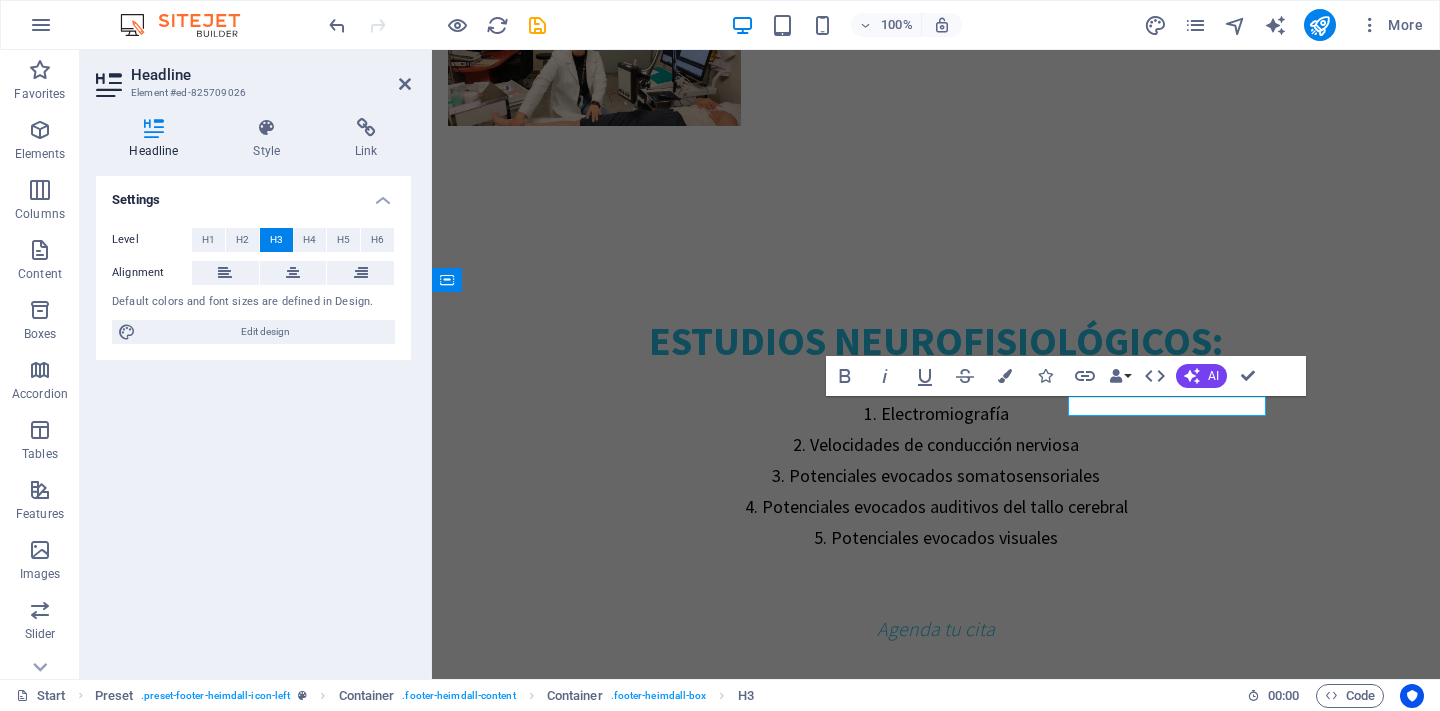 click on "Bold Italic Underline Strikethrough Colors Icons Link Data Bindings Company First name Last name Street ZIP code City Email Phone Mobile Fax Custom field 1 Custom field 2 Custom field 3 Custom field 4 Custom field 5 Custom field 6 HTML AI Improve Make shorter Make longer Fix spelling & grammar Translate to English Generate text Confirm (⌘+⏎)" at bounding box center [1046, 376] 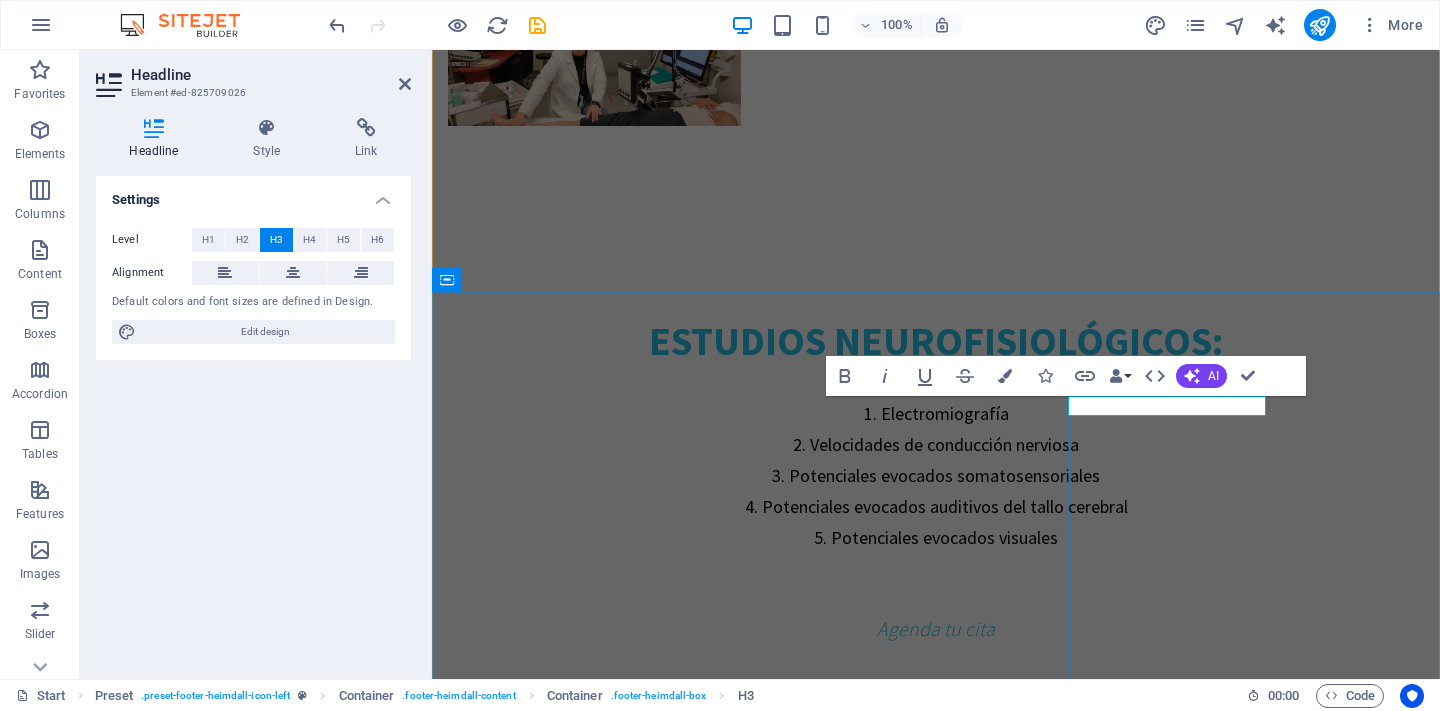 click on "callbacdk request" at bounding box center (564, 3753) 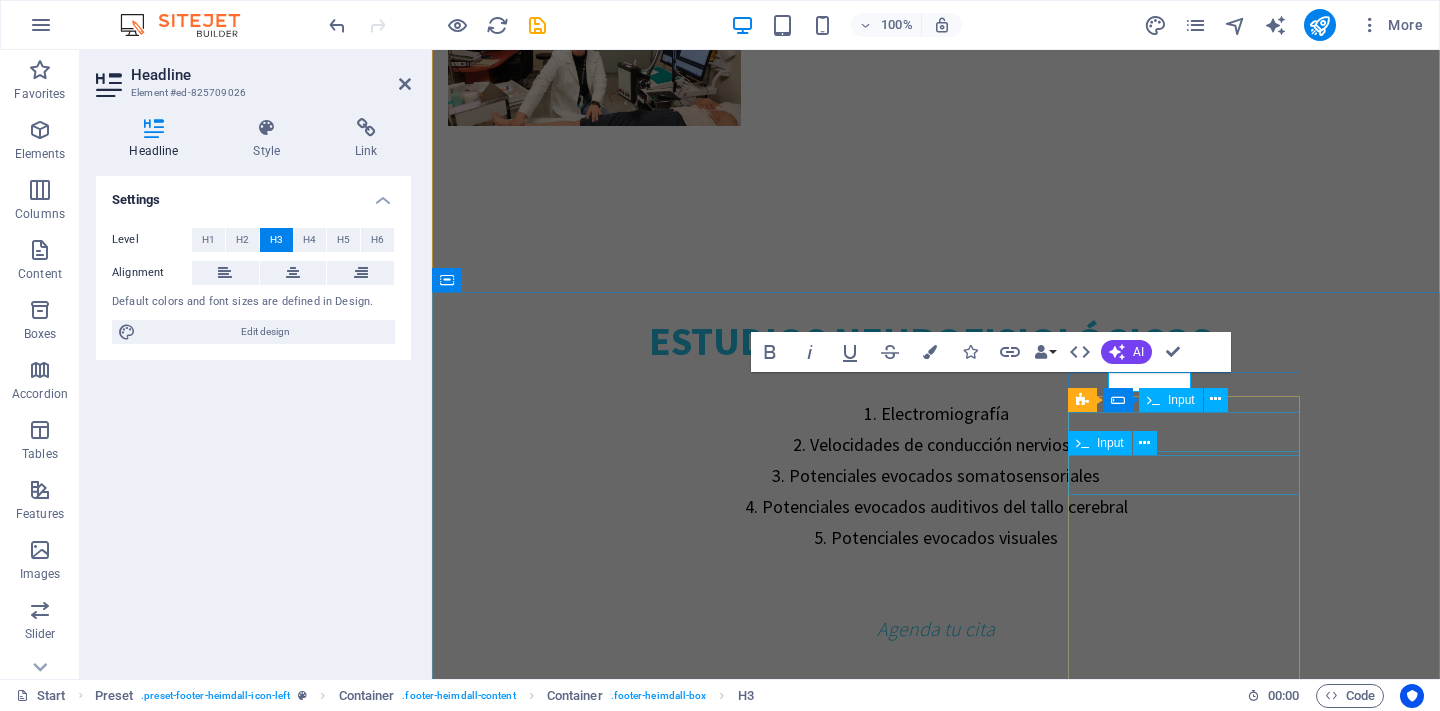 click at bounding box center [564, 3800] 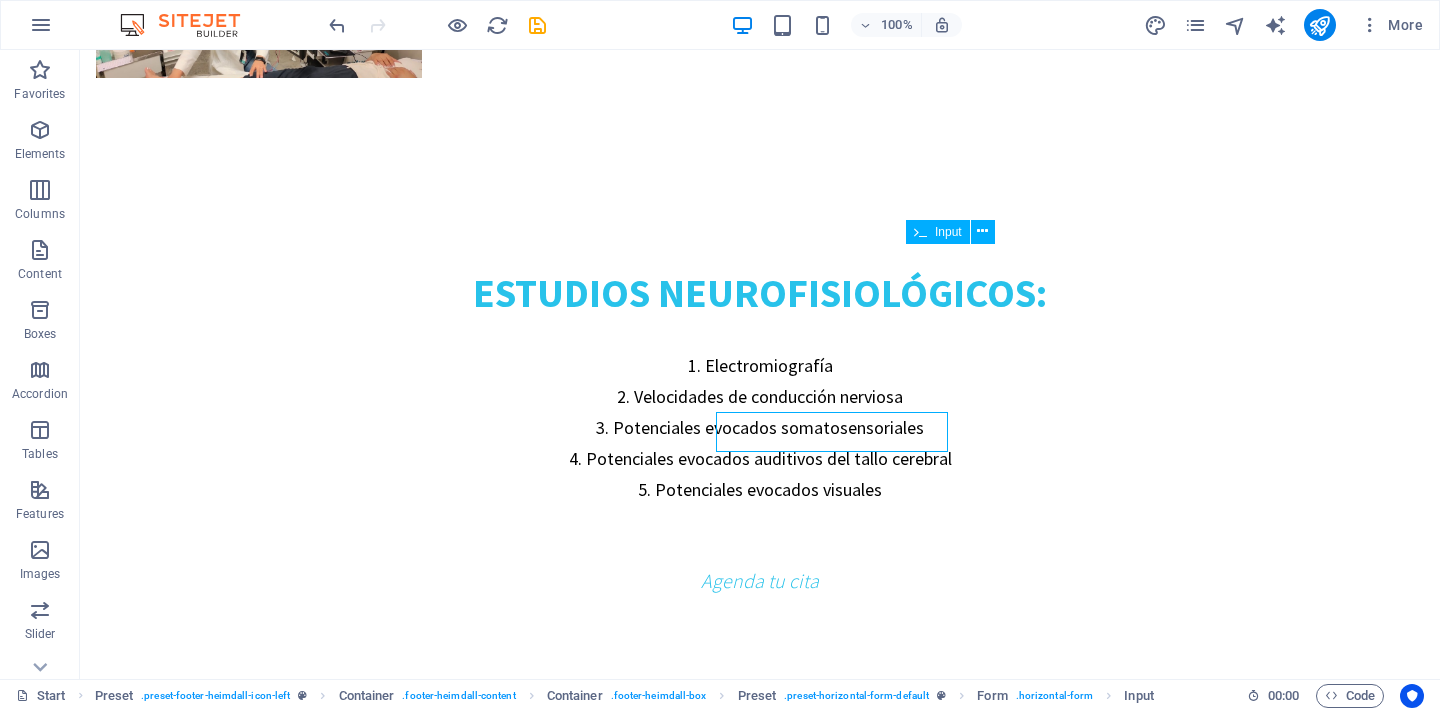 click on "Dirección electrodiagnosticodgo.com C. Isauro Venzor 802, Porfirio Díaz, 34260 Durango, Dgo. Durango Durango Desarrollado por  Max Studio Mx Contáctanos Phone:  618 804 6221 E-Mail:  info@electrodiagnosticodgo.com Open hours:   Lunes a Viernes 8am - 8pm ¿dudas?   I have read and understand the privacy policy. Unreadable? Load new Send" at bounding box center (760, 3677) 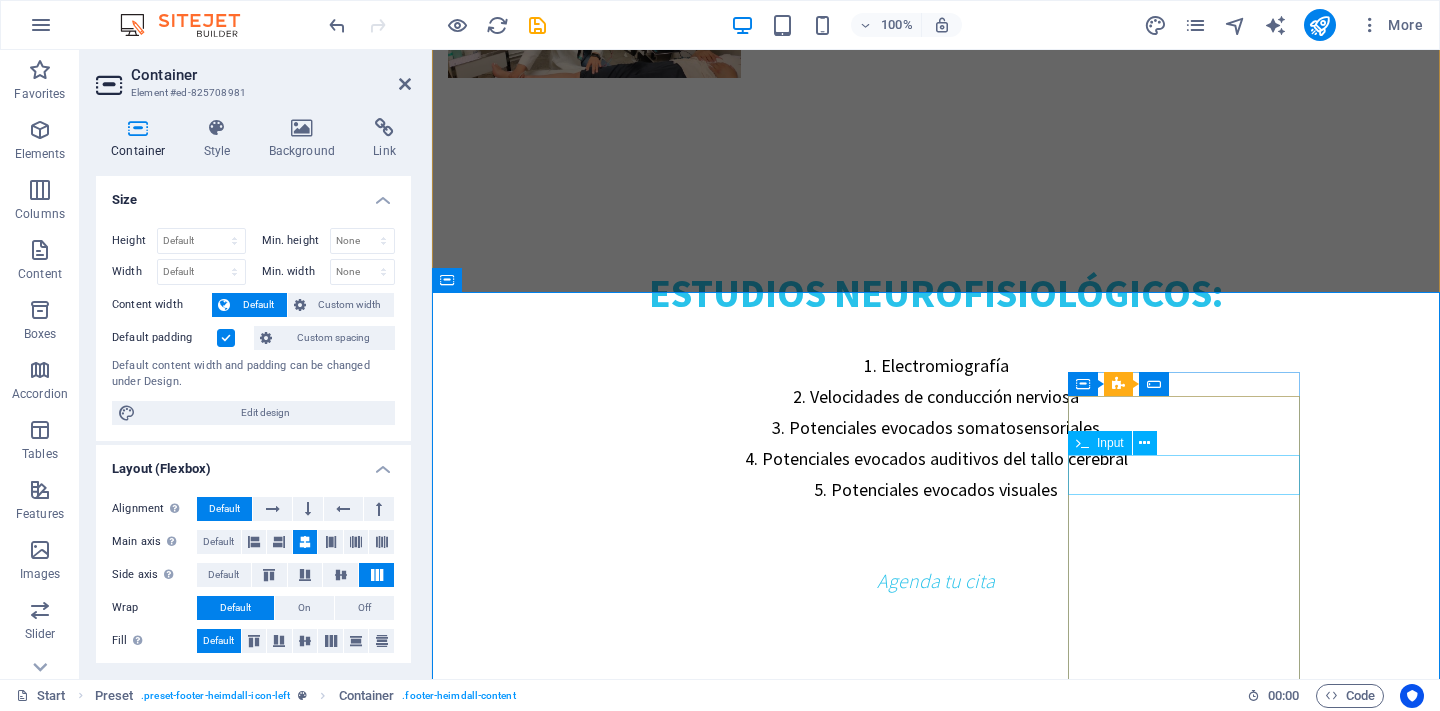type on "Nombre" 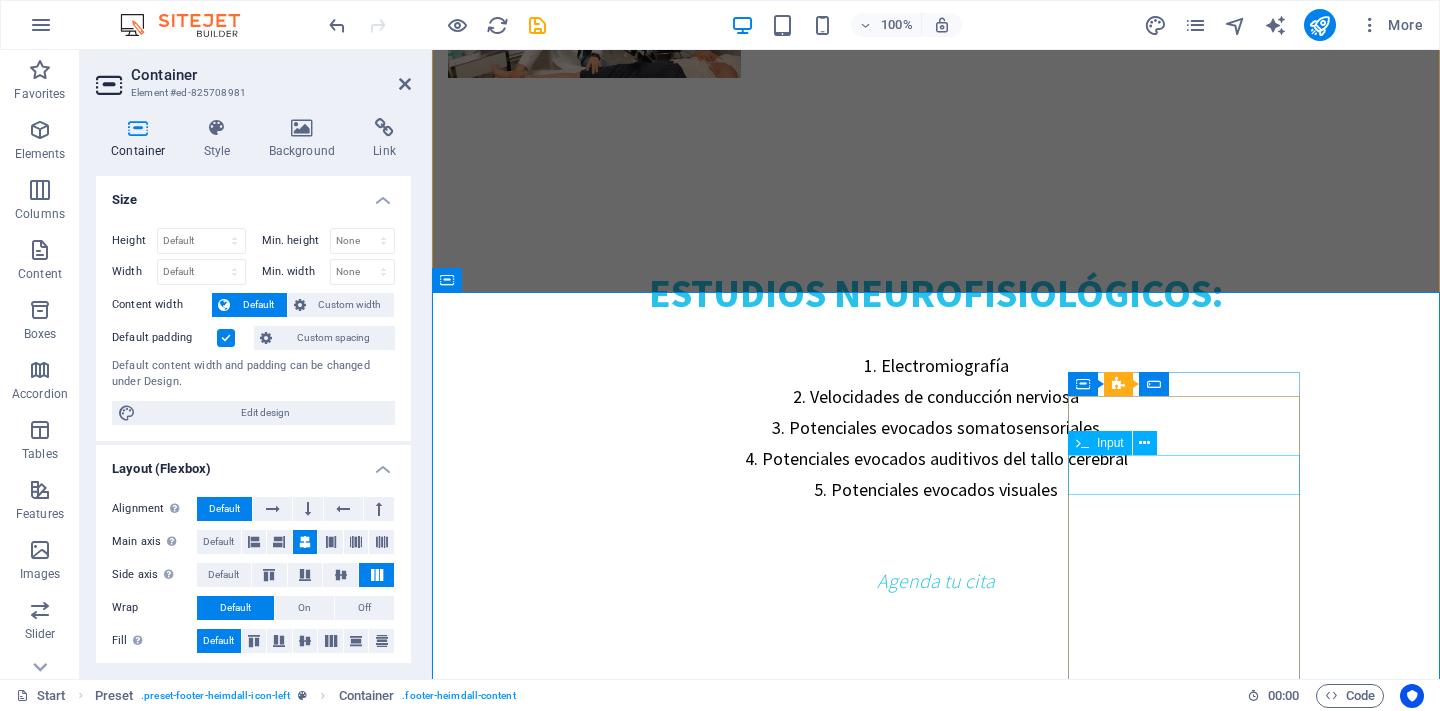 click at bounding box center [561, 3759] 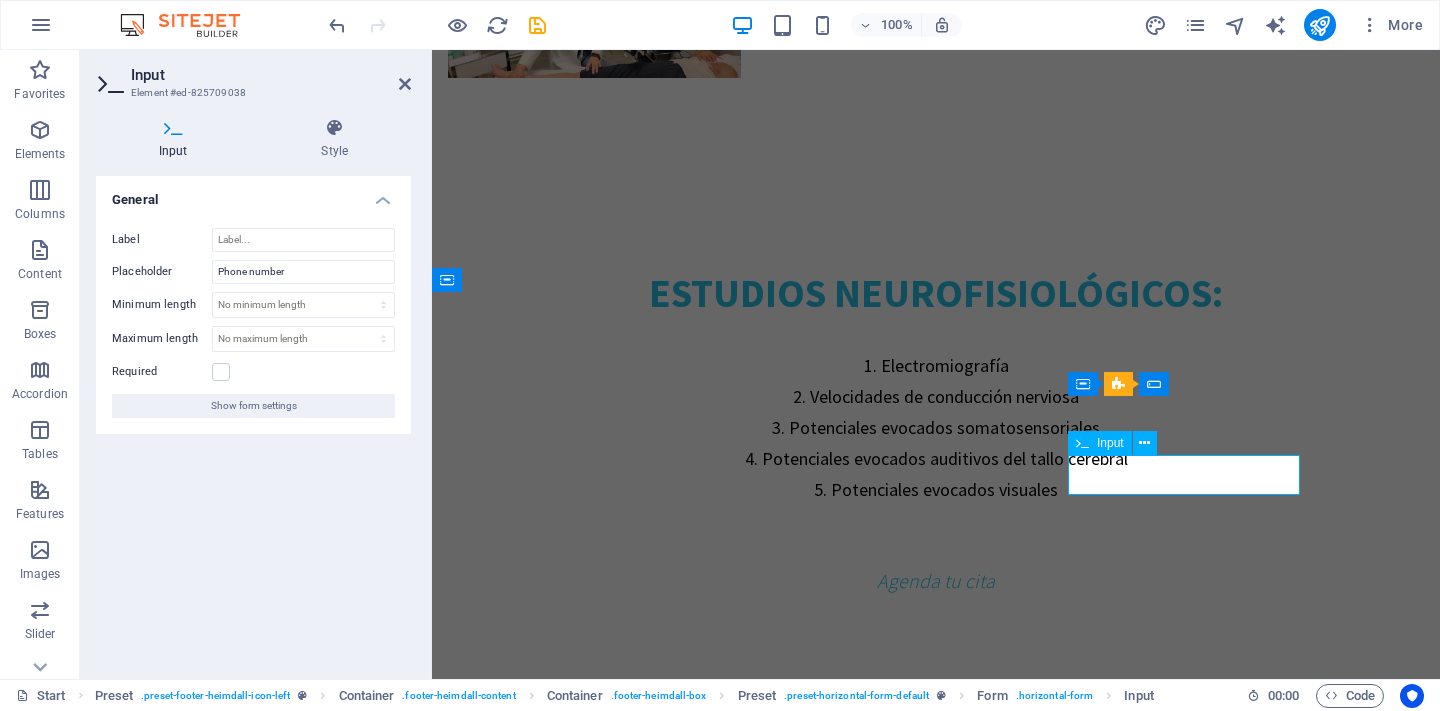 click at bounding box center [561, 3759] 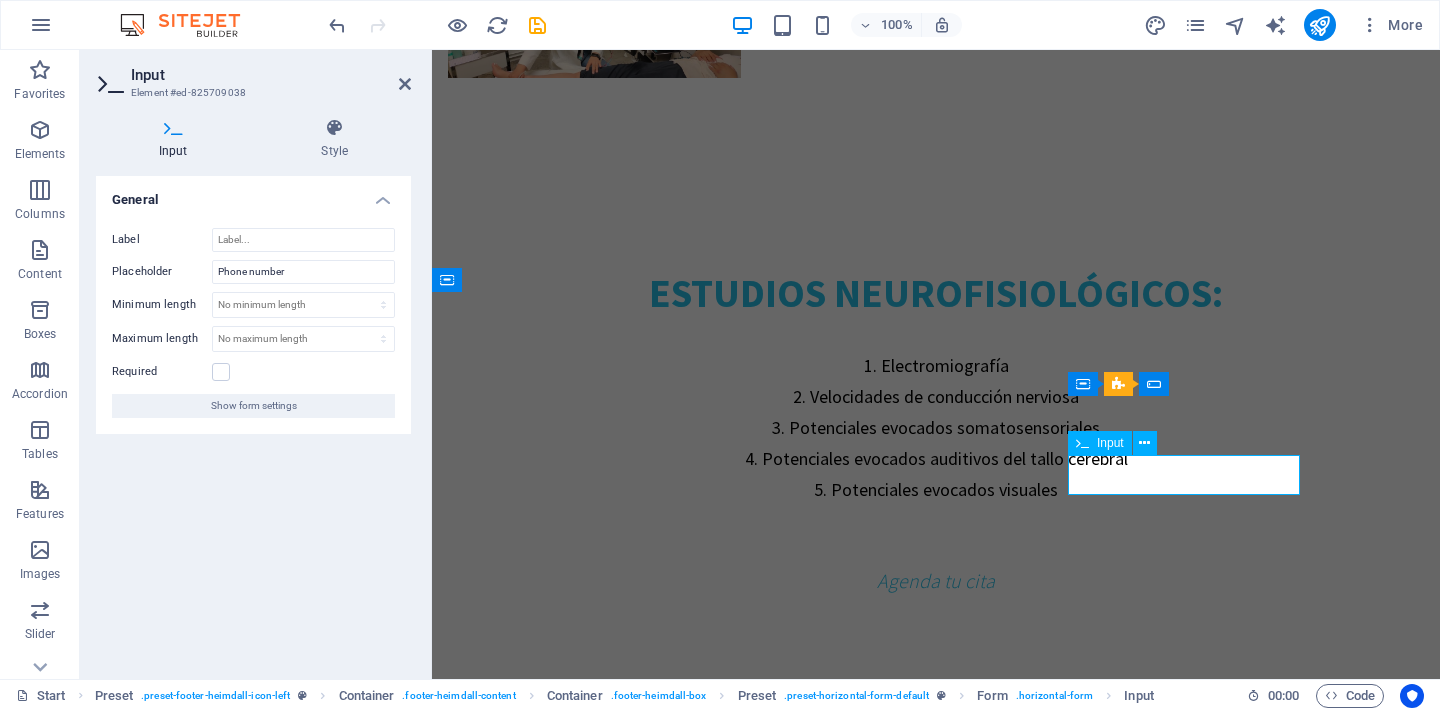 click at bounding box center [561, 3759] 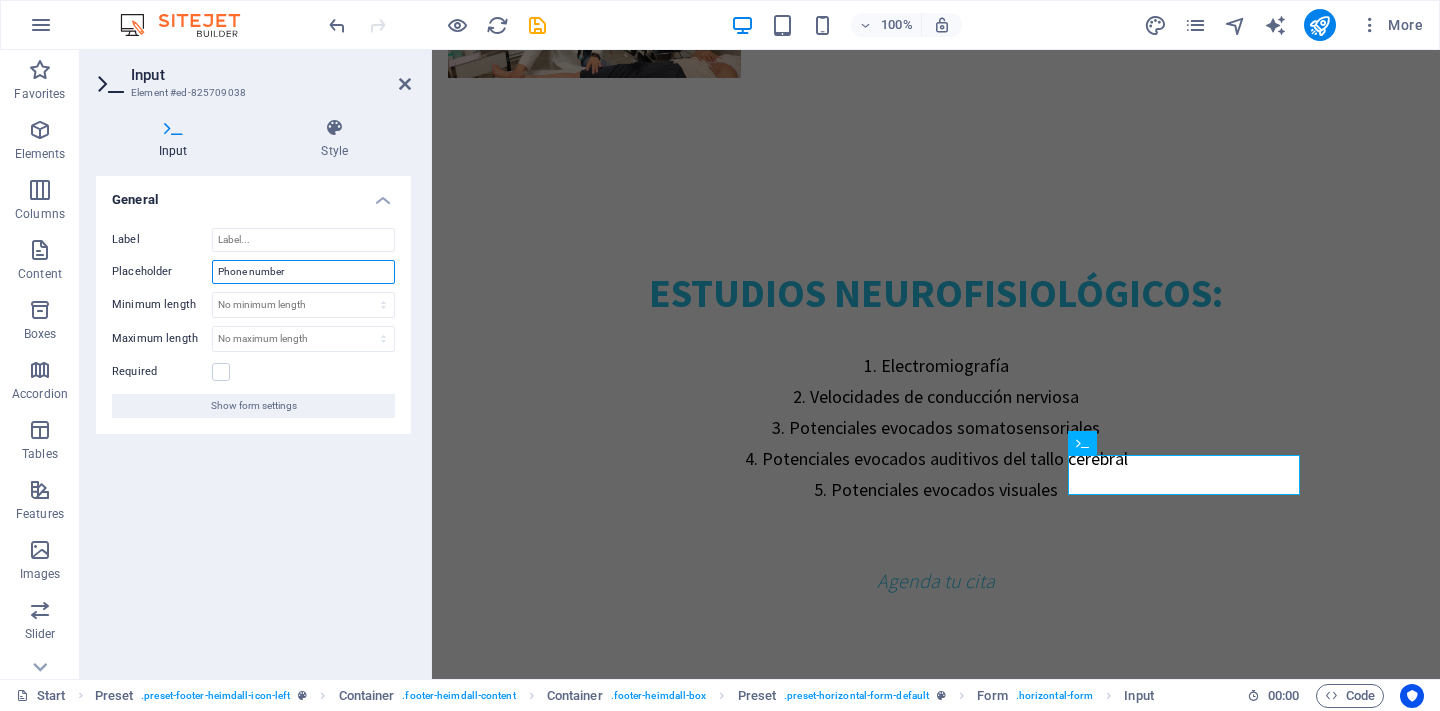 click on "Phone number" at bounding box center (303, 272) 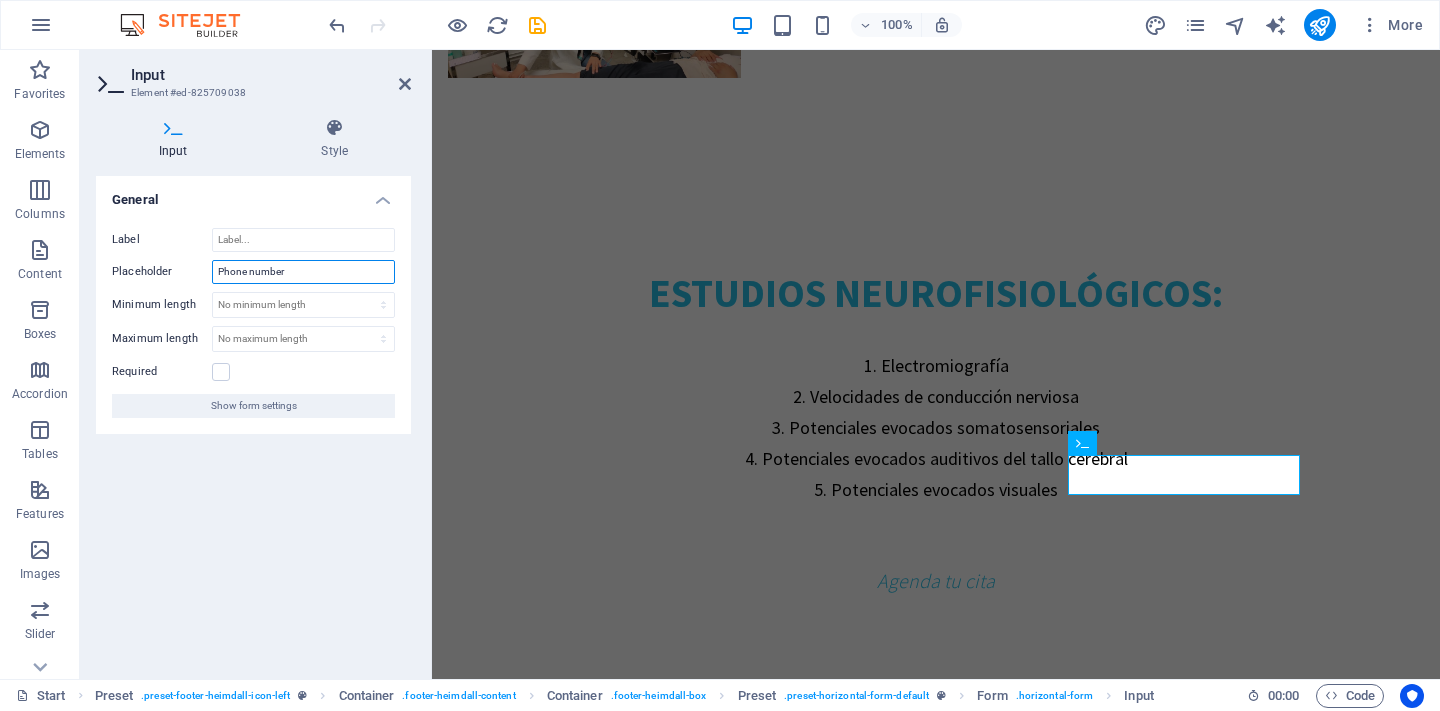 click on "Phone number" at bounding box center (303, 272) 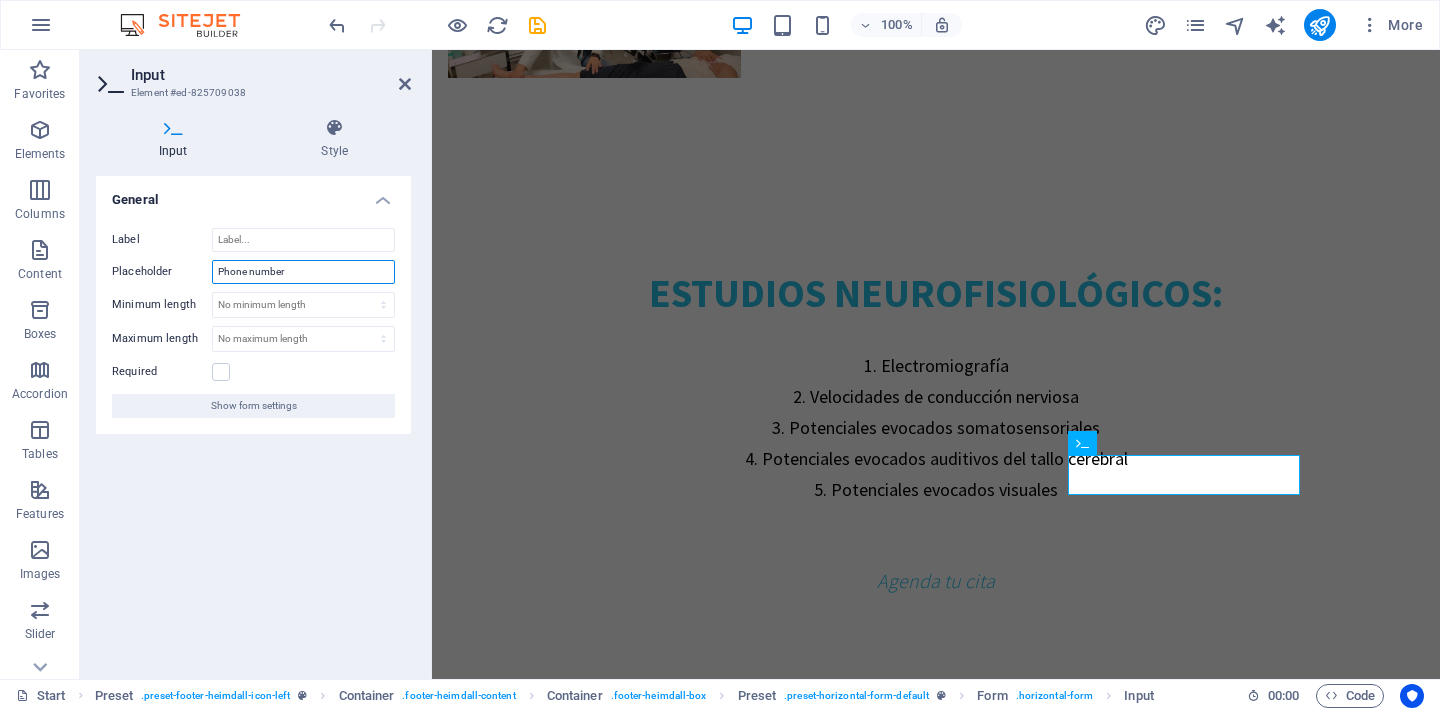 click on "Phone number" at bounding box center (303, 272) 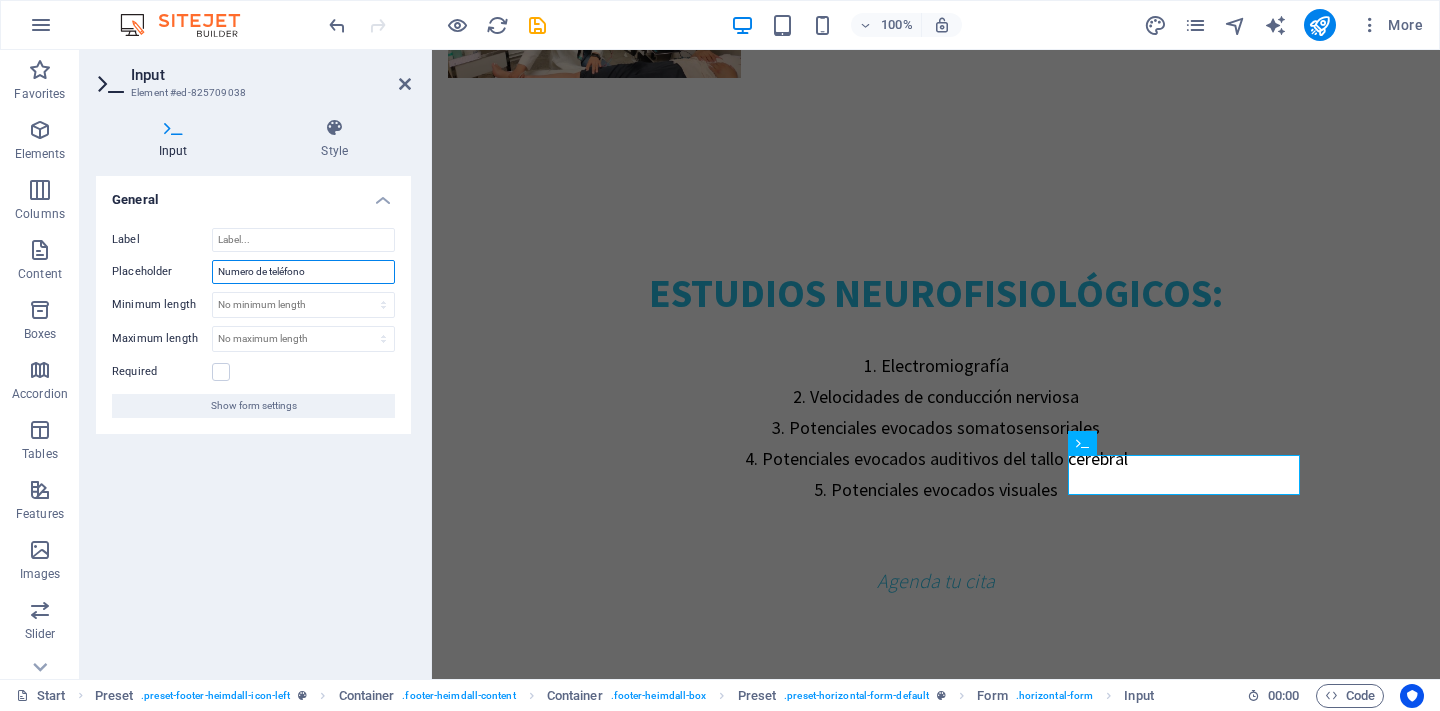 type on "Numero de teléfono" 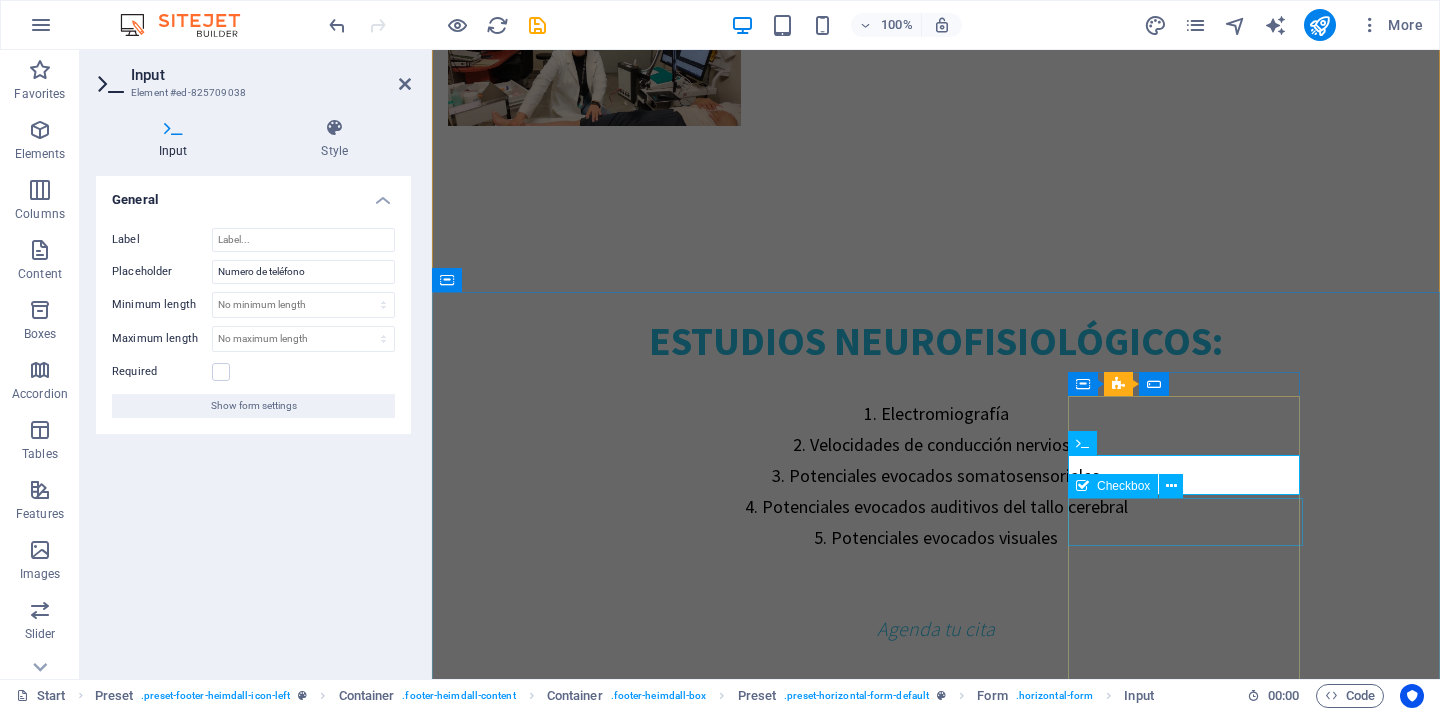 click on "I have read and understand the privacy policy." at bounding box center [565, 3902] 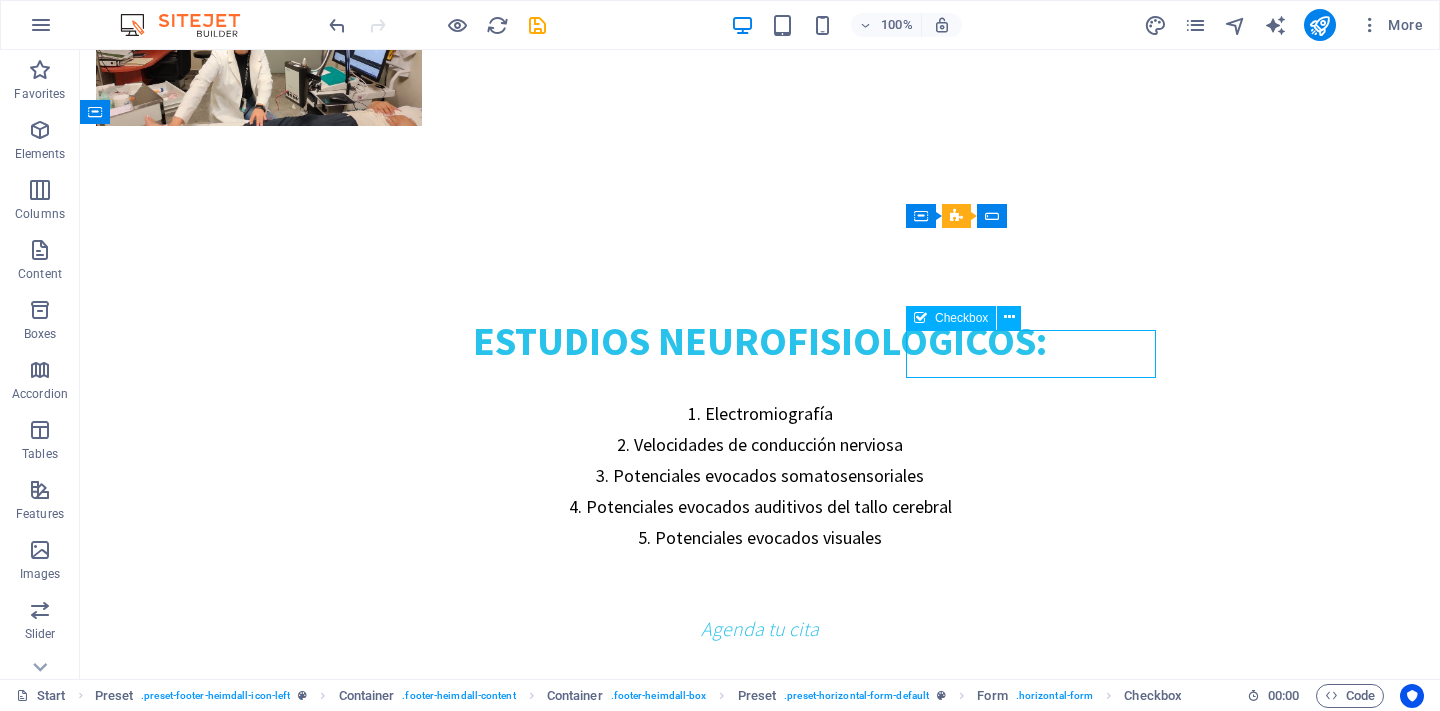 click on "Dirección electrodiagnosticodgo.com C. Isauro Venzor 802, Porfirio Díaz, 34260 Durango, Dgo. Durango Durango Desarrollado por  Max Studio Mx Contáctanos Phone:  618 804 6221 E-Mail:  info@electrodiagnosticodgo.com Open hours:   Lunes a Viernes 8am - 8pm ¿dudas? Nombre   I have read and understand the privacy policy. Unreadable? Load new Send" at bounding box center [760, 3761] 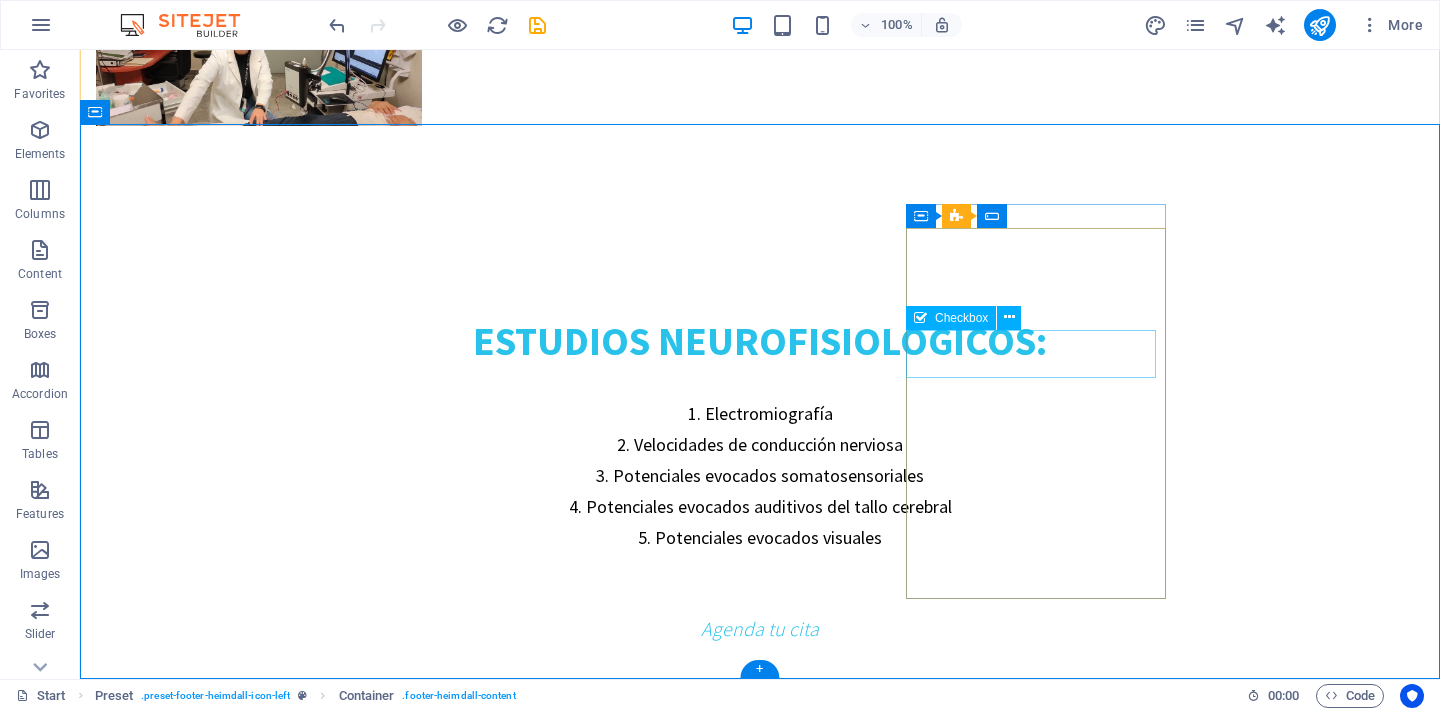 click on "I have read and understand the privacy policy." at bounding box center (221, 3941) 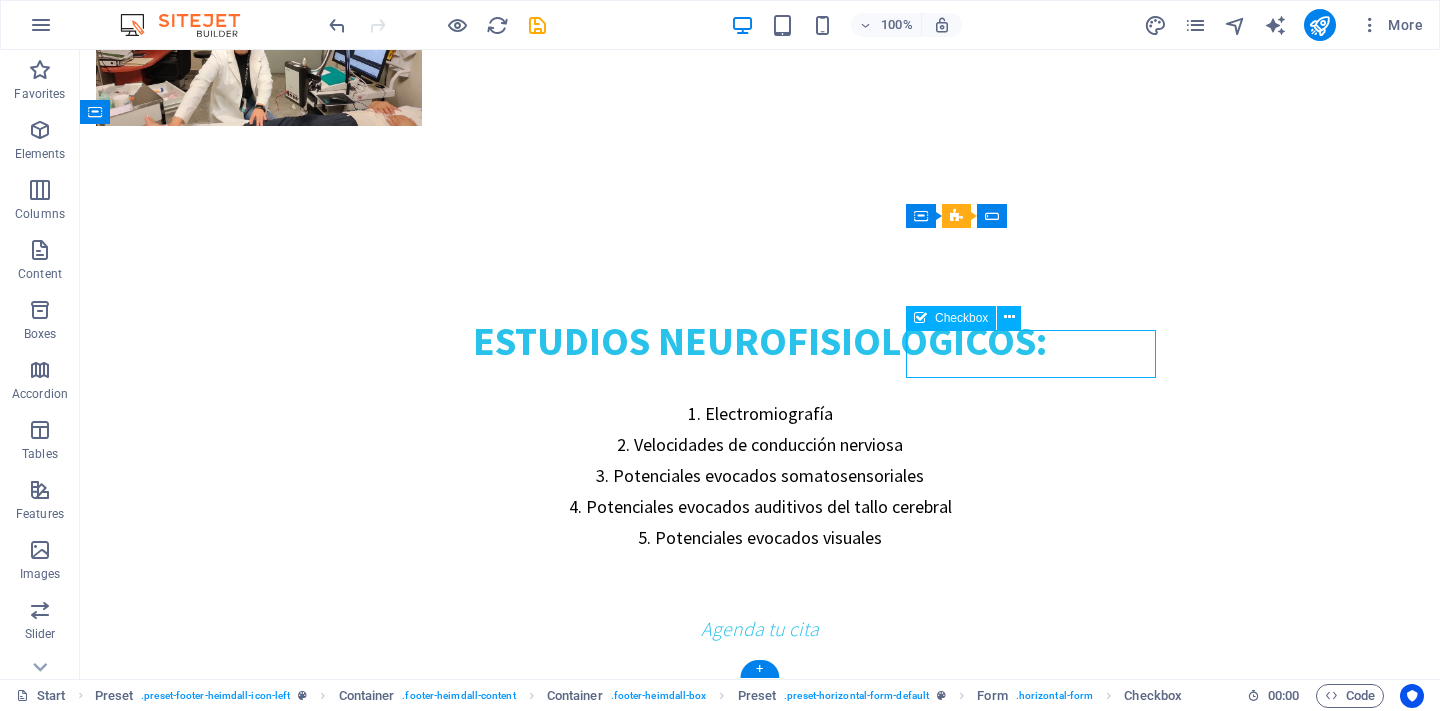 click on "I have read and understand the privacy policy." at bounding box center [221, 3941] 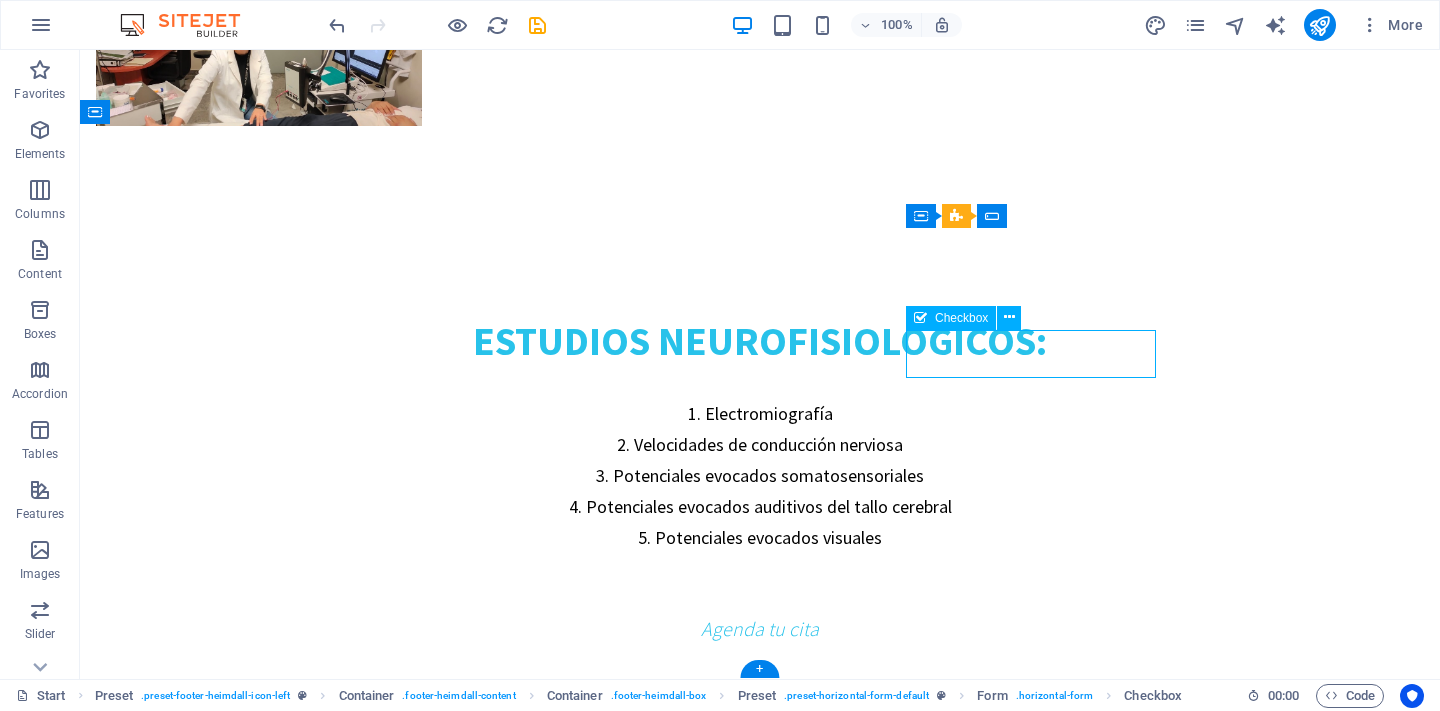 click on "I have read and understand the privacy policy." at bounding box center [221, 3941] 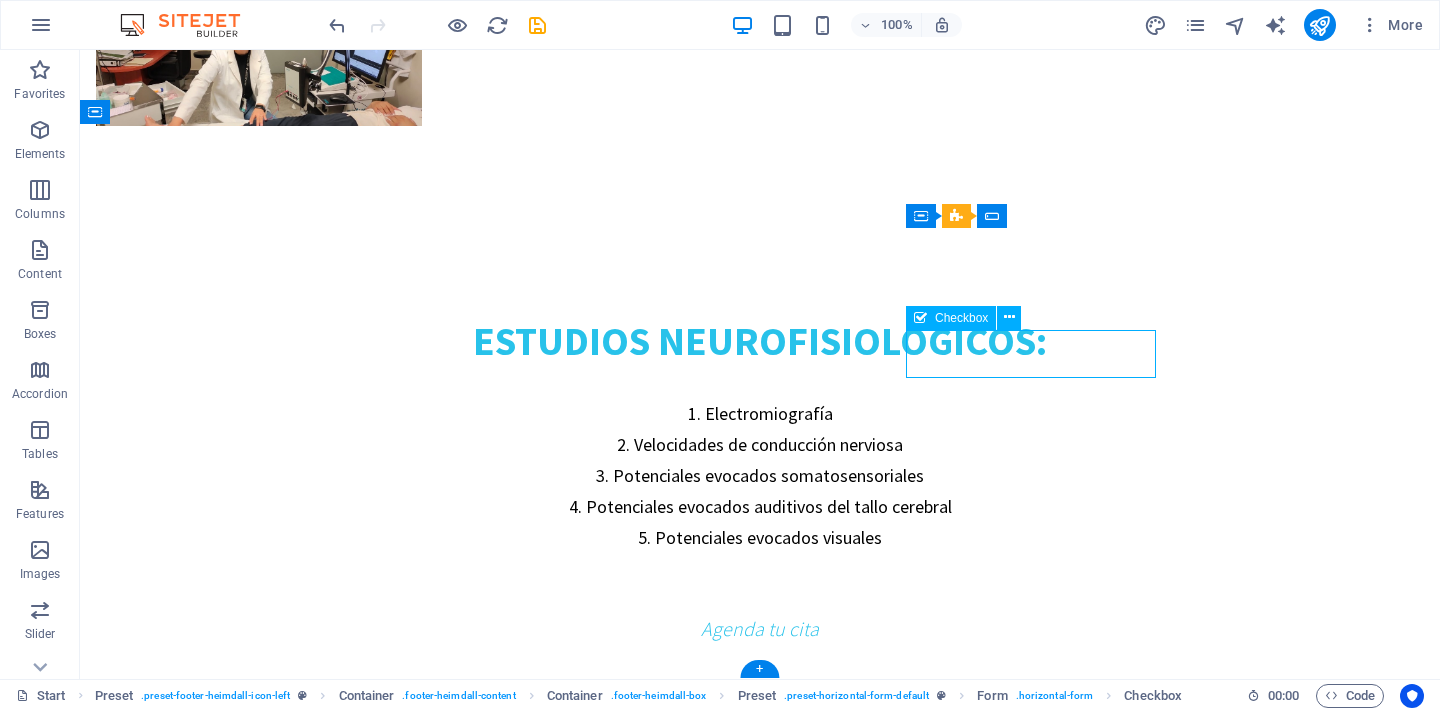 click on "I have read and understand the privacy policy." at bounding box center (221, 3941) 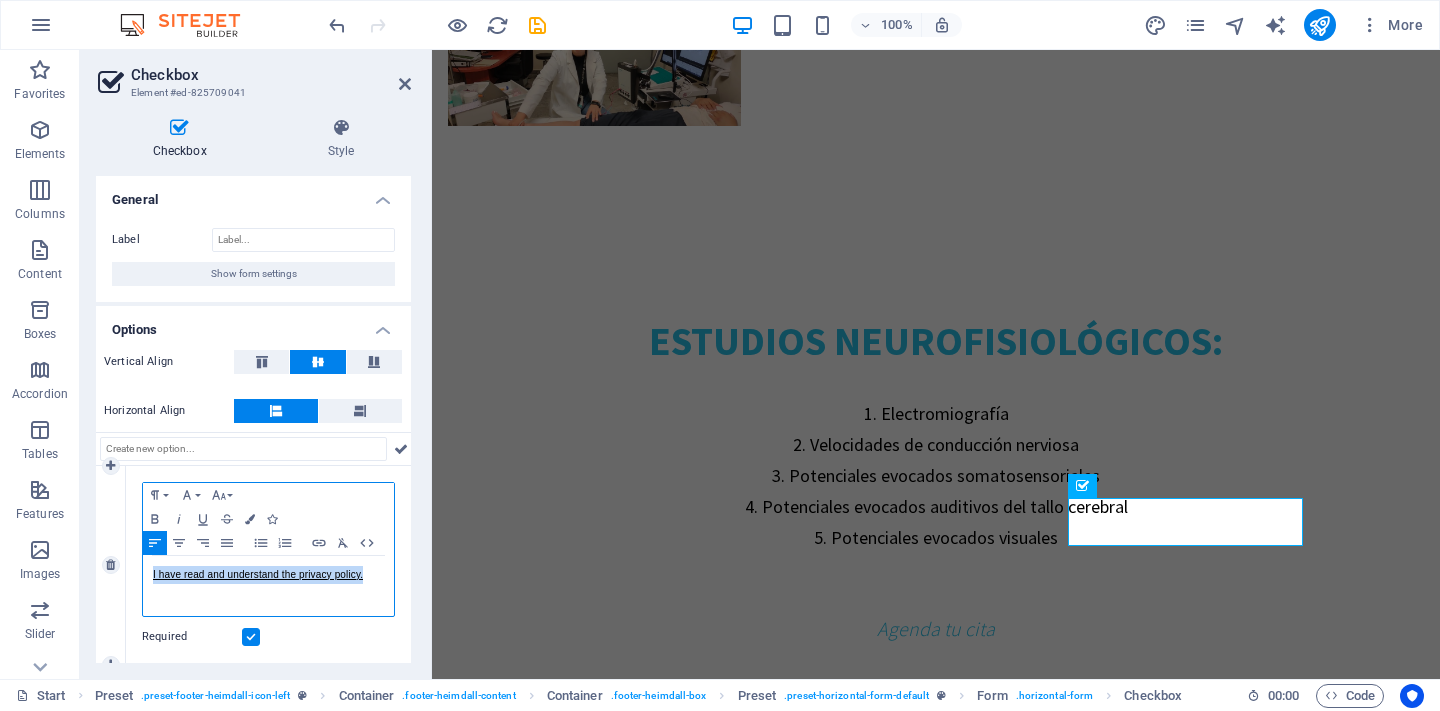 drag, startPoint x: 368, startPoint y: 578, endPoint x: 143, endPoint y: 575, distance: 225.02 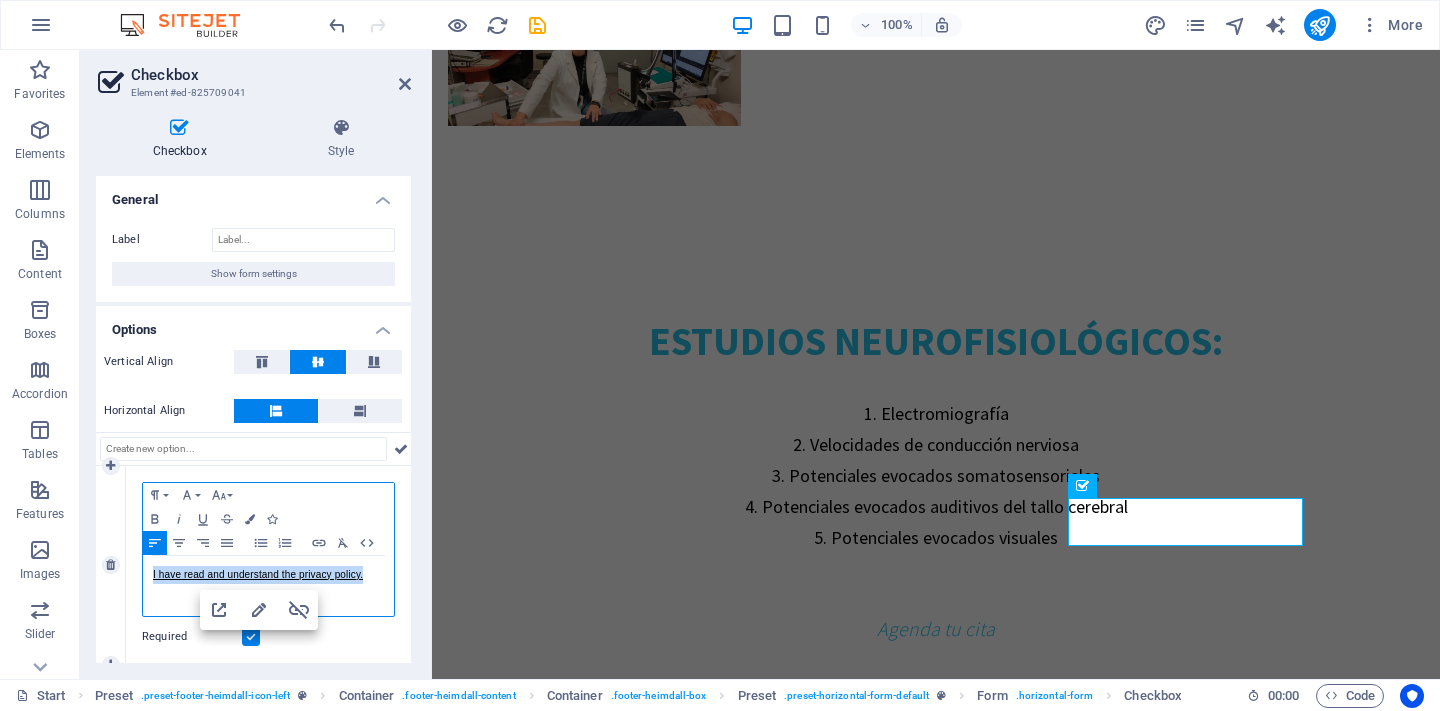 copy on "I have read and understand the privacy policy." 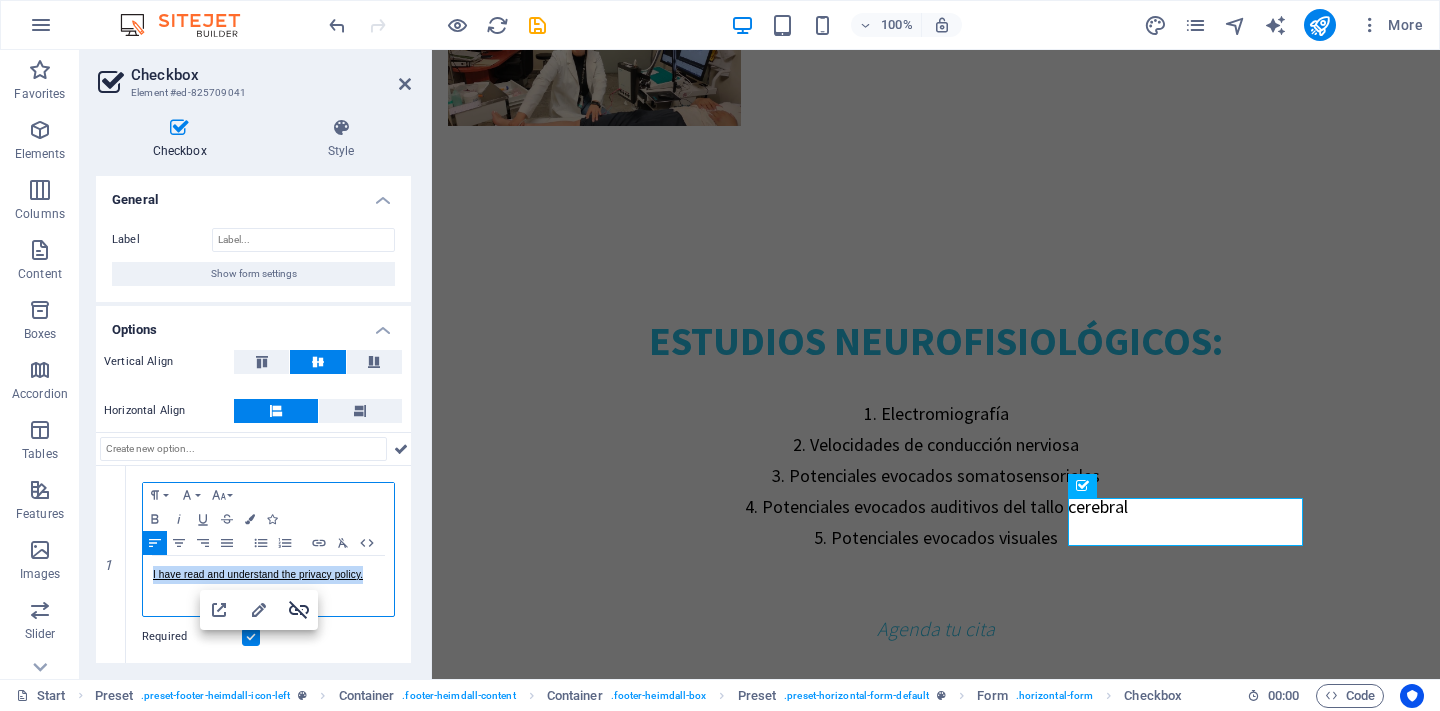 click 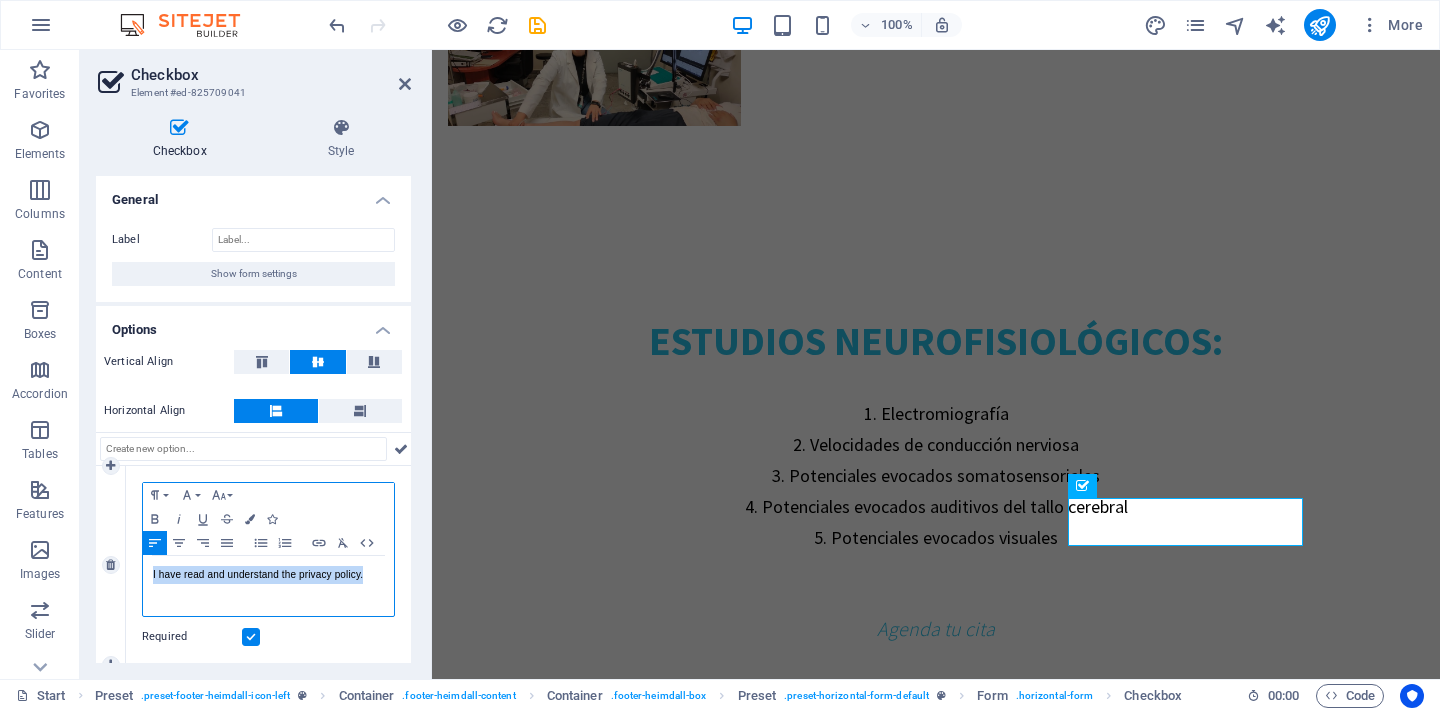 click on "I have read and understand the privacy policy." at bounding box center (268, 575) 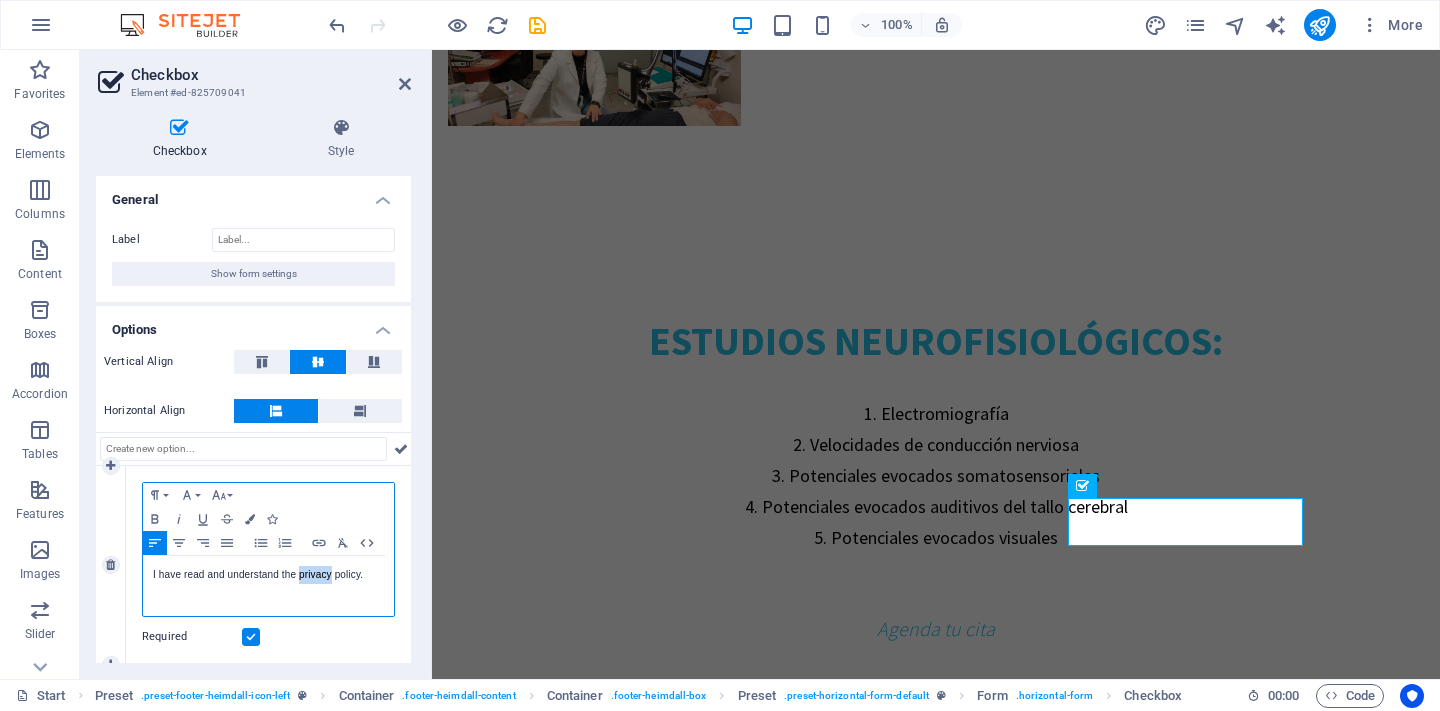 click on "I have read and understand the privacy policy." at bounding box center (268, 575) 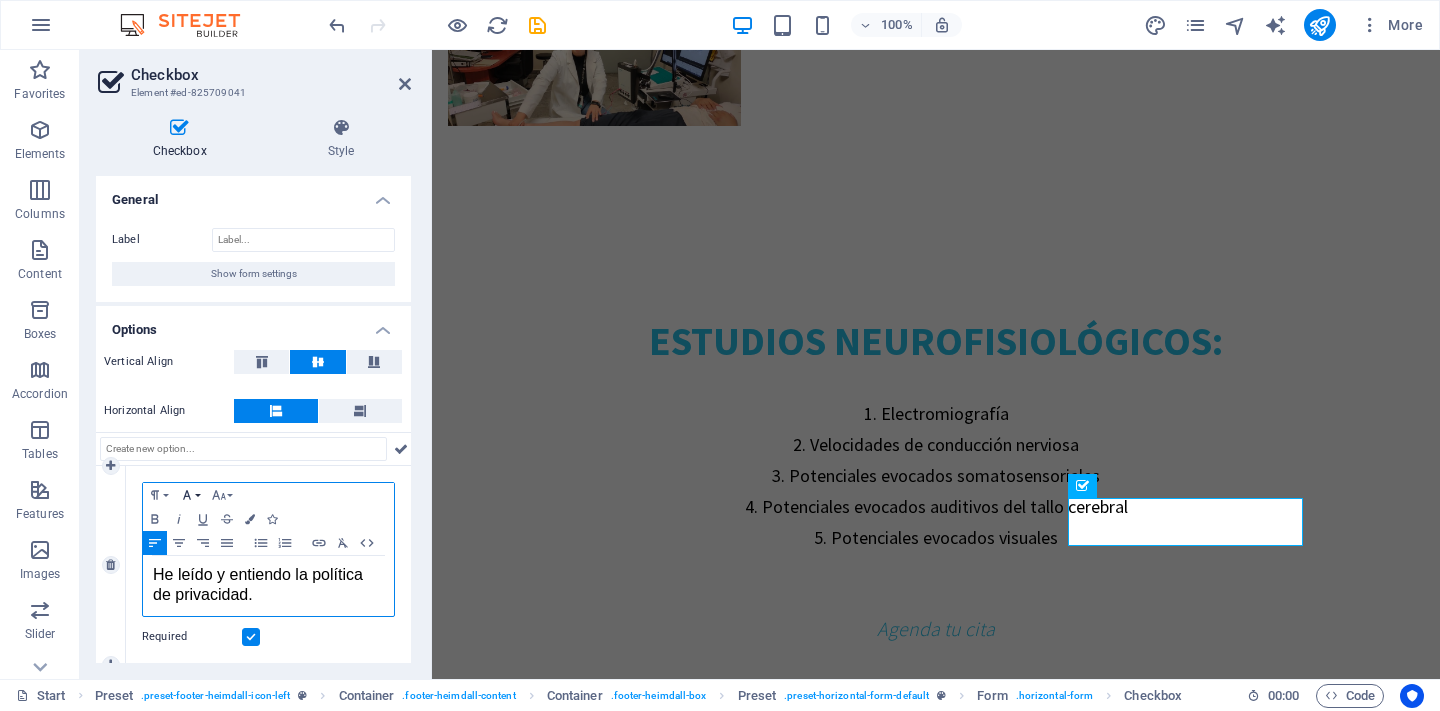 click on "Font Family" at bounding box center [191, 495] 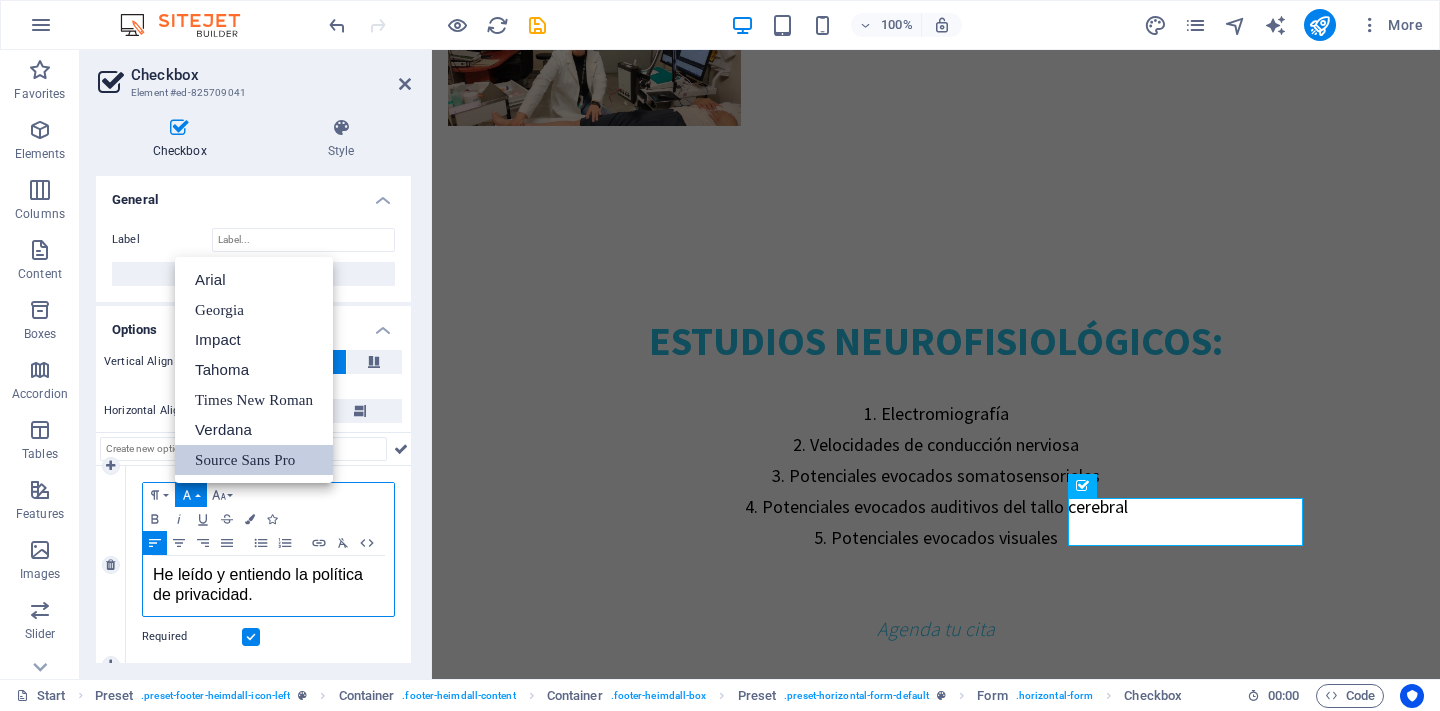 click on "Source Sans Pro" at bounding box center (254, 460) 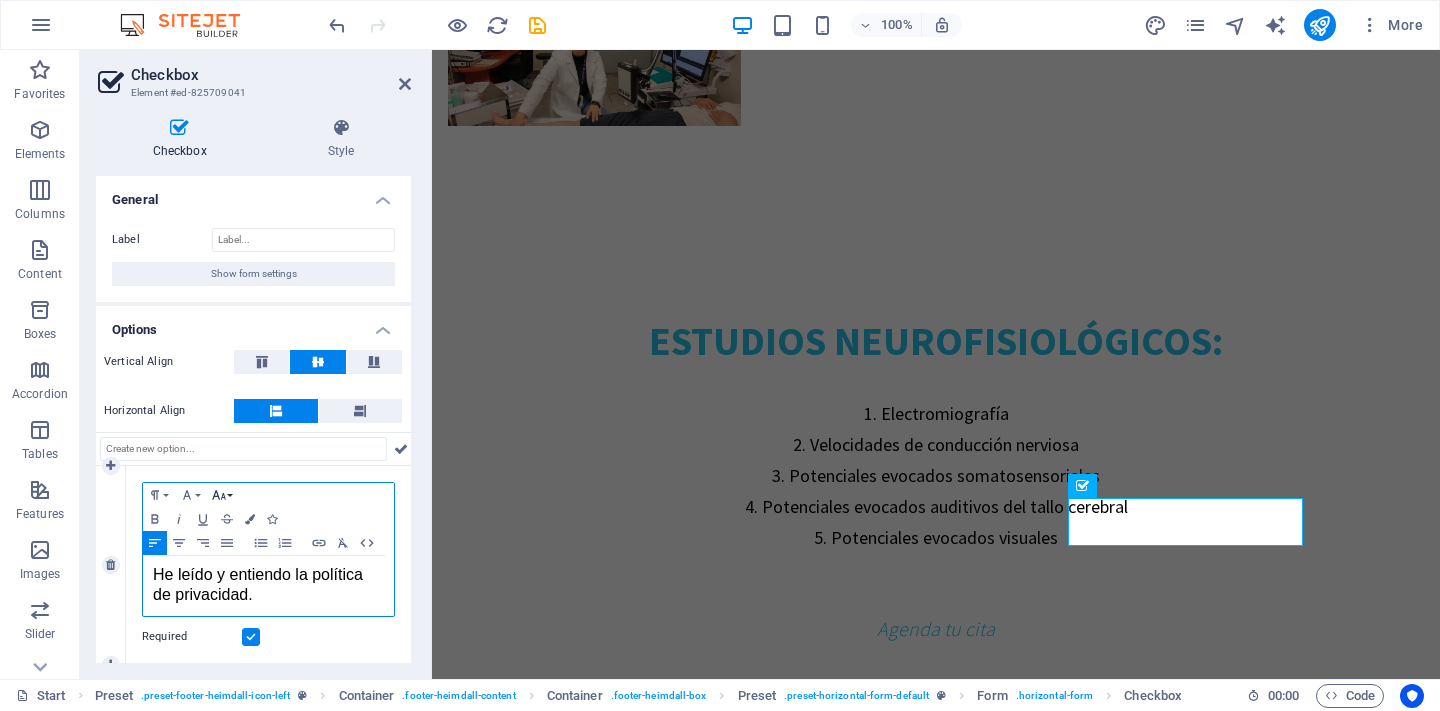 click 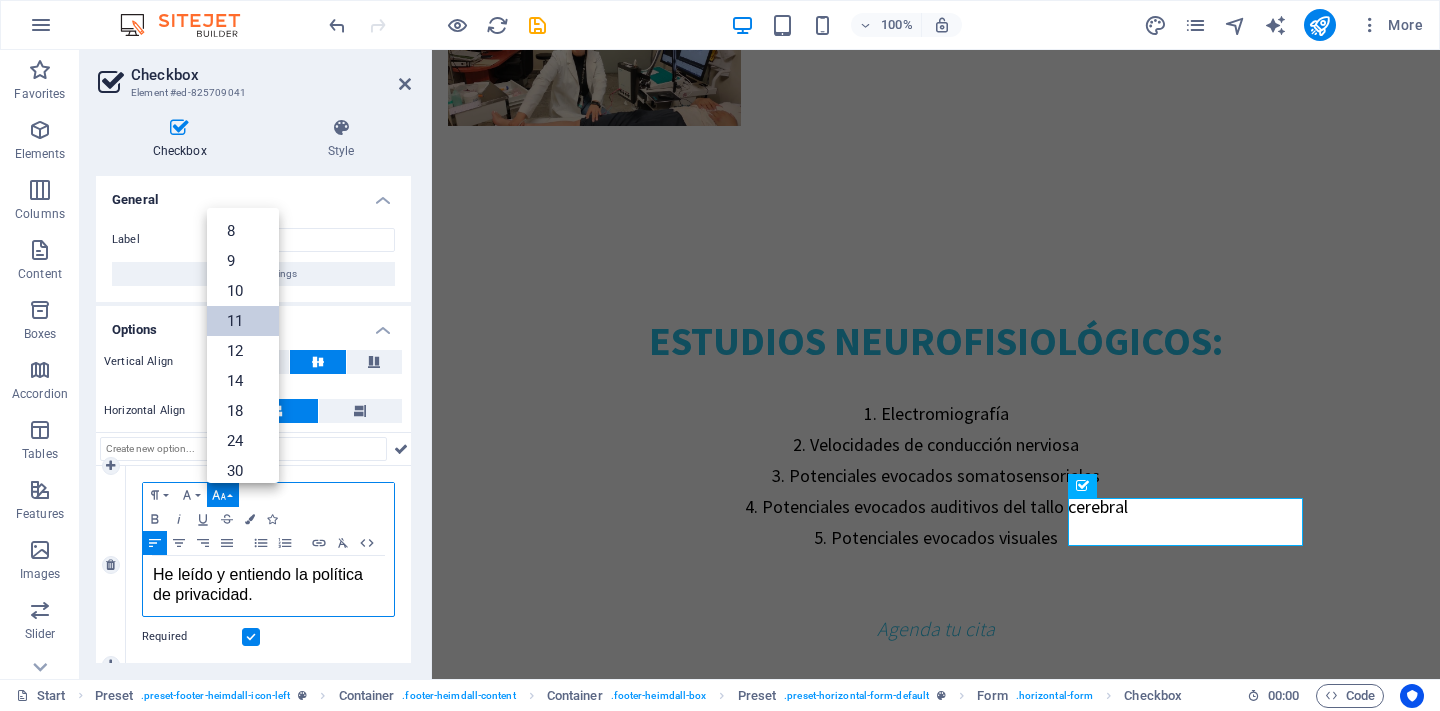 click on "11" at bounding box center (243, 321) 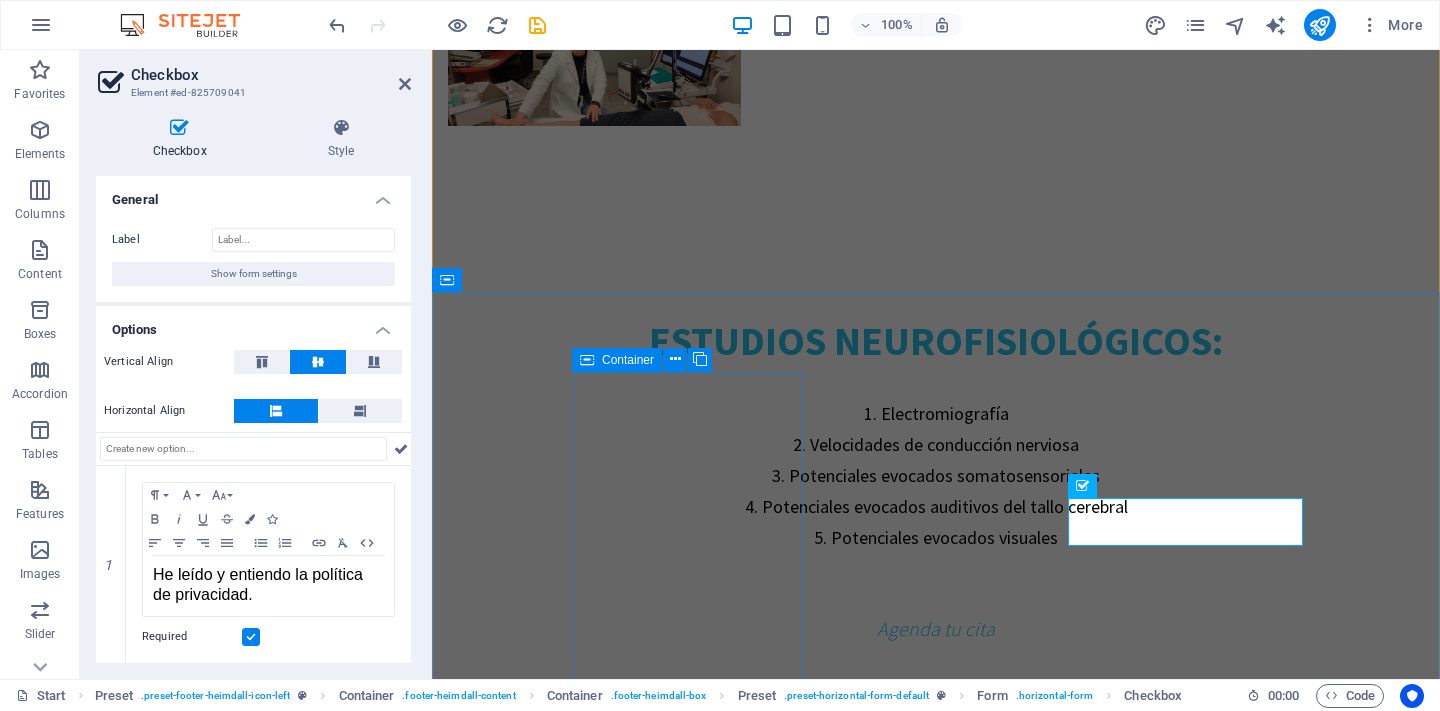 click on "Dirección electrodiagnosticodgo.com C. Isauro Venzor 802, Porfirio Díaz, 34260 Durango, Dgo. Durango Durango Desarrollado por  Max Studio Mx" at bounding box center (564, 3383) 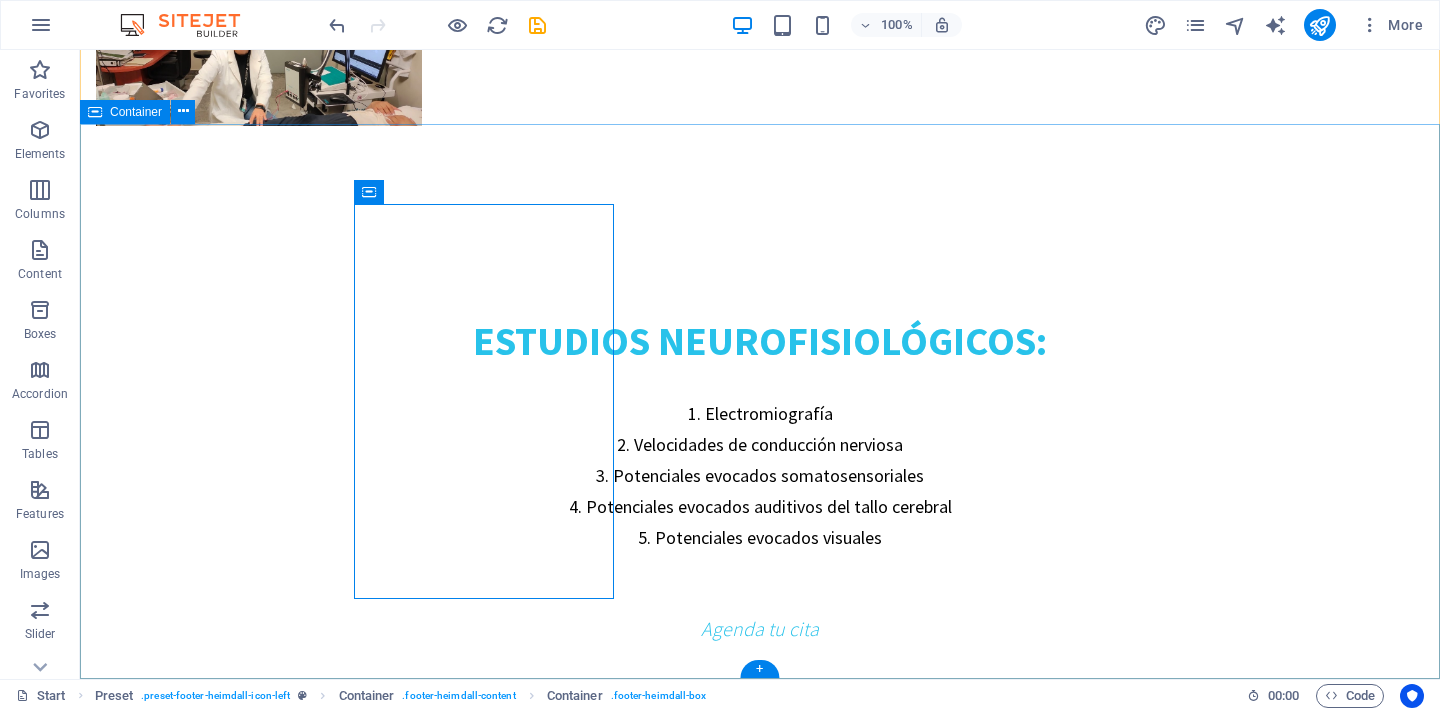 click on "Dirección electrodiagnosticodgo.com C. Isauro Venzor 802, Porfirio Díaz, 34260 Durango, Dgo. Durango Durango Desarrollado por  Max Studio Mx Contáctanos Phone:  618 804 6221 E-Mail:  info@electrodiagnosticodgo.com Open hours:   Lunes a Viernes 8am - 8pm ¿dudas? Nombre   He leído y entiendo la política de privacidad. Unreadable? Load new Send" at bounding box center [760, 3761] 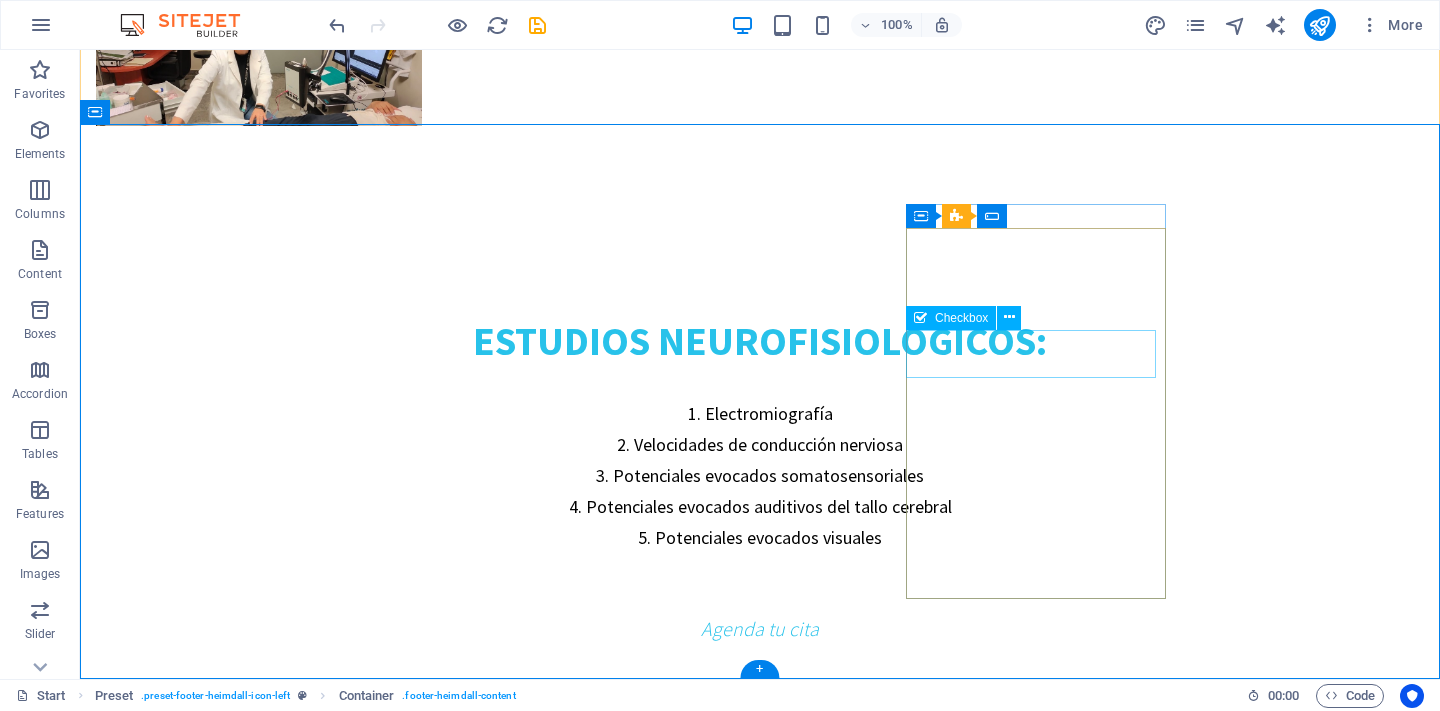 click on "He leído y entiendo la política de privacidad." at bounding box center (221, 3941) 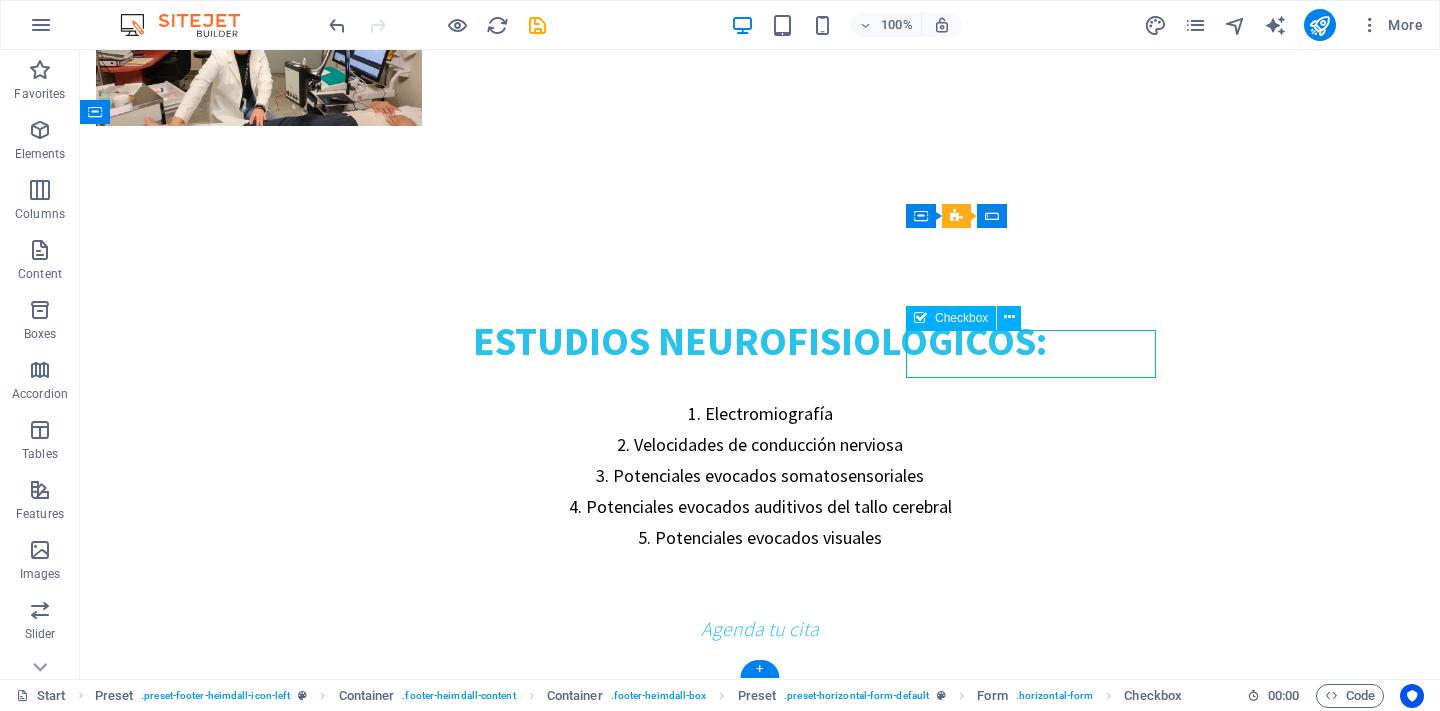 click on "He leído y entiendo la política de privacidad." at bounding box center (221, 3941) 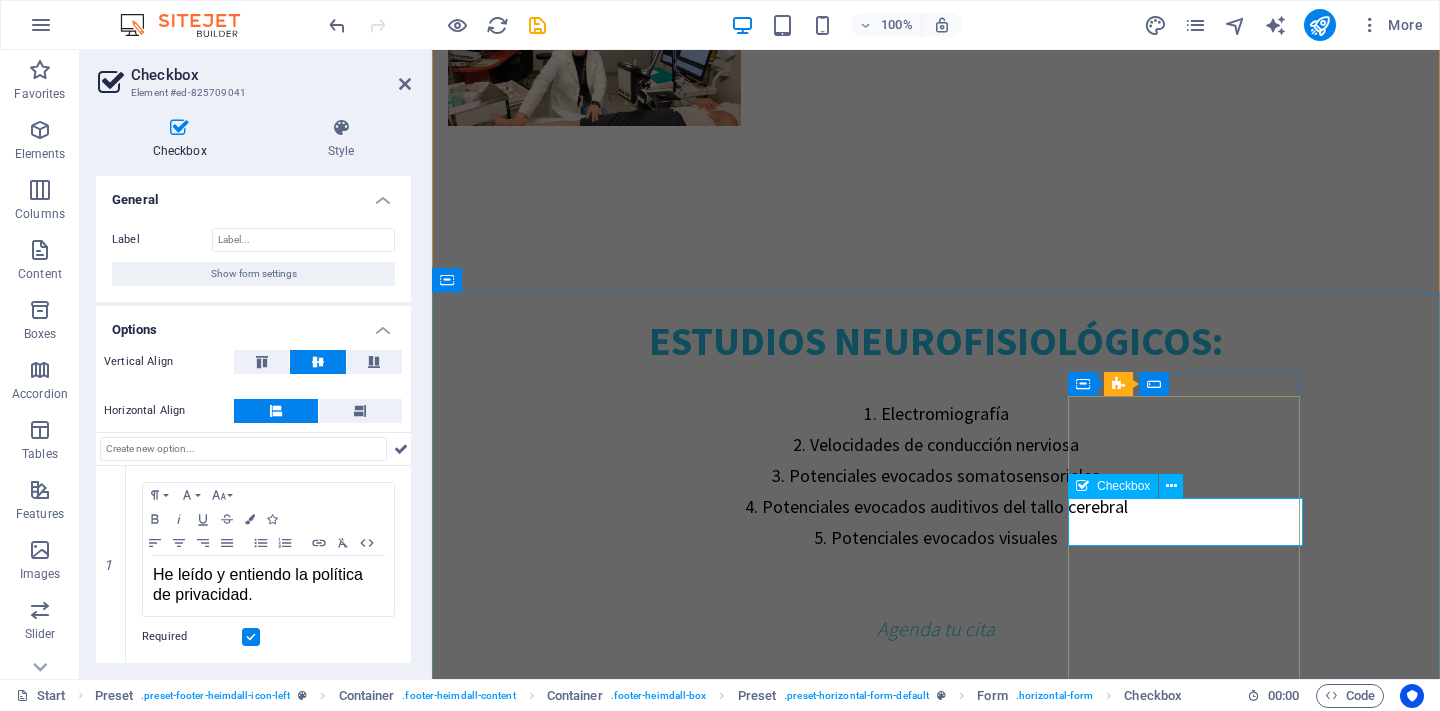 click on "He leído y entiendo la política de privacidad." at bounding box center [565, 3902] 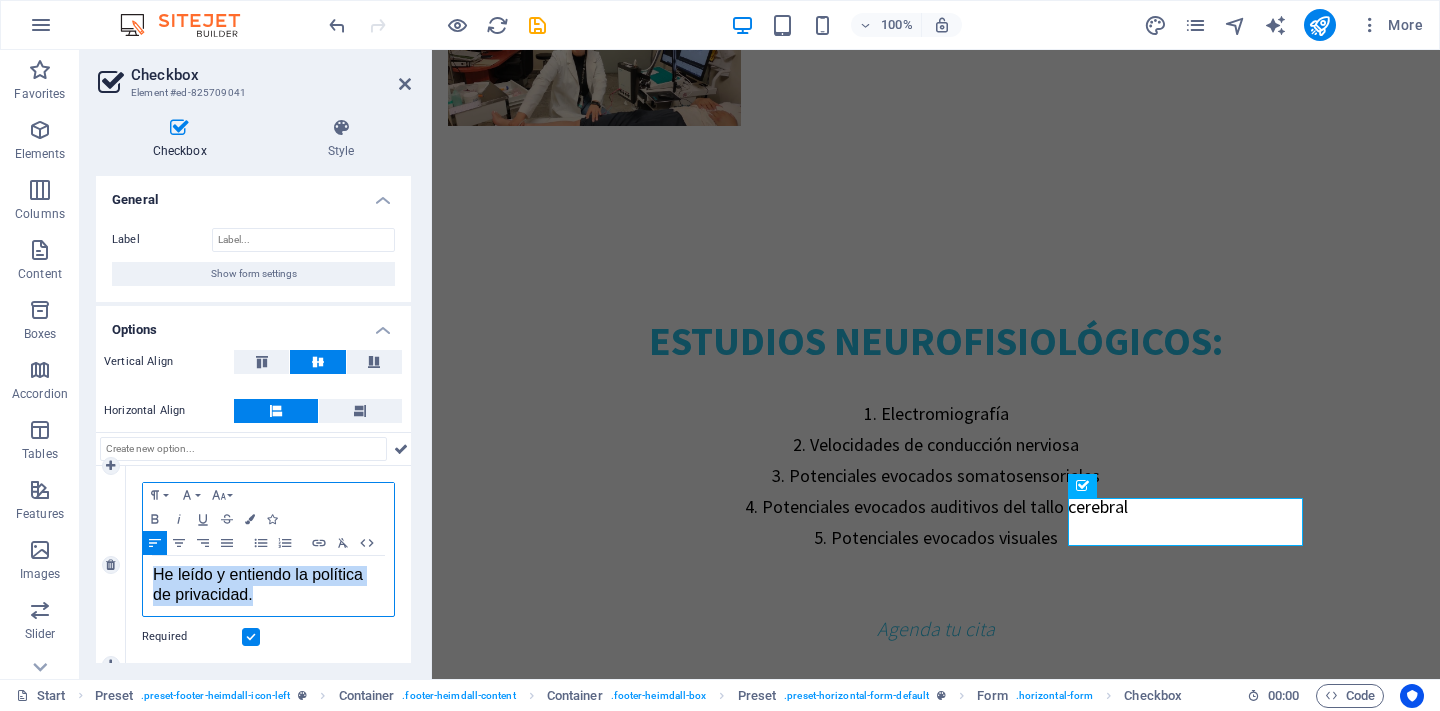 drag, startPoint x: 266, startPoint y: 584, endPoint x: 122, endPoint y: 561, distance: 145.82524 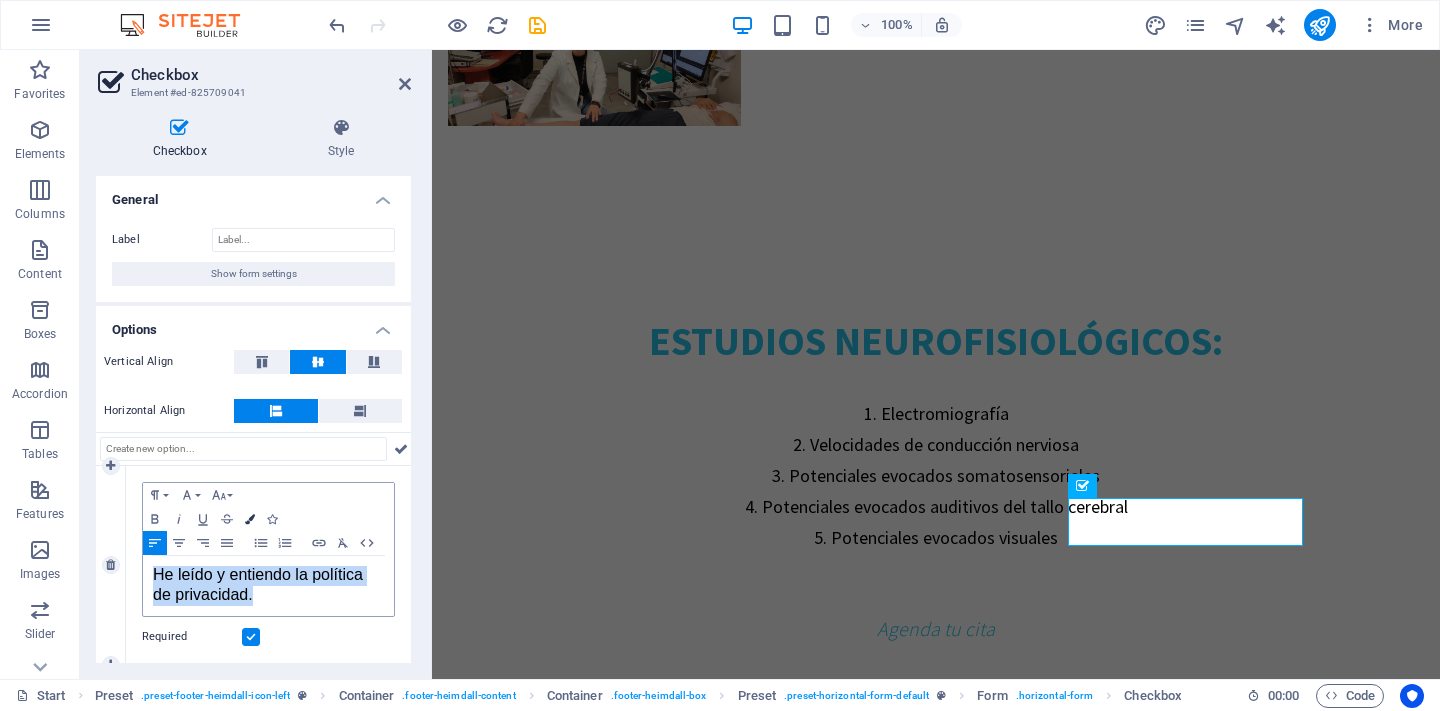 click on "Colors" at bounding box center [250, 519] 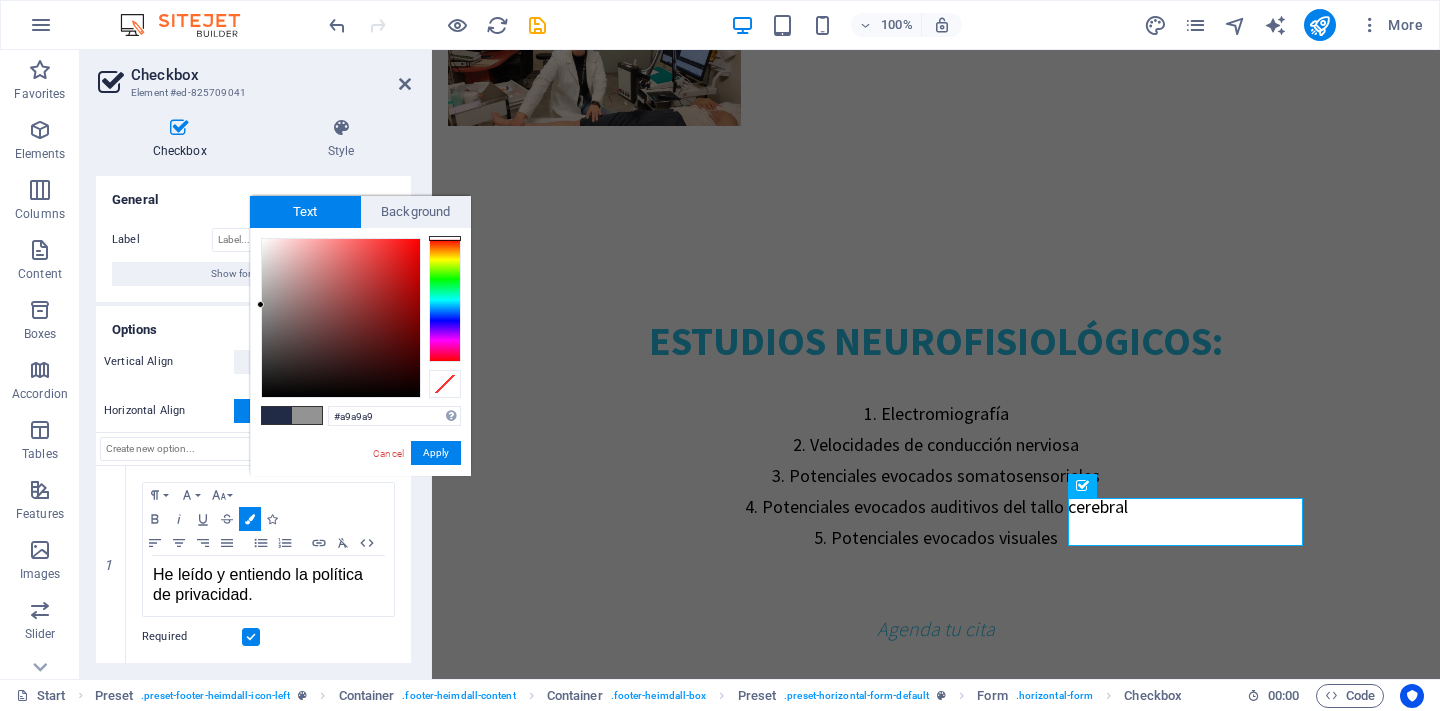 drag, startPoint x: 324, startPoint y: 352, endPoint x: 240, endPoint y: 291, distance: 103.81233 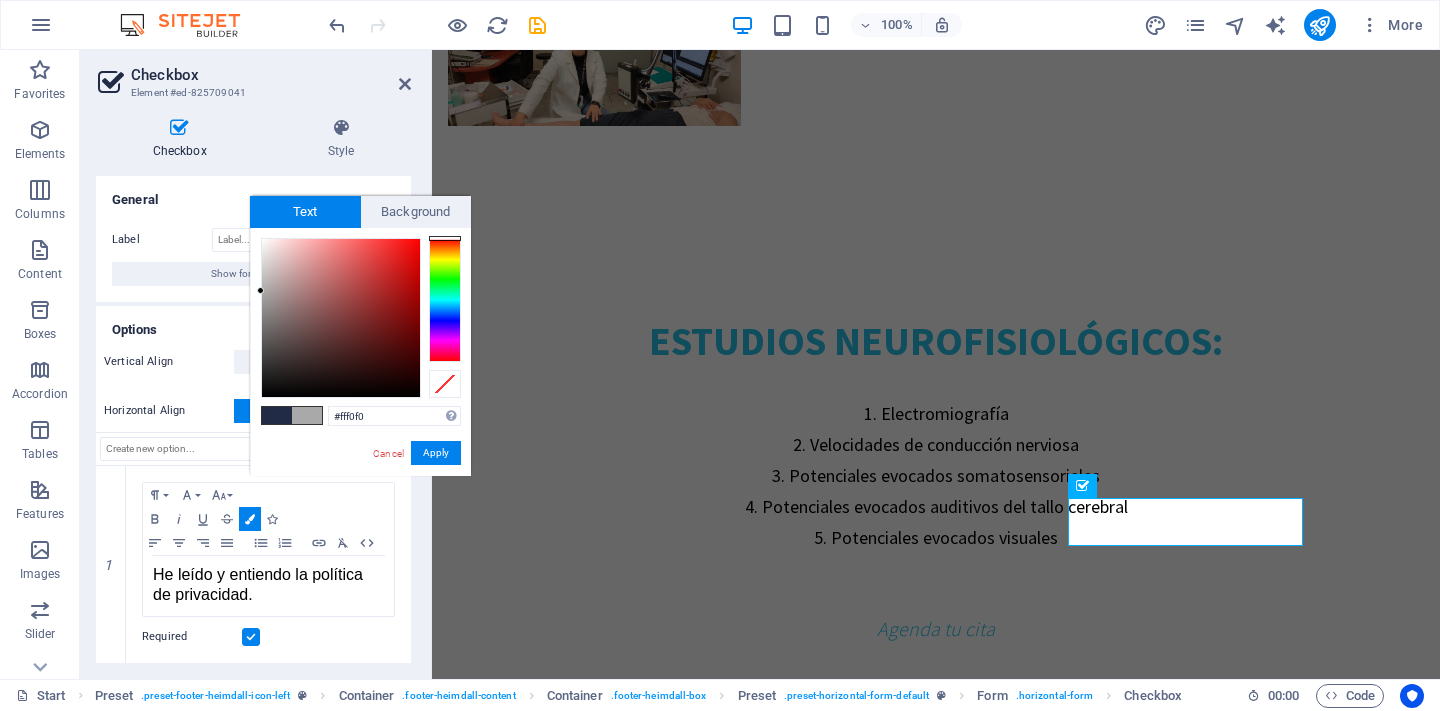 type on "#ffffff" 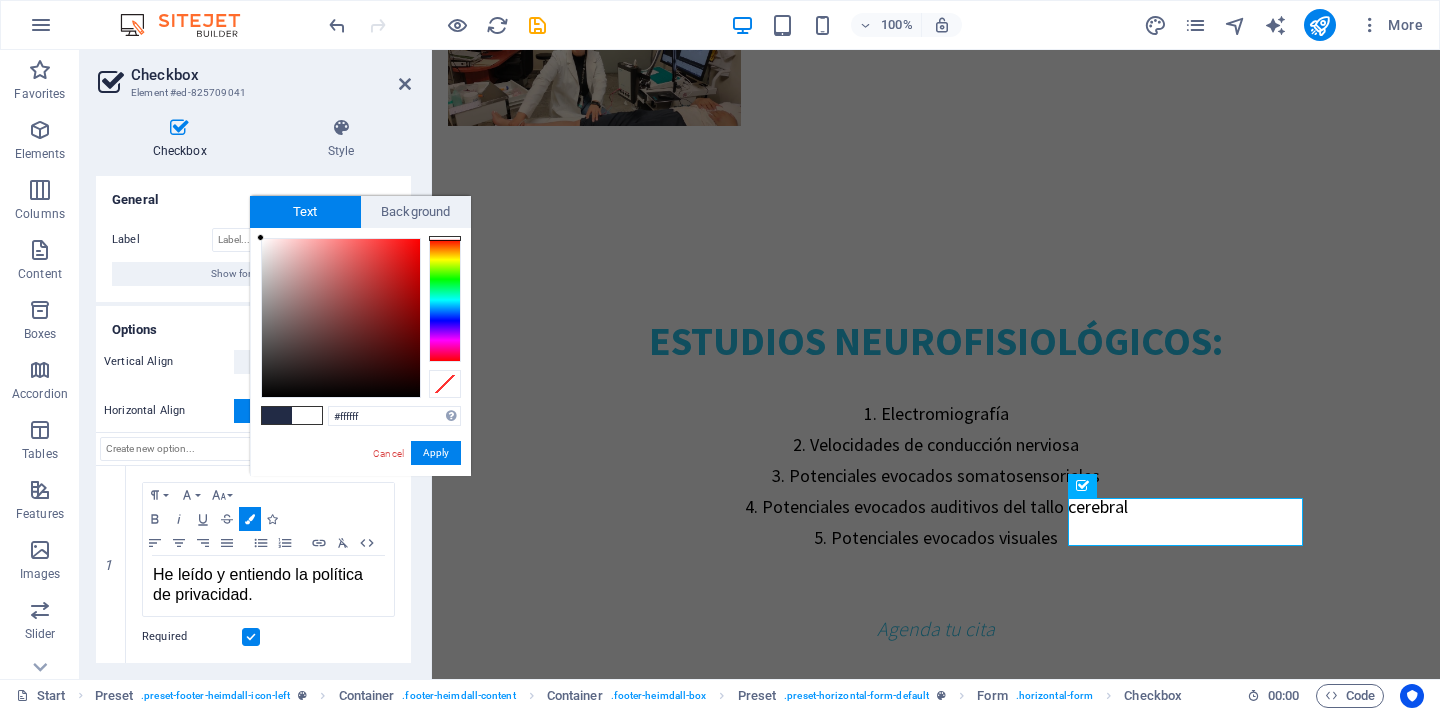 drag, startPoint x: 316, startPoint y: 289, endPoint x: 240, endPoint y: 148, distance: 160.17802 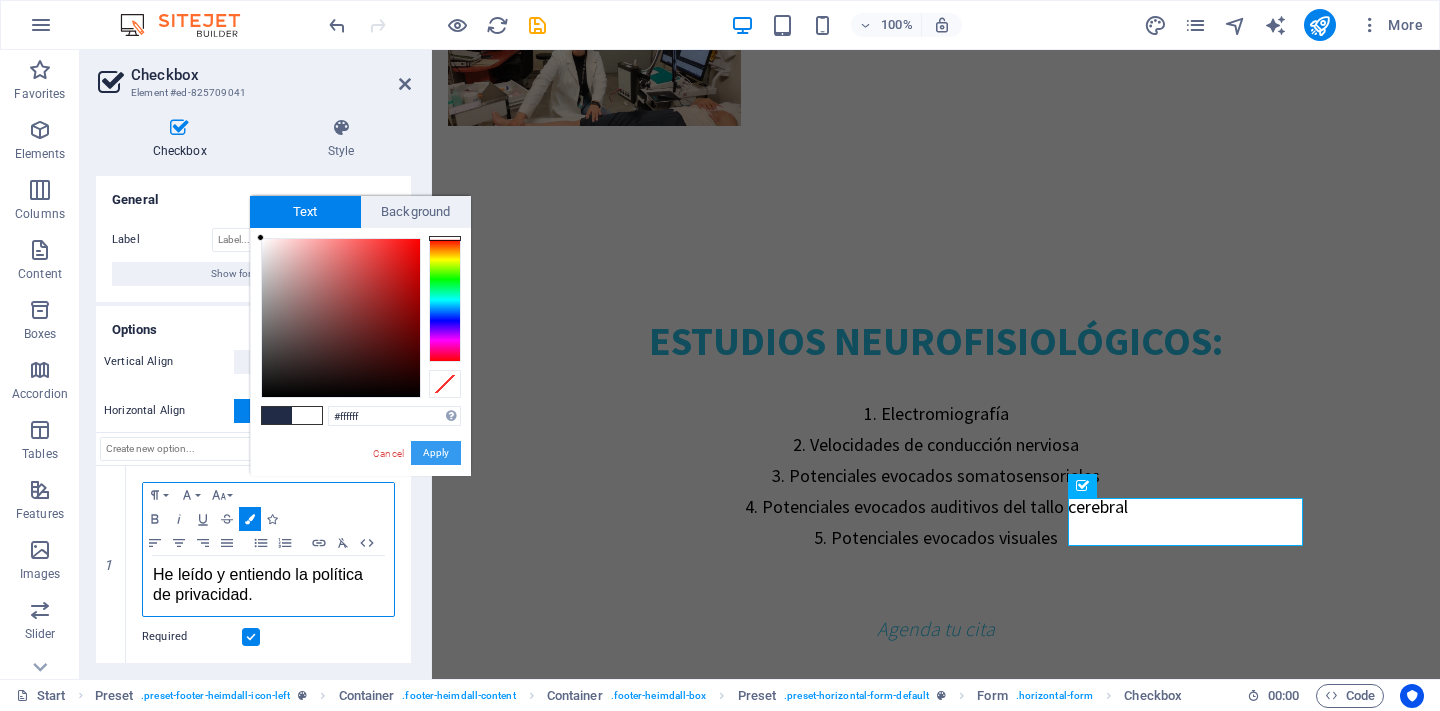 click on "Apply" at bounding box center (436, 453) 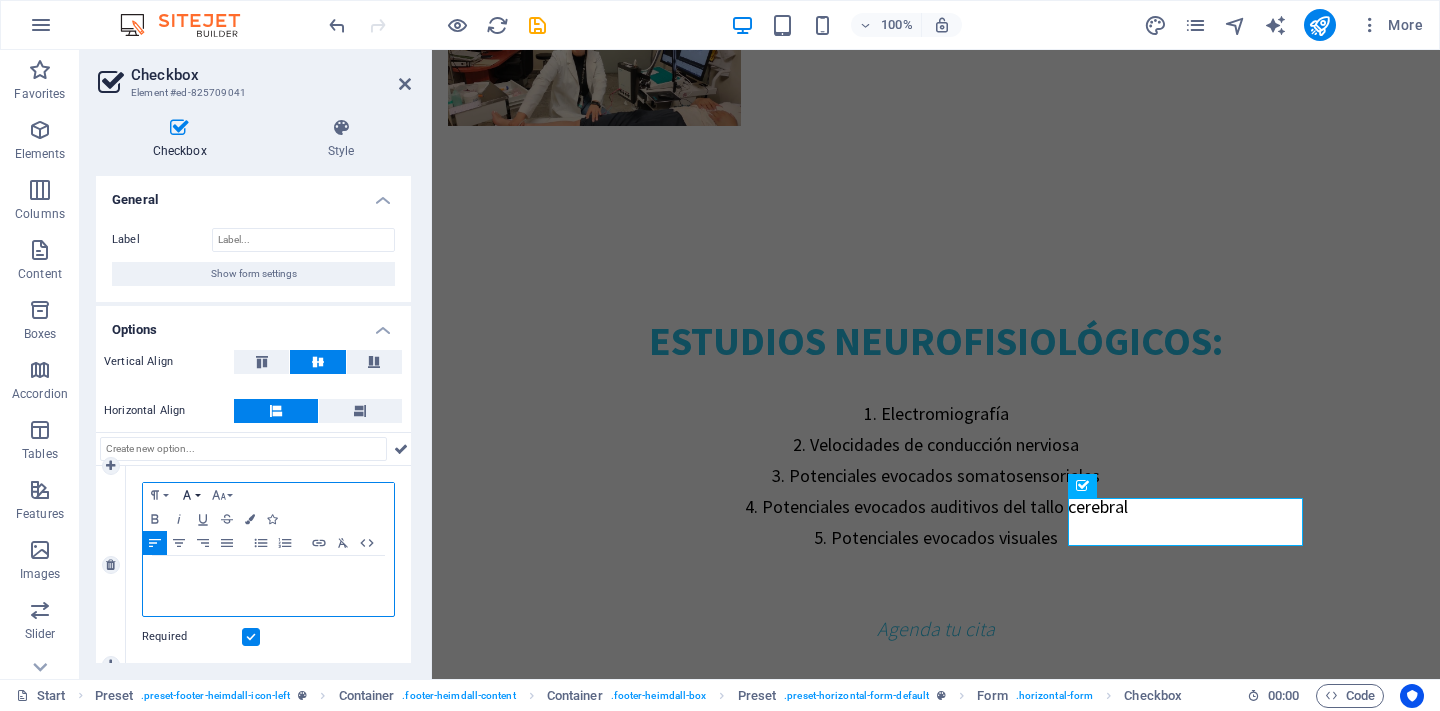 click on "Font Family" at bounding box center (191, 495) 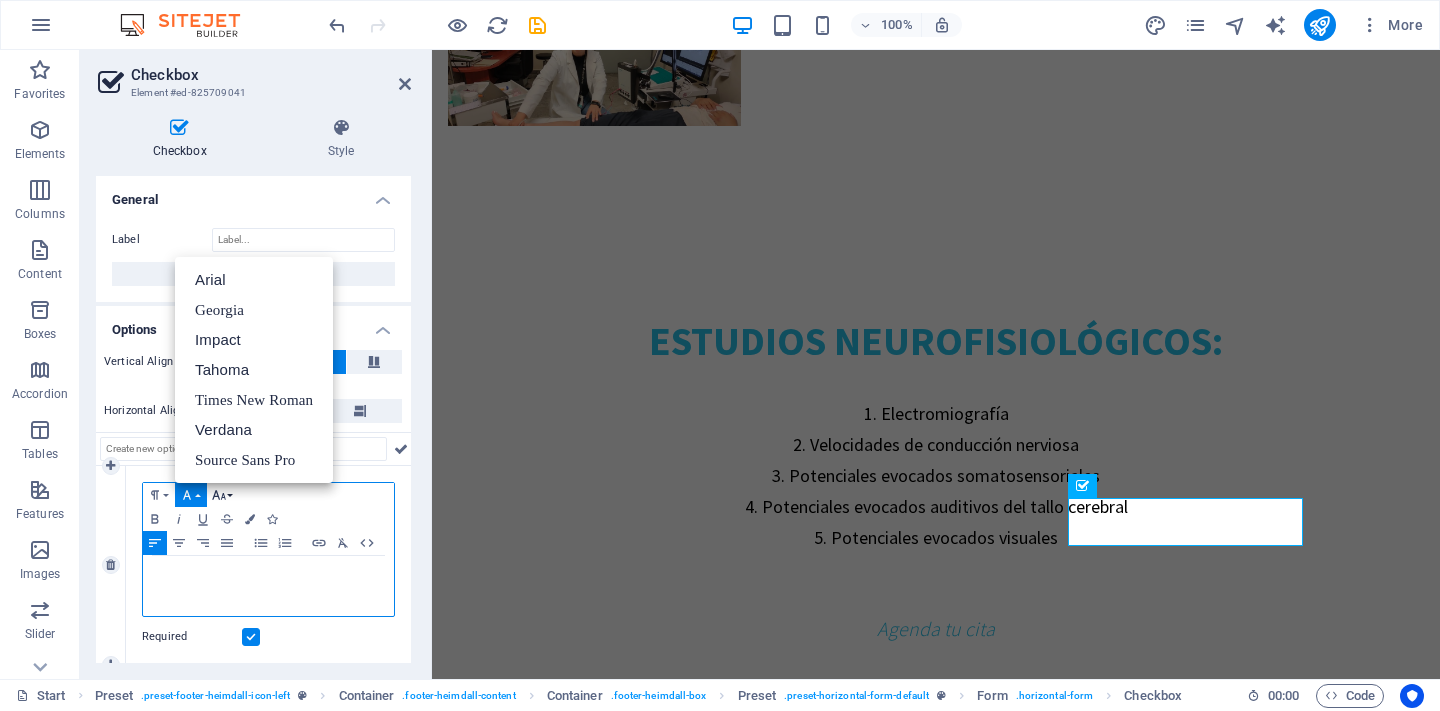 click 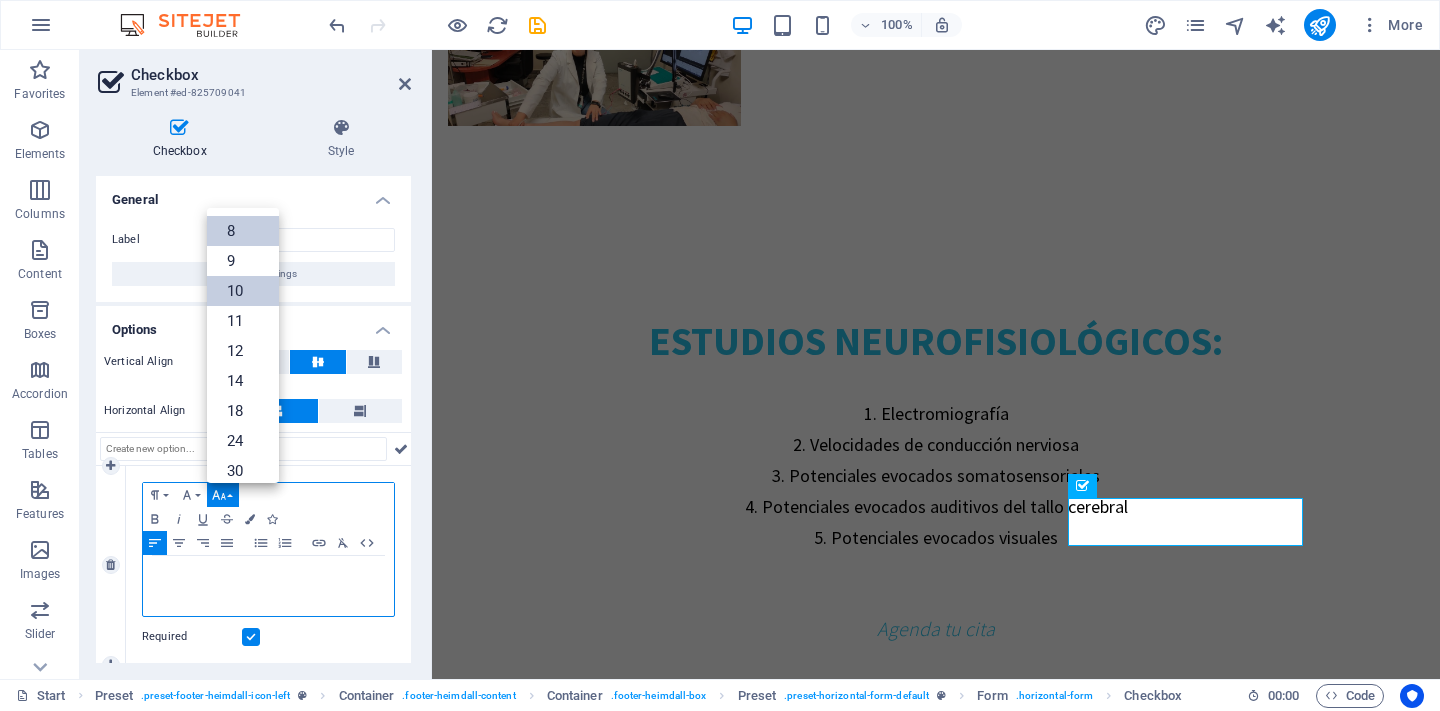 scroll, scrollTop: 0, scrollLeft: 0, axis: both 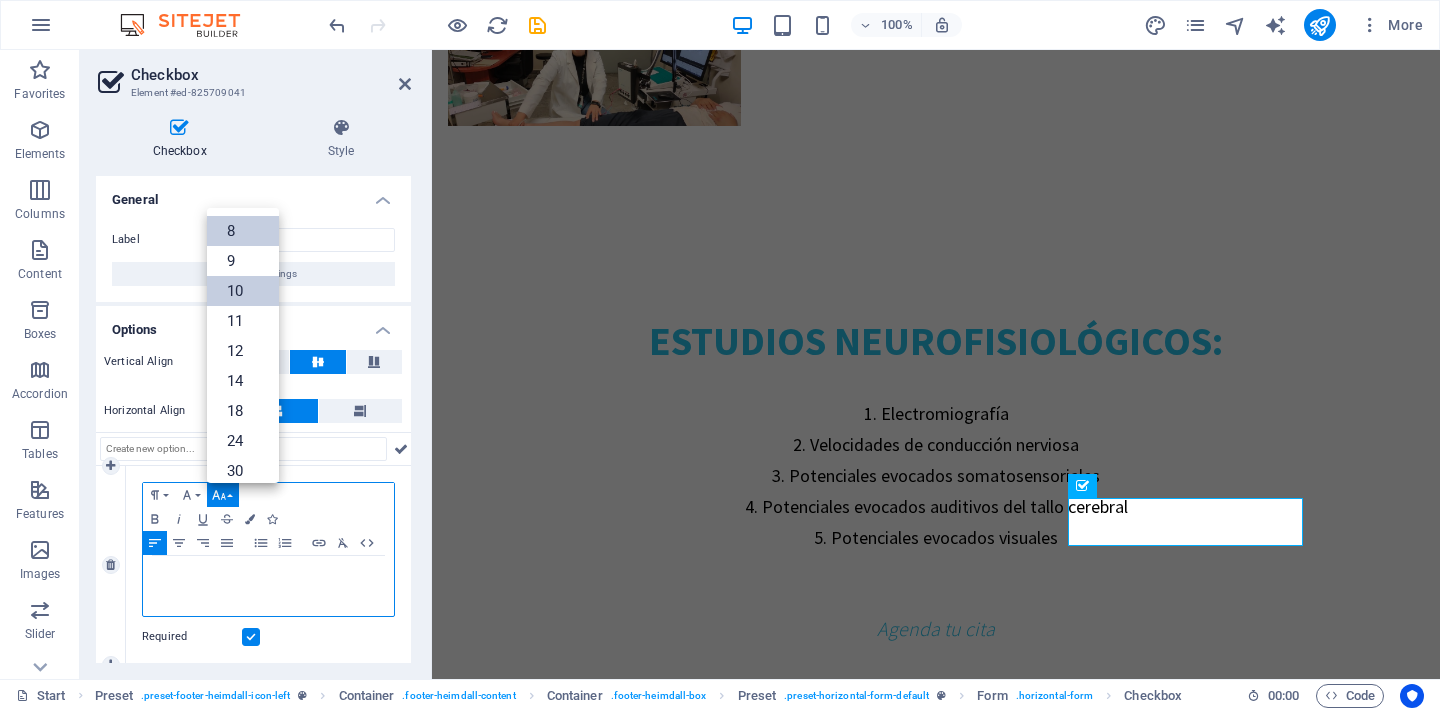 click on "8" at bounding box center (243, 231) 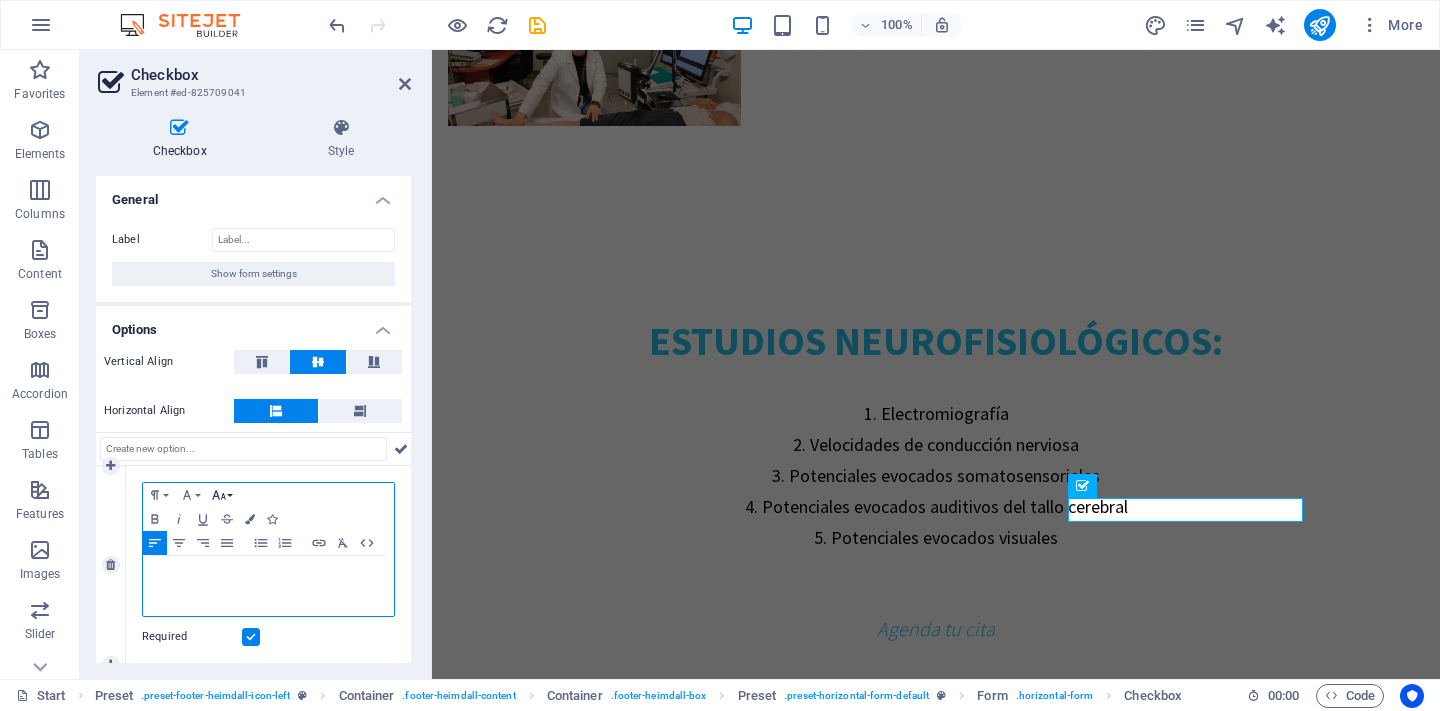 click 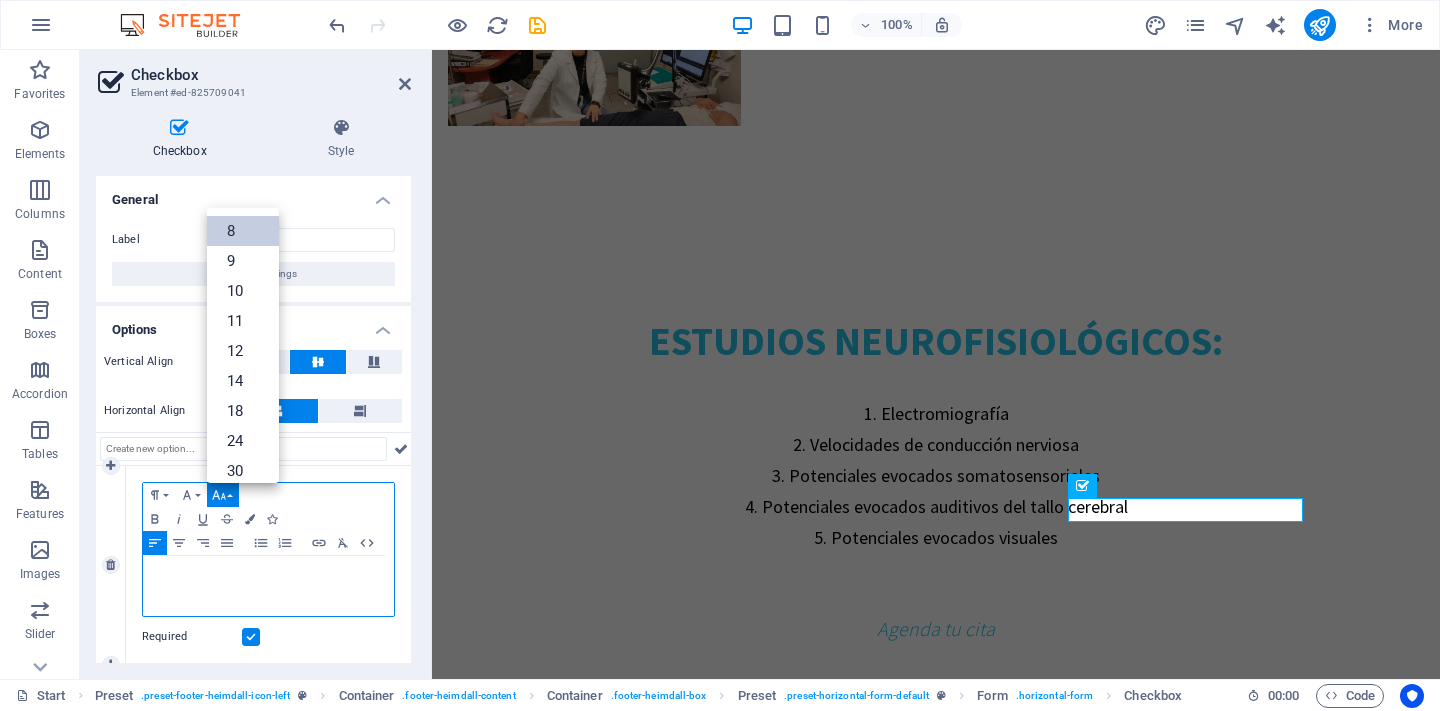 scroll, scrollTop: 23, scrollLeft: 0, axis: vertical 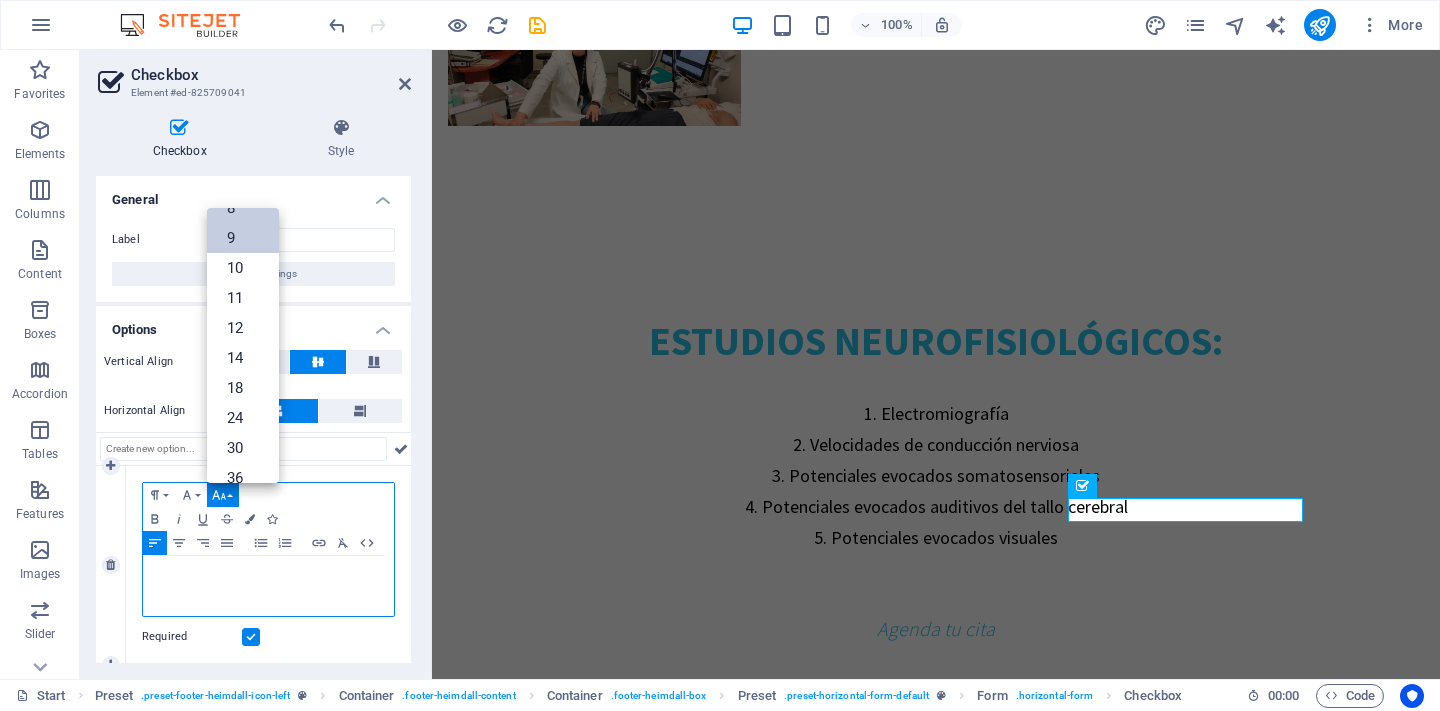 click on "9" at bounding box center (243, 238) 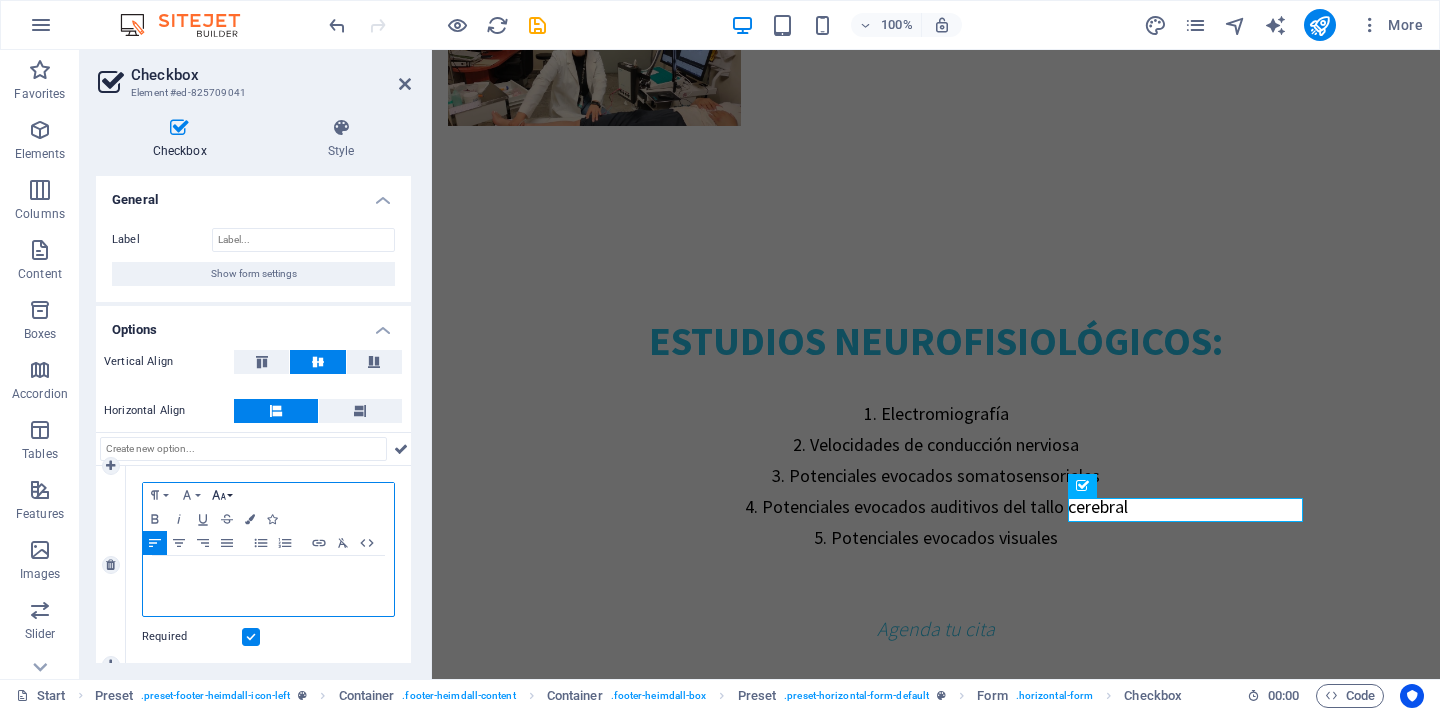 click on "Font Size" at bounding box center [223, 495] 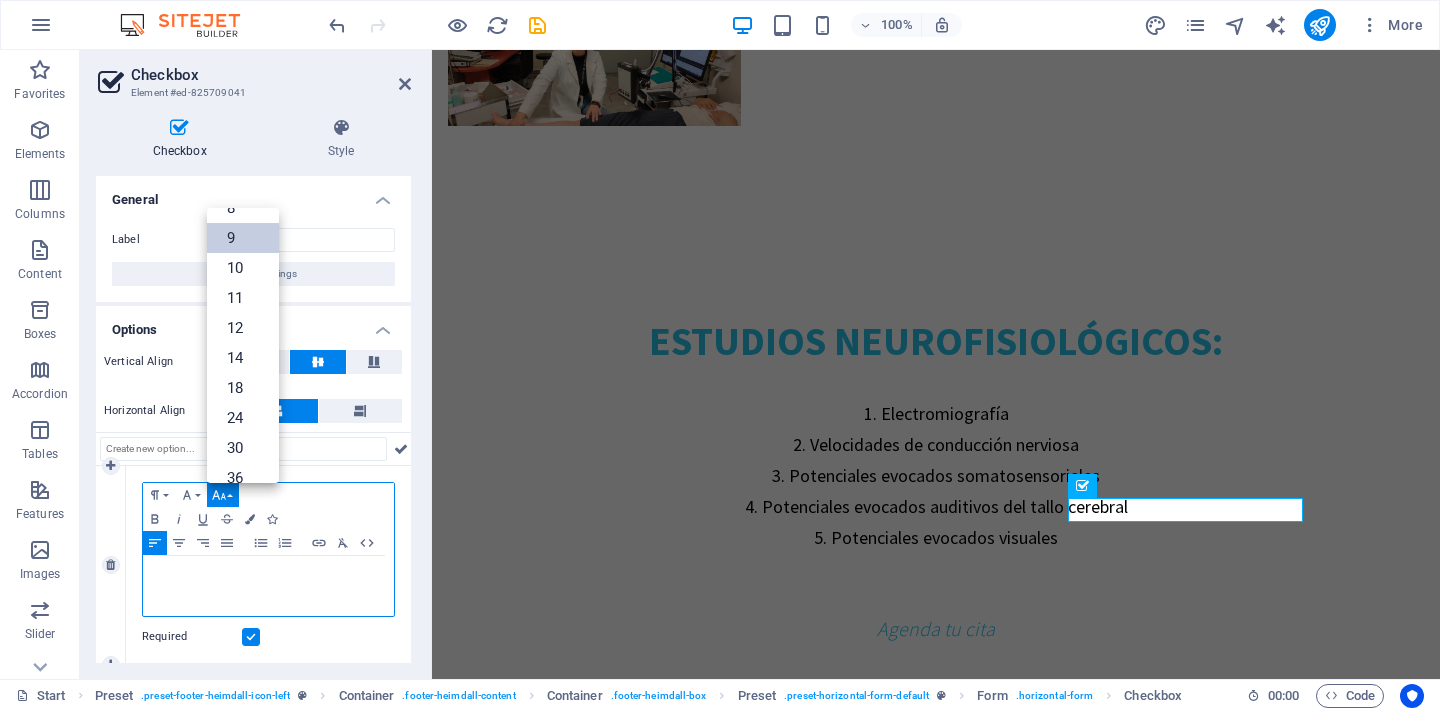 scroll, scrollTop: 53, scrollLeft: 0, axis: vertical 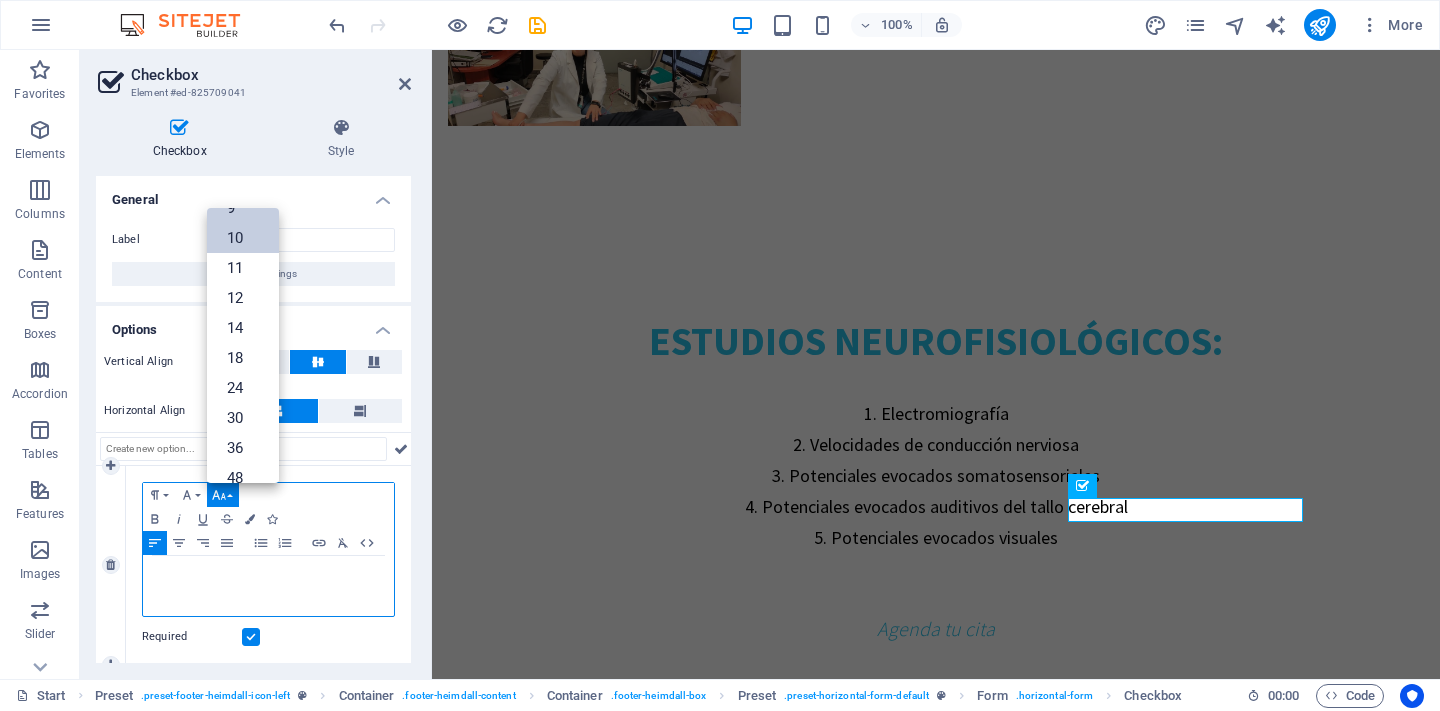 click on "10" at bounding box center [243, 238] 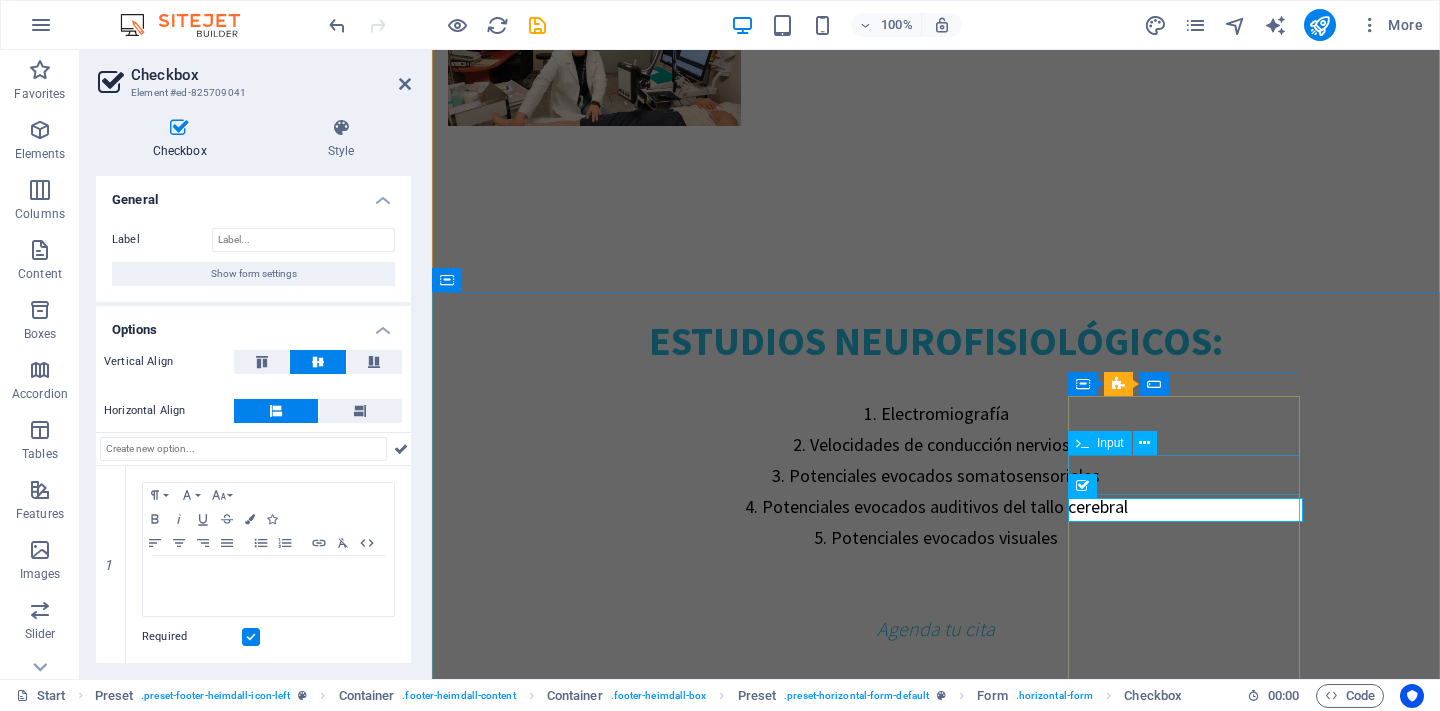click at bounding box center (564, 3843) 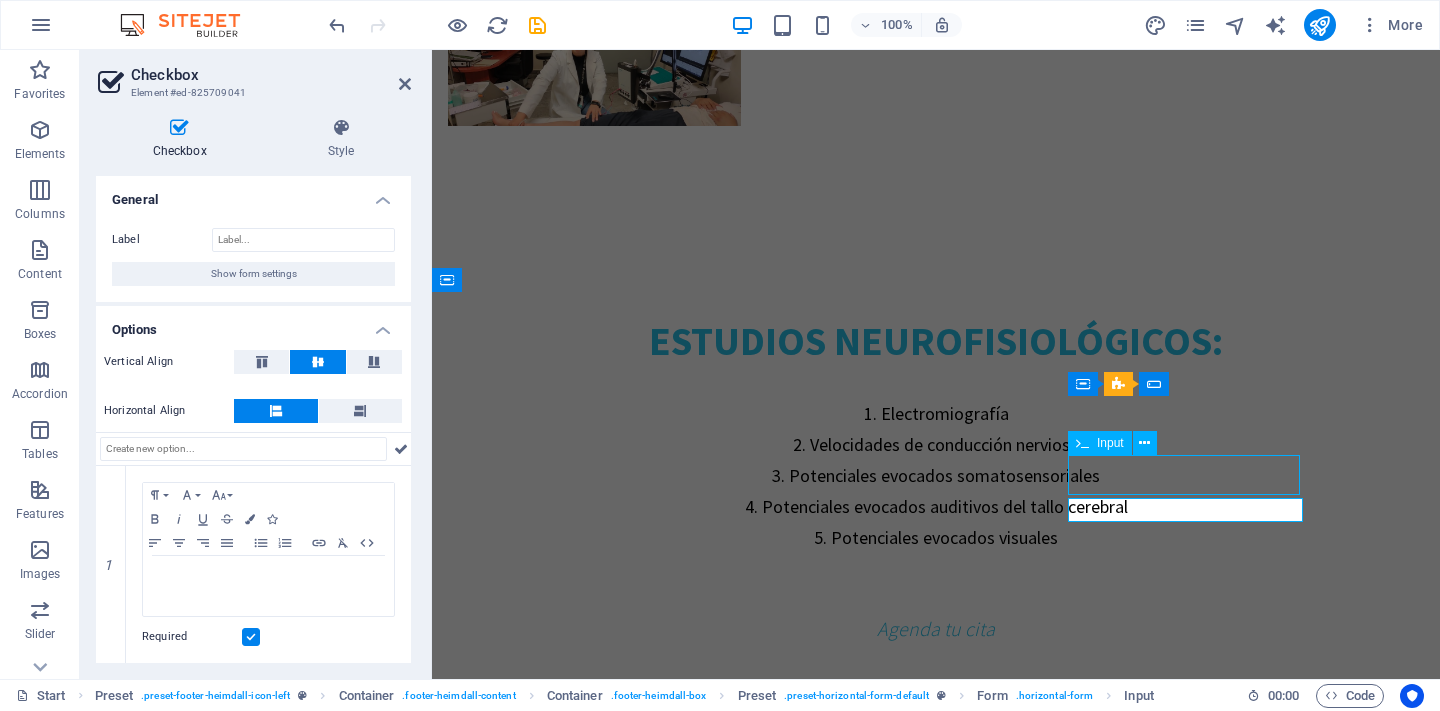 scroll, scrollTop: 3945, scrollLeft: 0, axis: vertical 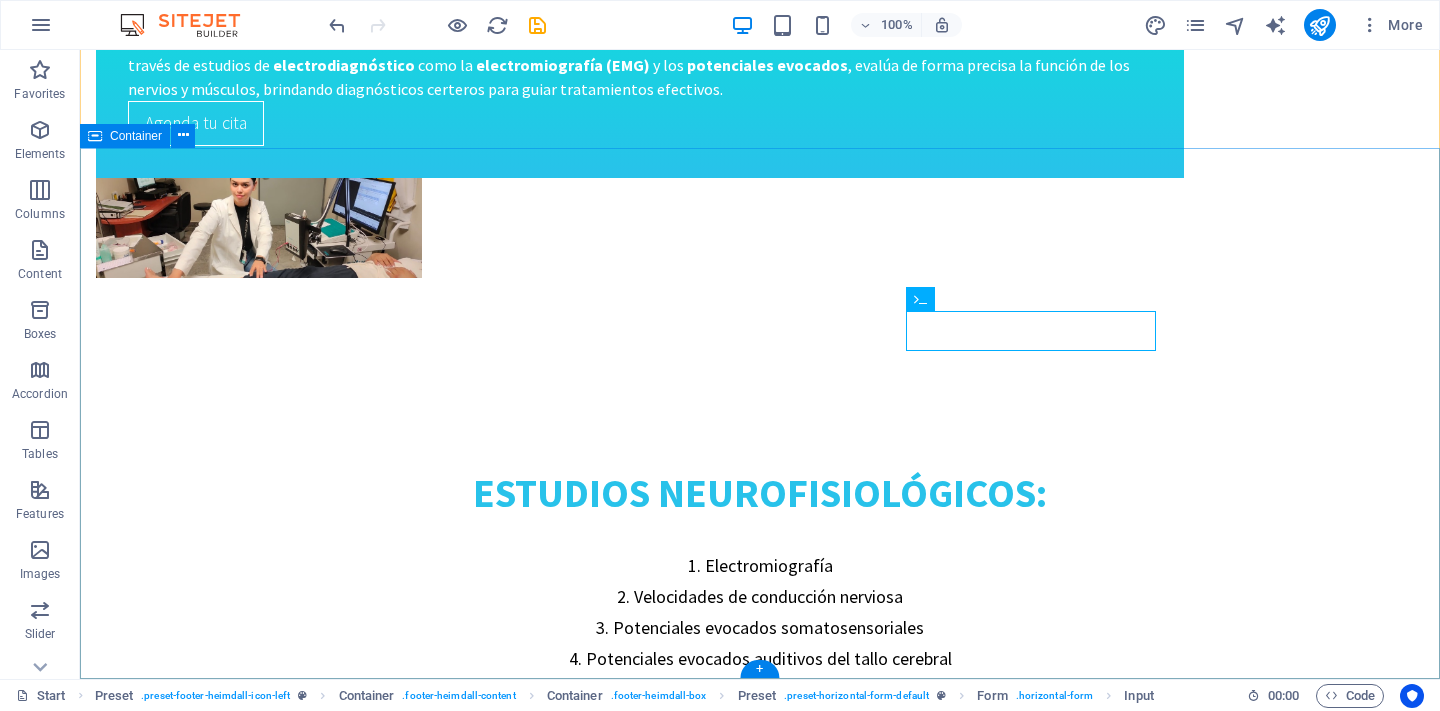 click on "Dirección electrodiagnosticodgo.com C. Isauro Venzor 802, Porfirio Díaz, 34260 Durango, Dgo. Durango Durango Desarrollado por  Max Studio Mx Contáctanos Phone:  618 804 6221 E-Mail:  info@electrodiagnosticodgo.com Open hours:   Lunes a Viernes 8am - 8pm ¿dudas? Nombre   He leído y entiendo la política de privacidad. Unreadable? Load new Send" at bounding box center [760, 3853] 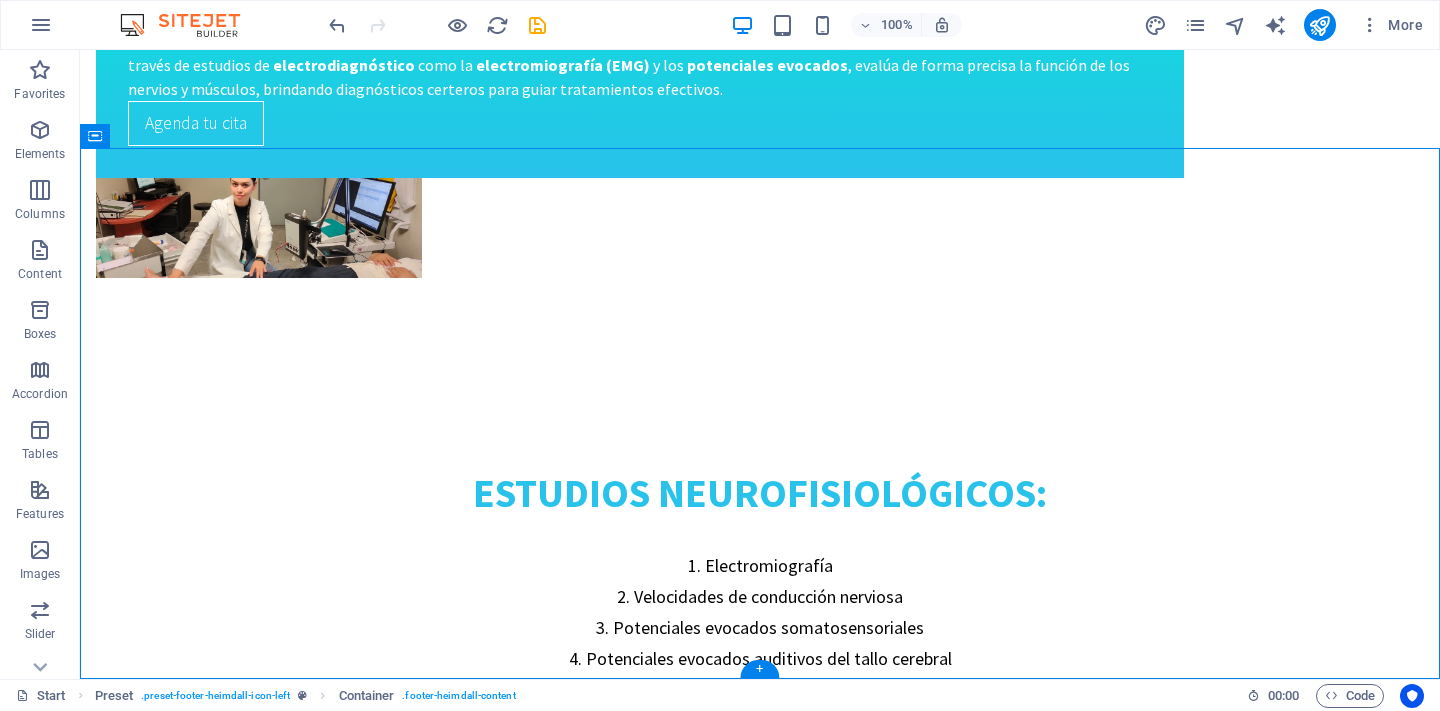 click on "Unreadable? Load new" at bounding box center (219, 4126) 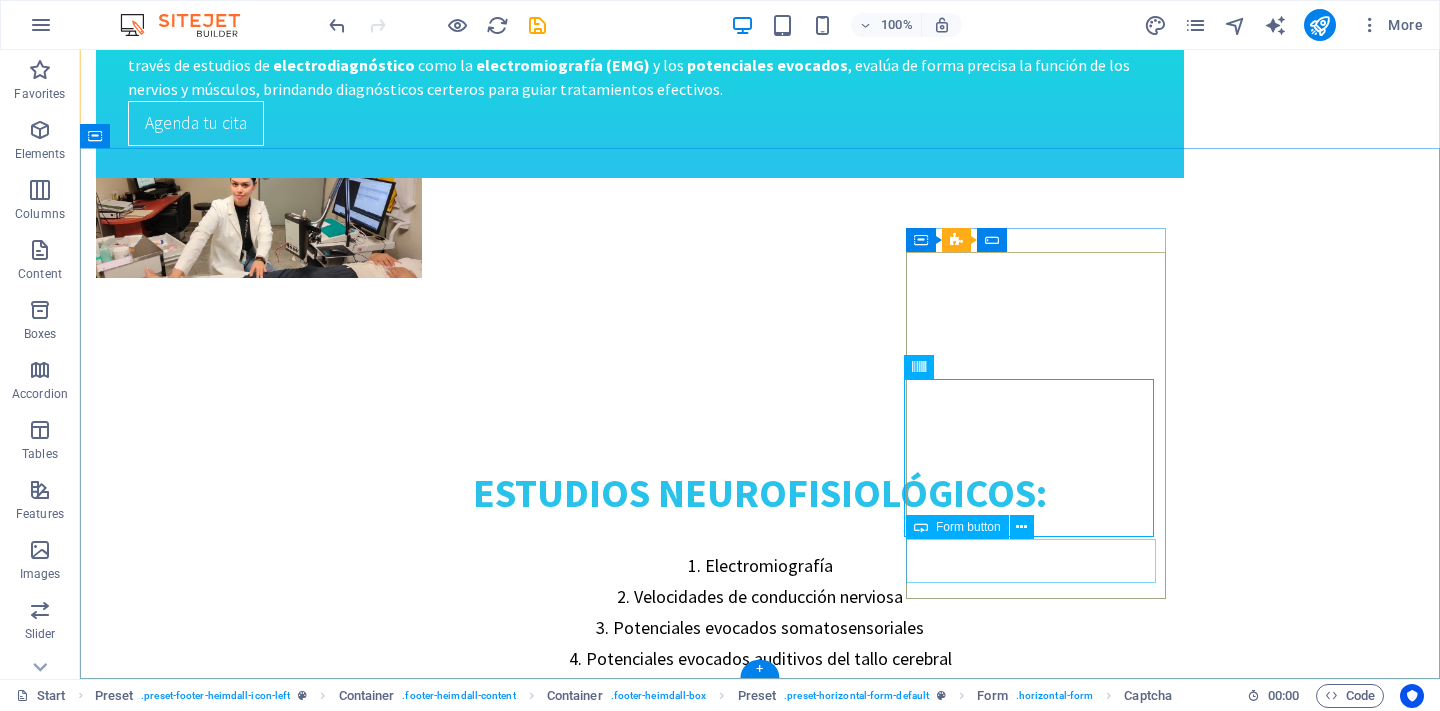 click on "Send" at bounding box center [221, 4229] 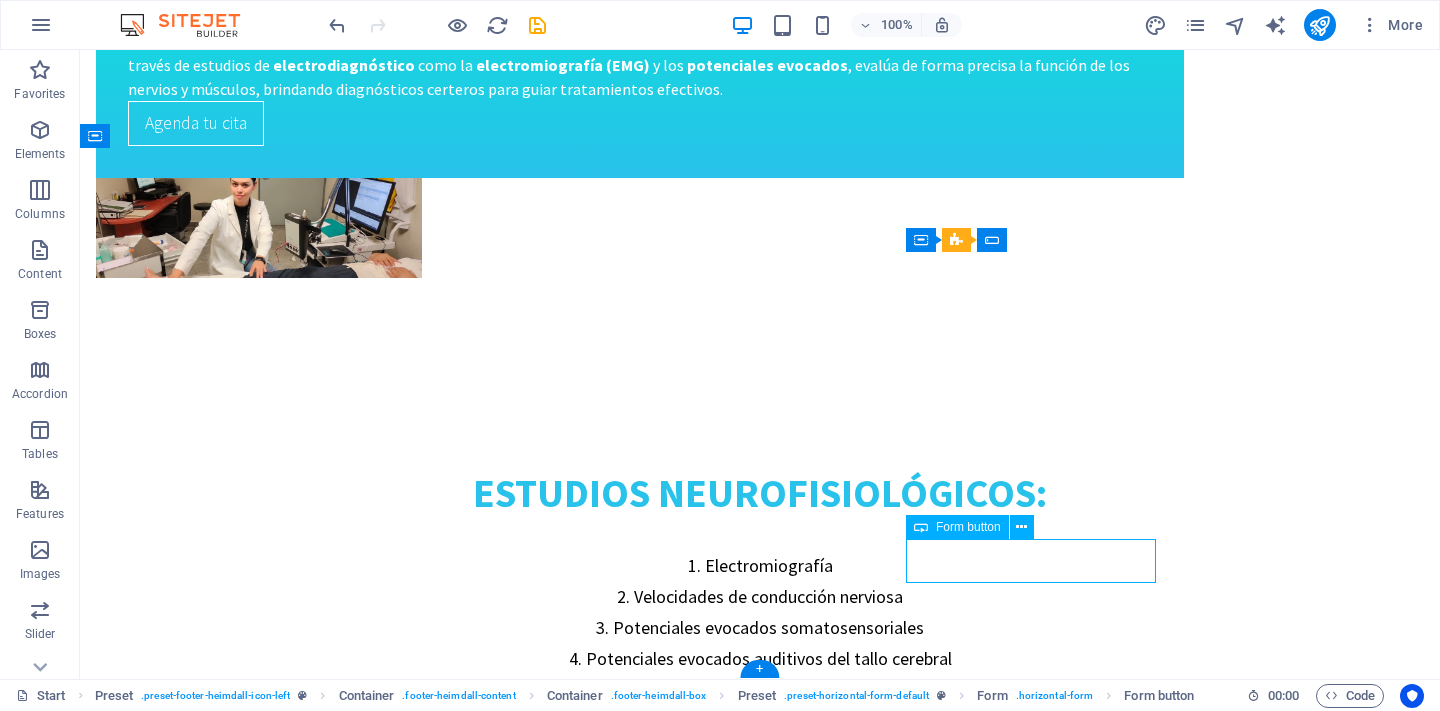 click on "Send" at bounding box center (221, 4229) 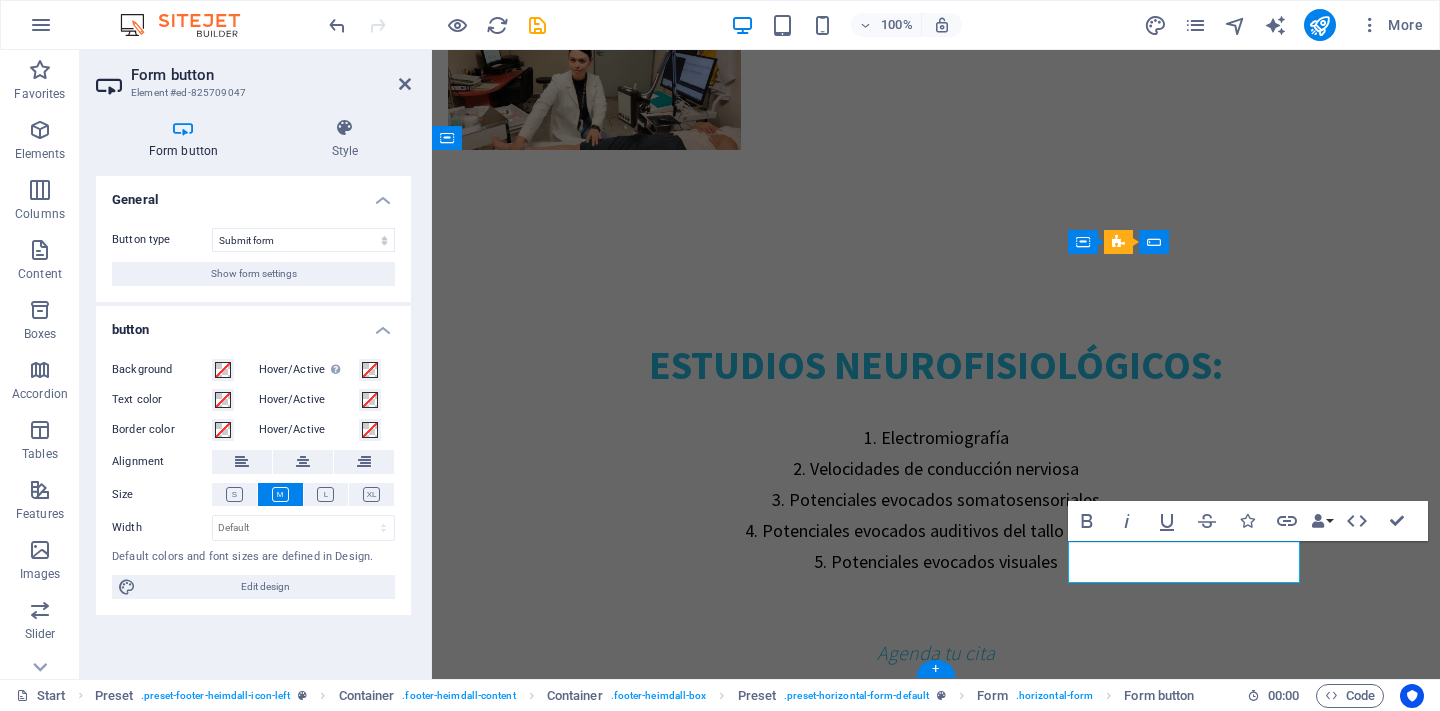 scroll, scrollTop: 4111, scrollLeft: 0, axis: vertical 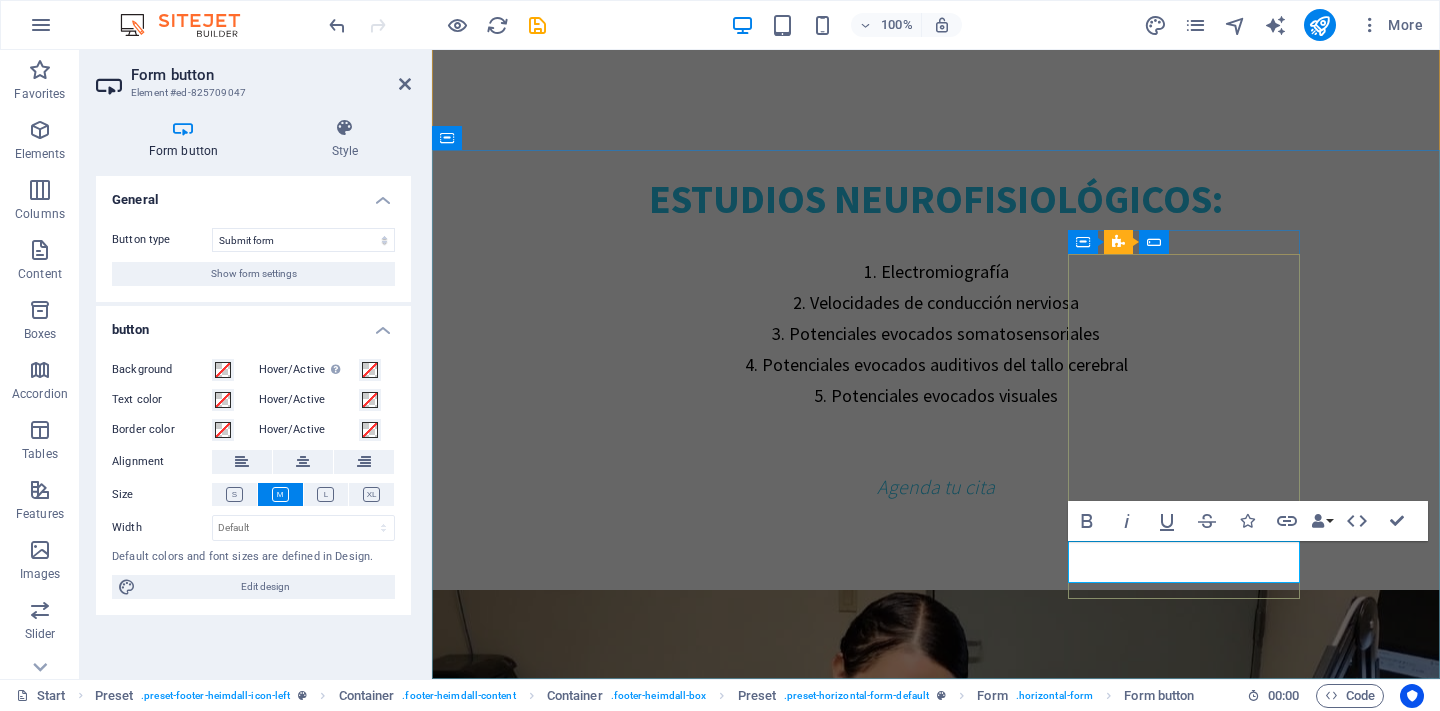 click on "Send" at bounding box center [564, 3954] 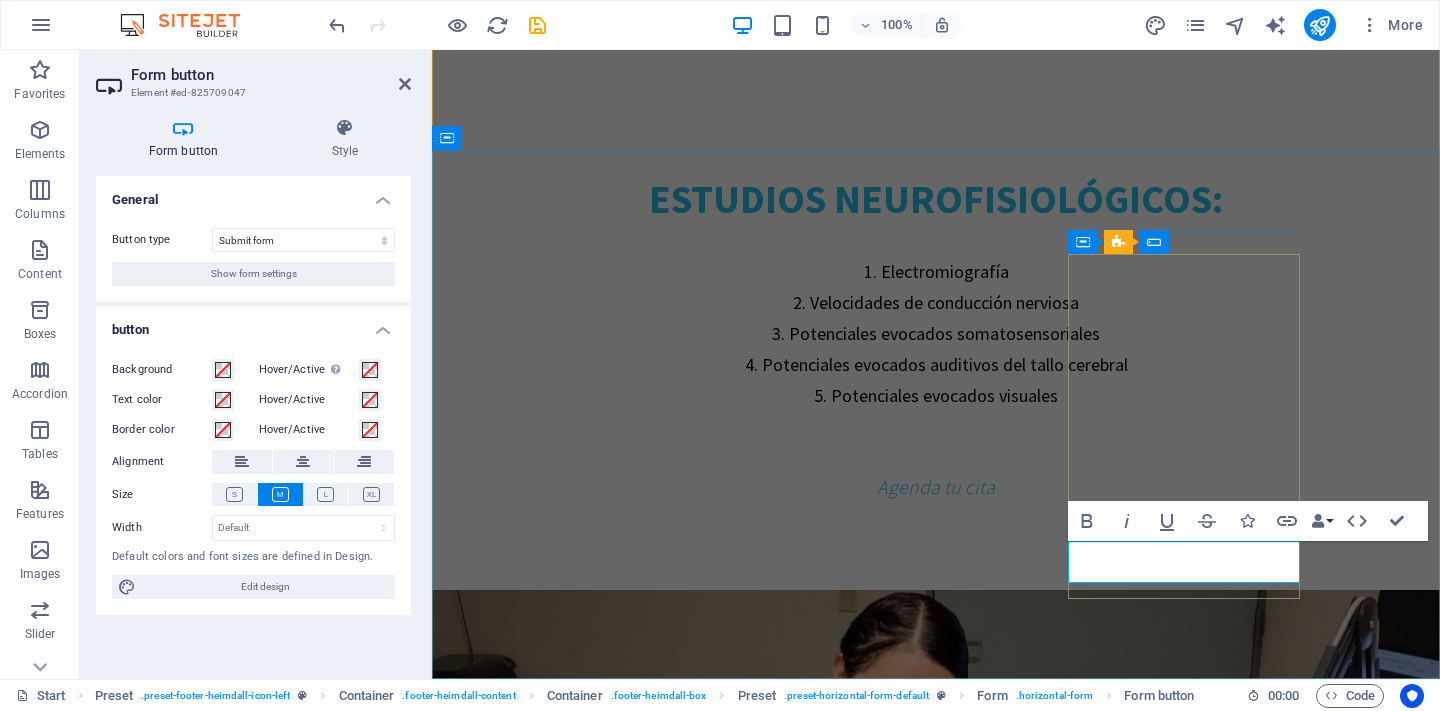 click on "Send" at bounding box center (564, 3954) 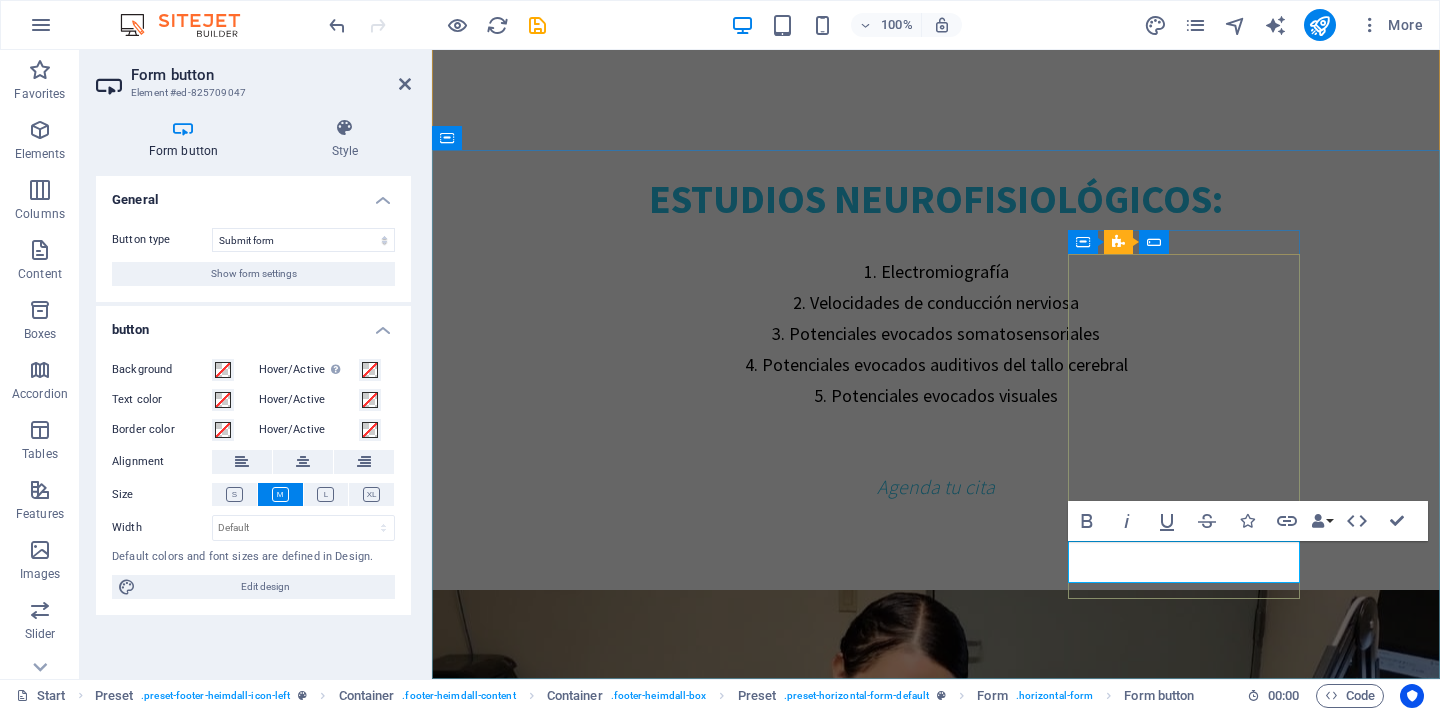 click on "Send" at bounding box center (564, 3954) 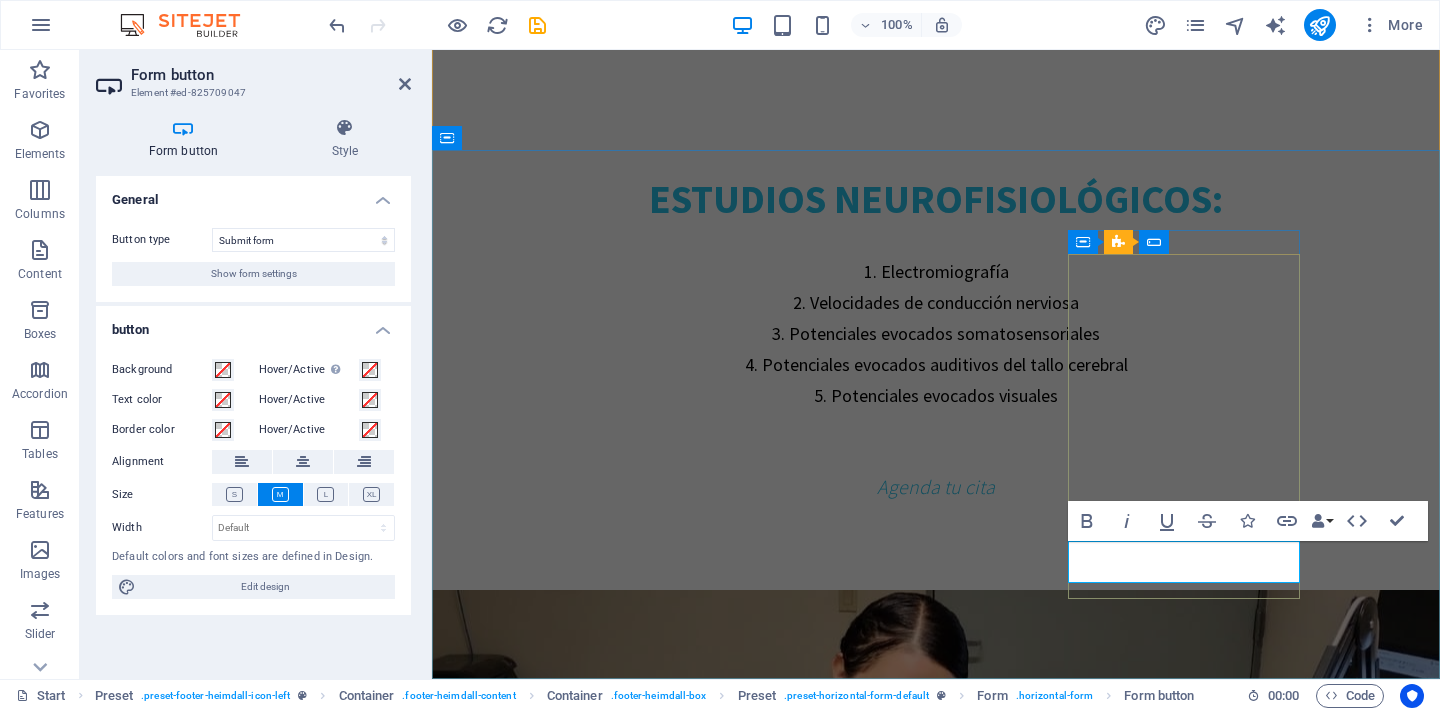 type 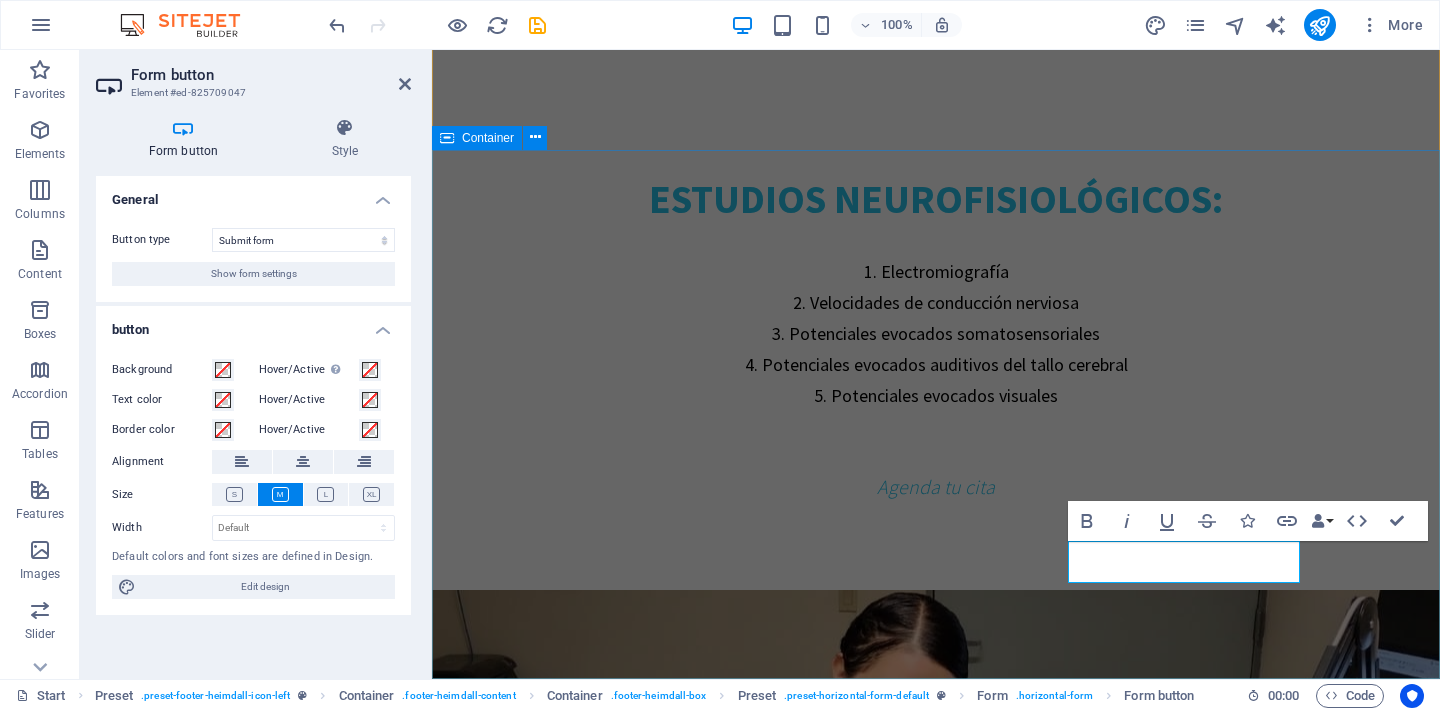 drag, startPoint x: 1233, startPoint y: 524, endPoint x: 1387, endPoint y: 437, distance: 176.87566 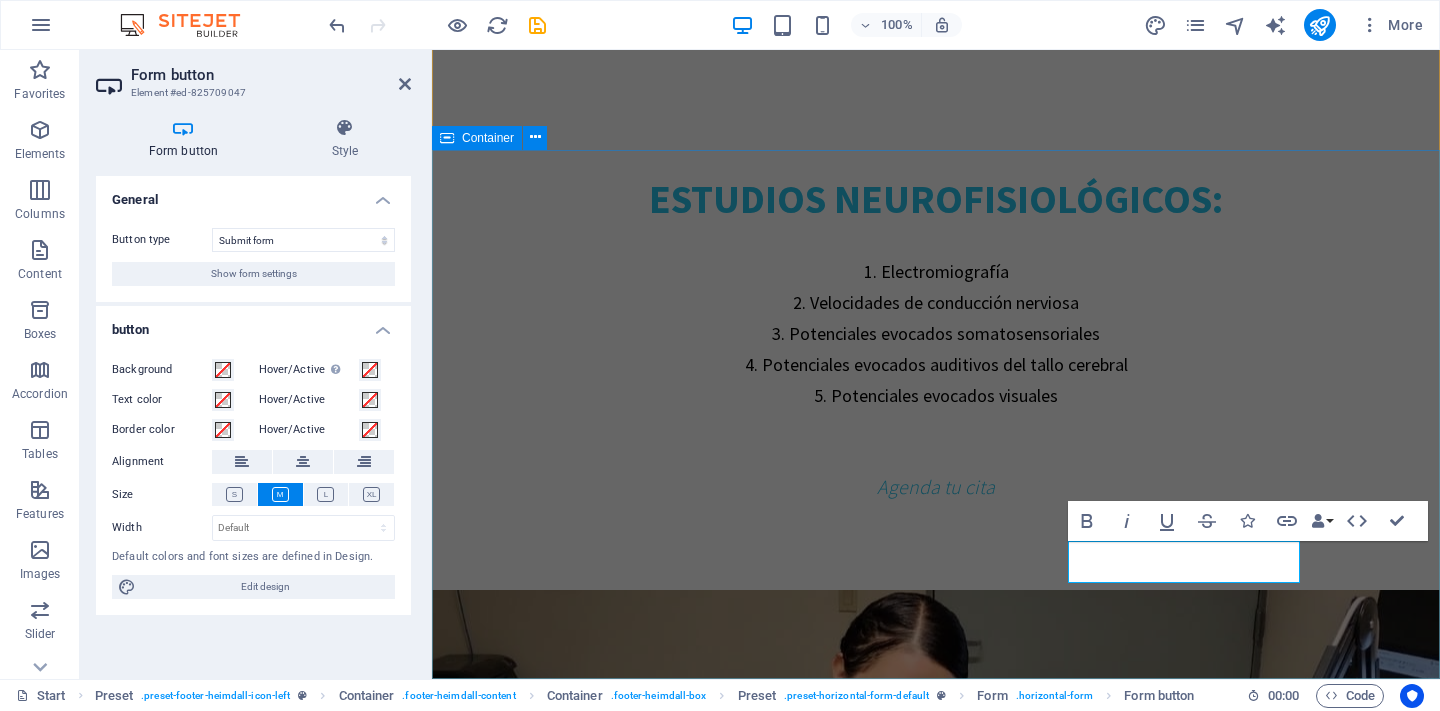 click on "Dirección electrodiagnosticodgo.com C. Isauro Venzor 802, Porfirio Díaz, 34260 Durango, Dgo. Durango Durango Desarrollado por  Max Studio Mx Contáctanos Phone:  618 804 6221 E-Mail:  info@electrodiagnosticodgo.com Open hours:   Lunes a Viernes 8am - 8pm ¿dudas? Nombre   He leído y entiendo la política de privacidad. Unreadable? Load new Enviar" at bounding box center [936, 3554] 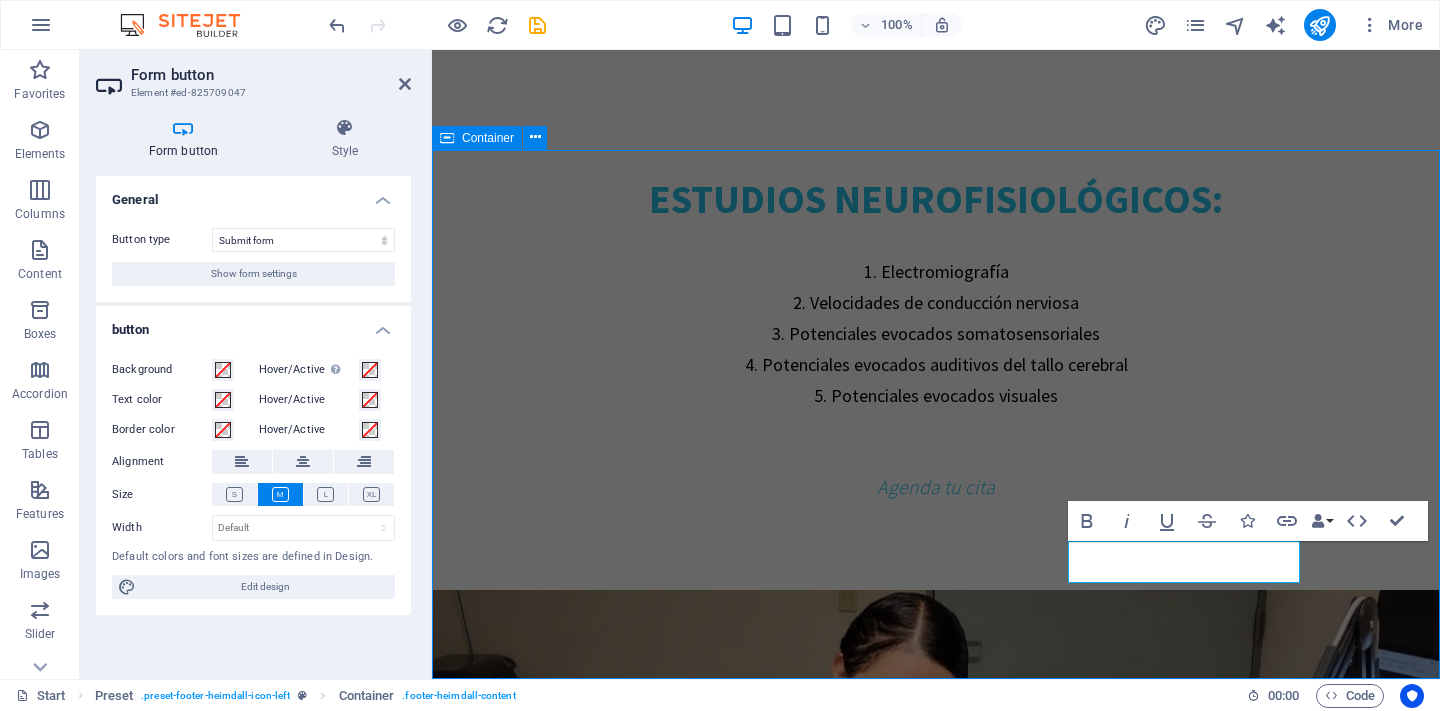 scroll, scrollTop: 3943, scrollLeft: 0, axis: vertical 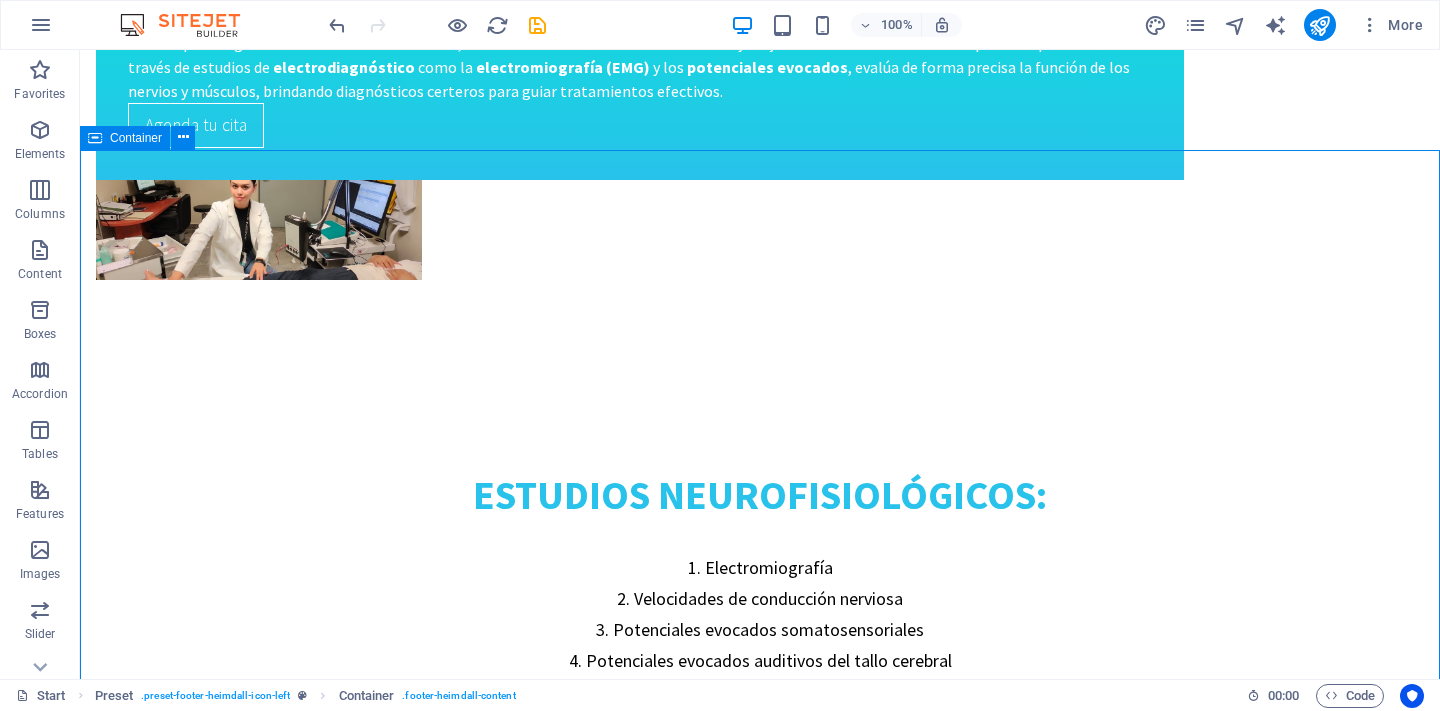 click on "Dirección electrodiagnosticodgo.com C. Isauro Venzor 802, Porfirio Díaz, 34260 Durango, Dgo. Durango Durango Desarrollado por  Max Studio Mx Contáctanos Phone:  618 804 6221 E-Mail:  info@electrodiagnosticodgo.com Open hours:   Lunes a Viernes 8am - 8pm ¿dudas? Nombre   He leído y entiendo la política de privacidad. Unreadable? Load new Enviar" at bounding box center (760, 3855) 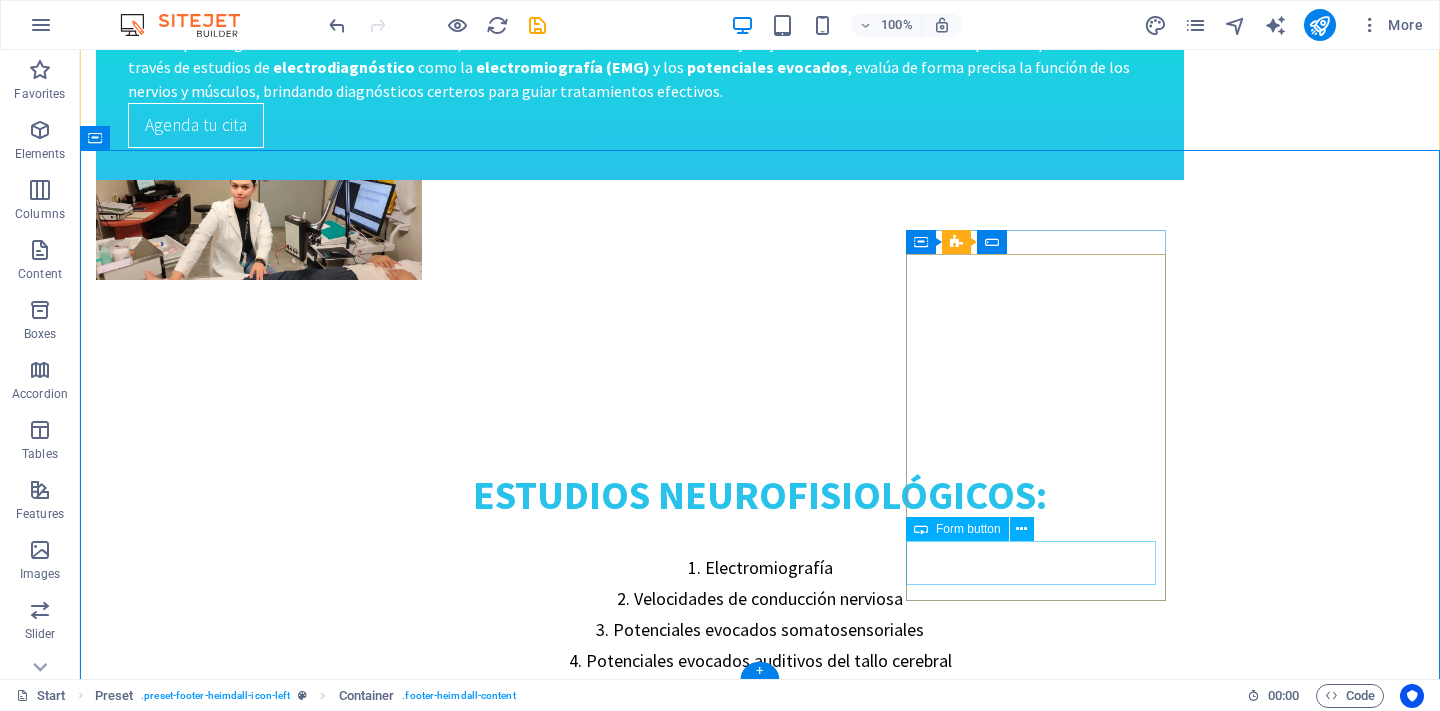 click on "Enviar" at bounding box center (221, 4231) 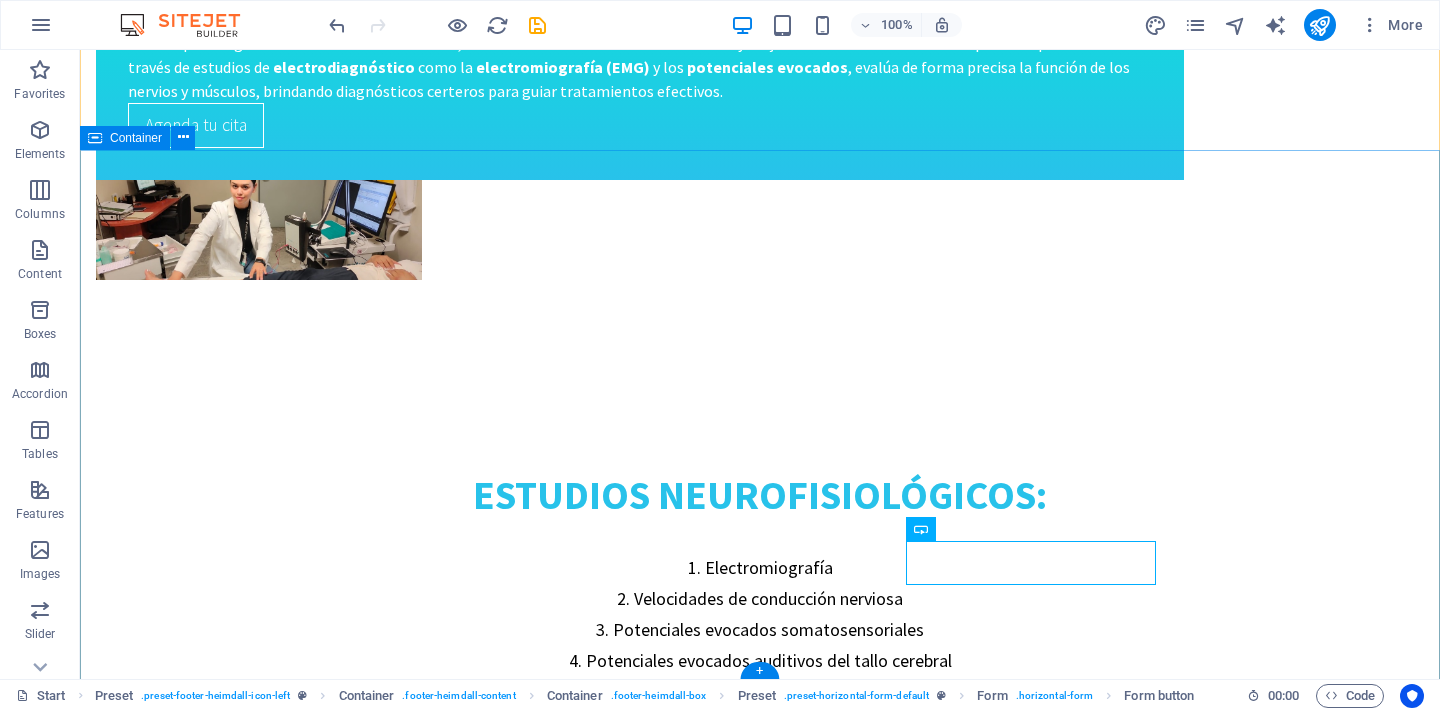 click on "Dirección electrodiagnosticodgo.com C. Isauro Venzor 802, Porfirio Díaz, 34260 Durango, Dgo. Durango Durango Desarrollado por  Max Studio Mx Contáctanos Phone:  618 804 6221 E-Mail:  info@electrodiagnosticodgo.com Open hours:   Lunes a Viernes 8am - 8pm ¿dudas? Nombre   He leído y entiendo la política de privacidad. Unreadable? Load new Enviar" at bounding box center (760, 3855) 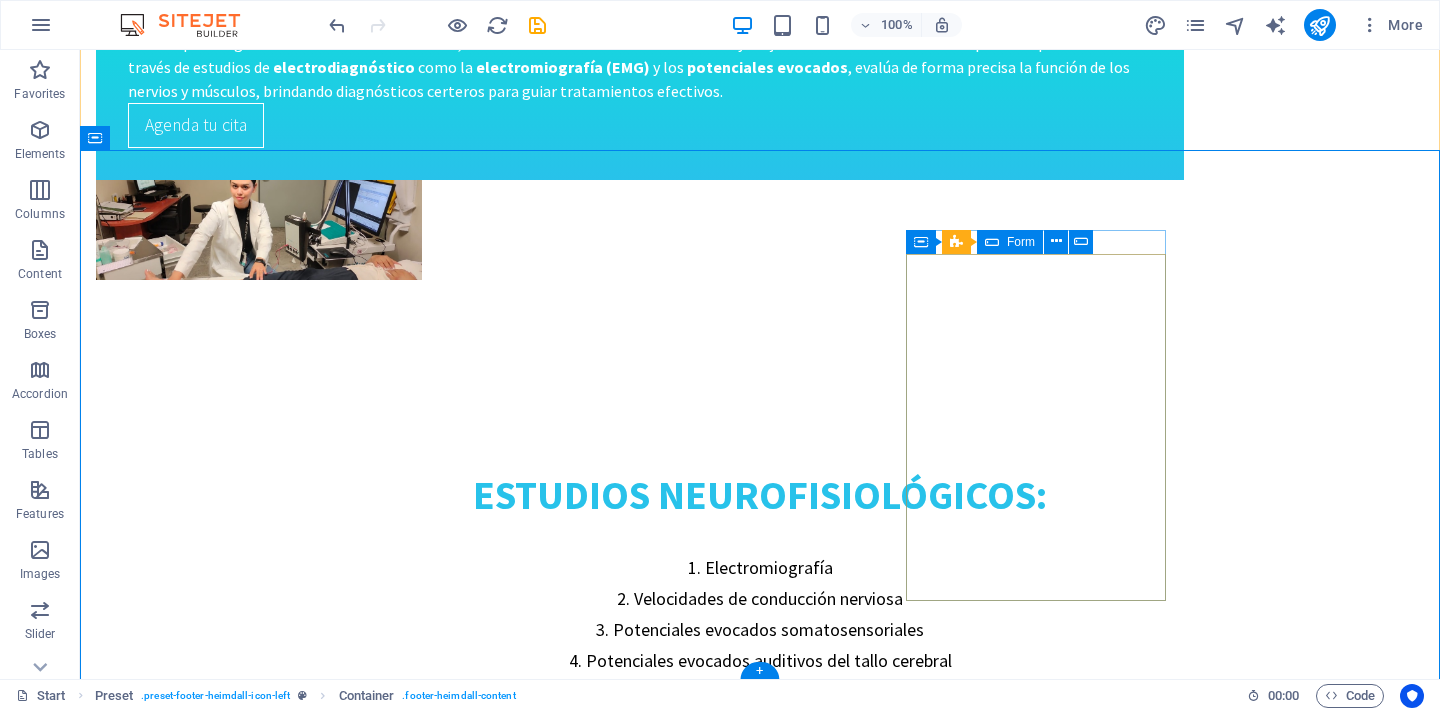 click on "Nombre   He leído y entiendo la política de privacidad. Unreadable? Load new Enviar" at bounding box center [226, 4095] 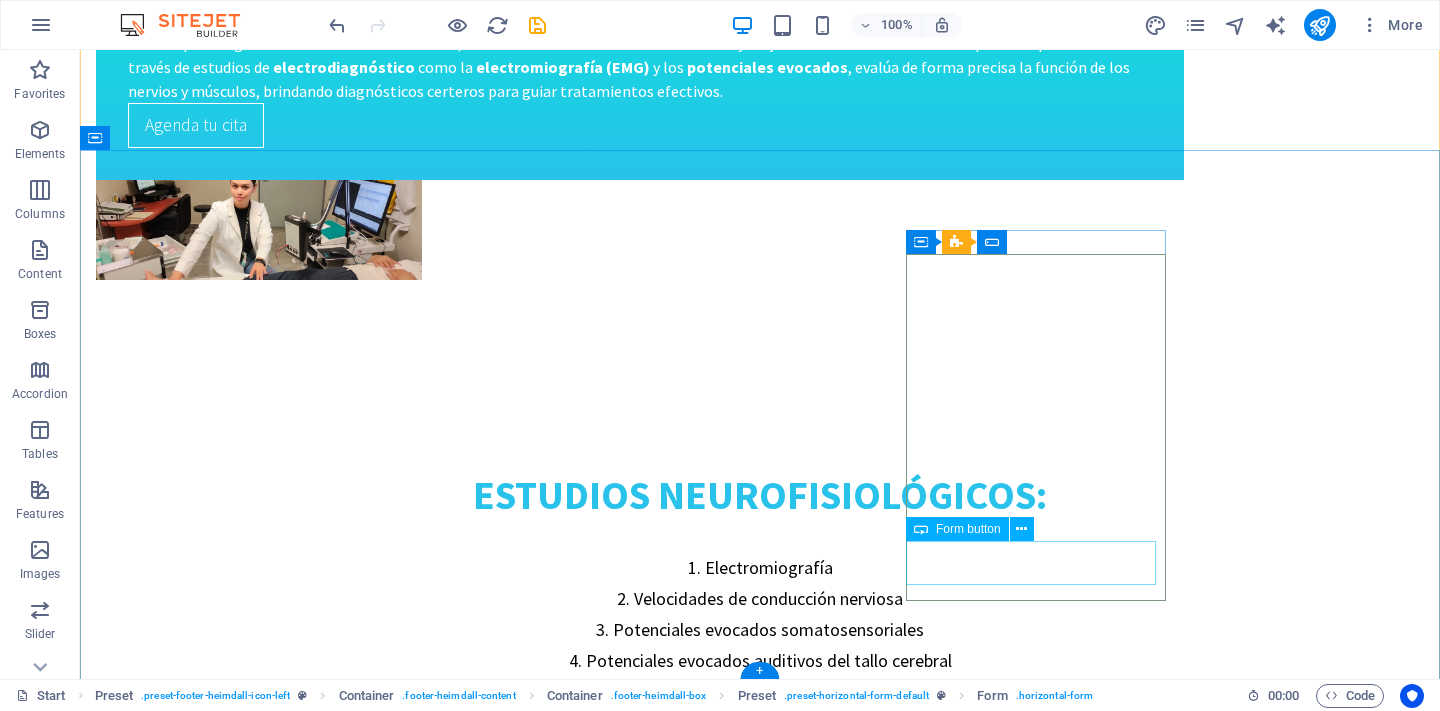 click on "Enviar" at bounding box center (221, 4231) 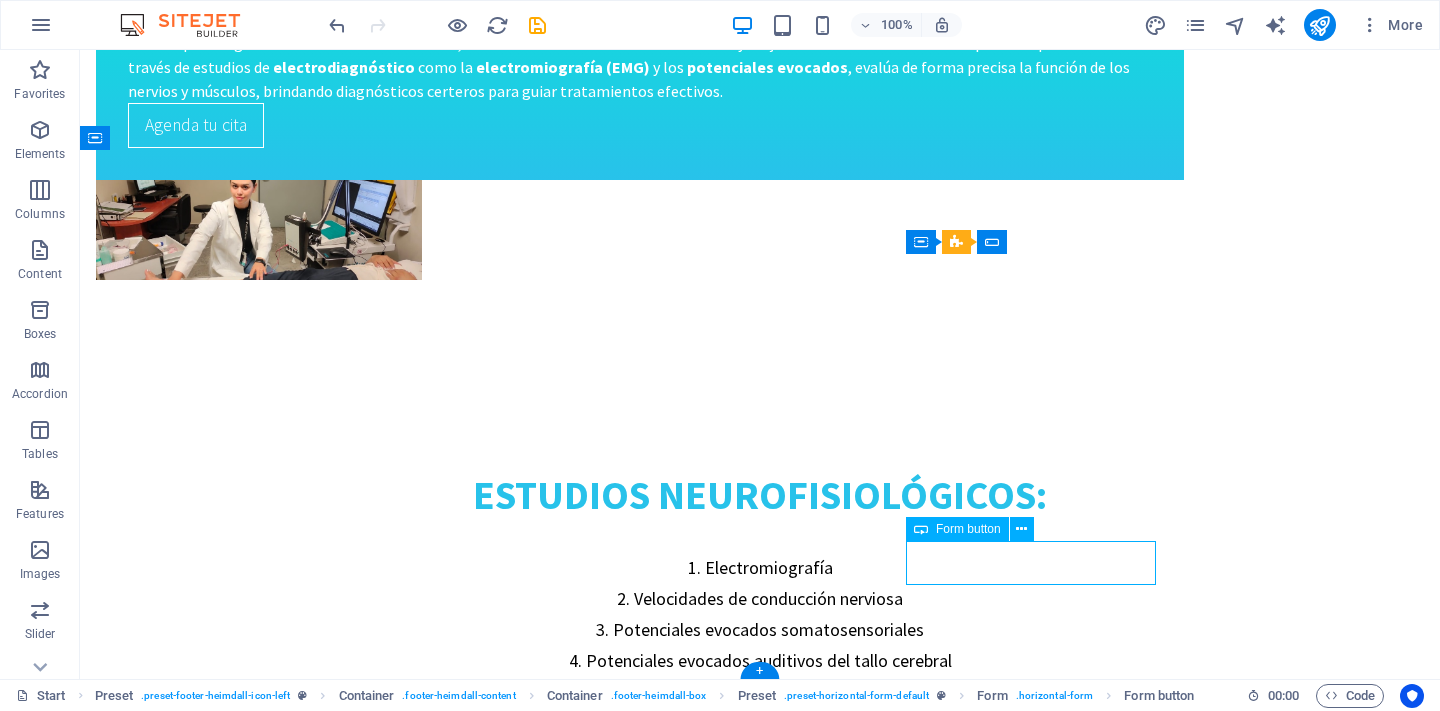 click on "Enviar" at bounding box center [221, 4231] 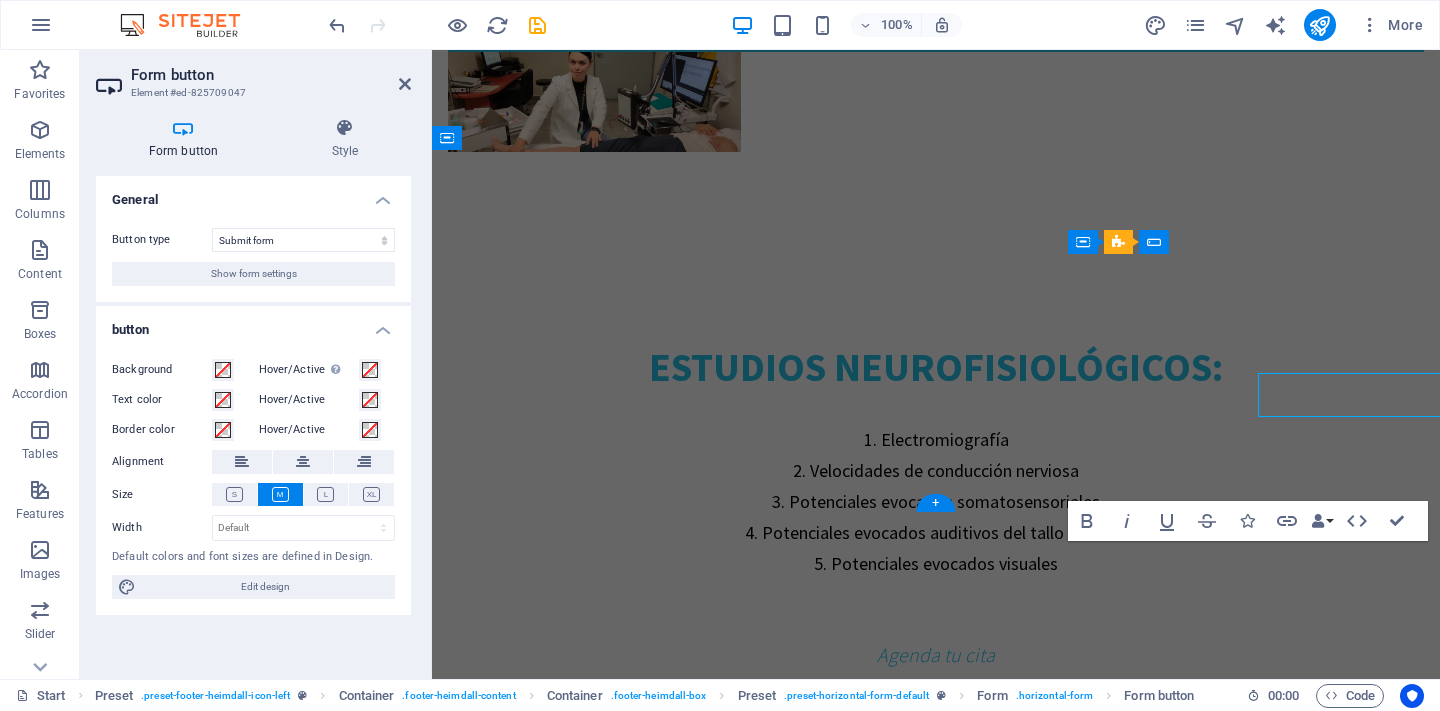 scroll, scrollTop: 4111, scrollLeft: 0, axis: vertical 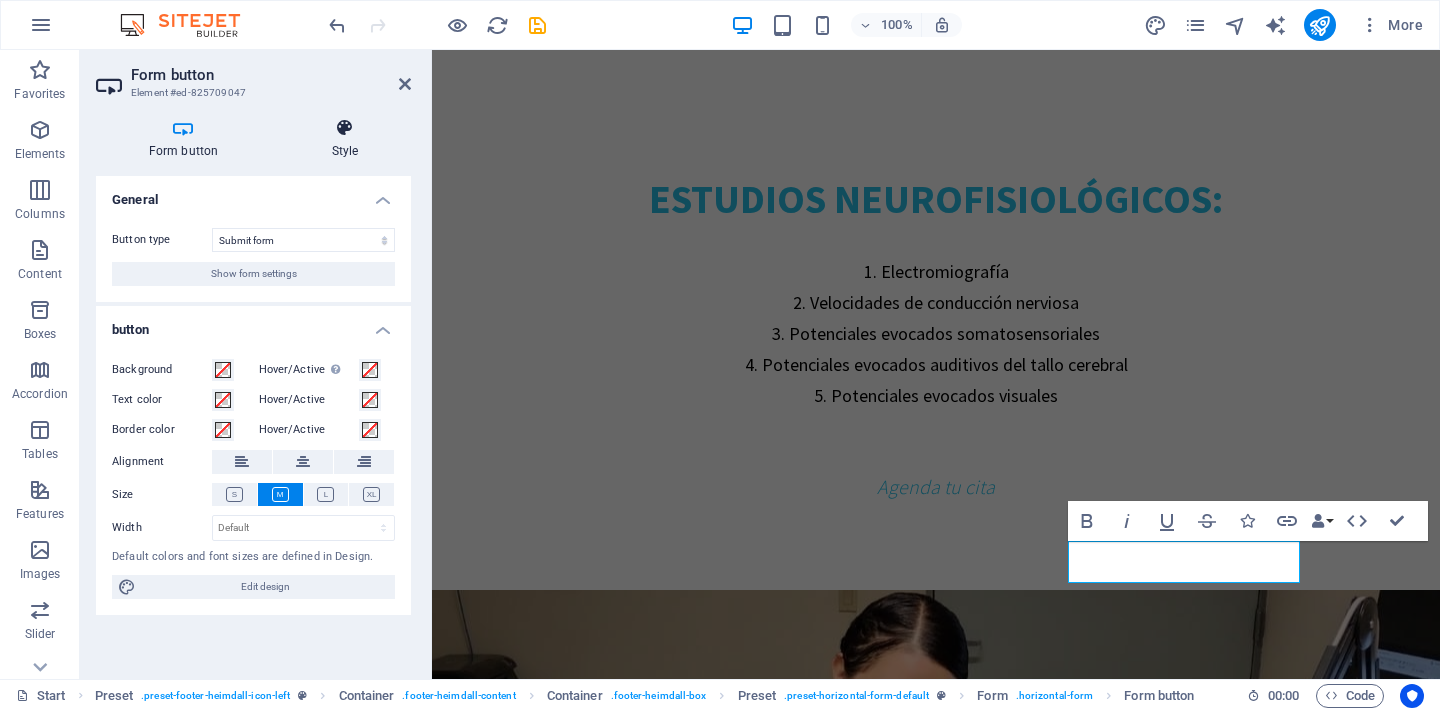 click on "Style" at bounding box center (345, 139) 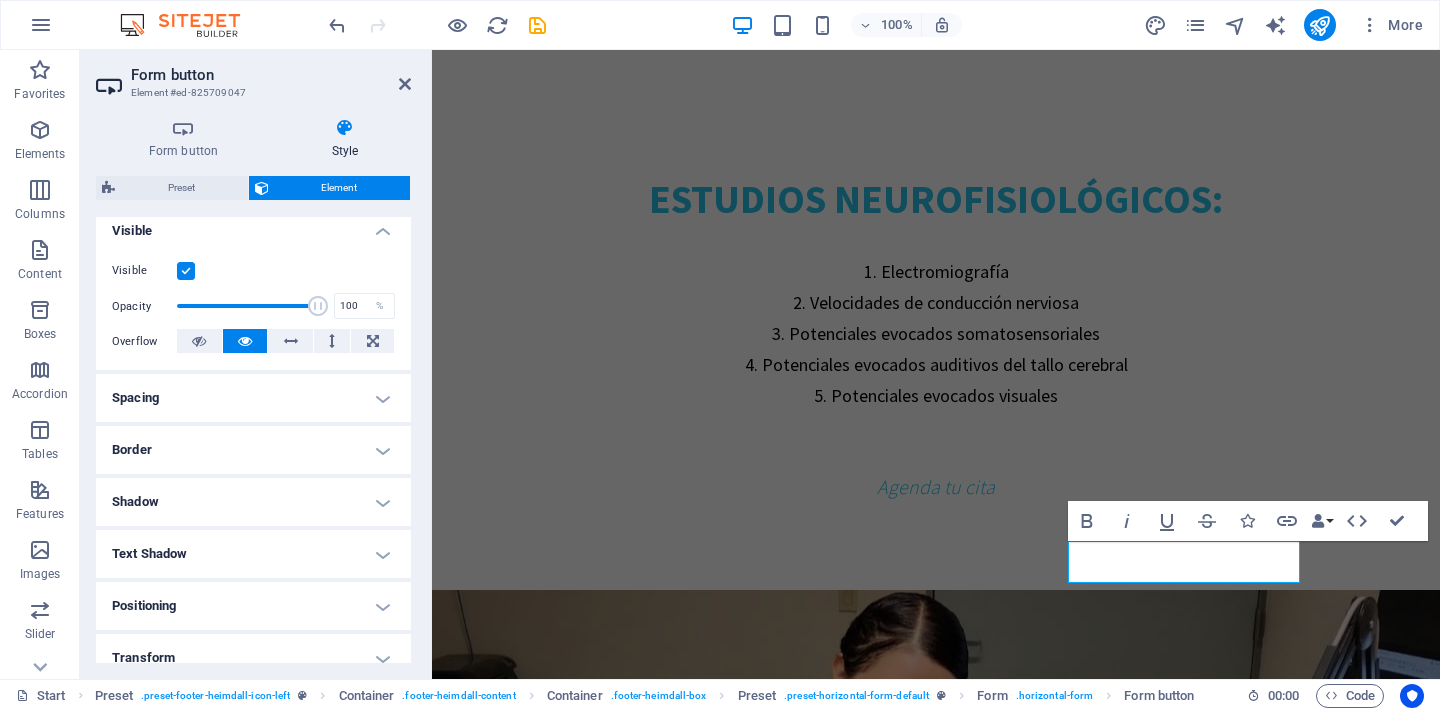 scroll, scrollTop: 233, scrollLeft: 0, axis: vertical 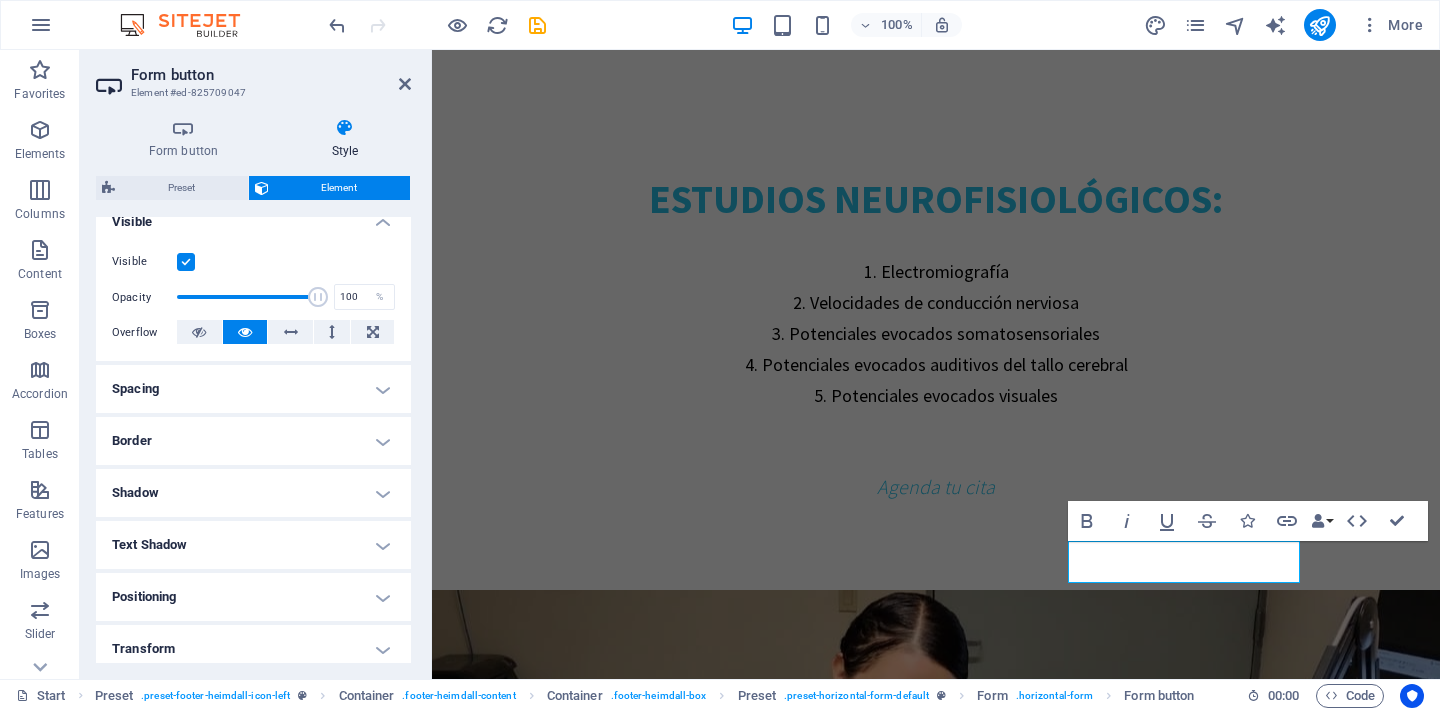 click on "Border" at bounding box center [253, 441] 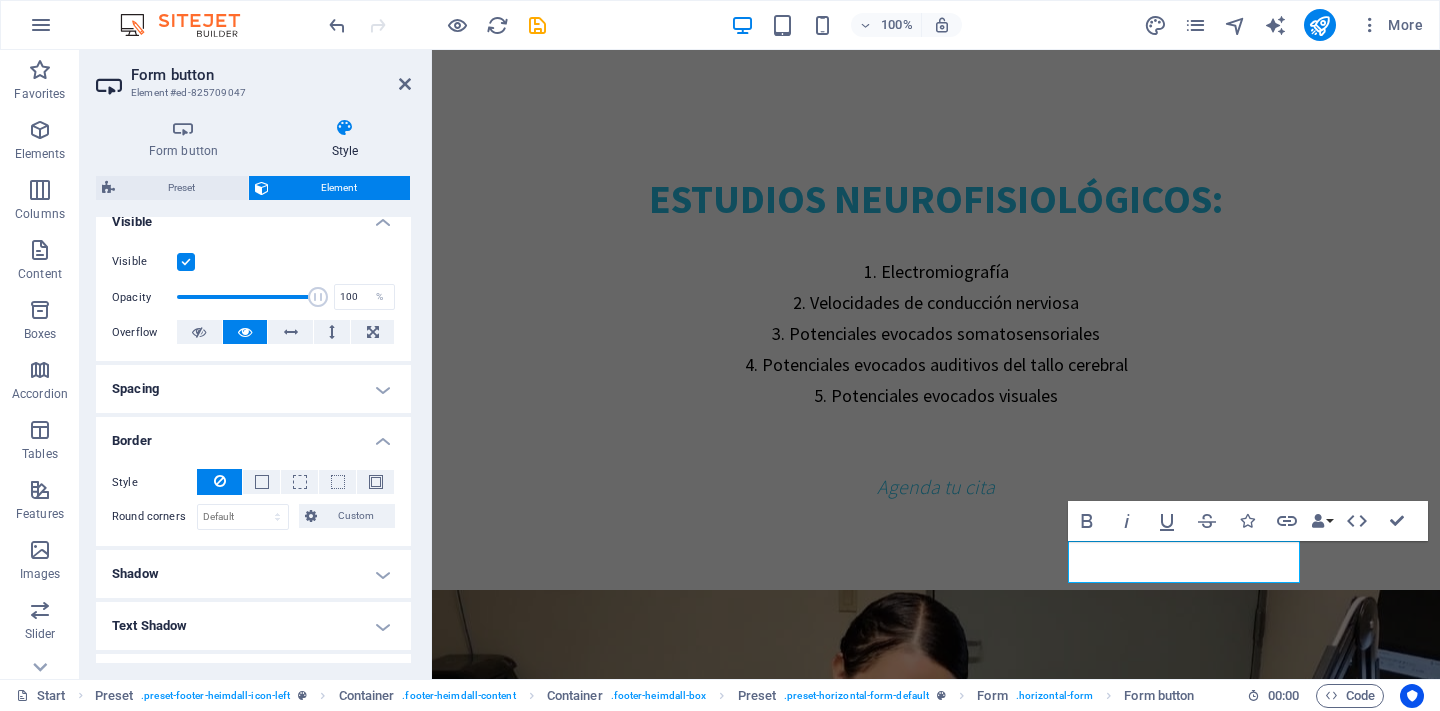 scroll, scrollTop: 309, scrollLeft: 0, axis: vertical 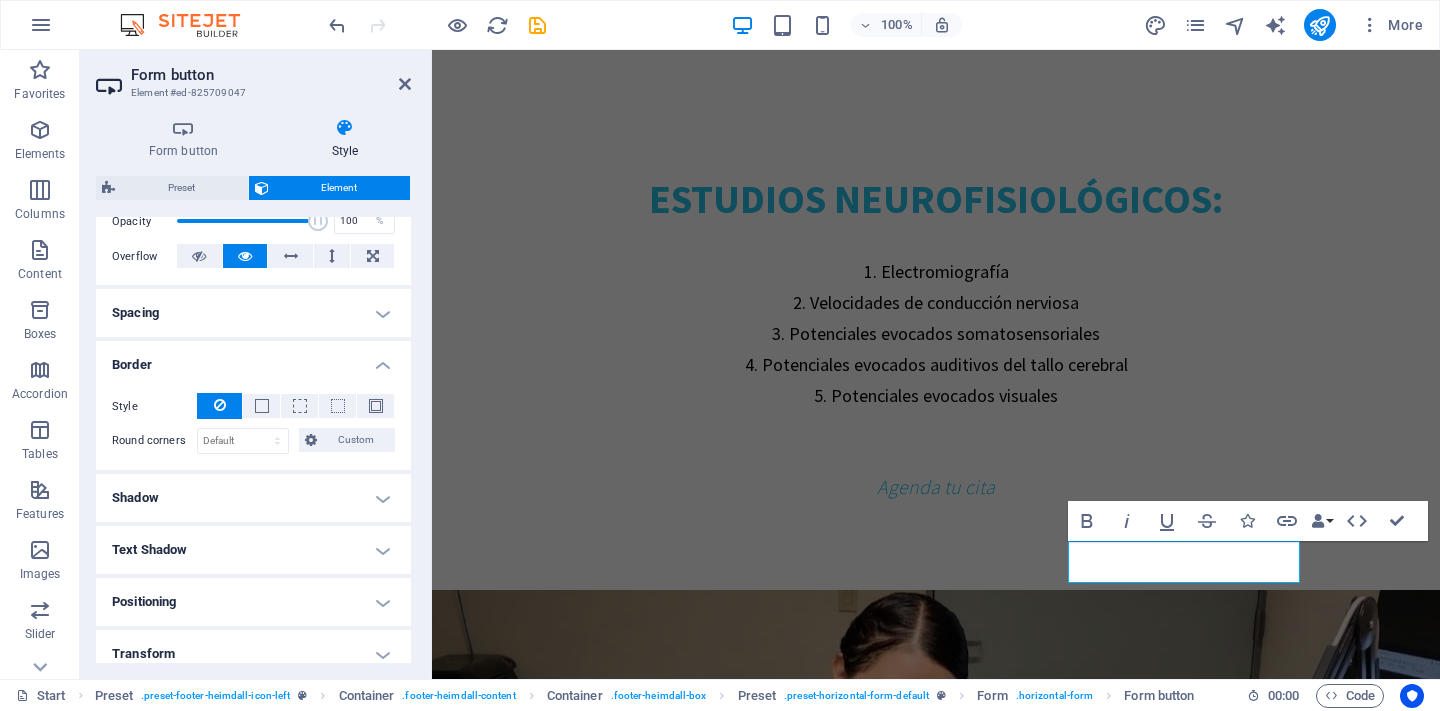 click on "Shadow" at bounding box center [253, 498] 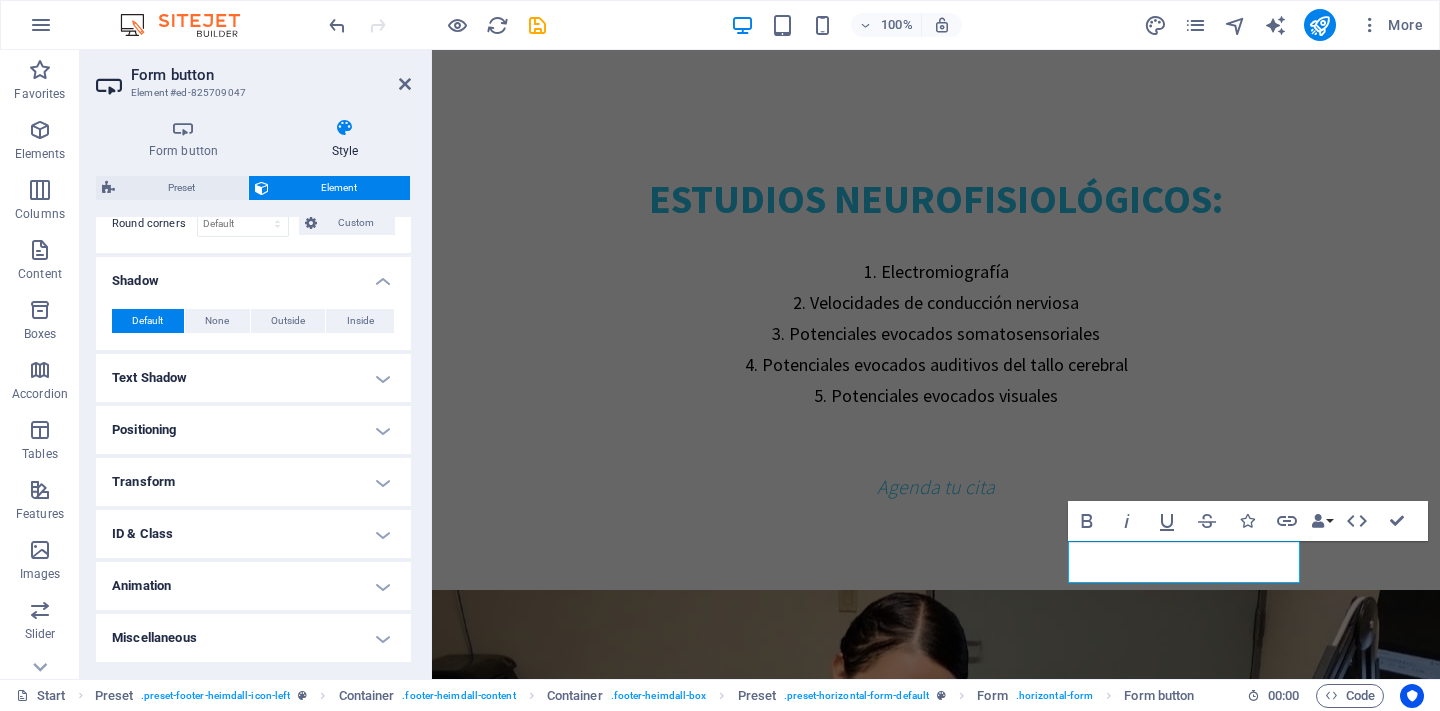 scroll, scrollTop: 524, scrollLeft: 0, axis: vertical 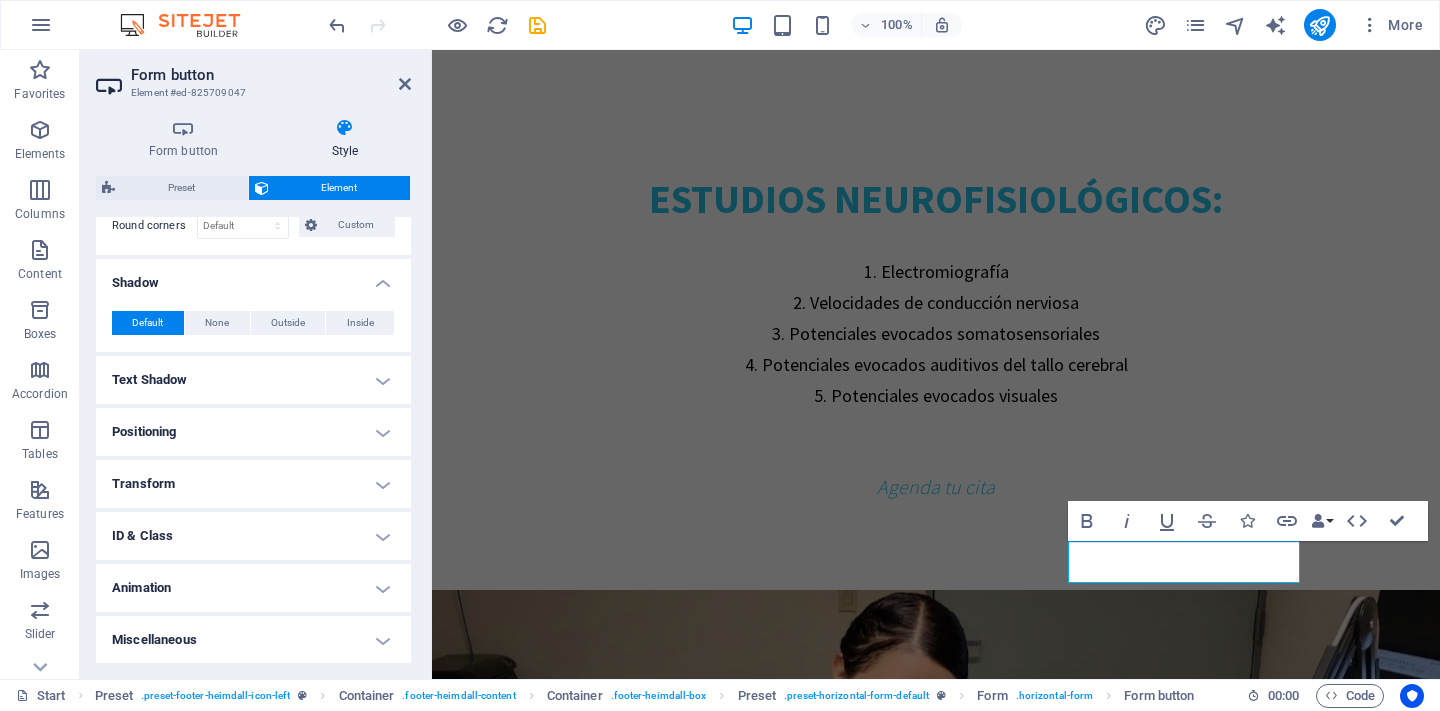 click on "Default None Outside Inside Color X offset 0 px rem vh vw Y offset 0 px rem vh vw Blur 0 px rem % vh vw Spread 0 px rem vh vw" at bounding box center (253, 323) 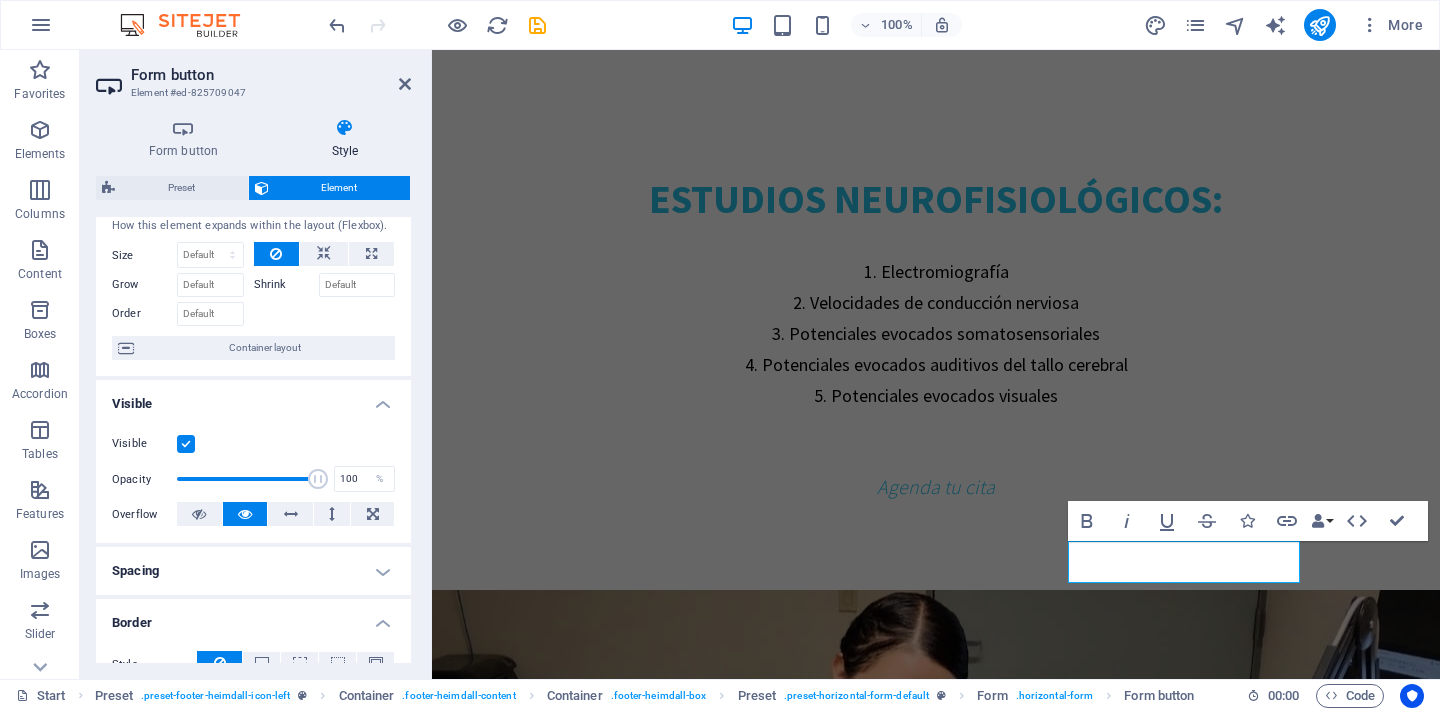 scroll, scrollTop: 127, scrollLeft: 0, axis: vertical 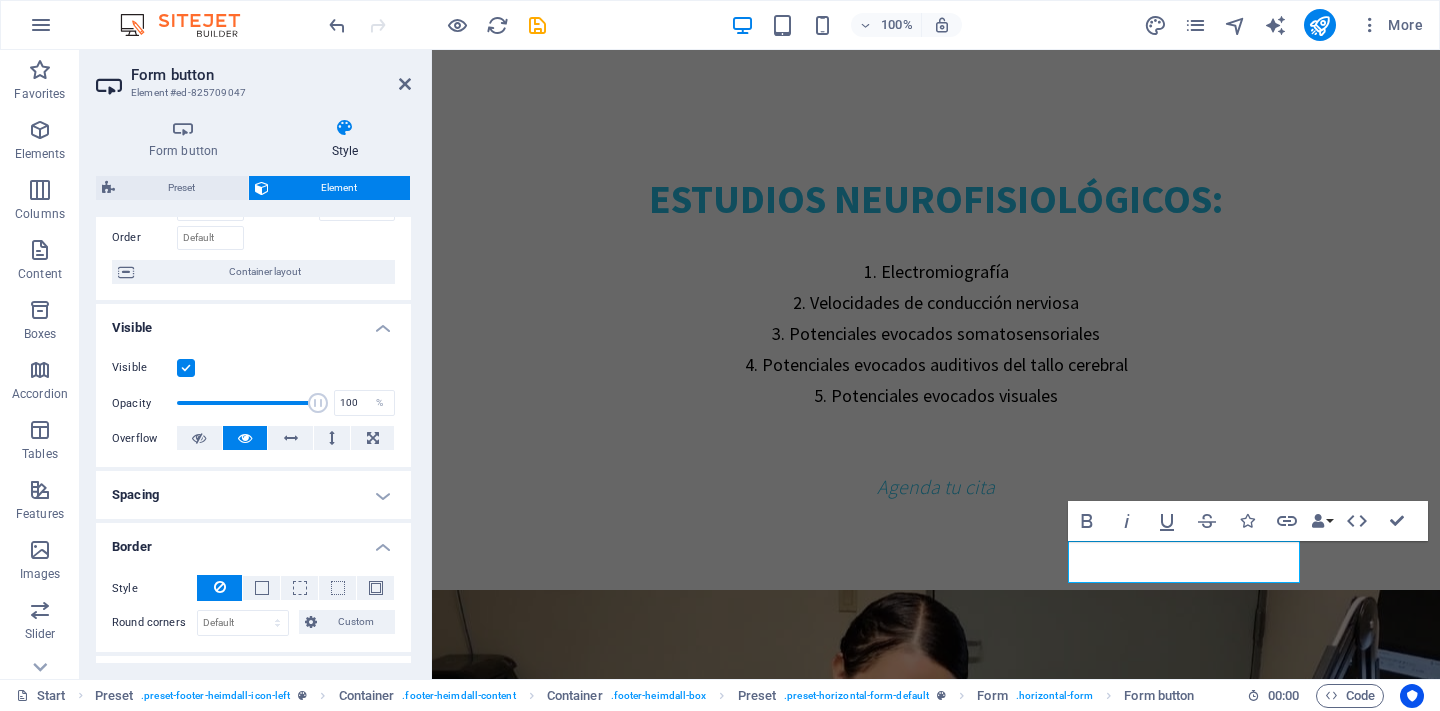 click at bounding box center [186, 368] 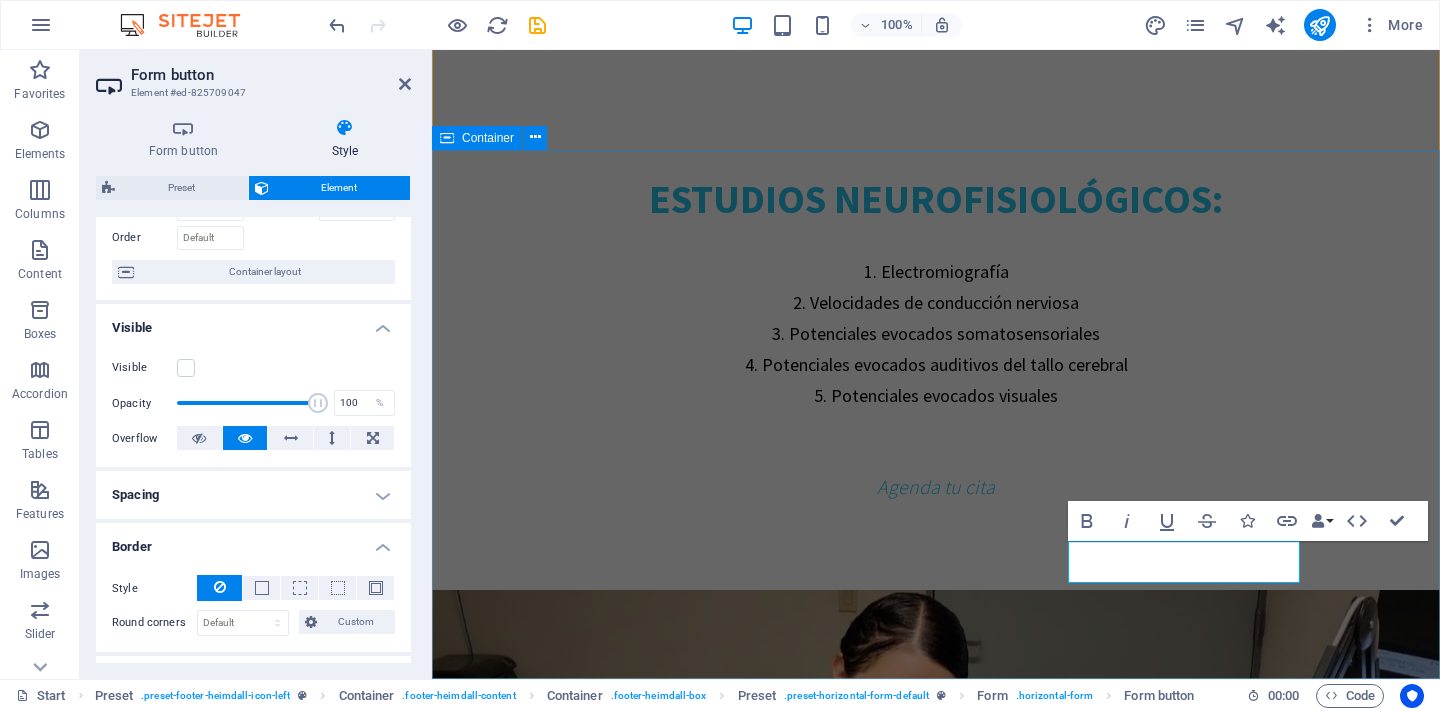 click on "Dirección electrodiagnosticodgo.com C. Isauro Venzor 802, Porfirio Díaz, 34260 Durango, Dgo. Durango Durango Desarrollado por  Max Studio Mx Contáctanos Phone:  618 804 6221 E-Mail:  info@electrodiagnosticodgo.com Open hours:   Lunes a Viernes 8am - 8pm ¿dudas? Nombre   He leído y entiendo la política de privacidad. Unreadable? Load new Enviar" at bounding box center [936, 3554] 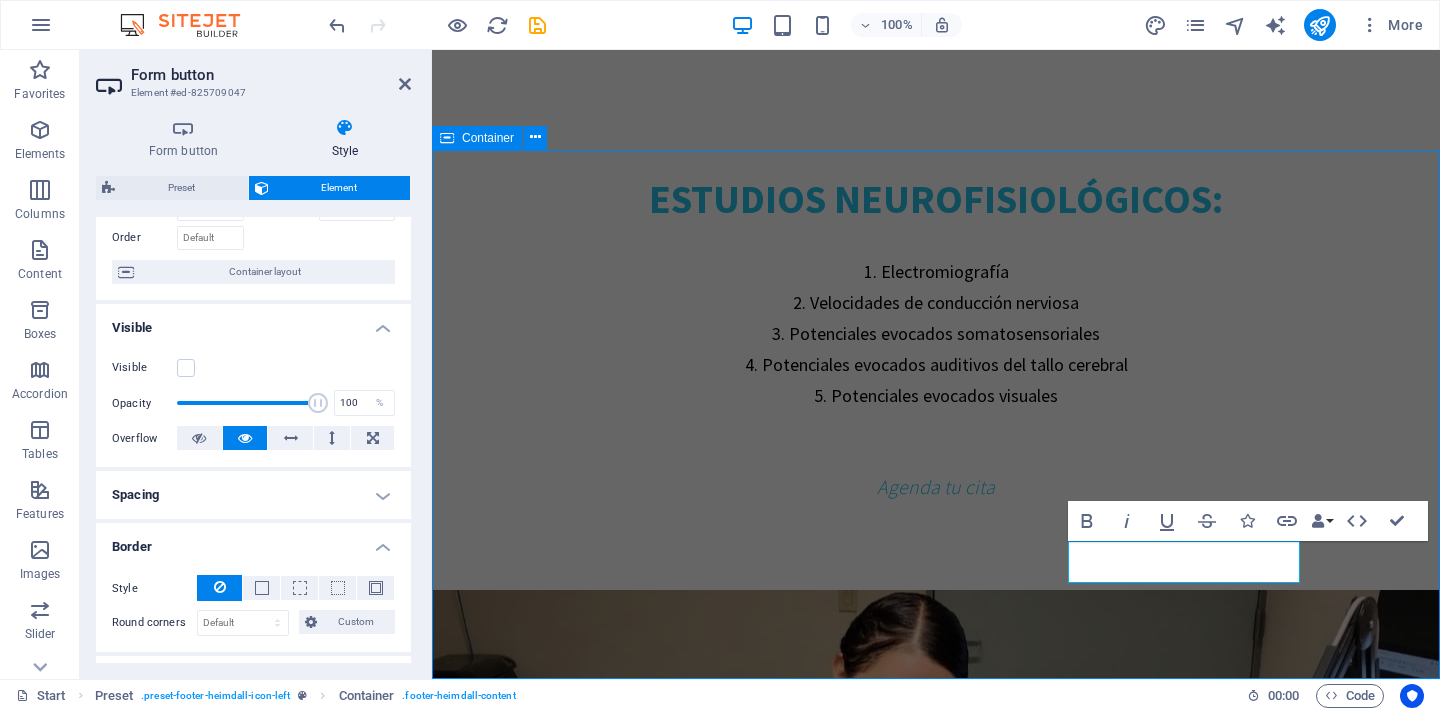 scroll, scrollTop: 3943, scrollLeft: 0, axis: vertical 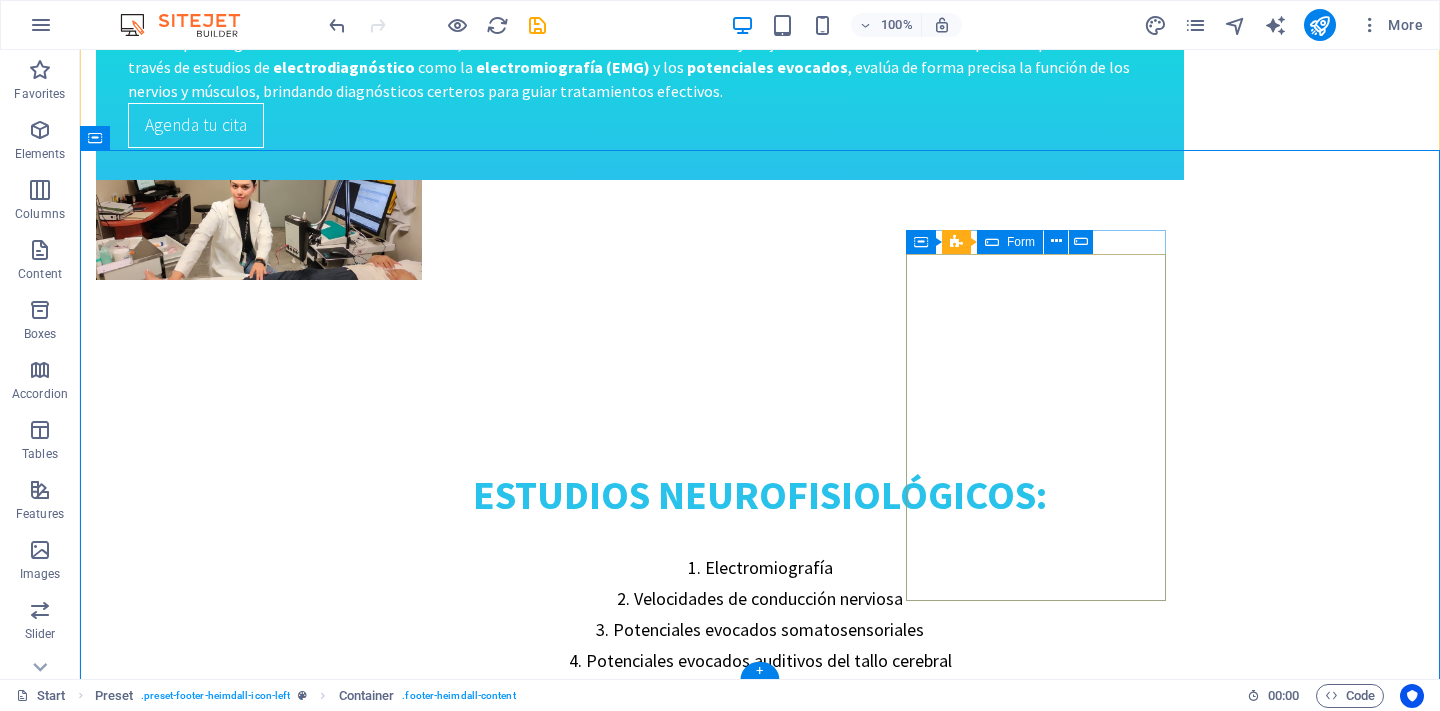 click on "Nombre   He leído y entiendo la política de privacidad. Unreadable? Load new Enviar" at bounding box center (226, 4095) 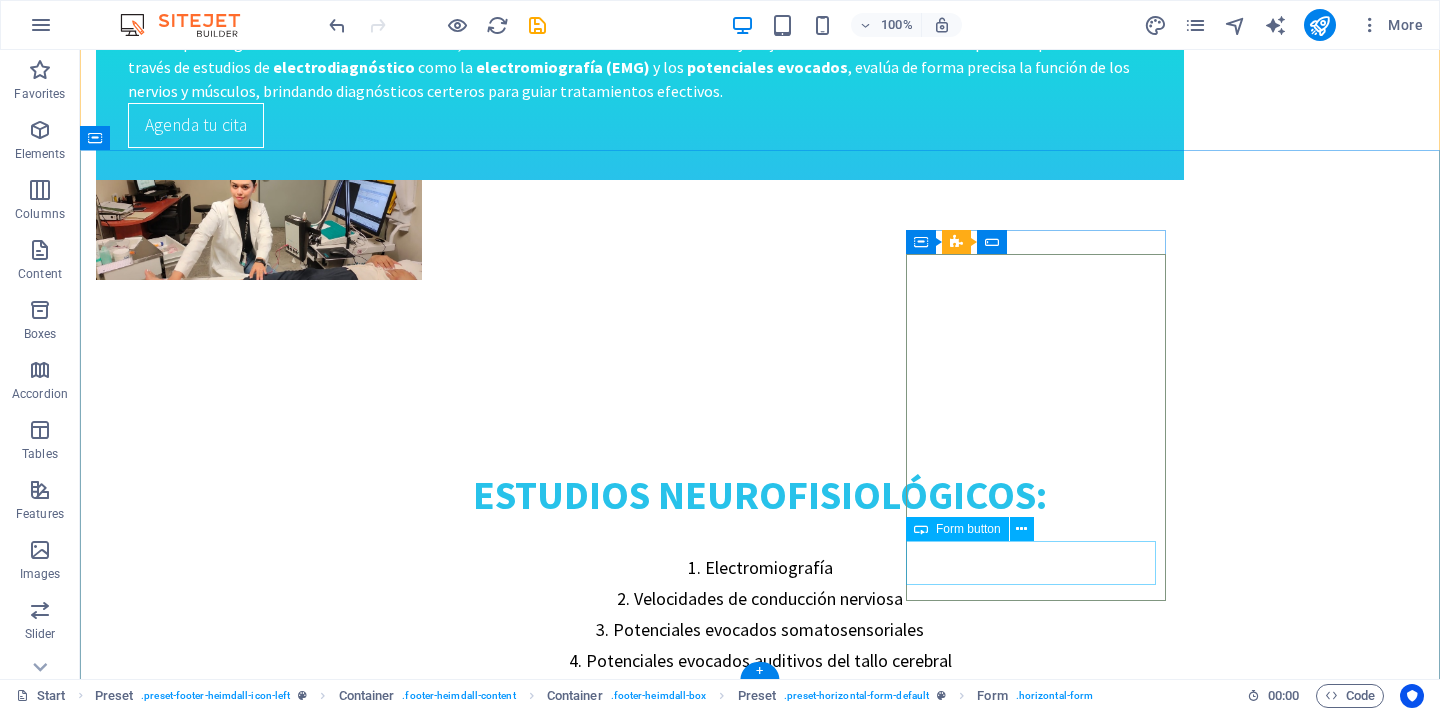 click on "Enviar" at bounding box center [221, 4231] 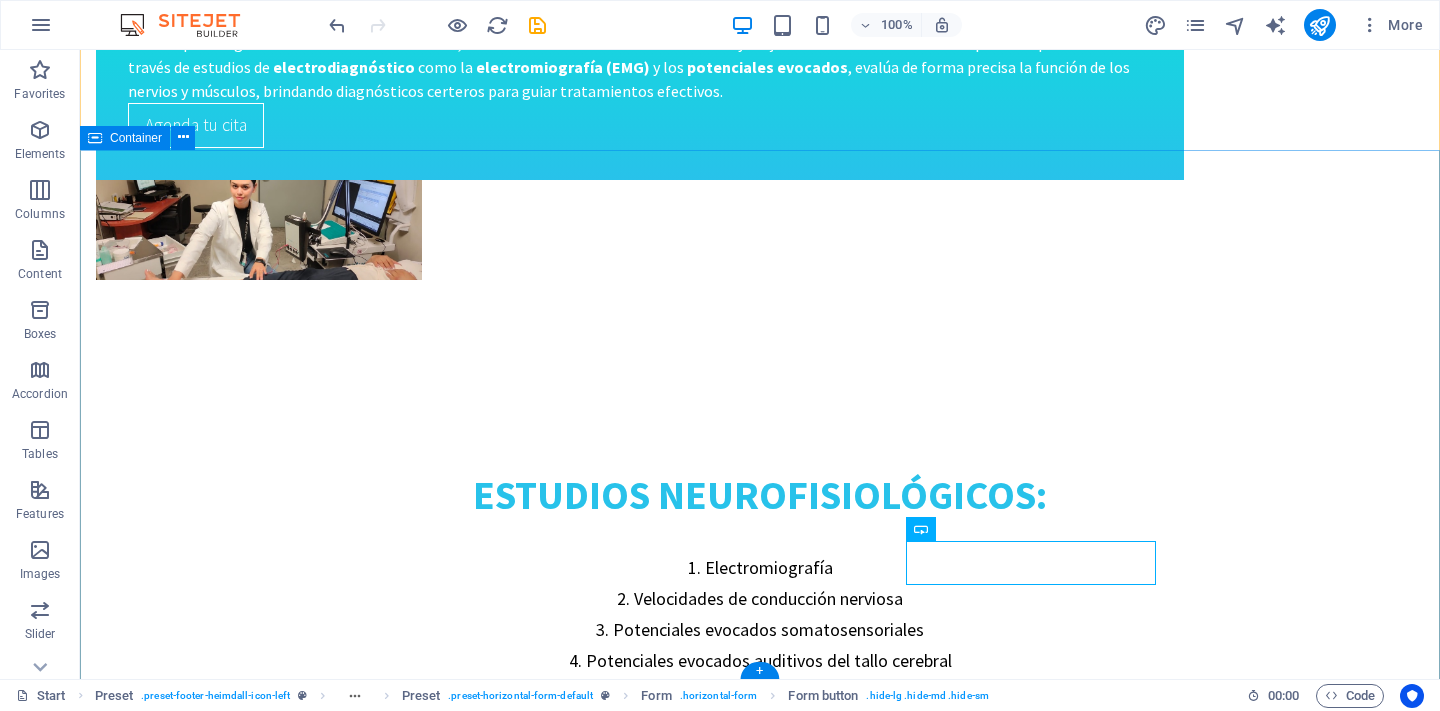 click on "Dirección electrodiagnosticodgo.com C. Isauro Venzor 802, Porfirio Díaz, 34260 Durango, Dgo. Durango Durango Desarrollado por  Max Studio Mx Contáctanos Phone:  618 804 6221 E-Mail:  info@electrodiagnosticodgo.com Open hours:   Lunes a Viernes 8am - 8pm ¿dudas? Nombre   He leído y entiendo la política de privacidad. Unreadable? Load new Enviar" at bounding box center [760, 3855] 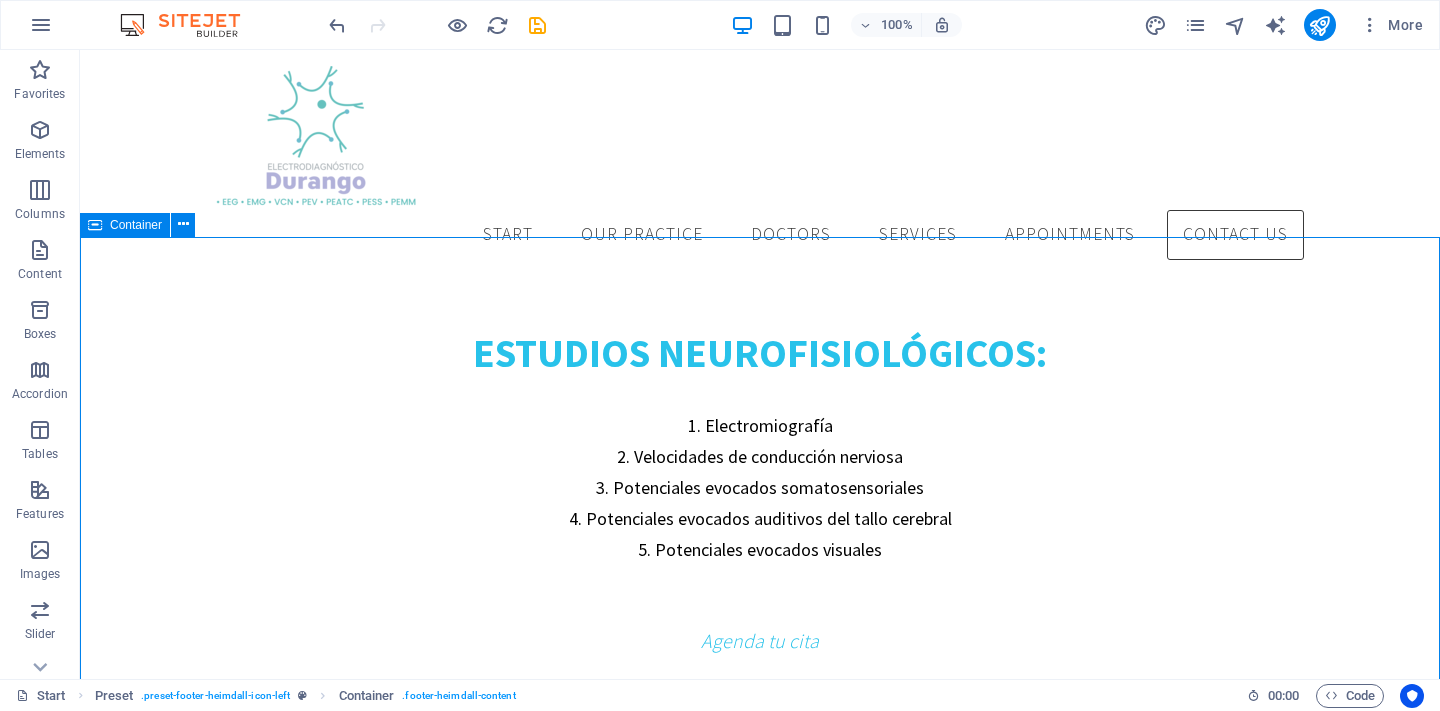 scroll, scrollTop: 3856, scrollLeft: 0, axis: vertical 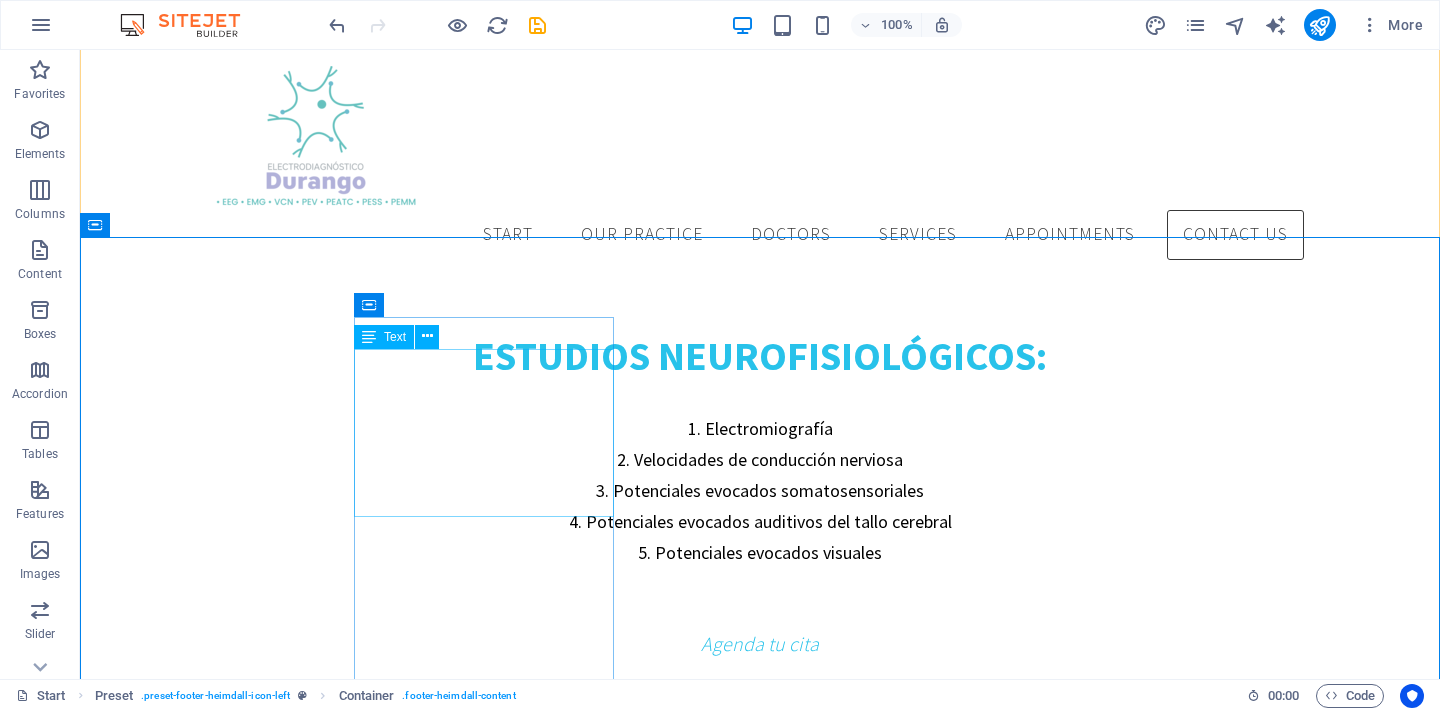 click on "electrodiagnosticodgo.com C. Isauro Venzor 802, Porfirio Díaz, 34260 Durango, Dgo. Durango Durango Desarrollado por  Max Studio Mx" at bounding box center (226, 3440) 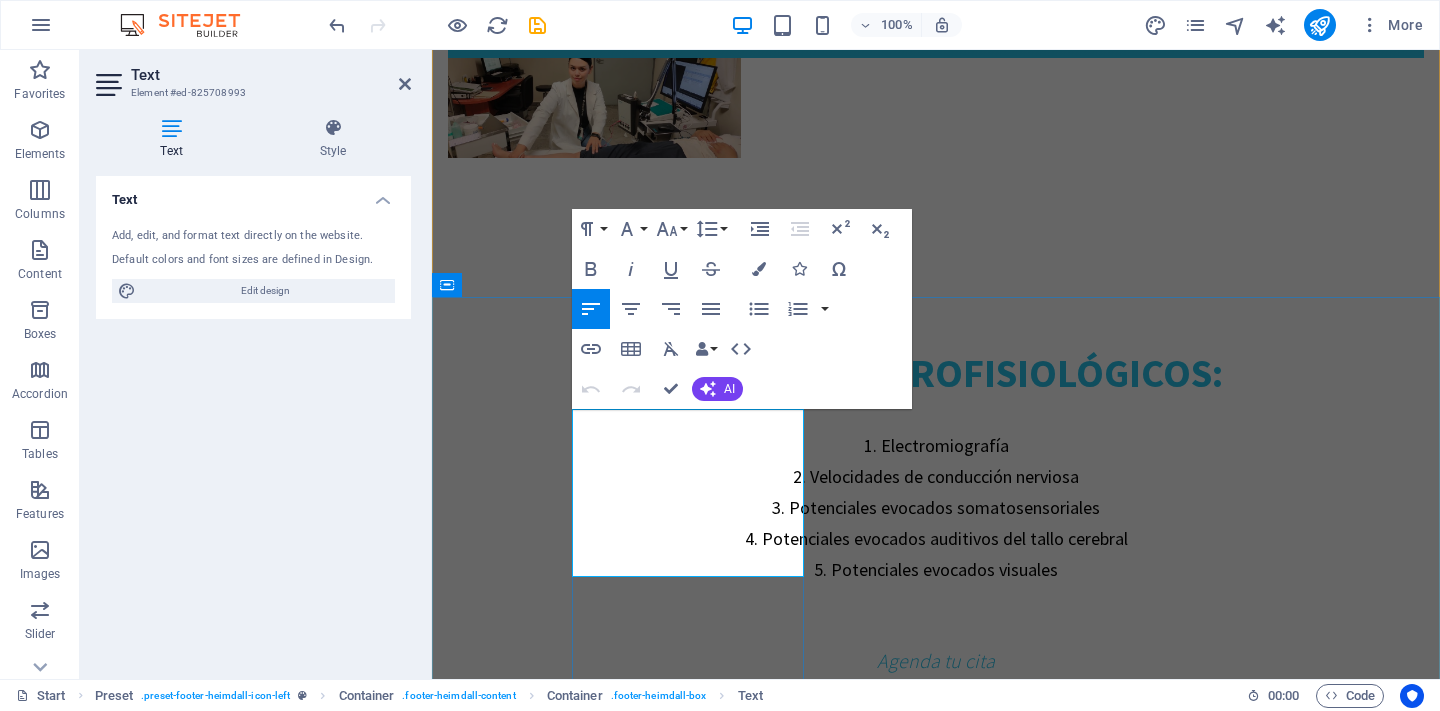 scroll, scrollTop: 3998, scrollLeft: 0, axis: vertical 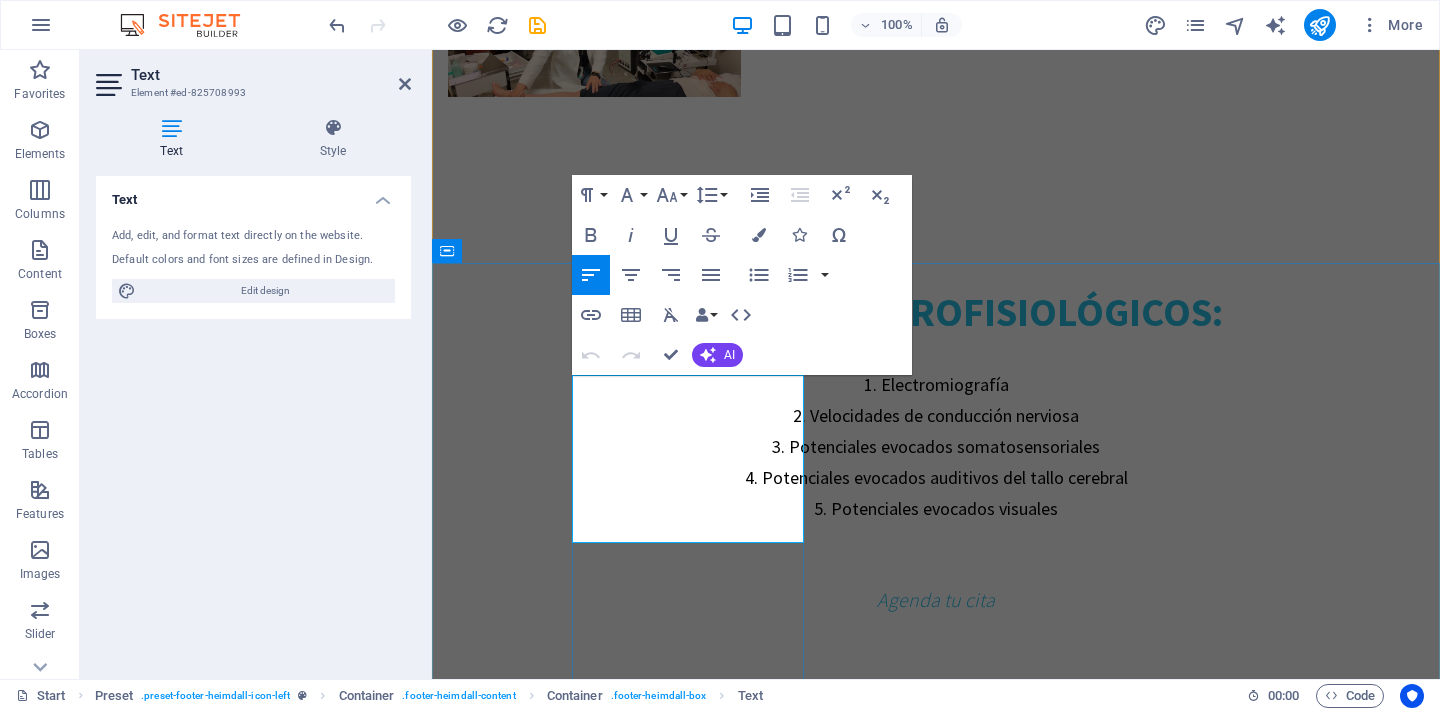 drag, startPoint x: 691, startPoint y: 536, endPoint x: 565, endPoint y: 507, distance: 129.29424 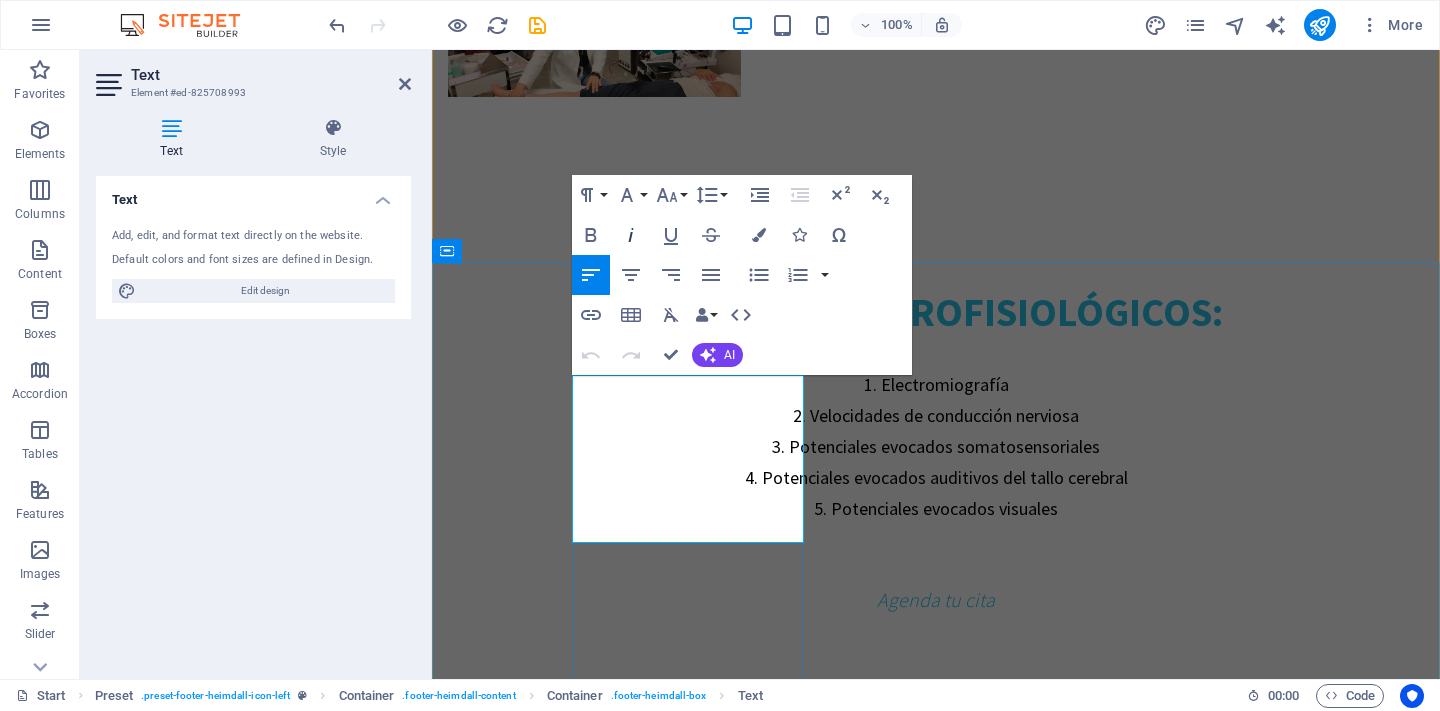 click 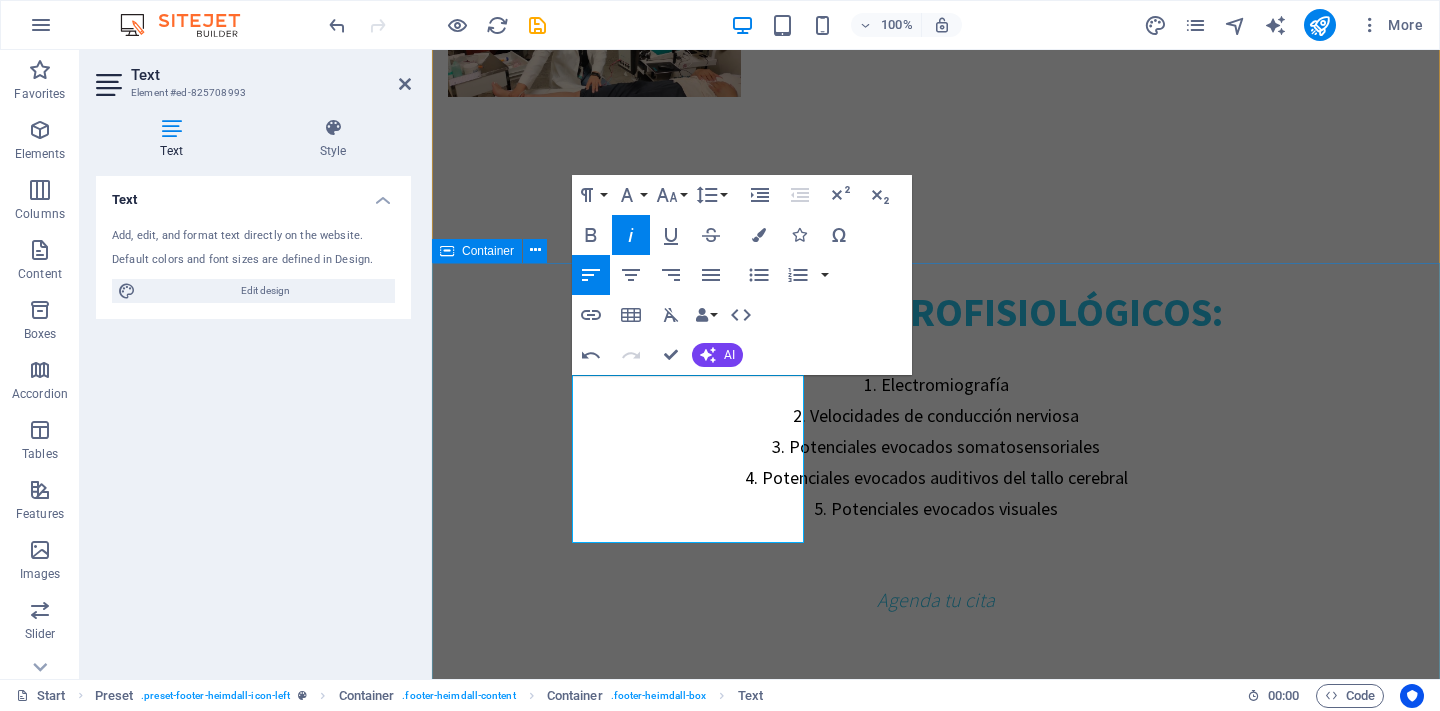 click on "Contáctanos Phone:  618 804 6221 E-Mail:  info@electrodiagnosticodgo.com Open hours:   Lunes a Viernes 8am - 8pm" at bounding box center (564, 3584) 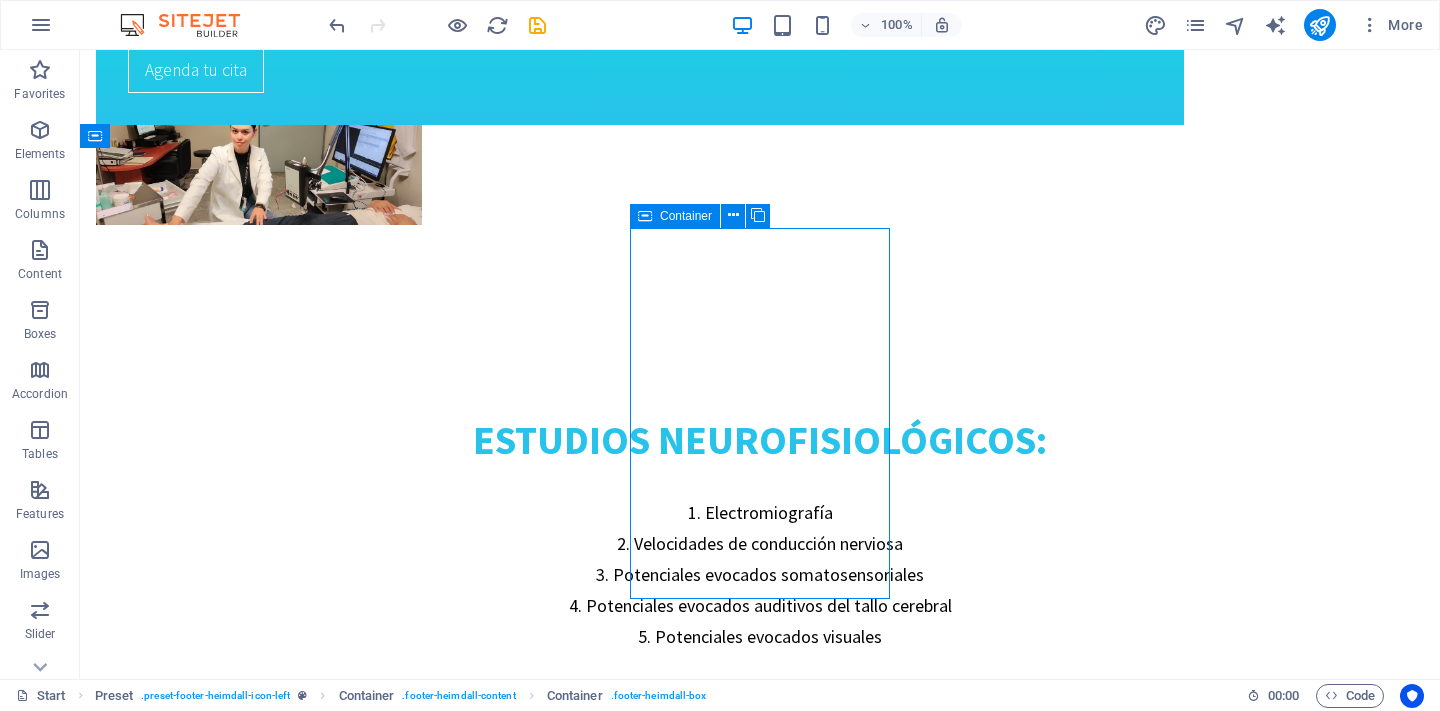 scroll, scrollTop: 3945, scrollLeft: 0, axis: vertical 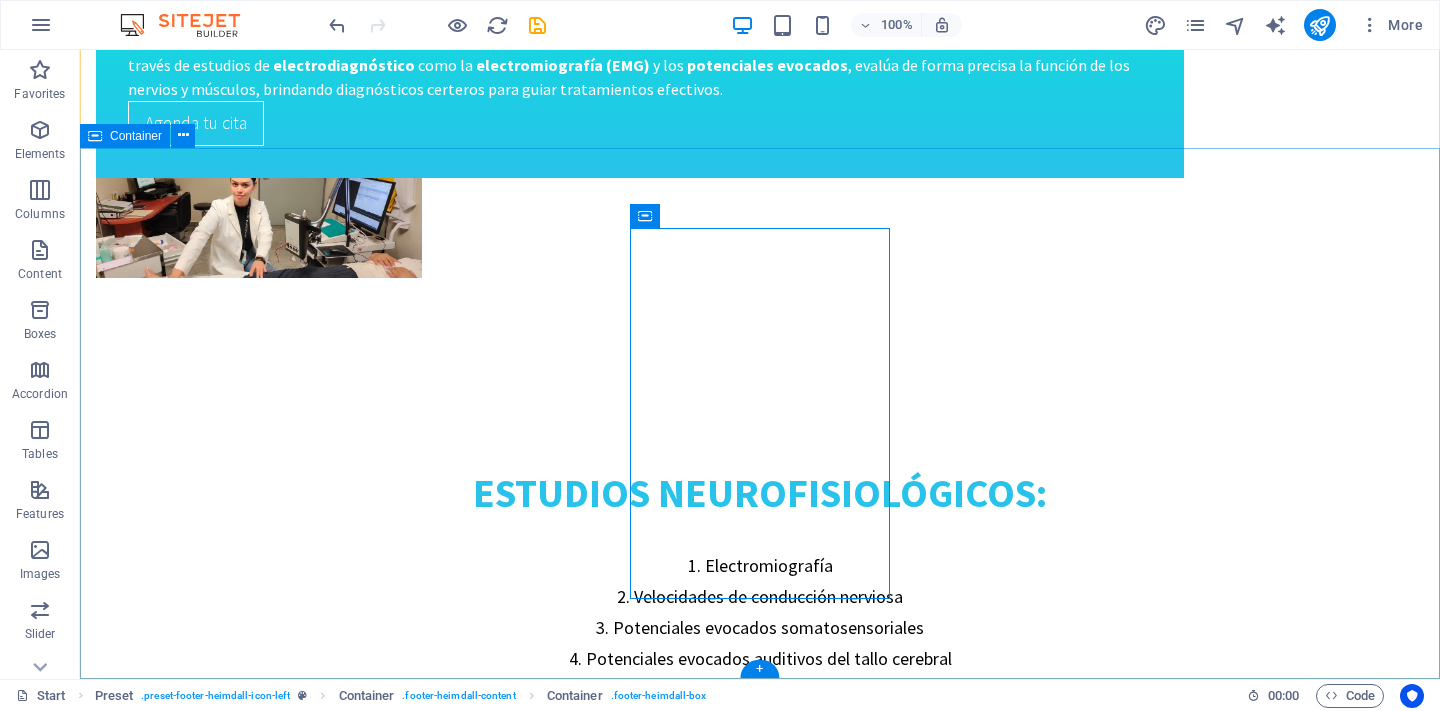 click on "Dirección electrodiagnosticodgo.com C. Isauro Venzor 802, Porfirio Díaz, 34260 Durango, Dgo. Durango Durango Desarrollado por  Max Studio Mx Contáctanos Phone:  618 804 6221 E-Mail:  info@electrodiagnosticodgo.com Open hours:   Lunes a Viernes 8am - 8pm ¿dudas? Nombre   He leído y entiendo la política de privacidad. Unreadable? Load new Enviar" at bounding box center [760, 3854] 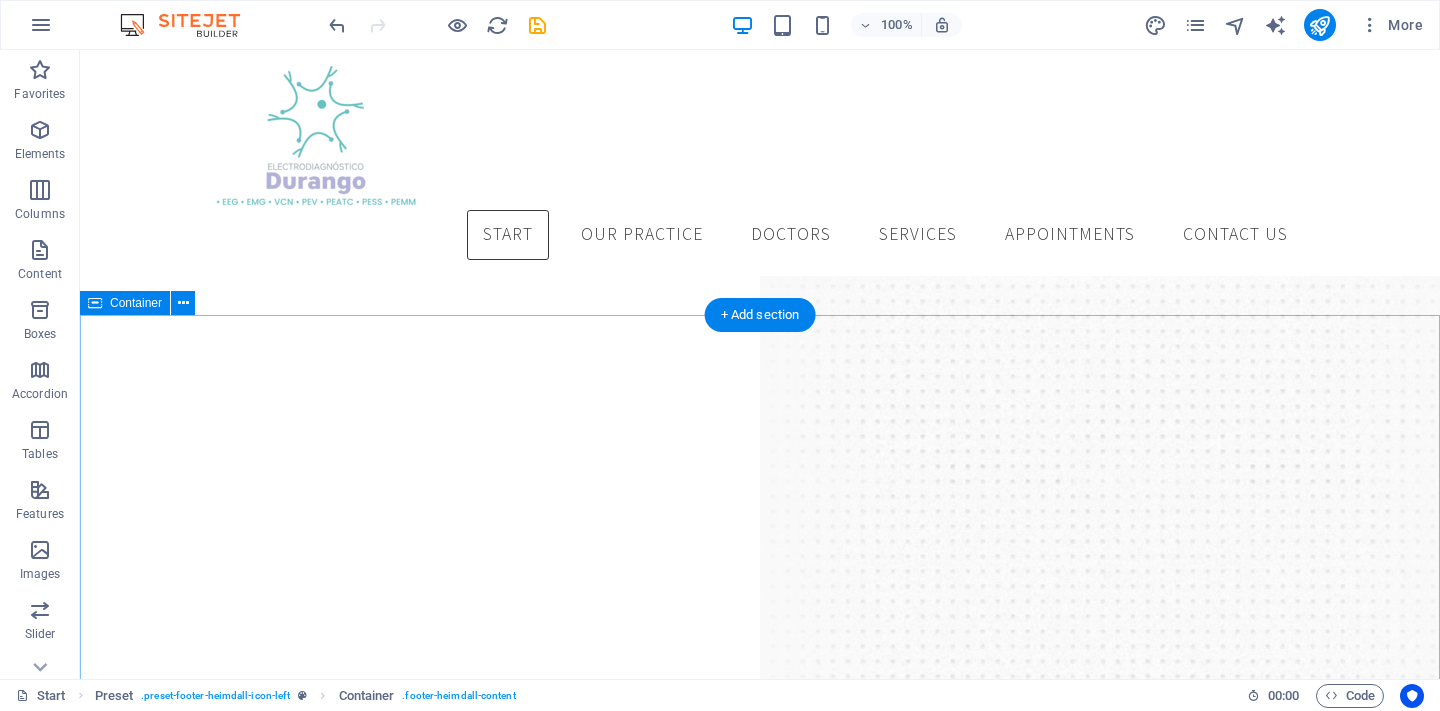 scroll, scrollTop: 2658, scrollLeft: 0, axis: vertical 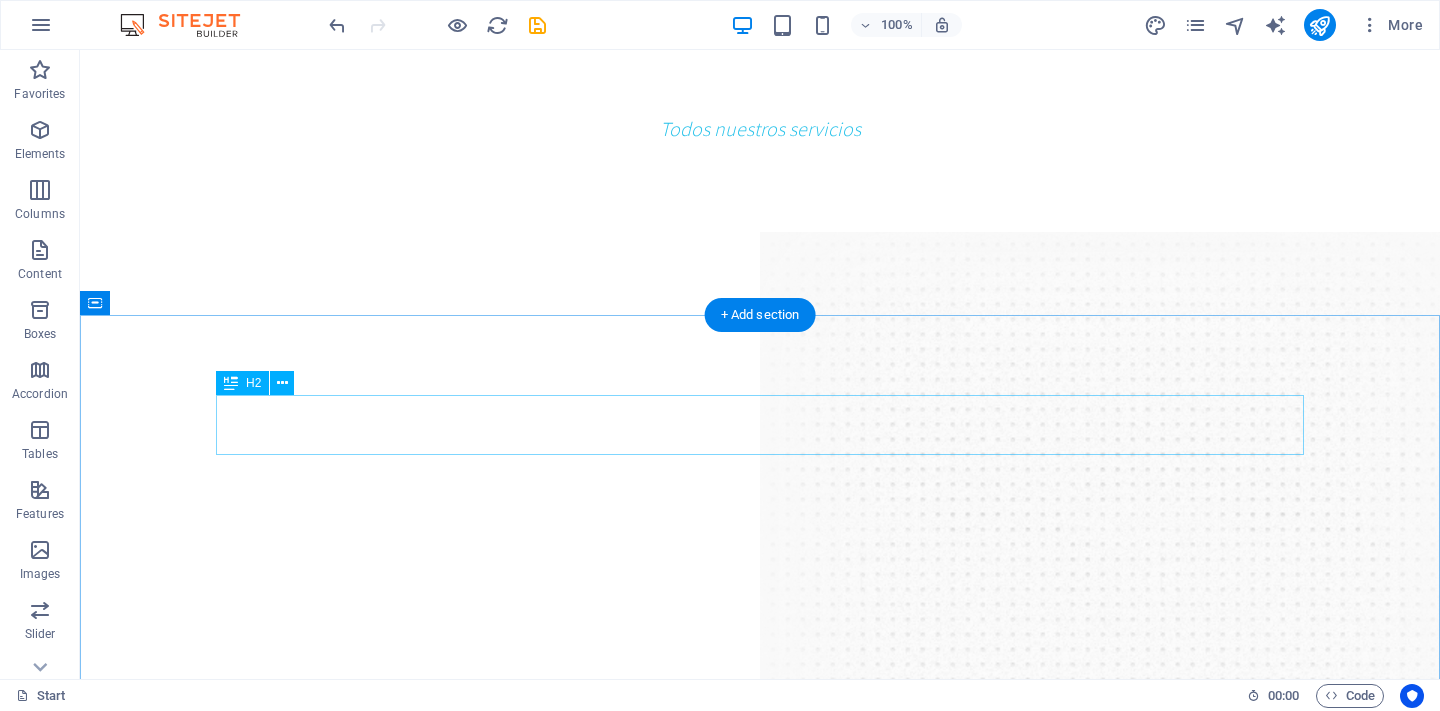click on "Our Partners" at bounding box center (760, 2915) 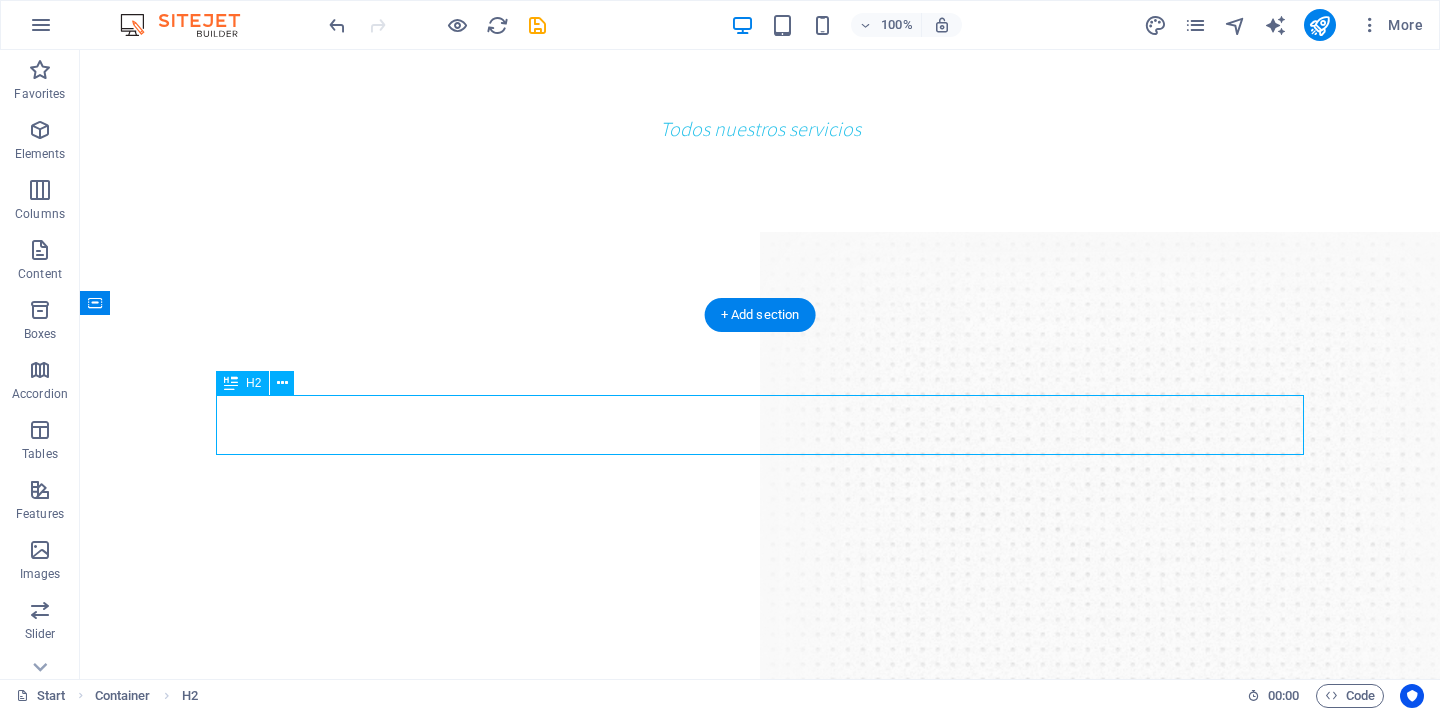 click on "Our Partners" at bounding box center [760, 2915] 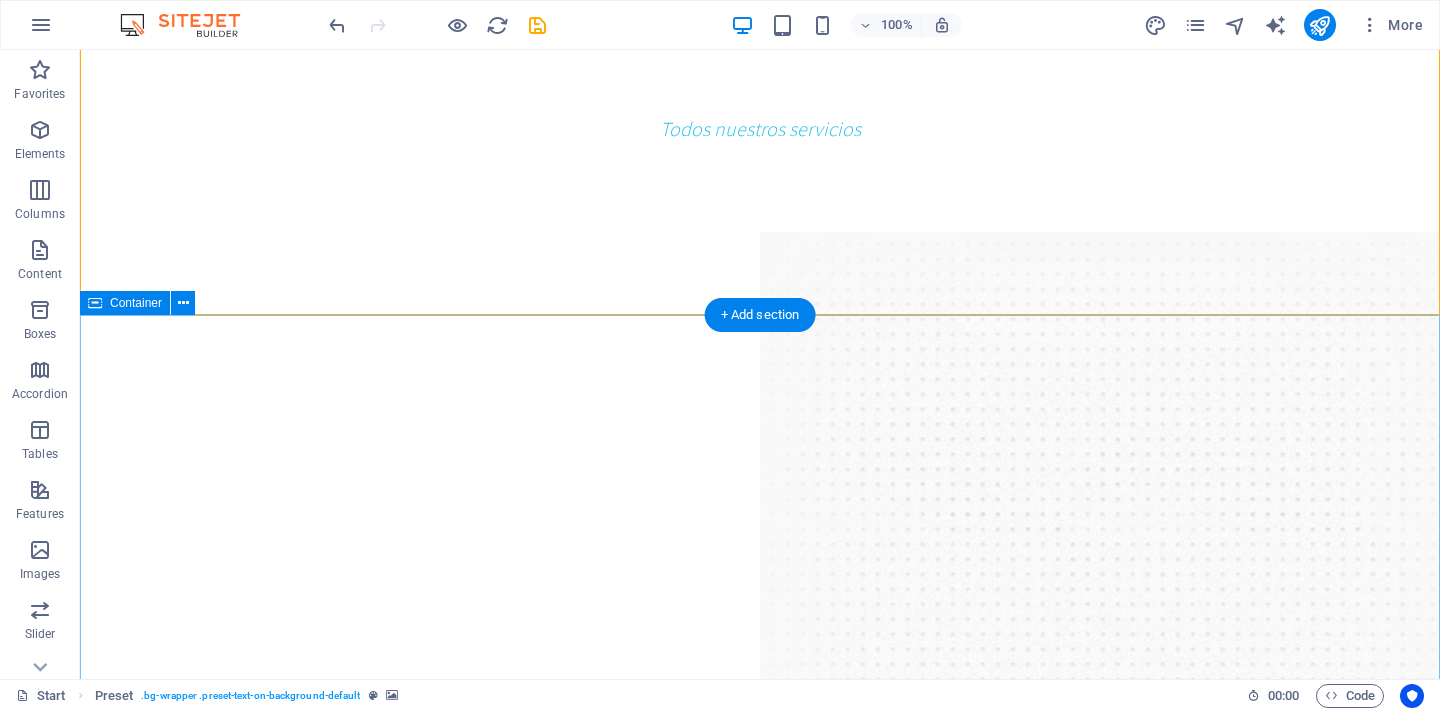 click on "Our Partners Lorem ipsum dolor sit amet, consectetur adipisicing elit. Libero, assumenda, dolore, cum vel modi asperiores consequatur suscipit quidem ducimus eveniet iure expedita consectetur odio voluptatum similique fugit voluptates rem accusamus quae quas." at bounding box center (760, 3258) 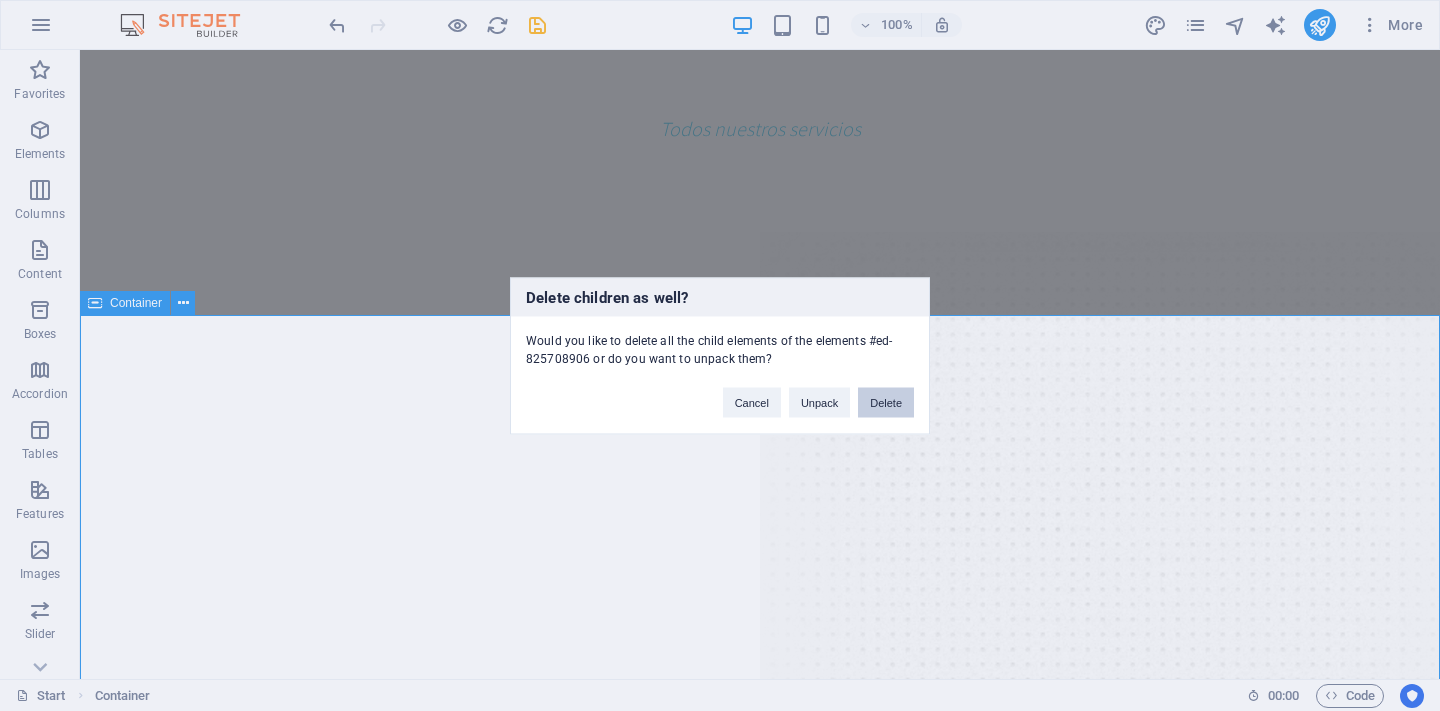 type 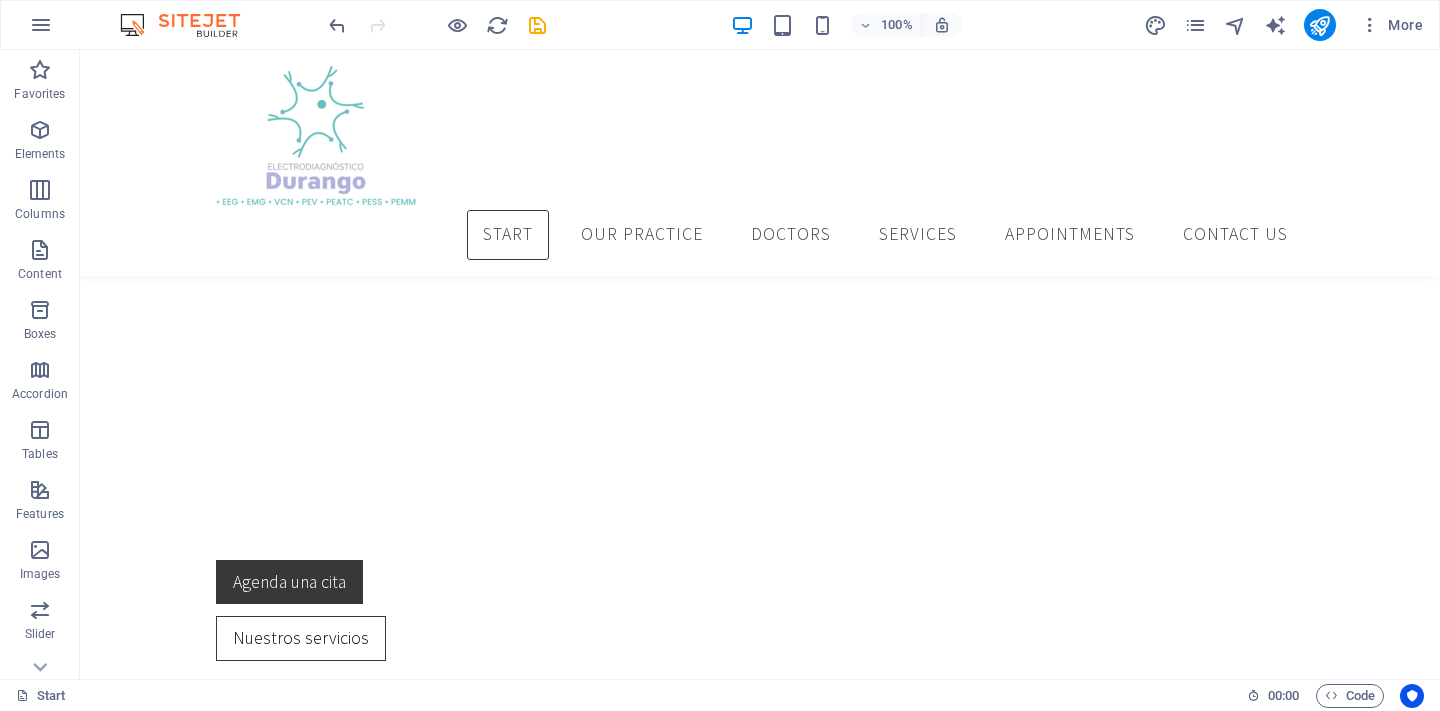 scroll, scrollTop: 0, scrollLeft: 0, axis: both 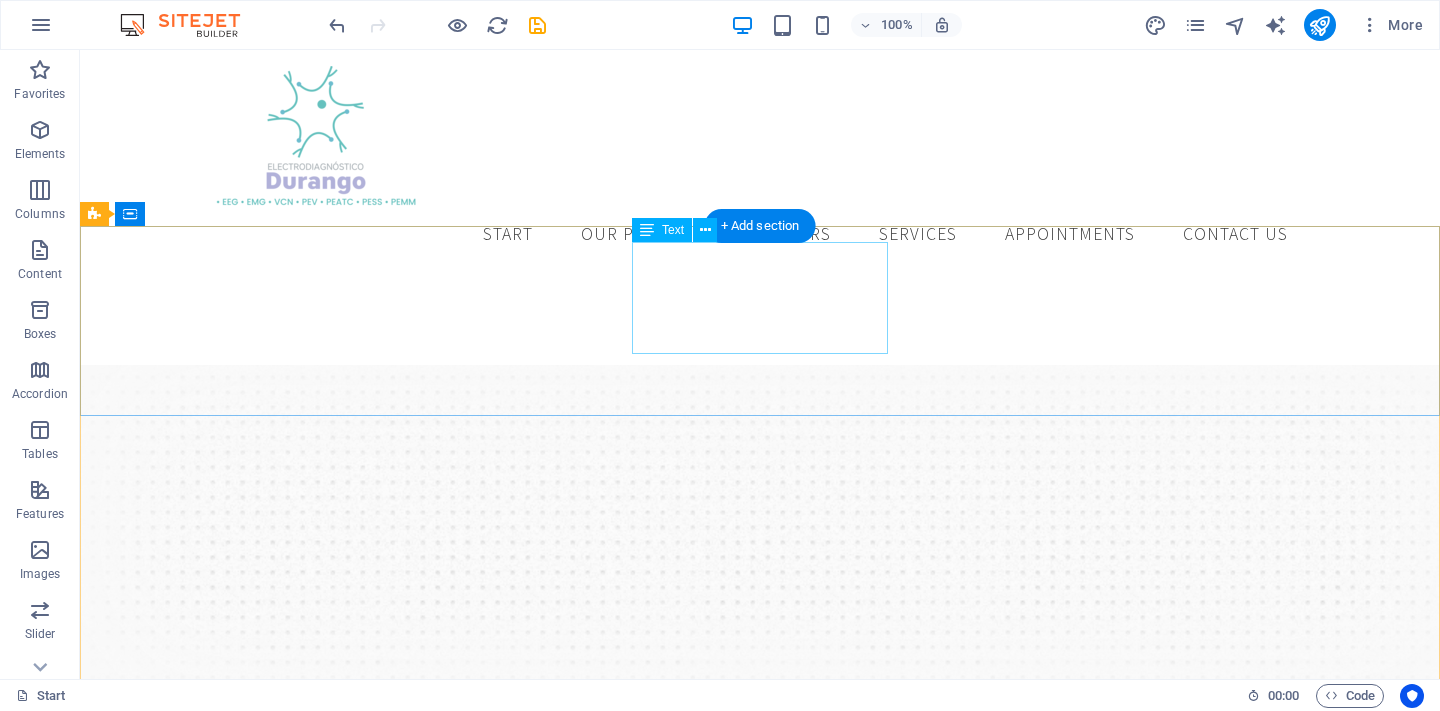 click at bounding box center (760, 1061) 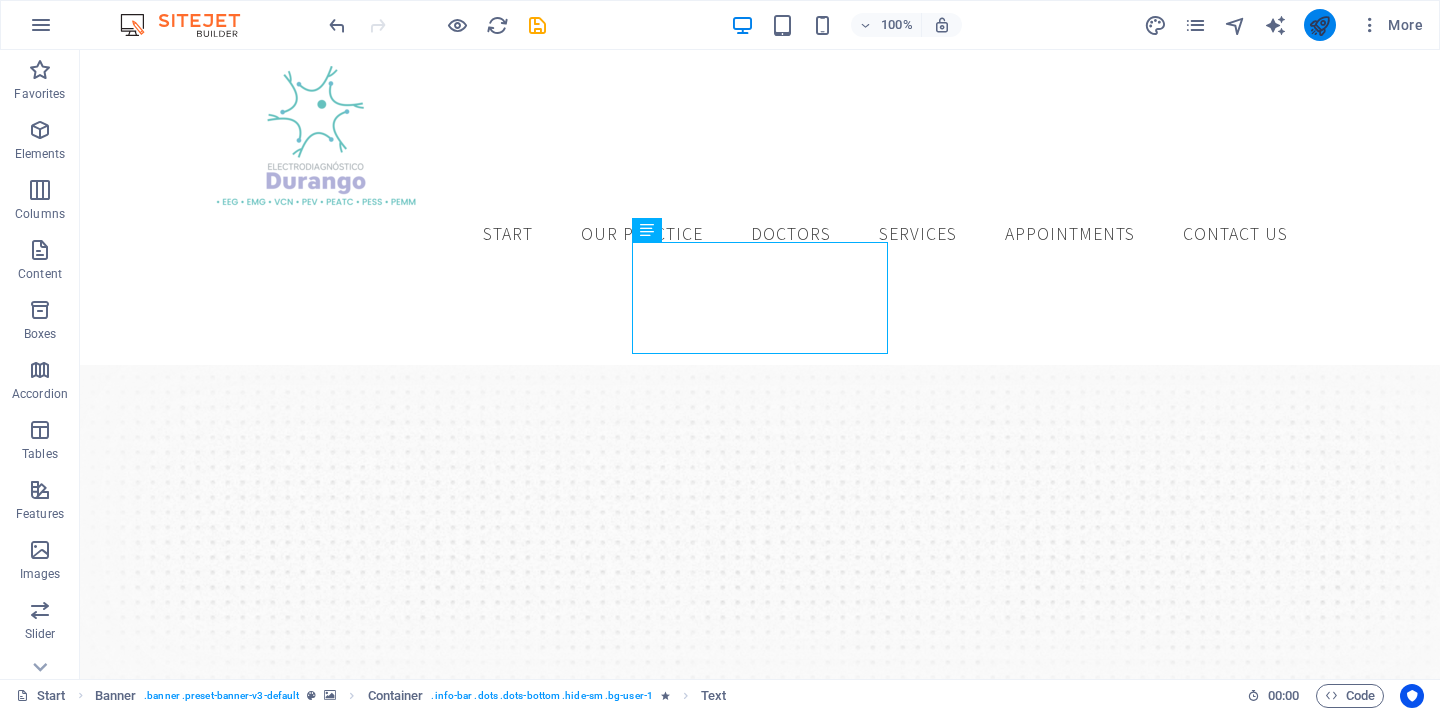 click at bounding box center (1319, 25) 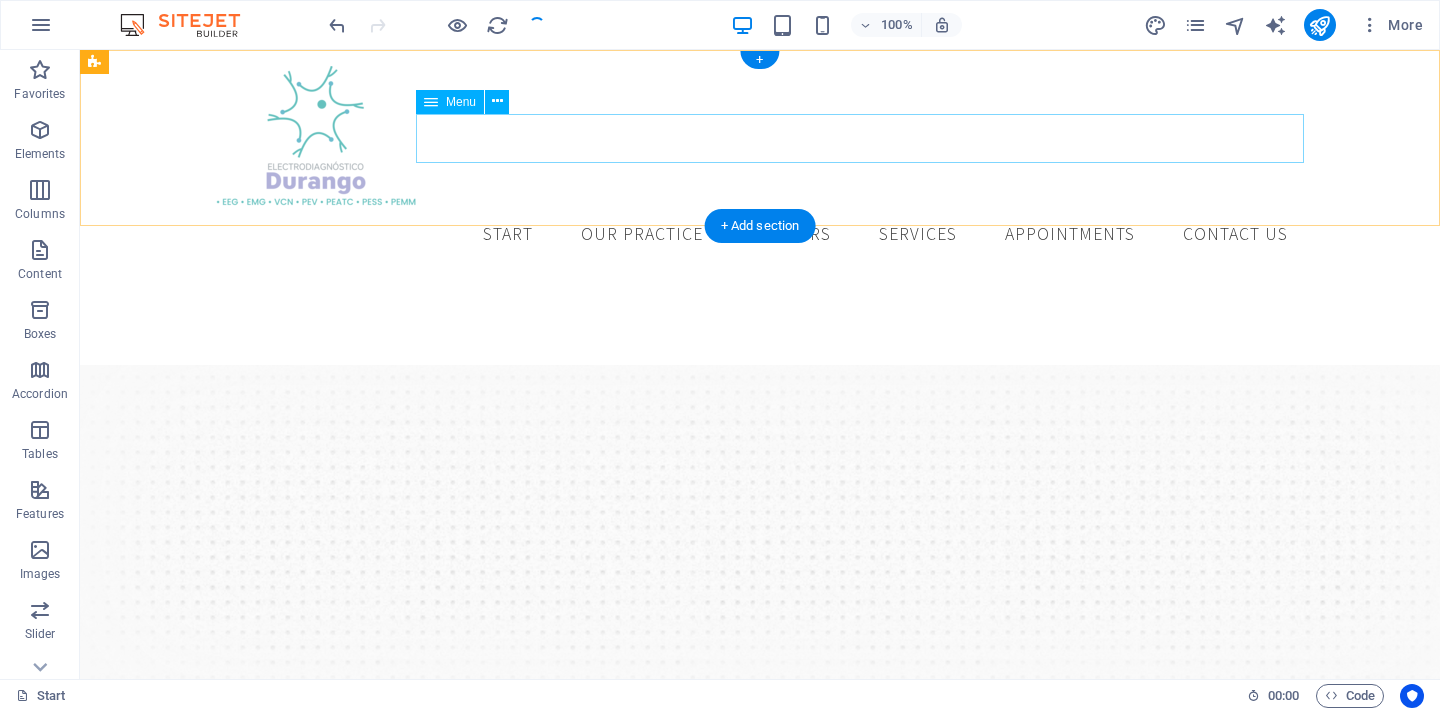 click on "Start Our Practice Doctors Services Appointments Contact us" at bounding box center (760, 235) 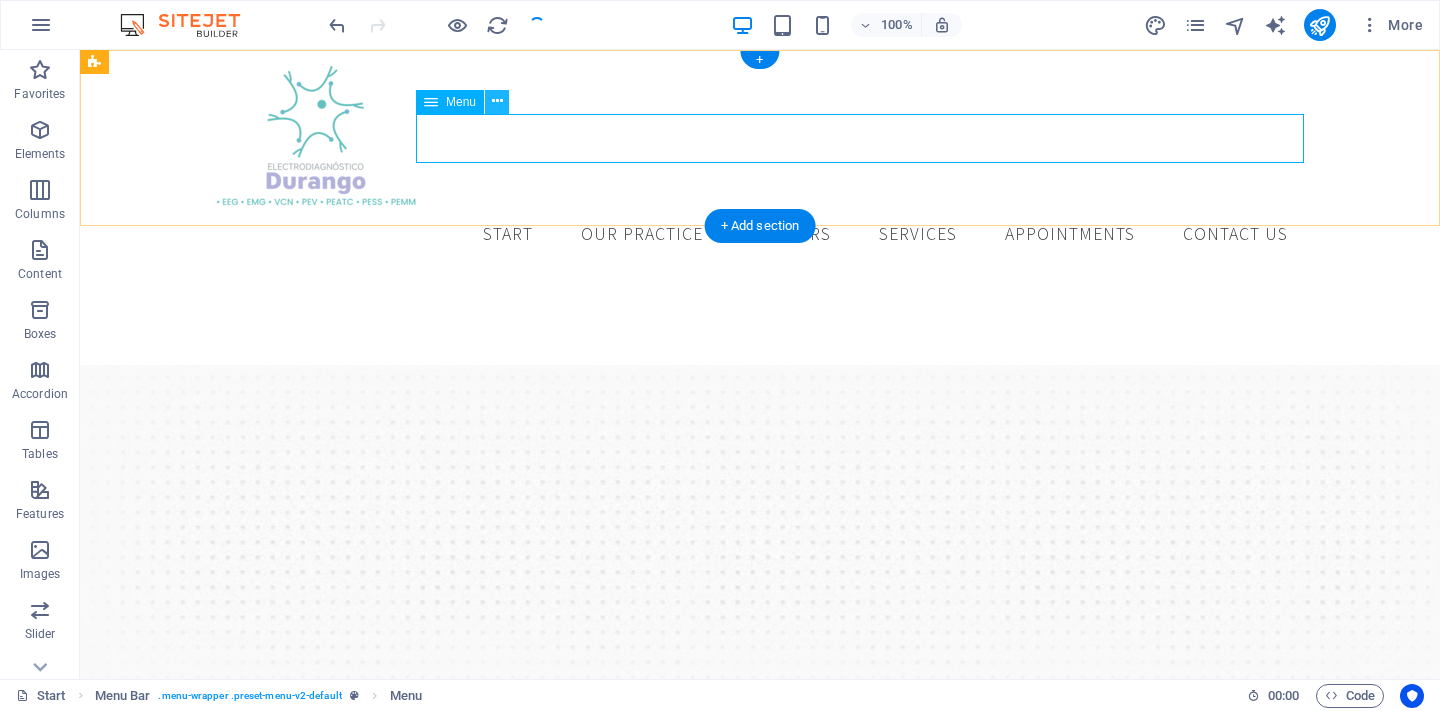 click at bounding box center [497, 101] 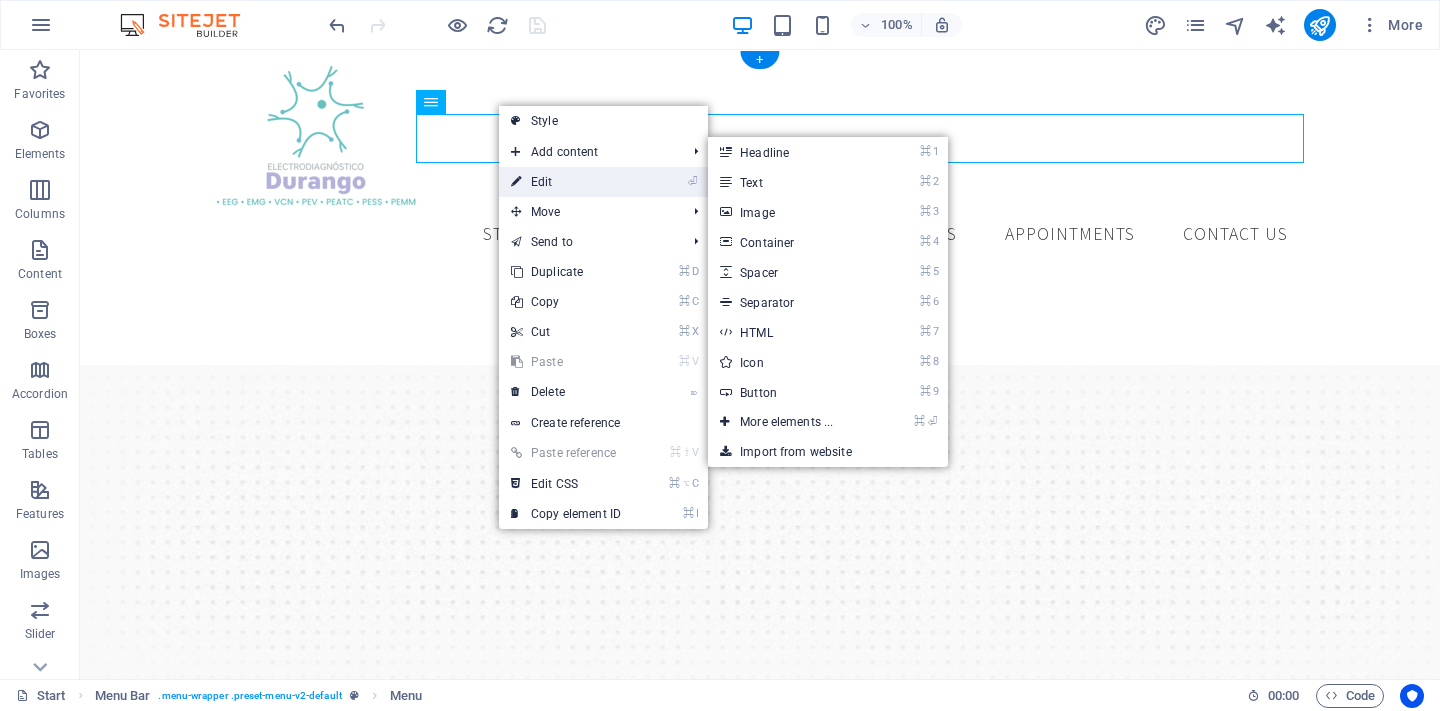 click on "⏎  Edit" at bounding box center [566, 182] 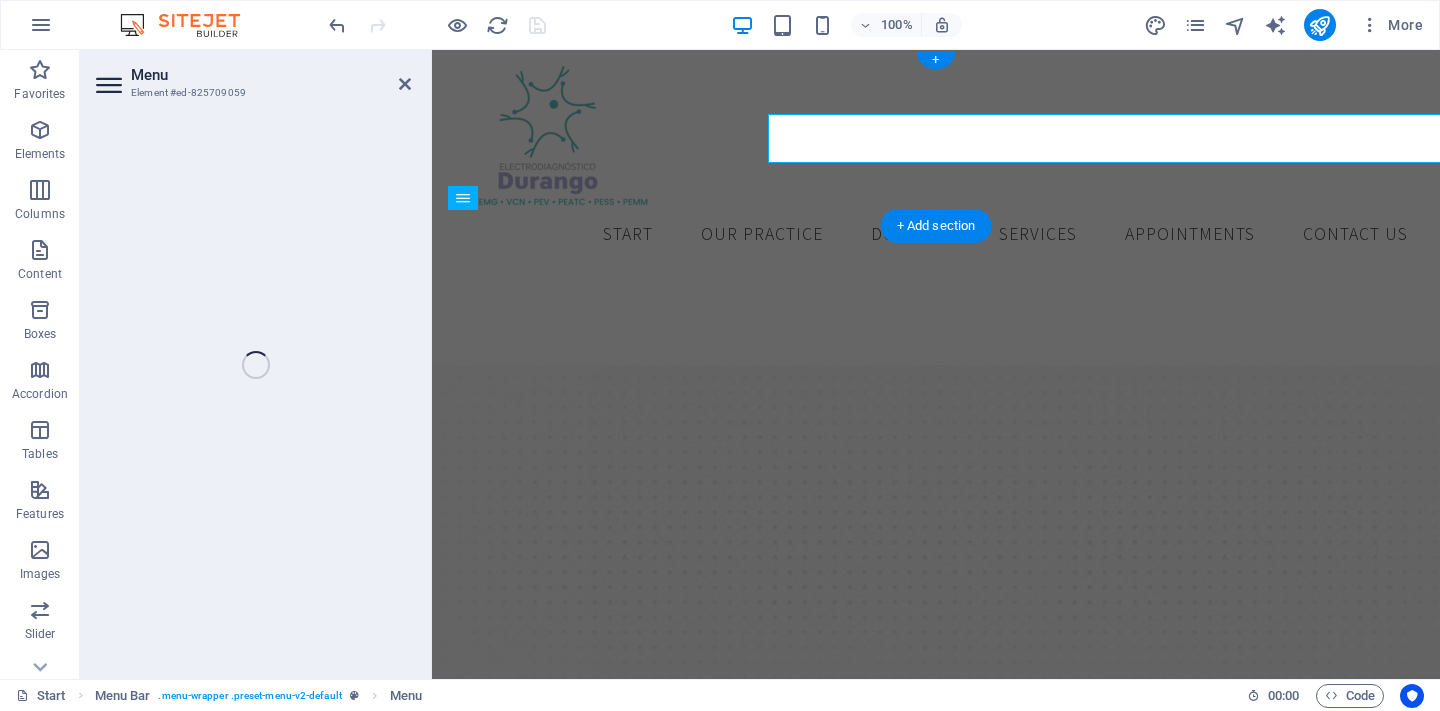 select 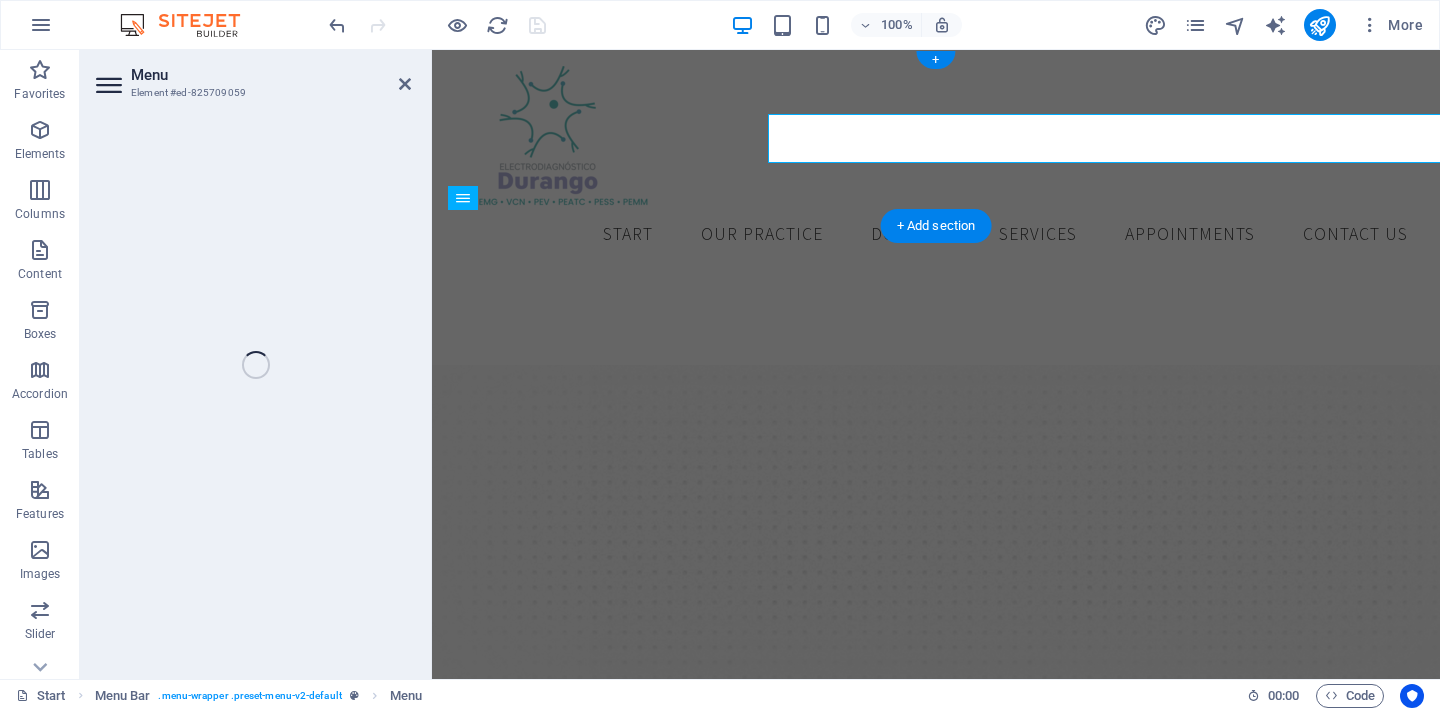 select 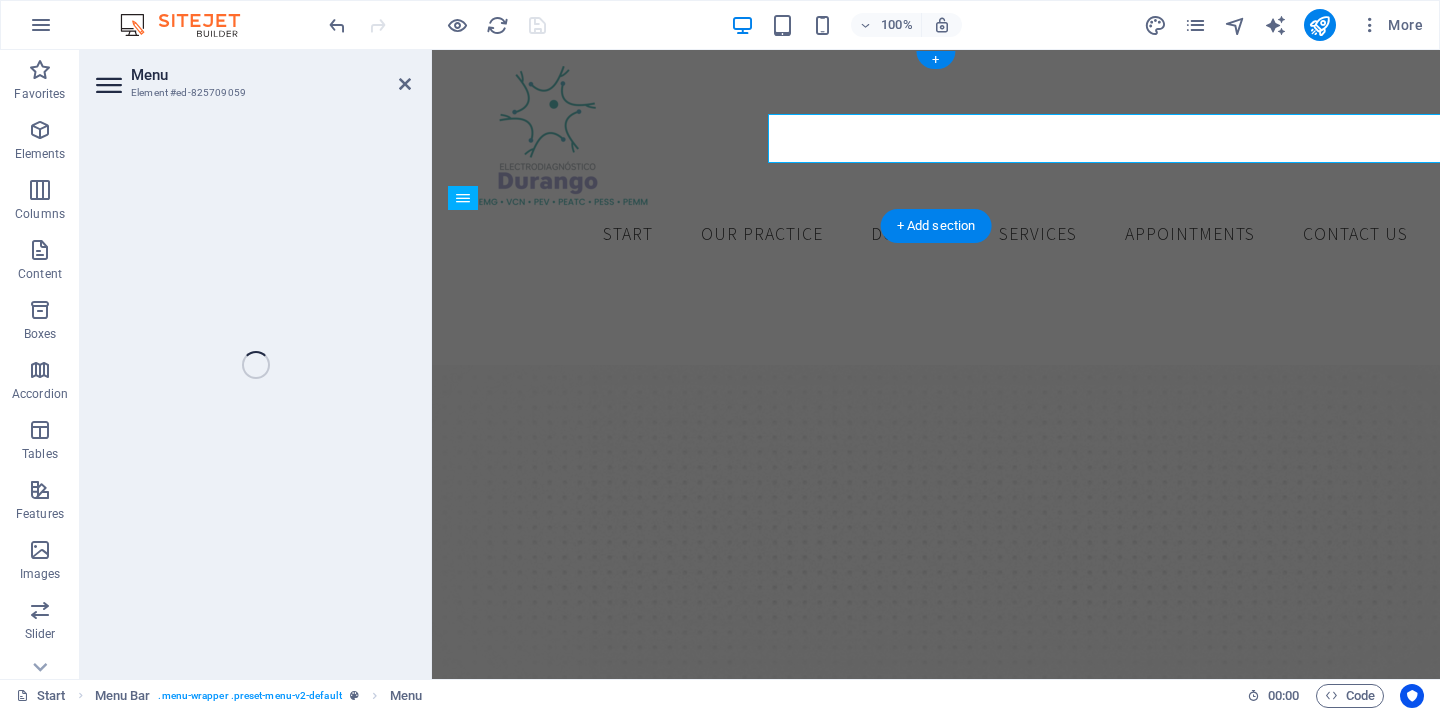 select 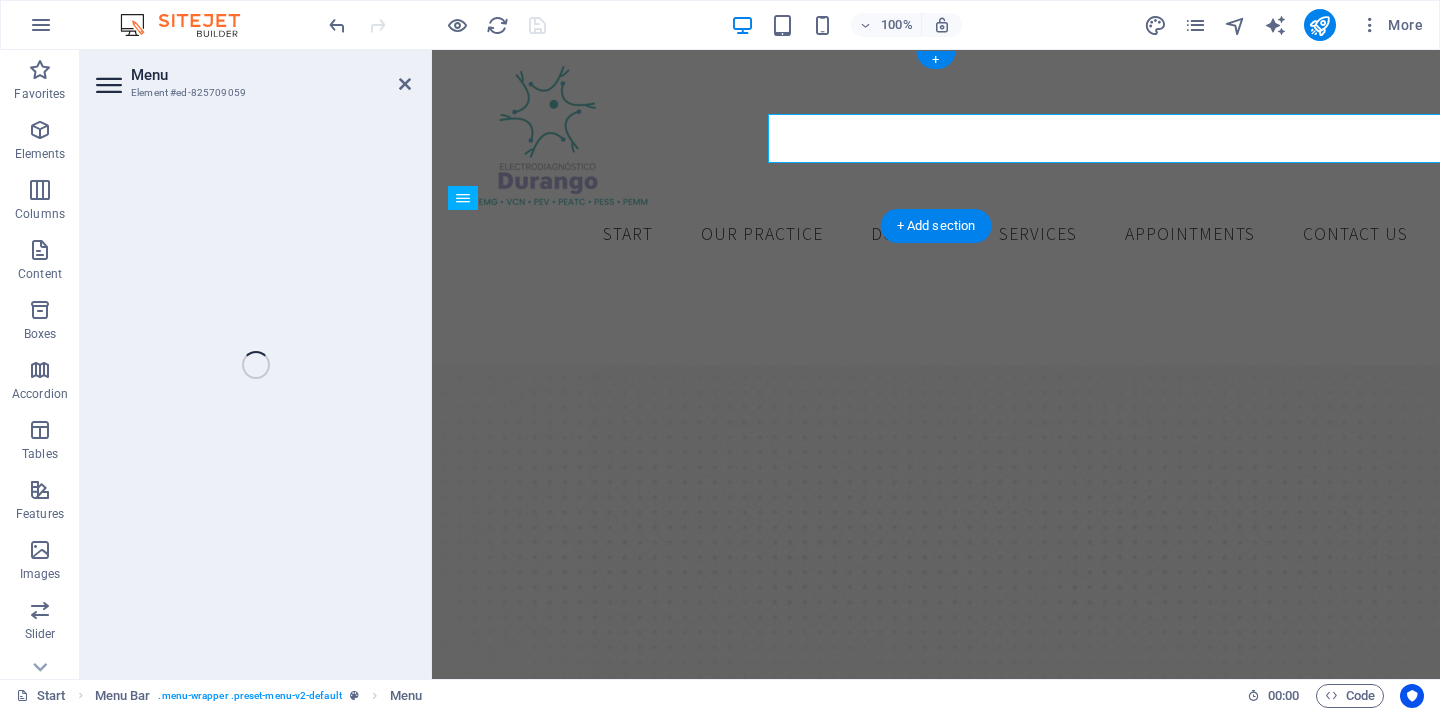 select 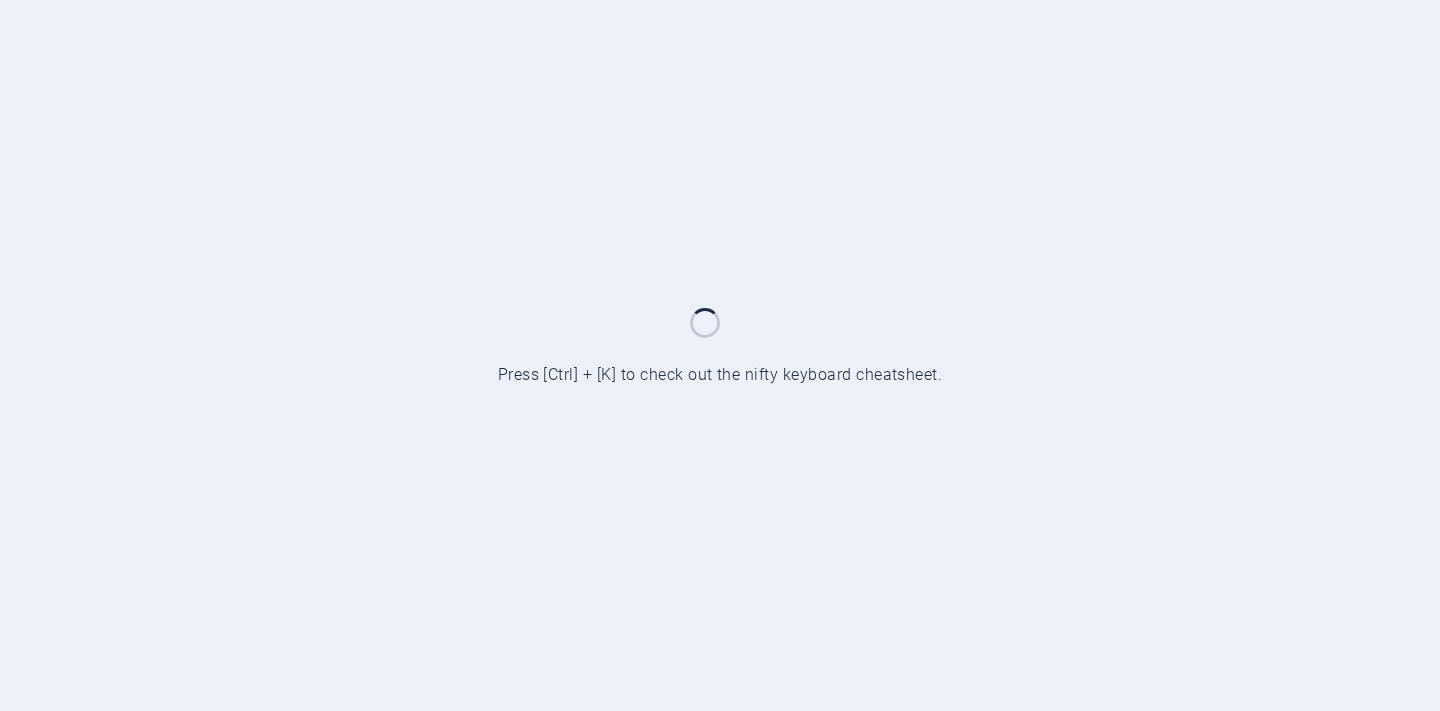 scroll, scrollTop: 0, scrollLeft: 0, axis: both 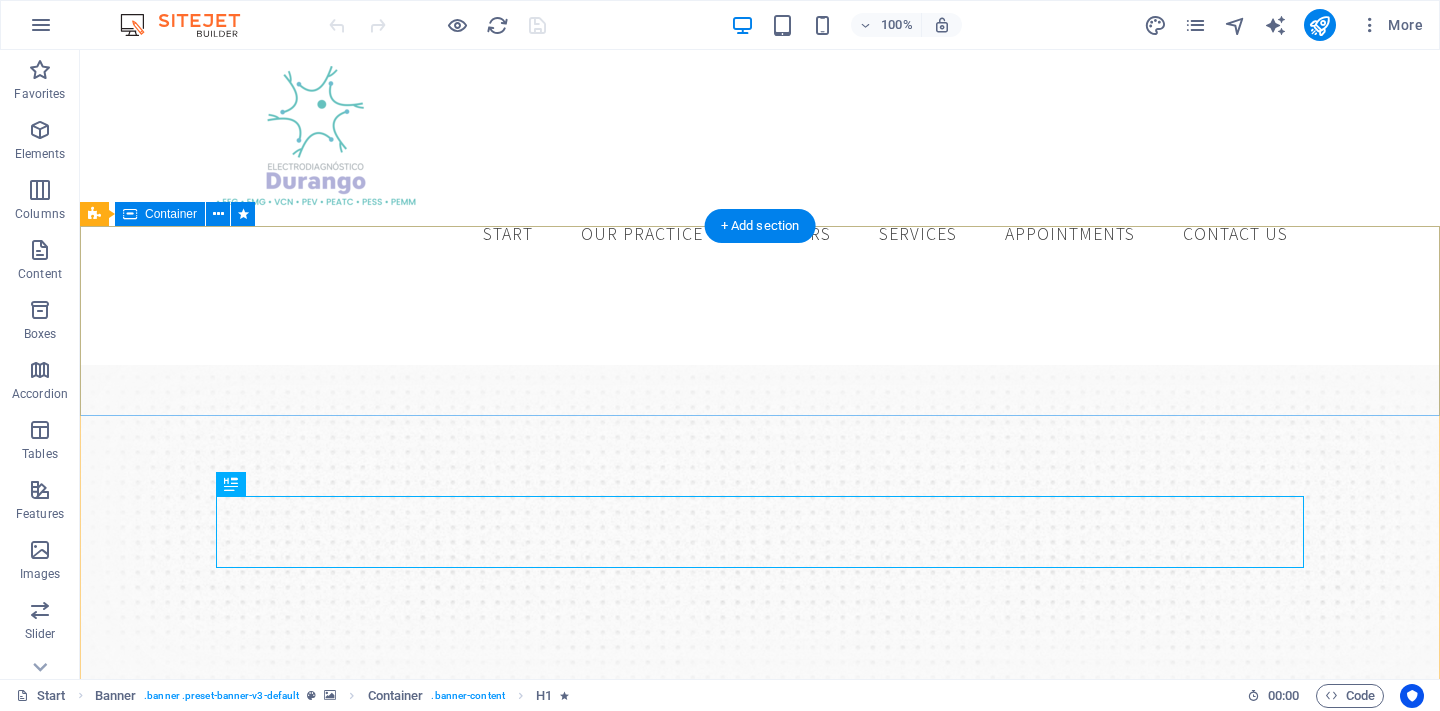 click on "Dirección Central médica Guadiana. [STREET_NAME] [NUMBER] sur ,   [NEIGHBORHOOD] ,   [CITY]   Phone [PHONE] Horario de atención Lunes a Viernes 8am - 5pm" at bounding box center [760, 1060] 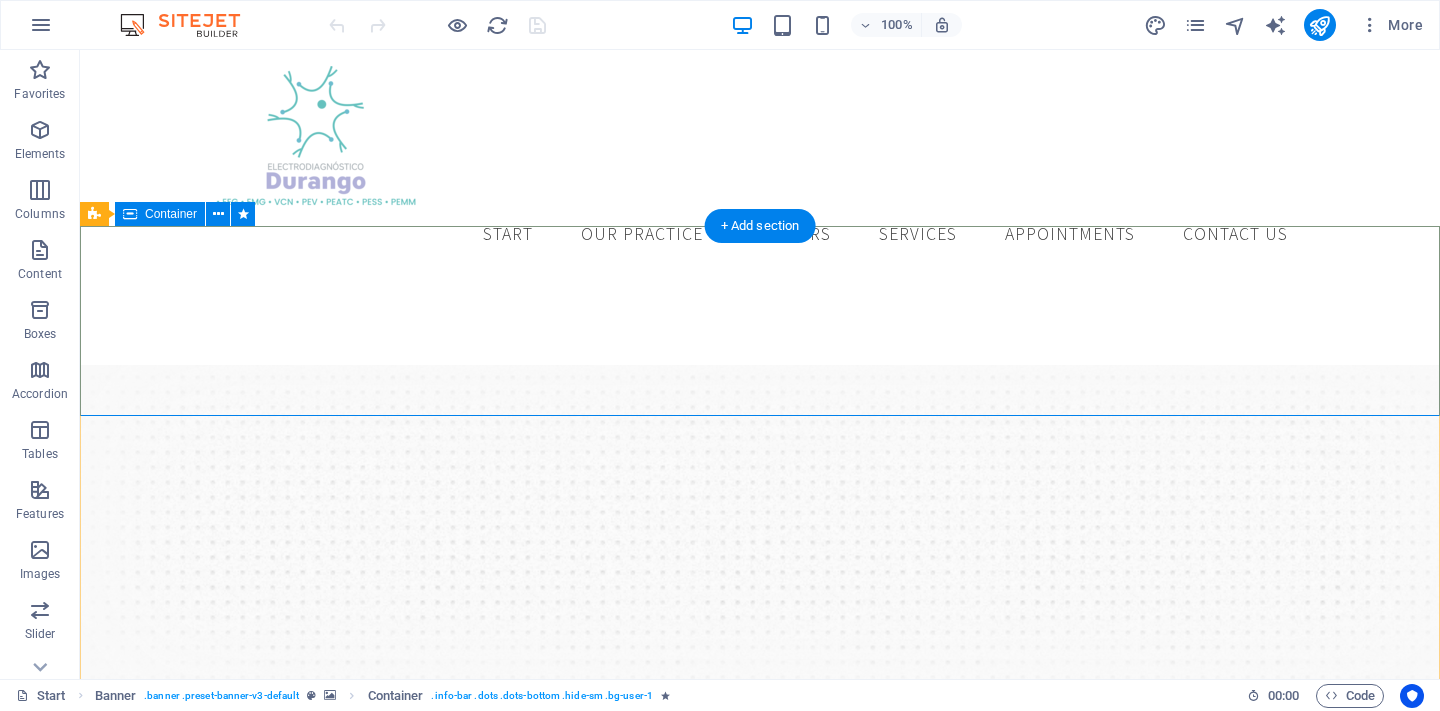 click on "Dirección Central médica Guadiana. [STREET_NAME] [NUMBER] sur ,   [NEIGHBORHOOD] ,   [CITY]   Phone [PHONE] Horario de atención Lunes a Viernes 8am - 5pm" at bounding box center (760, 1060) 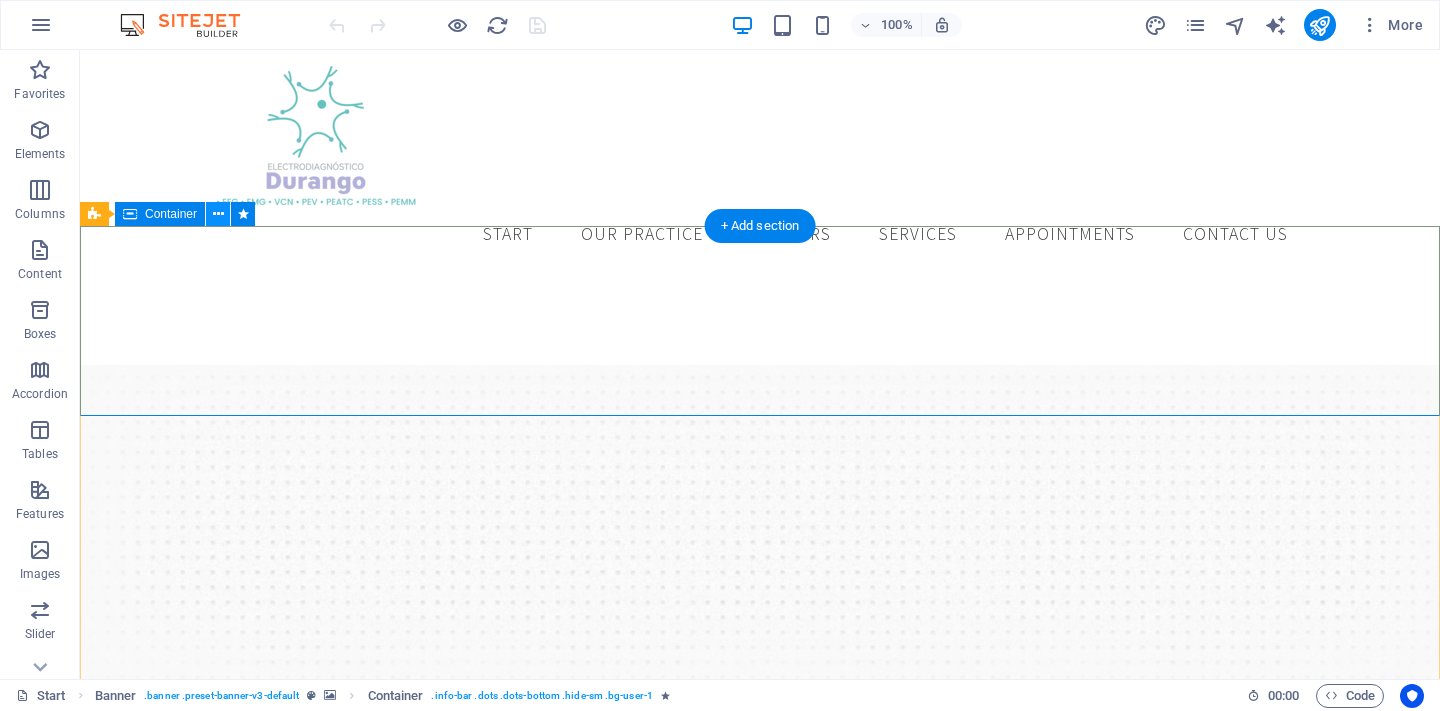 click at bounding box center (218, 214) 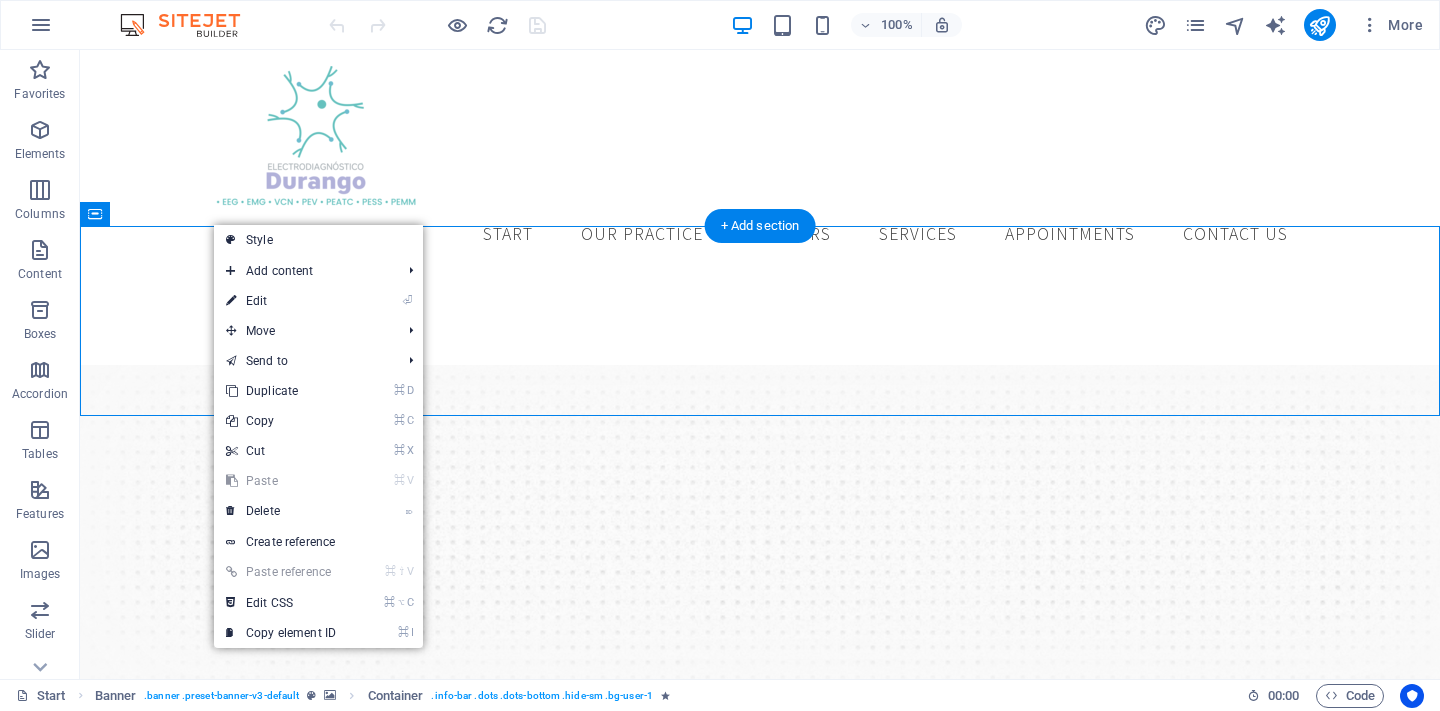 click on "Dirección Central médica Guadiana. [STREET_NAME] [NUMBER] sur ,   [NEIGHBORHOOD] ,   [CITY]   Phone [PHONE] Horario de atención Lunes a Viernes 8am - 5pm" at bounding box center [760, 1060] 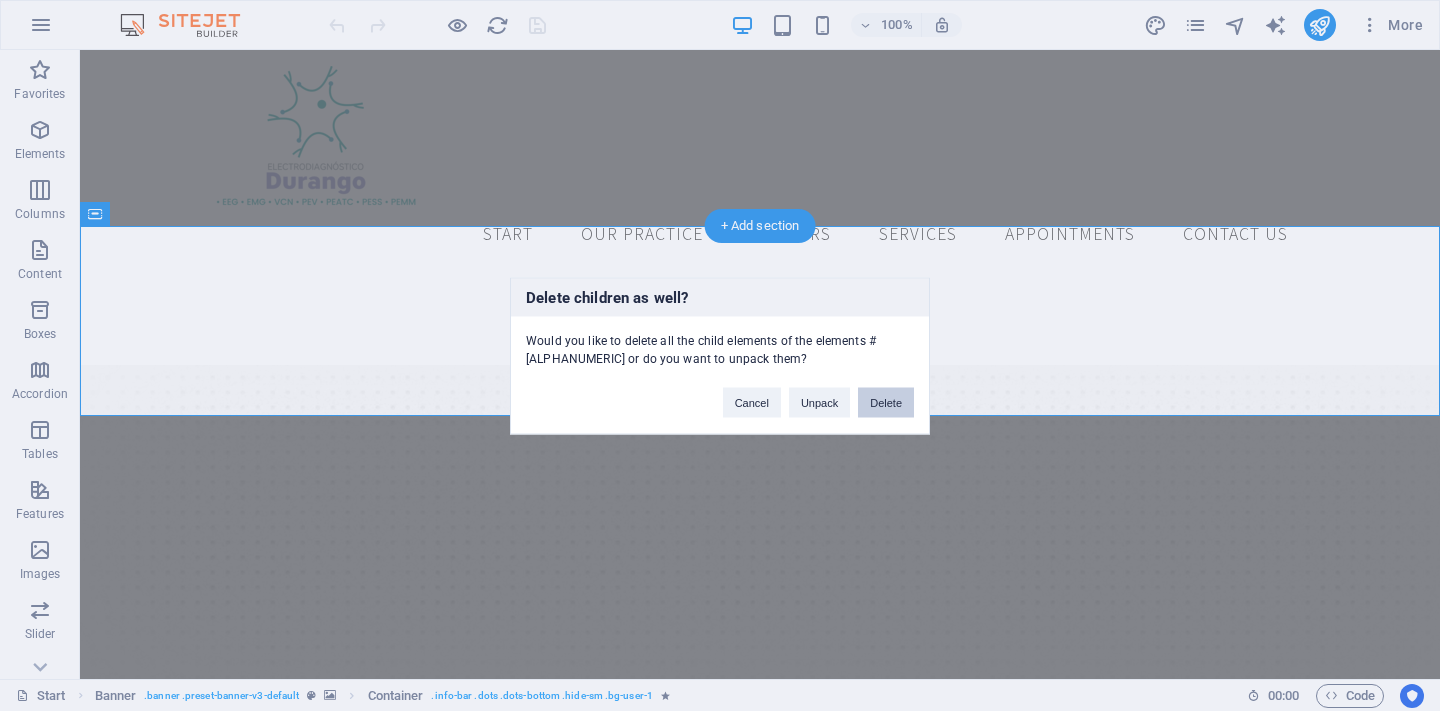 click on "Delete" at bounding box center (886, 402) 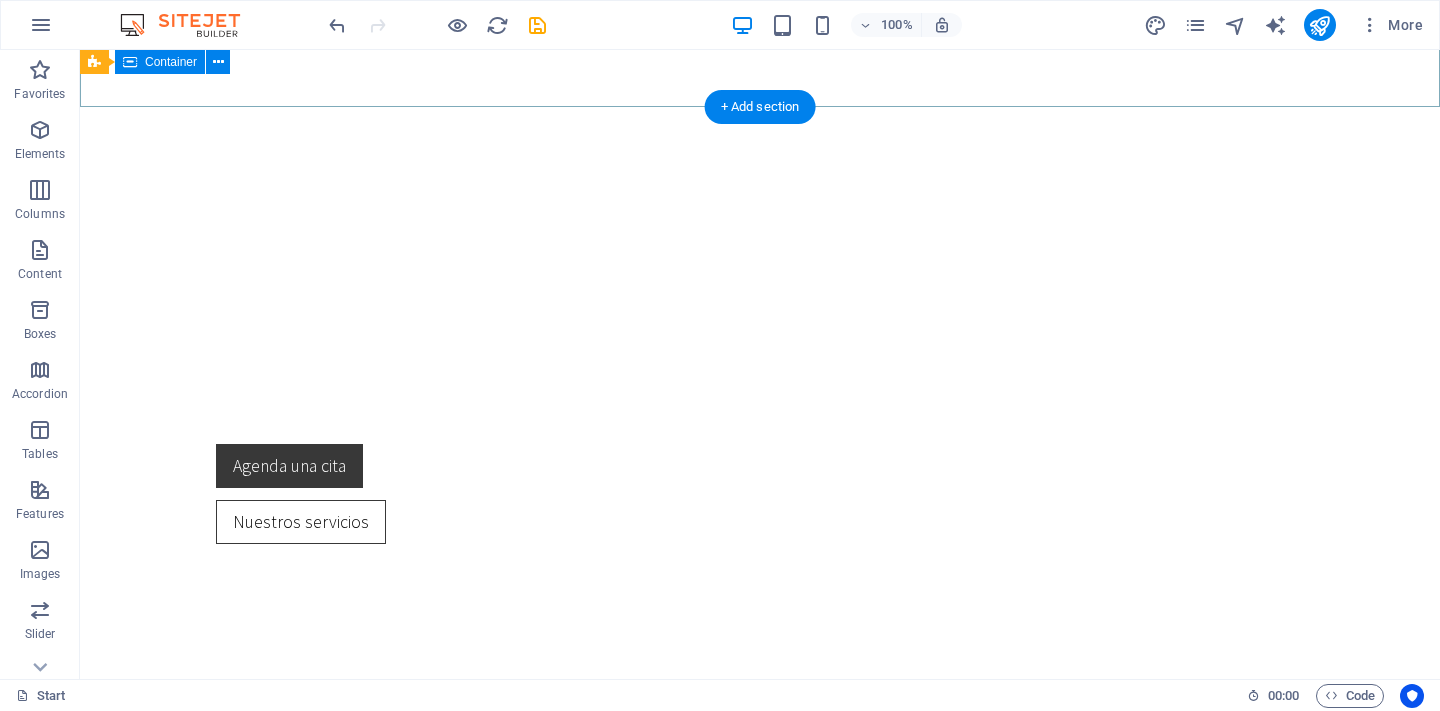 scroll, scrollTop: 676, scrollLeft: 0, axis: vertical 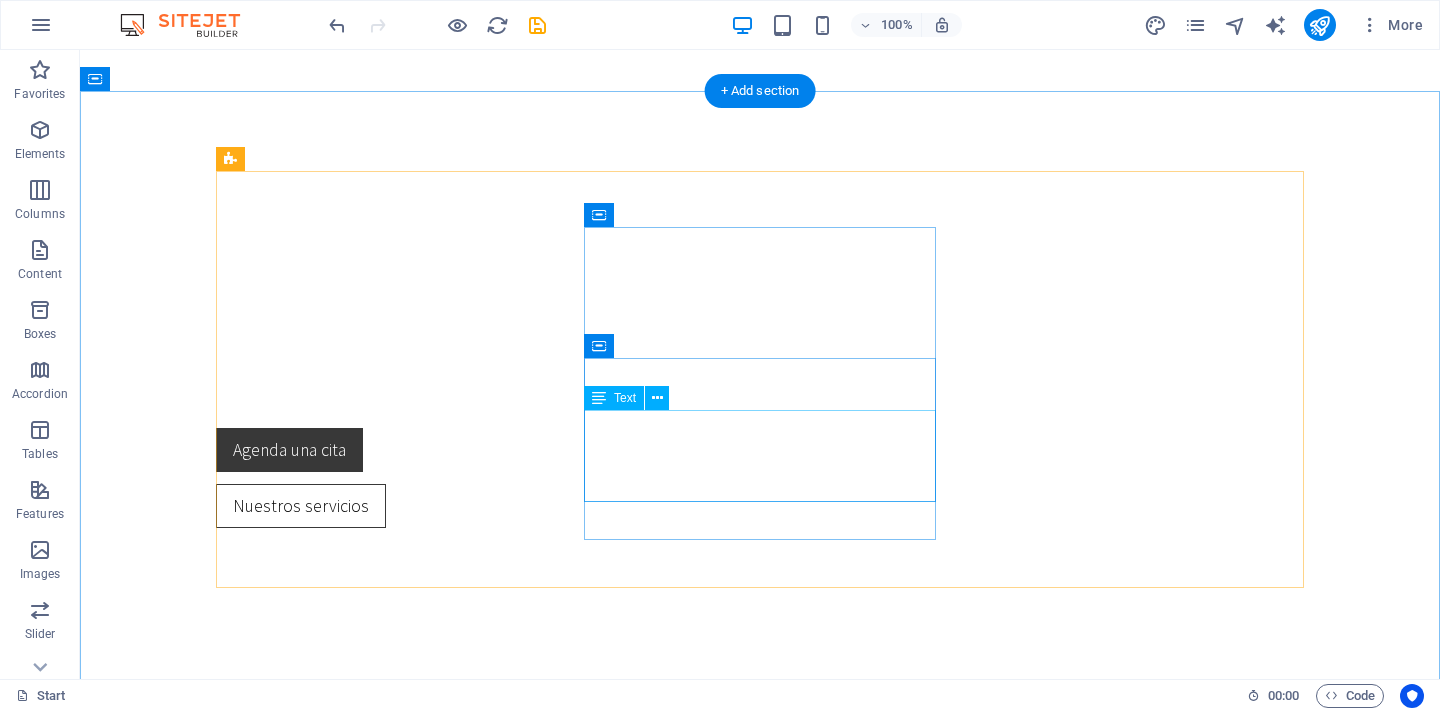 click on "Estimulación repetitiva (Prueba de Jolly) Electroneuromiografia facial y reflejo de parpadeo Electromiografía y potenciales evocados del suelo pélvico" at bounding box center (760, 1231) 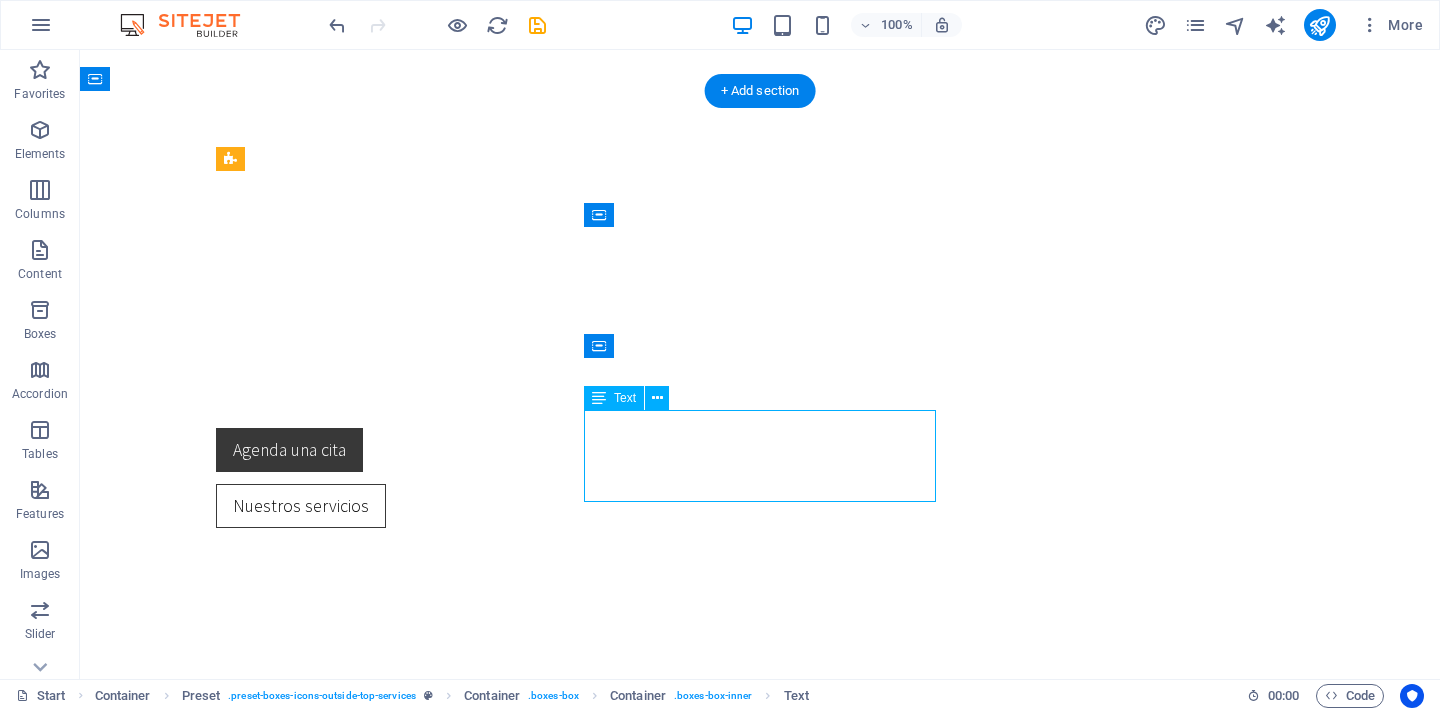 click on "Estos estudios permiten evaluar la función del sistema nervioso central y el sistema nervioso periférico y son una pieza importante para ayudar a que el Especialista confirme la sospecha de una enfermedad, permita monitorear, o descartar otros padecimientos." at bounding box center (760, 963) 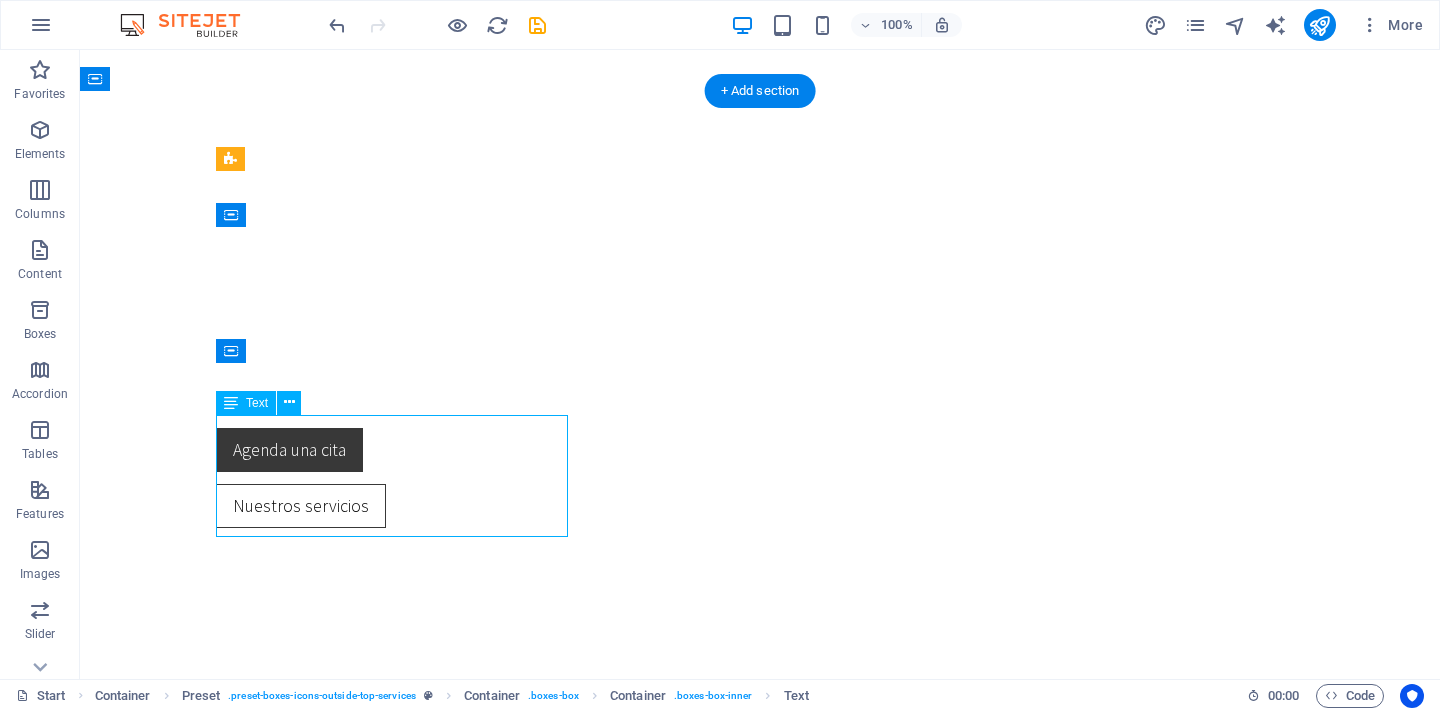 click on "Estos estudios permiten evaluar la función del sistema nervioso central y el sistema nervioso periférico y son una pieza importante para ayudar a que el Especialista confirme la sospecha de una enfermedad, permita monitorear, o descartar otros padecimientos." at bounding box center [760, 963] 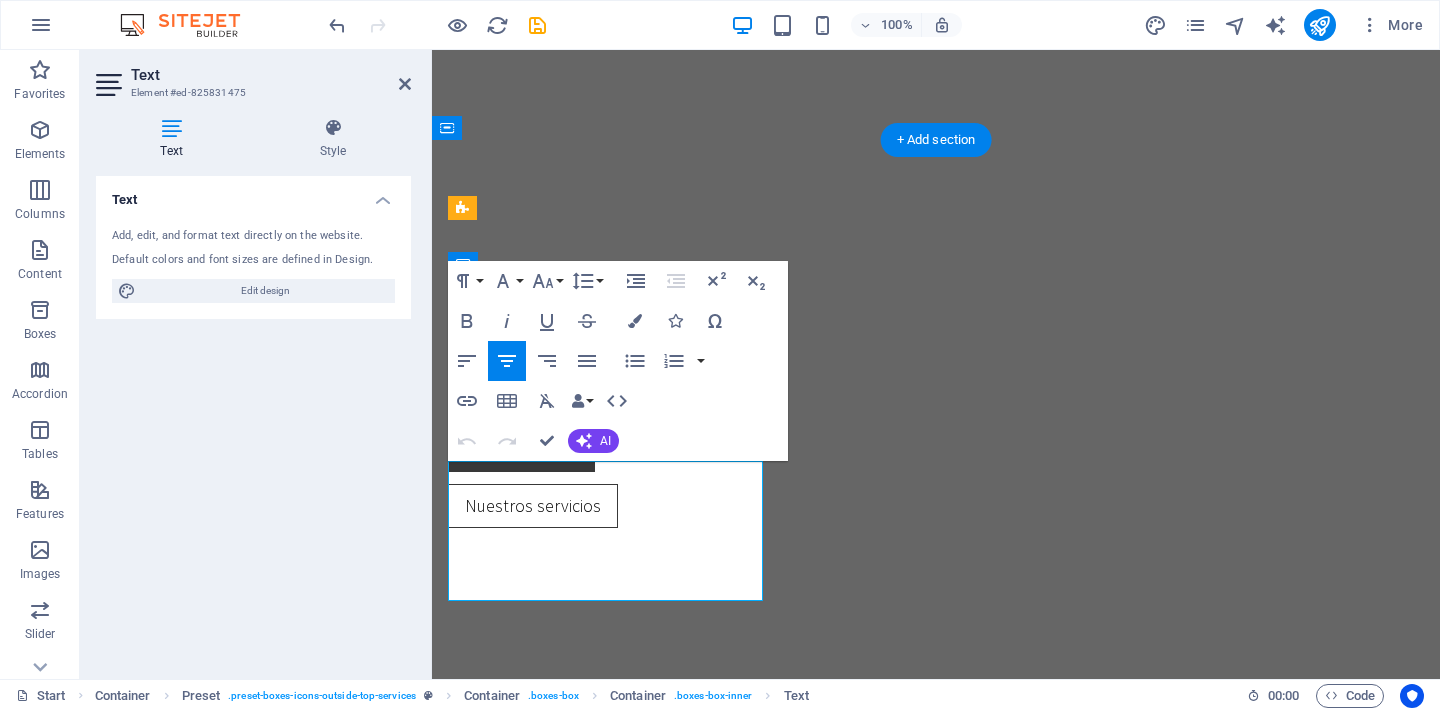 click on "Undo" at bounding box center [467, 441] 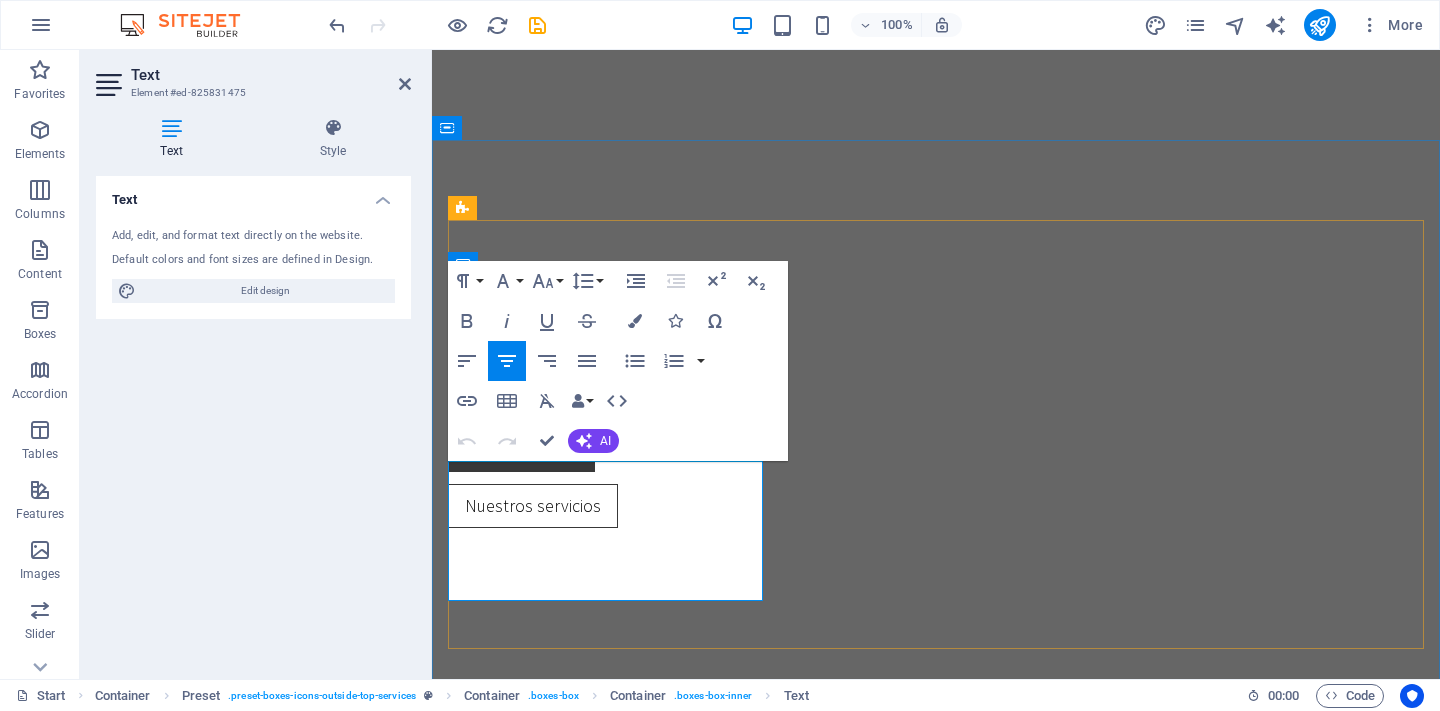 click on "Estos estudios permiten evaluar la función del sistema nervioso central y el sistema nervioso periférico y son una pieza importante para ayudar a que el Especialista confirme la sospecha de una enfermedad, permita monitorear, o descartar otros padecimientos." at bounding box center (936, 947) 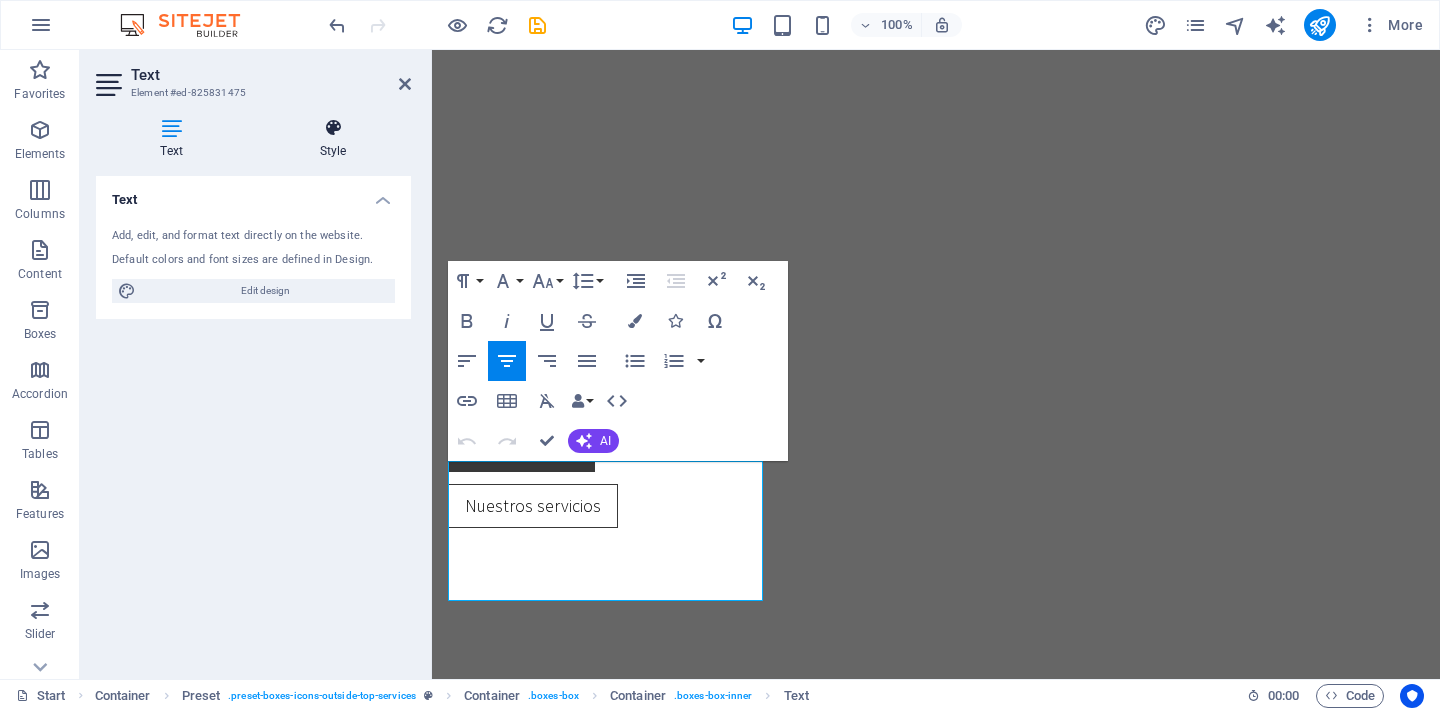 click on "Style" at bounding box center (333, 139) 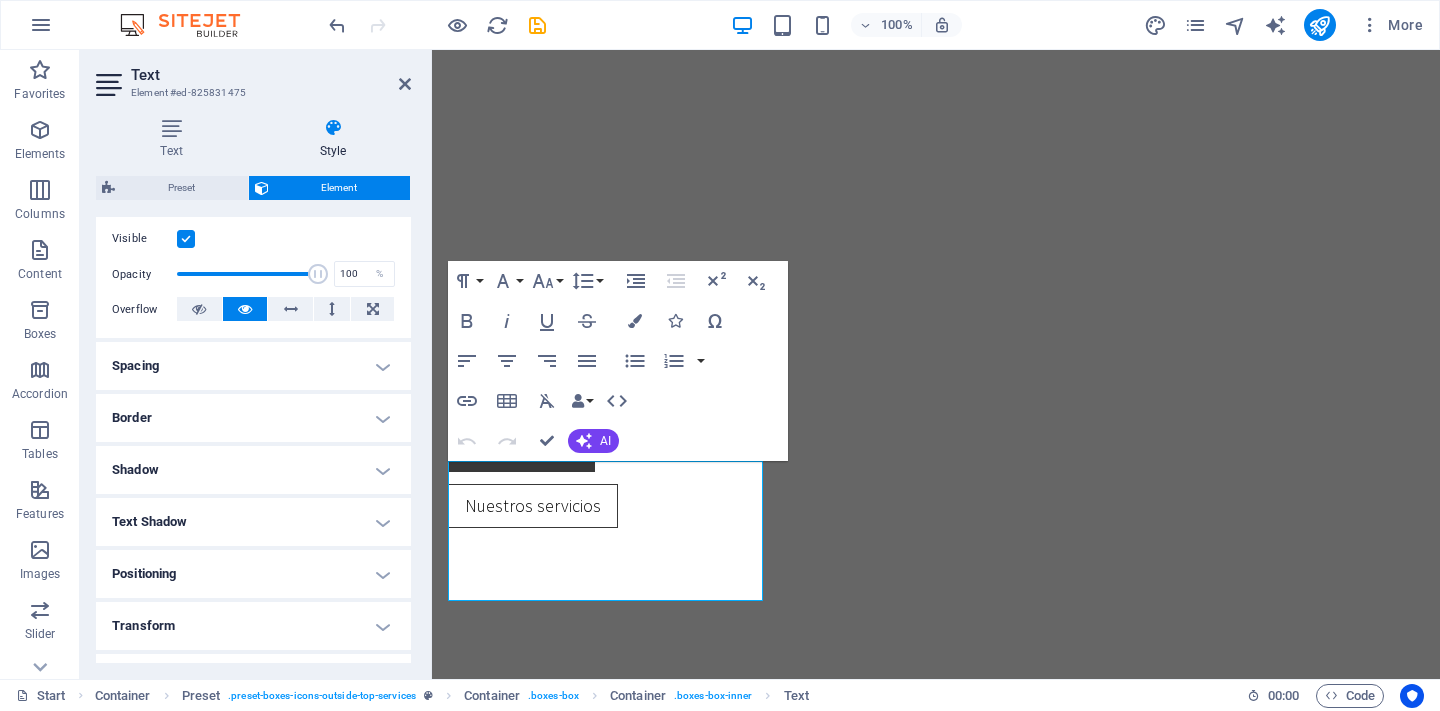 scroll, scrollTop: 261, scrollLeft: 0, axis: vertical 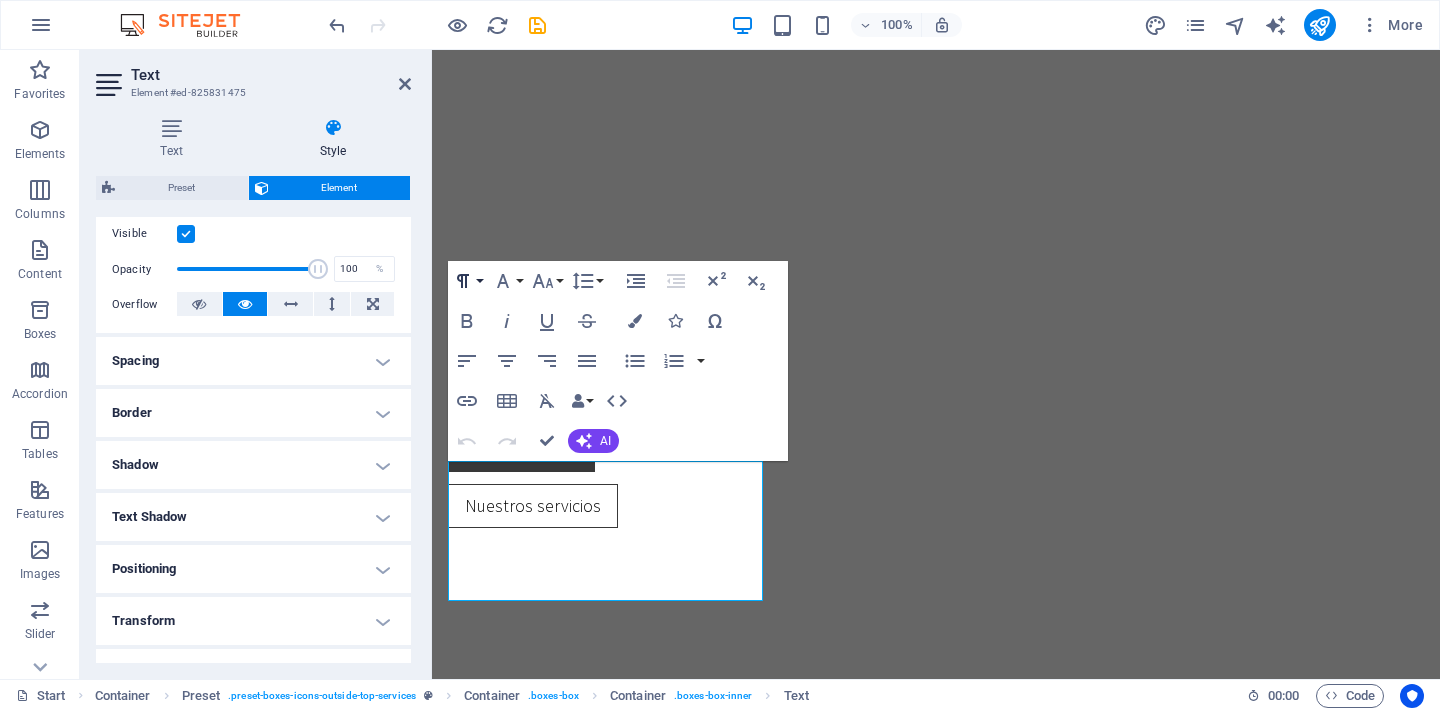 click 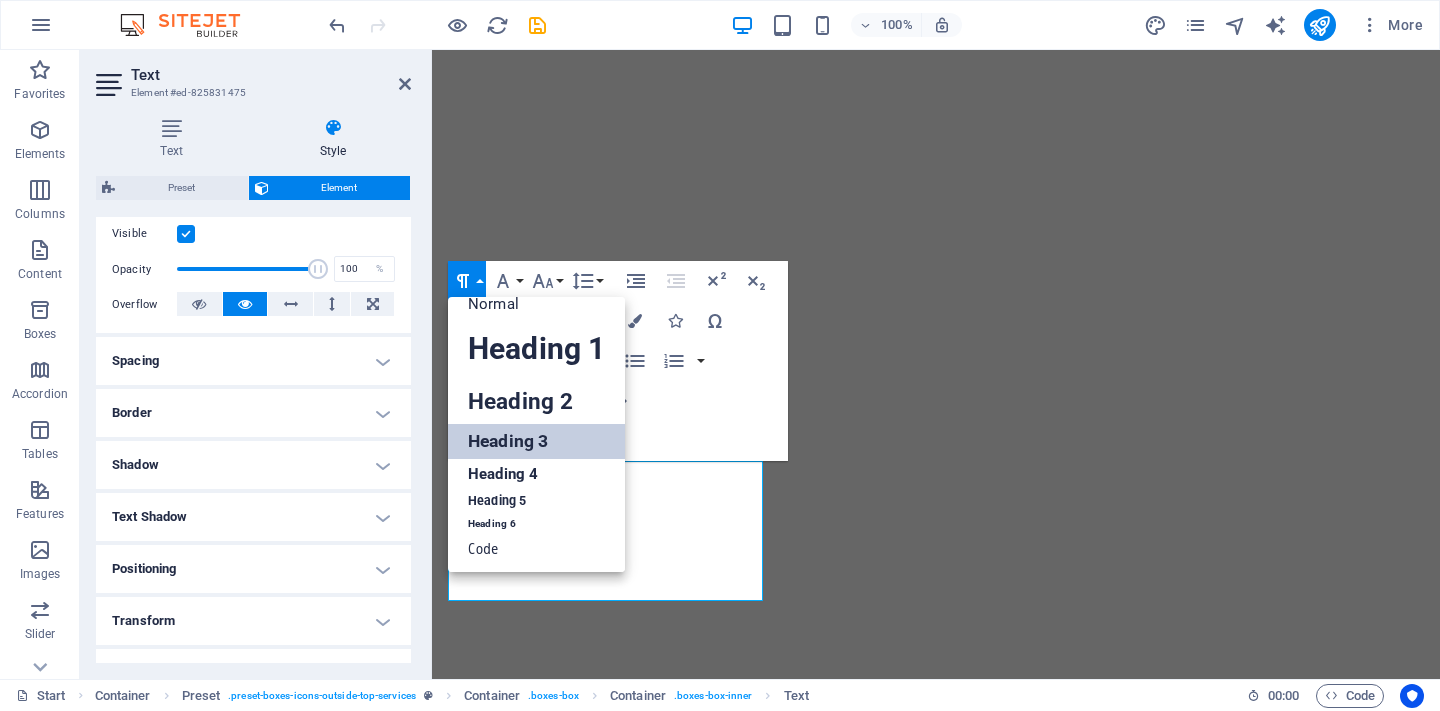 scroll, scrollTop: 15, scrollLeft: 0, axis: vertical 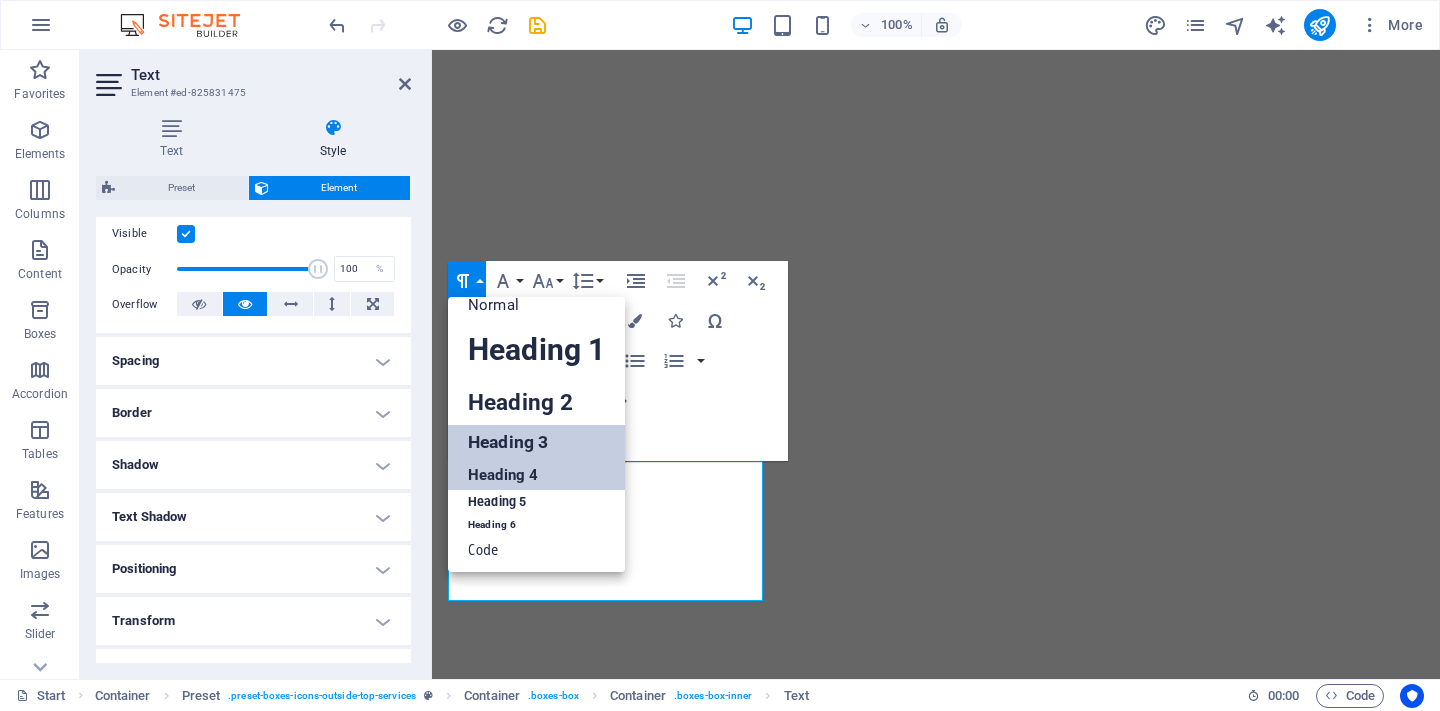 click on "Heading 4" at bounding box center [536, 475] 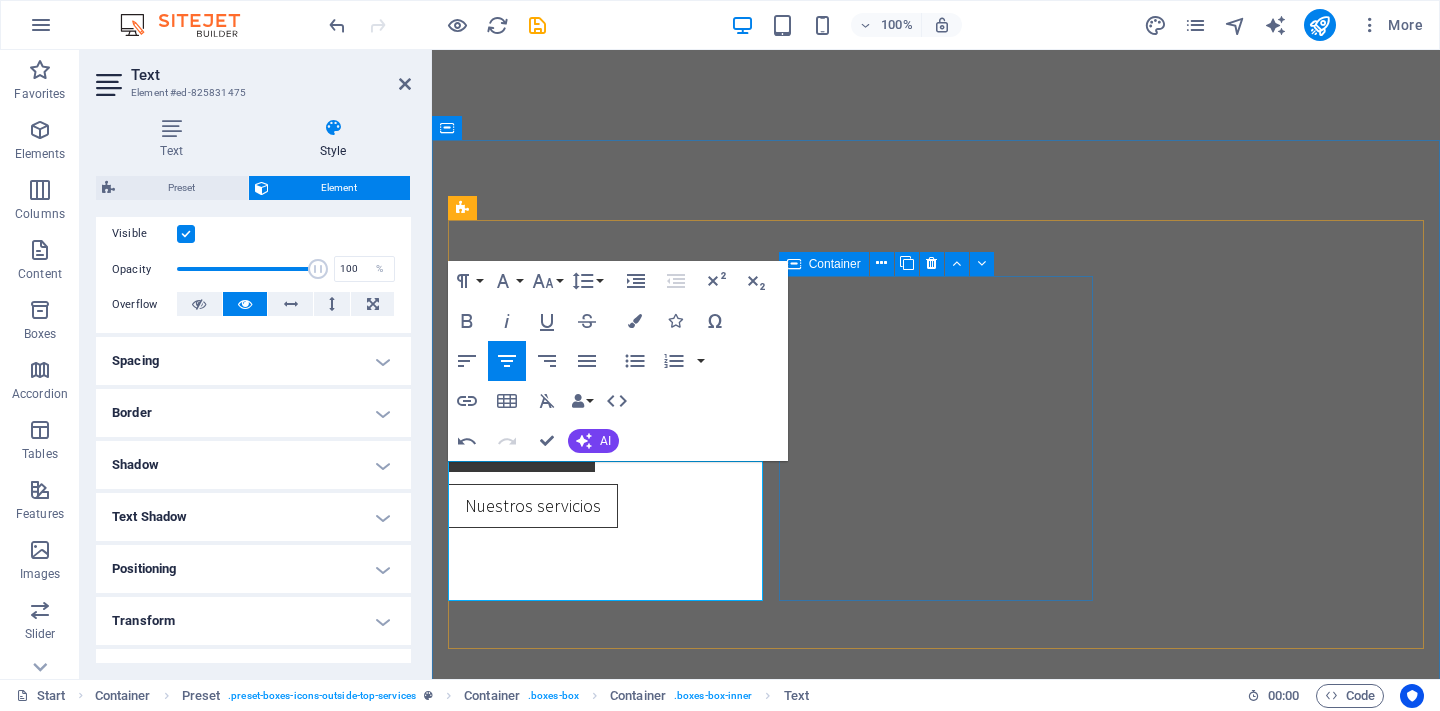 click on "Pruebas especiales Estimulación repetitiva (Prueba de Jolly) Electroneuromiografia facial y reflejo de parpadeo Electromiografía y potenciales evocados del suelo pélvico" at bounding box center (936, 1158) 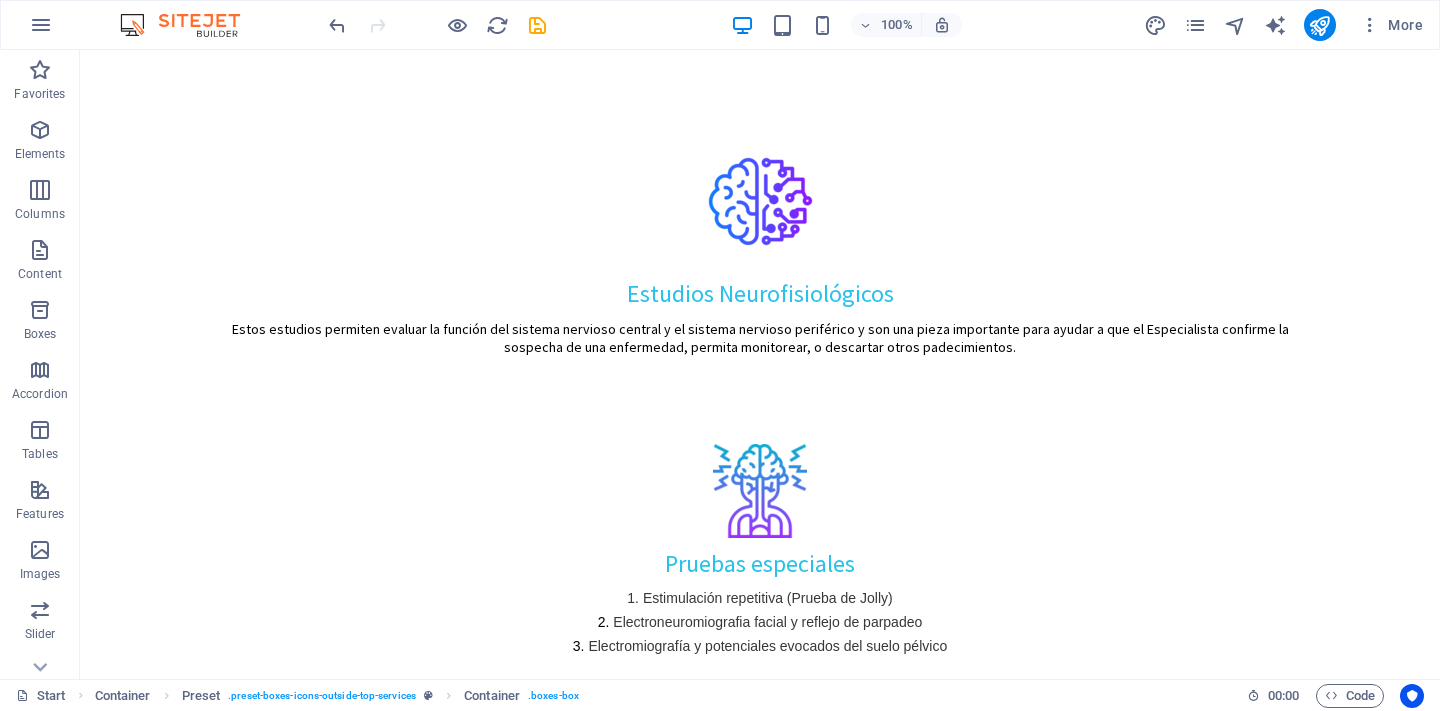 scroll, scrollTop: 1336, scrollLeft: 0, axis: vertical 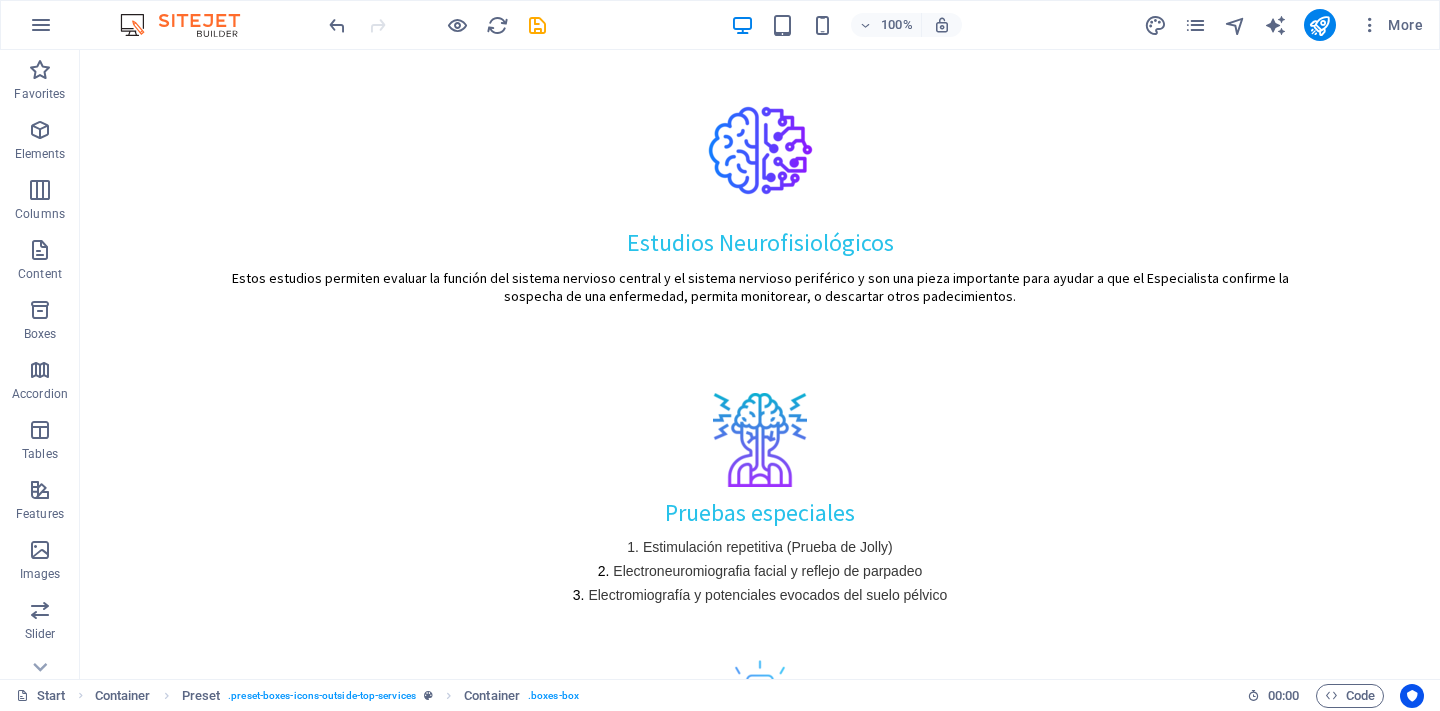 click at bounding box center [259, 2236] 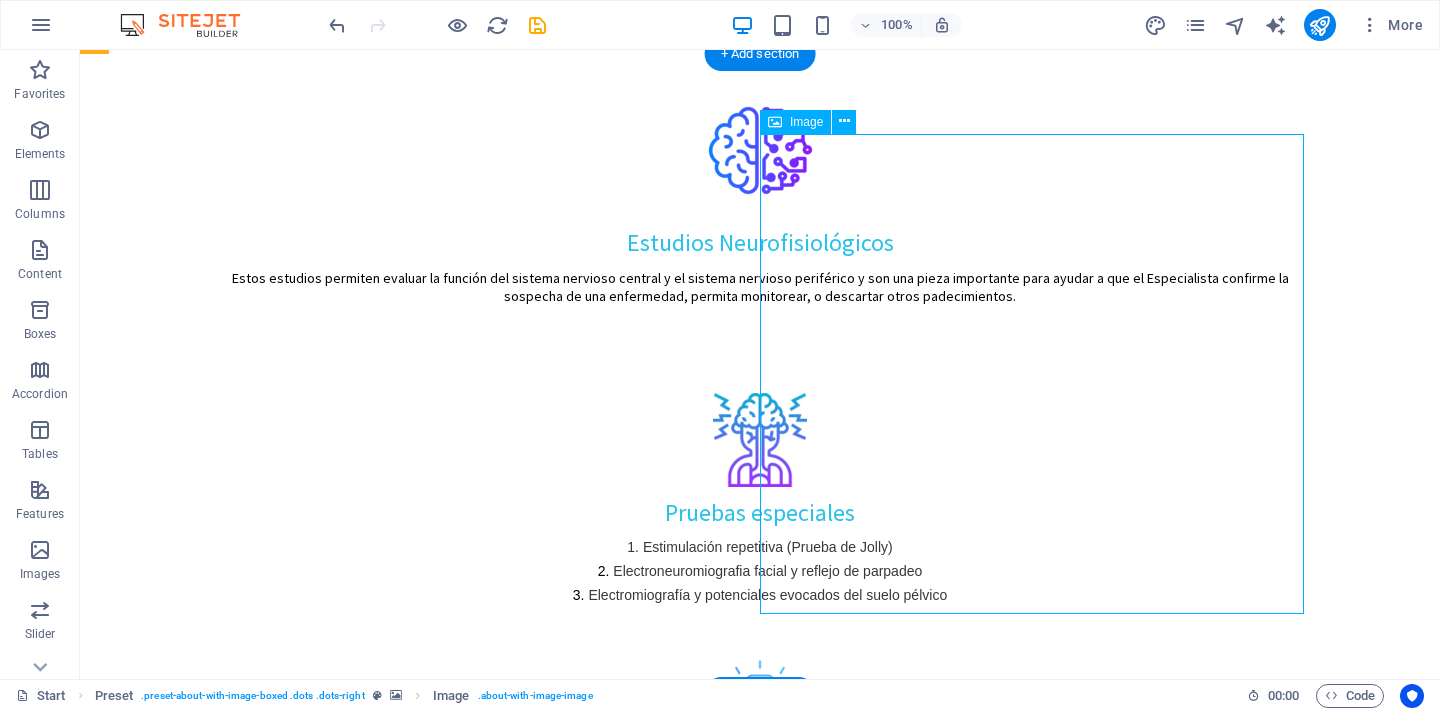 click at bounding box center [259, 2236] 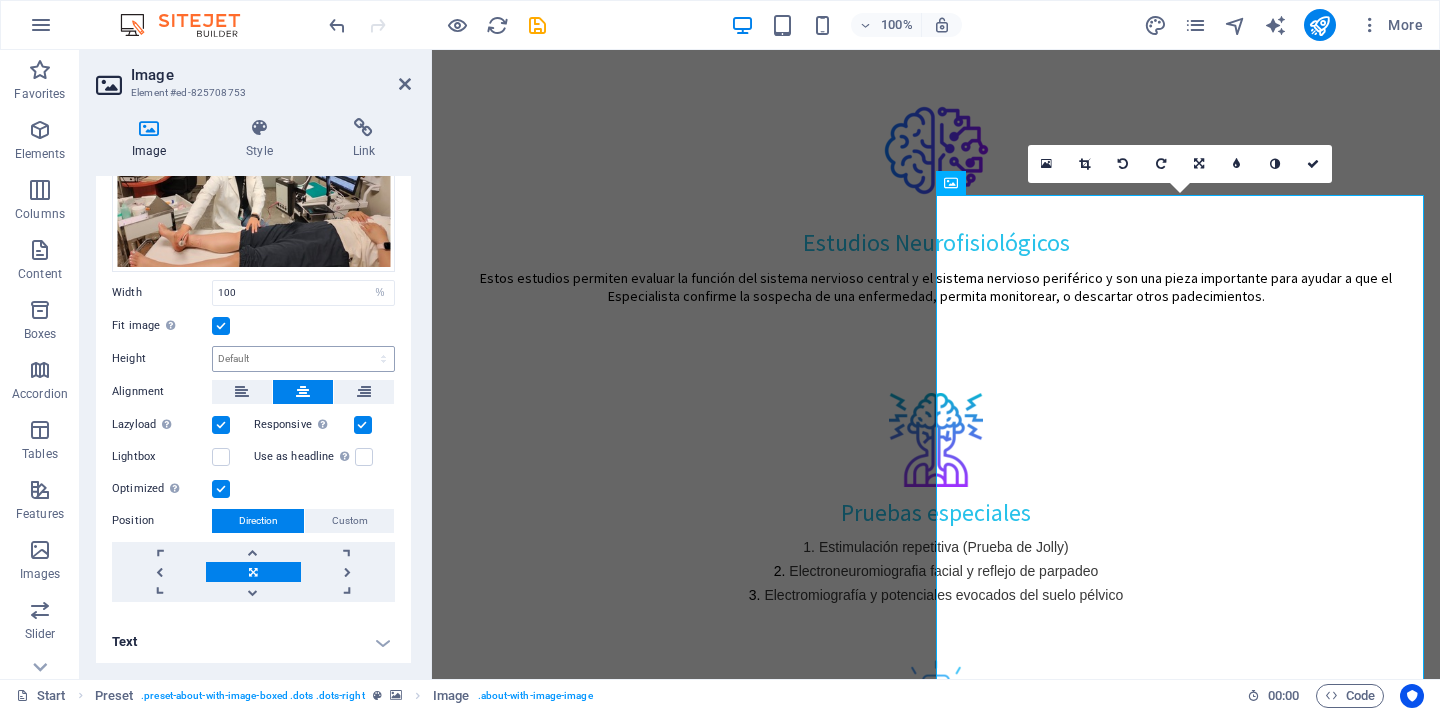 scroll, scrollTop: 120, scrollLeft: 0, axis: vertical 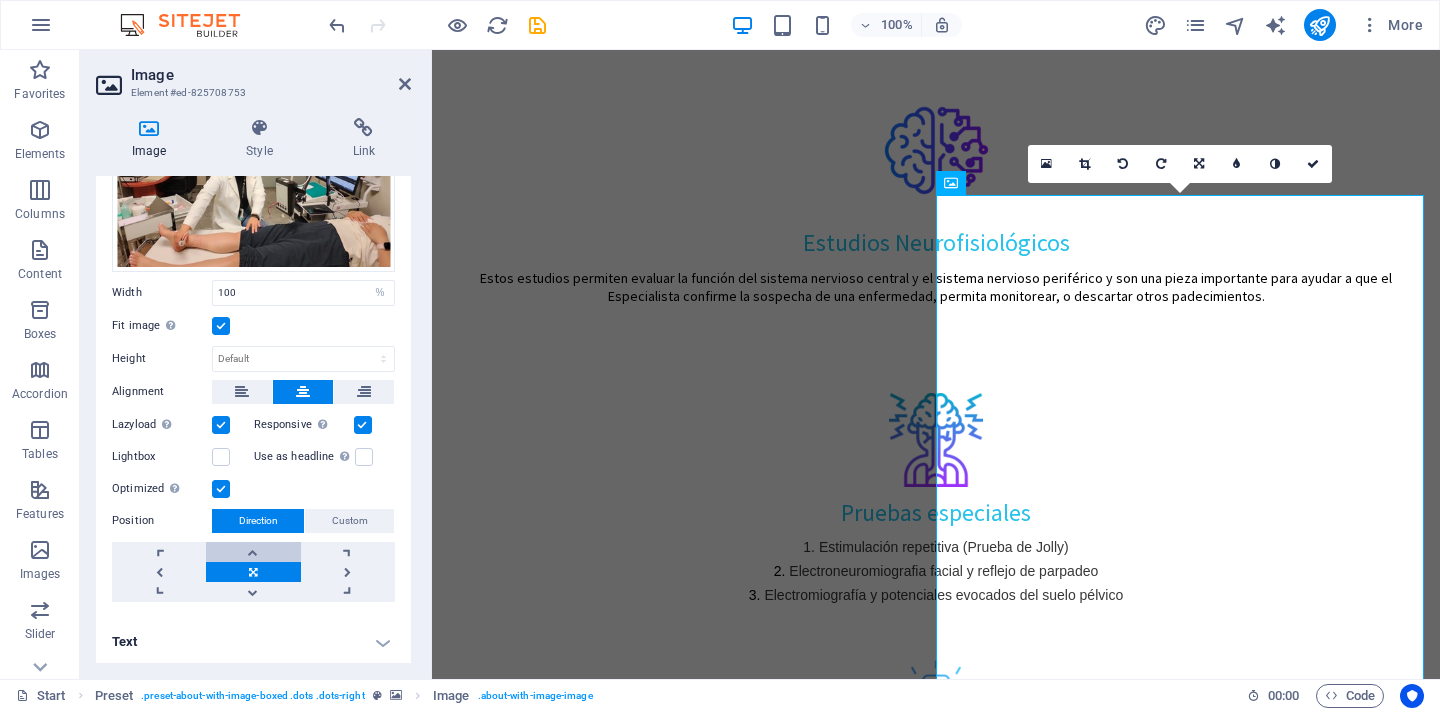 click at bounding box center (253, 552) 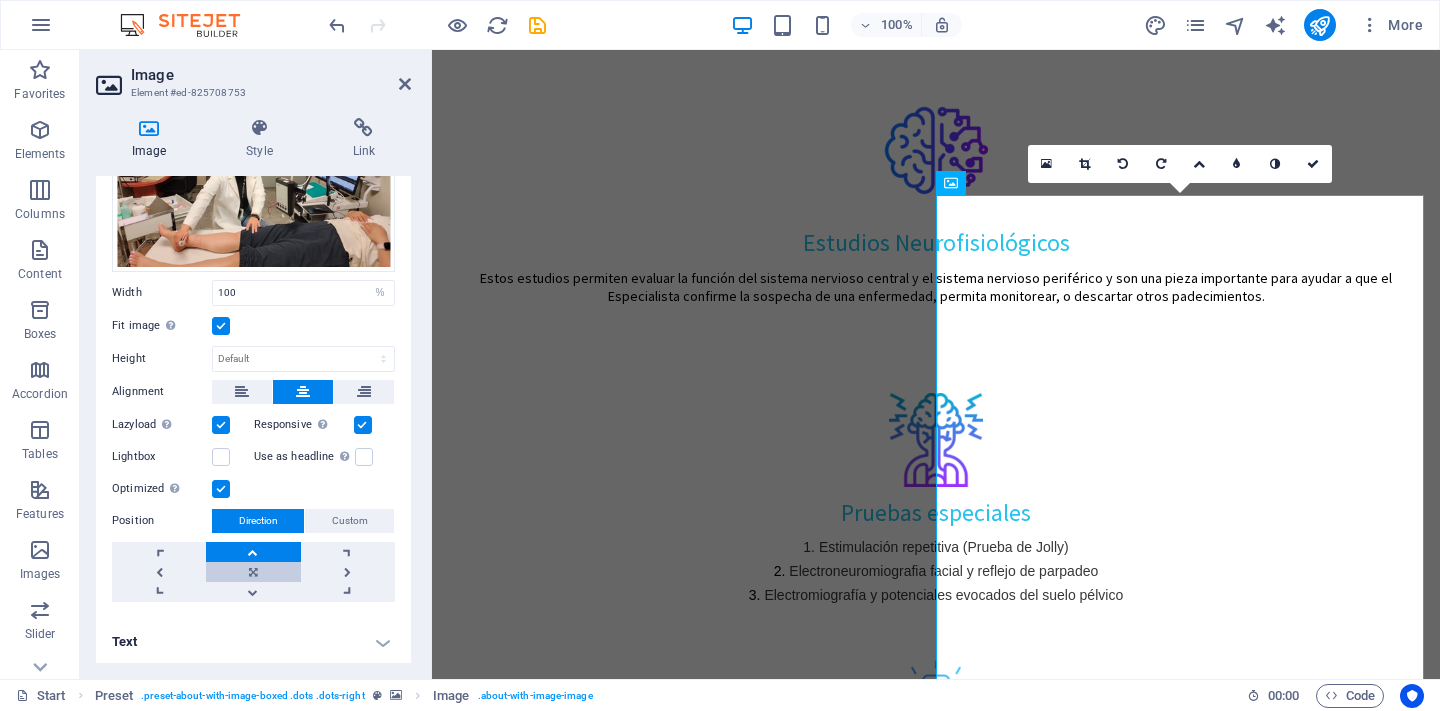 click at bounding box center (253, 572) 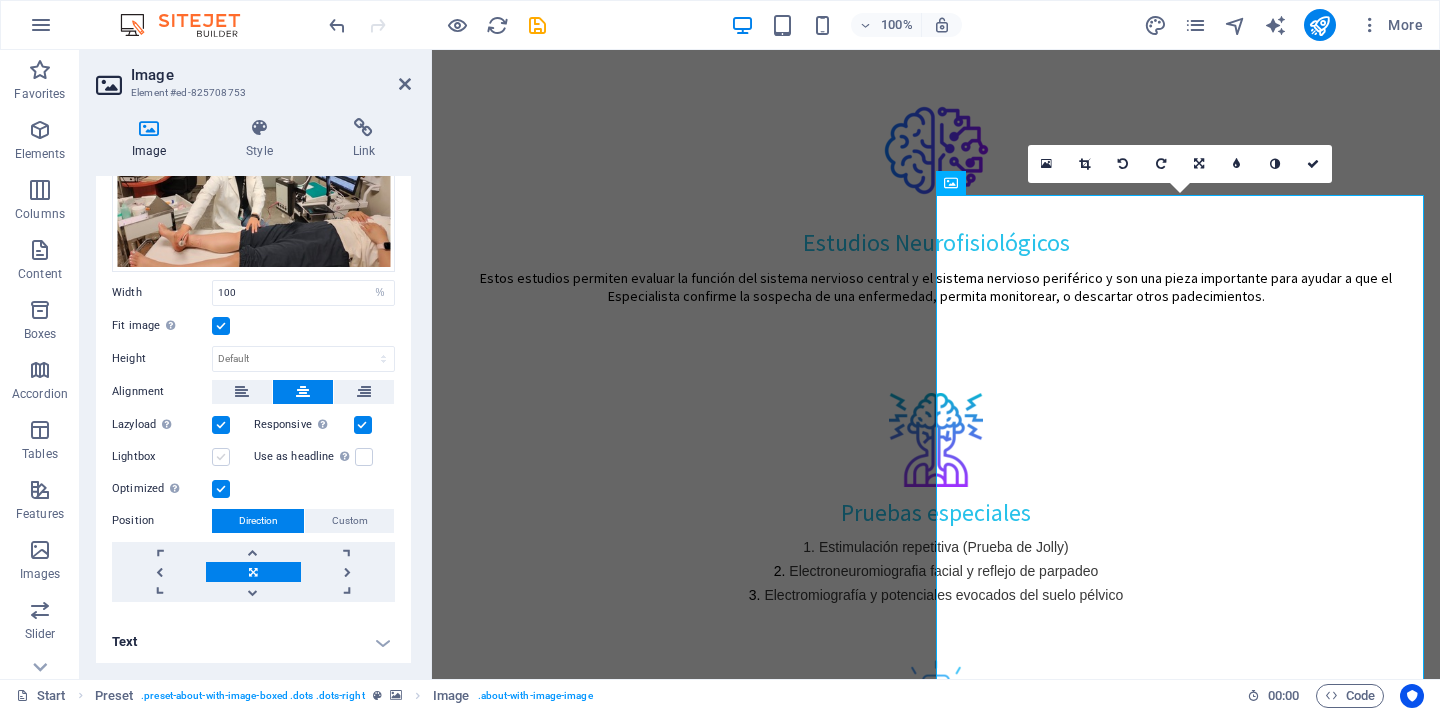 click at bounding box center [221, 457] 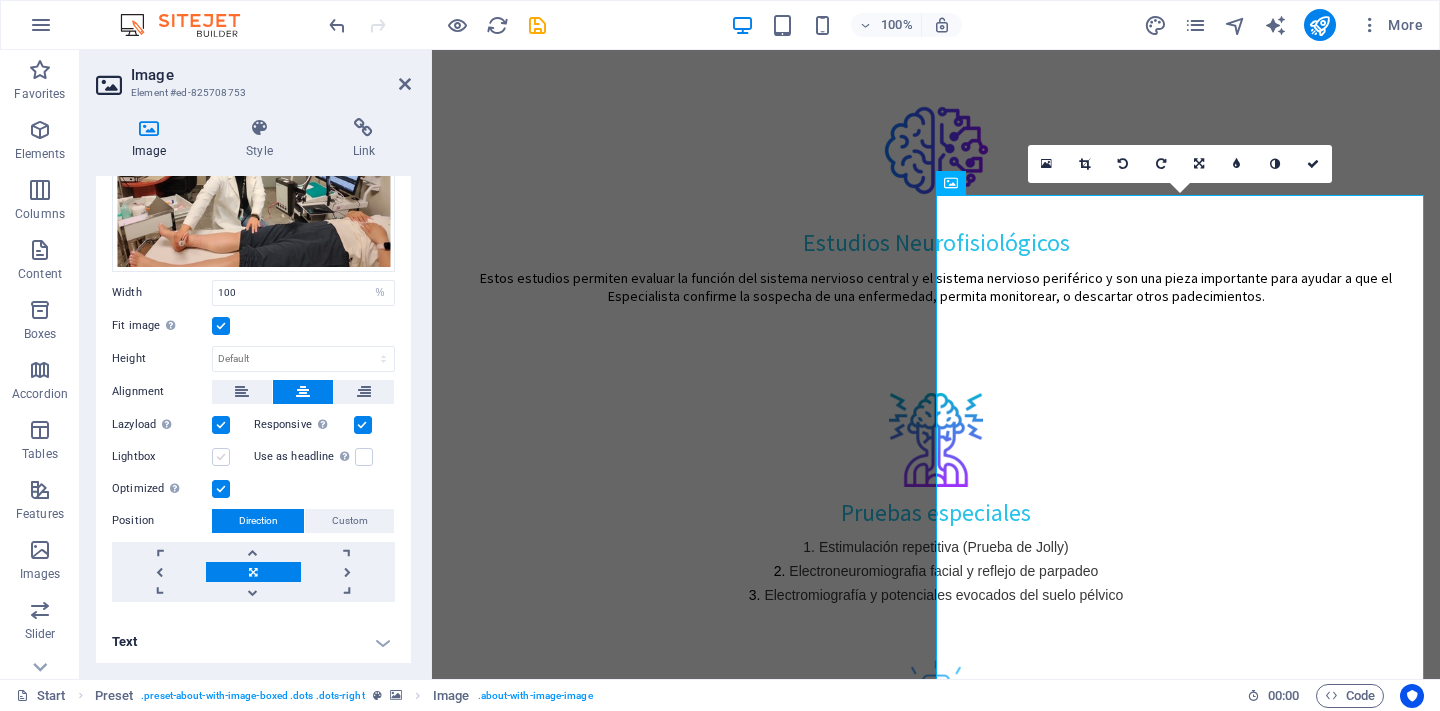 click on "Lightbox" at bounding box center [0, 0] 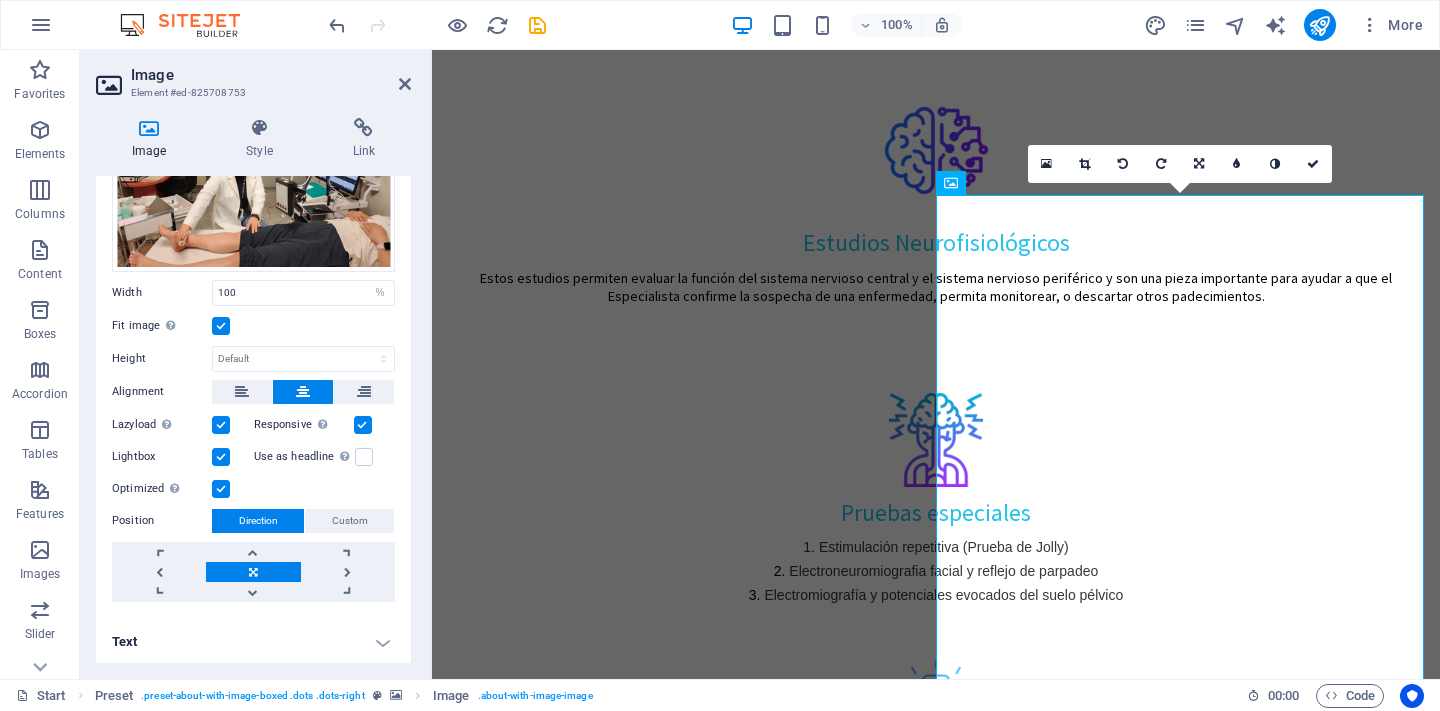 click at bounding box center (221, 489) 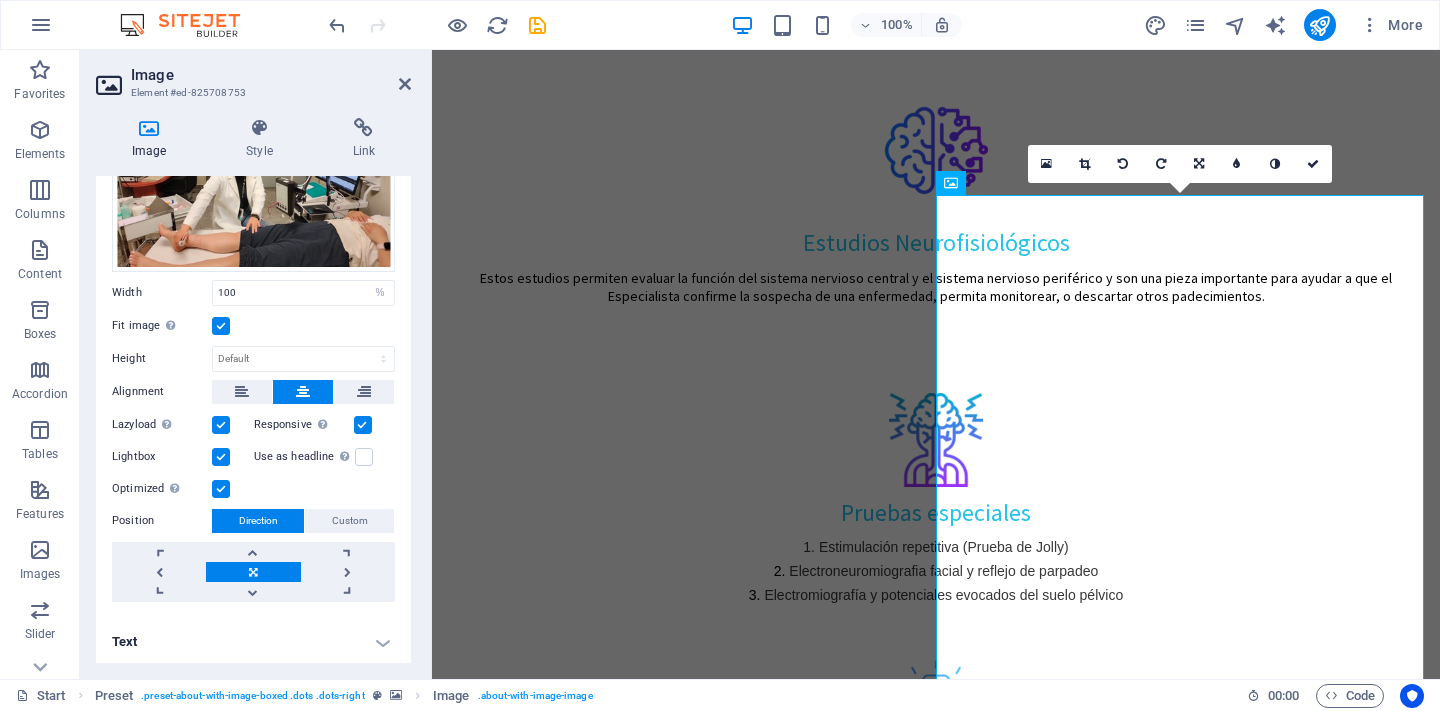 click on "Optimized Images are compressed to improve page speed." at bounding box center [0, 0] 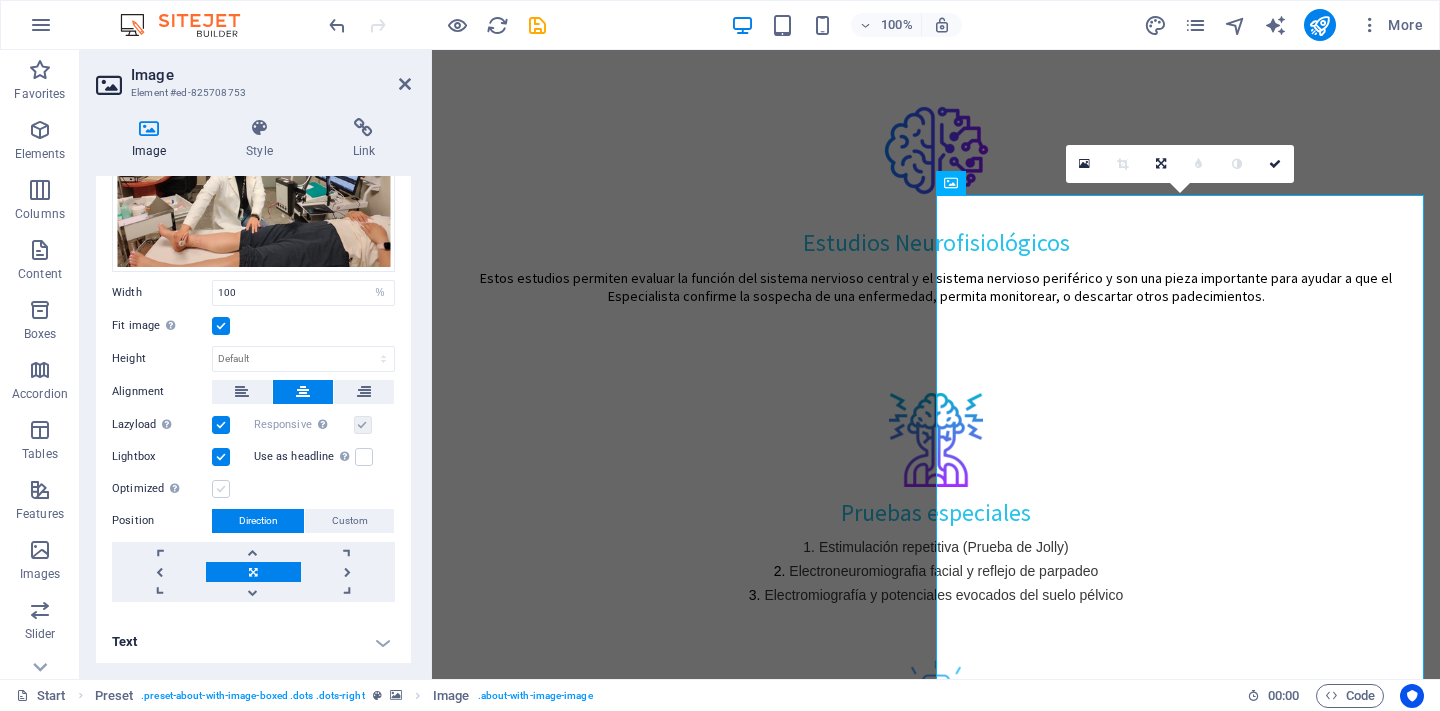 click at bounding box center [221, 489] 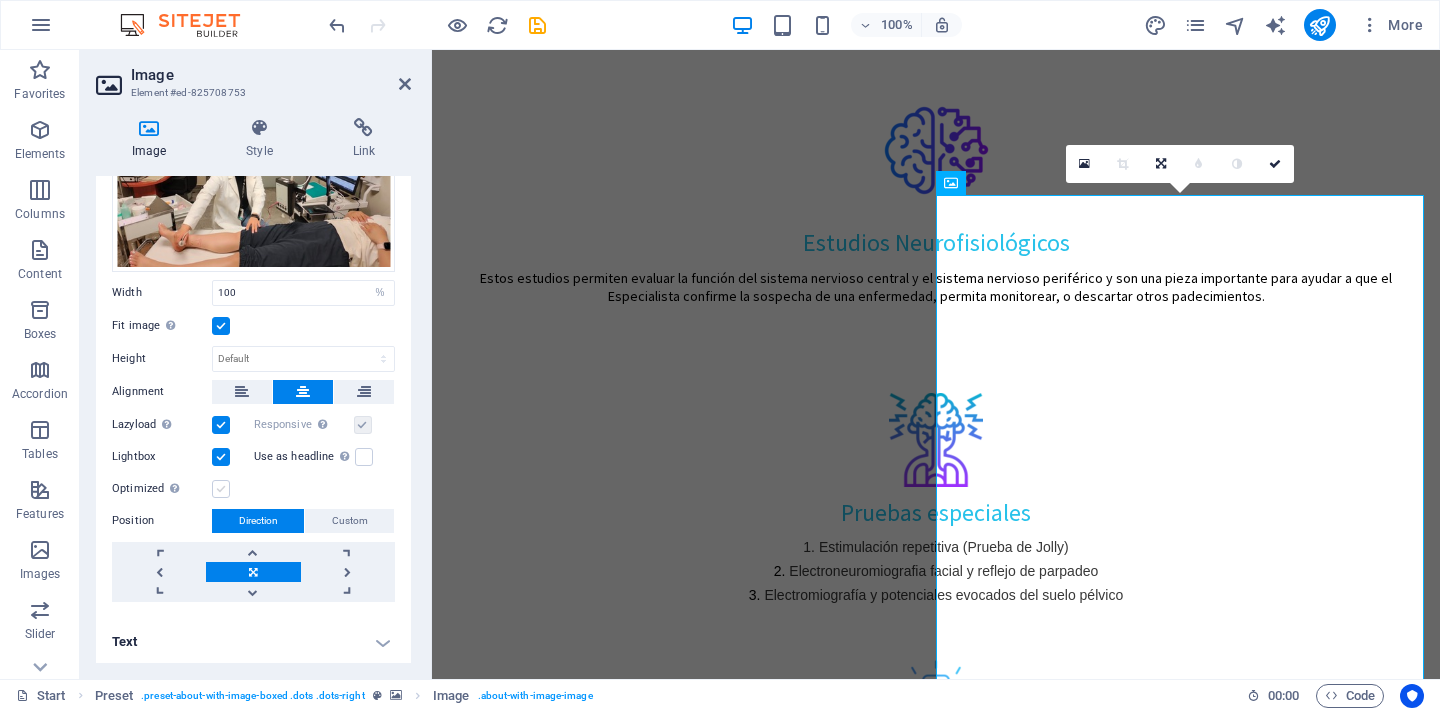click on "Optimized Images are compressed to improve page speed." at bounding box center (0, 0) 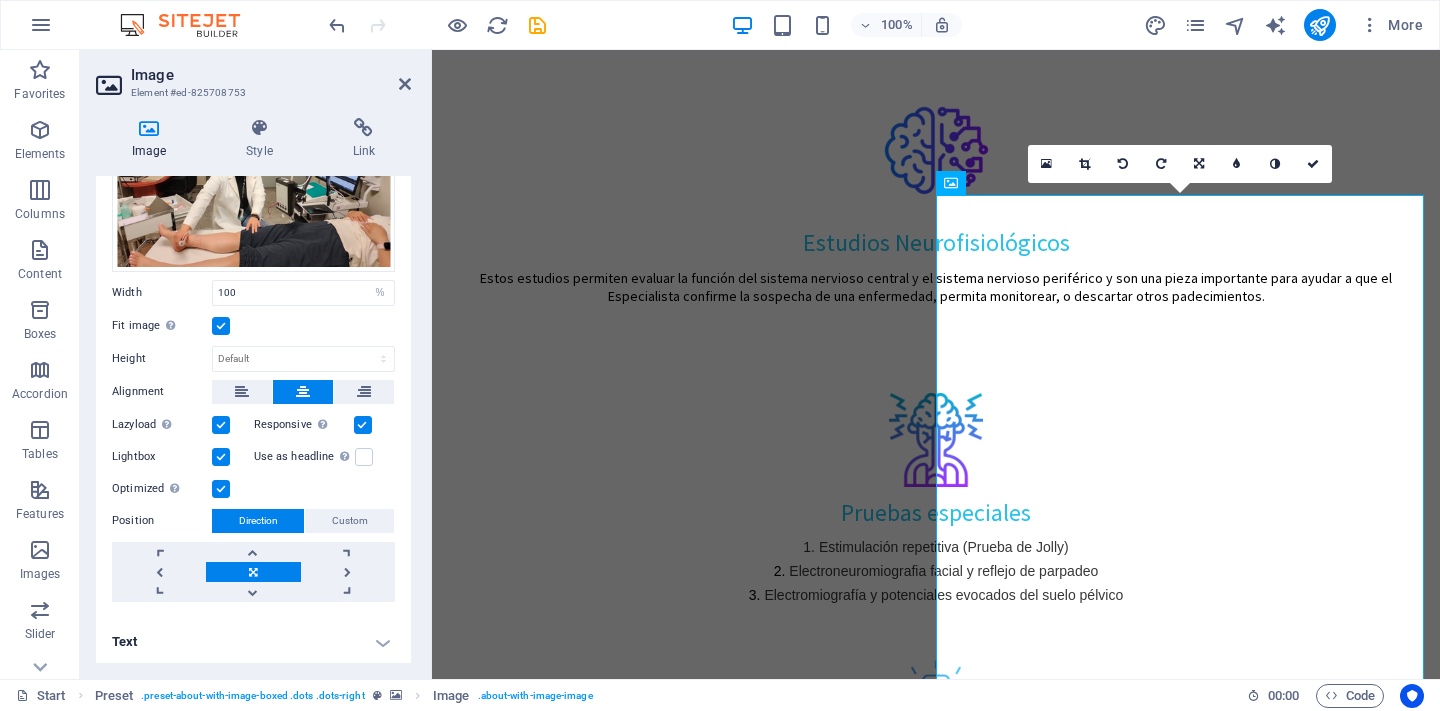 click at bounding box center (221, 489) 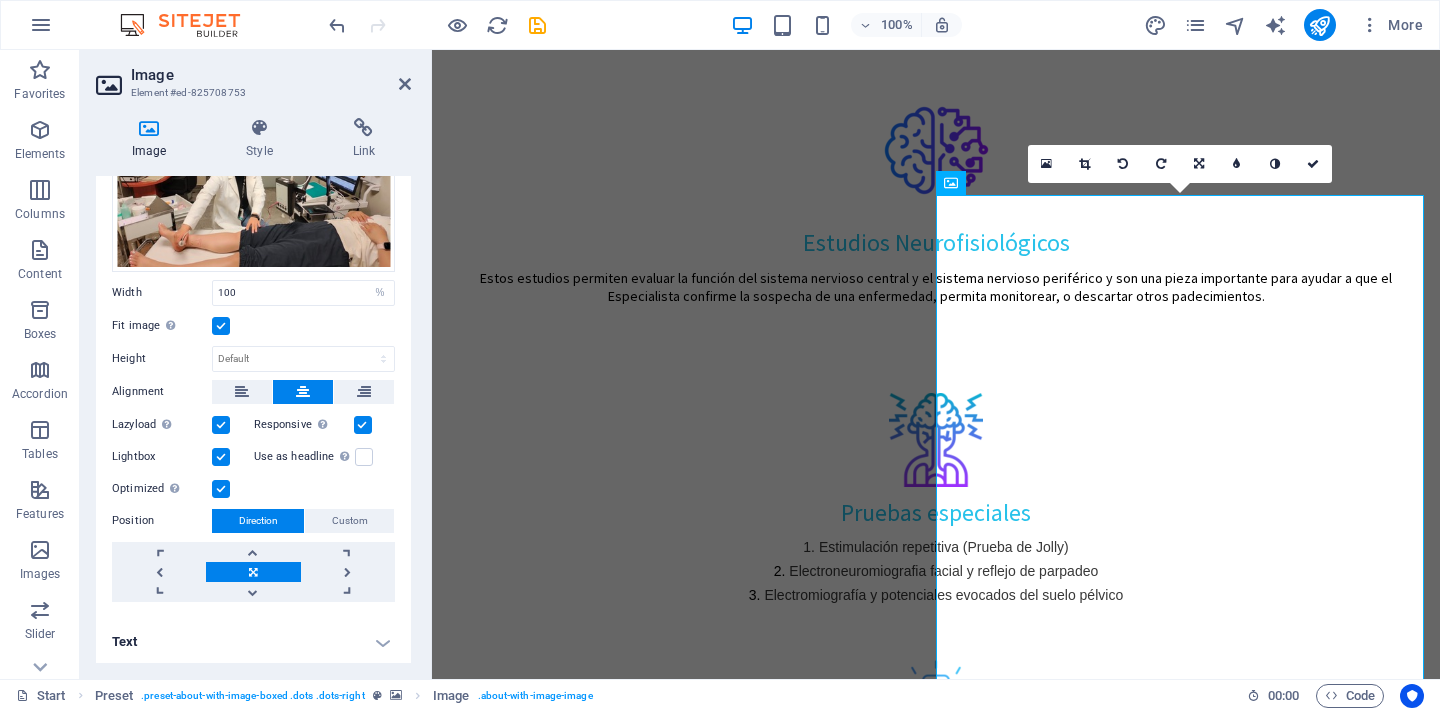 click on "Optimized Images are compressed to improve page speed." at bounding box center (0, 0) 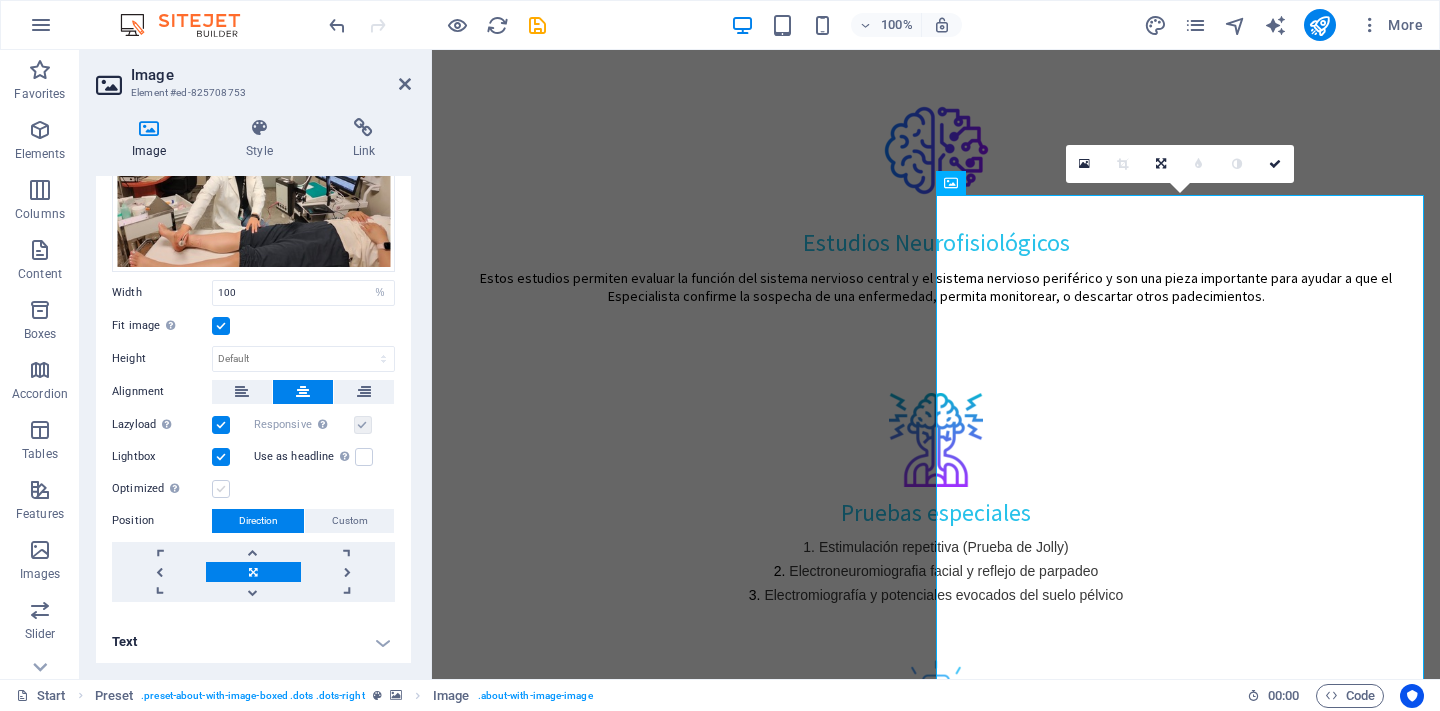click at bounding box center [221, 489] 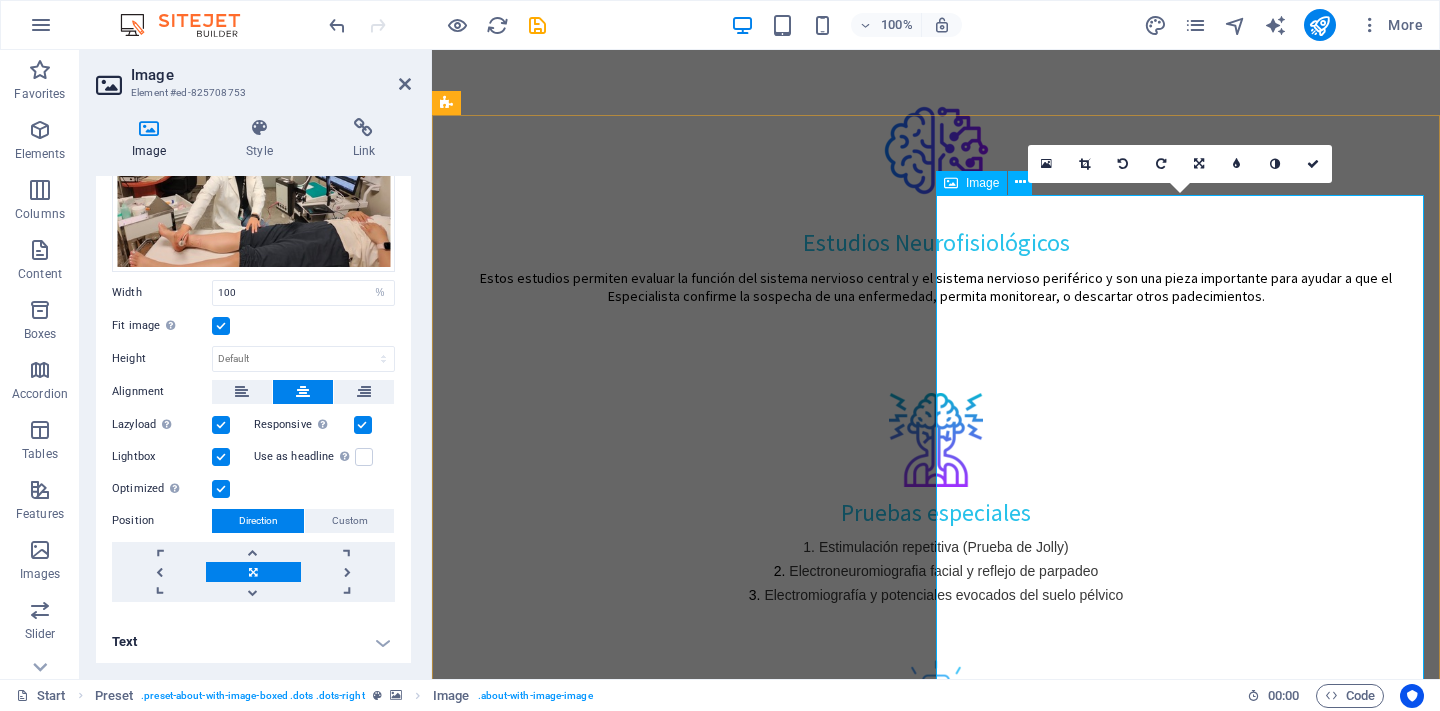 click at bounding box center [594, 2284] 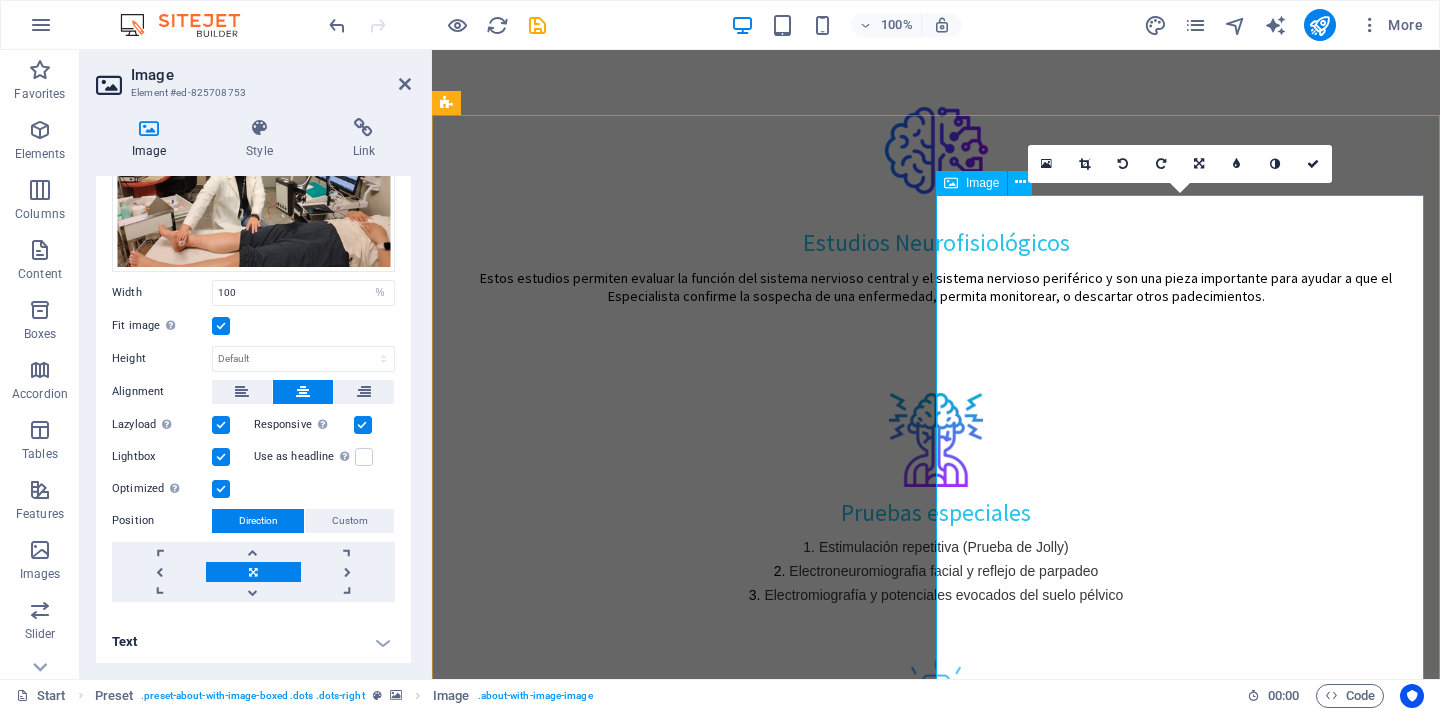 click at bounding box center [594, 2284] 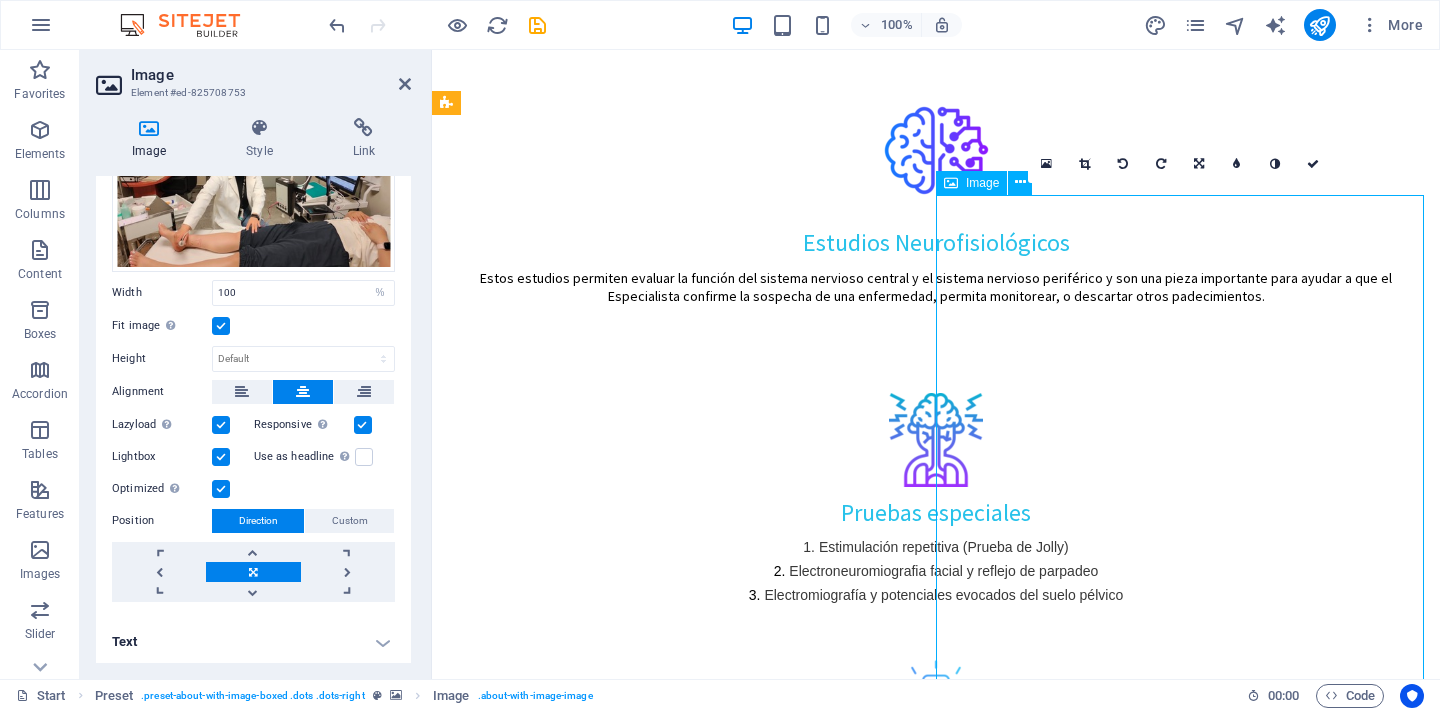 drag, startPoint x: 1160, startPoint y: 478, endPoint x: 1120, endPoint y: 472, distance: 40.4475 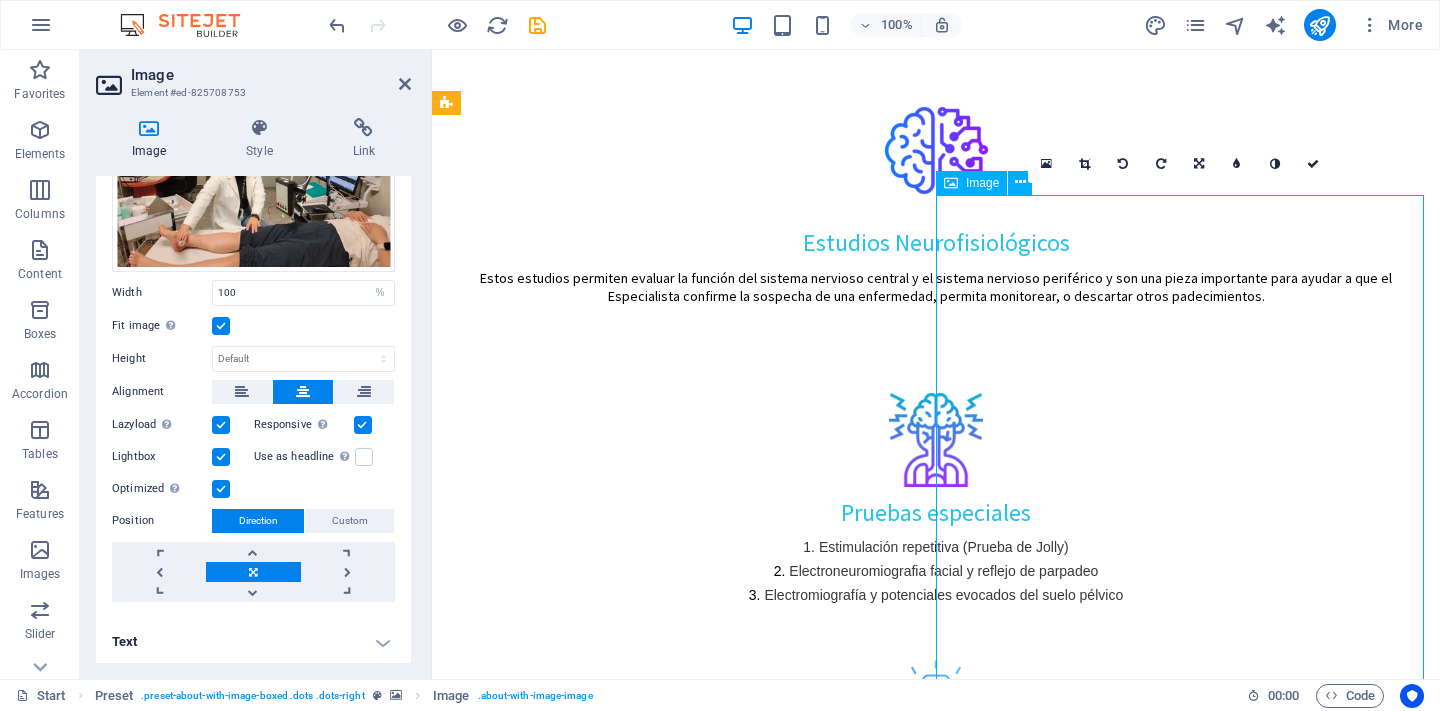 click at bounding box center (594, 2284) 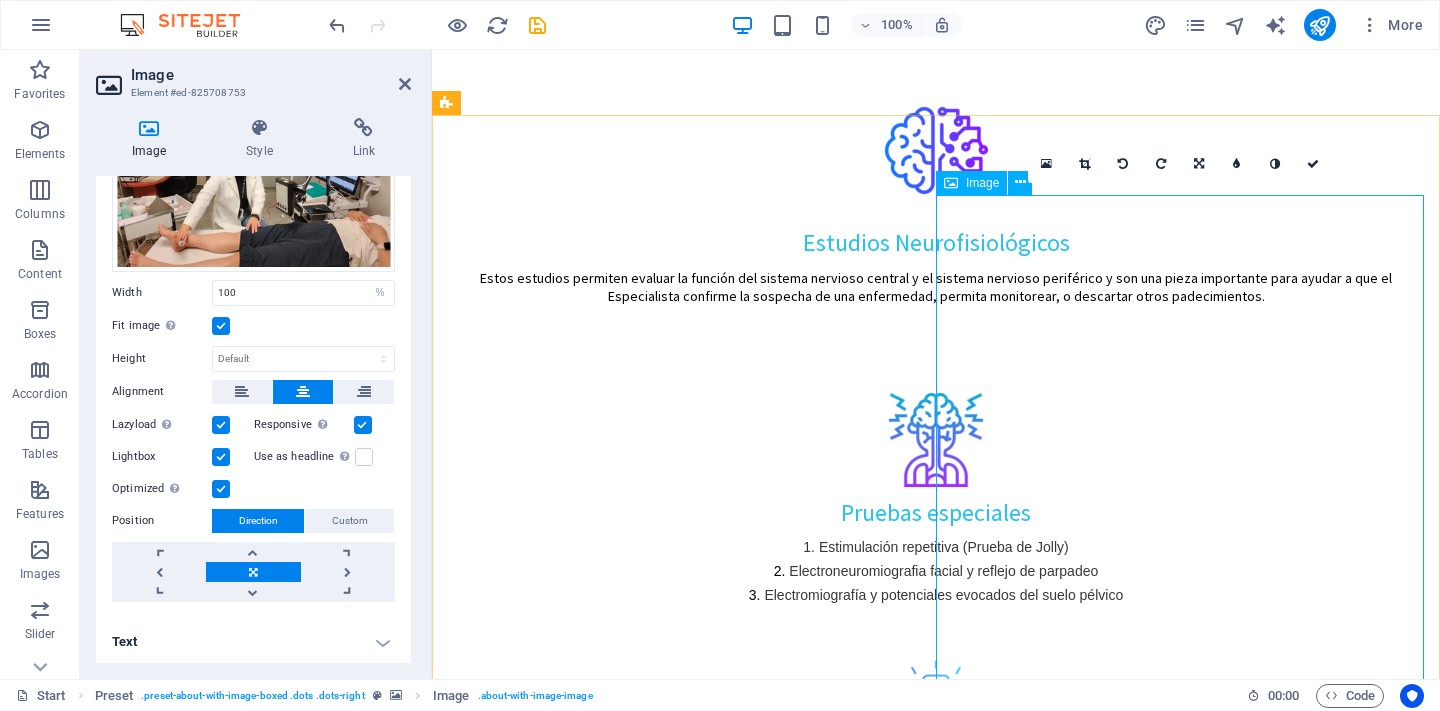 click at bounding box center [594, 2284] 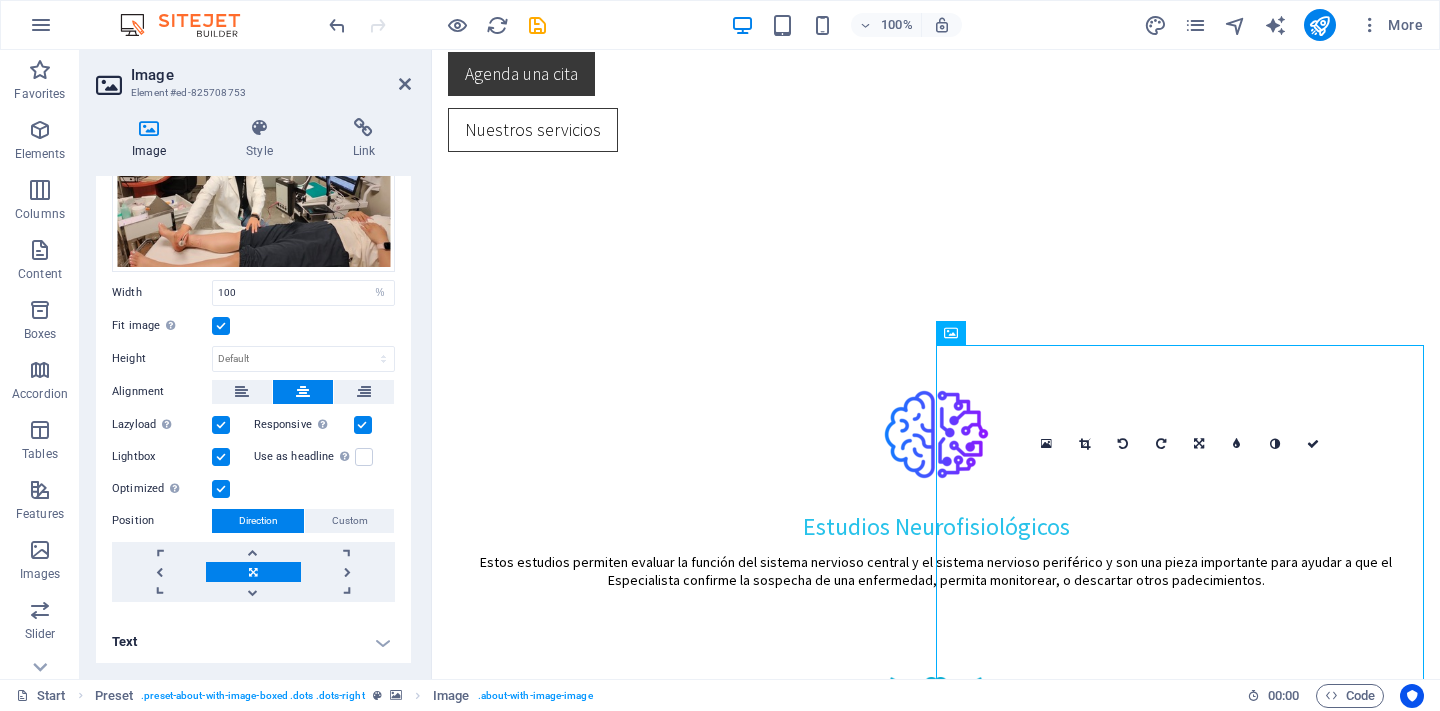 scroll, scrollTop: 1056, scrollLeft: 0, axis: vertical 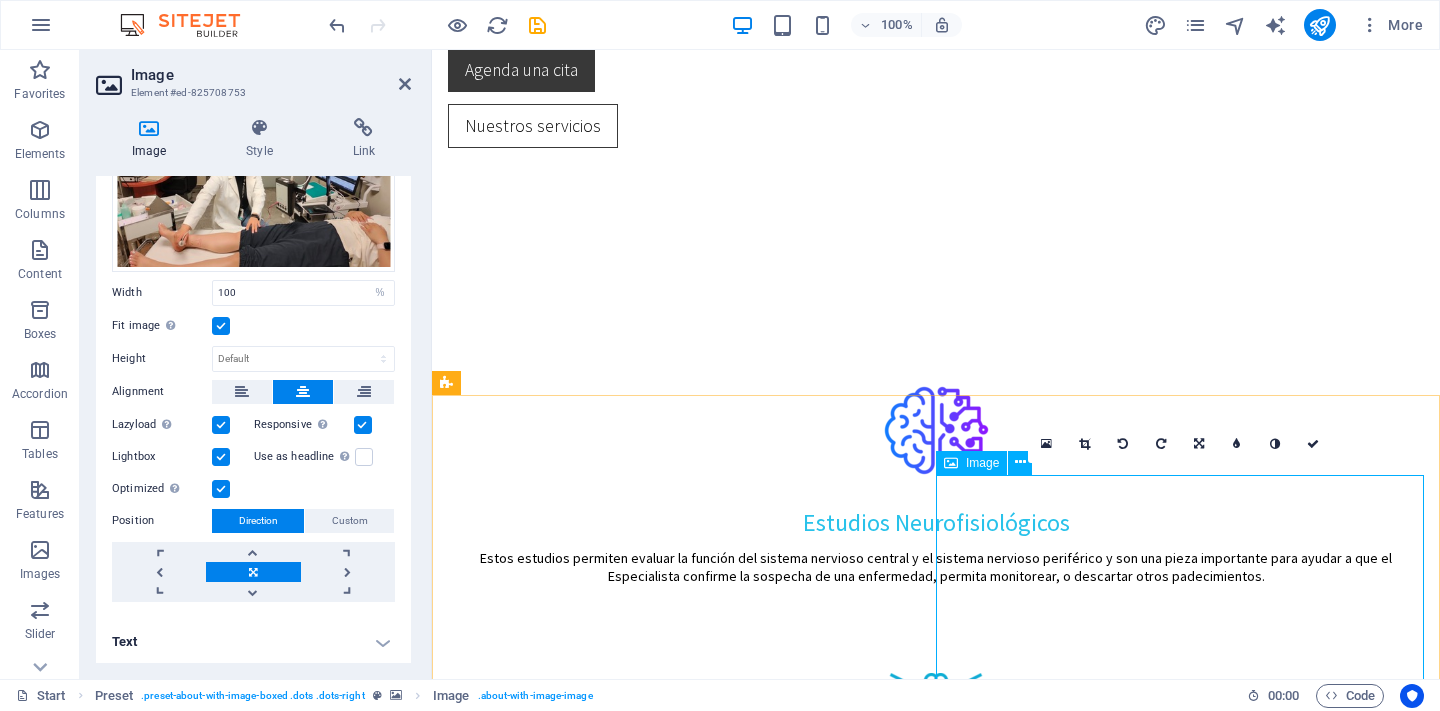 click at bounding box center [594, 2564] 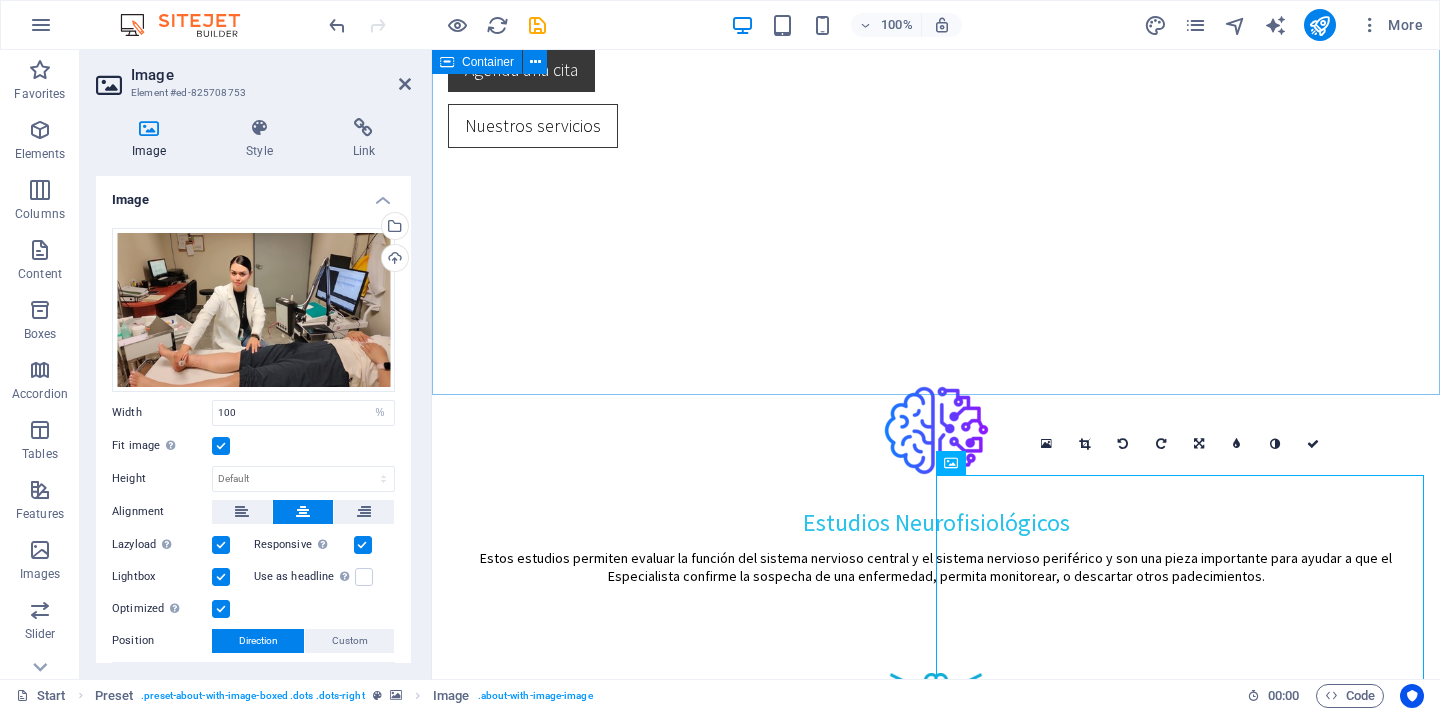 scroll, scrollTop: 0, scrollLeft: 0, axis: both 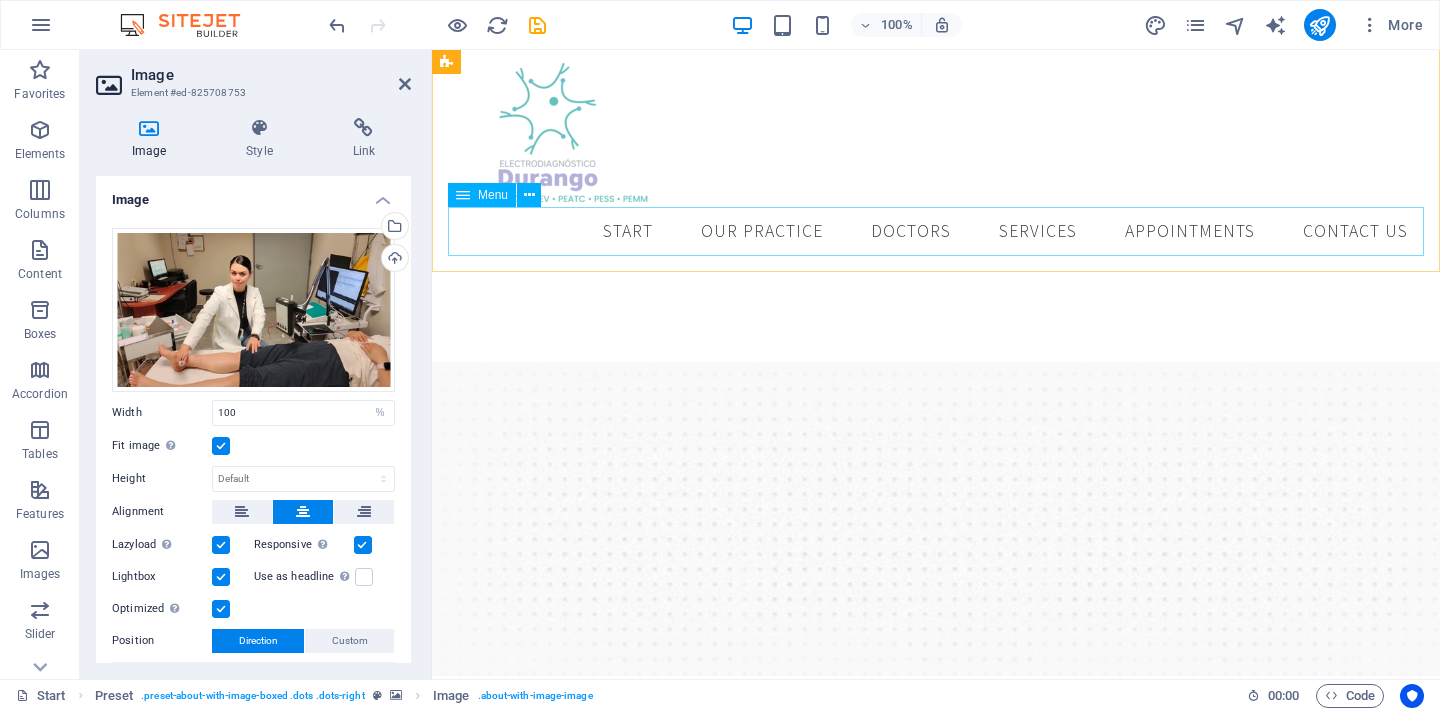 click on "Start Our Practice Doctors Services Appointments Contact us" at bounding box center [936, 232] 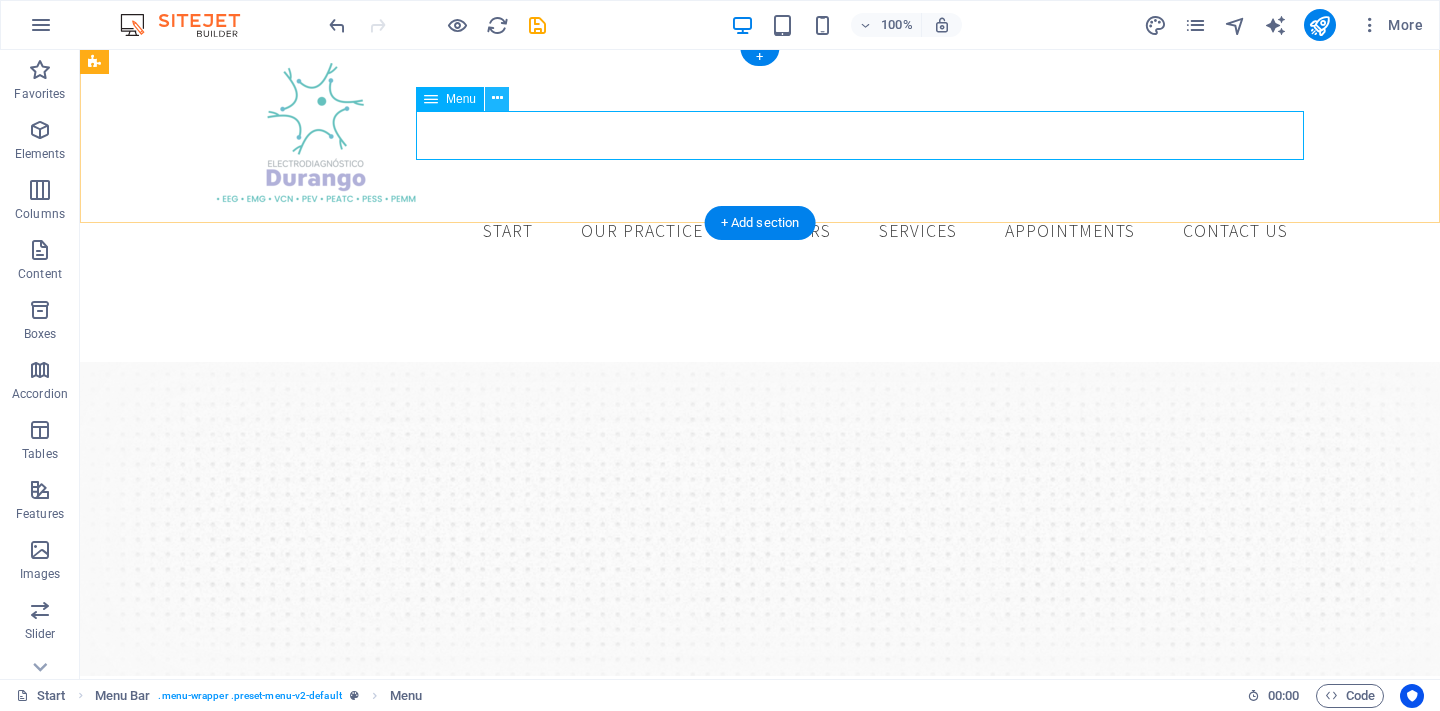 click at bounding box center [497, 98] 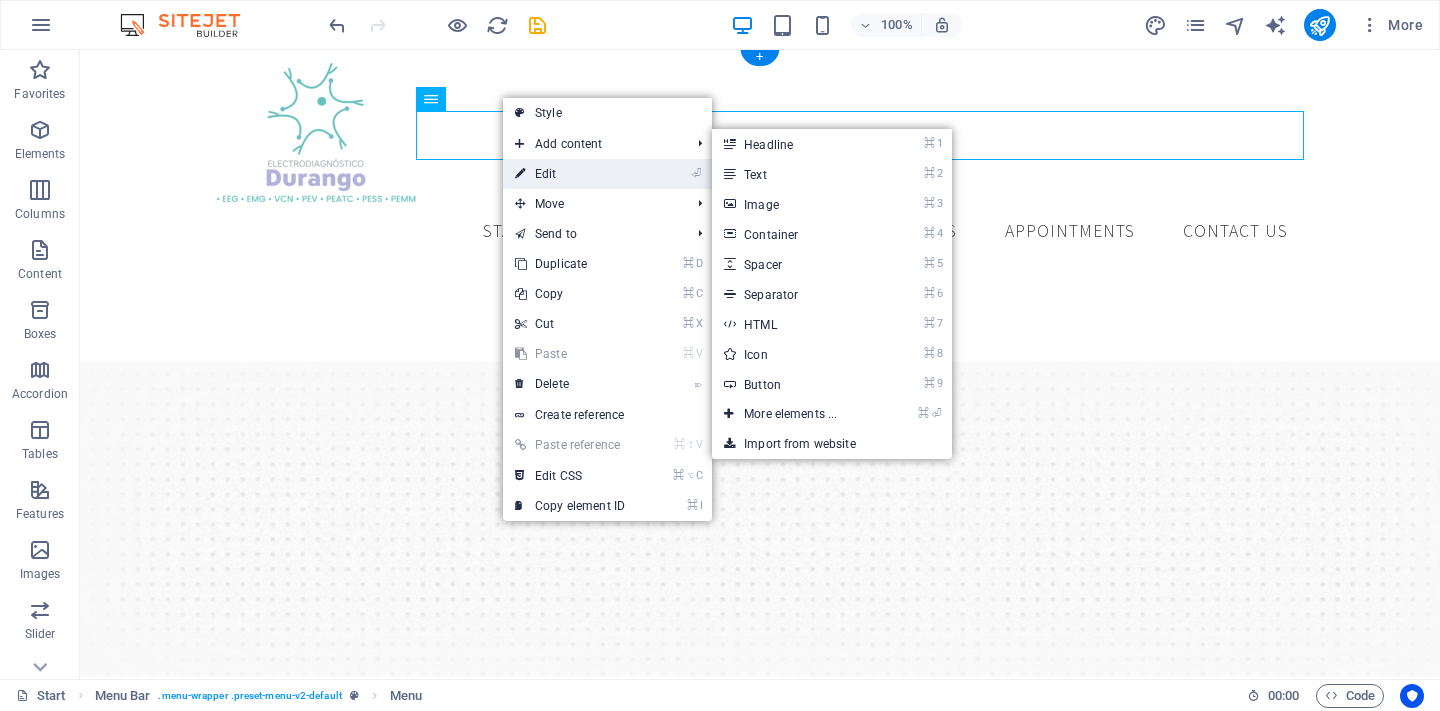 click on "⏎  Edit" at bounding box center [570, 174] 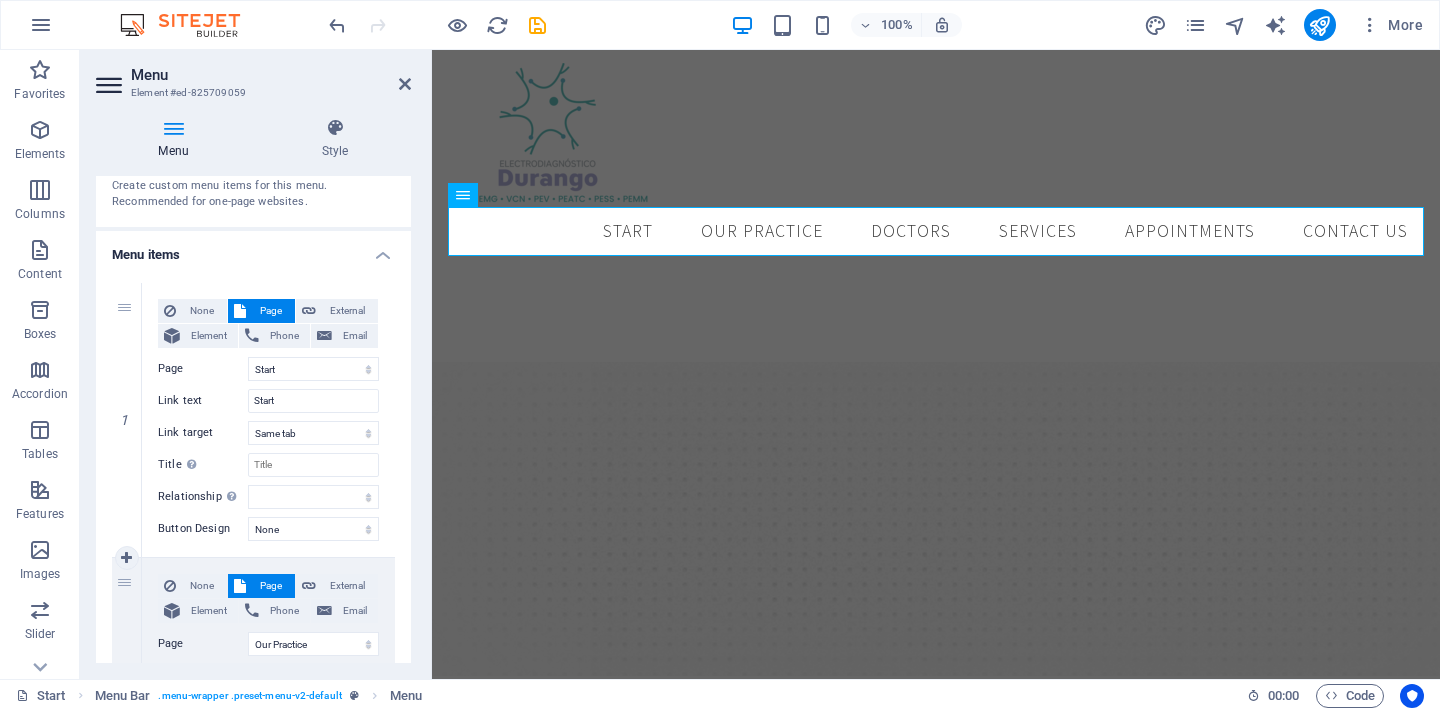 scroll, scrollTop: 72, scrollLeft: 0, axis: vertical 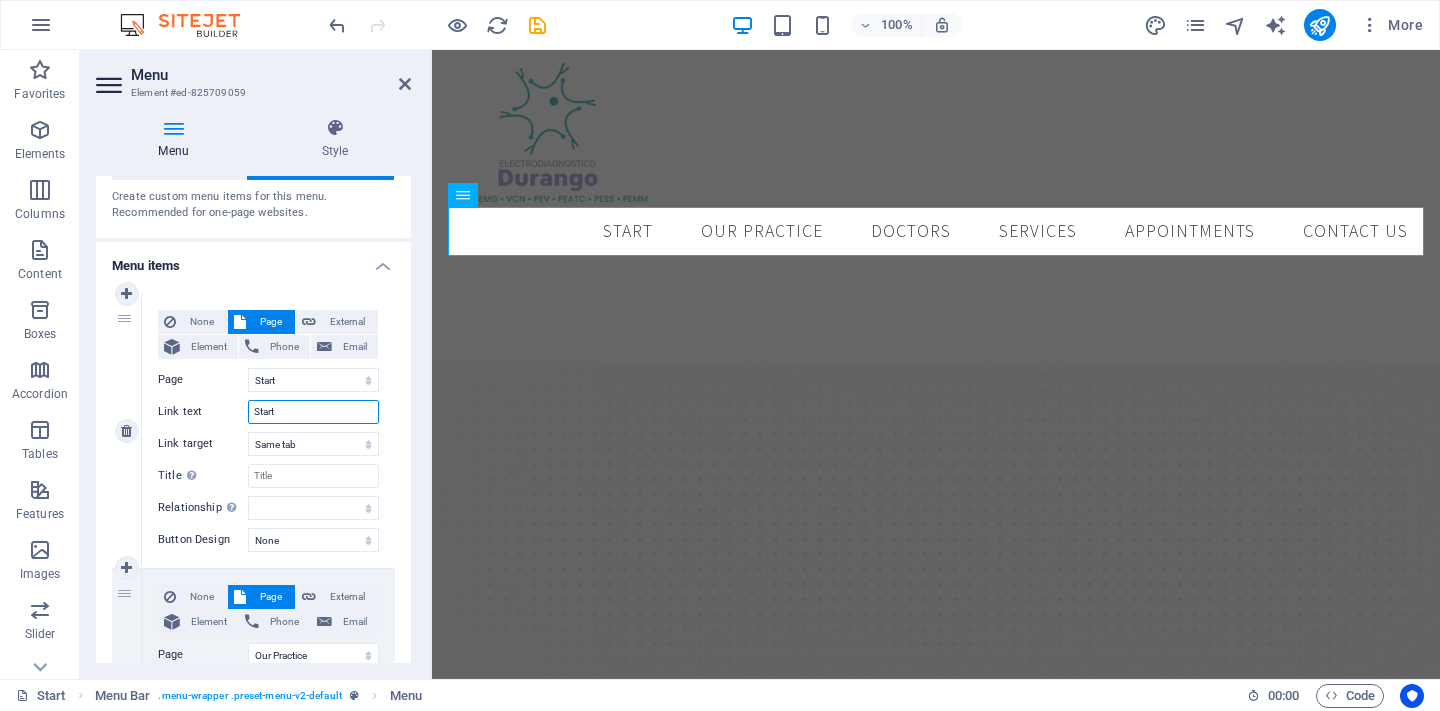 click on "Start" at bounding box center [313, 412] 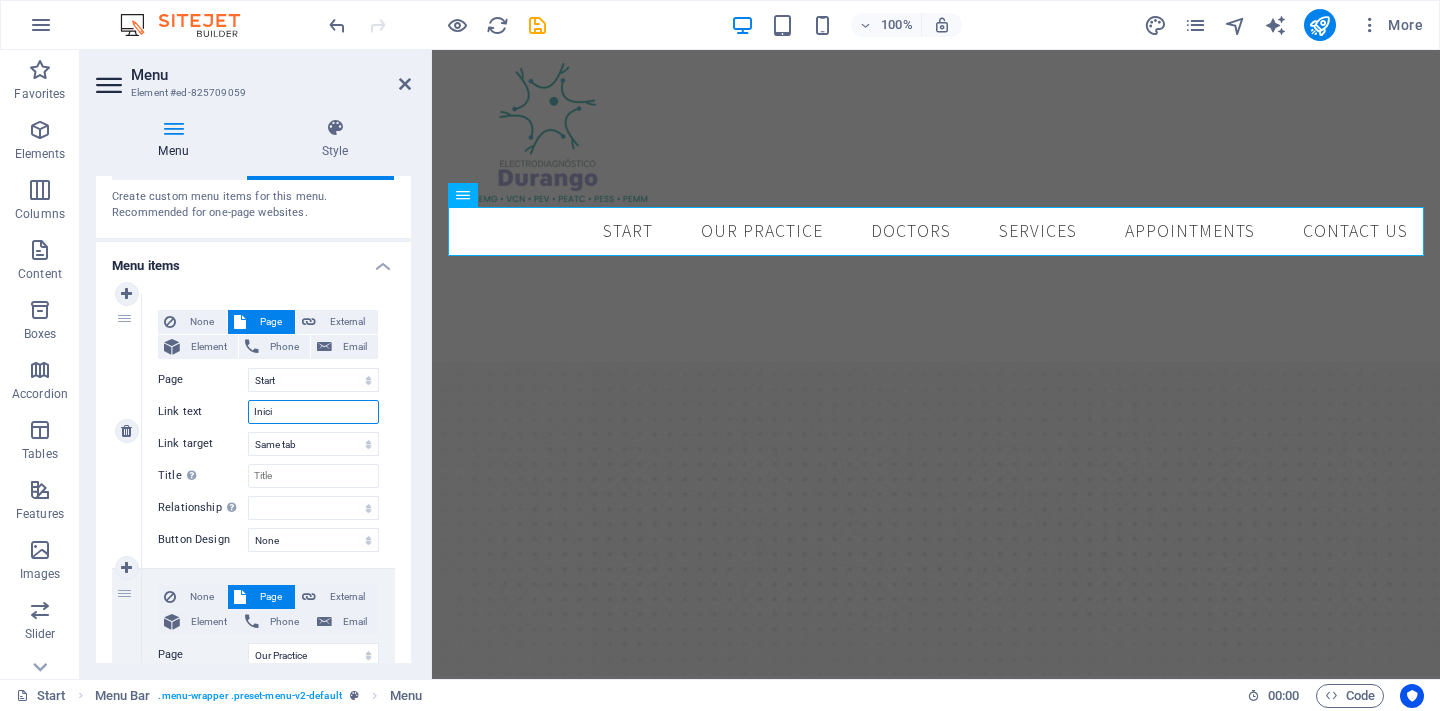 type on "Inicii" 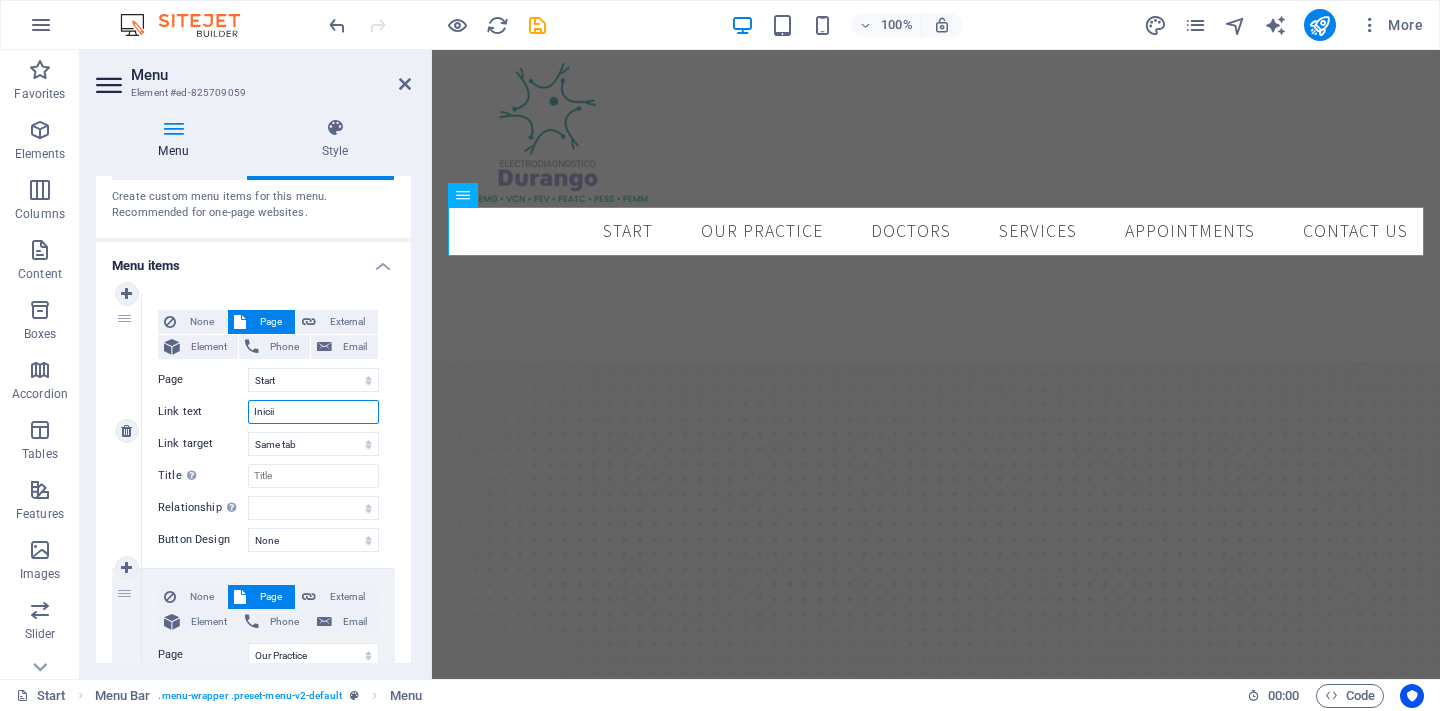 select 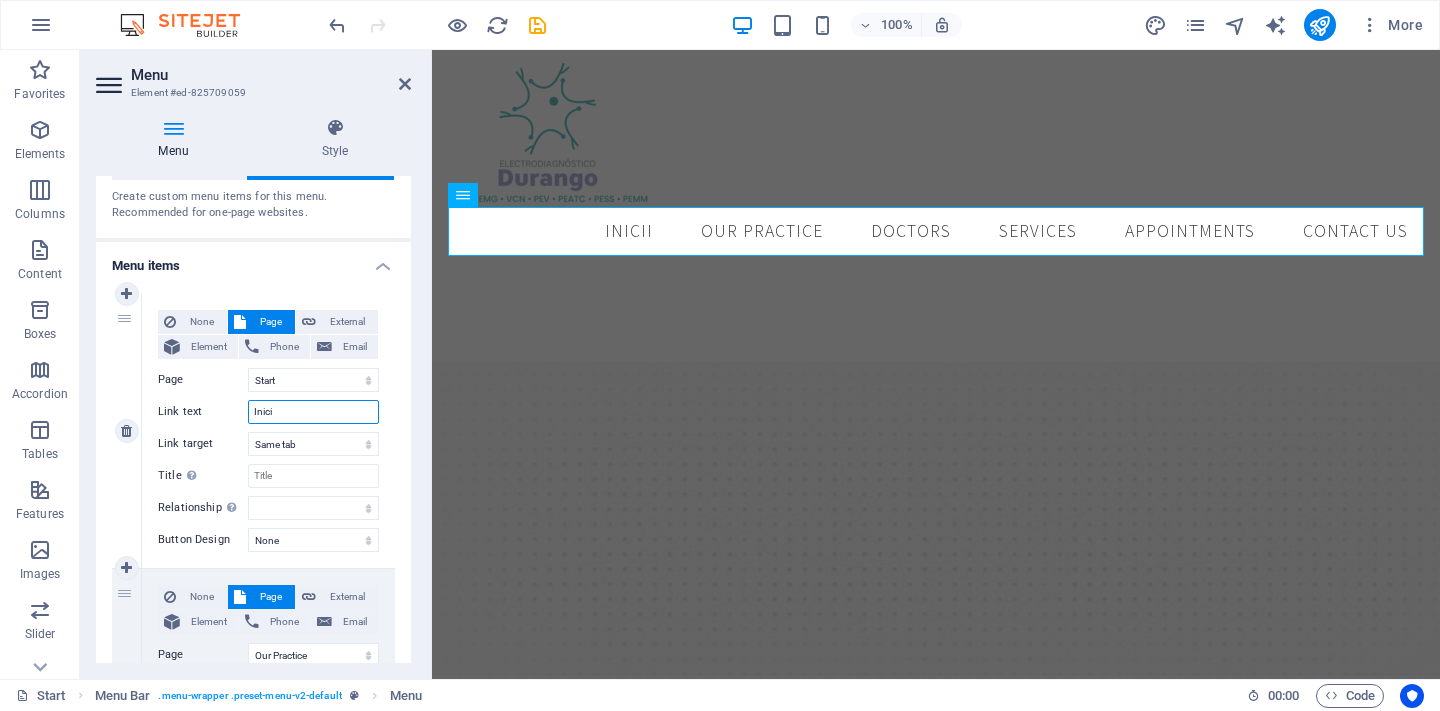 type on "Inicio" 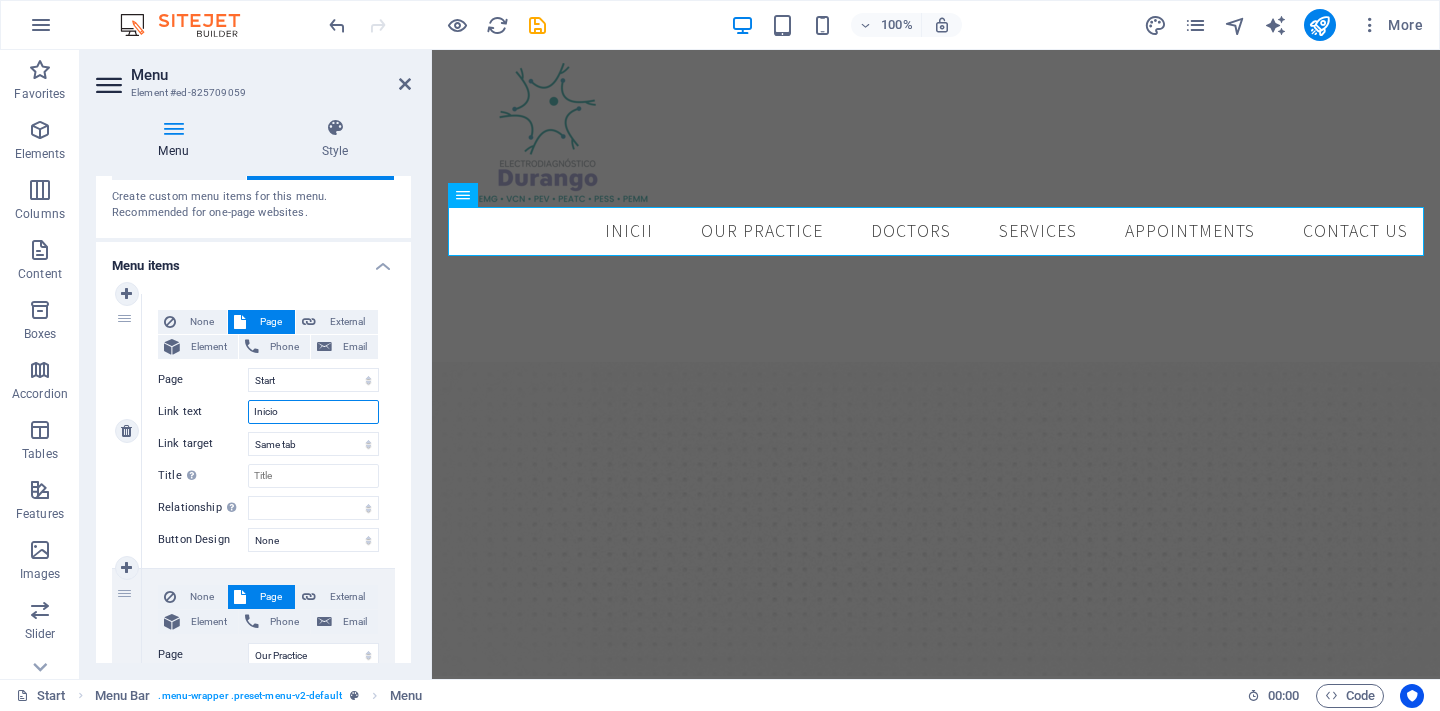 select 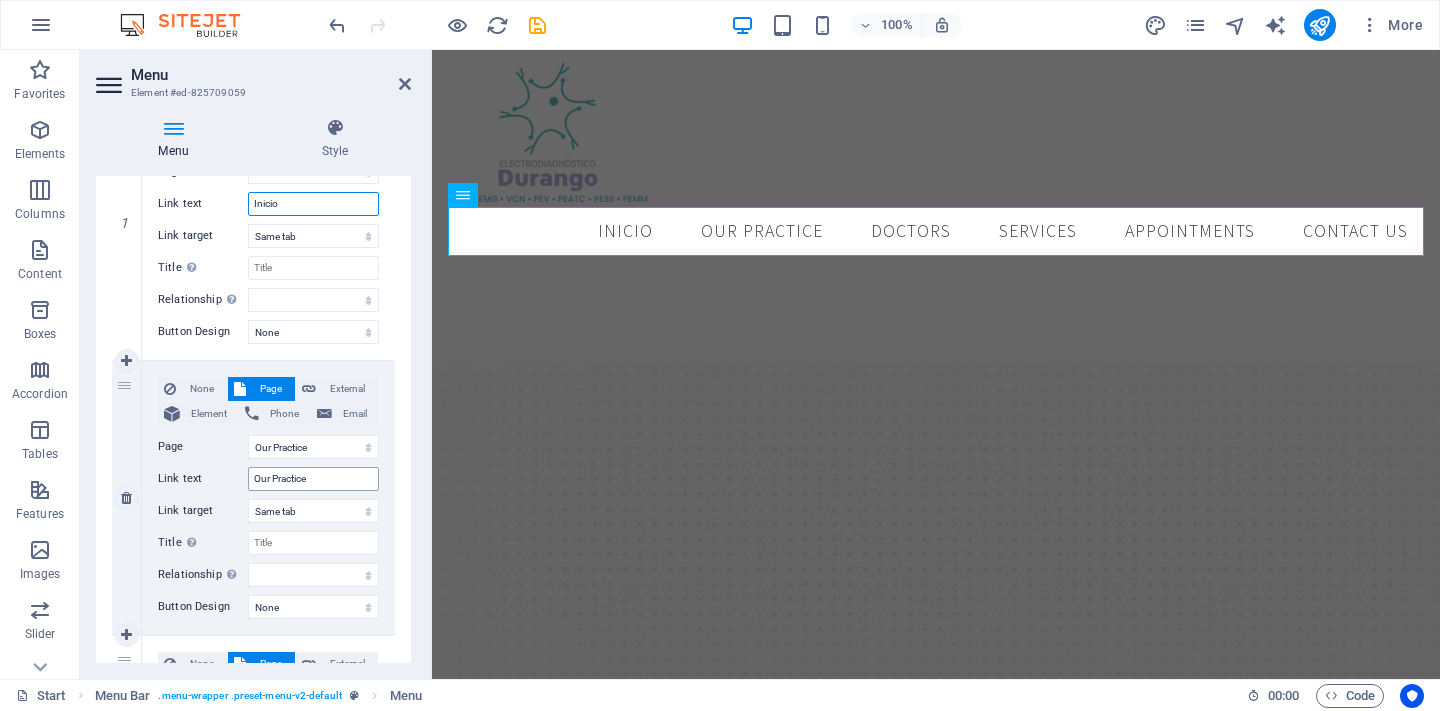 scroll, scrollTop: 285, scrollLeft: 0, axis: vertical 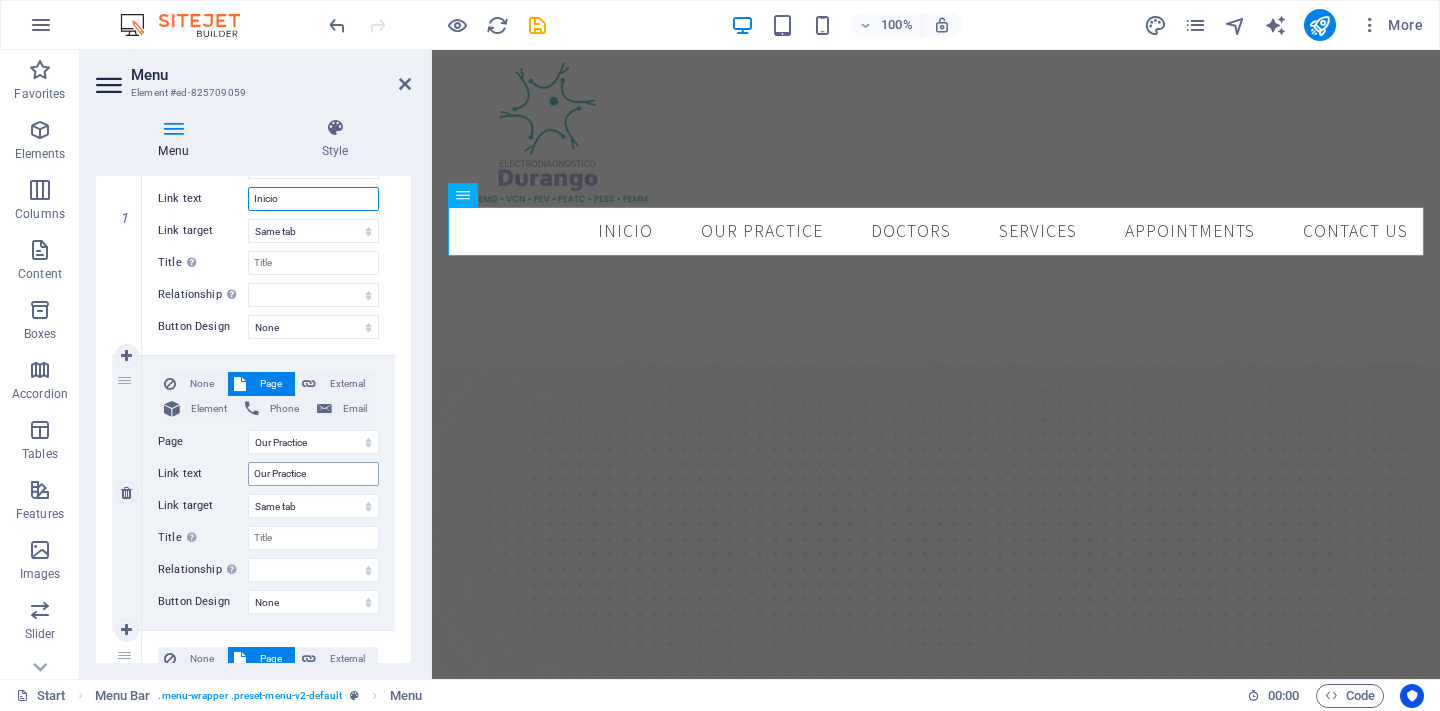 type on "Inicio" 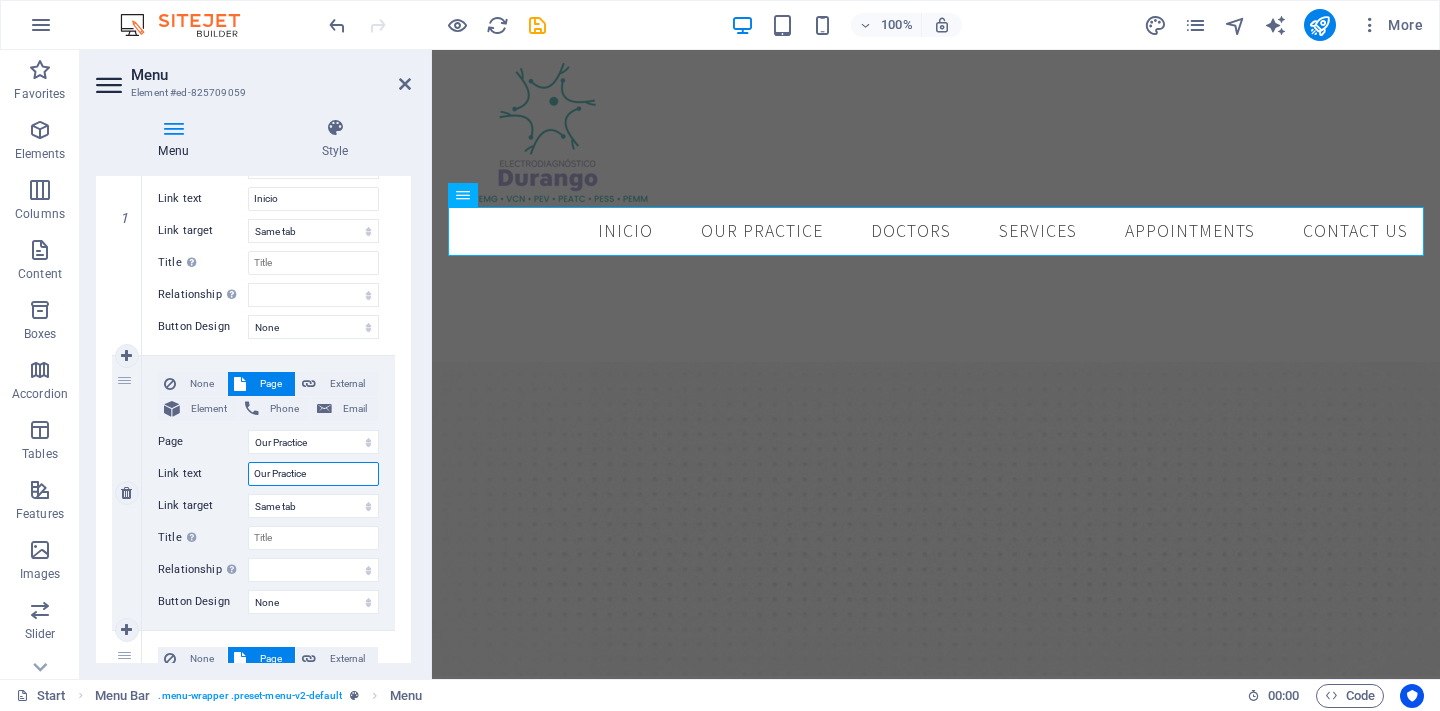 click on "Our Practice" at bounding box center (313, 474) 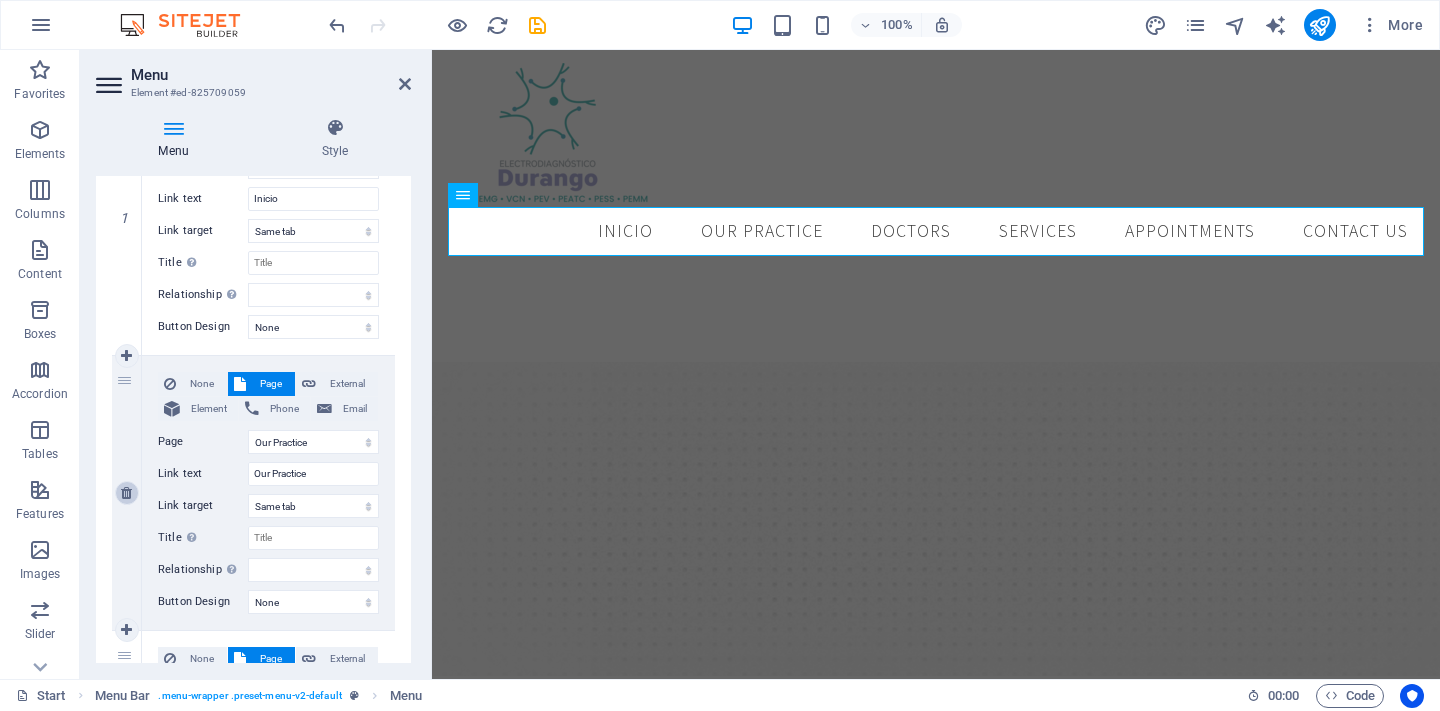click at bounding box center [126, 493] 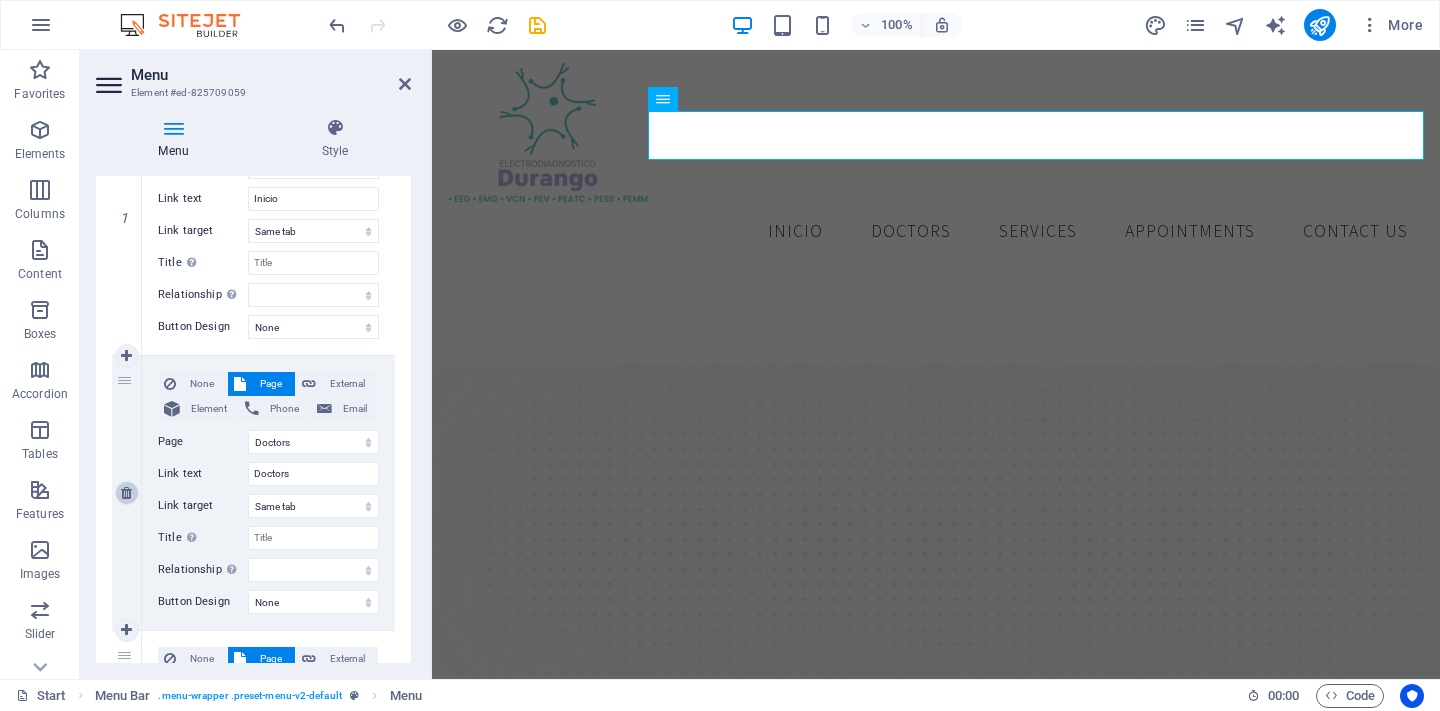 click at bounding box center (126, 493) 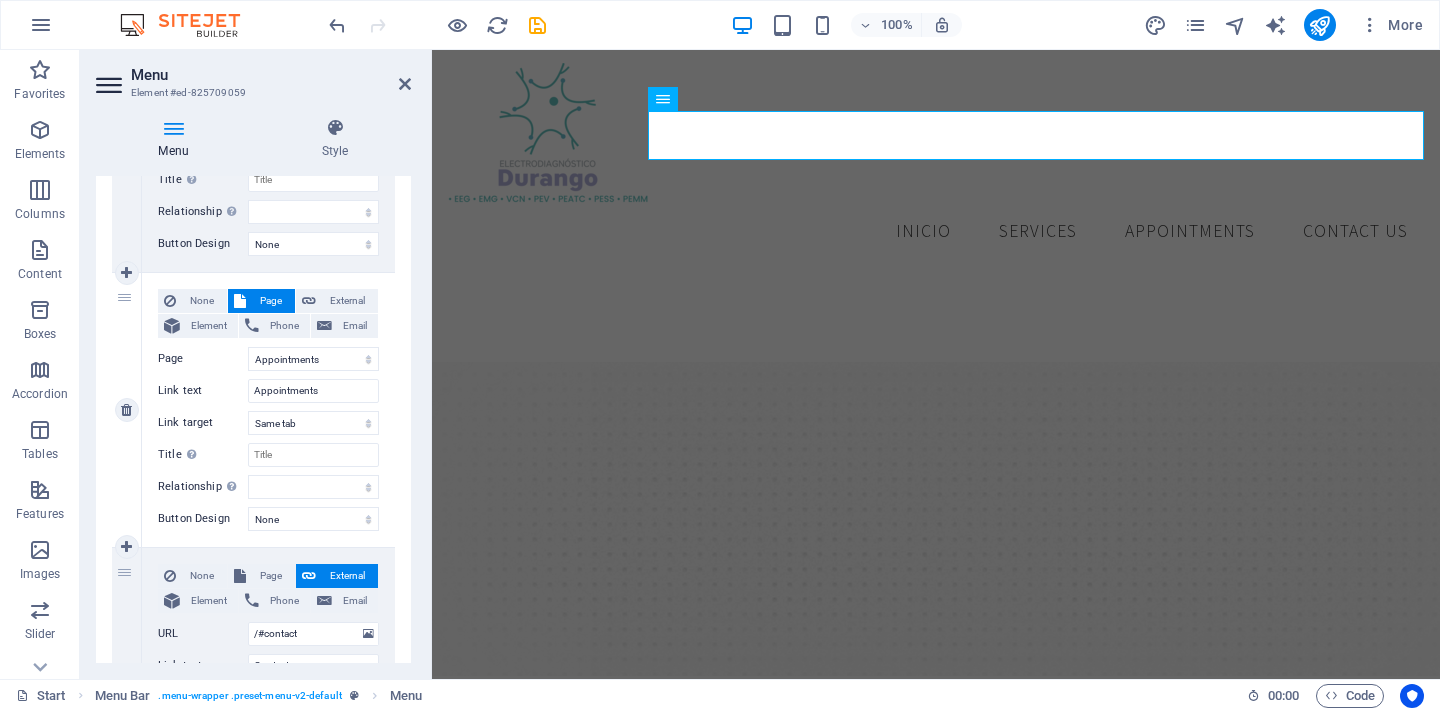 scroll, scrollTop: 631, scrollLeft: 0, axis: vertical 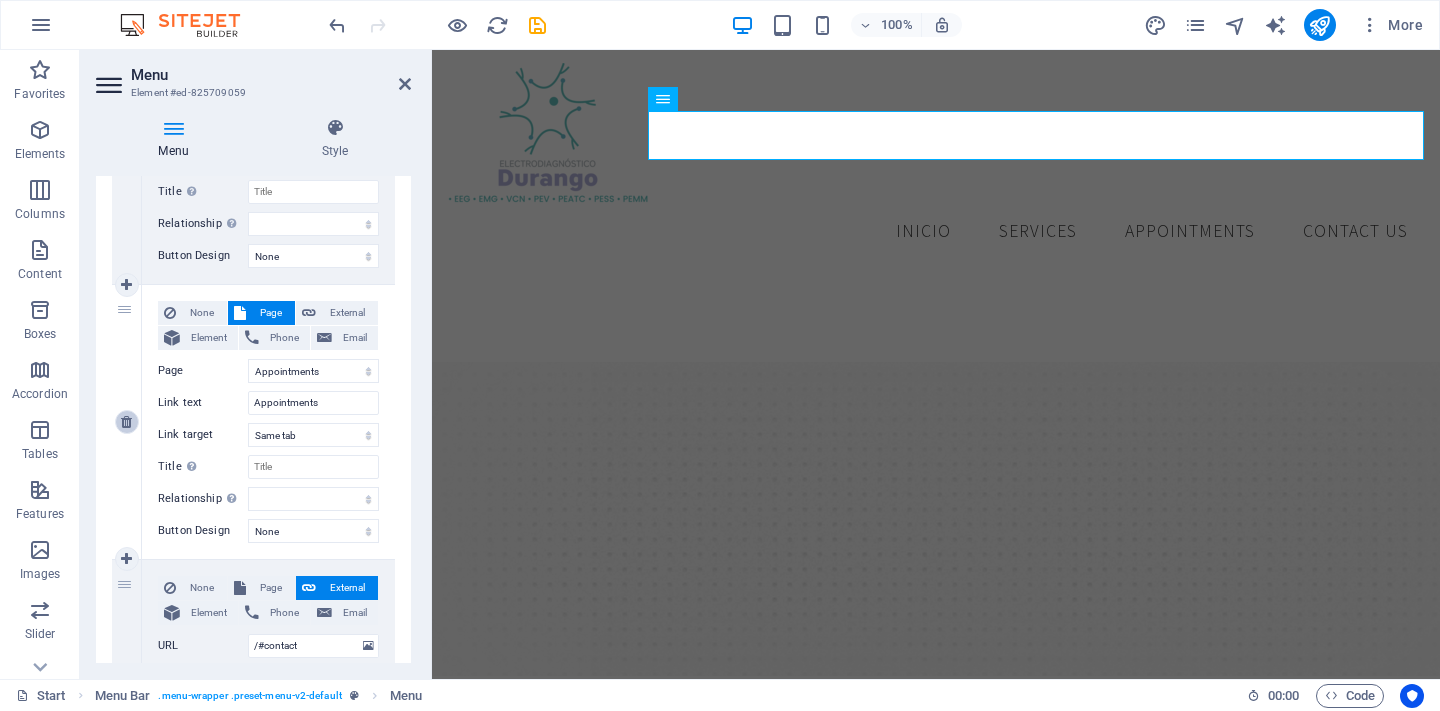 click at bounding box center [126, 422] 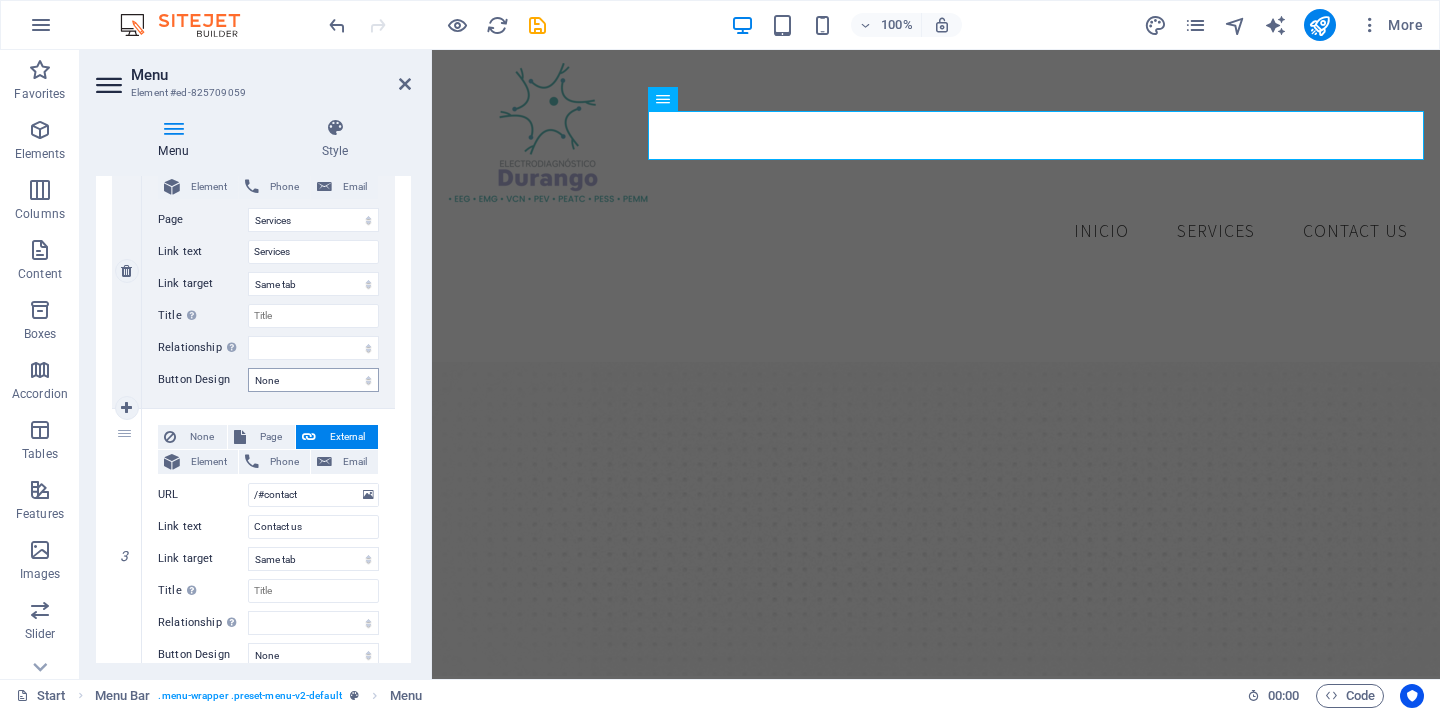 scroll, scrollTop: 489, scrollLeft: 0, axis: vertical 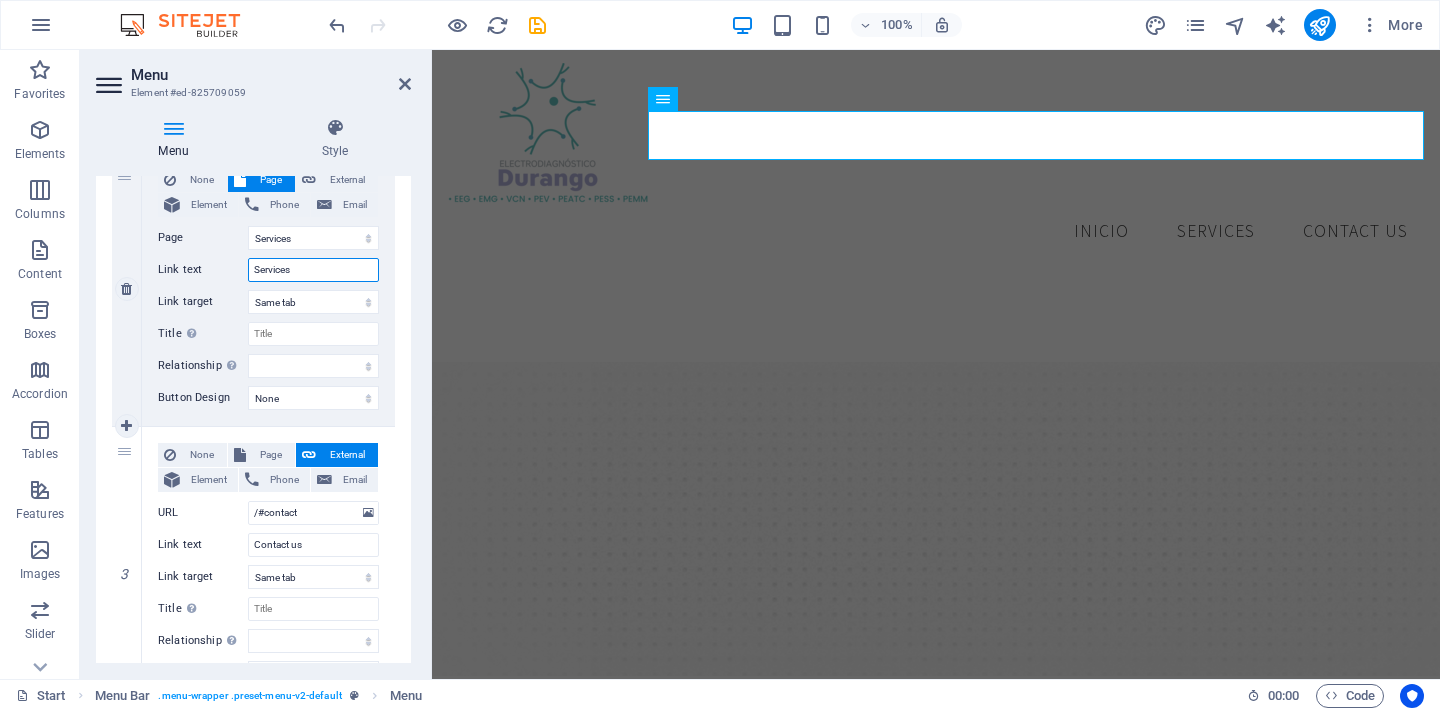 click on "Services" at bounding box center (313, 270) 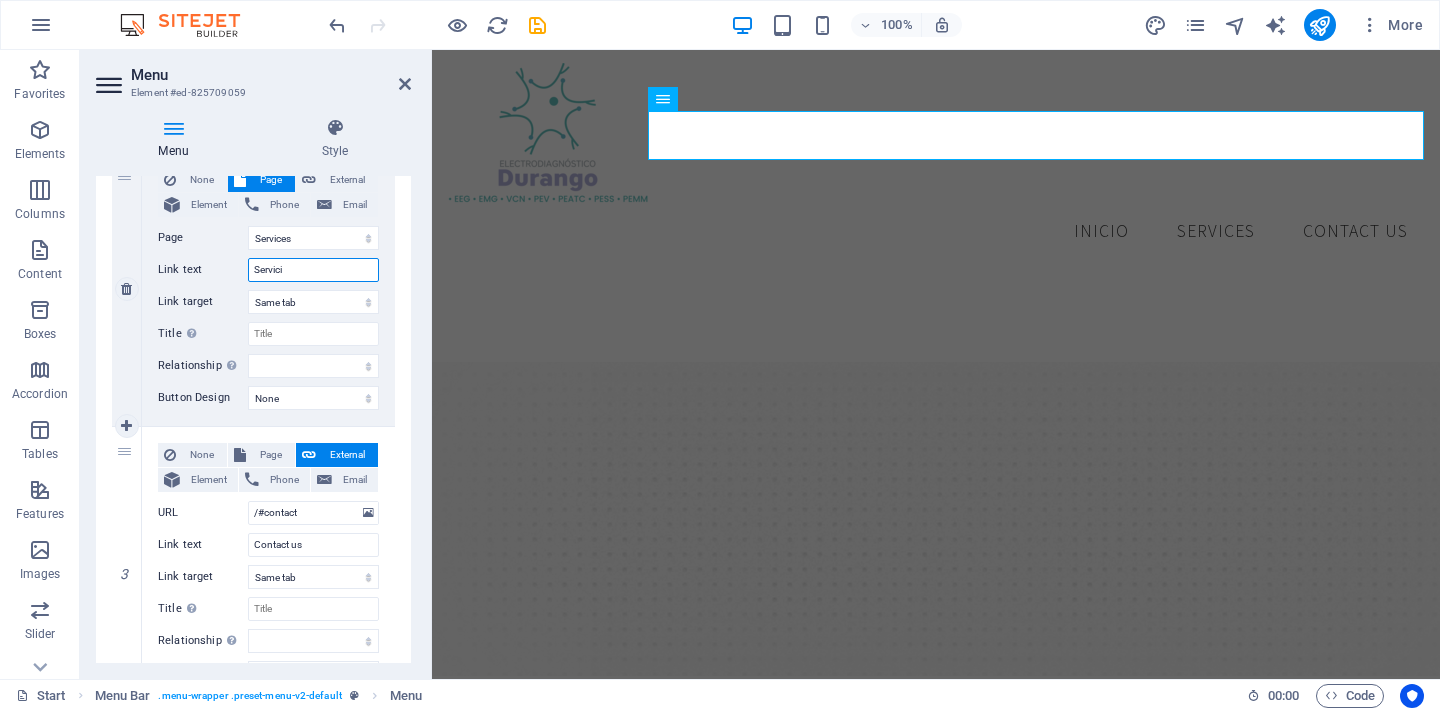type on "Servicio" 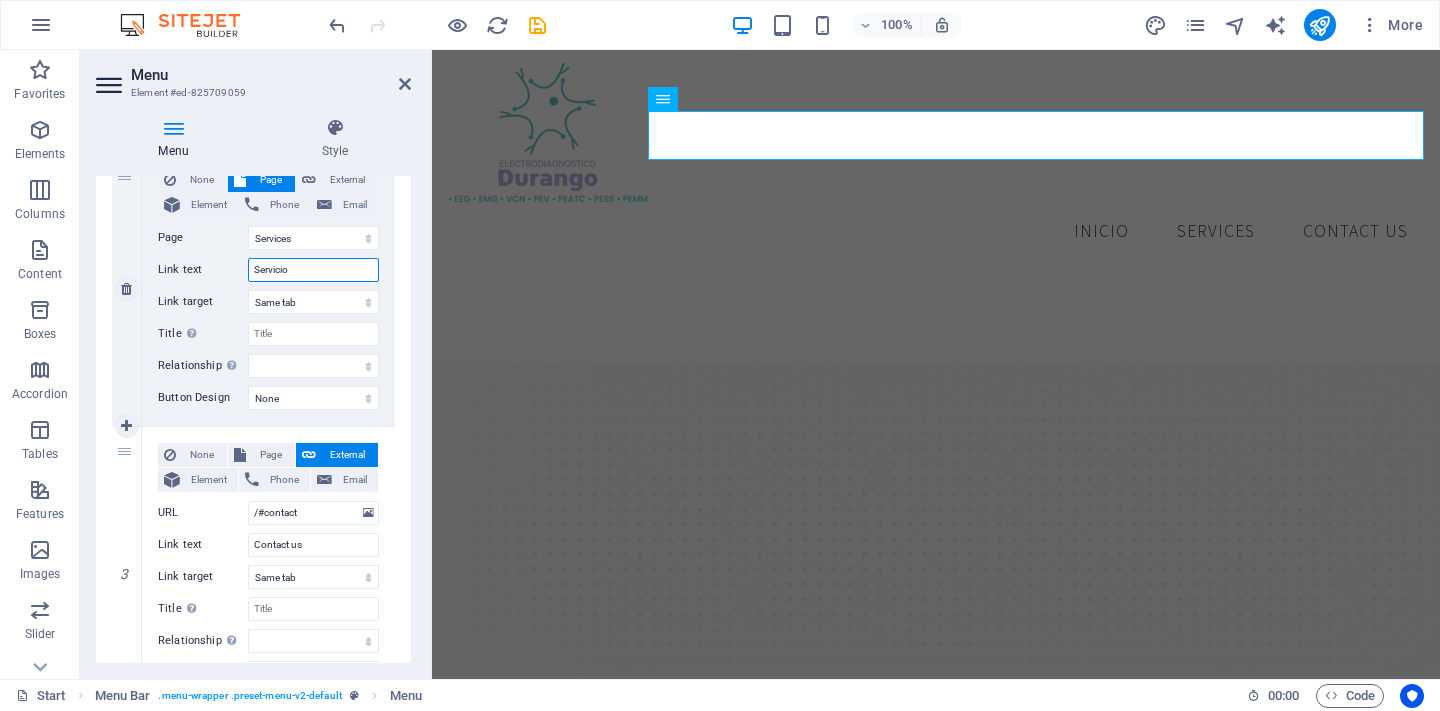 select 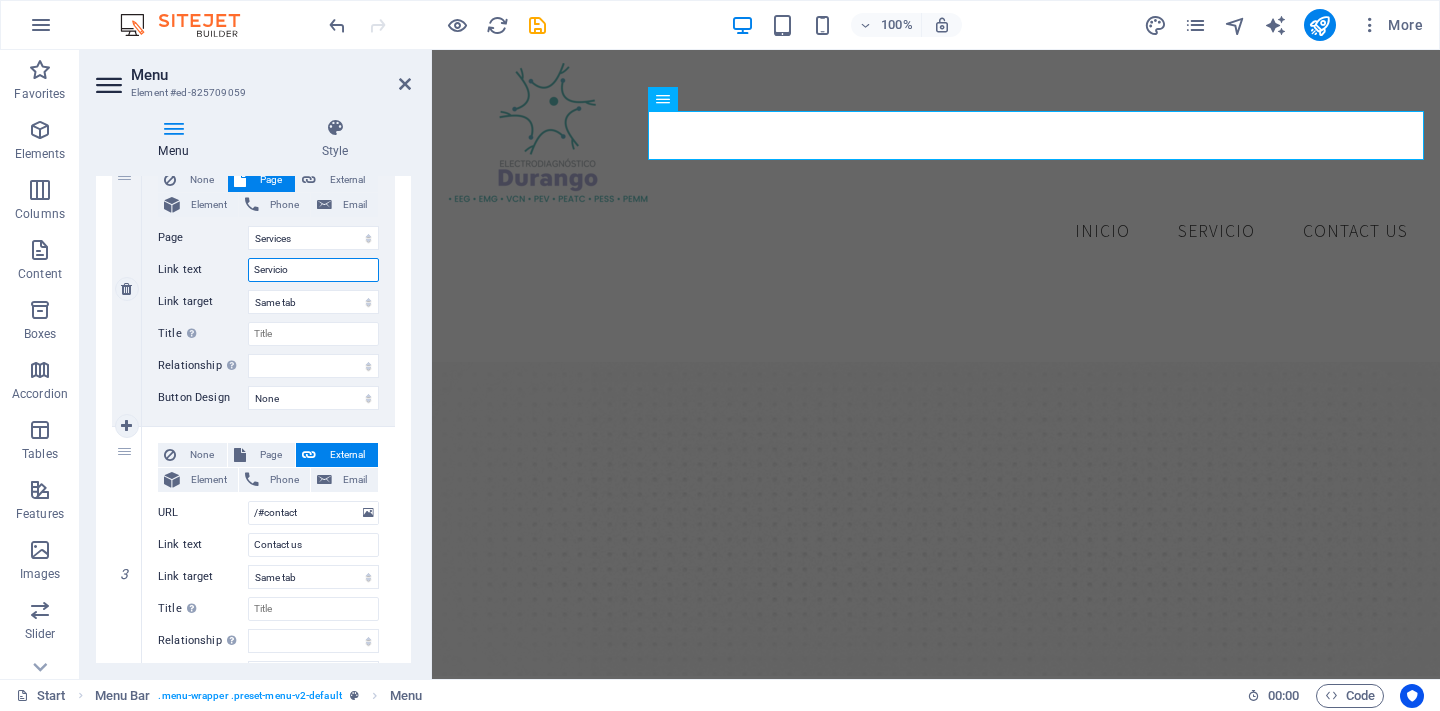 type on "Servicios" 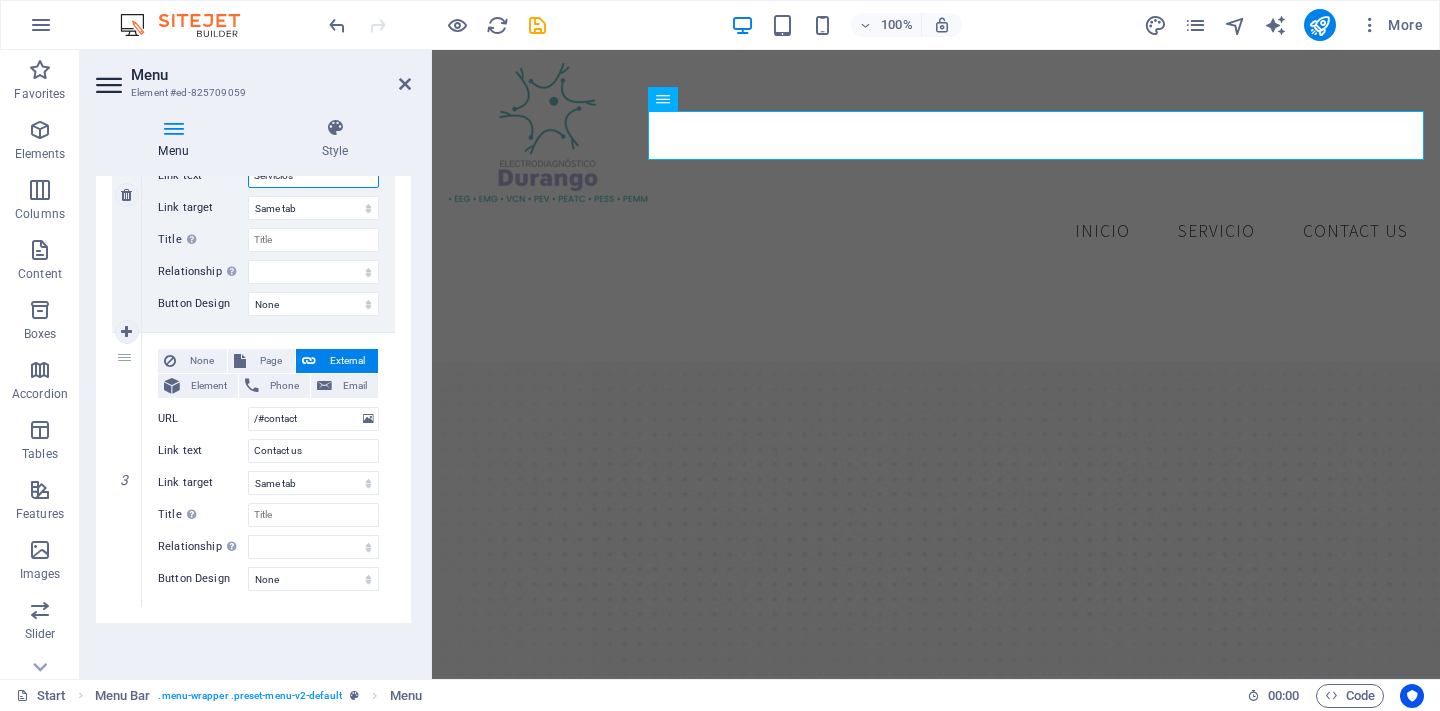 select 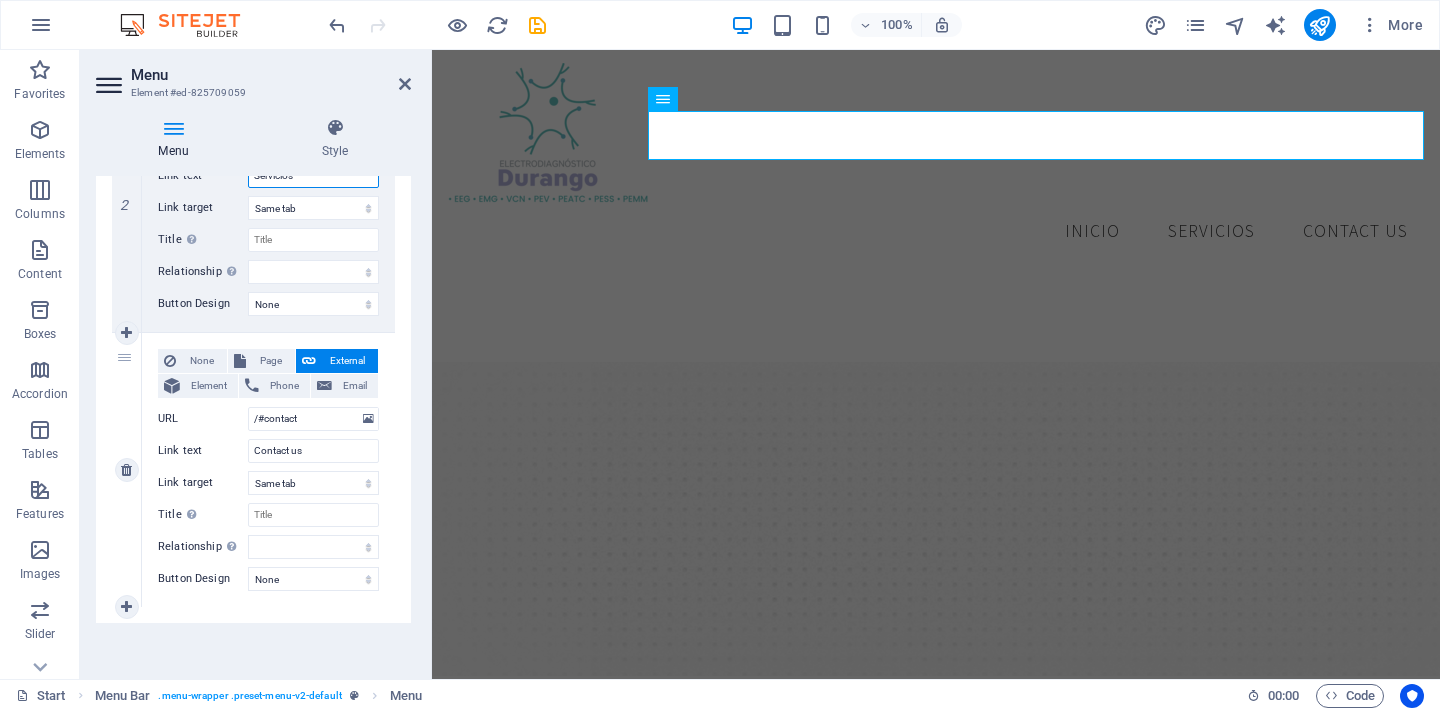 scroll, scrollTop: 583, scrollLeft: 0, axis: vertical 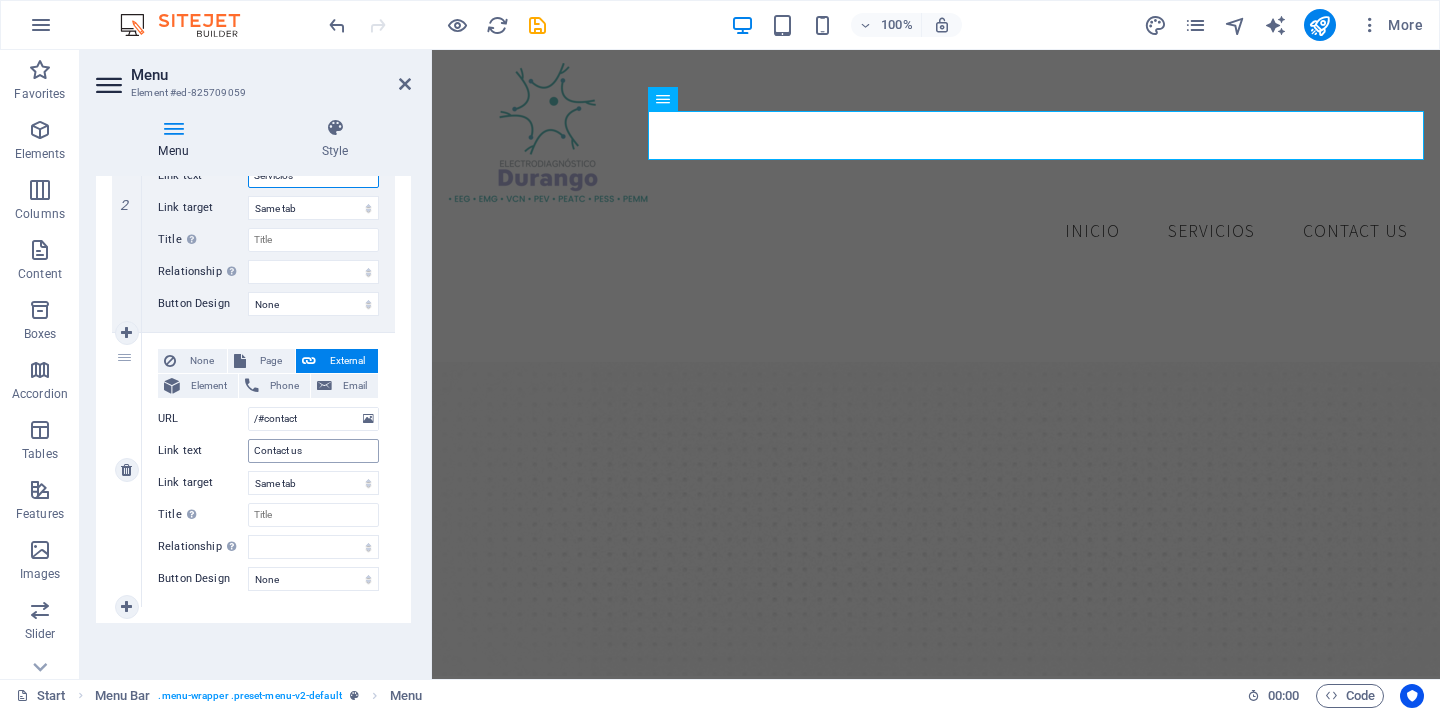 type on "Servicios" 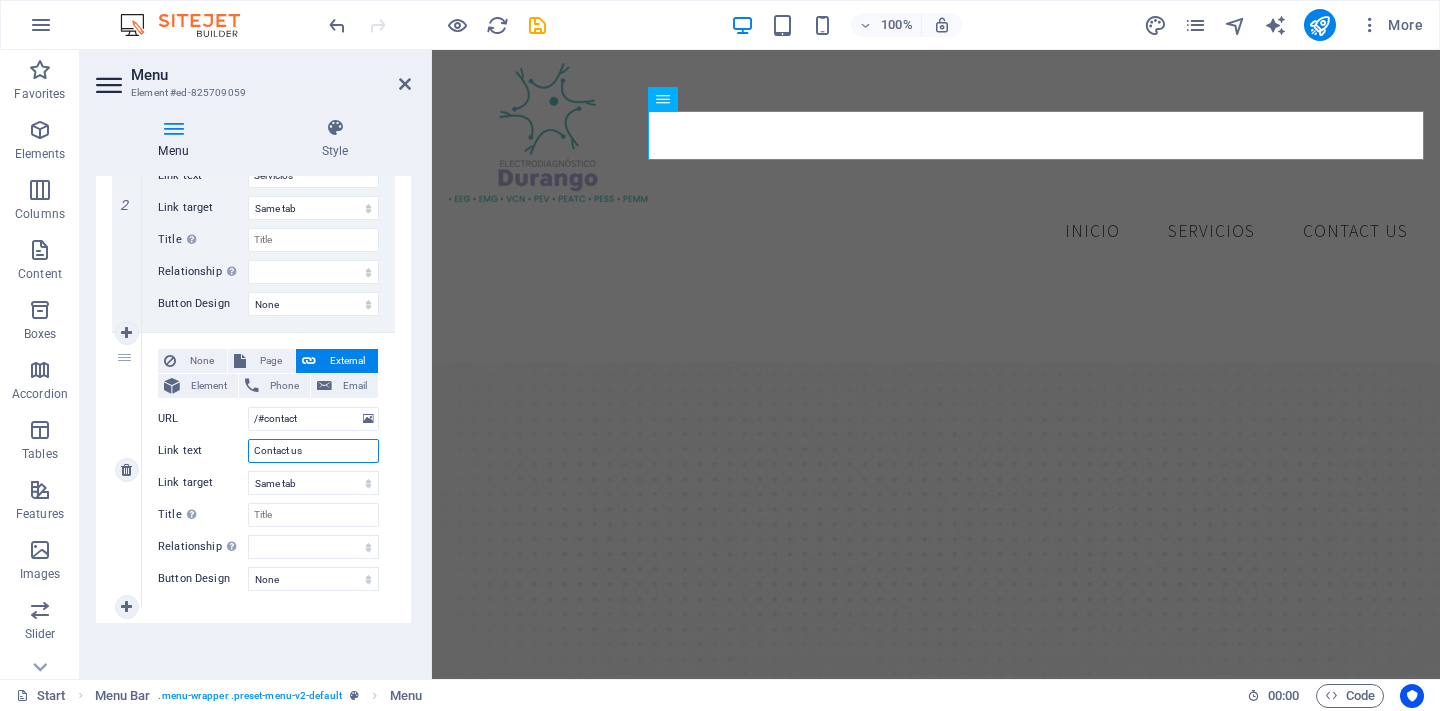 click on "Contact us" at bounding box center (313, 451) 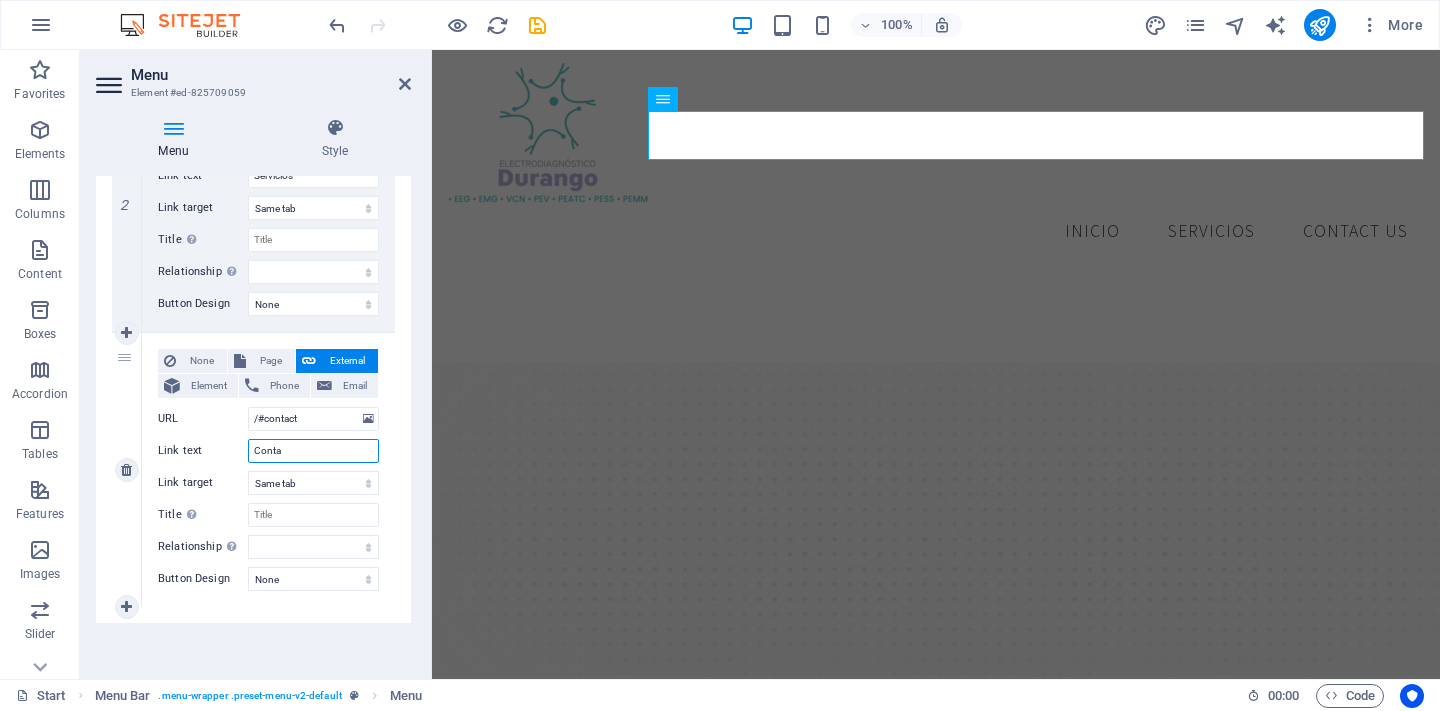 type on "Cont" 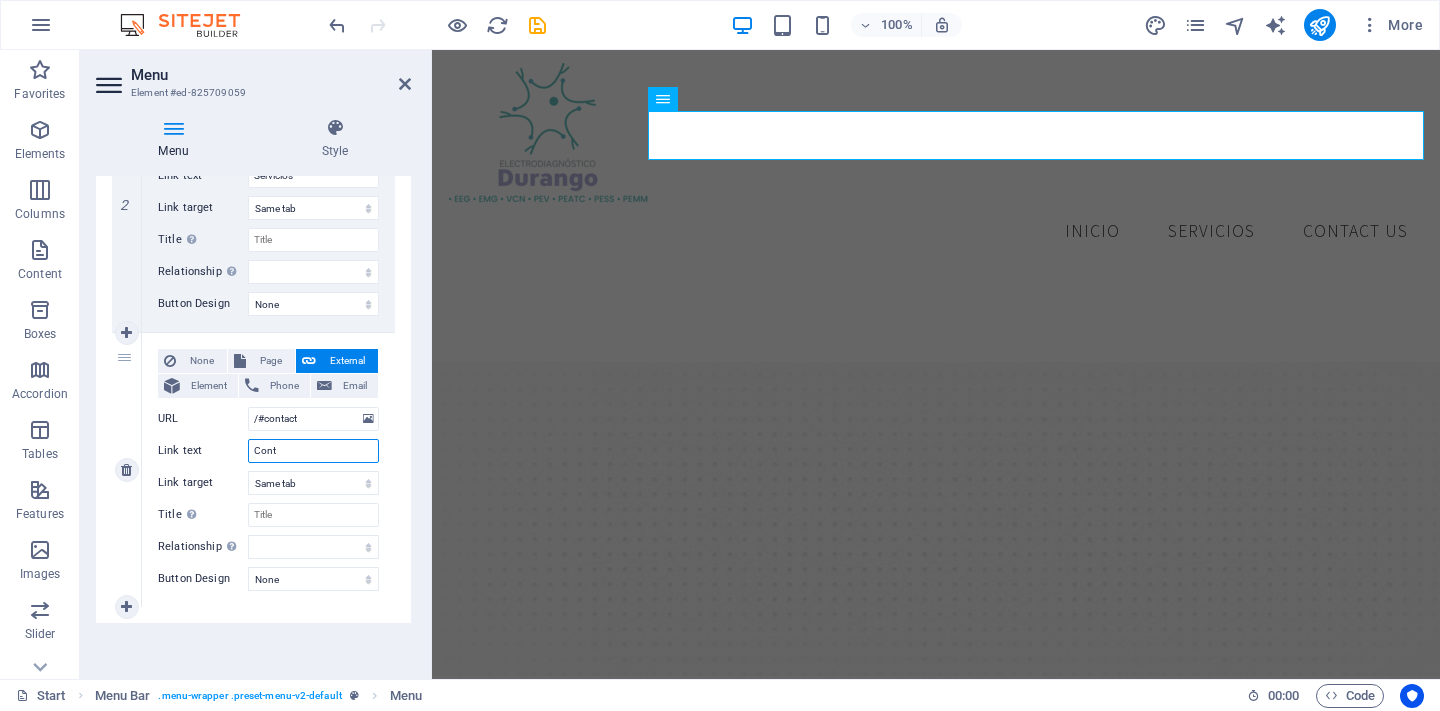 select 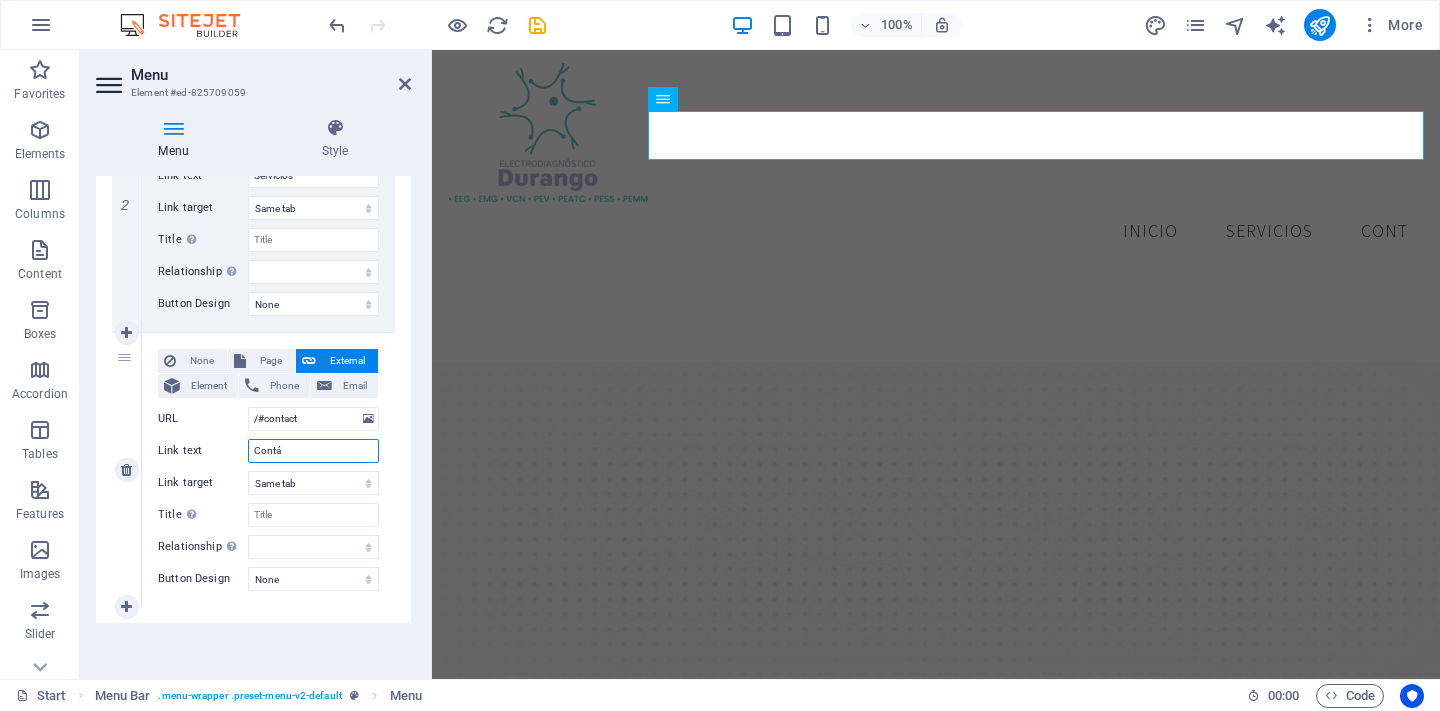 type on "Conta" 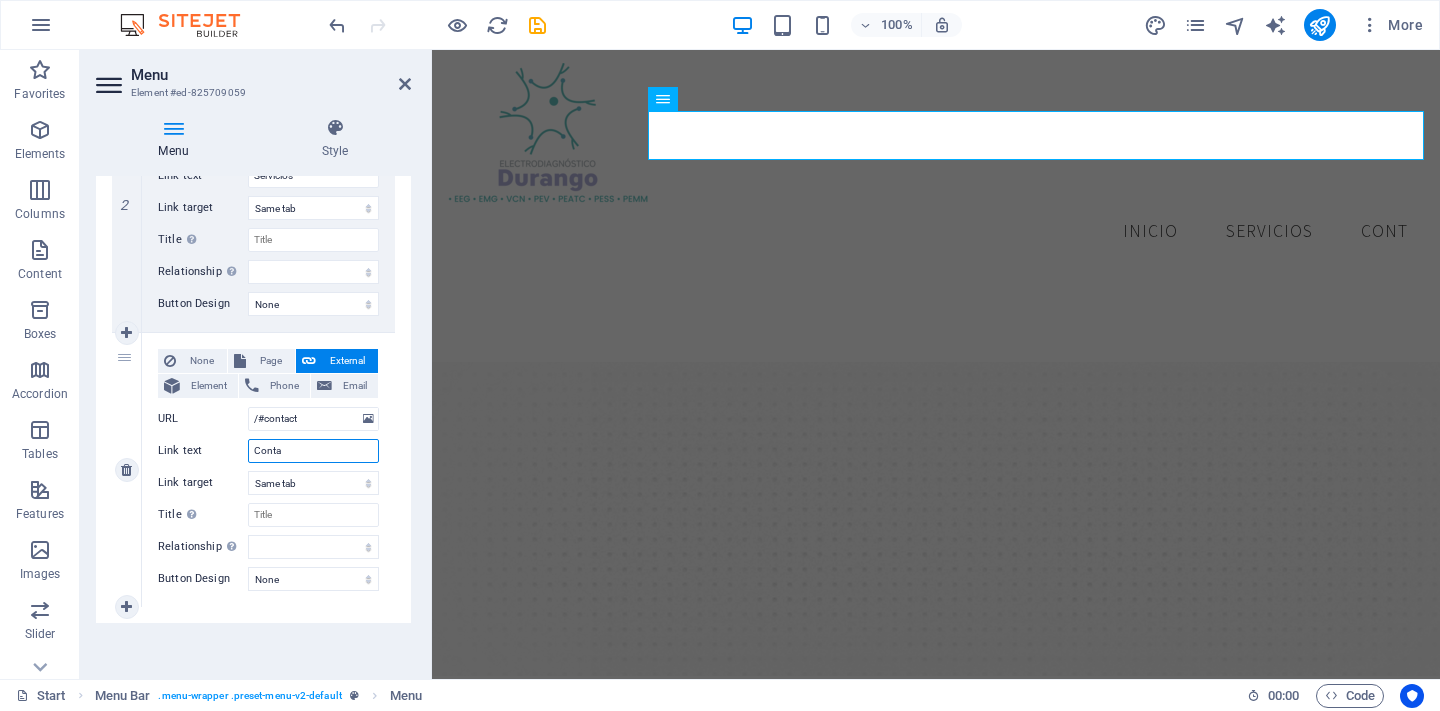 select 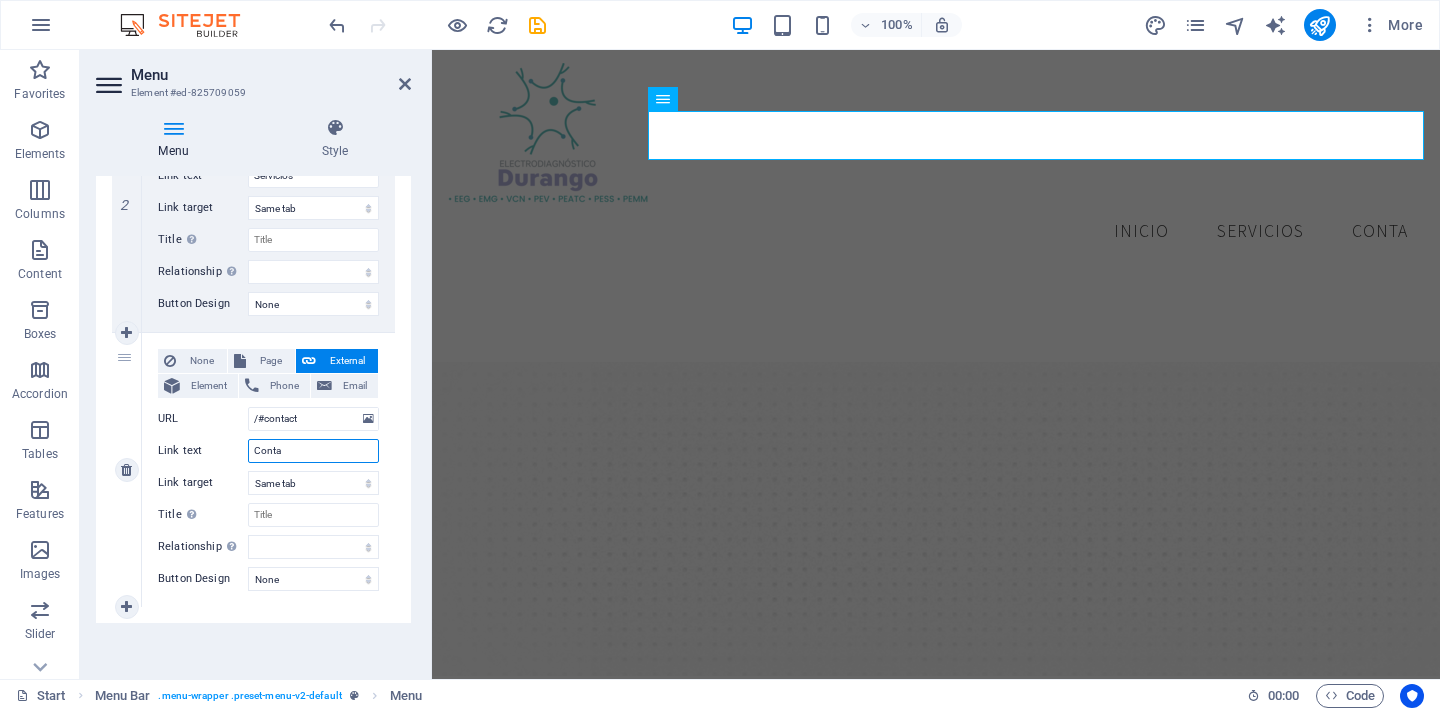type on "Cont" 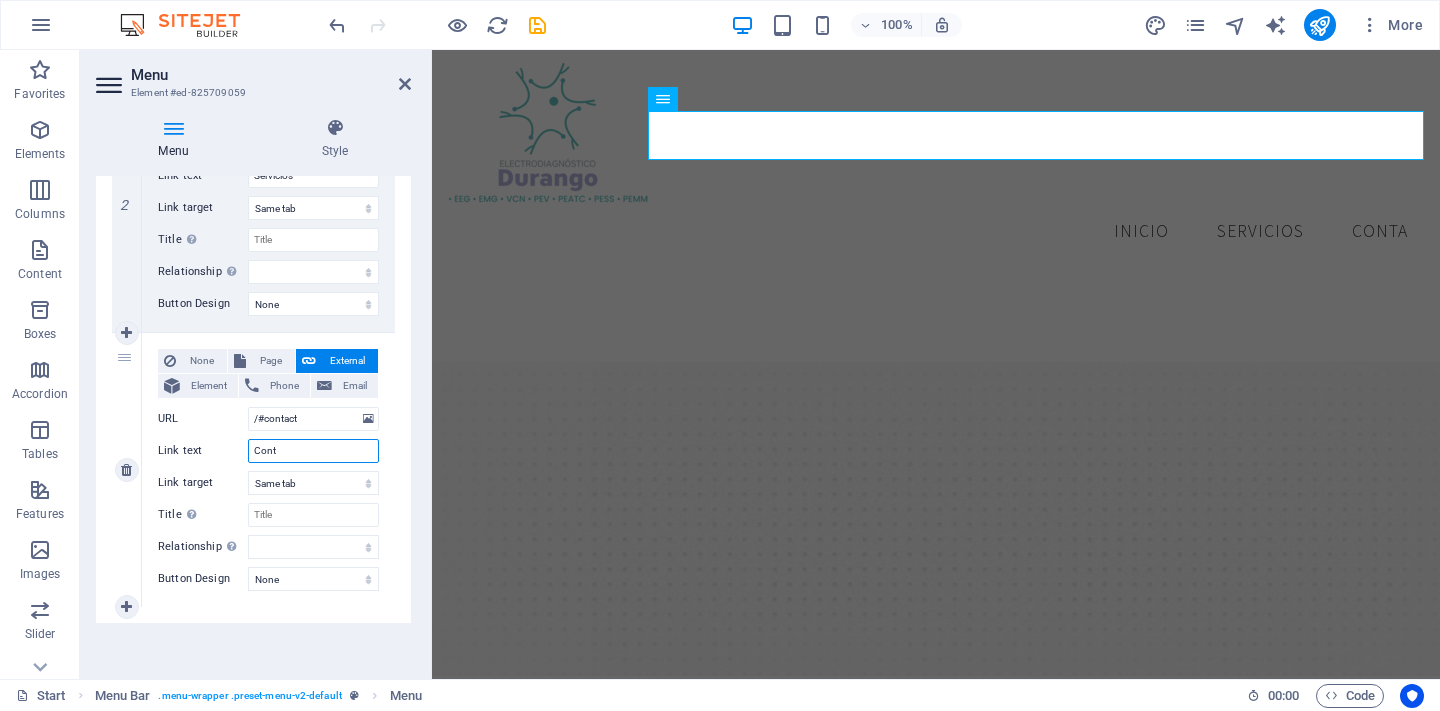 select 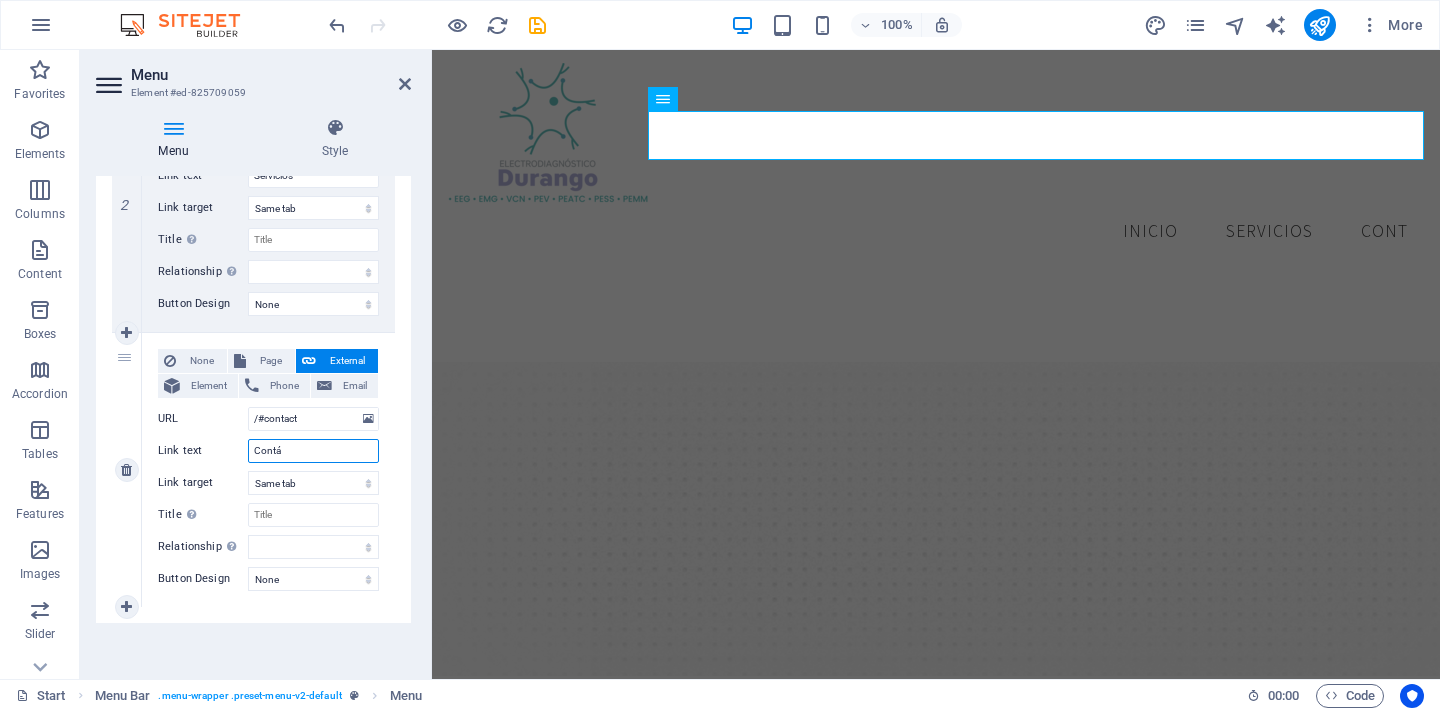 type on "Contác" 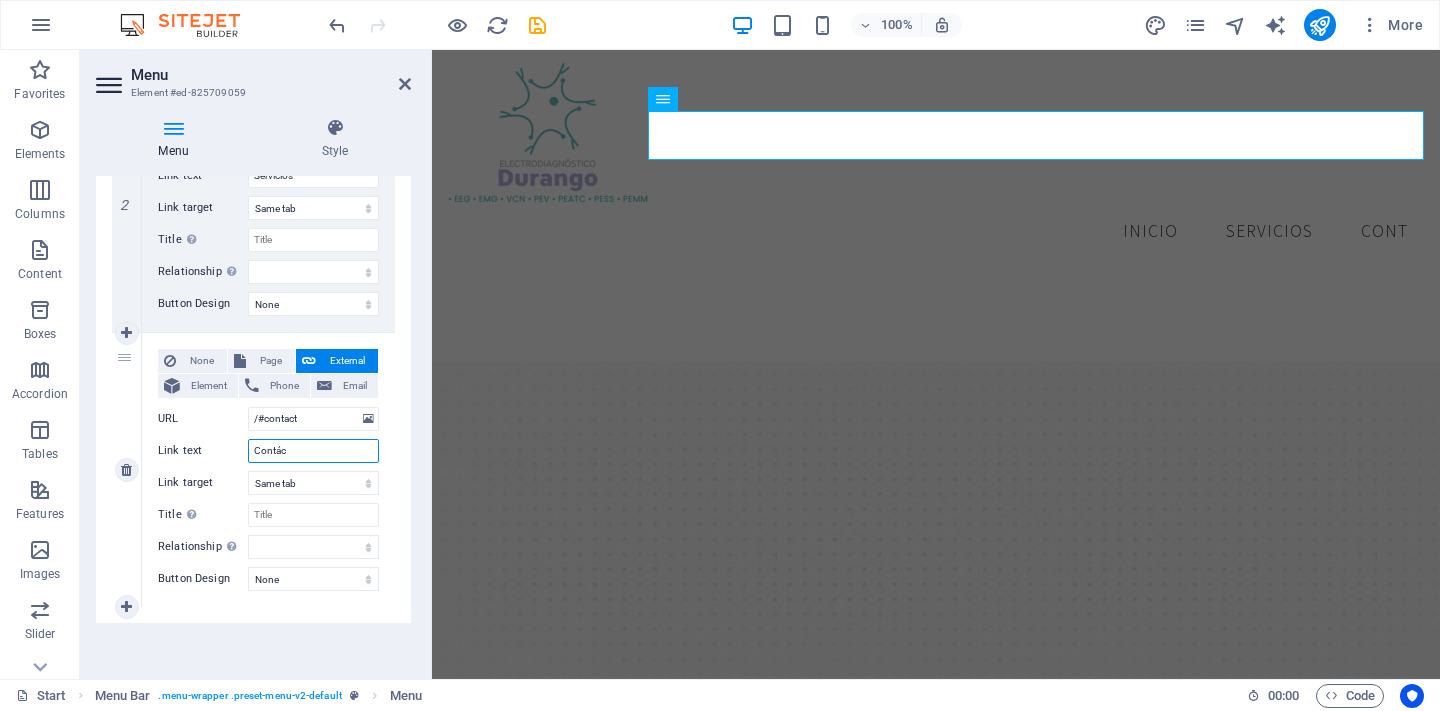 select 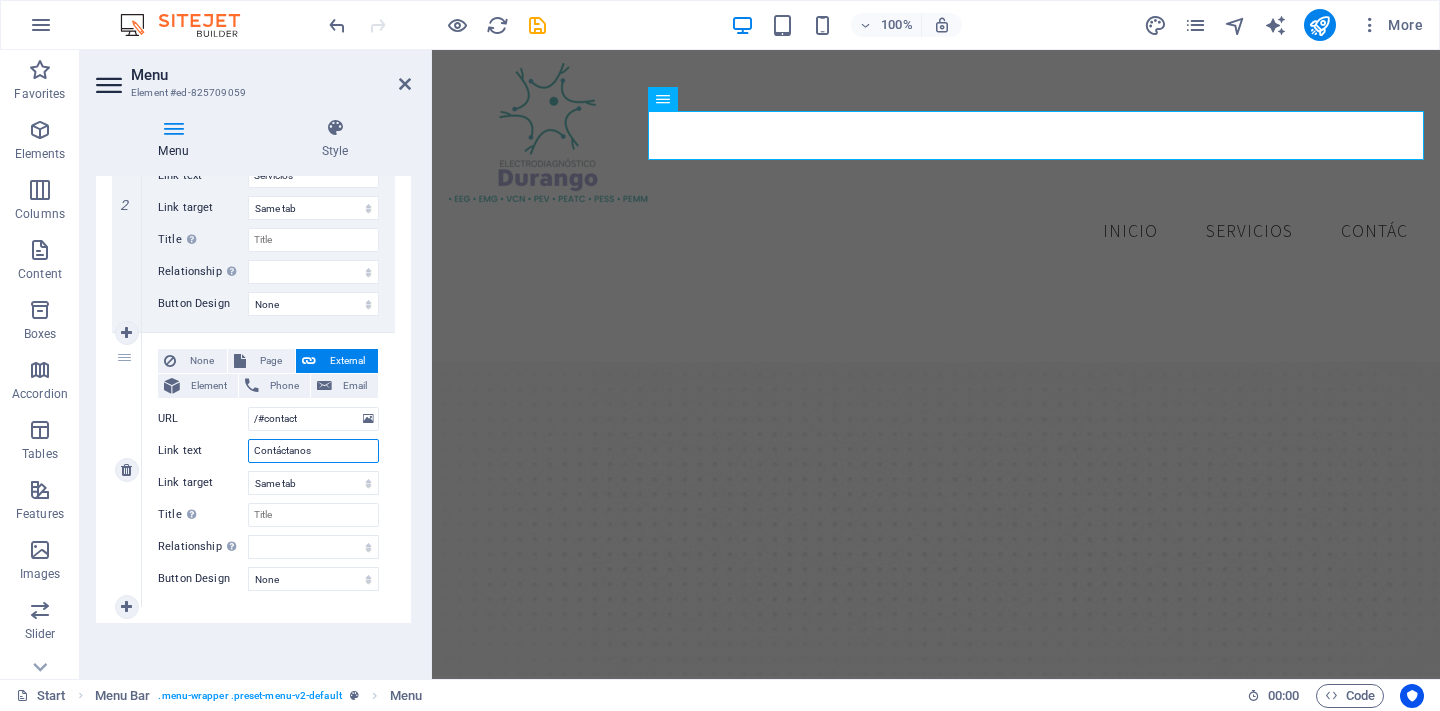 type on "Contáctanos}" 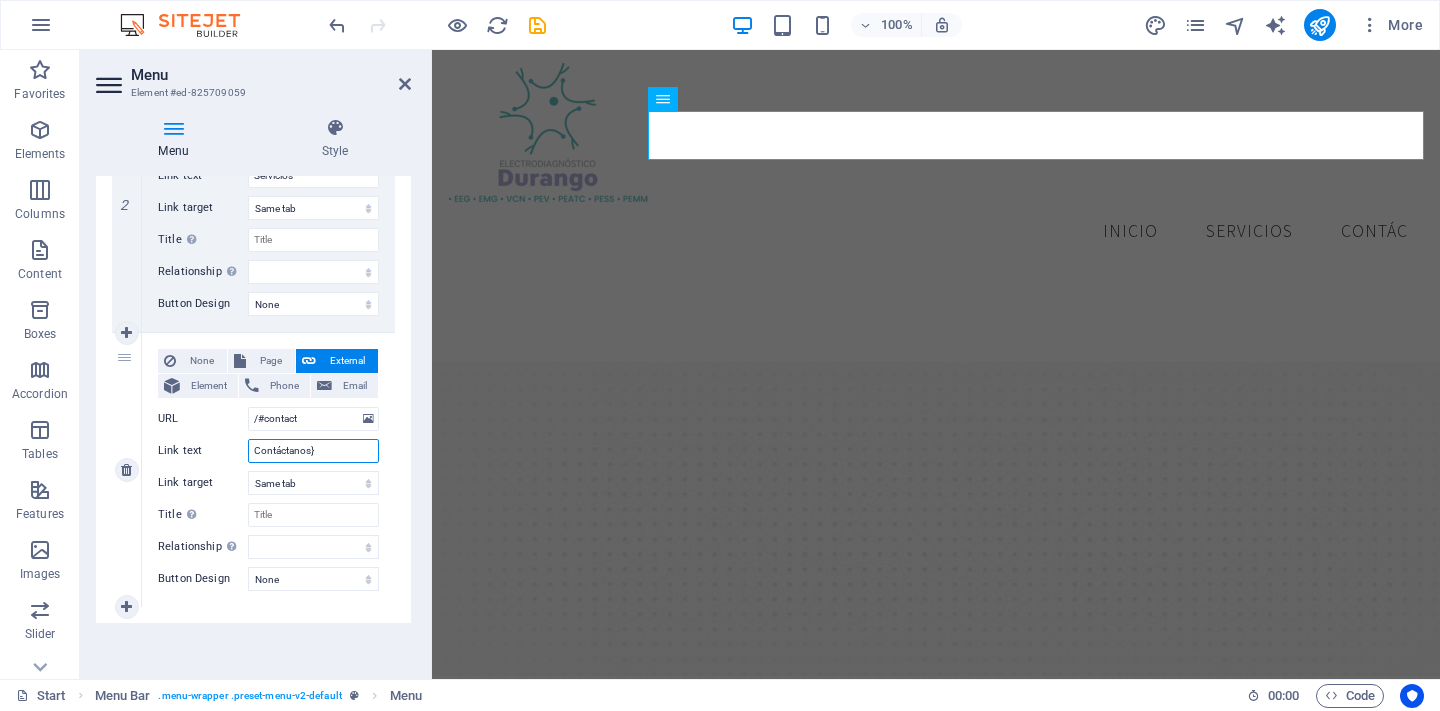 select 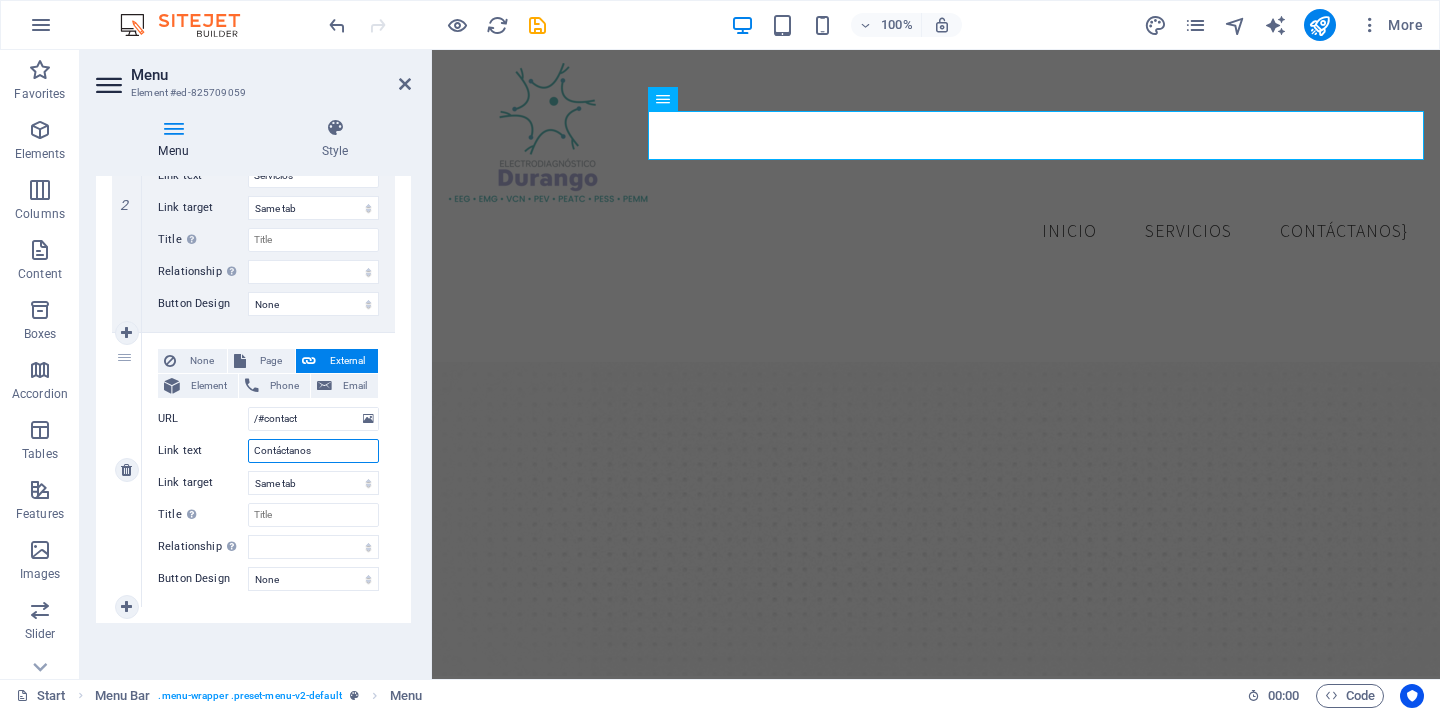 type on "Contáctanos" 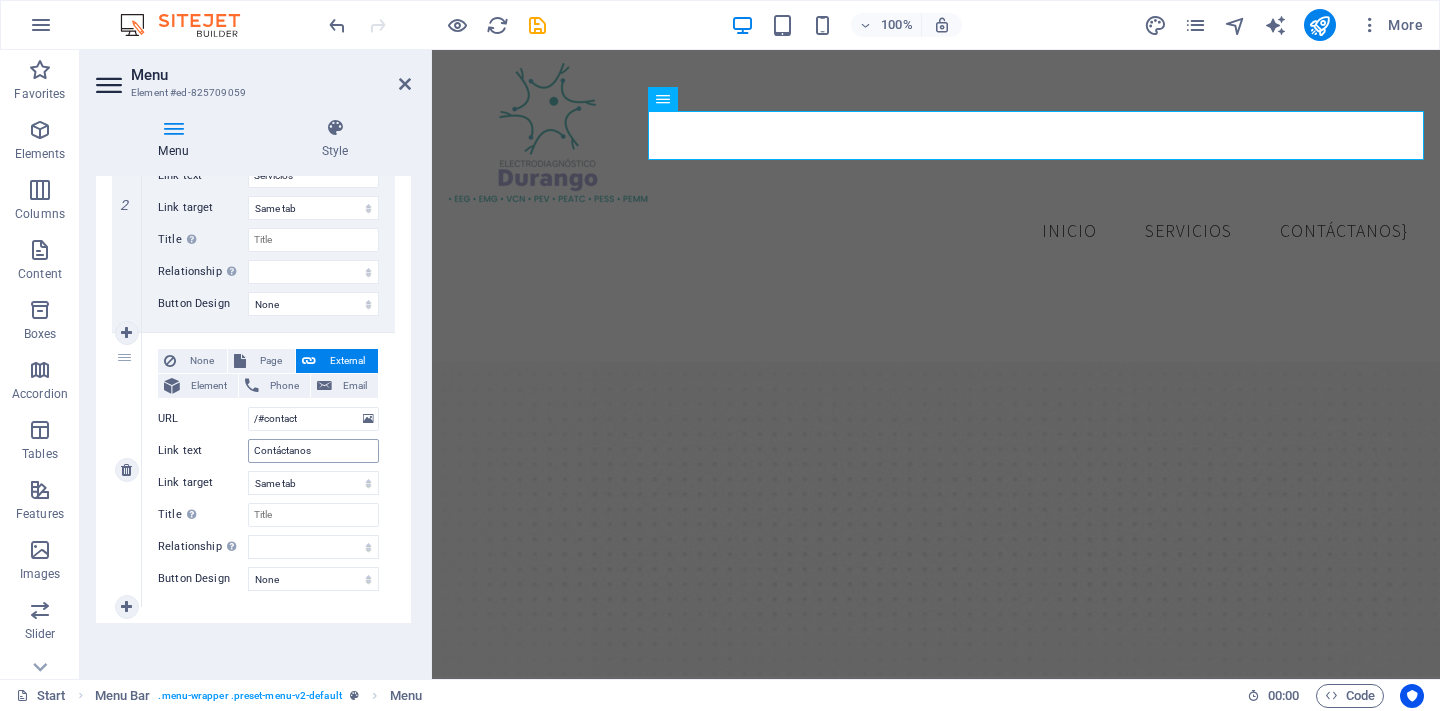 select 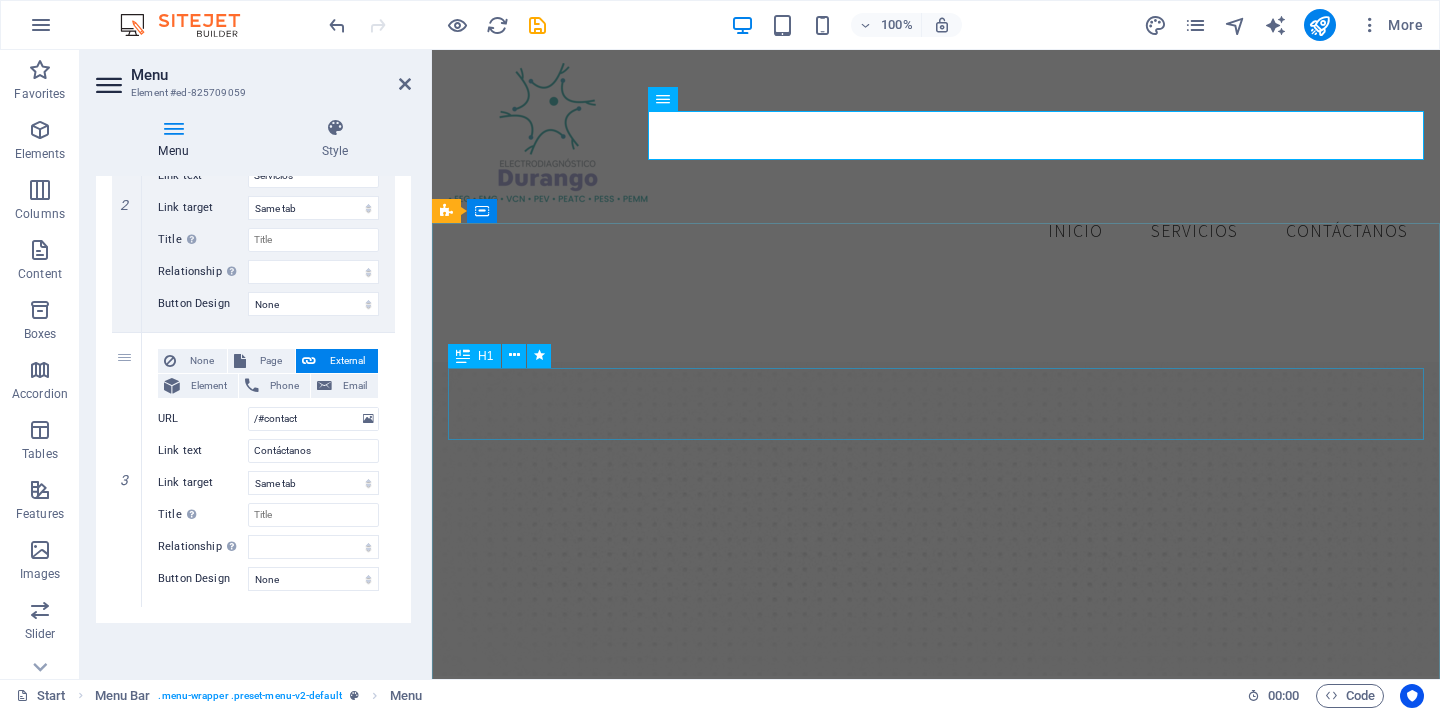 click on "diagnósticos confiables" at bounding box center [936, 930] 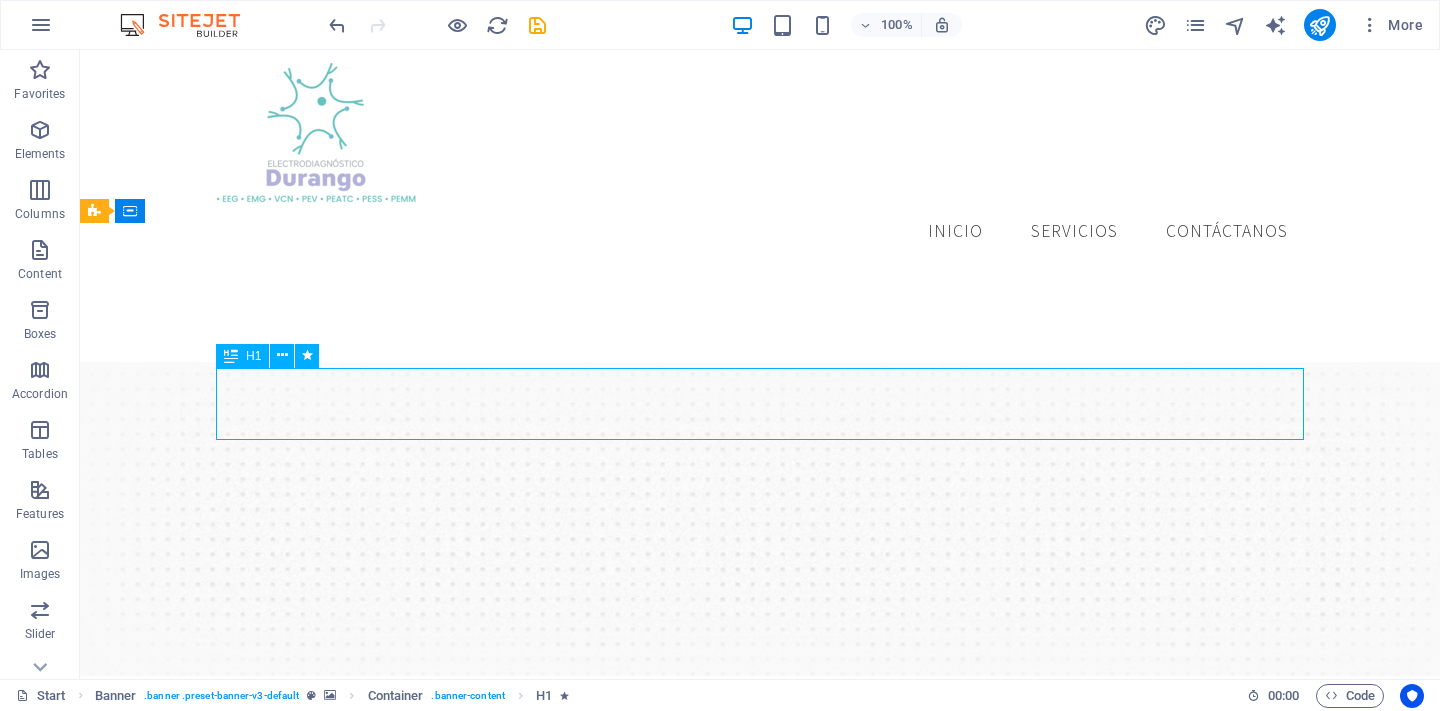 click on "diagnósticos confiables y oportunos a través de tecnología avanzada en neurofisiología clínica Agenda una cita Nuestros servicios" at bounding box center [760, 1048] 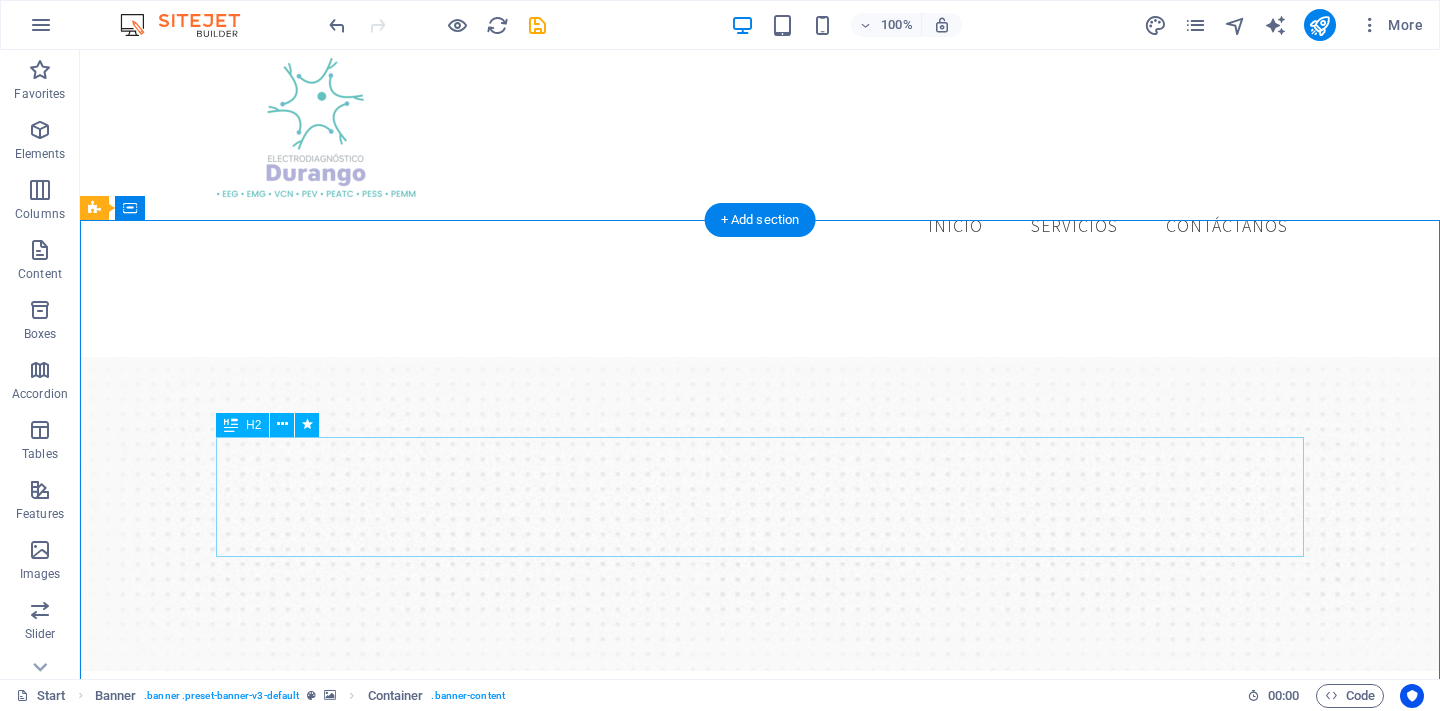 scroll, scrollTop: 10, scrollLeft: 0, axis: vertical 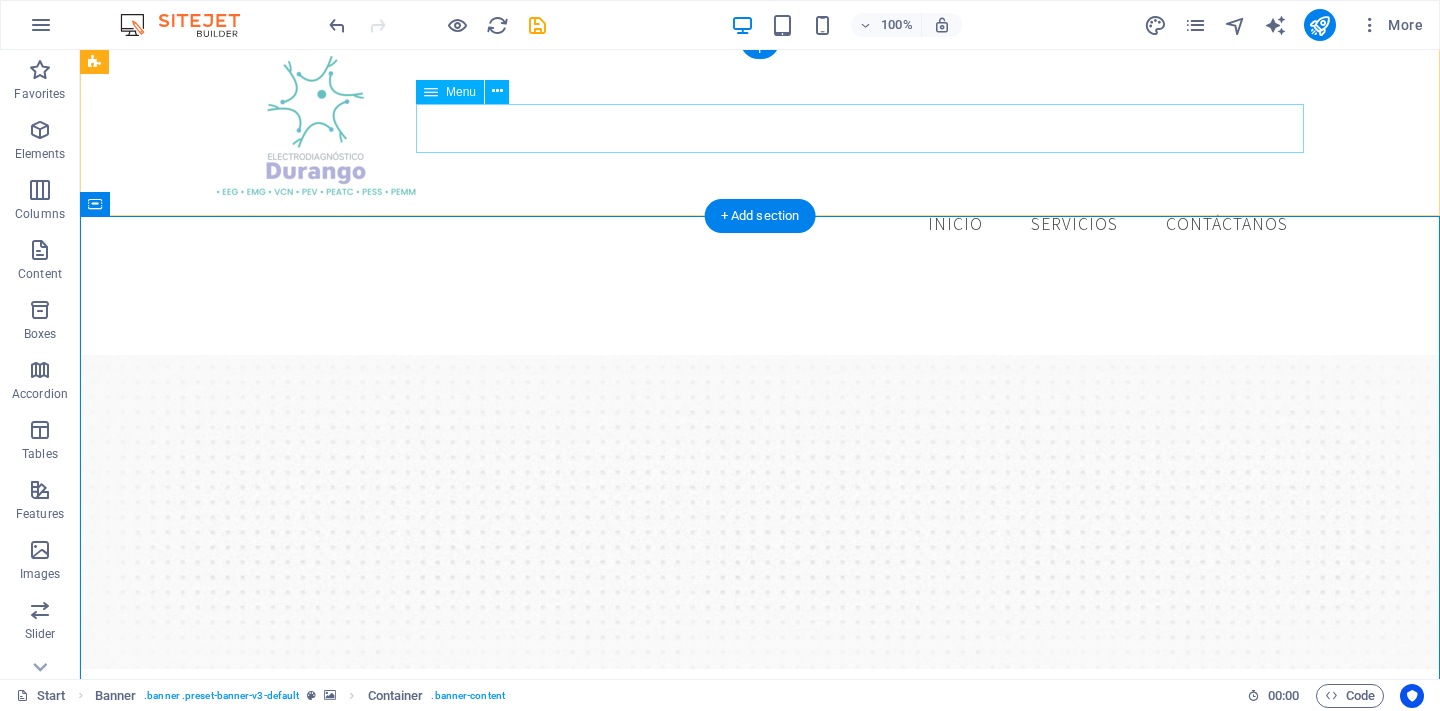 click on "Inicio Servicios Contáctanos" at bounding box center [760, 225] 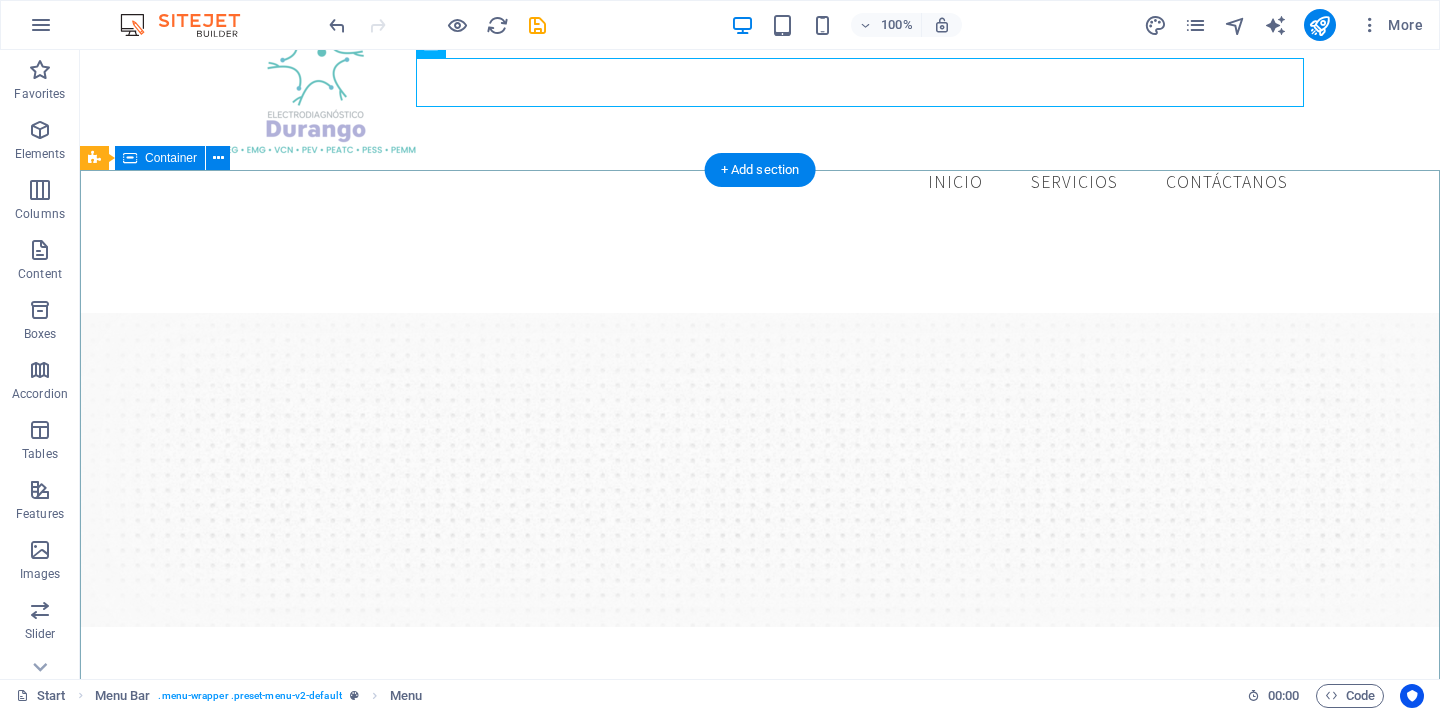 scroll, scrollTop: 56, scrollLeft: 0, axis: vertical 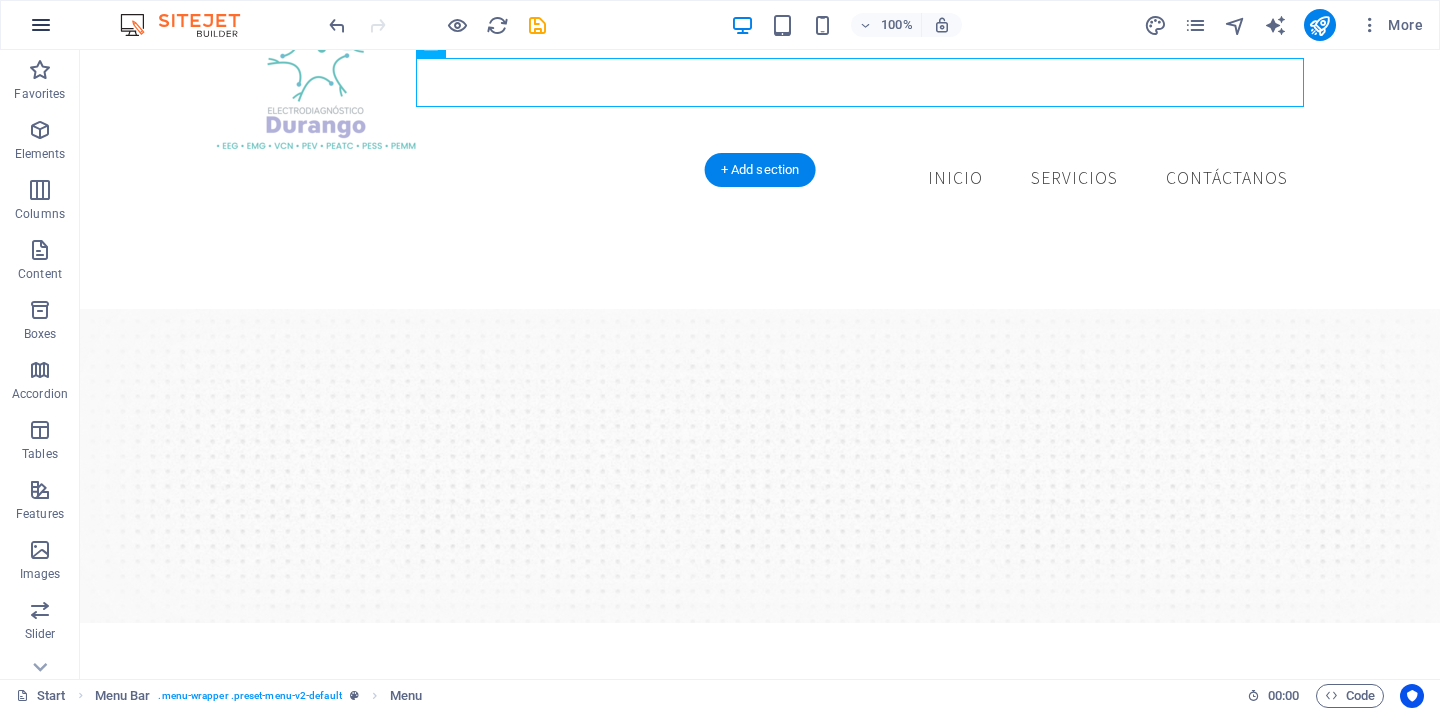 click at bounding box center [41, 25] 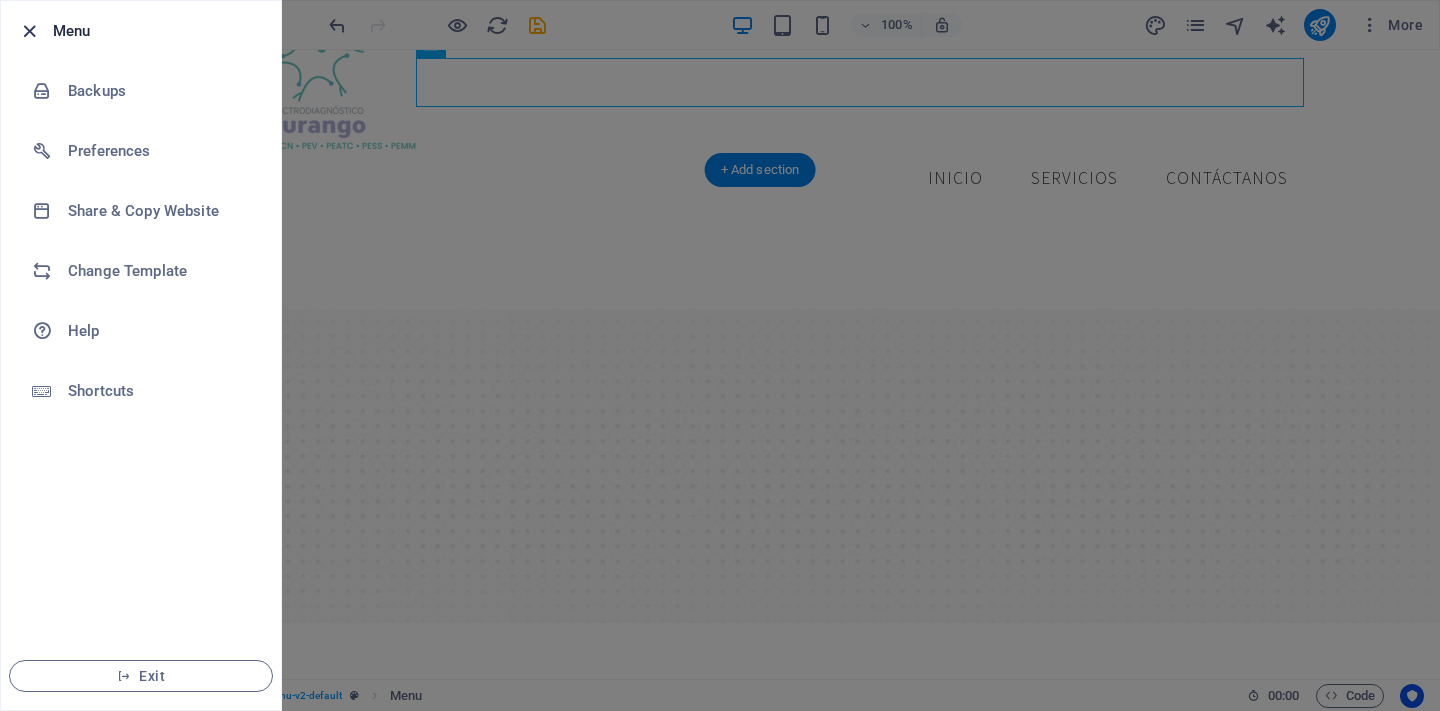 click at bounding box center [29, 31] 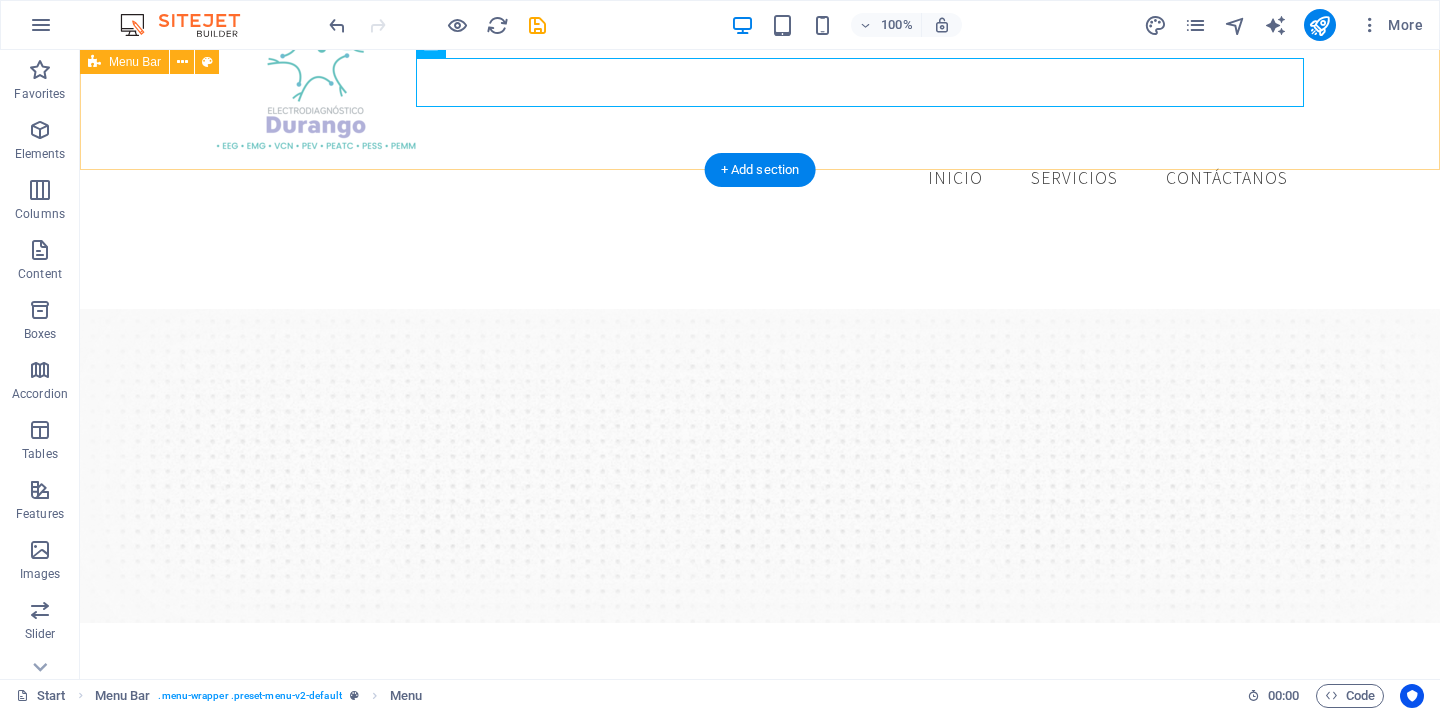 click on "Inicio Servicios Contáctanos" at bounding box center [760, 107] 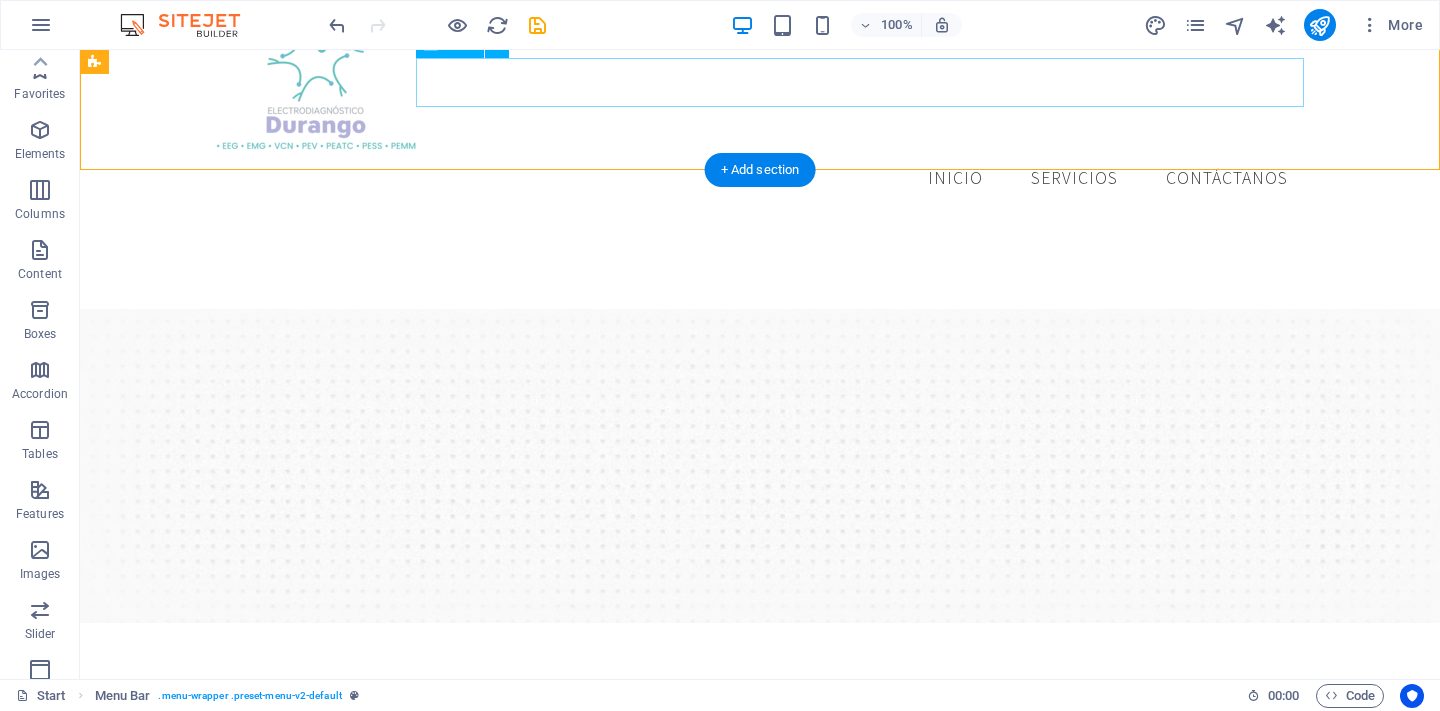 scroll, scrollTop: 0, scrollLeft: 0, axis: both 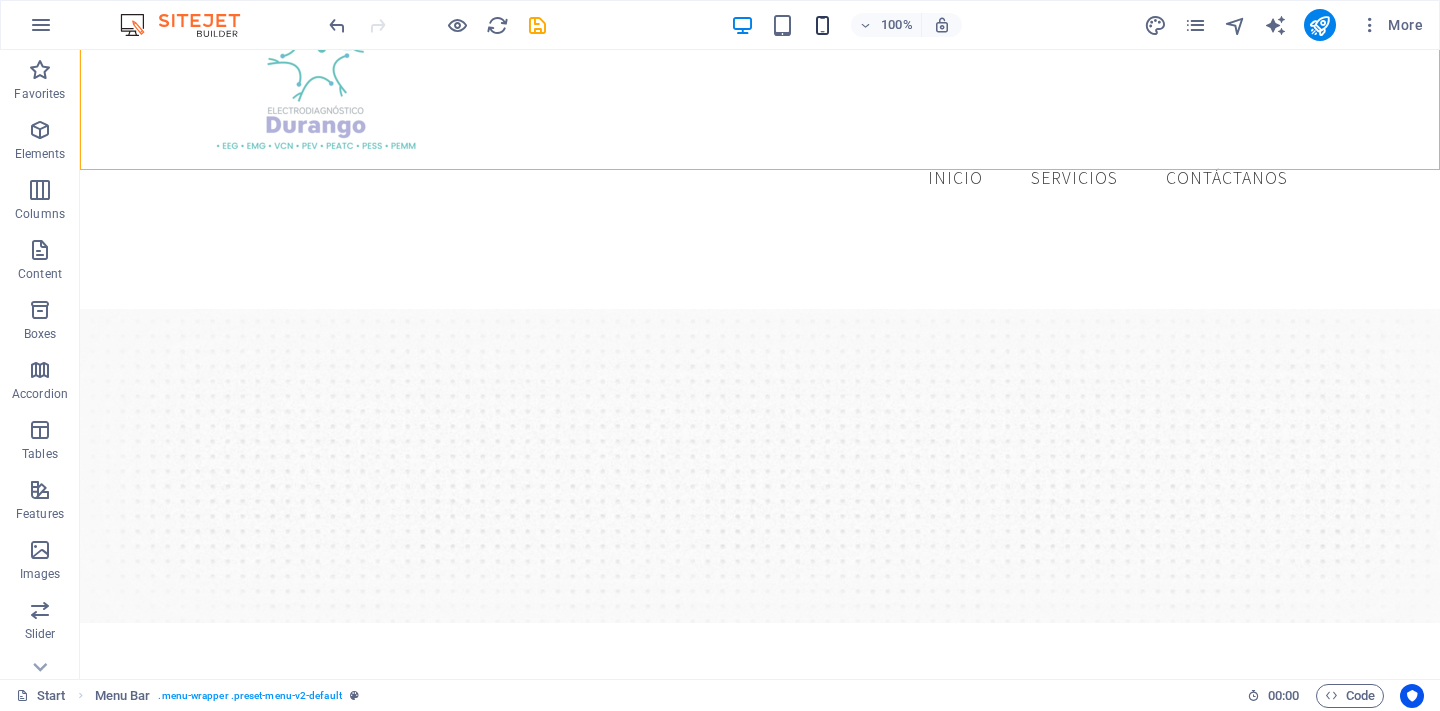 click at bounding box center [822, 25] 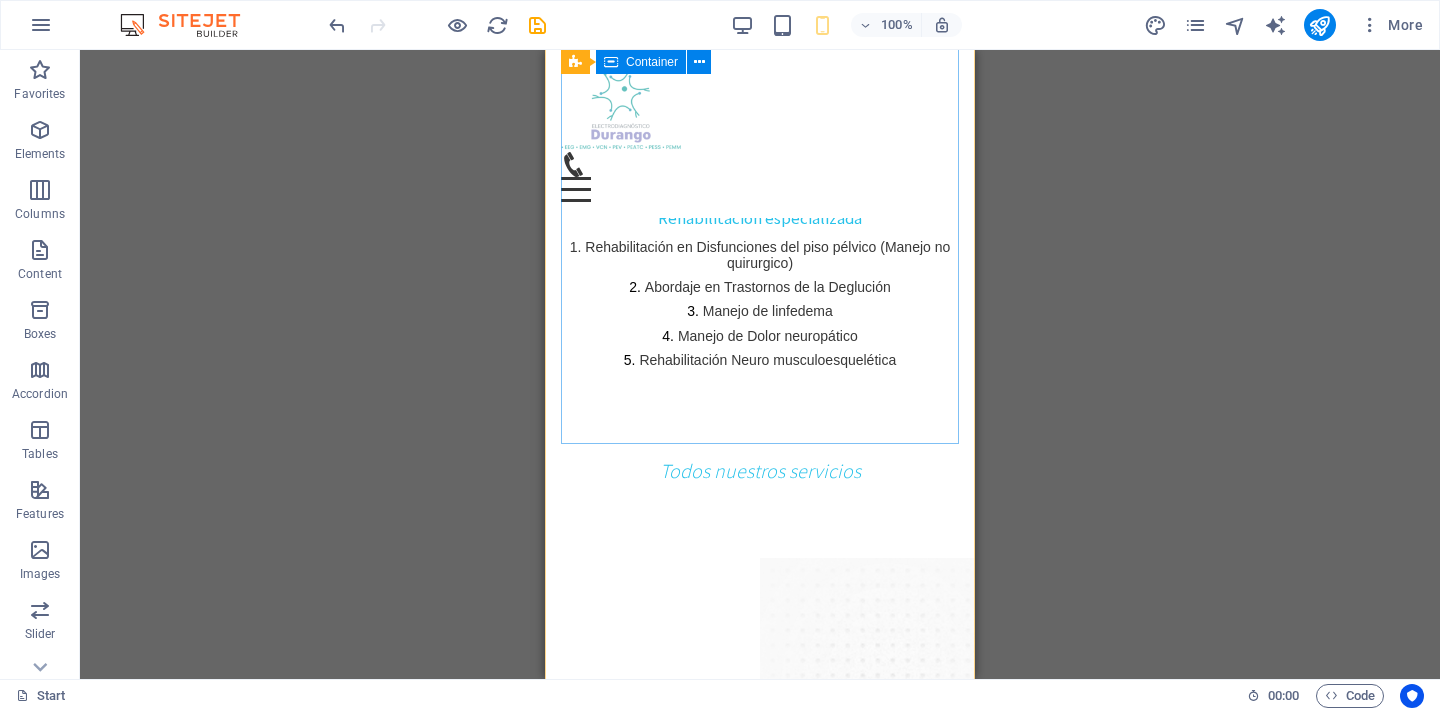 scroll, scrollTop: 1749, scrollLeft: 0, axis: vertical 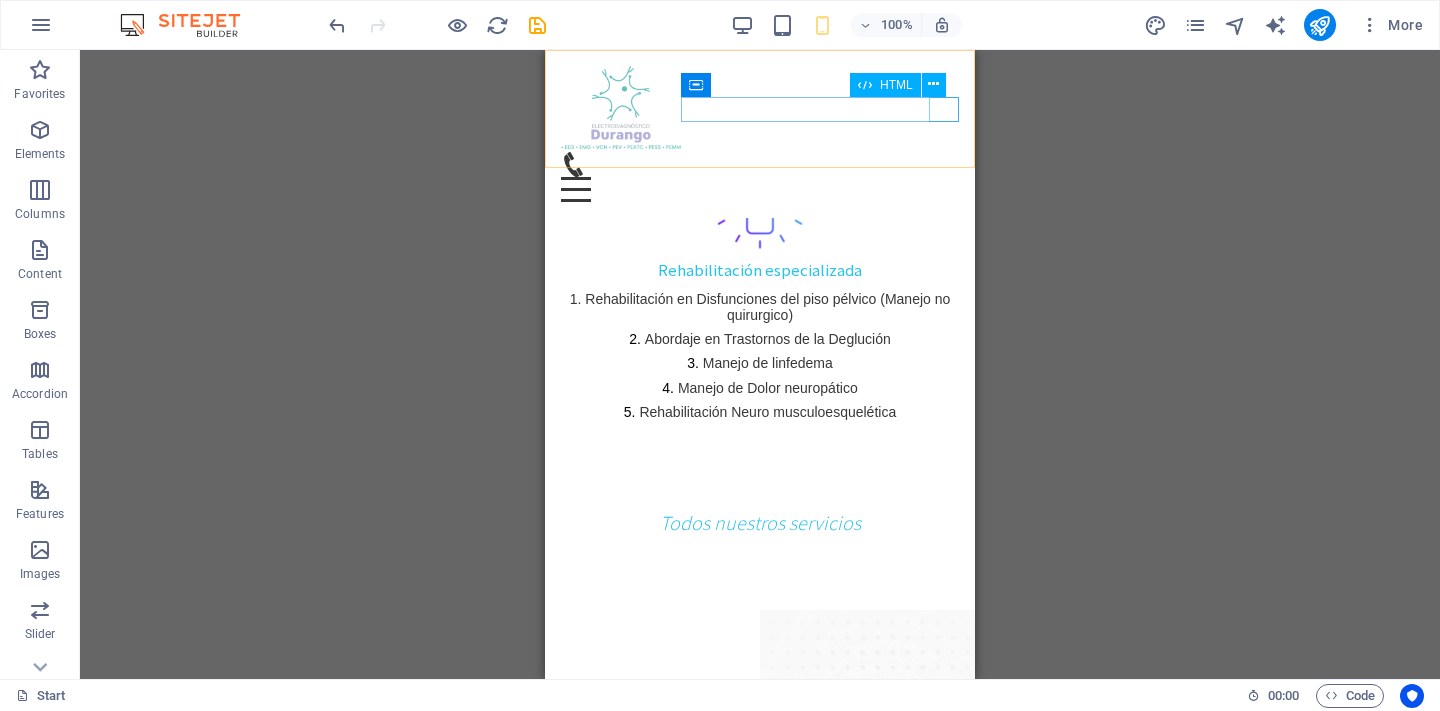 click at bounding box center [760, 189] 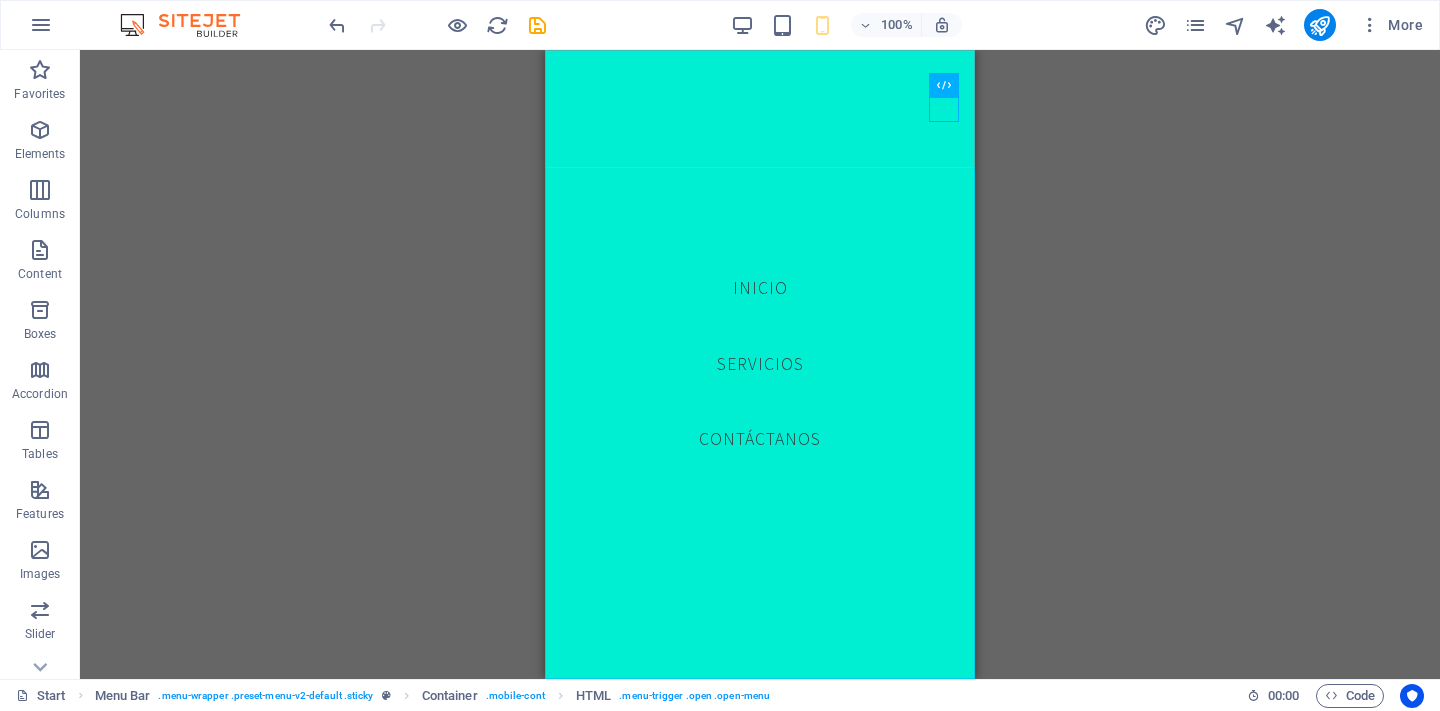 click on "Inicio Servicios Contáctanos" at bounding box center [760, 364] 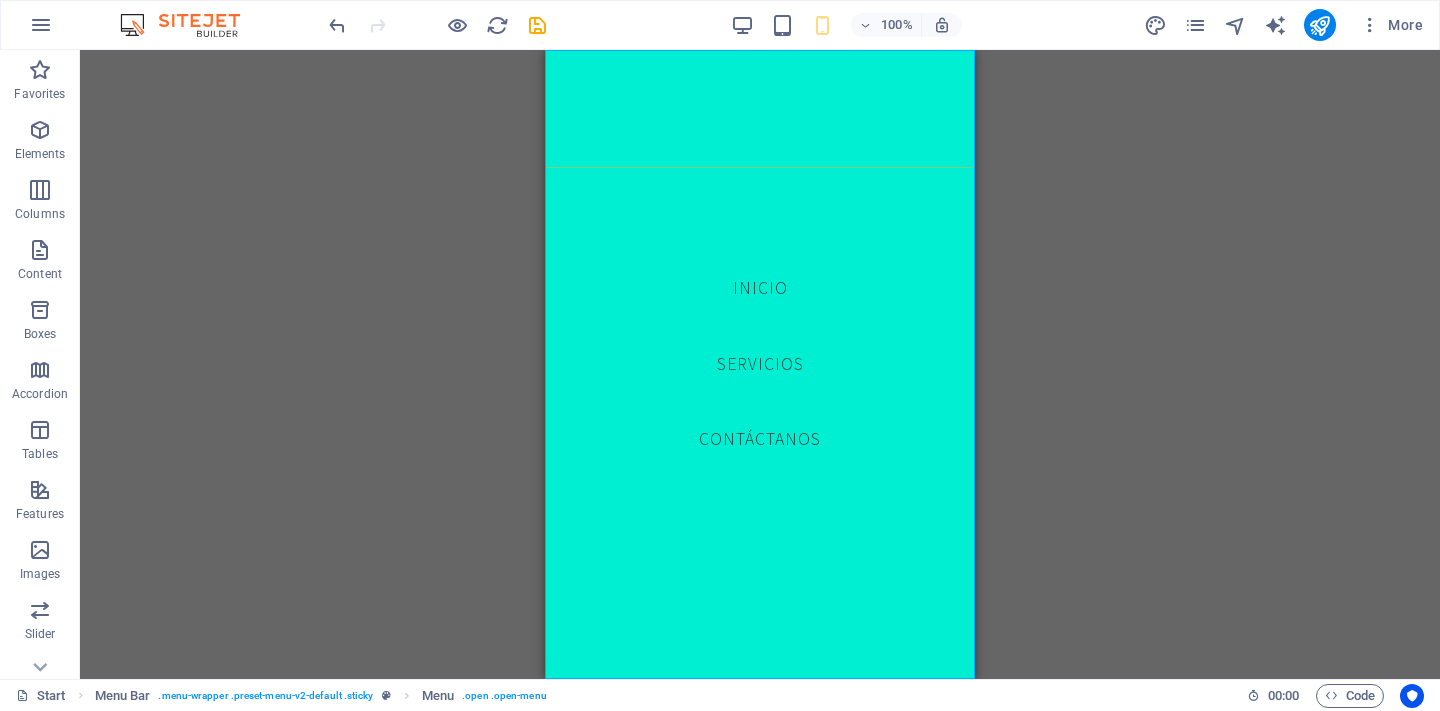 click on "Inicio Servicios Contáctanos" at bounding box center (760, 364) 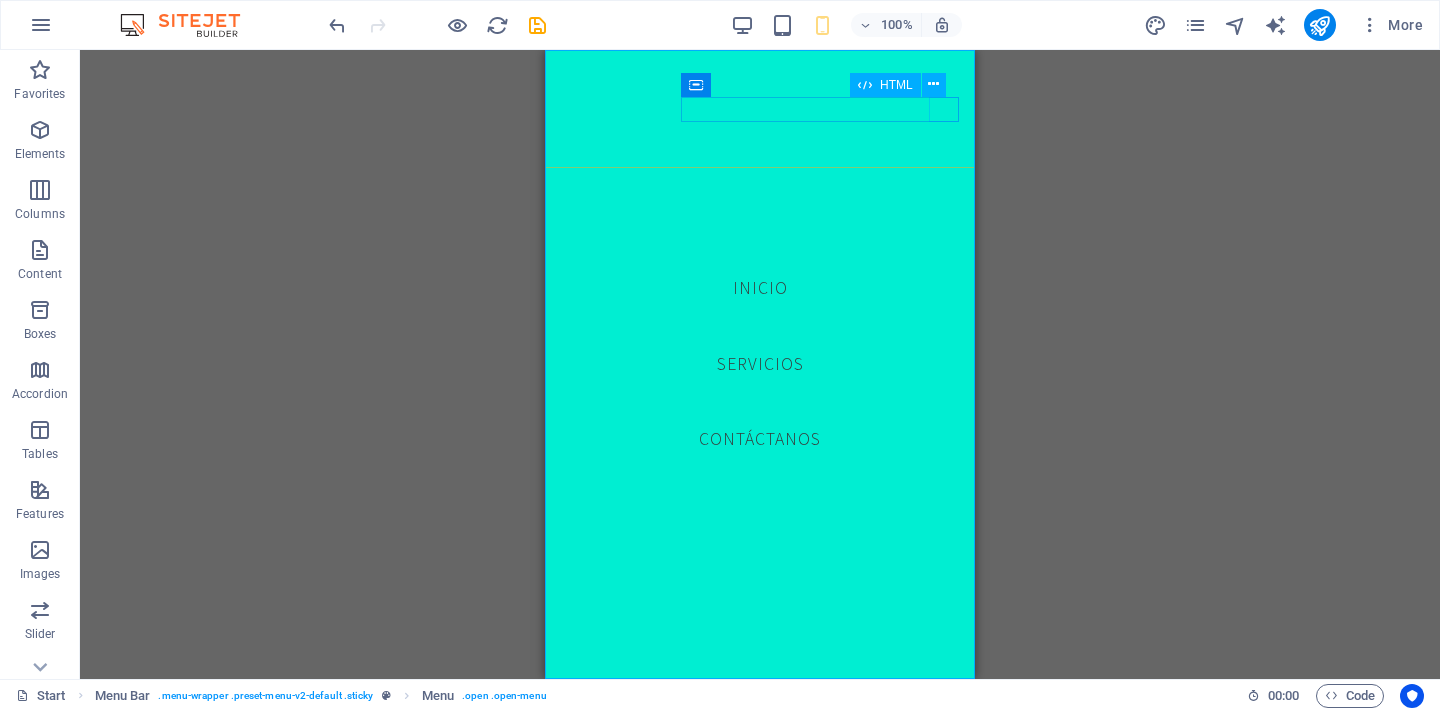click at bounding box center [576, 189] 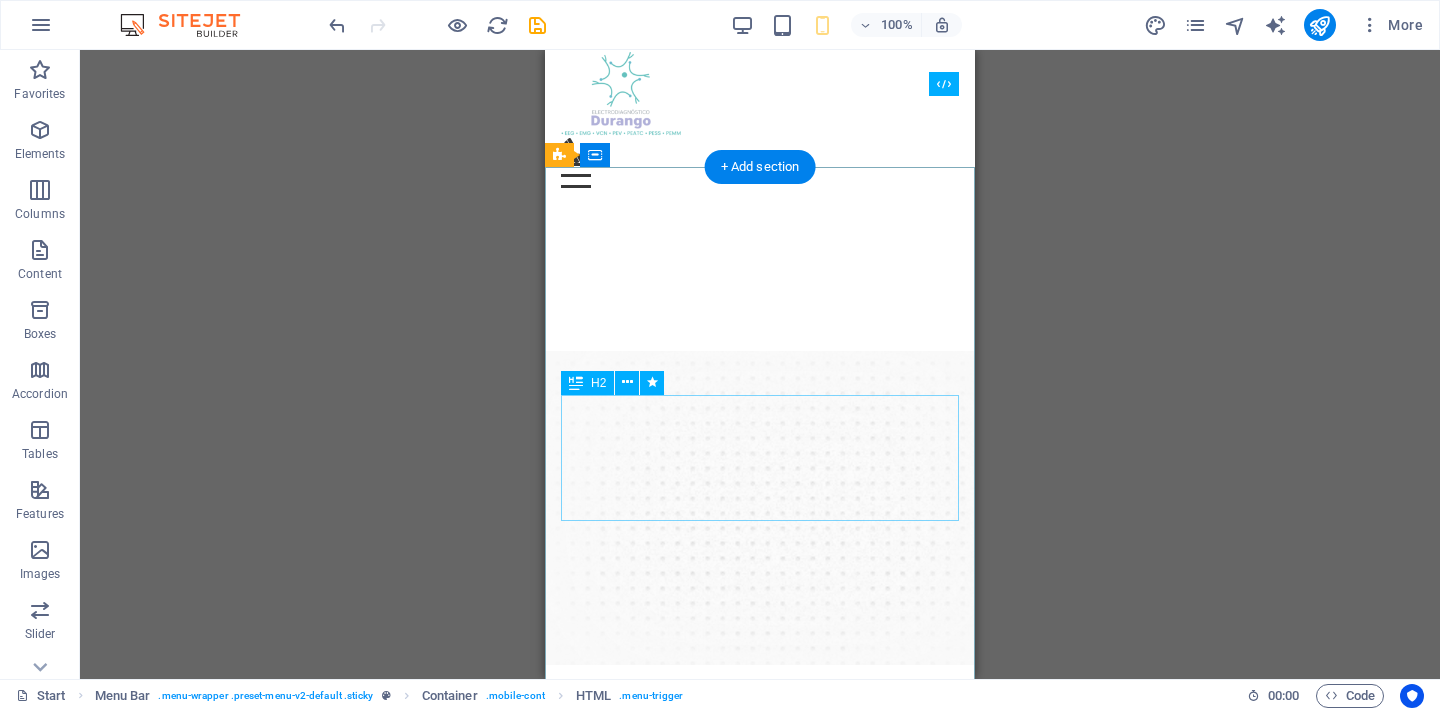 scroll, scrollTop: 1, scrollLeft: 0, axis: vertical 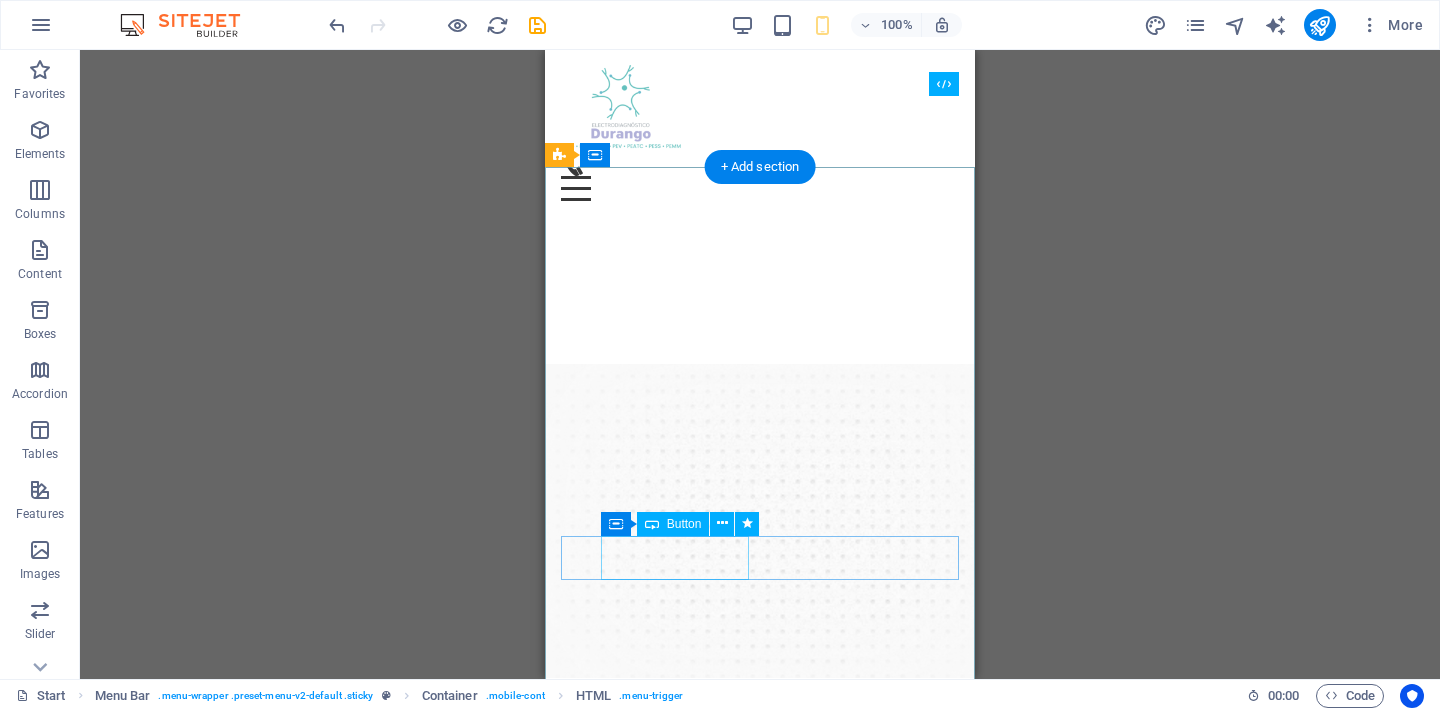 click on "Agenda una cita" at bounding box center (768, 1086) 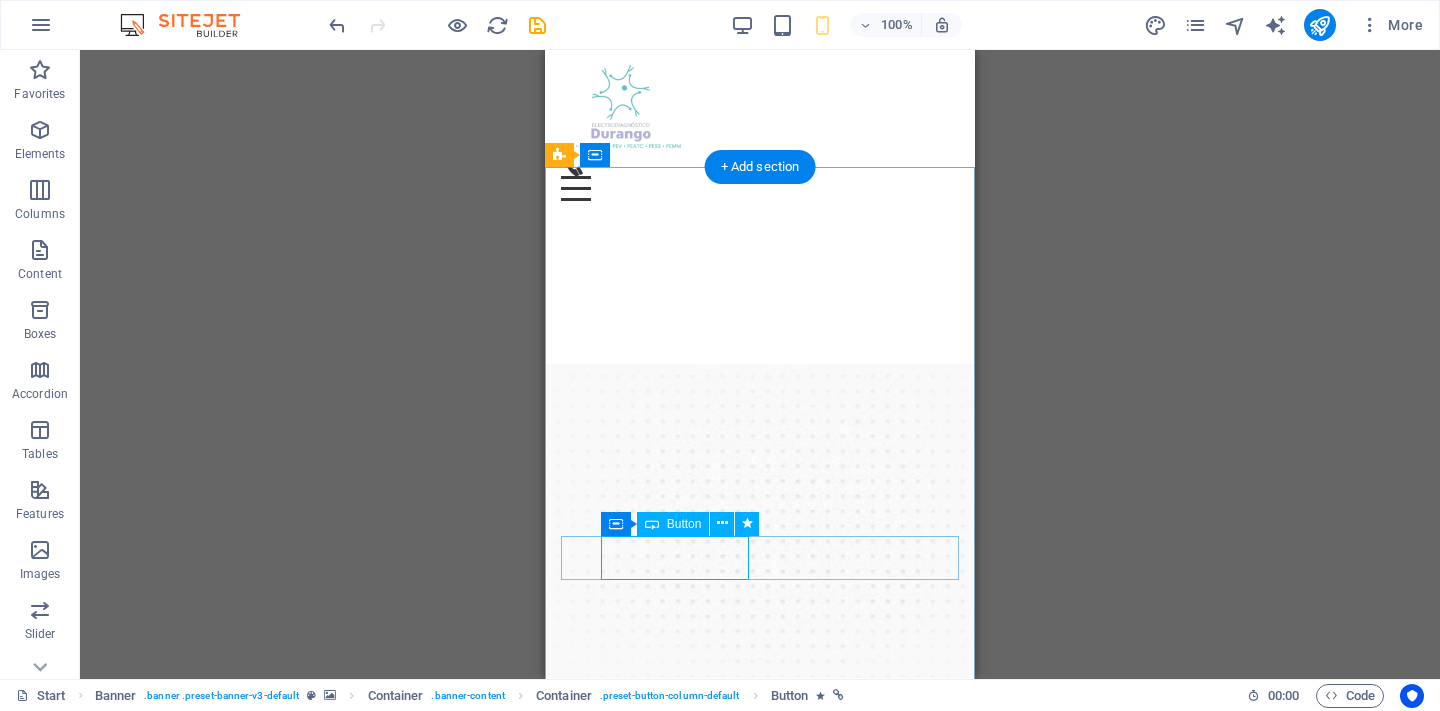 click on "Agenda una cita" at bounding box center [768, 1086] 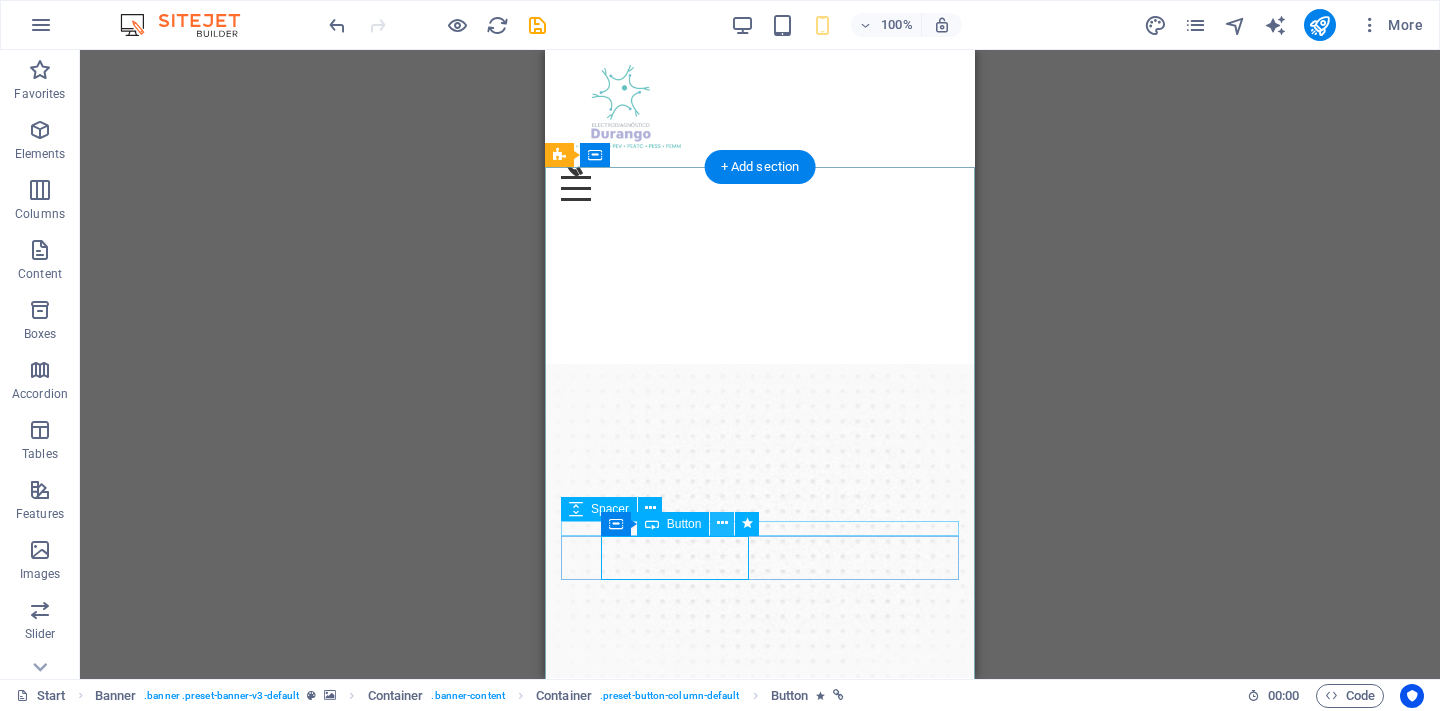 click at bounding box center [722, 524] 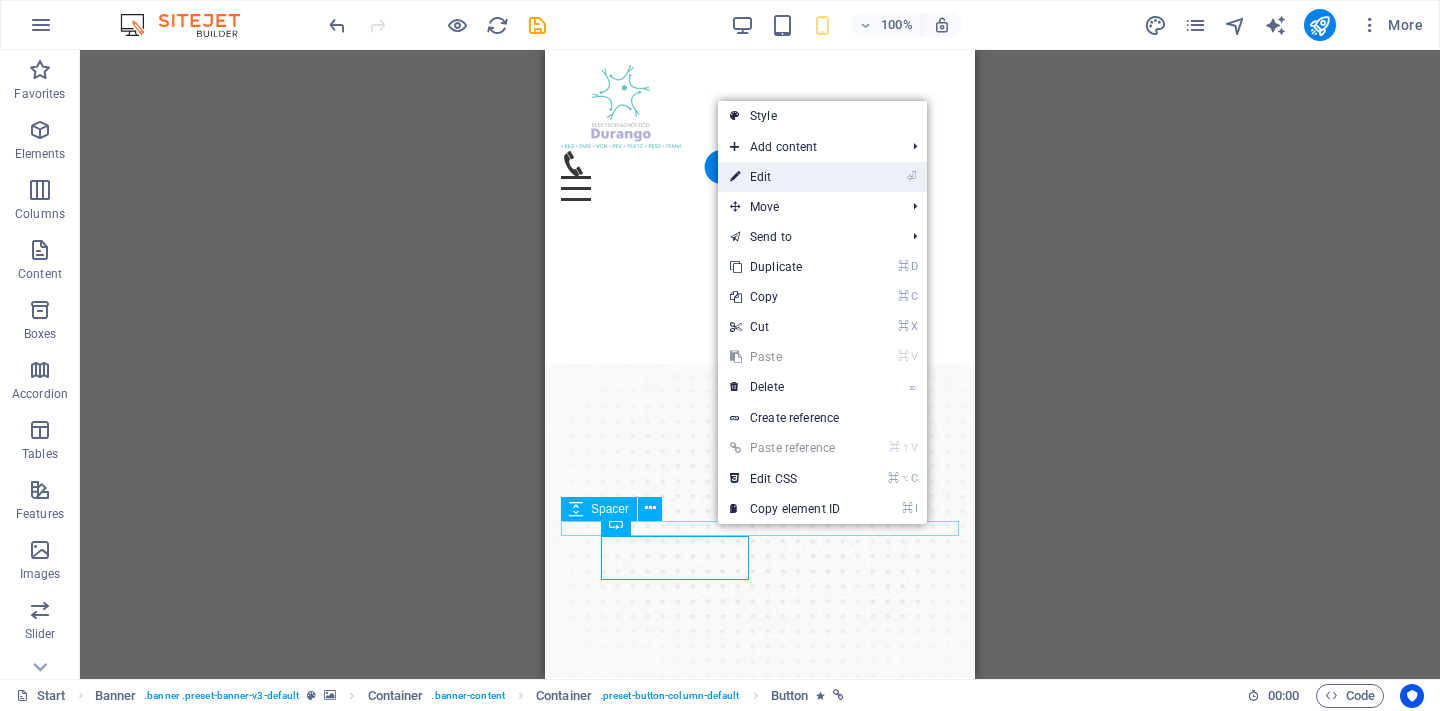 drag, startPoint x: 824, startPoint y: 177, endPoint x: 103, endPoint y: 128, distance: 722.66315 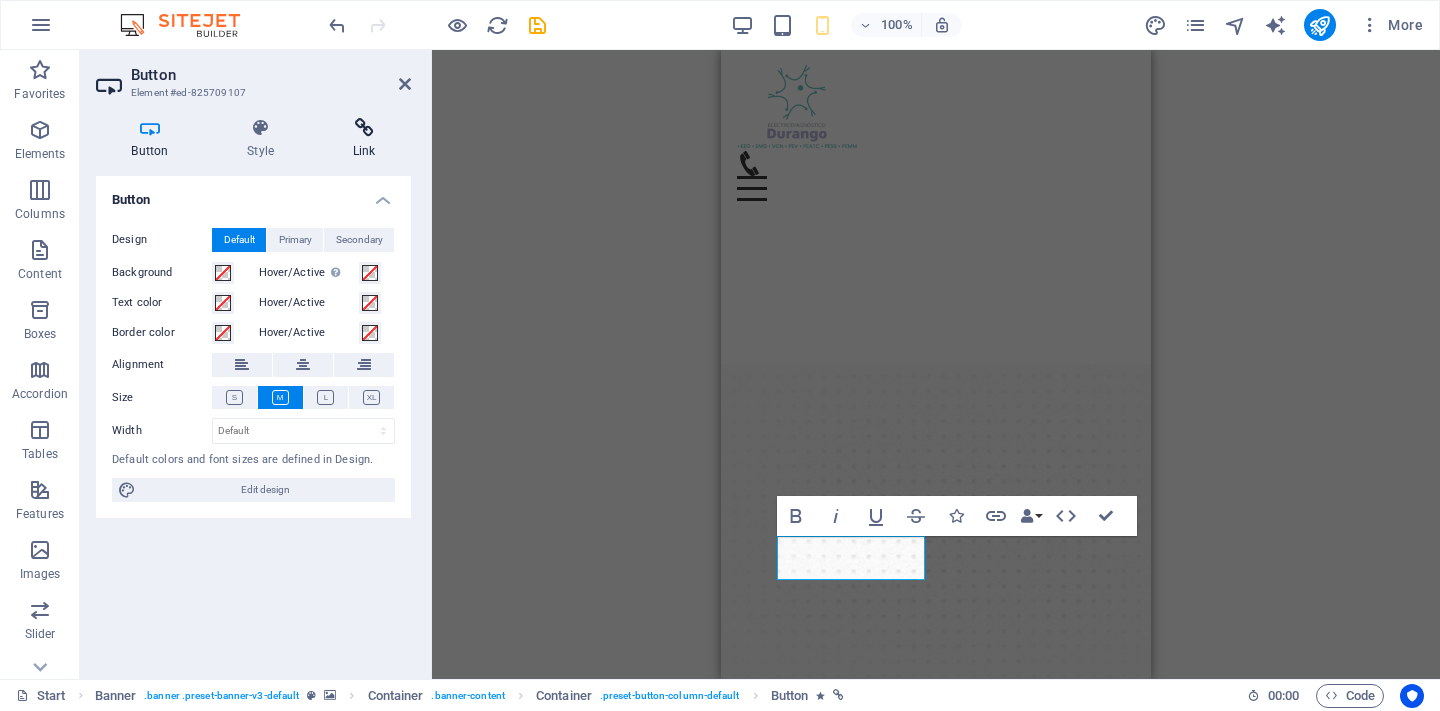 click on "Link" at bounding box center (364, 139) 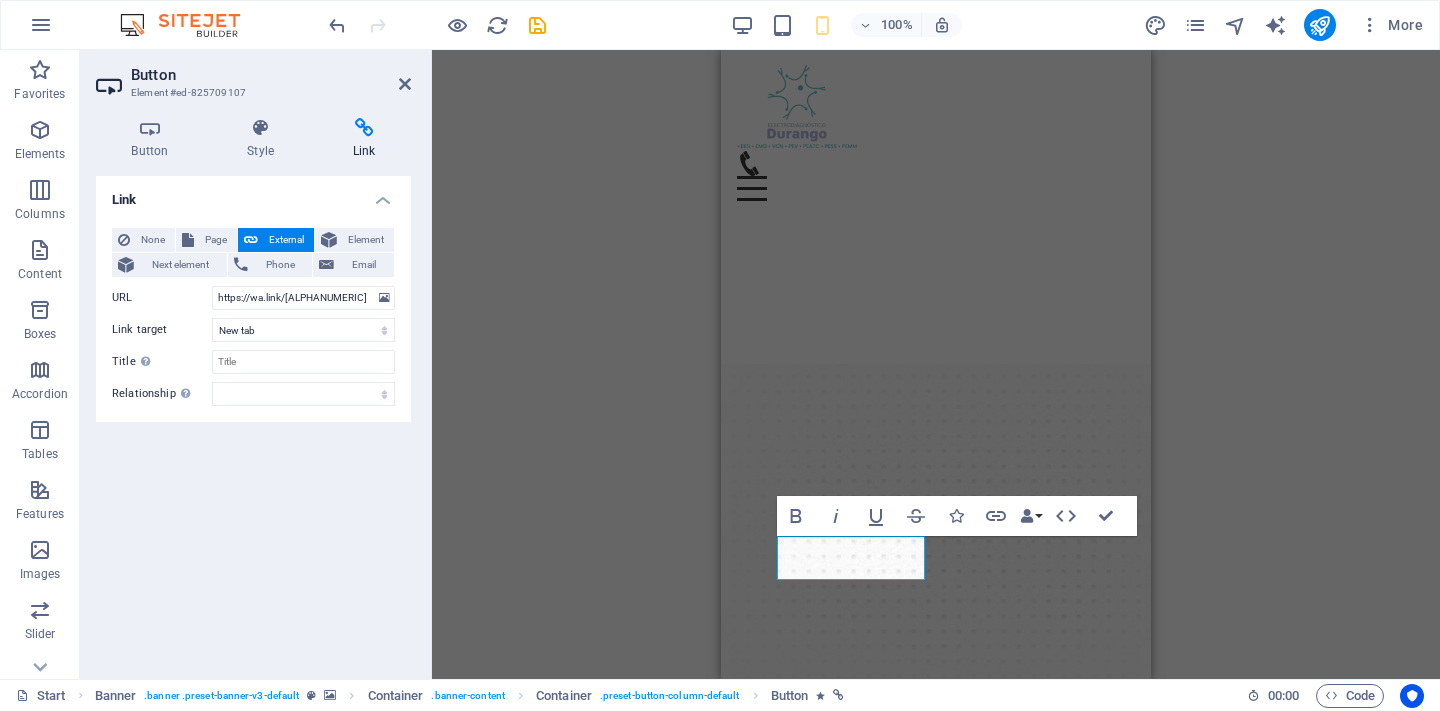 click on "H1   Banner   Banner   Container   Text   Banner   Container   Text   H2   Text   Container   Preset   Container   Container   Text   Container   Container   Container   H3   Image   Preset   Text   Container   H2   Logo   Spacer   Button   Container   Preset   Container   Preset   Preset   Map   Preset   Container   Text   Container   Container   H3   Container   Form button   Container   Container   Preset   Container   Preset   Form   Captcha   Preset   Input   Container   Text   HTML   Container   Container   Button Bold Italic Underline Strikethrough Icons Link Data Bindings Company First name Last name Street ZIP code City Email Phone Mobile Fax Custom field 1 Custom field 2 Custom field 3 Custom field 4 Custom field 5 Custom field 6 HTML Confirm (⌘+⏎)" at bounding box center (936, 364) 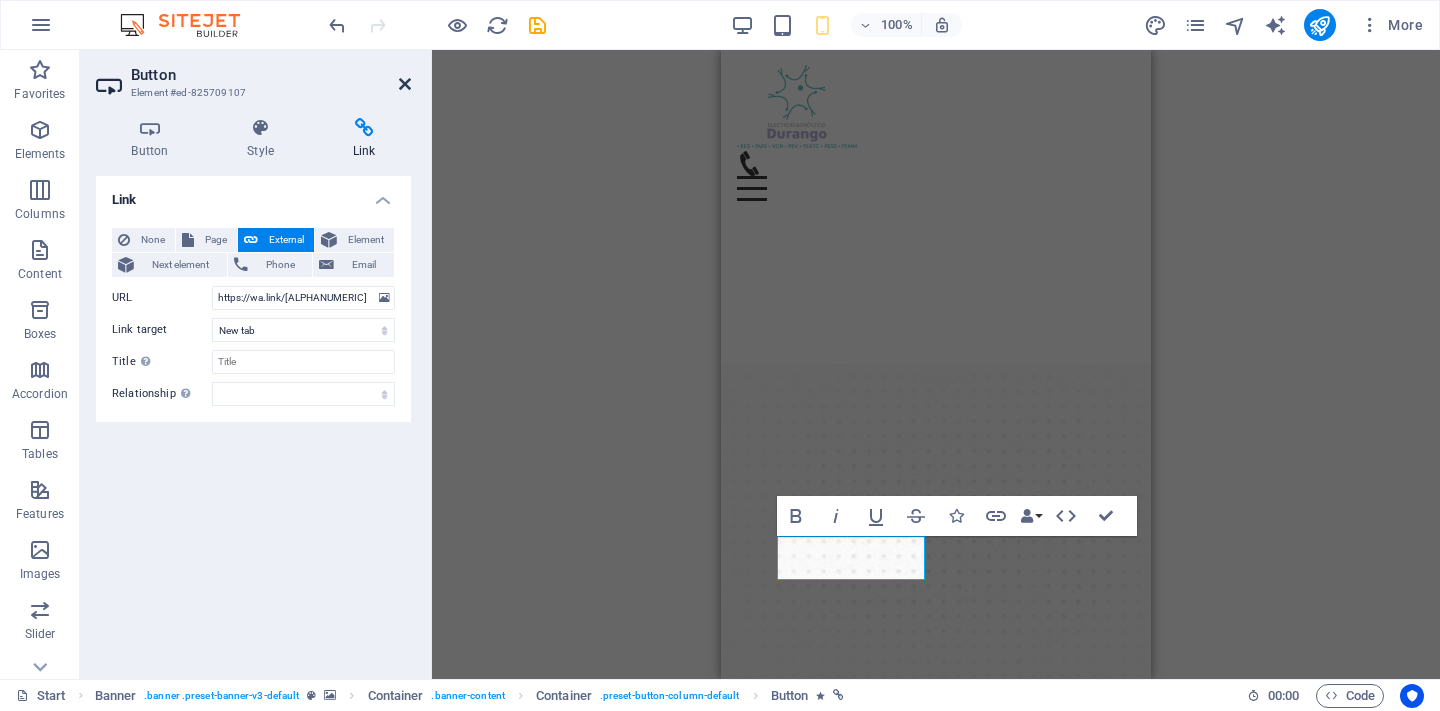 click at bounding box center [405, 84] 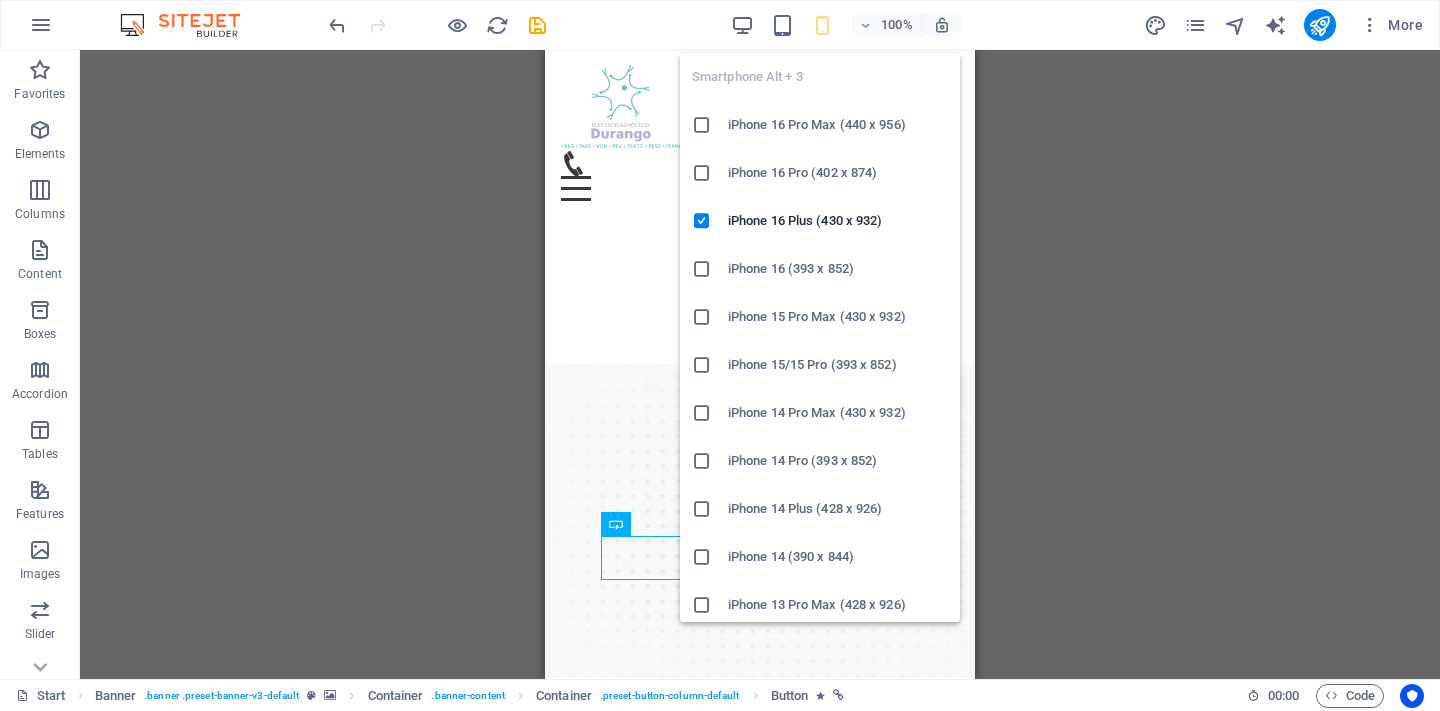 click on "iPhone 16 Pro Max (440 x 956)" at bounding box center [838, 125] 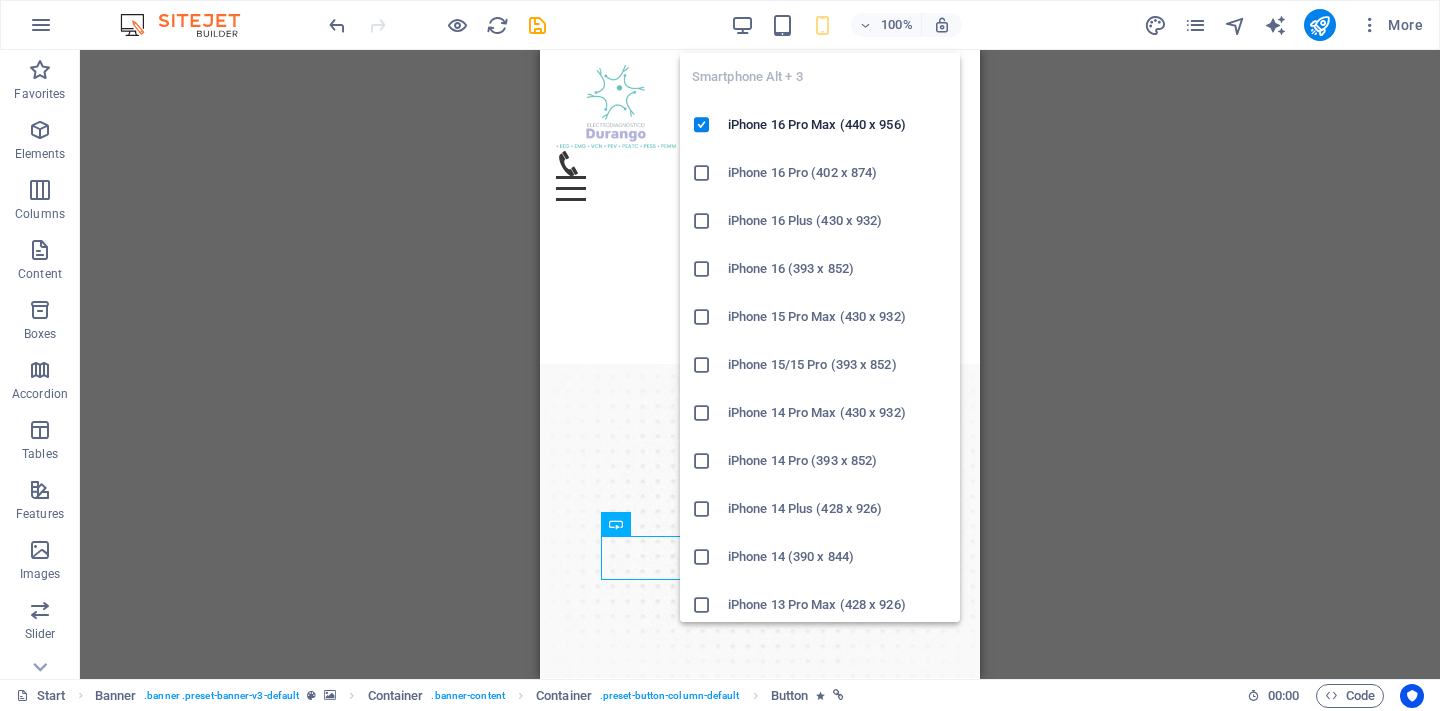 click at bounding box center [822, 25] 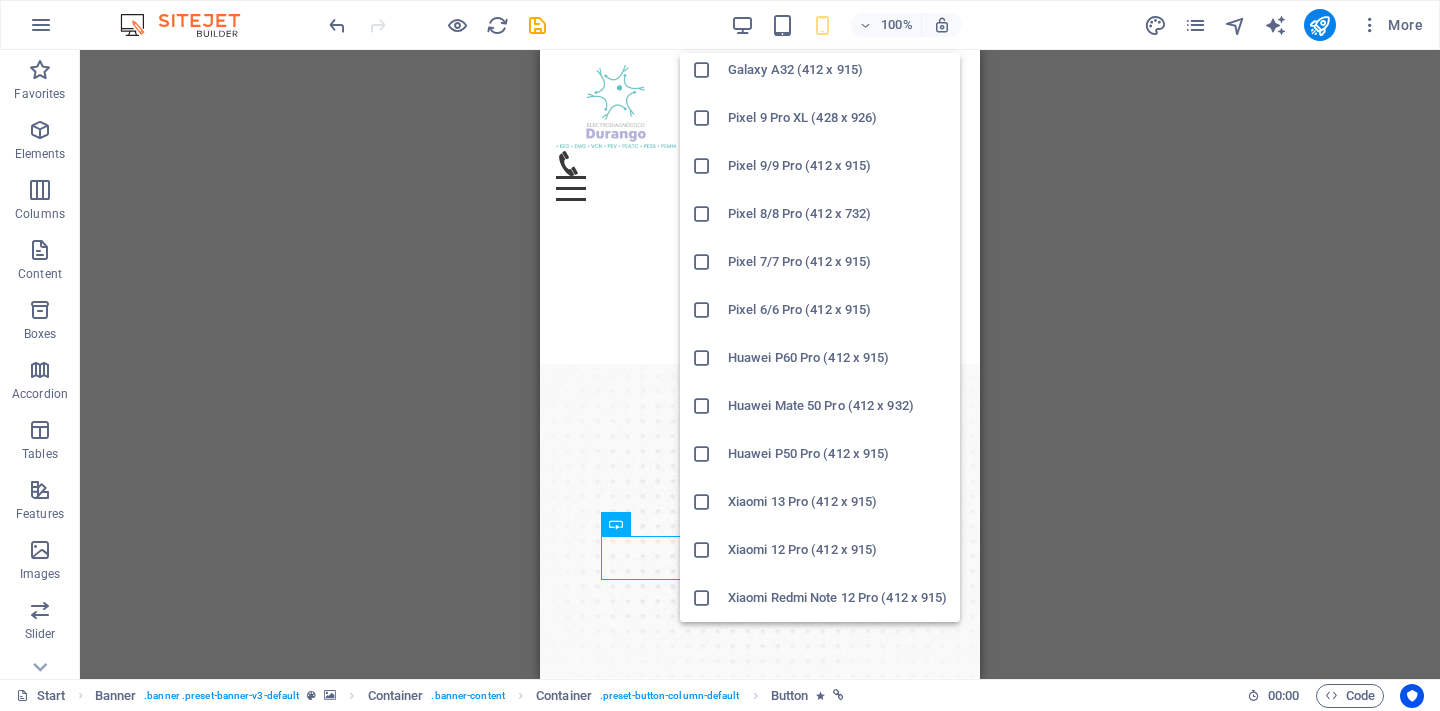 scroll, scrollTop: 1015, scrollLeft: 0, axis: vertical 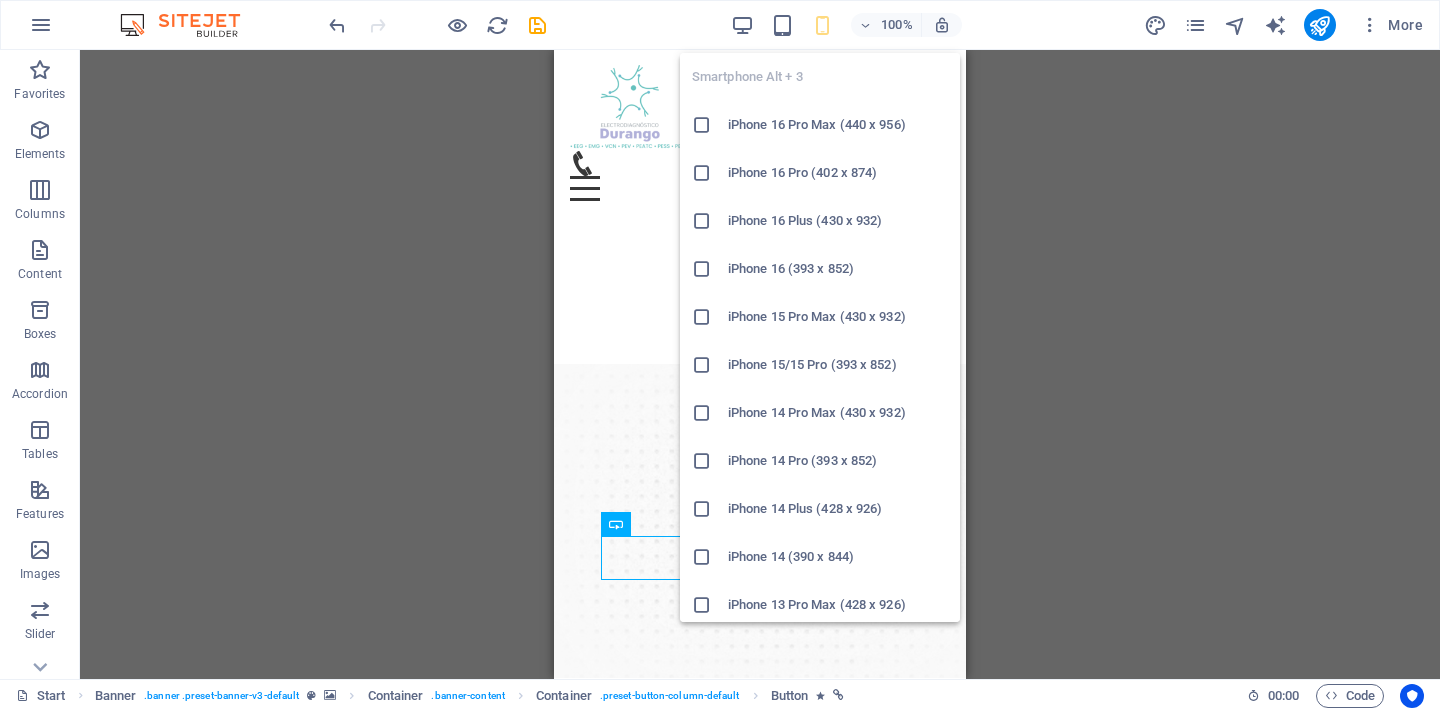 click on "iPhone 16 Pro Max (440 x 956)" at bounding box center [838, 125] 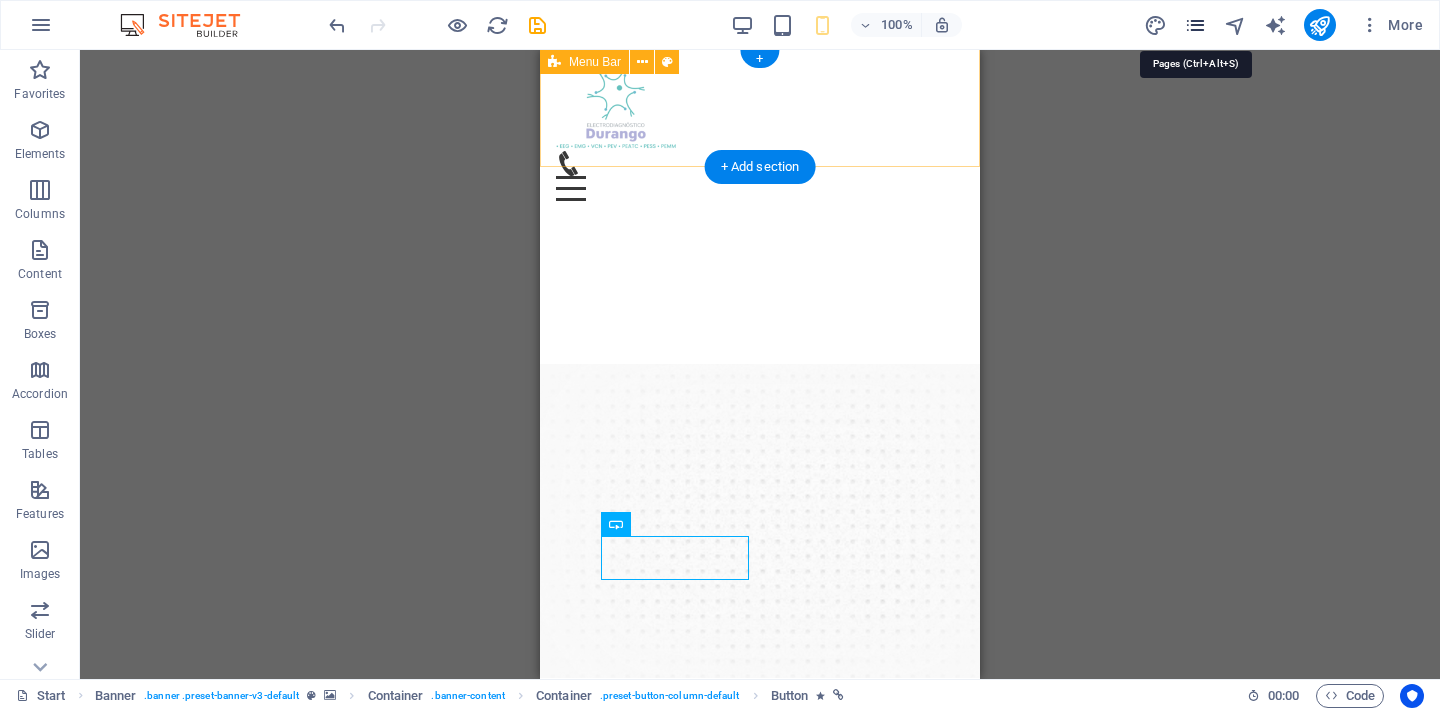 click at bounding box center [1195, 25] 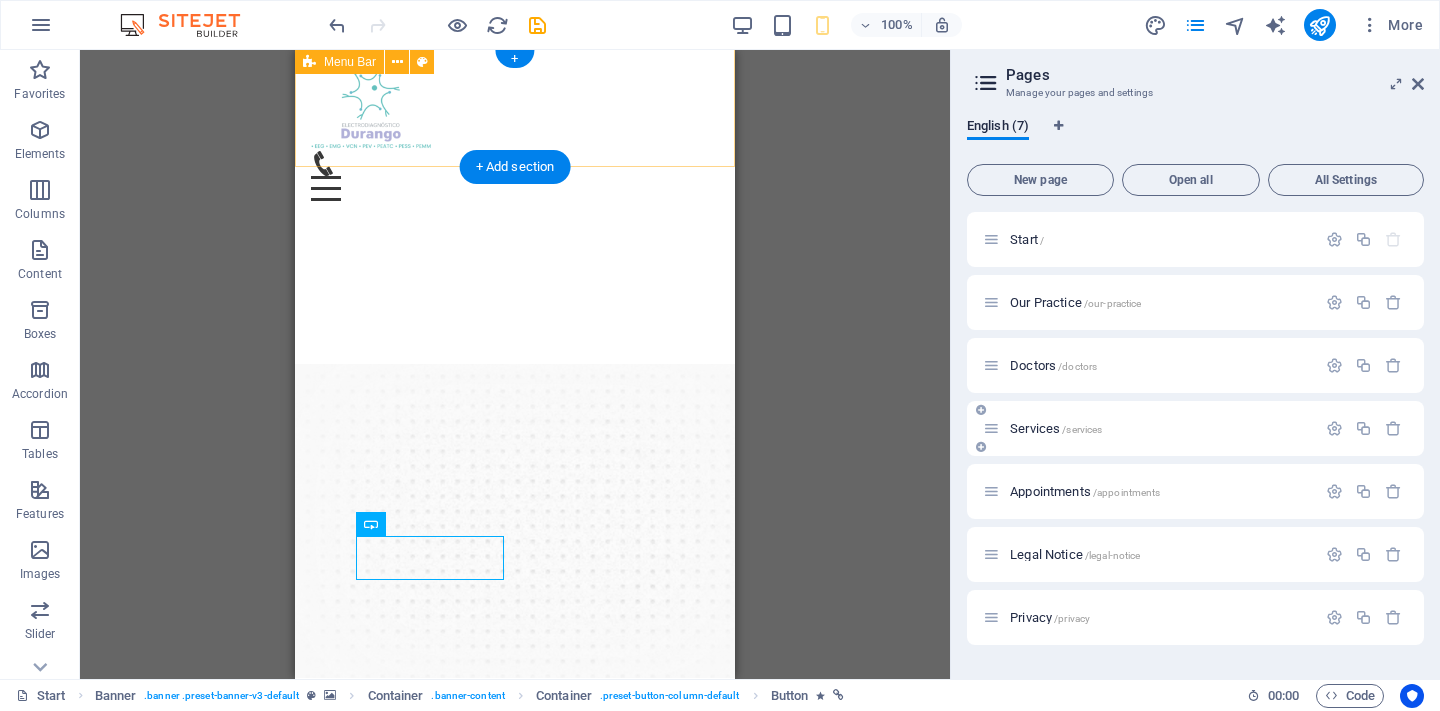 click on "Services /services" at bounding box center (1056, 428) 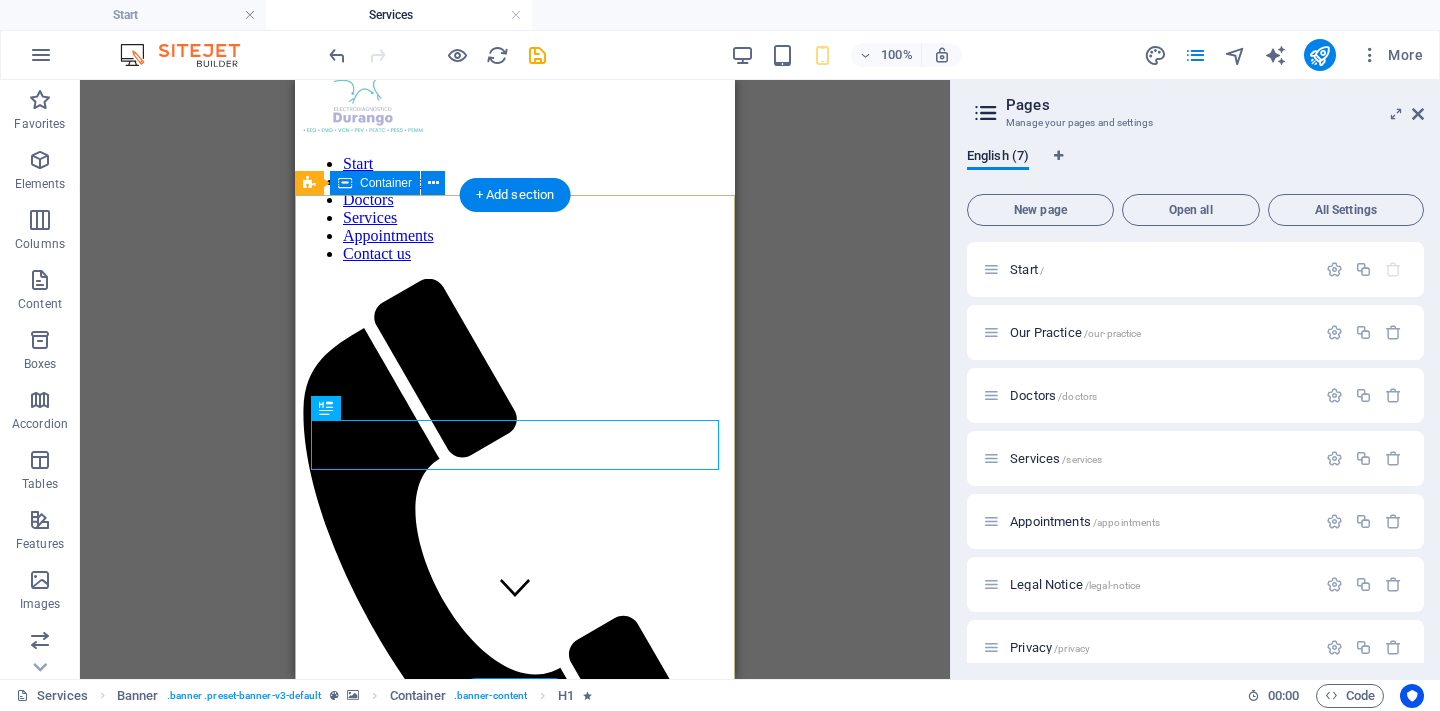 scroll, scrollTop: 58, scrollLeft: 0, axis: vertical 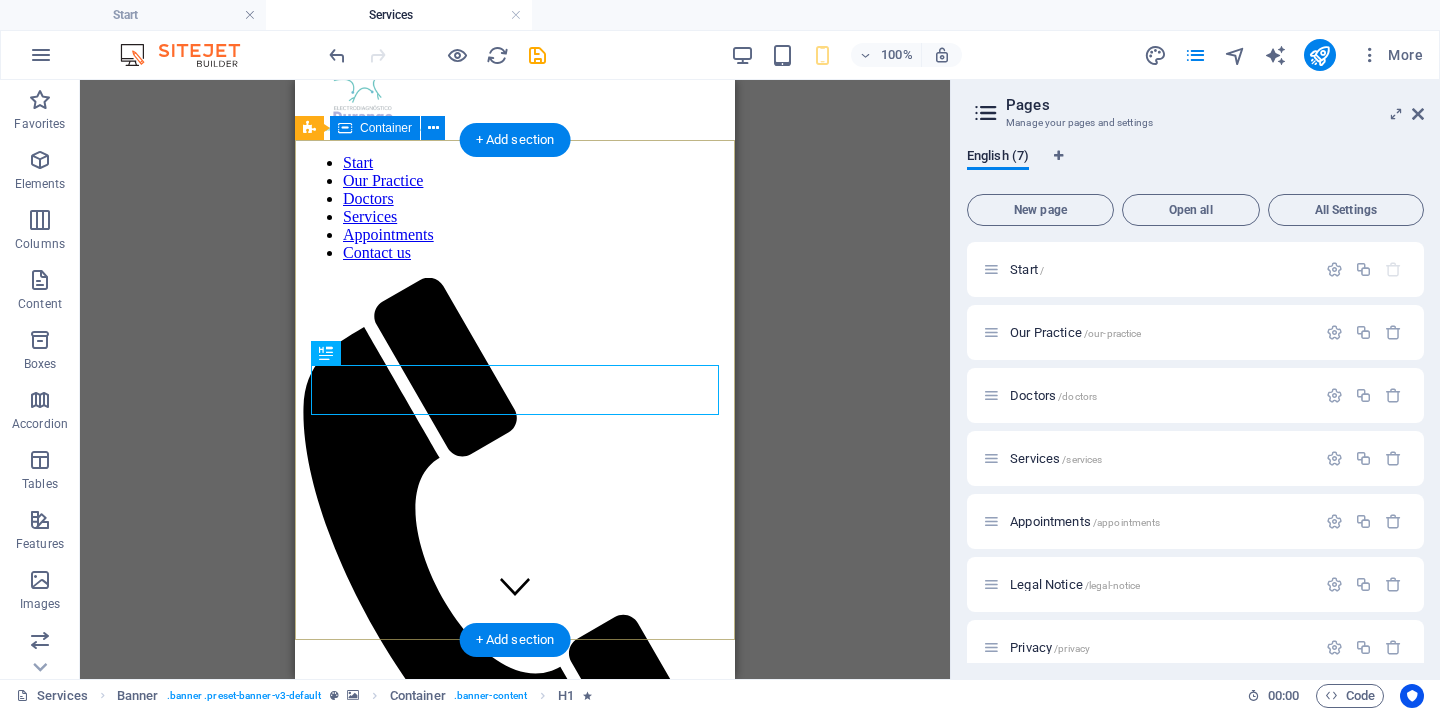 click on "Services" at bounding box center (515, 1382) 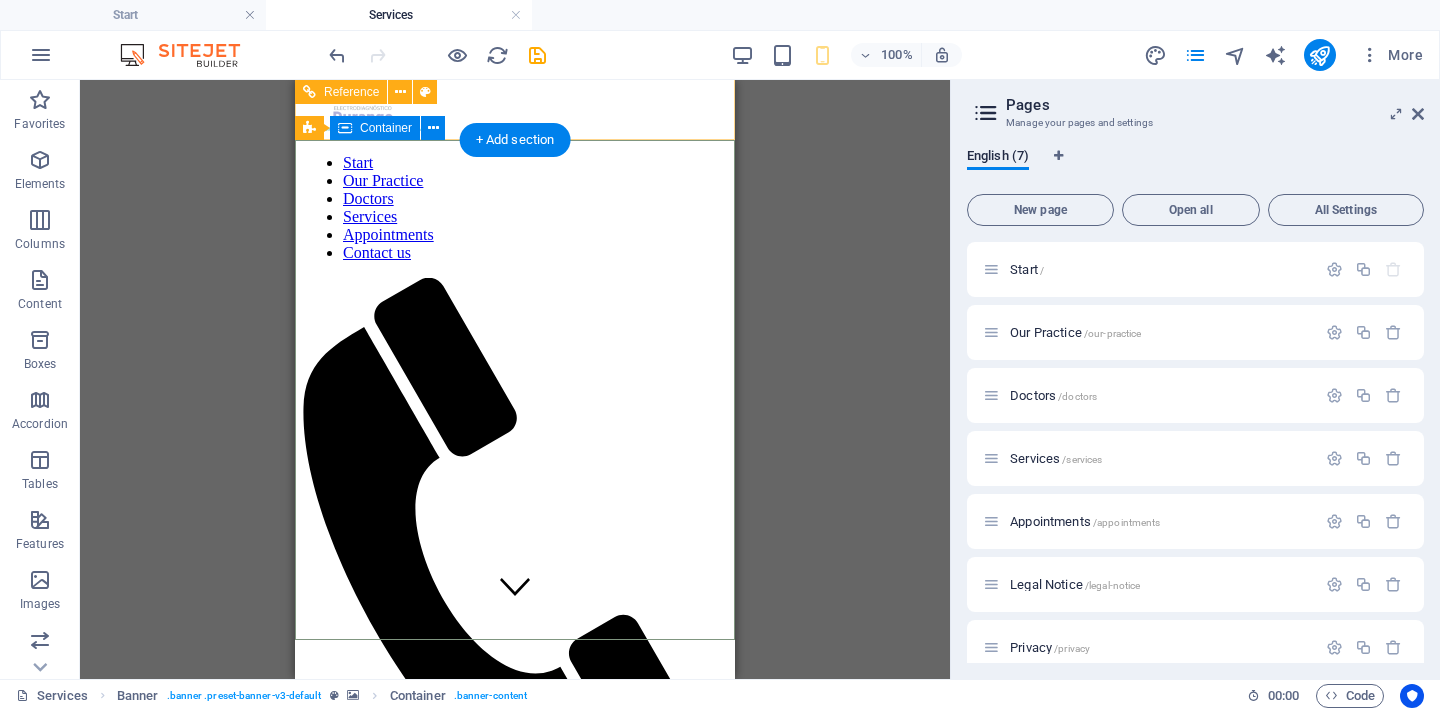 click on "Container" at bounding box center [386, 128] 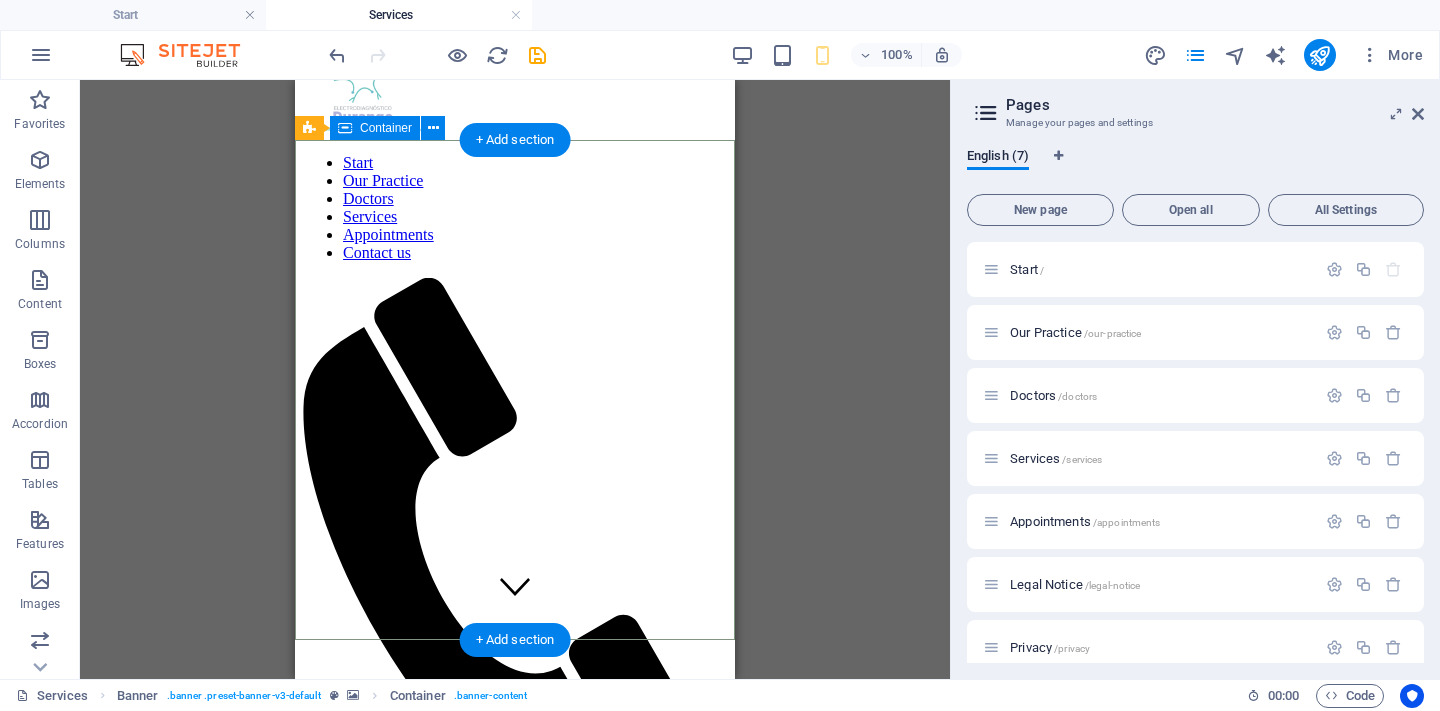 click on "Services" at bounding box center [515, 1382] 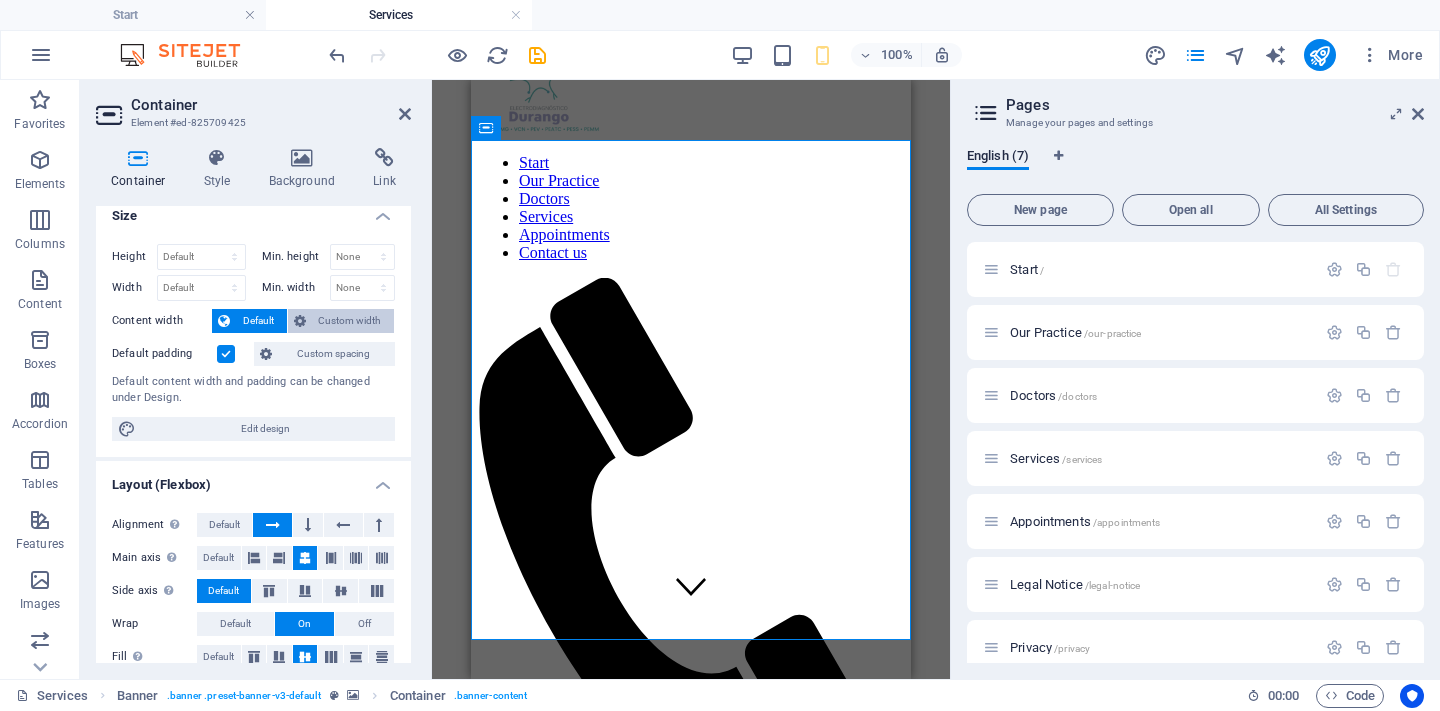 scroll, scrollTop: 16, scrollLeft: 0, axis: vertical 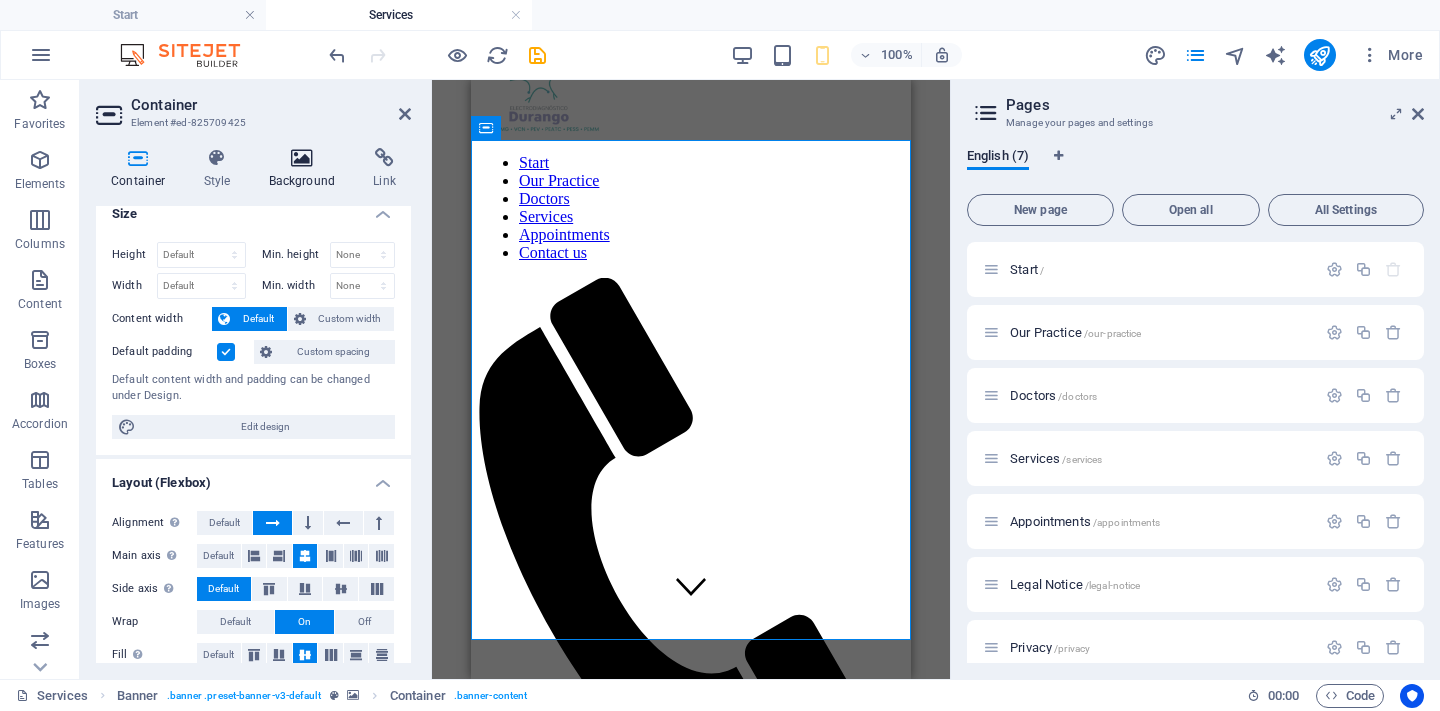 click at bounding box center (302, 158) 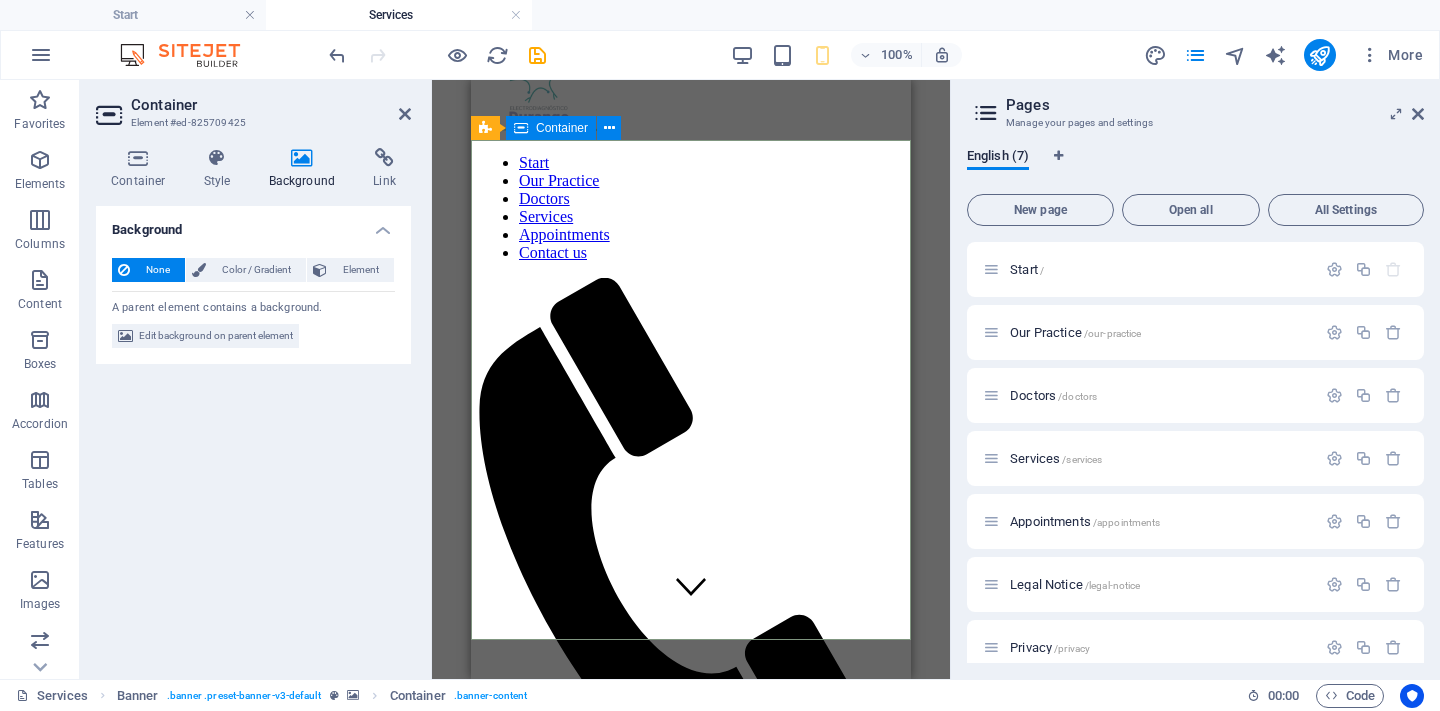 click on "Services" at bounding box center (691, 1382) 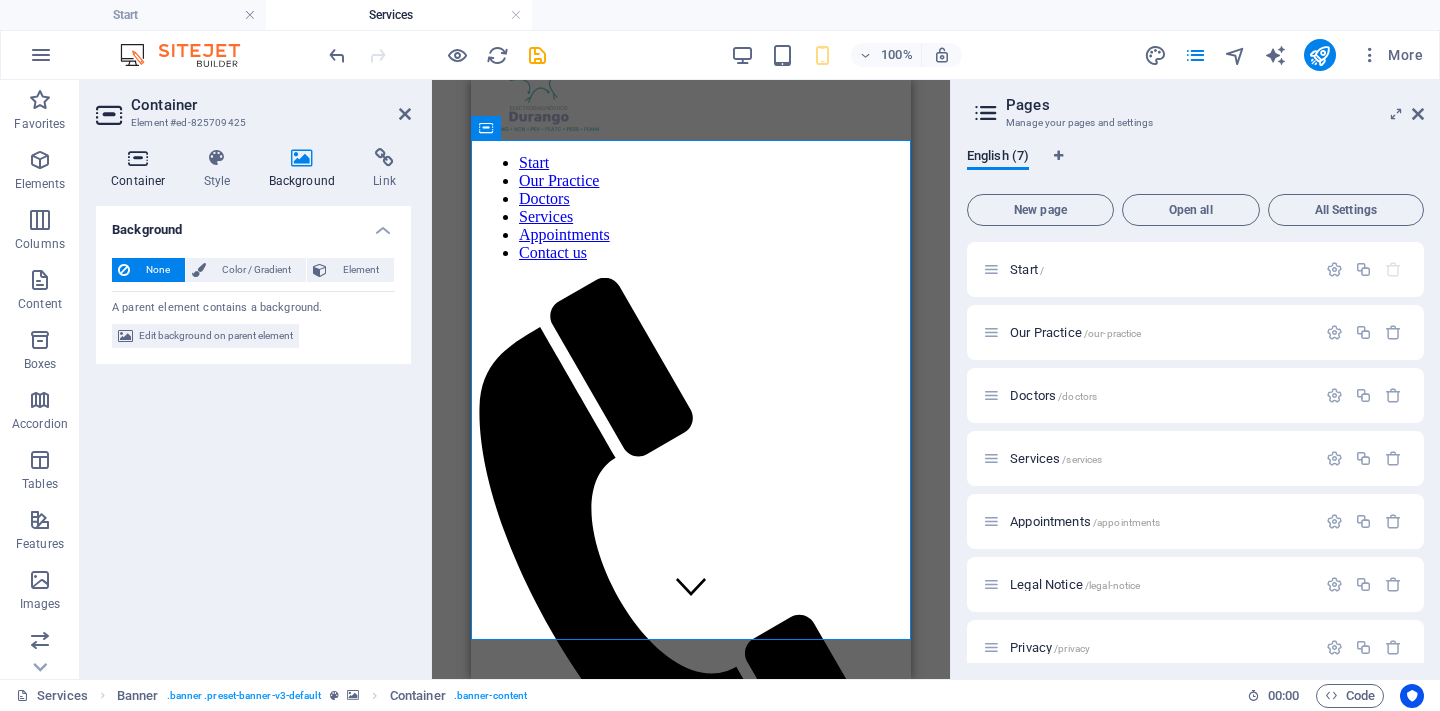 click at bounding box center (138, 158) 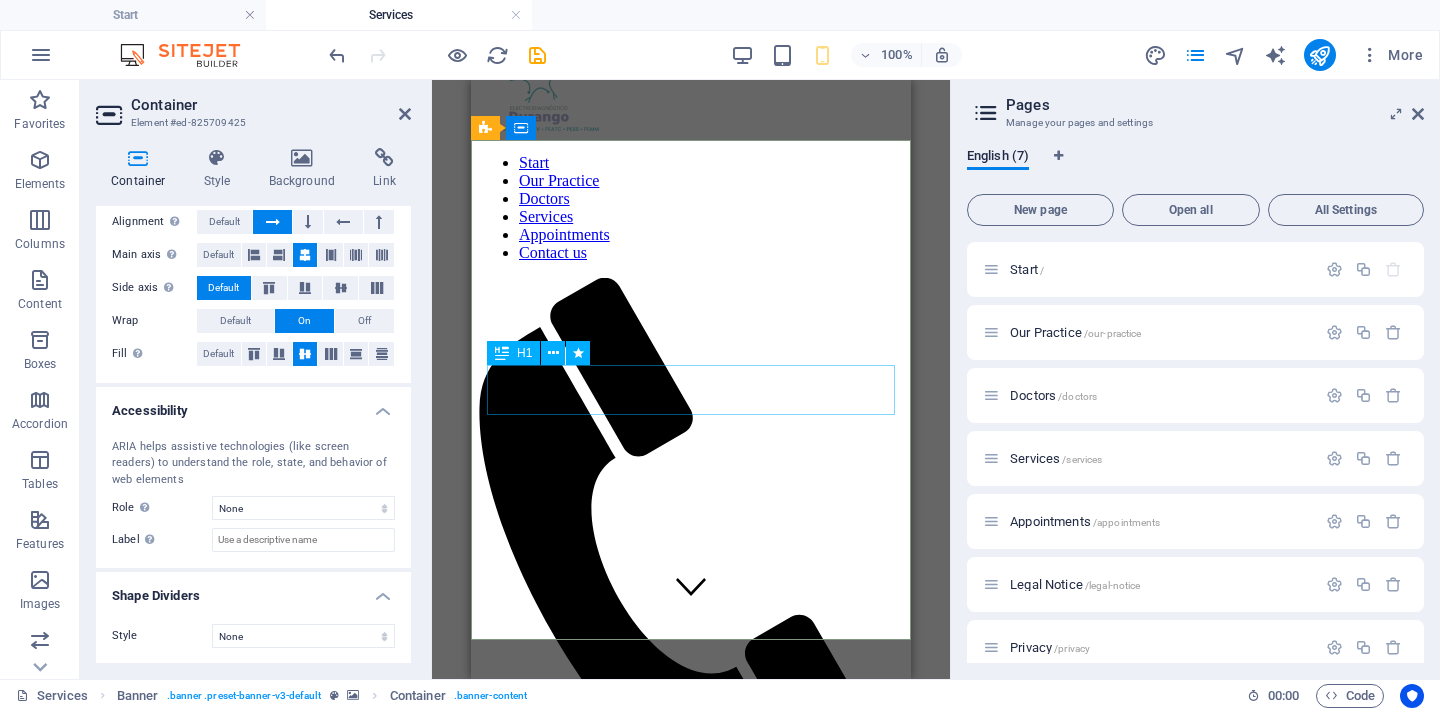scroll, scrollTop: 315, scrollLeft: 0, axis: vertical 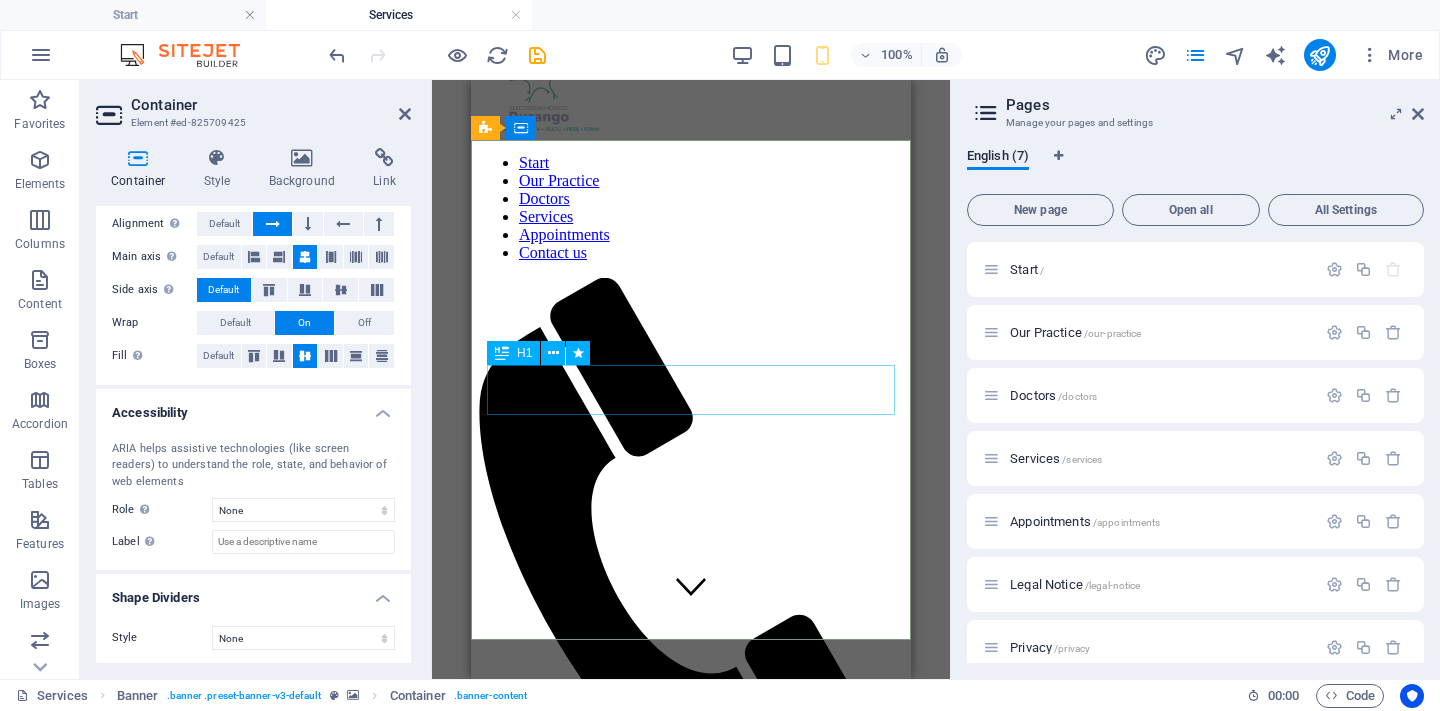click on "Services" at bounding box center (691, 1382) 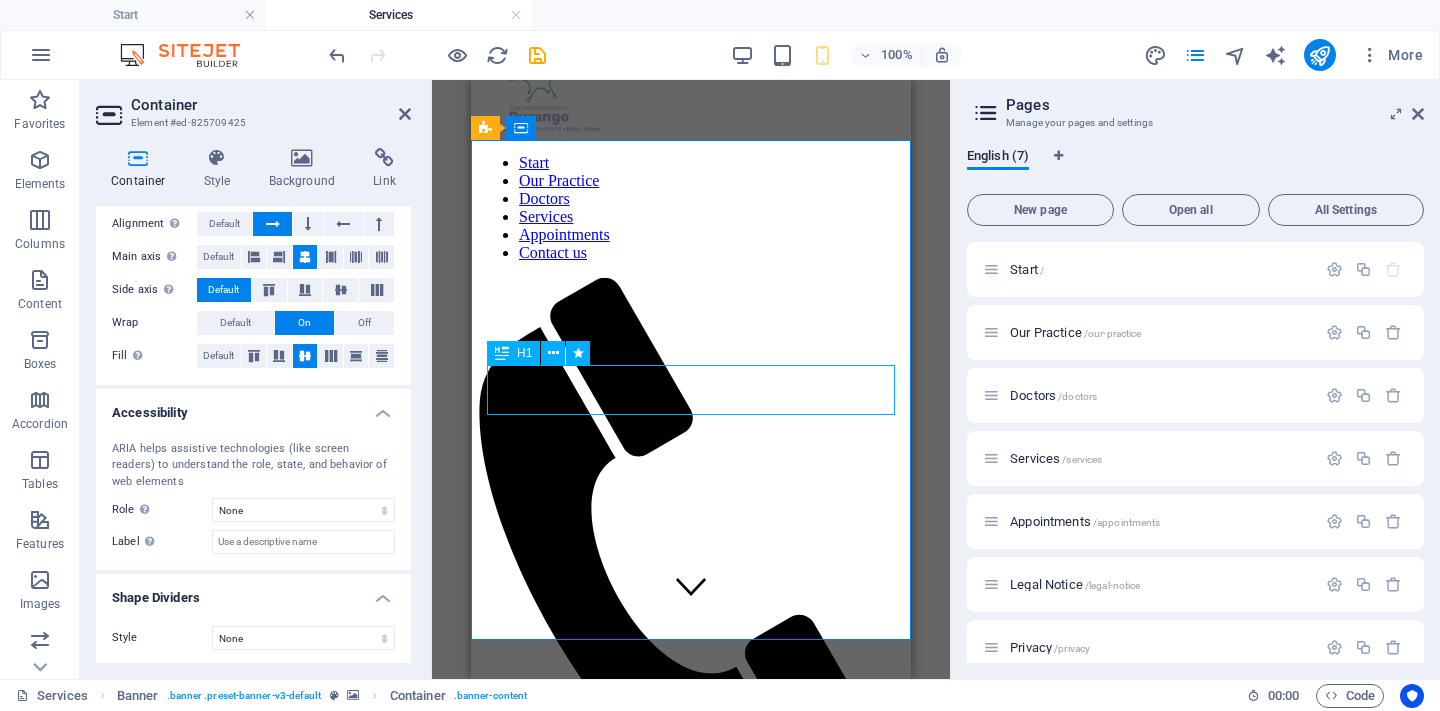 click on "Services" at bounding box center (691, 1382) 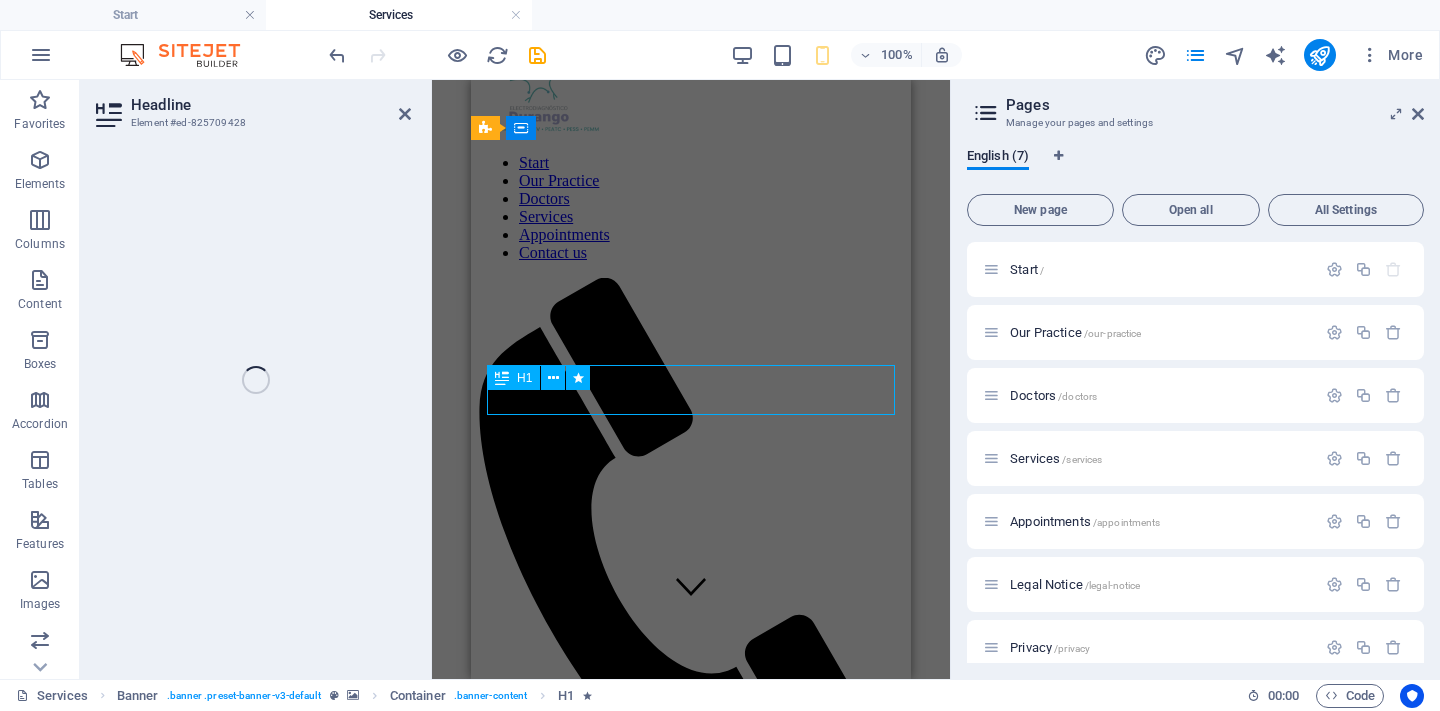 click on "Services" at bounding box center (535, 1382) 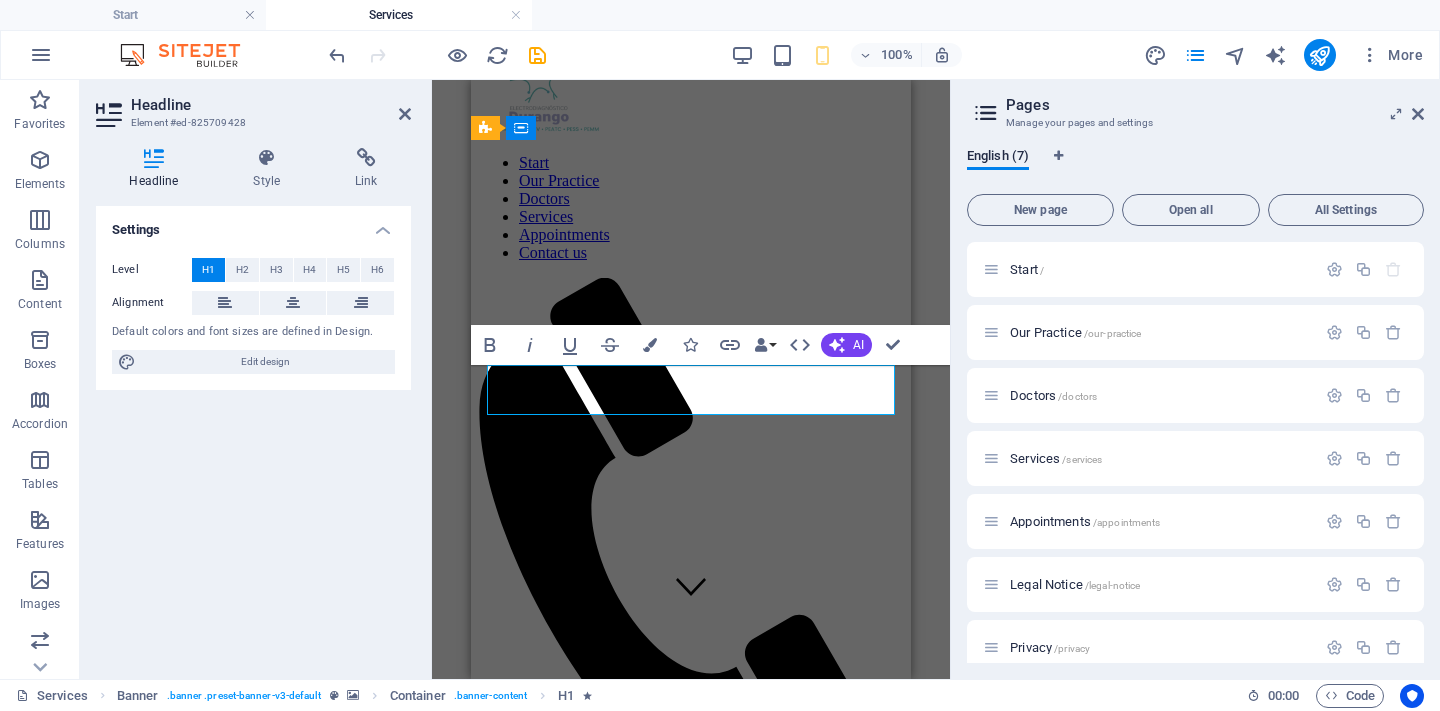 type 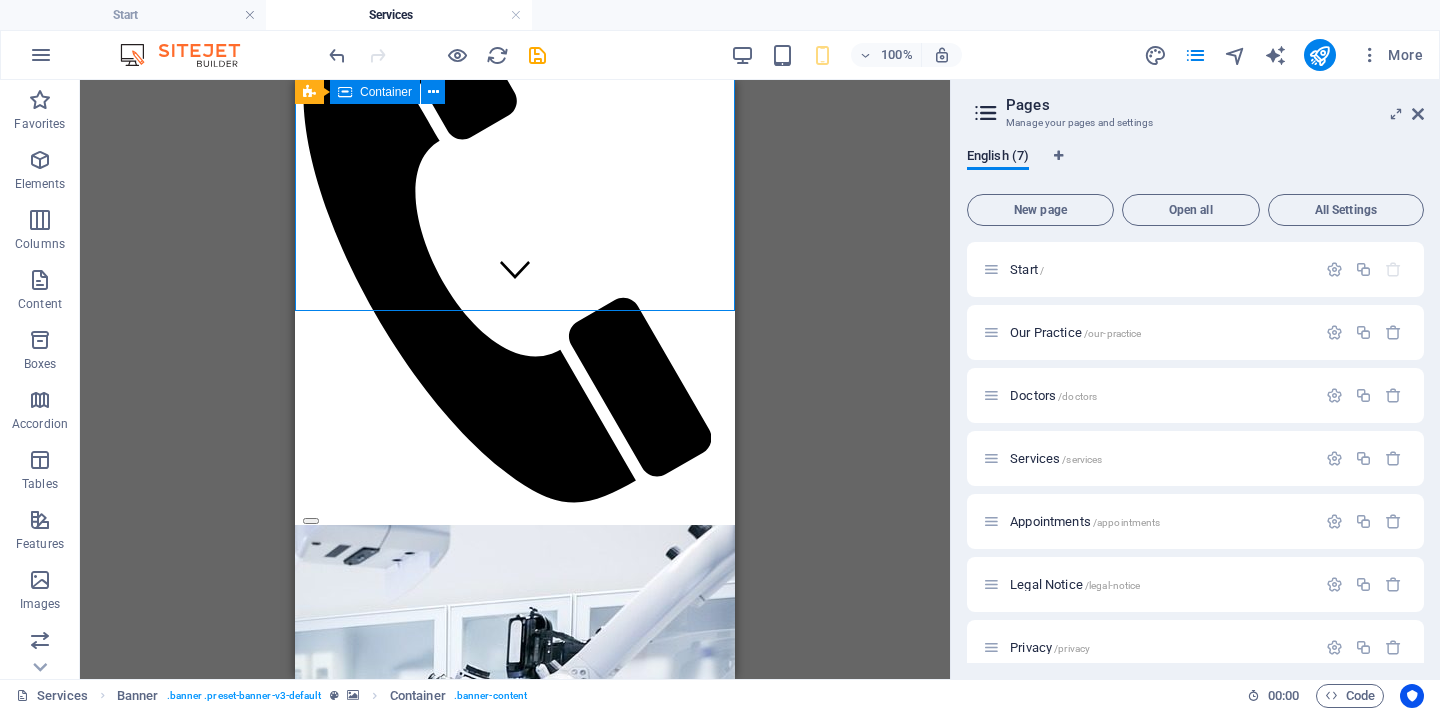 scroll, scrollTop: 387, scrollLeft: 0, axis: vertical 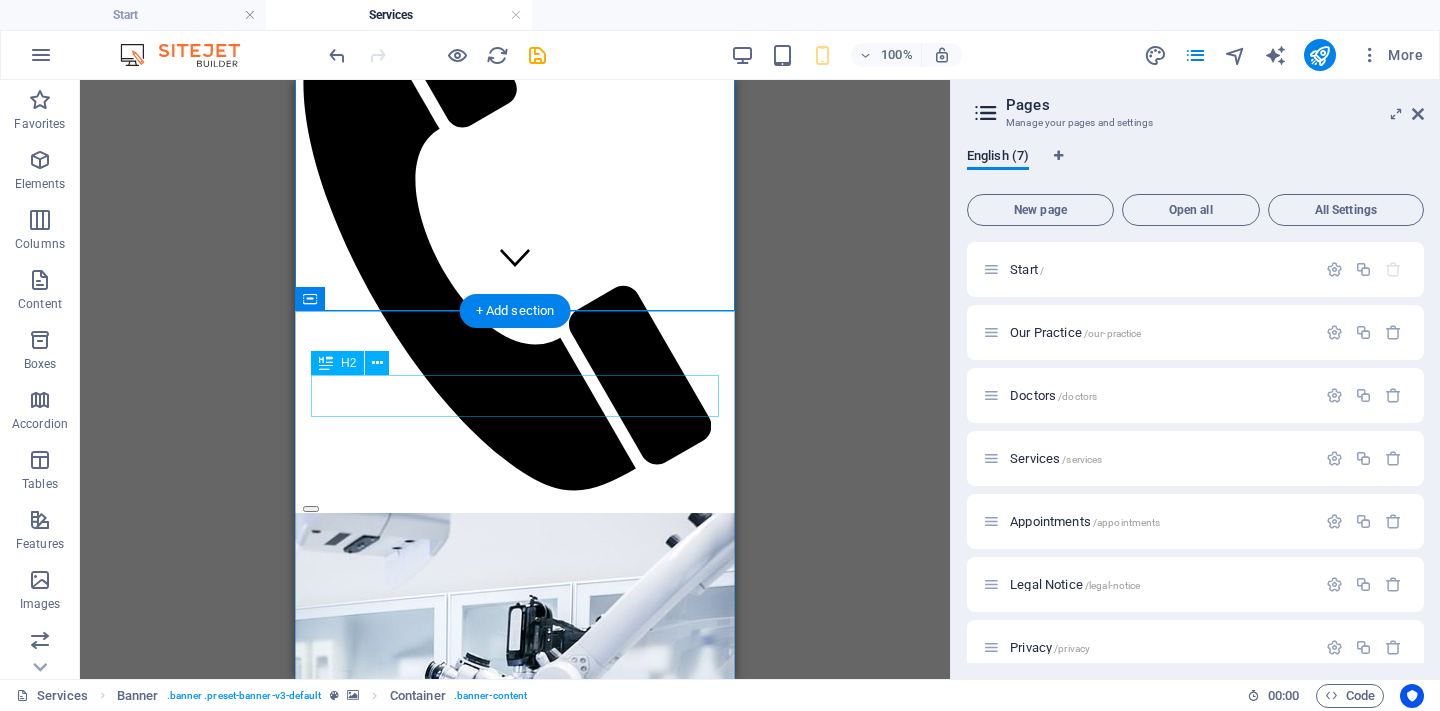 click on "Dental services" at bounding box center (515, 1126) 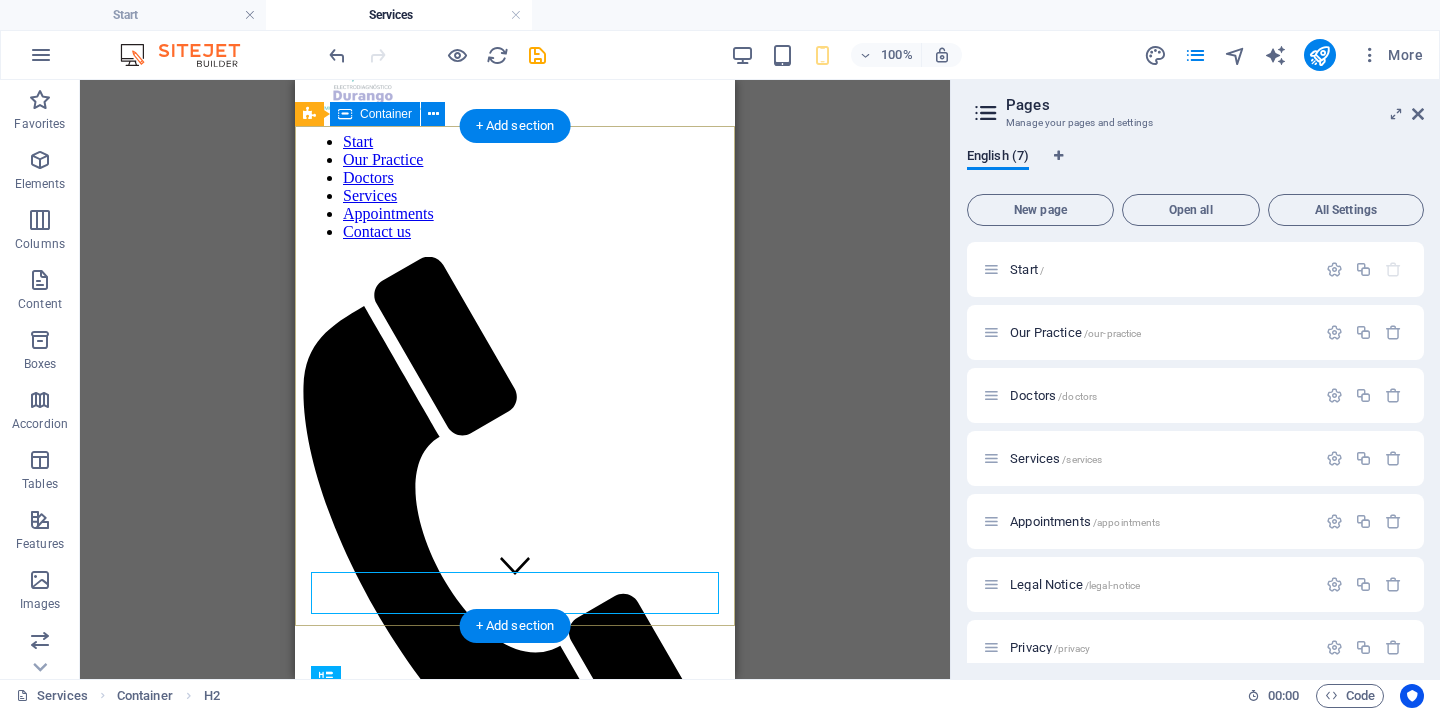 scroll, scrollTop: 66, scrollLeft: 0, axis: vertical 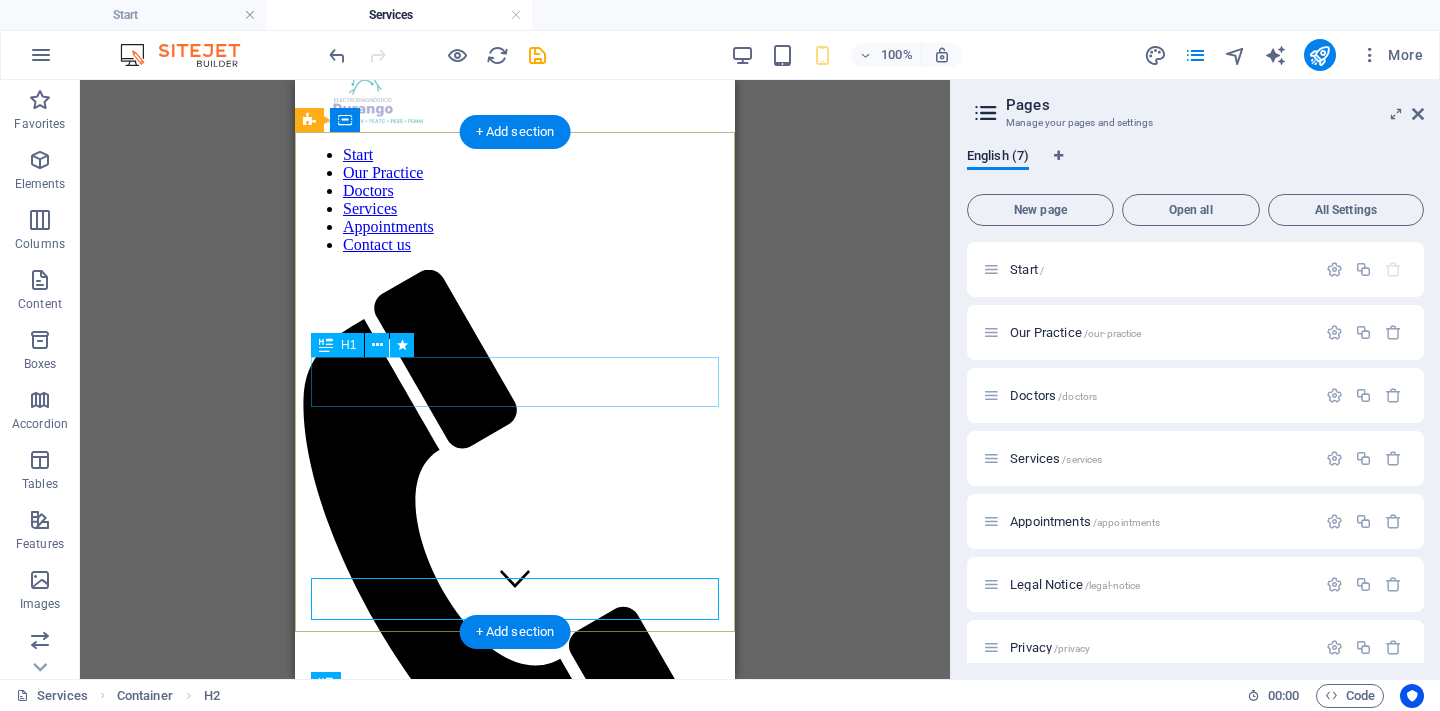 click on "servicios" at bounding box center [515, 1374] 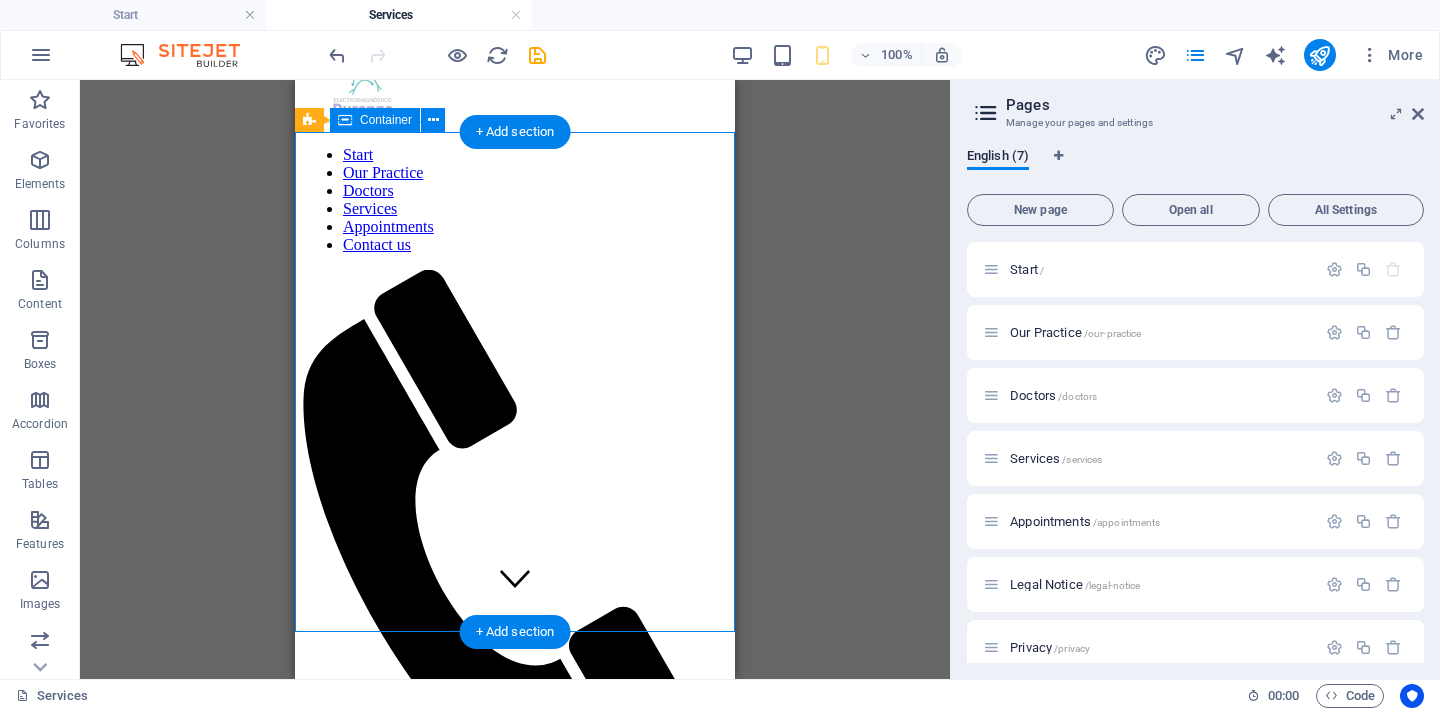 click on "servicios" at bounding box center (515, 1374) 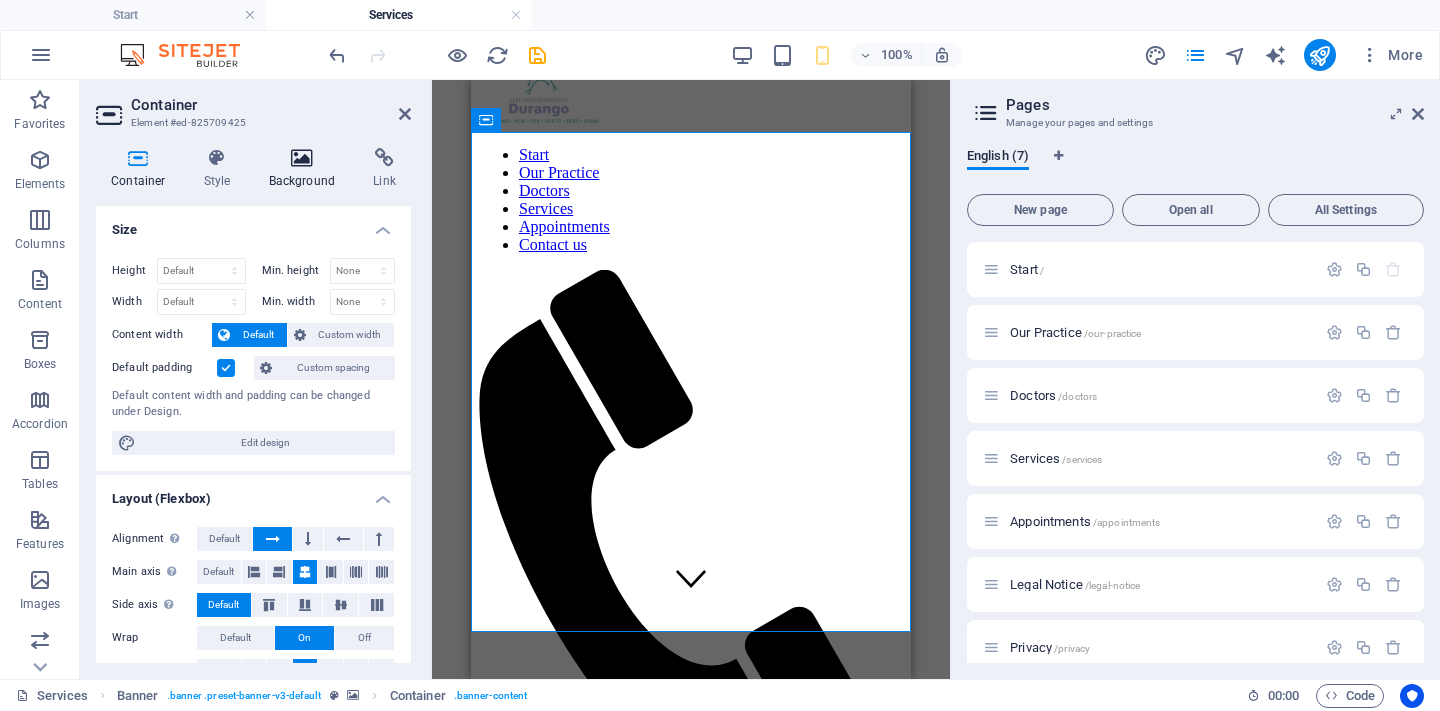 click at bounding box center (302, 158) 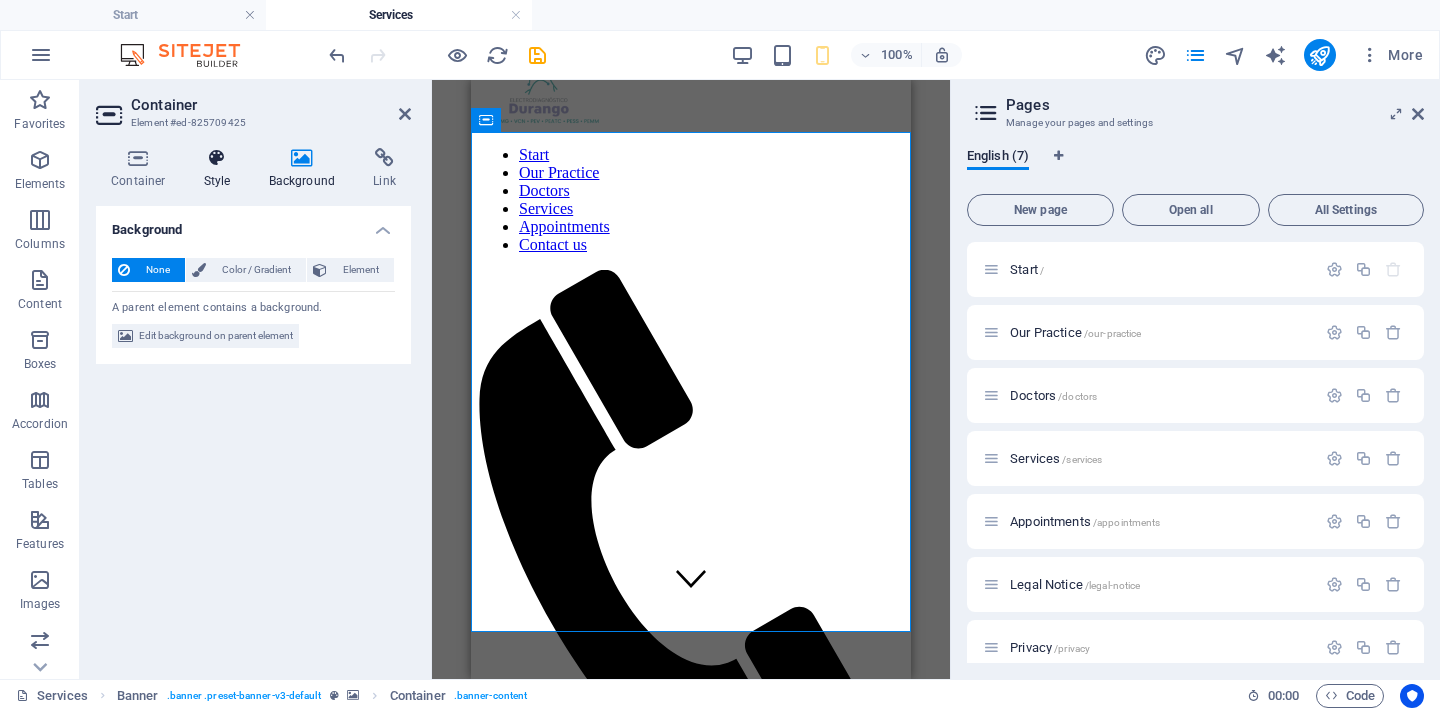 click at bounding box center [217, 158] 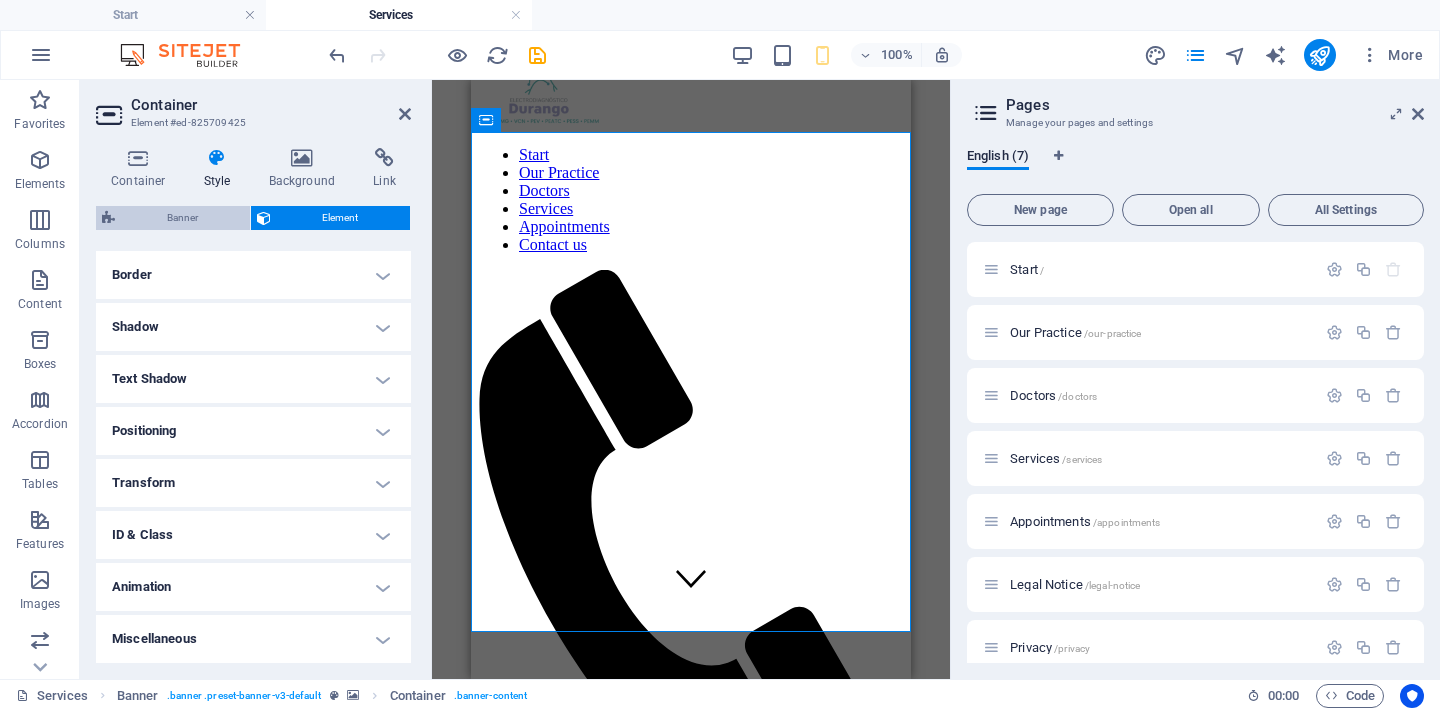 scroll, scrollTop: 428, scrollLeft: 0, axis: vertical 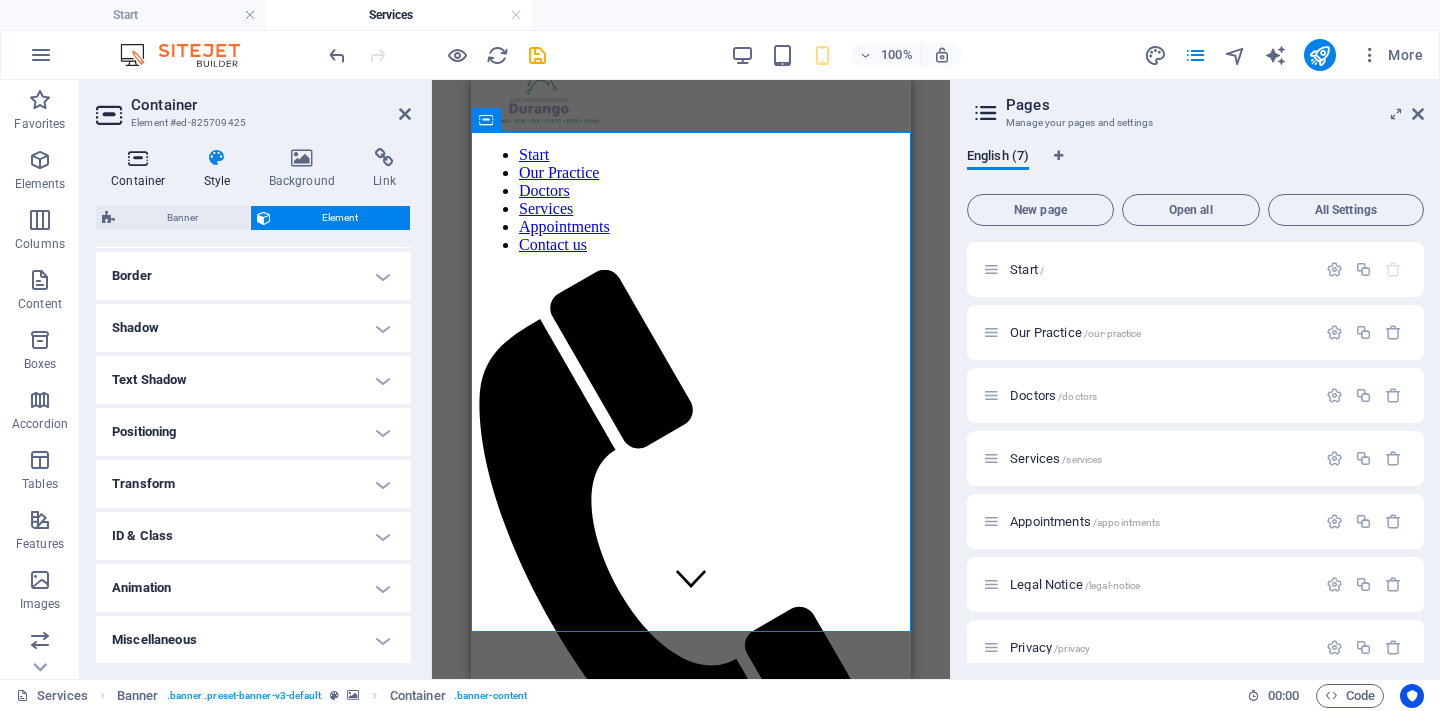 click on "Container" at bounding box center (142, 169) 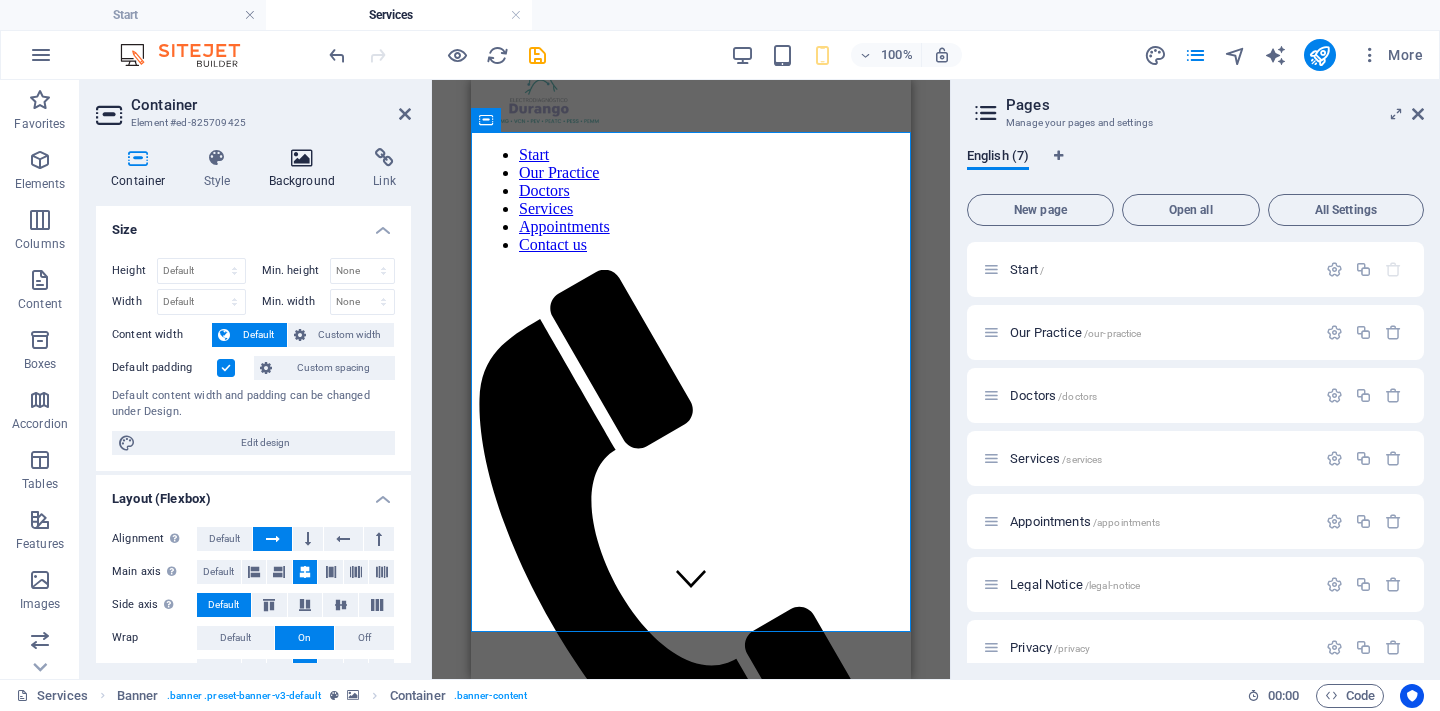 click at bounding box center (302, 158) 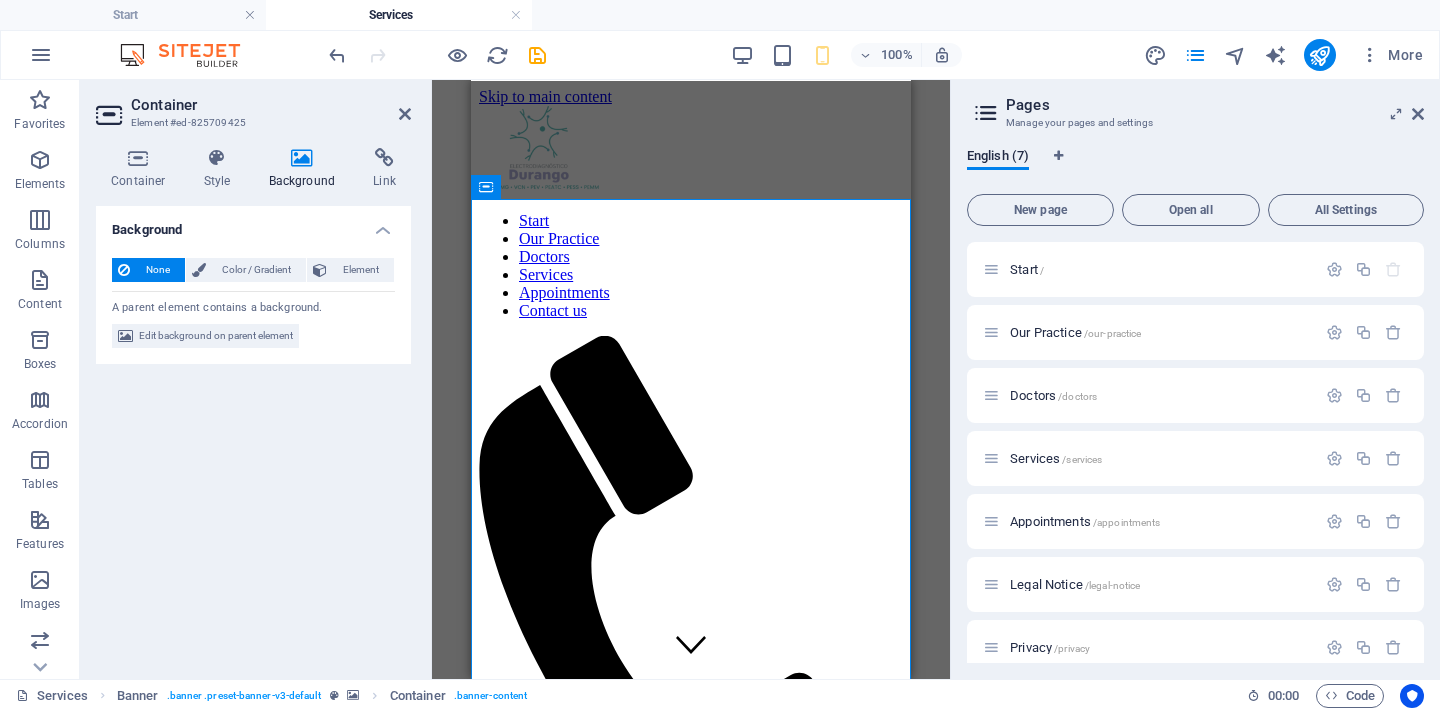 scroll, scrollTop: 0, scrollLeft: 0, axis: both 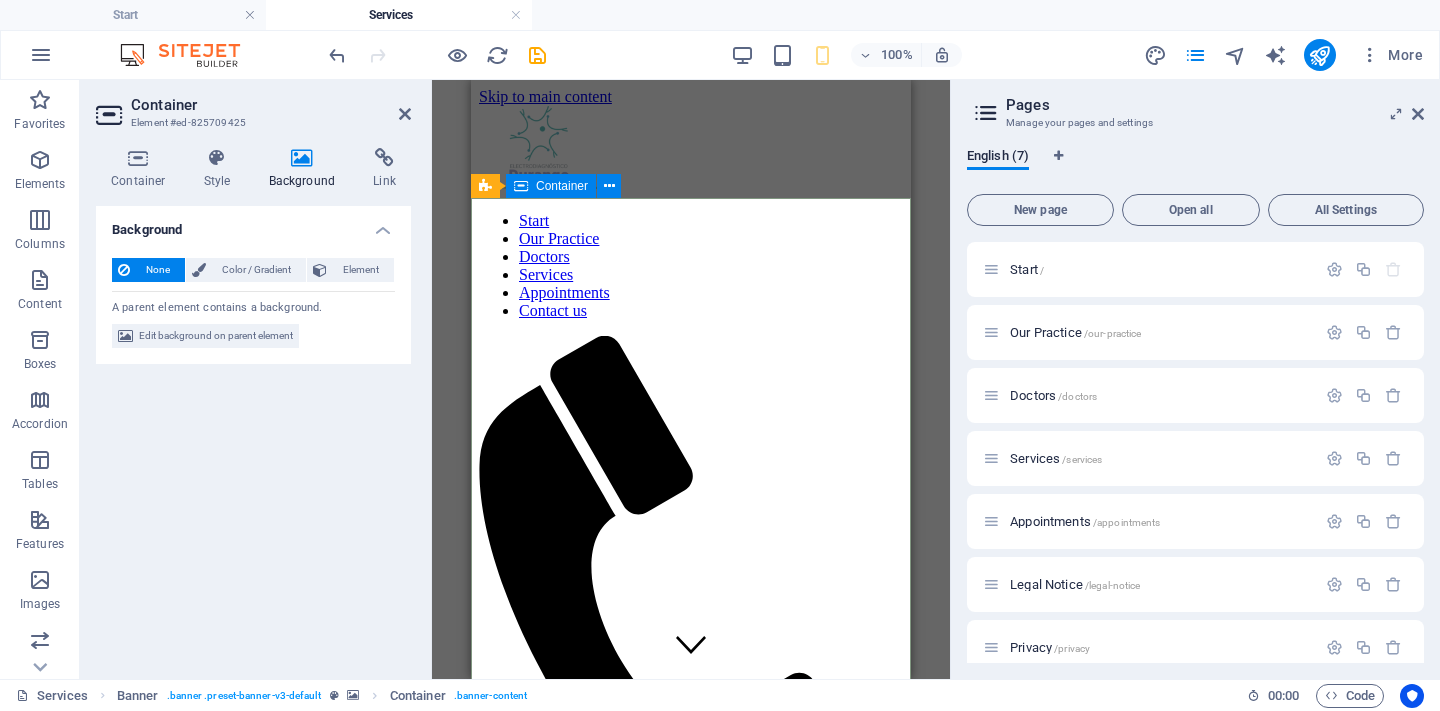 click on "servicios" at bounding box center (691, 1440) 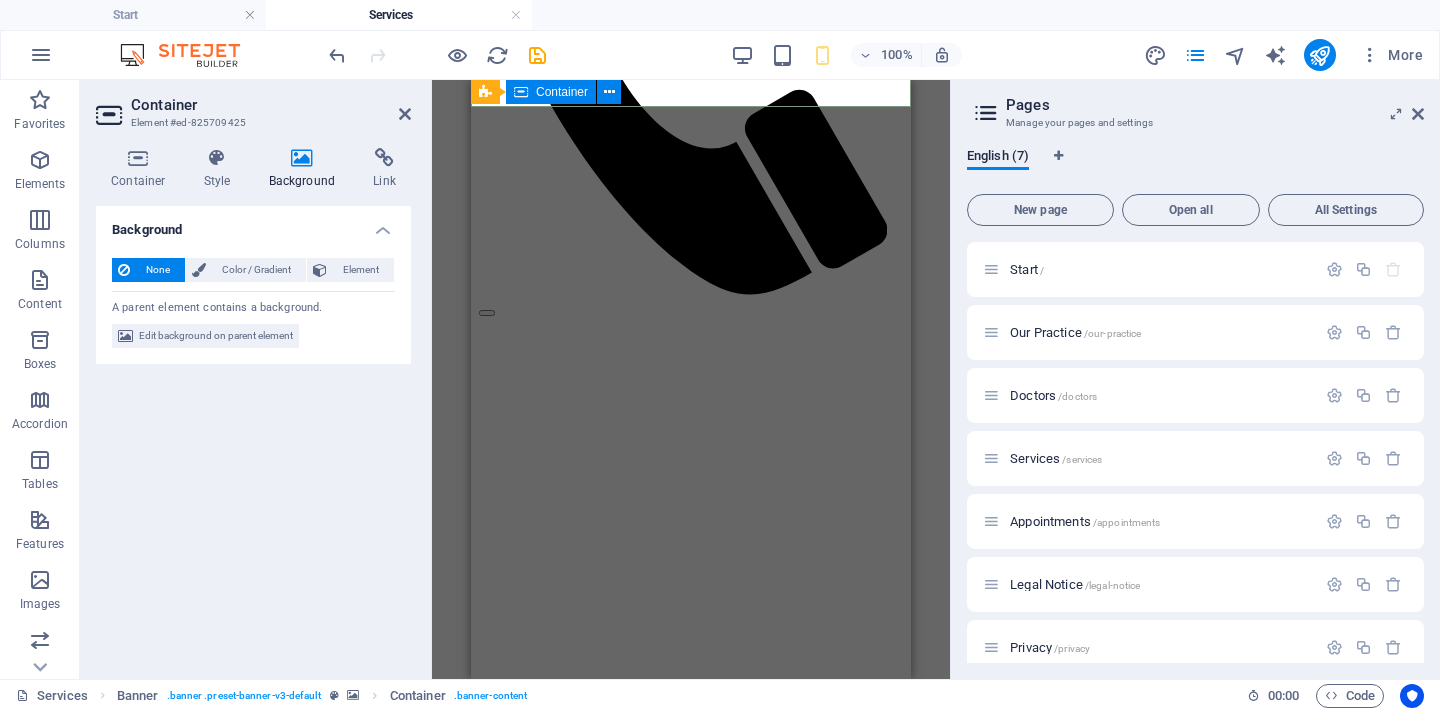 scroll, scrollTop: 593, scrollLeft: 0, axis: vertical 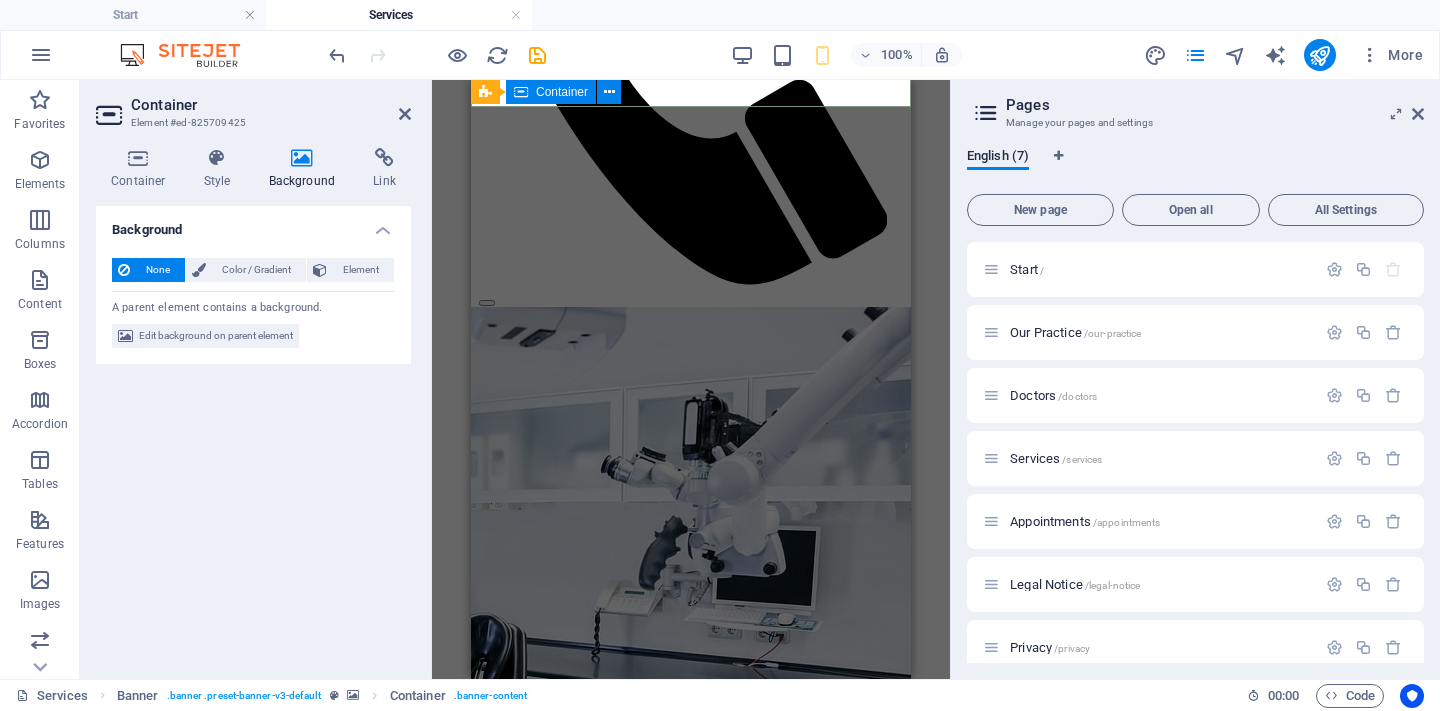 click on "General Dentistry   Open Service
Dental  Care   Open Service
Teeth  Whitening   Open Service
Dental Consulting   Open Service
Gum  Treatment   Open Service
Porcelain Inlays   Open Service
Crown & Bridges   Open Service
Impland Restoration   Open Service
Root Canal   Open Service
Hygiene Services   Open Service" at bounding box center (691, 3749) 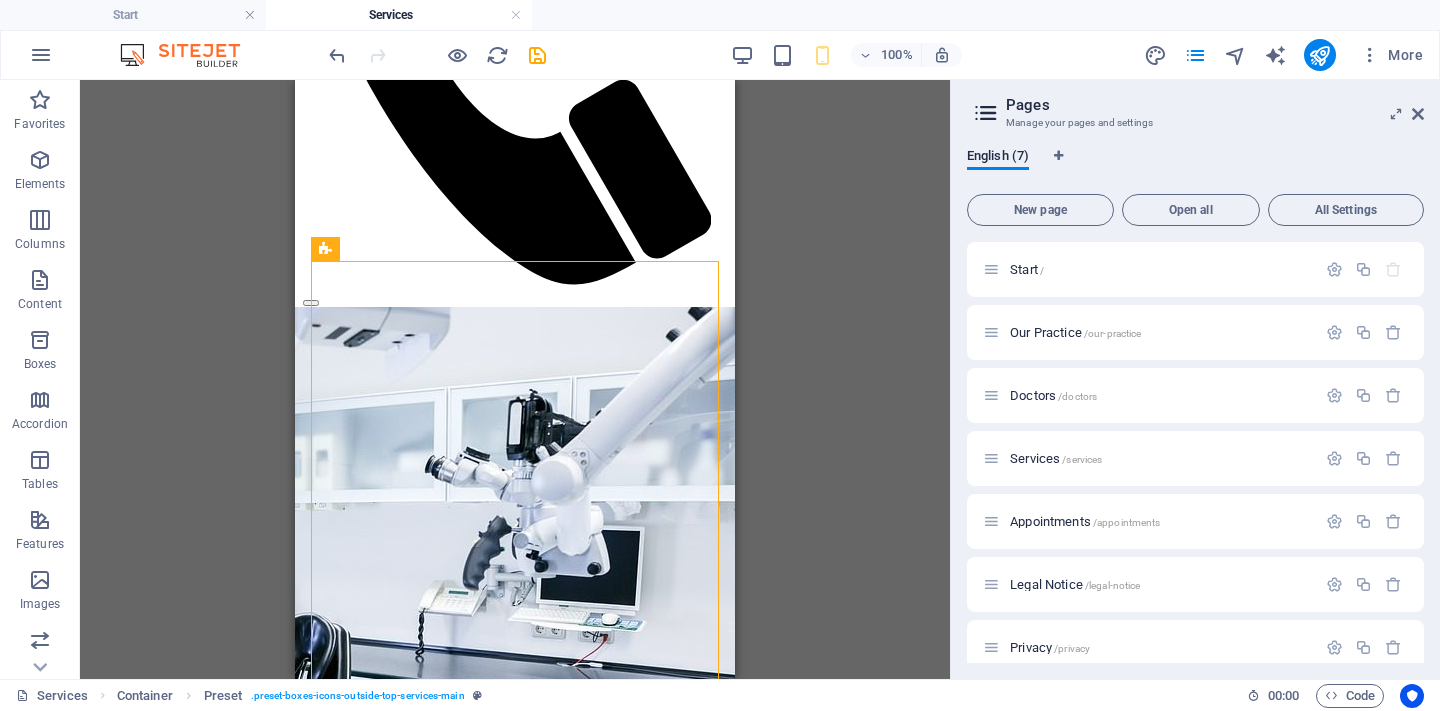 click on "Drag here to replace the existing content. Press “Ctrl” if you want to create a new element.
H1   Banner   Banner   Container   Reference   Container   H2   Preset" at bounding box center (515, 379) 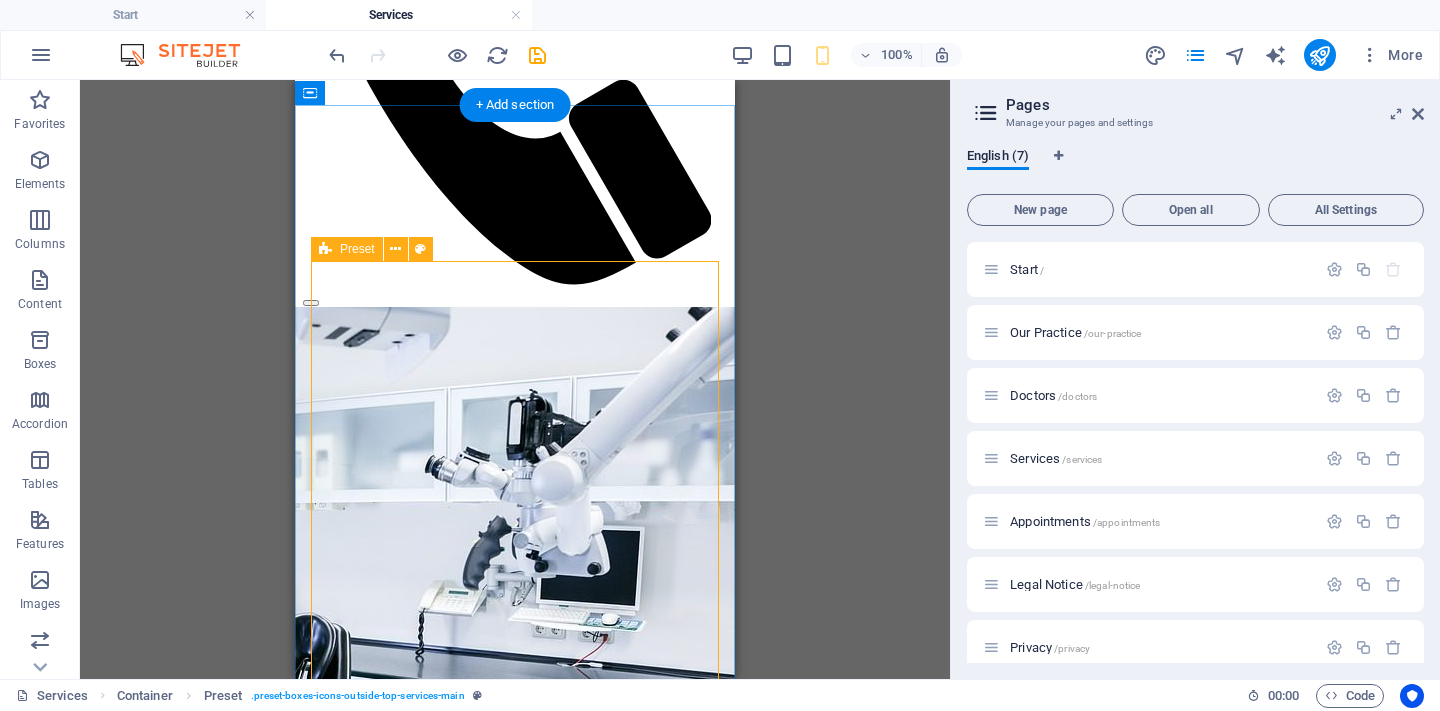 click on "General Dentistry   Open Service
Dental  Care   Open Service
Teeth  Whitening   Open Service
Dental Consulting   Open Service
Gum  Treatment   Open Service
Porcelain Inlays   Open Service
Crown & Bridges   Open Service
Impland Restoration   Open Service
Root Canal   Open Service
Hygiene Services   Open Service" at bounding box center [515, 3749] 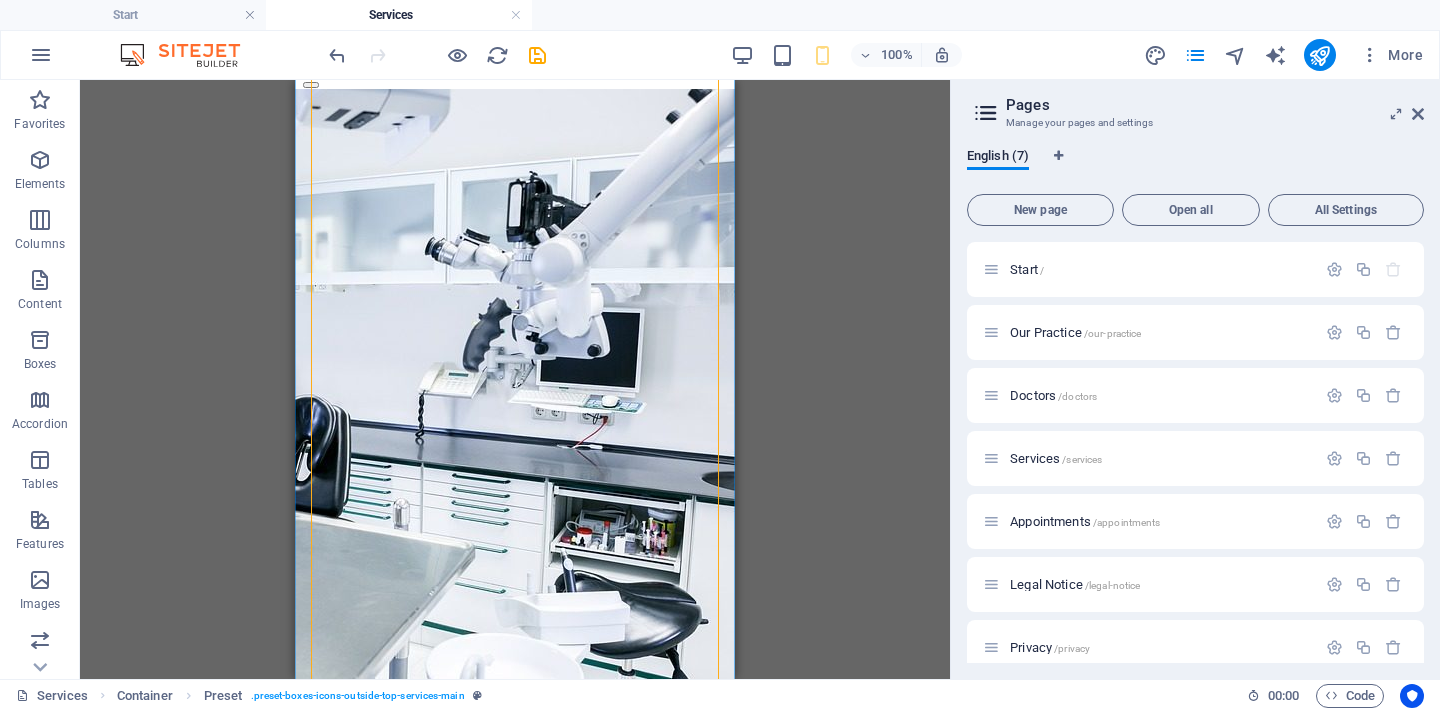scroll, scrollTop: 834, scrollLeft: 0, axis: vertical 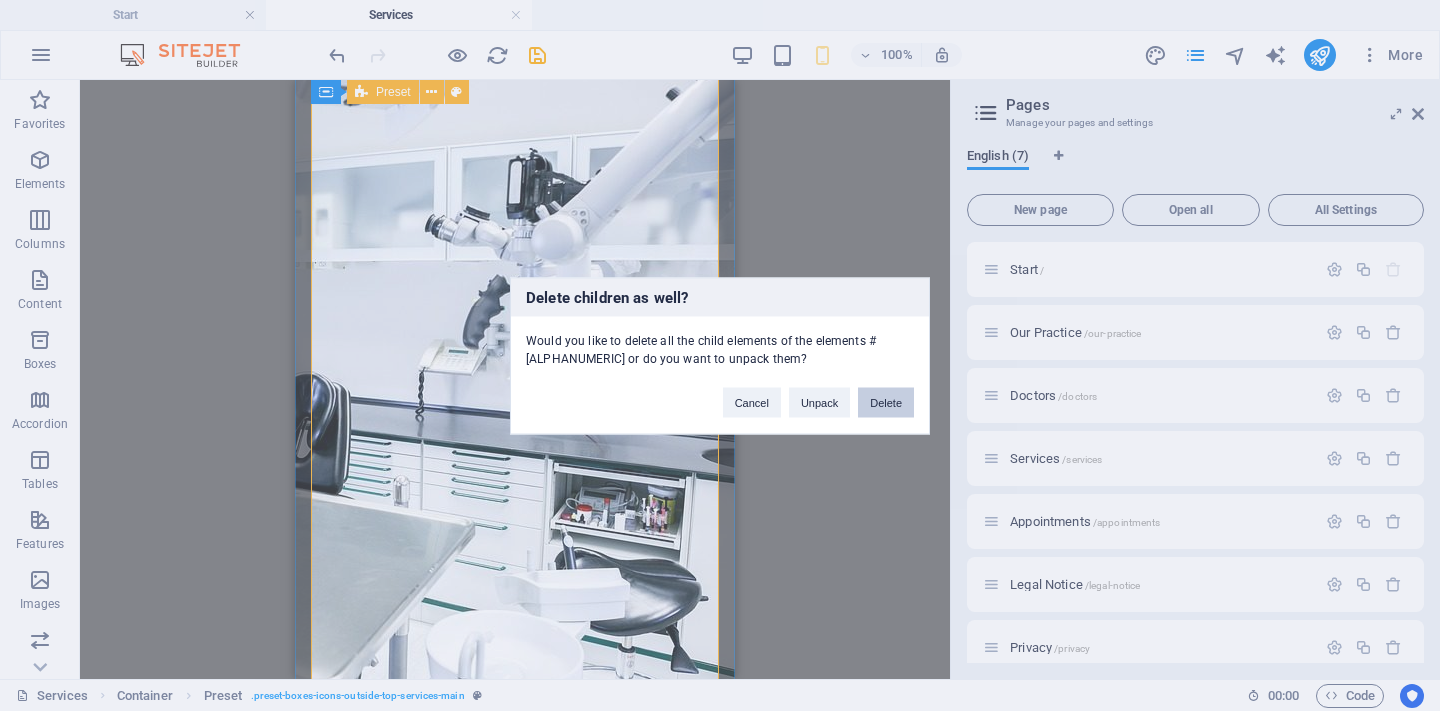 click on "Delete" at bounding box center [886, 402] 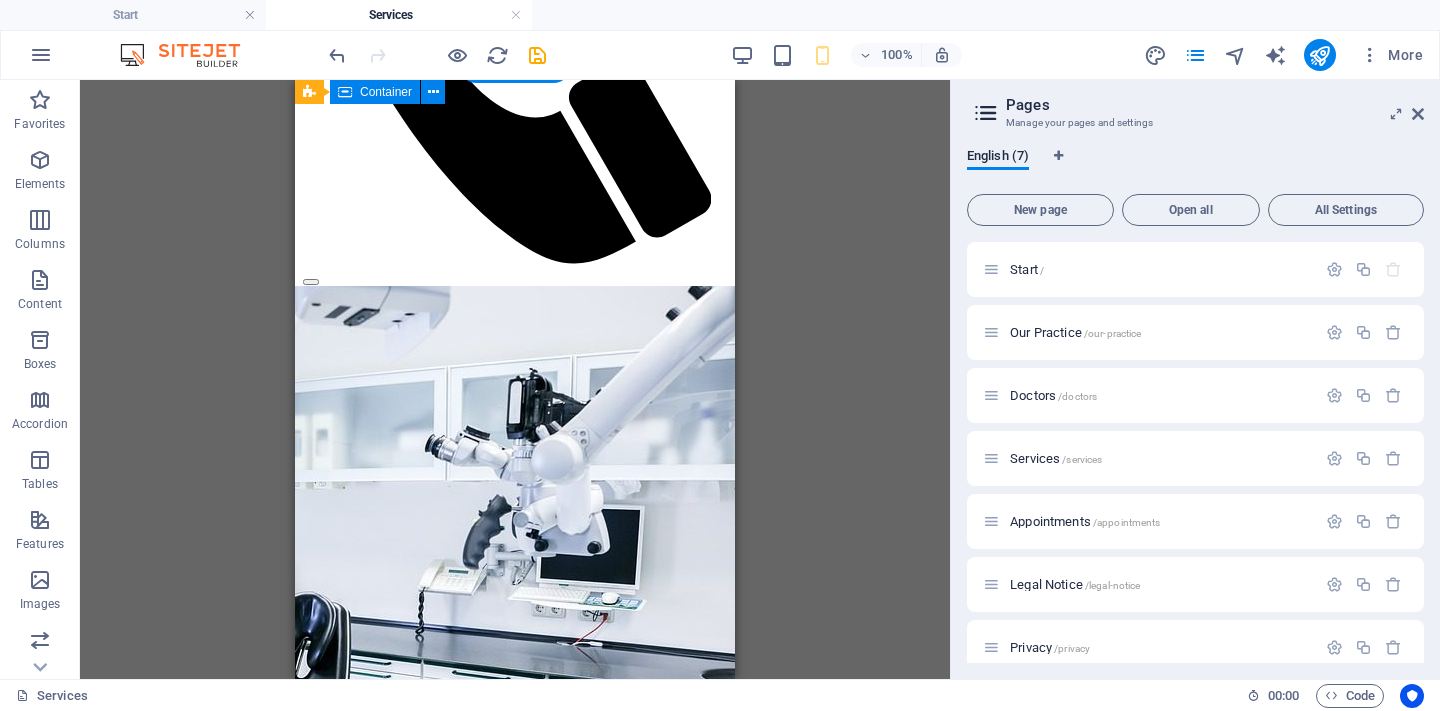scroll, scrollTop: 632, scrollLeft: 0, axis: vertical 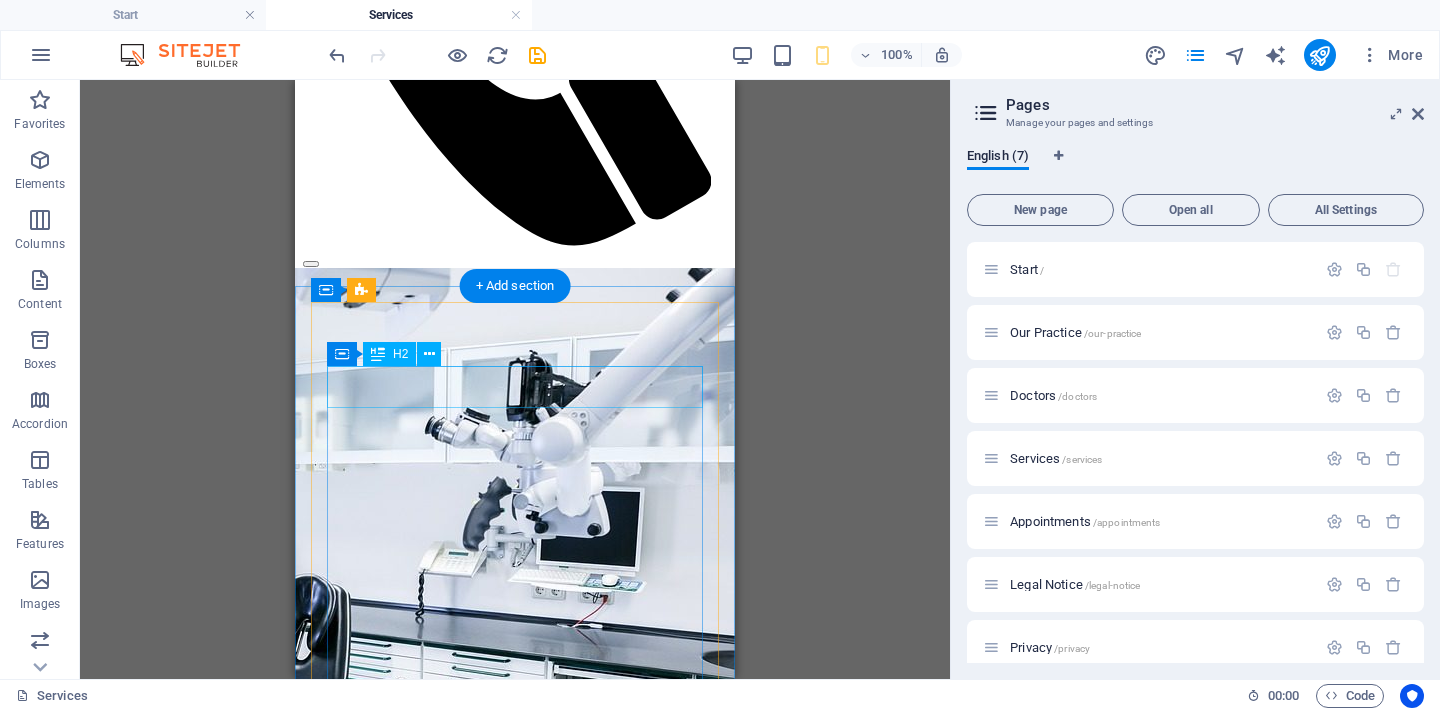 click on "service Headline" at bounding box center [515, 998] 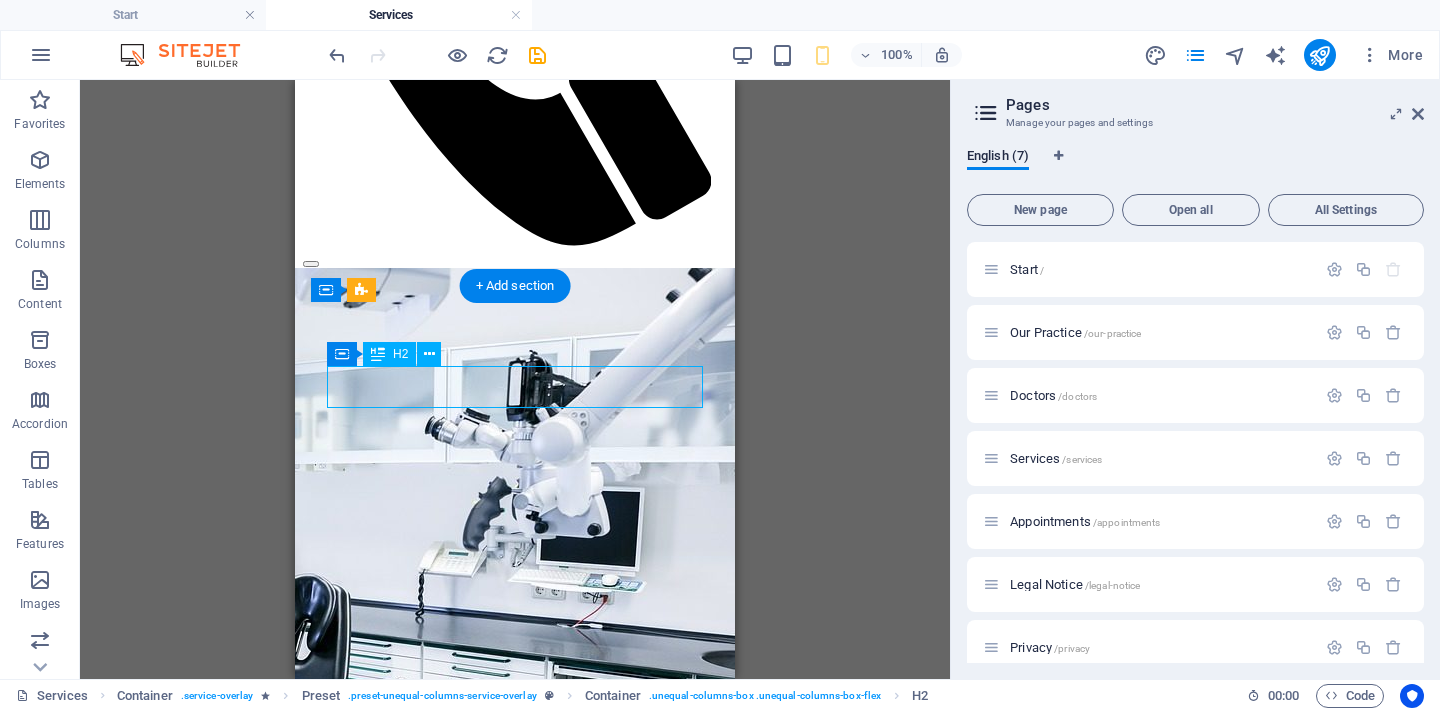 click on "service Headline" at bounding box center [515, 998] 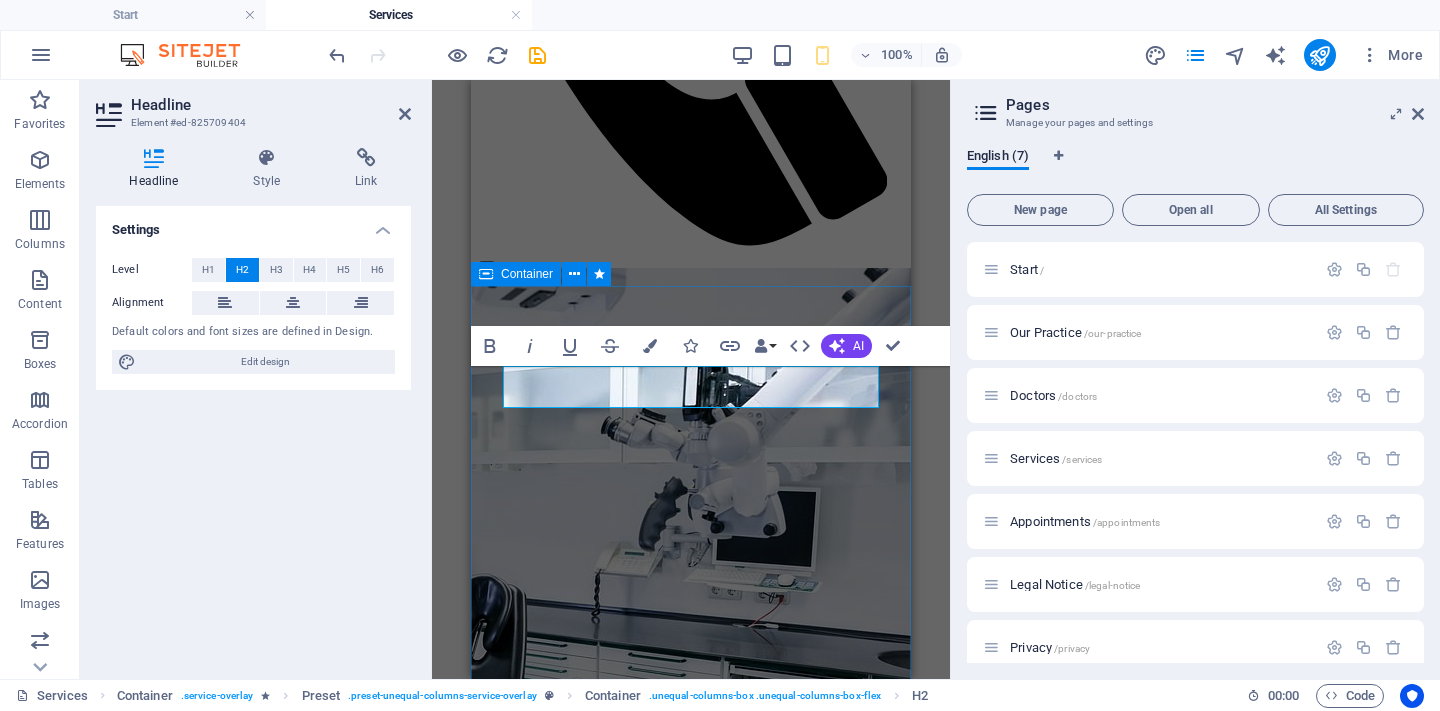 click on "service Headline Lorem ipsum dolor sit amet, consetetur sadipscing elitr, sed diam nonumy eirmod tempor invidunt ut labore et dolore magna aliquyam erat, sed diam voluptua. At vero eos et accusam et justo duo dolores et ea rebum. Stet clita kasd gubergren, no sea takimata sanctus est Lorem ipsum dolor sit amet. Lorem ipsum dolor sit amet, consetetur sadipscing elitr, sed diam nonumy eirmod tempor invidunt ut labore et dolore magna aliquyam erat, sed diam voluptua. At vero eos et accusam et justo duo dolores et ea rebum. Stet clita kasd gubergren, no sea takimata sanctus est Lorem ipsum dolor sit amet. Lorem ipsum dolor sit amet, consetetur sadipscing elitr, sed diam nonumy eirmod tempor invidunt ut labore et dolore magna aliquyam erat, sed diam voluptua. At vero eos et accusam et justo duo dolores et ea rebum. Stet clita kasd gubergren, no sea takimata sanctus est Lorem ipsum dolor sit amet.      Make an appointment" at bounding box center [691, 1330] 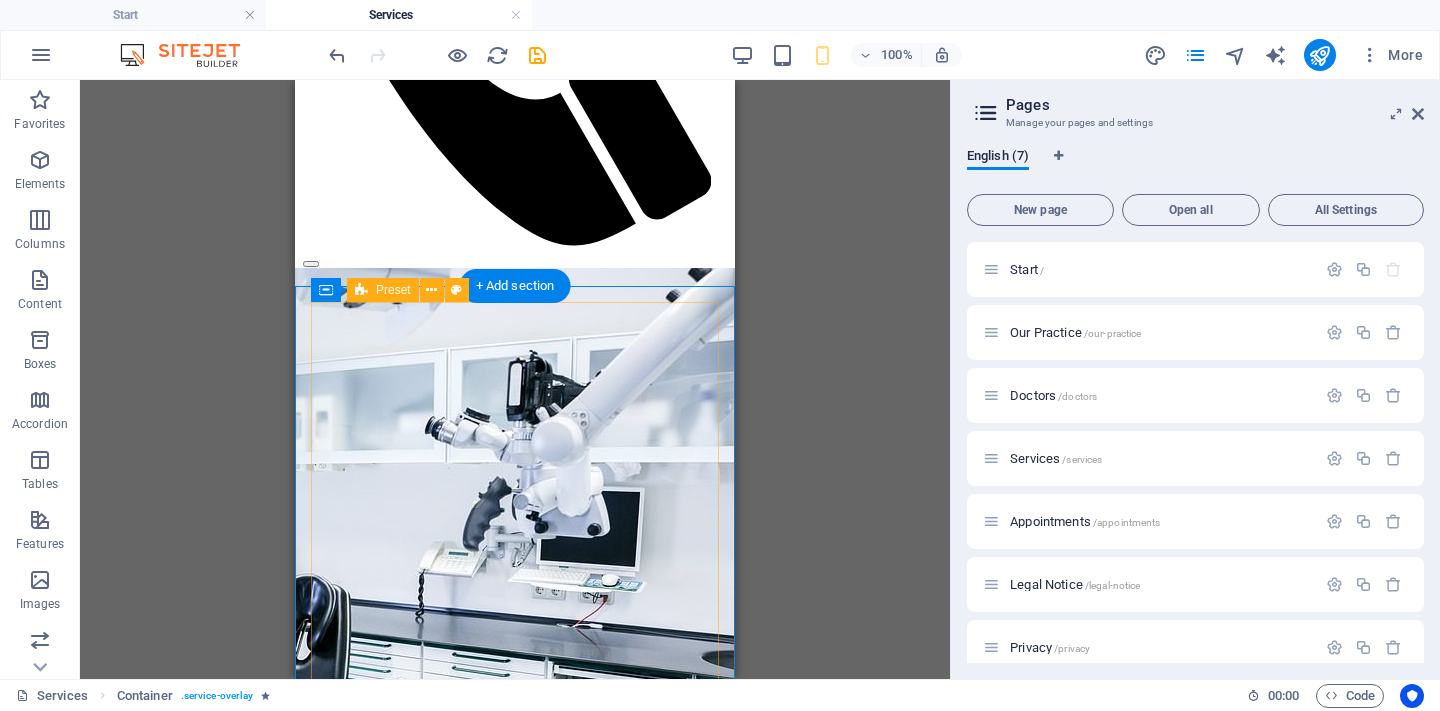 click on "service Headline Lorem ipsum dolor sit amet, consetetur sadipscing elitr, sed diam nonumy eirmod tempor invidunt ut labore et dolore magna aliquyam erat, sed diam voluptua. At vero eos et accusam et justo duo dolores et ea rebum. Stet clita kasd gubergren, no sea takimata sanctus est Lorem ipsum dolor sit amet. Lorem ipsum dolor sit amet, consetetur sadipscing elitr, sed diam nonumy eirmod tempor invidunt ut labore et dolore magna aliquyam erat, sed diam voluptua. At vero eos et accusam et justo duo dolores et ea rebum. Stet clita kasd gubergren, no sea takimata sanctus est Lorem ipsum dolor sit amet. Lorem ipsum dolor sit amet, consetetur sadipscing elitr, sed diam nonumy eirmod tempor invidunt ut labore et dolore magna aliquyam erat, sed diam voluptua. At vero eos et accusam et justo duo dolores et ea rebum. Stet clita kasd gubergren, no sea takimata sanctus est Lorem ipsum dolor sit amet.      Make an appointment" at bounding box center [515, 1330] 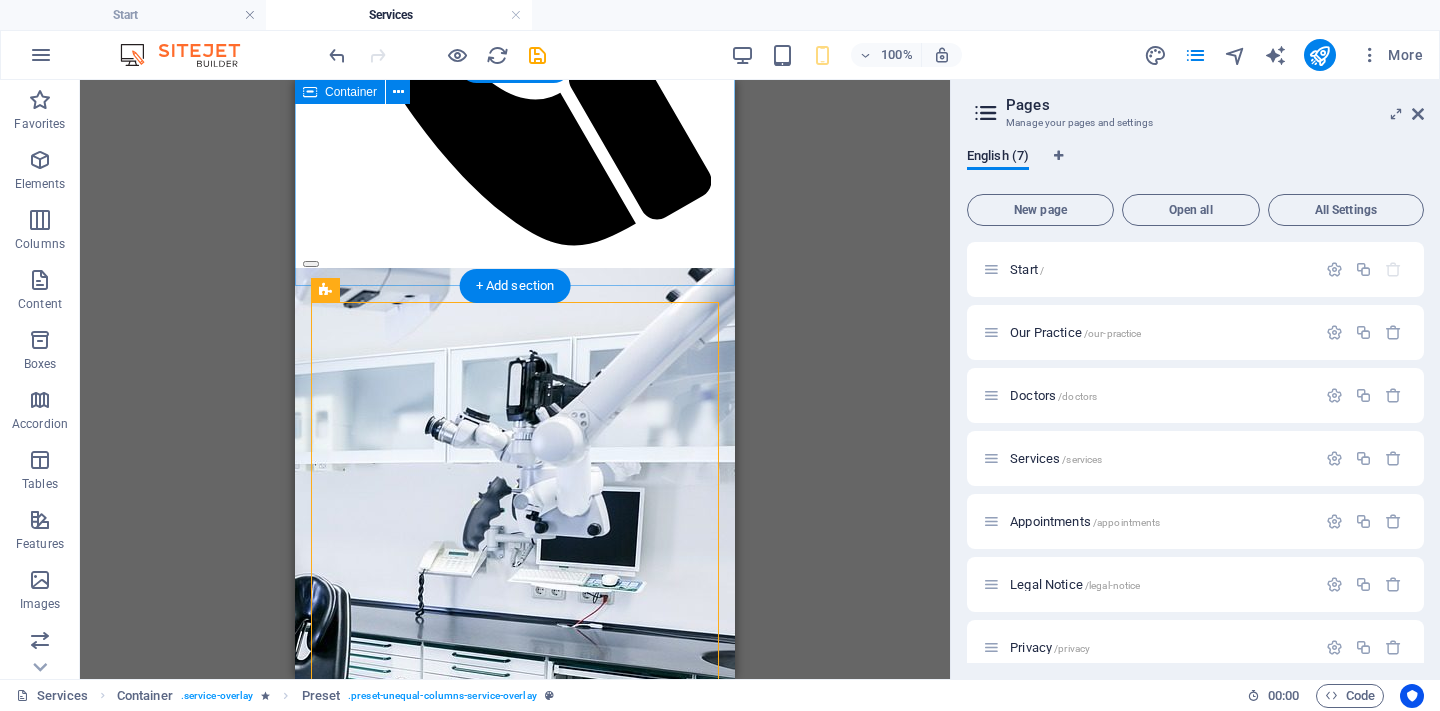 click on "Dental services" at bounding box center [515, 916] 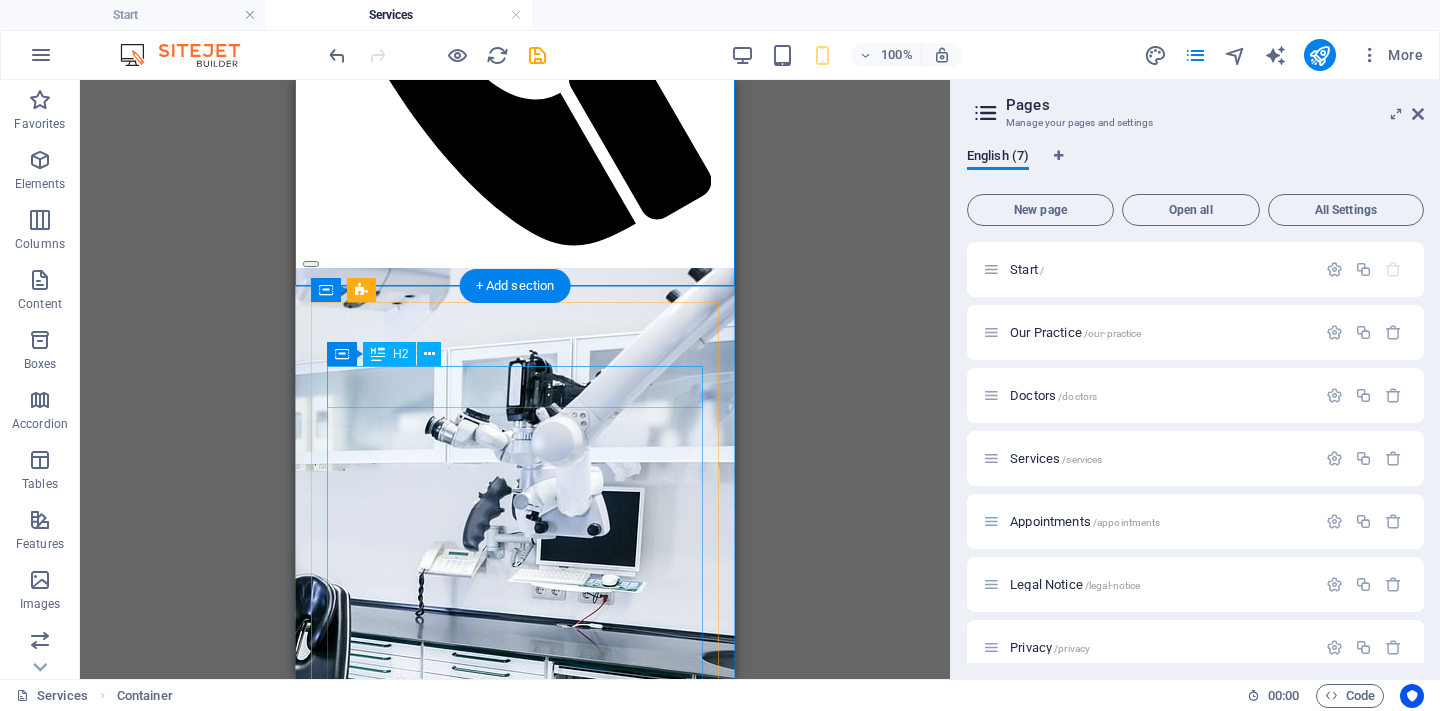click on "service Headline" at bounding box center [515, 998] 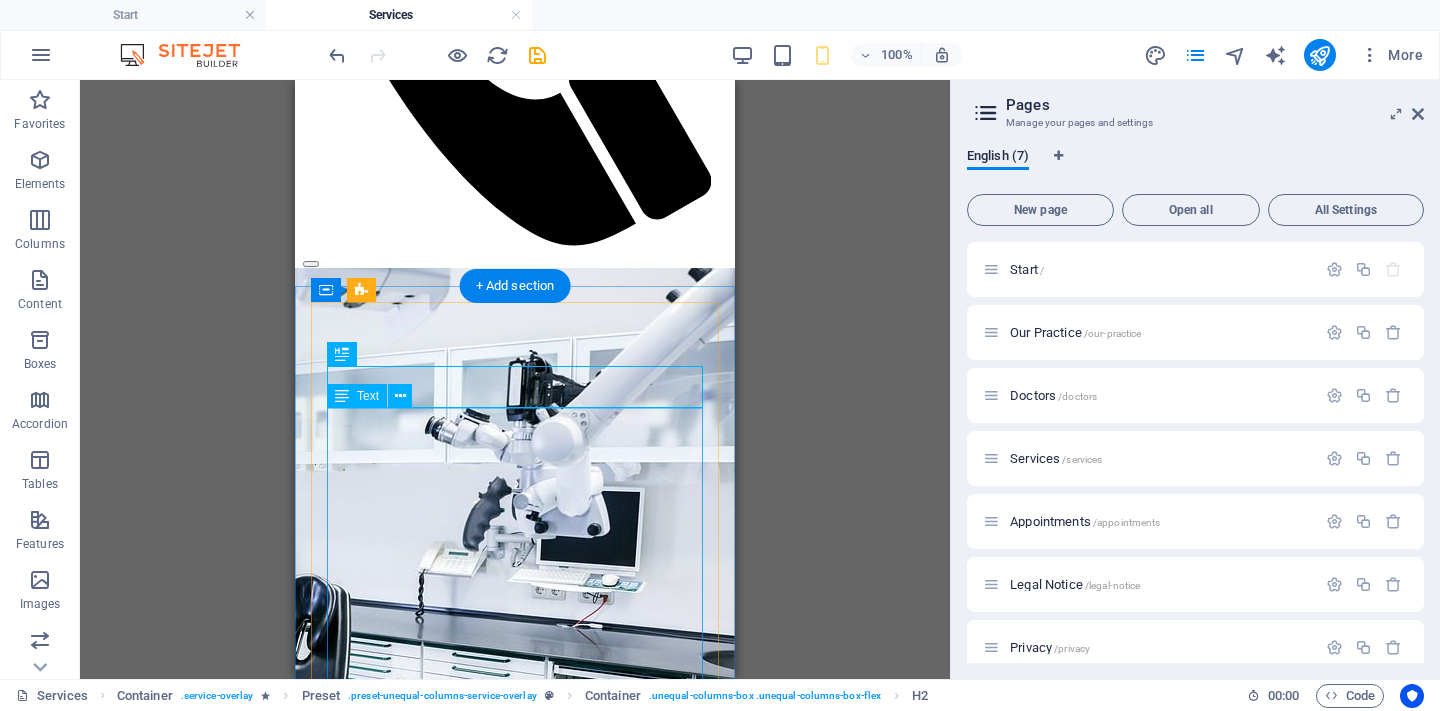 click on "Lorem ipsum dolor sit amet, consetetur sadipscing elitr, sed diam nonumy eirmod tempor invidunt ut labore et dolore magna aliquyam erat, sed diam voluptua. At vero eos et accusam et justo duo dolores et ea rebum. Stet clita kasd gubergren, no sea takimata sanctus est Lorem ipsum dolor sit amet. Lorem ipsum dolor sit amet, consetetur sadipscing elitr, sed diam nonumy eirmod tempor invidunt ut labore et dolore magna aliquyam erat, sed diam voluptua. At vero eos et accusam et justo duo dolores et ea rebum. Stet clita kasd gubergren, no sea takimata sanctus est Lorem ipsum dolor sit amet. Lorem ipsum dolor sit amet, consetetur sadipscing elitr, sed diam nonumy eirmod tempor invidunt ut labore et dolore magna aliquyam erat, sed diam voluptua. At vero eos et accusam et justo duo dolores et ea rebum. Stet clita kasd gubergren, no sea takimata sanctus est Lorem ipsum dolor sit amet." at bounding box center [515, 1237] 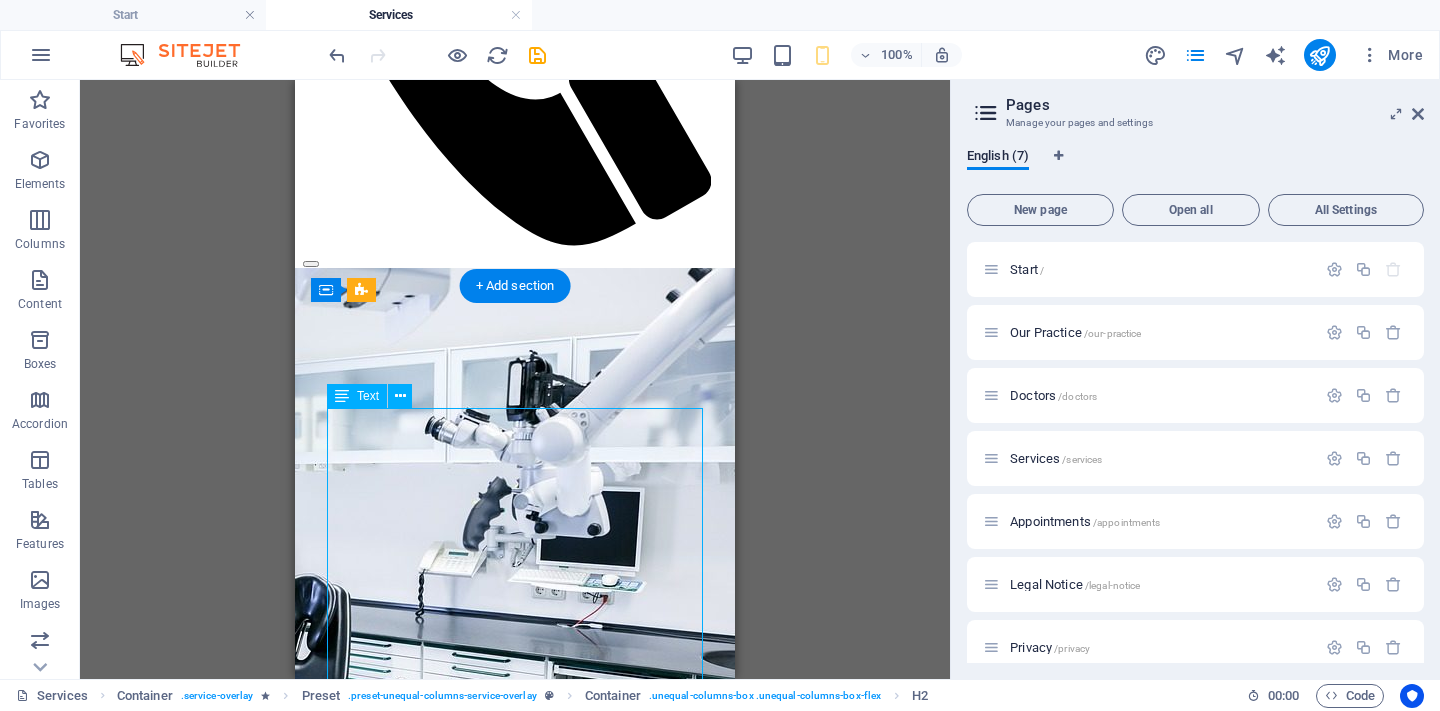 click on "Lorem ipsum dolor sit amet, consetetur sadipscing elitr, sed diam nonumy eirmod tempor invidunt ut labore et dolore magna aliquyam erat, sed diam voluptua. At vero eos et accusam et justo duo dolores et ea rebum. Stet clita kasd gubergren, no sea takimata sanctus est Lorem ipsum dolor sit amet. Lorem ipsum dolor sit amet, consetetur sadipscing elitr, sed diam nonumy eirmod tempor invidunt ut labore et dolore magna aliquyam erat, sed diam voluptua. At vero eos et accusam et justo duo dolores et ea rebum. Stet clita kasd gubergren, no sea takimata sanctus est Lorem ipsum dolor sit amet. Lorem ipsum dolor sit amet, consetetur sadipscing elitr, sed diam nonumy eirmod tempor invidunt ut labore et dolore magna aliquyam erat, sed diam voluptua. At vero eos et accusam et justo duo dolores et ea rebum. Stet clita kasd gubergren, no sea takimata sanctus est Lorem ipsum dolor sit amet." at bounding box center [515, 1237] 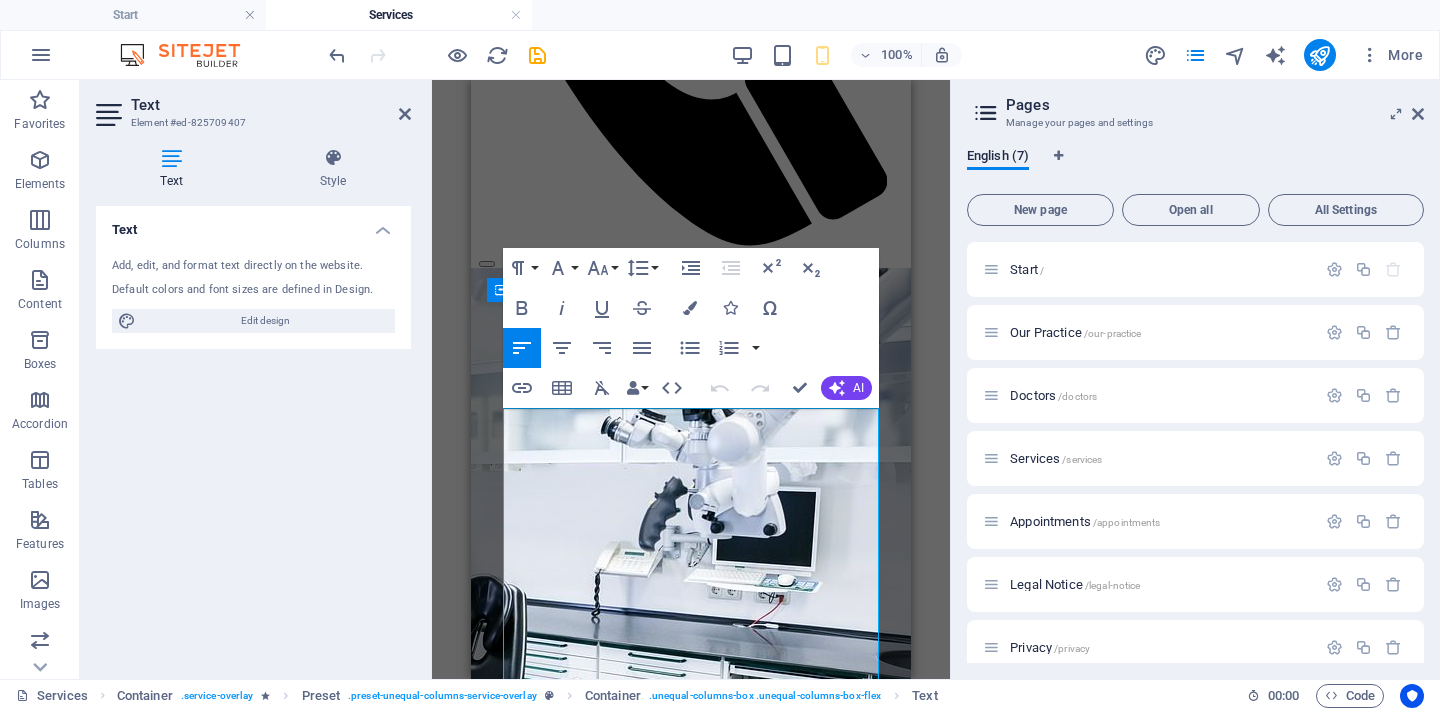 click on "Lorem ipsum dolor sit amet, consetetur sadipscing elitr, sed diam nonumy eirmod tempor invidunt ut labore et dolore magna aliquyam erat, sed diam voluptua. At vero eos et accusam et justo duo dolores et ea rebum. Stet clita kasd gubergren, no sea takimata sanctus est Lorem ipsum dolor sit amet. Lorem ipsum dolor sit amet, consetetur sadipscing elitr, sed diam nonumy eirmod tempor invidunt ut labore et dolore magna aliquyam erat, sed diam voluptua. At vero eos et accusam et justo duo dolores et ea rebum. Stet clita kasd gubergren, no sea takimata sanctus est Lorem ipsum dolor sit amet. Lorem ipsum dolor sit amet, consetetur sadipscing elitr, sed diam nonumy eirmod tempor invidunt ut labore et dolore magna aliquyam erat, sed diam voluptua. At vero eos et accusam et justo duo dolores et ea rebum. Stet clita kasd gubergren, no sea takimata sanctus est Lorem ipsum dolor sit amet." at bounding box center (691, 1167) 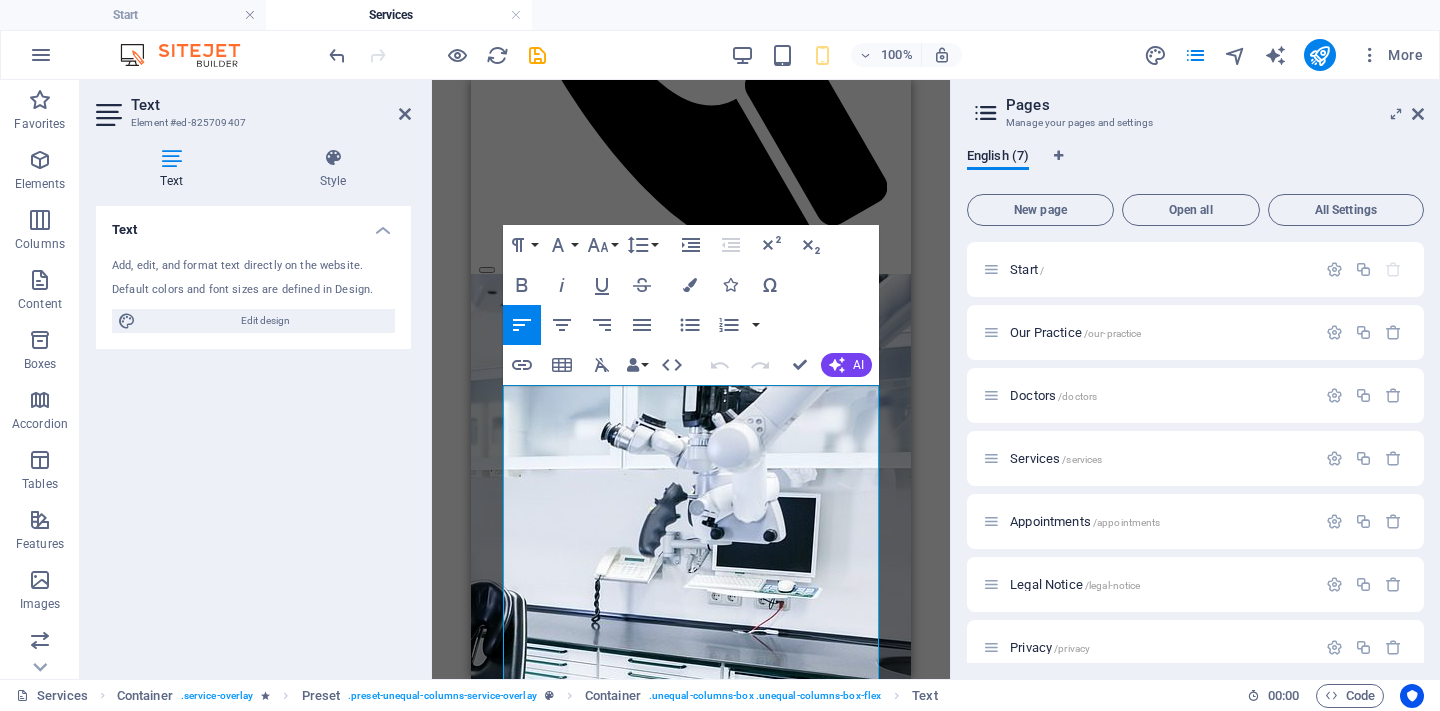 scroll, scrollTop: 482, scrollLeft: 0, axis: vertical 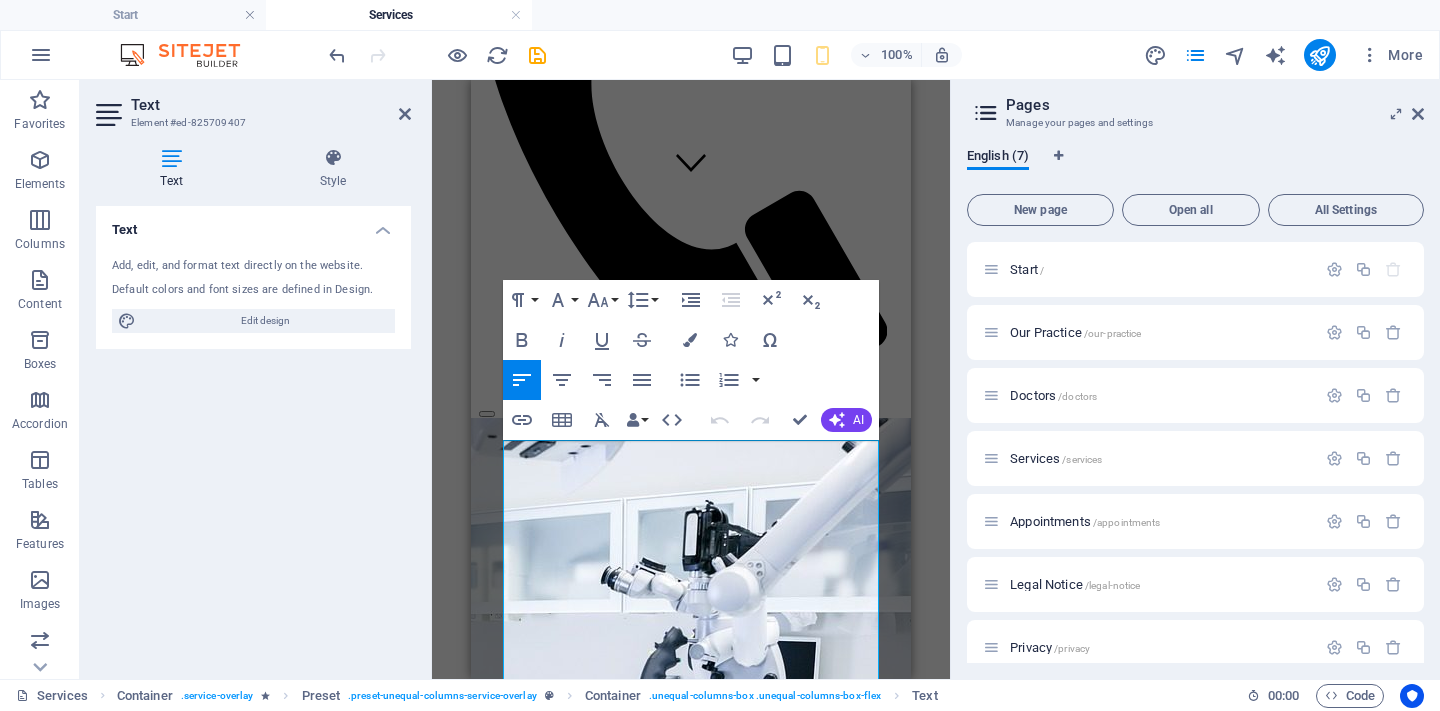 drag, startPoint x: 706, startPoint y: 508, endPoint x: 419, endPoint y: 422, distance: 299.60806 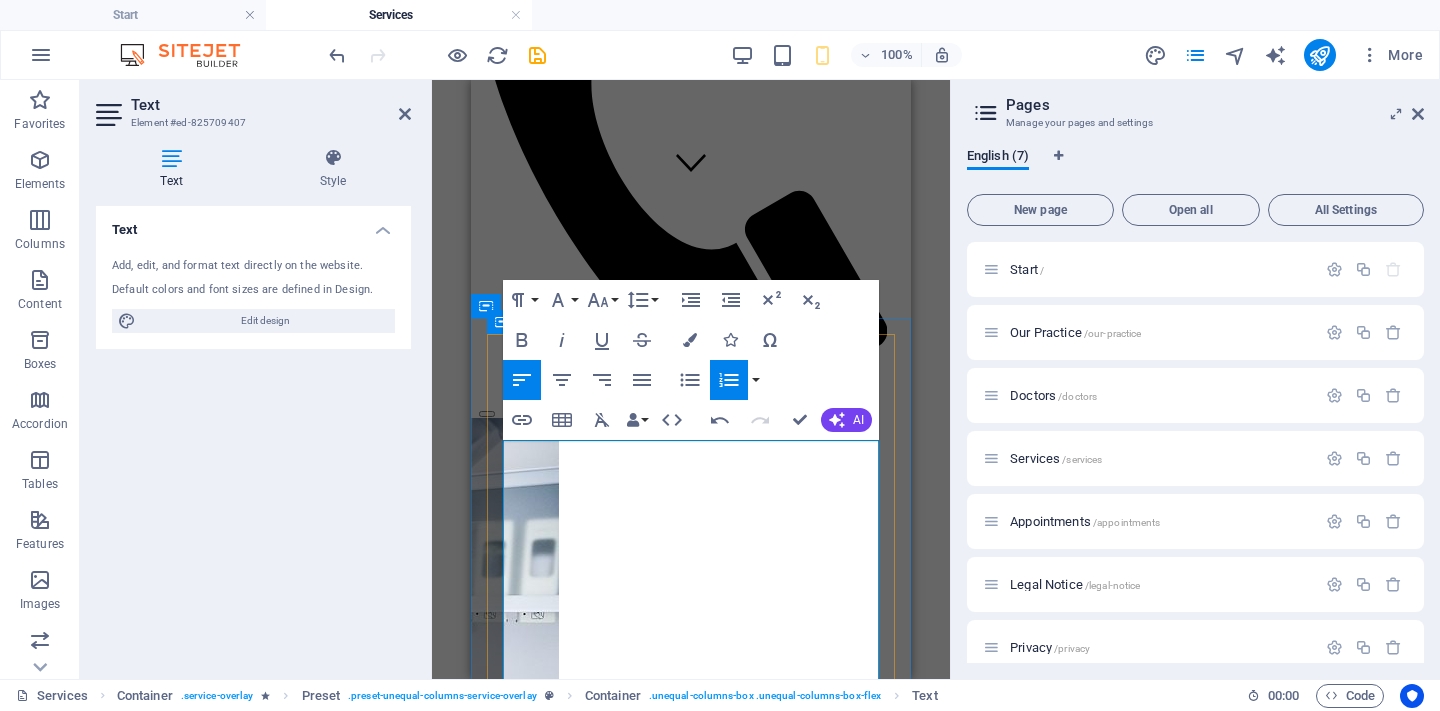 click on "service Headline Estudios Neurofisiológicos: Estos estudios permiten evaluar la función del sistema nervioso central y el sistema nervioso periférico y son una pieza importante para ayudar a que el Especialista confirme la sospecha de una enfermedad, permita monitorear, o descartar otros padecimientos.   Los estudios Neurofisiológicos que contamos son: Electromiografía Velocidades de conducción nerviosa Potenciales evocados somatosensoriales Potenciales evocados auditivos del tallo cerebral Potenciales evocados visuales Pruebas especiales: Estimulación repetitiva (Prueba de Jolly) Electroneuromiografia facial y reflejo de parpadeo Electromiografía y potenciales evocados del suelo pélvico Algunas de las condiciones médicas donde se recomienda realizar un estudio de Electrodiagnostico son: ( podría ser que despliegue el ejemplo de enfermedad al hacer clic??) Neuropatías periféricas   neuropatía diabética,   Síndrome Guillain Barre,   neuropatía por toxicidad (alcohol o fármacos)." at bounding box center [691, 1938] 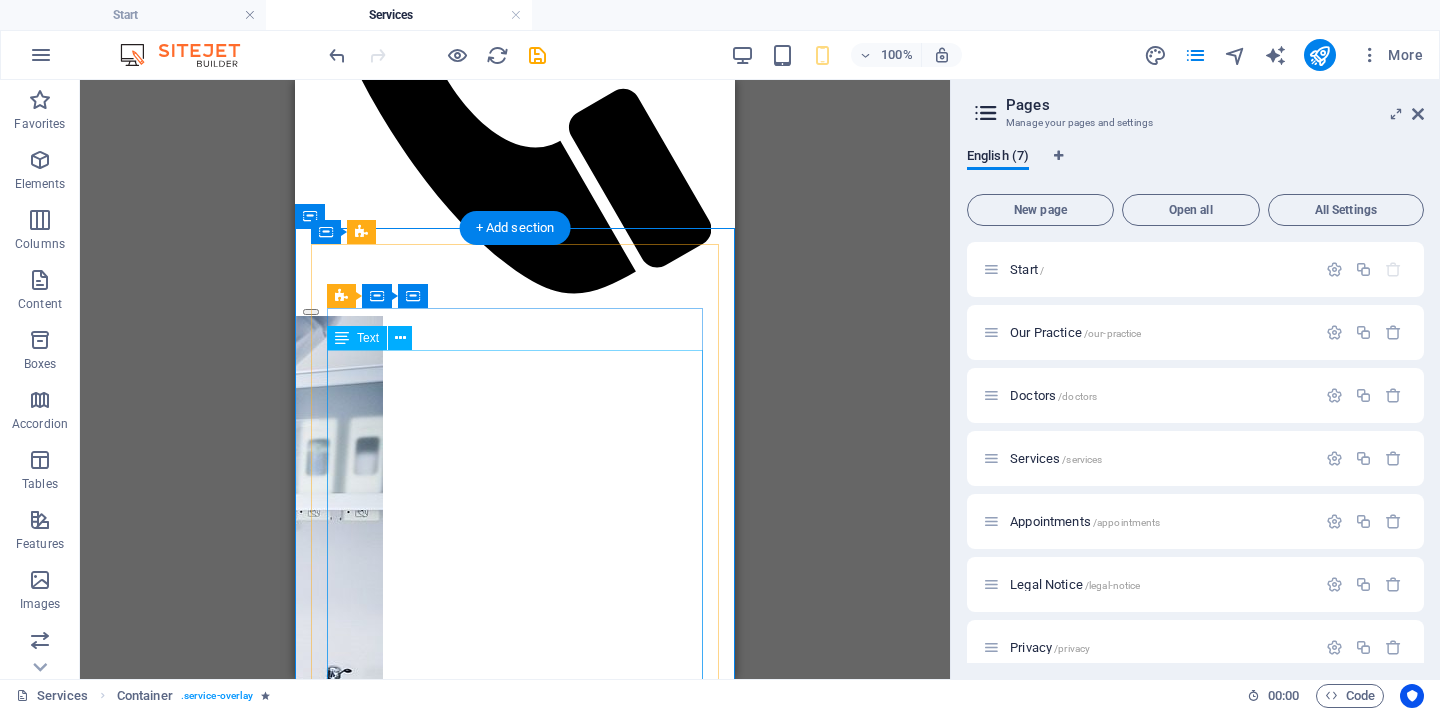 scroll, scrollTop: 624, scrollLeft: 0, axis: vertical 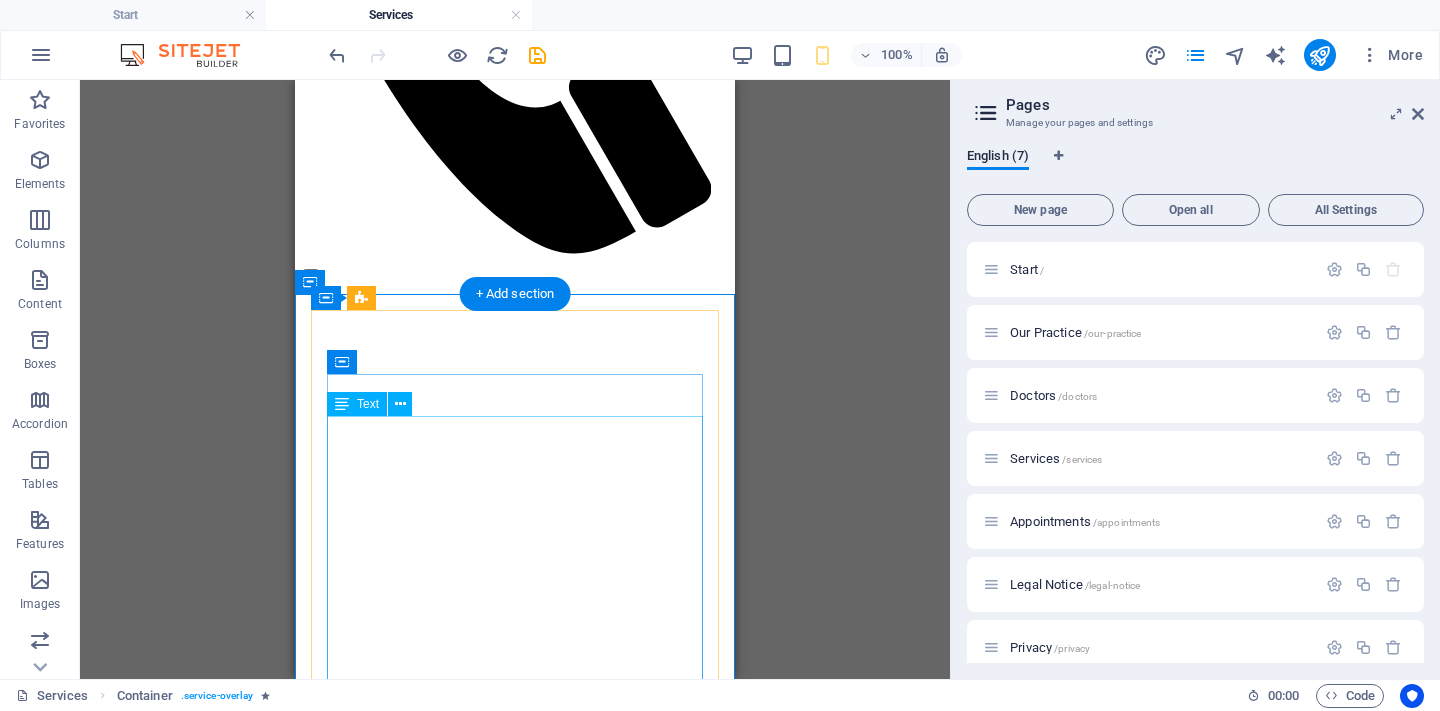 click on "Estudios Neurofisiológicos: Estos estudios permiten evaluar la función del sistema nervioso central y el sistema nervioso periférico y son una pieza importante para ayudar a que el Especialista confirme la sospecha de una enfermedad, permita monitorear, o descartar otros padecimientos.   Los estudios Neurofisiológicos que contamos son: Electromiografía Velocidades de conducción nerviosa Potenciales evocados somatosensoriales Potenciales evocados auditivos del tallo cerebral Potenciales evocados visuales Pruebas especiales: Estimulación repetitiva (Prueba de Jolly) Electroneuromiografia facial y reflejo de parpadeo Electromiografía y potenciales evocados del suelo pélvico Algunas de las condiciones médicas donde se recomienda realizar un estudio de Electrodiagnostico son: ( podría ser que despliegue el ejemplo de enfermedad al hacer clic??) Neuropatías periféricas   neuropatía diabética,   Síndrome Guillain Barre,   neuropatía por toxicidad (alcohol o fármacos).       Radiculopatías" at bounding box center (515, 1703) 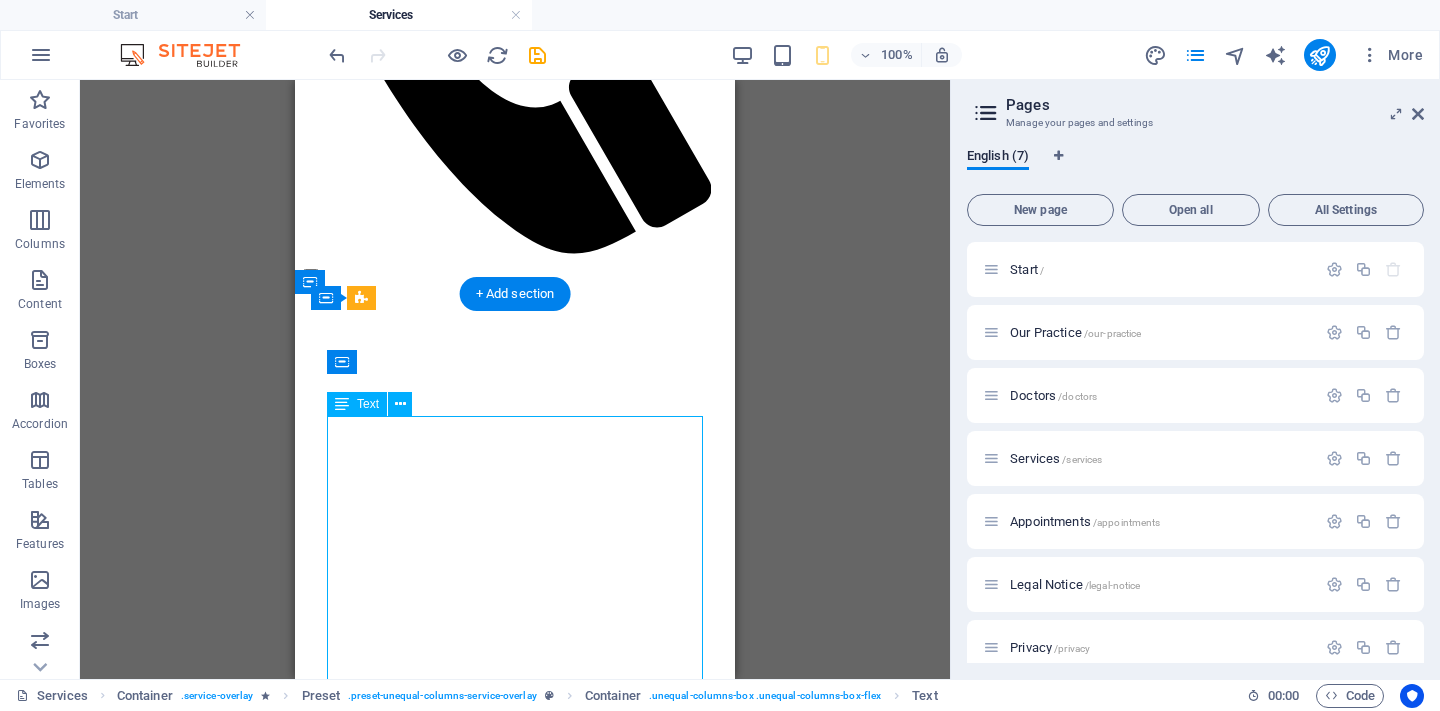 click on "Estudios Neurofisiológicos: Estos estudios permiten evaluar la función del sistema nervioso central y el sistema nervioso periférico y son una pieza importante para ayudar a que el Especialista confirme la sospecha de una enfermedad, permita monitorear, o descartar otros padecimientos.   Los estudios Neurofisiológicos que contamos son: Electromiografía Velocidades de conducción nerviosa Potenciales evocados somatosensoriales Potenciales evocados auditivos del tallo cerebral Potenciales evocados visuales Pruebas especiales: Estimulación repetitiva (Prueba de Jolly) Electroneuromiografia facial y reflejo de parpadeo Electromiografía y potenciales evocados del suelo pélvico Algunas de las condiciones médicas donde se recomienda realizar un estudio de Electrodiagnostico son: ( podría ser que despliegue el ejemplo de enfermedad al hacer clic??) Neuropatías periféricas   neuropatía diabética,   Síndrome Guillain Barre,   neuropatía por toxicidad (alcohol o fármacos).       Radiculopatías" at bounding box center (515, 1703) 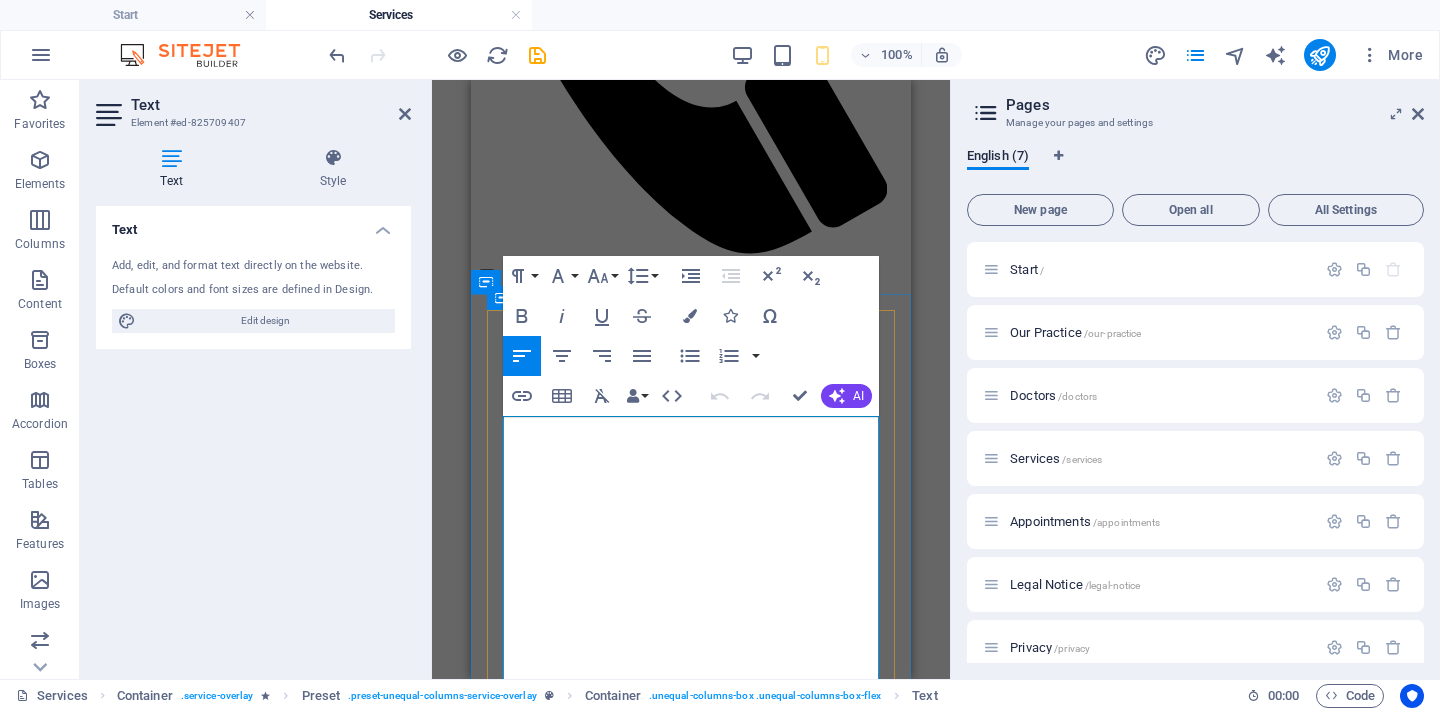 click on "Estudios Neurofisiológicos: Estos estudios permiten evaluar la función del sistema nervioso central y el sistema nervioso periférico y son una pieza importante para ayudar a que el Especialista confirme la sospecha de una enfermedad, permita monitorear, o descartar otros padecimientos.   Los estudios Neurofisiológicos que contamos son: Electromiografía Velocidades de conducción nerviosa Potenciales evocados somatosensoriales Potenciales evocados auditivos del tallo cerebral Potenciales evocados visuales Pruebas especiales: Estimulación repetitiva (Prueba de Jolly) Electroneuromiografia facial y reflejo de parpadeo Electromiografía y potenciales evocados del suelo pélvico Algunas de las condiciones médicas donde se recomienda realizar un estudio de Electrodiagnostico son: ( podría ser que despliegue el ejemplo de enfermedad al hacer clic??) Neuropatías periféricas   neuropatía diabética,   Síndrome Guillain Barre,   neuropatía por toxicidad (alcohol o fármacos).       Radiculopatías" at bounding box center [691, 1703] 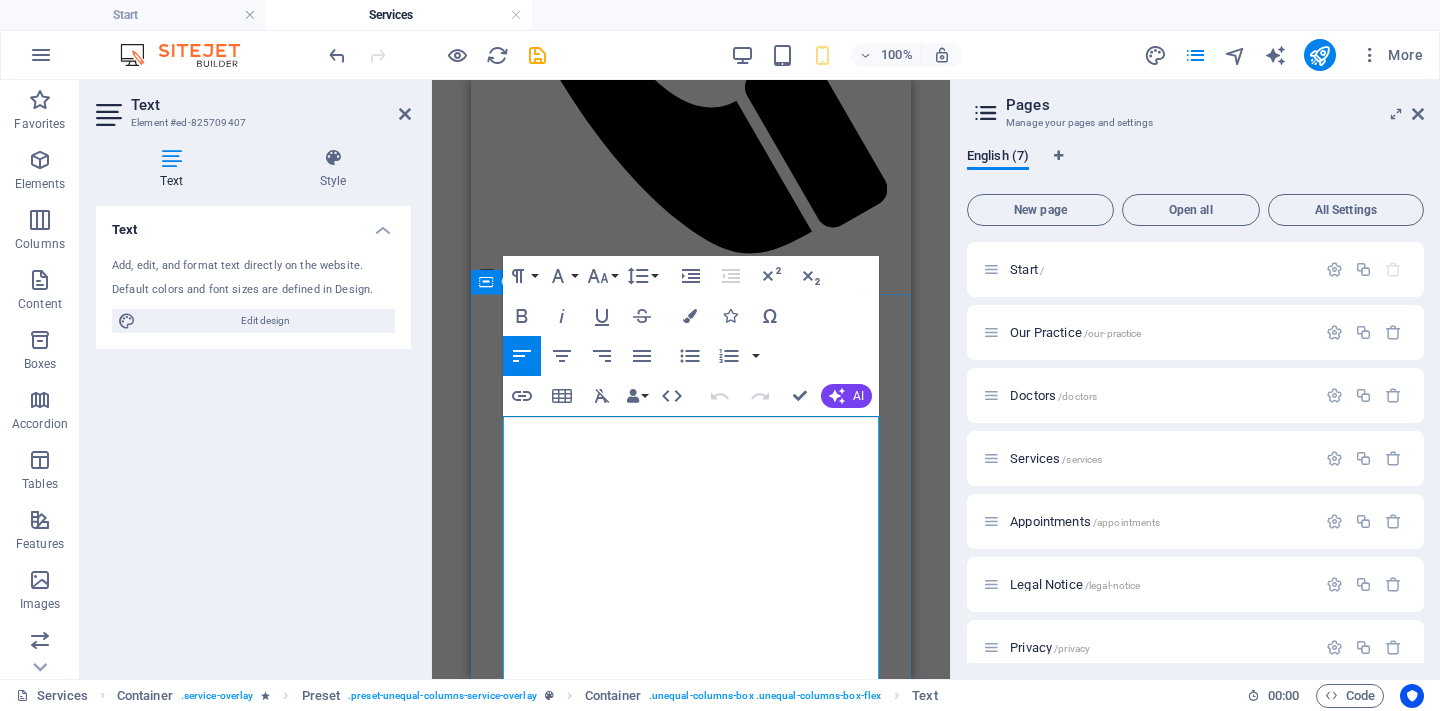 drag, startPoint x: 644, startPoint y: 422, endPoint x: 486, endPoint y: 425, distance: 158.02847 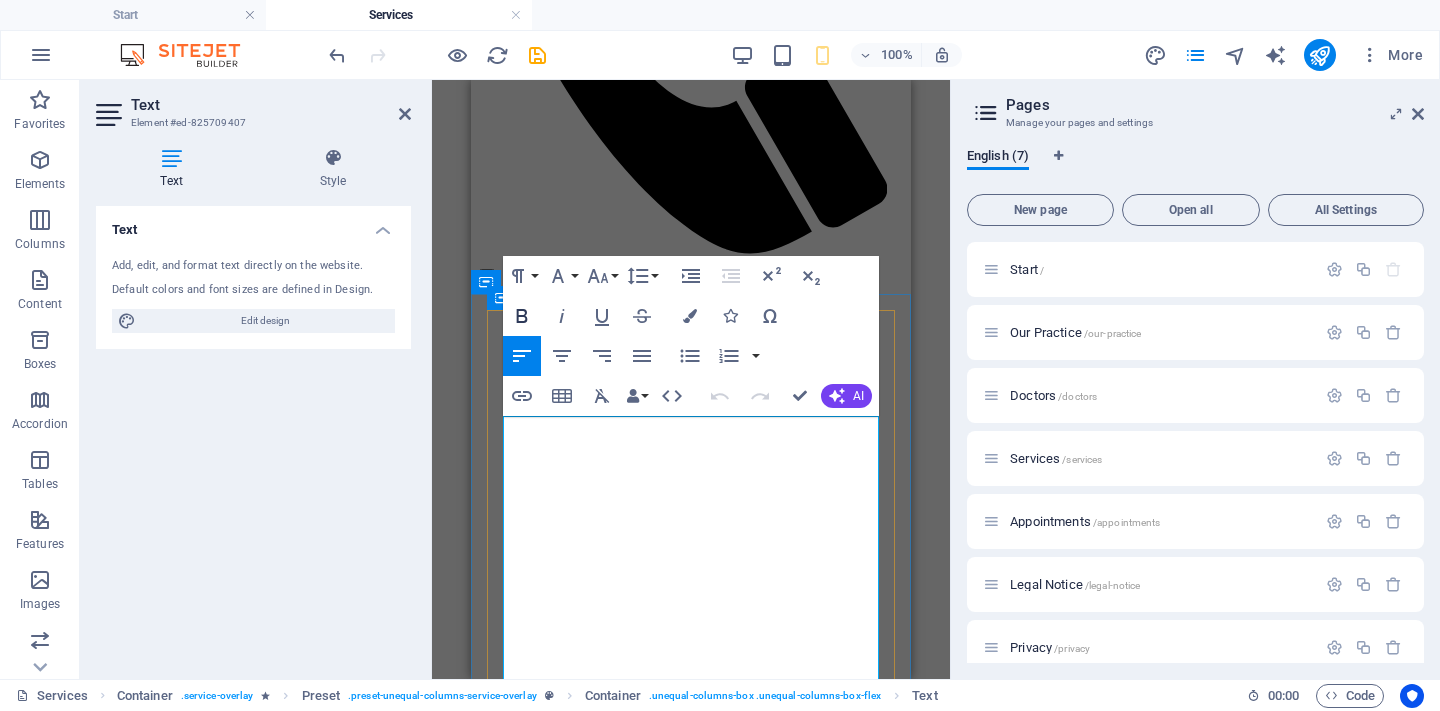click 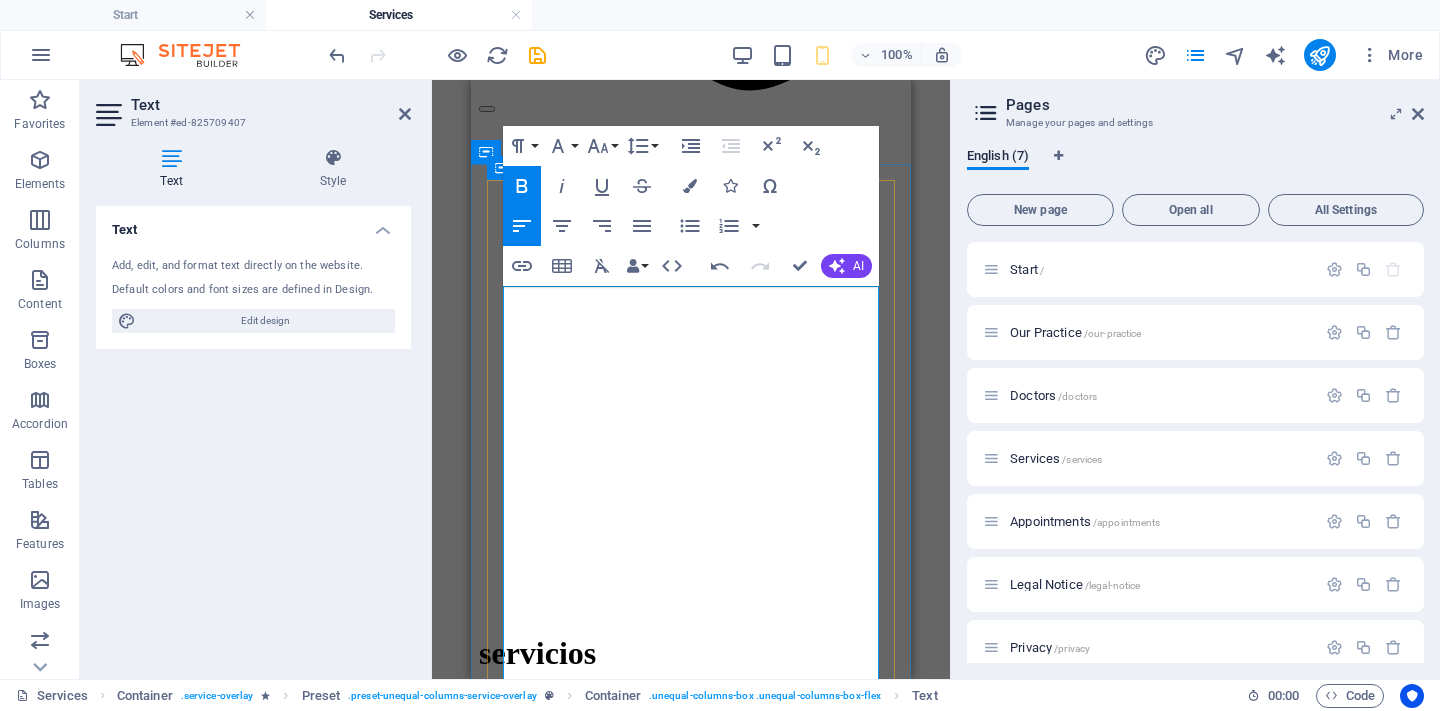 scroll, scrollTop: 793, scrollLeft: 0, axis: vertical 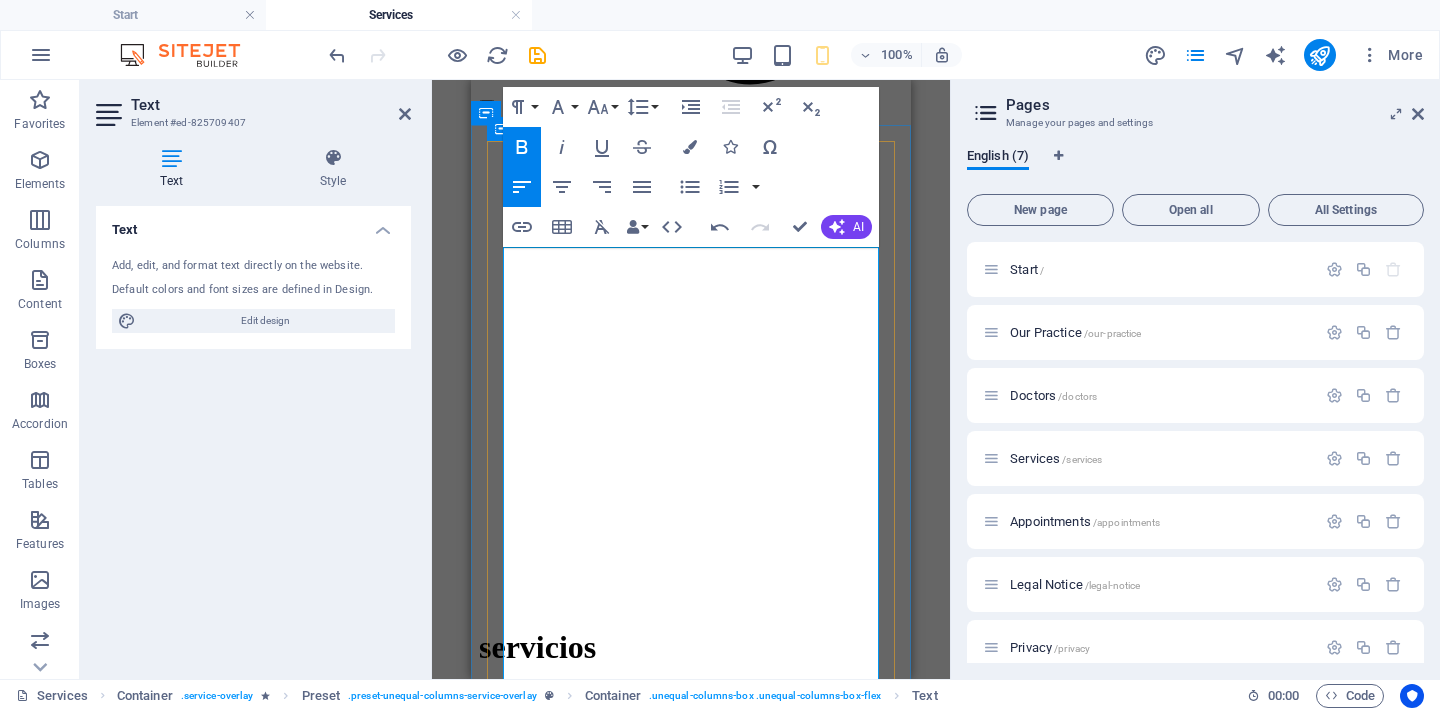 drag, startPoint x: 649, startPoint y: 480, endPoint x: 547, endPoint y: 485, distance: 102.122475 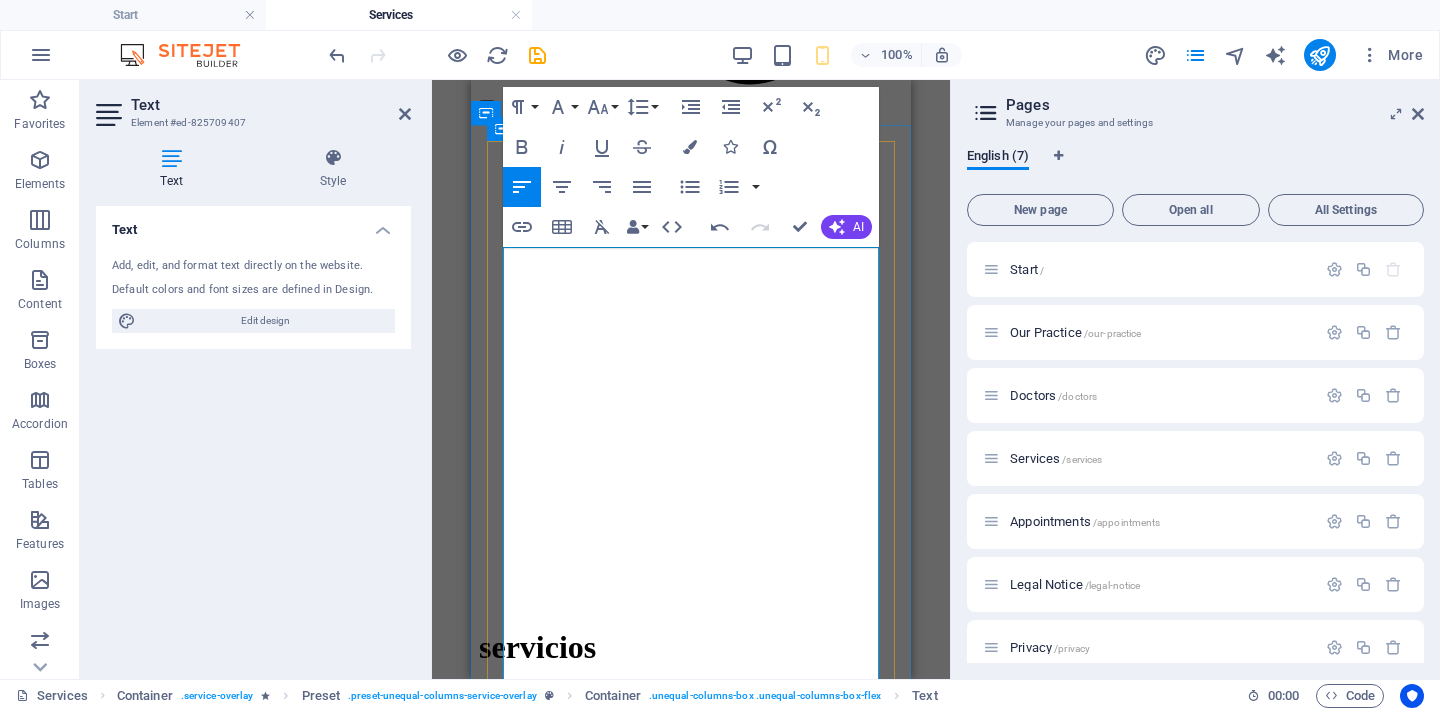 click on "Pruebas especiales:" at bounding box center (709, 1110) 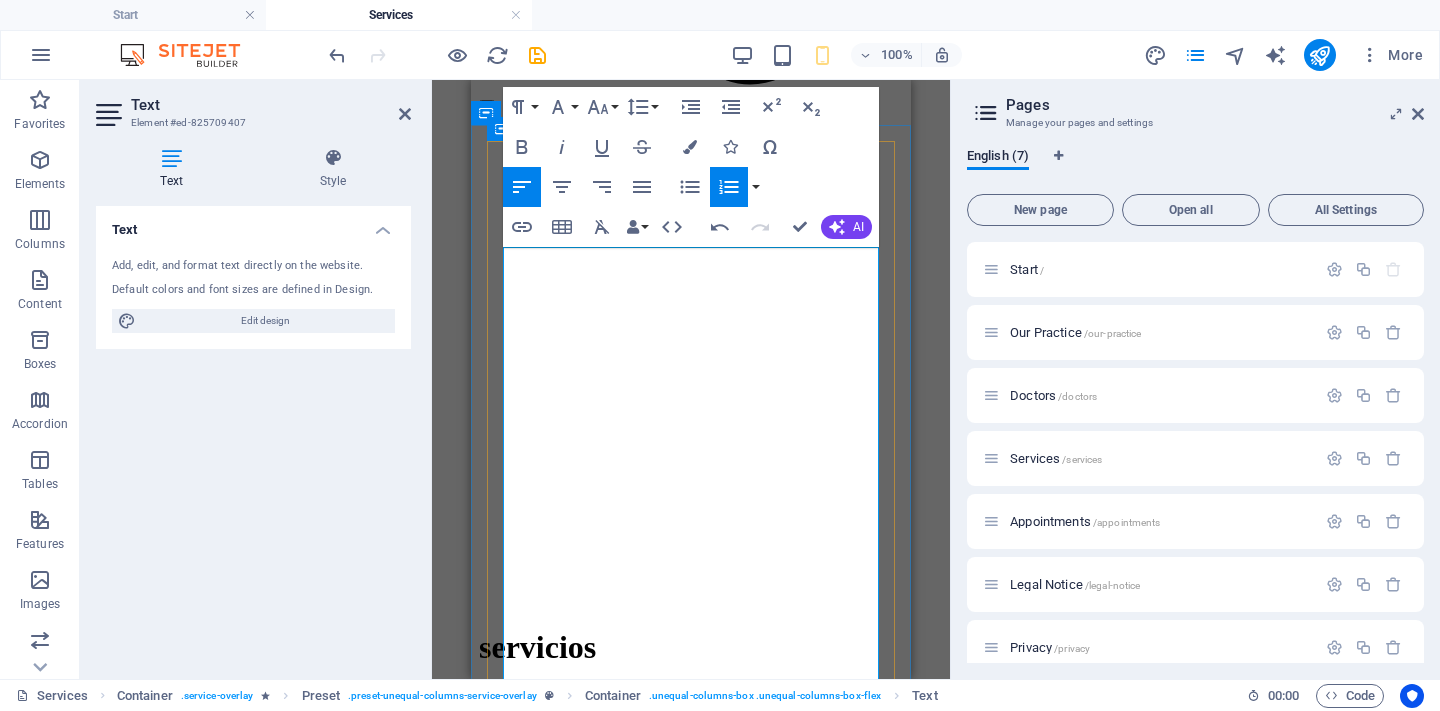 click at bounding box center (711, 1081) 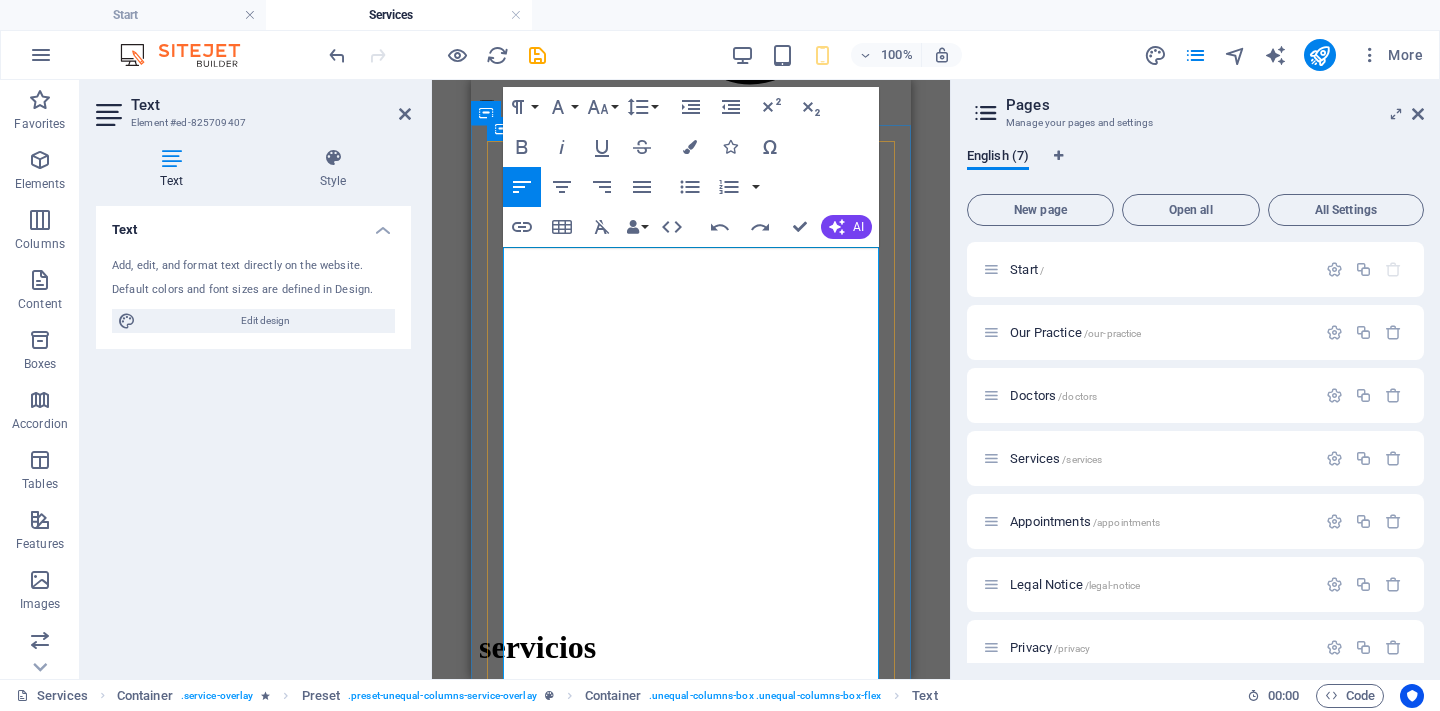 click on "Align Left" at bounding box center (522, 187) 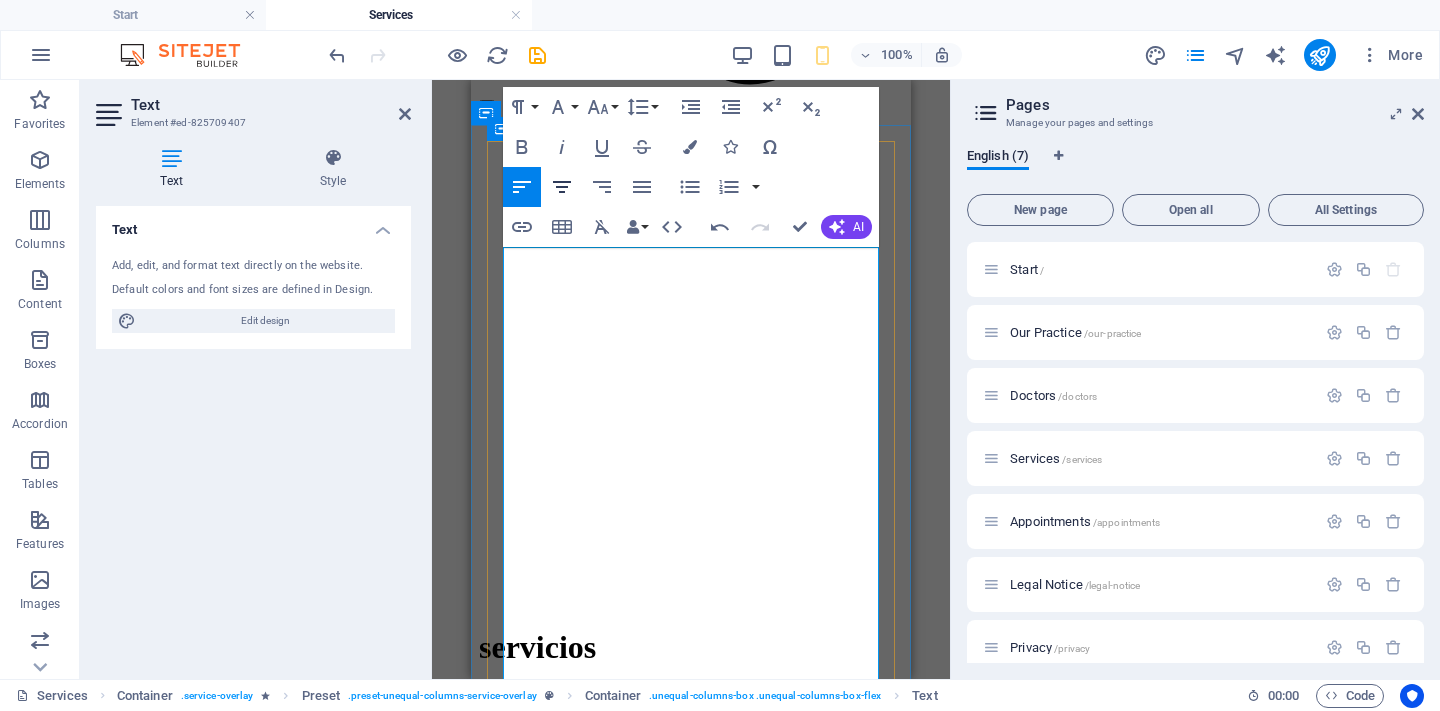 click 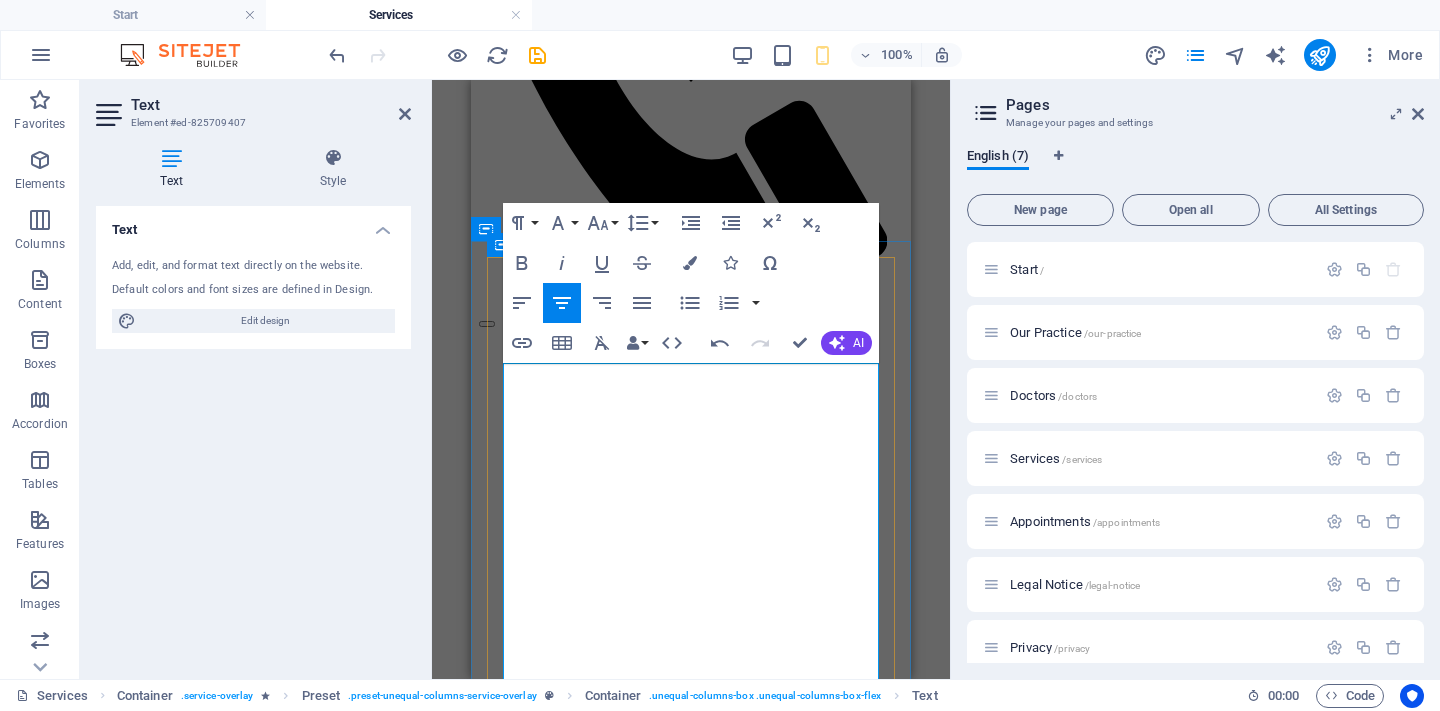 scroll, scrollTop: 559, scrollLeft: 0, axis: vertical 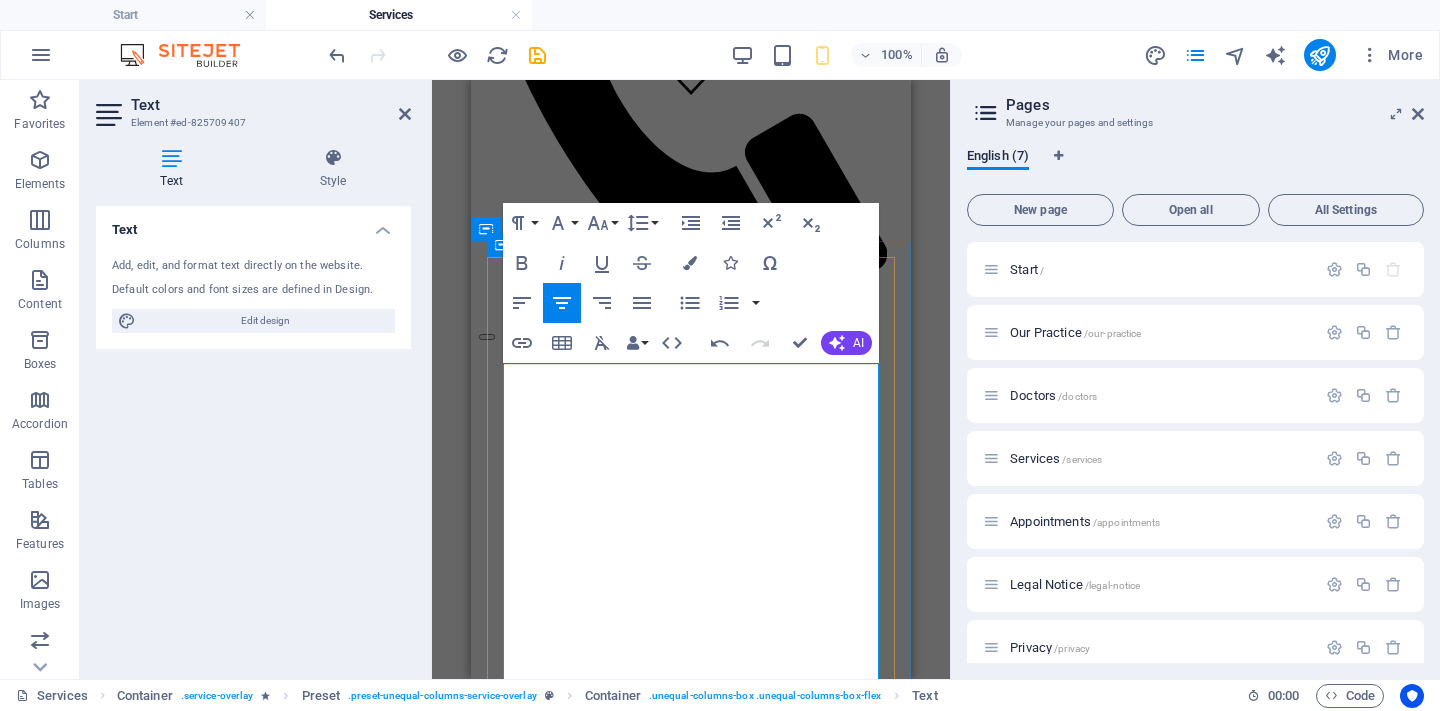 click on "Estudios Neurofisiológicos: Estos estudios permiten evaluar la función del sistema nervioso central y el sistema nervioso periférico y son una pieza importante para ayudar a que el Especialista confirme la sospecha de una enfermedad, permita monitorear, o descartar otros padecimientos.   Los estudios Neurofisiológicos que contamos son: Electromiografía Velocidades de conducción nerviosa Potenciales evocados somatosensoriales Potenciales evocados auditivos del tallo cerebral Potenciales evocados visuales Pruebas especiales: Estimulación repetitiva (Prueba de Jolly) Electroneuromiografia facial y reflejo de parpadeo Electromiografía y potenciales evocados del suelo pélvico Algunas de las condiciones médicas donde se recomienda realizar un estudio de Electrodiagnostico son: ( podría ser que despliegue el ejemplo de enfermedad al hacer clic??) Neuropatías periféricas   neuropatía diabética,   Síndrome Guillain Barre,   neuropatía por toxicidad (alcohol o fármacos).       Radiculopatías" at bounding box center [691, 1757] 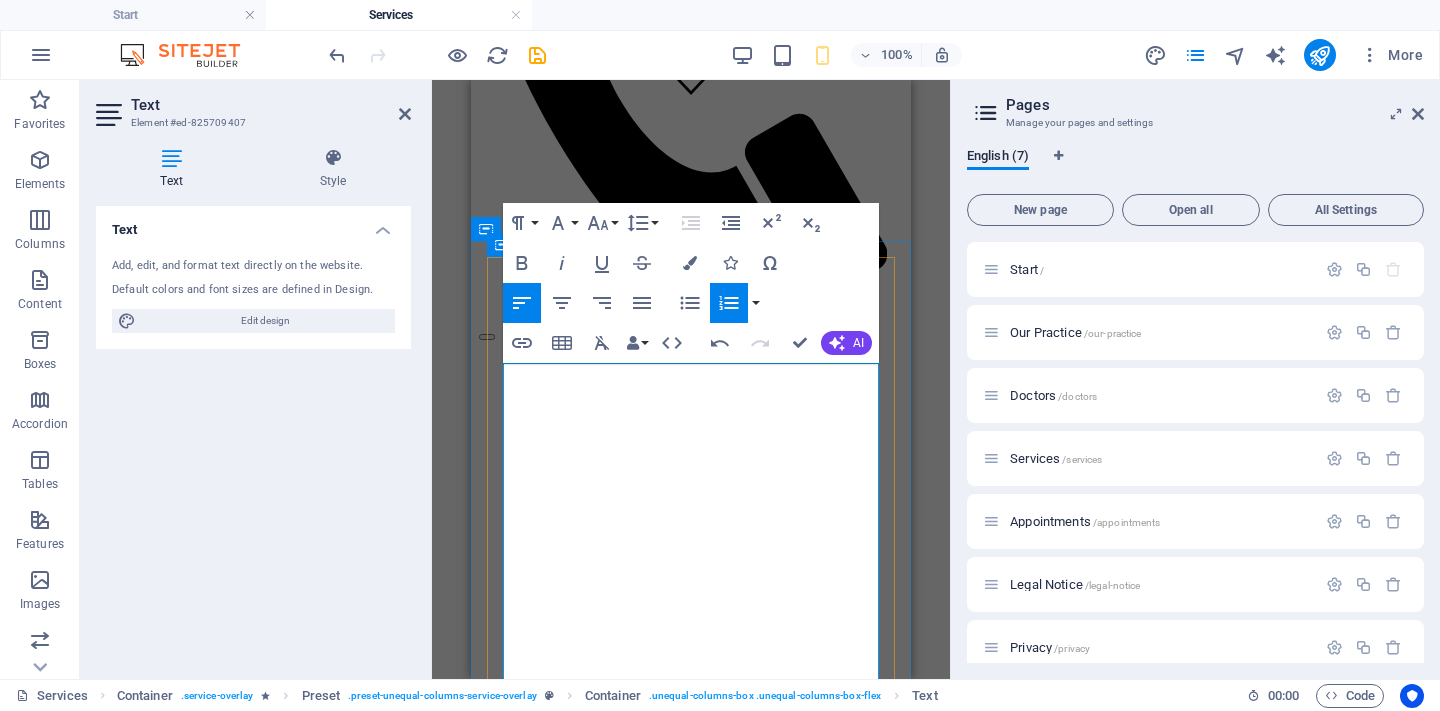 click on "Los estudios Neurofisiológicos que contamos son:" at bounding box center (691, 1187) 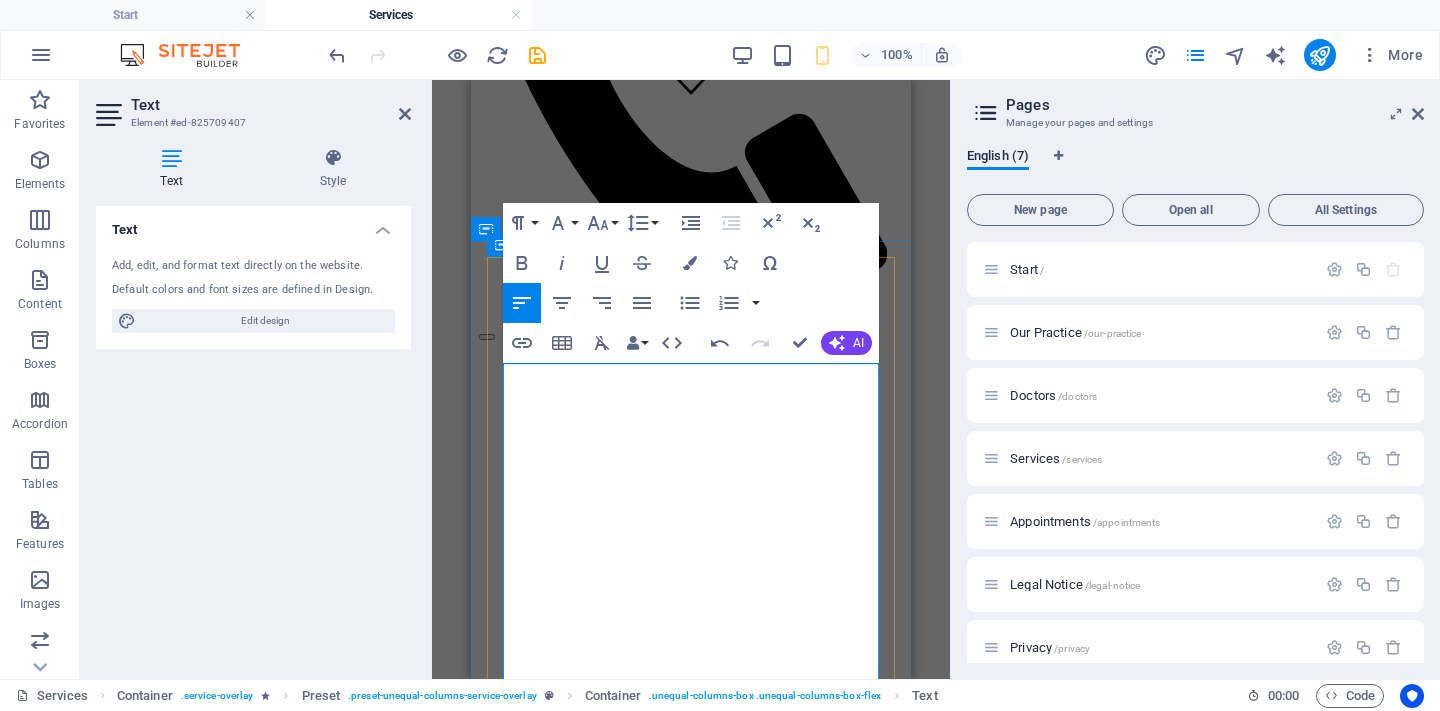click on "Los estudios Neurofisiológicos que contamos son:" at bounding box center [691, 1187] 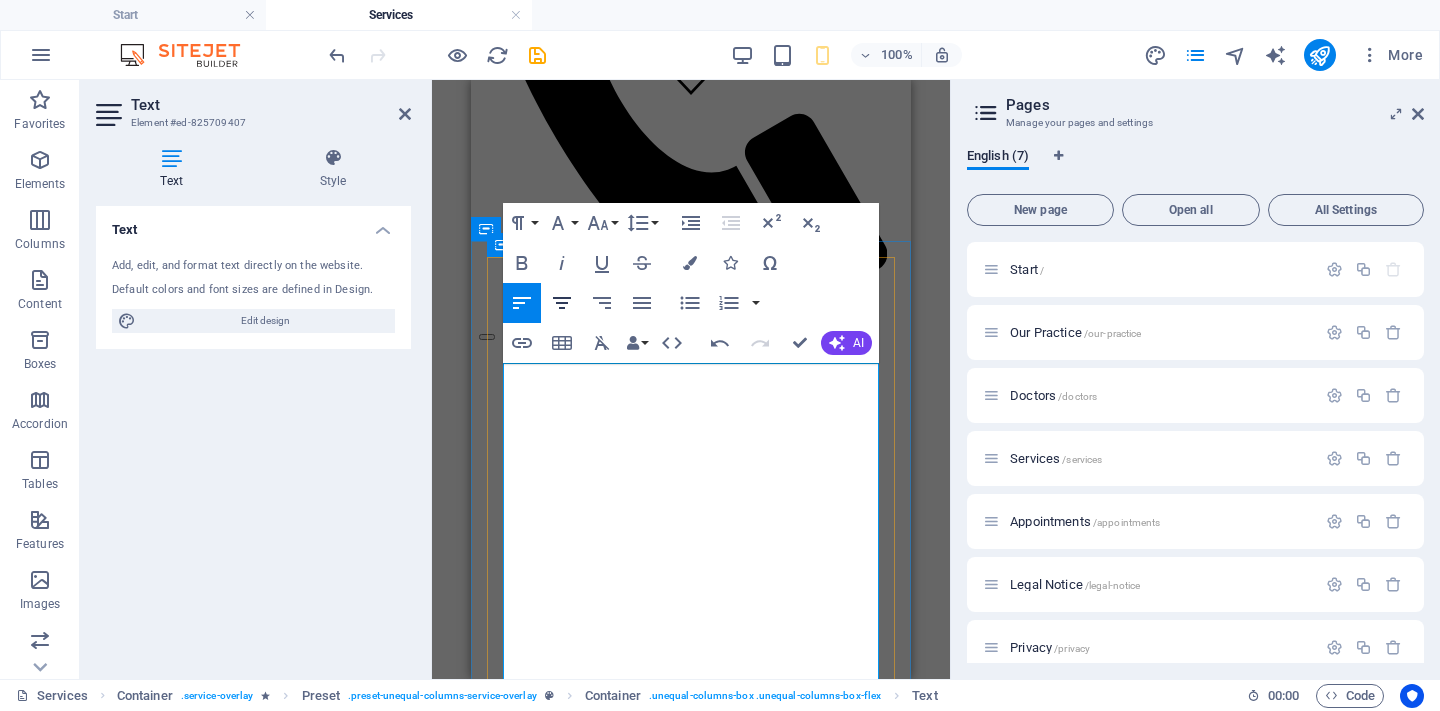 click 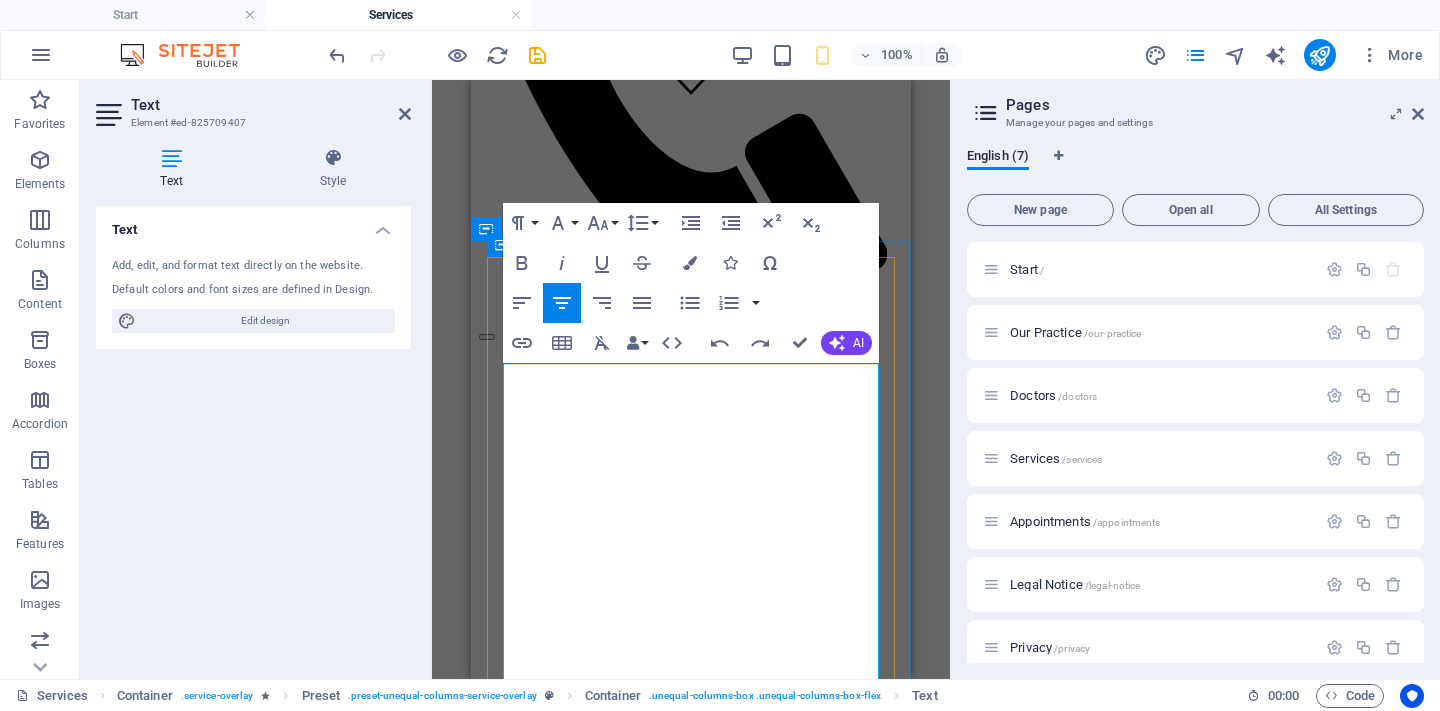 drag, startPoint x: 746, startPoint y: 446, endPoint x: 490, endPoint y: 440, distance: 256.0703 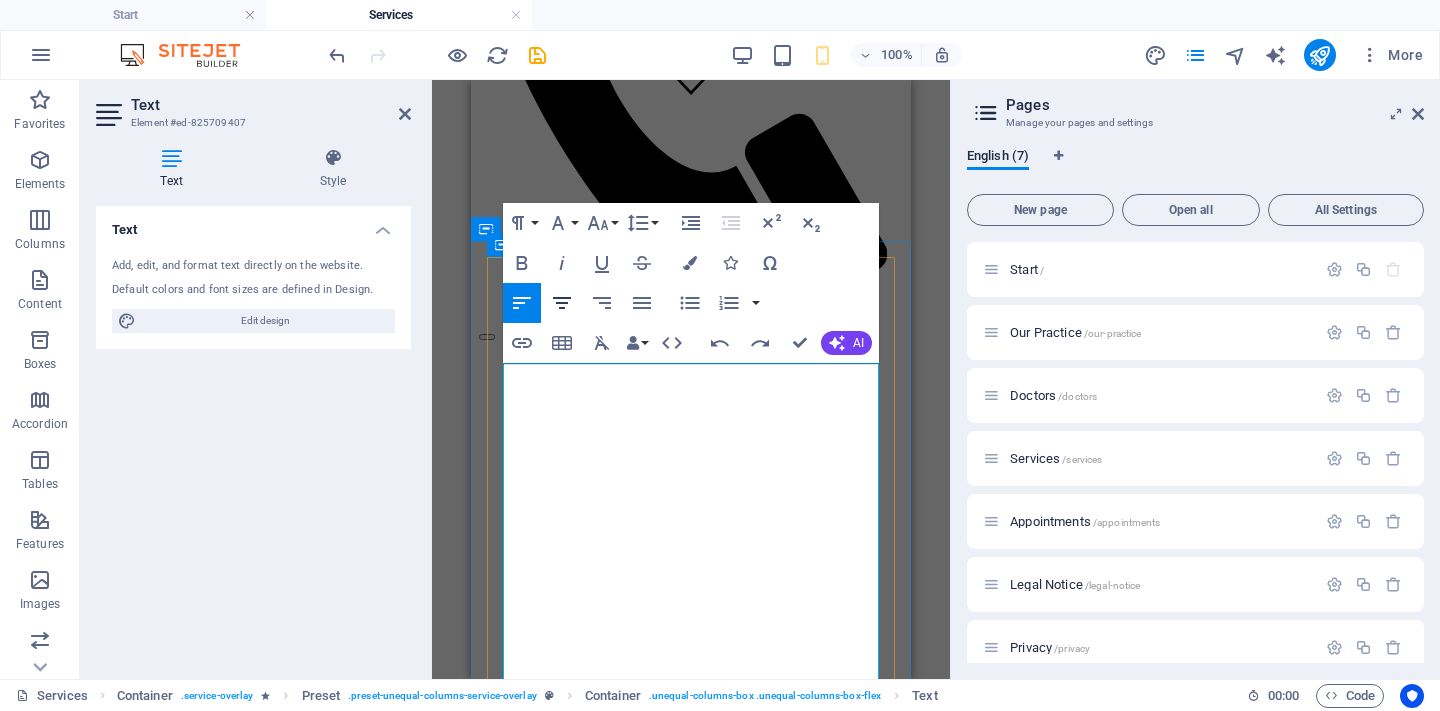 click 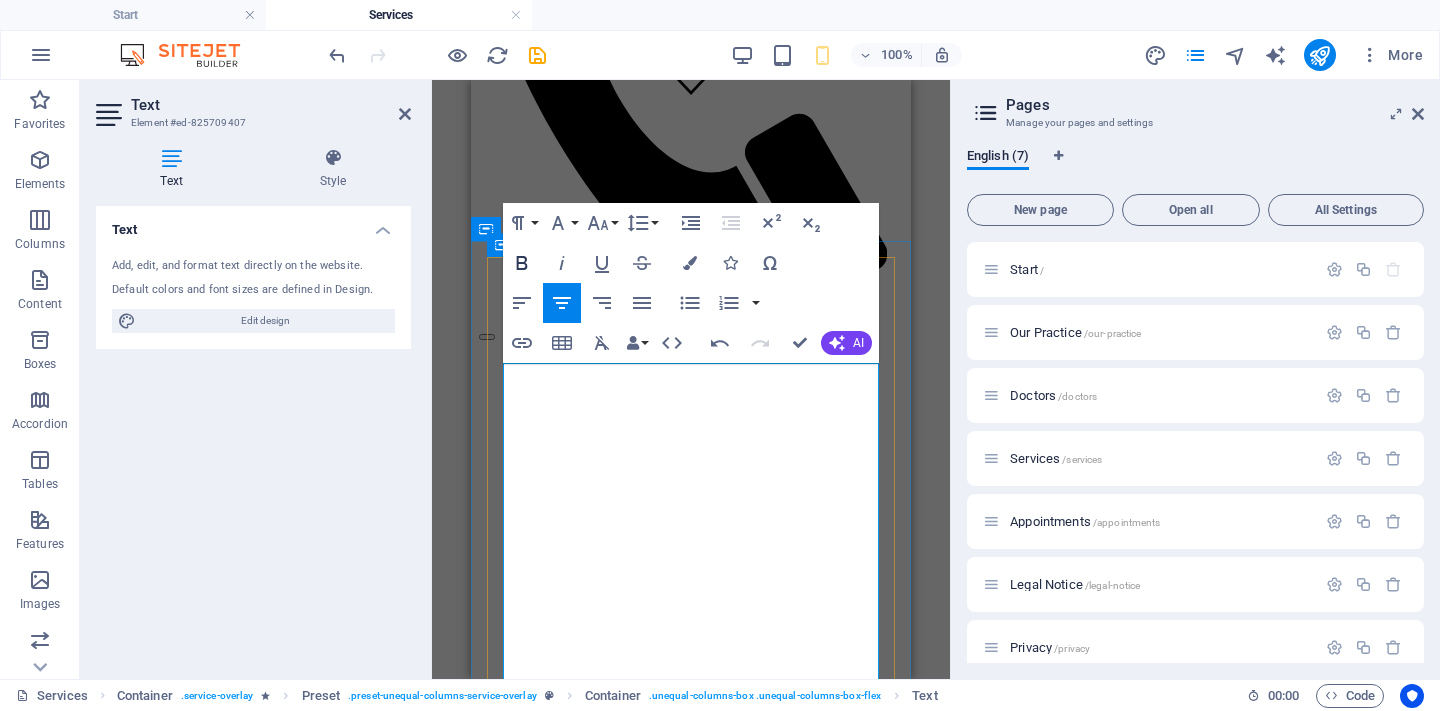 click on "Bold" at bounding box center (522, 263) 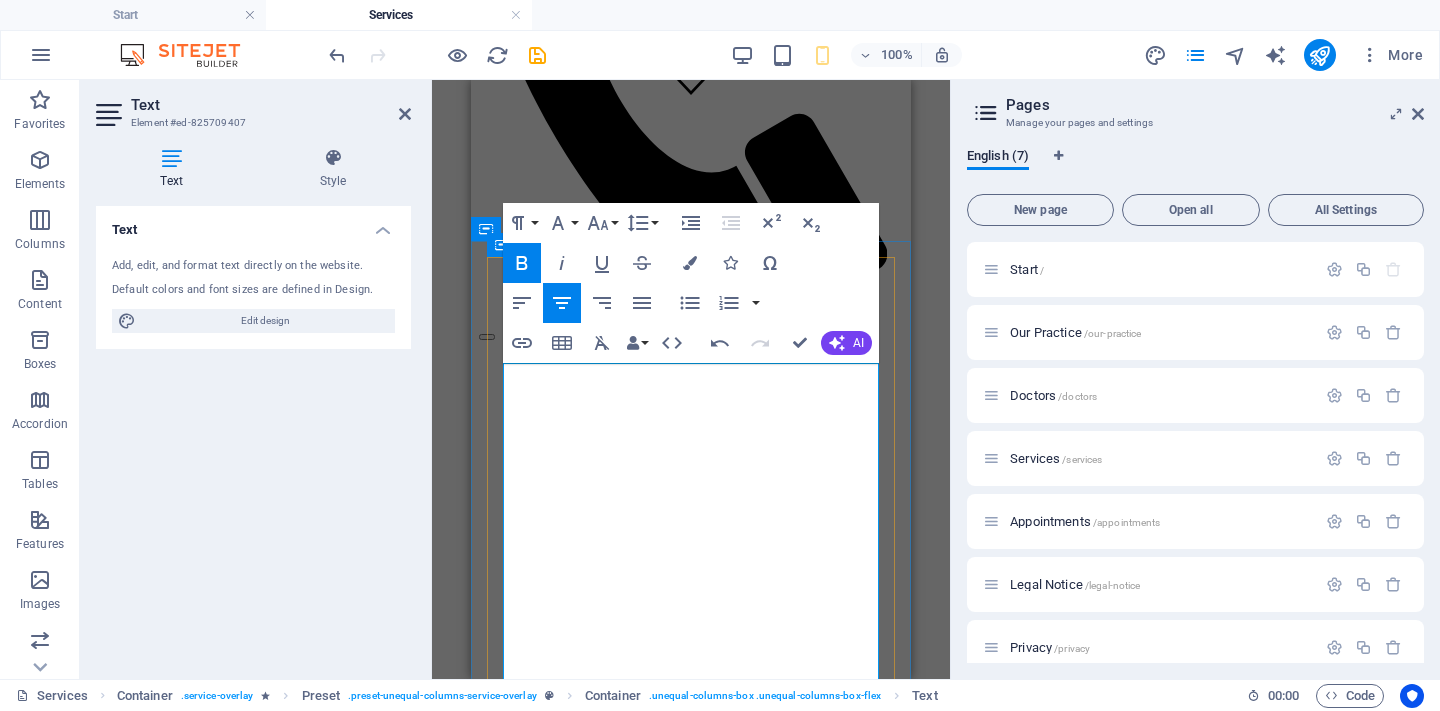 click on "Estudios Neurofisiológicos: Estos estudios permiten evaluar la función del sistema nervioso central y el sistema nervioso periférico y son una pieza importante para ayudar a que el Especialista confirme la sospecha de una enfermedad, permita monitorear, o descartar otros padecimientos.   Los estudios Neurofisiológicos que contamos son : Electromiografía Velocidades de conducción nerviosa Potenciales evocados somatosensoriales Potenciales evocados auditivos del tallo cerebral Potenciales evocados visuales Pruebas especiales: Estimulación repetitiva (Prueba de Jolly) Electroneuromiografia facial y reflejo de parpadeo Electromiografía y potenciales evocados del suelo pélvico Algunas de las condiciones médicas donde se recomienda realizar un estudio de Electrodiagnostico son: ( podría ser que despliegue el ejemplo de enfermedad al hacer clic??) Neuropatías periféricas   neuropatía diabética,   Síndrome Guillain Barre,   neuropatía por toxicidad (alcohol o fármacos).       Radiculopatías" at bounding box center [691, 1757] 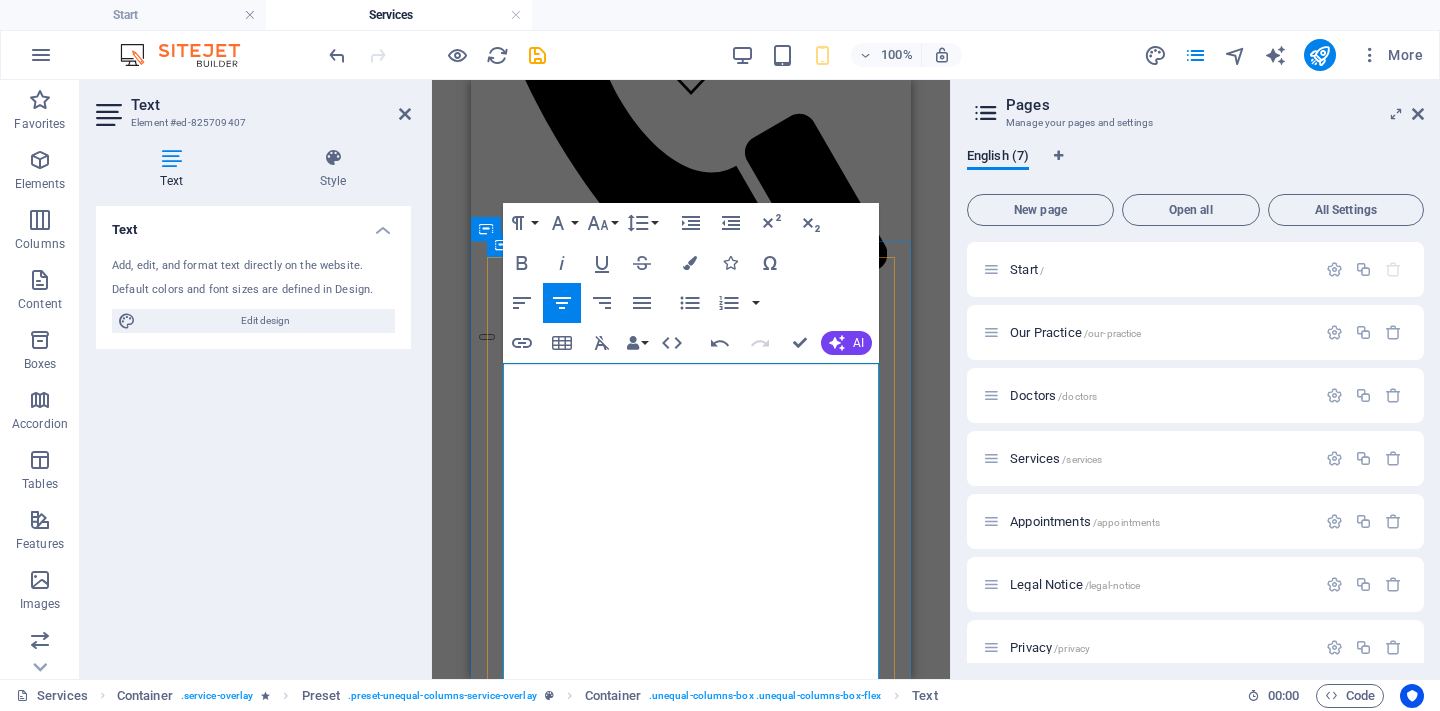 click on "Estudios Neurofisiológicos: Estos estudios permiten evaluar la función del sistema nervioso central y el sistema nervioso periférico y son una pieza importante para ayudar a que el Especialista confirme la sospecha de una enfermedad, permita monitorear, o descartar otros padecimientos.   Los estudios Neurofisiológicos que contamos son : Electromiografía Velocidades de conducción nerviosa Potenciales evocados somatosensoriales Potenciales evocados auditivos del tallo cerebral Potenciales evocados visuales Pruebas especiales: Estimulación repetitiva (Prueba de Jolly) Electroneuromiografia facial y reflejo de parpadeo Electromiografía y potenciales evocados del suelo pélvico Algunas de las condiciones médicas donde se recomienda realizar un estudio de Electrodiagnostico son: ( podría ser que despliegue el ejemplo de enfermedad al hacer clic??) Neuropatías periféricas   neuropatía diabética,   Síndrome Guillain Barre,   neuropatía por toxicidad (alcohol o fármacos).       Radiculopatías" at bounding box center (691, 1757) 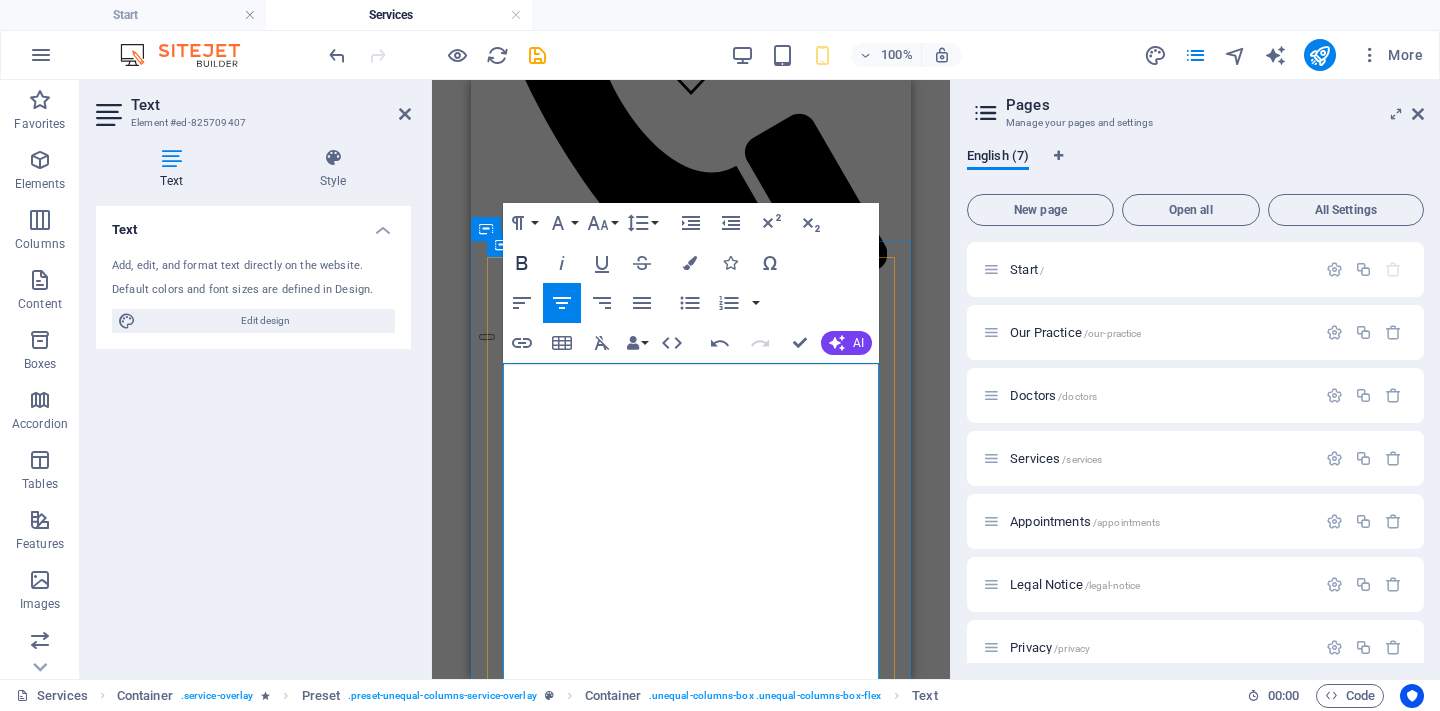 click on "Bold" at bounding box center [522, 263] 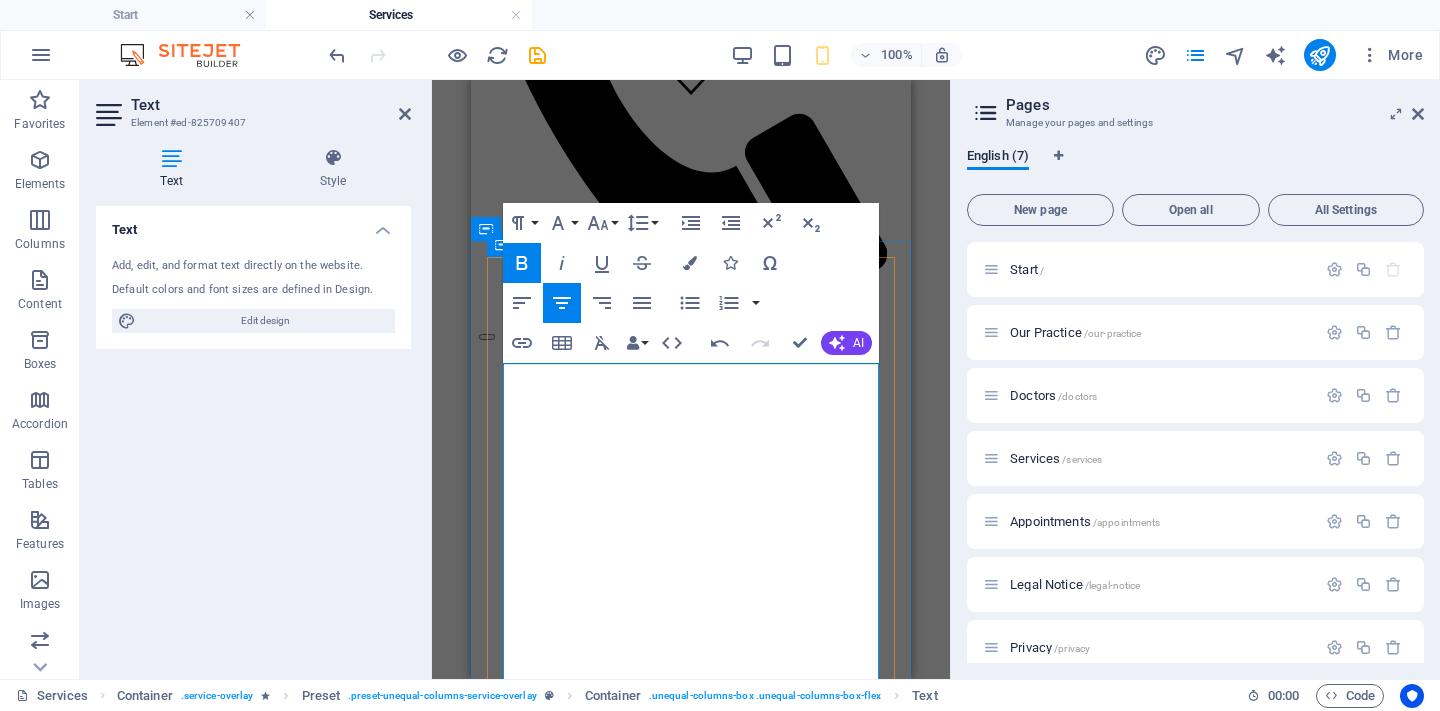 click on "Estudios Neurofisiológicos: Estos estudios permiten evaluar la función del sistema nervioso central y el sistema nervioso periférico y son una pieza importante para ayudar a que el Especialista confirme la sospecha de una enfermedad, permita monitorear, o descartar otros padecimientos.   Los estudios Neurofisiológicos que contamos son : Electromiografía Velocidades de conducción nerviosa Potenciales evocados somatosensoriales Potenciales evocados auditivos del tallo cerebral Potenciales evocados visuales Pruebas especiales: Estimulación repetitiva (Prueba de Jolly) Electroneuromiografia facial y reflejo de parpadeo Electromiografía y potenciales evocados del suelo pélvico Algunas de las condiciones médicas donde se recomienda realizar un estudio de Electrodiagnostico son: ( podría ser que despliegue el ejemplo de enfermedad al hacer clic??) Neuropatías periféricas   neuropatía diabética,   Síndrome Guillain Barre,   neuropatía por toxicidad (alcohol o fármacos).       Radiculopatías" at bounding box center (691, 1757) 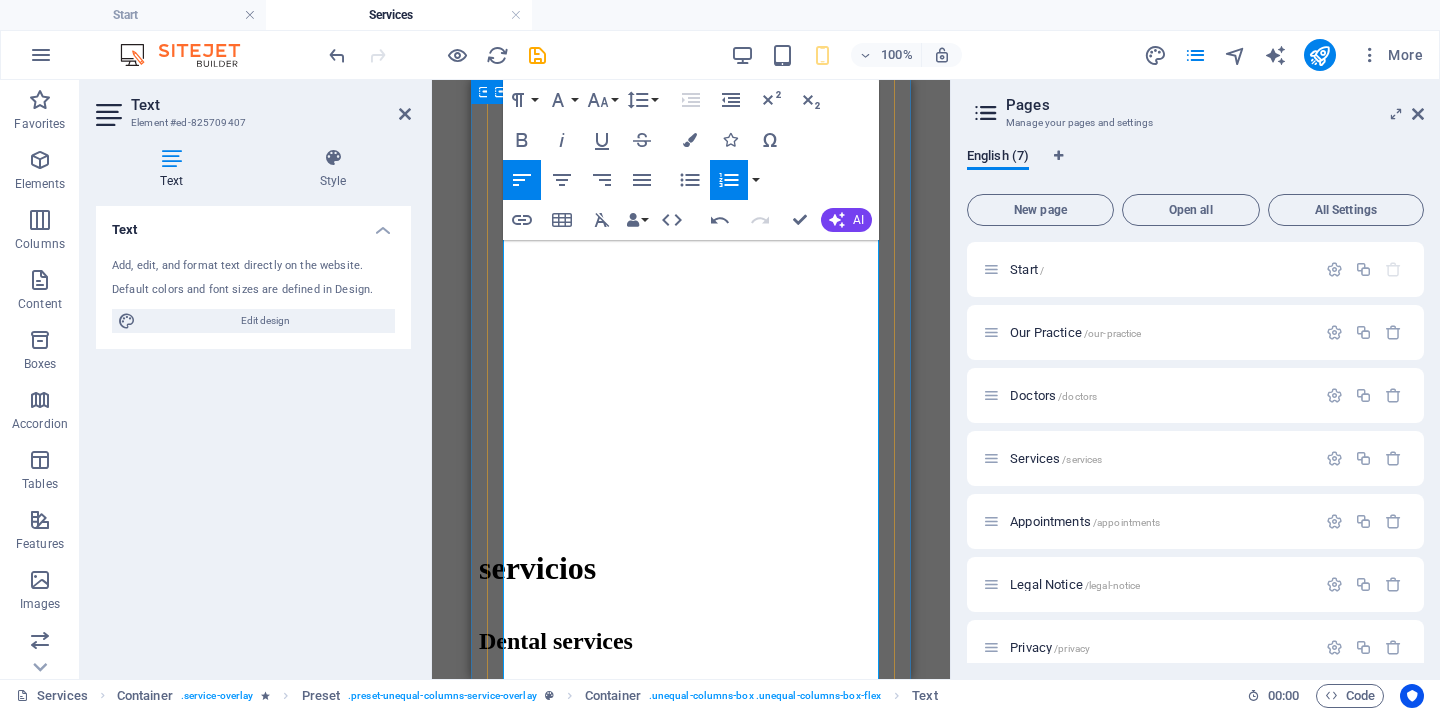 scroll, scrollTop: 881, scrollLeft: 0, axis: vertical 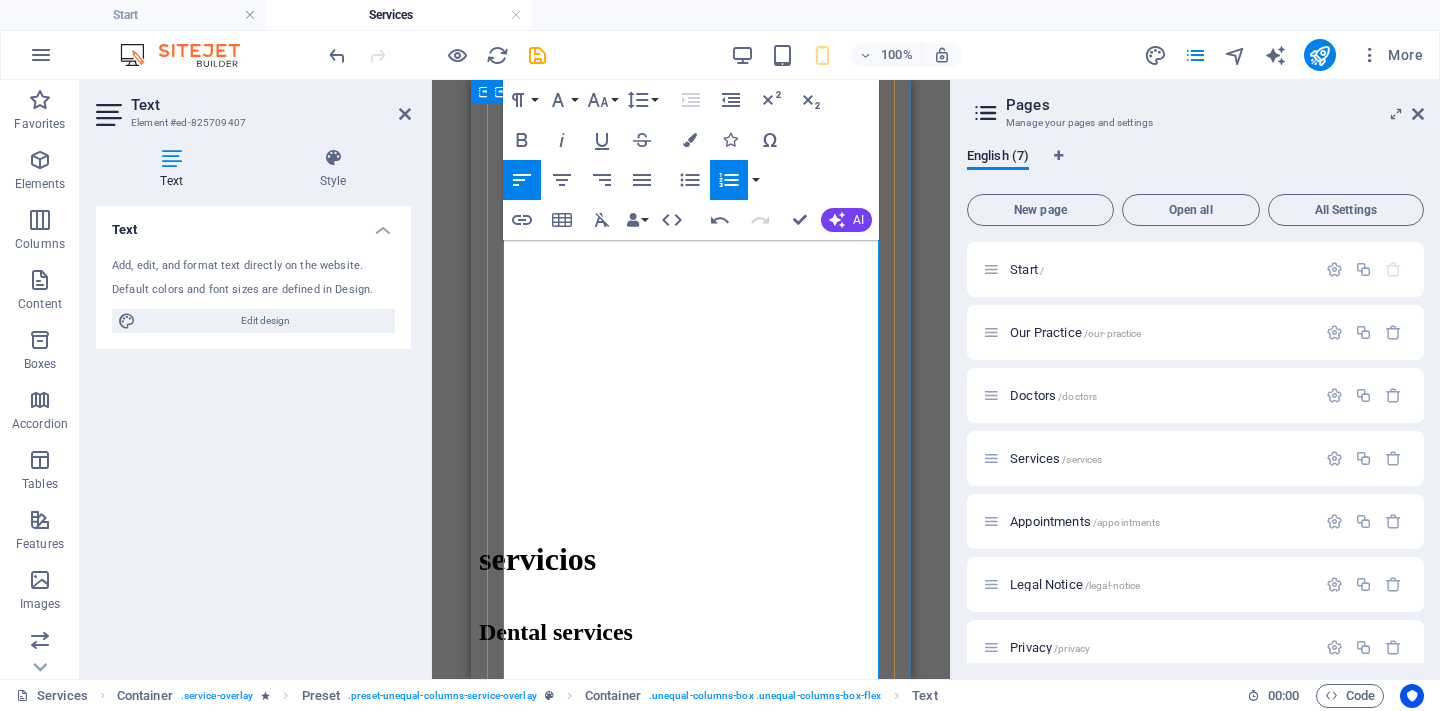 click on "Algunas de las condiciones médicas donde se recomienda realizar un estudio de Electrodiagnostico son: ( podría ser que despliegue el ejemplo de enfermedad al hacer clic??)" at bounding box center (691, 1109) 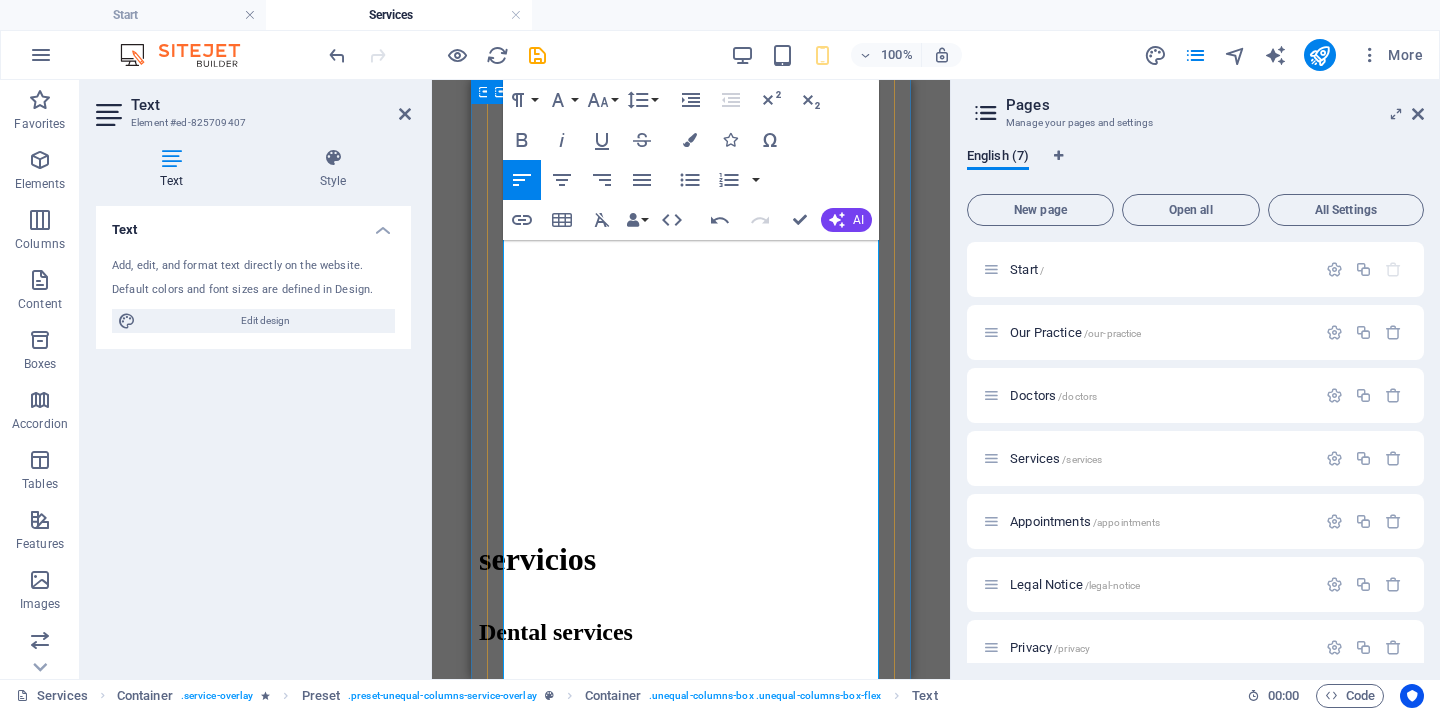 click on "Neuropatías periféricas   neuropatía diabética,   Síndrome Guillain Barre,   neuropatía por toxicidad (alcohol o fármacos). Neuropatías por atrapamiento   Síndrome del túnel del carpo,   síndrome túnel de tarso,   lesión de nervio peroneo, etc Radiculopatías   afectación de raíces nerviosas por hernias de disco,   o afectación de raíz nervios por otros procesos Lesión de Plexos   plexo braquial,   plexo lumbosacro Enfermedades neuromusculares   miopatías inflamatorias,   distrofias musculares,  miopatías metabólicas y hereditarias Trastornos de la Unión neuromuscular   Miastenia Gravis Síndromes miasténicos Enfermedades de la motoneurona Esclerosis lateral amiotrofia, atrofia espinal,   parálisis bulbar progresiva" at bounding box center (691, 1389) 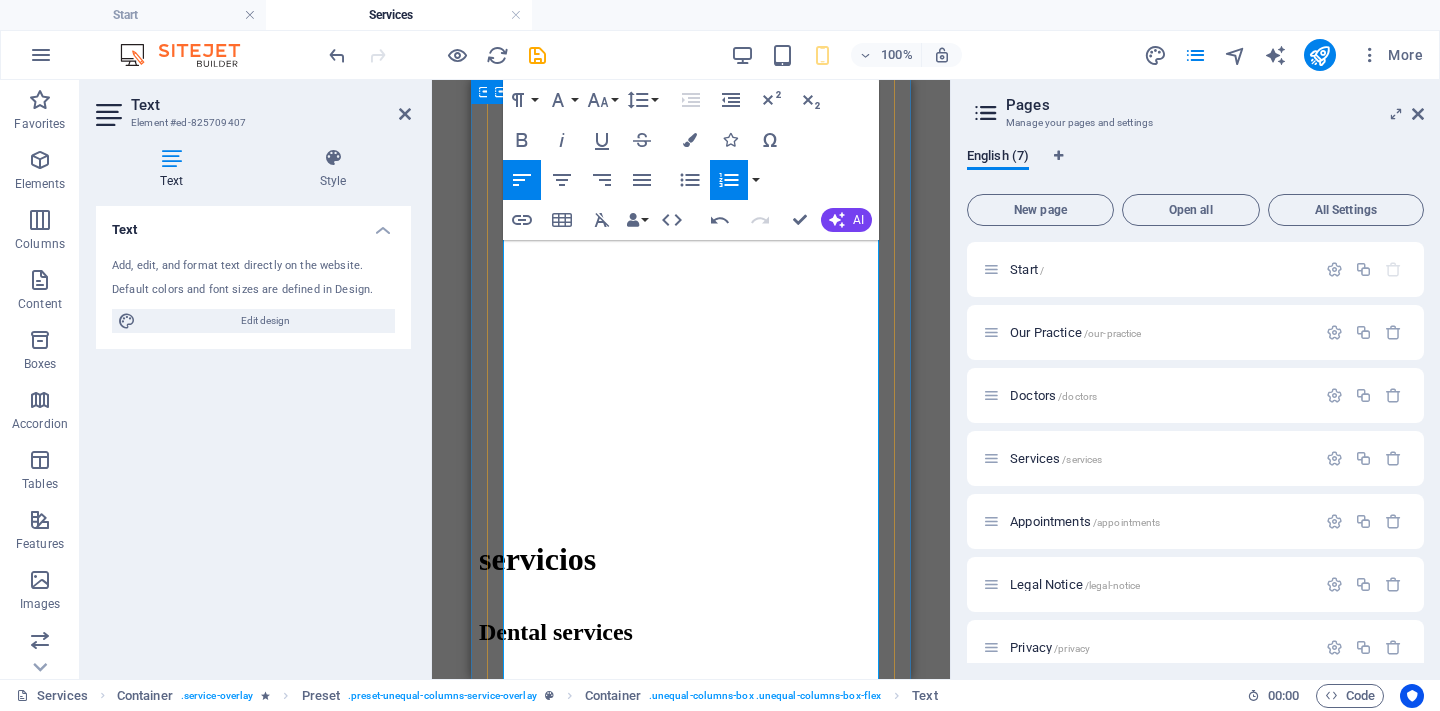 drag, startPoint x: 656, startPoint y: 481, endPoint x: 505, endPoint y: 449, distance: 154.35349 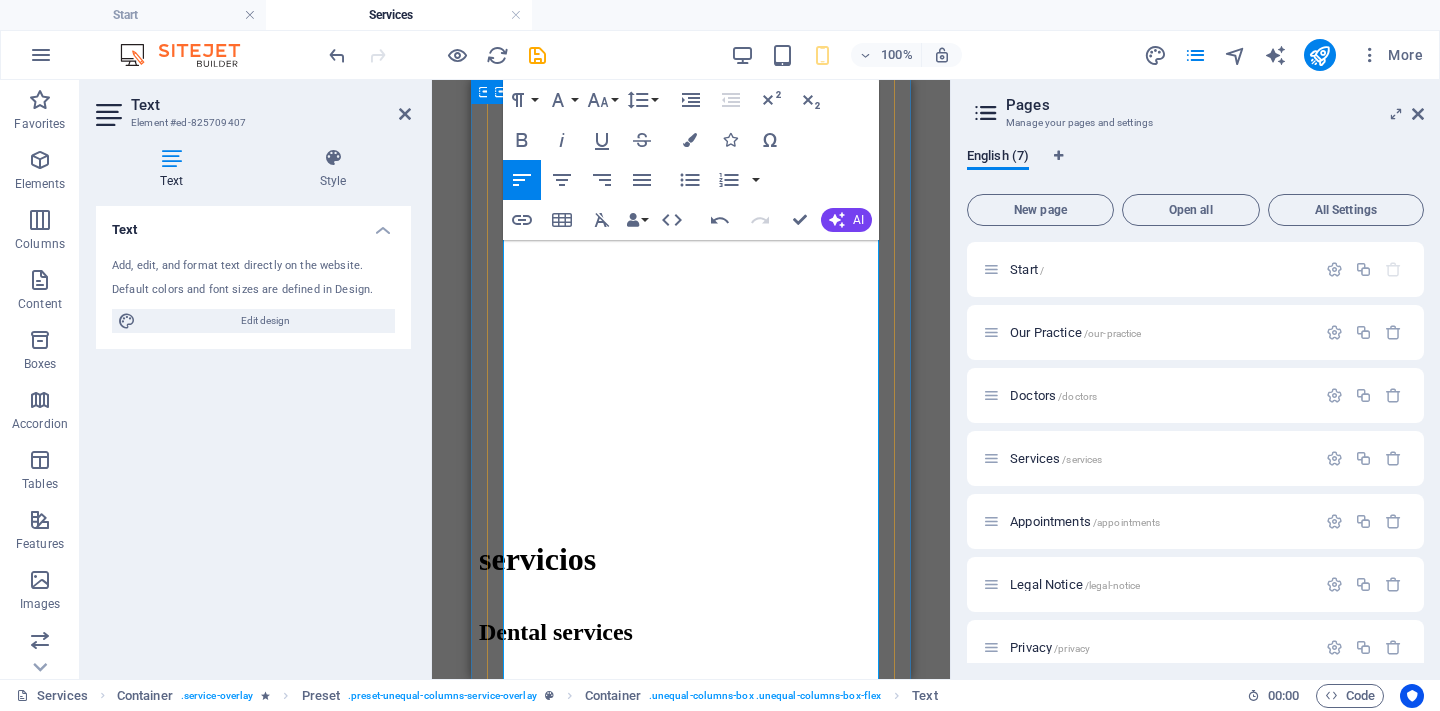 click on "neuropatía diabética," at bounding box center [731, 1169] 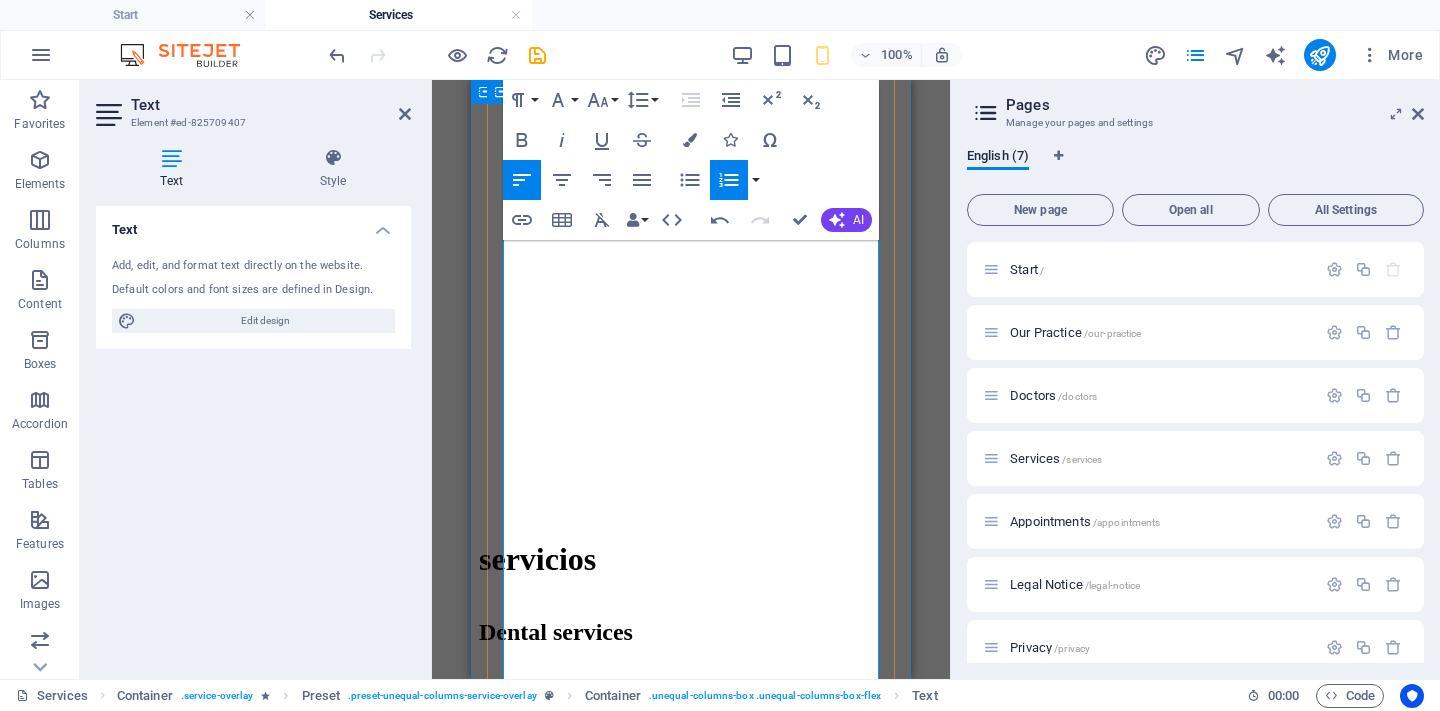 click on "neuropatía diabética," at bounding box center (731, 1169) 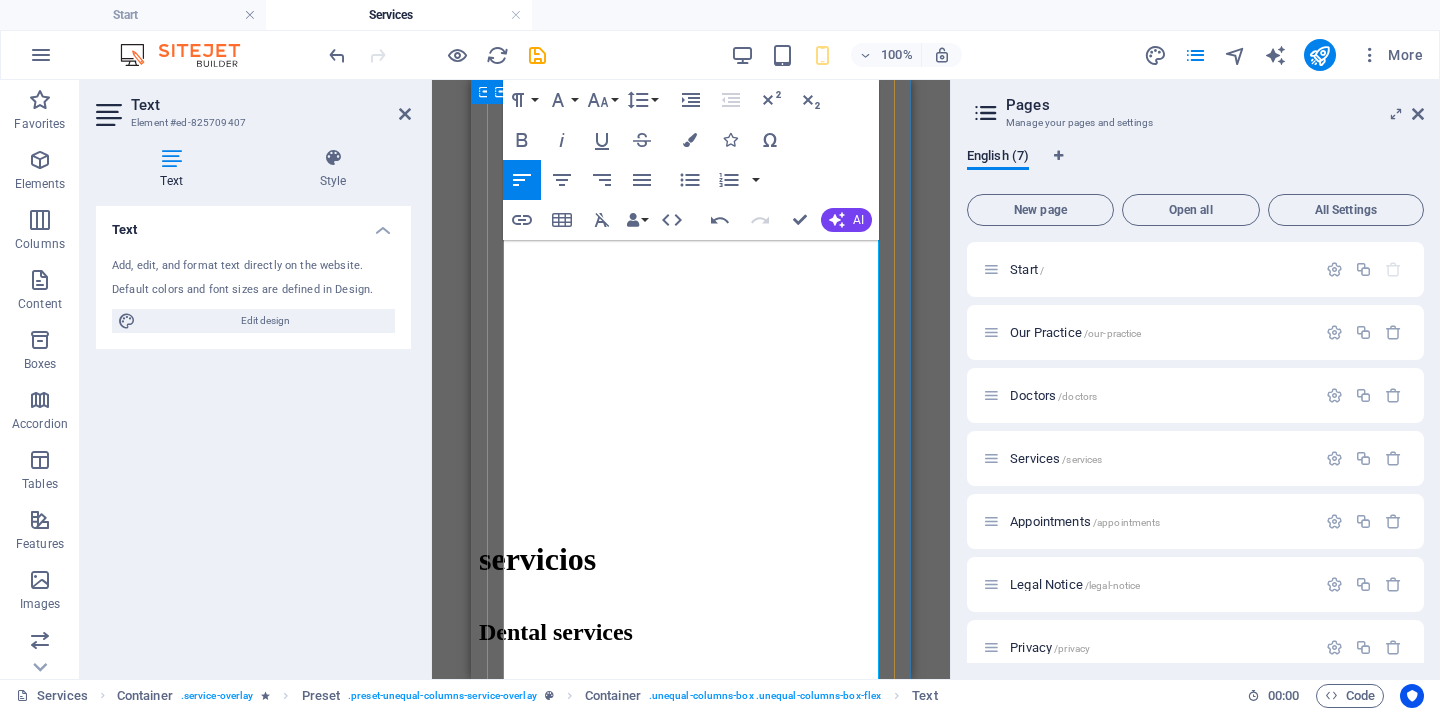 drag, startPoint x: 678, startPoint y: 470, endPoint x: 496, endPoint y: 460, distance: 182.27452 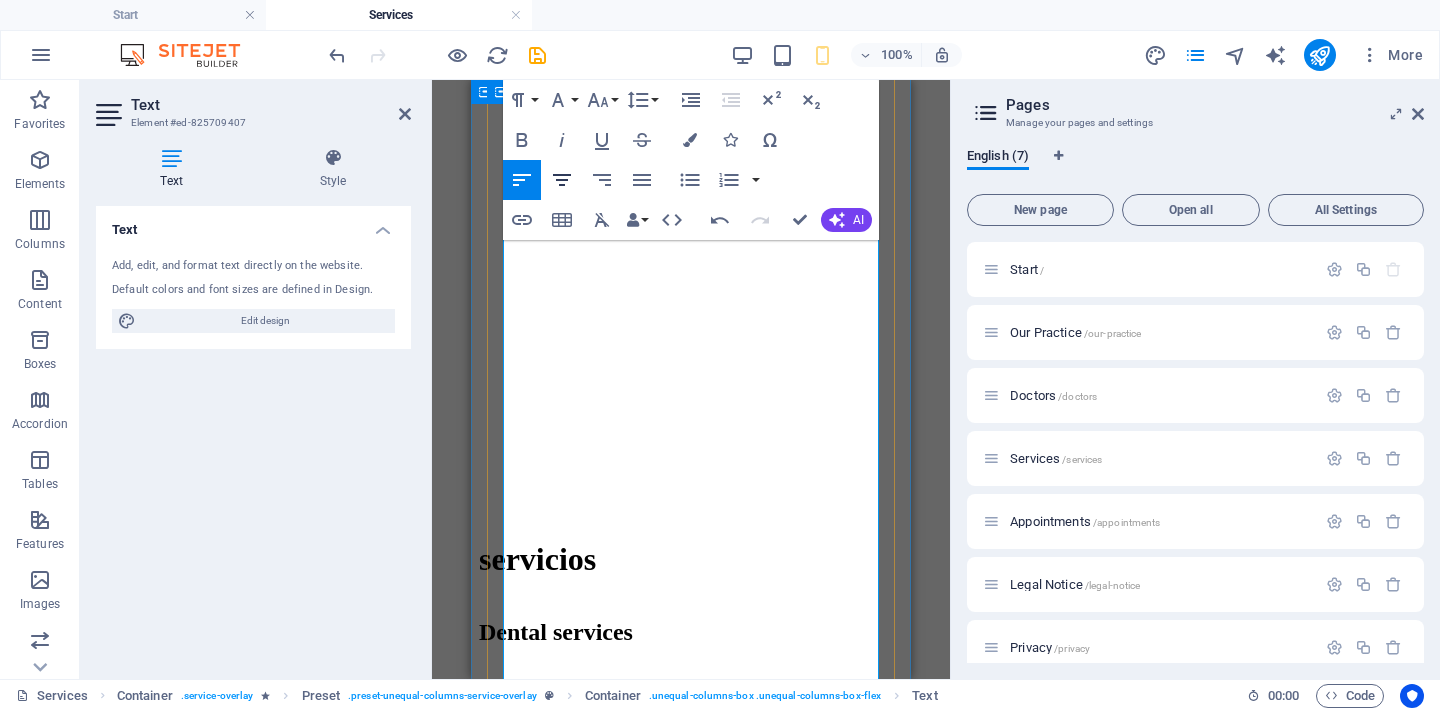click on "Align Center" at bounding box center (562, 180) 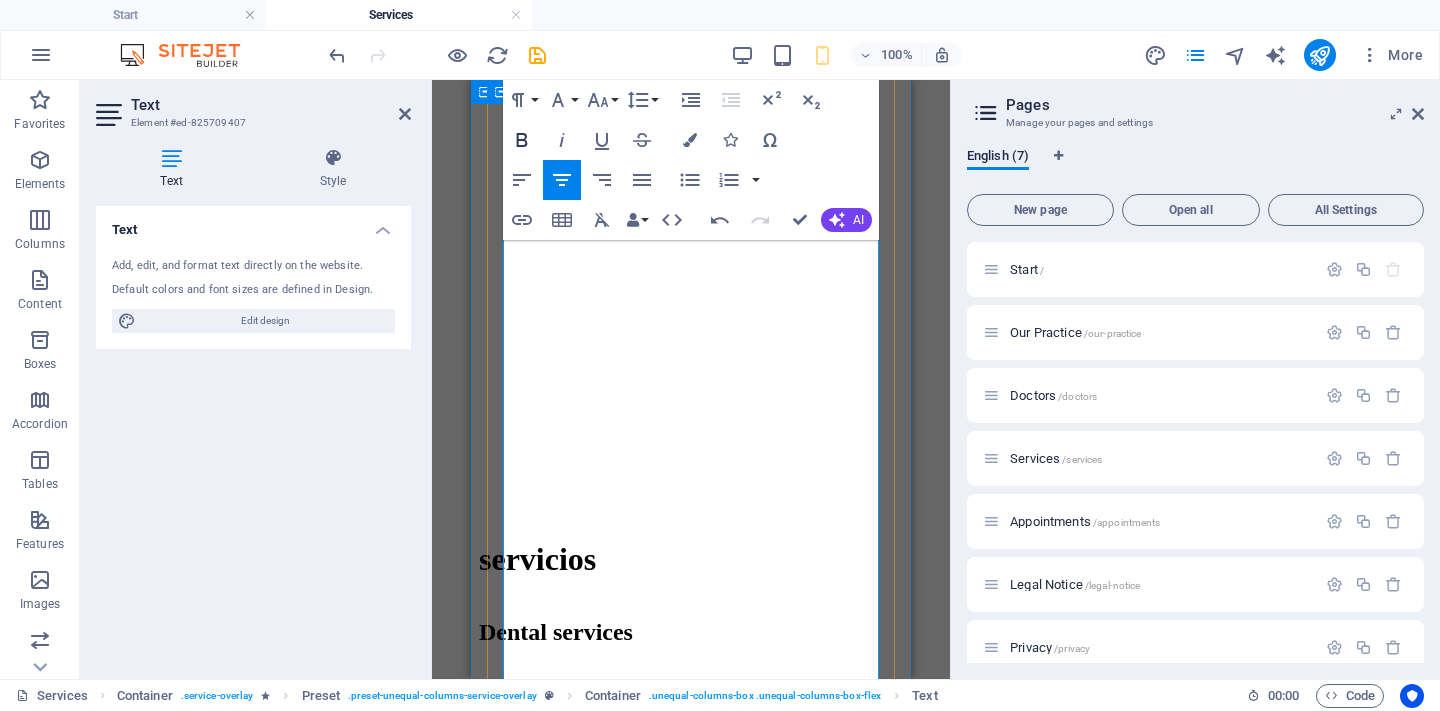 click on "Bold" at bounding box center (522, 140) 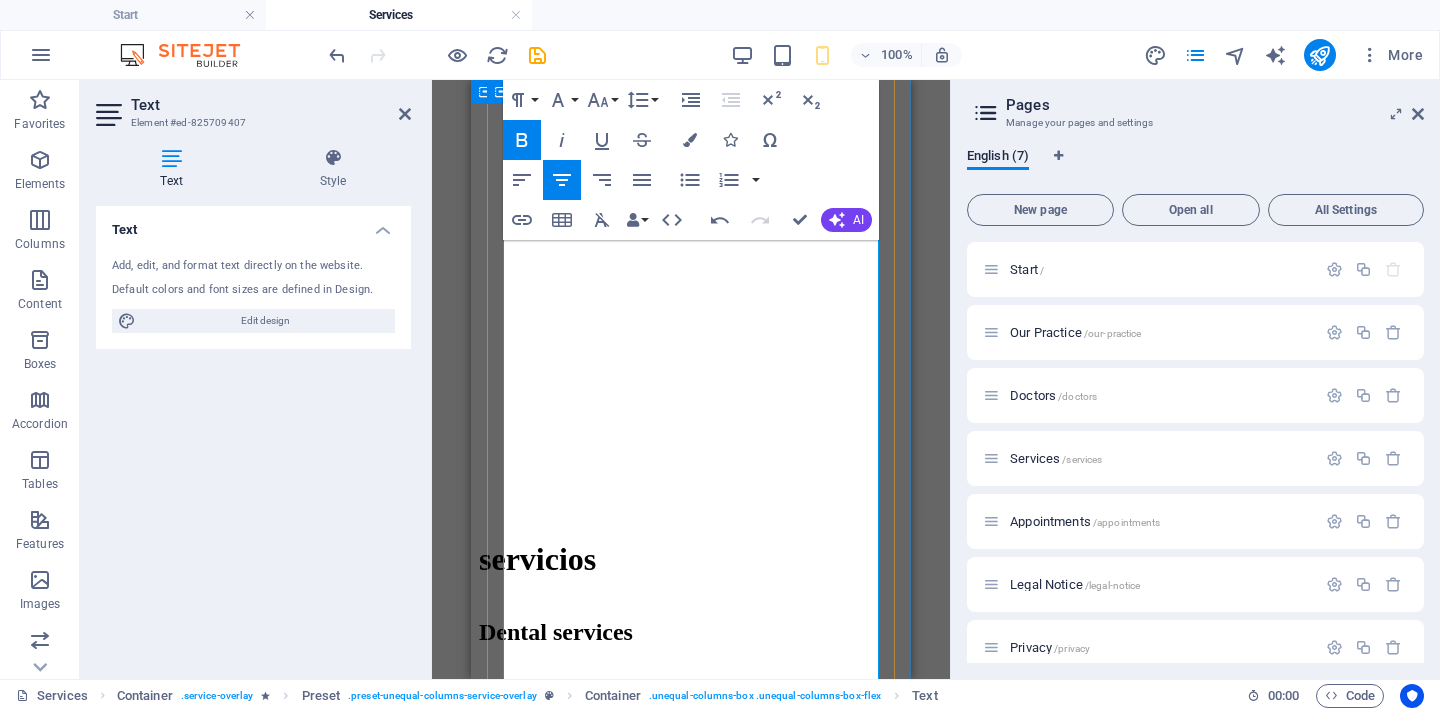 click on "Neuropatías periféricas   Neuropatía diabética,   Síndrome Guillain Barre,   neuropatía por toxicidad (alcohol o fármacos). Neuropatías por atrapamiento   Síndrome del túnel del carpo,   síndrome túnel de tarso,   lesión de nervio peroneo, etc Radiculopatías   afectación de raíces nerviosas por hernias de disco,   o afectación de raíz nervios por otros procesos Lesión de Plexos   plexo braquial,   plexo lumbosacro Enfermedades neuromusculares   miopatías inflamatorias,   distrofias musculares,  miopatías metabólicas y hereditarias Trastornos de la Unión neuromuscular   Miastenia Gravis Síndromes miasténicos Enfermedades de la motoneurona Esclerosis lateral amiotrofia, atrofia espinal,   parálisis bulbar progresiva" at bounding box center (691, 1377) 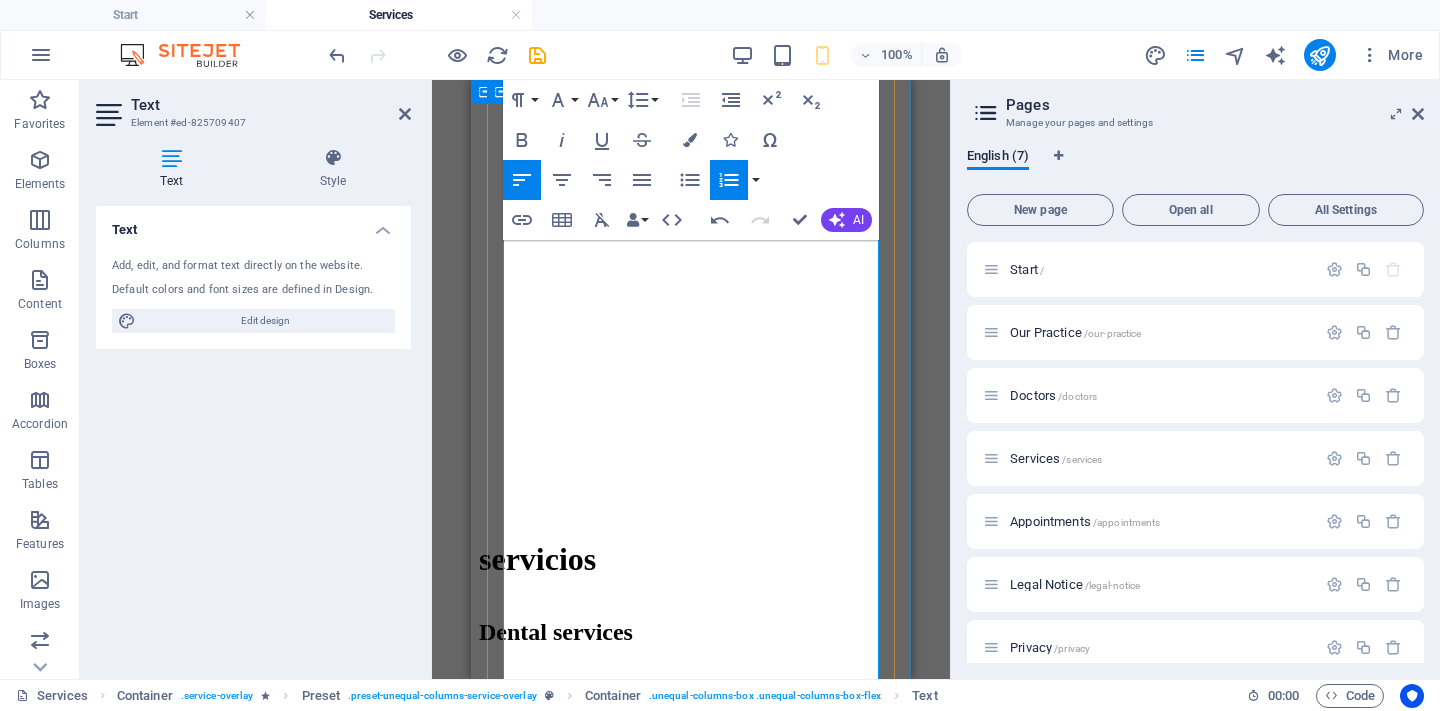 click on "Neuropatías periféricas" at bounding box center [711, 1137] 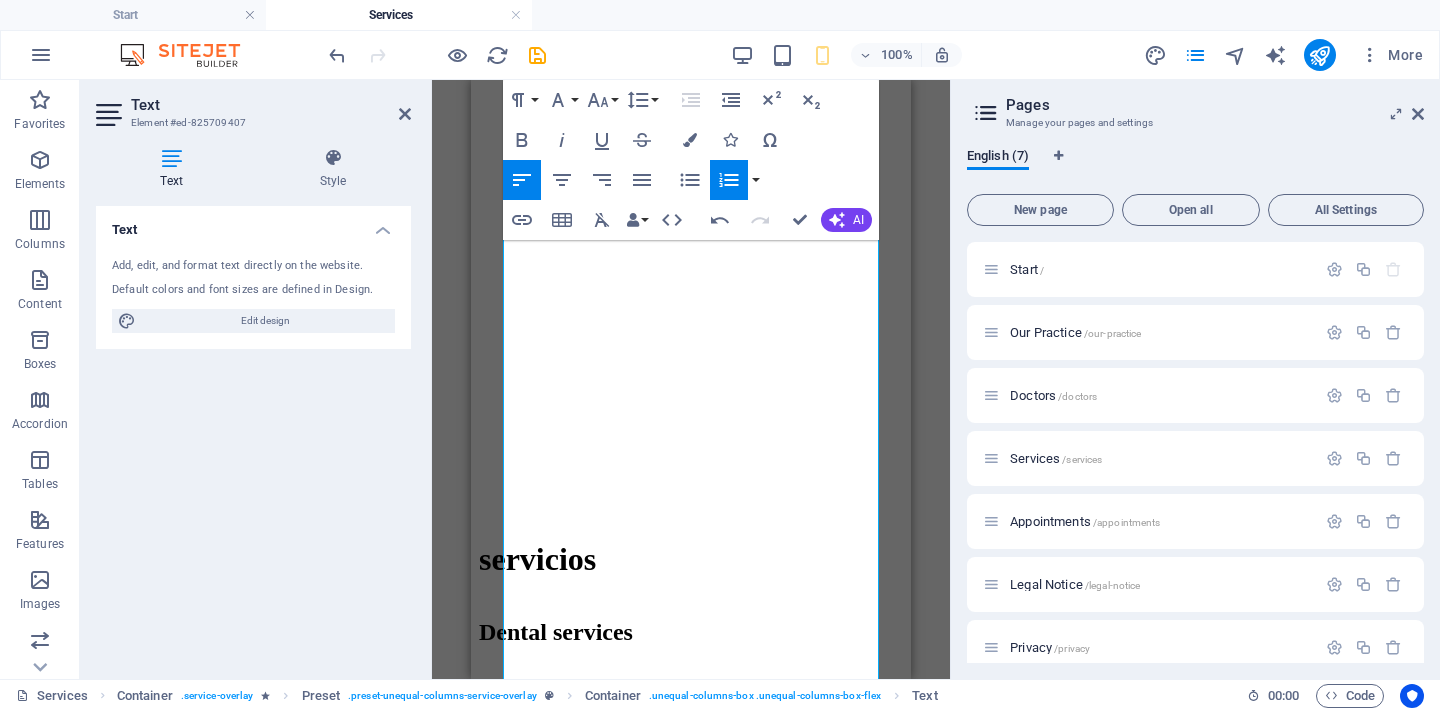 click on "Style" at bounding box center [333, 169] 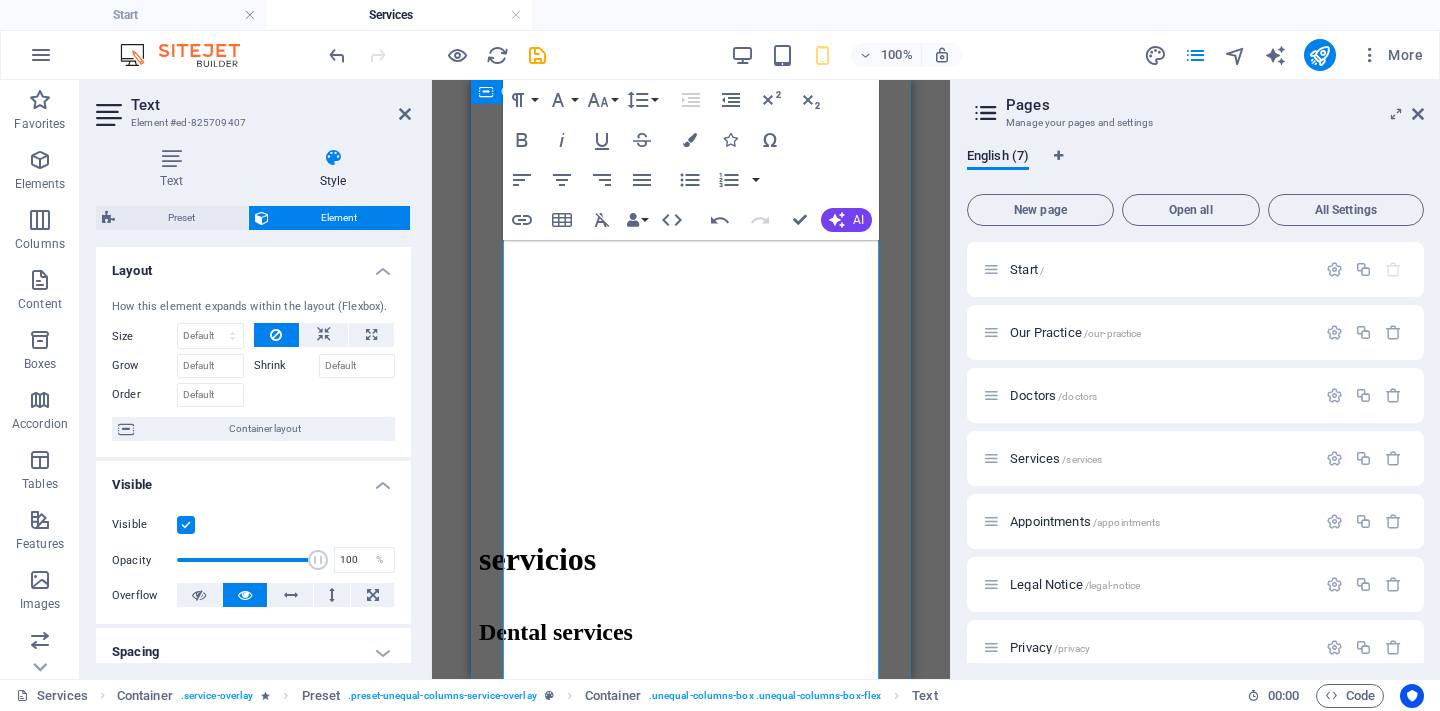 scroll, scrollTop: 0, scrollLeft: 0, axis: both 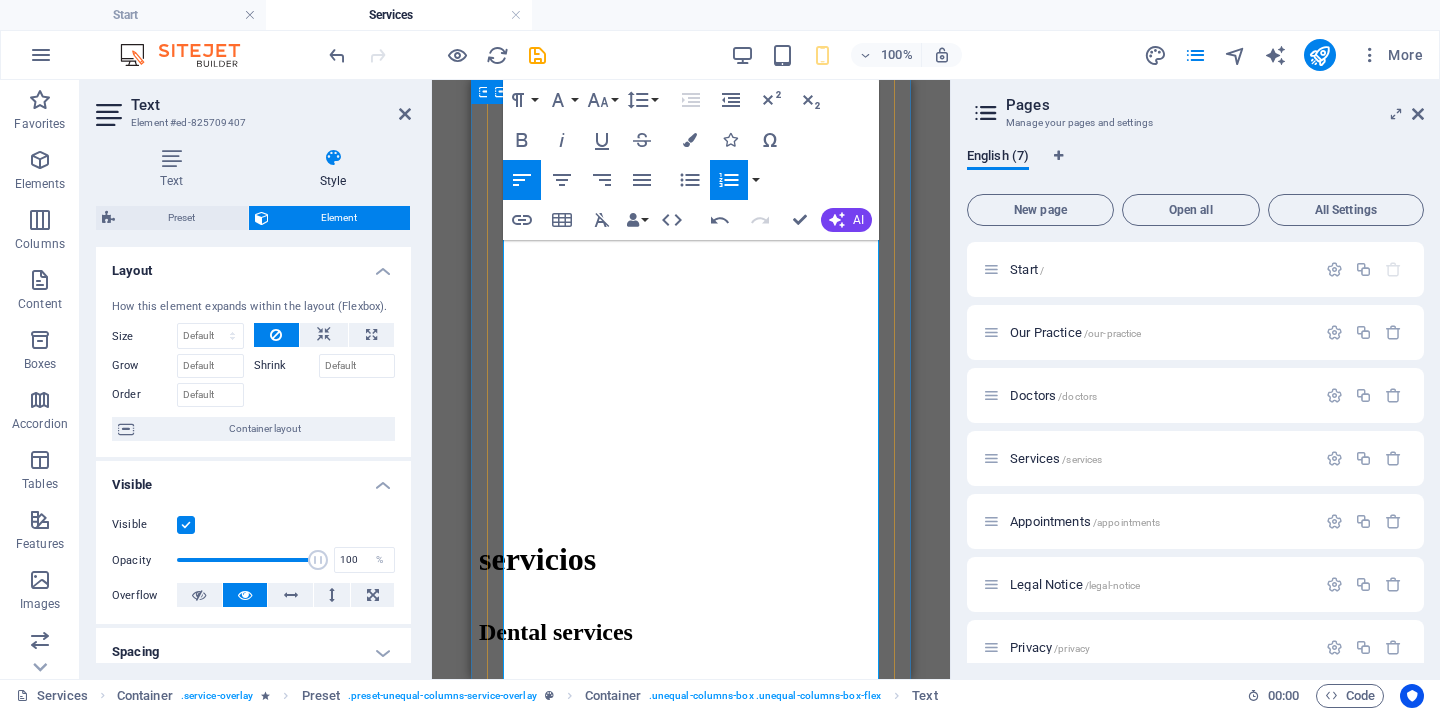 click on "Neuropatías periféricas" at bounding box center (711, 1137) 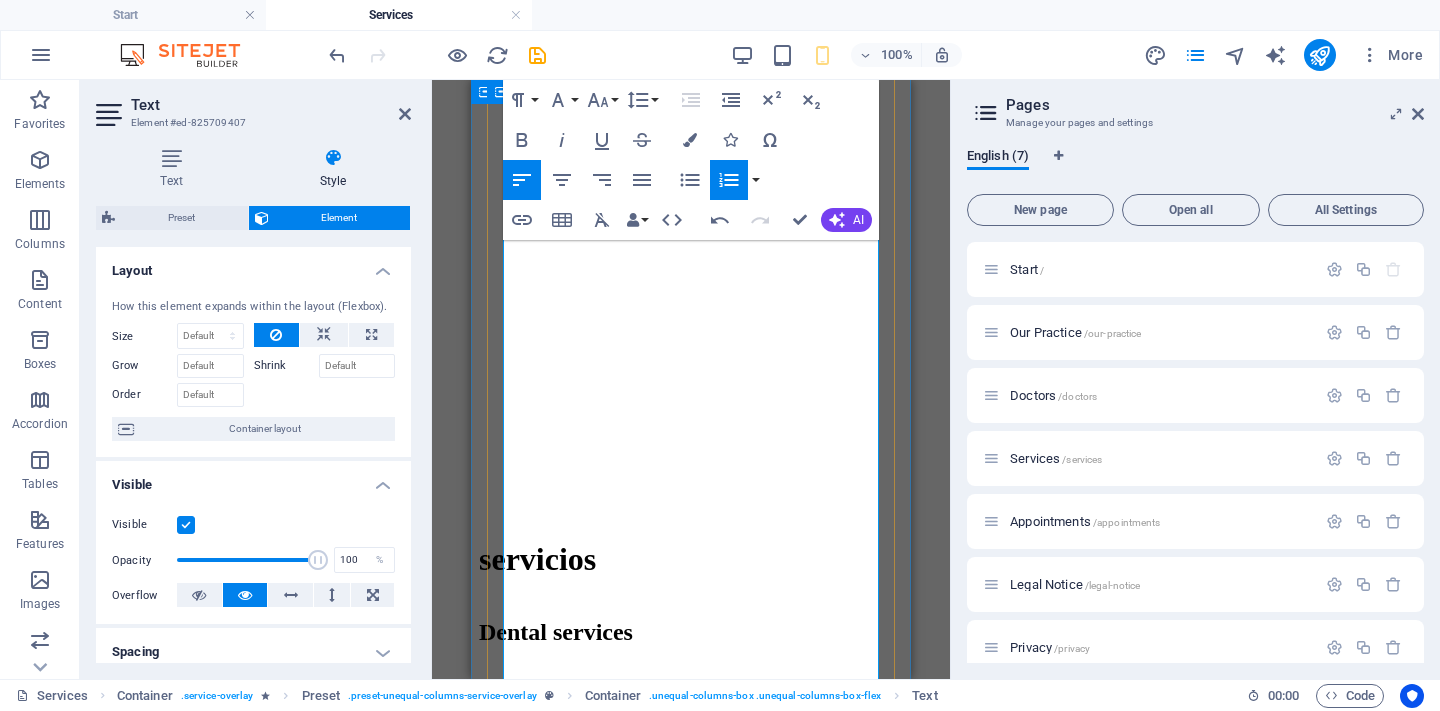click on "Neuropatías periféricas" at bounding box center (711, 1137) 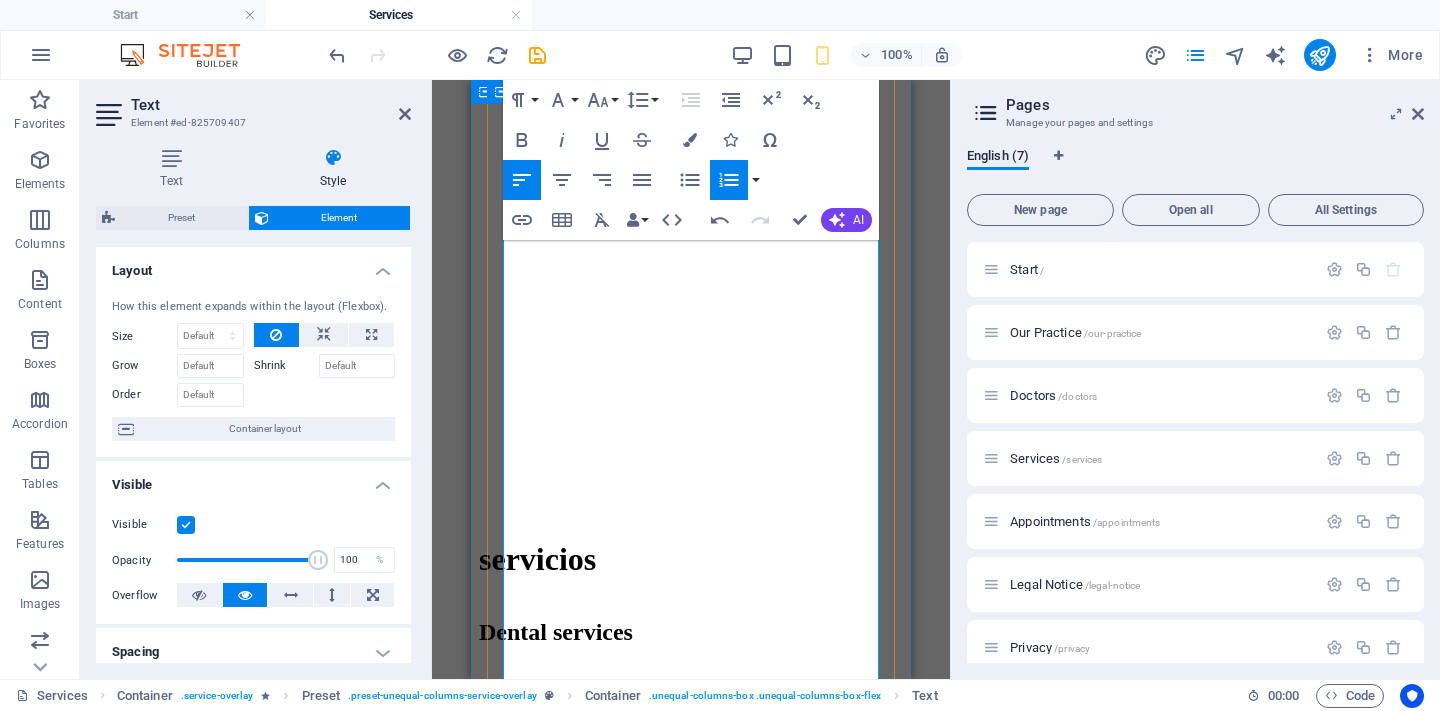 click on "Neuropatías periféricas" at bounding box center (711, 1137) 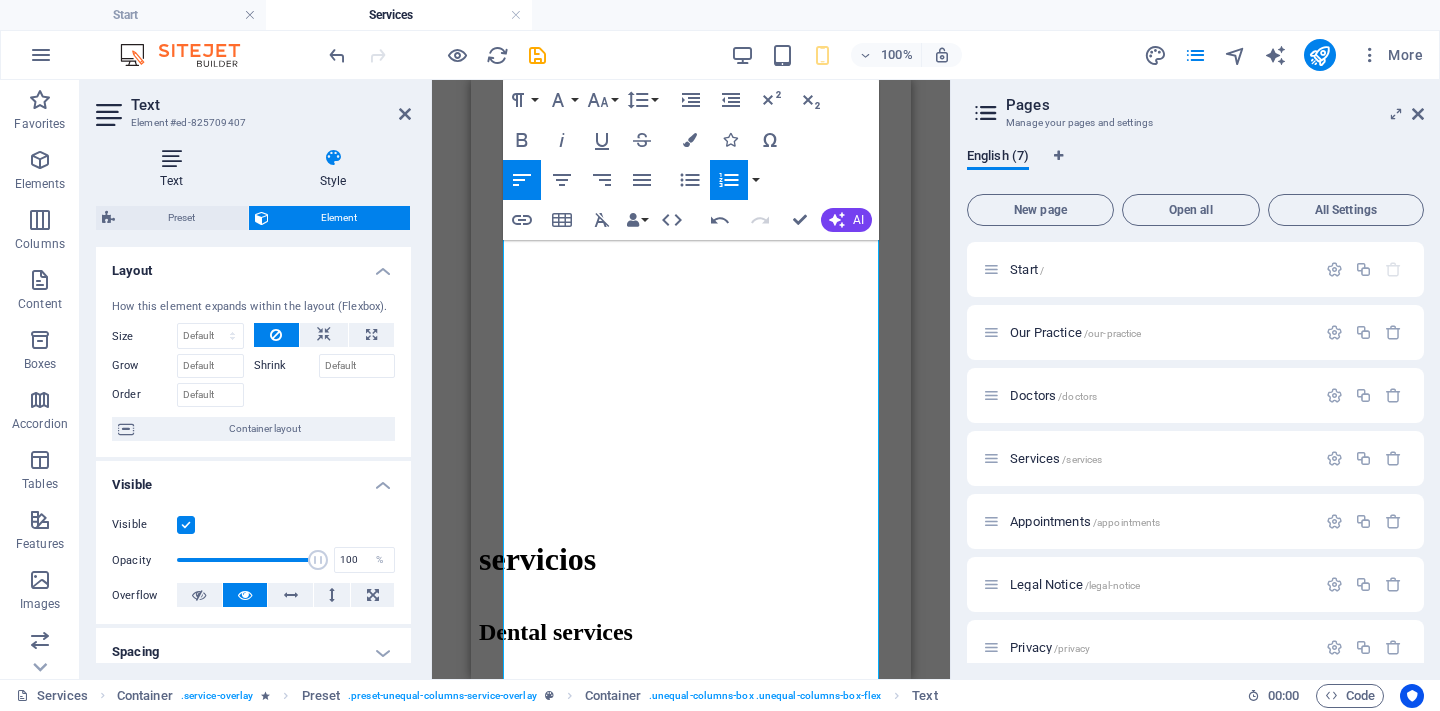 click on "Text" at bounding box center [175, 169] 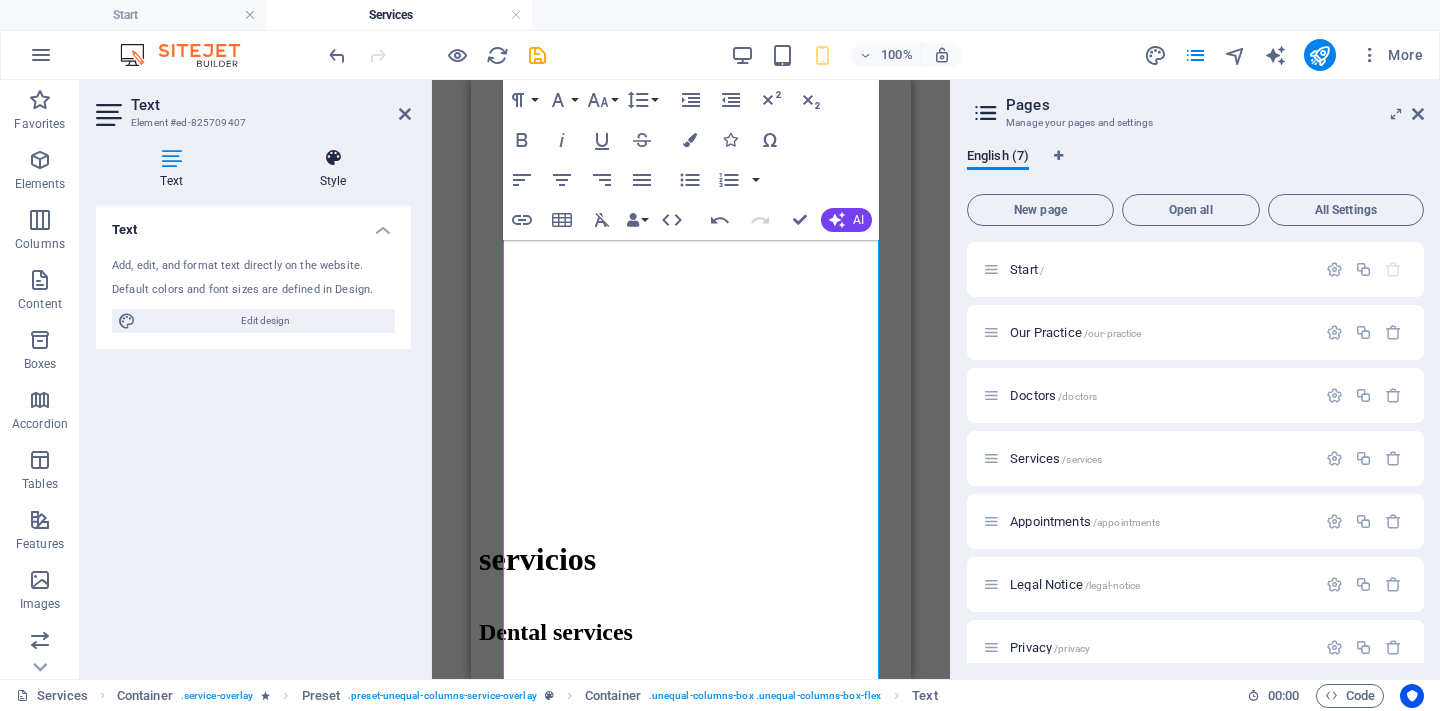 click at bounding box center [333, 158] 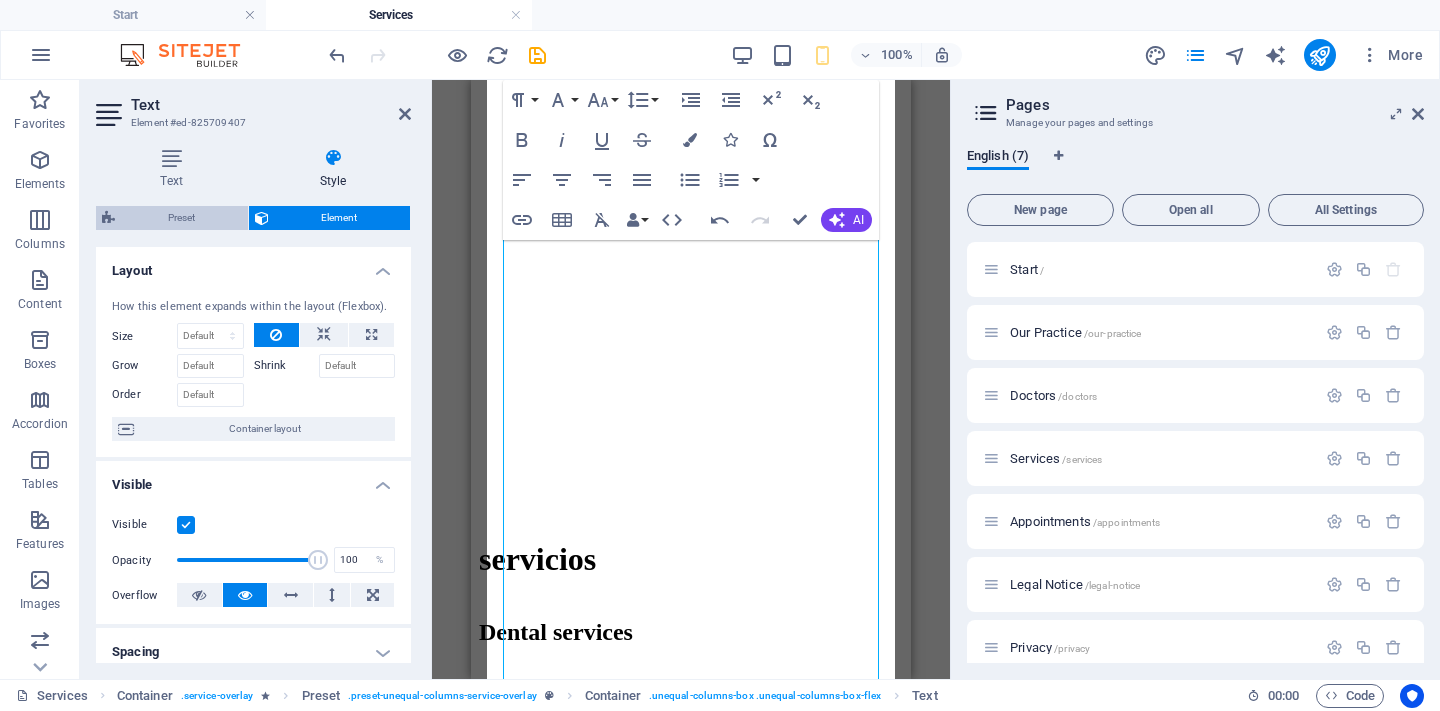 click on "Preset" at bounding box center (181, 218) 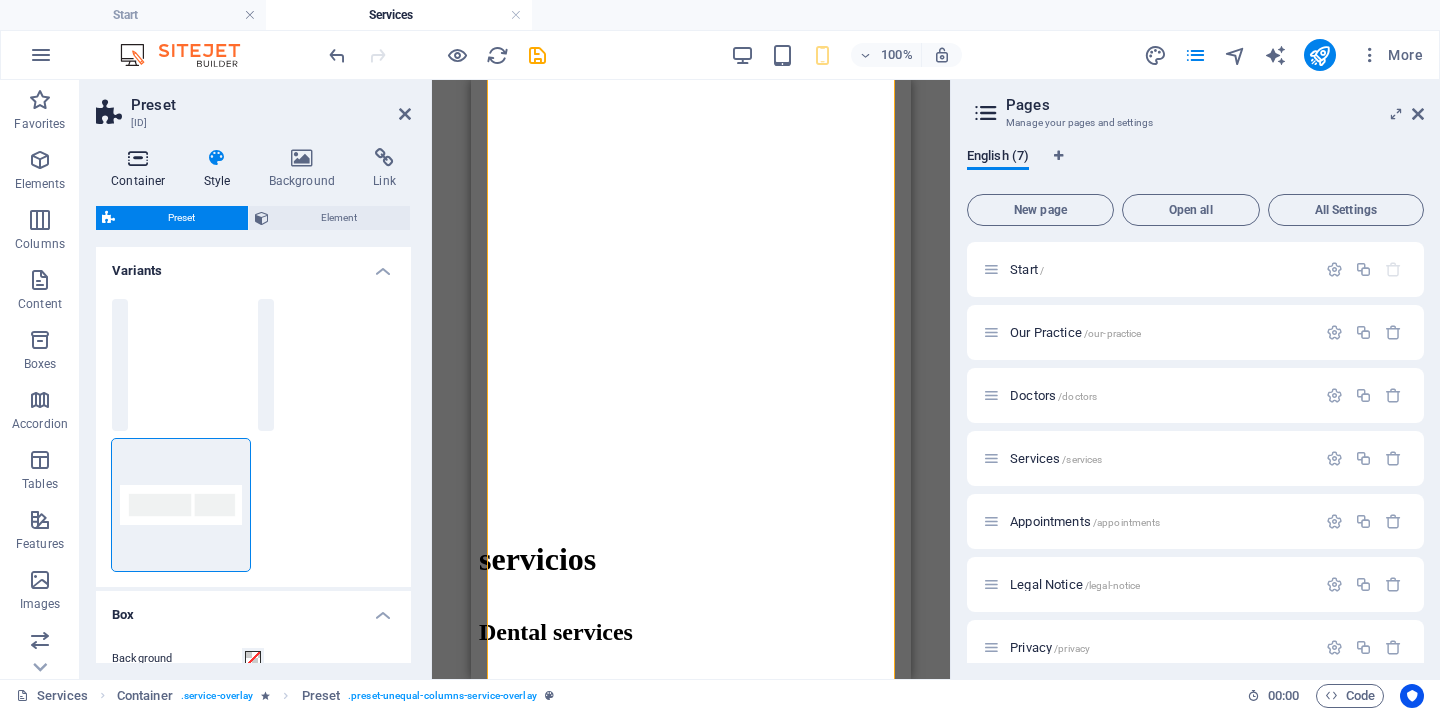 click on "Container" at bounding box center (142, 169) 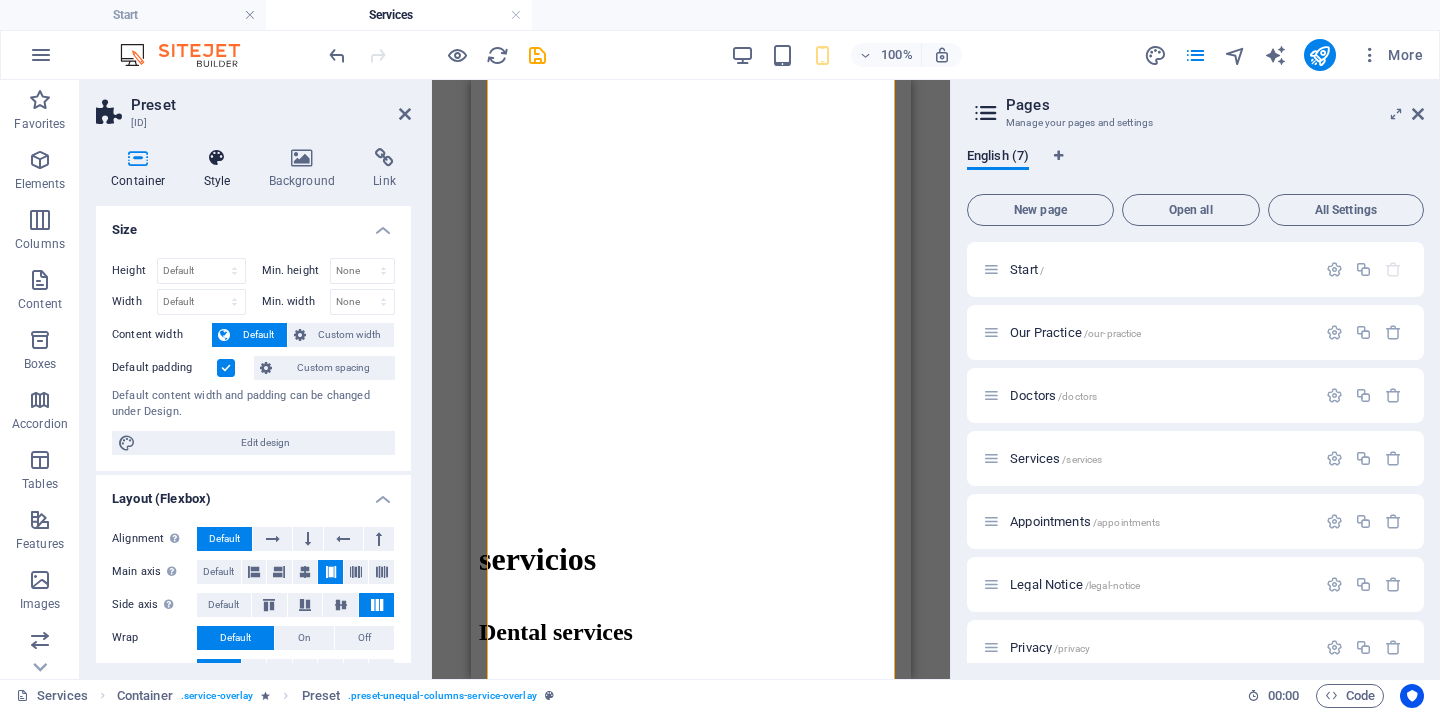 click at bounding box center (217, 158) 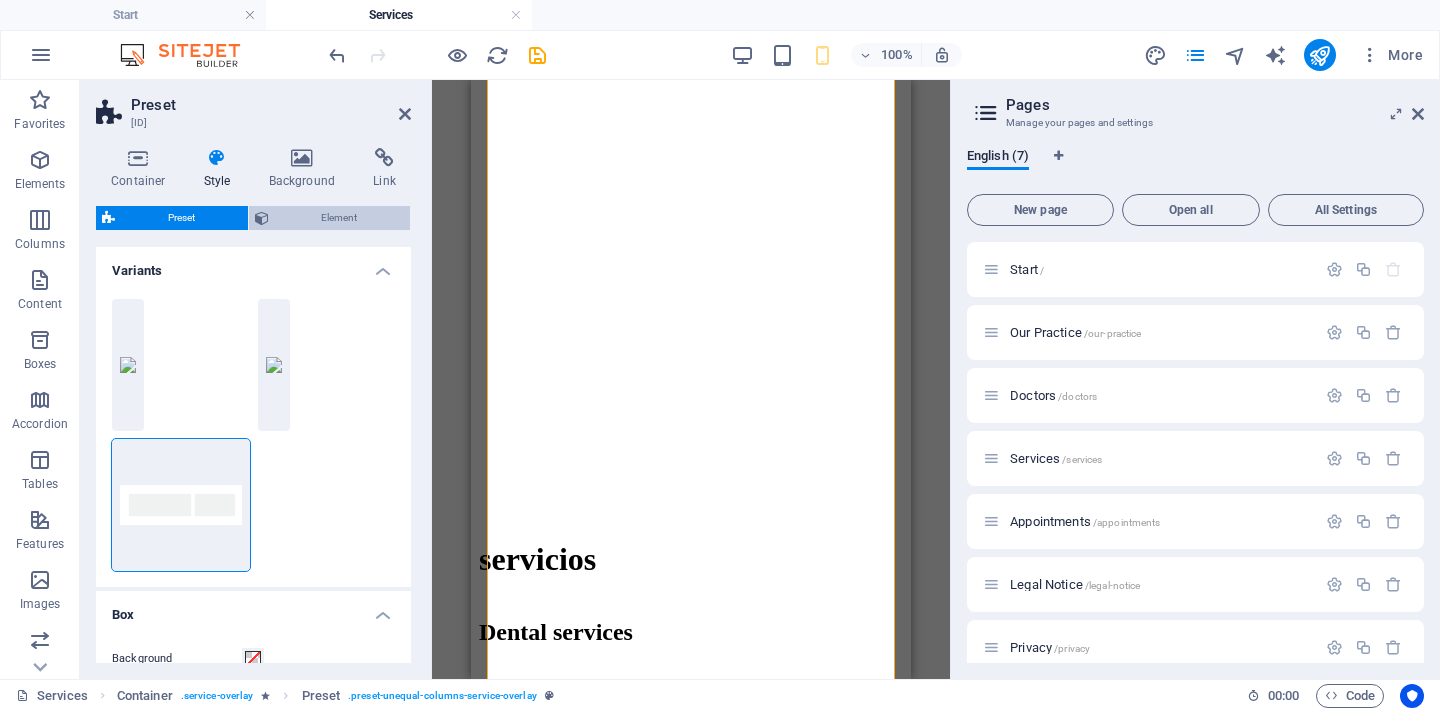 click on "Element" at bounding box center [340, 218] 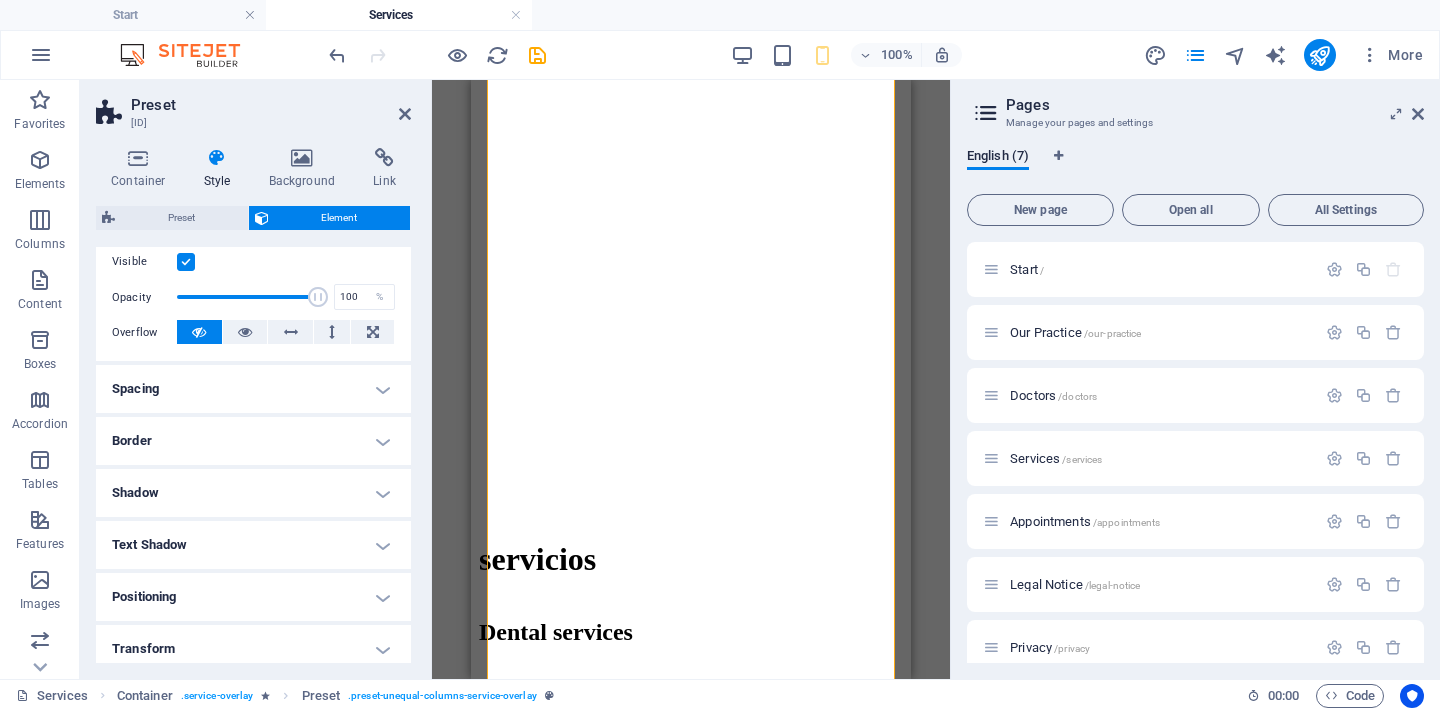 scroll, scrollTop: 304, scrollLeft: 0, axis: vertical 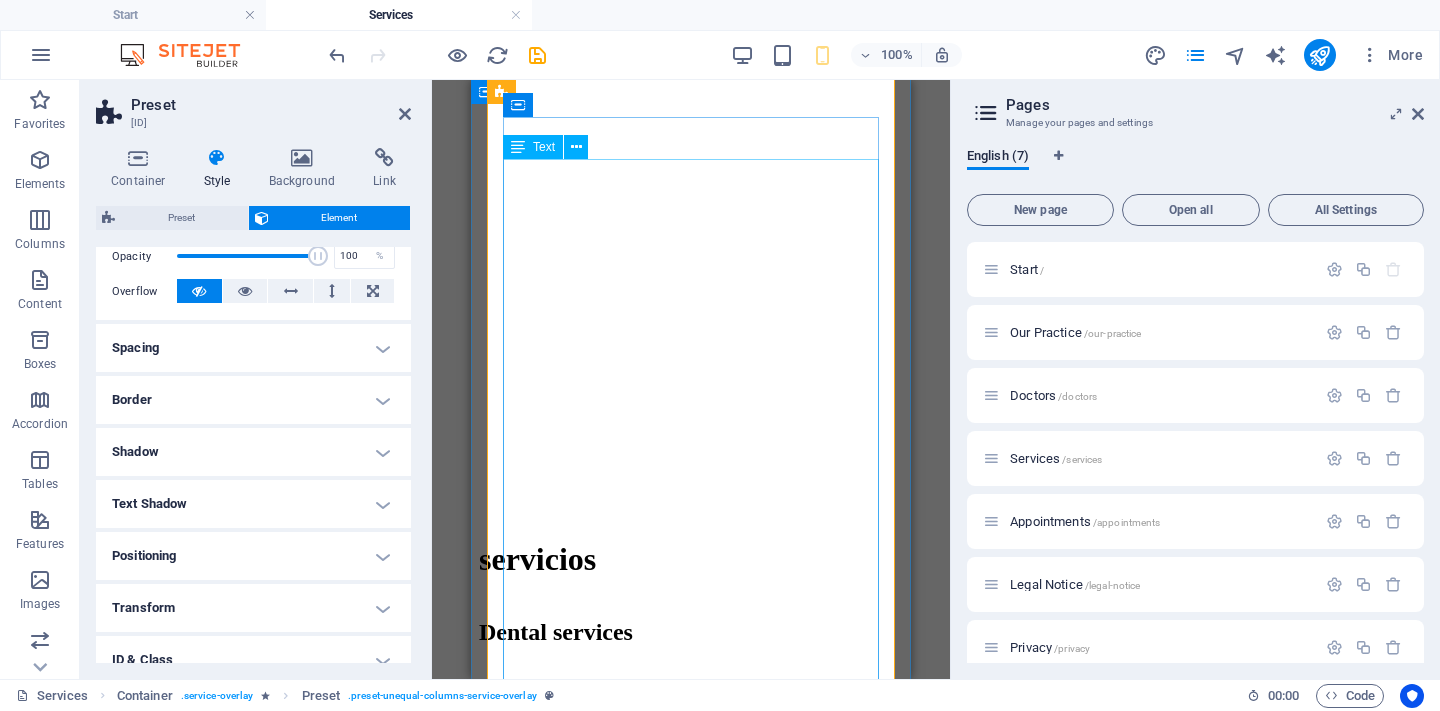 click on "Estudios Neurofisiológicos: Estos estudios permiten evaluar la función del sistema nervioso central y el sistema nervioso periférico y son una pieza importante para ayudar a que el Especialista confirme la sospecha de una enfermedad, permita monitorear, o descartar otros padecimientos.   Los estudios Neurofisiológicos que contamos son : Electromiografía Velocidades de conducción nerviosa Potenciales evocados somatosensoriales Potenciales evocados auditivos del tallo cerebral Potenciales evocados visuales Pruebas especiales: Estimulación repetitiva (Prueba de Jolly) Electroneuromiografia facial y reflejo de parpadeo Electromiografía y potenciales evocados del suelo pélvico Algunas de las condiciones médicas donde se recomienda realizar un estudio de Electrodiagnostico son: Neuropatías periféricas   Neuropatía diabética,   Síndrome Guillain Barre,   neuropatía por toxicidad (alcohol o fármacos). Neuropatías por atrapamiento   Síndrome del túnel del carpo,   síndrome túnel de tarso," at bounding box center (691, 1429) 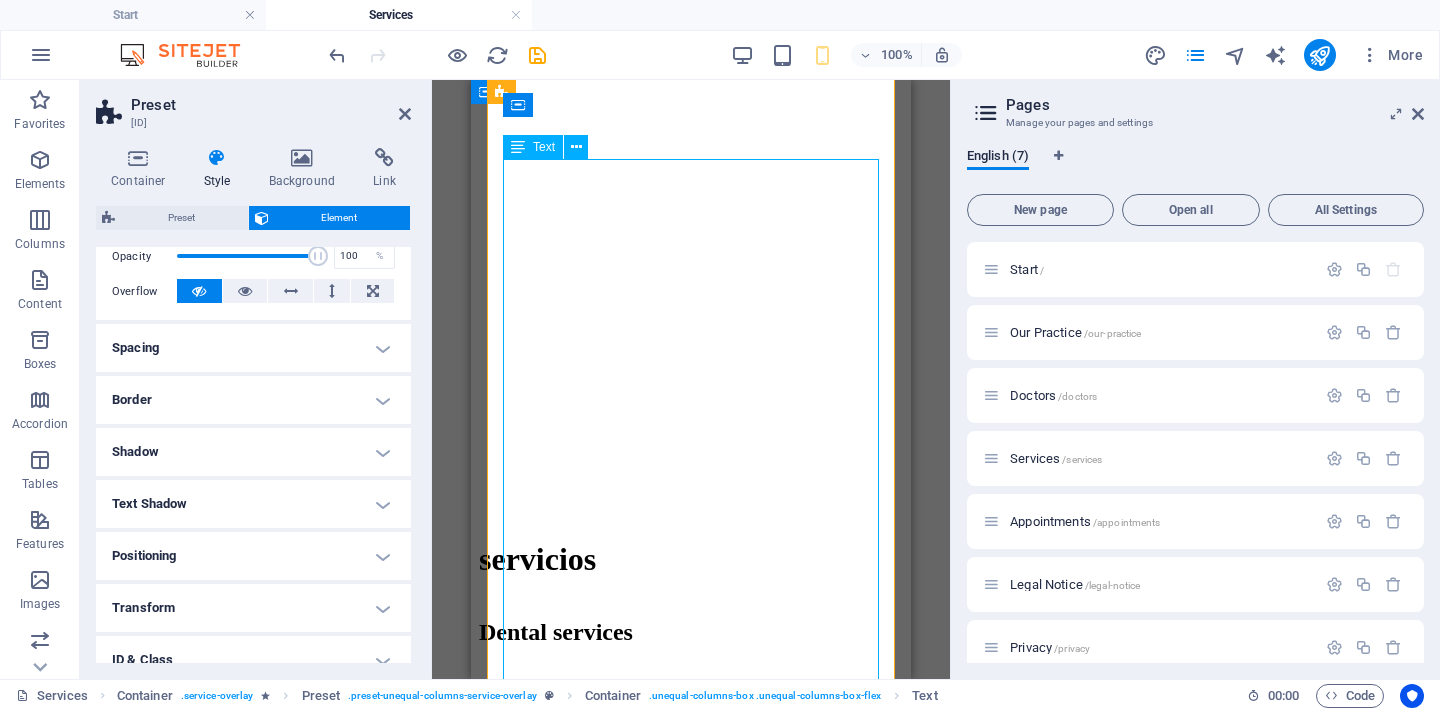 click on "Estudios Neurofisiológicos: Estos estudios permiten evaluar la función del sistema nervioso central y el sistema nervioso periférico y son una pieza importante para ayudar a que el Especialista confirme la sospecha de una enfermedad, permita monitorear, o descartar otros padecimientos.   Los estudios Neurofisiológicos que contamos son : Electromiografía Velocidades de conducción nerviosa Potenciales evocados somatosensoriales Potenciales evocados auditivos del tallo cerebral Potenciales evocados visuales Pruebas especiales: Estimulación repetitiva (Prueba de Jolly) Electroneuromiografia facial y reflejo de parpadeo Electromiografía y potenciales evocados del suelo pélvico Algunas de las condiciones médicas donde se recomienda realizar un estudio de Electrodiagnostico son: Neuropatías periféricas   Neuropatía diabética,   Síndrome Guillain Barre,   neuropatía por toxicidad (alcohol o fármacos). Neuropatías por atrapamiento   Síndrome del túnel del carpo,   síndrome túnel de tarso," at bounding box center [691, 1429] 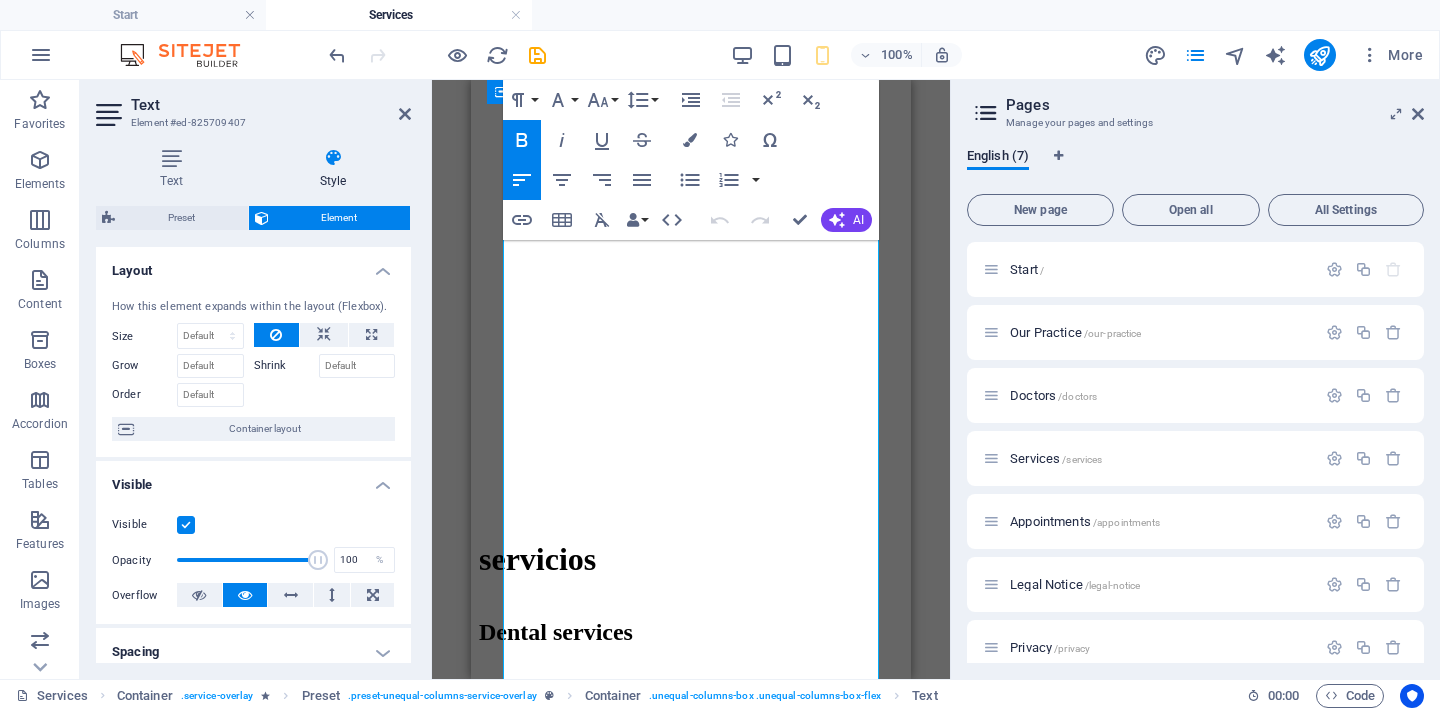 click on "Neuropatías periféricas" at bounding box center [711, 1137] 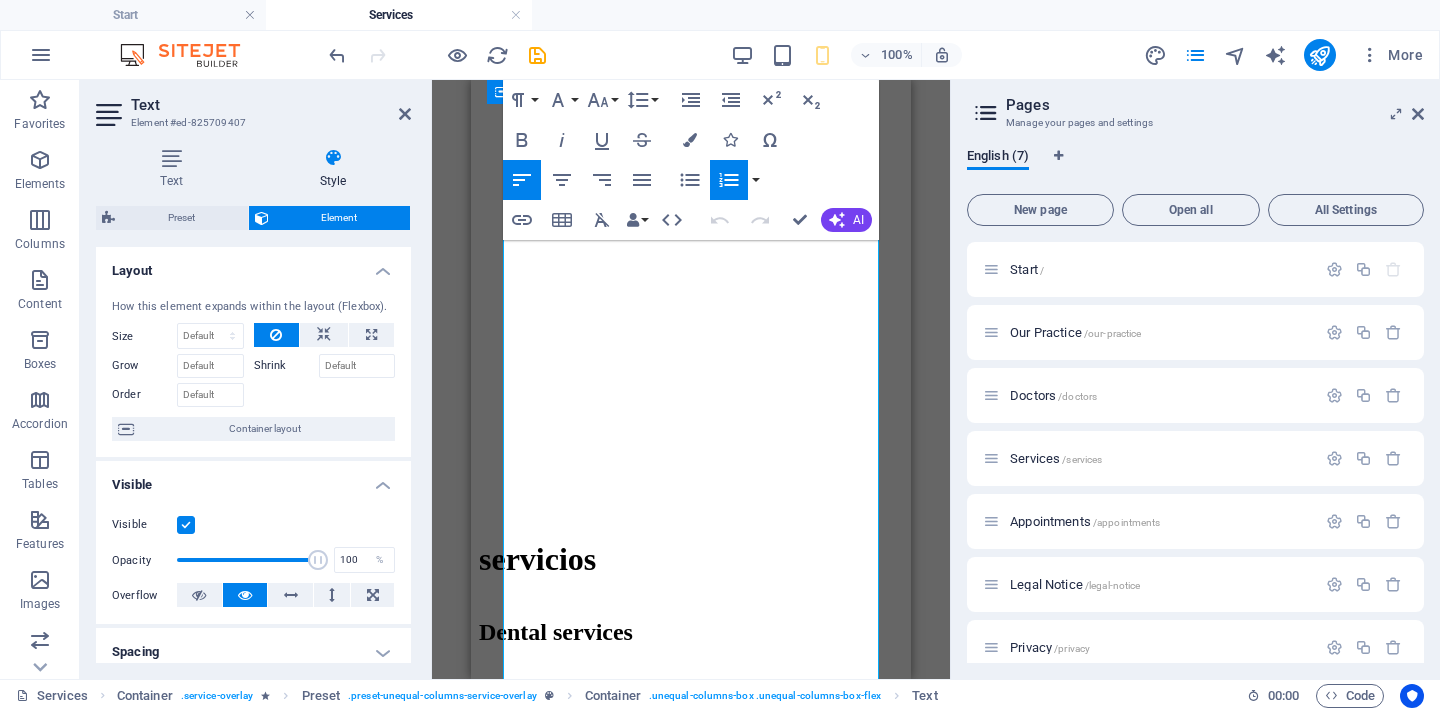 click on "Síndrome Guillain Barre," at bounding box center [731, 1177] 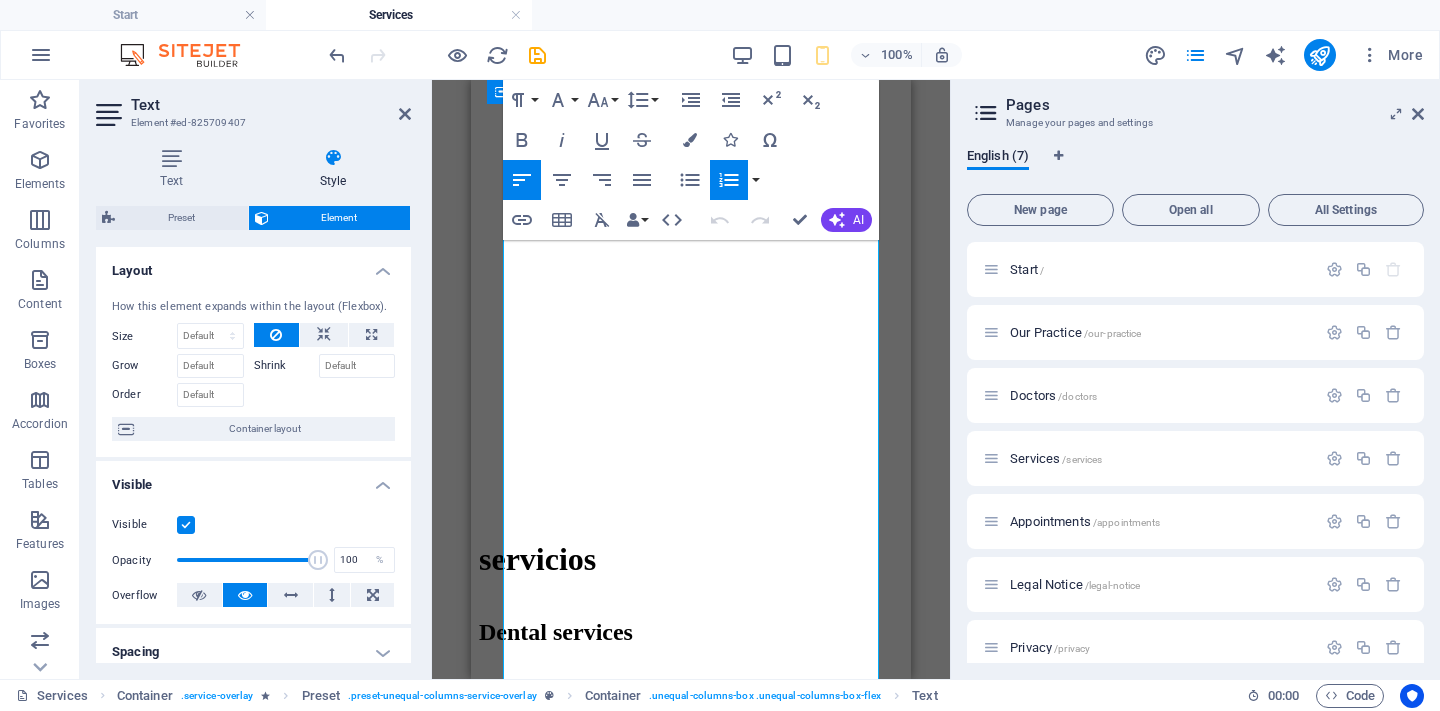 click on "Síndrome Guillain Barre," at bounding box center (731, 1177) 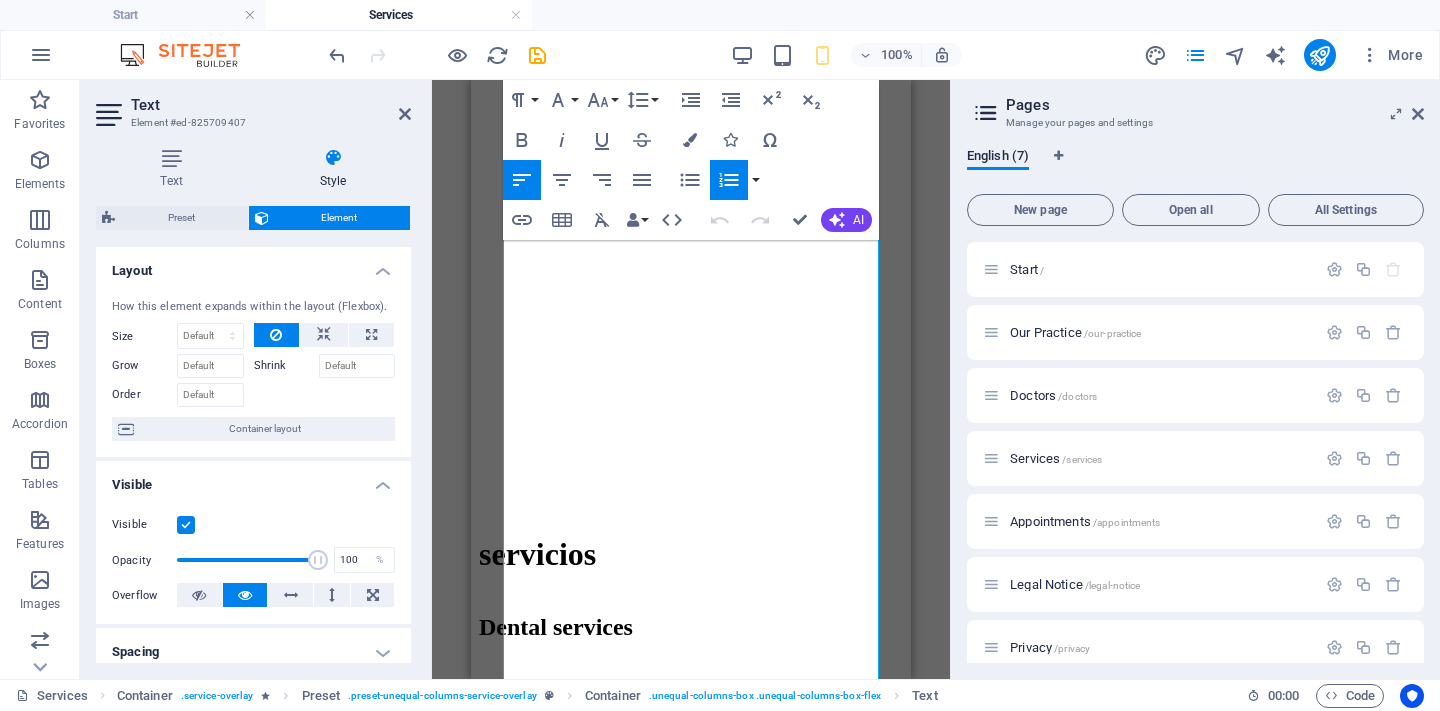 scroll, scrollTop: 860, scrollLeft: 0, axis: vertical 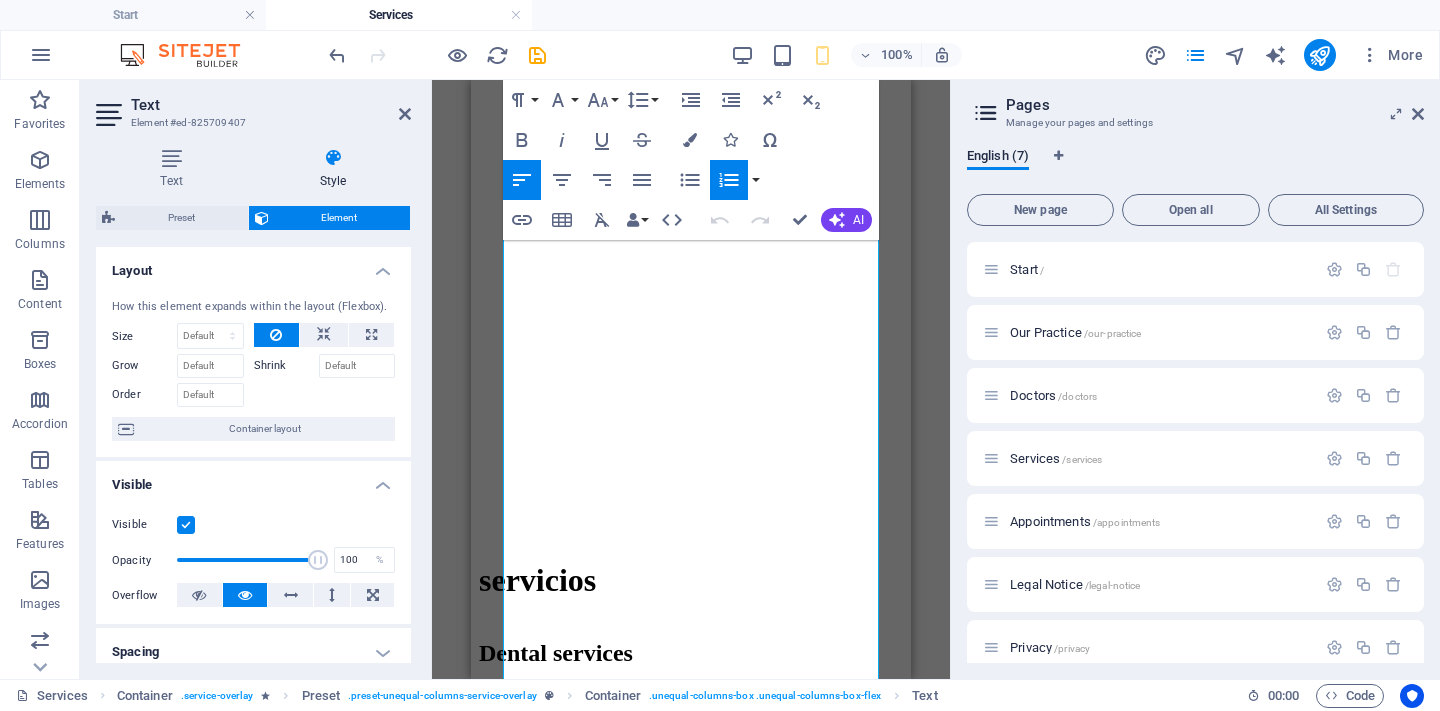 click on "neuropatía por toxicidad (alcohol o fármacos)." at bounding box center (731, 1218) 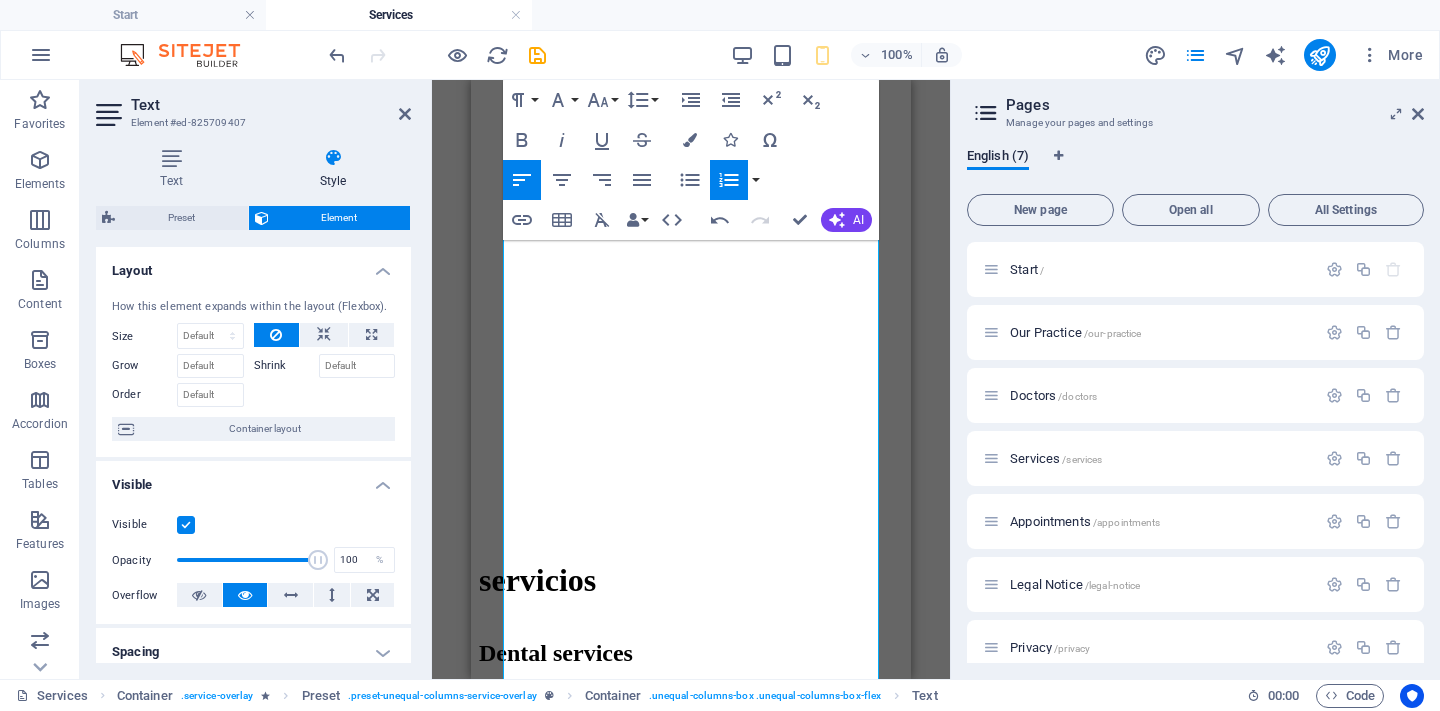 click at bounding box center [731, 1238] 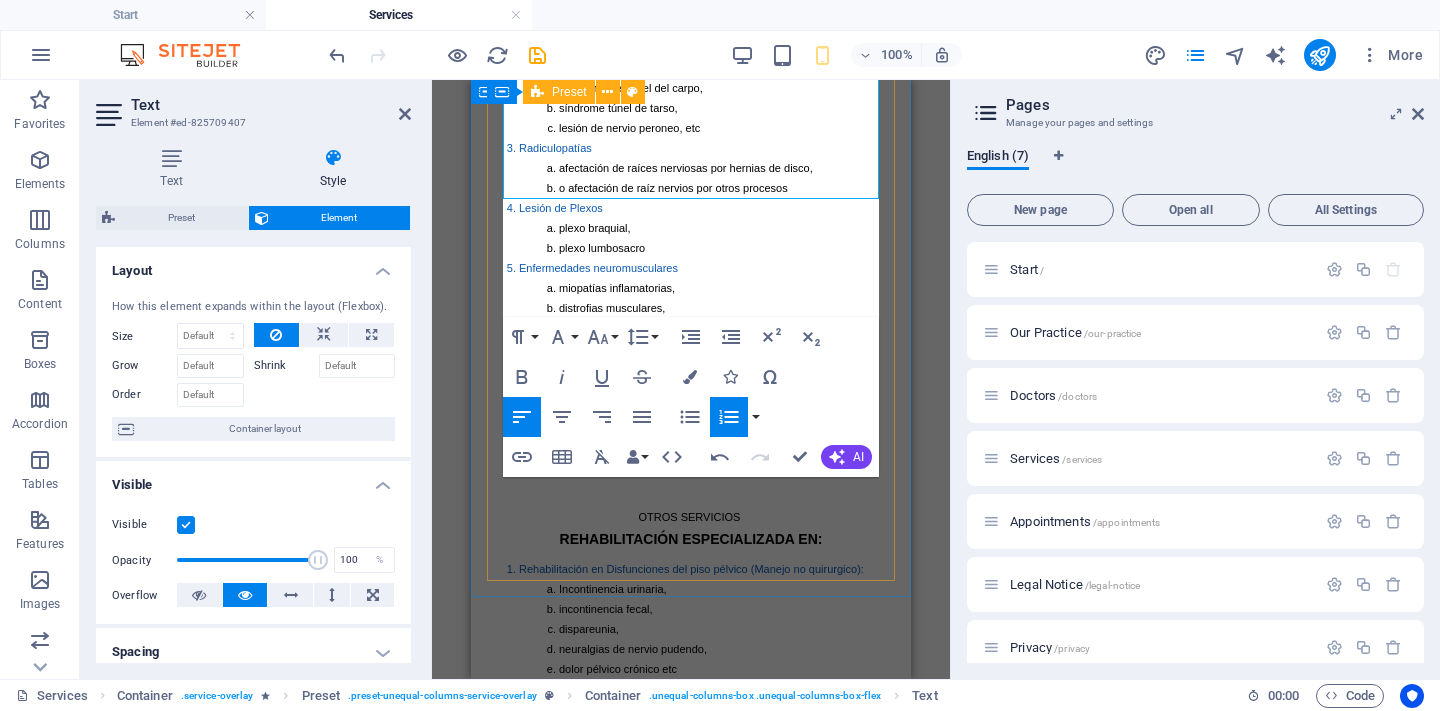scroll, scrollTop: 2067, scrollLeft: 0, axis: vertical 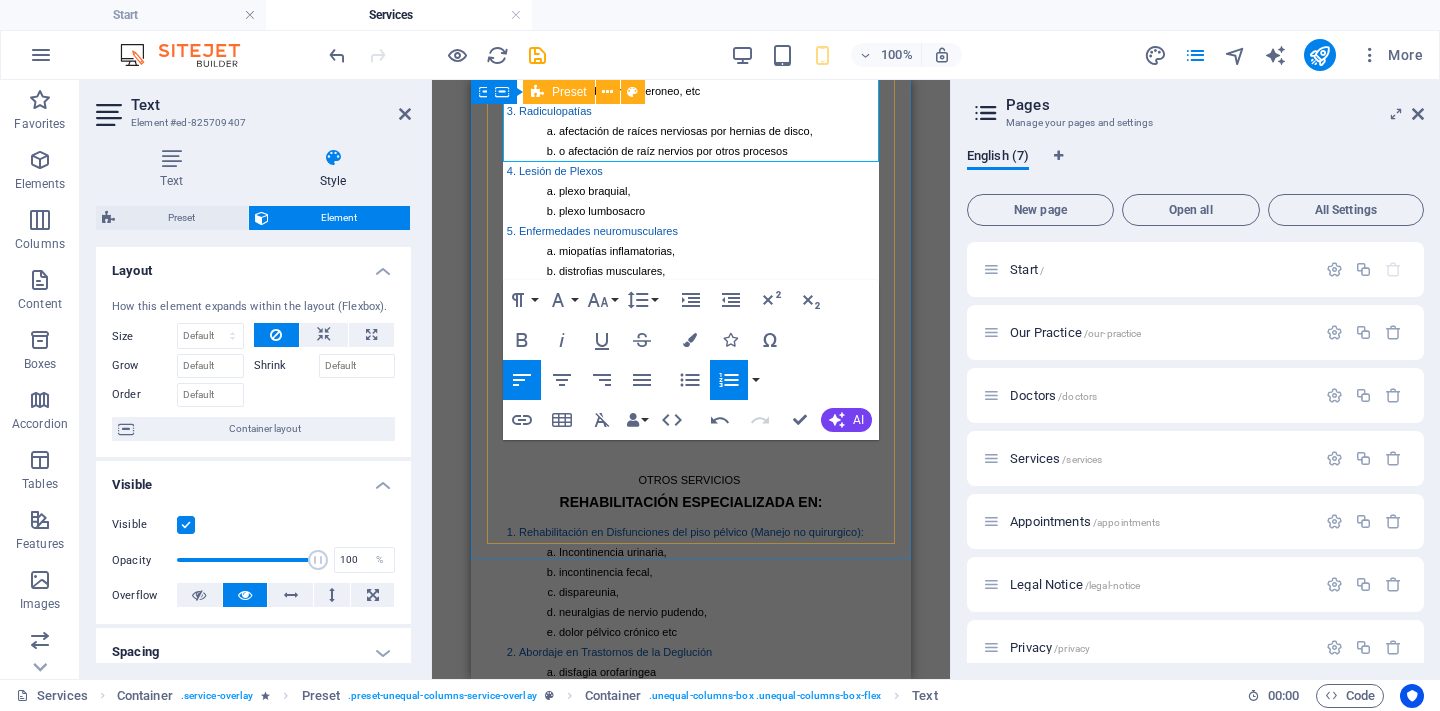 click on "service Headline Estudios Neurofisiológicos: Estos estudios permiten evaluar la función del sistema nervioso central y el sistema nervioso periférico y son una pieza importante para ayudar a que el Especialista confirme la sospecha de una enfermedad, permita monitorear, o descartar otros padecimientos.   Los estudios Neurofisiológicos que contamos son : Electromiografía Velocidades de conducción nerviosa Potenciales evocados somatosensoriales Potenciales evocados auditivos del tallo cerebral Potenciales evocados visuales Pruebas especiales: Estimulación repetitiva (Prueba de Jolly) Electroneuromiografia facial y reflejo de parpadeo Electromiografía y potenciales evocados del suelo pélvico Algunas de las condiciones médicas donde se recomienda realizar un estudio de Electrodiagnostico son: Neuropatías periféricas   Neuropatía diabética,   Síndrome Guillain Barre,   neuropatía por toxicidad (alcohol o fármacos). Neuropatías por atrapamiento   Síndrome del túnel del carpo," at bounding box center (691, 337) 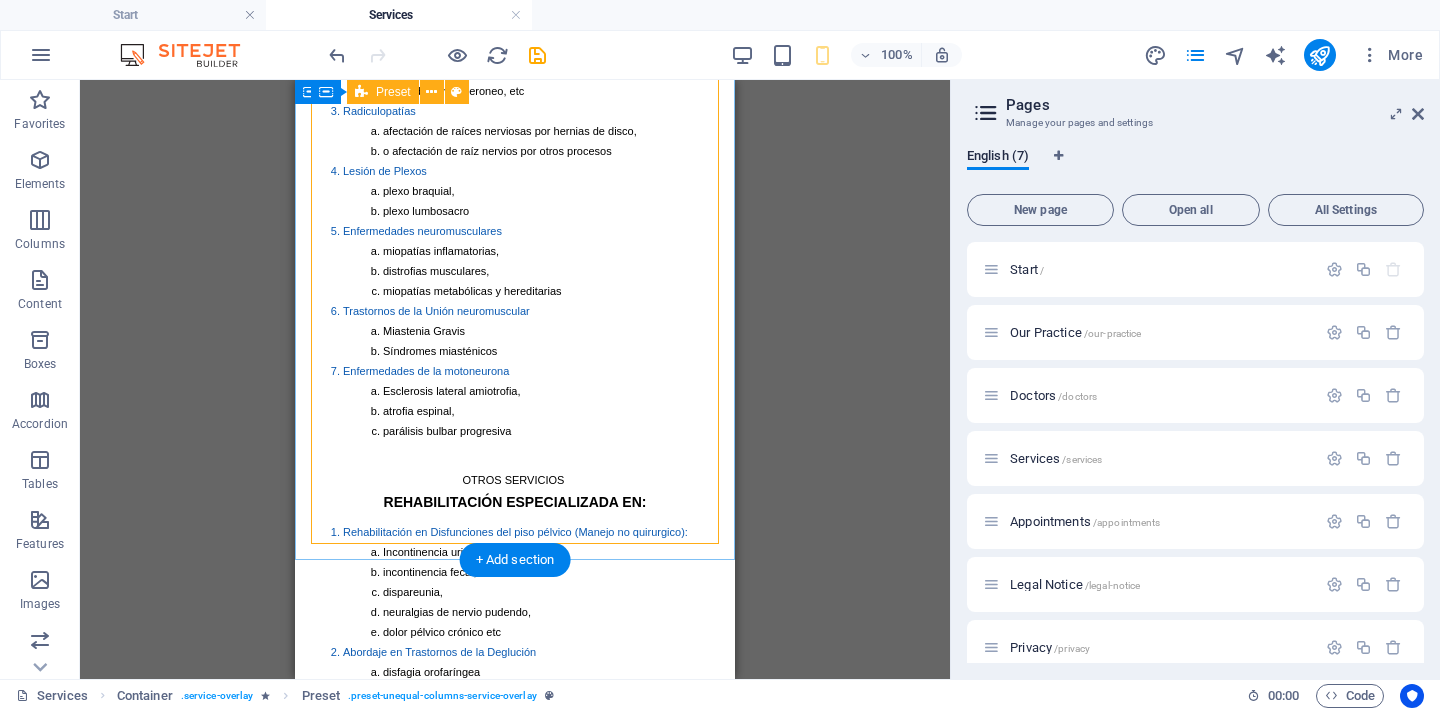 click at bounding box center (515, 1228) 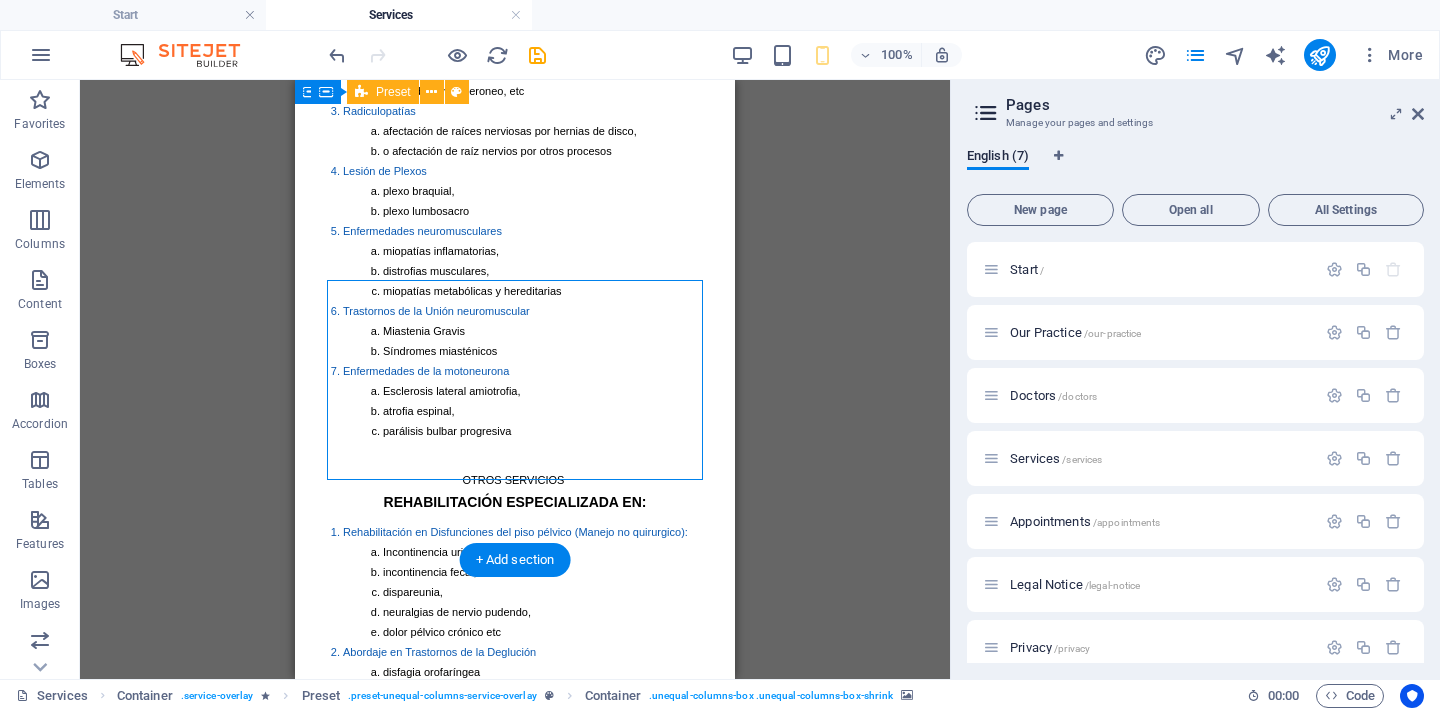 click at bounding box center (515, 1228) 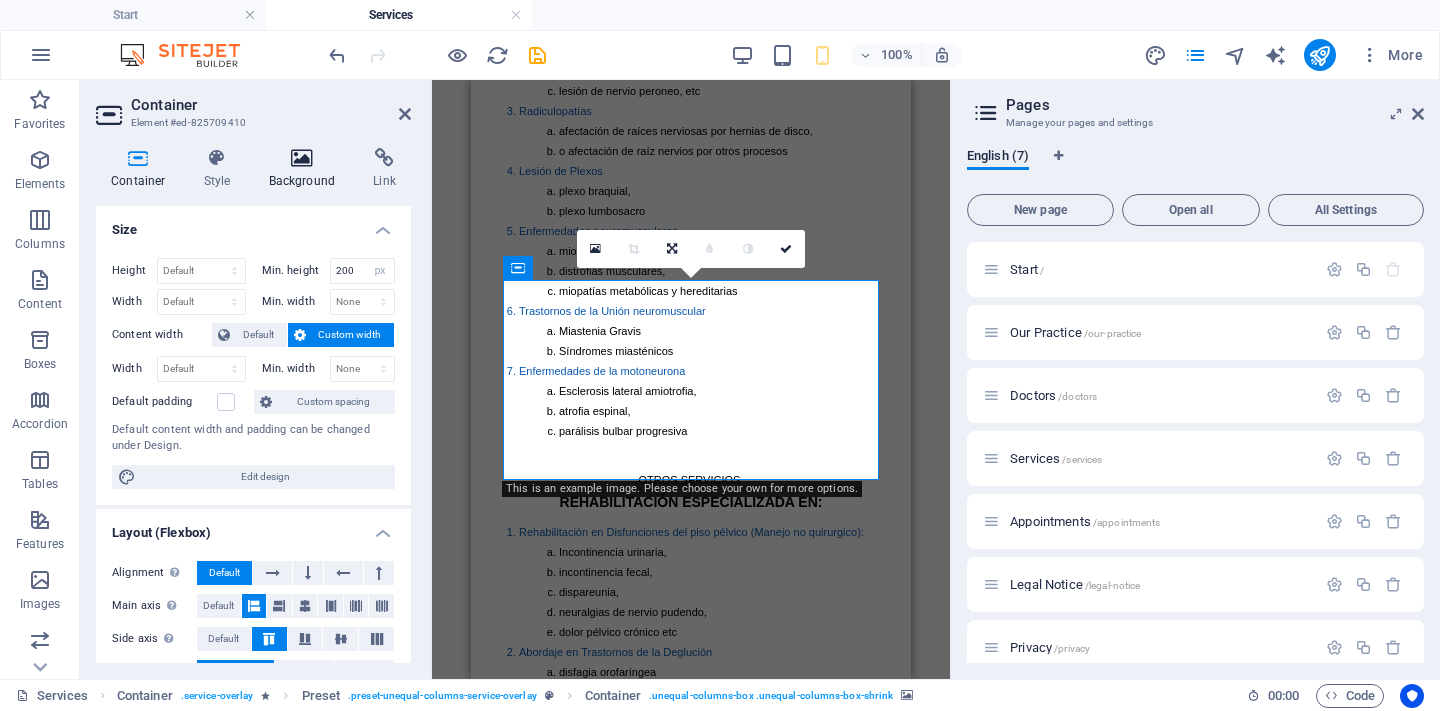 click on "Background" at bounding box center (306, 169) 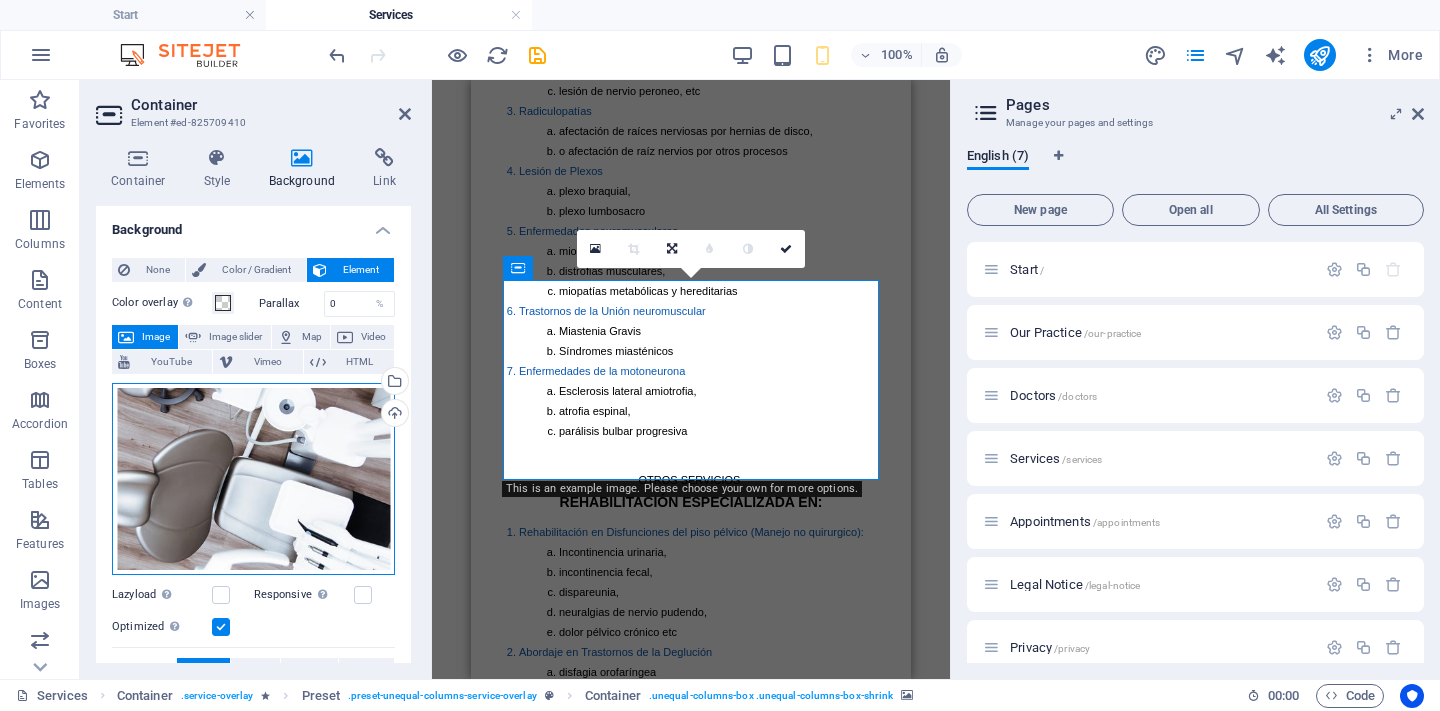 click on "Drag files here, click to choose files or select files from Files or our free stock photos & videos" at bounding box center (253, 479) 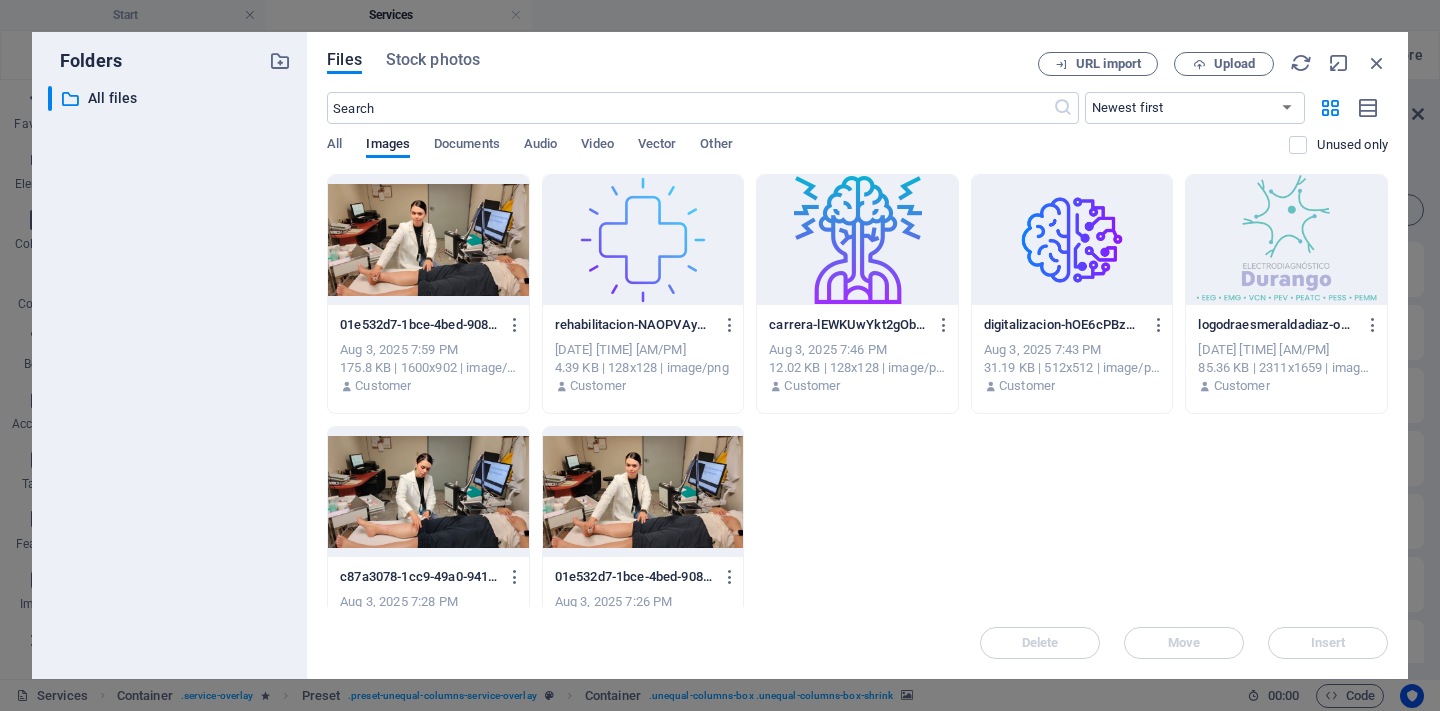 click at bounding box center [643, 492] 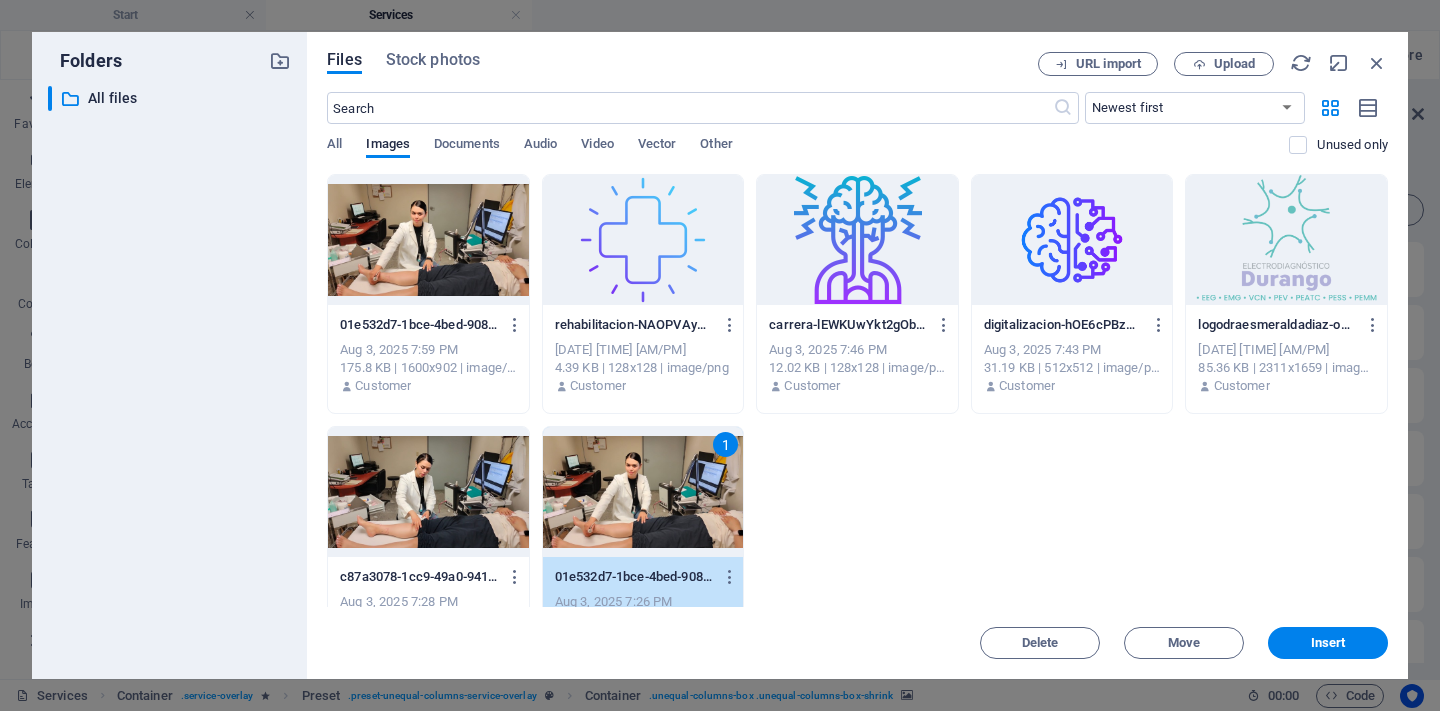 click on "Delete Move Insert" at bounding box center [857, 633] 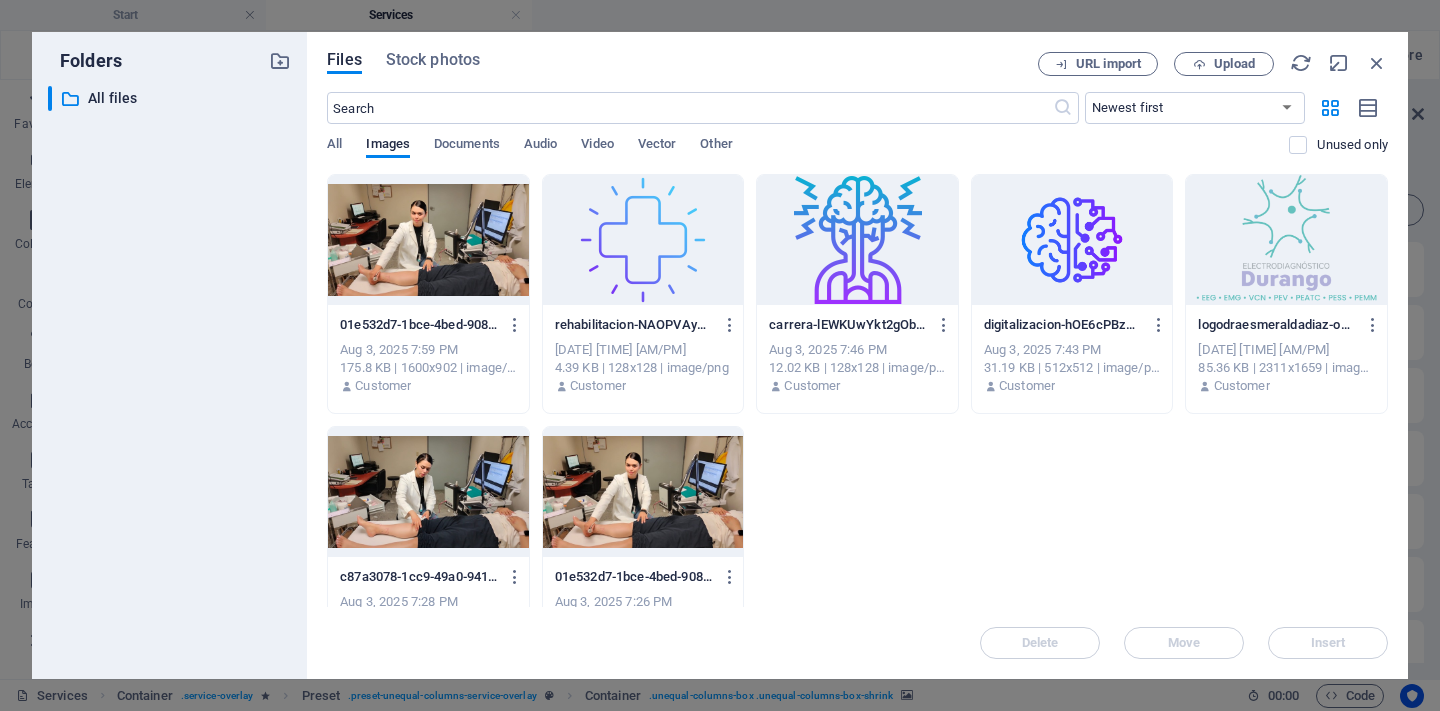 click on "Delete Move Insert" at bounding box center (857, 633) 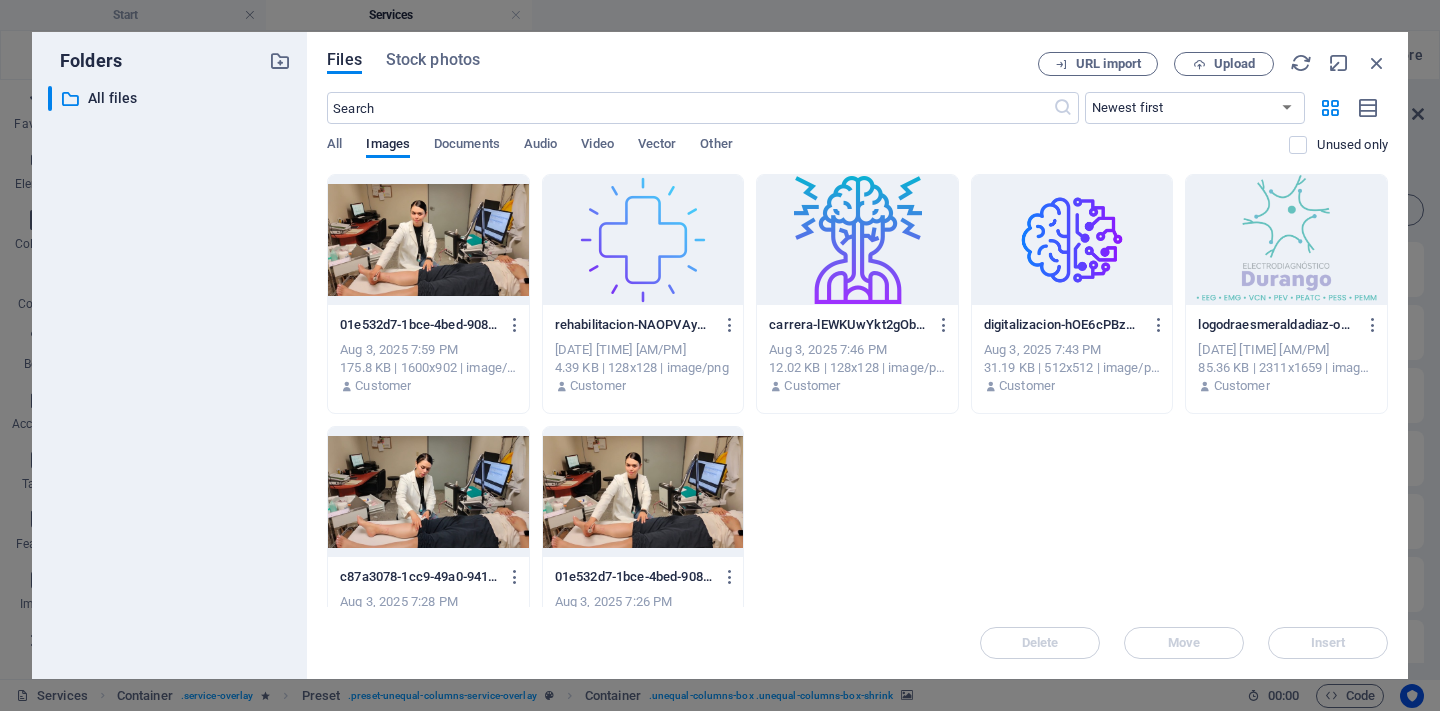 click at bounding box center [643, 492] 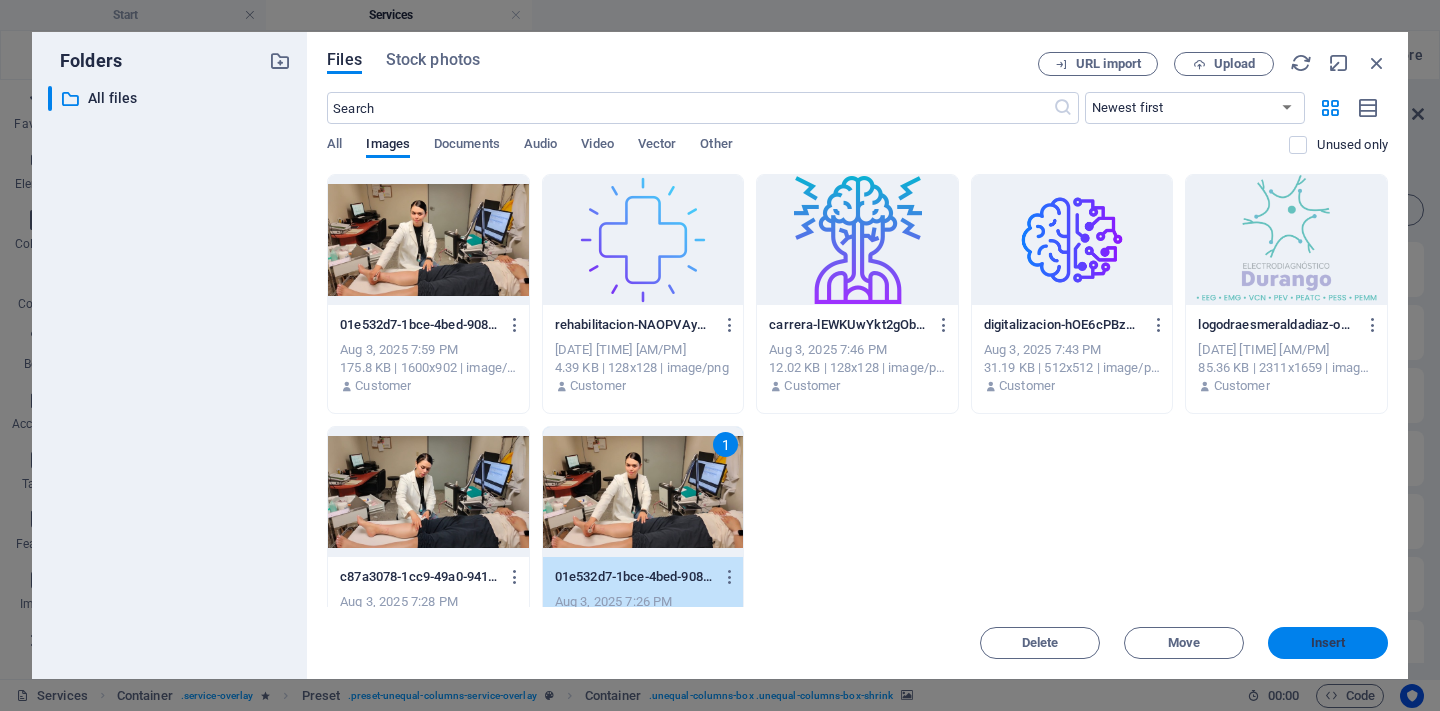 click on "Insert" at bounding box center [1328, 643] 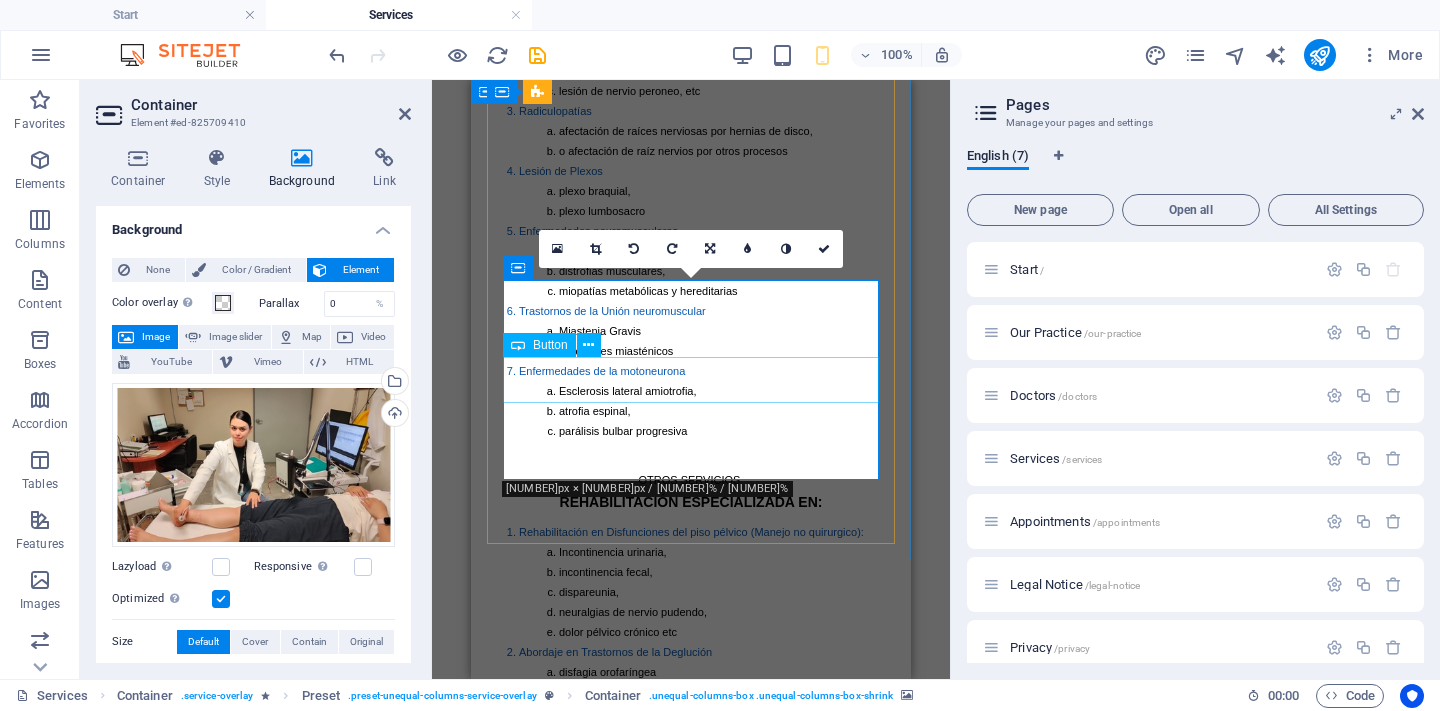 click on "Make an appointment" at bounding box center [691, 1115] 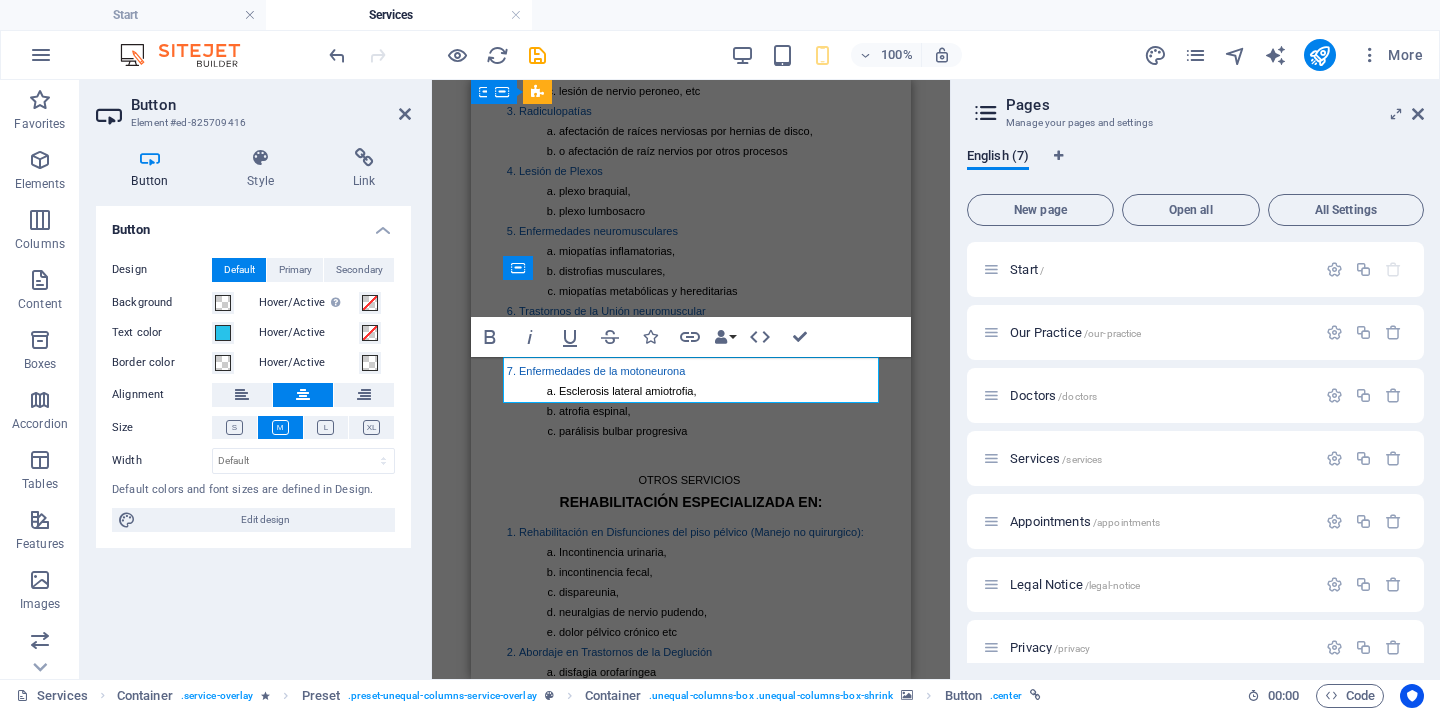 type 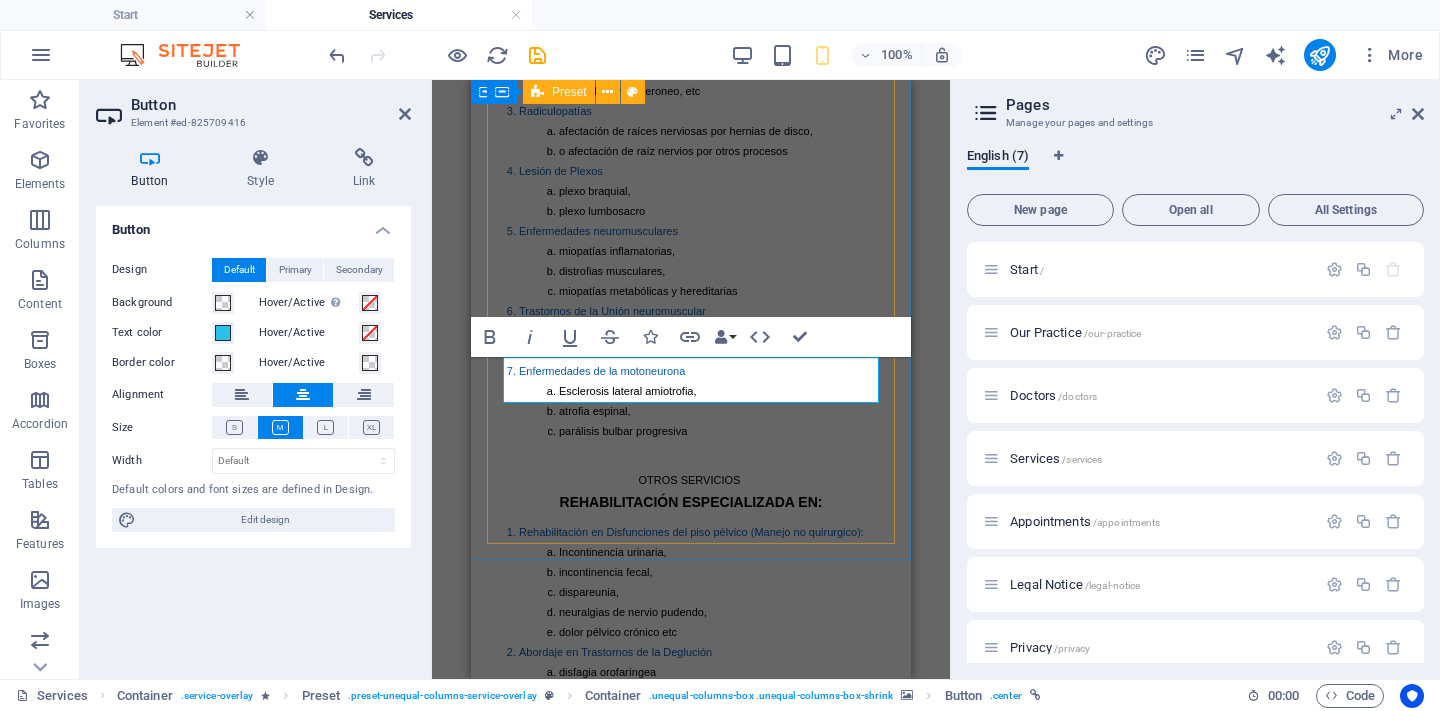 click on "H1   Banner   Banner   Container   Reference   Container   H2   Preset   Container   Container   Preset   Text   Preset   Container   Container   Container   H2   Container   Button   Reference Bold Italic Underline Strikethrough Icons Link Data Bindings Company First name Last name Street ZIP code City Email Phone Mobile Fax Custom field 1 Custom field 2 Custom field 3 Custom field 4 Custom field 5 Custom field 6 HTML Confirm (⌘+⏎)" at bounding box center [691, 379] 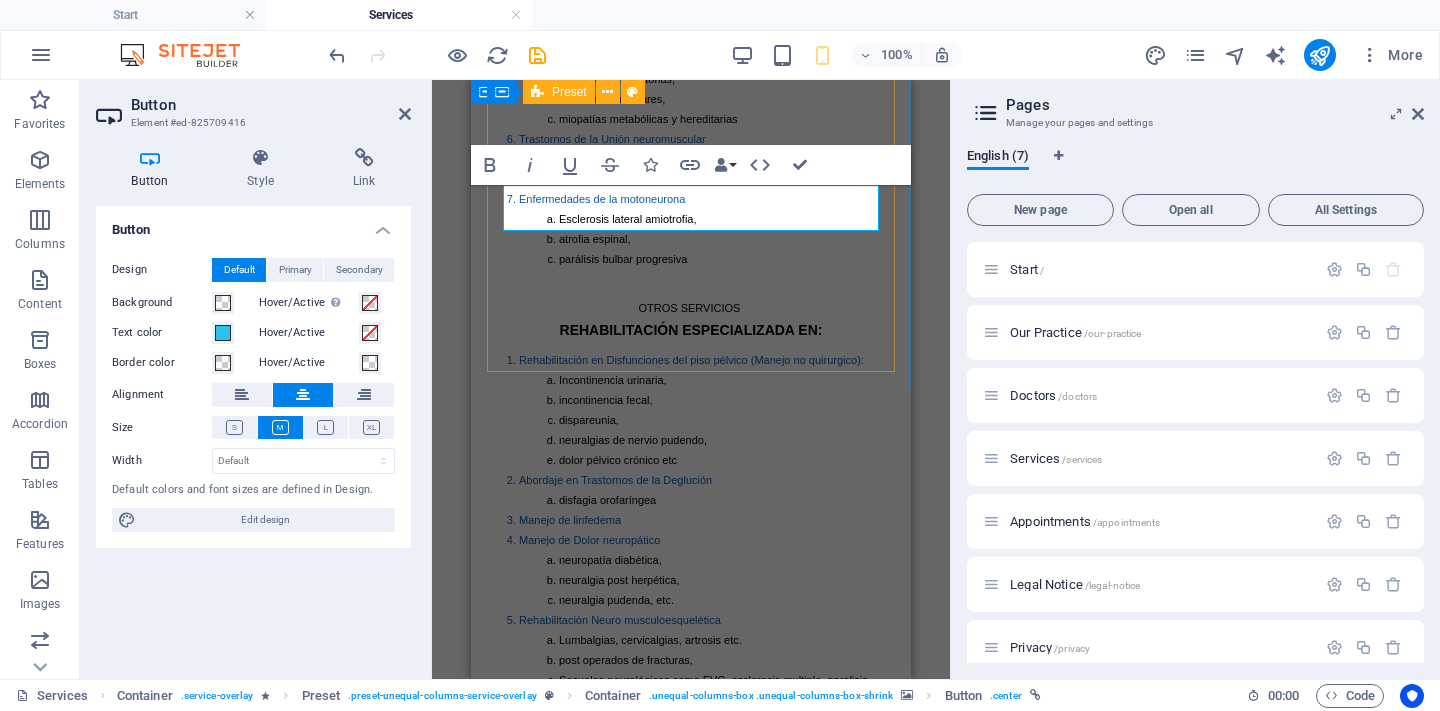 click at bounding box center [691, 1028] 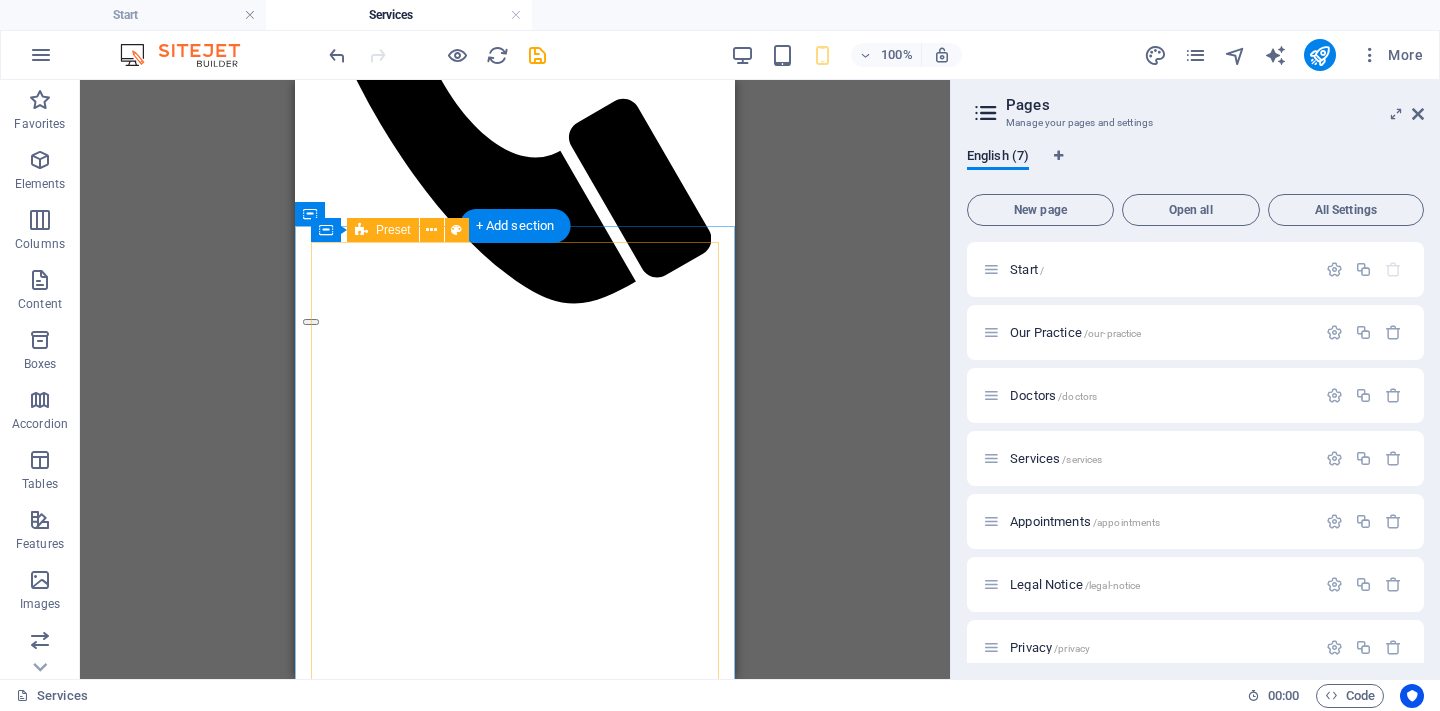 scroll, scrollTop: 587, scrollLeft: 0, axis: vertical 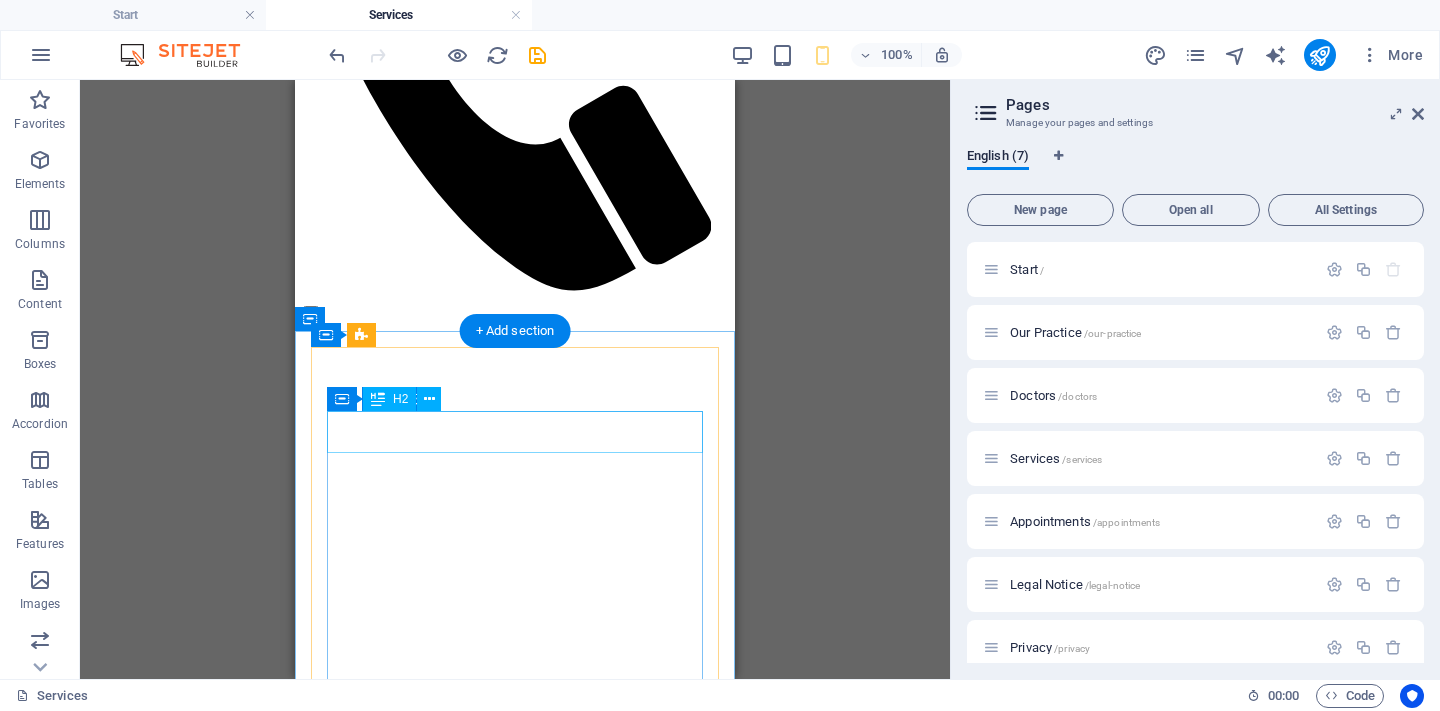 click on "service Headline" at bounding box center (515, 1043) 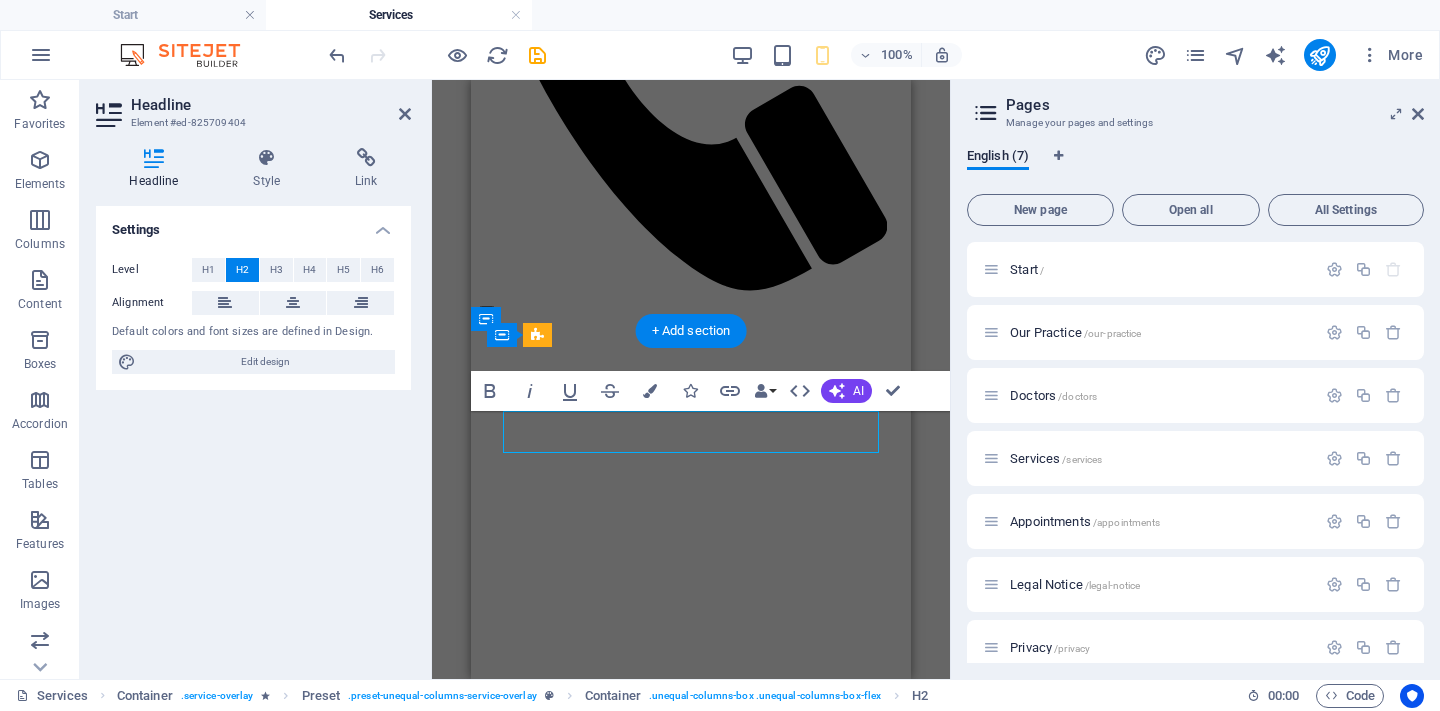 click on "service Headline" at bounding box center (691, 1043) 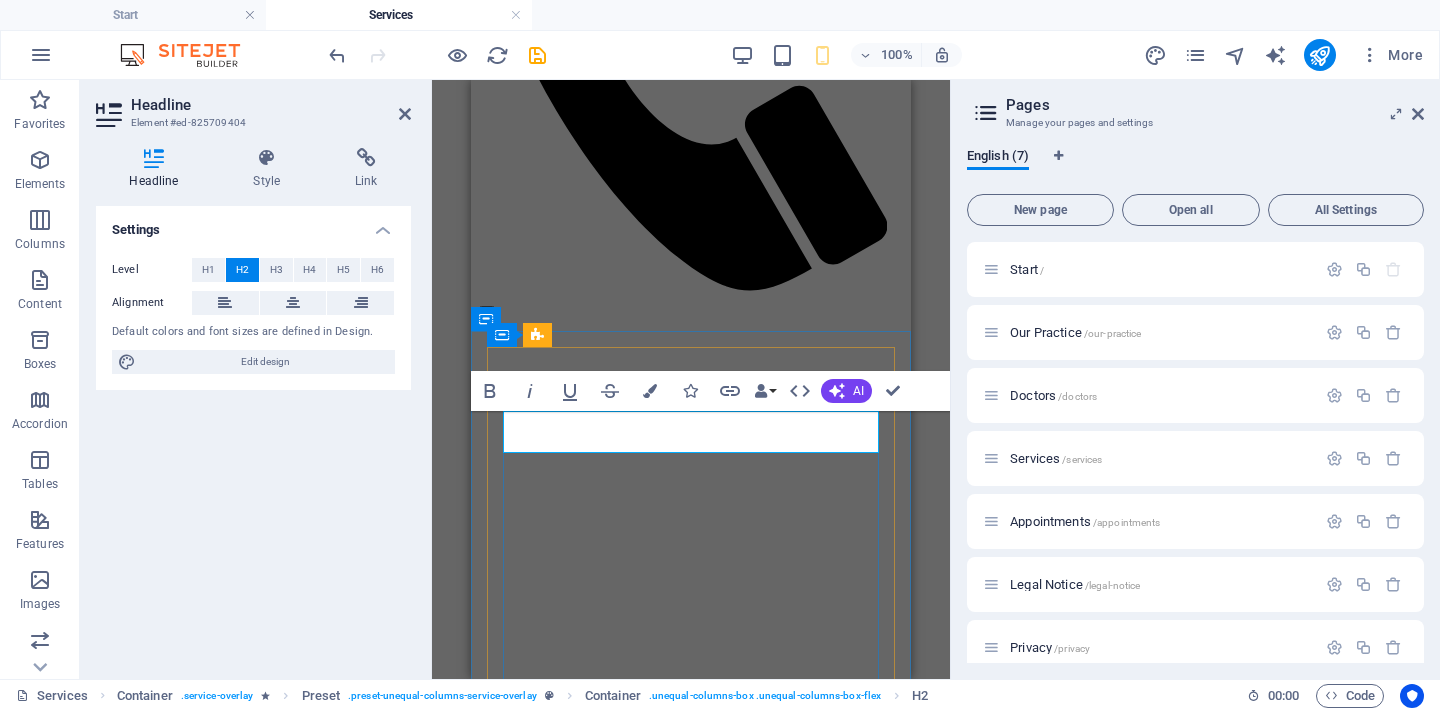 type 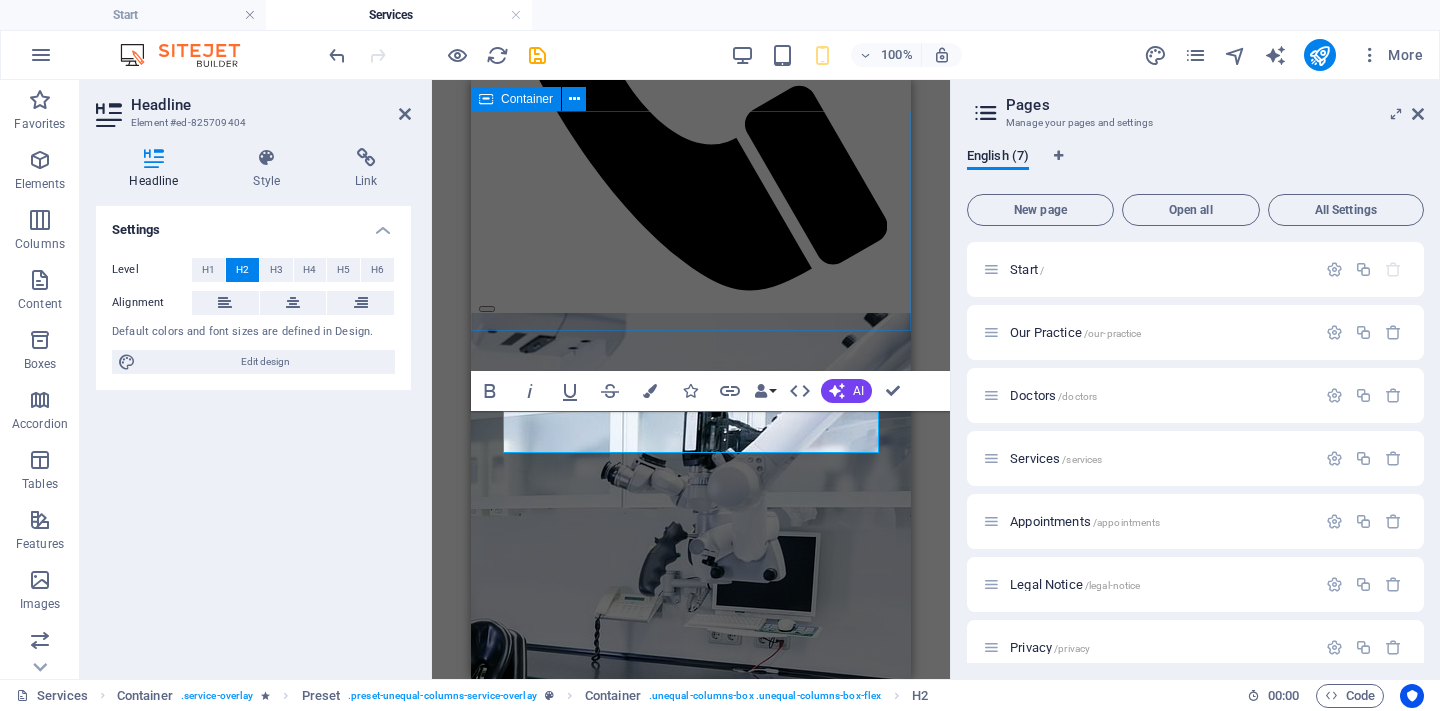 click on "Dental services" at bounding box center [691, 961] 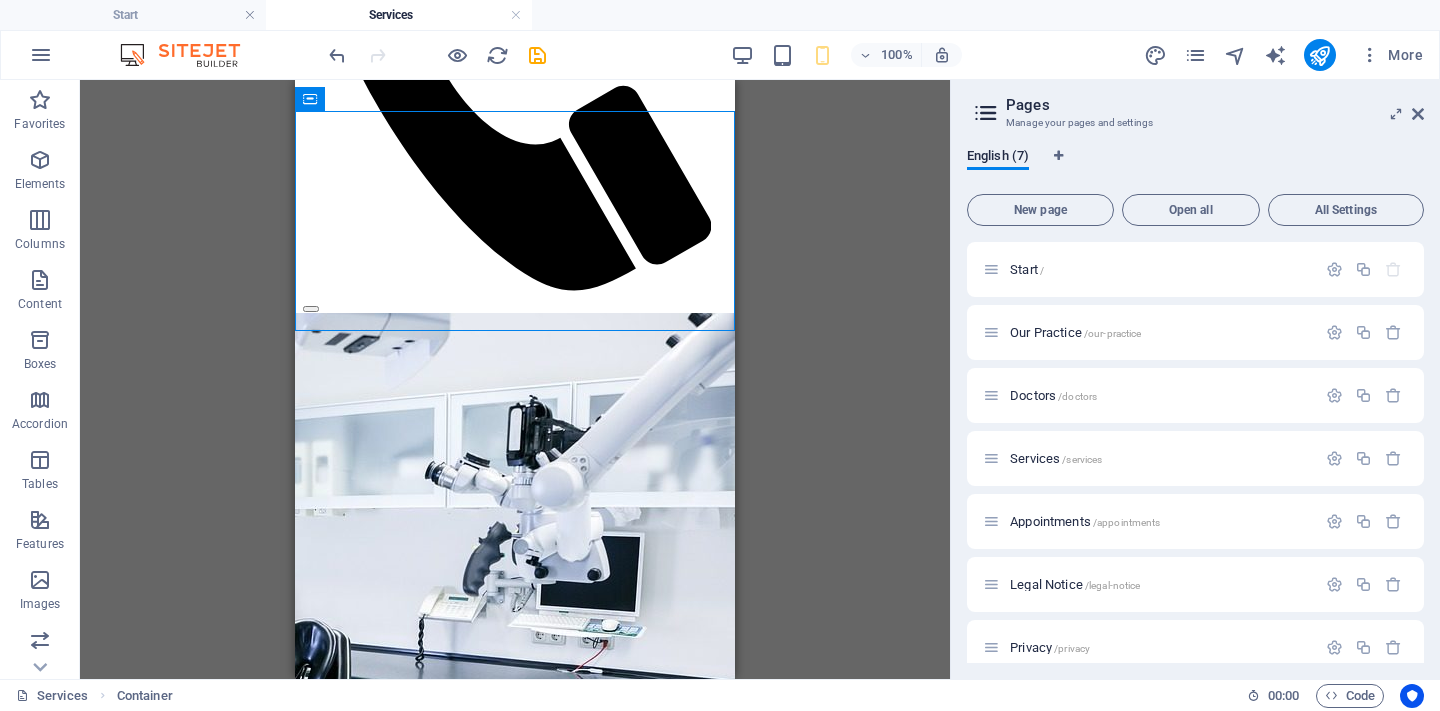 click on "H1   Banner   Banner   Container   Reference   Container   H2   Preset   Container   Container   Preset   Text   Container   Container   H2   Container   Button   Reference   Spacer" at bounding box center [515, 379] 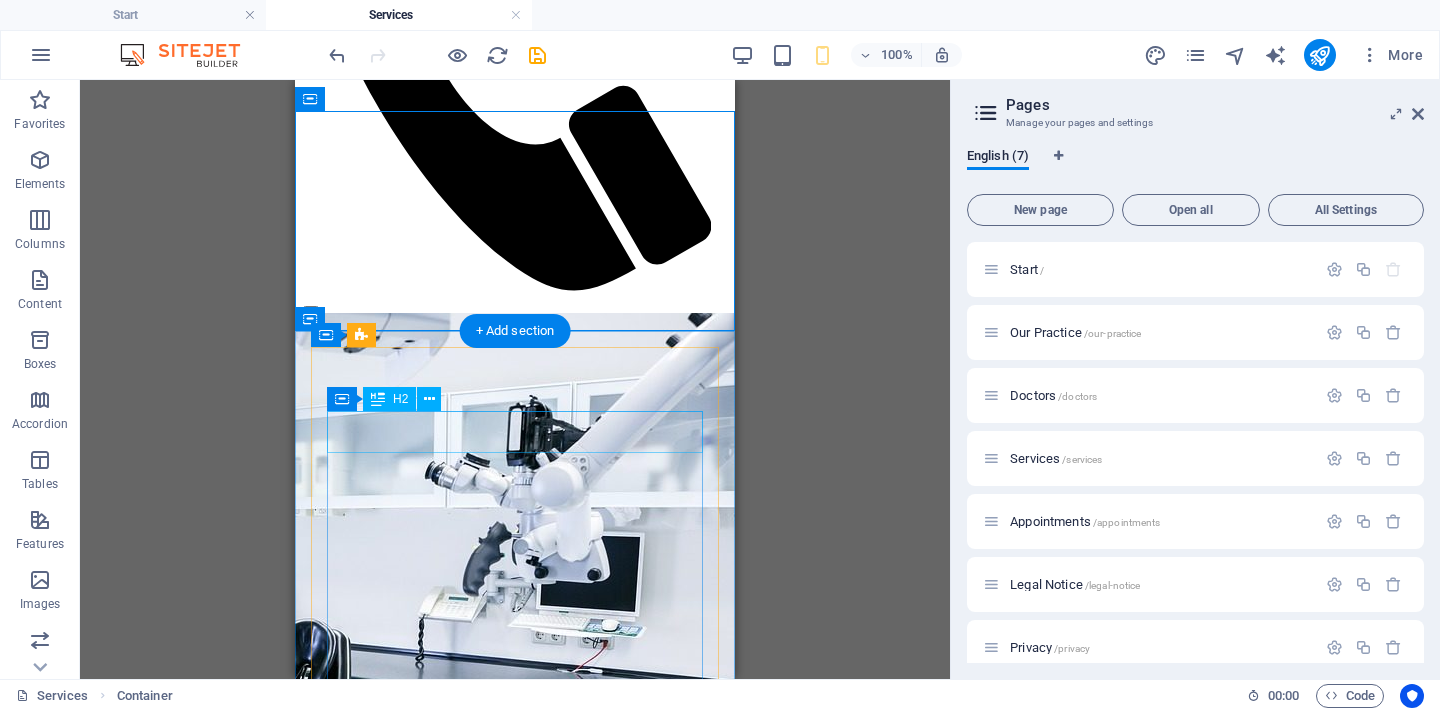 click on "Nuestros servicios" at bounding box center [515, 1043] 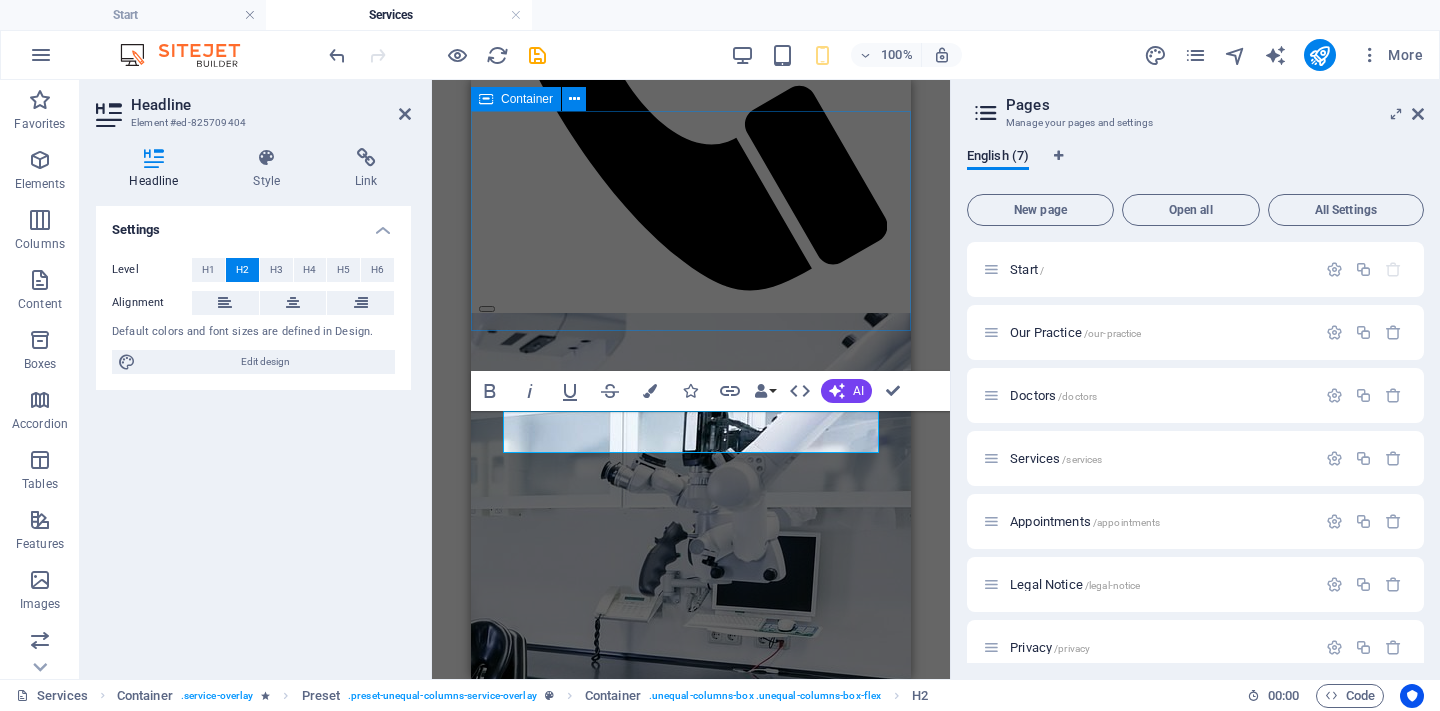 click at bounding box center [691, 985] 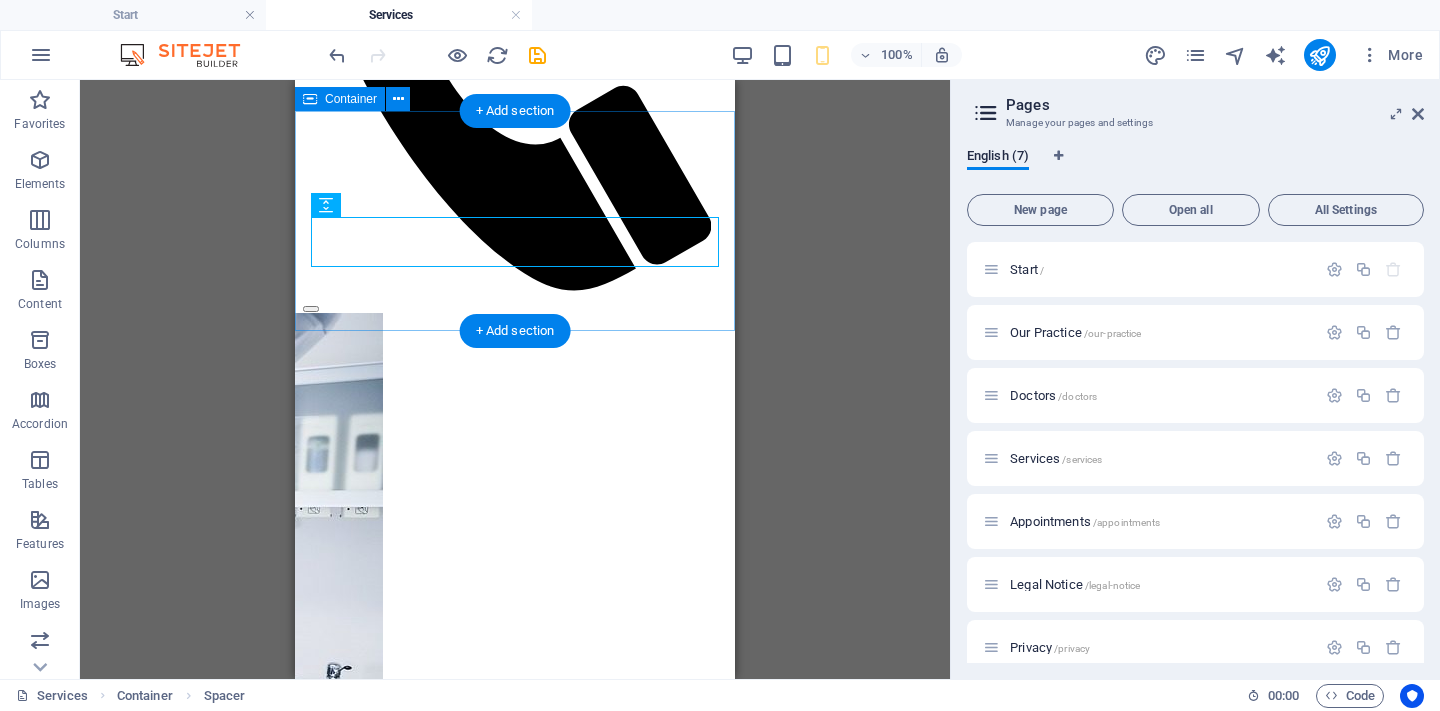 click on "Dental services" at bounding box center [515, 961] 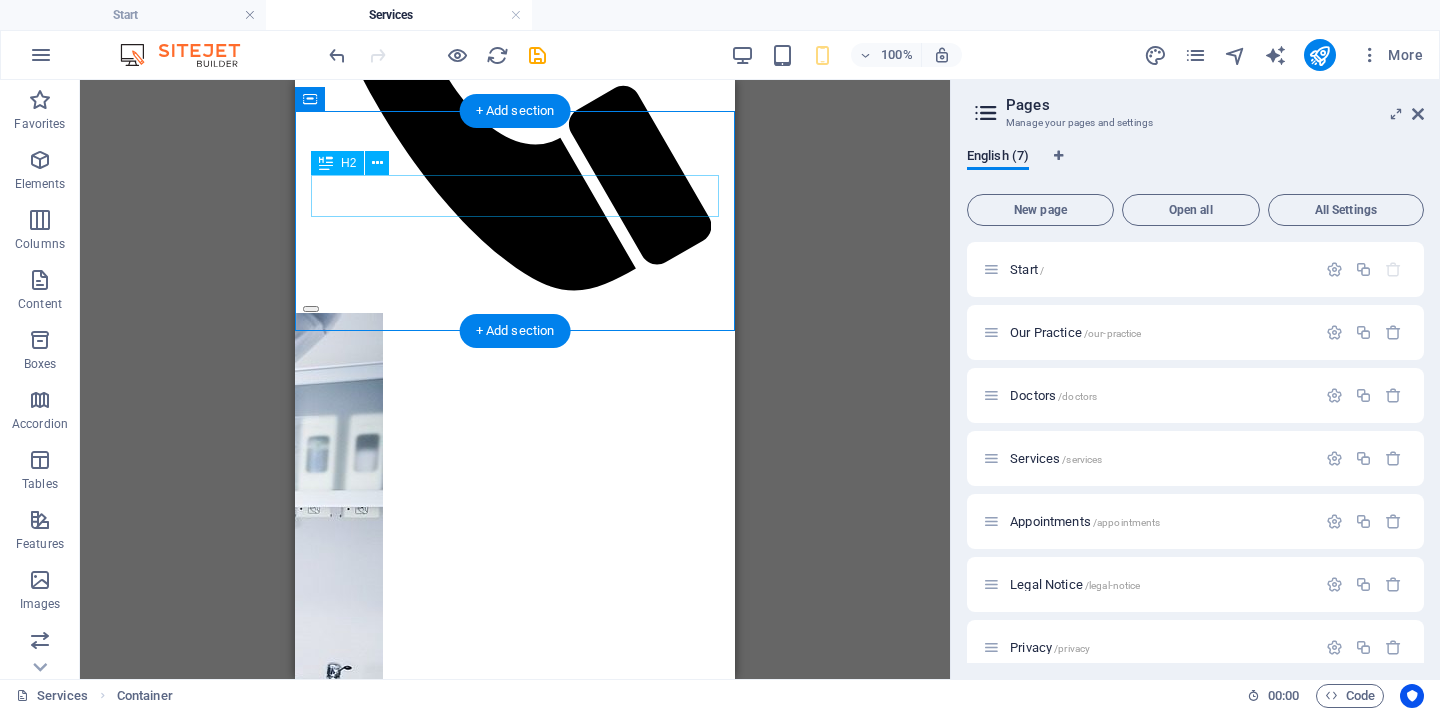 click on "Dental services" at bounding box center [515, 926] 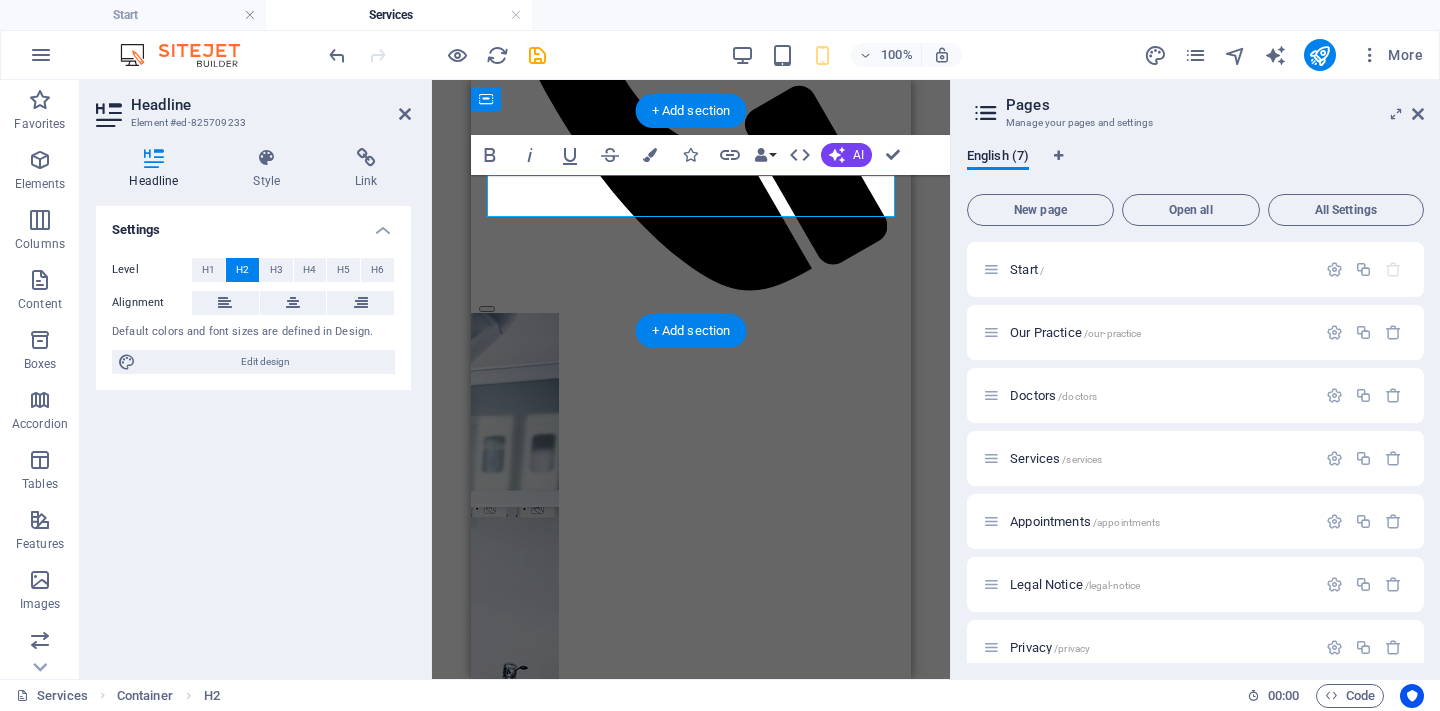 click on "Dental services" at bounding box center [691, 926] 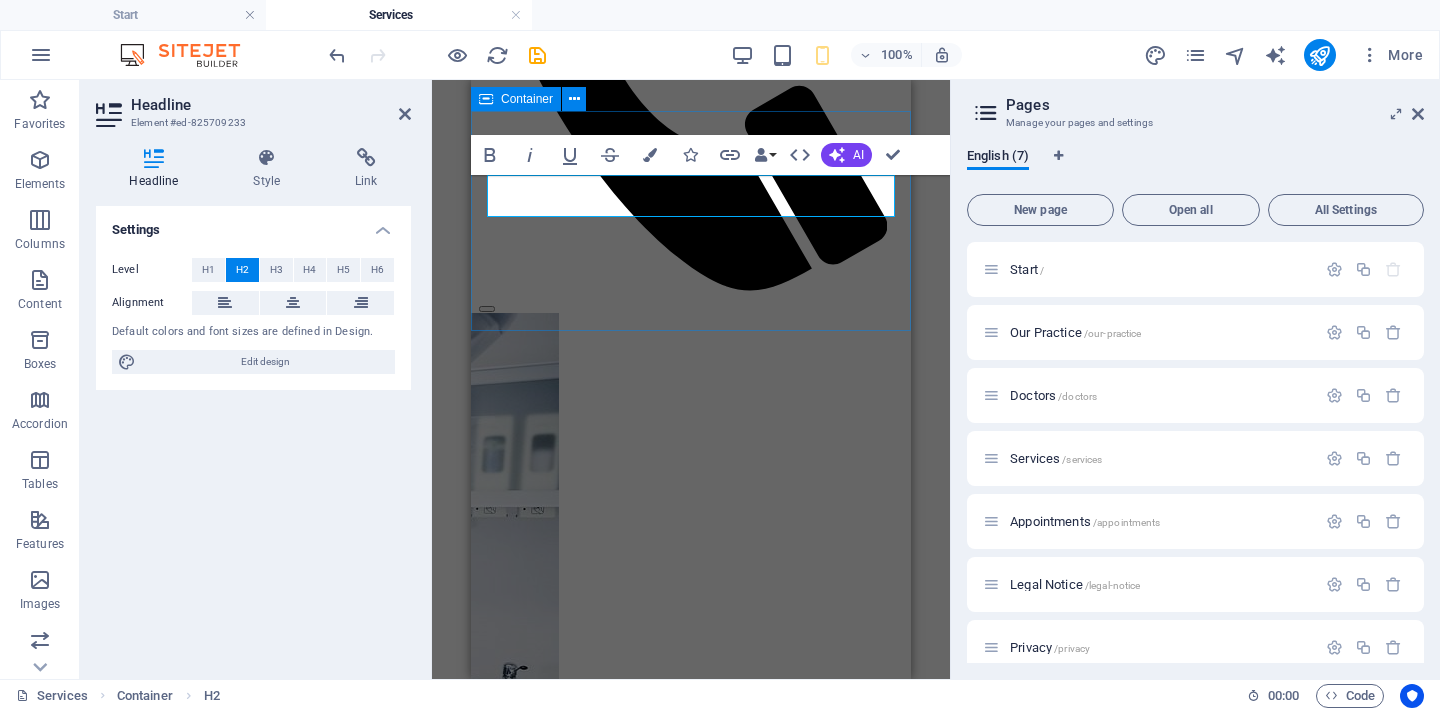 click on "nuestros servicios" at bounding box center [691, 961] 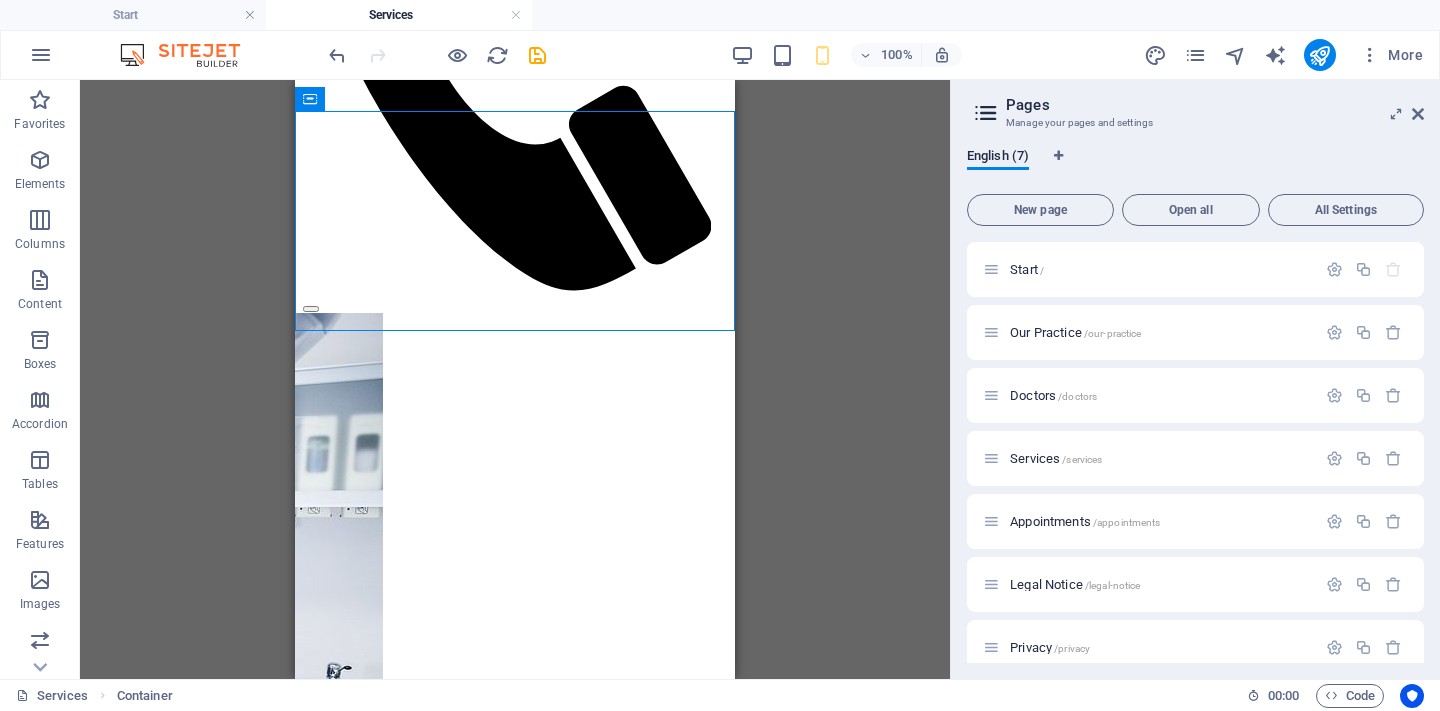 click on "H1   Banner   Banner   Container   Reference   Container   H2   Preset   Container   Container   Preset   Text   Container   Container   H2   Container   Button   Reference   Spacer" at bounding box center [515, 379] 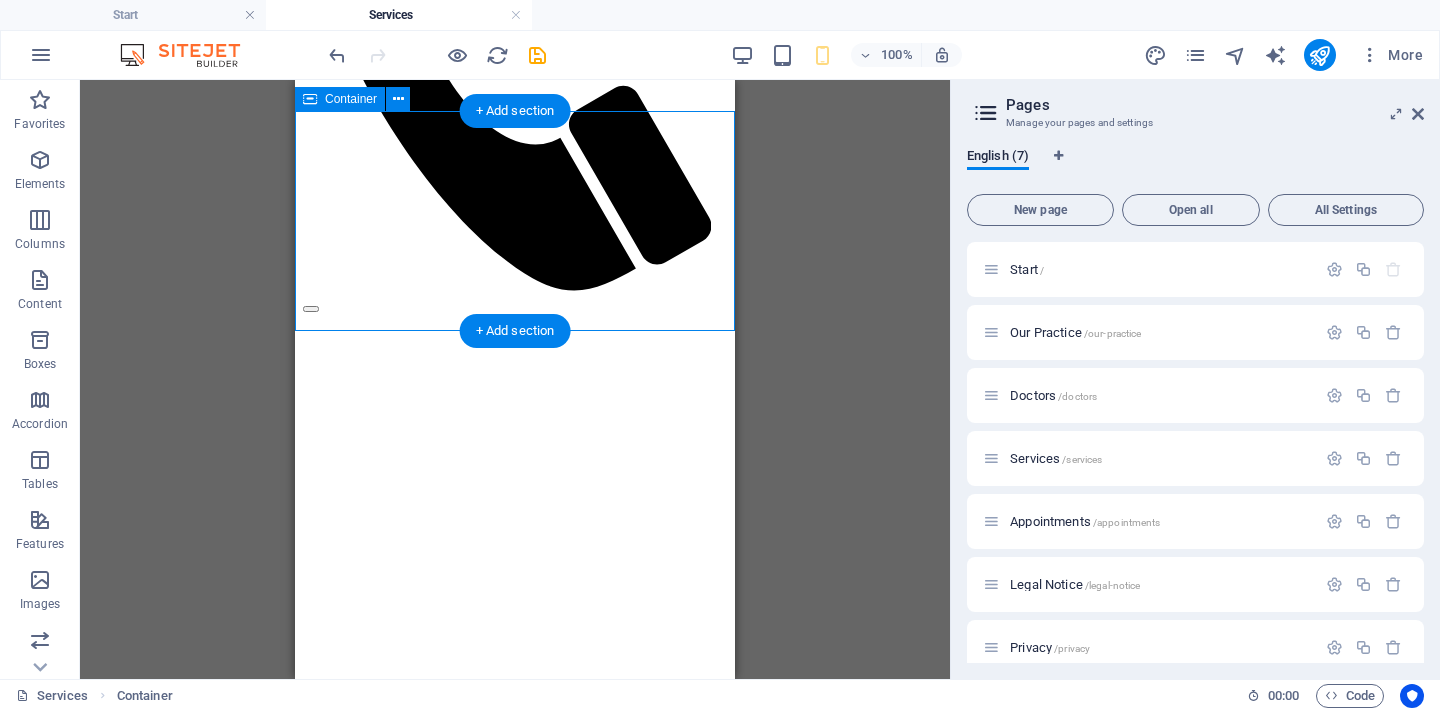 click on "Estudios Neurofisiológicos: Estos estudios permiten evaluar la función del sistema nervioso central y el sistema nervioso periférico y son una pieza importante para ayudar a que el Especialista confirme la sospecha de una enfermedad, permita monitorear, o descartar otros padecimientos.   Los estudios Neurofisiológicos que contamos son : Electromiografía Velocidades de conducción nerviosa Potenciales evocados somatosensoriales Potenciales evocados auditivos del tallo cerebral Potenciales evocados visuales Pruebas especiales: Estimulación repetitiva (Prueba de Jolly) Electroneuromiografia facial y reflejo de parpadeo Electromiografía y potenciales evocados del suelo pélvico Algunas de las condiciones médicas donde se recomienda realizar un estudio de Electrodiagnostico son: Neuropatías periféricas   Neuropatía diabética,   Síndrome Guillain Barre,   neuropatía por toxicidad (alcohol o fármacos). Neuropatías por atrapamiento   Síndrome del túnel del carpo,   síndrome túnel de tarso," at bounding box center (515, 1773) 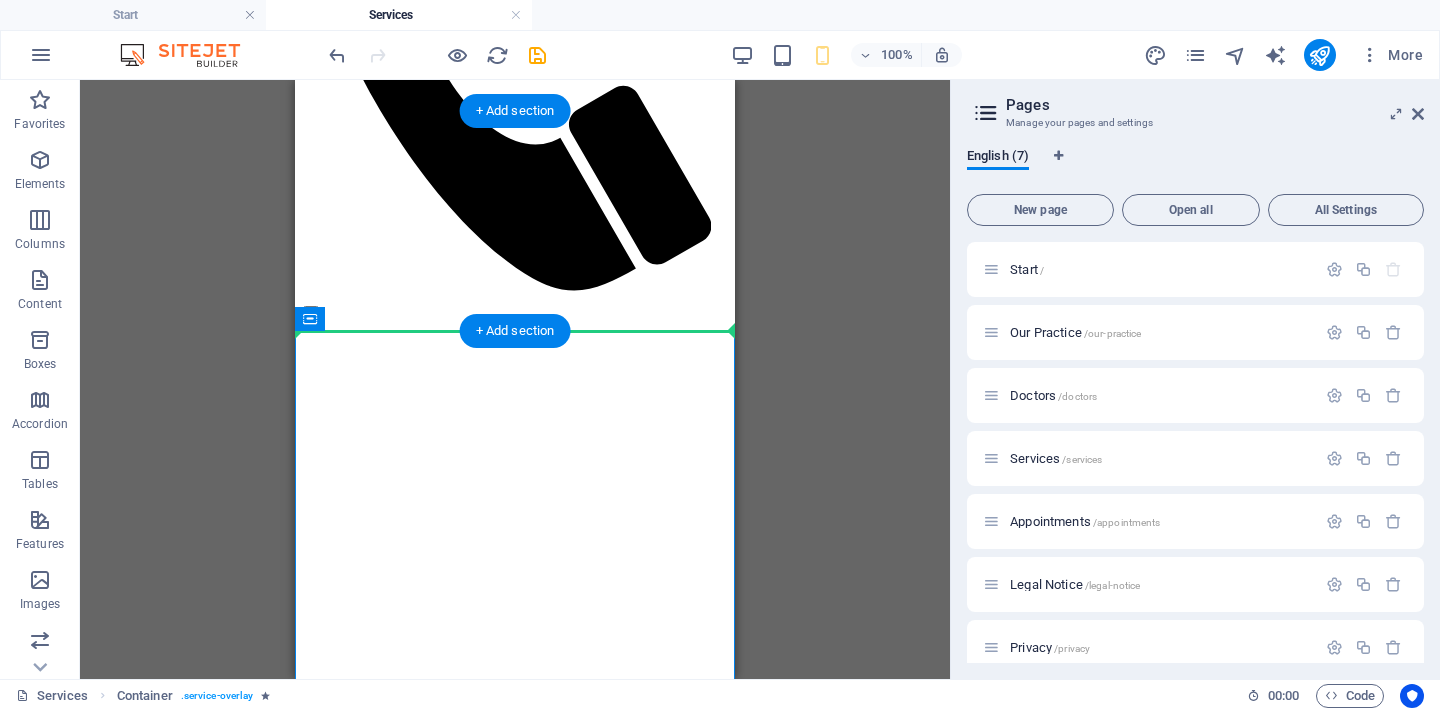 drag, startPoint x: 677, startPoint y: 335, endPoint x: 665, endPoint y: 286, distance: 50.447994 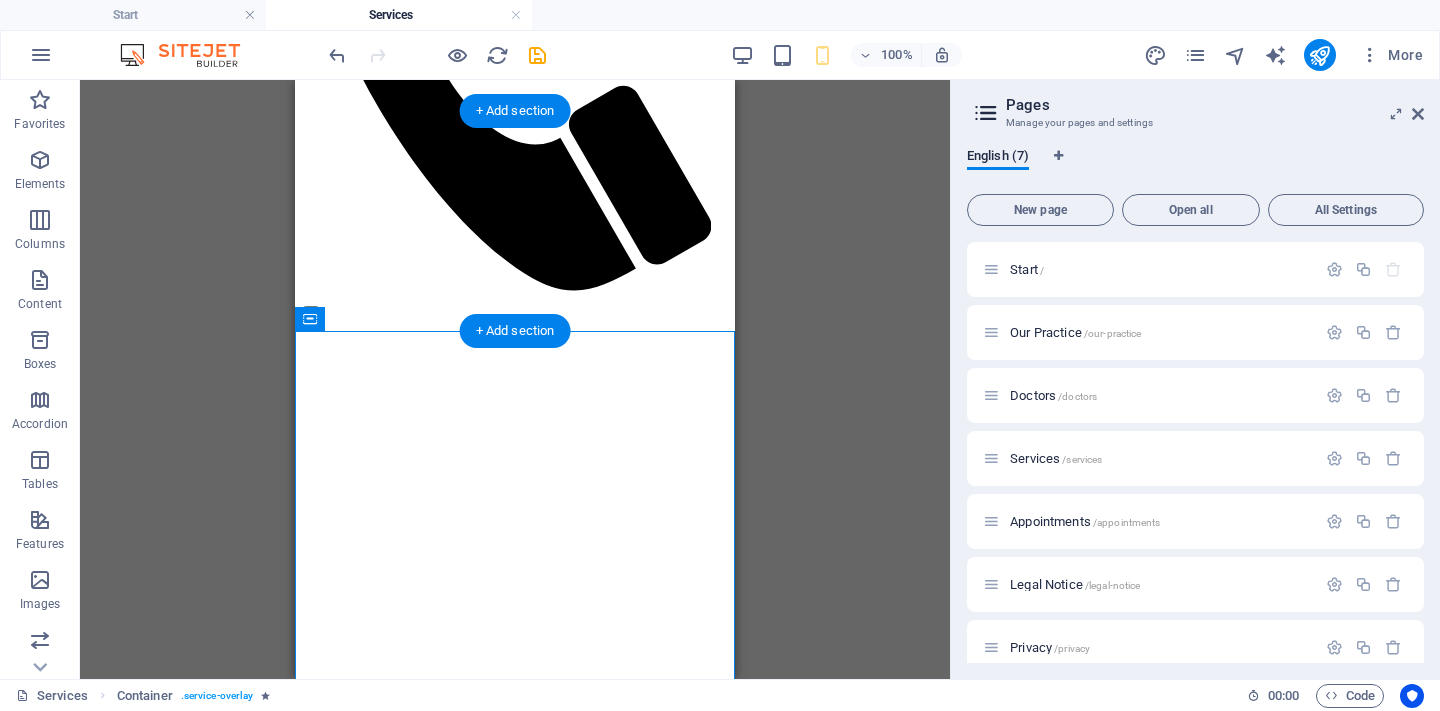 click on "H1   Banner   Banner   Container   Reference   Container   H2   Preset   Container   Container   Preset   Text   Container   Container   H2   Container   Button   Reference   Spacer + Add section + Add section" at bounding box center [515, 379] 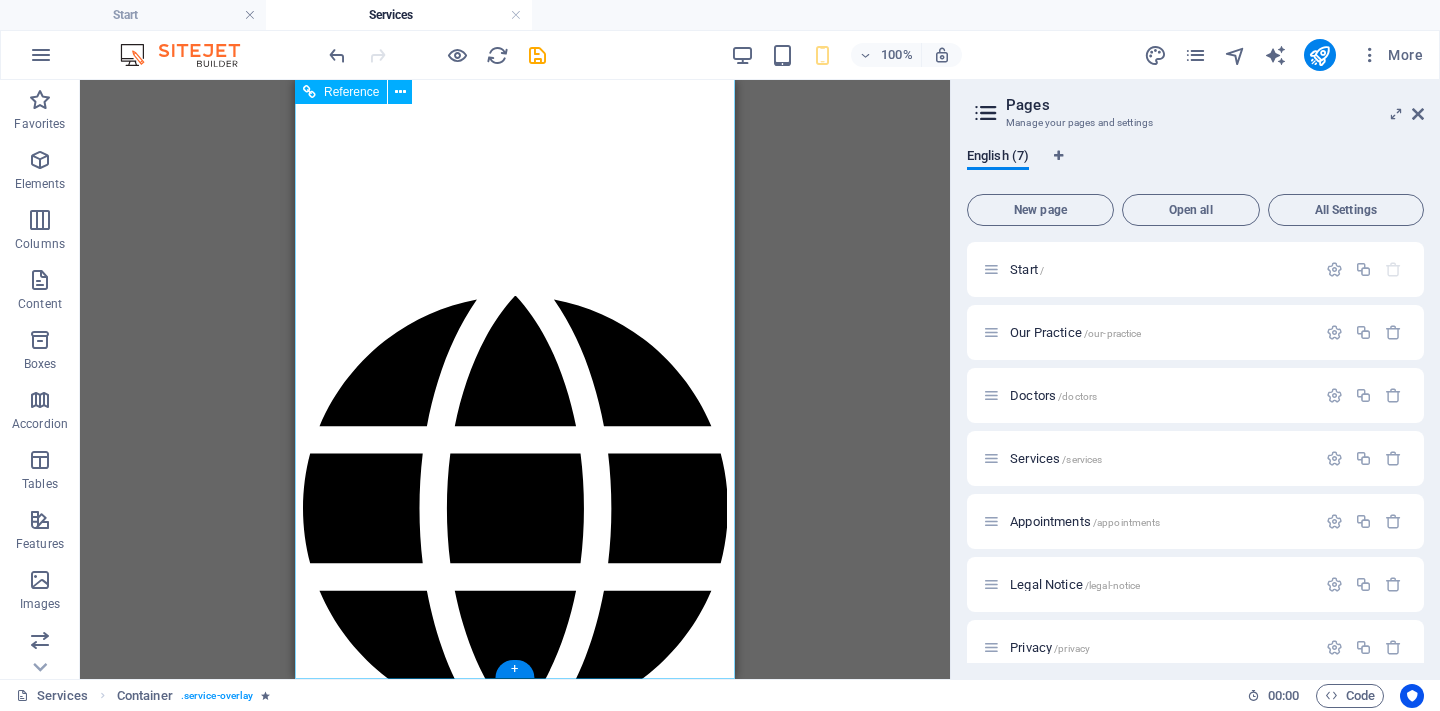 scroll, scrollTop: 3552, scrollLeft: 0, axis: vertical 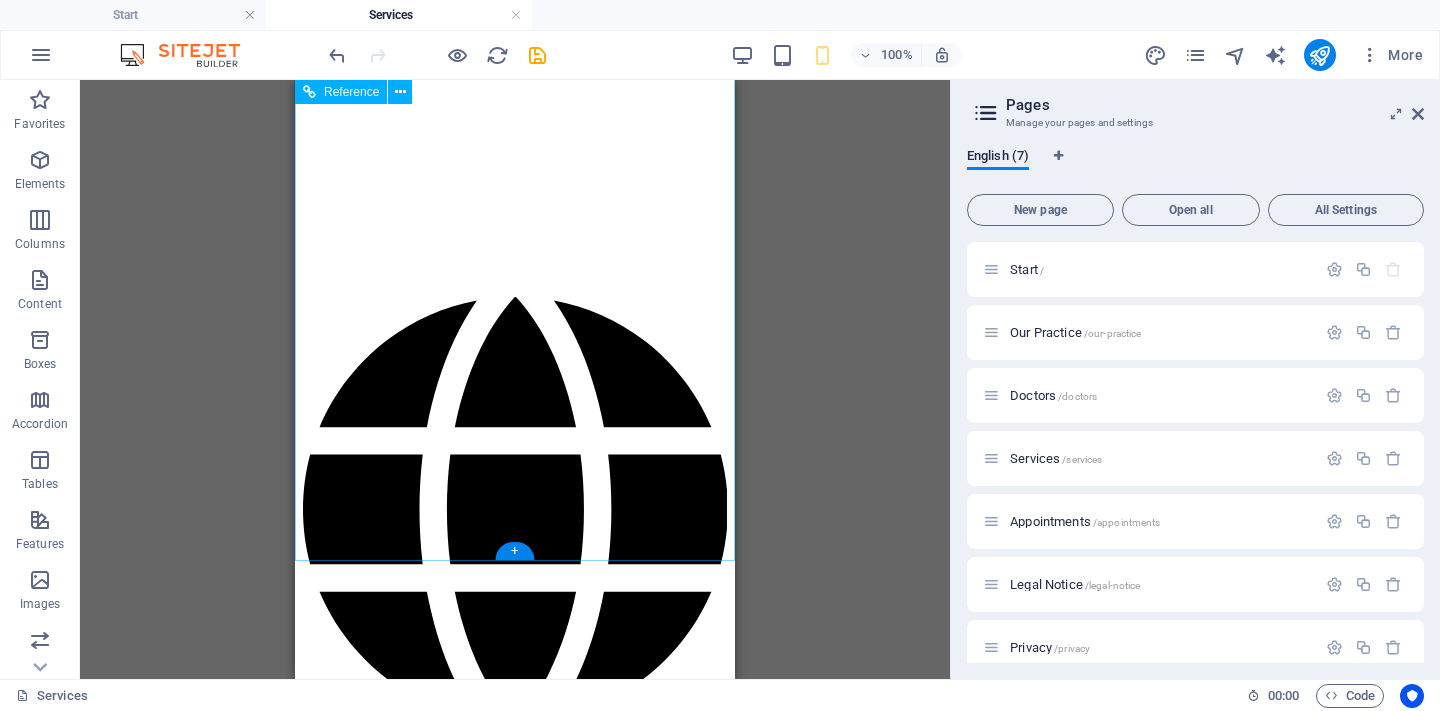 click on "Enviar" at bounding box center (515, 2363) 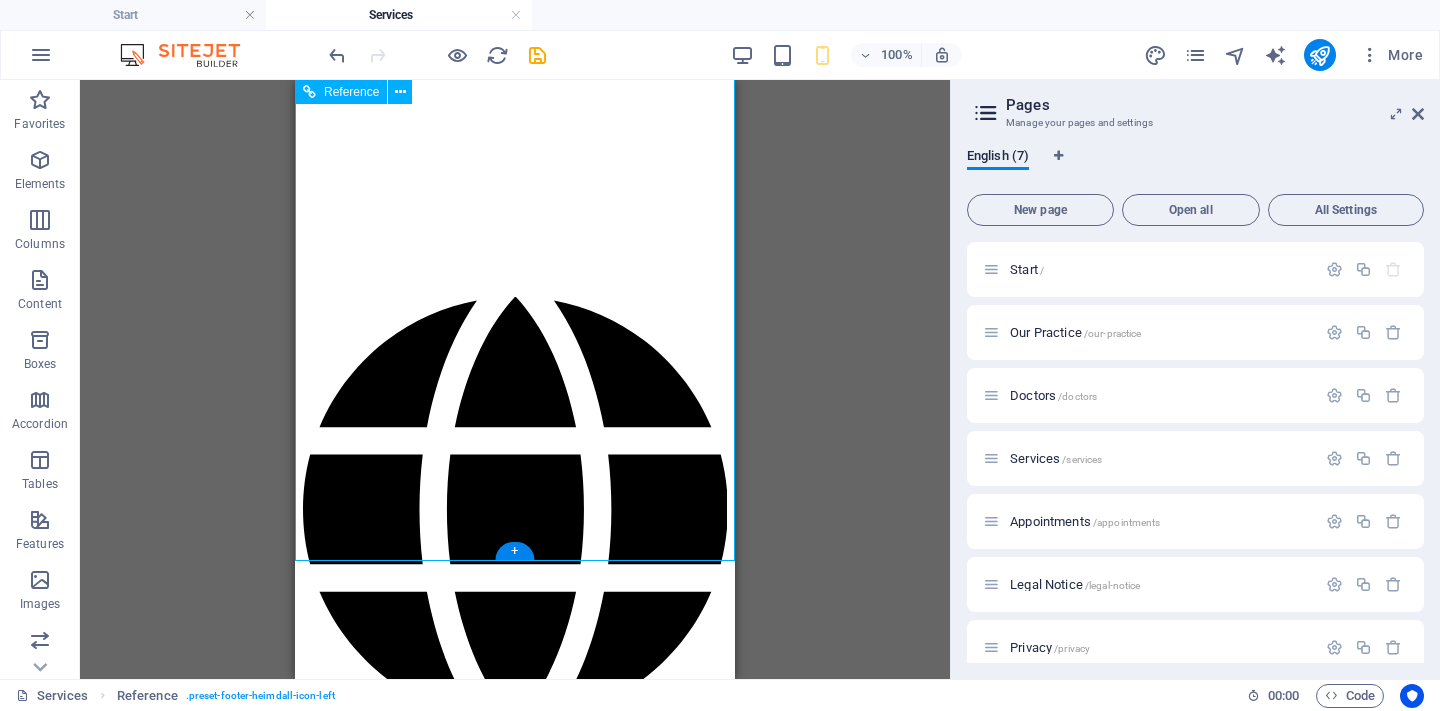 click on "Enviar" at bounding box center [515, 2363] 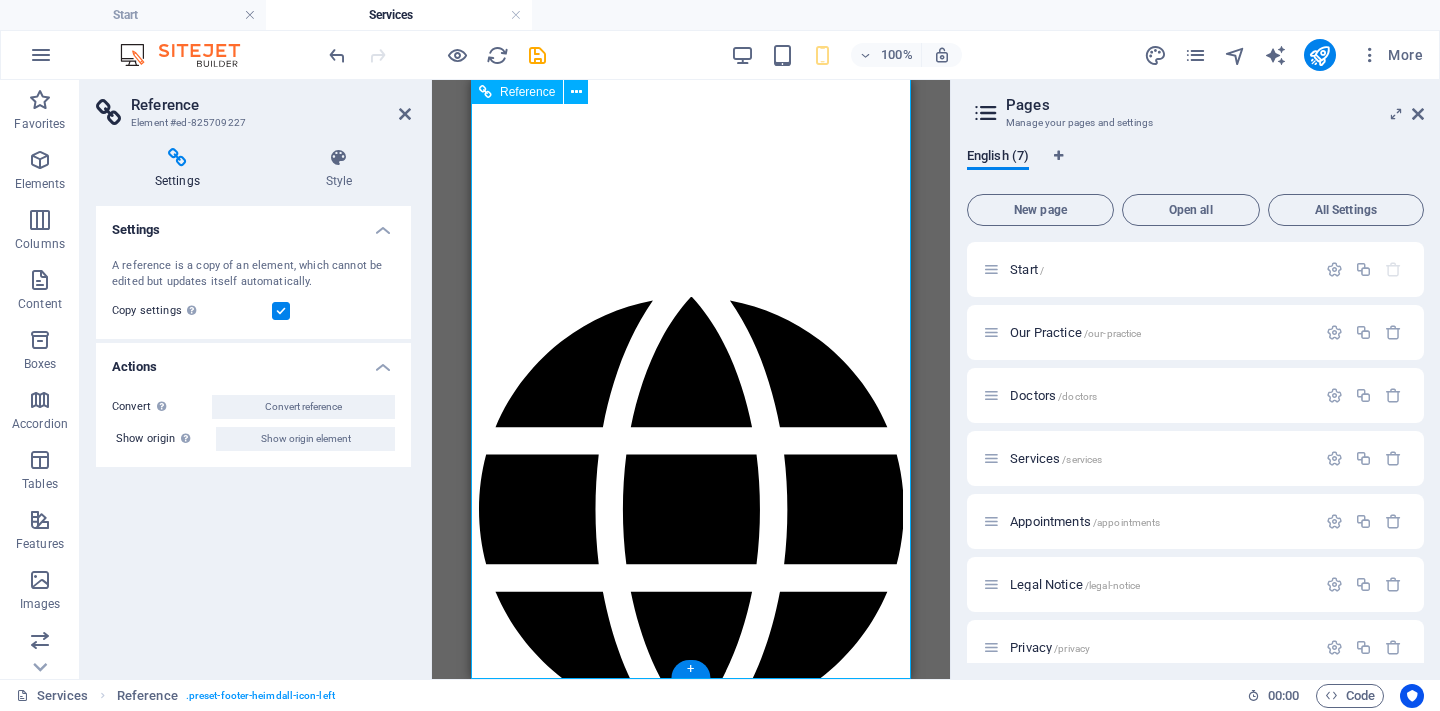 scroll, scrollTop: 3434, scrollLeft: 0, axis: vertical 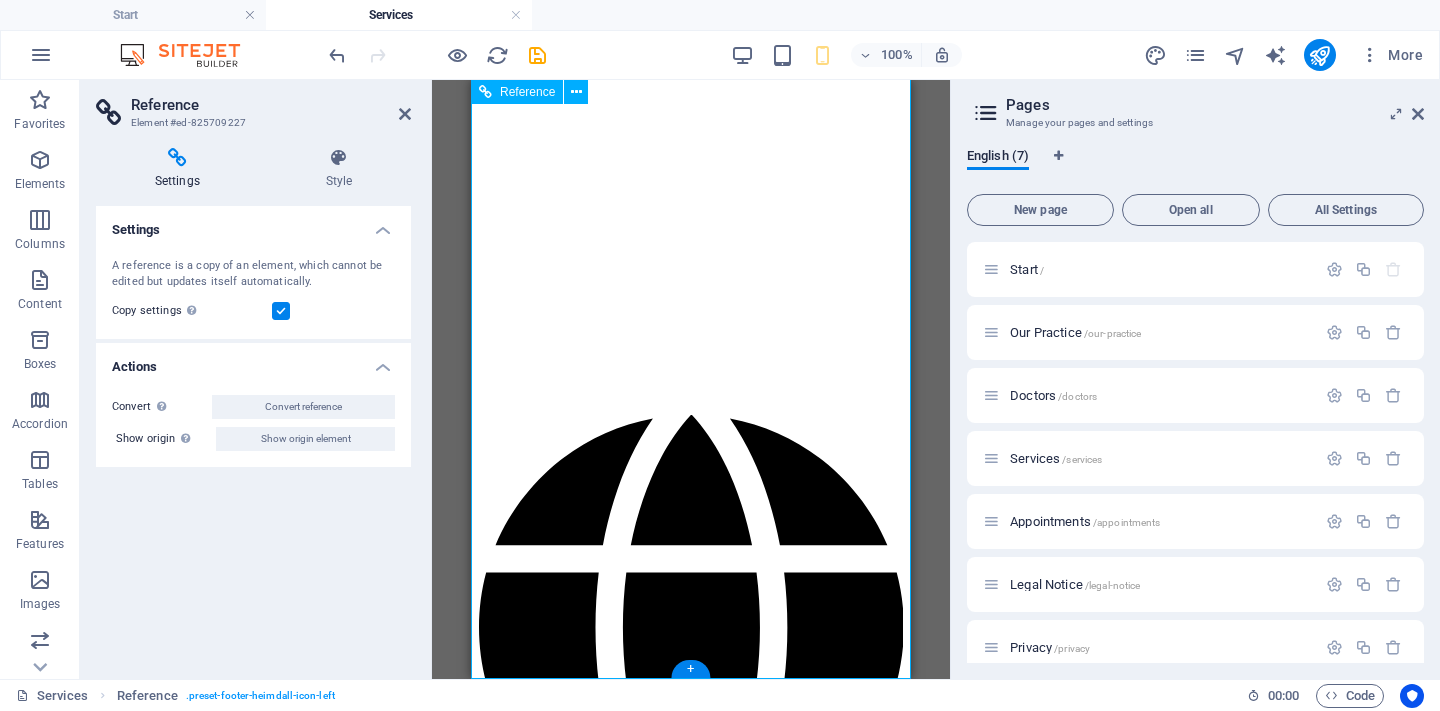 click on "Enviar" at bounding box center (691, 2481) 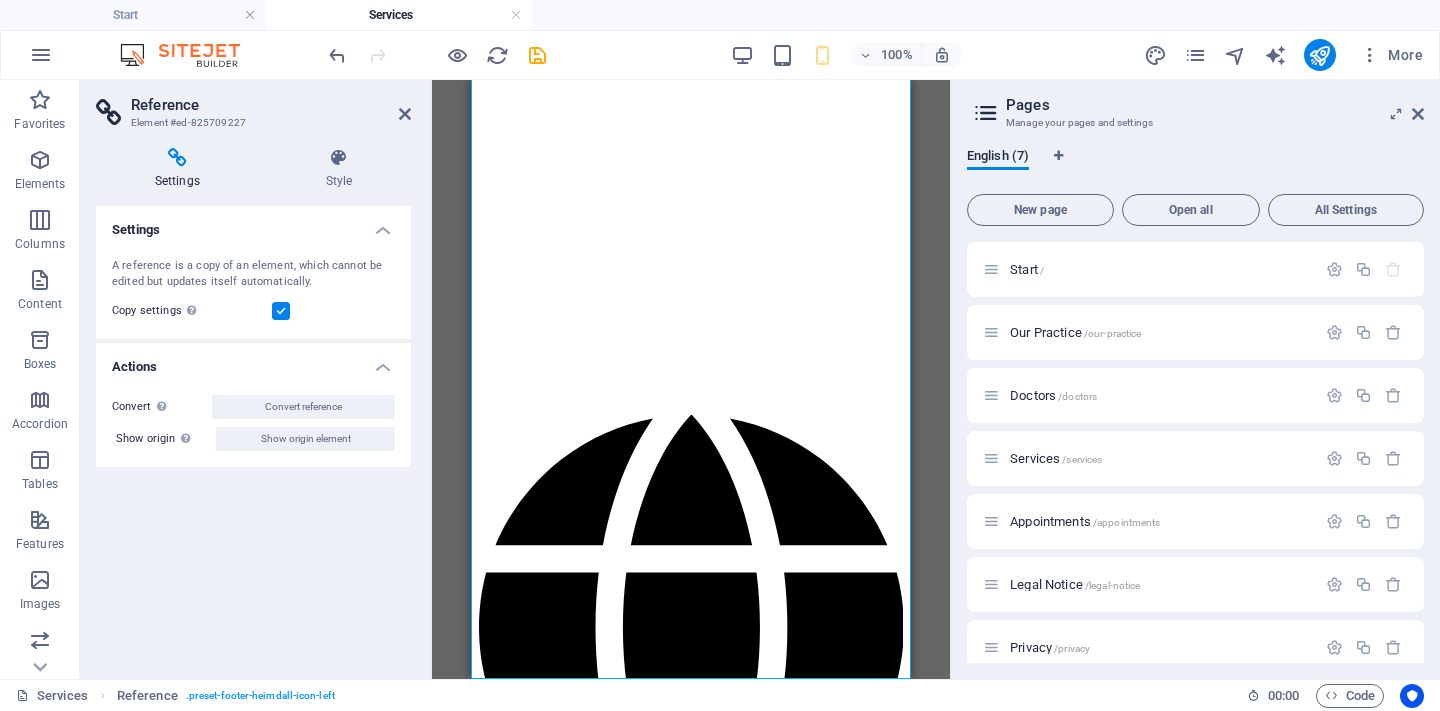 click on "Settings Style Settings A reference is a copy of an element, which cannot be edited but updates itself automatically.  Copy settings Use the same settings (flex, animation, position, style) as for the reference target element Actions Convert Convert the reference into a separate element. All subsequent changes made won't affect the initially referenced element. Convert reference Show origin Jump to the referenced element. If the referenced element is on another page, it will be opened in a new tab. Show origin element Preset Element Layout How this element expands within the layout (Flexbox). Size Default auto px % 1/1 1/2 1/3 1/4 1/5 1/6 1/7 1/8 1/9 1/10 Grow Shrink Order Container layout Visible Visible Opacity 100 % Overflow Spacing Margin Default auto px % rem vw vh Custom Custom auto px % rem vw vh auto px % rem vw vh auto px % rem vw vh auto px % rem vw vh Padding Default px rem % vh vw Custom Custom px rem % vh vw px rem % vh vw px rem % vh vw px rem % vh vw Border Style              - Width 1" at bounding box center [253, 405] 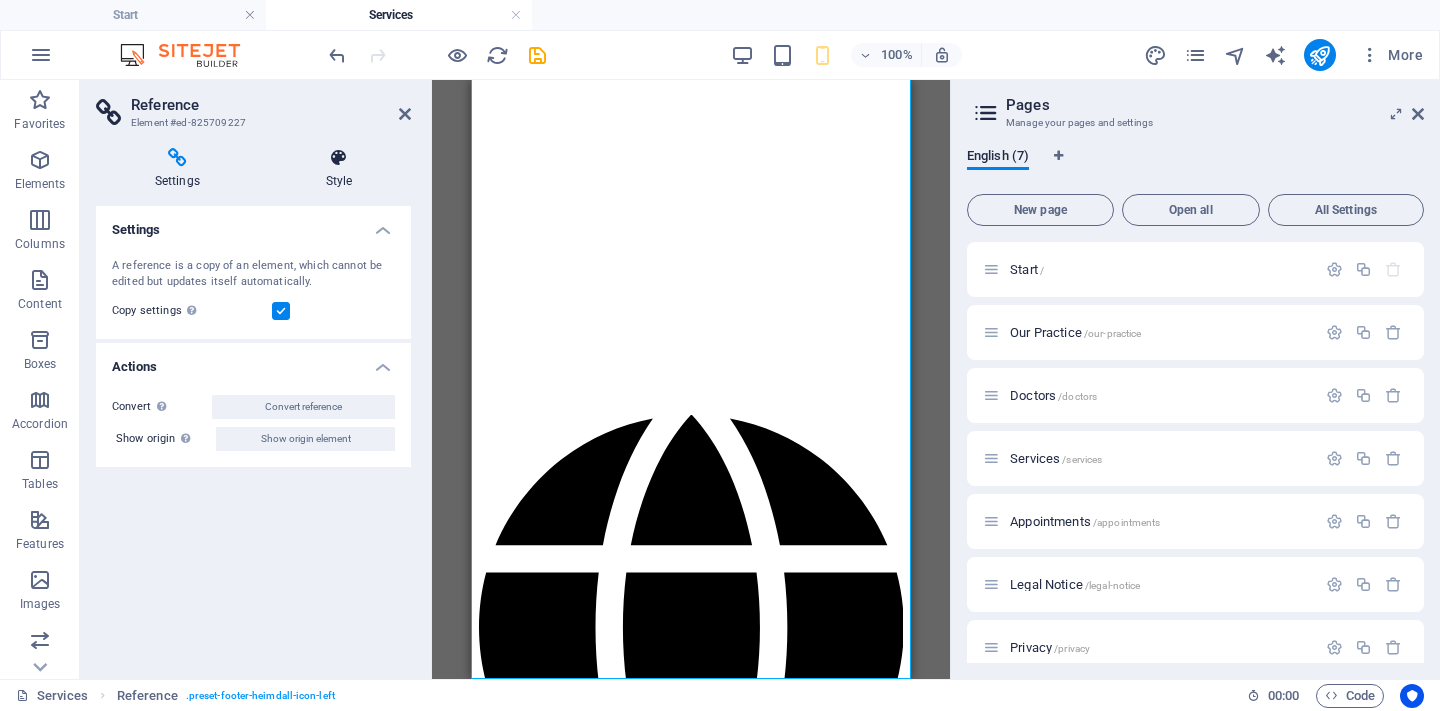 click on "Style" at bounding box center [339, 169] 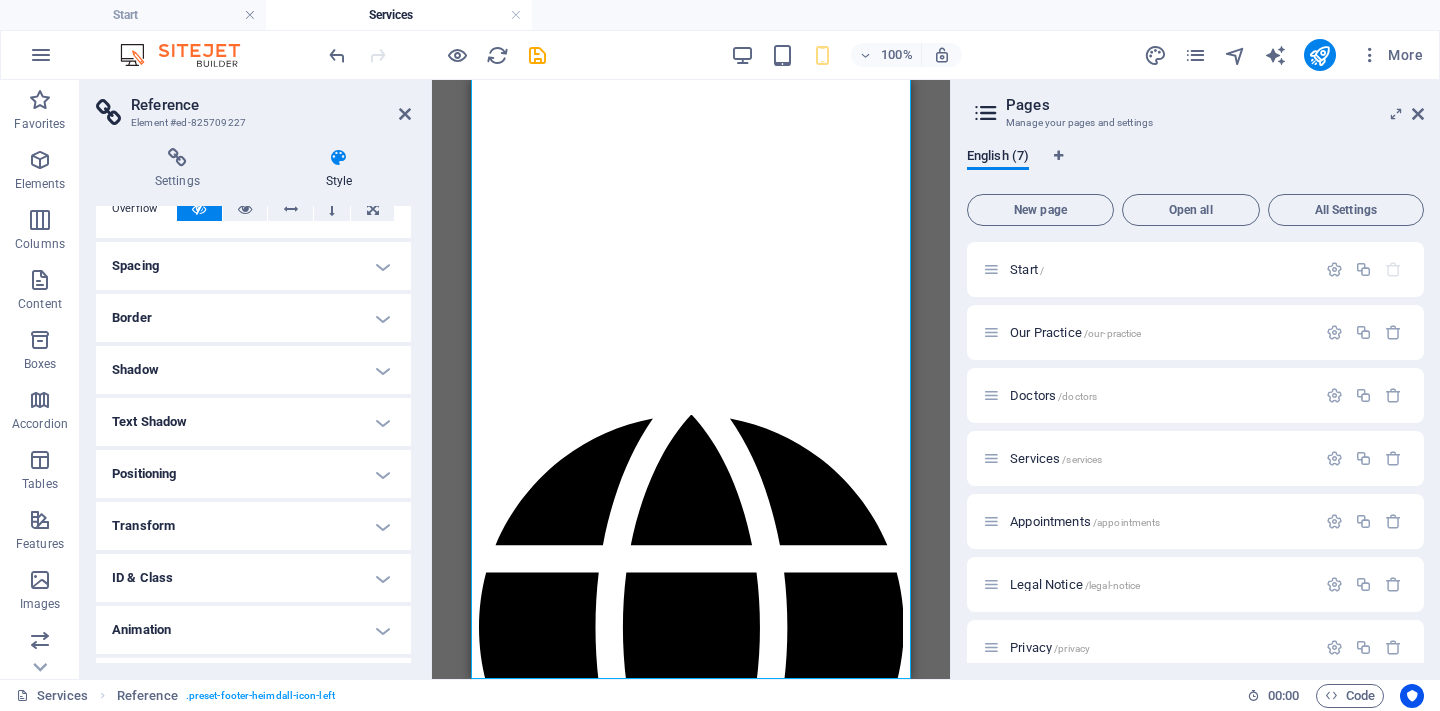 scroll, scrollTop: 138, scrollLeft: 0, axis: vertical 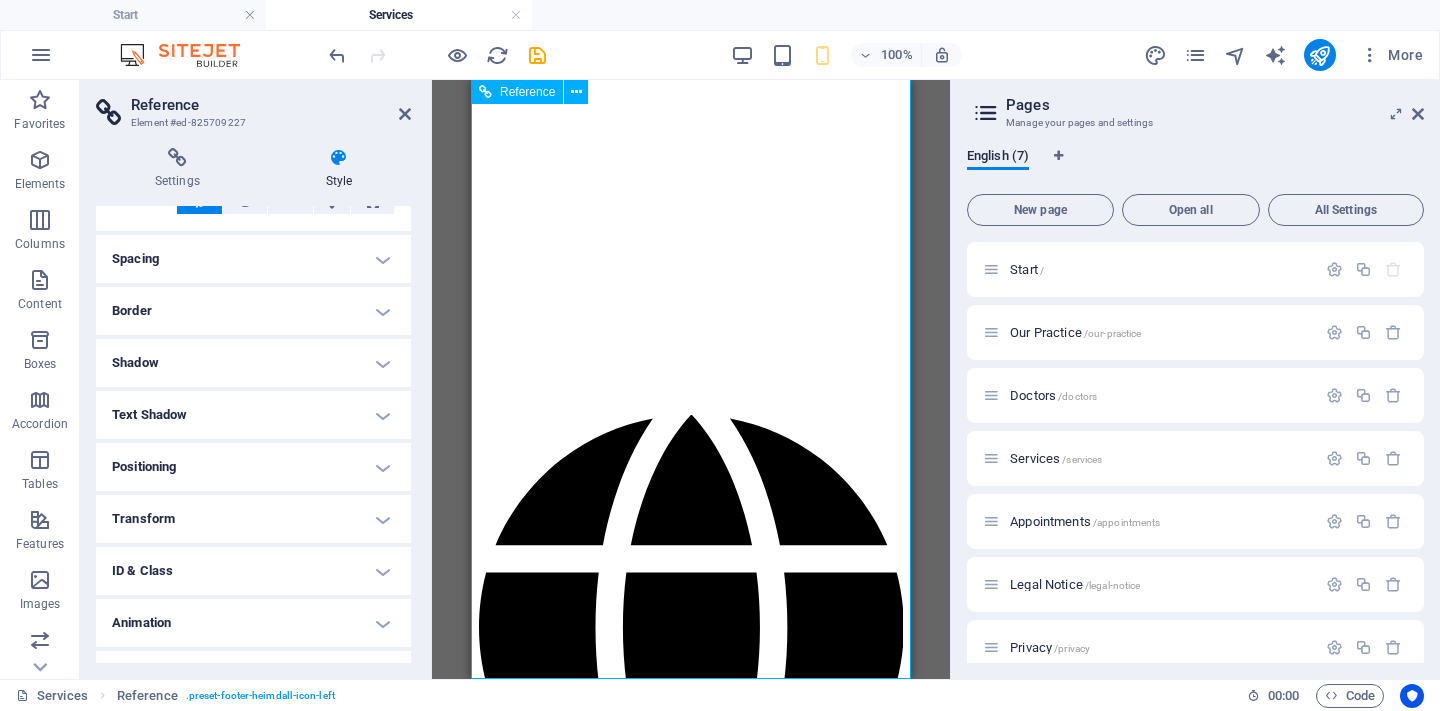 click on "Nombre   He leído y entiendo la política de privacidad. Unreadable? Load new Enviar" at bounding box center [691, 2376] 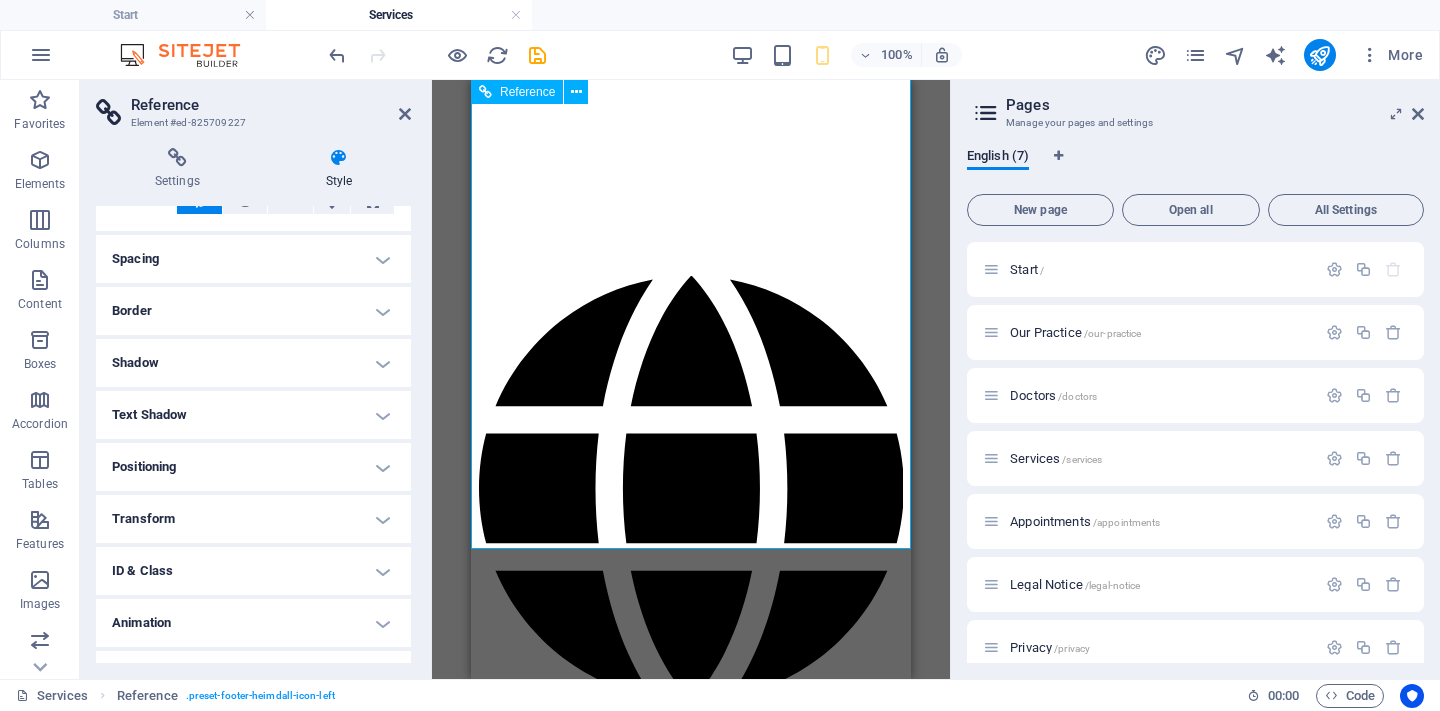 scroll, scrollTop: 3434, scrollLeft: 0, axis: vertical 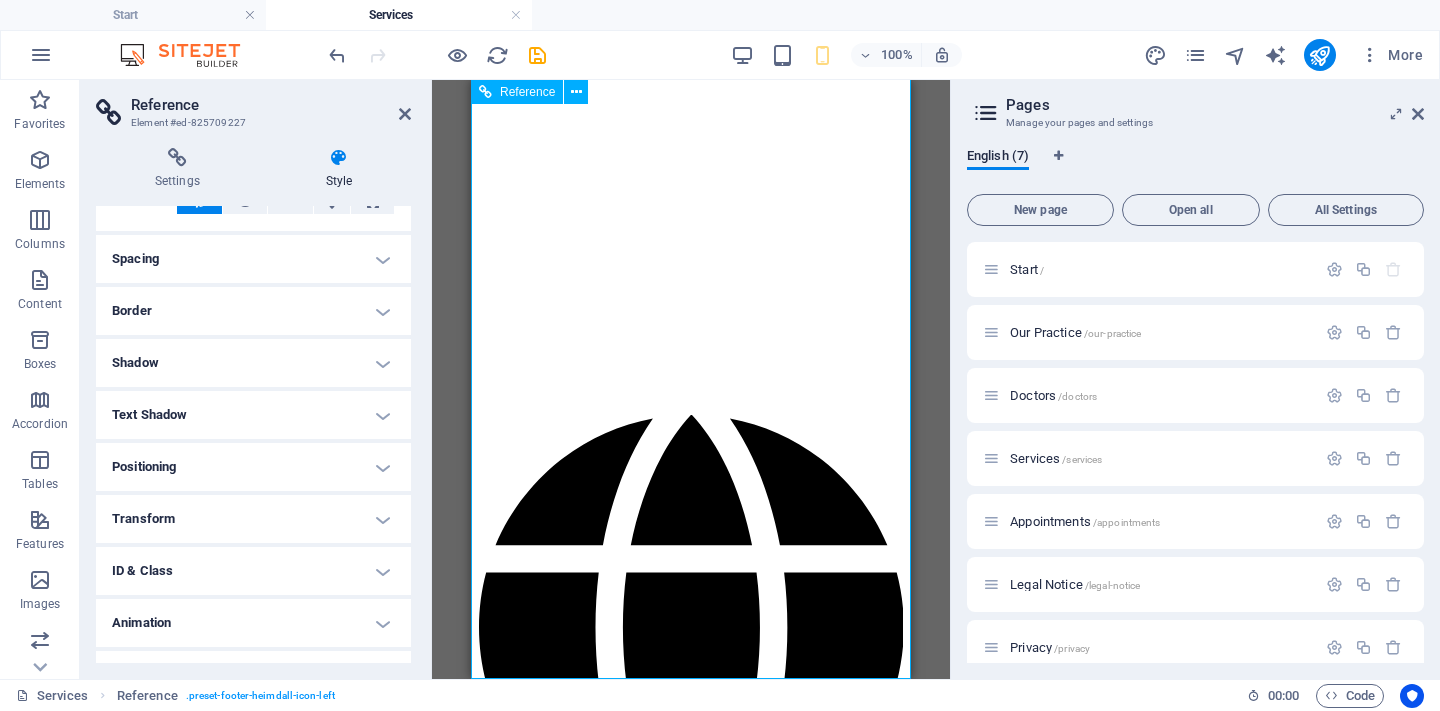 click on "Enviar" at bounding box center [691, 2481] 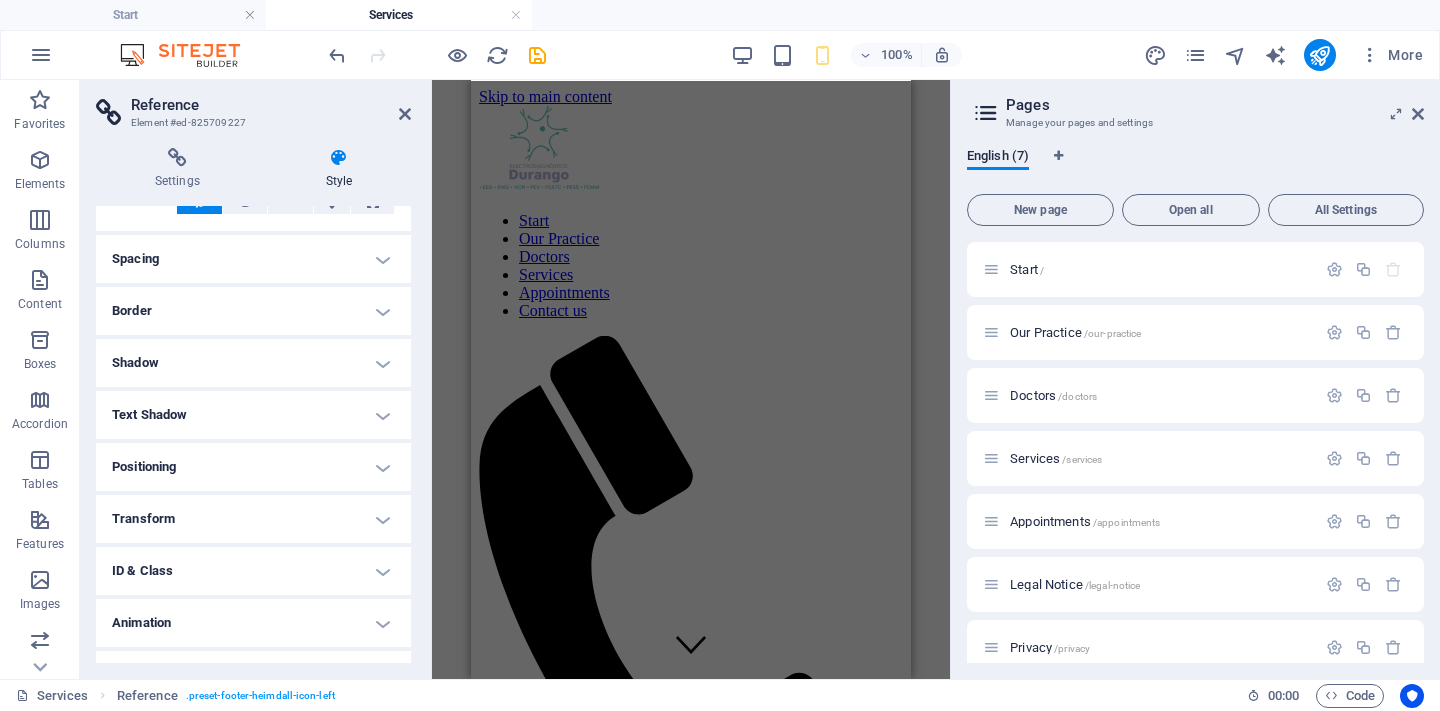 scroll, scrollTop: 0, scrollLeft: 0, axis: both 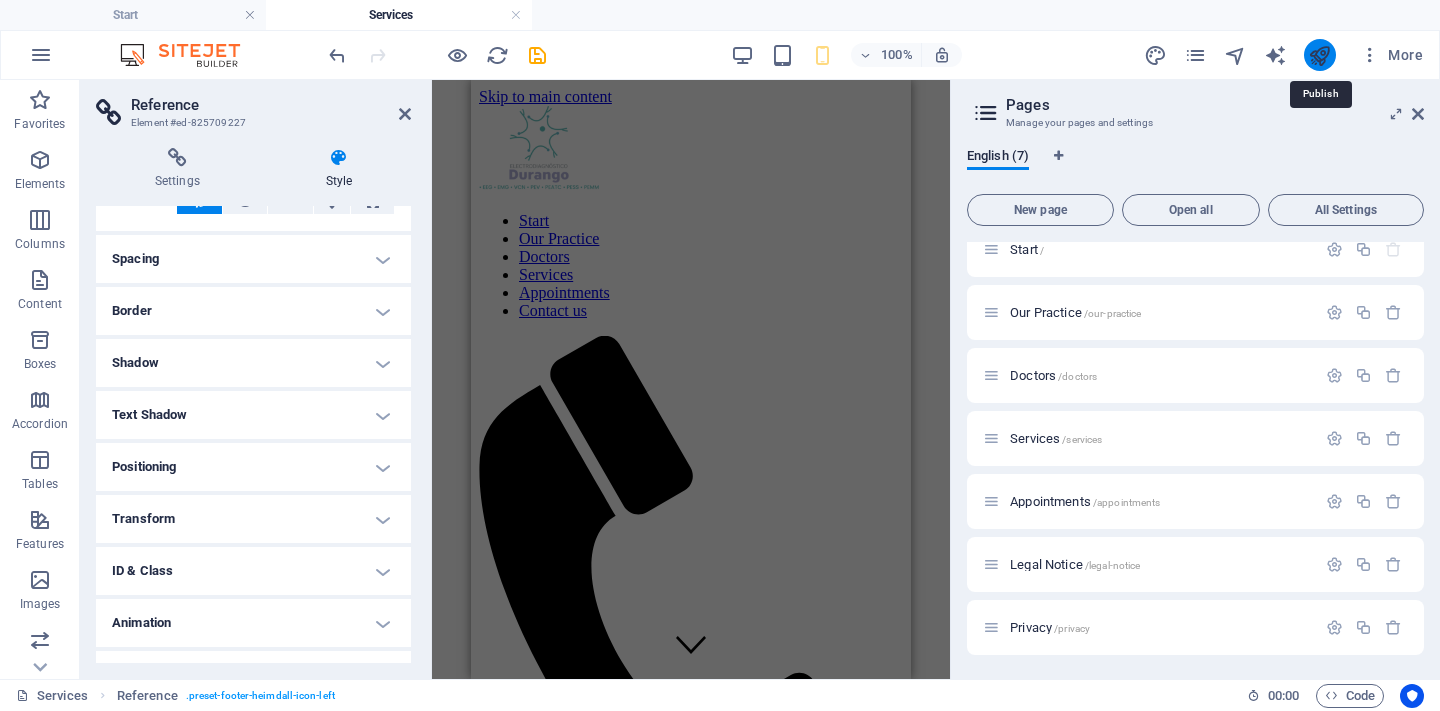 click at bounding box center (1319, 55) 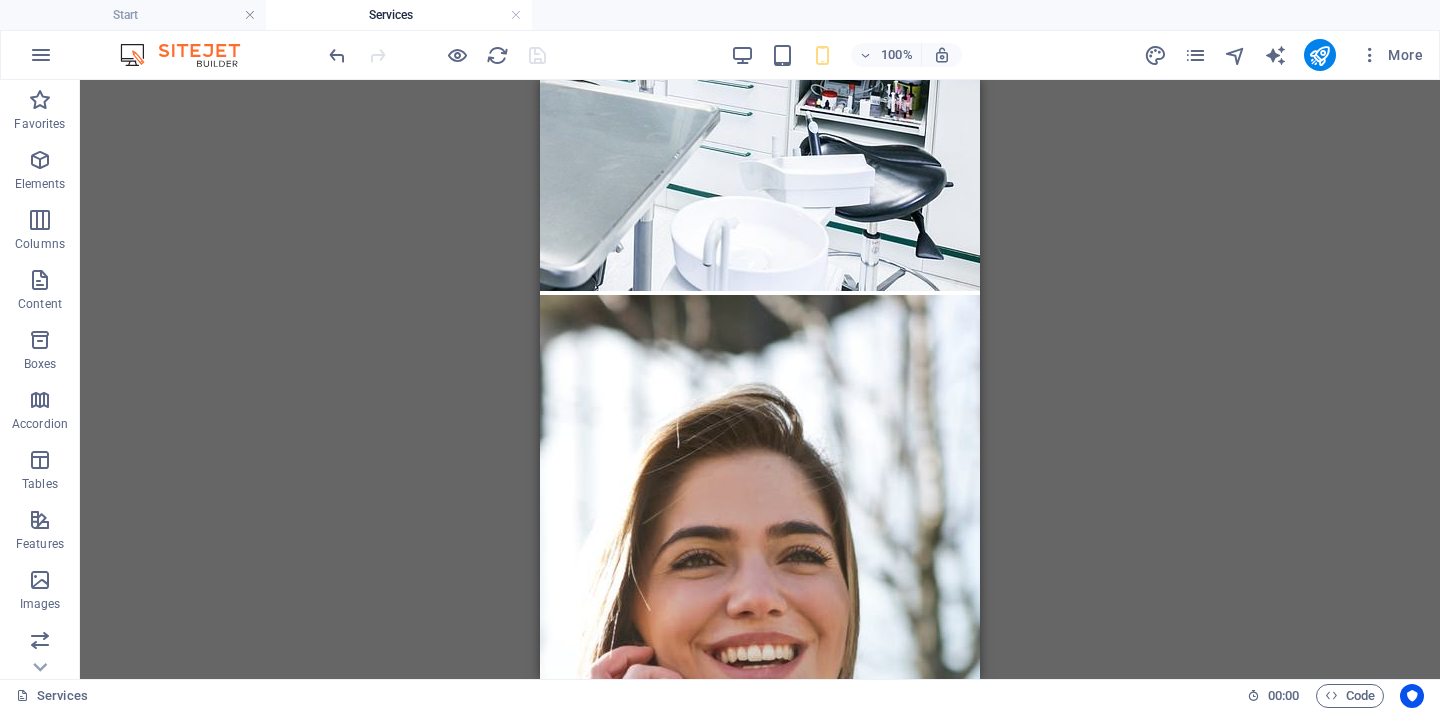 scroll, scrollTop: 1139, scrollLeft: 0, axis: vertical 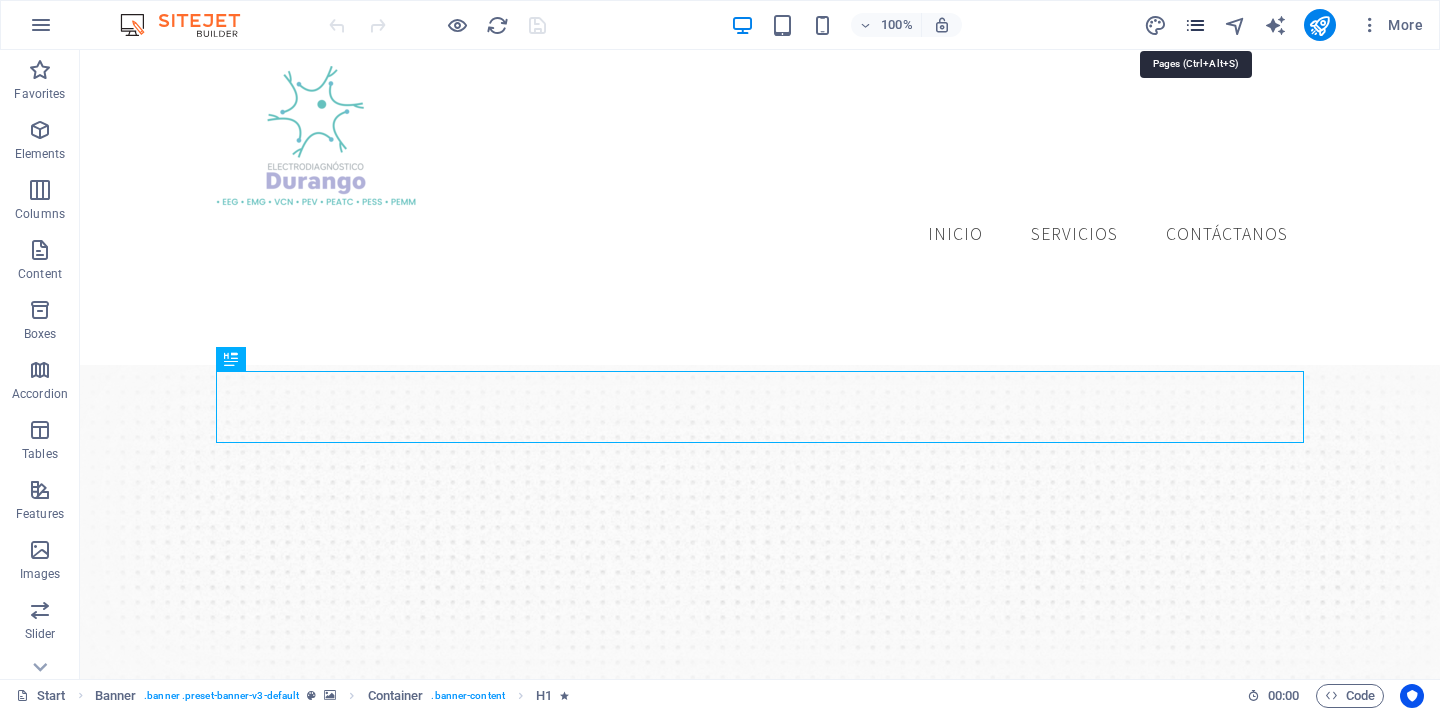 click at bounding box center [1195, 25] 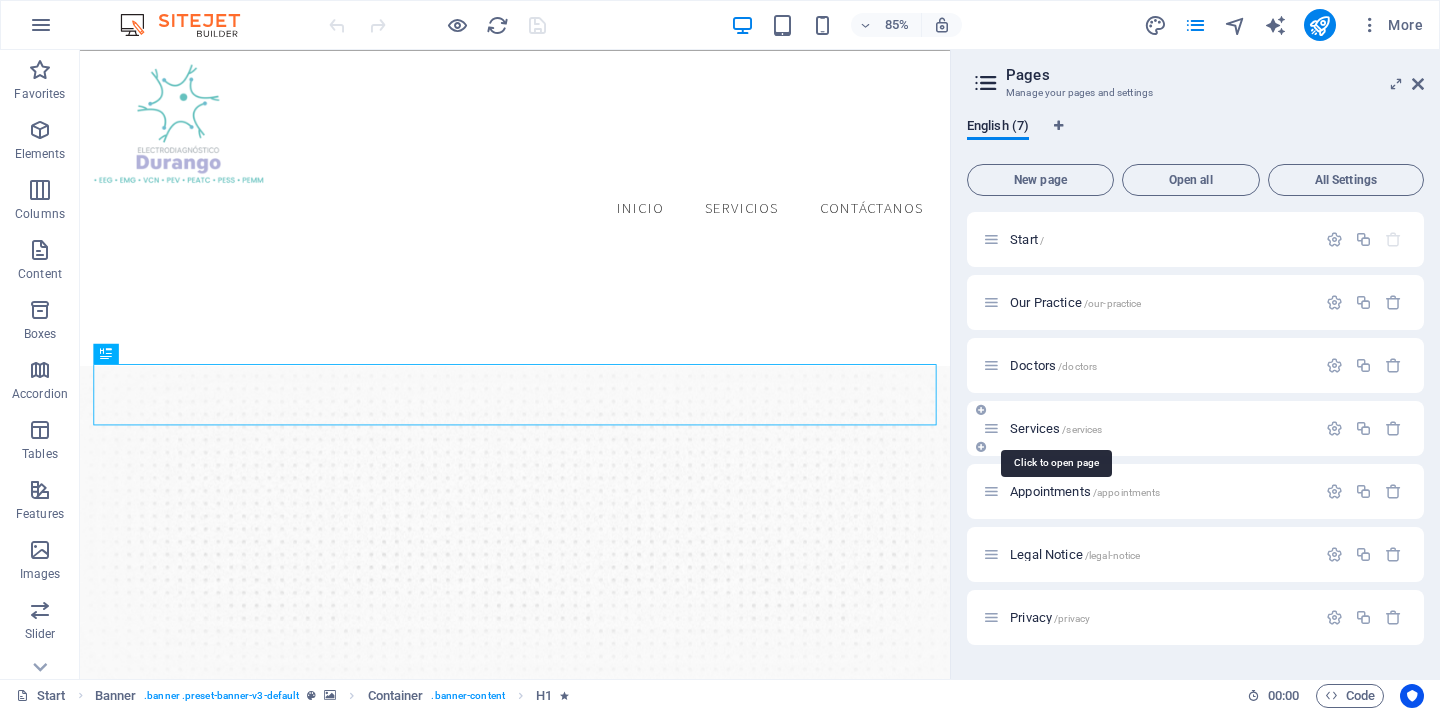 click on "Services /services" at bounding box center [1056, 428] 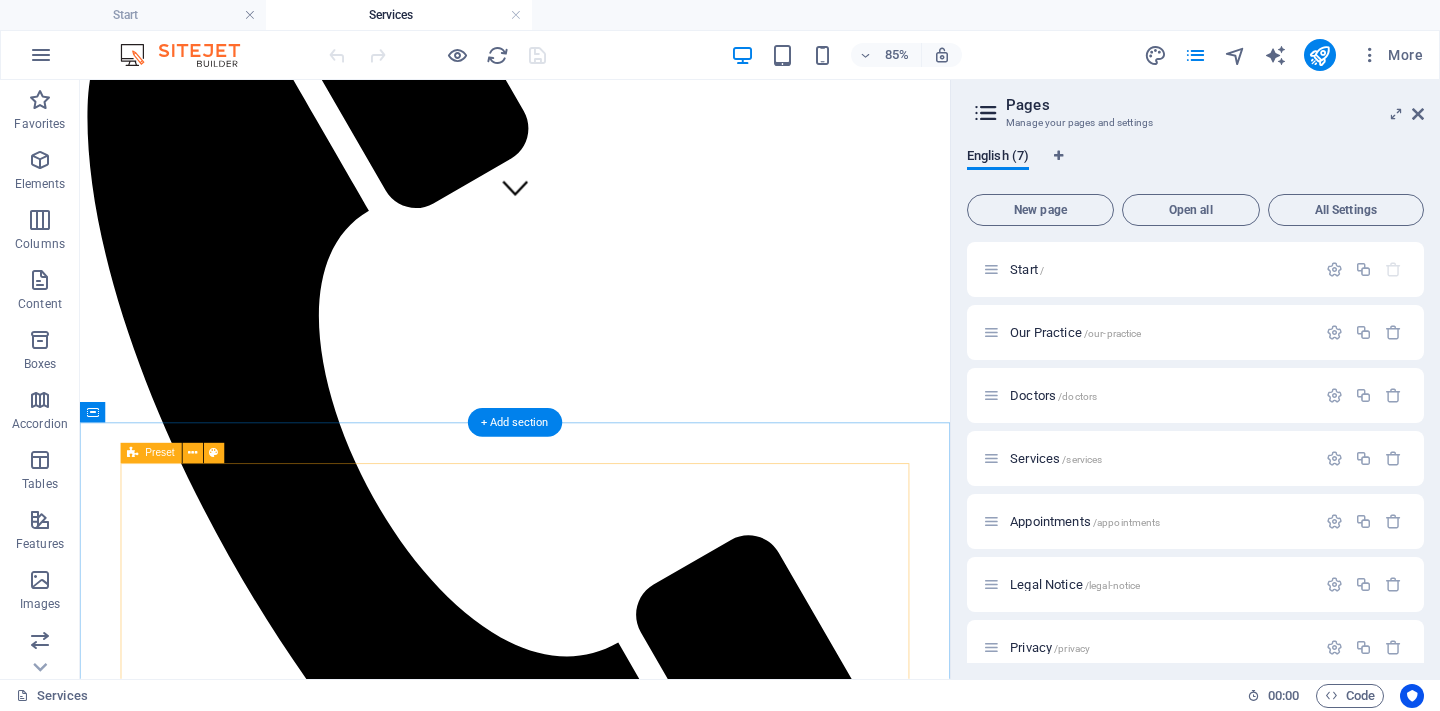 scroll, scrollTop: 546, scrollLeft: 0, axis: vertical 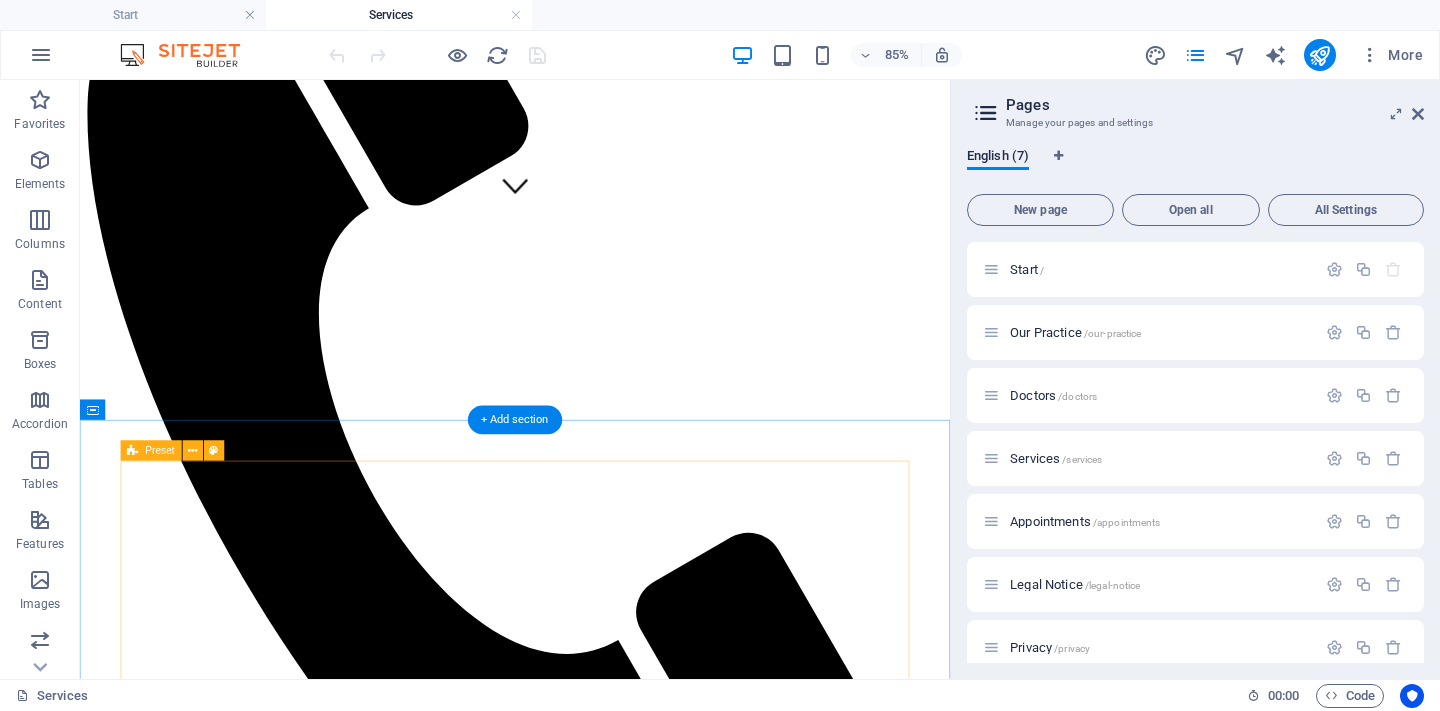 click on "Estudios Neurofisiológicos: Estos estudios permiten evaluar la función del sistema nervioso central y el sistema nervioso periférico y son una pieza importante para ayudar a que el Especialista confirme la sospecha de una enfermedad, permita monitorear, o descartar otros padecimientos.   Los estudios Neurofisiológicos que contamos son : Electromiografía Velocidades de conducción nerviosa Potenciales evocados somatosensoriales Potenciales evocados auditivos del tallo cerebral Potenciales evocados visuales Pruebas especiales: Estimulación repetitiva (Prueba de Jolly) Electroneuromiografia facial y reflejo de parpadeo Electromiografía y potenciales evocados del suelo pélvico Algunas de las condiciones médicas donde se recomienda realizar un estudio de Electrodiagnostico son: Neuropatías periféricas   Neuropatía diabética,   Síndrome Guillain Barre,   neuropatía por toxicidad (alcohol o fármacos). Neuropatías por atrapamiento   Síndrome del túnel del carpo,   síndrome túnel de tarso," at bounding box center (592, 2595) 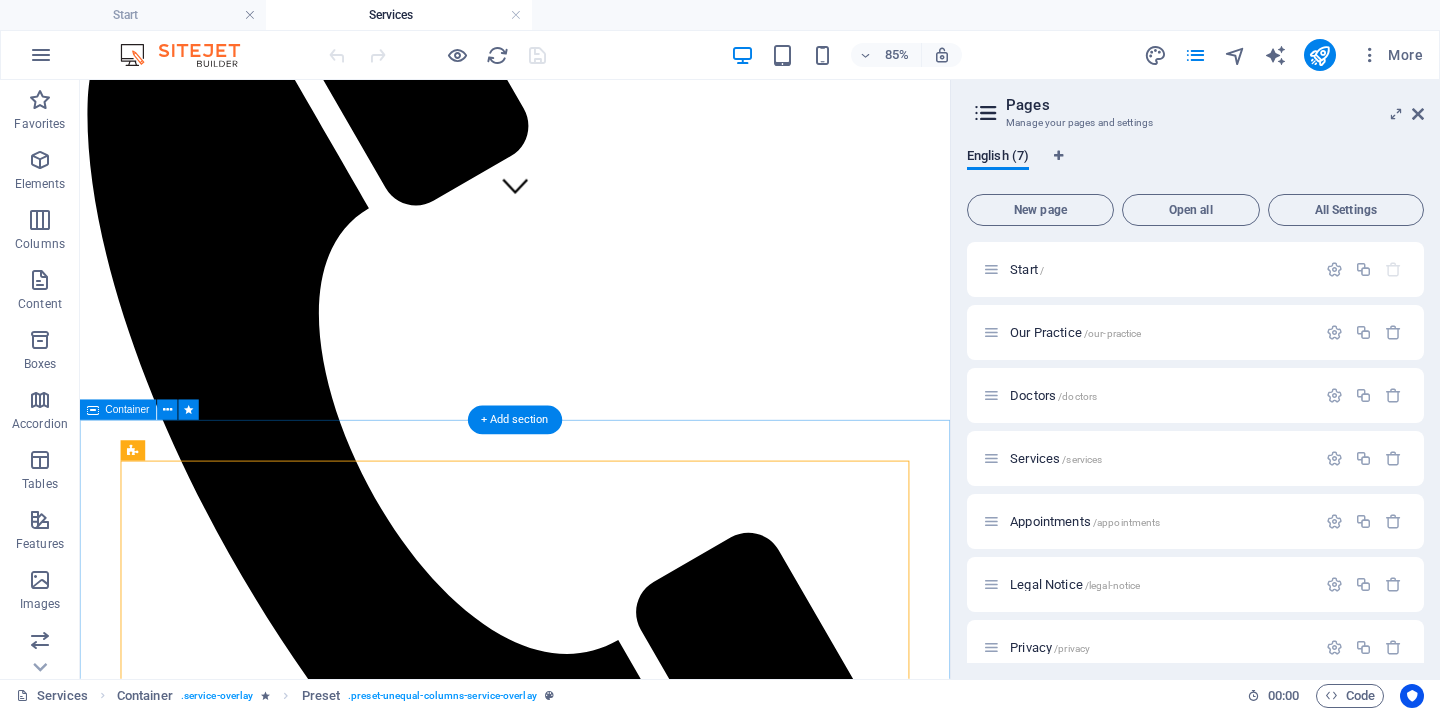 click on "Estudios Neurofisiológicos: Estos estudios permiten evaluar la función del sistema nervioso central y el sistema nervioso periférico y son una pieza importante para ayudar a que el Especialista confirme la sospecha de una enfermedad, permita monitorear, o descartar otros padecimientos.   Los estudios Neurofisiológicos que contamos son : Electromiografía Velocidades de conducción nerviosa Potenciales evocados somatosensoriales Potenciales evocados auditivos del tallo cerebral Potenciales evocados visuales Pruebas especiales: Estimulación repetitiva (Prueba de Jolly) Electroneuromiografia facial y reflejo de parpadeo Electromiografía y potenciales evocados del suelo pélvico Algunas de las condiciones médicas donde se recomienda realizar un estudio de Electrodiagnostico son: Neuropatías periféricas   Neuropatía diabética,   Síndrome Guillain Barre,   neuropatía por toxicidad (alcohol o fármacos). Neuropatías por atrapamiento   Síndrome del túnel del carpo,   síndrome túnel de tarso," at bounding box center (592, 2595) 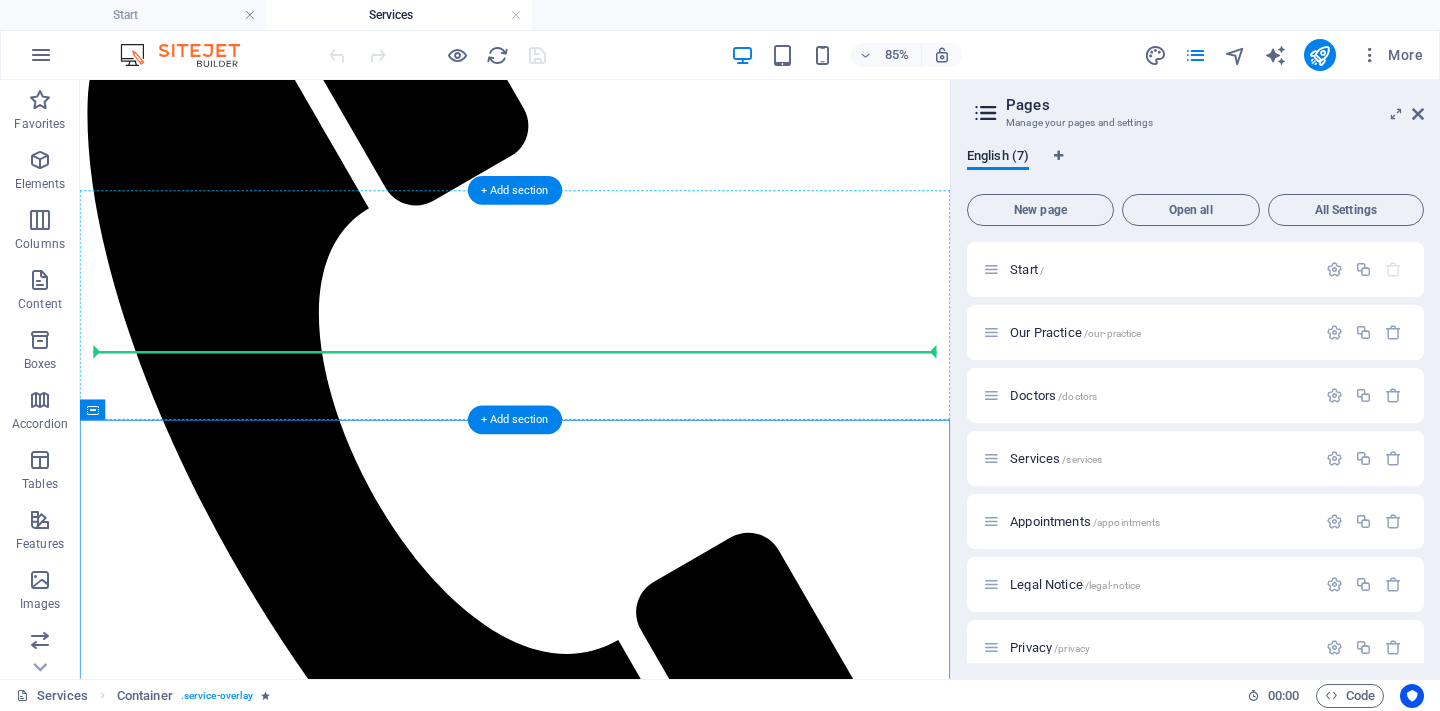 drag, startPoint x: 253, startPoint y: 502, endPoint x: 345, endPoint y: 414, distance: 127.310646 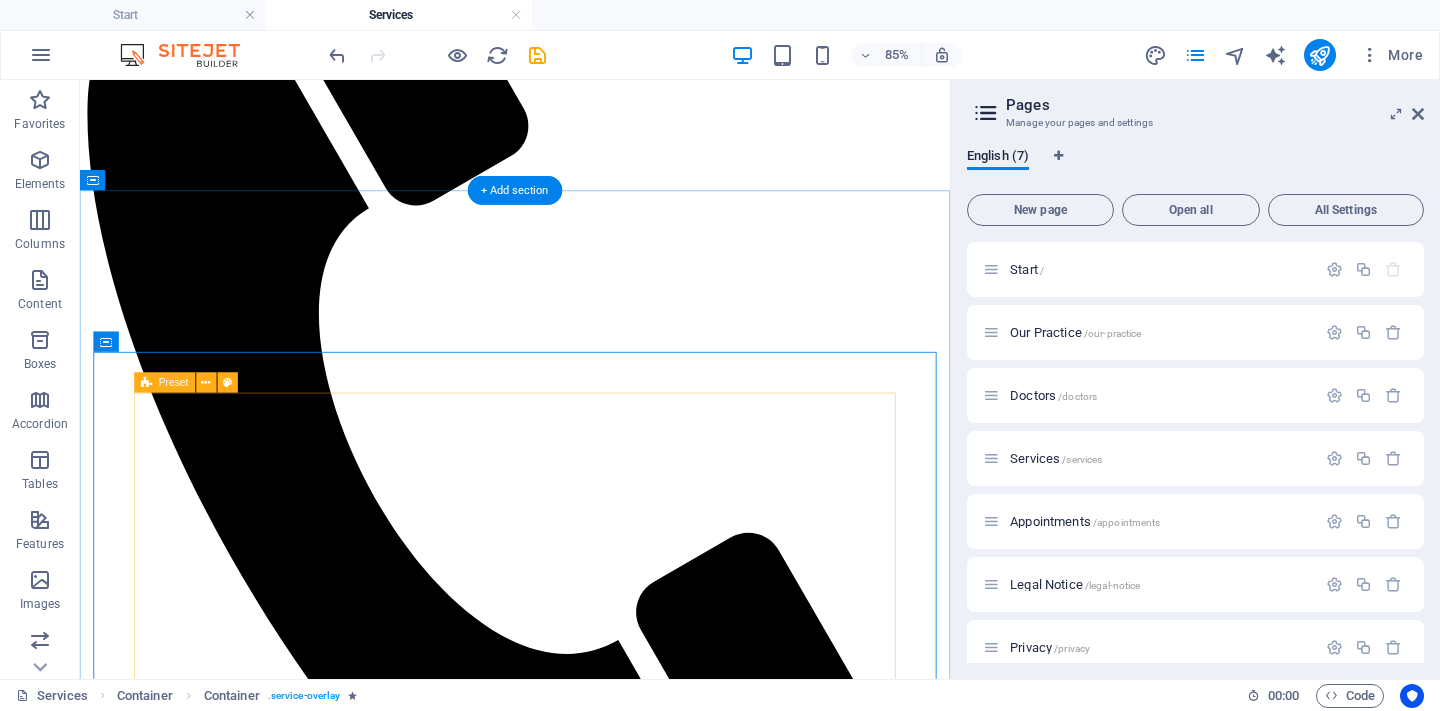 click on "Estudios Neurofisiológicos: Estos estudios permiten evaluar la función del sistema nervioso central y el sistema nervioso periférico y son una pieza importante para ayudar a que el Especialista confirme la sospecha de una enfermedad, permita monitorear, o descartar otros padecimientos.   Los estudios Neurofisiológicos que contamos son : Electromiografía Velocidades de conducción nerviosa Potenciales evocados somatosensoriales Potenciales evocados auditivos del tallo cerebral Potenciales evocados visuales Pruebas especiales: Estimulación repetitiva (Prueba de Jolly) Electroneuromiografia facial y reflejo de parpadeo Electromiografía y potenciales evocados del suelo pélvico Algunas de las condiciones médicas donde se recomienda realizar un estudio de Electrodiagnostico son: Neuropatías periféricas   Neuropatía diabética,   Síndrome Guillain Barre,   neuropatía por toxicidad (alcohol o fármacos). Neuropatías por atrapamiento   Síndrome del túnel del carpo,   síndrome túnel de tarso," at bounding box center [592, 2595] 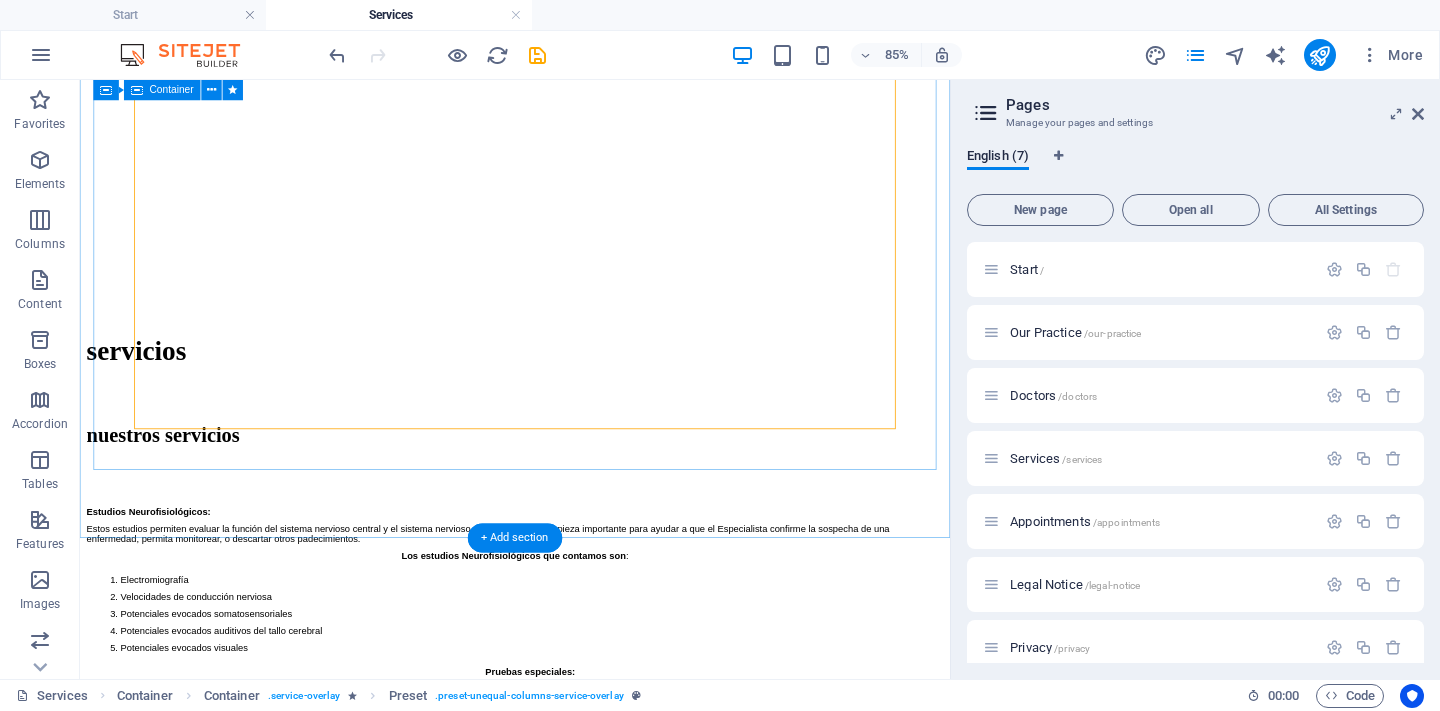 scroll, scrollTop: 1793, scrollLeft: 0, axis: vertical 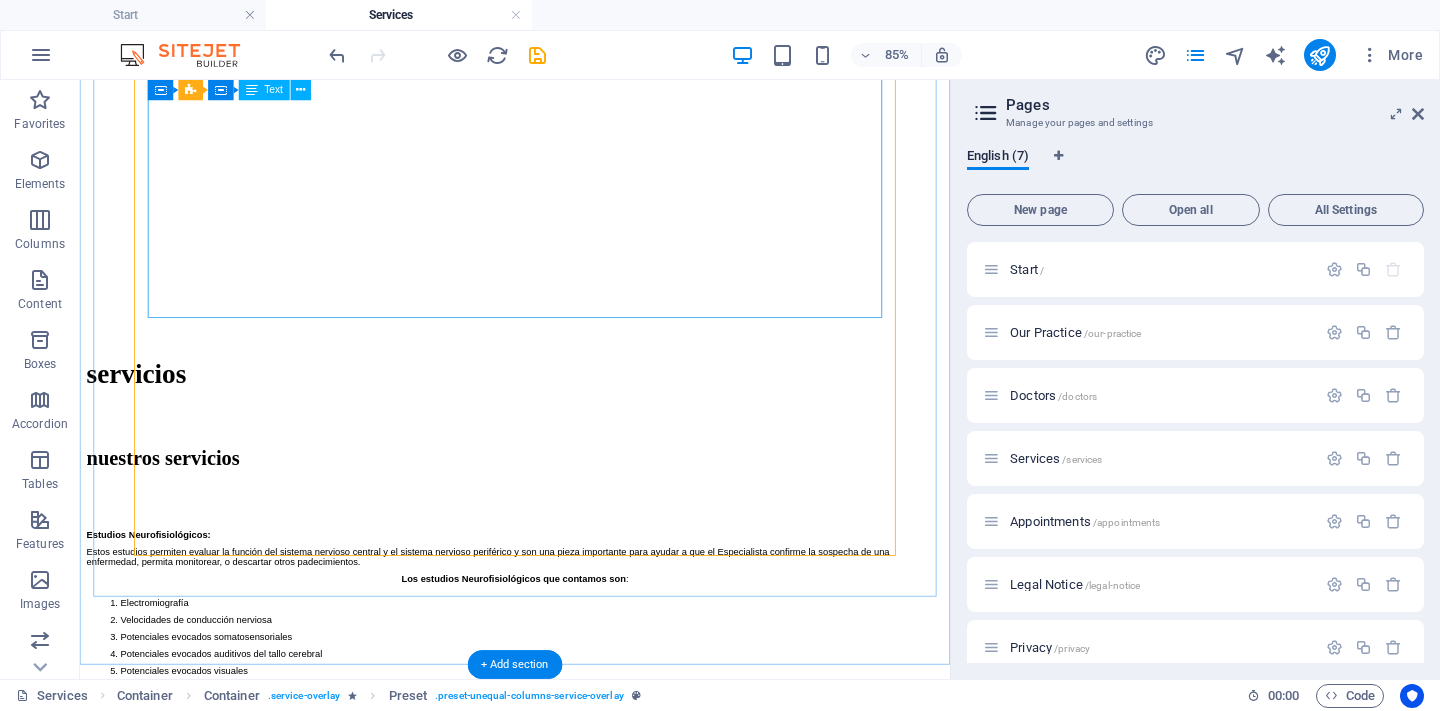click on "Estudios Neurofisiológicos: Estos estudios permiten evaluar la función del sistema nervioso central y el sistema nervioso periférico y son una pieza importante para ayudar a que el Especialista confirme la sospecha de una enfermedad, permita monitorear, o descartar otros padecimientos.   Los estudios Neurofisiológicos que contamos son : Electromiografía Velocidades de conducción nerviosa Potenciales evocados somatosensoriales Potenciales evocados auditivos del tallo cerebral Potenciales evocados visuales Pruebas especiales: Estimulación repetitiva (Prueba de Jolly) Electroneuromiografia facial y reflejo de parpadeo Electromiografía y potenciales evocados del suelo pélvico Algunas de las condiciones médicas donde se recomienda realizar un estudio de Electrodiagnostico son: Neuropatías periféricas   Neuropatía diabética,   Síndrome Guillain Barre,   neuropatía por toxicidad (alcohol o fármacos). Neuropatías por atrapamiento   Síndrome del túnel del carpo,   síndrome túnel de tarso," at bounding box center (592, 1231) 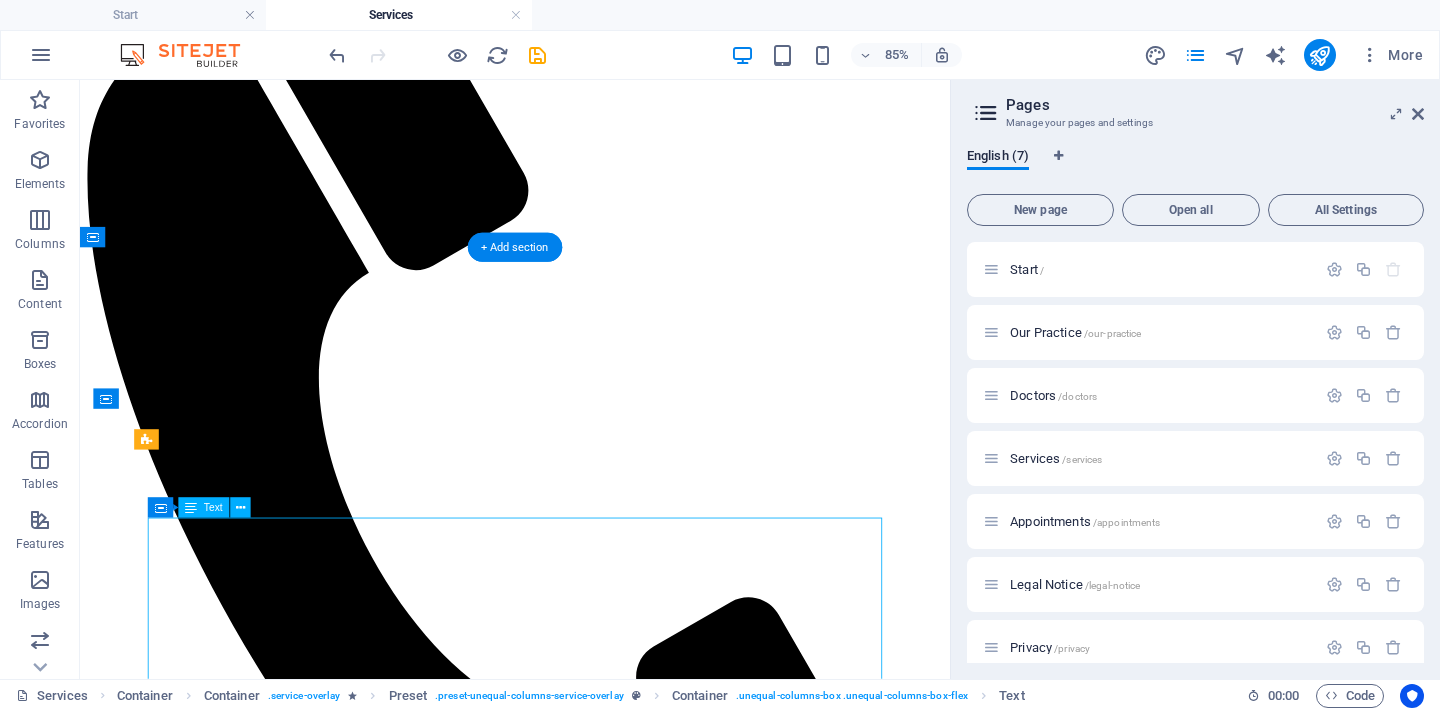 scroll, scrollTop: 479, scrollLeft: 0, axis: vertical 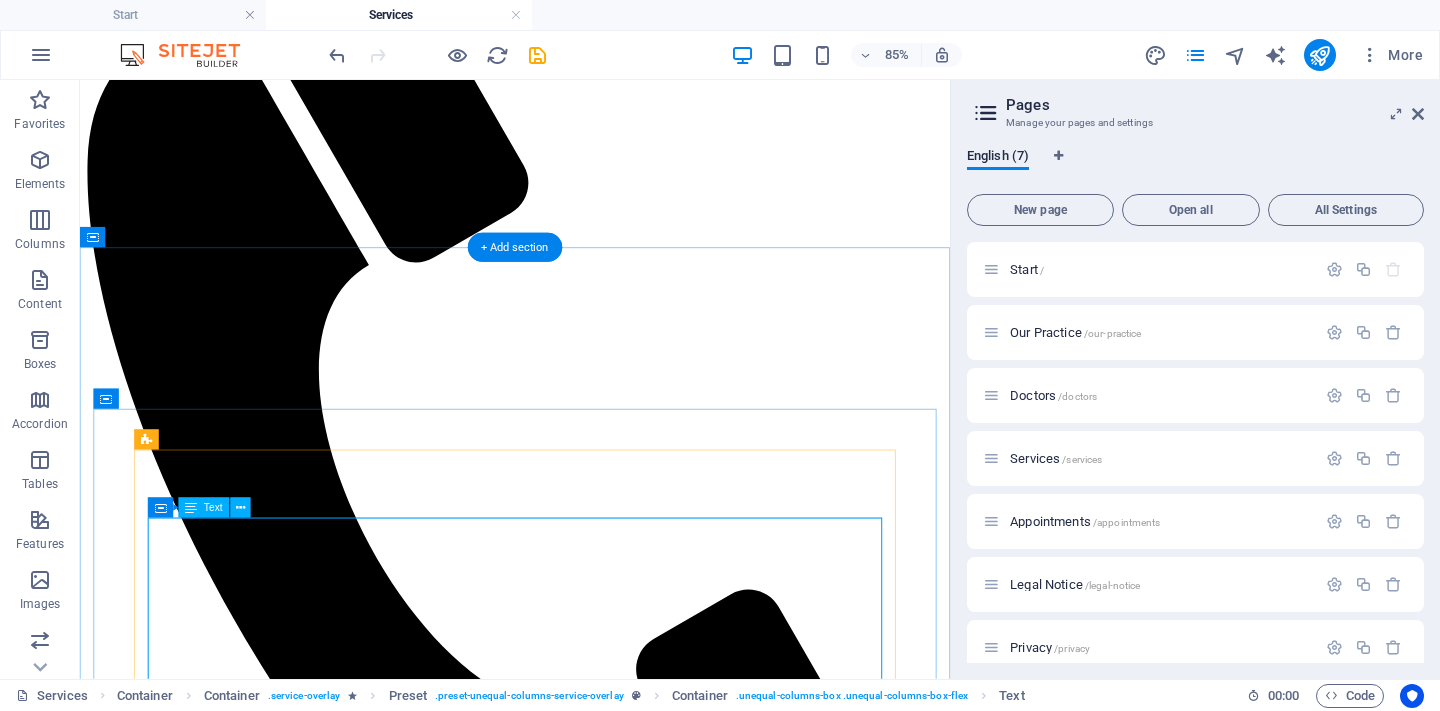 click on "Estudios Neurofisiológicos: Estos estudios permiten evaluar la función del sistema nervioso central y el sistema nervioso periférico y son una pieza importante para ayudar a que el Especialista confirme la sospecha de una enfermedad, permita monitorear, o descartar otros padecimientos.   Los estudios Neurofisiológicos que contamos son : Electromiografía Velocidades de conducción nerviosa Potenciales evocados somatosensoriales Potenciales evocados auditivos del tallo cerebral Potenciales evocados visuales Pruebas especiales: Estimulación repetitiva (Prueba de Jolly) Electroneuromiografia facial y reflejo de parpadeo Electromiografía y potenciales evocados del suelo pélvico Algunas de las condiciones médicas donde se recomienda realizar un estudio de Electrodiagnostico son: Neuropatías periféricas   Neuropatía diabética,   Síndrome Guillain Barre,   neuropatía por toxicidad (alcohol o fármacos). Neuropatías por atrapamiento   Síndrome del túnel del carpo,   síndrome túnel de tarso," at bounding box center [592, 2545] 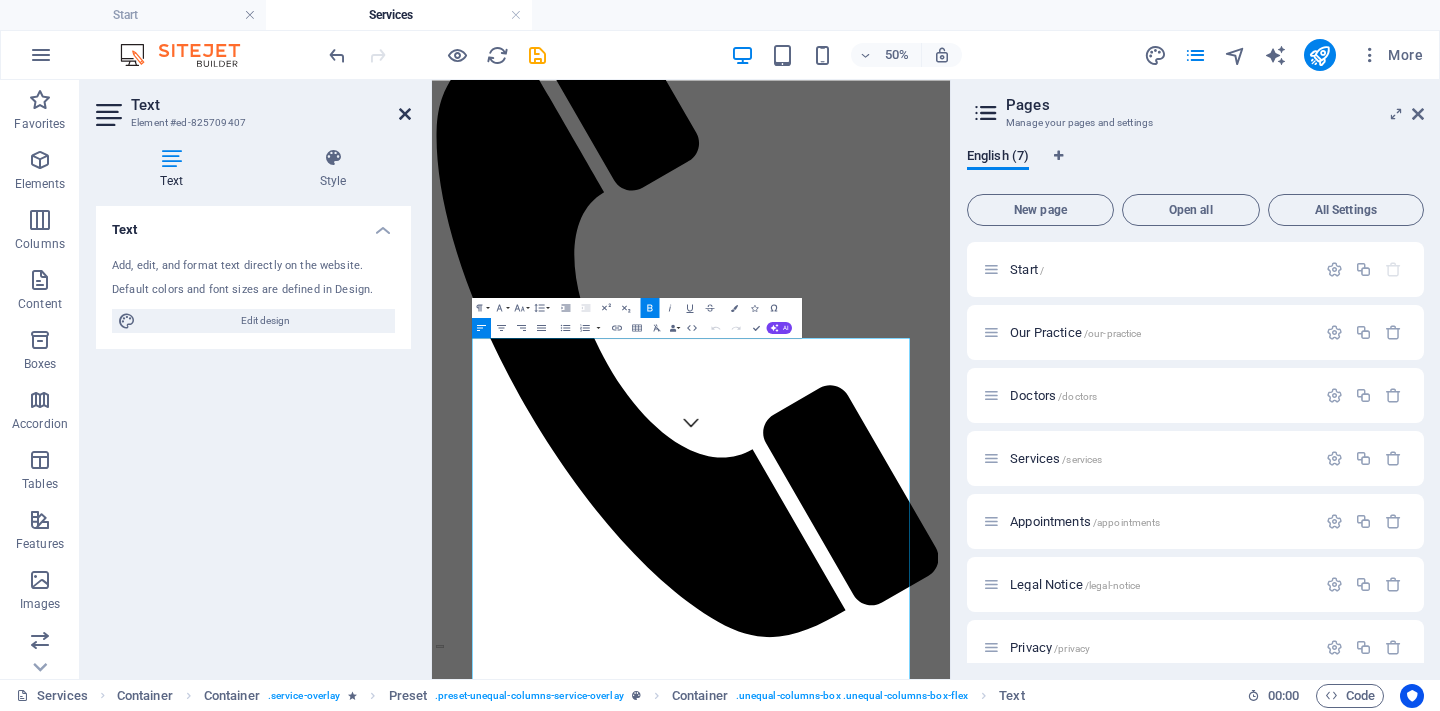 click at bounding box center [405, 114] 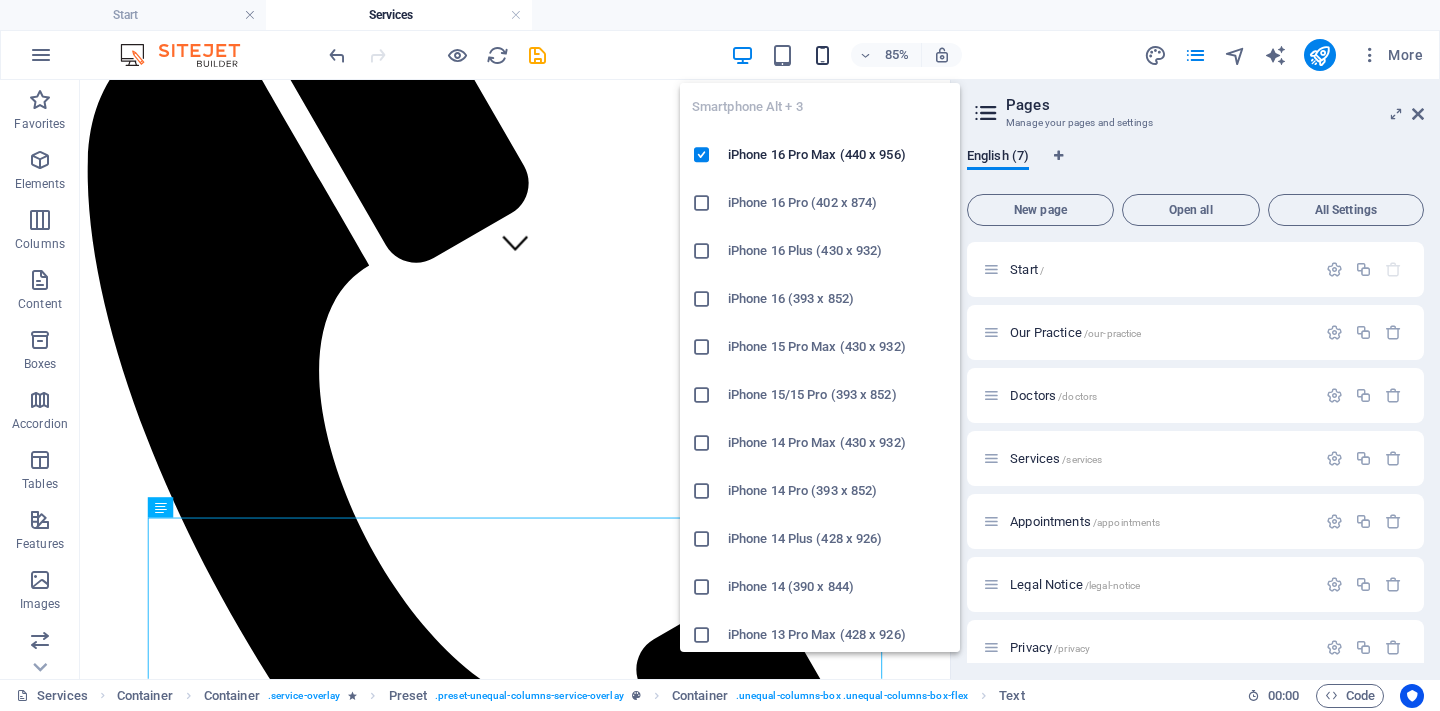 click at bounding box center [822, 55] 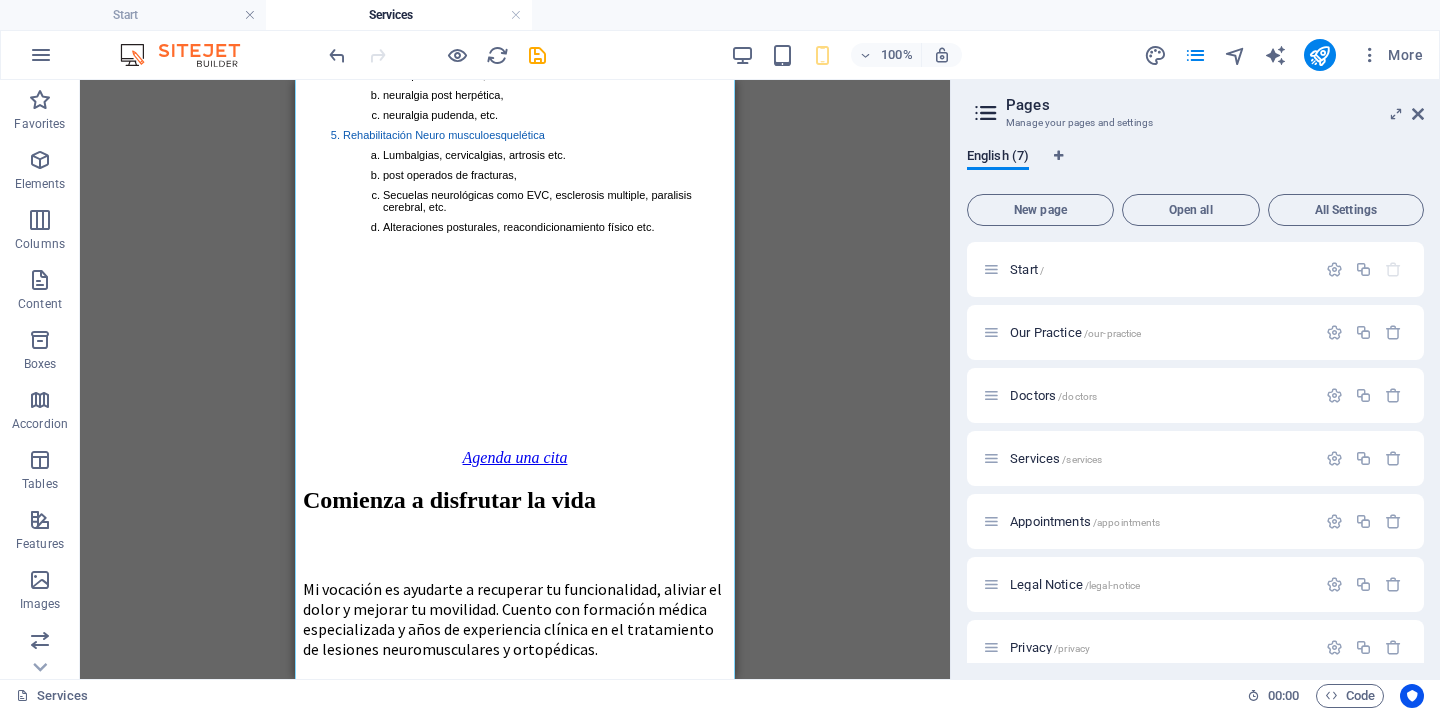 scroll, scrollTop: 2608, scrollLeft: 0, axis: vertical 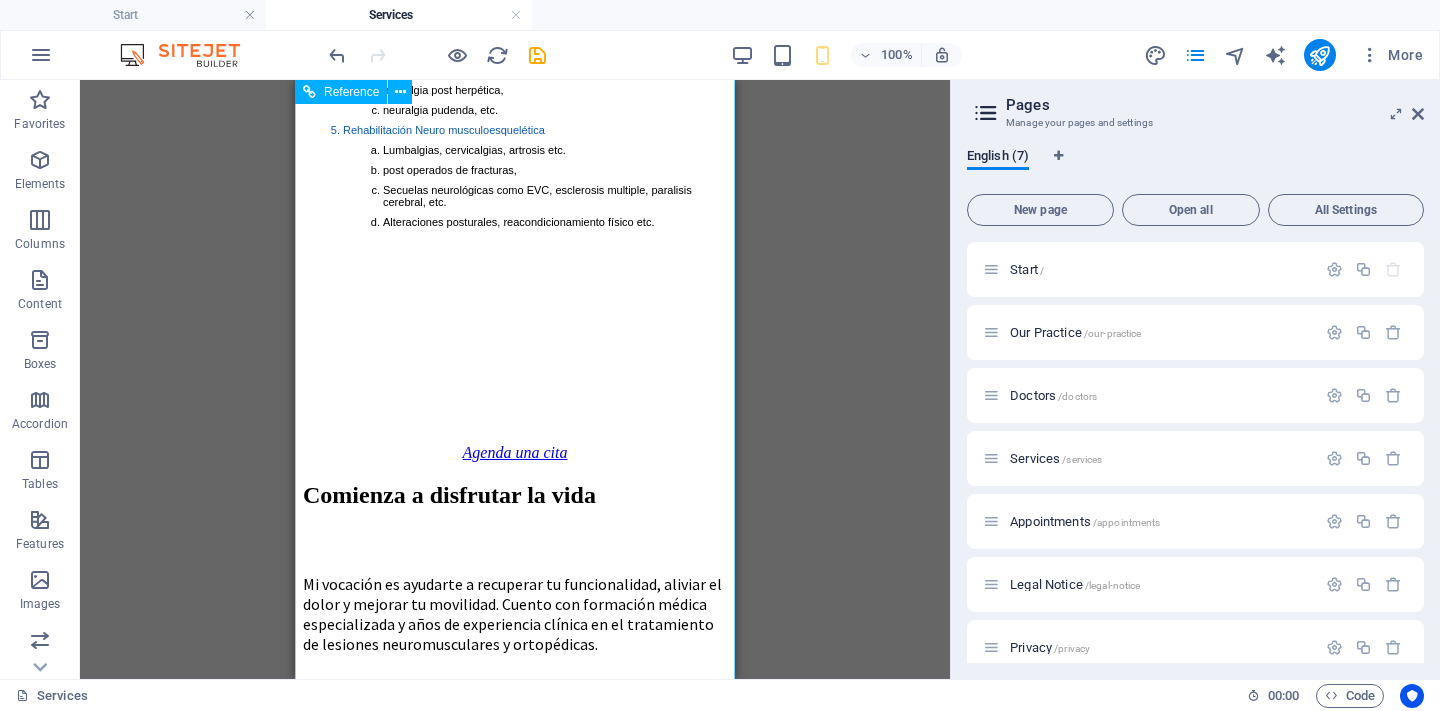 click on "AGENDA UNA CITA AQUÍ" at bounding box center (411, 806) 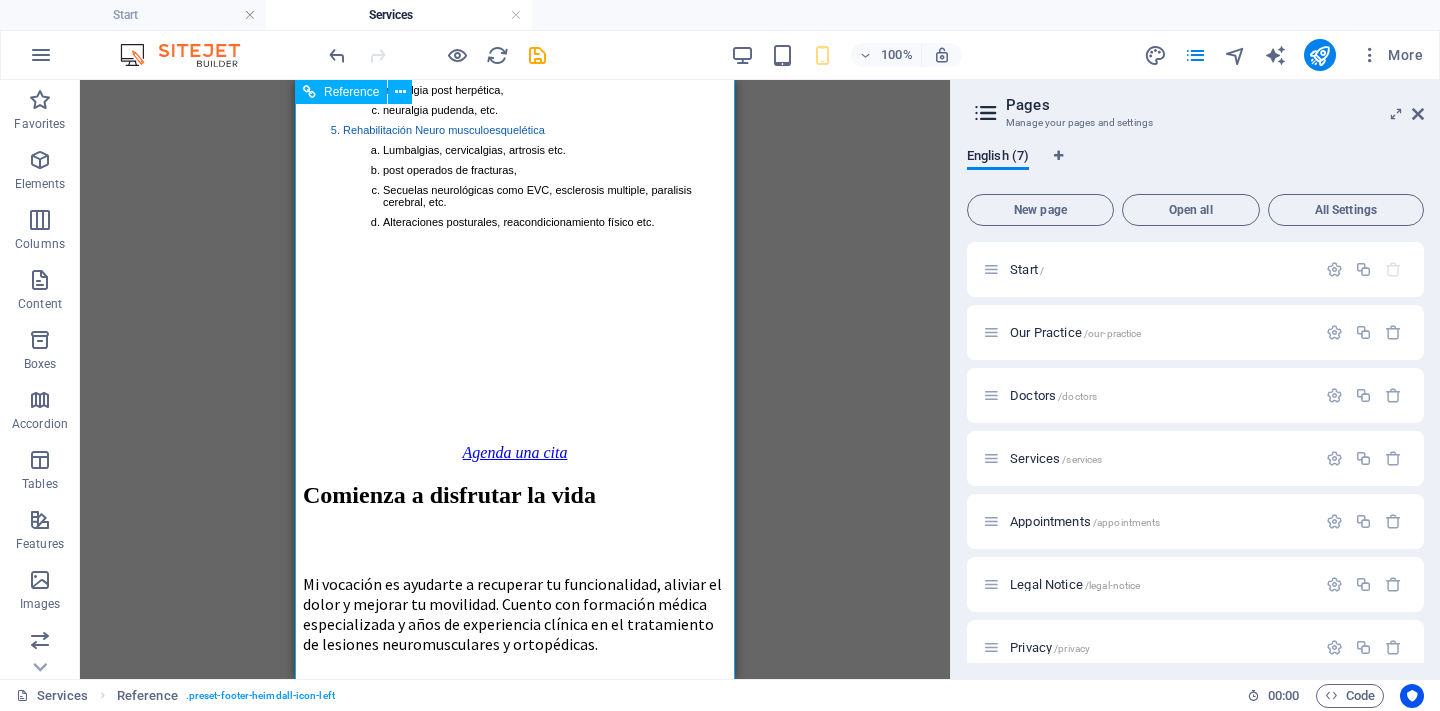 click on "AGENDA UNA CITA AQUÍ" at bounding box center (411, 806) 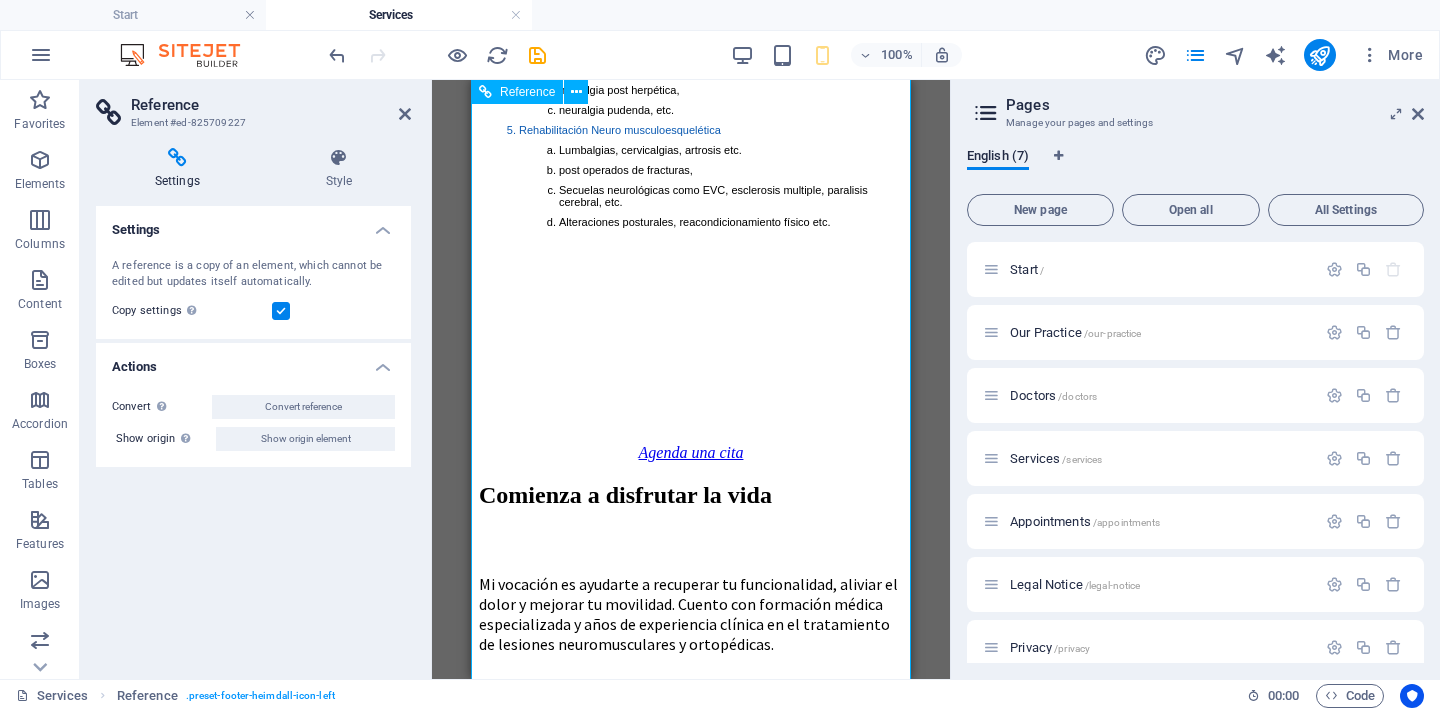 click on "AGENDA UNA CITA AQUÍ" at bounding box center [587, 806] 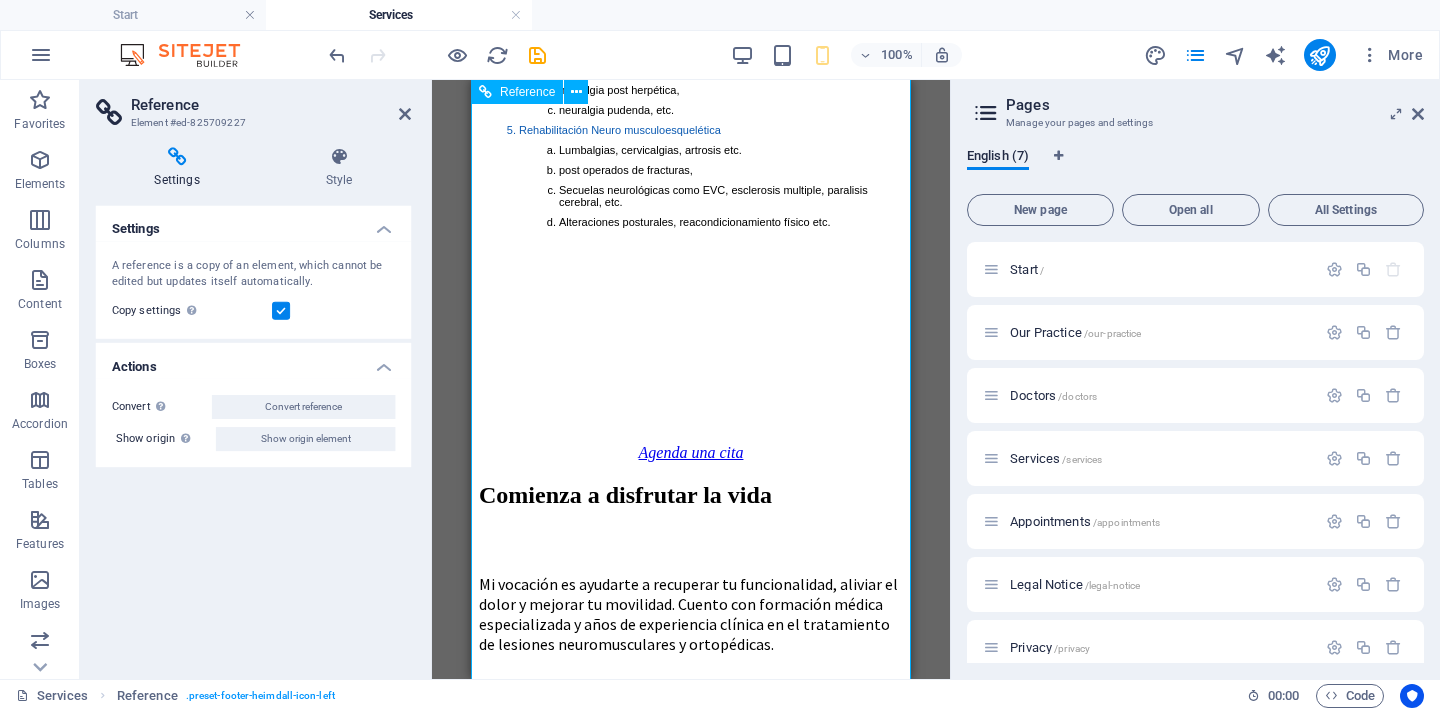 click on "AGENDA UNA CITA AQUÍ" at bounding box center (587, 806) 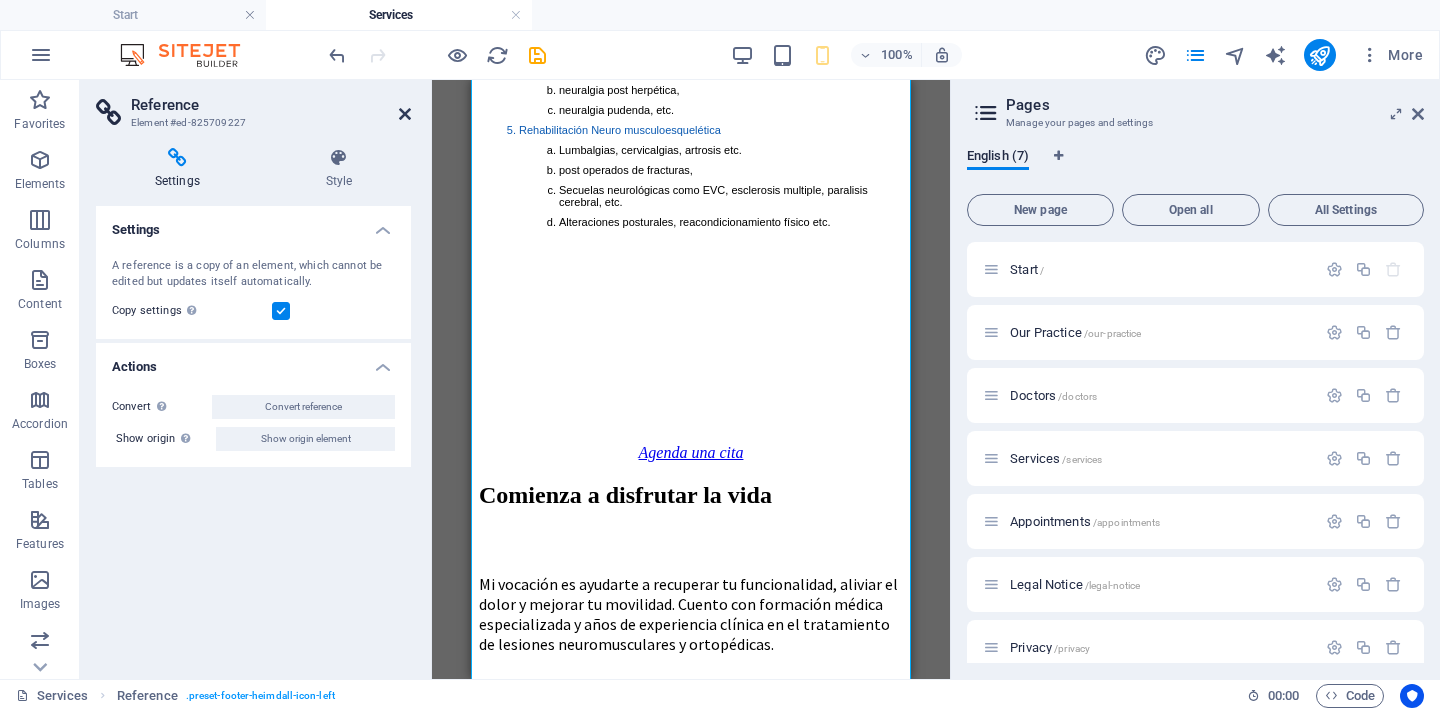 drag, startPoint x: 410, startPoint y: 115, endPoint x: 117, endPoint y: 37, distance: 303.20456 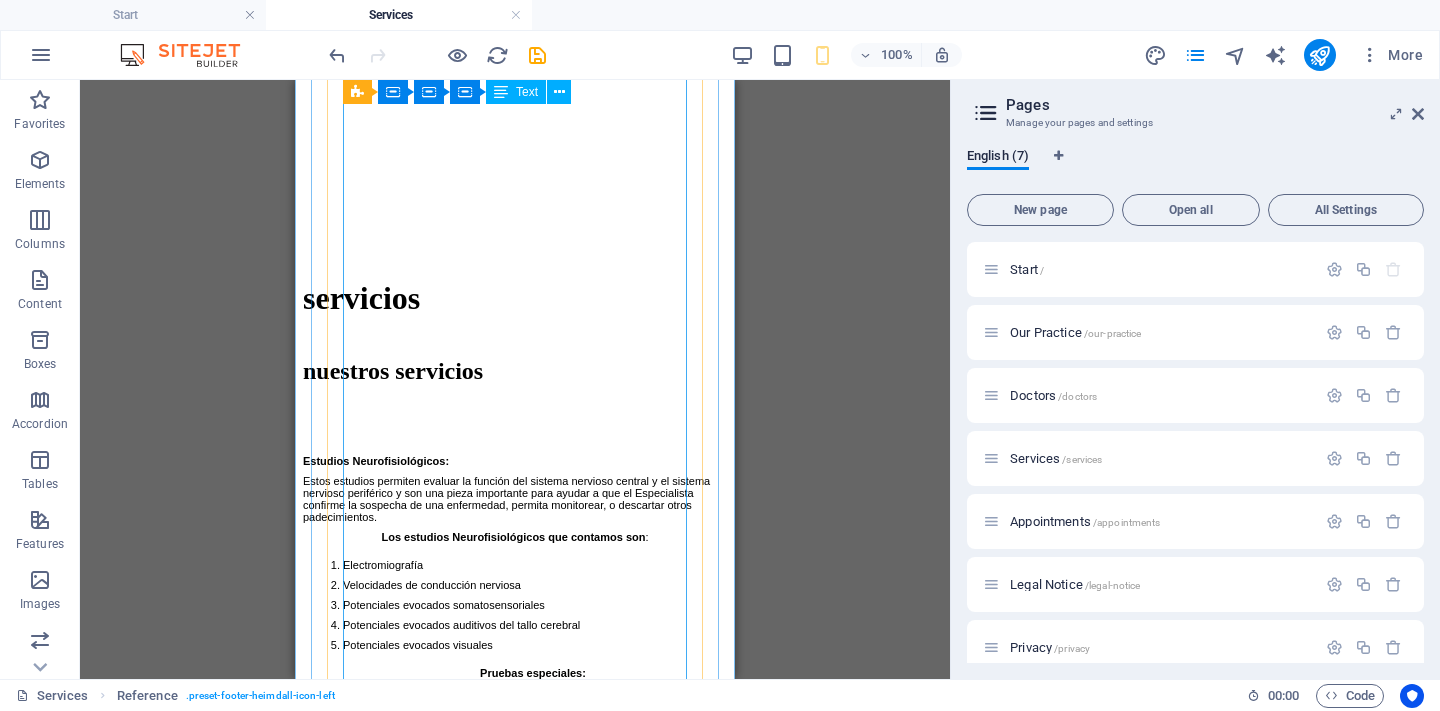 scroll, scrollTop: 1096, scrollLeft: 0, axis: vertical 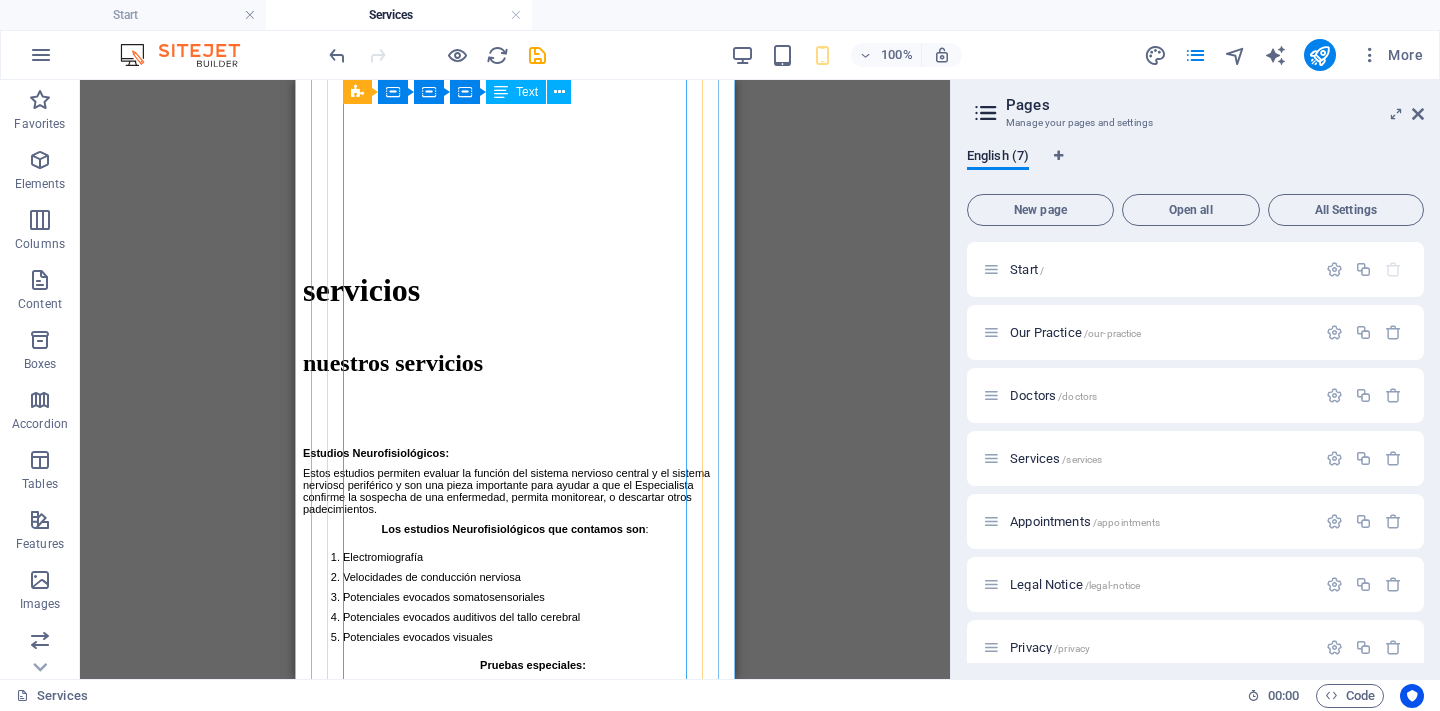 click on "Estudios Neurofisiológicos: Estos estudios permiten evaluar la función del sistema nervioso central y el sistema nervioso periférico y son una pieza importante para ayudar a que el Especialista confirme la sospecha de una enfermedad, permita monitorear, o descartar otros padecimientos.   Los estudios Neurofisiológicos que contamos son : Electromiografía Velocidades de conducción nerviosa Potenciales evocados somatosensoriales Potenciales evocados auditivos del tallo cerebral Potenciales evocados visuales Pruebas especiales: Estimulación repetitiva (Prueba de Jolly) Electroneuromiografia facial y reflejo de parpadeo Electromiografía y potenciales evocados del suelo pélvico Algunas de las condiciones médicas donde se recomienda realizar un estudio de Electrodiagnostico son: Neuropatías periféricas   Neuropatía diabética,   Síndrome Guillain Barre,   neuropatía por toxicidad (alcohol o fármacos). Neuropatías por atrapamiento   Síndrome del túnel del carpo,   síndrome túnel de tarso," at bounding box center [515, 1093] 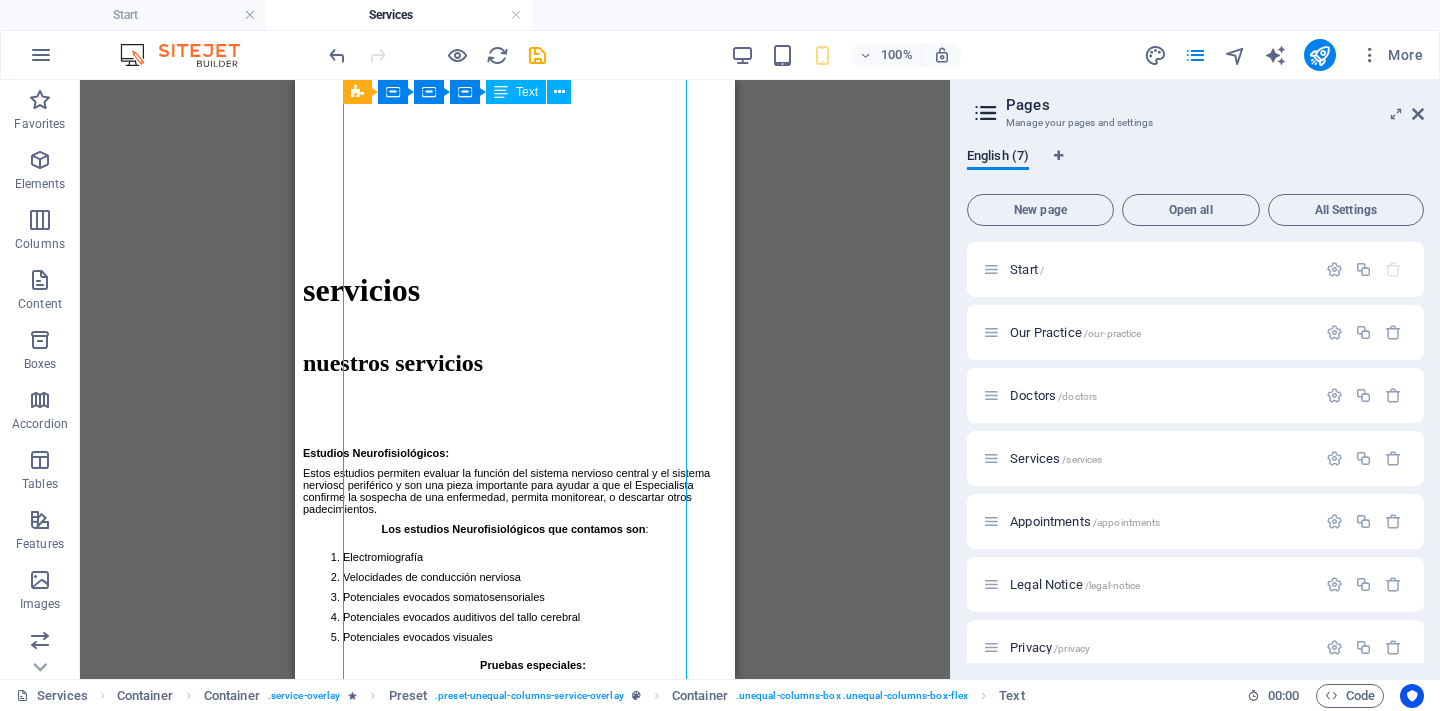click on "Estudios Neurofisiológicos: Estos estudios permiten evaluar la función del sistema nervioso central y el sistema nervioso periférico y son una pieza importante para ayudar a que el Especialista confirme la sospecha de una enfermedad, permita monitorear, o descartar otros padecimientos.   Los estudios Neurofisiológicos que contamos son : Electromiografía Velocidades de conducción nerviosa Potenciales evocados somatosensoriales Potenciales evocados auditivos del tallo cerebral Potenciales evocados visuales Pruebas especiales: Estimulación repetitiva (Prueba de Jolly) Electroneuromiografia facial y reflejo de parpadeo Electromiografía y potenciales evocados del suelo pélvico Algunas de las condiciones médicas donde se recomienda realizar un estudio de Electrodiagnostico son: Neuropatías periféricas   Neuropatía diabética,   Síndrome Guillain Barre,   neuropatía por toxicidad (alcohol o fármacos). Neuropatías por atrapamiento   Síndrome del túnel del carpo,   síndrome túnel de tarso," at bounding box center (515, 1093) 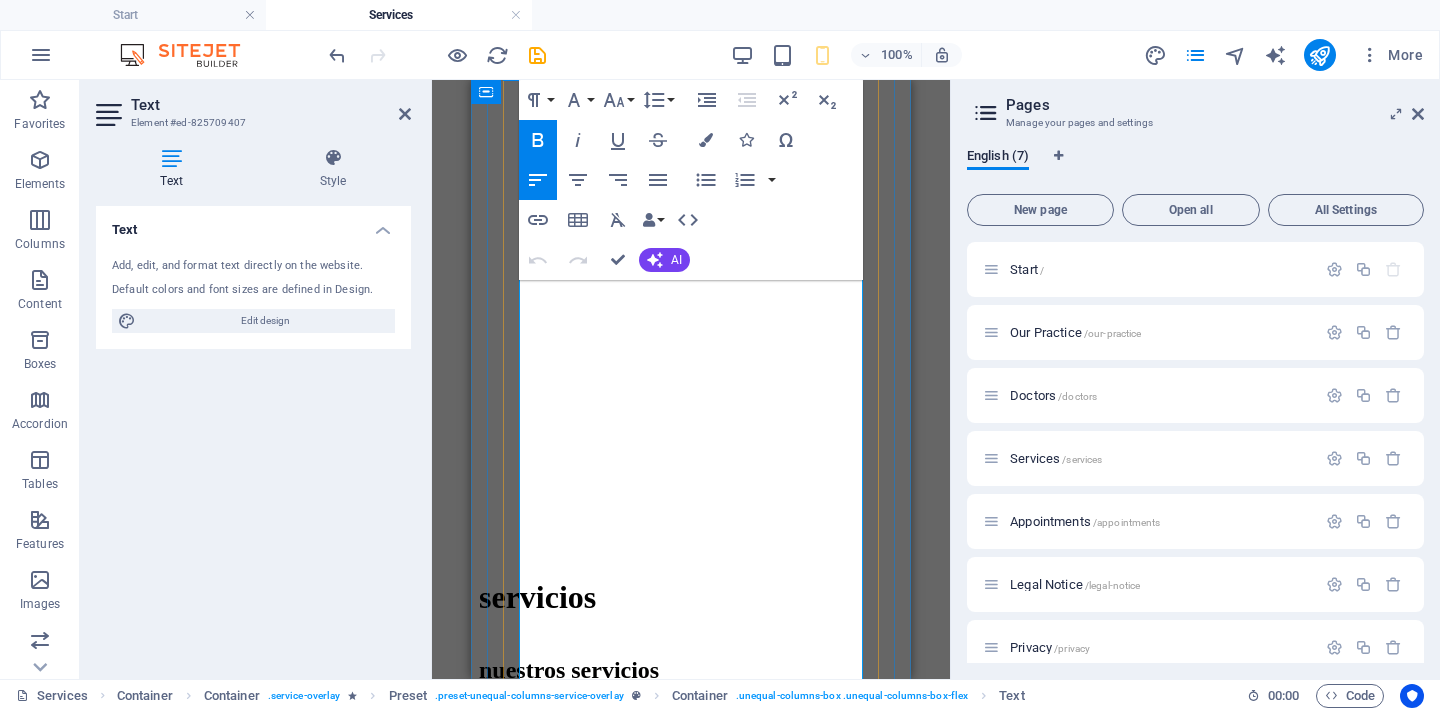 scroll, scrollTop: 793, scrollLeft: 0, axis: vertical 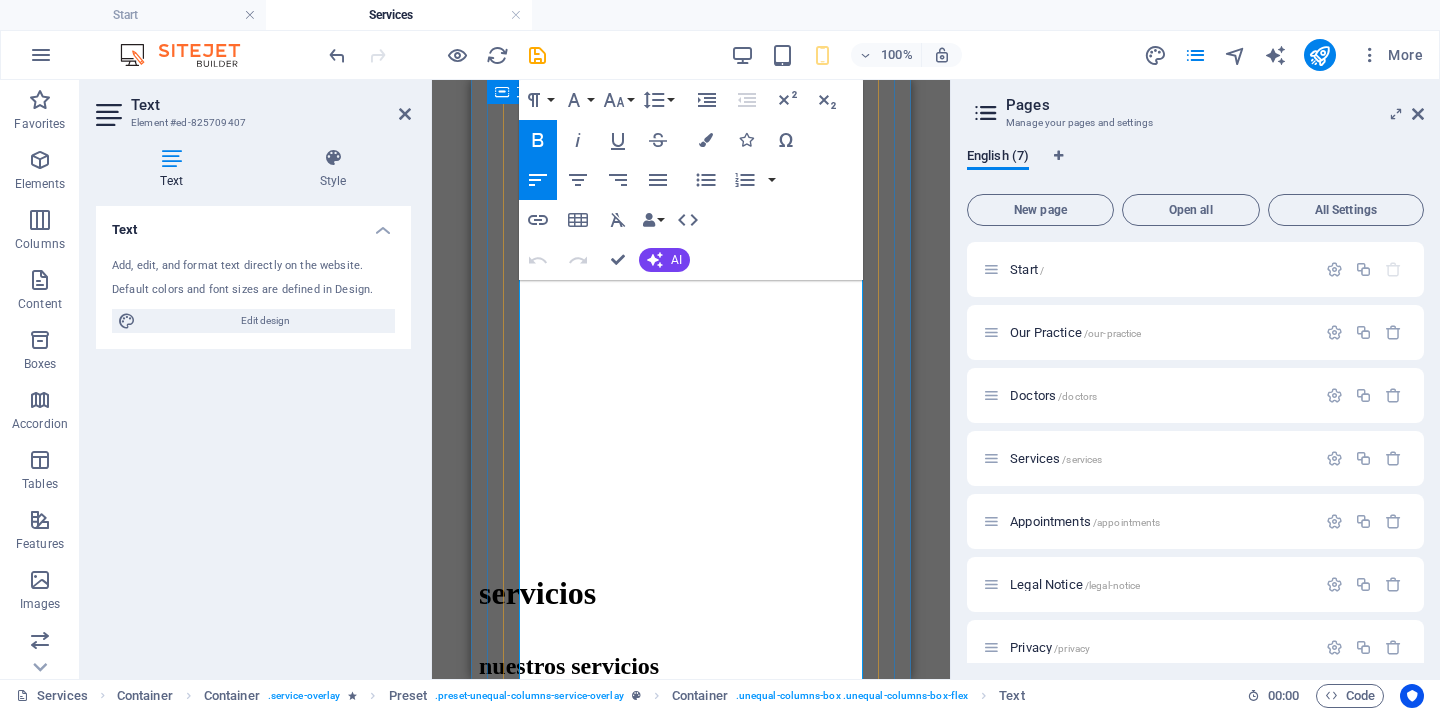 click on "neuropatía por toxicidad (alcohol o fármacos)." at bounding box center [731, 1164] 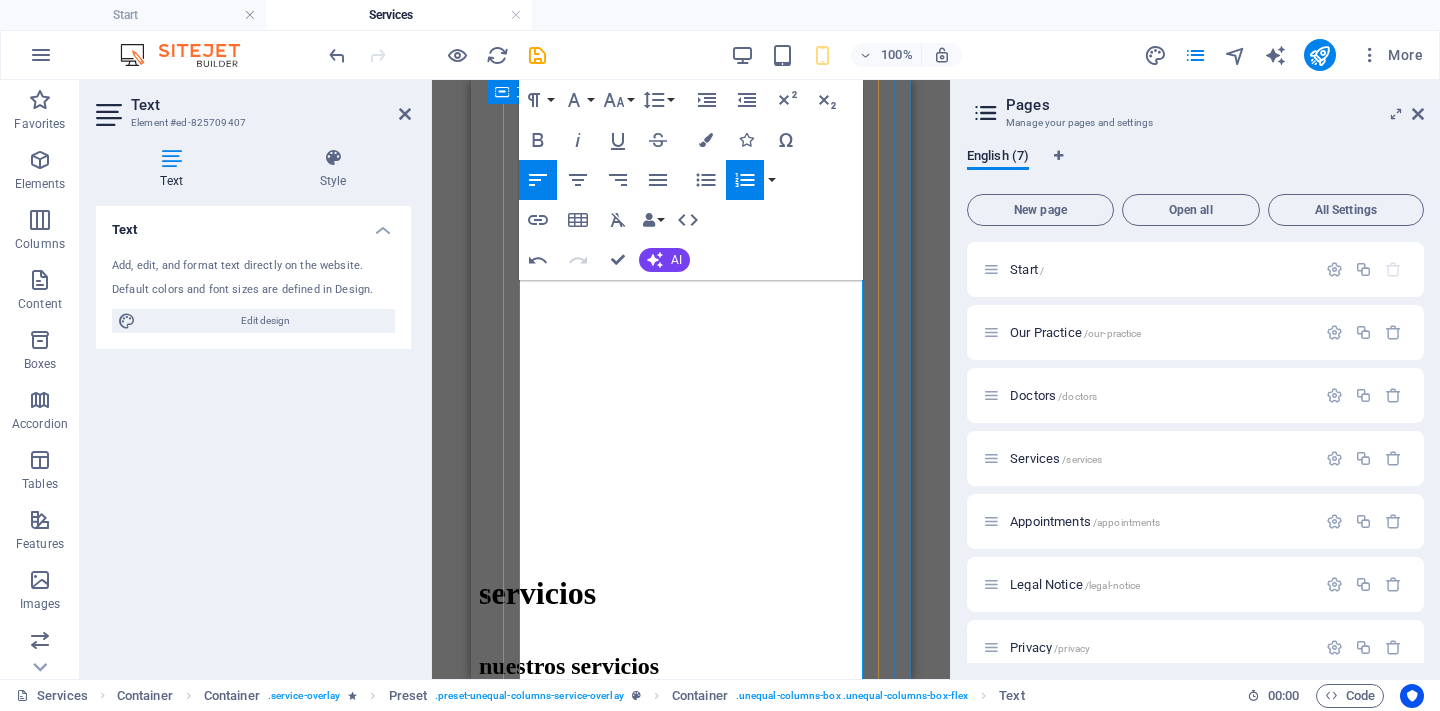 type 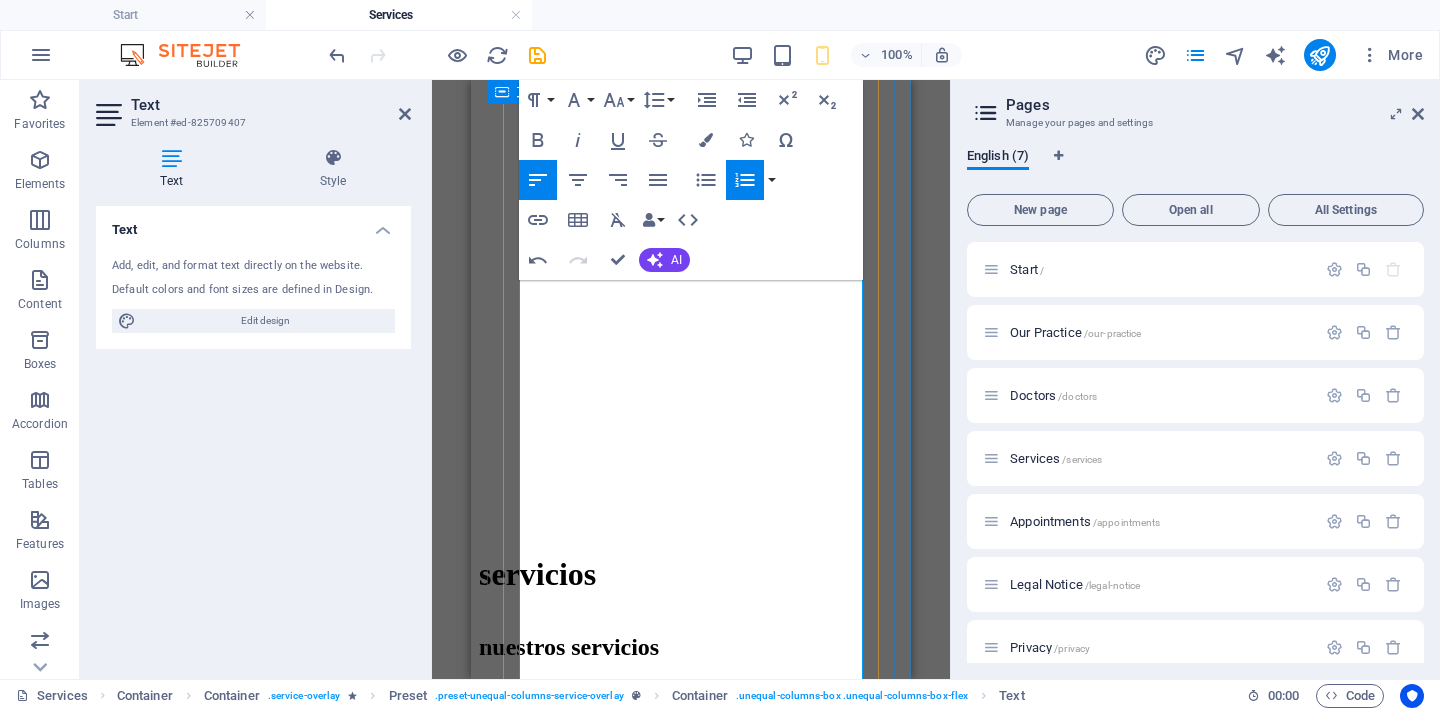 scroll, scrollTop: 831, scrollLeft: 0, axis: vertical 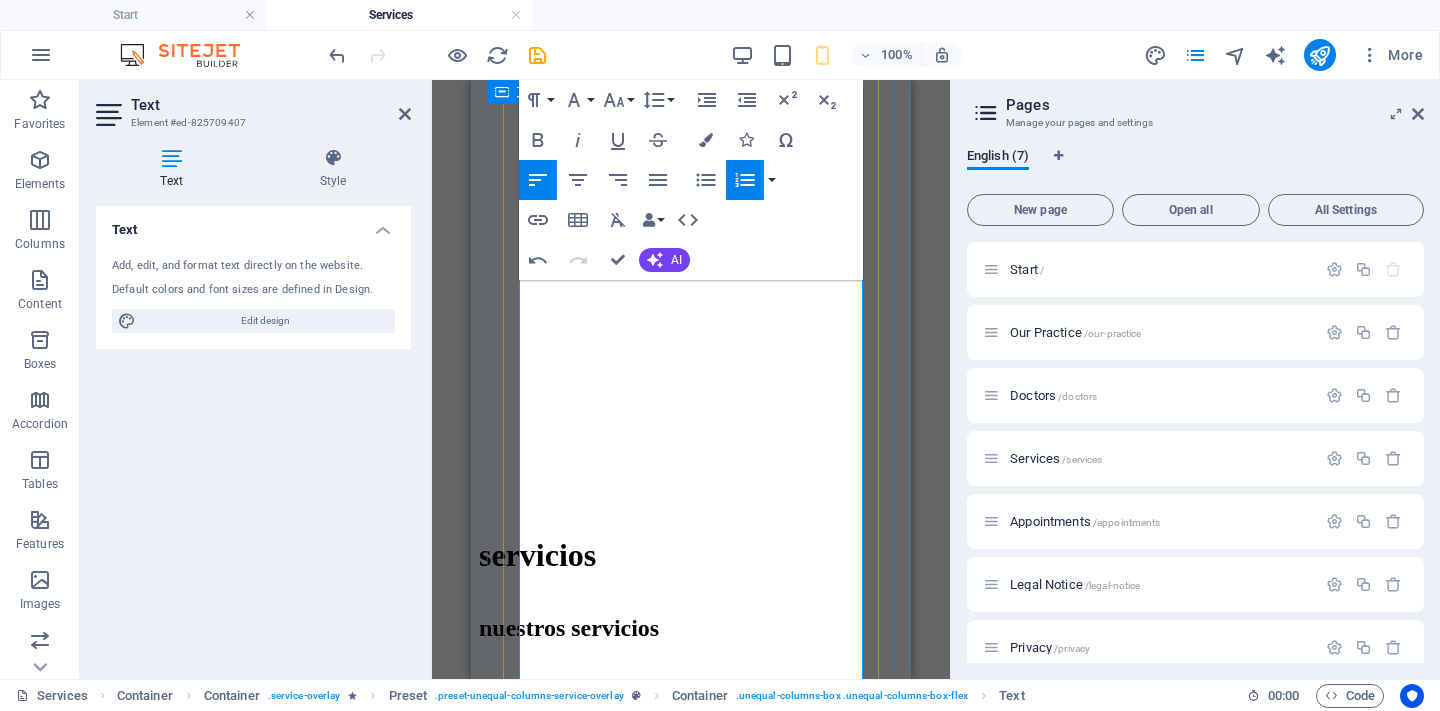 click on "afectación de raíces nerviosas por hernias de disco," at bounding box center [731, 1246] 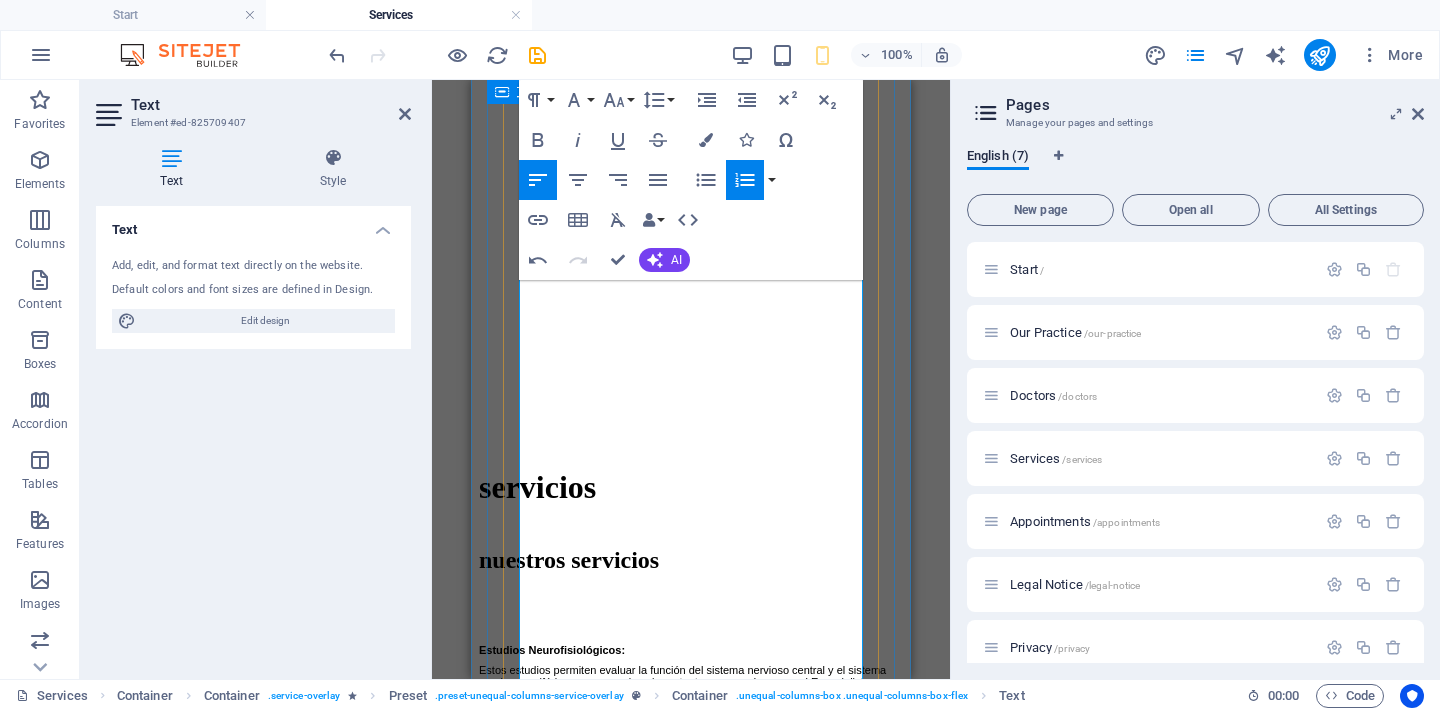 scroll, scrollTop: 920, scrollLeft: 0, axis: vertical 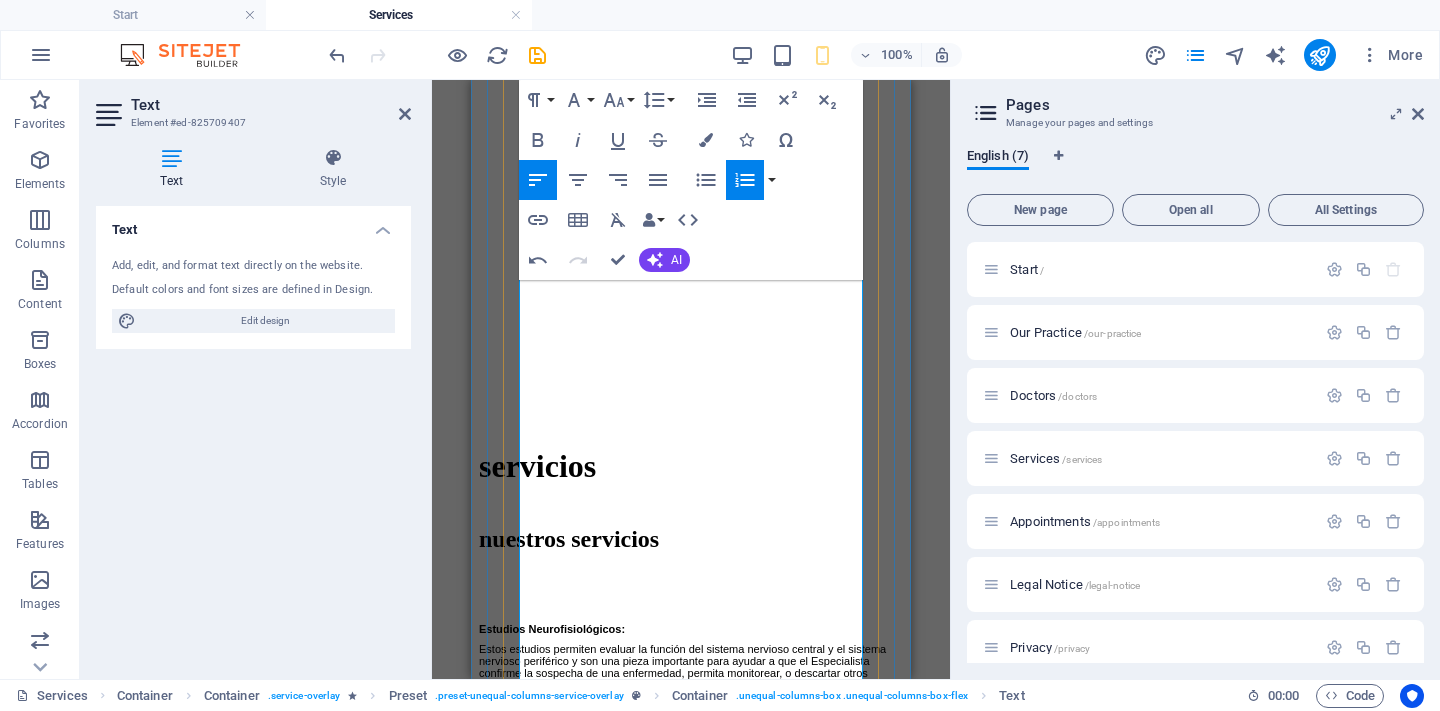 click on "plexo braquial," at bounding box center (731, 1217) 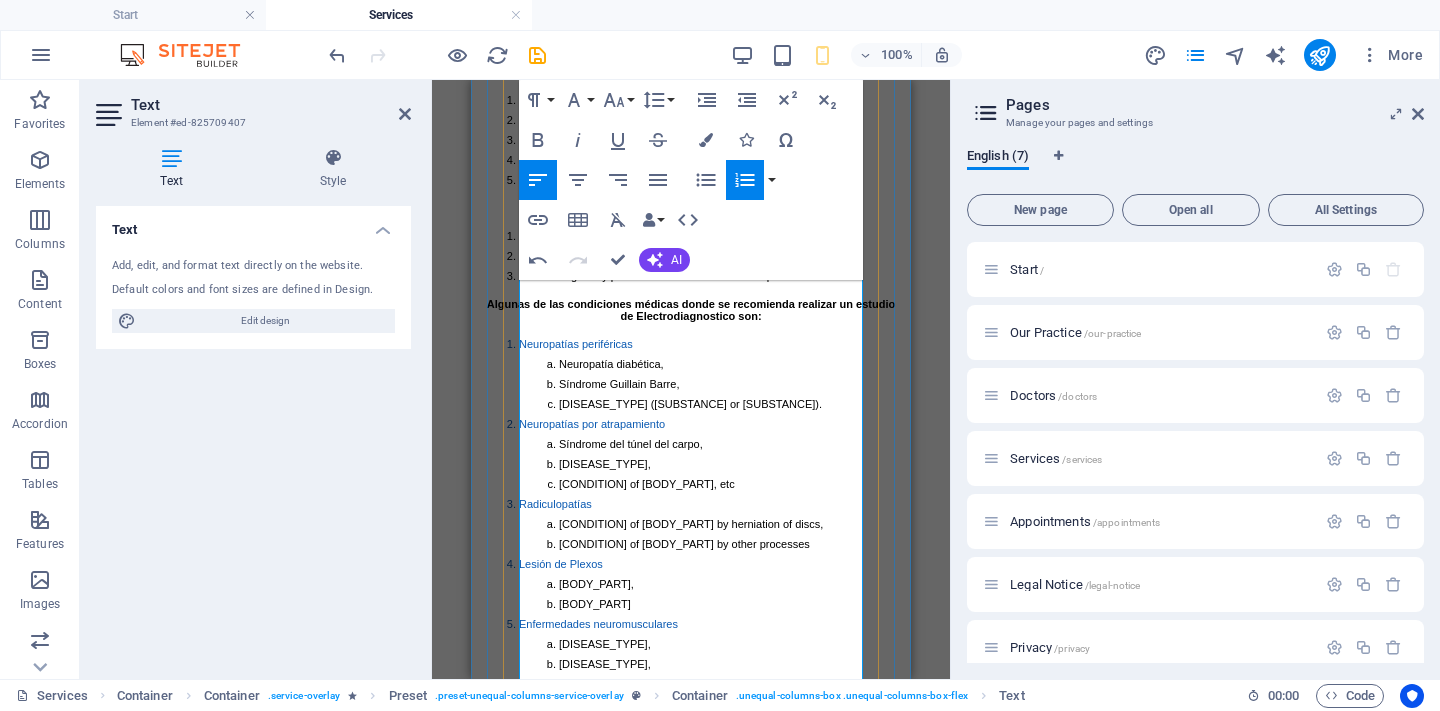 scroll, scrollTop: 1860, scrollLeft: 0, axis: vertical 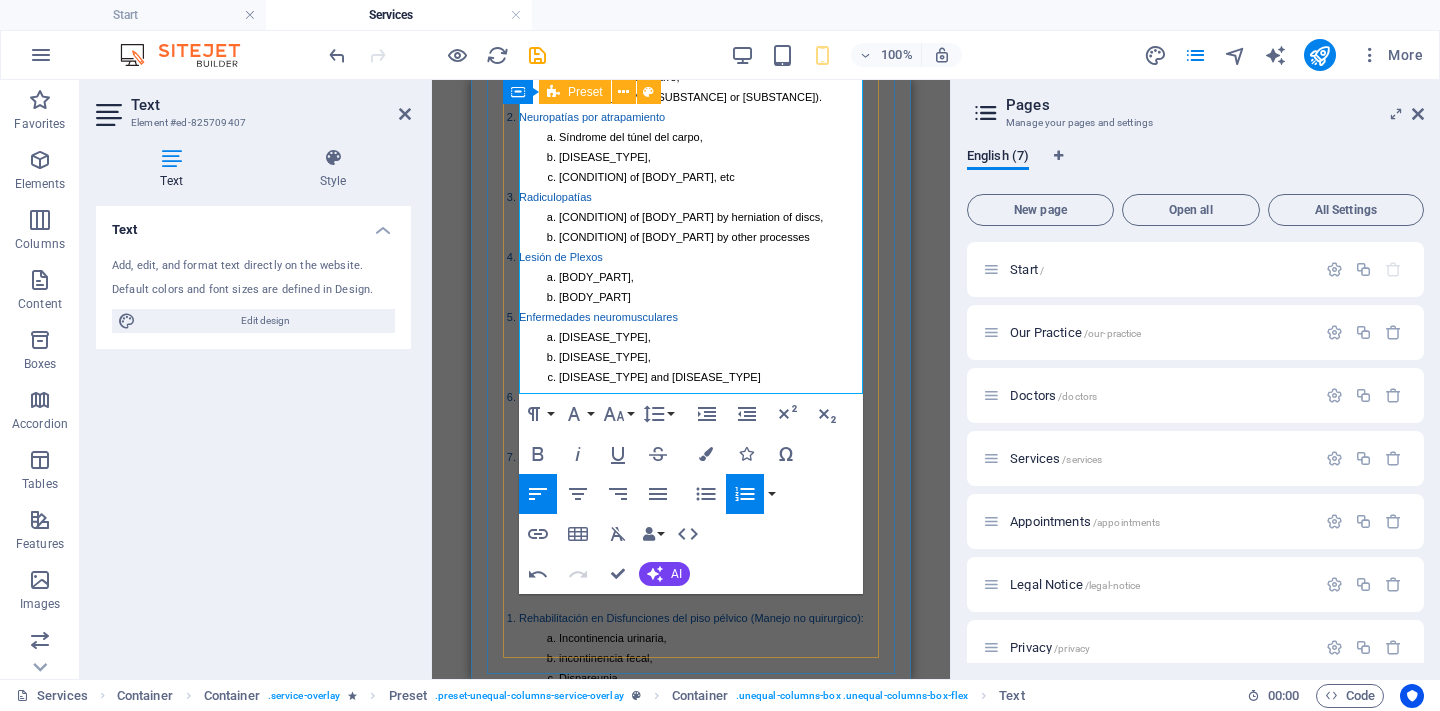 click on "Estudios Neurofisiológicos: Estos estudios permiten evaluar la función del sistema nervioso central y el sistema nervioso periférico y son una pieza importante para ayudar a que el Especialista confirme la sospecha de una enfermedad, permita monitorear, o descartar otros padecimientos.   Los estudios Neurofisiológicos que contamos son : Electromiografía Velocidades de conducción nerviosa Potenciales evocados somatosensoriales Potenciales evocados auditivos del tallo cerebral Potenciales evocados visuales Pruebas especiales: Estimulación repetitiva (Prueba de Jolly) Electroneuromiografia facial y reflejo de parpadeo Electromiografía y potenciales evocados del suelo pélvico Algunas de las condiciones médicas donde se recomienda realizar un estudio de Electrodiagnostico son: Neuropatías periféricas   Neuropatía diabética,   Síndrome Guillain Barre,   Neuropatía por toxicidad (alcohol o fármacos). Neuropatías por atrapamiento   Síndrome del túnel del carpo,   Síndrome túnel de tarso," at bounding box center (691, 446) 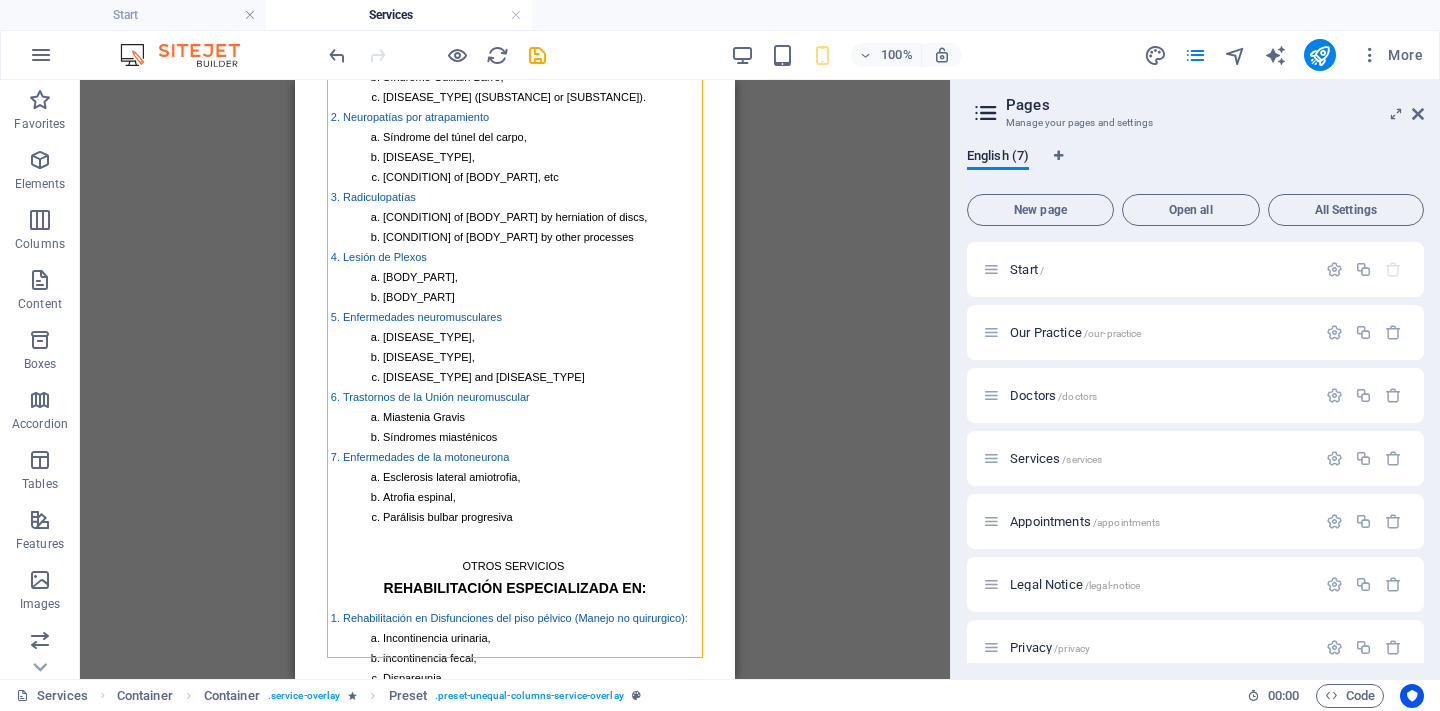 click on "Drag here to replace the existing content. Press “Ctrl” if you want to create a new element.
H1   Banner   Banner   Container   Container   Preset   Container   Container   Container   Reference   Container   Container   Container   Text   Container   Preset   Container   Container   H2   Spacer" at bounding box center [515, 379] 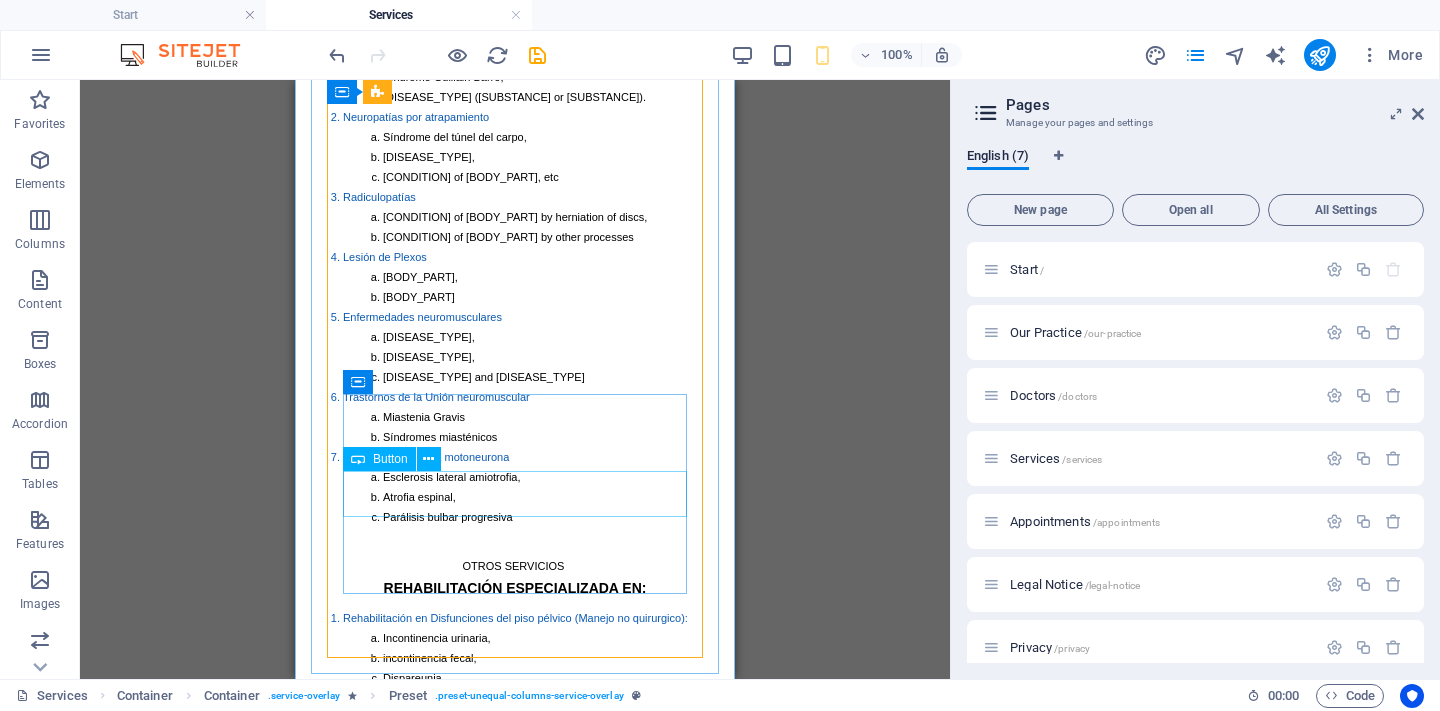 click on "Agenda una cita" at bounding box center (515, 1201) 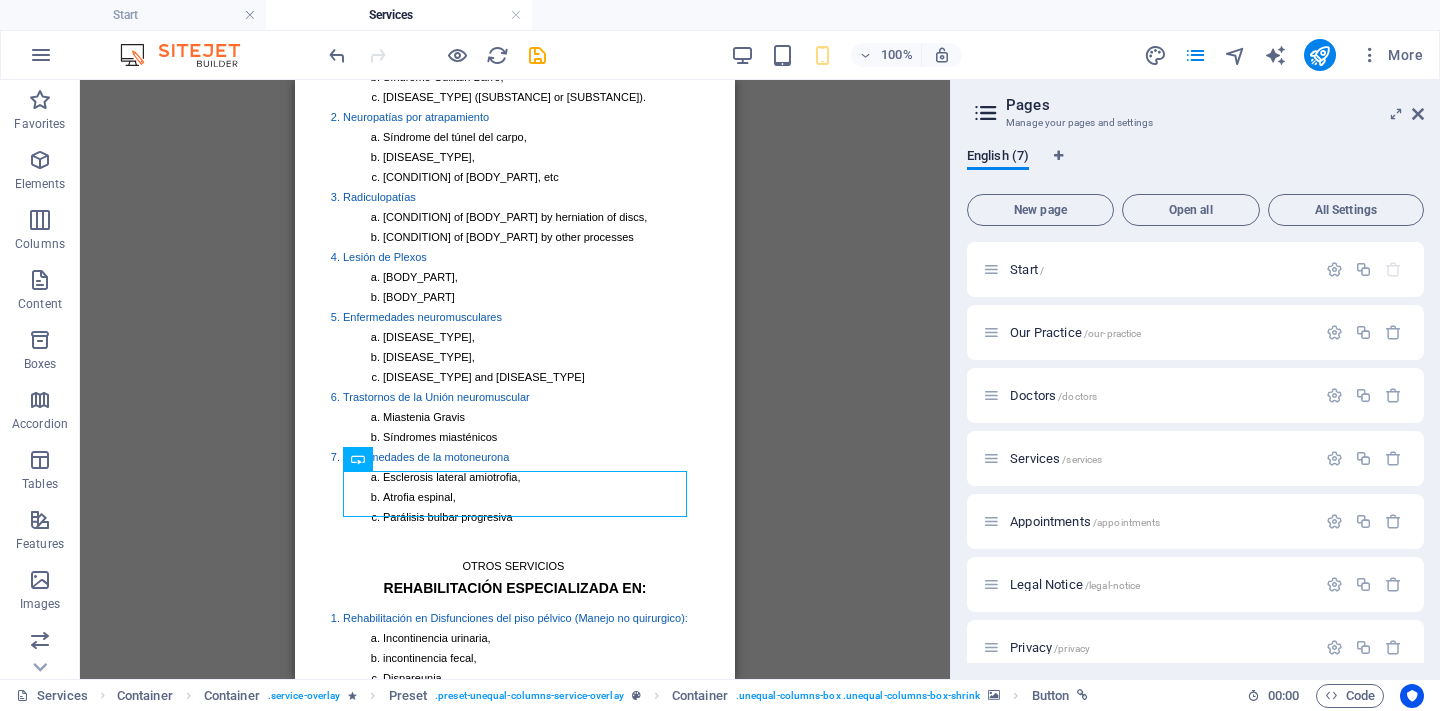 click on "Agenda una cita" at bounding box center (515, 1201) 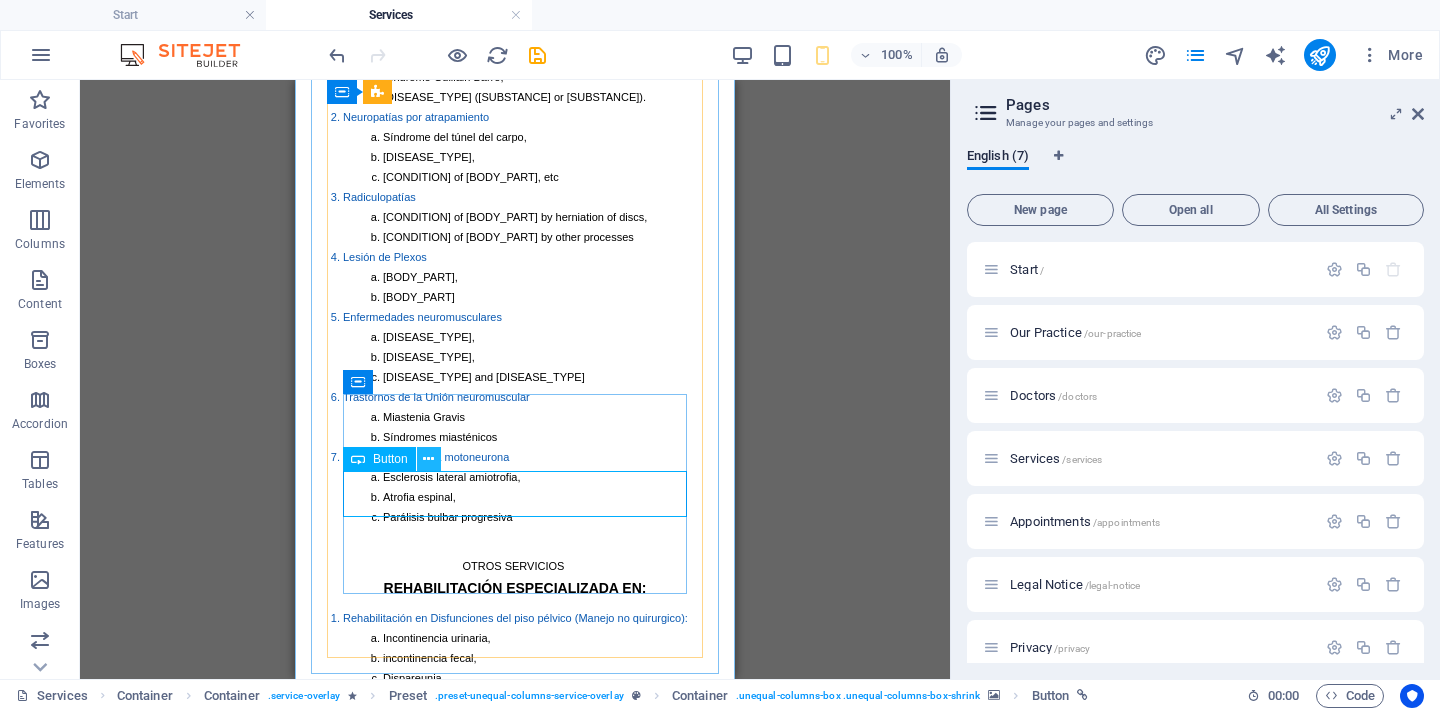 click at bounding box center [428, 459] 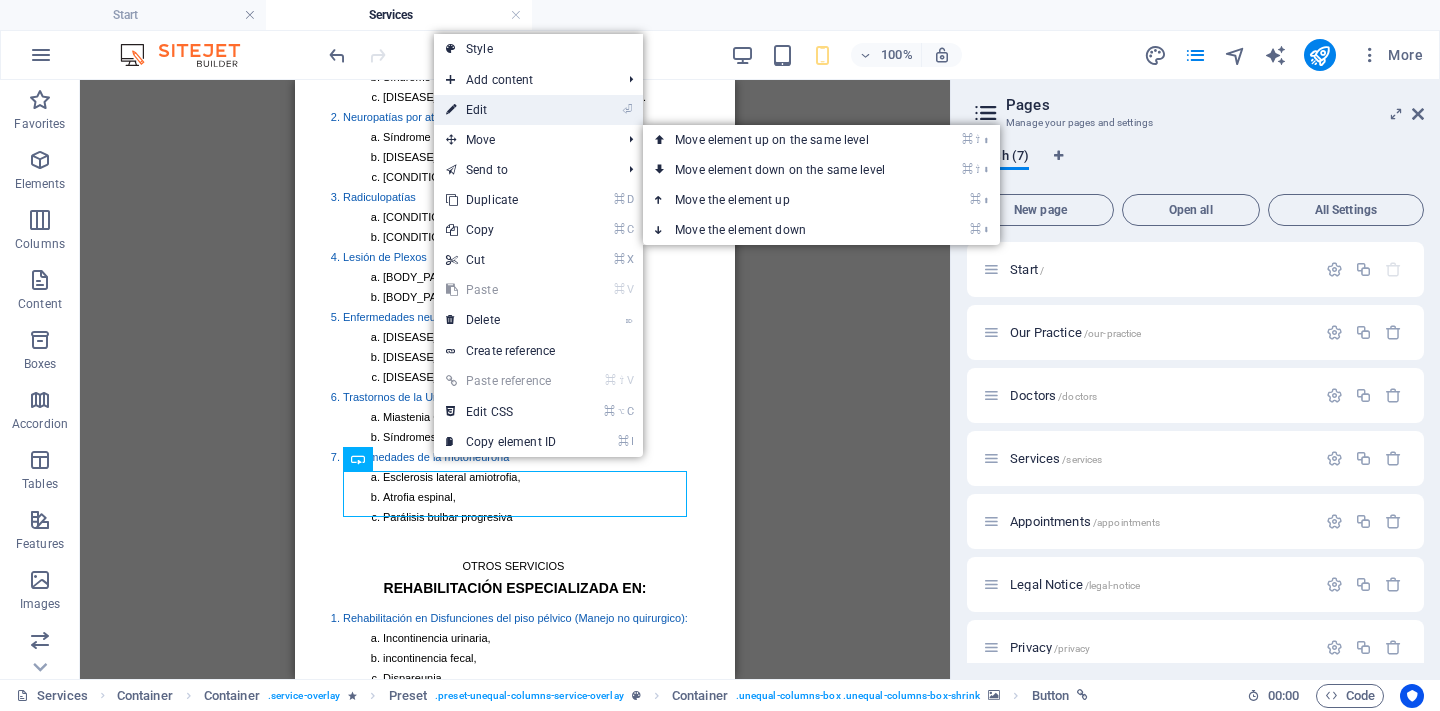 click on "⏎  Edit" at bounding box center (501, 110) 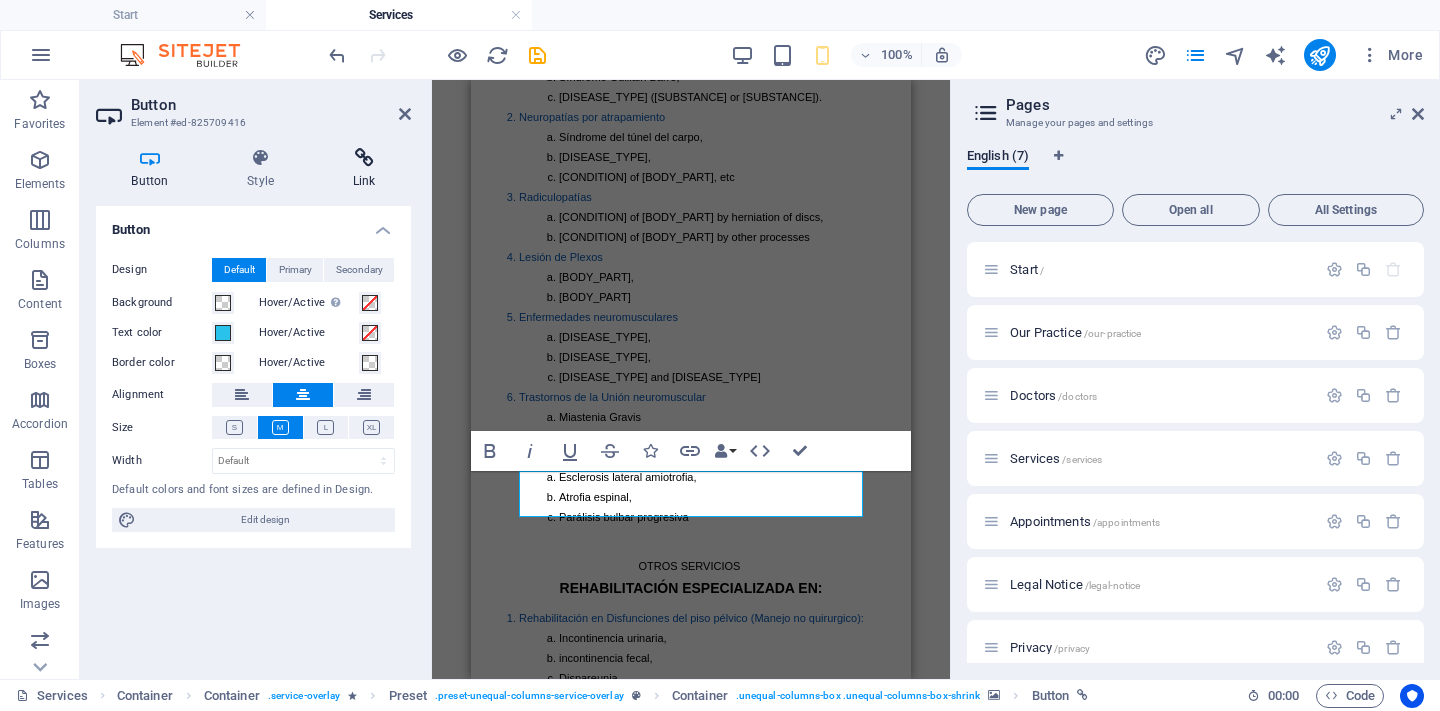 click at bounding box center [364, 158] 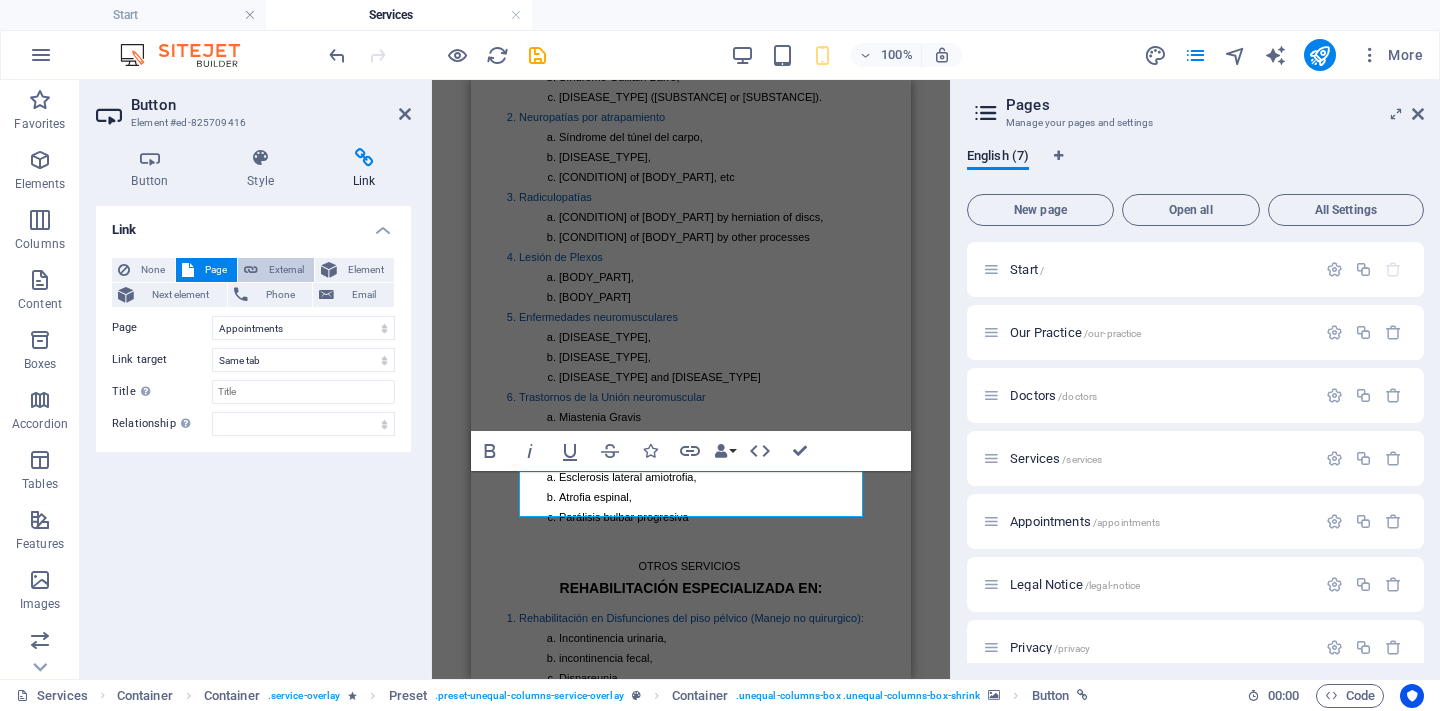 click on "External" at bounding box center (286, 270) 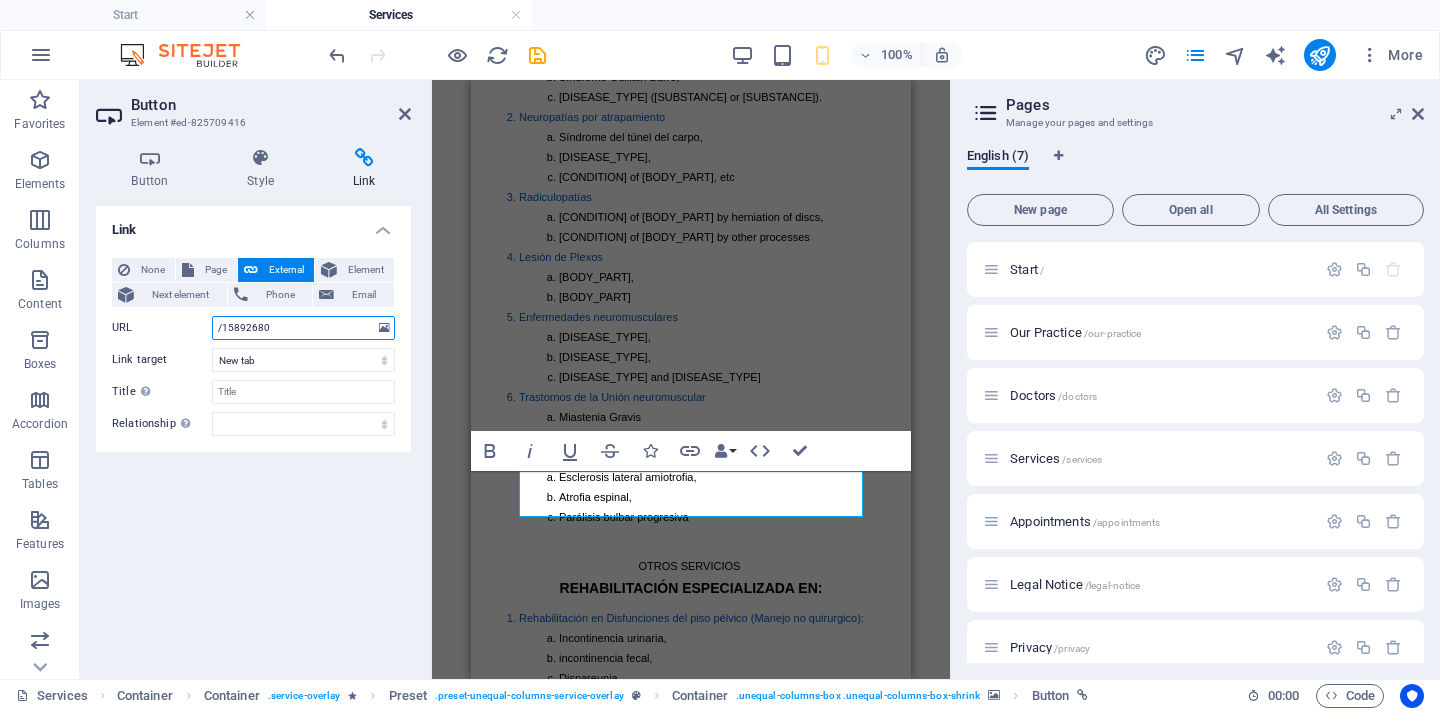 click on "/15892680" at bounding box center [303, 328] 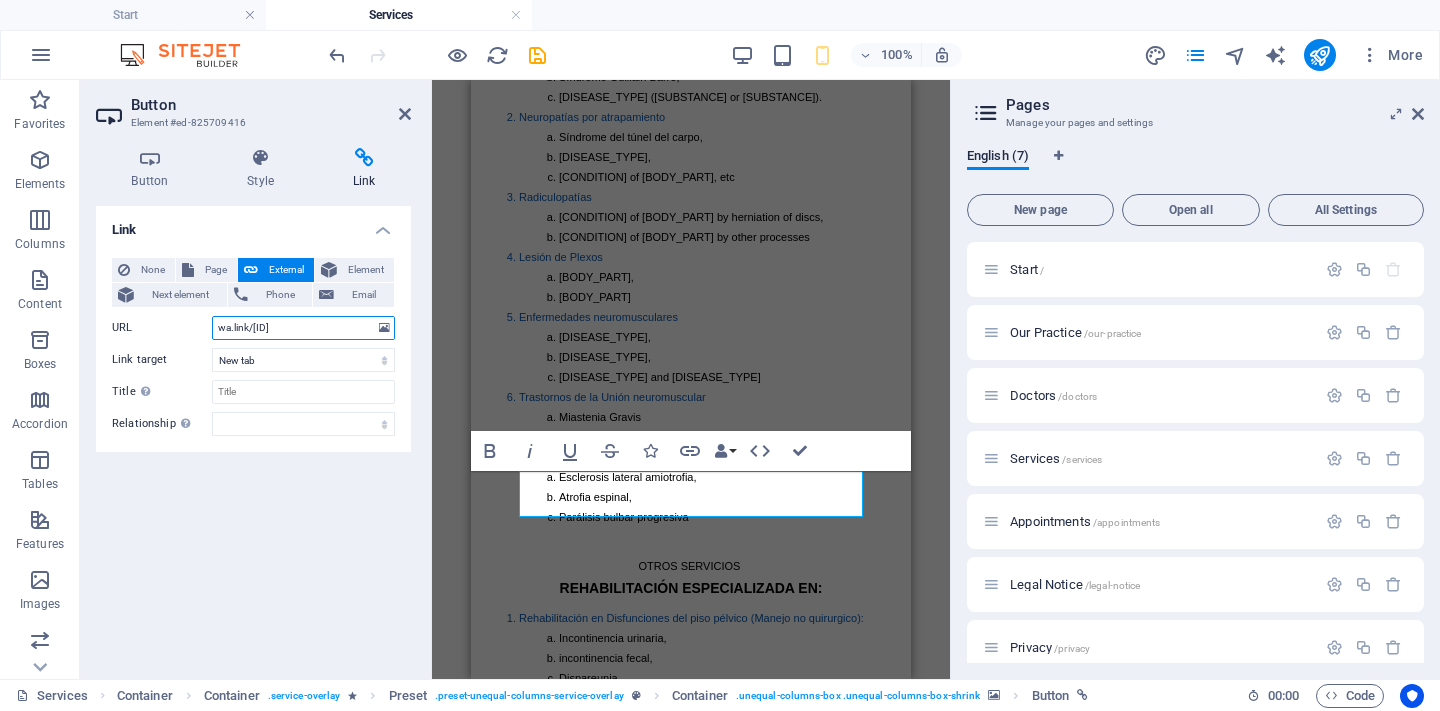 type on "wa.link/[ID]" 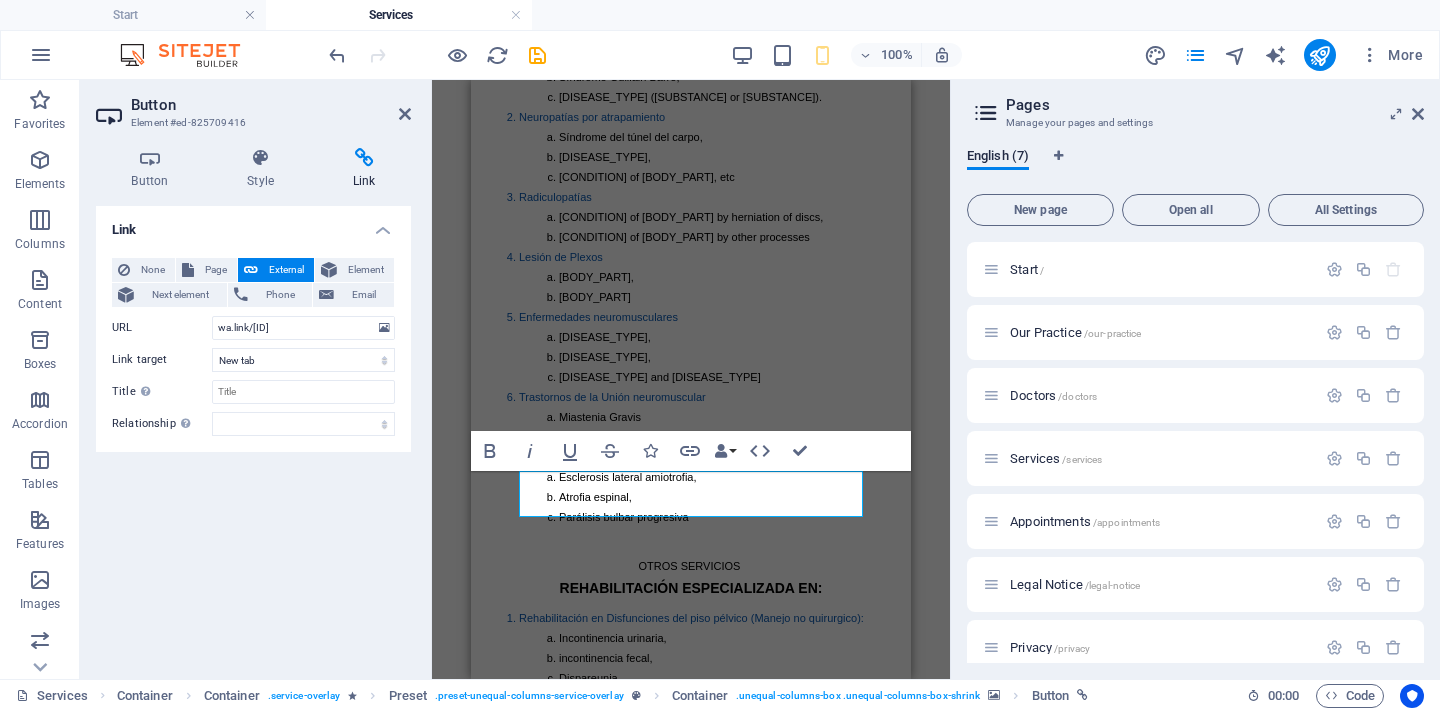 click at bounding box center [691, 992] 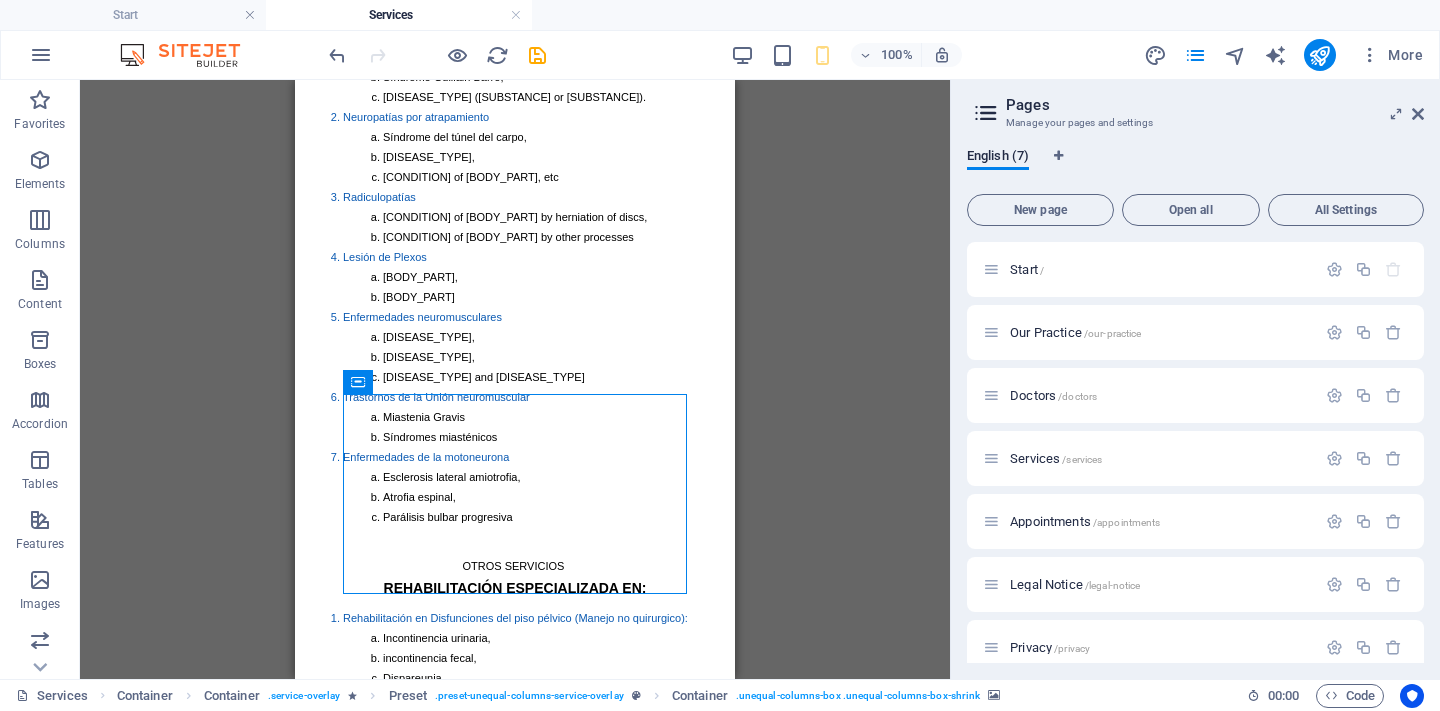 click on "H1   Banner   Banner   Container   Container   Preset   Container   Container   Container   Reference   Preset   Container   Container   Container   Text   Container   Preset   Container   Container   H2   Spacer   Button   Container" at bounding box center (515, 379) 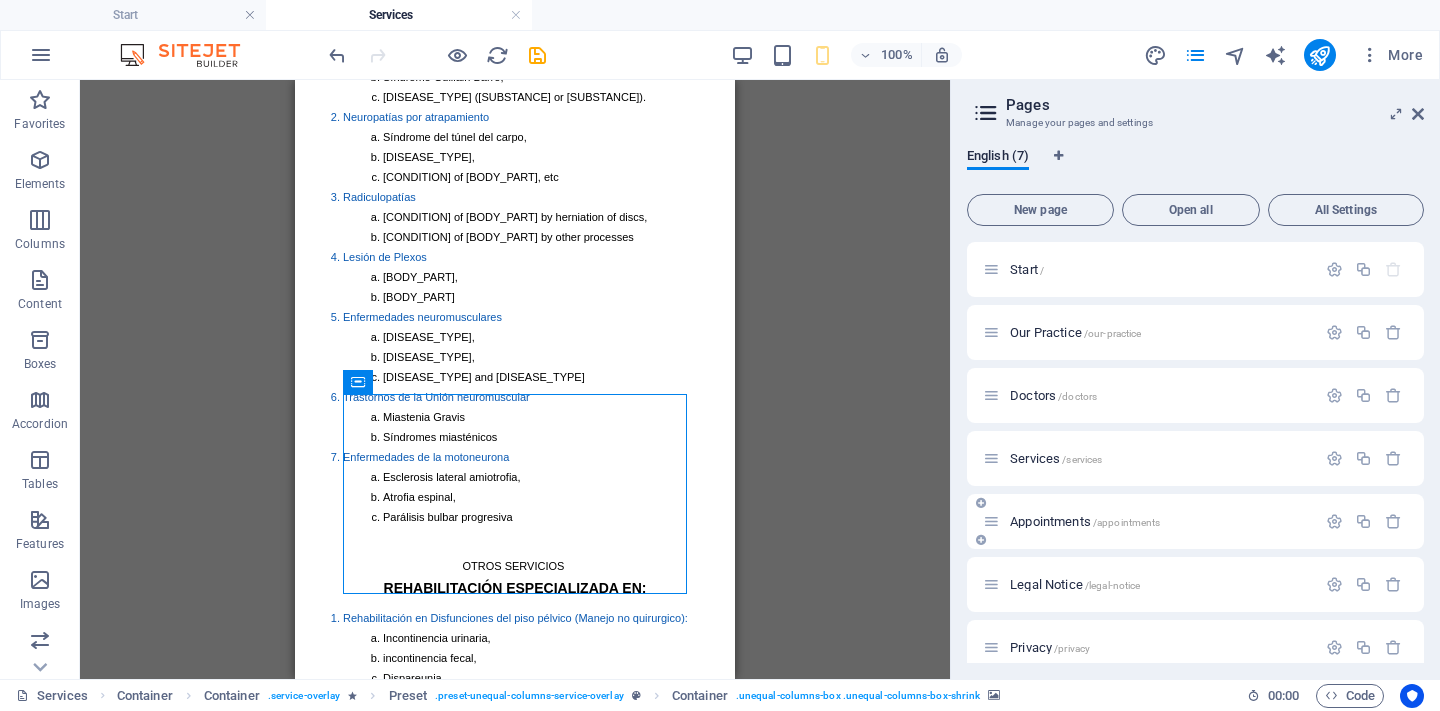 click on "Appointments /appointments" at bounding box center (1085, 521) 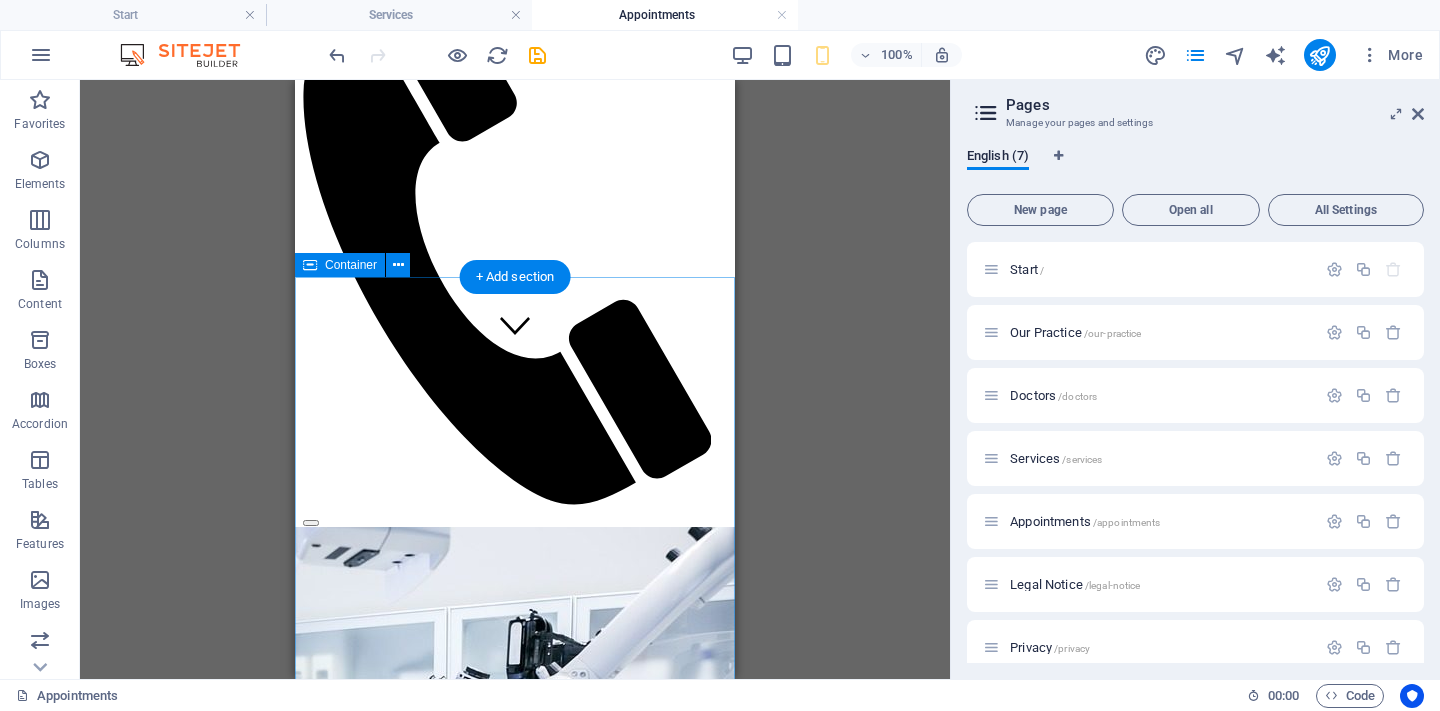 scroll, scrollTop: 303, scrollLeft: 0, axis: vertical 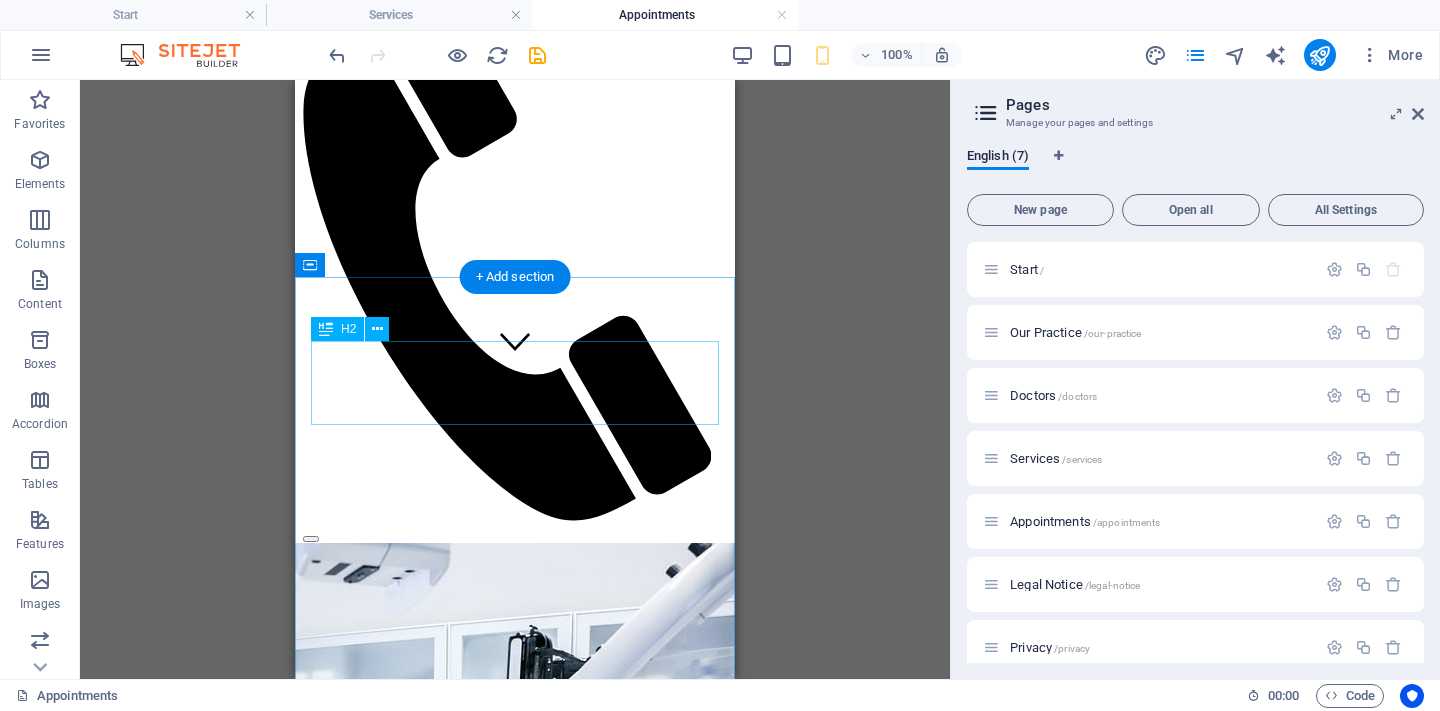 click on "Schedule an appointment today!" at bounding box center (515, 1156) 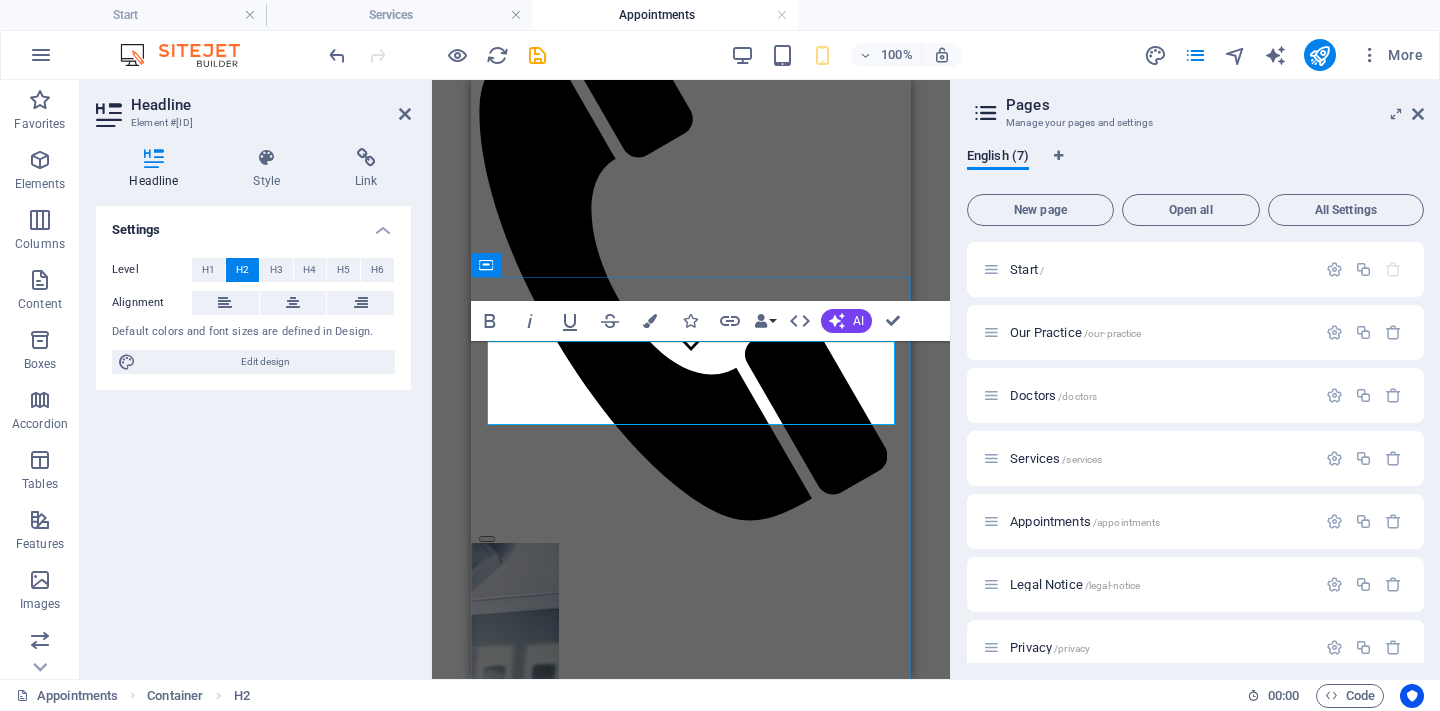 type 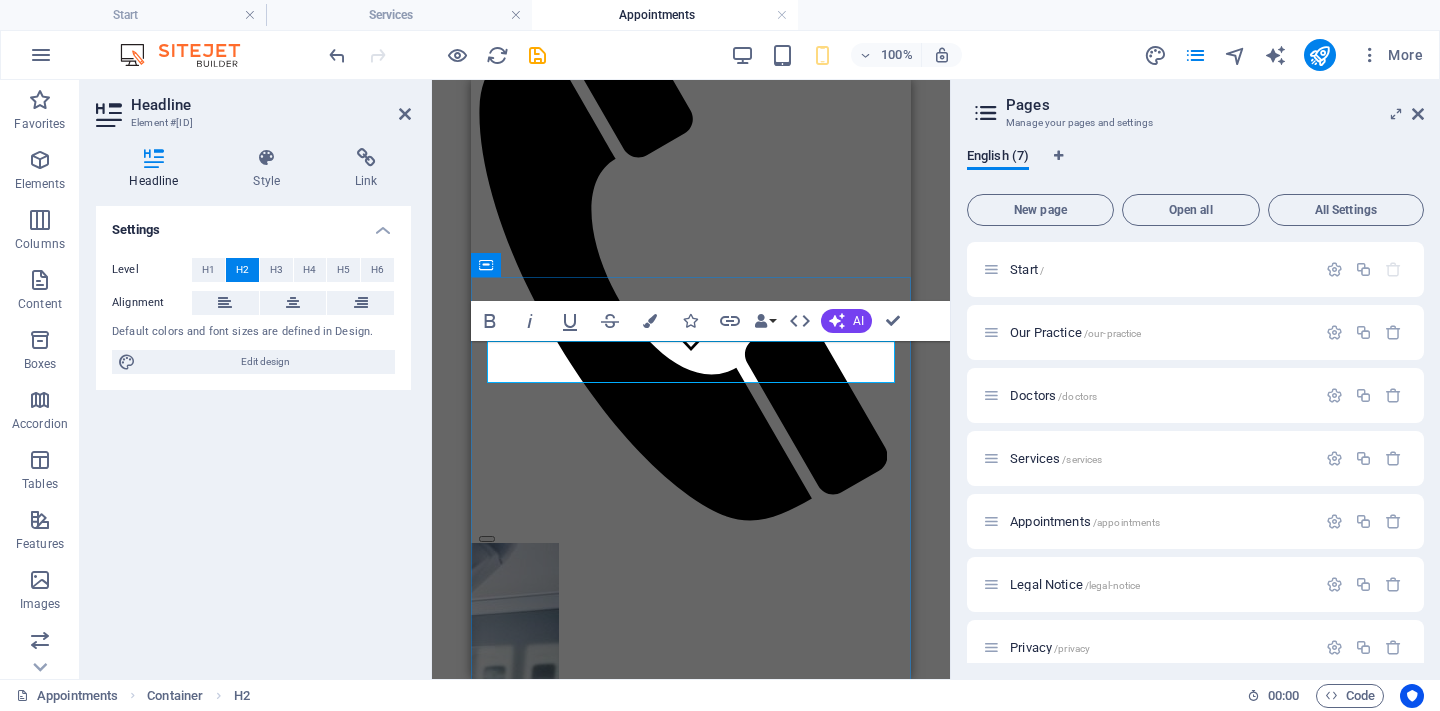 scroll, scrollTop: 321, scrollLeft: 0, axis: vertical 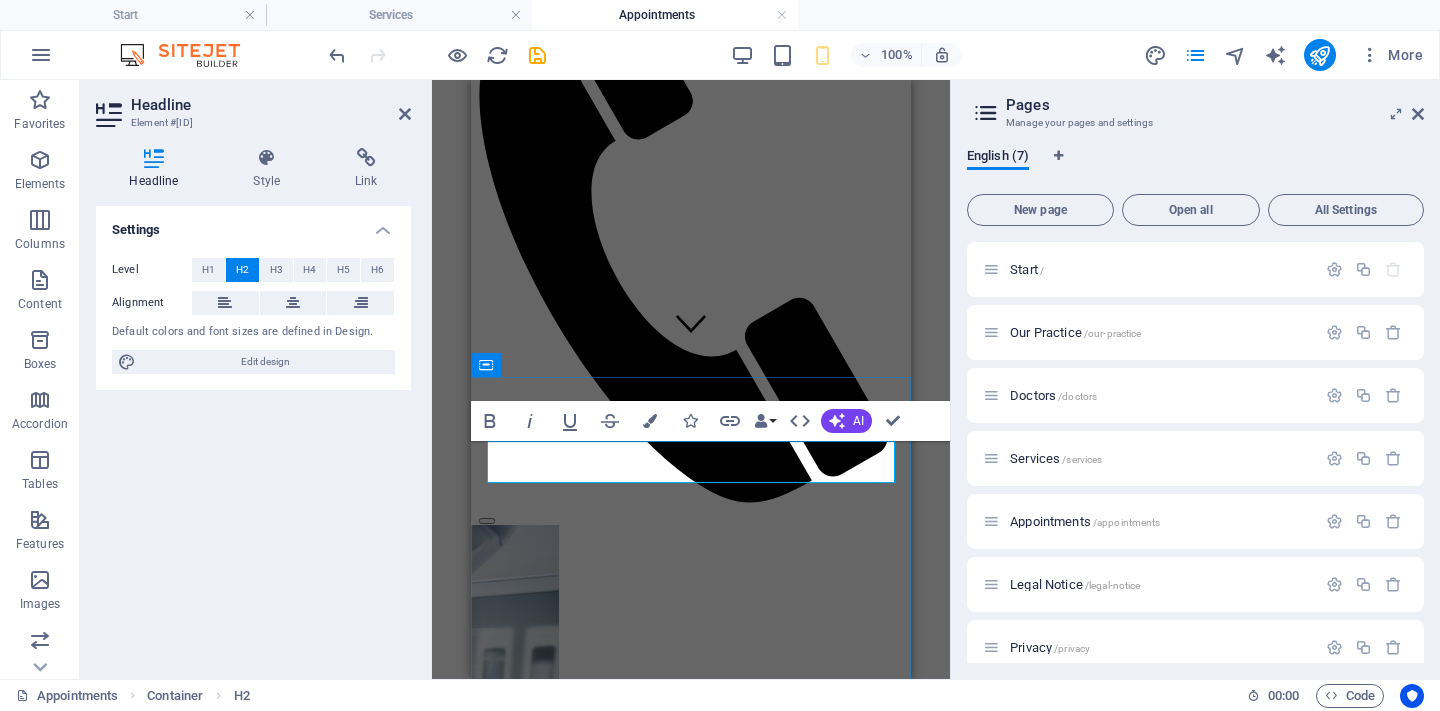 click on "¿" at bounding box center [691, 1138] 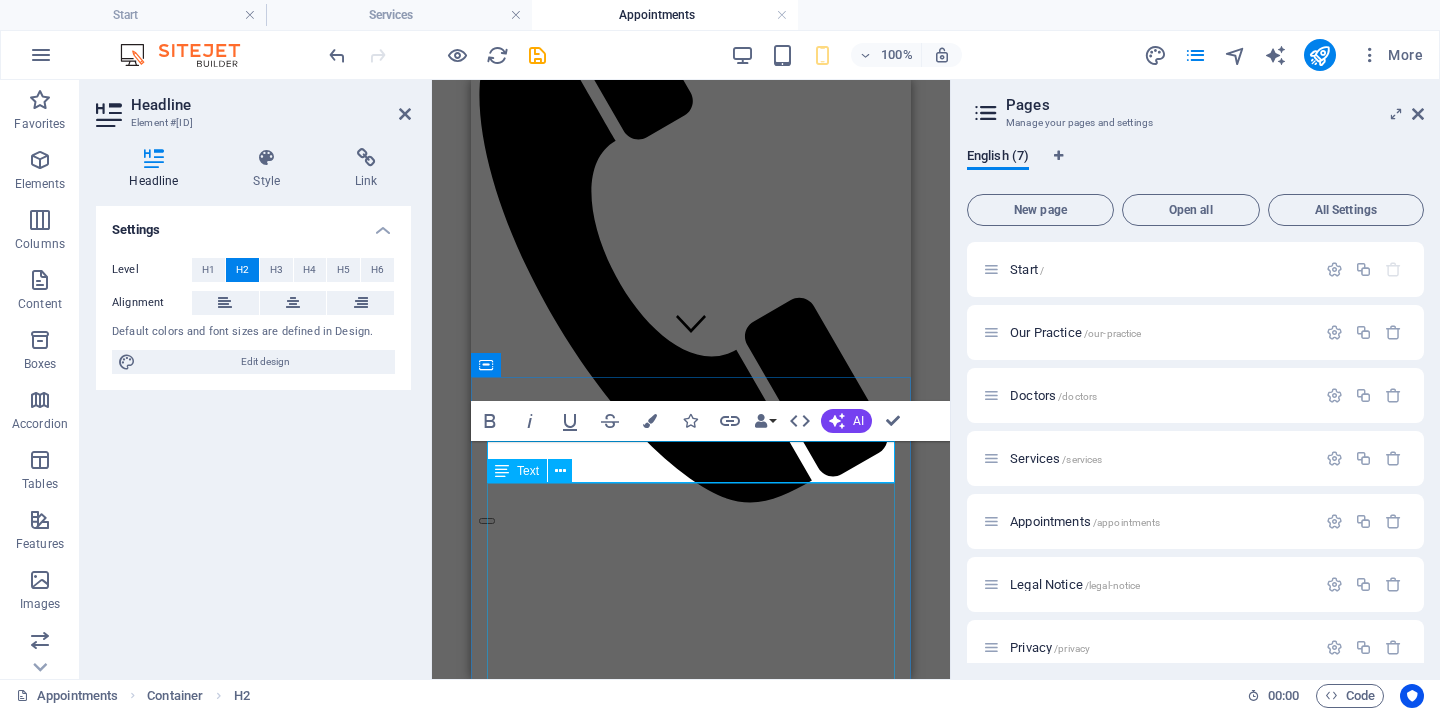 click on "Lorem ipsum dolor sit amet, consetetur sadipscing elitr, sed diam nonumy eirmod tempor invidunt ut labore et dolore magna aliquyam erat, sed diam voluptua. At vero eos et accusam et justo duo dolores et ea rebum. Stet clita kasd gubergren, no sea takimata sanctus est Lorem ipsum dolor sit amet. Lorem ipsum dolor sit amet, consetetur sadipscing elitr, sed diam nonumy eirmod tempor invidunt ut labore et dolore magna aliquyam erat, sed diam voluptua. At vero eos et accusam et justo duo dolores et ea rebum. Stet clita kasd gubergren, no sea takimata sanctus est Lorem ipsum dolor sit amet." at bounding box center [691, 1262] 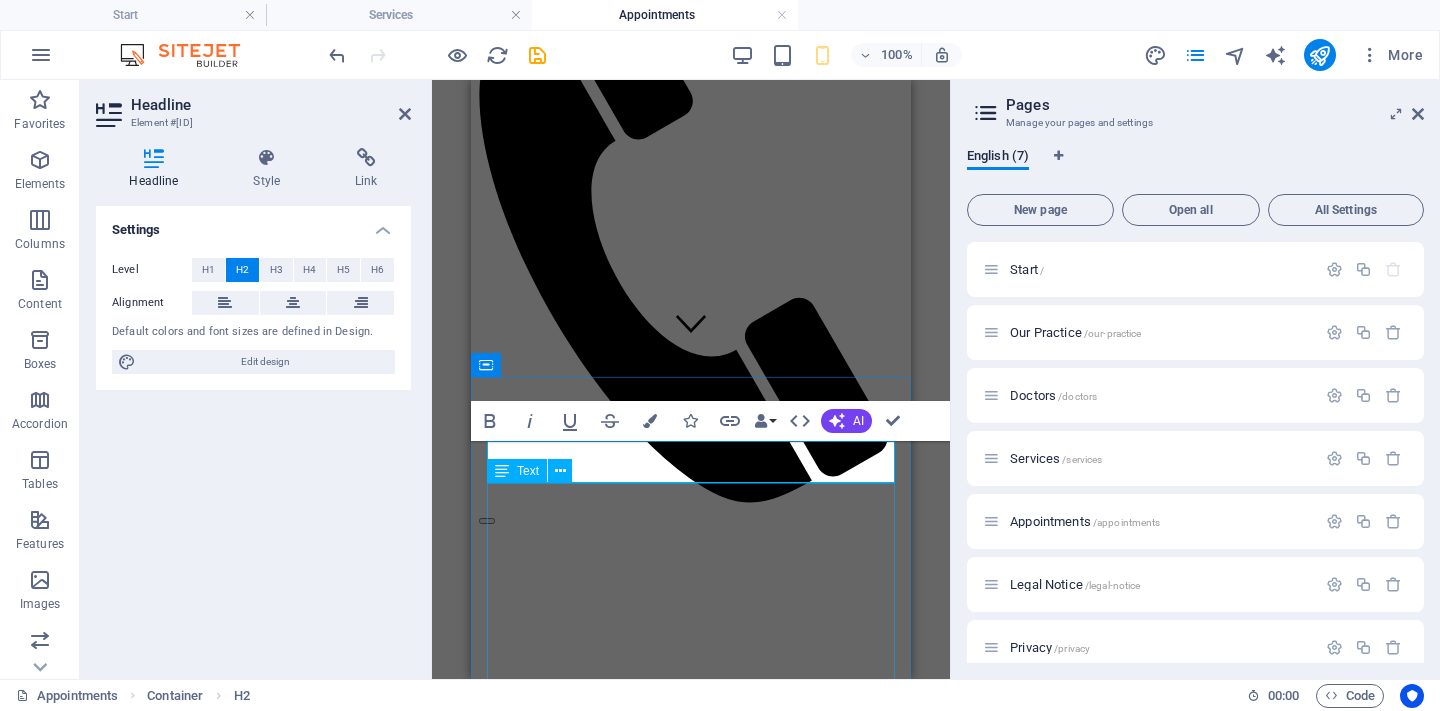 click on "Lorem ipsum dolor sit amet, consetetur sadipscing elitr, sed diam nonumy eirmod tempor invidunt ut labore et dolore magna aliquyam erat, sed diam voluptua. At vero eos et accusam et justo duo dolores et ea rebum. Stet clita kasd gubergren, no sea takimata sanctus est Lorem ipsum dolor sit amet. Lorem ipsum dolor sit amet, consetetur sadipscing elitr, sed diam nonumy eirmod tempor invidunt ut labore et dolore magna aliquyam erat, sed diam voluptua. At vero eos et accusam et justo duo dolores et ea rebum. Stet clita kasd gubergren, no sea takimata sanctus est Lorem ipsum dolor sit amet." at bounding box center (691, 1262) 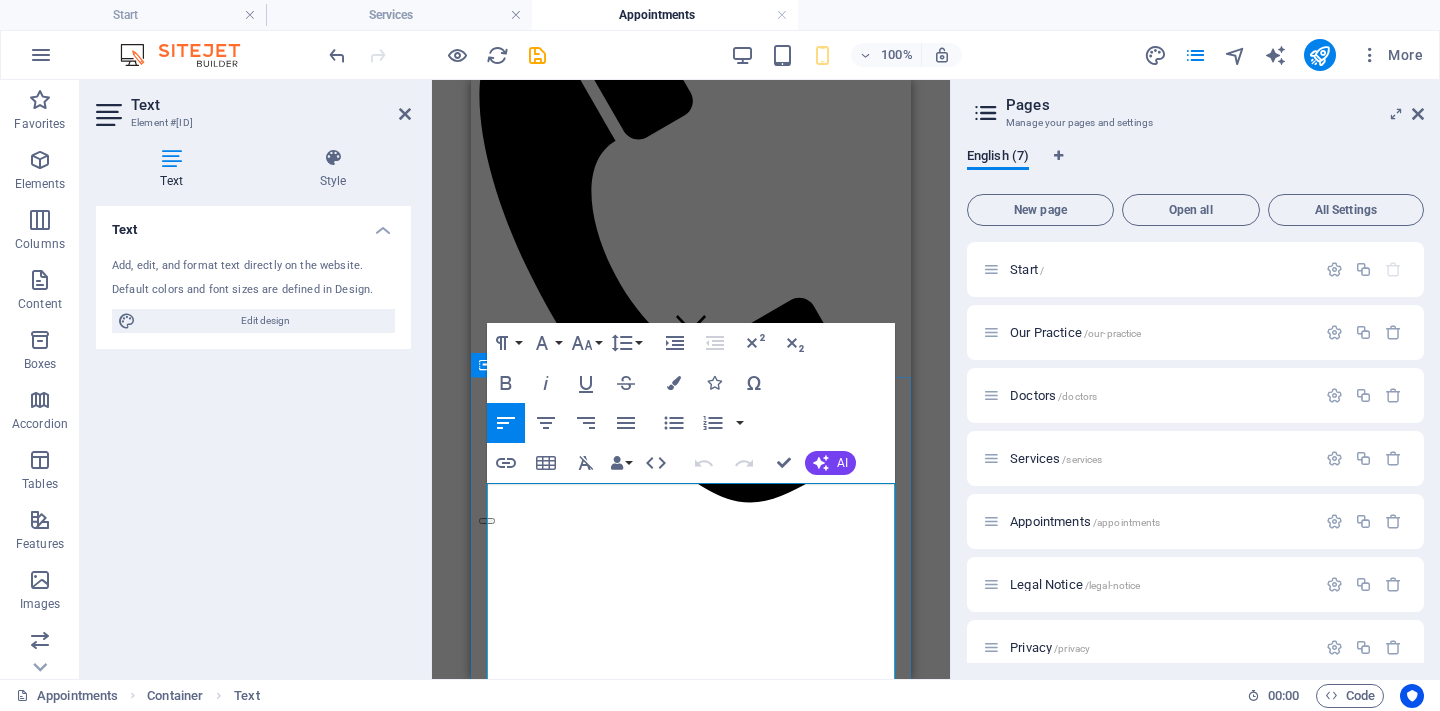 click on "Lorem ipsum dolor sit amet, consetetur sadipscing elitr, sed diam nonumy eirmod tempor invidunt ut labore et dolore magna aliquyam erat, sed diam voluptua. At vero eos et accusam et justo duo dolores et ea rebum. Stet clita kasd gubergren, no sea takimata sanctus est Lorem ipsum dolor sit amet. Lorem ipsum dolor sit amet, consetetur sadipscing elitr, sed diam nonumy eirmod tempor invidunt ut labore et dolore magna aliquyam erat, sed diam voluptua. At vero eos et accusam et justo duo dolores et ea rebum. Stet clita kasd gubergren, no sea takimata sanctus est Lorem ipsum dolor sit amet." at bounding box center (691, 1262) 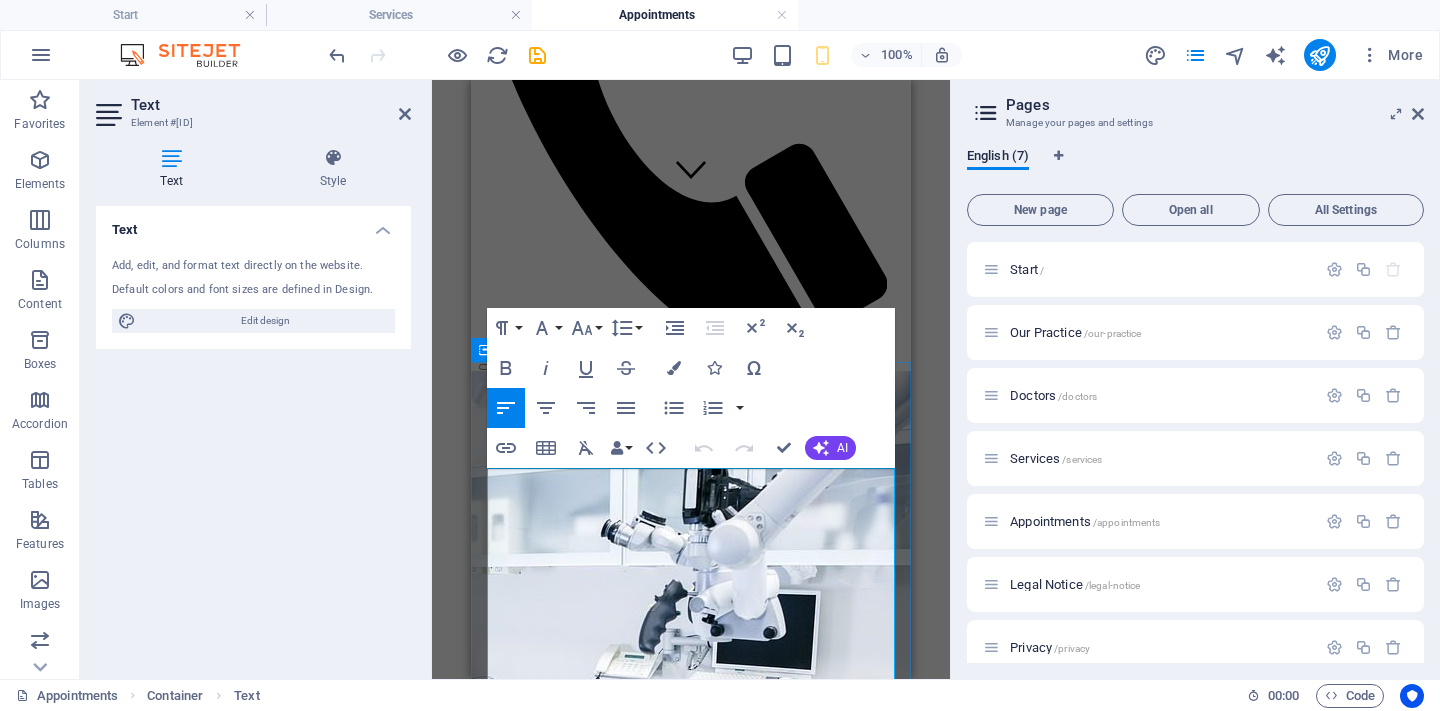 scroll, scrollTop: 512, scrollLeft: 0, axis: vertical 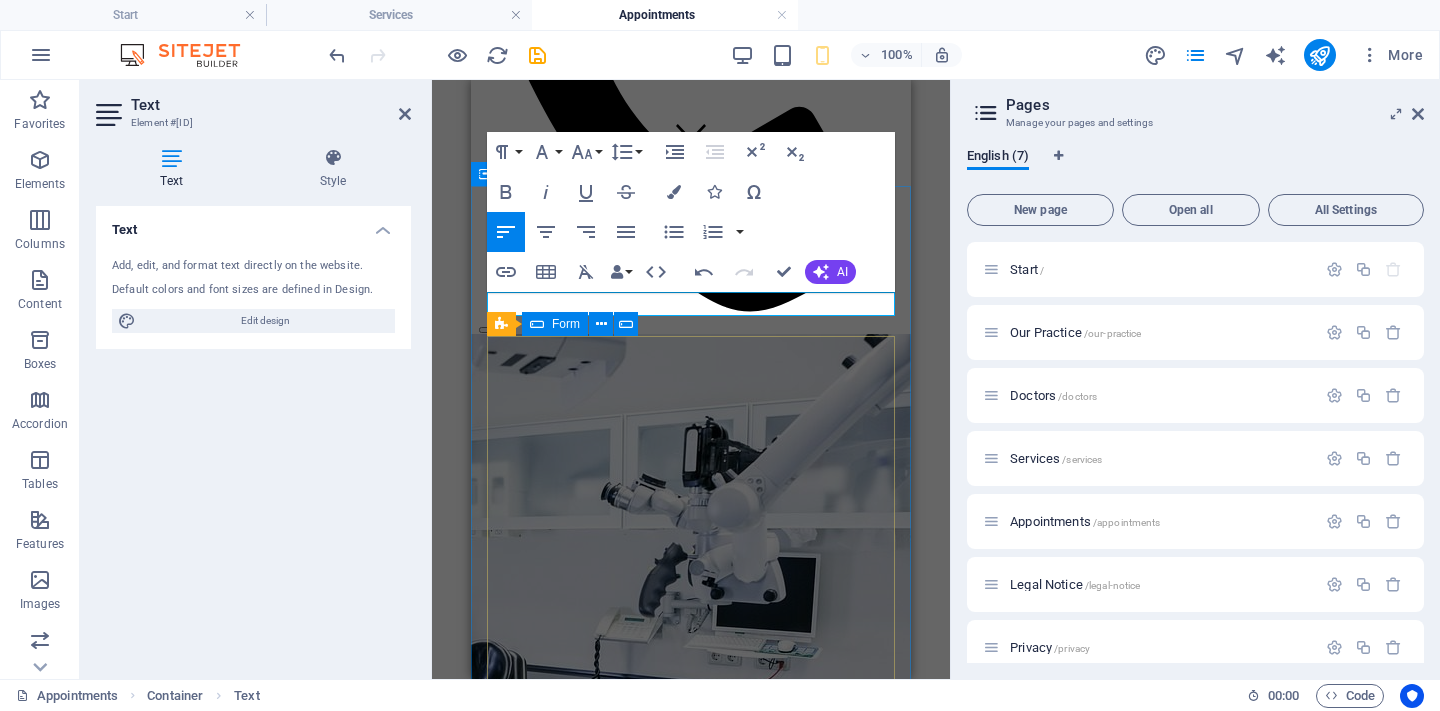 click 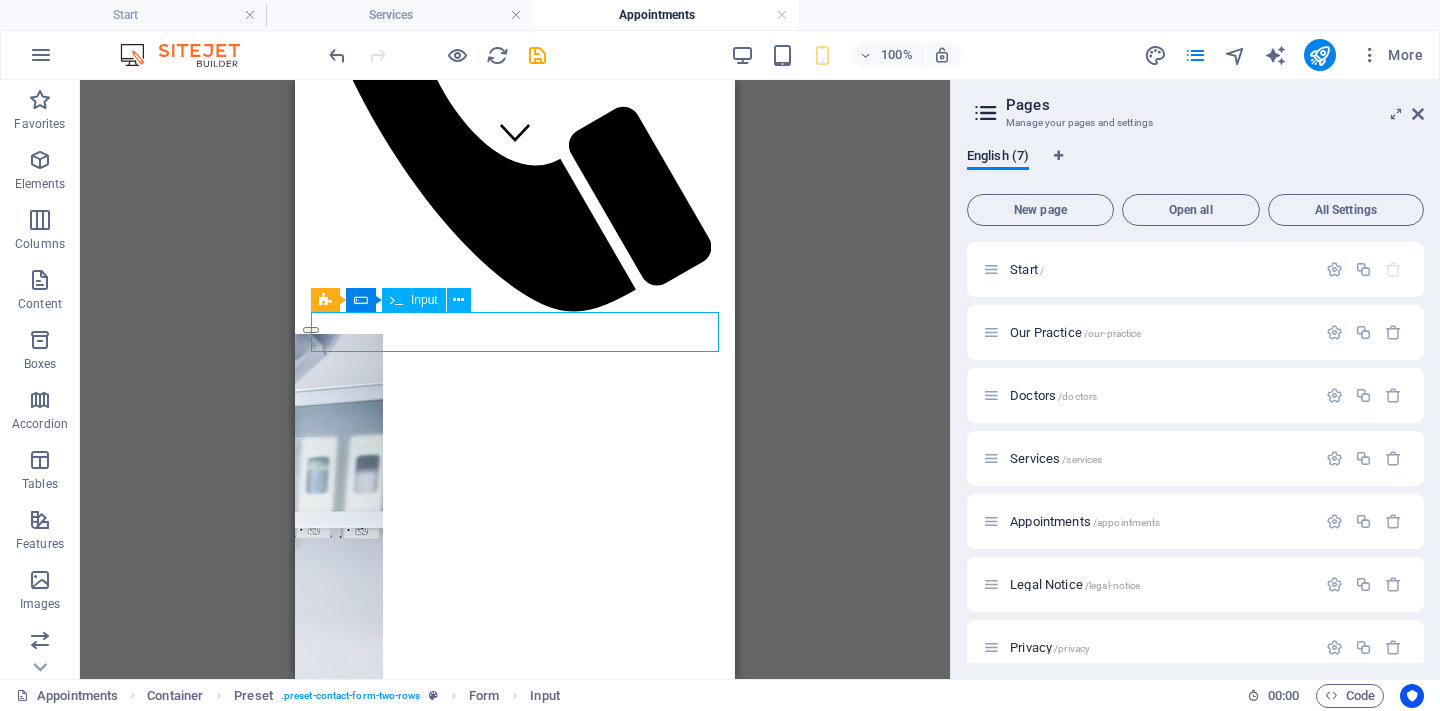 click on "H1   Banner   Banner   Container   Text   Container   Date   Preset   Preset   Form   H2   Preset   Form   Input   Spacer   Input" at bounding box center (515, 379) 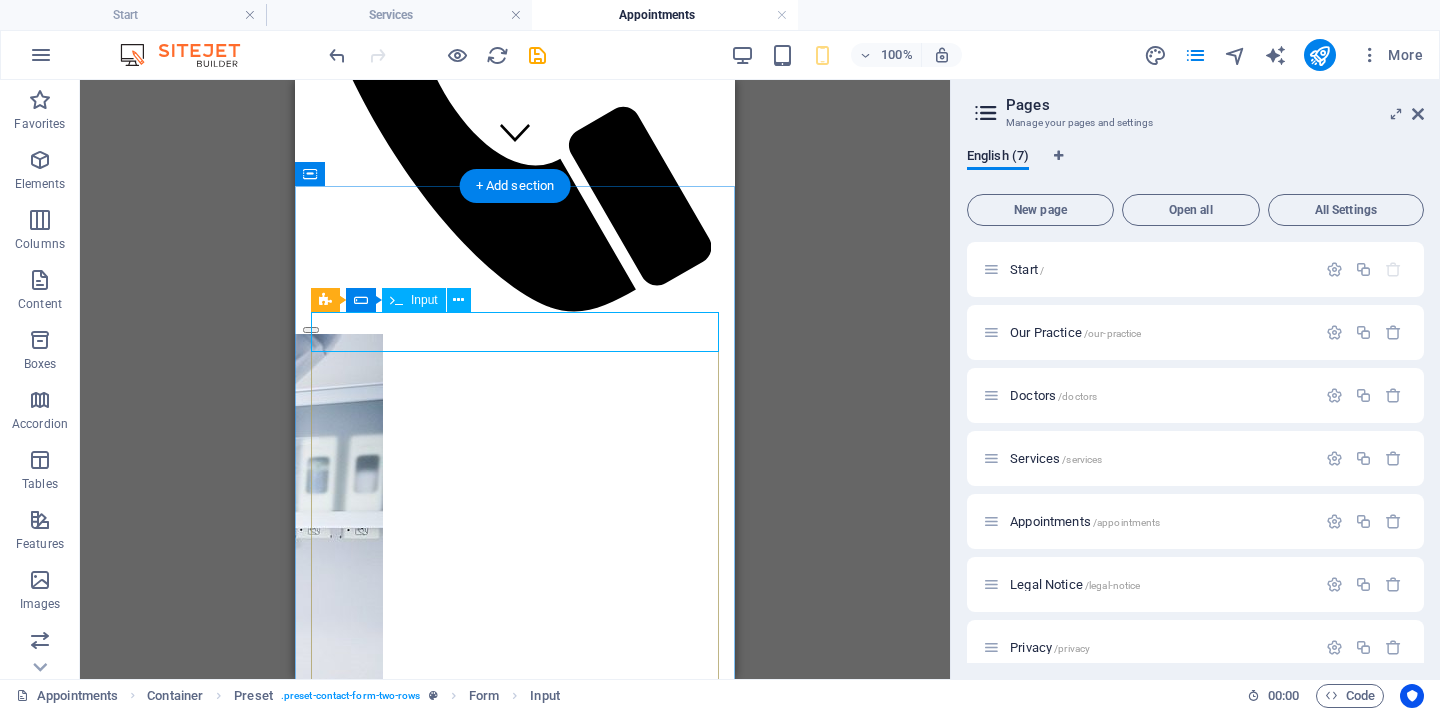 click 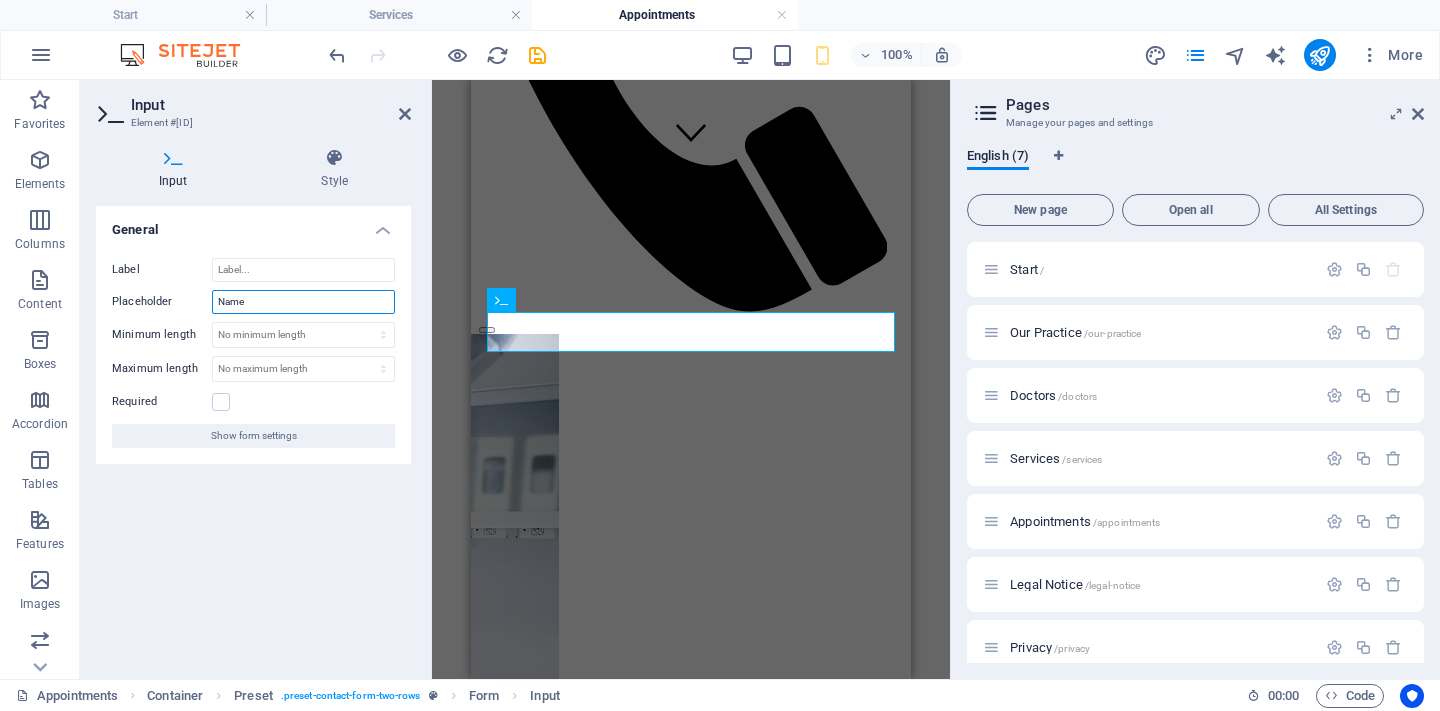 click on "Name" at bounding box center (303, 302) 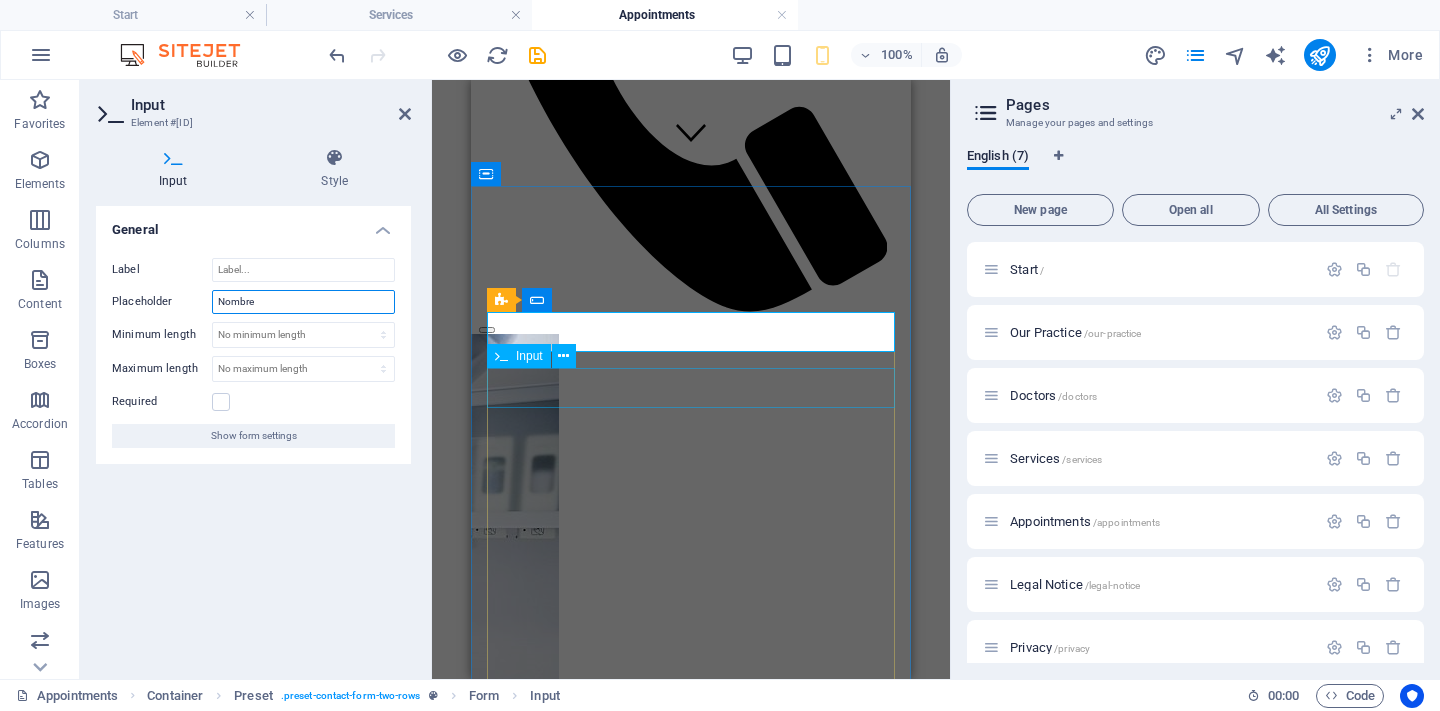 type on "Nombre" 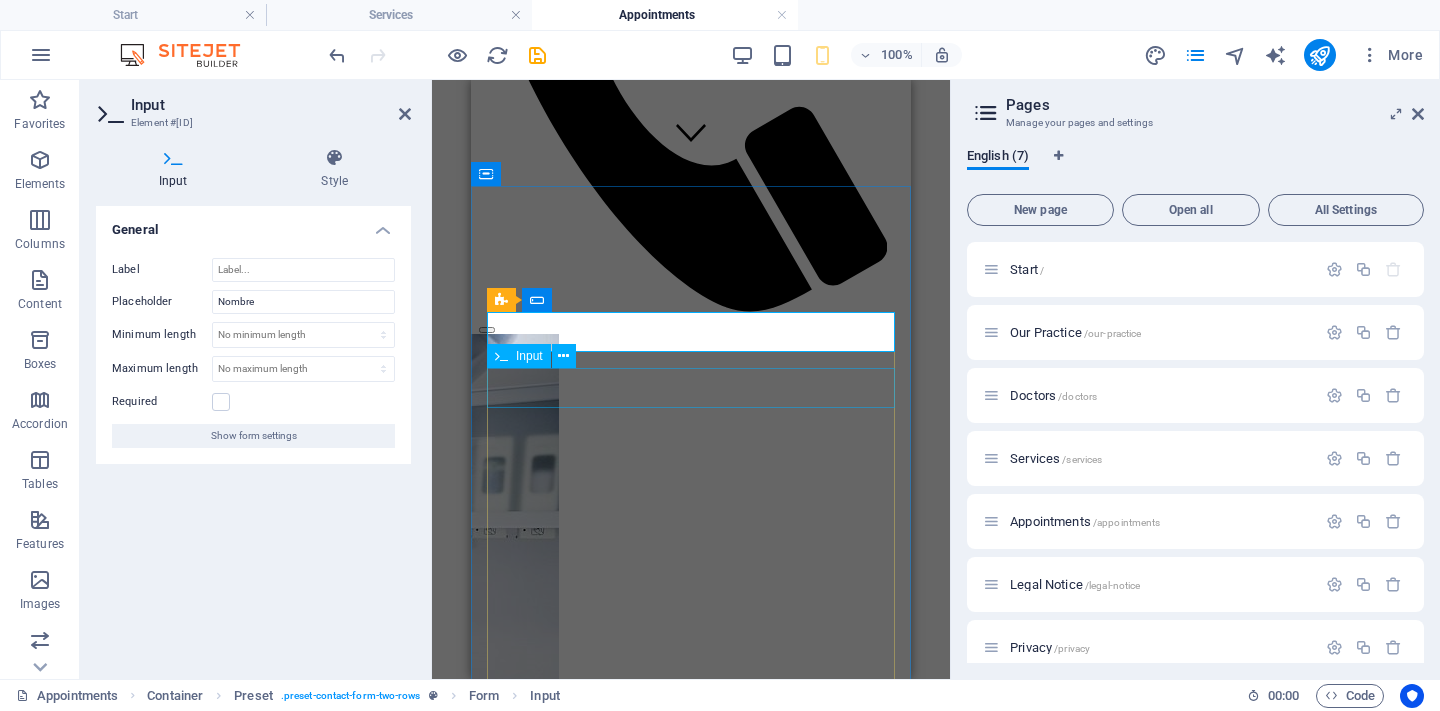 click 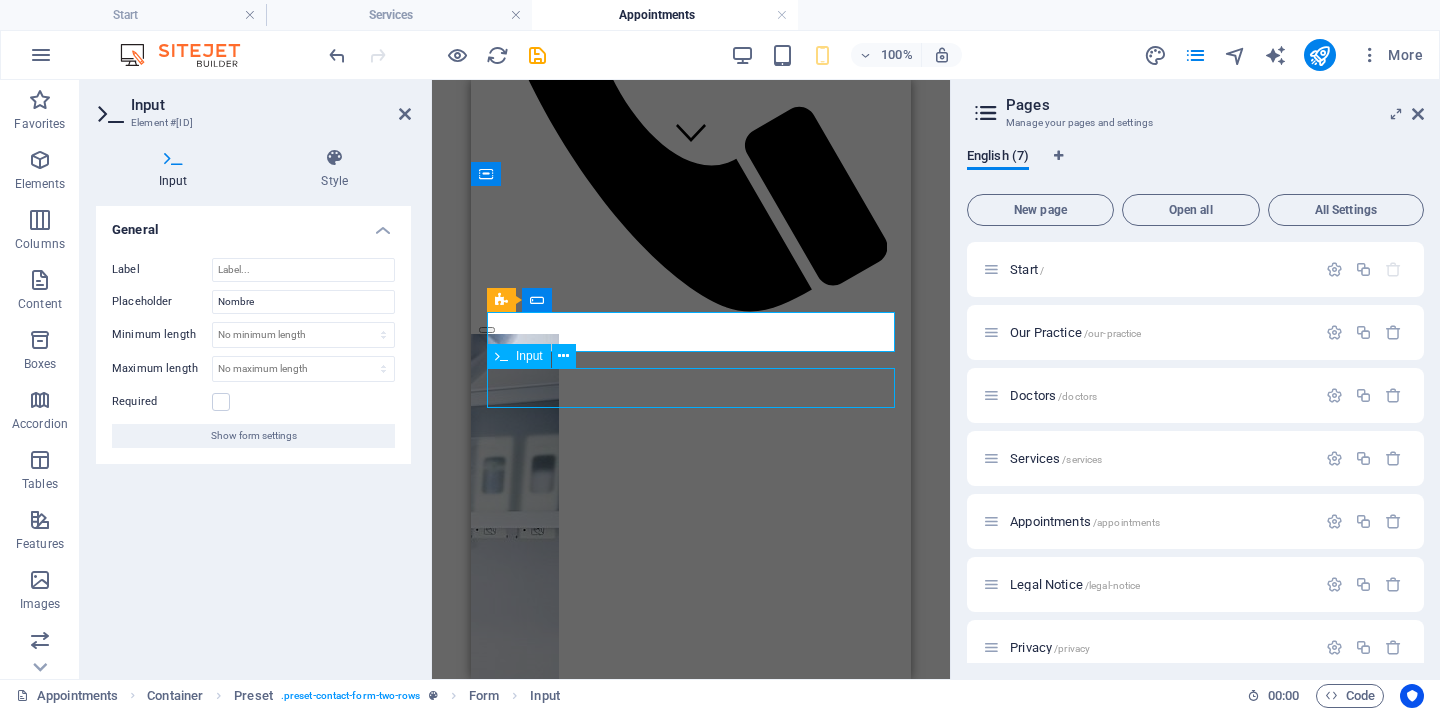 click 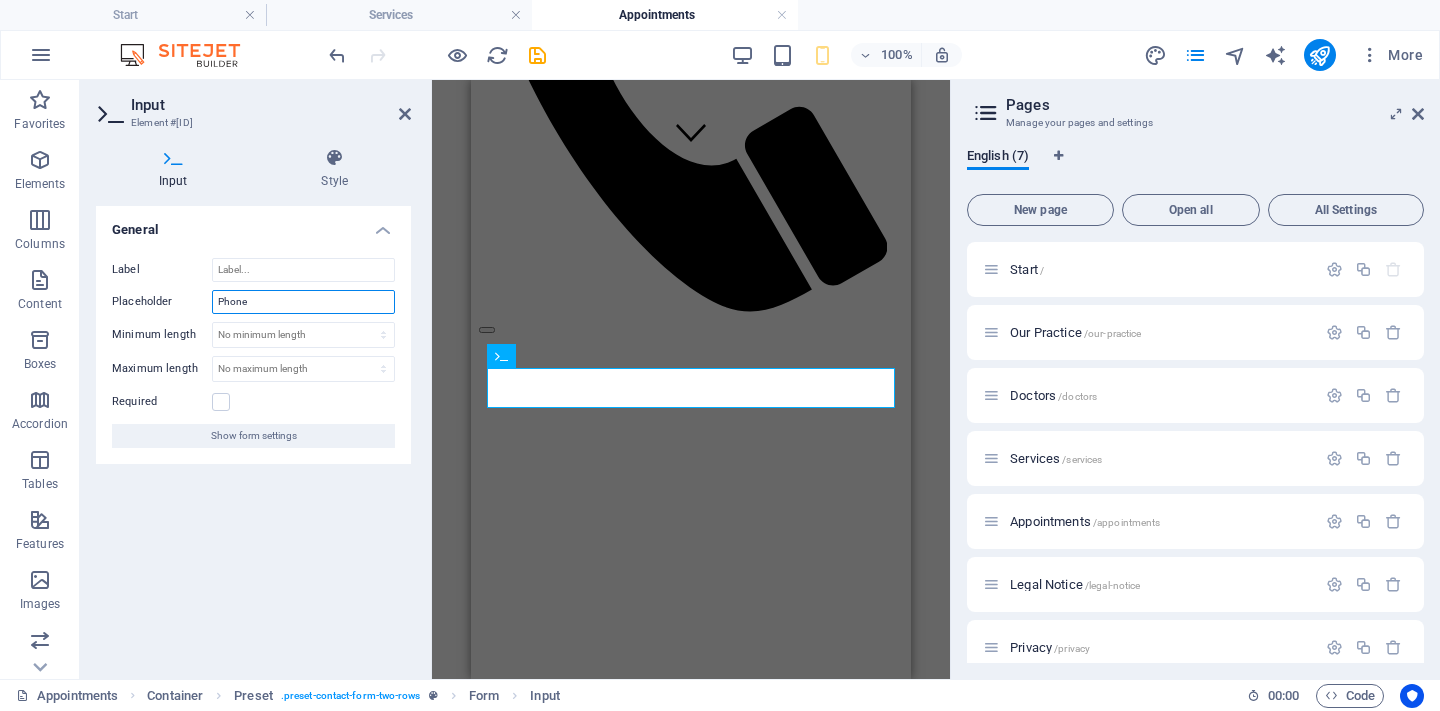 click on "Phone" at bounding box center (303, 302) 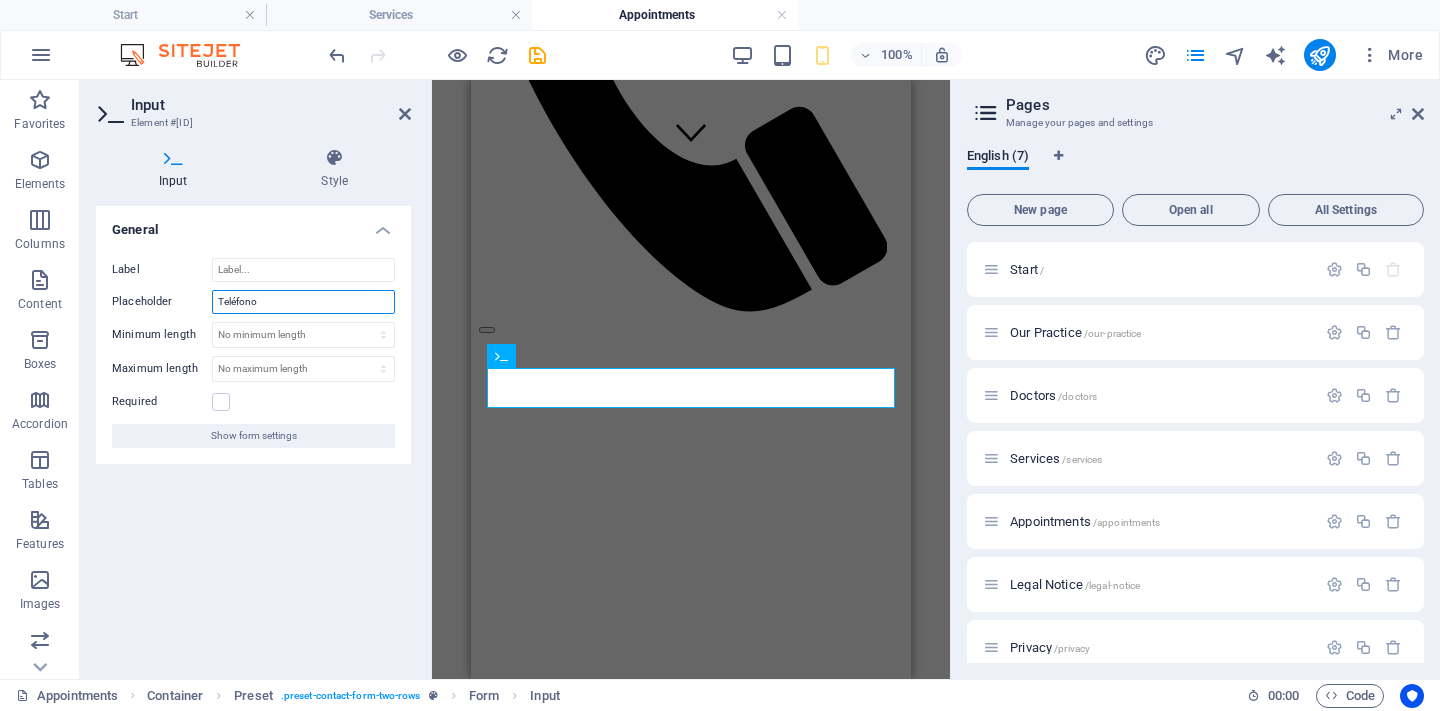 type on "Teléfono" 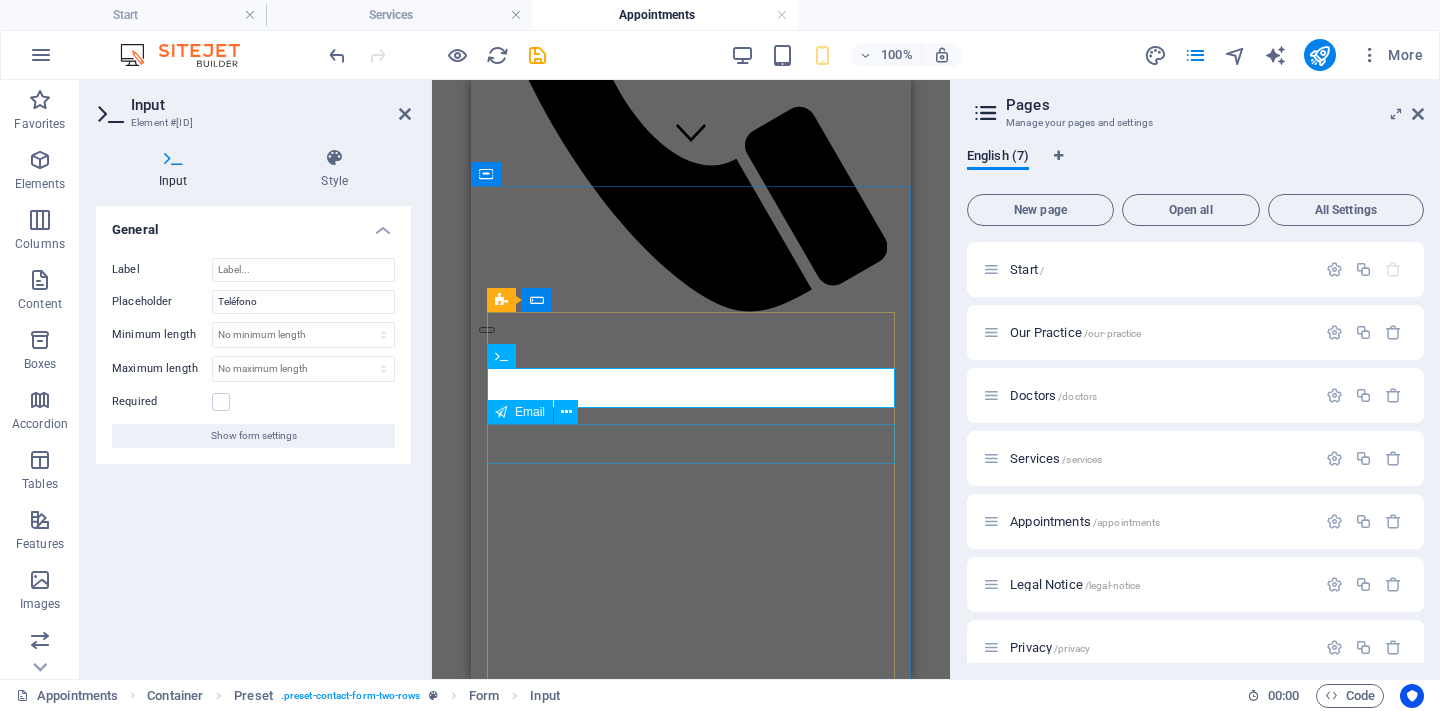drag, startPoint x: 765, startPoint y: 377, endPoint x: 516, endPoint y: 454, distance: 260.63385 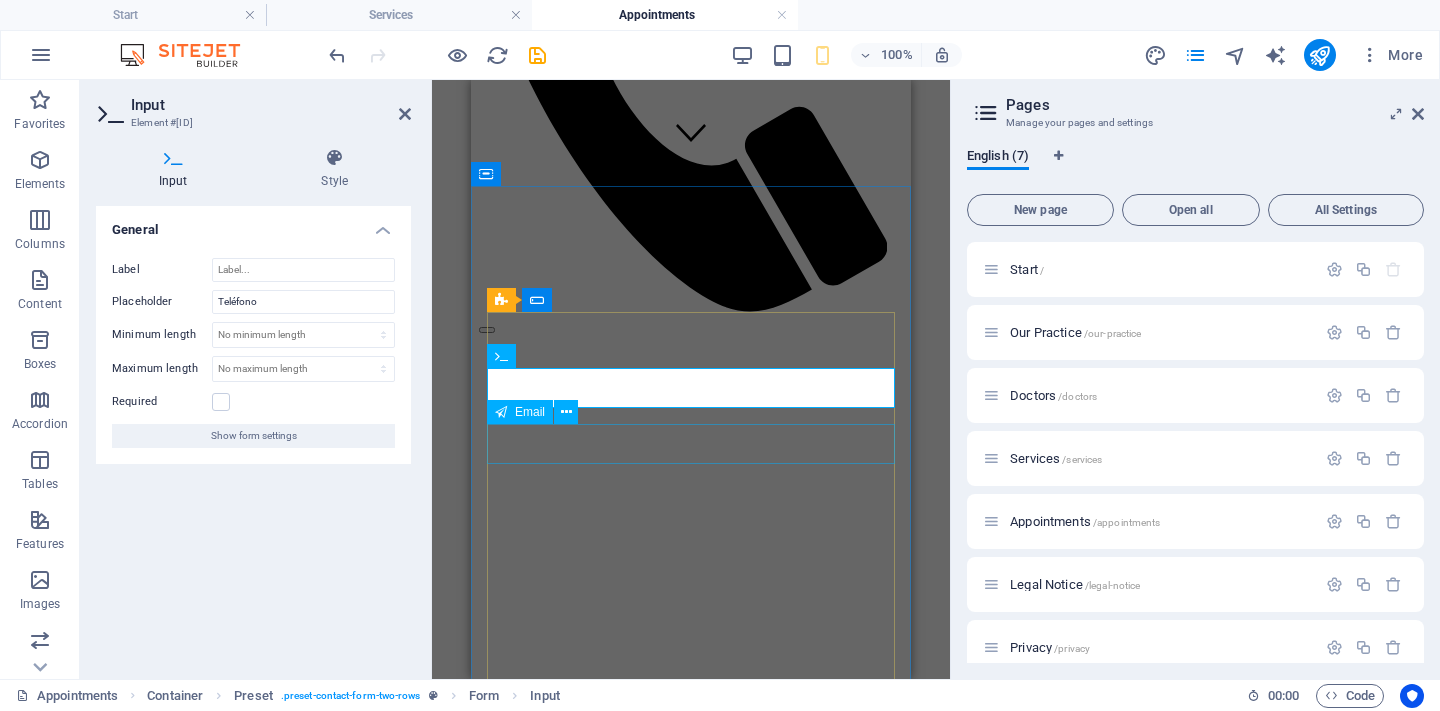 click 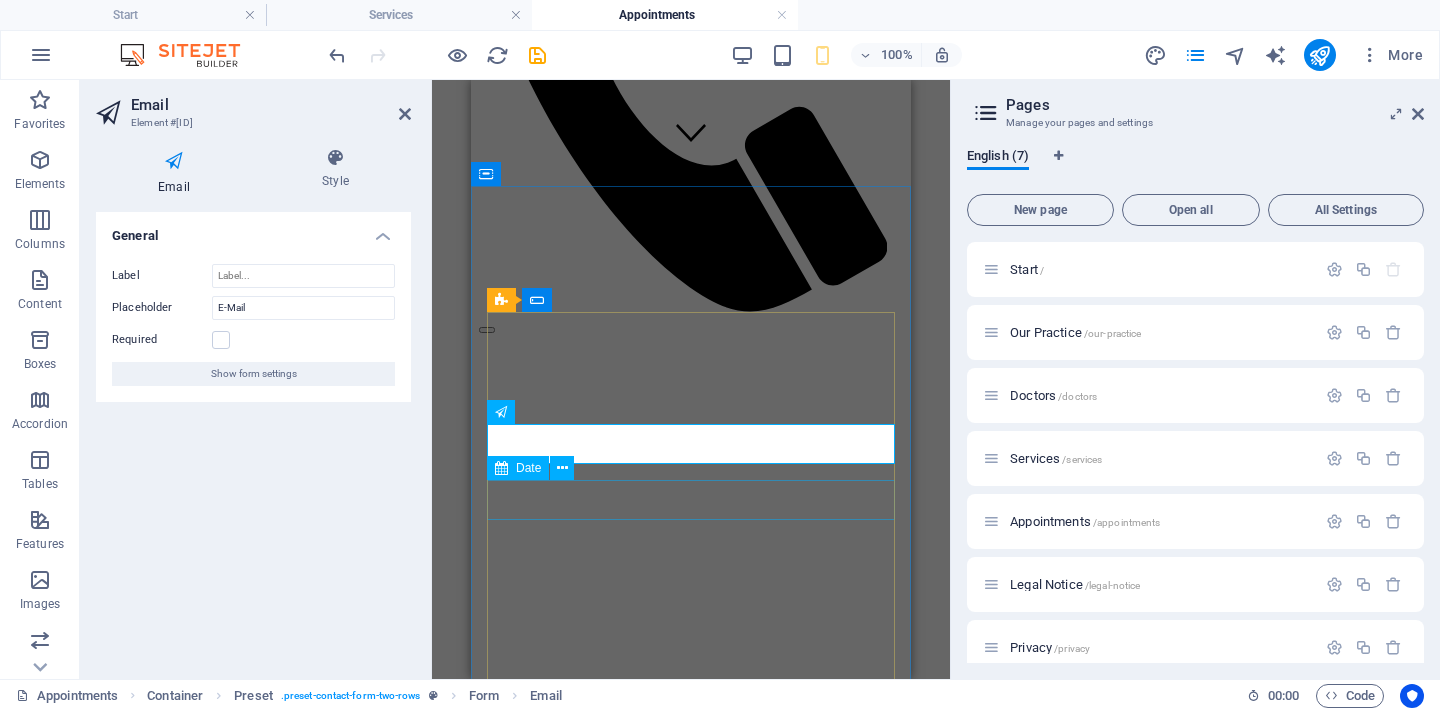 click 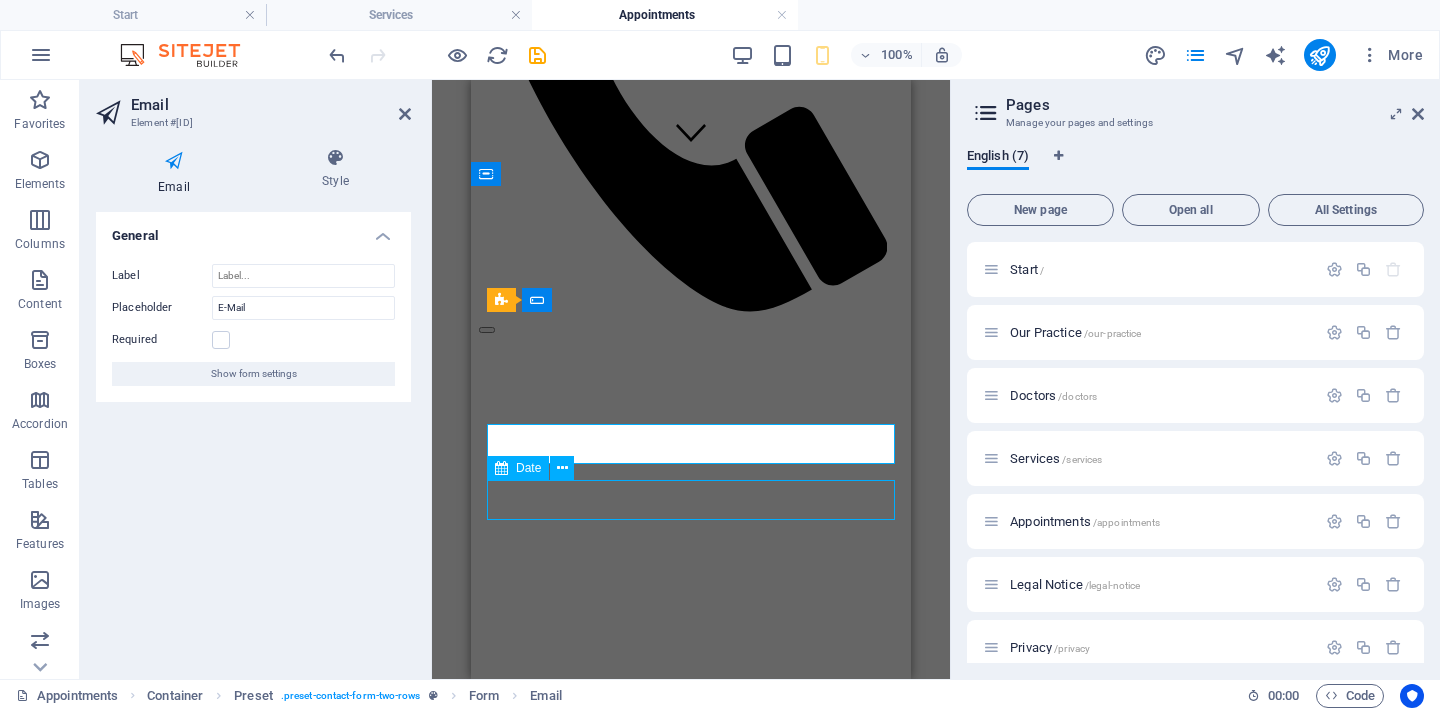click 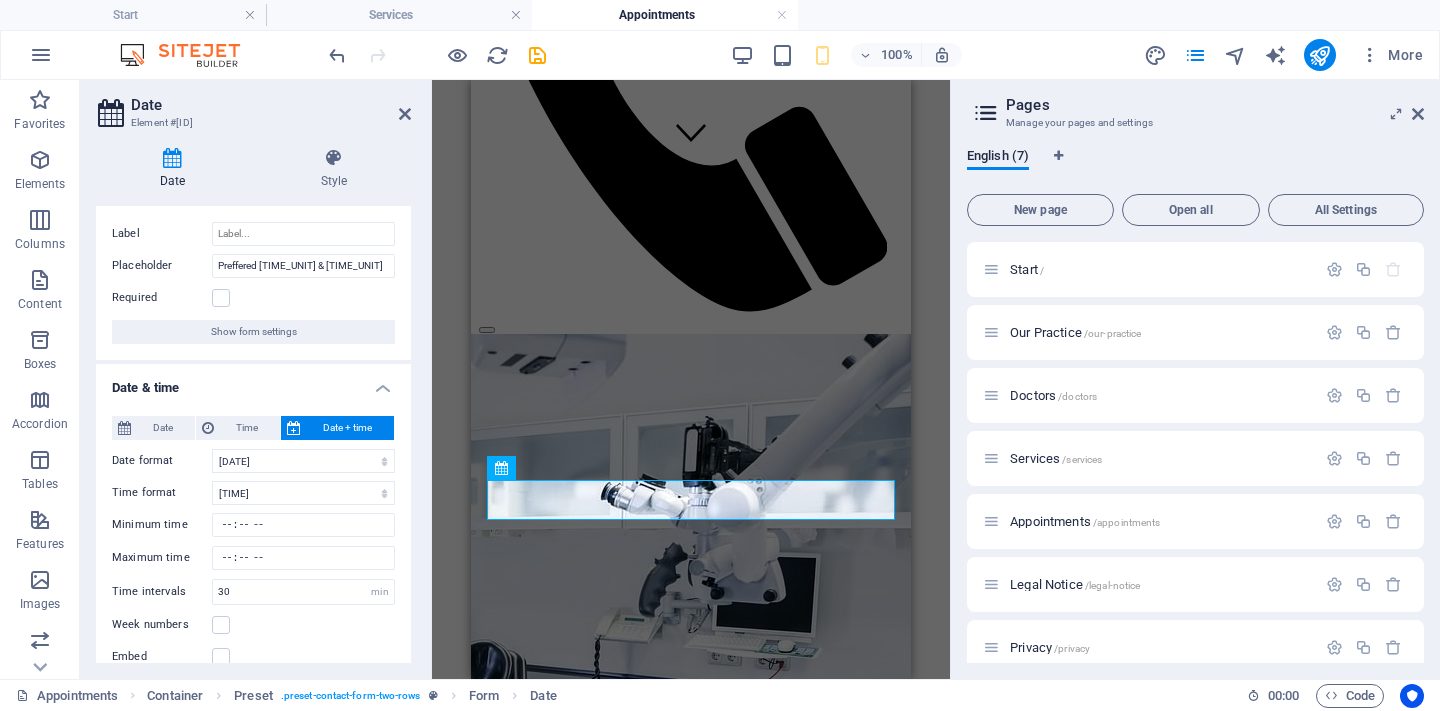 scroll, scrollTop: 38, scrollLeft: 0, axis: vertical 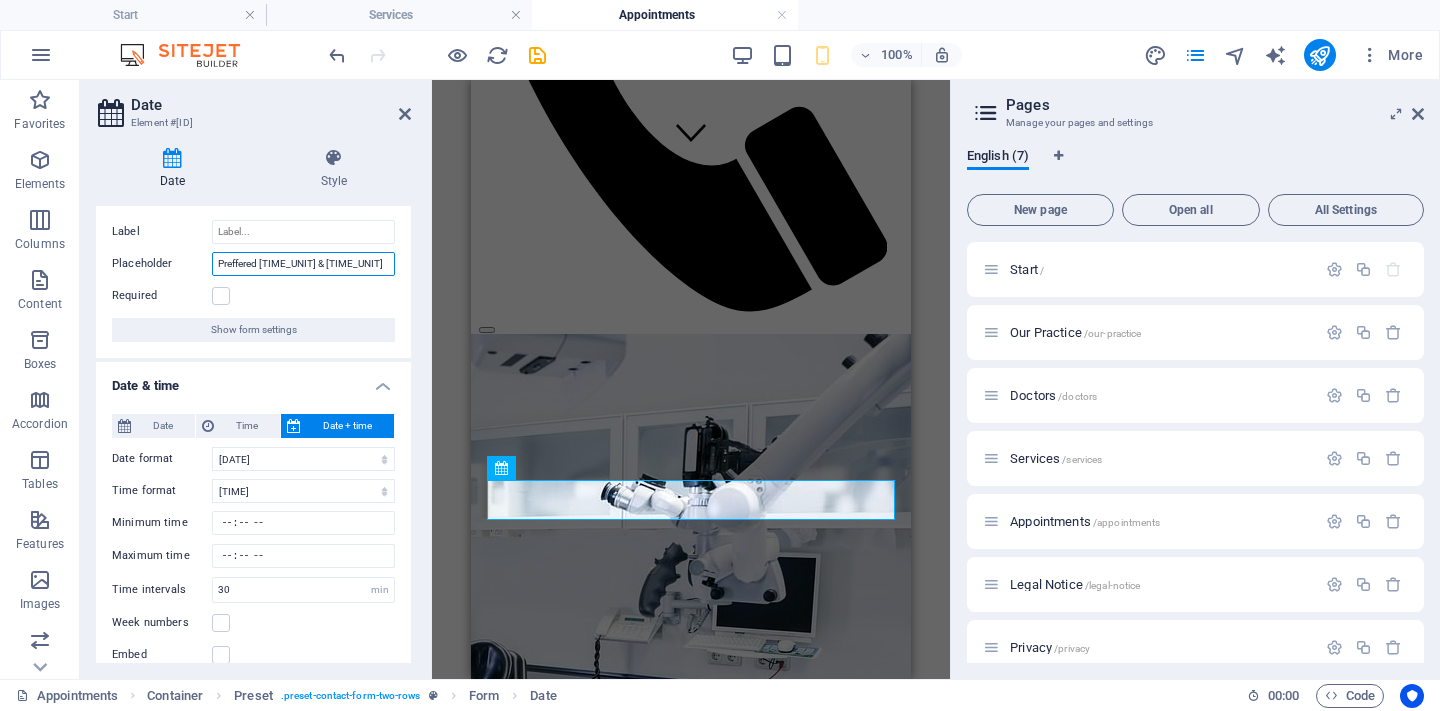click on "Preffered Date & Time" at bounding box center [303, 264] 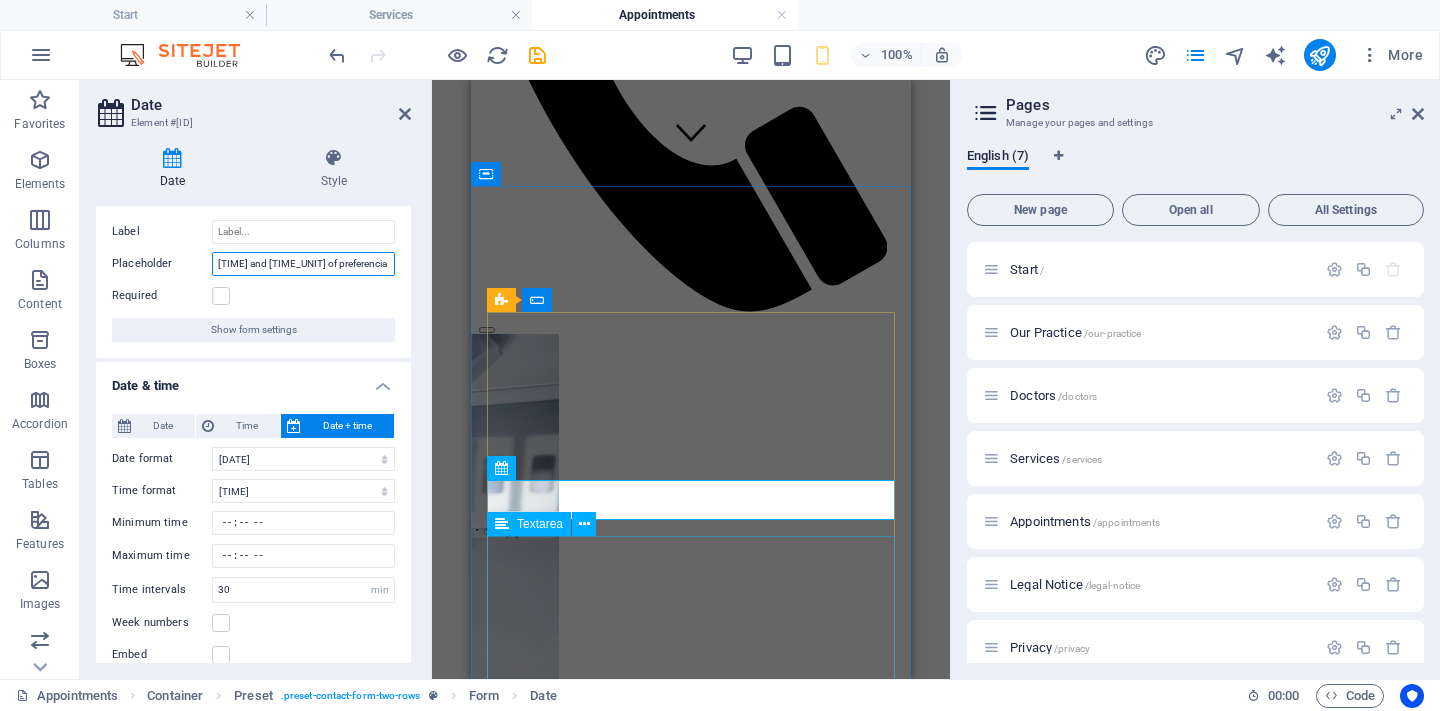 type on "Hora y día de preferencia" 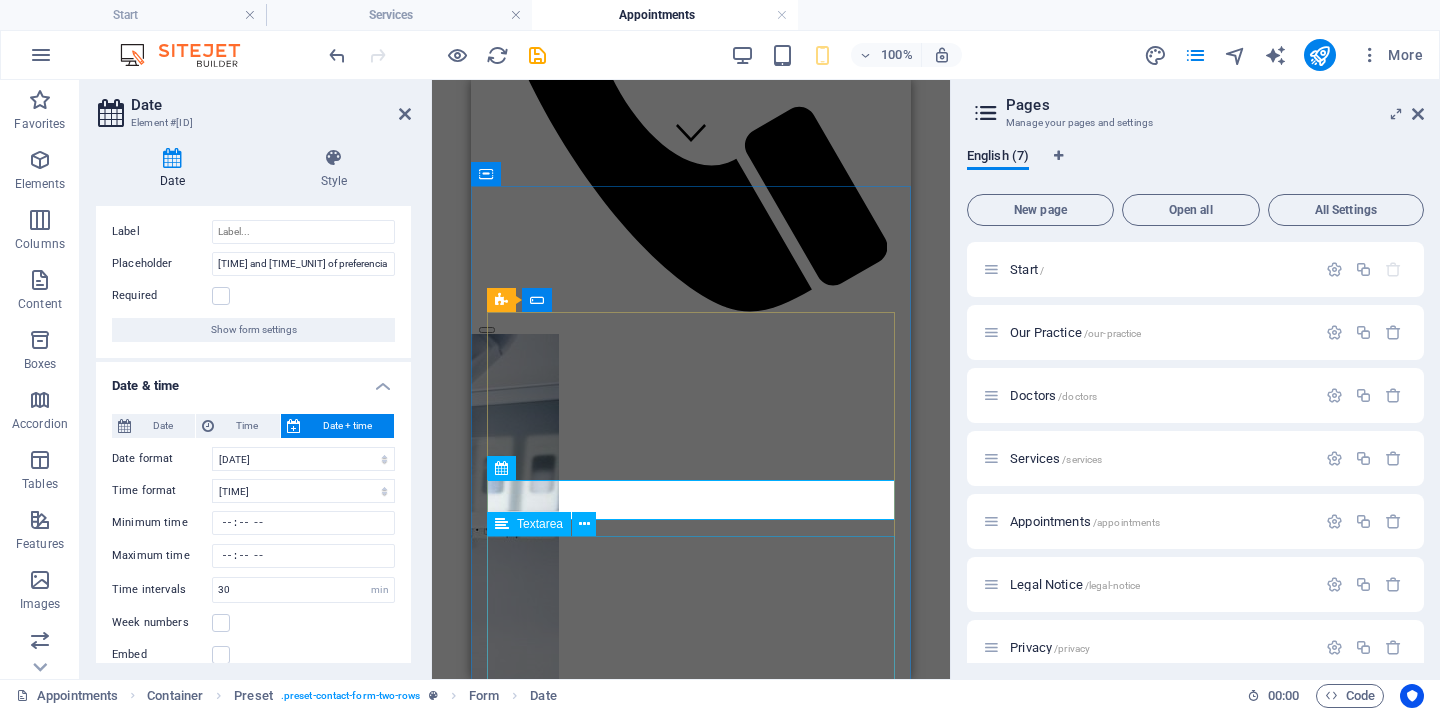 click 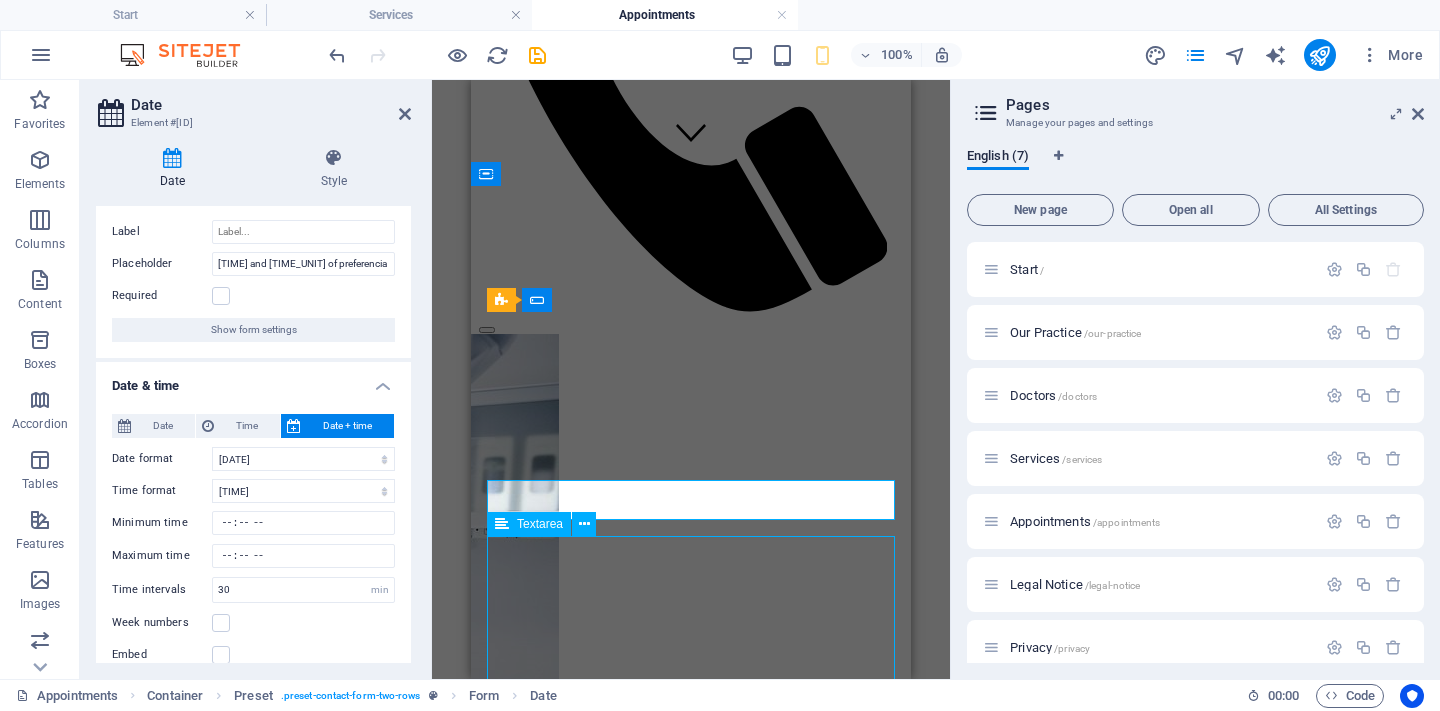 click 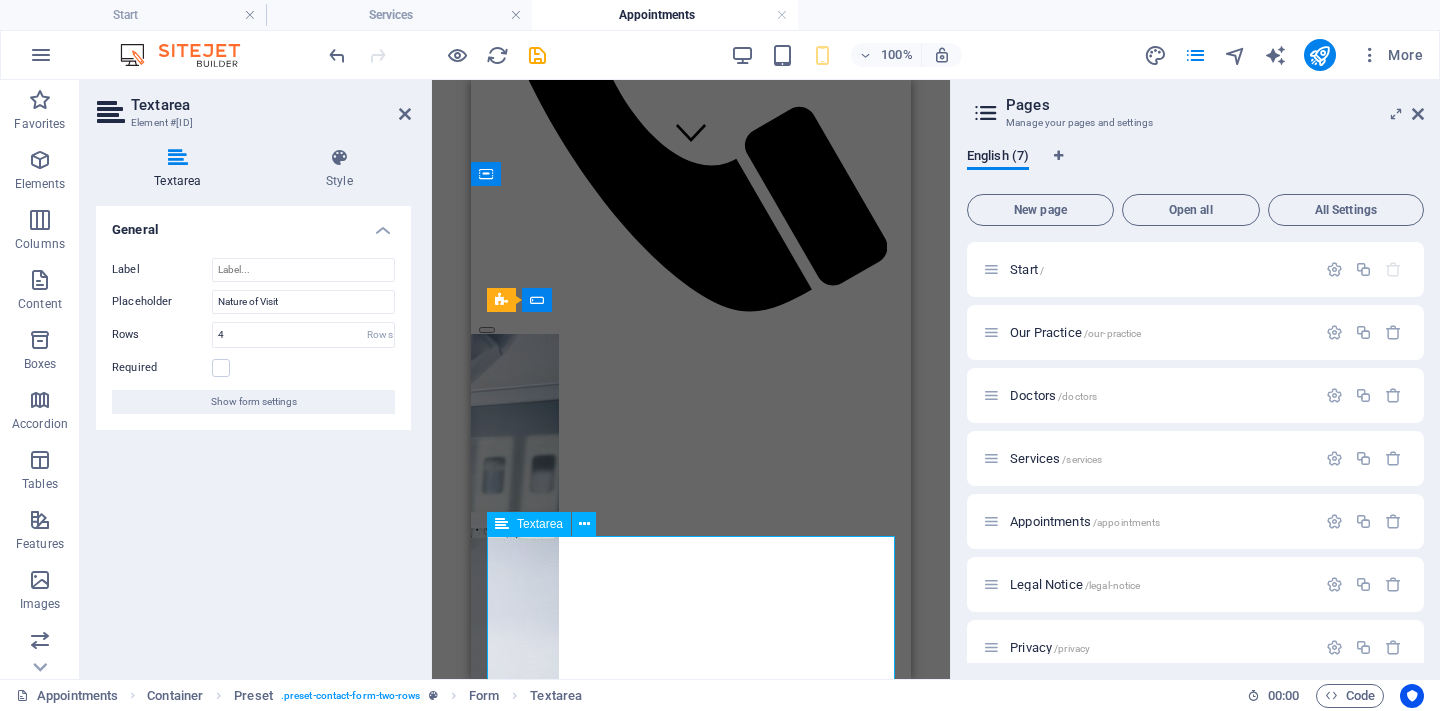 click 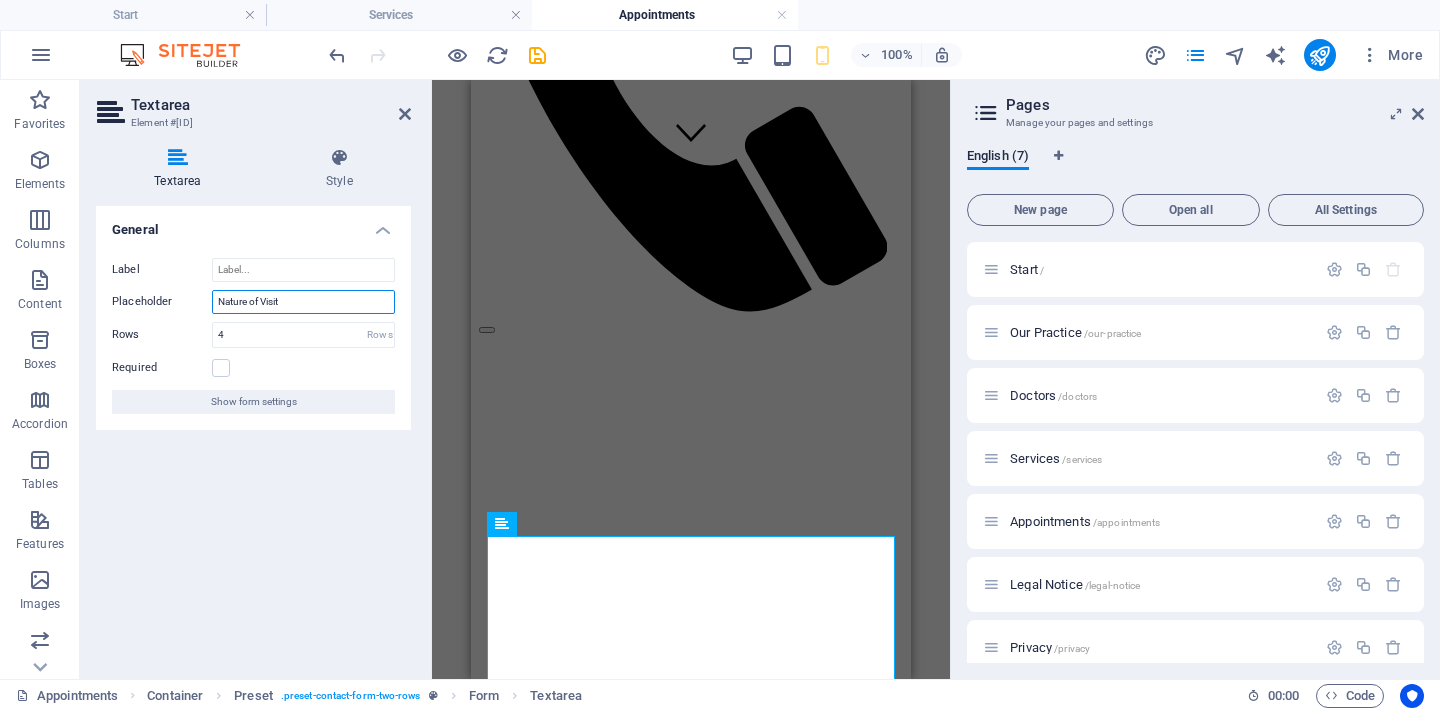 click on "Nature of Visit" at bounding box center (303, 302) 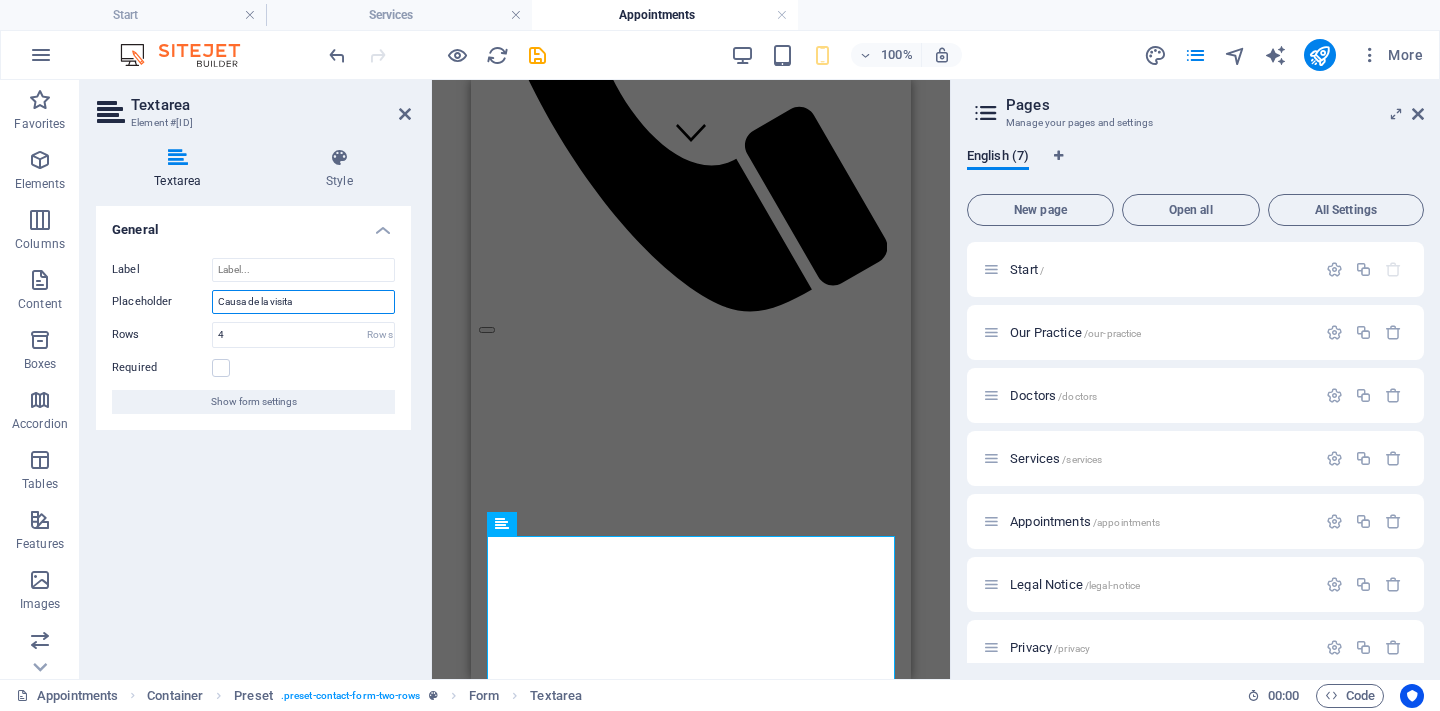 type on "Causa de la visita" 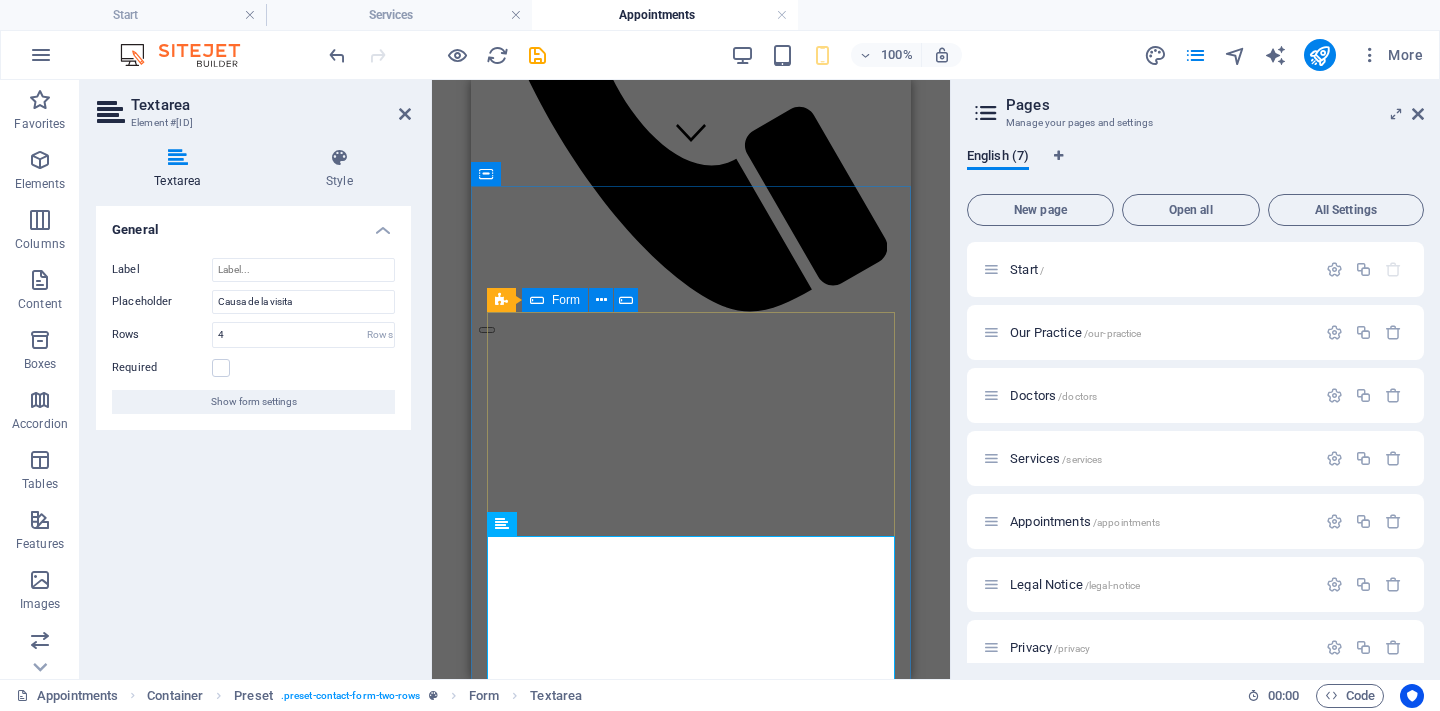 click on "I have read and understand the privacy policy. Unreadable? Load new Send" 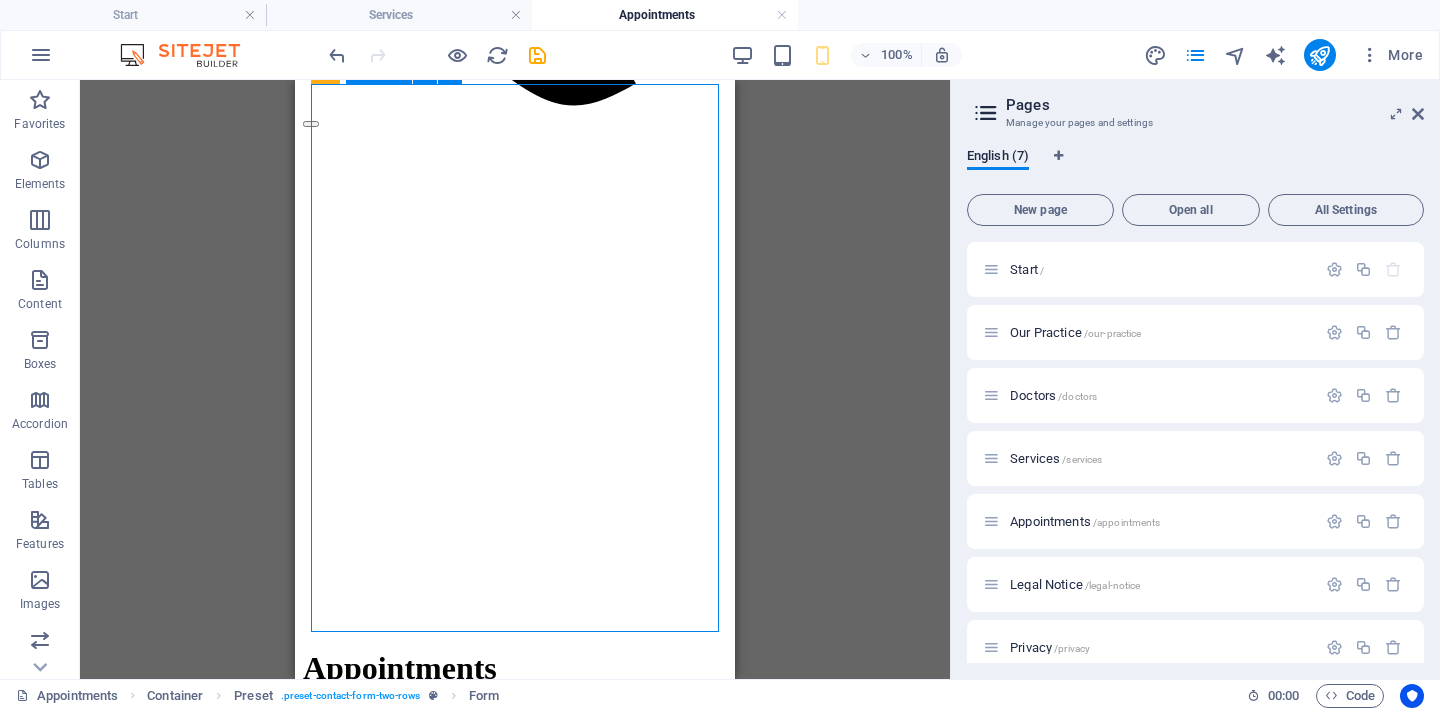 scroll, scrollTop: 740, scrollLeft: 0, axis: vertical 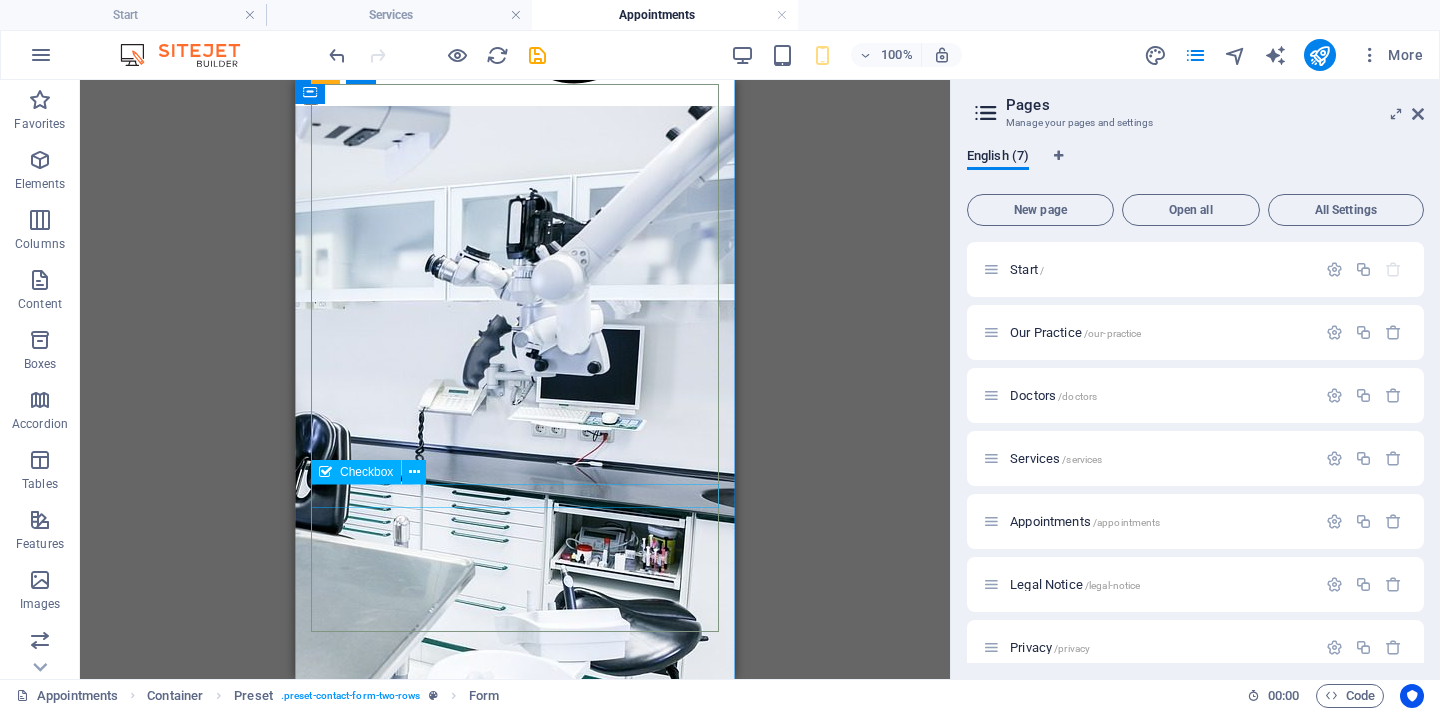 click on "I have read and understand the privacy policy." 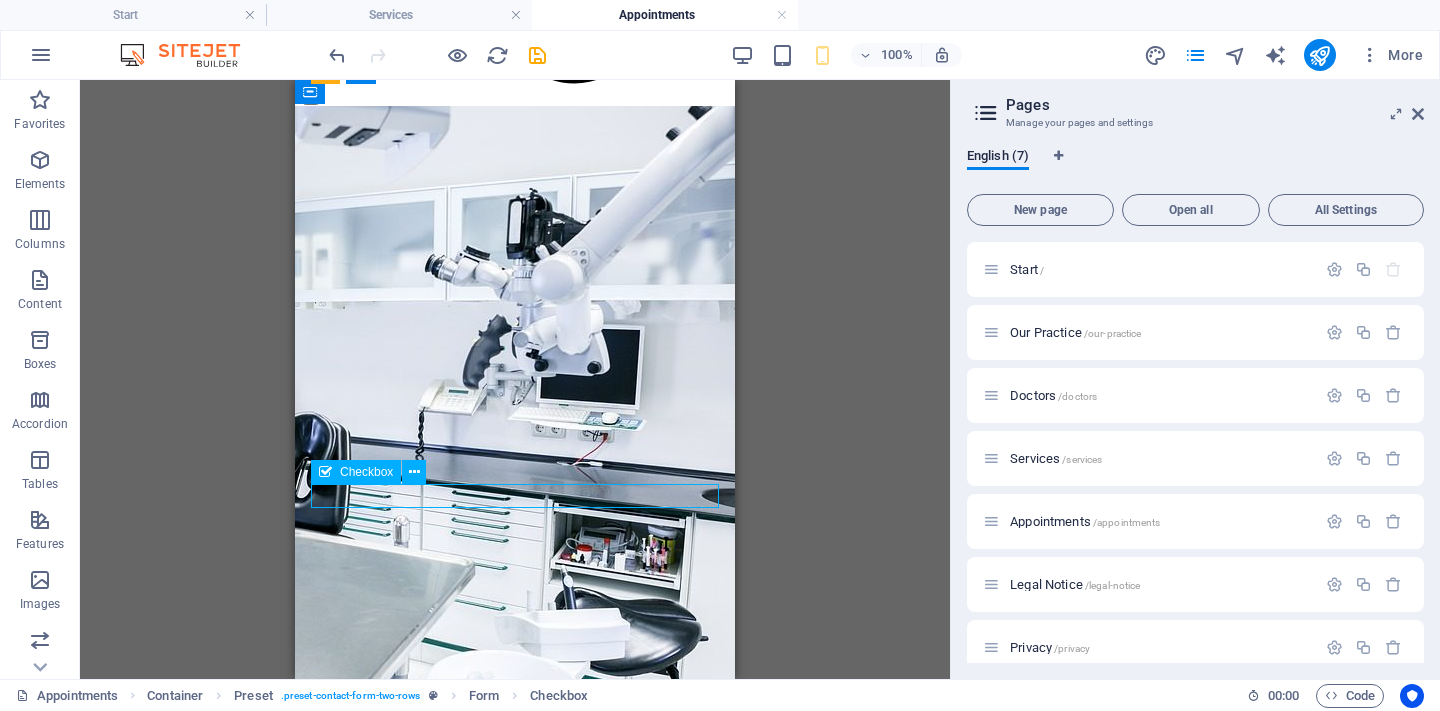 click on "I have read and understand the privacy policy." 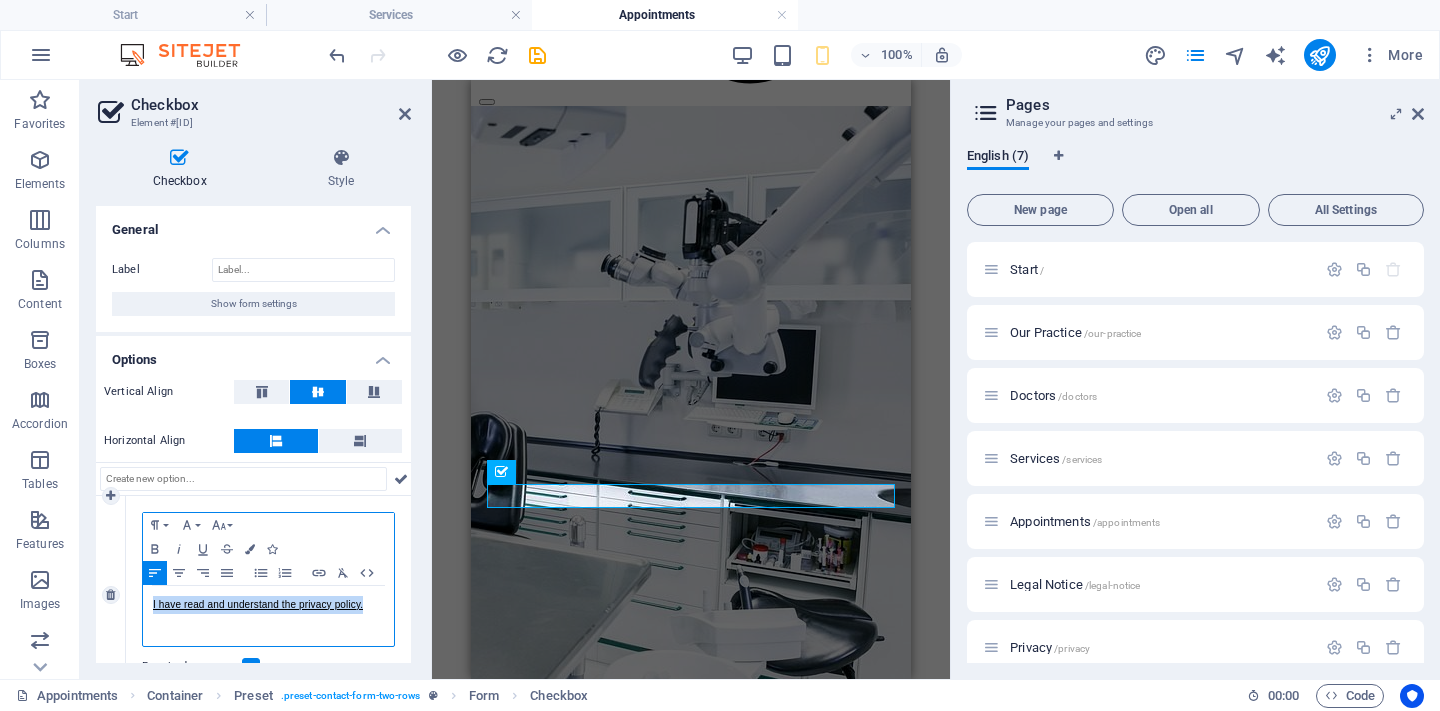 drag, startPoint x: 366, startPoint y: 609, endPoint x: 152, endPoint y: 608, distance: 214.00233 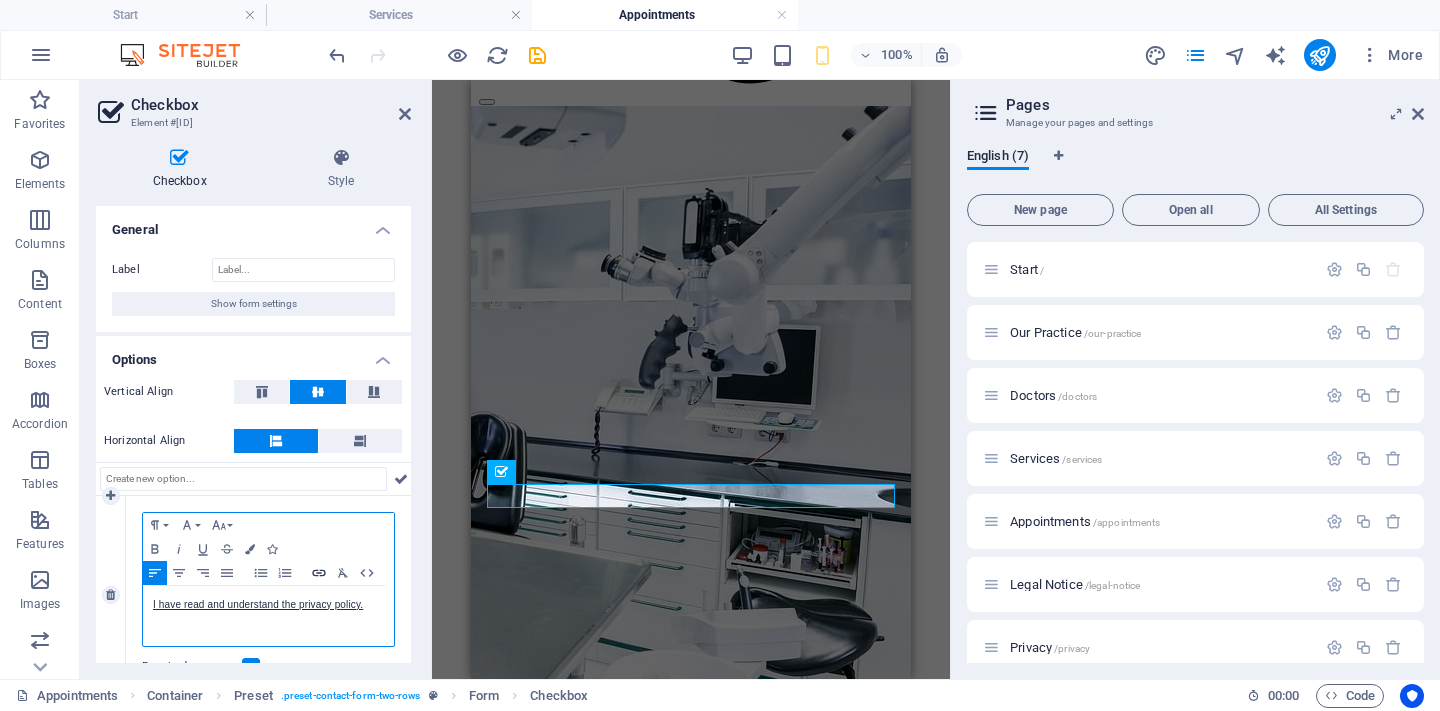 type 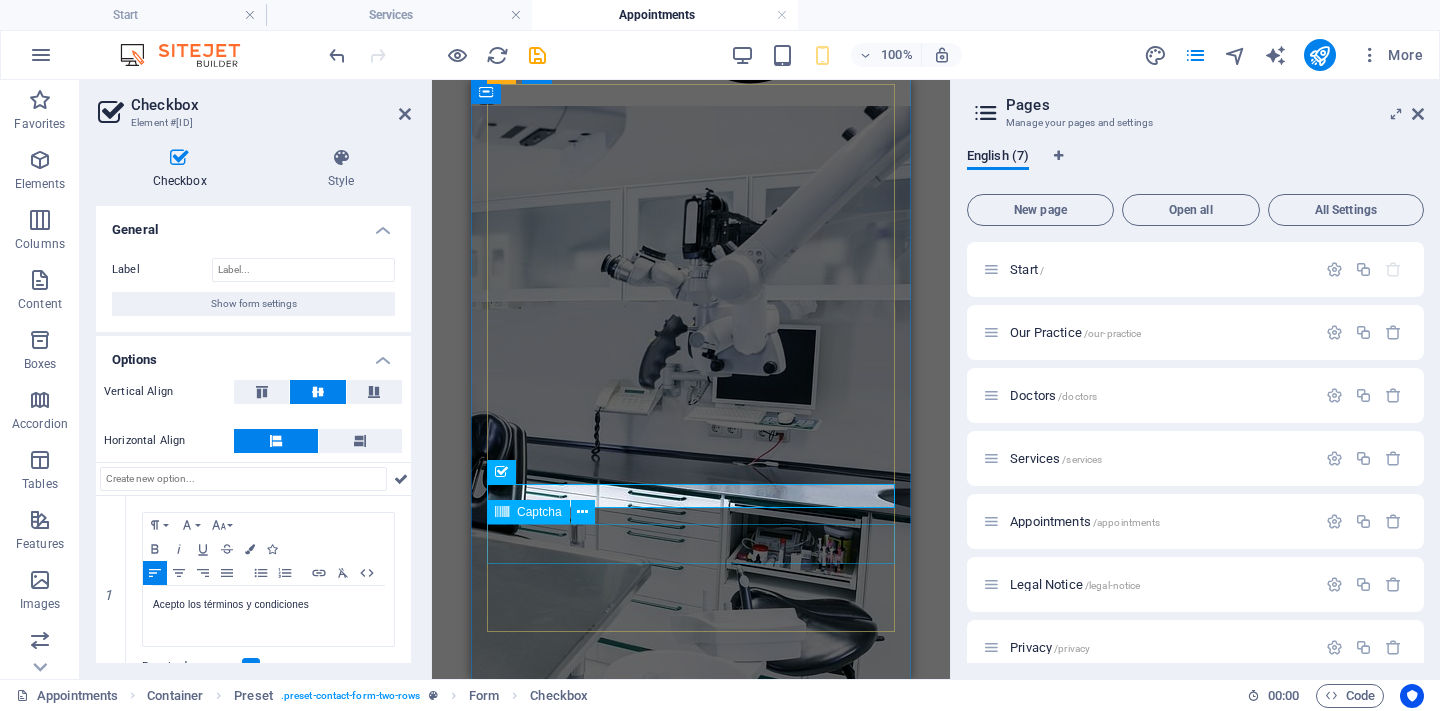 click on "Unreadable? Load new" 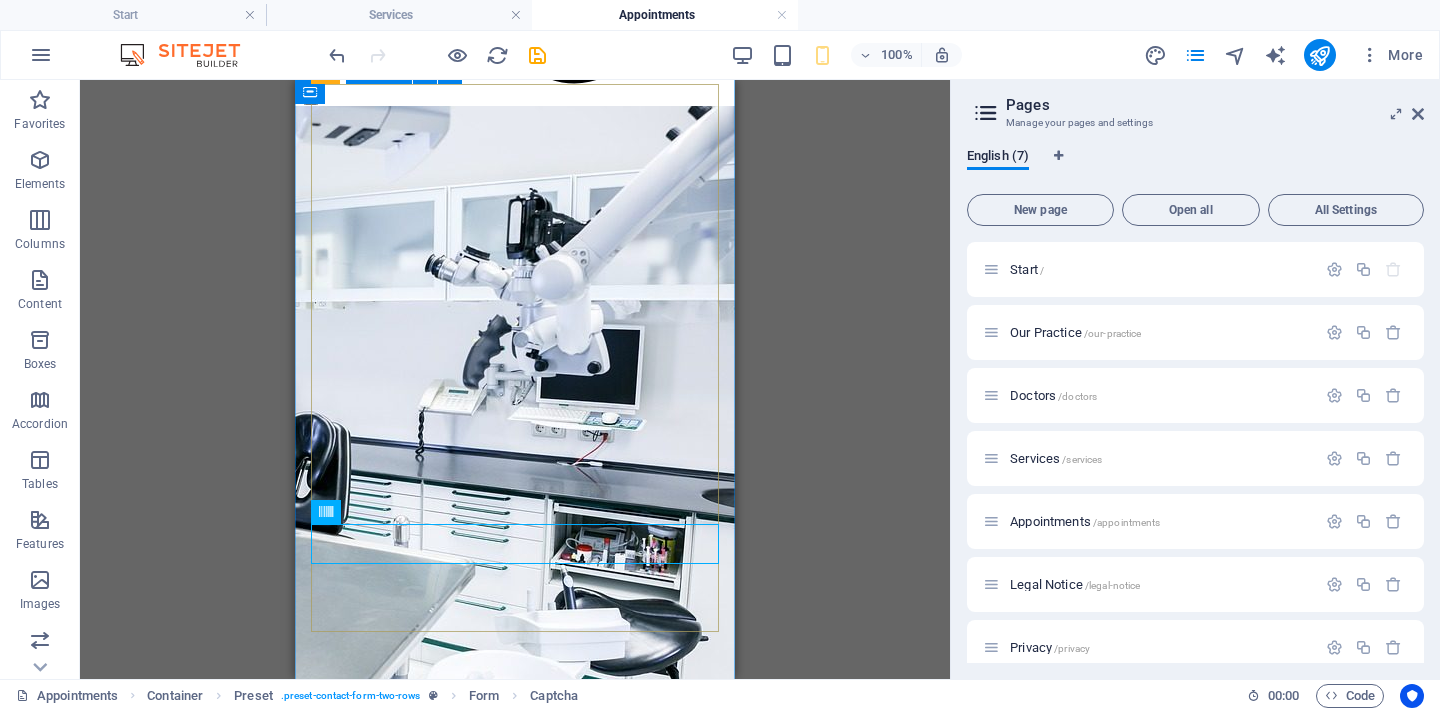 click on "Send" 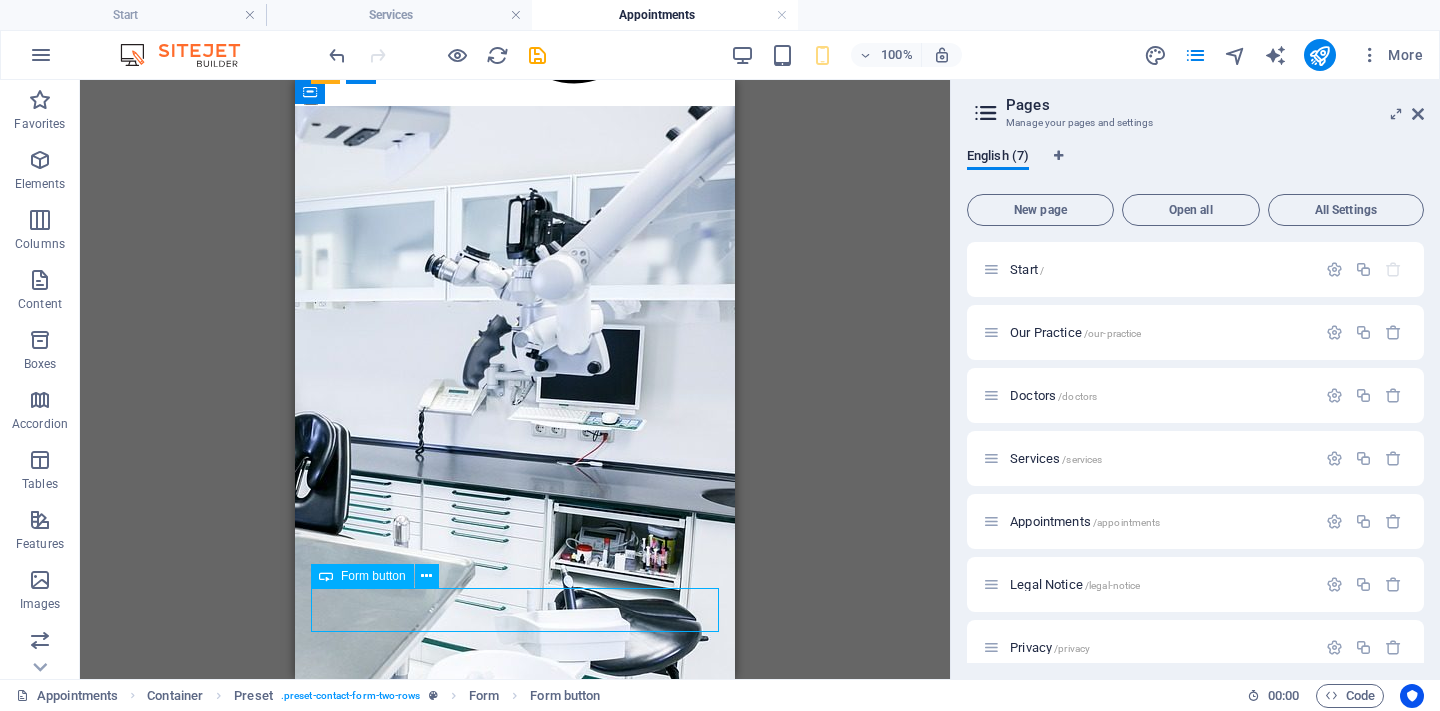 click on "Send" 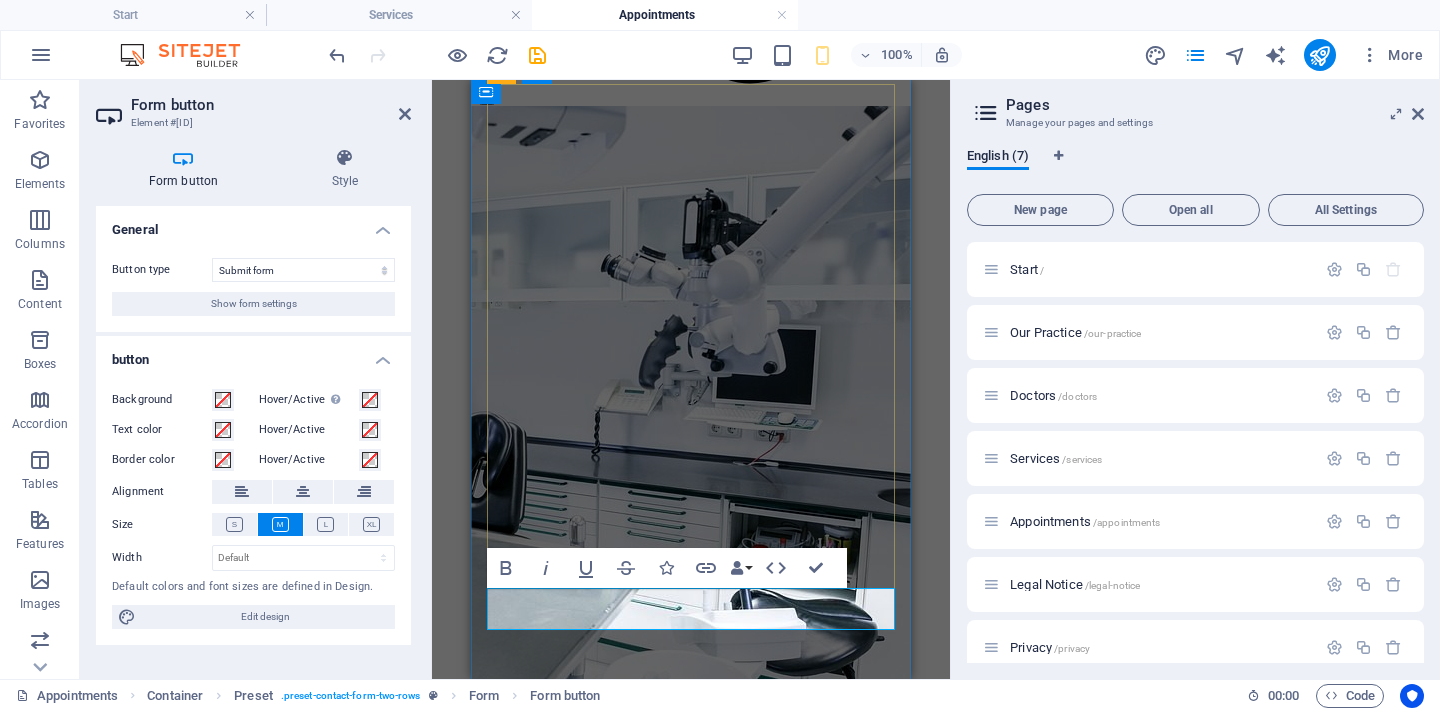 type 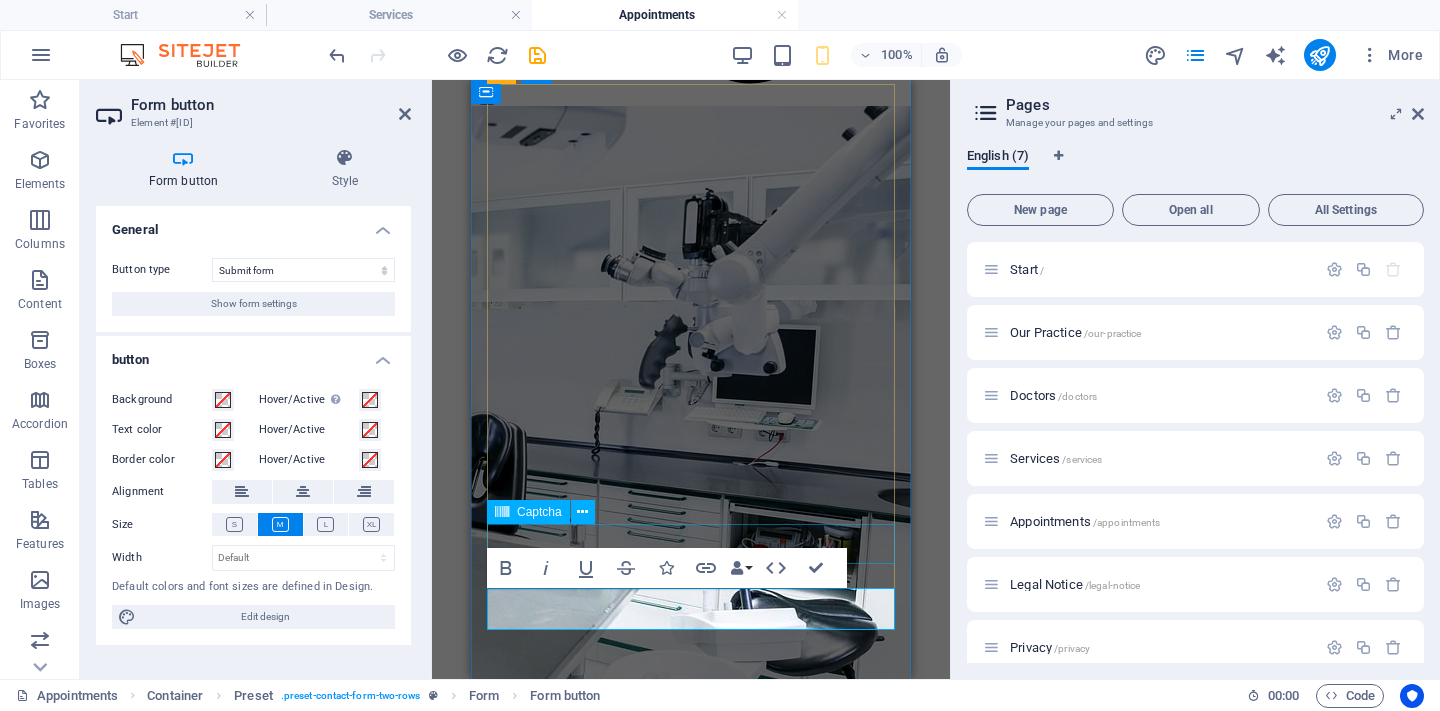 click on "Acepto los términos y condiciones Unreadable? Load new Enviar" 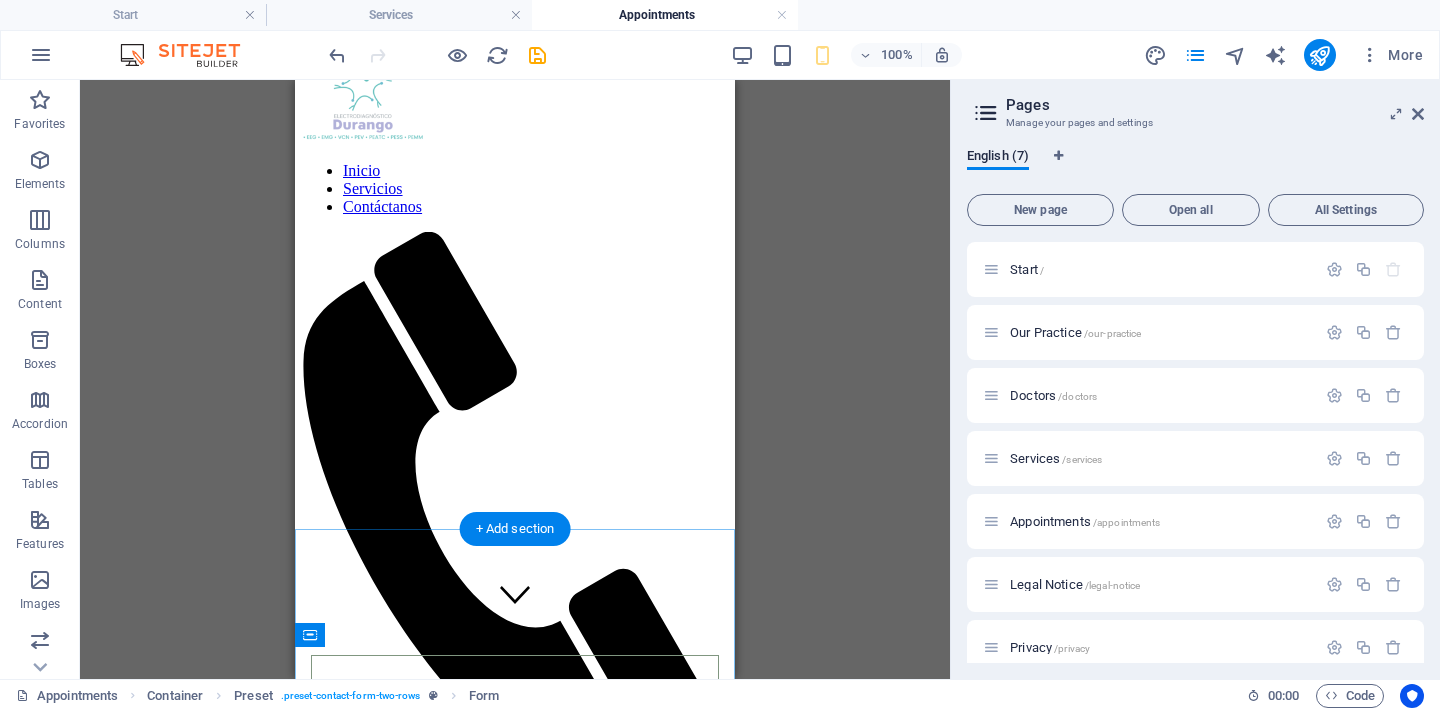 scroll, scrollTop: 26, scrollLeft: 0, axis: vertical 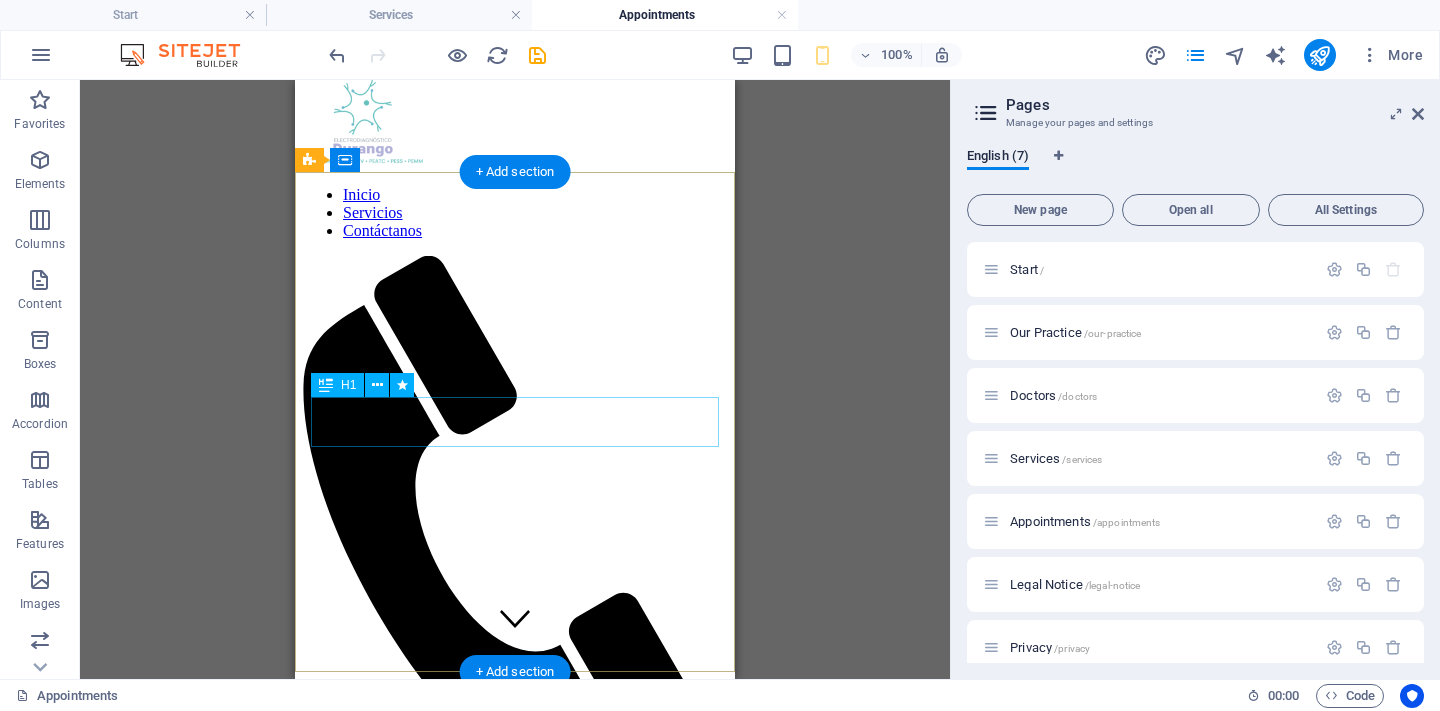 click on "Appointments" at bounding box center (515, 1360) 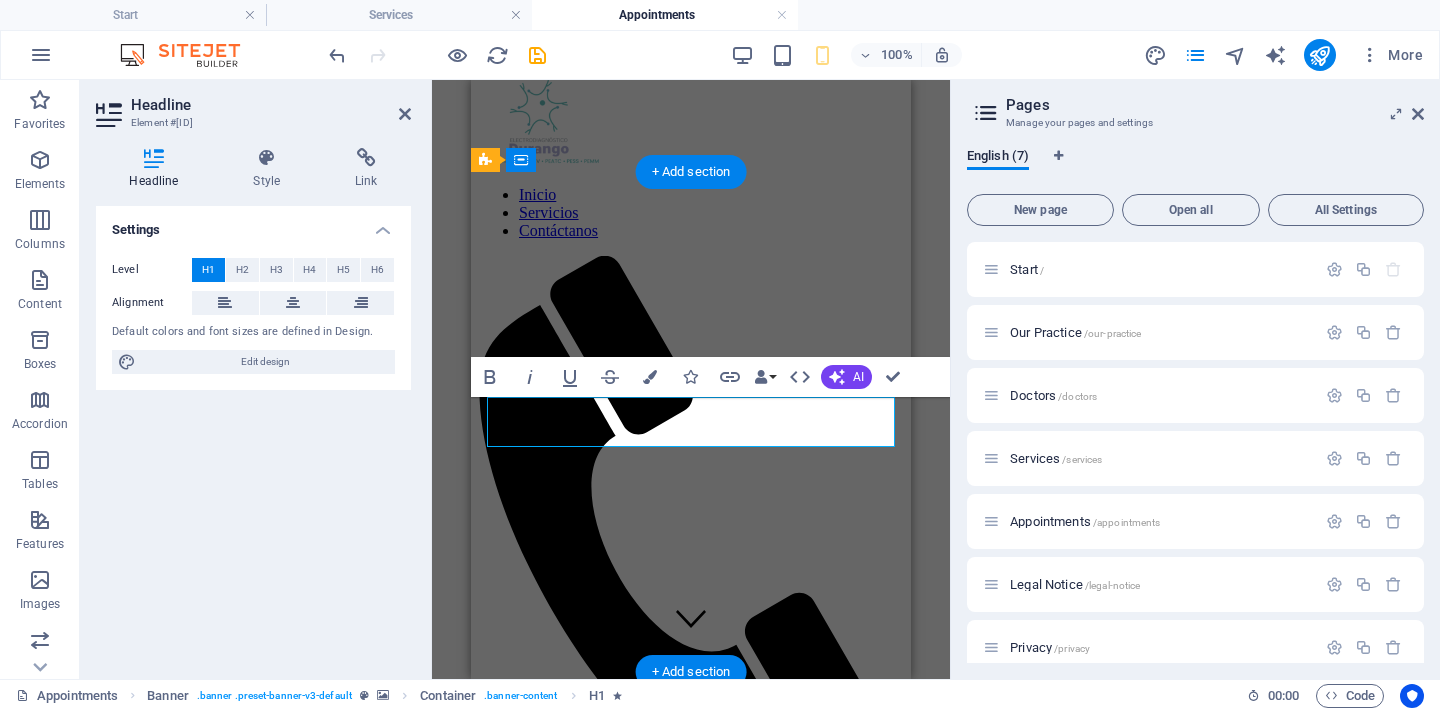 type 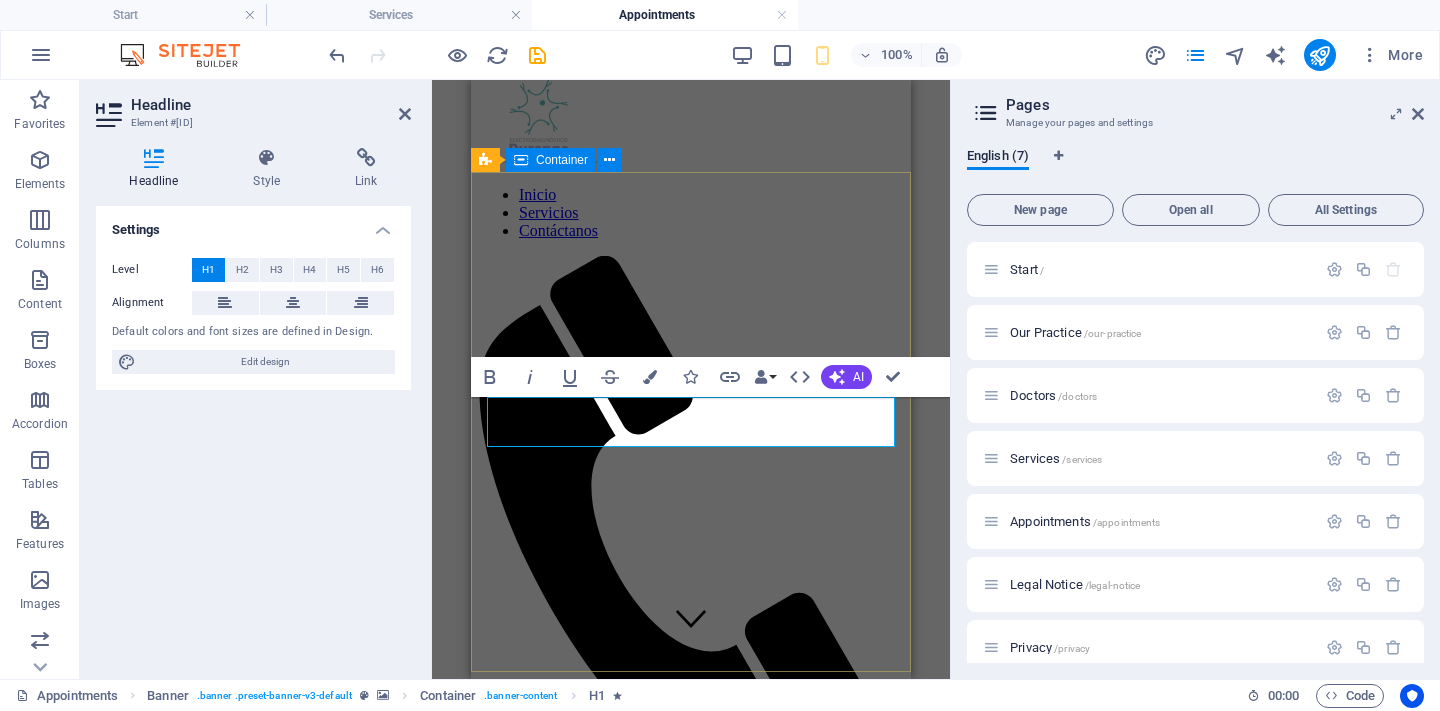 click on "Citas" at bounding box center [691, 1360] 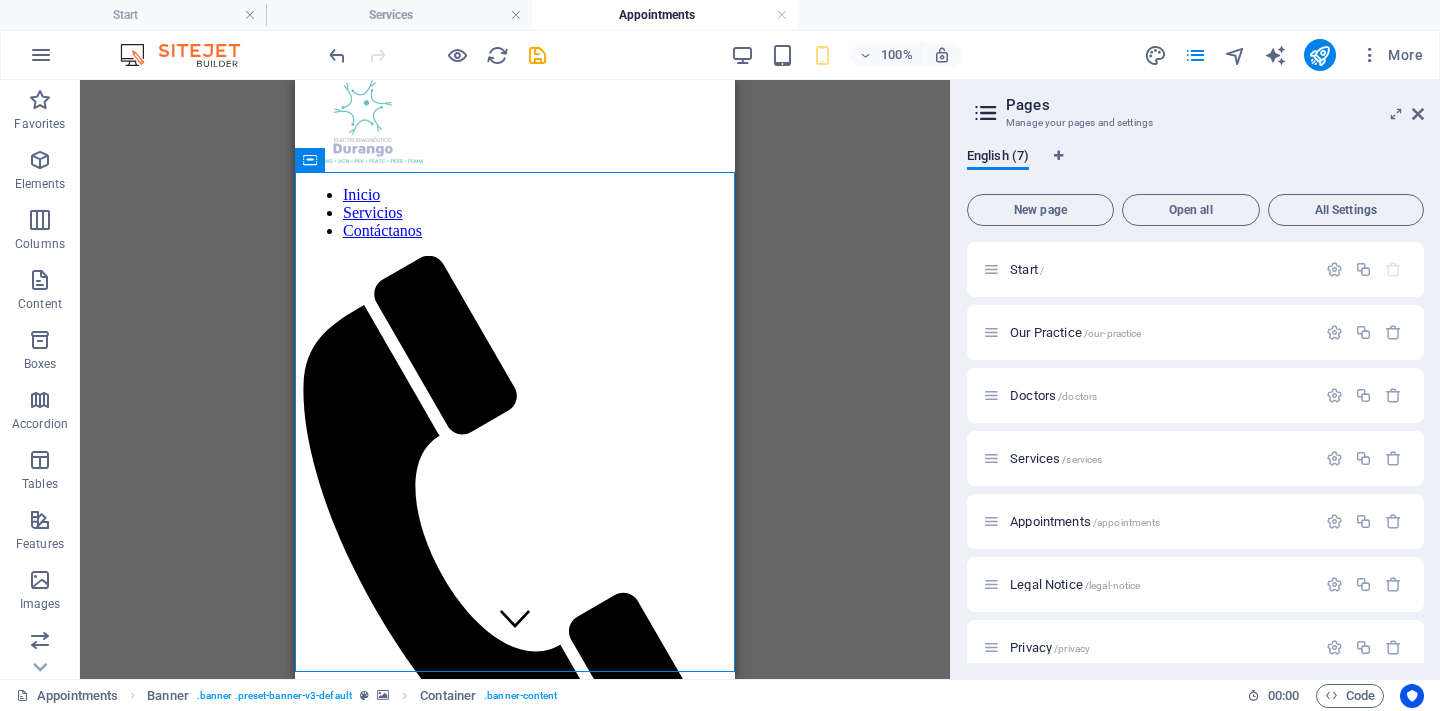 click on "H1   Banner   Banner   Container   Text   Container   Date   Preset   Preset   Form   H2   Preset   Form   Input   Spacer   Input   Email   Textarea   Checkbox   Captcha   Form button" at bounding box center (515, 379) 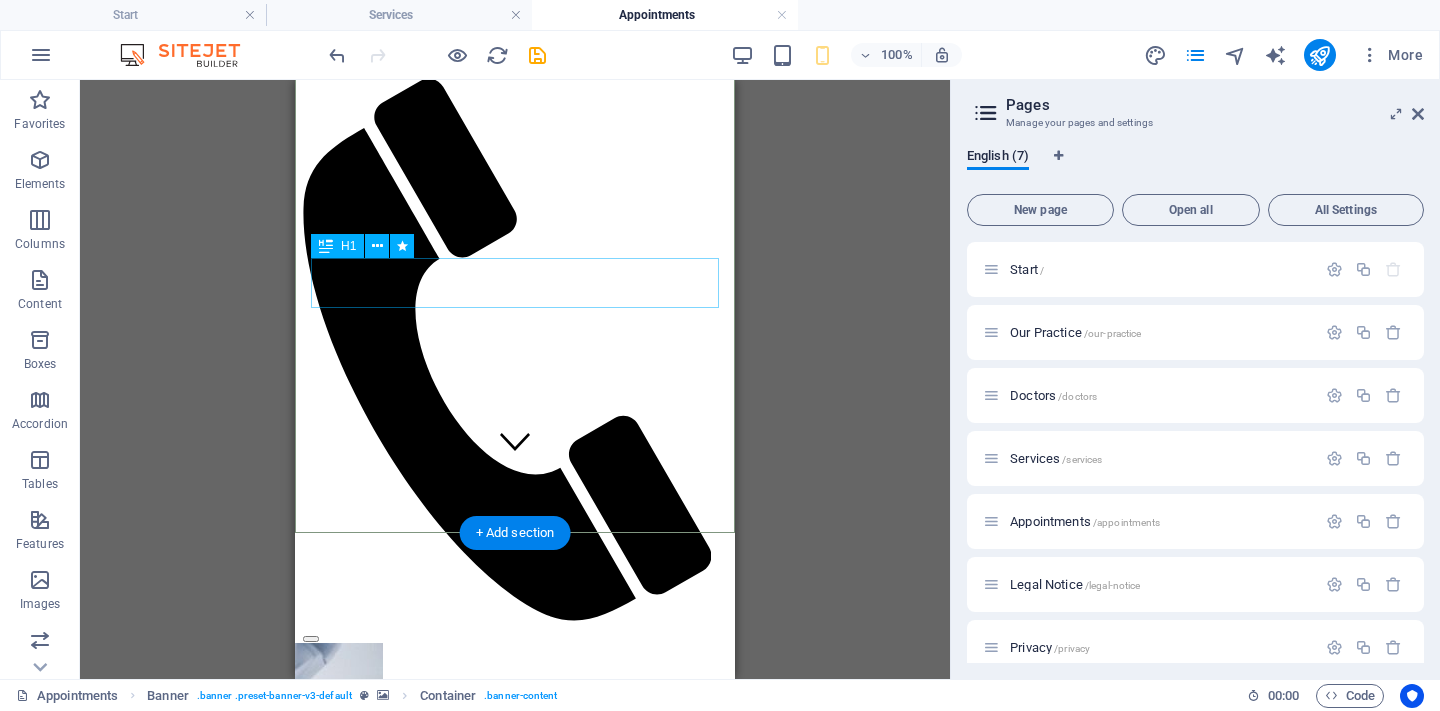 scroll, scrollTop: 224, scrollLeft: 0, axis: vertical 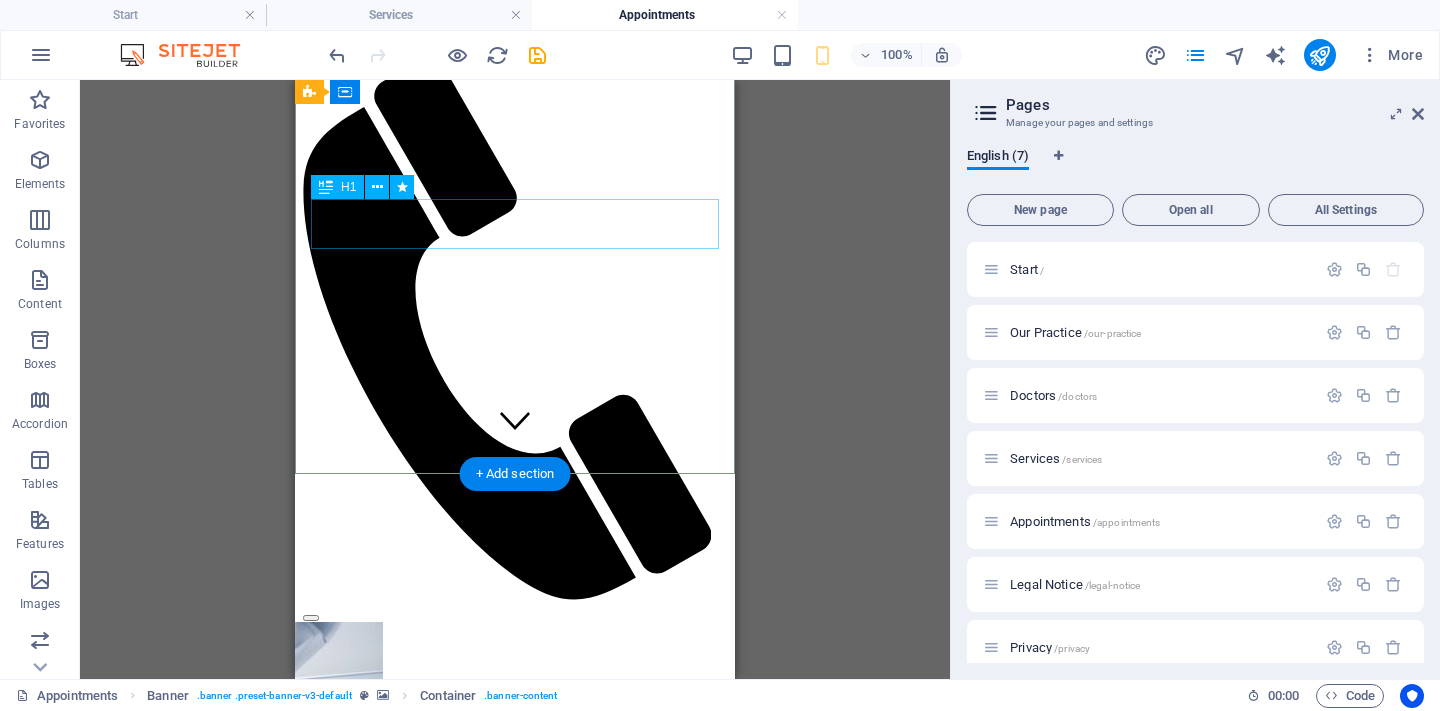 click on "Citas" at bounding box center [515, 1162] 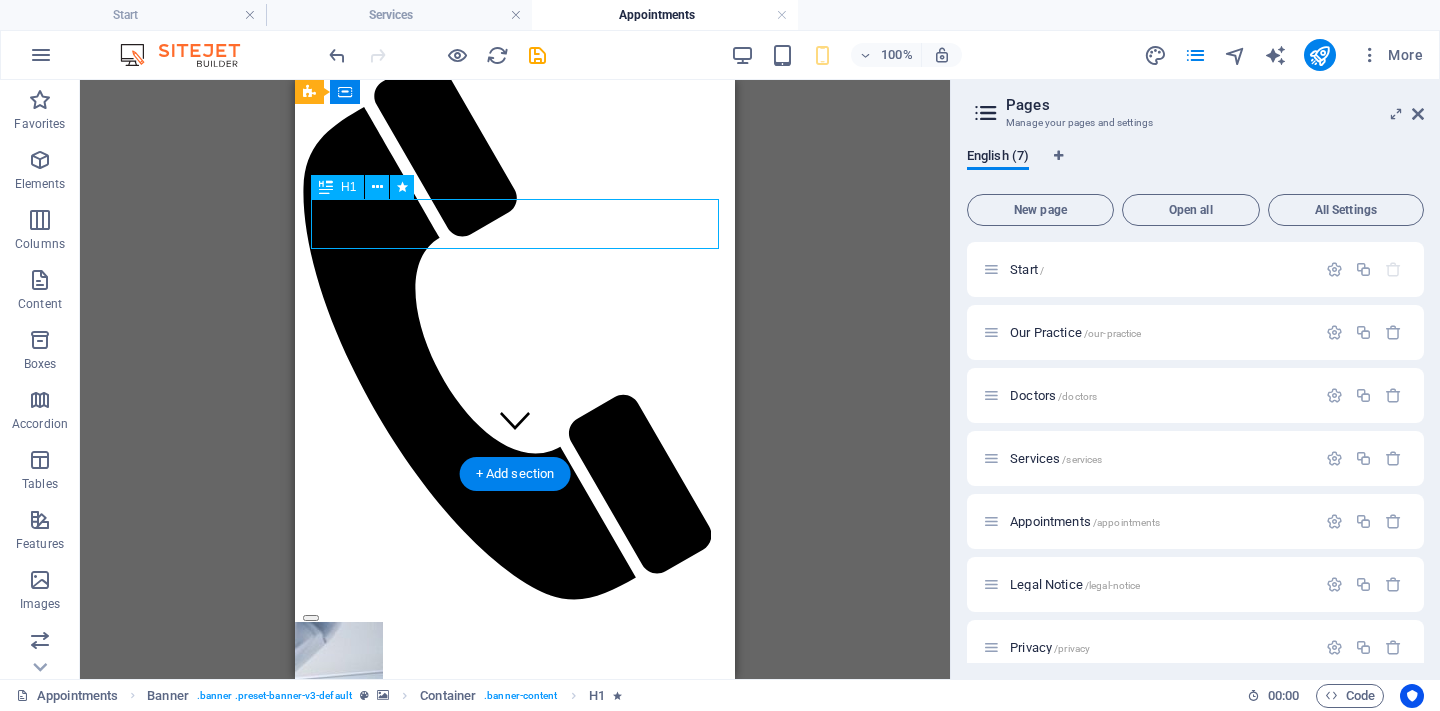 click on "Citas" at bounding box center (515, 1162) 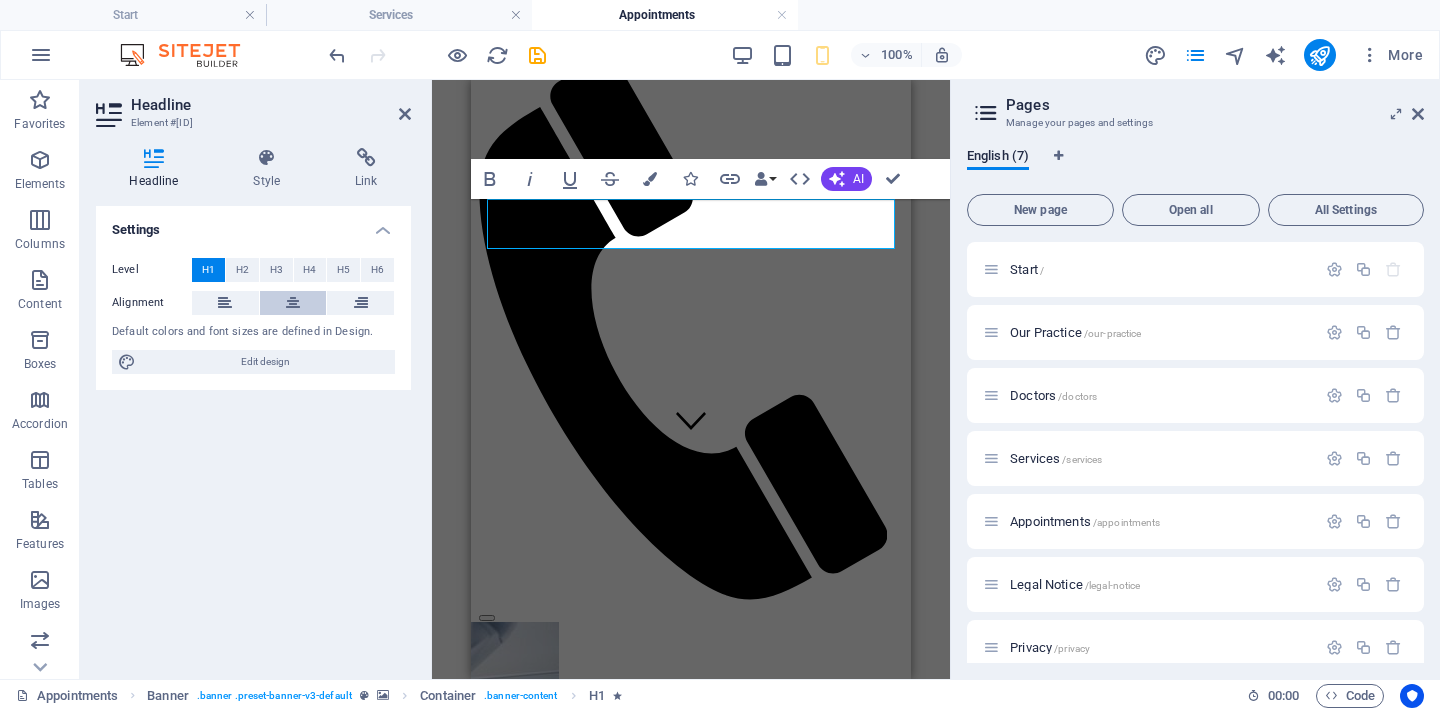 click at bounding box center [293, 303] 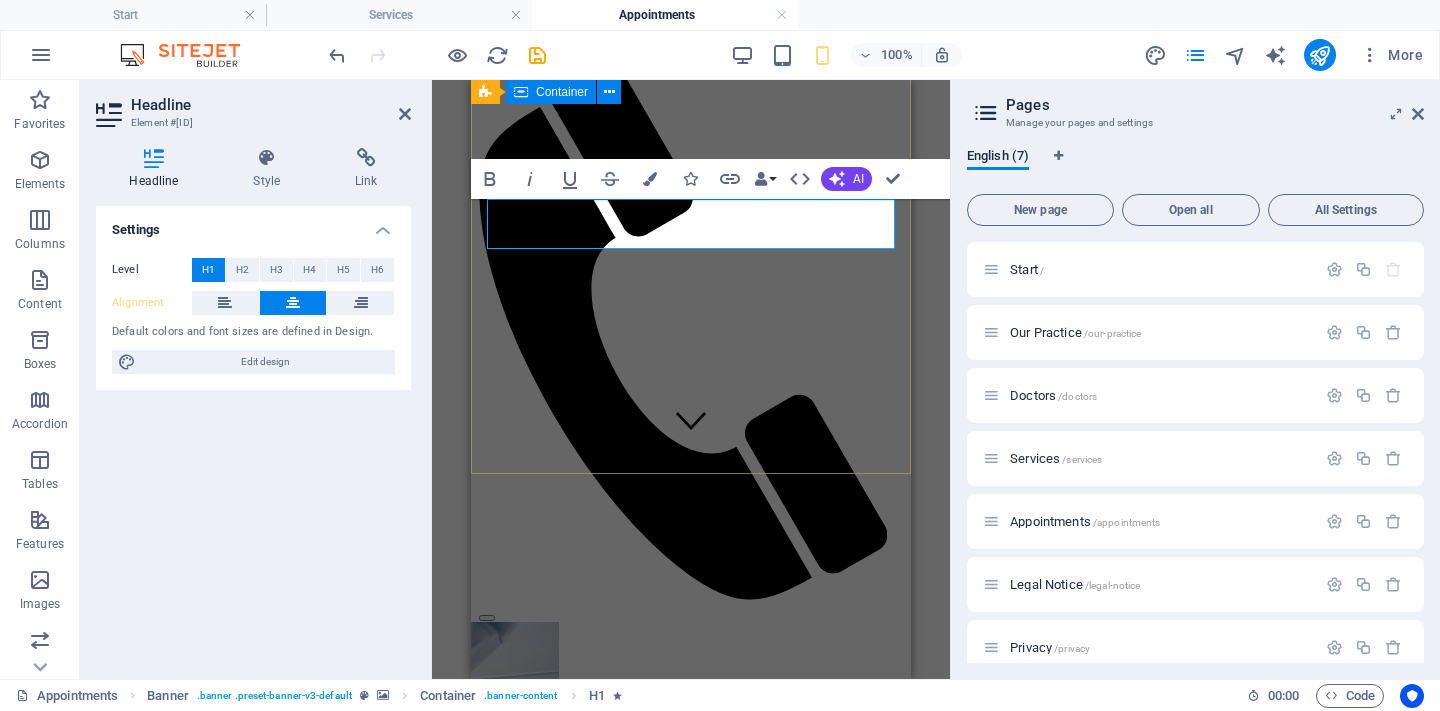 click on "Citas" at bounding box center [691, 1162] 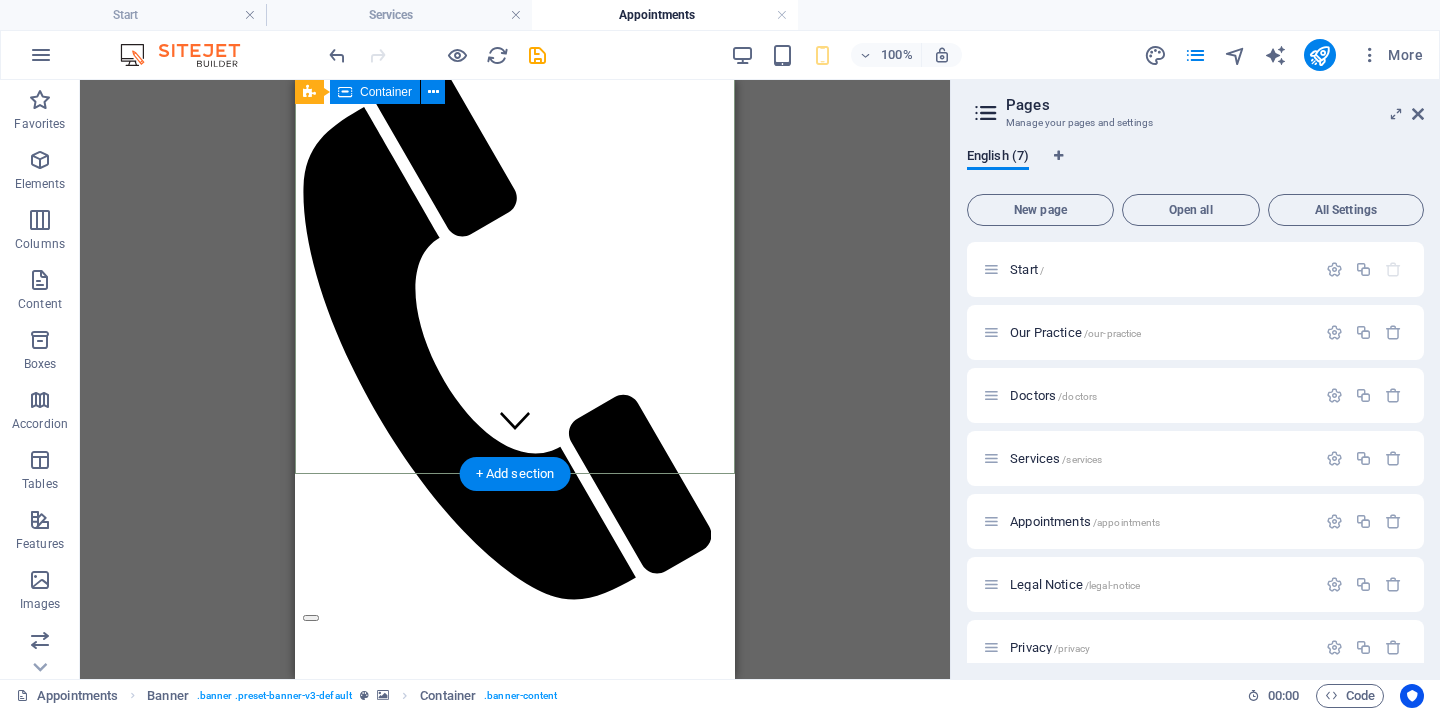 click on "Citas" at bounding box center (515, 1162) 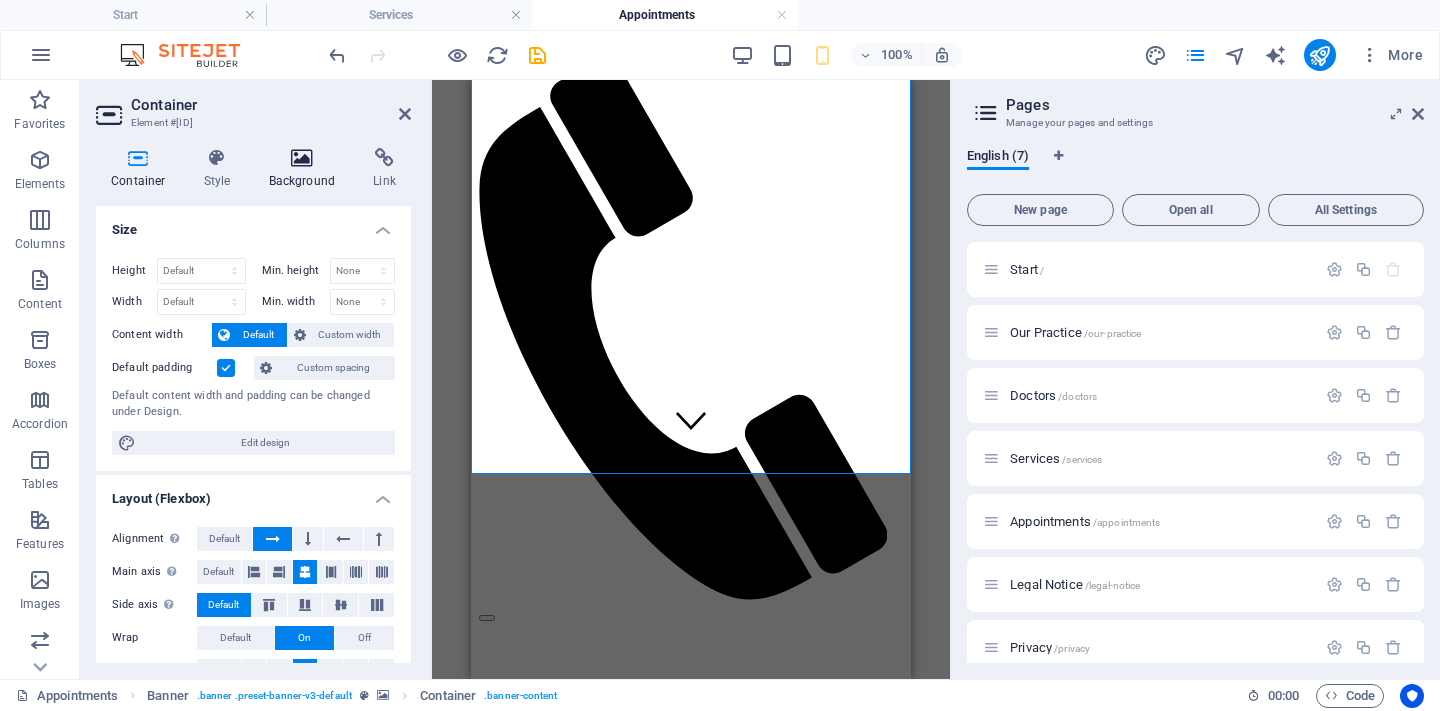 click on "Container Style Background Link Size Height Default px rem % vh vw Min. height None px rem % vh vw Width Default px rem % em vh vw Min. width None px rem % vh vw Content width Default Custom width Width Default px rem % em vh vw Min. width None px rem % vh vw Default padding Custom spacing Default content width and padding can be changed under Design. Edit design Layout (Flexbox) Alignment Determines the flex direction. Default Main axis Determine how elements should behave along the main axis inside this container (justify content). Default Side axis Control the vertical direction of the element inside of the container (align items). Default Wrap Default On Off Fill Controls the distances and direction of elements on the y-axis across several lines (align content). Default Accessibility ARIA helps assistive technologies (like screen readers) to understand the role, state, and behavior of web elements Role The ARIA role defines the purpose of an element.  None Alert Article Banner Comment Fan" at bounding box center (253, 405) 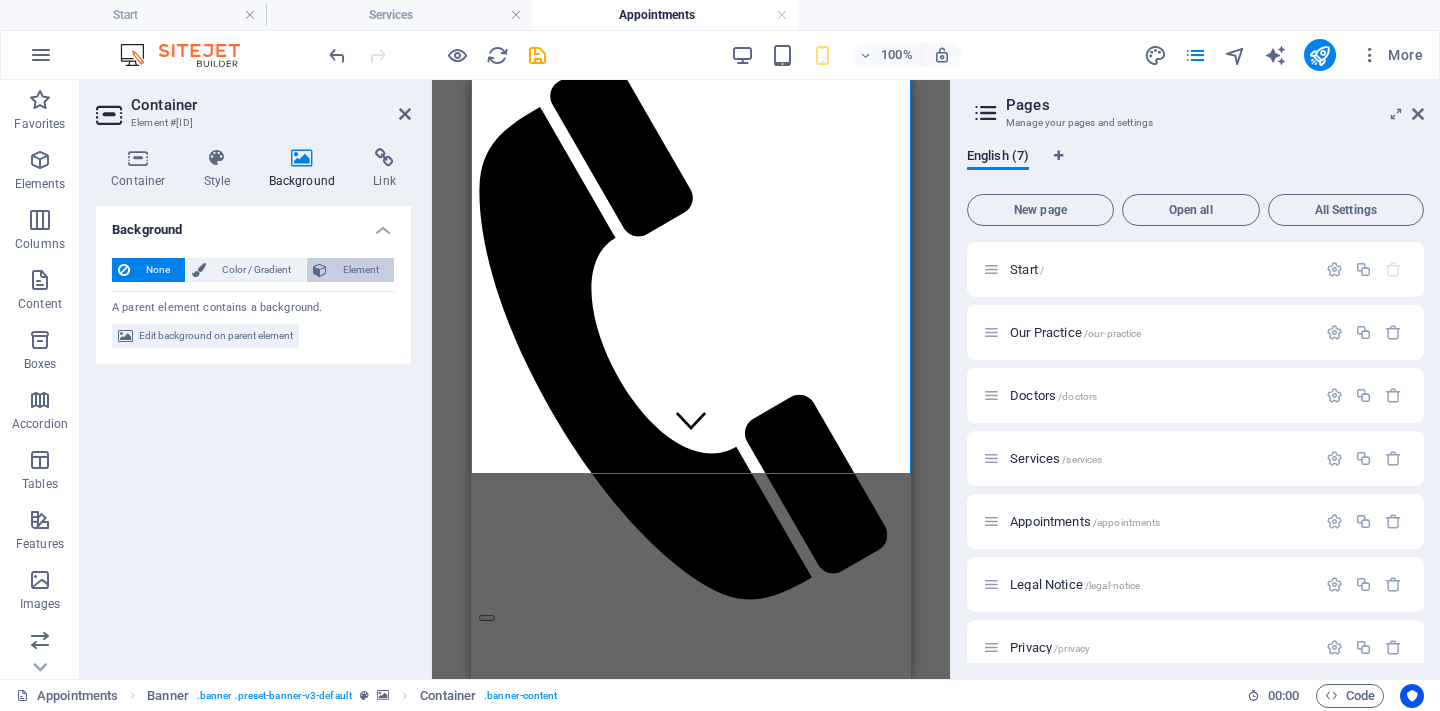 click on "Element" at bounding box center [360, 270] 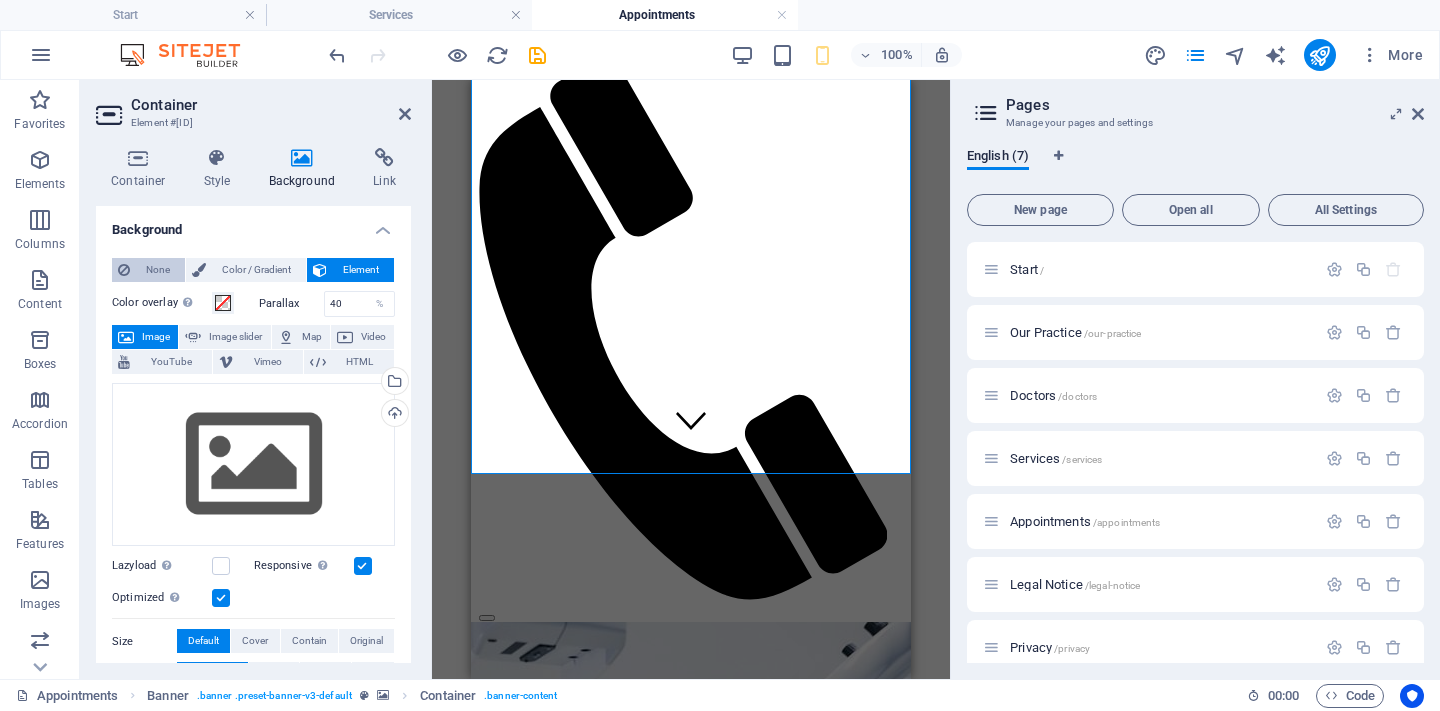 click on "None" at bounding box center (157, 270) 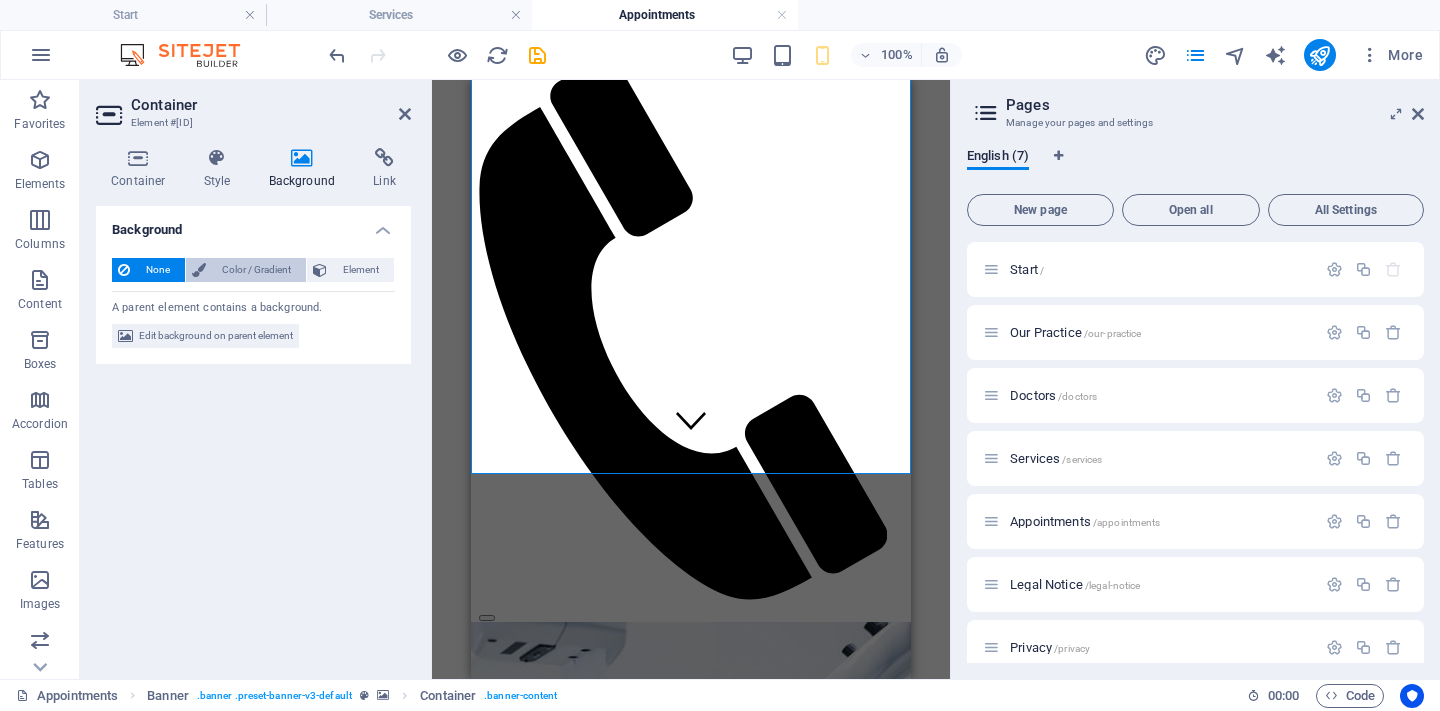 click on "Color / Gradient" at bounding box center [256, 270] 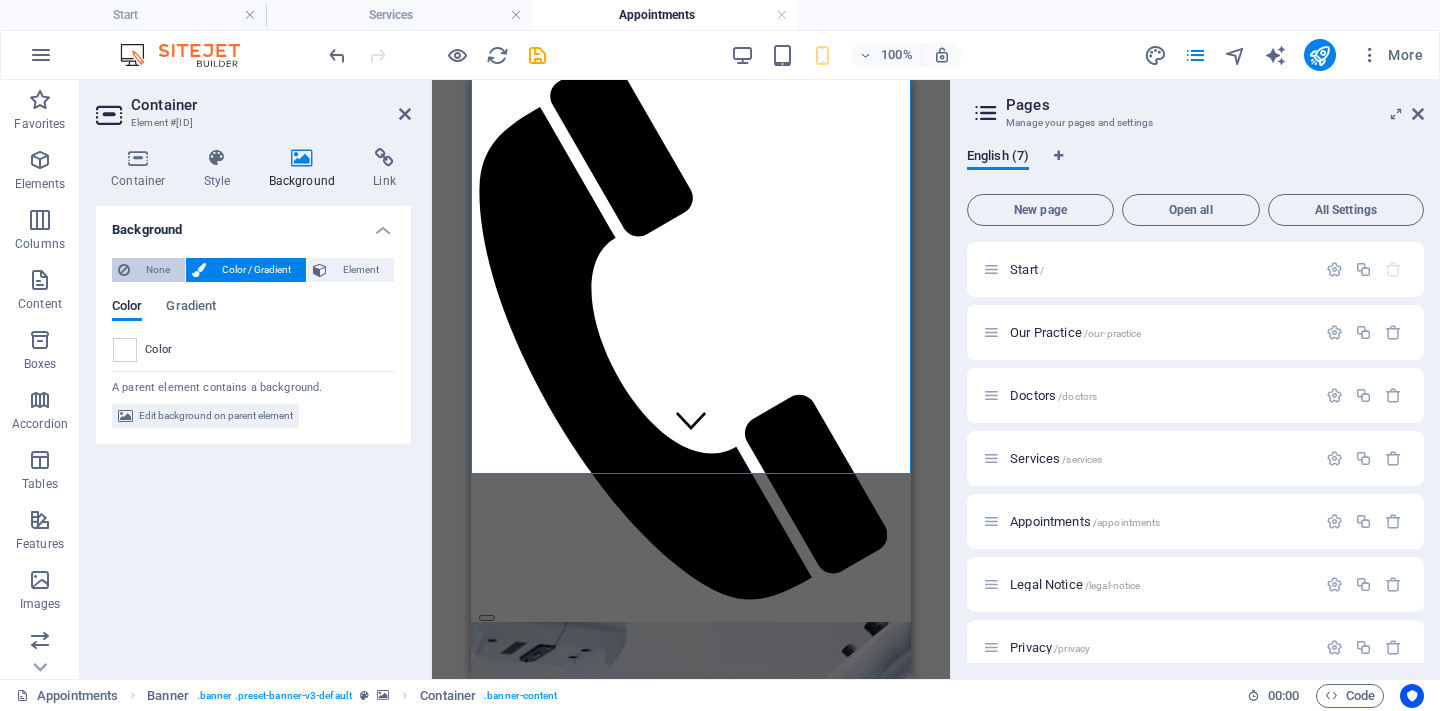 click on "None" at bounding box center (157, 270) 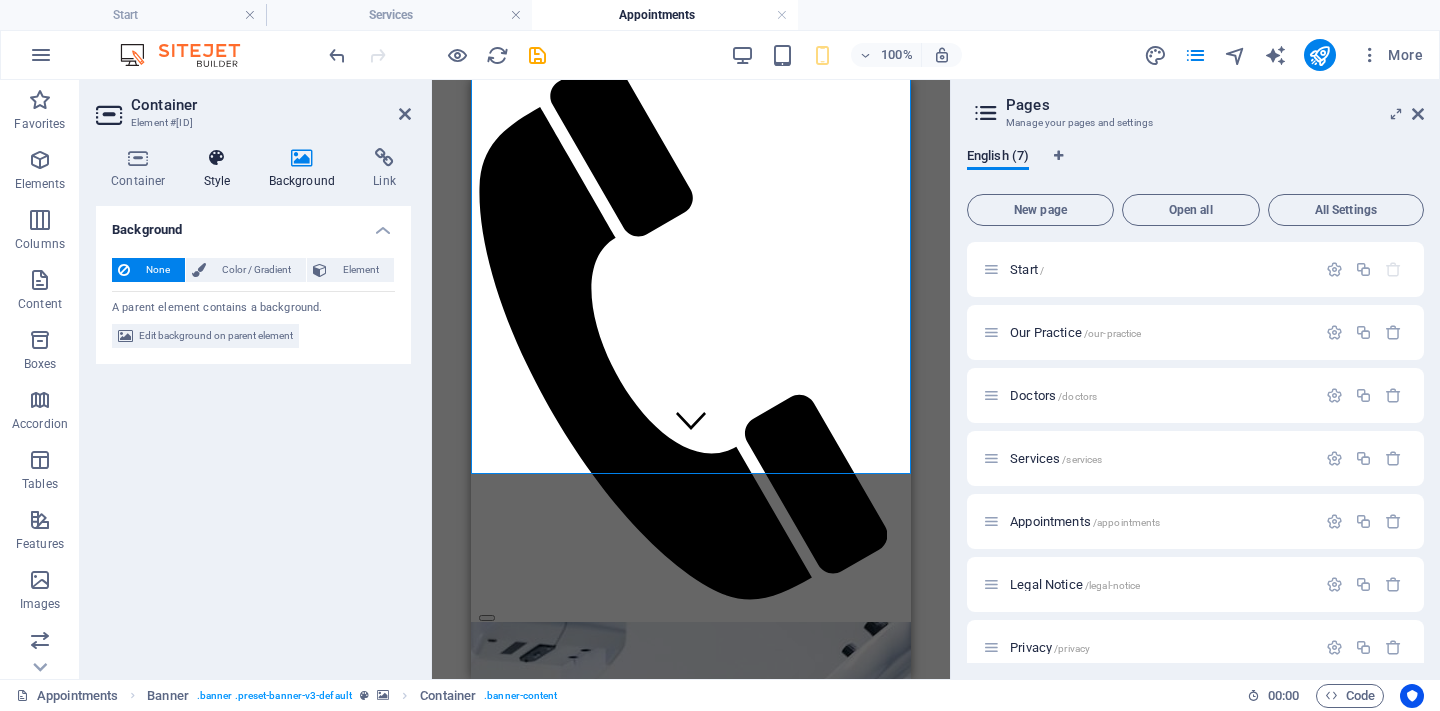click on "Style" at bounding box center [221, 169] 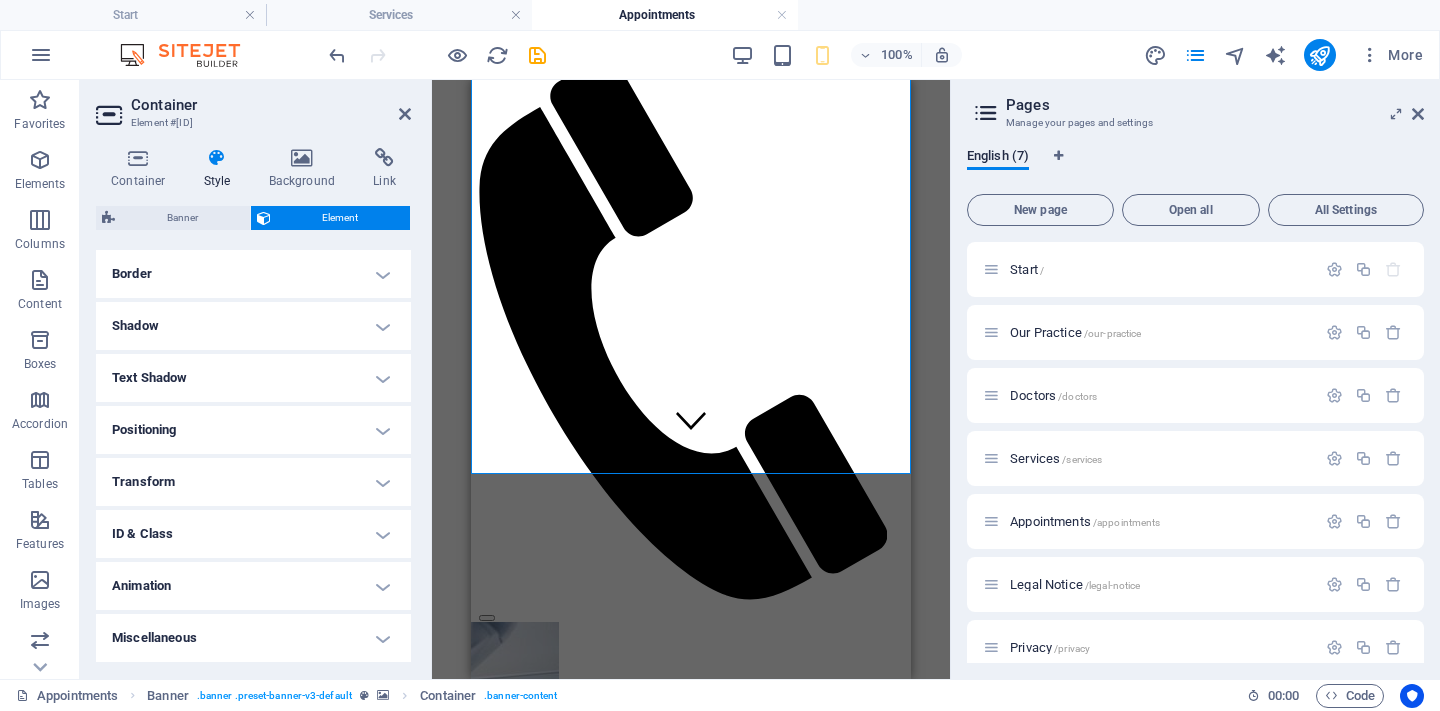 scroll, scrollTop: 428, scrollLeft: 0, axis: vertical 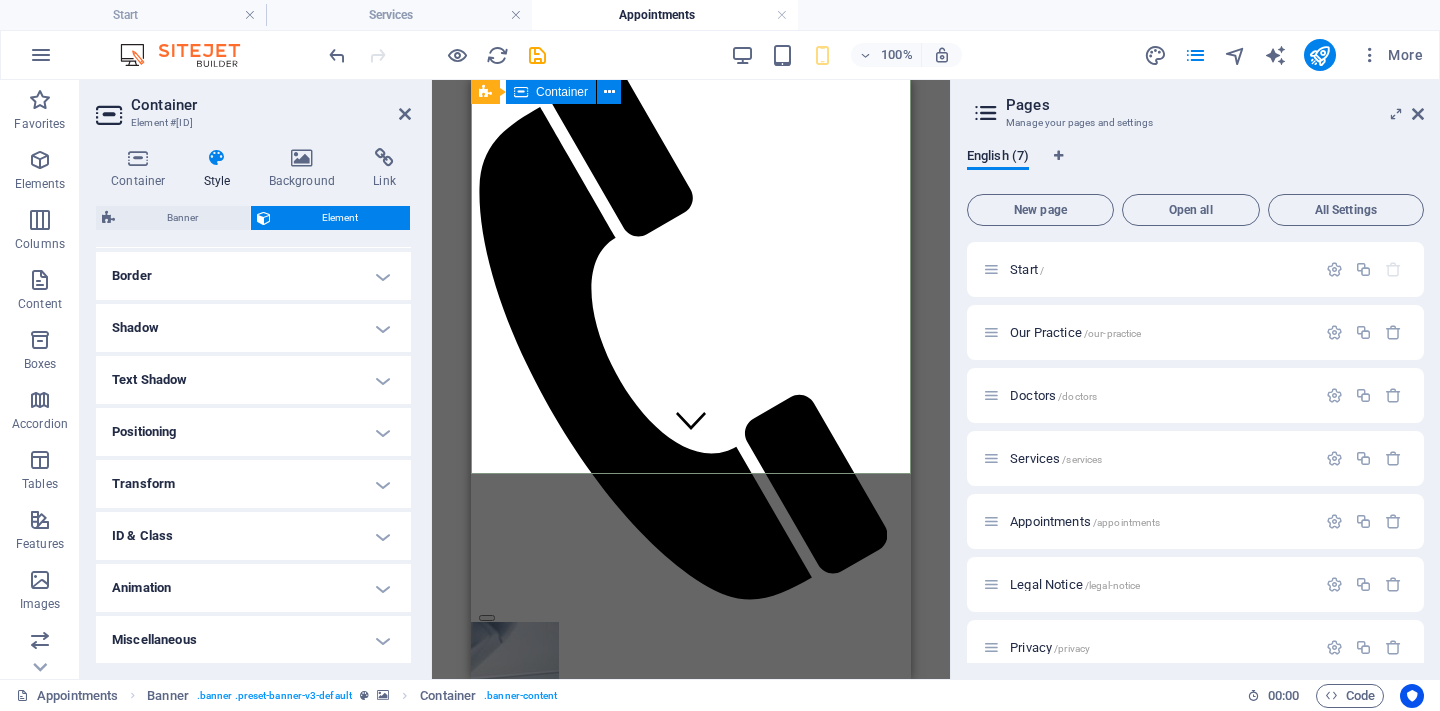 click on "Citas" at bounding box center [691, 1162] 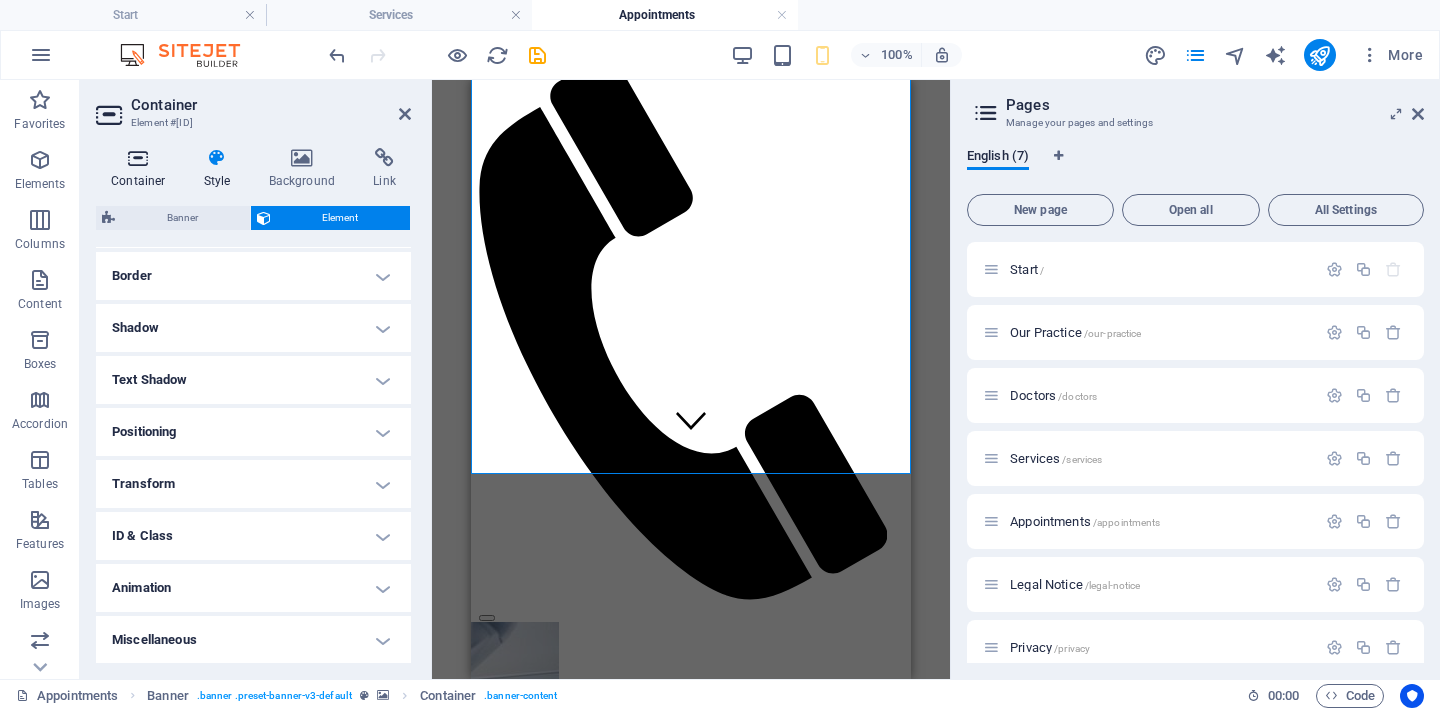 click at bounding box center (138, 158) 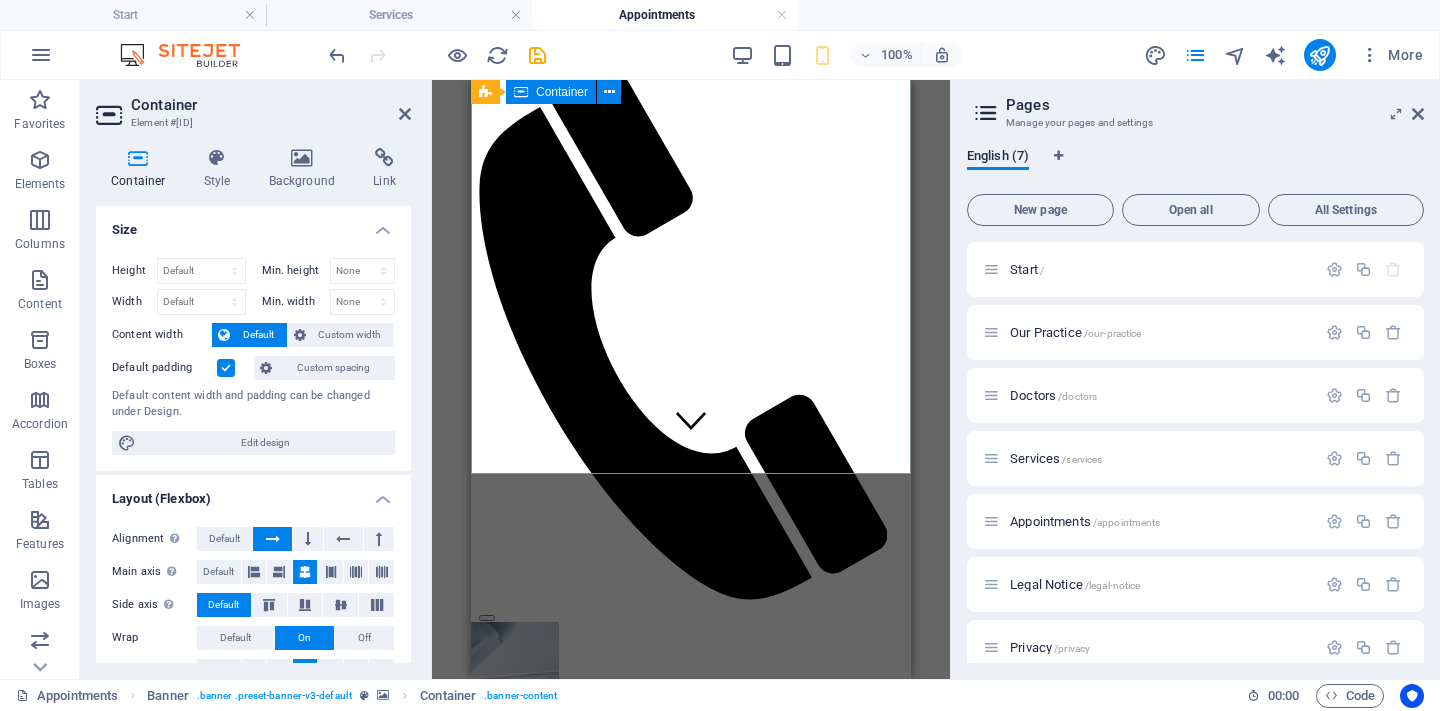 click on "Citas" at bounding box center (691, 1162) 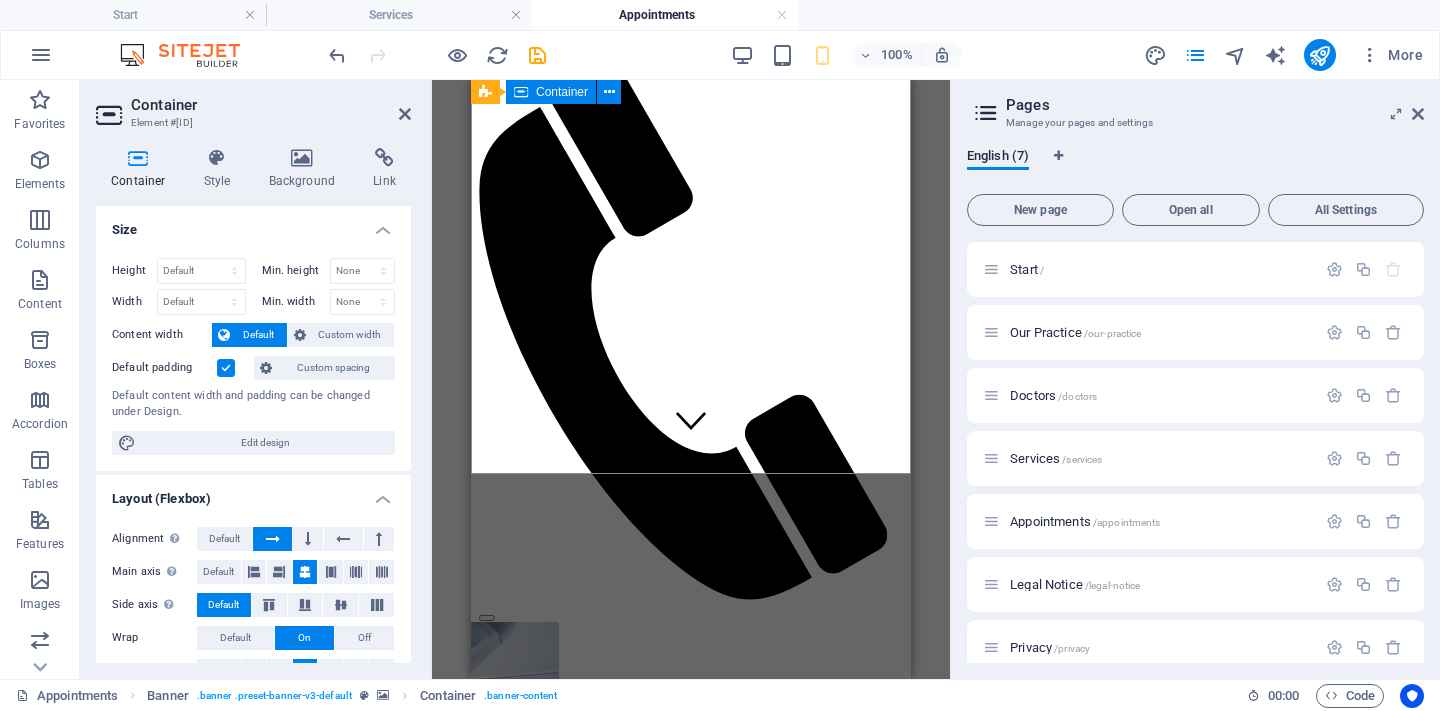 click on "Citas" at bounding box center [691, 1162] 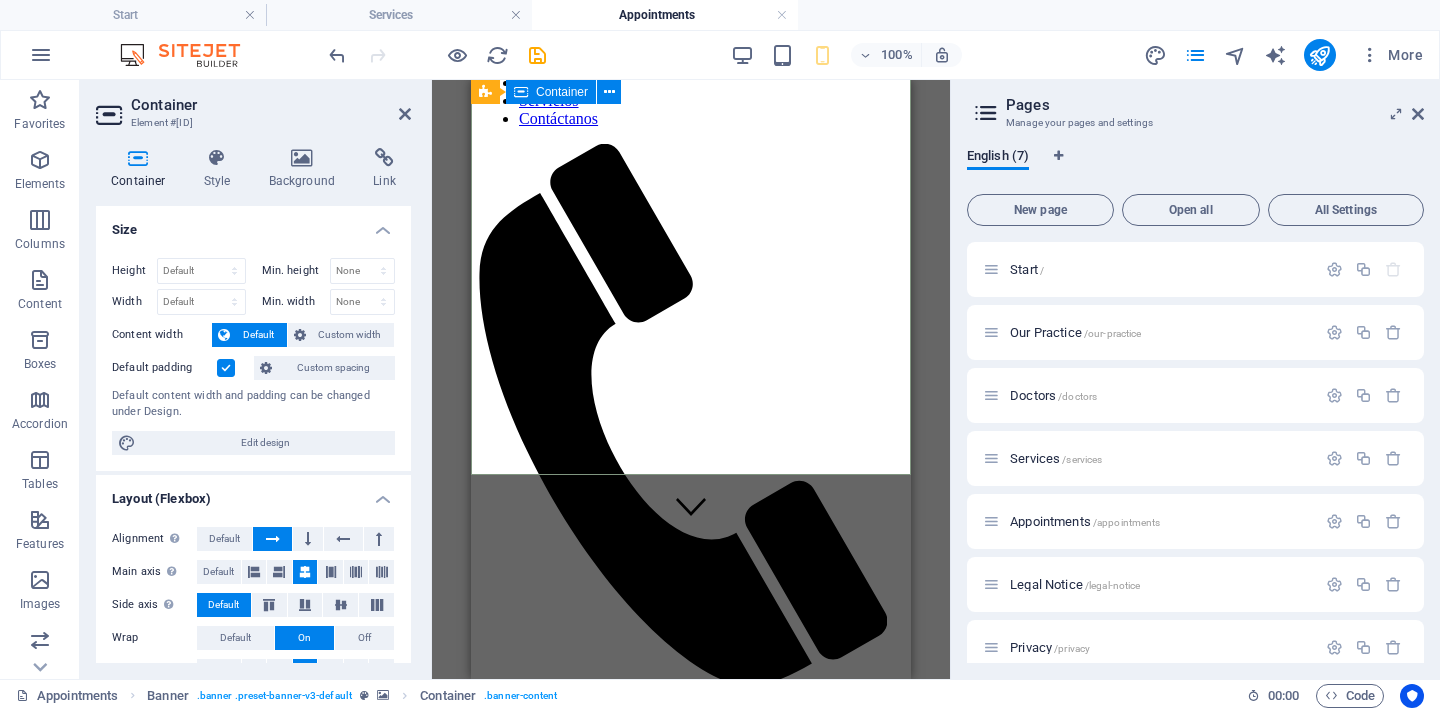 scroll, scrollTop: 103, scrollLeft: 0, axis: vertical 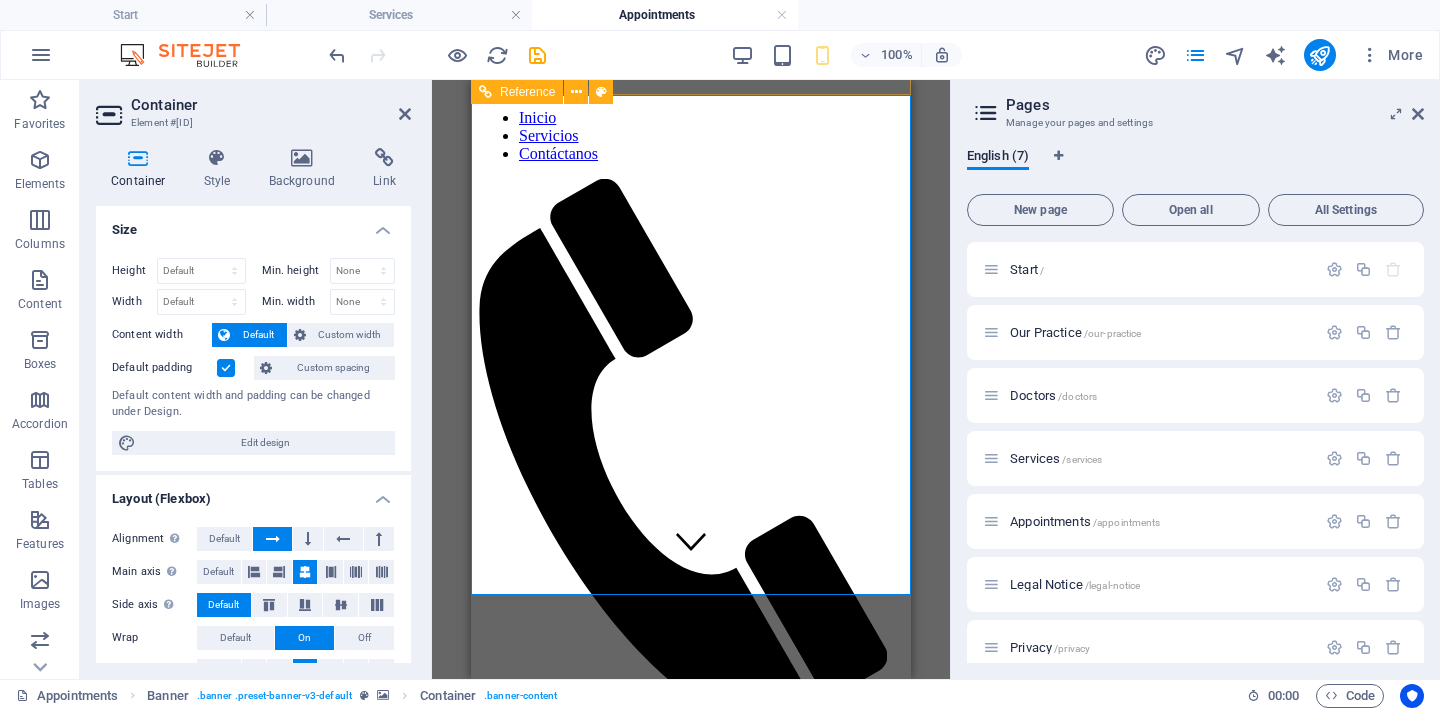 click on "Reference" at bounding box center (548, 92) 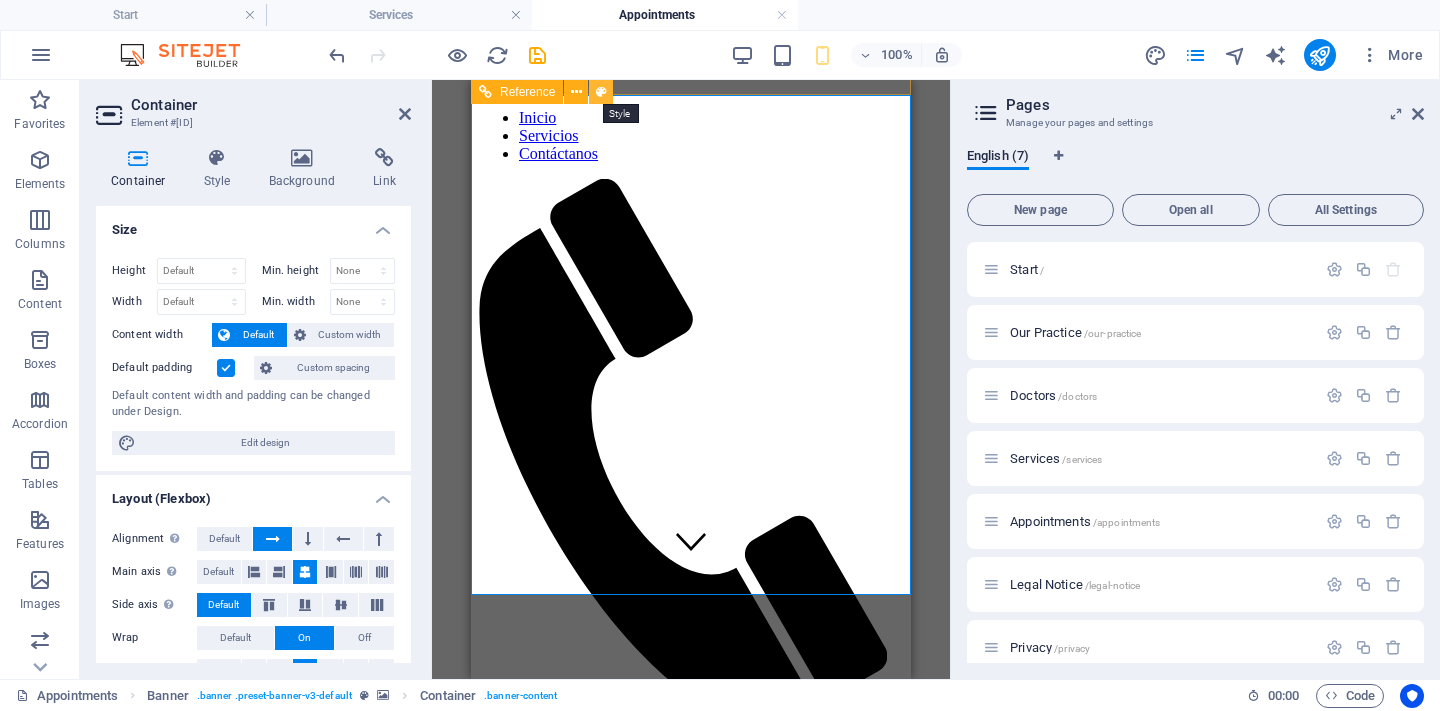 click at bounding box center (601, 92) 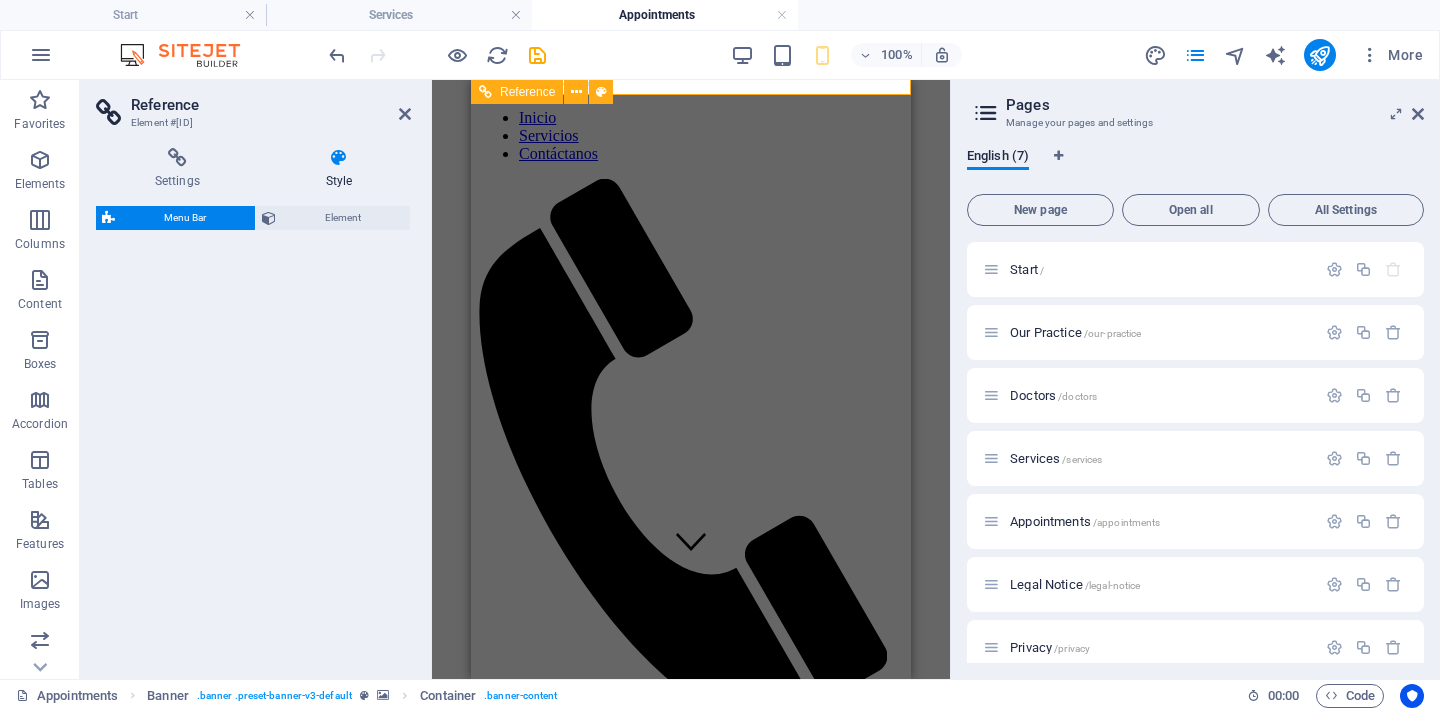 select on "rem" 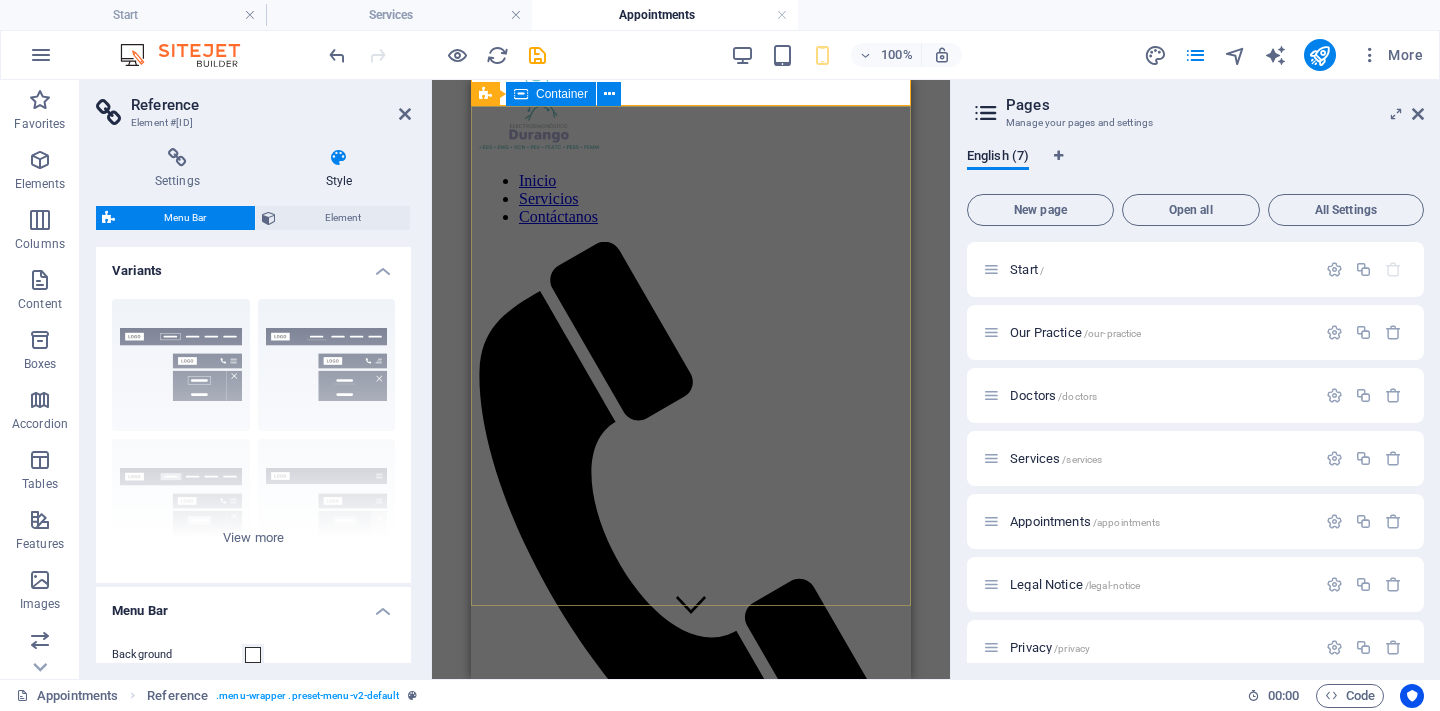 scroll, scrollTop: 28, scrollLeft: 0, axis: vertical 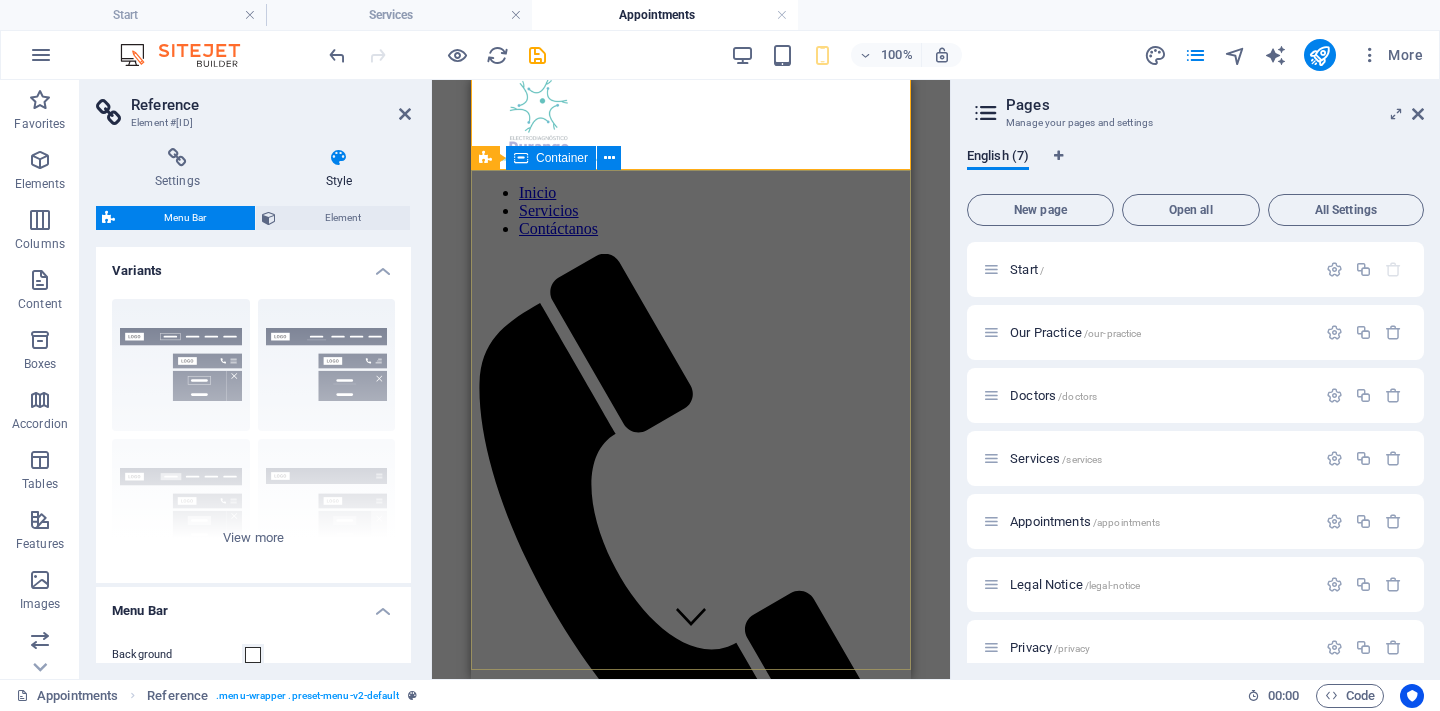 click on "Citas" at bounding box center [691, 1358] 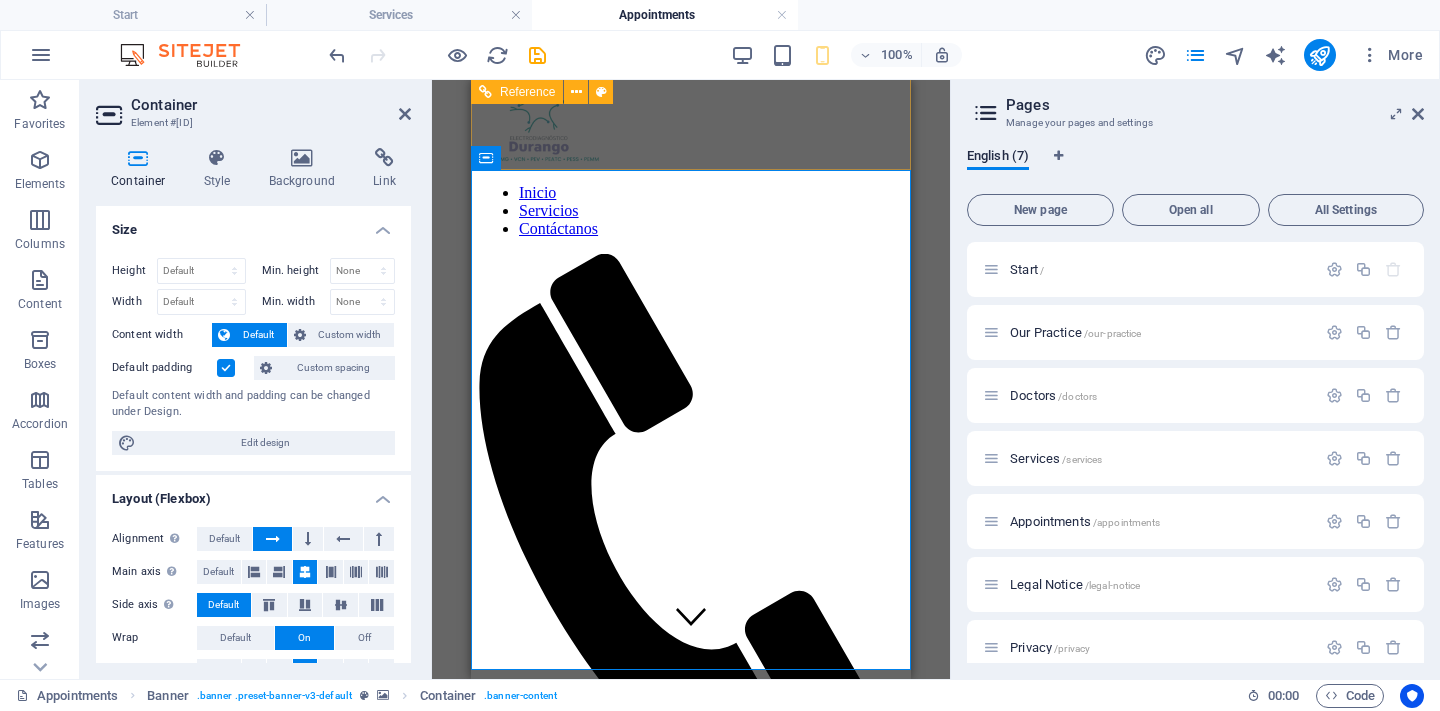 click on "Reference" at bounding box center (527, 92) 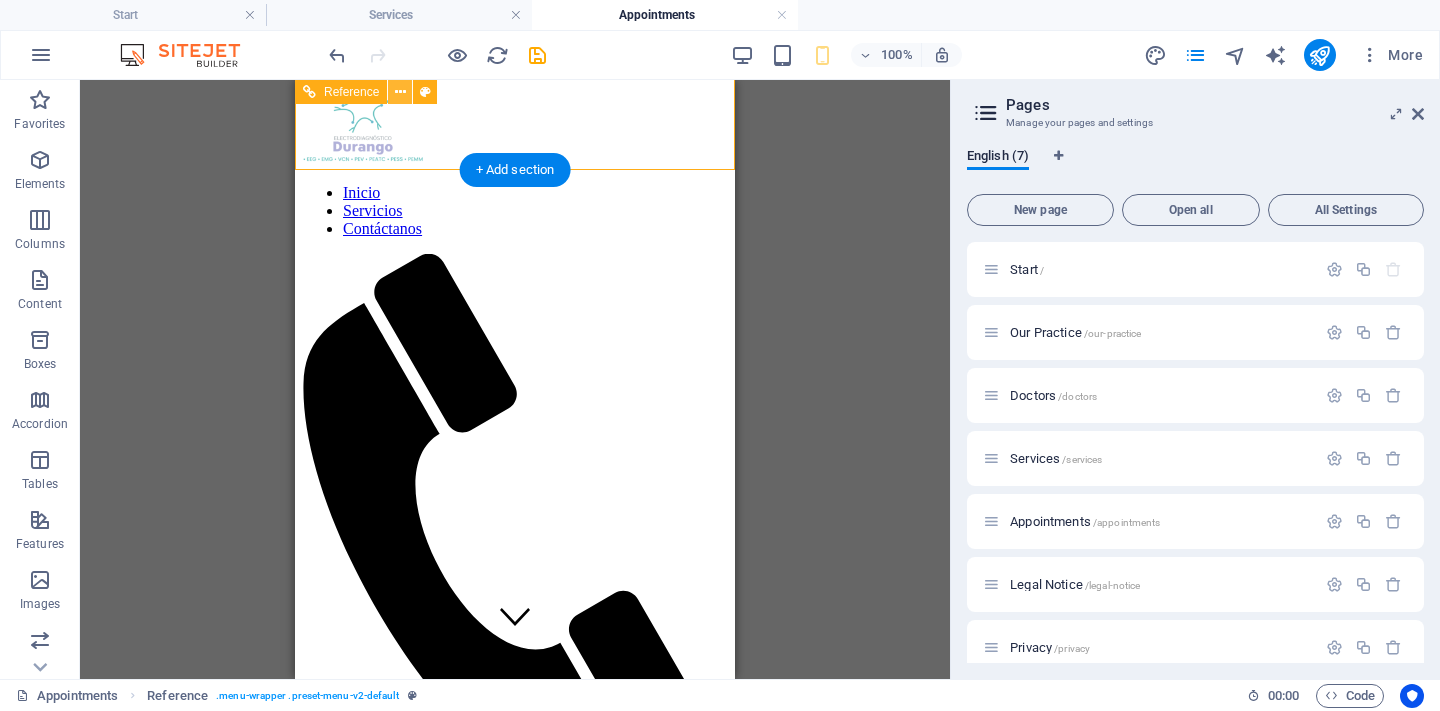 click at bounding box center (400, 92) 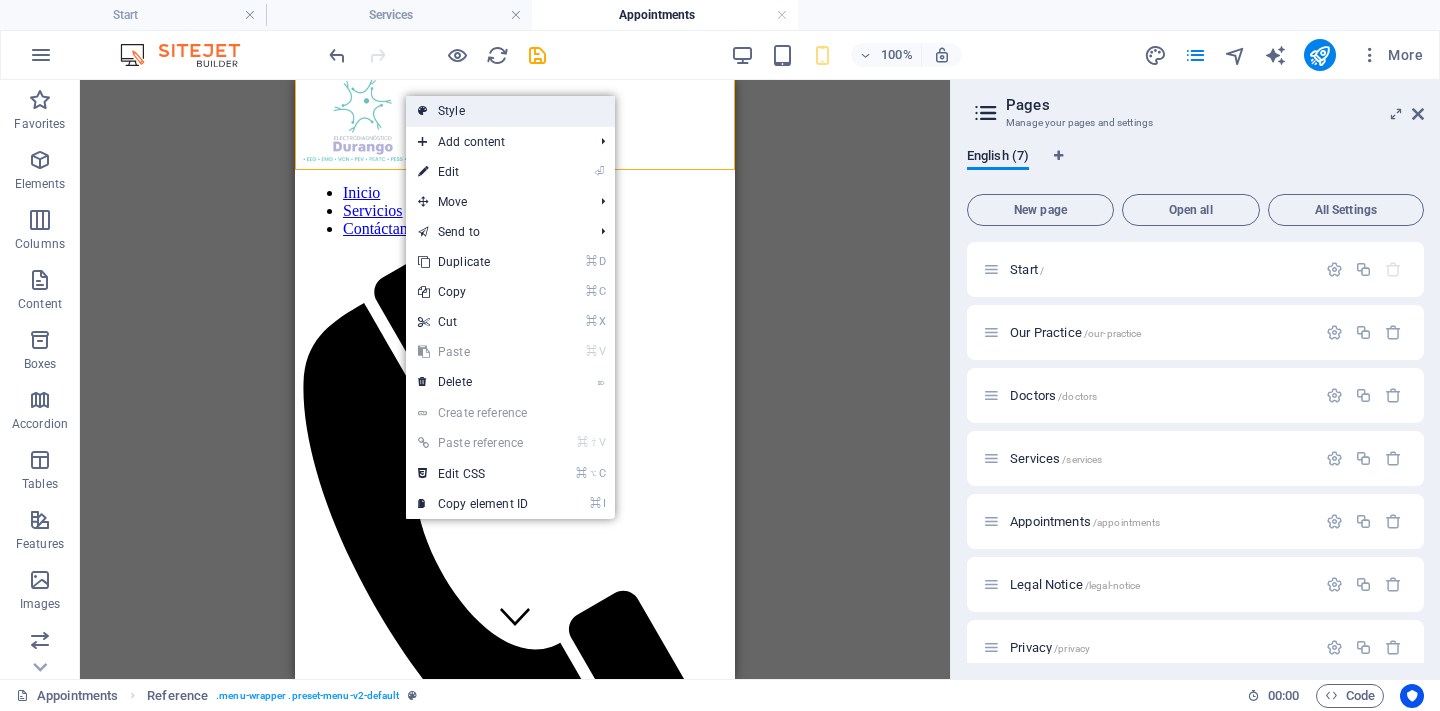 click on "Style" at bounding box center (510, 111) 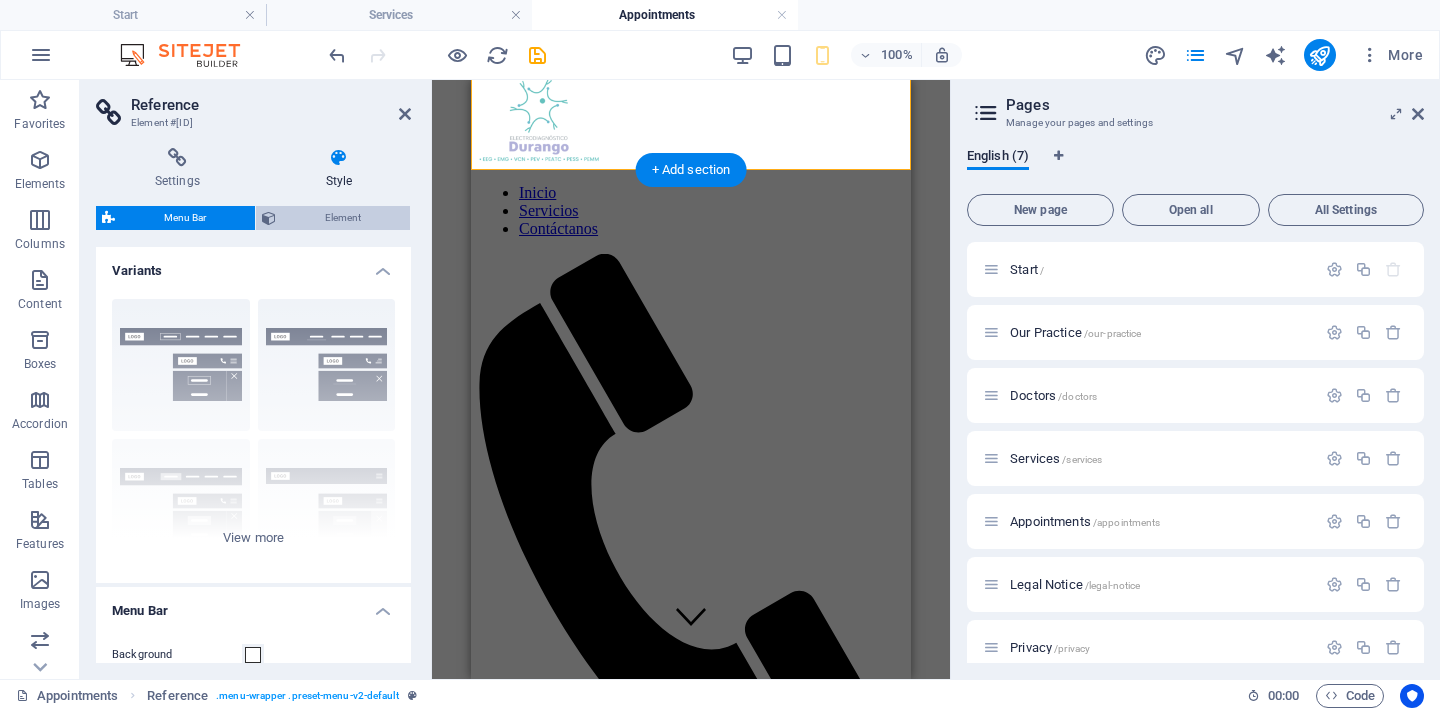 click on "Element" at bounding box center [343, 218] 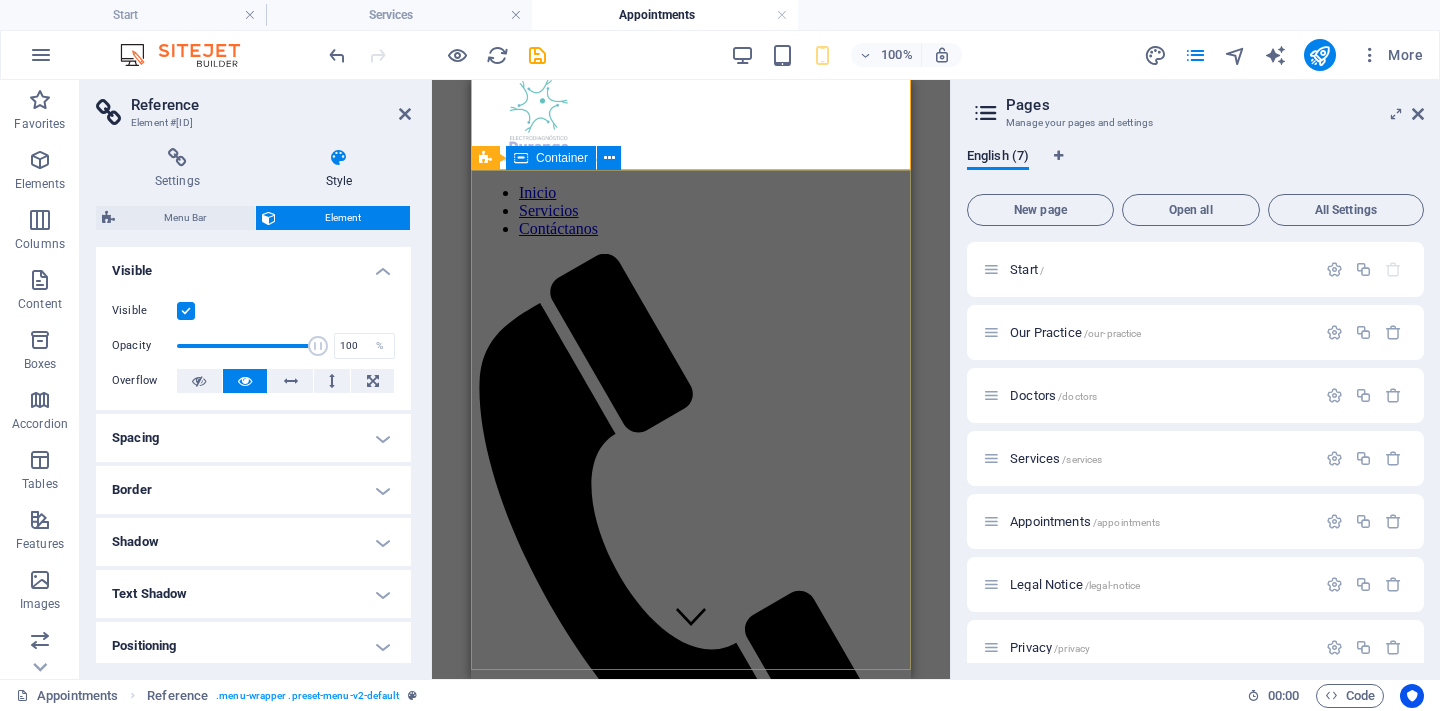click on "Citas" at bounding box center (691, 1358) 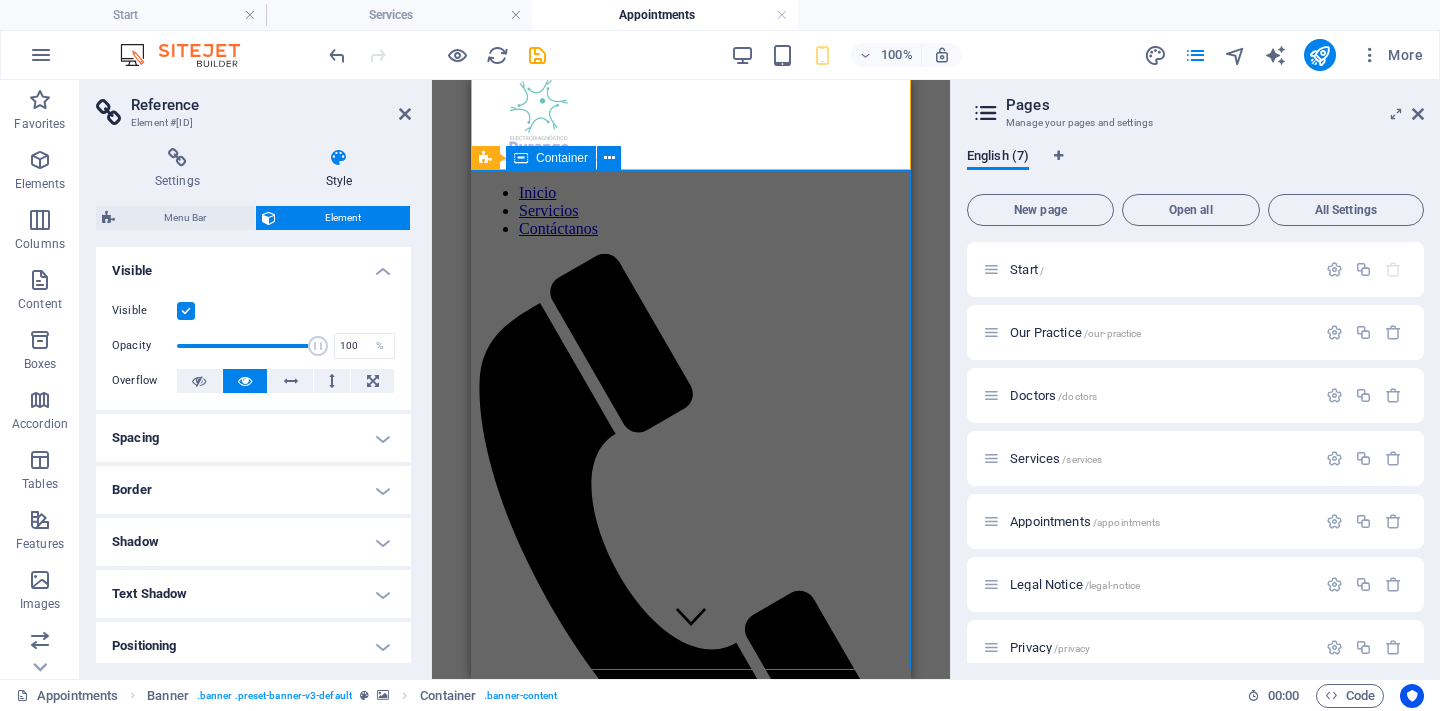 click on "Citas" at bounding box center (691, 1358) 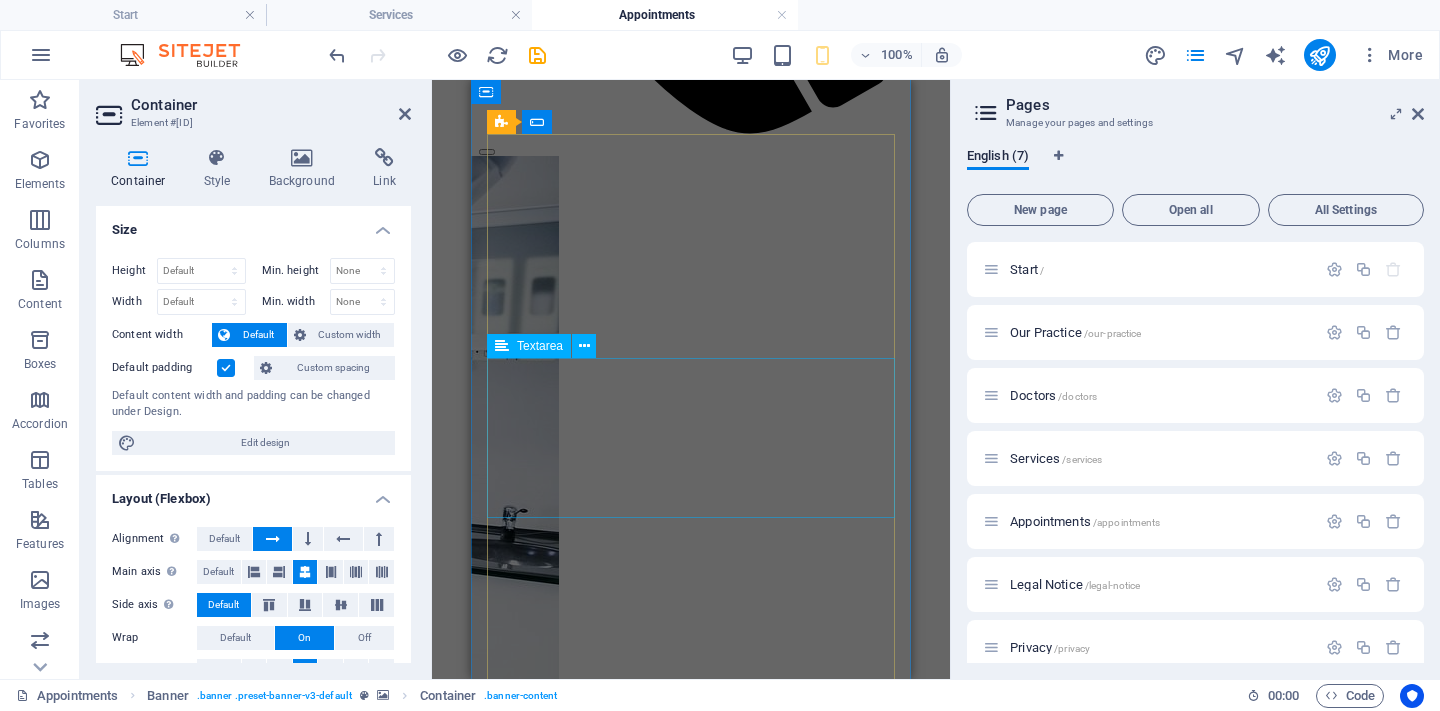 click 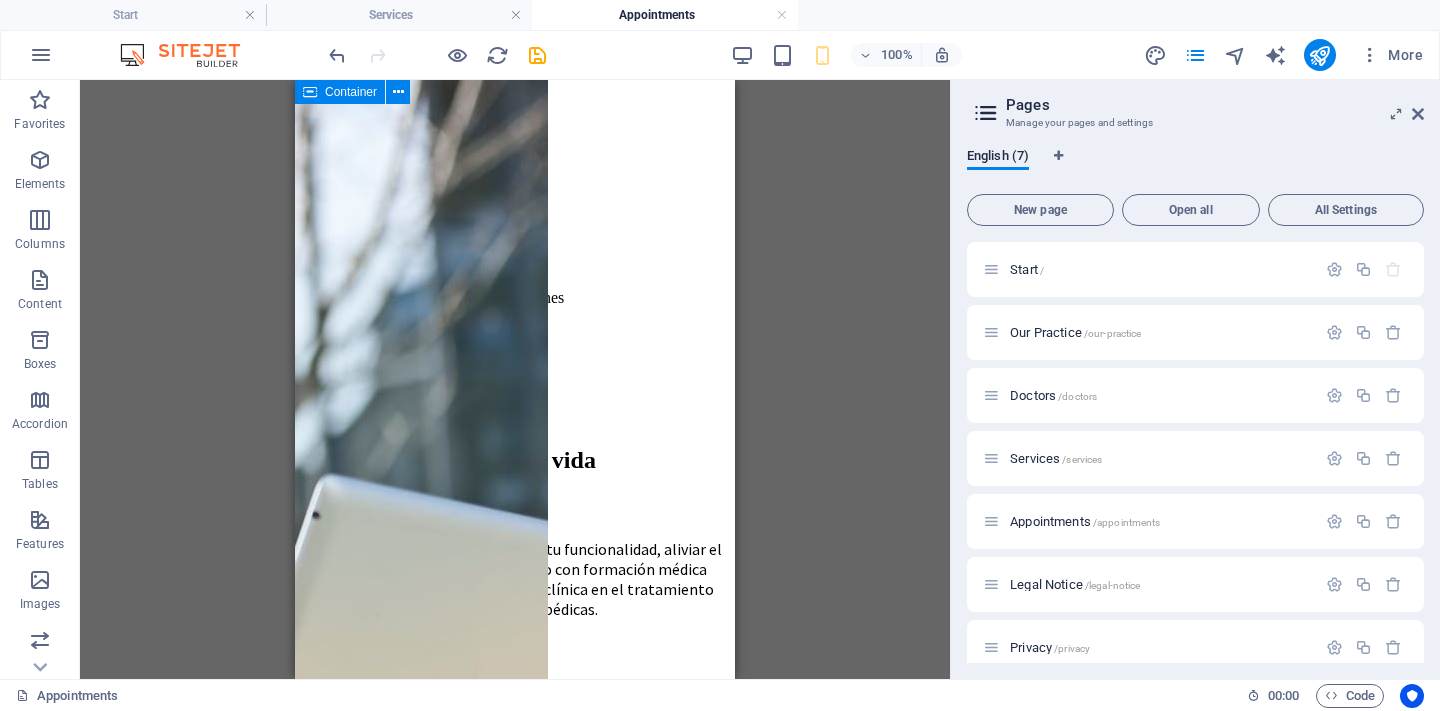 scroll, scrollTop: 1418, scrollLeft: 0, axis: vertical 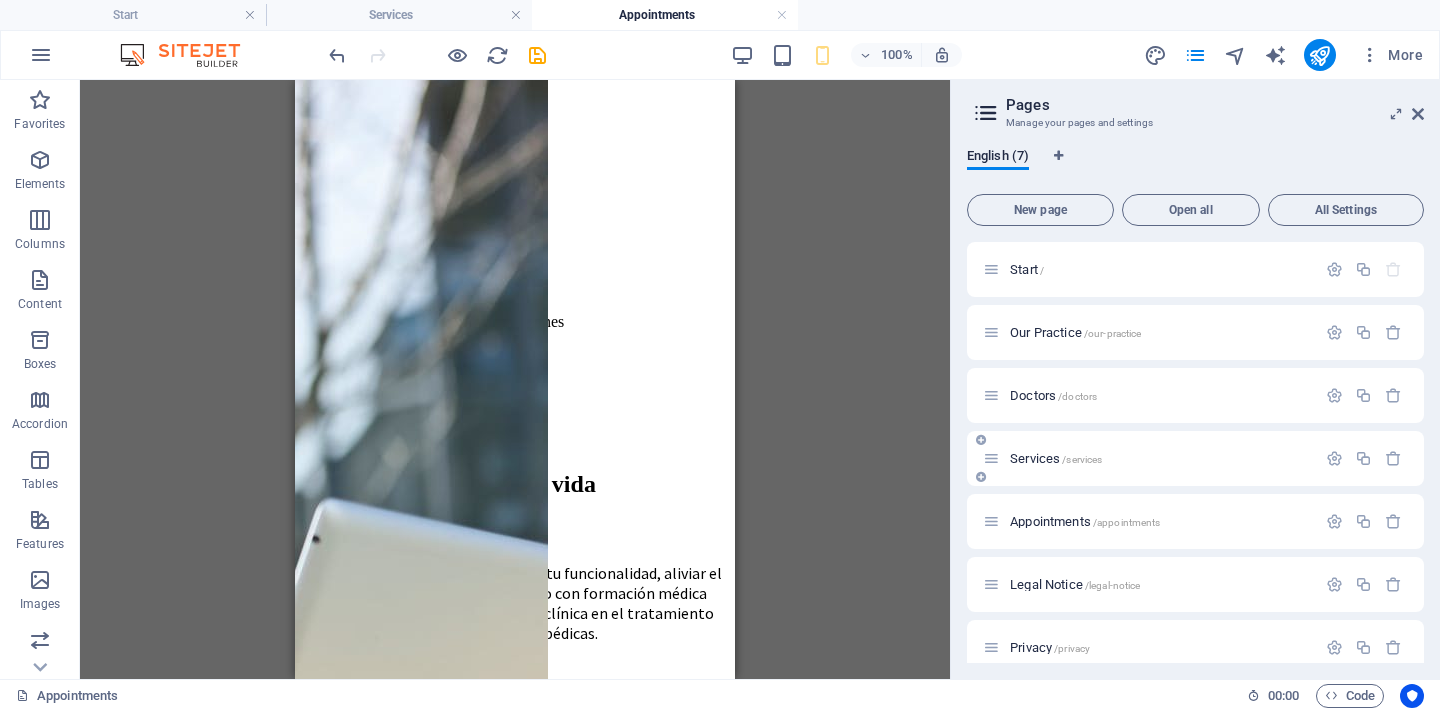 click on "Services /services" at bounding box center (1056, 458) 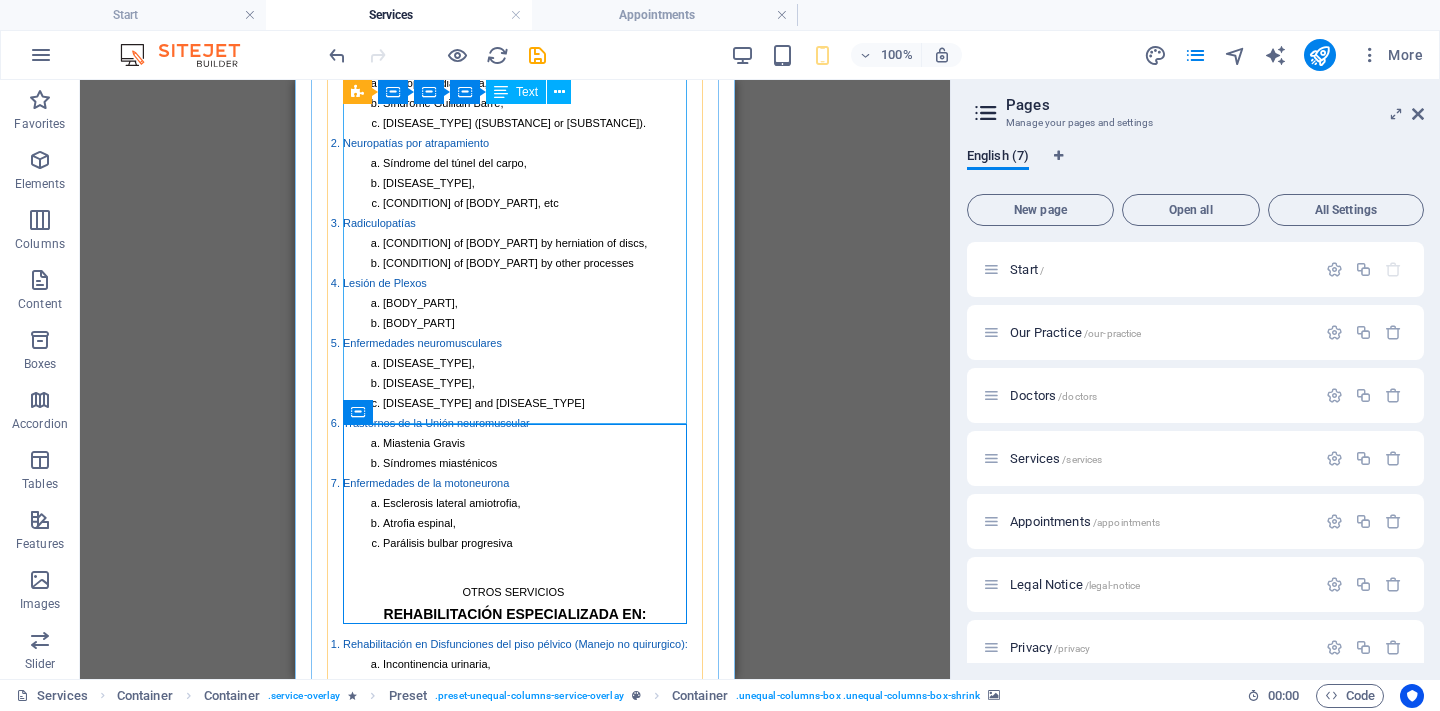 scroll, scrollTop: 1830, scrollLeft: 0, axis: vertical 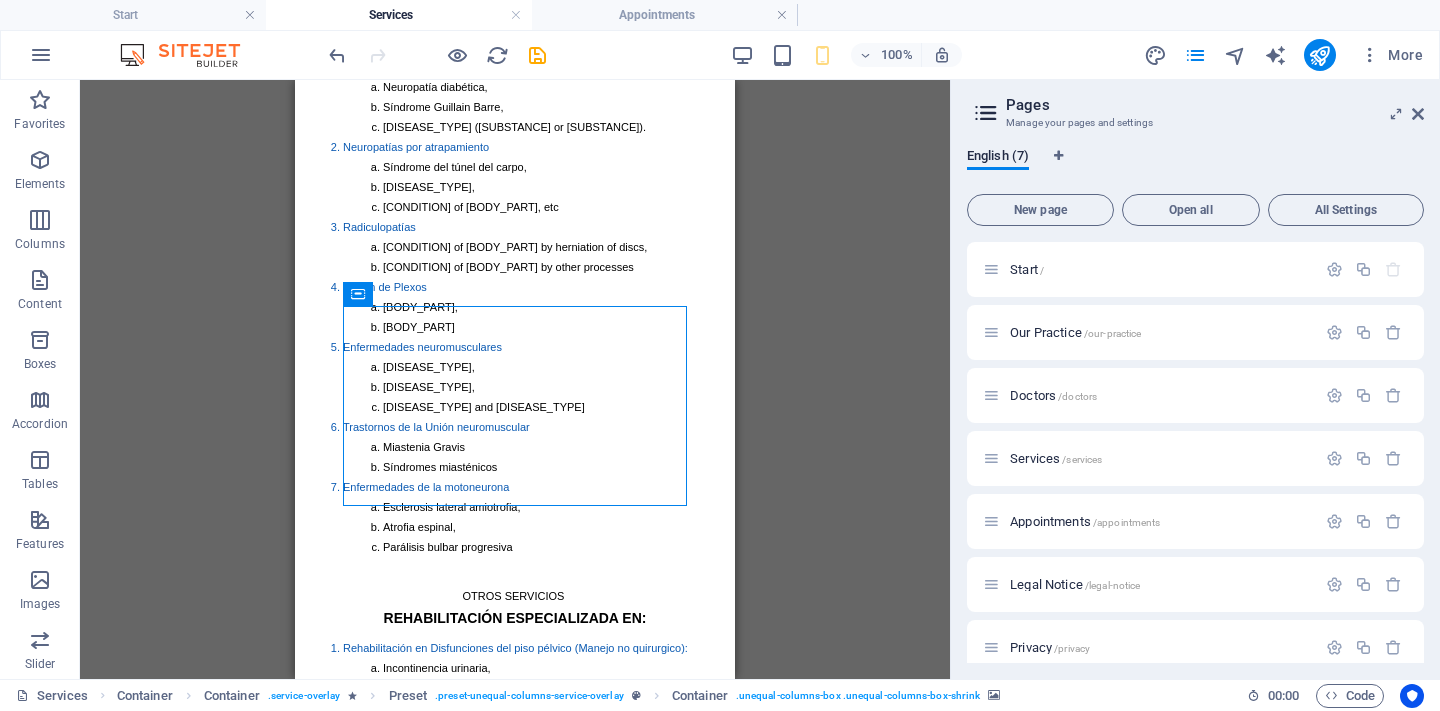 click on "More" at bounding box center [1287, 55] 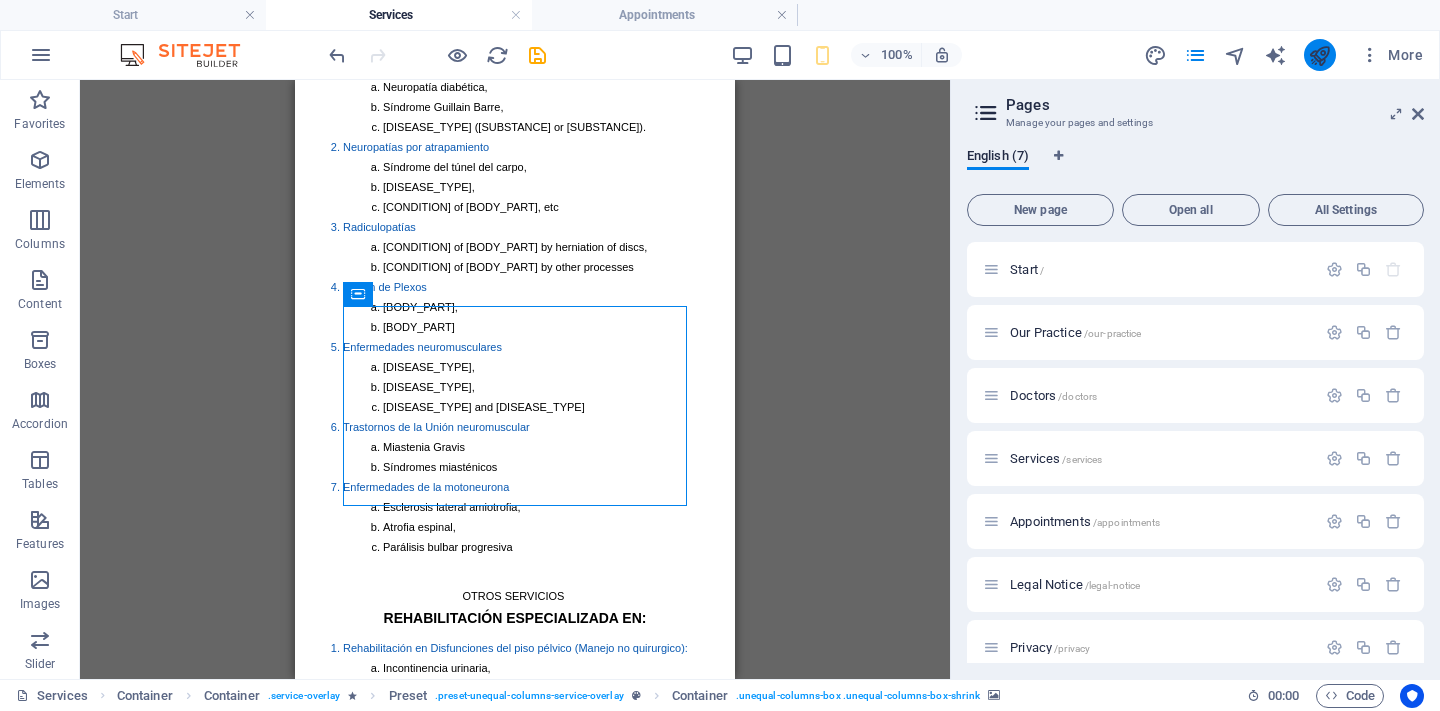 click at bounding box center (1320, 55) 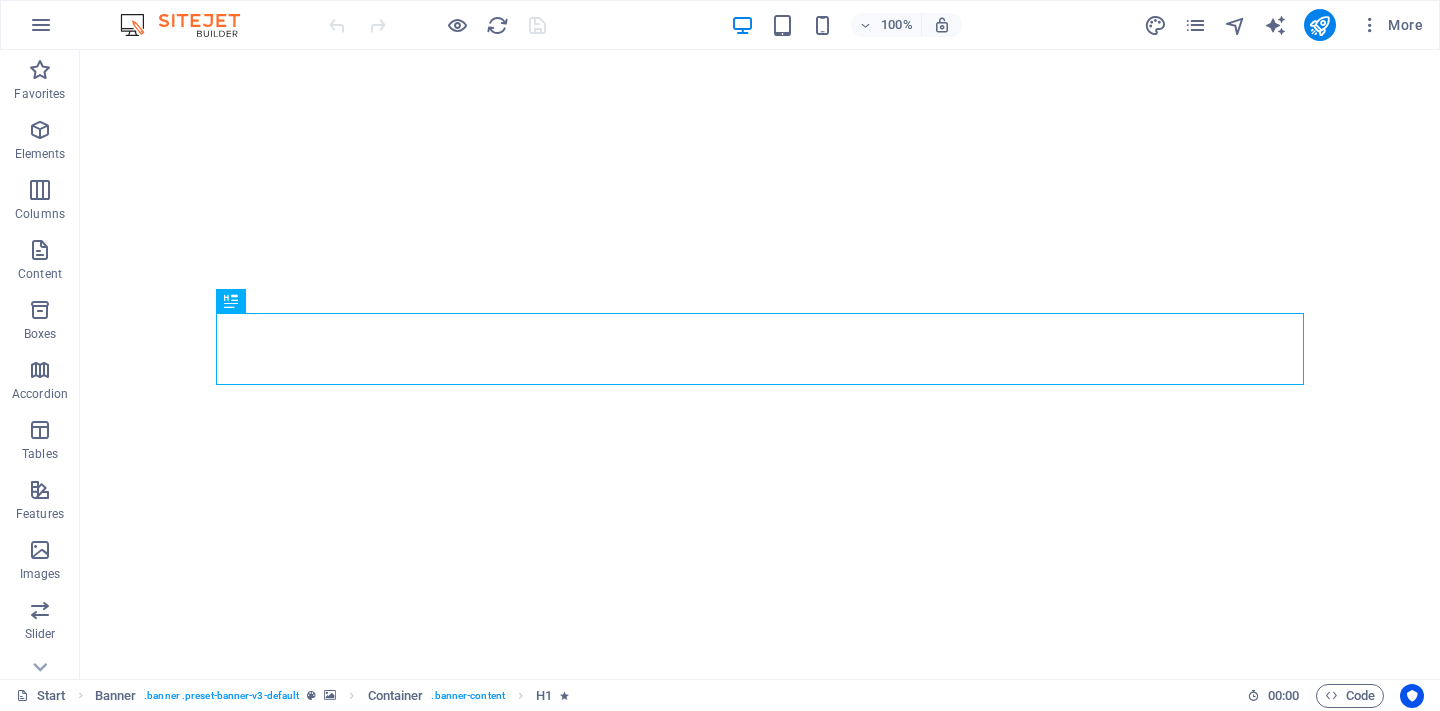 scroll, scrollTop: 0, scrollLeft: 0, axis: both 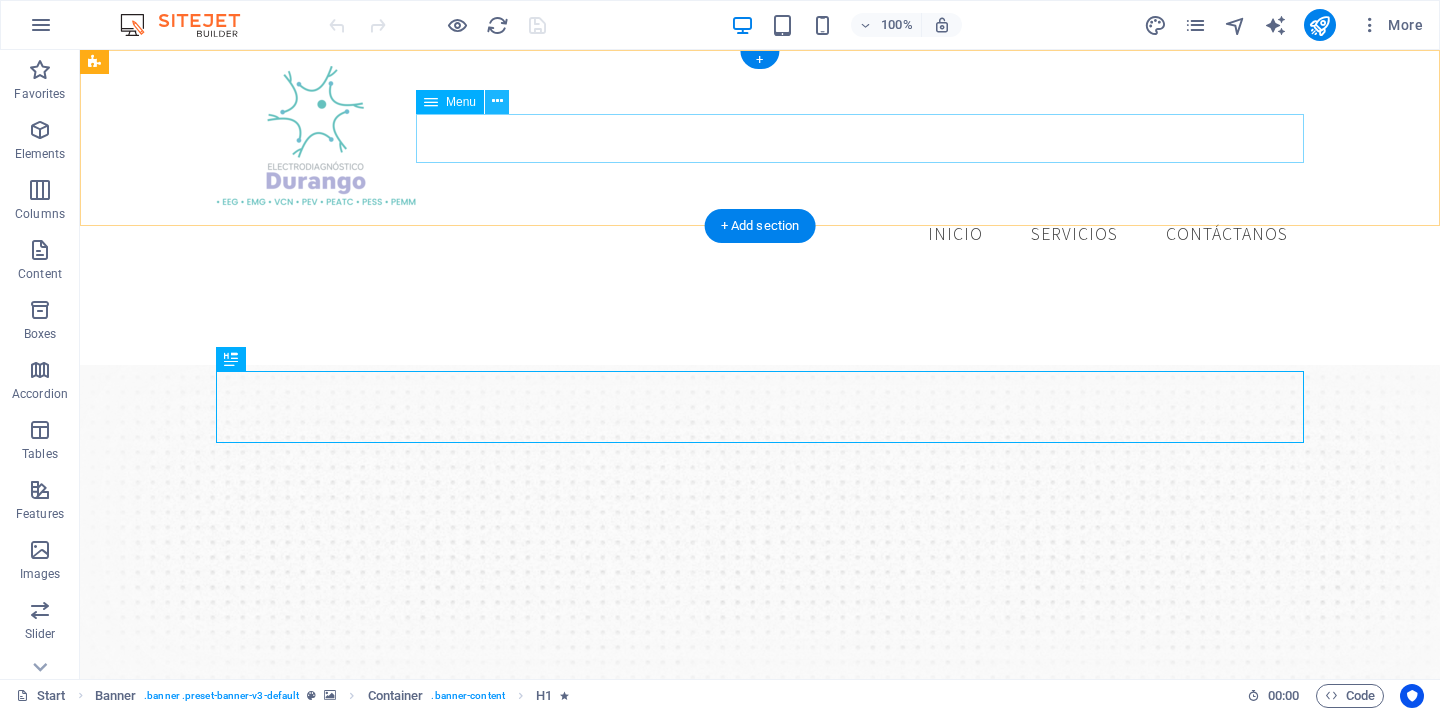 click at bounding box center [497, 101] 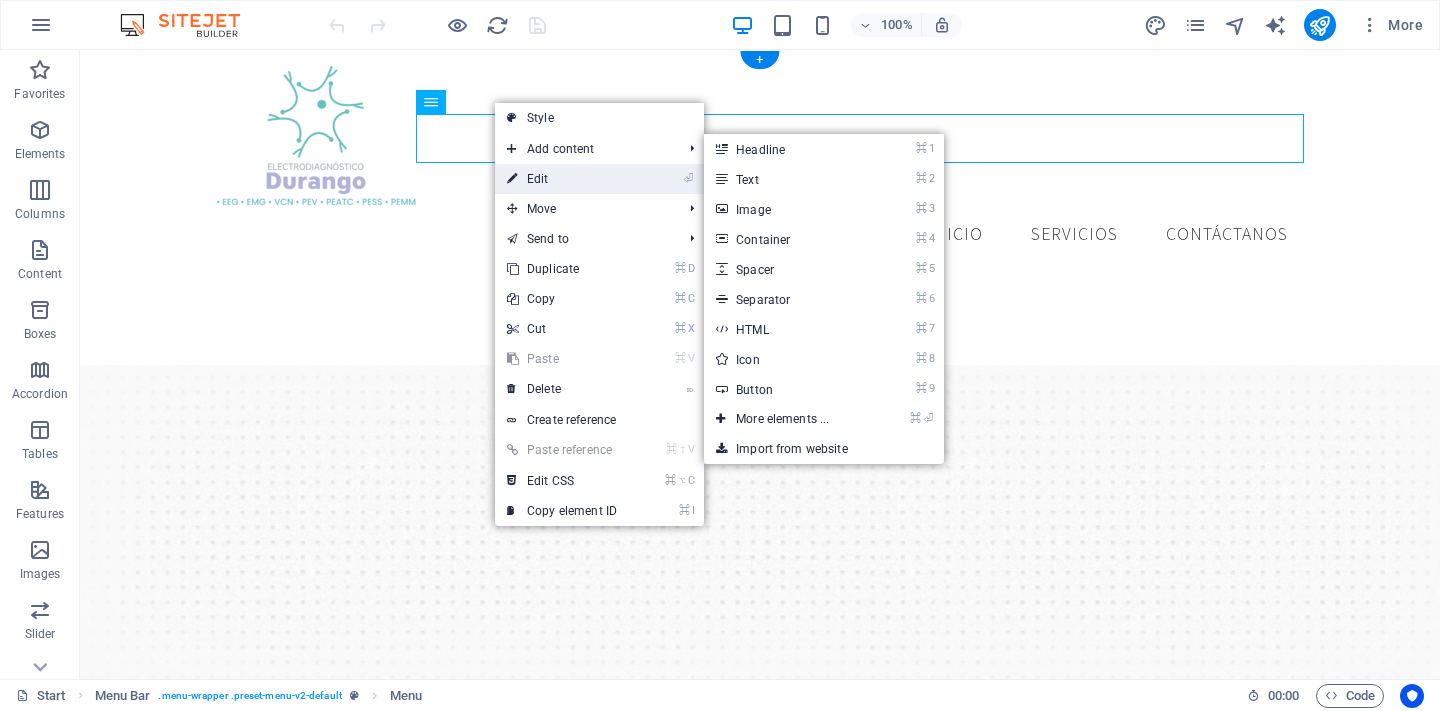 click on "⏎  Edit" at bounding box center [562, 179] 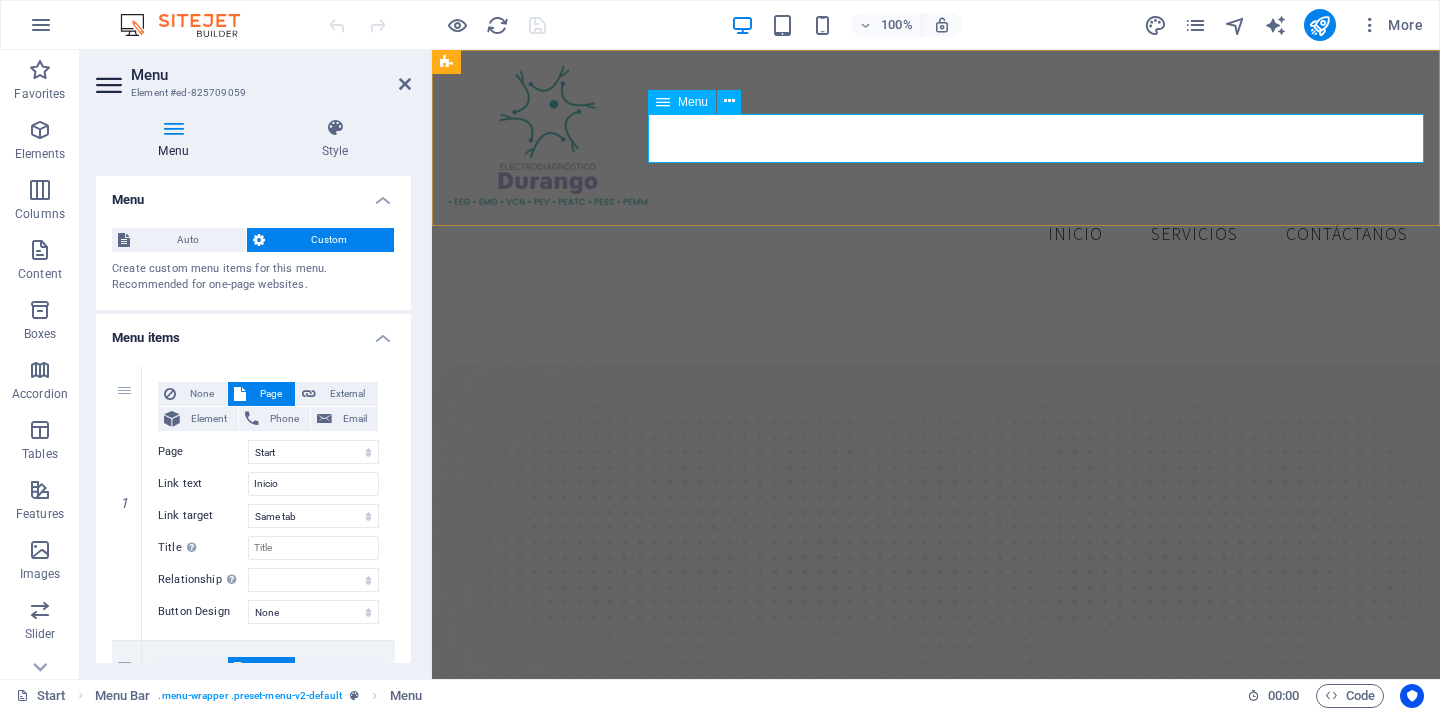 click on "Inicio Servicios Contáctanos" at bounding box center (936, 235) 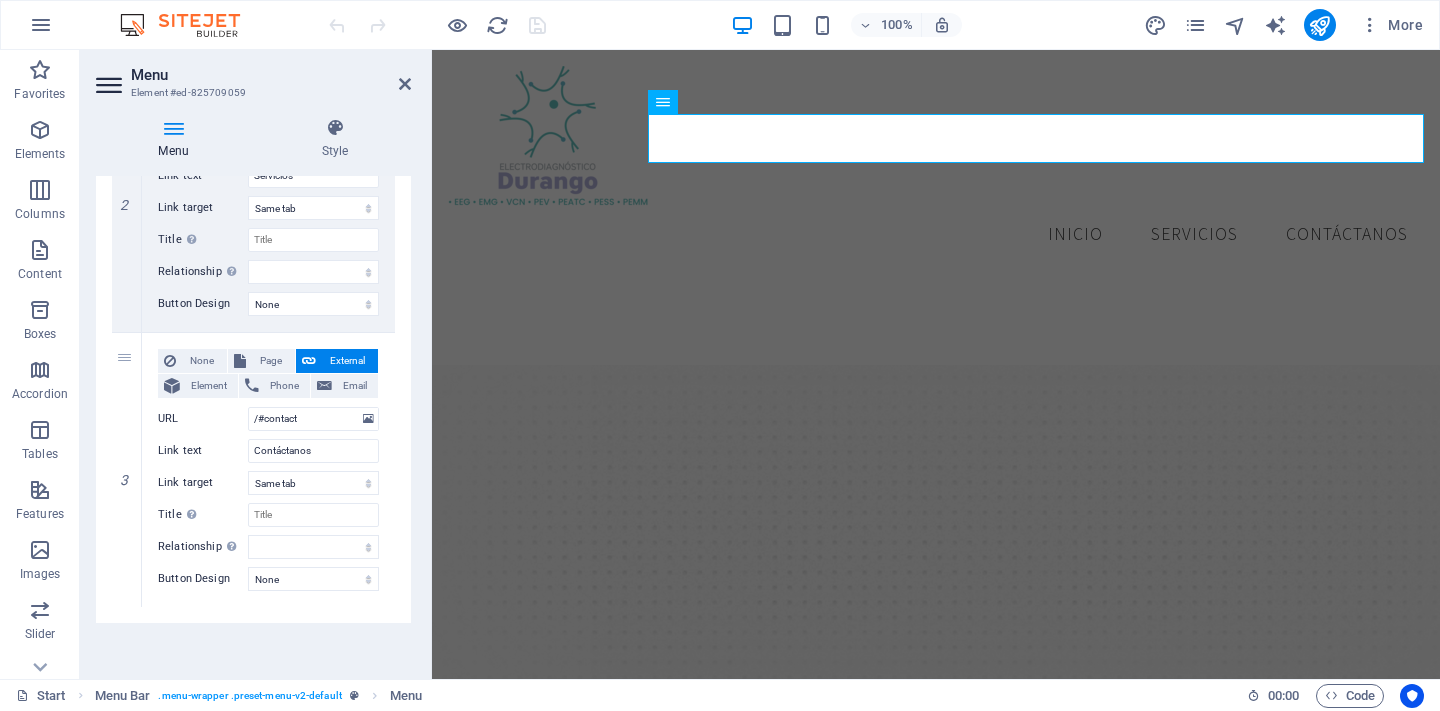 scroll, scrollTop: 583, scrollLeft: 0, axis: vertical 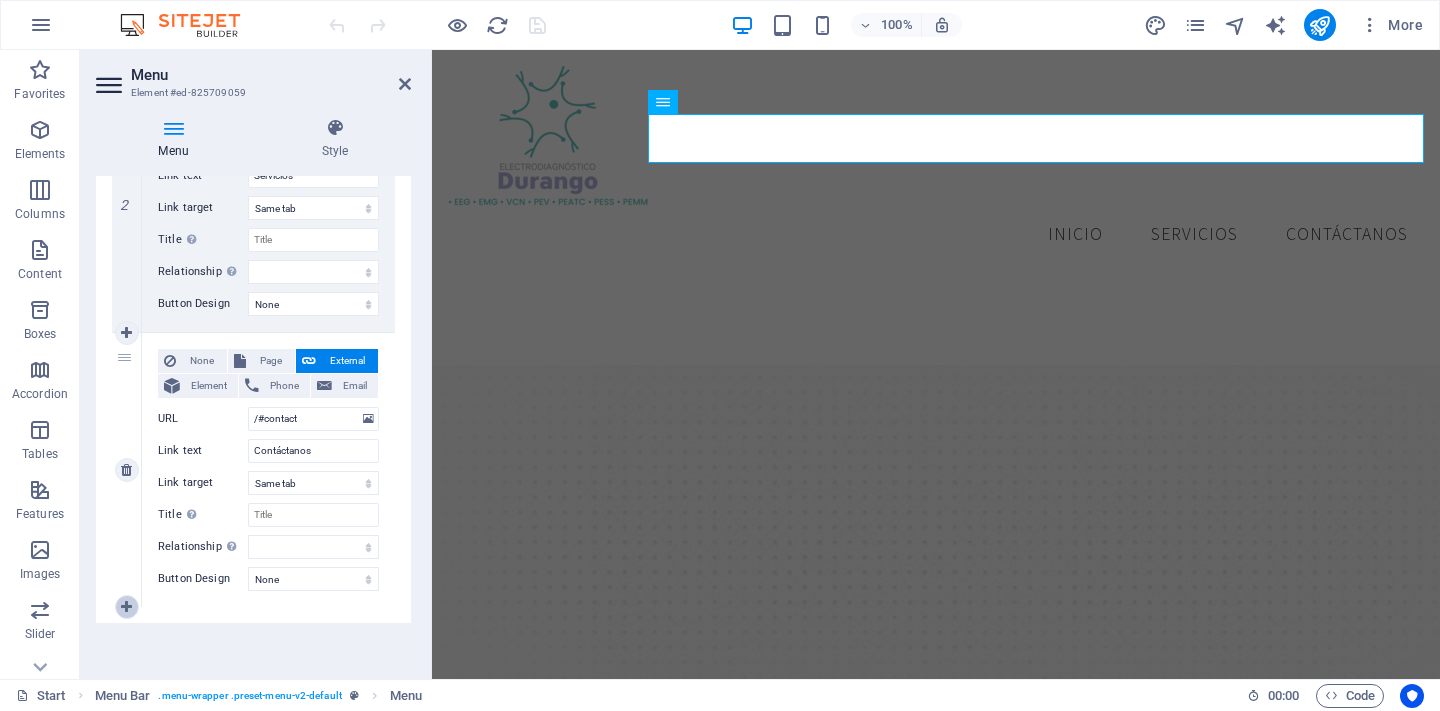 click at bounding box center [127, 607] 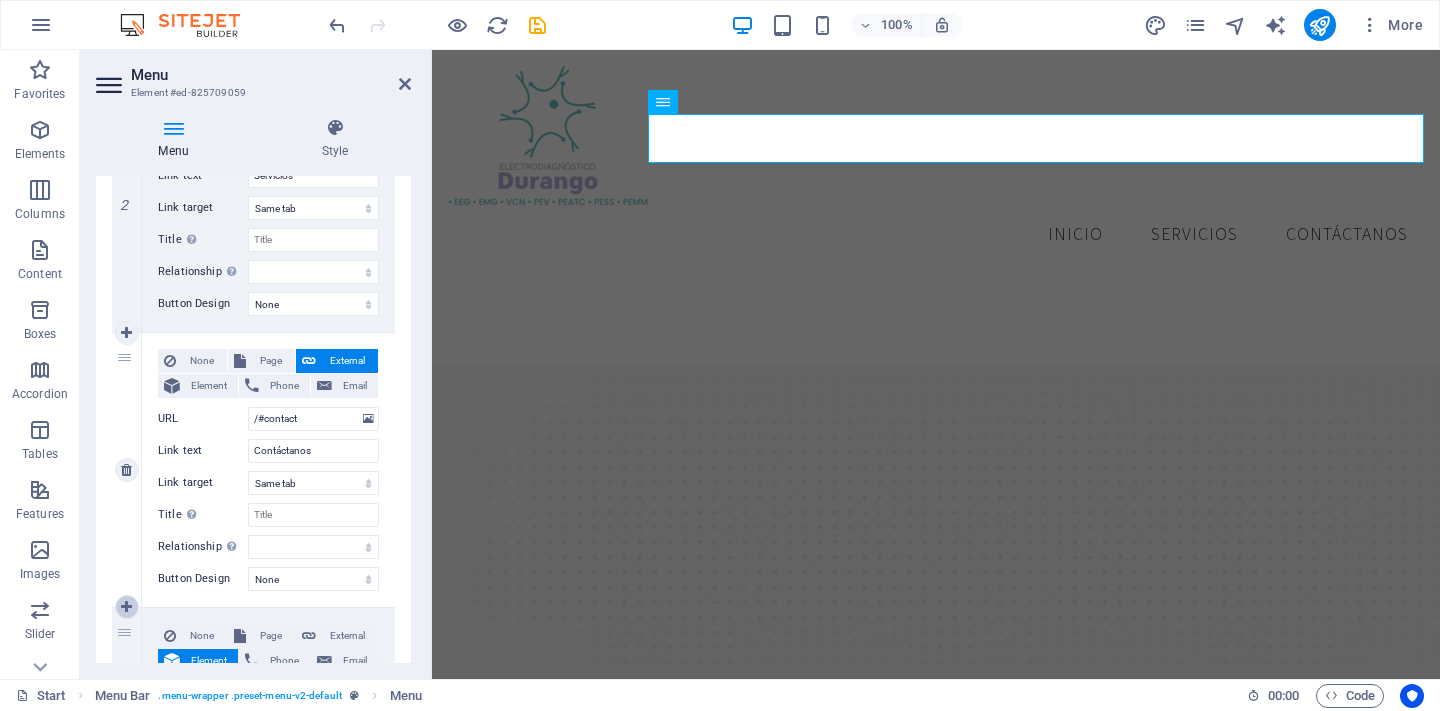 select 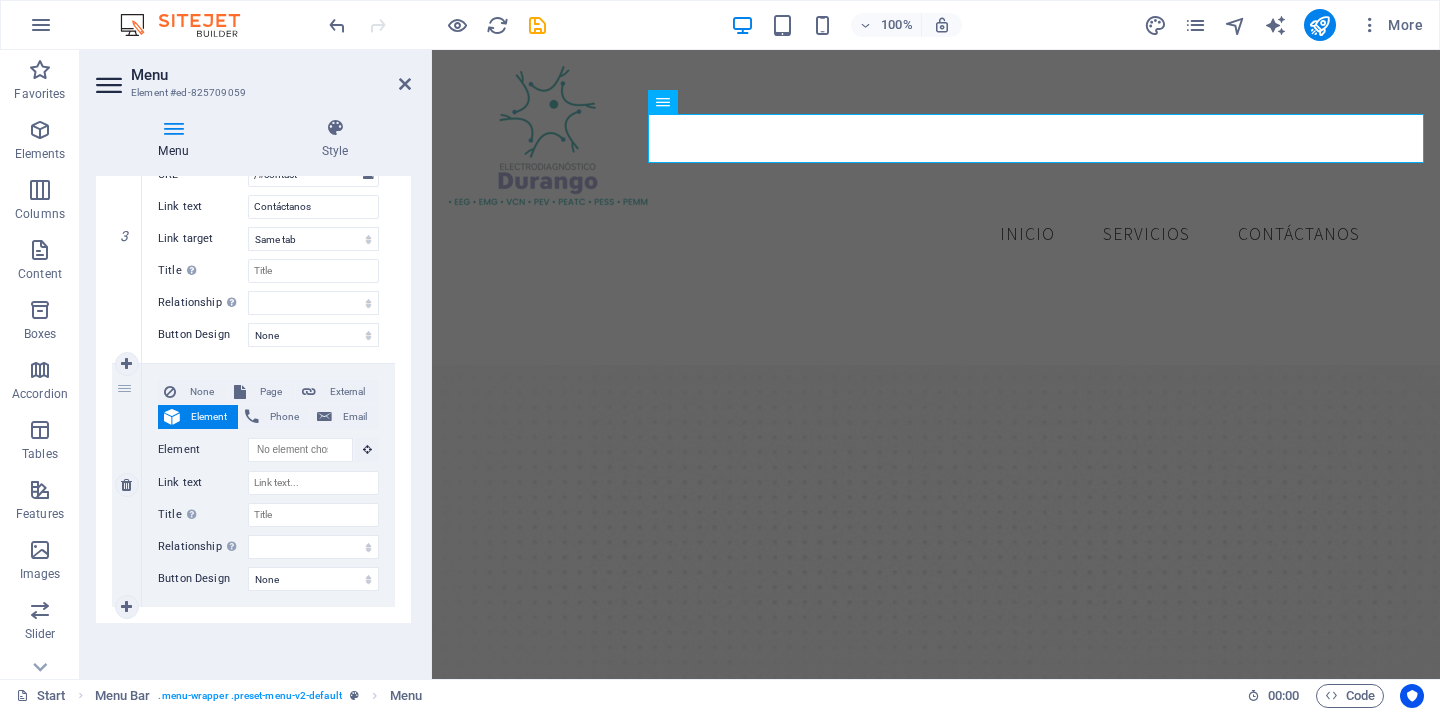 scroll, scrollTop: 827, scrollLeft: 0, axis: vertical 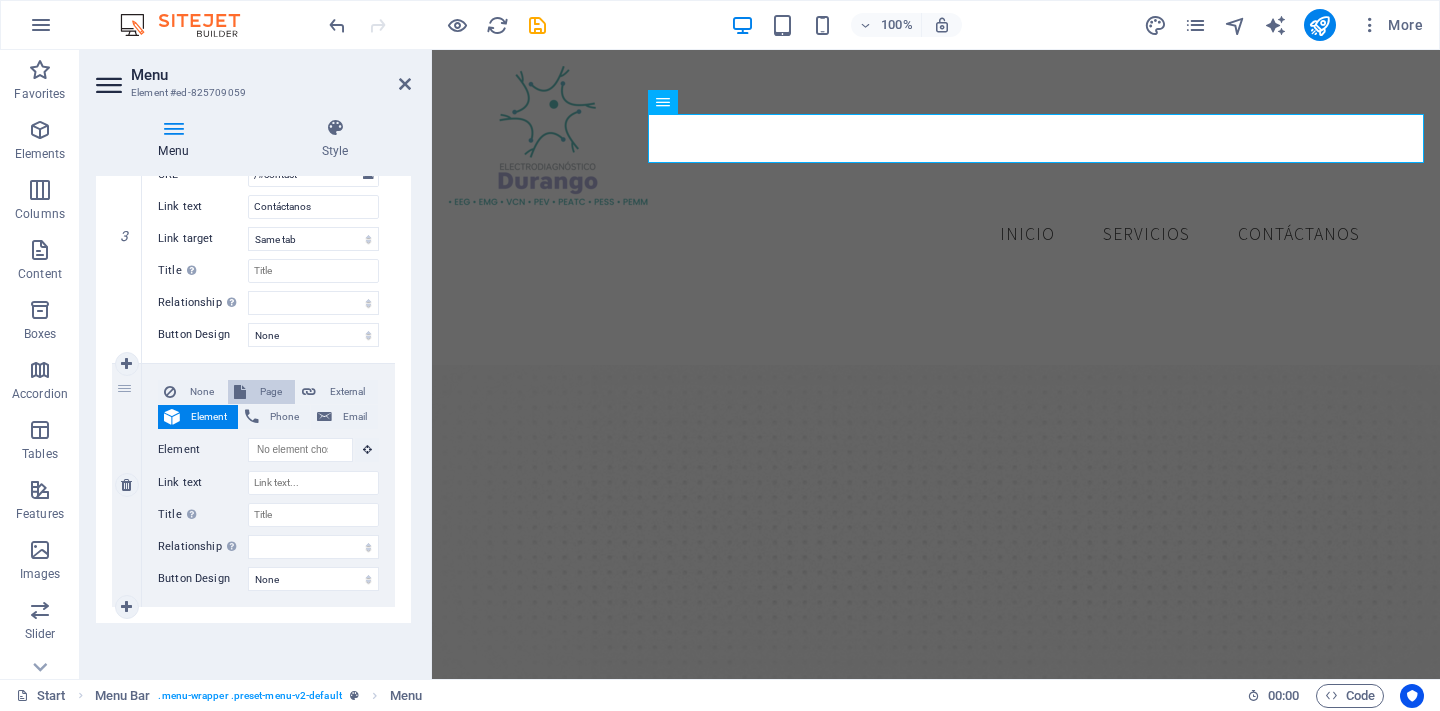 click on "Page" at bounding box center (270, 392) 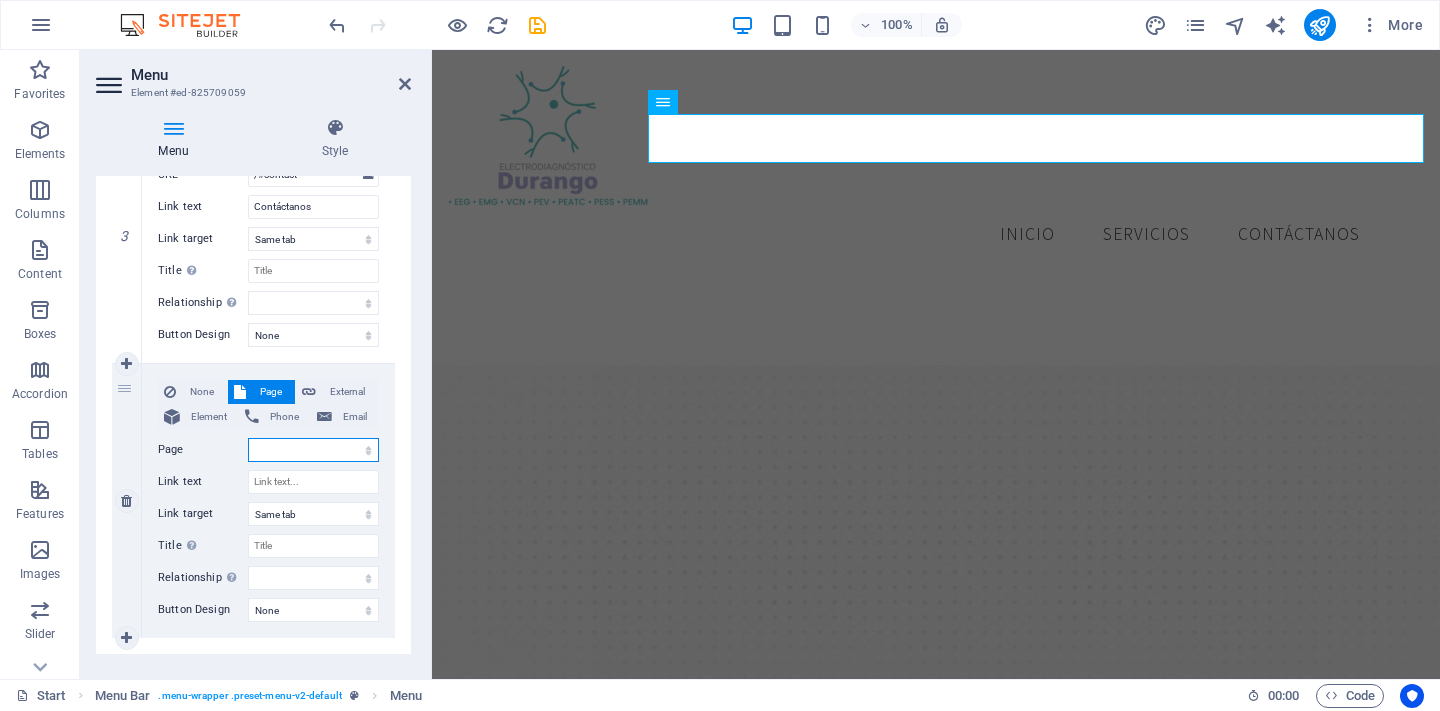 select on "4" 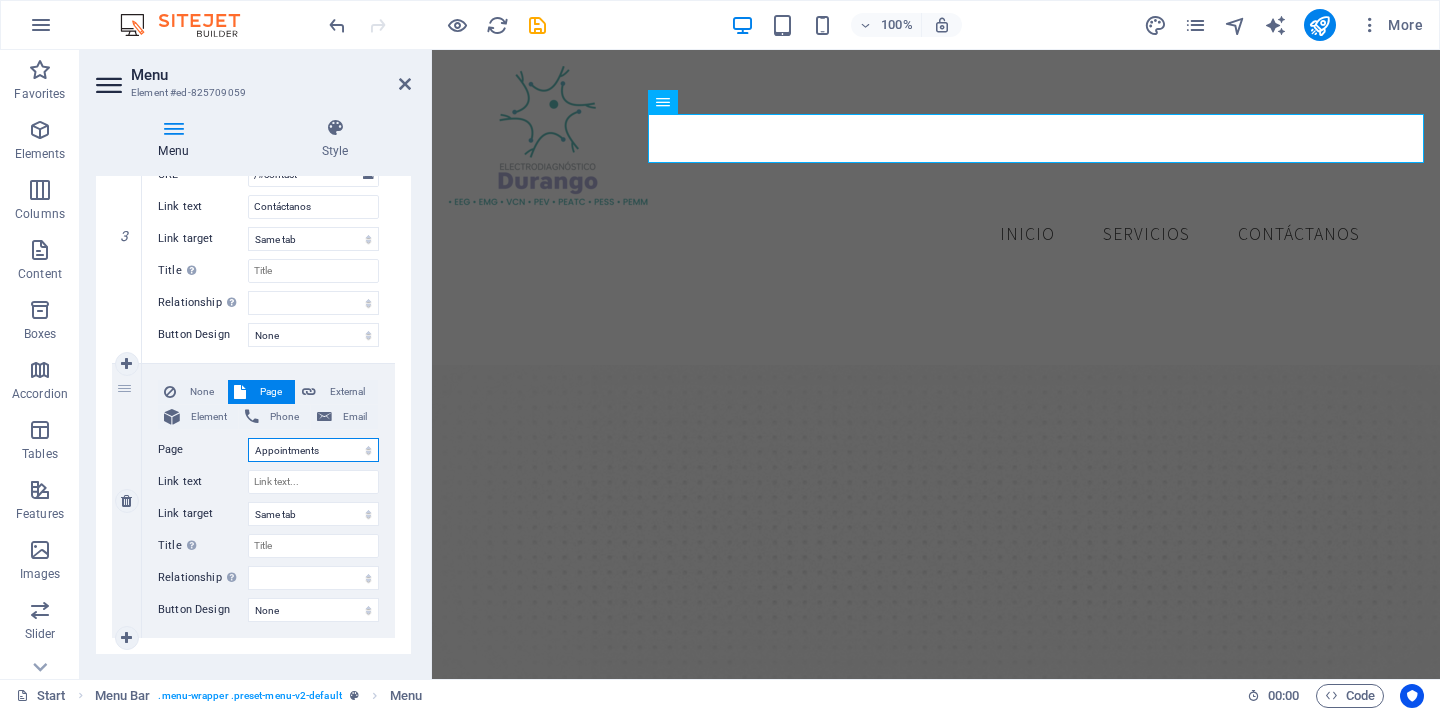 select 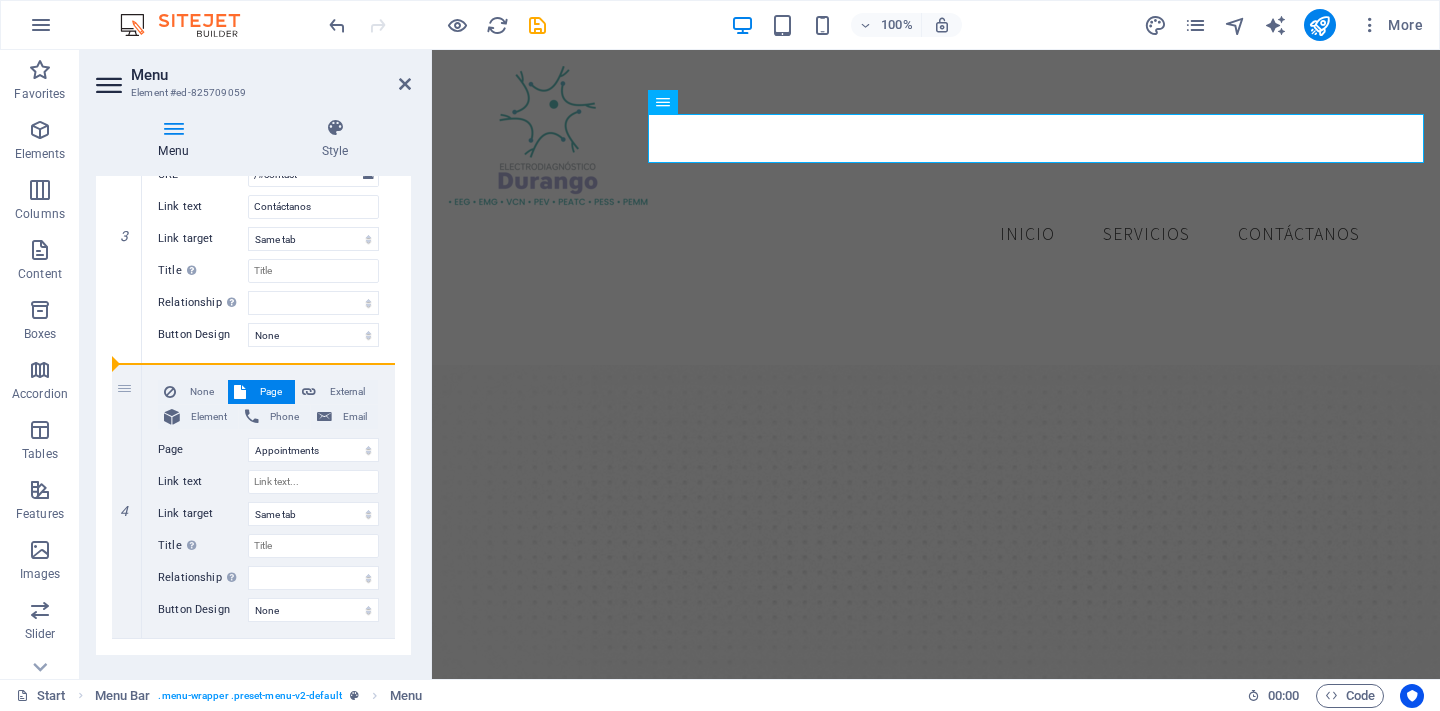 drag, startPoint x: 121, startPoint y: 408, endPoint x: 86, endPoint y: 407, distance: 35.014282 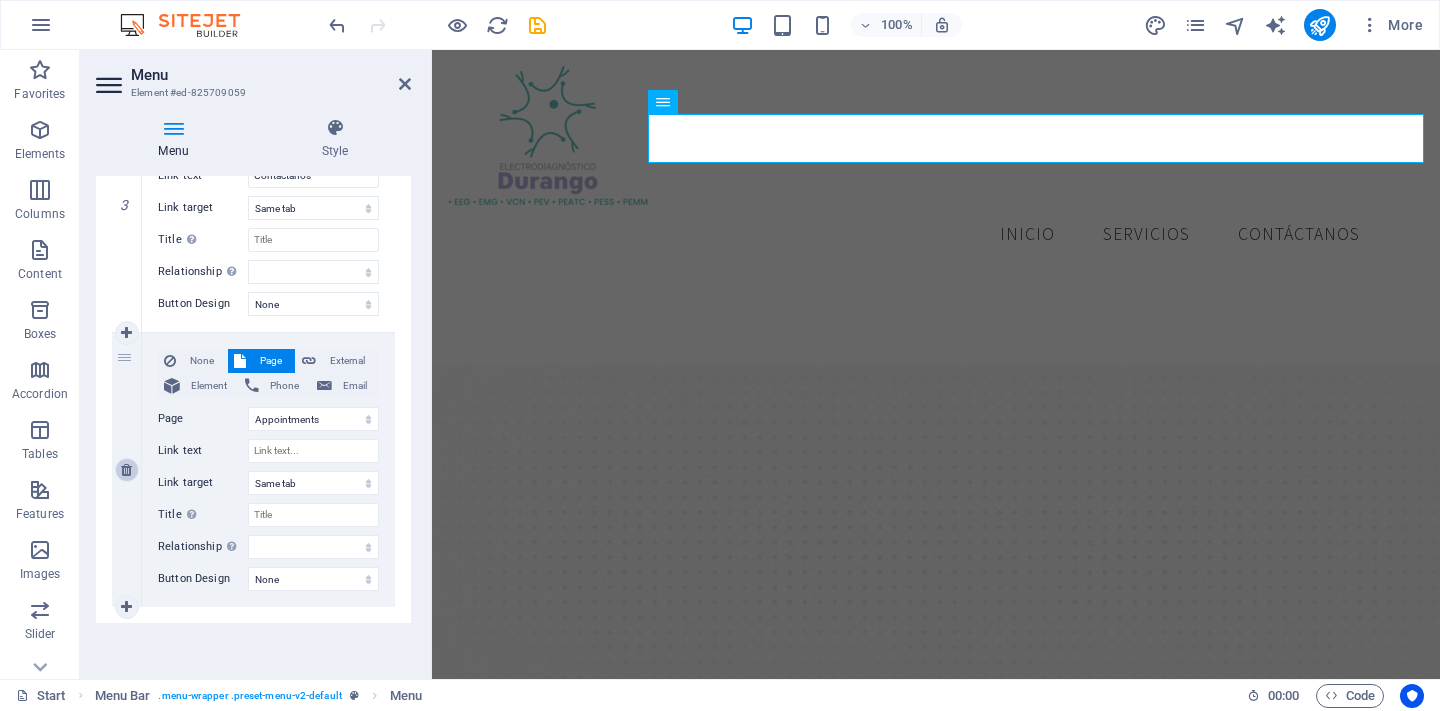 scroll, scrollTop: 858, scrollLeft: 0, axis: vertical 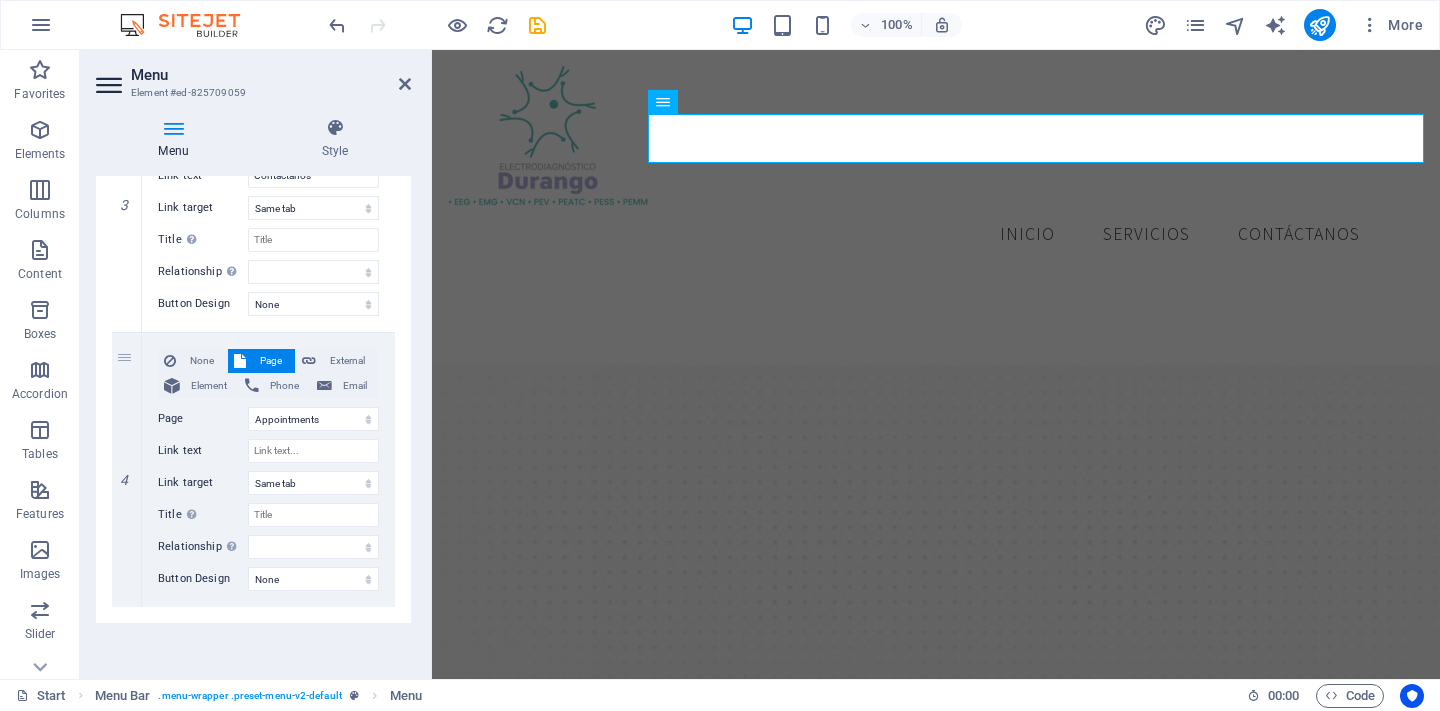 click on "Menu Auto Custom Create custom menu items for this menu. Recommended for one-page websites. Manage pages Menu items 1 None Page External Element Phone Email Page Start Our Practice Doctors Services Appointments Legal Notice Privacy Element
URL /15892668 Phone Email Link text Inicio Link target New tab Same tab Overlay Title Additional link description, should not be the same as the link text. The title is most often shown as a tooltip text when the mouse moves over the element. Leave empty if uncertain. Relationship Sets the  relationship of this link to the link target . For example, the value "nofollow" instructs search engines not to follow the link. Can be left empty. alternate author bookmark external help license next nofollow noreferrer noopener prev search tag Button Design None Default Primary Secondary 2 None Page External Element Phone Email Page Start Our Practice Doctors Services Appointments Legal Notice Privacy Element
URL /15892677 Phone Email 3" at bounding box center [253, 419] 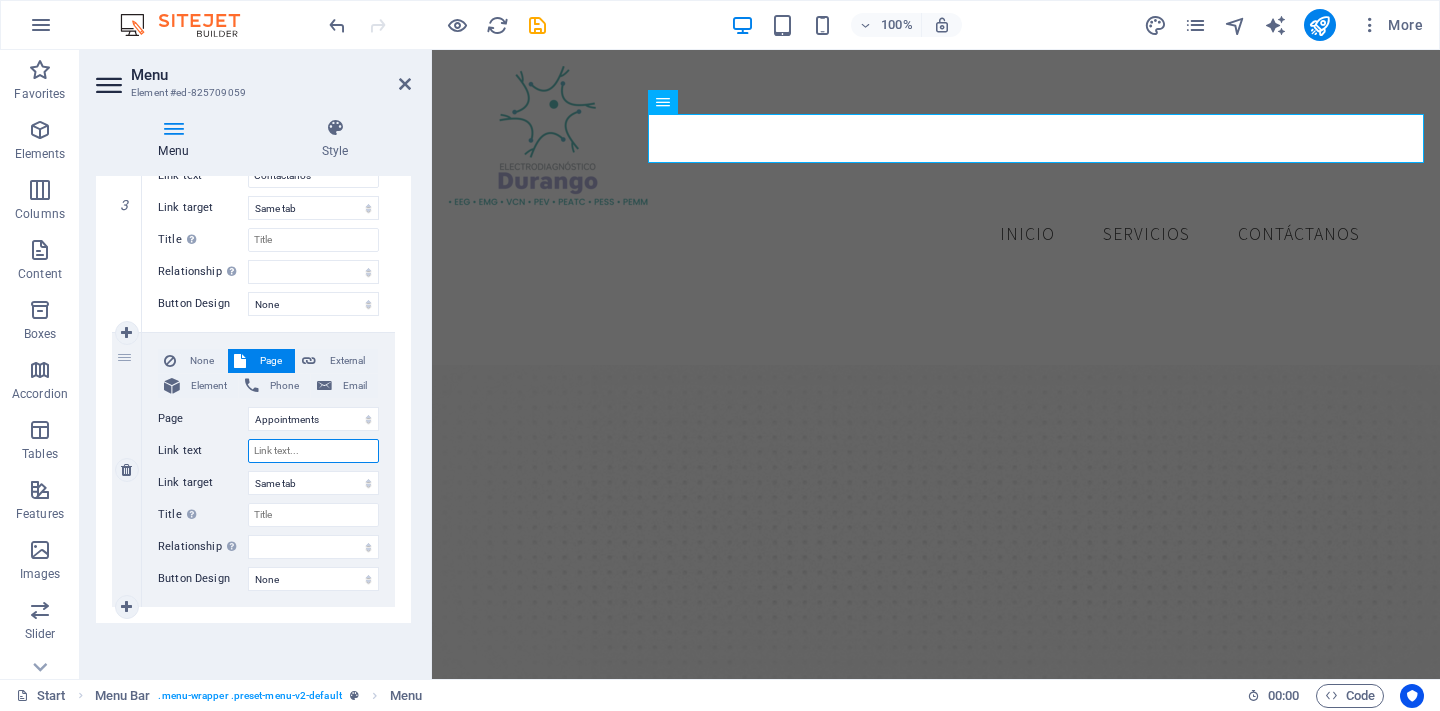 click on "Link text" at bounding box center [313, 451] 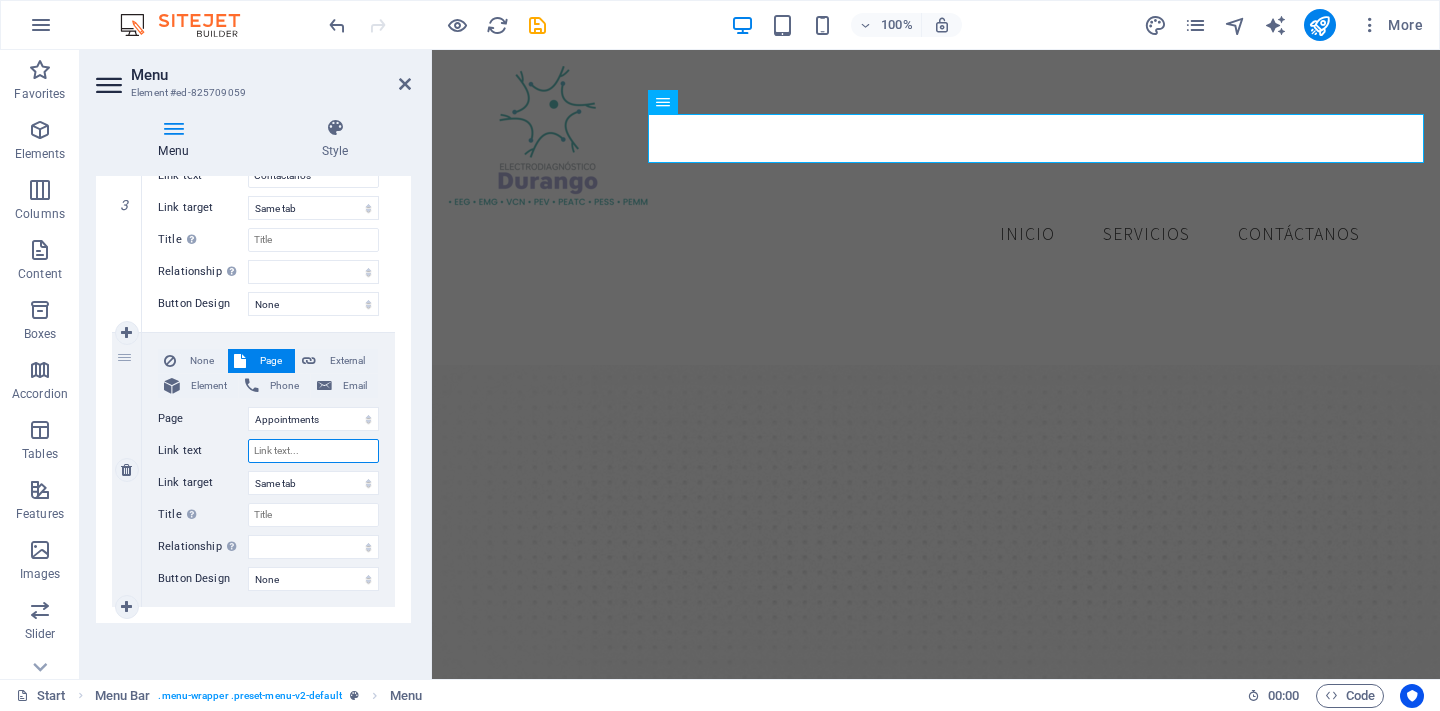 type on "A" 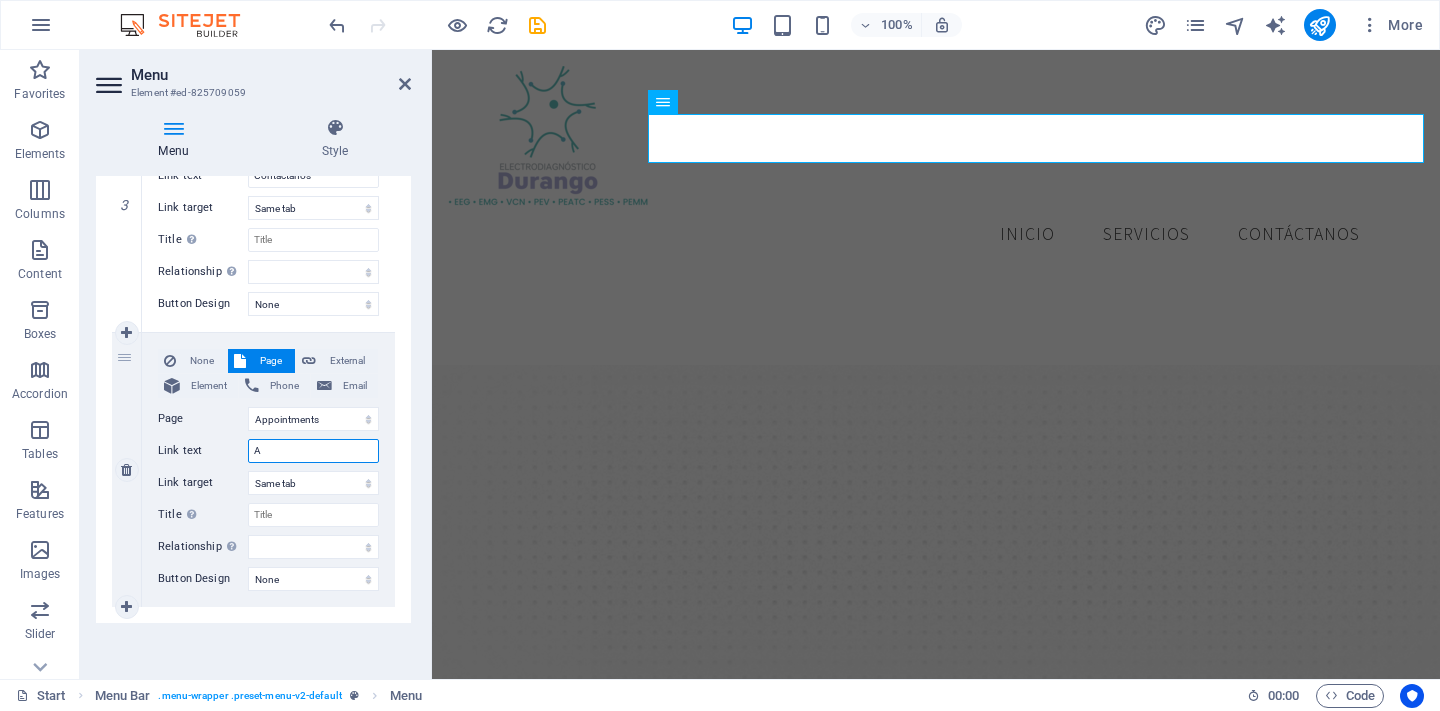 select 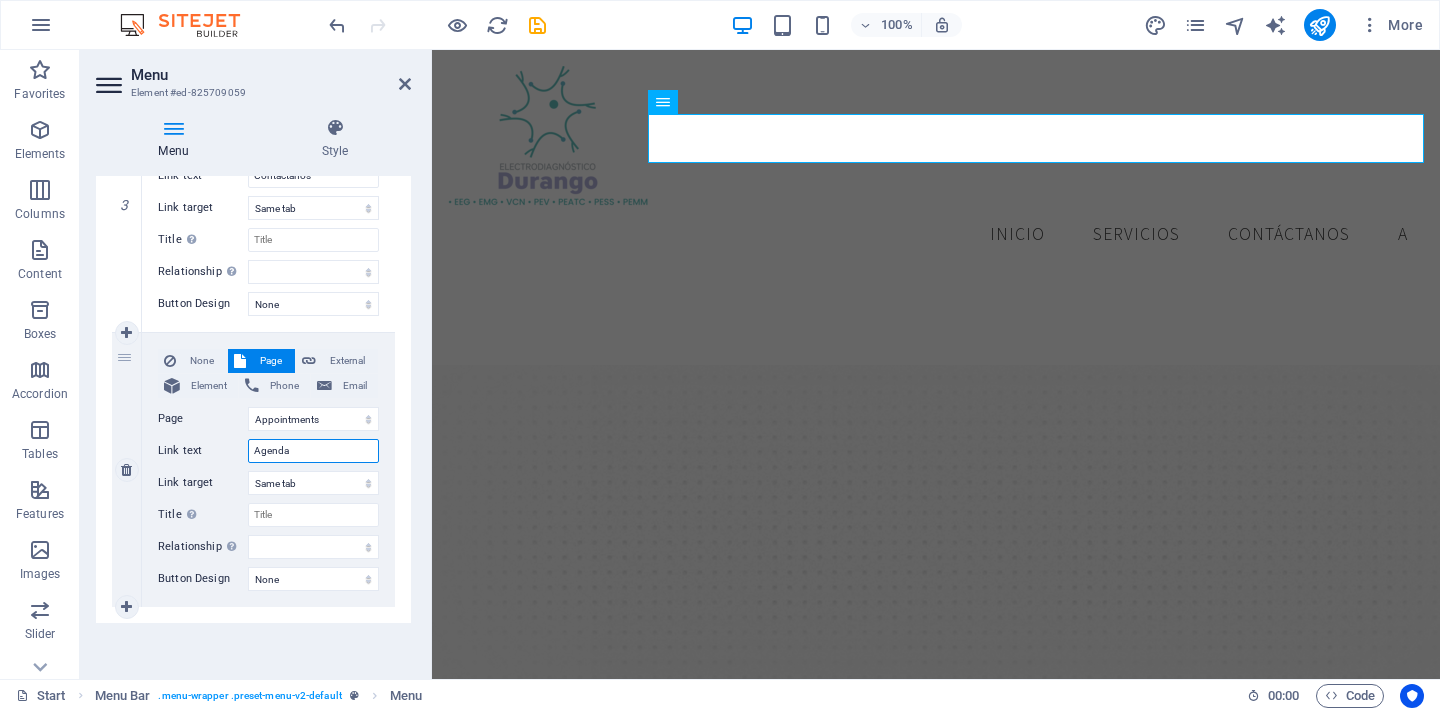 type on "Agenda t" 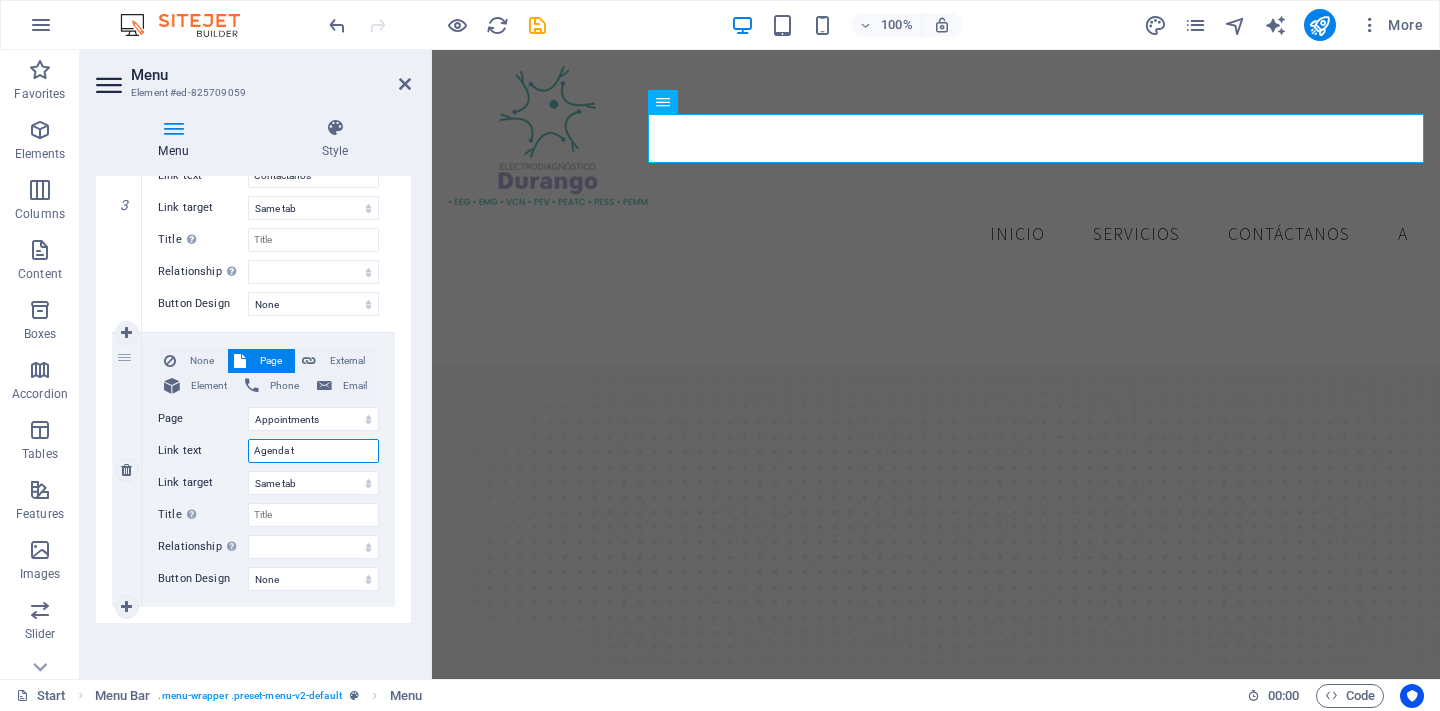 select 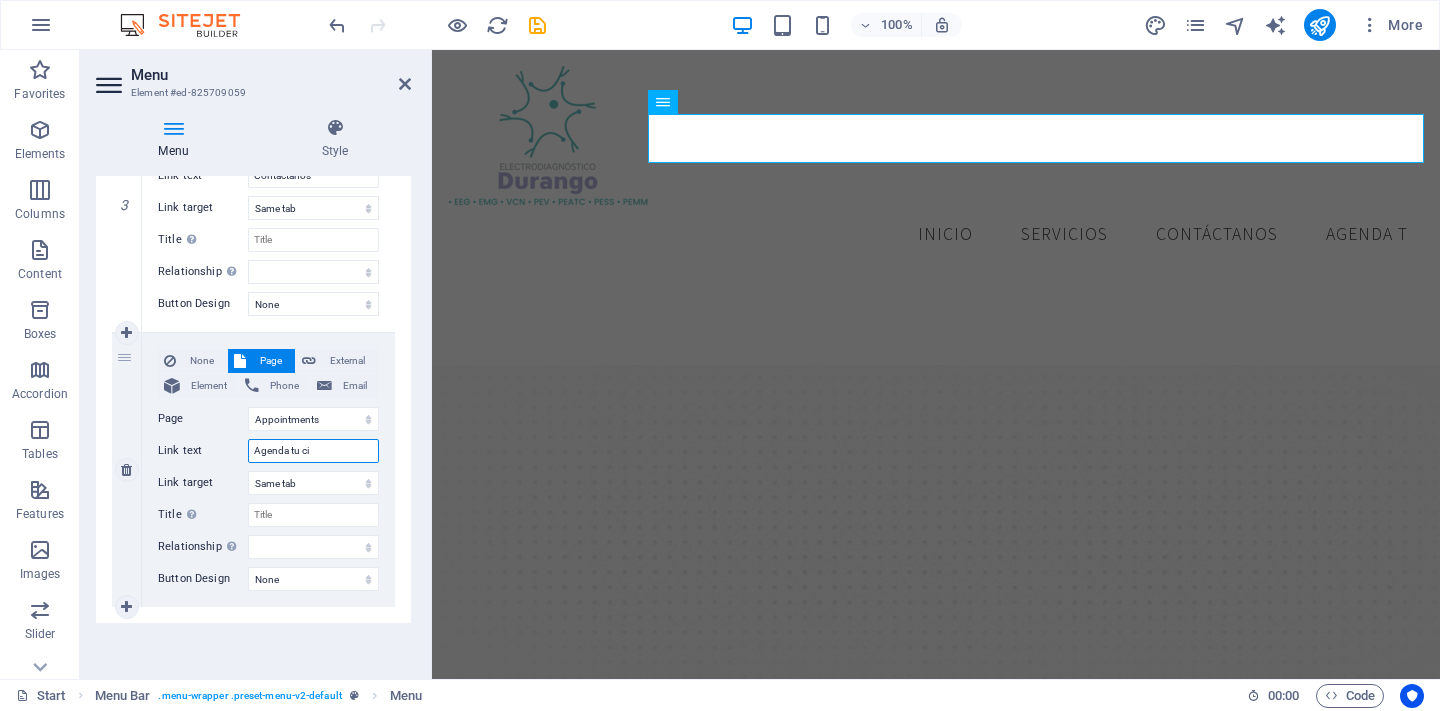 type on "Agenda tu cit" 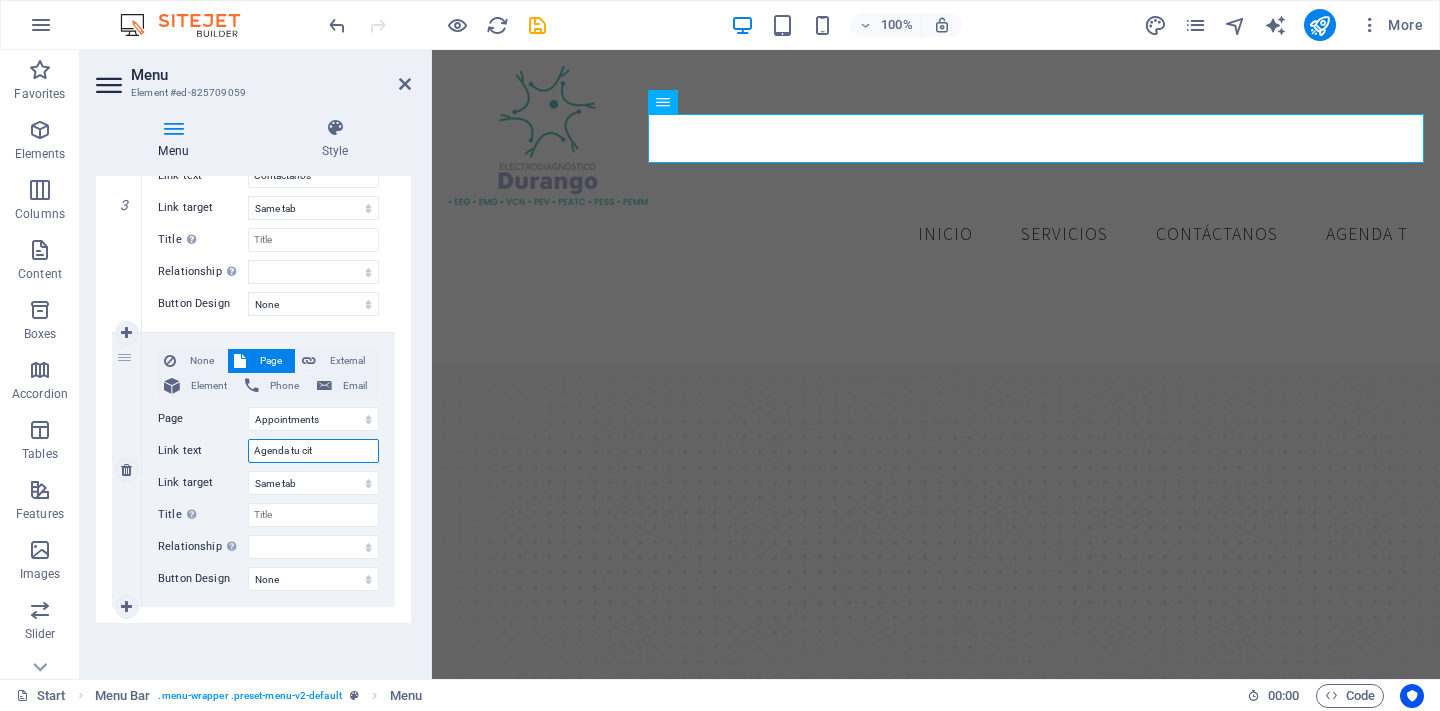 select 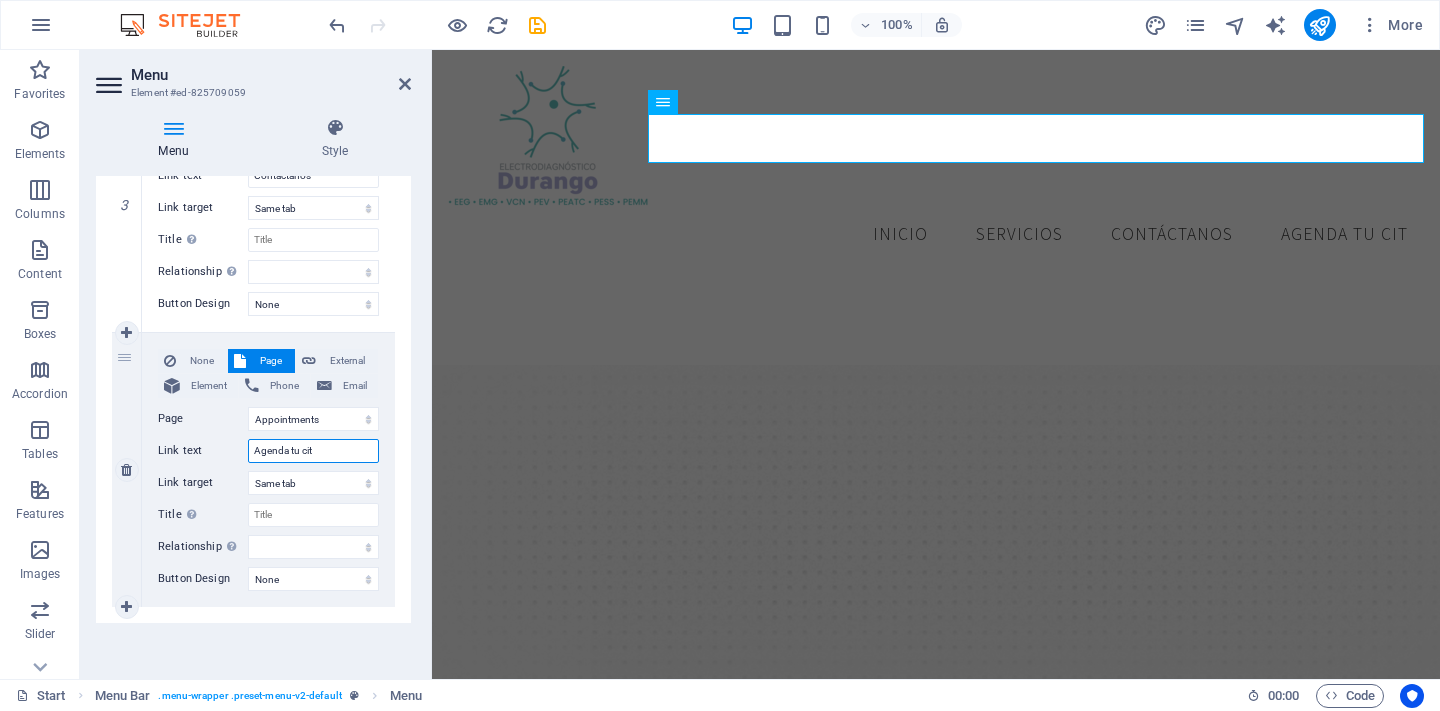 type on "Agenda tu cita" 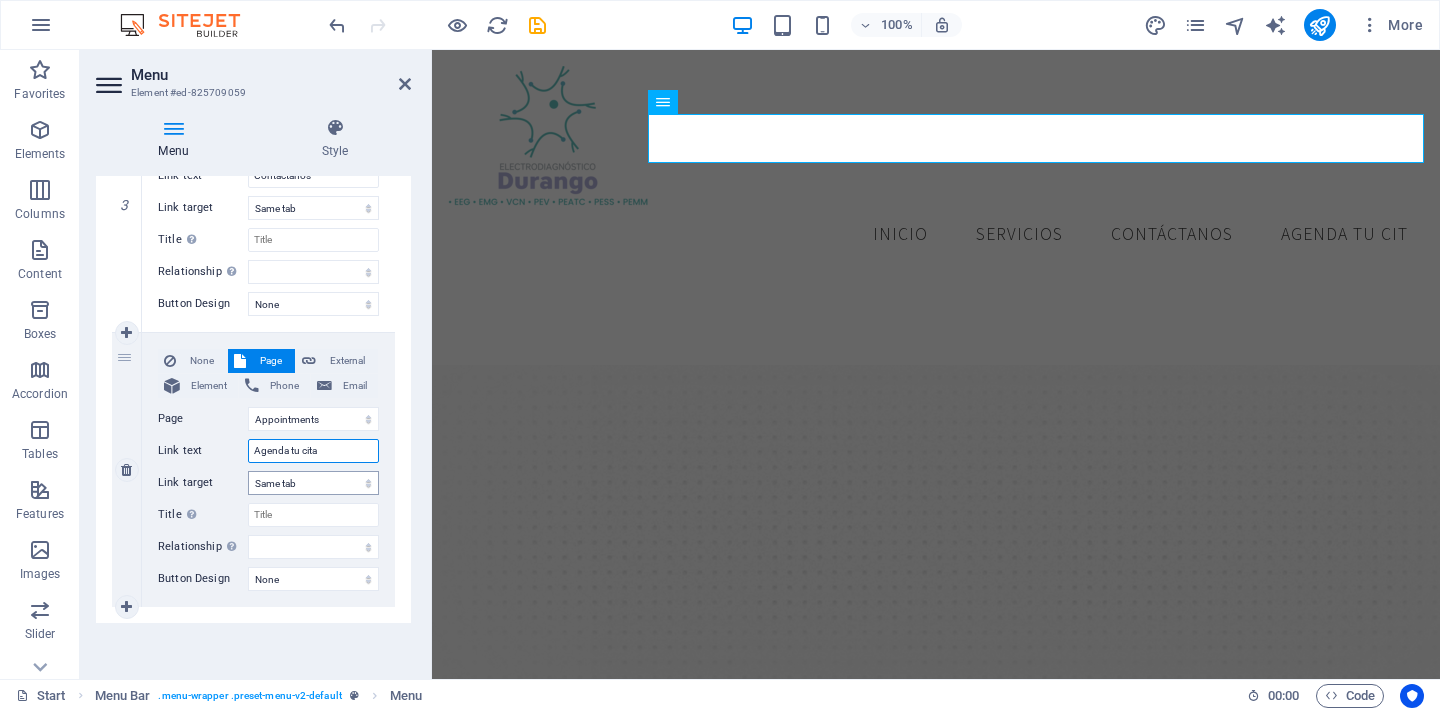select 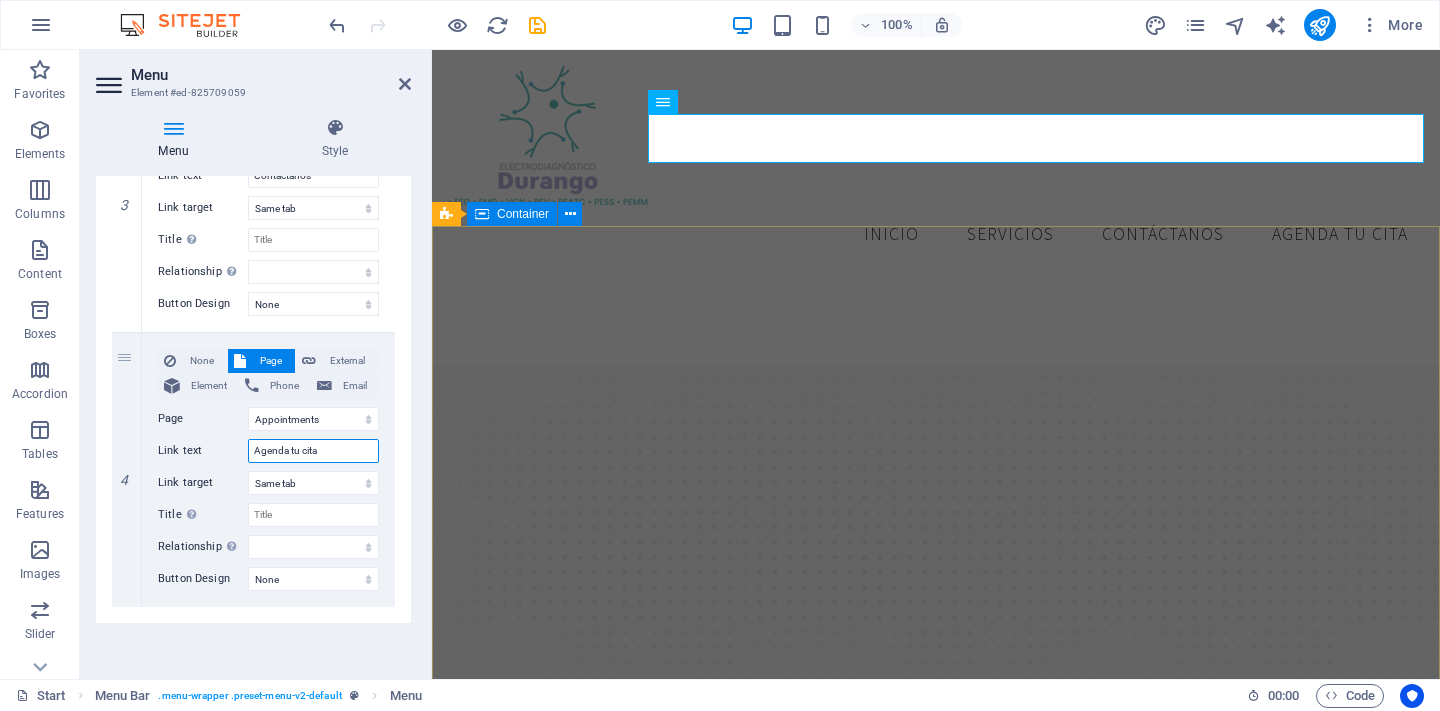 type on "Agenda tu cita" 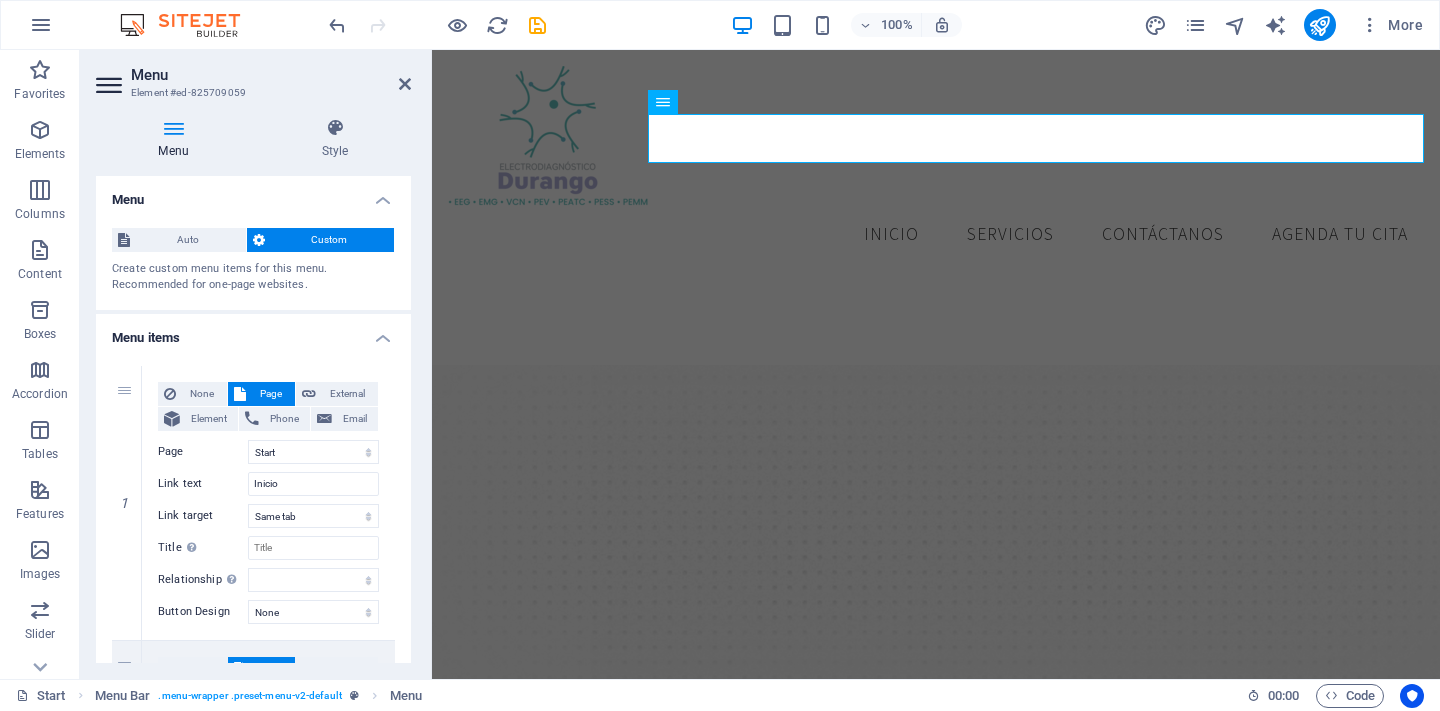 scroll, scrollTop: 0, scrollLeft: 0, axis: both 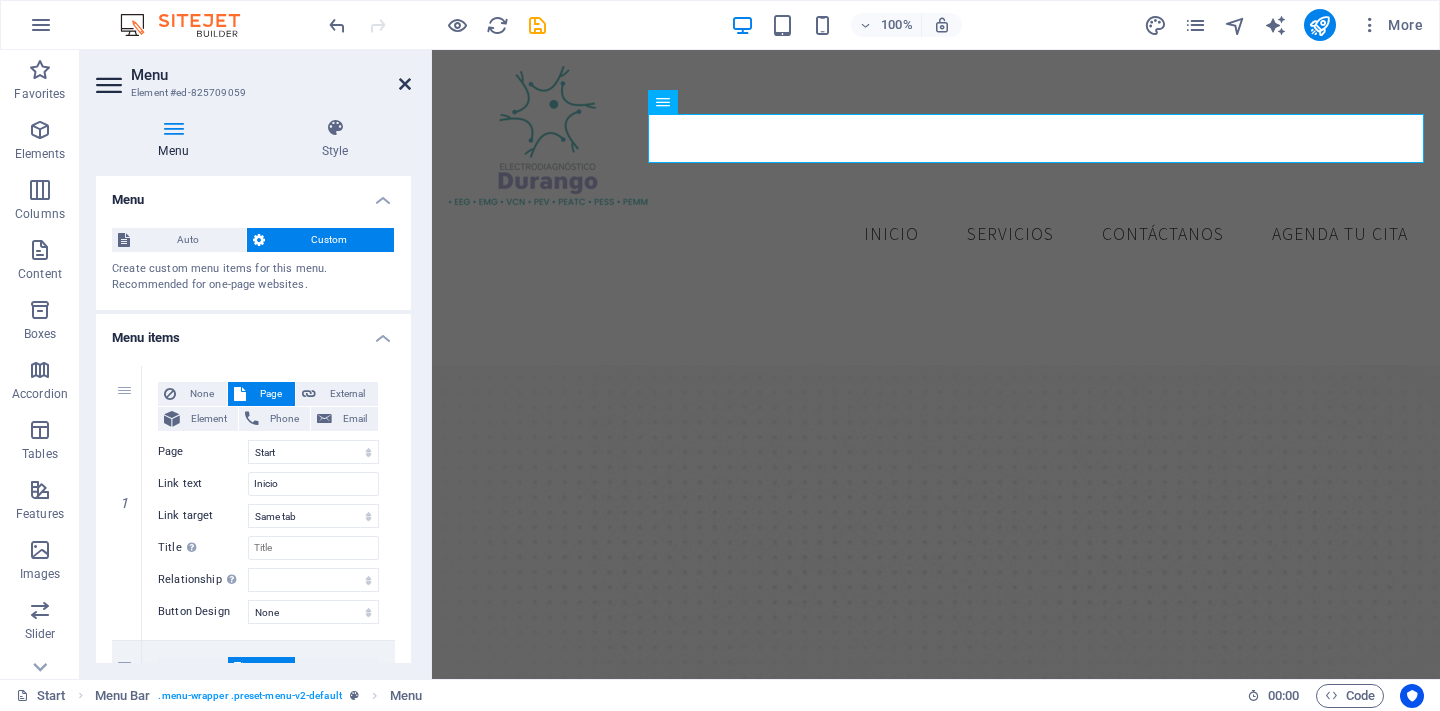 click at bounding box center (405, 84) 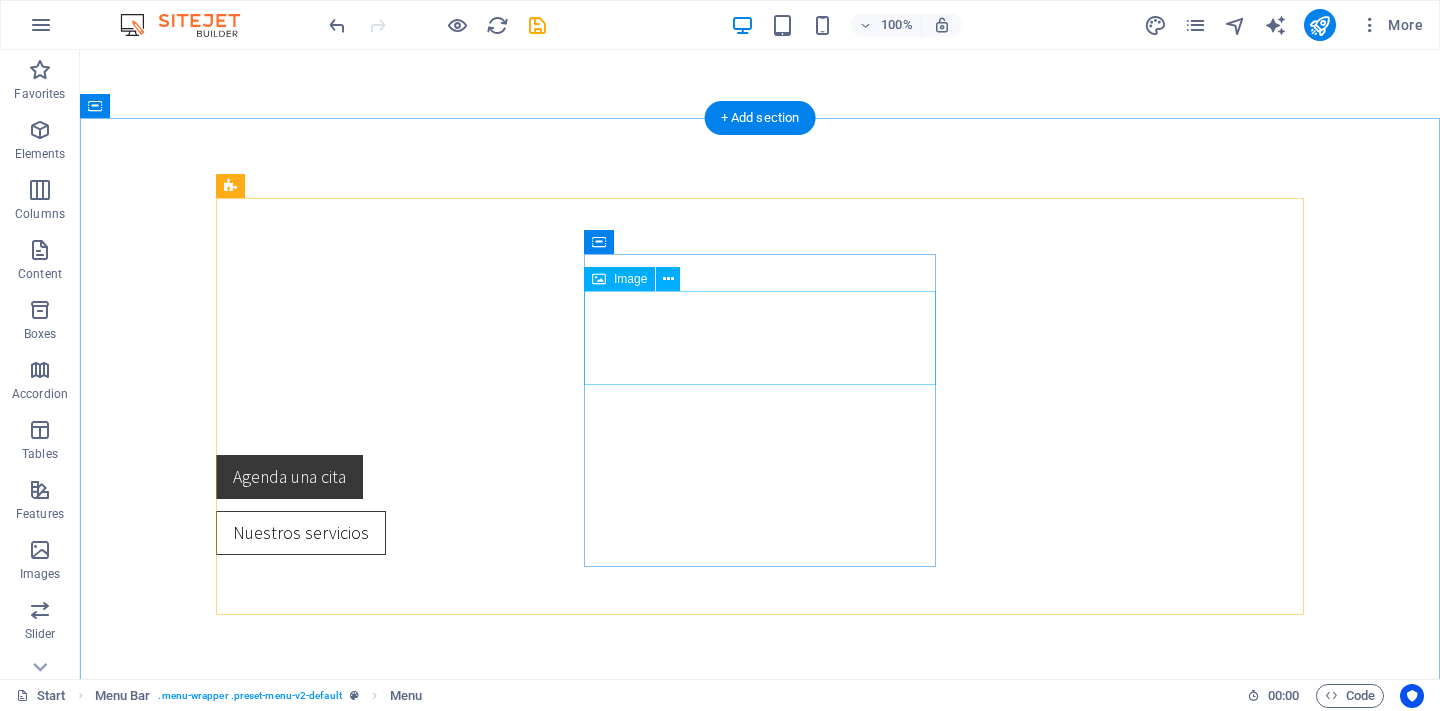 scroll, scrollTop: 660, scrollLeft: 0, axis: vertical 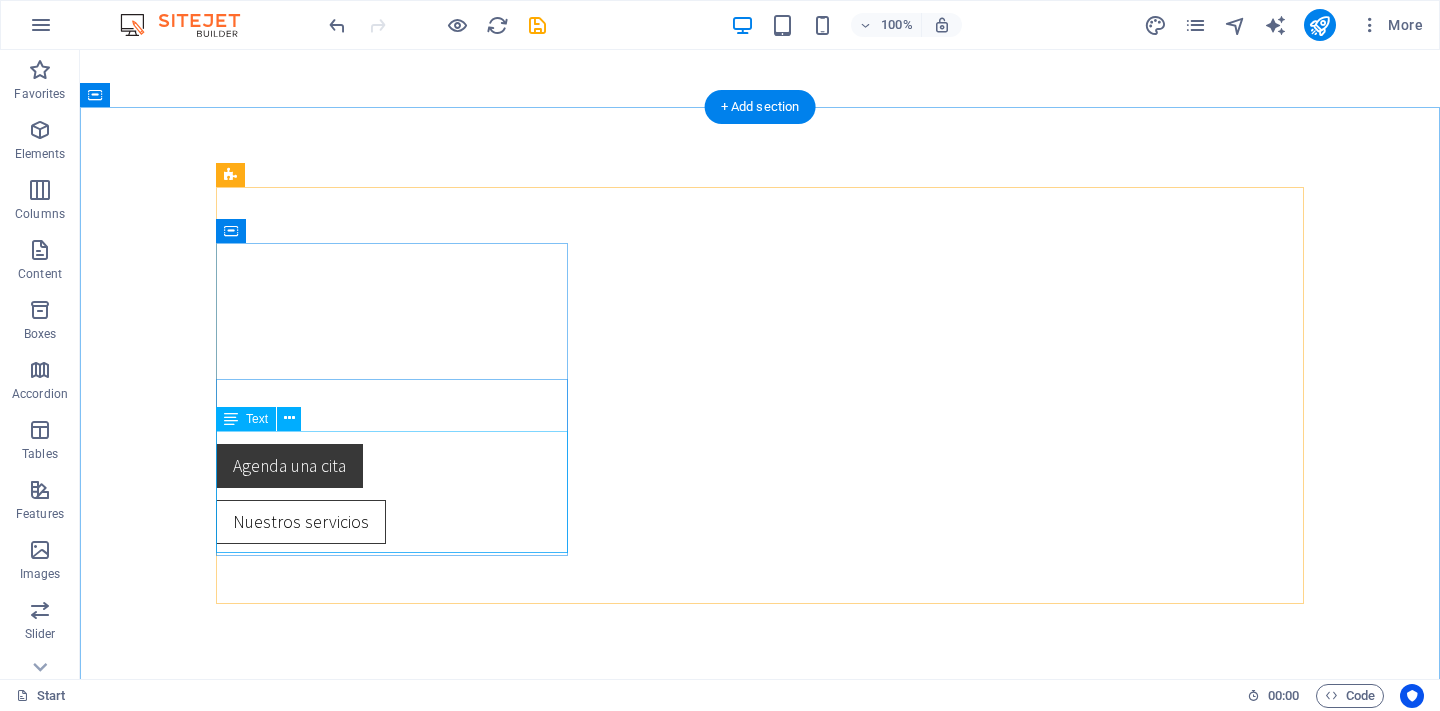click on "Estos estudios permiten evaluar la función del sistema nervioso central y el sistema nervioso periférico y son una pieza importante para ayudar a que el Especialista confirme la sospecha de una enfermedad, permita monitorear, o descartar otros padecimientos." at bounding box center (760, 979) 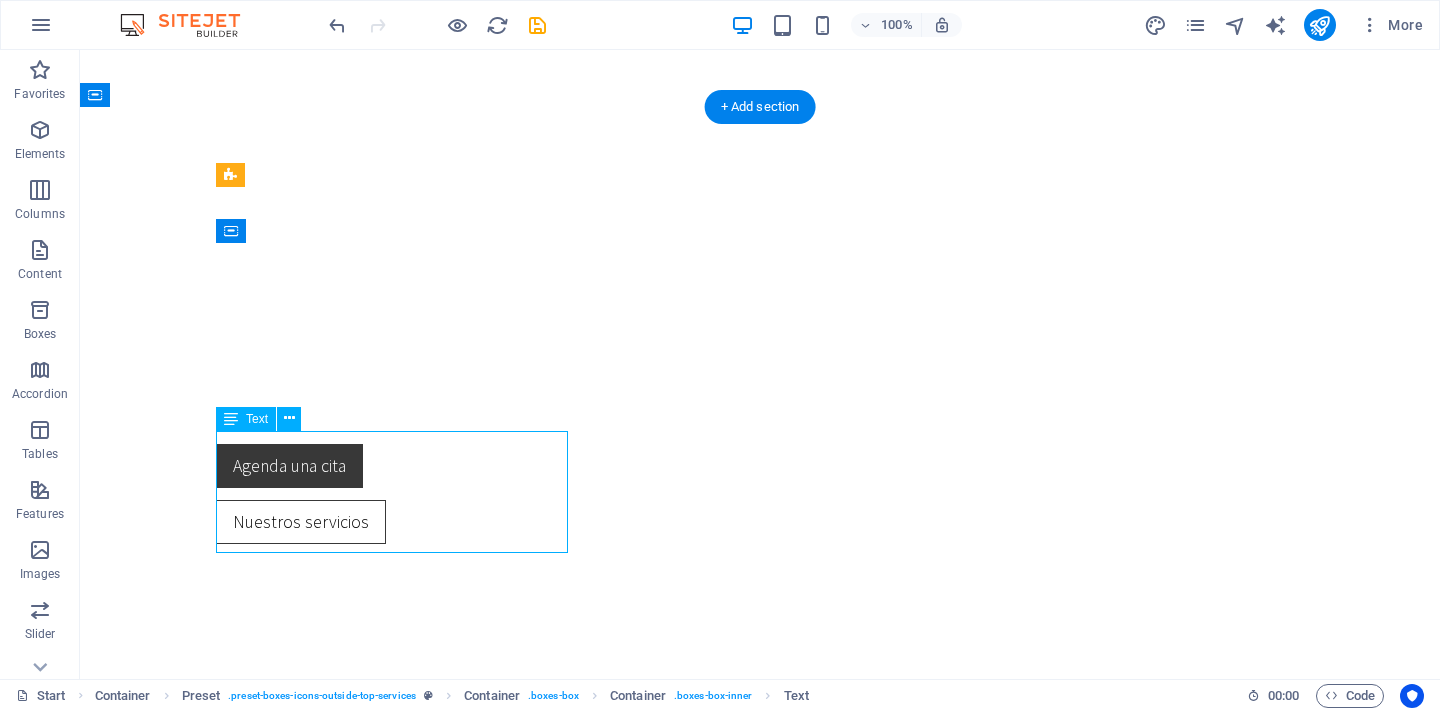 click on "Estos estudios permiten evaluar la función del sistema nervioso central y el sistema nervioso periférico y son una pieza importante para ayudar a que el Especialista confirme la sospecha de una enfermedad, permita monitorear, o descartar otros padecimientos." at bounding box center (760, 979) 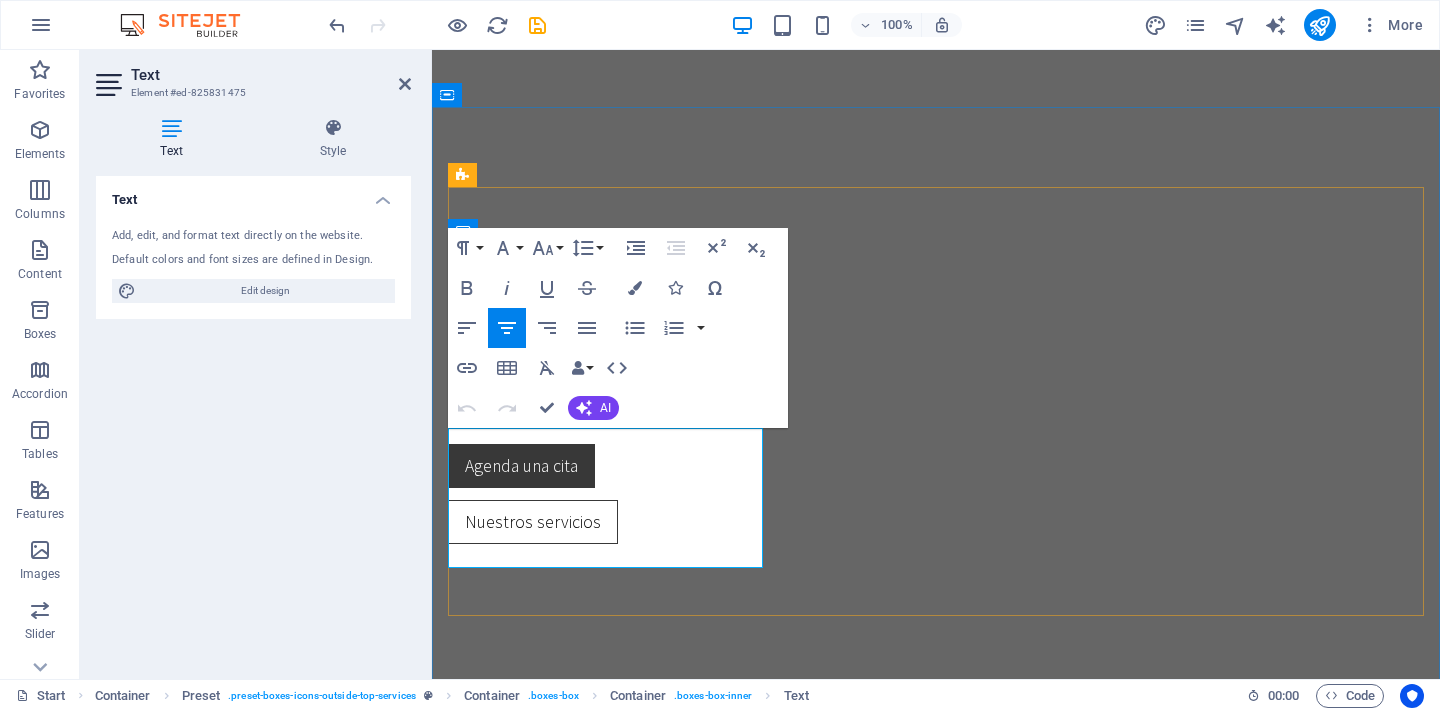 click on "Estos estudios permiten evaluar la función del sistema nervioso central y el sistema nervioso periférico y son una pieza importante para ayudar a que el Especialista confirme la sospecha de una enfermedad, permita monitorear, o descartar otros padecimientos." at bounding box center [936, 963] 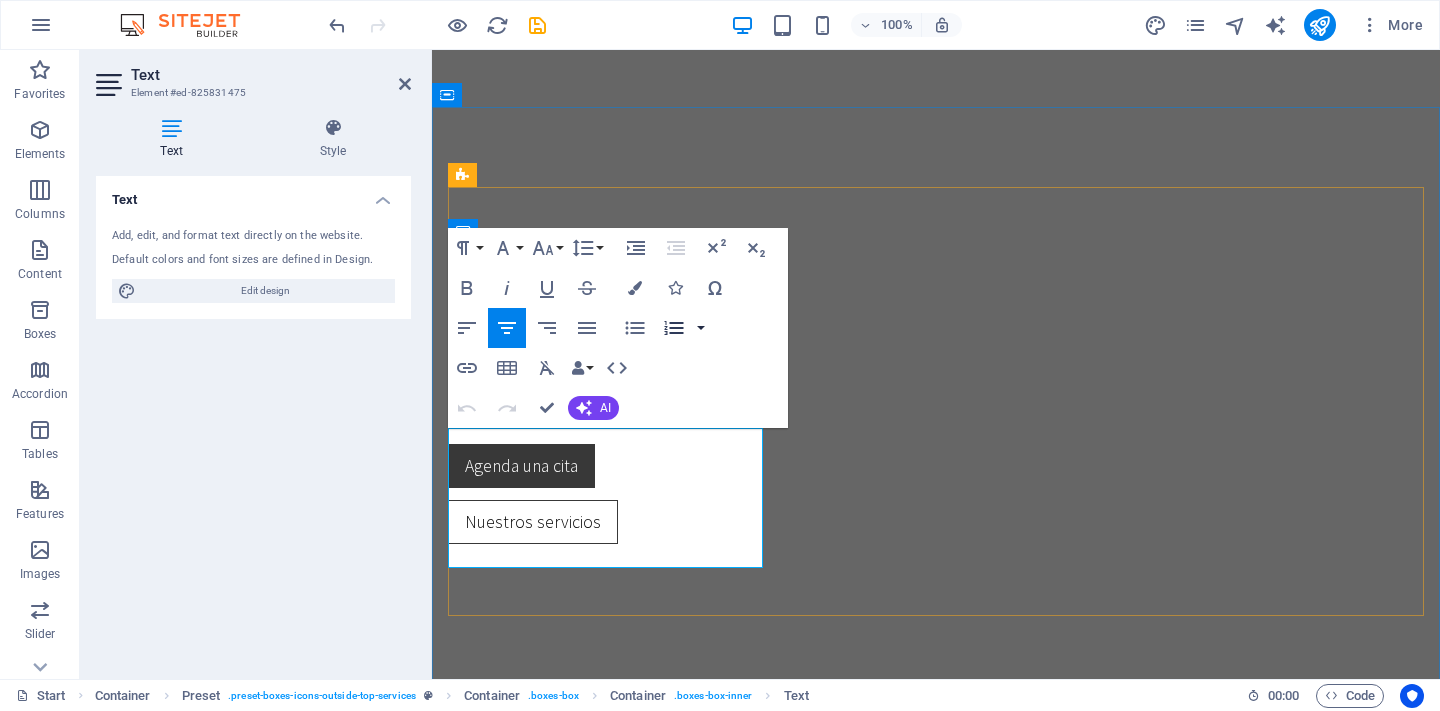 click at bounding box center [701, 328] 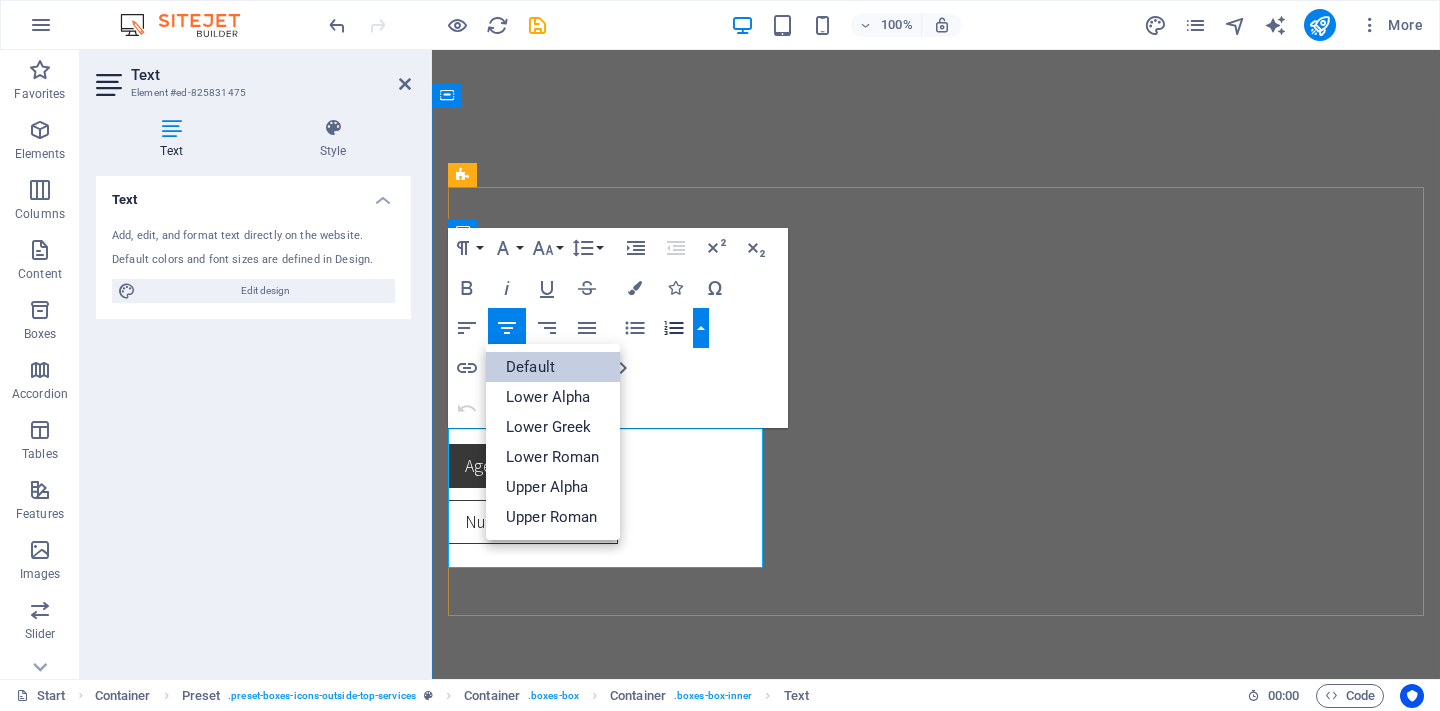 click on "Default" at bounding box center [553, 367] 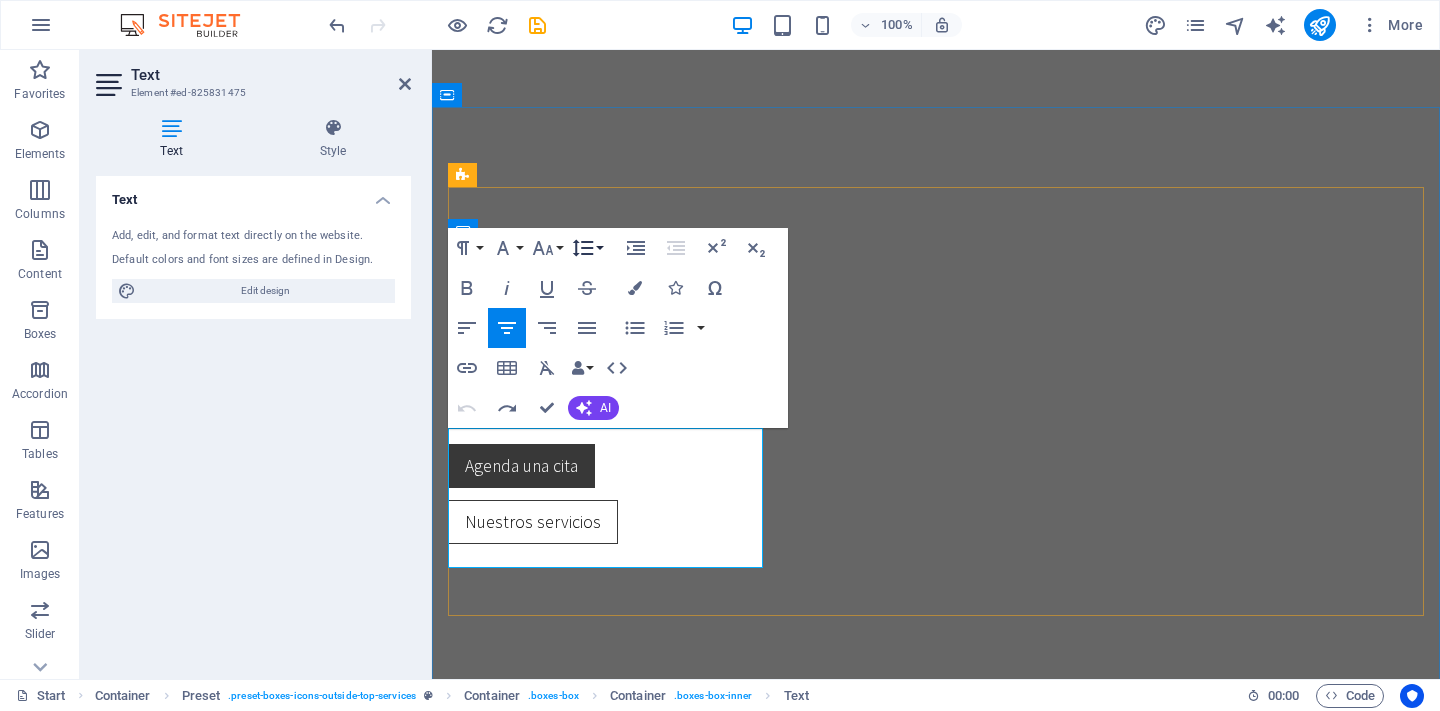 click on "Line Height" at bounding box center (587, 248) 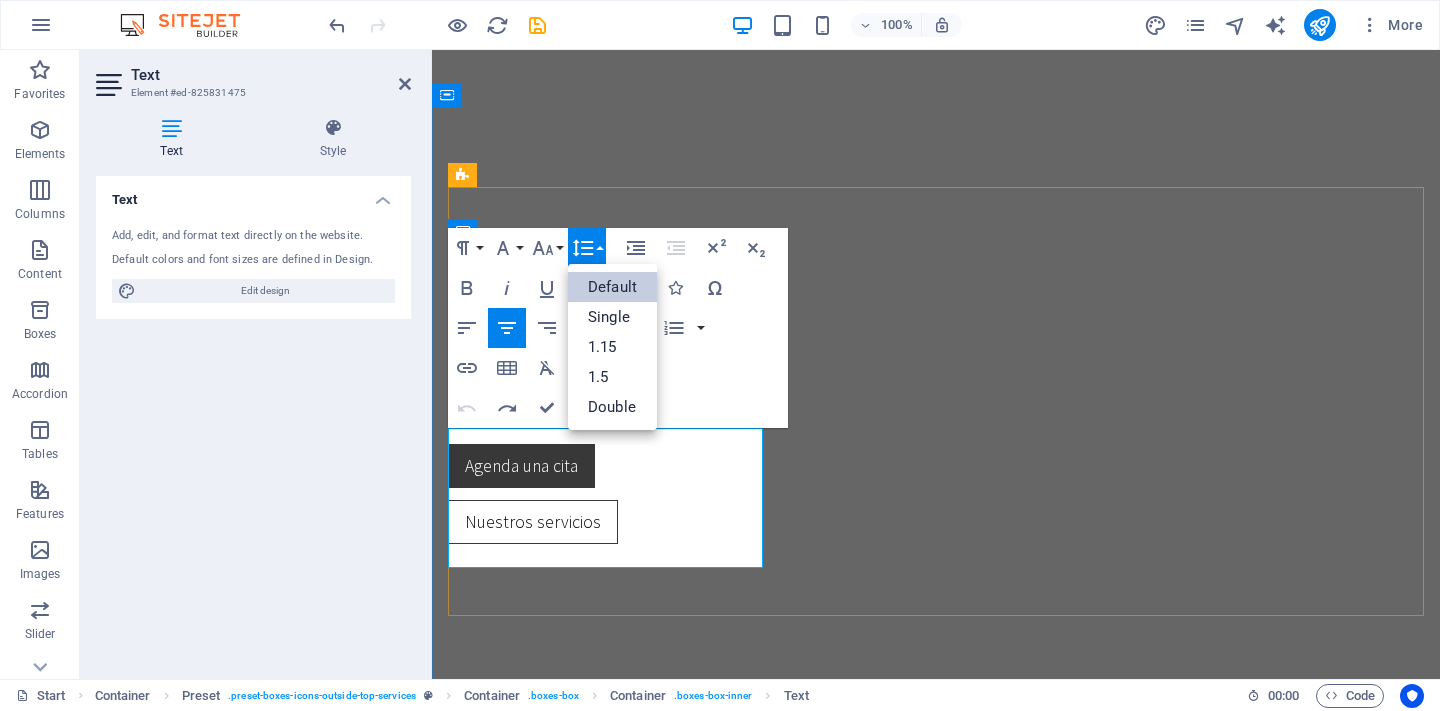 scroll, scrollTop: 0, scrollLeft: 0, axis: both 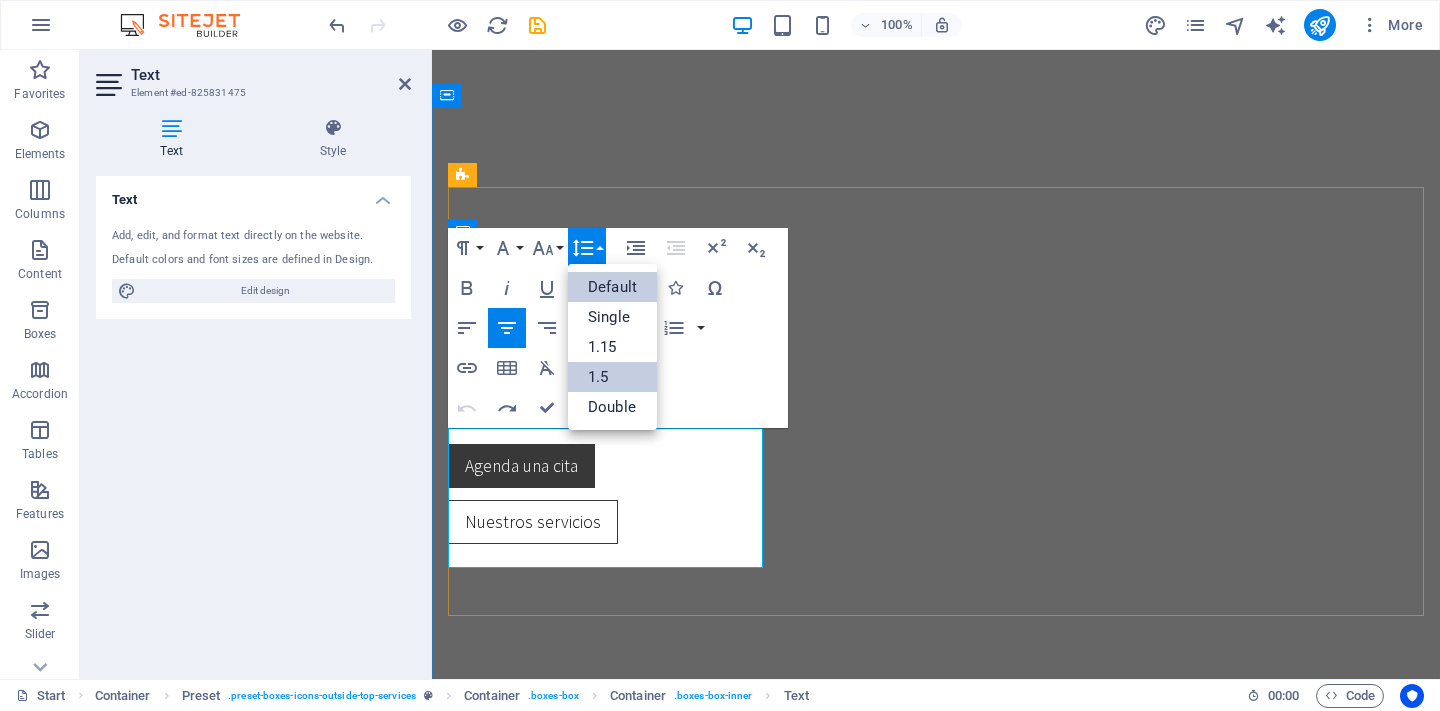 click on "1.5" at bounding box center (612, 377) 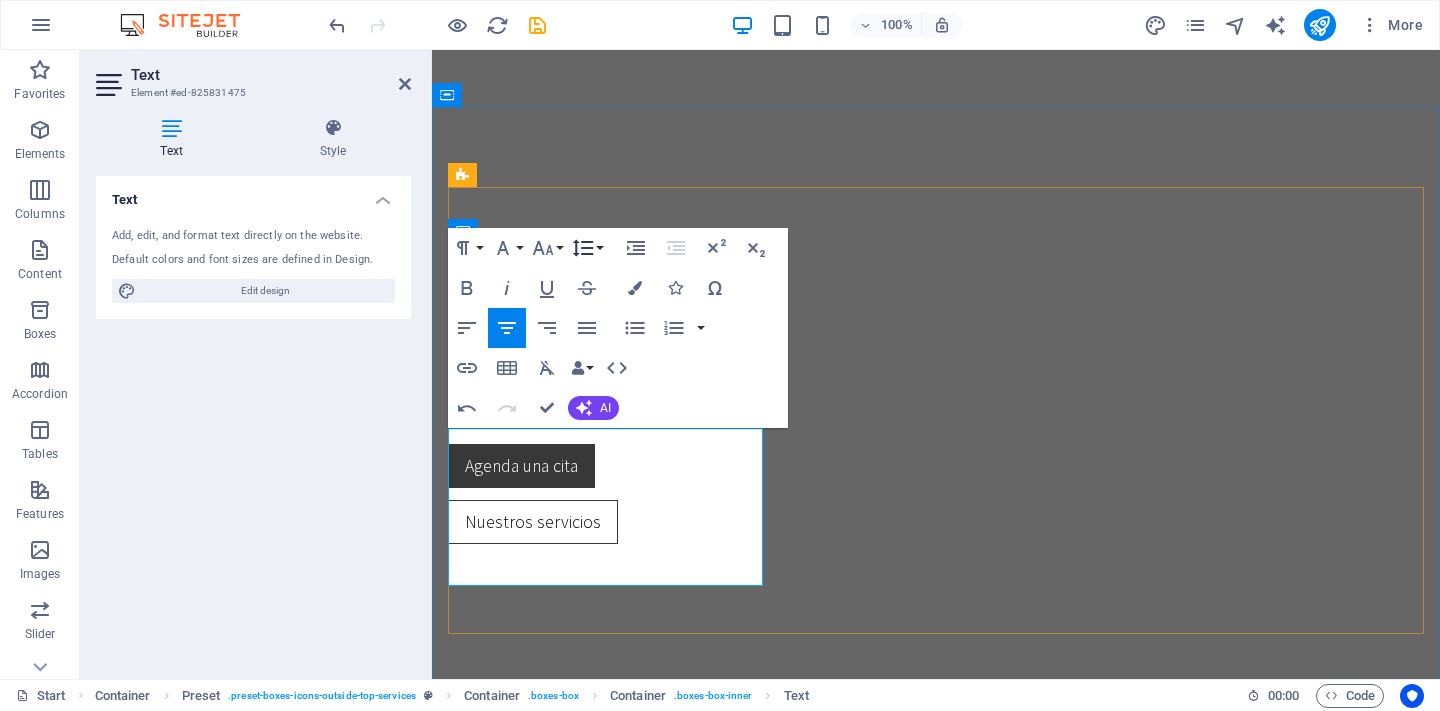 click 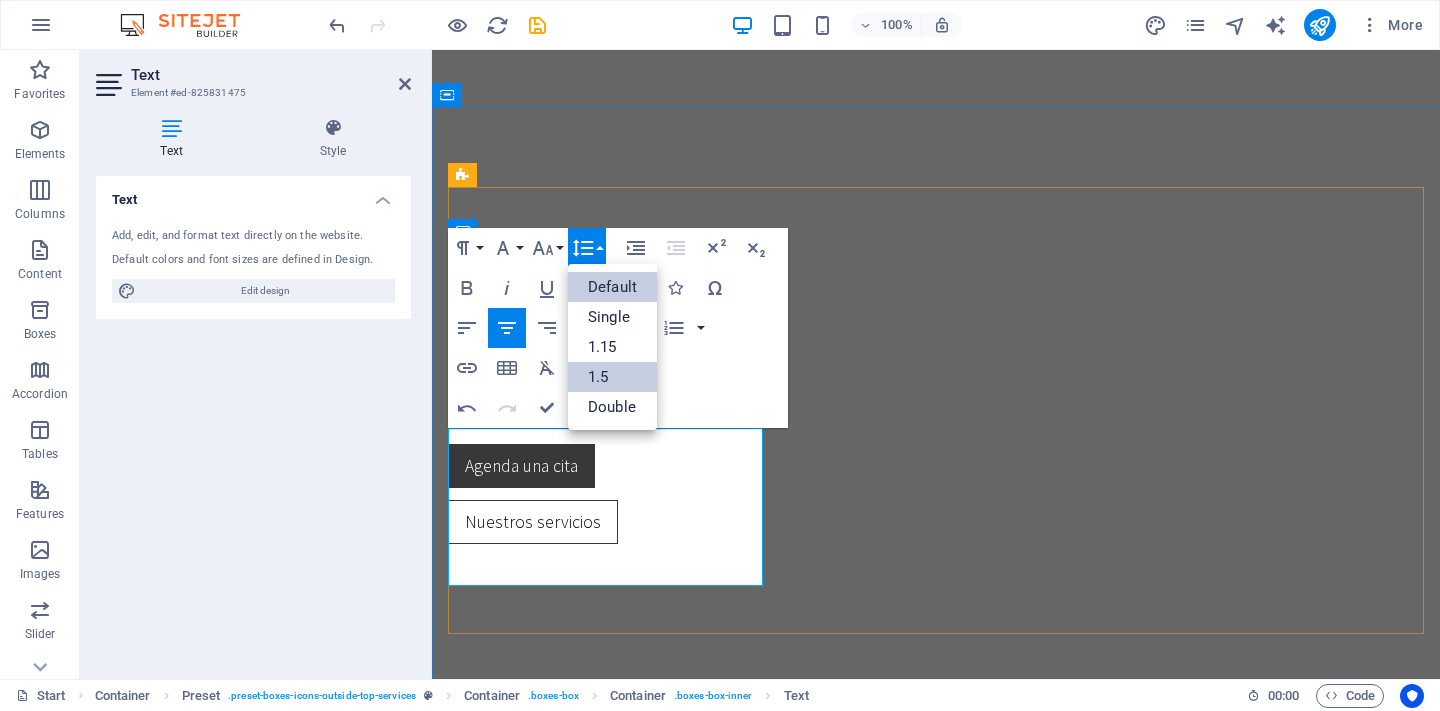scroll, scrollTop: 0, scrollLeft: 0, axis: both 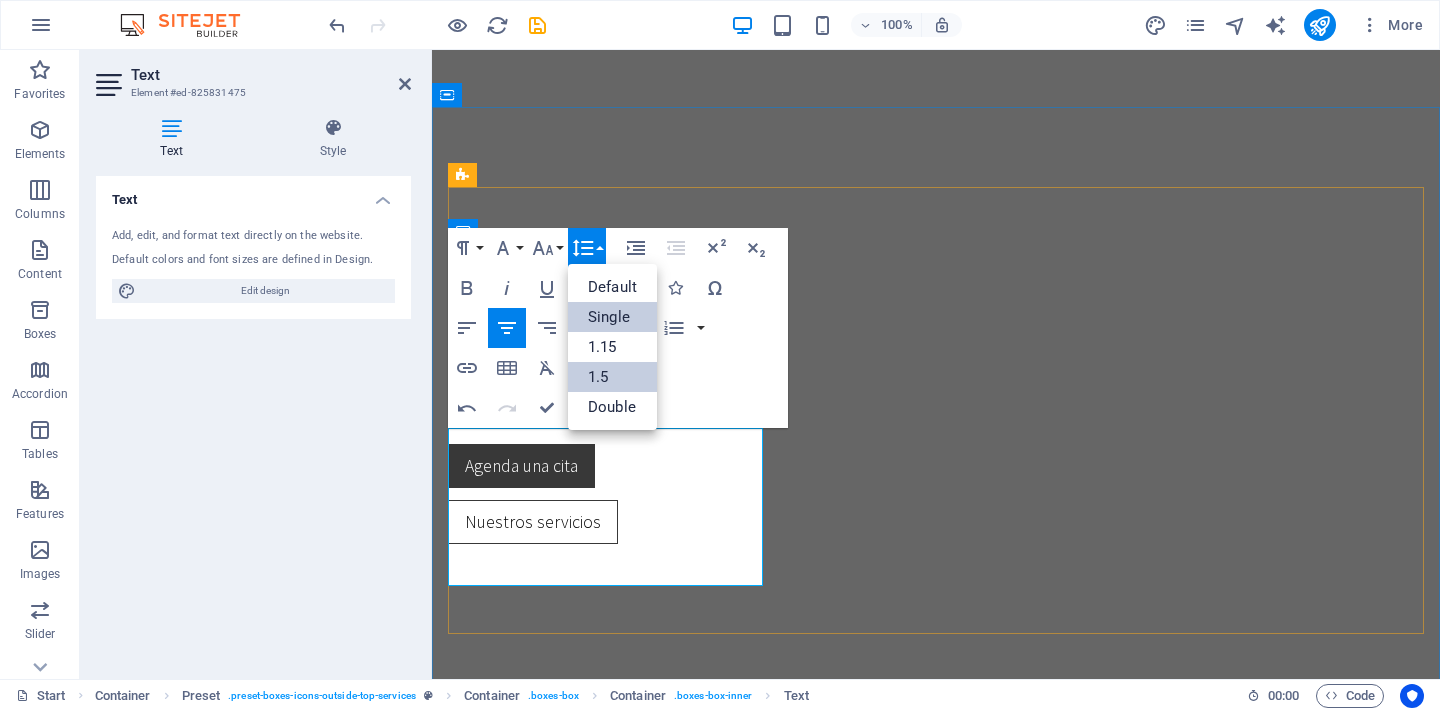 click on "Single" at bounding box center [612, 317] 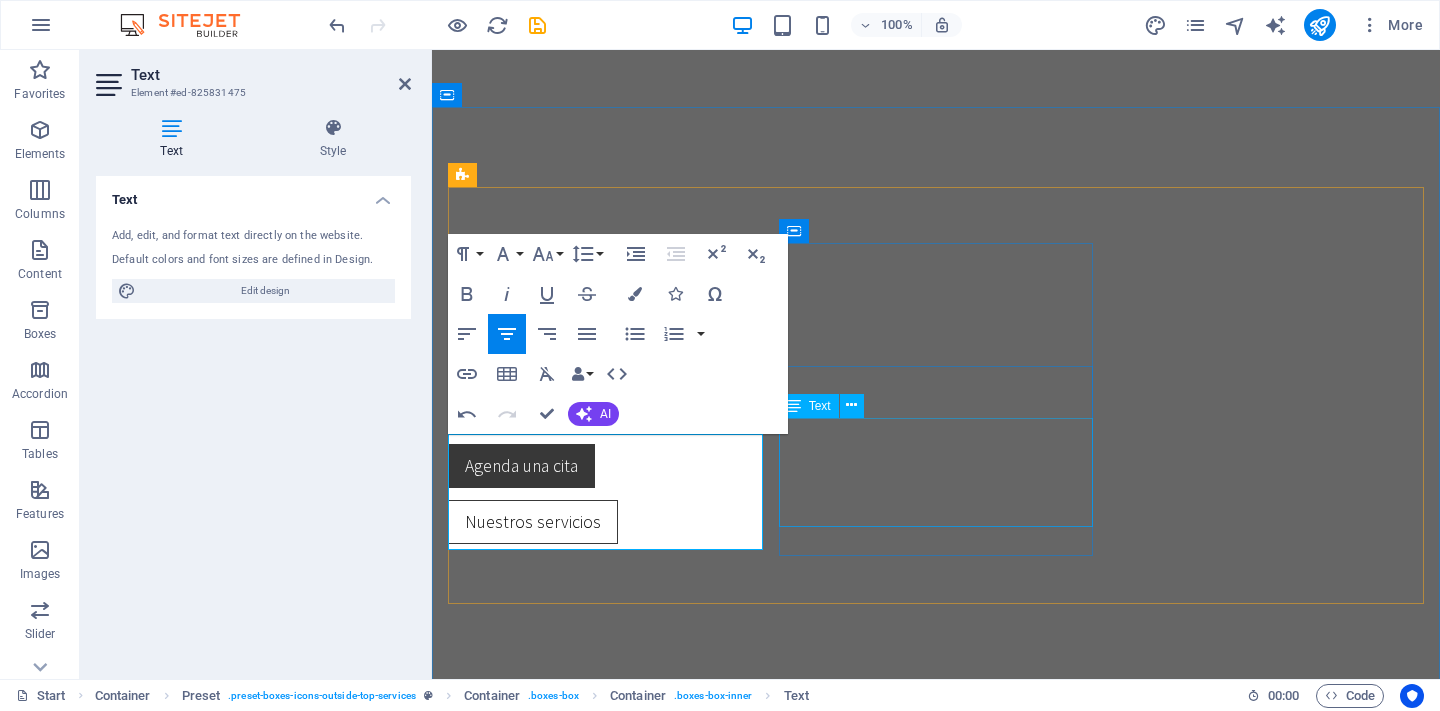 click on "Estimulación repetitiva (Prueba de Jolly) Electroneuromiografia facial y reflejo de parpadeo Electromiografía y potenciales evocados del suelo pélvico" at bounding box center [936, 1239] 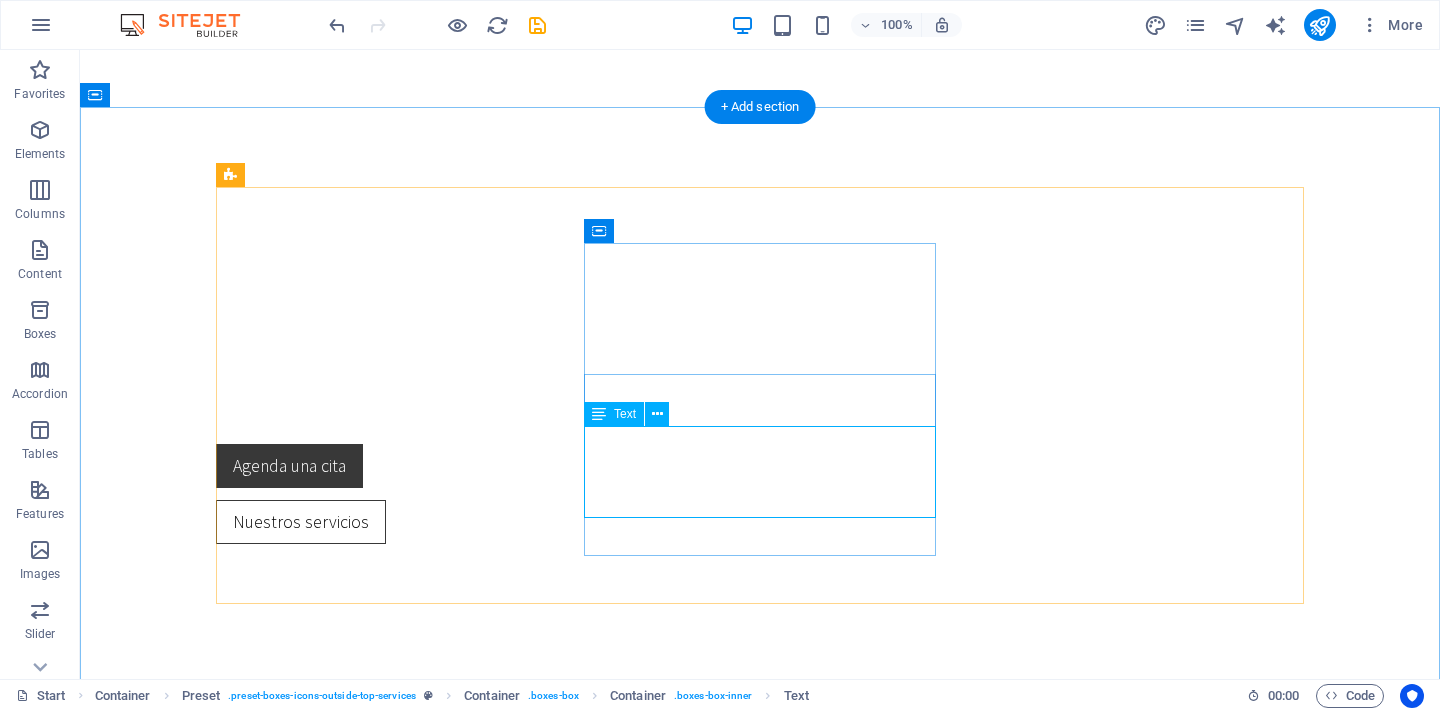 click on "Estimulación repetitiva (Prueba de Jolly) Electroneuromiografia facial y reflejo de parpadeo Electromiografía y potenciales evocados del suelo pélvico" at bounding box center [760, 1239] 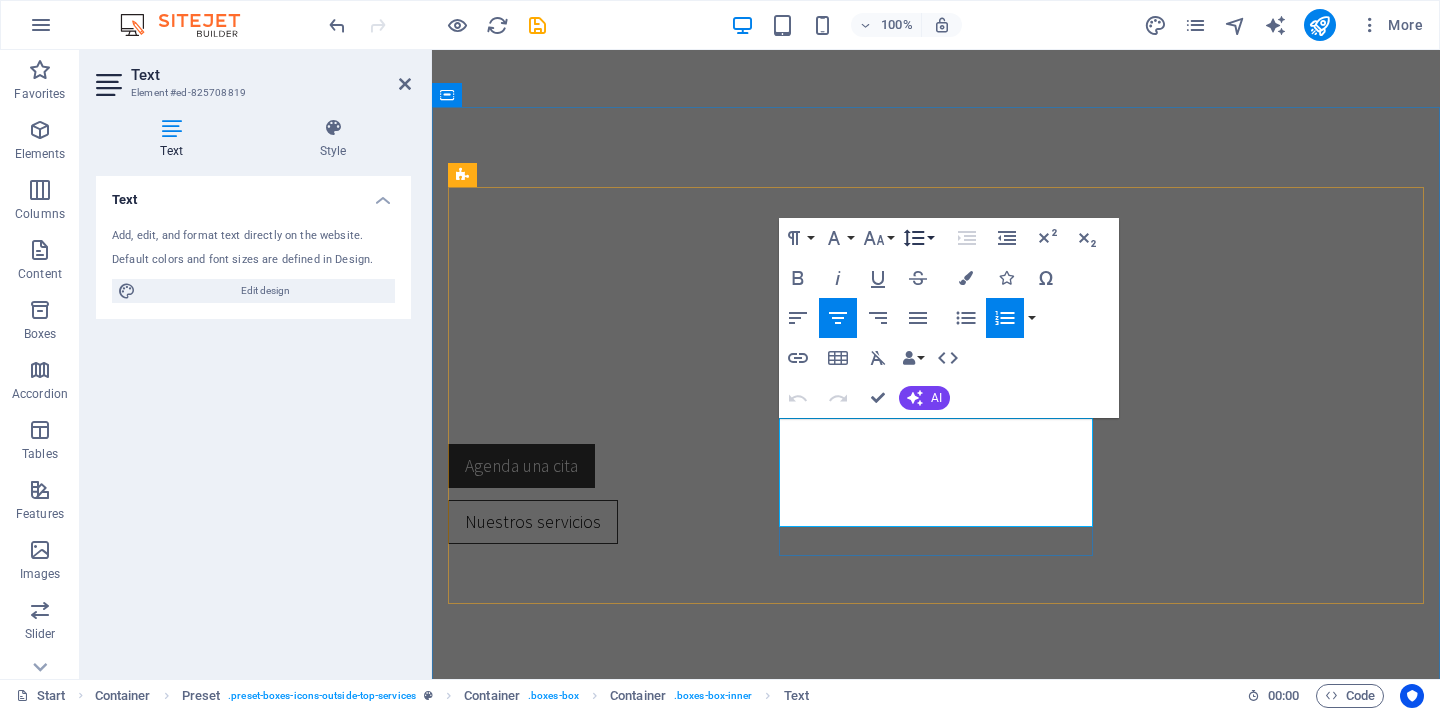 click 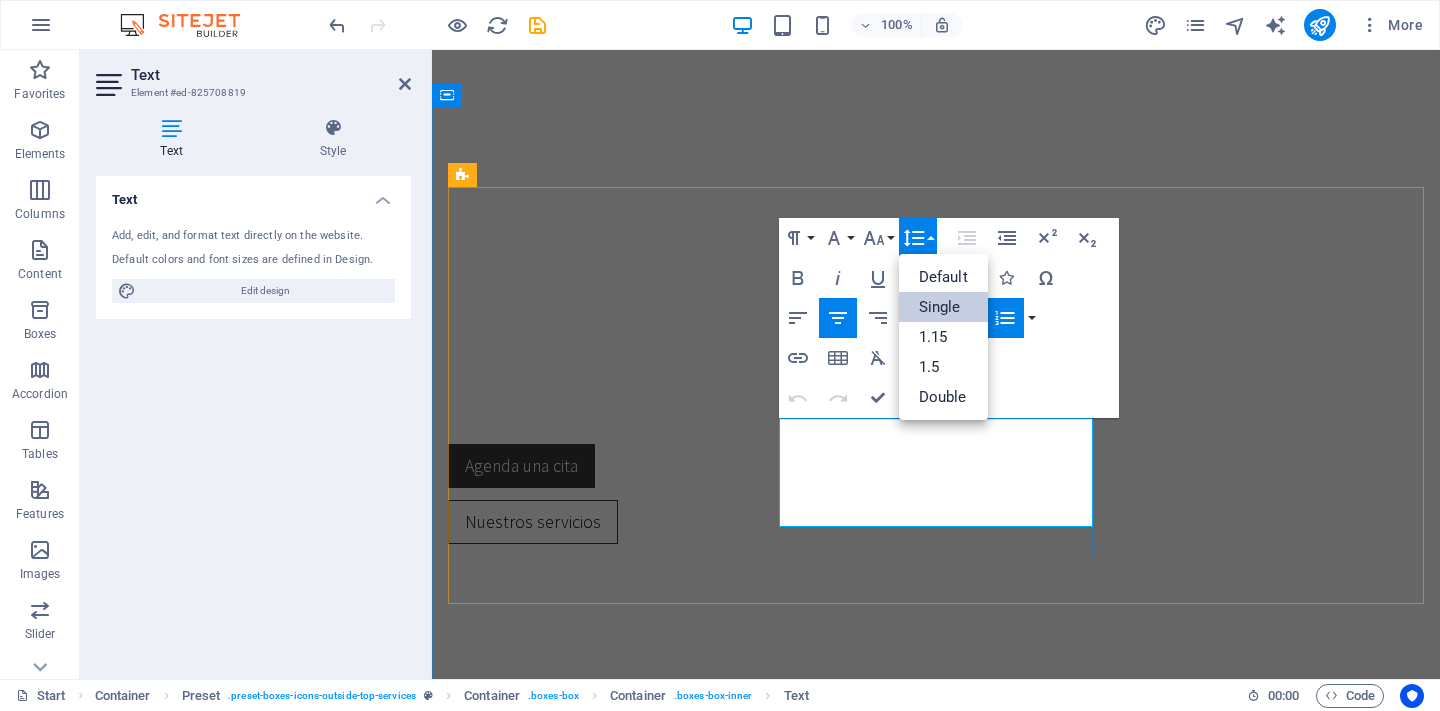 click on "Single" at bounding box center [943, 307] 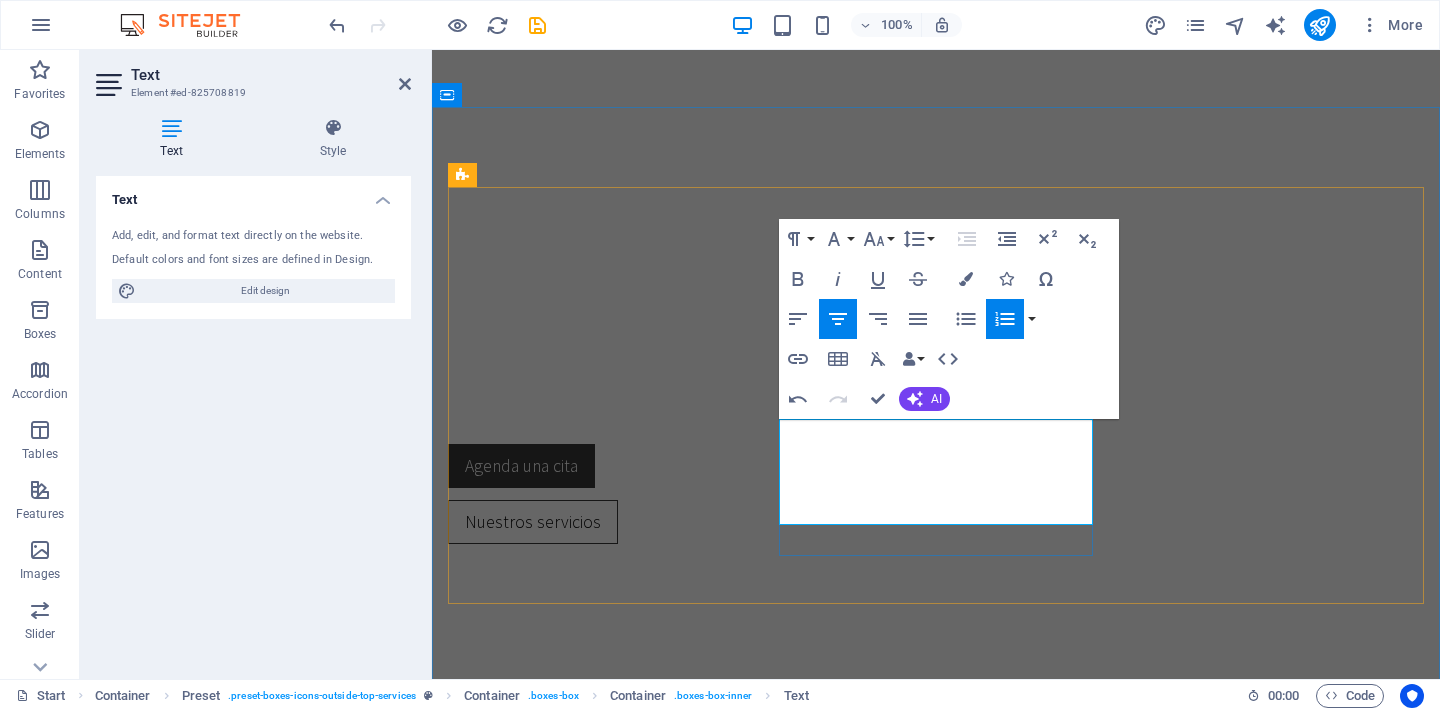 drag, startPoint x: 995, startPoint y: 515, endPoint x: 771, endPoint y: 398, distance: 252.71526 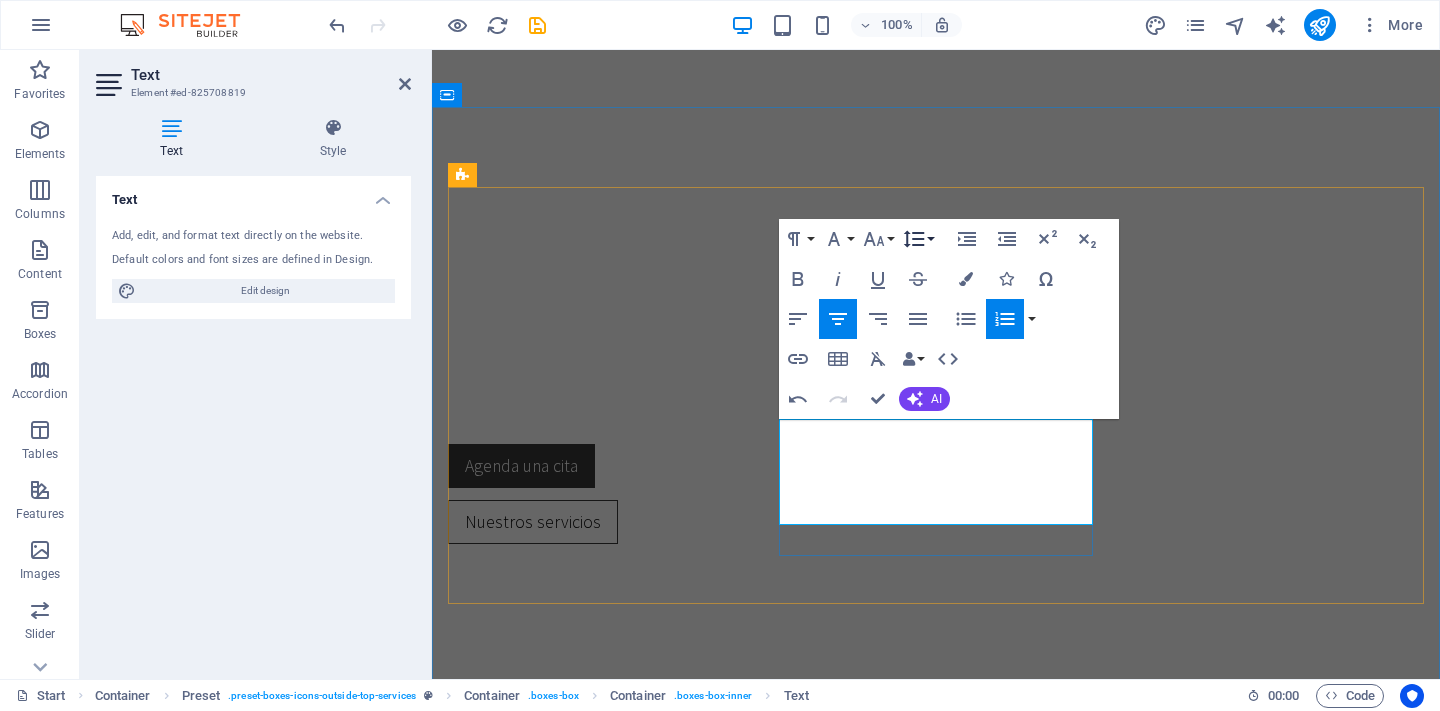 click 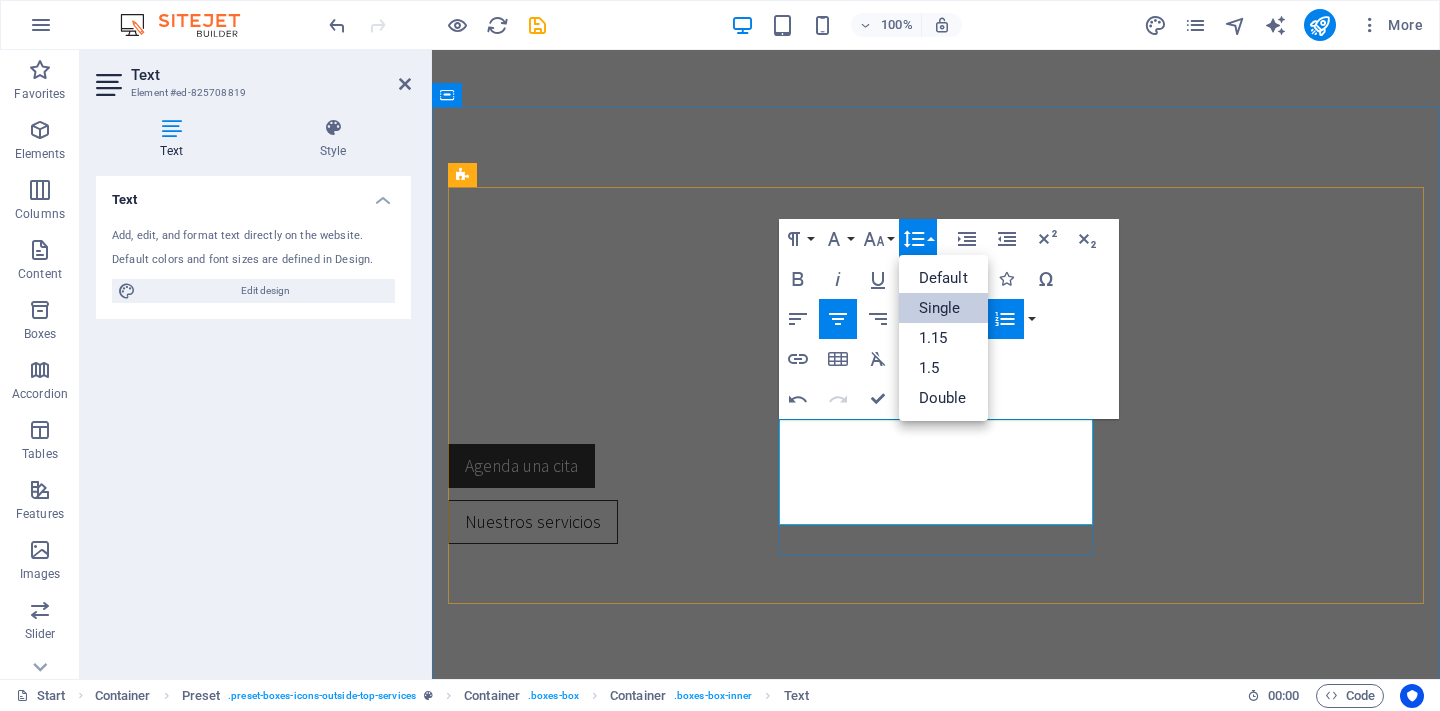 scroll, scrollTop: 0, scrollLeft: 0, axis: both 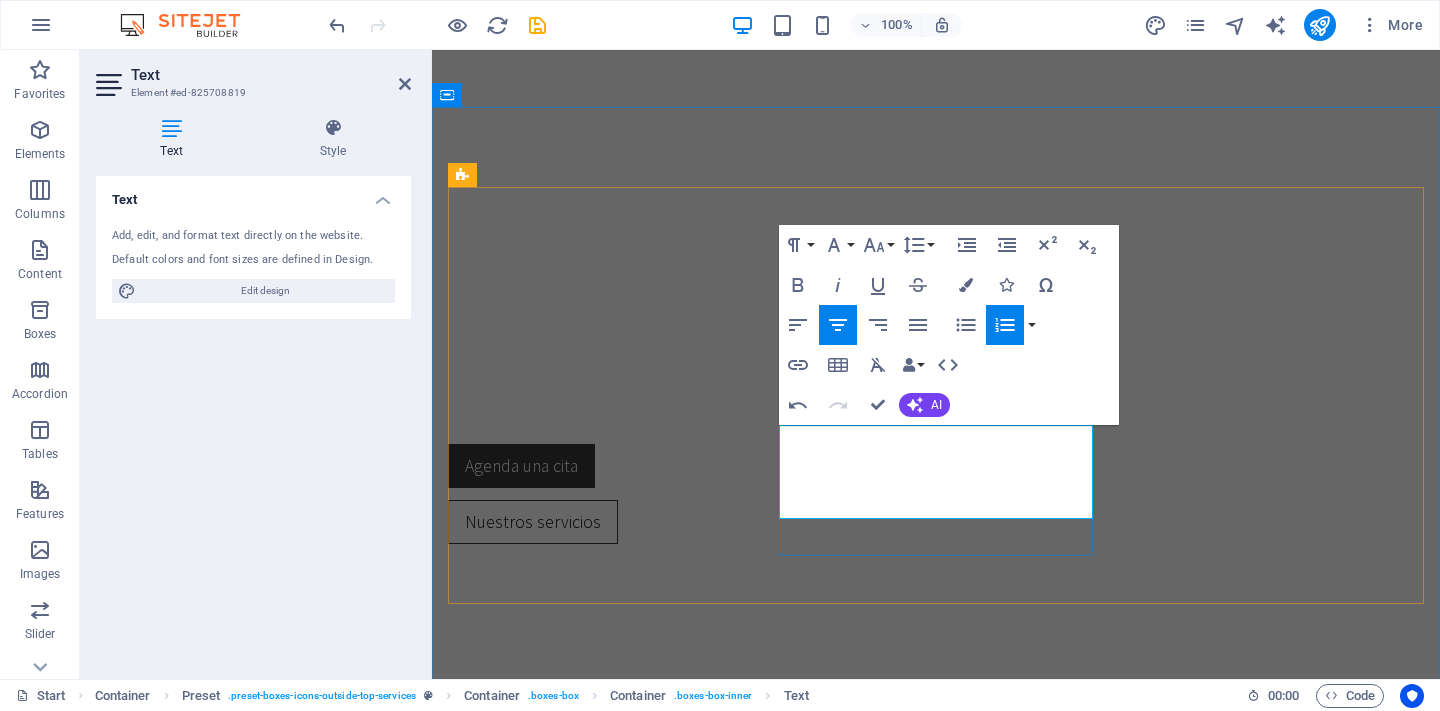 click on "Estimulación repetitiva (Prueba de Jolly) Electroneuromiografia facial y reflejo de parpadeo Electromiografía y potenciales evocados del suelo pélvico" at bounding box center (936, 1236) 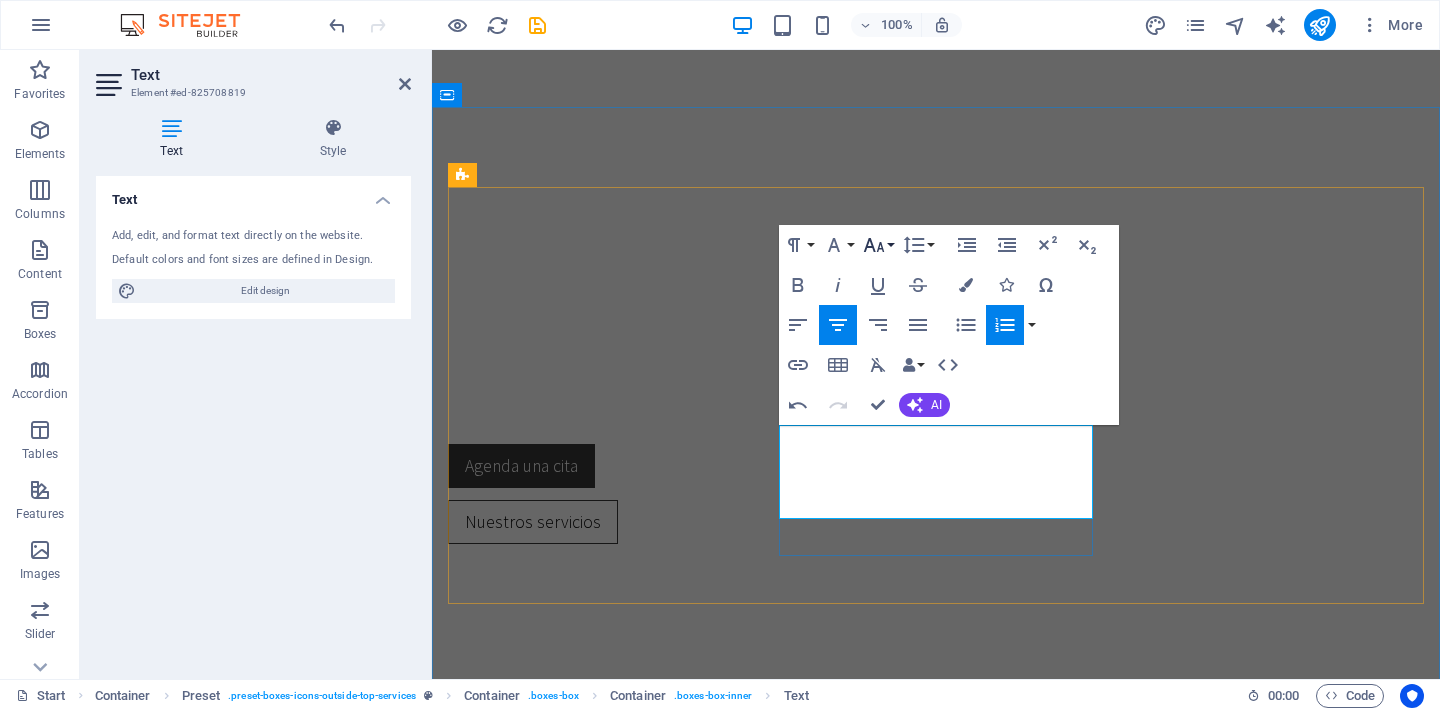 click on "Font Size" at bounding box center (878, 245) 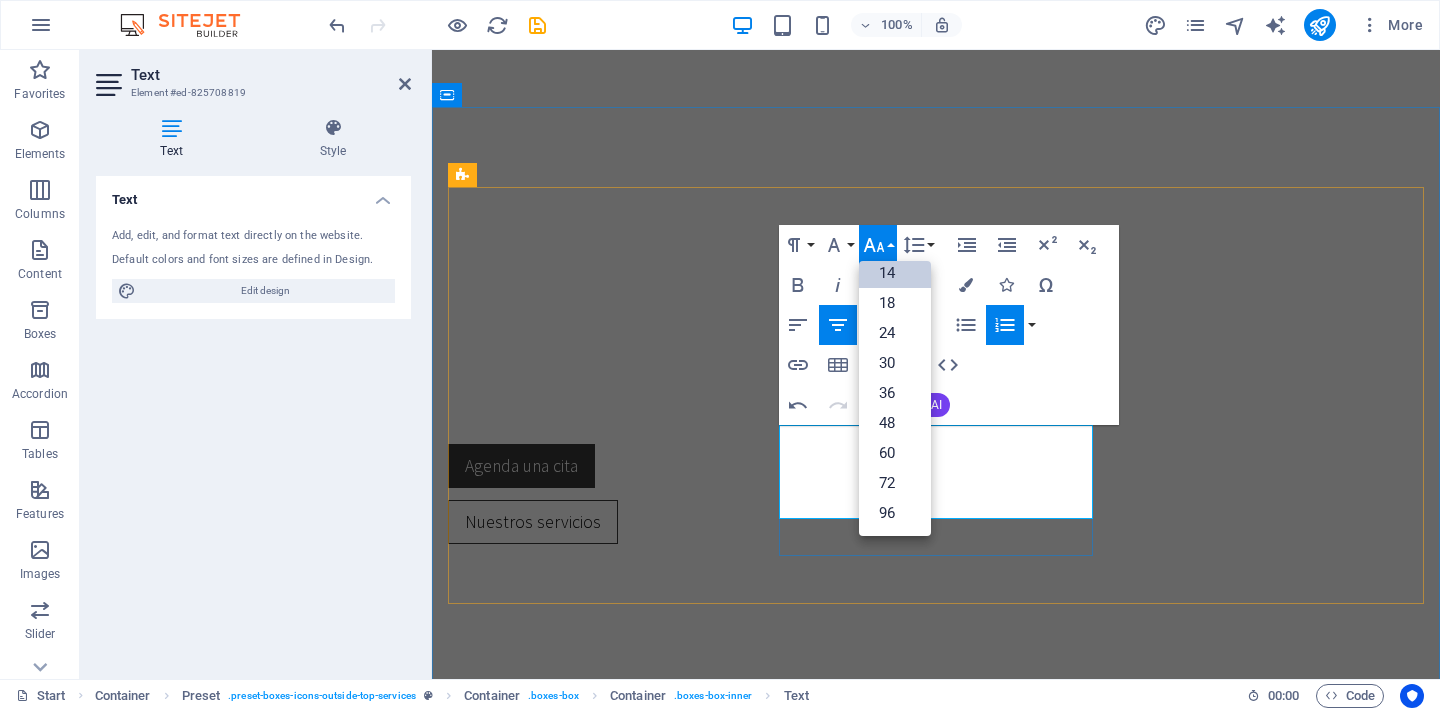 scroll, scrollTop: 161, scrollLeft: 0, axis: vertical 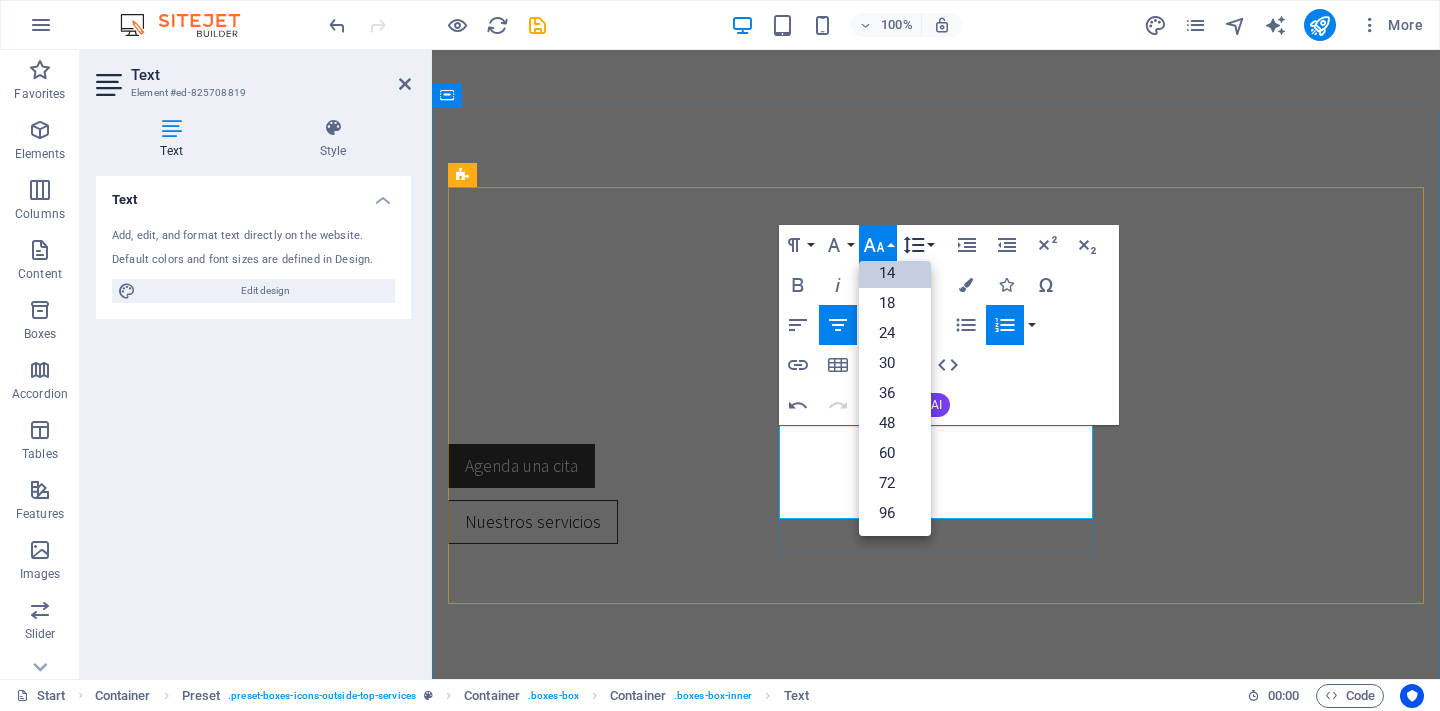 click 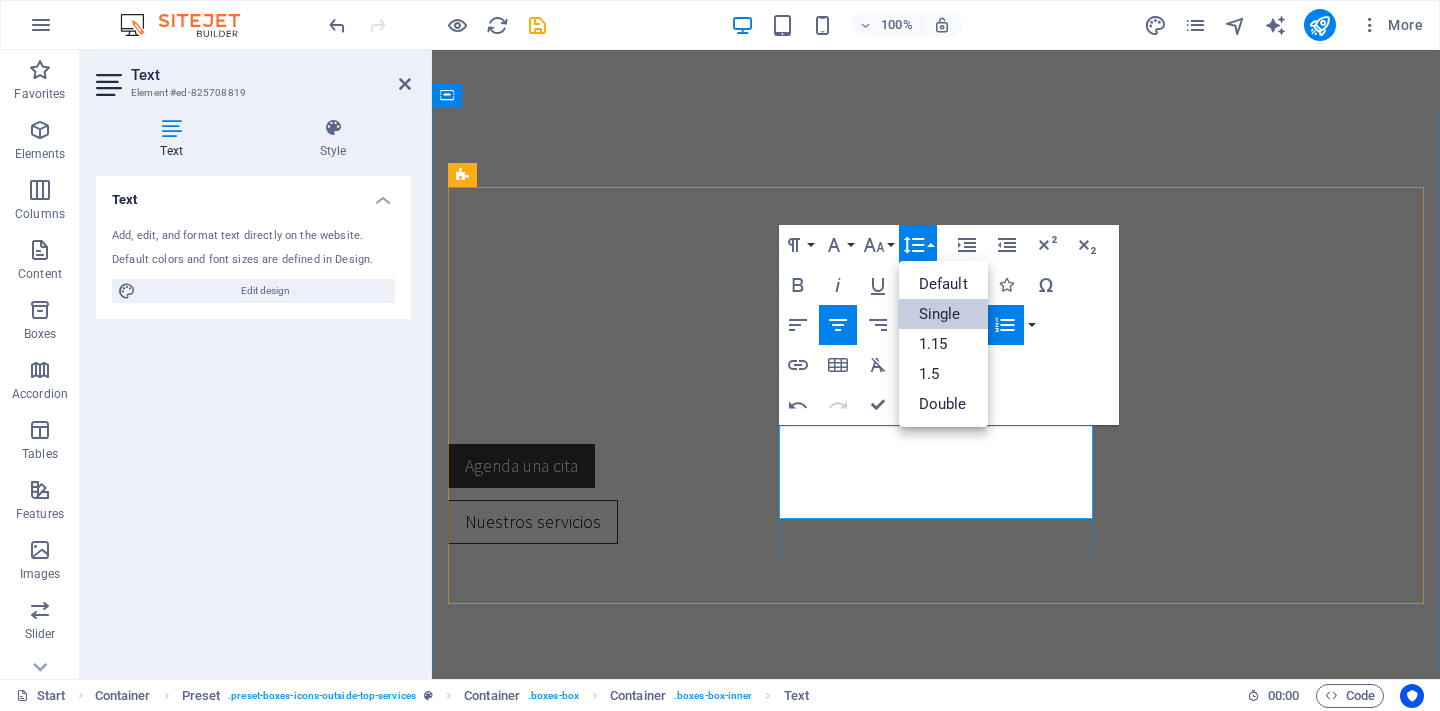 scroll, scrollTop: 0, scrollLeft: 0, axis: both 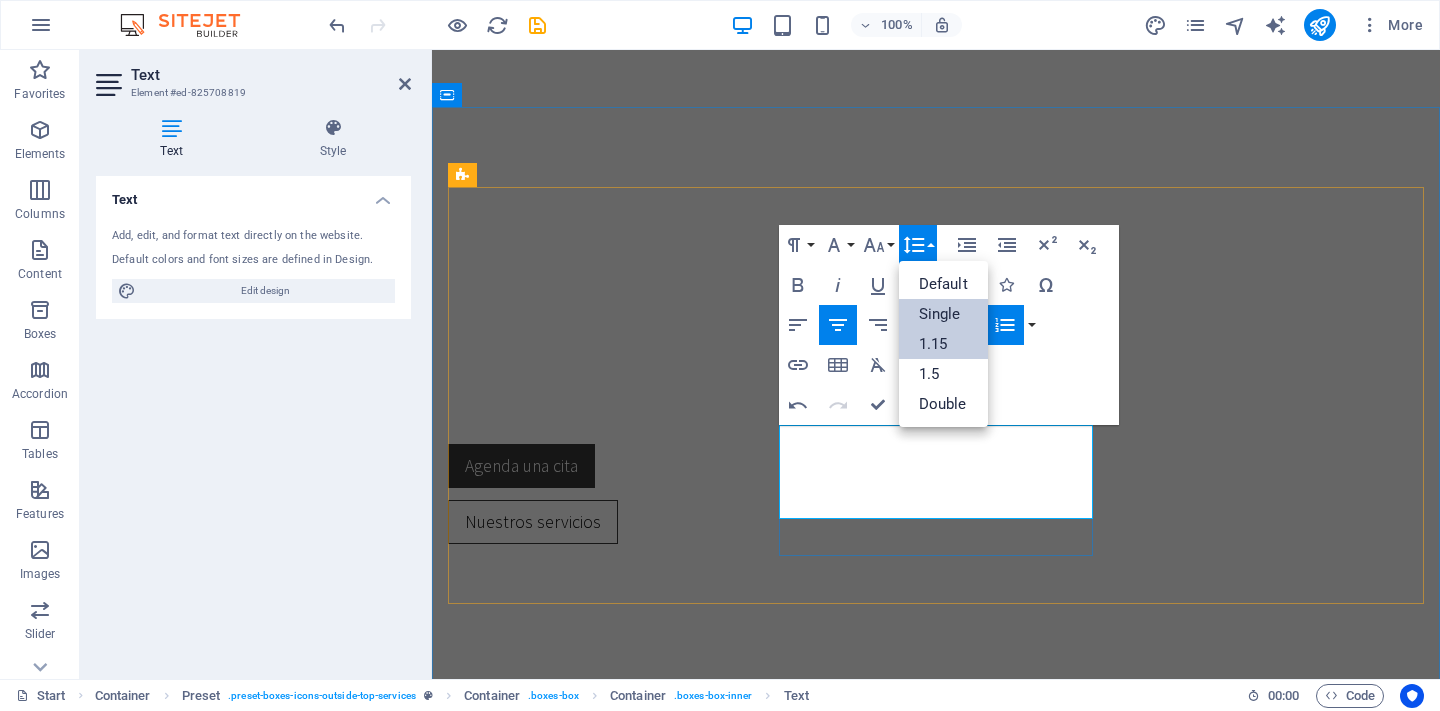 click on "1.15" at bounding box center [943, 344] 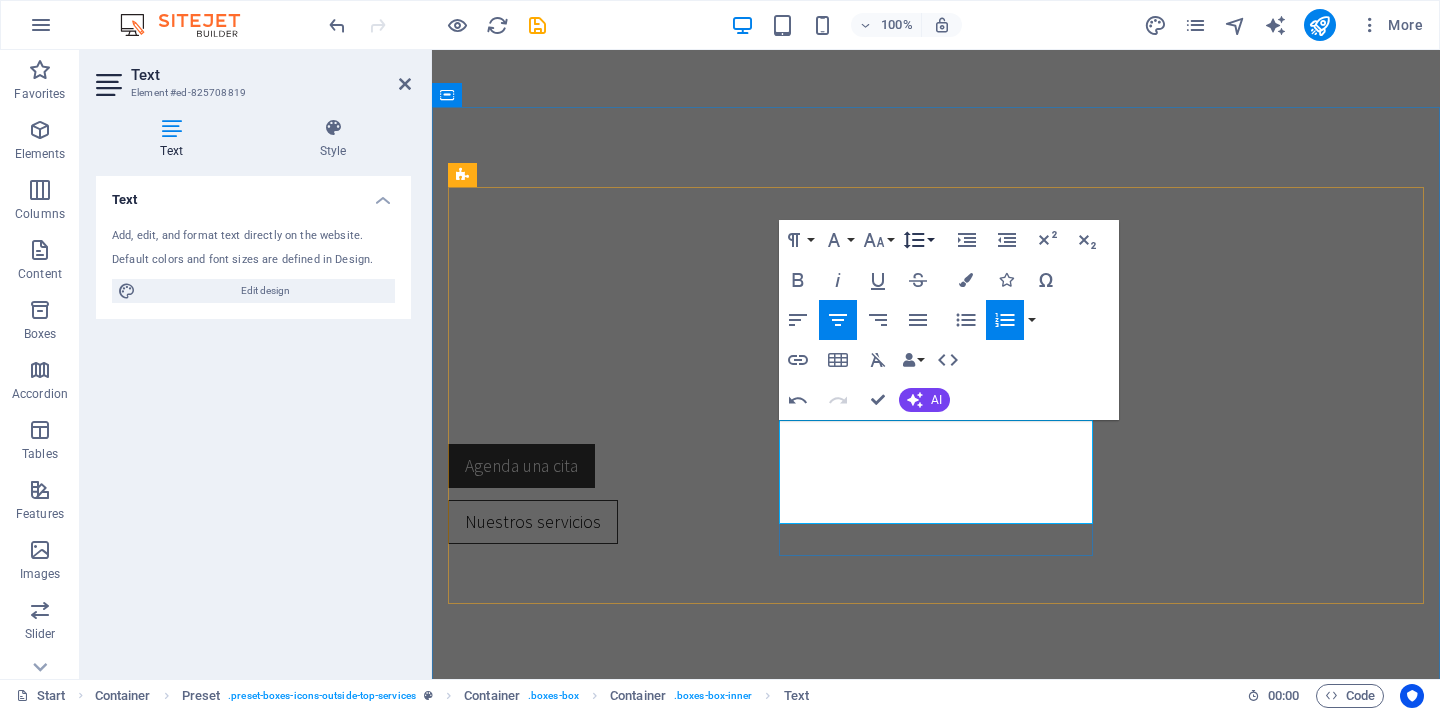 click on "Line Height" at bounding box center [918, 240] 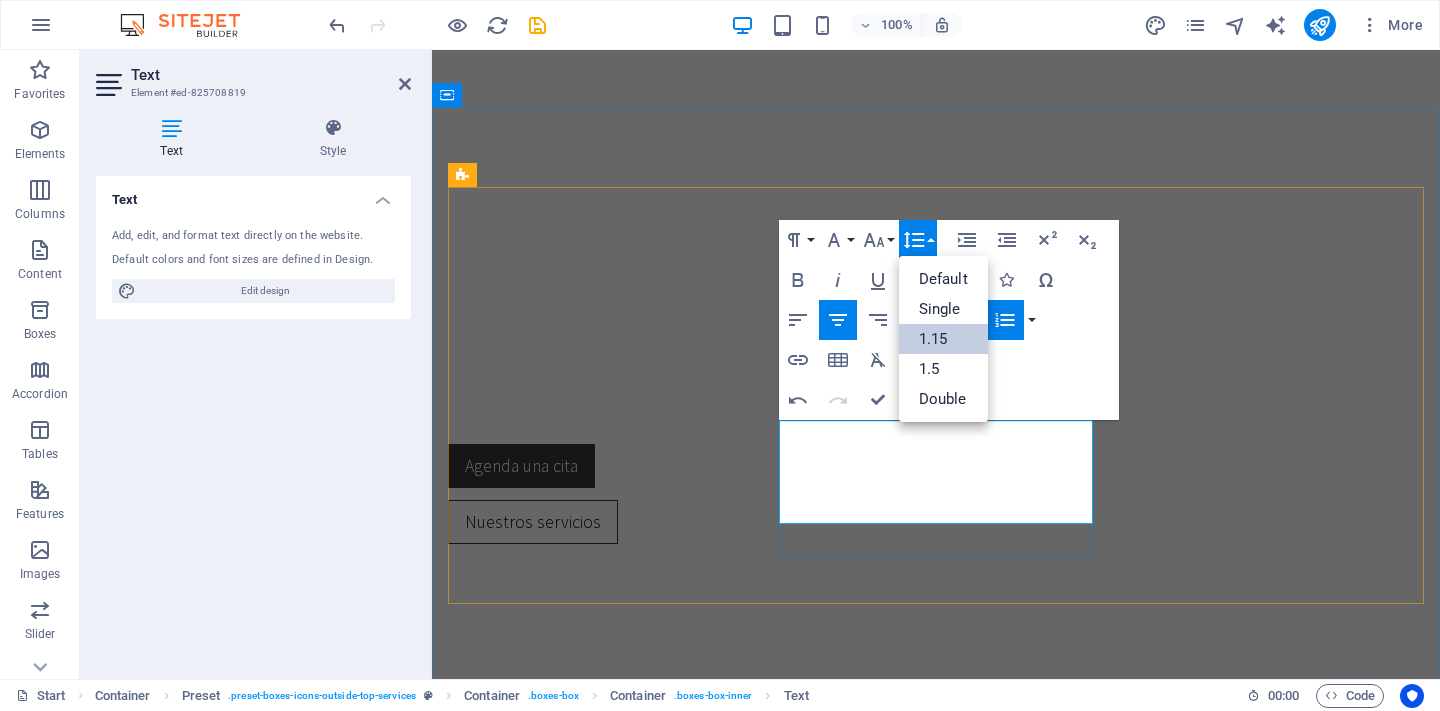 scroll, scrollTop: 0, scrollLeft: 0, axis: both 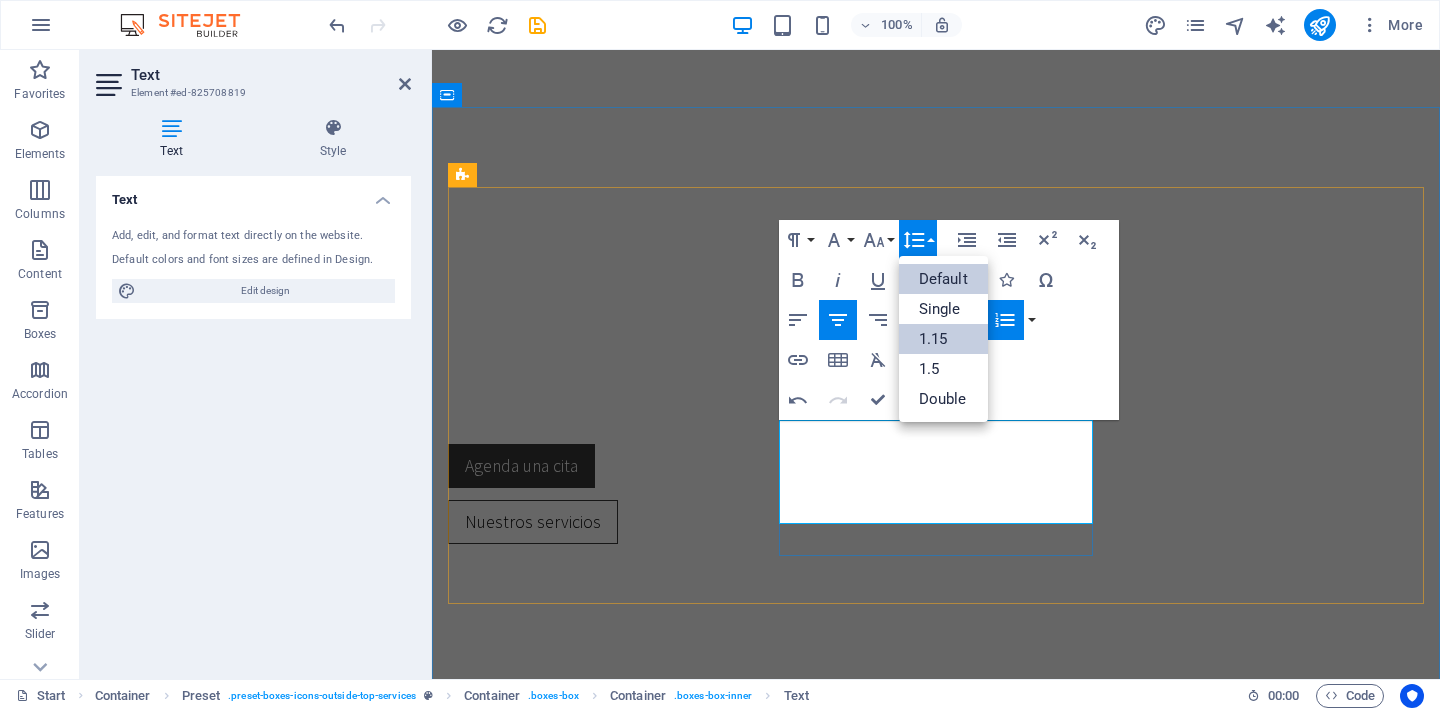 click on "Default" at bounding box center [943, 279] 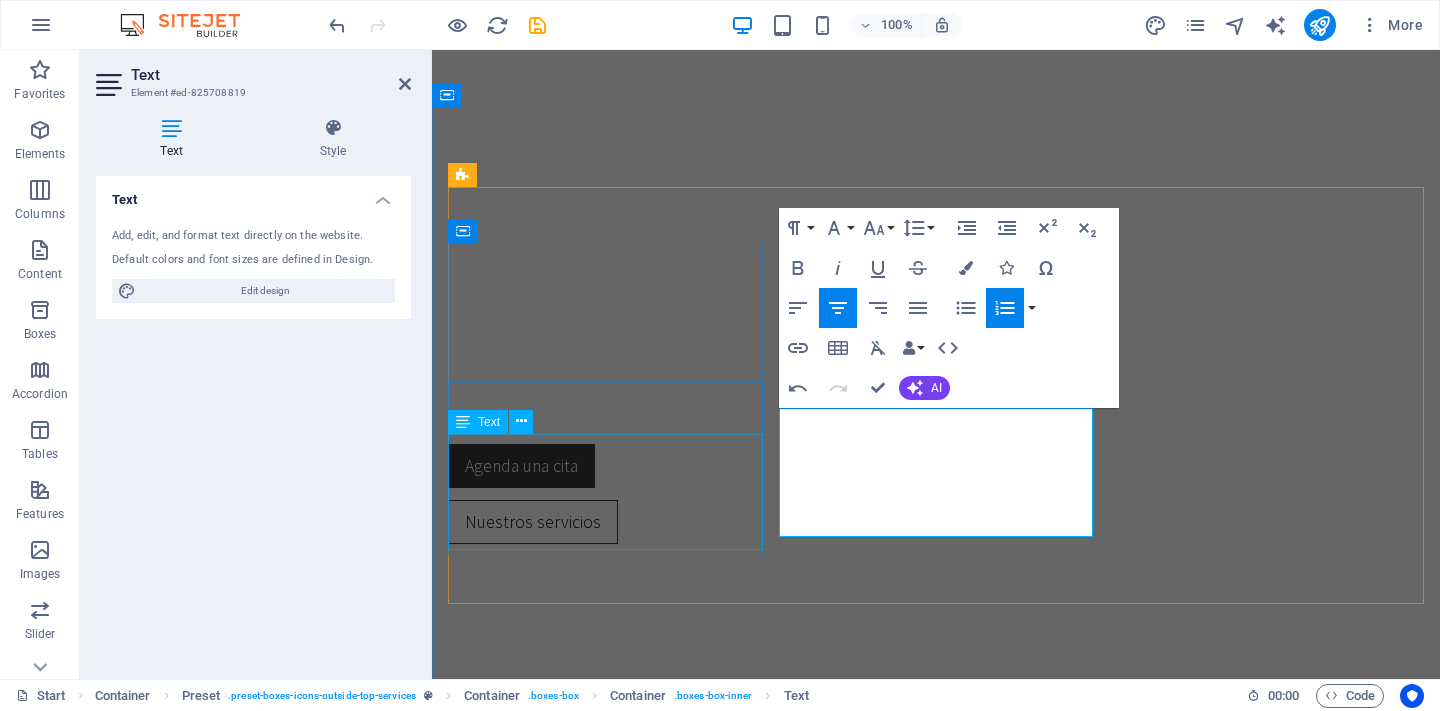 click on "Estos estudios permiten evaluar la función del sistema nervioso central y el sistema nervioso periférico y son una pieza importante para ayudar a que el Especialista confirme la sospecha de una enfermedad, permita monitorear, o descartar otros padecimientos." at bounding box center [936, 975] 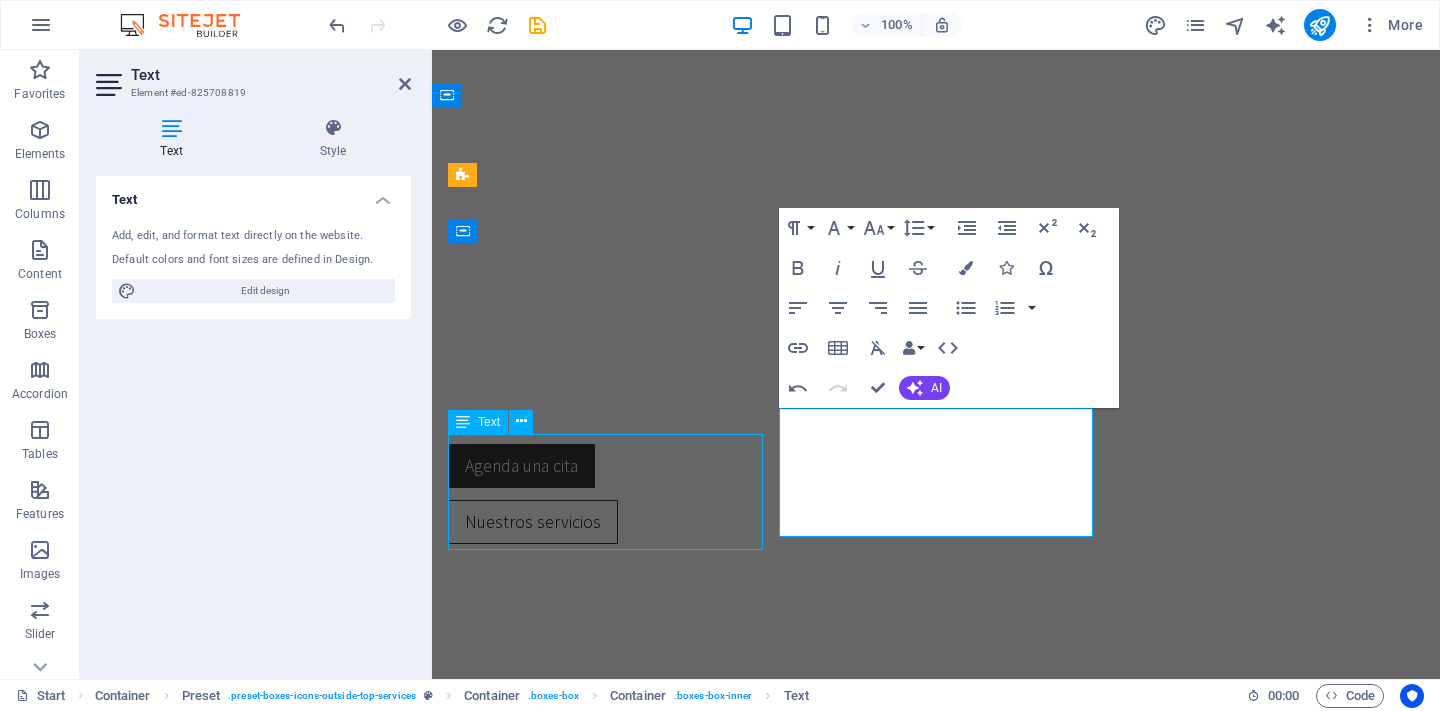 click on "Estos estudios permiten evaluar la función del sistema nervioso central y el sistema nervioso periférico y son una pieza importante para ayudar a que el Especialista confirme la sospecha de una enfermedad, permita monitorear, o descartar otros padecimientos." at bounding box center (936, 975) 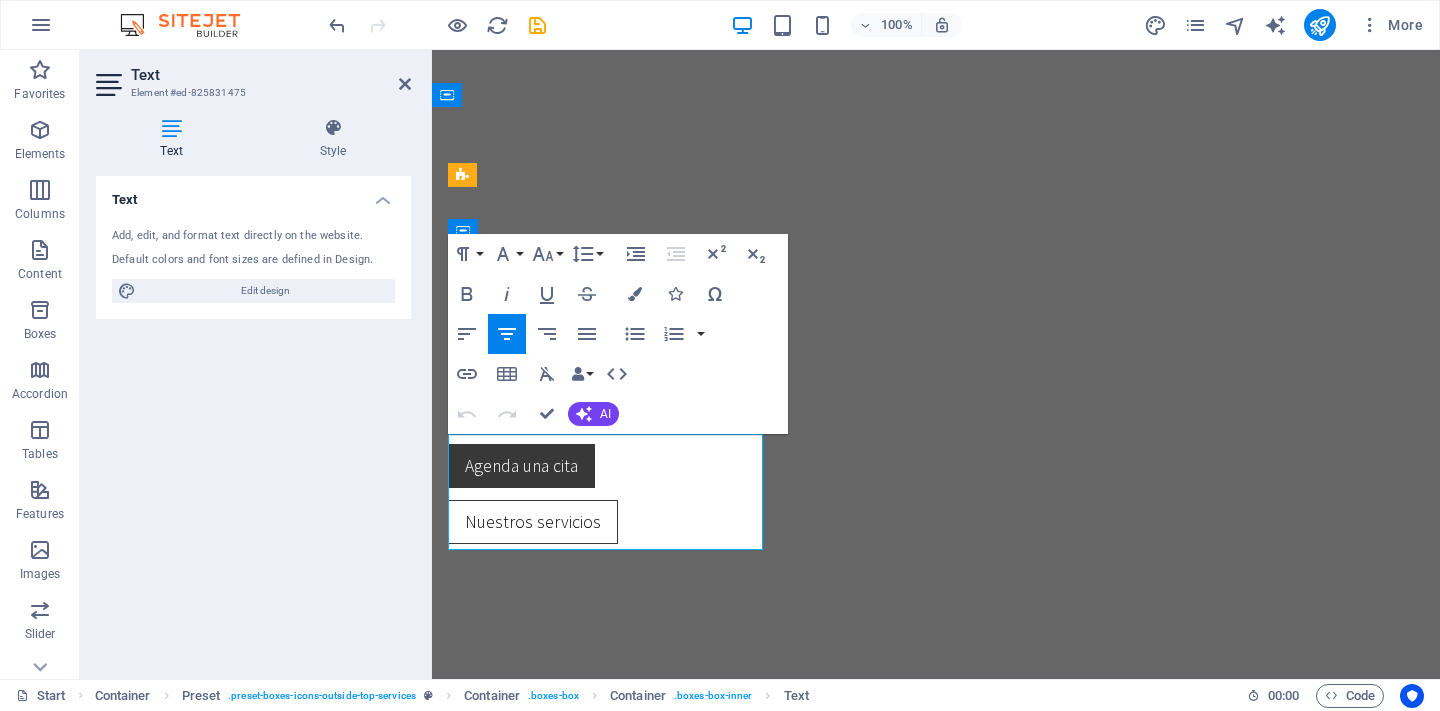 click on "Estos estudios permiten evaluar la función del sistema nervioso central y el sistema nervioso periférico y son una pieza importante para ayudar a que el Especialista confirme la sospecha de una enfermedad, permita monitorear, o descartar otros padecimientos." at bounding box center (936, 959) 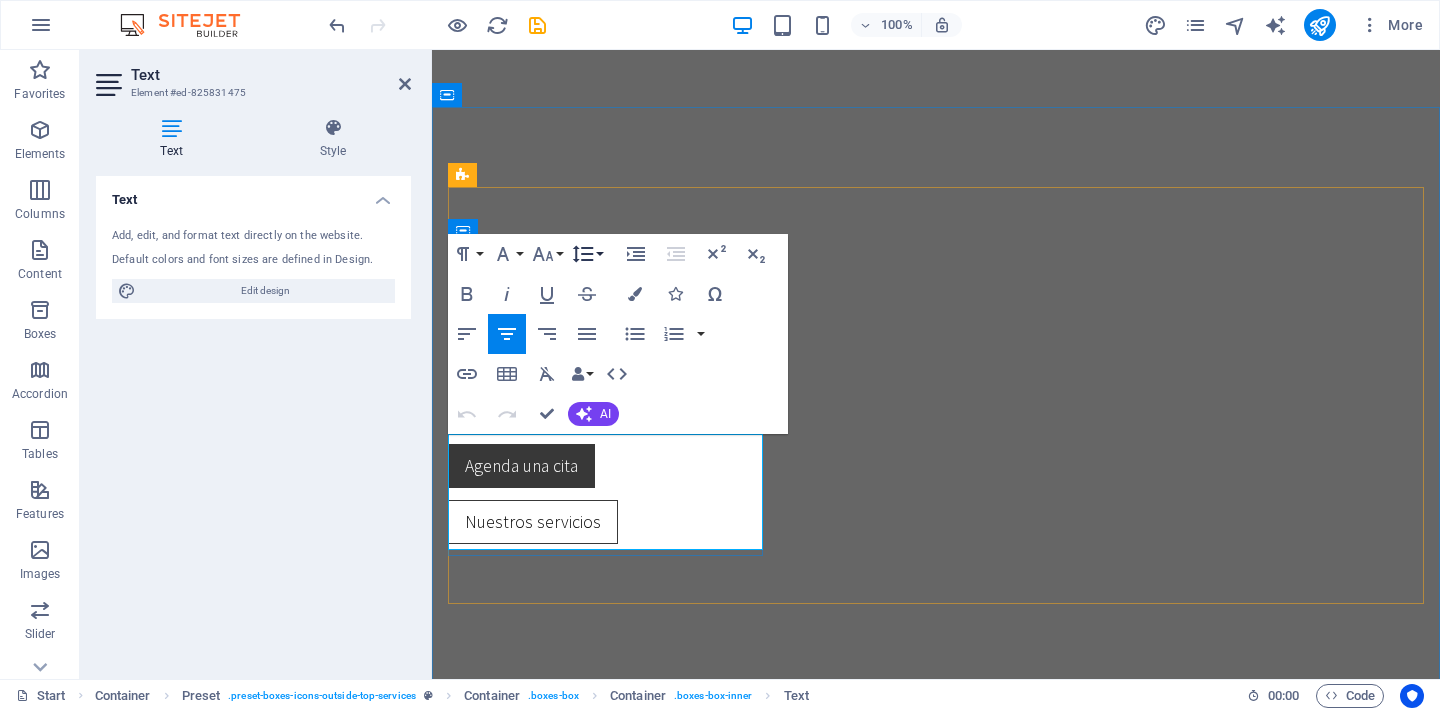 click 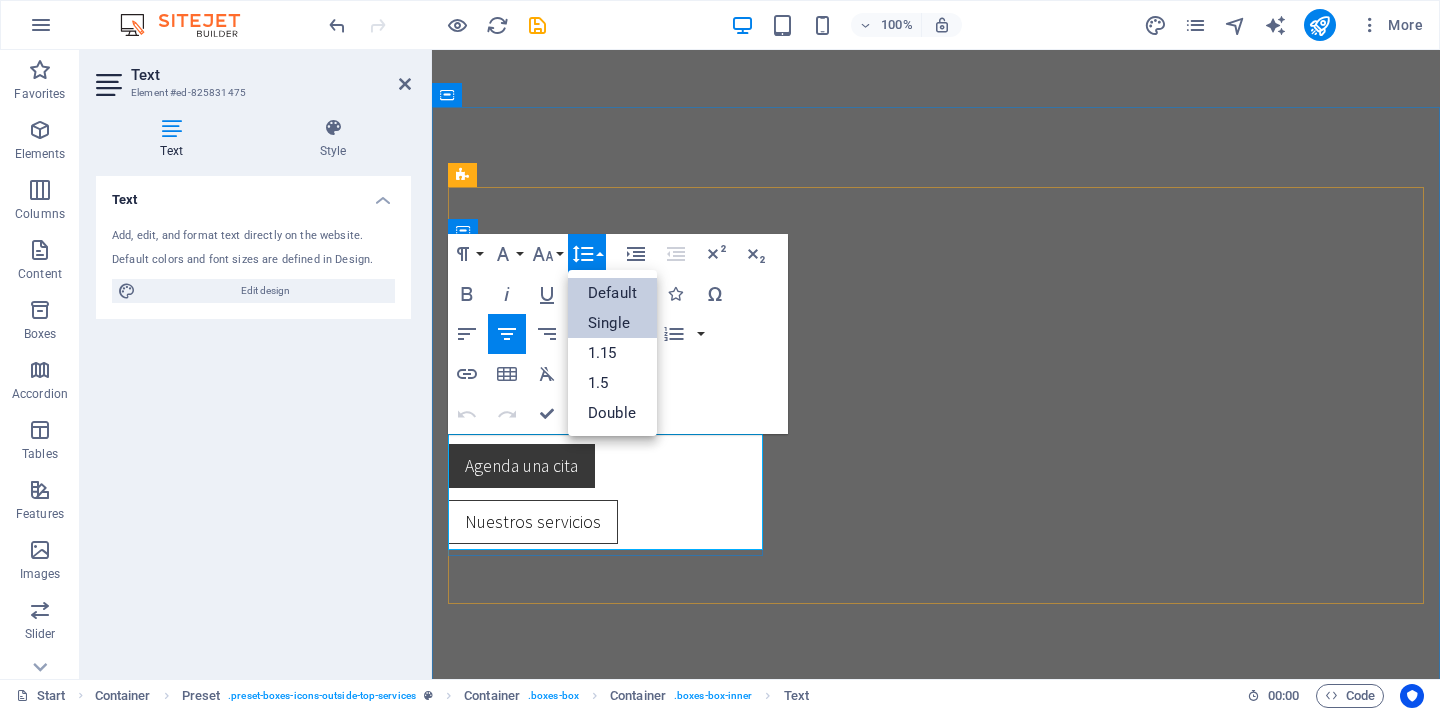 scroll, scrollTop: 0, scrollLeft: 0, axis: both 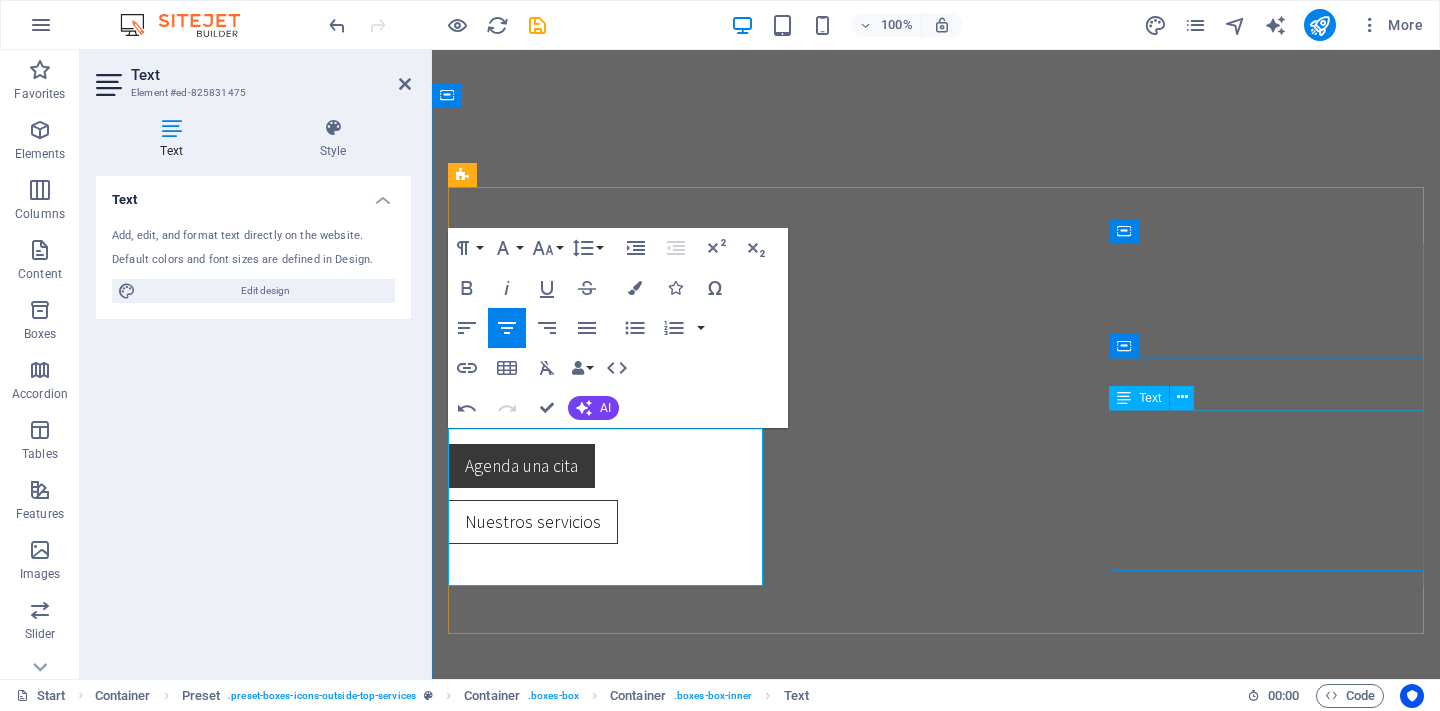 click on "Rehabilitación en Disfunciones del piso pélvico (Manejo no quirurgico) Abordaje en Trastornos de la Deglución Manejo de linfedema  Manejo de Dolor neuropático  Rehabilitación Neuro musculoesquelética" at bounding box center [936, 1580] 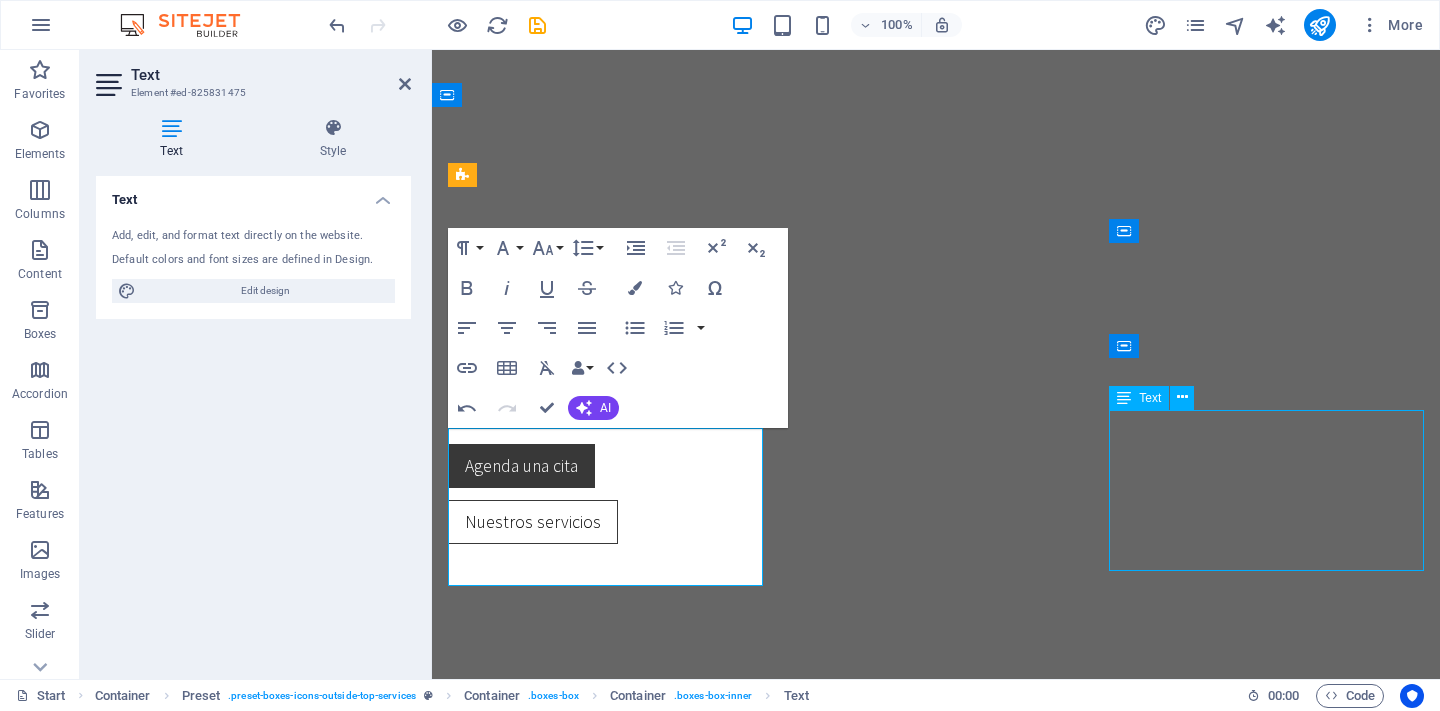 click on "Rehabilitación en Disfunciones del piso pélvico (Manejo no quirurgico) Abordaje en Trastornos de la Deglución Manejo de linfedema  Manejo de Dolor neuropático  Rehabilitación Neuro musculoesquelética" at bounding box center (936, 1580) 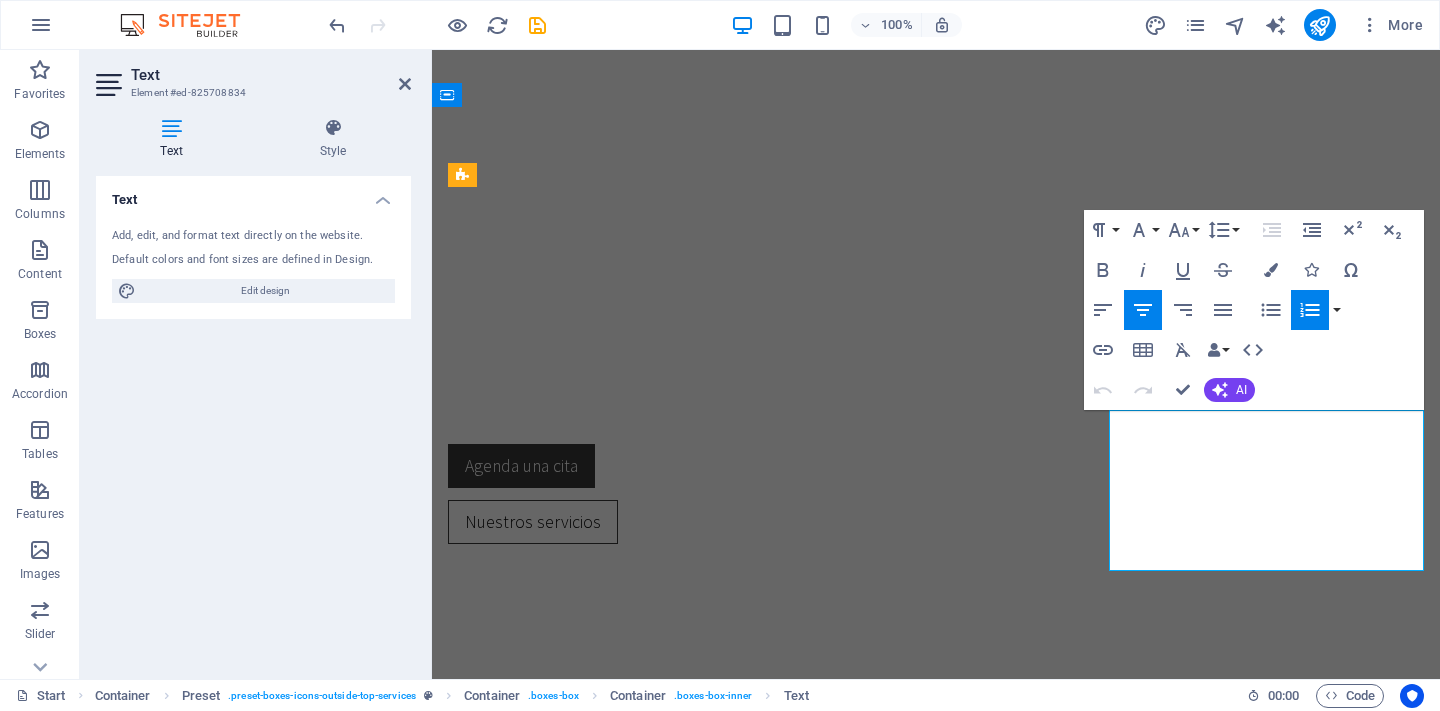 click on "Rehabilitación en Disfunciones del piso pélvico (Manejo no quirurgico) Abordaje en Trastornos de la Deglución Manejo de linfedema  Manejo de Dolor neuropático  Rehabilitación Neuro musculoesquelética" at bounding box center (936, 1580) 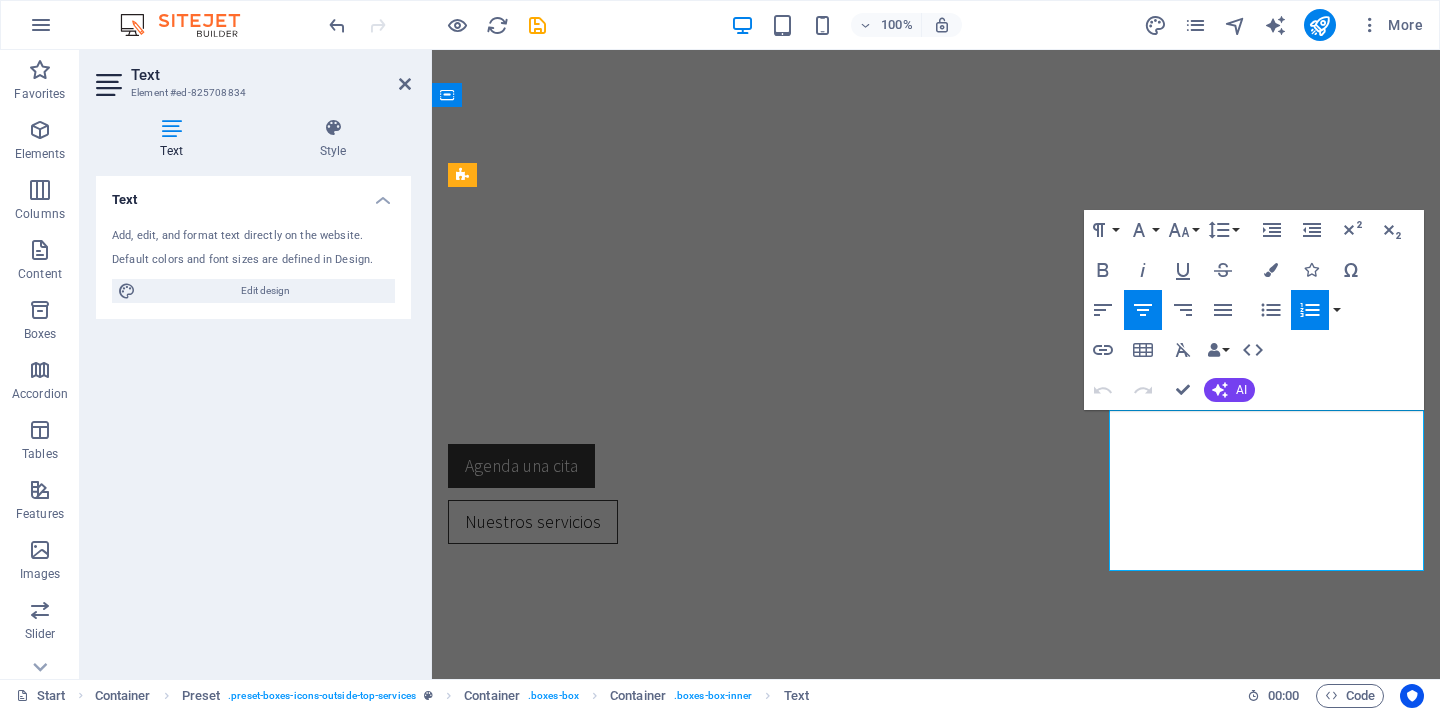 click on "Rehabilitación en Disfunciones del piso pélvico (Manejo no quirurgico) Abordaje en Trastornos de la Deglución Manejo de linfedema  Manejo de Dolor neuropático  Rehabilitación Neuro musculoesquelética" at bounding box center [936, 1580] 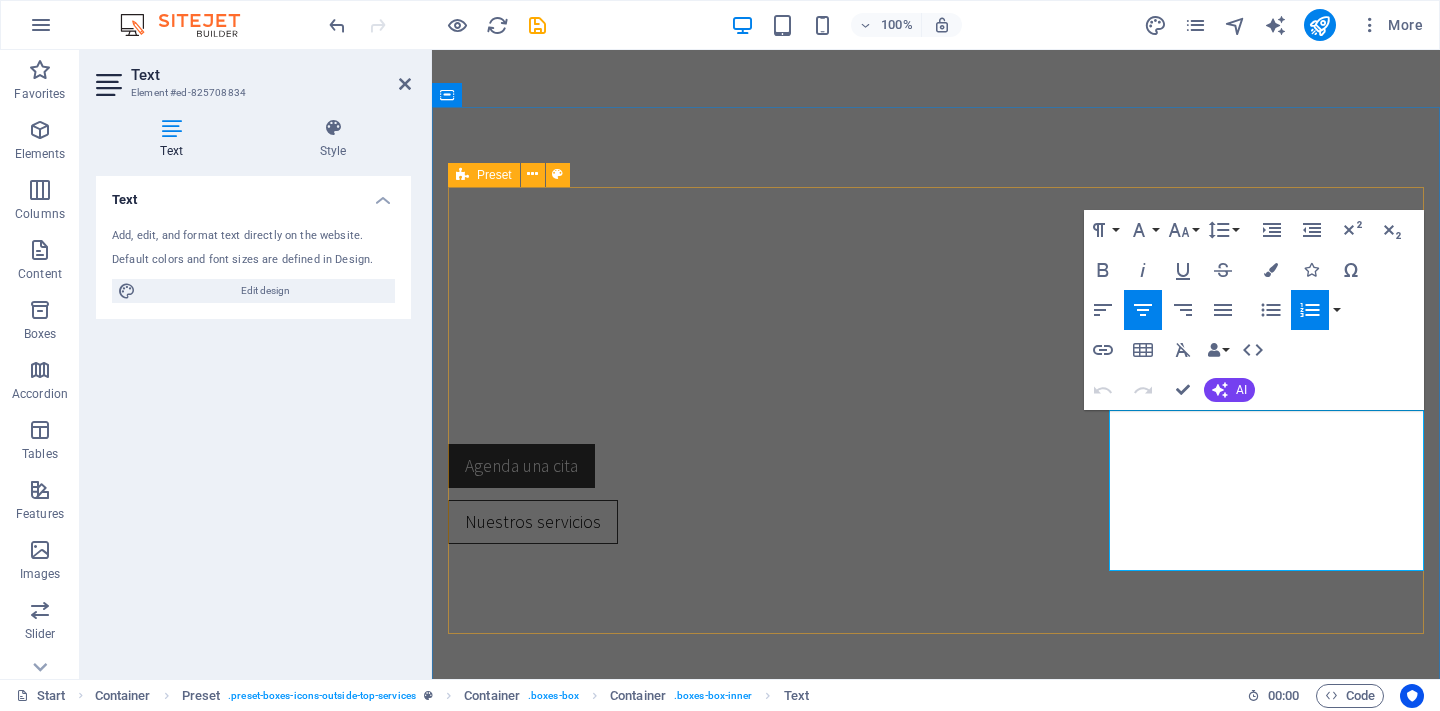 drag, startPoint x: 1410, startPoint y: 534, endPoint x: 1102, endPoint y: 407, distance: 333.15613 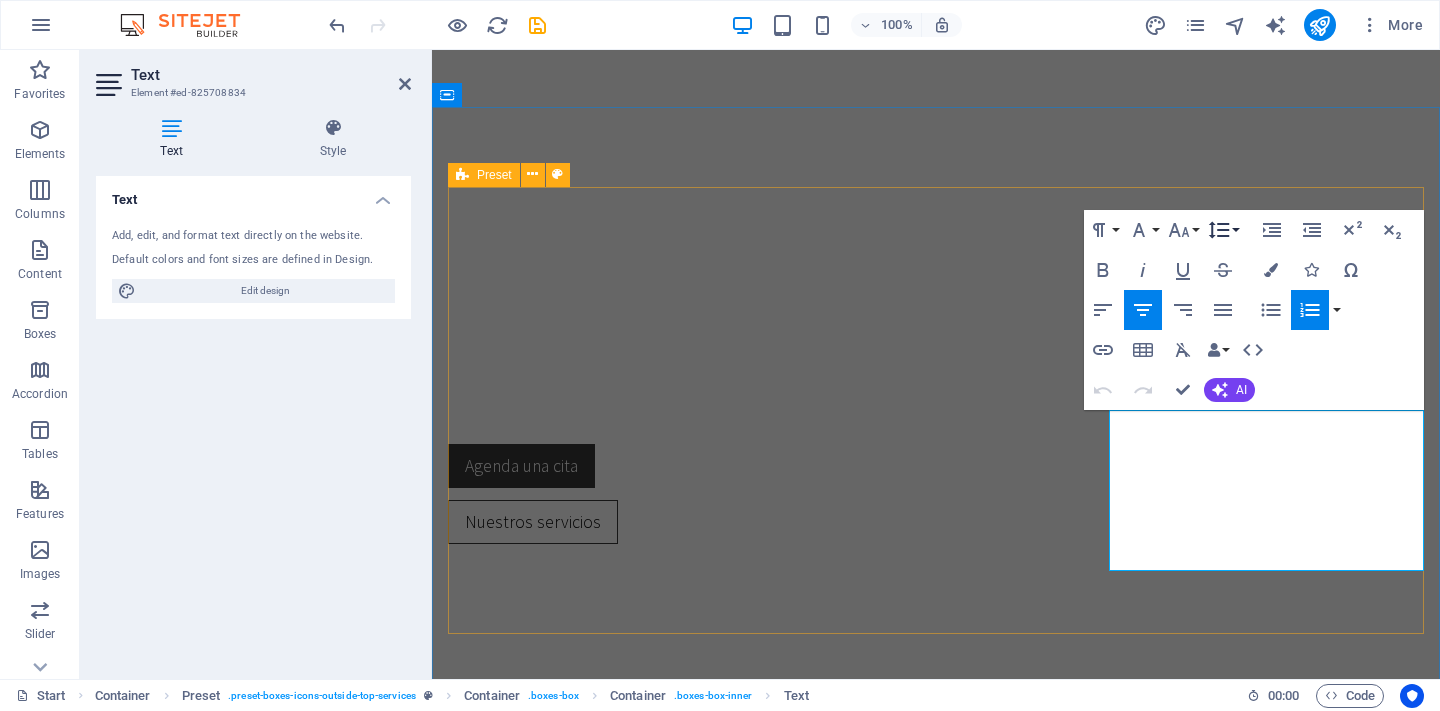 click on "Line Height" at bounding box center [1223, 230] 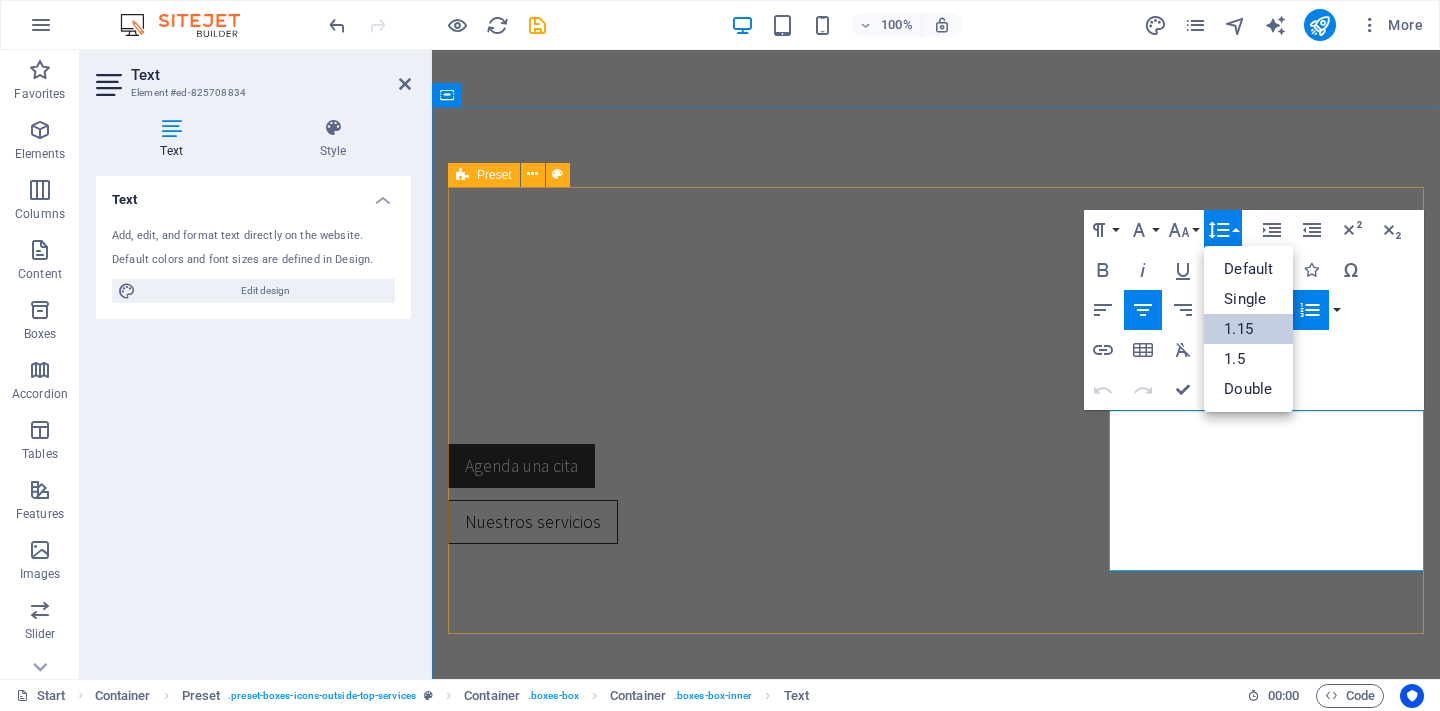 scroll, scrollTop: 0, scrollLeft: 0, axis: both 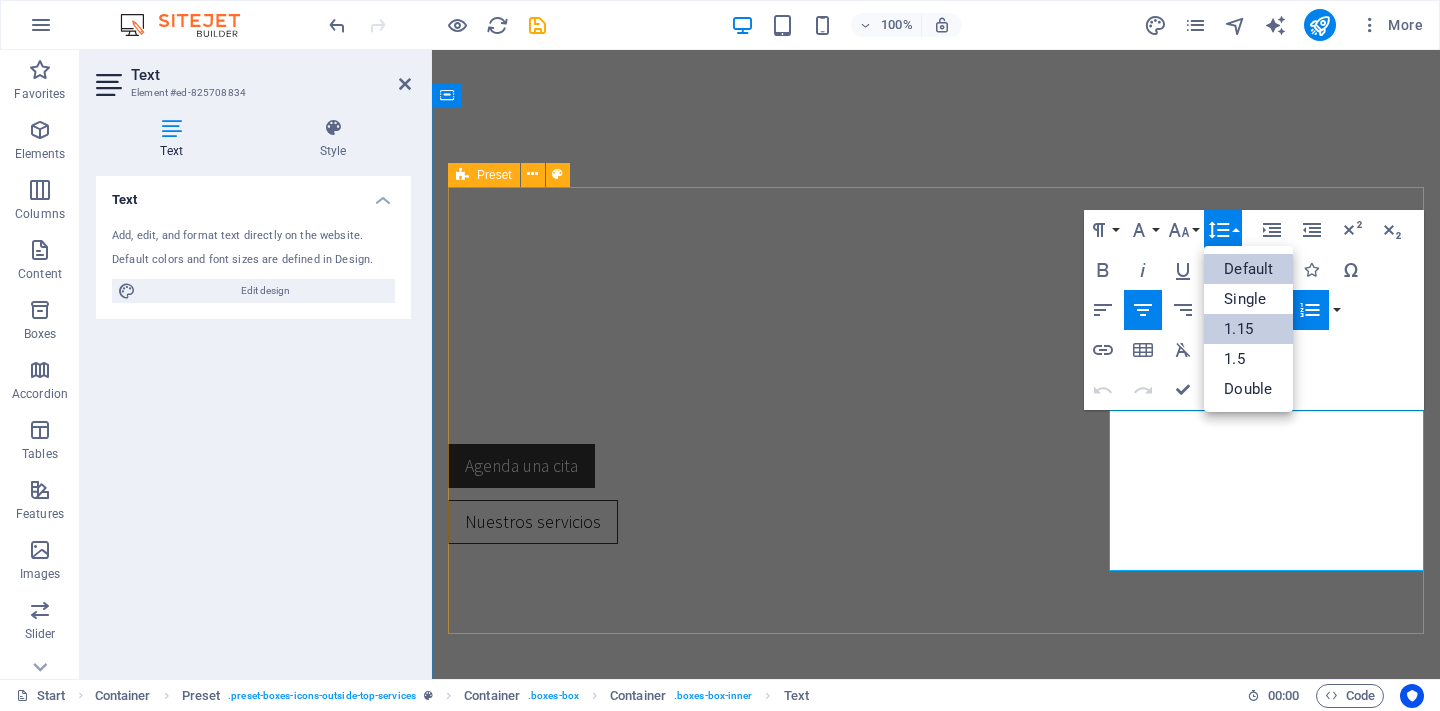 click on "Default" at bounding box center (1248, 269) 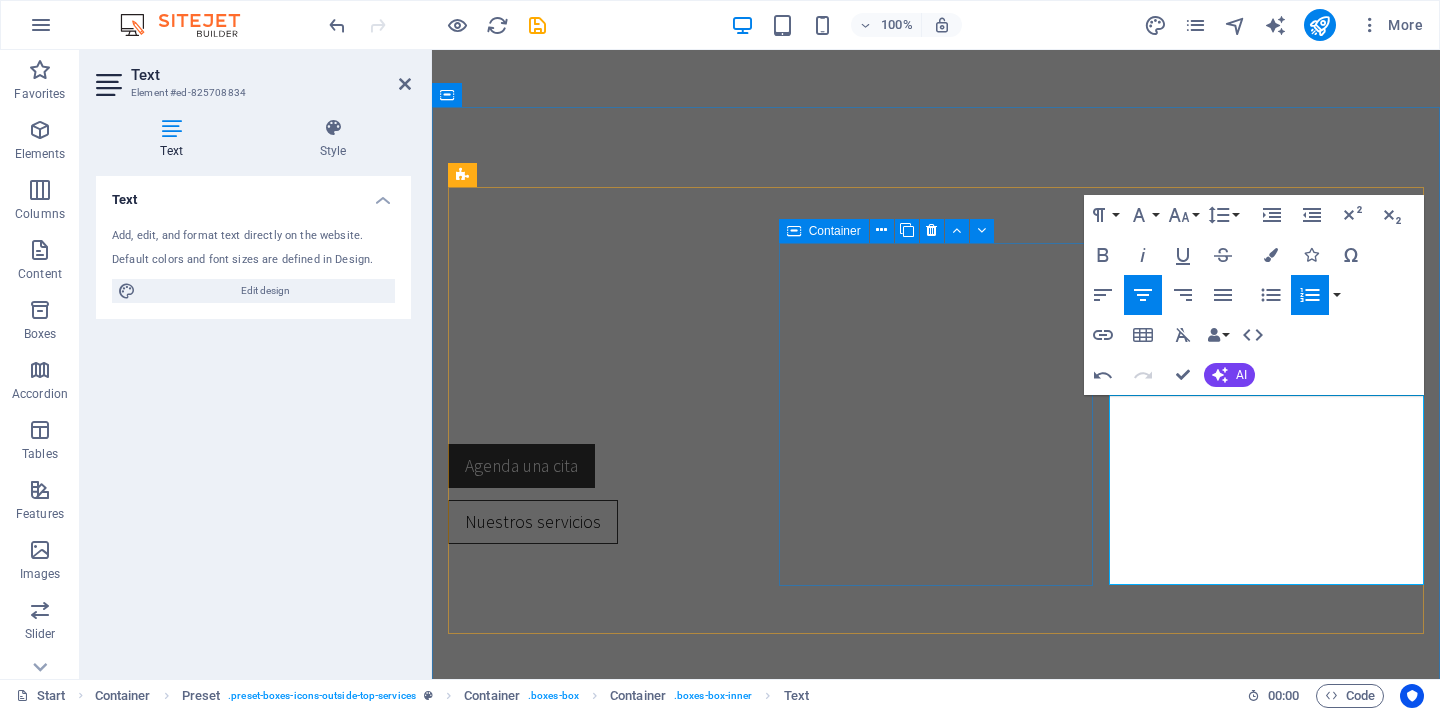 click on "Pruebas especiales Estimulación repetitiva (Prueba de Jolly) Electroneuromiografia facial y reflejo de parpadeo Electromiografía y potenciales evocados del suelo pélvico" at bounding box center [936, 1187] 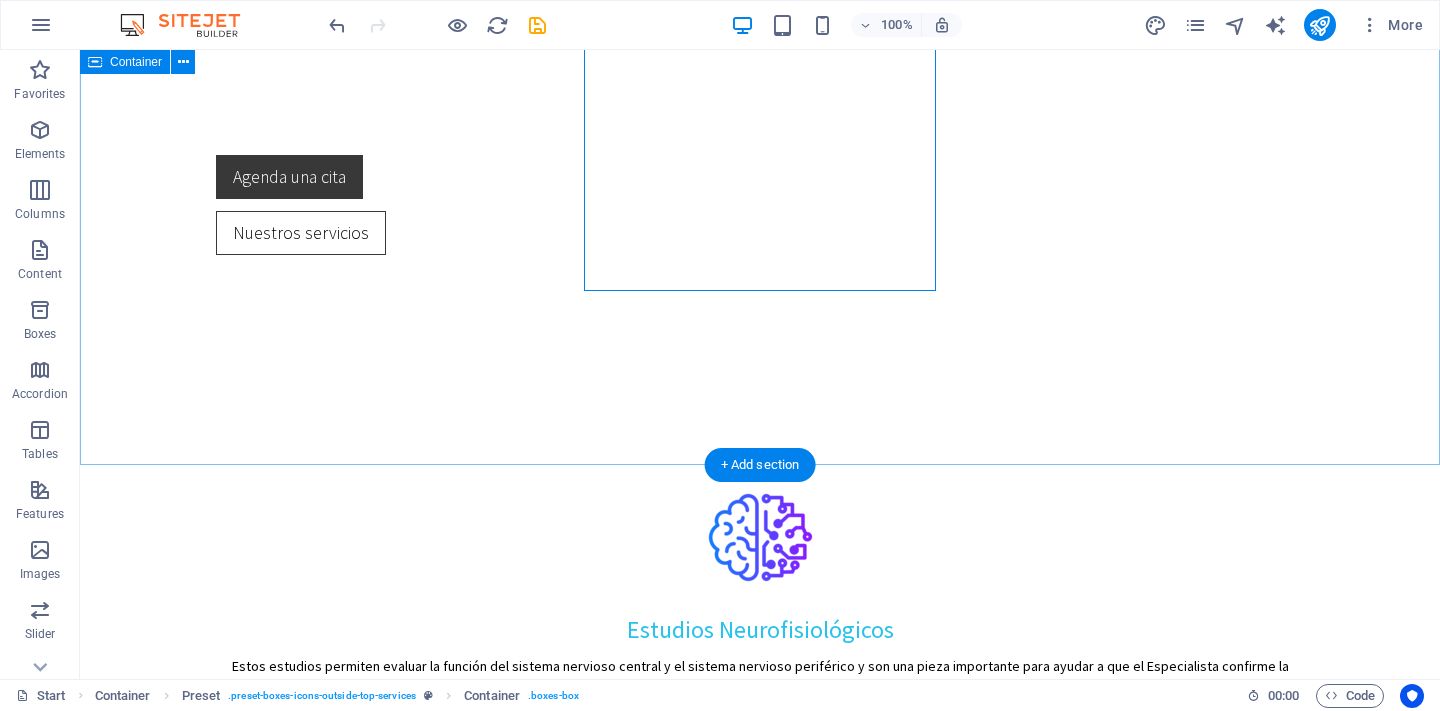 scroll, scrollTop: 954, scrollLeft: 0, axis: vertical 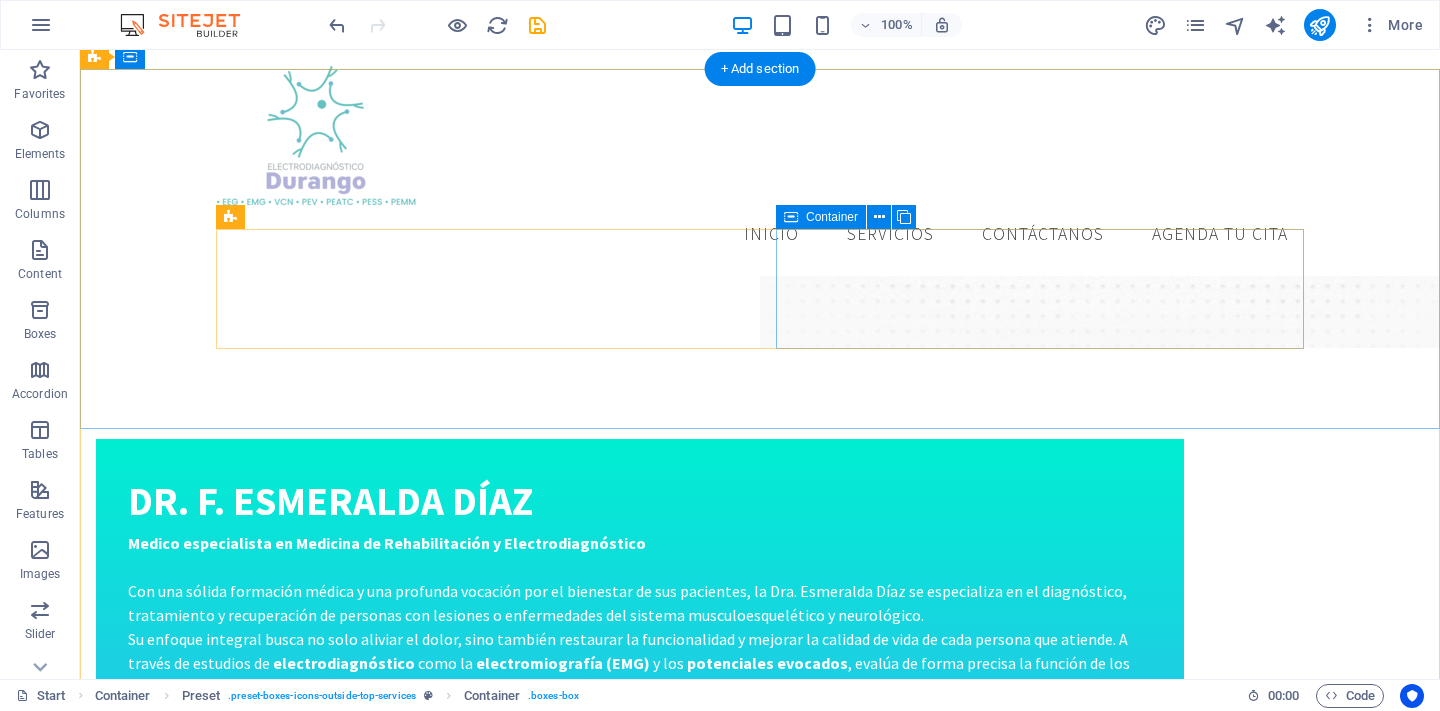 click on "AGENDA UNA CITA AQUÍ" at bounding box center [349, 2602] 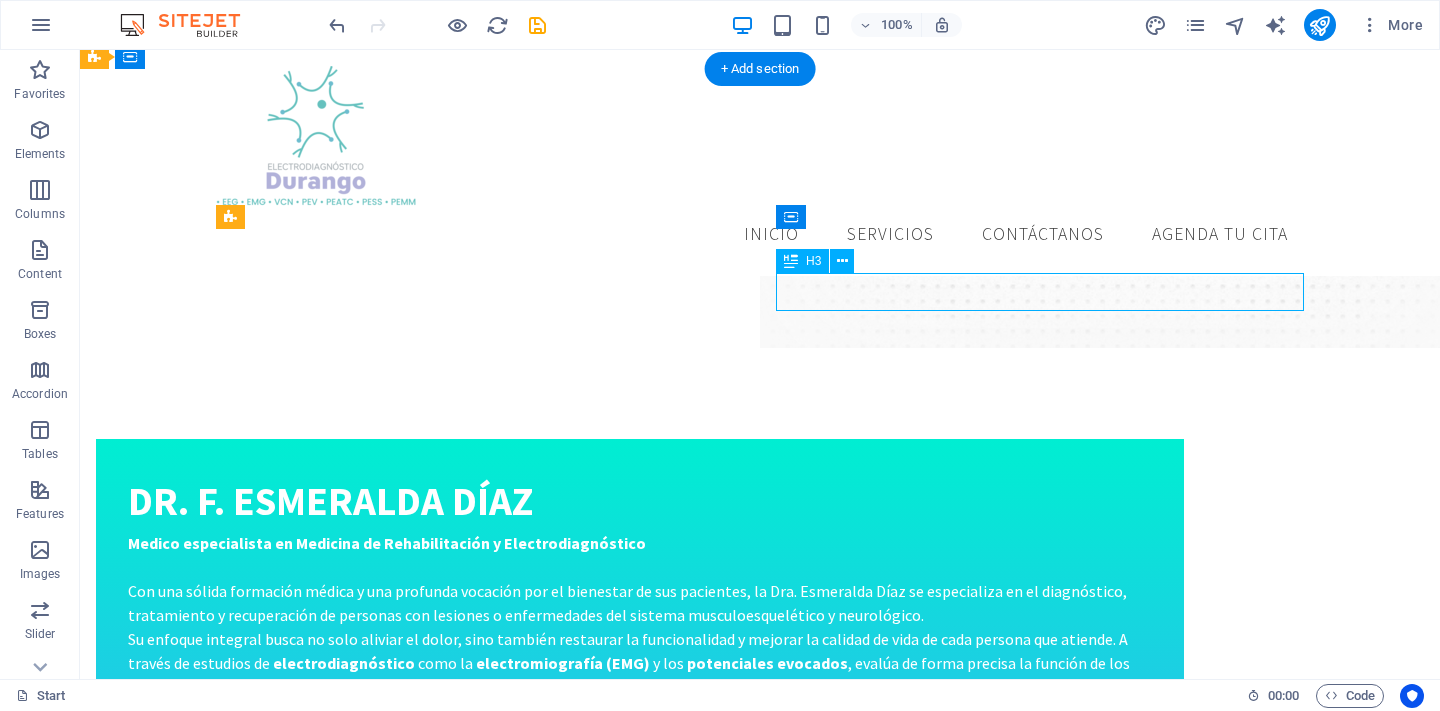 click on "AGENDA UNA CITA AQUÍ" at bounding box center (349, 2602) 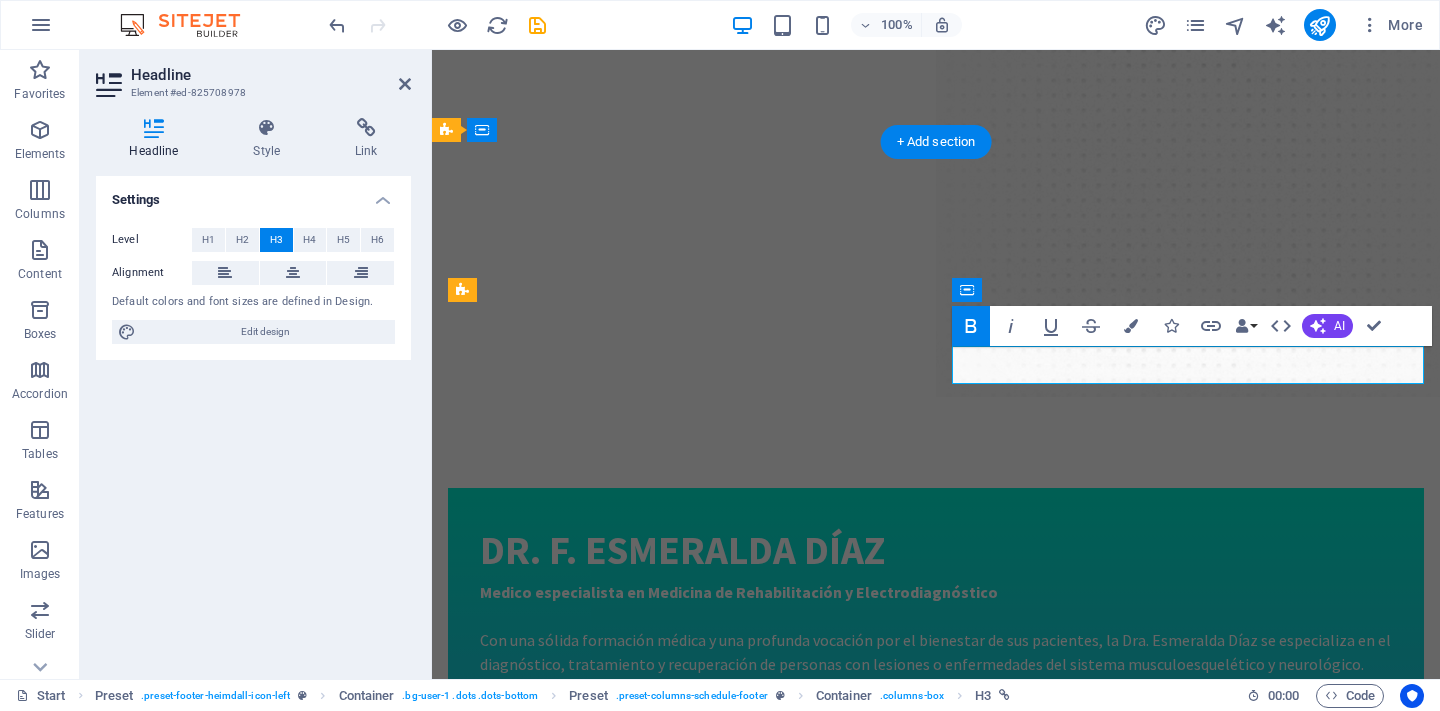 scroll, scrollTop: 2921, scrollLeft: 0, axis: vertical 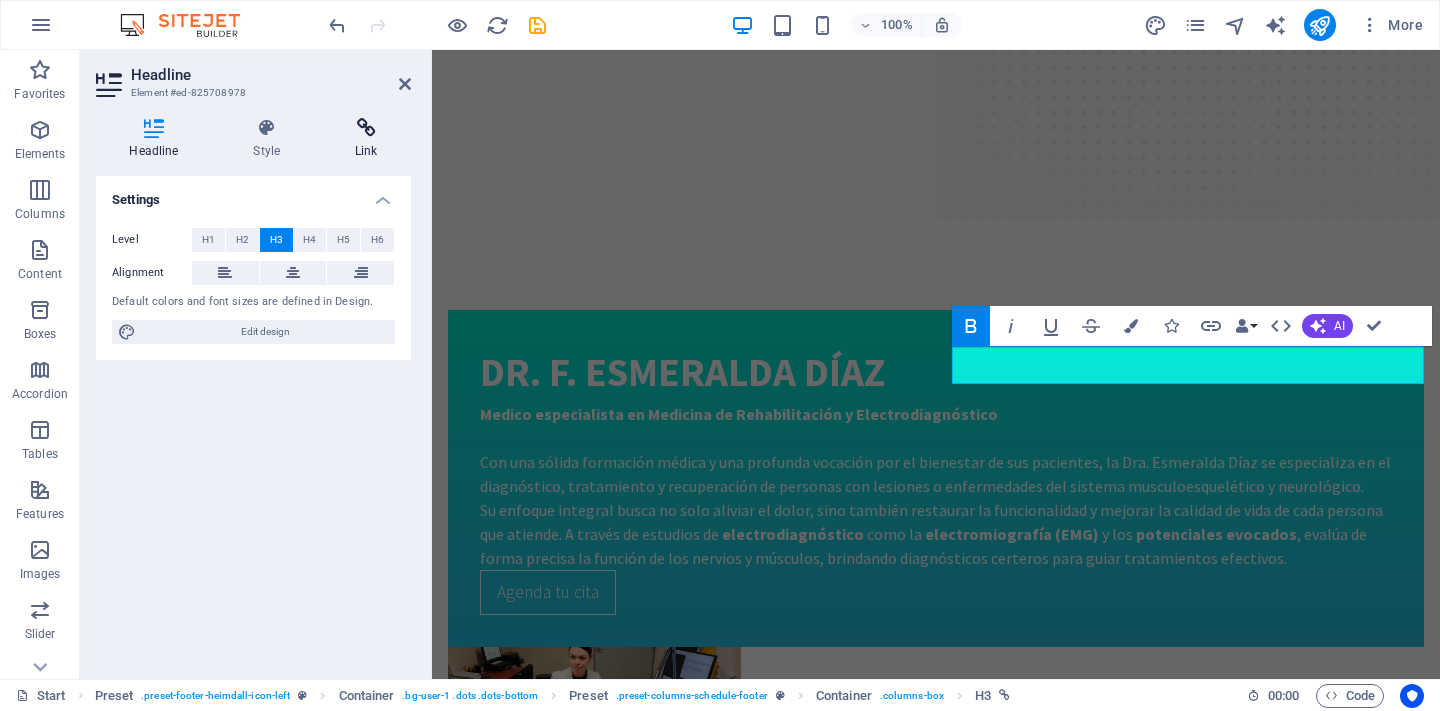 click on "Link" at bounding box center (366, 139) 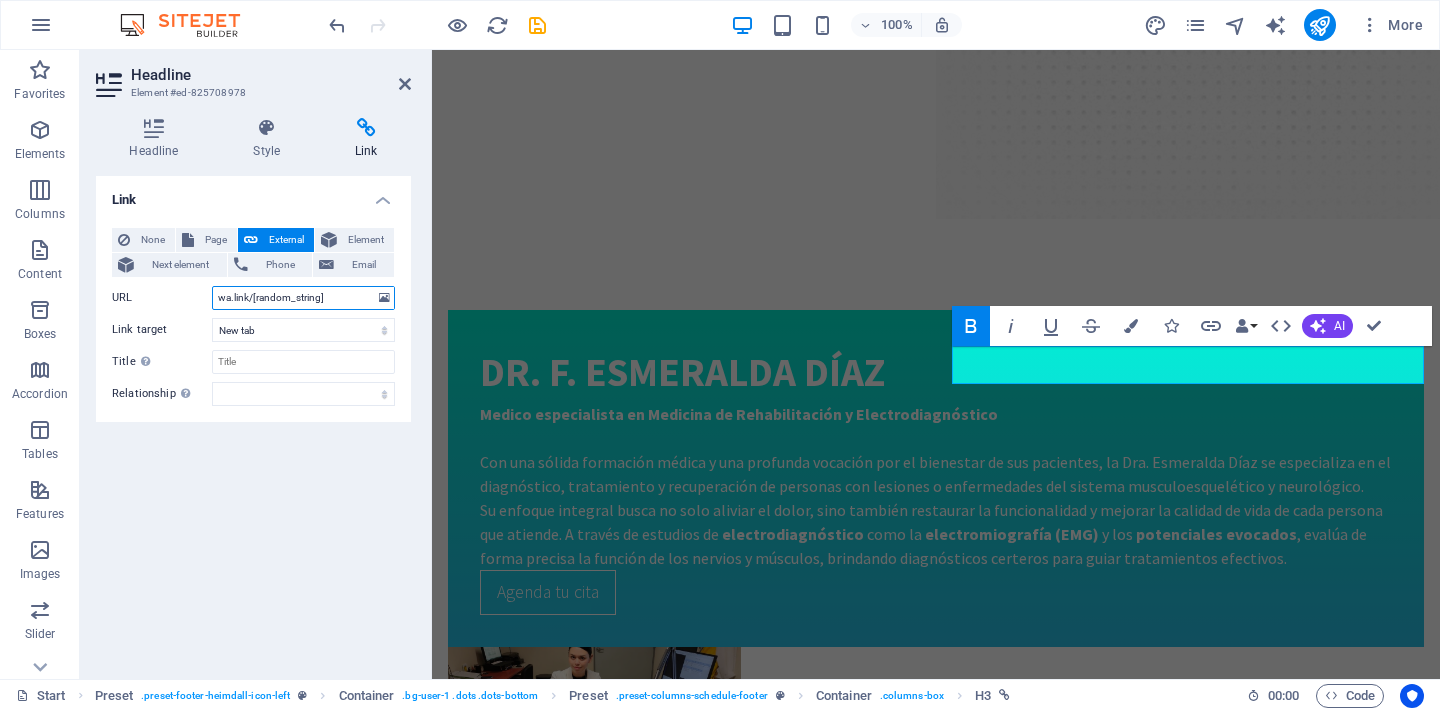 click on "wa.link/zty8se" at bounding box center [303, 298] 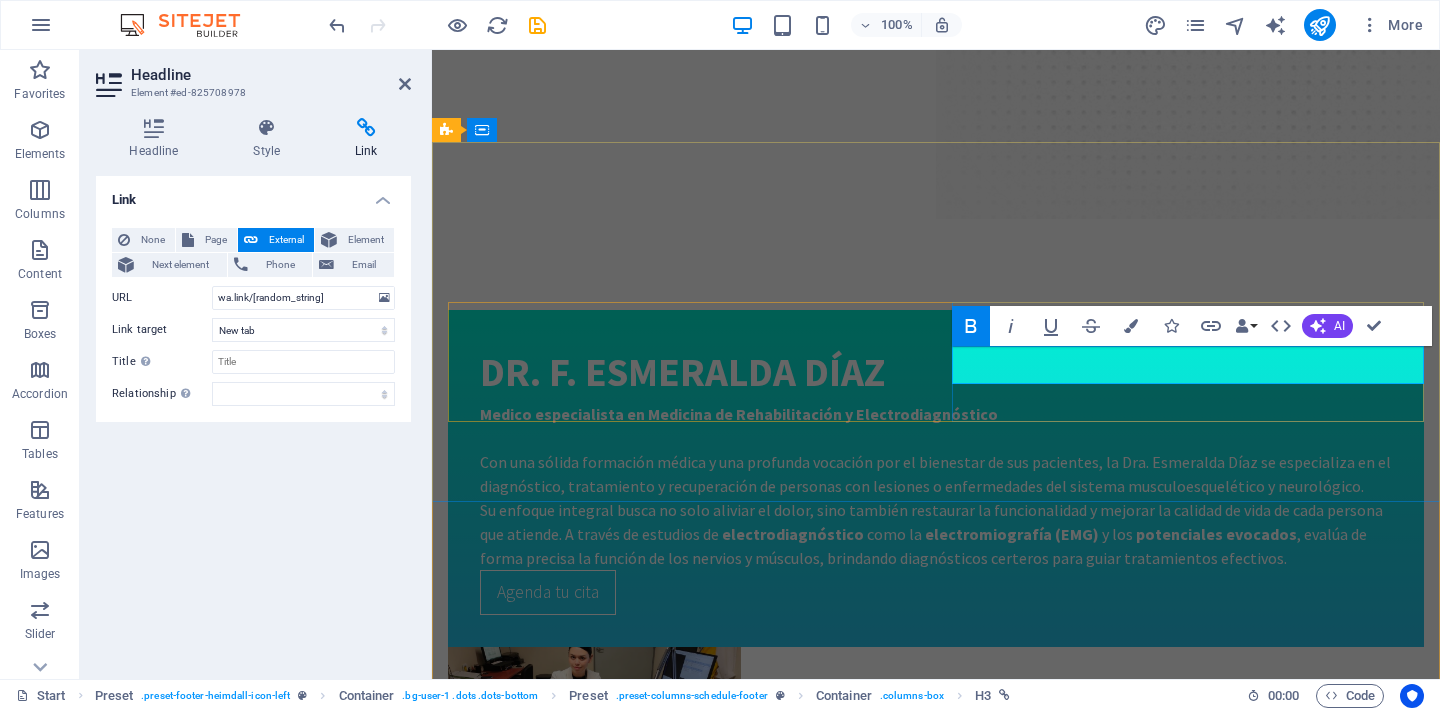 click on "AGENDA UNA CITA AQUÍ" at bounding box center [581, 2474] 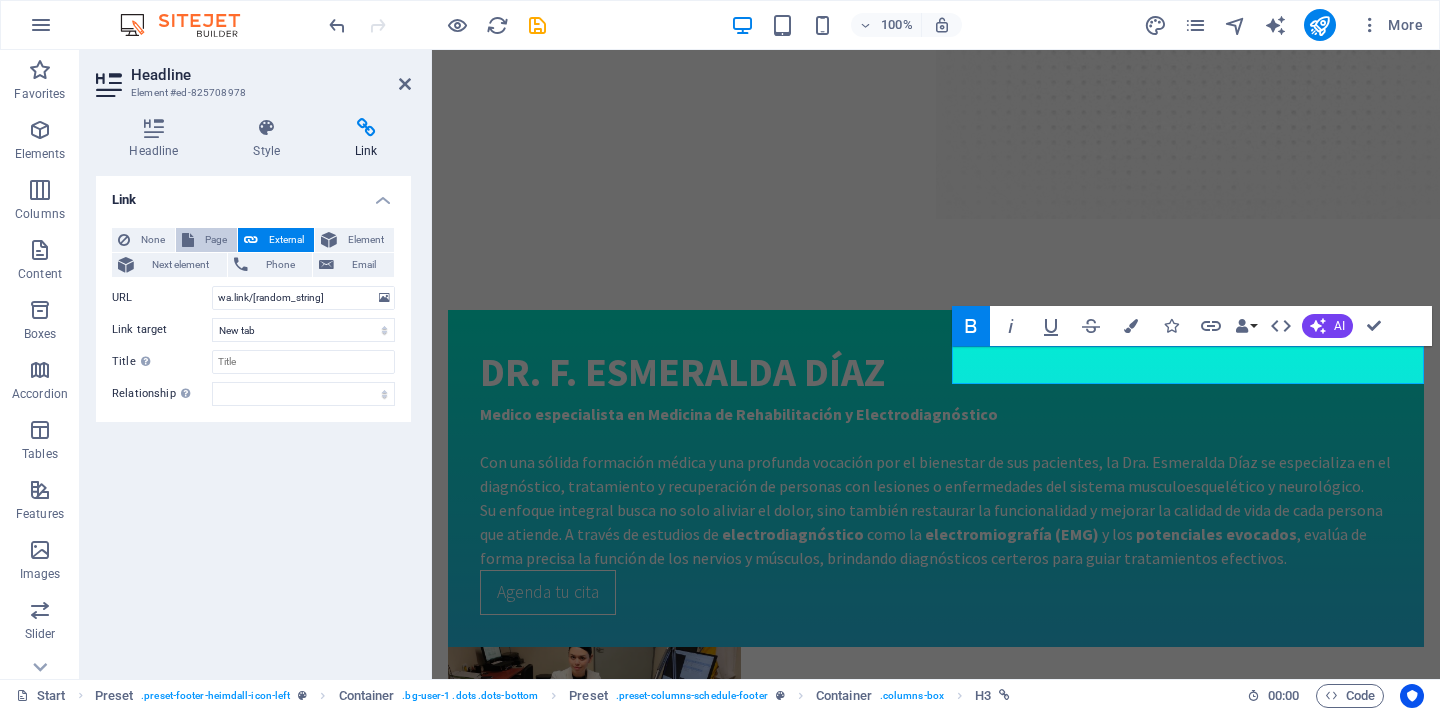 click on "Page" at bounding box center (206, 240) 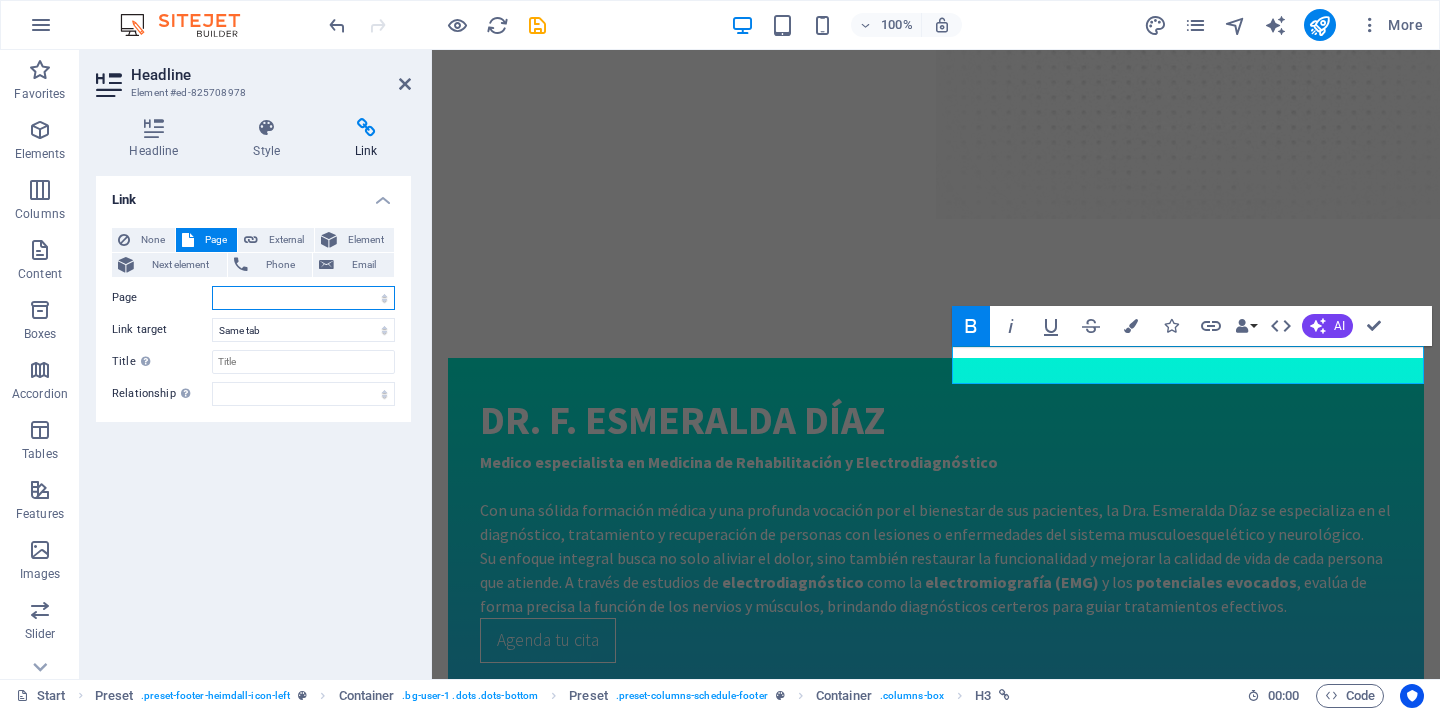 select on "4" 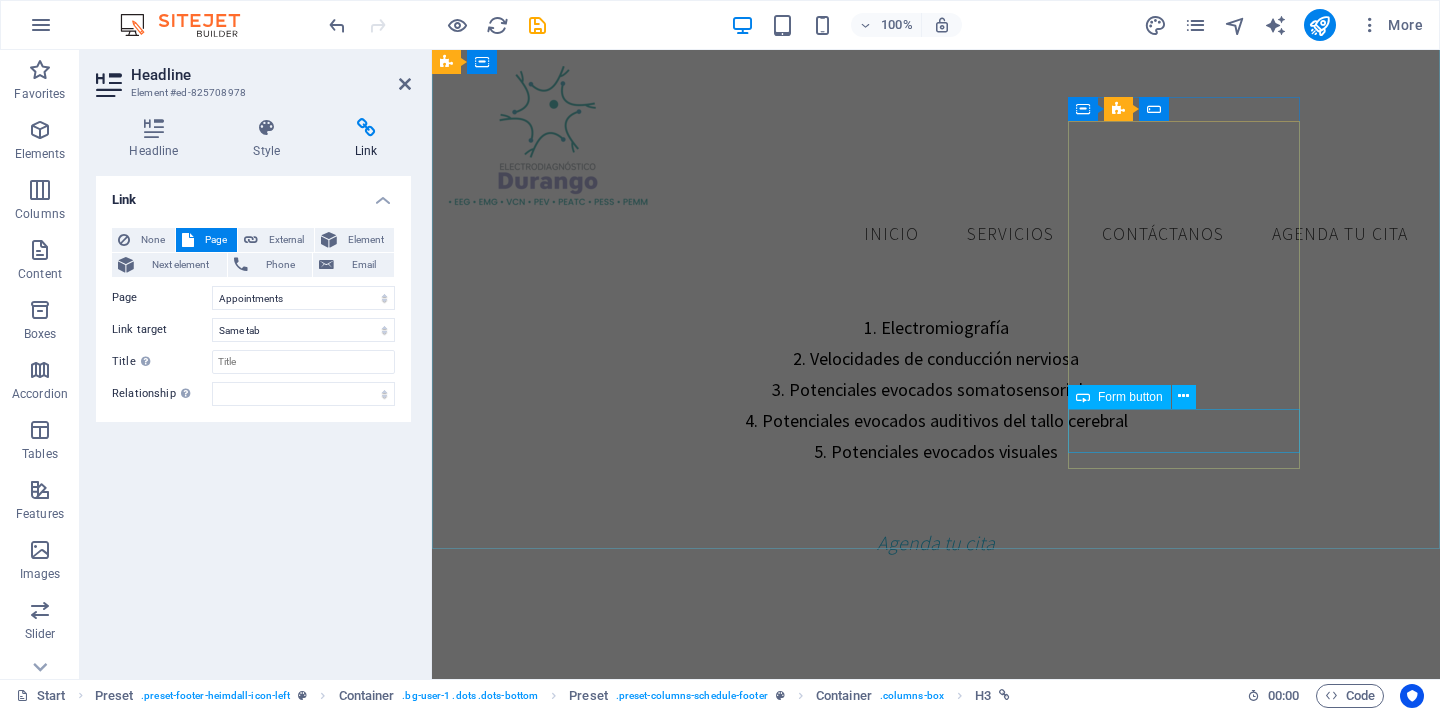 click on "Enviar" at bounding box center (564, 3171) 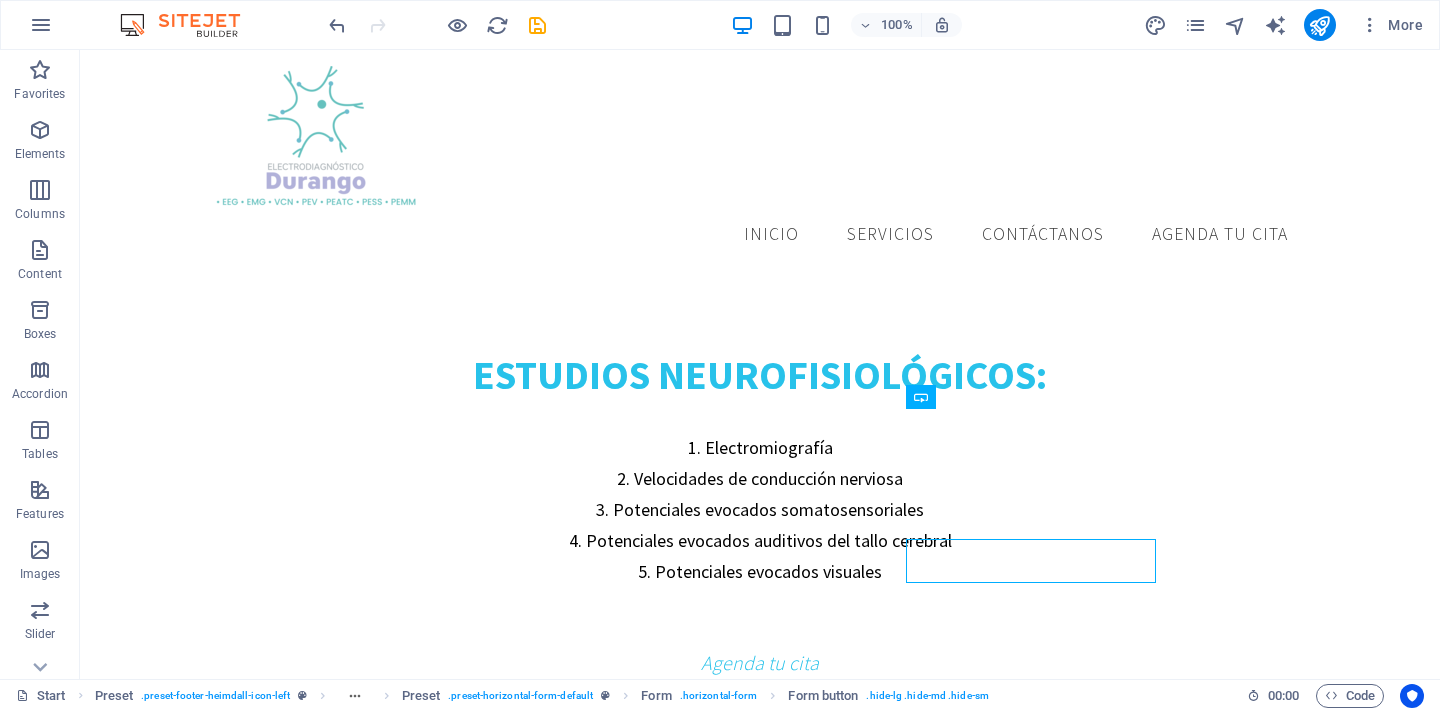 scroll, scrollTop: 3505, scrollLeft: 0, axis: vertical 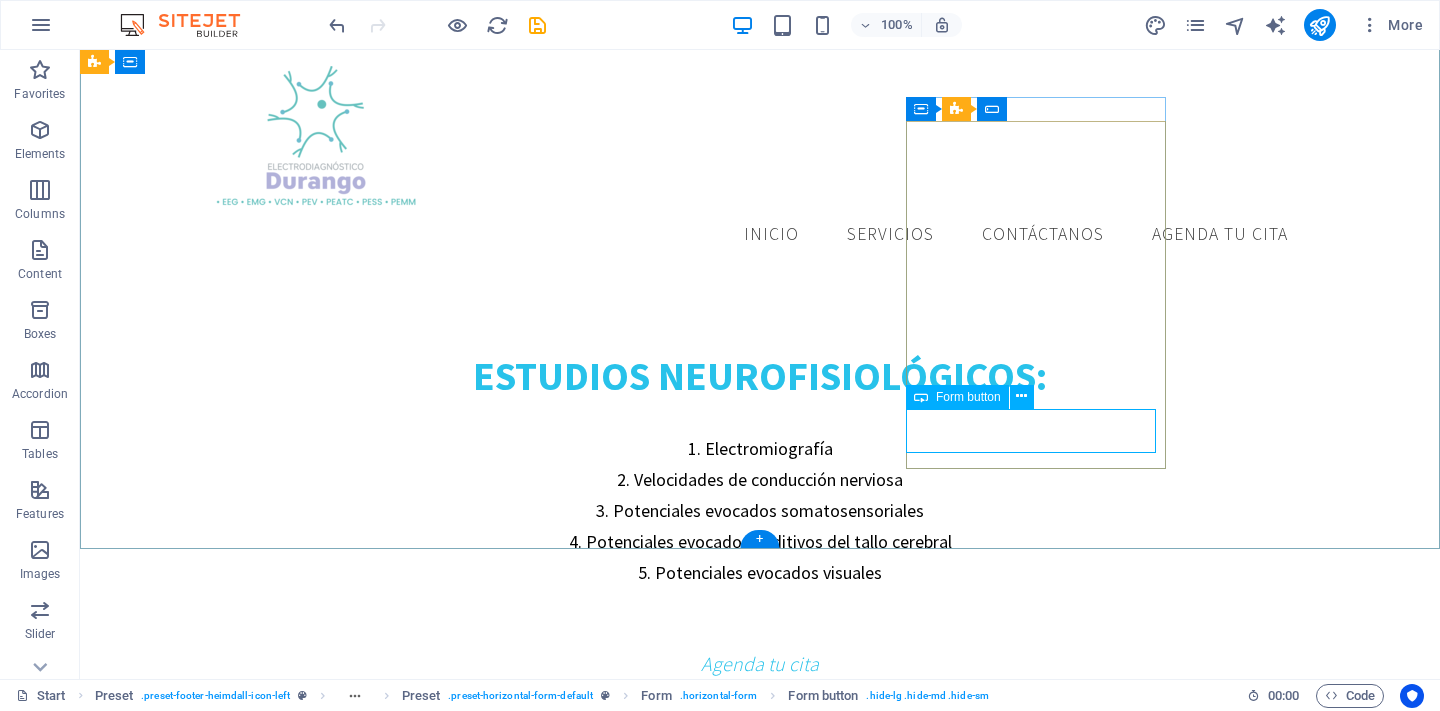click on "Enviar" at bounding box center (221, 3244) 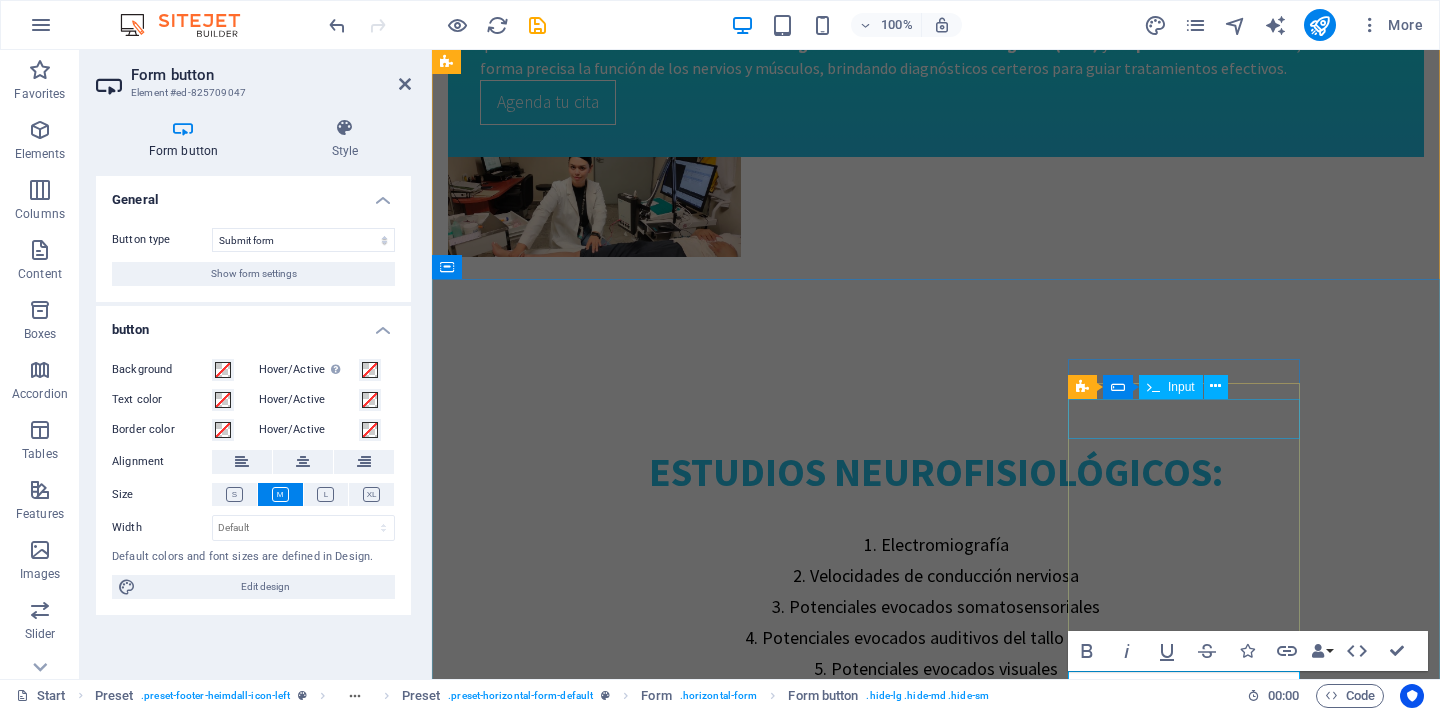 scroll, scrollTop: 3494, scrollLeft: 0, axis: vertical 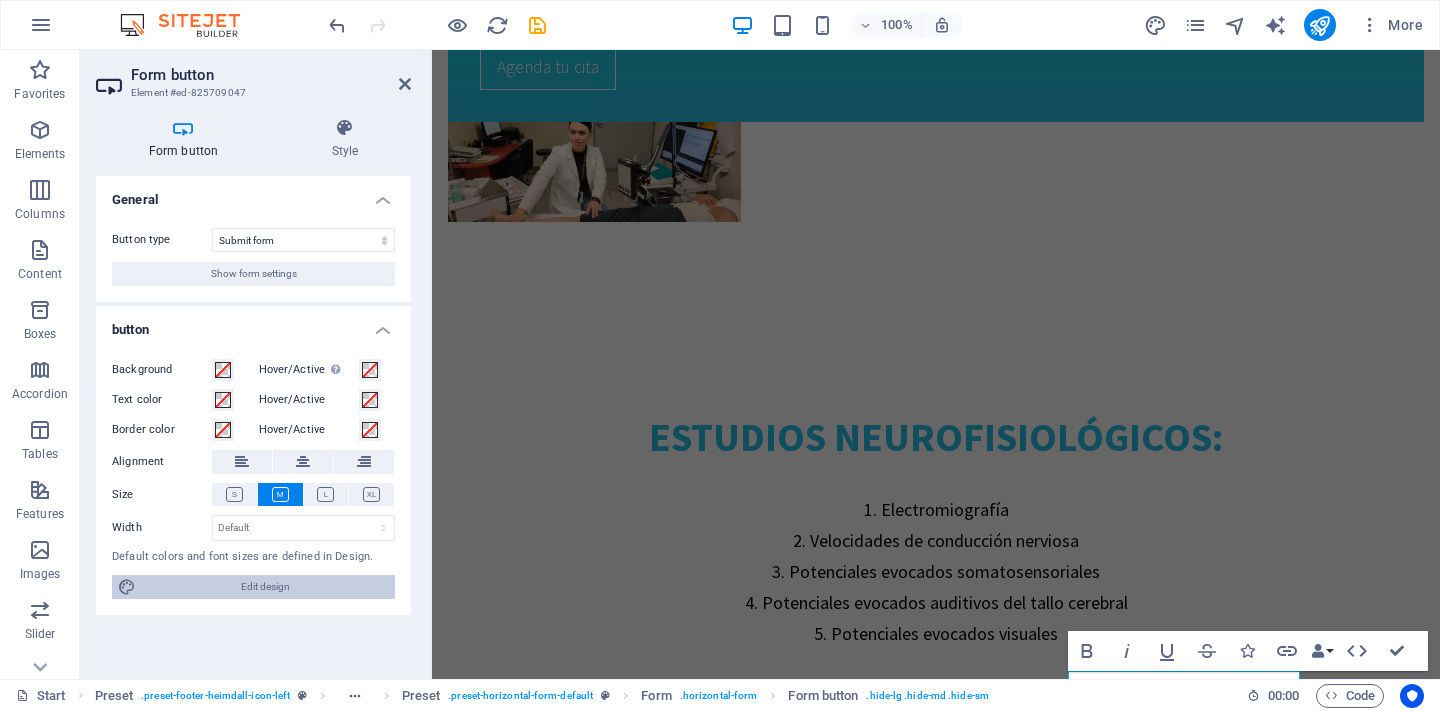 click on "Edit design" at bounding box center (265, 587) 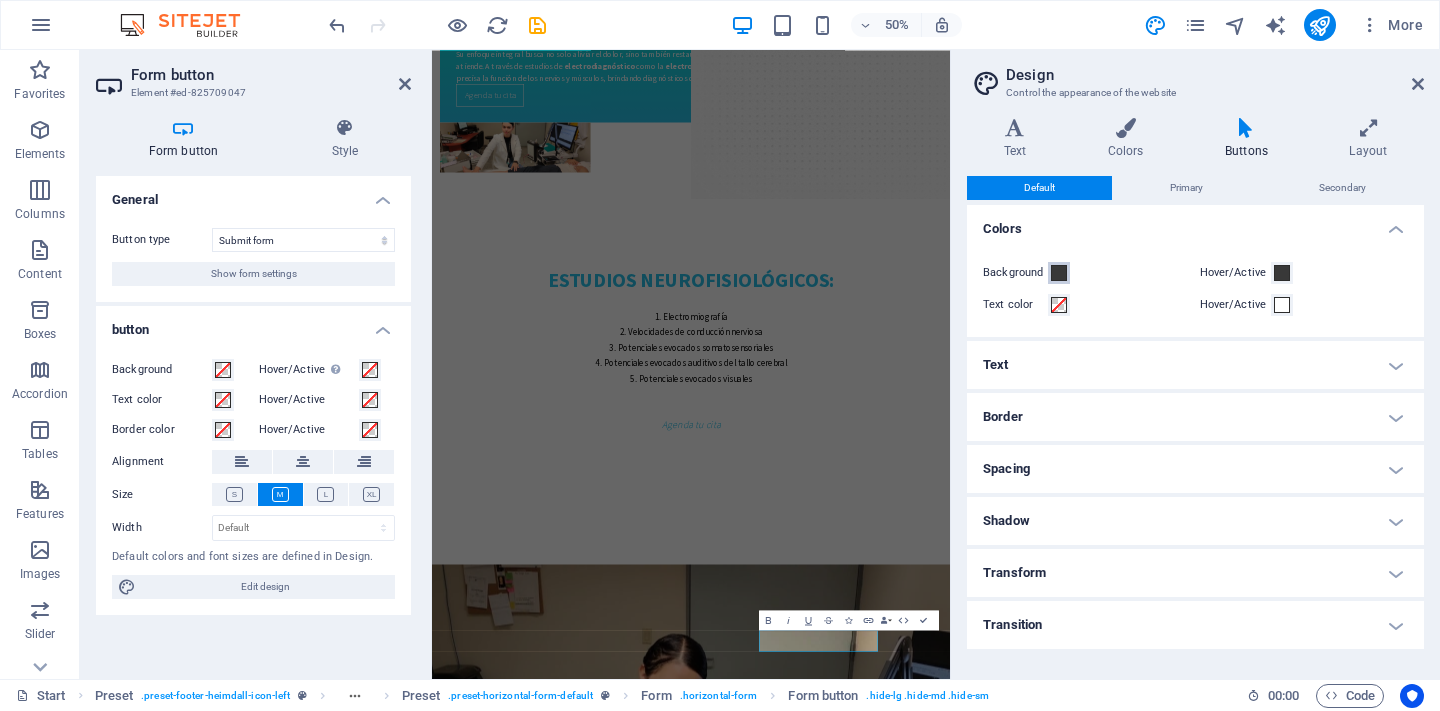 click at bounding box center (1059, 273) 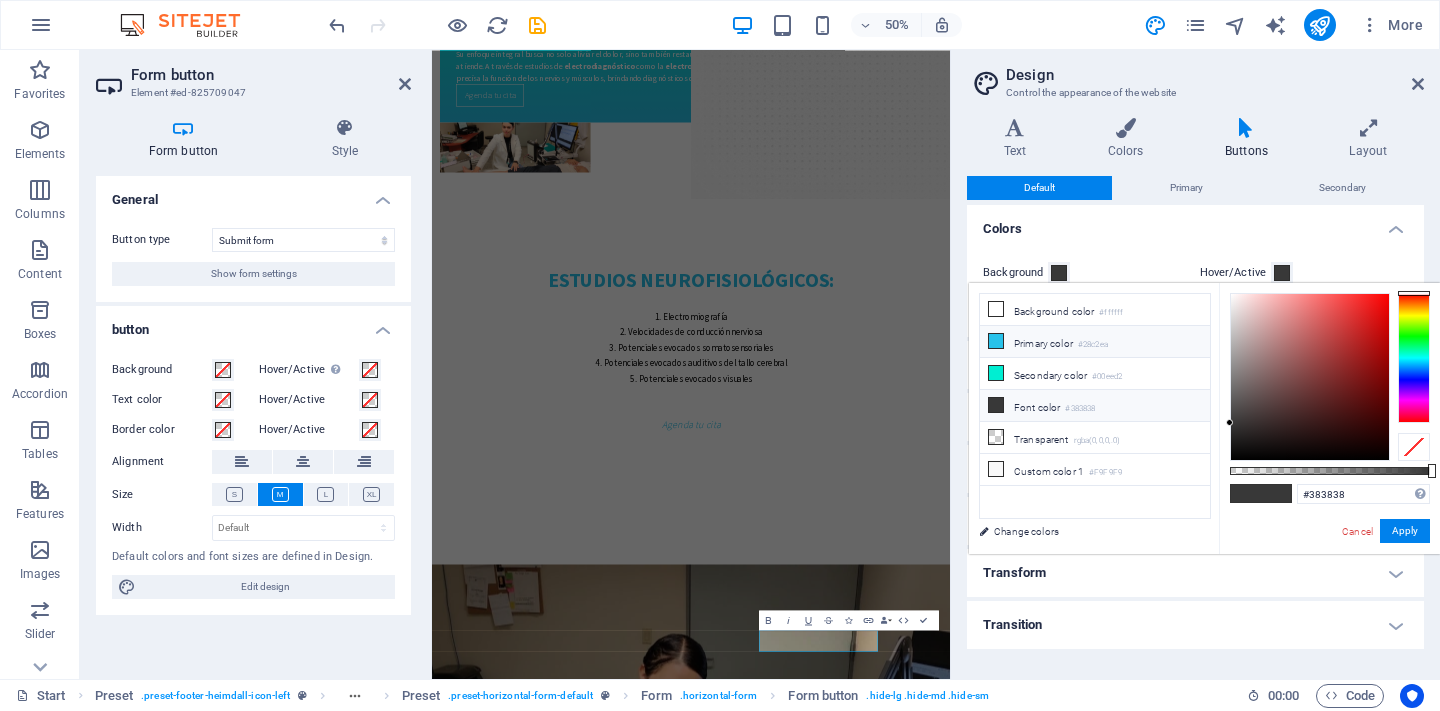 click on "Primary color
#28c2ea" at bounding box center [1095, 342] 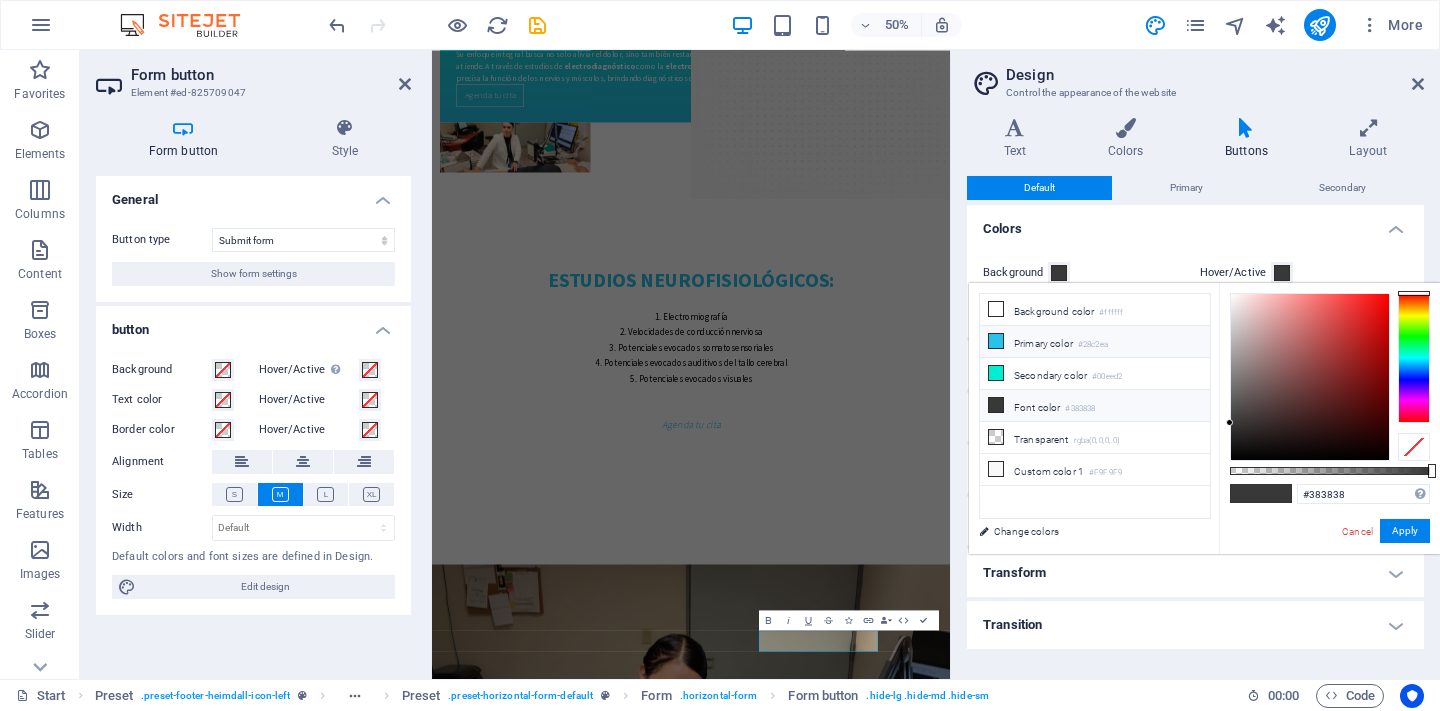 type on "#28c2ea" 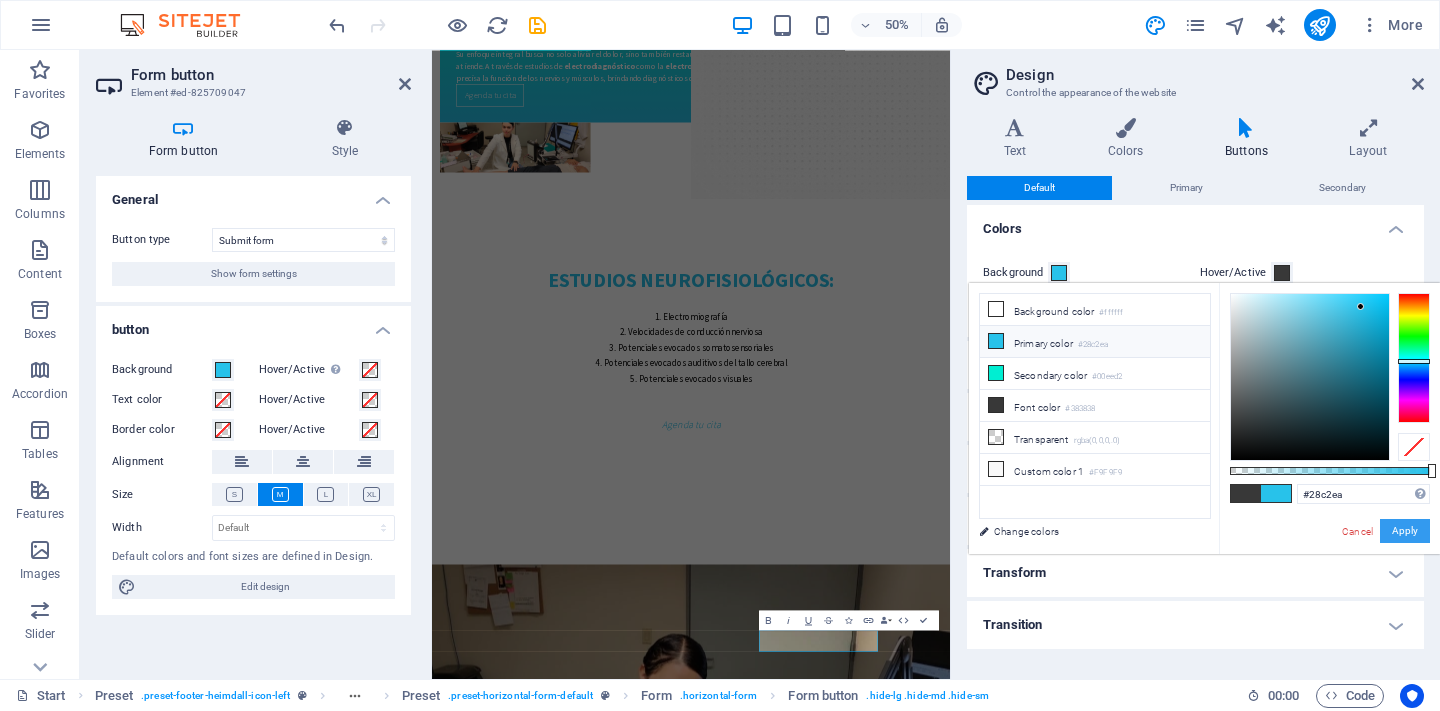 click on "Apply" at bounding box center (1405, 531) 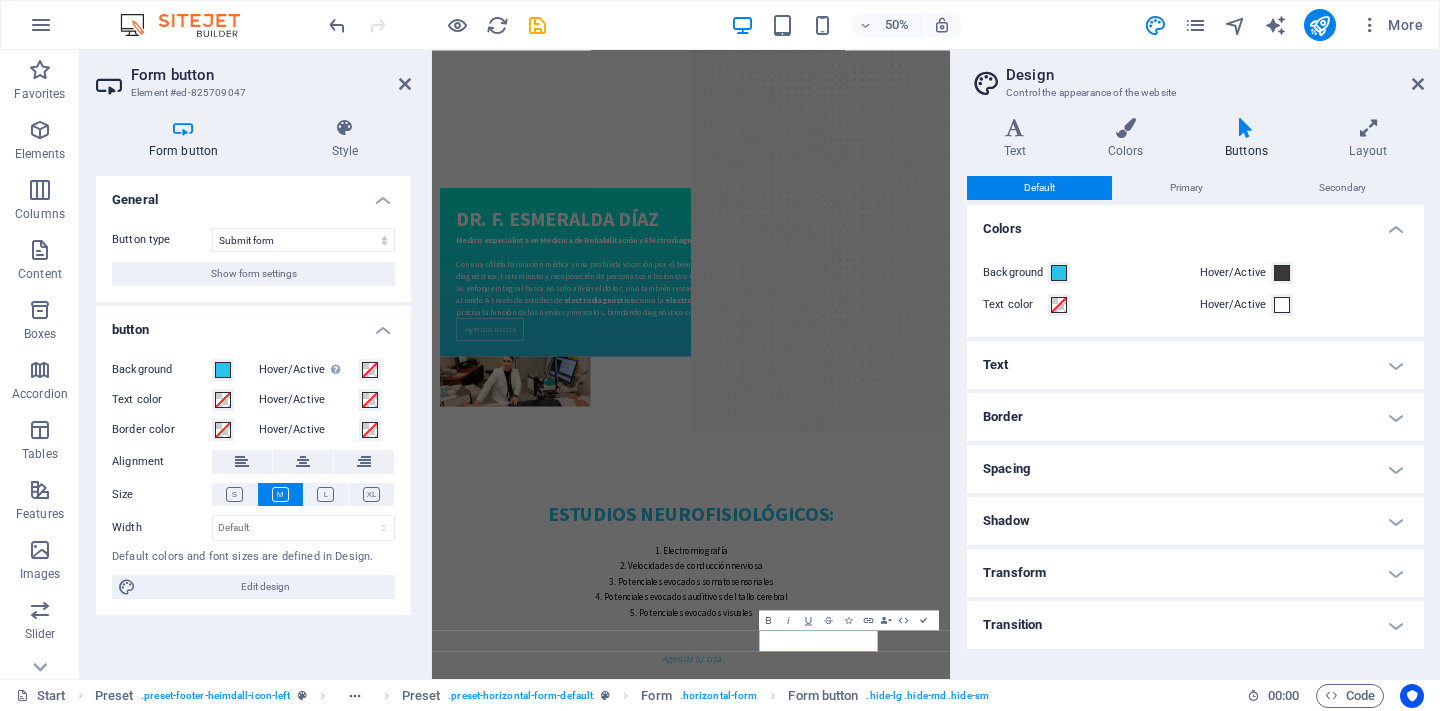 click on "Hover/Active" at bounding box center (1236, 273) 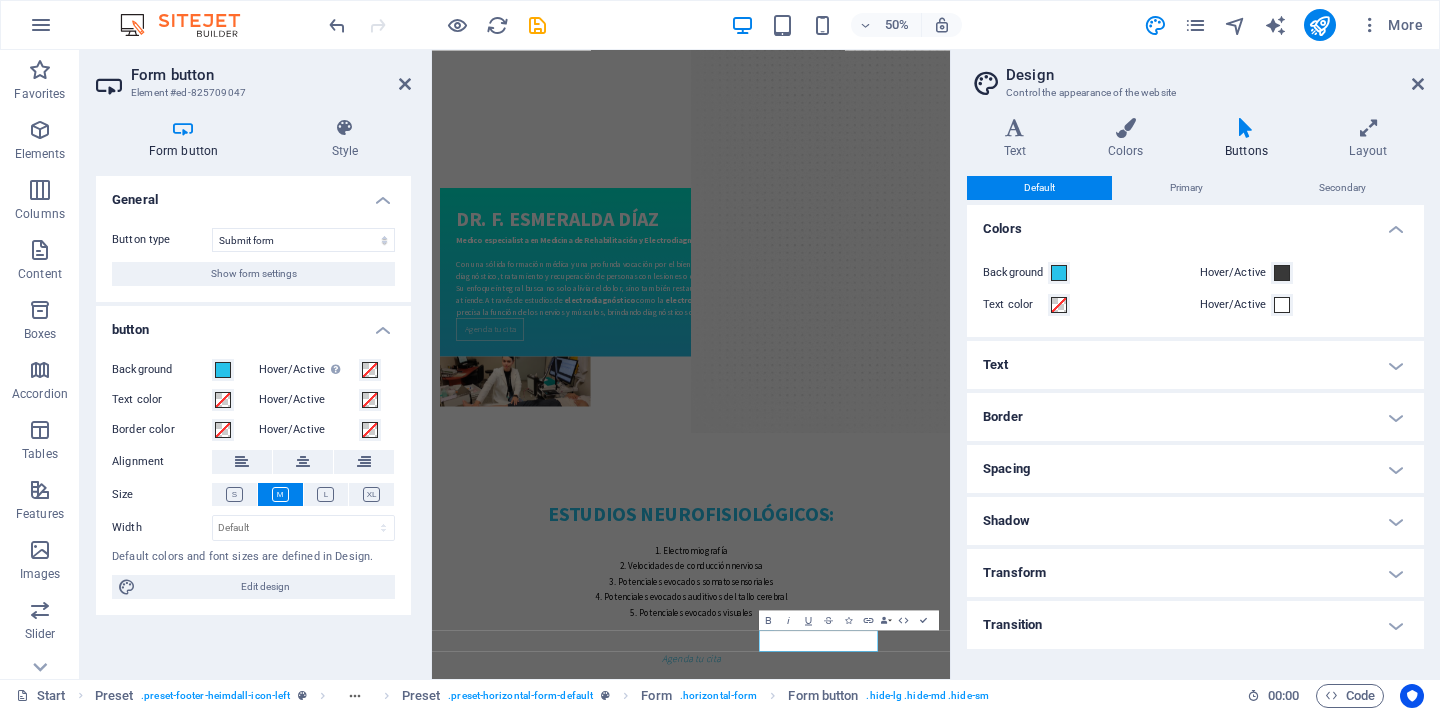 click on "Hover/Active" at bounding box center [1282, 273] 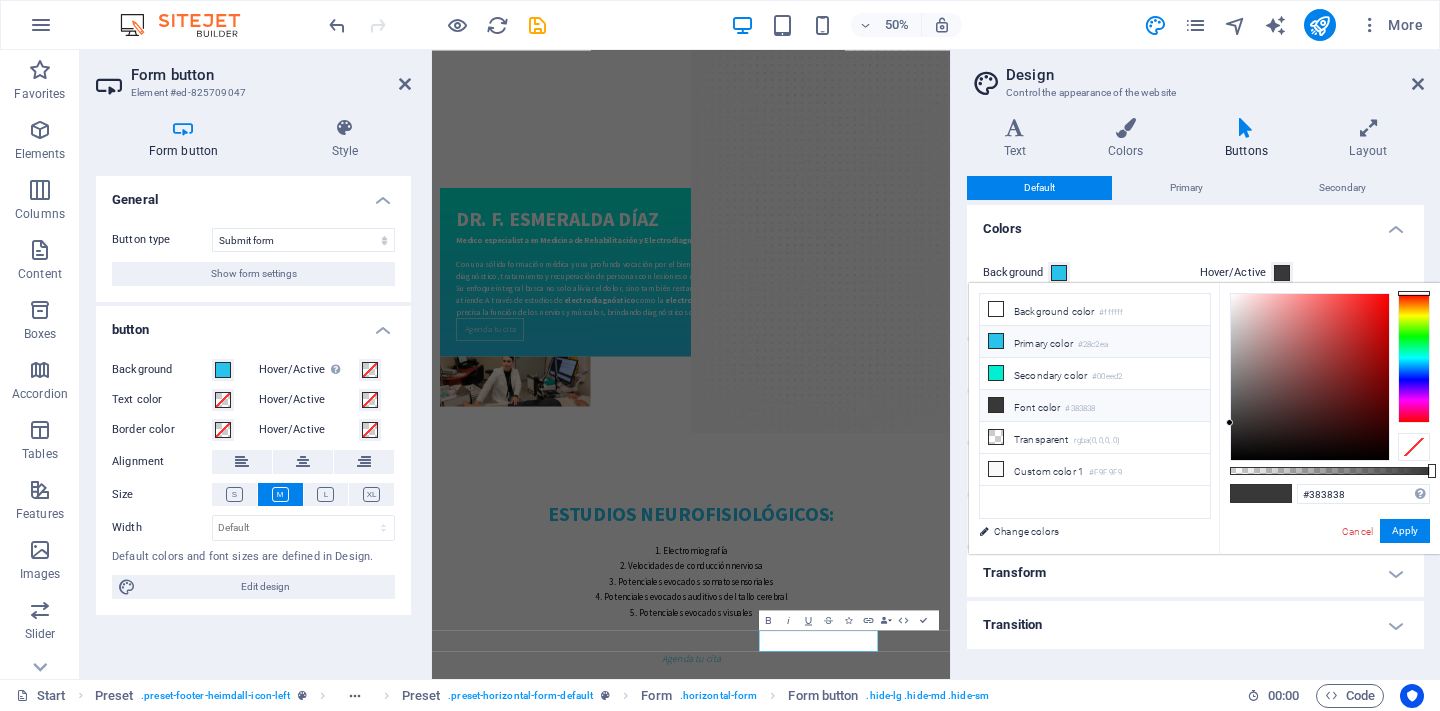 click on "Primary color
#28c2ea" at bounding box center [1095, 342] 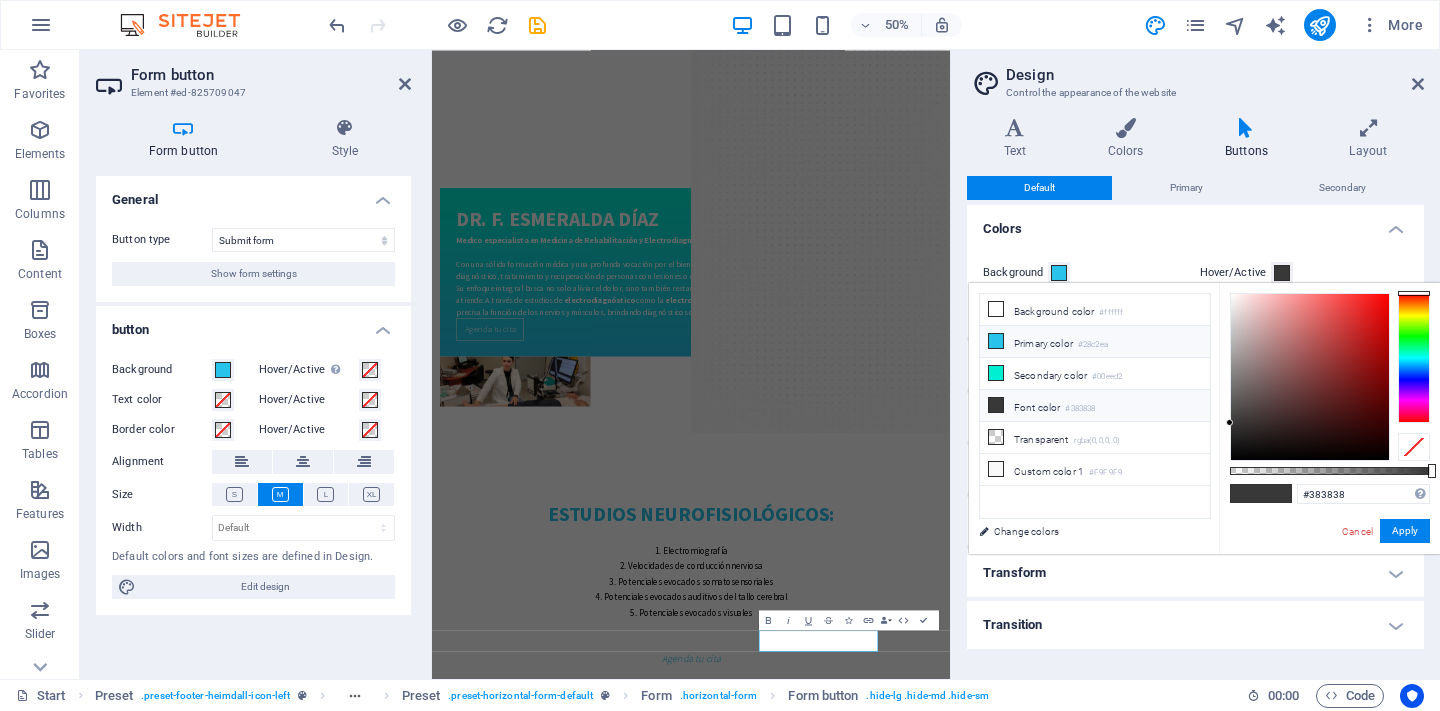 type on "#28c2ea" 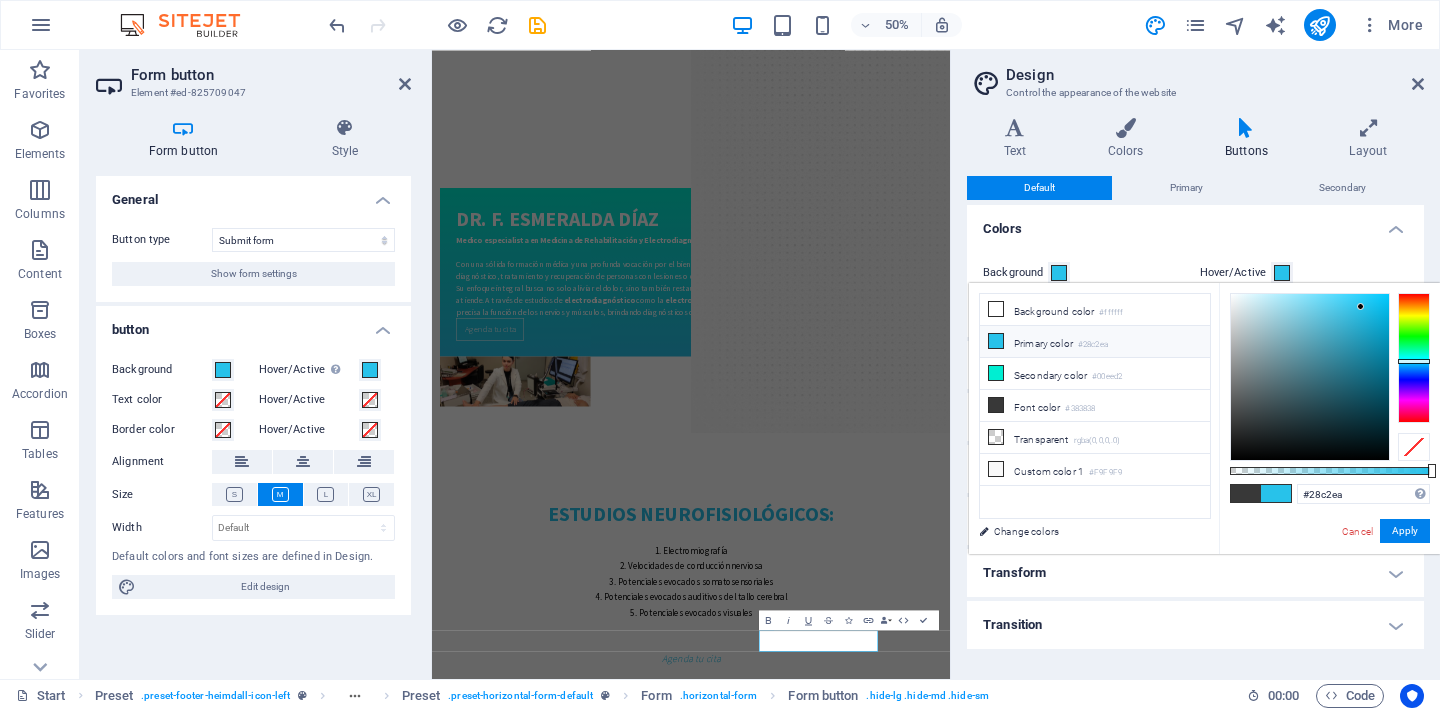 click on "#28c2ea Supported formats #0852ed rgb(8, 82, 237) rgba(8, 82, 237, 90%) hsv(221,97,93) hsl(221, 93%, 48%) Cancel Apply" at bounding box center (1329, 563) 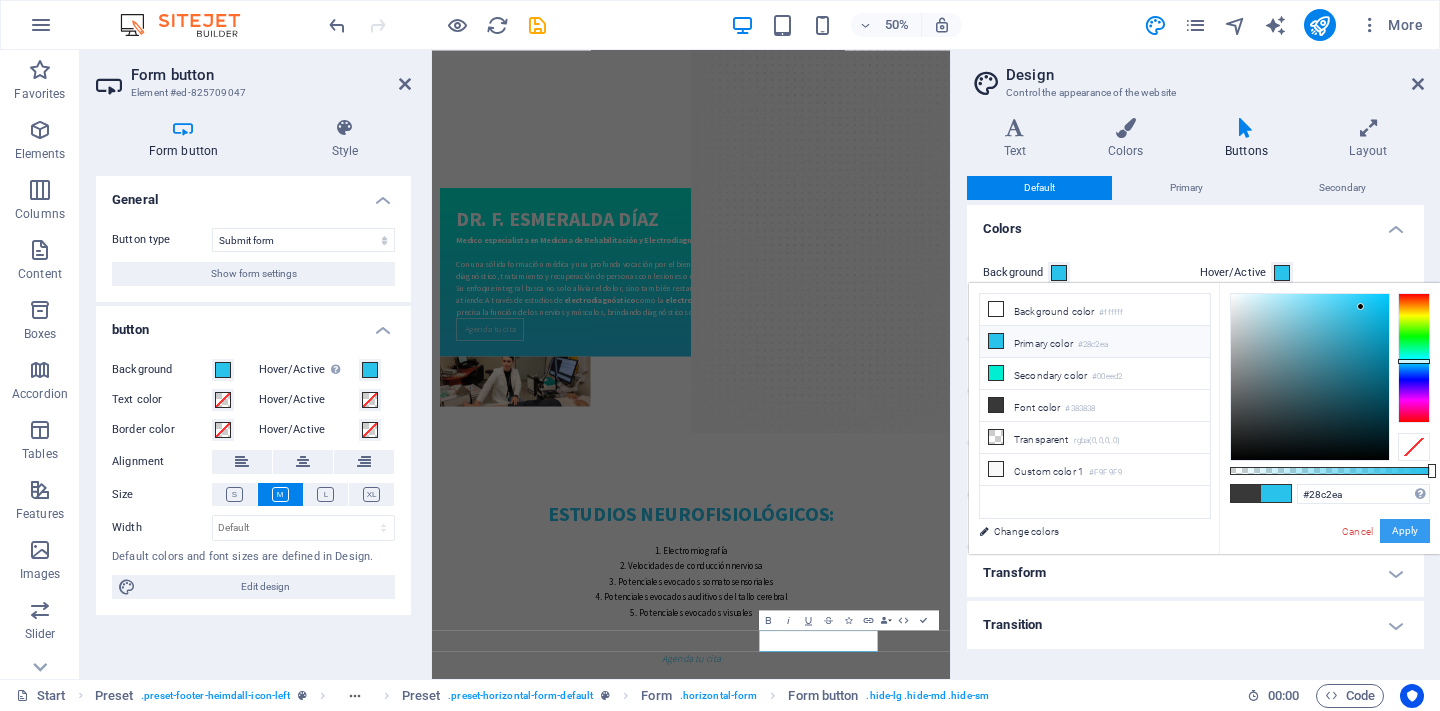 click on "Apply" at bounding box center [1405, 531] 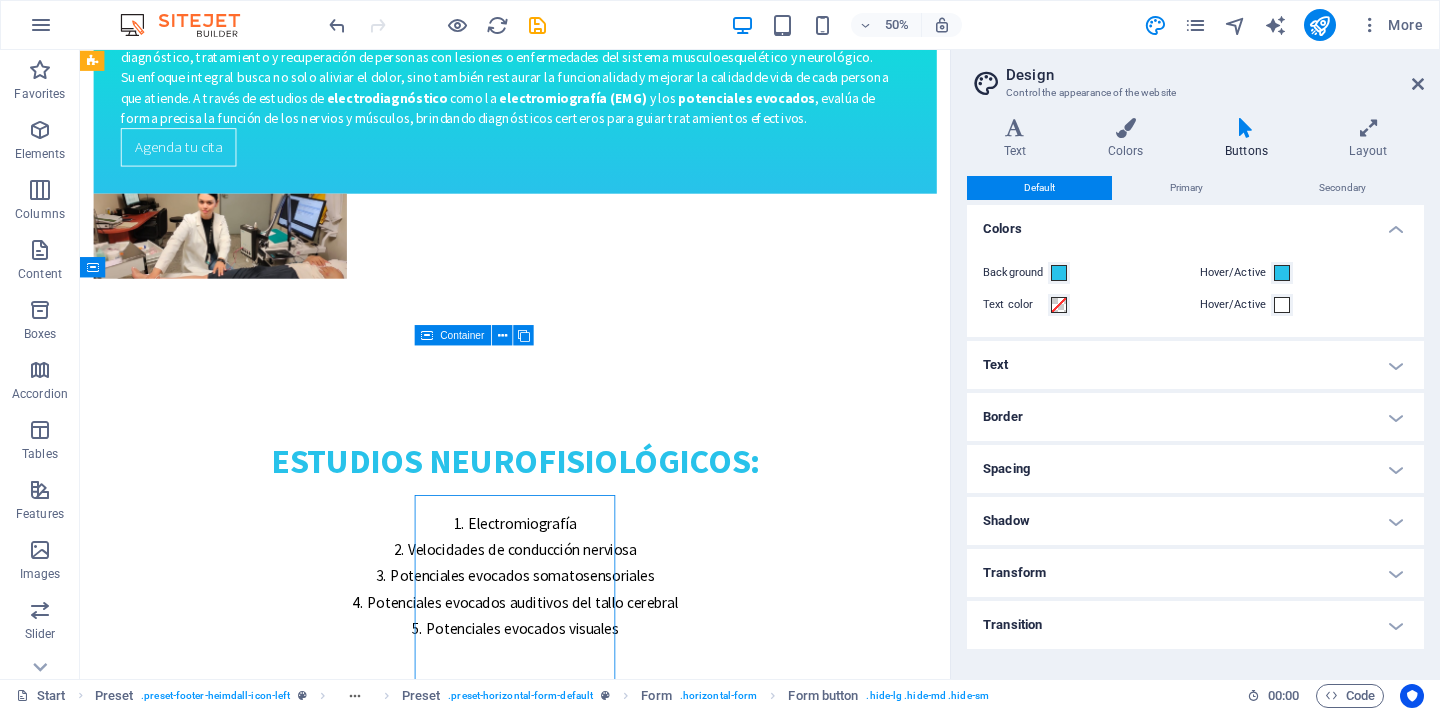 click on "Dirección electrodiagnosticodgo.com C. Isauro Venzor 802, Porfirio Díaz, 34260 Durango, Dgo. Durango Durango Desarrollado por  Max Studio Mx Contáctanos Phone:  618 804 6221 E-Mail:  info@electrodiagnosticodgo.com Open hours:   Lunes a Viernes 8am - 8pm ¿dudas? Nombre   He leído y entiendo la política de privacidad. Unreadable? Load new Enviar" at bounding box center (592, 3080) 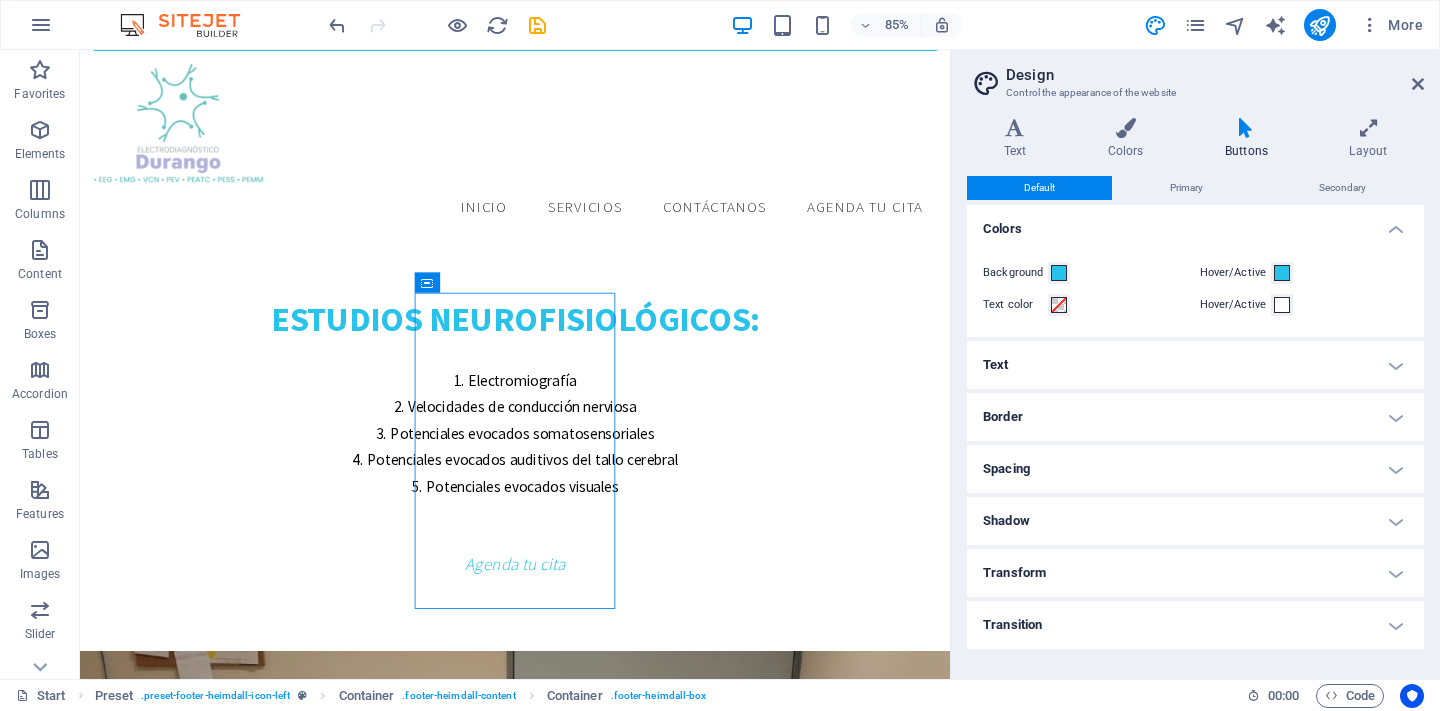 scroll, scrollTop: 3609, scrollLeft: 0, axis: vertical 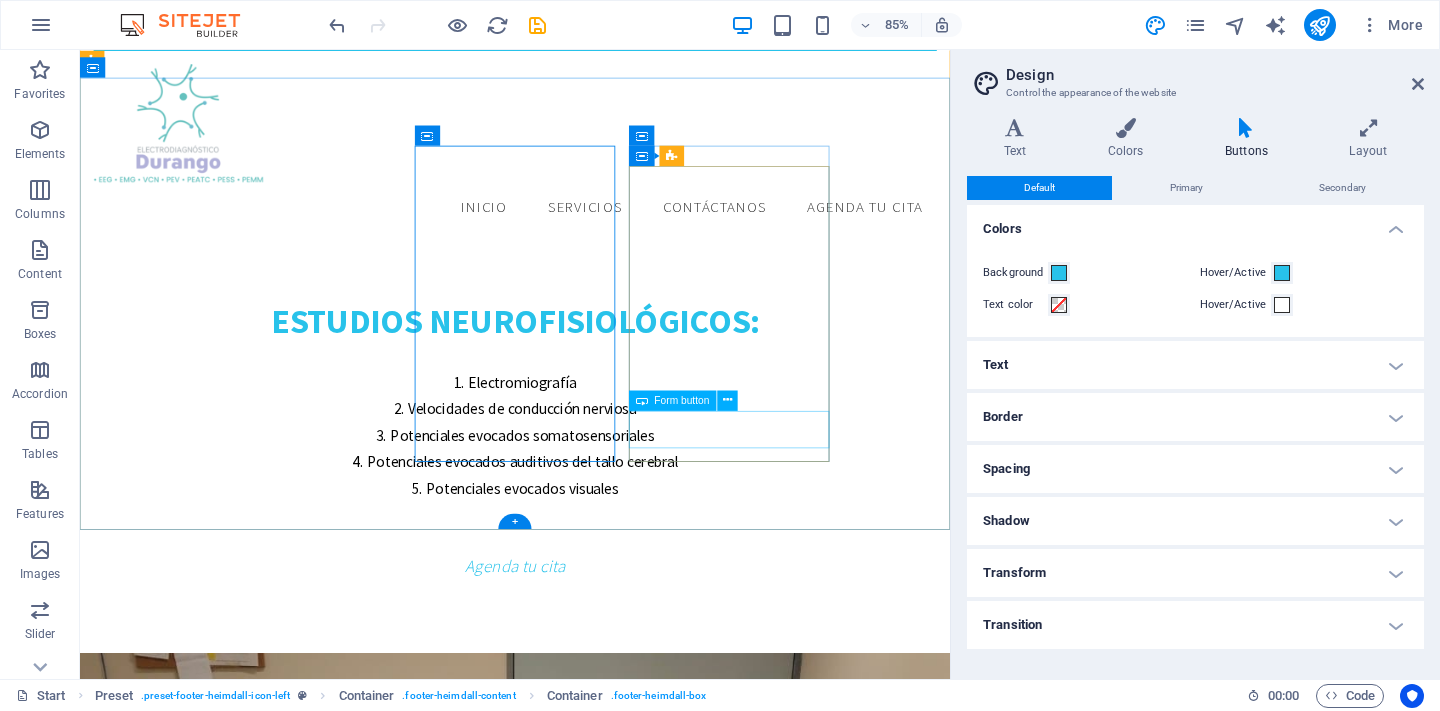 click on "Enviar" at bounding box center [214, 3292] 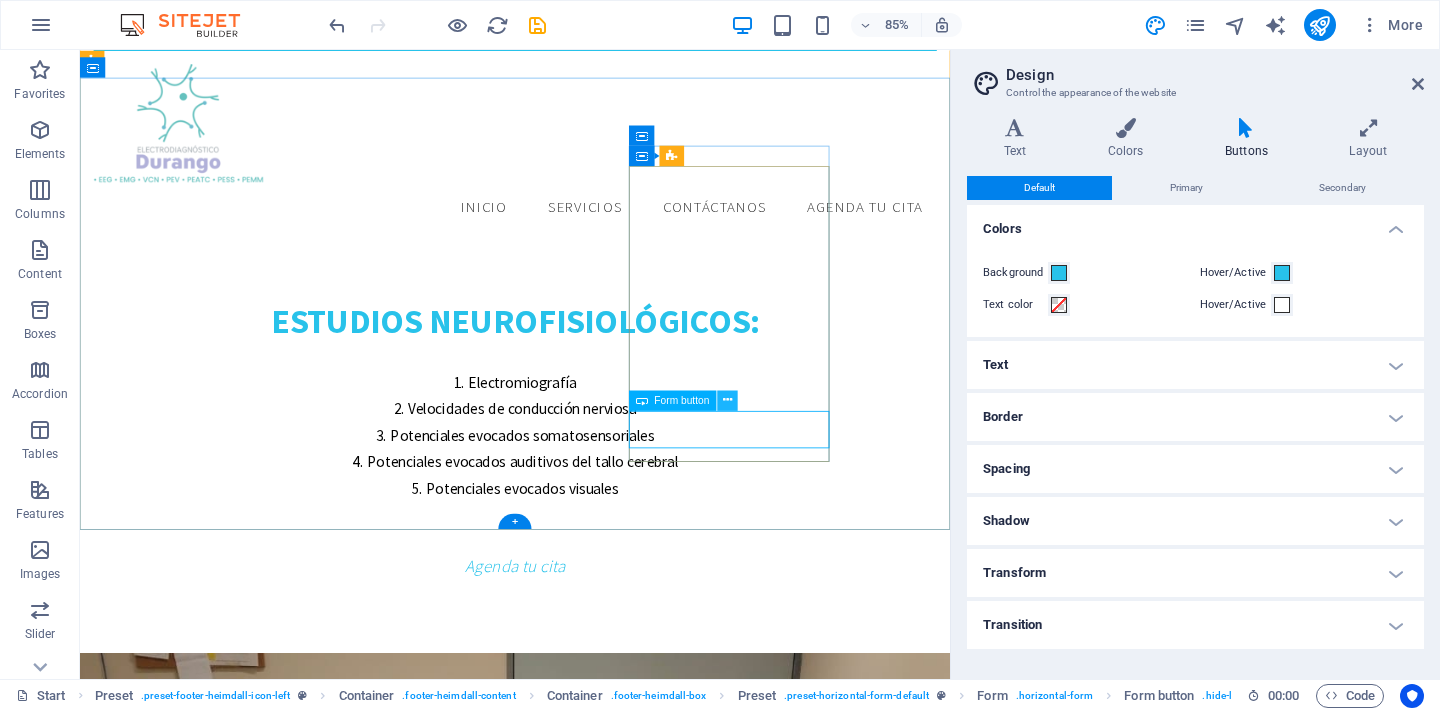 click at bounding box center (727, 400) 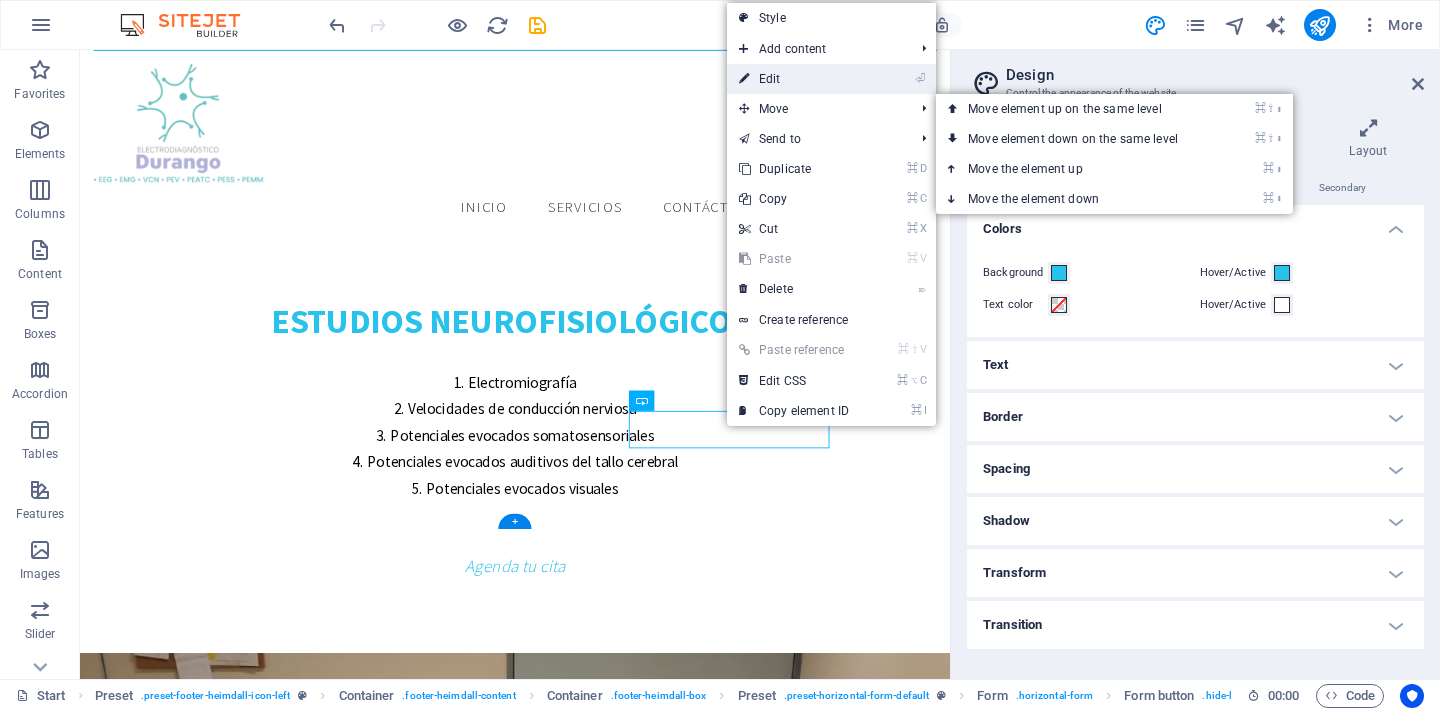 click on "⏎  Edit" at bounding box center [794, 79] 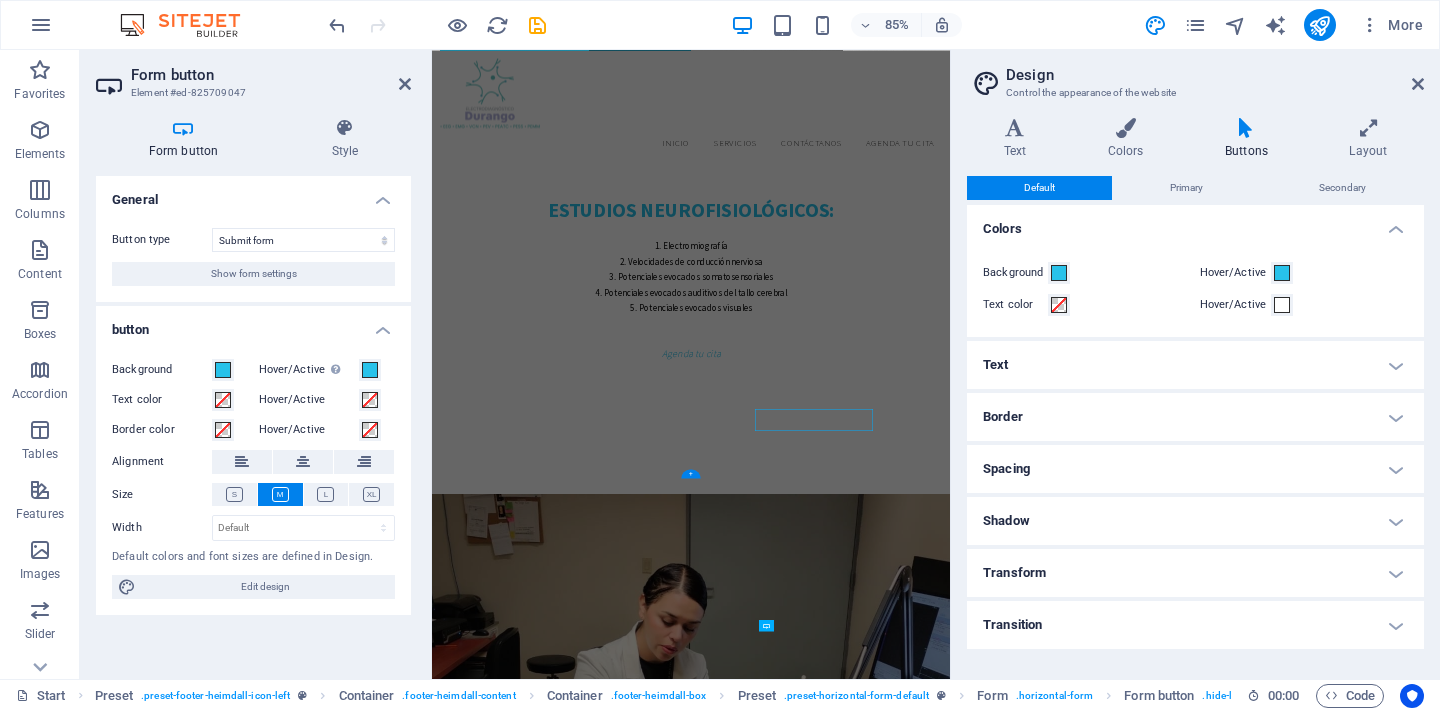 scroll, scrollTop: 3534, scrollLeft: 0, axis: vertical 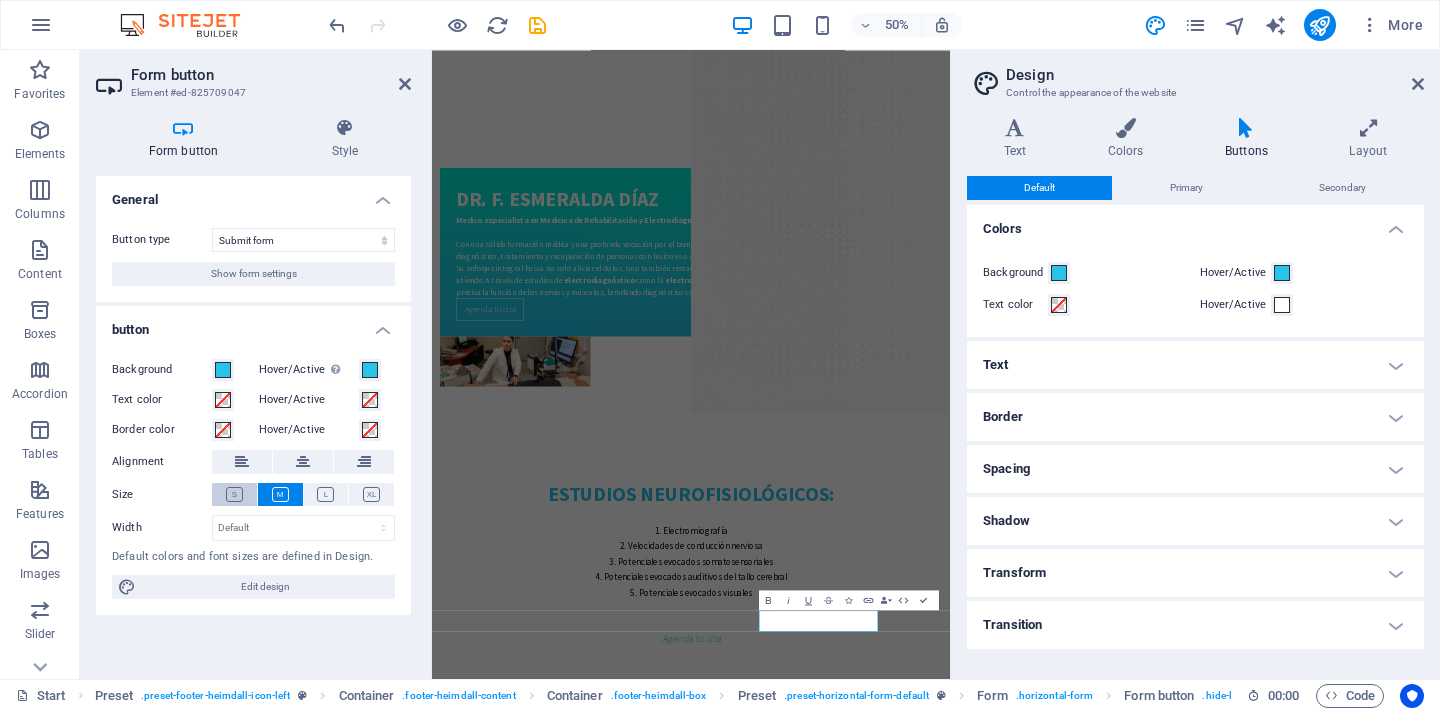 click at bounding box center [234, 494] 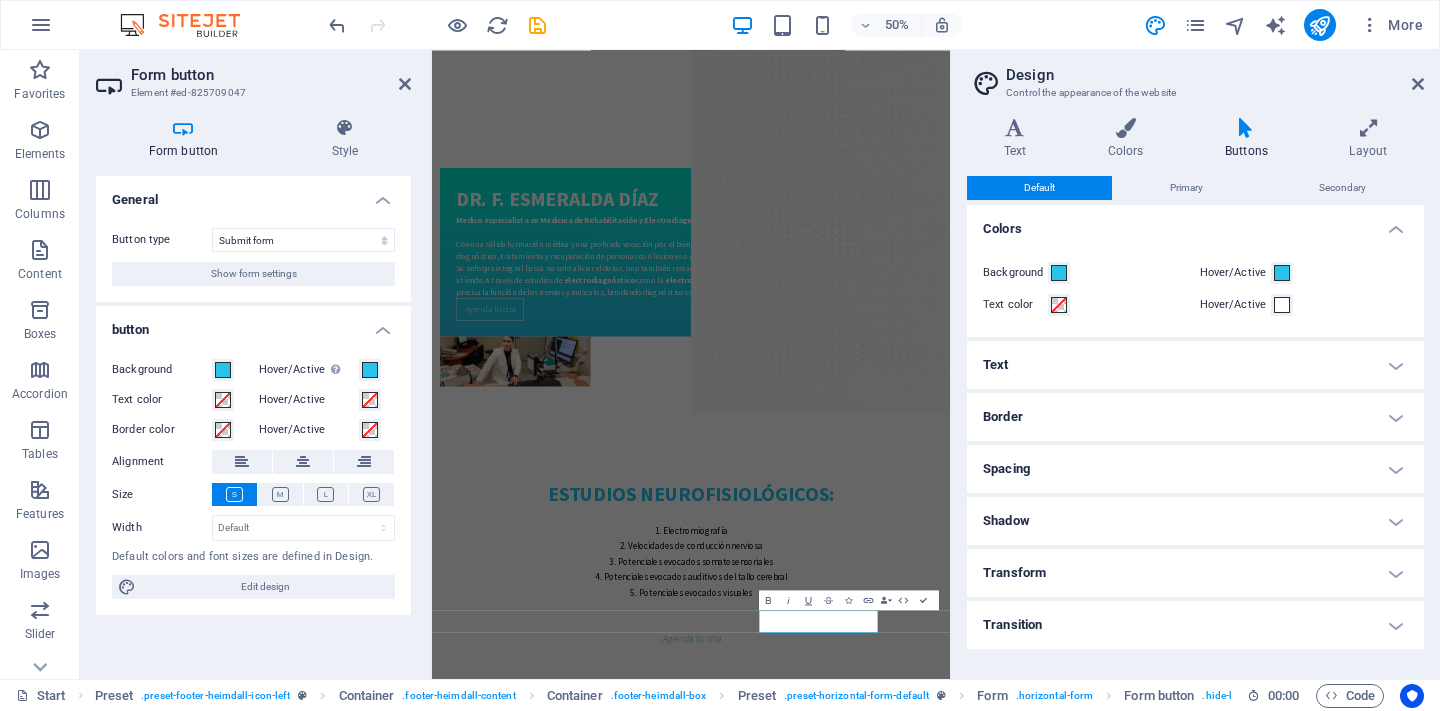 click on "Size" at bounding box center (253, 495) 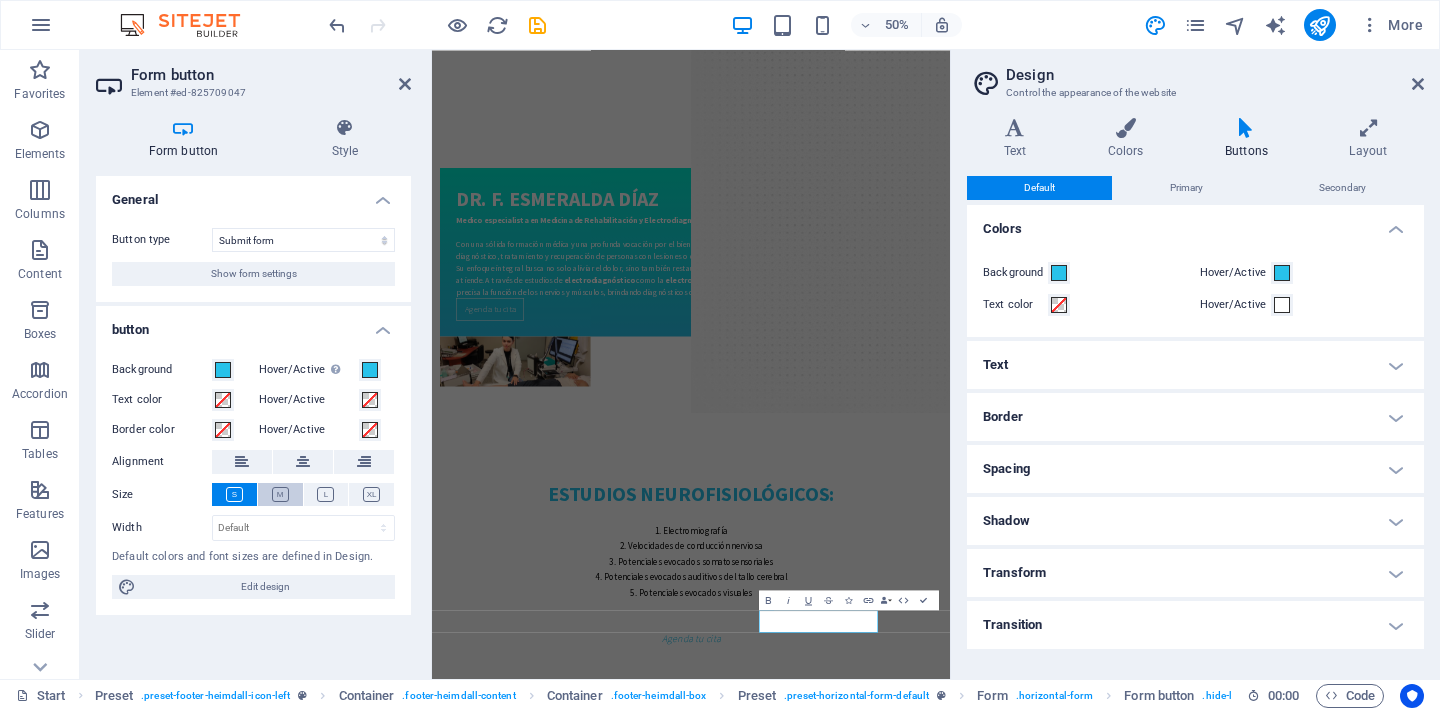 click at bounding box center (280, 494) 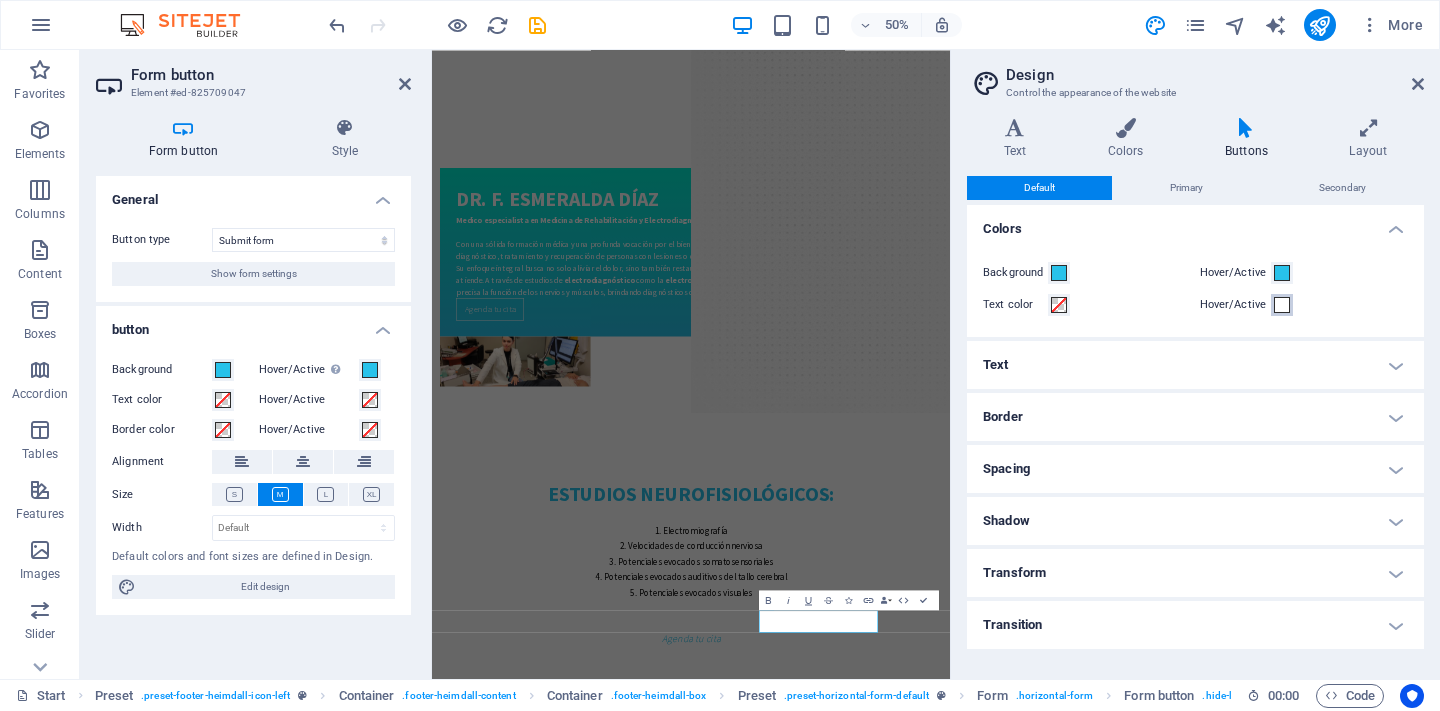 click at bounding box center [1282, 305] 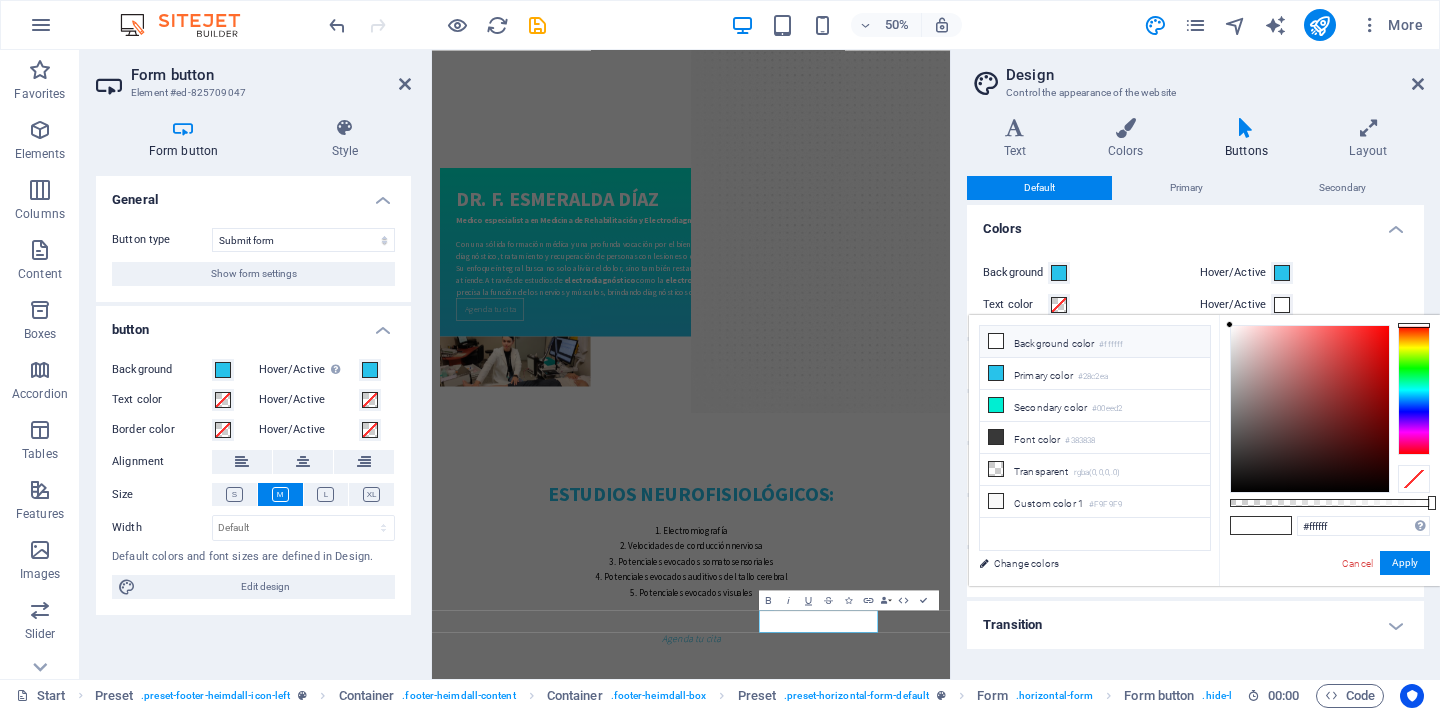 click on "Background Hover/Active Text color Hover/Active" at bounding box center (1195, 289) 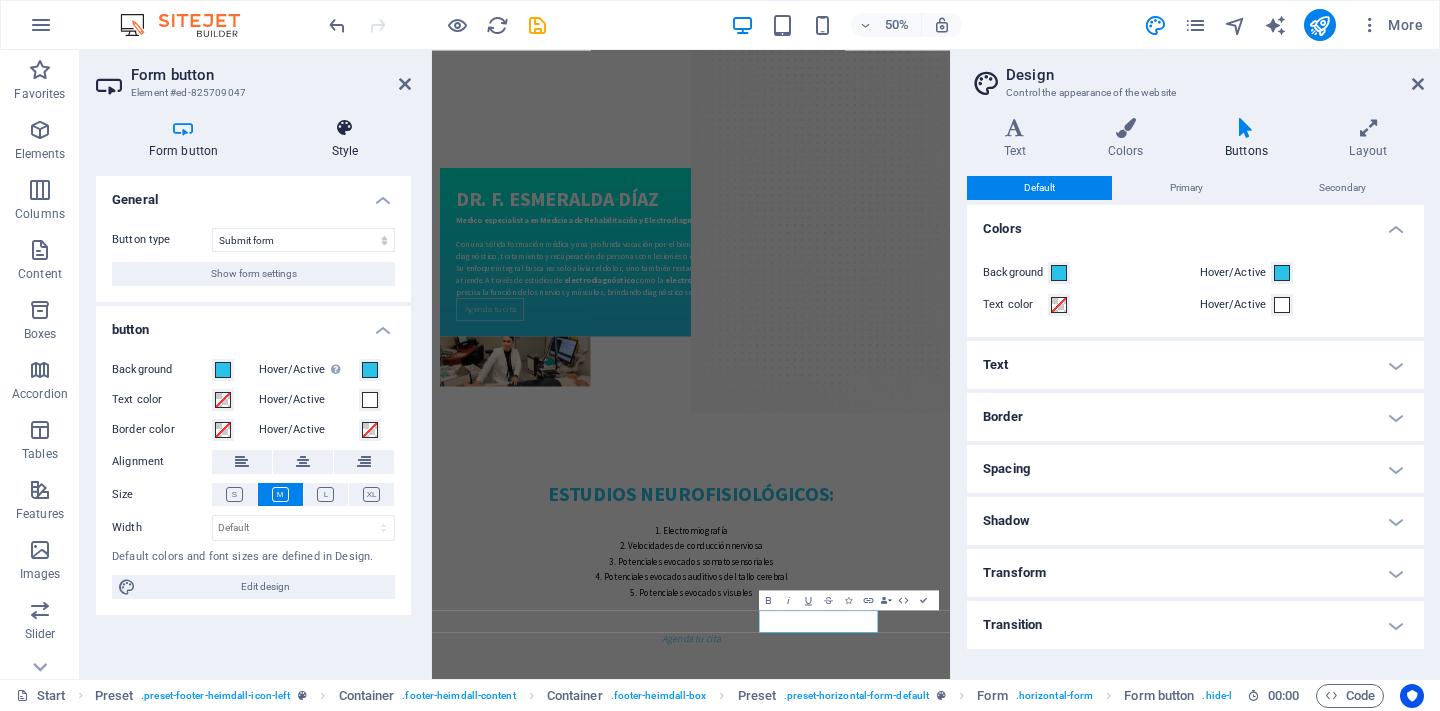 click at bounding box center [345, 128] 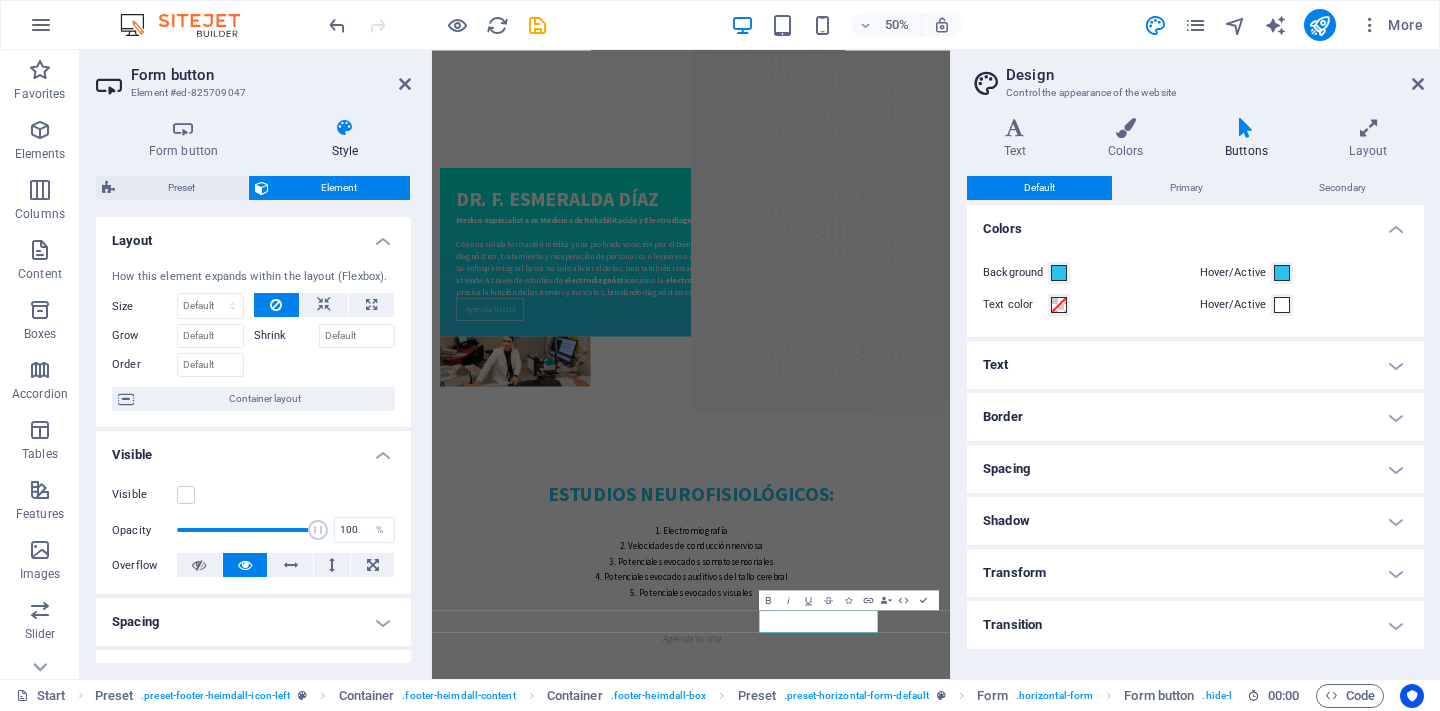 scroll, scrollTop: 0, scrollLeft: 0, axis: both 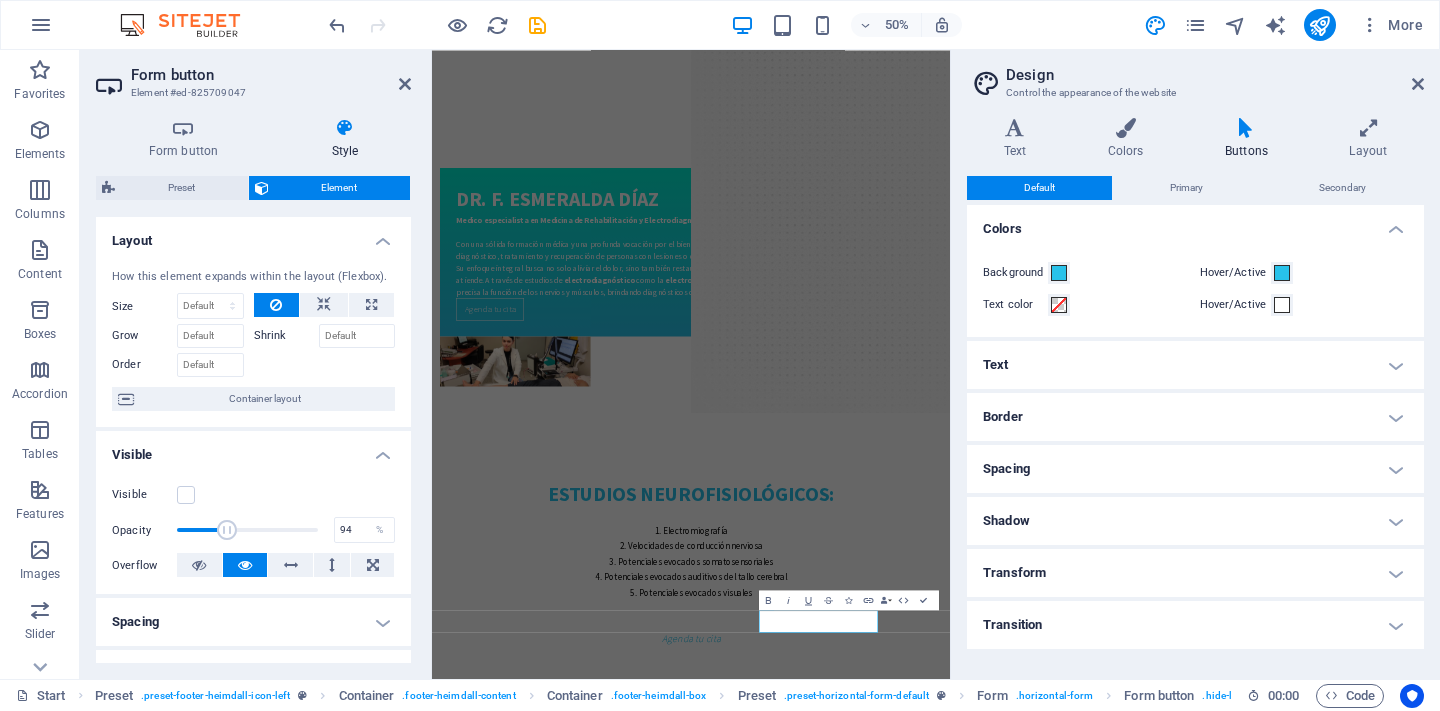 type on "100" 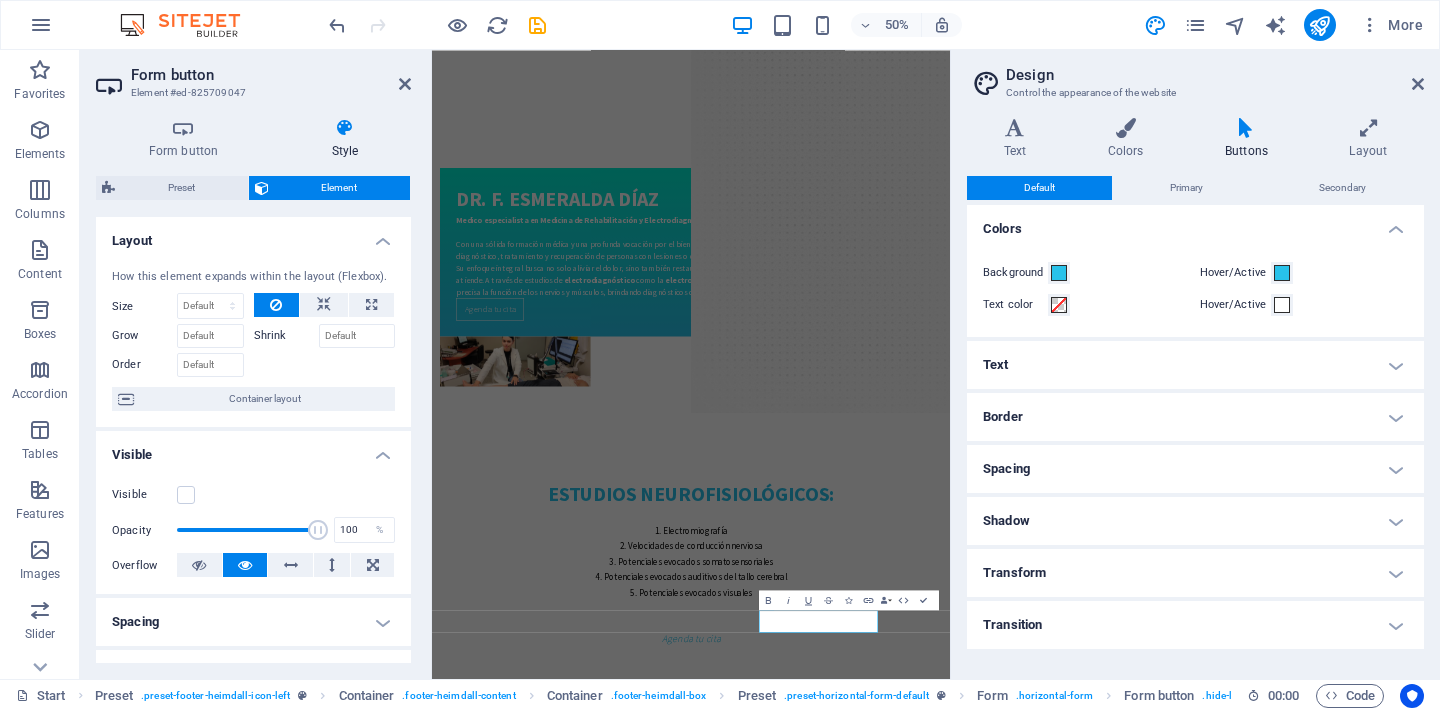 drag, startPoint x: 311, startPoint y: 536, endPoint x: 379, endPoint y: 545, distance: 68.593 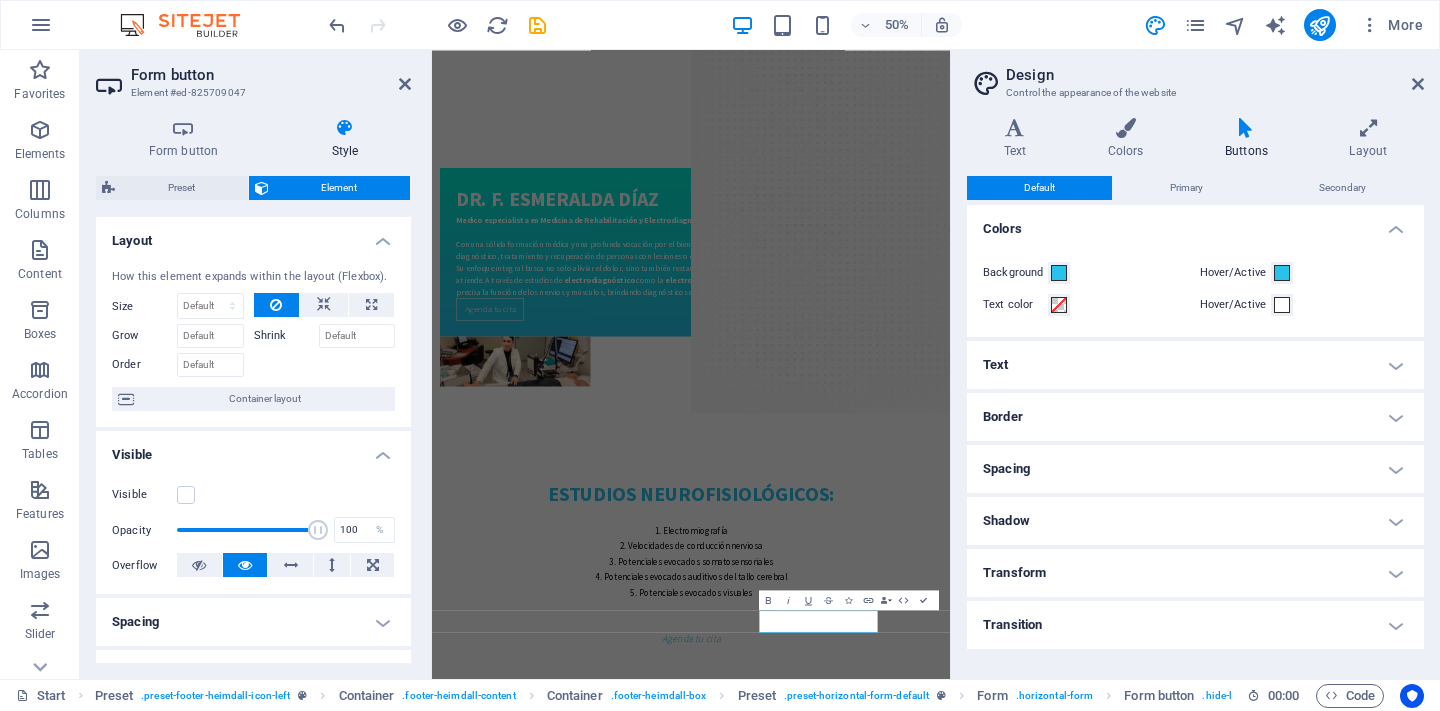 click on "Design Control the appearance of the website Variants  Text  Colors  Buttons  Layout Text Standard Bold Links Font color Font Source Sans Pro Font size 1 rem px Line height 1.5 Font weight To display the font weight correctly, it may need to be enabled.  Manage Fonts Thin, 100 Extra-light, 200 Light, 300 Regular, 400 Medium, 500 Semi-bold, 600 Bold, 700 Extra-bold, 800 Black, 900 Letter spacing 0 rem px Font style Text transform Tt TT tt Text align Font weight To display the font weight correctly, it may need to be enabled.  Manage Fonts Thin, 100 Extra-light, 200 Light, 300 Regular, 400 Medium, 500 Semi-bold, 600 Bold, 700 Extra-bold, 800 Black, 900 Default Hover / Active Font color Font color Decoration Decoration Transition duration 0.3 s Transition function Ease Ease In Ease Out Ease In/Ease Out Linear Headlines All H1 / Textlogo H2 H3 H4 H5 H6 Font color Font Source Sans Pro Line height 1.5 Font weight To display the font weight correctly, it may need to be enabled.  Manage Fonts Thin, 100 Light, 300 0 0" at bounding box center [1195, 364] 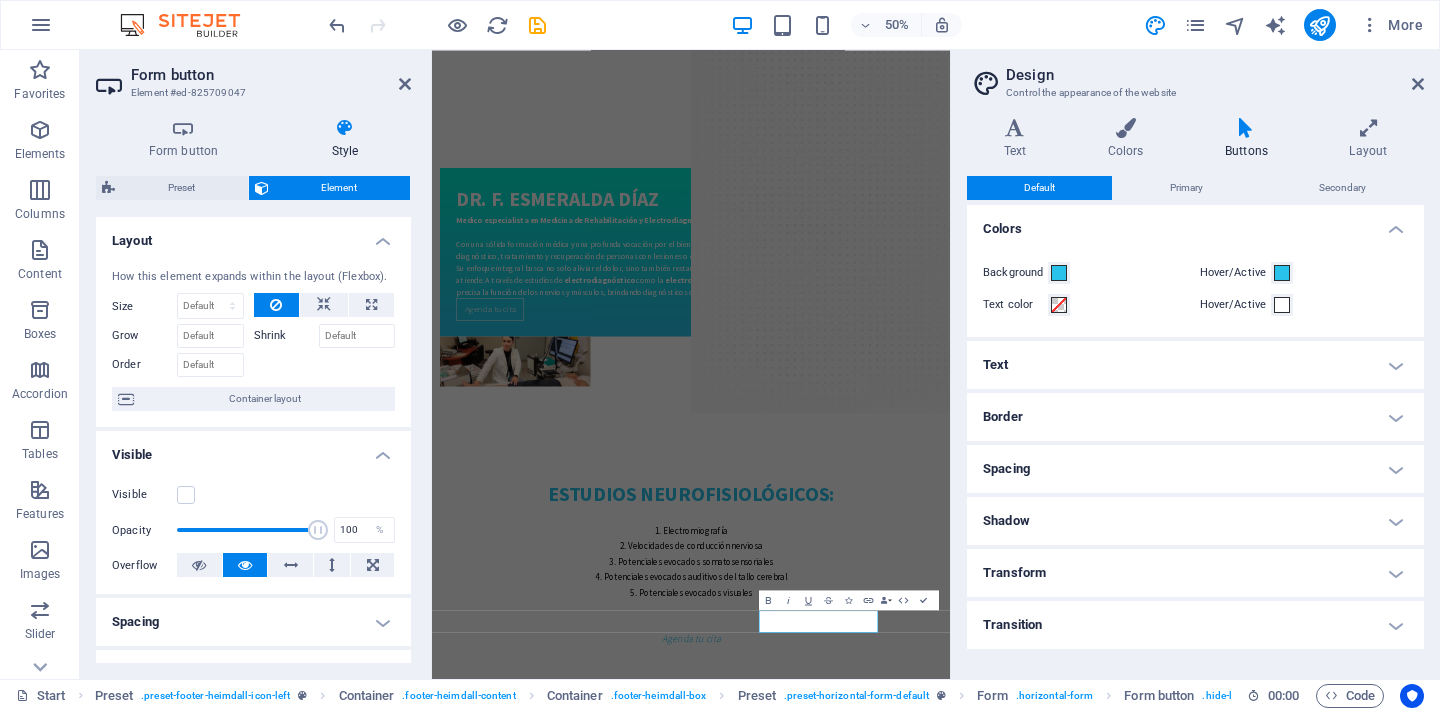 click on "Design Control the appearance of the website" at bounding box center [1197, 76] 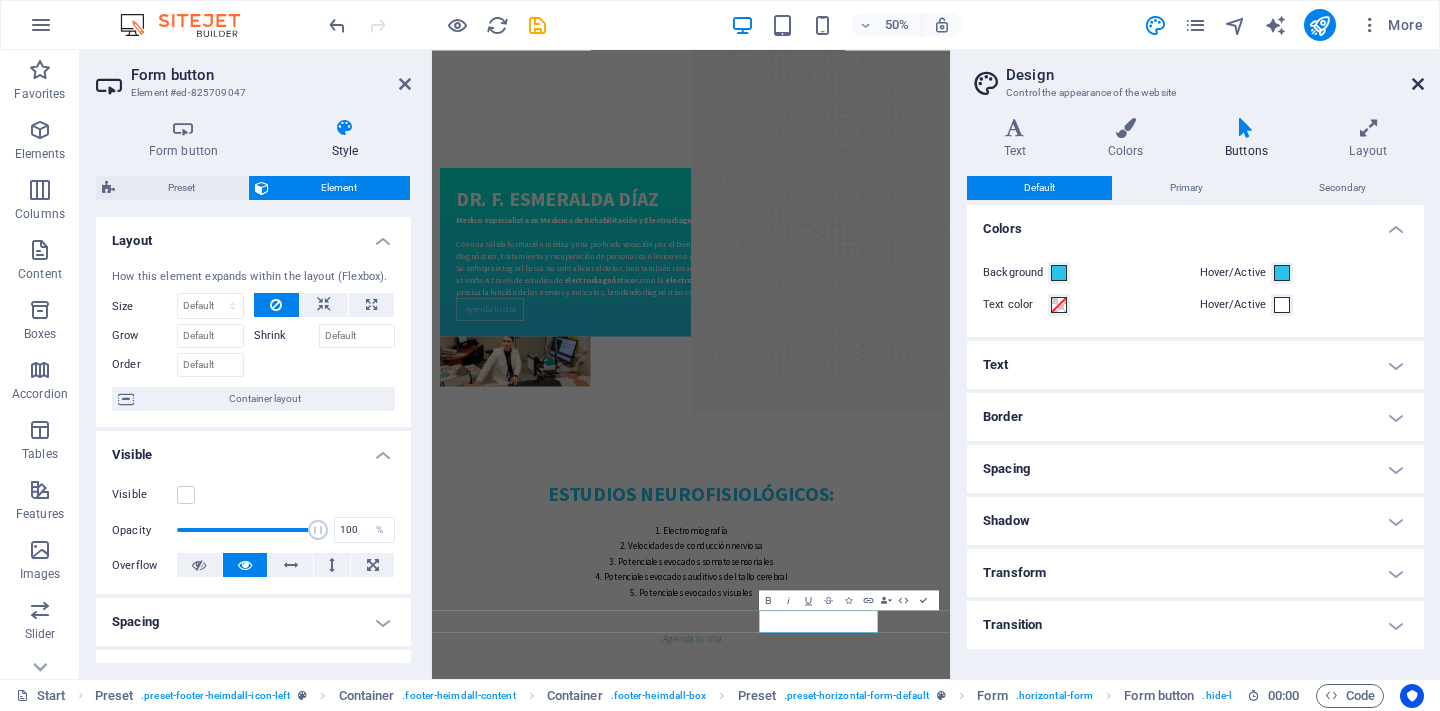 click at bounding box center [1418, 84] 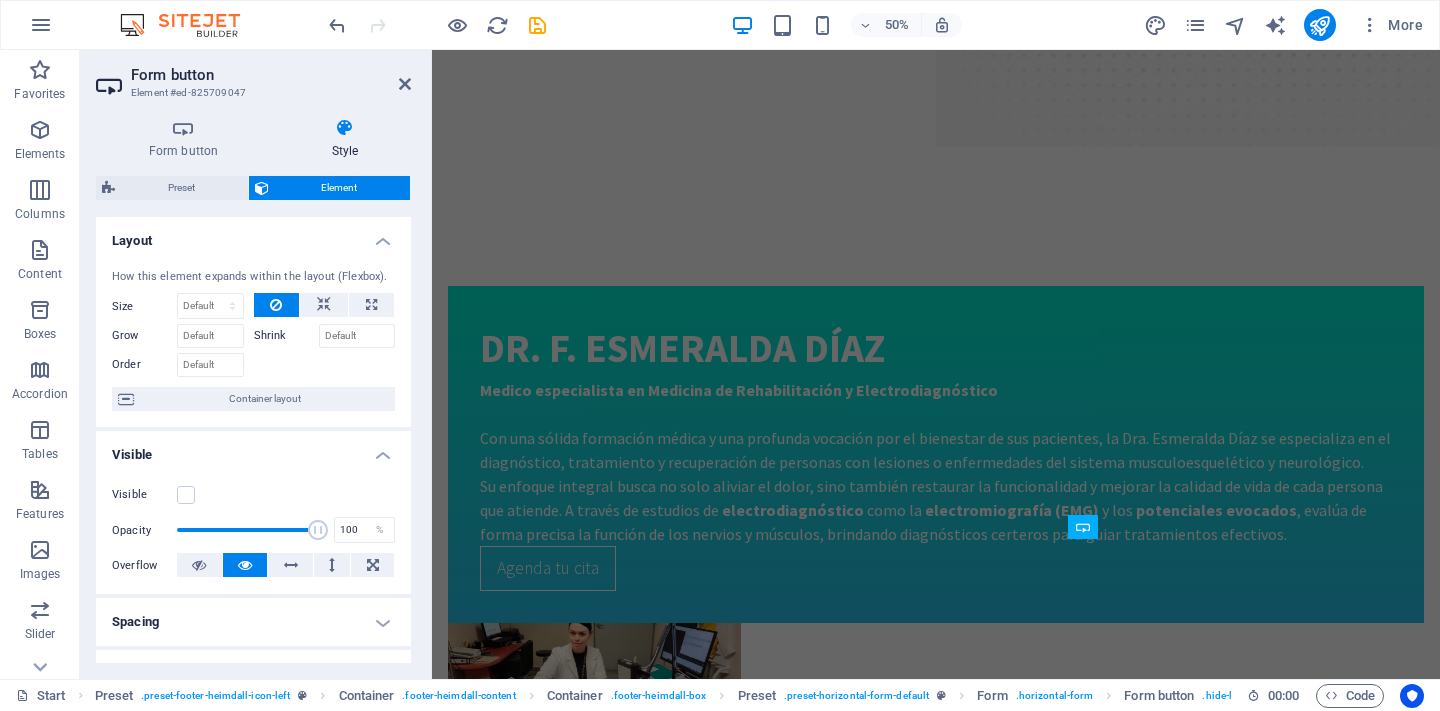 scroll, scrollTop: 3626, scrollLeft: 0, axis: vertical 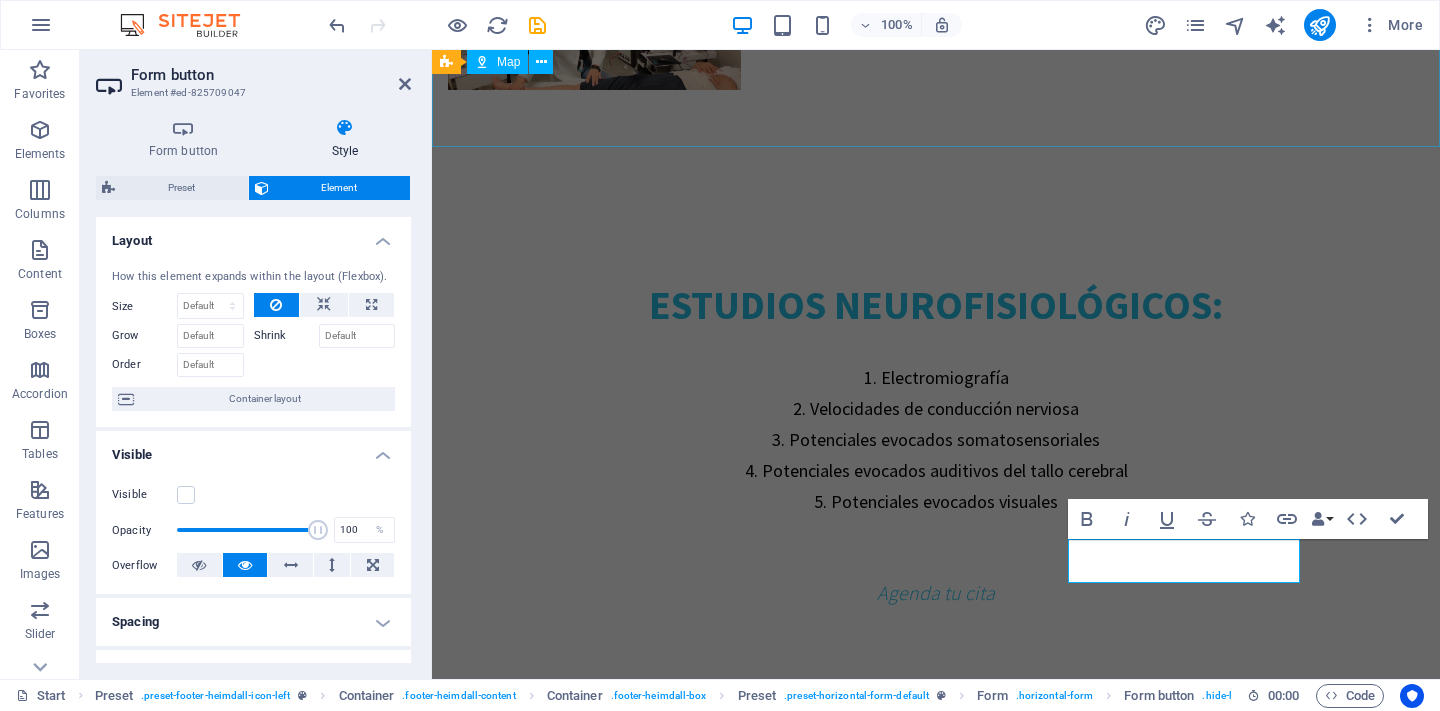 click on "Form button" at bounding box center [271, 75] 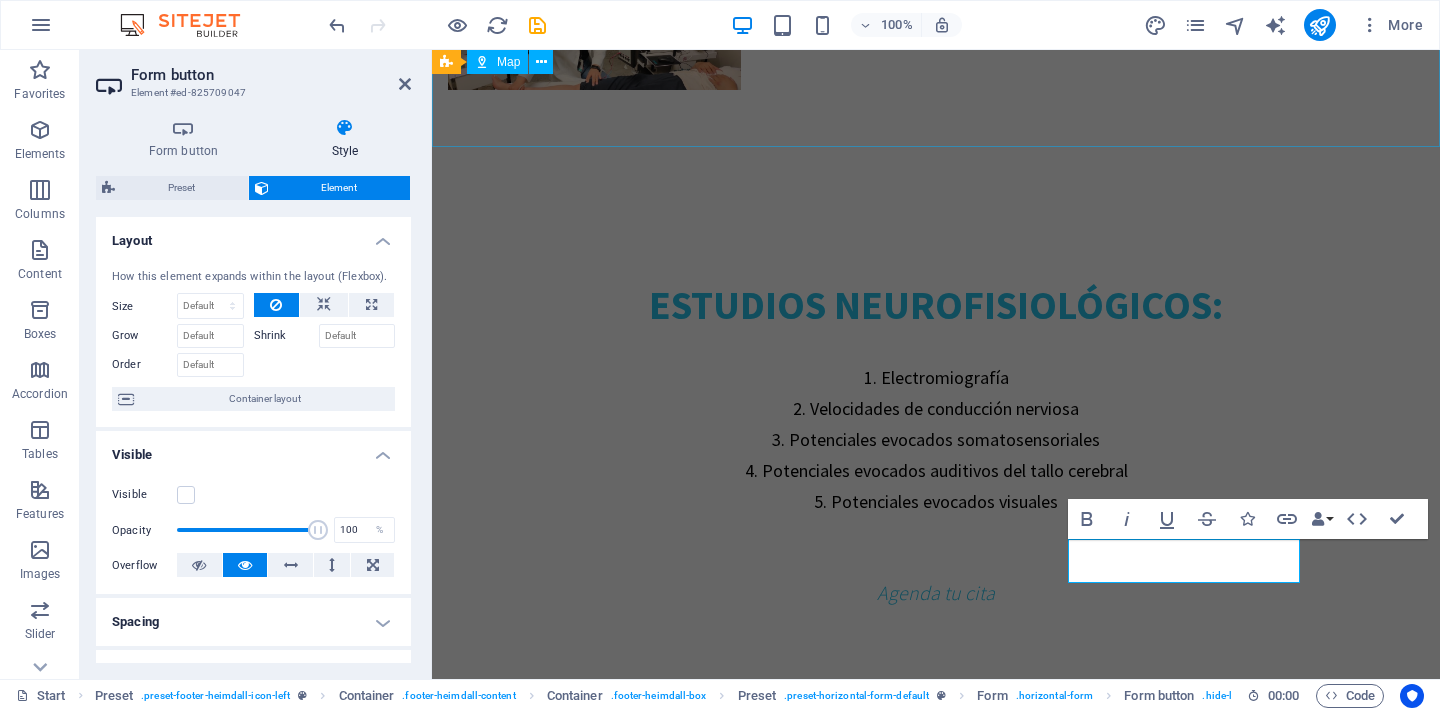 click on "Form button" at bounding box center (271, 75) 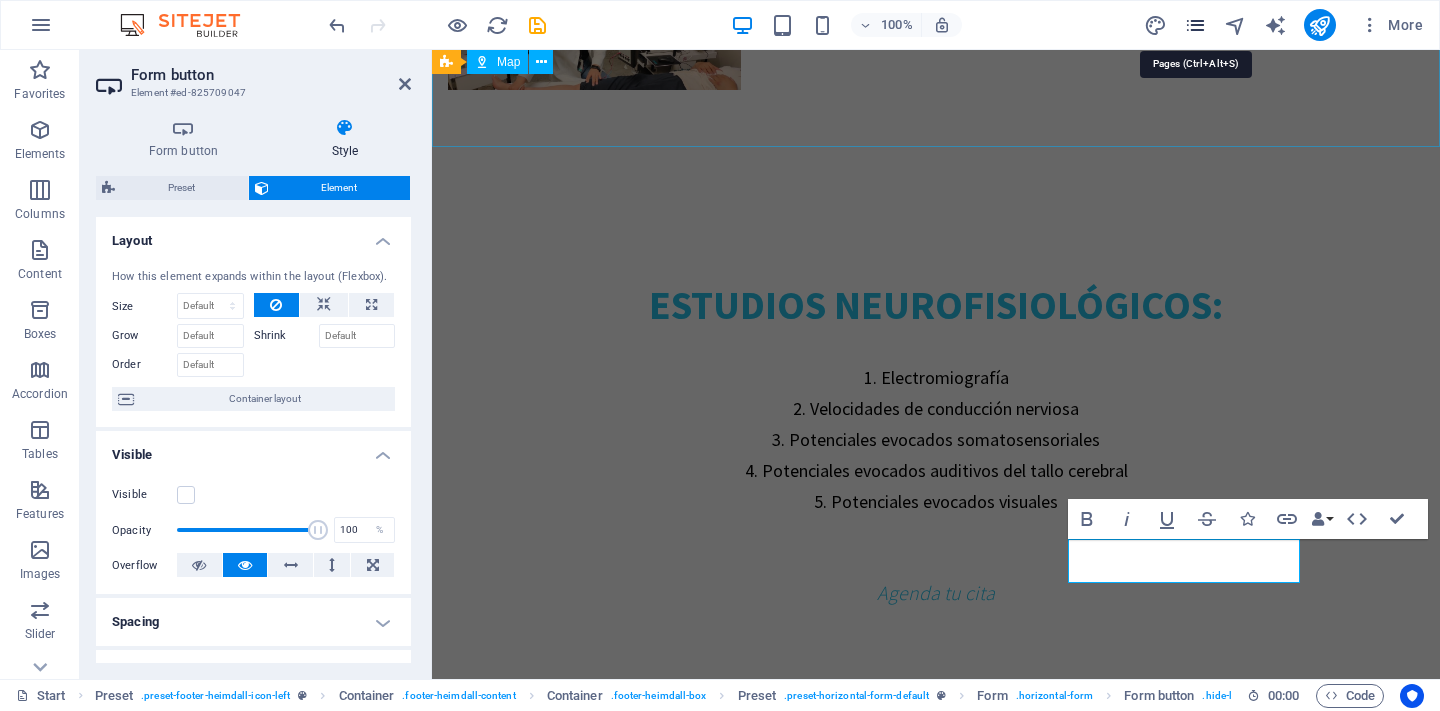 click at bounding box center (1195, 25) 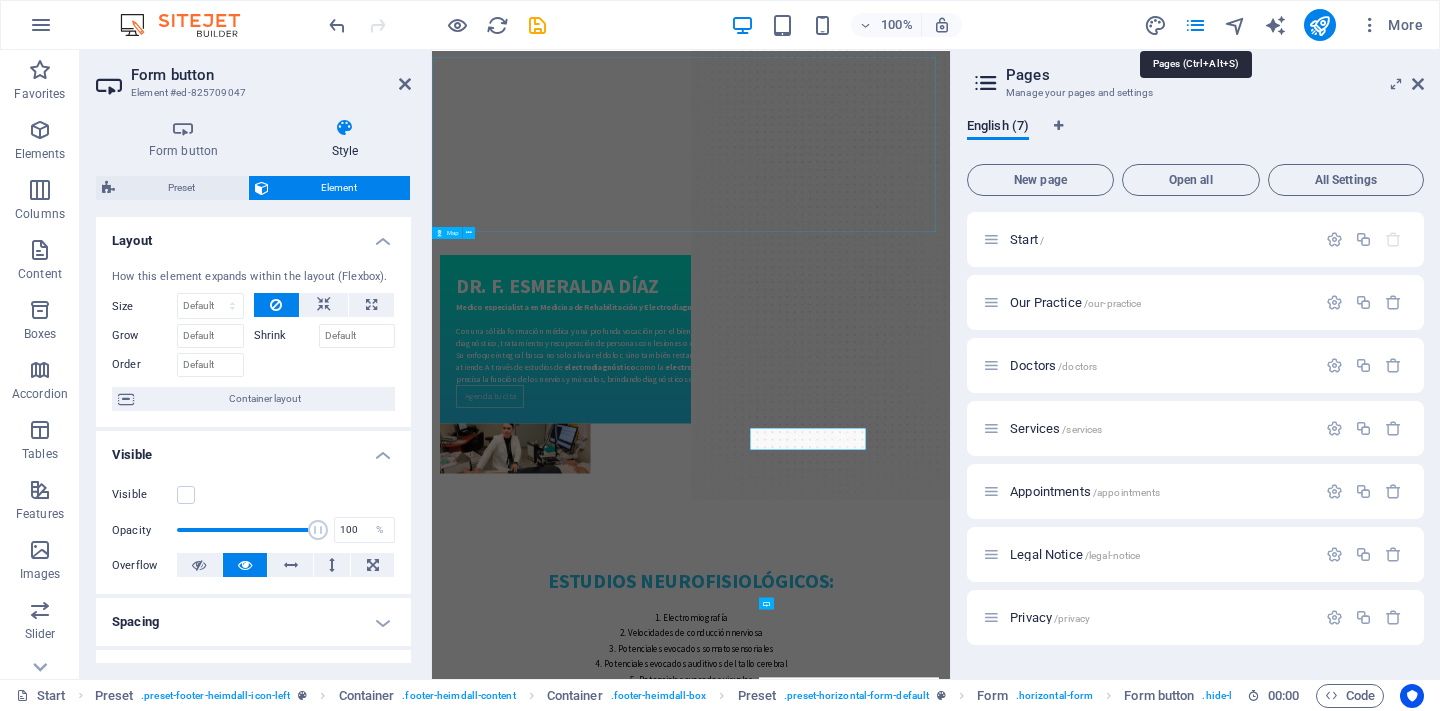 scroll, scrollTop: 3536, scrollLeft: 0, axis: vertical 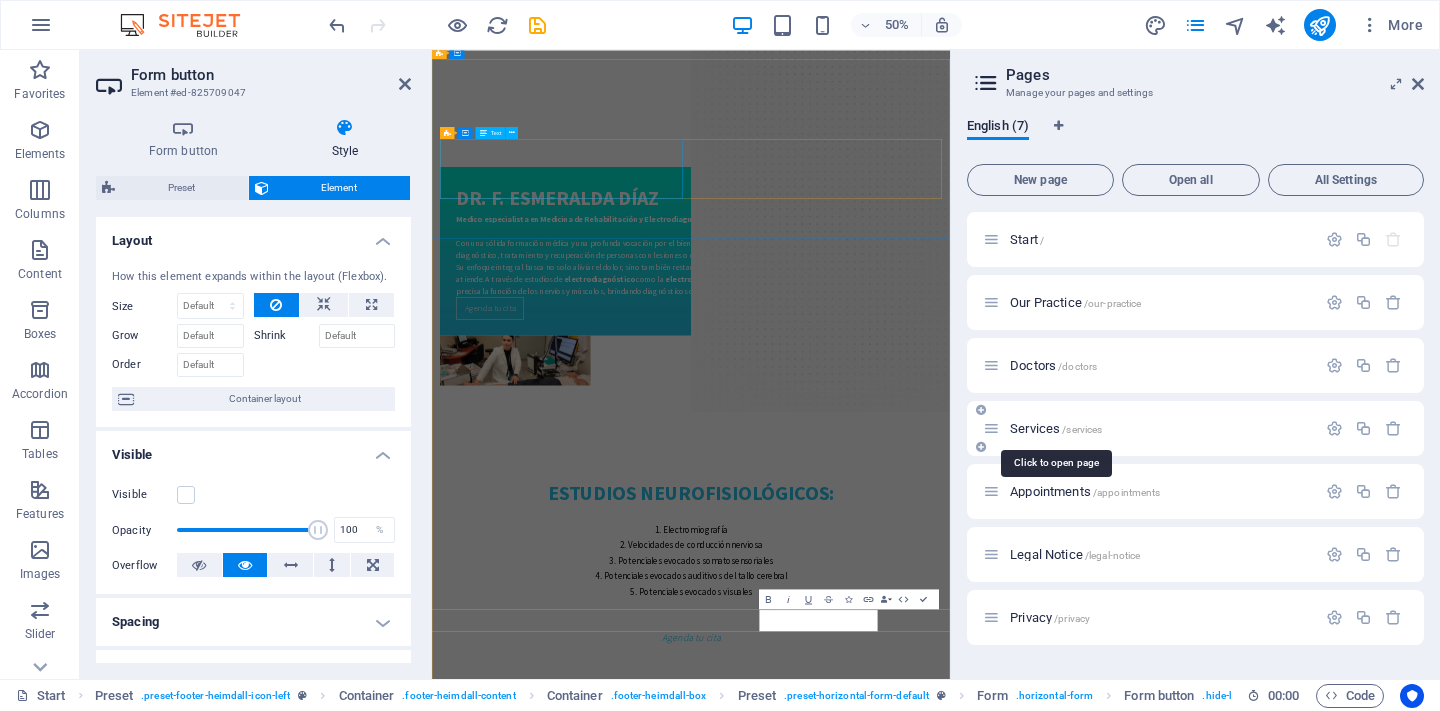 click on "Services /services" at bounding box center (1056, 428) 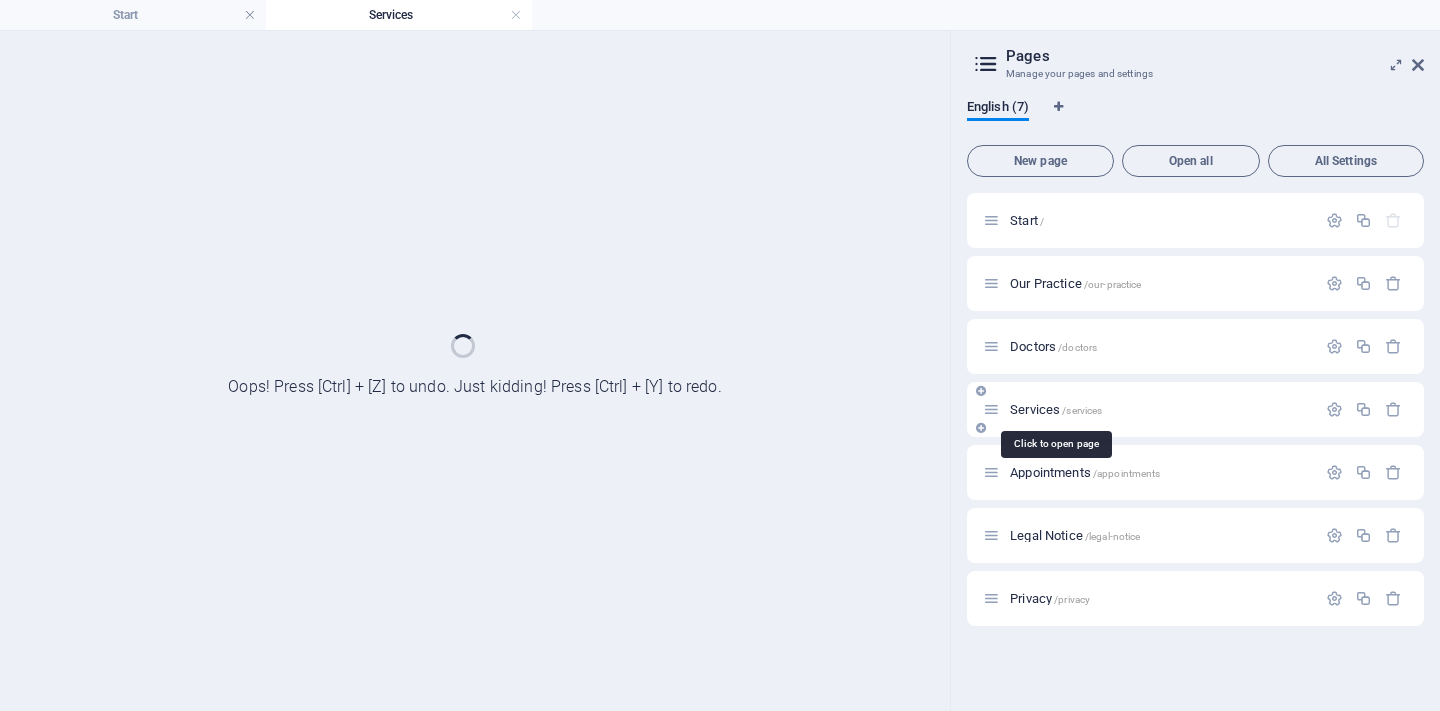 scroll, scrollTop: 3346, scrollLeft: 0, axis: vertical 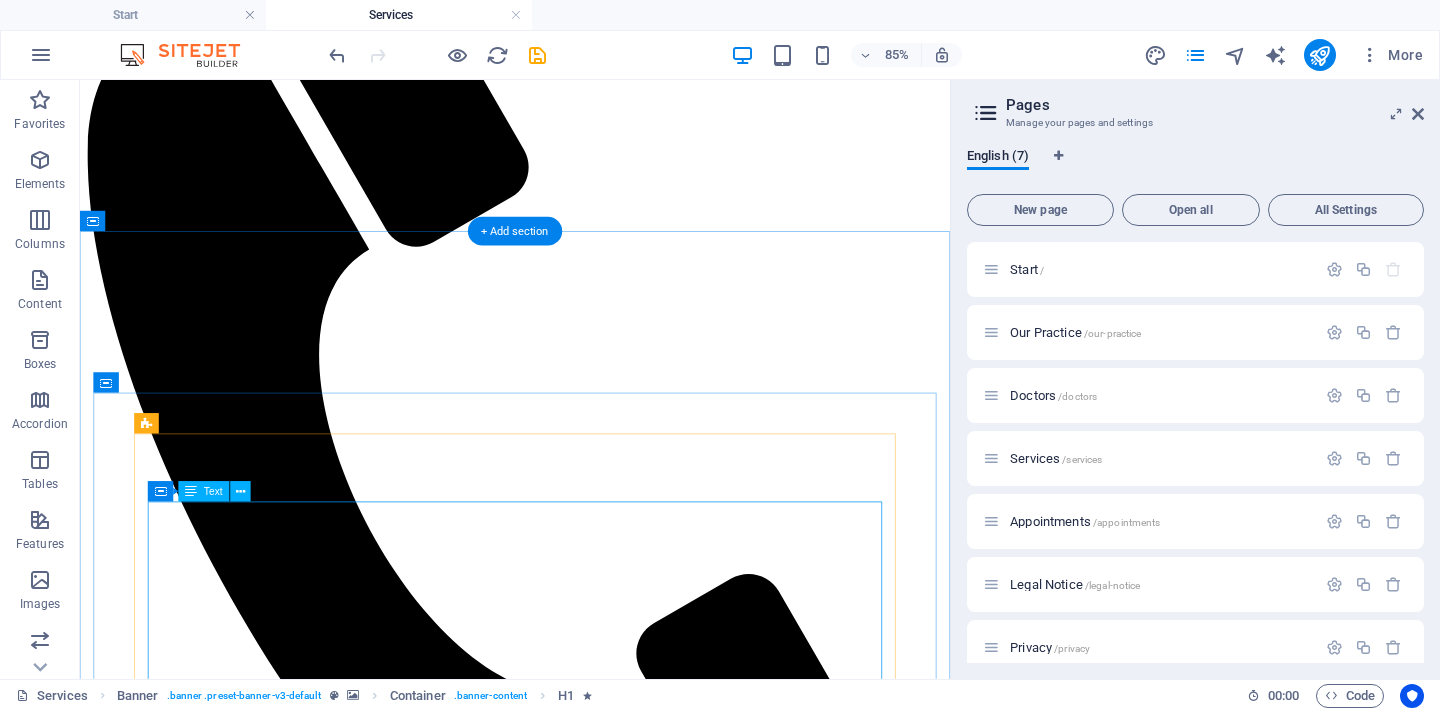 click on "Estudios Neurofisiológicos: Estos estudios permiten evaluar la función del sistema nervioso central y el sistema nervioso periférico y son una pieza importante para ayudar a que el Especialista confirme la sospecha de una enfermedad, permita monitorear, o descartar otros padecimientos.   Los estudios Neurofisiológicos que contamos son : Electromiografía Velocidades de conducción nerviosa Potenciales evocados somatosensoriales Potenciales evocados auditivos del tallo cerebral Potenciales evocados visuales Pruebas especiales: Estimulación repetitiva (Prueba de Jolly) Electroneuromiografia facial y reflejo de parpadeo Electromiografía y potenciales evocados del suelo pélvico Algunas de las condiciones médicas donde se recomienda realizar un estudio de Electrodiagnostico son: Neuropatías periféricas   Neuropatía diabética,   Síndrome Guillain Barre,   Neuropatía por toxicidad (alcohol o fármacos). Neuropatías por atrapamiento   Síndrome del túnel del carpo,   Síndrome túnel de tarso," at bounding box center (592, 2526) 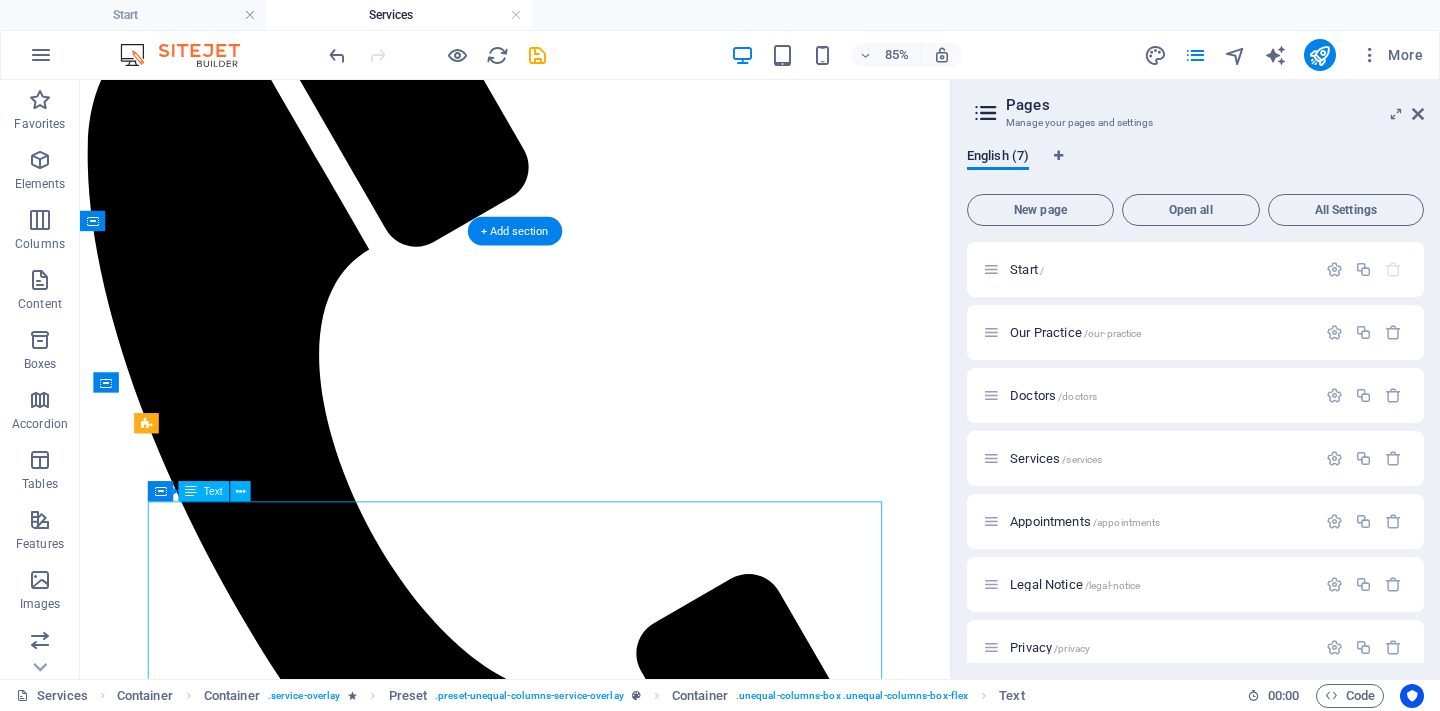 click on "Estudios Neurofisiológicos: Estos estudios permiten evaluar la función del sistema nervioso central y el sistema nervioso periférico y son una pieza importante para ayudar a que el Especialista confirme la sospecha de una enfermedad, permita monitorear, o descartar otros padecimientos.   Los estudios Neurofisiológicos que contamos son : Electromiografía Velocidades de conducción nerviosa Potenciales evocados somatosensoriales Potenciales evocados auditivos del tallo cerebral Potenciales evocados visuales Pruebas especiales: Estimulación repetitiva (Prueba de Jolly) Electroneuromiografia facial y reflejo de parpadeo Electromiografía y potenciales evocados del suelo pélvico Algunas de las condiciones médicas donde se recomienda realizar un estudio de Electrodiagnostico son: Neuropatías periféricas   Neuropatía diabética,   Síndrome Guillain Barre,   Neuropatía por toxicidad (alcohol o fármacos). Neuropatías por atrapamiento   Síndrome del túnel del carpo,   Síndrome túnel de tarso," at bounding box center (592, 2526) 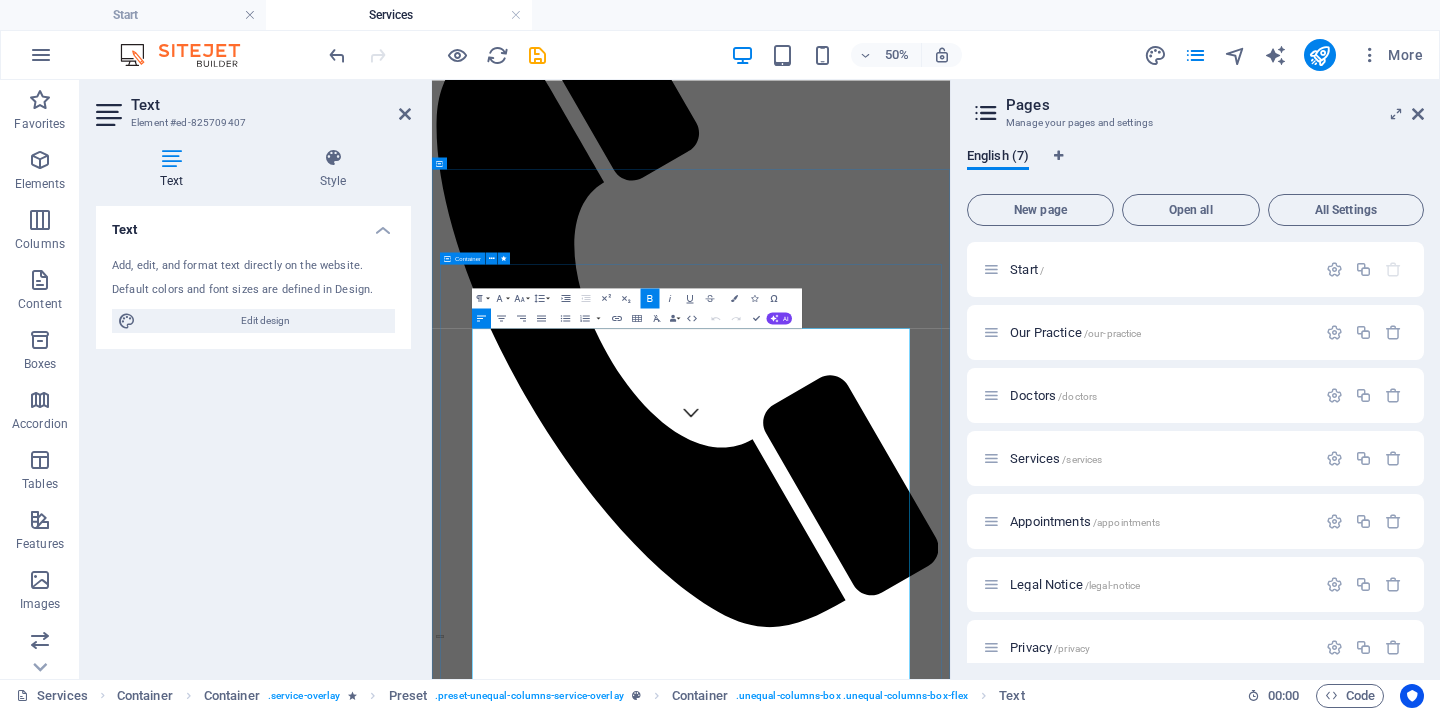 click on "Estudios Neurofisiológicos: Estos estudios permiten evaluar la función del sistema nervioso central y el sistema nervioso periférico y son una pieza importante para ayudar a que el Especialista confirme la sospecha de una enfermedad, permita monitorear, o descartar otros padecimientos.   Los estudios Neurofisiológicos que contamos son : Electromiografía Velocidades de conducción nerviosa Potenciales evocados somatosensoriales Potenciales evocados auditivos del tallo cerebral Potenciales evocados visuales Pruebas especiales: Estimulación repetitiva (Prueba de Jolly) Electroneuromiografia facial y reflejo de parpadeo Electromiografía y potenciales evocados del suelo pélvico Algunas de las condiciones médicas donde se recomienda realizar un estudio de Electrodiagnostico son: Neuropatías periféricas   Neuropatía diabética,   Síndrome Guillain Barre,   Neuropatía por toxicidad (alcohol o fármacos). Neuropatías por atrapamiento   Síndrome del túnel del carpo,   Síndrome túnel de tarso," at bounding box center [950, 3083] 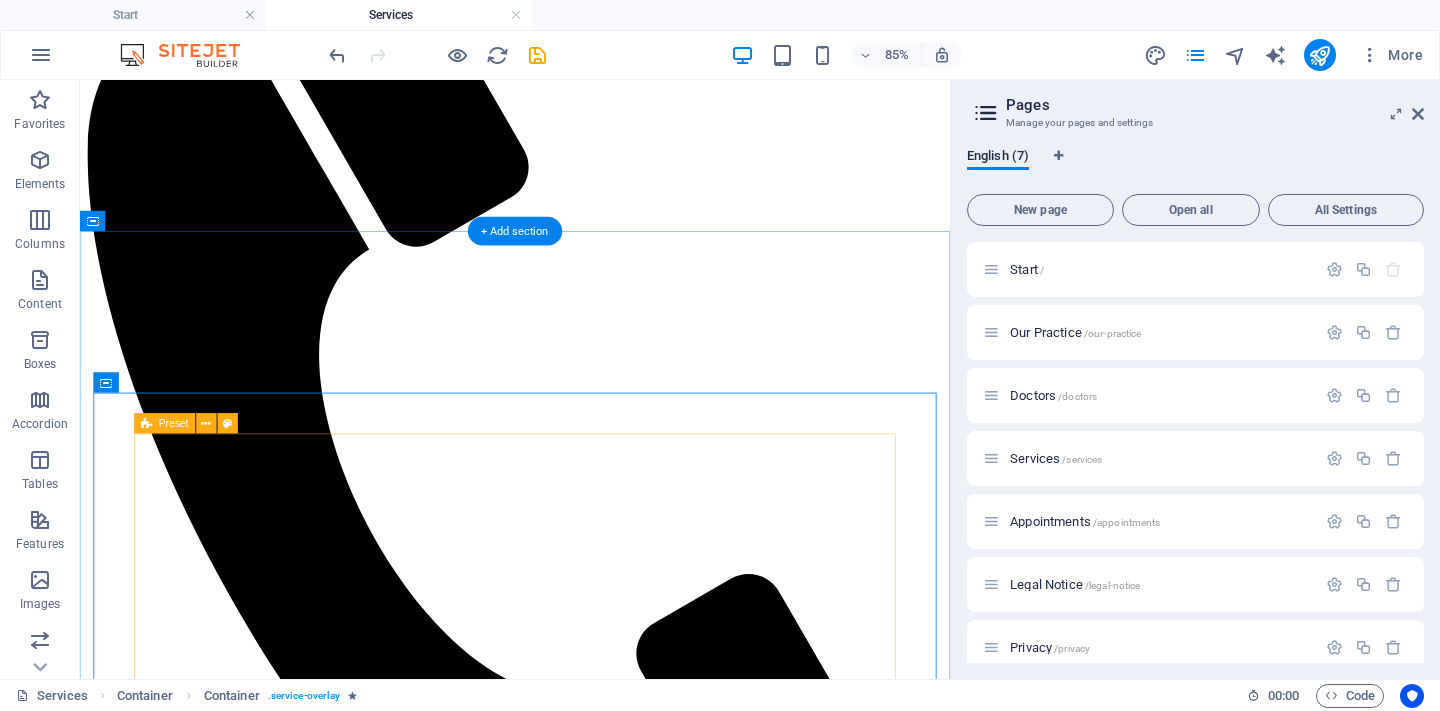 click on "Estudios Neurofisiológicos: Estos estudios permiten evaluar la función del sistema nervioso central y el sistema nervioso periférico y son una pieza importante para ayudar a que el Especialista confirme la sospecha de una enfermedad, permita monitorear, o descartar otros padecimientos.   Los estudios Neurofisiológicos que contamos son : Electromiografía Velocidades de conducción nerviosa Potenciales evocados somatosensoriales Potenciales evocados auditivos del tallo cerebral Potenciales evocados visuales Pruebas especiales: Estimulación repetitiva (Prueba de Jolly) Electroneuromiografia facial y reflejo de parpadeo Electromiografía y potenciales evocados del suelo pélvico Algunas de las condiciones médicas donde se recomienda realizar un estudio de Electrodiagnostico son: Neuropatías periféricas   Neuropatía diabética,   Síndrome Guillain Barre,   Neuropatía por toxicidad (alcohol o fármacos). Neuropatías por atrapamiento   Síndrome del túnel del carpo,   Síndrome túnel de tarso," at bounding box center [592, 2643] 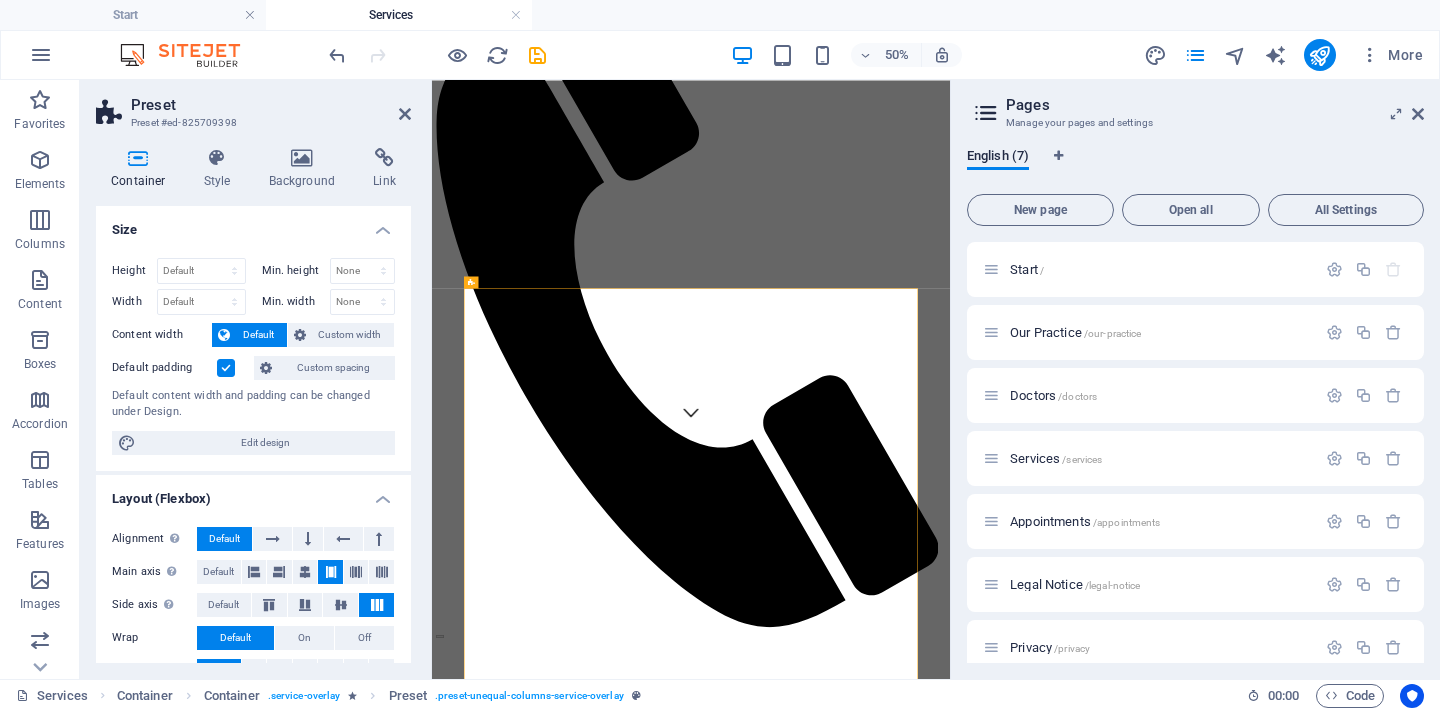 click on "Alignment Determines the flex direction. Default Main axis Determine how elements should behave along the main axis inside this container (justify content). Default Side axis Control the vertical direction of the element inside of the container (align items). Default Wrap Default On Off Fill Controls the distances and direction of elements on the y-axis across several lines (align content). Default" at bounding box center [253, 605] 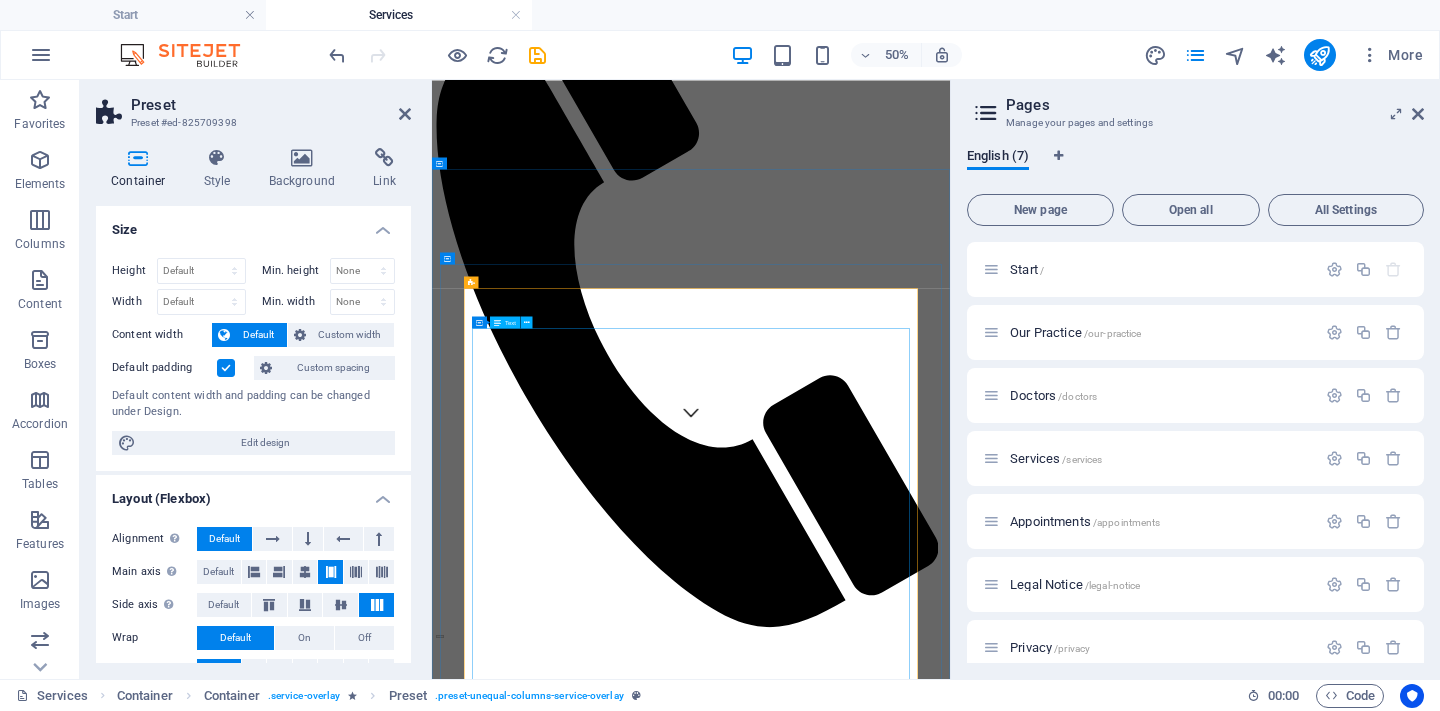 click on "Estudios Neurofisiológicos: Estos estudios permiten evaluar la función del sistema nervioso central y el sistema nervioso periférico y son una pieza importante para ayudar a que el Especialista confirme la sospecha de una enfermedad, permita monitorear, o descartar otros padecimientos.   Los estudios Neurofisiológicos que contamos son : Electromiografía Velocidades de conducción nerviosa Potenciales evocados somatosensoriales Potenciales evocados auditivos del tallo cerebral Potenciales evocados visuales Pruebas especiales: Estimulación repetitiva (Prueba de Jolly) Electroneuromiografia facial y reflejo de parpadeo Electromiografía y potenciales evocados del suelo pélvico Algunas de las condiciones médicas donde se recomienda realizar un estudio de Electrodiagnostico son: Neuropatías periféricas   Neuropatía diabética,   Síndrome Guillain Barre,   Neuropatía por toxicidad (alcohol o fármacos). Neuropatías por atrapamiento   Síndrome del túnel del carpo,   Síndrome túnel de tarso," at bounding box center (950, 2966) 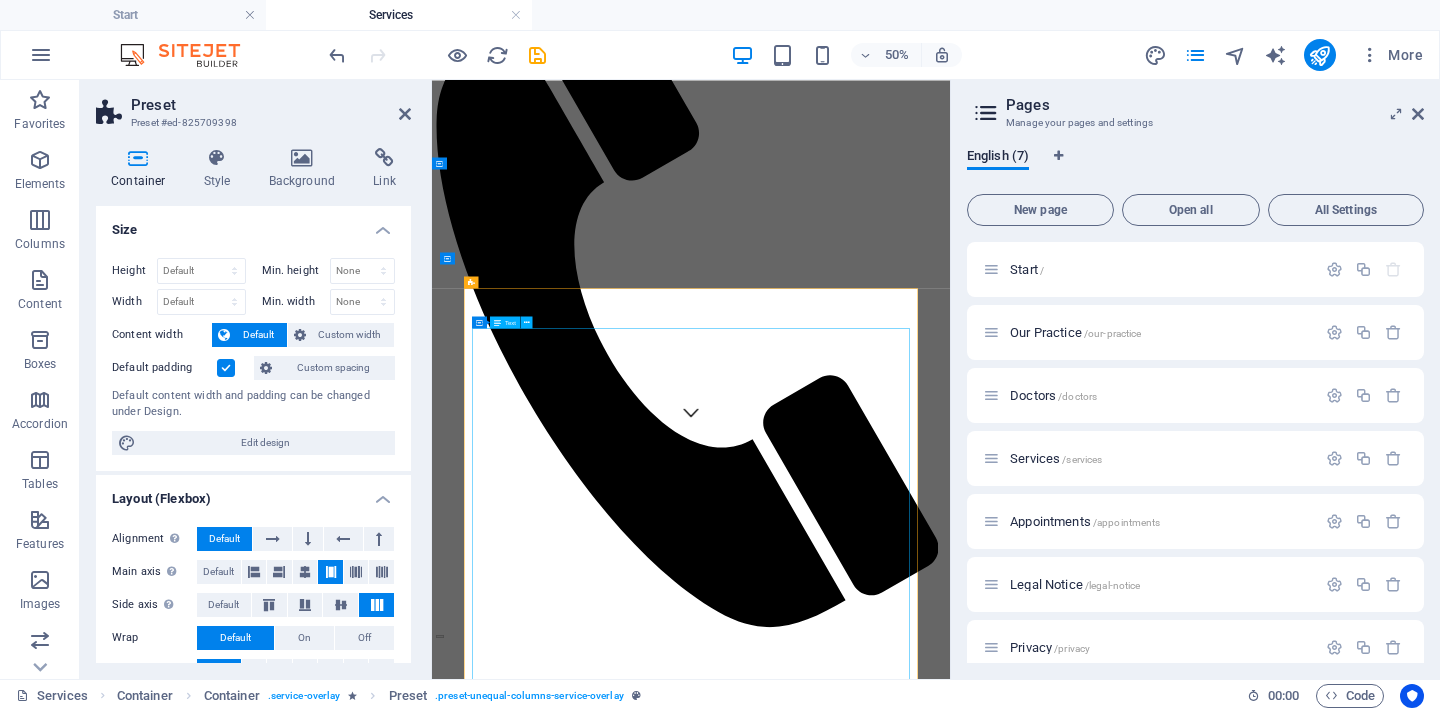click on "Estudios Neurofisiológicos: Estos estudios permiten evaluar la función del sistema nervioso central y el sistema nervioso periférico y son una pieza importante para ayudar a que el Especialista confirme la sospecha de una enfermedad, permita monitorear, o descartar otros padecimientos.   Los estudios Neurofisiológicos que contamos son : Electromiografía Velocidades de conducción nerviosa Potenciales evocados somatosensoriales Potenciales evocados auditivos del tallo cerebral Potenciales evocados visuales Pruebas especiales: Estimulación repetitiva (Prueba de Jolly) Electroneuromiografia facial y reflejo de parpadeo Electromiografía y potenciales evocados del suelo pélvico Algunas de las condiciones médicas donde se recomienda realizar un estudio de Electrodiagnostico son: Neuropatías periféricas   Neuropatía diabética,   Síndrome Guillain Barre,   Neuropatía por toxicidad (alcohol o fármacos). Neuropatías por atrapamiento   Síndrome del túnel del carpo,   Síndrome túnel de tarso," at bounding box center [950, 2966] 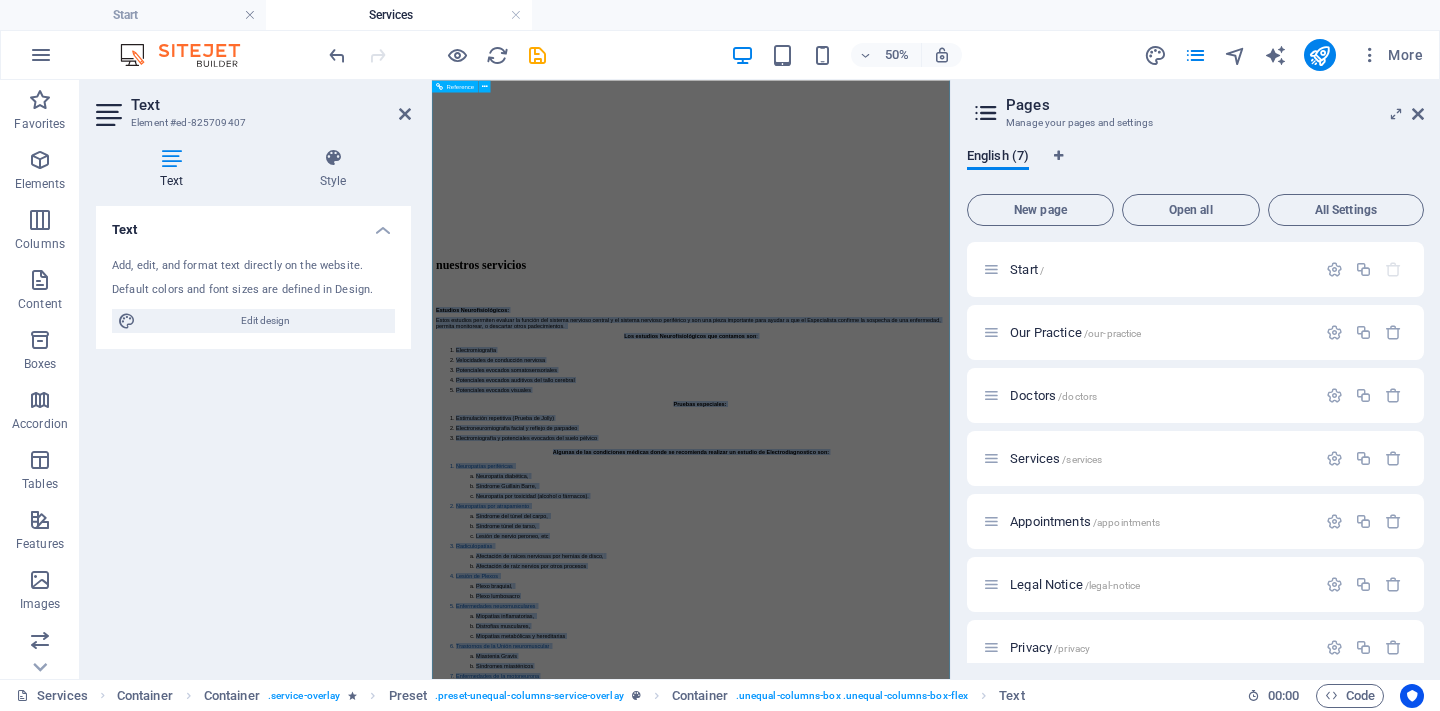 scroll, scrollTop: 2113, scrollLeft: 0, axis: vertical 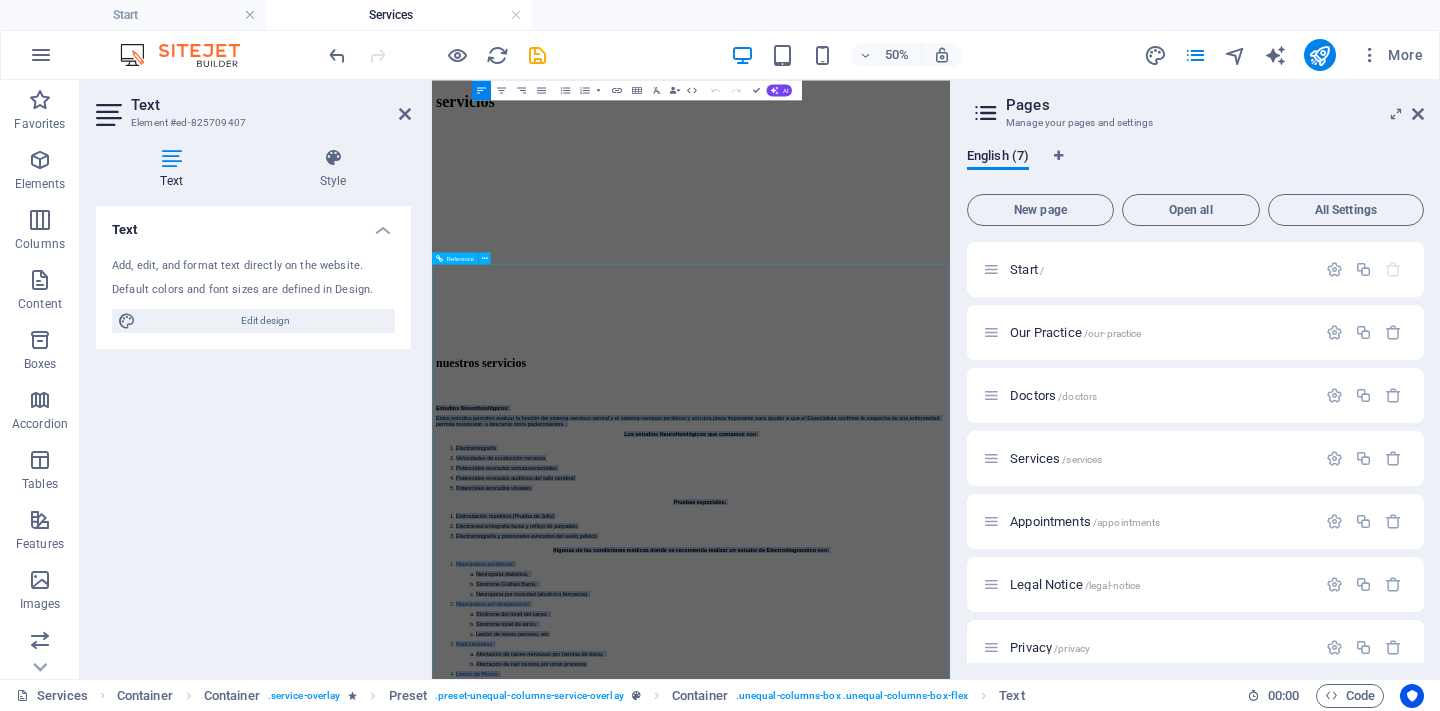 drag, startPoint x: 514, startPoint y: 580, endPoint x: 822, endPoint y: 960, distance: 489.1462 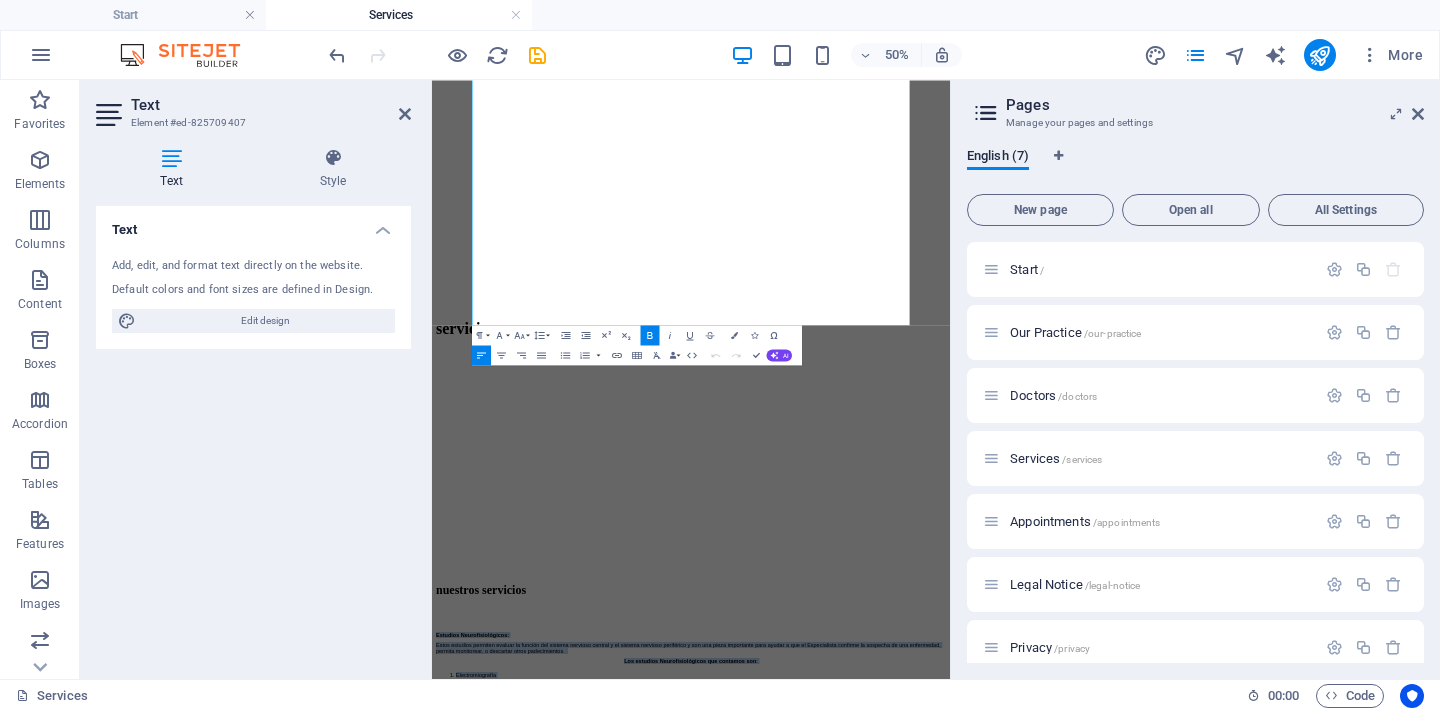 scroll, scrollTop: 1339, scrollLeft: 0, axis: vertical 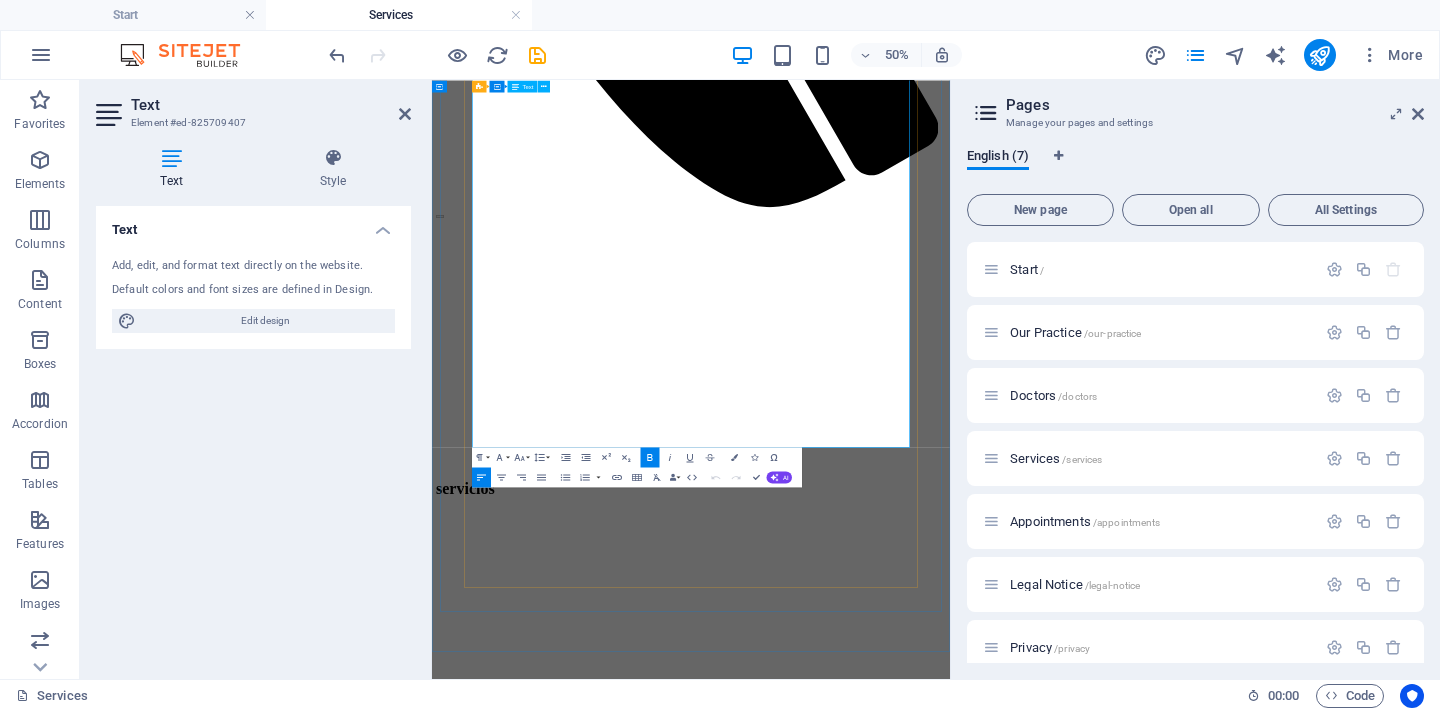 copy on "Estudios Neurofisiológicos: Estos estudios permiten evaluar la función del sistema nervioso central y el sistema nervioso periférico y son una pieza importante para ayudar a que el Especialista confirme la sospecha de una enfermedad, permita monitorear, o descartar otros padecimientos.   Los estudios Neurofisiológicos que contamos son : Electromiografía Velocidades de conducción nerviosa Potenciales evocados somatosensoriales Potenciales evocados auditivos del tallo cerebral Potenciales evocados visuales Pruebas especiales: Estimulación repetitiva (Prueba de Jolly) Electroneuromiografia facial y reflejo de parpadeo Electromiografía y potenciales evocados del suelo pélvico Algunas de las condiciones médicas donde se recomienda realizar un estudio de Electrodiagnostico son: Neuropatías periféricas   Neuropatía diabética,   Síndrome Guillain Barre,   Neuropatía por toxicidad (alcohol o fármacos). Neuropatías por atrapamiento   Síndrome del túnel del carpo,   Síndrome túnel de tarso,   Lesión de nervio peroneo..." 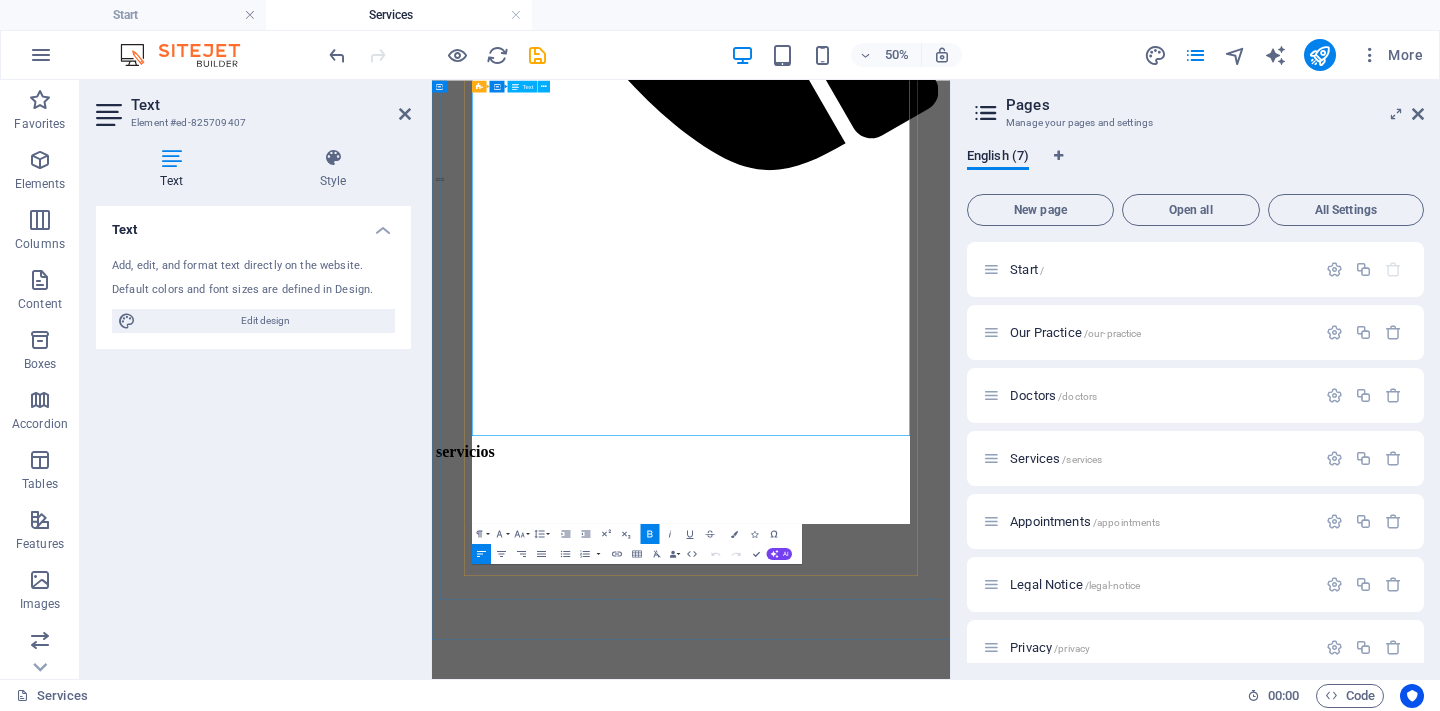 scroll, scrollTop: 1416, scrollLeft: 0, axis: vertical 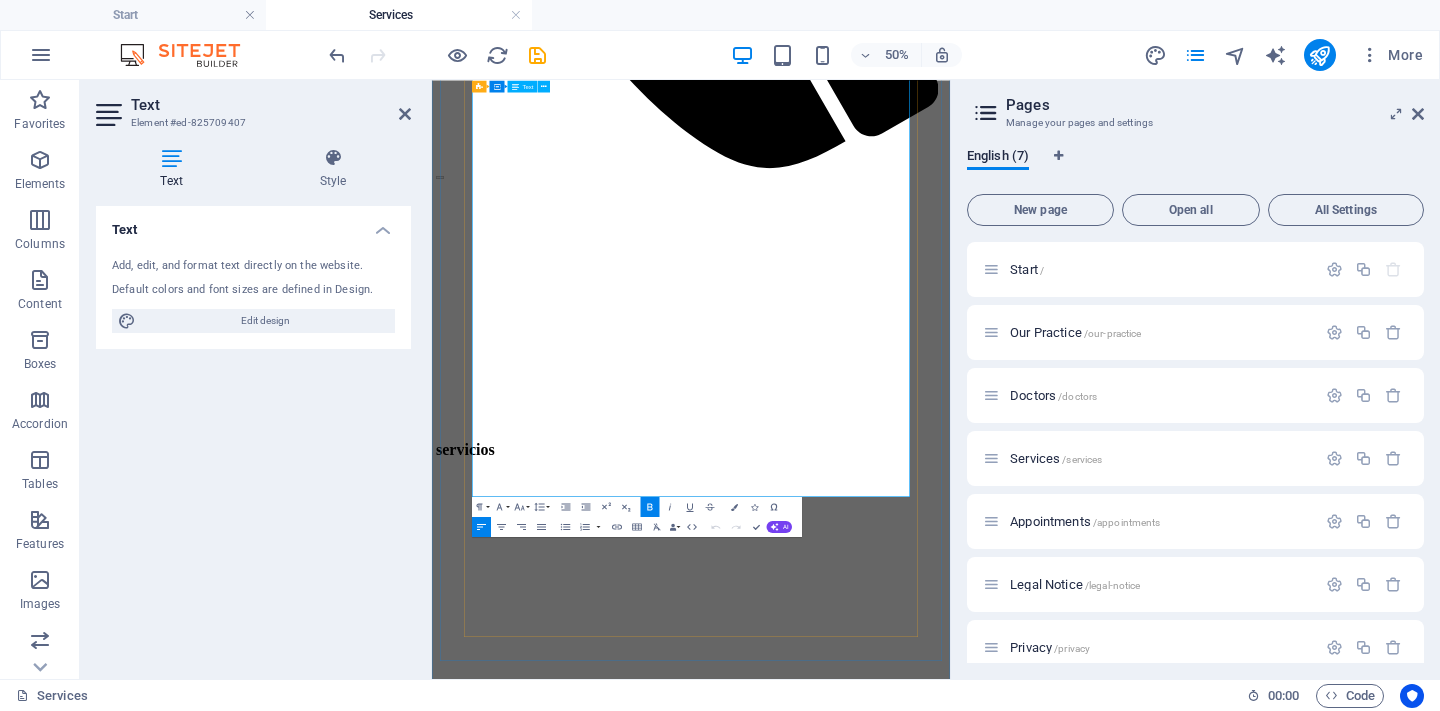click on "Alteraciones posturales, reacondicionamiento físico etc." at bounding box center (990, 2665) 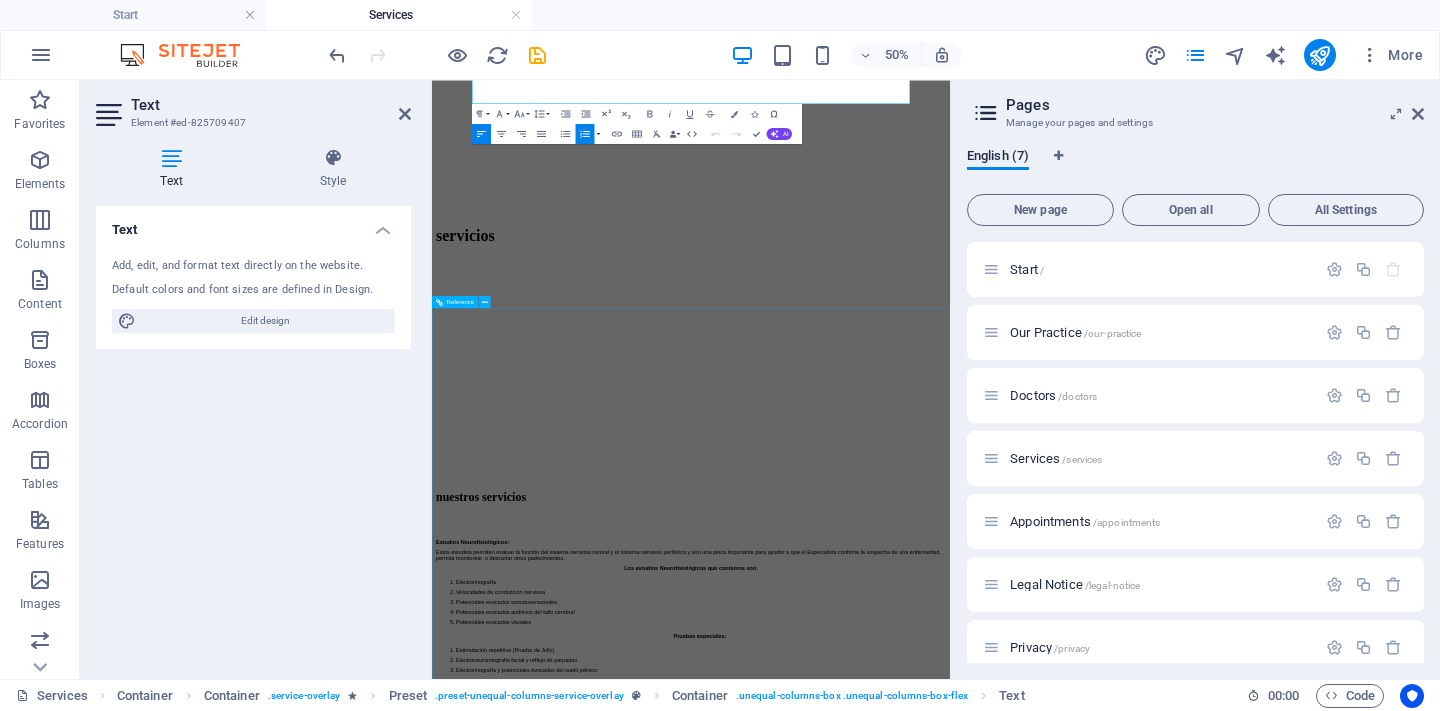 scroll, scrollTop: 1751, scrollLeft: 0, axis: vertical 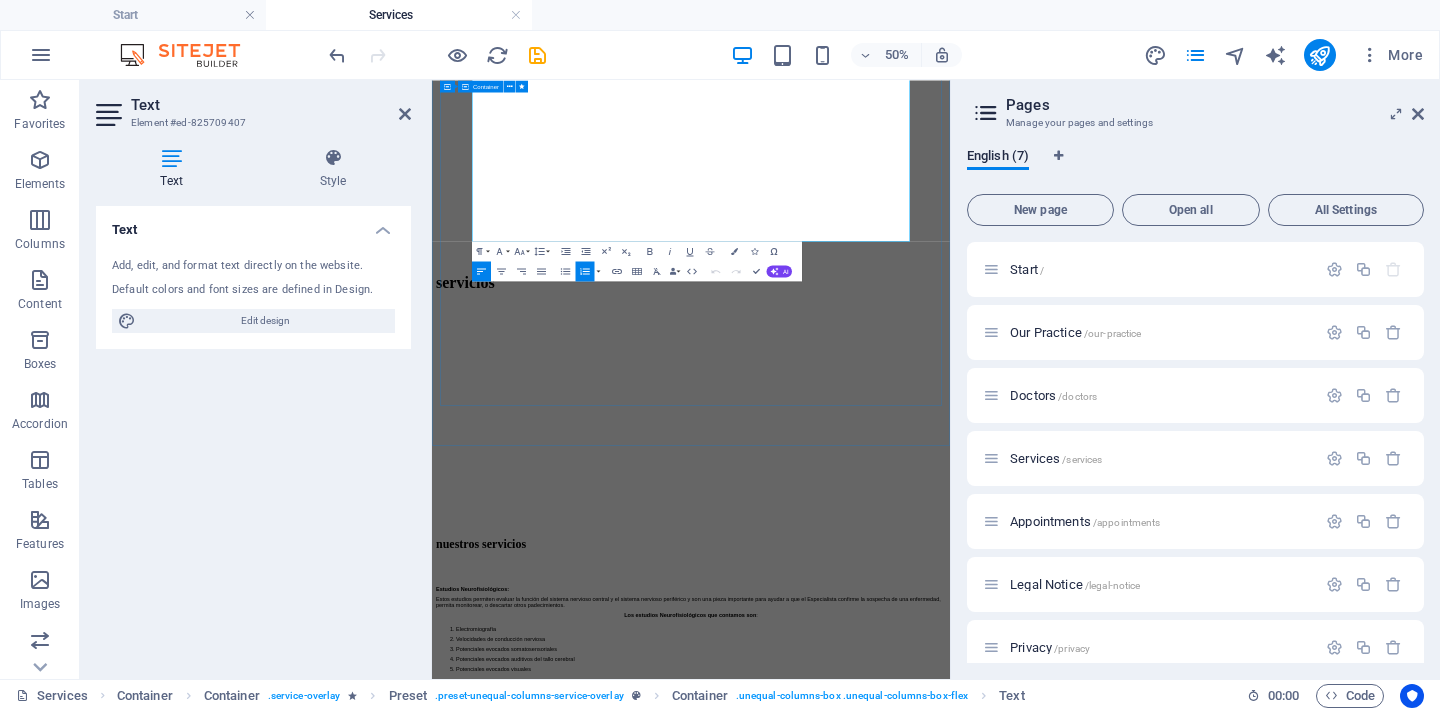 click on "Estudios Neurofisiológicos: Estos estudios permiten evaluar la función del sistema nervioso central y el sistema nervioso periférico y son una pieza importante para ayudar a que el Especialista confirme la sospecha de una enfermedad, permita monitorear, o descartar otros padecimientos.   Los estudios Neurofisiológicos que contamos son : Electromiografía Velocidades de conducción nerviosa Potenciales evocados somatosensoriales Potenciales evocados auditivos del tallo cerebral Potenciales evocados visuales Pruebas especiales: Estimulación repetitiva (Prueba de Jolly) Electroneuromiografia facial y reflejo de parpadeo Electromiografía y potenciales evocados del suelo pélvico Algunas de las condiciones médicas donde se recomienda realizar un estudio de Electrodiagnostico son: Neuropatías periféricas   Neuropatía diabética,   Síndrome Guillain Barre,   Neuropatía por toxicidad (alcohol o fármacos). Neuropatías por atrapamiento   Síndrome del túnel del carpo,   Síndrome túnel de tarso," at bounding box center [950, 1830] 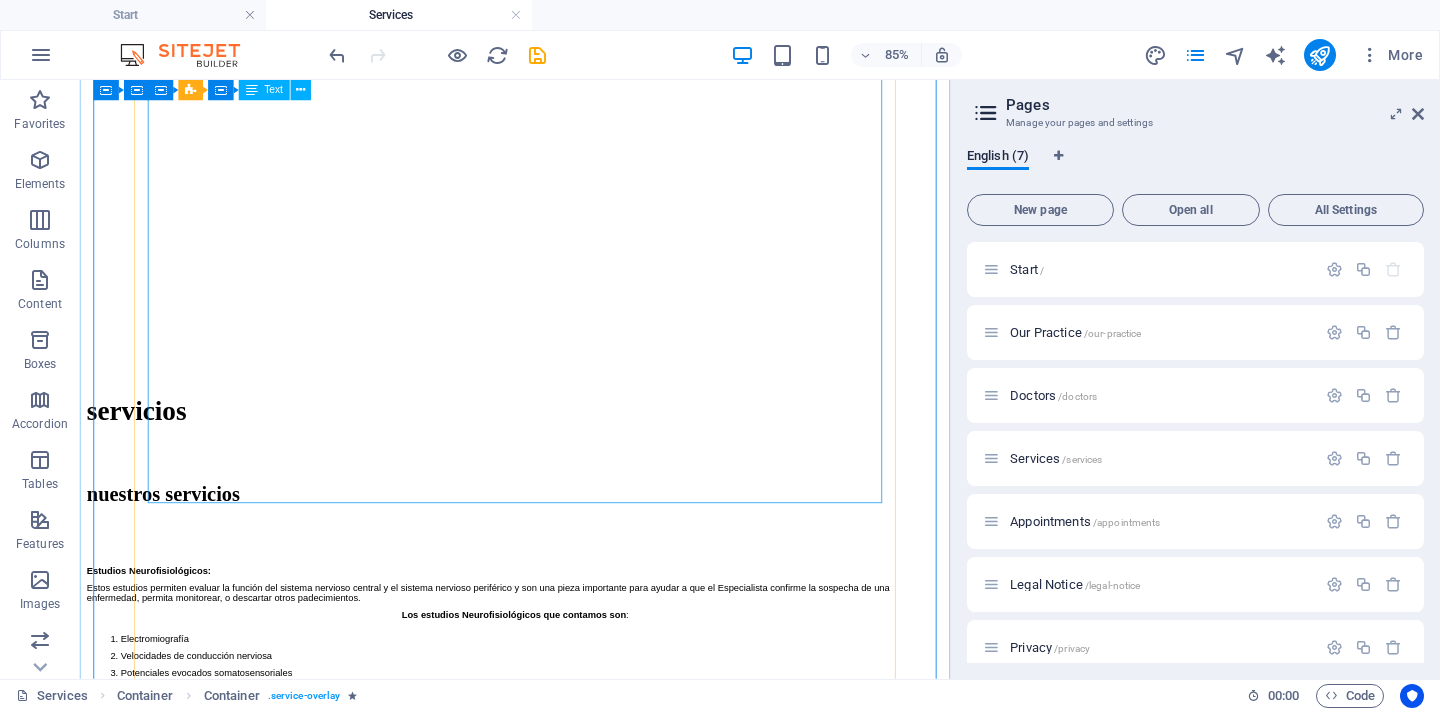 click on "Estudios Neurofisiológicos: Estos estudios permiten evaluar la función del sistema nervioso central y el sistema nervioso periférico y son una pieza importante para ayudar a que el Especialista confirme la sospecha de una enfermedad, permita monitorear, o descartar otros padecimientos.   Los estudios Neurofisiológicos que contamos son : Electromiografía Velocidades de conducción nerviosa Potenciales evocados somatosensoriales Potenciales evocados auditivos del tallo cerebral Potenciales evocados visuales Pruebas especiales: Estimulación repetitiva (Prueba de Jolly) Electroneuromiografia facial y reflejo de parpadeo Electromiografía y potenciales evocados del suelo pélvico Algunas de las condiciones médicas donde se recomienda realizar un estudio de Electrodiagnostico son: Neuropatías periféricas   Neuropatía diabética,   Síndrome Guillain Barre,   Neuropatía por toxicidad (alcohol o fármacos). Neuropatías por atrapamiento   Síndrome del túnel del carpo,   Síndrome túnel de tarso," at bounding box center (592, 1273) 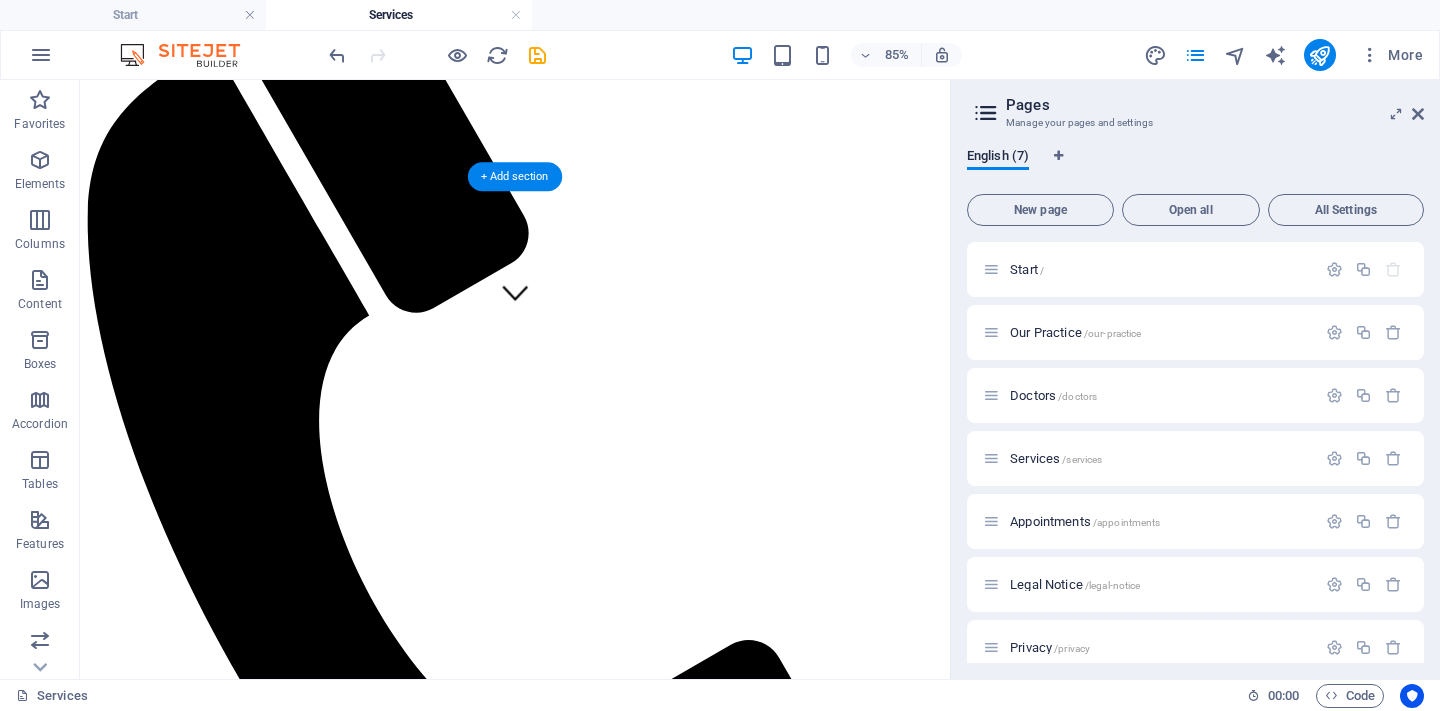 scroll, scrollTop: 255, scrollLeft: 0, axis: vertical 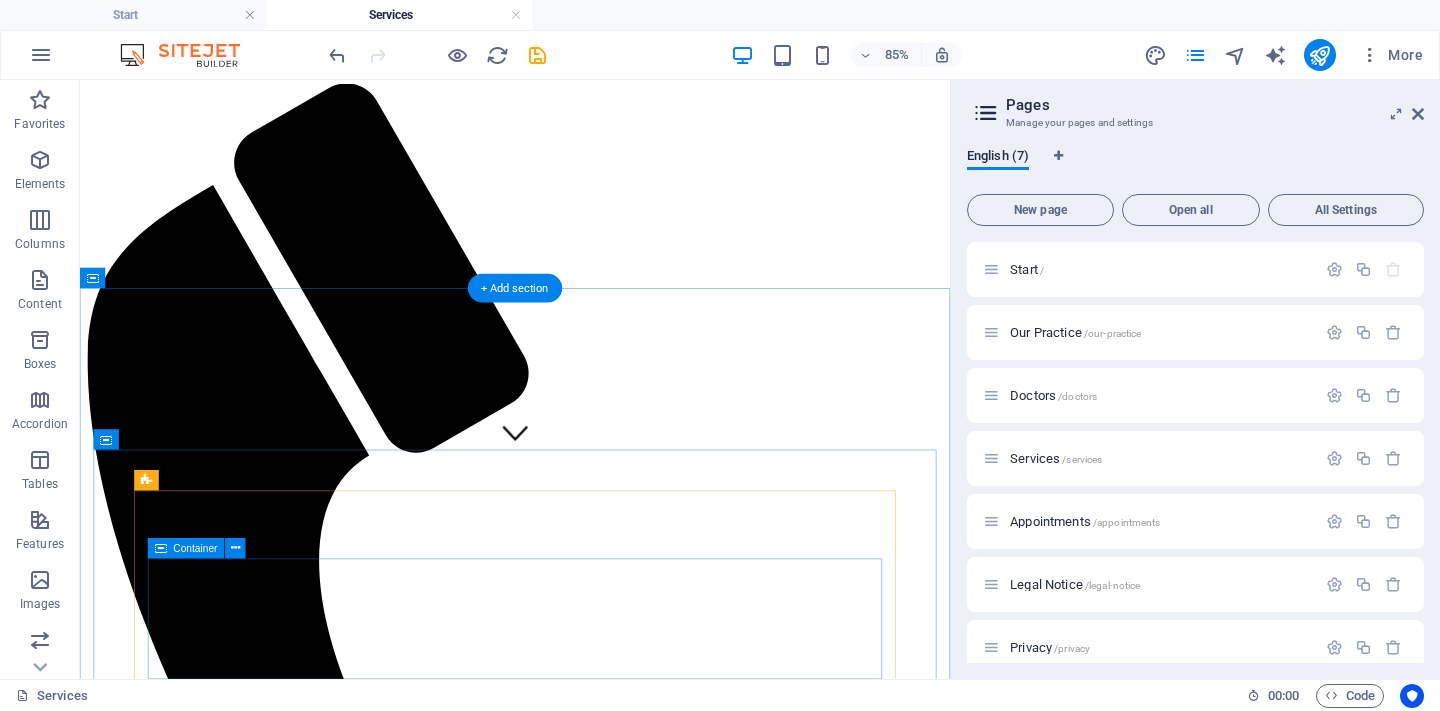 click on "Drop content here or  Add elements  Paste clipboard" at bounding box center (592, 2218) 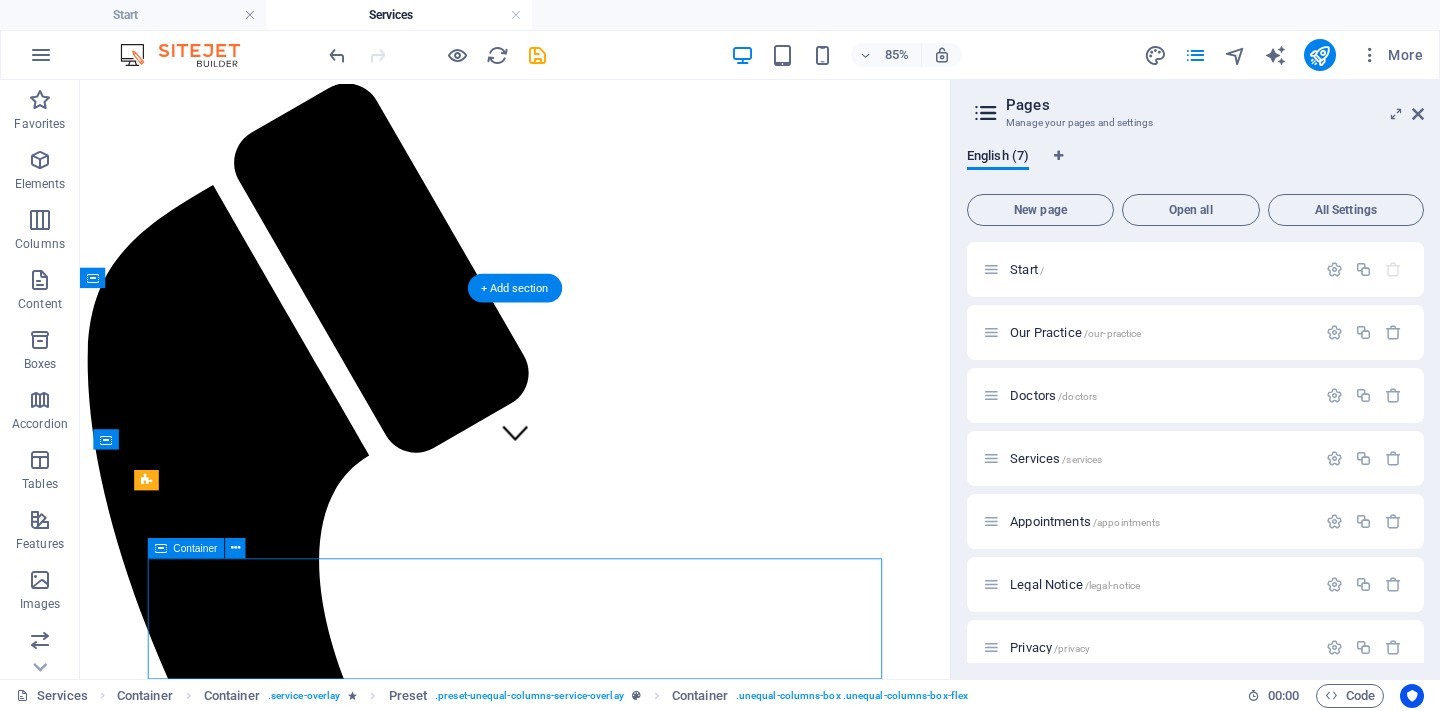 click on "Add elements" at bounding box center (533, 2248) 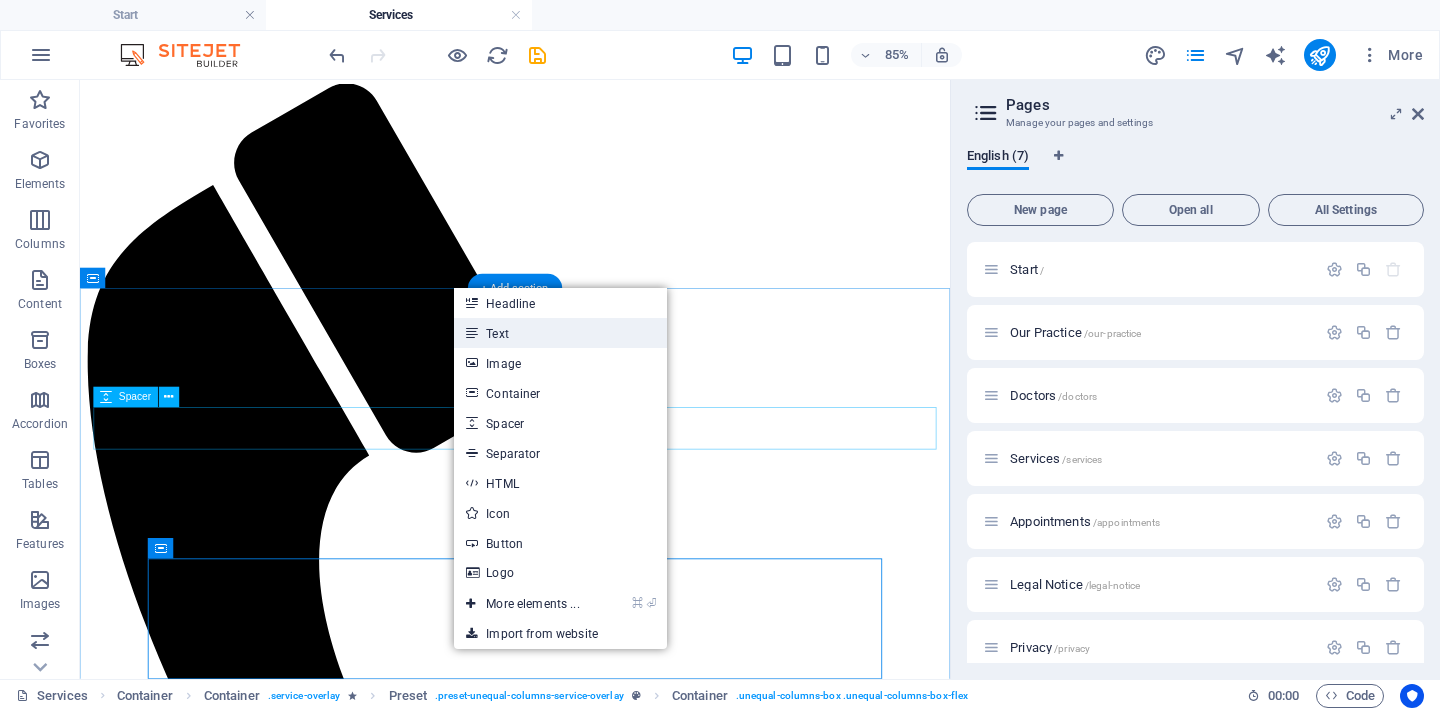 click on "Text" at bounding box center [560, 333] 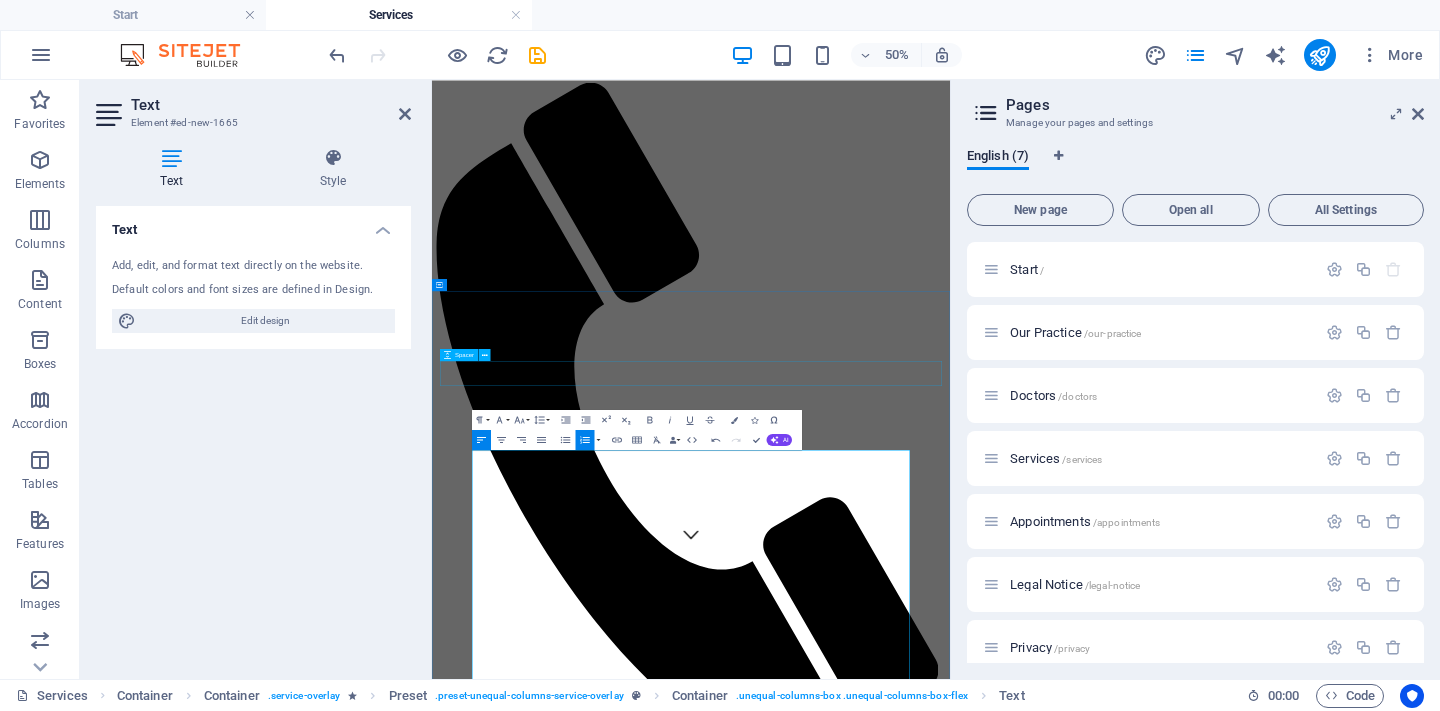 click at bounding box center [950, 2562] 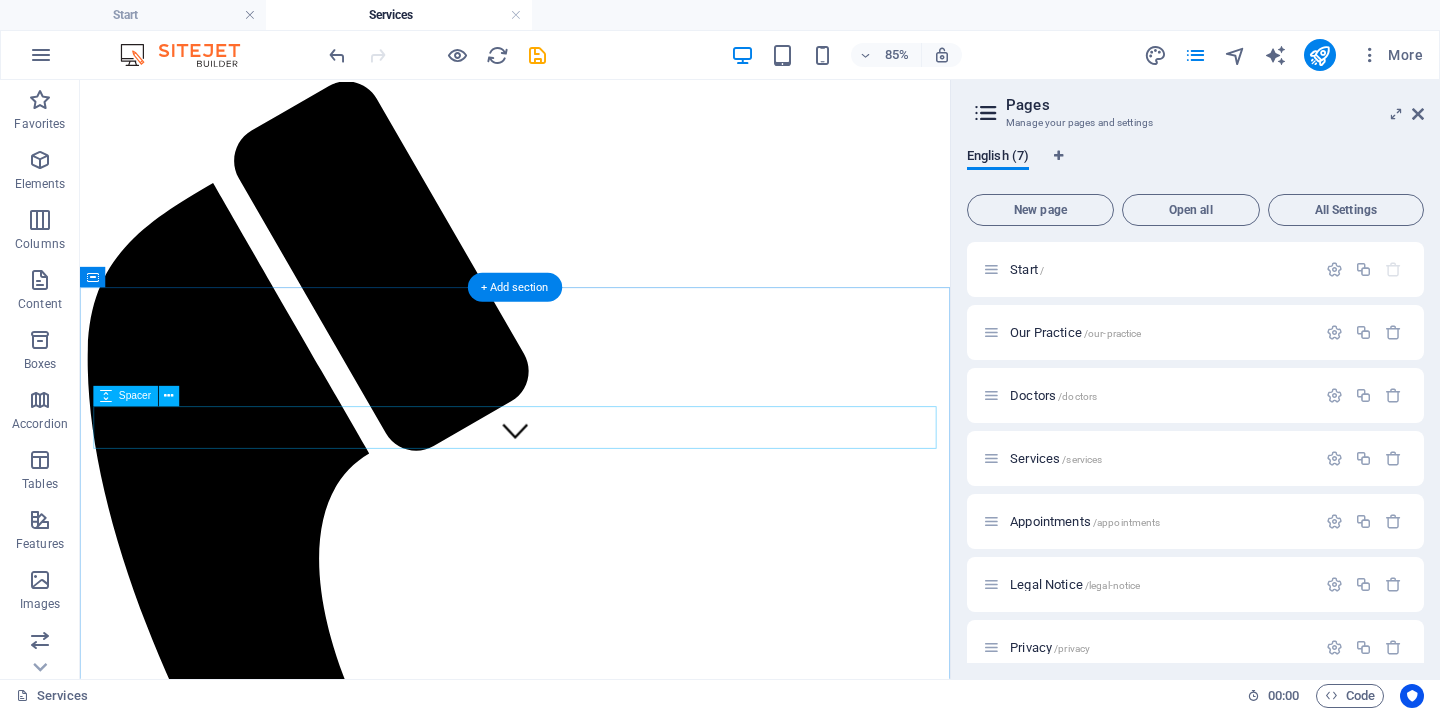 scroll, scrollTop: 256, scrollLeft: 0, axis: vertical 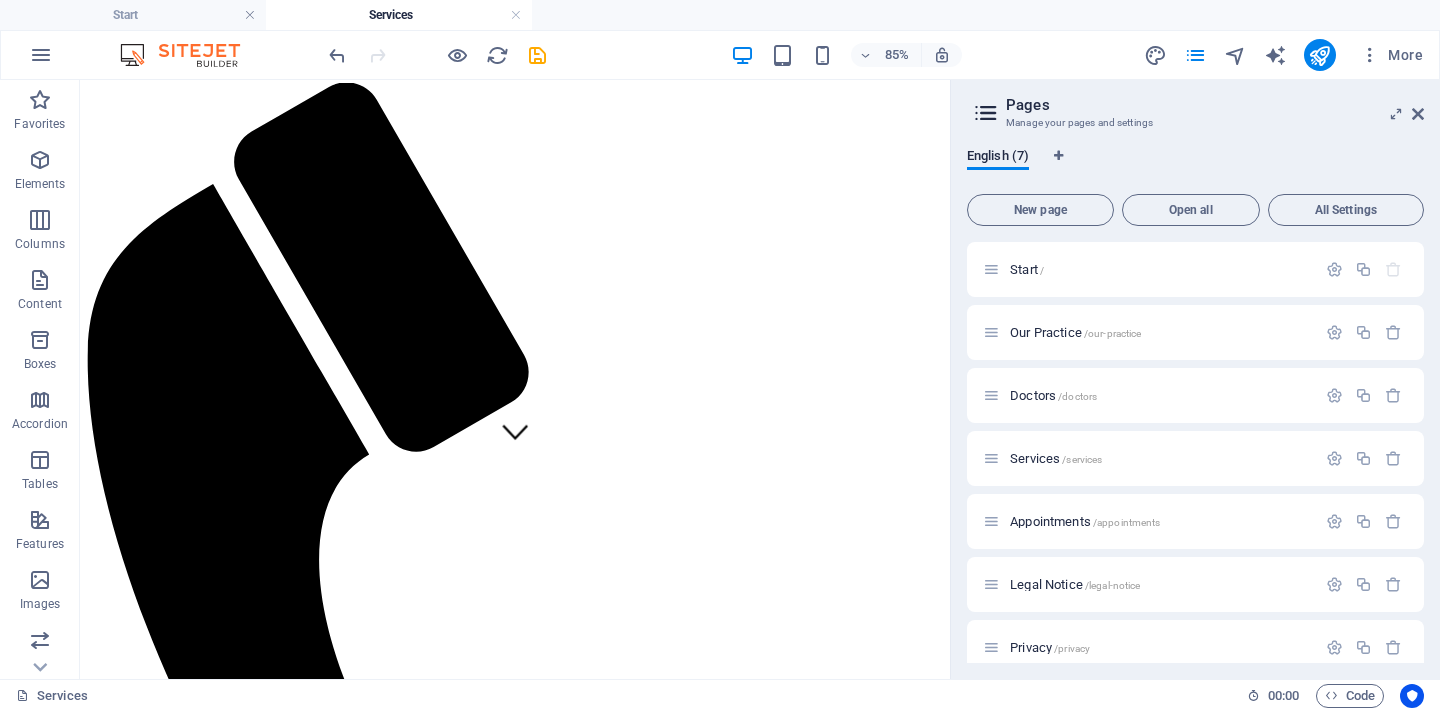 click on "Pages" at bounding box center (1215, 105) 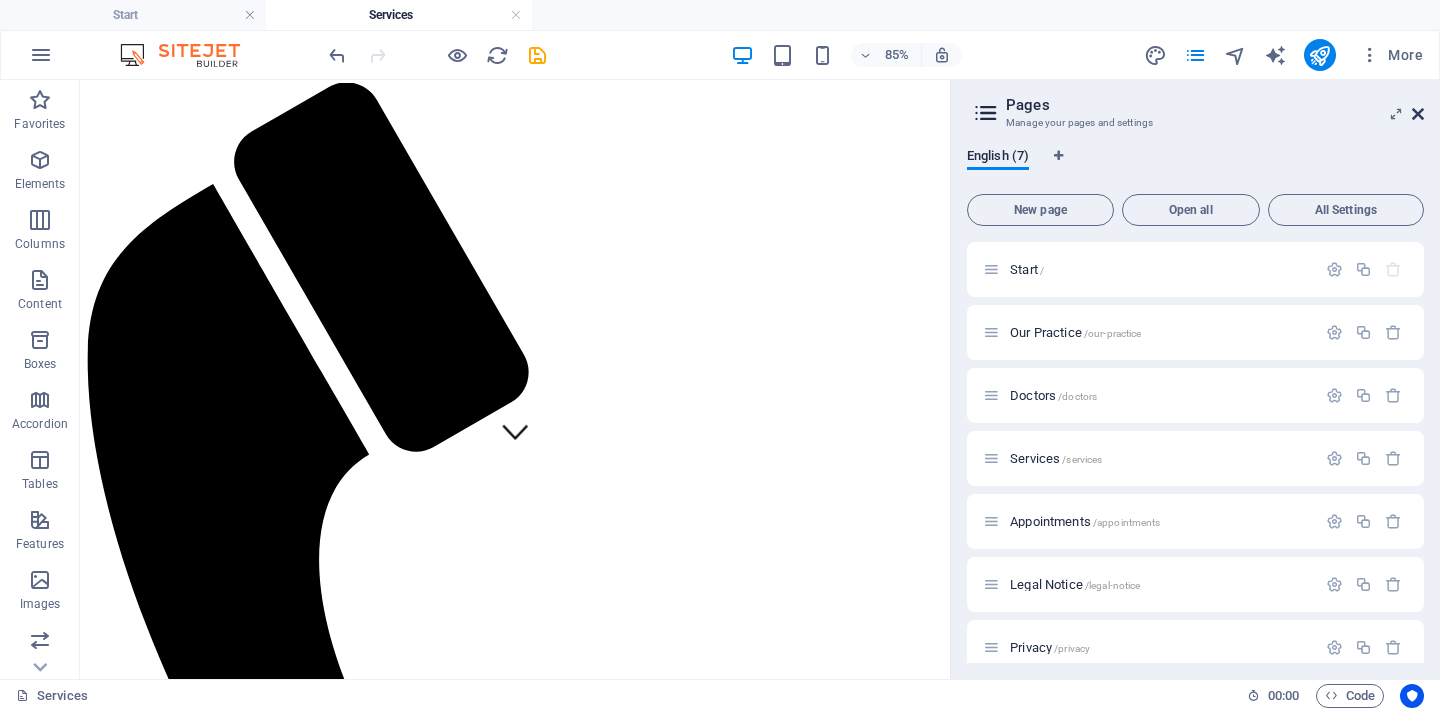 click at bounding box center (1418, 114) 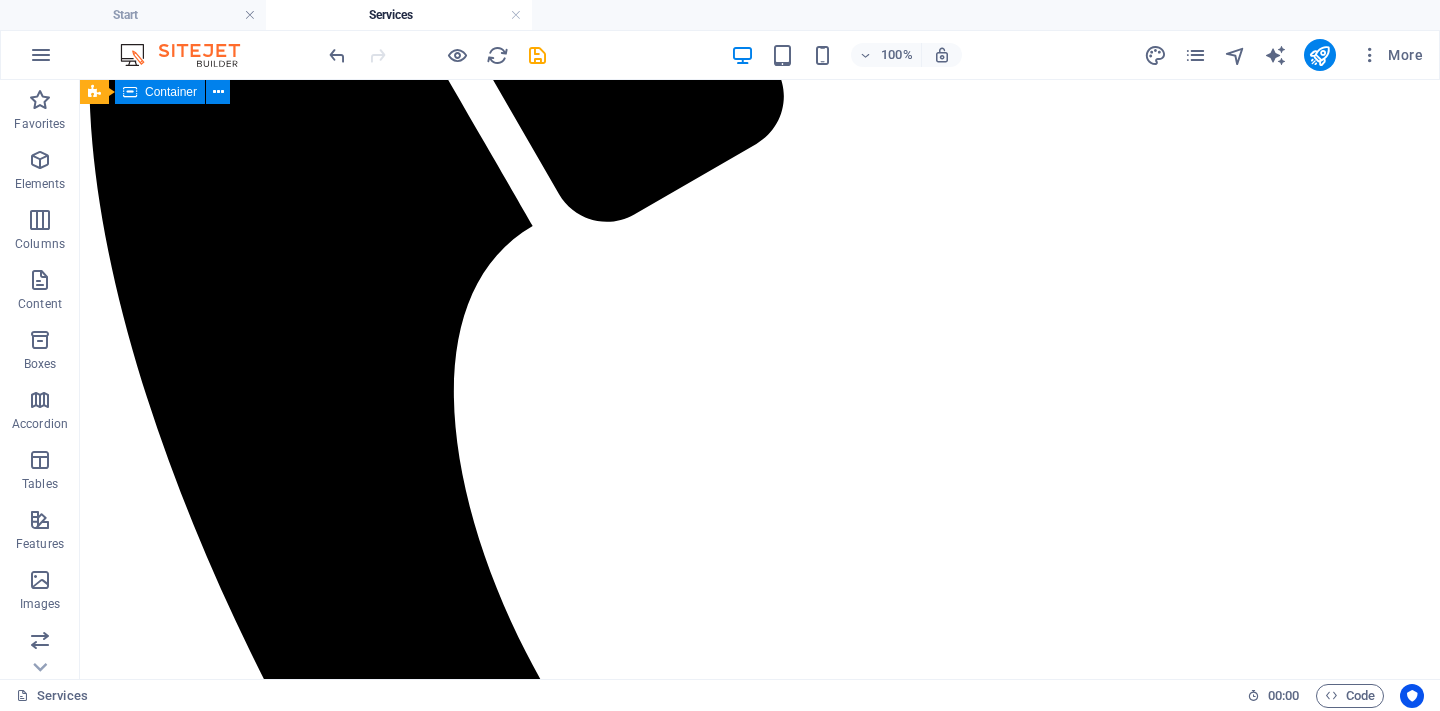 scroll, scrollTop: 711, scrollLeft: 0, axis: vertical 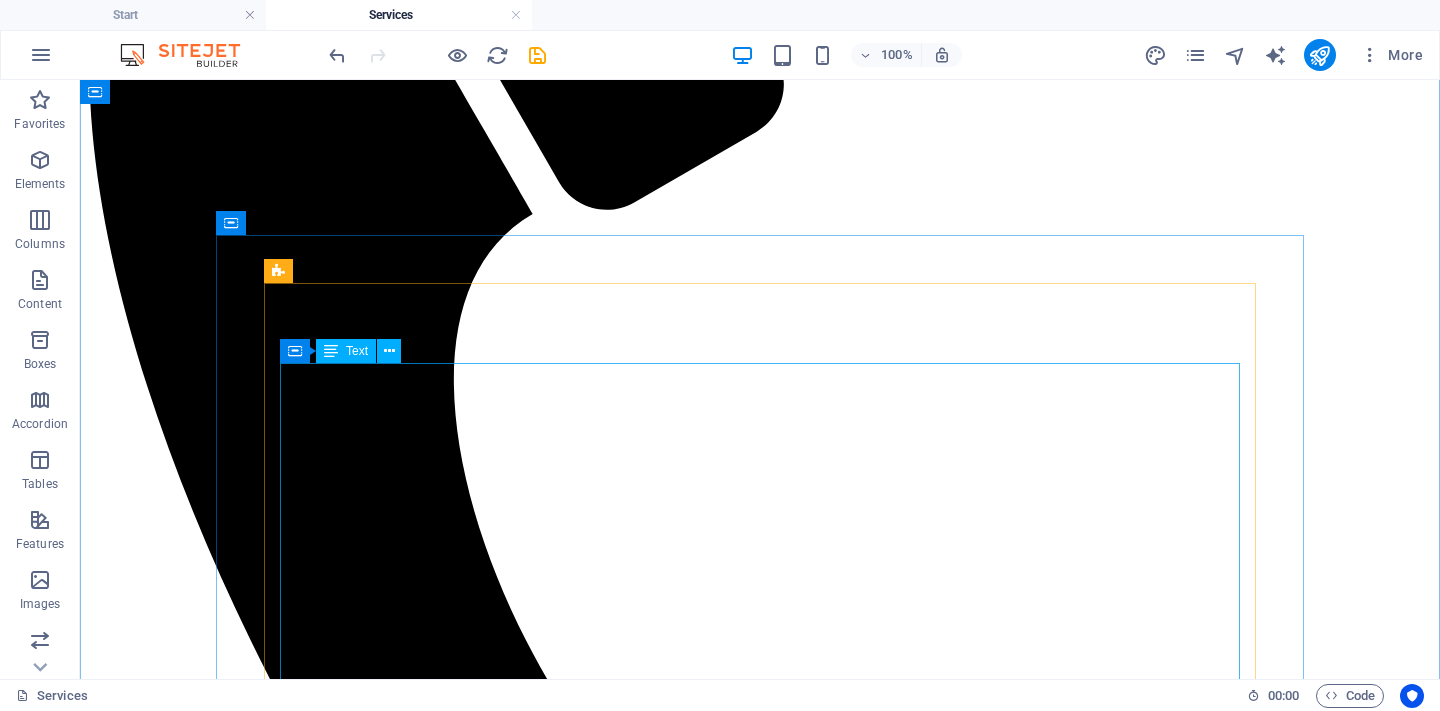 click on "Estudios Neurofisiológicos: Estos estudios permiten evaluar la función del sistema nervioso central y el sistema nervioso periférico y son una pieza importante para ayudar a que el Especialista confirme la sospecha de una enfermedad, permita monitorear, o descartar otros padecimientos.   Los estudios Neurofisiológicos que contamos son : Electromiografía Velocidades de conducción nerviosa Potenciales evocados somatosensoriales Potenciales evocados auditivos del tallo cerebral Potenciales evocados visuales Pruebas especiales: Estimulación repetitiva (Prueba de Jolly) Electroneuromiografia facial y reflejo de parpadeo Electromiografía y potenciales evocados del suelo pélvico Algunas de las condiciones médicas donde se recomienda realizar un estudio de Electrodiagnostico son: Neuropatías periféricas   Neuropatía diabética,   Síndrome Guillain Barre,   Neuropatía por toxicidad (alcohol o fármacos). Neuropatías por atrapamiento   Síndrome del túnel del carpo,   Síndrome túnel de tarso," at bounding box center [760, 2727] 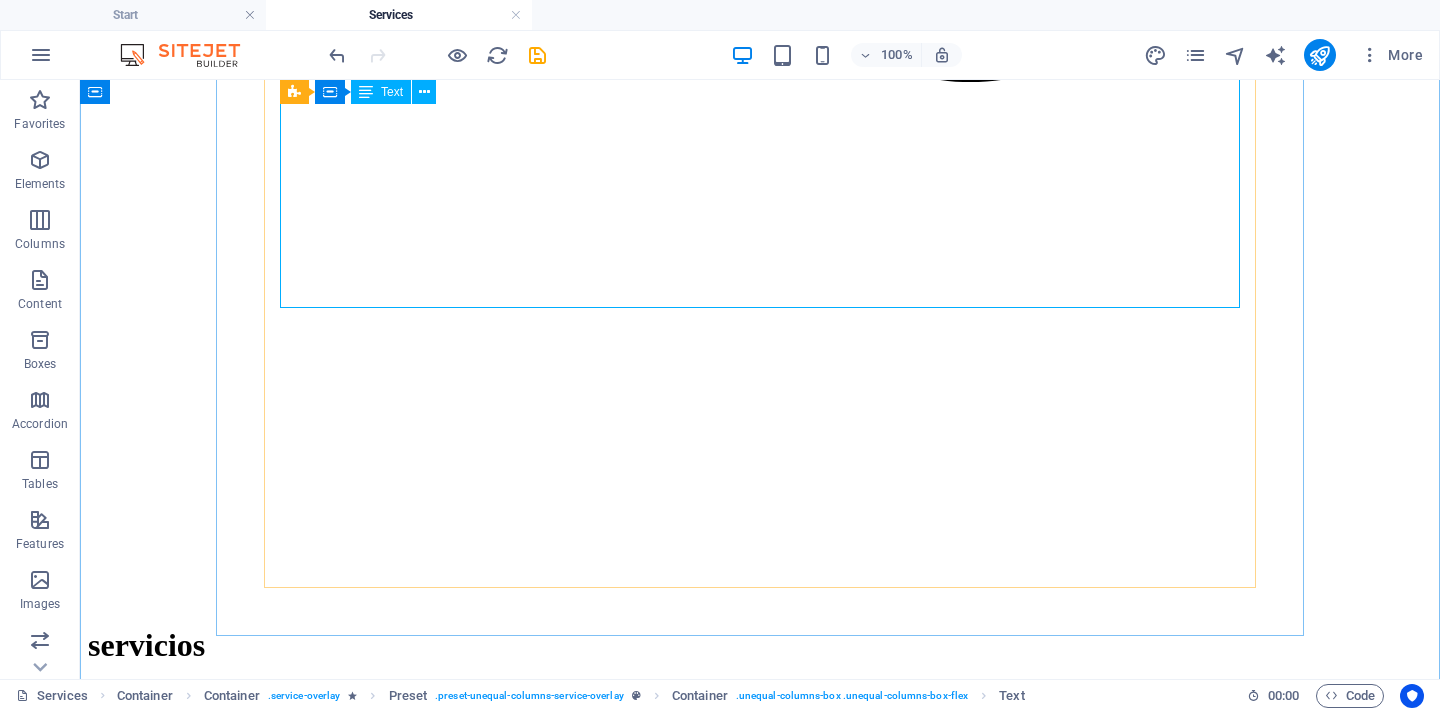 click on "Estudios Neurofisiológicos: Estos estudios permiten evaluar la función del sistema nervioso central y el sistema nervioso periférico y son una pieza importante para ayudar a que el Especialista confirme la sospecha de una enfermedad, permita monitorear, o descartar otros padecimientos.   Los estudios Neurofisiológicos que contamos son : Electromiografía Velocidades de conducción nerviosa Potenciales evocados somatosensoriales Potenciales evocados auditivos del tallo cerebral Potenciales evocados visuales Pruebas especiales: Estimulación repetitiva (Prueba de Jolly) Electroneuromiografia facial y reflejo de parpadeo Electromiografía y potenciales evocados del suelo pélvico Algunas de las condiciones médicas donde se recomienda realizar un estudio de Electrodiagnostico son: Neuropatías periféricas   Neuropatía diabética,   Síndrome Guillain Barre,   Neuropatía por toxicidad (alcohol o fármacos). Neuropatías por atrapamiento   Síndrome del túnel del carpo,   Síndrome túnel de tarso," at bounding box center (760, 1418) 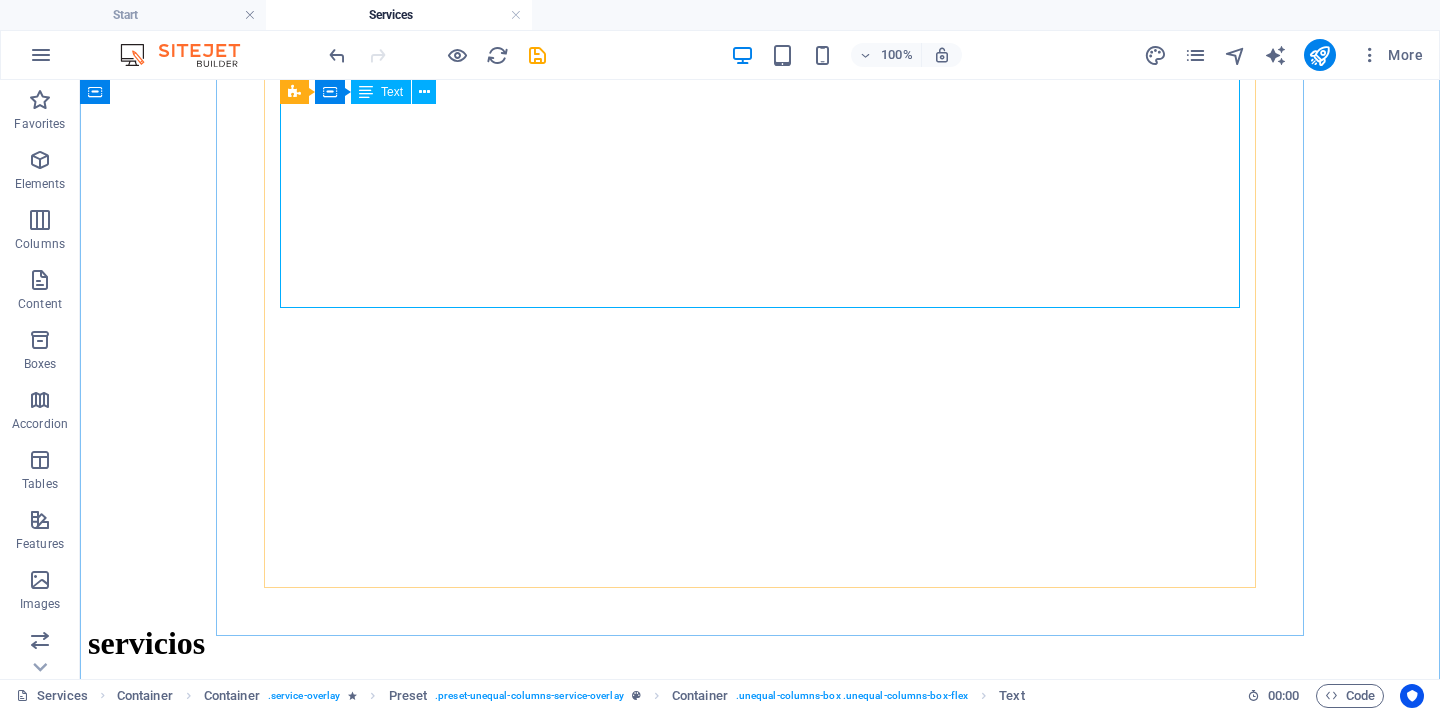 click on "Estudios Neurofisiológicos: Estos estudios permiten evaluar la función del sistema nervioso central y el sistema nervioso periférico y son una pieza importante para ayudar a que el Especialista confirme la sospecha de una enfermedad, permita monitorear, o descartar otros padecimientos.   Los estudios Neurofisiológicos que contamos son : Electromiografía Velocidades de conducción nerviosa Potenciales evocados somatosensoriales Potenciales evocados auditivos del tallo cerebral Potenciales evocados visuales Pruebas especiales: Estimulación repetitiva (Prueba de Jolly) Electroneuromiografia facial y reflejo de parpadeo Electromiografía y potenciales evocados del suelo pélvico Algunas de las condiciones médicas donde se recomienda realizar un estudio de Electrodiagnostico son: Neuropatías periféricas   Neuropatía diabética,   Síndrome Guillain Barre,   Neuropatía por toxicidad (alcohol o fármacos). Neuropatías por atrapamiento   Síndrome del túnel del carpo,   Síndrome túnel de tarso," at bounding box center (760, 1416) 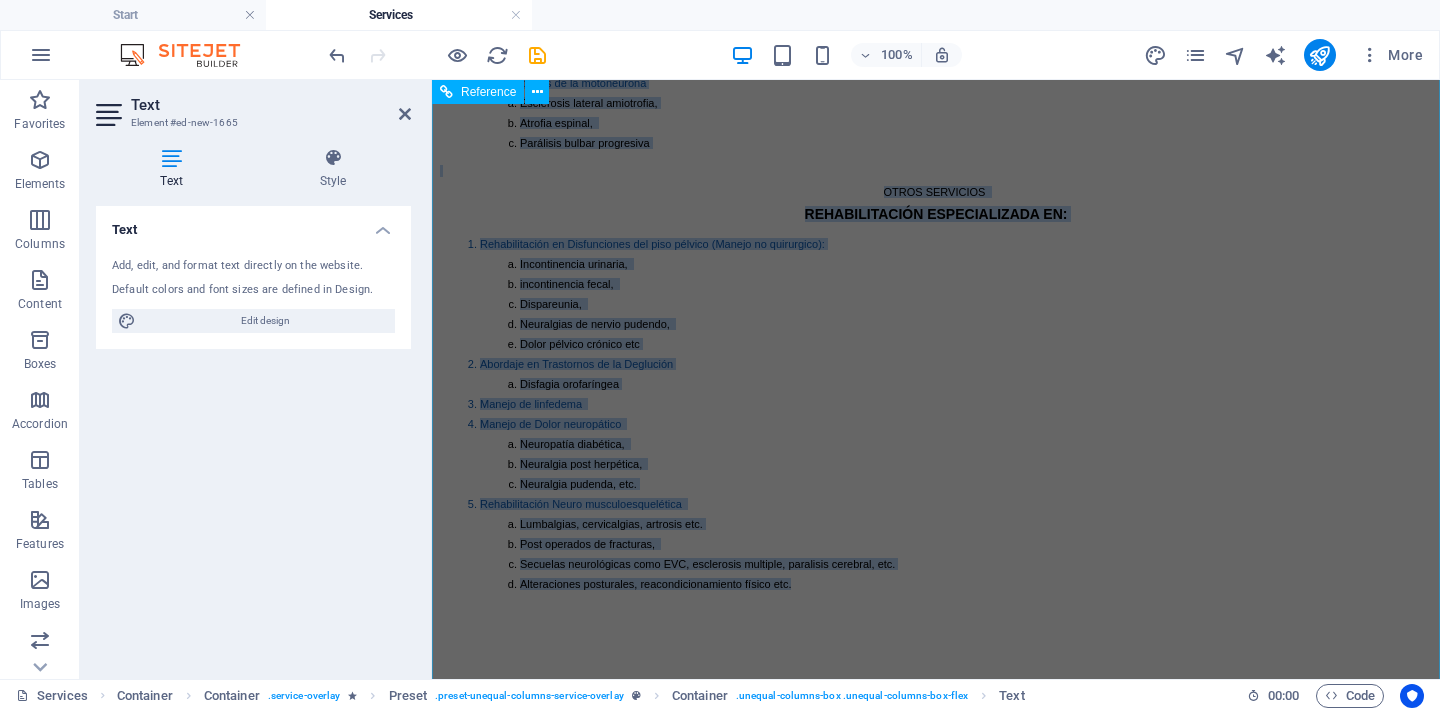 drag, startPoint x: 514, startPoint y: 389, endPoint x: 956, endPoint y: 452, distance: 446.46725 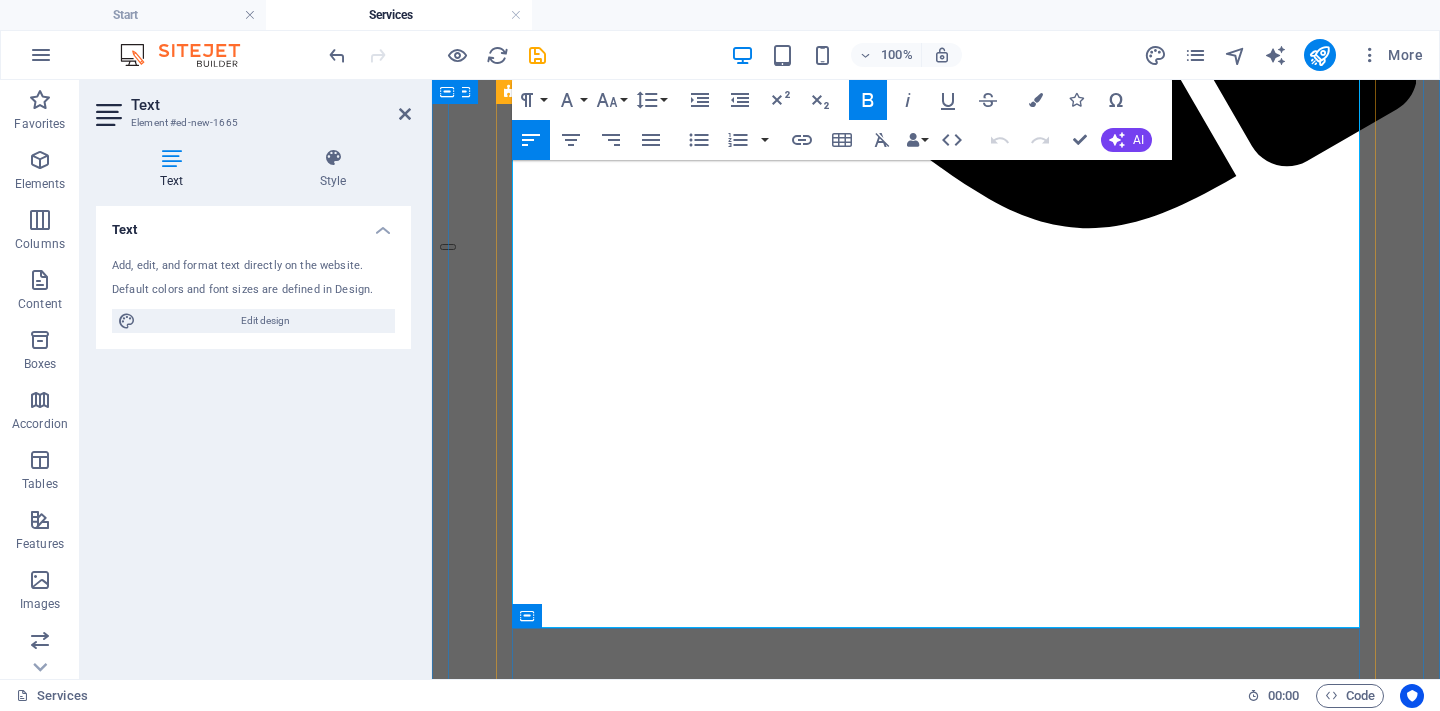 scroll, scrollTop: 1133, scrollLeft: 0, axis: vertical 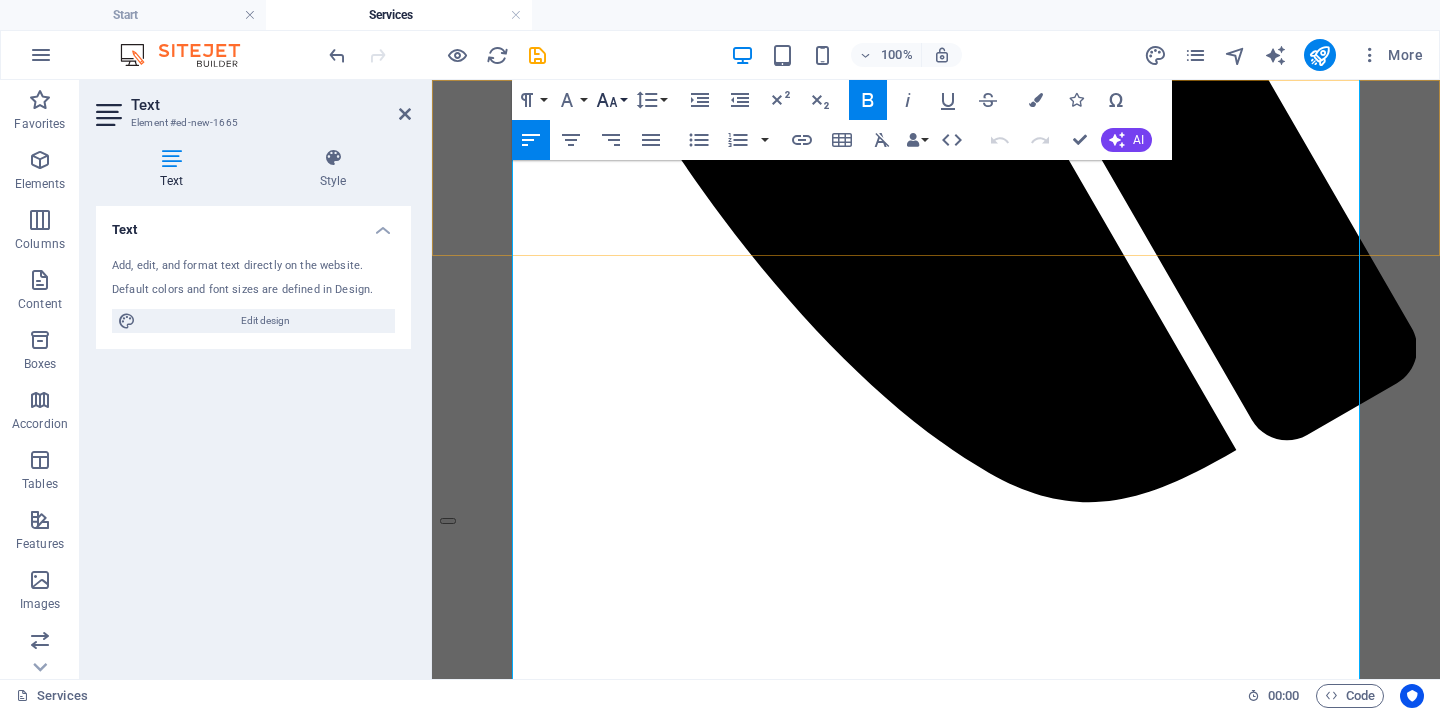 click on "Font Size" at bounding box center [611, 100] 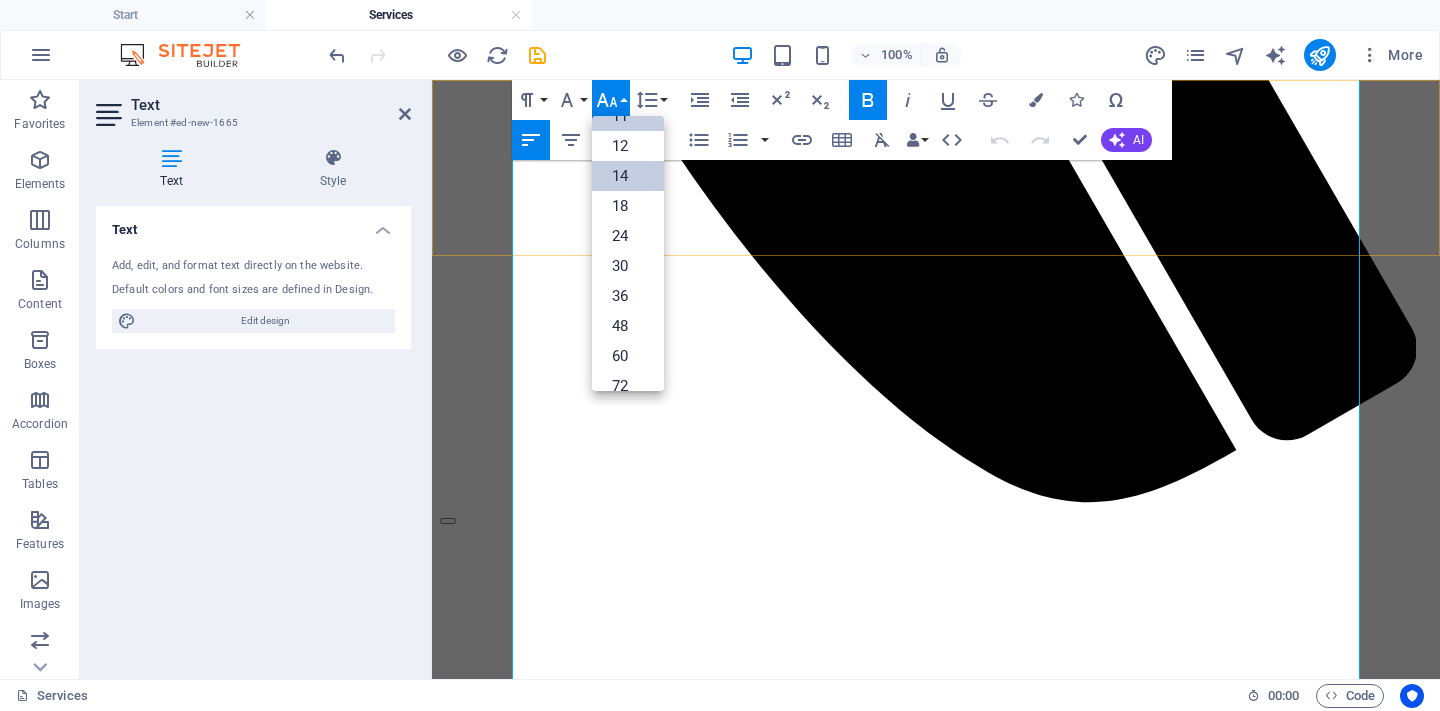 click on "14" at bounding box center (628, 176) 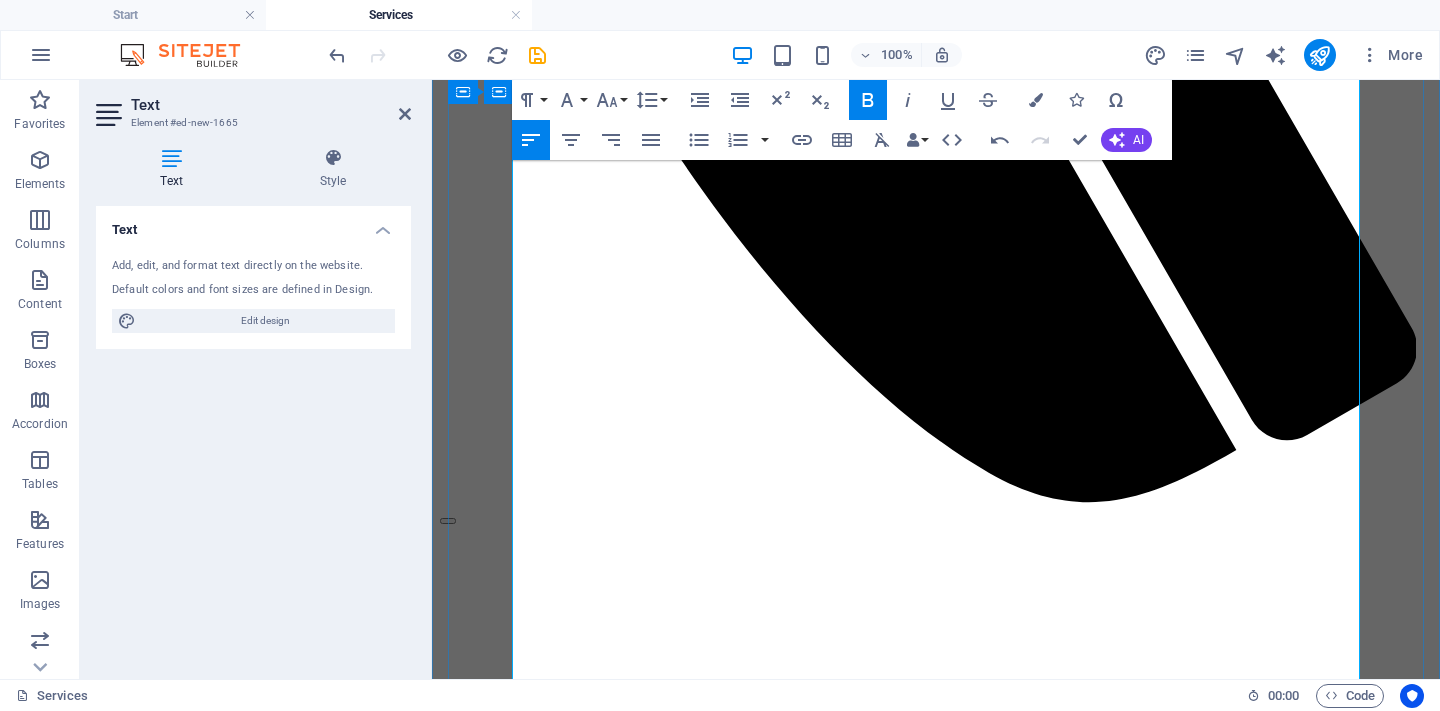 click on "Estudios Neurofisiológicos: Estos estudios permiten evaluar la función del sistema nervioso central y el sistema nervioso periférico y son una pieza importante para ayudar a que el Especialista confirme la sospecha de una enfermedad, permita monitorear, o descartar otros padecimientos.   Los estudios Neurofisiológicos que contamos son : Electromiografía Velocidades de conducción nerviosa Potenciales evocados somatosensoriales Potenciales evocados auditivos del tallo cerebral Potenciales evocados visuales Pruebas especiales: Estimulación repetitiva (Prueba de Jolly) Electroneuromiografia facial y reflejo de parpadeo Electromiografía y potenciales evocados del suelo pélvico Algunas de las condiciones médicas donde se recomienda realizar un estudio de Electrodiagnostico son: Neuropatías periféricas  Neuropatía diabética,  Síndrome Guillain Barre,  Neuropatía por toxicidad (alcohol o fármacos). Neuropatías por atrapamiento  Síndrome del túnel del carpo,  Síndrome túnel de tarso," at bounding box center [936, 2079] 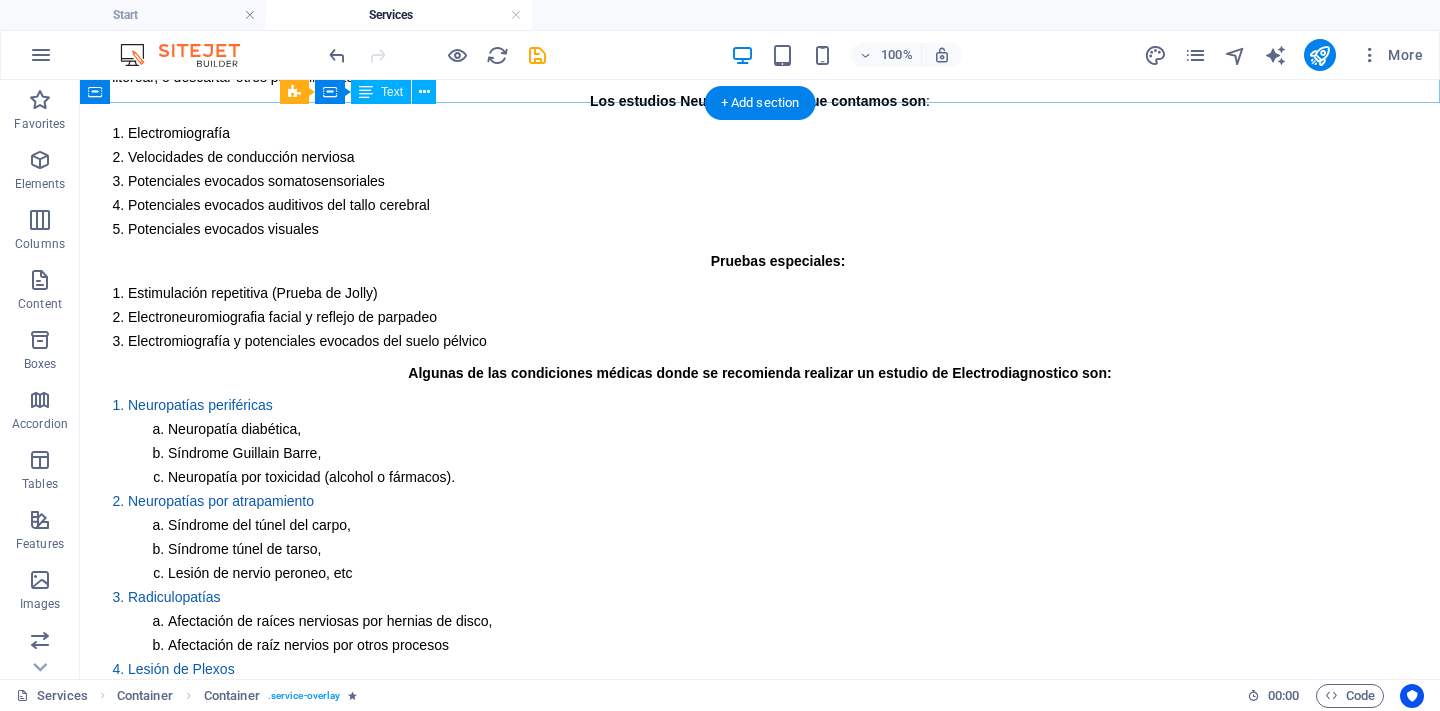 scroll, scrollTop: 2812, scrollLeft: 0, axis: vertical 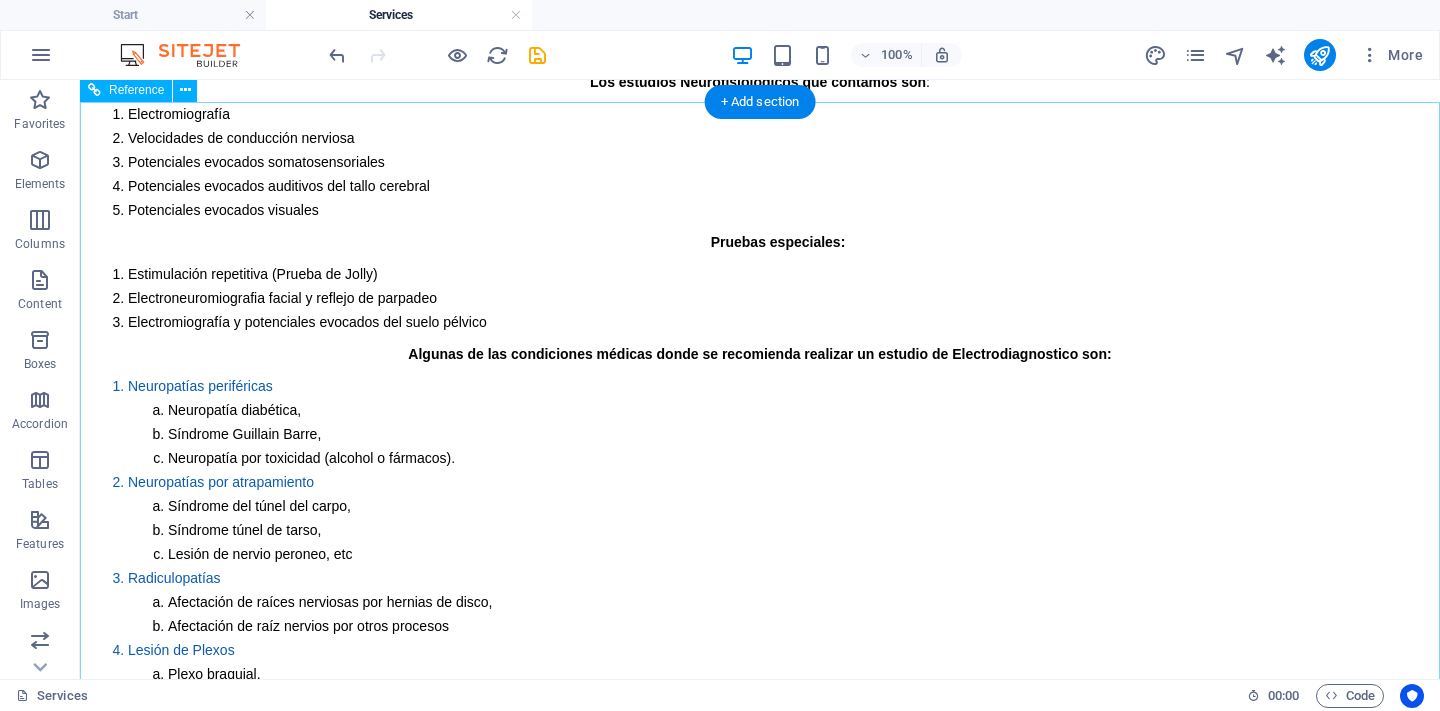 click on "¿Tienes alguna duda?" at bounding box center [760, 1949] 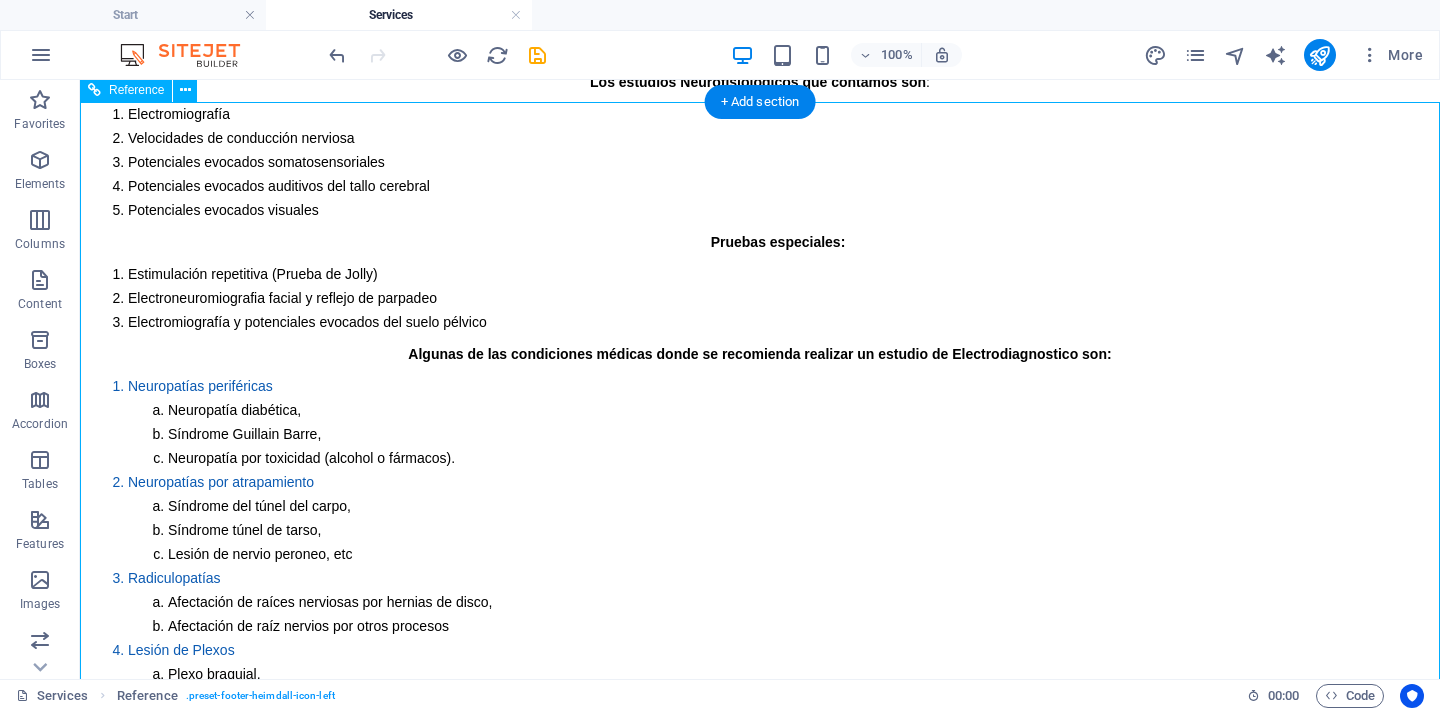 click on "¿Tienes alguna duda?" at bounding box center (760, 1949) 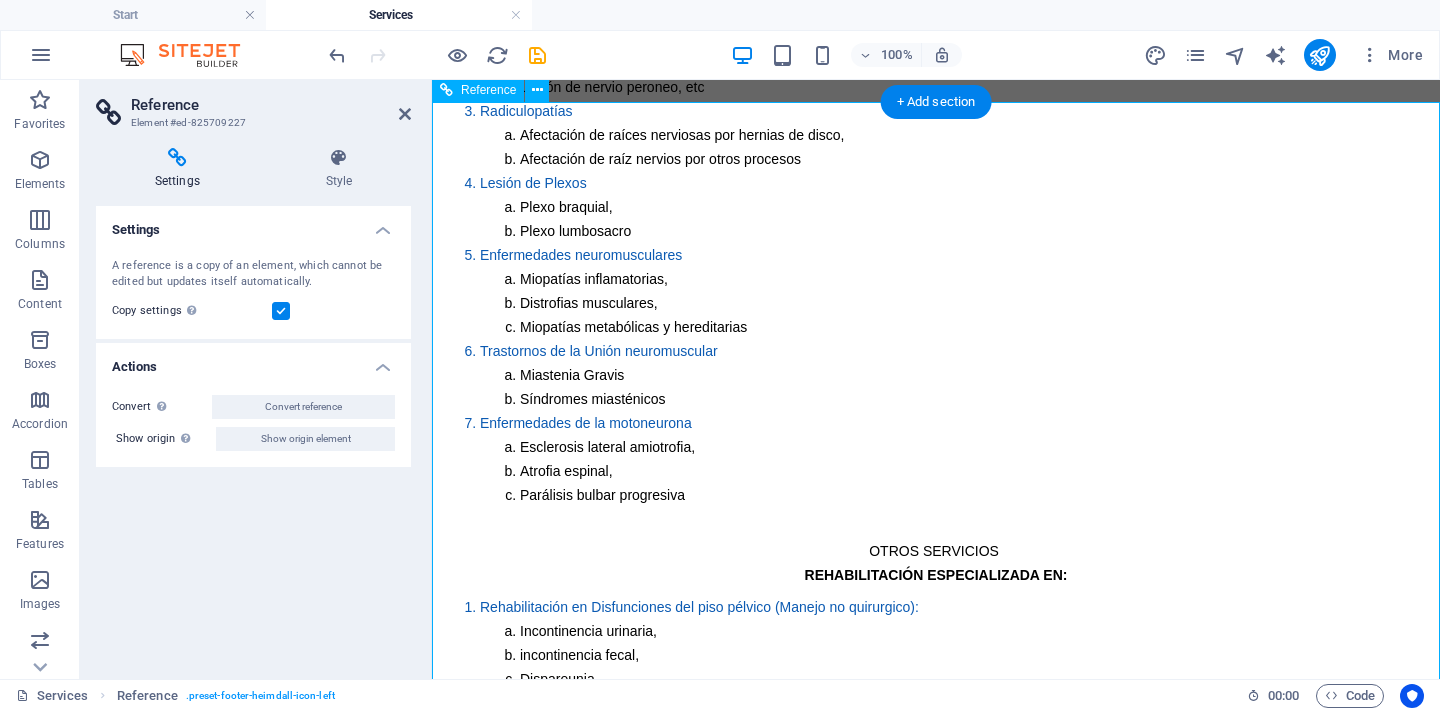 click on "¿Tienes alguna duda?" at bounding box center (936, 1482) 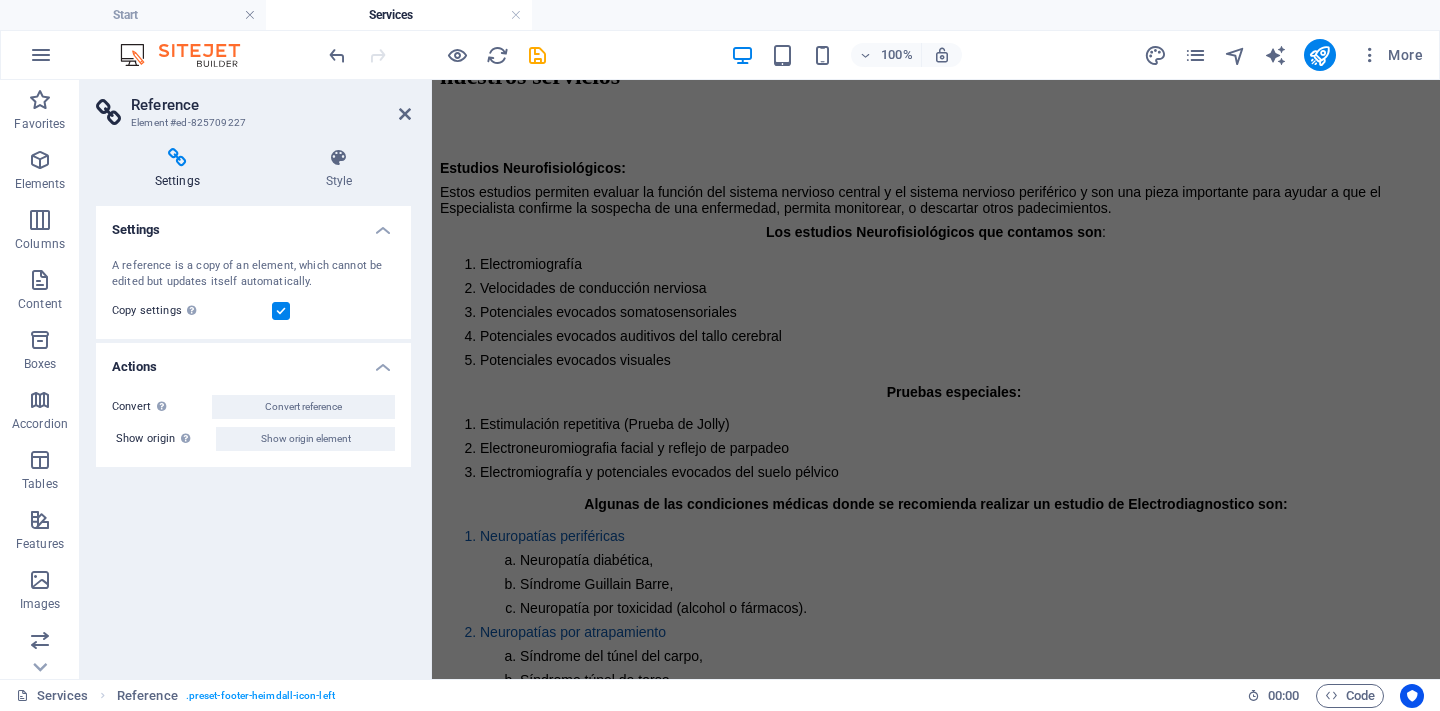 scroll, scrollTop: 1359, scrollLeft: 0, axis: vertical 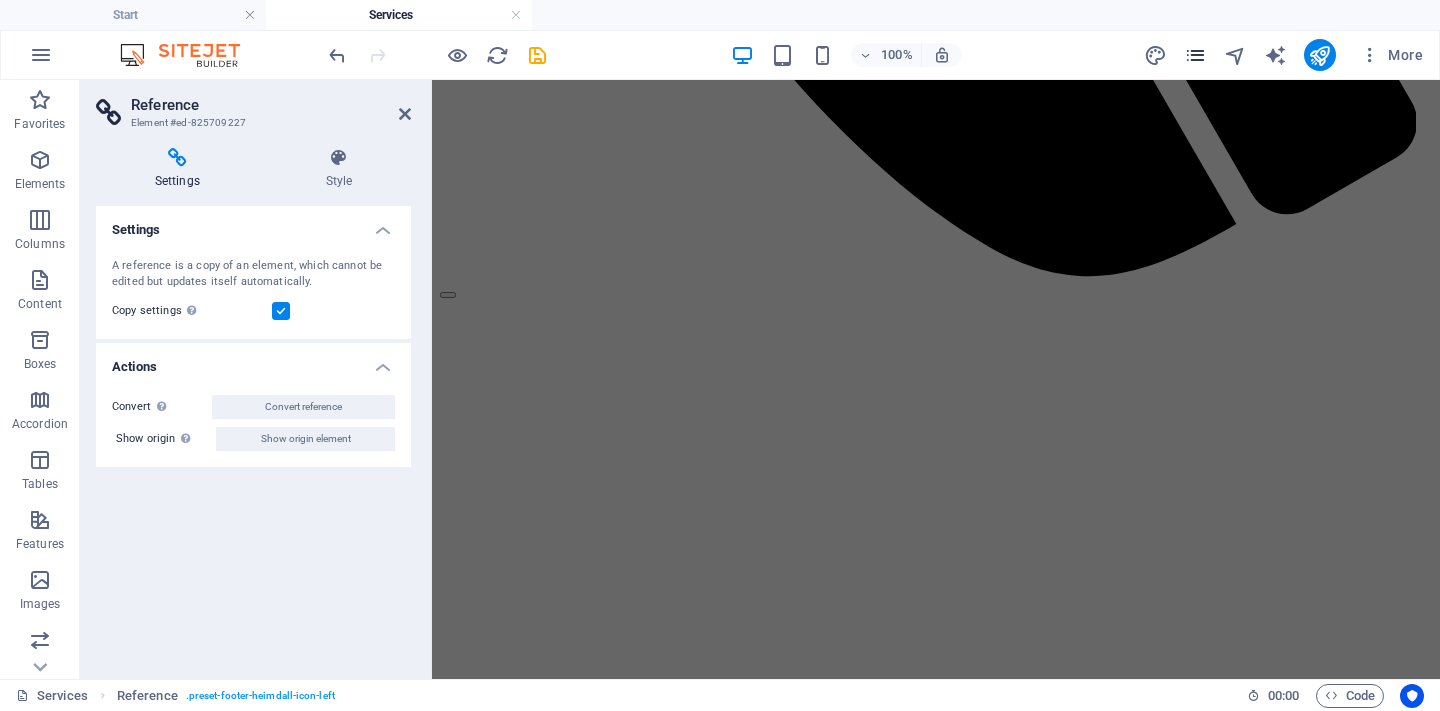 click at bounding box center (1195, 55) 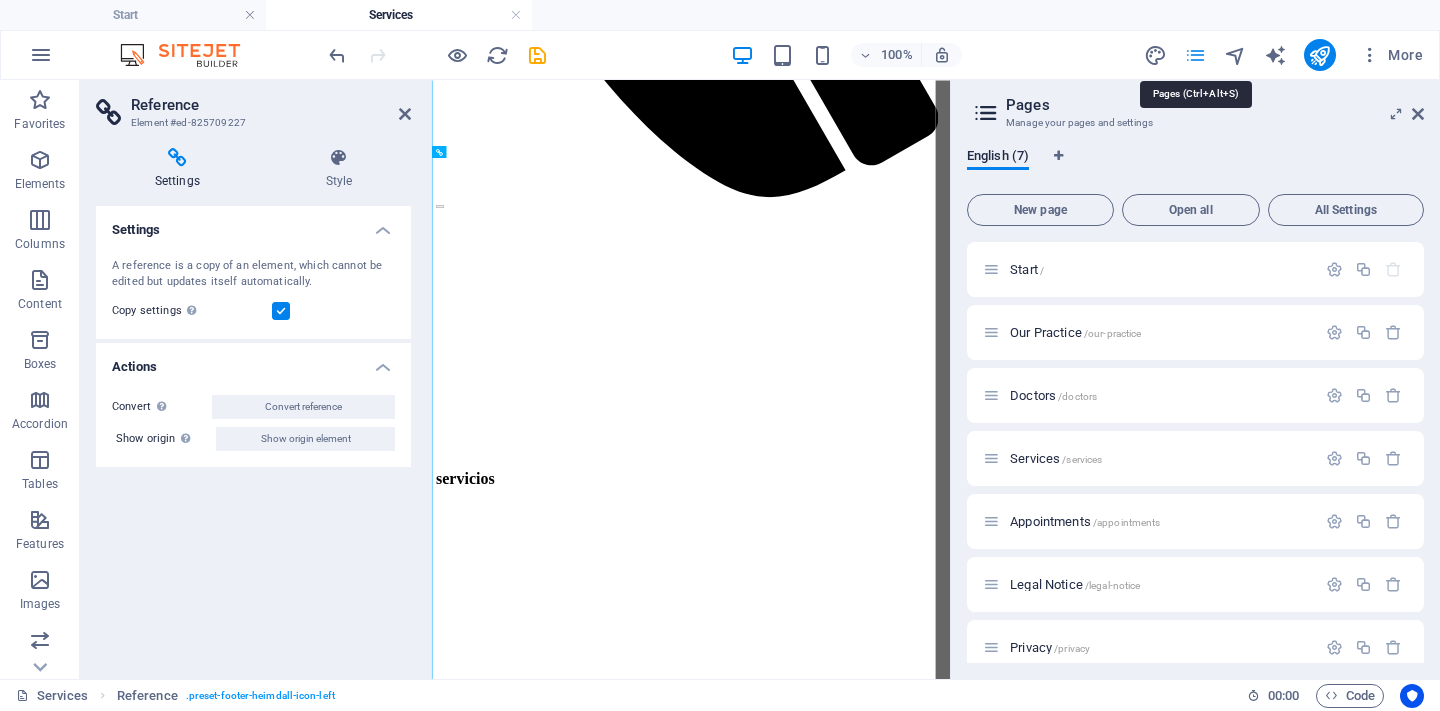 scroll, scrollTop: 2679, scrollLeft: 0, axis: vertical 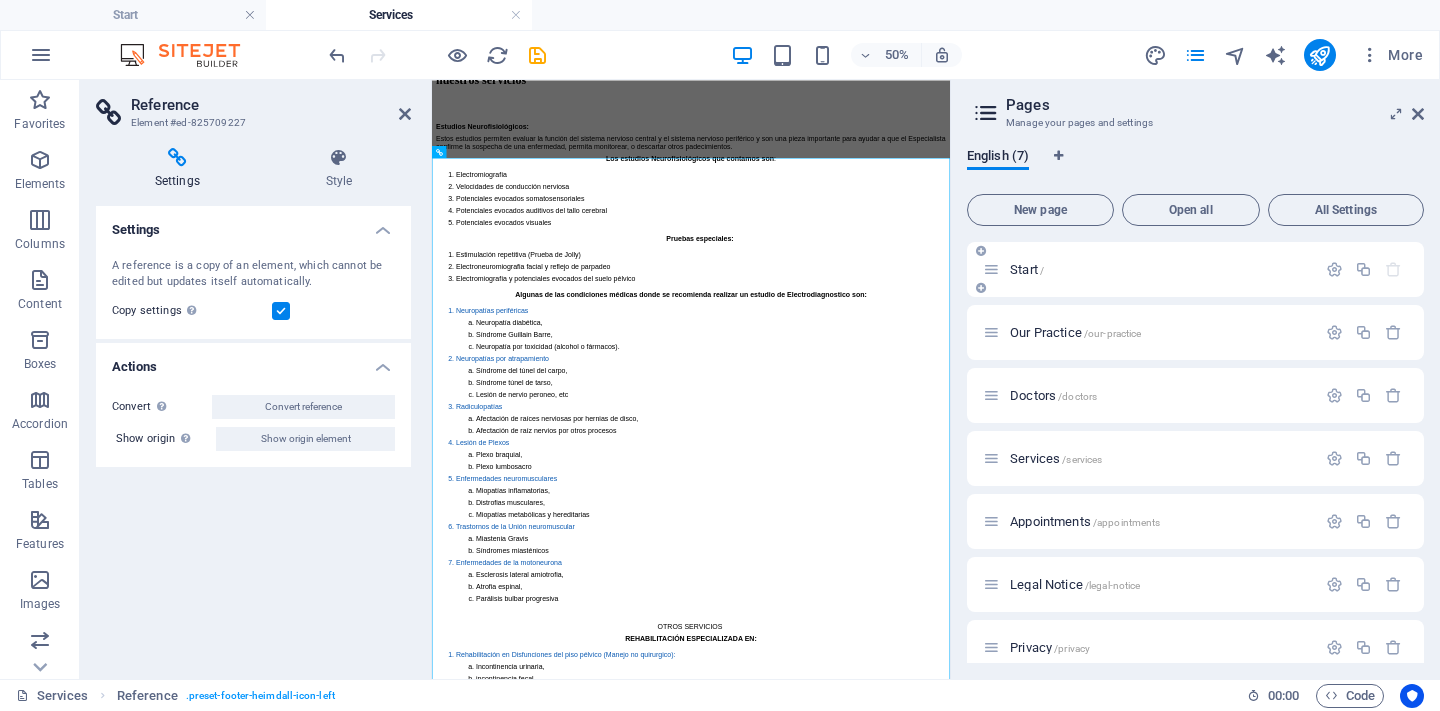 click on "Start /" at bounding box center (1160, 269) 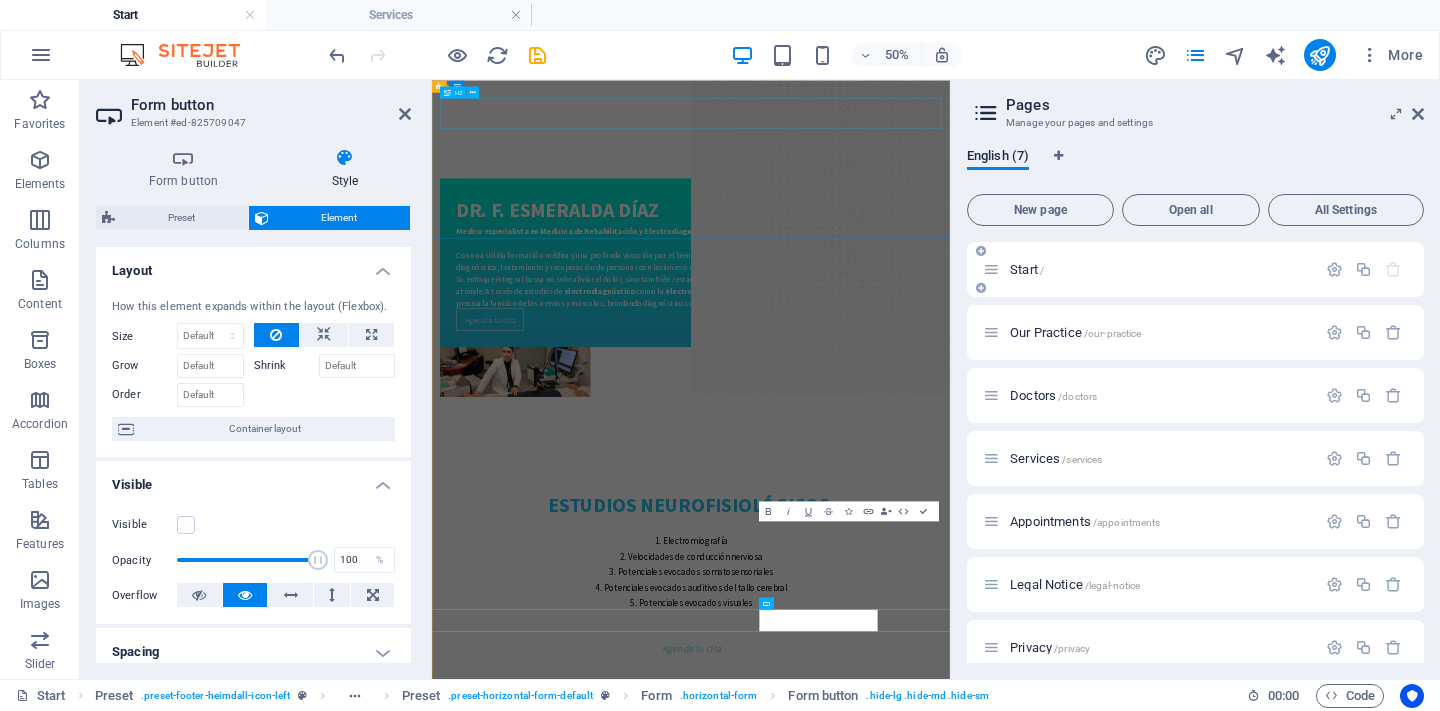 scroll, scrollTop: 3545, scrollLeft: 0, axis: vertical 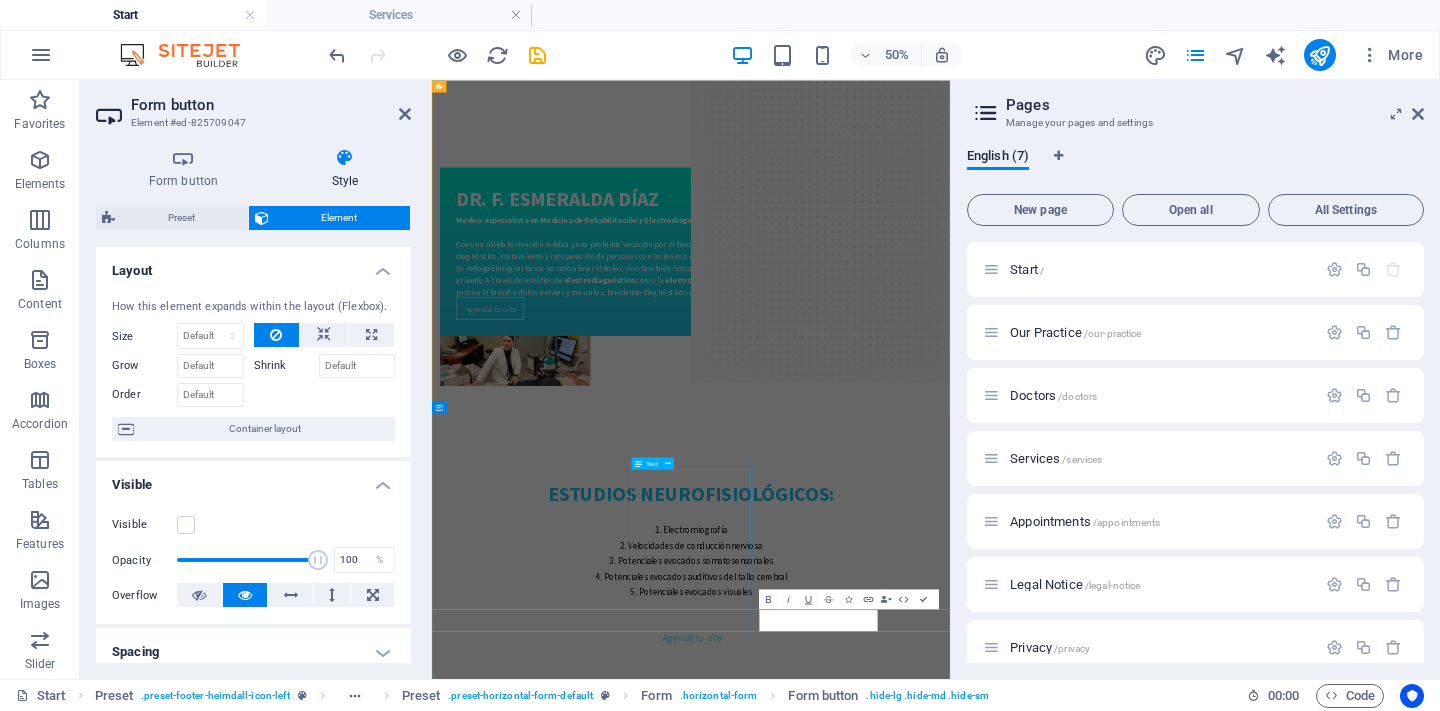 click on "Phone:  618 804 6221 E-Mail:  info@electrodiagnosticodgo.com Open hours:   Lunes a Viernes 8am - 8pm" at bounding box center (567, 3623) 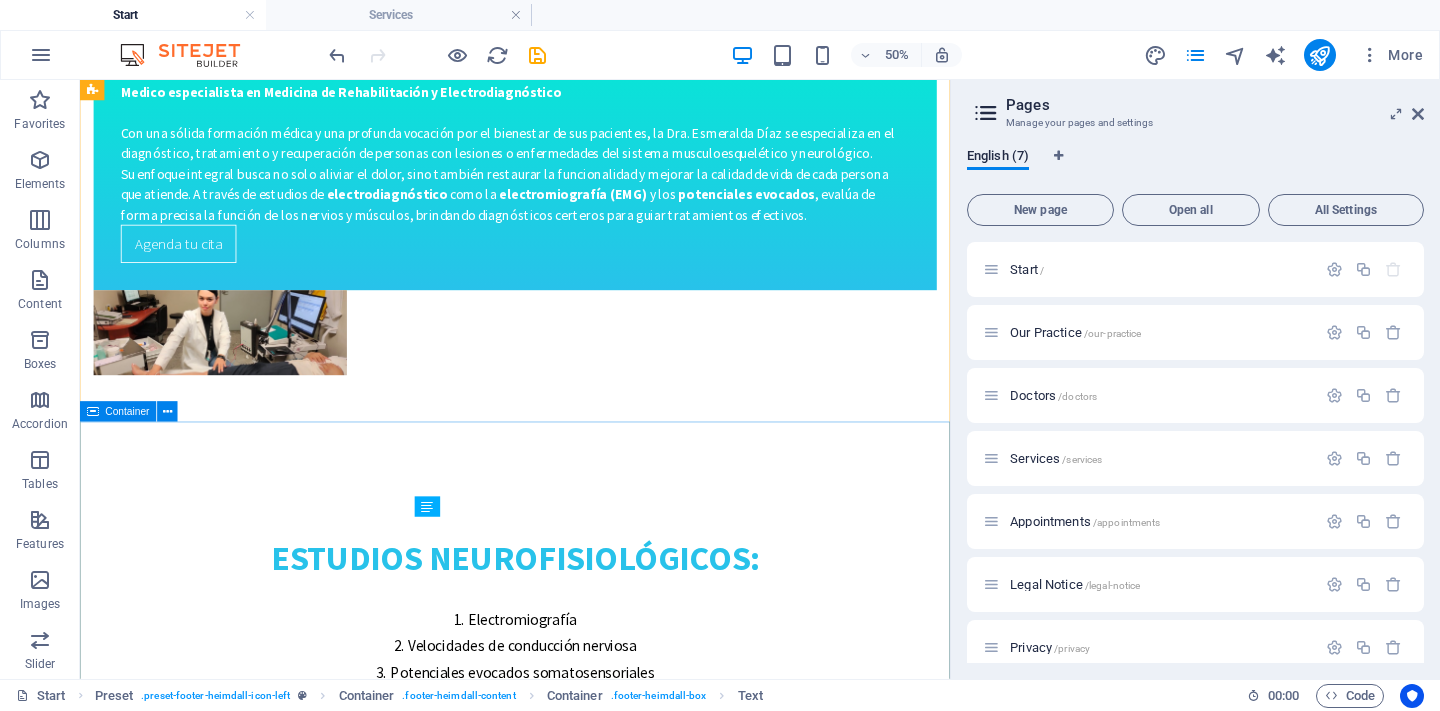 click at bounding box center [592, 2502] 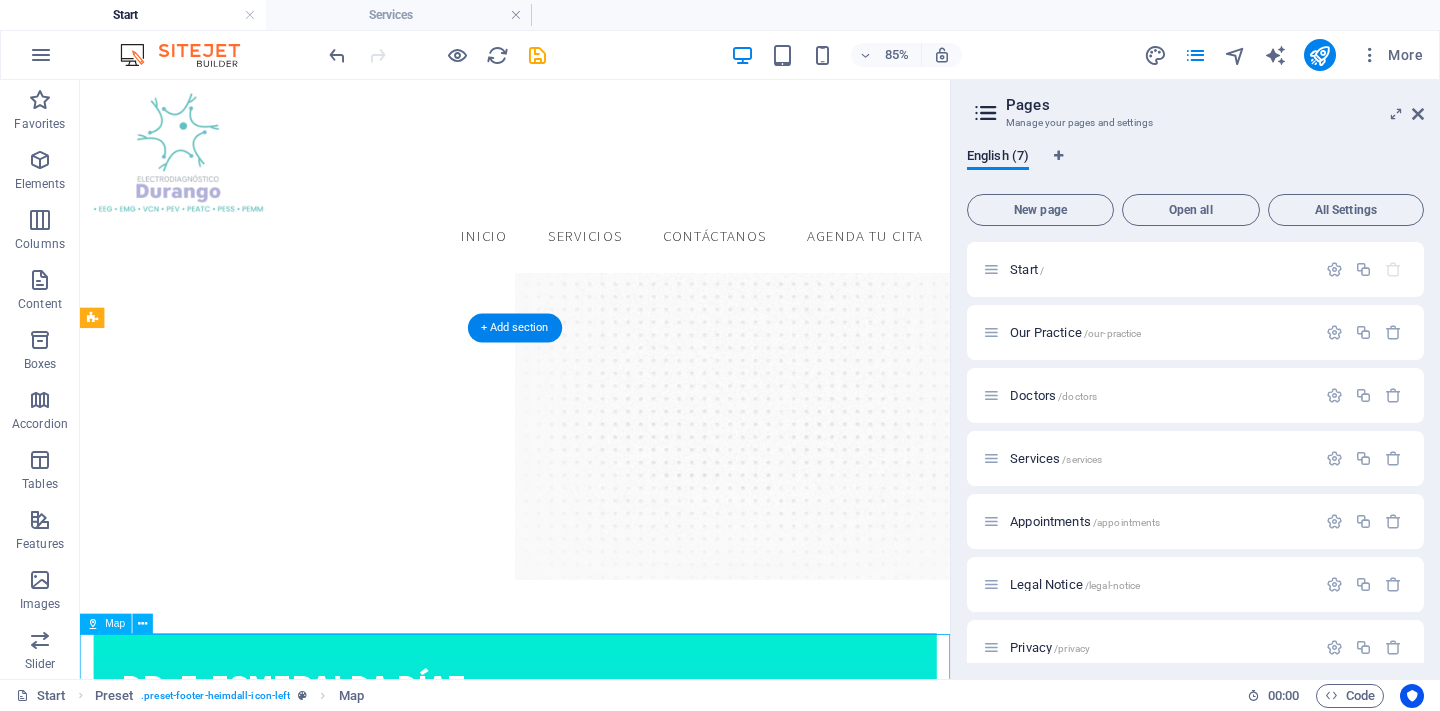 scroll, scrollTop: 2571, scrollLeft: 0, axis: vertical 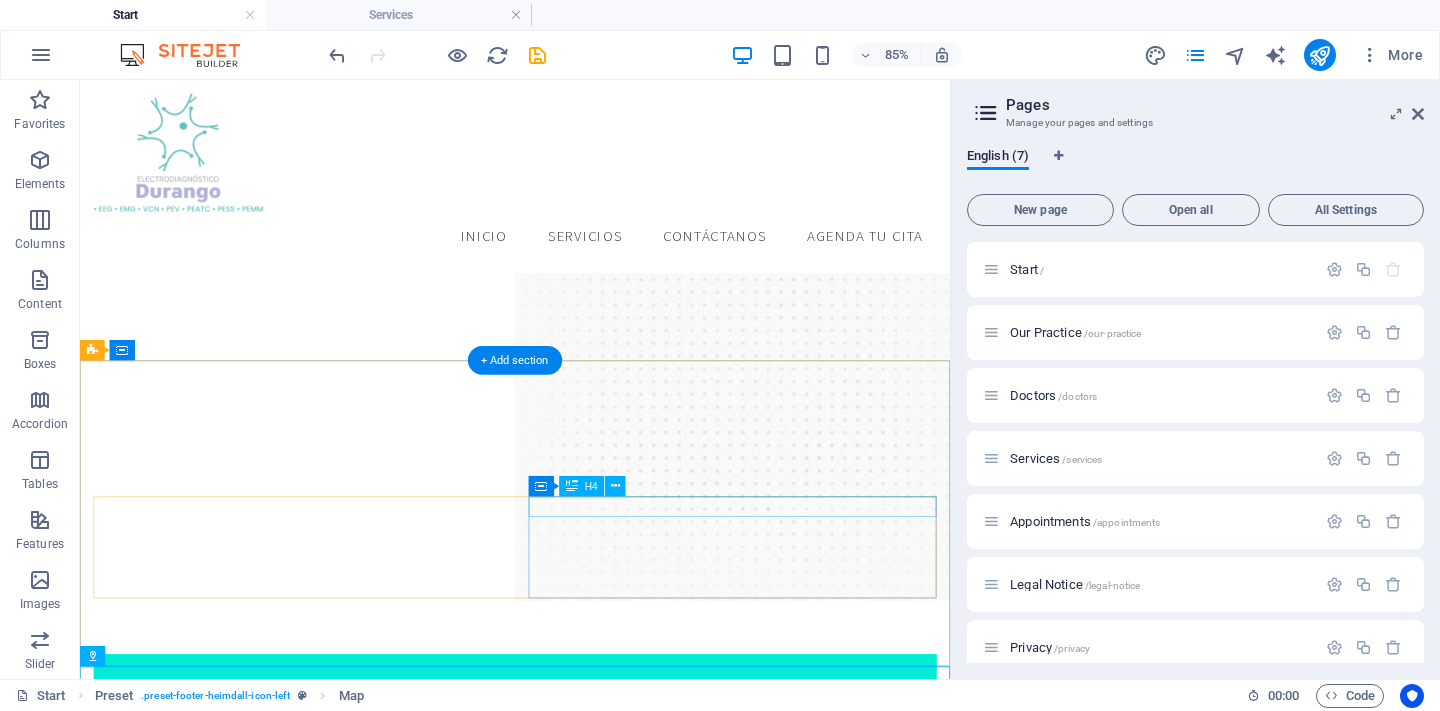 click on "¿Tienes alguna duda?" at bounding box center [592, 2941] 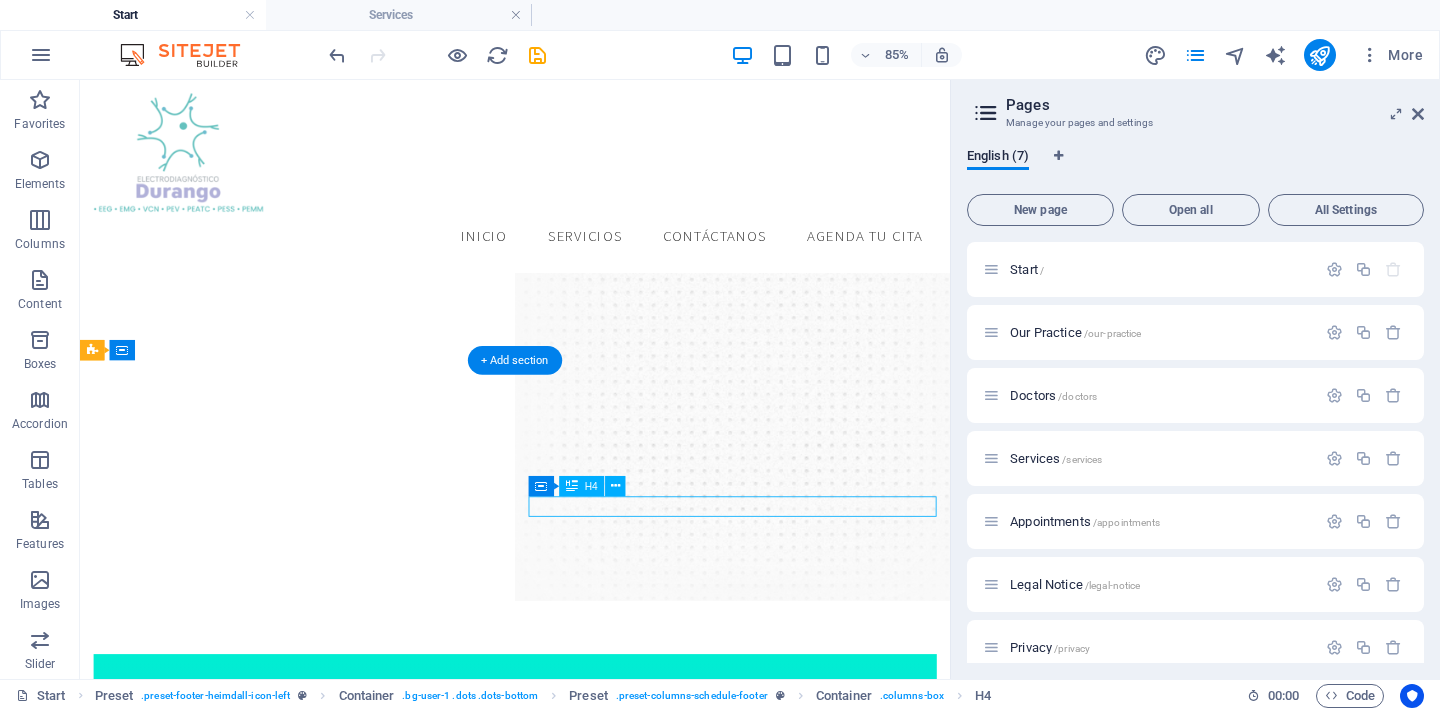 click on "¿Tienes alguna duda?" at bounding box center [592, 2941] 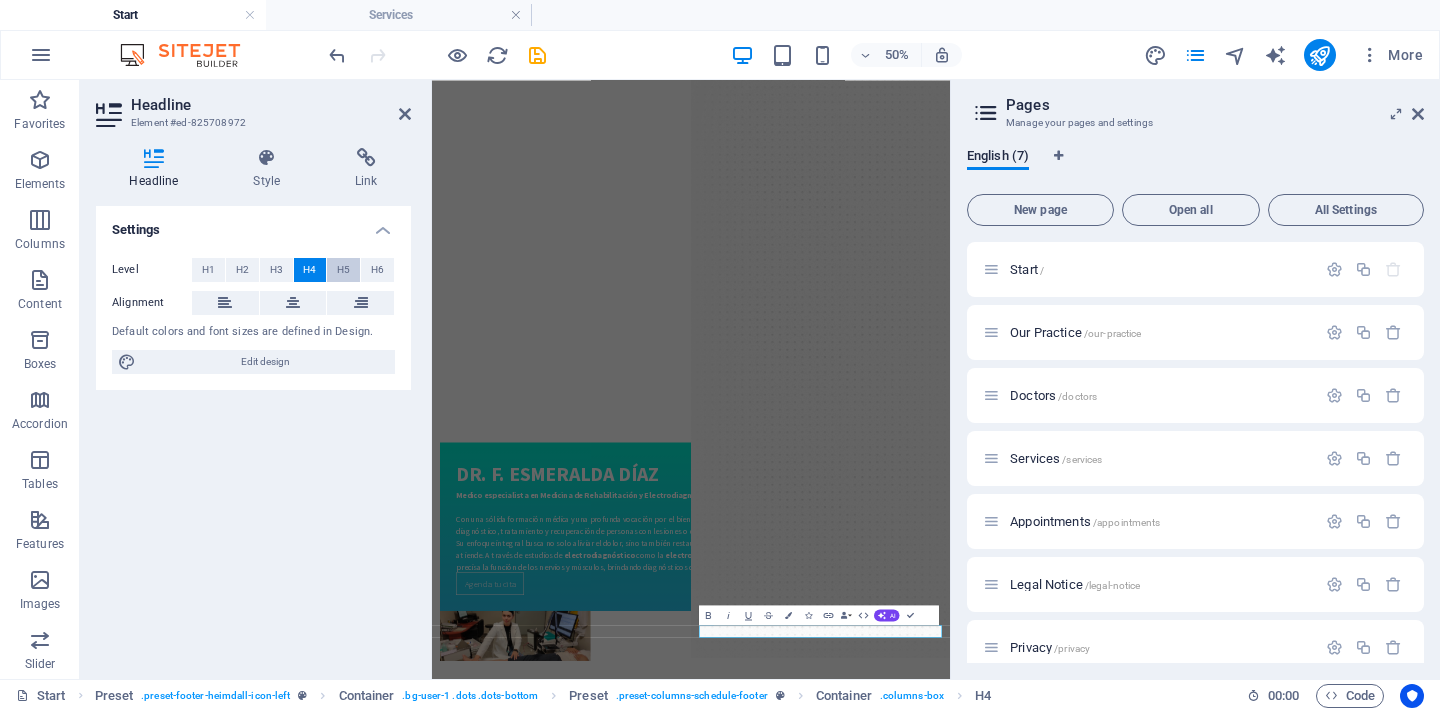 click on "H5" at bounding box center (343, 270) 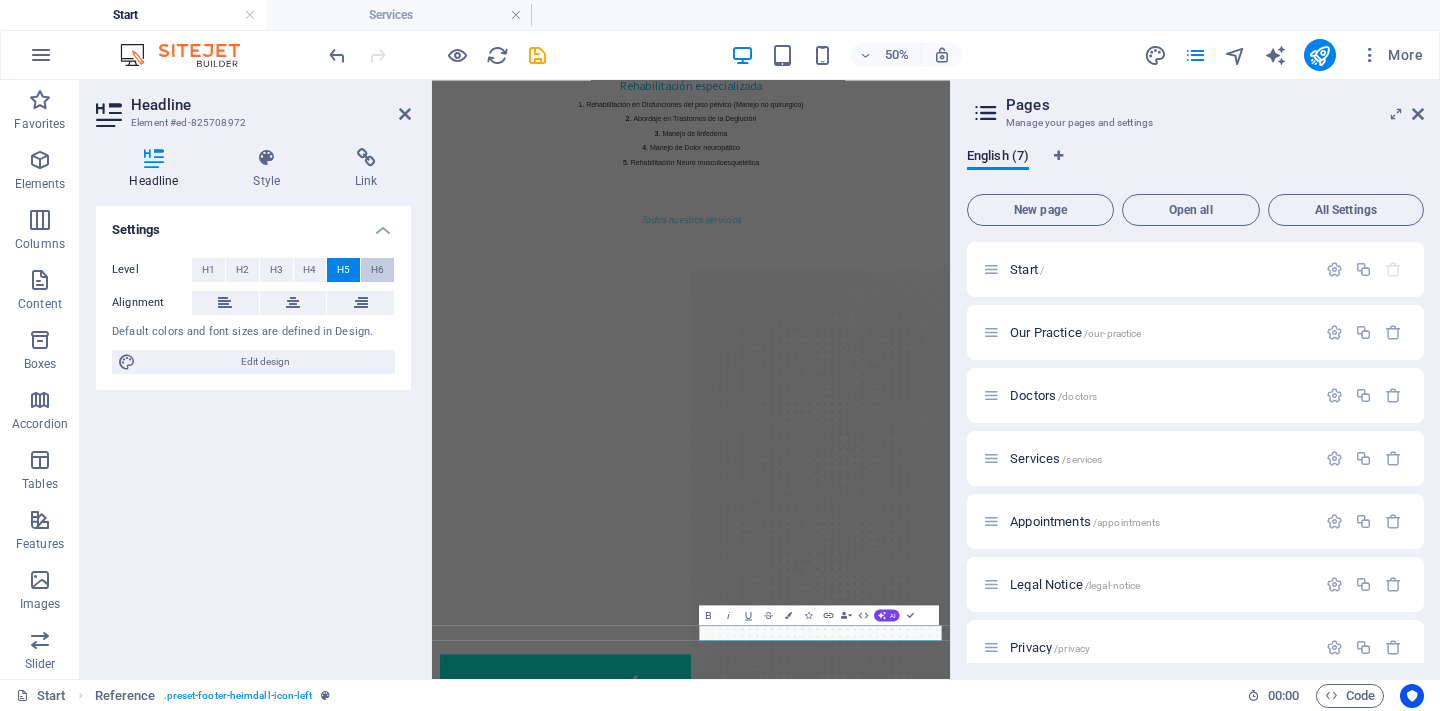 click on "H6" at bounding box center [377, 270] 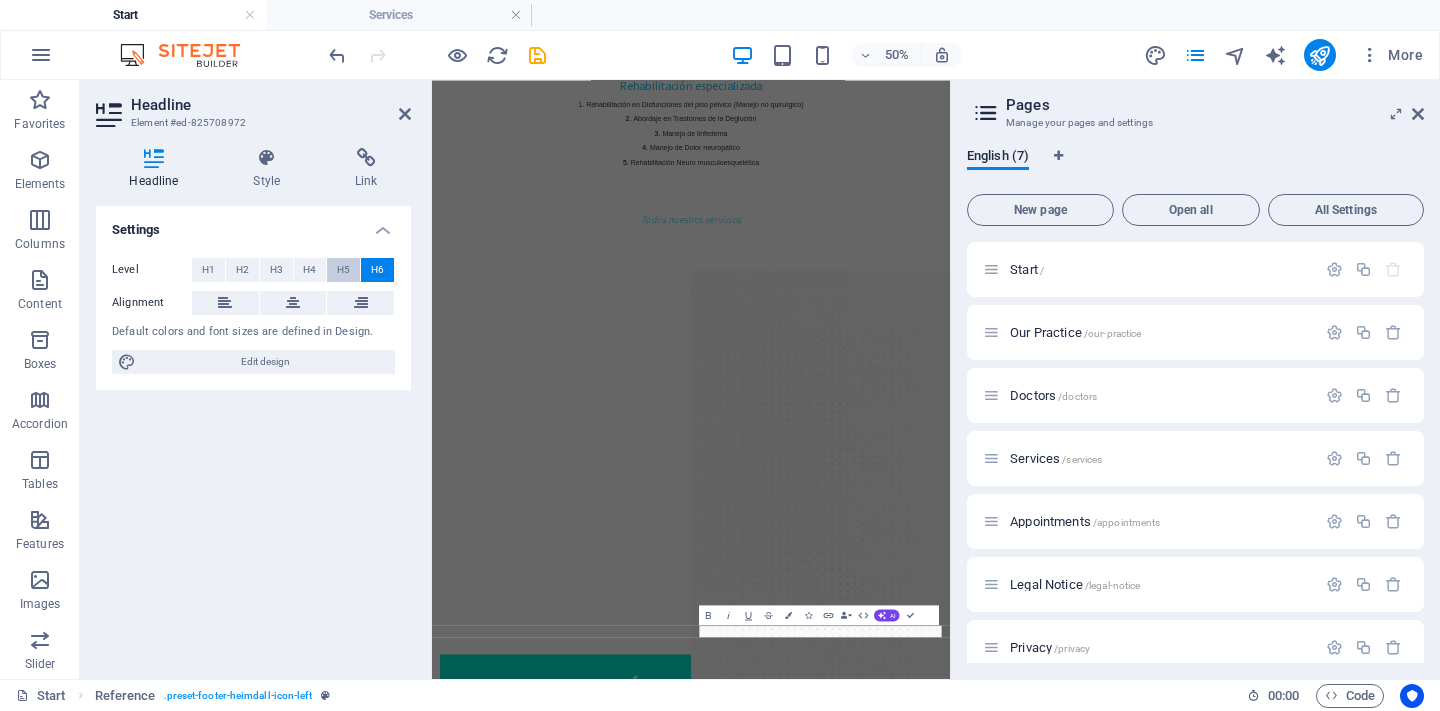 click on "H5" at bounding box center [343, 270] 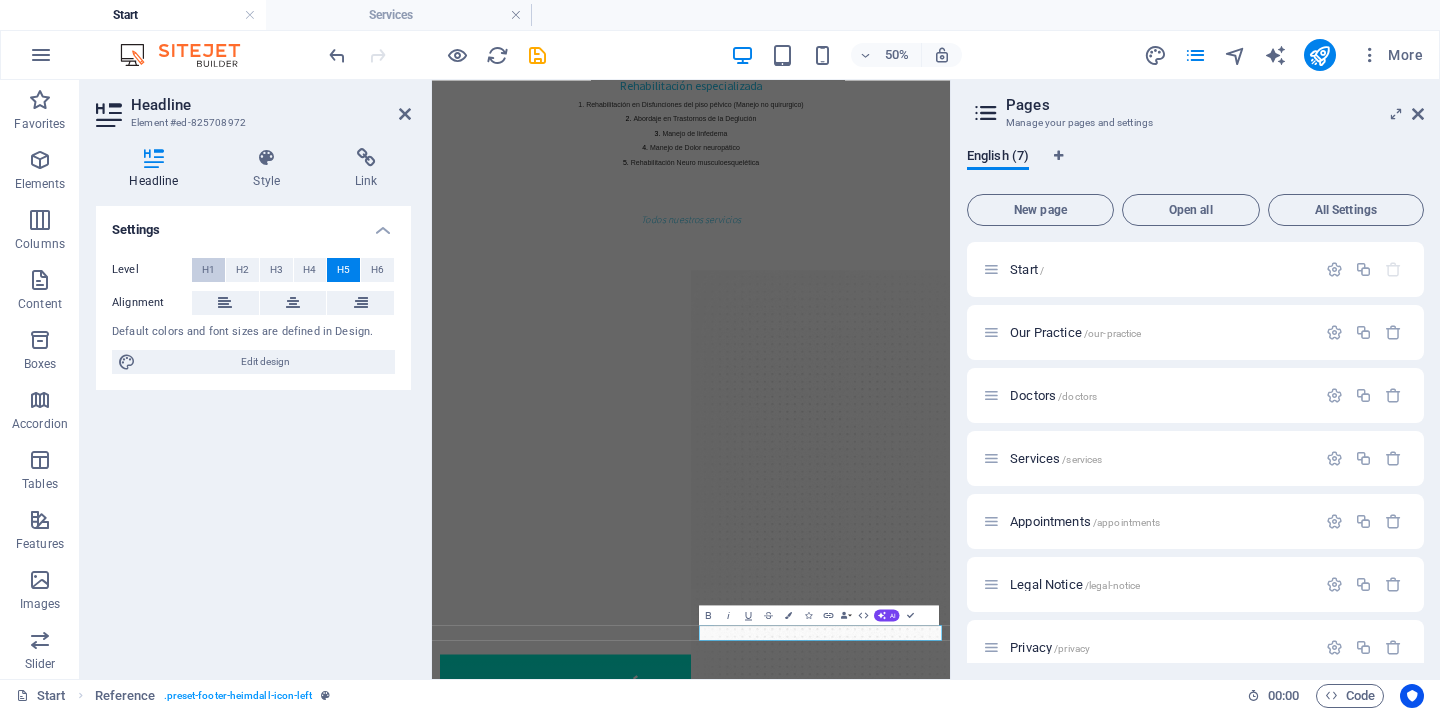 click on "H1" at bounding box center (208, 270) 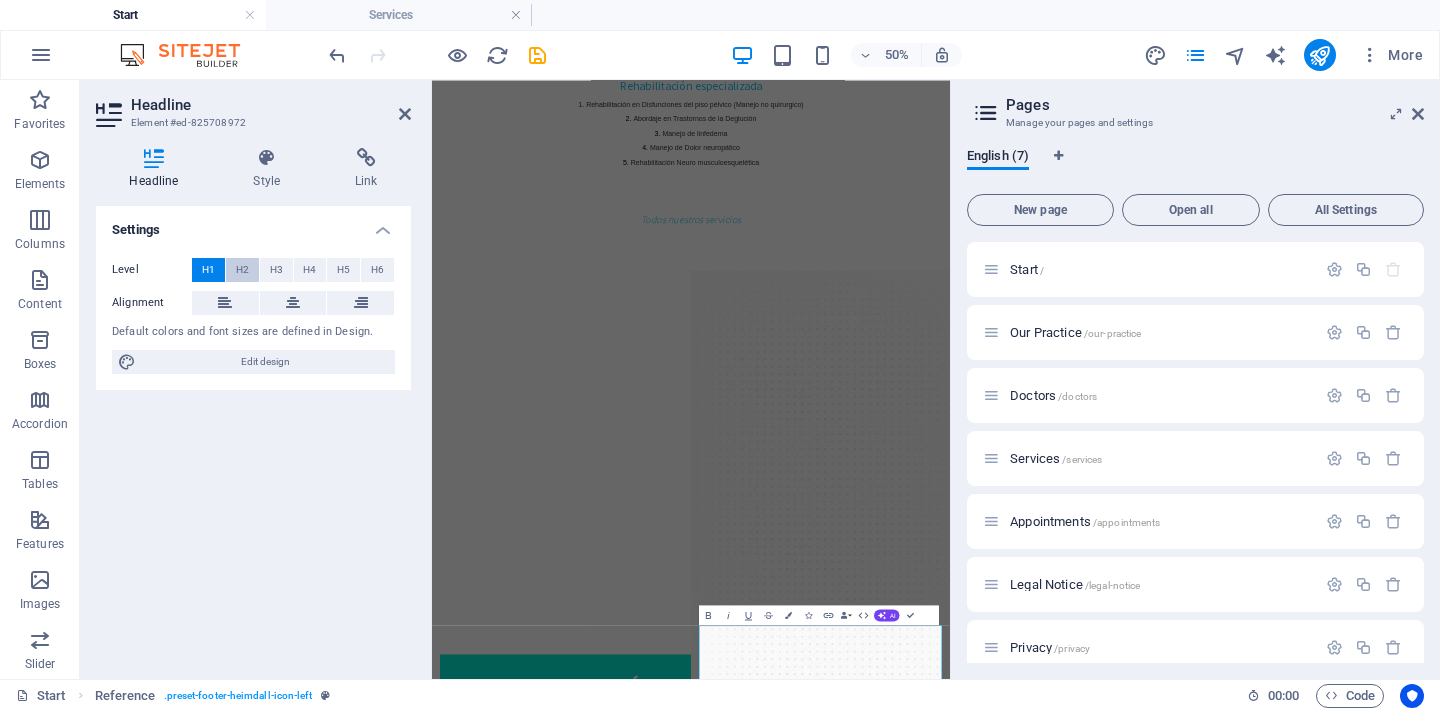 click on "H2" at bounding box center [242, 270] 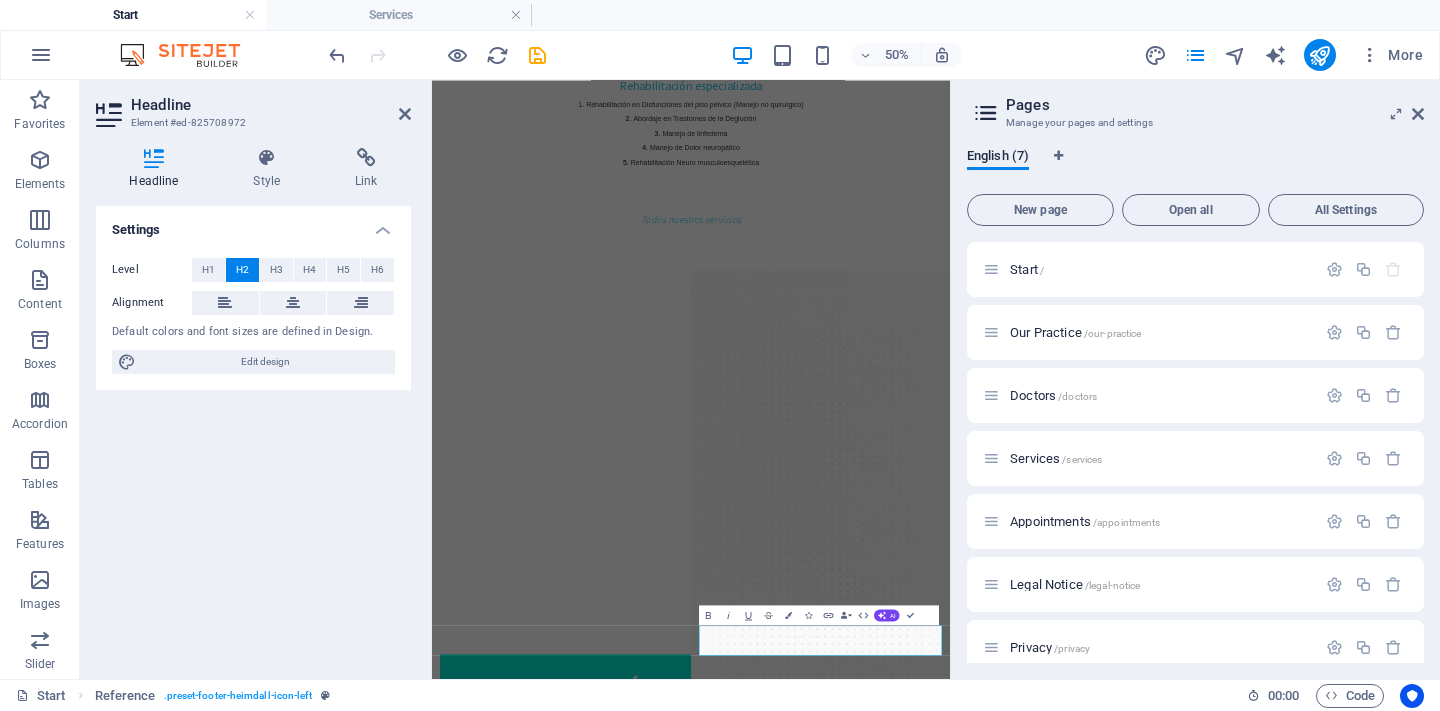 click on "Electromiografía Velocidades de conducción nerviosa Potenciales evocados somatosensoriales Potenciales evocados auditivos del tallo cerebral Potenciales evocados visuales" at bounding box center [950, 2015] 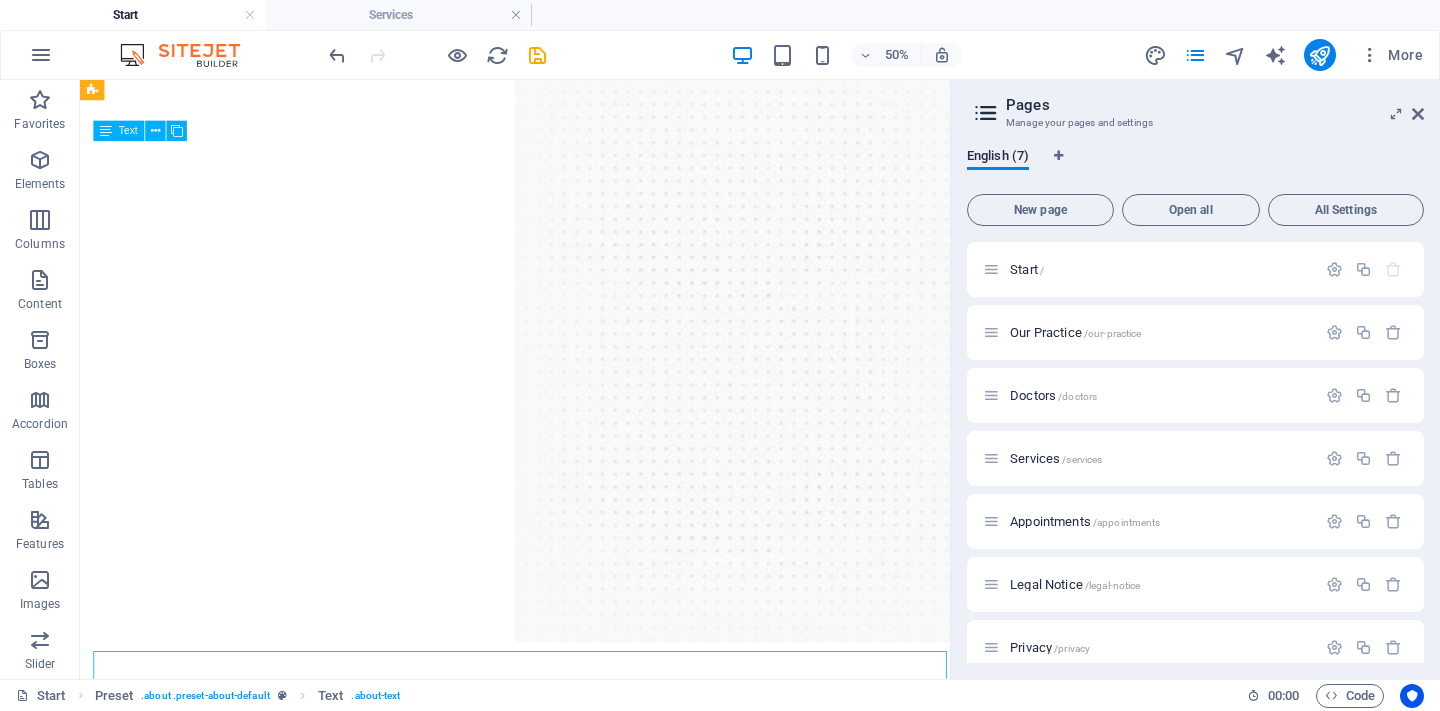 scroll, scrollTop: 2039, scrollLeft: 0, axis: vertical 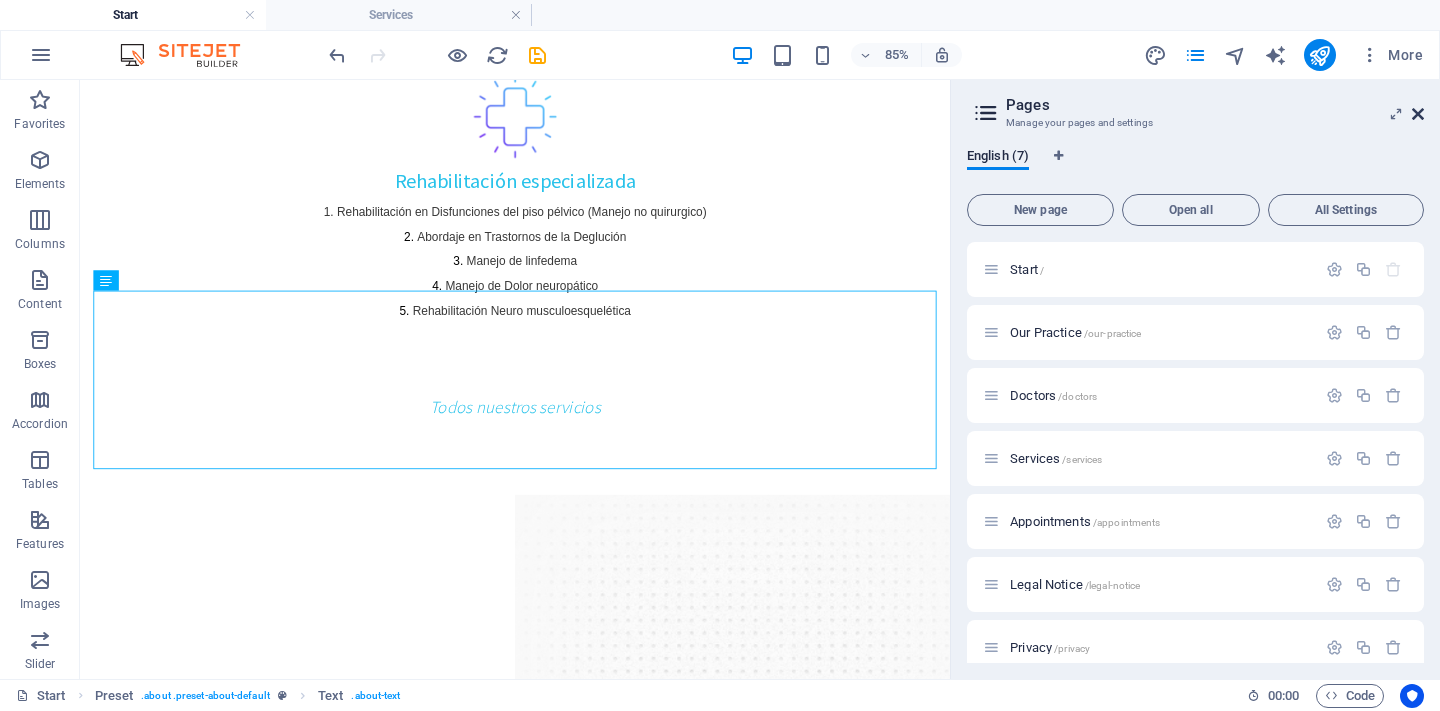 drag, startPoint x: 1415, startPoint y: 117, endPoint x: 1323, endPoint y: 38, distance: 121.264175 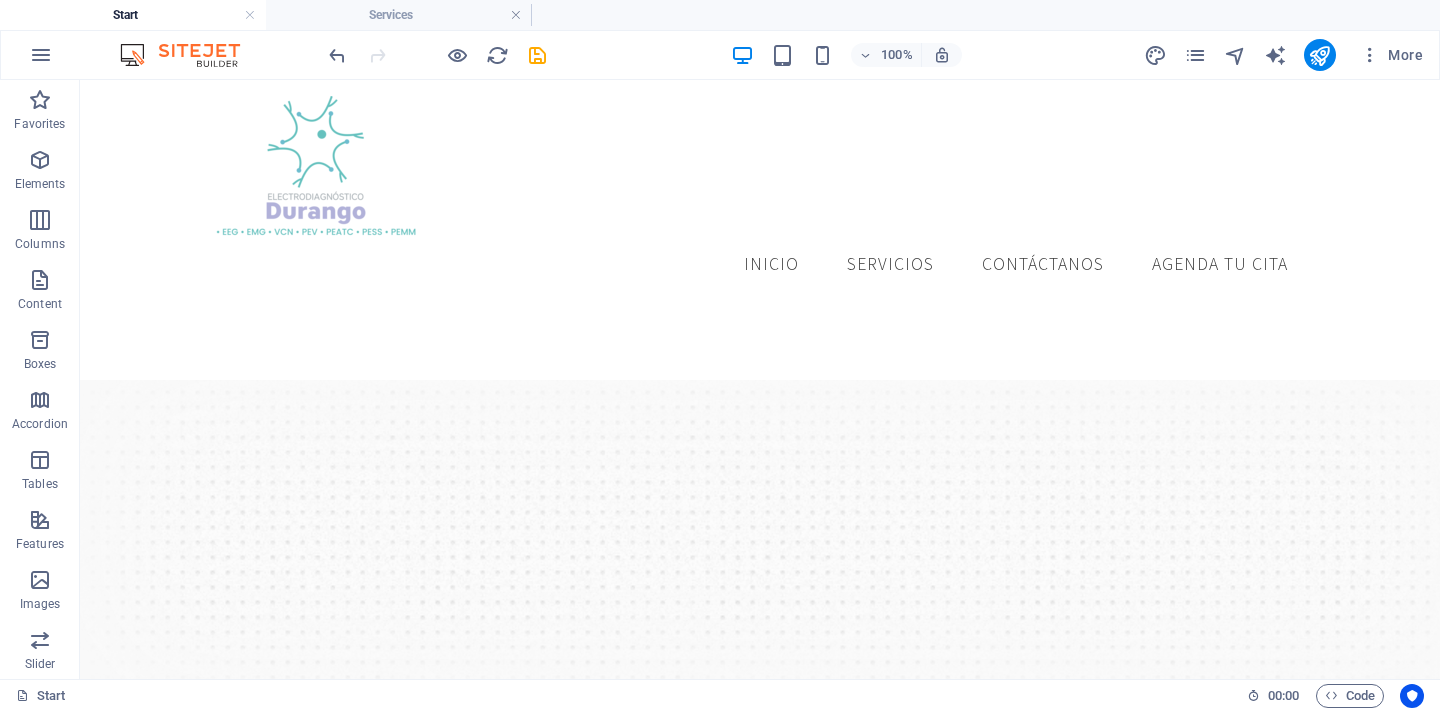 scroll, scrollTop: 0, scrollLeft: 0, axis: both 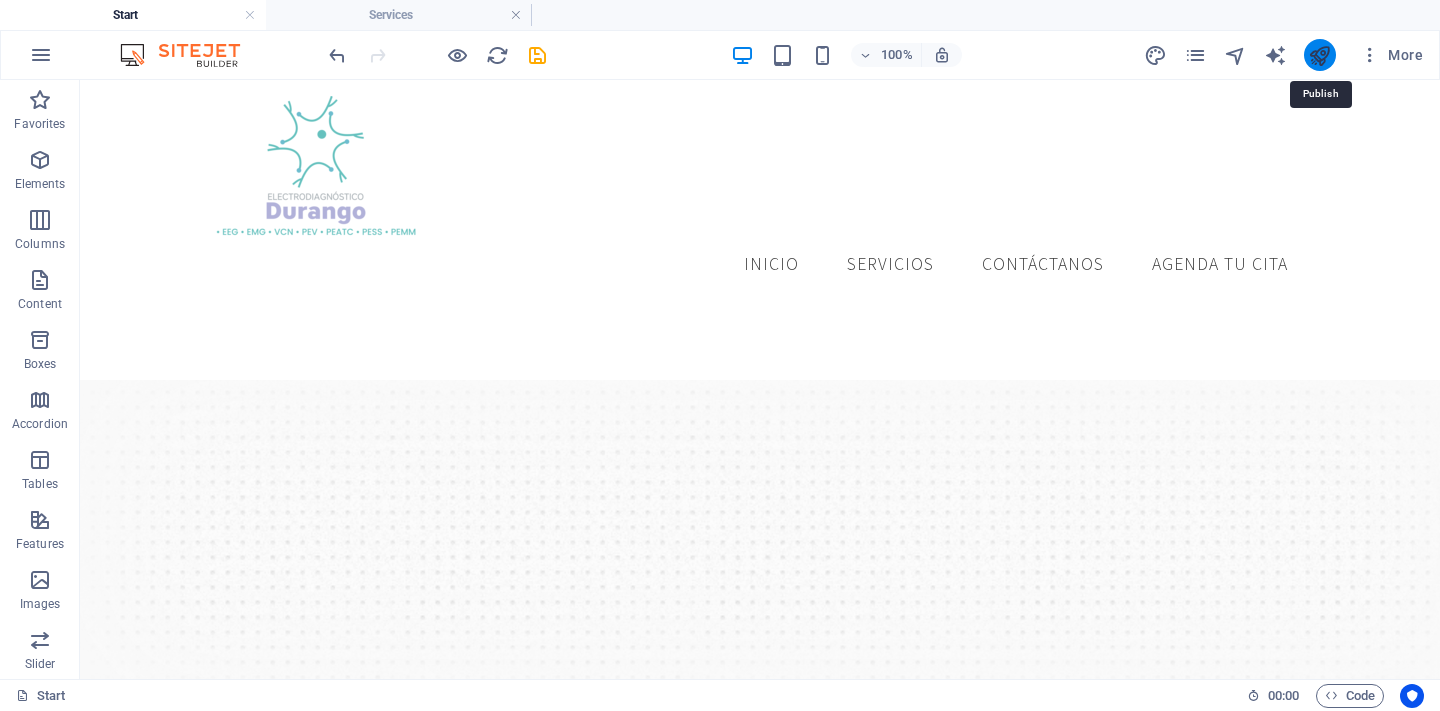 click at bounding box center [1319, 55] 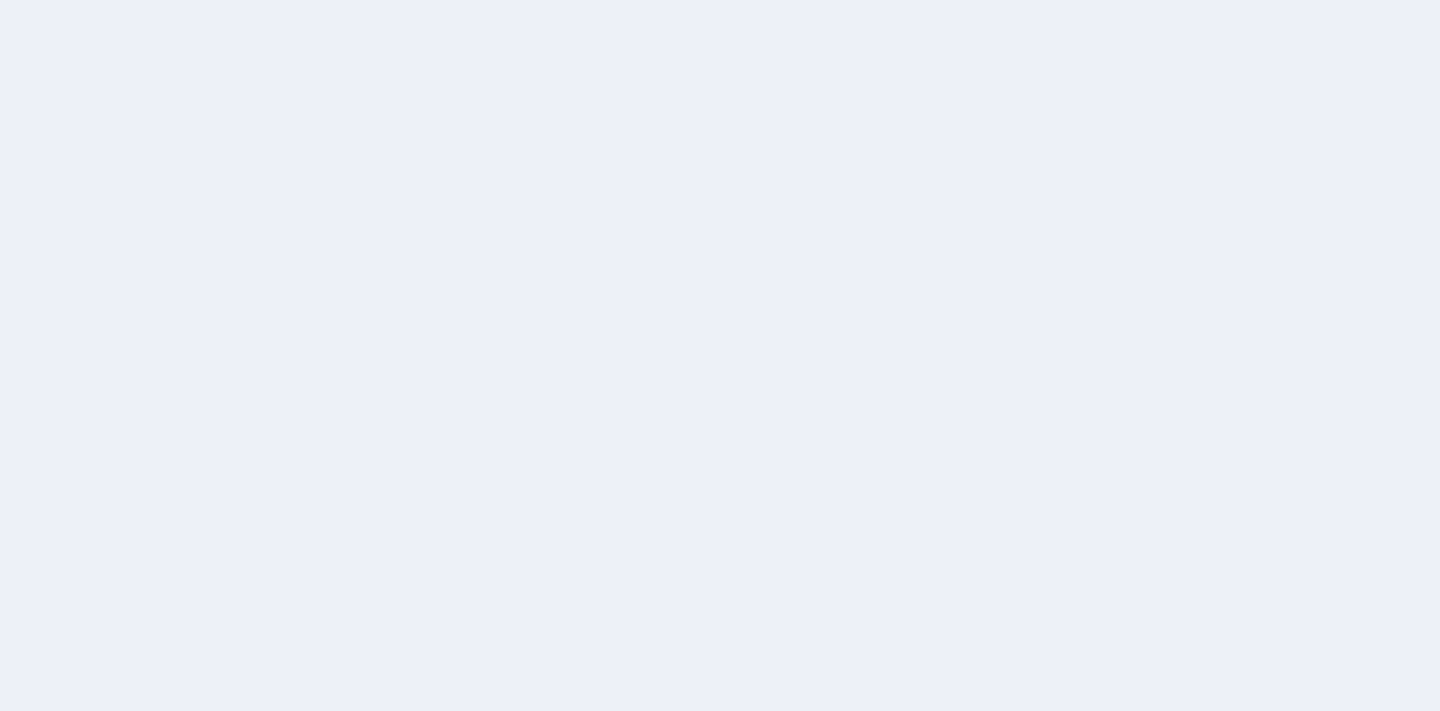 scroll, scrollTop: 0, scrollLeft: 0, axis: both 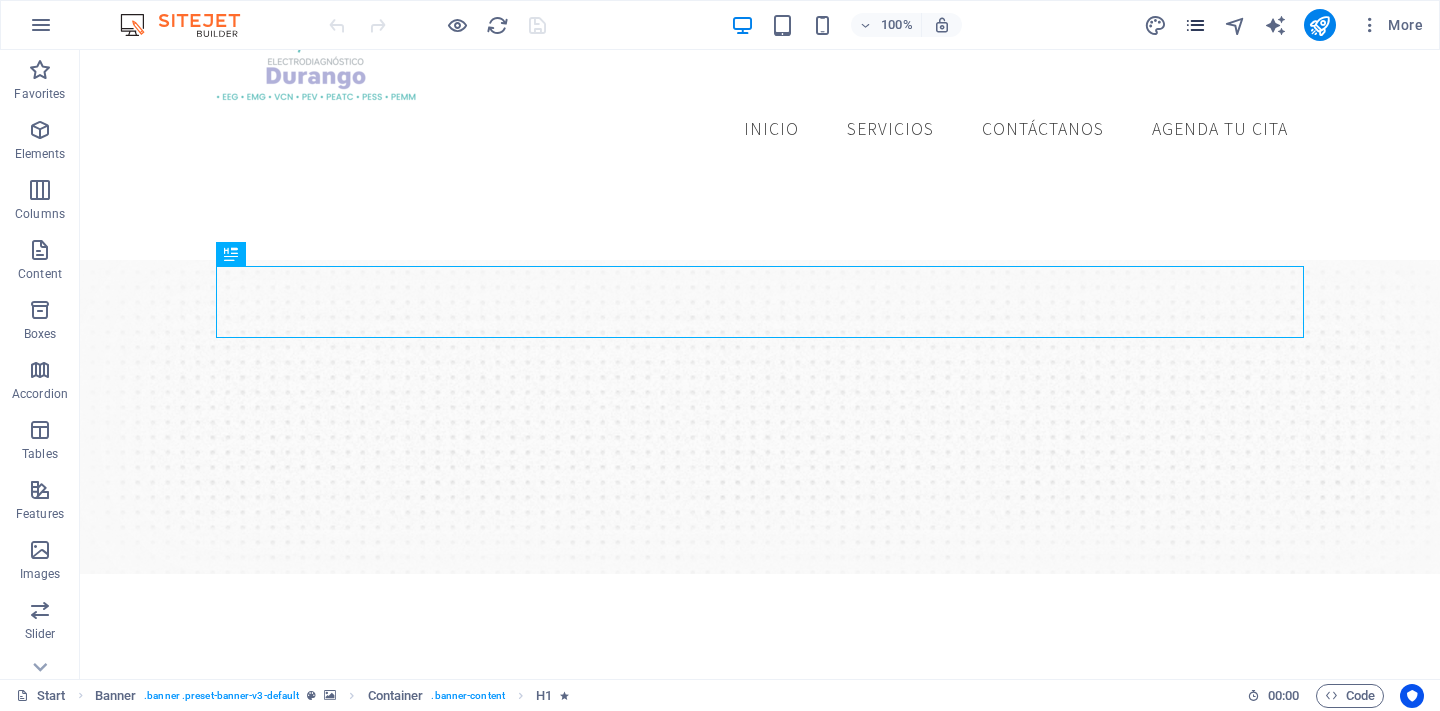 click at bounding box center [1195, 25] 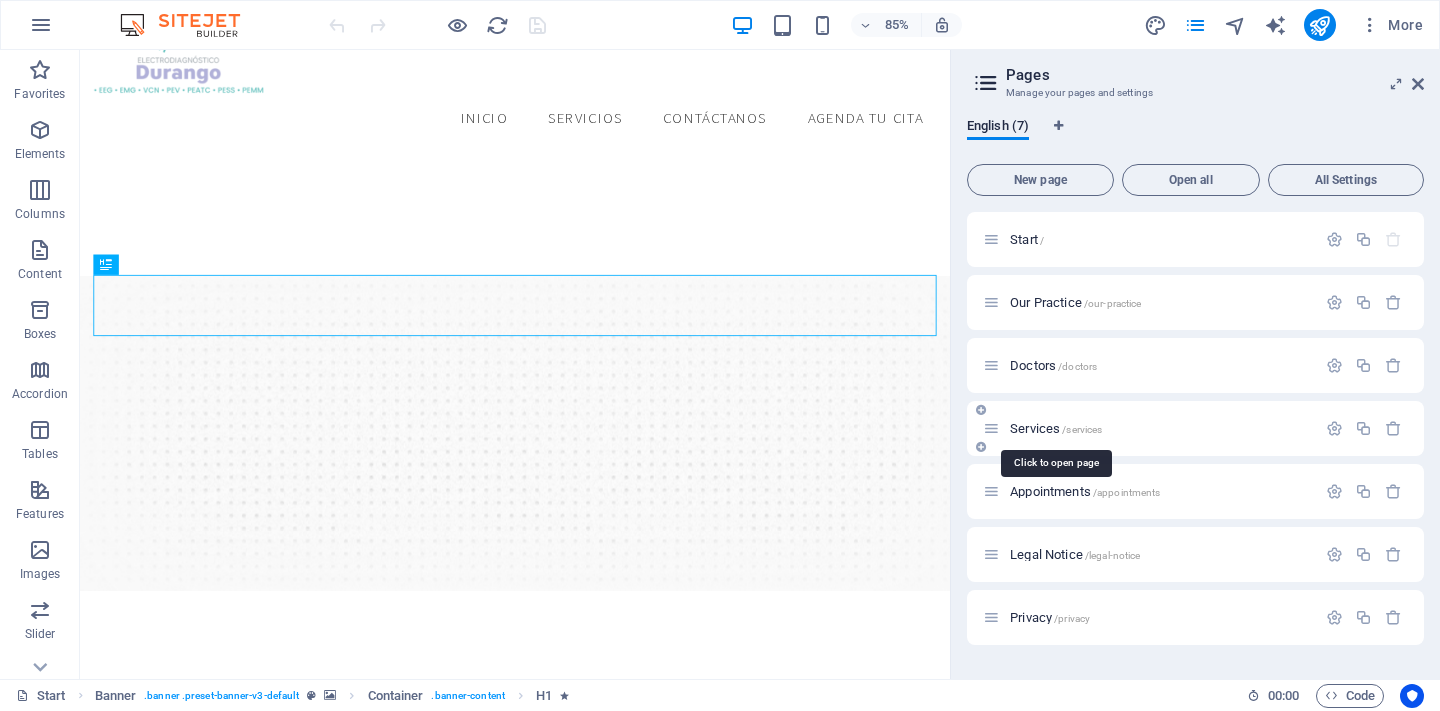 click on "/services" at bounding box center (1082, 429) 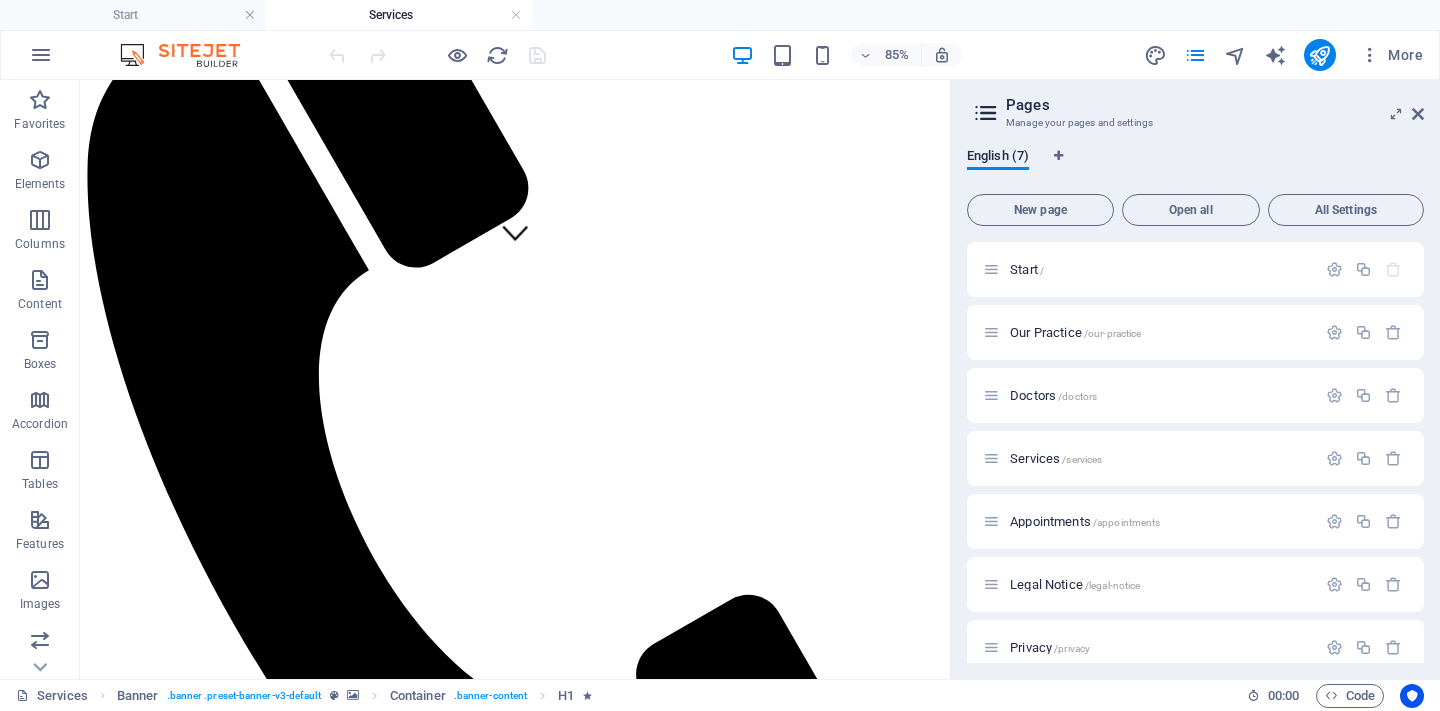 scroll, scrollTop: 513, scrollLeft: 0, axis: vertical 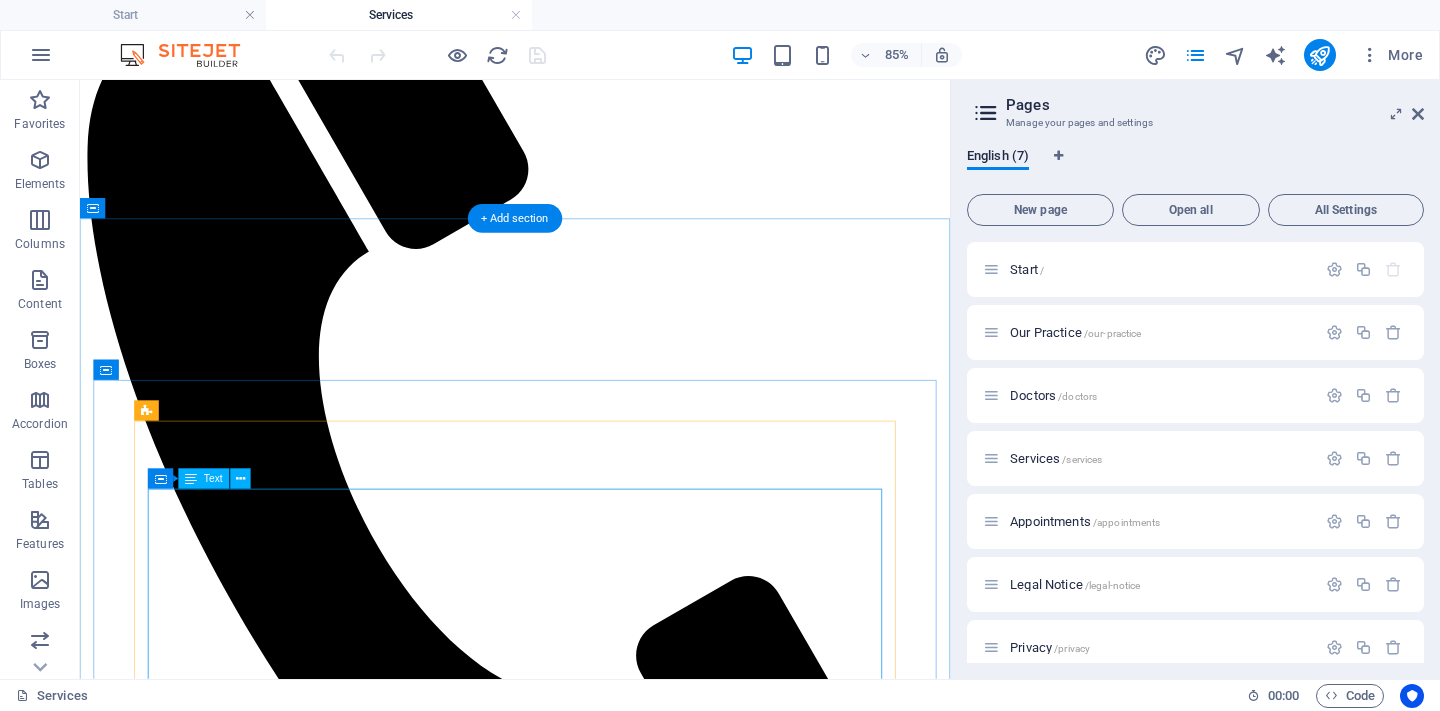 click on "Estudios Neurofisiológicos: Estos estudios permiten evaluar la función del sistema nervioso central y el sistema nervioso periférico y son una pieza importante para ayudar a que el Especialista confirme la sospecha de una enfermedad, permita monitorear, o descartar otros padecimientos.   Los estudios Neurofisiológicos que contamos son : Electromiografía Velocidades de conducción nerviosa Potenciales evocados somatosensoriales Potenciales evocados auditivos del tallo cerebral Potenciales evocados visuales Pruebas especiales: Estimulación repetitiva (Prueba de Jolly) Electroneuromiografia facial y reflejo de parpadeo Electromiografía y potenciales evocados del suelo pélvico Algunas de las condiciones médicas donde se recomienda realizar un estudio de Electrodiagnostico son: Neuropatías periféricas  Neuropatía diabética,  Síndrome Guillain Barre,  Neuropatía por toxicidad (alcohol o fármacos). Neuropatías por atrapamiento  Síndrome del túnel del carpo,  Síndrome túnel de tarso," at bounding box center [592, 2647] 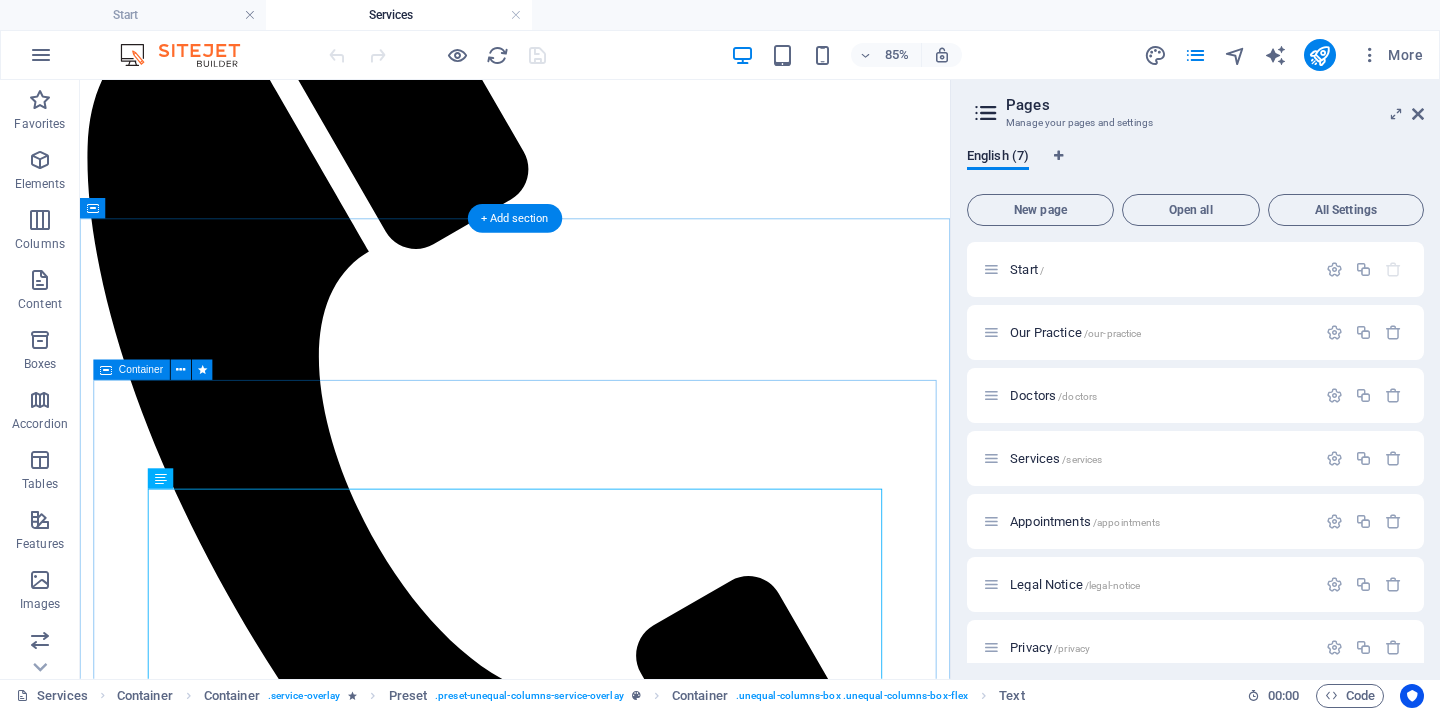 click on "Estudios Neurofisiológicos: Estos estudios permiten evaluar la función del sistema nervioso central y el sistema nervioso periférico y son una pieza importante para ayudar a que el Especialista confirme la sospecha de una enfermedad, permita monitorear, o descartar otros padecimientos.   Los estudios Neurofisiológicos que contamos son : Electromiografía Velocidades de conducción nerviosa Potenciales evocados somatosensoriales Potenciales evocados auditivos del tallo cerebral Potenciales evocados visuales Pruebas especiales: Estimulación repetitiva (Prueba de Jolly) Electroneuromiografia facial y reflejo de parpadeo Electromiografía y potenciales evocados del suelo pélvico Algunas de las condiciones médicas donde se recomienda realizar un estudio de Electrodiagnostico son: Neuropatías periféricas  Neuropatía diabética,  Síndrome Guillain Barre,  Neuropatía por toxicidad (alcohol o fármacos). Neuropatías por atrapamiento  Síndrome del túnel del carpo,  Síndrome túnel de tarso," at bounding box center (592, 2764) 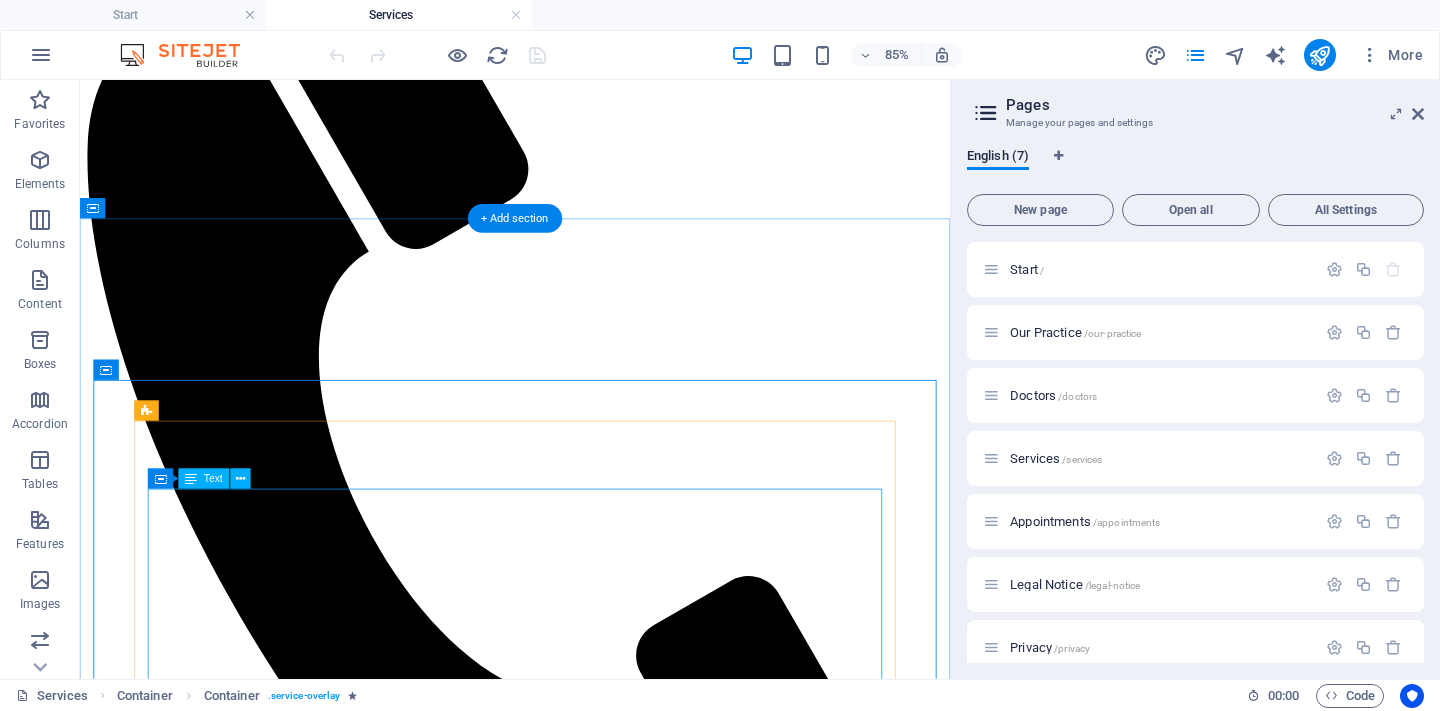 click on "Estudios Neurofisiológicos: Estos estudios permiten evaluar la función del sistema nervioso central y el sistema nervioso periférico y son una pieza importante para ayudar a que el Especialista confirme la sospecha de una enfermedad, permita monitorear, o descartar otros padecimientos.   Los estudios Neurofisiológicos que contamos son : Electromiografía Velocidades de conducción nerviosa Potenciales evocados somatosensoriales Potenciales evocados auditivos del tallo cerebral Potenciales evocados visuales Pruebas especiales: Estimulación repetitiva (Prueba de Jolly) Electroneuromiografia facial y reflejo de parpadeo Electromiografía y potenciales evocados del suelo pélvico Algunas de las condiciones médicas donde se recomienda realizar un estudio de Electrodiagnostico son: Neuropatías periféricas  Neuropatía diabética,  Síndrome Guillain Barre,  Neuropatía por toxicidad (alcohol o fármacos). Neuropatías por atrapamiento  Síndrome del túnel del carpo,  Síndrome túnel de tarso," at bounding box center [592, 2647] 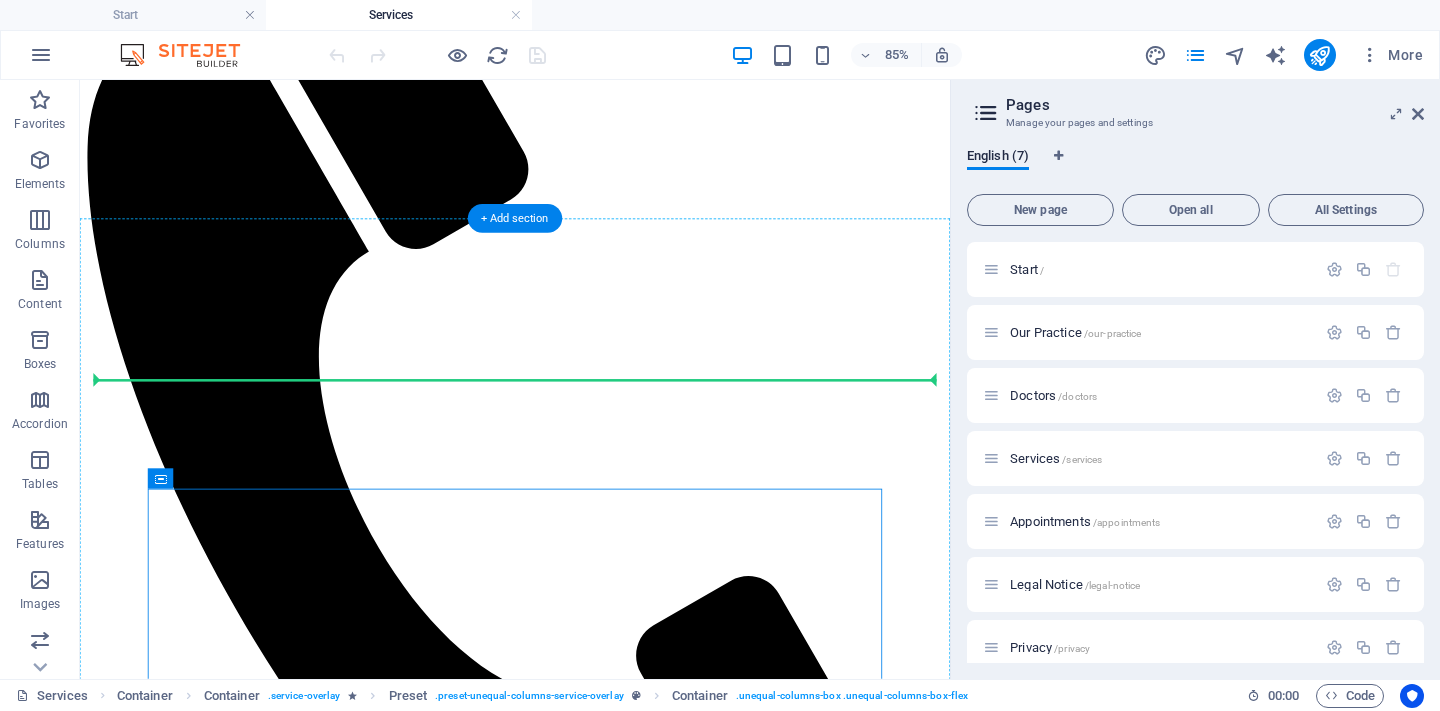 drag, startPoint x: 239, startPoint y: 564, endPoint x: 179, endPoint y: 425, distance: 151.39684 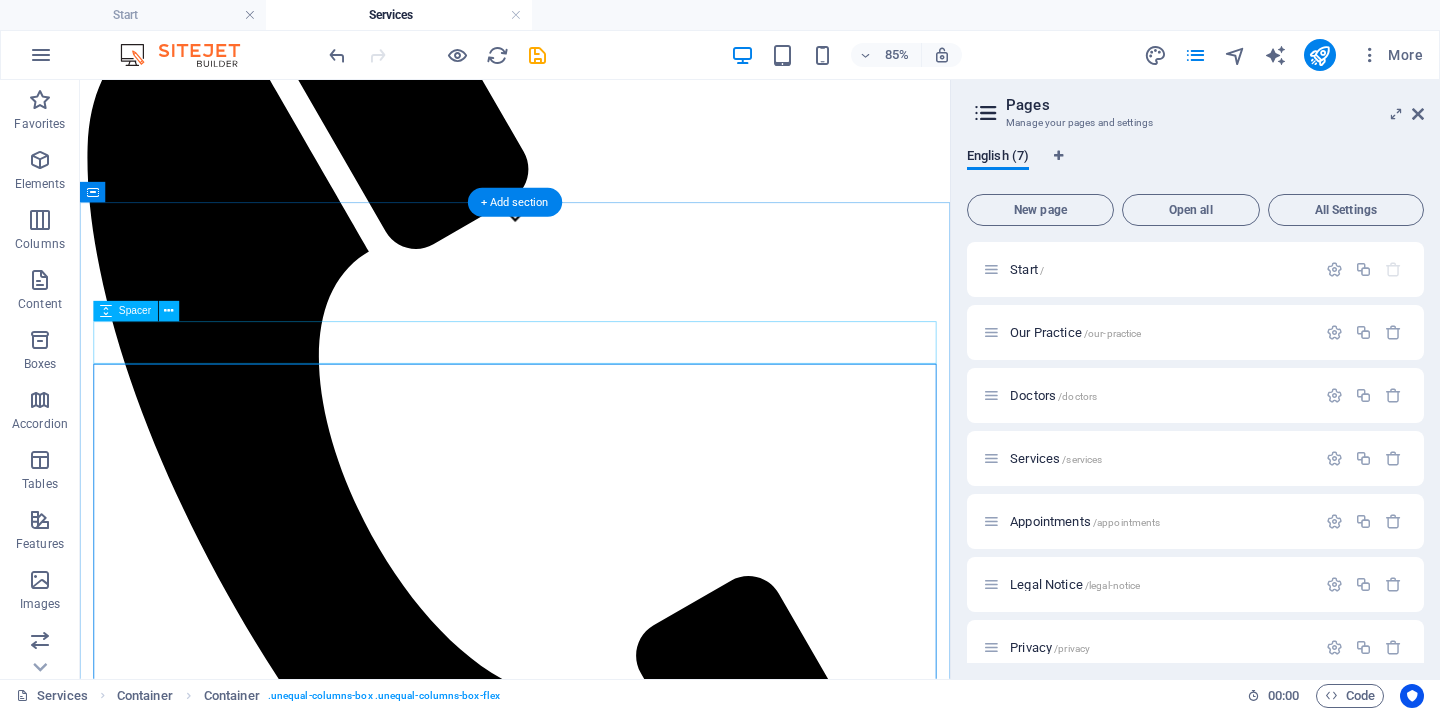 scroll, scrollTop: 533, scrollLeft: 0, axis: vertical 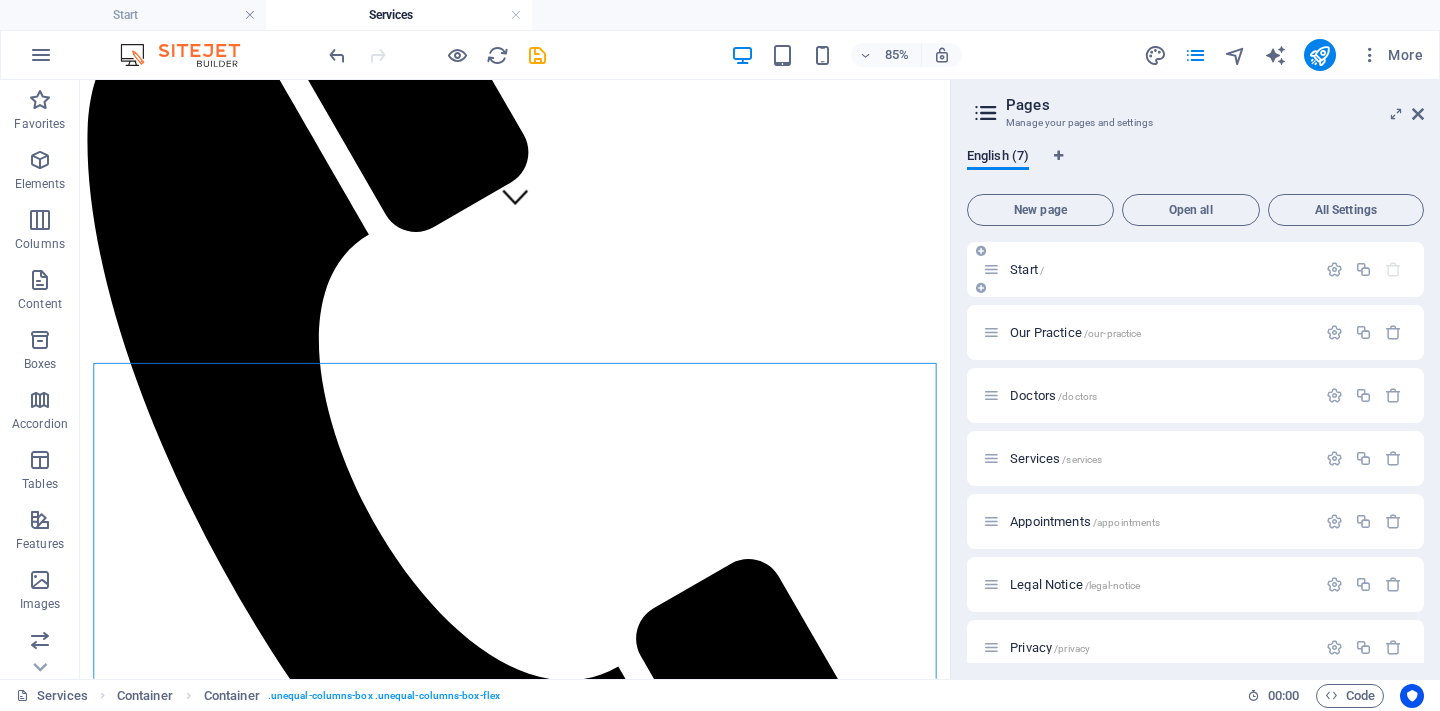 click at bounding box center [991, 269] 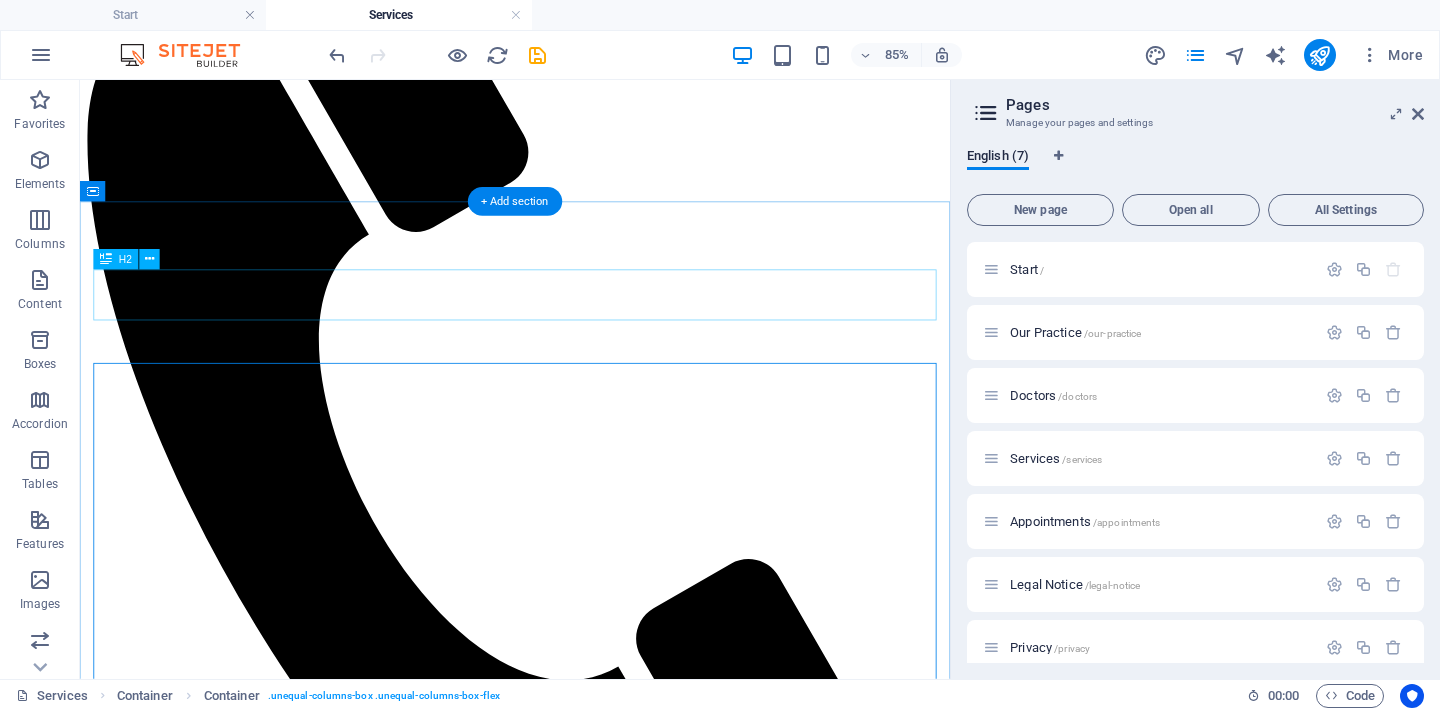 click on "nuestros servicios" at bounding box center [592, 1803] 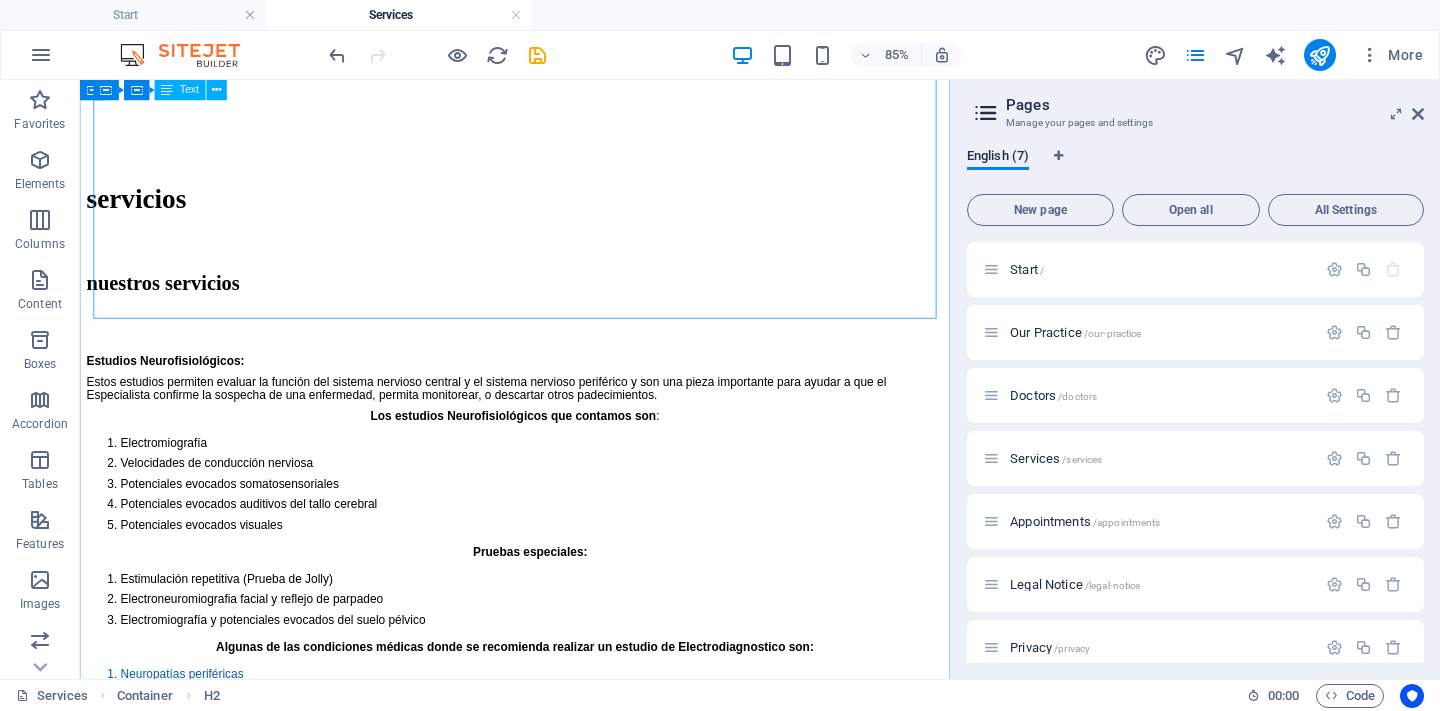 scroll, scrollTop: 2076, scrollLeft: 0, axis: vertical 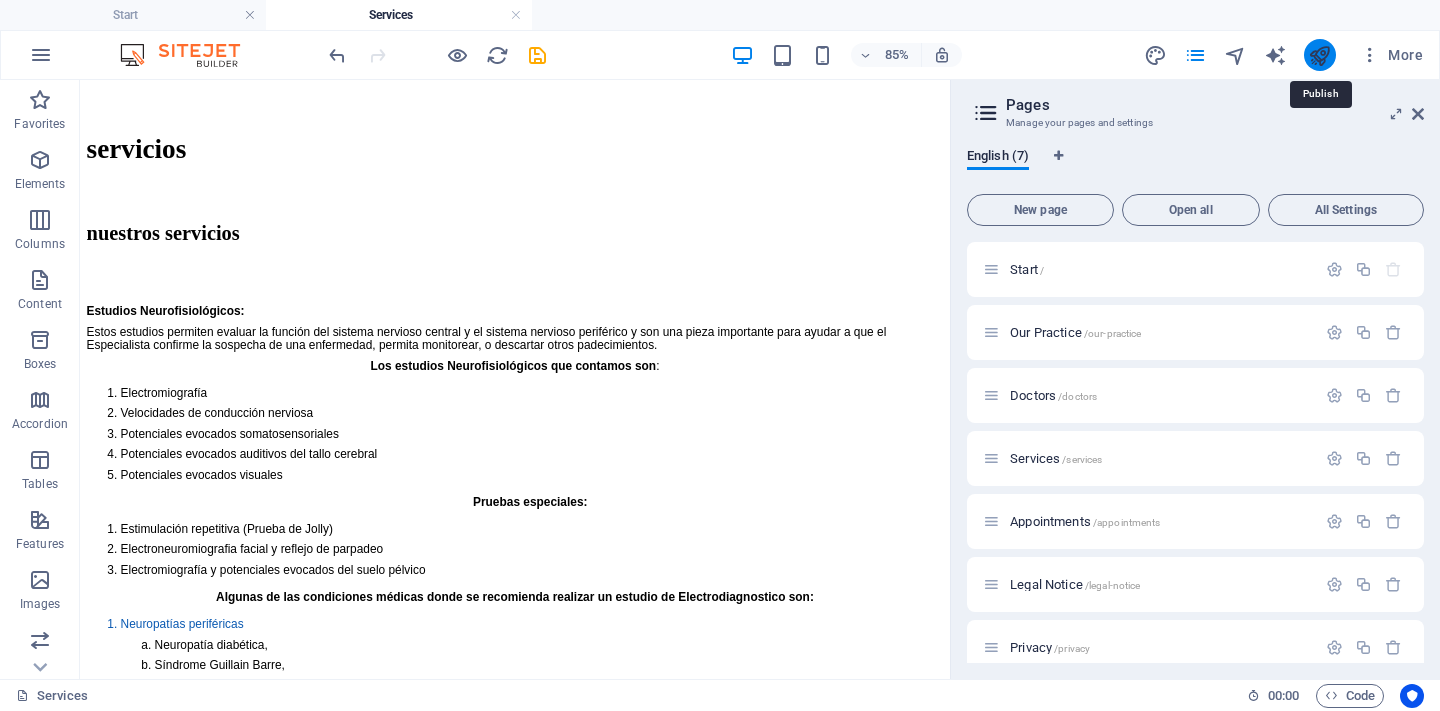 click at bounding box center (1319, 55) 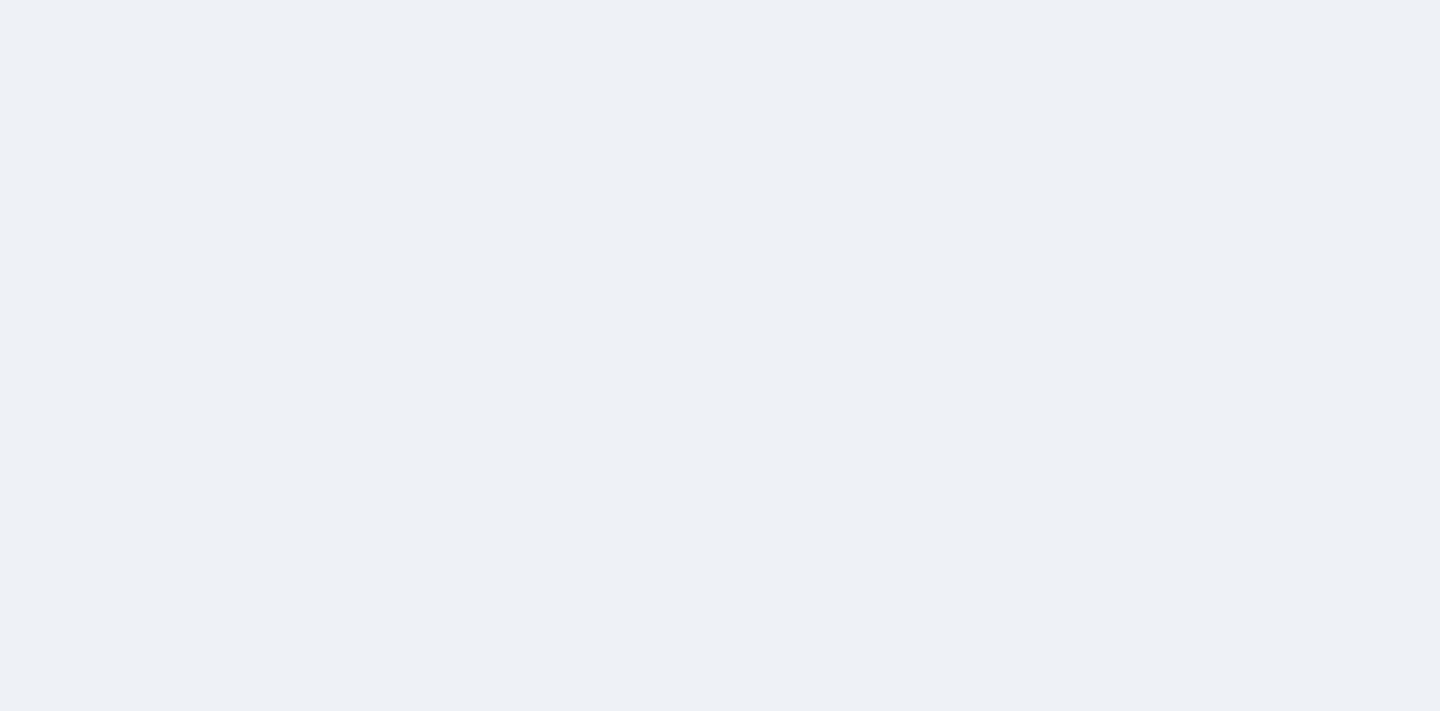 scroll, scrollTop: 0, scrollLeft: 0, axis: both 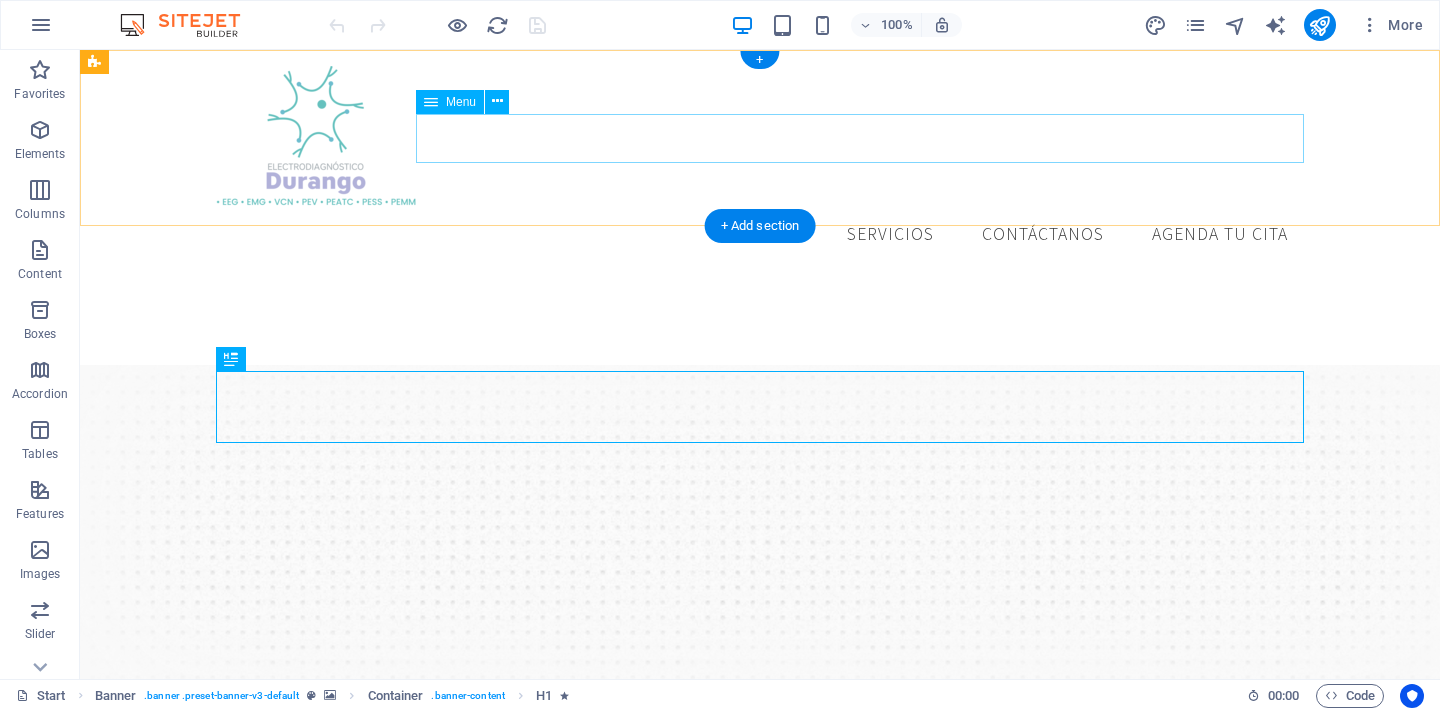 click on "Inicio Servicios Contáctanos Agenda tu cita" at bounding box center (760, 235) 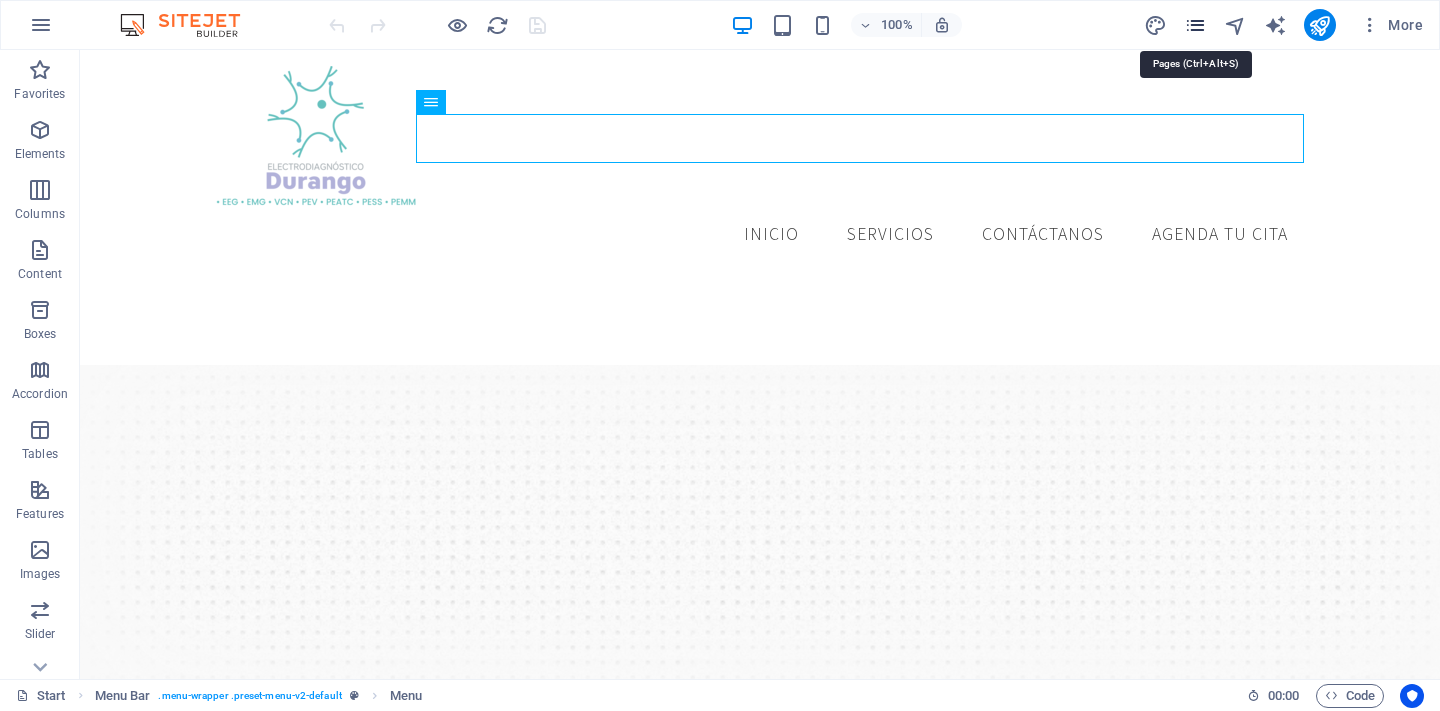 click at bounding box center [1195, 25] 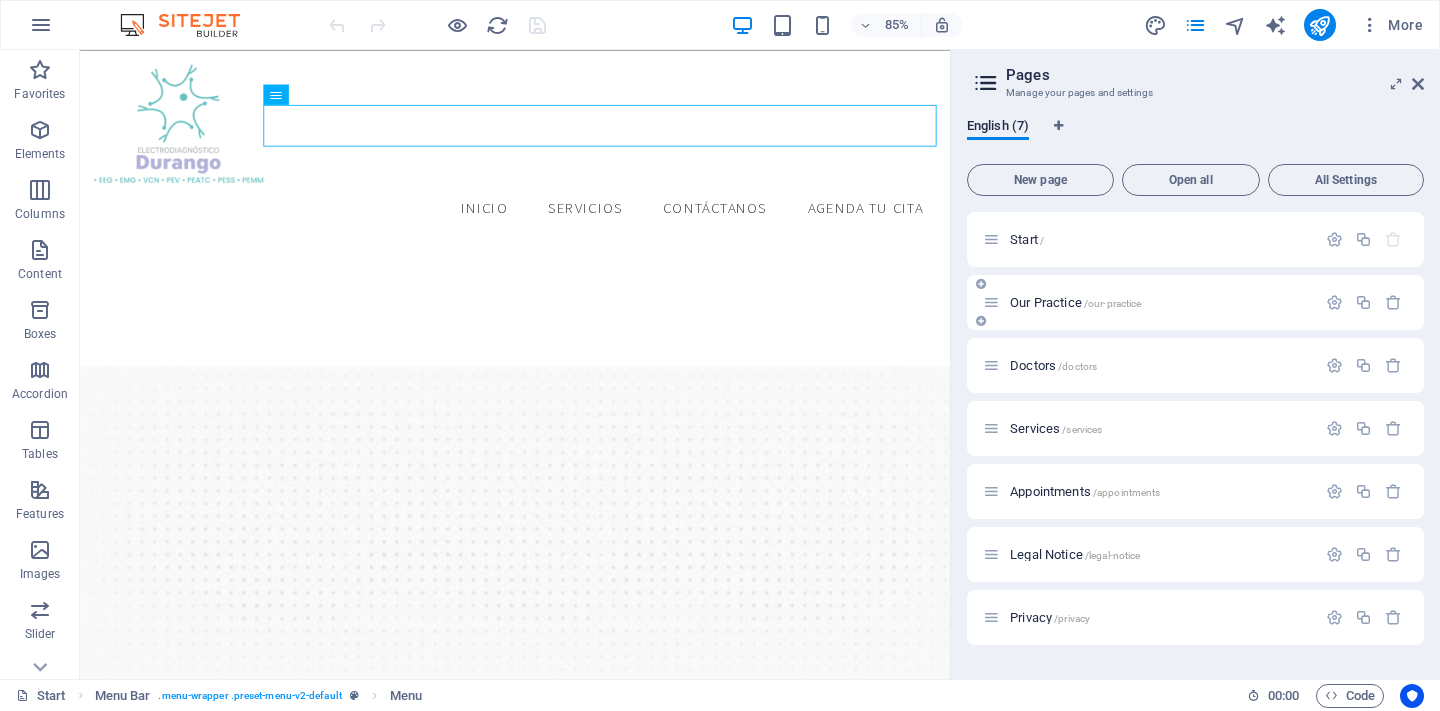 click on "Our Practice /our-practice" at bounding box center (1149, 302) 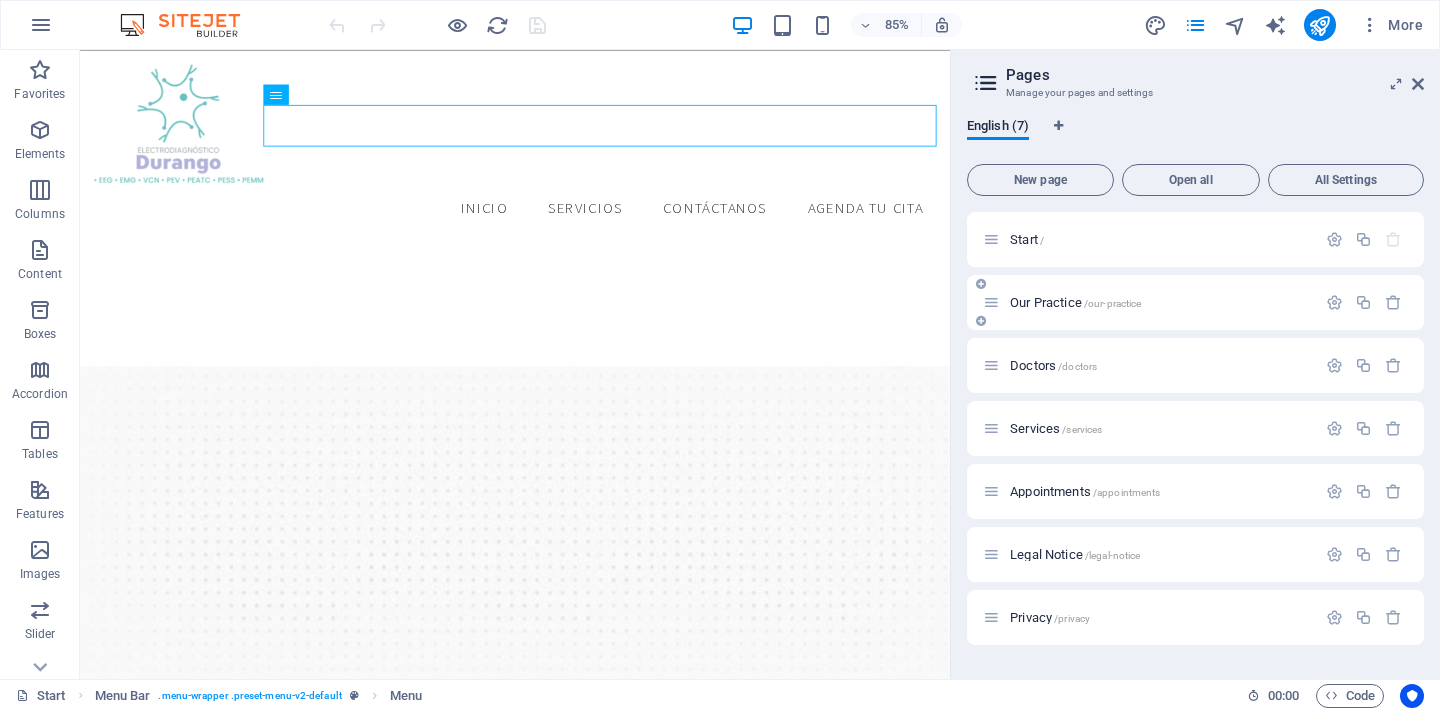 click on "Our Practice /our-practice" at bounding box center [1075, 302] 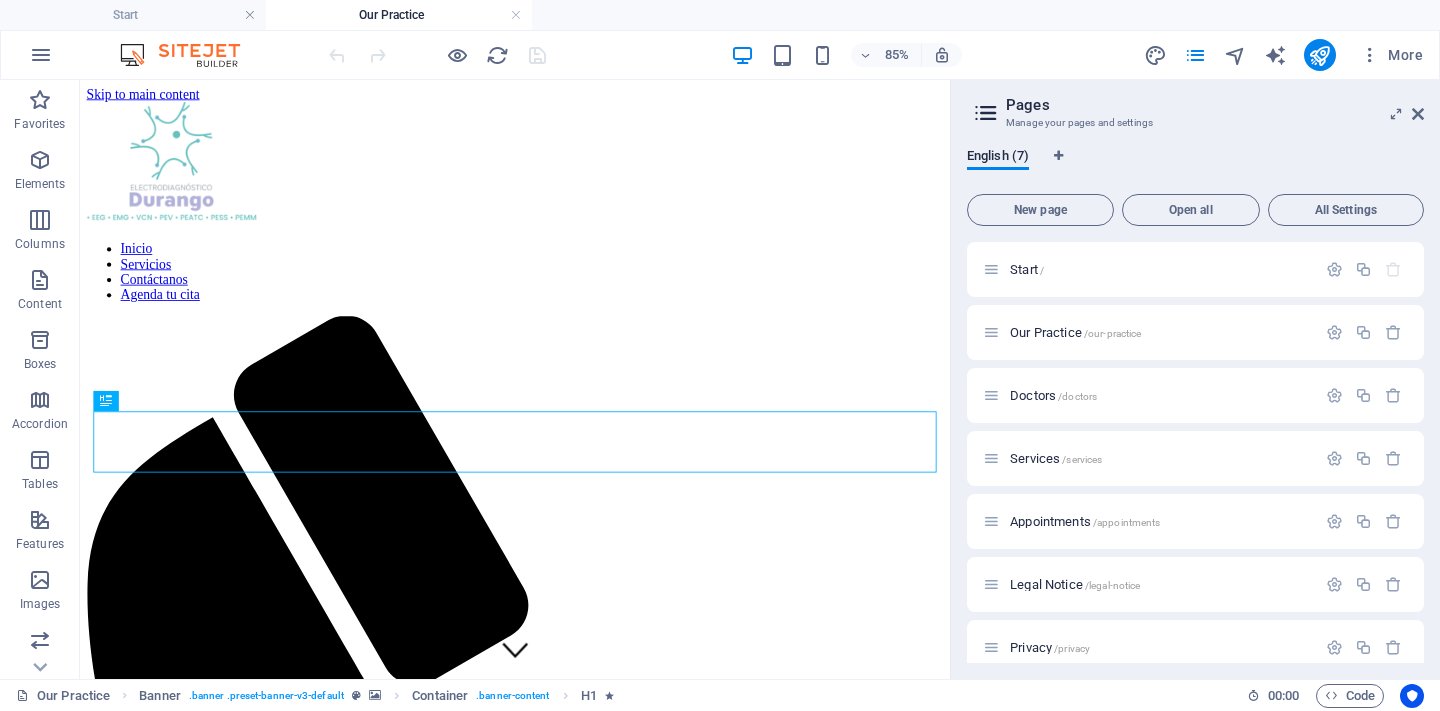 scroll, scrollTop: 0, scrollLeft: 0, axis: both 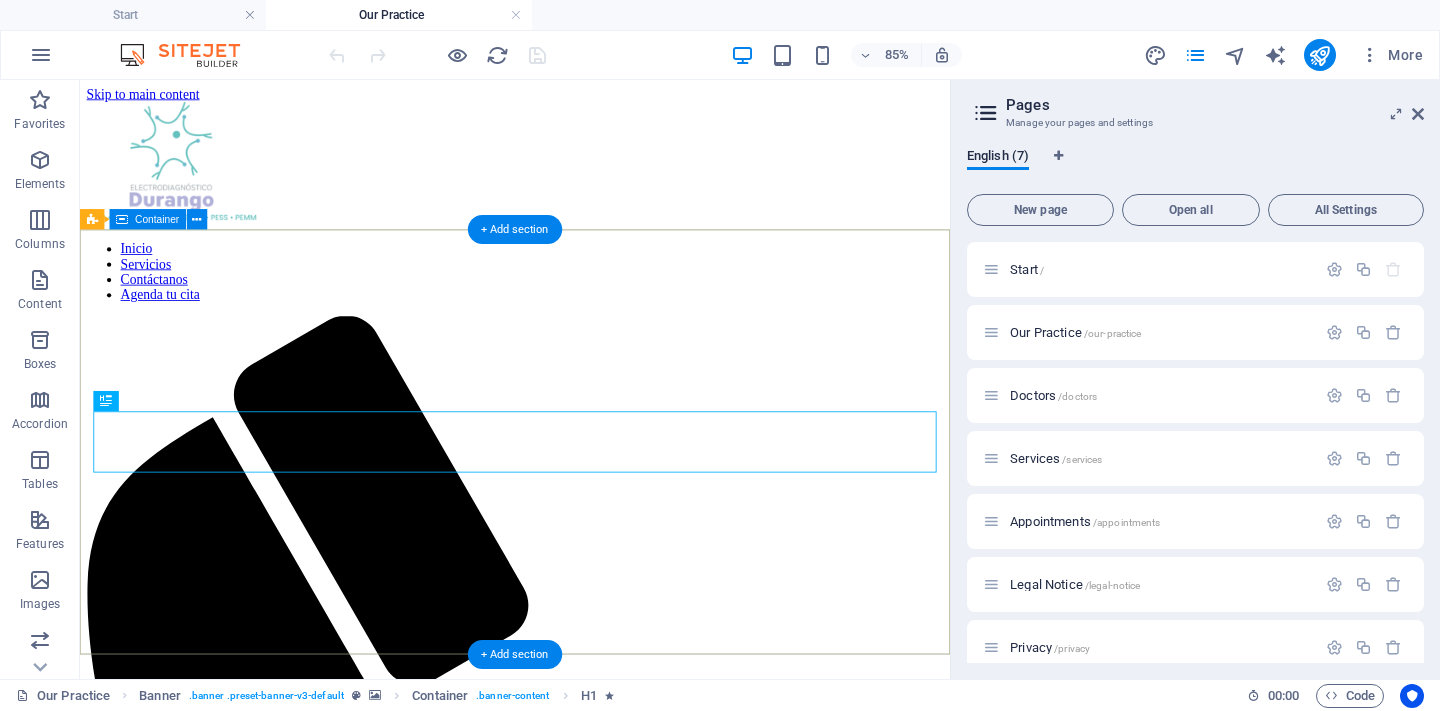 click on "Our Practice" at bounding box center [592, 2237] 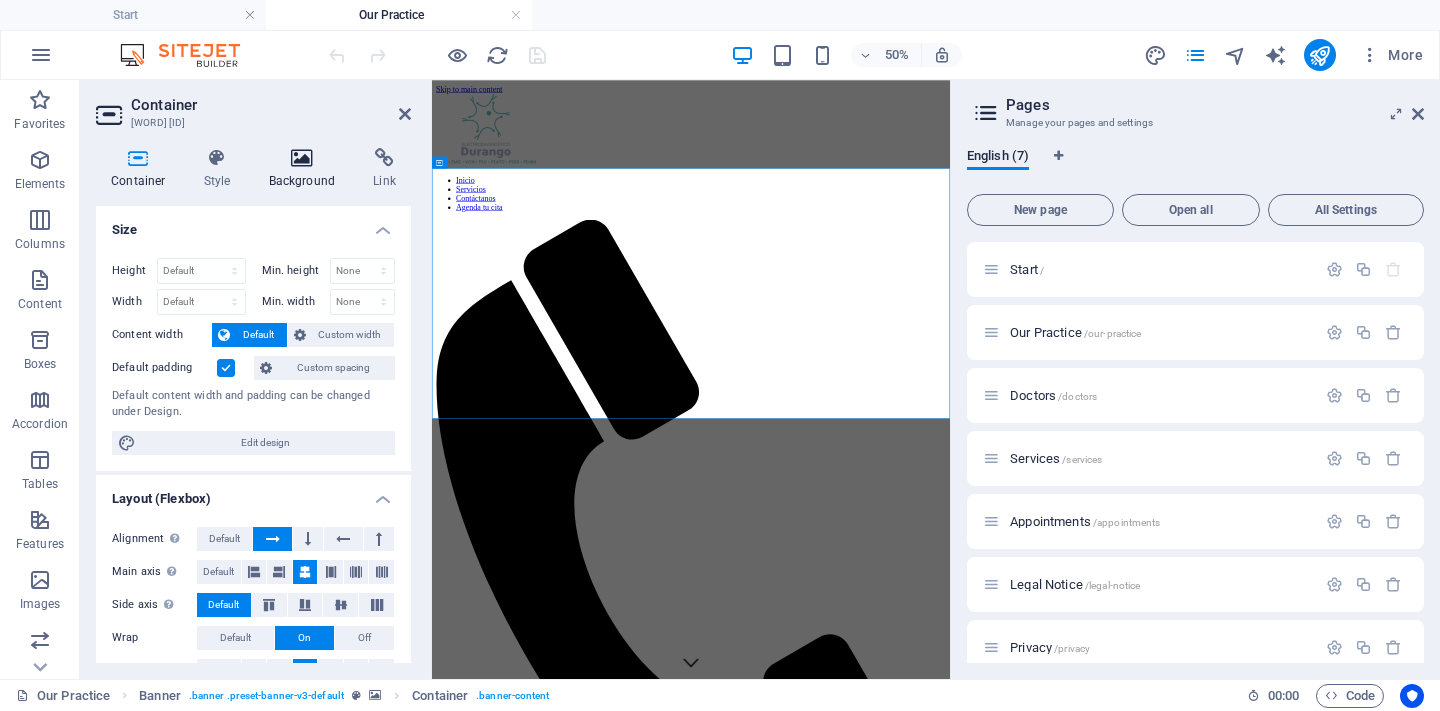click on "Background" at bounding box center [306, 169] 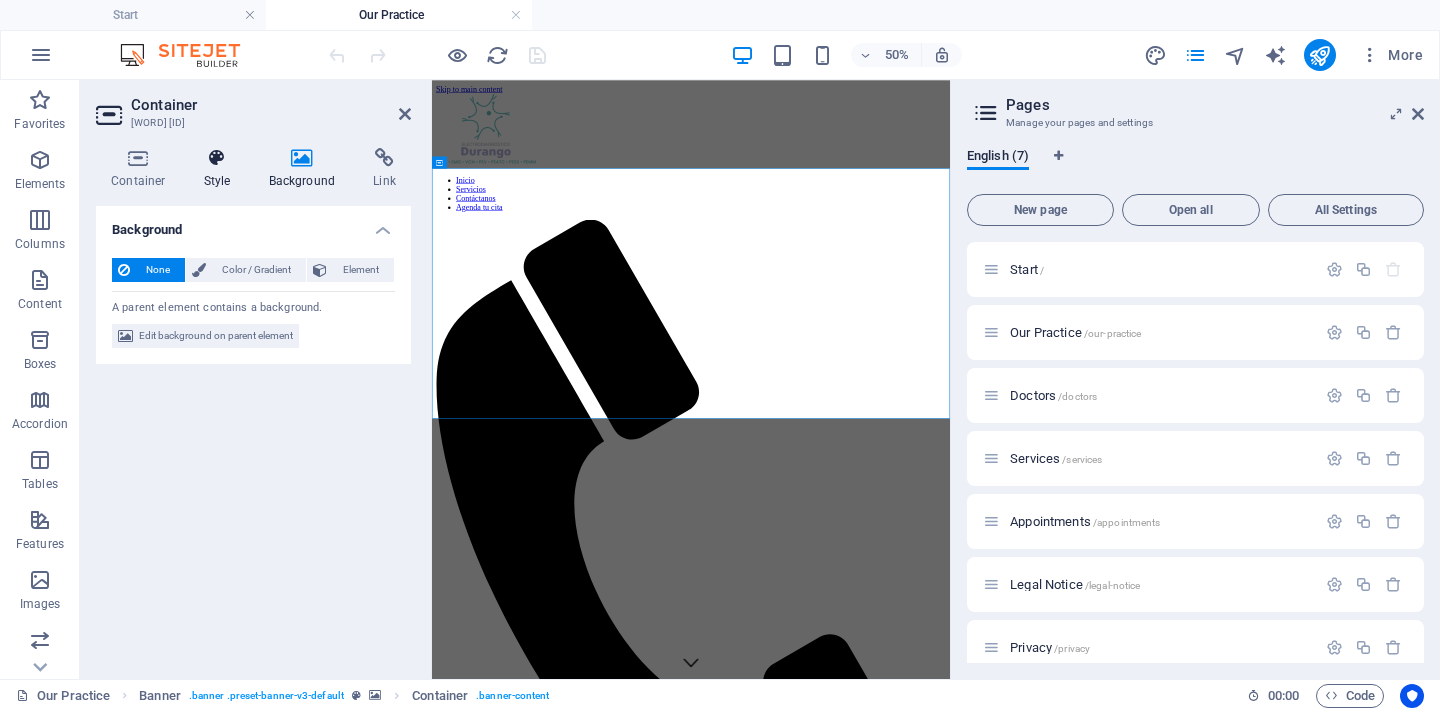 click on "Style" at bounding box center [221, 169] 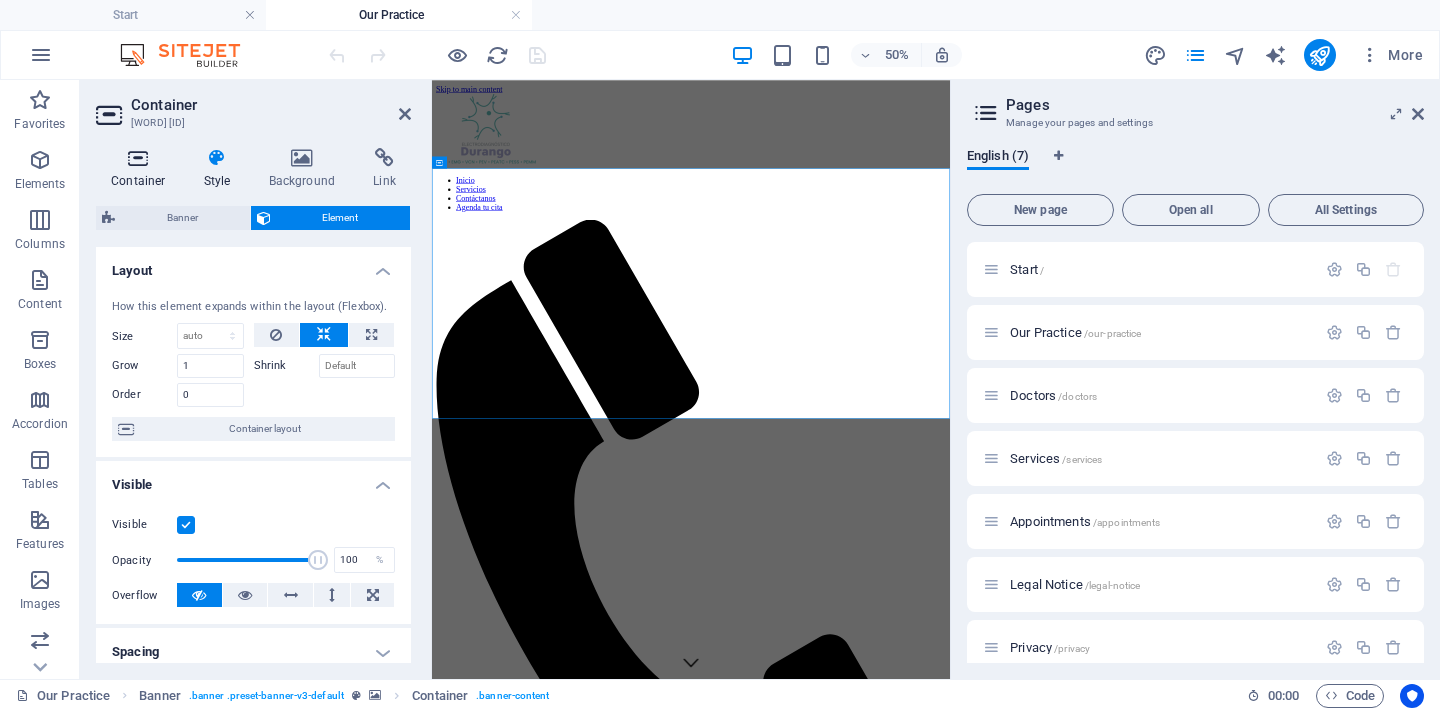 click on "Container" at bounding box center (142, 169) 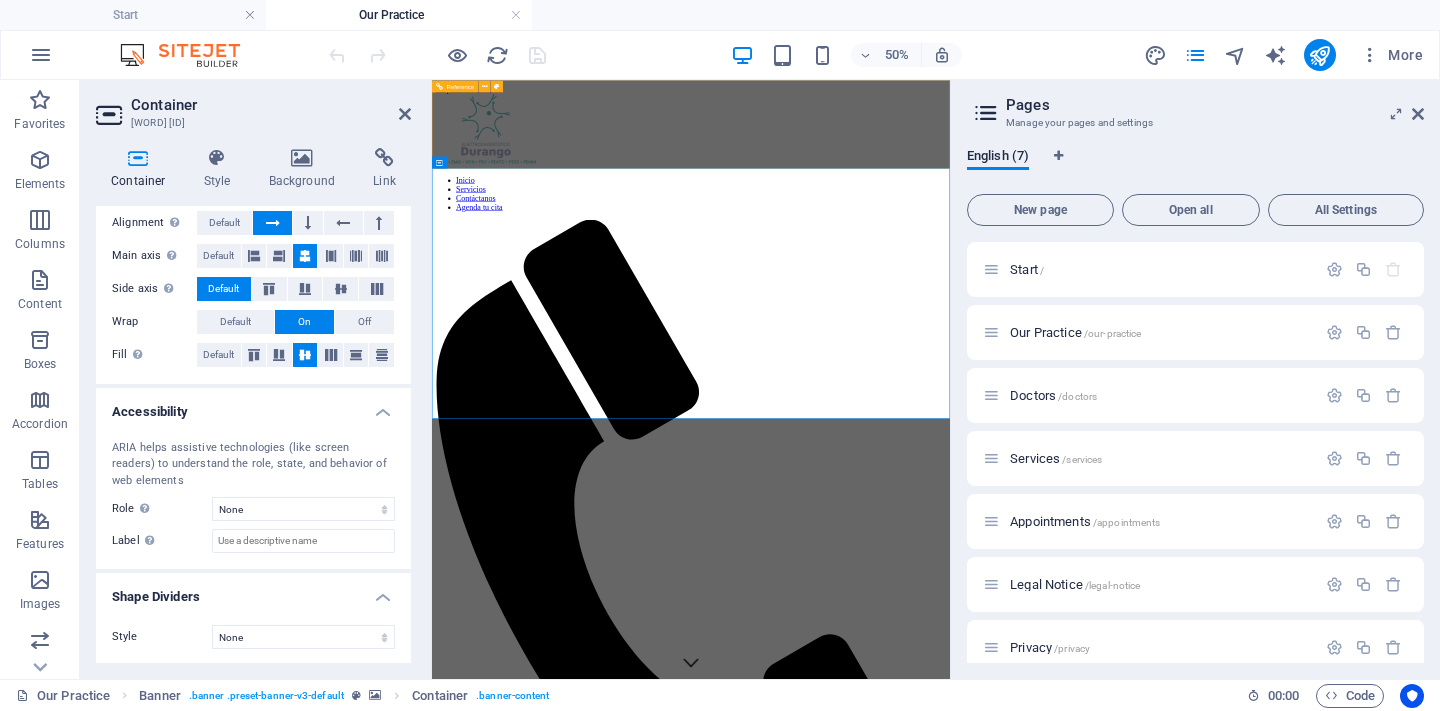 scroll, scrollTop: 315, scrollLeft: 0, axis: vertical 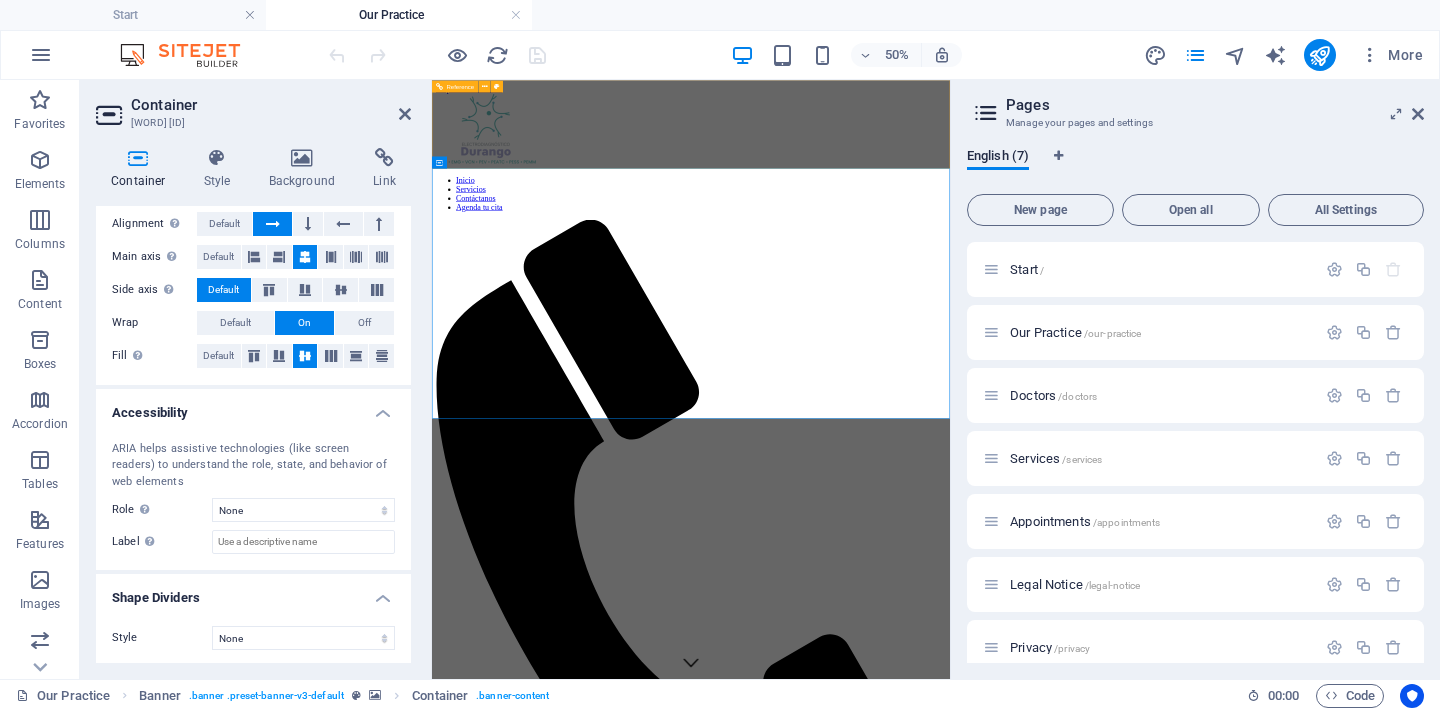 click on "Inicio Servicios Contáctanos Agenda tu cita" at bounding box center [950, 909] 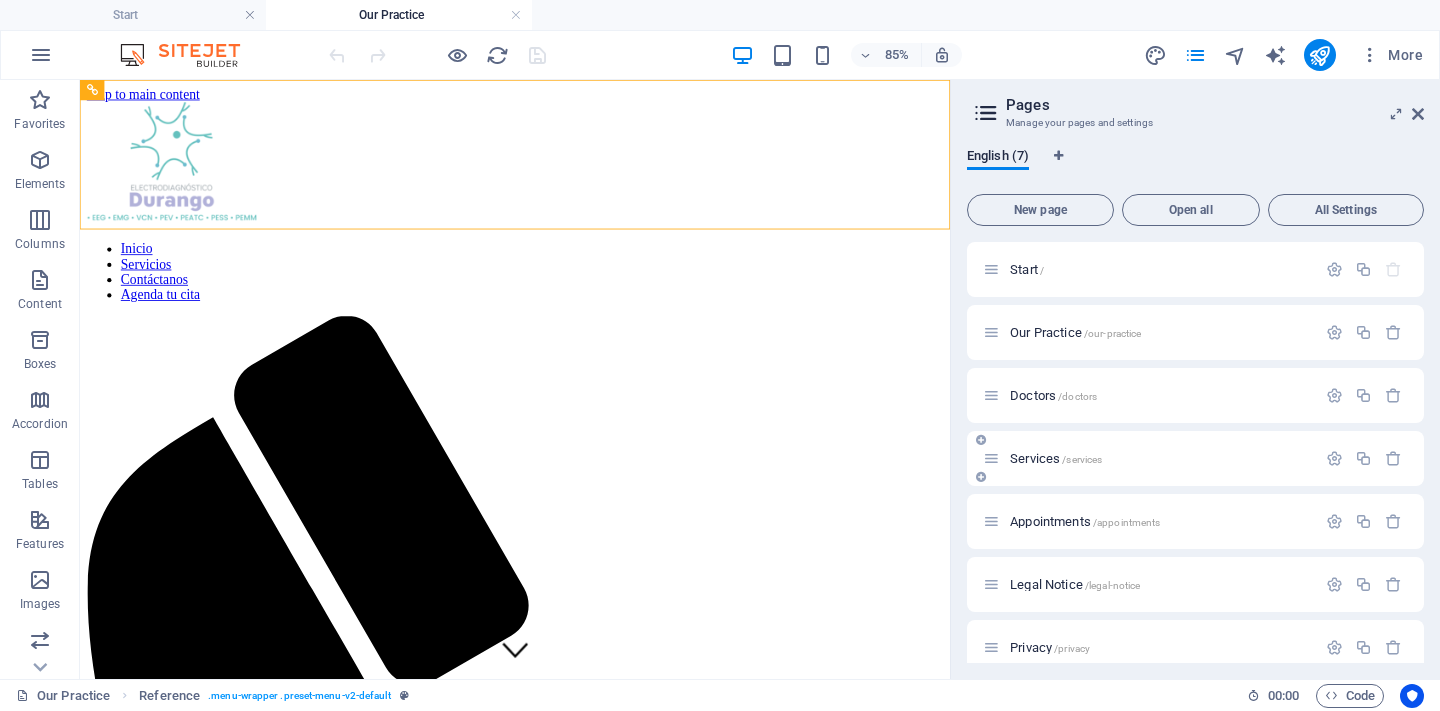 click on "Services /services" at bounding box center (1056, 458) 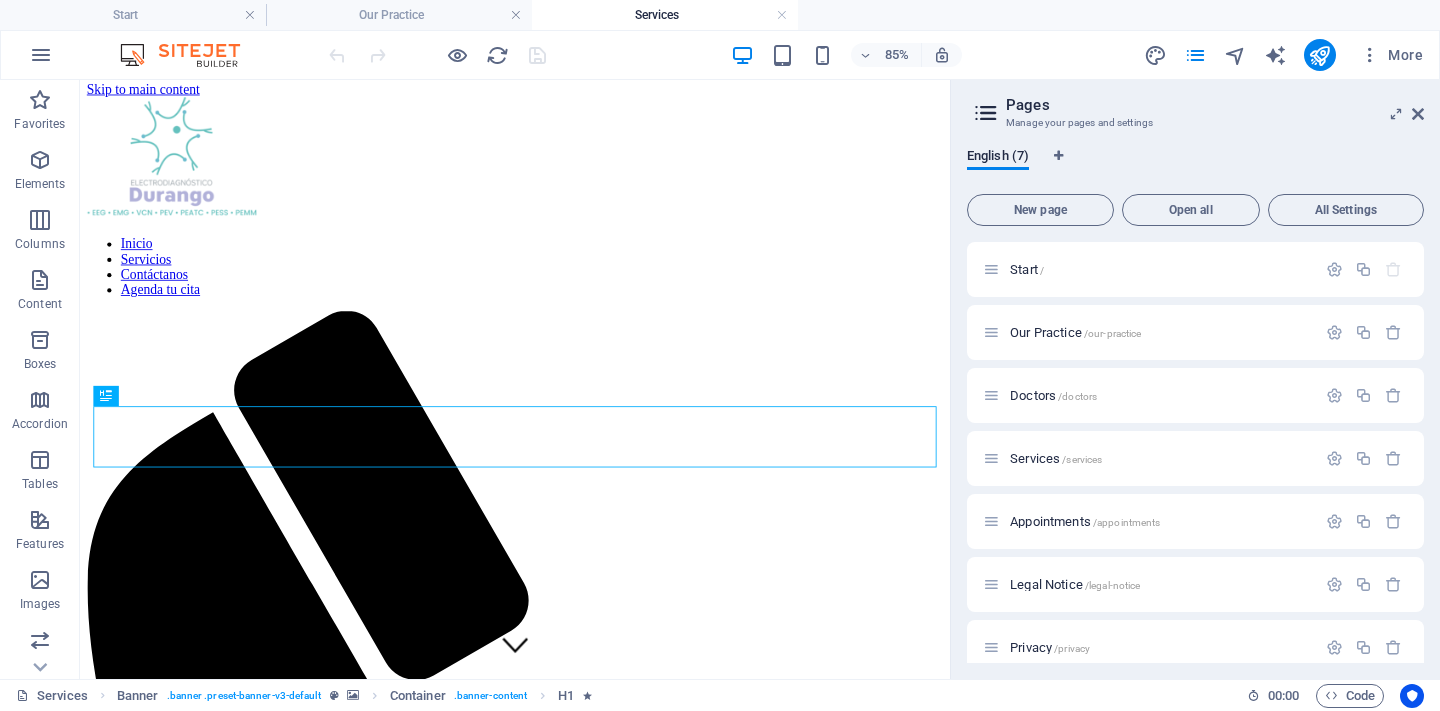 scroll, scrollTop: 8, scrollLeft: 0, axis: vertical 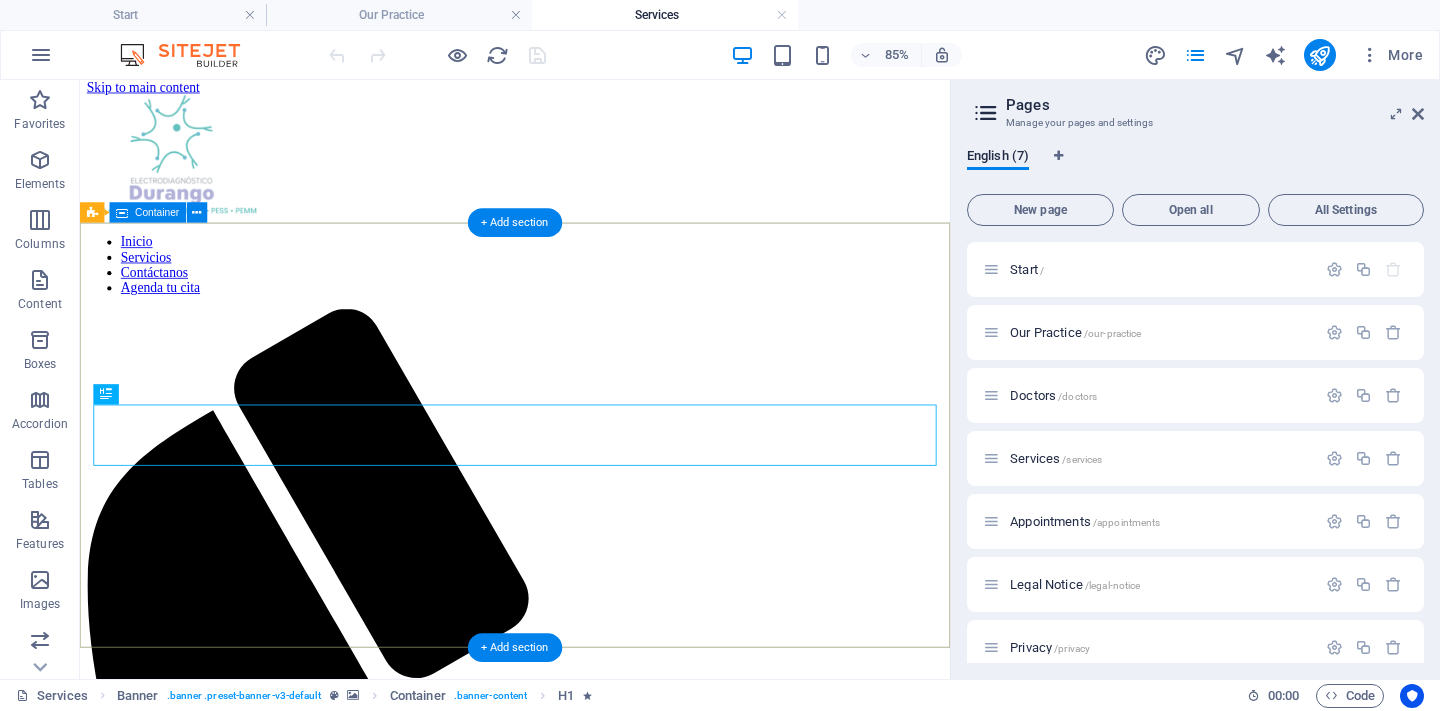 click on "servicios" at bounding box center (592, 2229) 